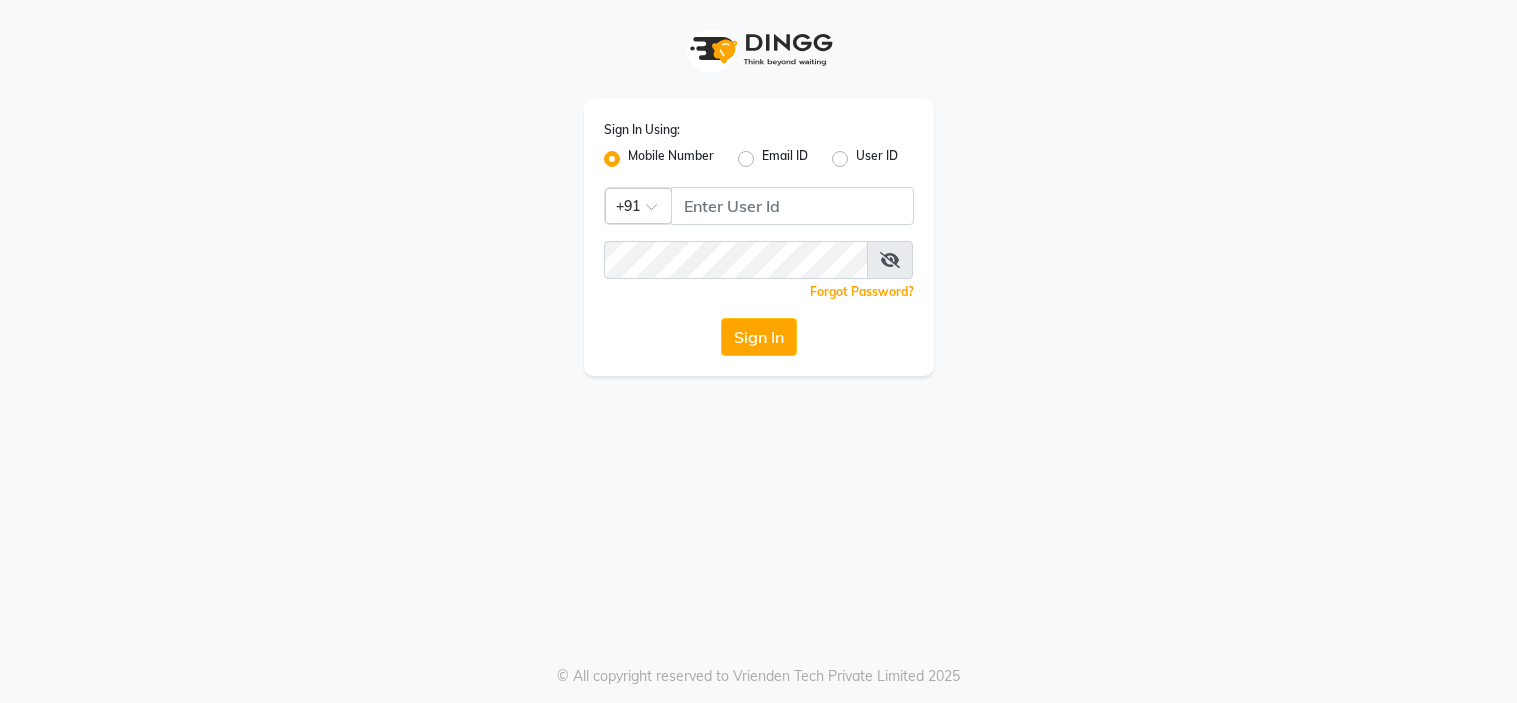 scroll, scrollTop: 0, scrollLeft: 0, axis: both 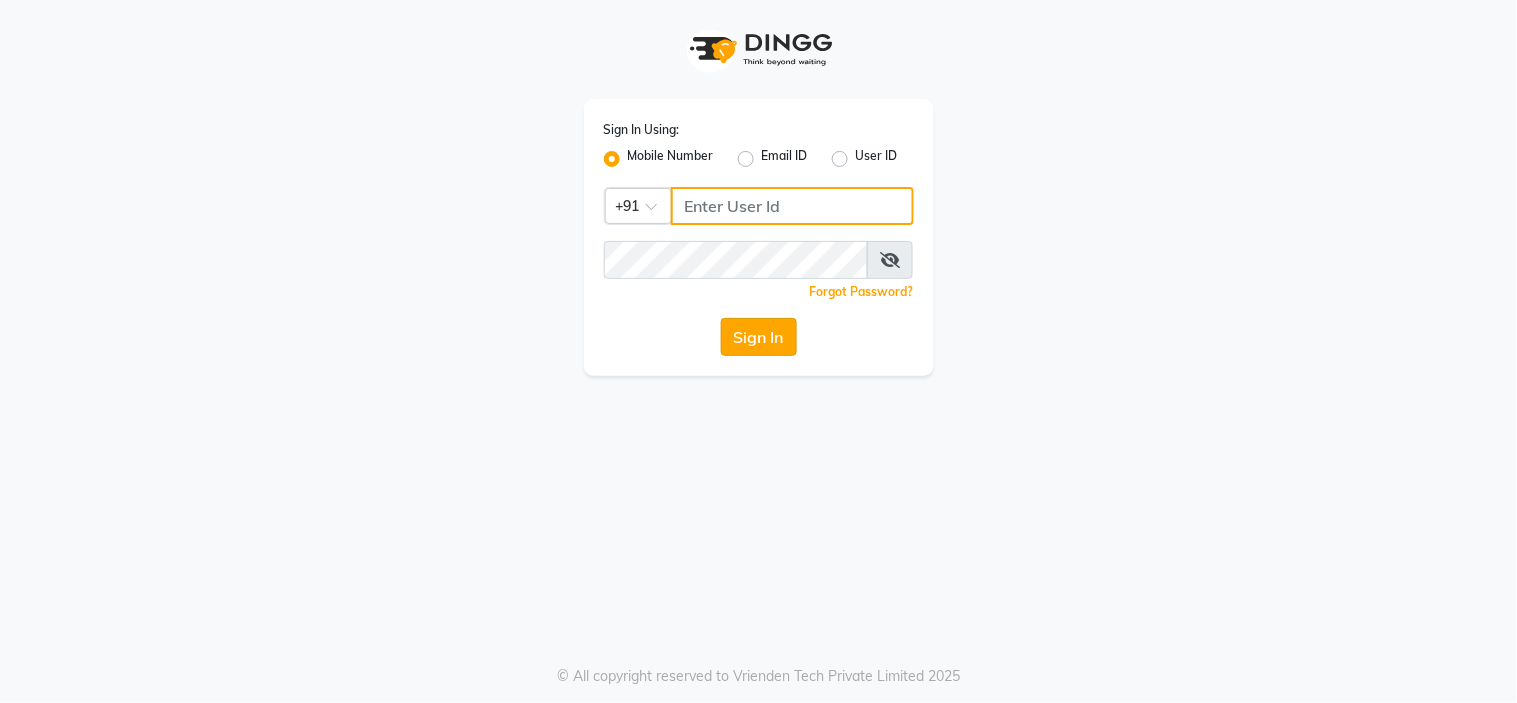 type on "8999659395" 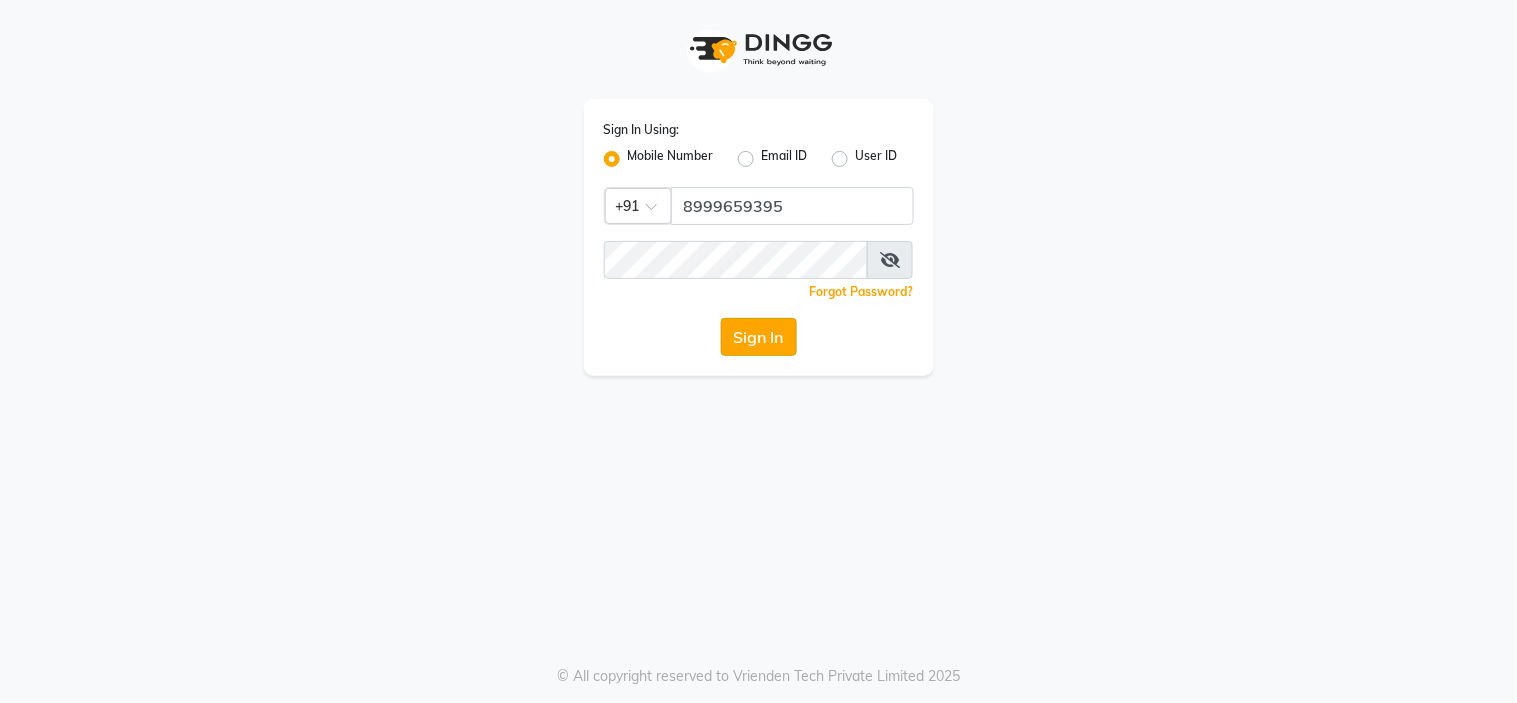 click on "Sign In" 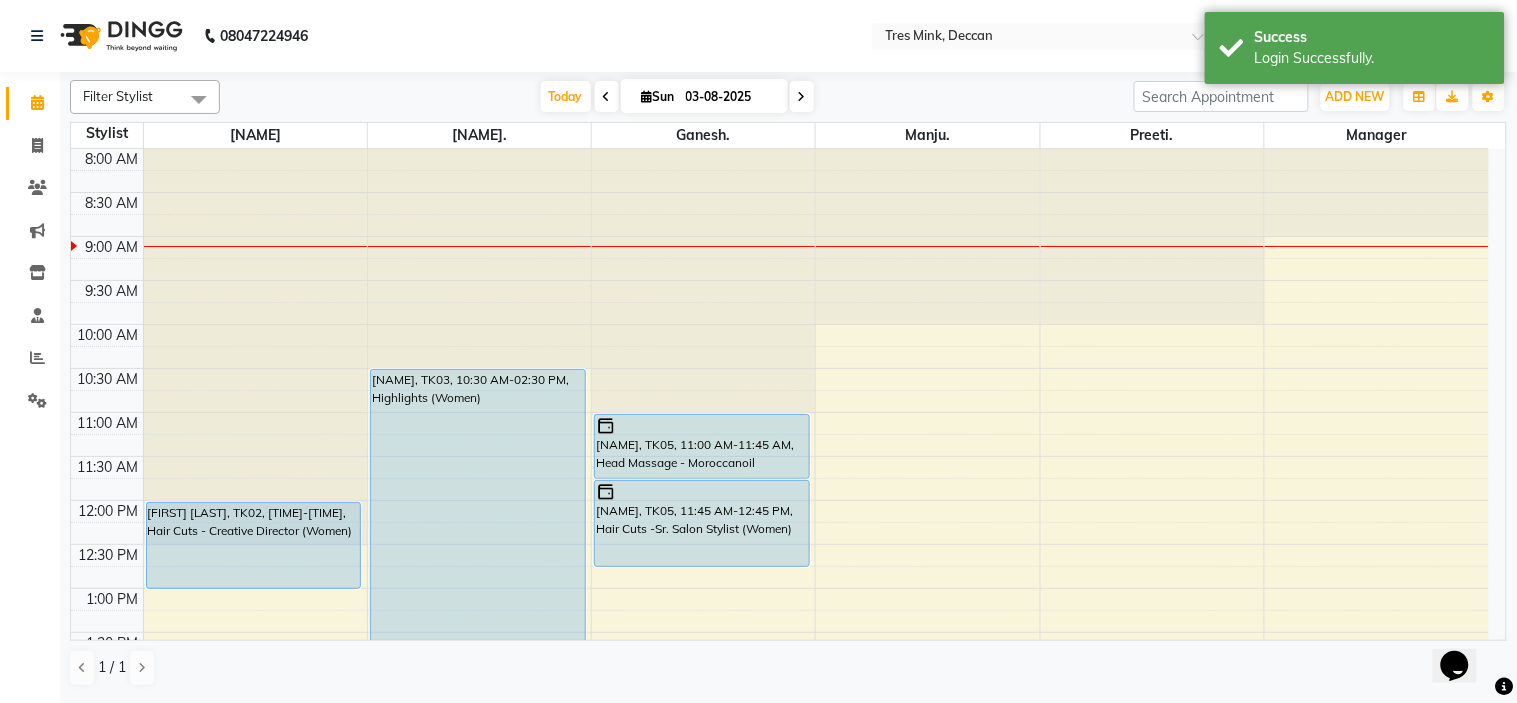 scroll, scrollTop: 0, scrollLeft: 0, axis: both 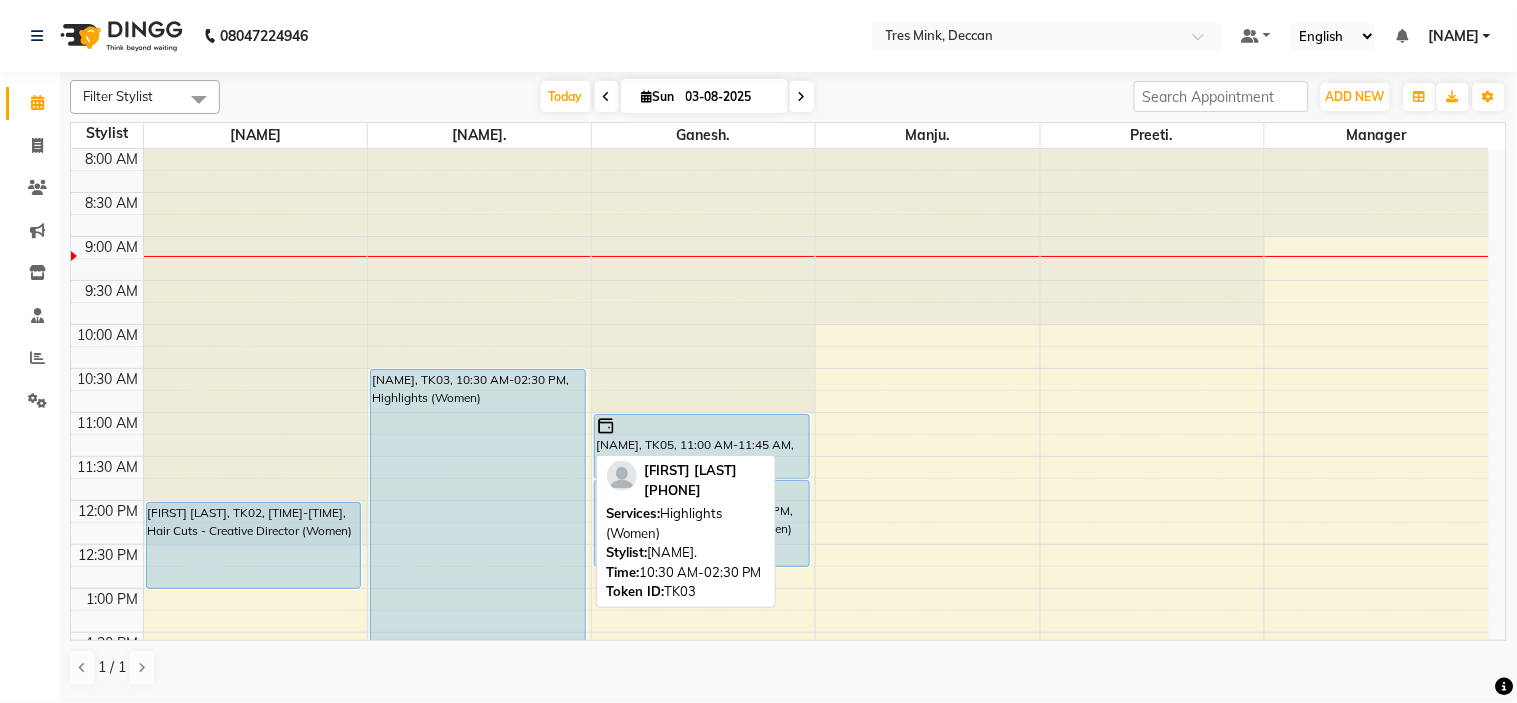 click on "[NAME], TK03, 10:30 AM-02:30 PM, Highlights (Women)" at bounding box center [478, 545] 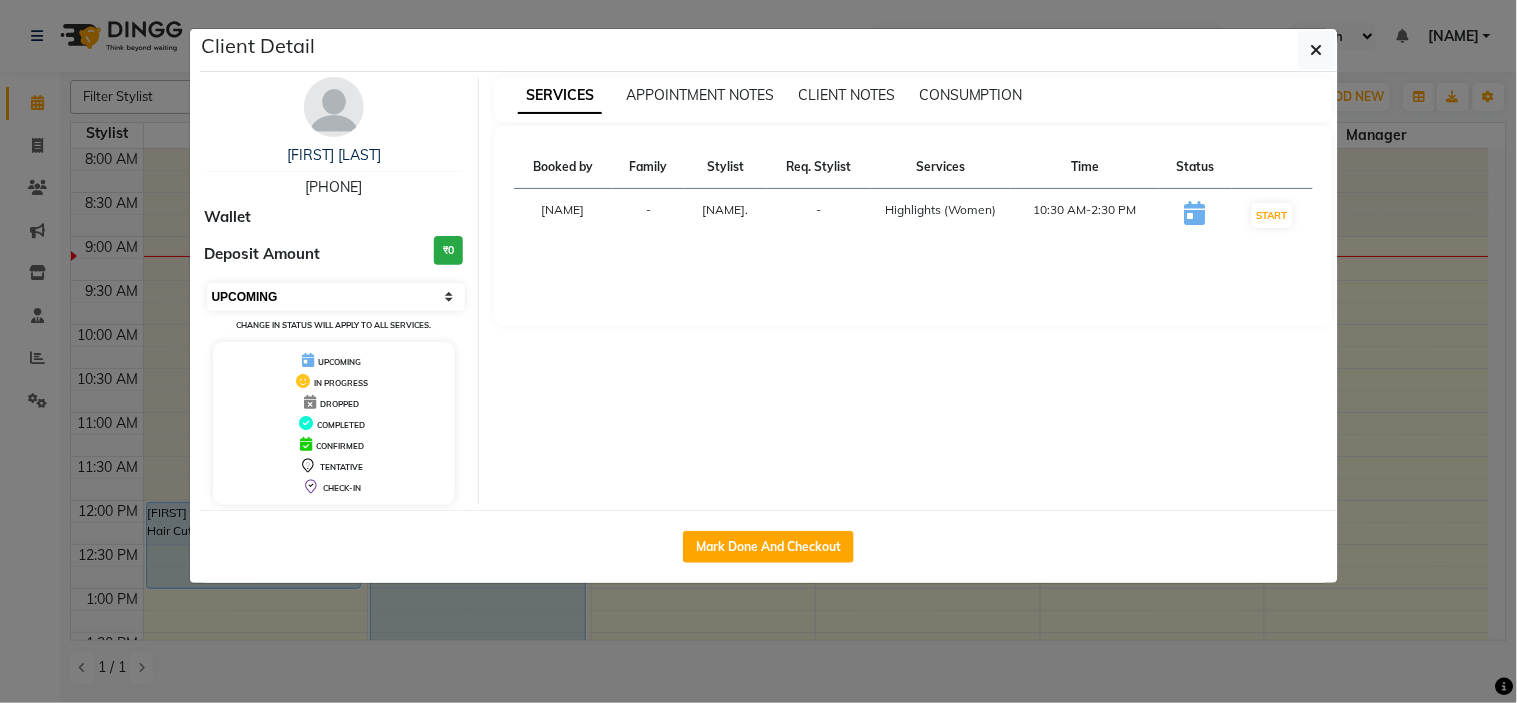 click on "Select IN SERVICE CONFIRMED TENTATIVE CHECK IN MARK DONE DROPPED UPCOMING" at bounding box center [336, 297] 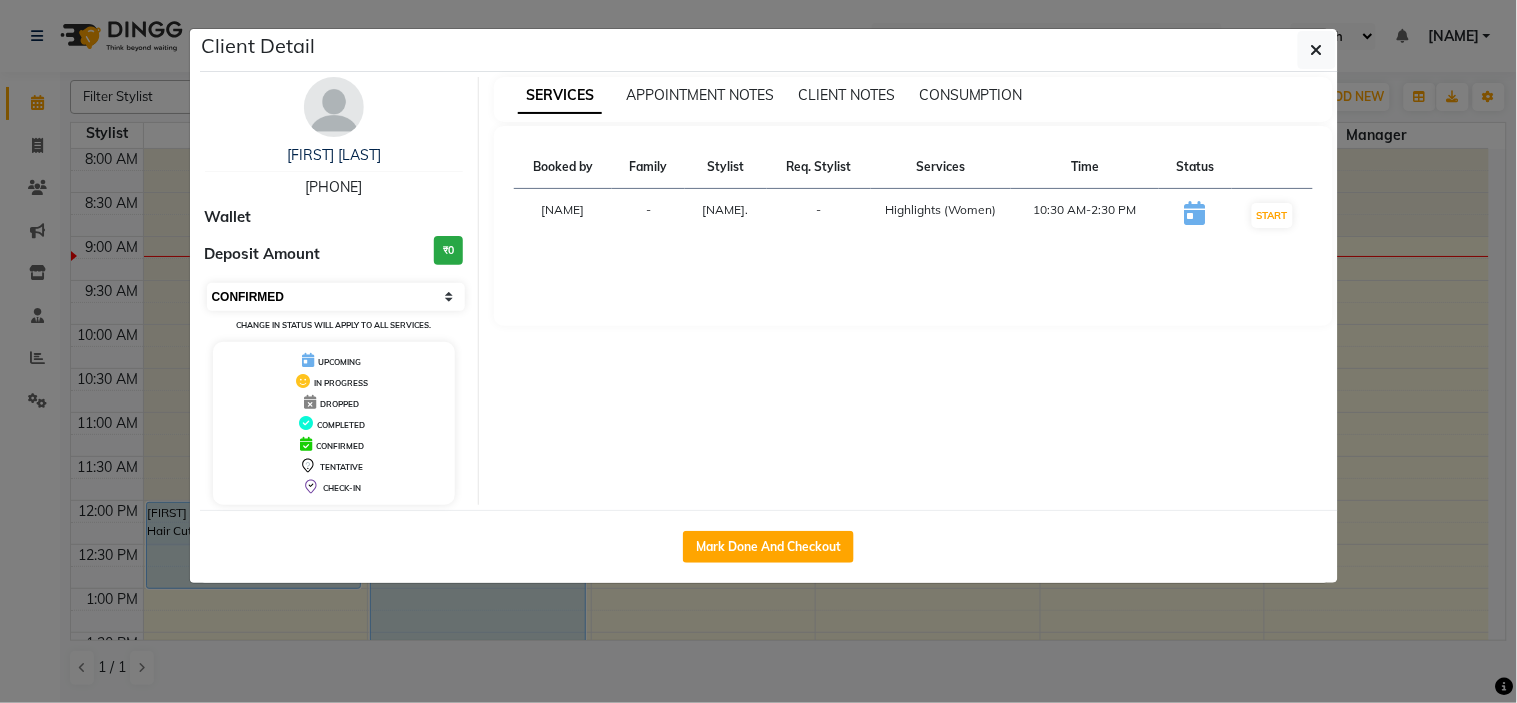 click on "Select IN SERVICE CONFIRMED TENTATIVE CHECK IN MARK DONE DROPPED UPCOMING" at bounding box center [336, 297] 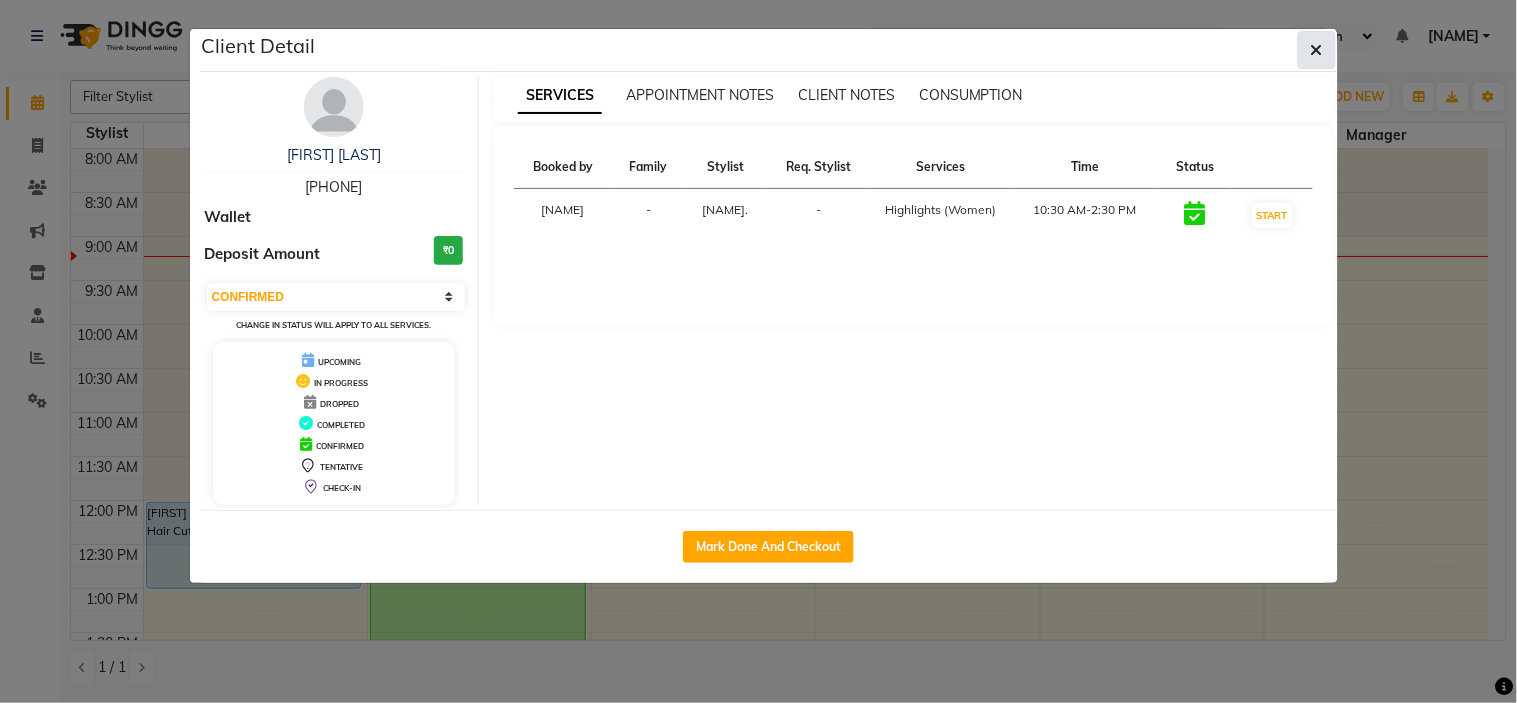 click 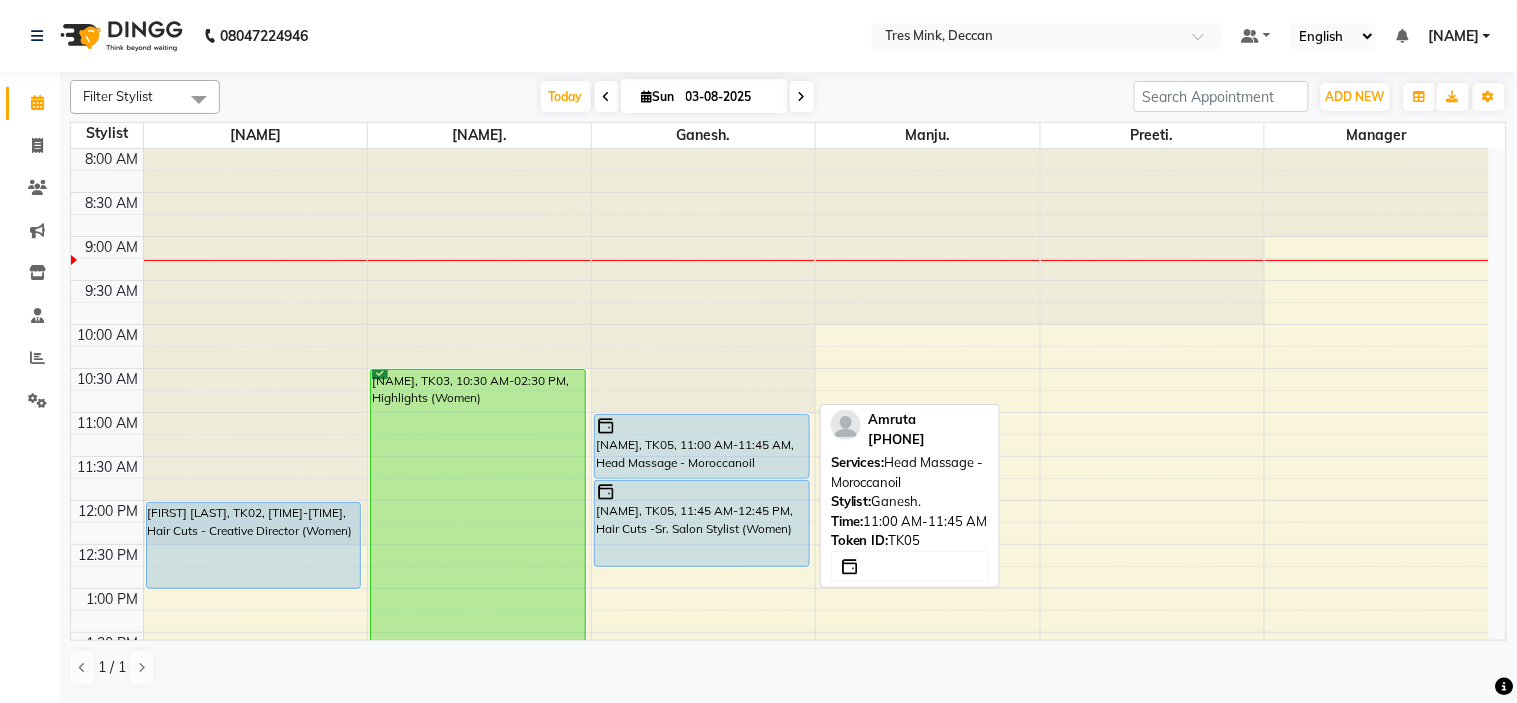 click on "[NAME], TK05, 11:00 AM-11:45 AM, Head Massage - Moroccanoil" at bounding box center (702, 446) 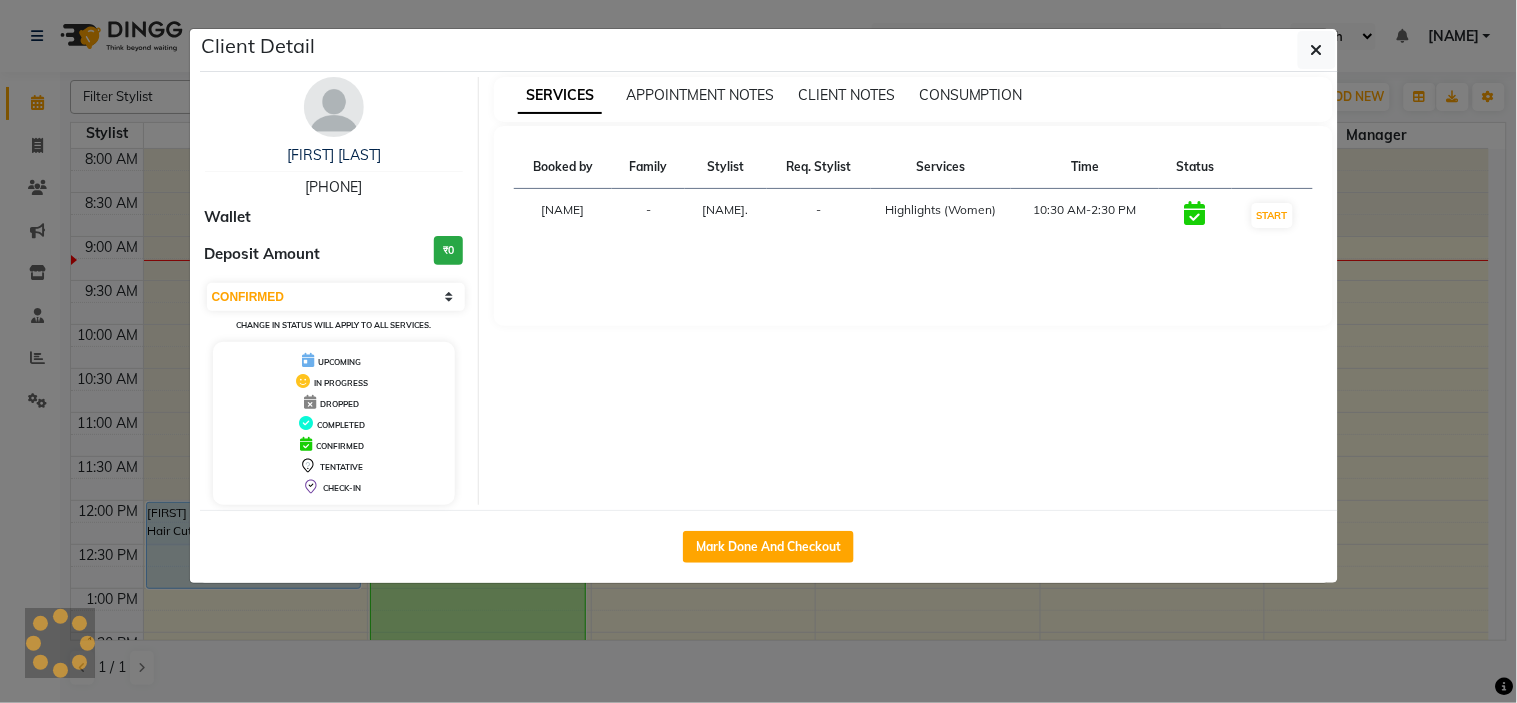 select on "5" 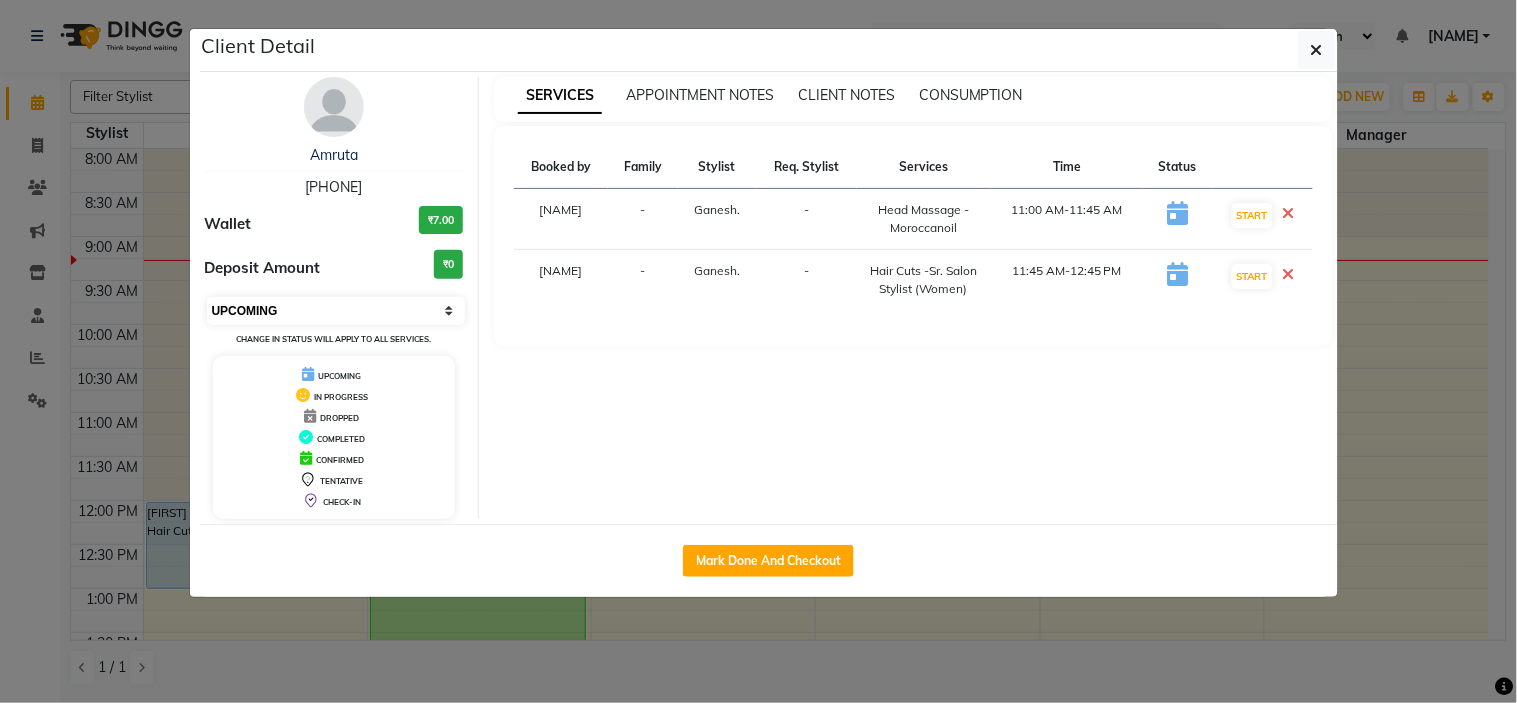 click on "Select IN SERVICE CONFIRMED TENTATIVE CHECK IN MARK DONE DROPPED UPCOMING" at bounding box center (336, 311) 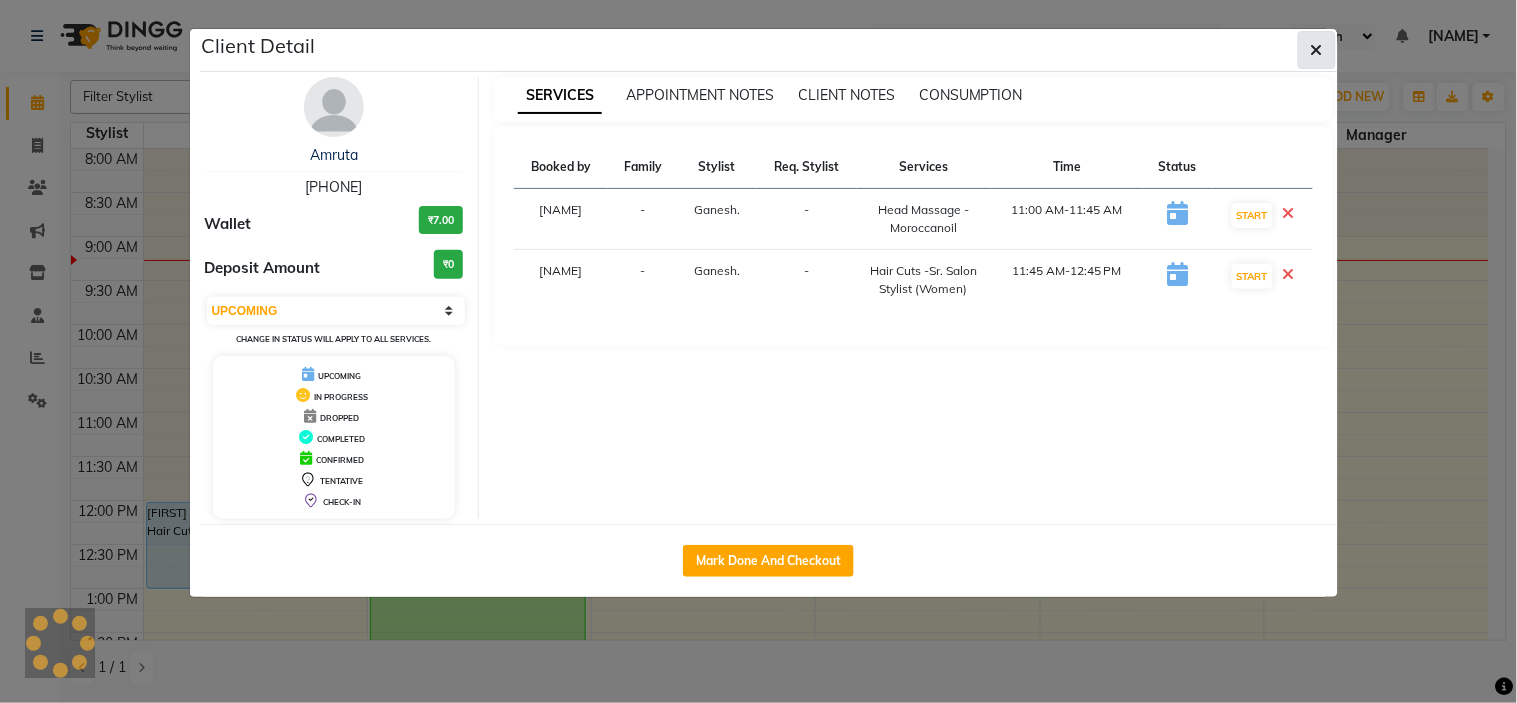 click 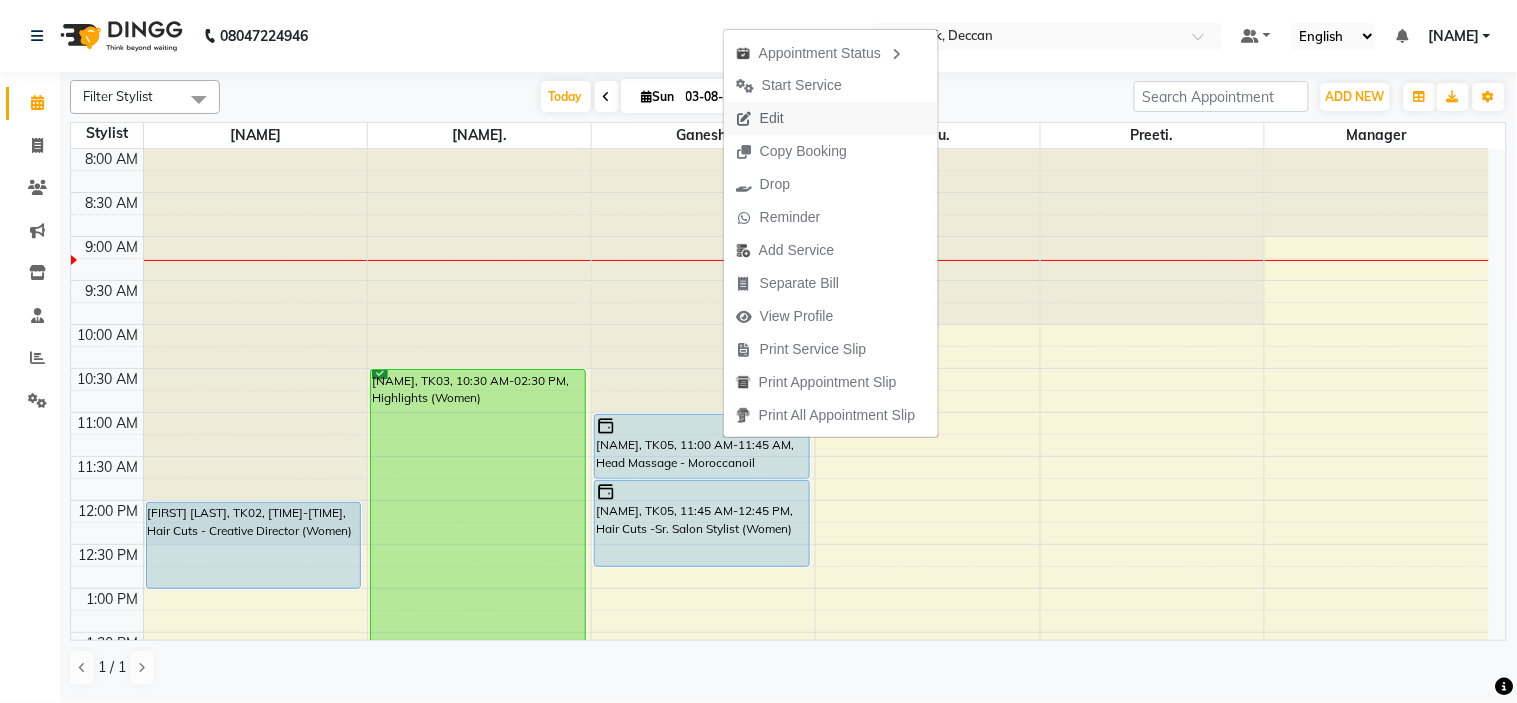 click on "Edit" at bounding box center (760, 118) 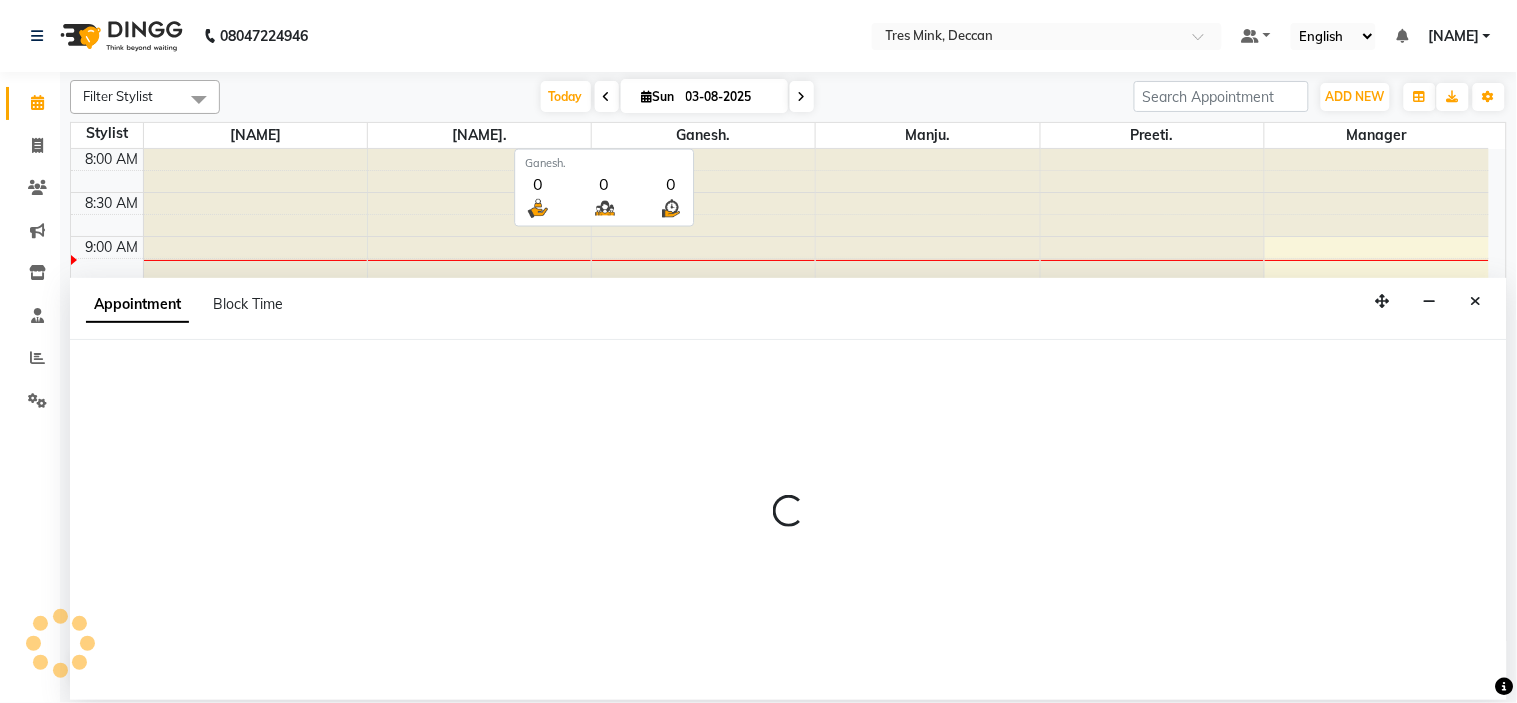 select on "upcoming" 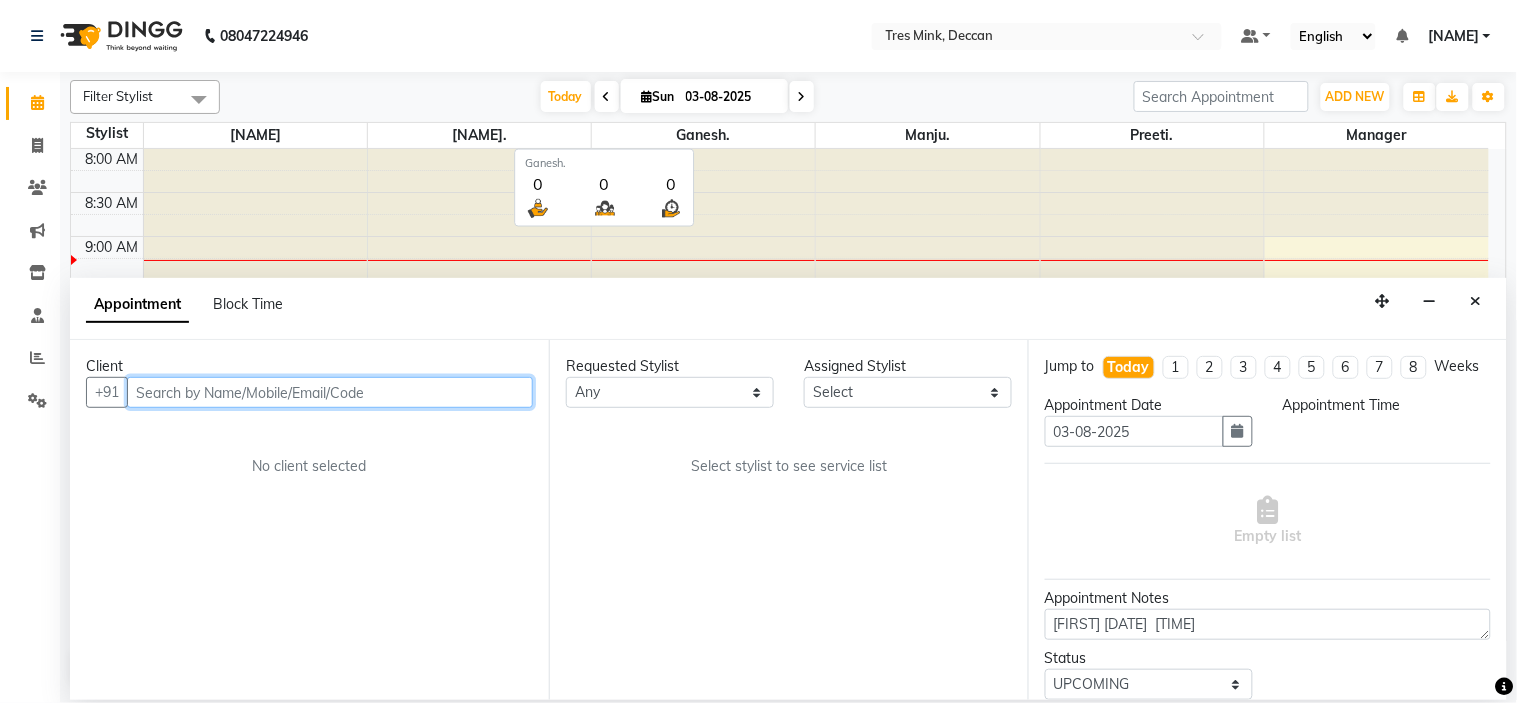 select on "59501" 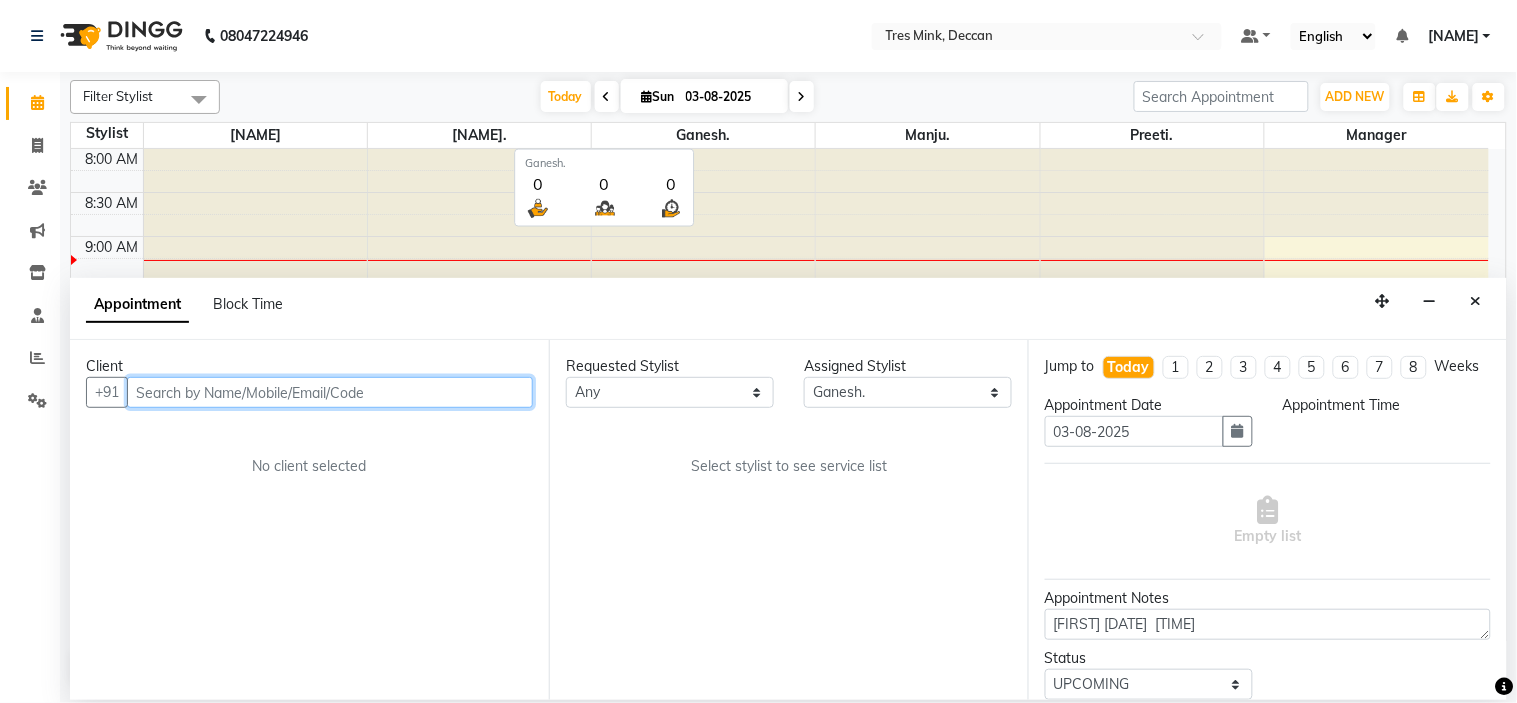 select on "660" 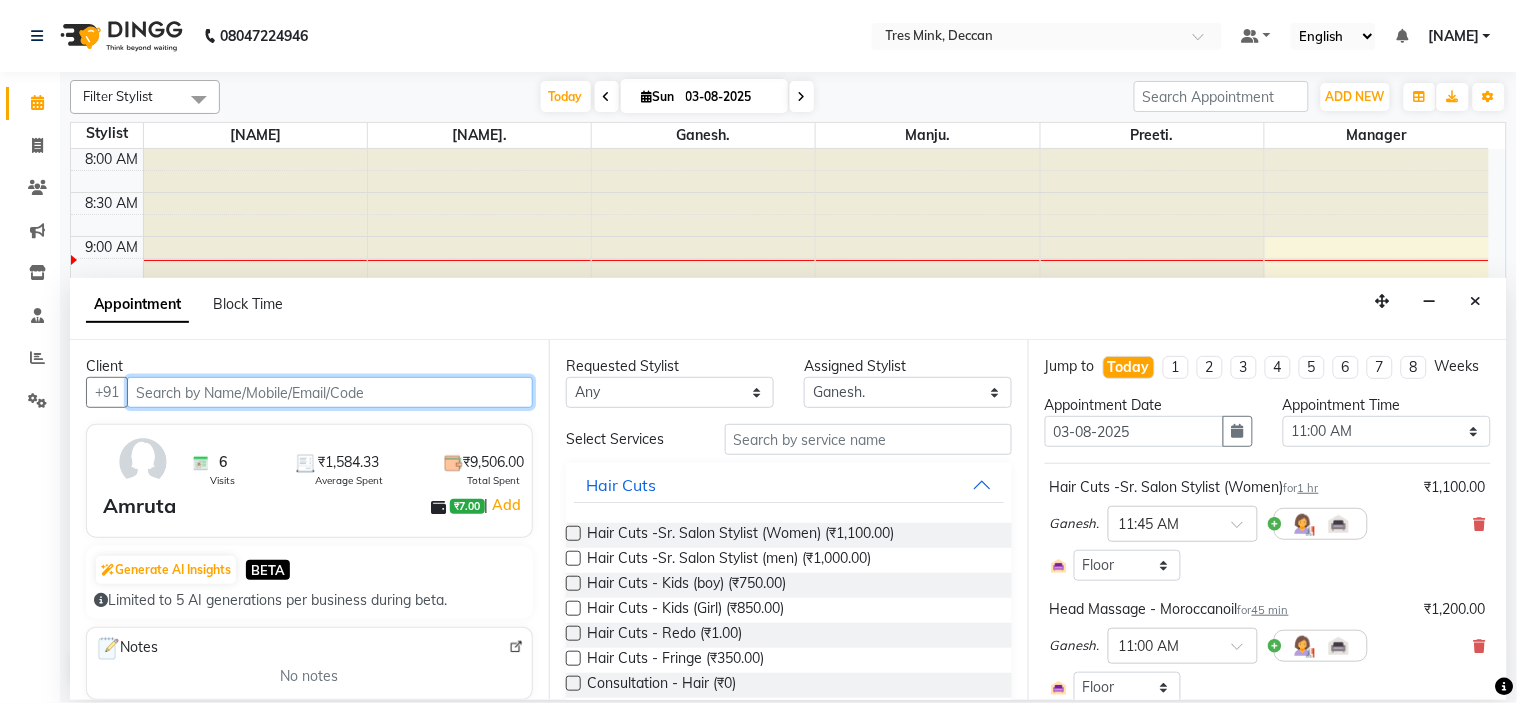 scroll, scrollTop: 88, scrollLeft: 0, axis: vertical 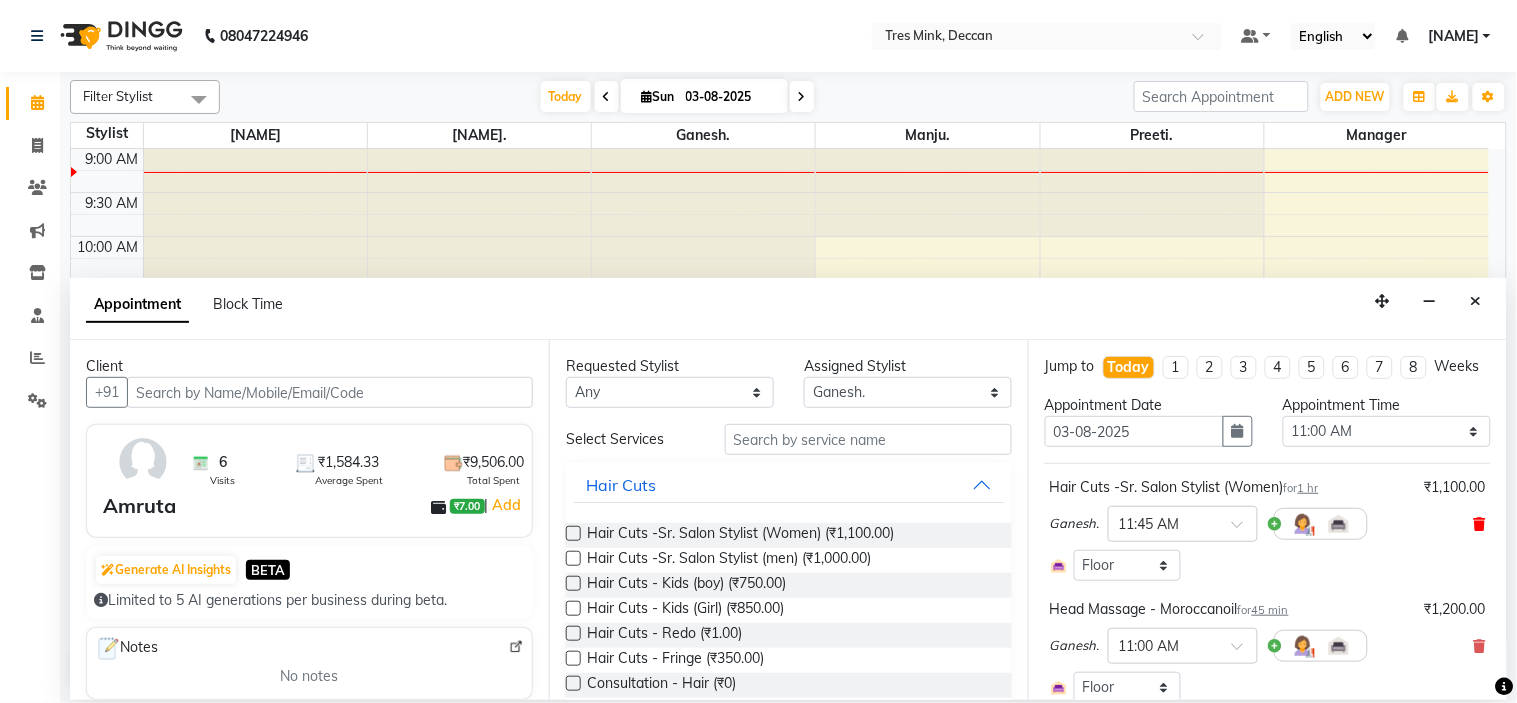 click at bounding box center (1480, 524) 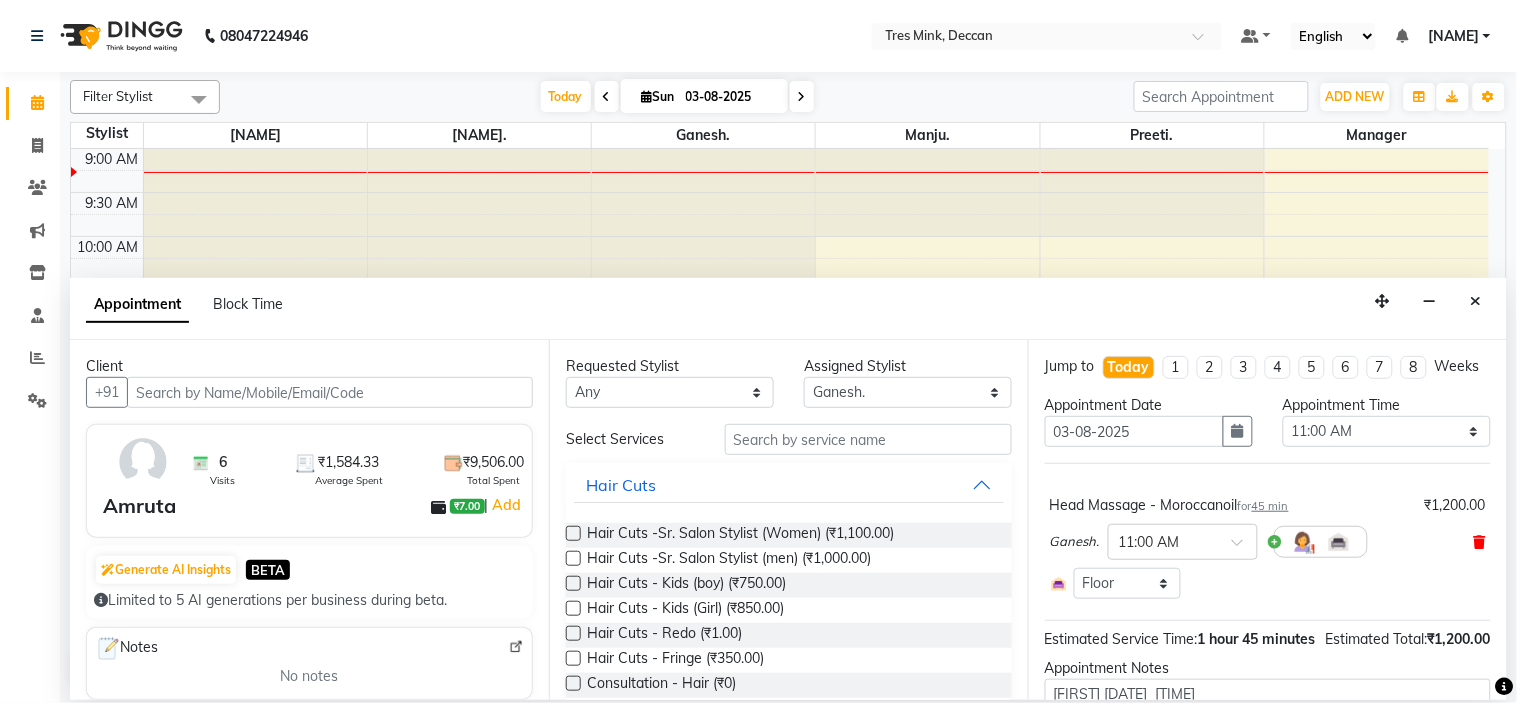 click at bounding box center (1480, 542) 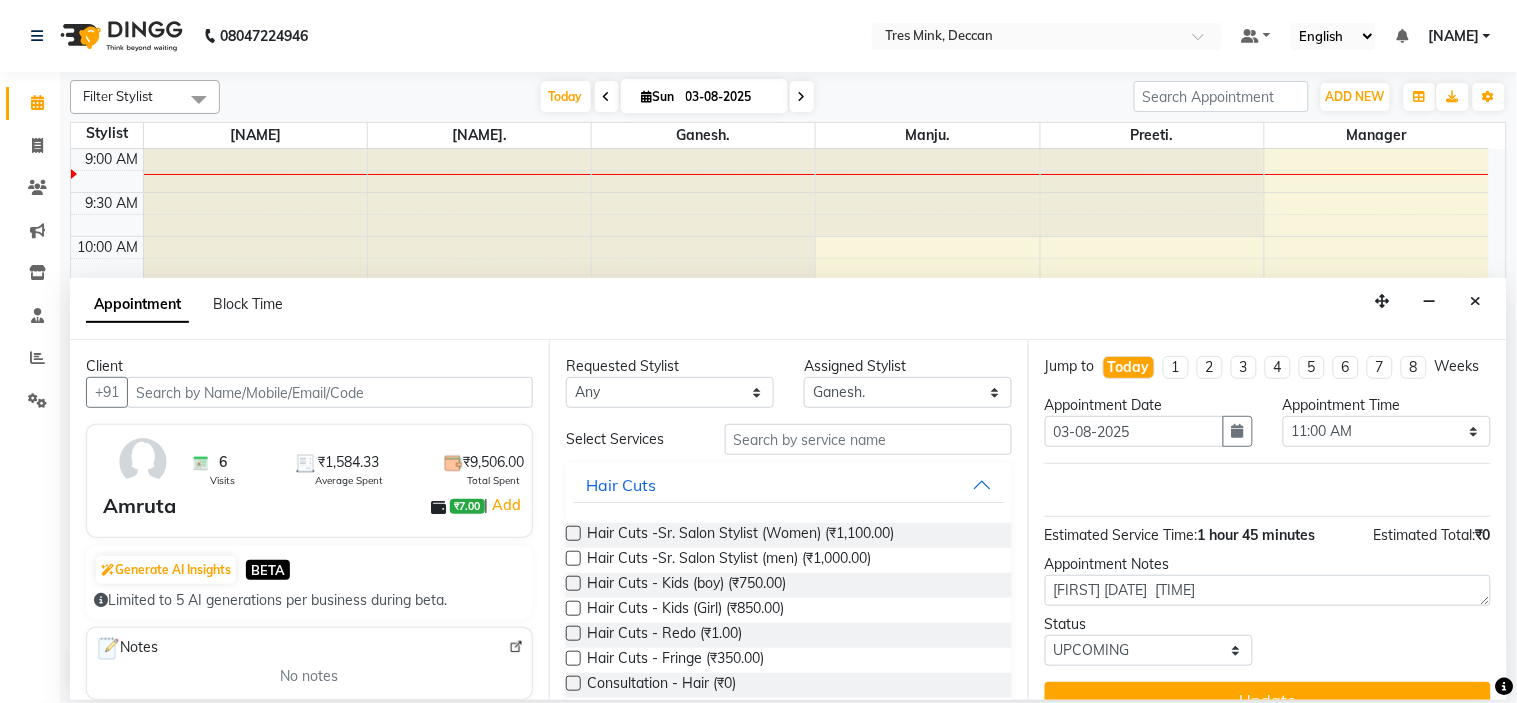 click at bounding box center (573, 533) 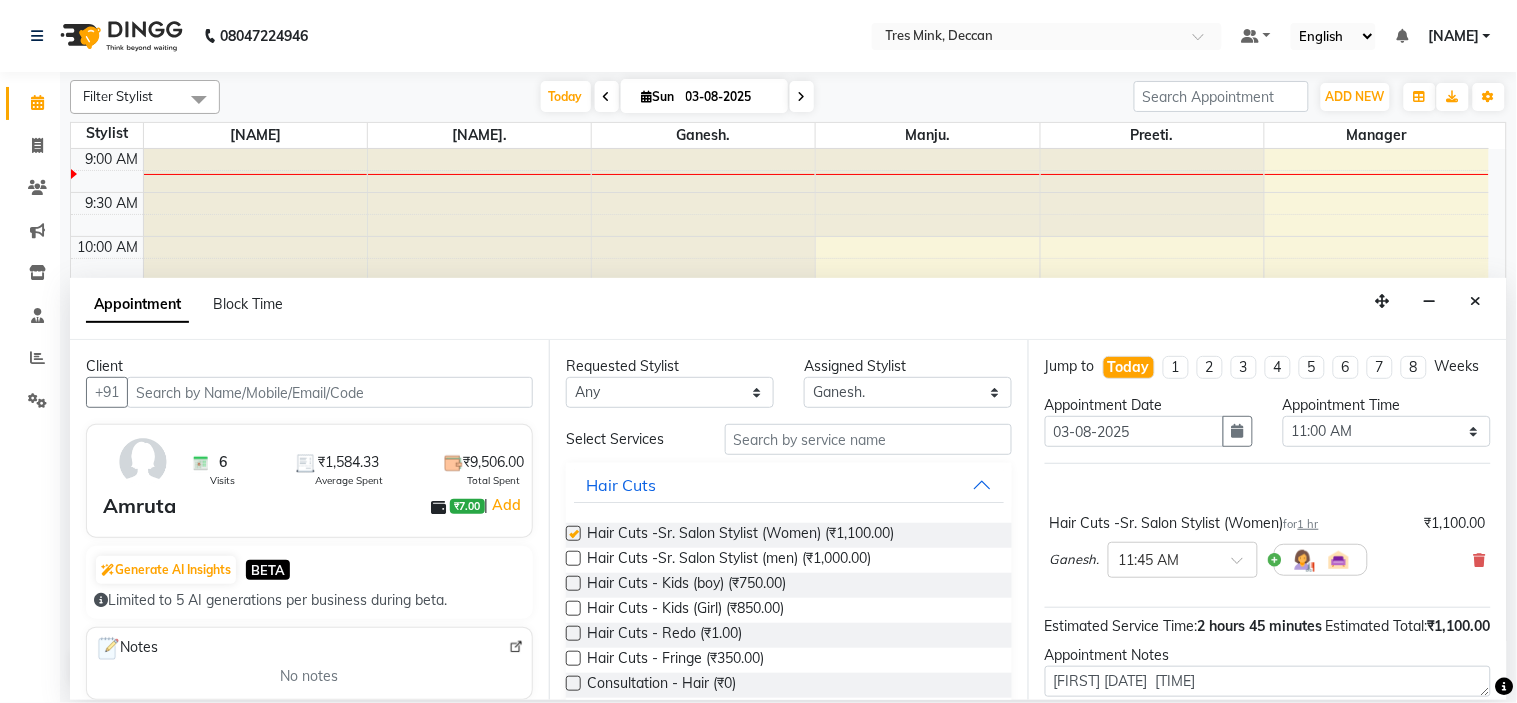checkbox on "false" 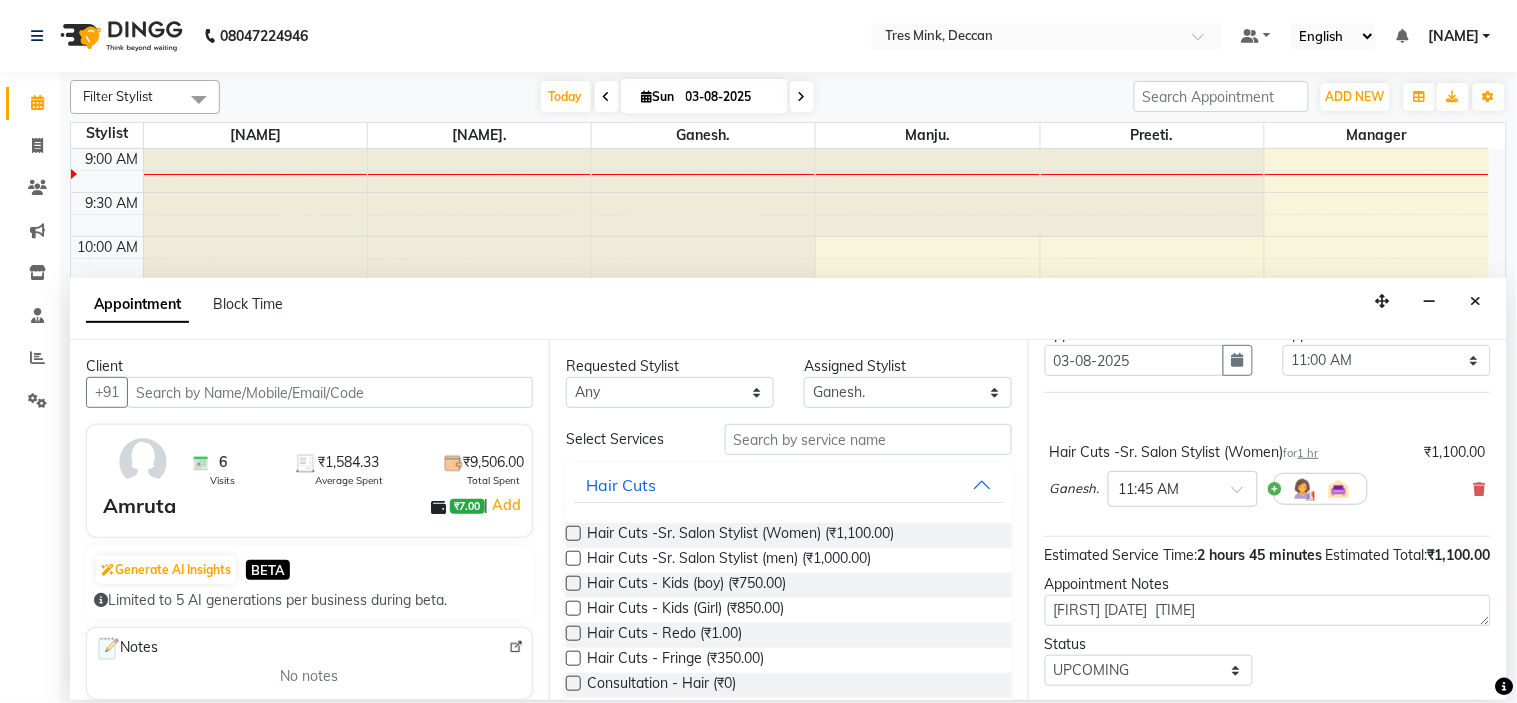 scroll, scrollTop: 111, scrollLeft: 0, axis: vertical 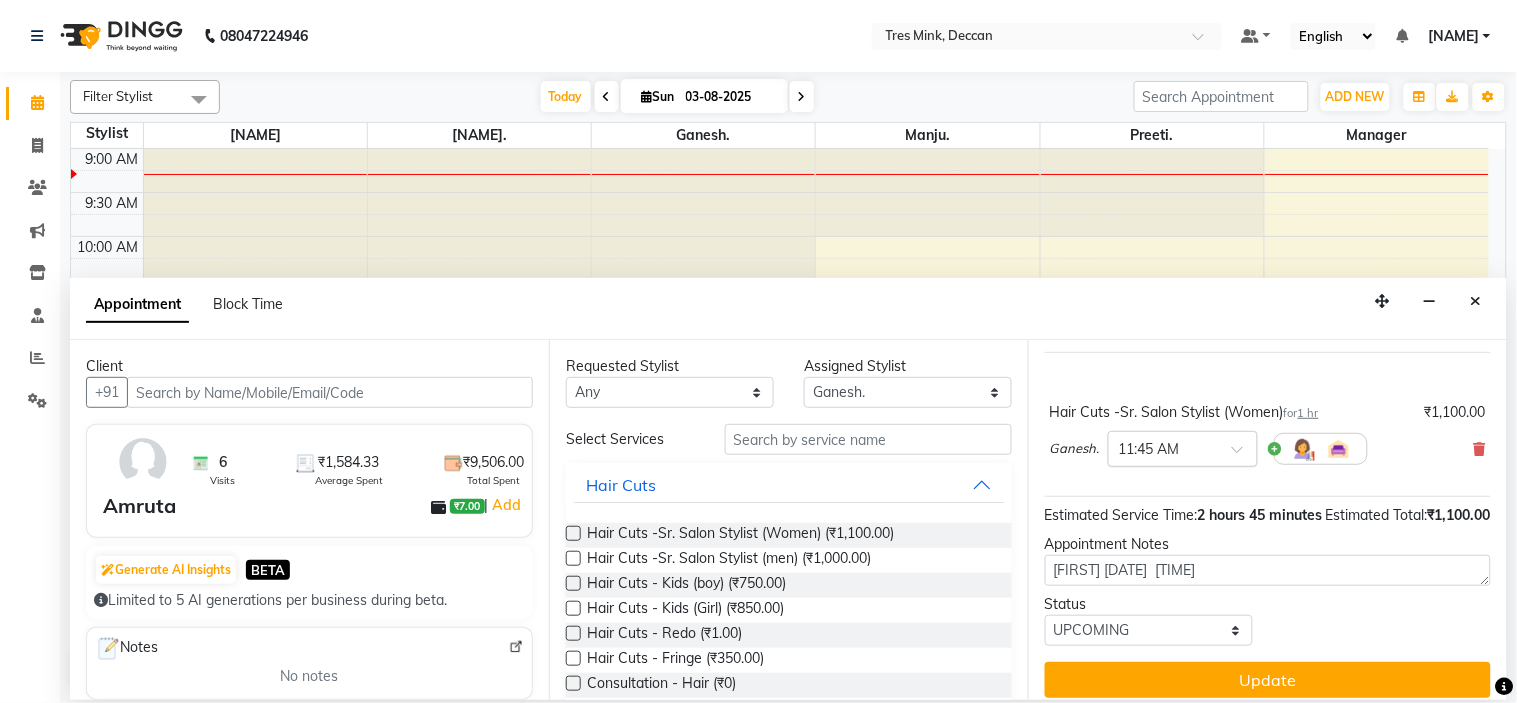 click on "× 11:45 AM" at bounding box center [1183, 449] 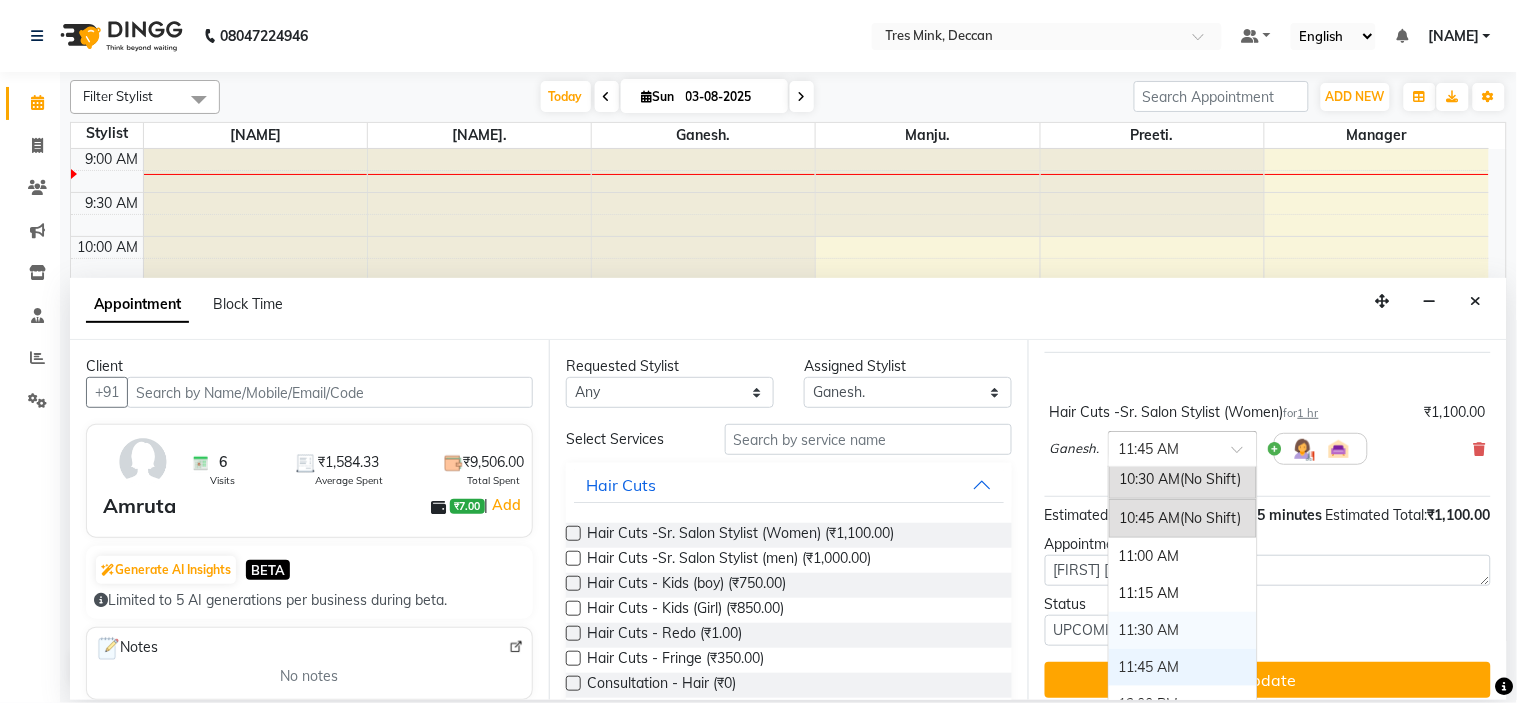 scroll, scrollTop: 202, scrollLeft: 0, axis: vertical 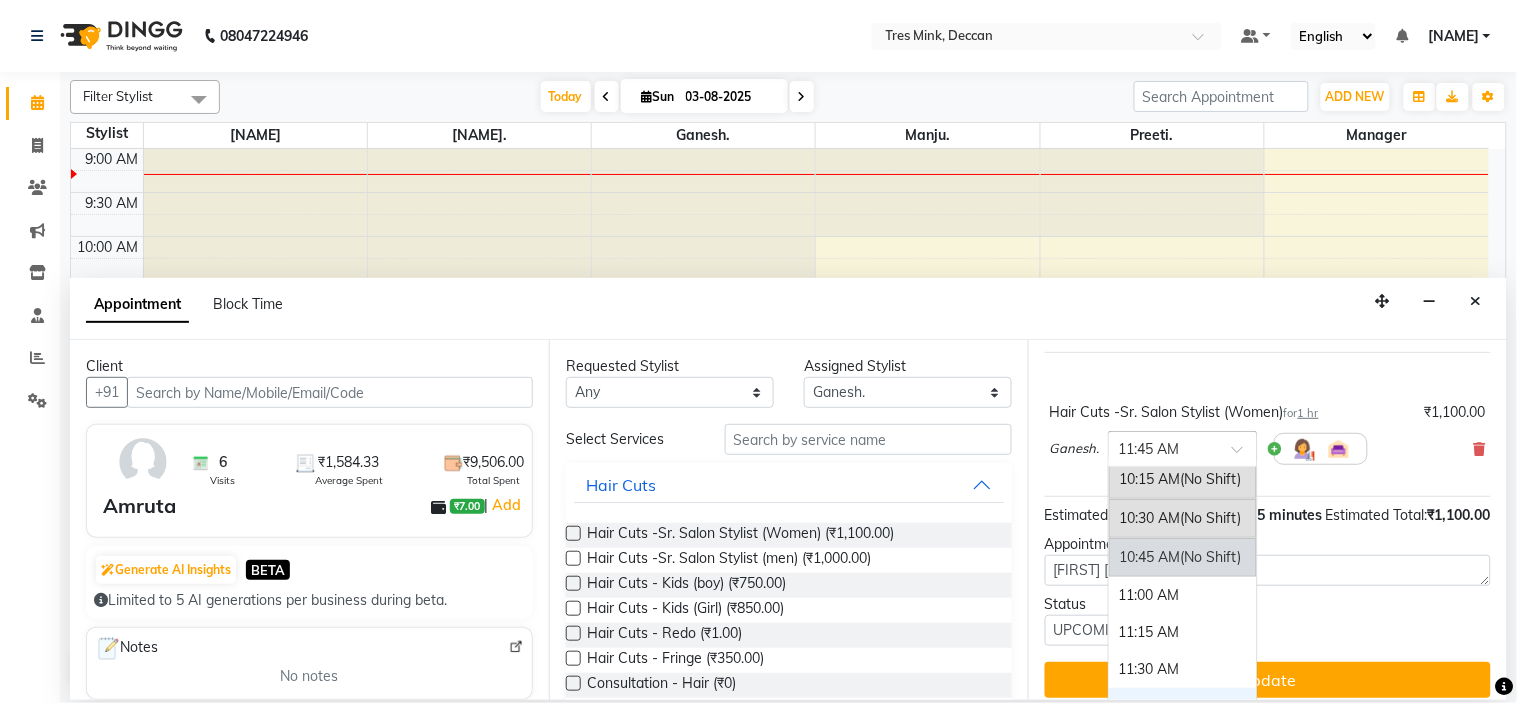 click on "10:45 AM   (No Shift)" at bounding box center (1183, 557) 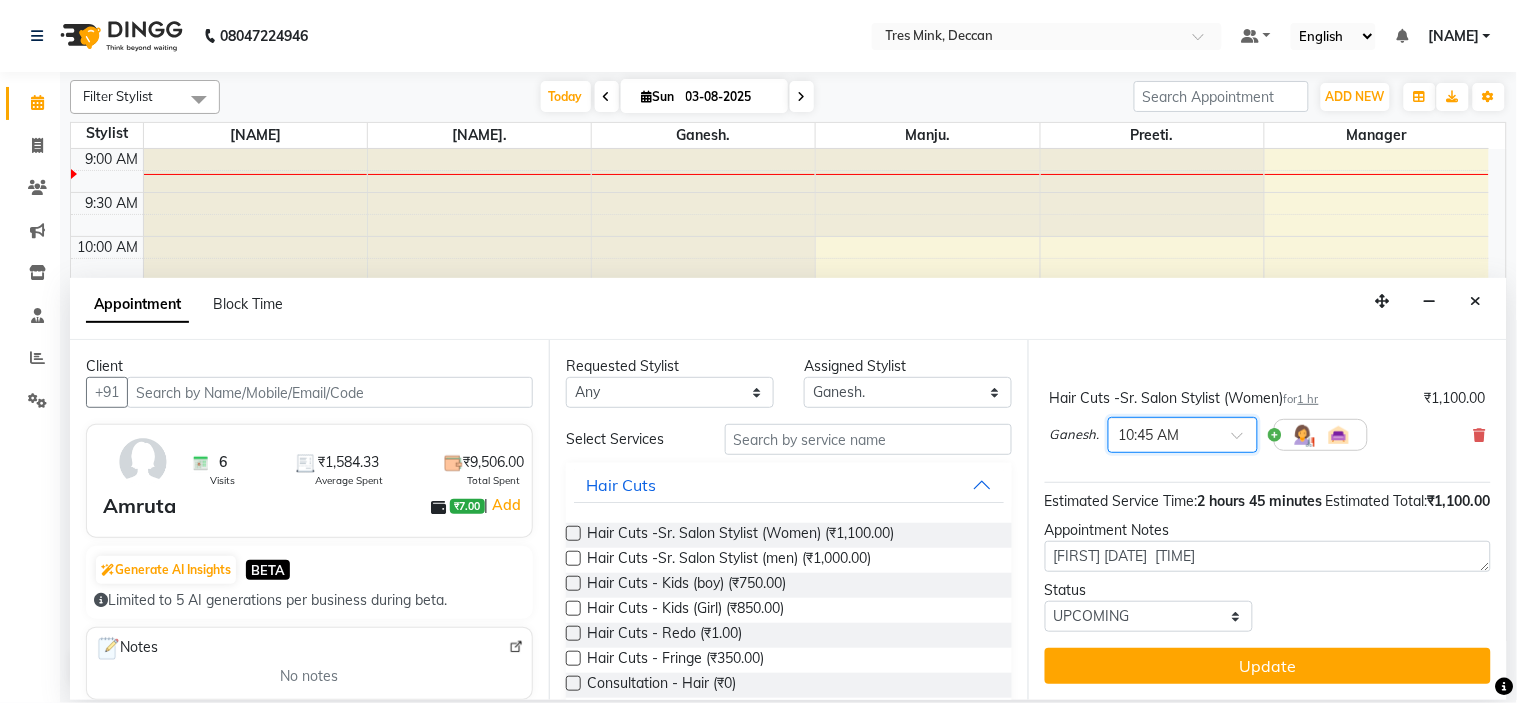 scroll, scrollTop: 165, scrollLeft: 0, axis: vertical 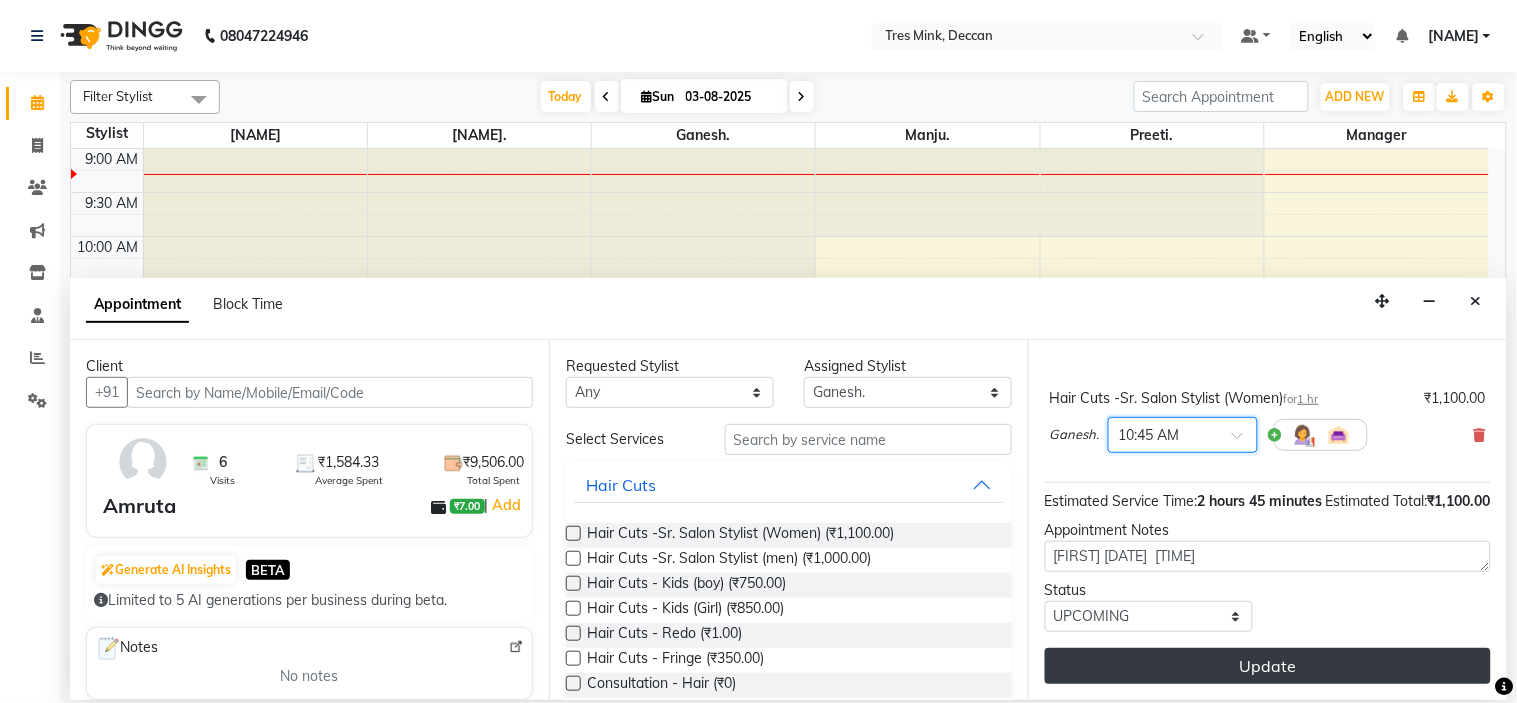 click on "Update" at bounding box center (1268, 666) 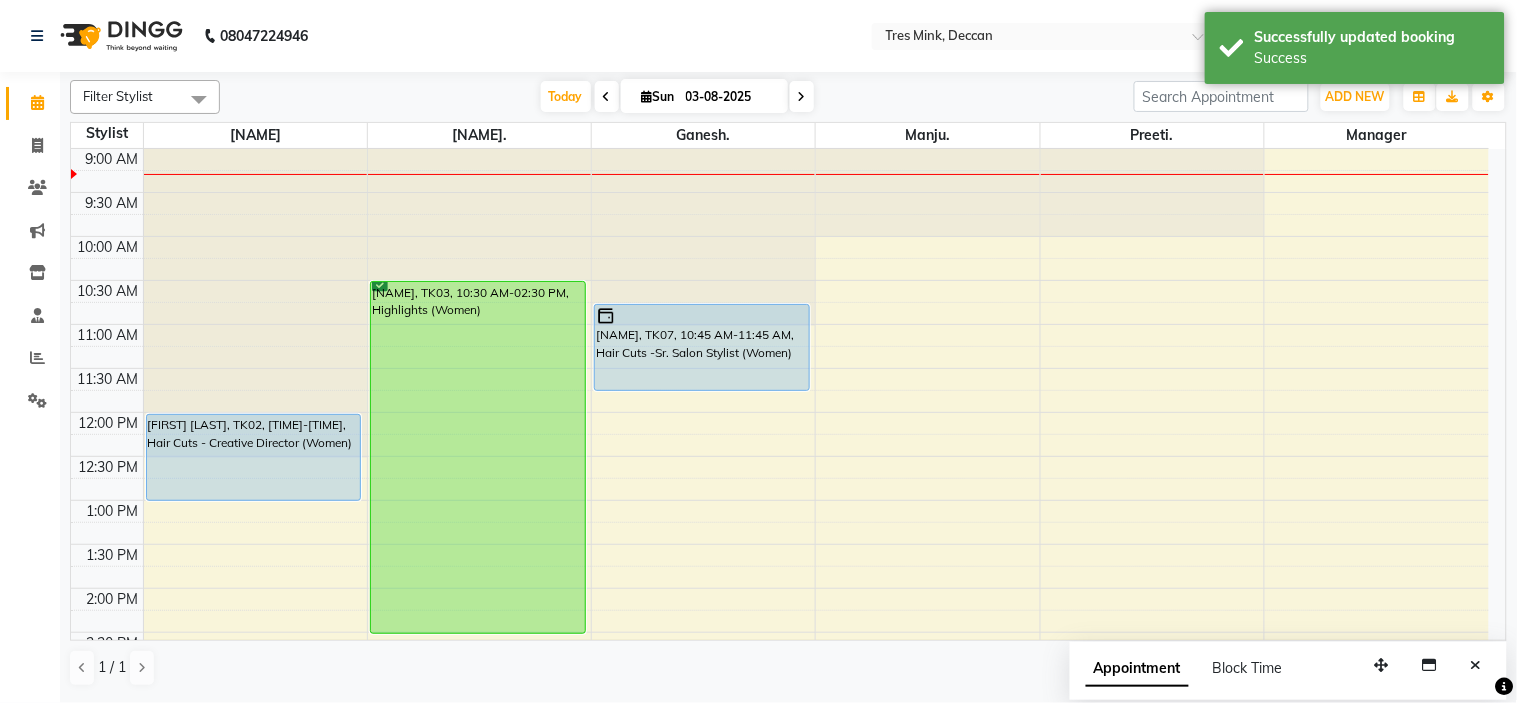 click at bounding box center [702, 316] 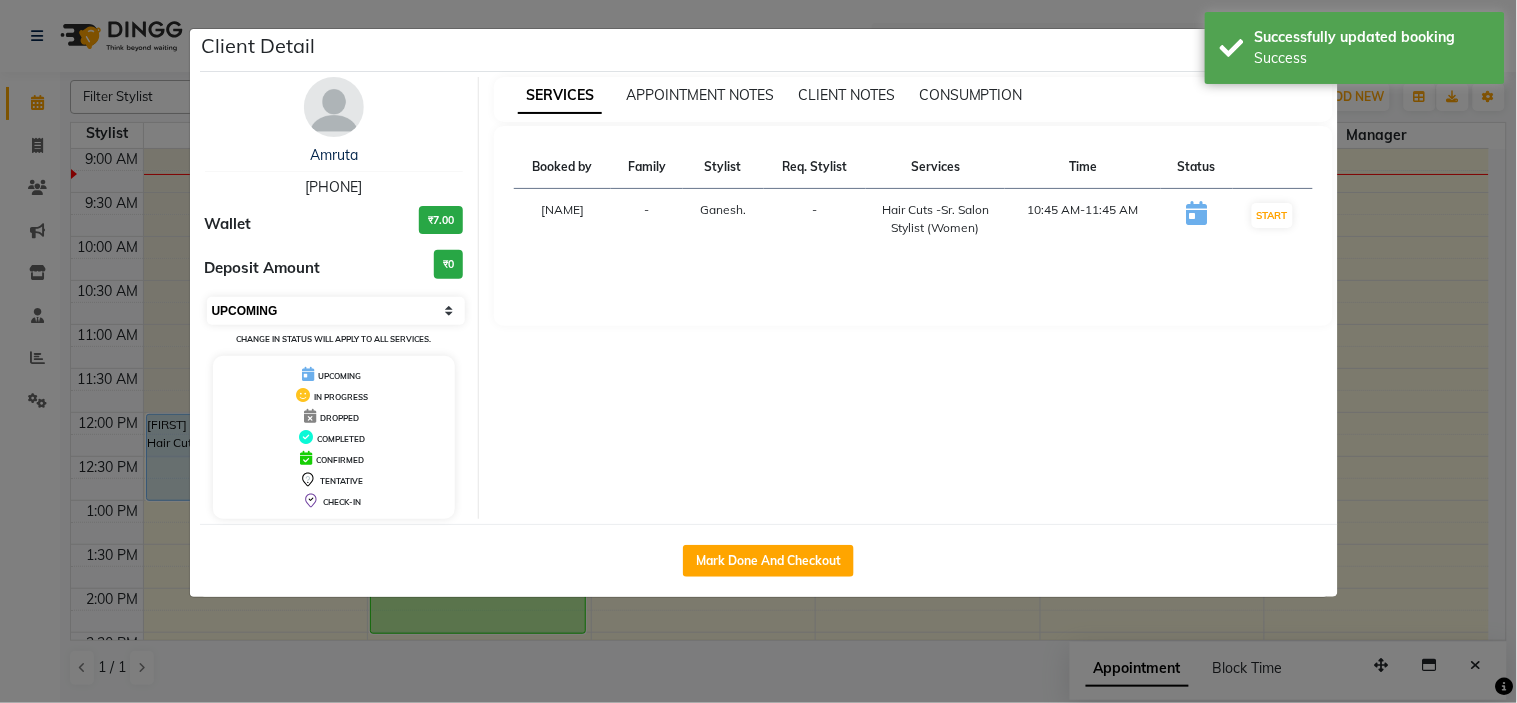 click on "Select IN SERVICE CONFIRMED TENTATIVE CHECK IN MARK DONE DROPPED UPCOMING" at bounding box center (336, 311) 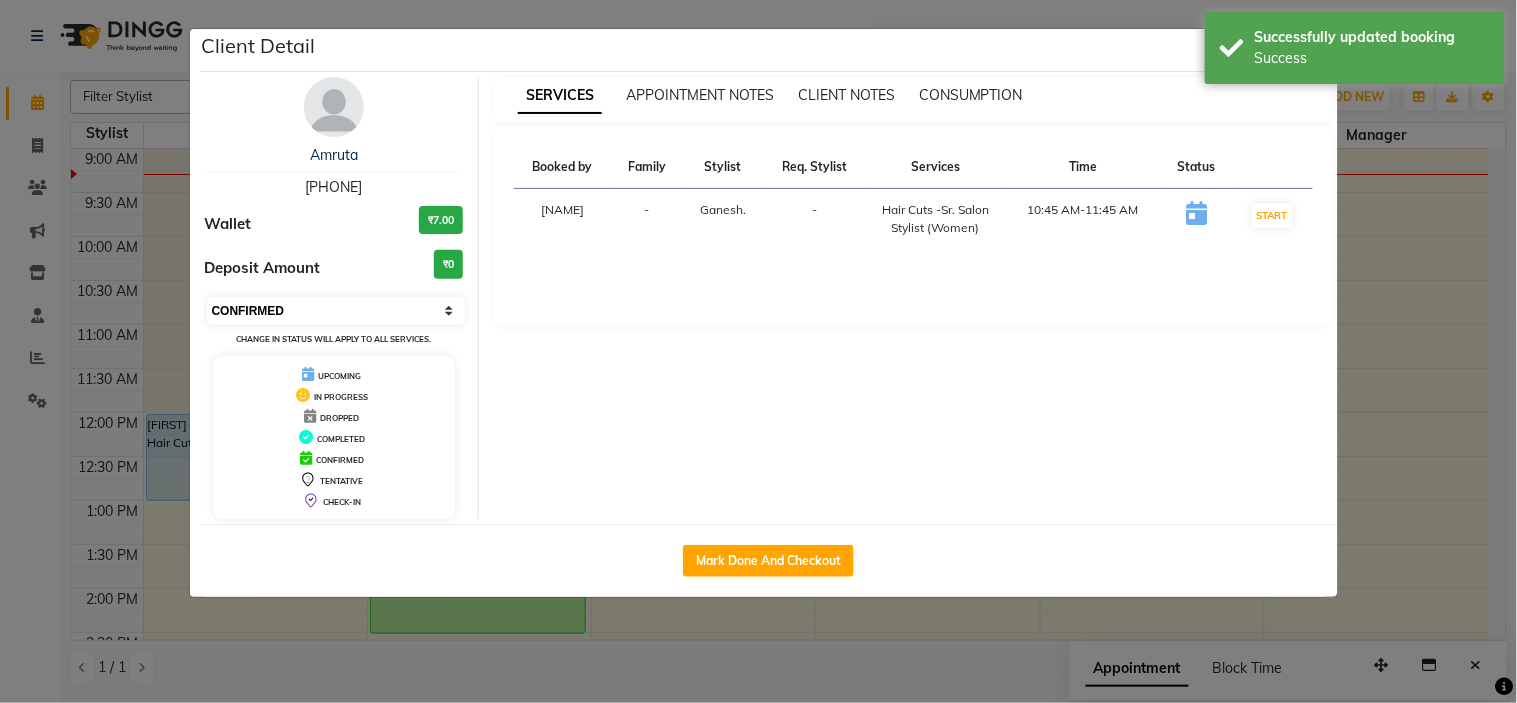 click on "Select IN SERVICE CONFIRMED TENTATIVE CHECK IN MARK DONE DROPPED UPCOMING" at bounding box center [336, 311] 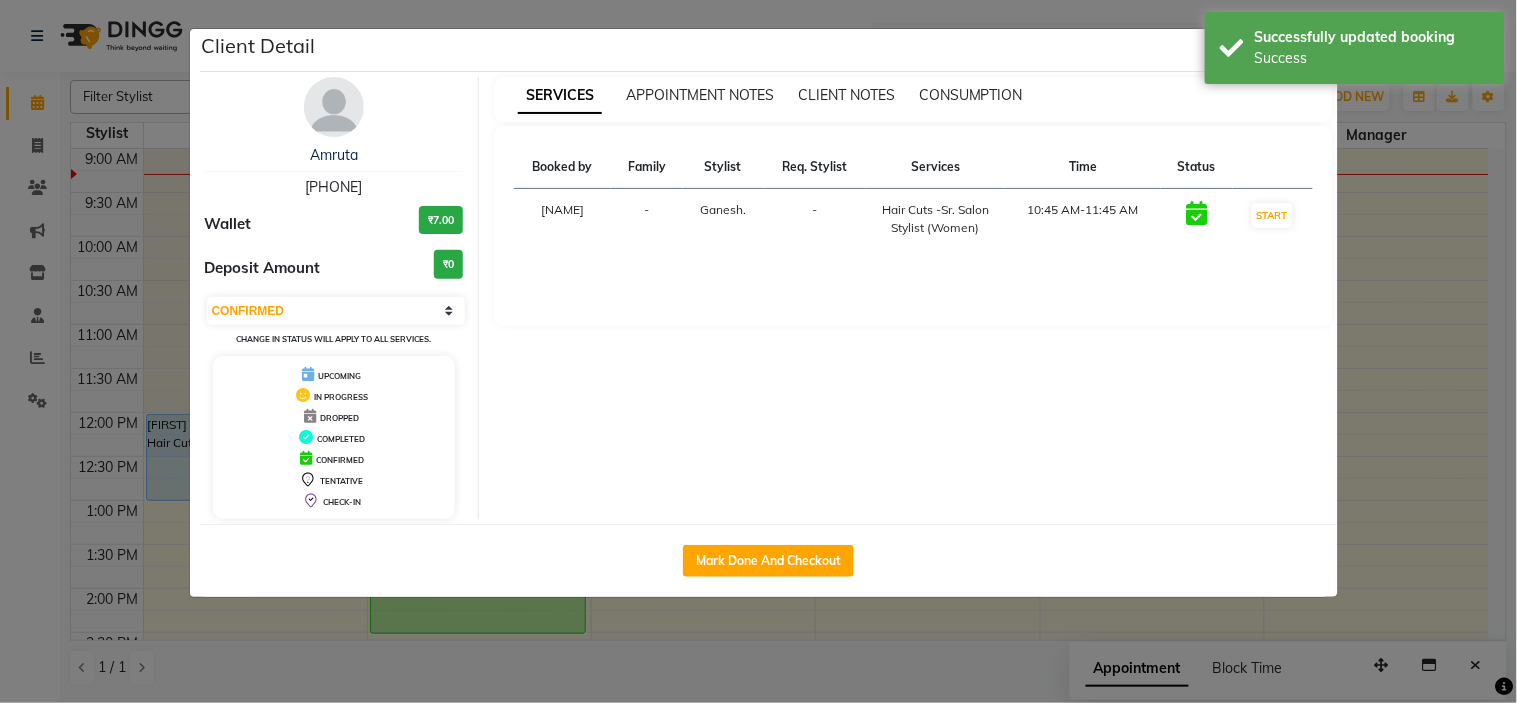 click on "Client Detail  Amruta    9372135551 Wallet ₹7.00 Deposit Amount  ₹0  Select IN SERVICE CONFIRMED TENTATIVE CHECK IN MARK DONE DROPPED UPCOMING Change in status will apply to all services. UPCOMING IN PROGRESS DROPPED COMPLETED CONFIRMED TENTATIVE CHECK-IN SERVICES APPOINTMENT NOTES CLIENT NOTES CONSUMPTION Booked by Family Stylist Req. Stylist Services Time Status  Revati Karandikar  - Ganesh. -  Hair Cuts -Sr. Salon Stylist (Women)   10:45 AM-11:45 AM   START   Mark Done And Checkout" 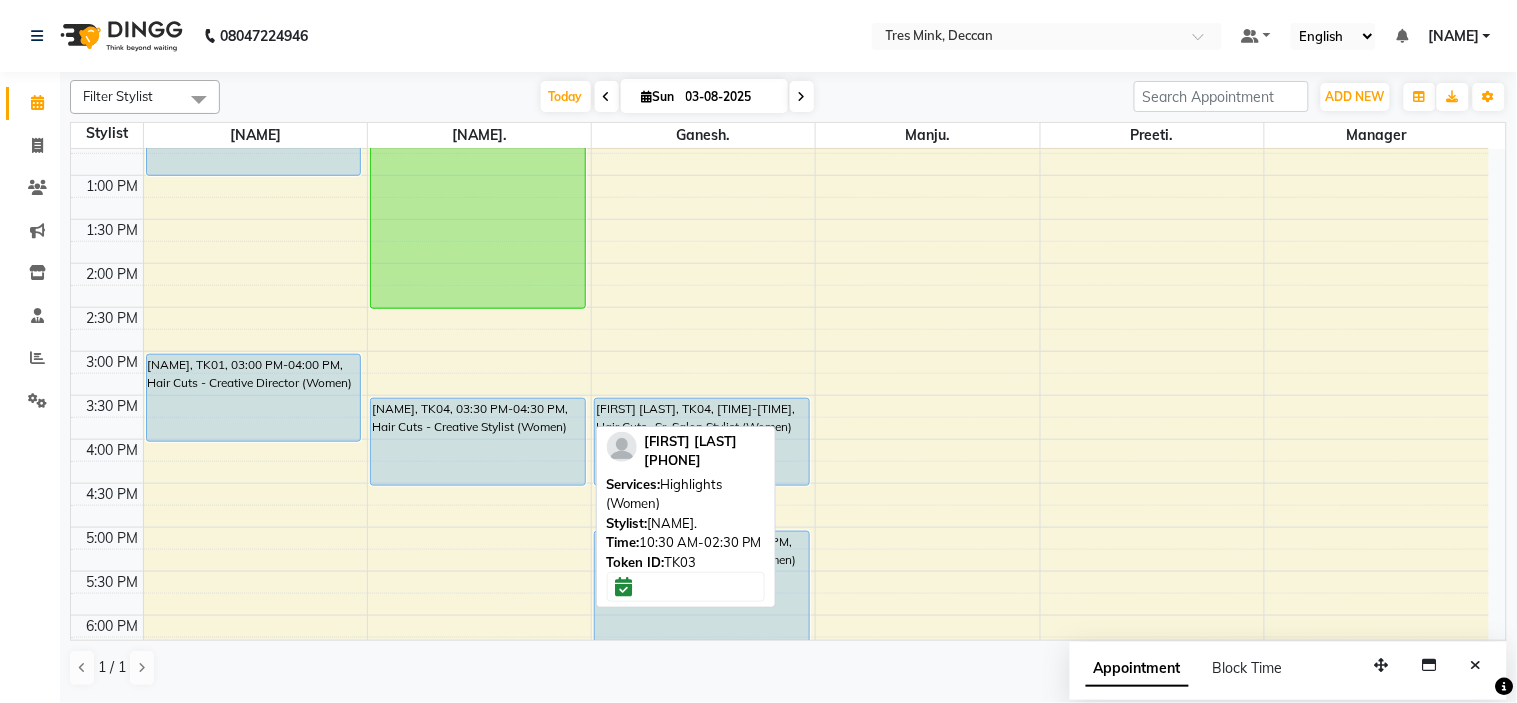 scroll, scrollTop: 422, scrollLeft: 0, axis: vertical 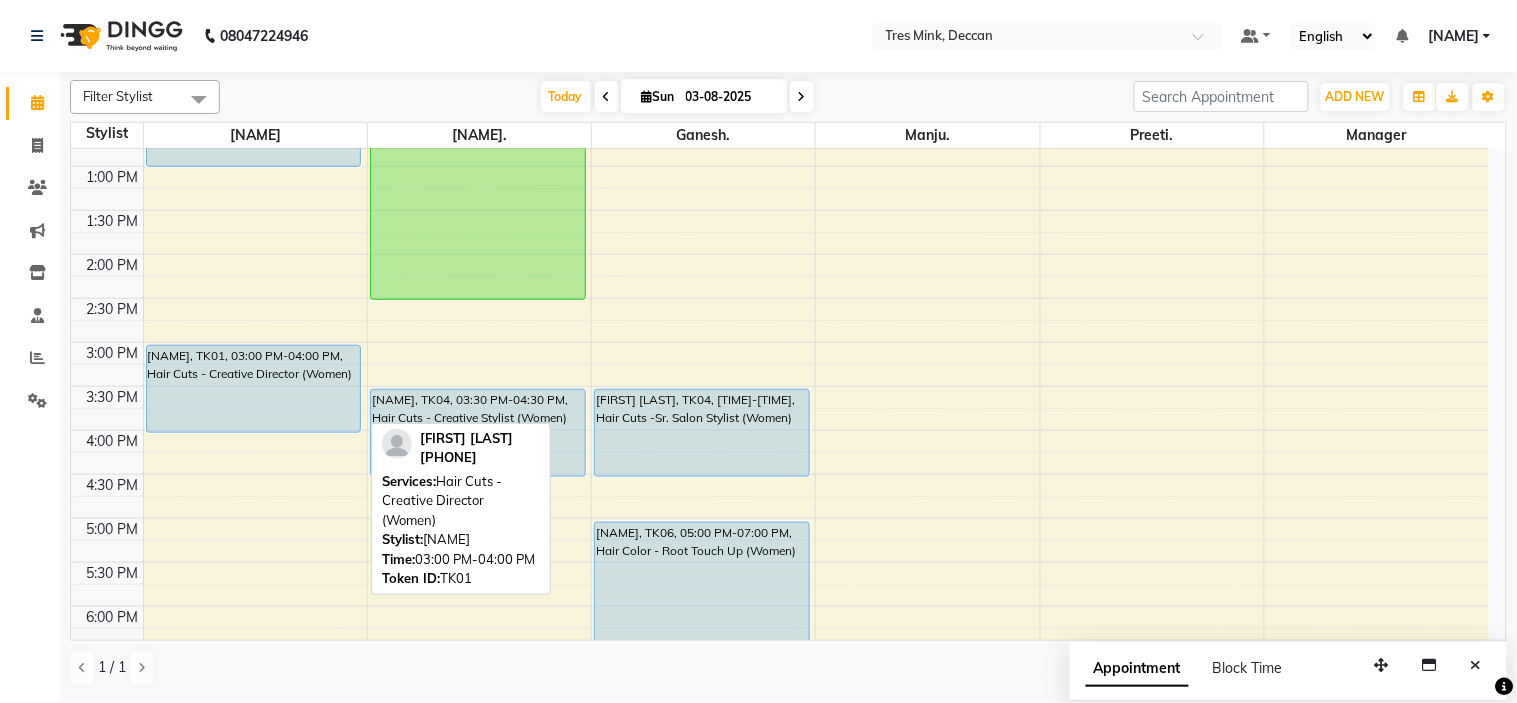 click on "Simone Gangal, TK01, 03:00 PM-04:00 PM, Hair Cuts - Creative Director (Women)" at bounding box center (254, 389) 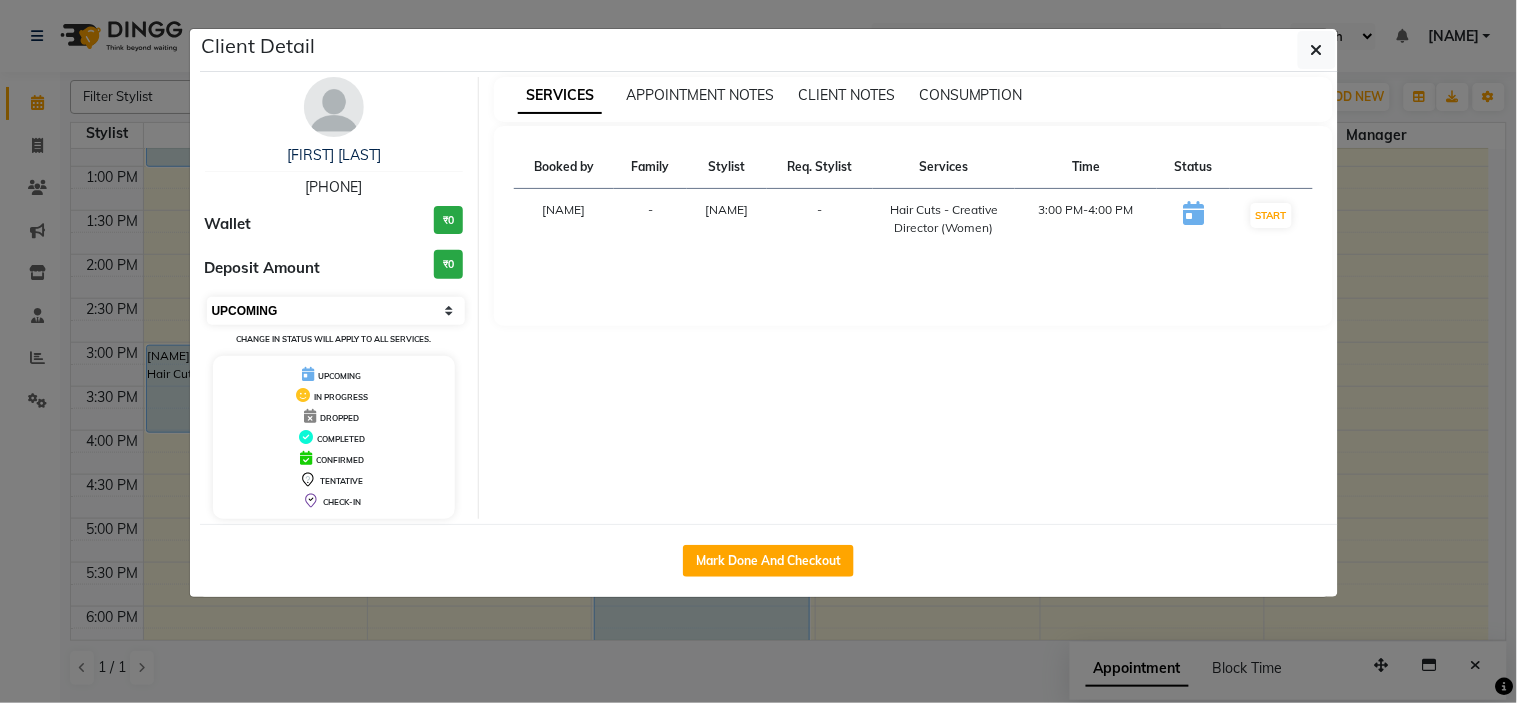 click on "Select IN SERVICE CONFIRMED TENTATIVE CHECK IN MARK DONE DROPPED UPCOMING" at bounding box center (336, 311) 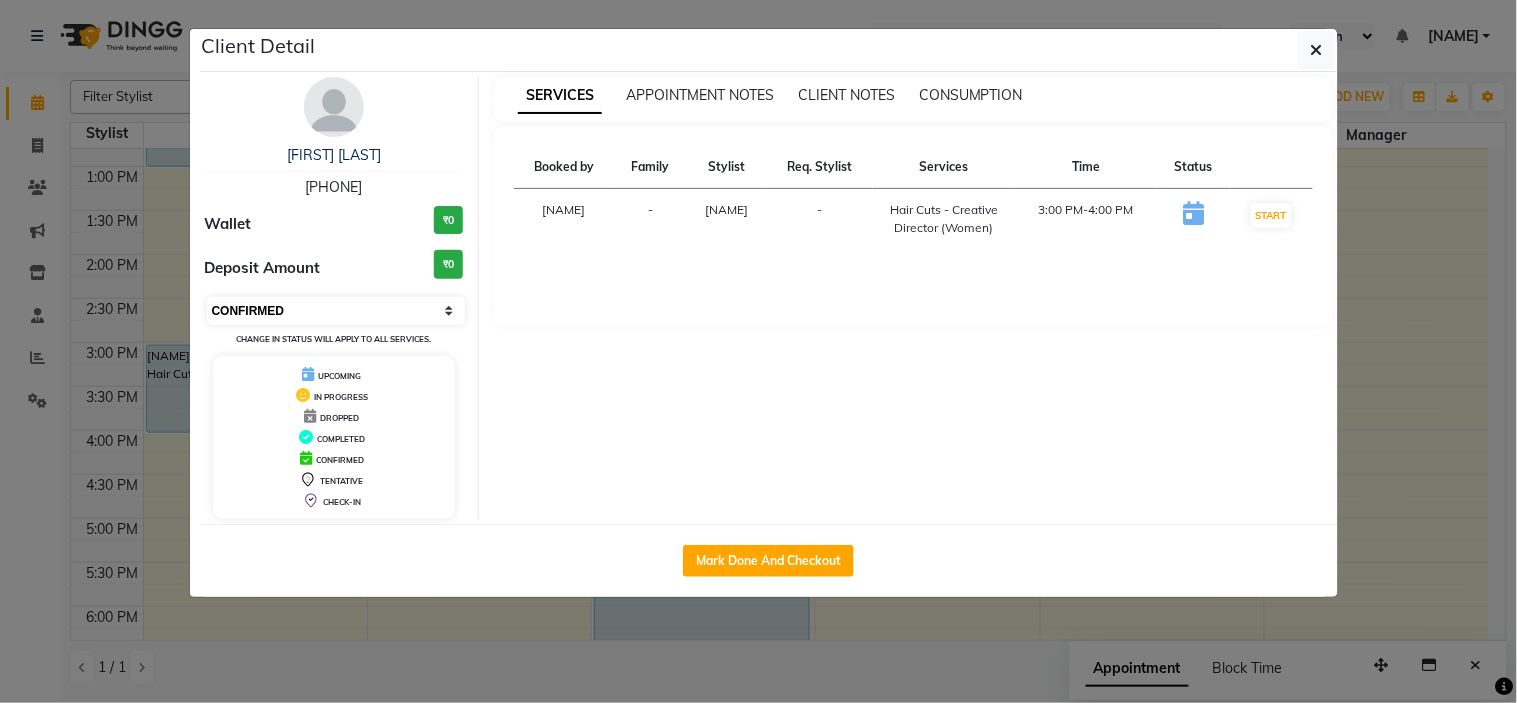 click on "Select IN SERVICE CONFIRMED TENTATIVE CHECK IN MARK DONE DROPPED UPCOMING" at bounding box center (336, 311) 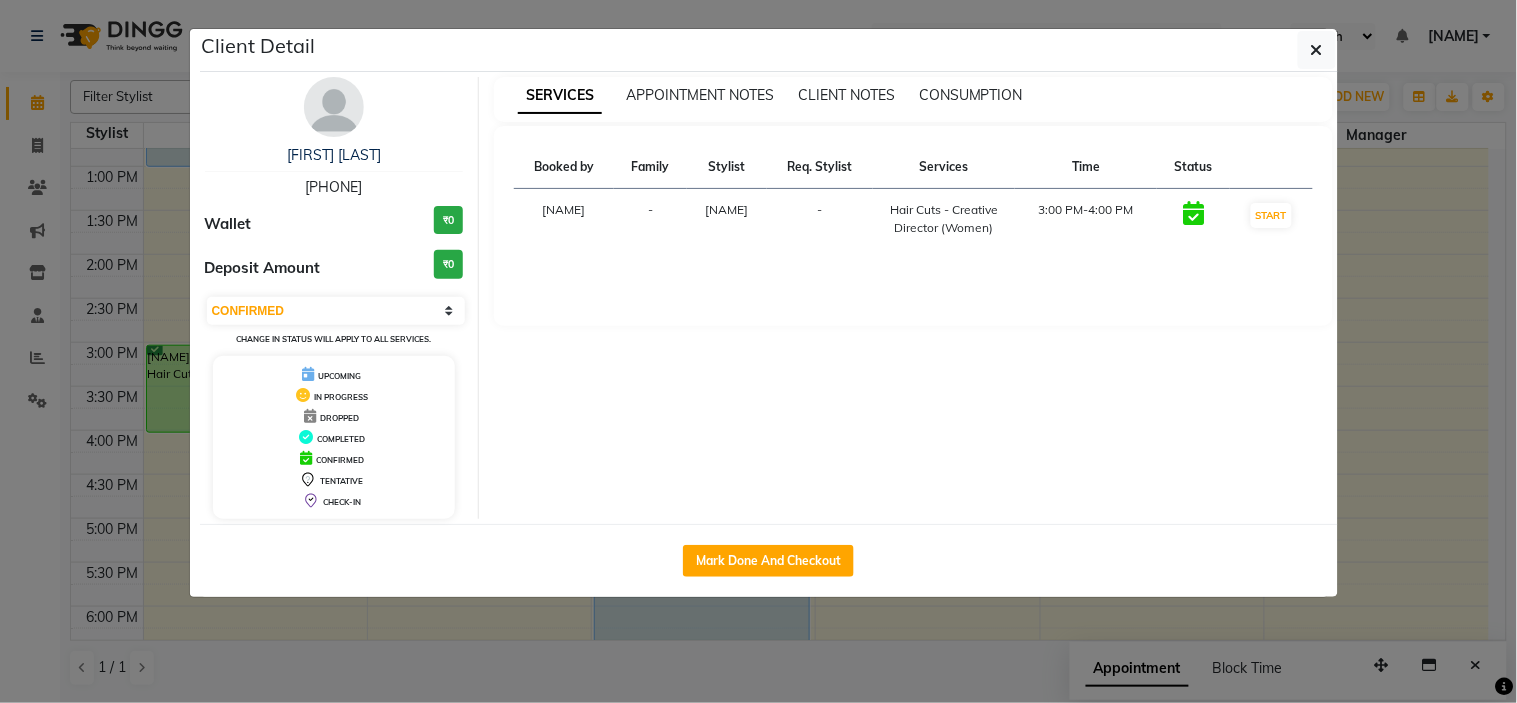 click on "Client Detail  Simone Gangal   9766276669 Wallet ₹0 Deposit Amount  ₹0  Select IN SERVICE CONFIRMED TENTATIVE CHECK IN MARK DONE DROPPED UPCOMING Change in status will apply to all services. UPCOMING IN PROGRESS DROPPED COMPLETED CONFIRMED TENTATIVE CHECK-IN SERVICES APPOINTMENT NOTES CLIENT NOTES CONSUMPTION Booked by Family Stylist Req. Stylist Services Time Status  Revati Karandikar  - Revati Karandikar -  Hair Cuts - Creative Director (Women)   3:00 PM-4:00 PM   START   Mark Done And Checkout" 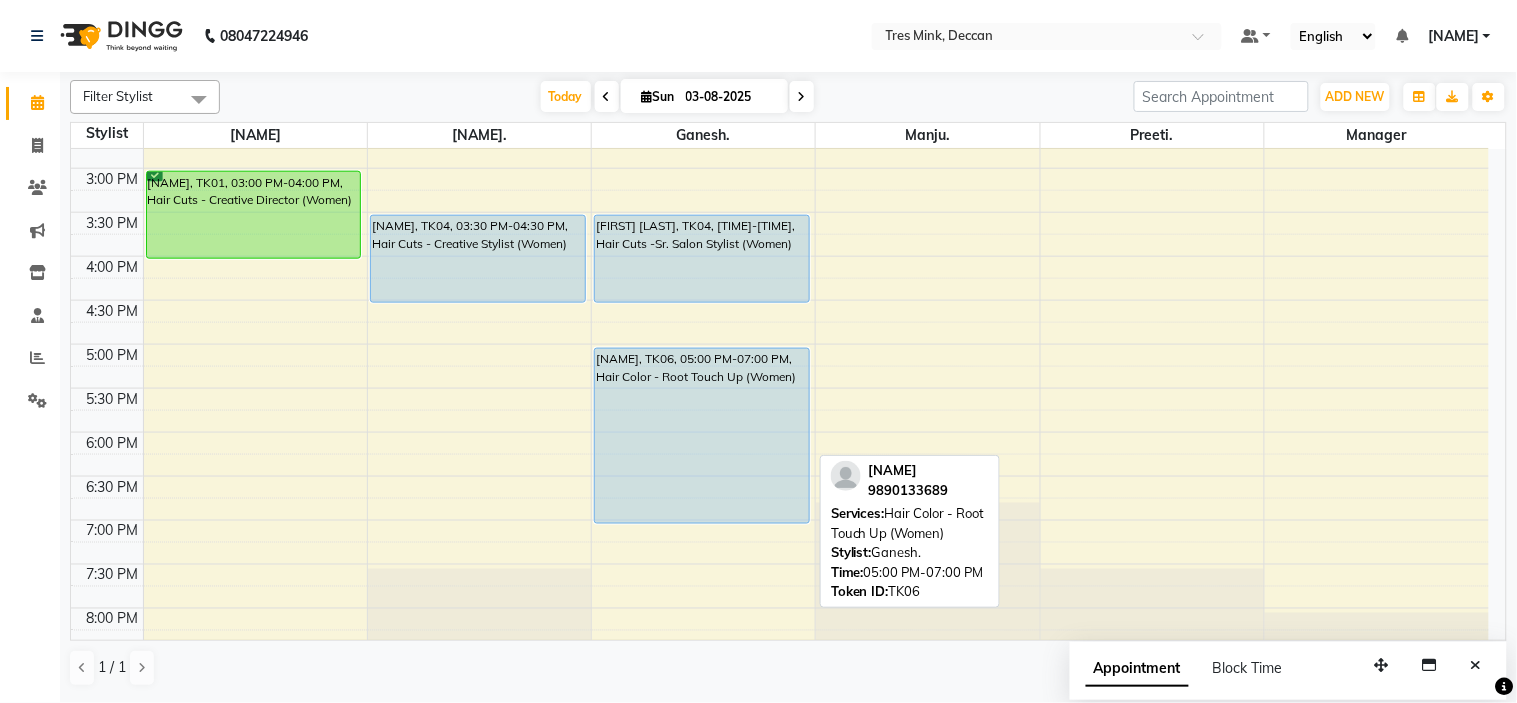 scroll, scrollTop: 656, scrollLeft: 0, axis: vertical 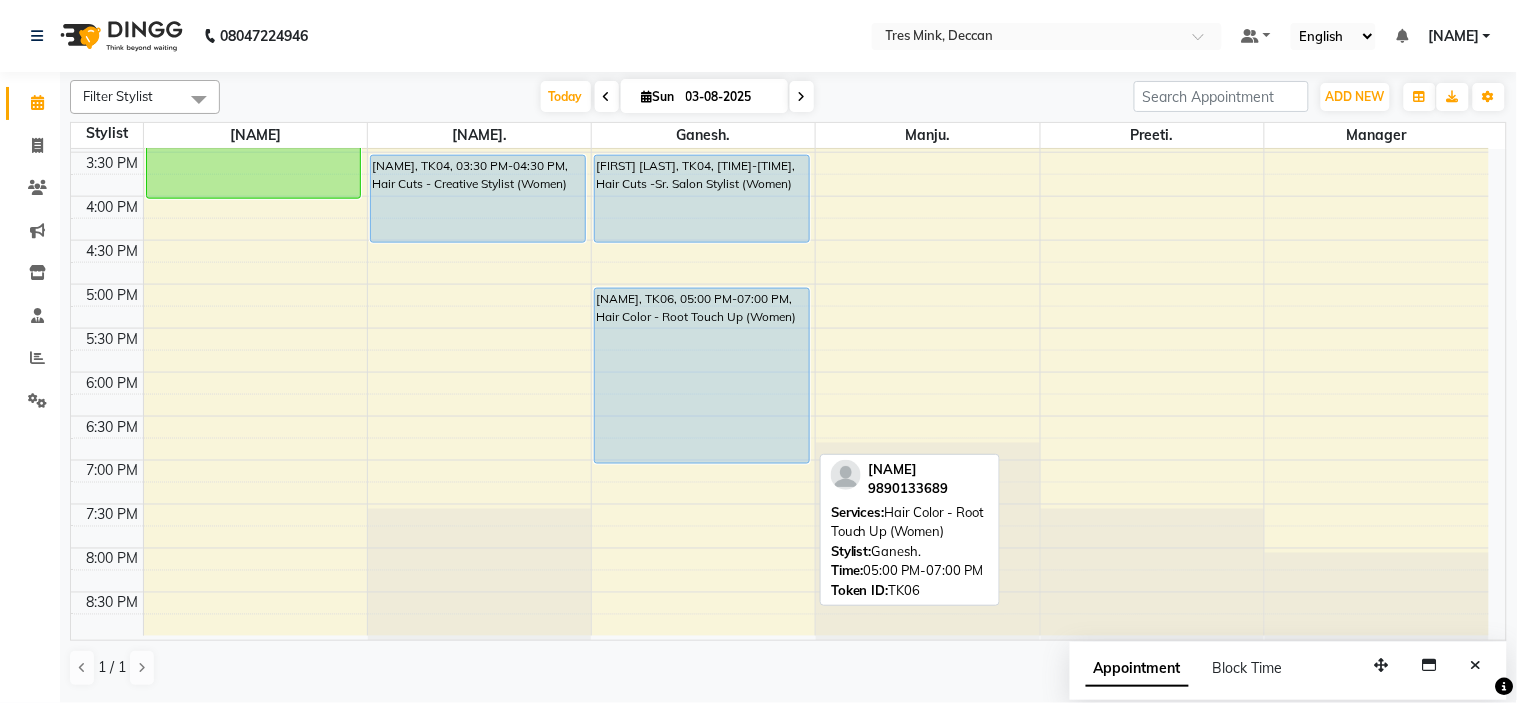 click on "[FIRST] [LAST], TK06, 05:00 PM-07:00 PM, Hair Color - Root Touch Up (Women)" at bounding box center (702, 376) 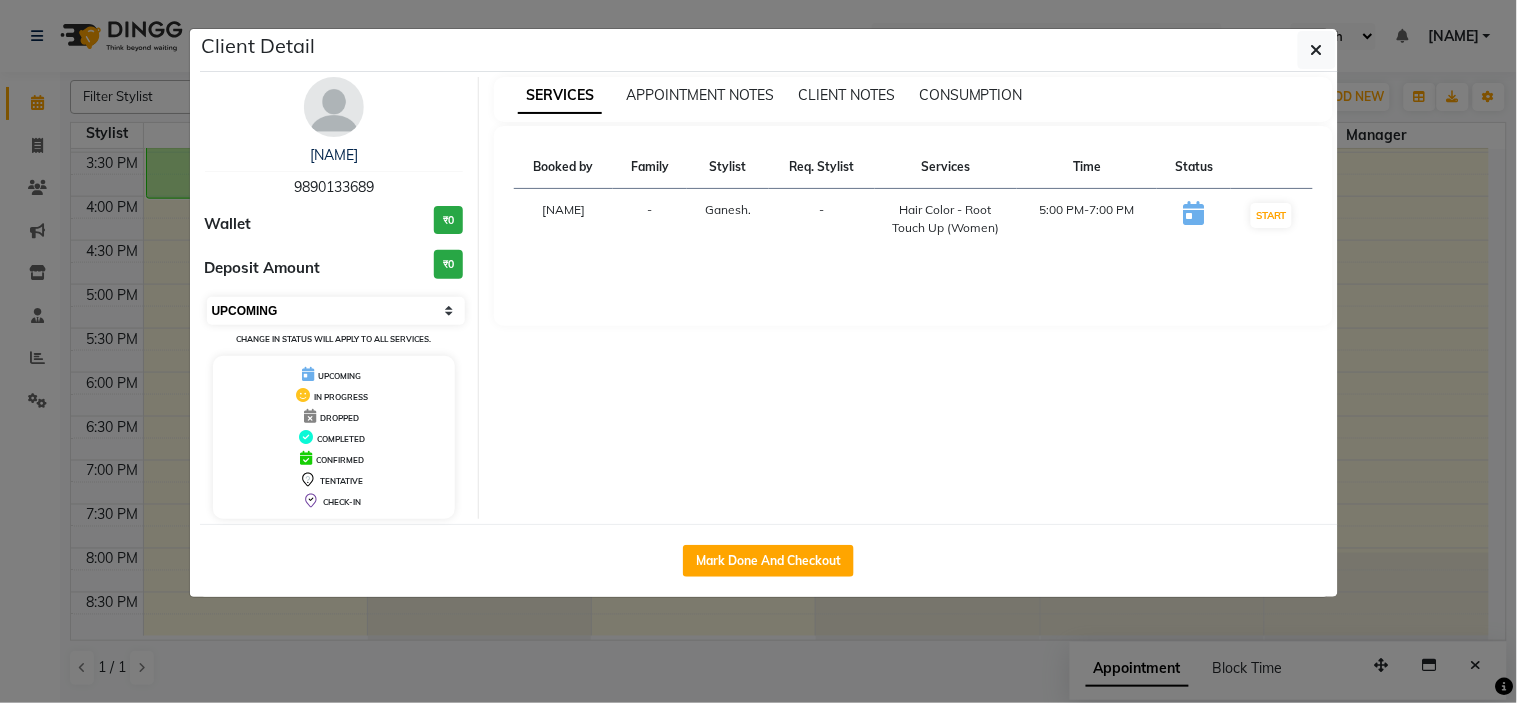 click on "Select IN SERVICE CONFIRMED TENTATIVE CHECK IN MARK DONE DROPPED UPCOMING" at bounding box center (336, 311) 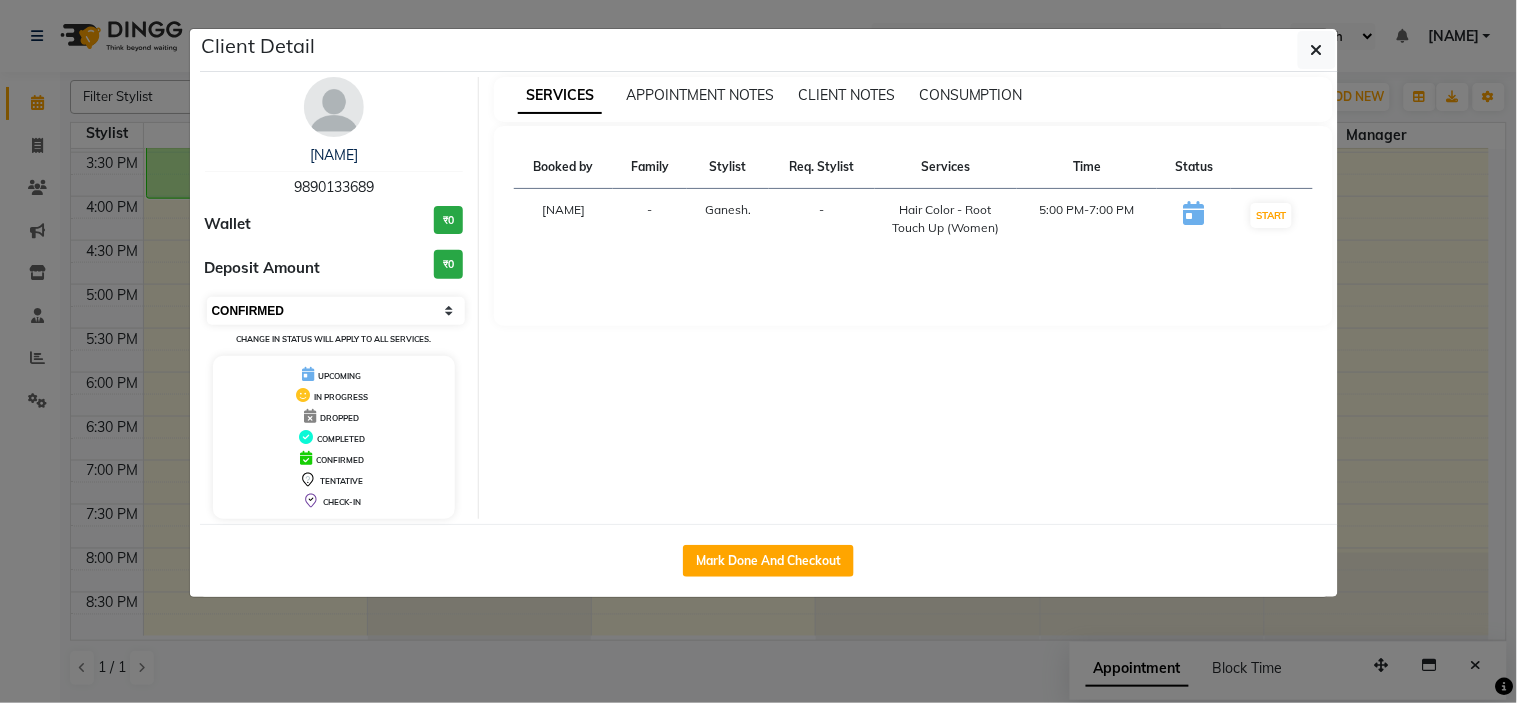 click on "Select IN SERVICE CONFIRMED TENTATIVE CHECK IN MARK DONE DROPPED UPCOMING" at bounding box center (336, 311) 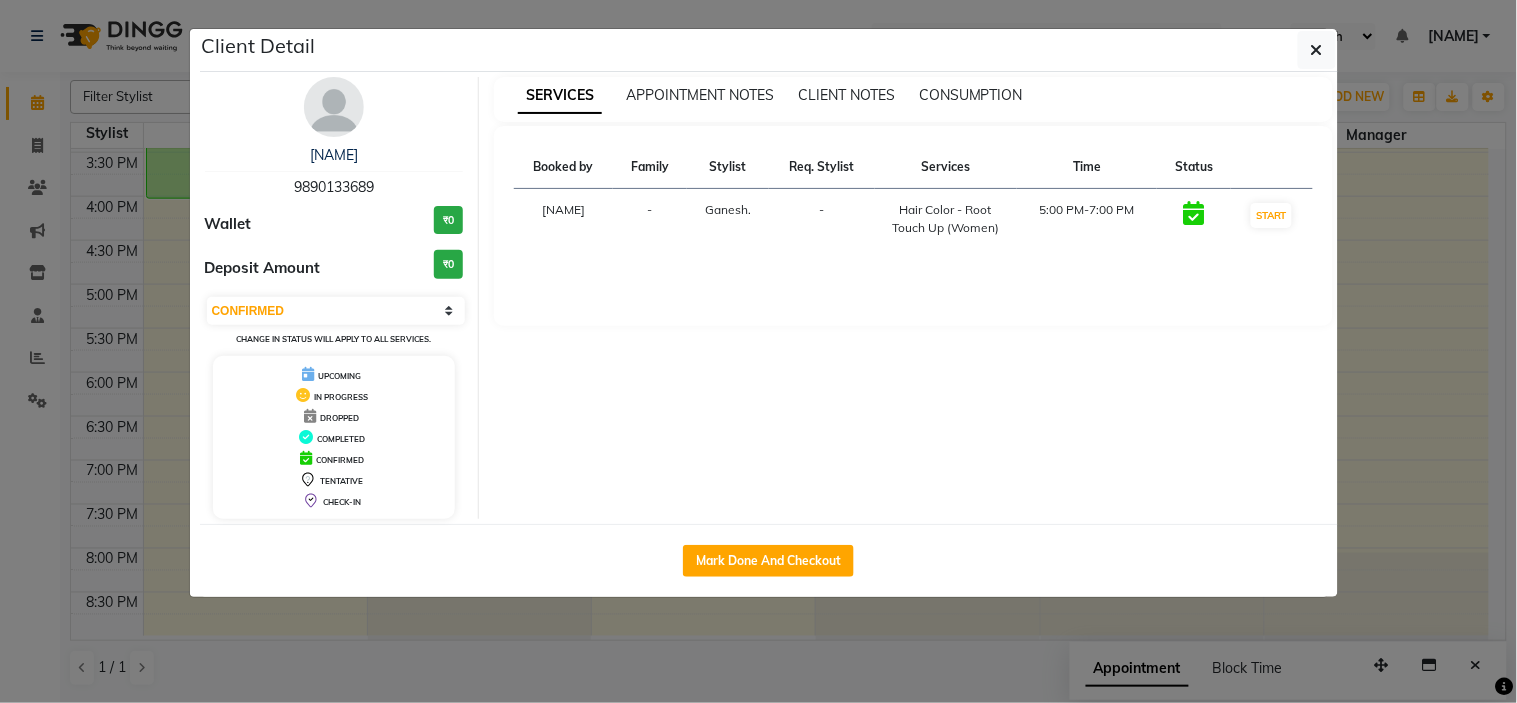 click on "Client Detail [FIRST] [LAST] [PHONE] Wallet ₹0 Deposit Amount ₹0 Select IN SERVICE CONFIRMED TENTATIVE CHECK IN MARK DONE DROPPED UPCOMING Change in status will apply to all services. UPCOMING IN PROGRESS DROPPED COMPLETED CONFIRMED TENTATIVE CHECK-IN SERVICES APPOINTMENT NOTES CLIENT NOTES CONSUMPTION Booked by Family Stylist Req. Stylist Services Time Status [FIRST] [LAST] - Ganesh. - Hair Color - Root Touch Up (Women) [TIME]-[TIME] START Mark Done And Checkout" 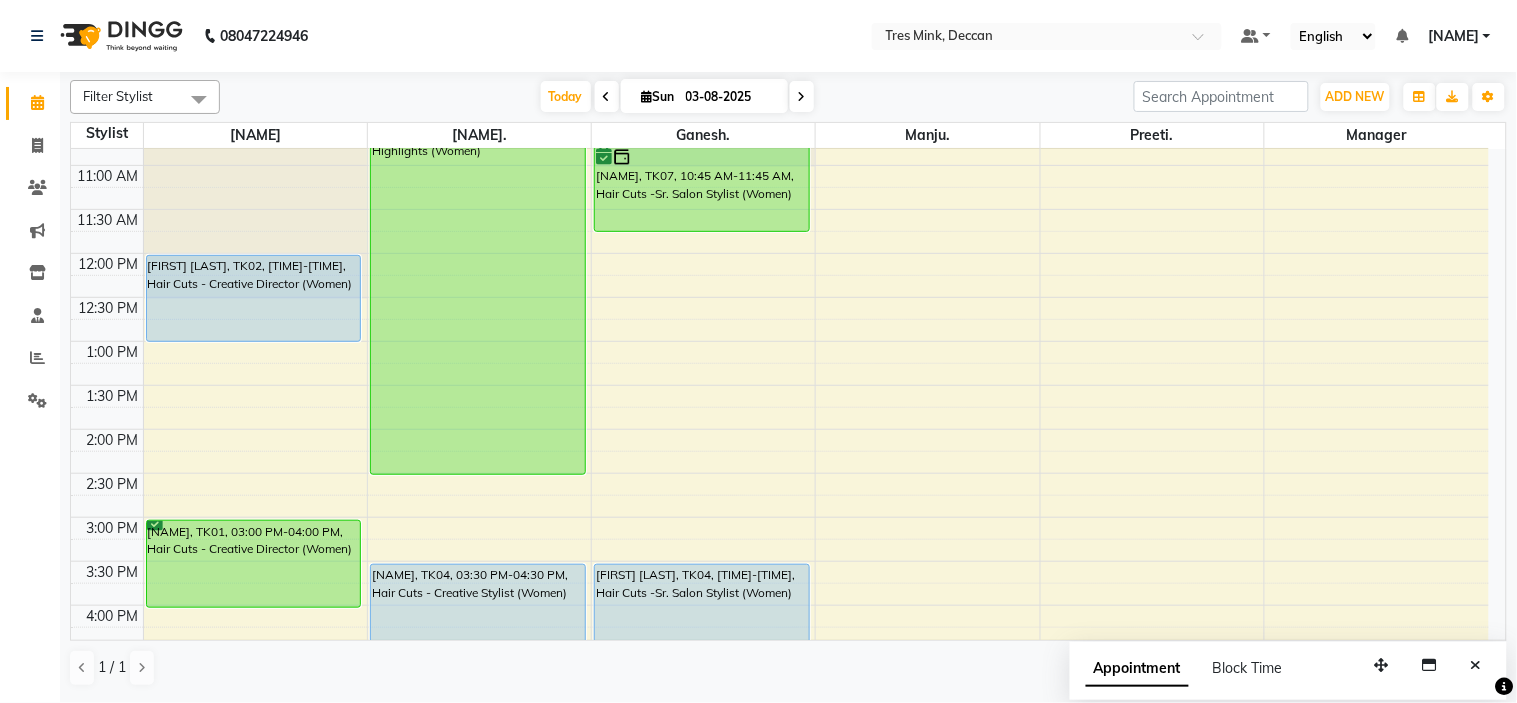 scroll, scrollTop: 212, scrollLeft: 0, axis: vertical 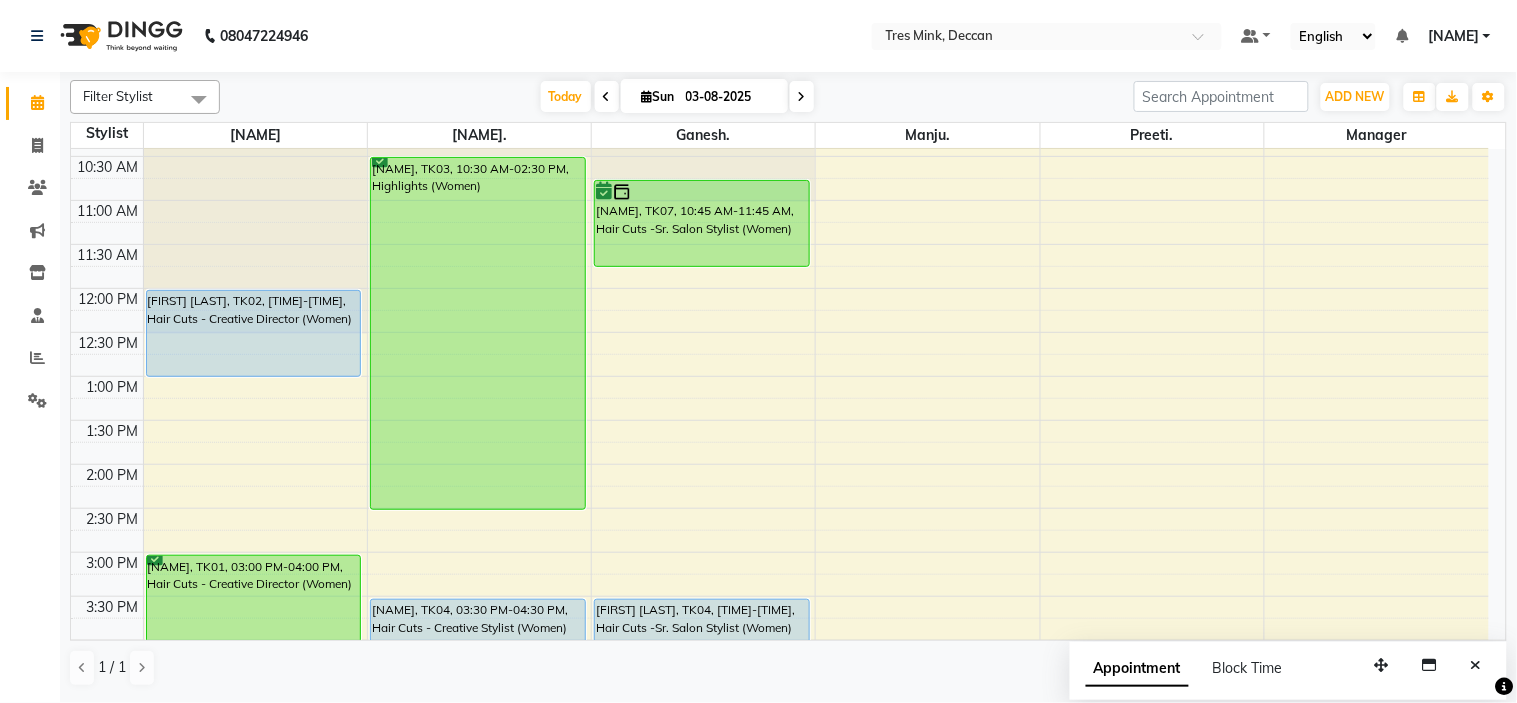 click on "Filter Stylist Select All Revati Karandikar Gunjan. Ganesh. Manju. Preeti. Manager Today  Sun 03-08-2025 Toggle Dropdown Add Appointment Add Invoice Add Expense Add Attendance Add Client Add Transaction Toggle Dropdown Add Appointment Add Invoice Add Expense Add Attendance Add Client ADD NEW Toggle Dropdown Add Appointment Add Invoice Add Expense Add Attendance Add Client Add Transaction Filter Stylist Select All Revati Karandikar Gunjan. Ganesh. Manju. Preeti. Manager Group By  Staff View   Room View  View as Vertical  Vertical - Week View  Horizontal  Horizontal - Week View  List  Toggle Dropdown Calendar Settings Manage Tags   Arrange Stylists   Reset Stylists  Full Screen  Show Available Stylist  Appointment Form Zoom 100% Staff/Room Display Count 6 Stylist Revati Karandikar Gunjan. Ganesh. Manju. Preeti. Manager 8:00 AM 8:30 AM 9:00 AM 9:30 AM 10:00 AM 10:30 AM 11:00 AM 11:30 AM 12:00 PM 12:30 PM 1:00 PM 1:30 PM 2:00 PM 2:30 PM 3:00 PM 3:30 PM 4:00 PM 4:30 PM 5:00 PM 5:30 PM 6:00 PM 6:30 PM 7:00 PM" 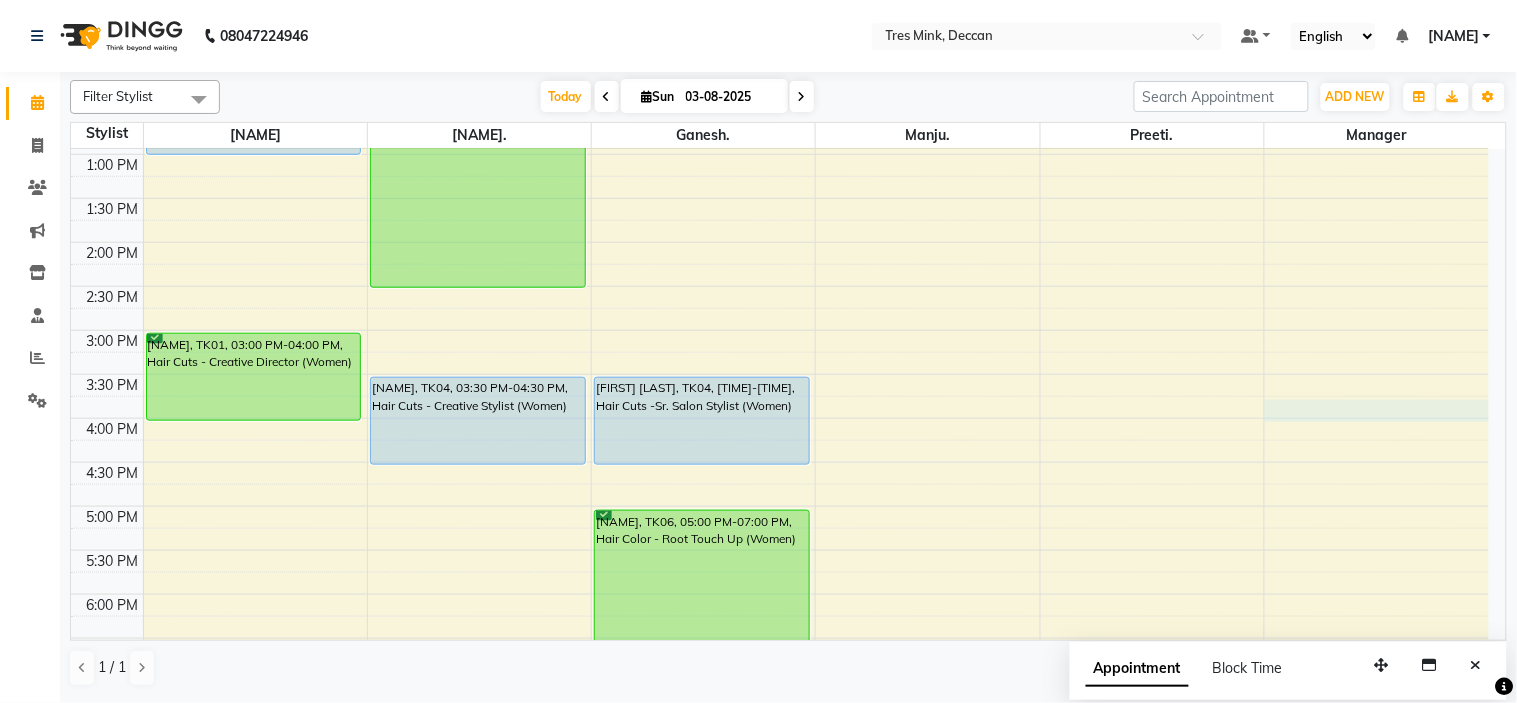 click on "8:00 AM 8:30 AM 9:00 AM 9:30 AM 10:00 AM 10:30 AM 11:00 AM 11:30 AM 12:00 PM 12:30 PM 1:00 PM 1:30 PM 2:00 PM 2:30 PM 3:00 PM 3:30 PM 4:00 PM 4:30 PM 5:00 PM 5:30 PM 6:00 PM 6:30 PM 7:00 PM 7:30 PM 8:00 PM 8:30 PM    Kautuka Shah, TK02, 12:00 PM-01:00 PM, Hair Cuts - Creative Director (Women)     Simone Gangal, TK01, 03:00 PM-04:00 PM, Hair Cuts - Creative Director (Women)     Reshma Soman, TK03, 10:30 AM-02:30 PM, Highlights (Women)    Himani D, TK04, 03:30 PM-04:30 PM, Hair Cuts - Creative Stylist (Women)     Amruta, TK07, 10:45 AM-11:45 AM, Hair Cuts -Sr. Salon Stylist (Women)    Himani D, TK04, 03:30 PM-04:30 PM, Hair Cuts -Sr. Salon Stylist (Women)     Ajita Shaikh, TK06, 05:00 PM-07:00 PM, Hair Color - Root Touch Up (Women)" at bounding box center [780, 286] 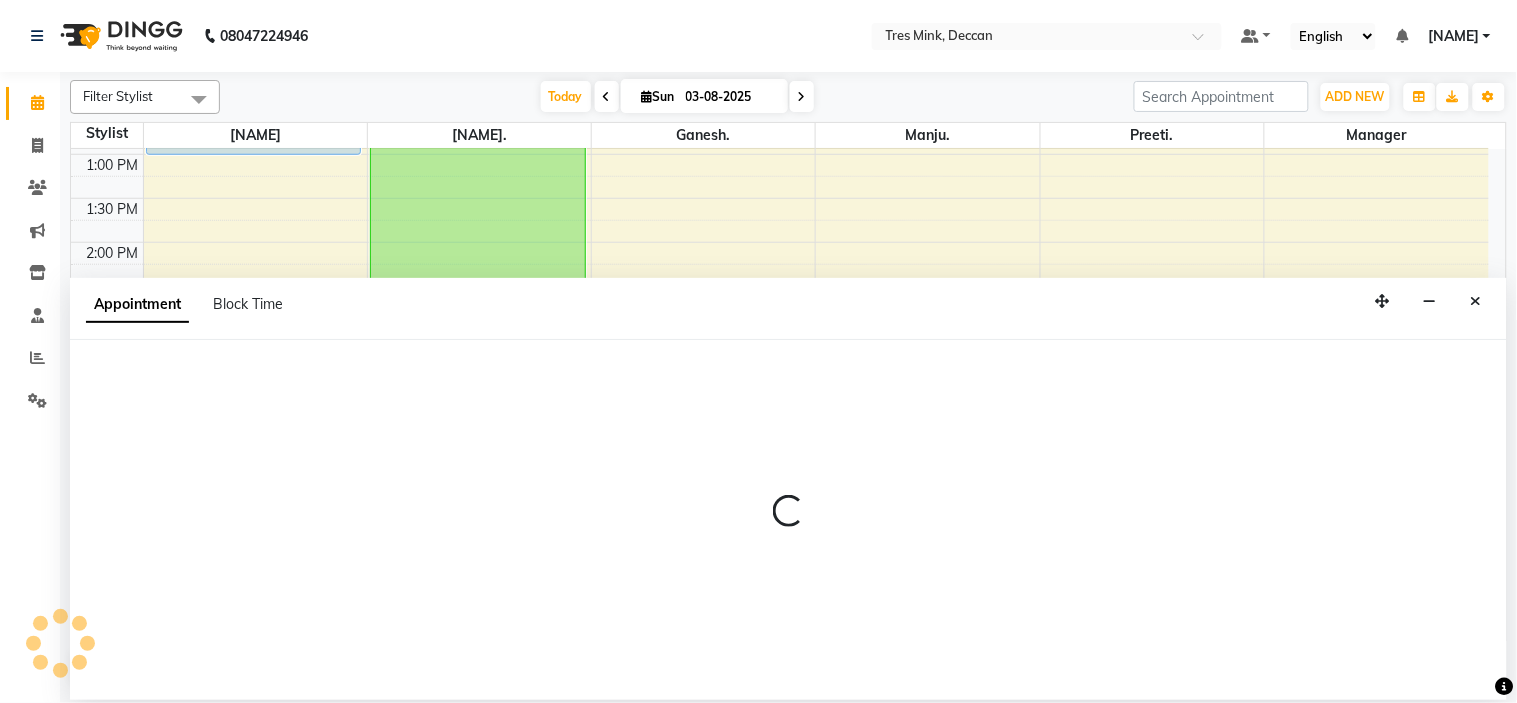 select on "83853" 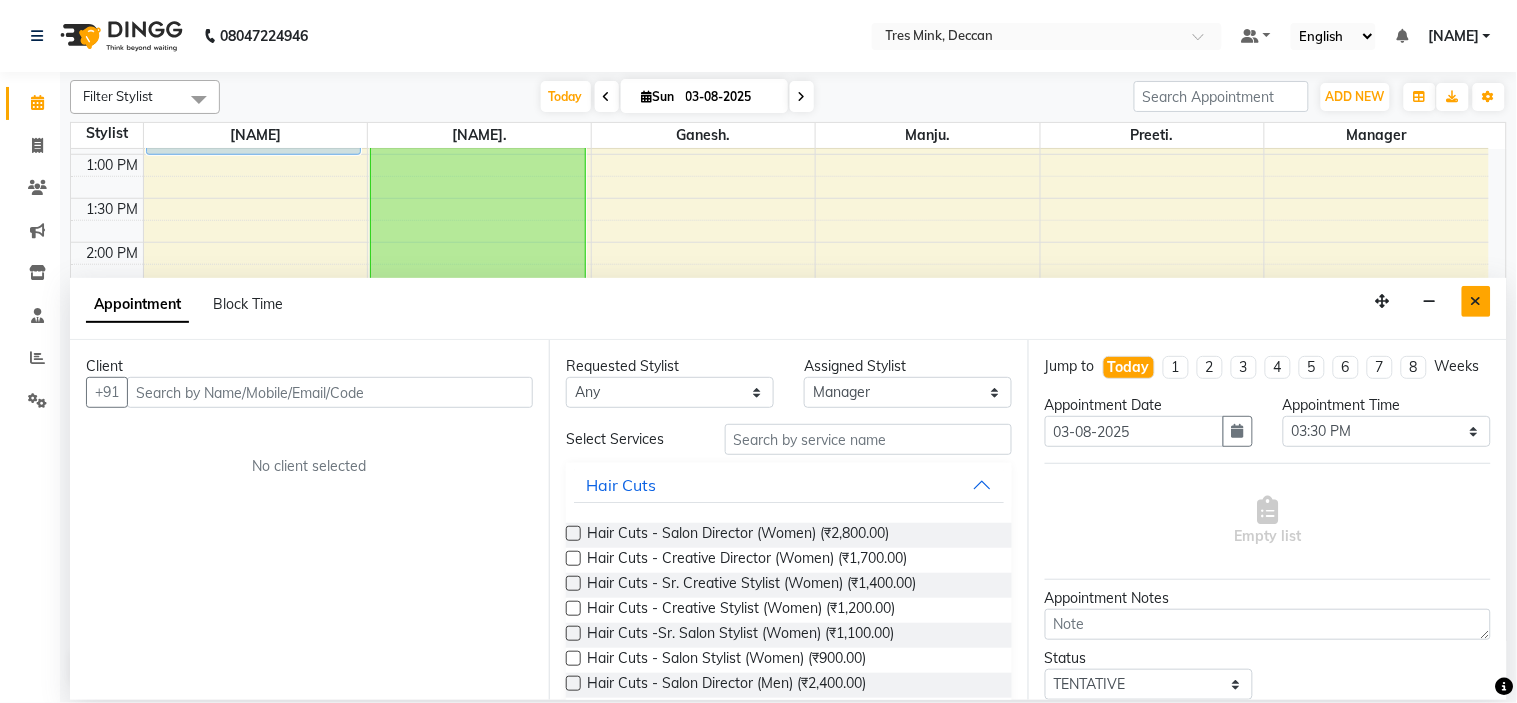 click at bounding box center [1476, 301] 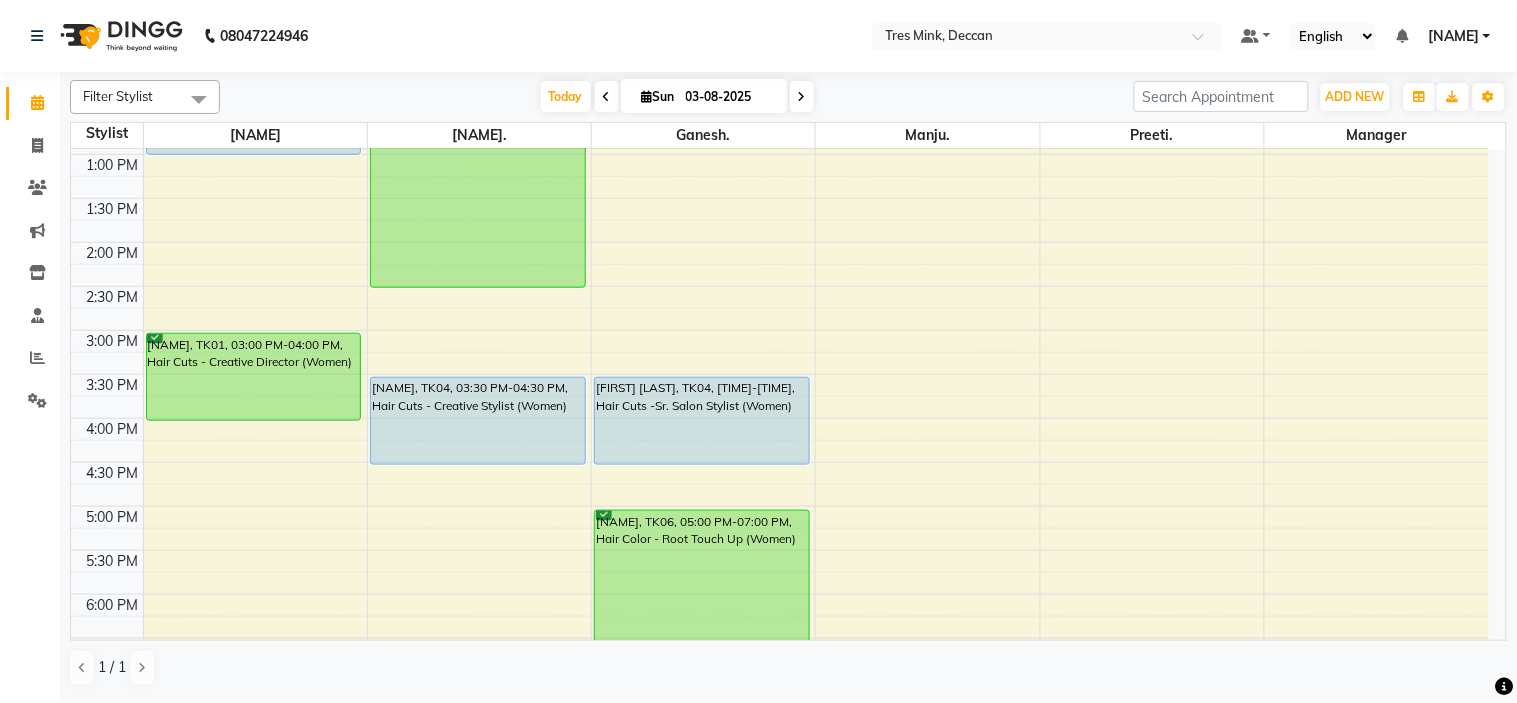 drag, startPoint x: 1487, startPoint y: 364, endPoint x: 1494, endPoint y: 321, distance: 43.56604 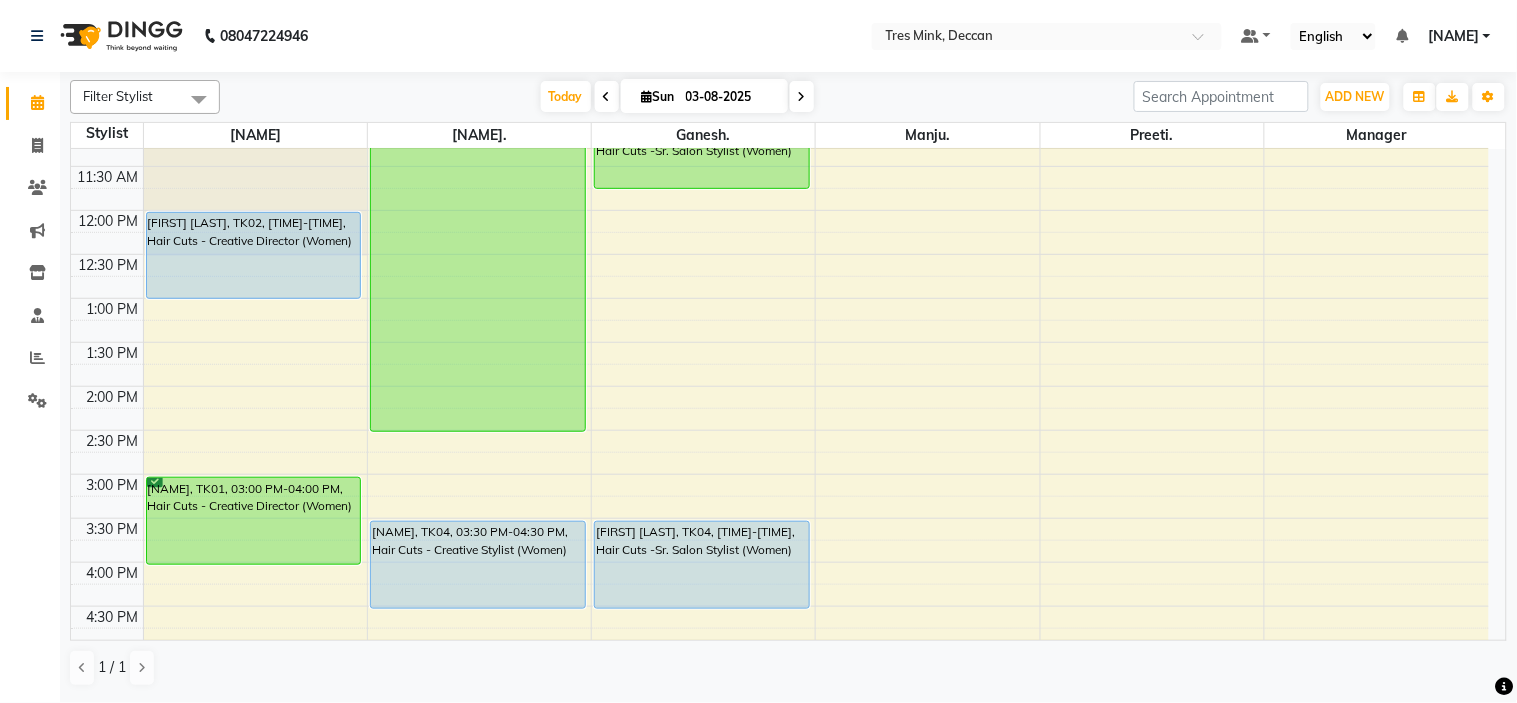 scroll, scrollTop: 54, scrollLeft: 0, axis: vertical 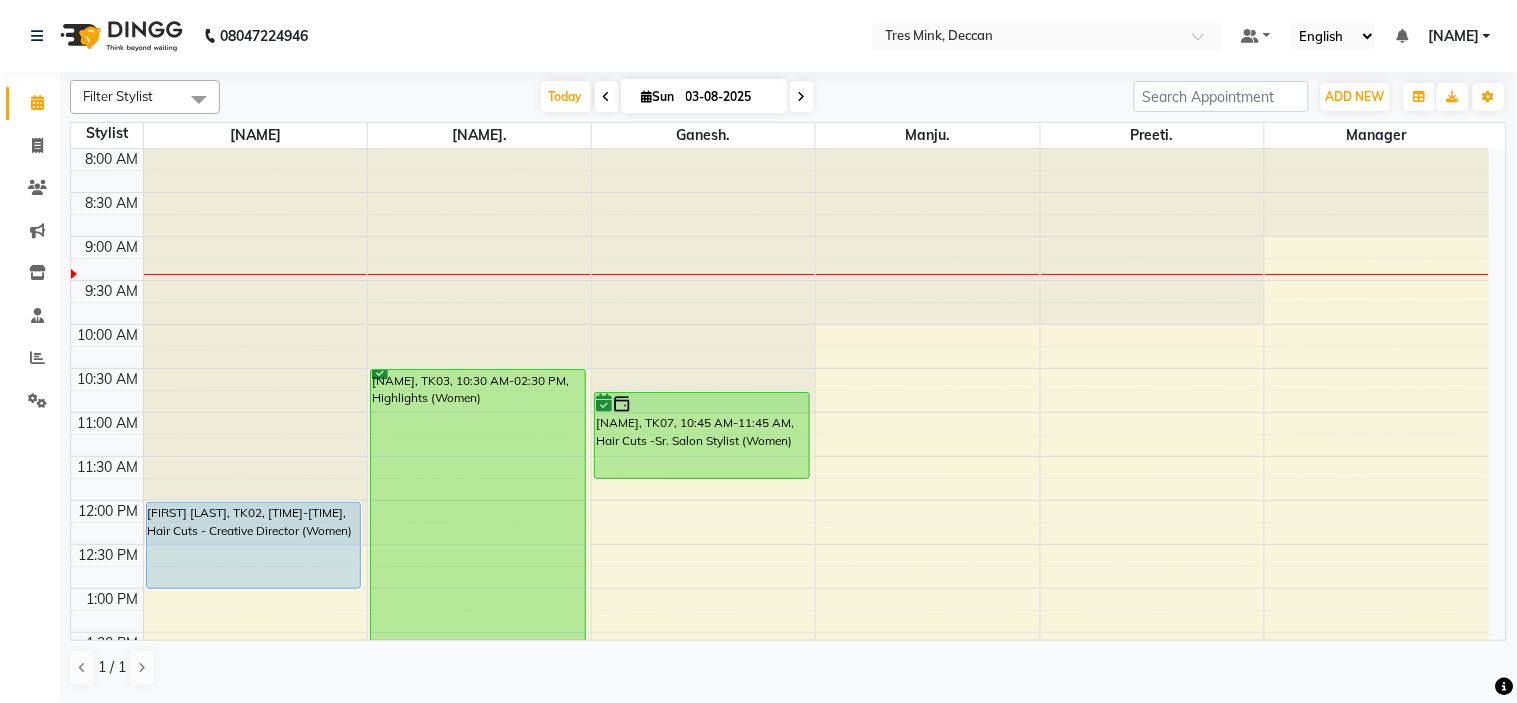 click on "8:00 AM 8:30 AM 9:00 AM 9:30 AM 10:00 AM 10:30 AM 11:00 AM 11:30 AM 12:00 PM 12:30 PM 1:00 PM 1:30 PM 2:00 PM 2:30 PM 3:00 PM 3:30 PM 4:00 PM 4:30 PM 5:00 PM 5:30 PM 6:00 PM 6:30 PM 7:00 PM 7:30 PM 8:00 PM 8:30 PM    Kautuka Shah, TK02, 12:00 PM-01:00 PM, Hair Cuts - Creative Director (Women)     Simone Gangal, TK01, 03:00 PM-04:00 PM, Hair Cuts - Creative Director (Women)     Reshma Soman, TK03, 10:30 AM-02:30 PM, Highlights (Women)    Himani D, TK04, 03:30 PM-04:30 PM, Hair Cuts - Creative Stylist (Women)     Amruta, TK07, 10:45 AM-11:45 AM, Hair Cuts -Sr. Salon Stylist (Women)    Himani D, TK04, 03:30 PM-04:30 PM, Hair Cuts -Sr. Salon Stylist (Women)     Ajita Shaikh, TK06, 05:00 PM-07:00 PM, Hair Color - Root Touch Up (Women)" at bounding box center [780, 720] 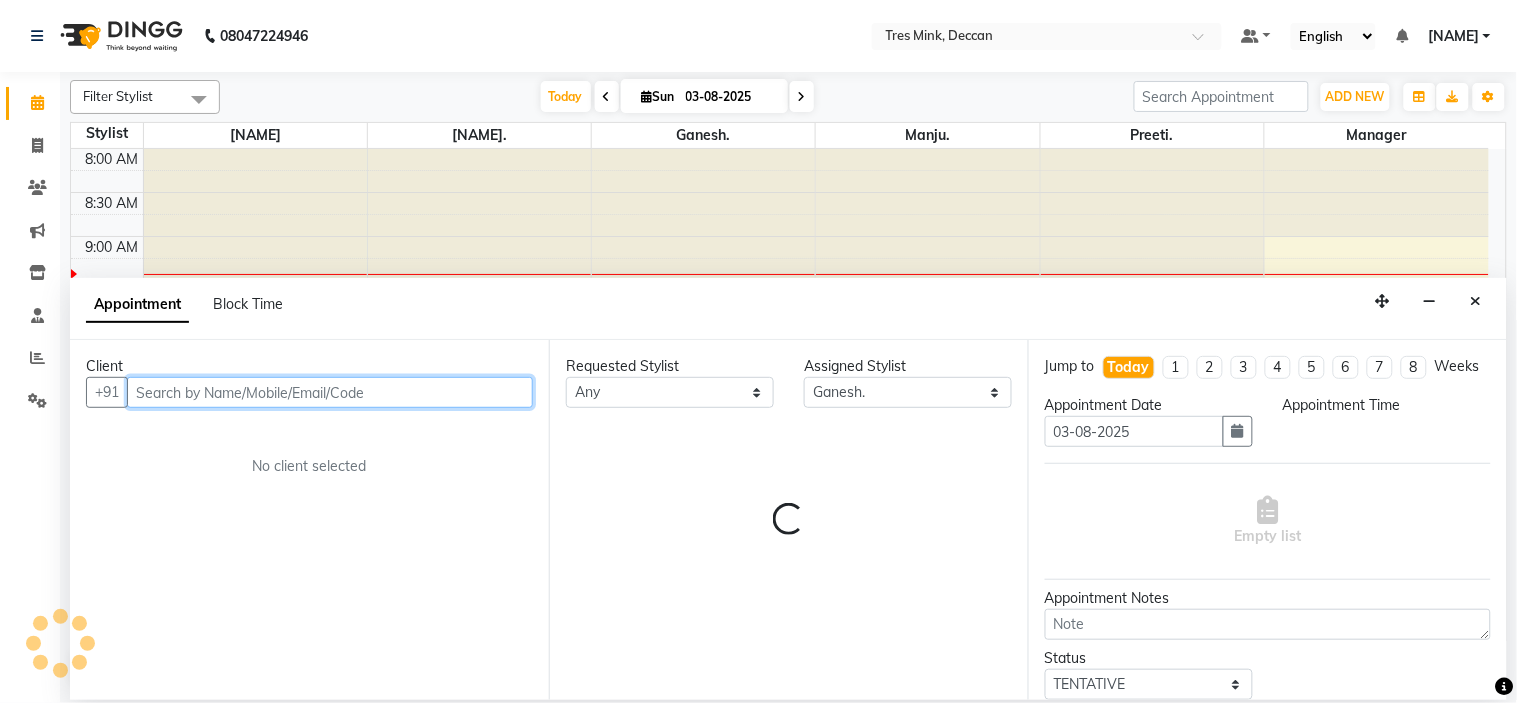 select on "705" 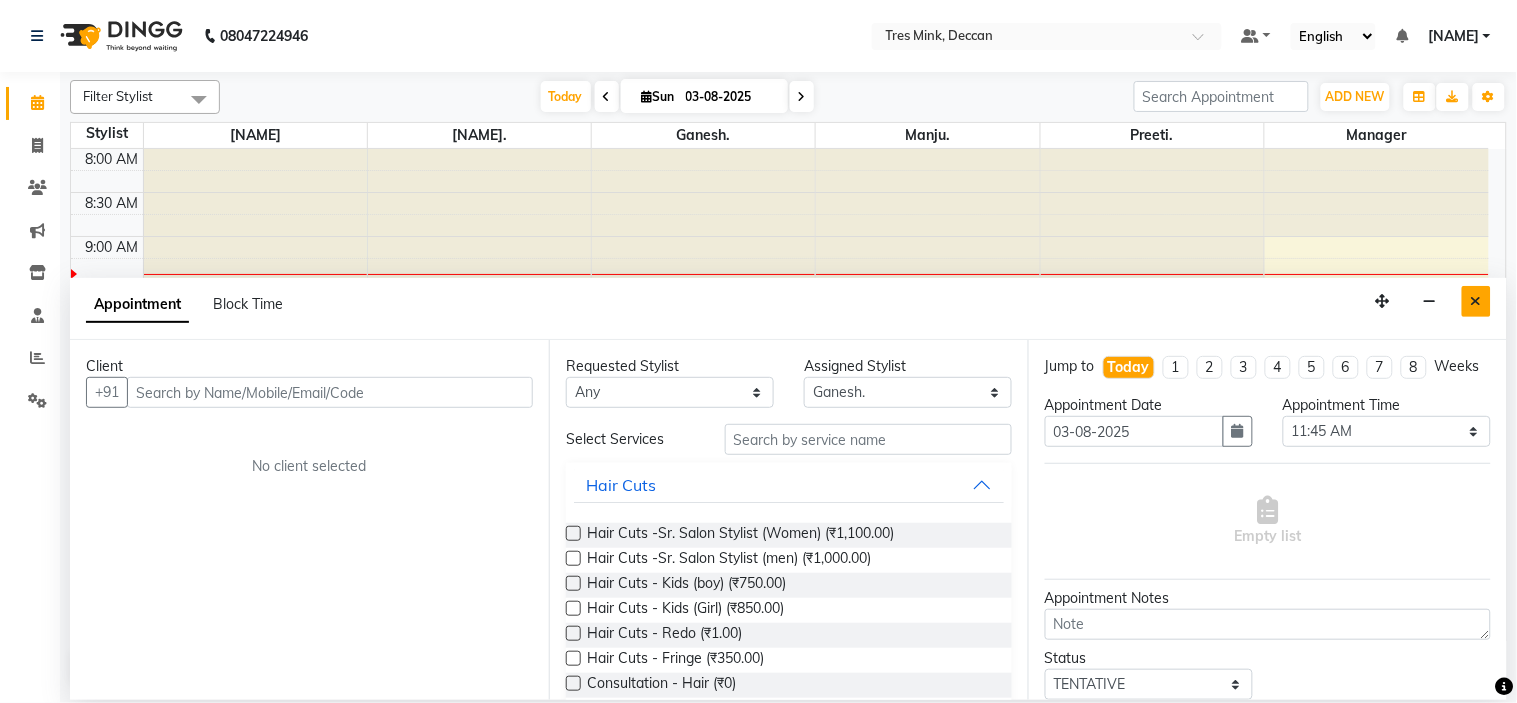 click at bounding box center [1476, 301] 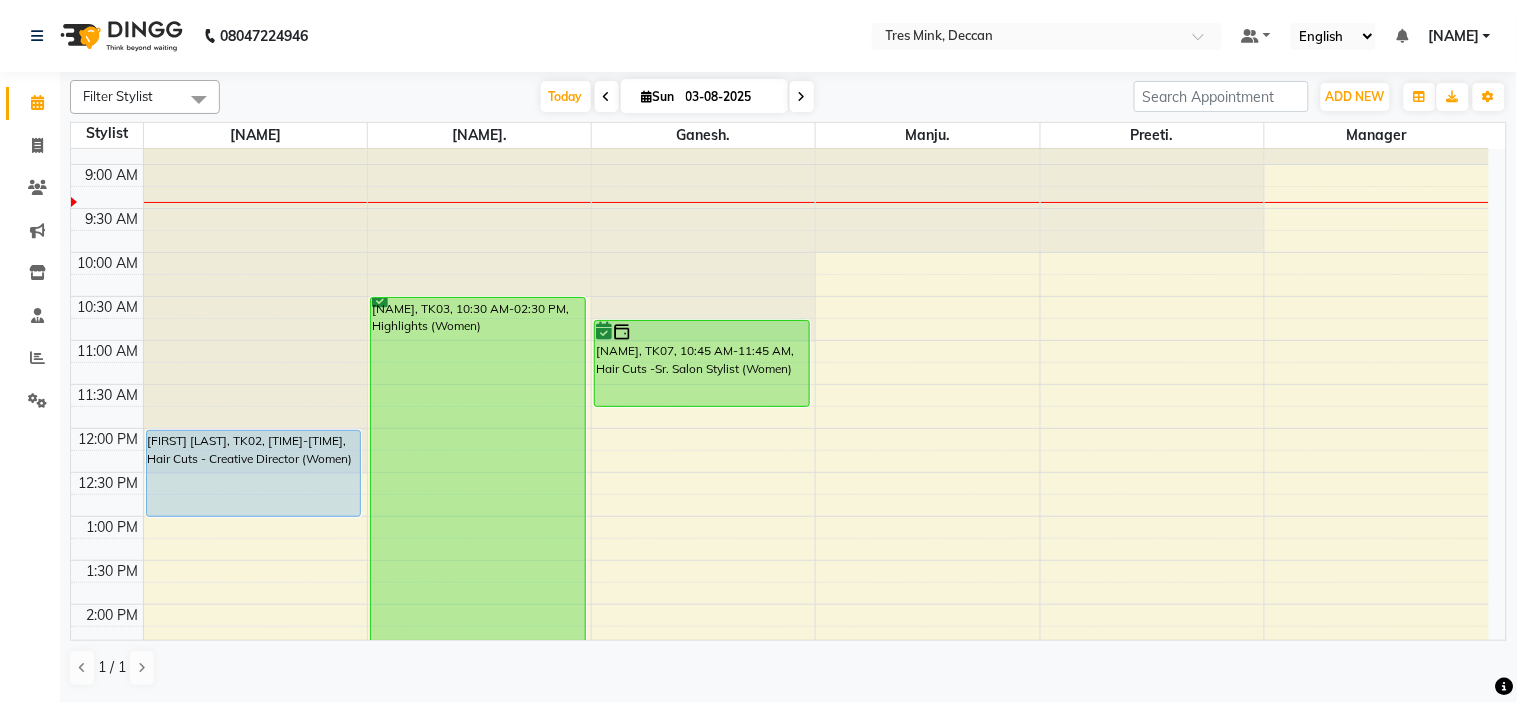 scroll, scrollTop: 111, scrollLeft: 0, axis: vertical 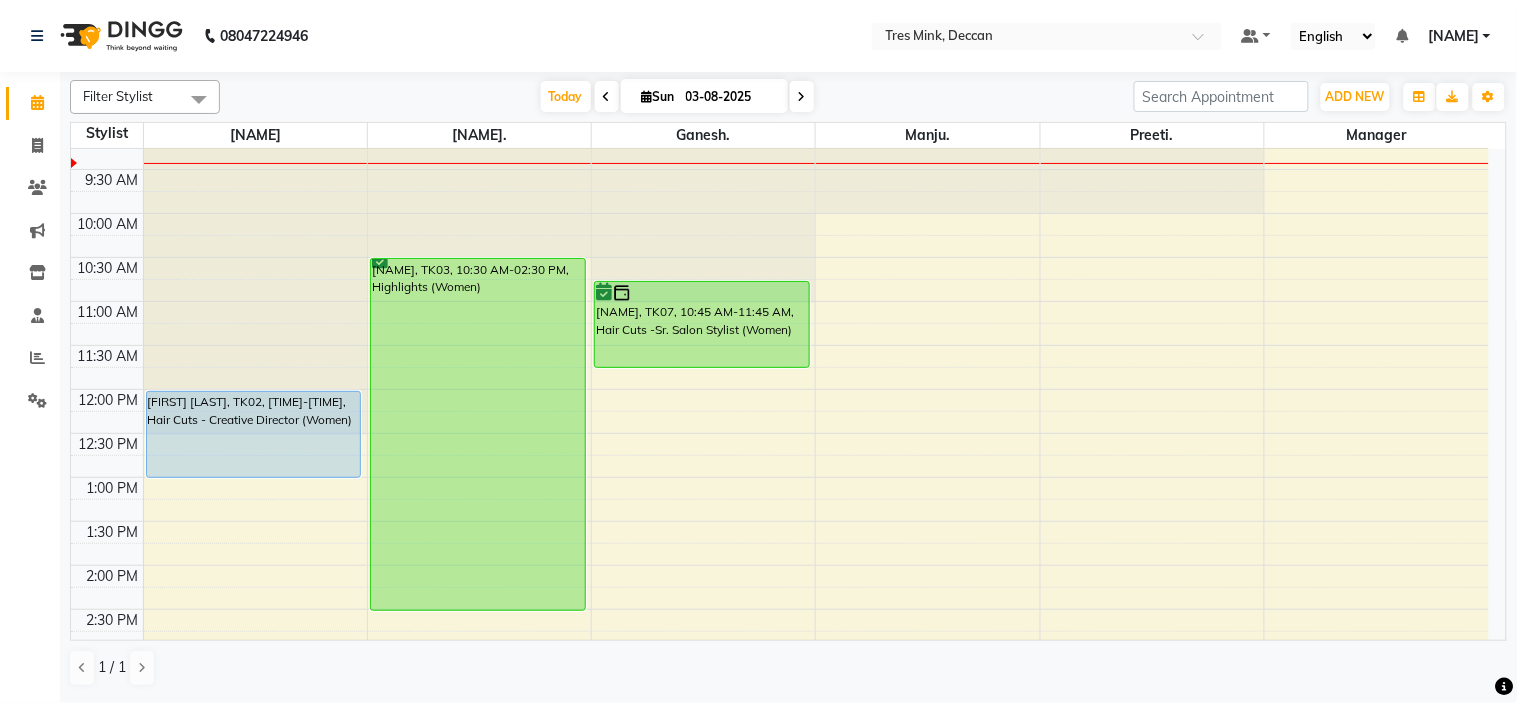 click on "8:00 AM 8:30 AM 9:00 AM 9:30 AM 10:00 AM 10:30 AM 11:00 AM 11:30 AM 12:00 PM 12:30 PM 1:00 PM 1:30 PM 2:00 PM 2:30 PM 3:00 PM 3:30 PM 4:00 PM 4:30 PM 5:00 PM 5:30 PM 6:00 PM 6:30 PM 7:00 PM 7:30 PM 8:00 PM 8:30 PM    Kautuka Shah, TK02, 12:00 PM-01:00 PM, Hair Cuts - Creative Director (Women)     Simone Gangal, TK01, 03:00 PM-04:00 PM, Hair Cuts - Creative Director (Women)     Reshma Soman, TK03, 10:30 AM-02:30 PM, Highlights (Women)    Himani D, TK04, 03:30 PM-04:30 PM, Hair Cuts - Creative Stylist (Women)     Amruta, TK07, 10:45 AM-11:45 AM, Hair Cuts -Sr. Salon Stylist (Women)    Himani D, TK04, 03:30 PM-04:30 PM, Hair Cuts -Sr. Salon Stylist (Women)     Ajita Shaikh, TK06, 05:00 PM-07:00 PM, Hair Color - Root Touch Up (Women)" at bounding box center [780, 609] 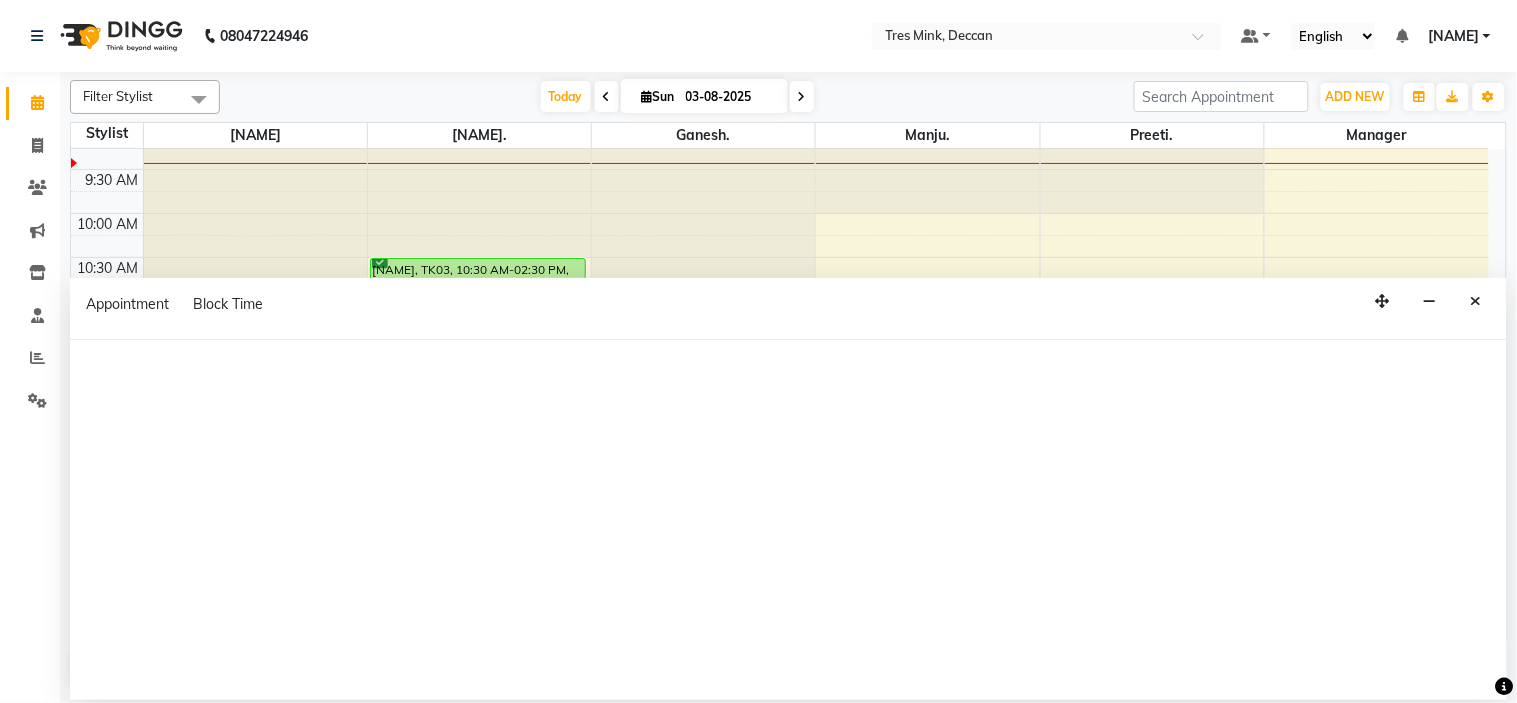 select on "59501" 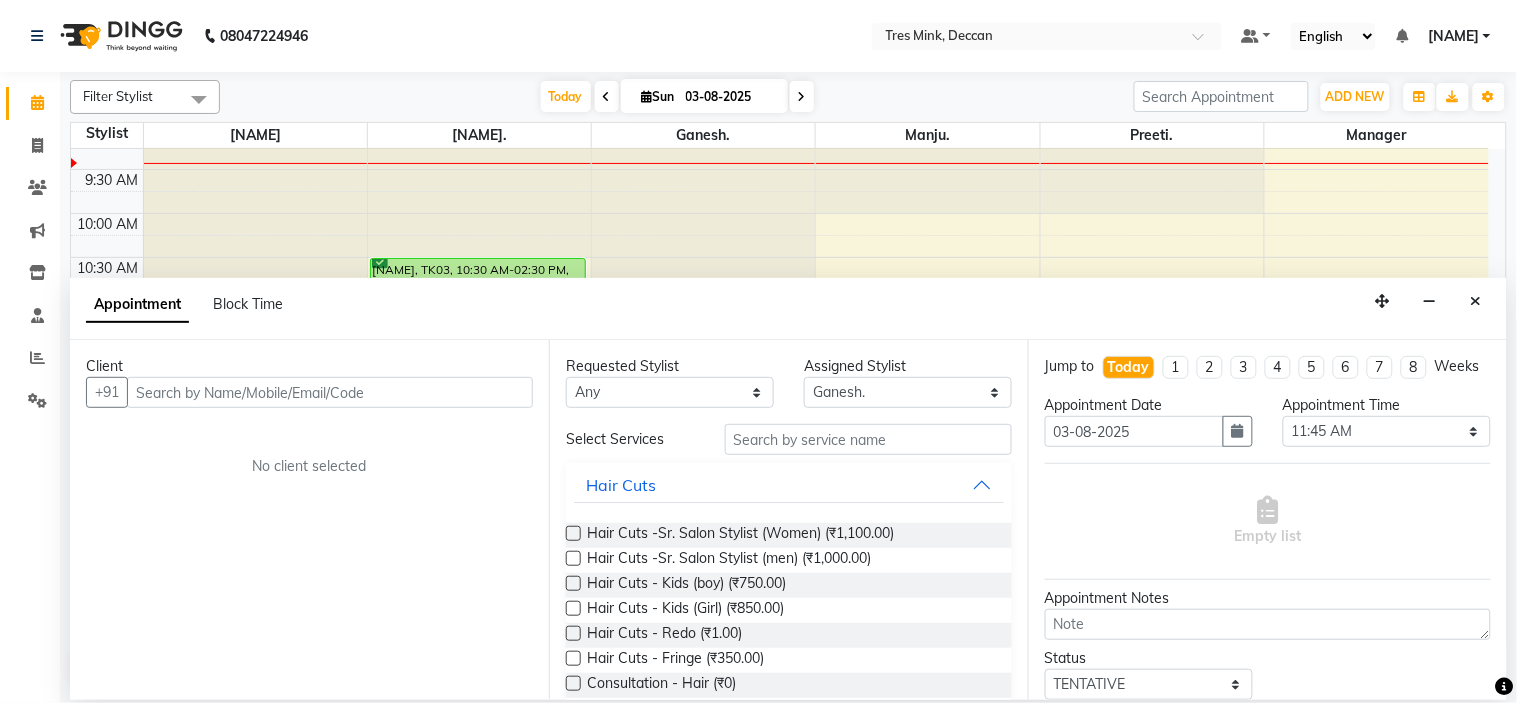 click at bounding box center [330, 392] 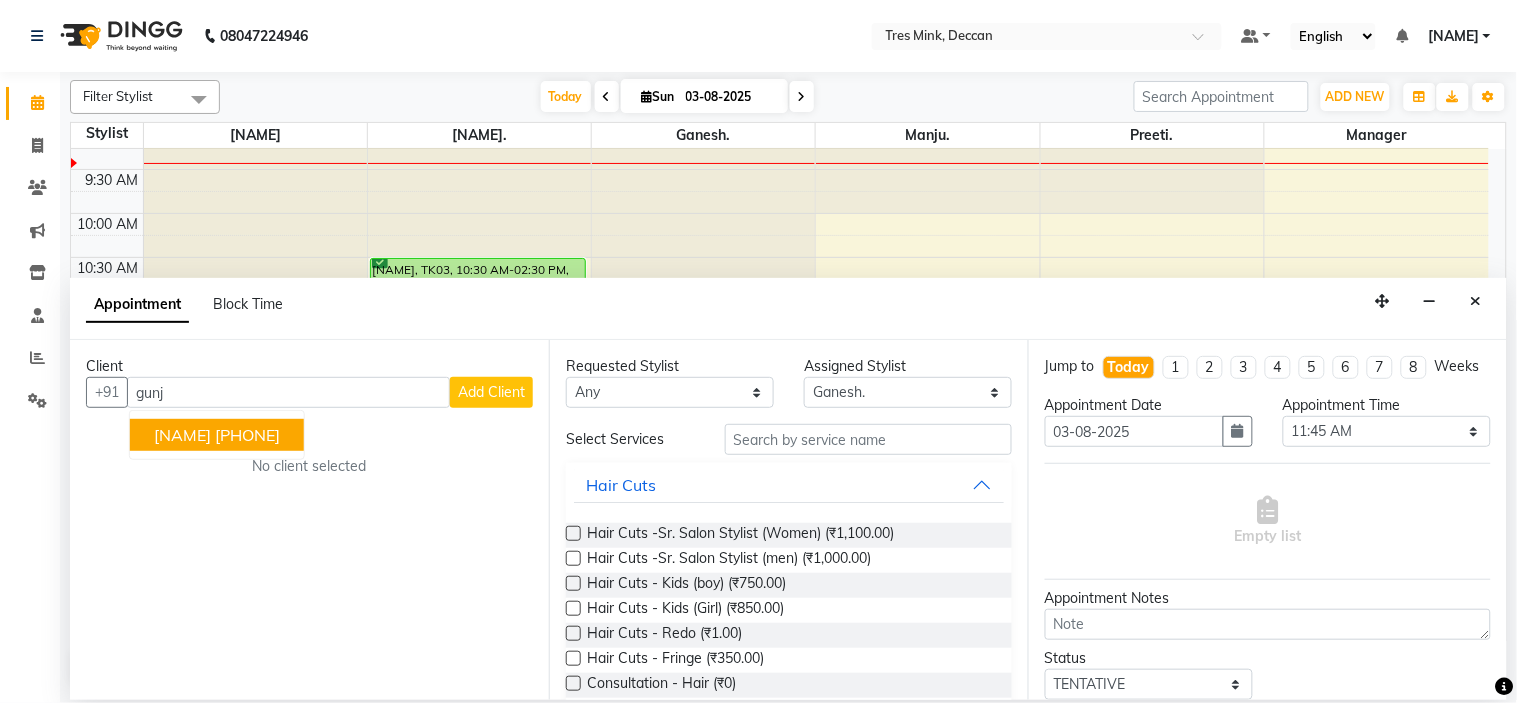click on "[FIRST] [LAST]" at bounding box center (182, 435) 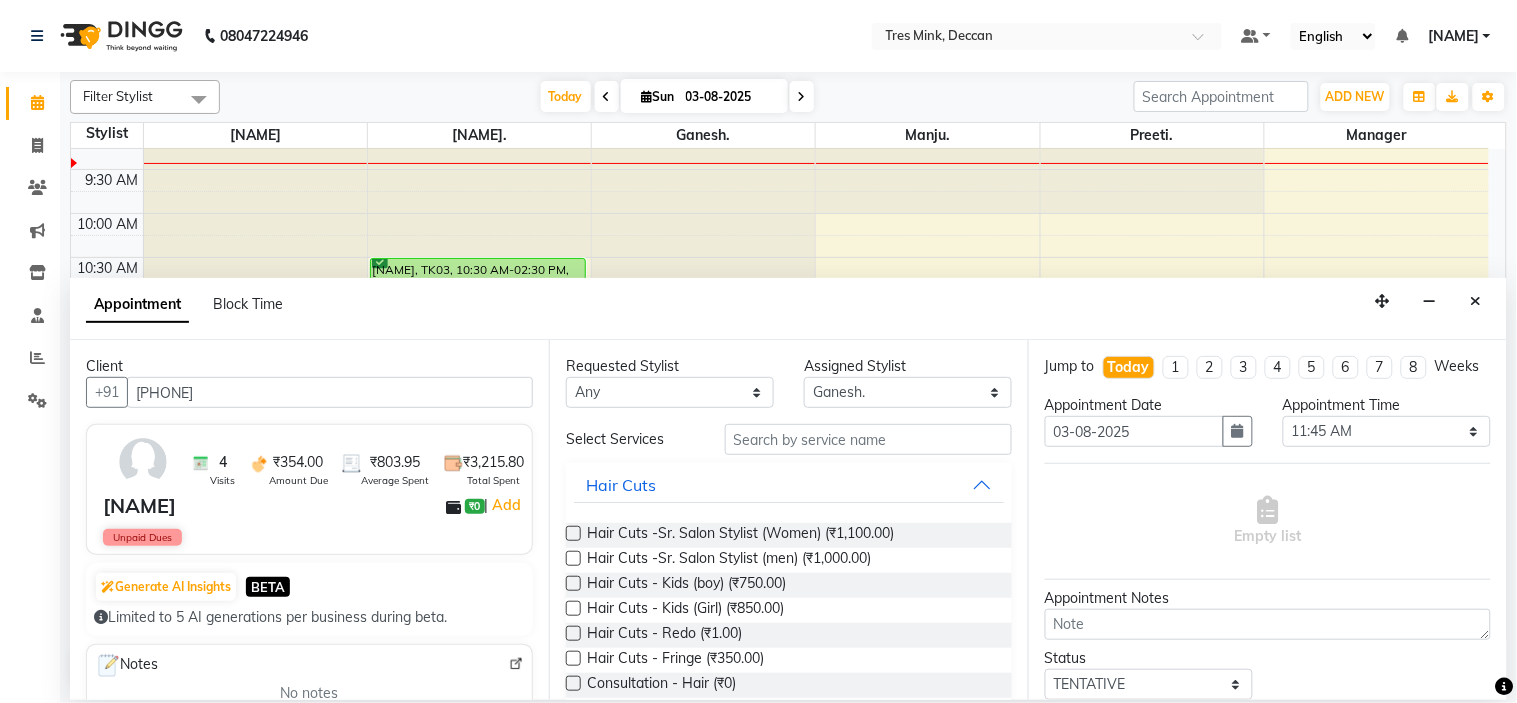 type on "[PHONE]" 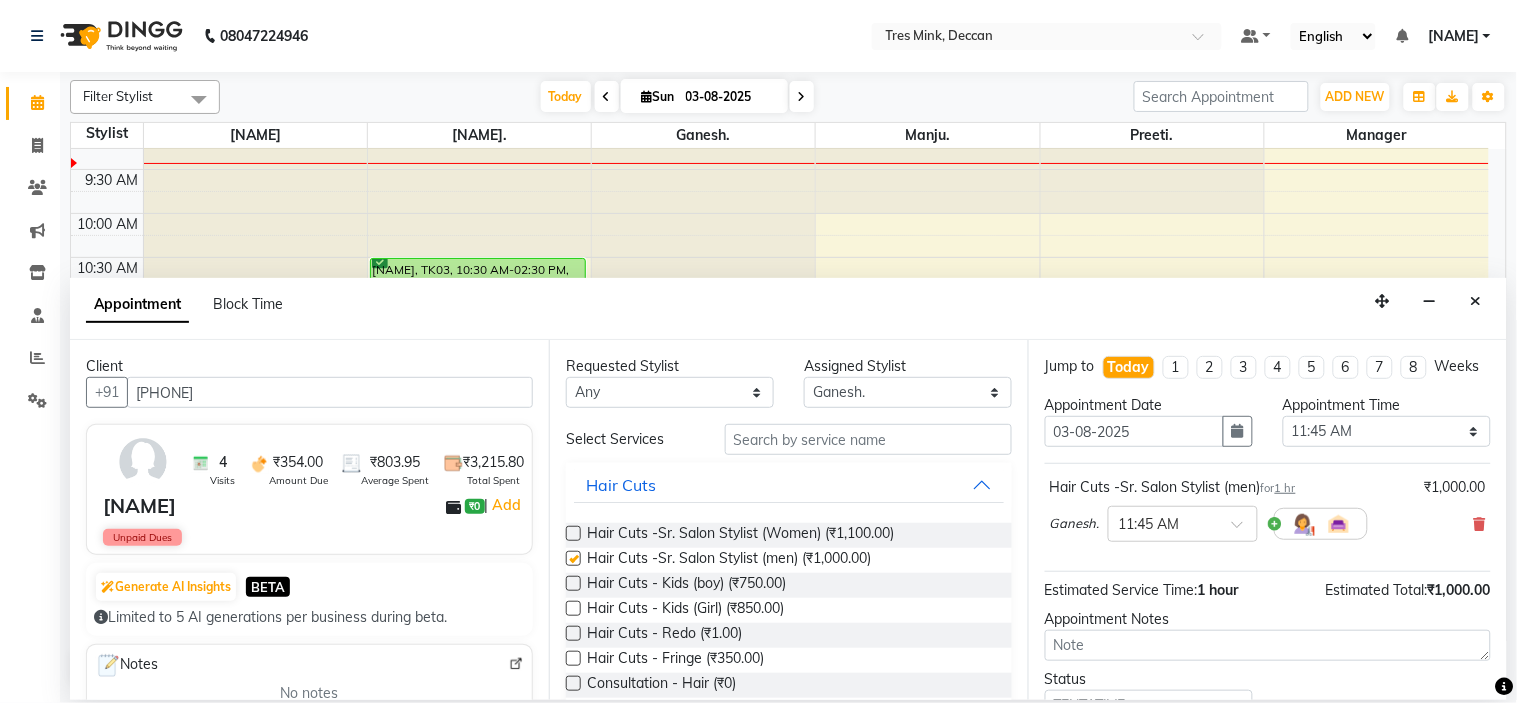 checkbox on "false" 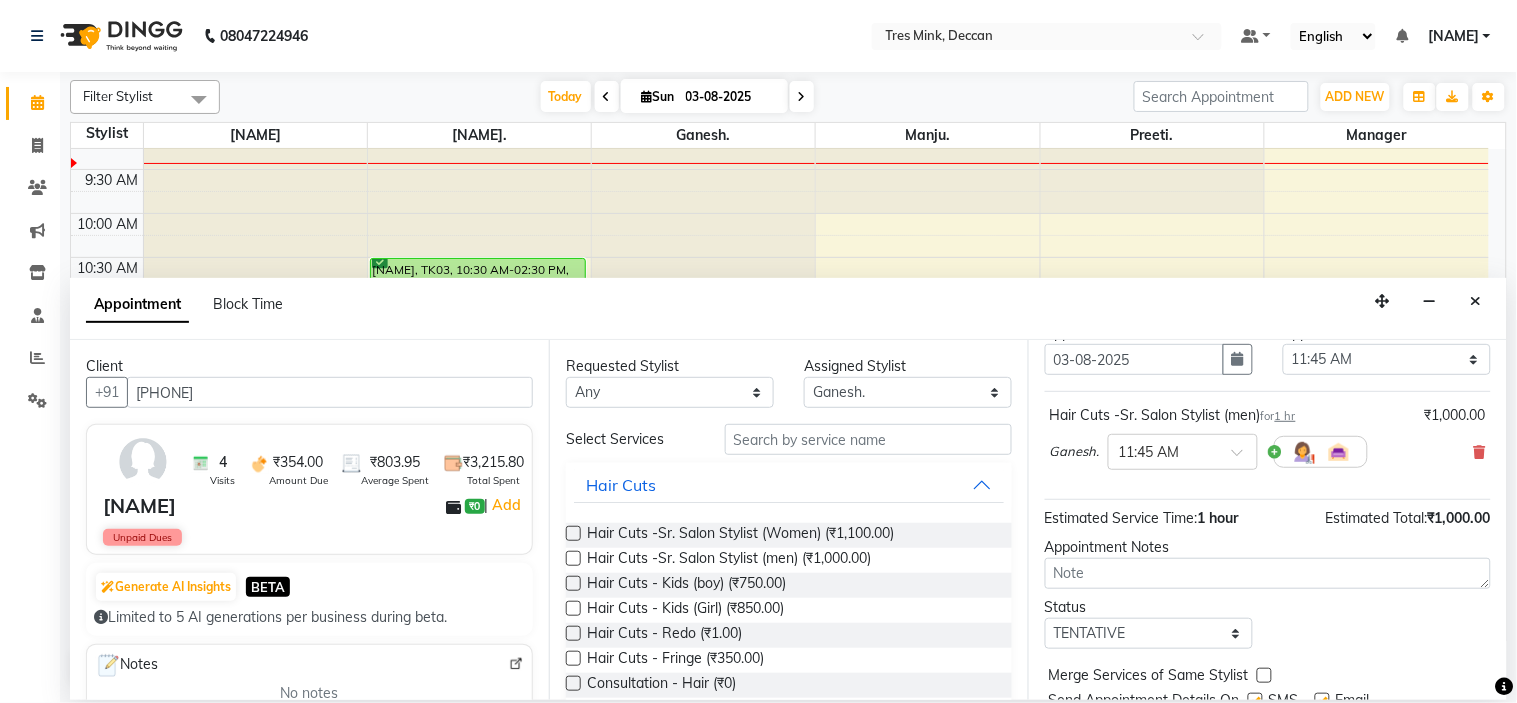 scroll, scrollTop: 111, scrollLeft: 0, axis: vertical 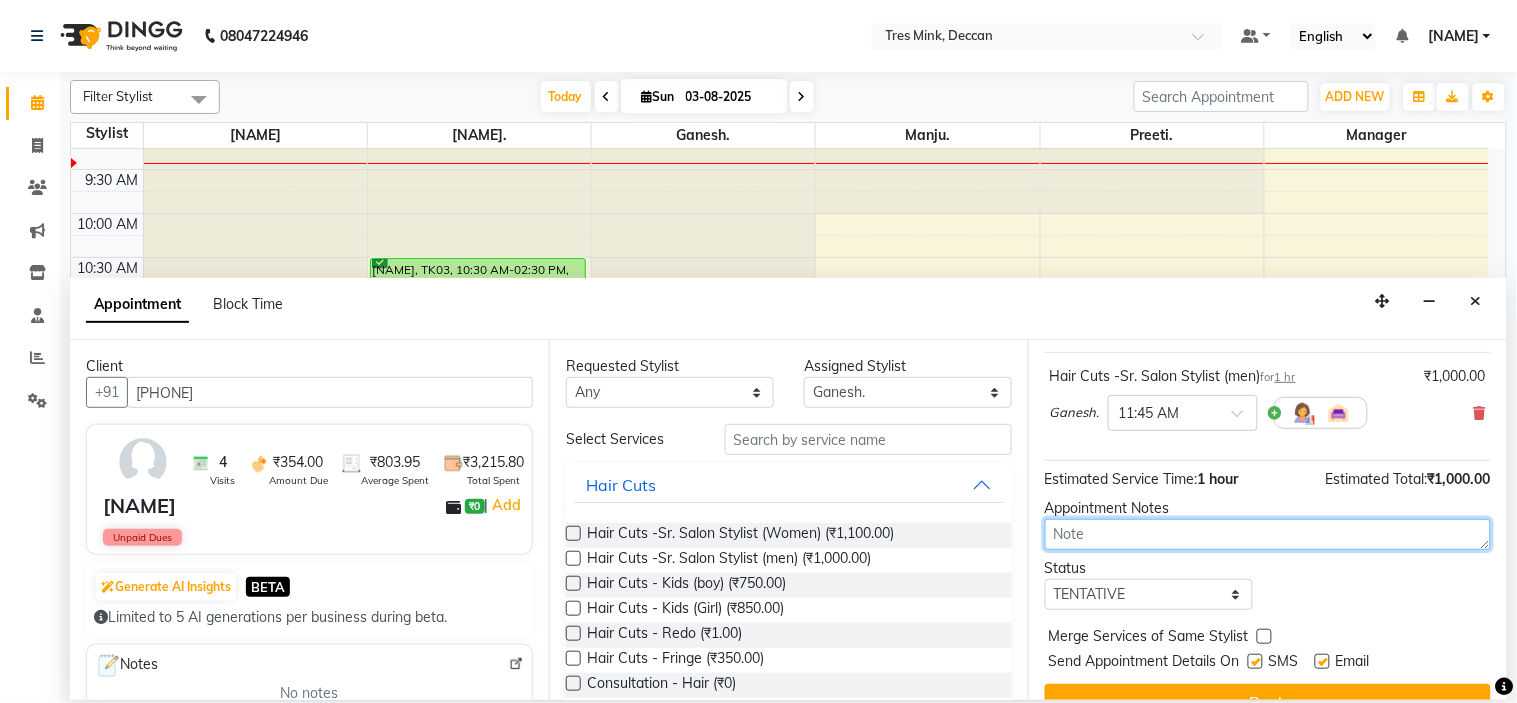 click at bounding box center [1268, 534] 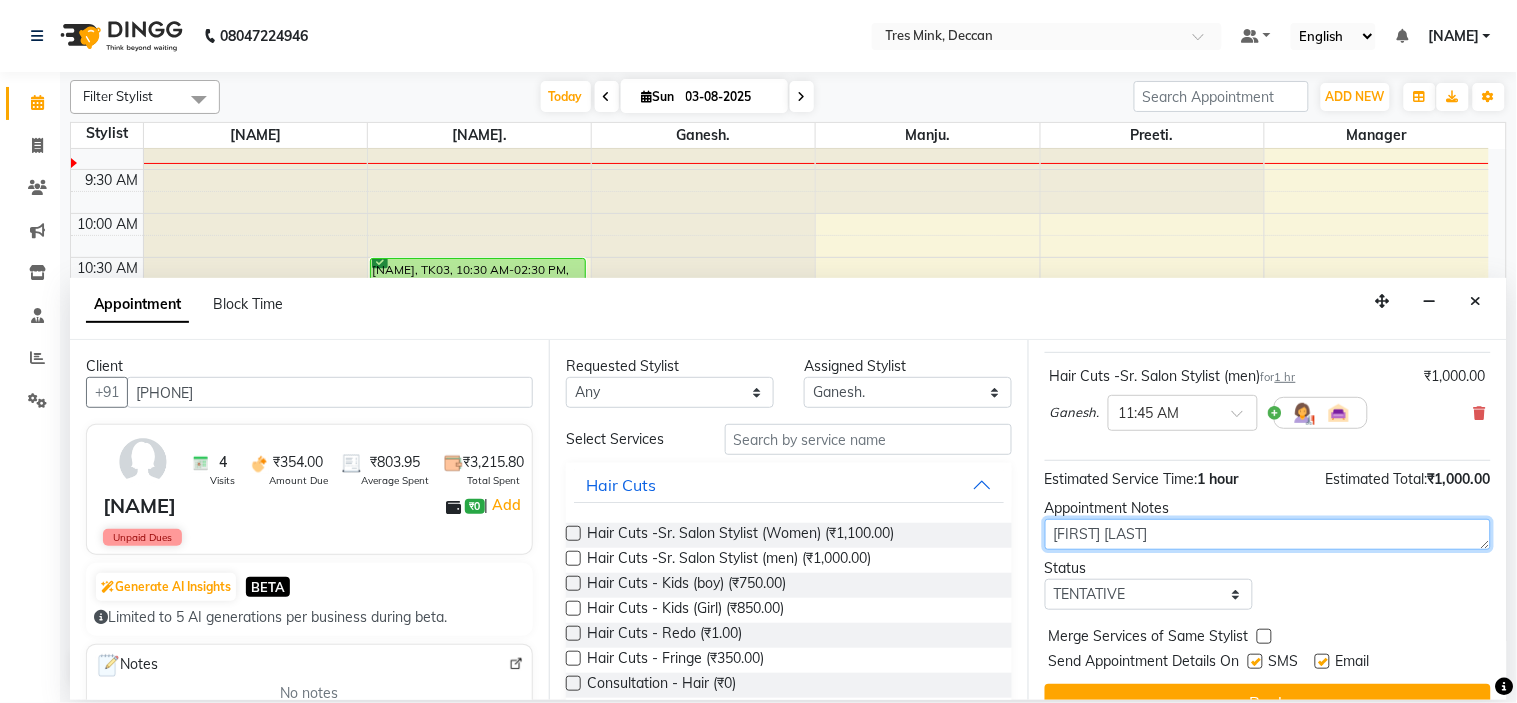 type on "gunjan brother" 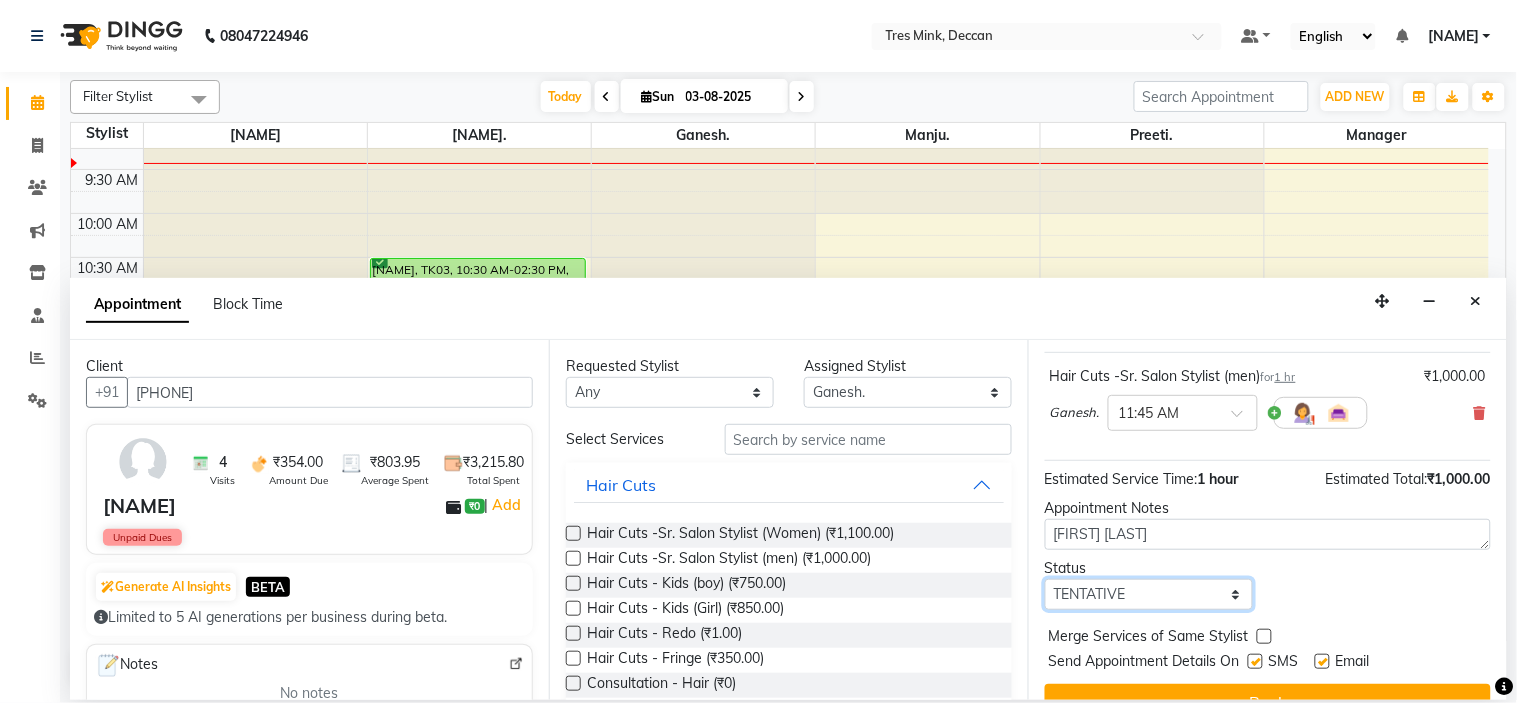click on "Select TENTATIVE CONFIRM CHECK-IN UPCOMING" at bounding box center (1149, 594) 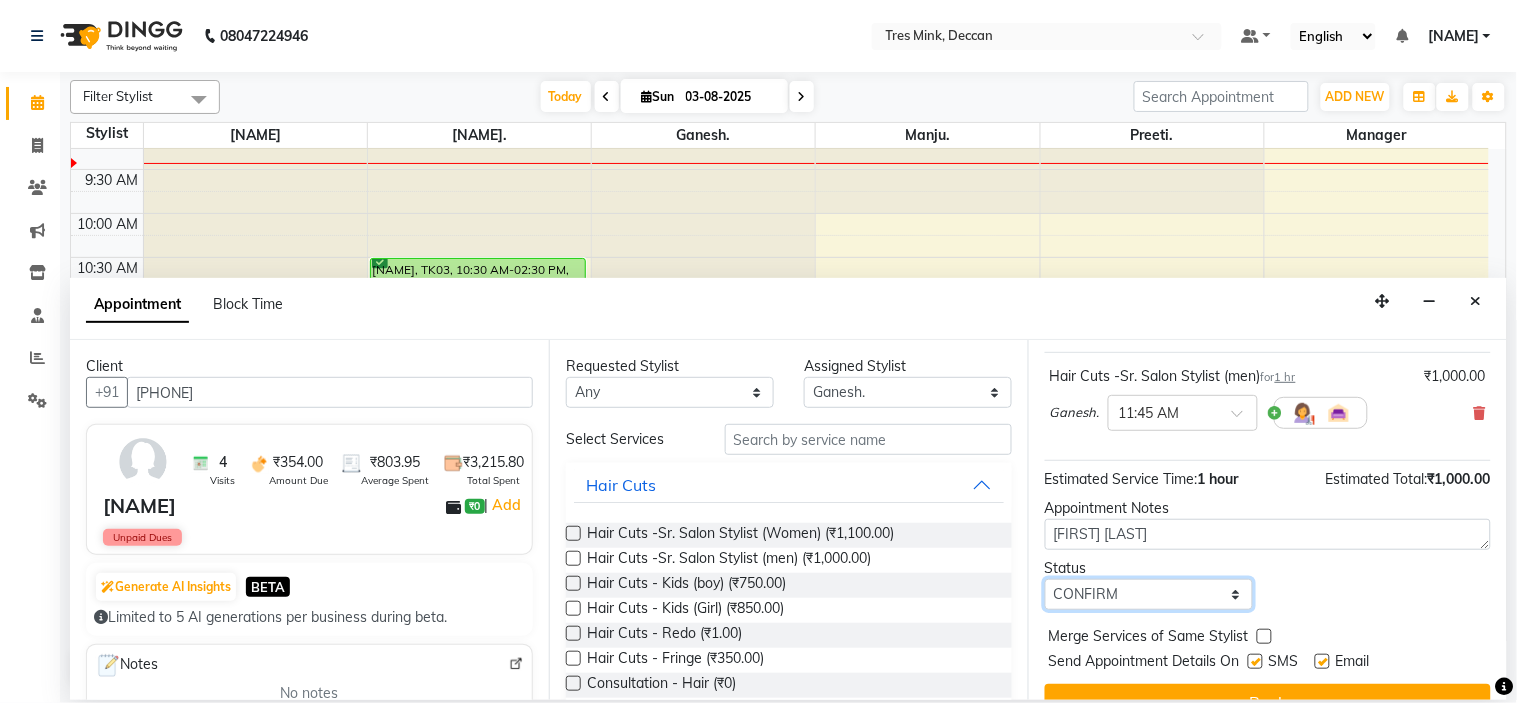 click on "Select TENTATIVE CONFIRM CHECK-IN UPCOMING" at bounding box center (1149, 594) 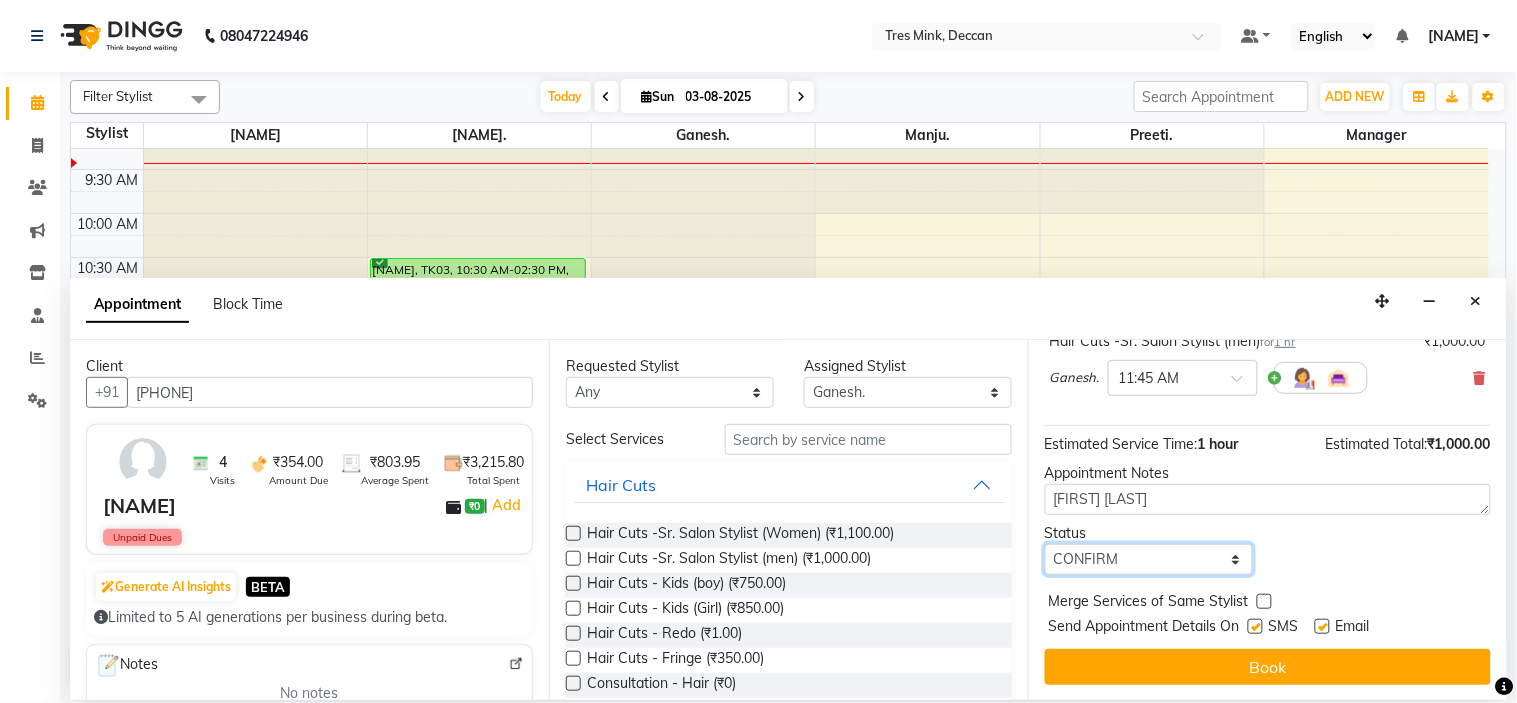 scroll, scrollTop: 166, scrollLeft: 0, axis: vertical 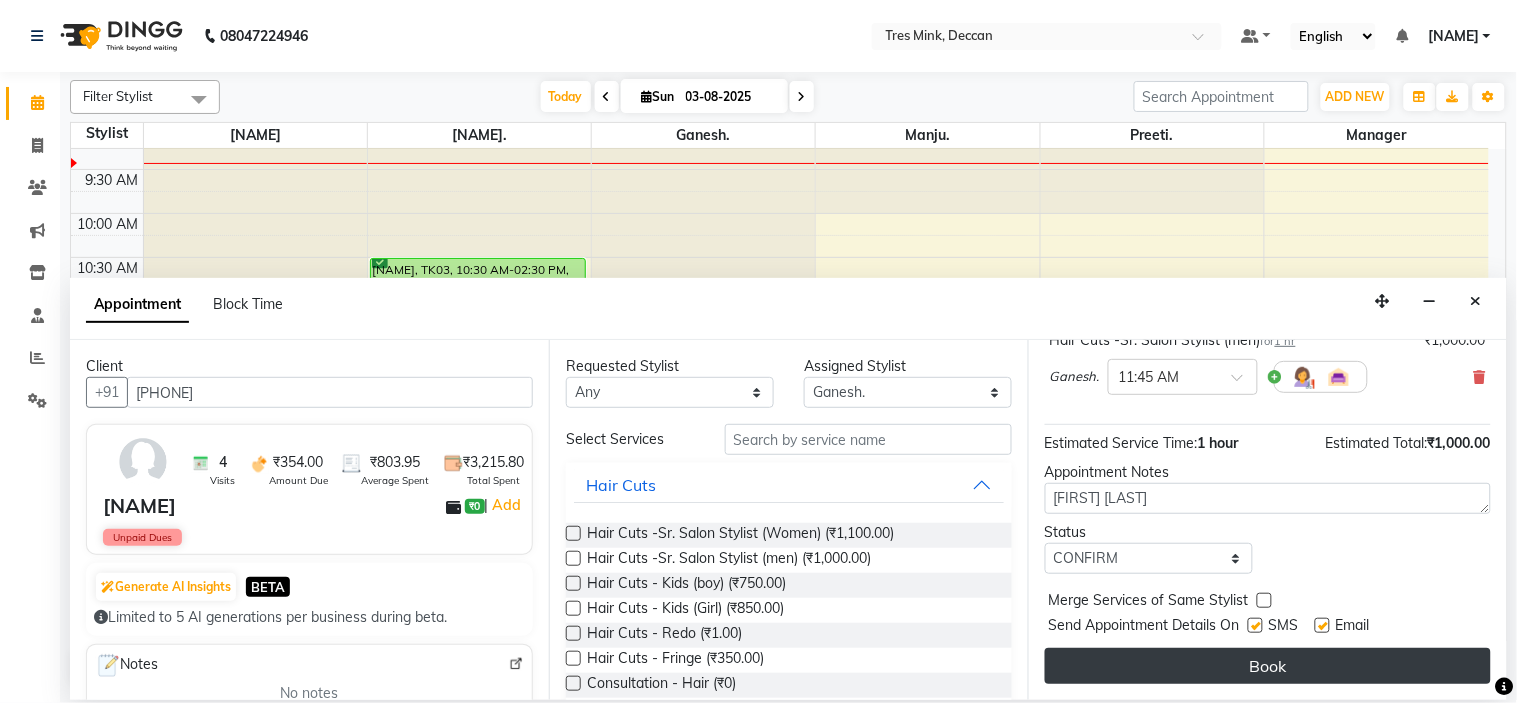 click on "Book" at bounding box center [1268, 666] 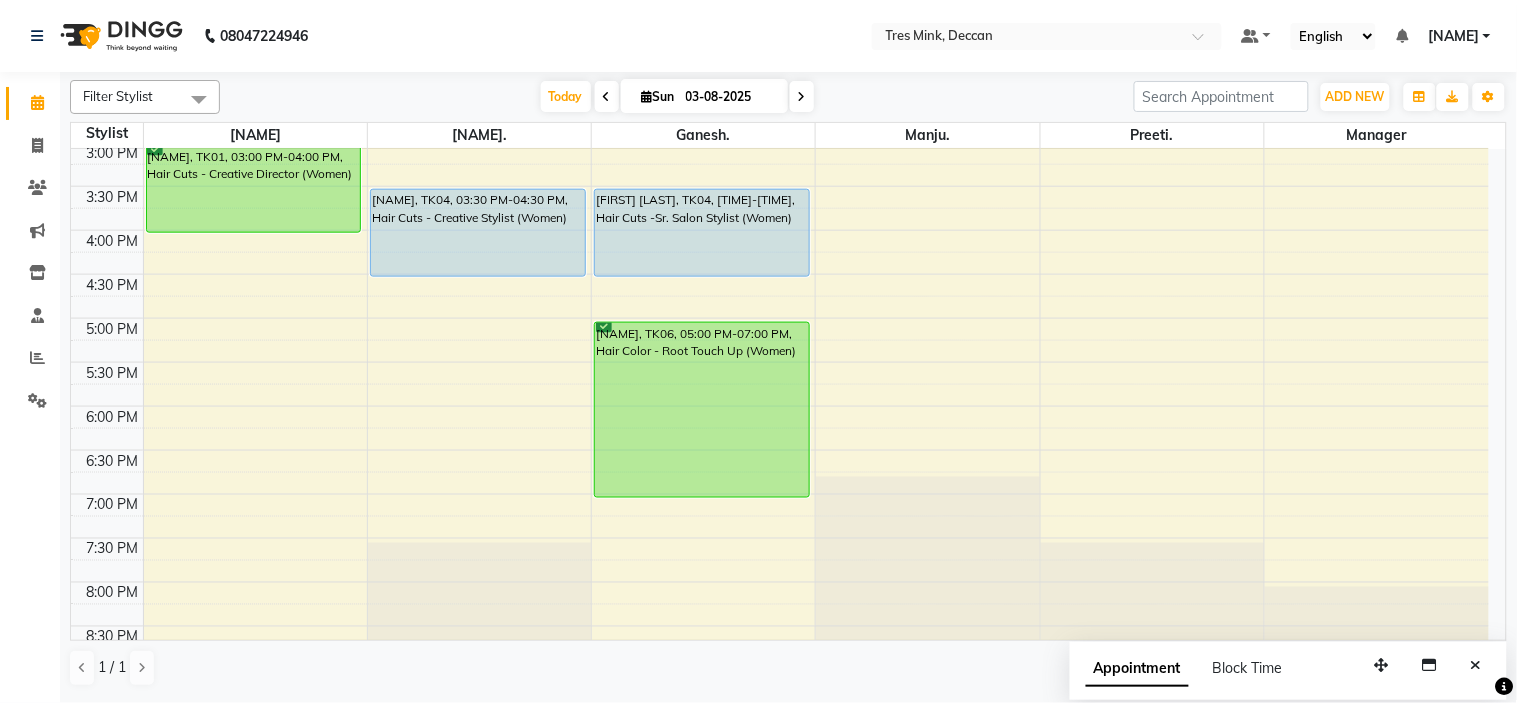 scroll, scrollTop: 656, scrollLeft: 0, axis: vertical 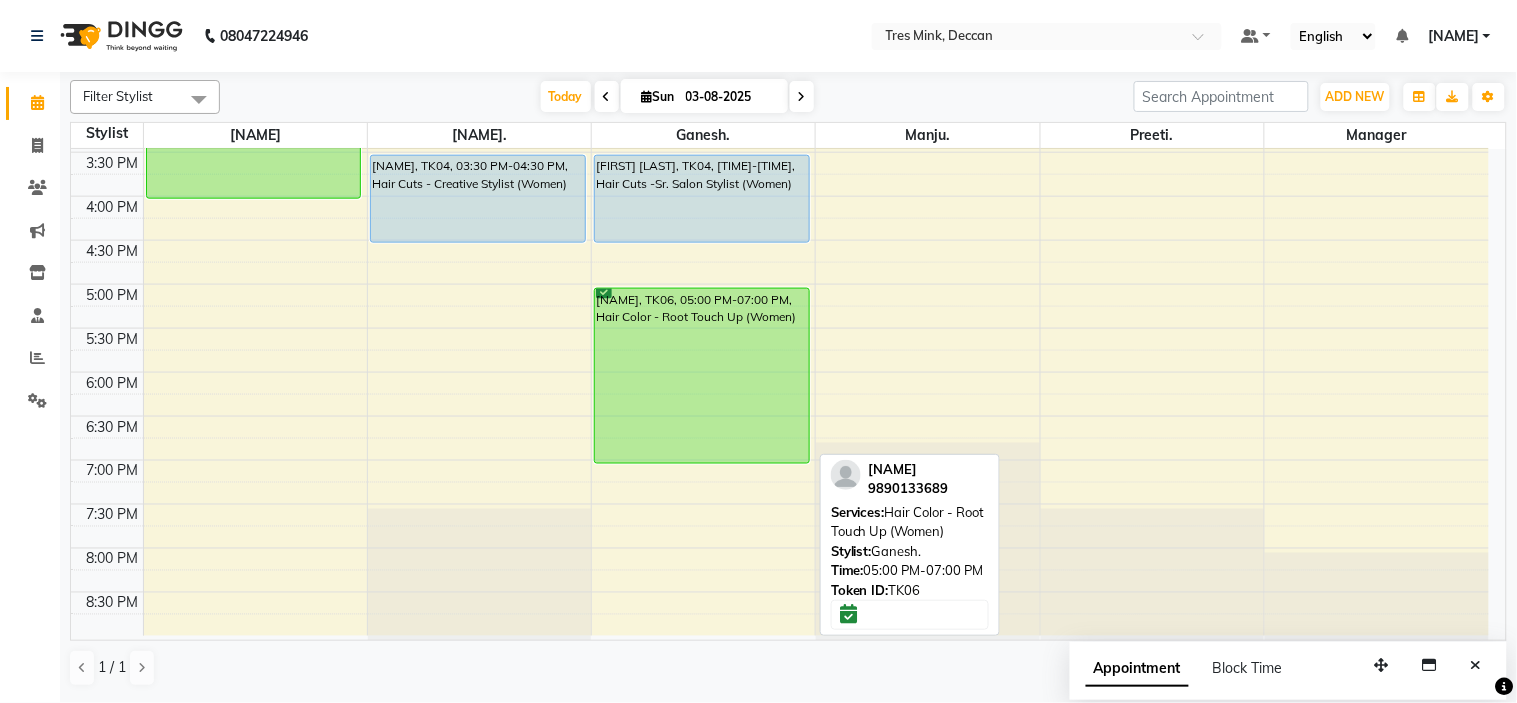 click on "[FIRST] [LAST], TK06, 05:00 PM-07:00 PM, Hair Color - Root Touch Up (Women)" at bounding box center [702, 376] 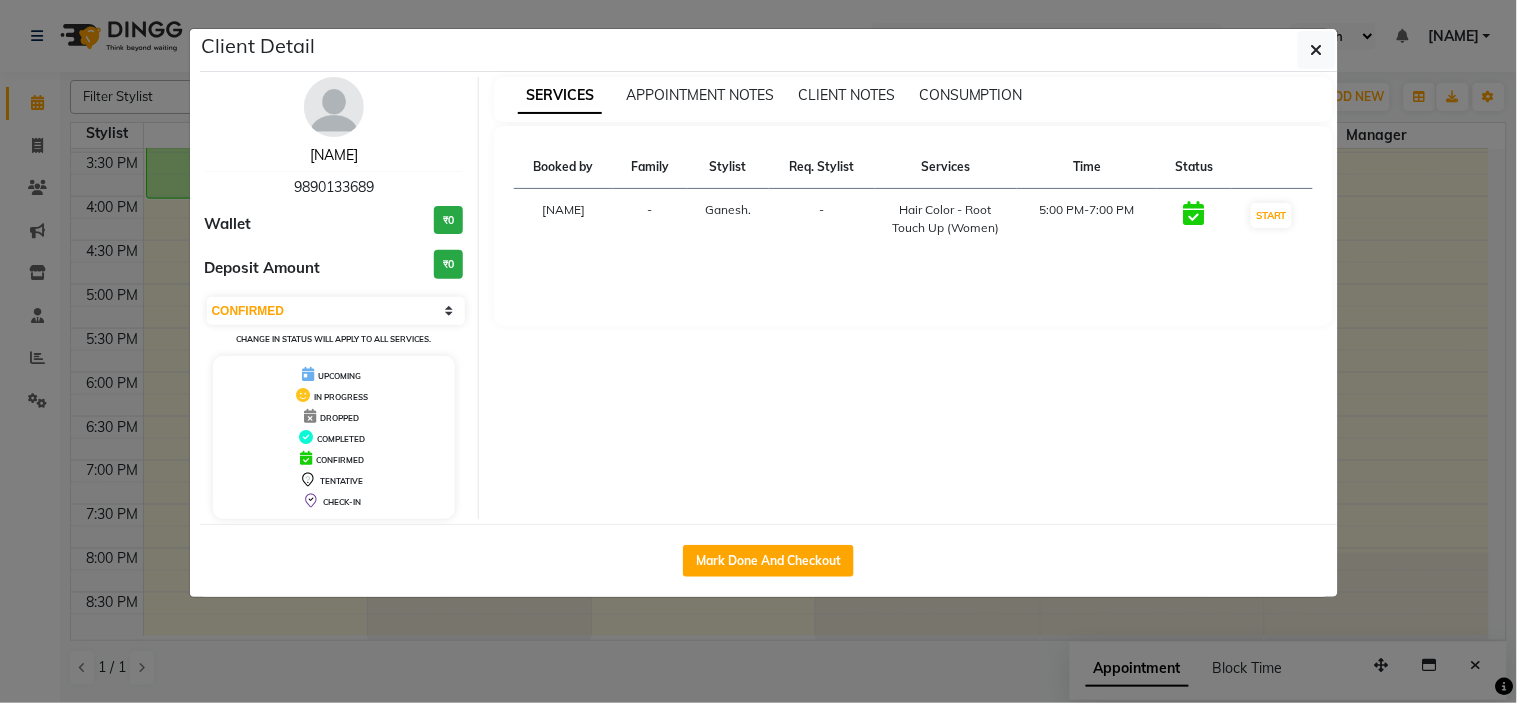 click on "[FIRST] [LAST]" at bounding box center (334, 155) 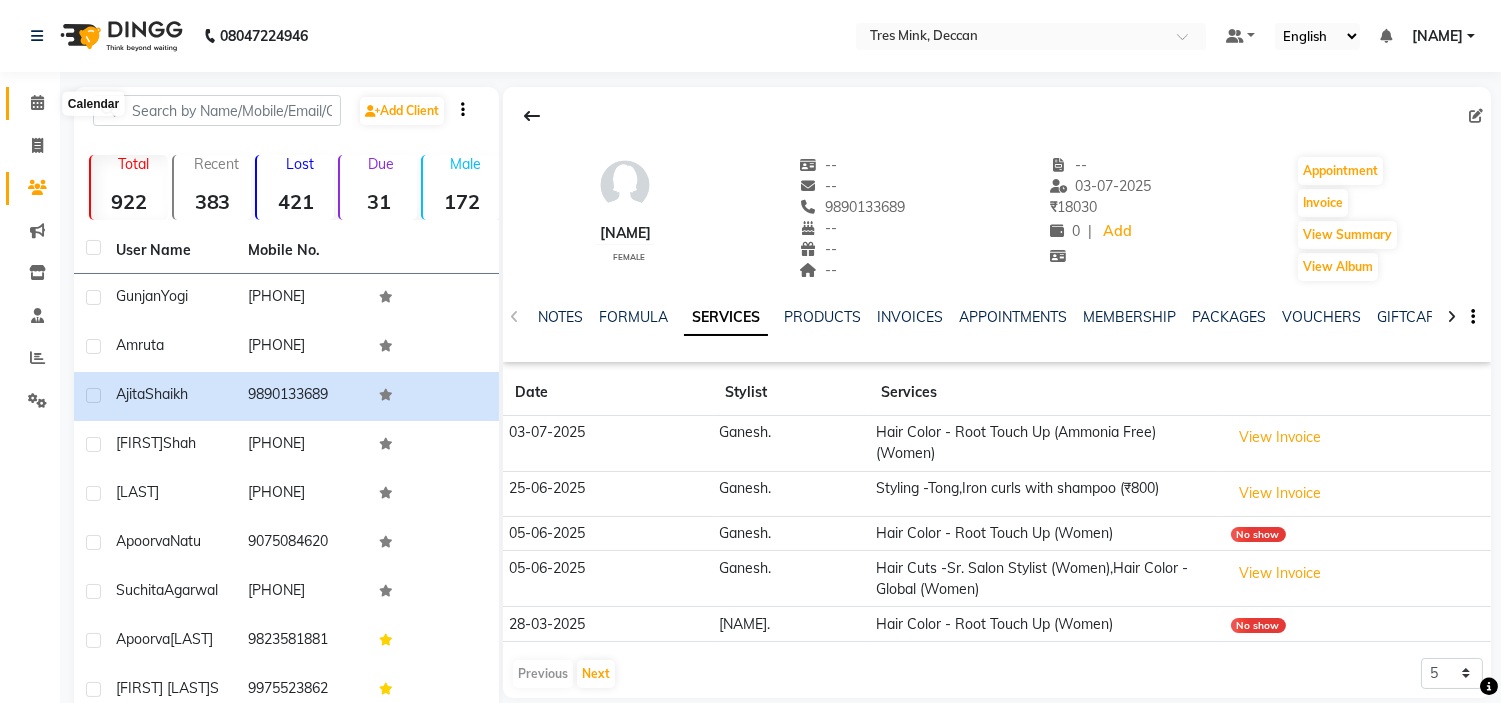 click 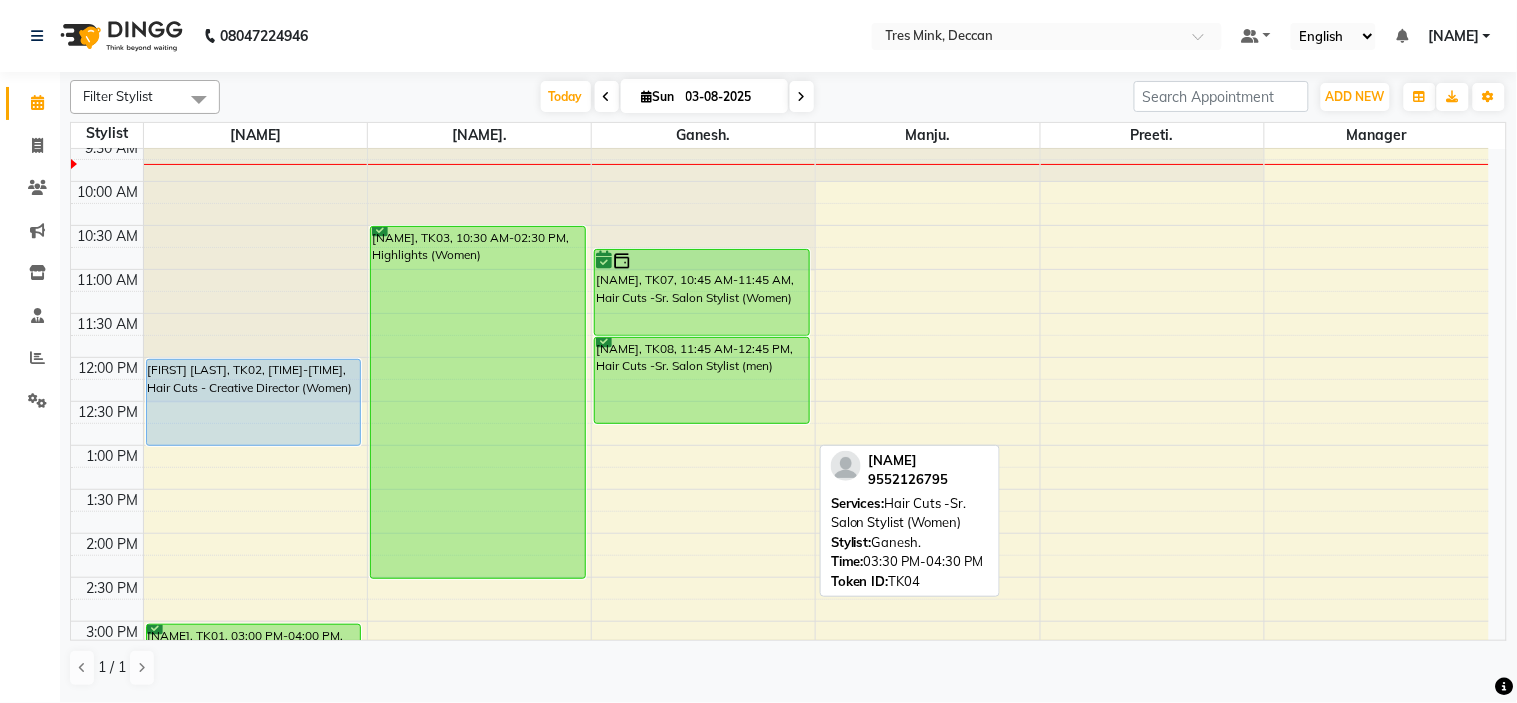 scroll, scrollTop: 111, scrollLeft: 0, axis: vertical 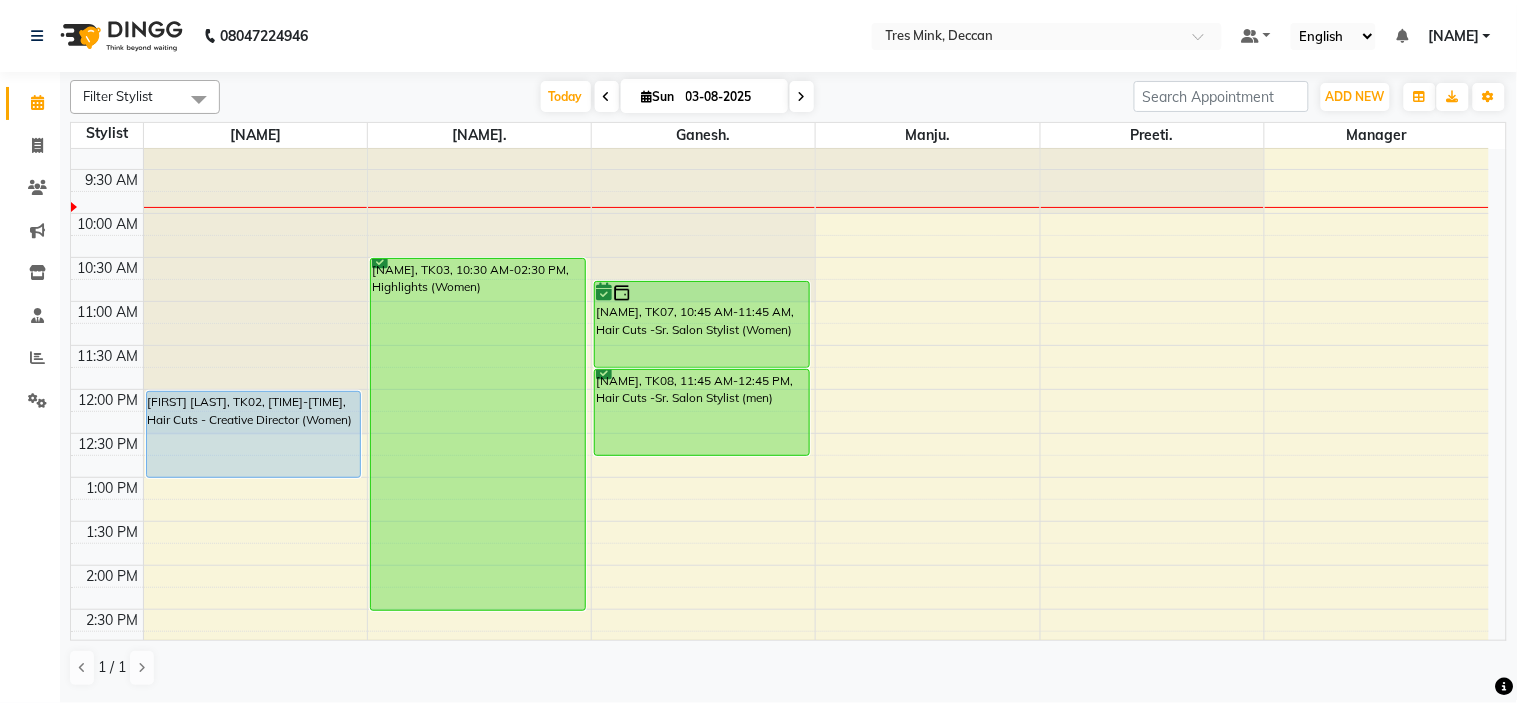 click on "Filter Stylist Select All Revati Karandikar Gunjan. Ganesh. Manju. Preeti. Manager Today  Sun 03-08-2025 Toggle Dropdown Add Appointment Add Invoice Add Expense Add Attendance Add Client Add Transaction Toggle Dropdown Add Appointment Add Invoice Add Expense Add Attendance Add Client ADD NEW Toggle Dropdown Add Appointment Add Invoice Add Expense Add Attendance Add Client Add Transaction Filter Stylist Select All Revati Karandikar Gunjan. Ganesh. Manju. Preeti. Manager Group By  Staff View   Room View  View as Vertical  Vertical - Week View  Horizontal  Horizontal - Week View  List  Toggle Dropdown Calendar Settings Manage Tags   Arrange Stylists   Reset Stylists  Full Screen  Show Available Stylist  Appointment Form Zoom 100% Staff/Room Display Count 6 Stylist Revati Karandikar Gunjan. Ganesh. Manju. Preeti. Manager 8:00 AM 8:30 AM 9:00 AM 9:30 AM 10:00 AM 10:30 AM 11:00 AM 11:30 AM 12:00 PM 12:30 PM 1:00 PM 1:30 PM 2:00 PM 2:30 PM 3:00 PM 3:30 PM 4:00 PM 4:30 PM 5:00 PM 5:30 PM 6:00 PM 6:30 PM 7:00 PM" 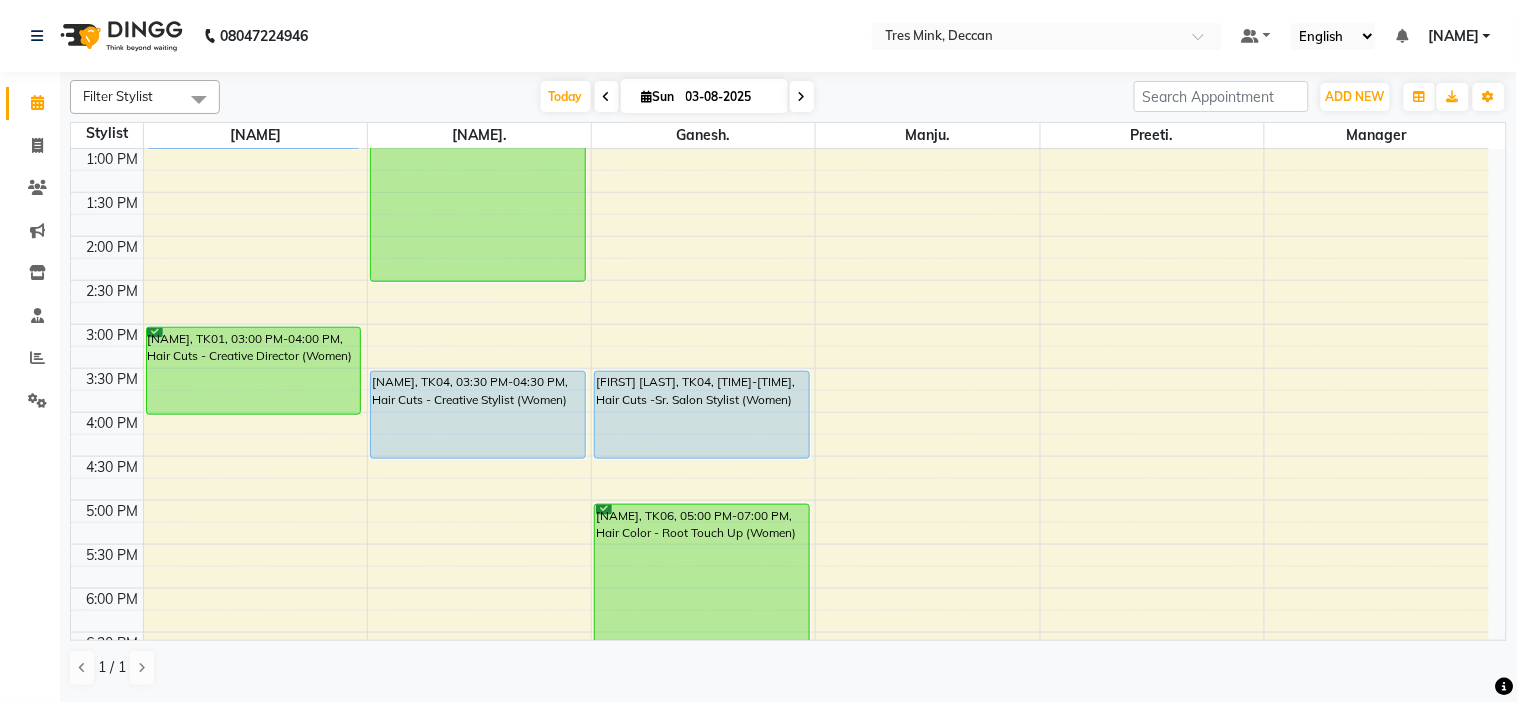 scroll, scrollTop: 444, scrollLeft: 0, axis: vertical 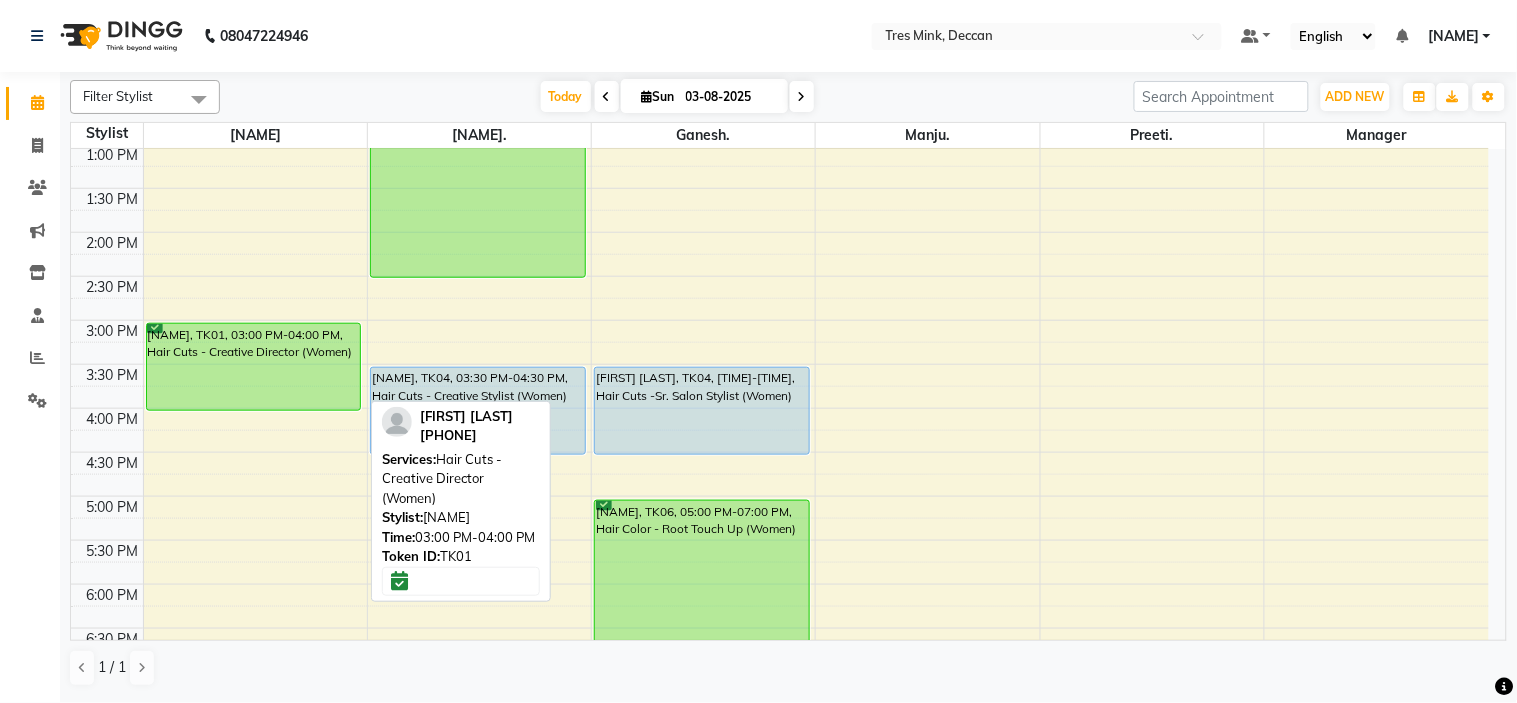 click on "Simone Gangal, TK01, 03:00 PM-04:00 PM, Hair Cuts - Creative Director (Women)" at bounding box center (254, 367) 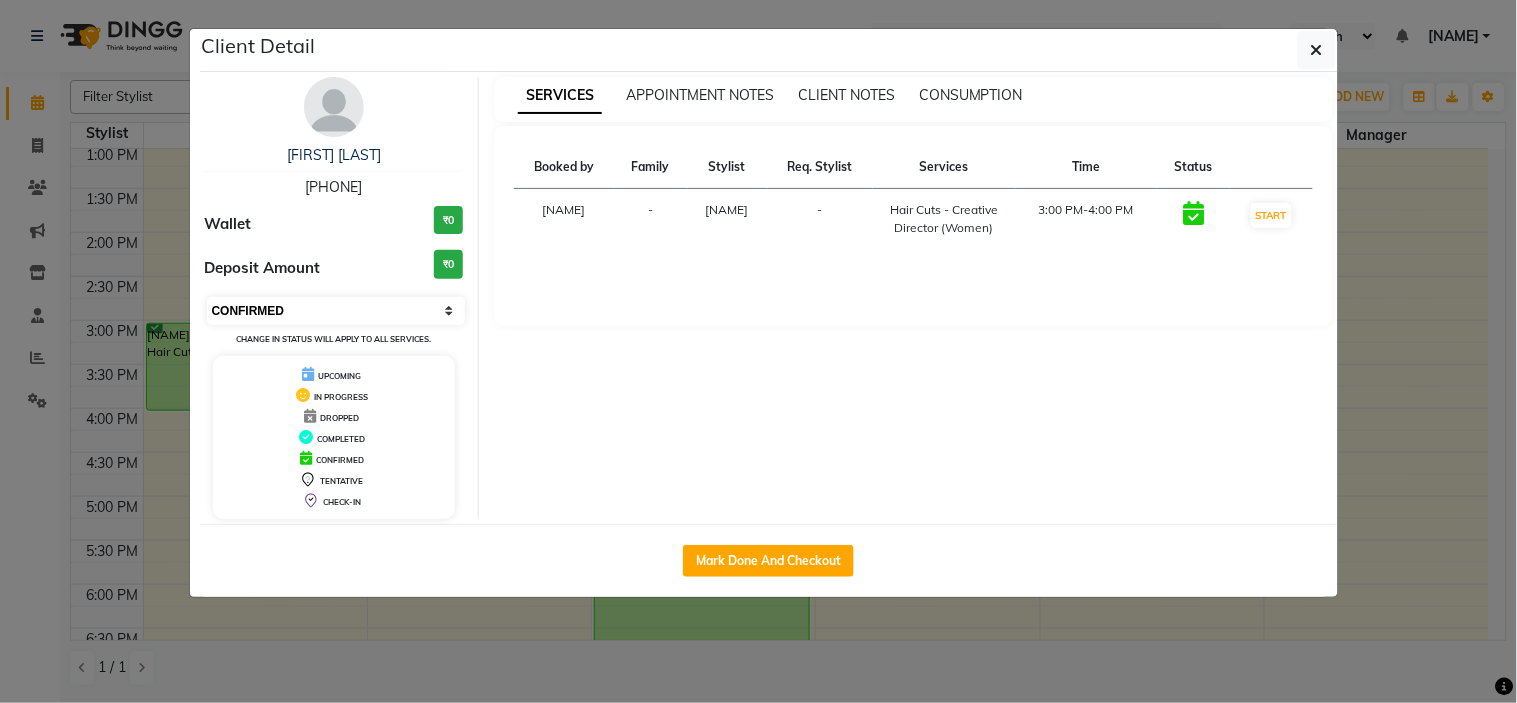 click on "Select IN SERVICE CONFIRMED TENTATIVE CHECK IN MARK DONE DROPPED UPCOMING" at bounding box center (336, 311) 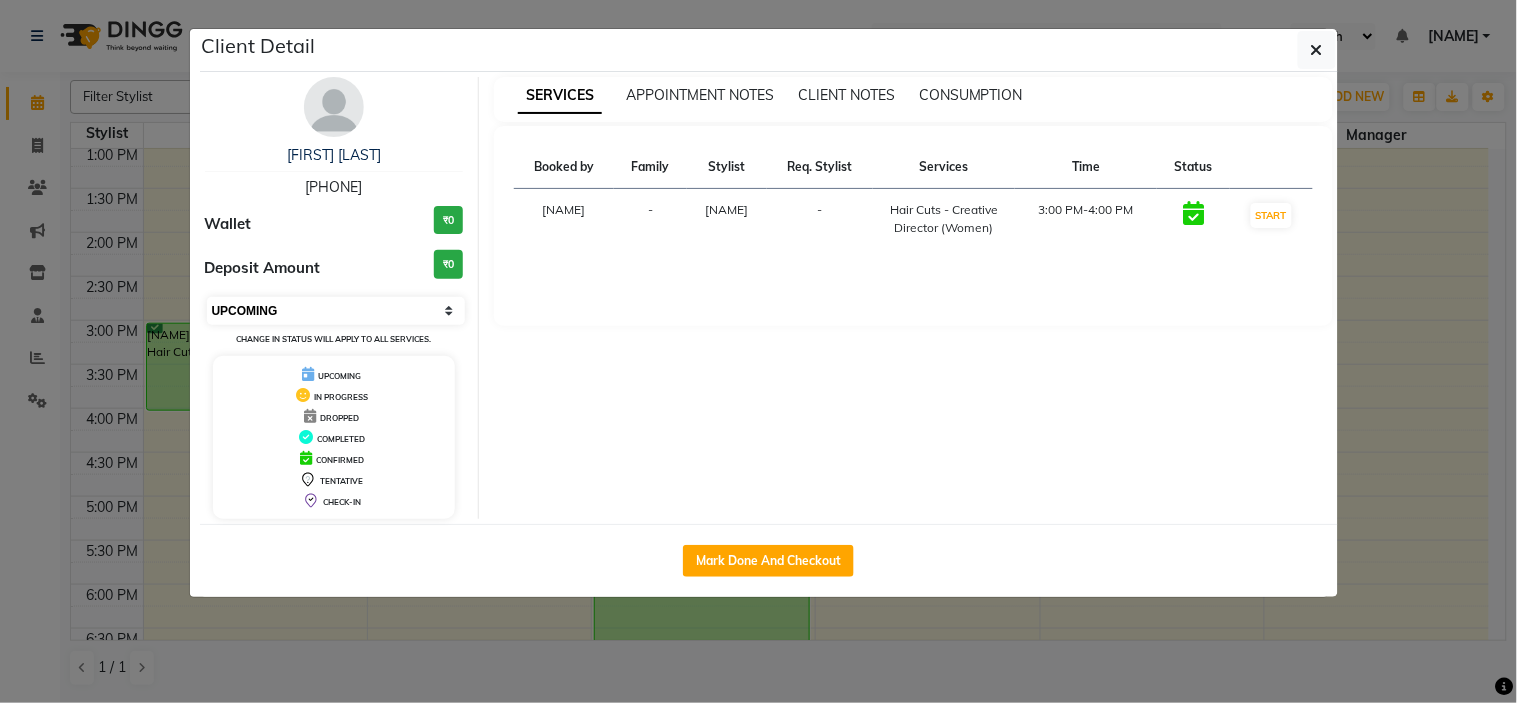 click on "Select IN SERVICE CONFIRMED TENTATIVE CHECK IN MARK DONE DROPPED UPCOMING" at bounding box center [336, 311] 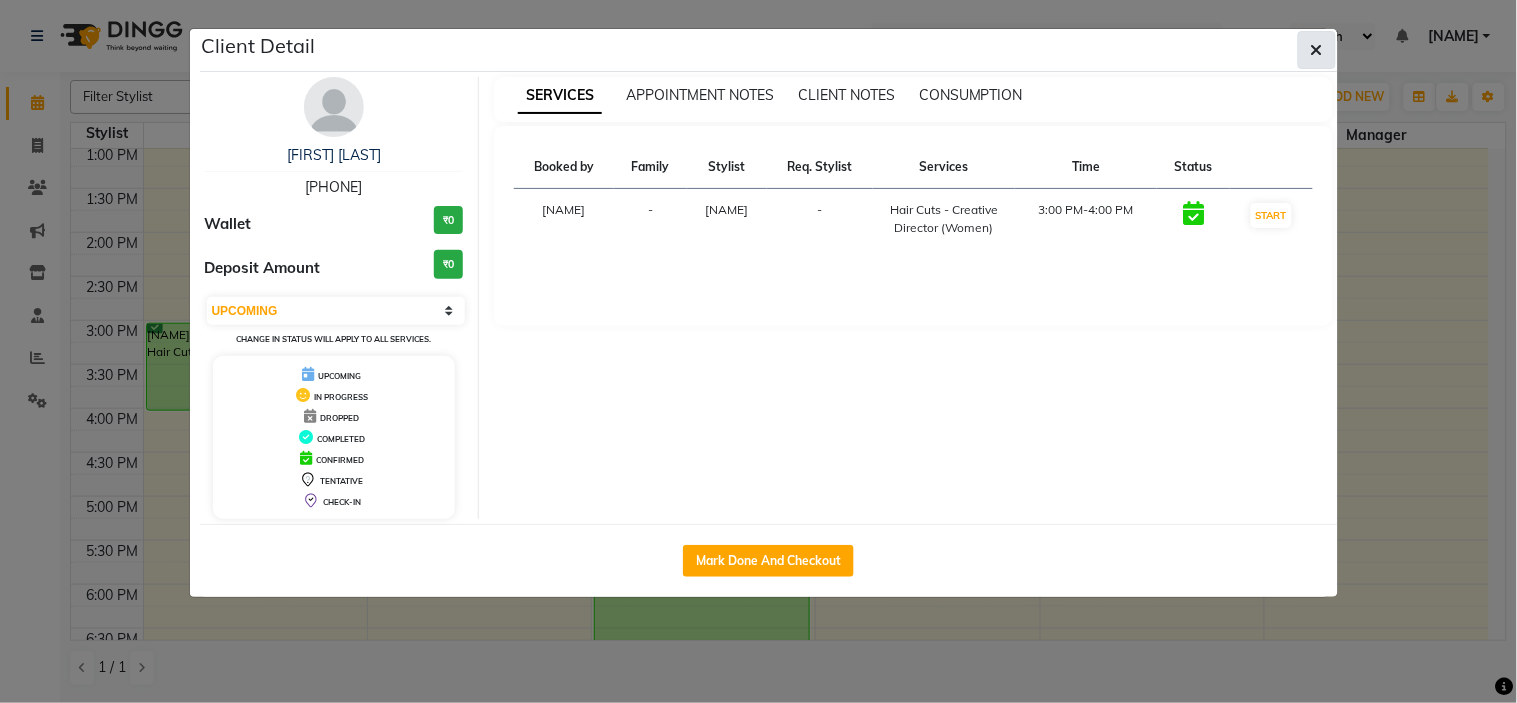 click 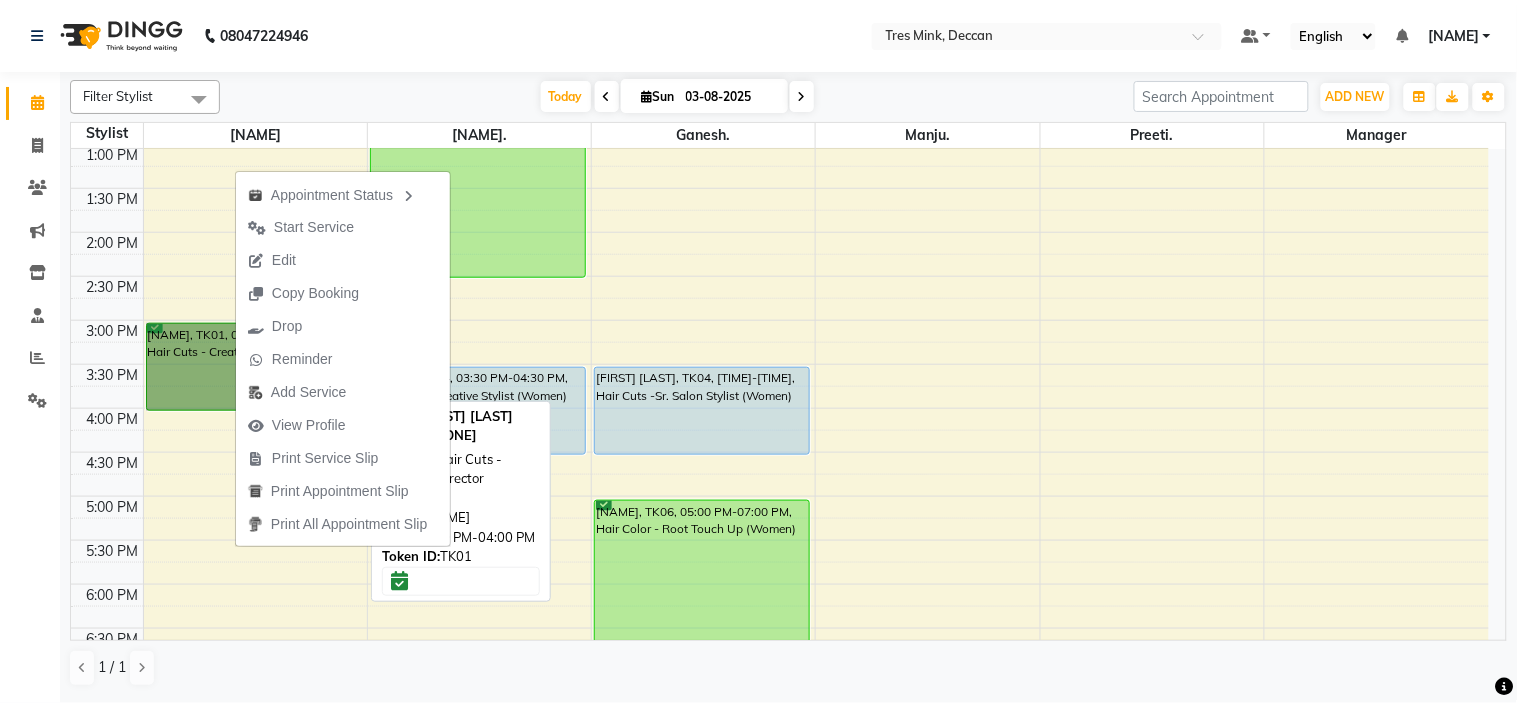 click on "Simone Gangal, TK01, 03:00 PM-04:00 PM, Hair Cuts - Creative Director (Women)" at bounding box center [254, 367] 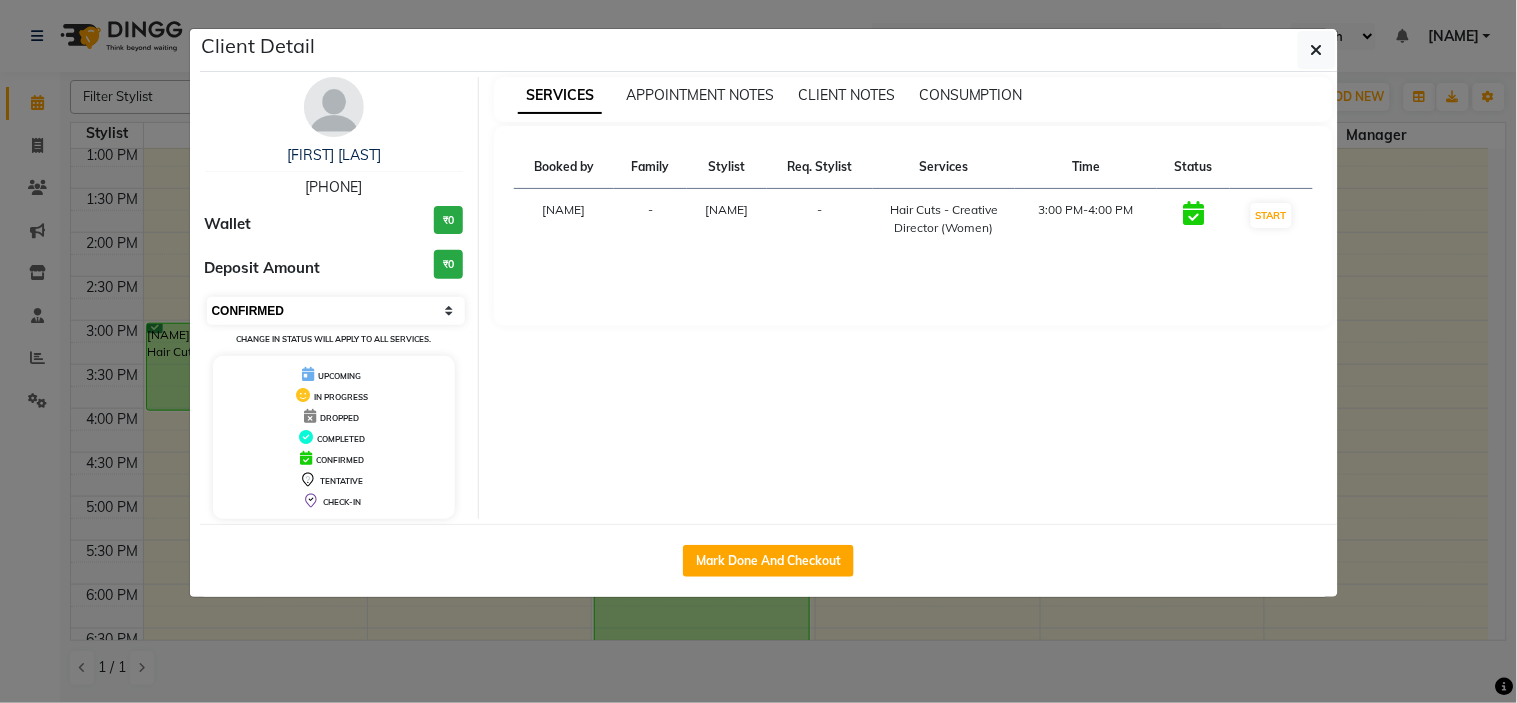 click on "Select IN SERVICE CONFIRMED TENTATIVE CHECK IN MARK DONE DROPPED UPCOMING" at bounding box center [336, 311] 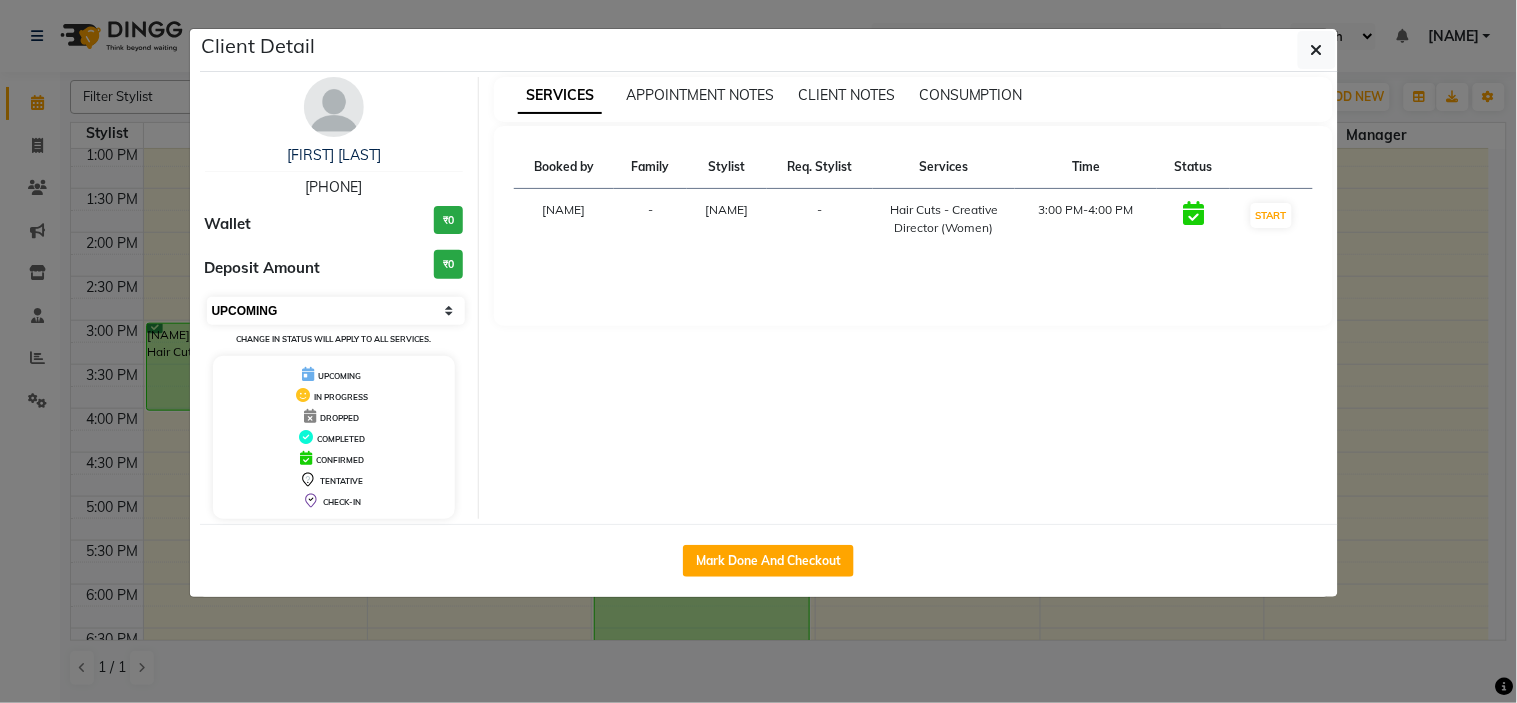 click on "Select IN SERVICE CONFIRMED TENTATIVE CHECK IN MARK DONE DROPPED UPCOMING" at bounding box center (336, 311) 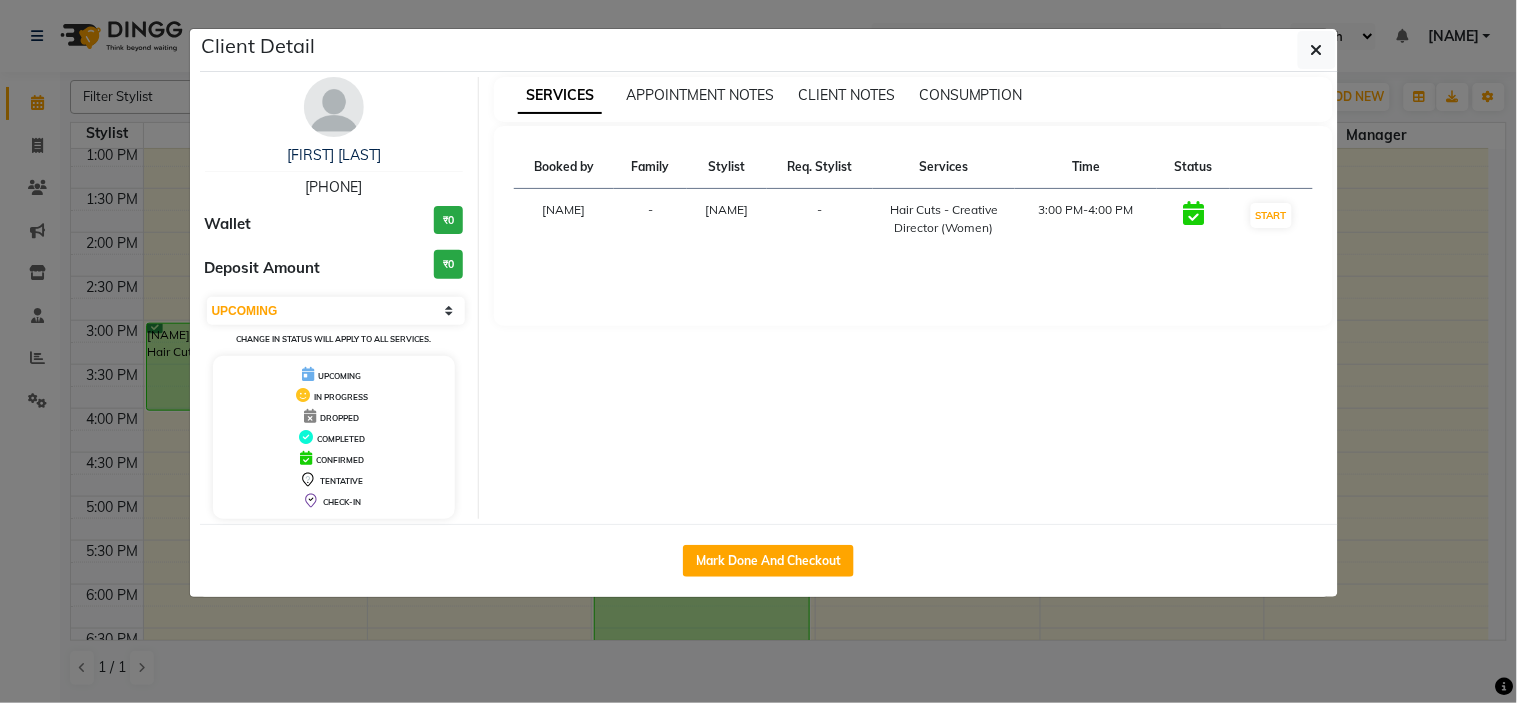 click on "Client Detail" 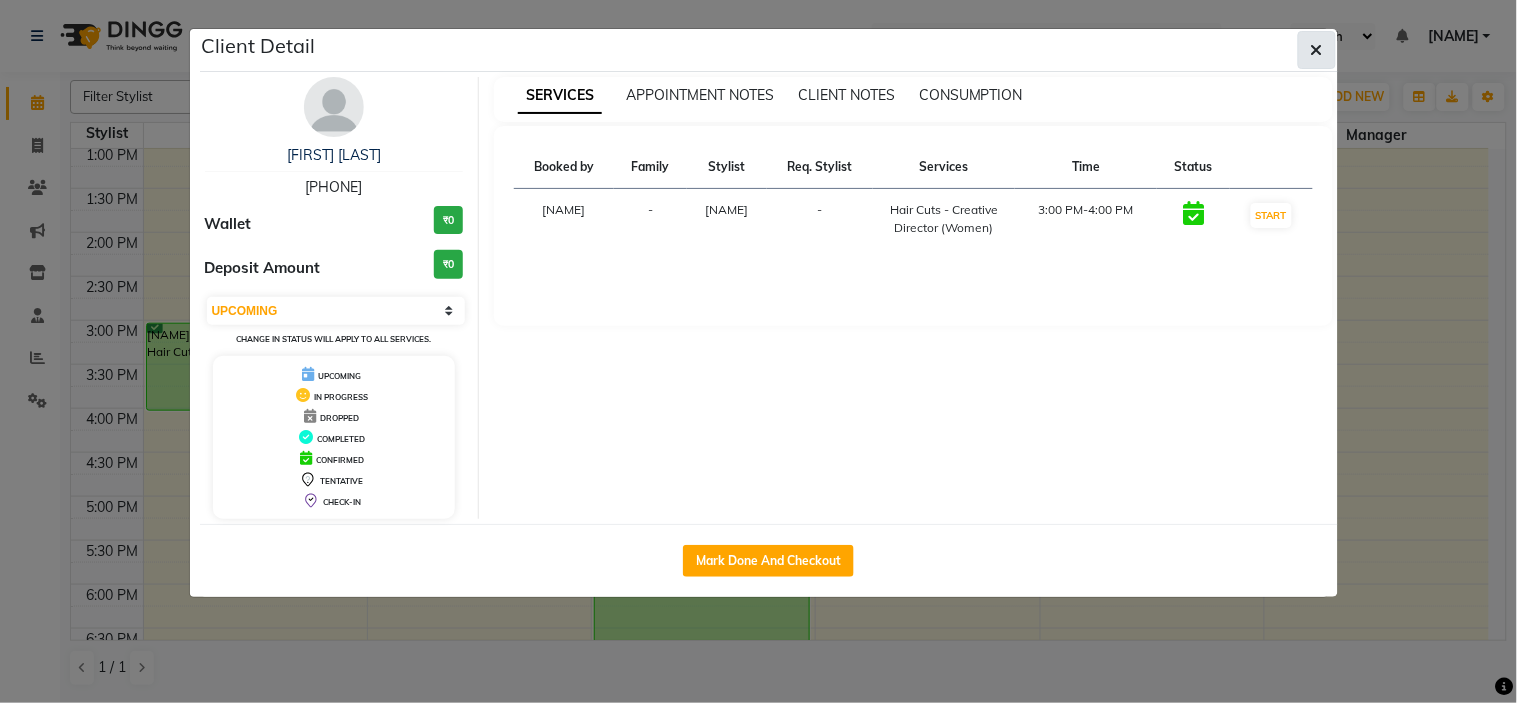 click 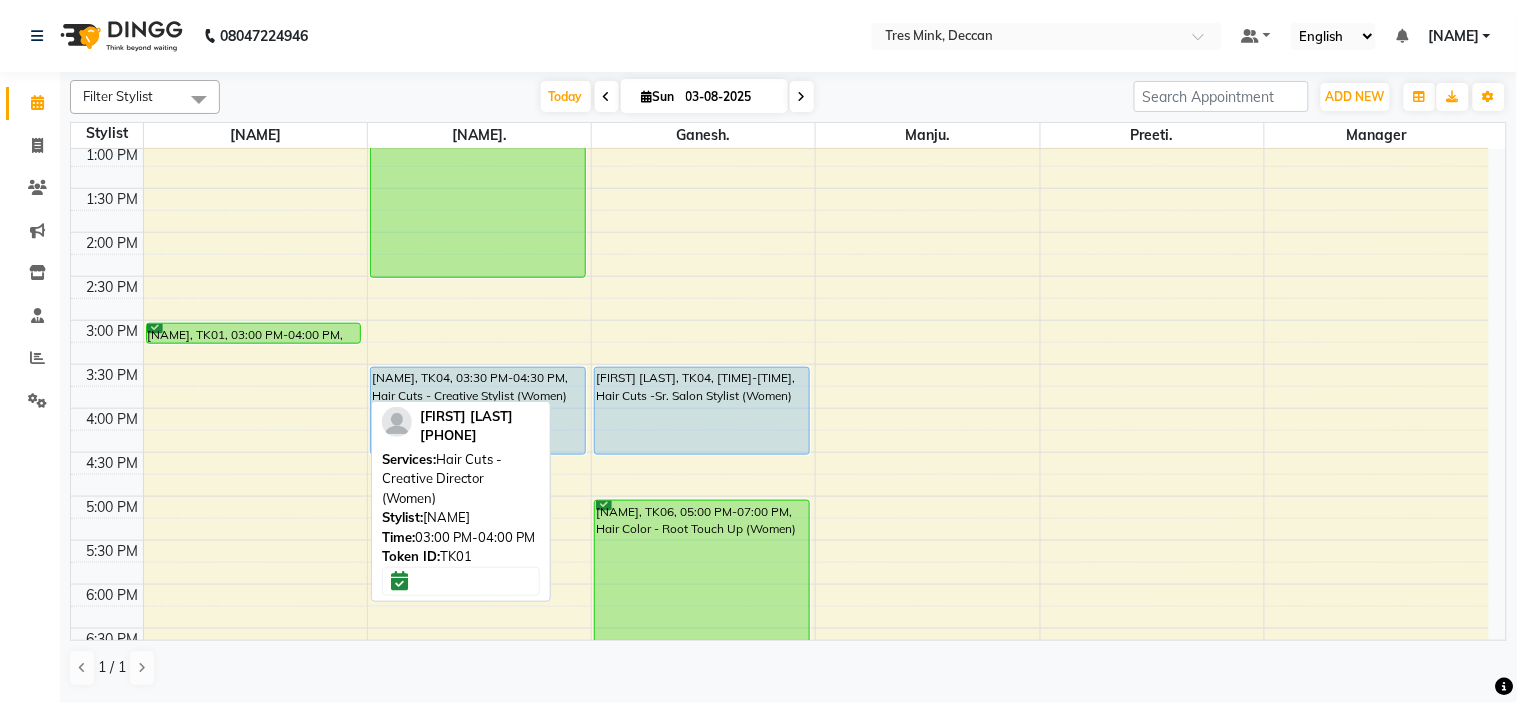 drag, startPoint x: 230, startPoint y: 406, endPoint x: 235, endPoint y: 326, distance: 80.1561 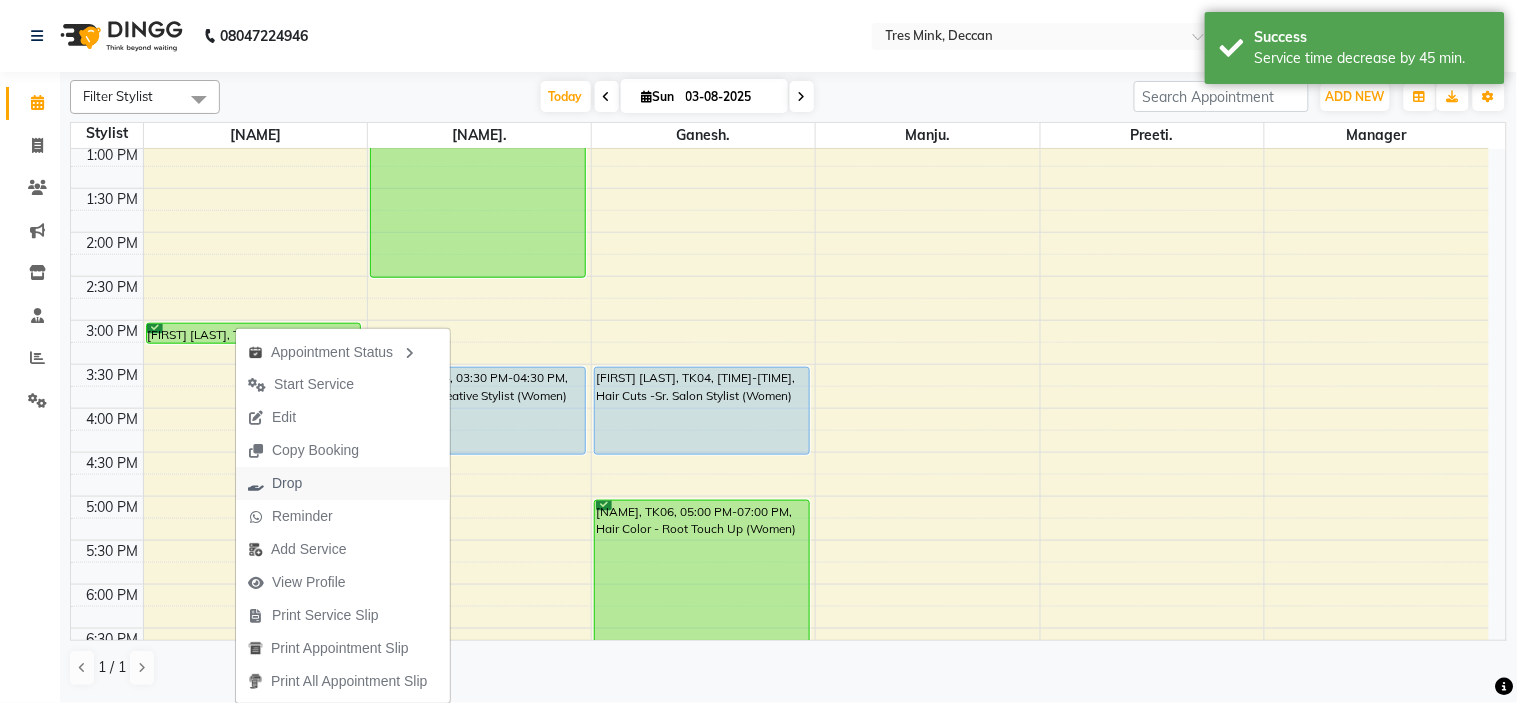 click on "Drop" at bounding box center (275, 483) 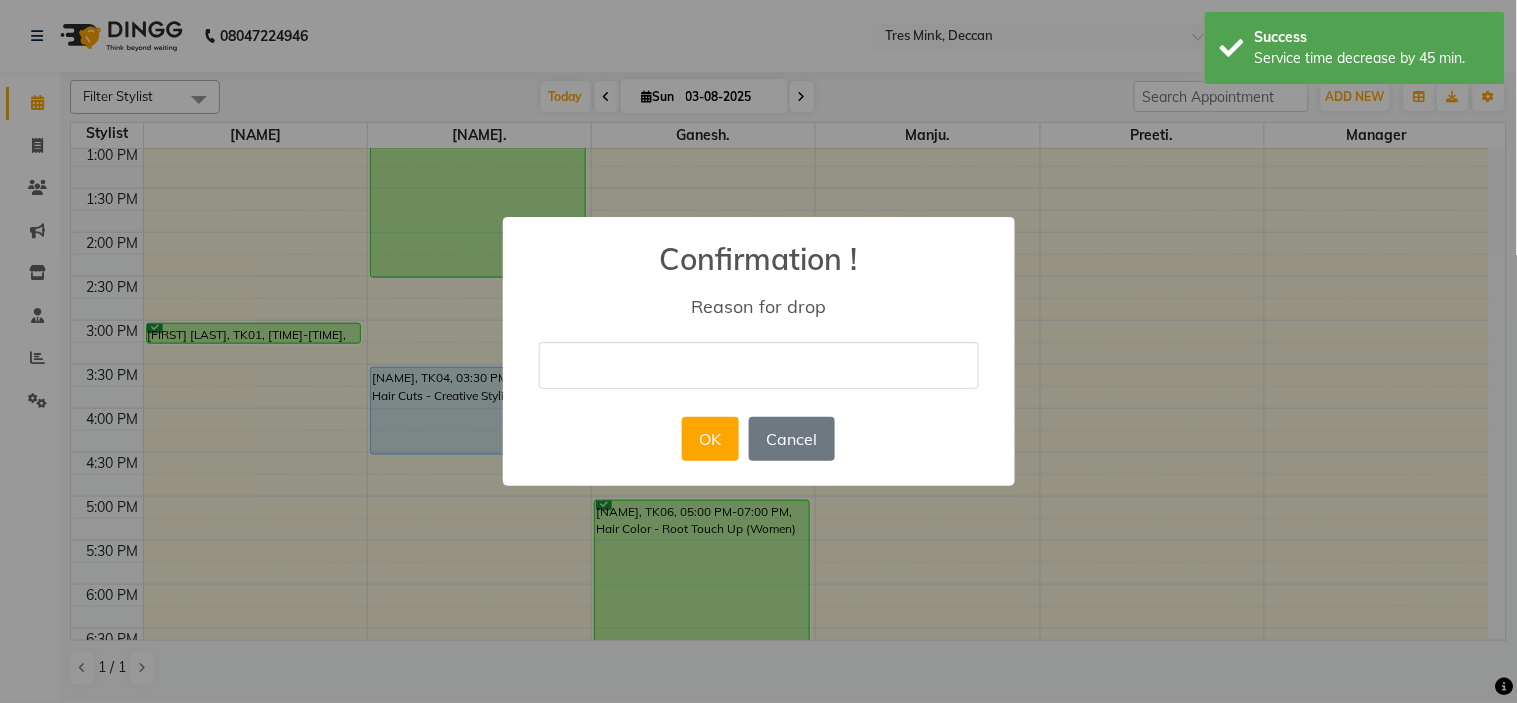click at bounding box center [759, 365] 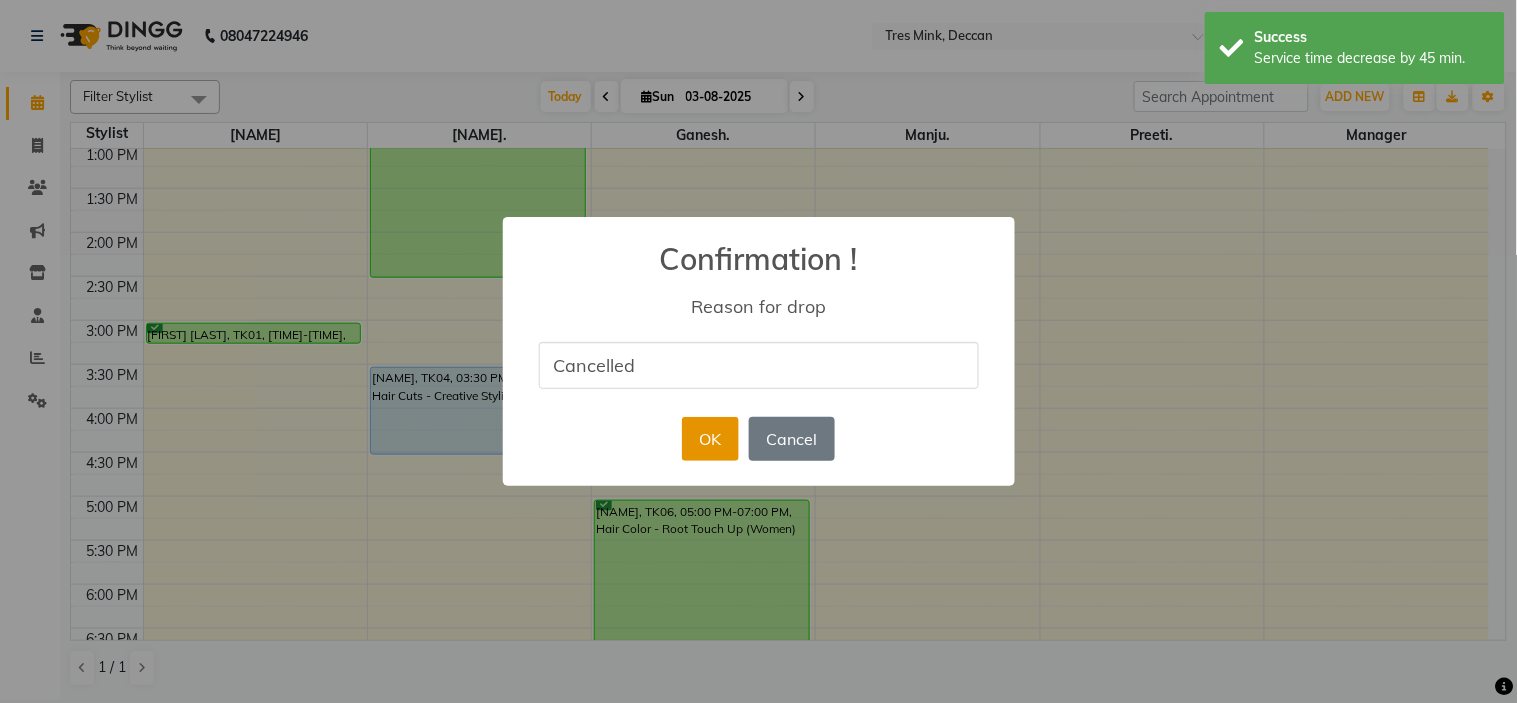 click on "OK" at bounding box center (710, 439) 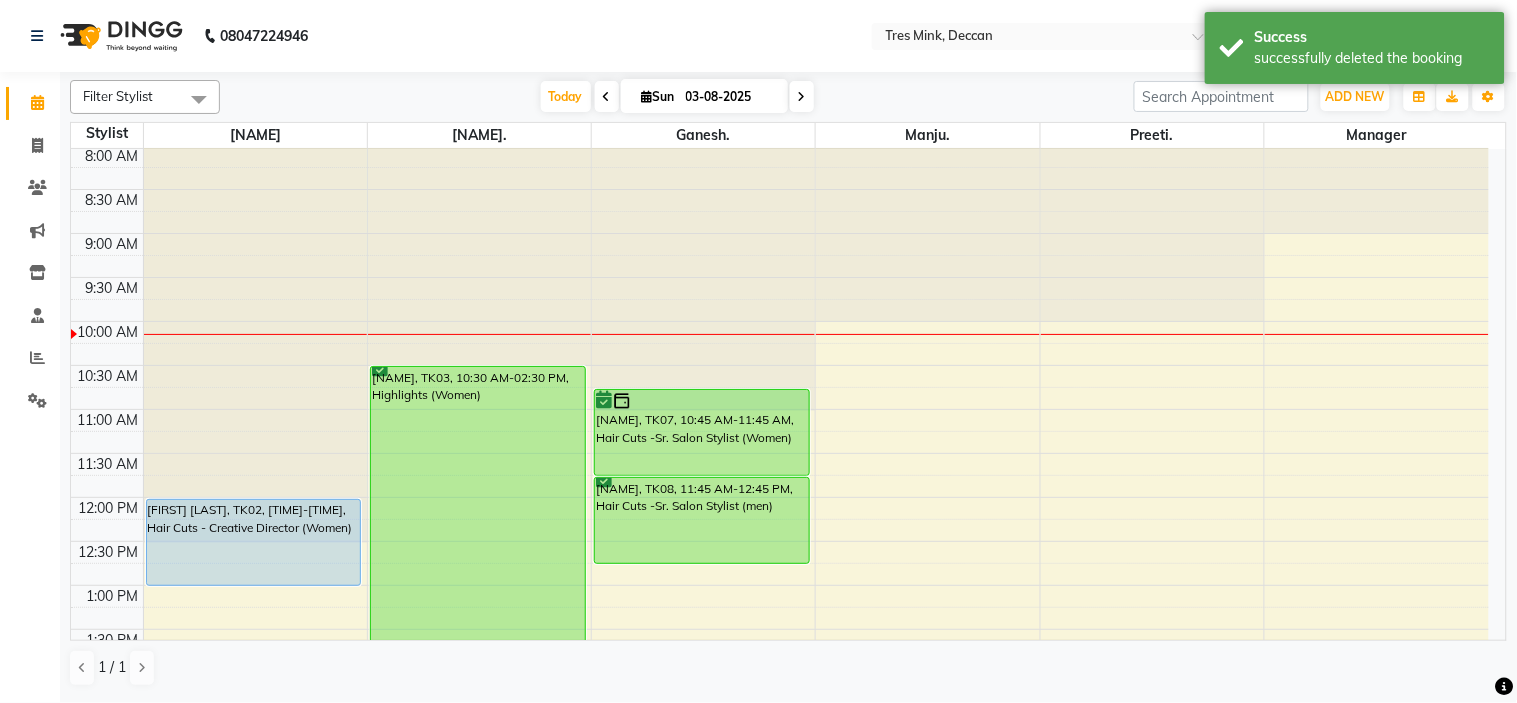 scroll, scrollTop: 0, scrollLeft: 0, axis: both 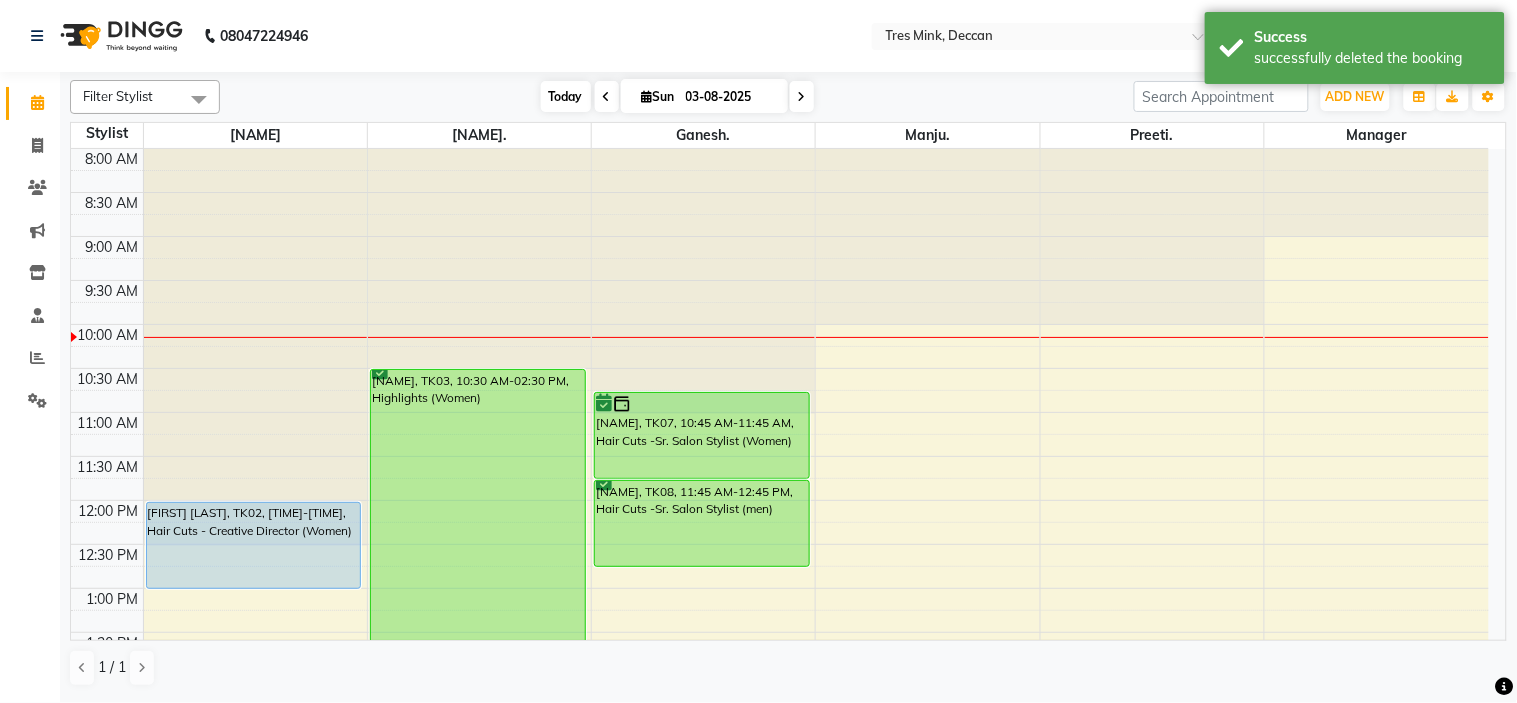 click on "Today" at bounding box center (566, 96) 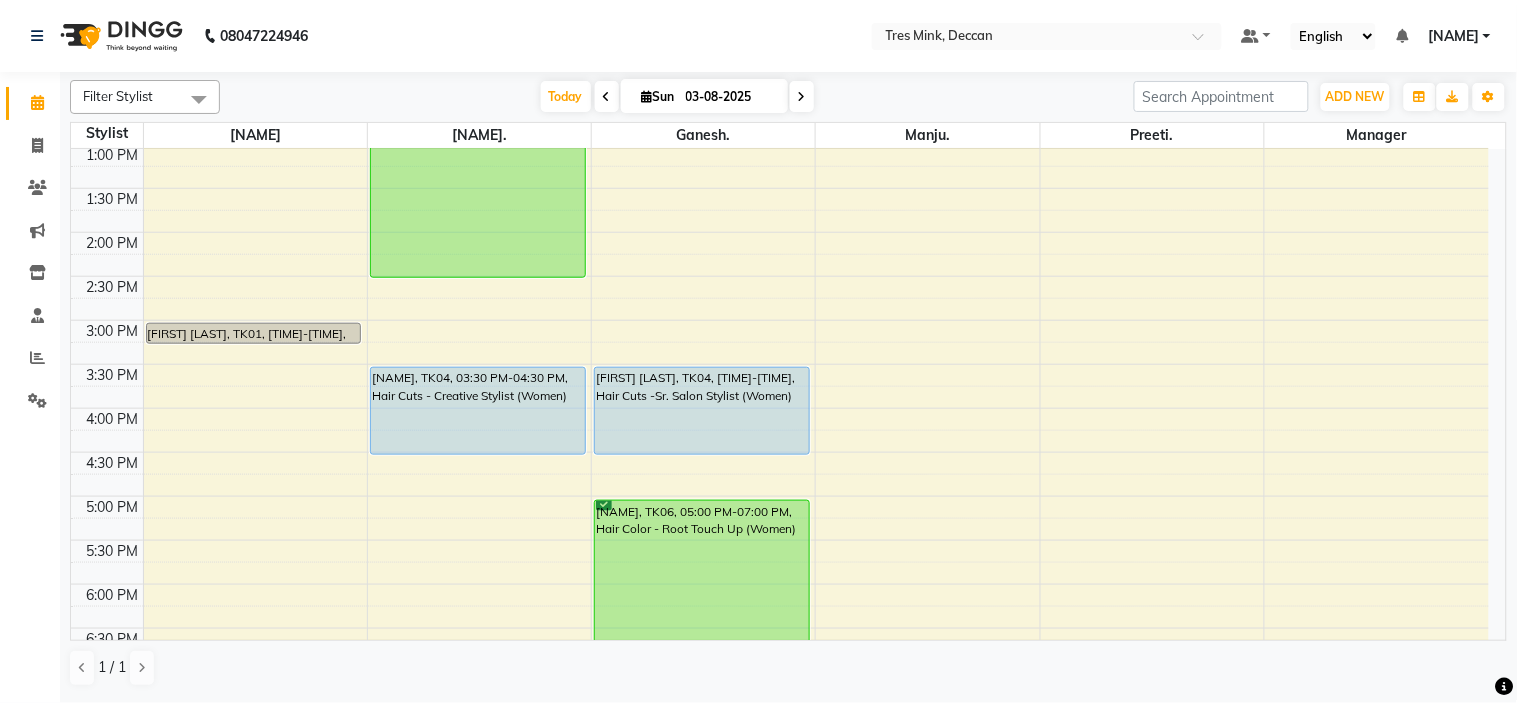 scroll, scrollTop: 111, scrollLeft: 0, axis: vertical 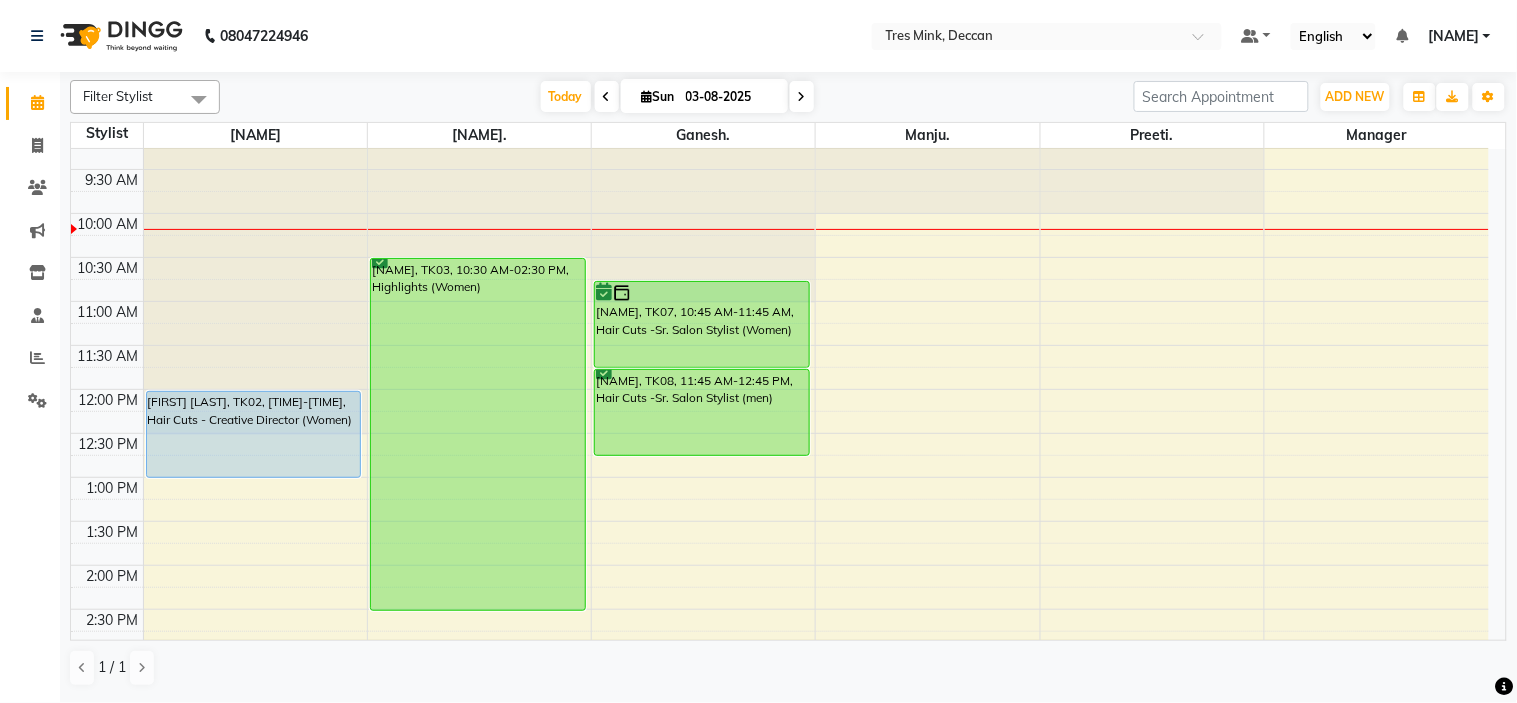 drag, startPoint x: 223, startPoint y: 243, endPoint x: 184, endPoint y: 236, distance: 39.623226 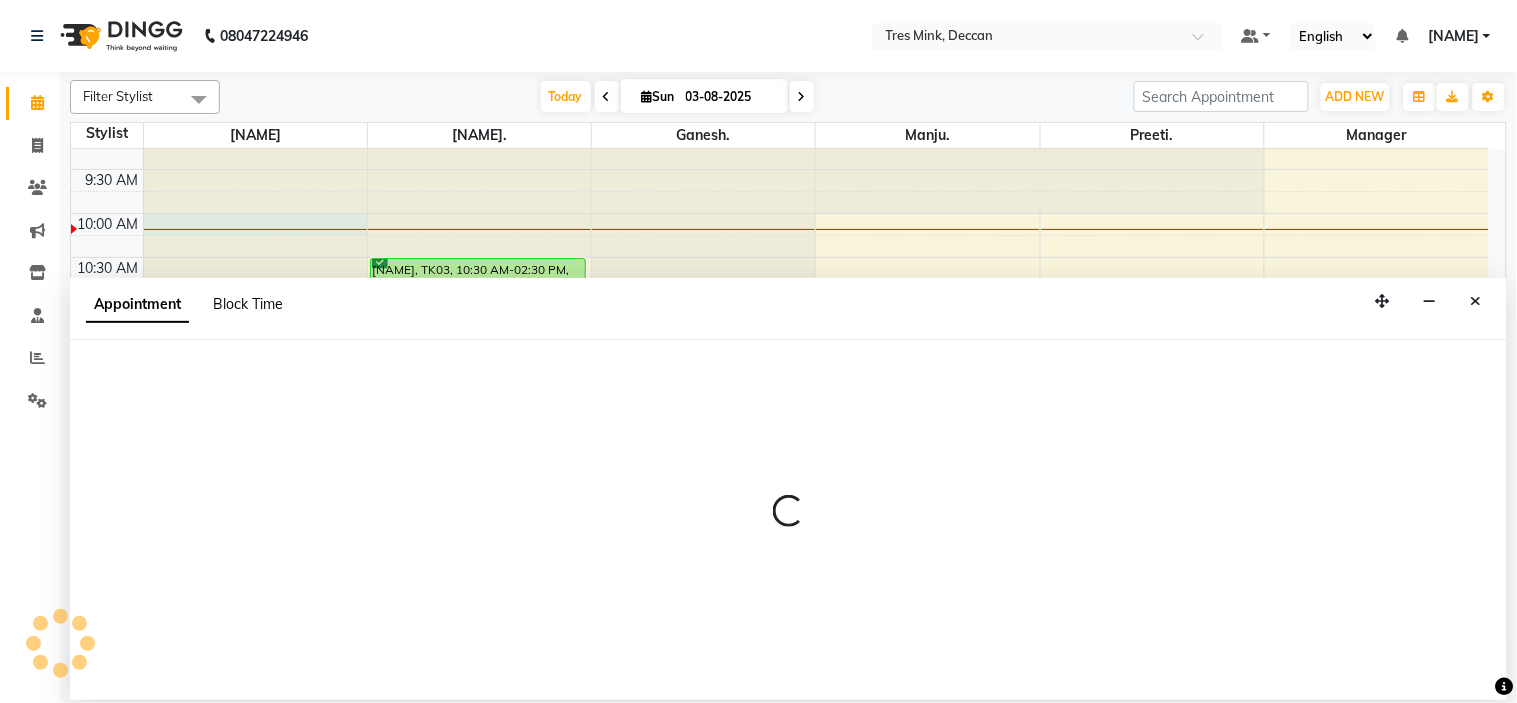 click on "Block Time" at bounding box center (248, 304) 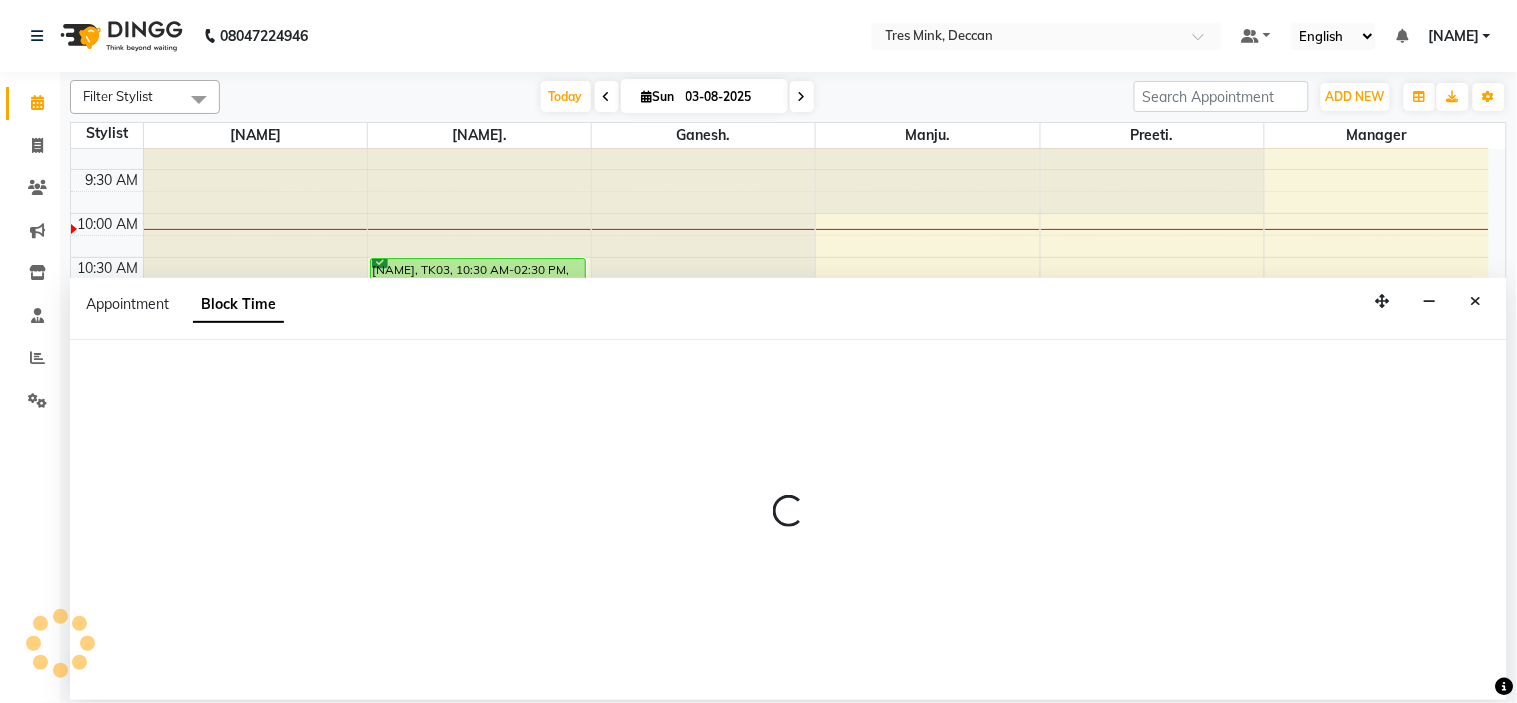scroll, scrollTop: 0, scrollLeft: 0, axis: both 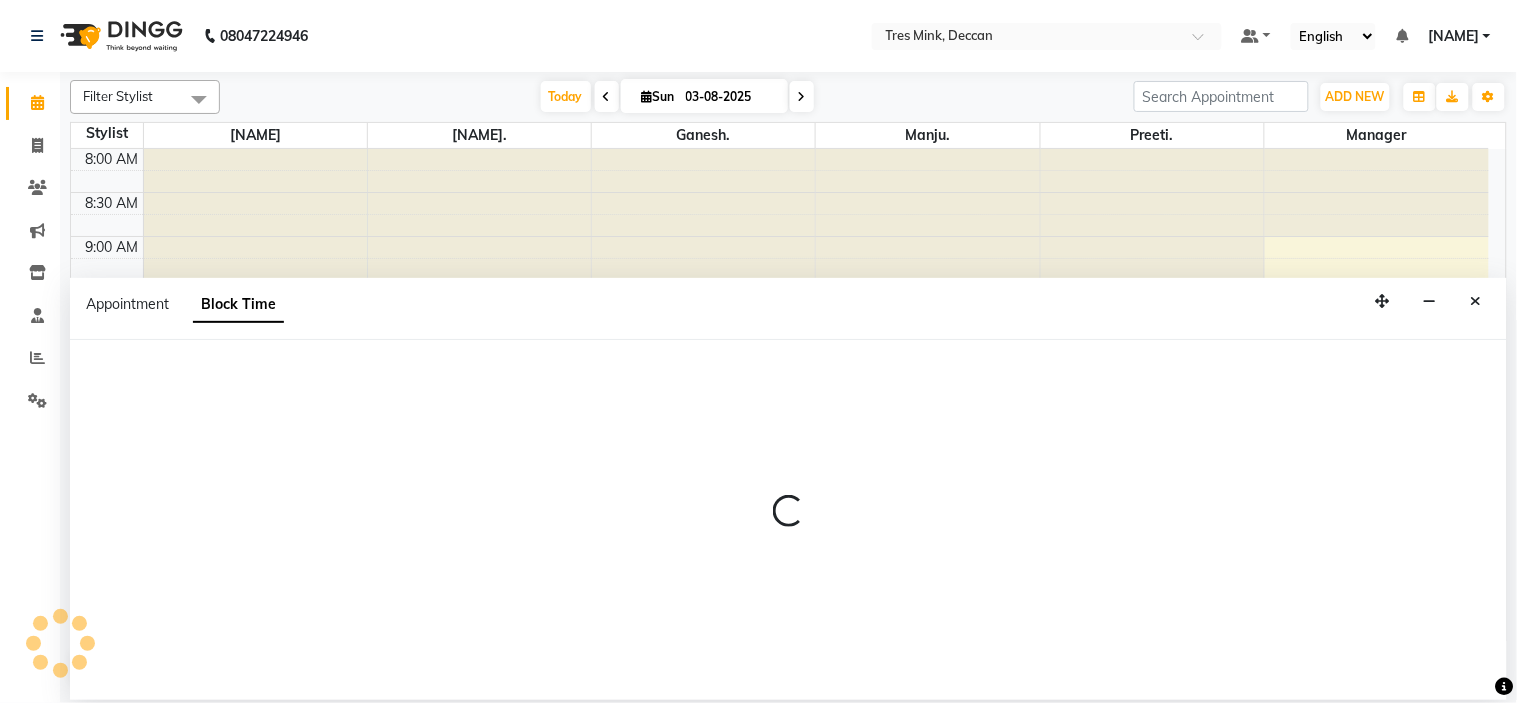 select on "59496" 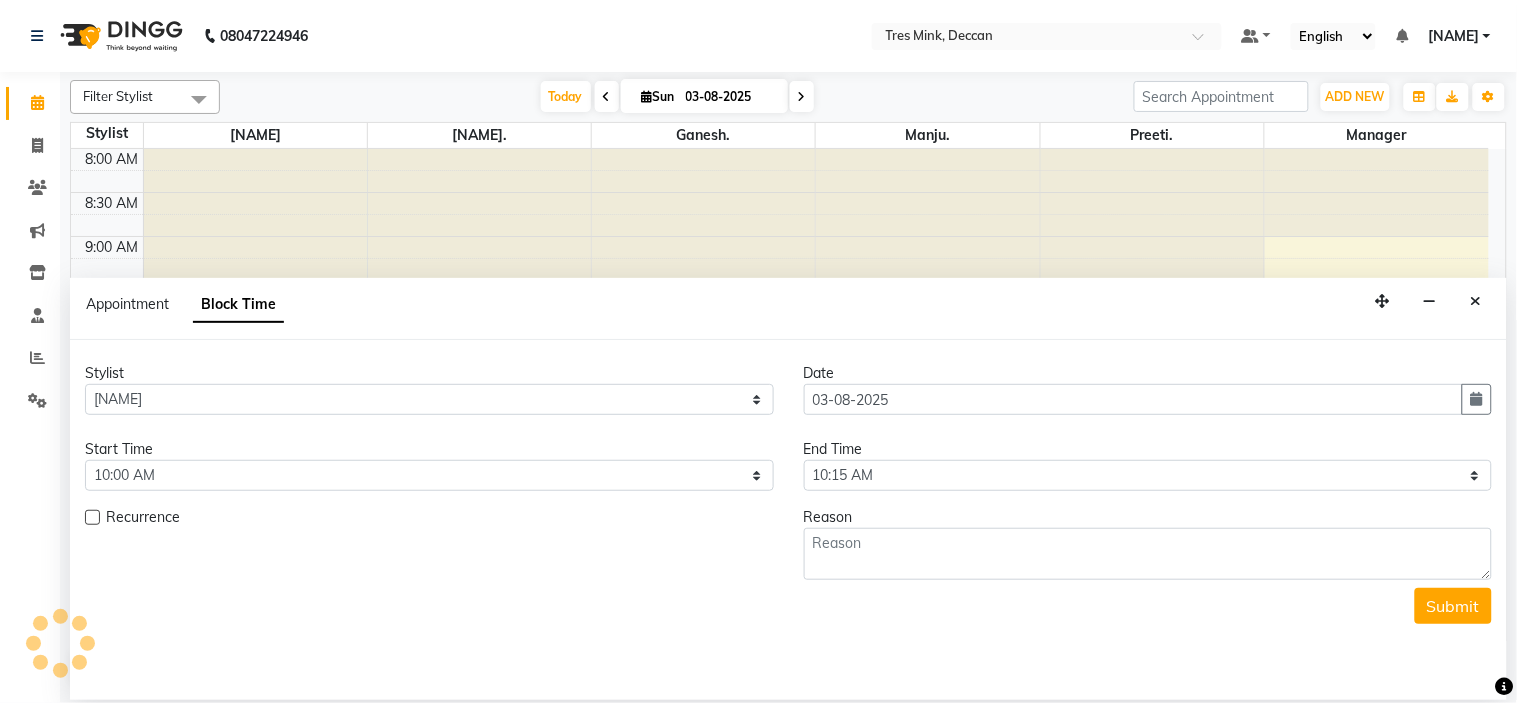 scroll, scrollTop: 177, scrollLeft: 0, axis: vertical 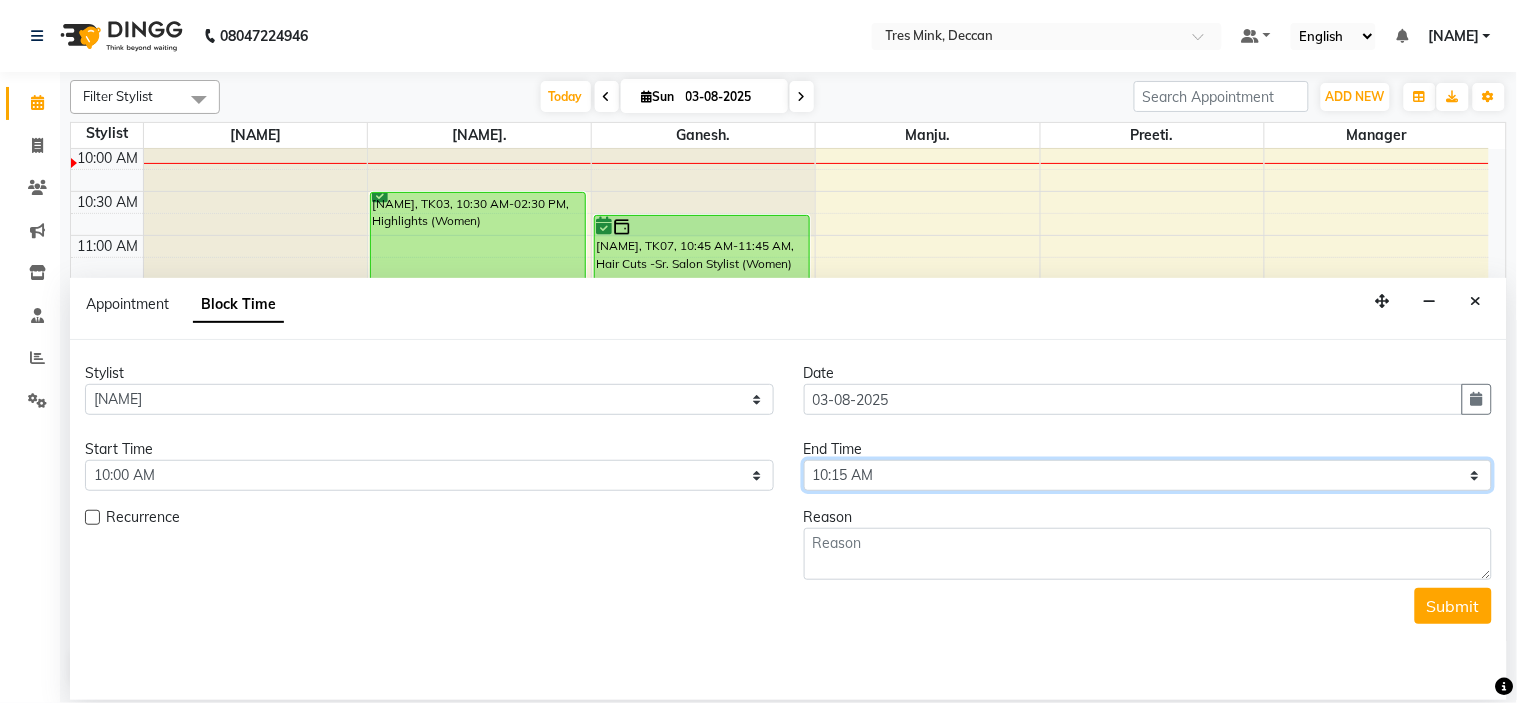 click on "Select 09:00 AM 09:15 AM 09:30 AM 09:45 AM 10:00 AM 10:15 AM 10:30 AM 10:45 AM 11:00 AM 11:15 AM 11:30 AM 11:45 AM 12:00 PM 12:15 PM 12:30 PM 12:45 PM 01:00 PM 01:15 PM 01:30 PM 01:45 PM 02:00 PM 02:15 PM 02:30 PM 02:45 PM 03:00 PM 03:15 PM 03:30 PM 03:45 PM 04:00 PM 04:15 PM 04:30 PM 04:45 PM 05:00 PM 05:15 PM 05:30 PM 05:45 PM 06:00 PM 06:15 PM 06:30 PM 06:45 PM 07:00 PM 07:15 PM 07:30 PM 07:45 PM 08:00 PM" at bounding box center (1148, 475) 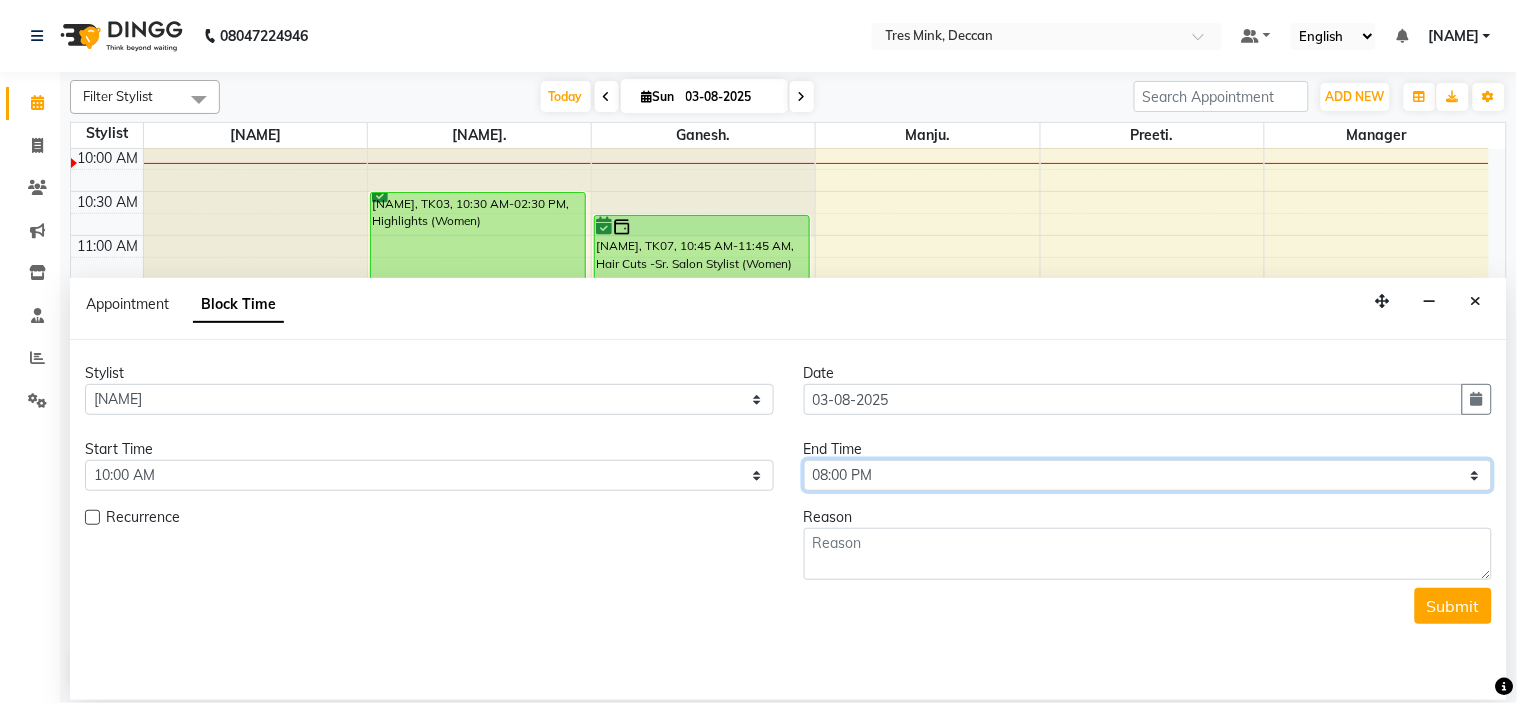 click on "Select 09:00 AM 09:15 AM 09:30 AM 09:45 AM 10:00 AM 10:15 AM 10:30 AM 10:45 AM 11:00 AM 11:15 AM 11:30 AM 11:45 AM 12:00 PM 12:15 PM 12:30 PM 12:45 PM 01:00 PM 01:15 PM 01:30 PM 01:45 PM 02:00 PM 02:15 PM 02:30 PM 02:45 PM 03:00 PM 03:15 PM 03:30 PM 03:45 PM 04:00 PM 04:15 PM 04:30 PM 04:45 PM 05:00 PM 05:15 PM 05:30 PM 05:45 PM 06:00 PM 06:15 PM 06:30 PM 06:45 PM 07:00 PM 07:15 PM 07:30 PM 07:45 PM 08:00 PM" at bounding box center (1148, 475) 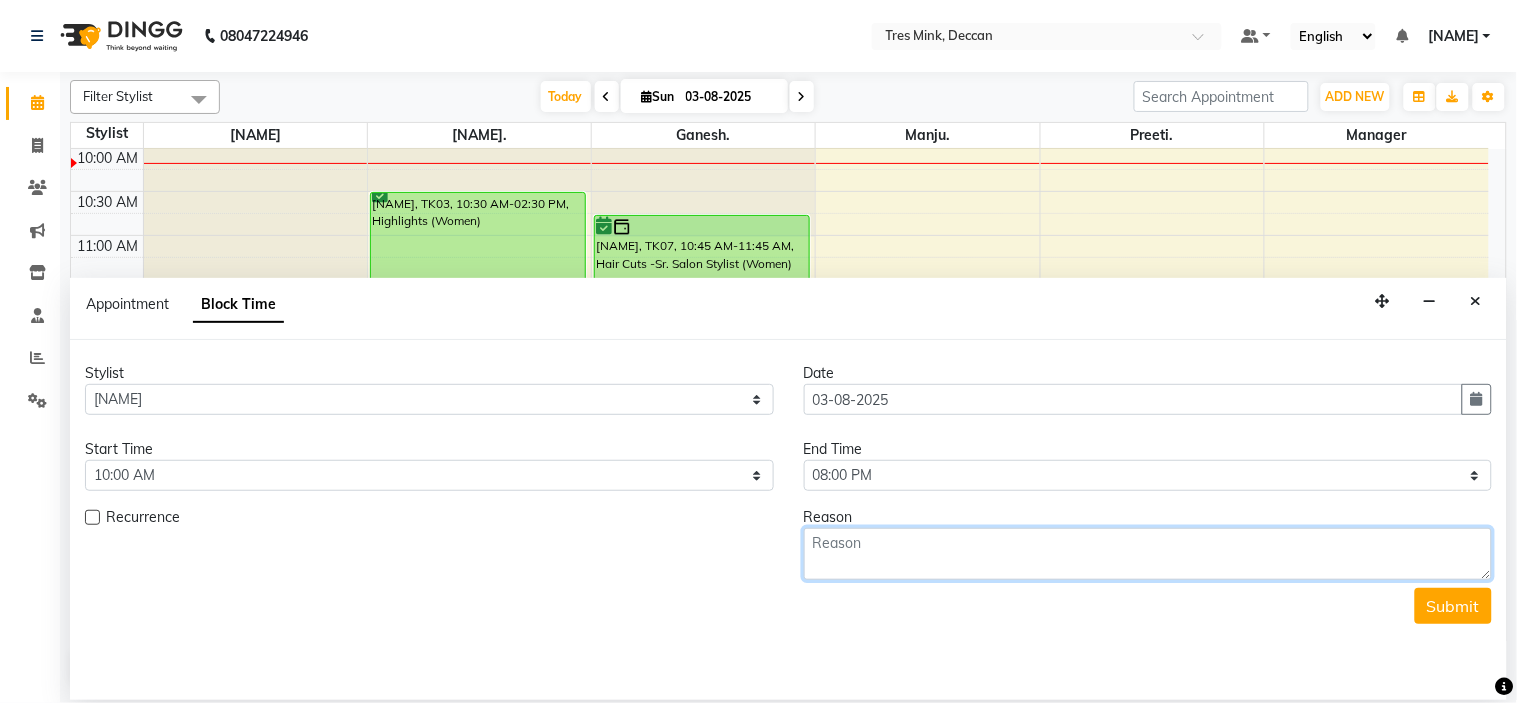 click at bounding box center [1148, 554] 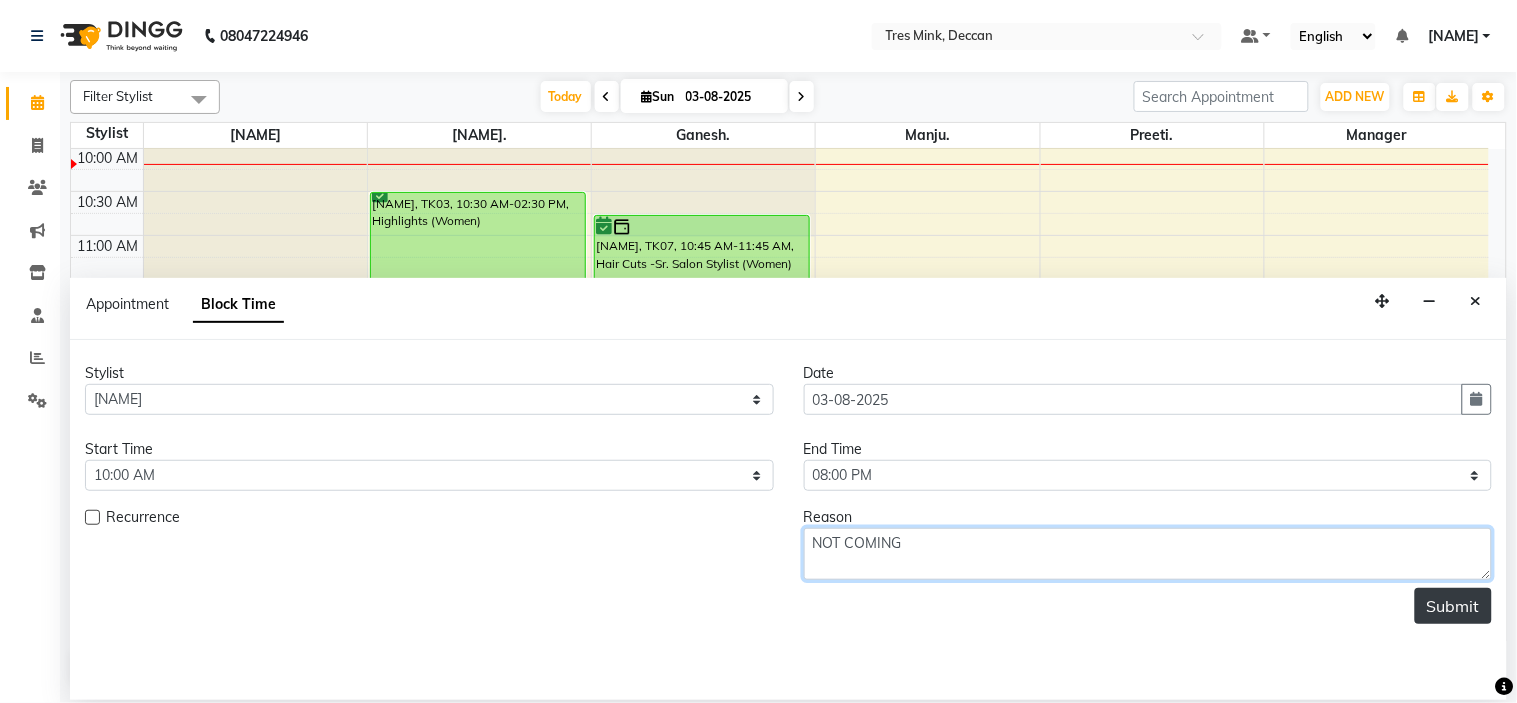 type on "NOT COMING" 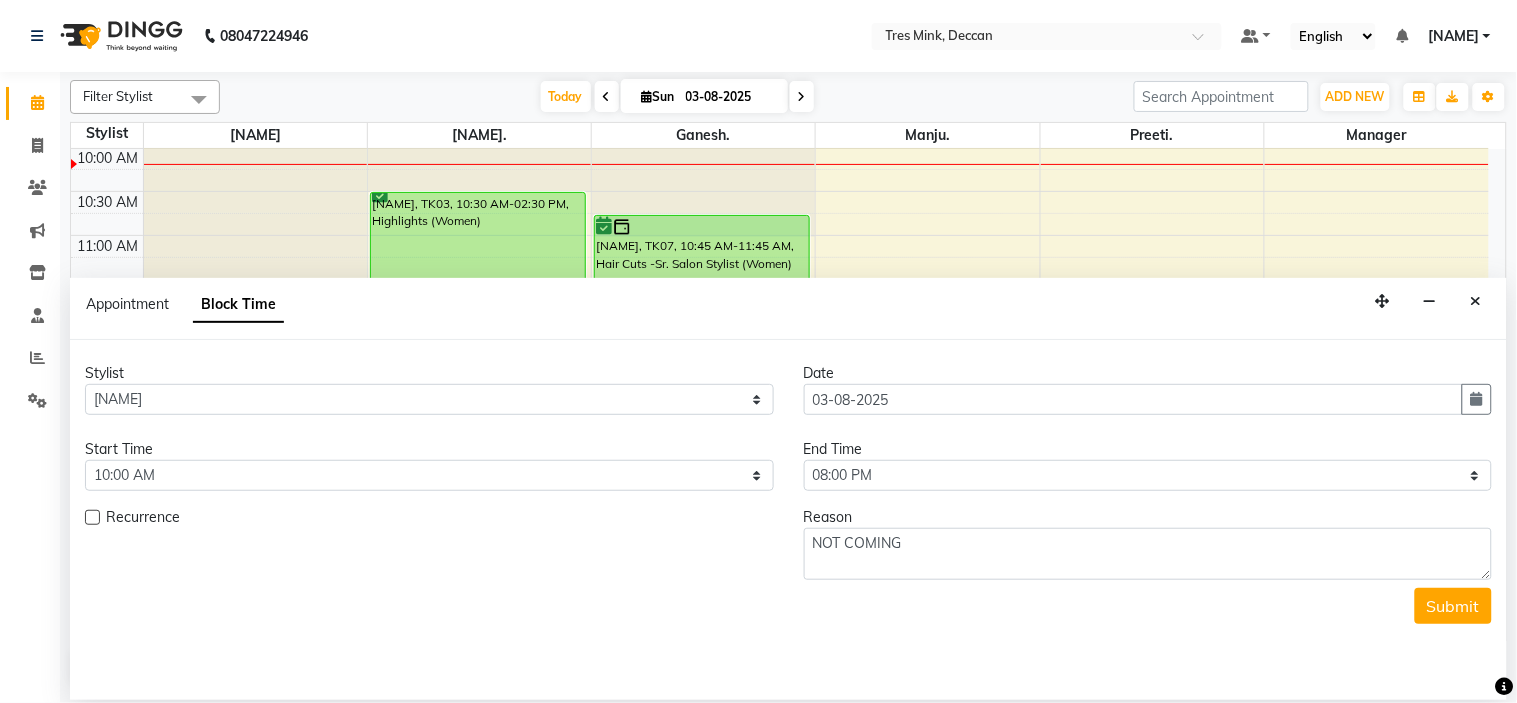 click on "Submit" at bounding box center [1453, 606] 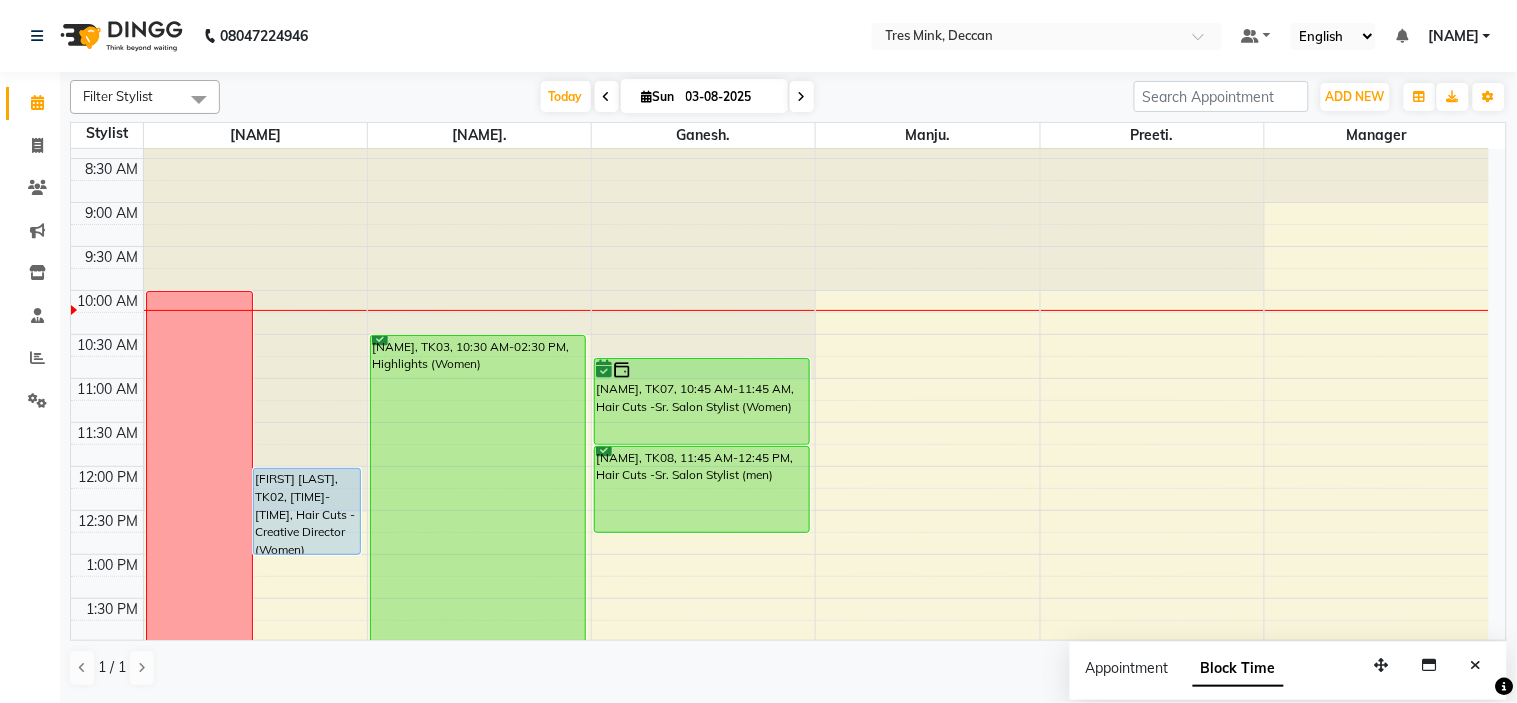 scroll, scrollTop: 0, scrollLeft: 0, axis: both 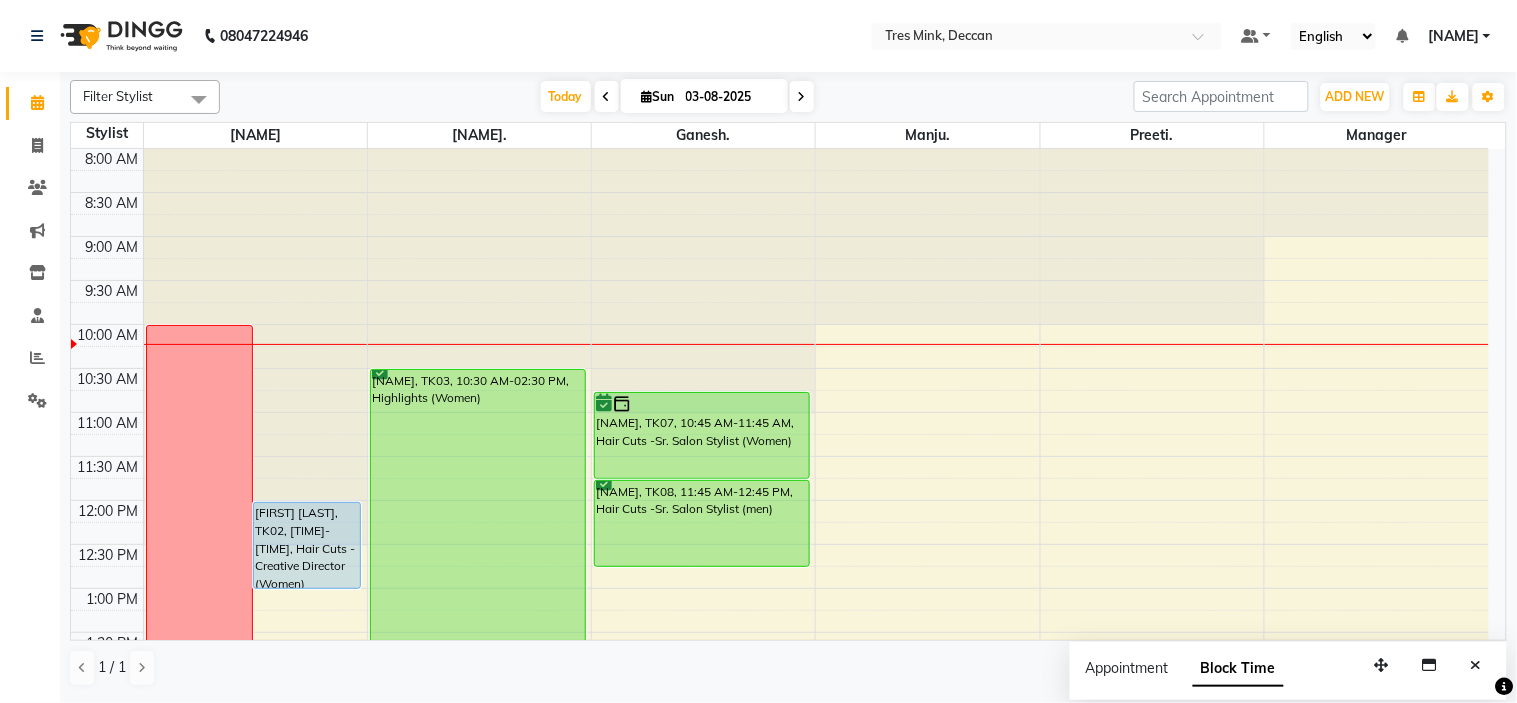 click on "Today  Sun 03-08-2025" at bounding box center [677, 97] 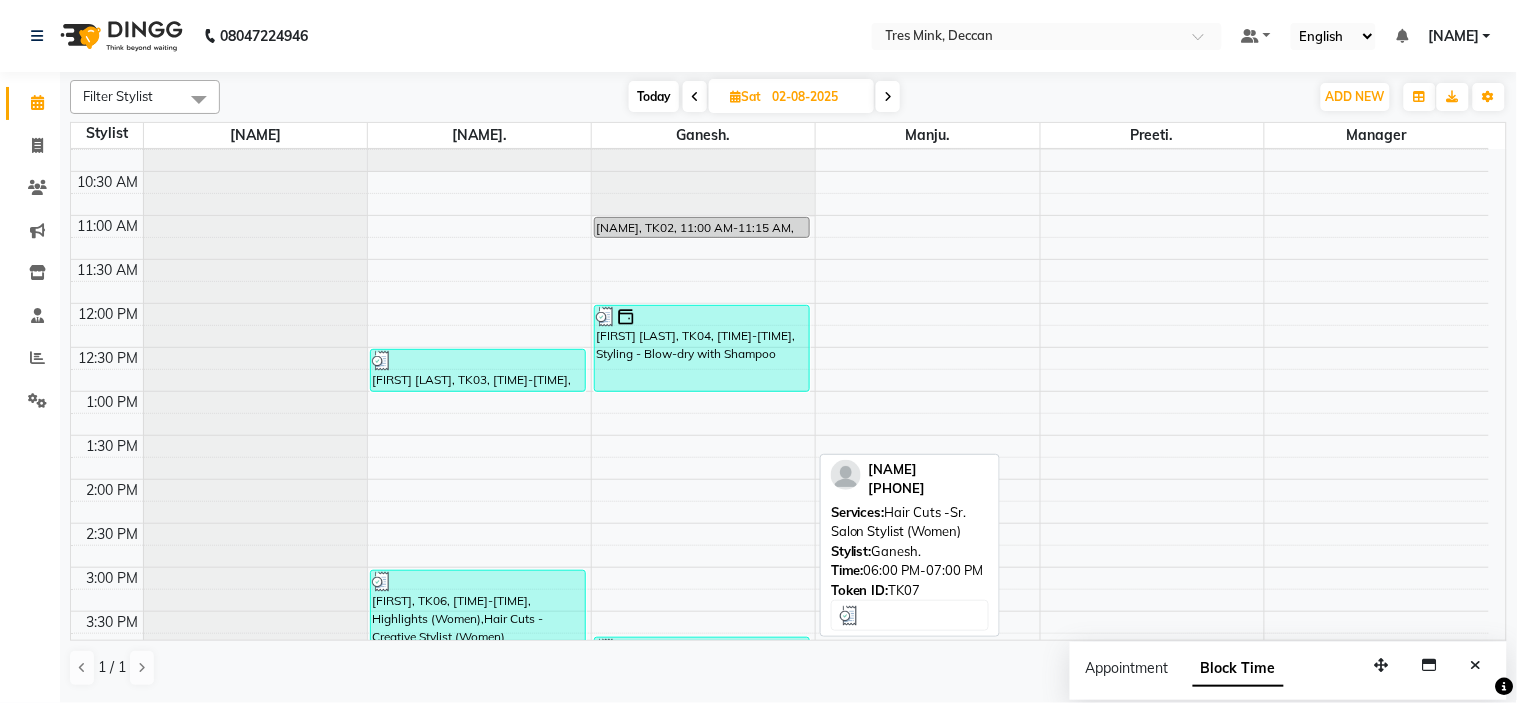 scroll, scrollTop: 0, scrollLeft: 0, axis: both 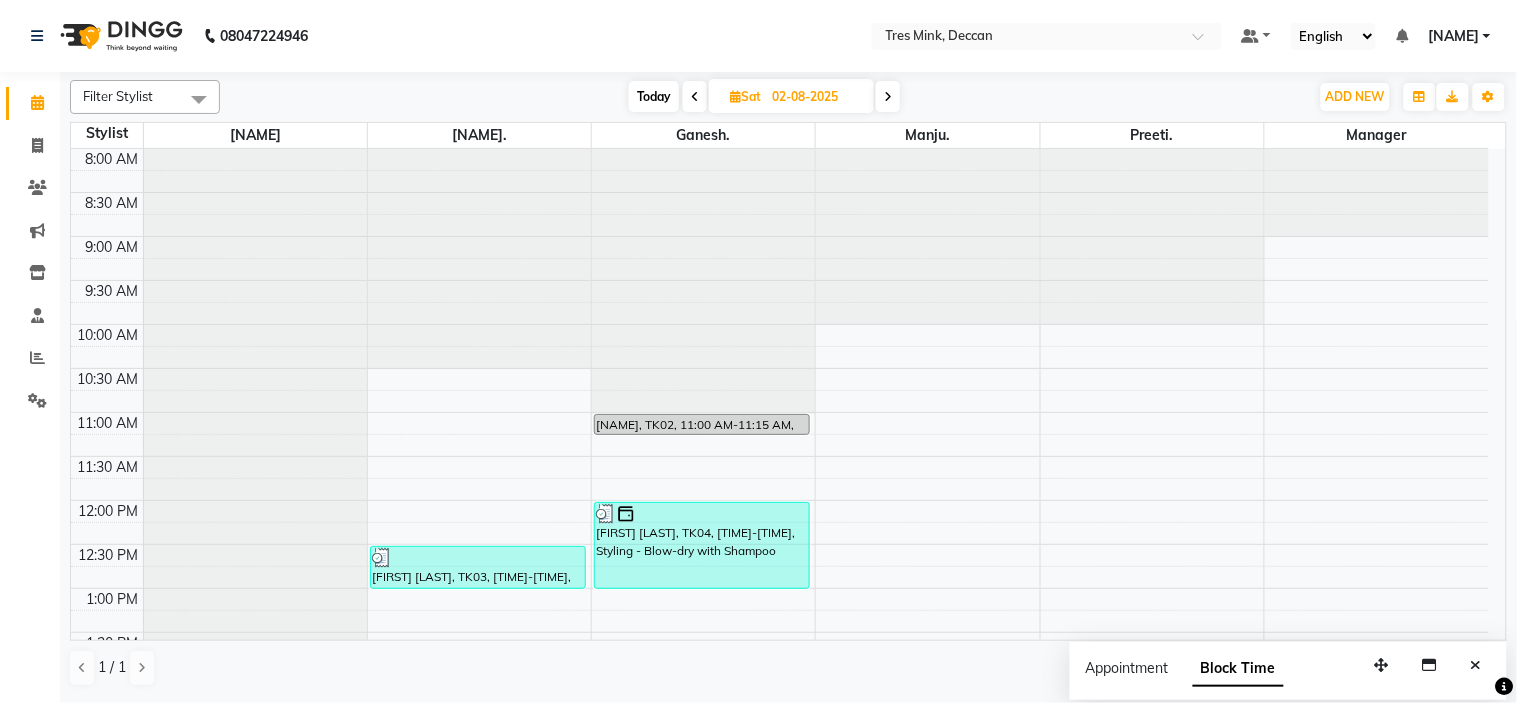 click on "Today" at bounding box center [654, 96] 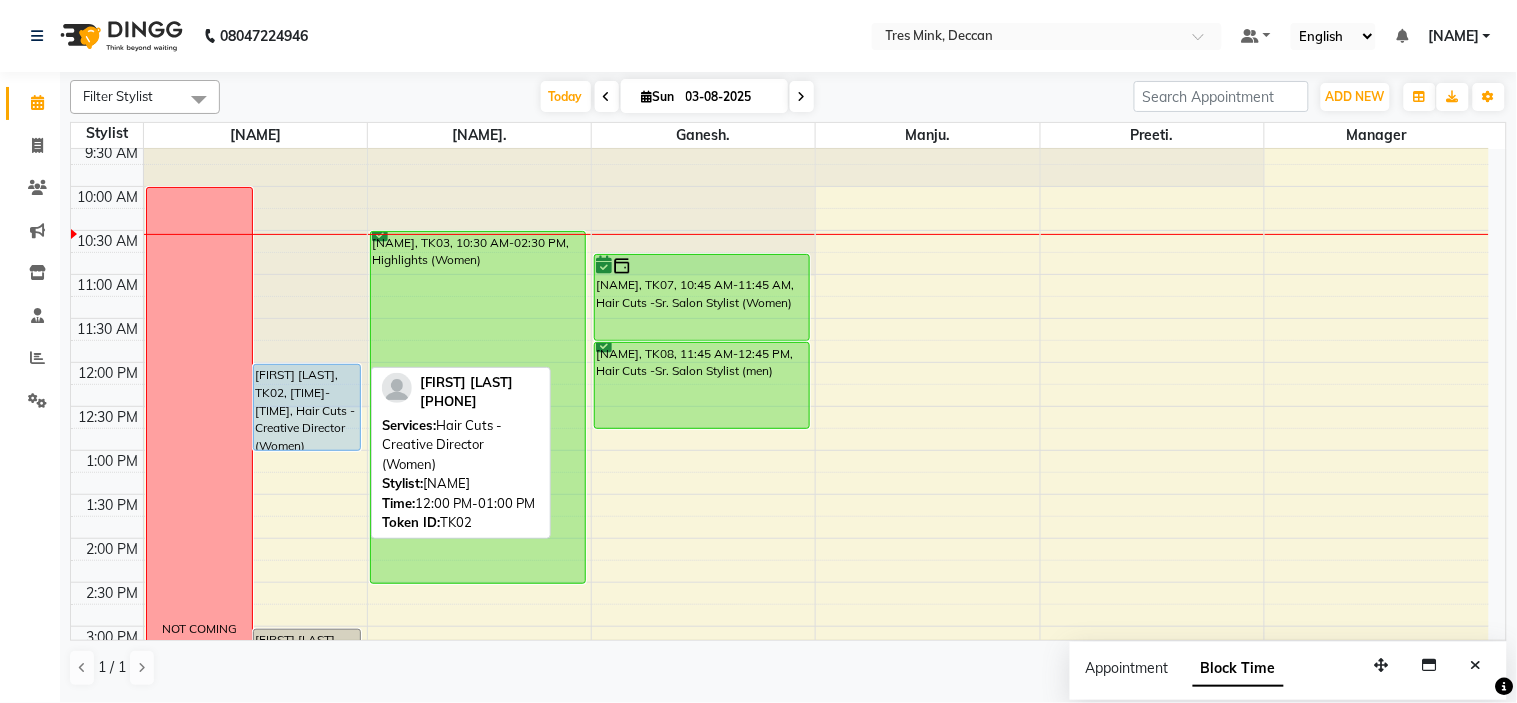 scroll, scrollTop: 101, scrollLeft: 0, axis: vertical 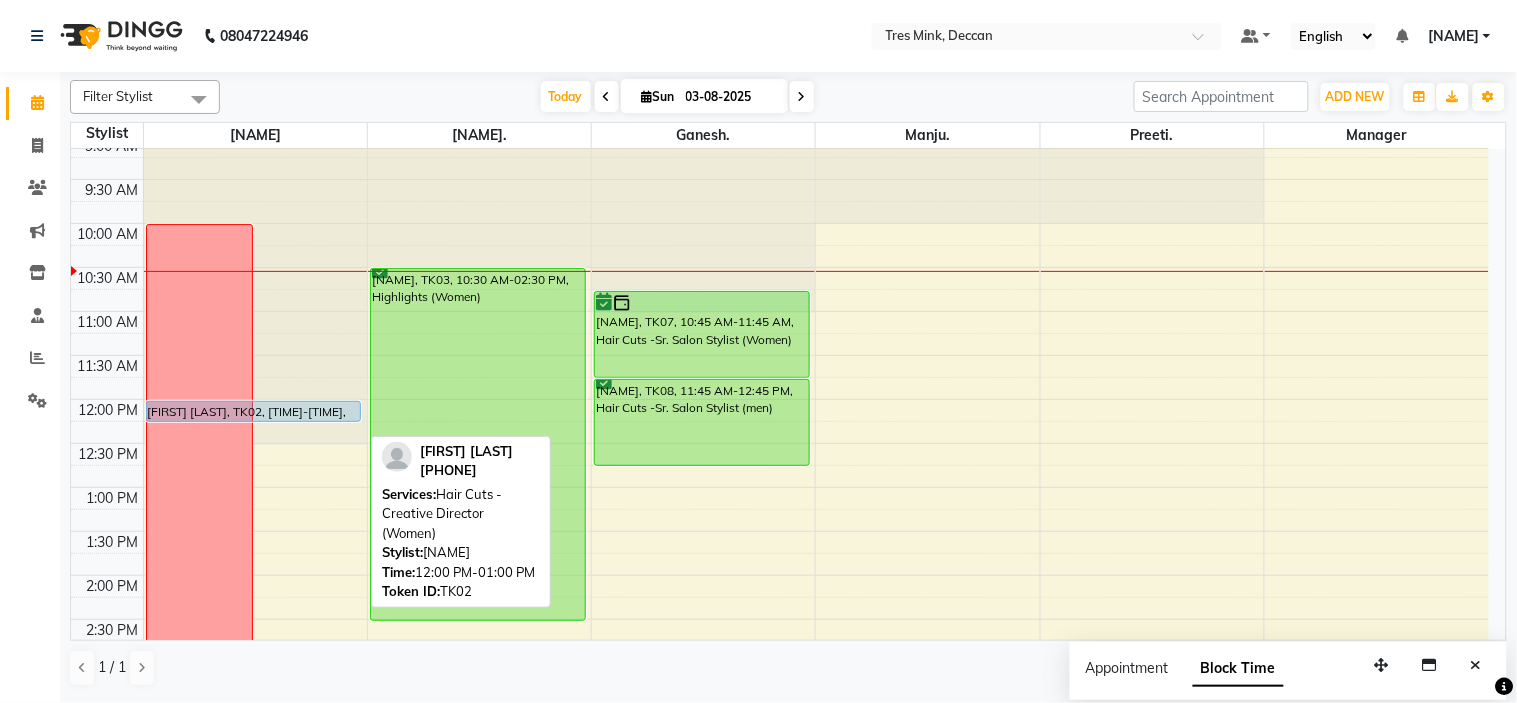 drag, startPoint x: 278, startPoint y: 484, endPoint x: 293, endPoint y: 408, distance: 77.46612 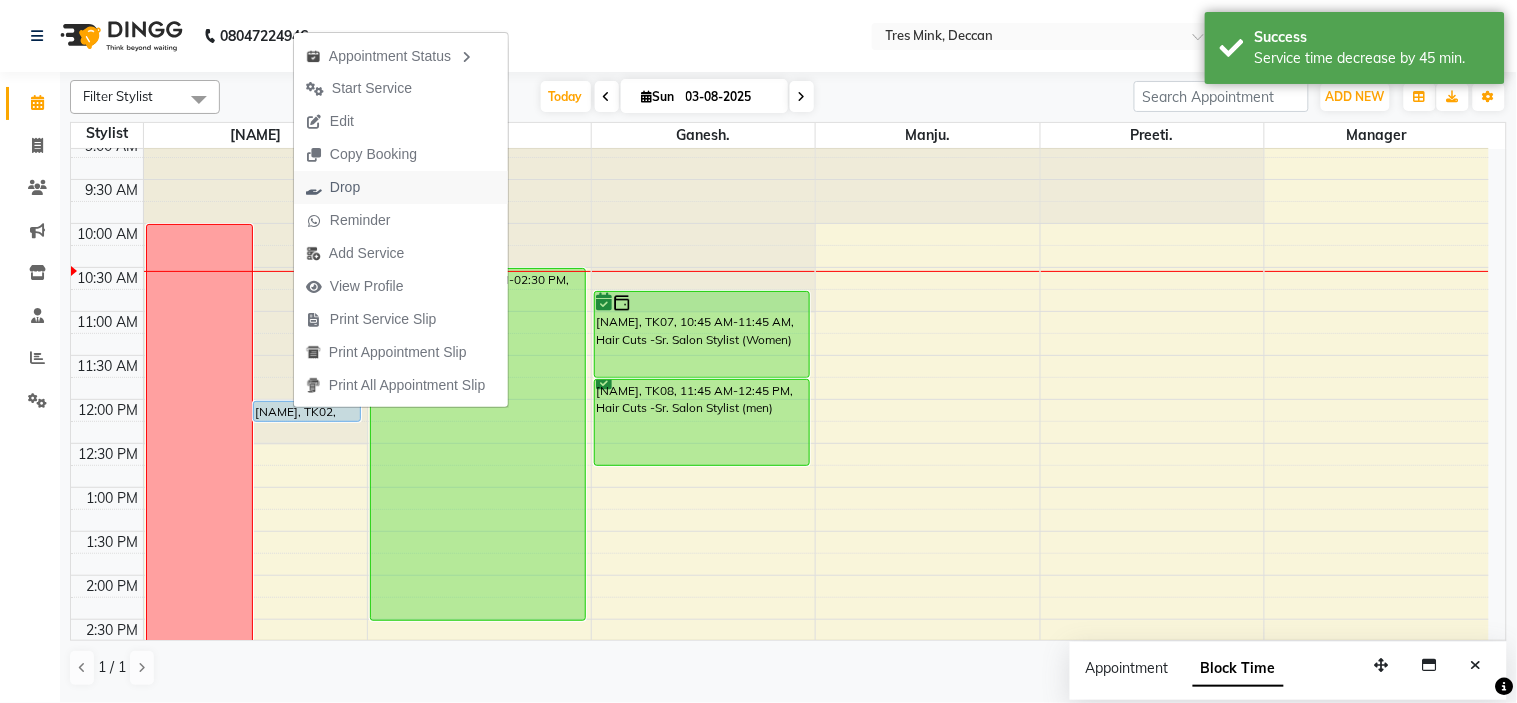 click on "Drop" at bounding box center [345, 187] 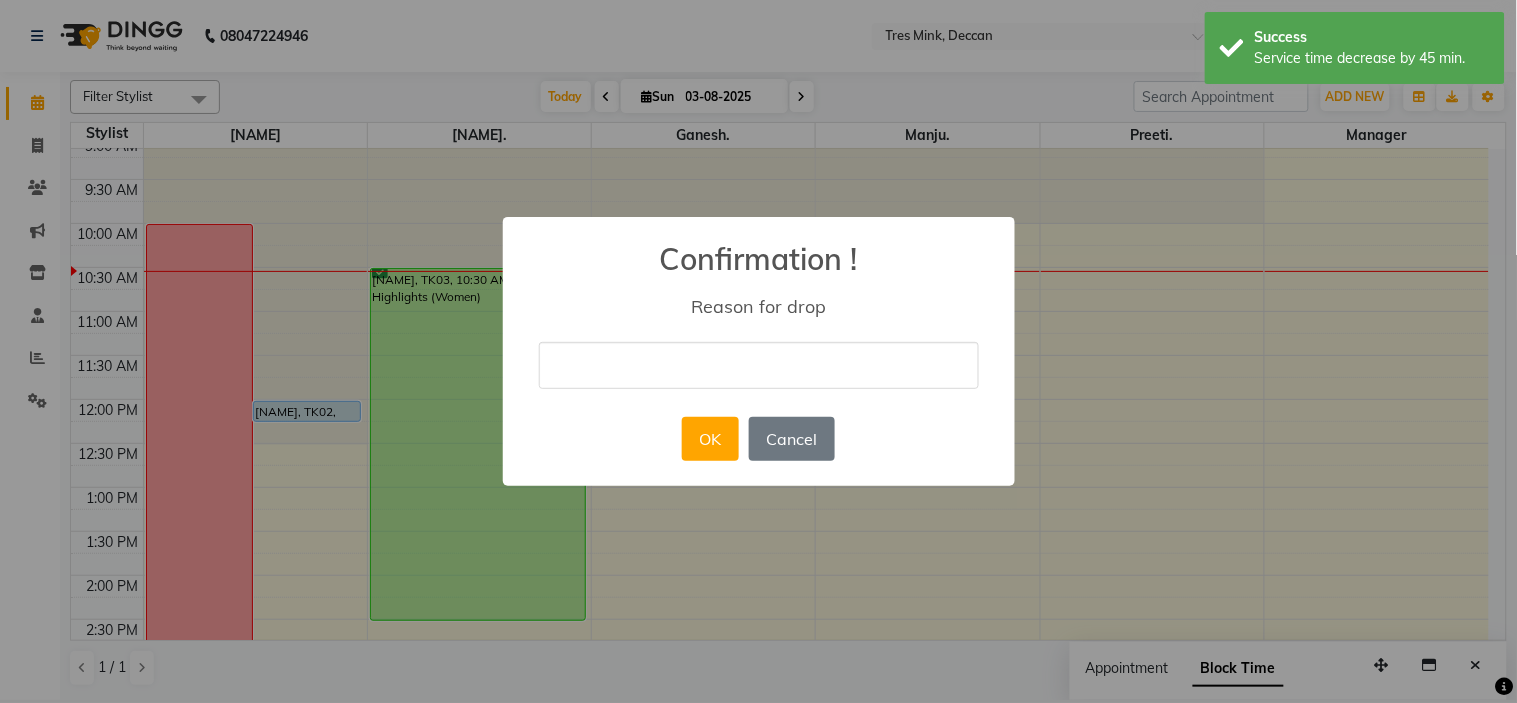 click at bounding box center (759, 365) 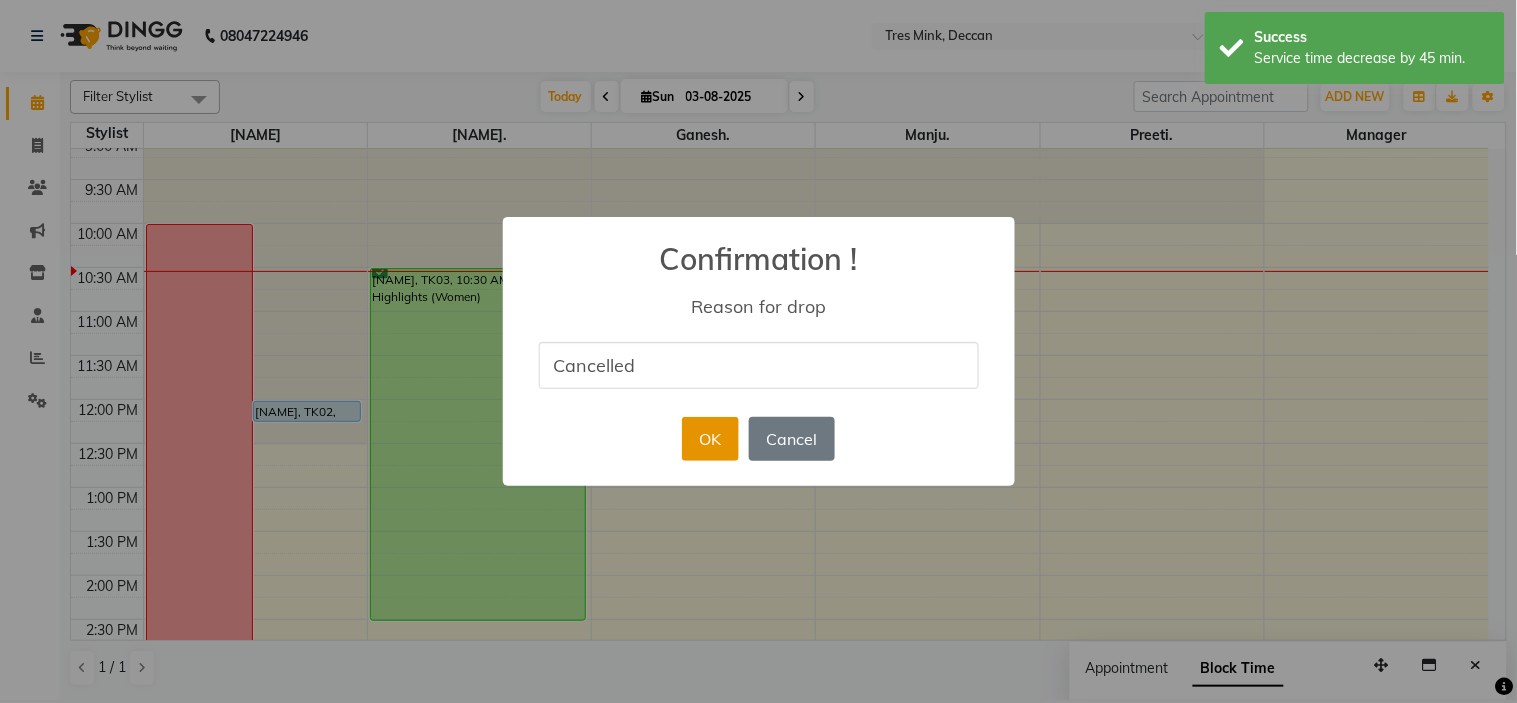 click on "OK" at bounding box center [710, 439] 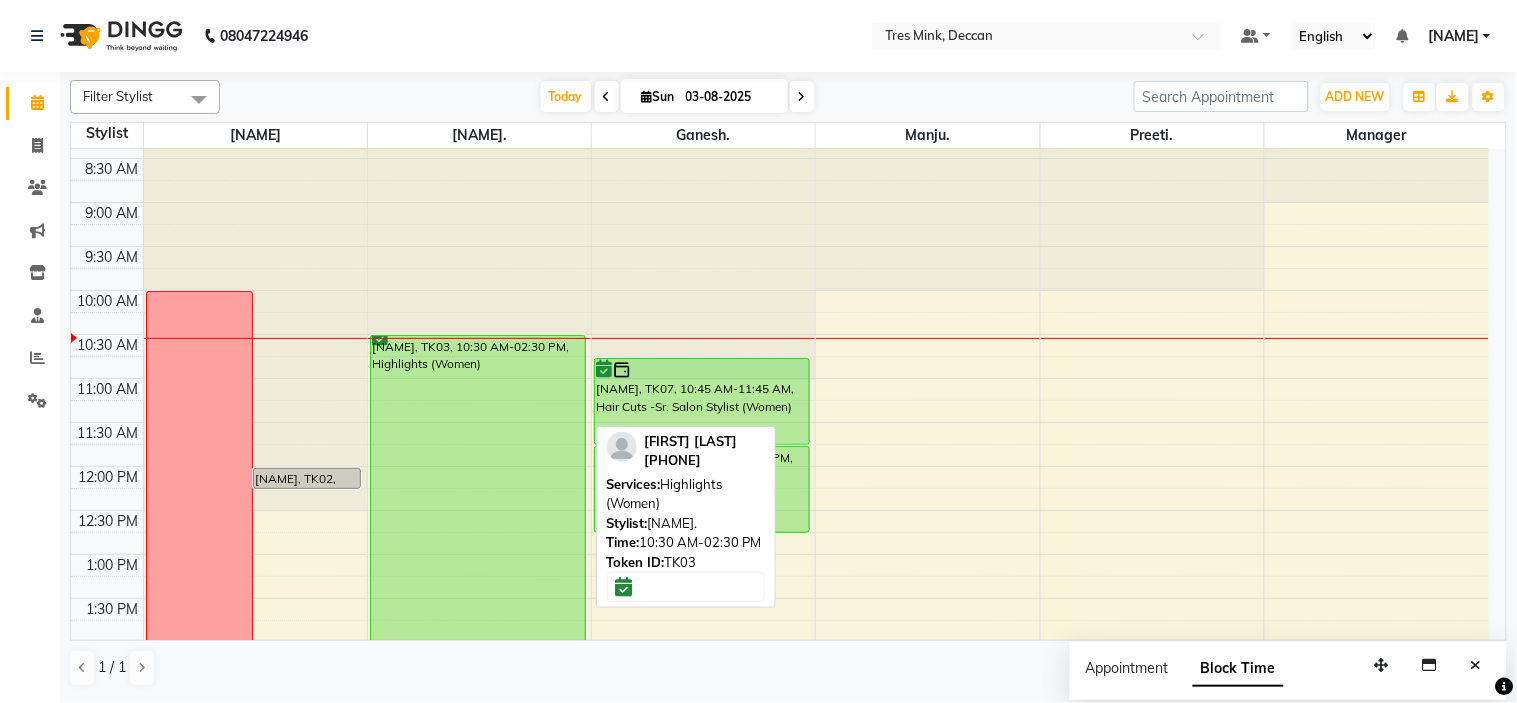 scroll, scrollTop: 0, scrollLeft: 0, axis: both 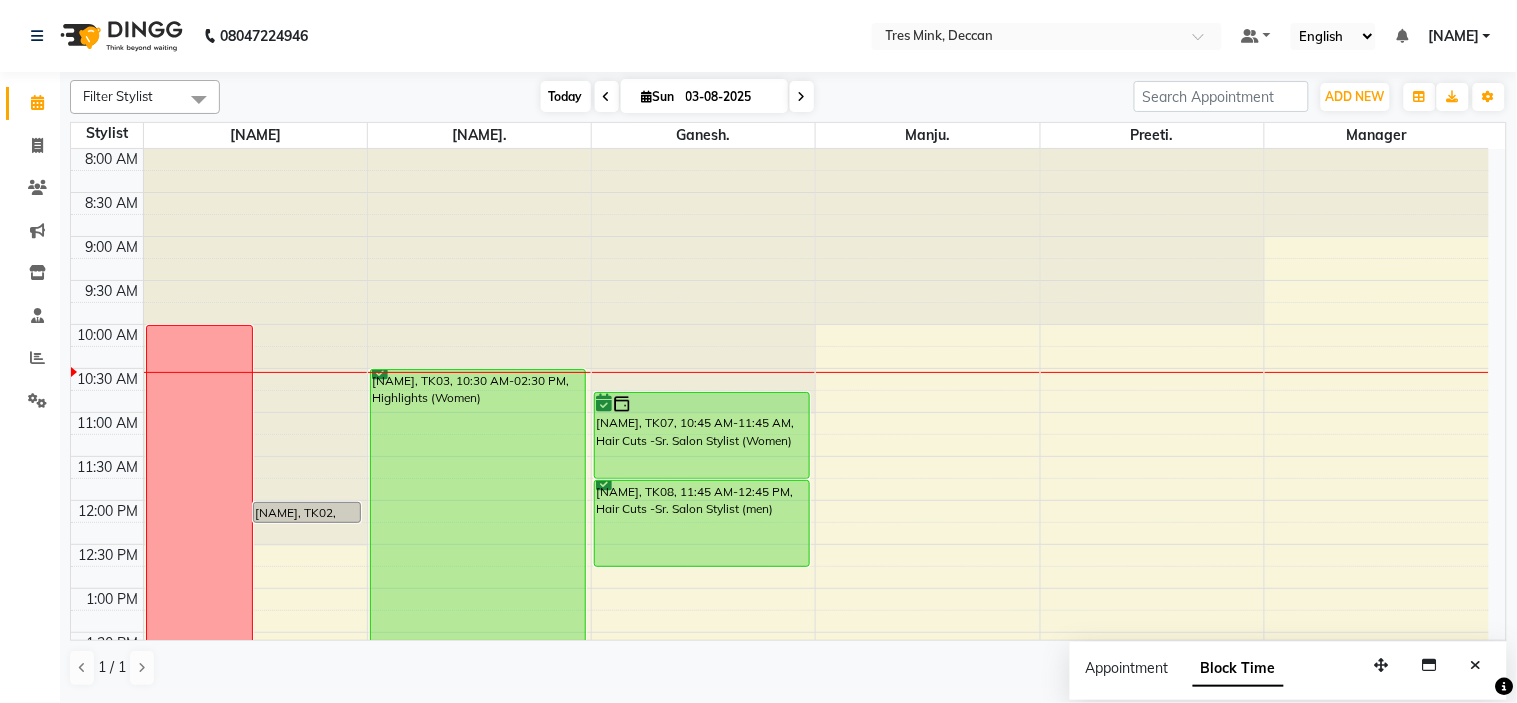 click on "Today" at bounding box center (566, 96) 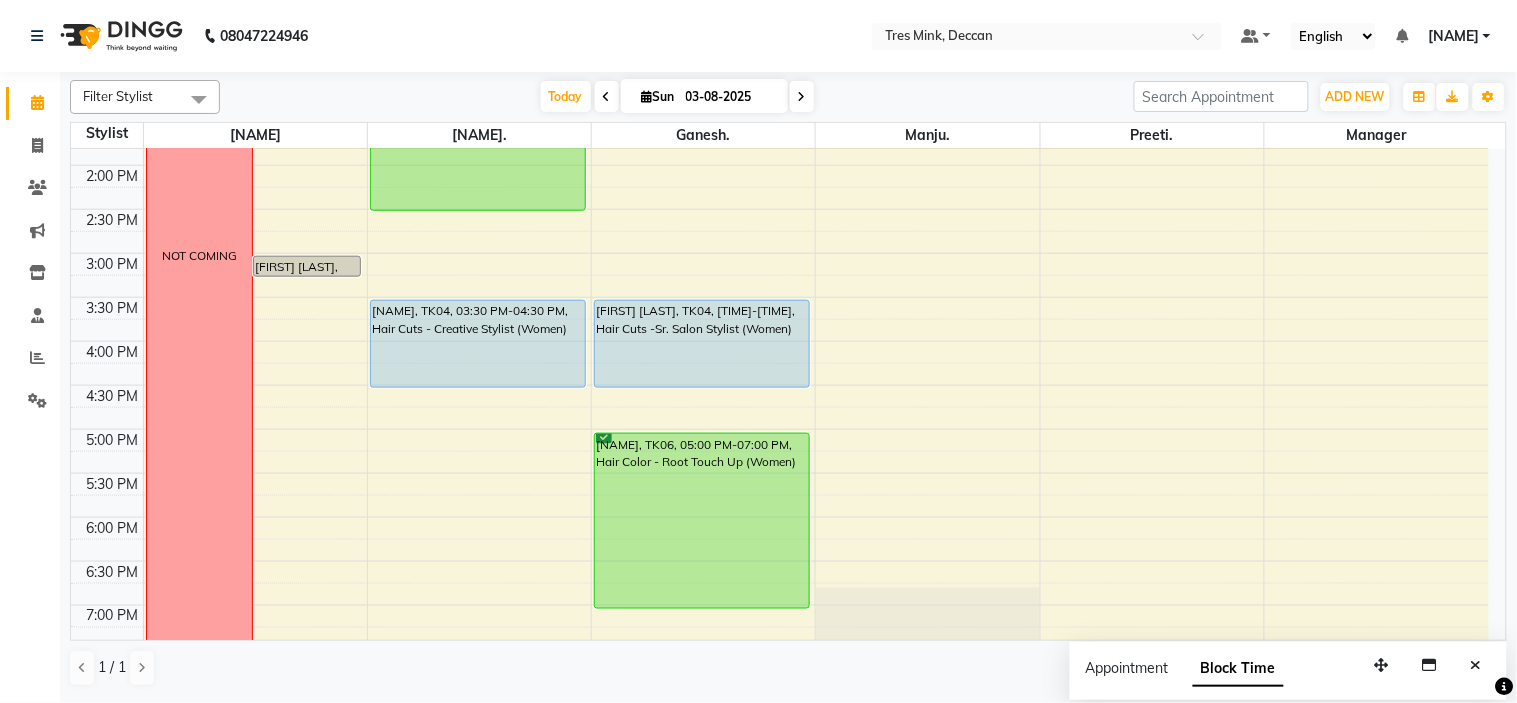 scroll, scrollTop: 656, scrollLeft: 0, axis: vertical 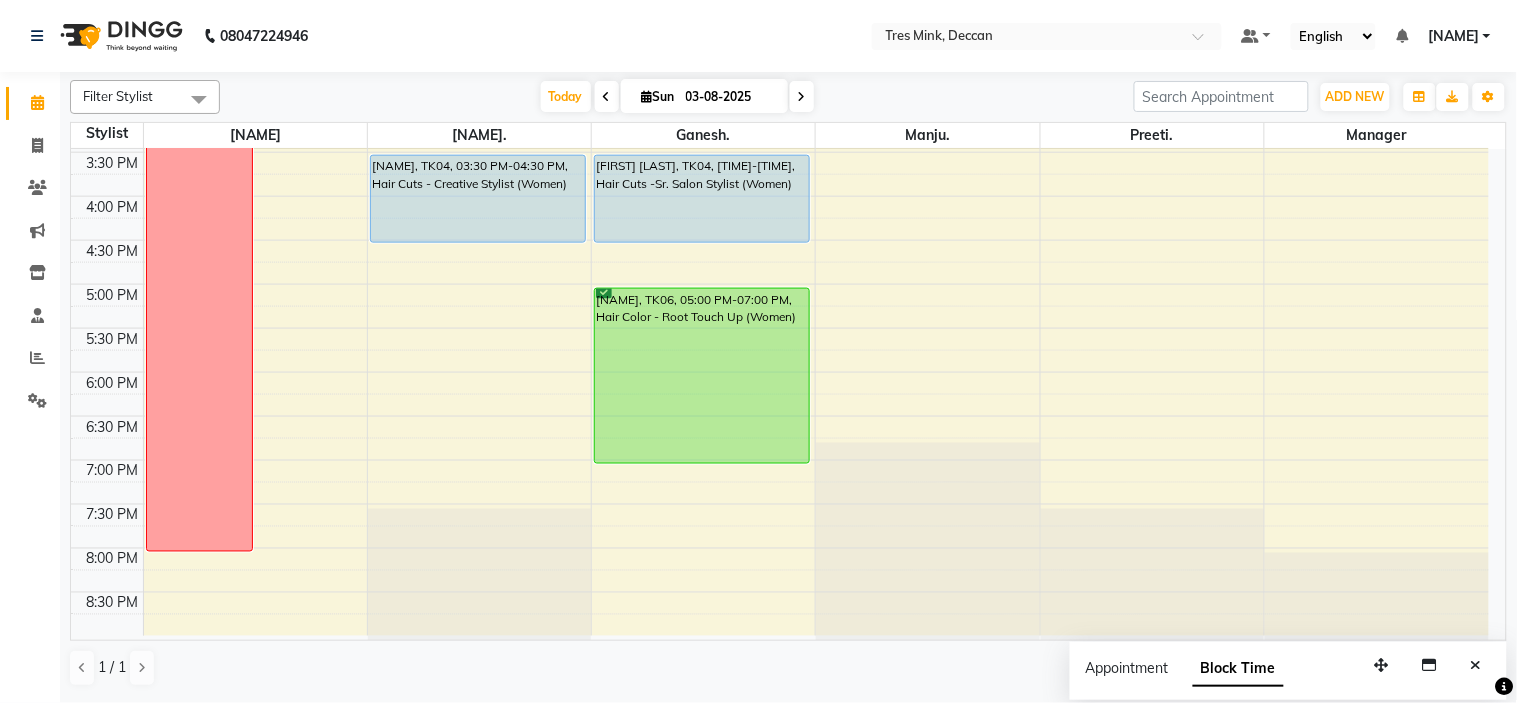 click at bounding box center (607, 96) 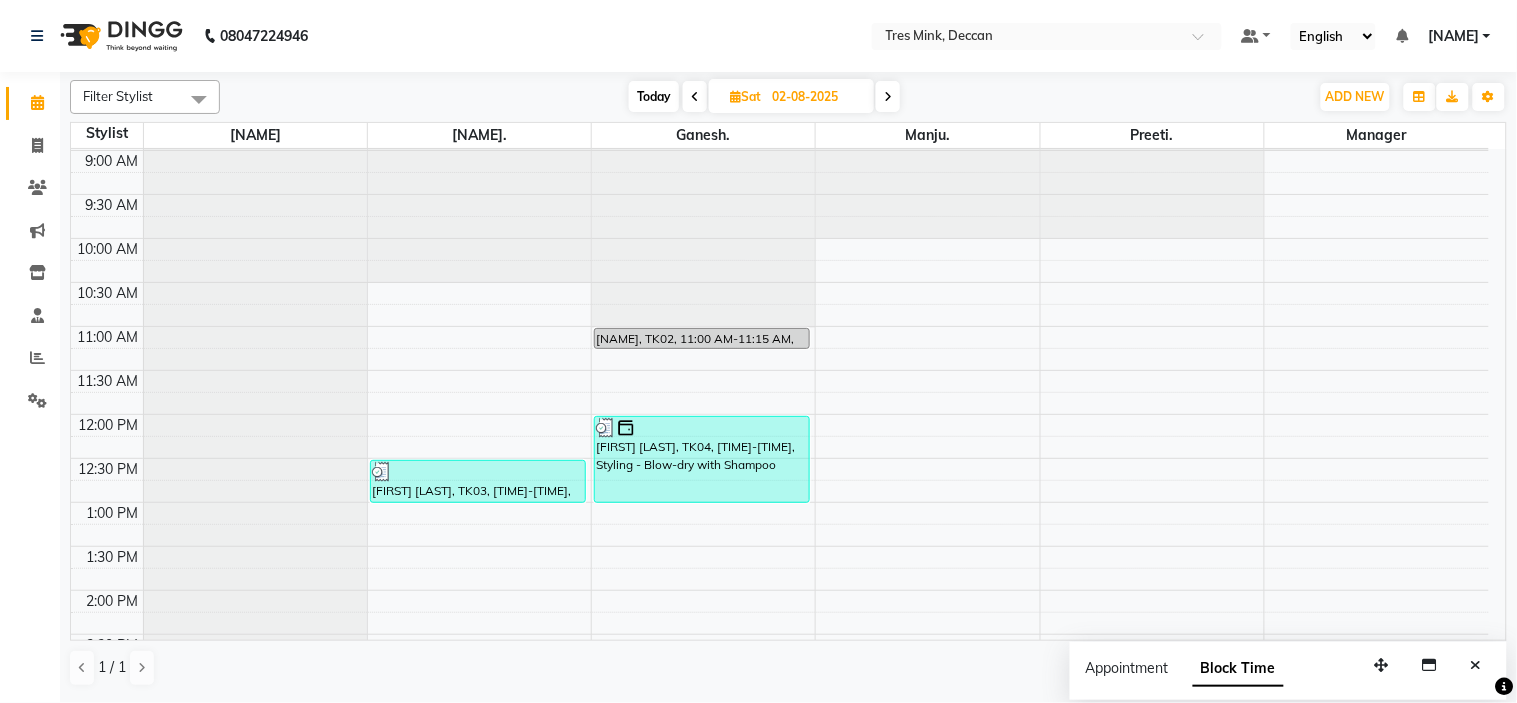 scroll, scrollTop: 0, scrollLeft: 0, axis: both 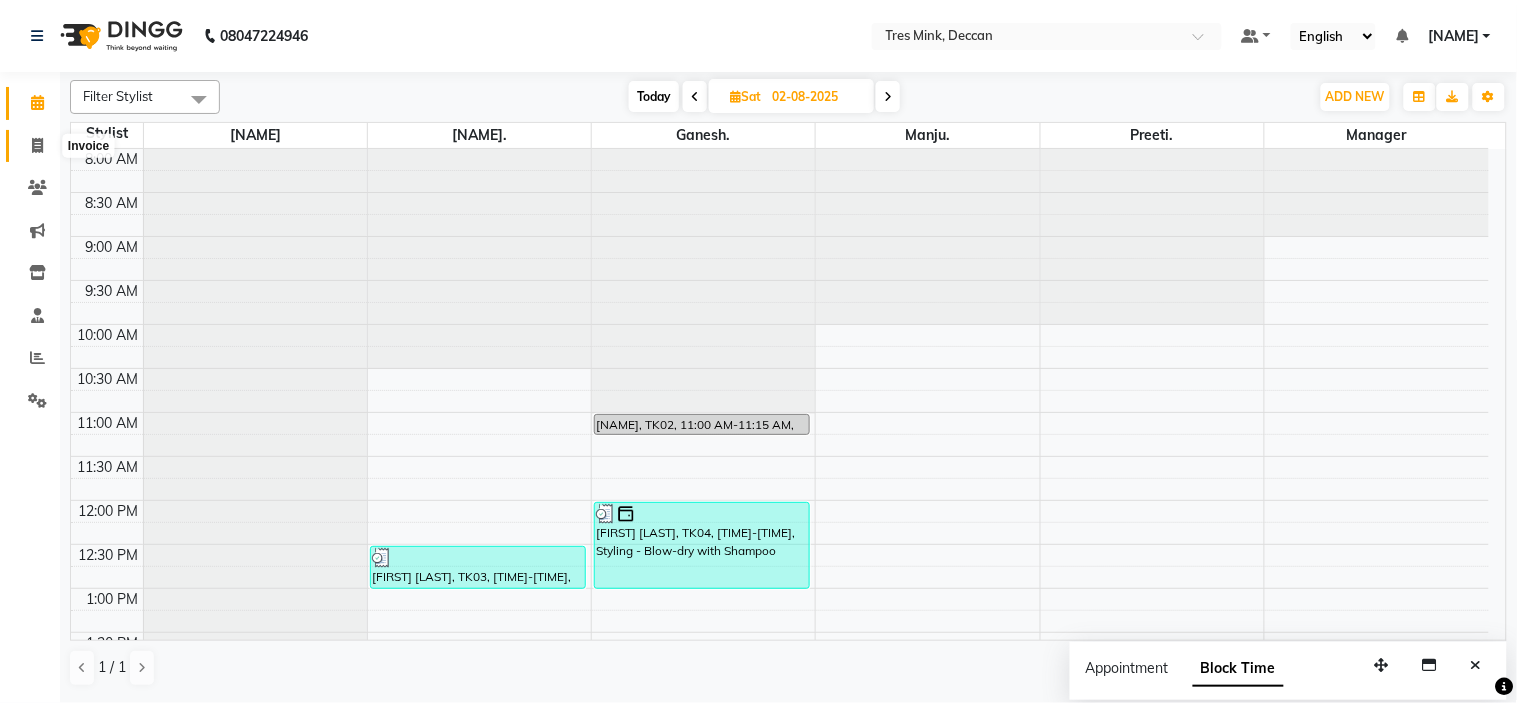 click 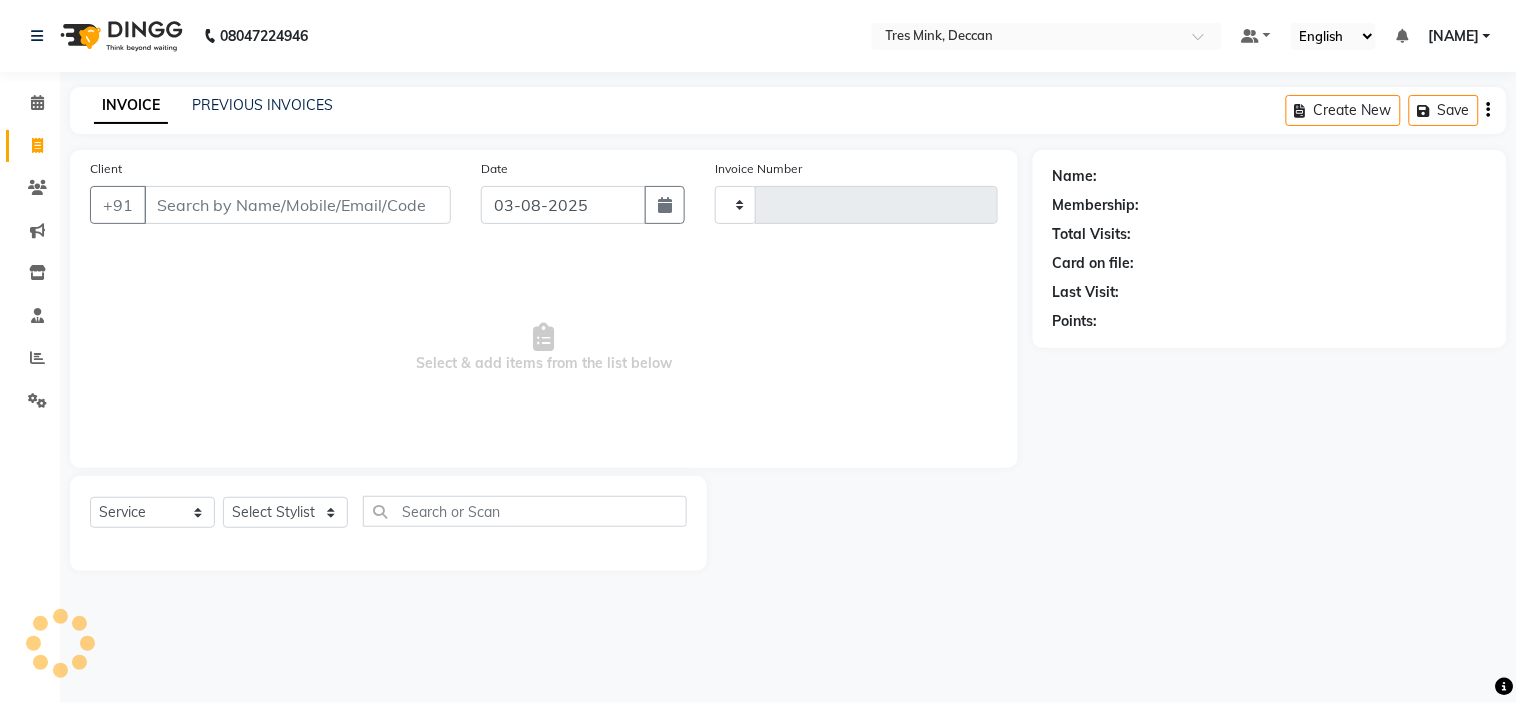 type on "0790" 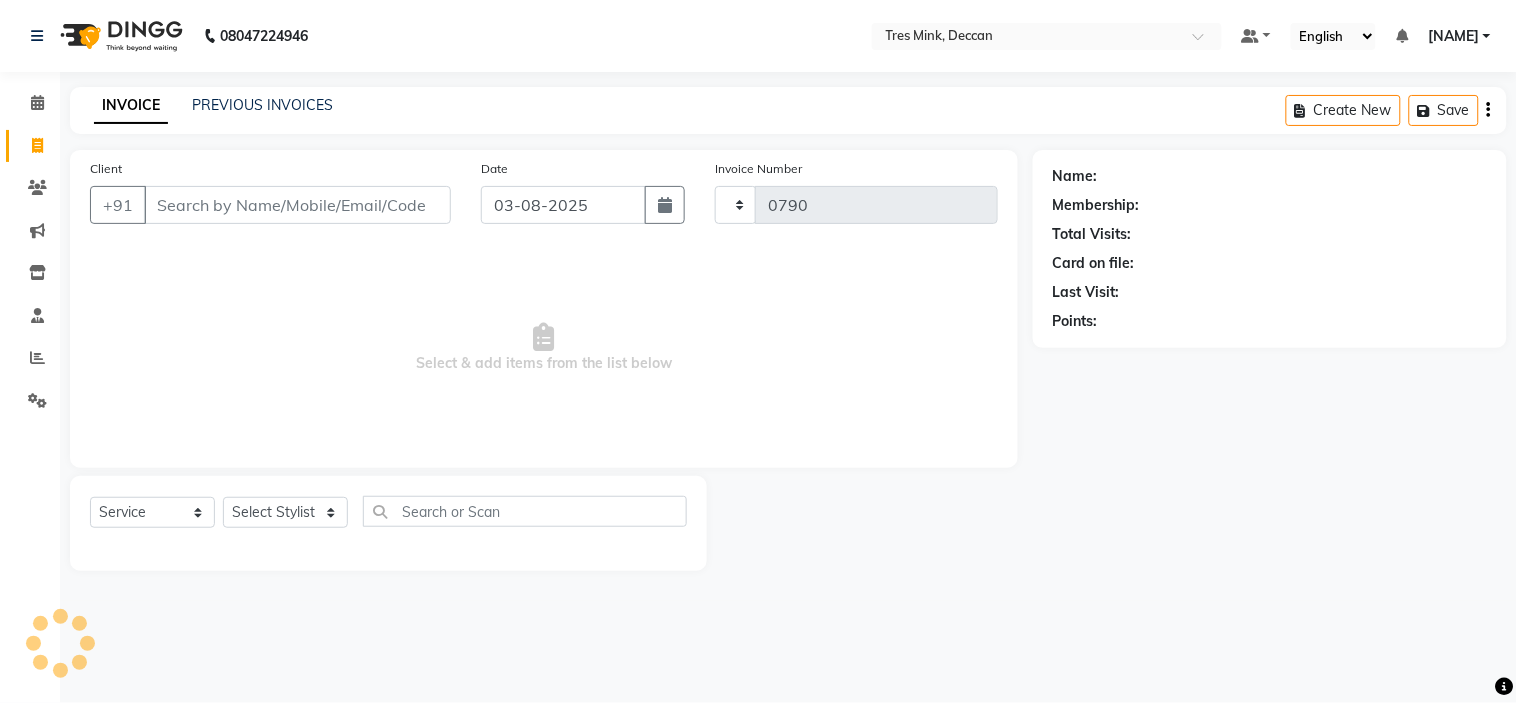 select on "8055" 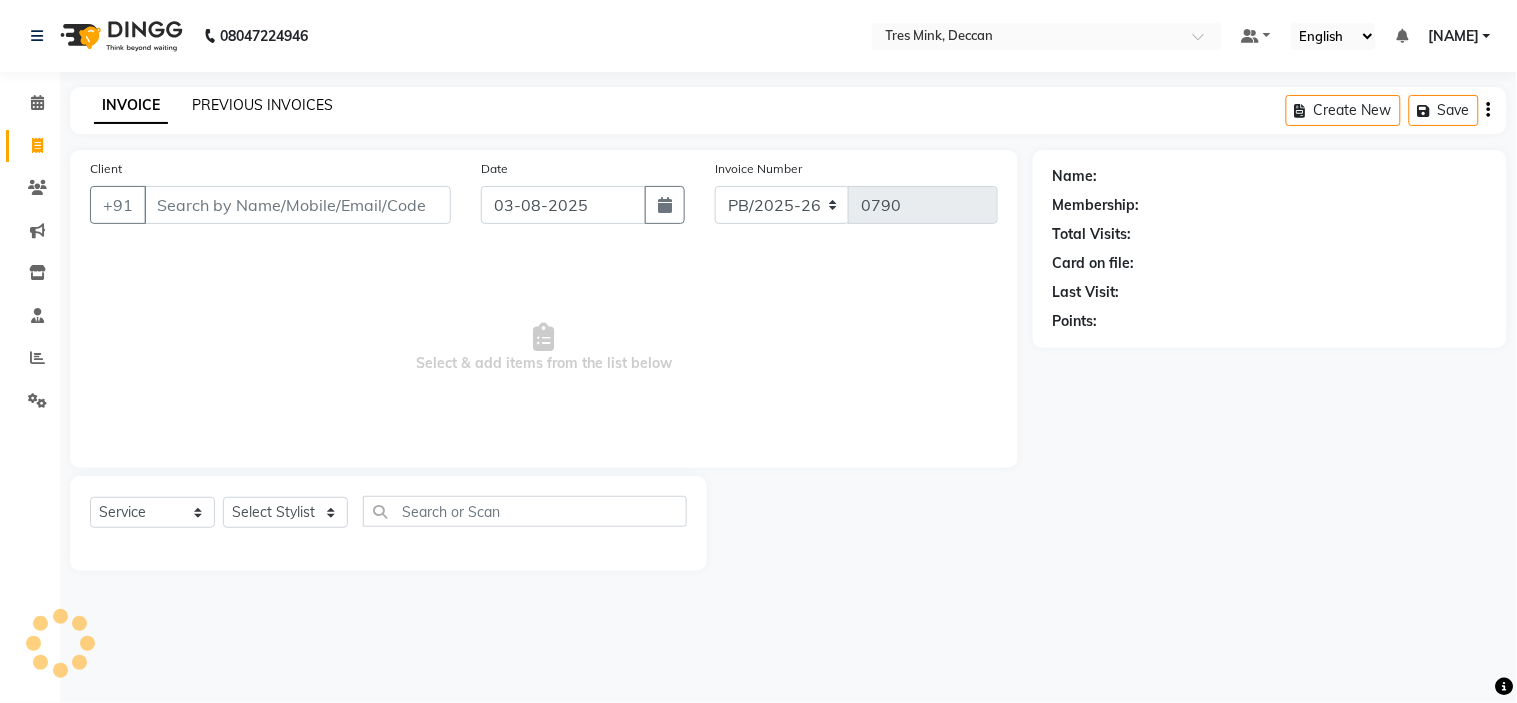 click on "PREVIOUS INVOICES" 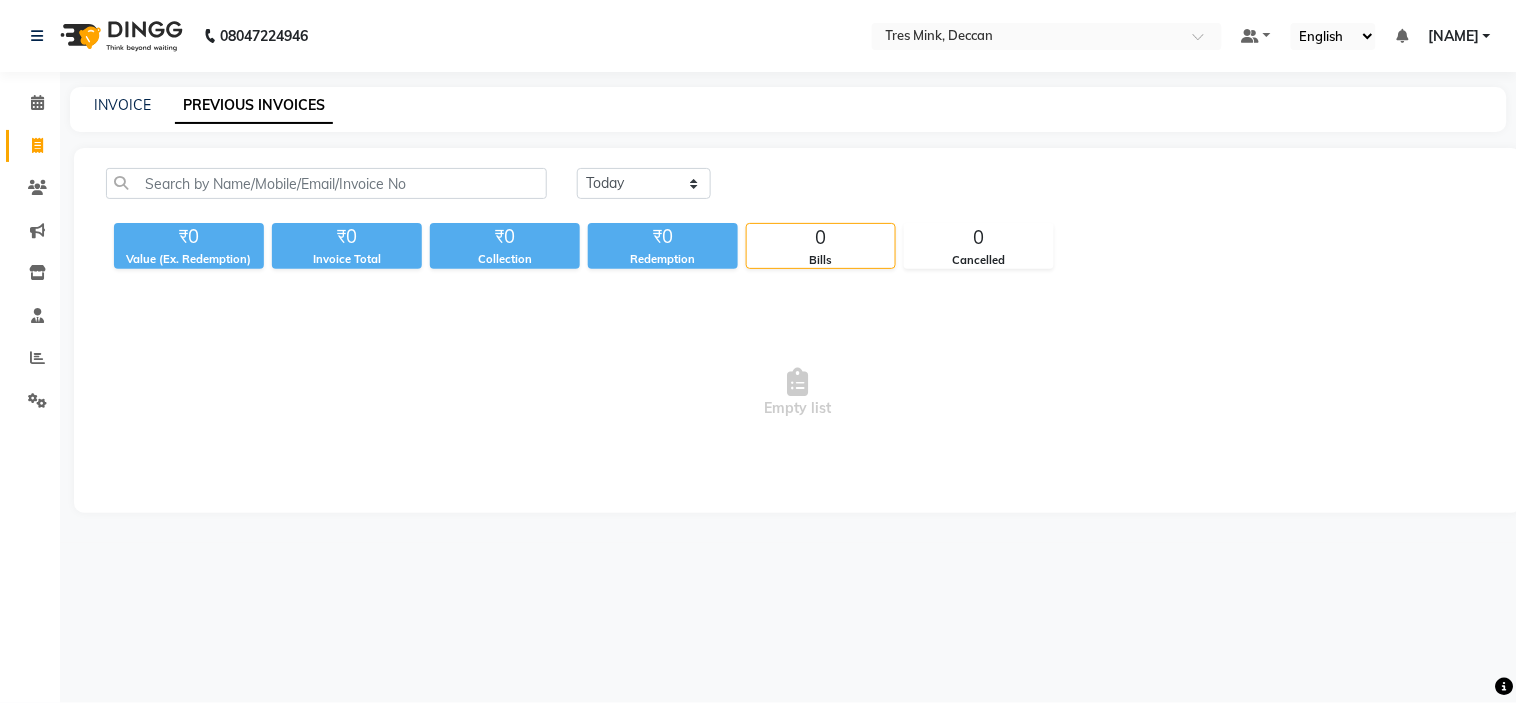 click on "Today Yesterday Custom Range" 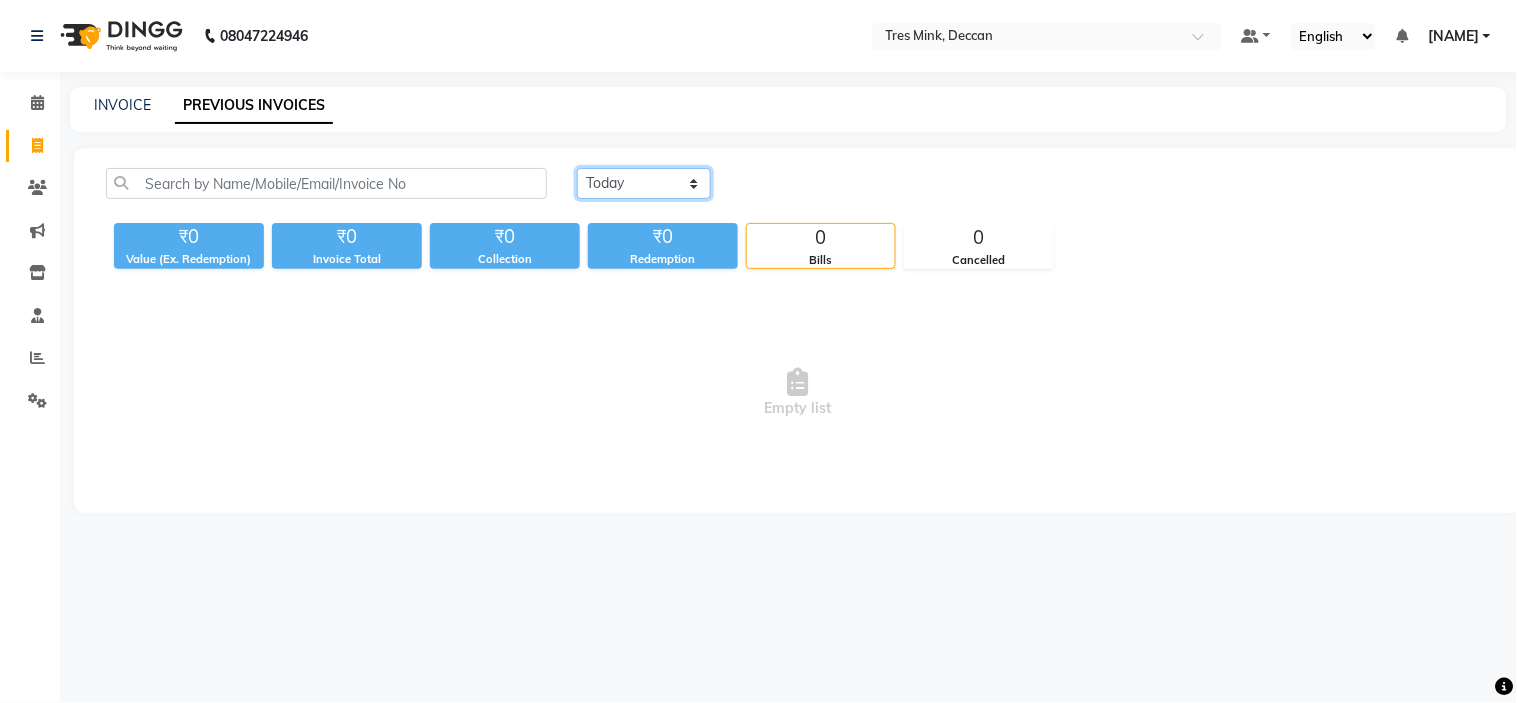 click on "Today Yesterday Custom Range" 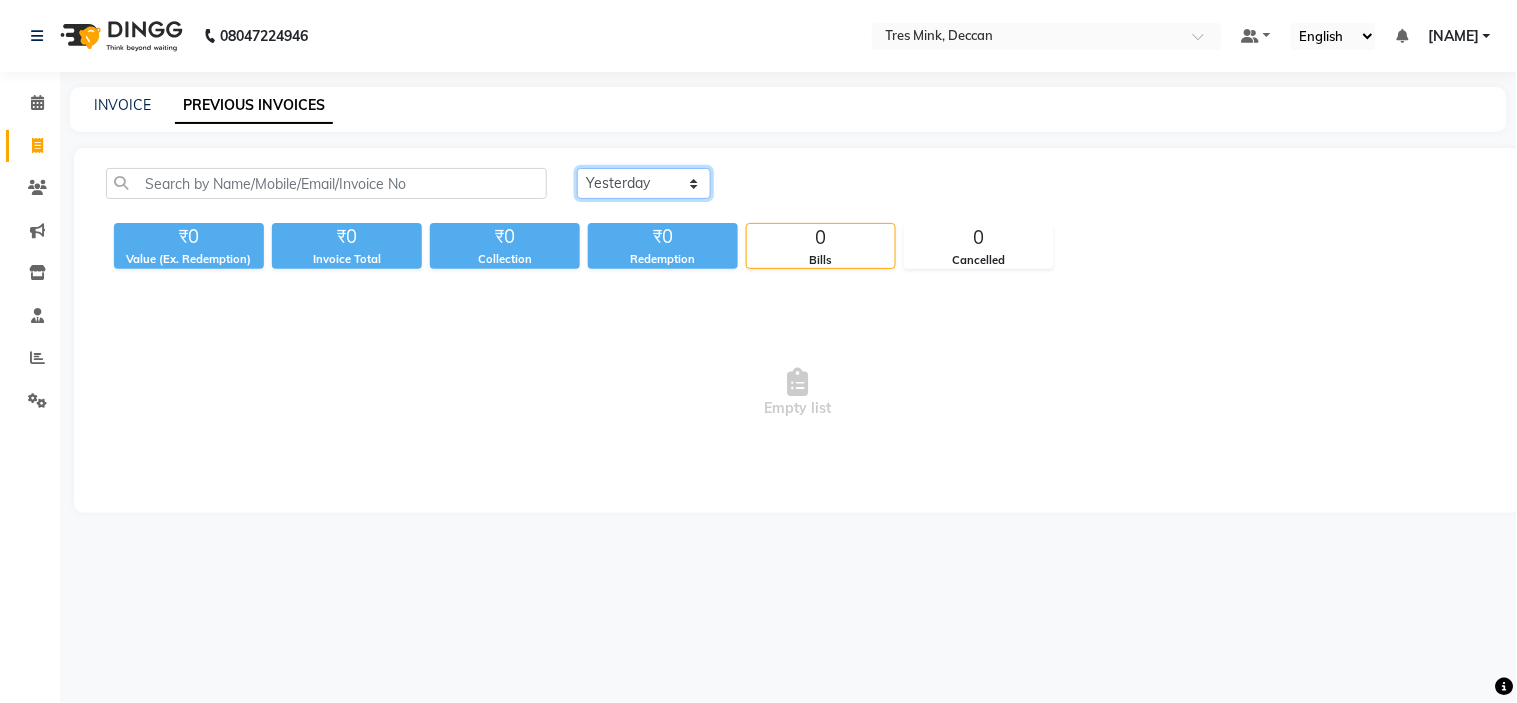 click on "Today Yesterday Custom Range" 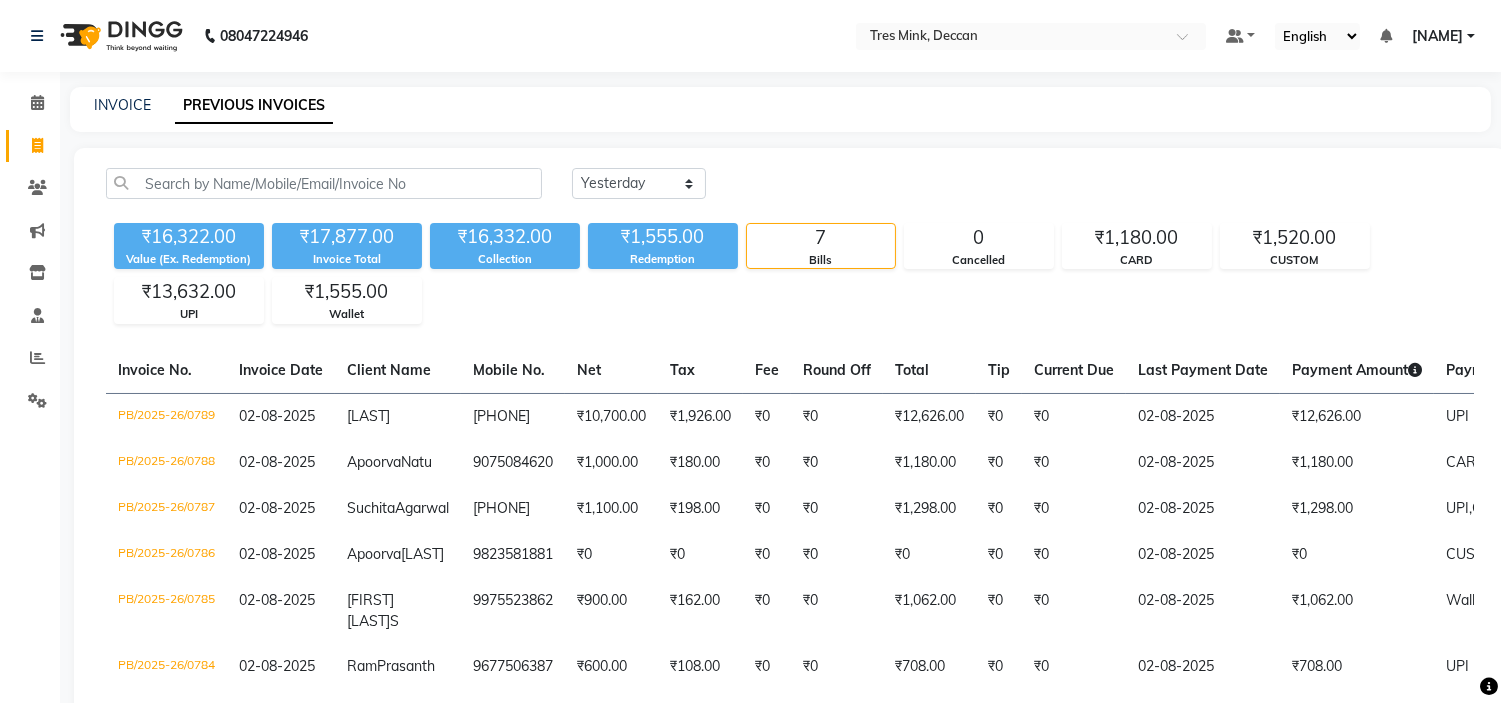 click on "Calendar" 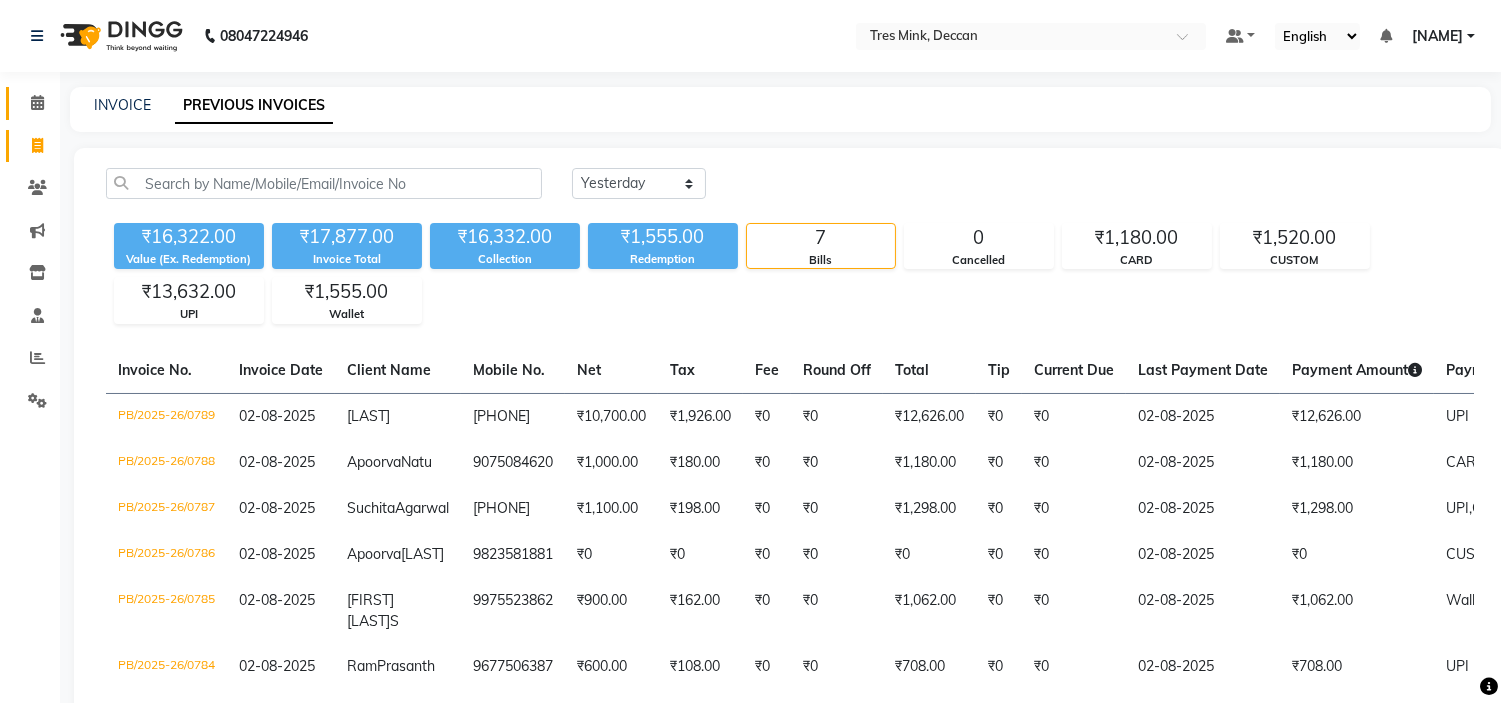 click on "Calendar" 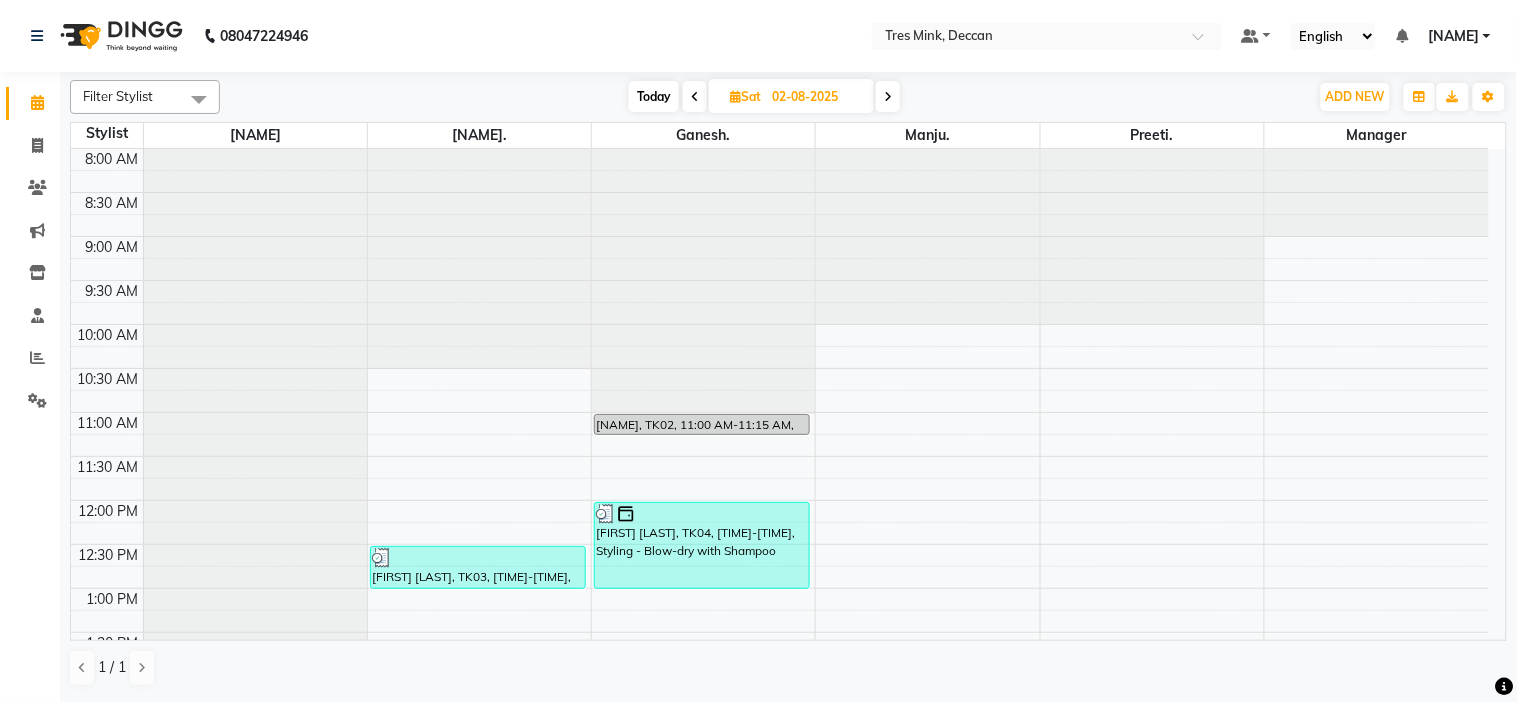 scroll, scrollTop: 111, scrollLeft: 0, axis: vertical 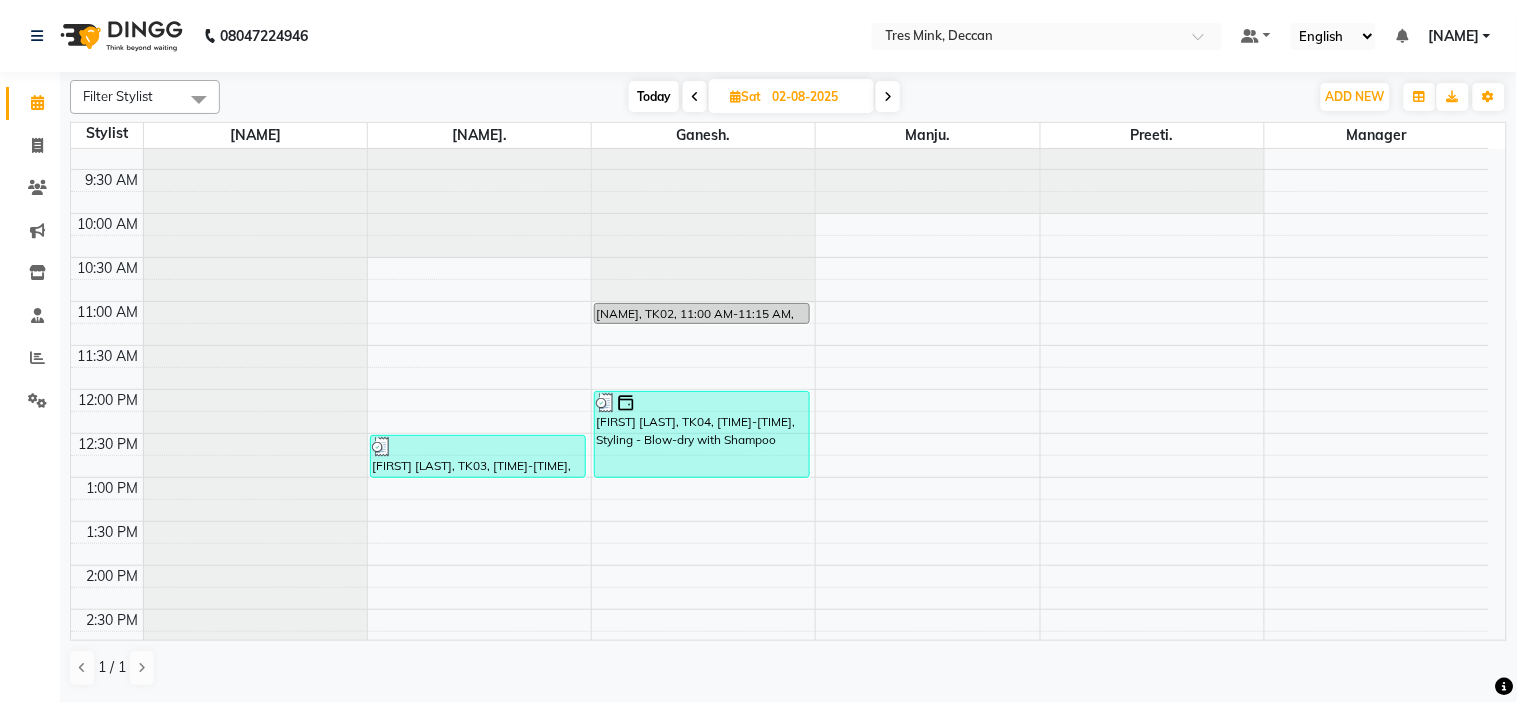 click on "Today" at bounding box center [654, 96] 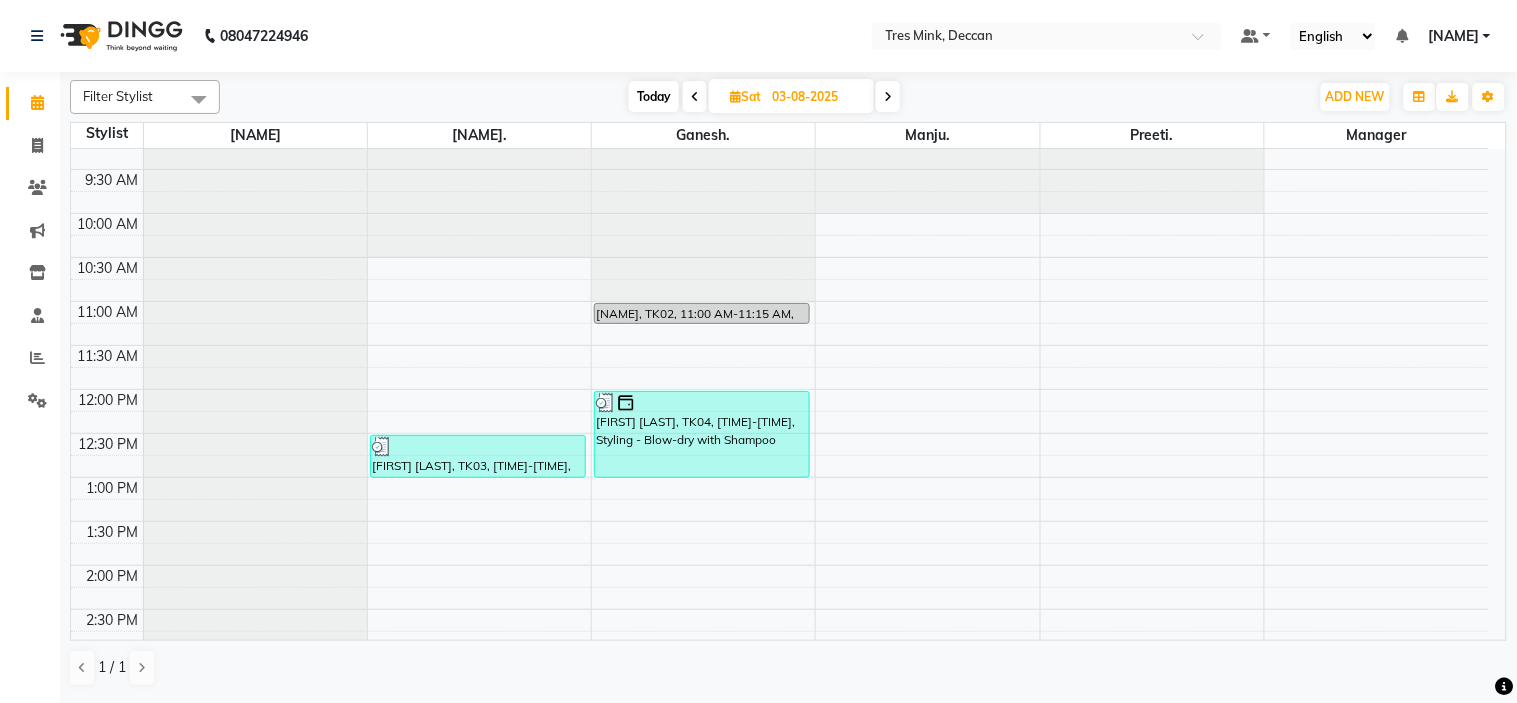 scroll, scrollTop: 177, scrollLeft: 0, axis: vertical 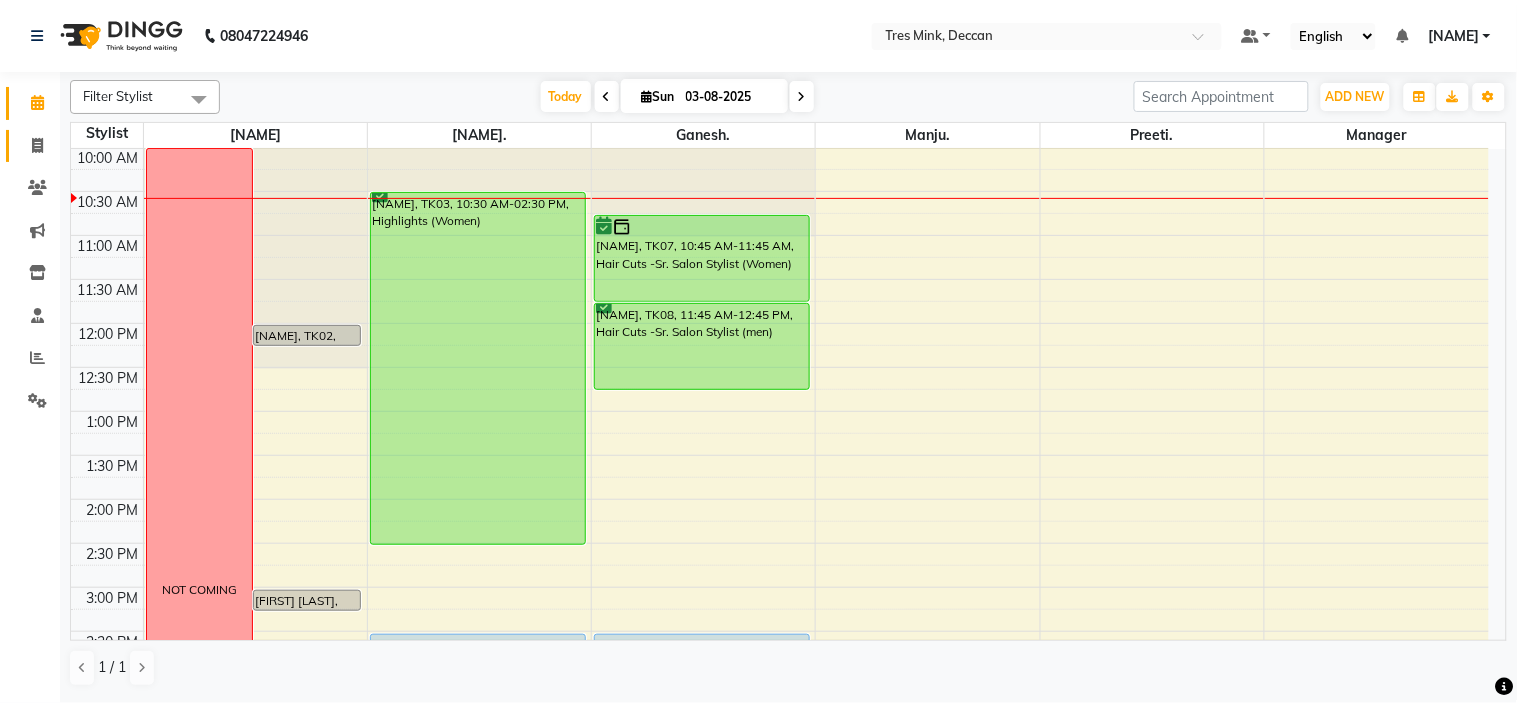 click on "Invoice" 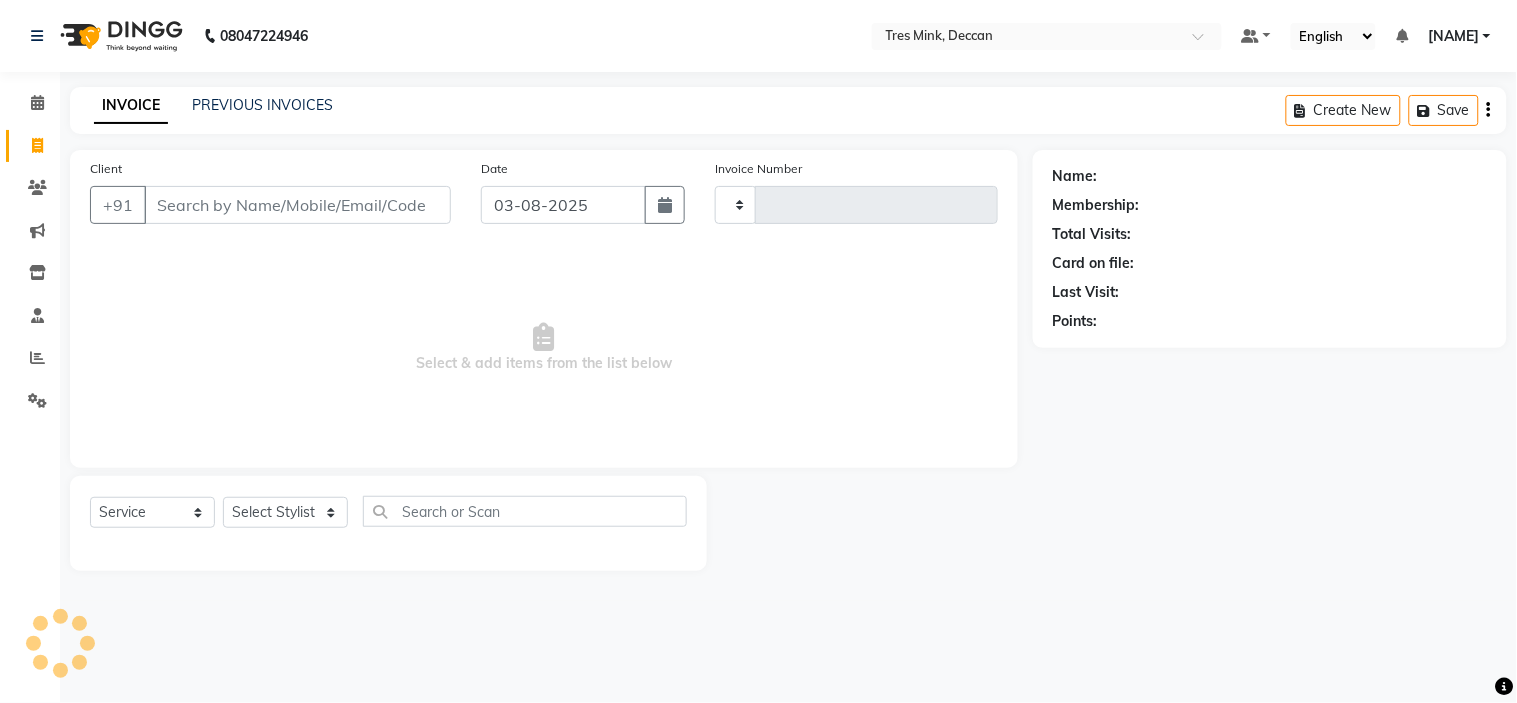 type on "0790" 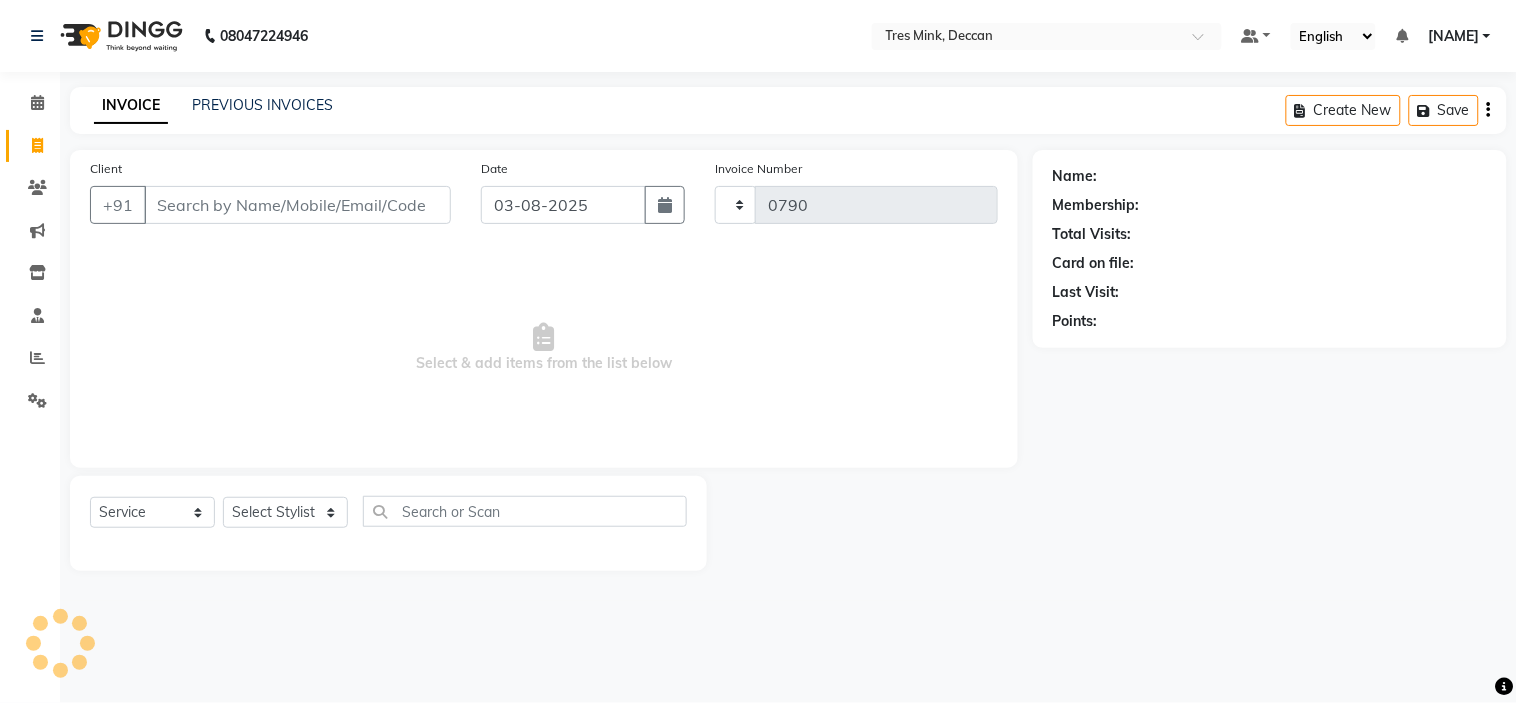 select on "8055" 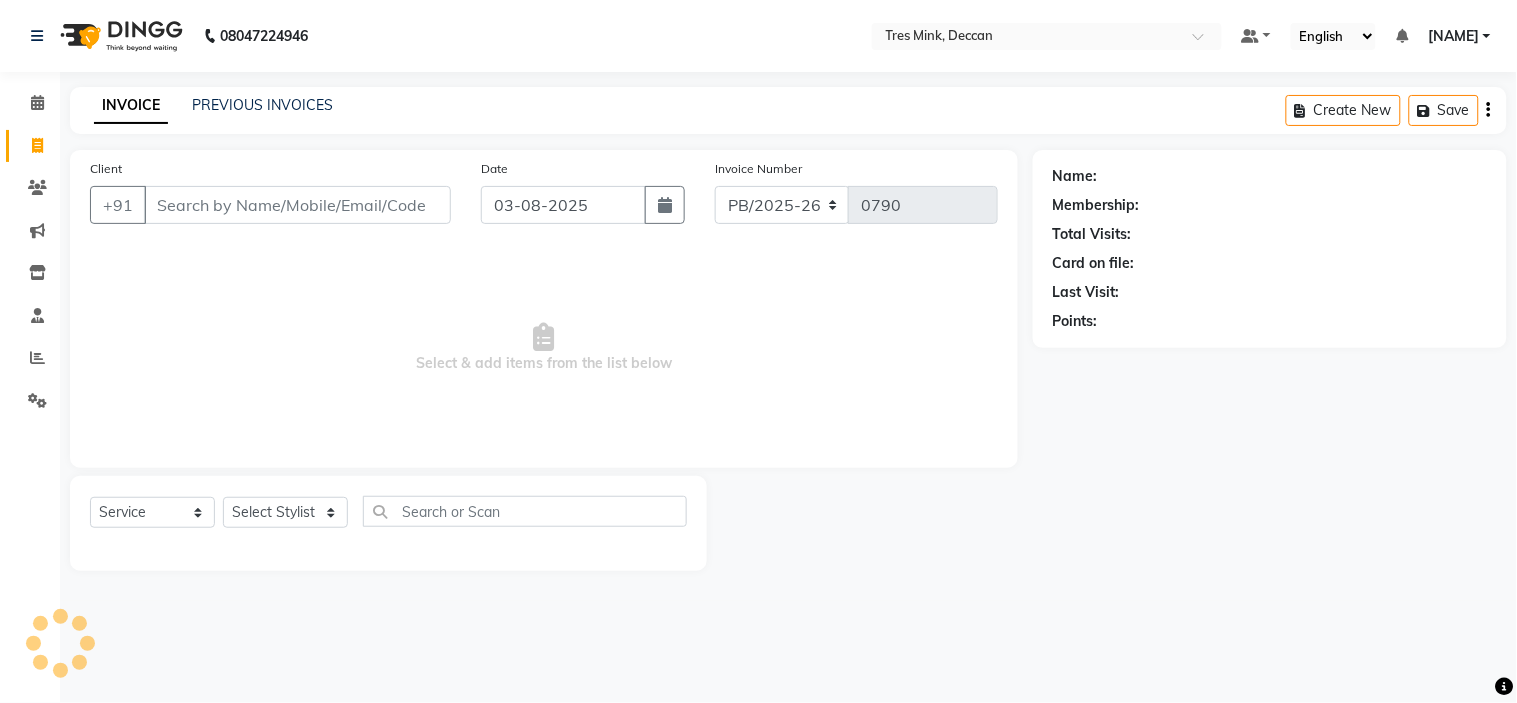 click on "08047224946 Select Location × Tres Mink, Deccan Default Panel My Panel English ENGLISH Español العربية मराठी हिंदी ગુજરાતી தமிழ் 中文 Notifications nothing to show Revati Karandikar Manage Profile Change Password Sign out  Version:3.15.11  ☀ Tres Mink, Deccan  Calendar  Invoice  Clients  Marketing  Inventory  Staff  Reports  Settings Completed InProgress Upcoming Dropped Tentative Check-In Confirm Bookings Segments Page Builder INVOICE PREVIOUS INVOICES Create New   Save  Client +91 Date 03-08-2025 Invoice Number PB/2025-26 V/2025 V/2025-26 0790  Select & add items from the list below  Select  Service  Product  Membership  Package Voucher Prepaid Gift Card  Select Stylist Eva Ganesh. Gunjan. Karan Arya Krishna. Manager Manju. Philomina. Preeti. Revati Karandikar Shailesh Mistry Siddhant. Soham Ahire. Name: Membership: Total Visits: Card on file: Last Visit:  Points:" at bounding box center [758, 351] 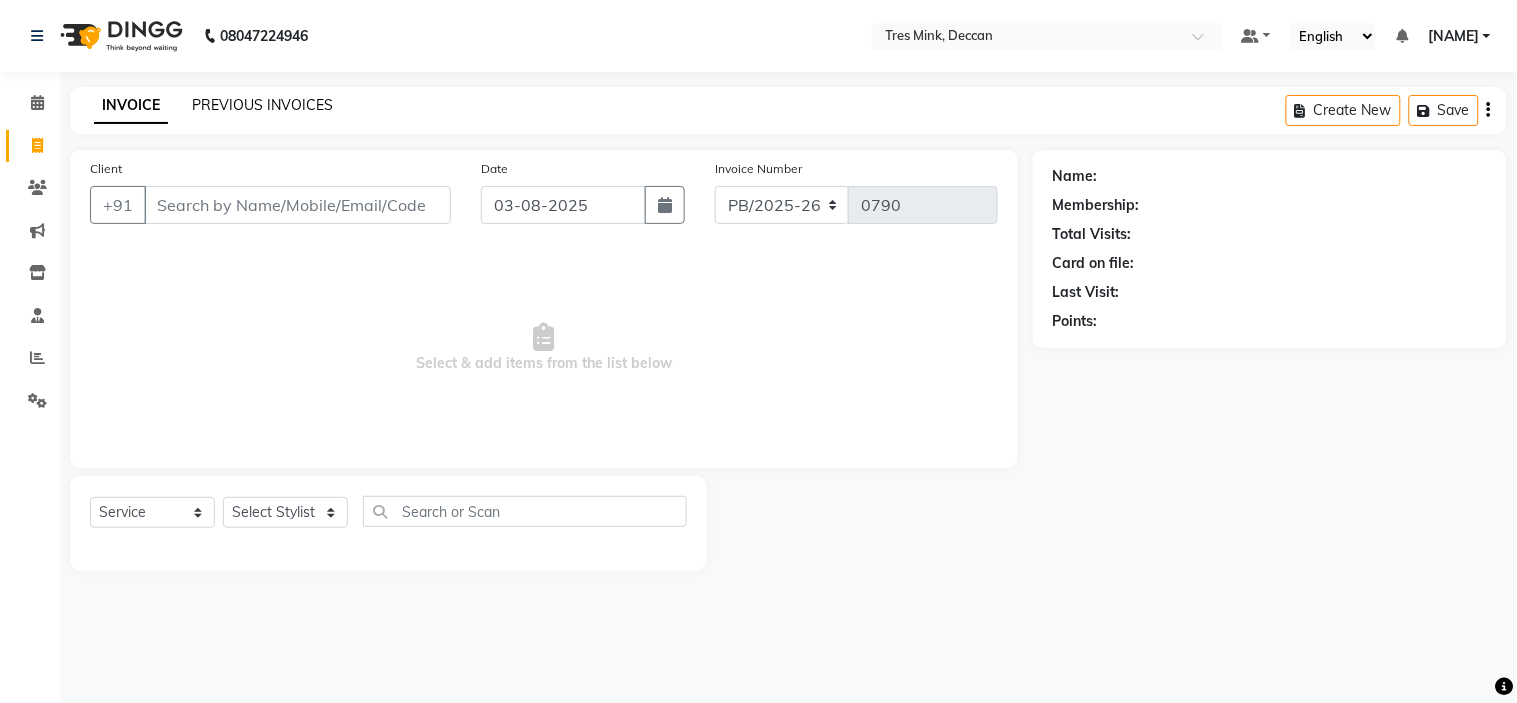 click on "PREVIOUS INVOICES" 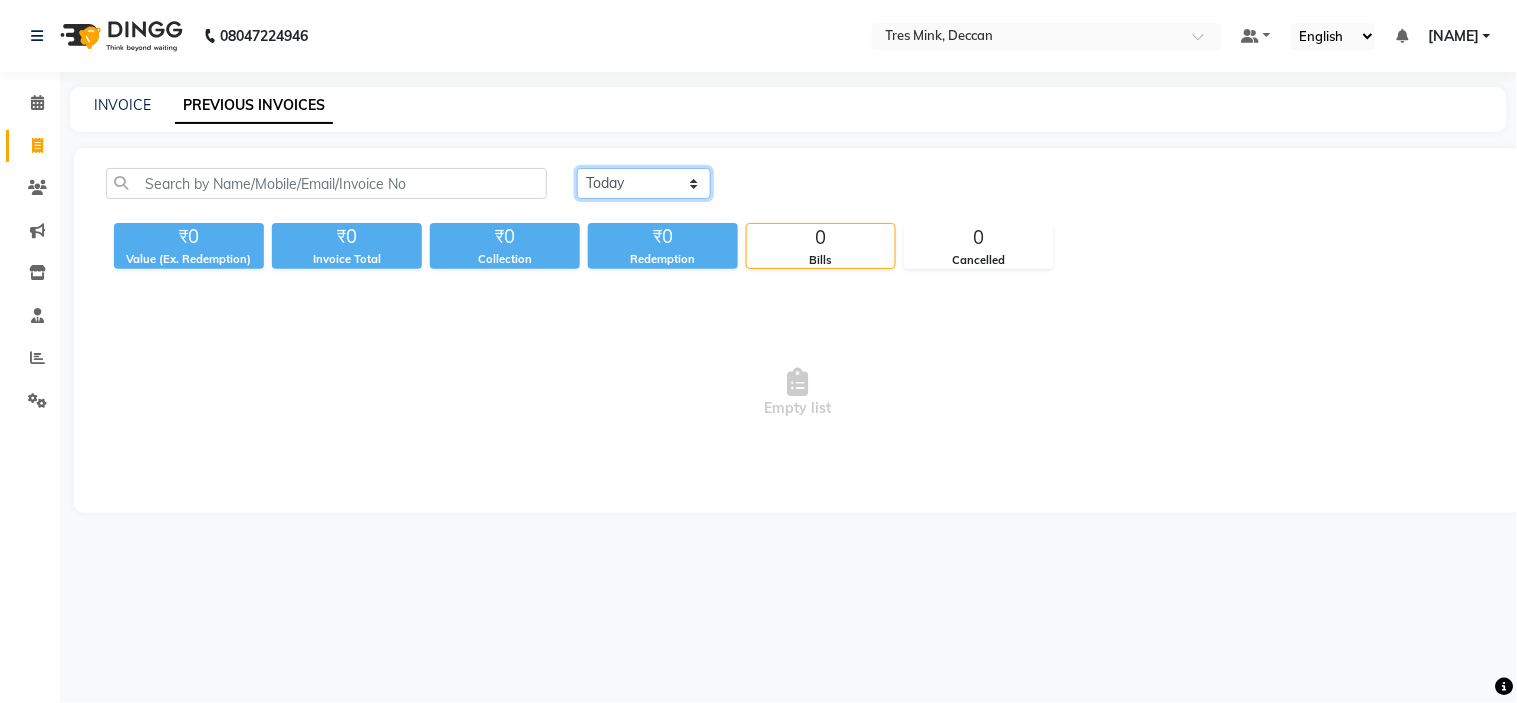 click on "Today Yesterday Custom Range" 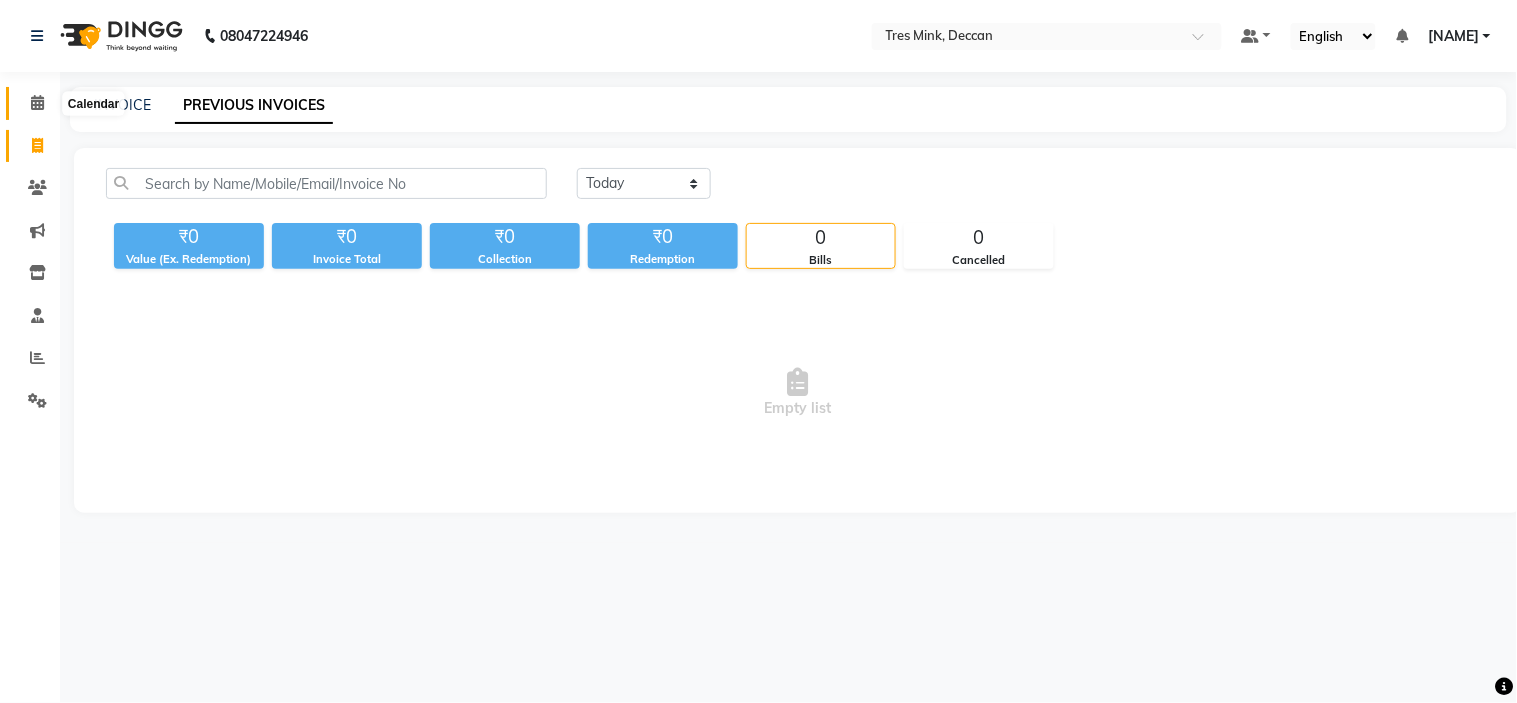 click 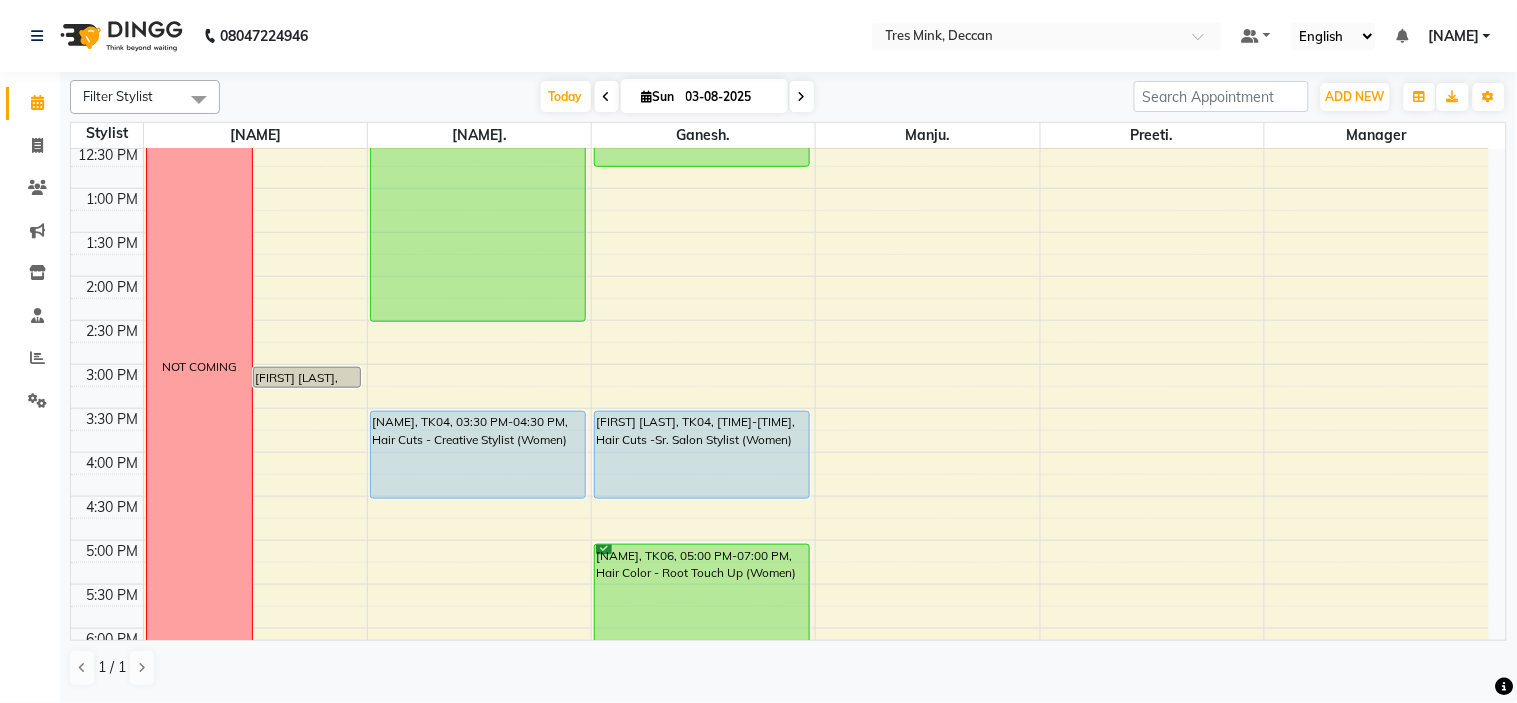 scroll, scrollTop: 177, scrollLeft: 0, axis: vertical 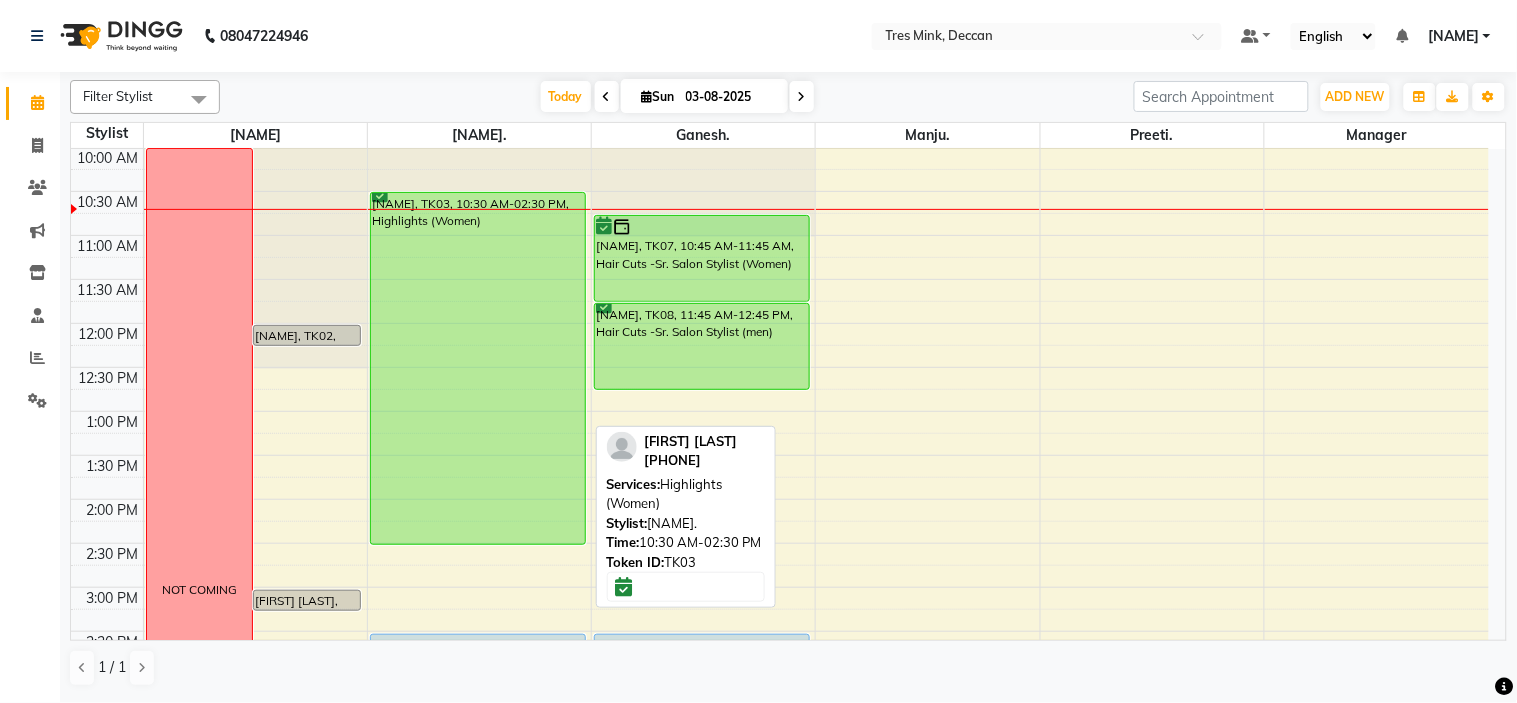 click on "Reshma Soman, TK03, 10:30 AM-02:30 PM, Highlights (Women)" at bounding box center (478, 368) 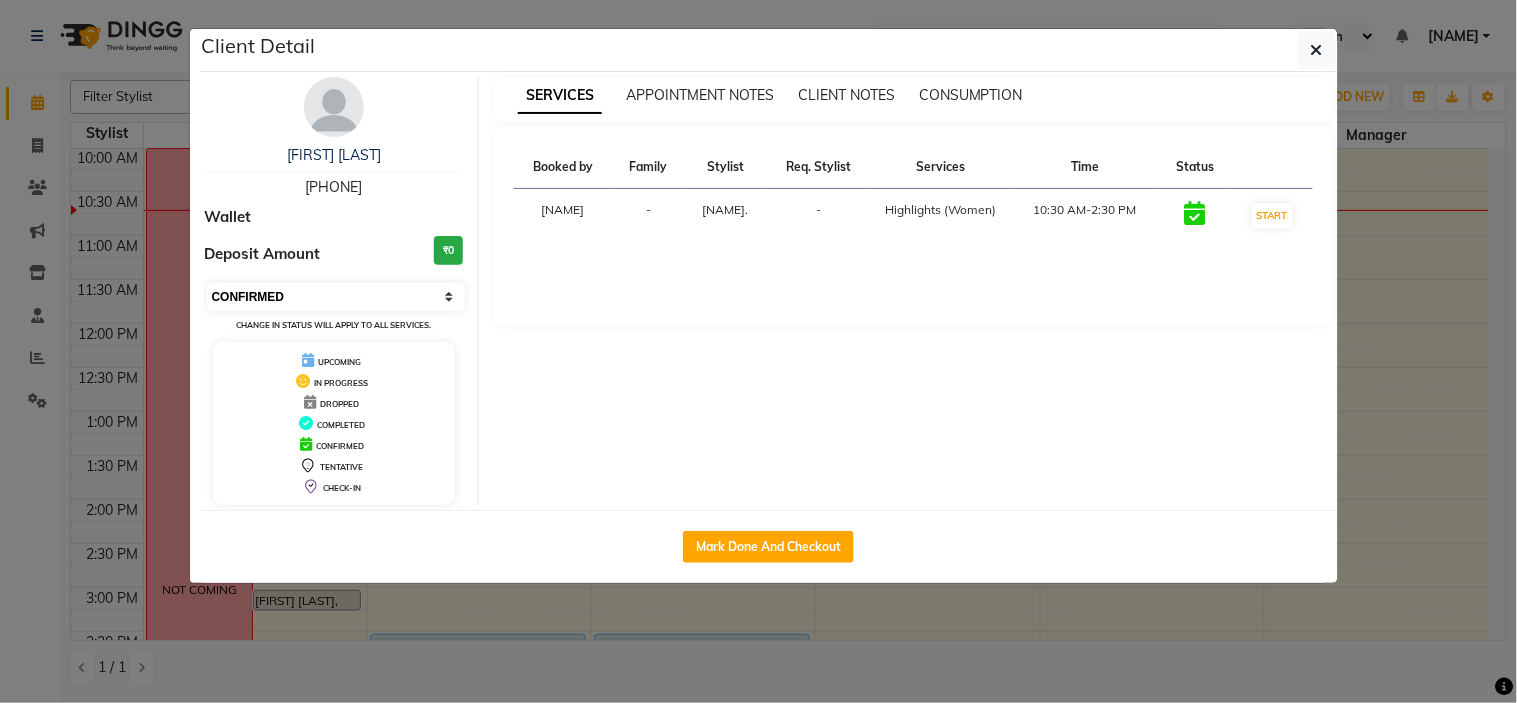click on "Select IN SERVICE CONFIRMED TENTATIVE CHECK IN MARK DONE DROPPED UPCOMING" at bounding box center [336, 297] 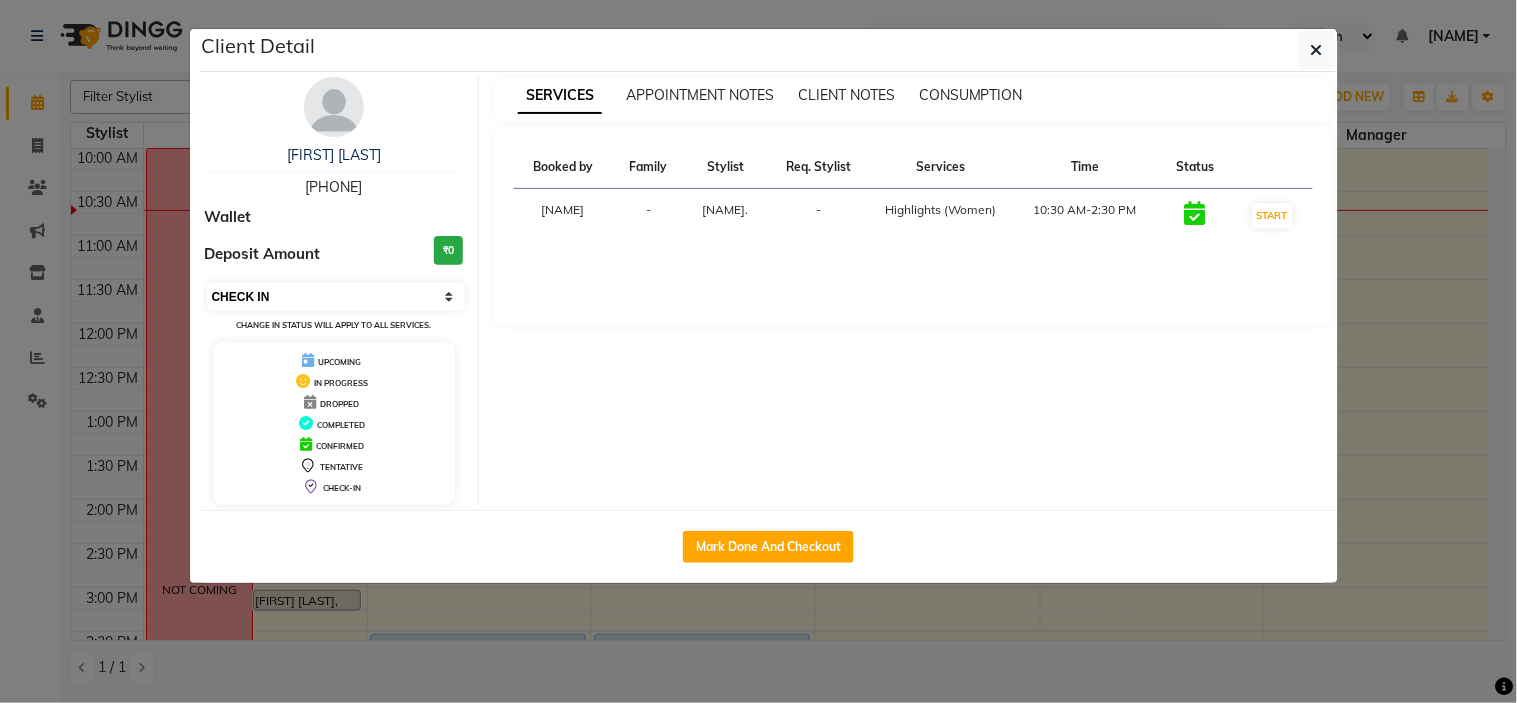 click on "Select IN SERVICE CONFIRMED TENTATIVE CHECK IN MARK DONE DROPPED UPCOMING" at bounding box center [336, 297] 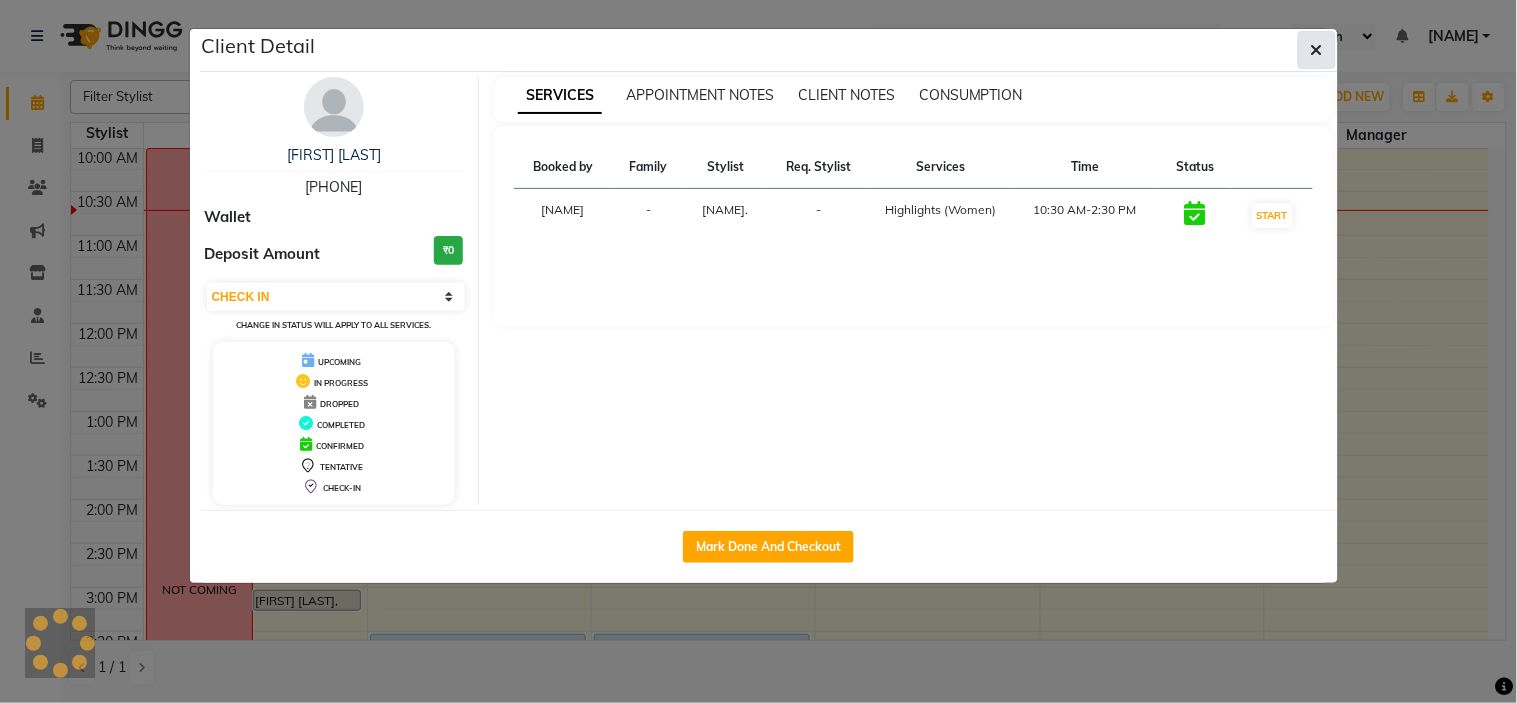 click 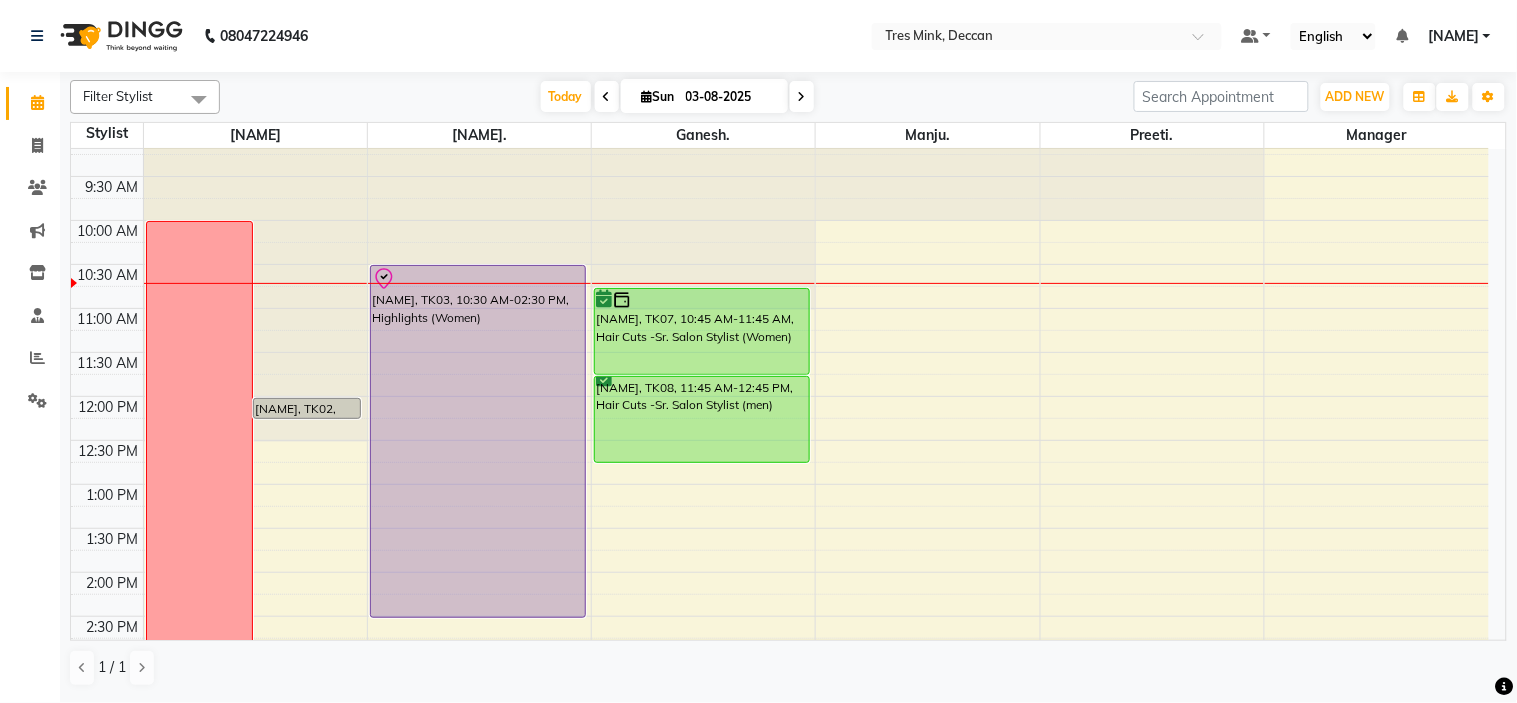 scroll, scrollTop: 0, scrollLeft: 0, axis: both 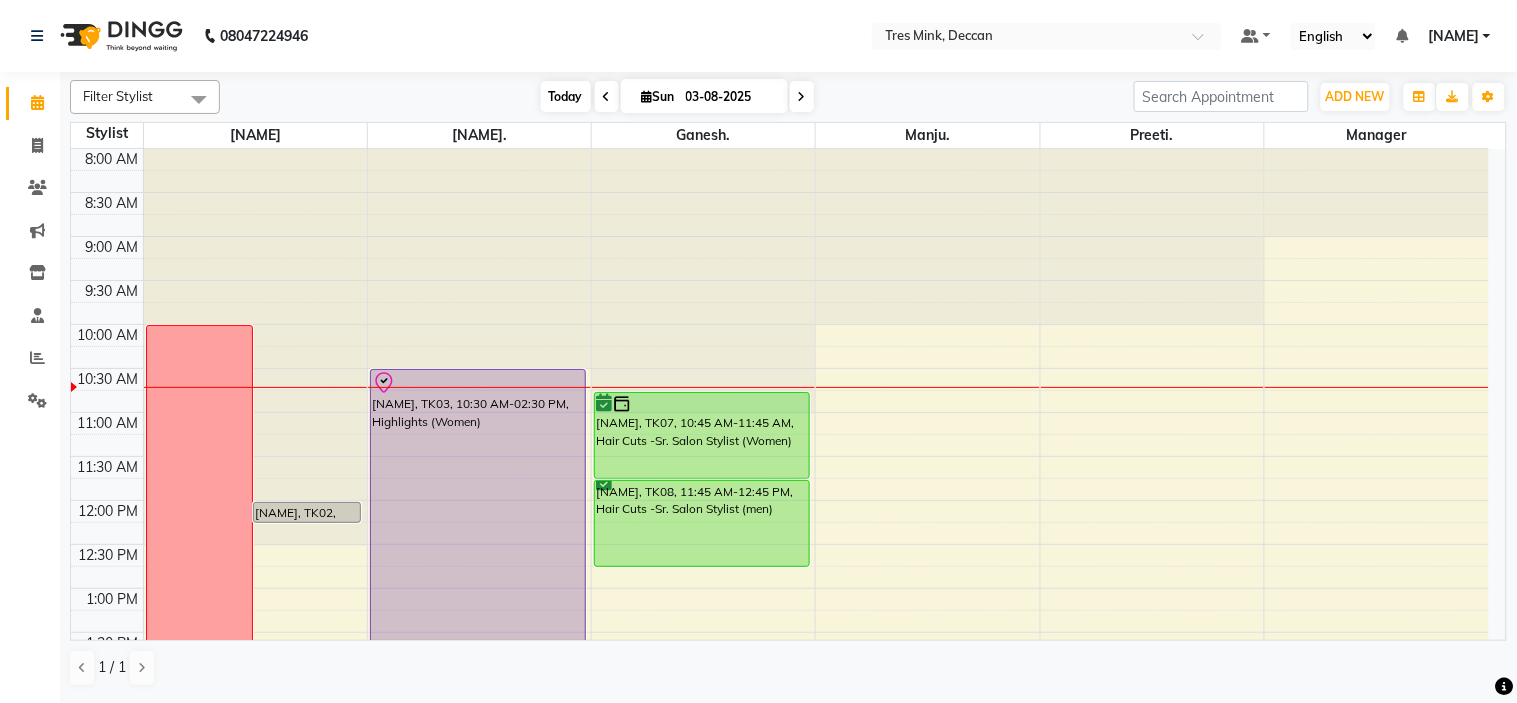 click on "Today" at bounding box center [566, 96] 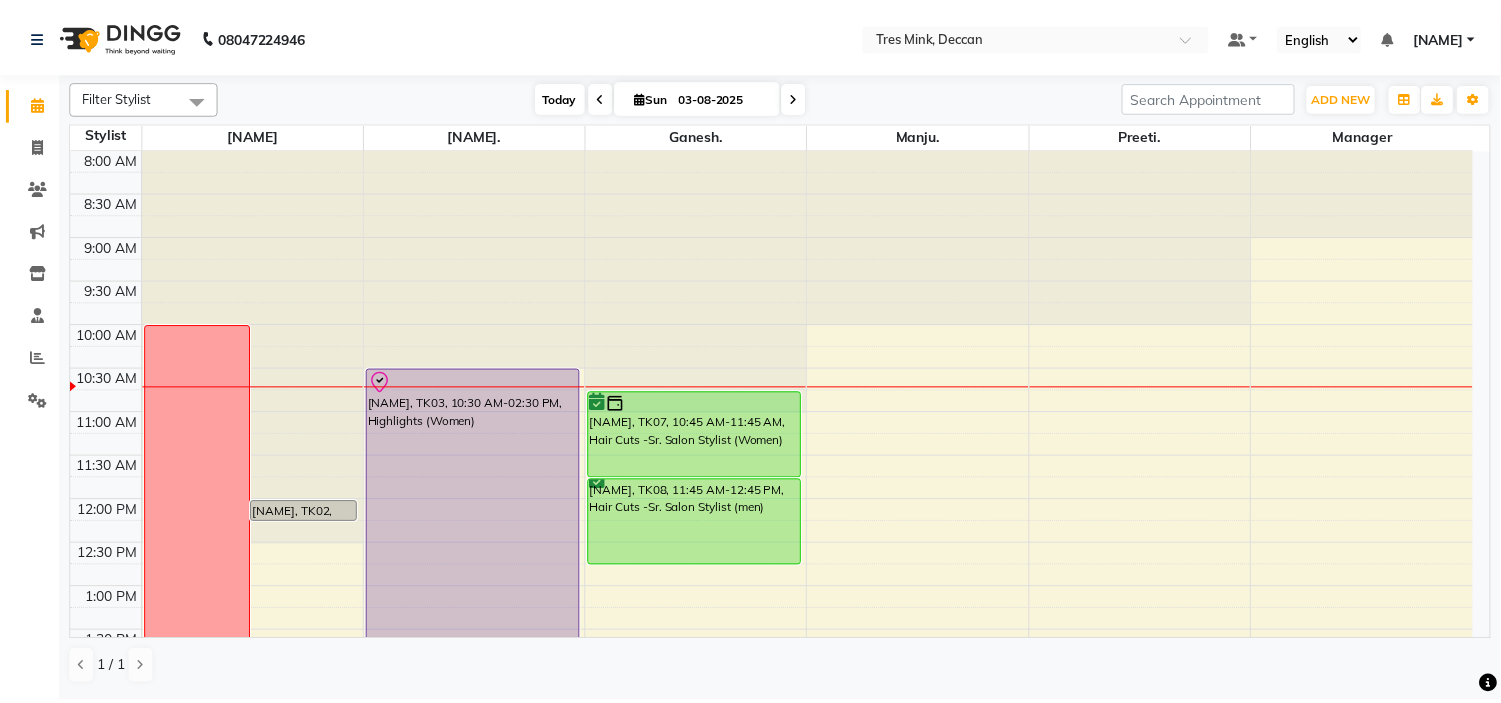 scroll, scrollTop: 177, scrollLeft: 0, axis: vertical 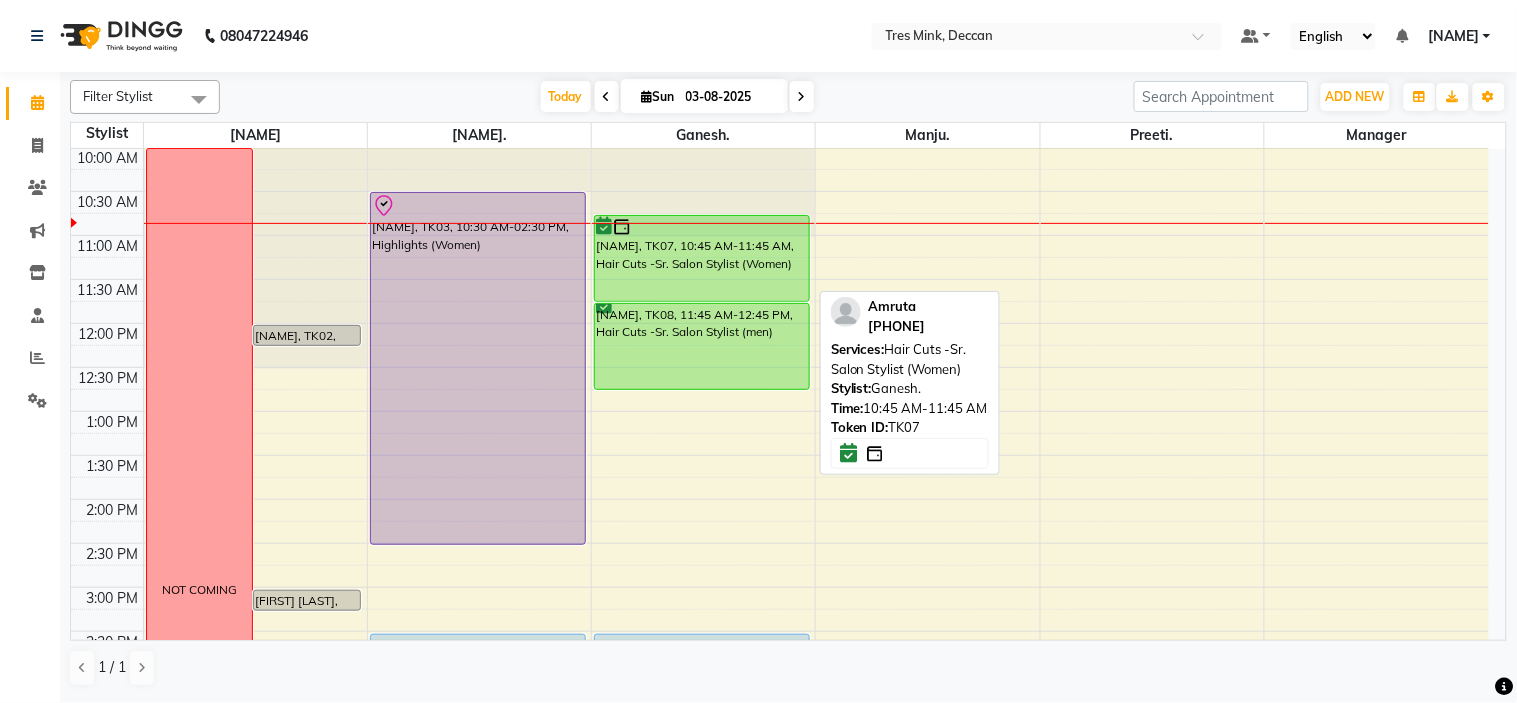 click on "Amruta, TK07, 10:45 AM-11:45 AM, Hair Cuts -Sr. Salon Stylist (Women)" at bounding box center (702, 258) 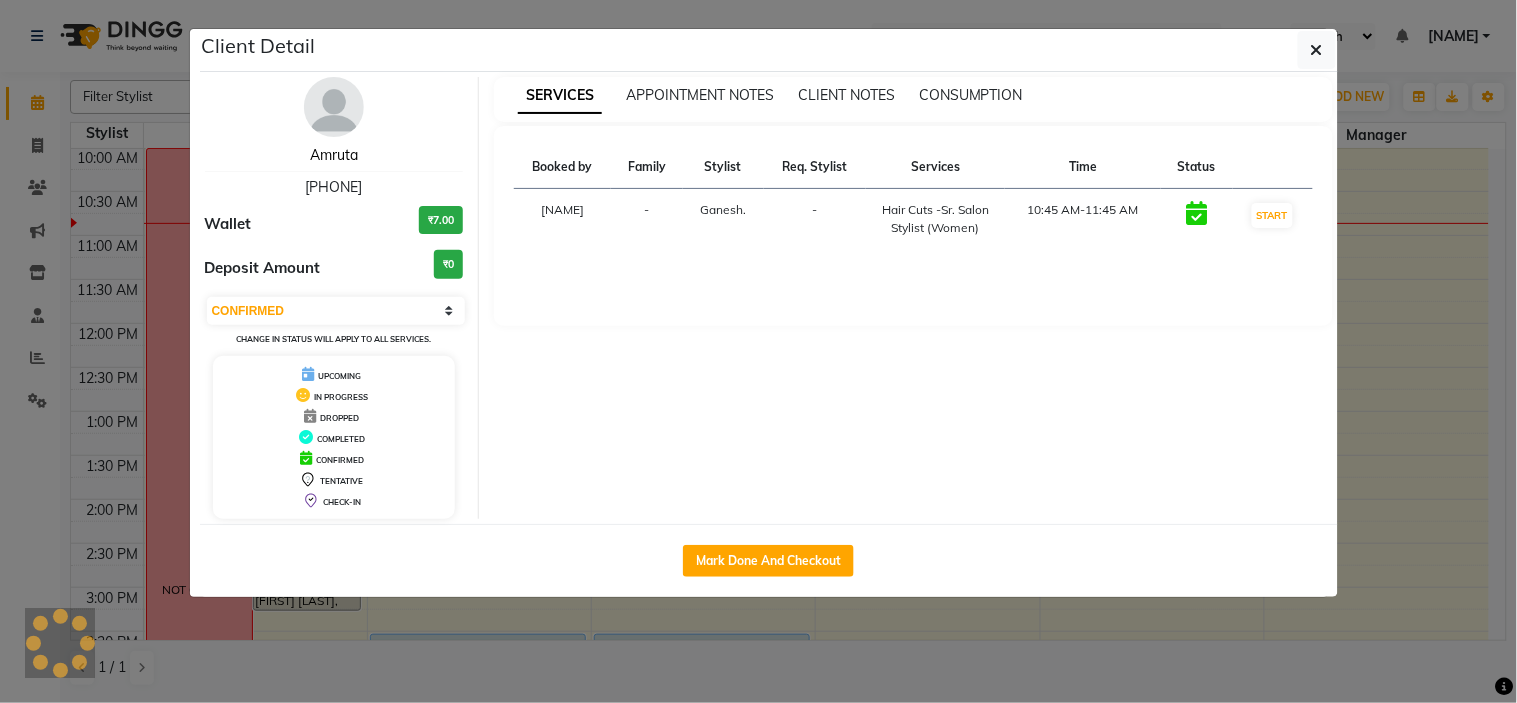 click on "Amruta" at bounding box center (334, 155) 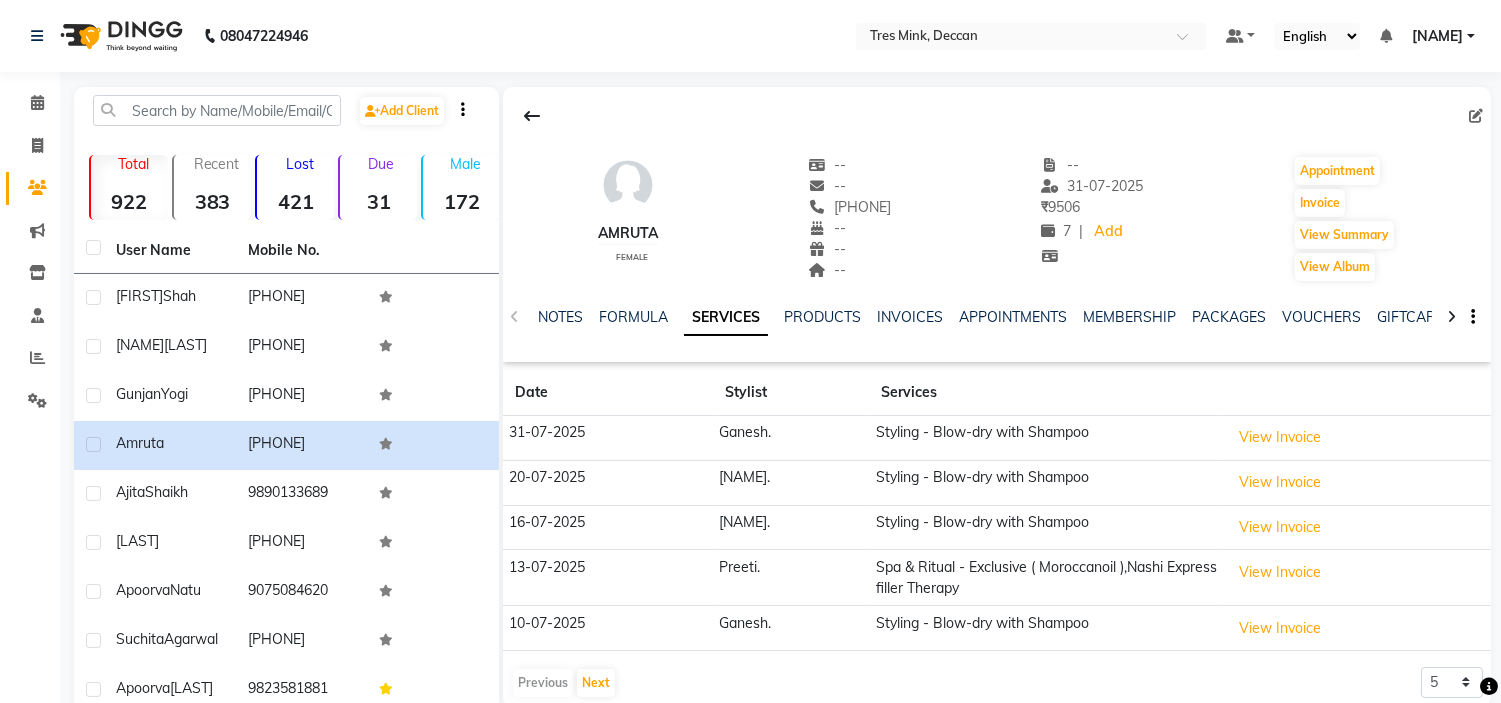 scroll, scrollTop: 180, scrollLeft: 0, axis: vertical 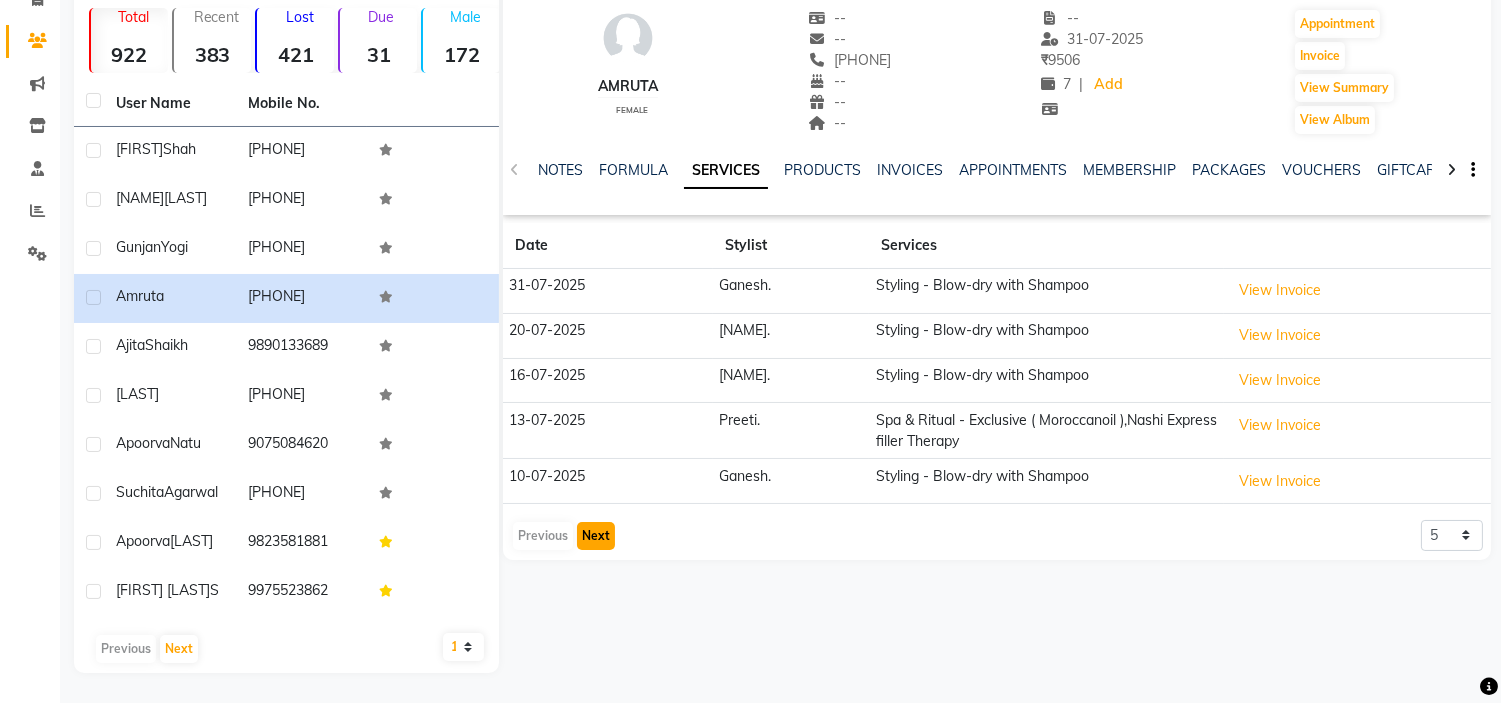 click on "Next" 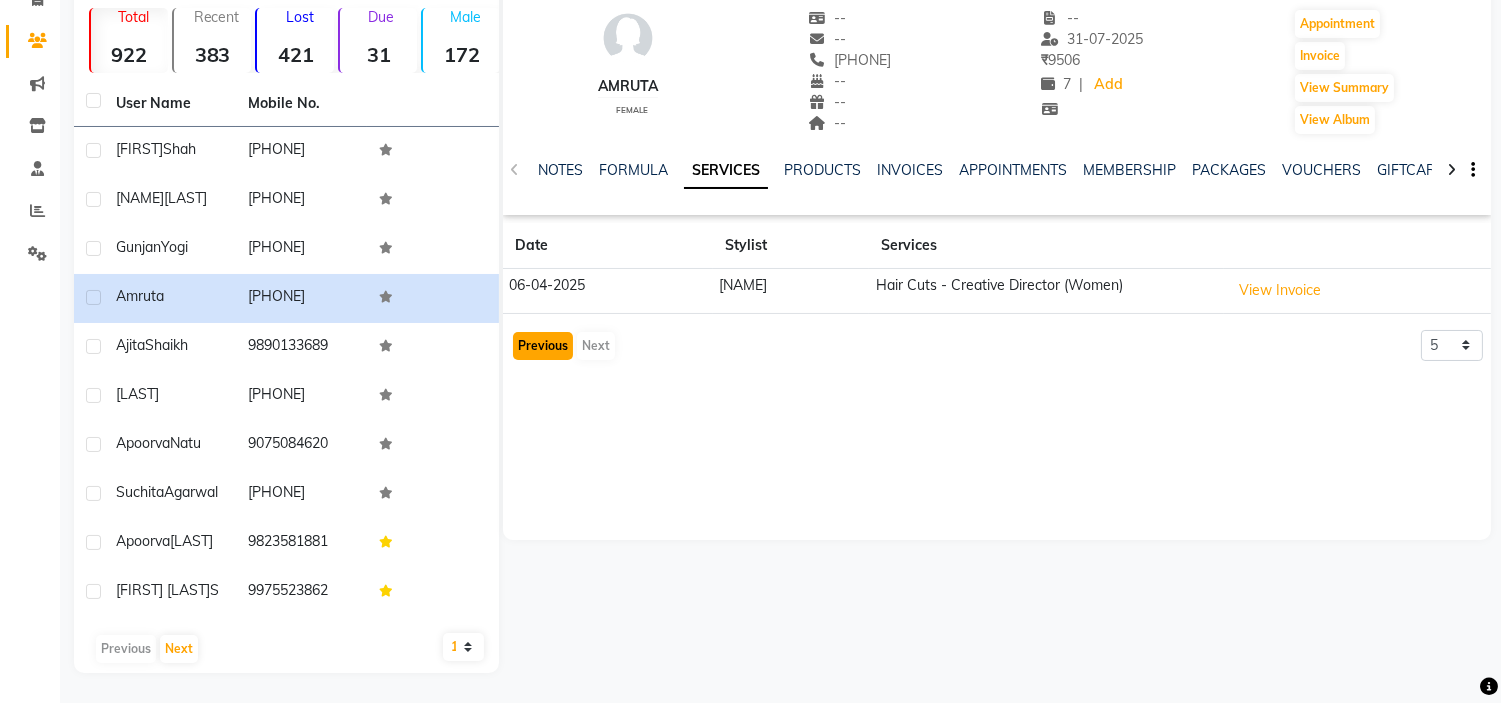 click on "Previous" 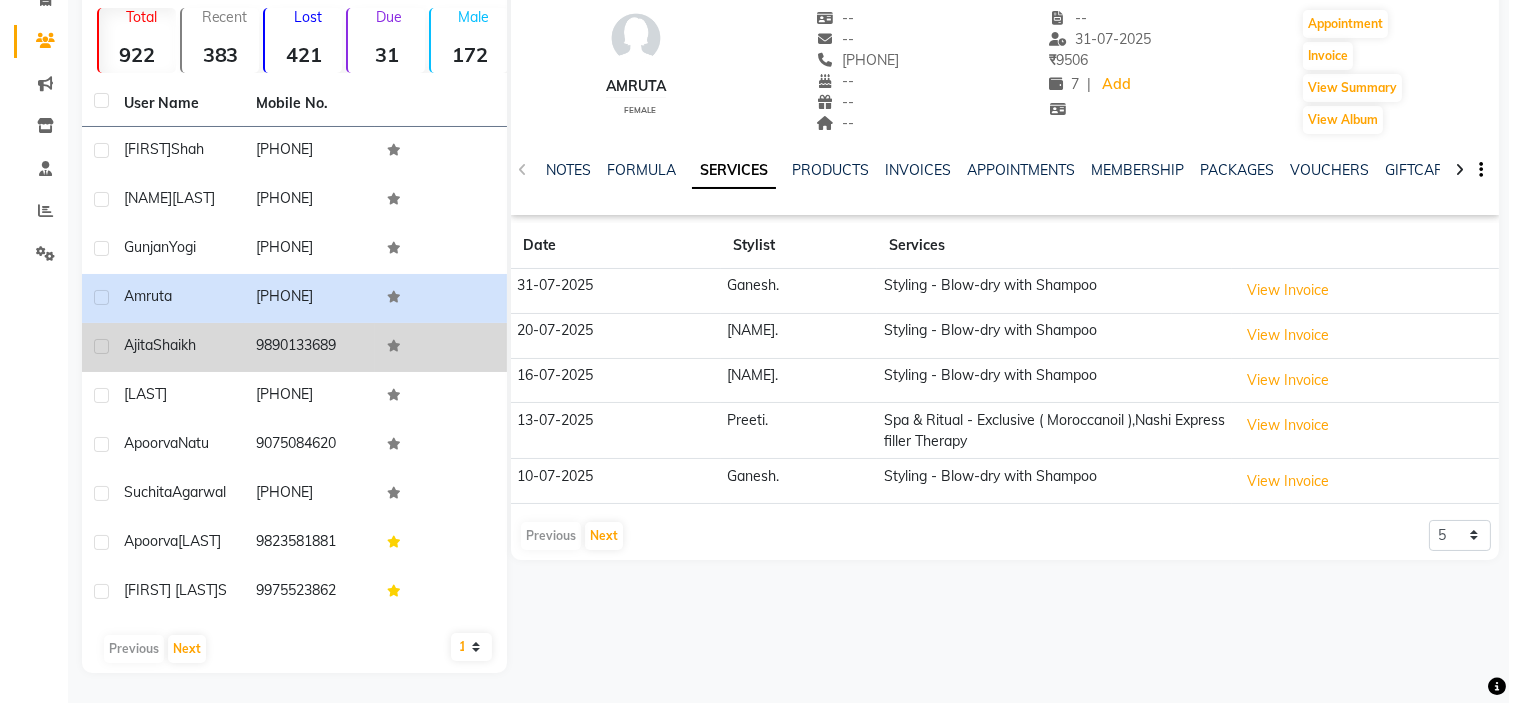 scroll, scrollTop: 0, scrollLeft: 0, axis: both 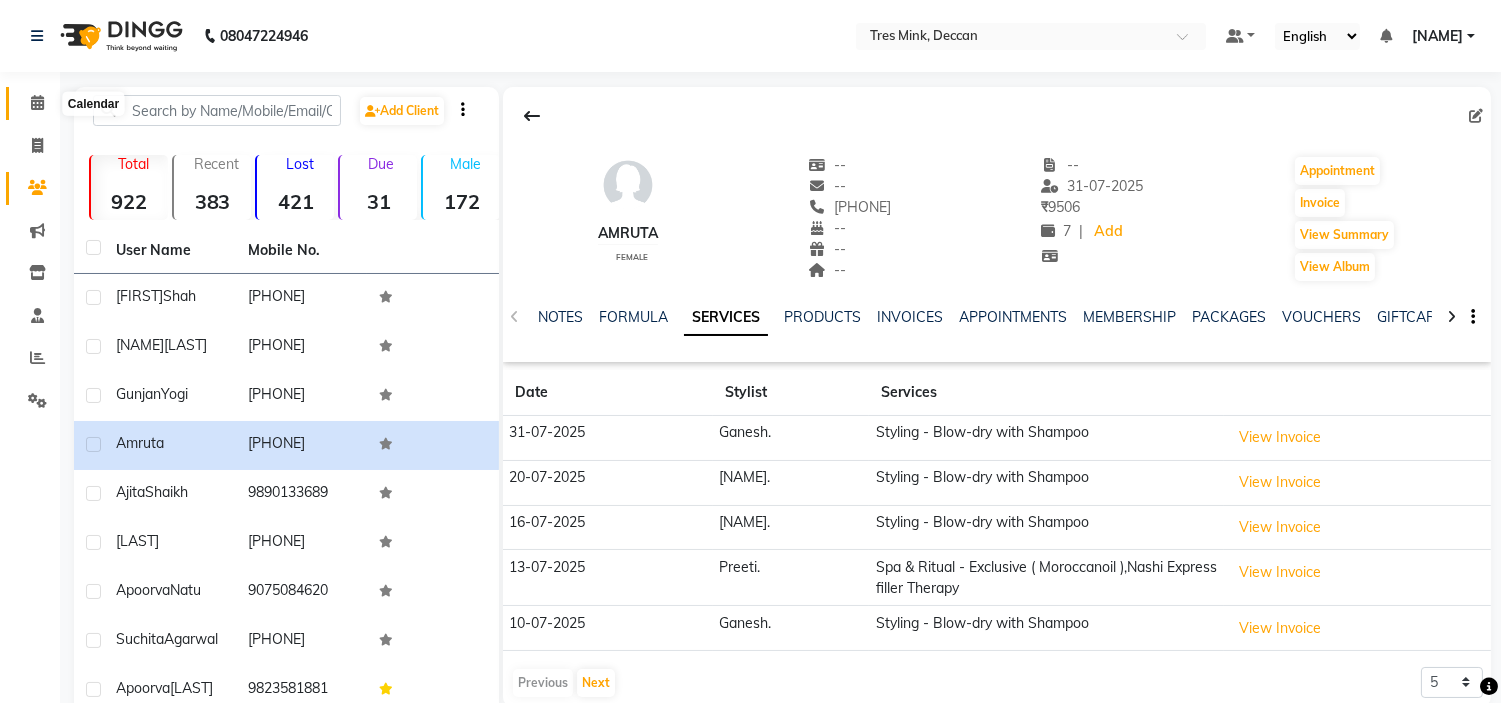 click 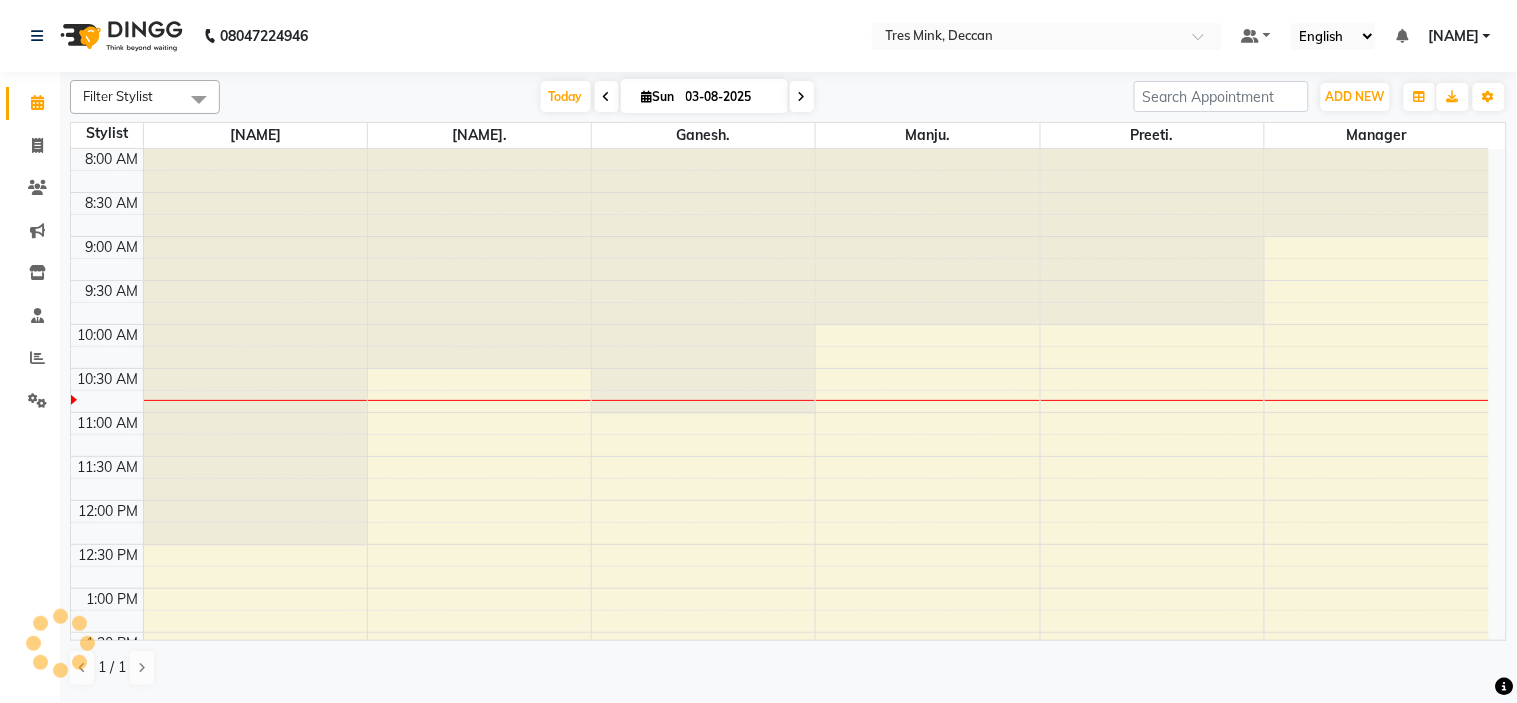 scroll, scrollTop: 0, scrollLeft: 0, axis: both 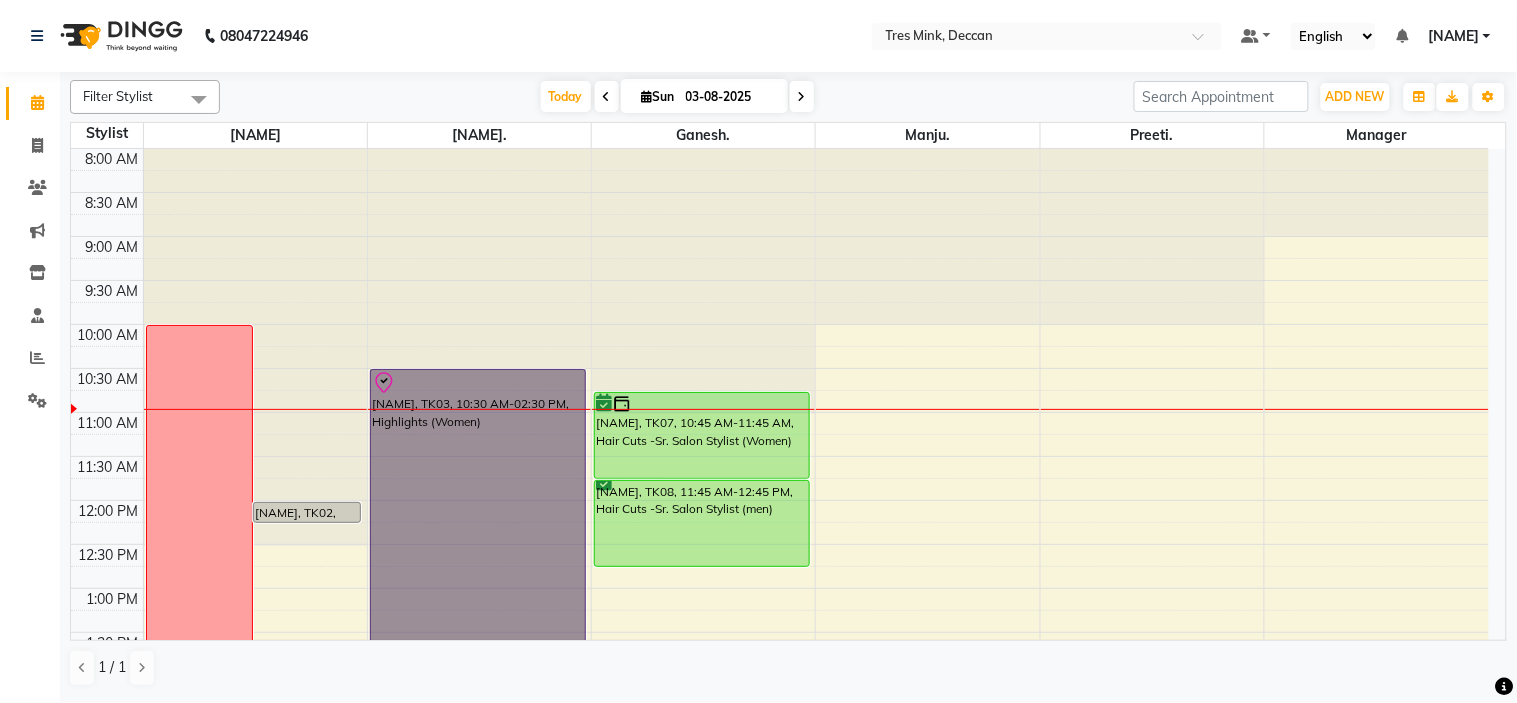 drag, startPoint x: 466, startPoint y: 365, endPoint x: 434, endPoint y: 380, distance: 35.341194 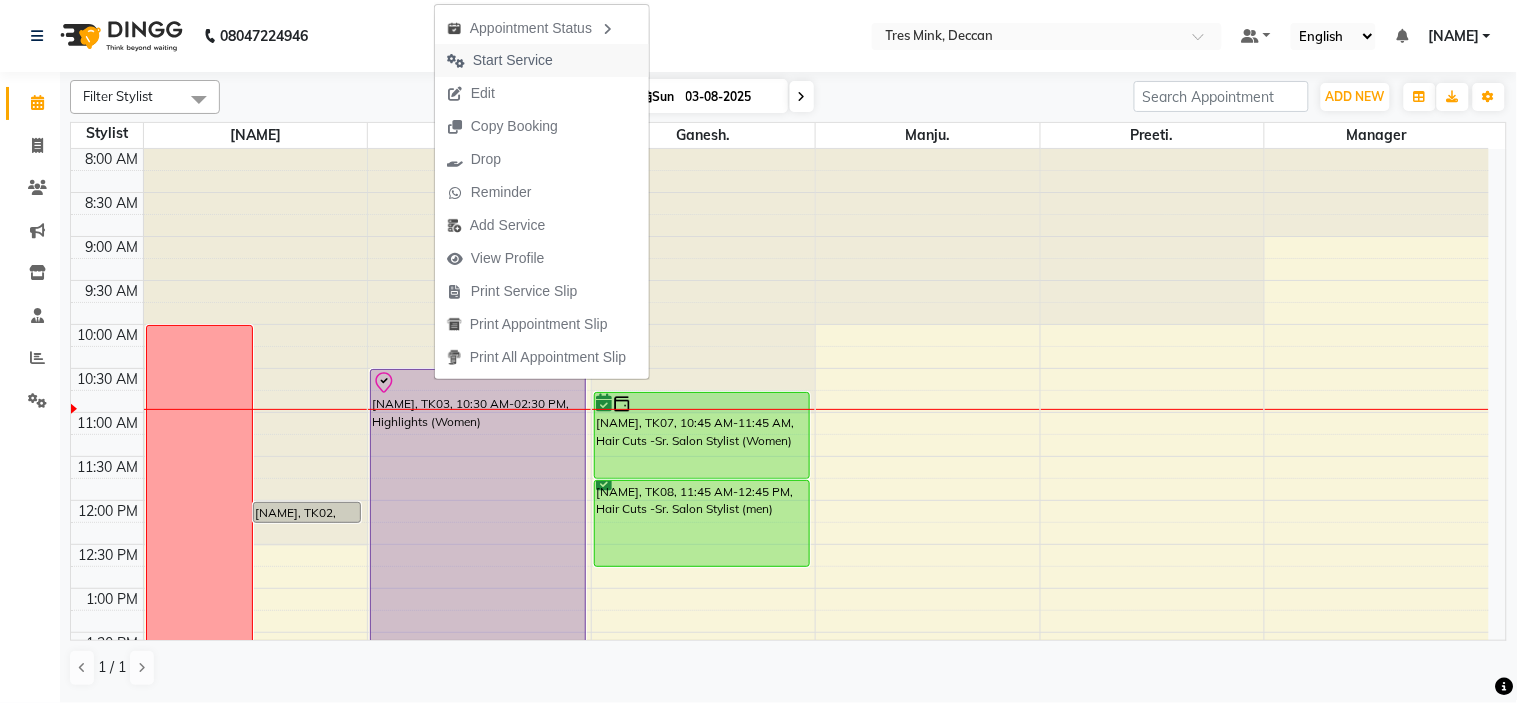click on "Start Service" at bounding box center (513, 60) 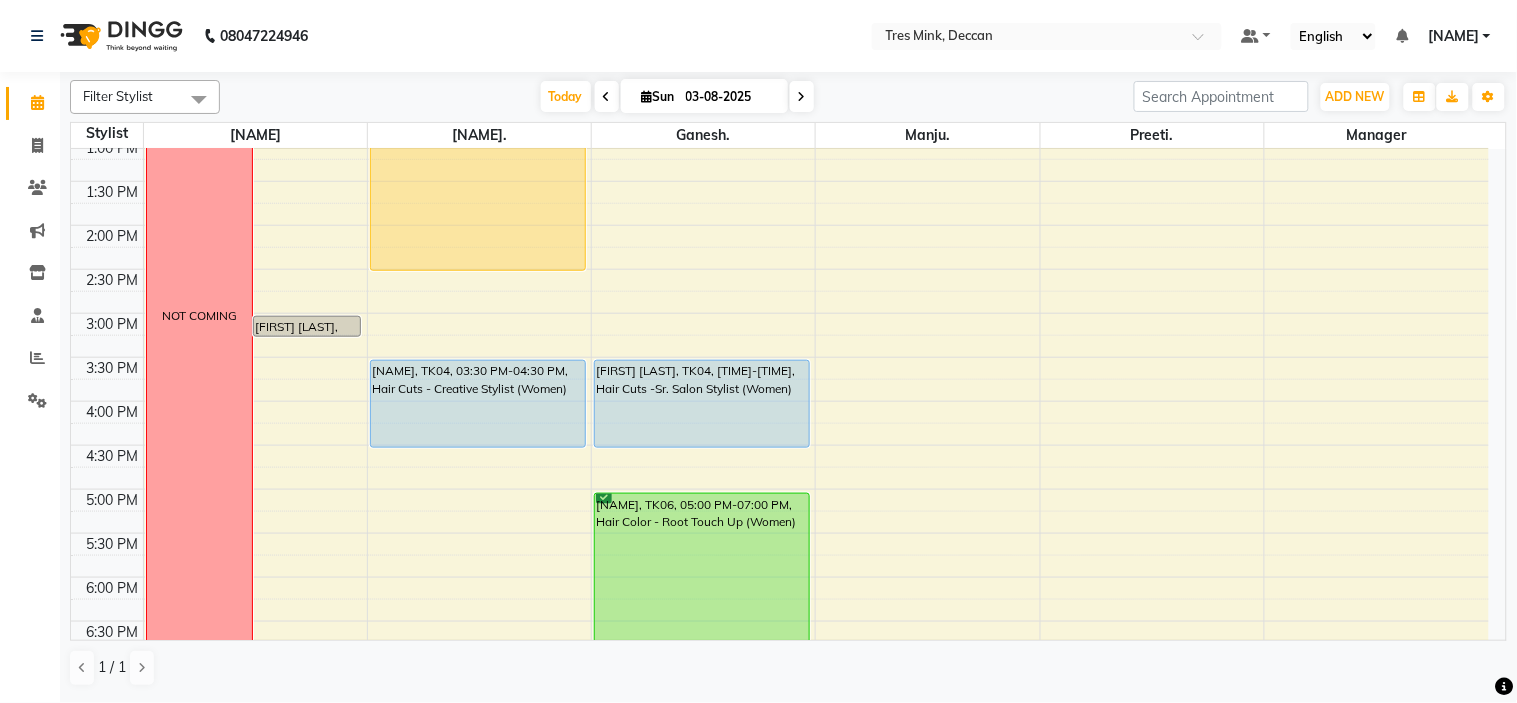 scroll, scrollTop: 555, scrollLeft: 0, axis: vertical 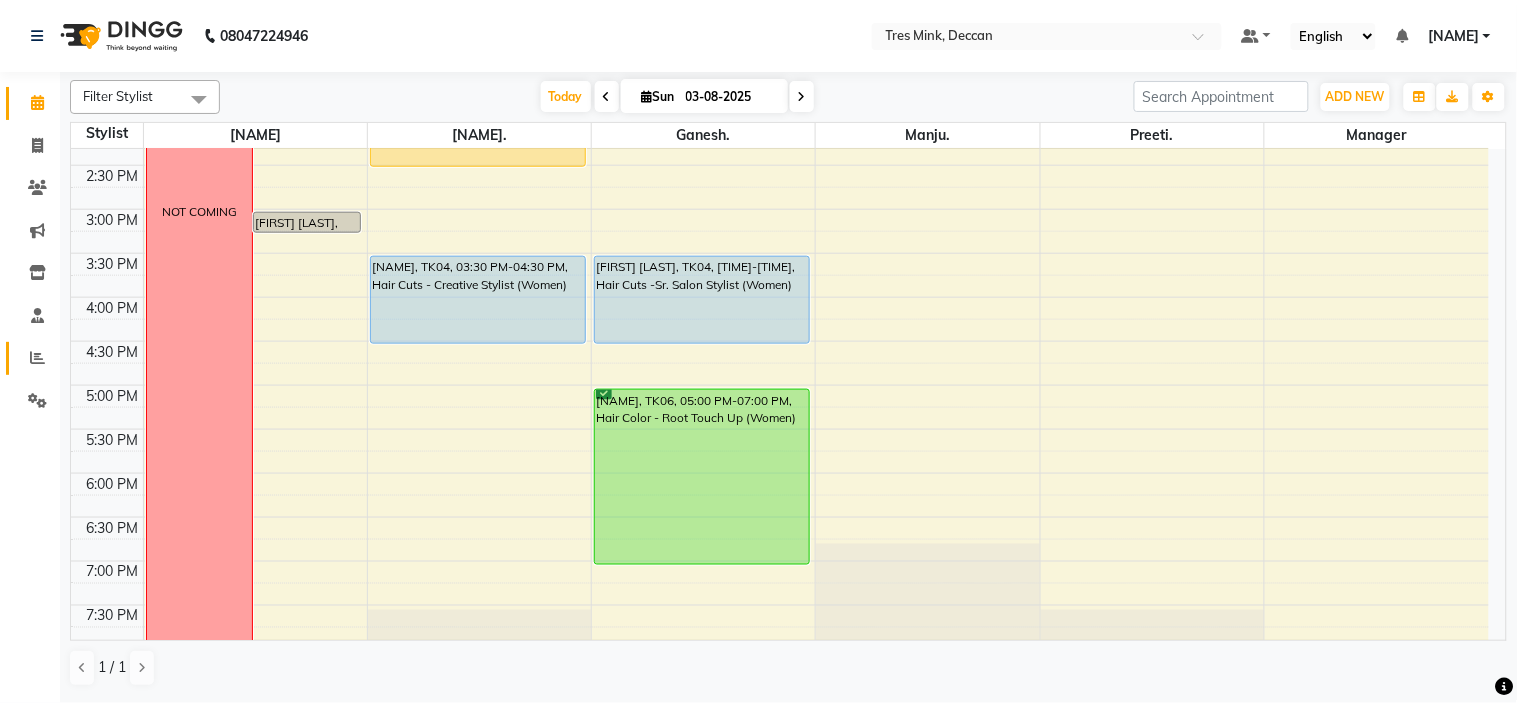 click on "Reports" 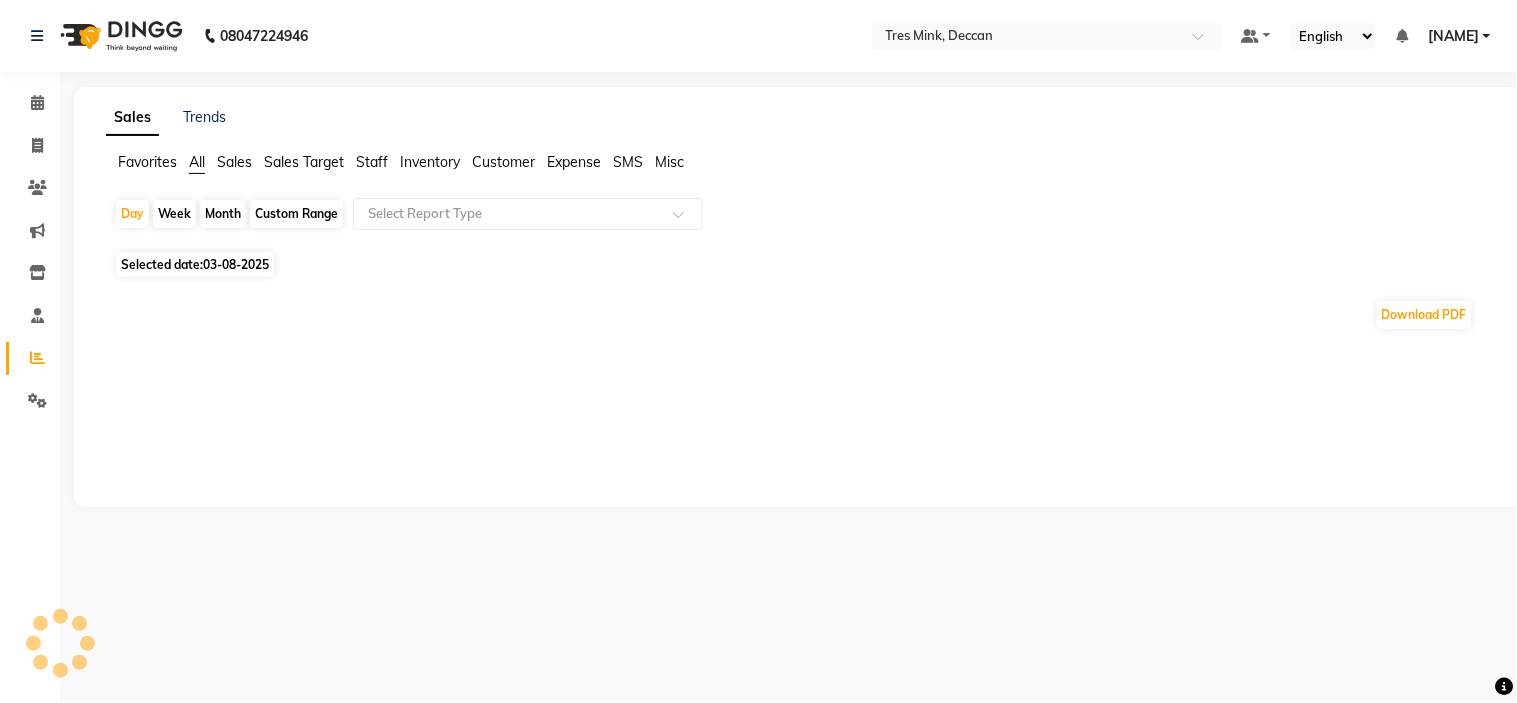 click on "Favorites" 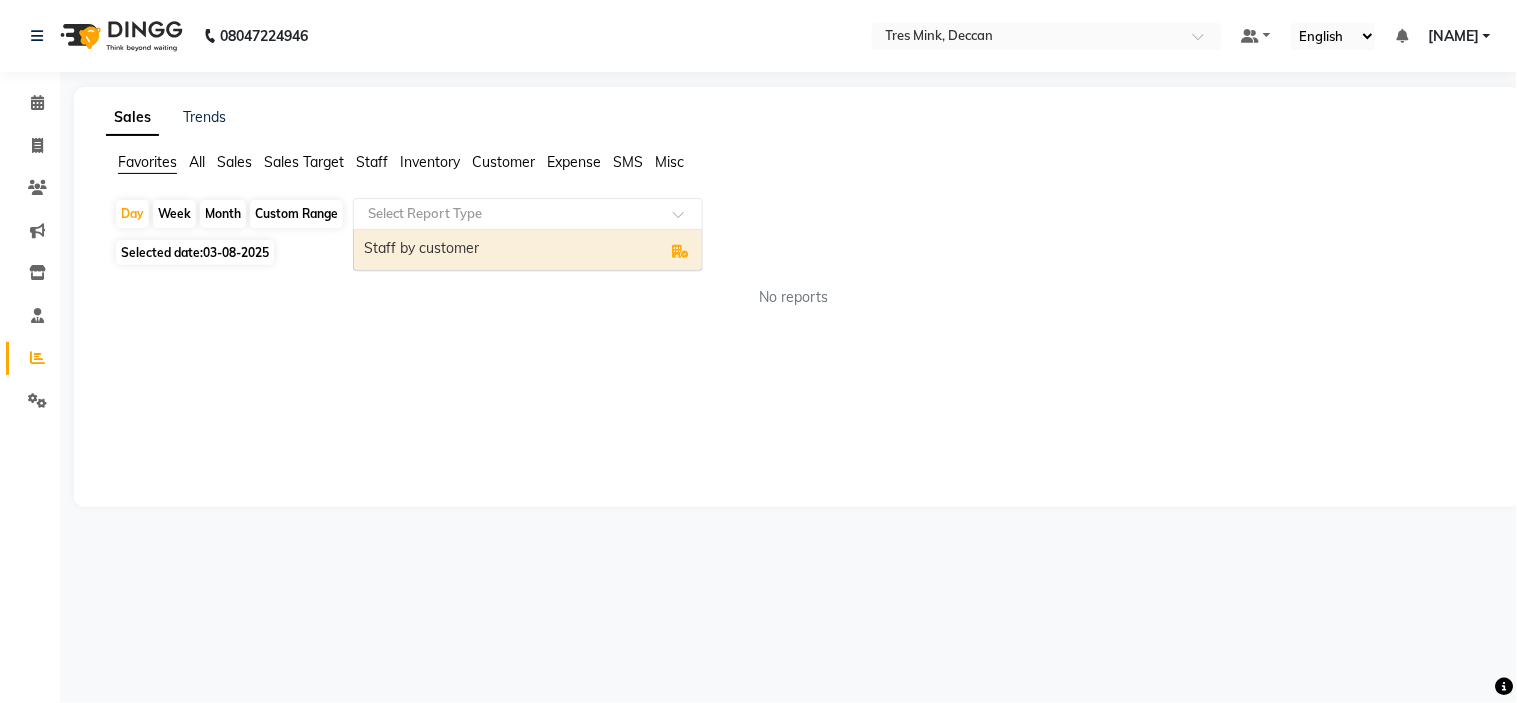 click 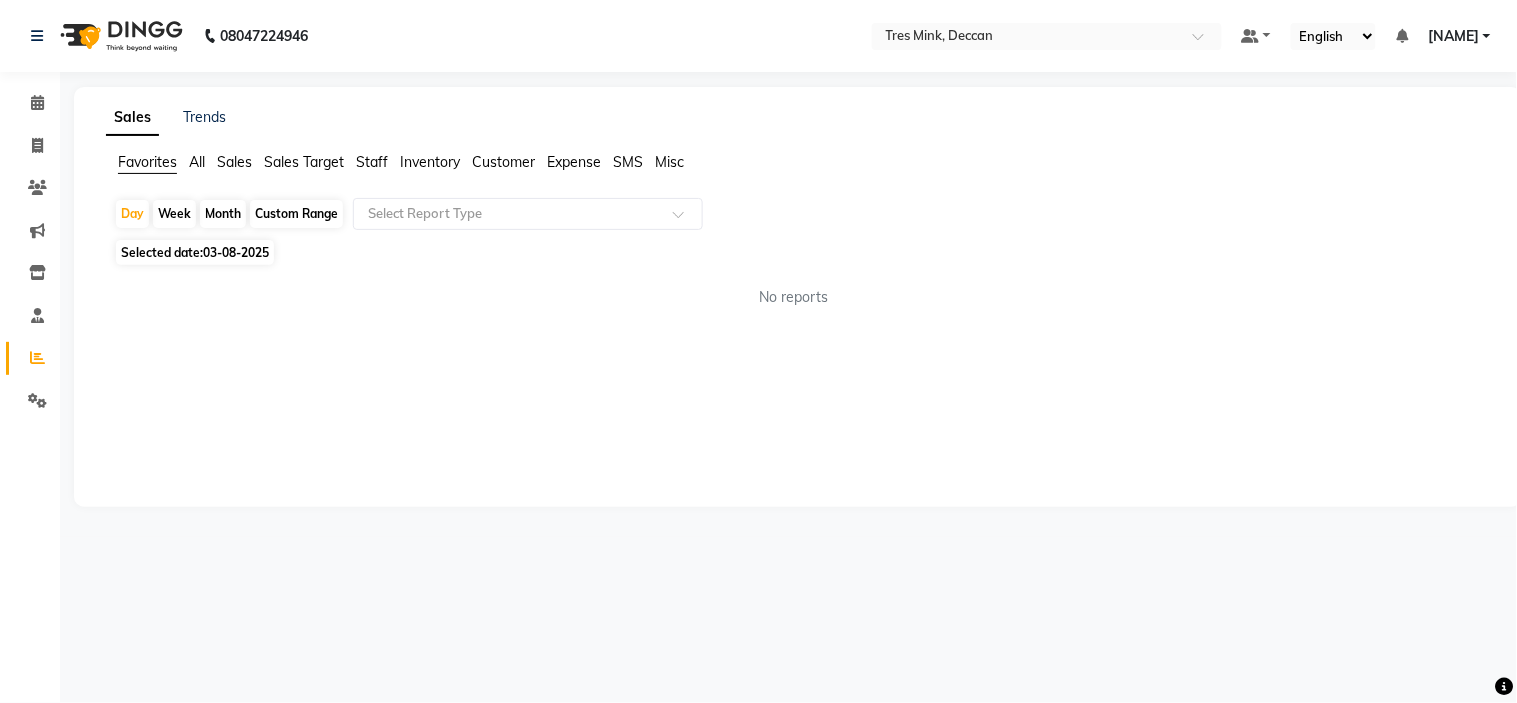 click on "Favorites" 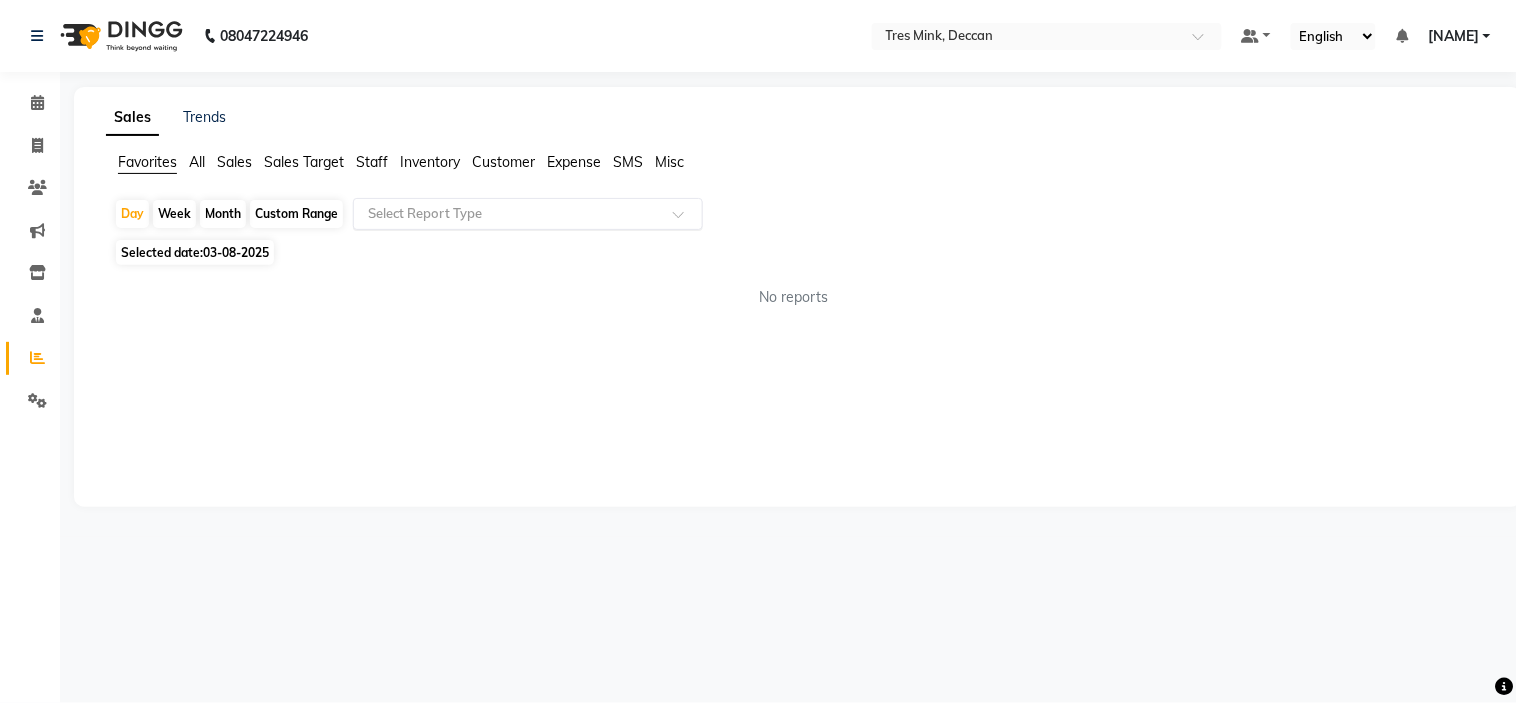 click 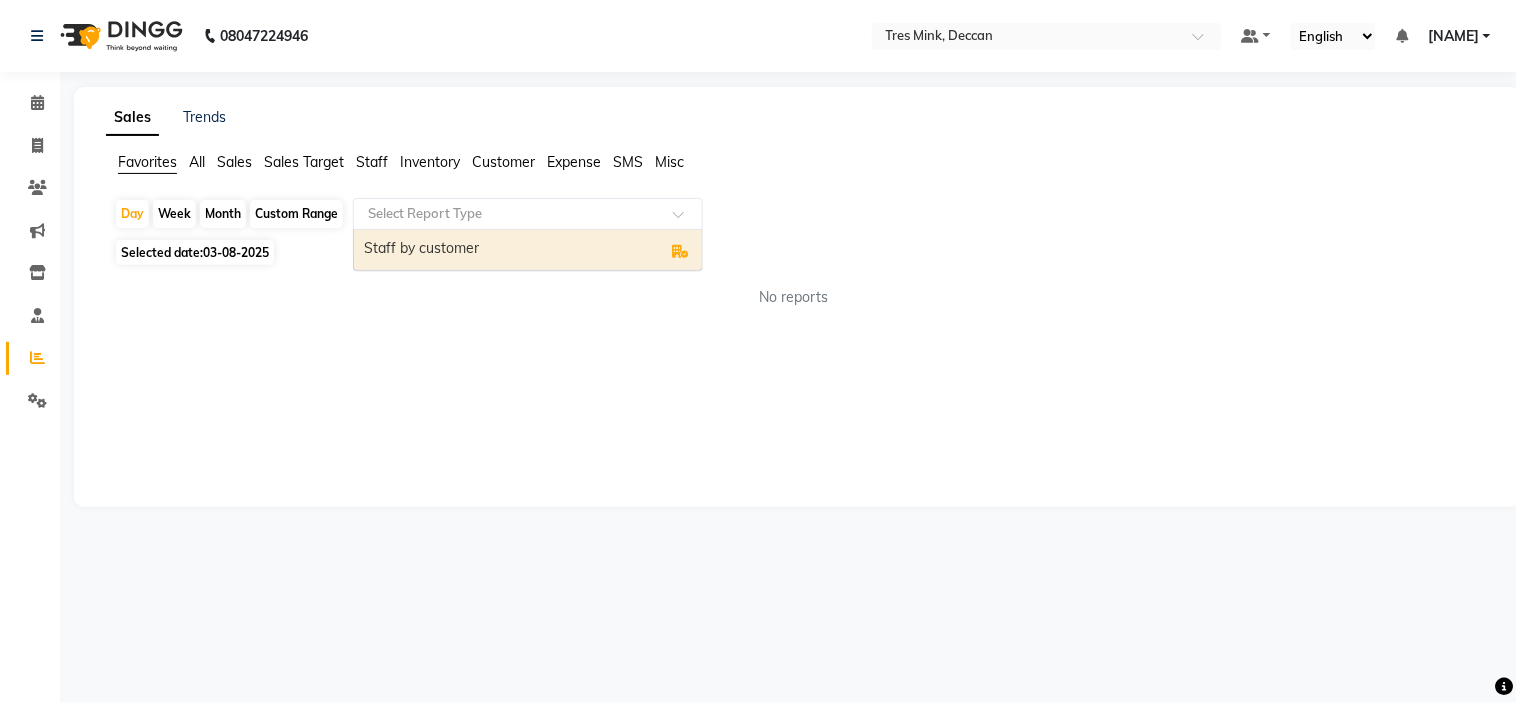 click on "Custom Range" 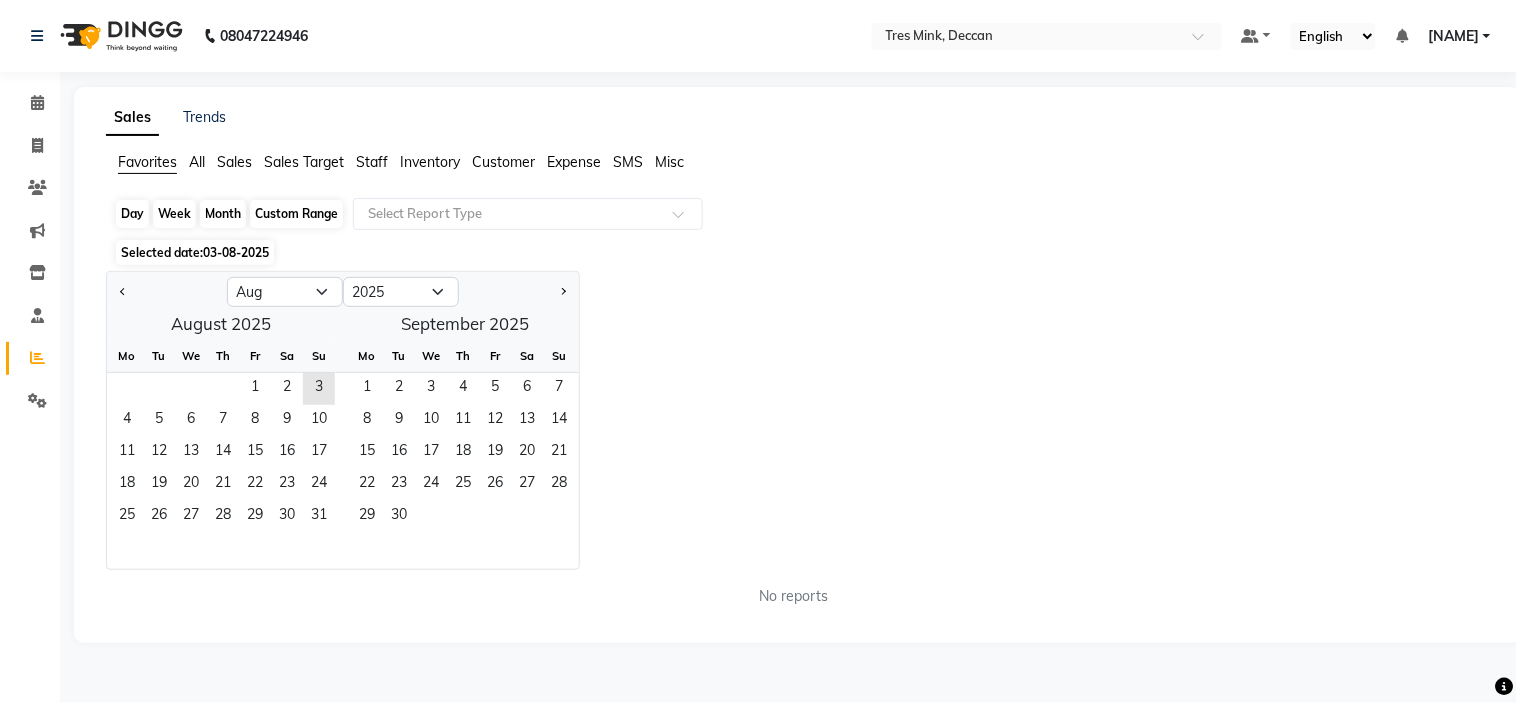click on "Custom Range" 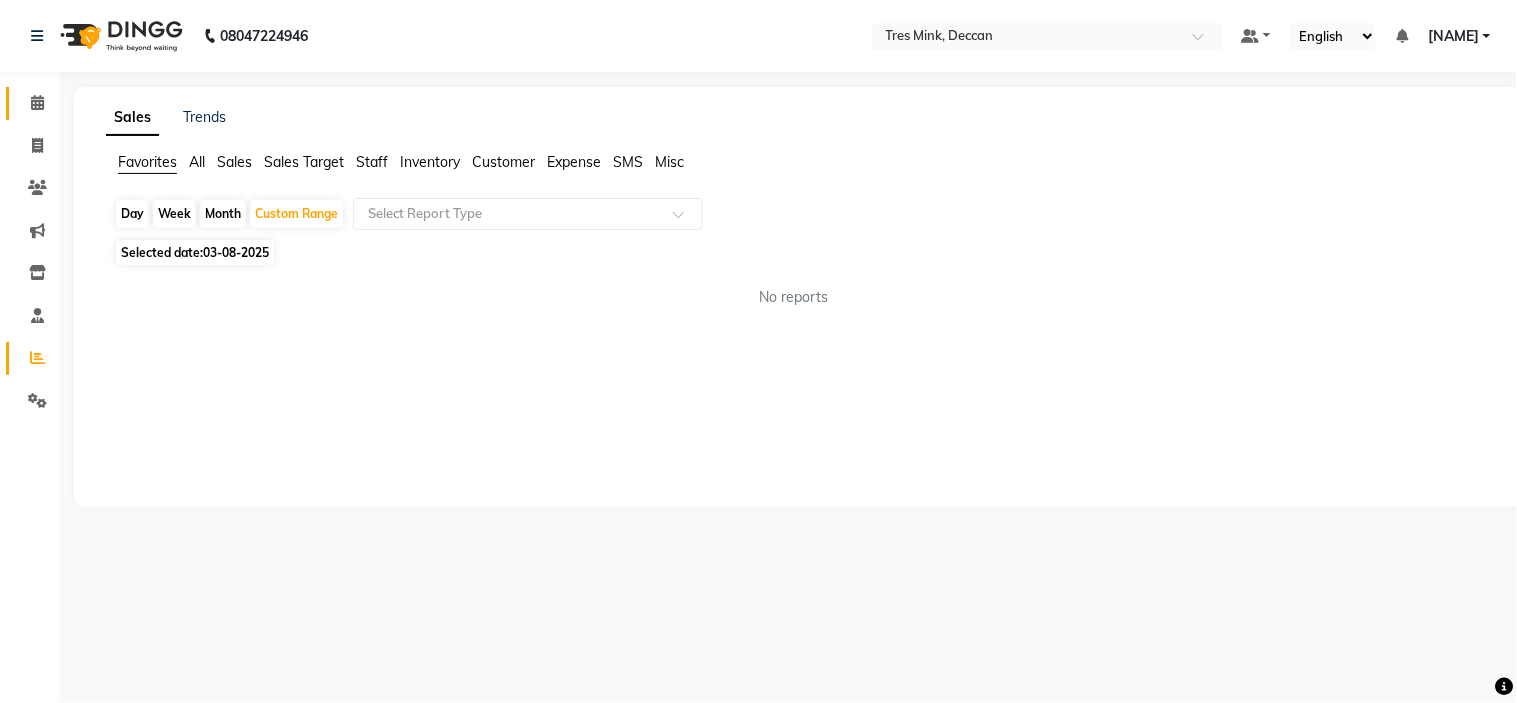 click on "Calendar" 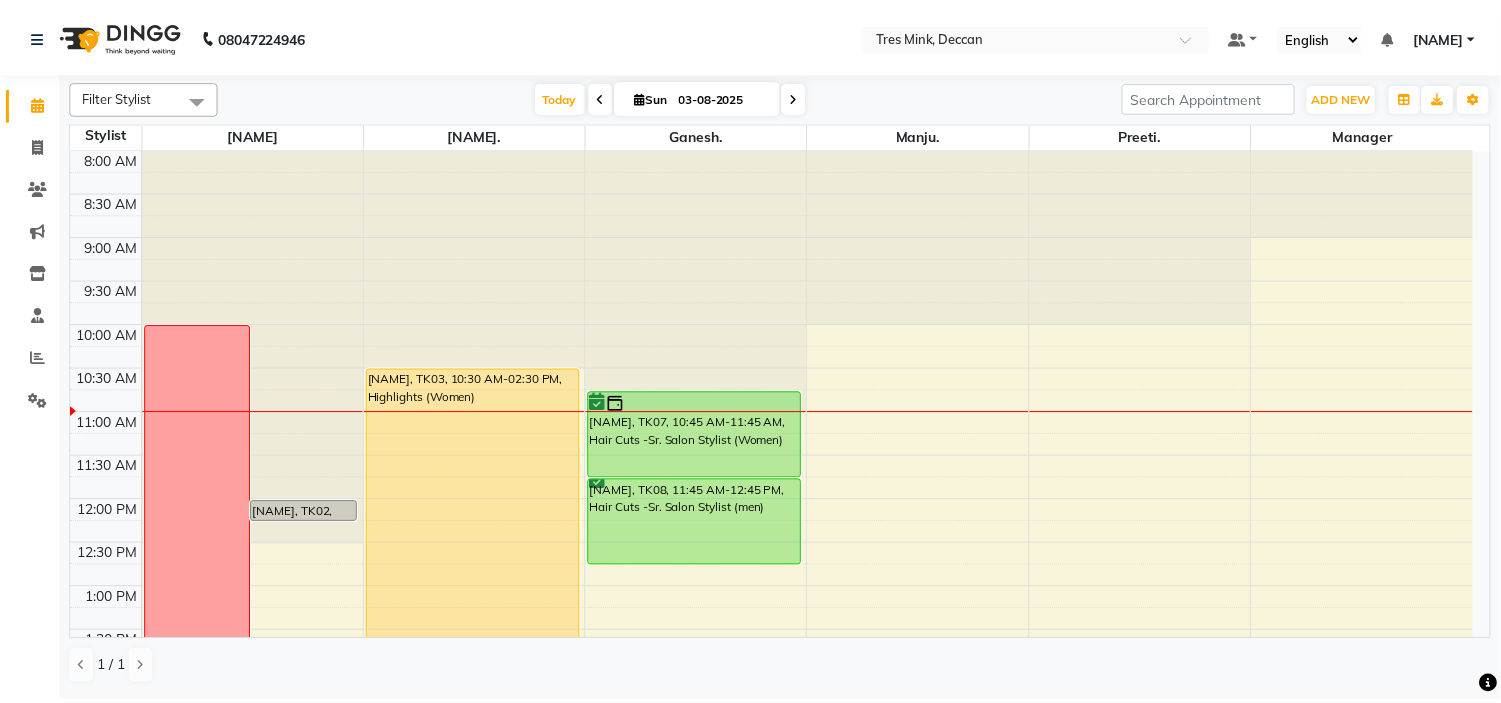scroll, scrollTop: 111, scrollLeft: 0, axis: vertical 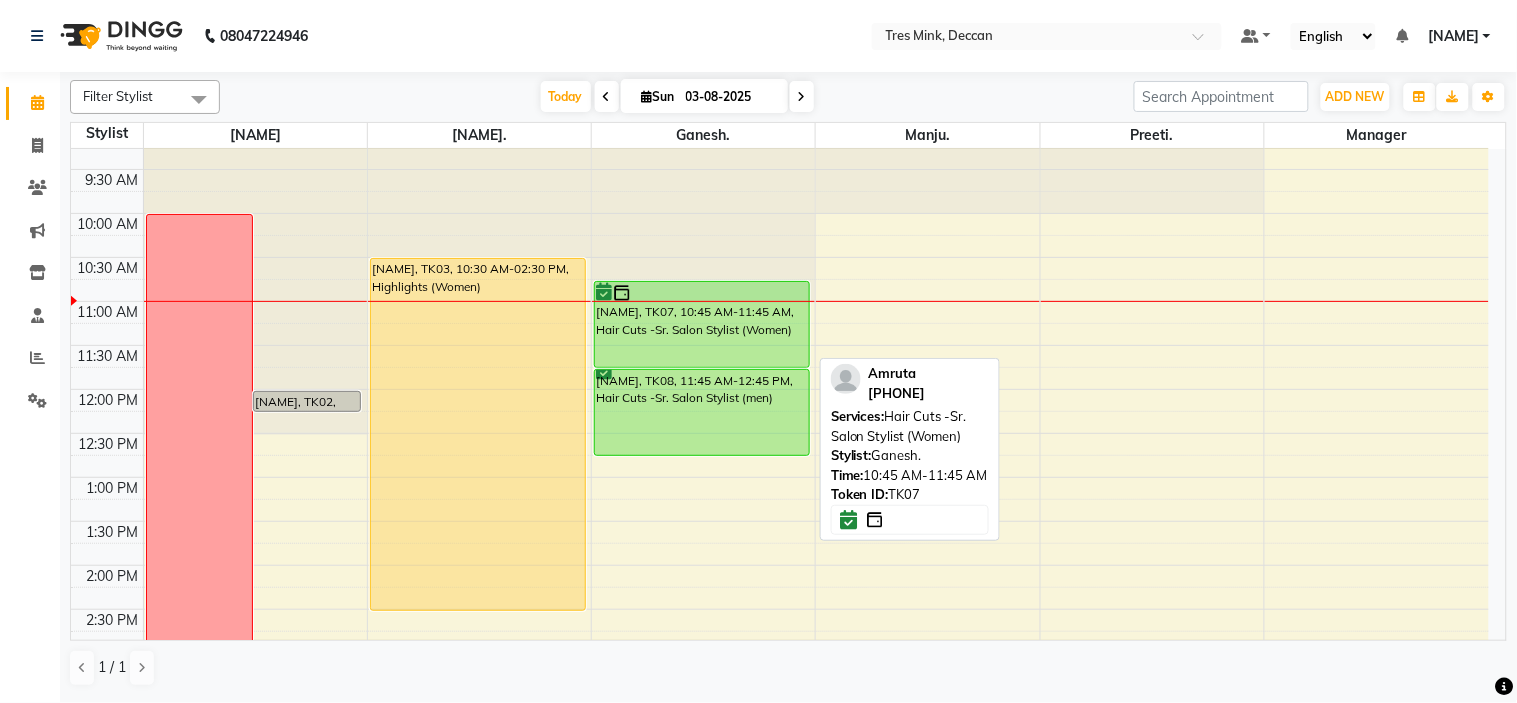 click at bounding box center [702, 293] 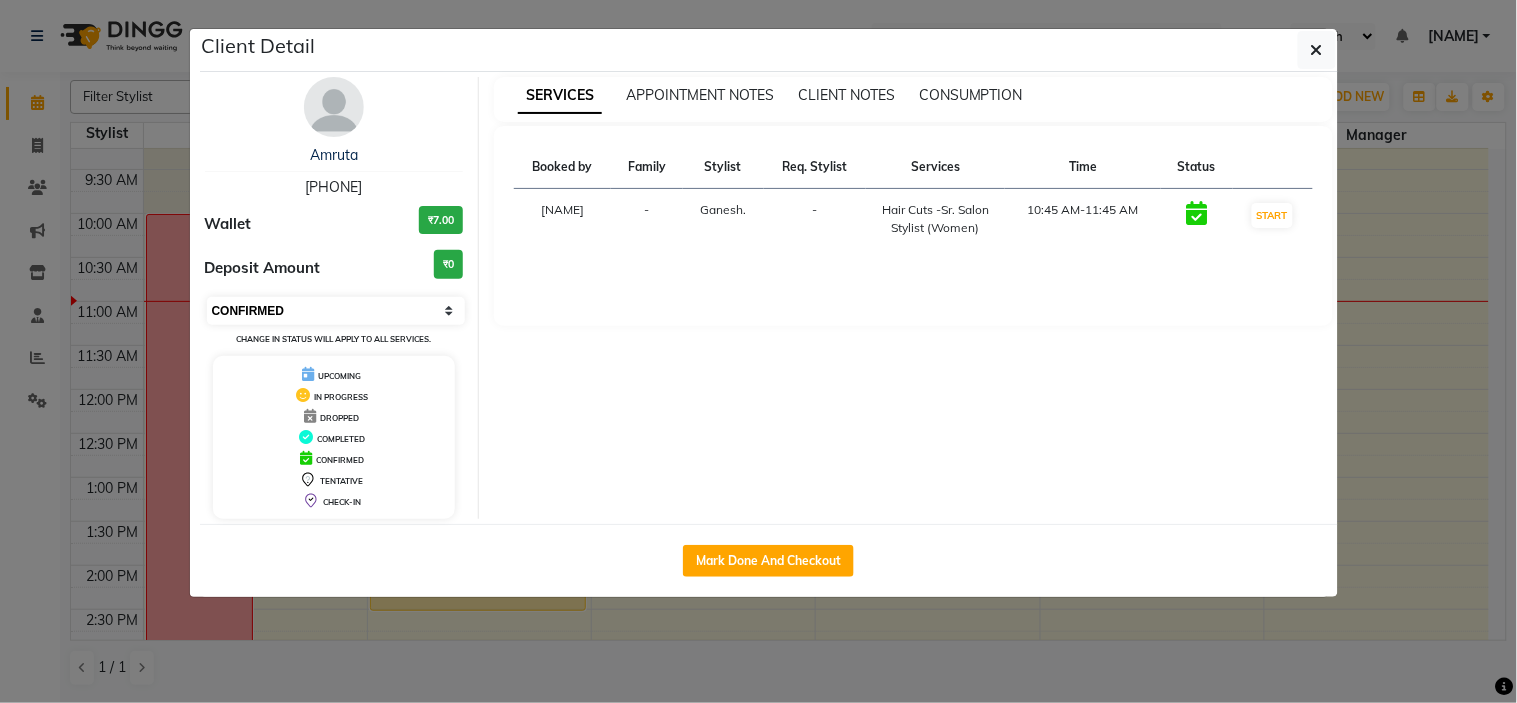 click on "Select IN SERVICE CONFIRMED TENTATIVE CHECK IN MARK DONE DROPPED UPCOMING" at bounding box center (336, 311) 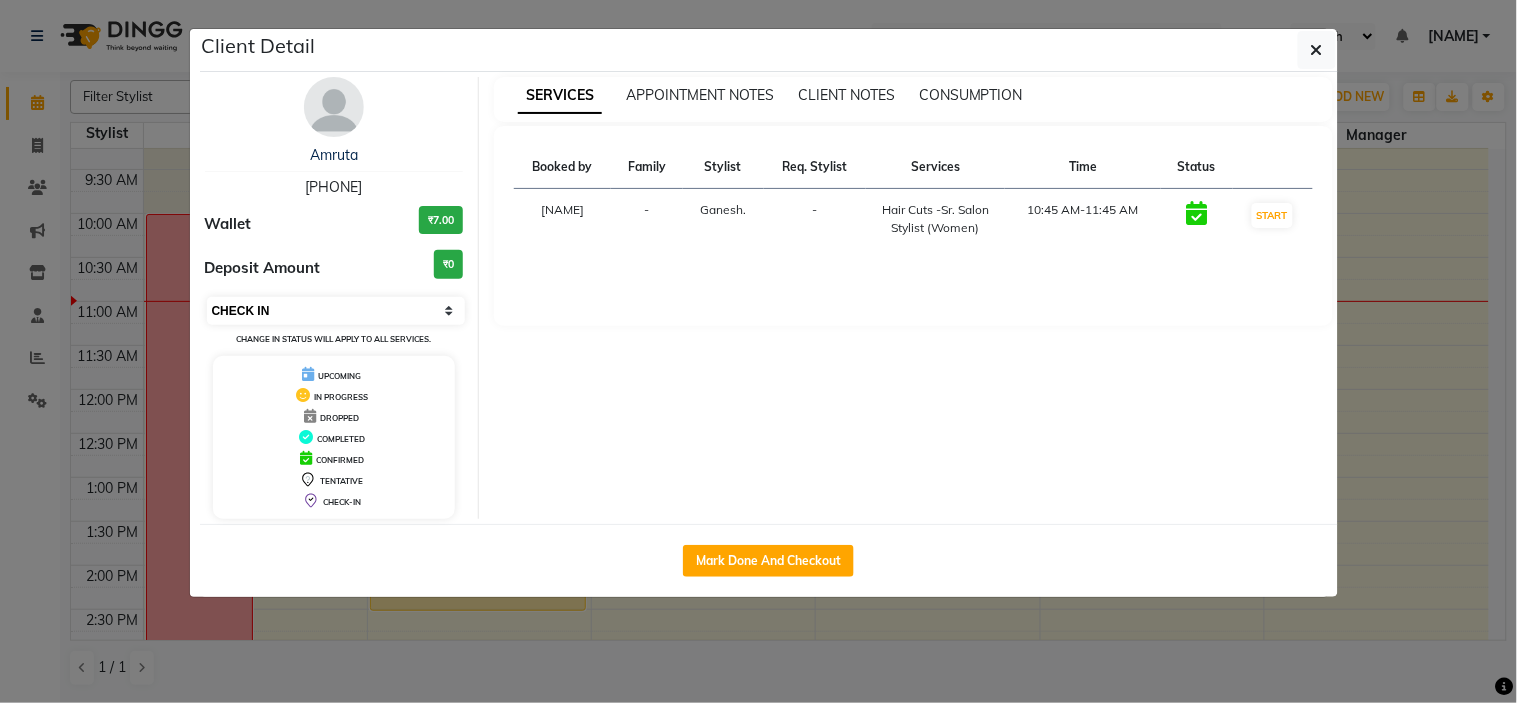 click on "Select IN SERVICE CONFIRMED TENTATIVE CHECK IN MARK DONE DROPPED UPCOMING" at bounding box center [336, 311] 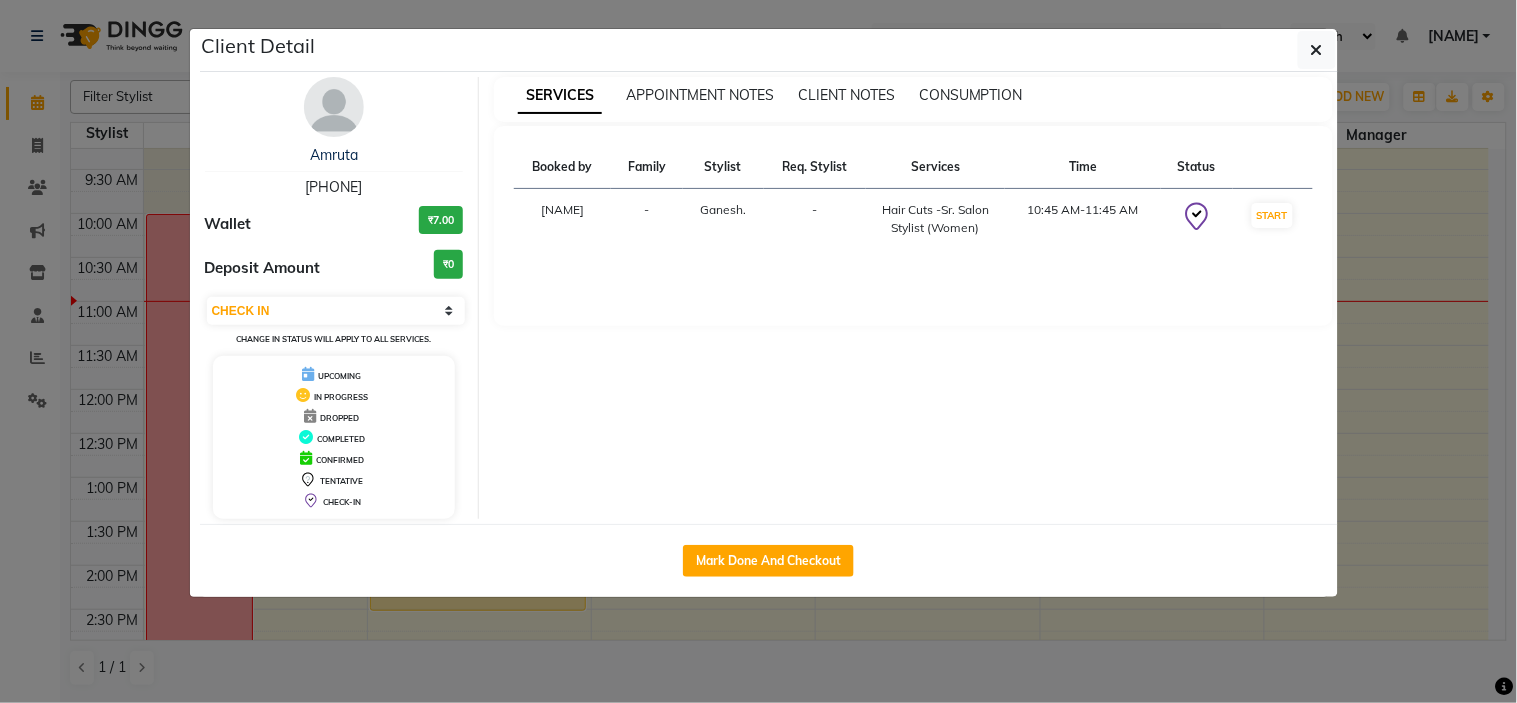 click on "Client Detail  Amruta    9372135551 Wallet ₹7.00 Deposit Amount  ₹0  Select IN SERVICE CONFIRMED TENTATIVE CHECK IN MARK DONE DROPPED UPCOMING Change in status will apply to all services. UPCOMING IN PROGRESS DROPPED COMPLETED CONFIRMED TENTATIVE CHECK-IN SERVICES APPOINTMENT NOTES CLIENT NOTES CONSUMPTION Booked by Family Stylist Req. Stylist Services Time Status  Revati Karandikar  - Ganesh. -  Hair Cuts -Sr. Salon Stylist (Women)   10:45 AM-11:45 AM   START   Mark Done And Checkout" 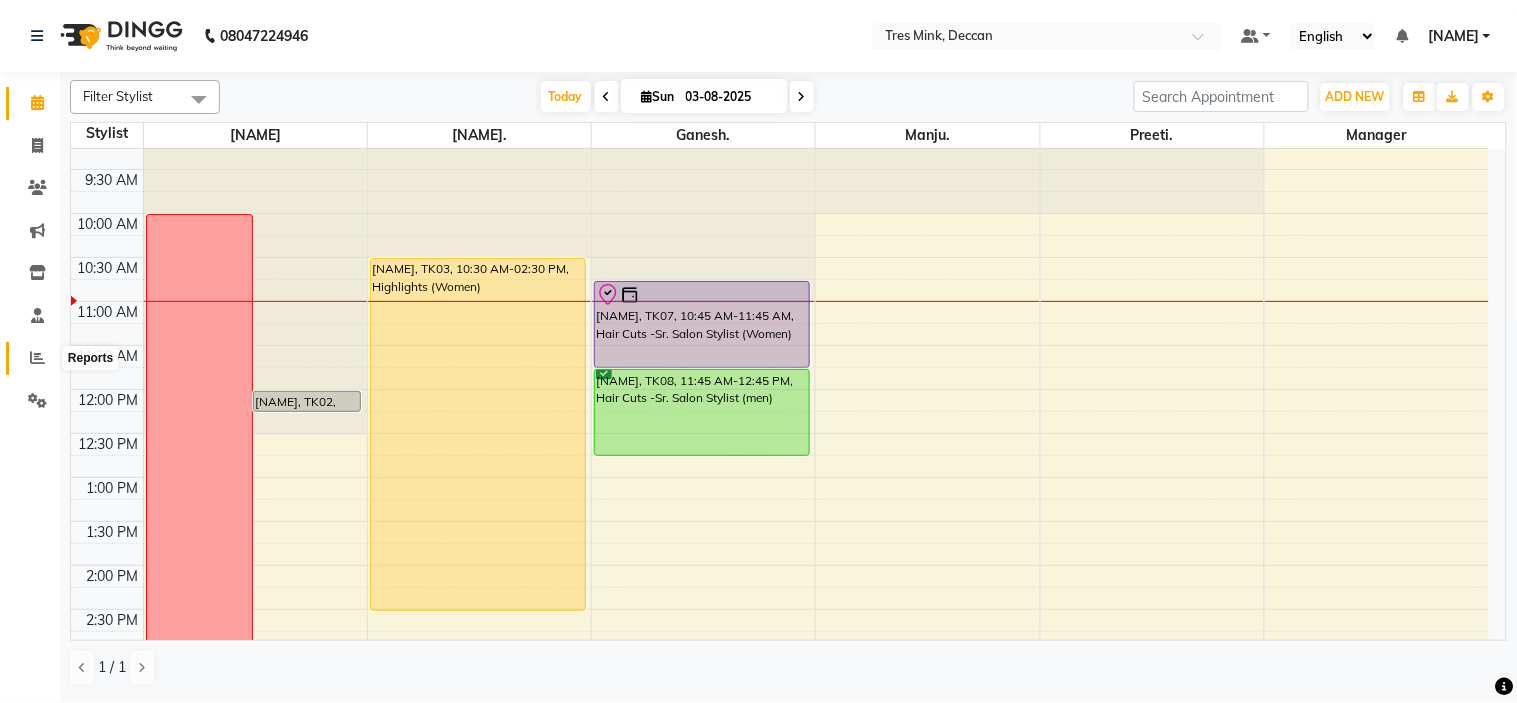 click 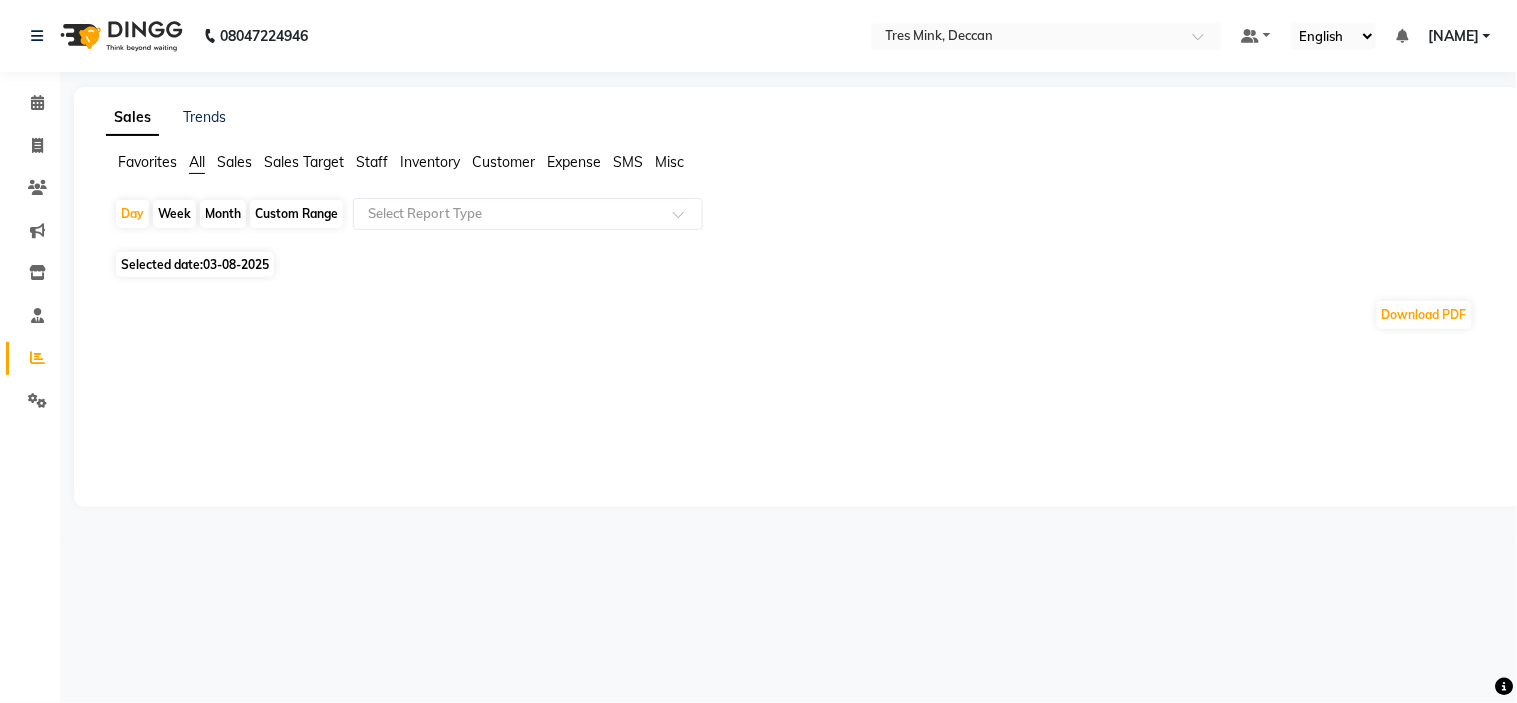 click on "Favorites" 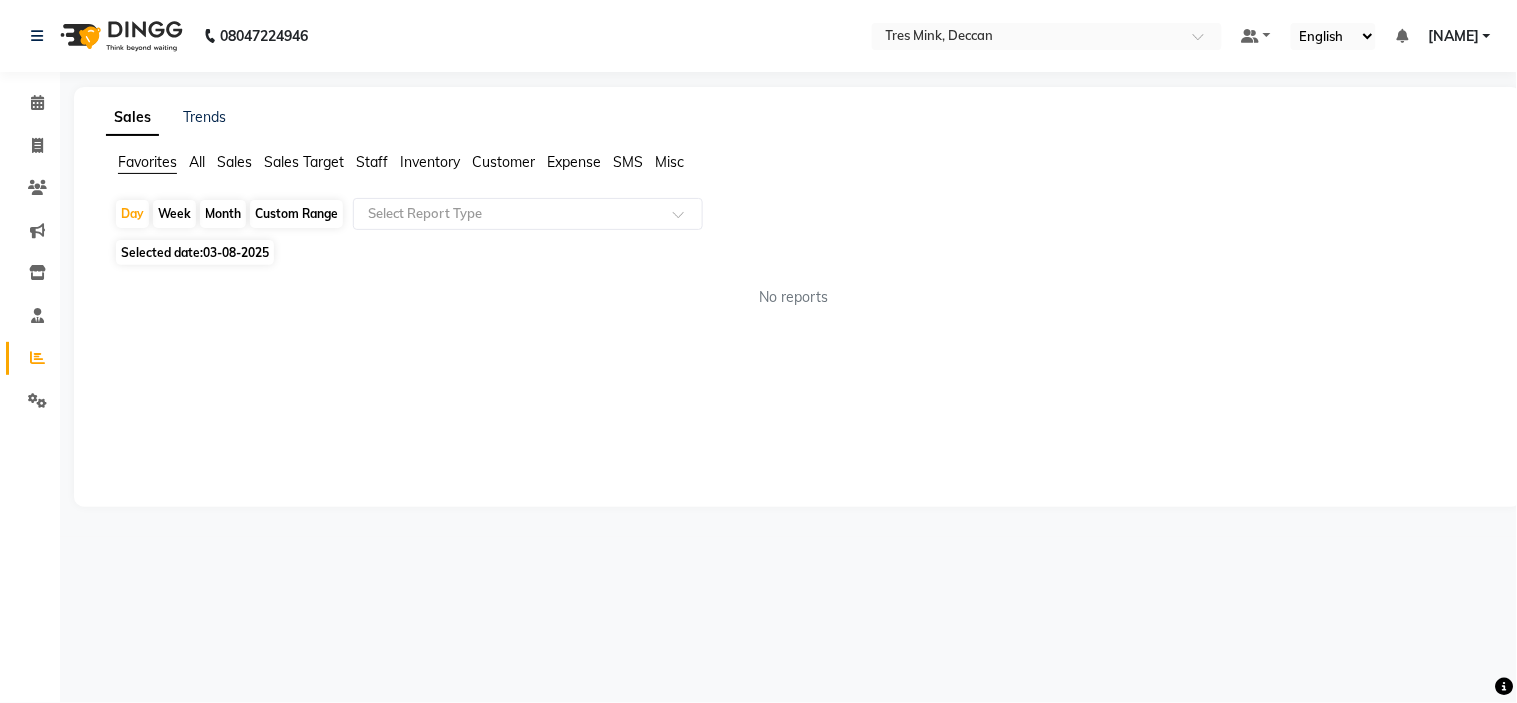 click on "Day   Week   Month   Custom Range  Select Report Type Selected date:  03-08-2025  No reports ★ Mark as Favorite  Choose how you'd like to save "" report to favorites  Save to Personal Favorites:   Only you can see this report in your favorites tab. Share with Organization:   Everyone in your organization can see this report in their favorites tab.  Save to Favorites" 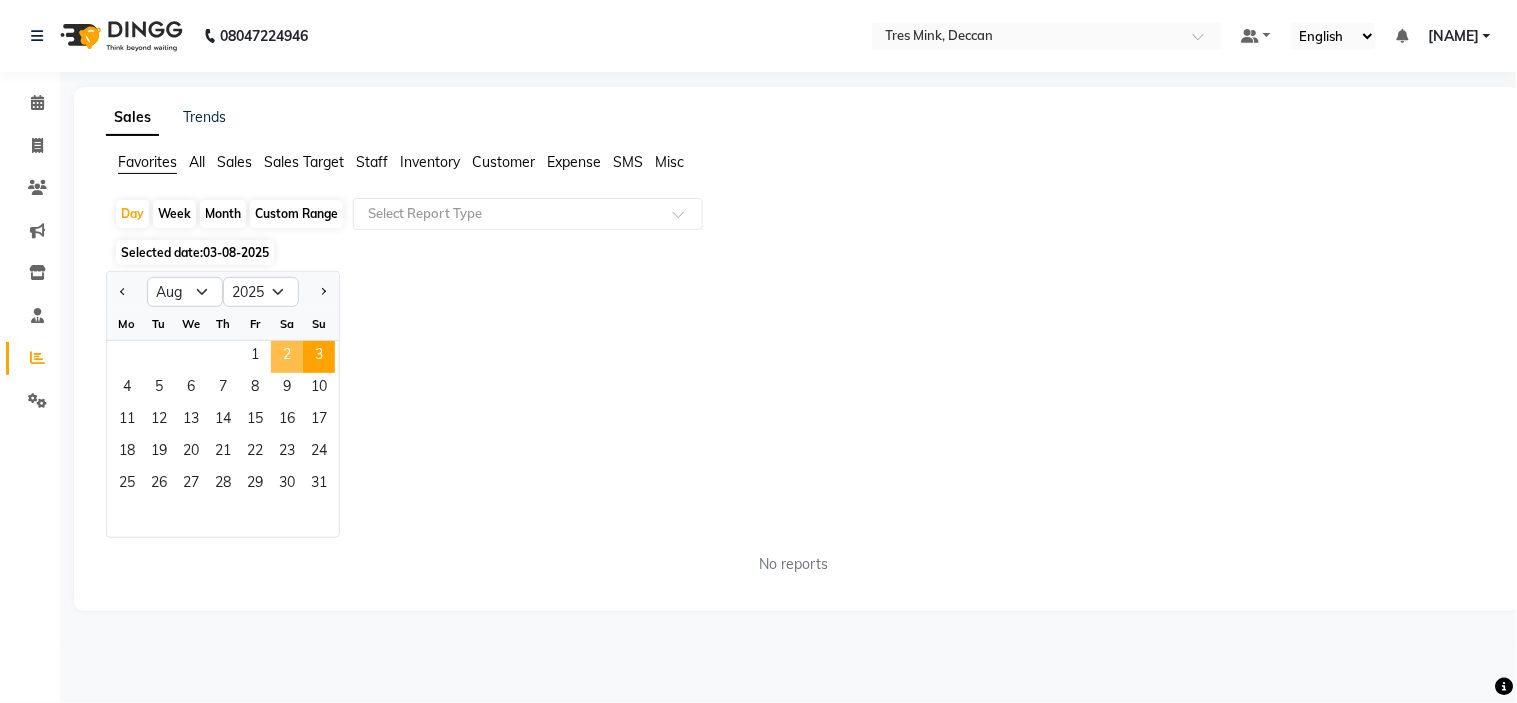 click on "2" 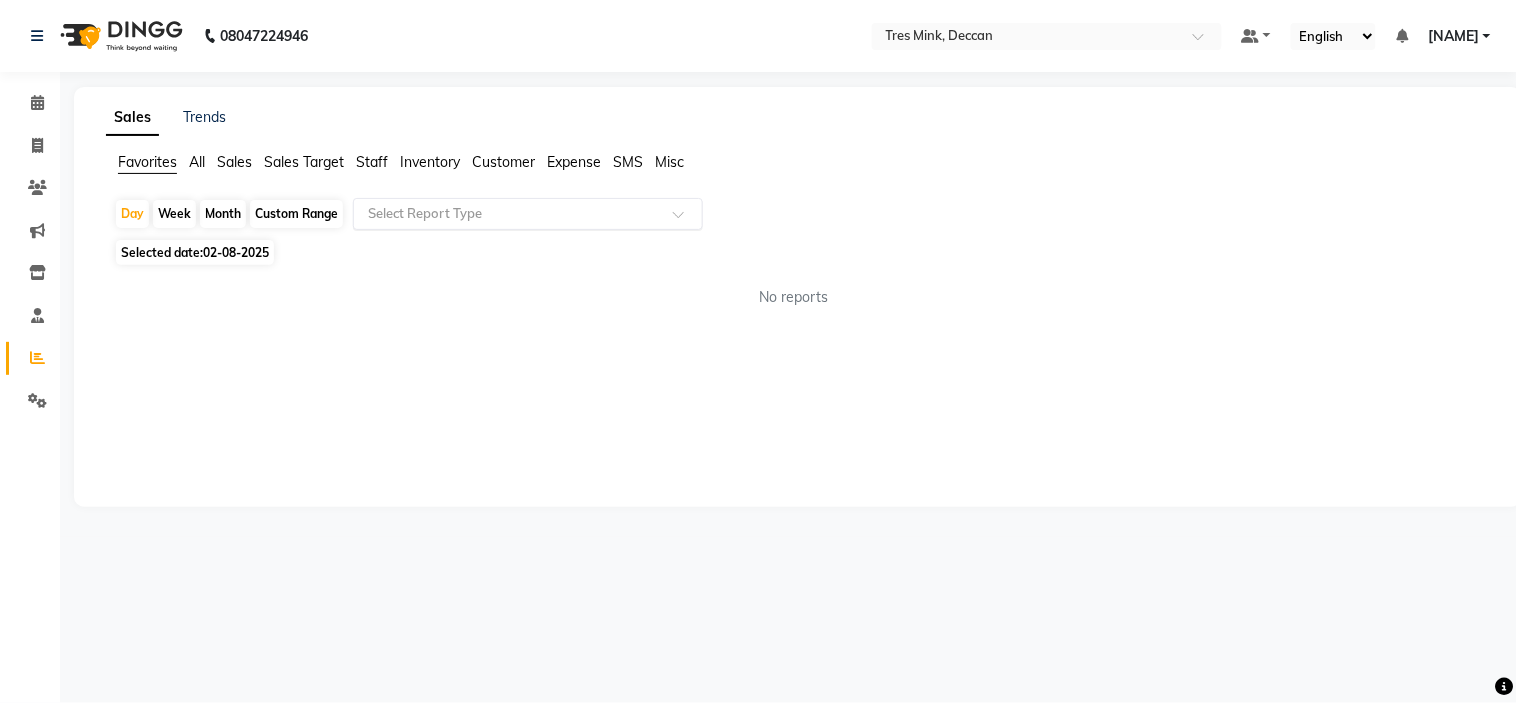 click 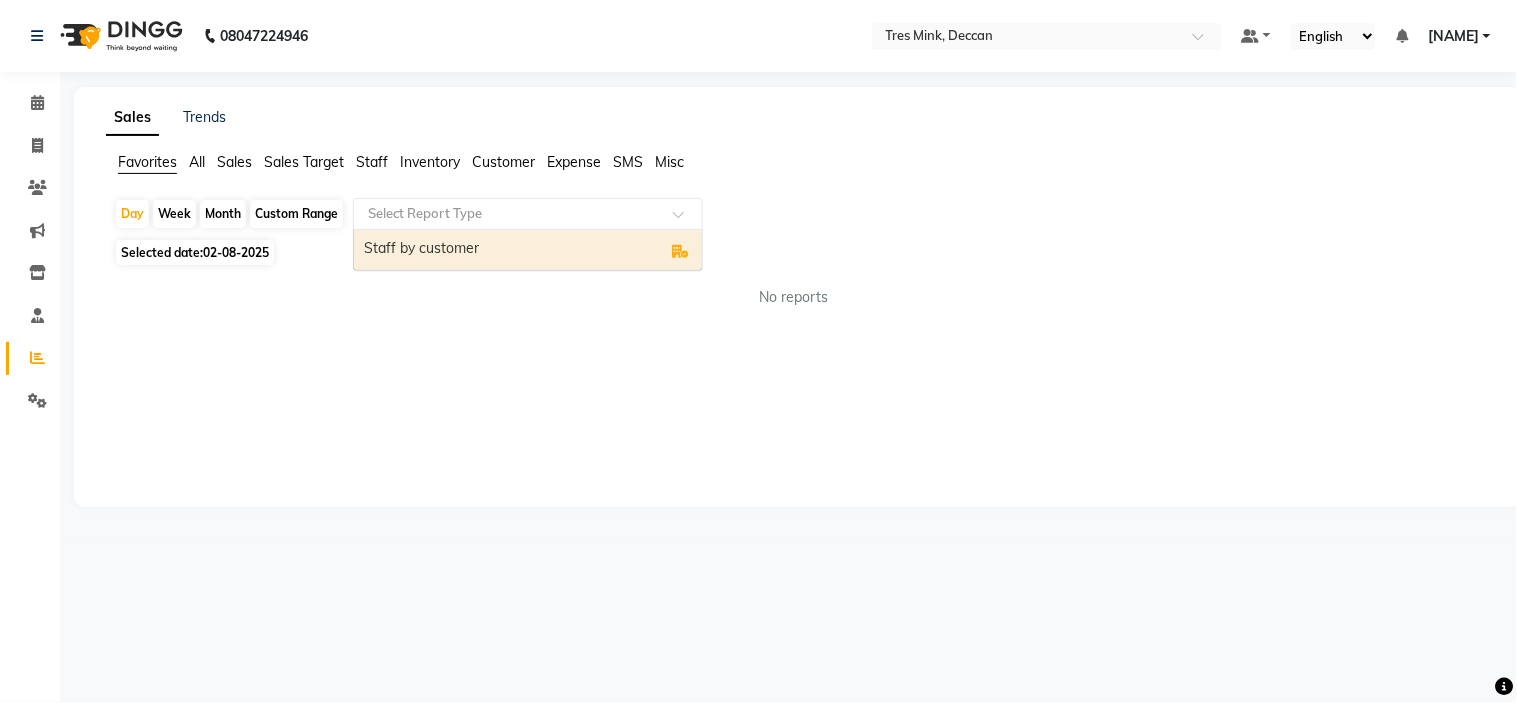 click on "Staff by customer" at bounding box center [528, 250] 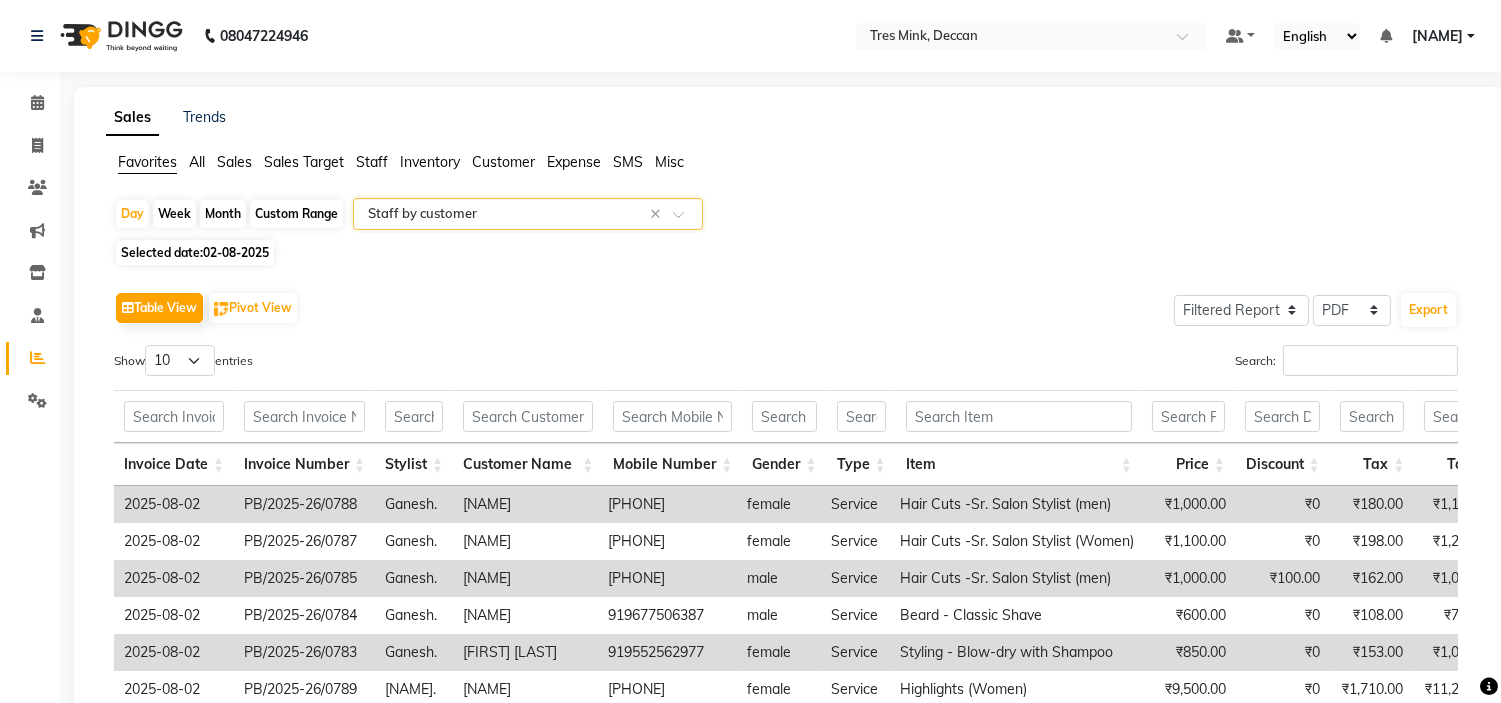 scroll, scrollTop: 222, scrollLeft: 0, axis: vertical 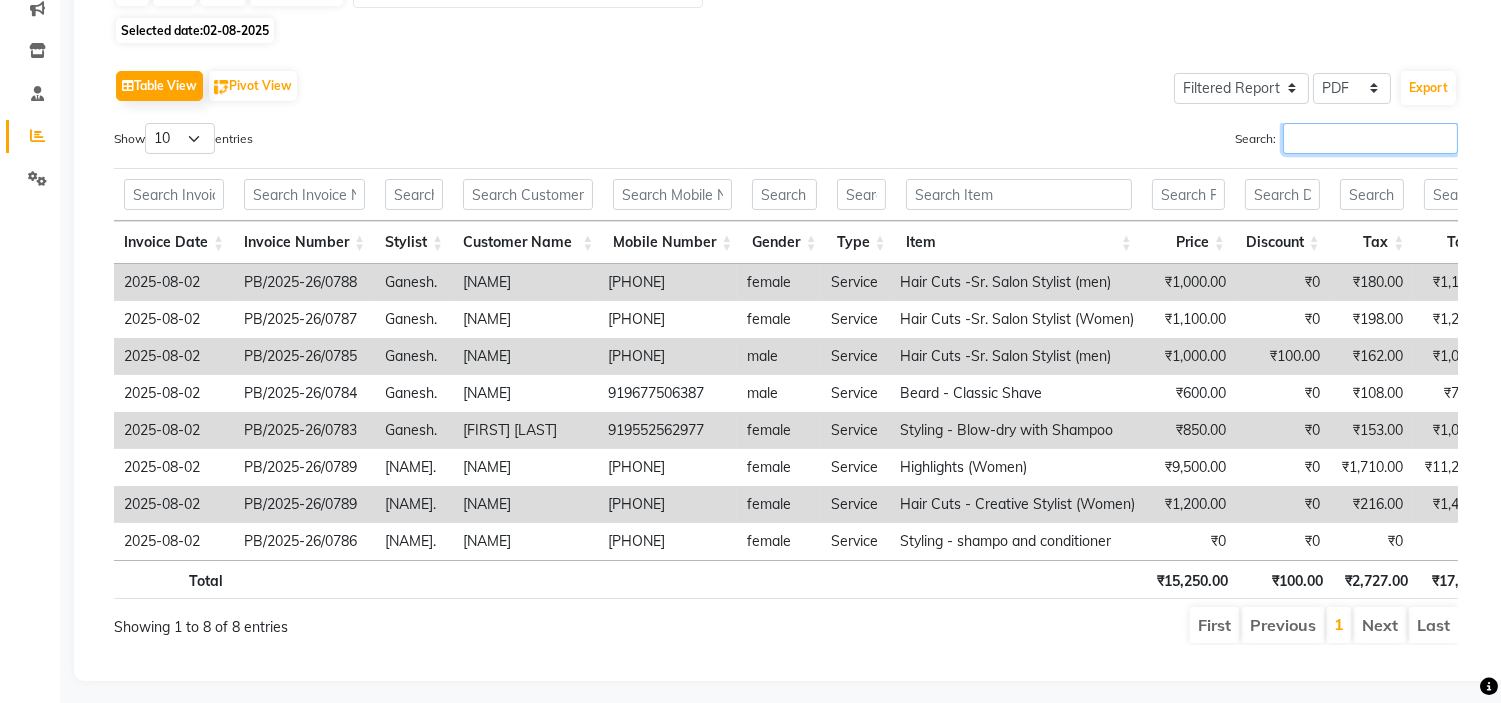 click on "Search:" at bounding box center (1370, 138) 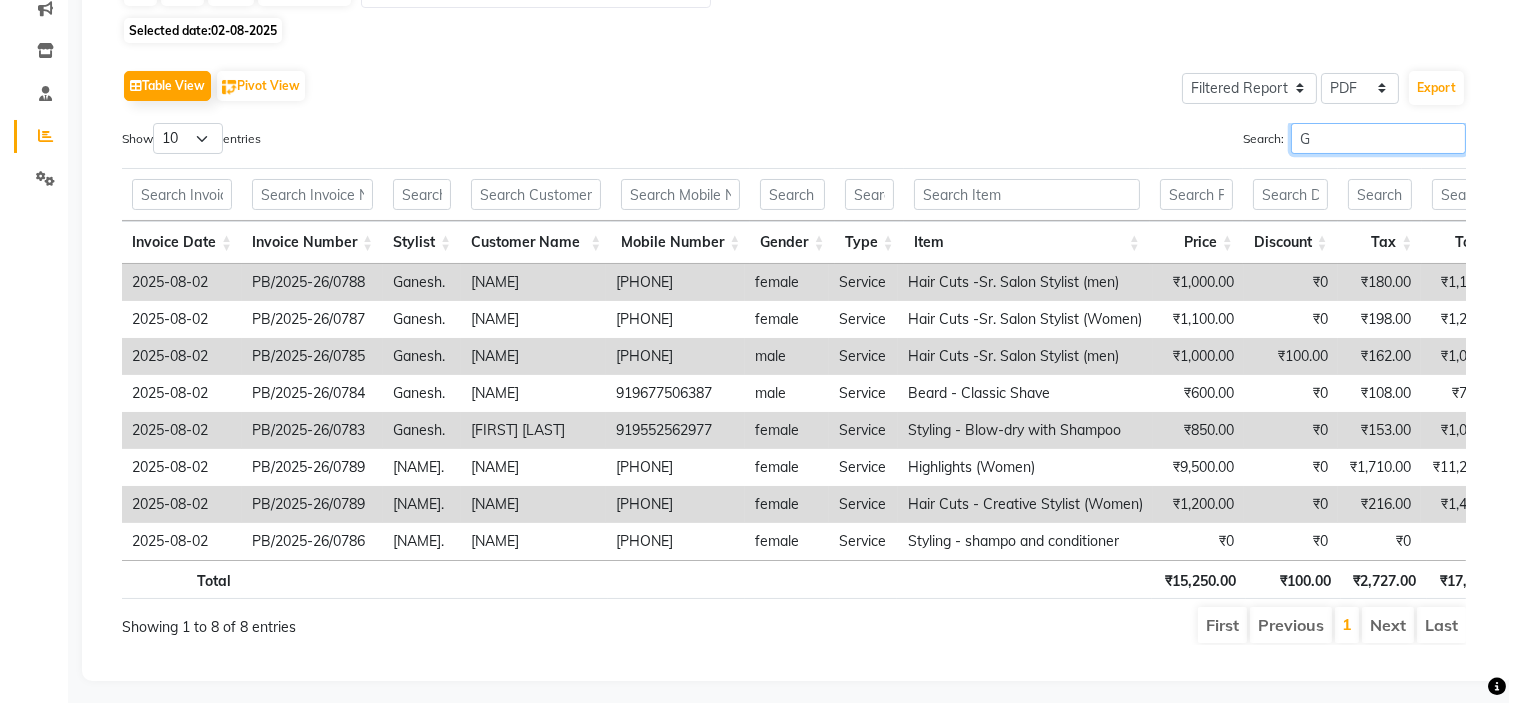 scroll, scrollTop: 153, scrollLeft: 0, axis: vertical 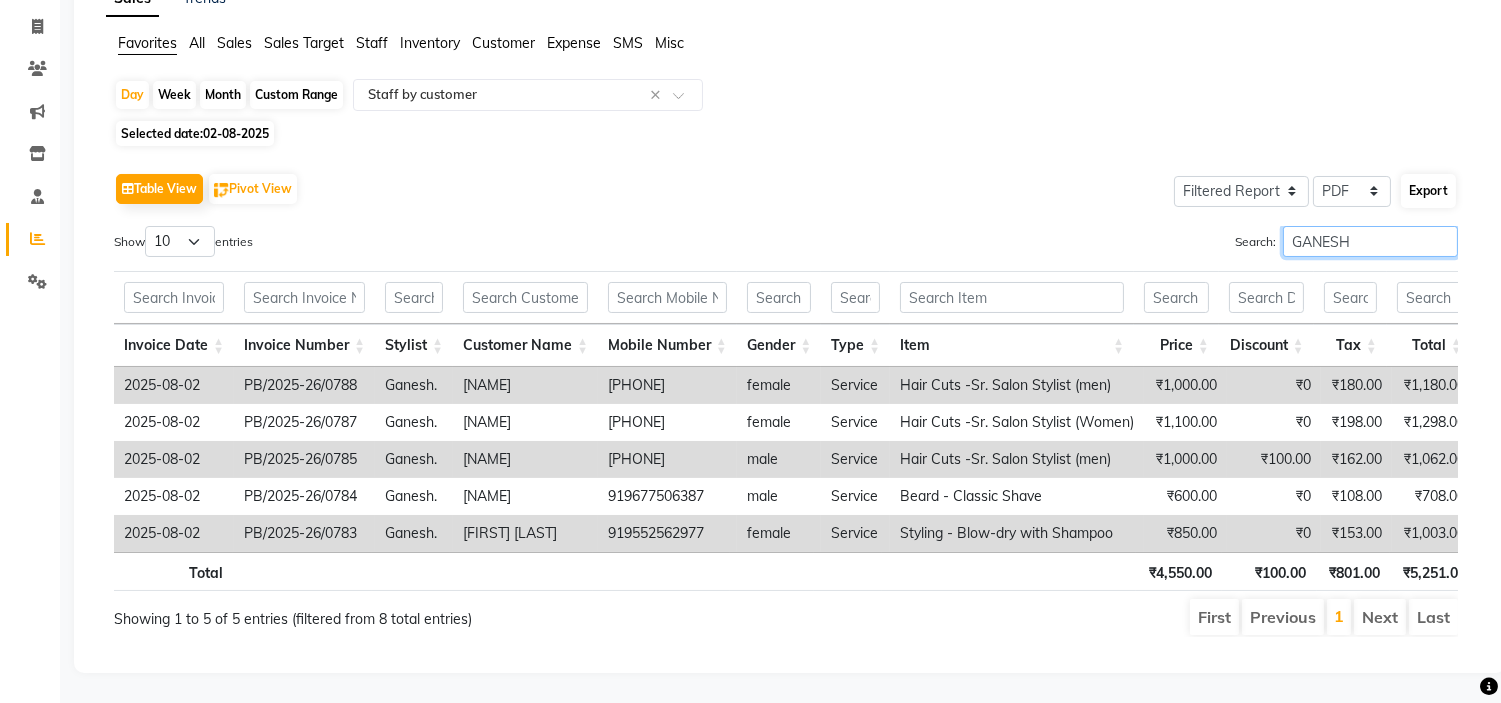 type on "GANESH" 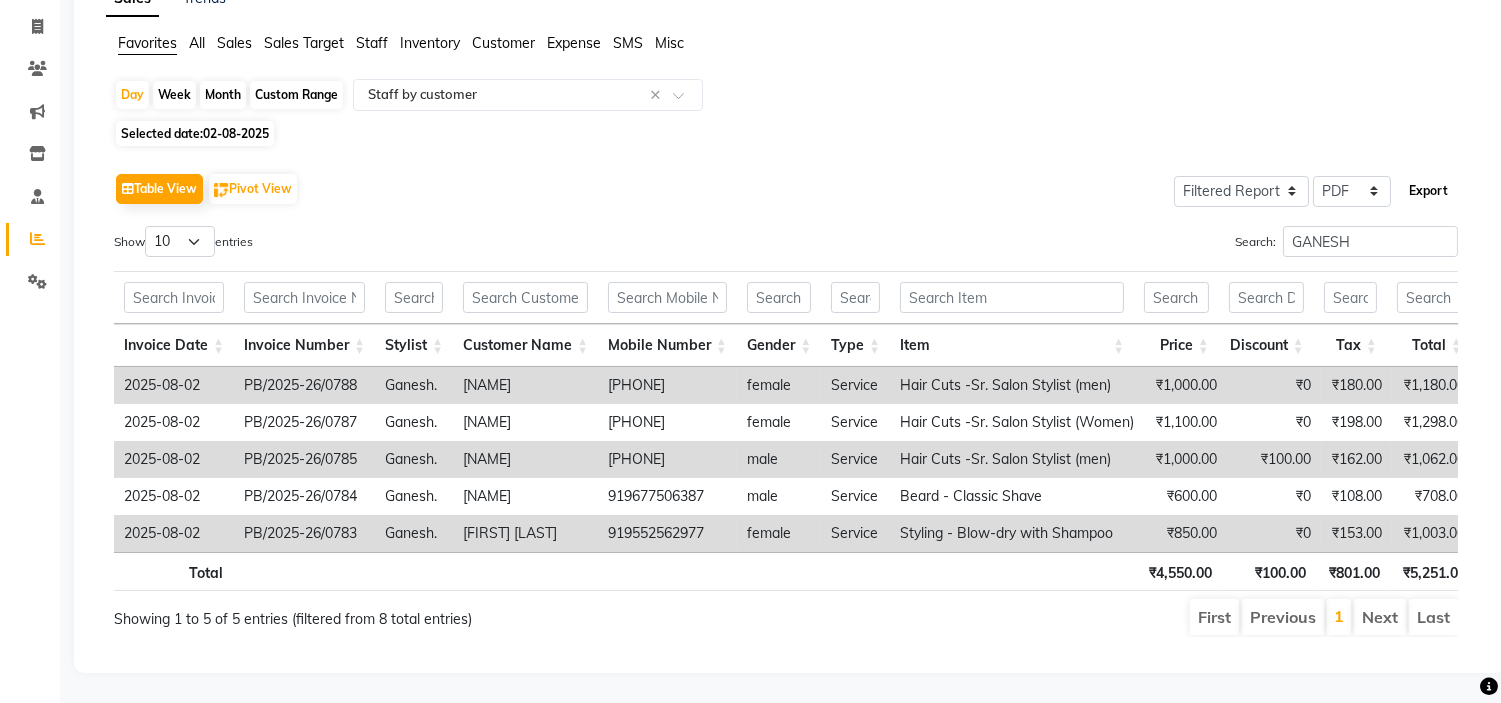 click on "Export" 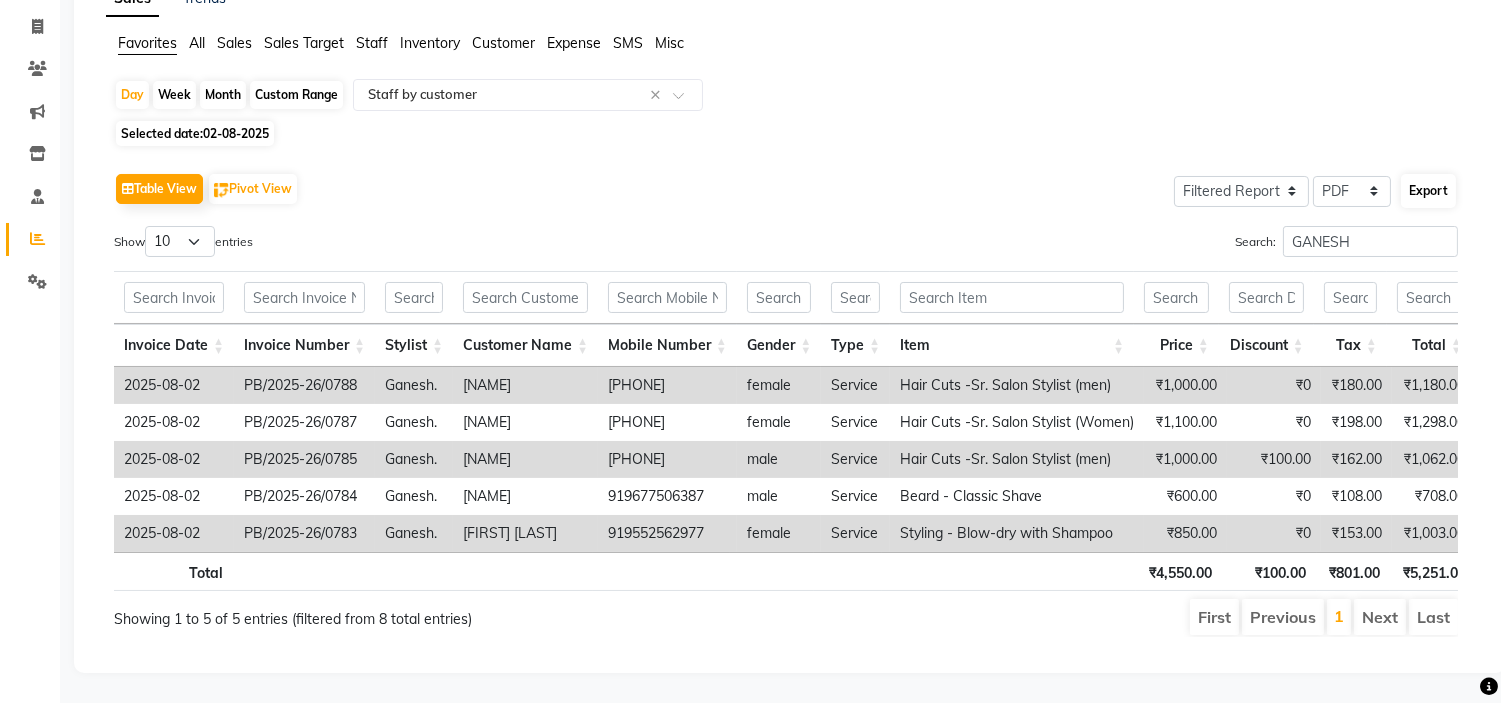 select on "sans-serif" 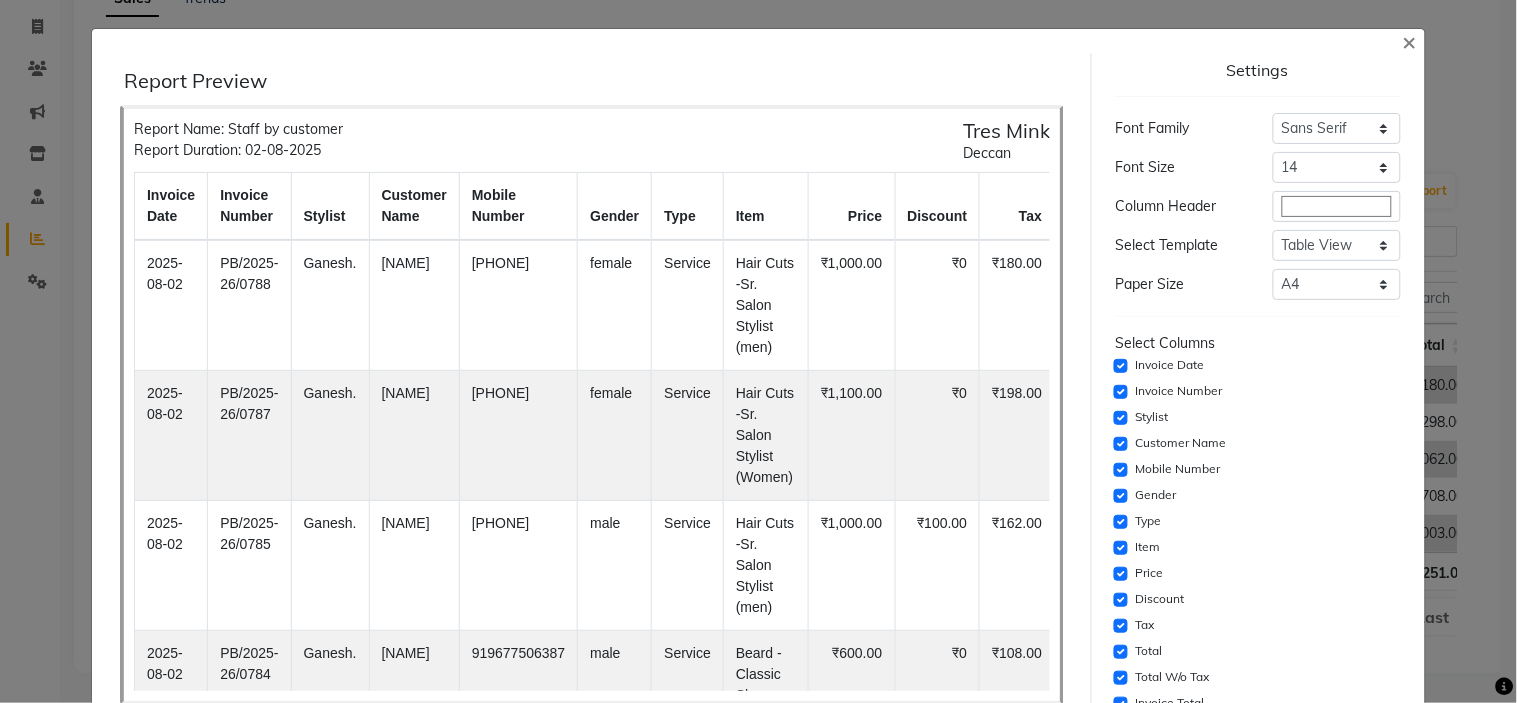 scroll, scrollTop: 361, scrollLeft: 0, axis: vertical 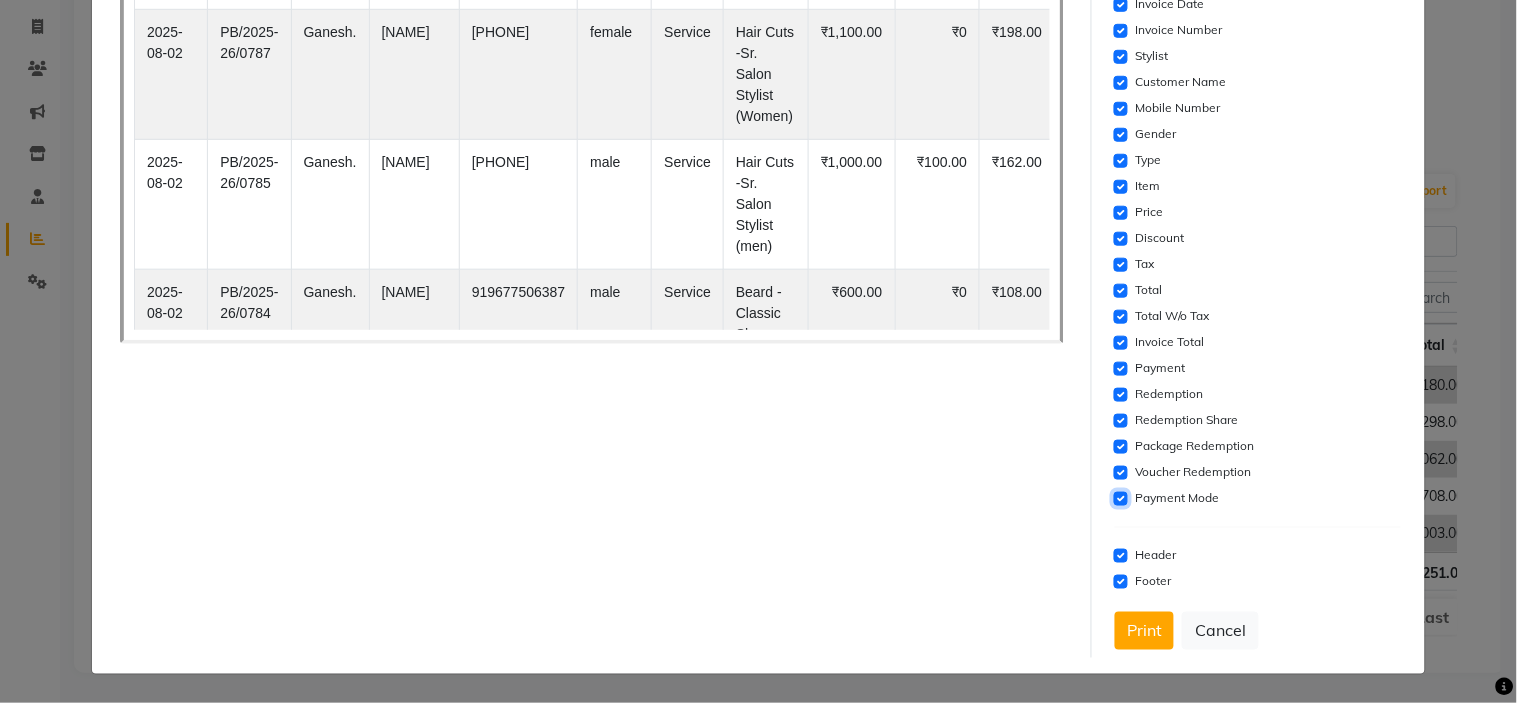 click 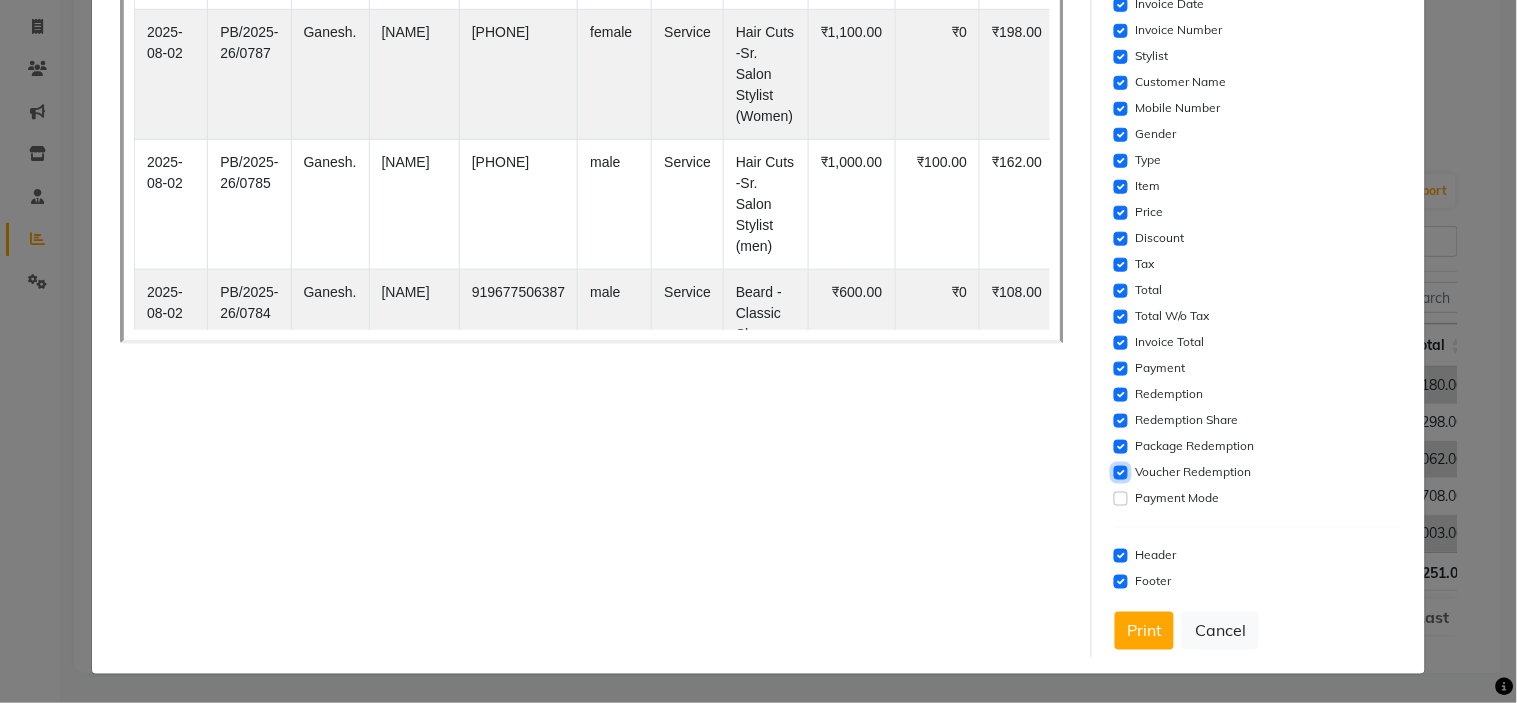 click 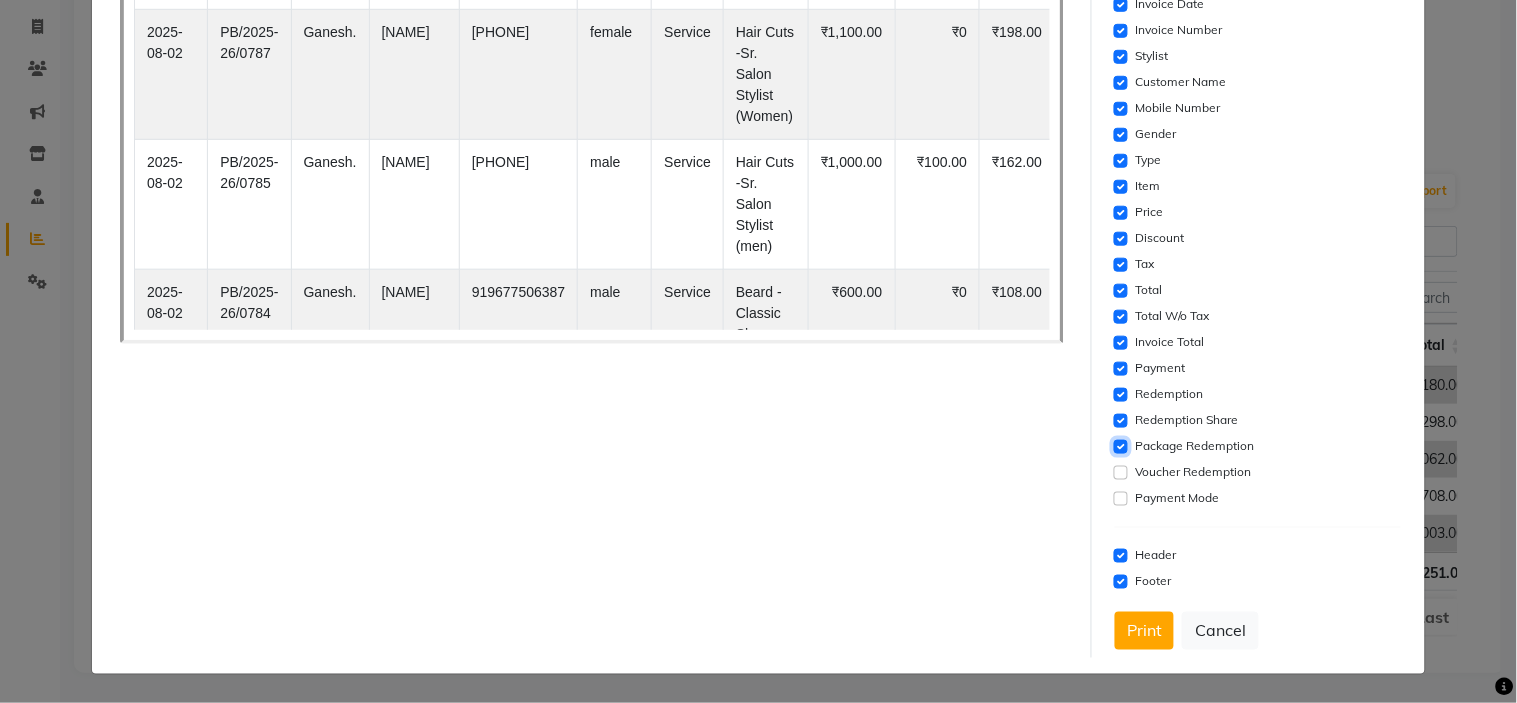 click 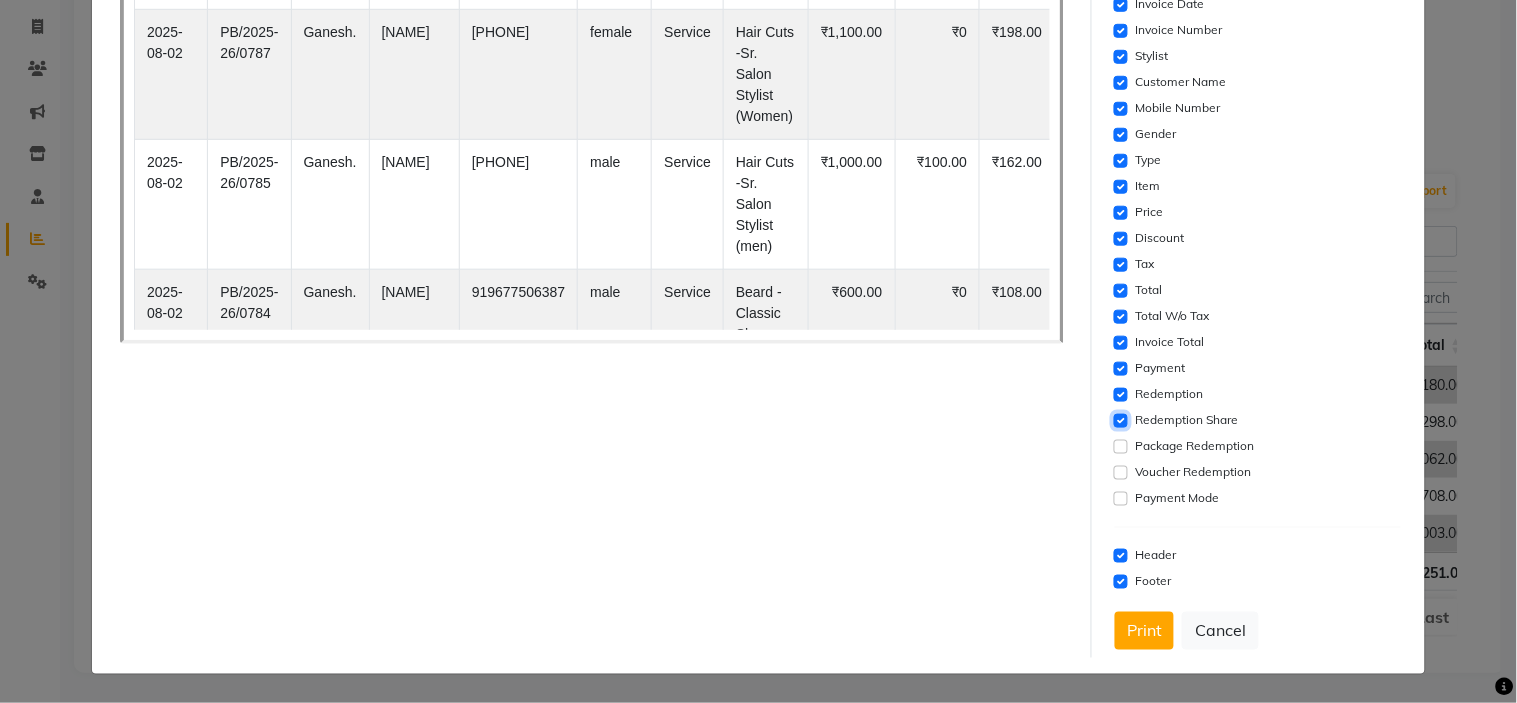 click 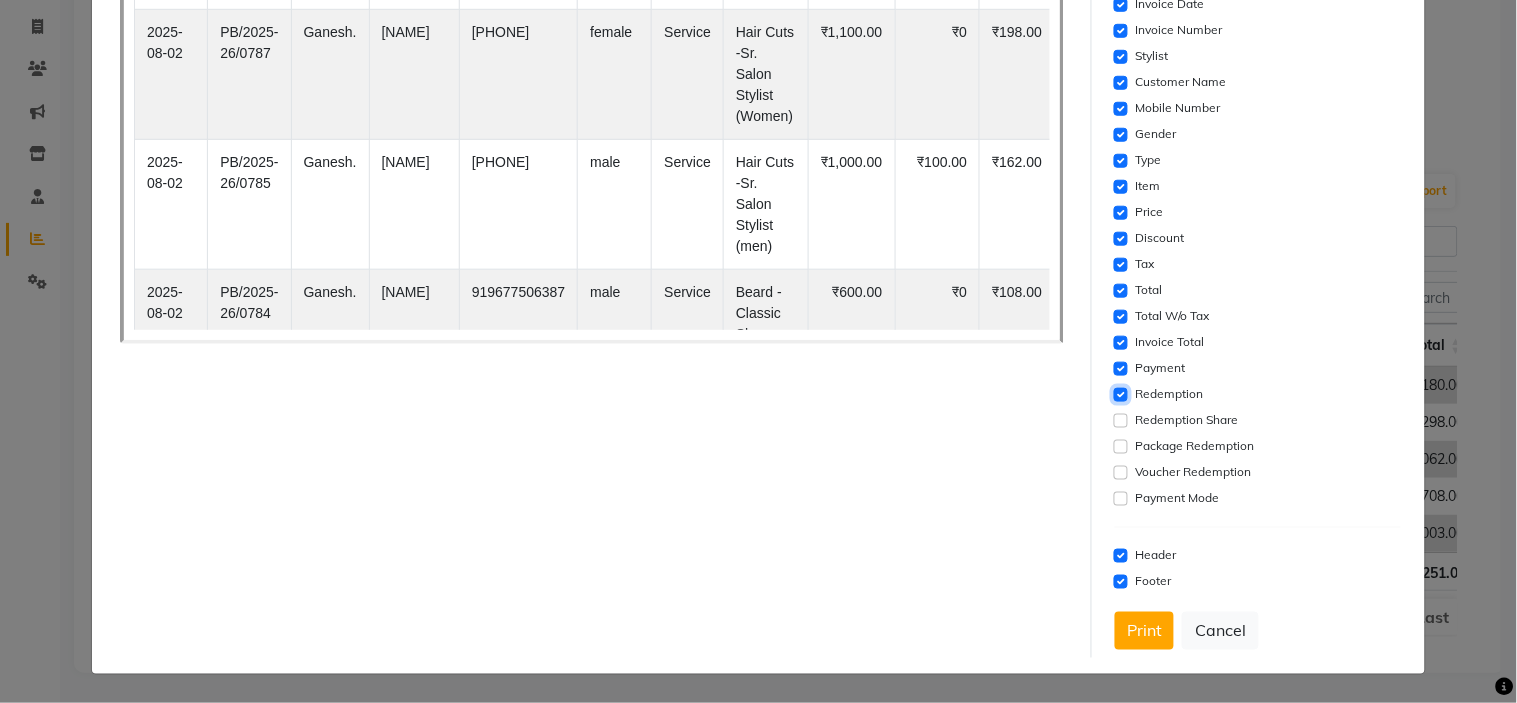 click 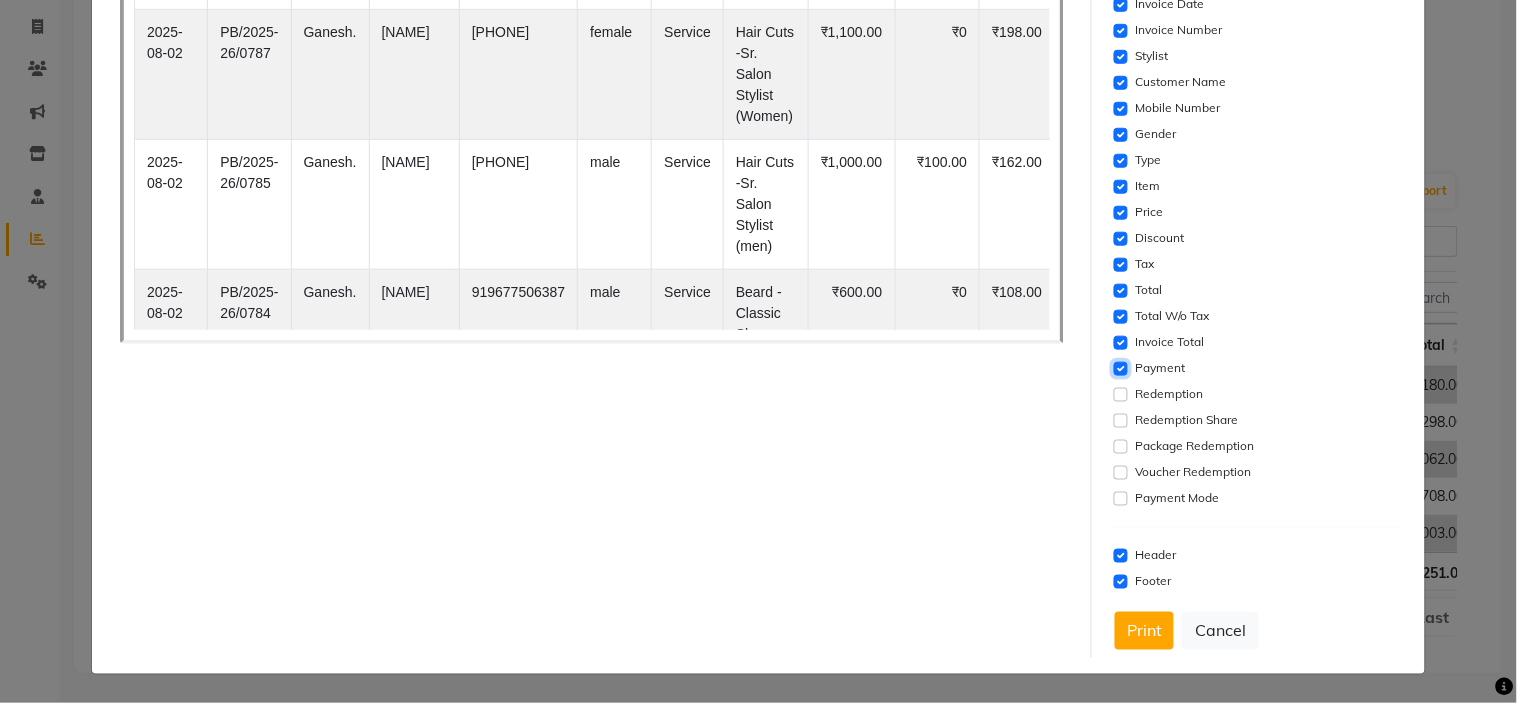 click 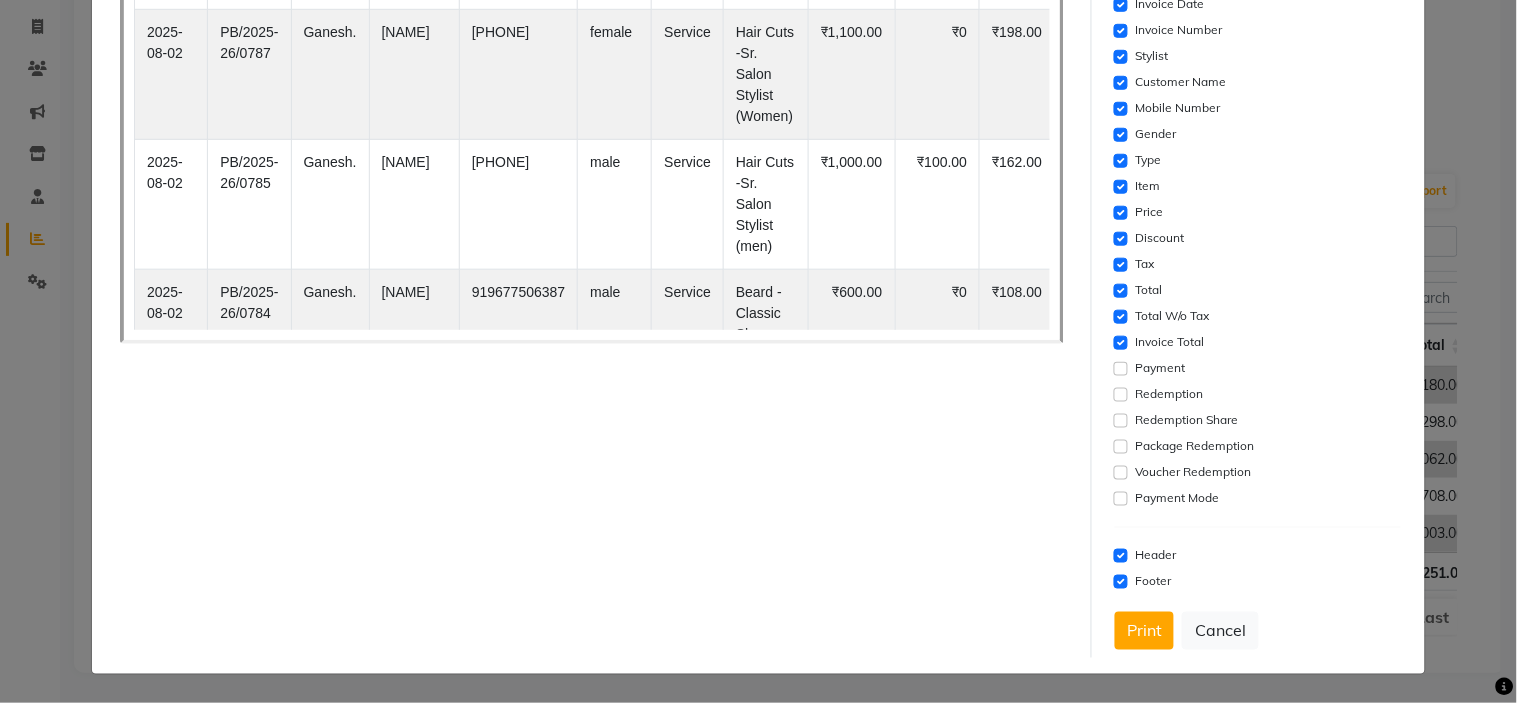 click on "Settings  Font Family  Select Sans Serif Monospace Serif  Font Size  Select 8 9 10 11 12 13 14 15 16 17 18 19 20  Column Header  #ffffff  Select Template  Select Dynamic Table View List View  Paper Size  Select A4 A5 A6 A7 Thermal Select Columns  Invoice Date   Invoice Number   Stylist   Customer Name   Mobile Number   Gender   Type   Item   Price   Discount   Tax   Total   Total W/o Tax   Invoice Total   Payment   Redemption   Redemption Share   Package Redemption   Voucher Redemption   Payment Mode   Header   Footer   Print   Cancel" 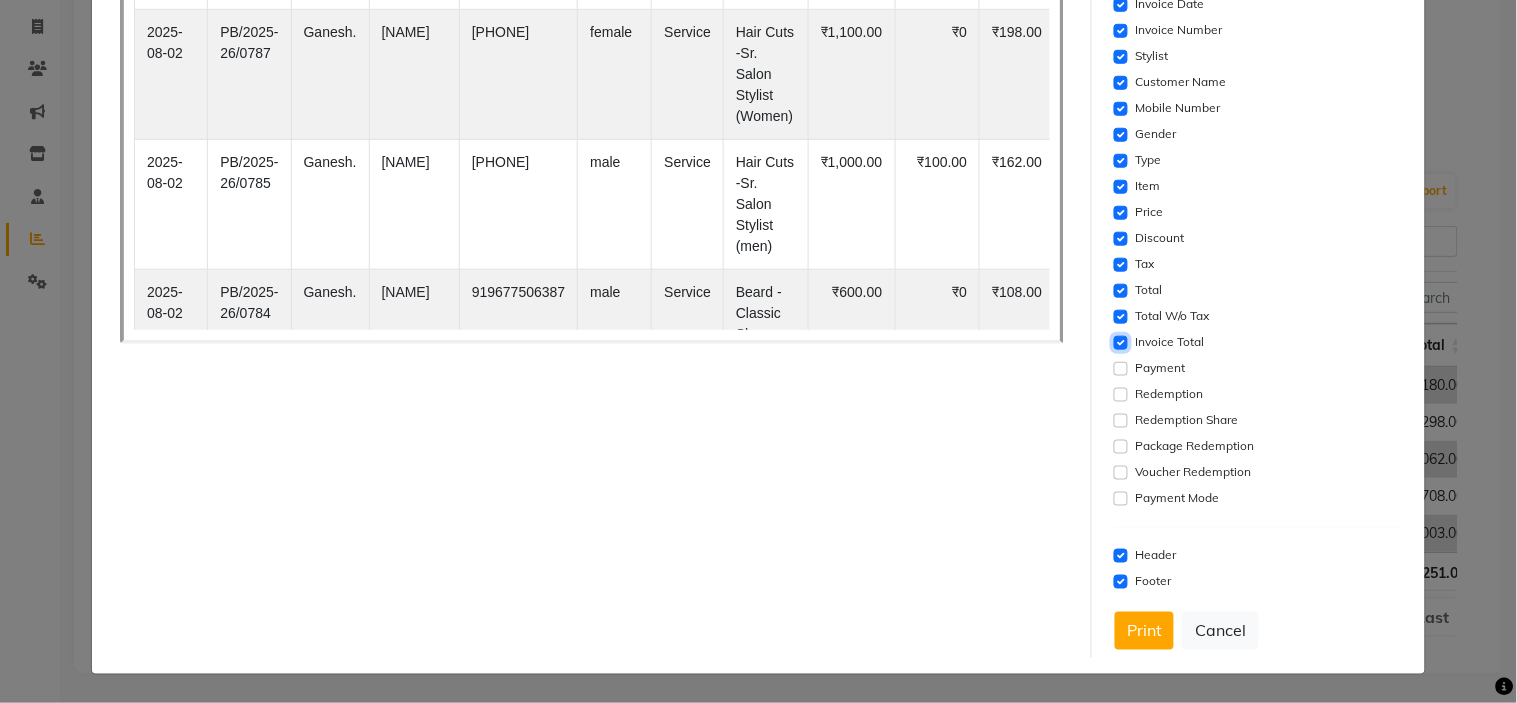 click 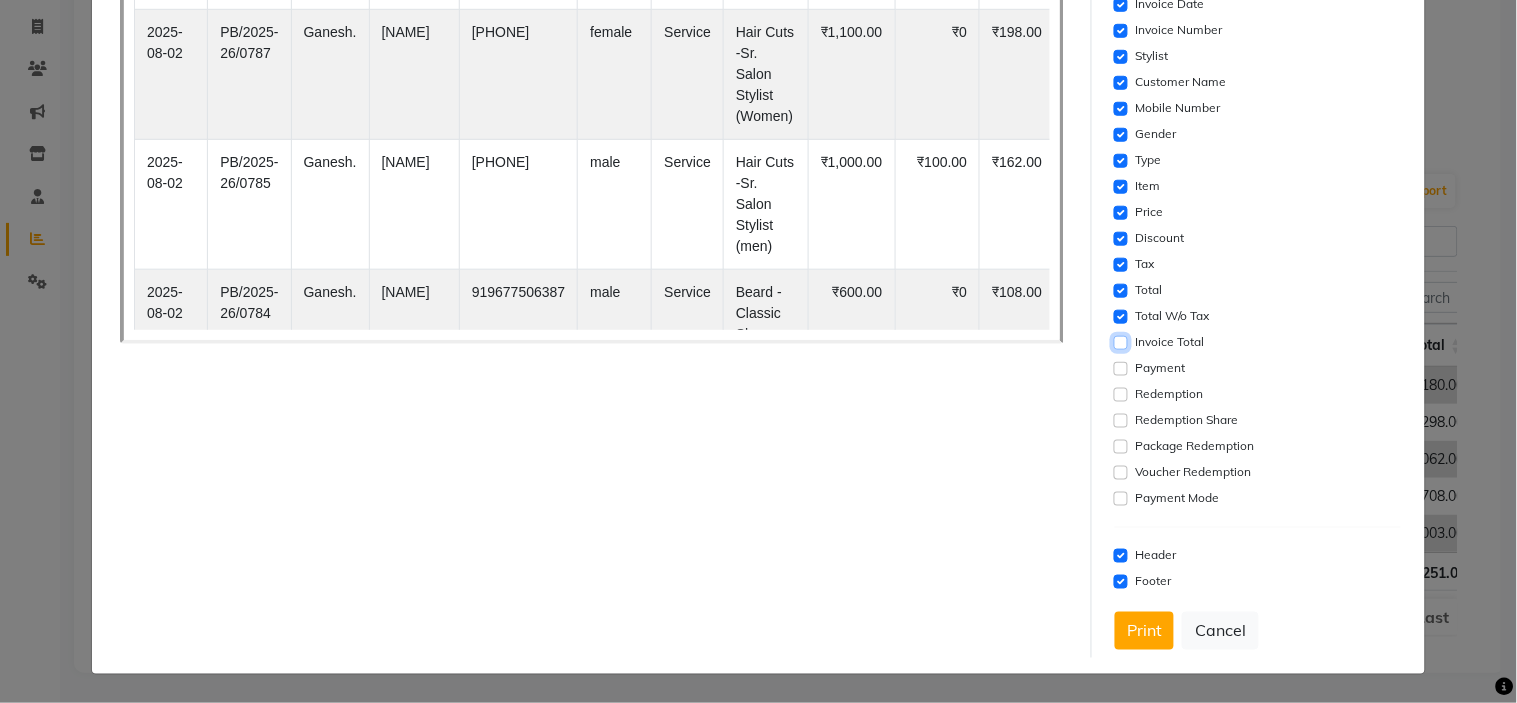 click 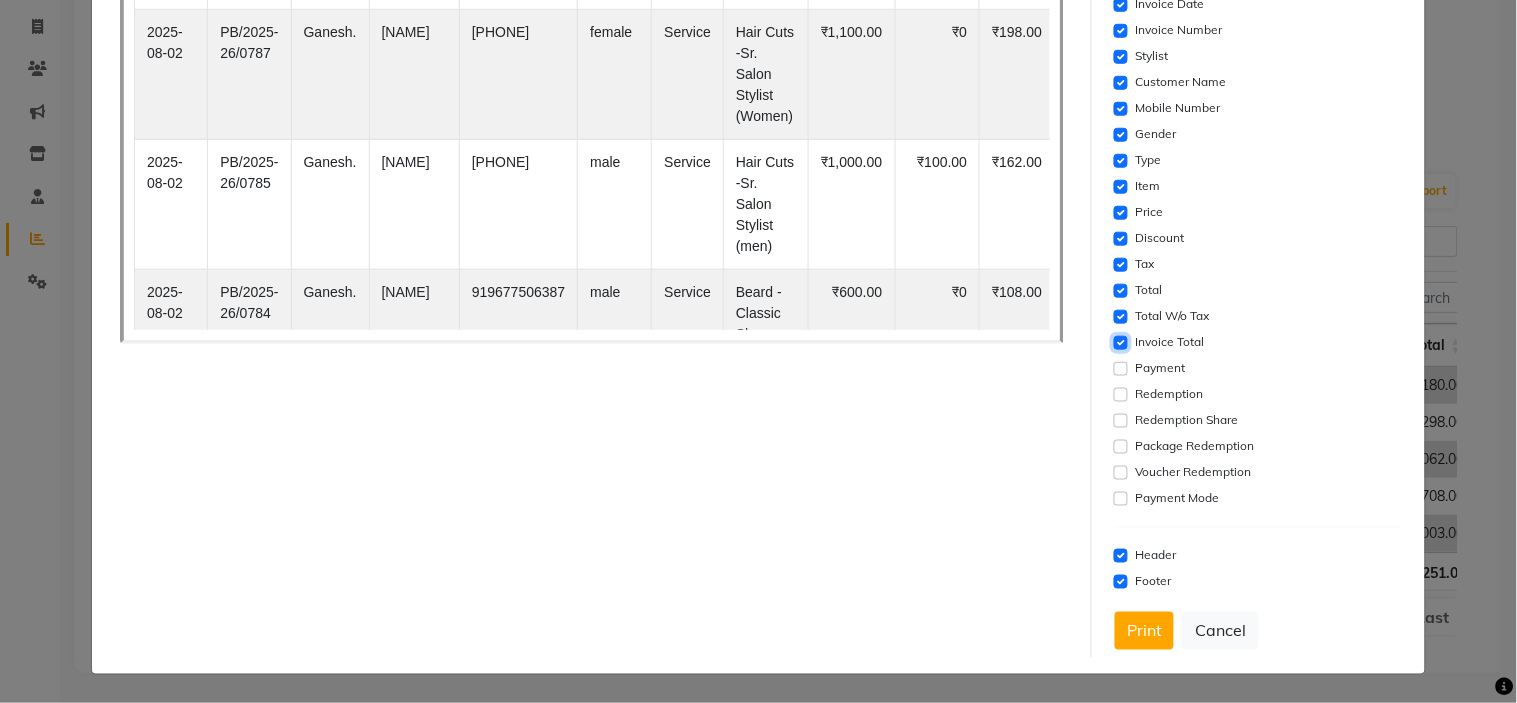 click 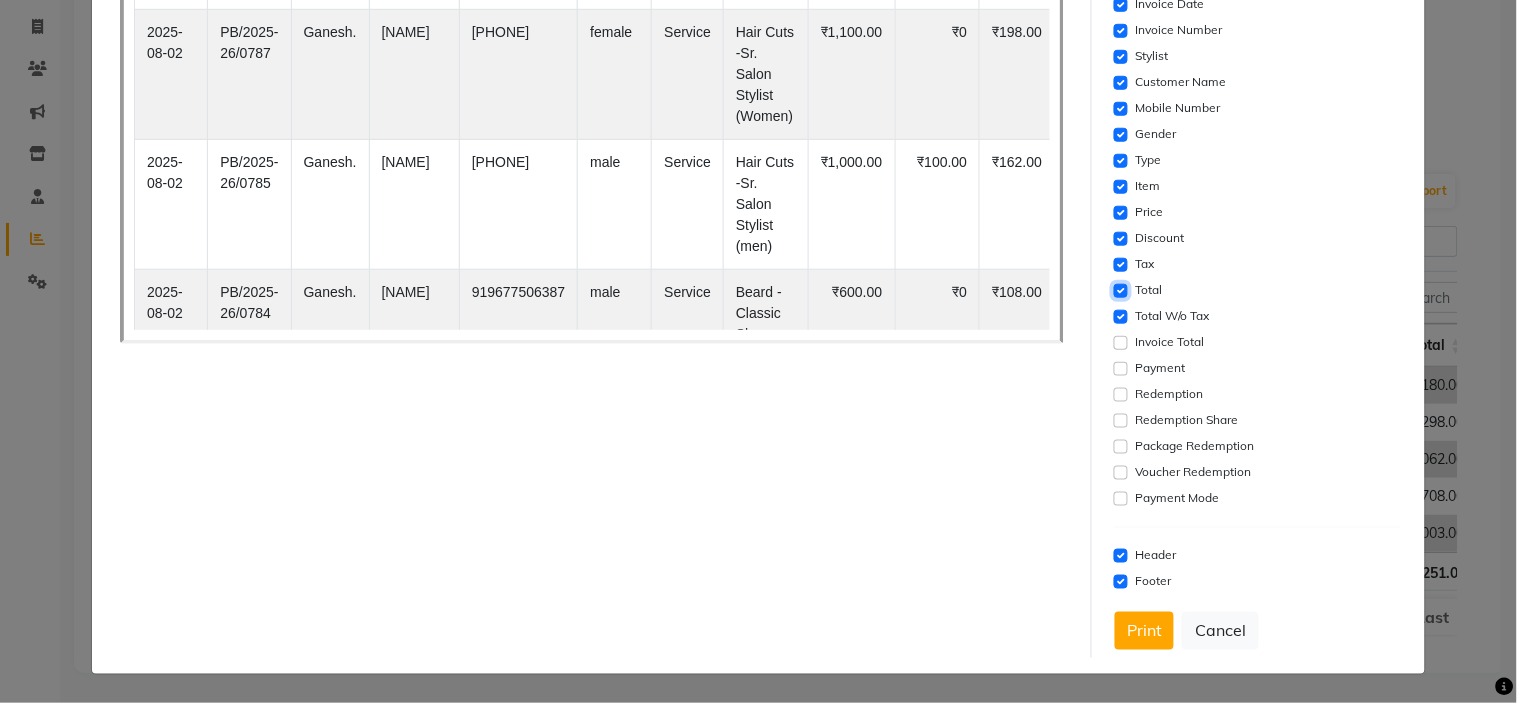 click 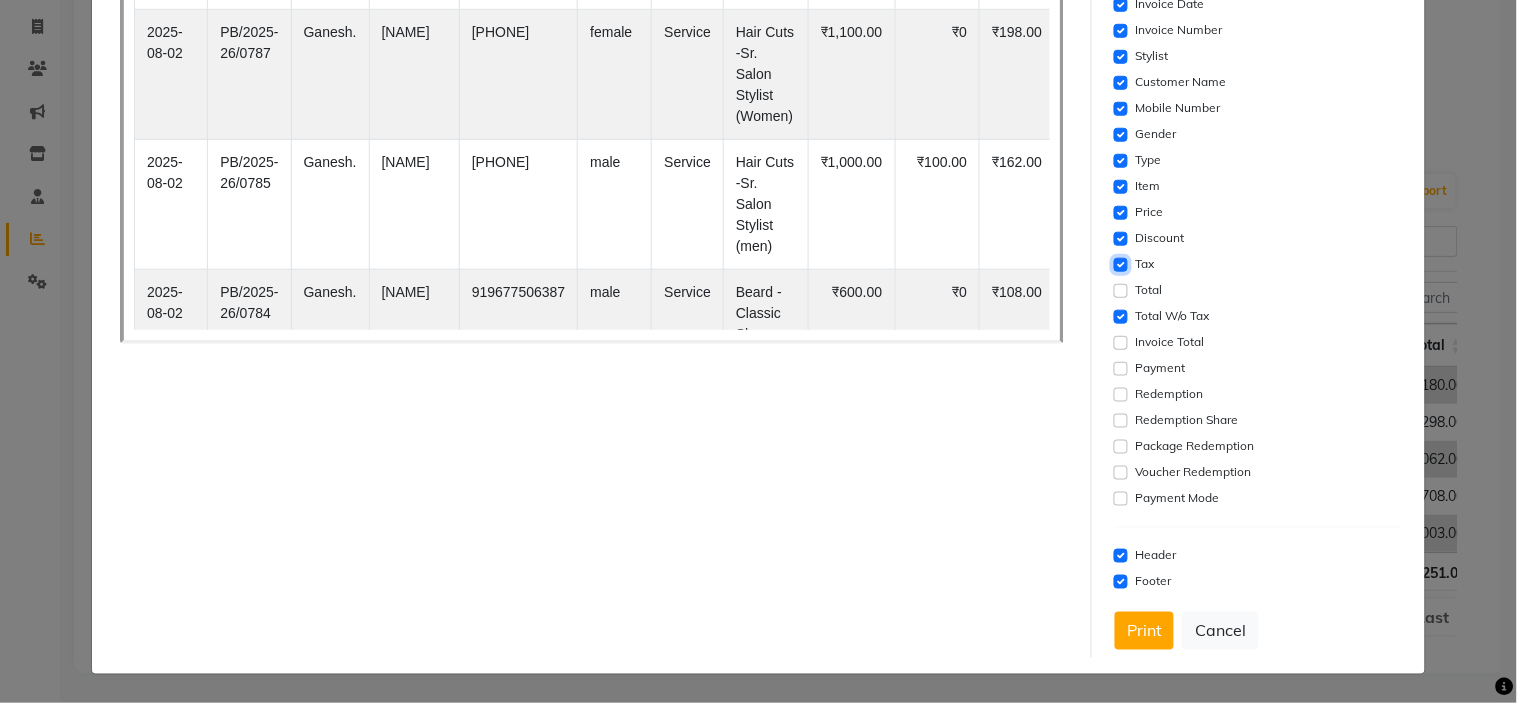 click 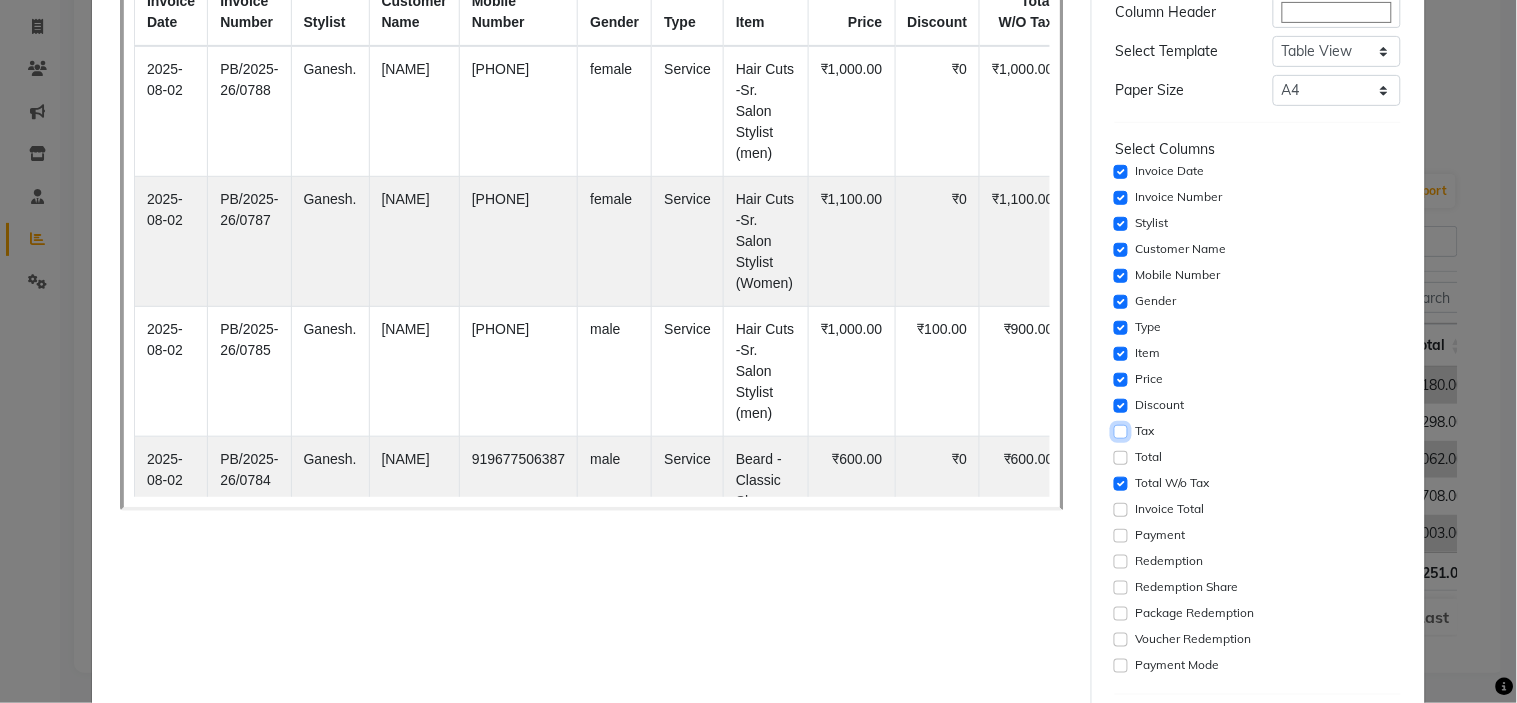 scroll, scrollTop: 138, scrollLeft: 0, axis: vertical 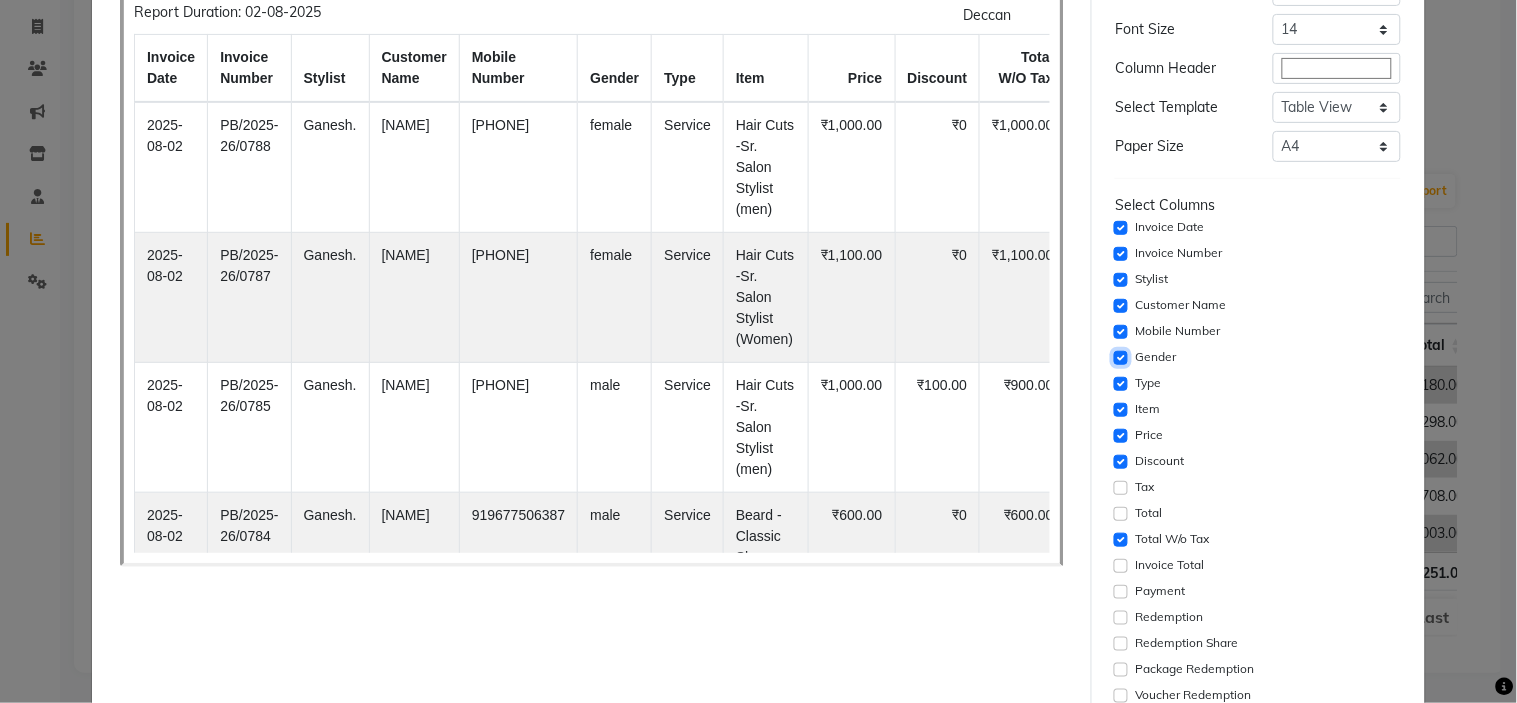 click 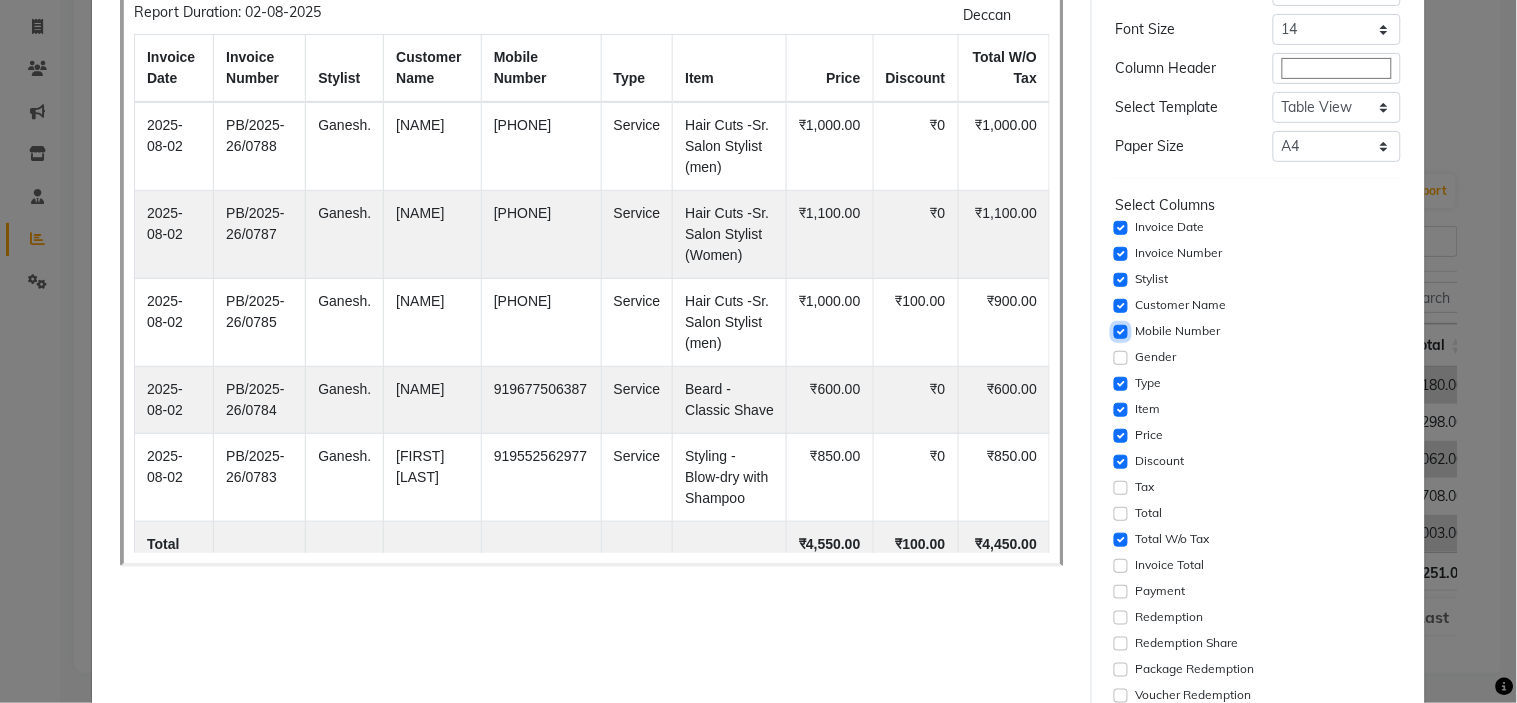 click 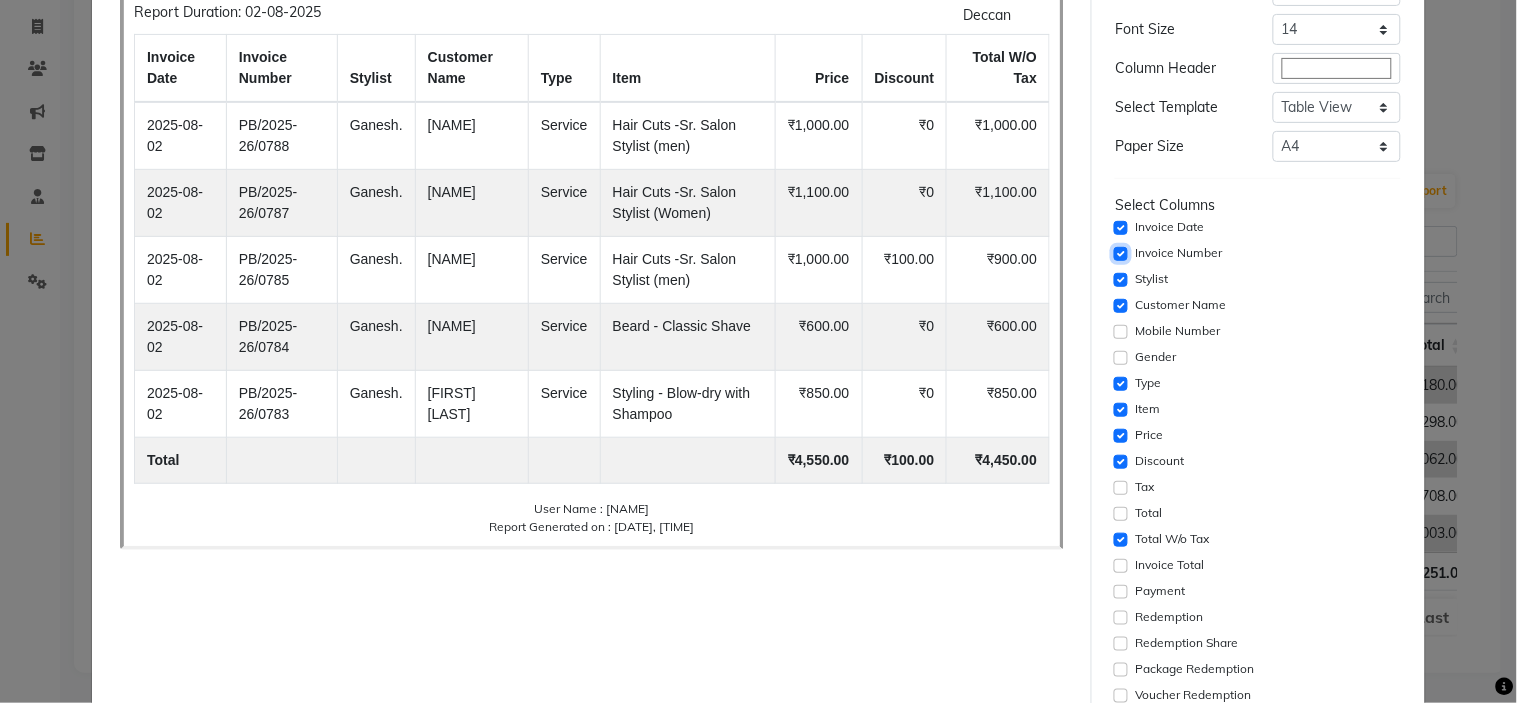 click 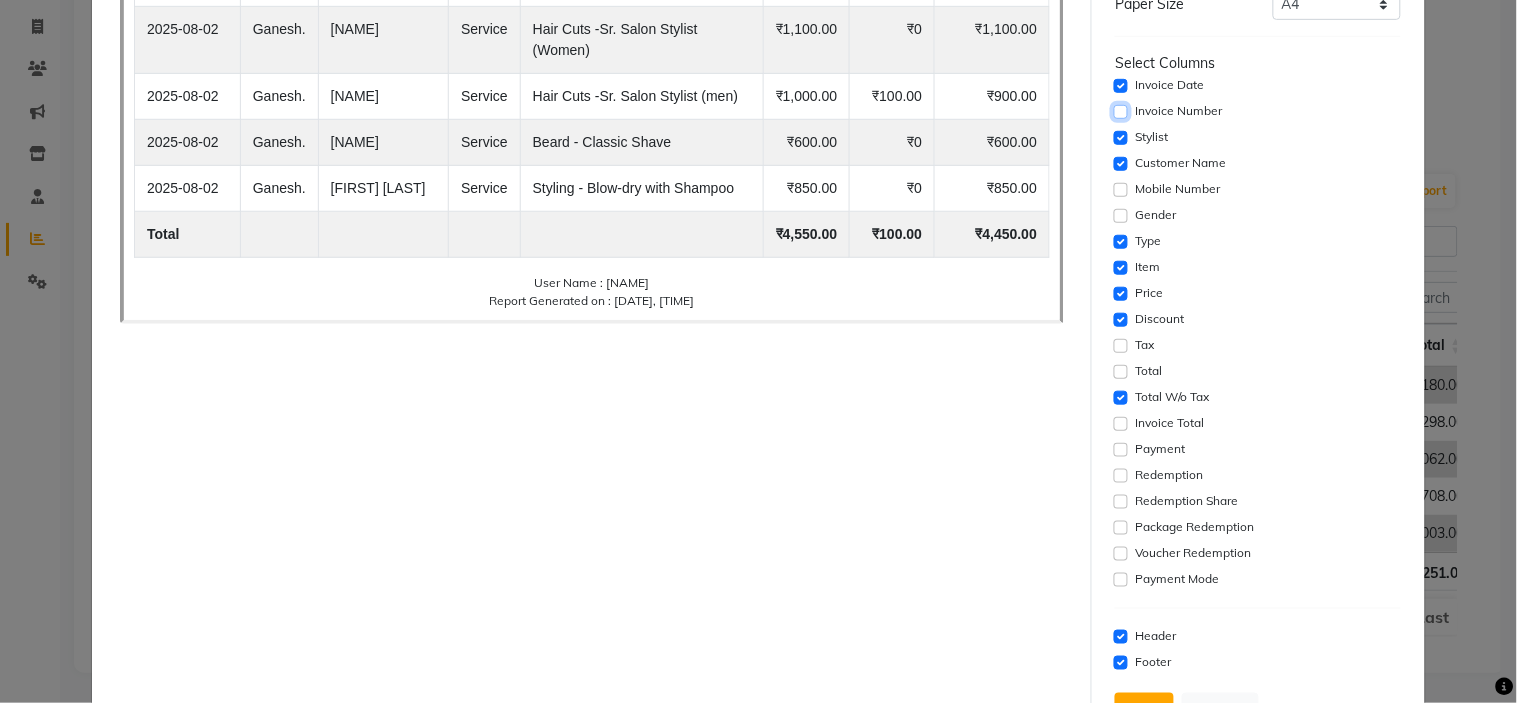scroll, scrollTop: 361, scrollLeft: 0, axis: vertical 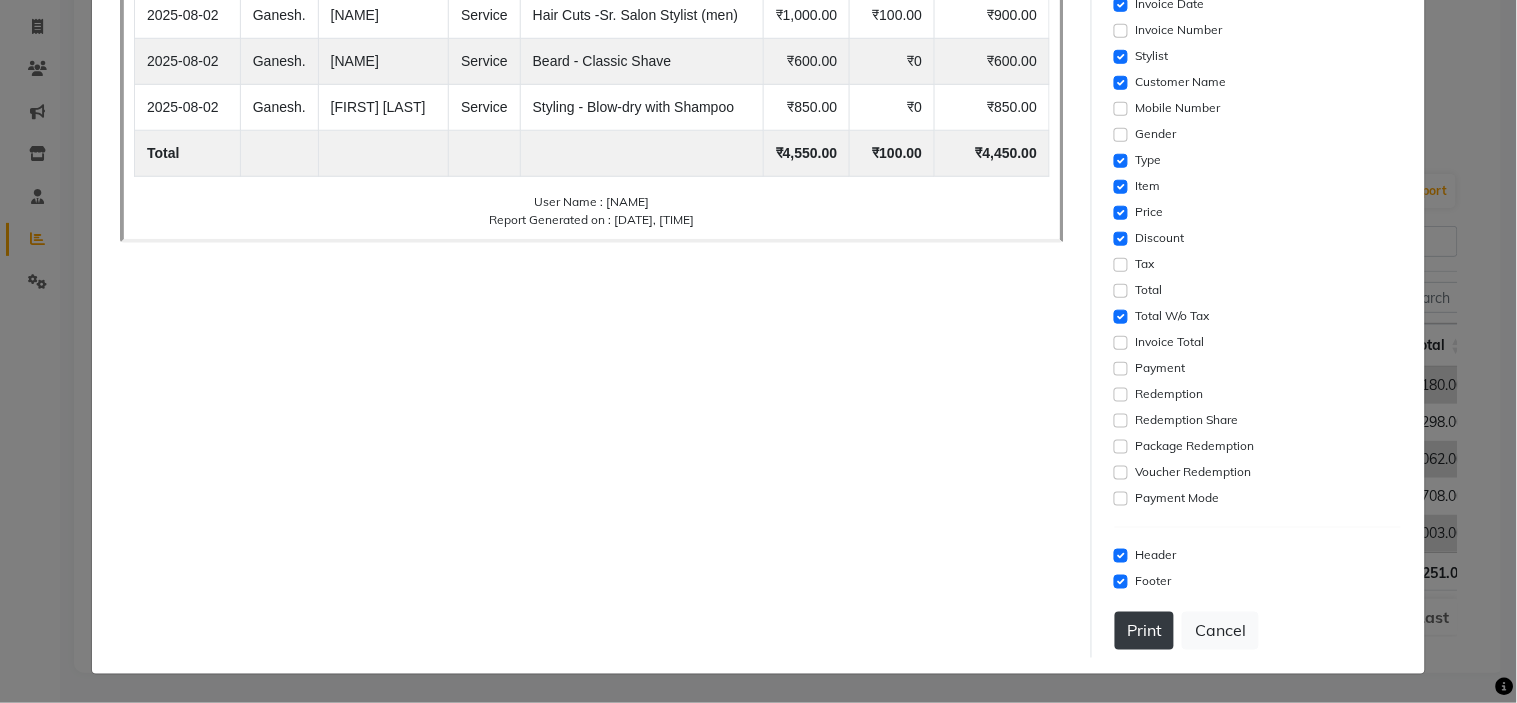 click on "Print" 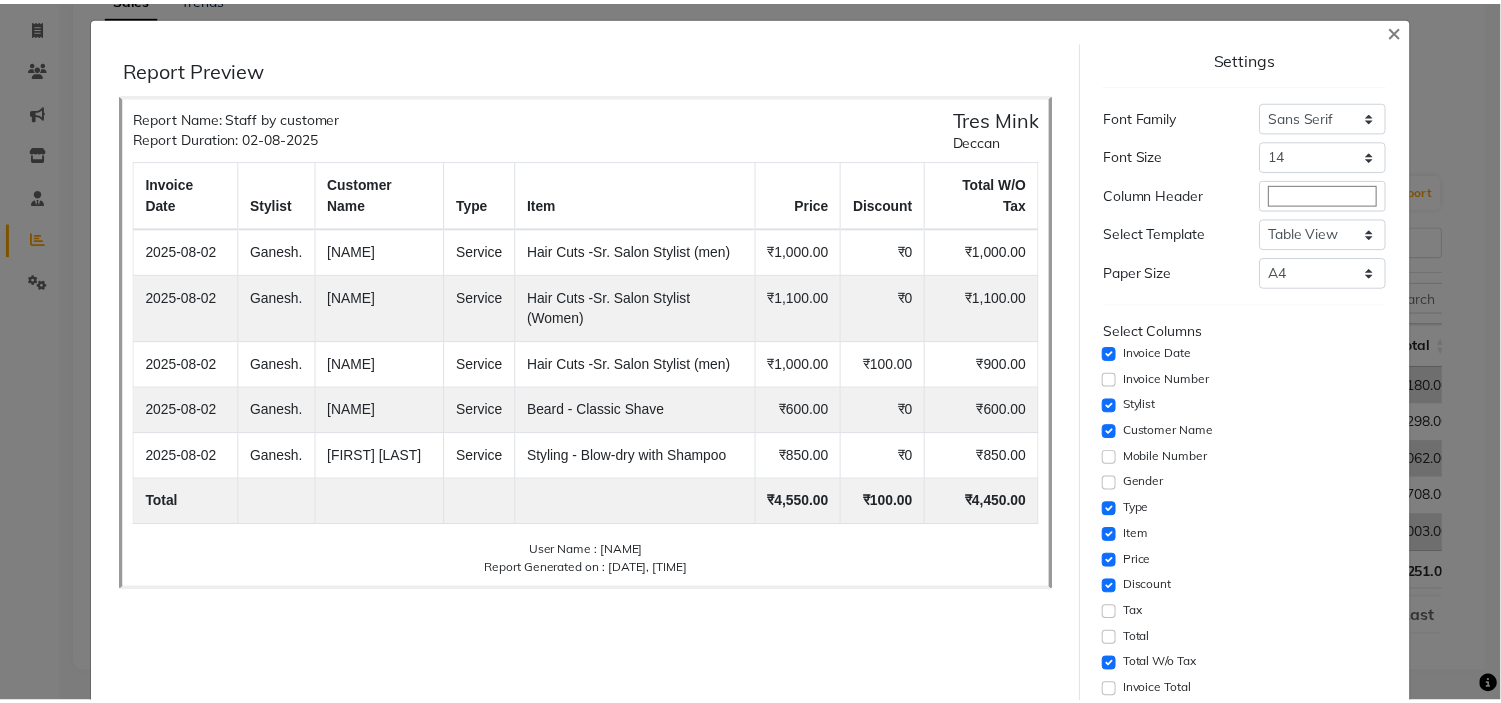 scroll, scrollTop: 0, scrollLeft: 0, axis: both 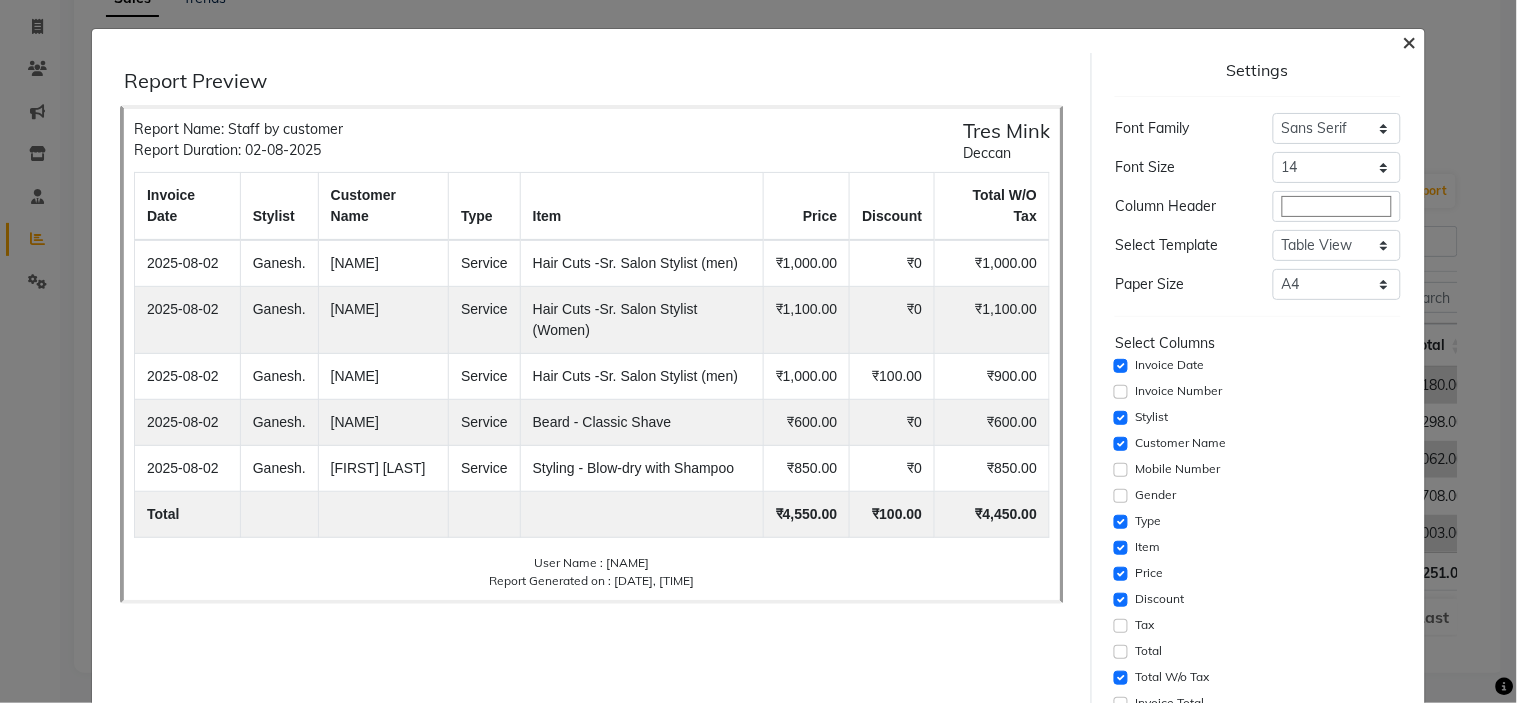 click on "×" 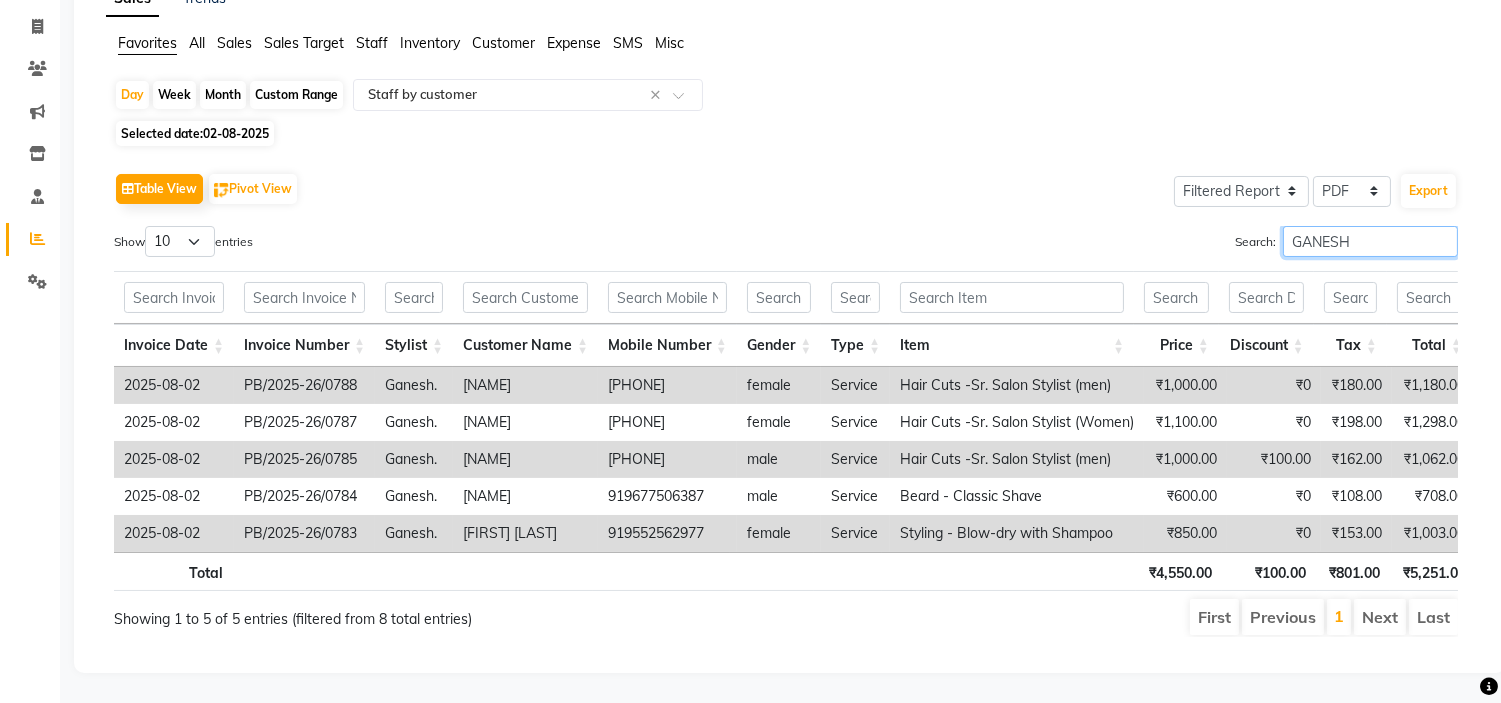 click on "GANESH" at bounding box center [1370, 241] 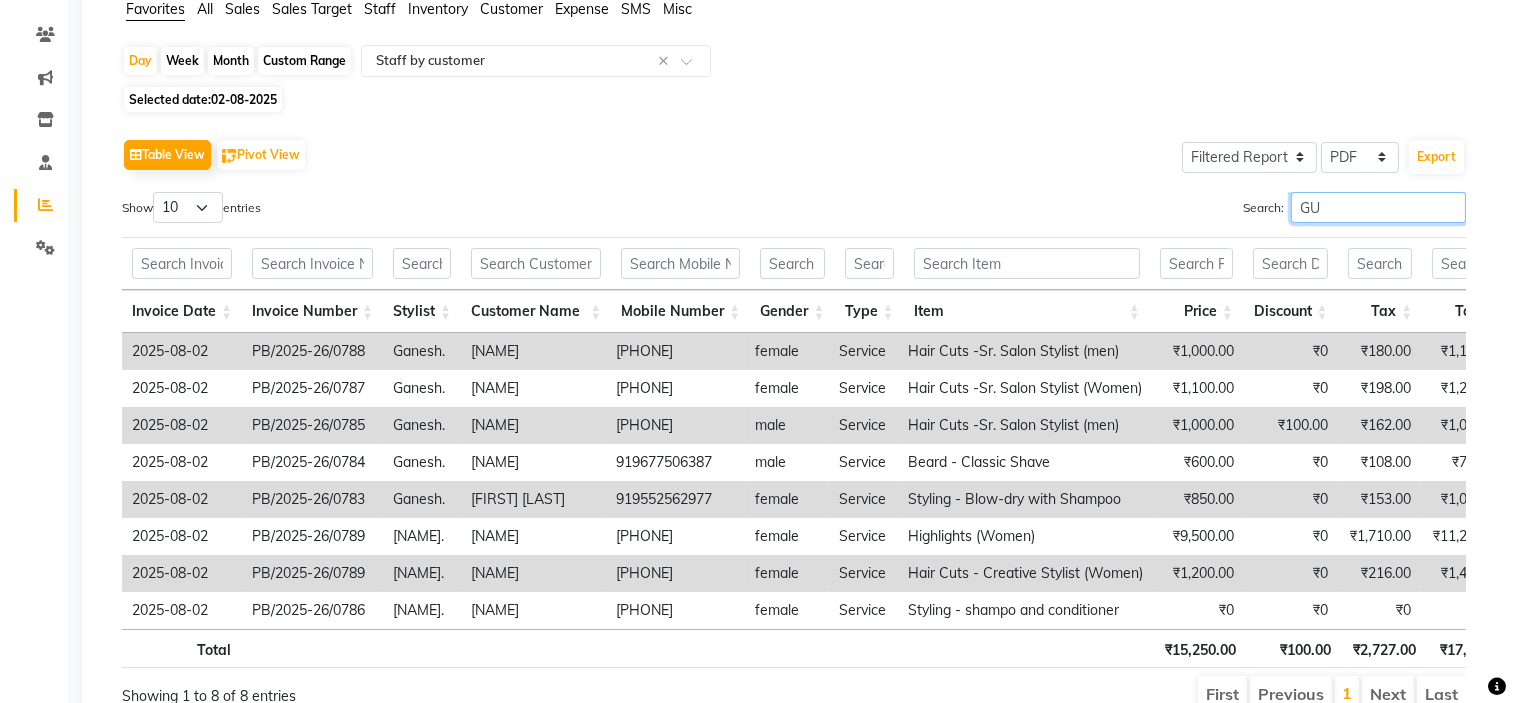 scroll, scrollTop: 80, scrollLeft: 0, axis: vertical 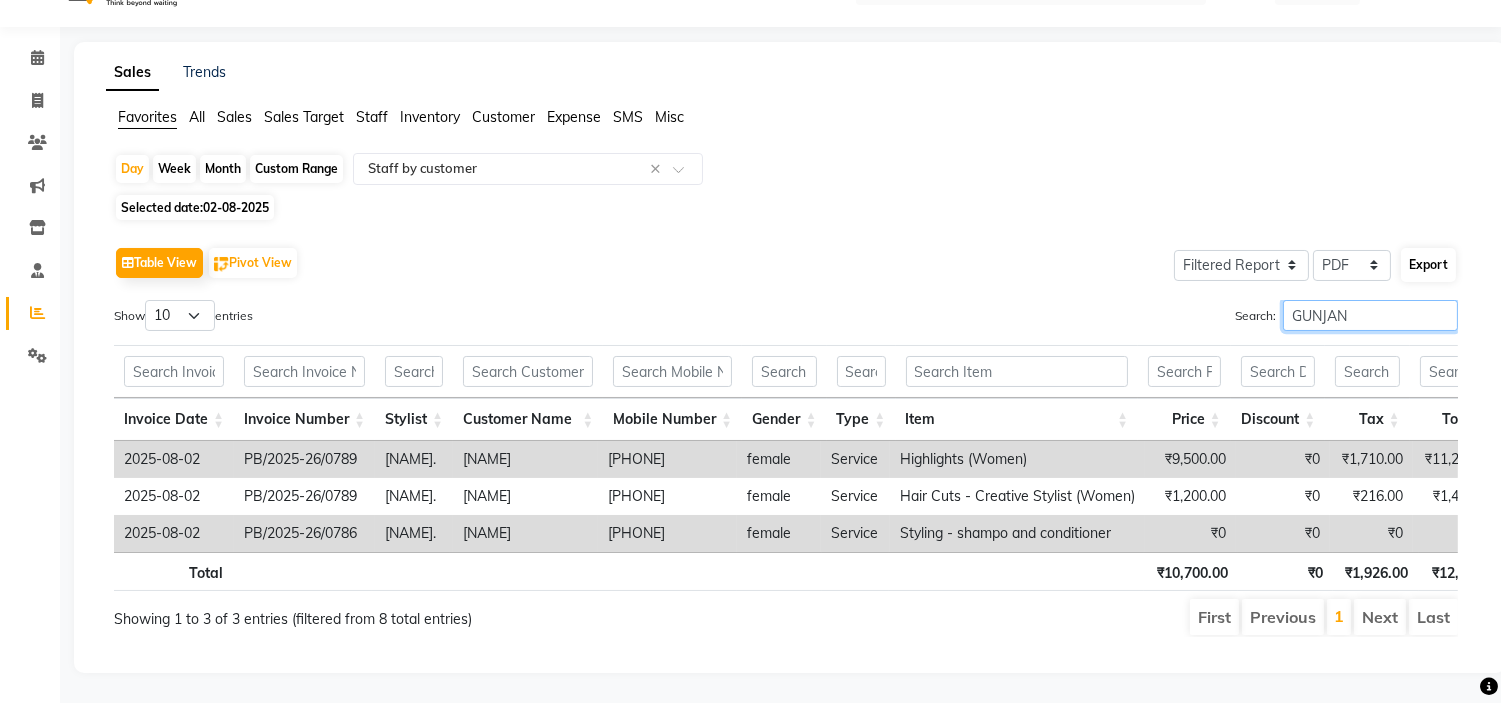 type on "GUNJAN" 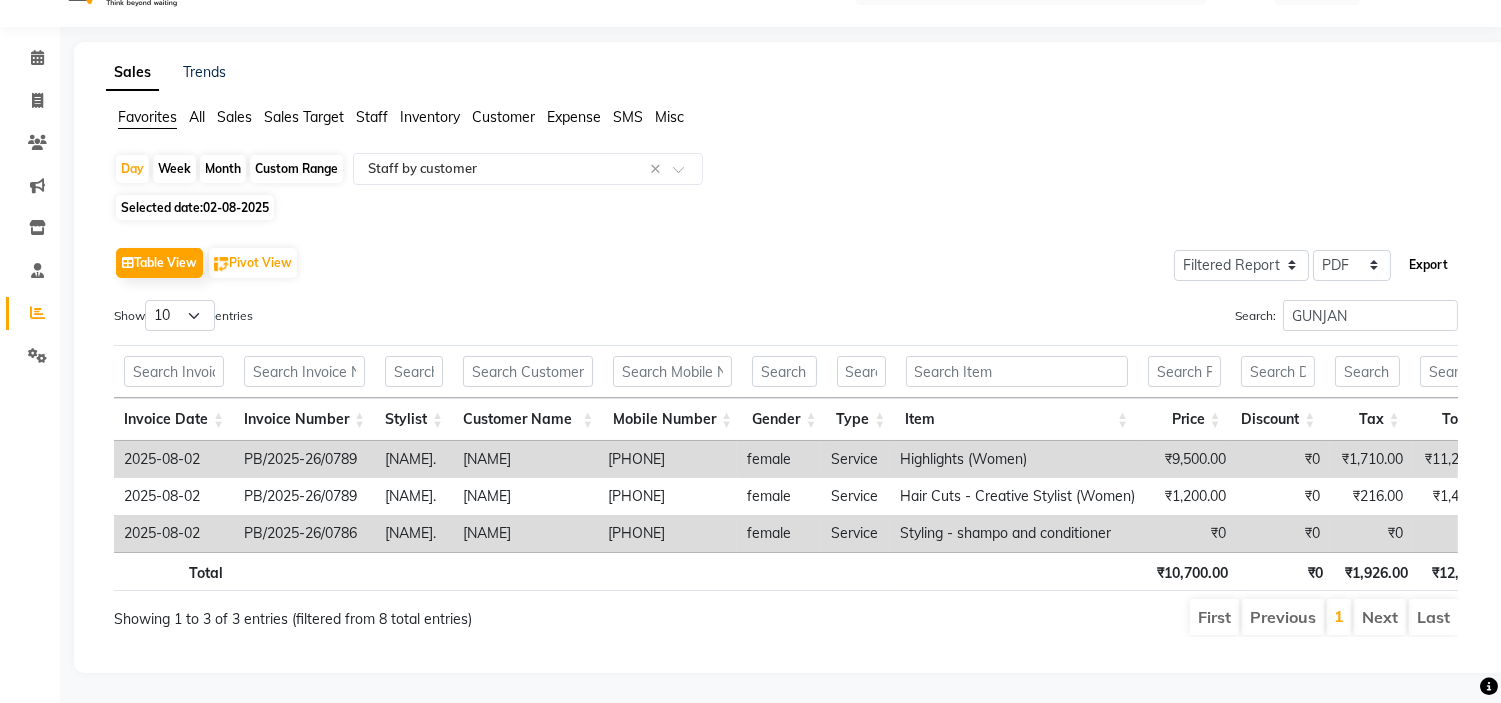 click on "Export" 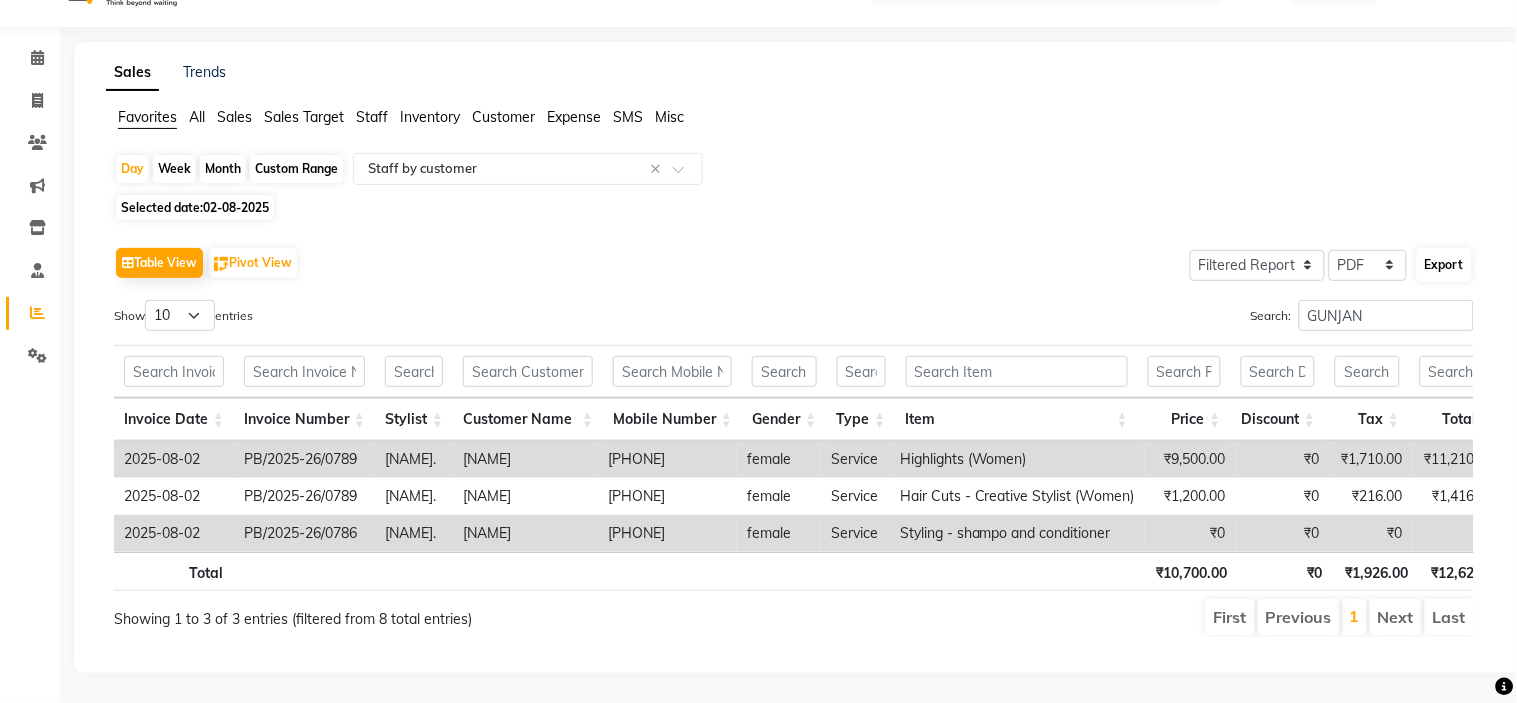 select on "sans-serif" 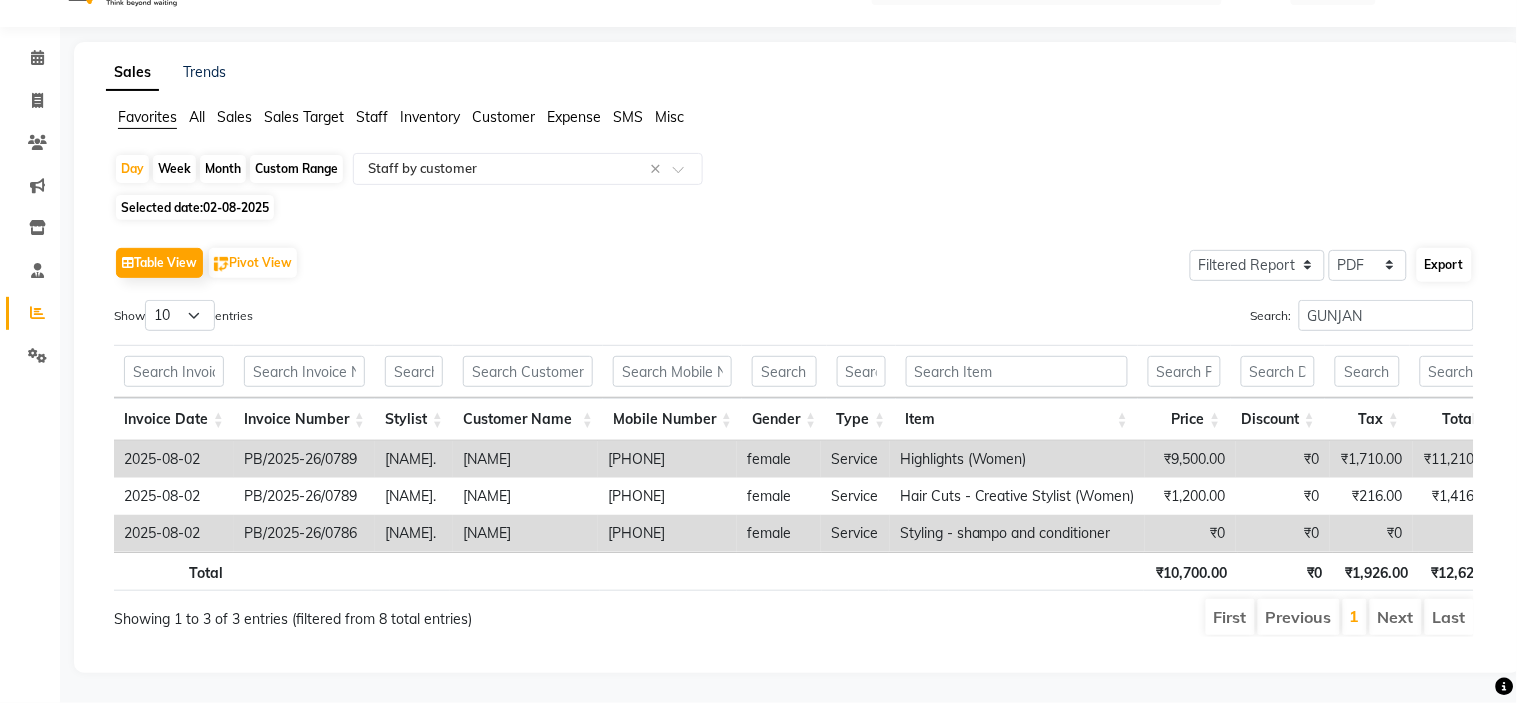 select on "14px" 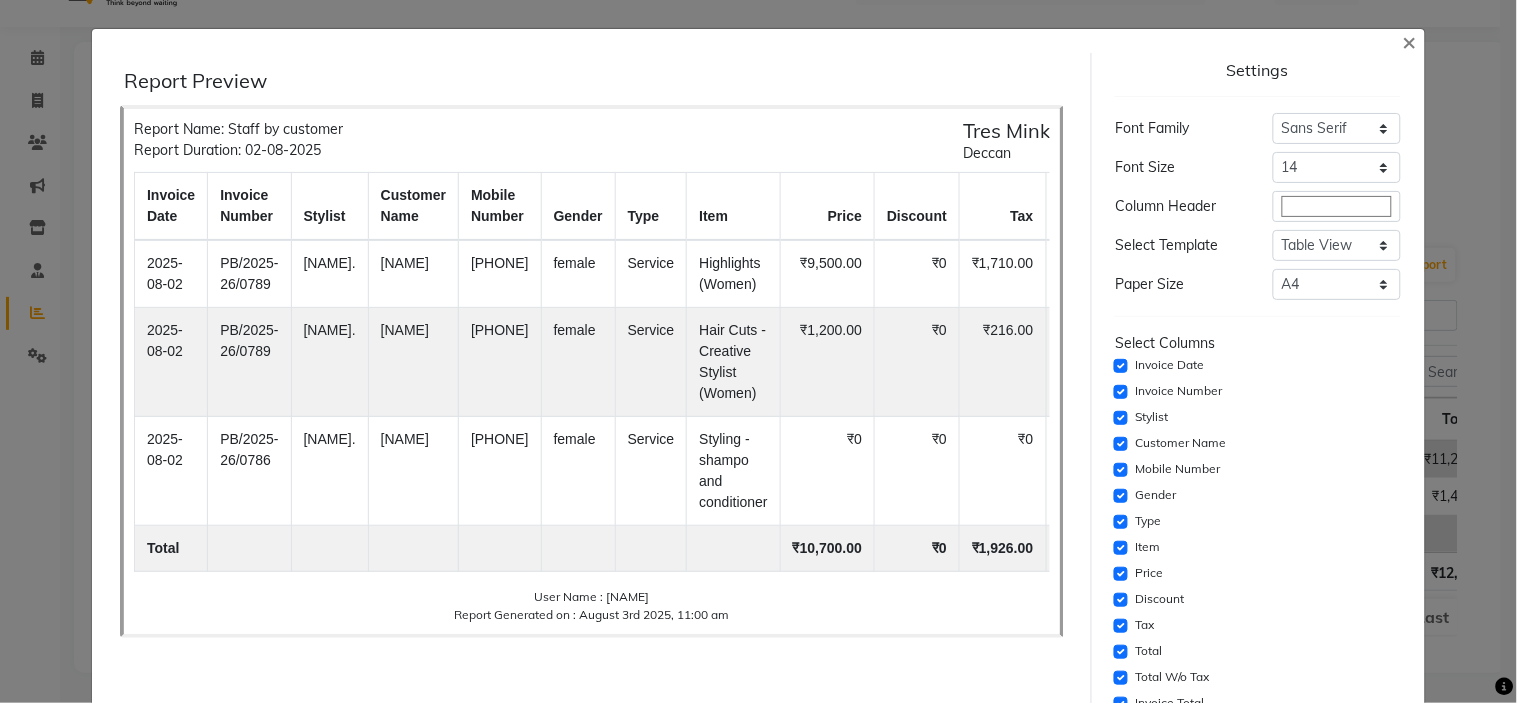 scroll, scrollTop: 333, scrollLeft: 0, axis: vertical 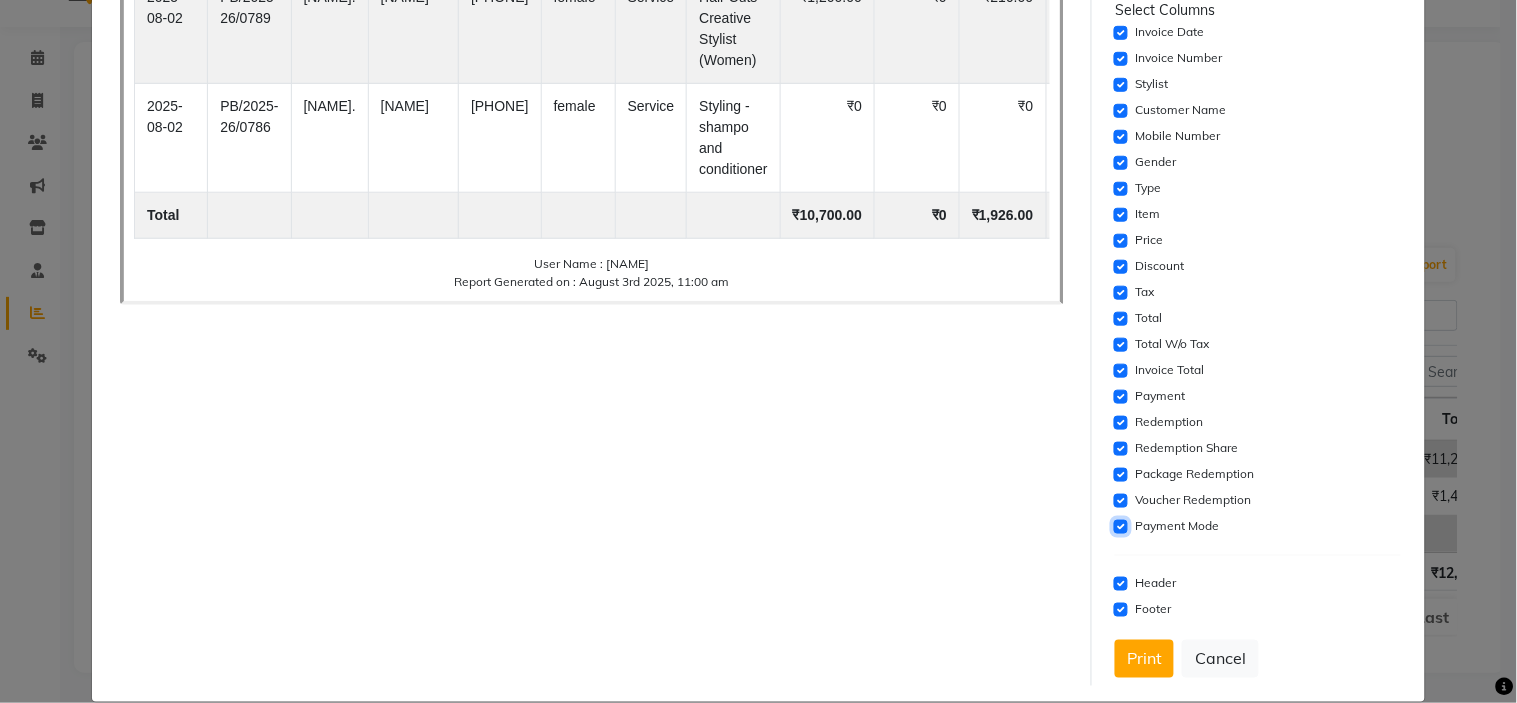 click 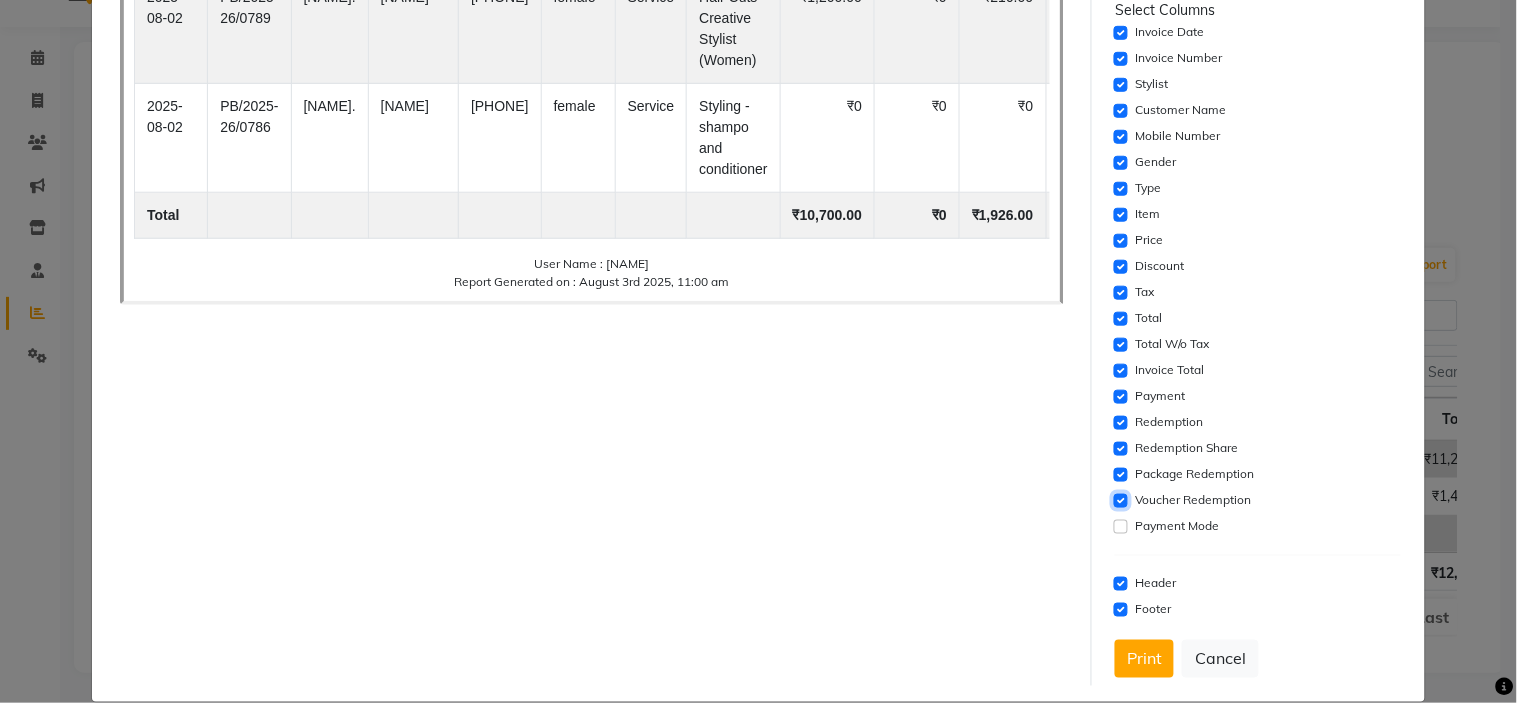 click 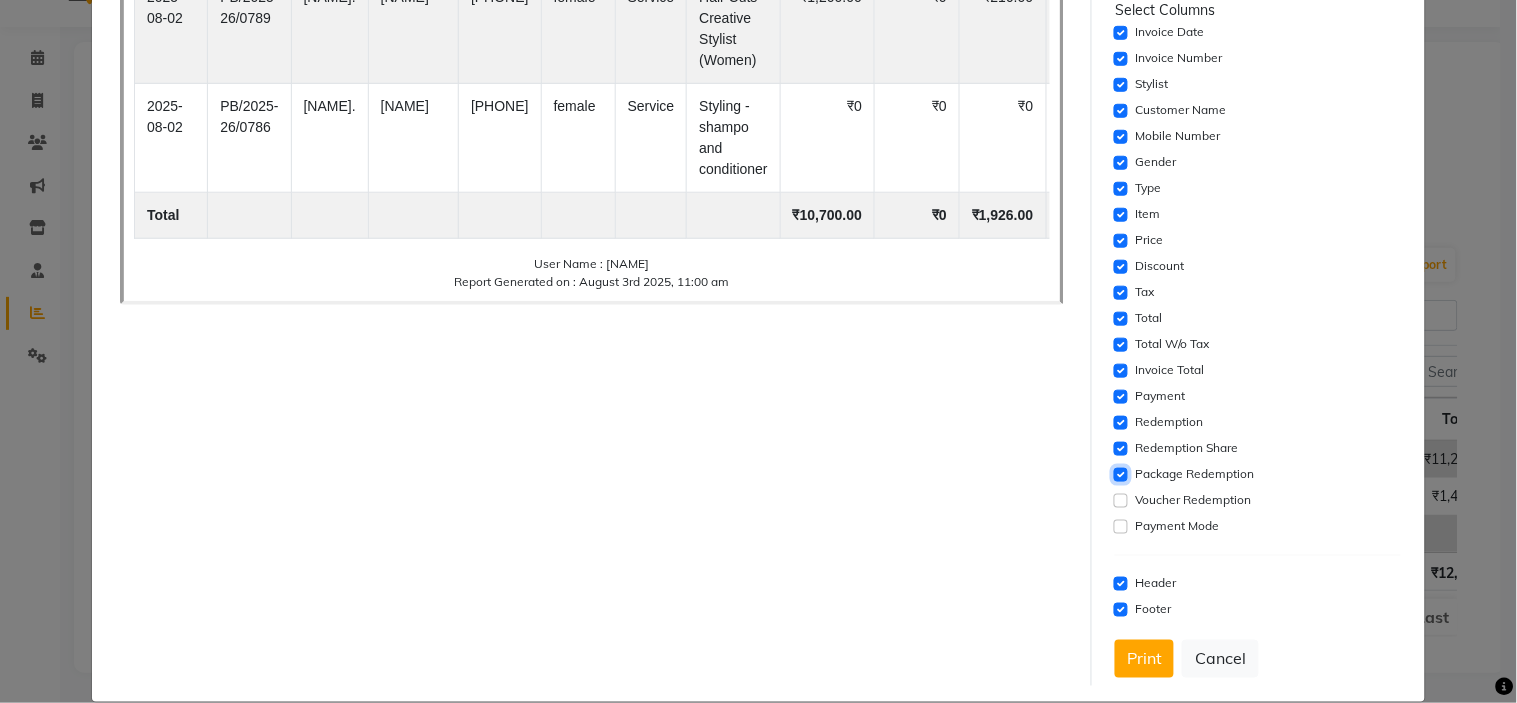 click 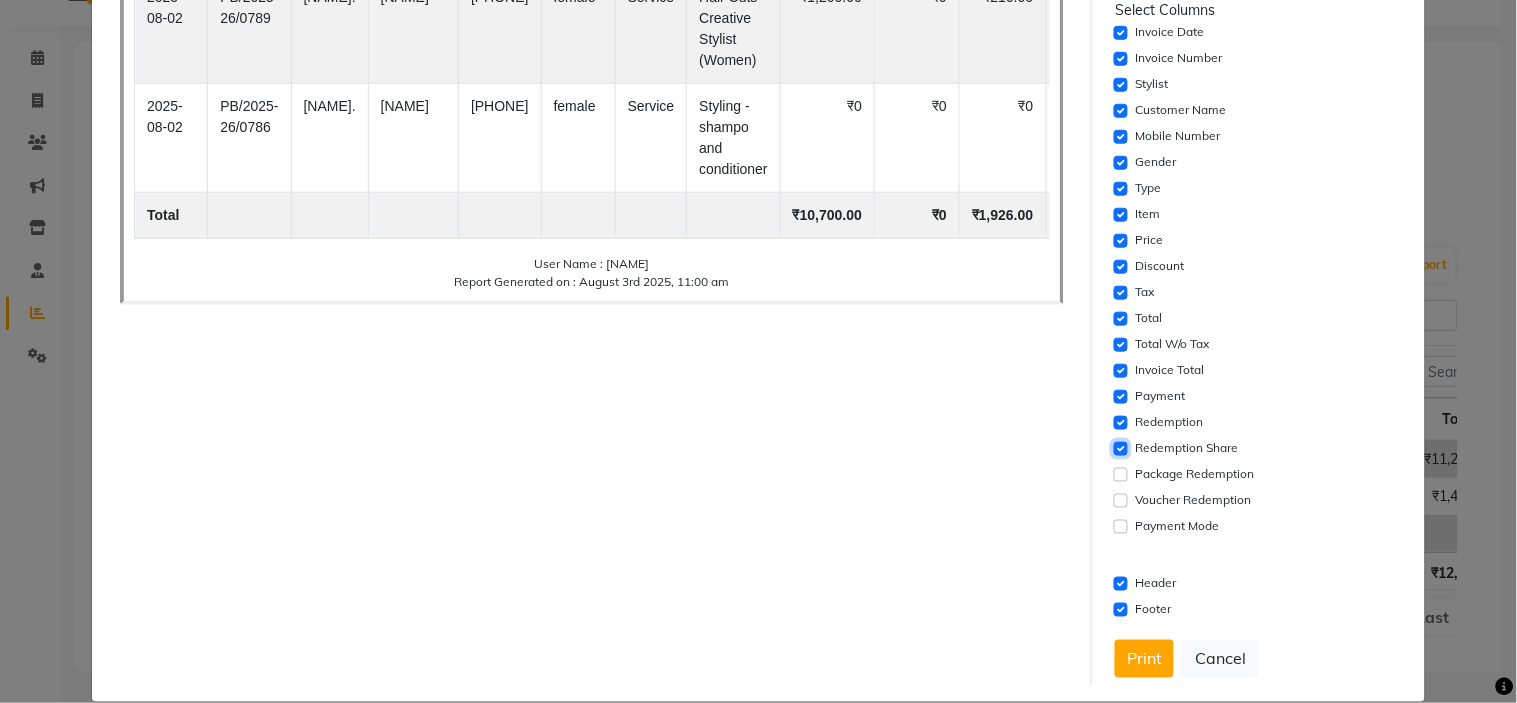 click 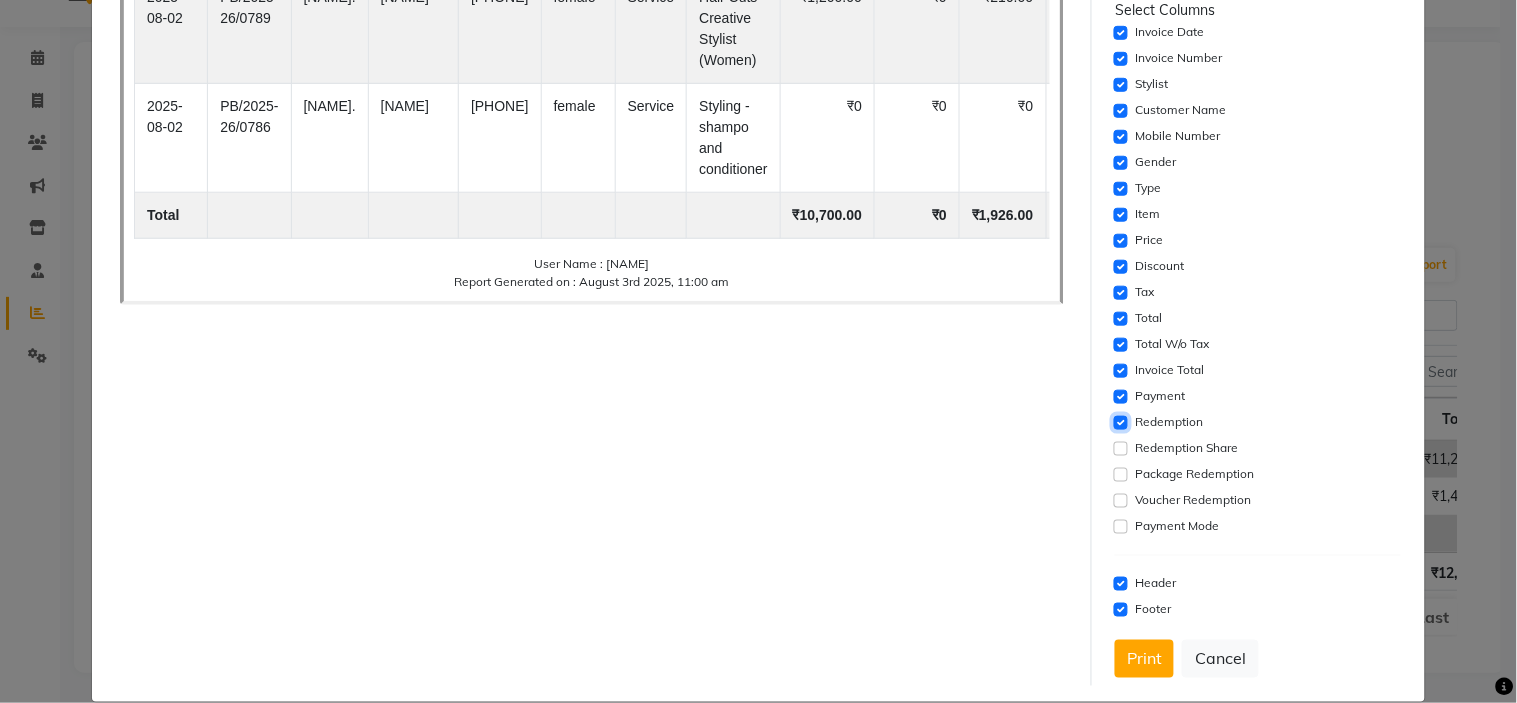 click 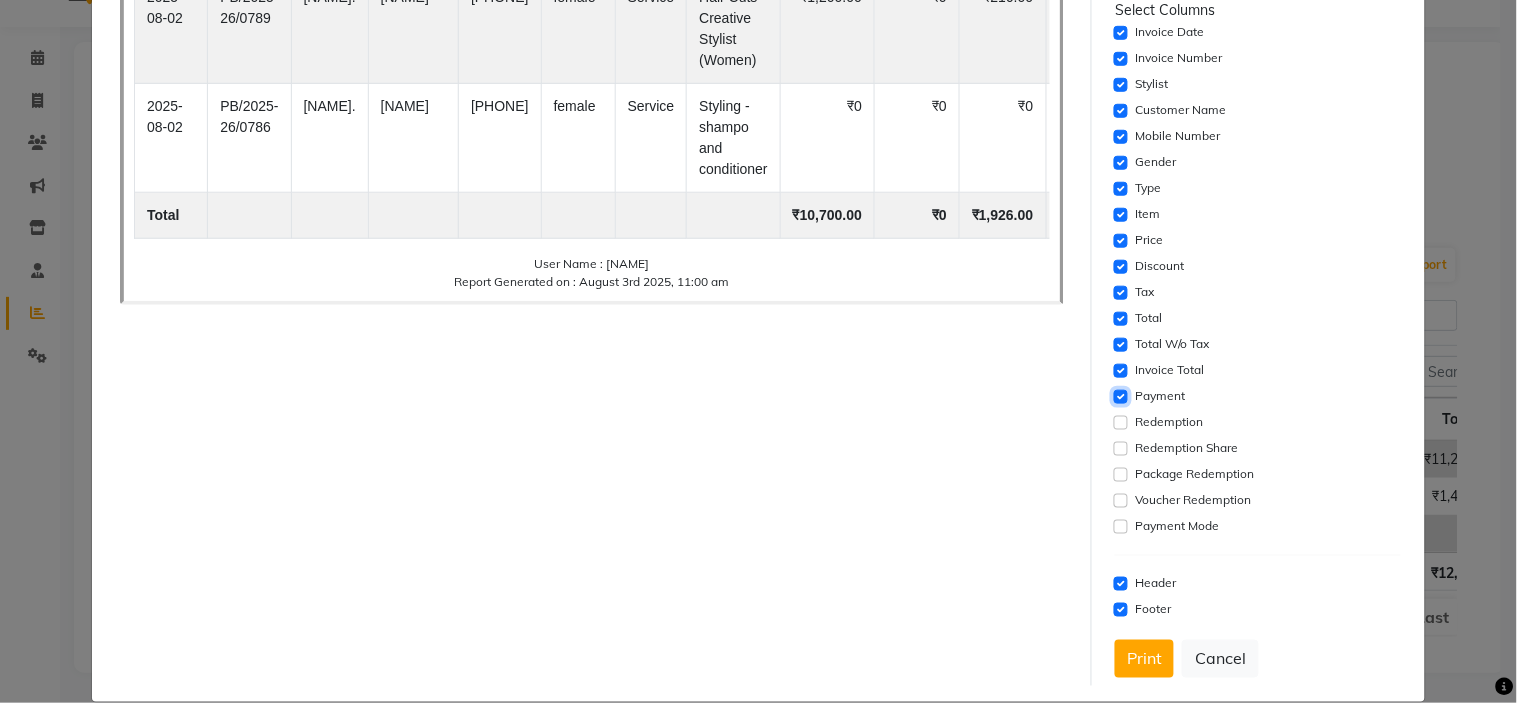 click 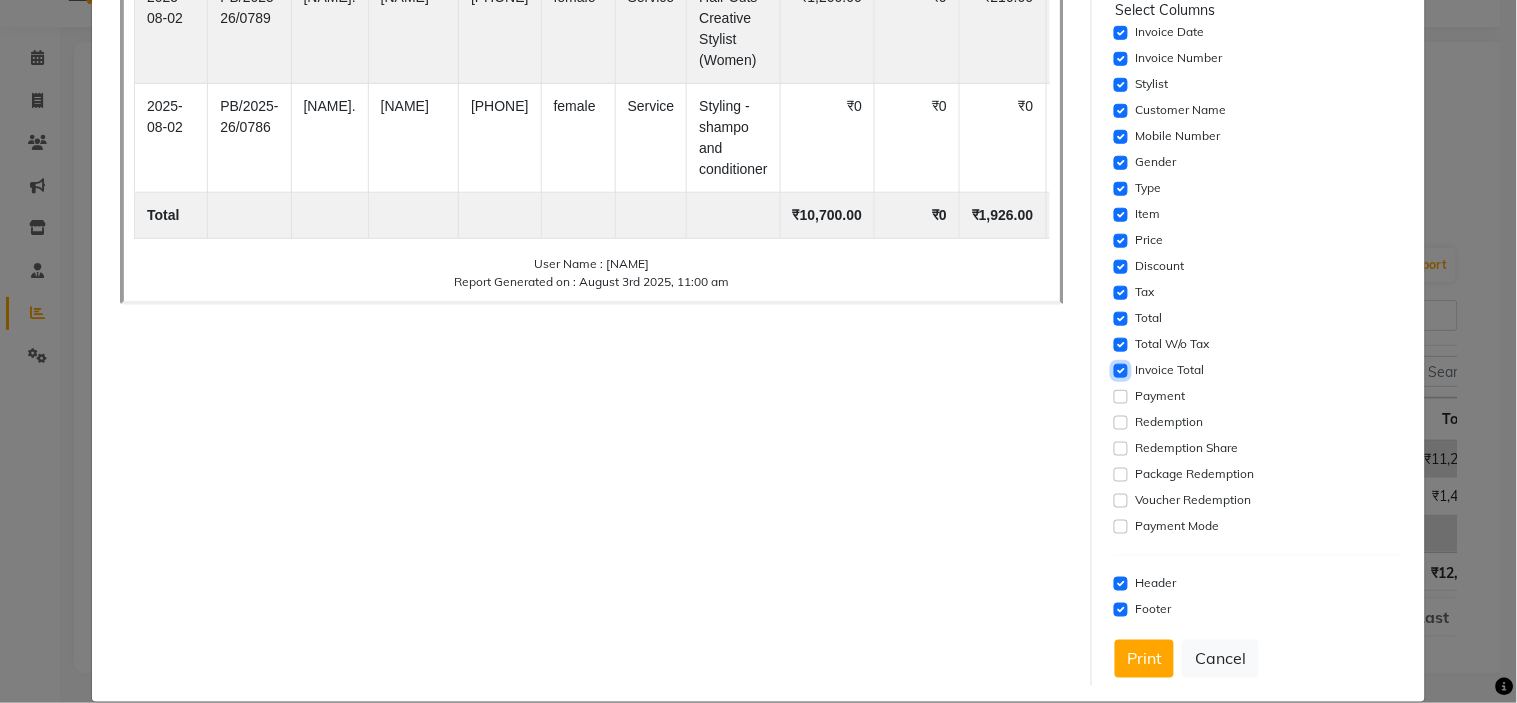 click 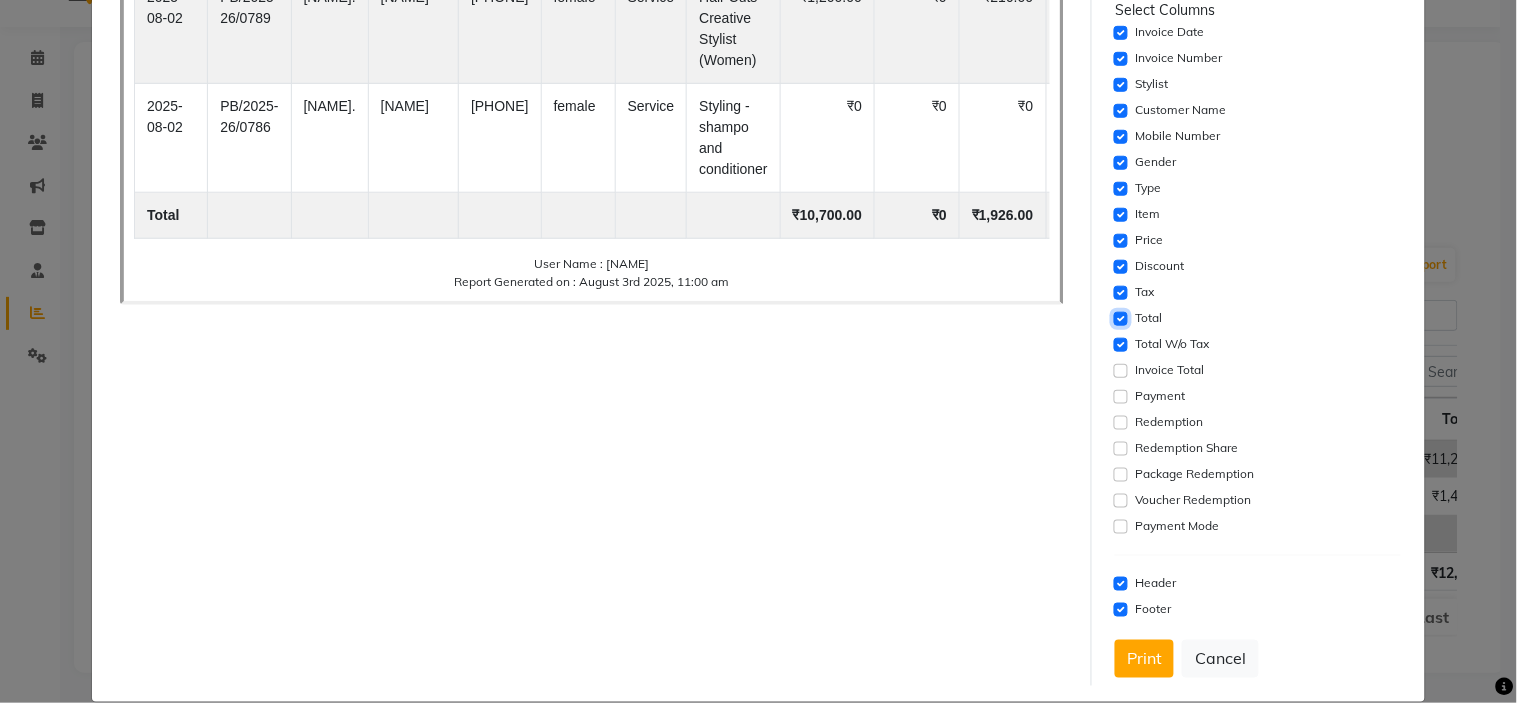 click 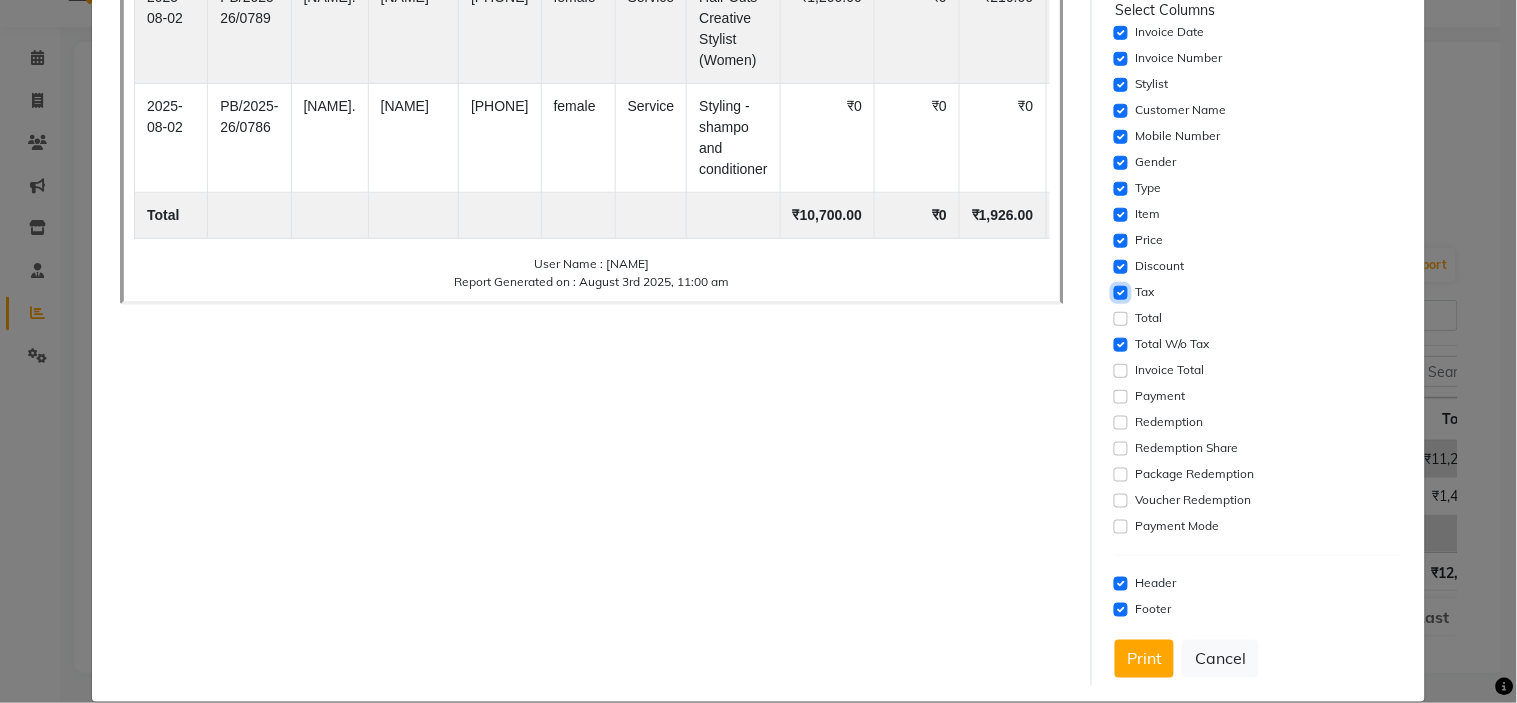 click 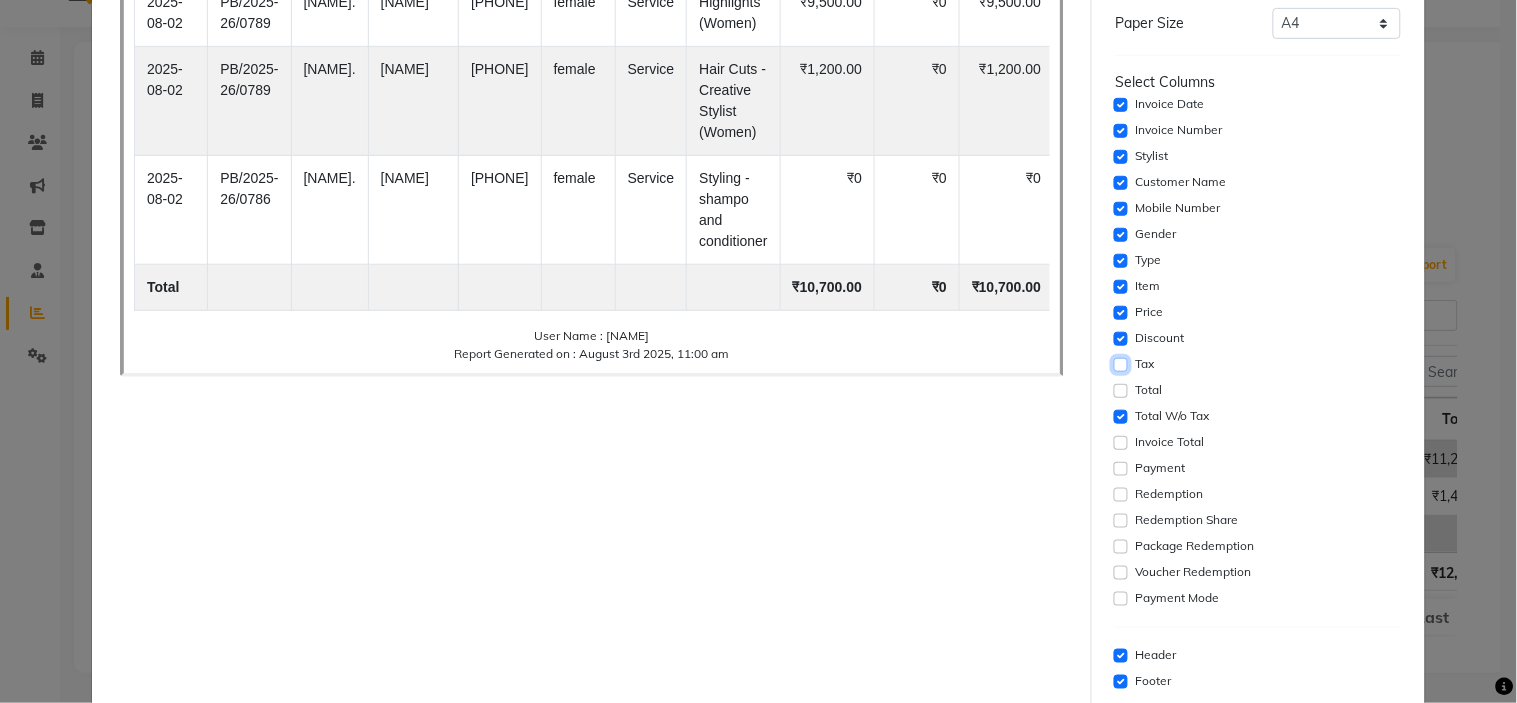 scroll, scrollTop: 222, scrollLeft: 0, axis: vertical 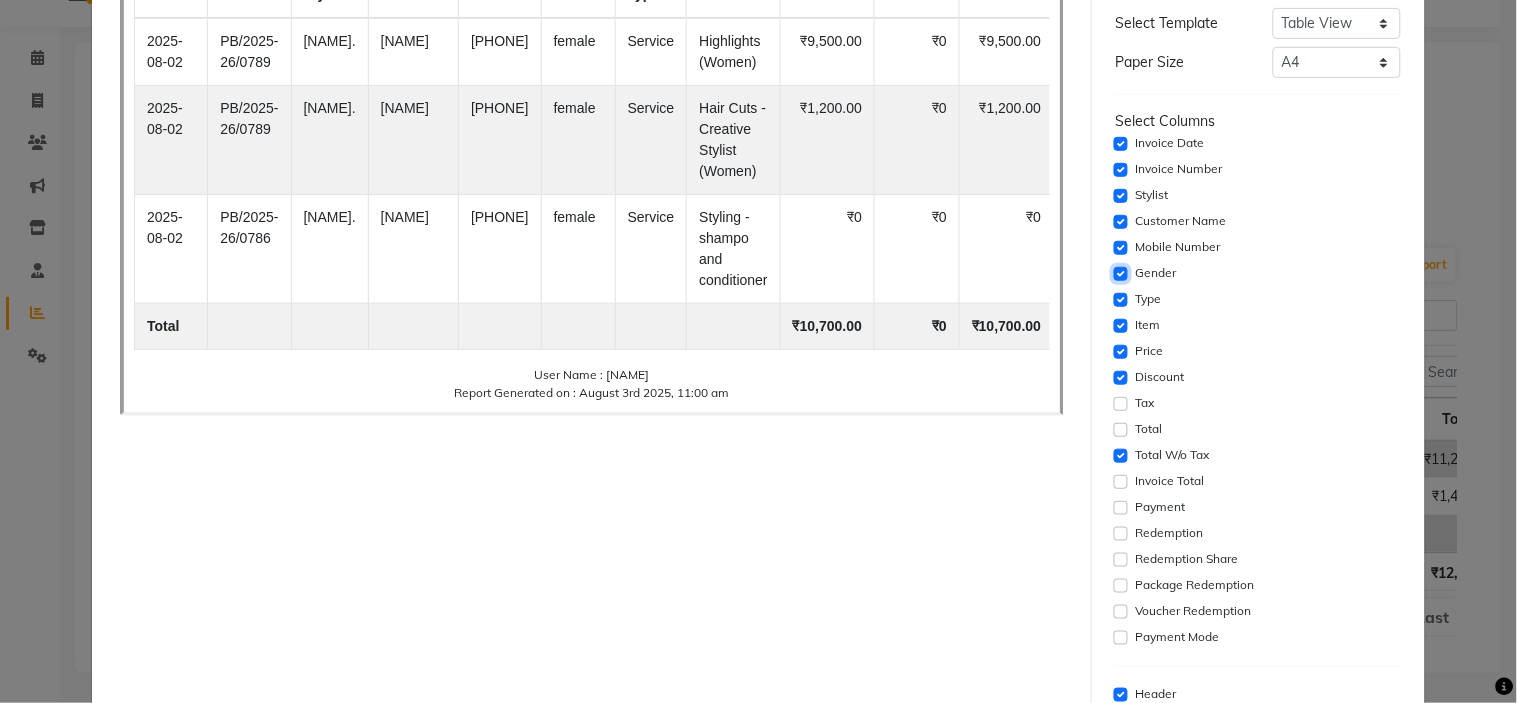 click 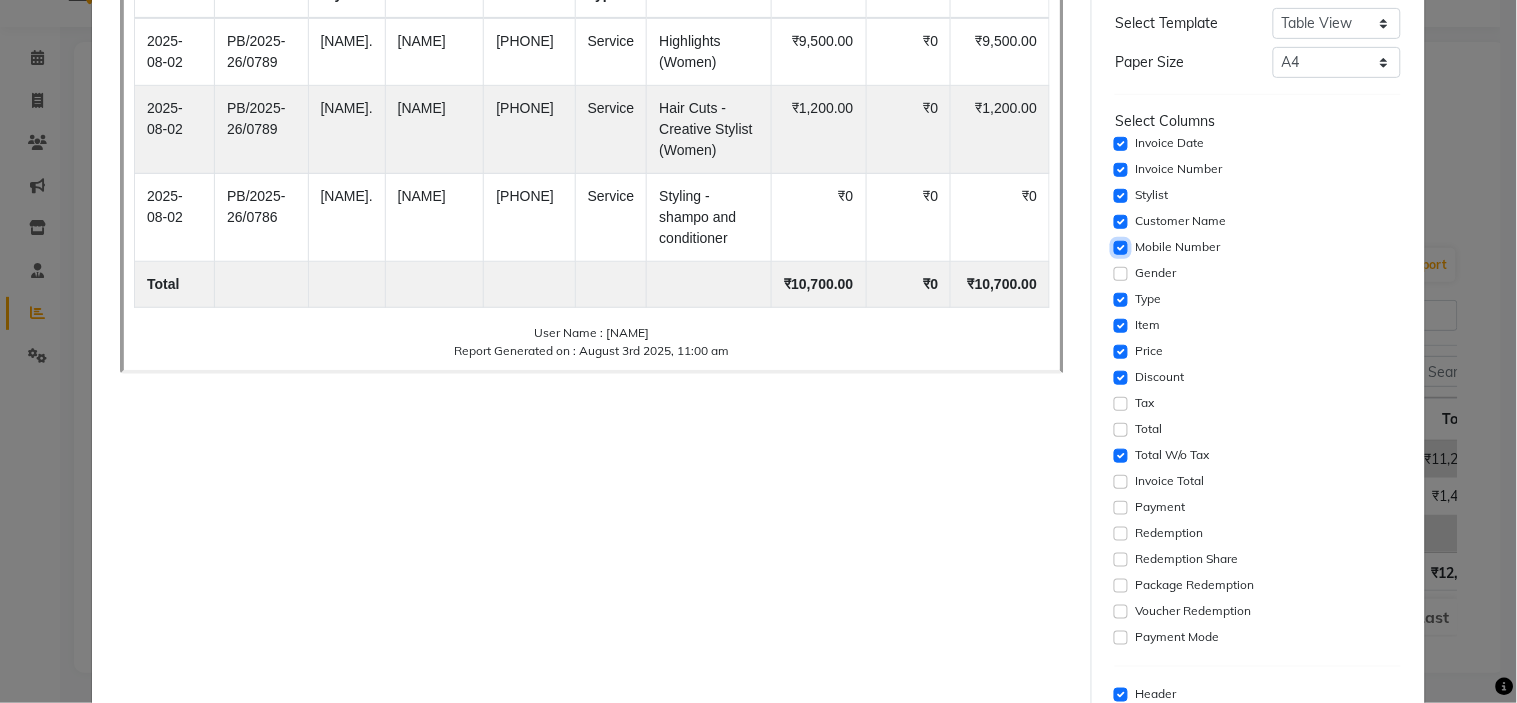 click 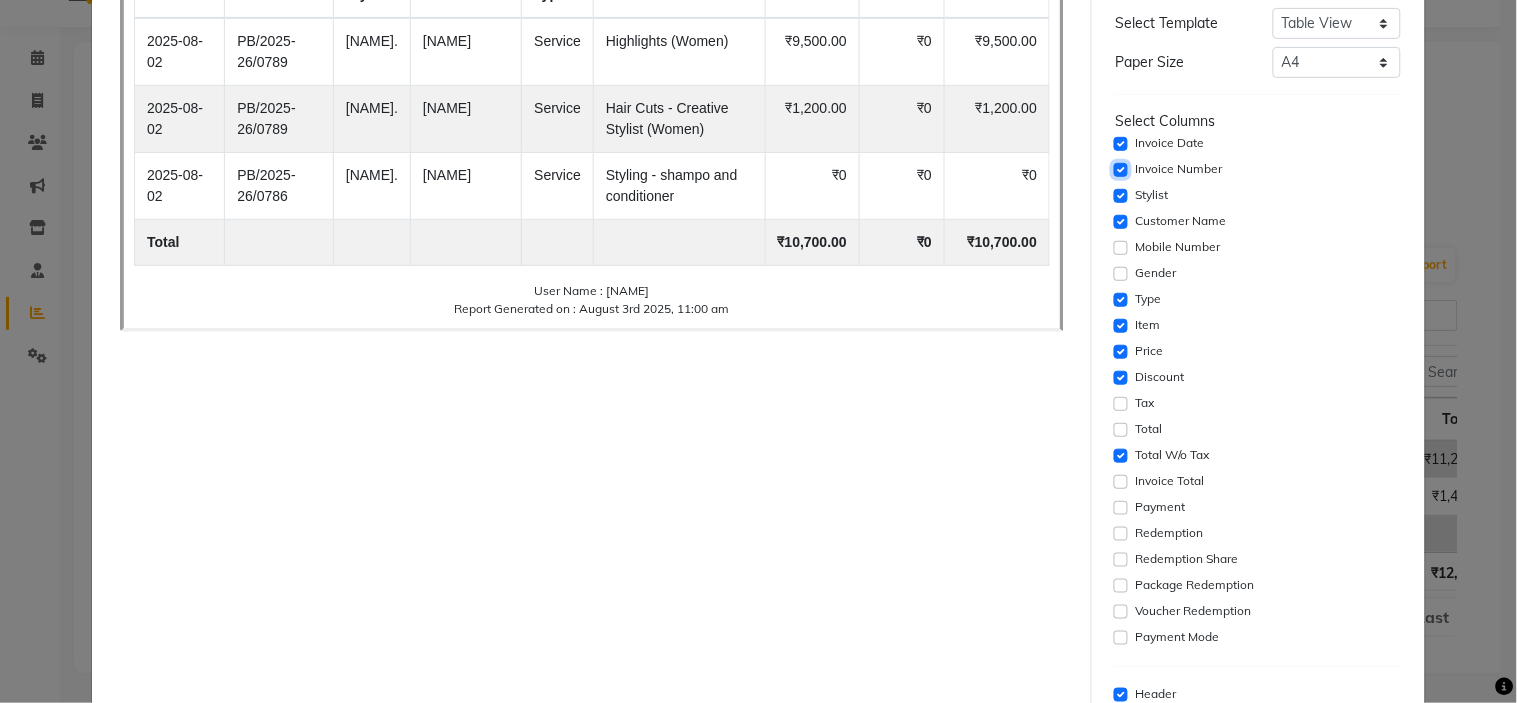 click 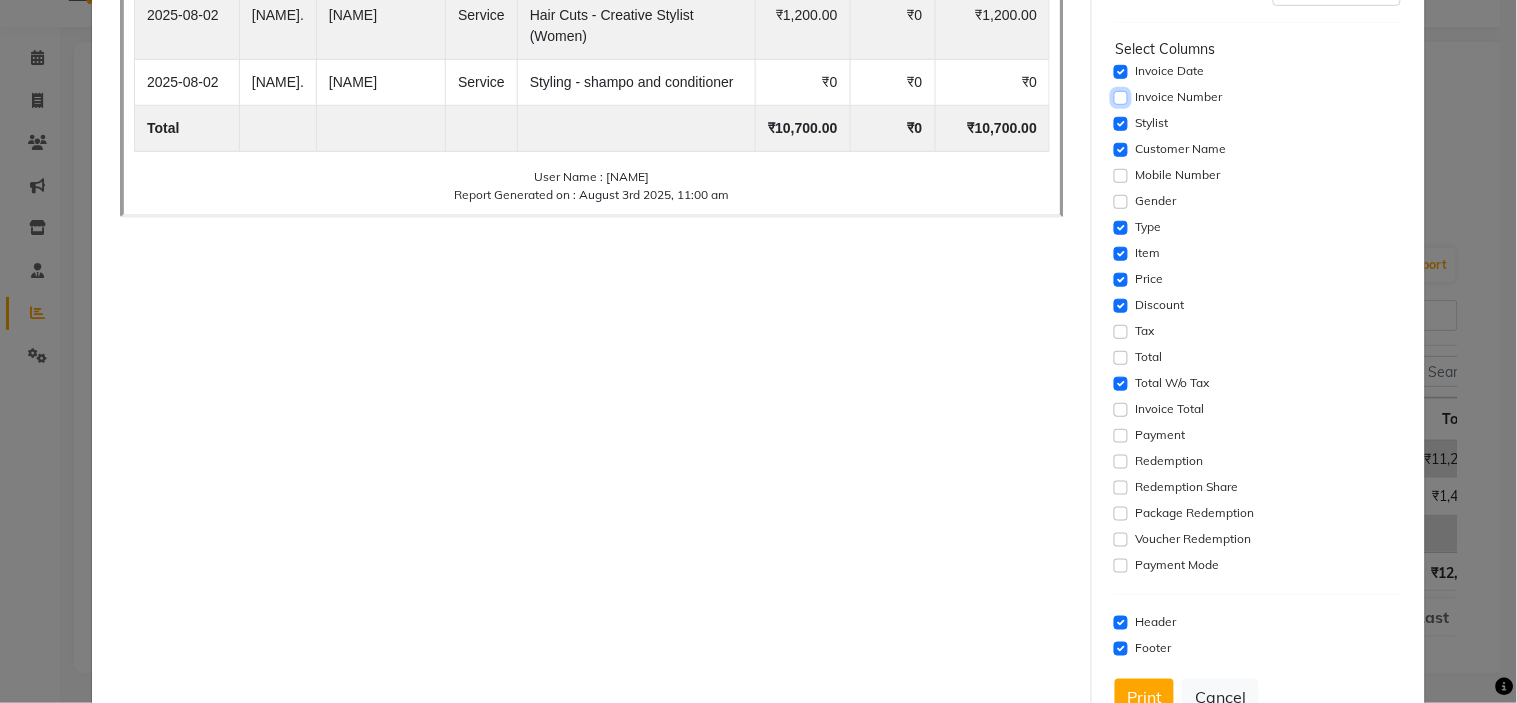 scroll, scrollTop: 333, scrollLeft: 0, axis: vertical 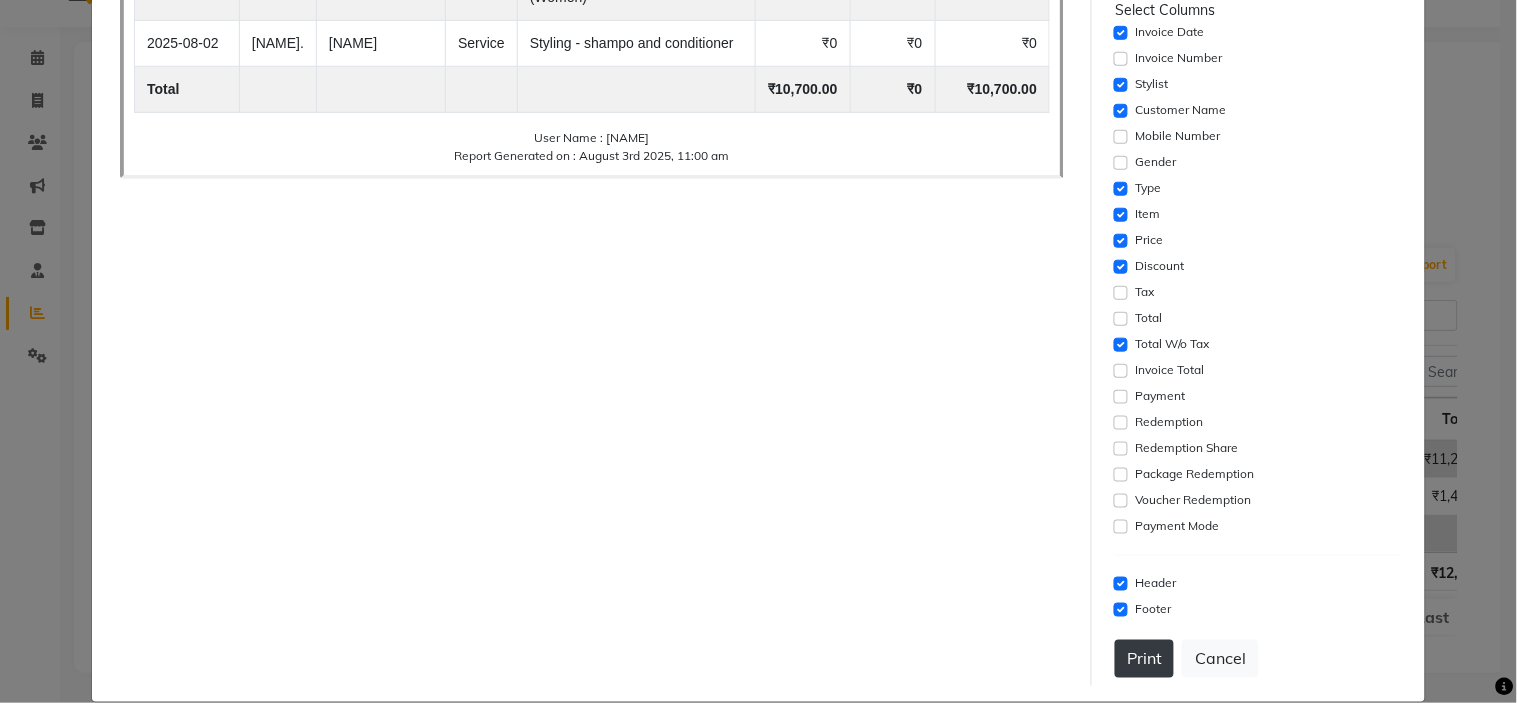 click on "Print" 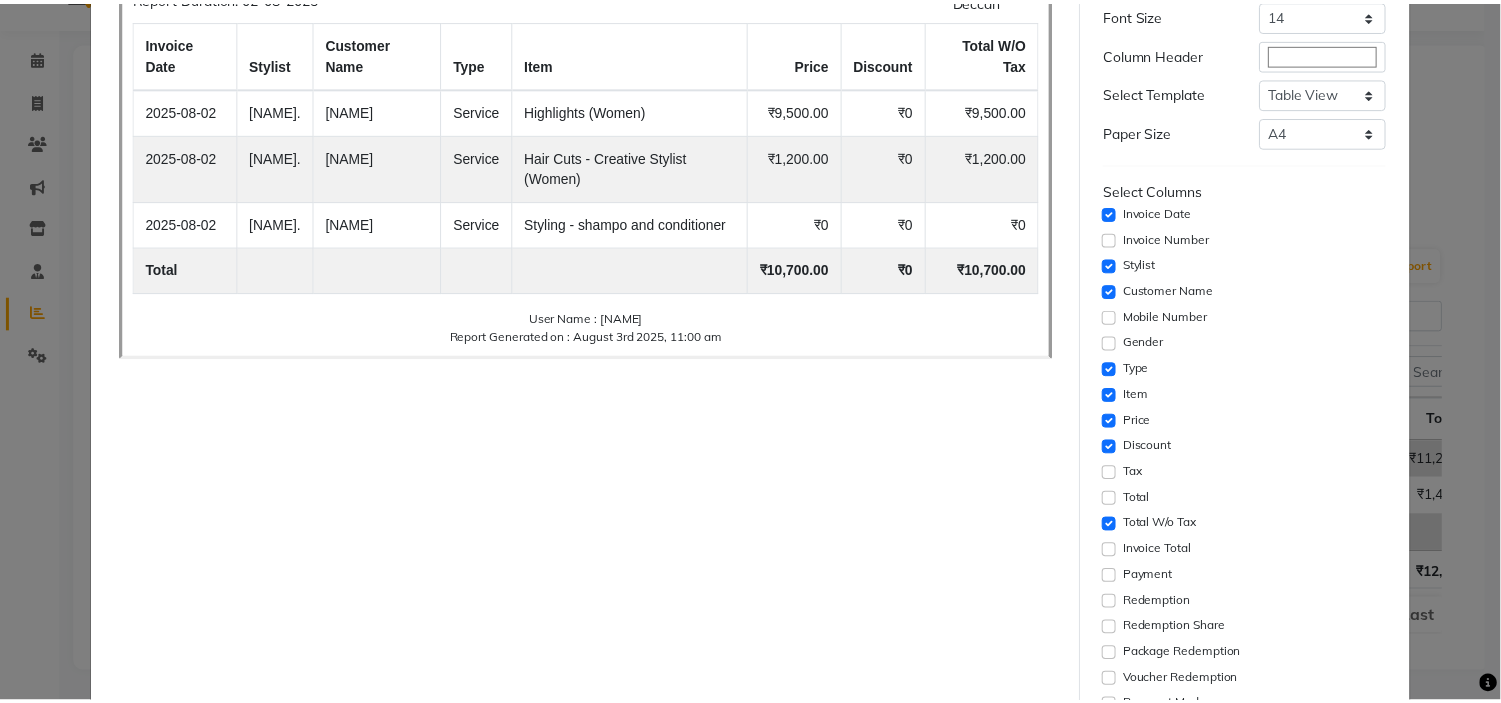 scroll, scrollTop: 0, scrollLeft: 0, axis: both 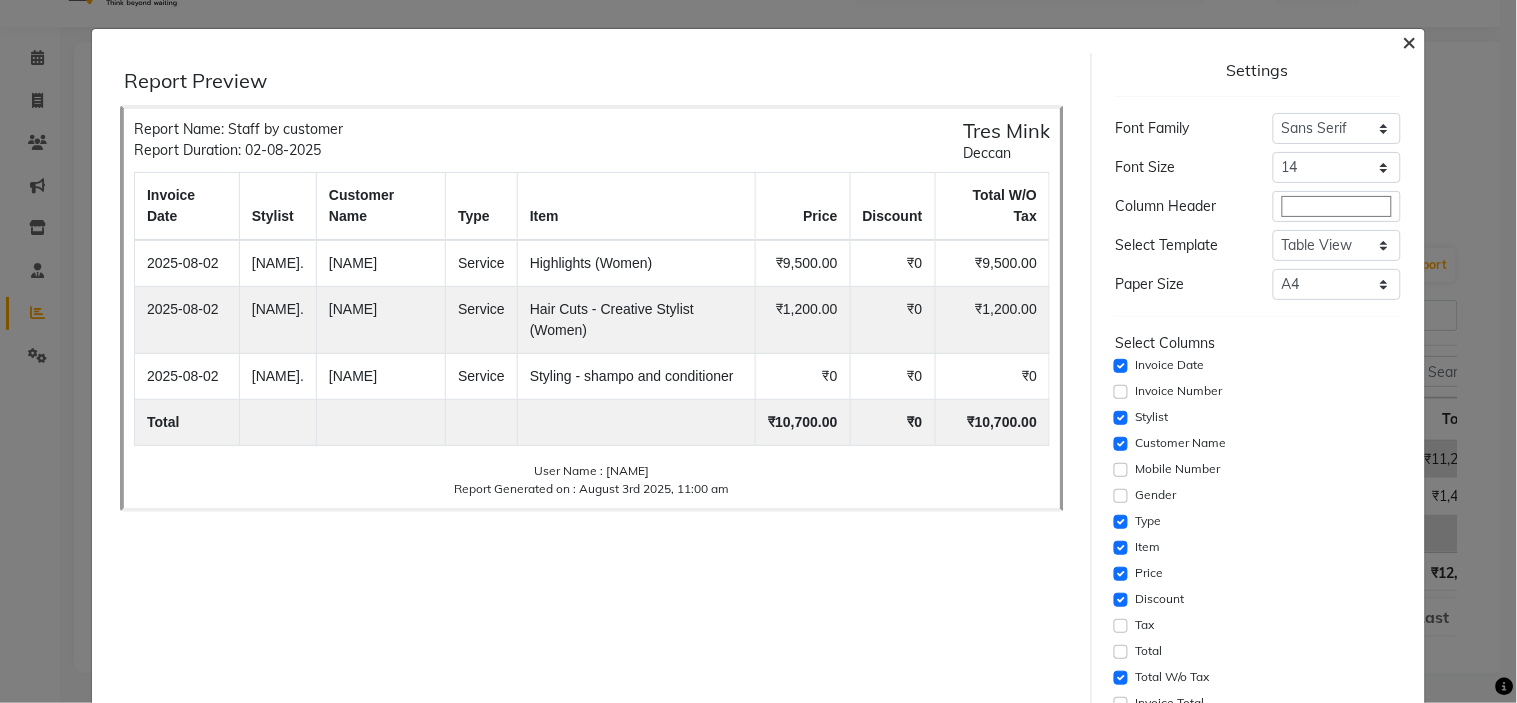 click on "×" 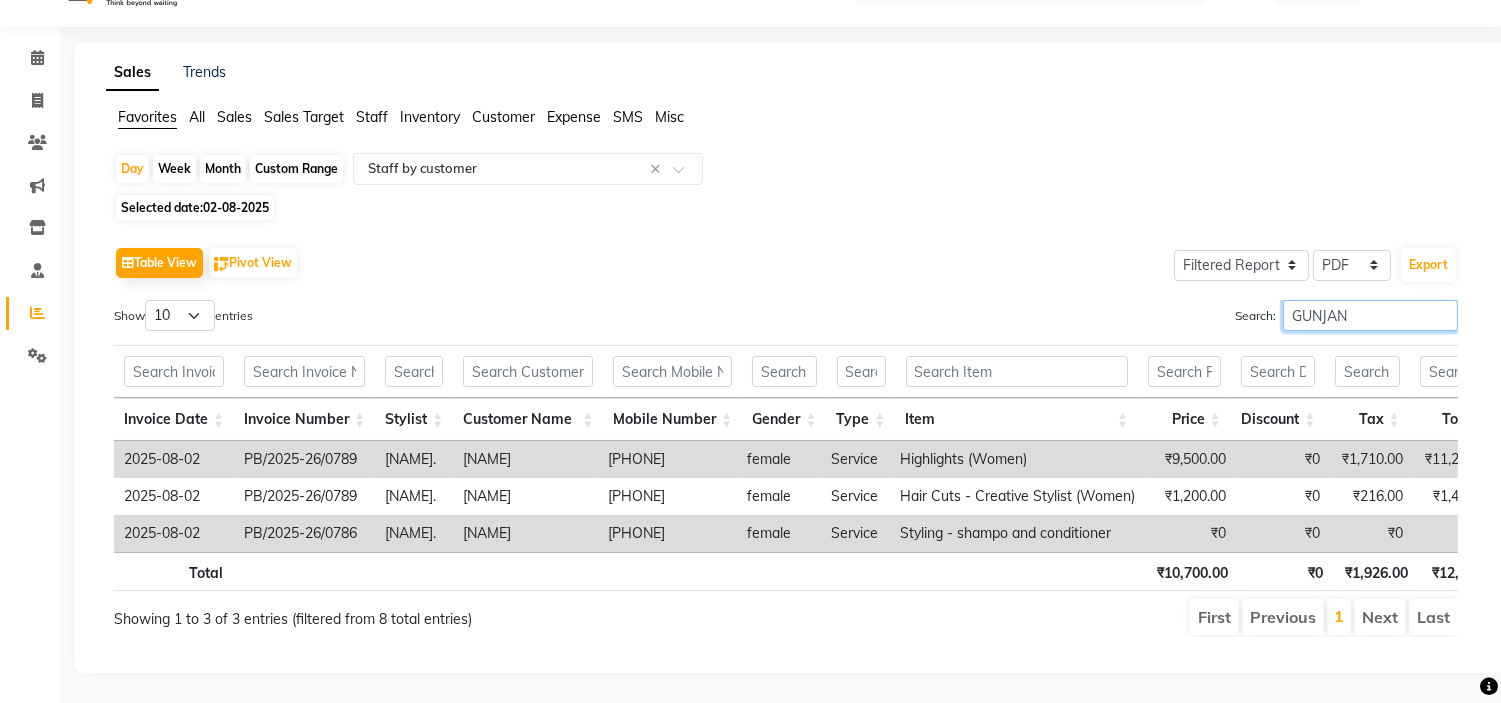 click on "GUNJAN" at bounding box center (1370, 315) 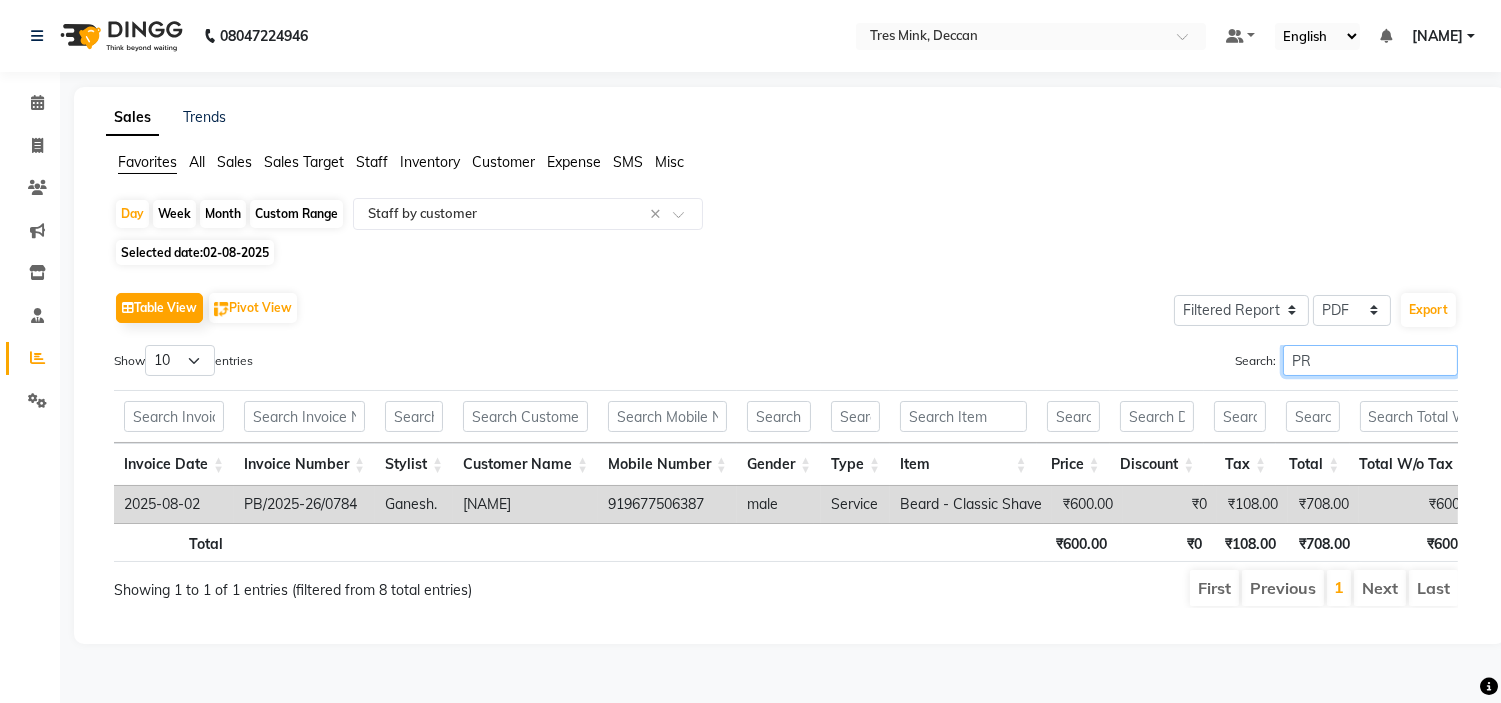 scroll, scrollTop: 5, scrollLeft: 0, axis: vertical 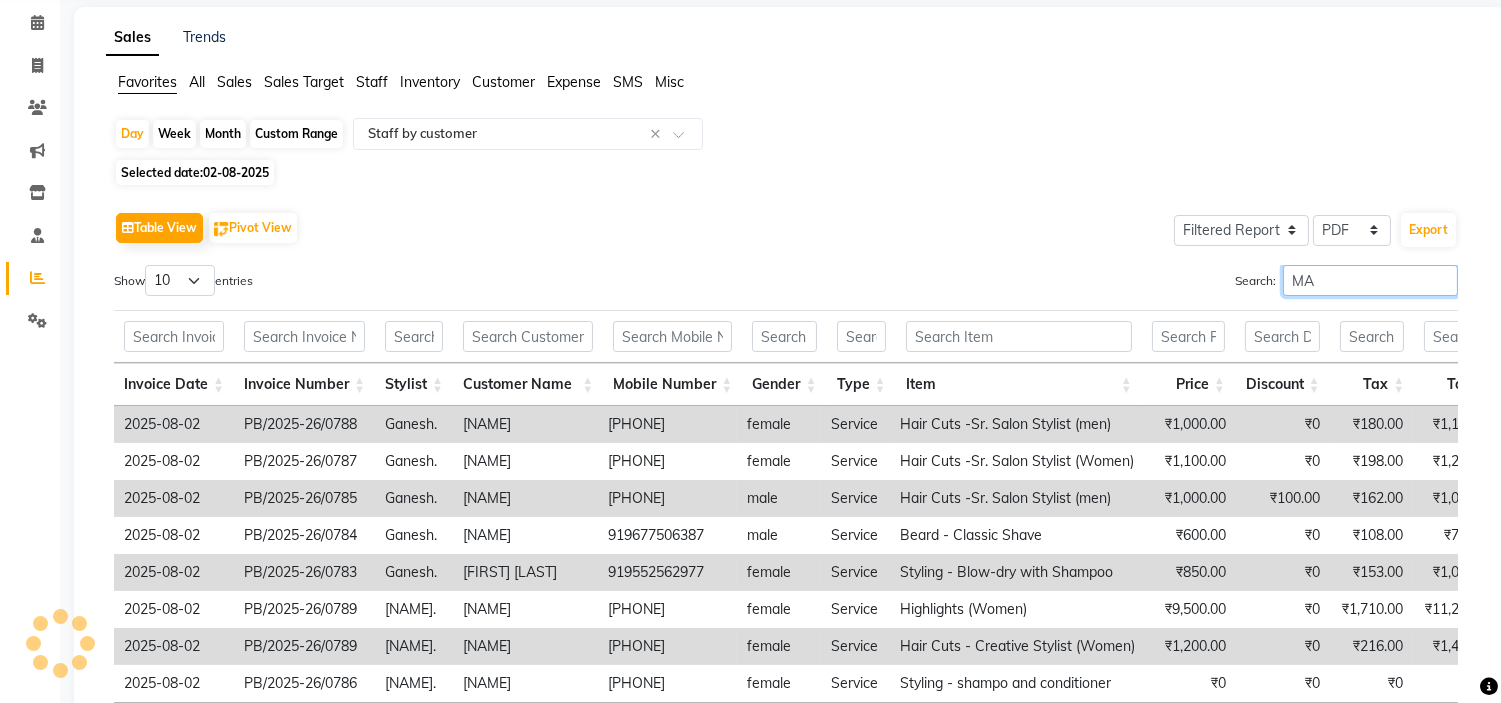 type on "M" 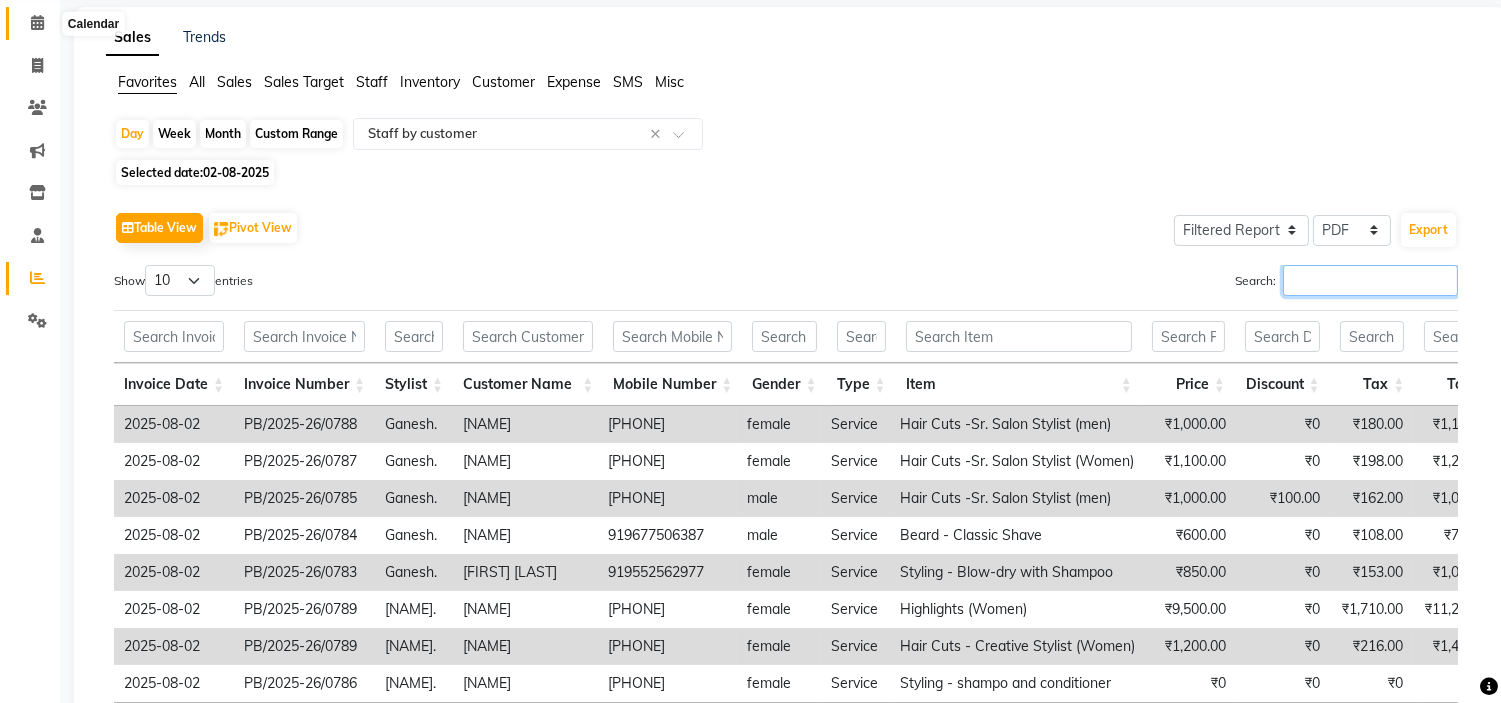 type 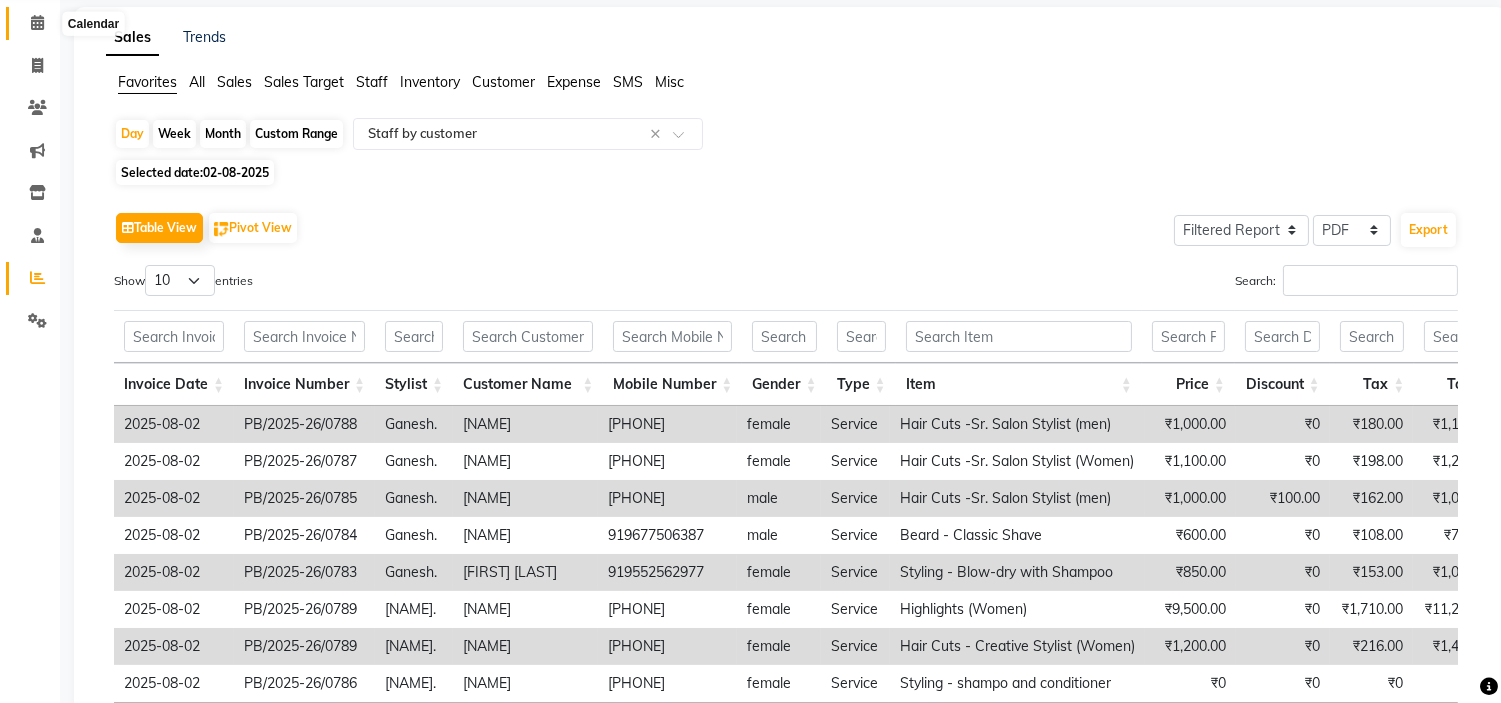 click 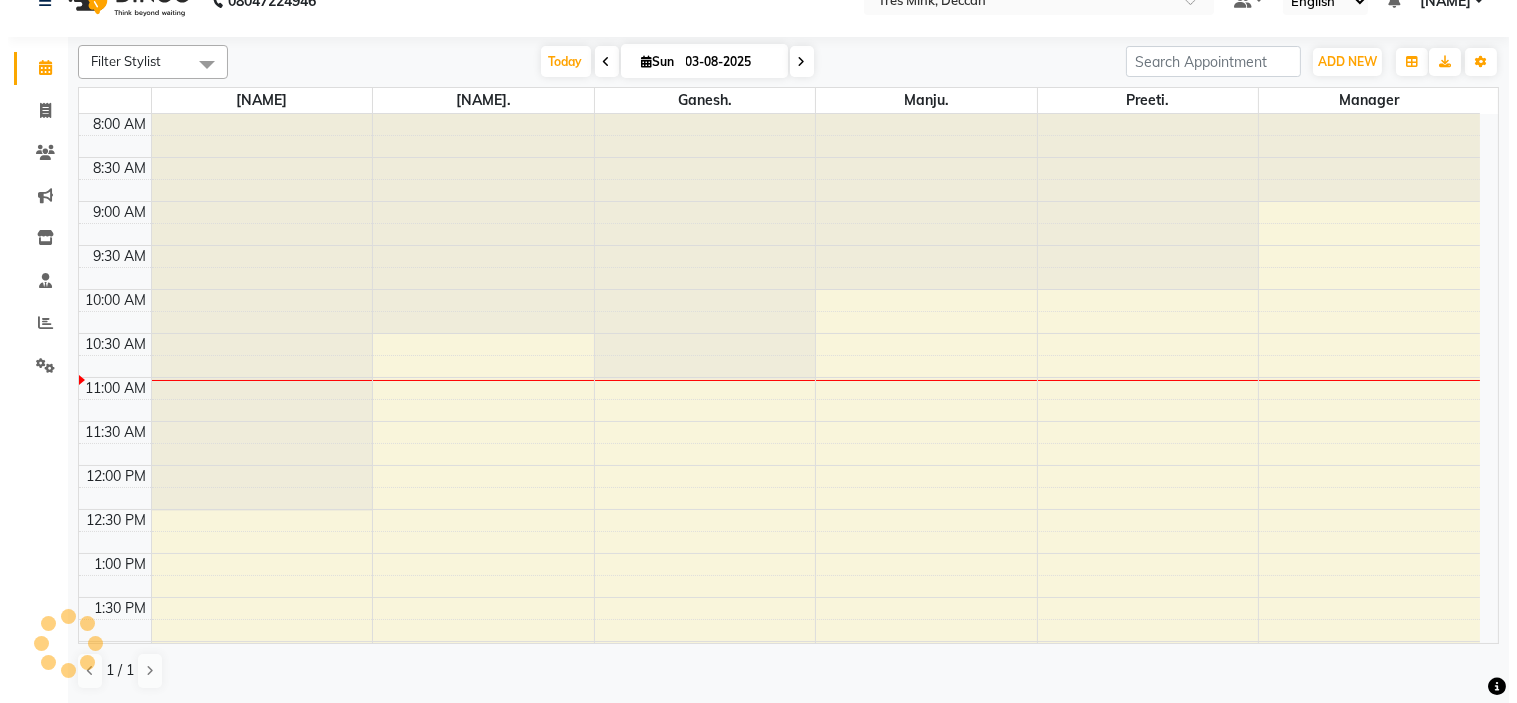 scroll, scrollTop: 0, scrollLeft: 0, axis: both 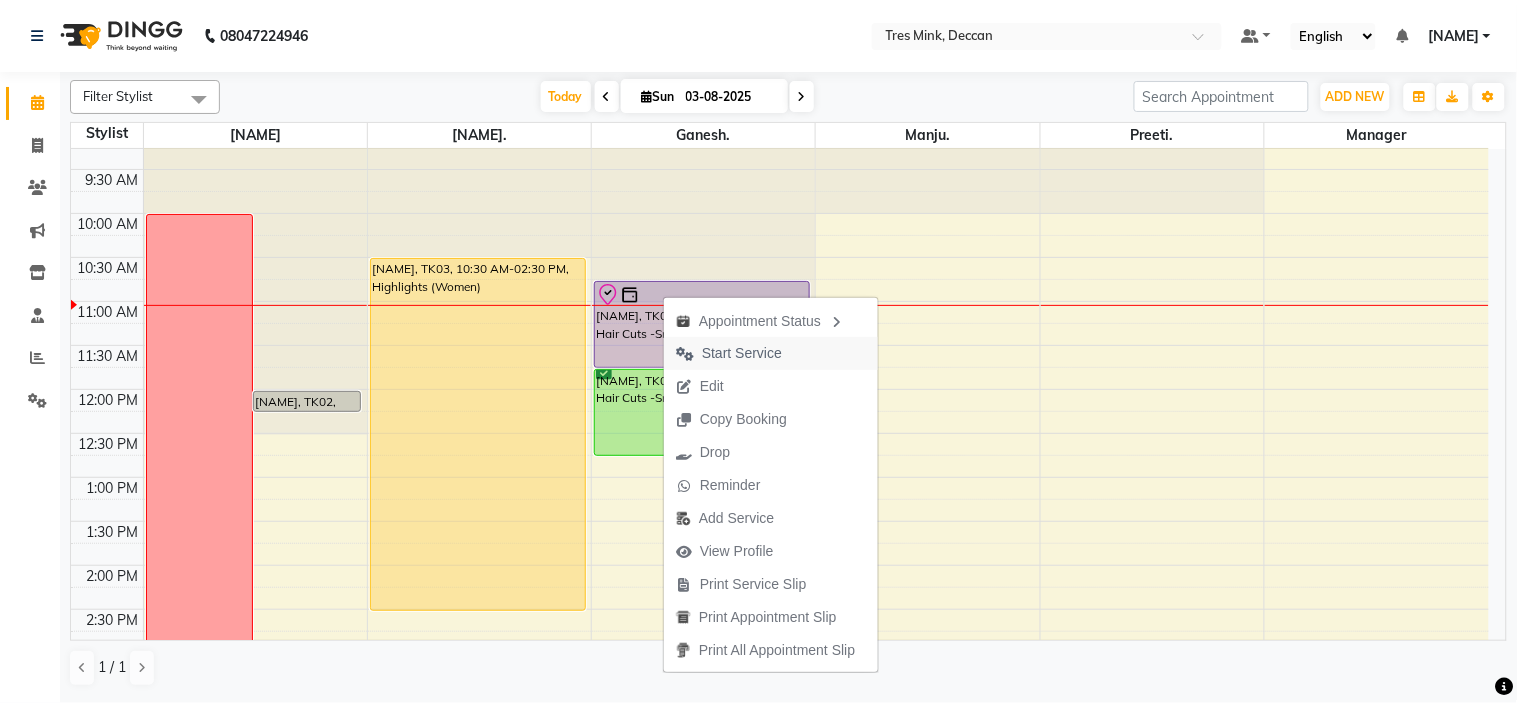 click on "Start Service" at bounding box center [742, 353] 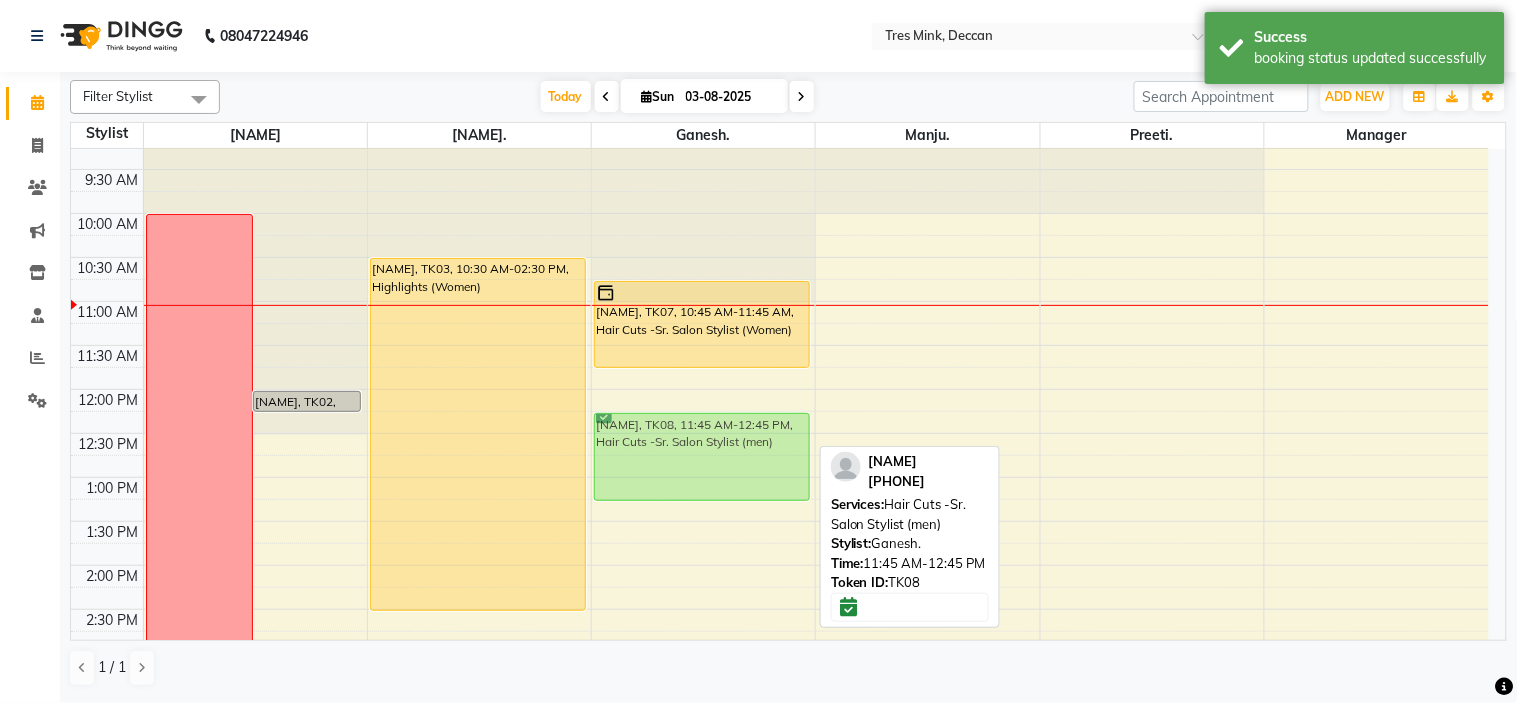 drag, startPoint x: 653, startPoint y: 396, endPoint x: 661, endPoint y: 434, distance: 38.832977 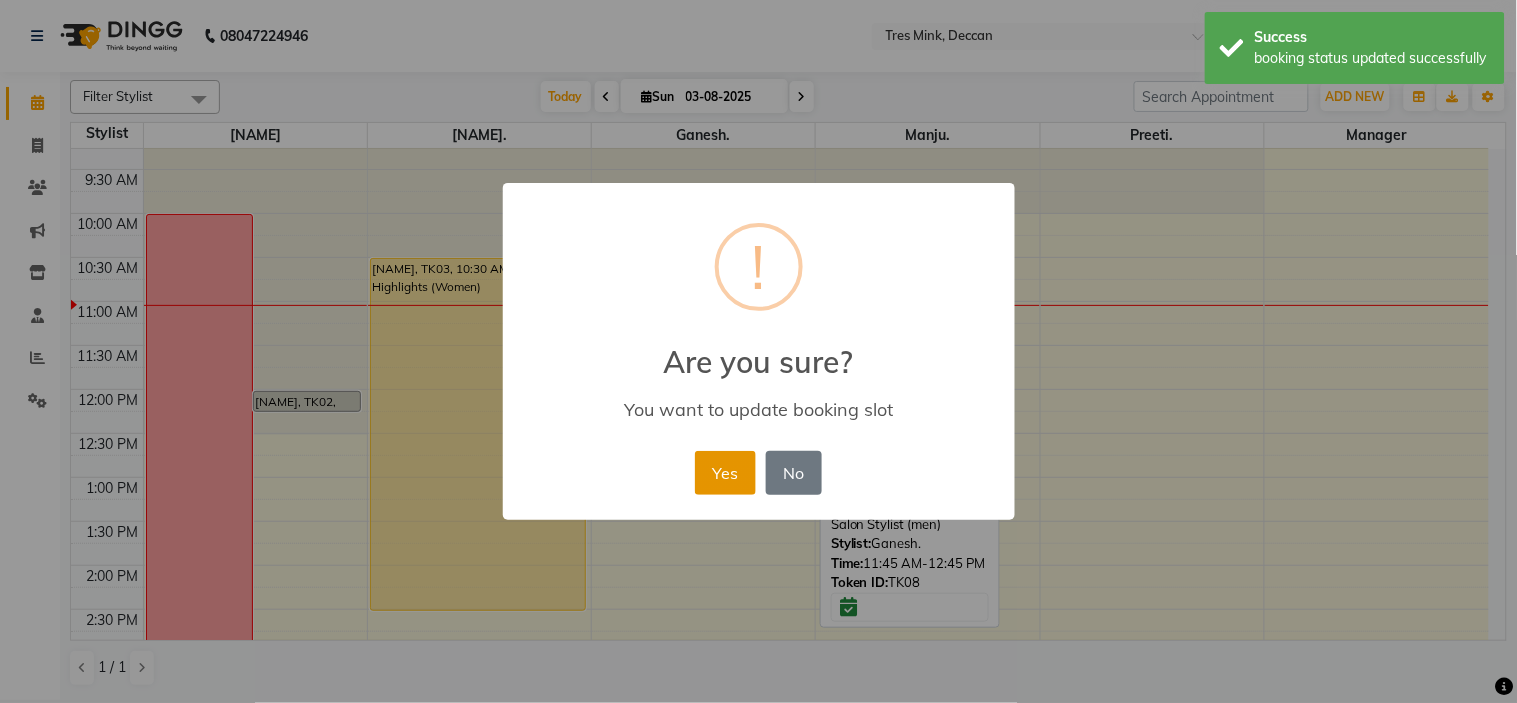 click on "Yes" at bounding box center (725, 473) 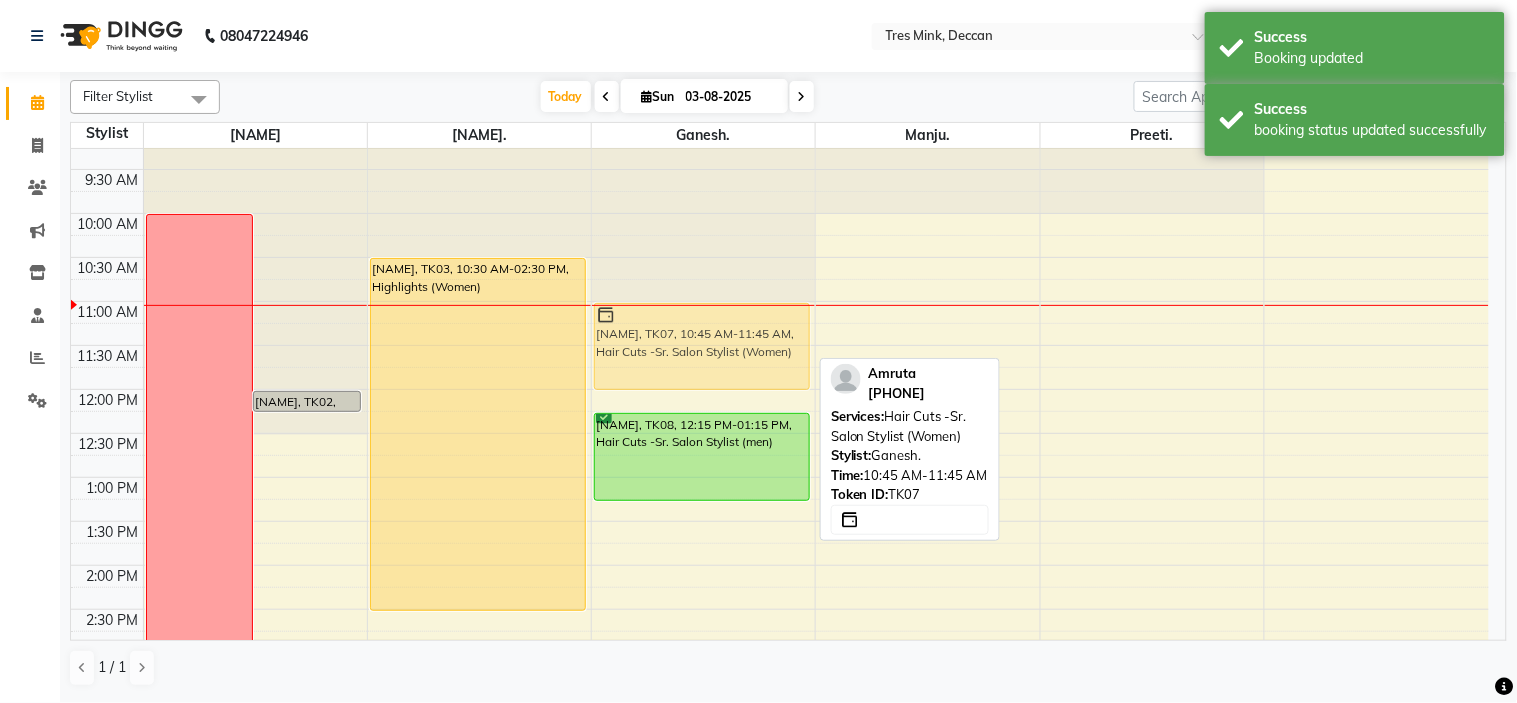 drag, startPoint x: 688, startPoint y: 315, endPoint x: 691, endPoint y: 343, distance: 28.160255 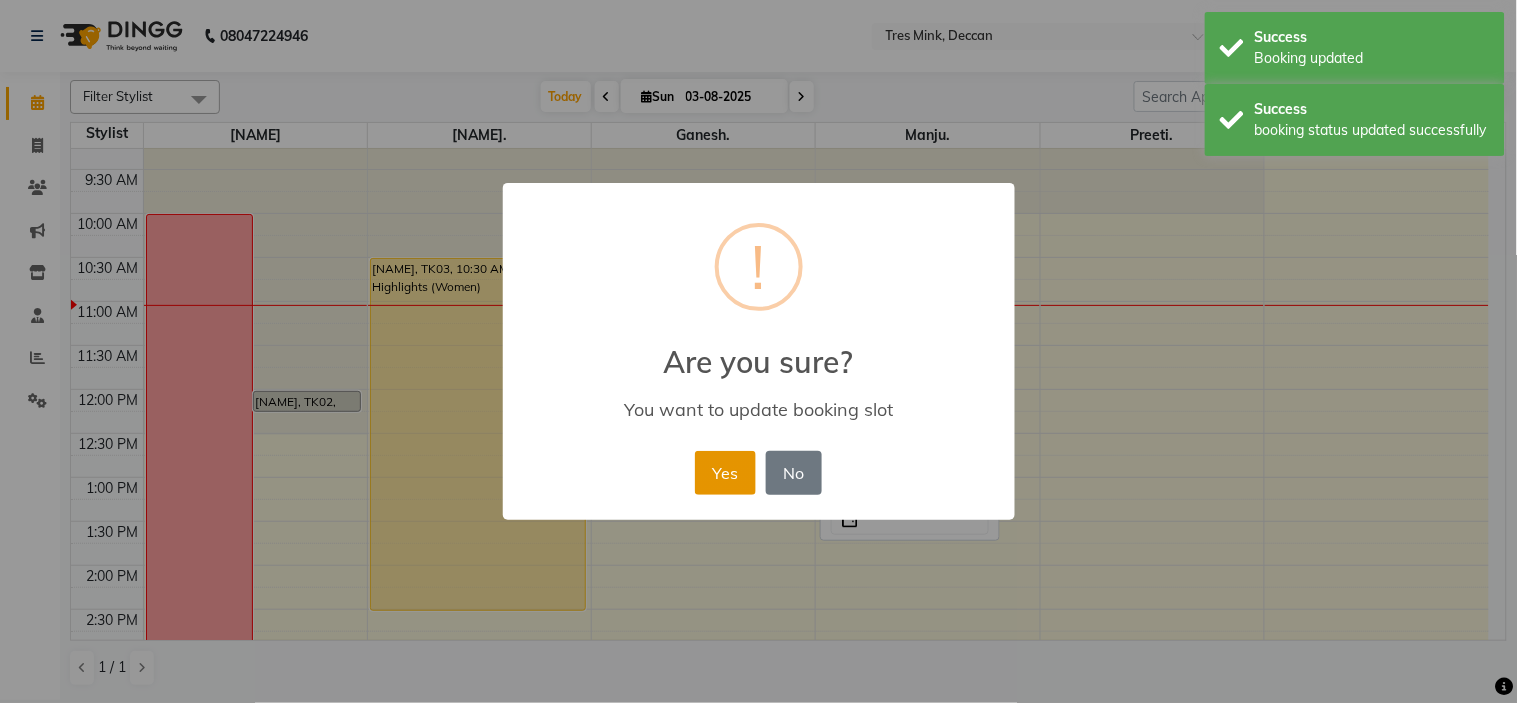 click on "Yes" at bounding box center (725, 473) 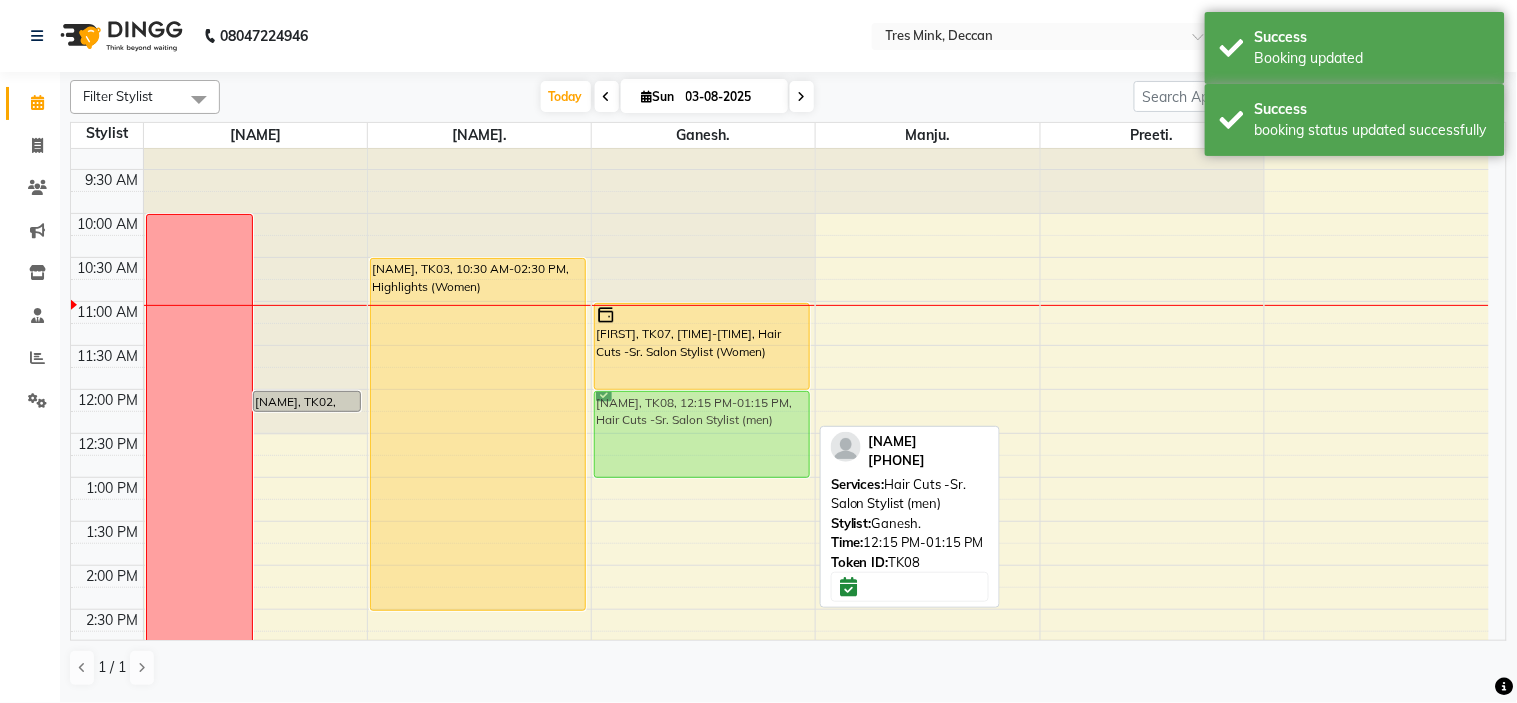 drag, startPoint x: 714, startPoint y: 447, endPoint x: 720, endPoint y: 426, distance: 21.84033 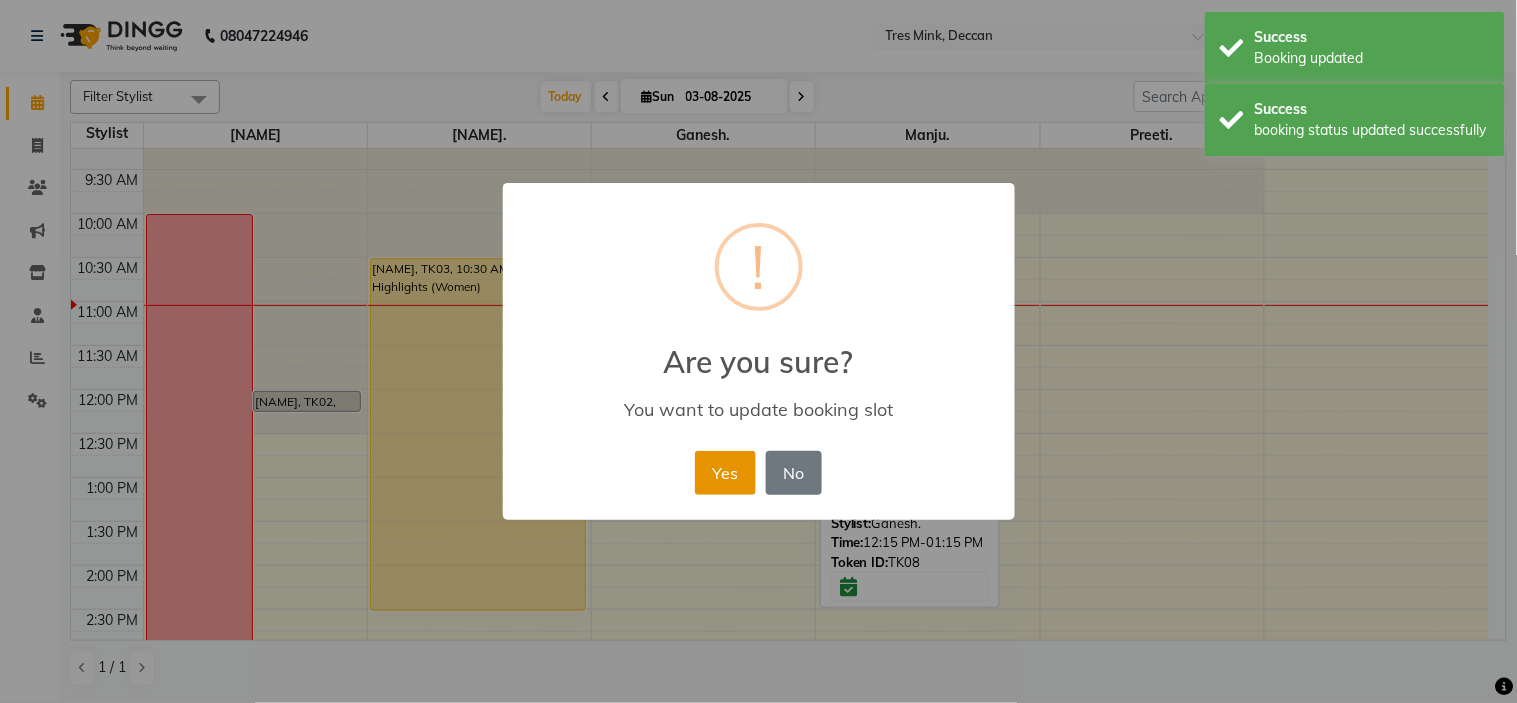 click on "Yes" at bounding box center [725, 473] 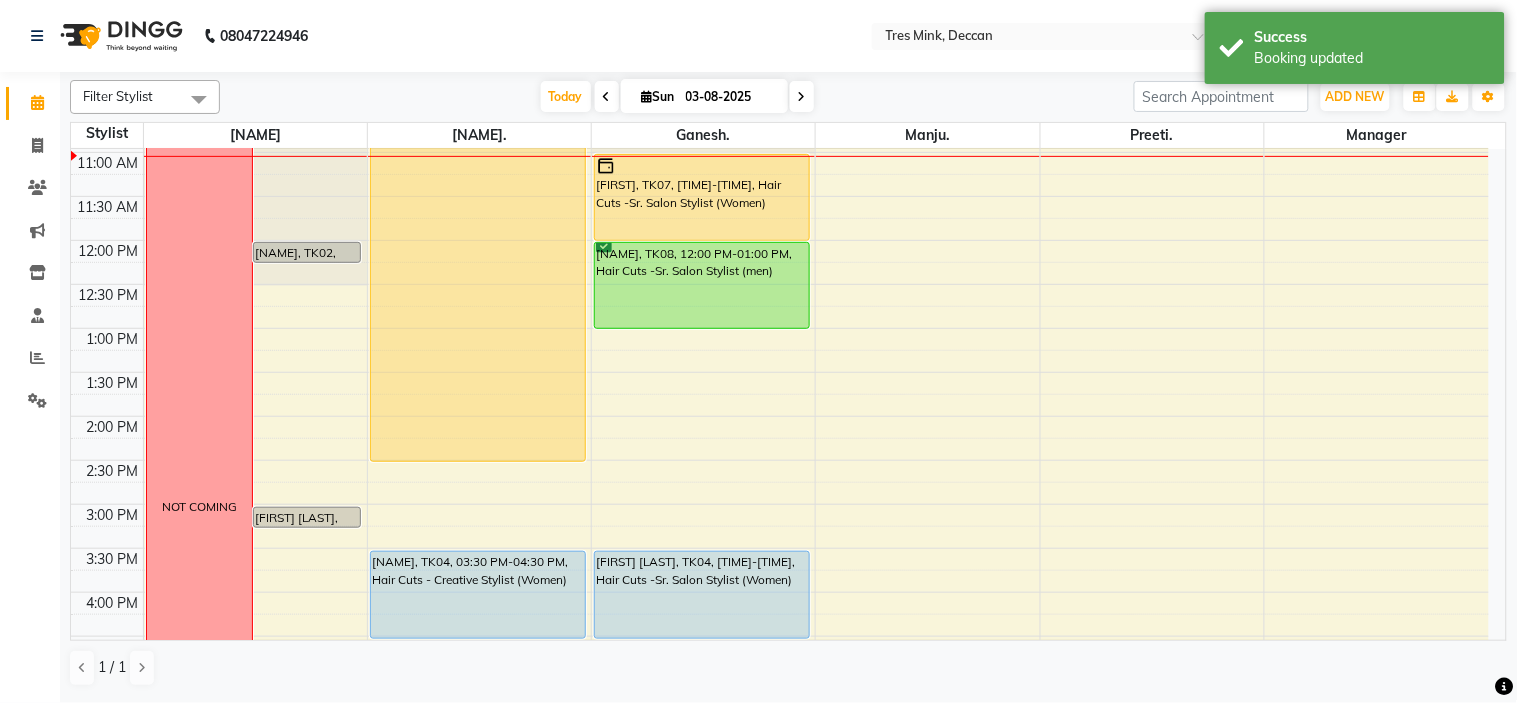 scroll, scrollTop: 222, scrollLeft: 0, axis: vertical 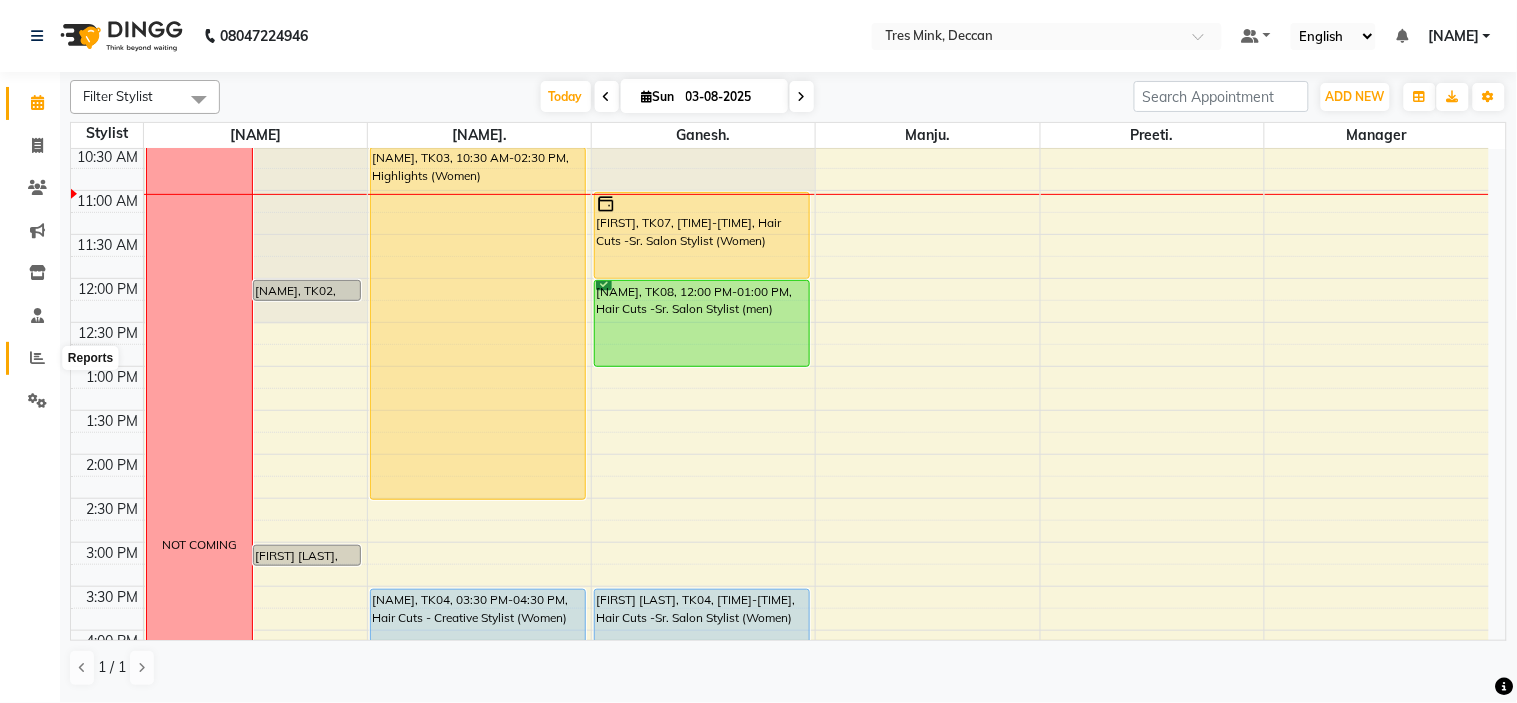 click 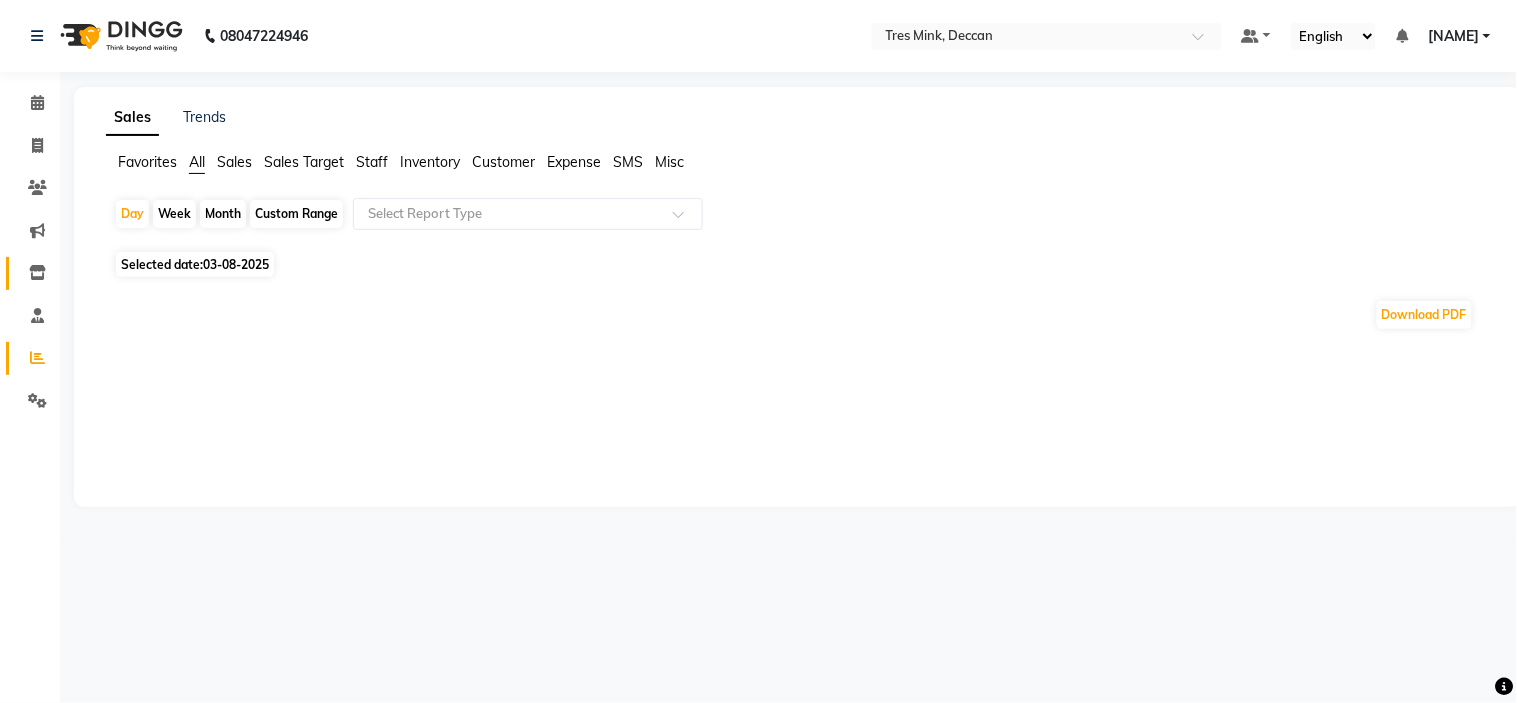 click on "Inventory" 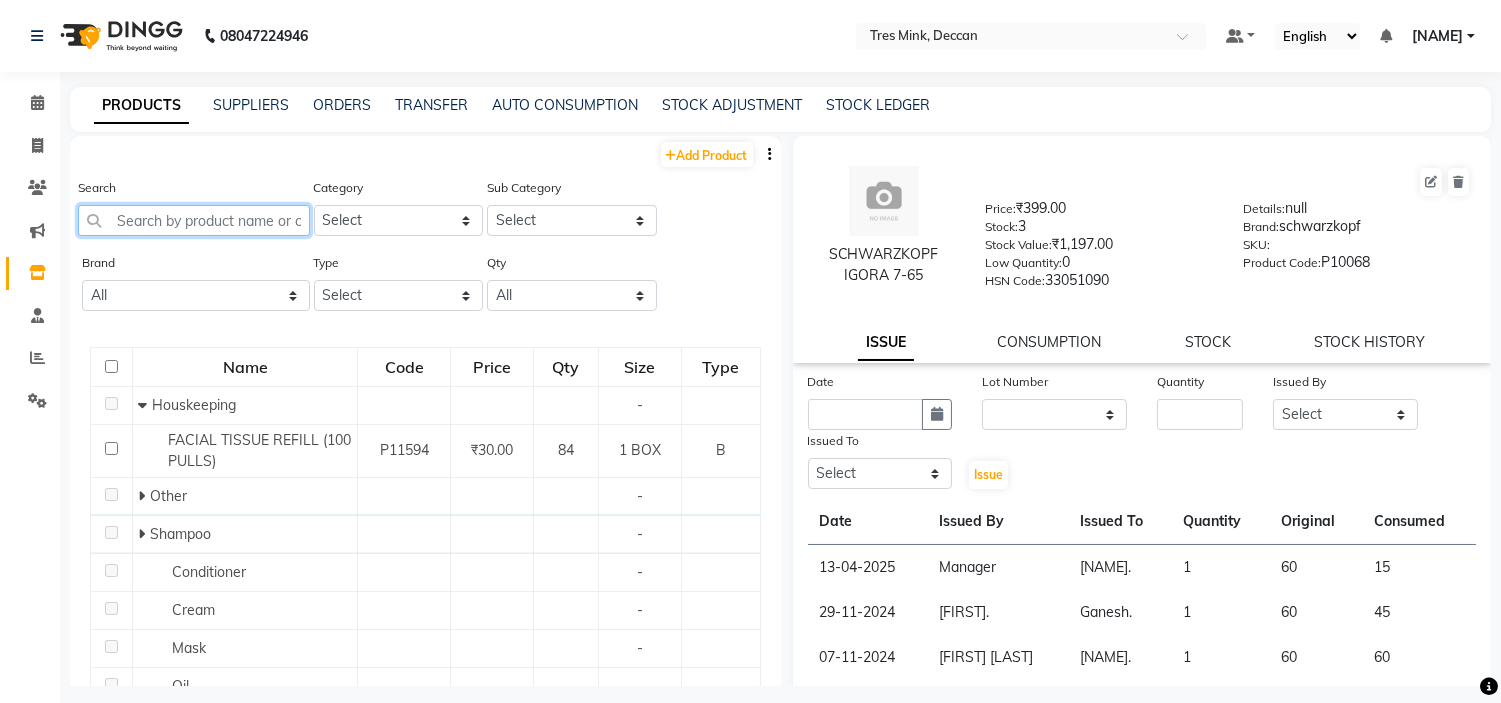 click 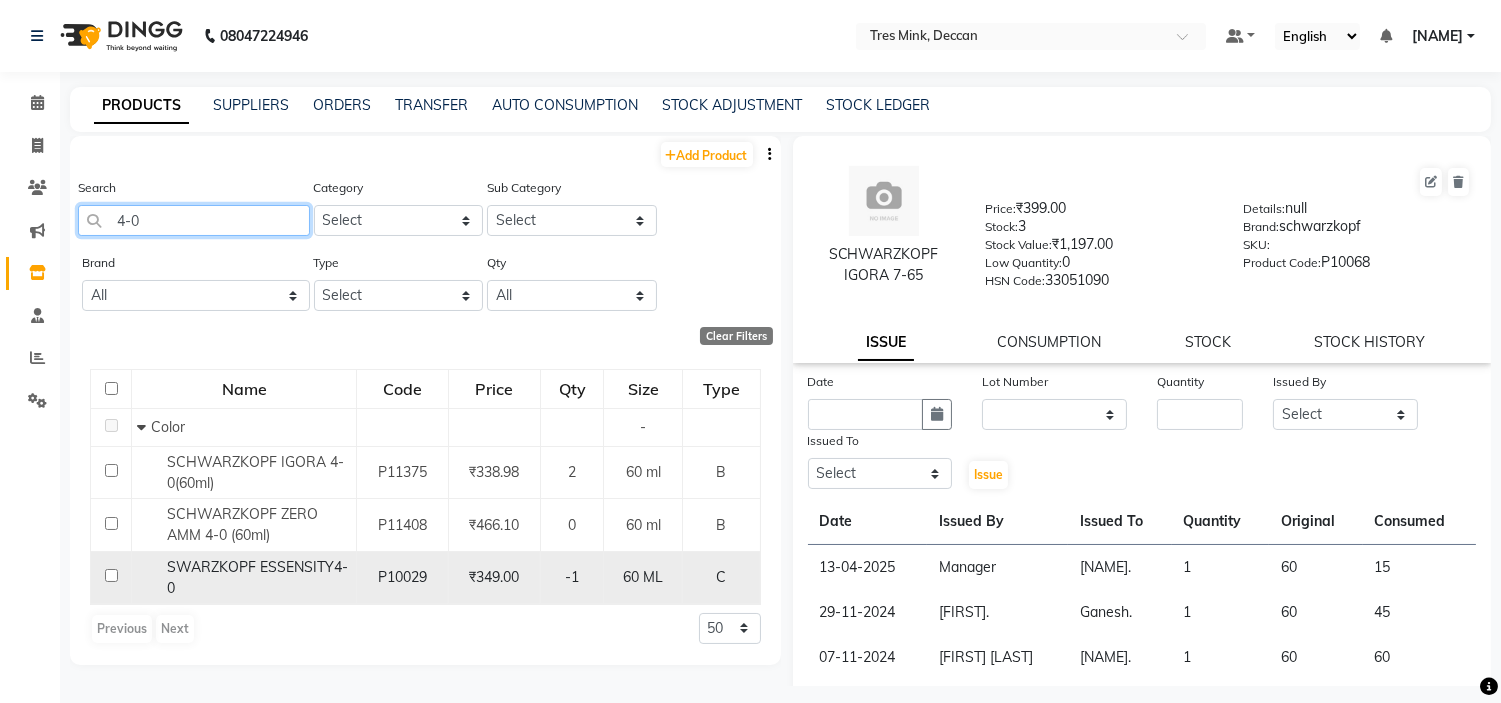 type on "4-0" 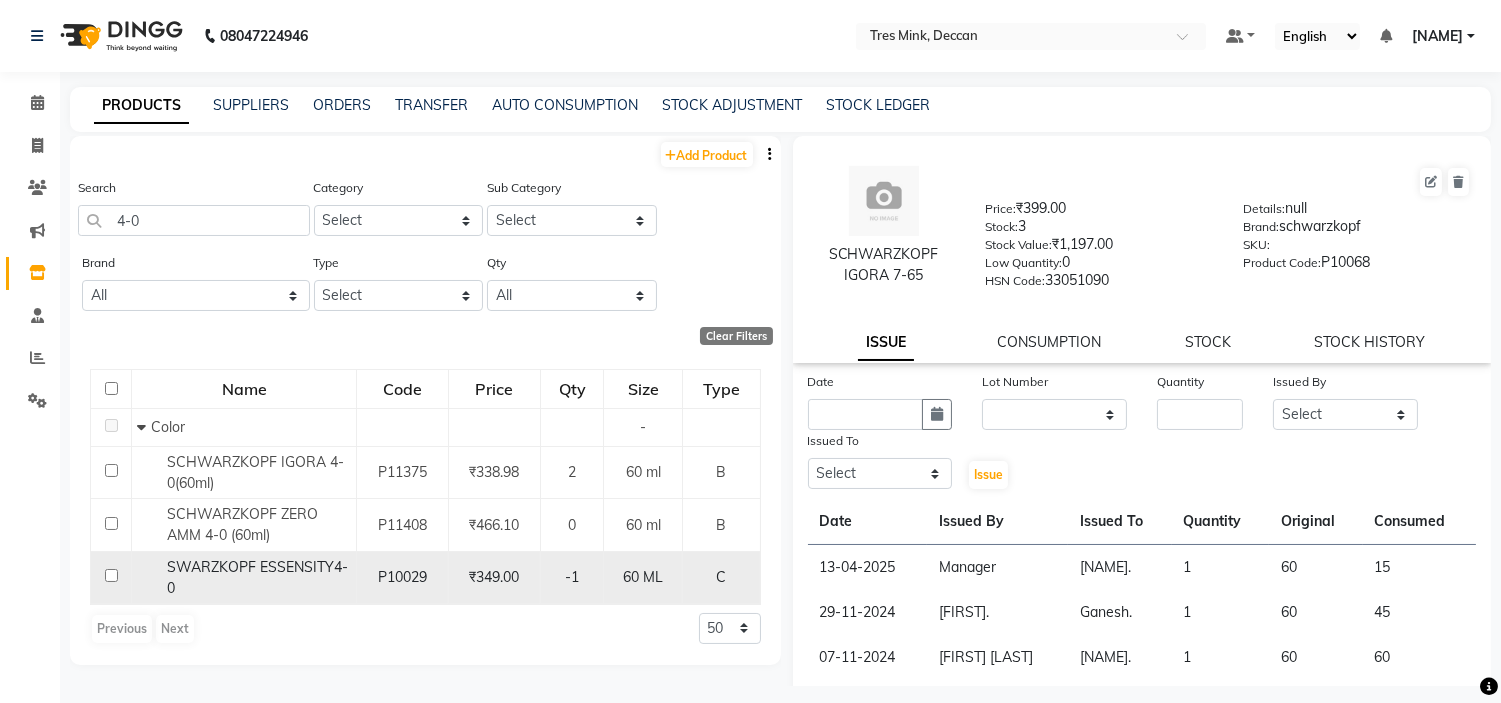 click 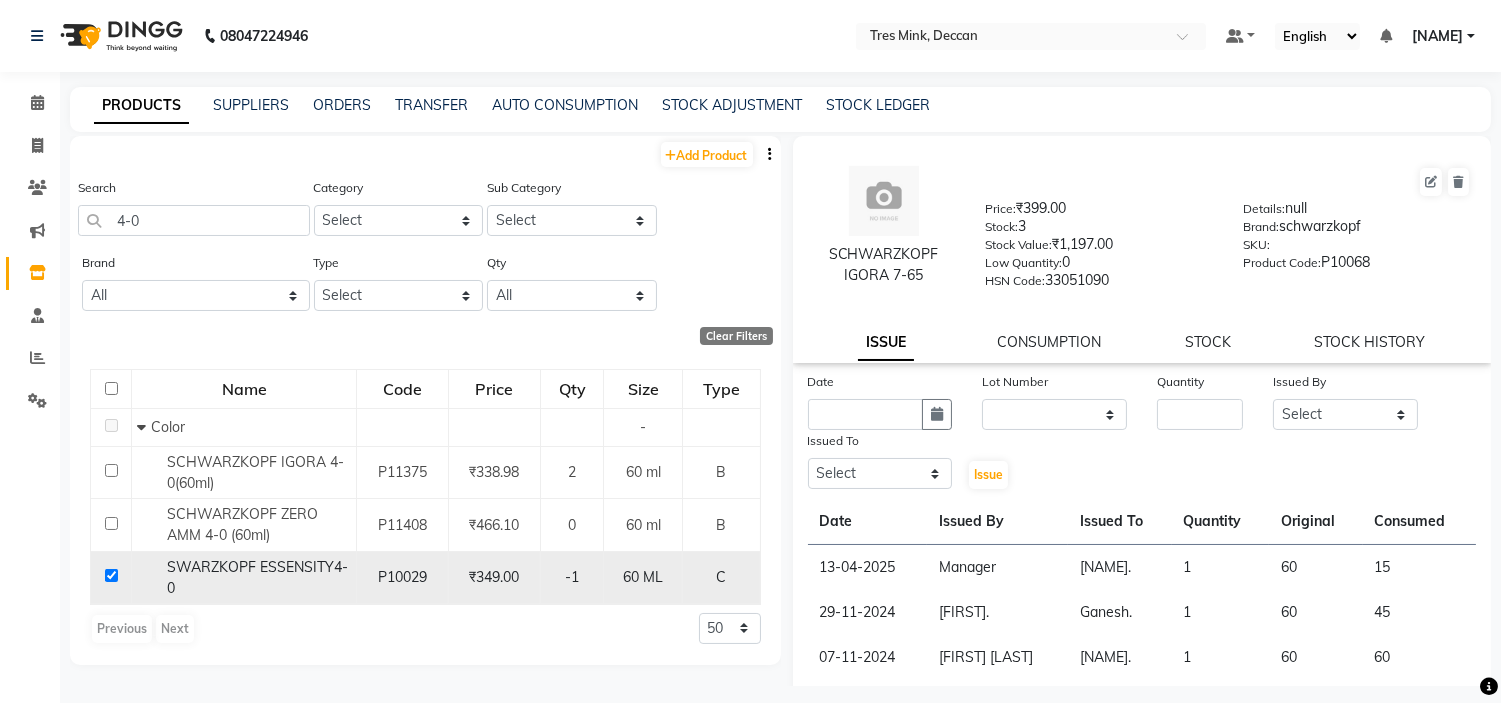 checkbox on "true" 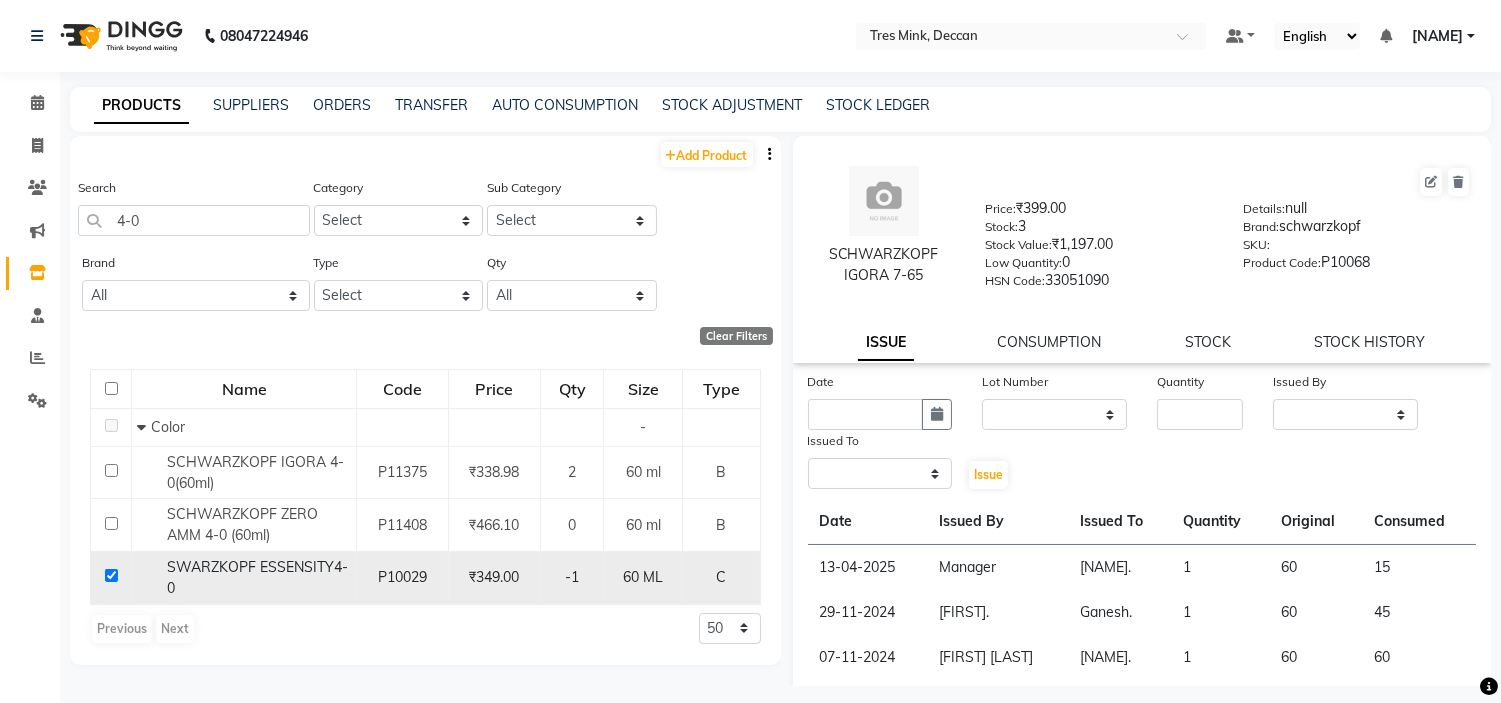select 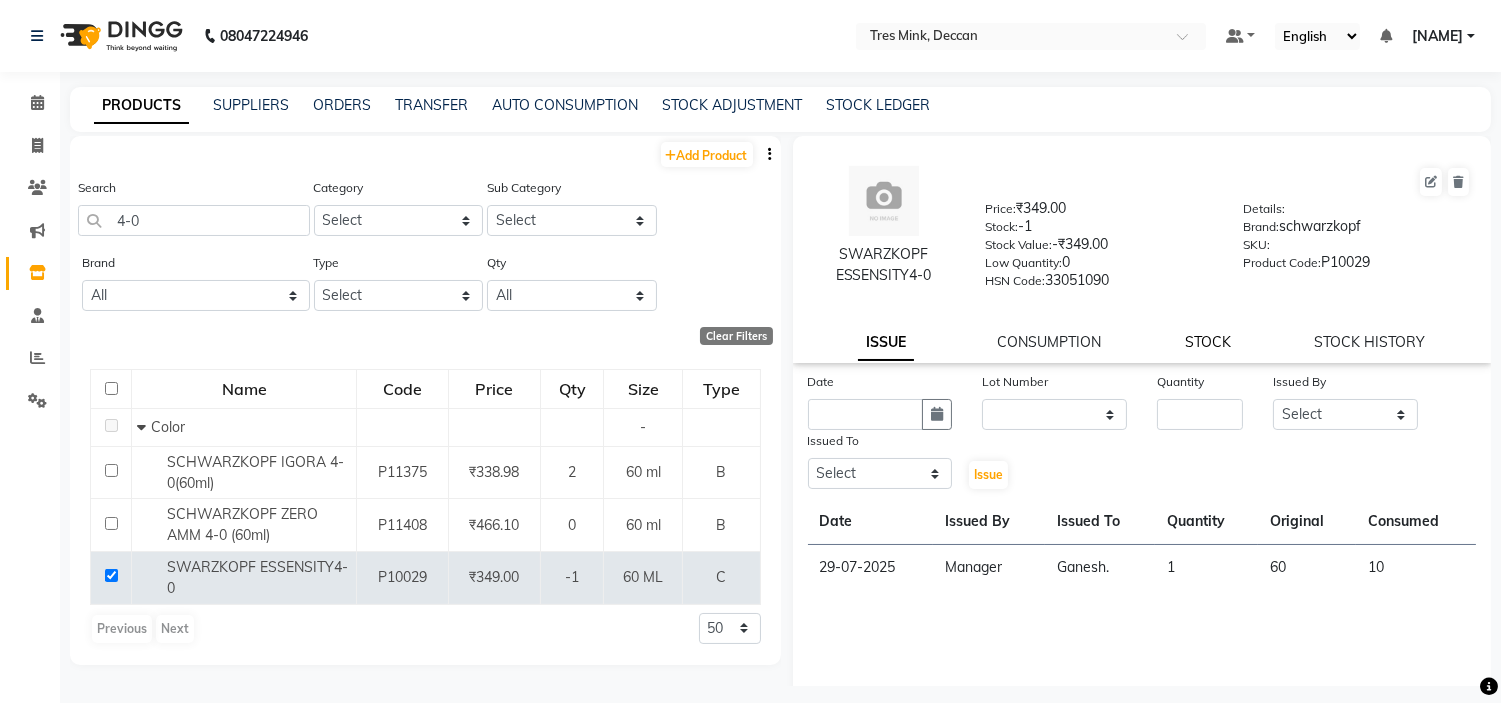 click on "STOCK" 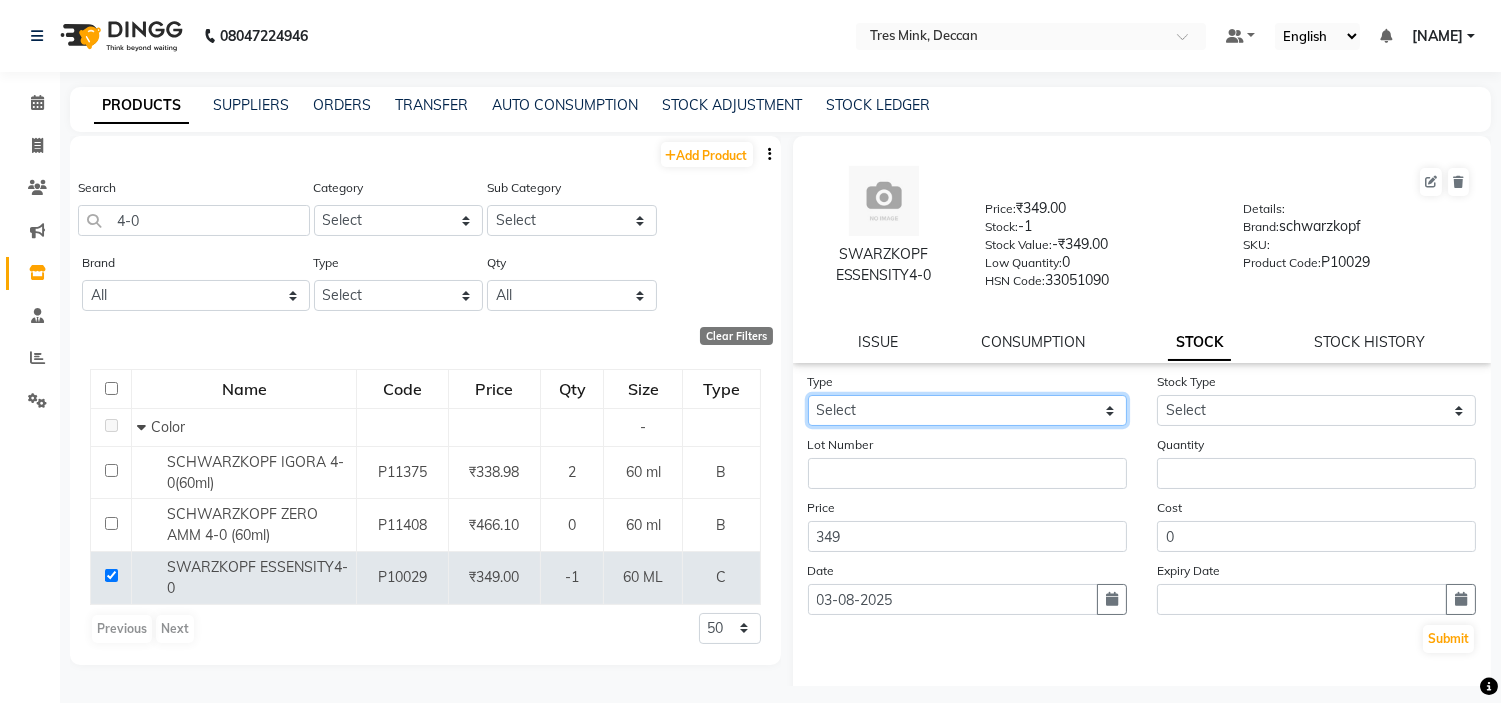 click on "Select In Out" 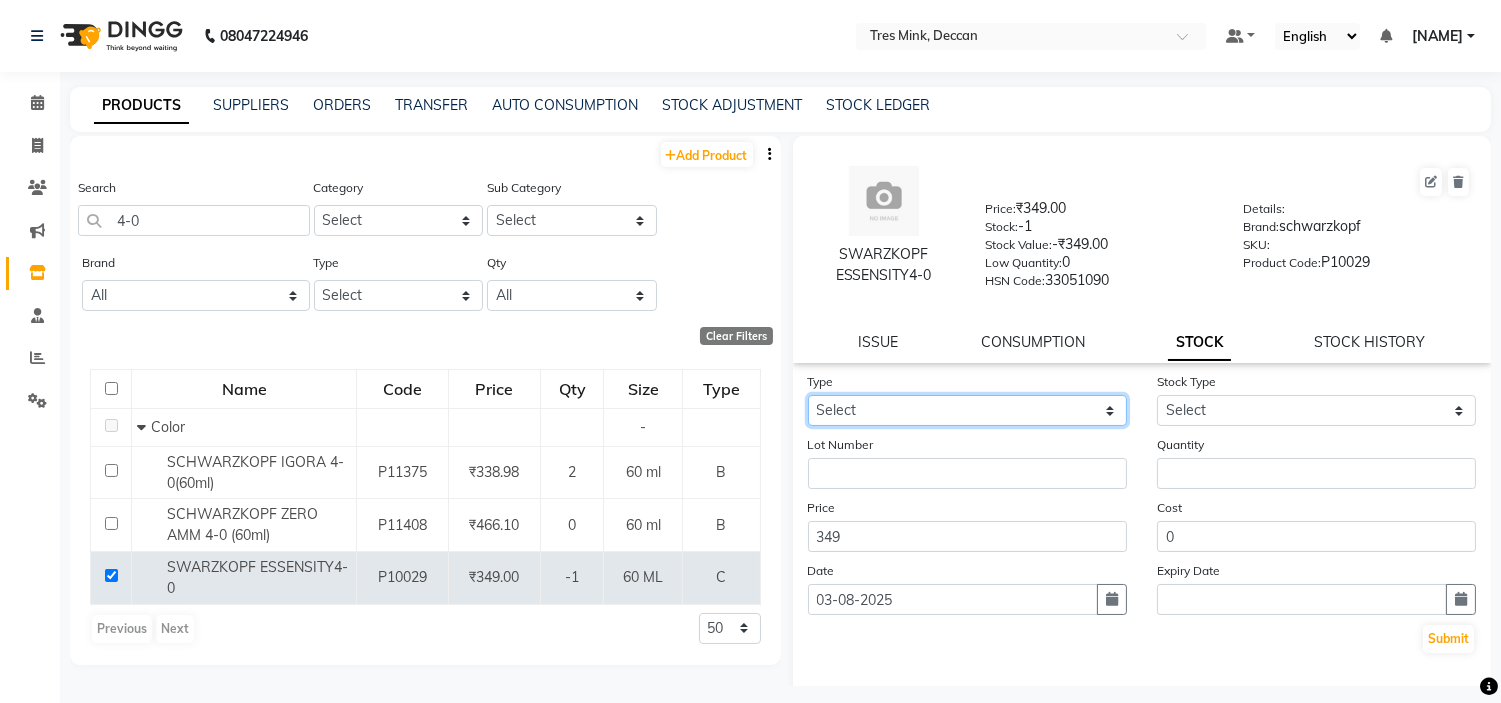select on "out" 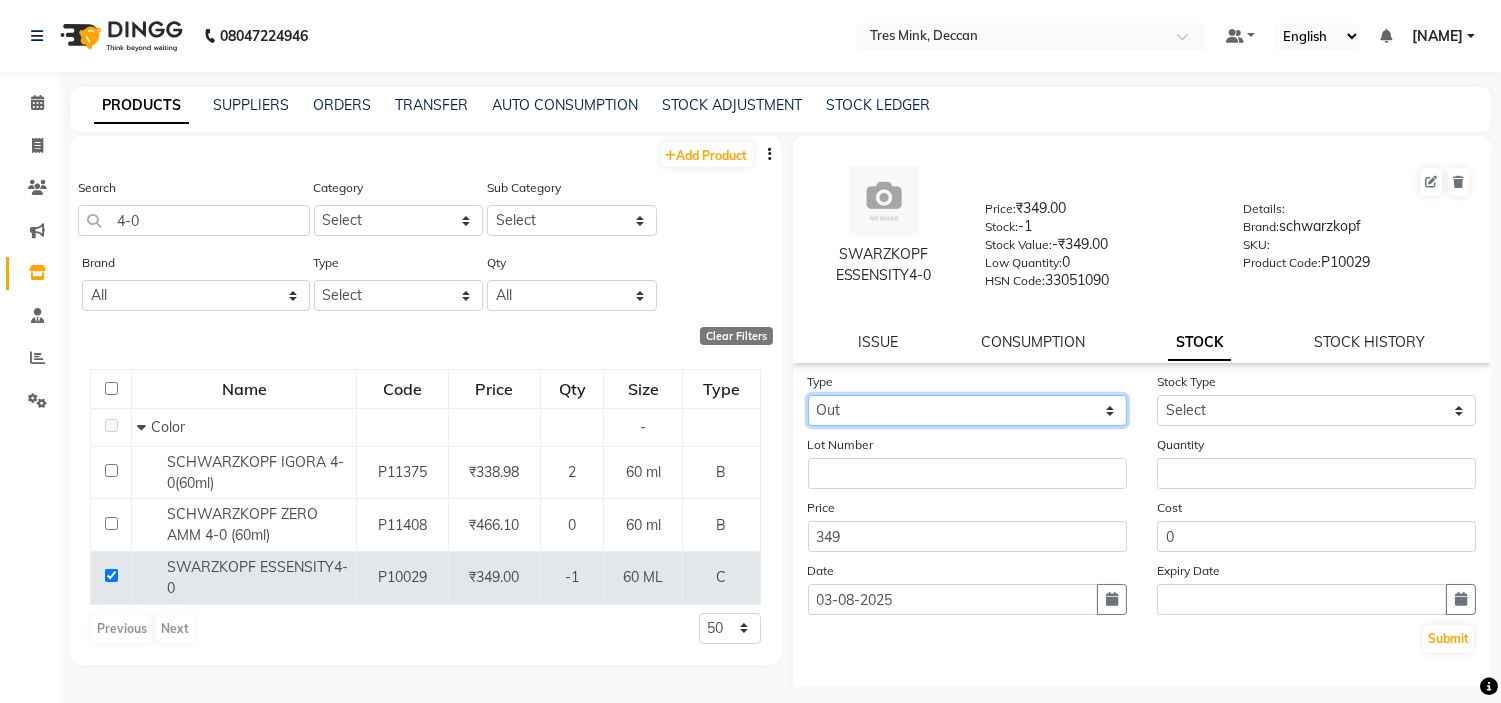 click on "Select In Out" 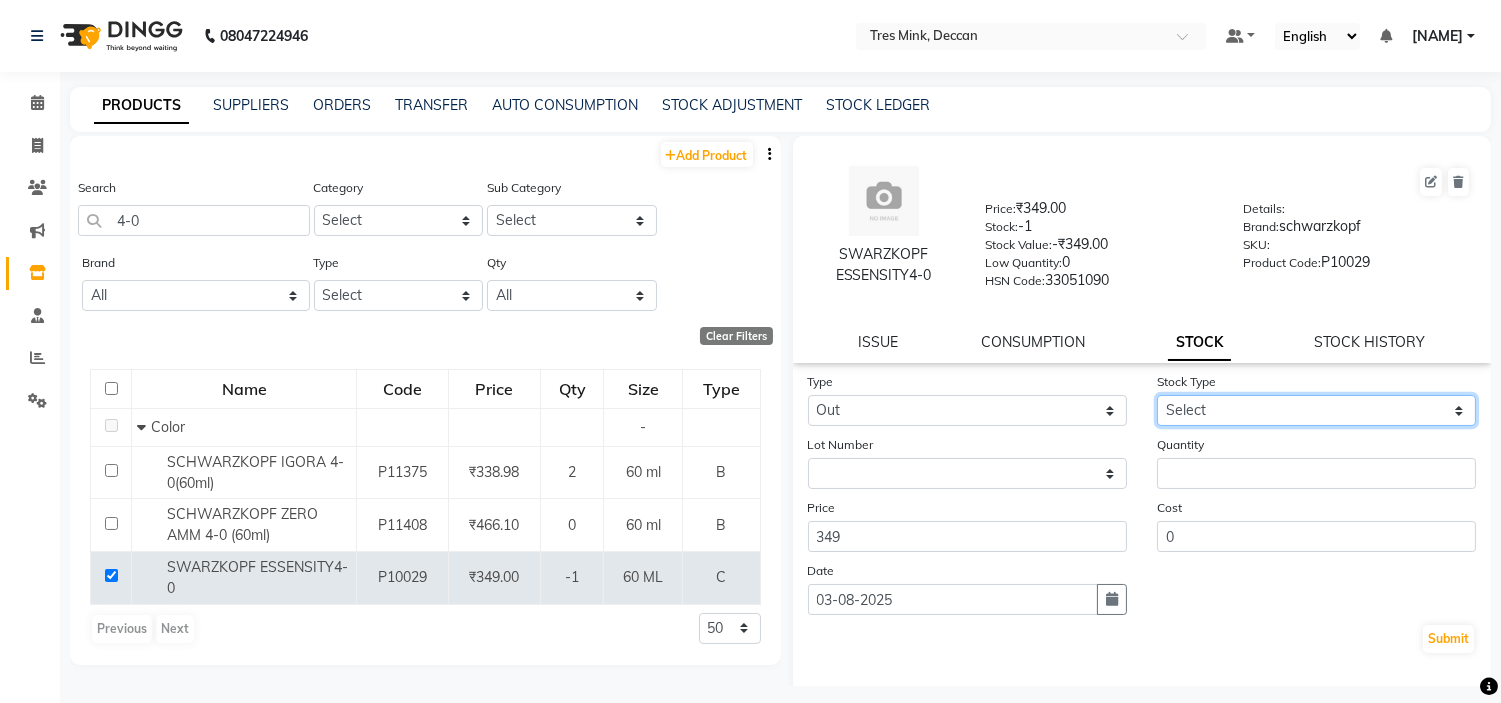 click on "Select Internal Use Damaged Expired Adjustment Return Other" 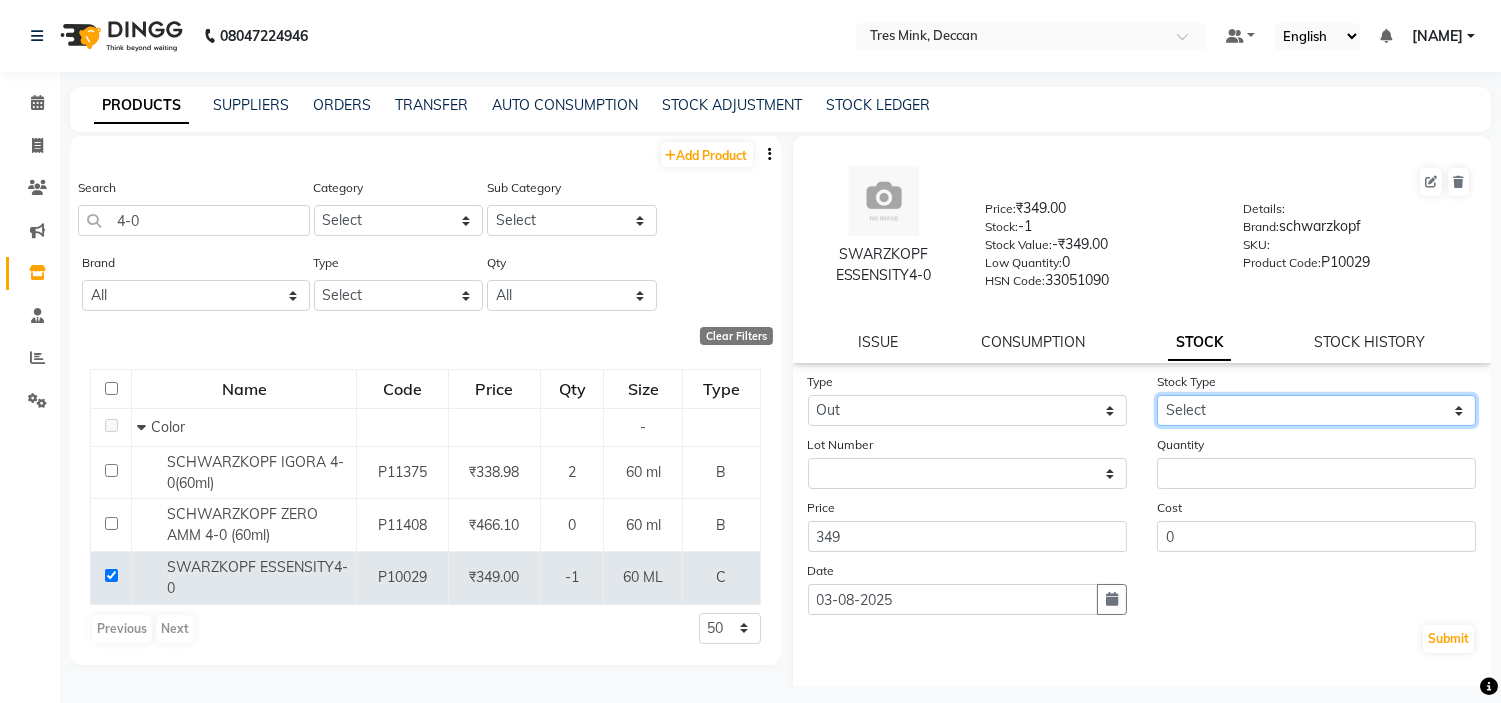select on "internal use" 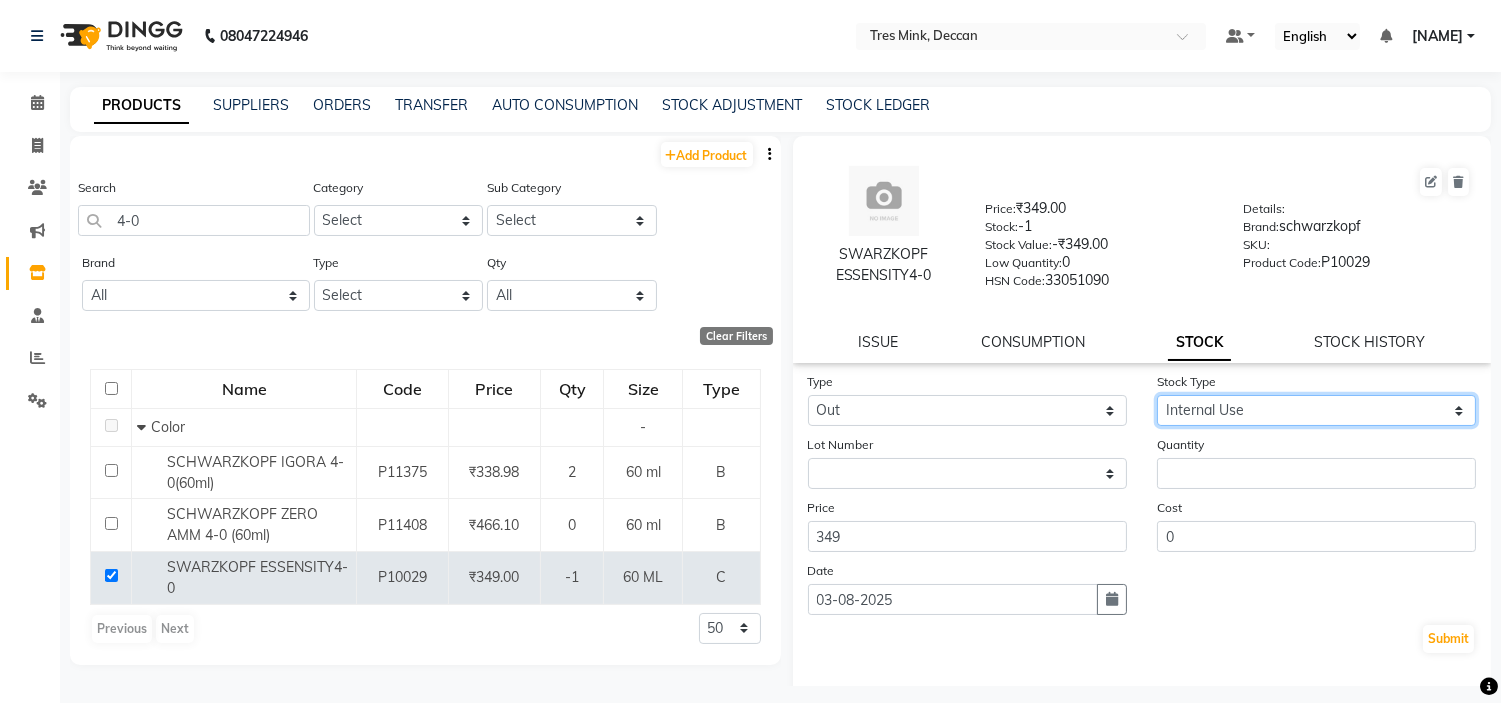click on "Select Internal Use Damaged Expired Adjustment Return Other" 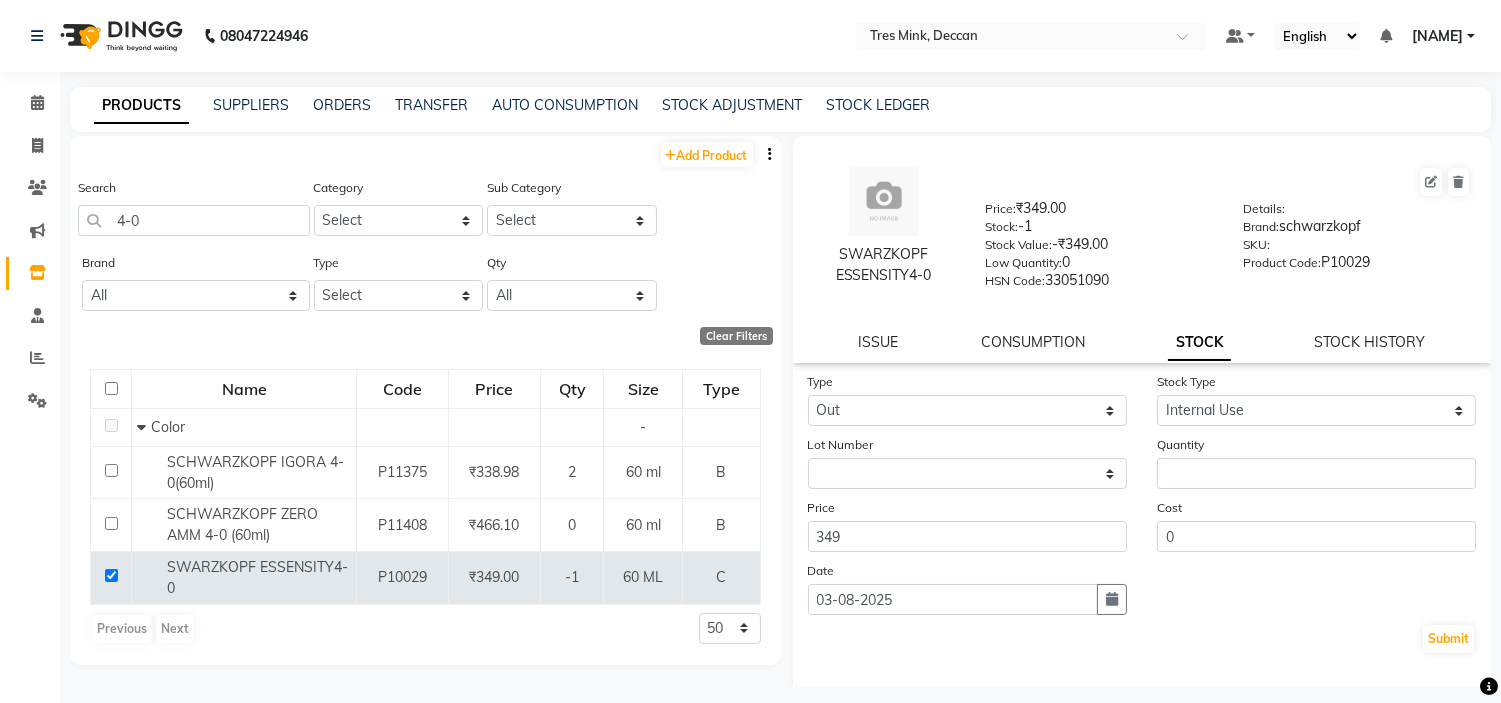 click on "Quantity" 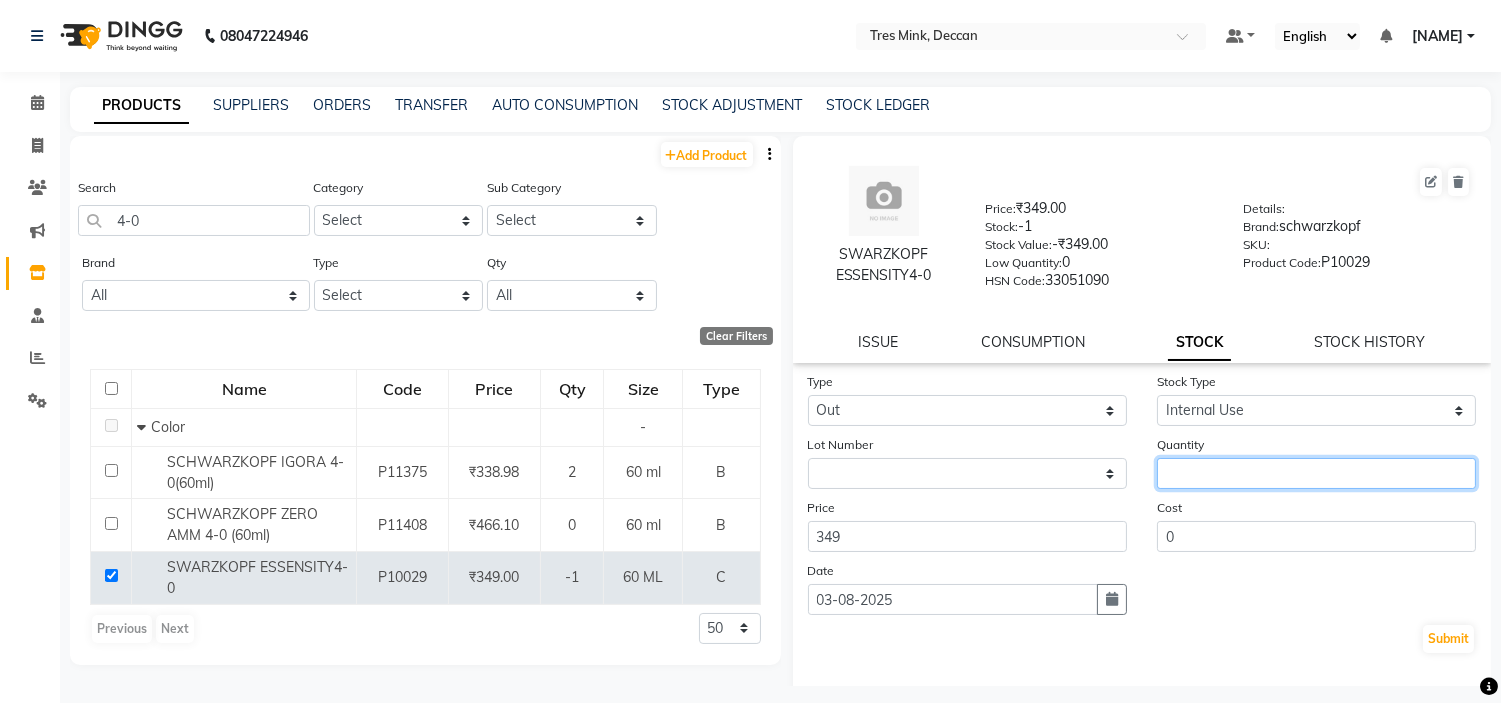 click 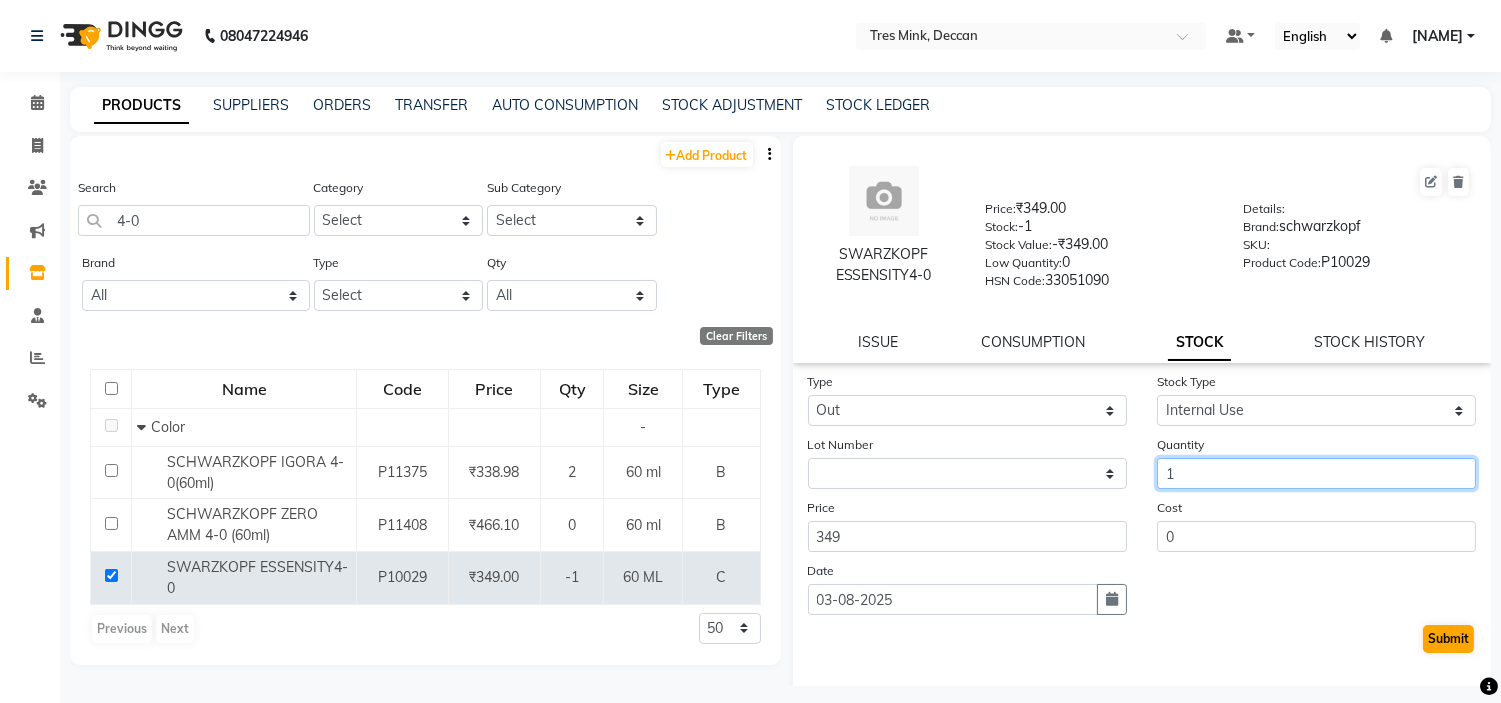 type on "1" 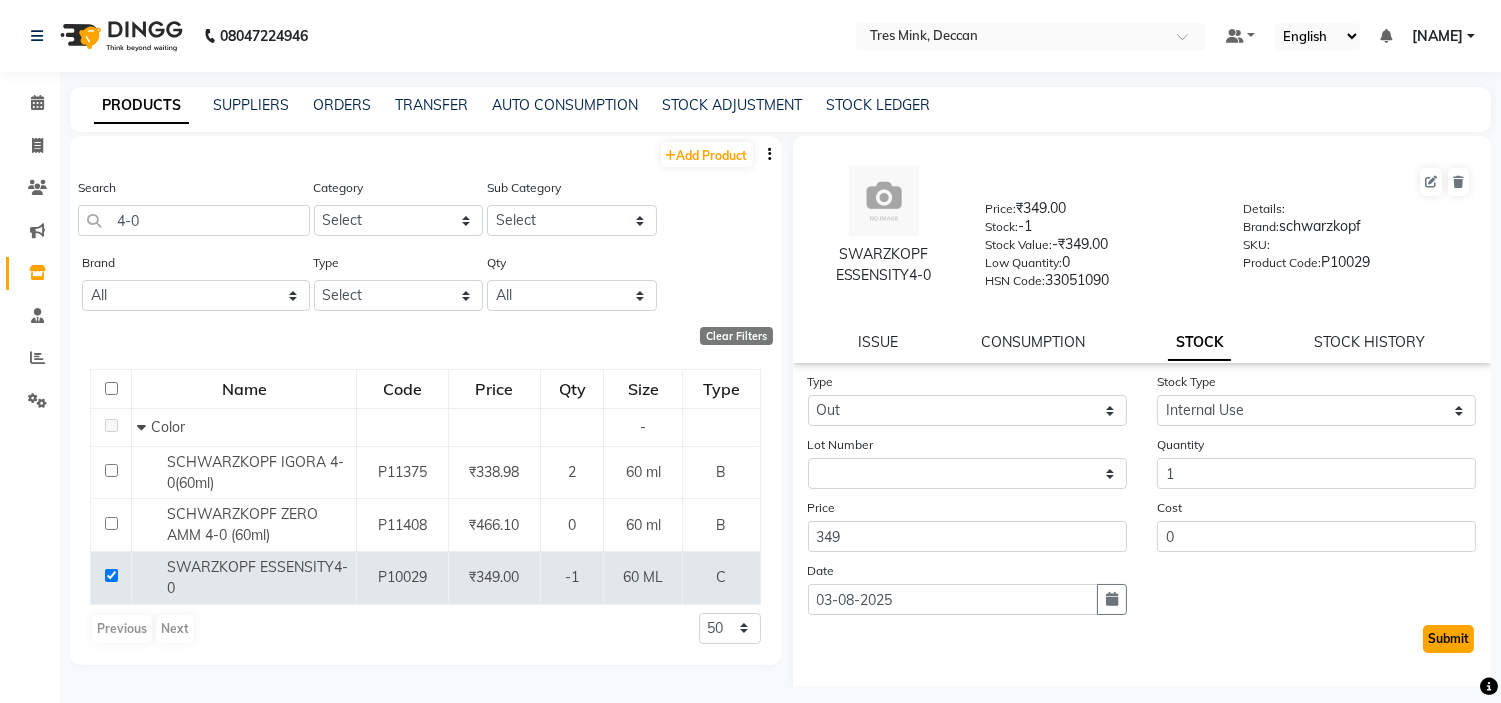 click on "Submit" 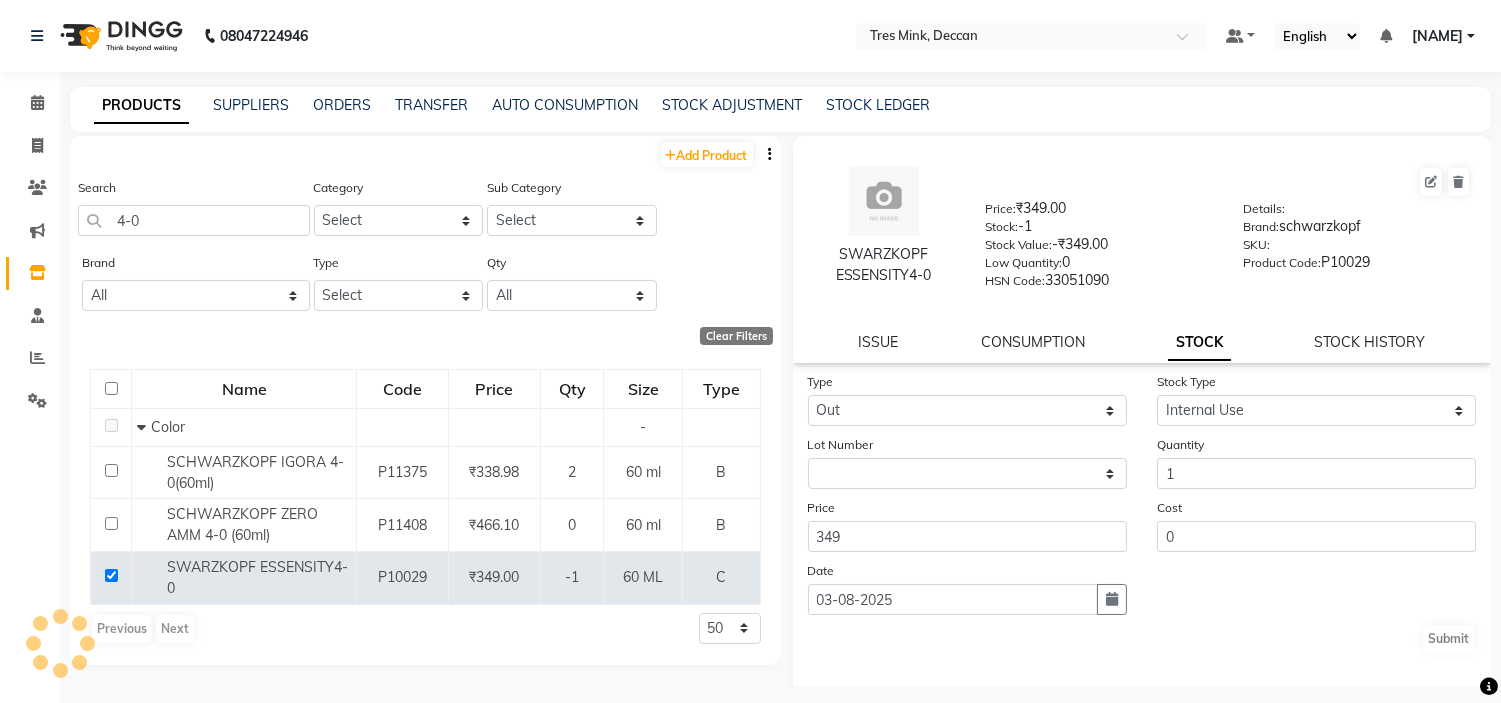 select 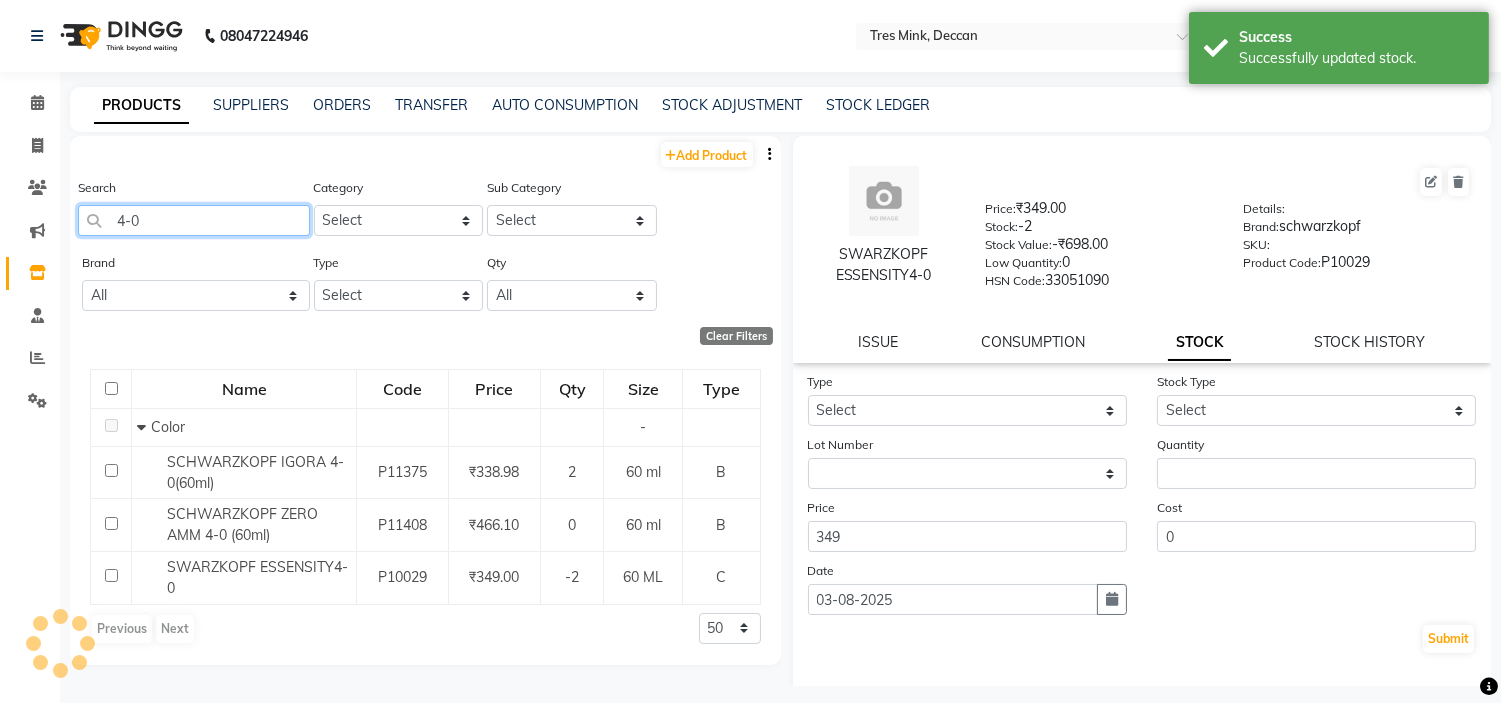 click on "4-0" 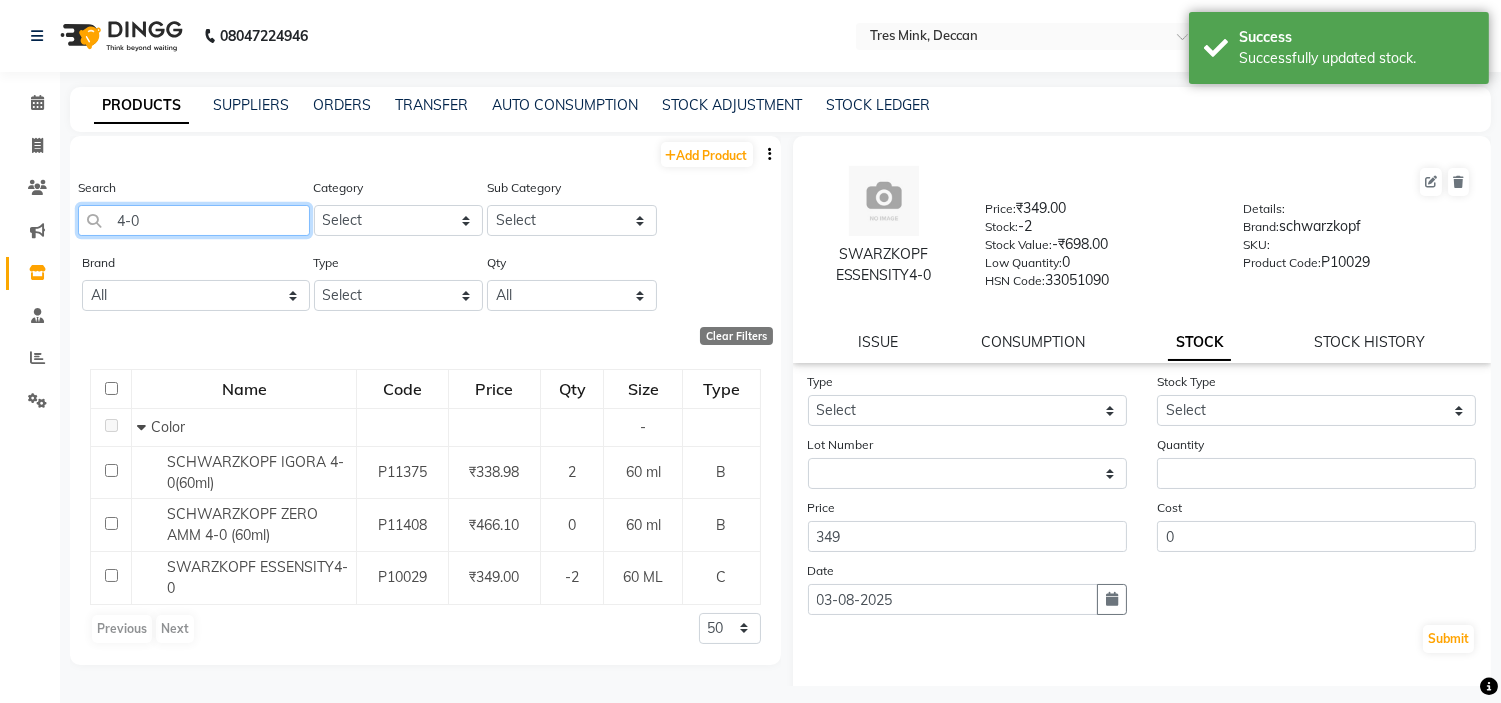 click on "4-0" 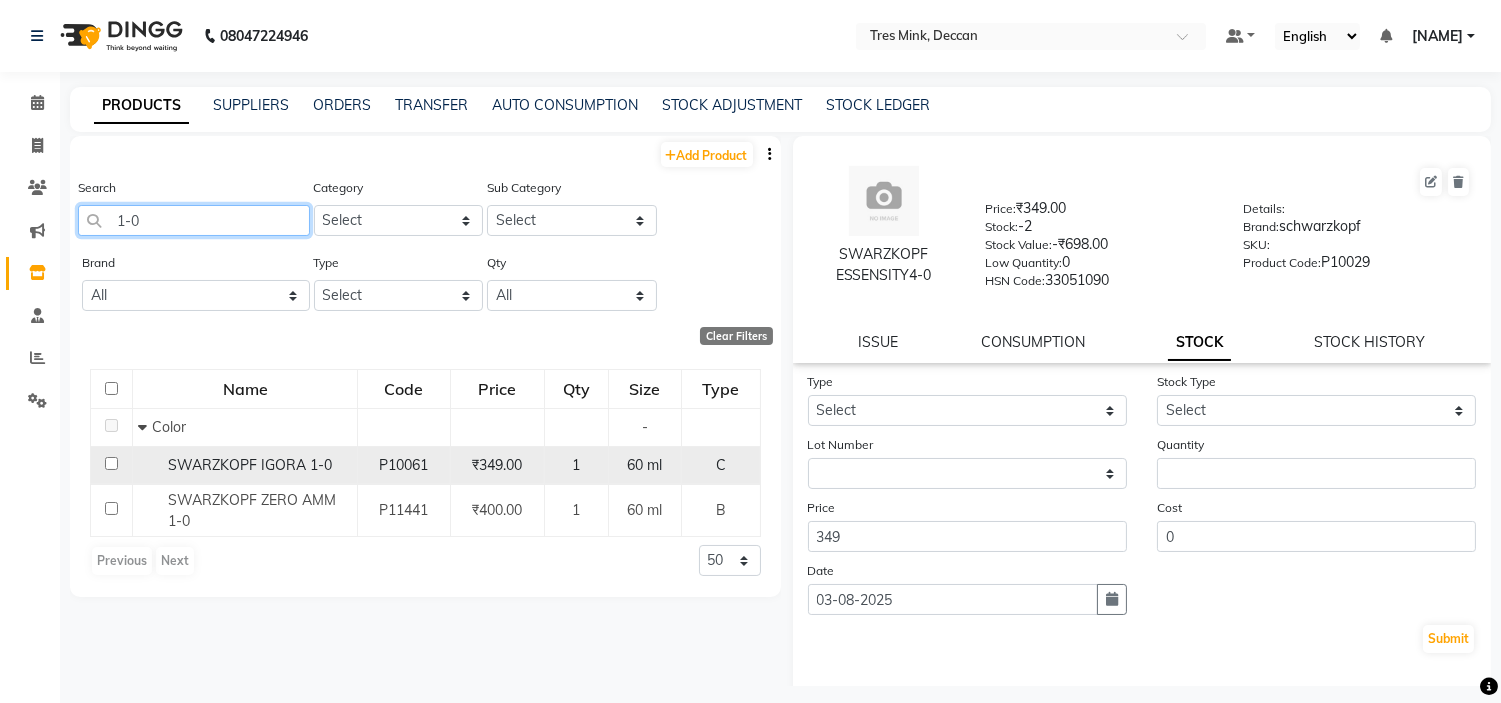 type on "1-0" 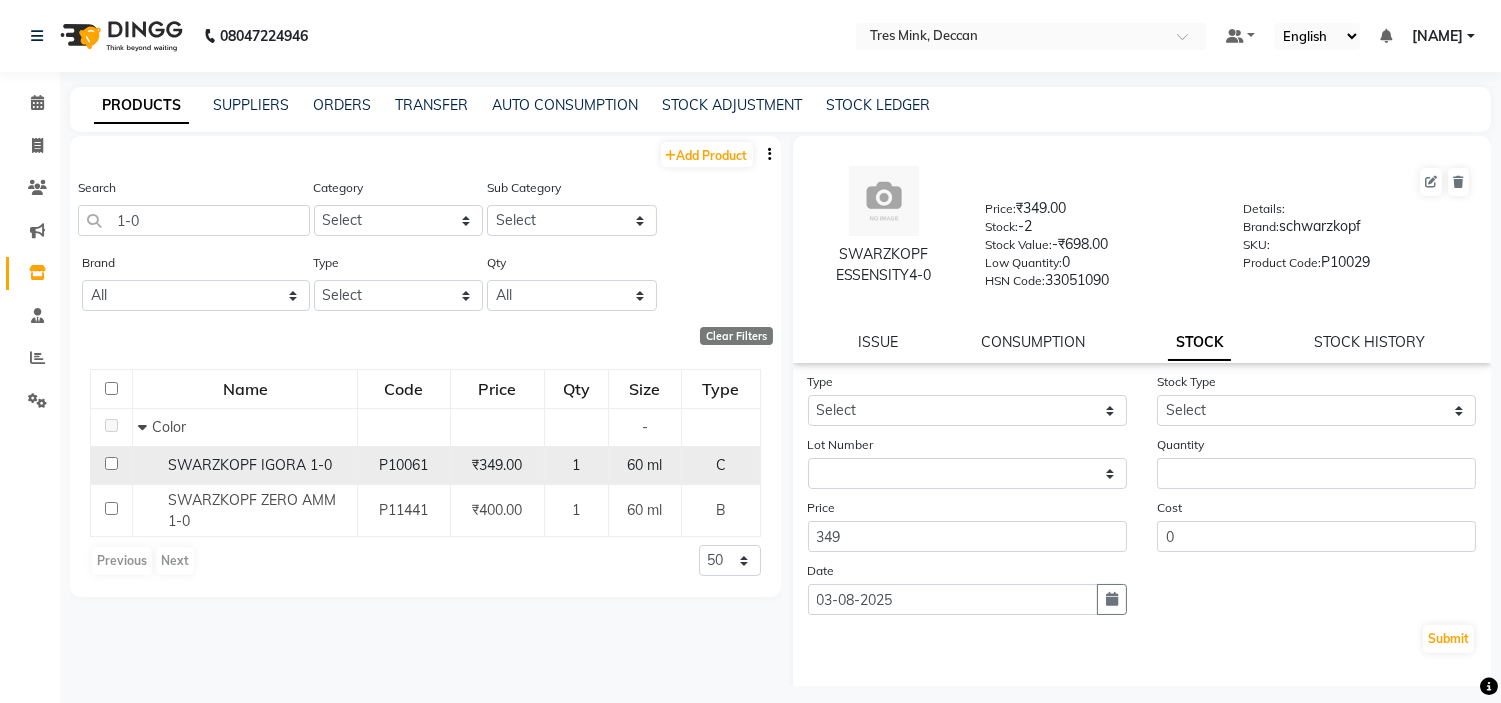 click 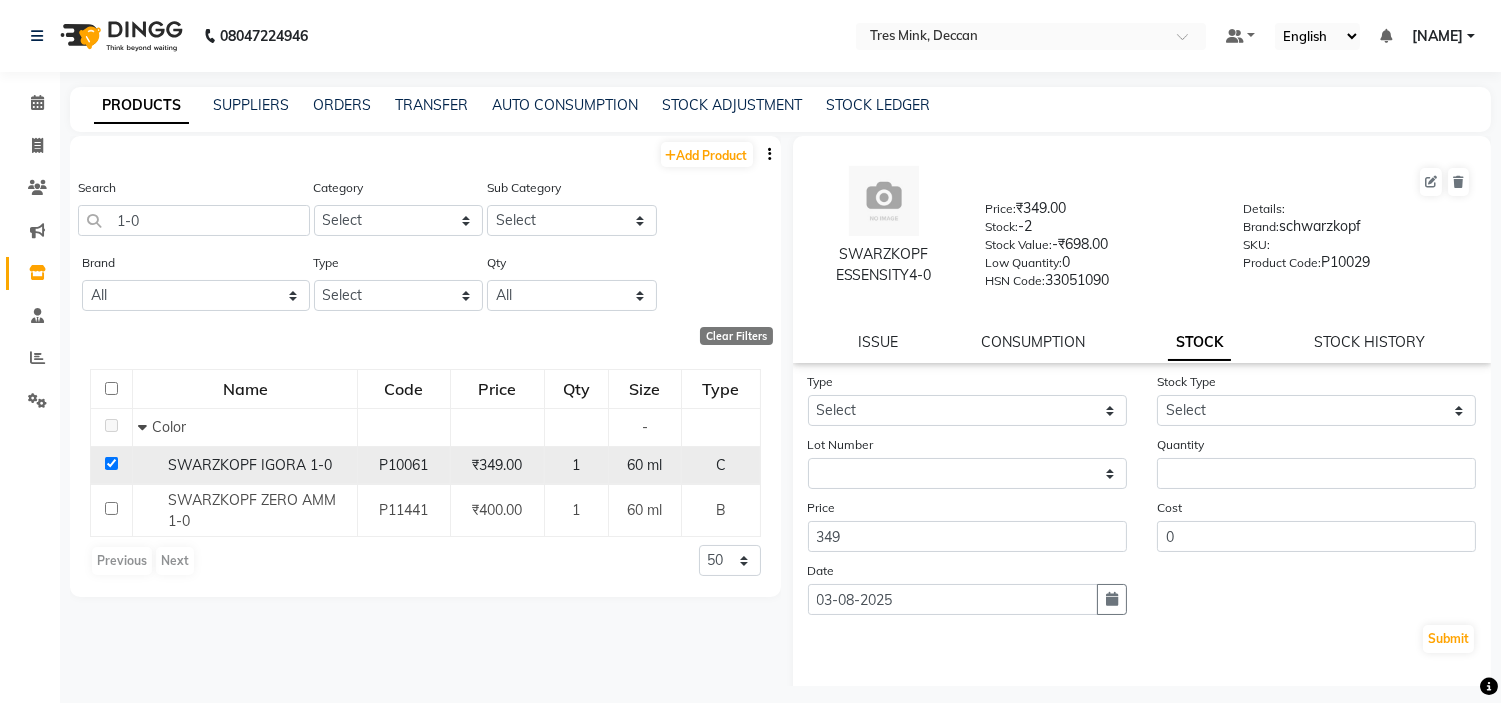 checkbox on "true" 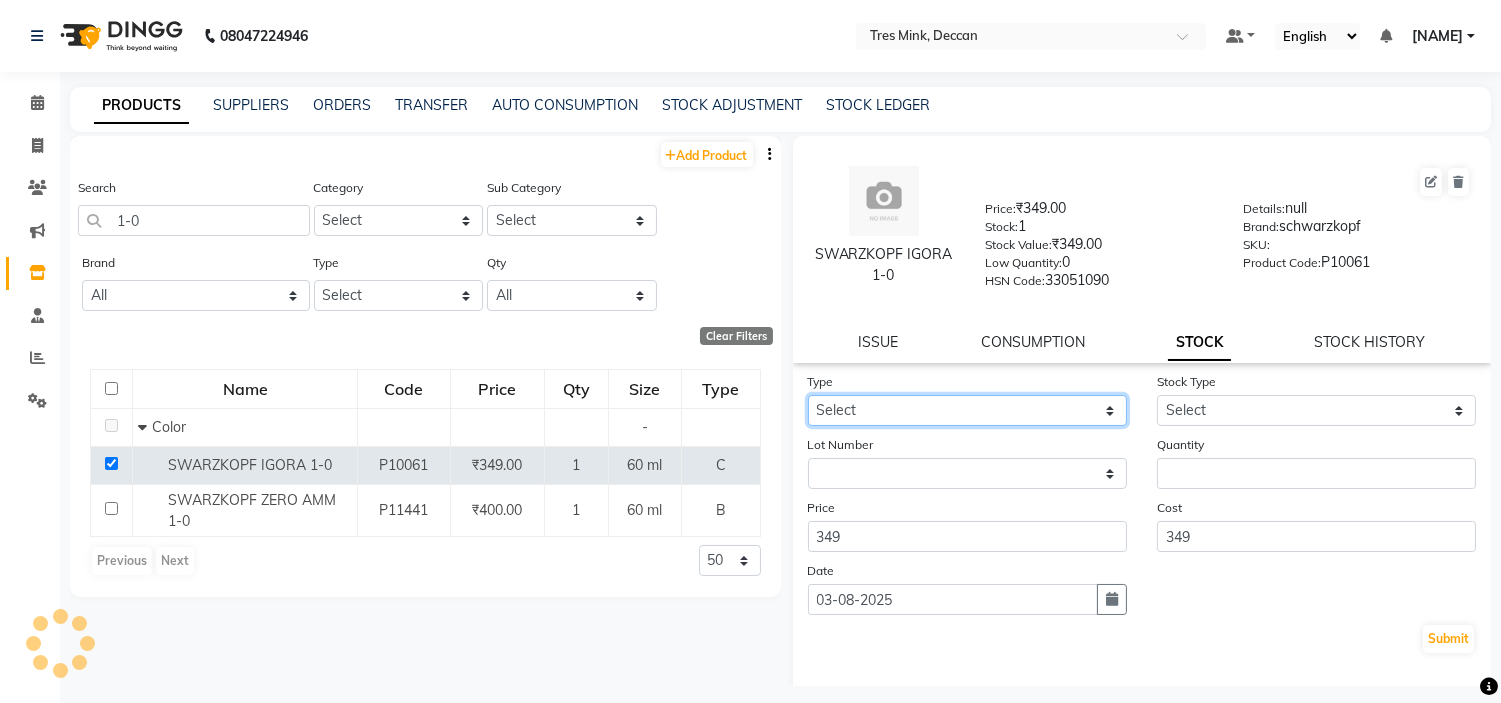 click on "Select In Out" 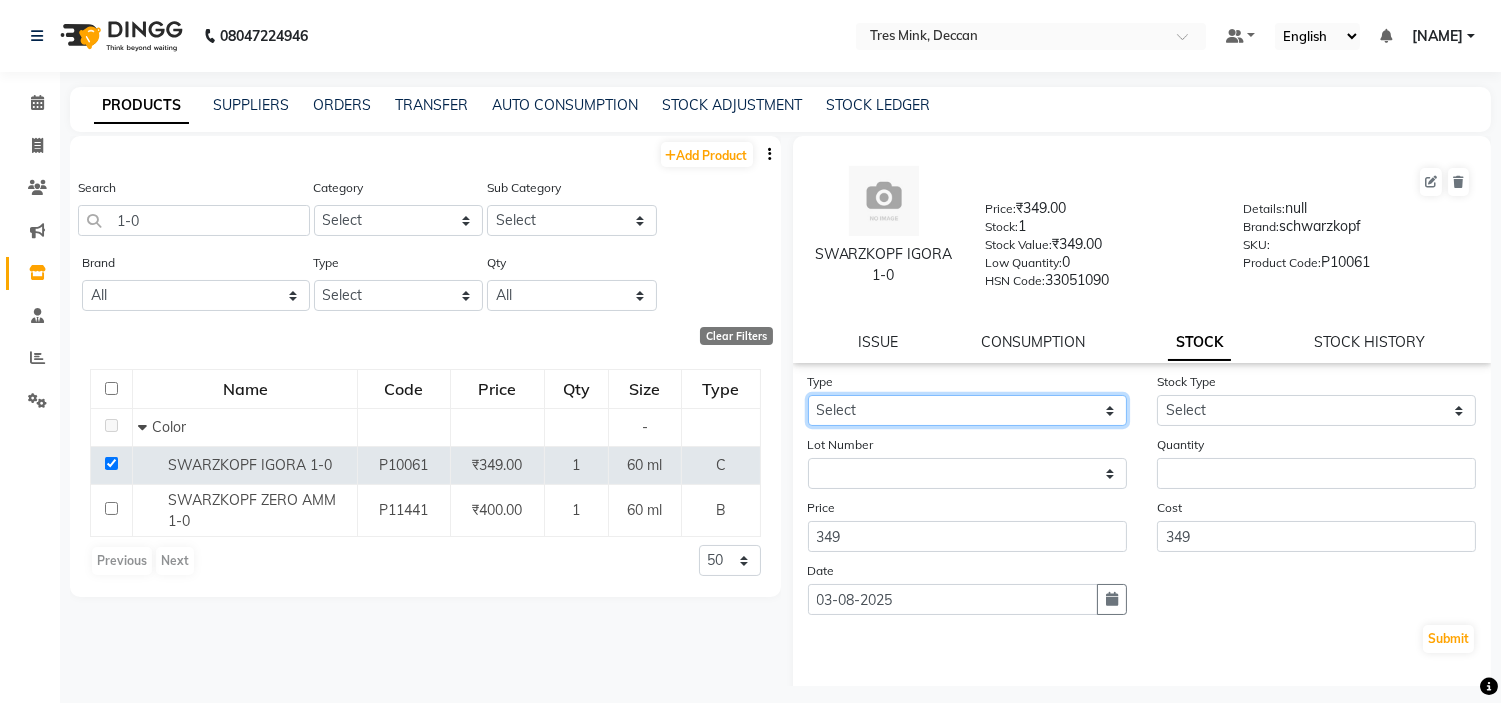 select on "out" 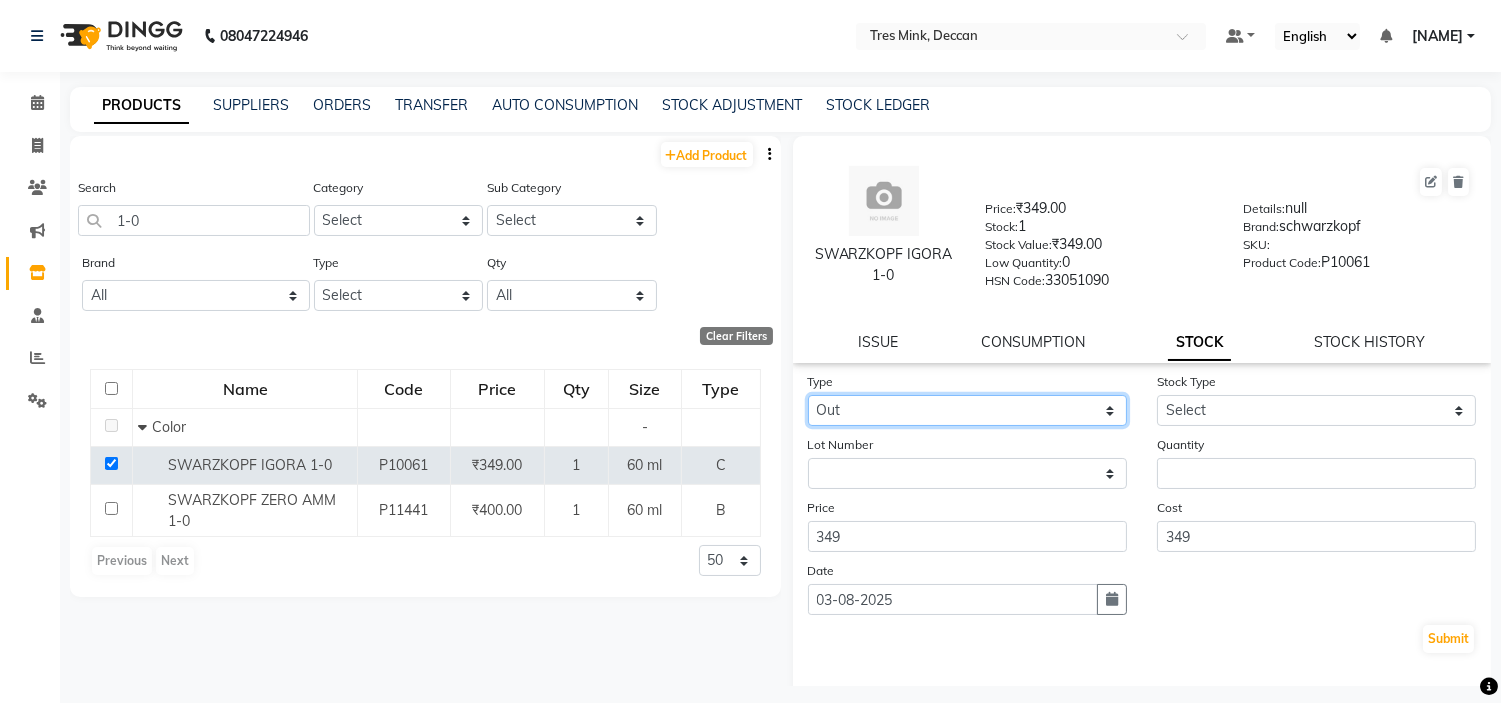 click on "Select In Out" 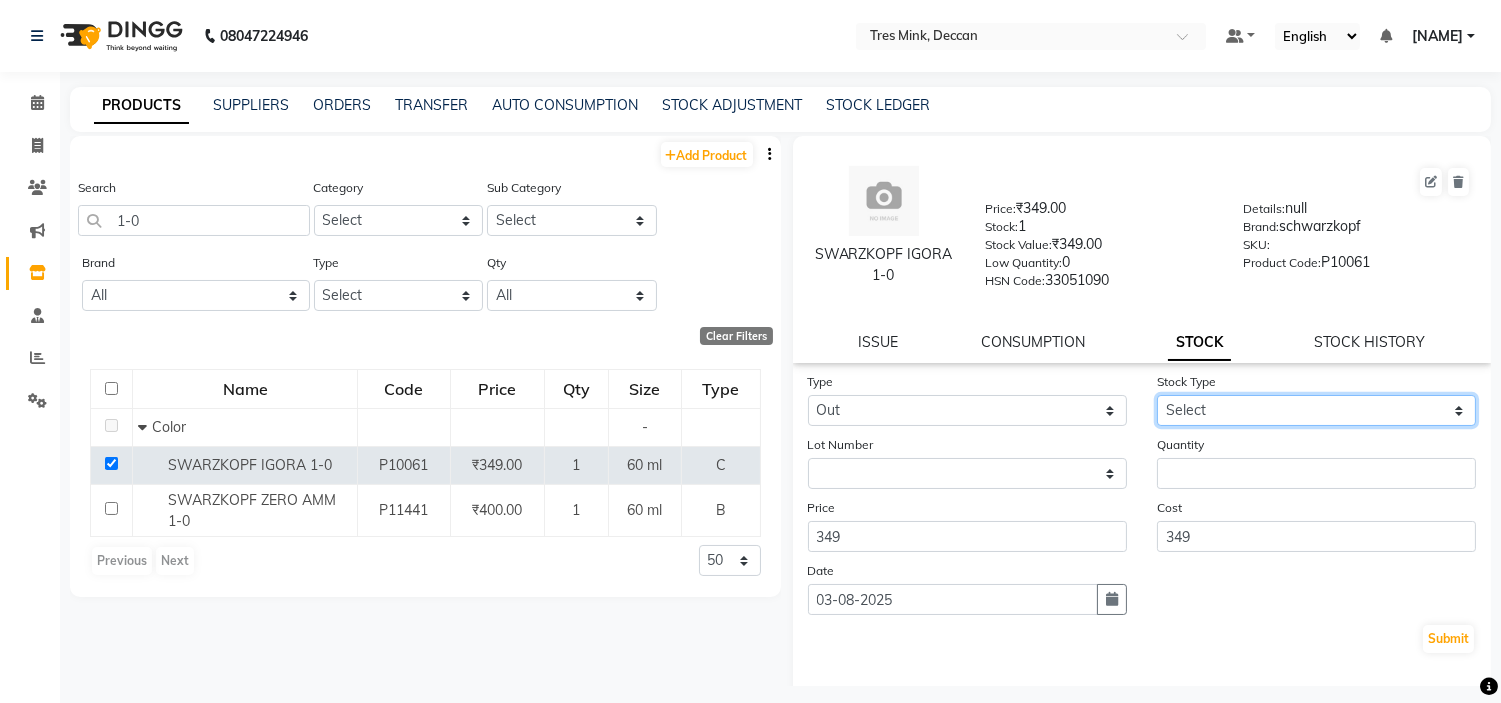 click on "Select Internal Use Damaged Expired Adjustment Return Other" 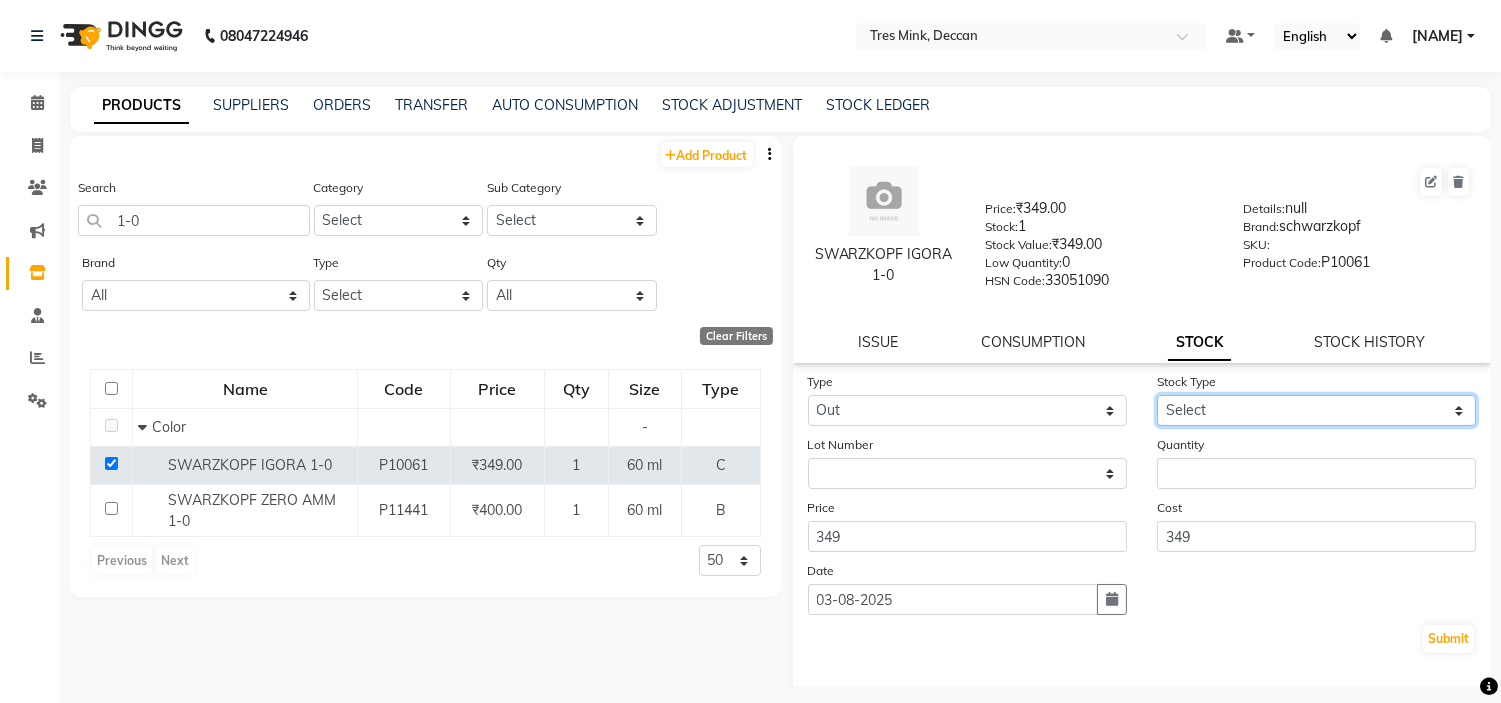 select on "internal use" 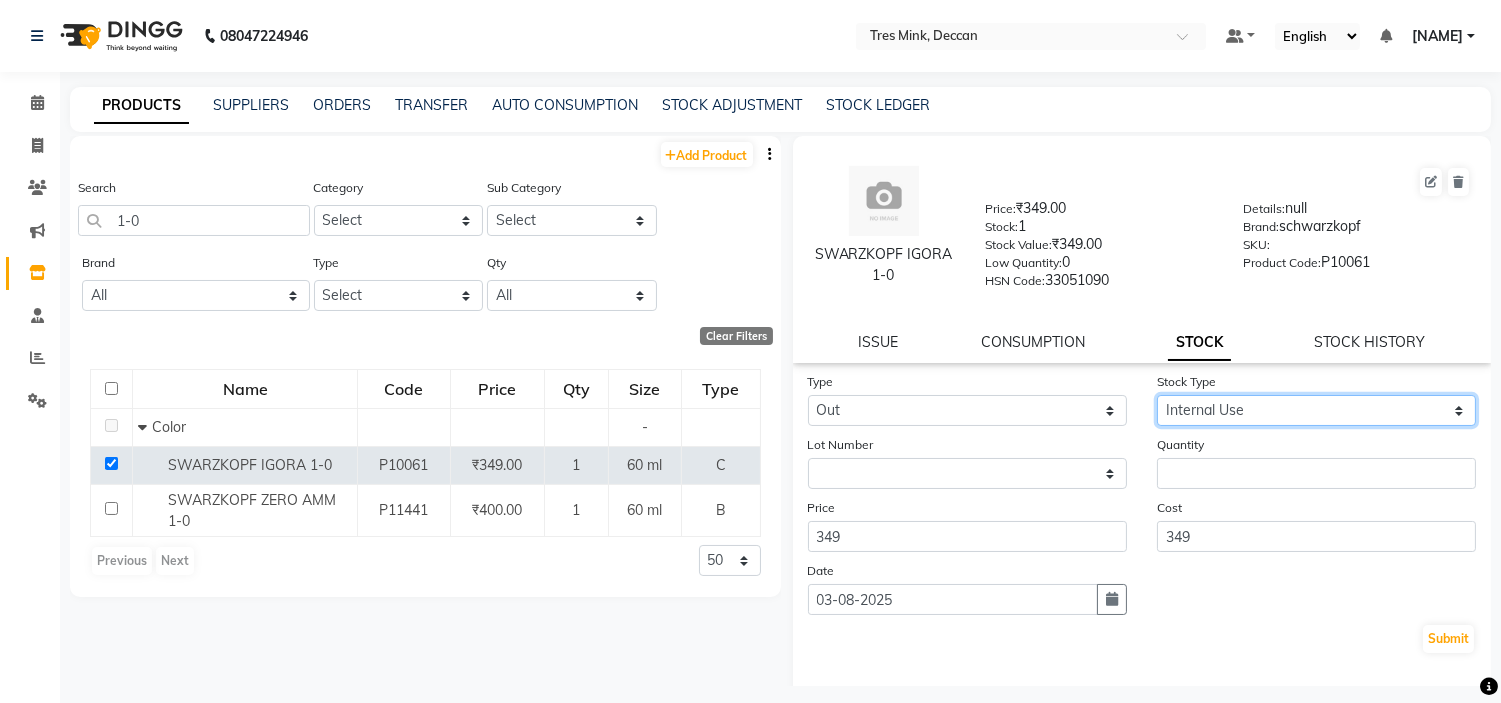 click on "Select Internal Use Damaged Expired Adjustment Return Other" 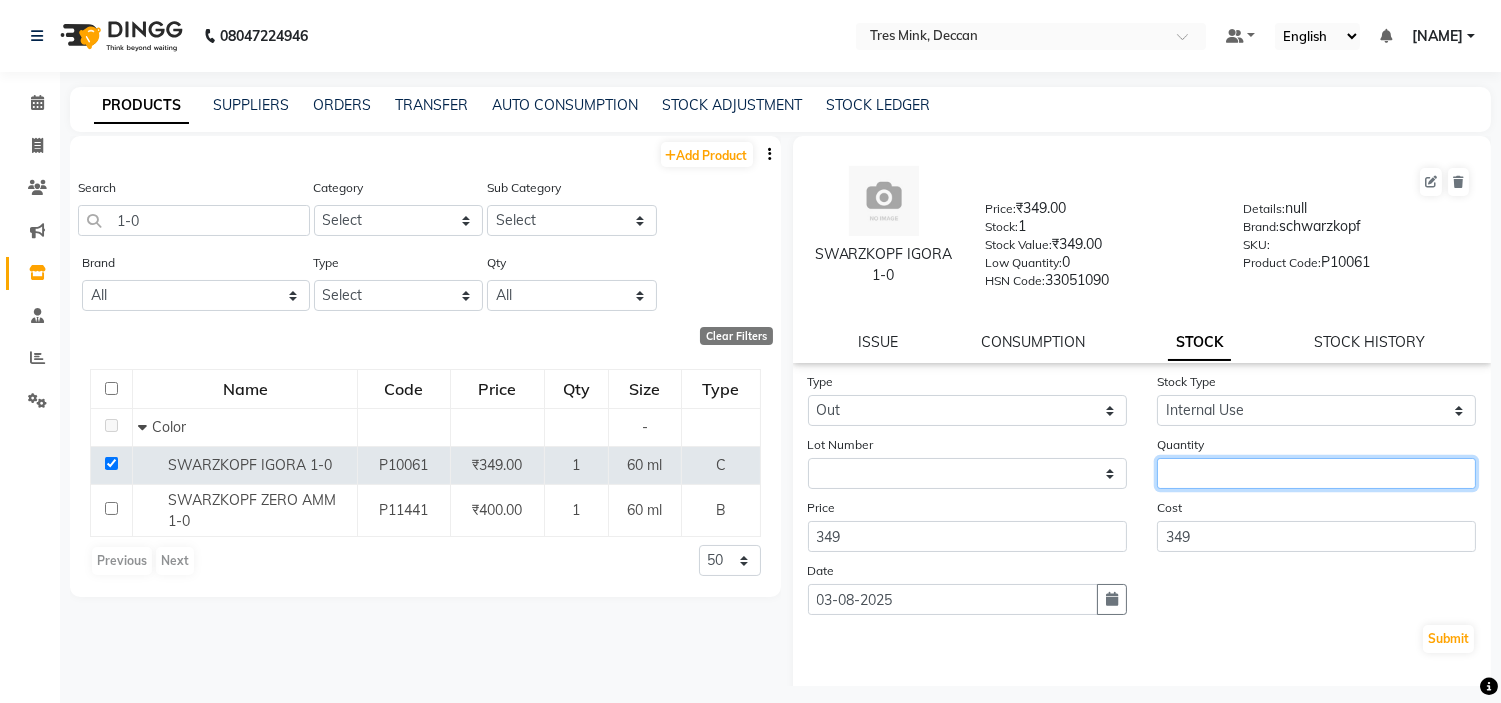 click 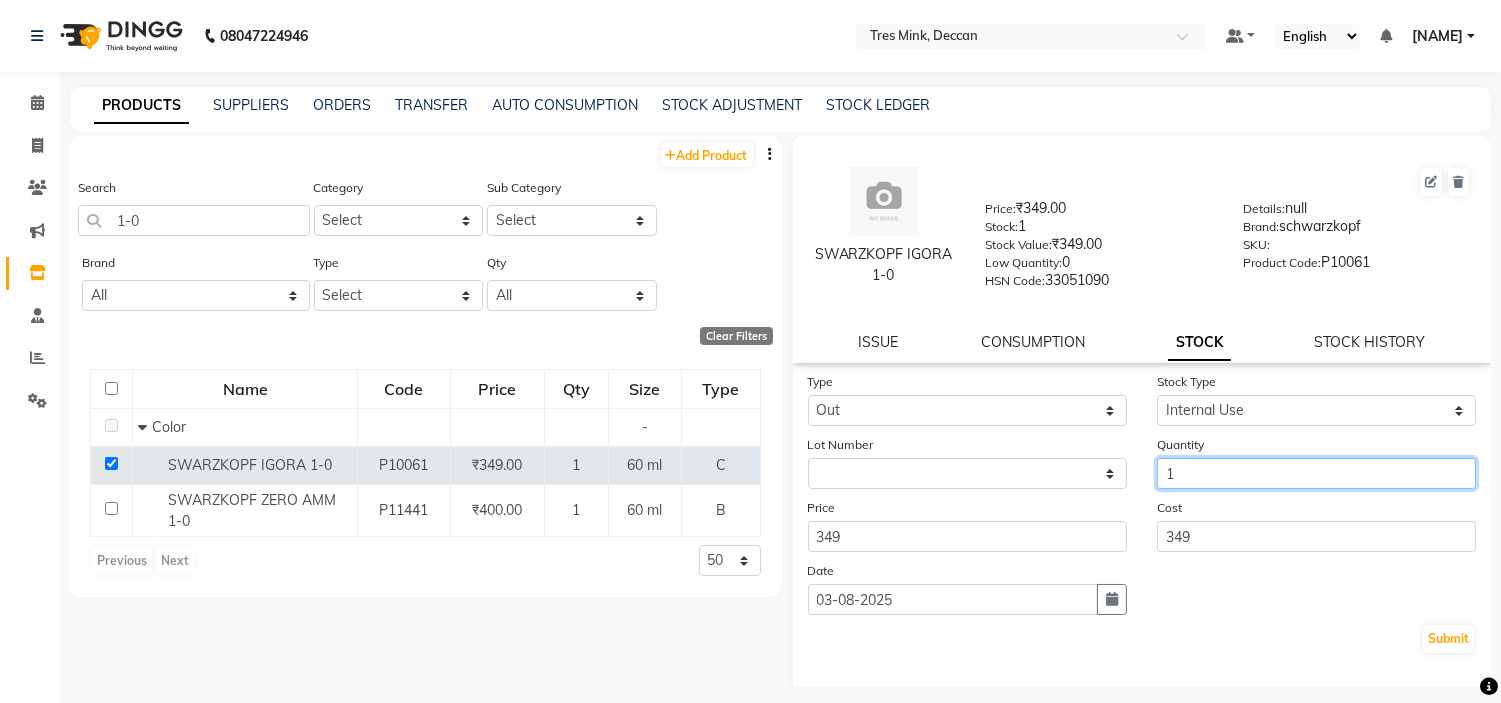 type on "1" 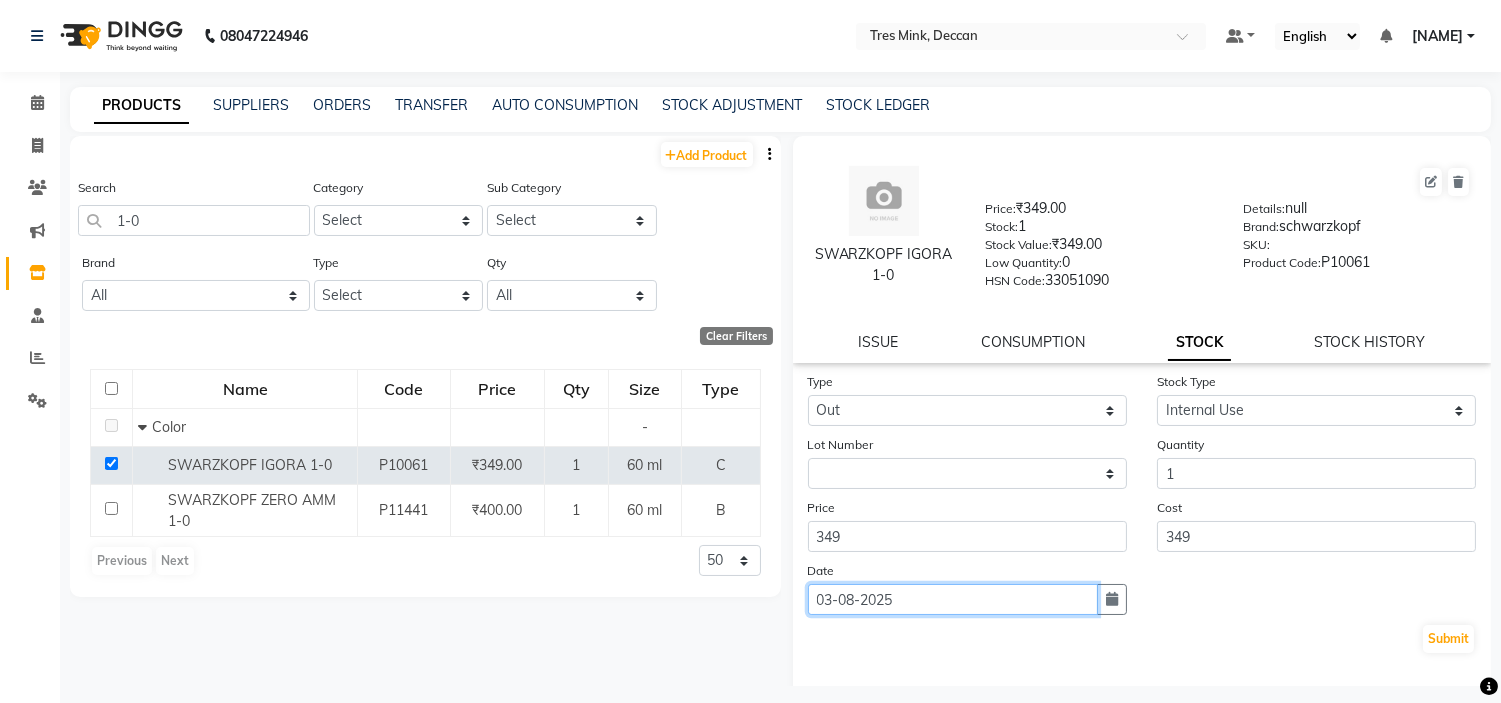 click on "03-08-2025" 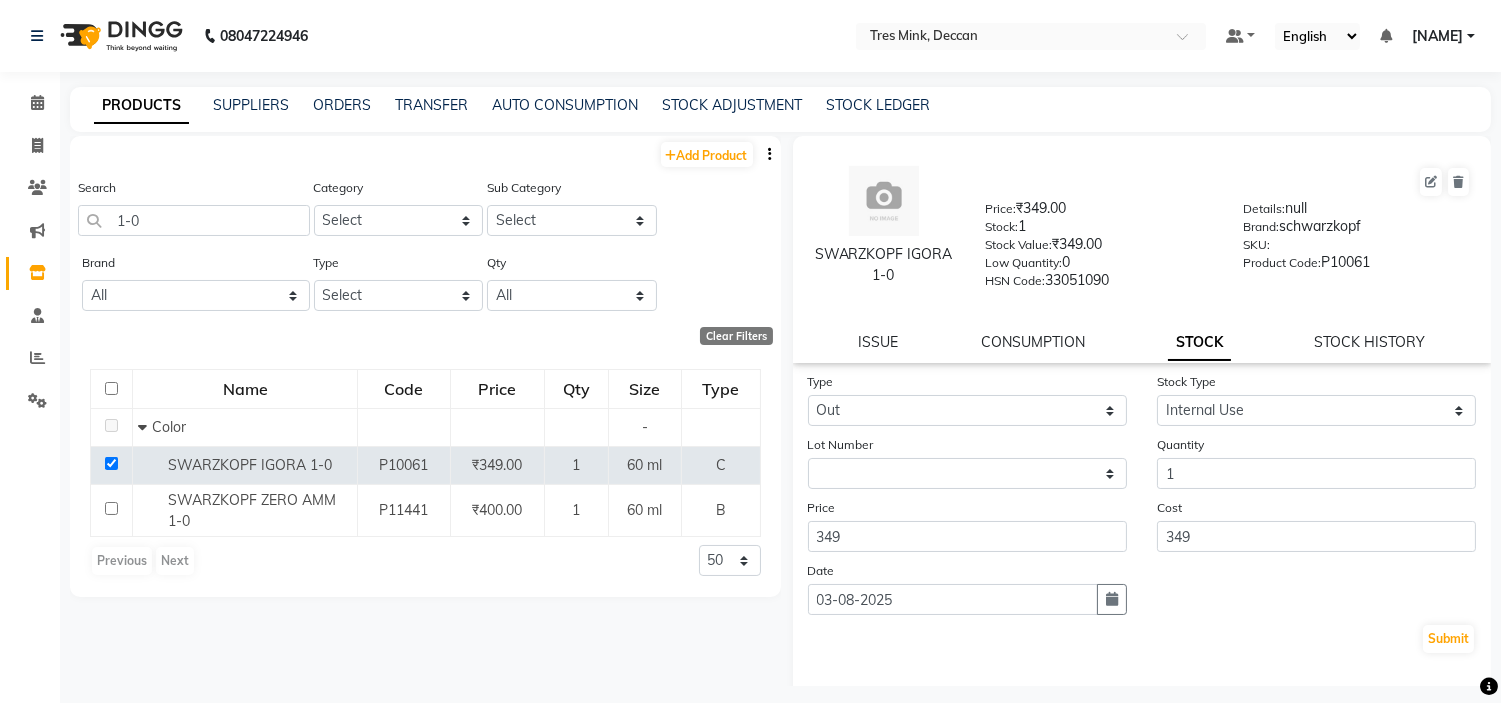 select on "8" 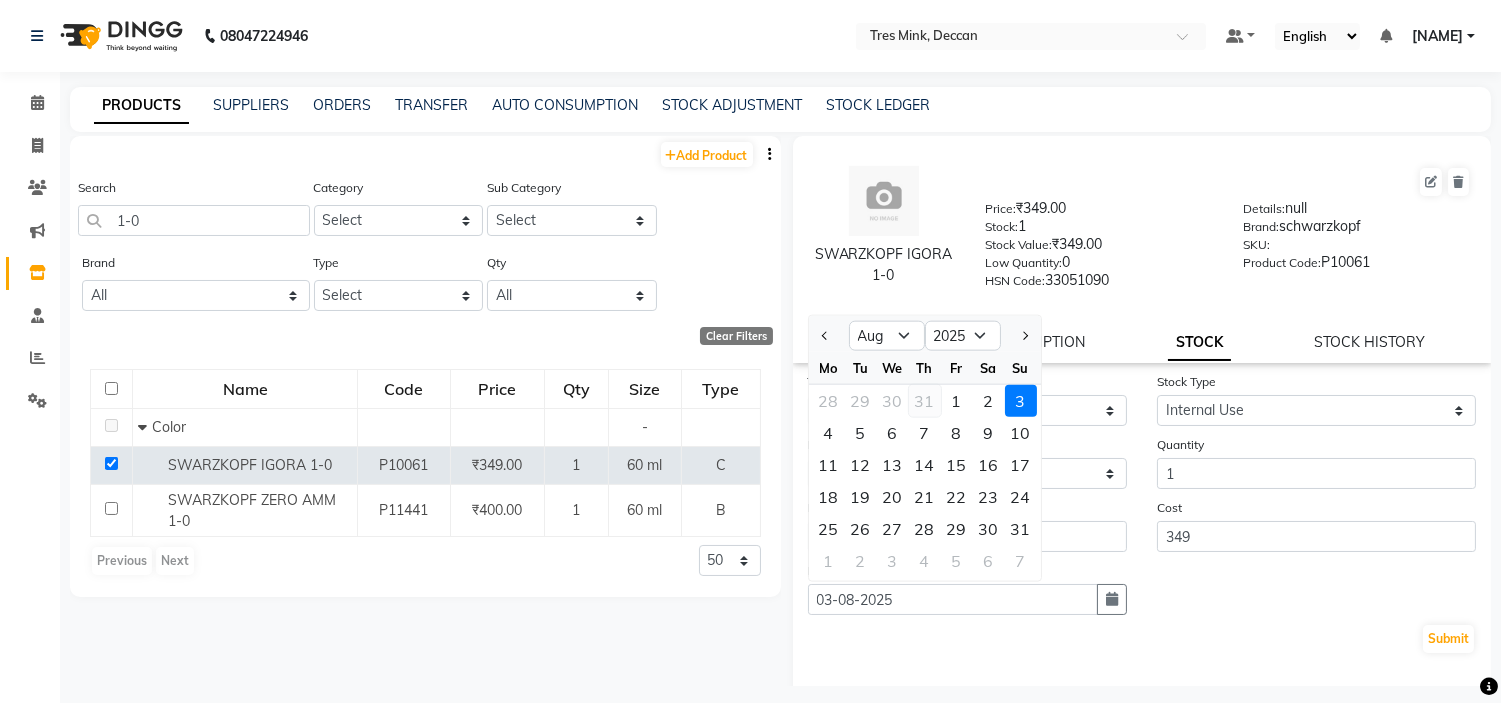 click on "31" 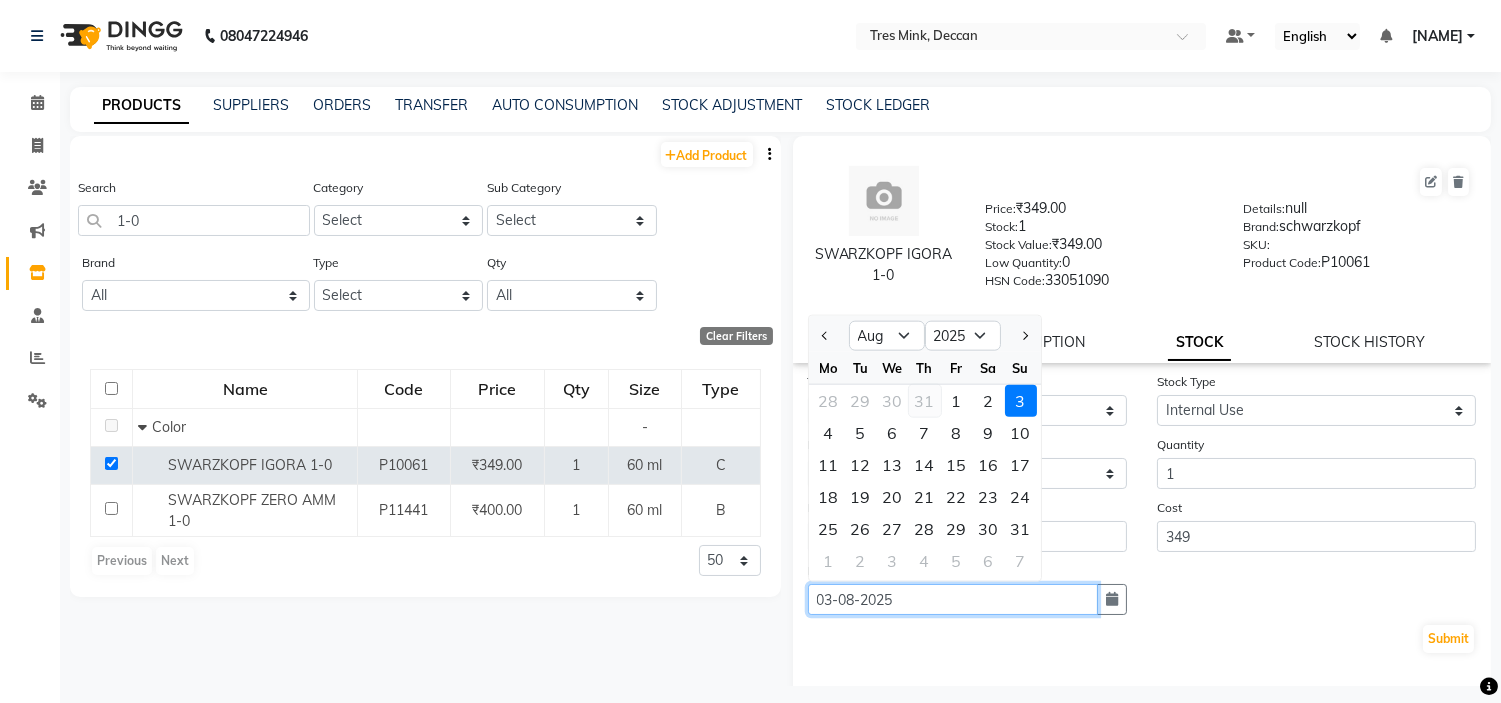 type on "31-07-2025" 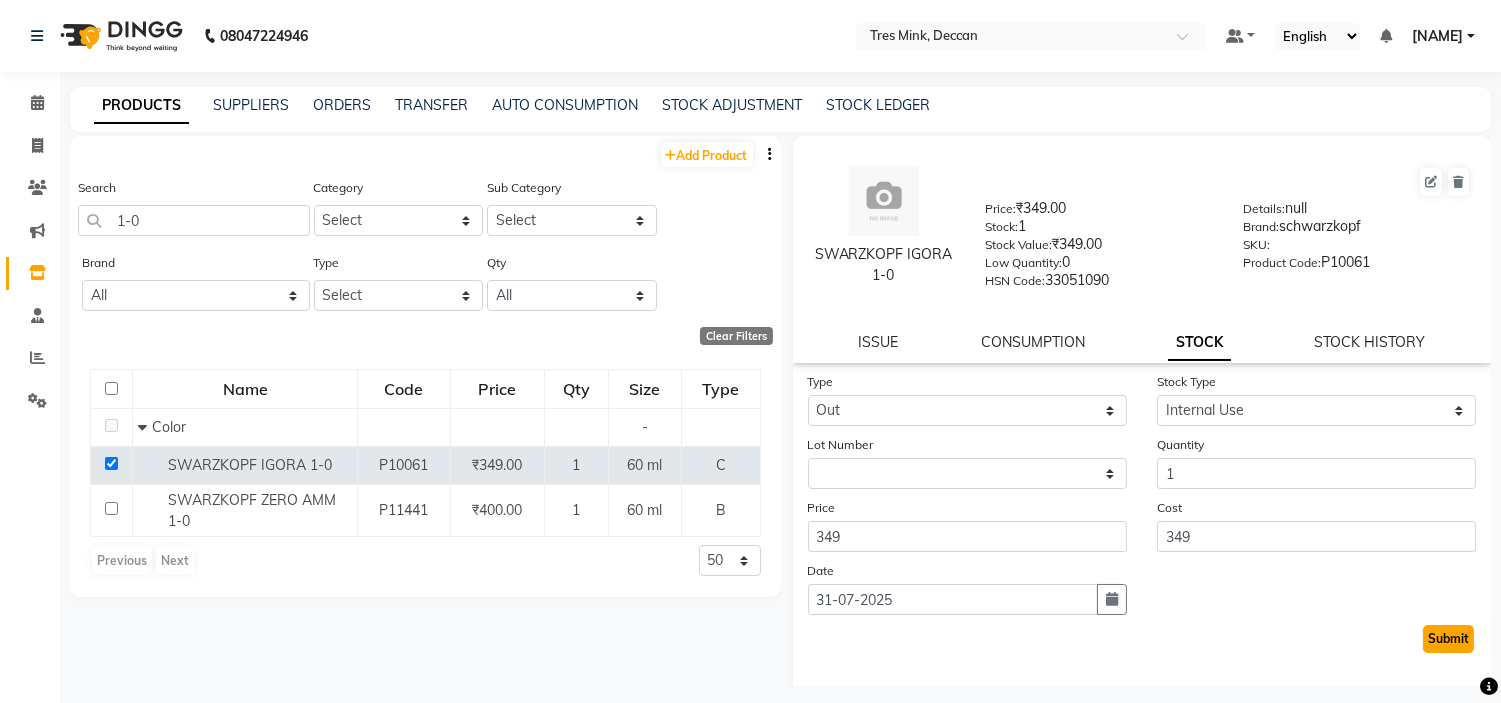 click on "Submit" 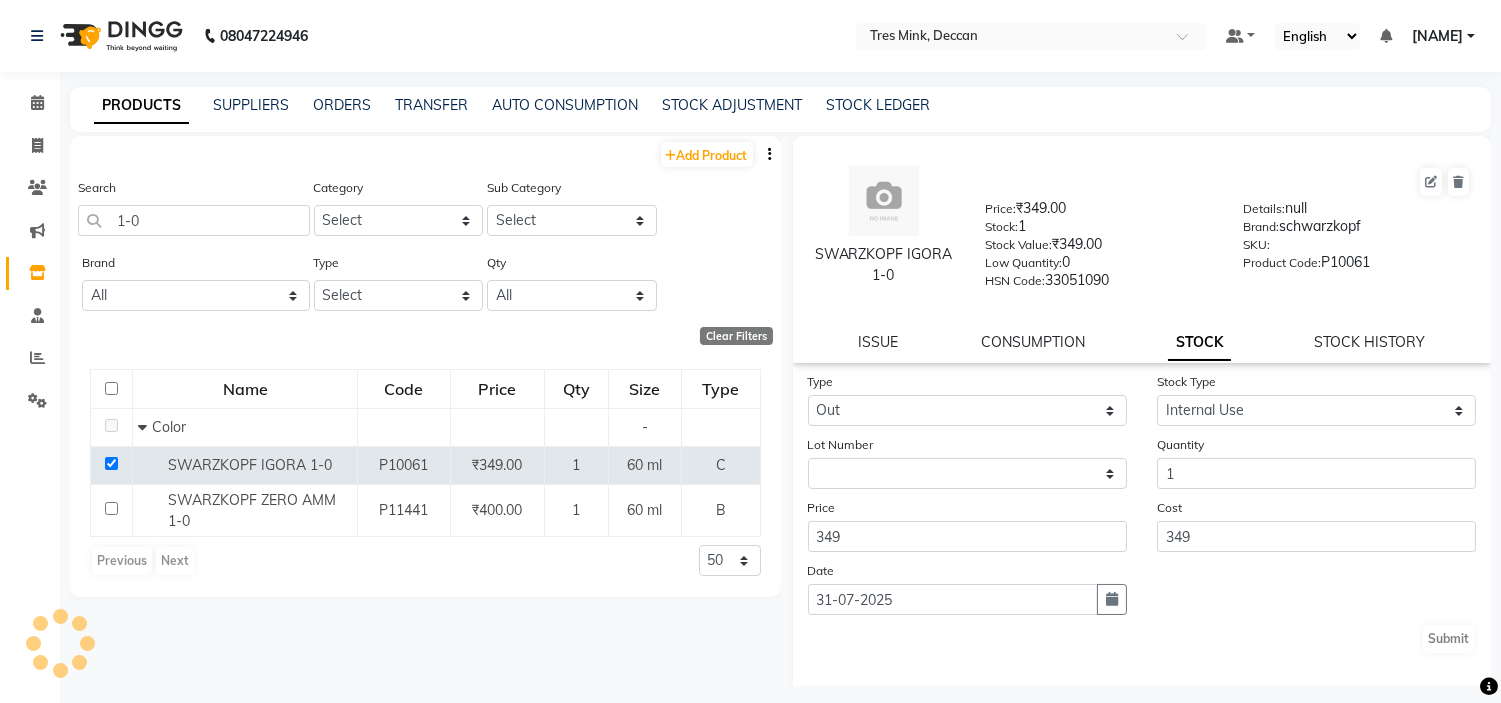 select 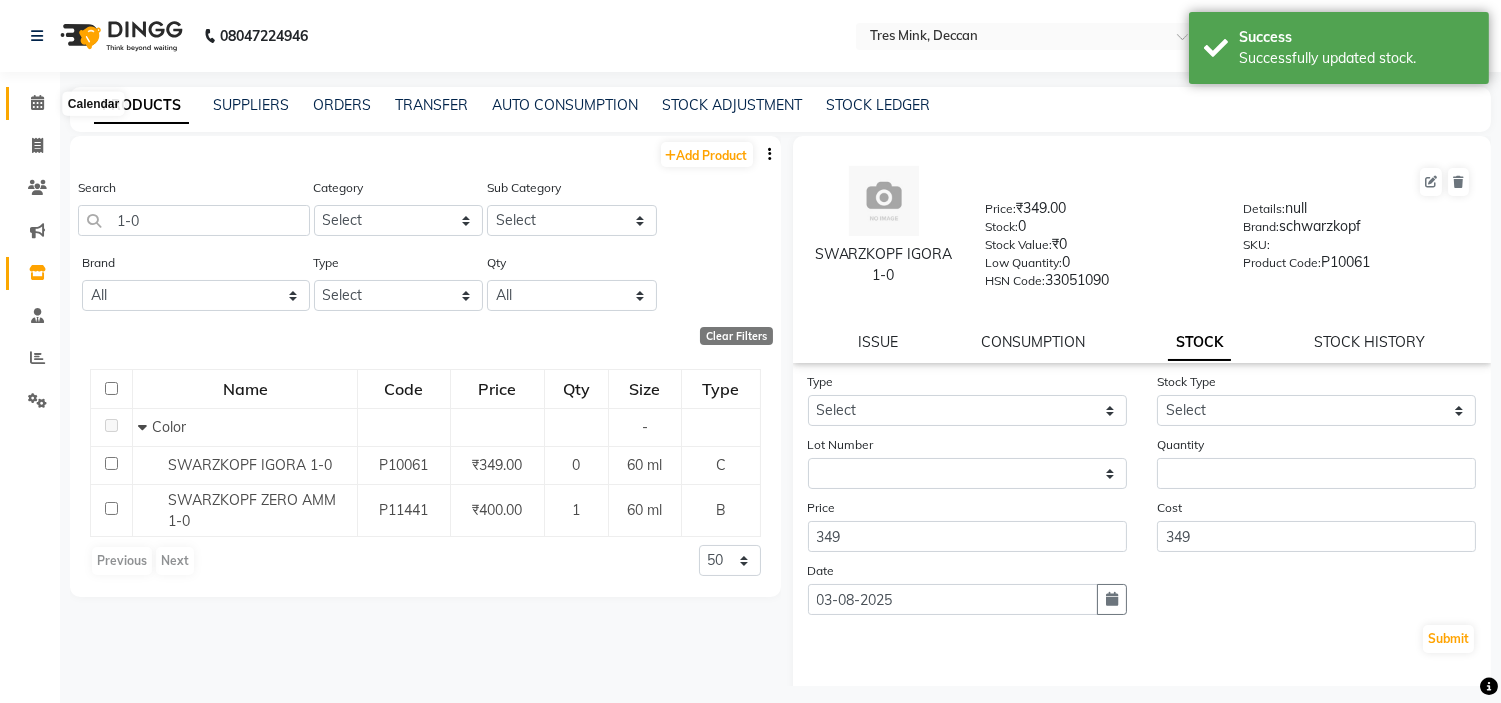 click 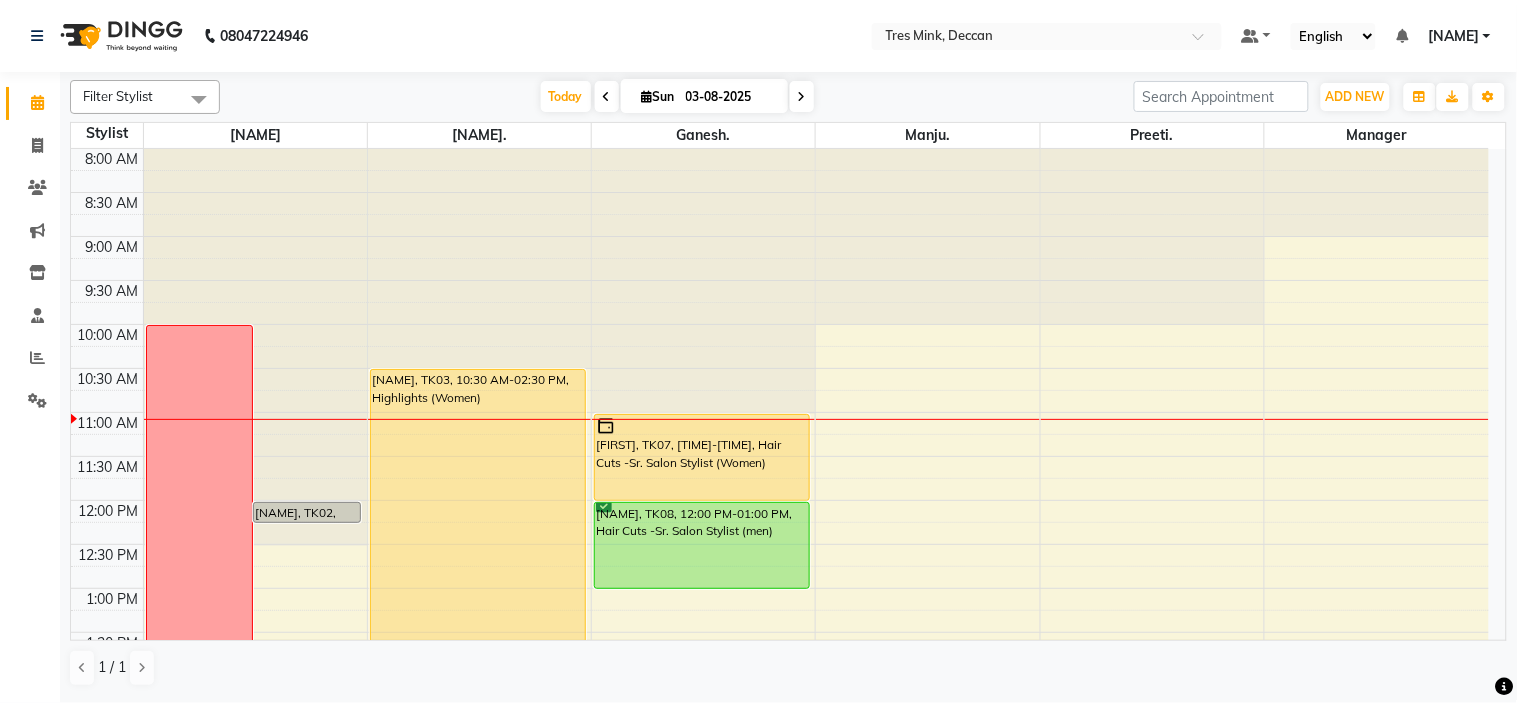 click at bounding box center [607, 96] 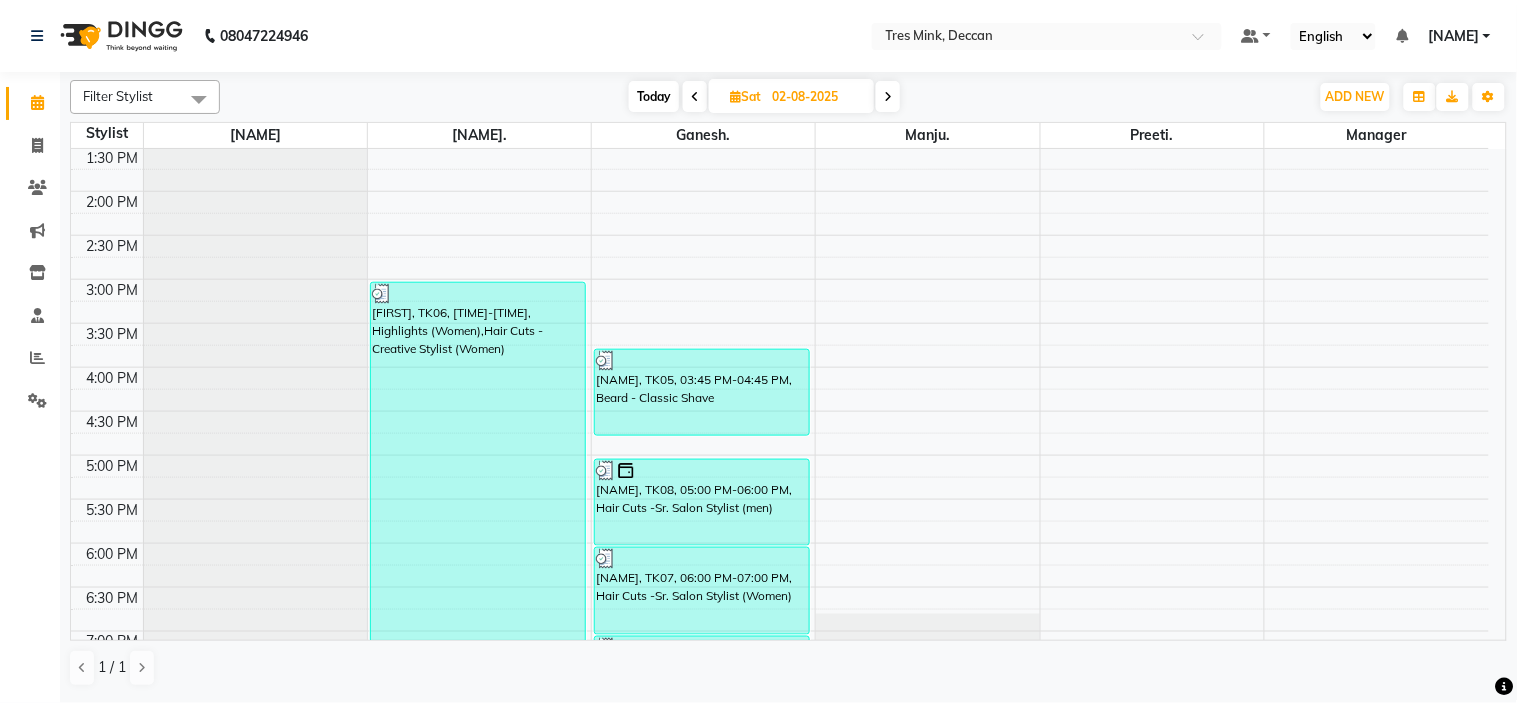 scroll, scrollTop: 486, scrollLeft: 0, axis: vertical 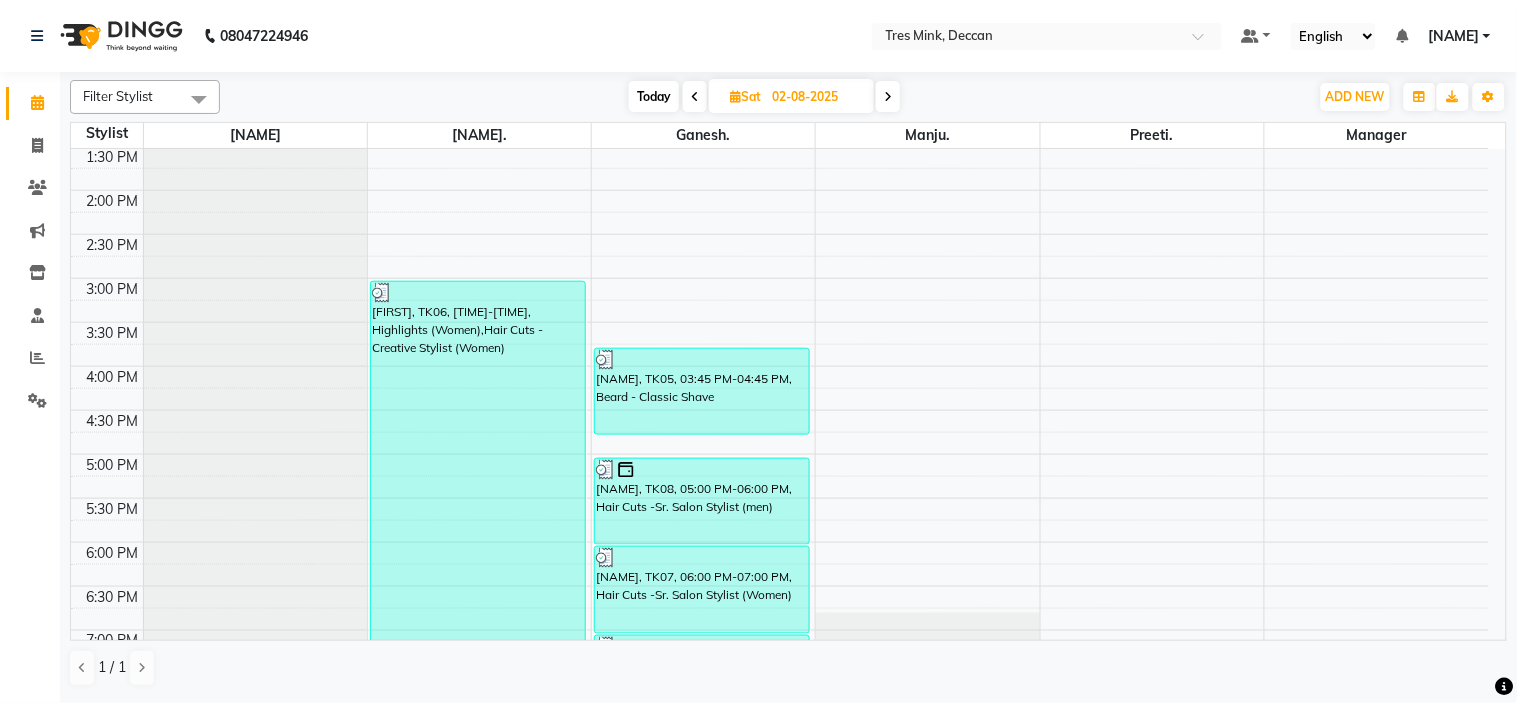 click on "Today" at bounding box center (654, 96) 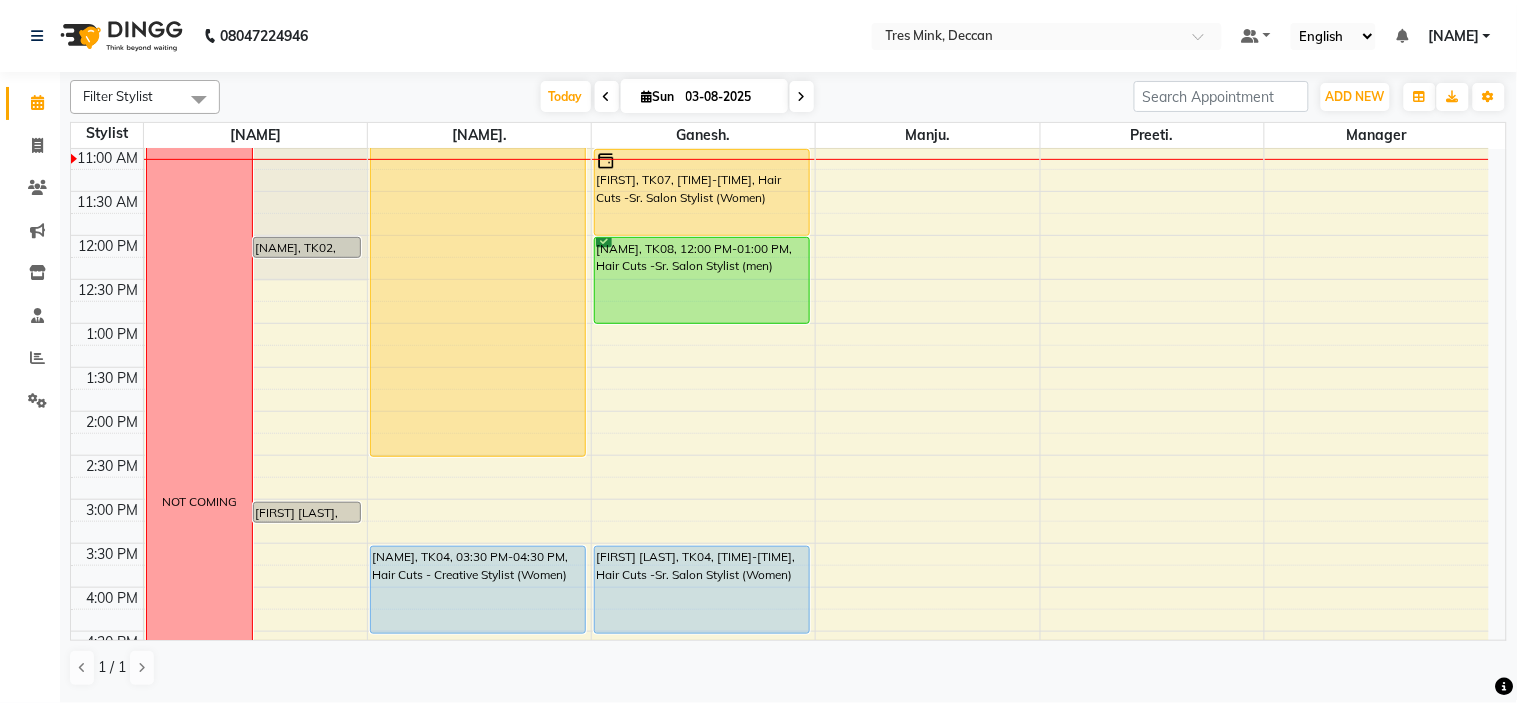 scroll, scrollTop: 43, scrollLeft: 0, axis: vertical 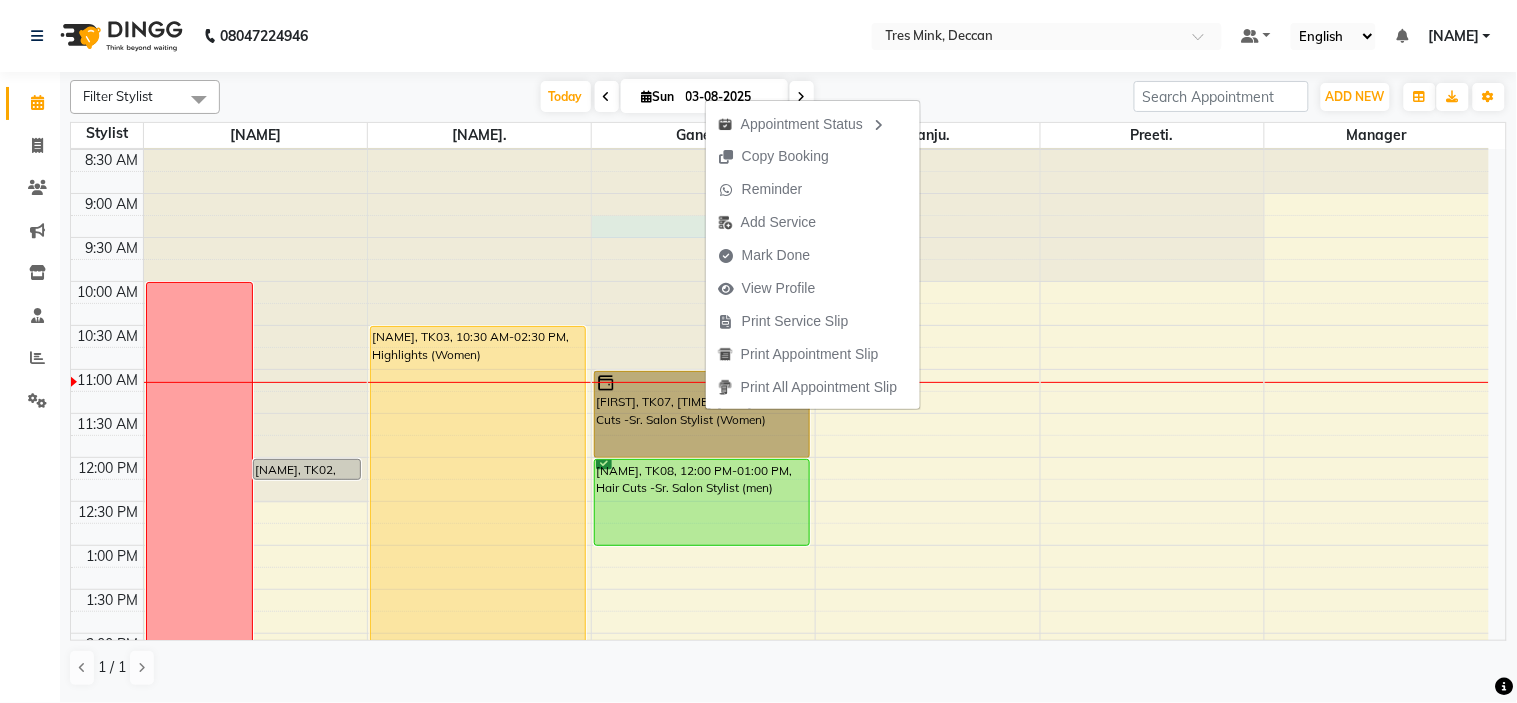 click at bounding box center [703, 106] 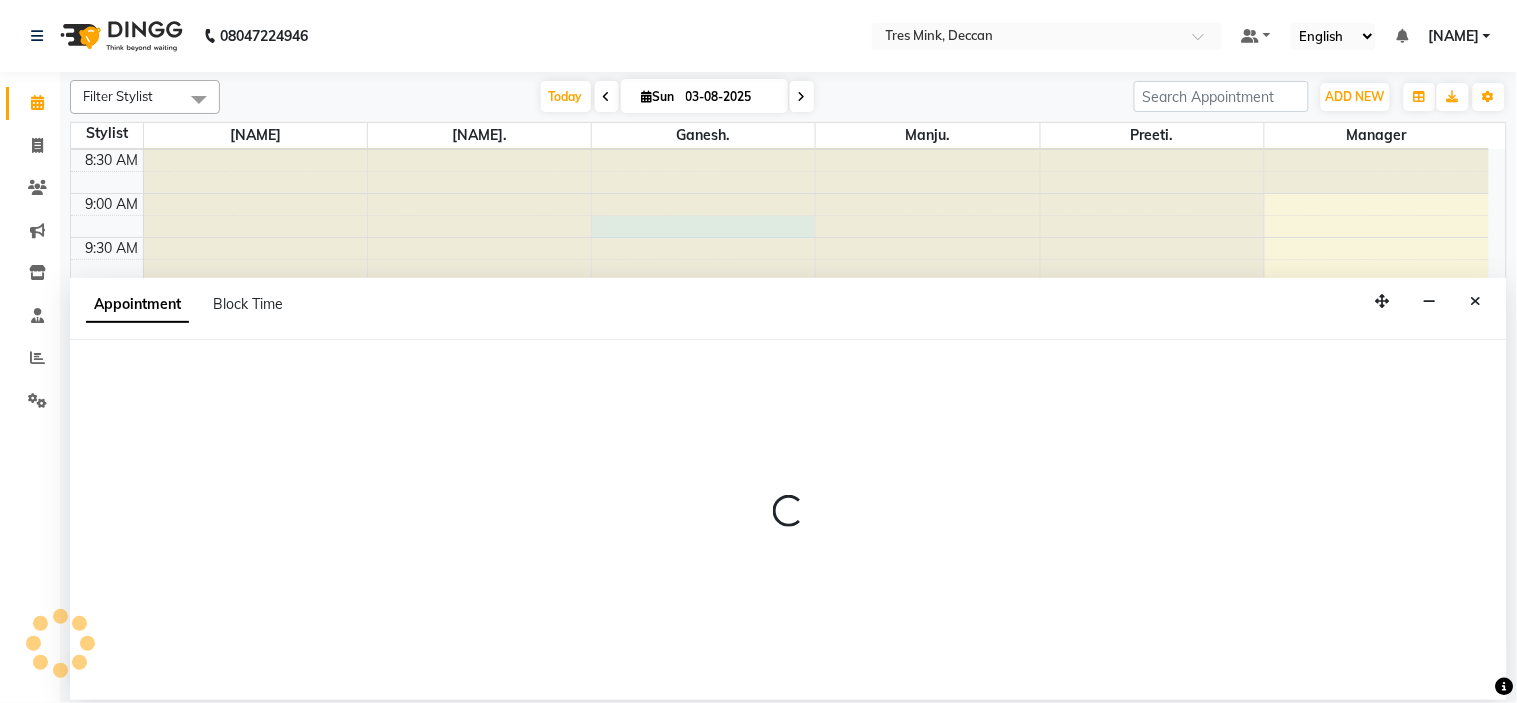 select on "59501" 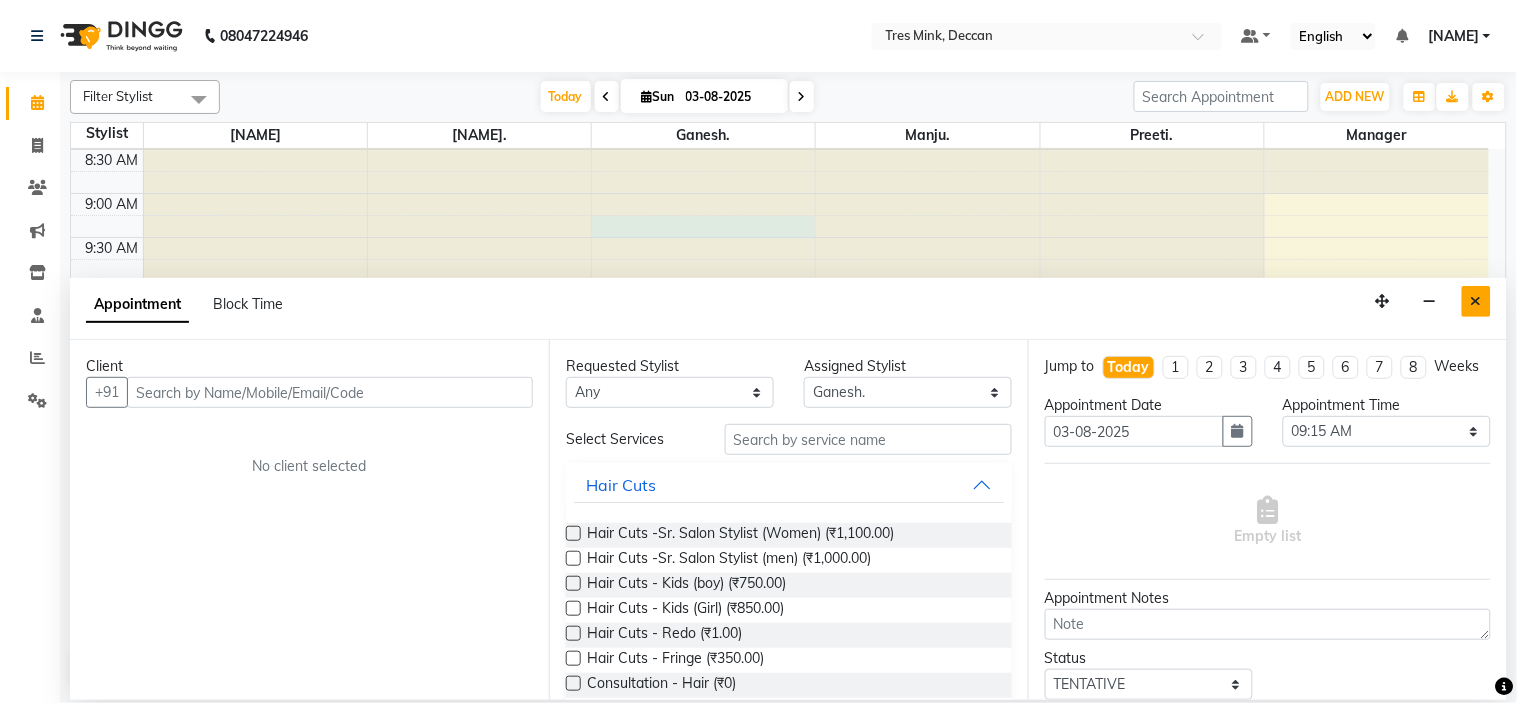 click at bounding box center [1476, 301] 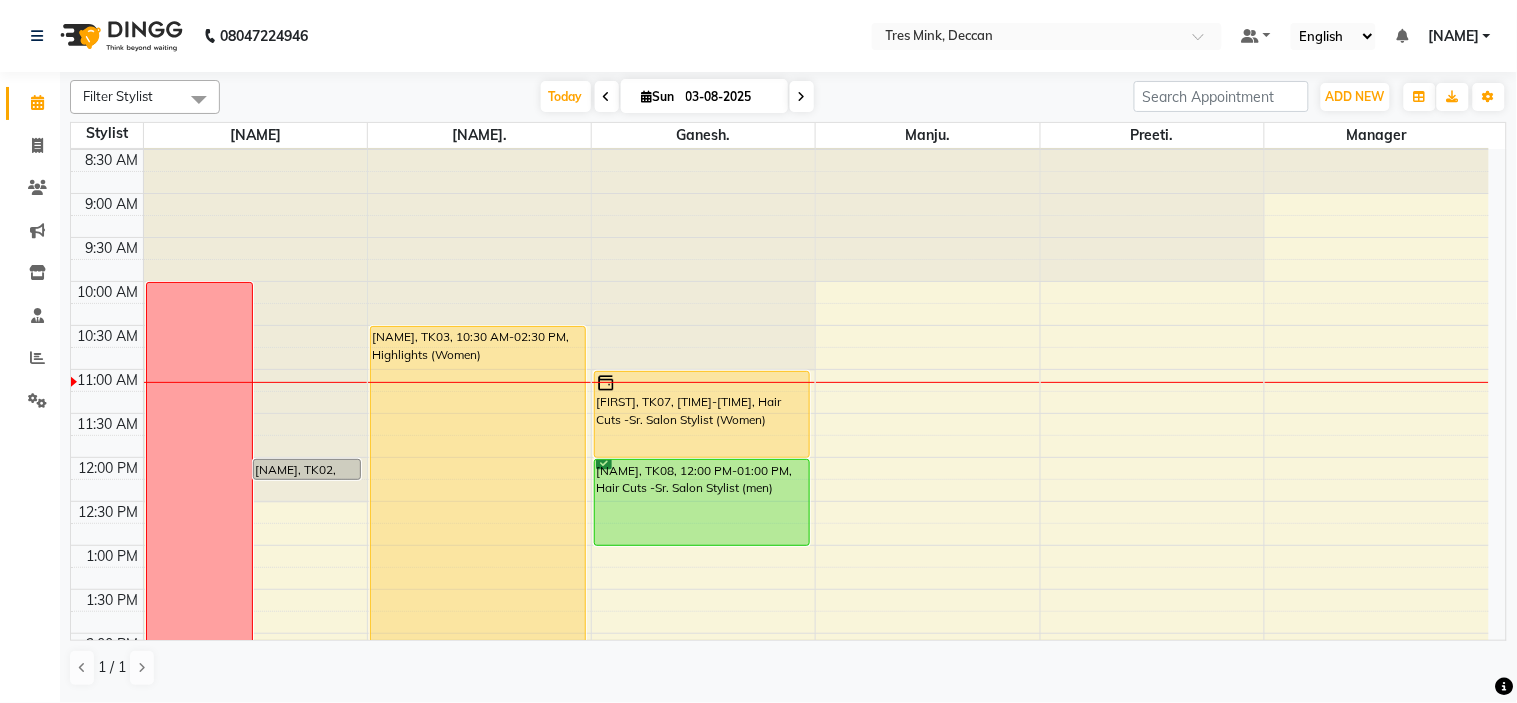 click at bounding box center (607, 97) 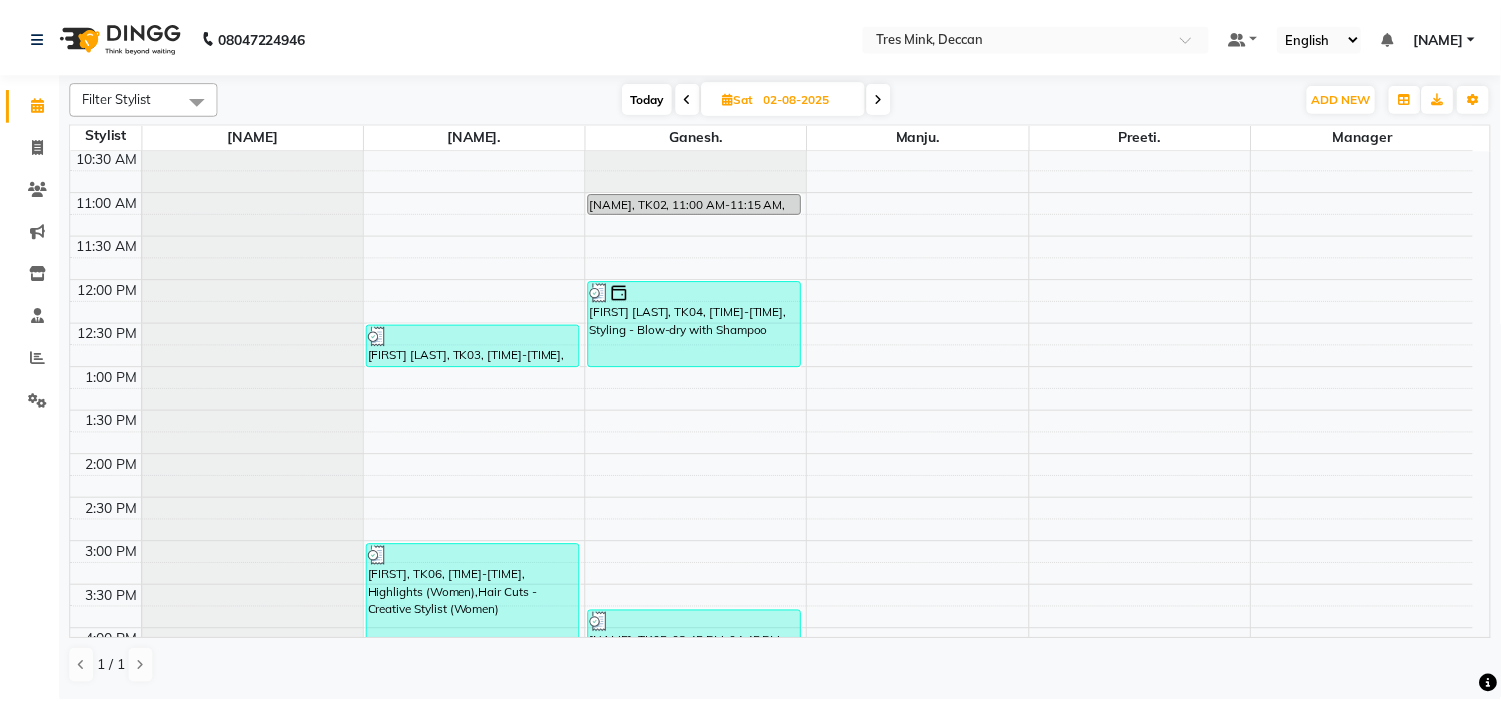 scroll, scrollTop: 444, scrollLeft: 0, axis: vertical 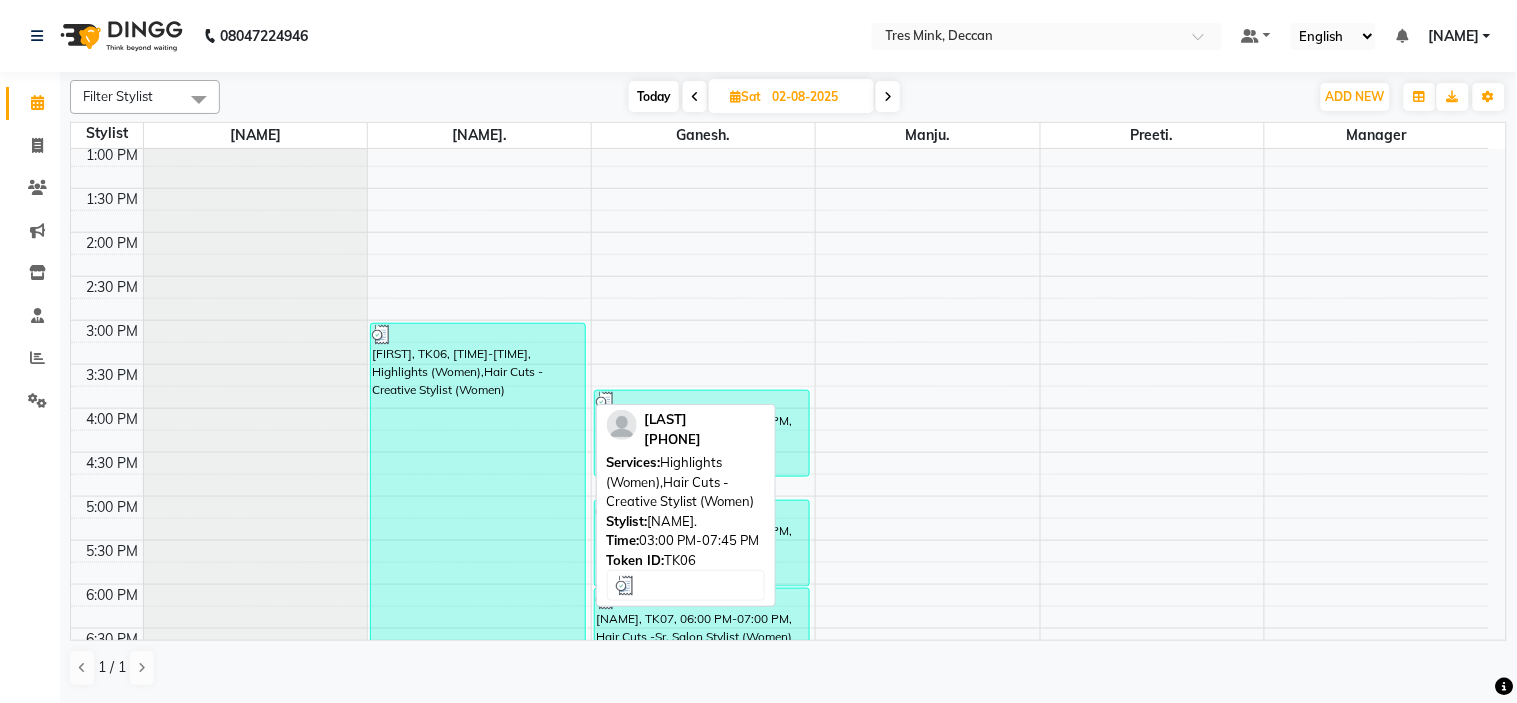 click on "VARNIKA, TK06, 03:00 PM-07:45 PM, Highlights (Women),Hair Cuts - Creative Stylist (Women)" at bounding box center (478, 532) 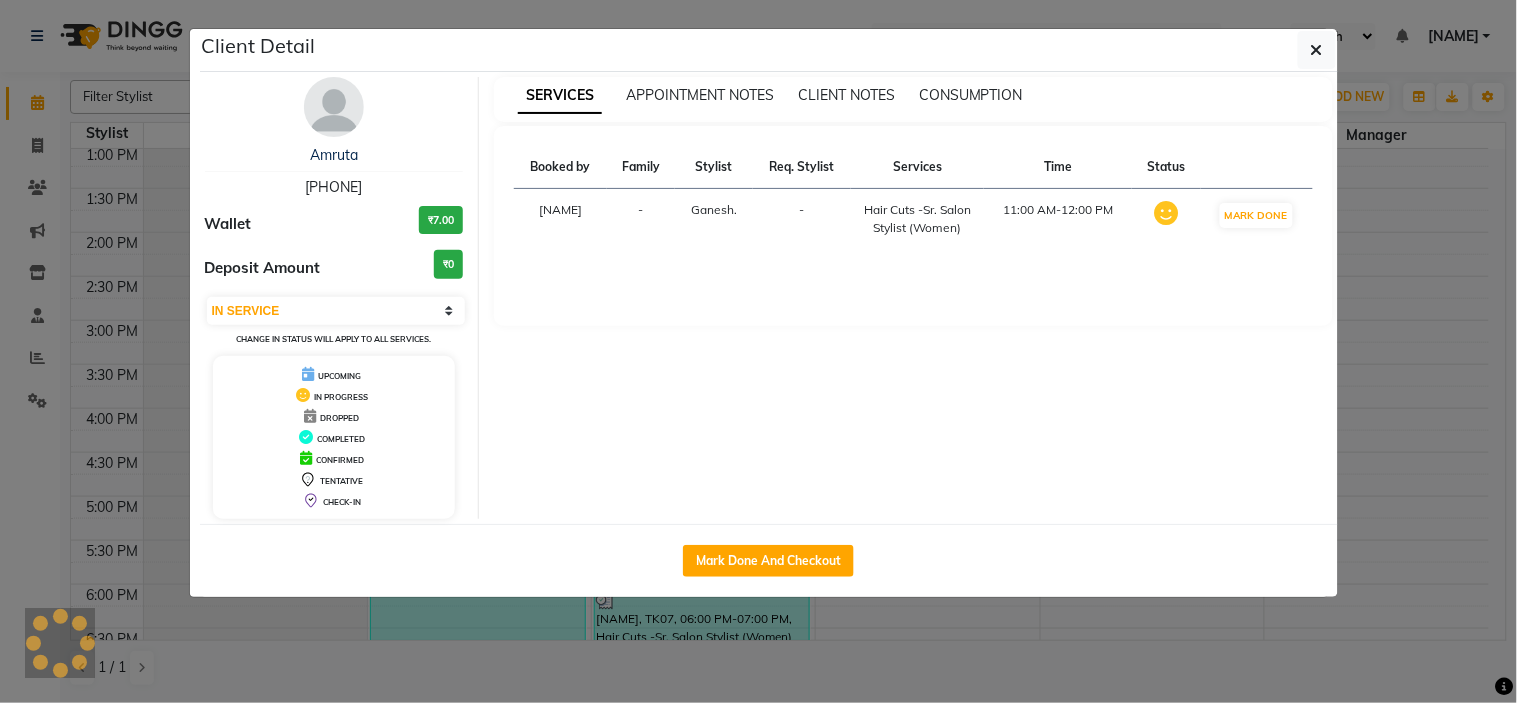 select on "3" 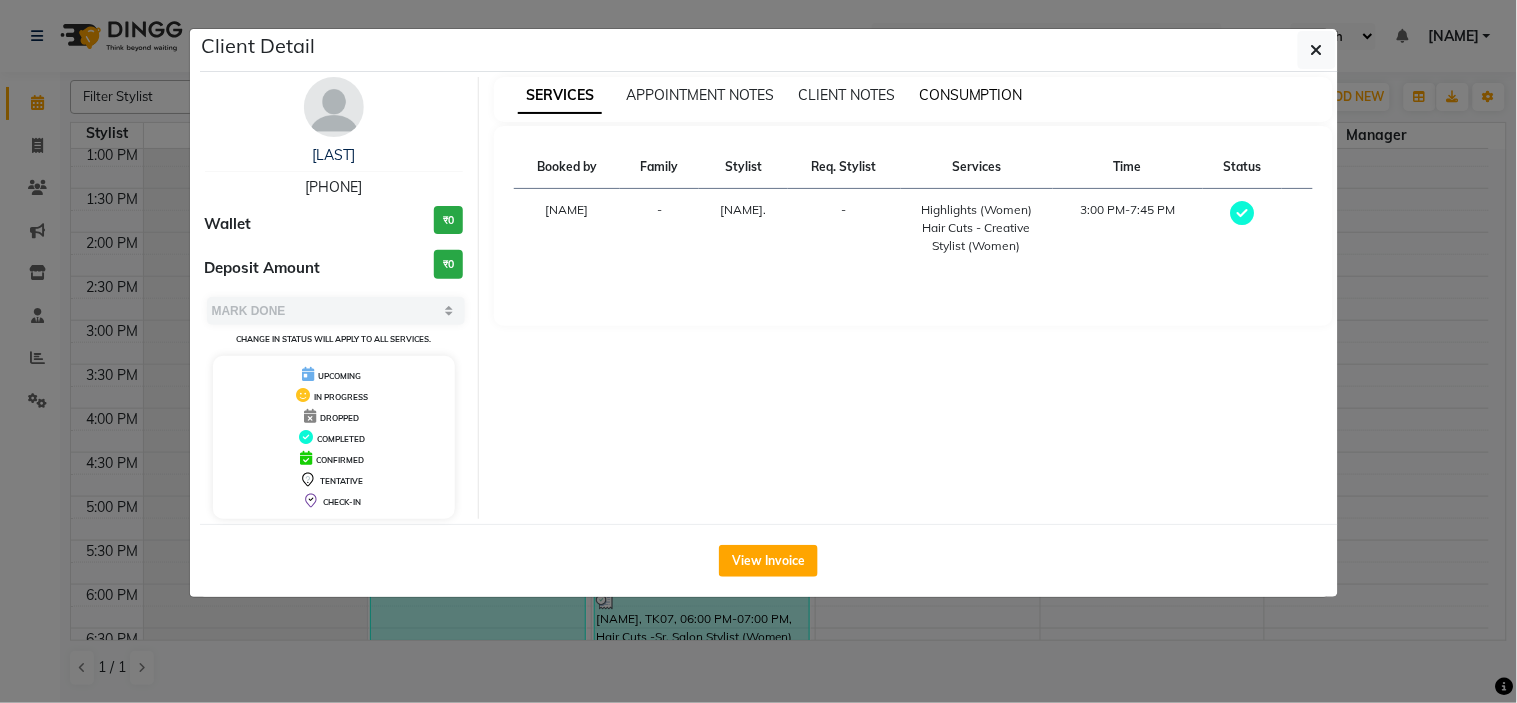 click on "CONSUMPTION" at bounding box center [971, 95] 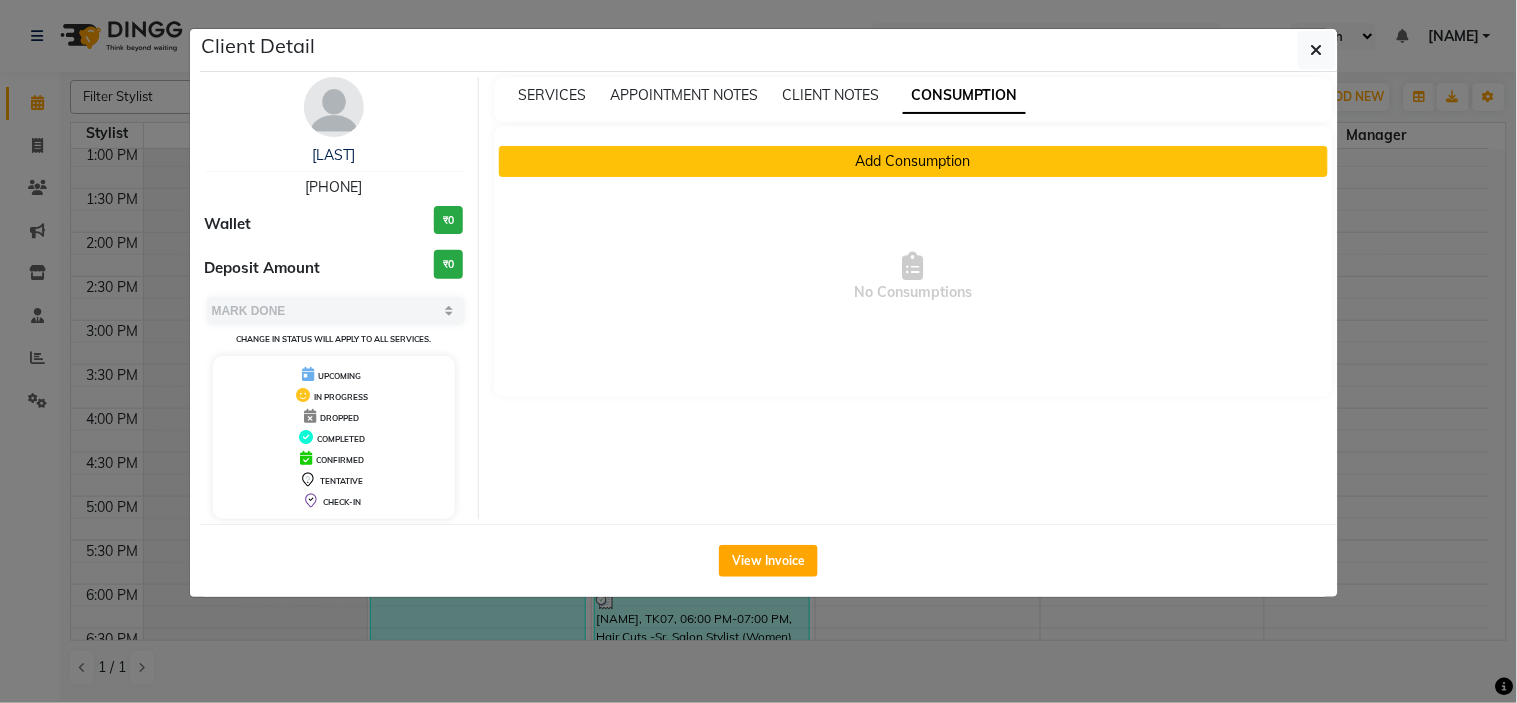 click on "Add Consumption" at bounding box center [913, 161] 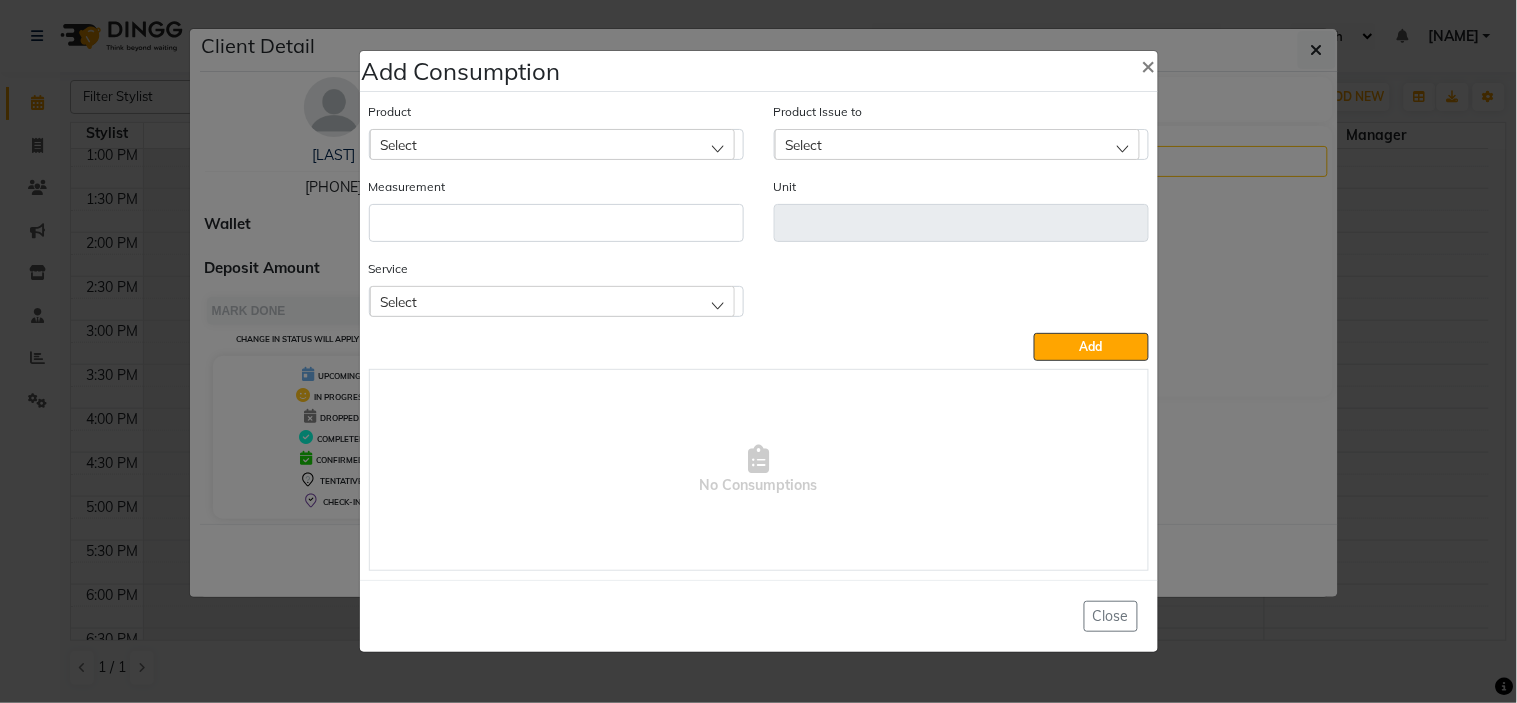 click on "Select" 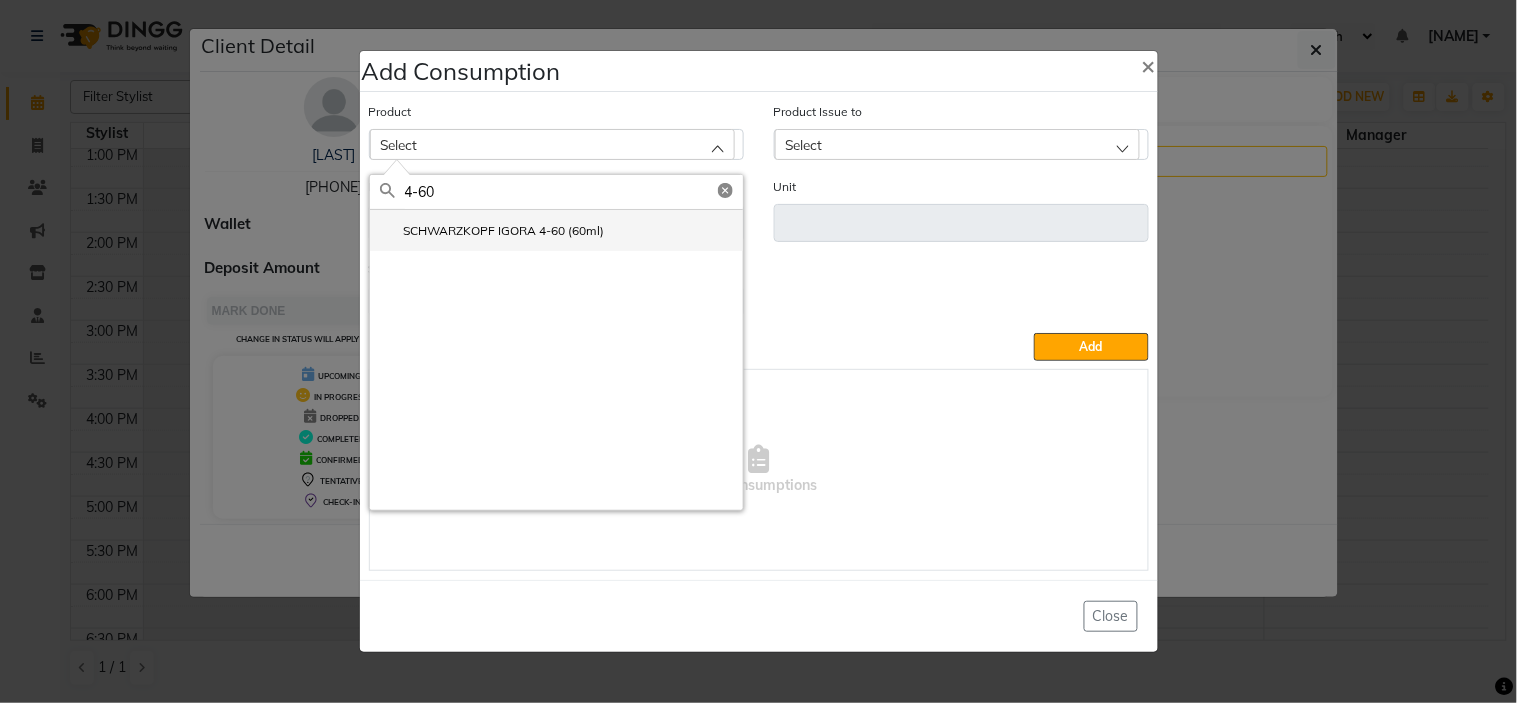 type on "4-60" 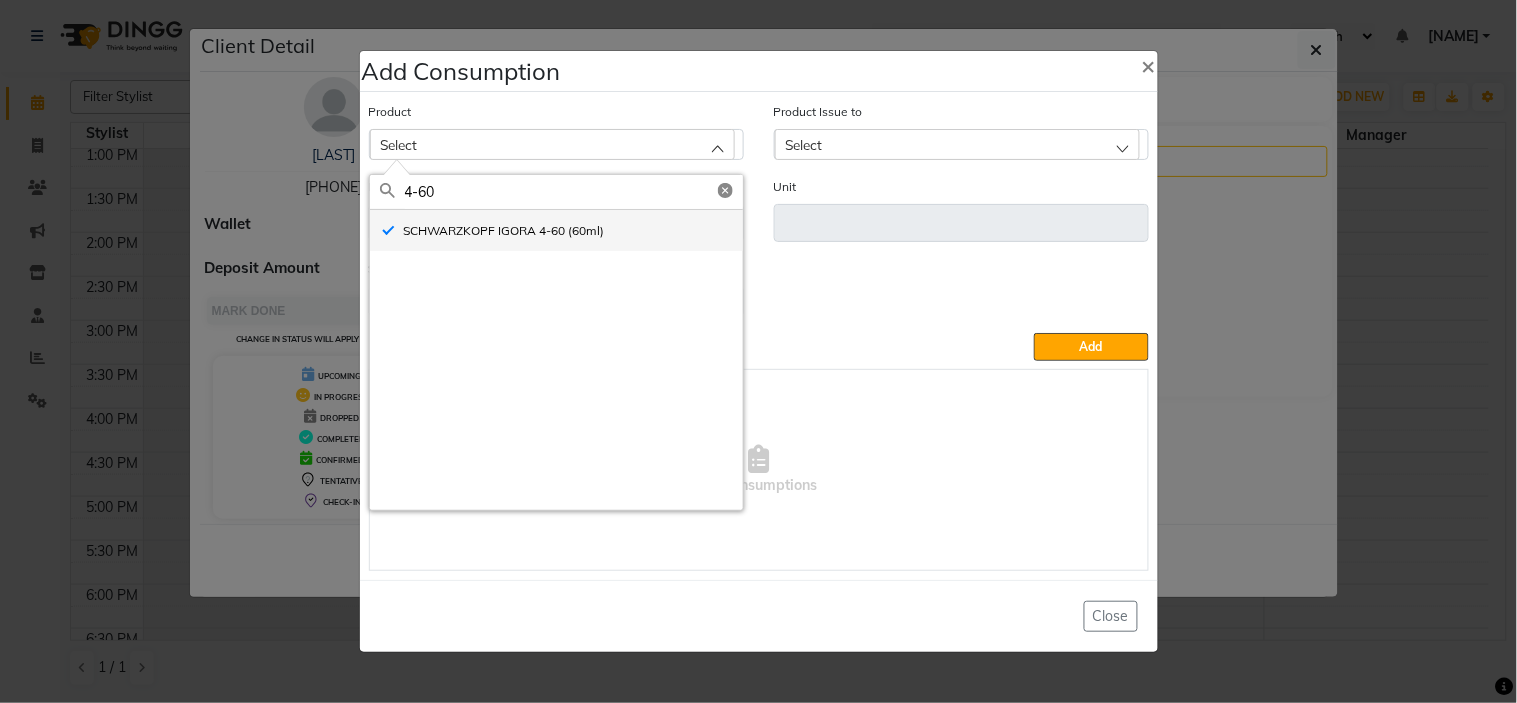 type on "ml" 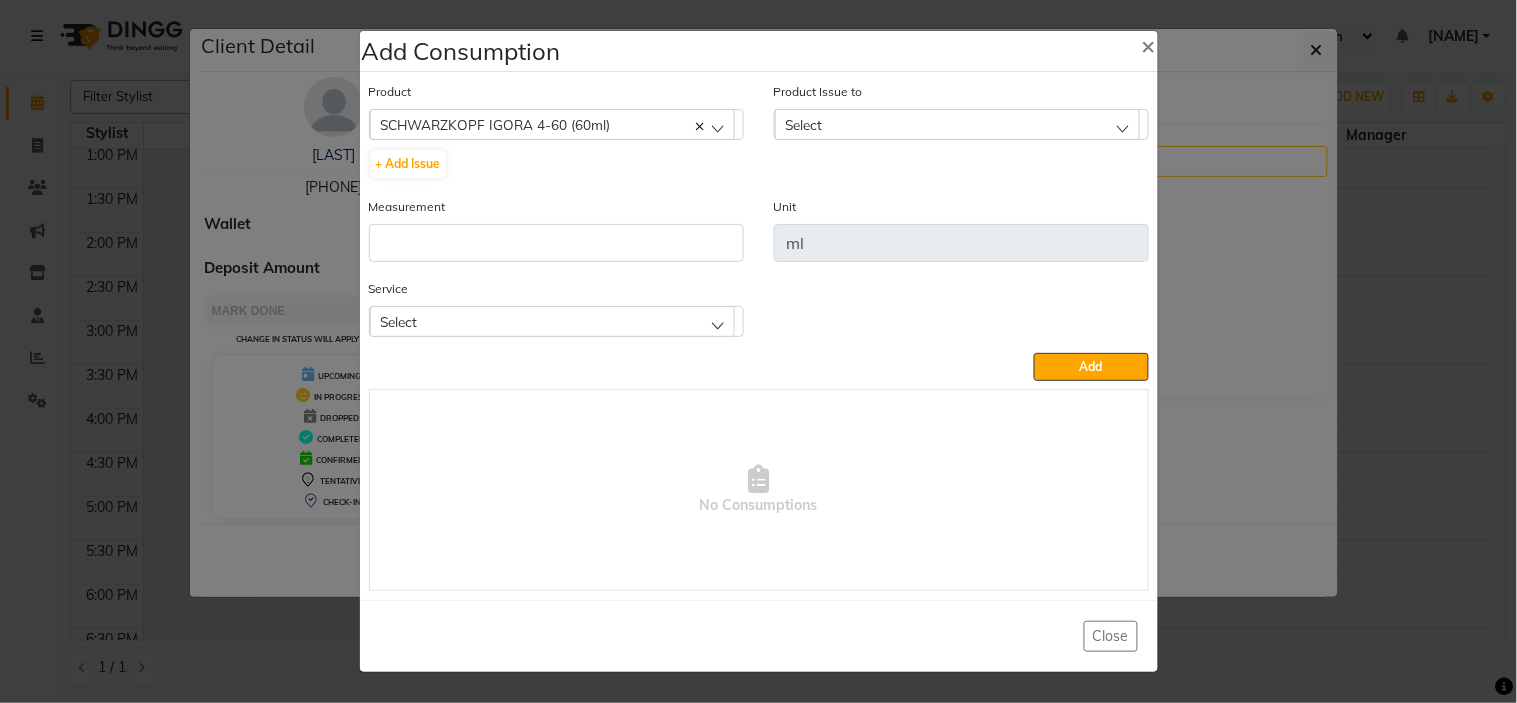 click on "Select" 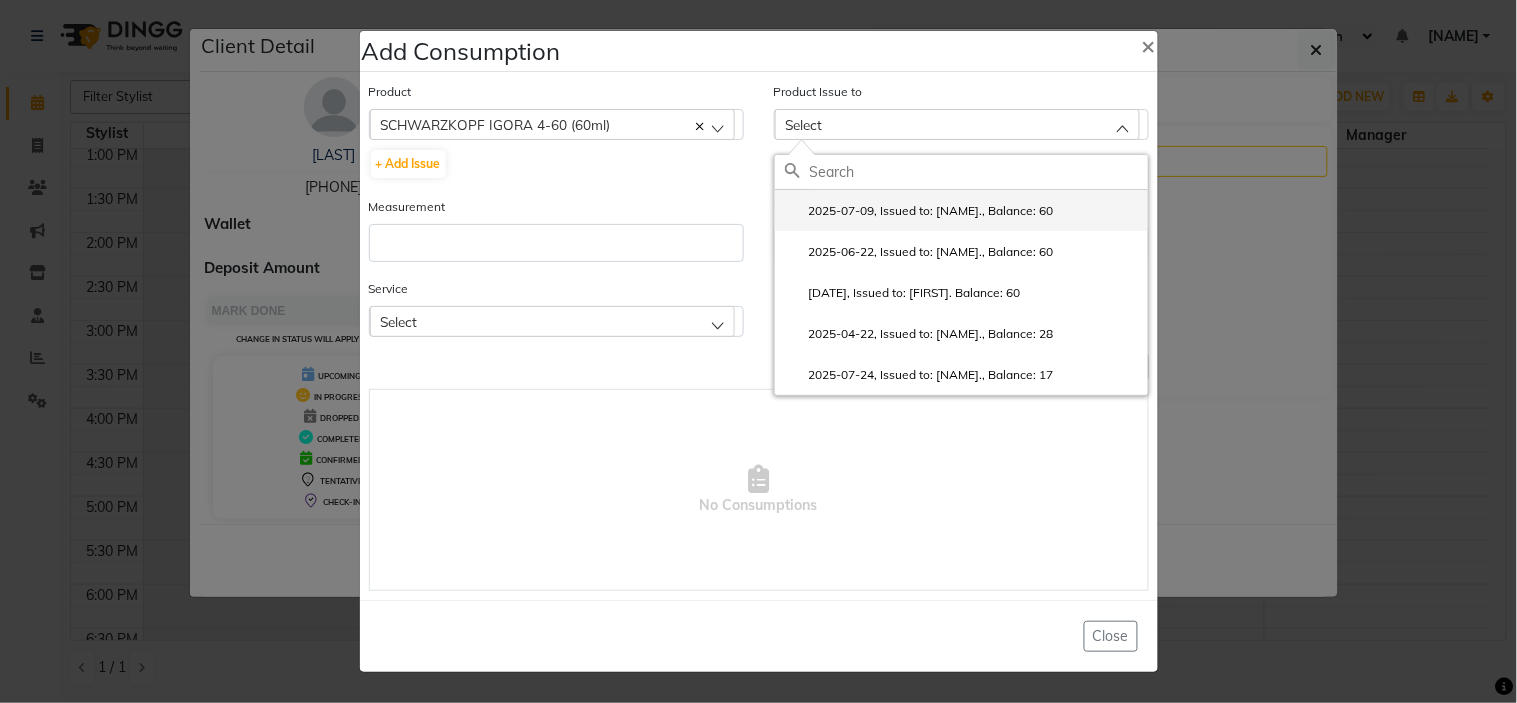 click on "2025-07-09, Issued to: Gunjan., Balance: 60" 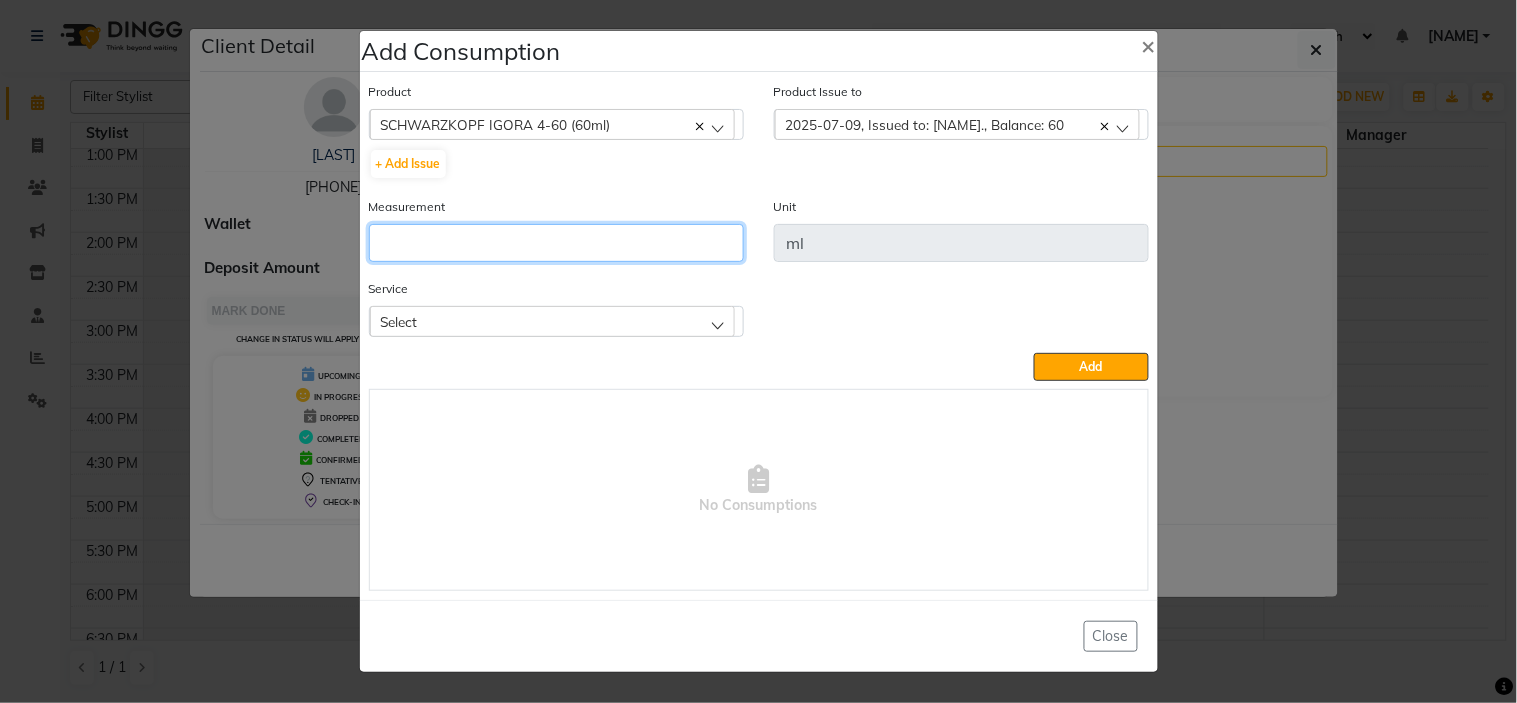click 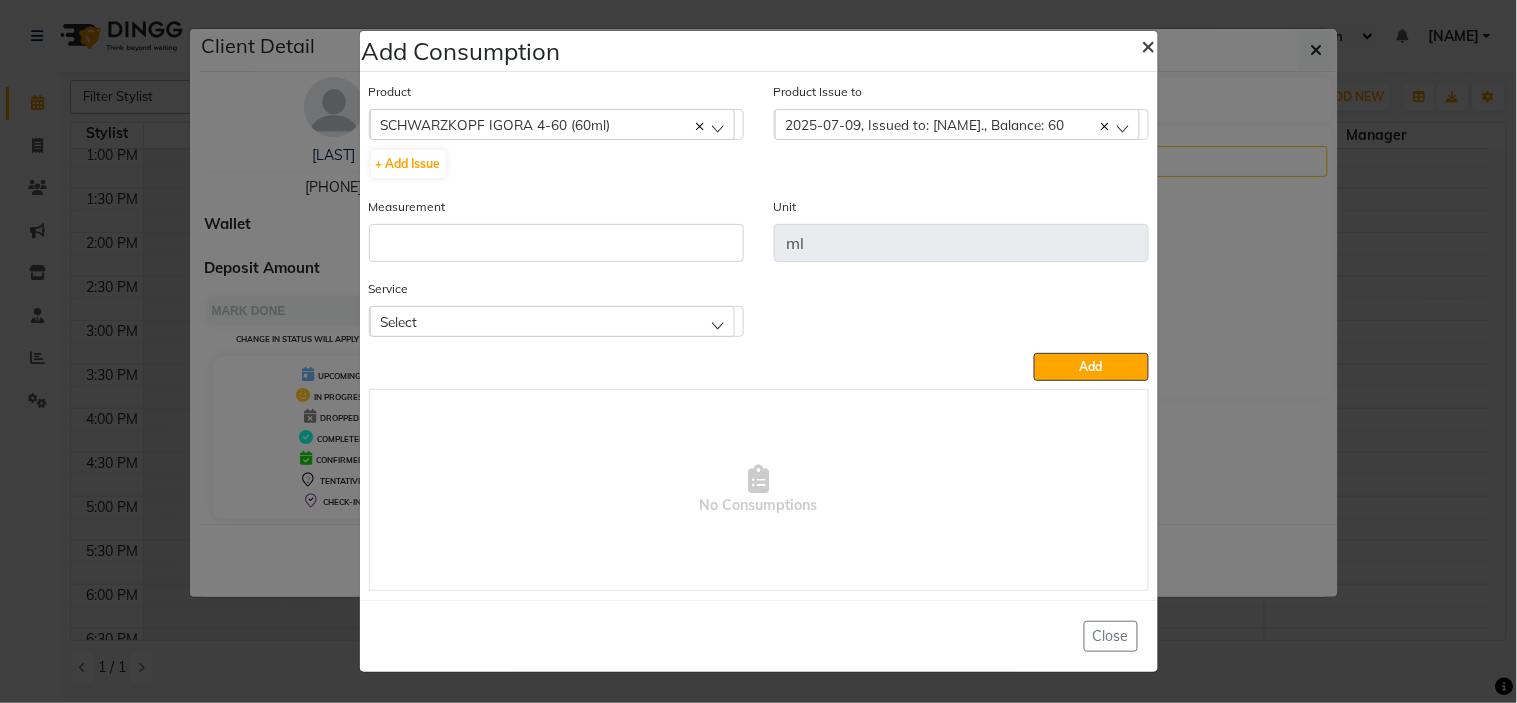 click on "×" 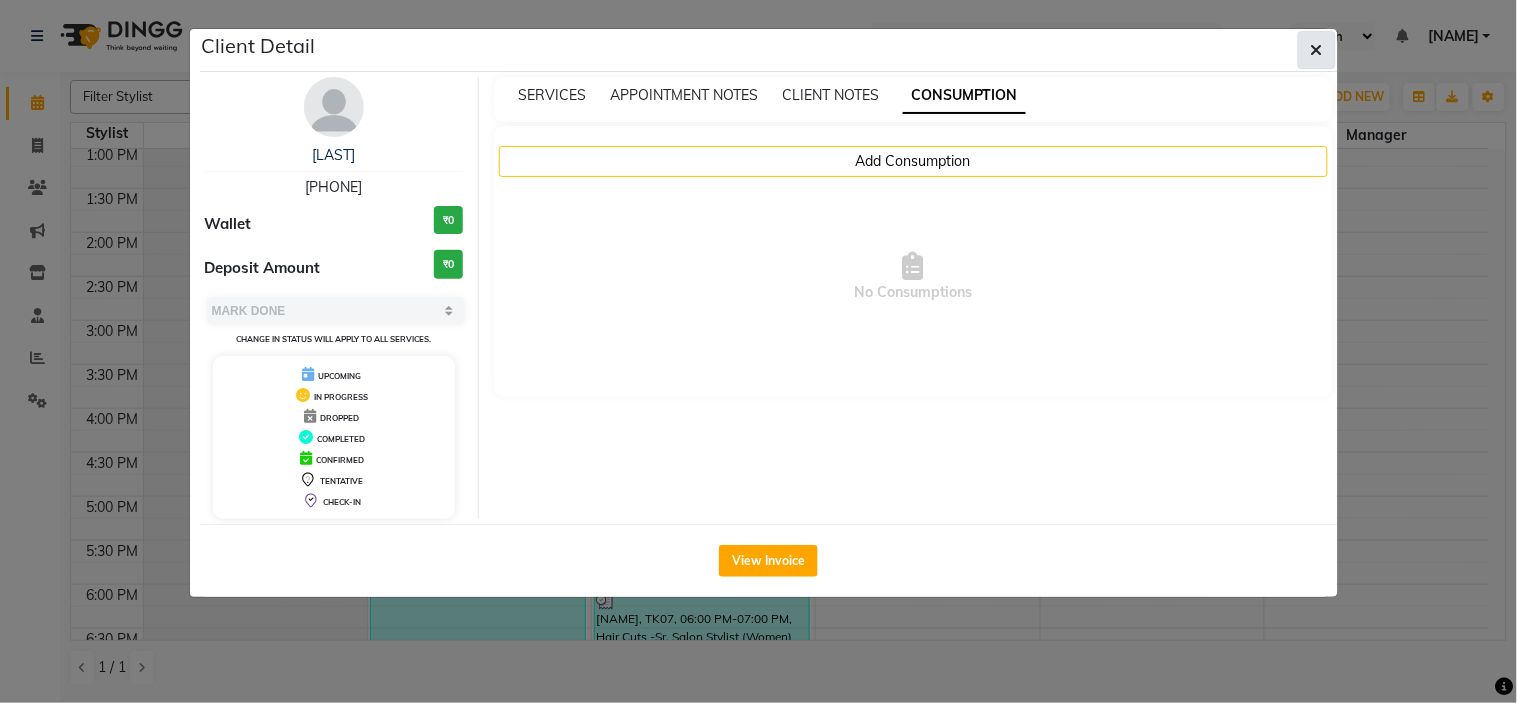 click 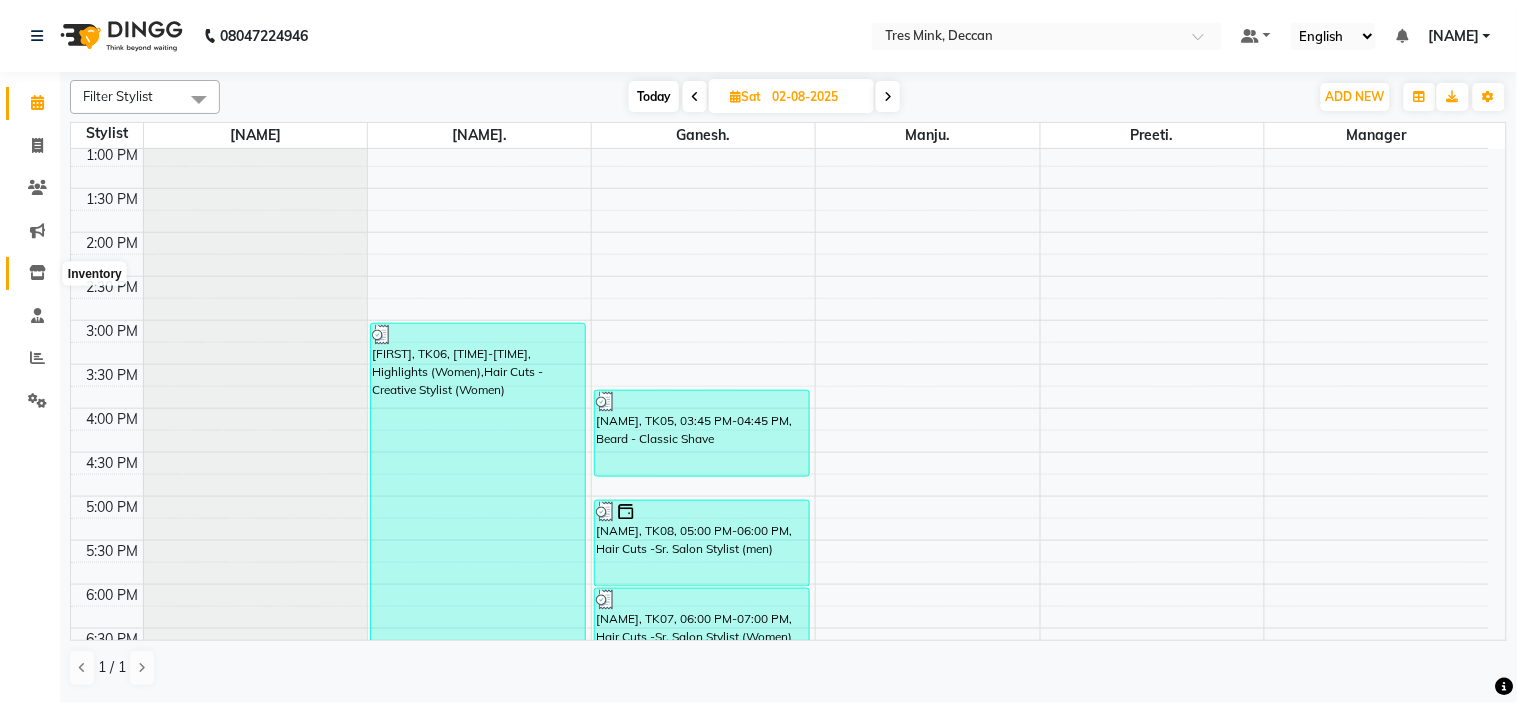 click 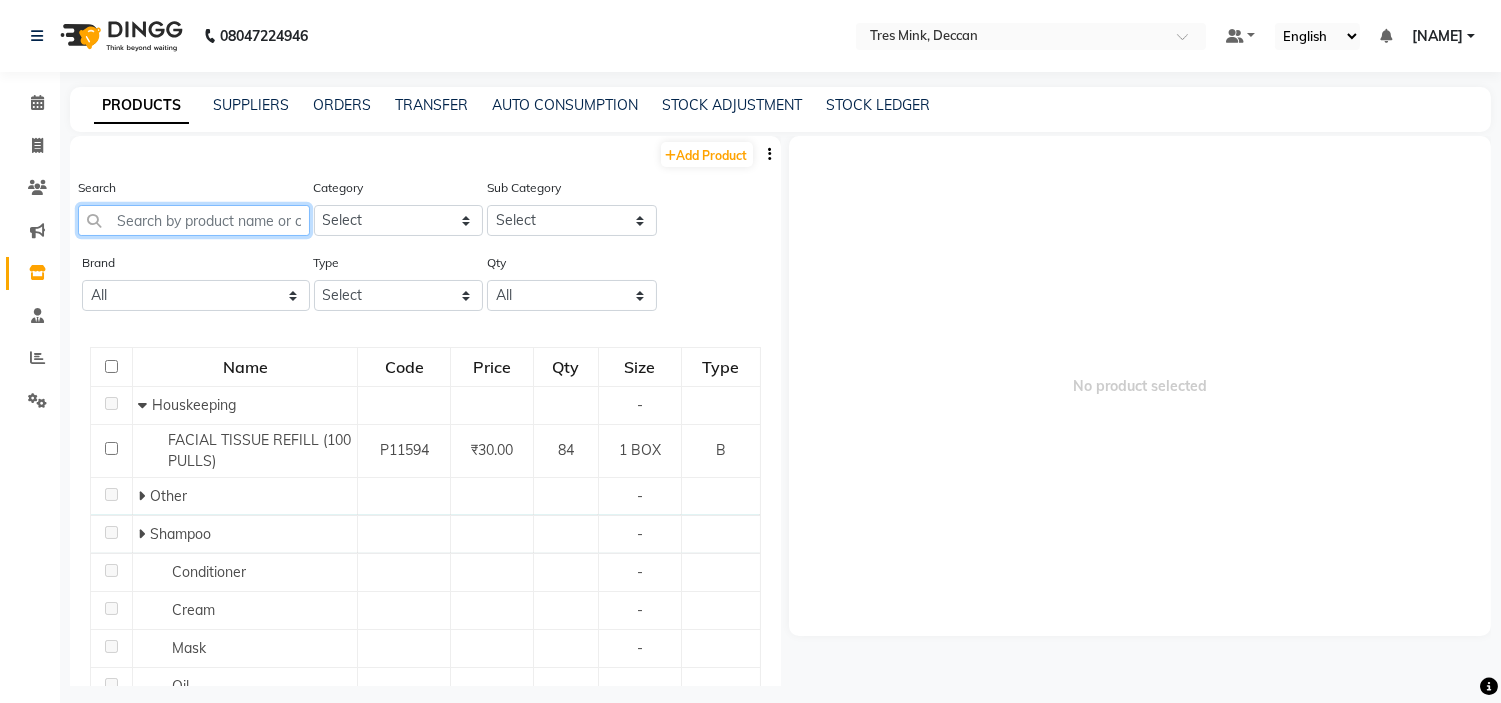 click 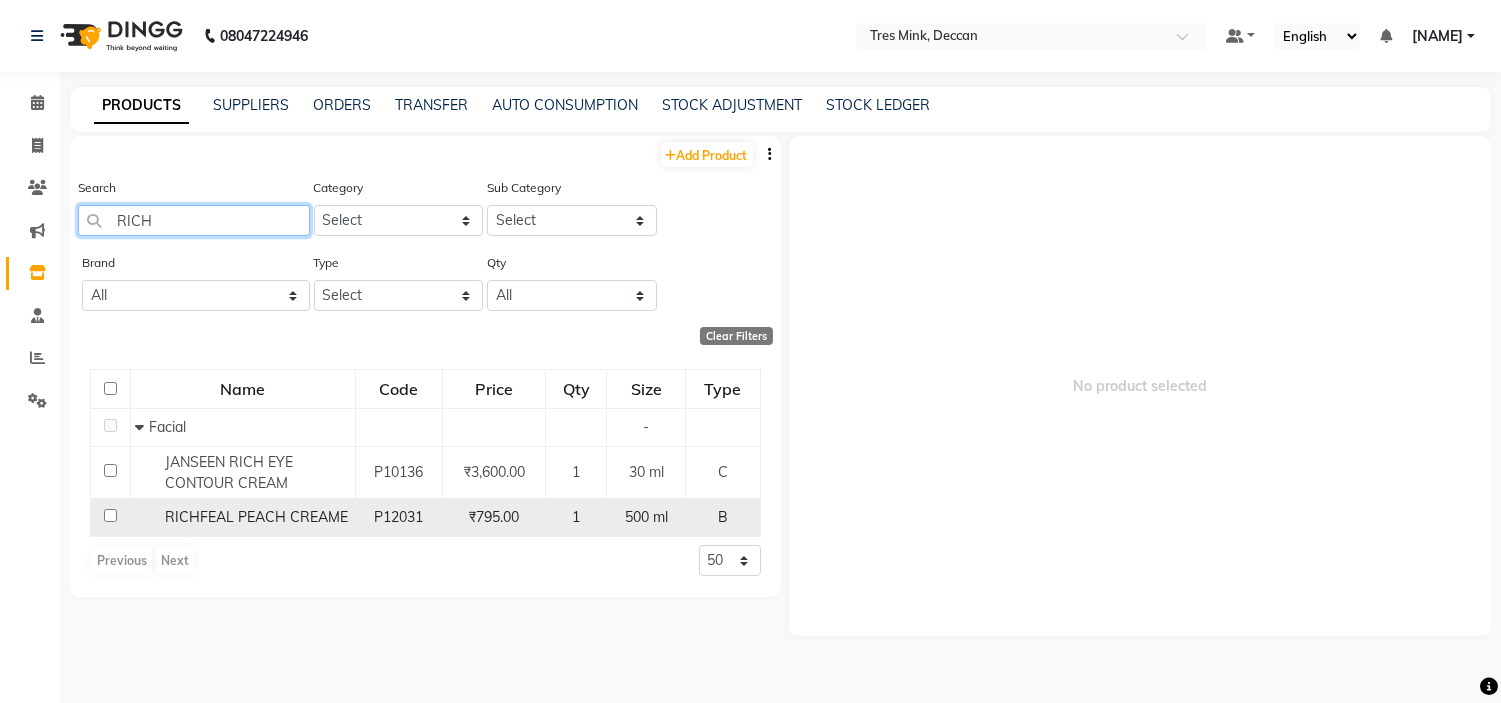 type on "RICH" 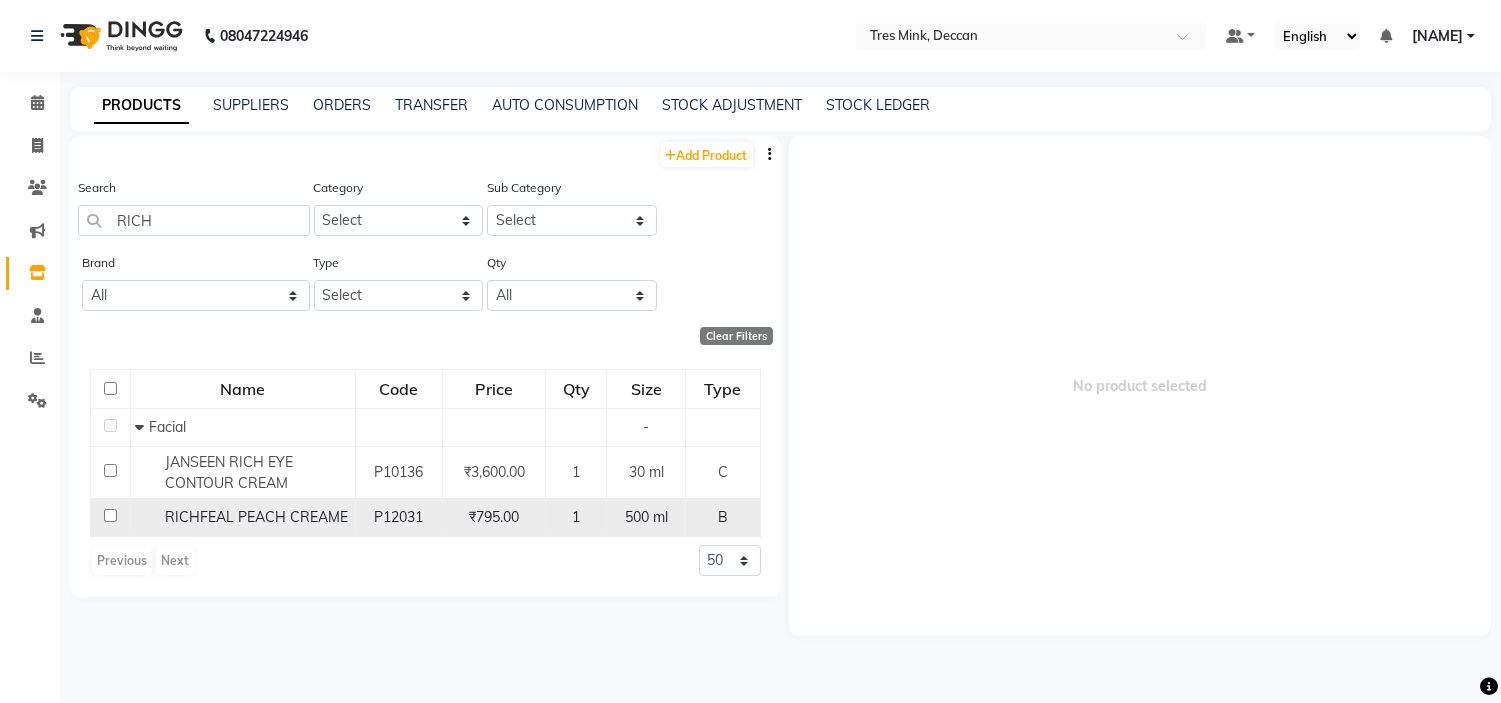 click 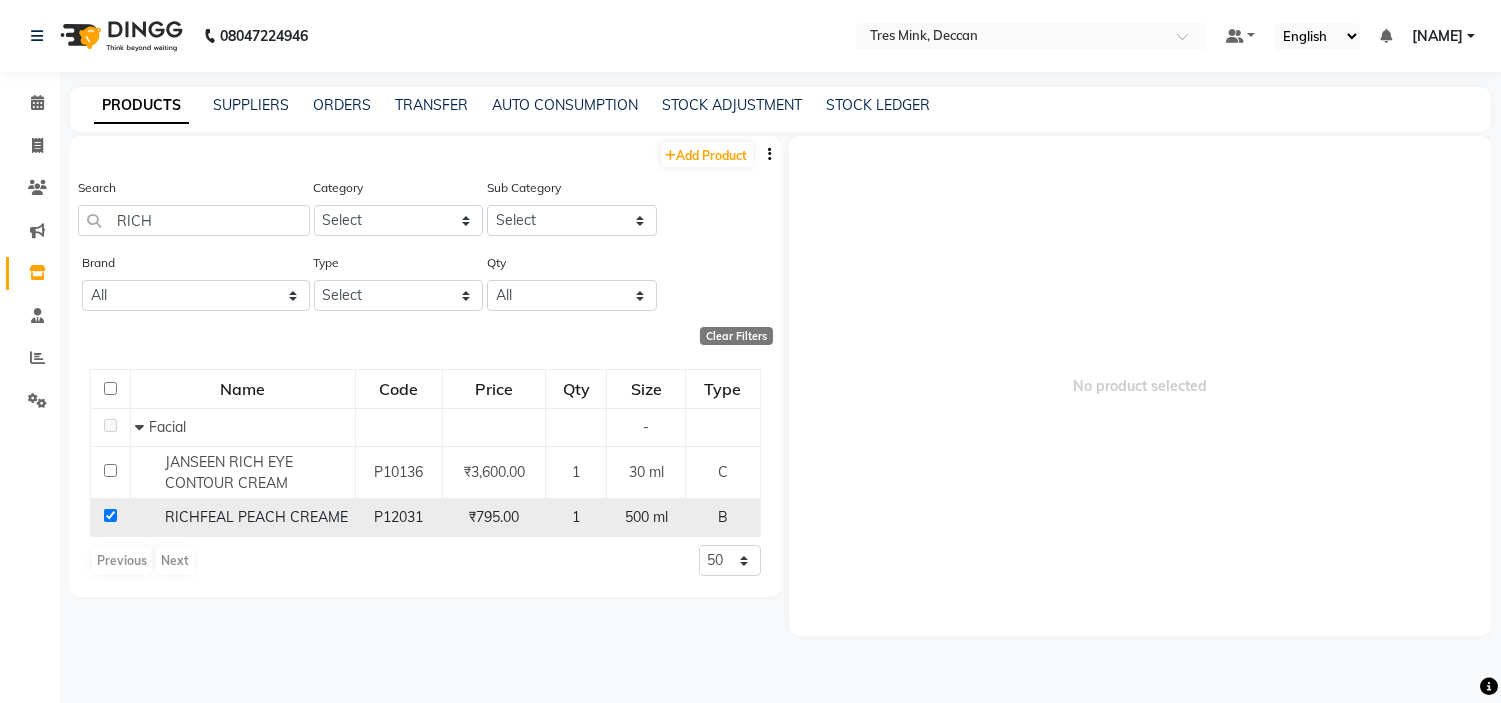 checkbox on "true" 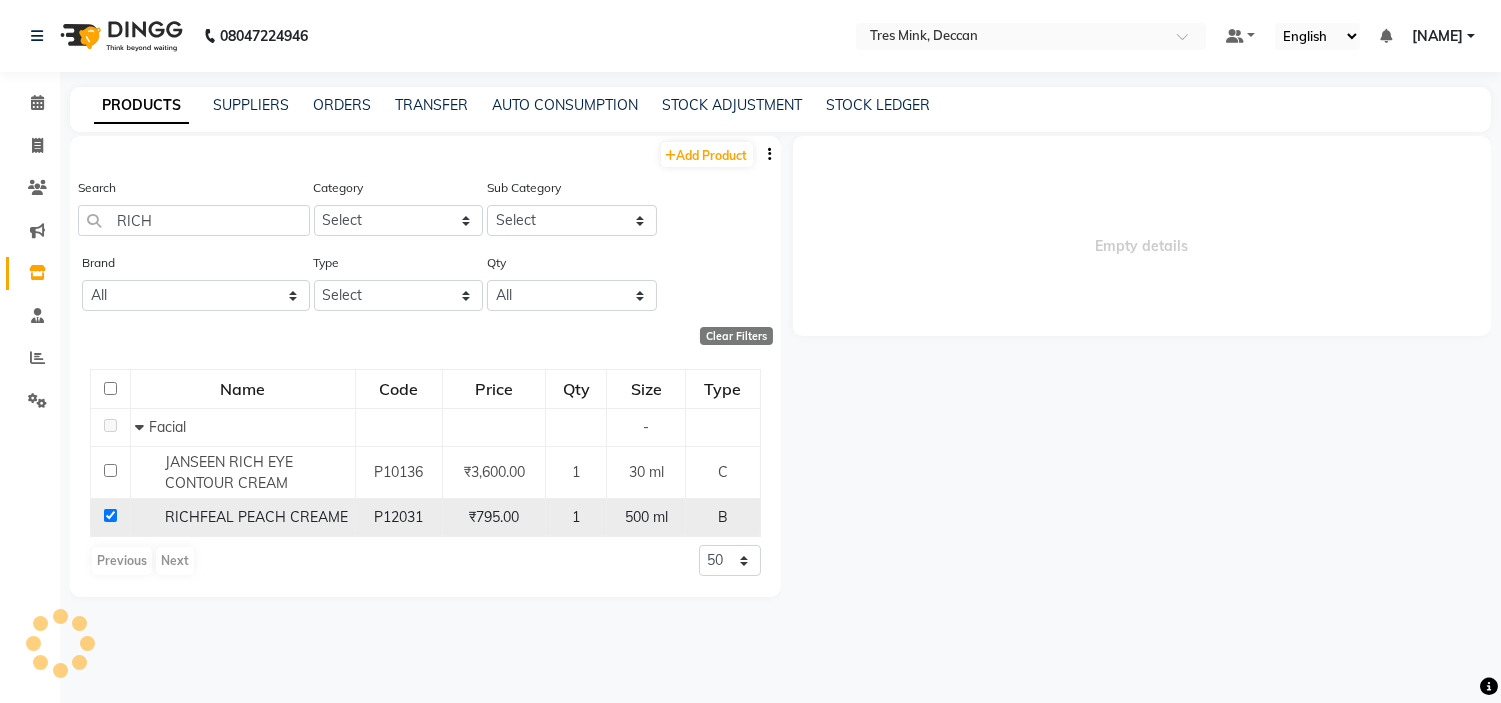 select 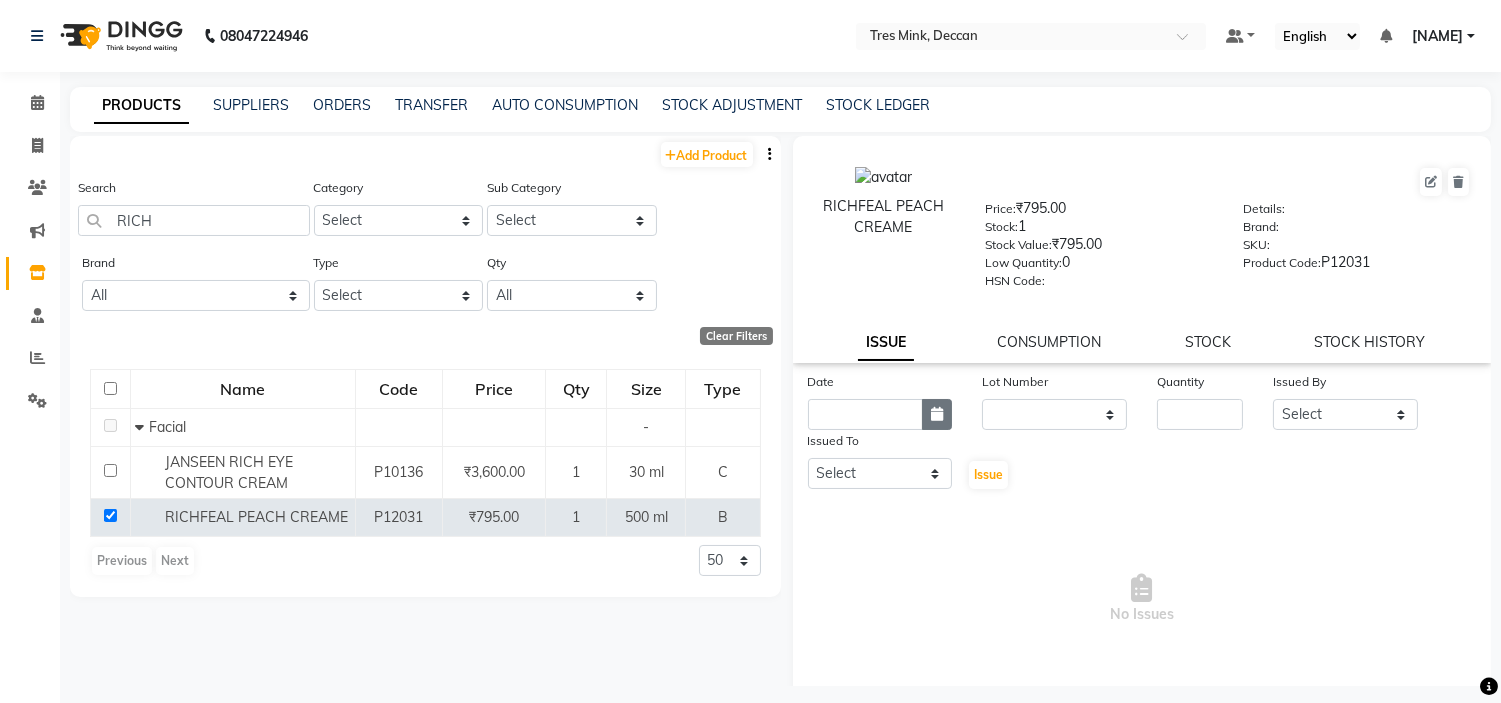click 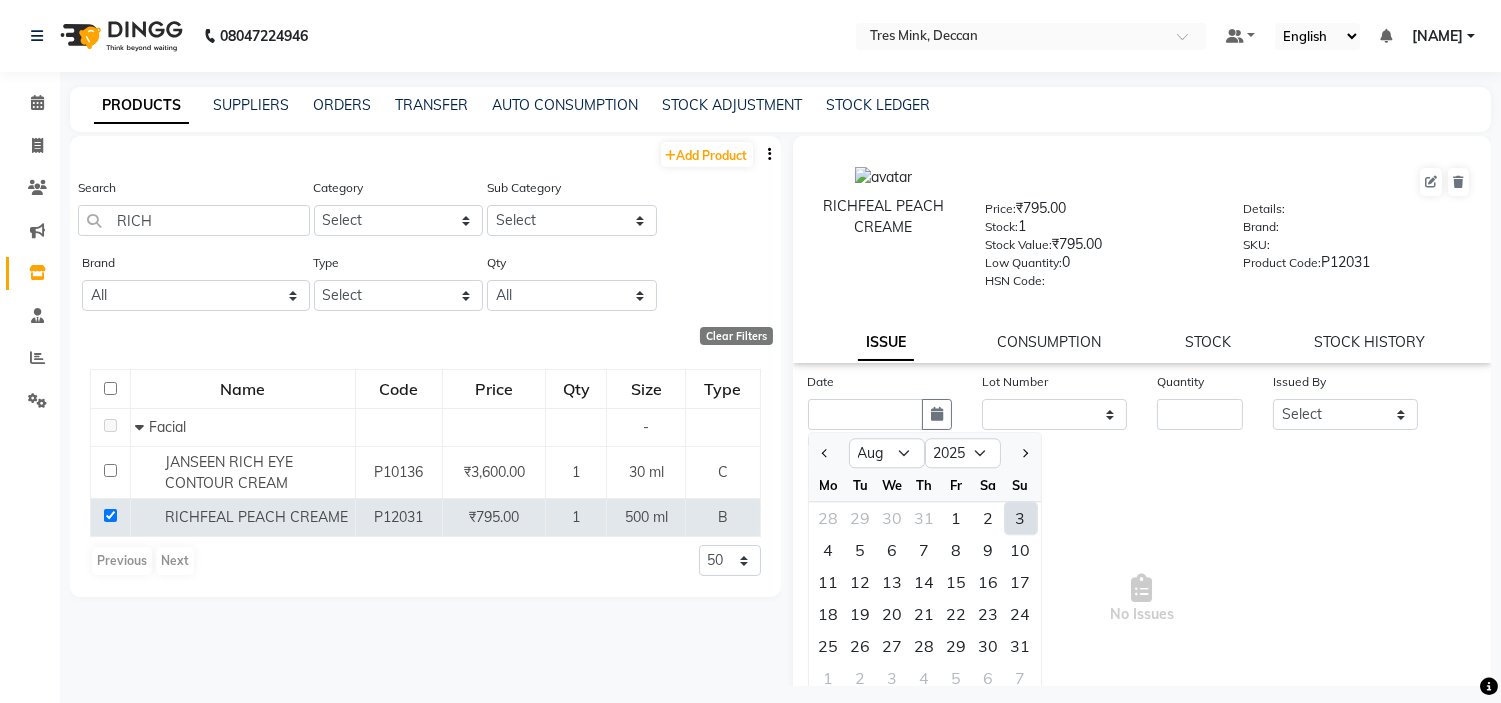 click on "3" 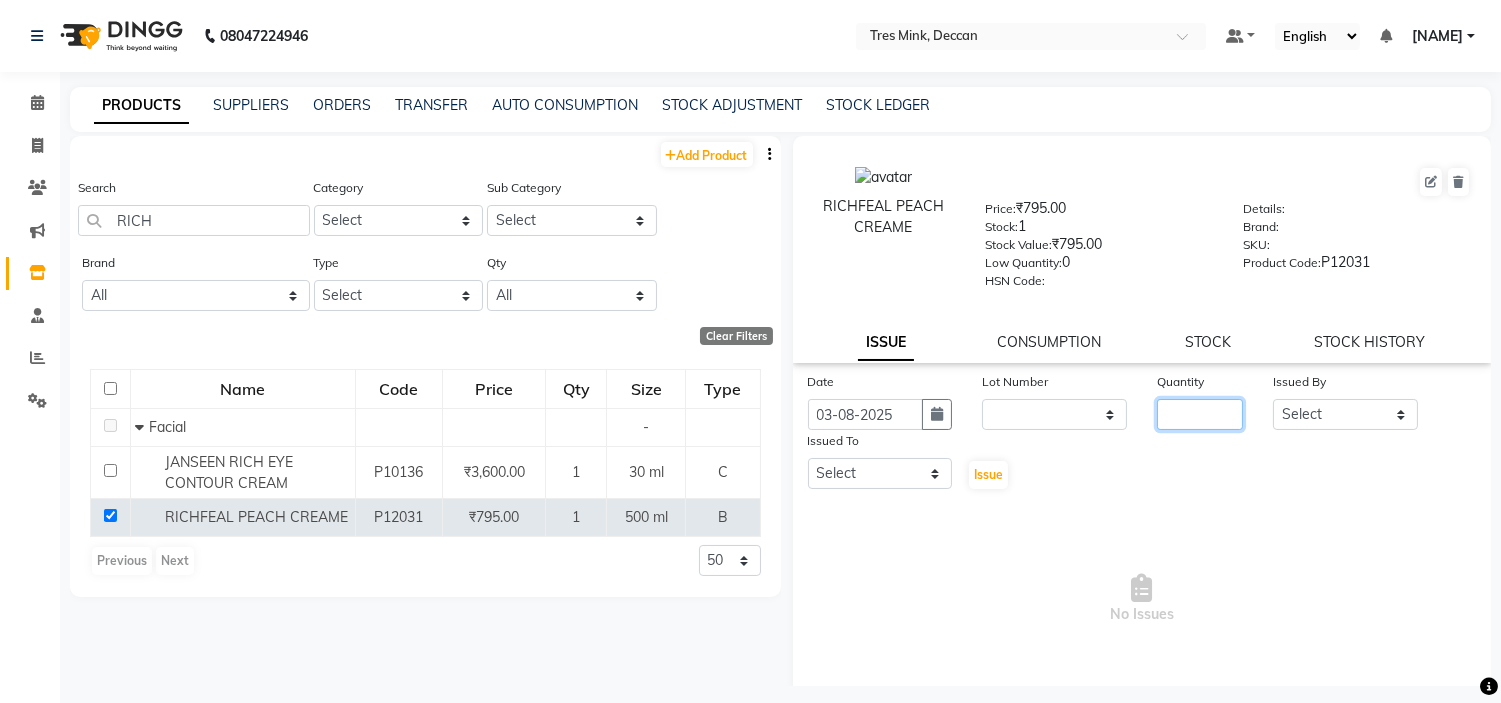 click 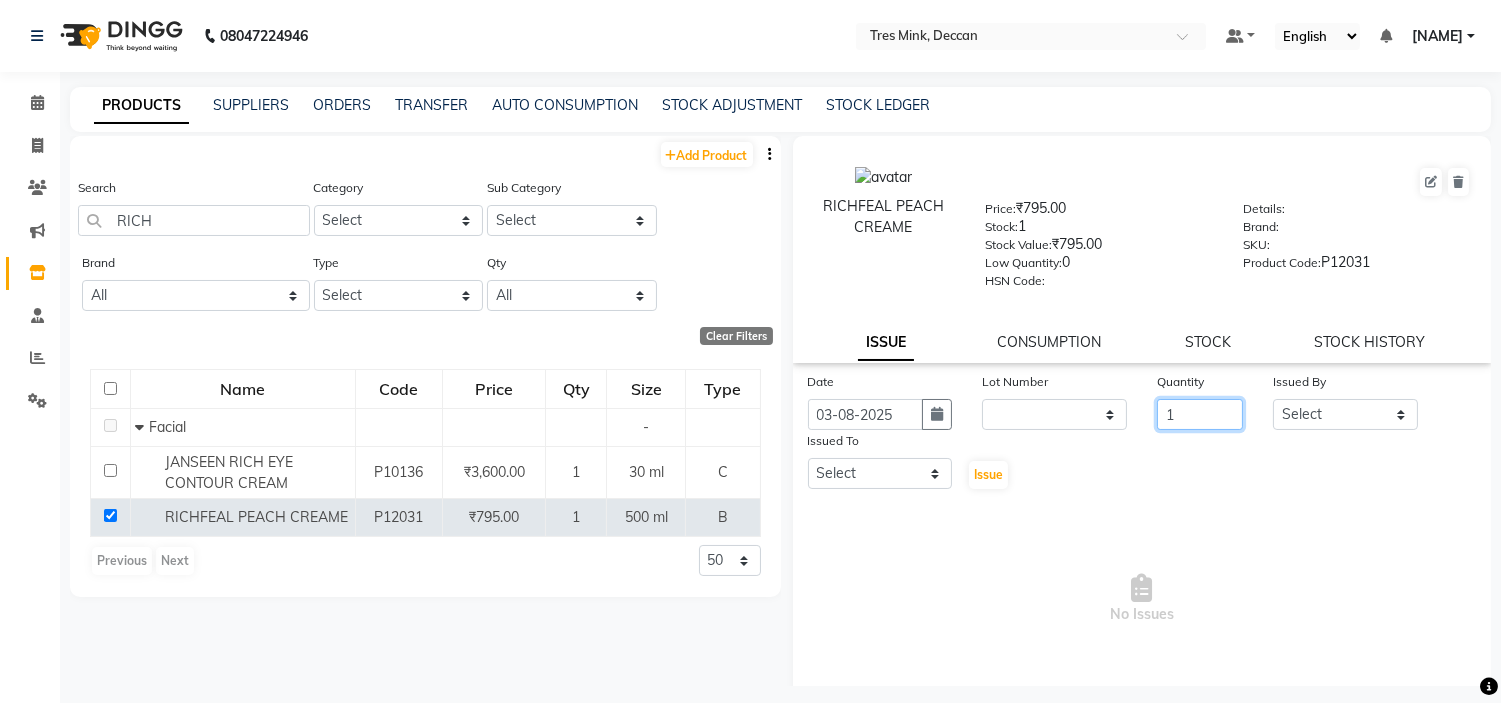 type on "1" 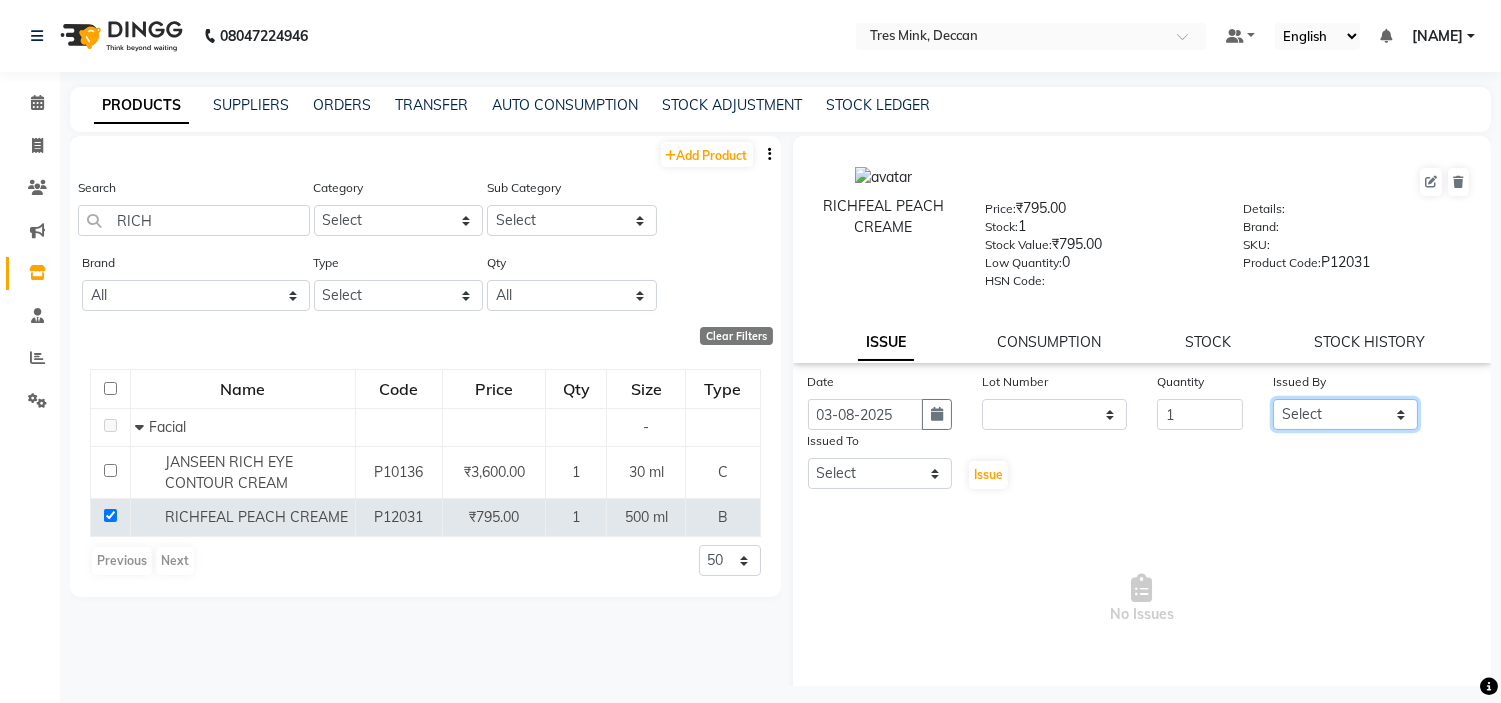 click on "Select Eva Ganesh. Gunjan. Karan Arya Krishna. Manager Manju. Philomina. Preeti. Revati Karandikar Shailesh Mistry Siddhant. Soham Ahire." 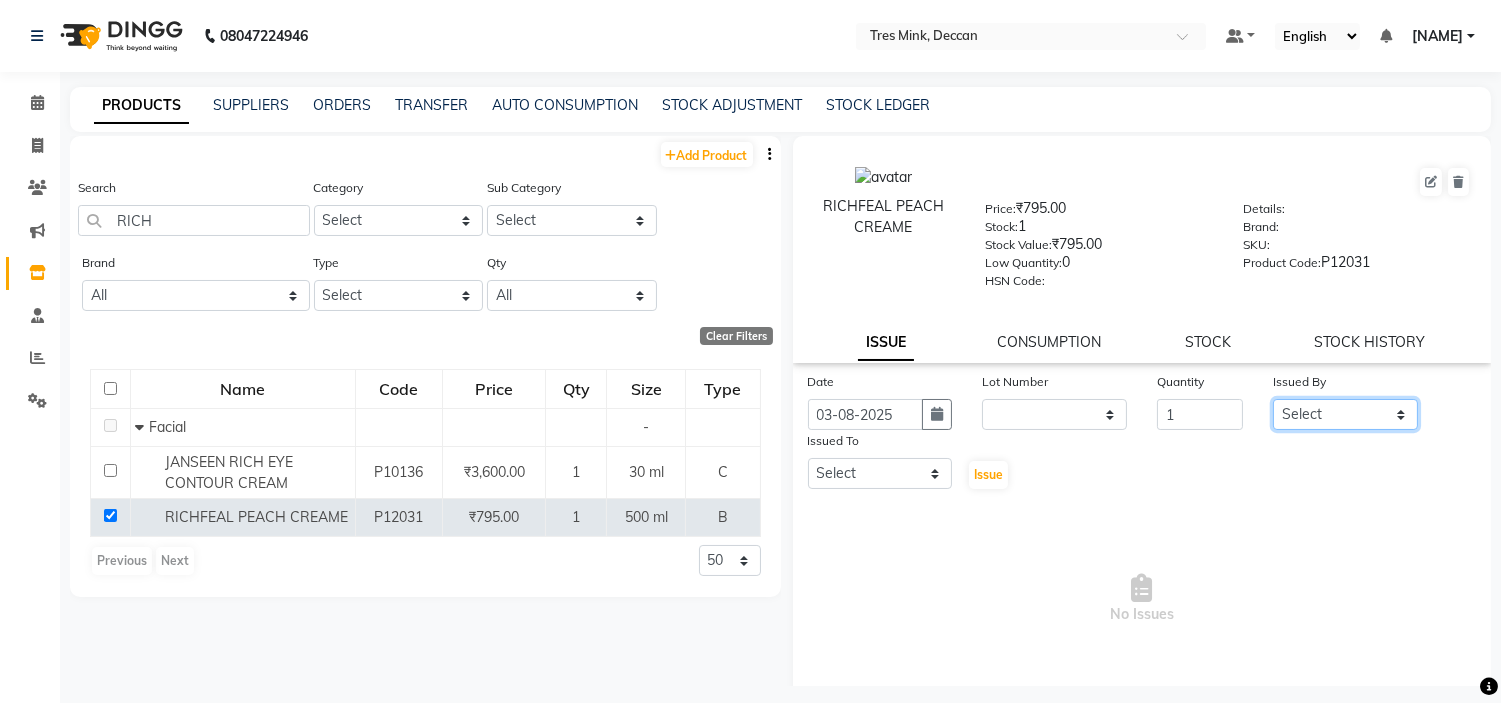 select on "83853" 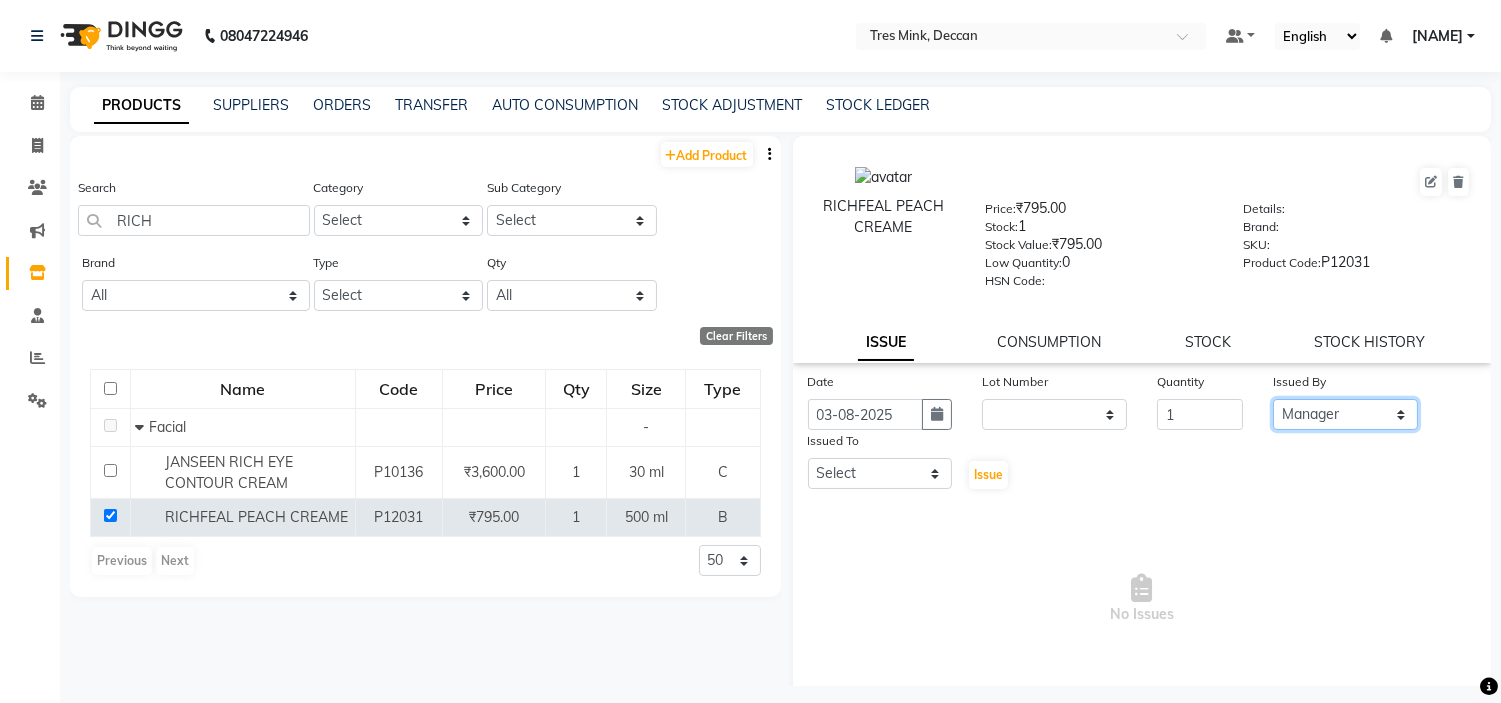 click on "Select Eva Ganesh. Gunjan. Karan Arya Krishna. Manager Manju. Philomina. Preeti. Revati Karandikar Shailesh Mistry Siddhant. Soham Ahire." 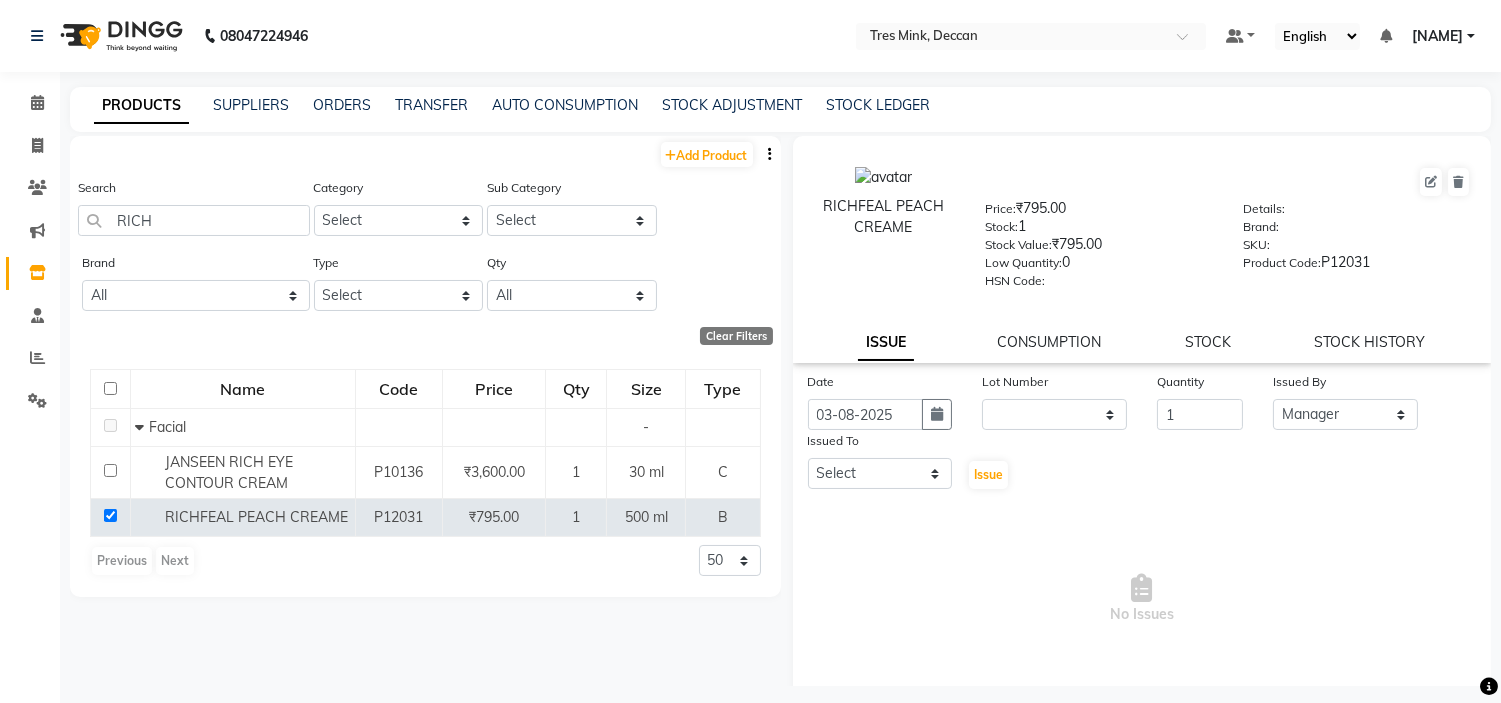 click on "RICHFEAL PEACH CREAME  Price:   ₹795.00  Stock:   1  Stock Value:   ₹795.00  Low Quantity:  0  HSN Code:    Details:     Brand:     SKU:     Product Code:   P12031  ISSUE CONSUMPTION STOCK STOCK HISTORY" 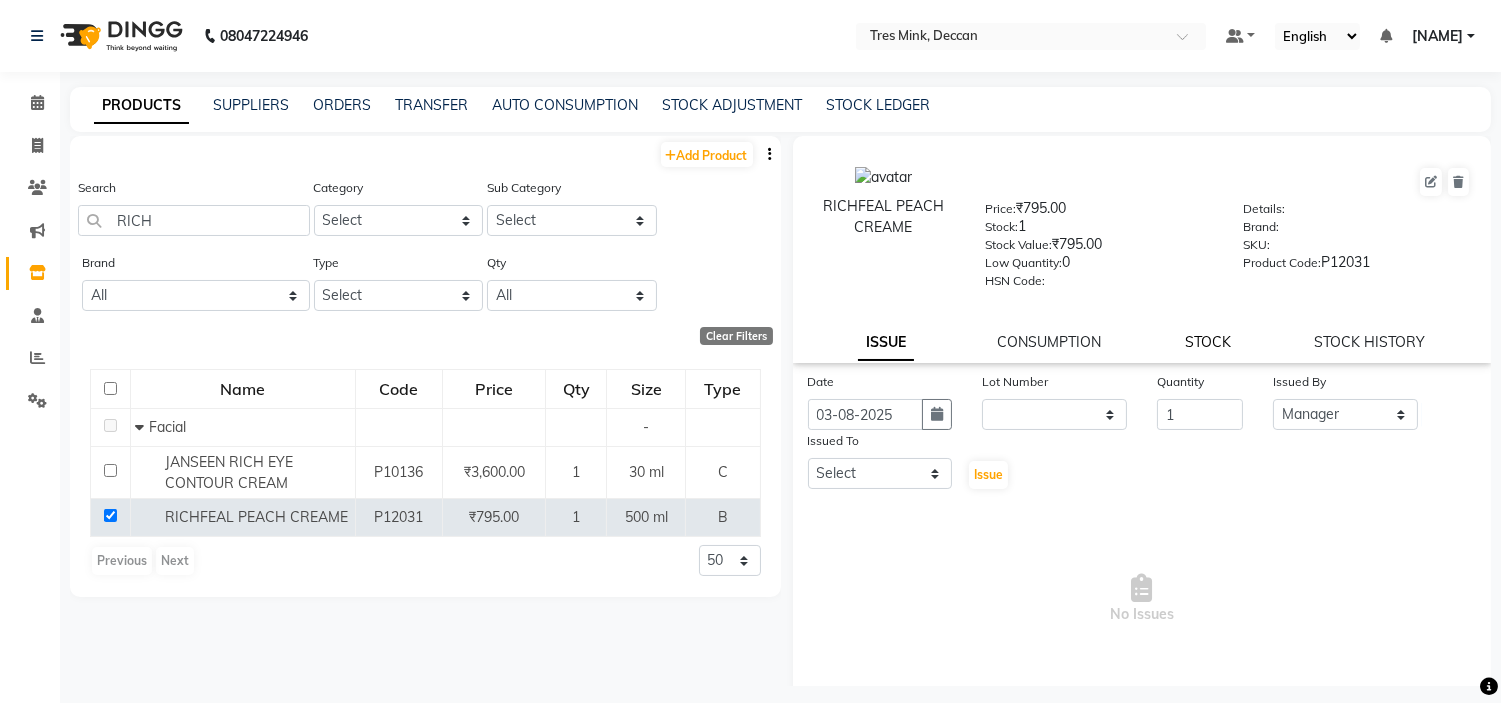 click on "STOCK" 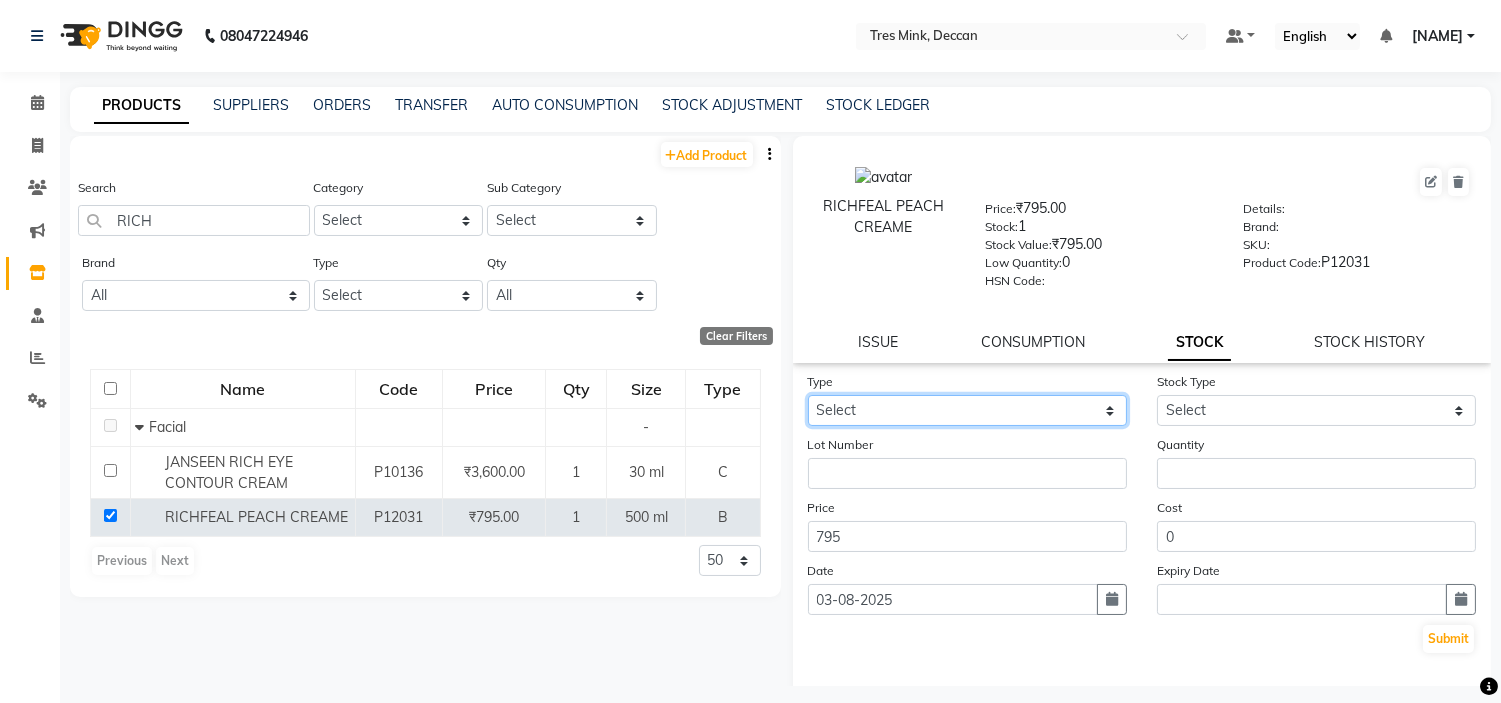 click on "Select In Out" 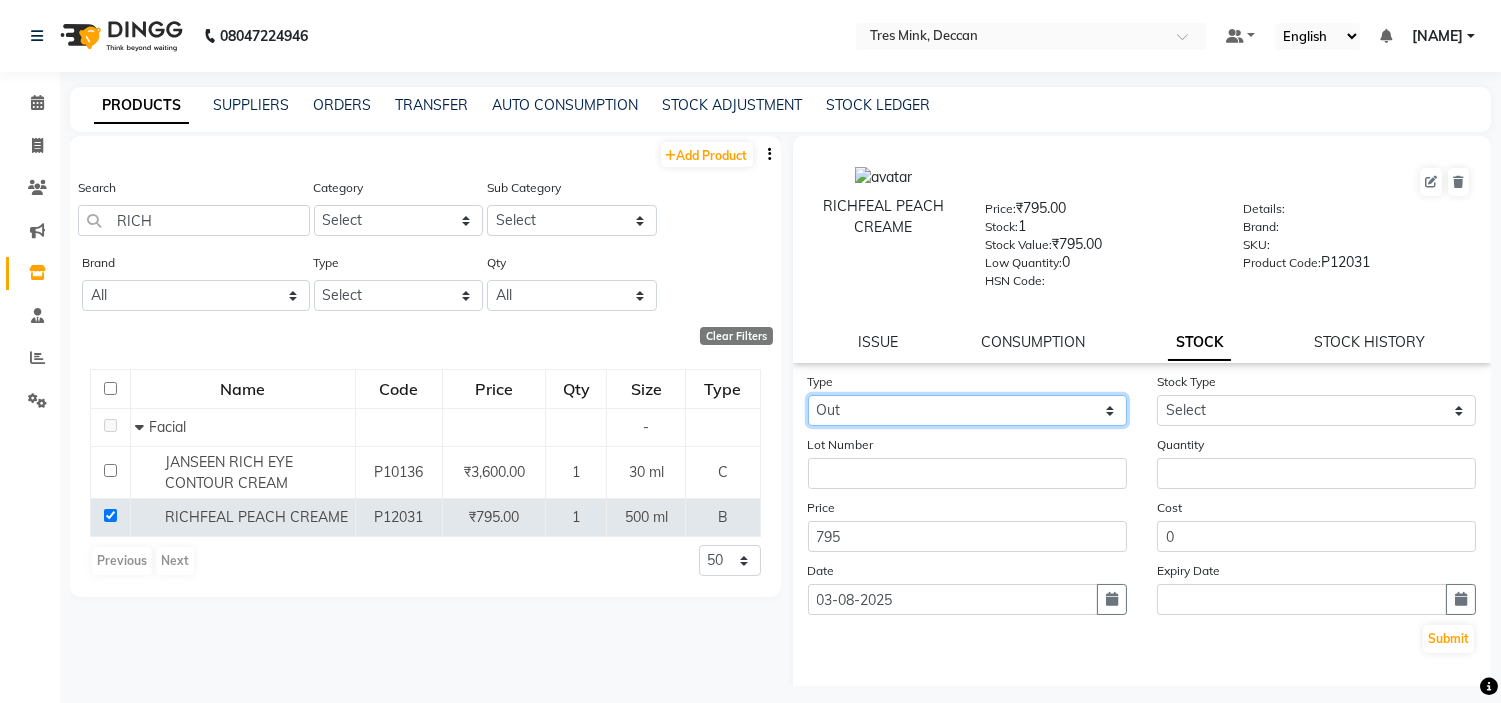 click on "Select In Out" 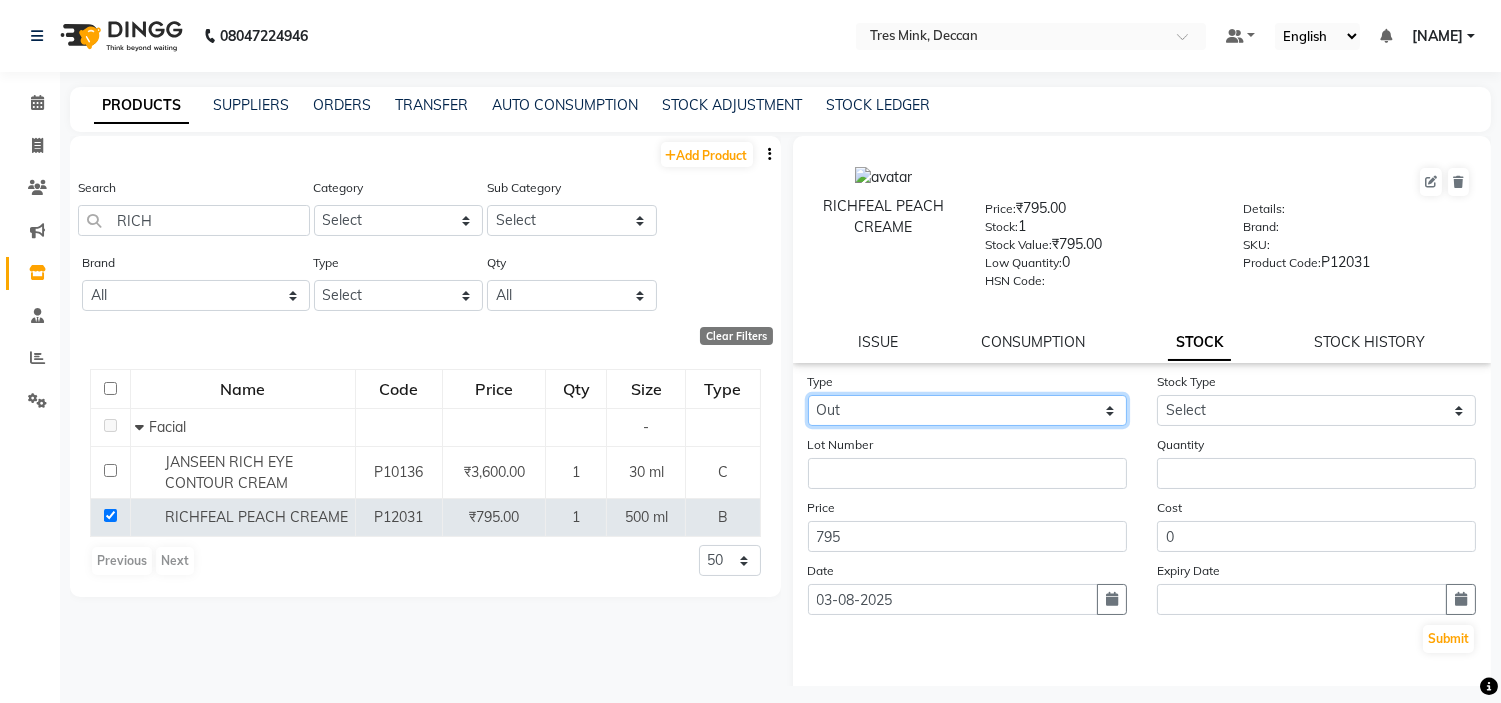 select 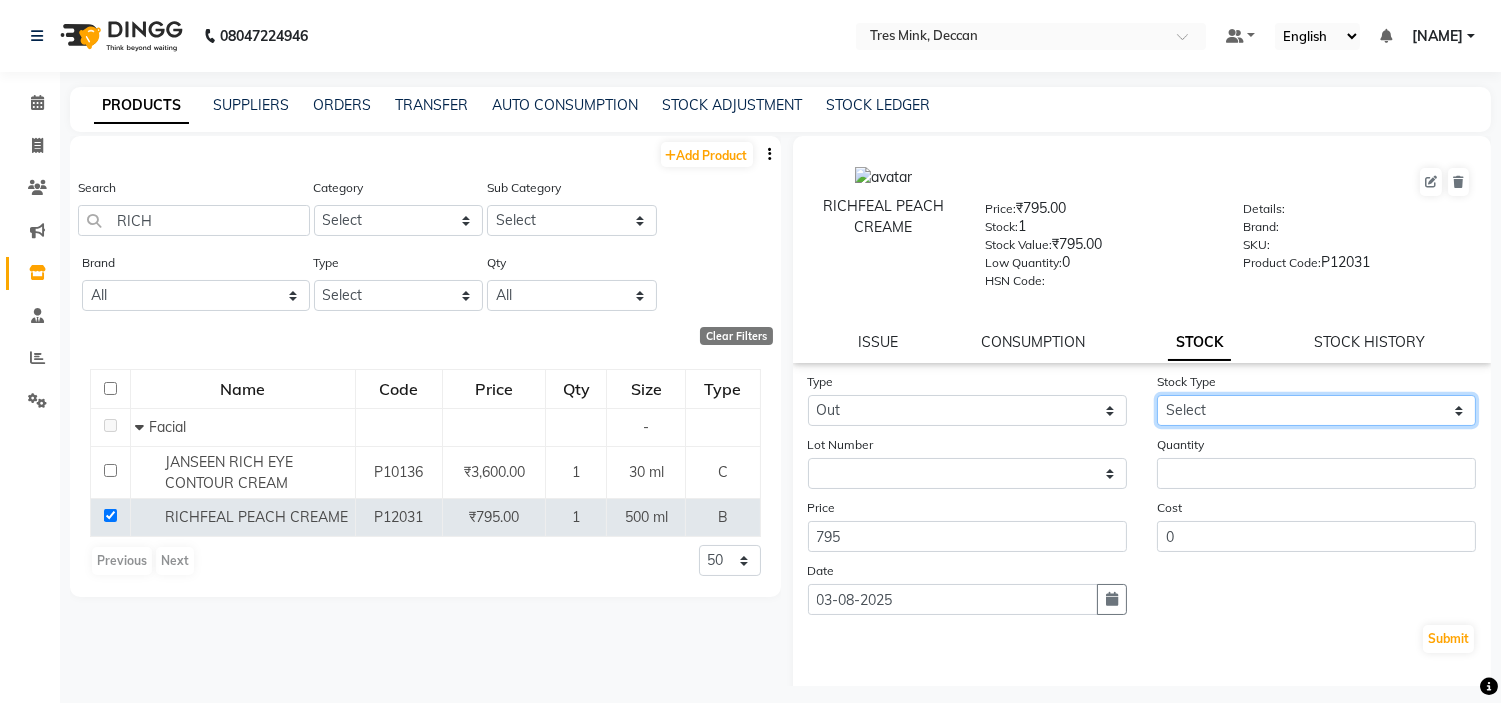 click on "Select Internal Use Damaged Expired Adjustment Return Other" 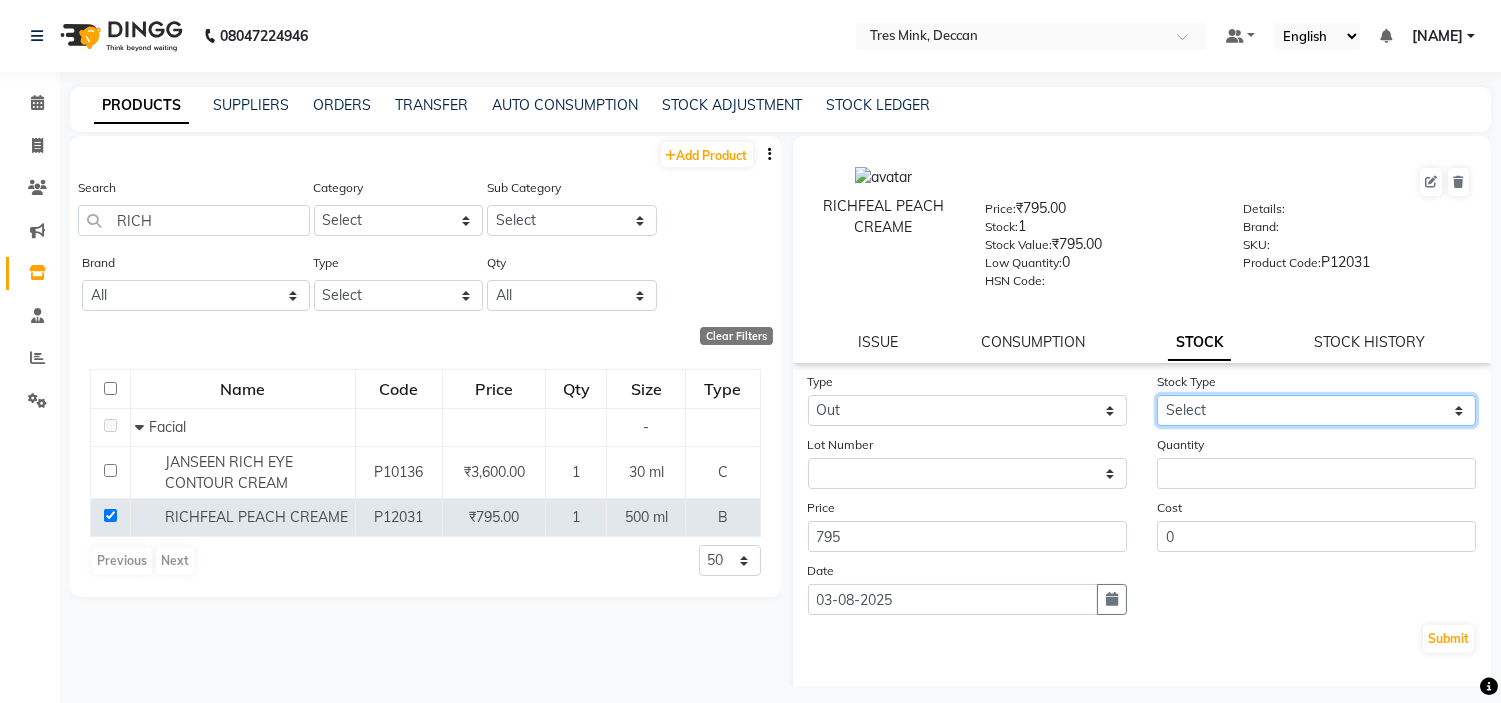 select on "internal use" 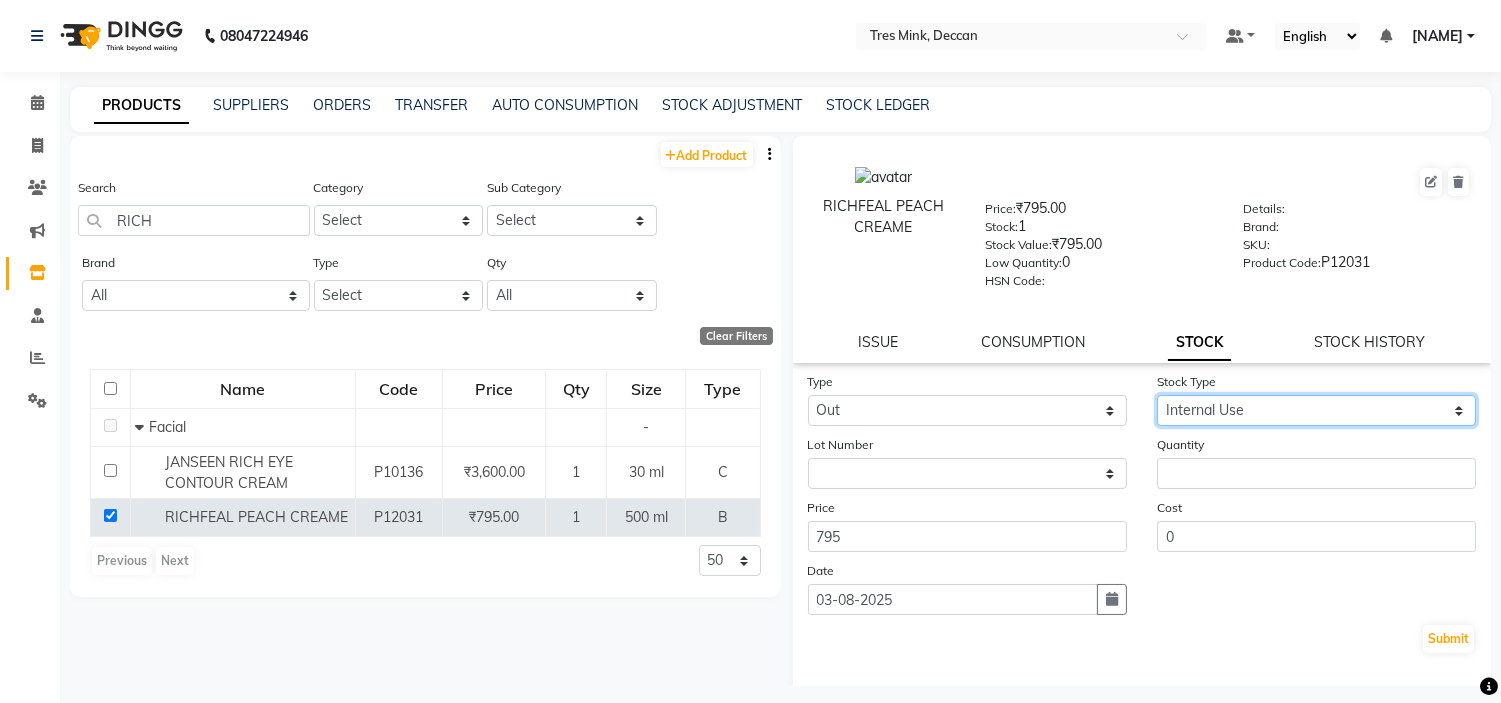 click on "Select Internal Use Damaged Expired Adjustment Return Other" 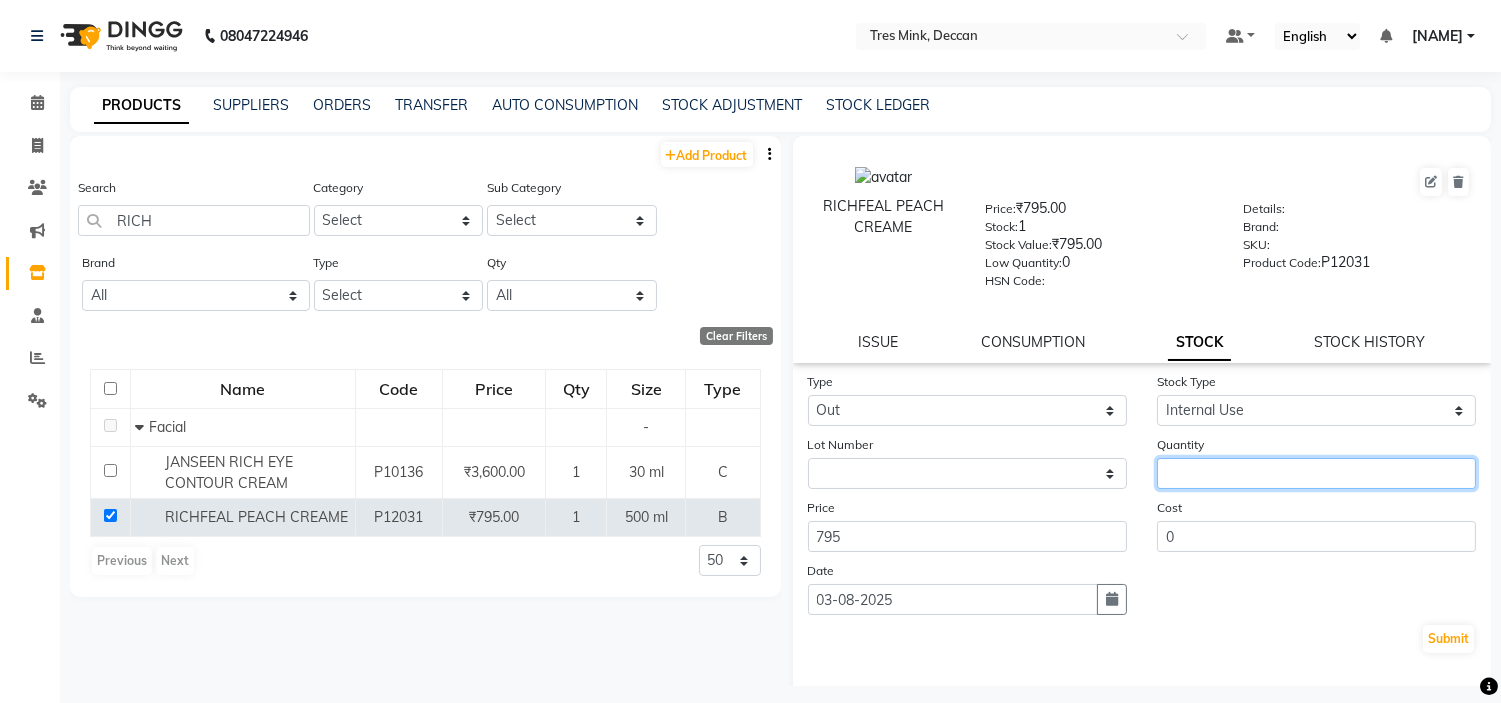 click 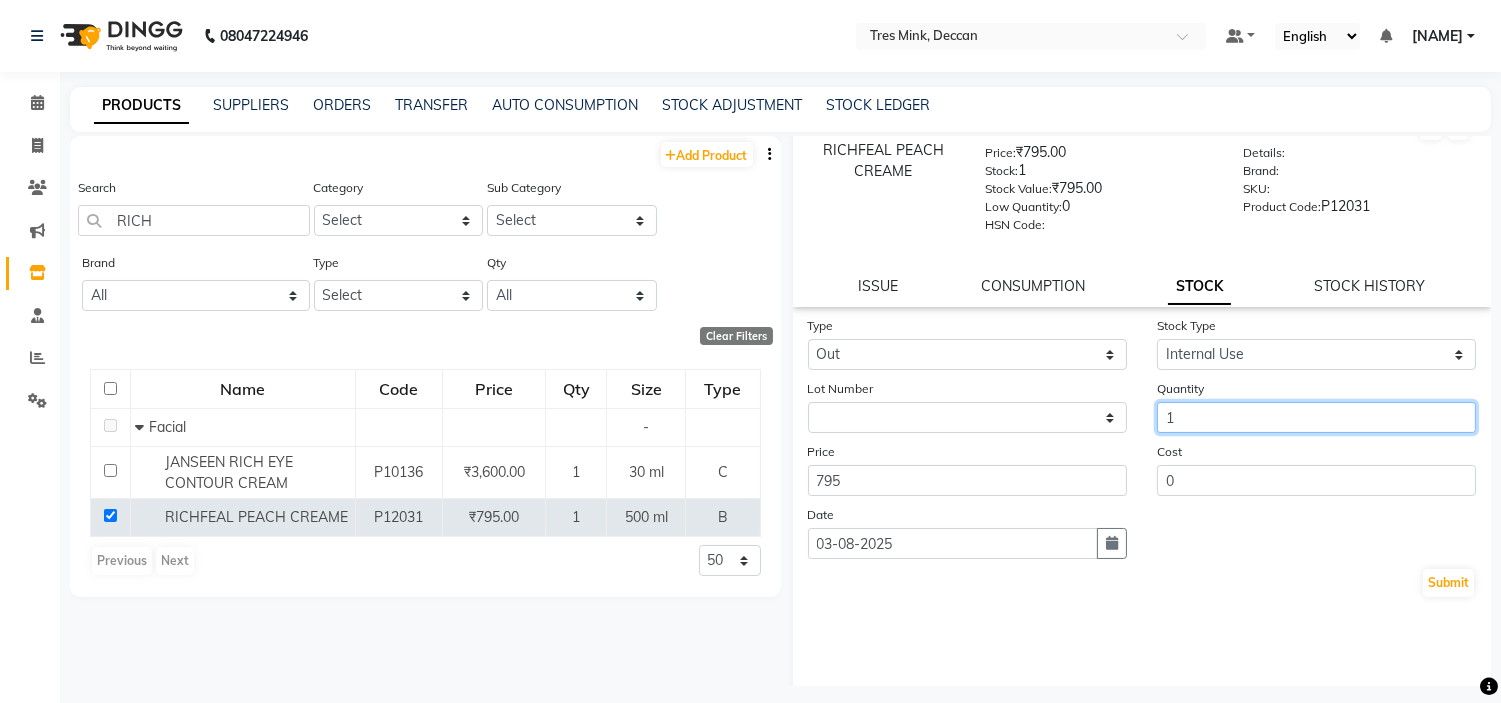 scroll, scrollTop: 85, scrollLeft: 0, axis: vertical 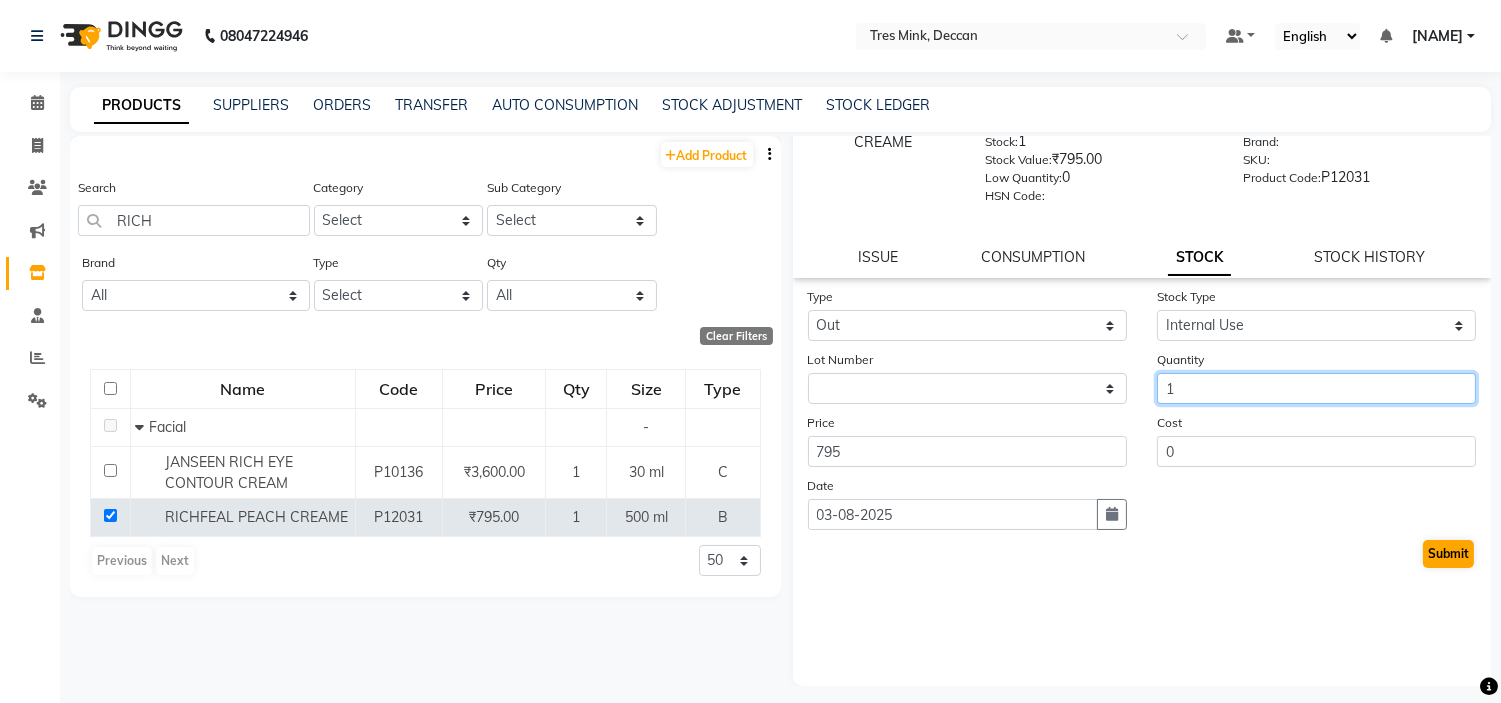 type on "1" 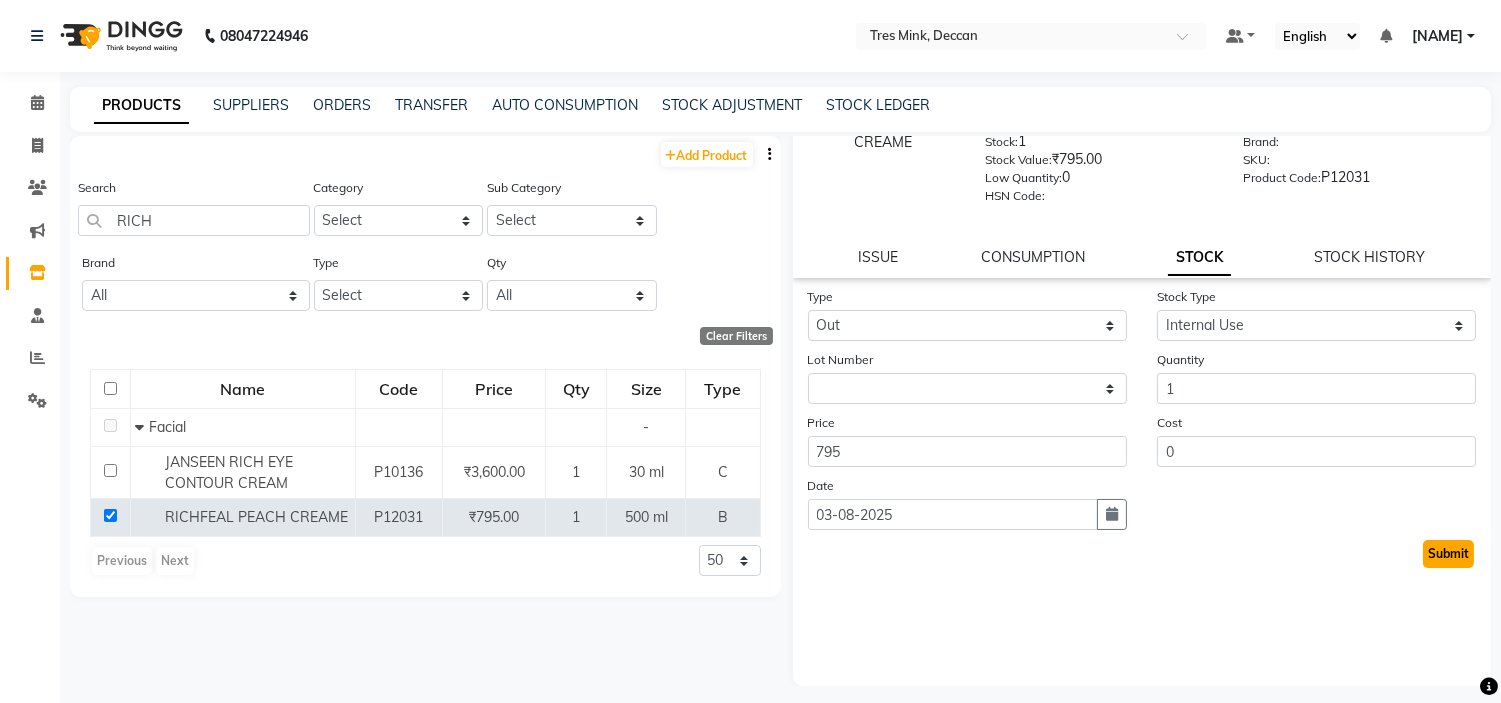 click on "Submit" 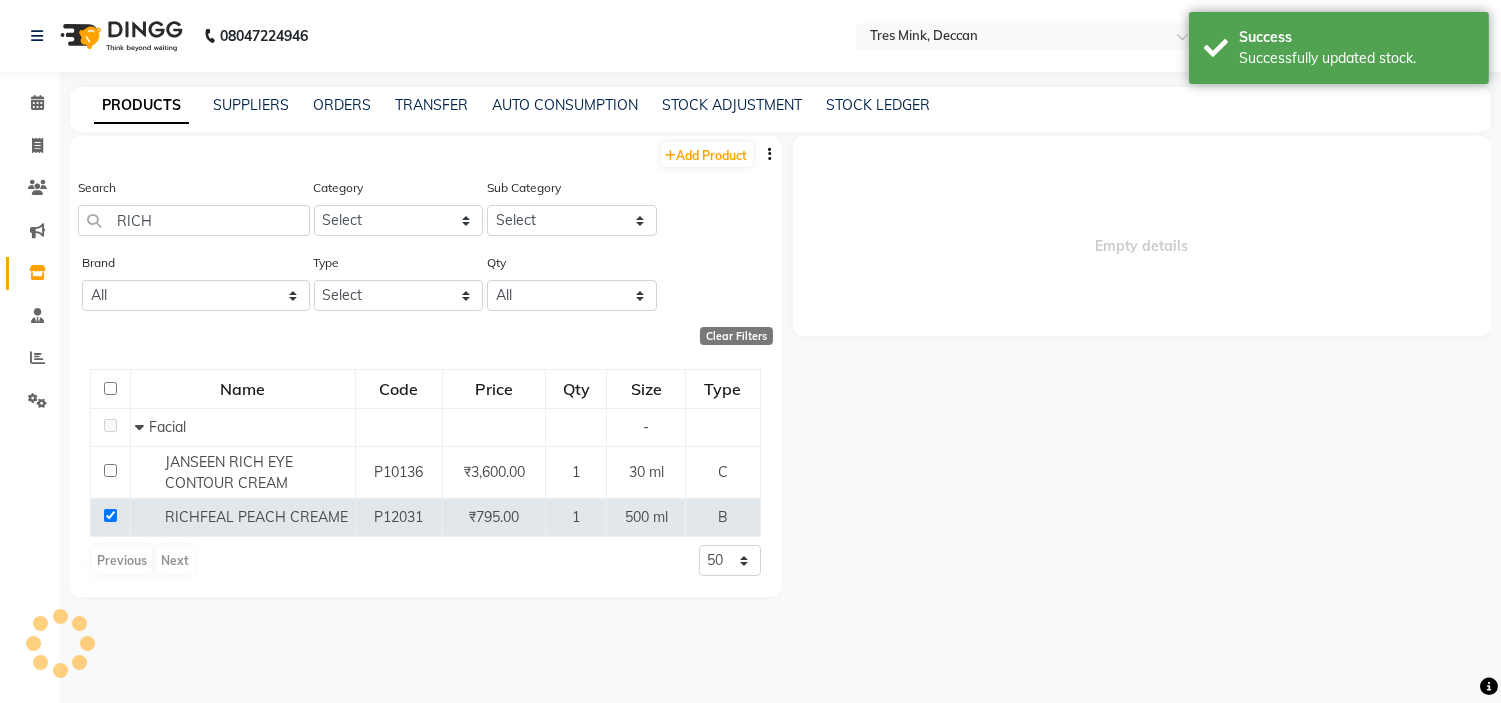 scroll, scrollTop: 0, scrollLeft: 0, axis: both 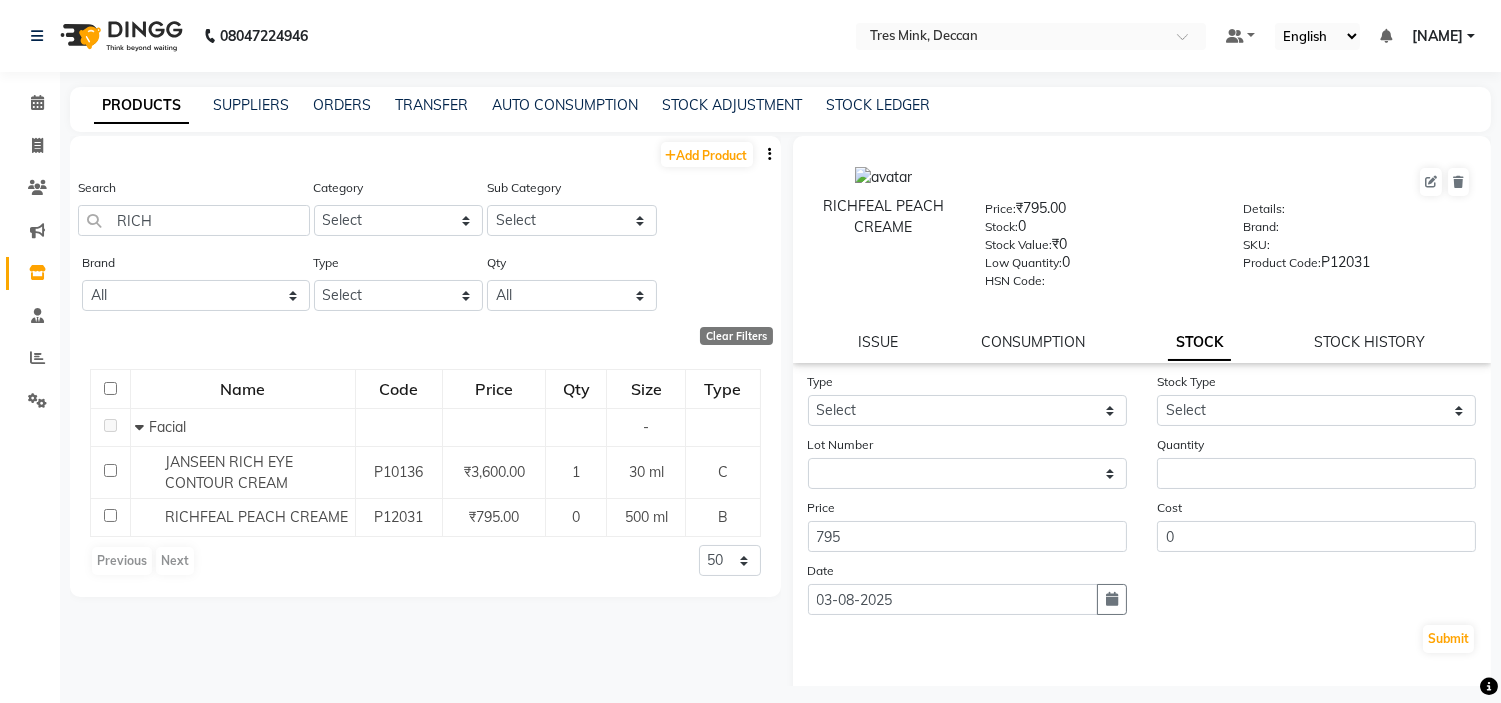 click on "Type Select In Out Stock Type Select Internal Use Damaged Expired Adjustment Return Other Lot Number None Quantity Price 795 Cost 0 Date 03-08-2025  Submit" 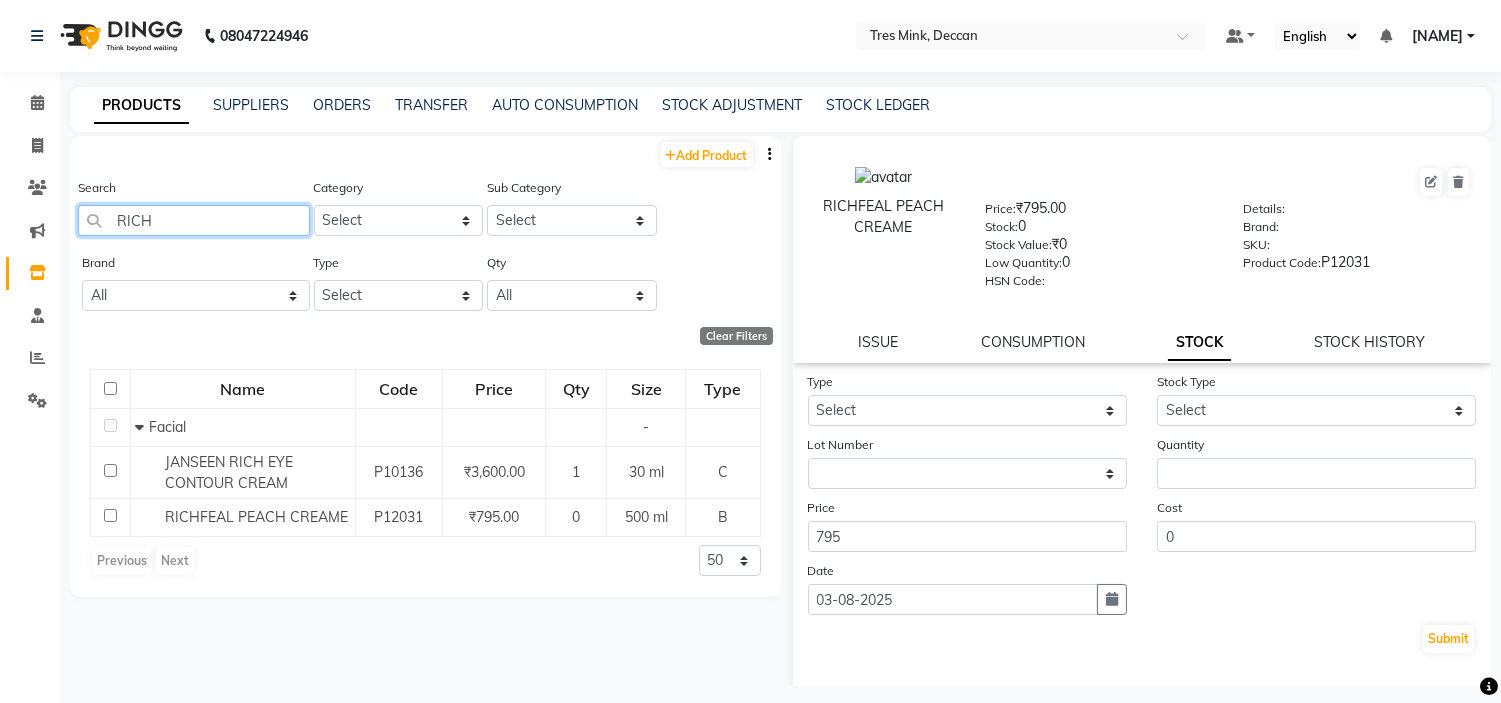 click on "RICH" 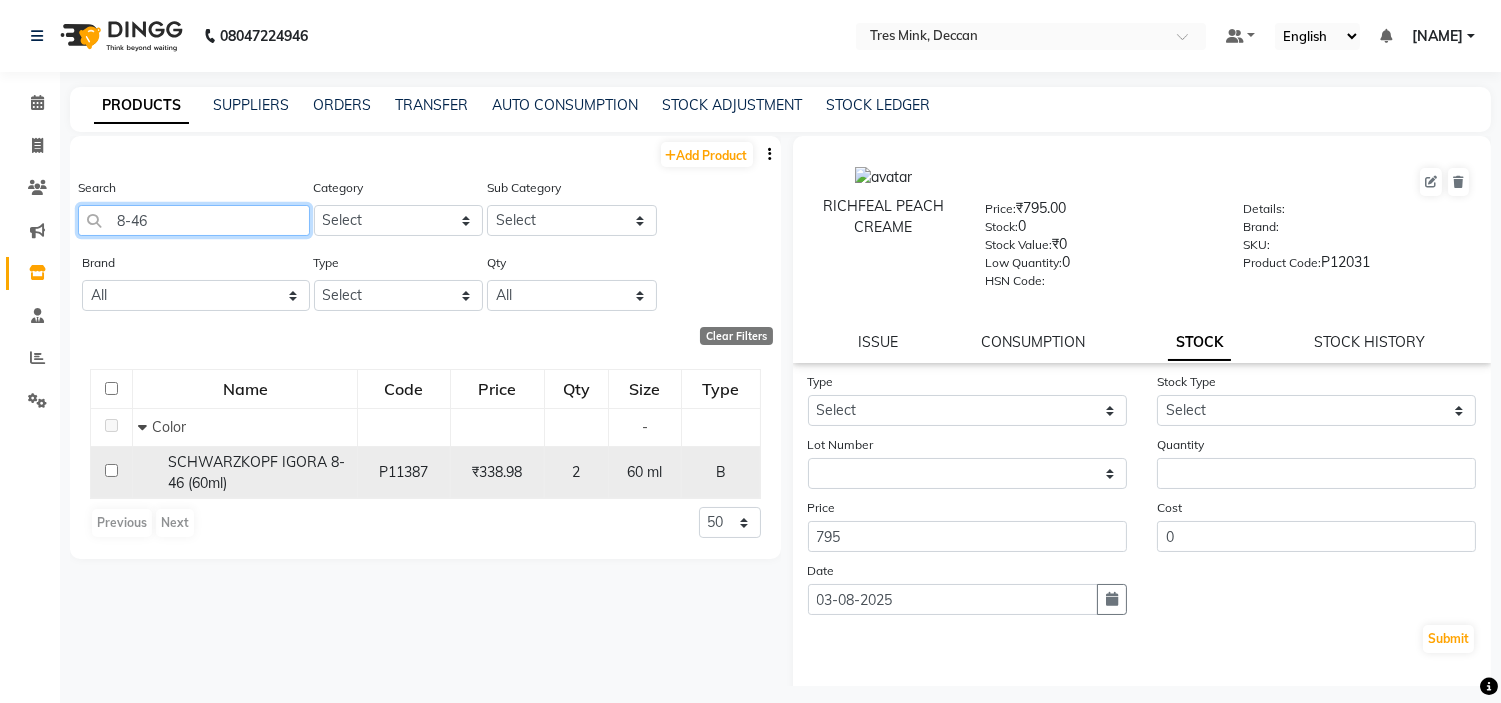 type on "8-46" 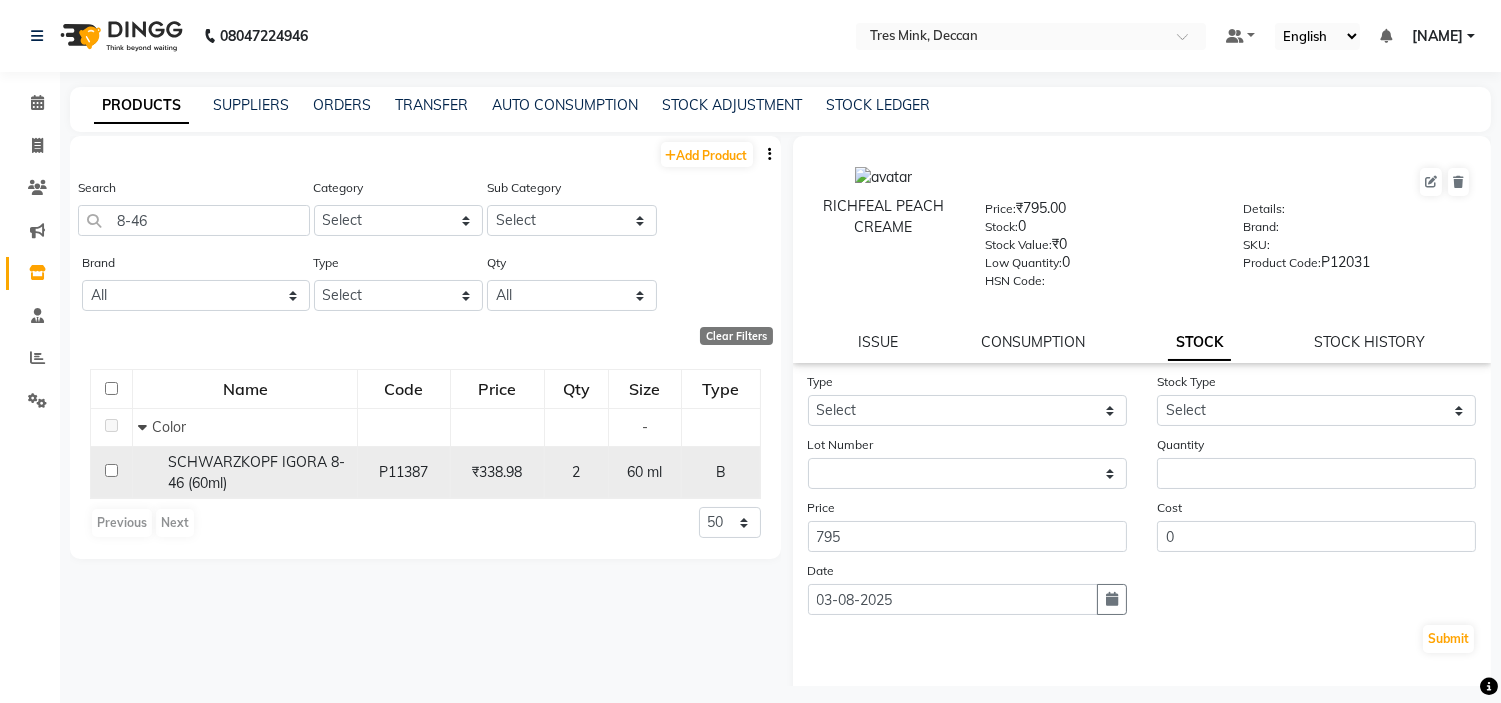 click 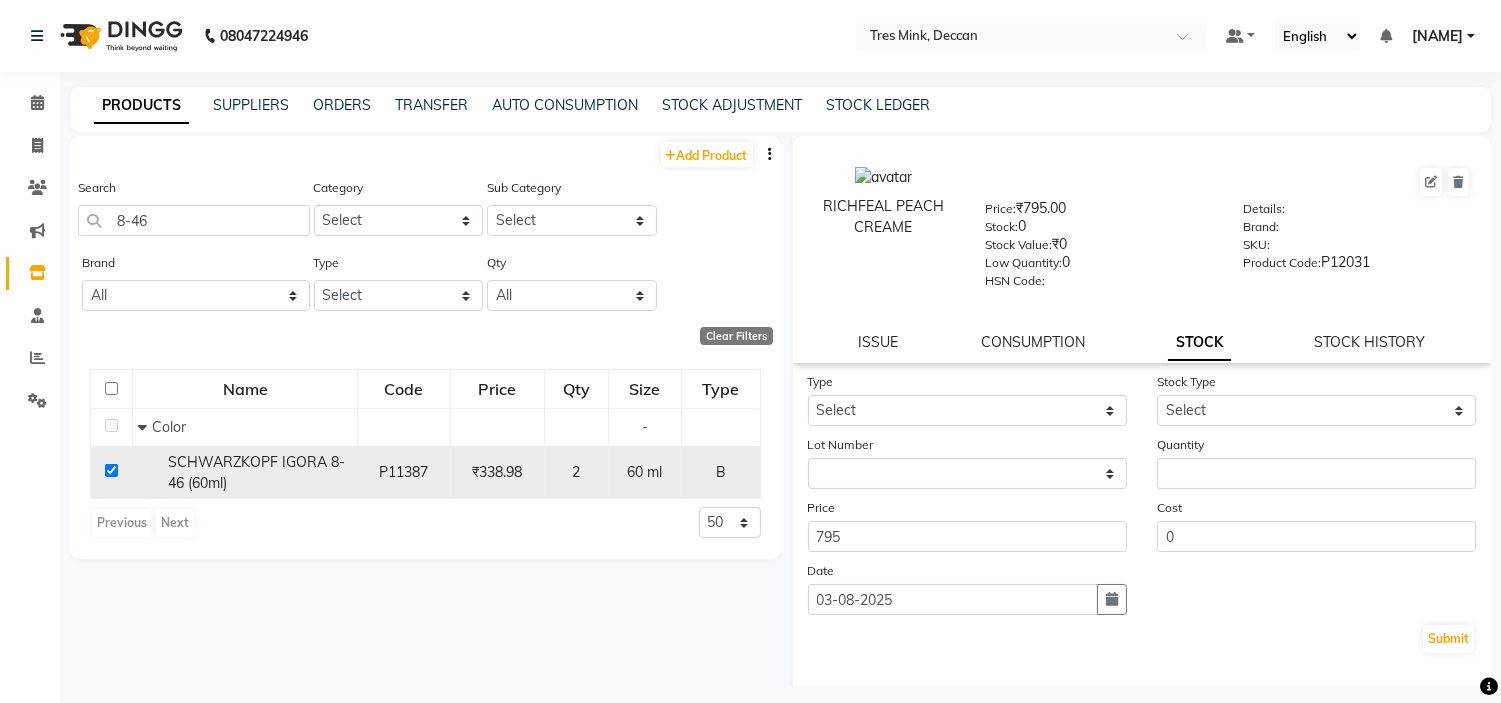 checkbox on "true" 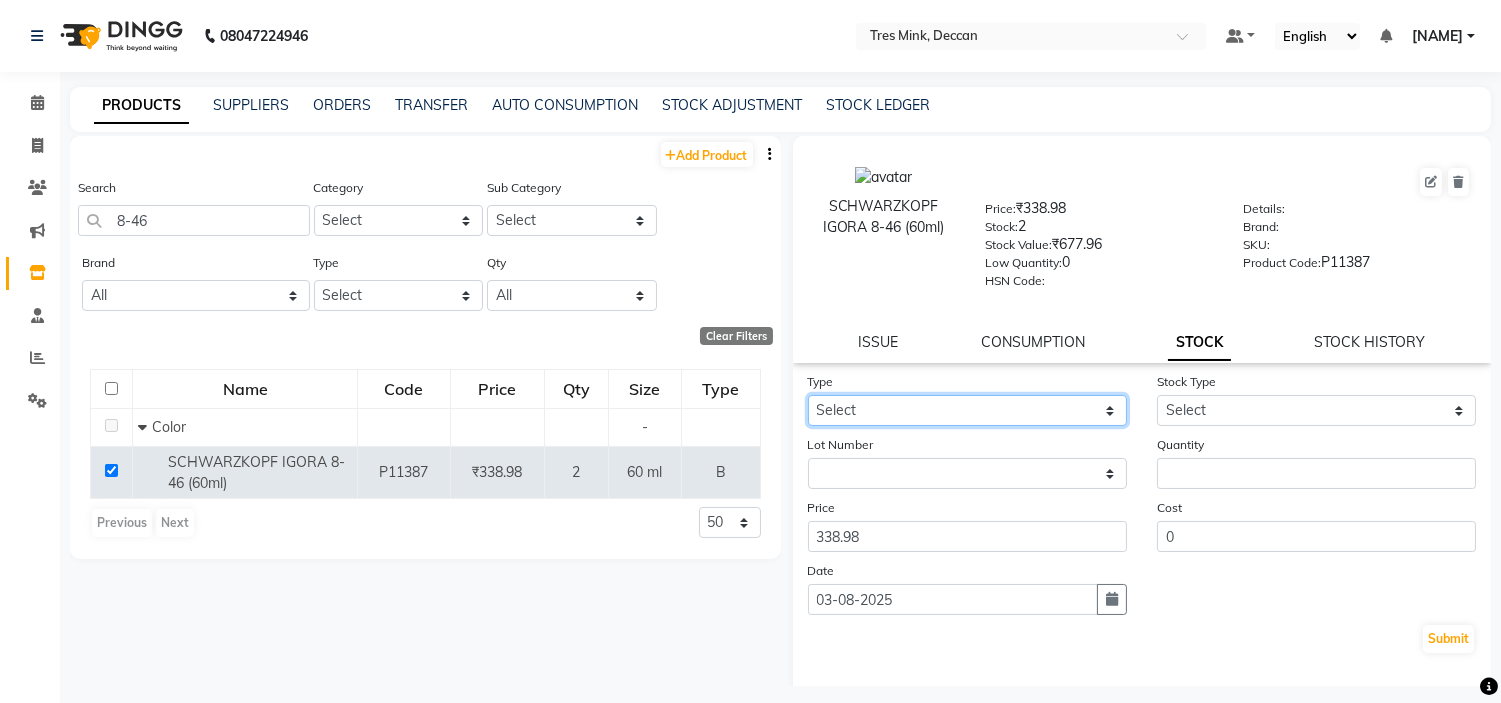 click on "Select In Out" 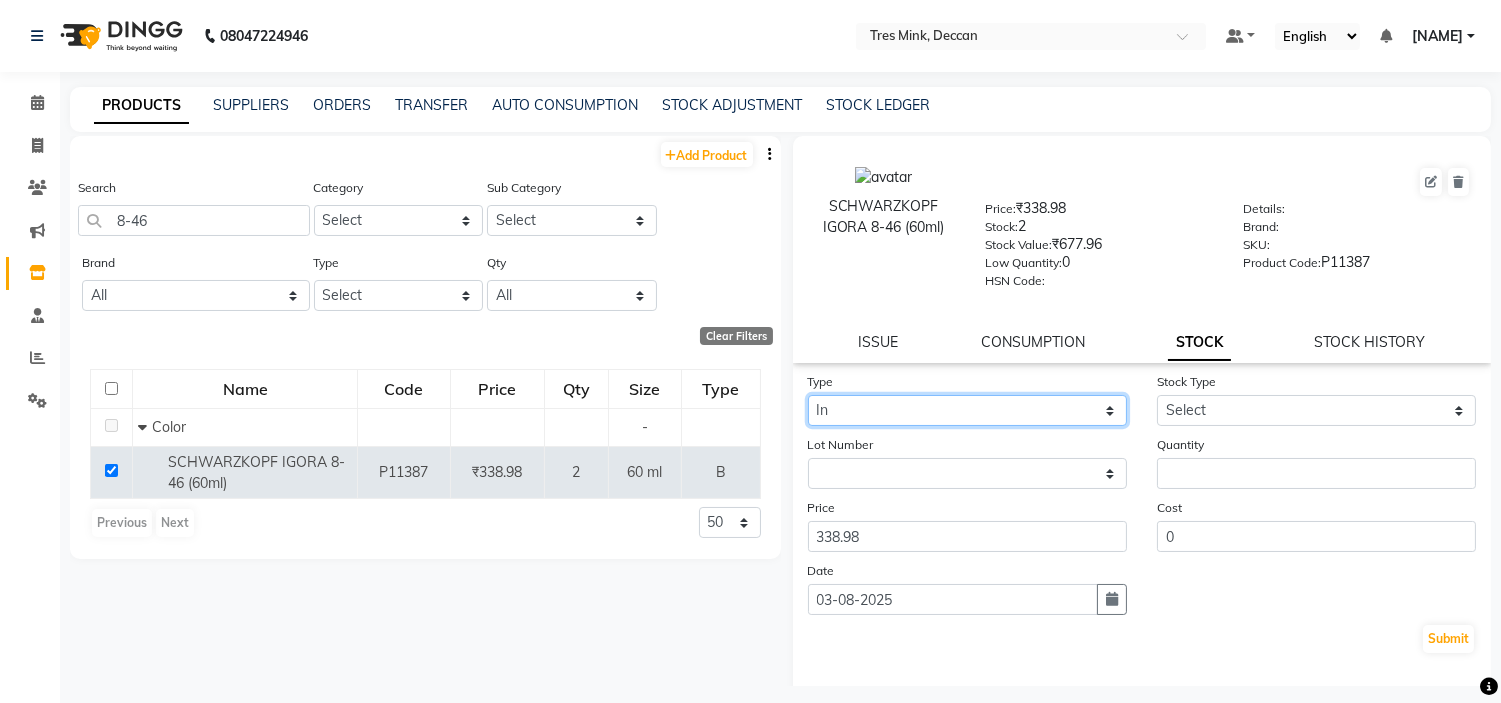 click on "Select In Out" 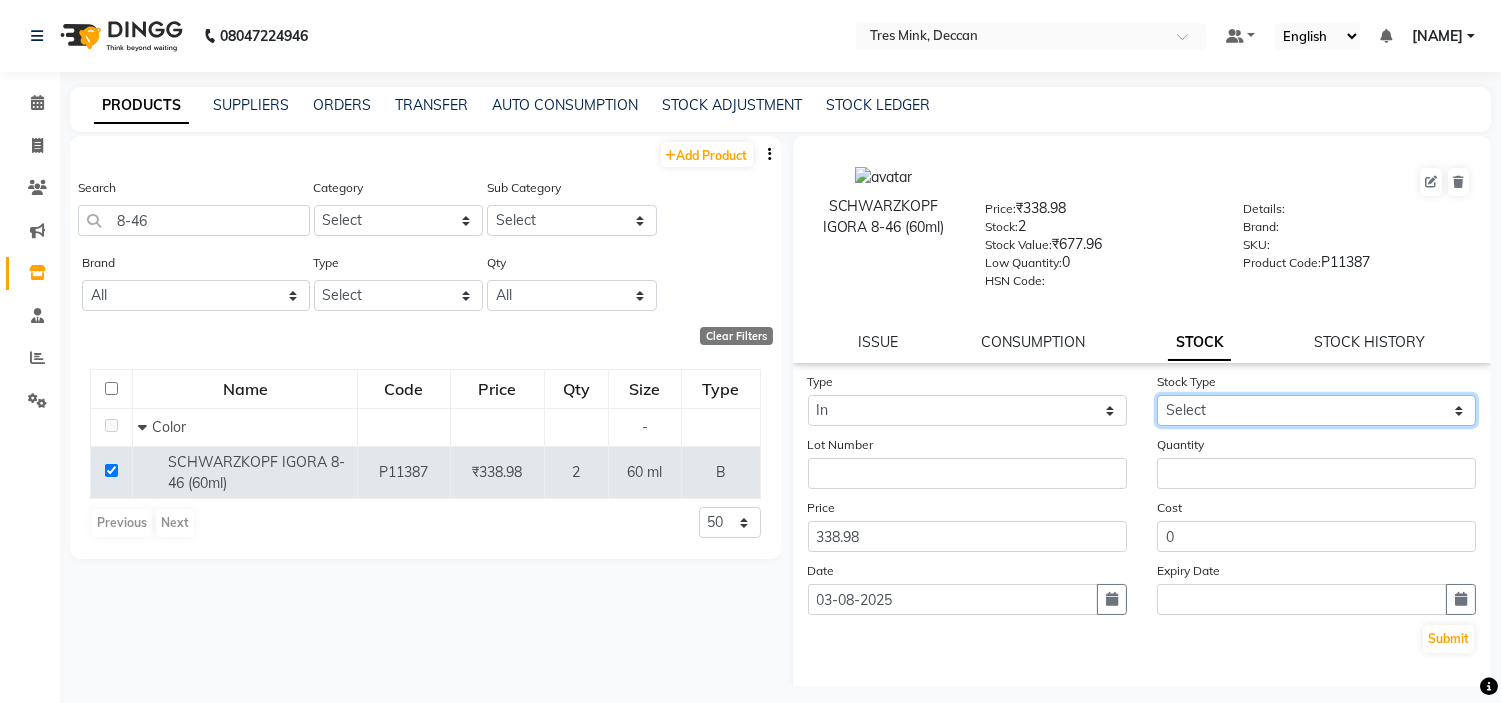 click on "Select New Stock Adjustment Return Other" 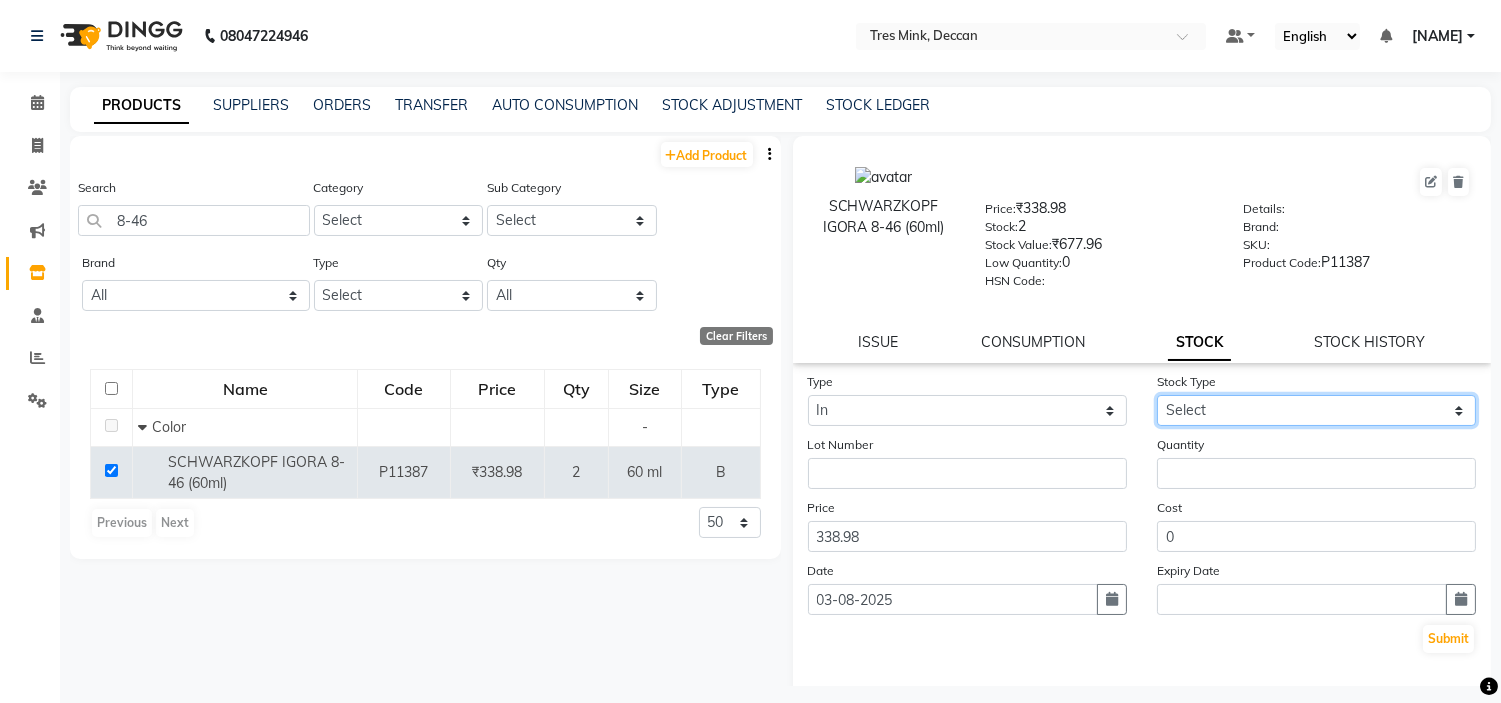 select on "new stock" 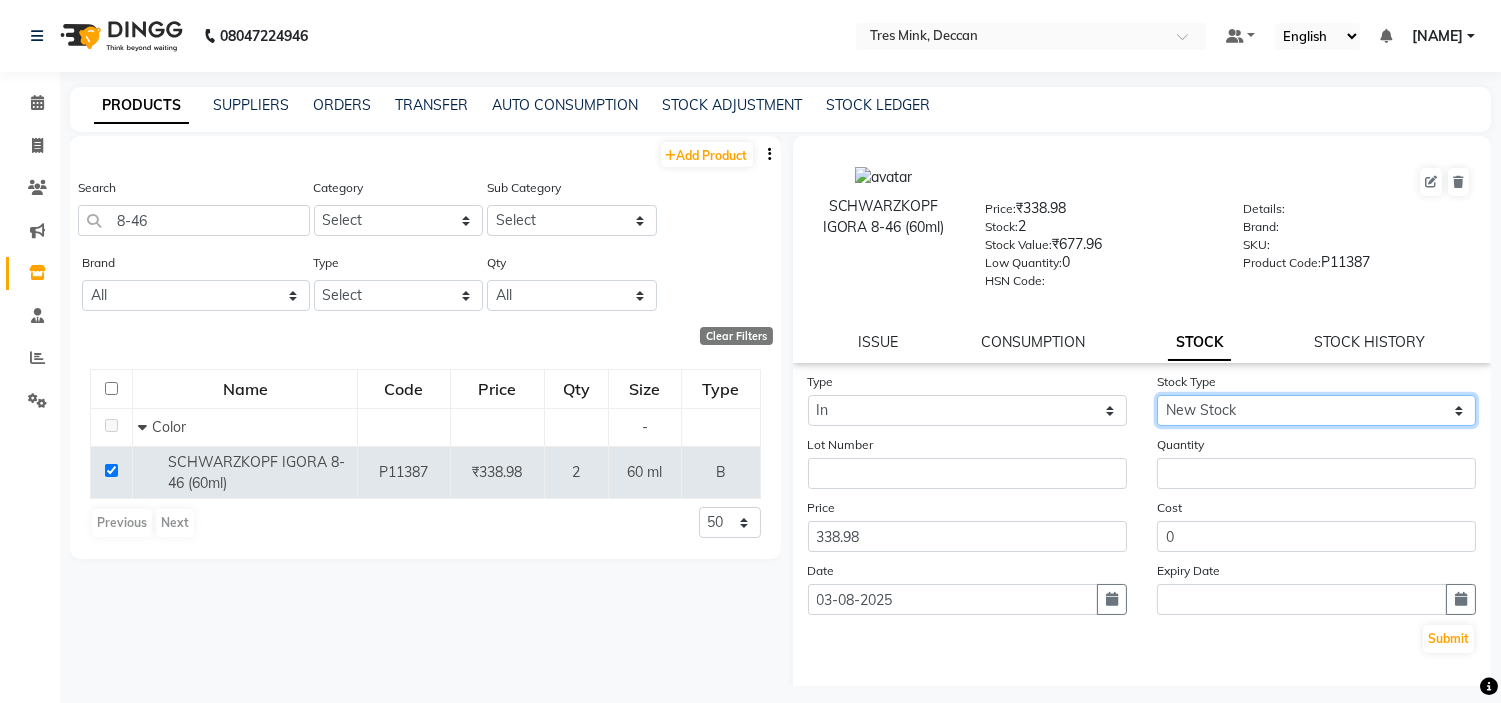 click on "Select New Stock Adjustment Return Other" 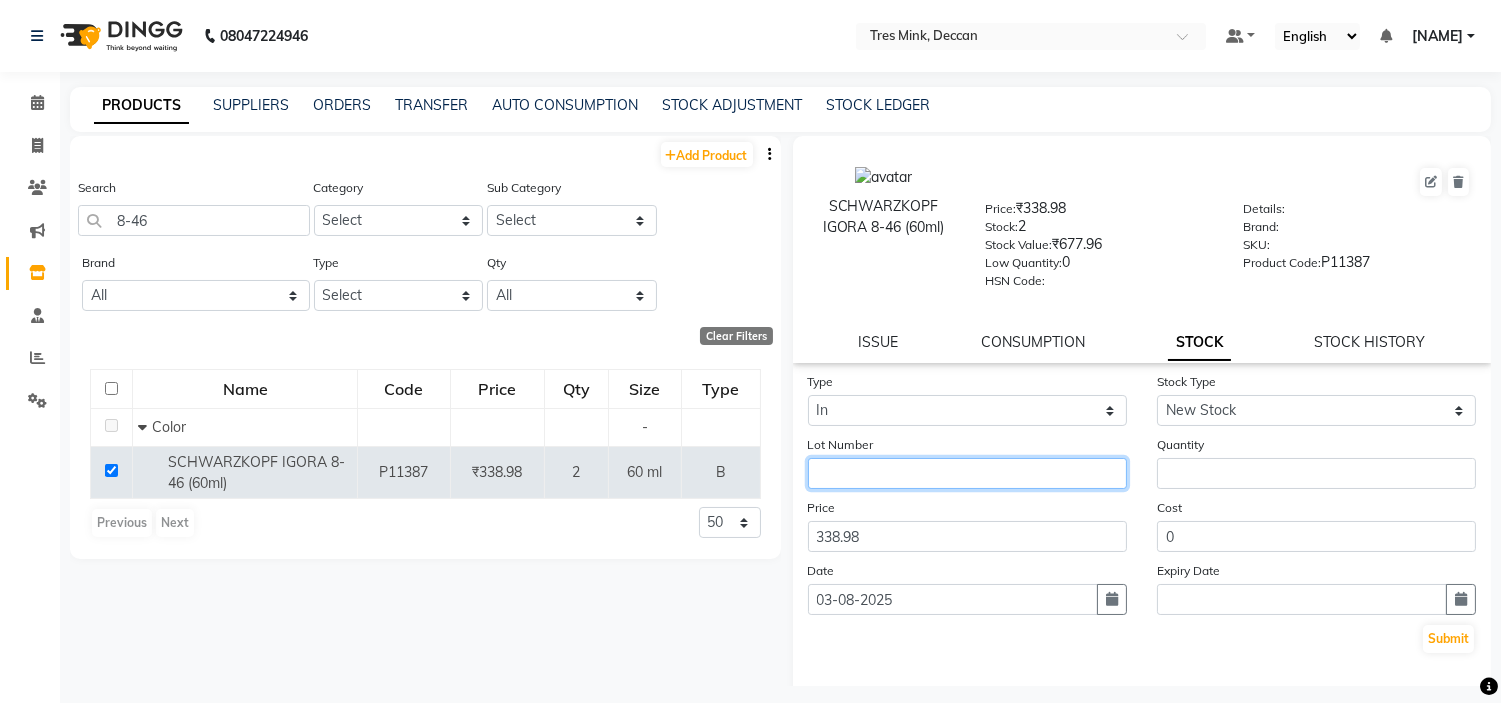 click 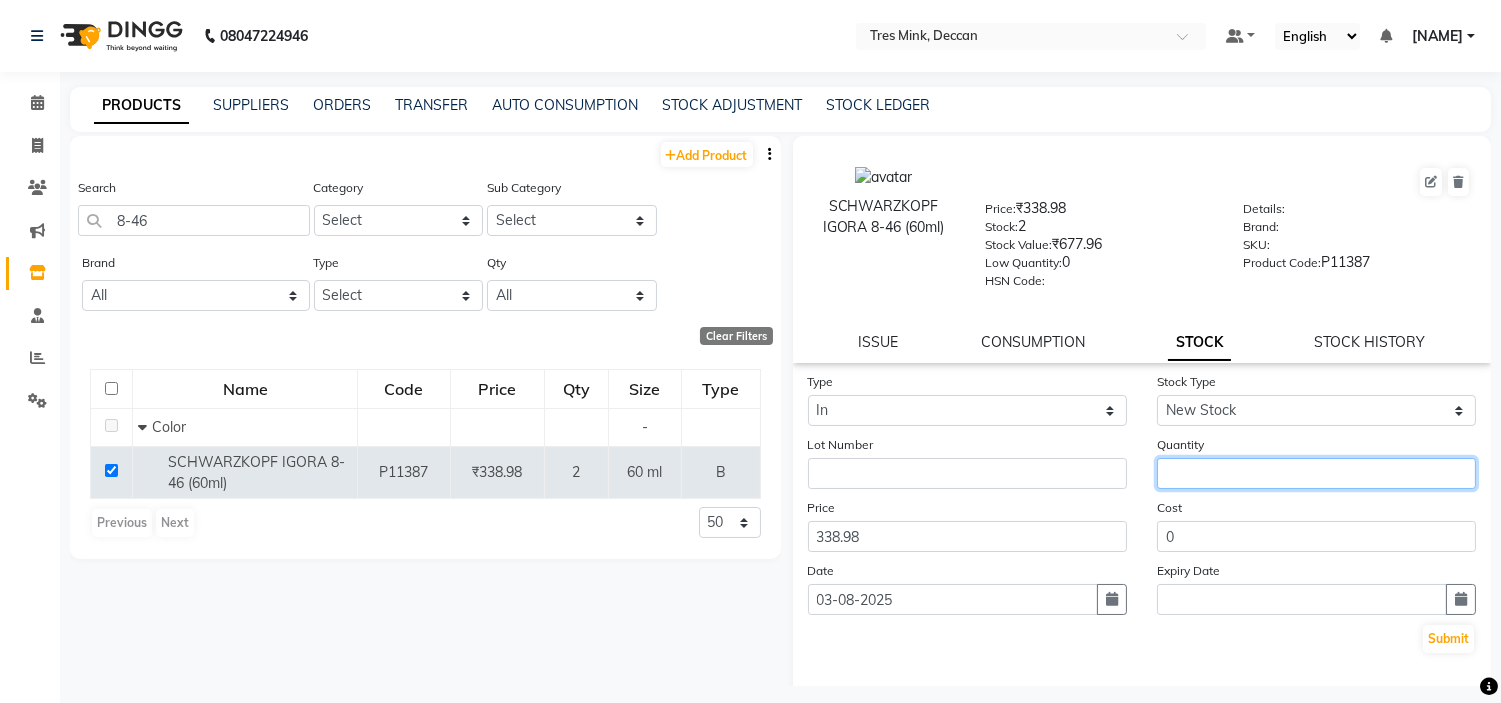 click 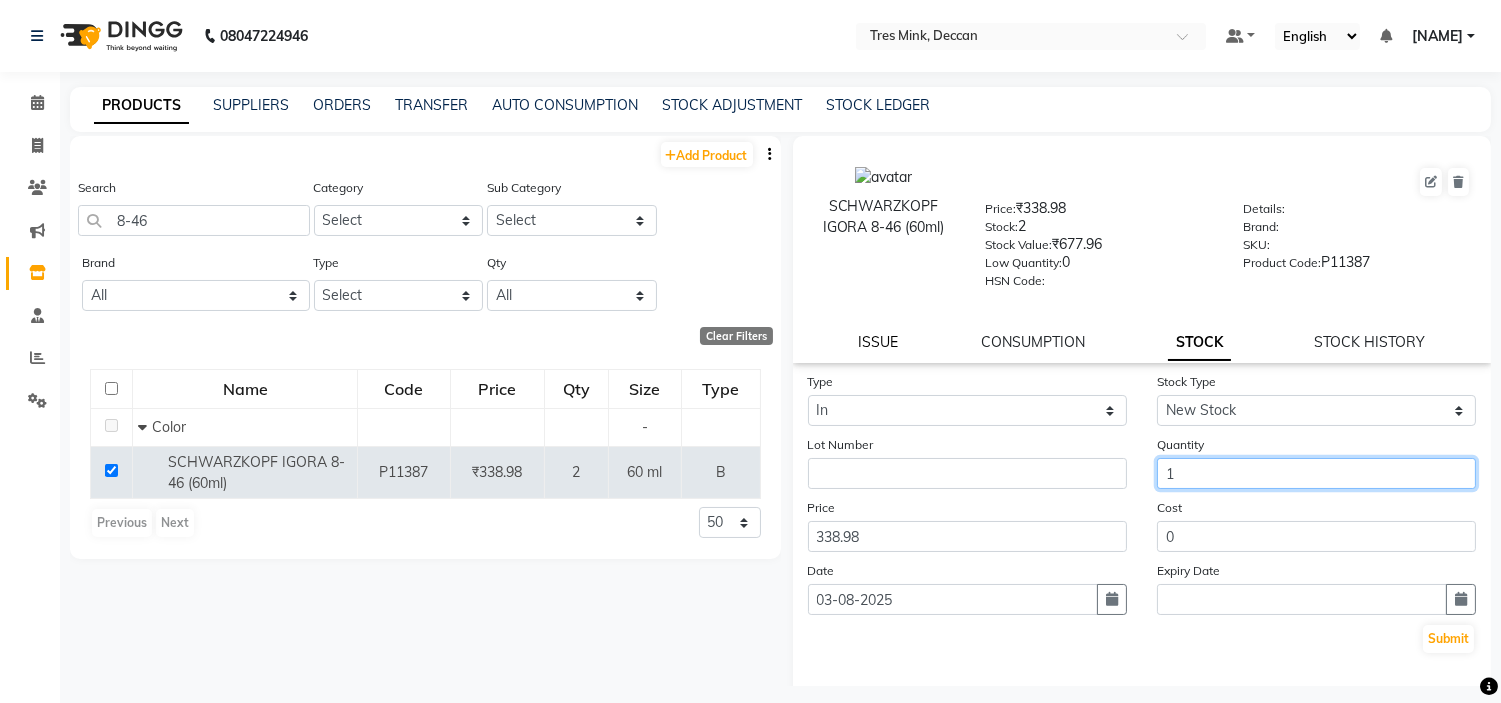 type on "1" 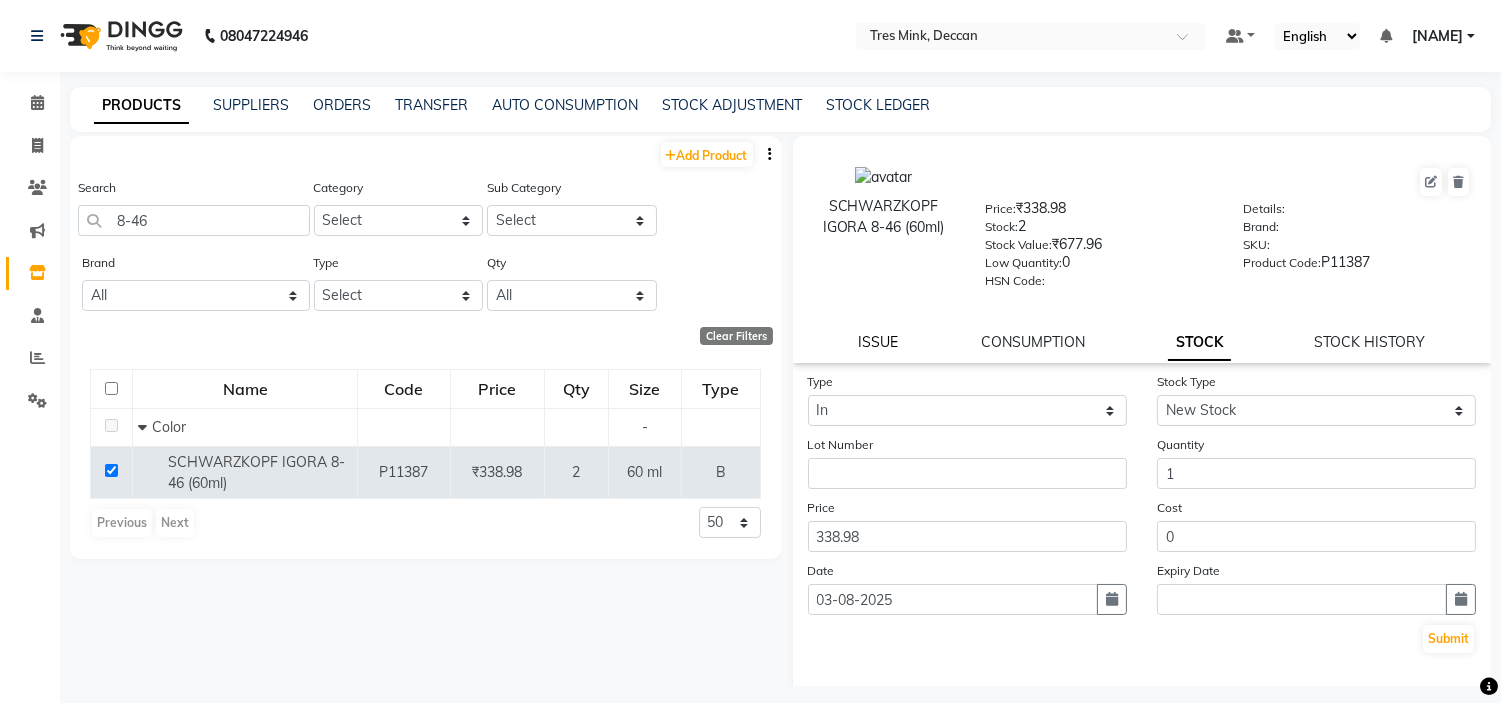 click on "ISSUE" 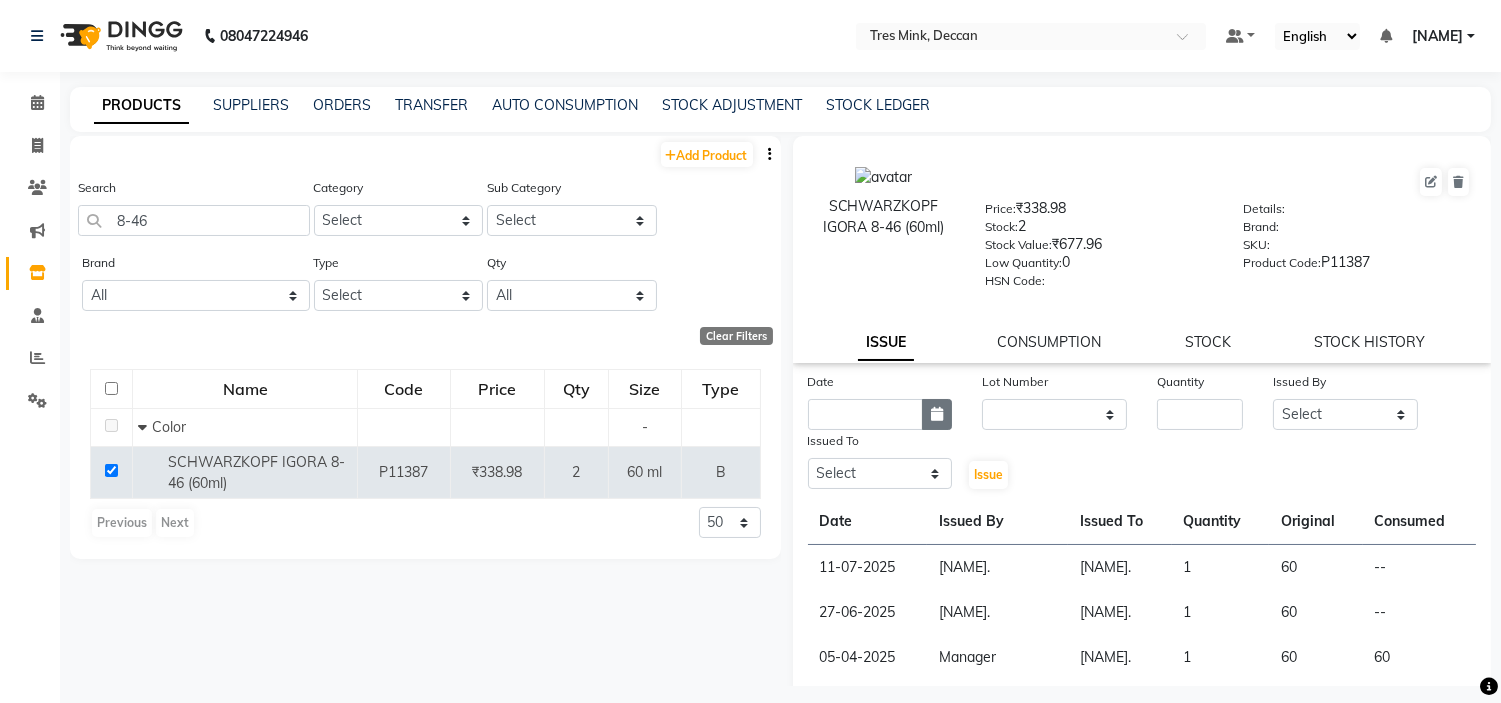 click 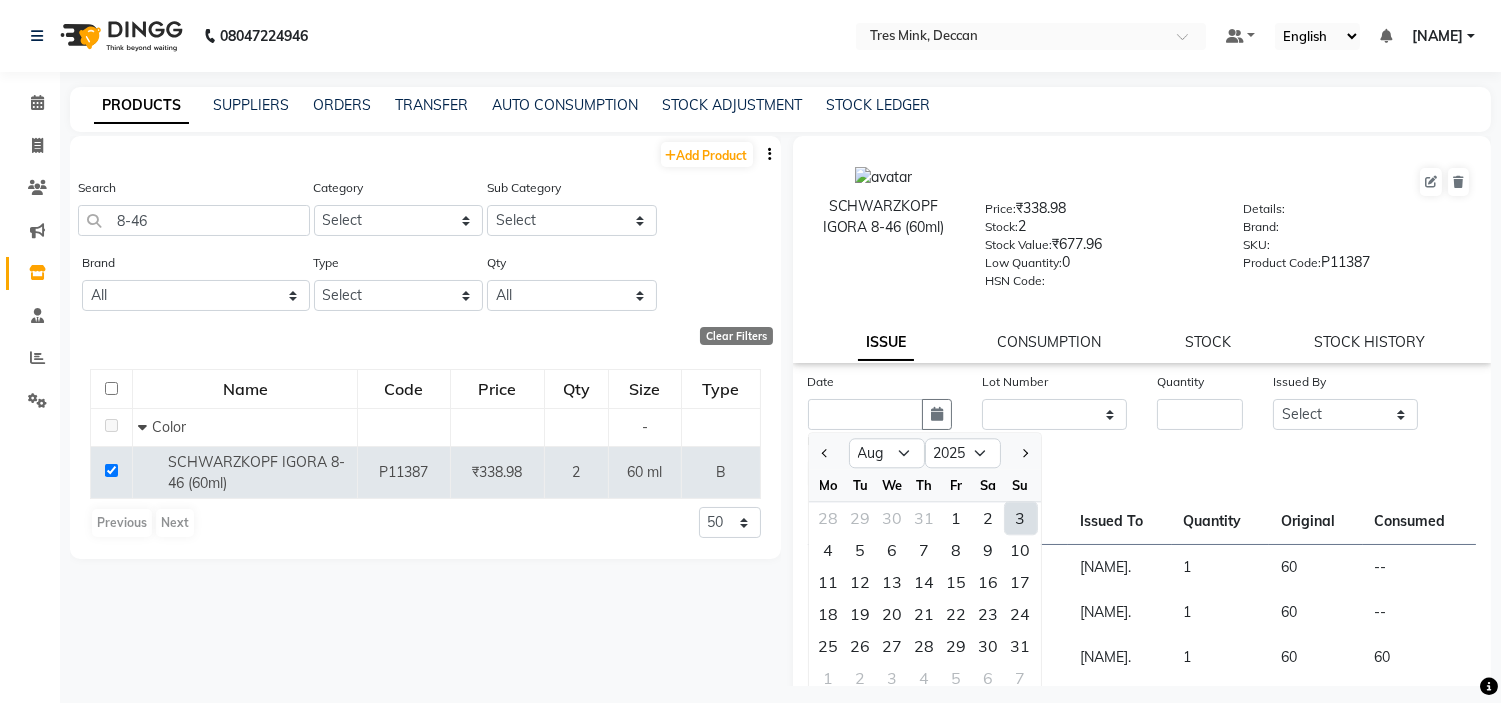 click on "2" 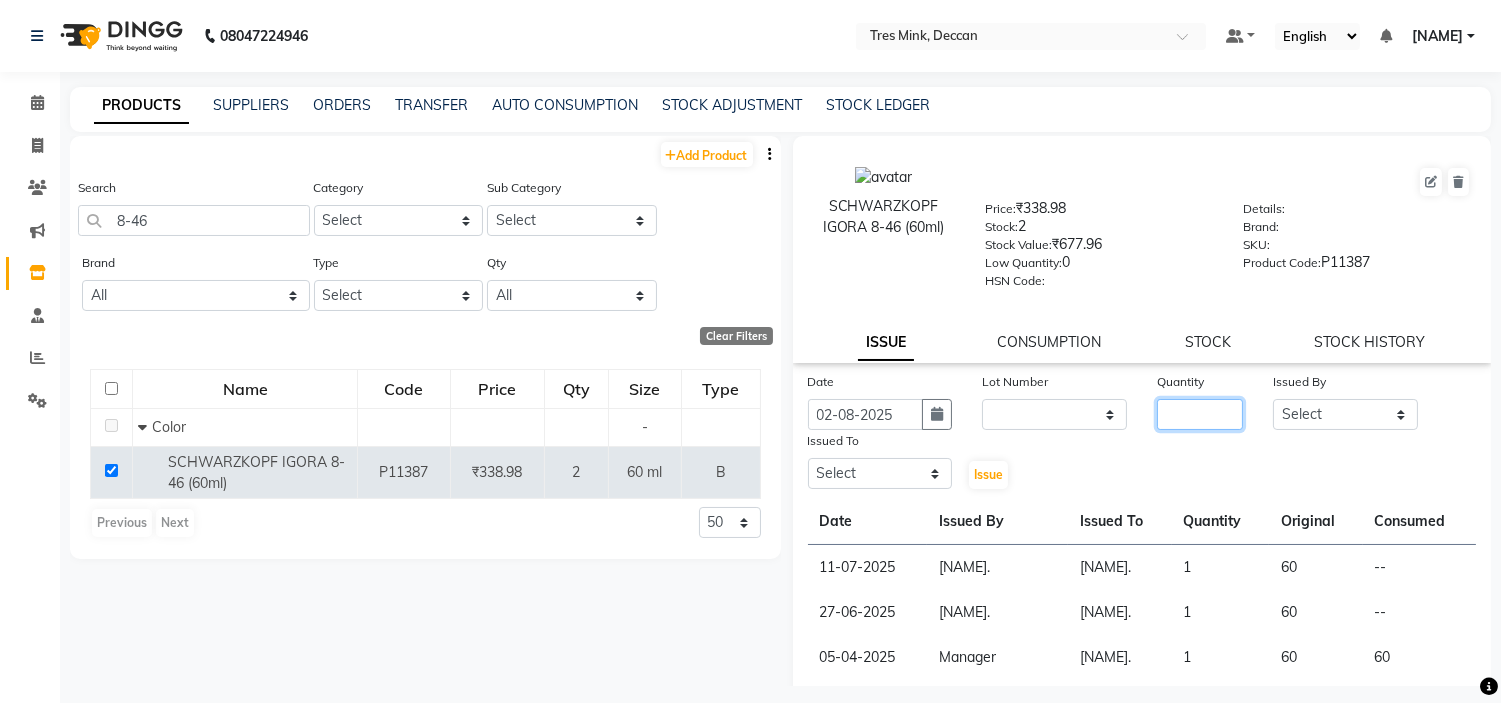 click 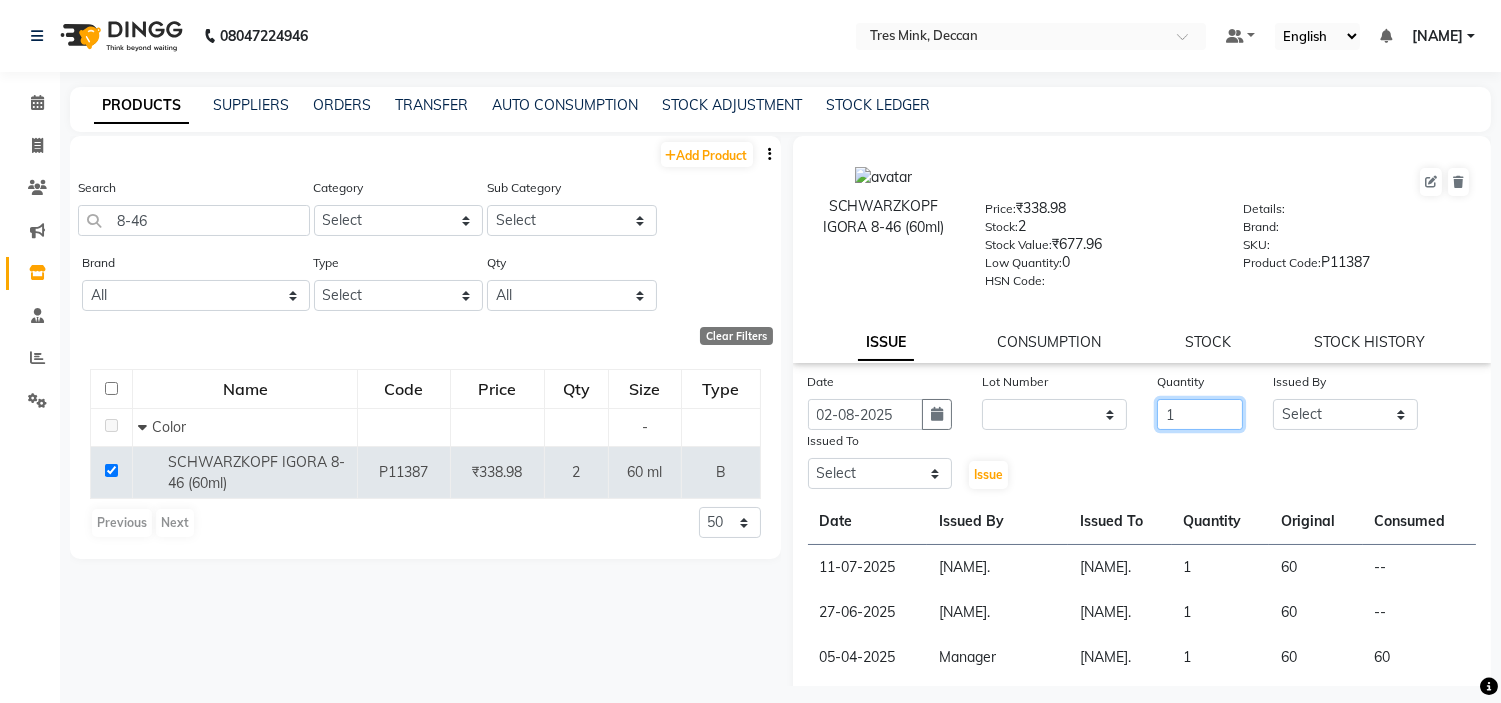 type on "1" 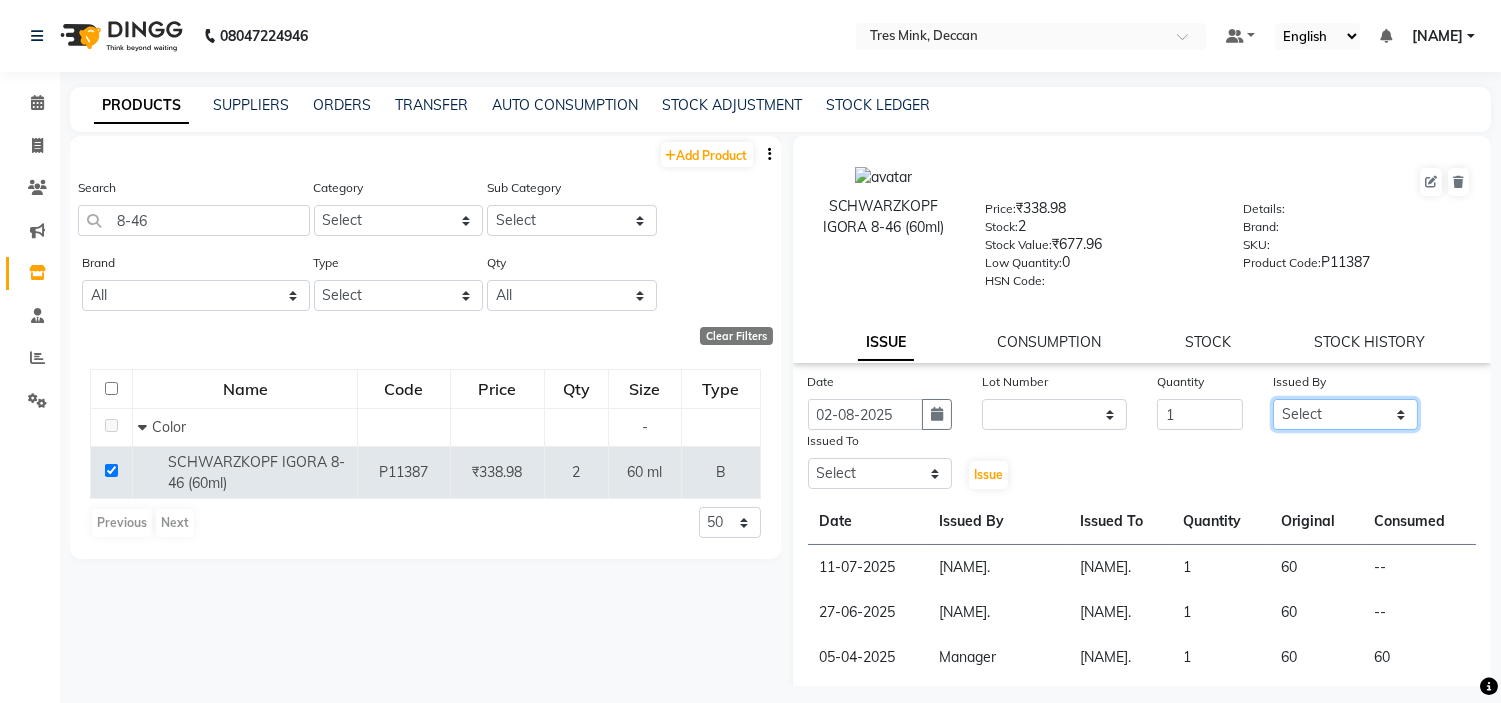 click on "Select Eva Ganesh. Gunjan. Karan Arya Krishna. Manager Manju. Philomina. Preeti. Revati Karandikar Shailesh Mistry Siddhant. Soham Ahire." 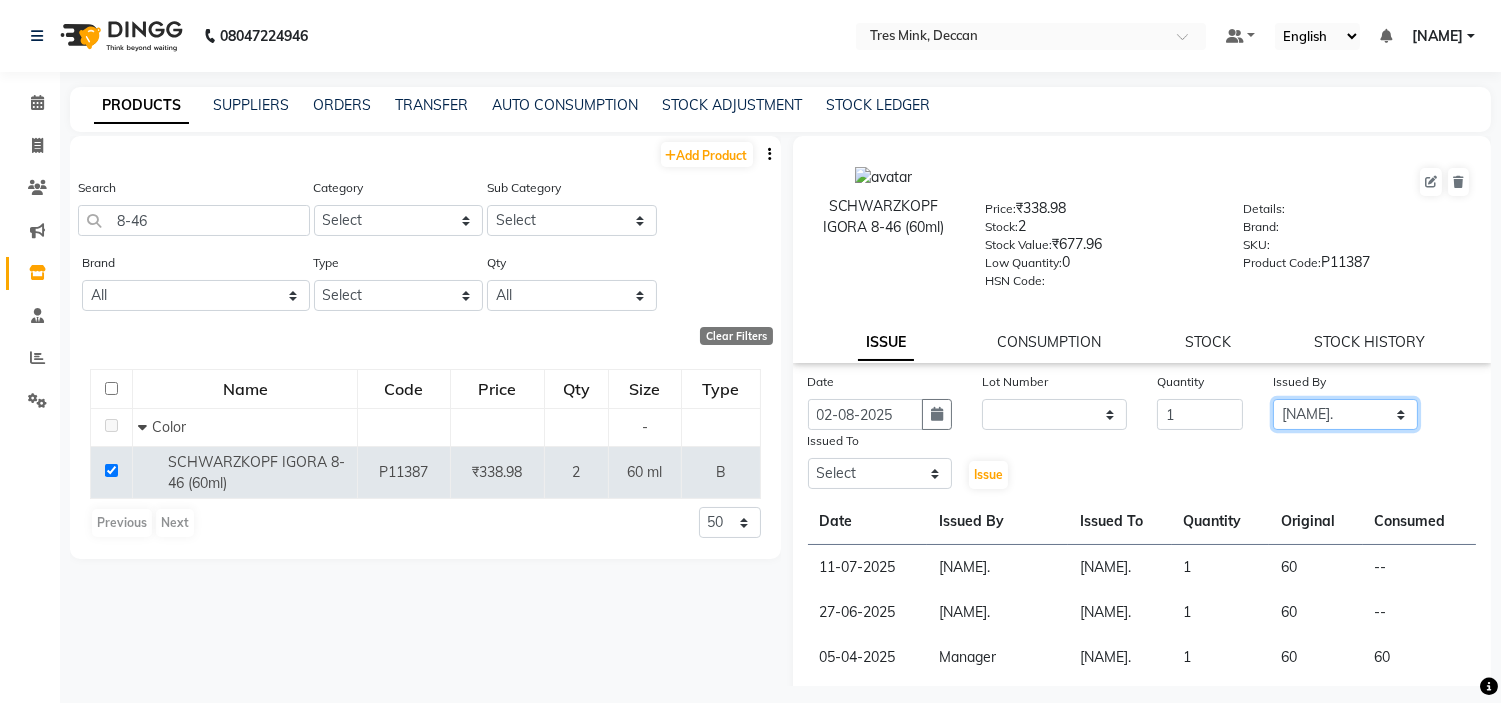 click on "Select Eva Ganesh. Gunjan. Karan Arya Krishna. Manager Manju. Philomina. Preeti. Revati Karandikar Shailesh Mistry Siddhant. Soham Ahire." 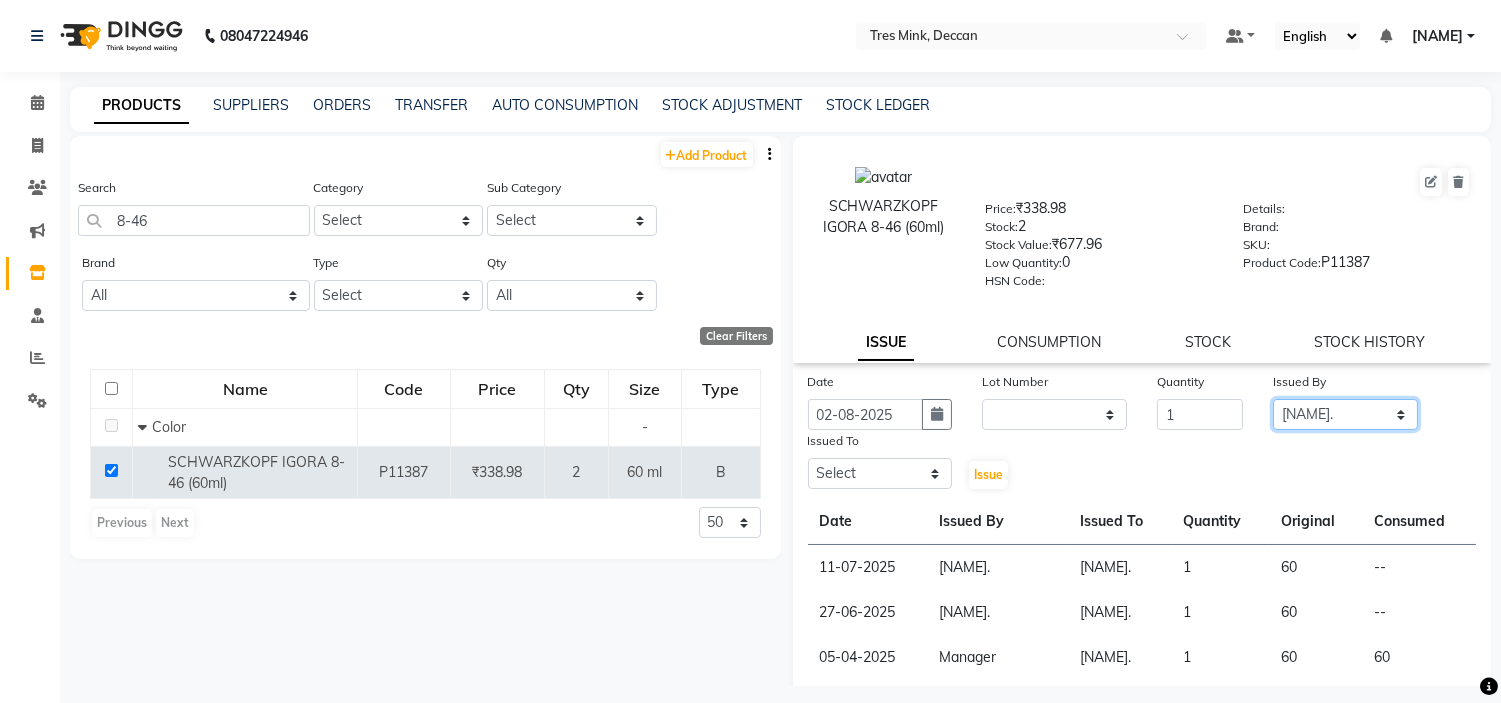 click on "Select Eva Ganesh. Gunjan. Karan Arya Krishna. Manager Manju. Philomina. Preeti. Revati Karandikar Shailesh Mistry Siddhant. Soham Ahire." 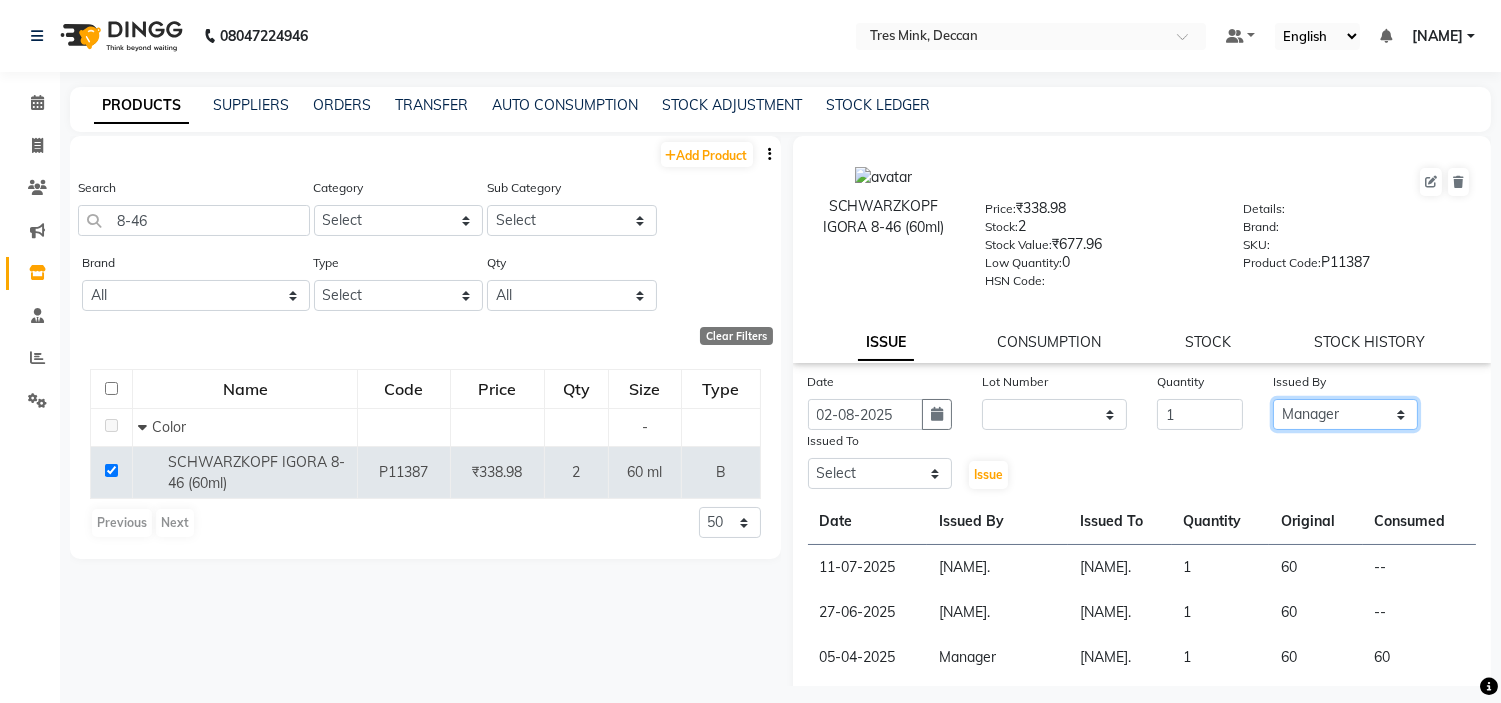 click on "Select Eva Ganesh. Gunjan. Karan Arya Krishna. Manager Manju. Philomina. Preeti. Revati Karandikar Shailesh Mistry Siddhant. Soham Ahire." 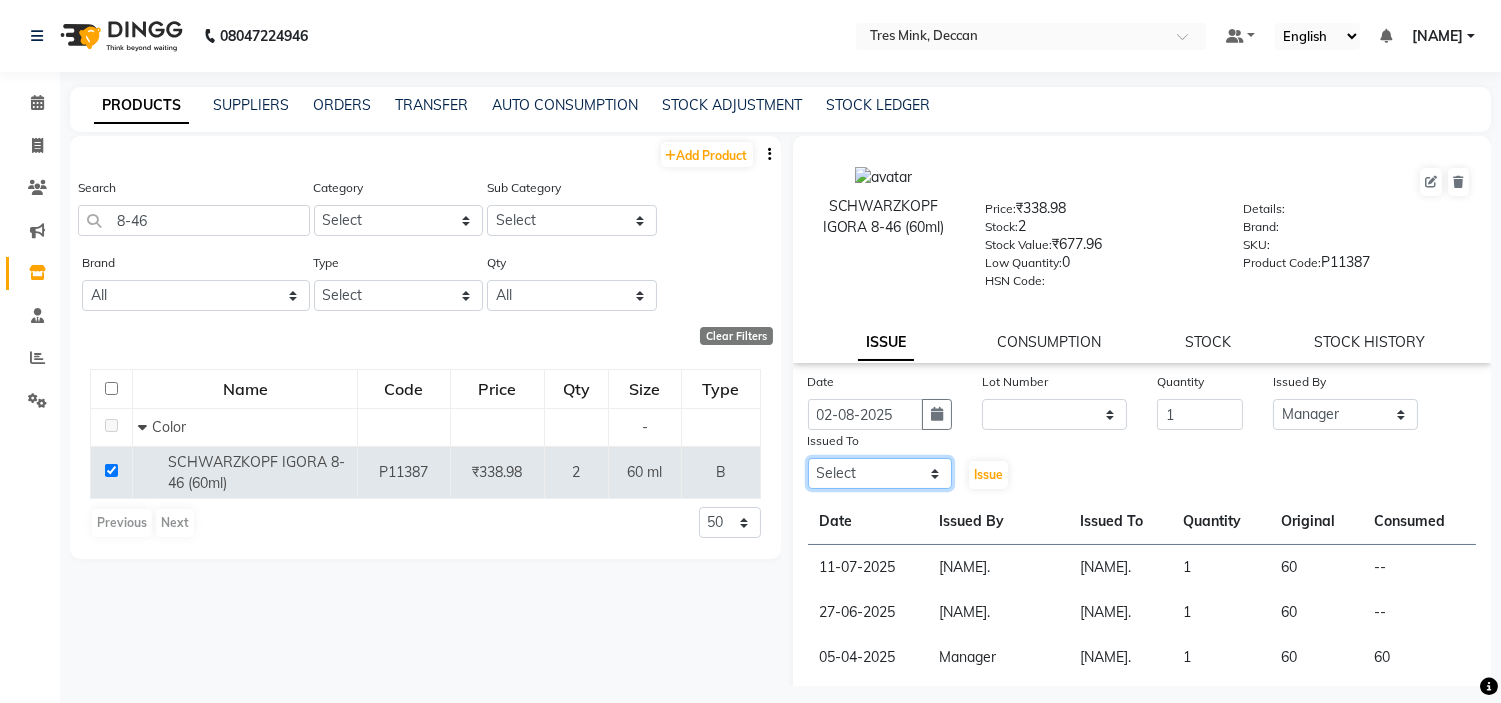 click on "Select Eva Ganesh. Gunjan. Karan Arya Krishna. Manager Manju. Philomina. Preeti. Revati Karandikar Shailesh Mistry Siddhant. Soham Ahire." 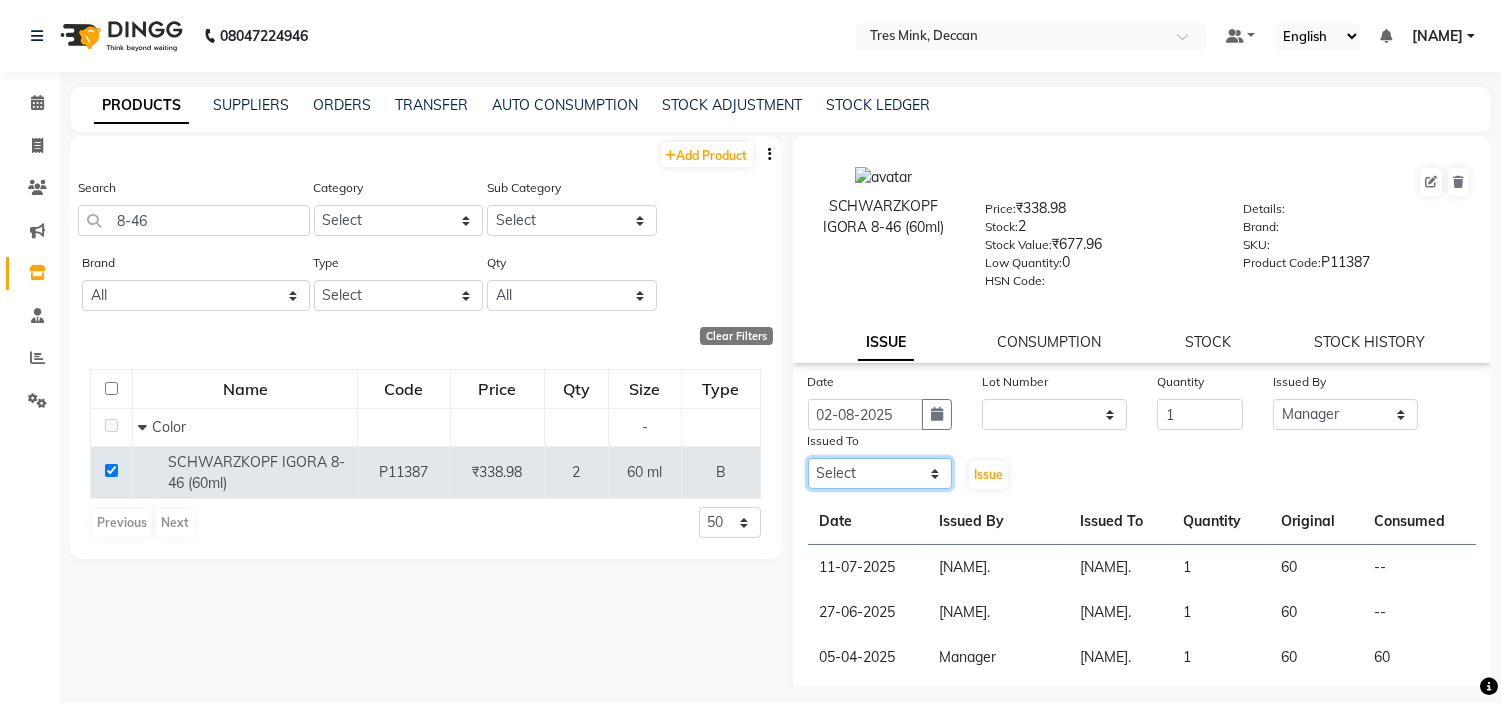 select on "59499" 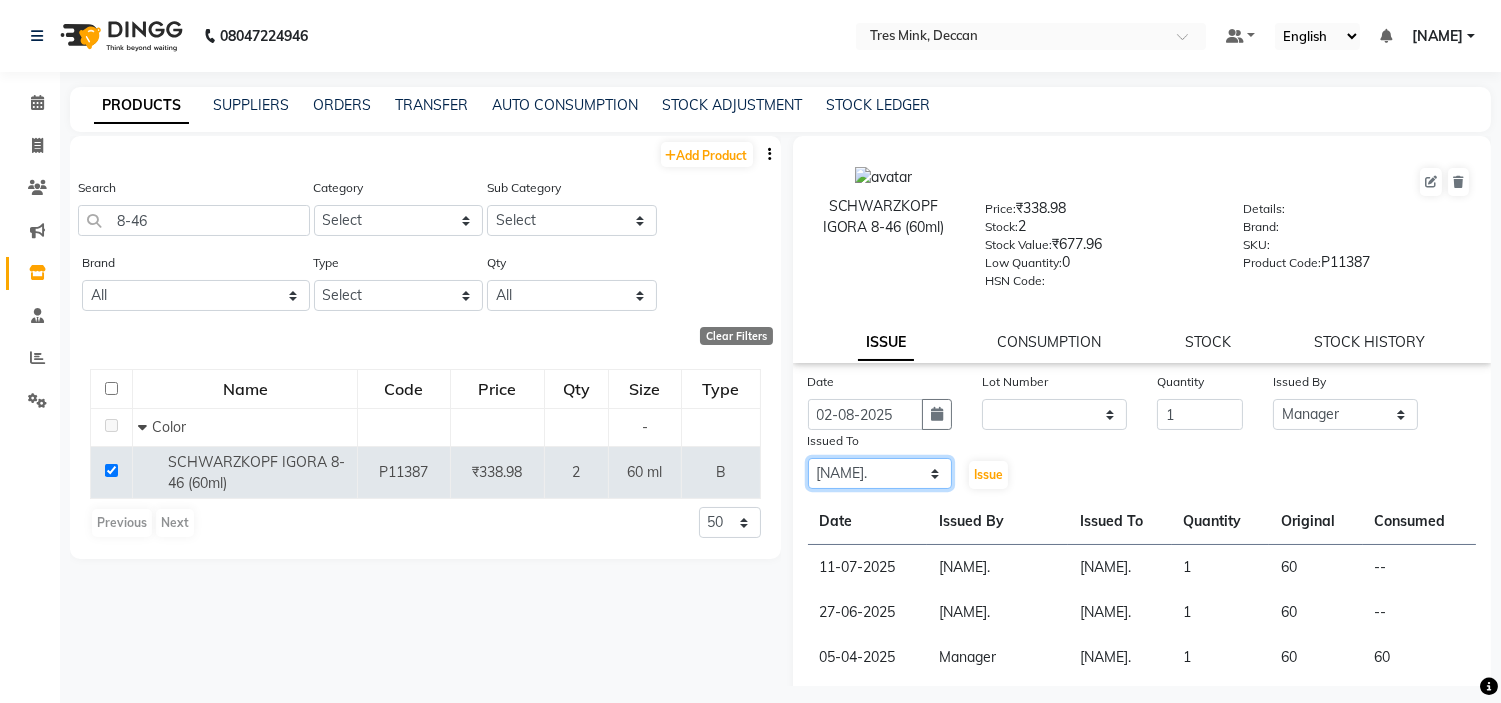 click on "Select Eva Ganesh. Gunjan. Karan Arya Krishna. Manager Manju. Philomina. Preeti. Revati Karandikar Shailesh Mistry Siddhant. Soham Ahire." 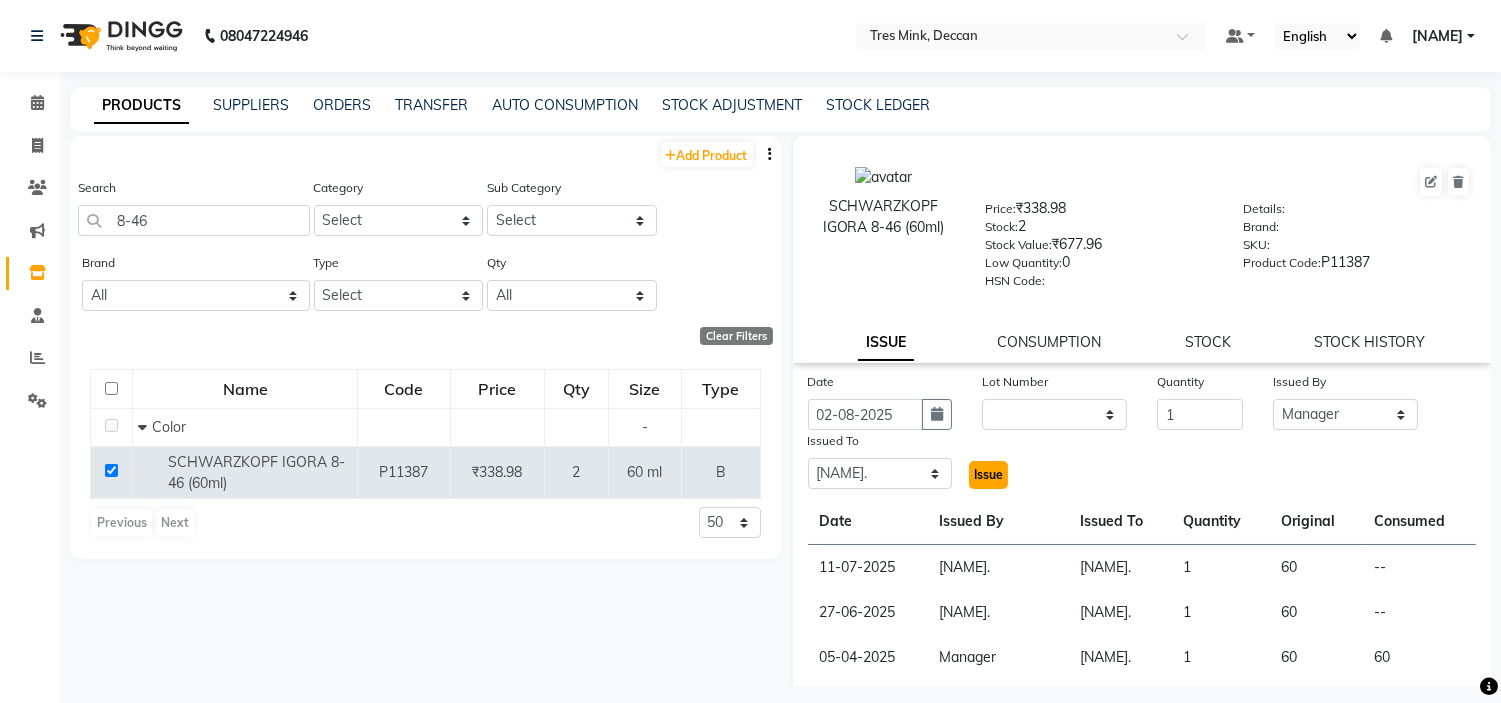click on "Issue" 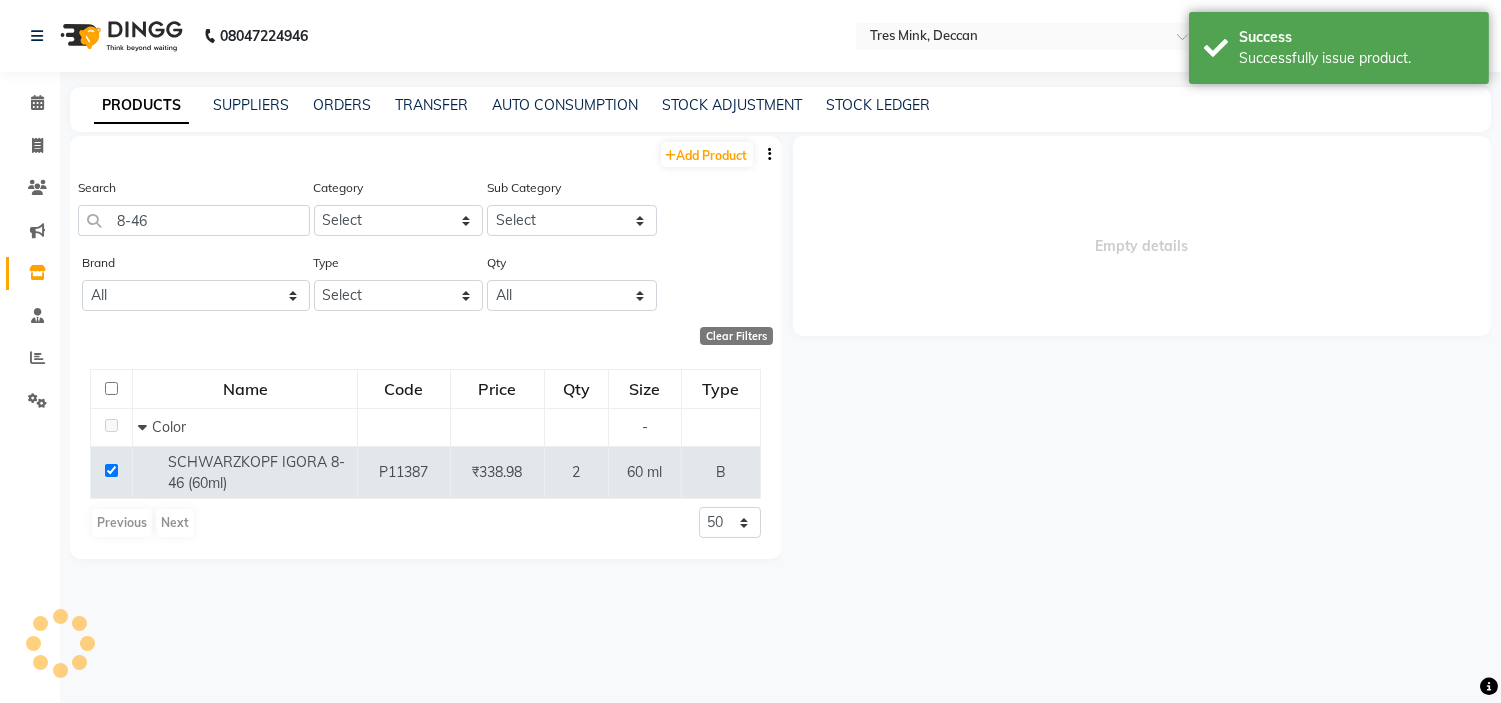 select 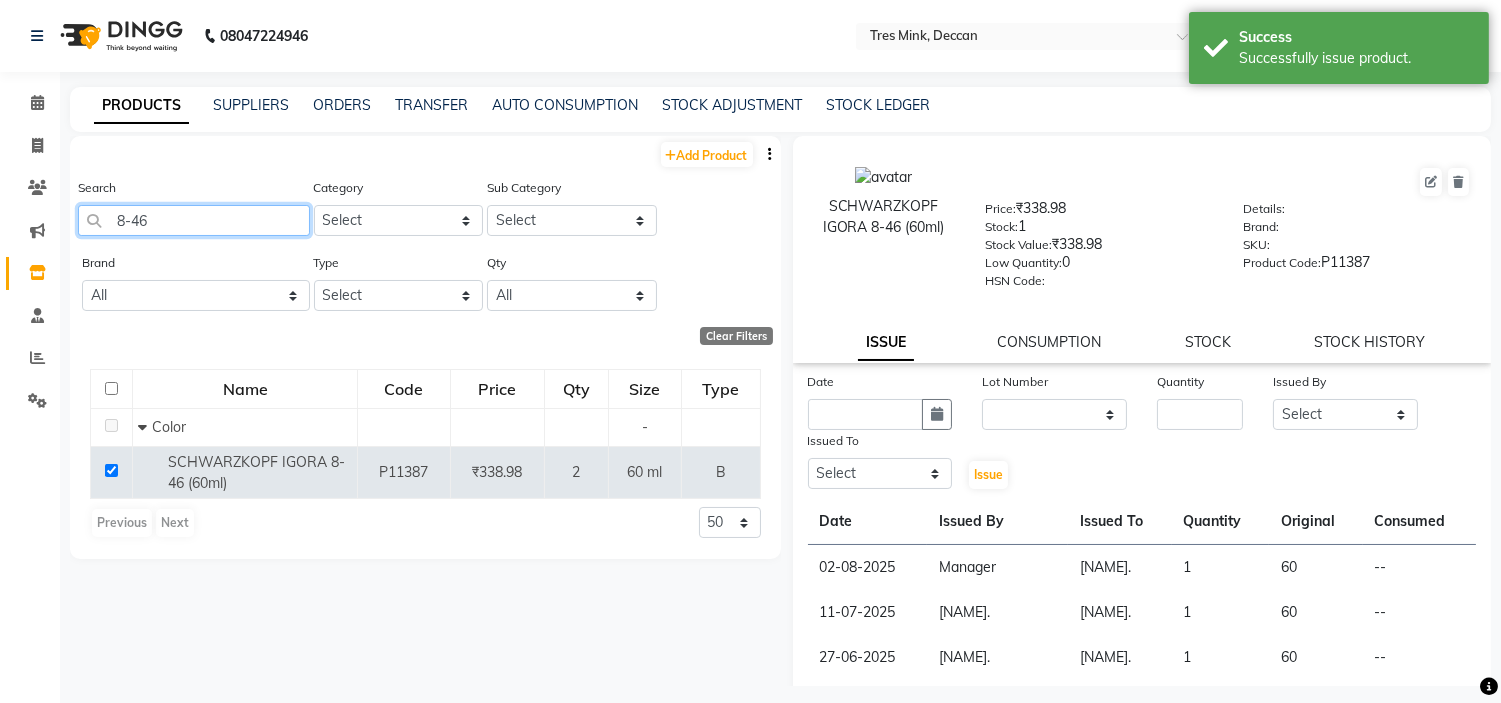 click on "8-46" 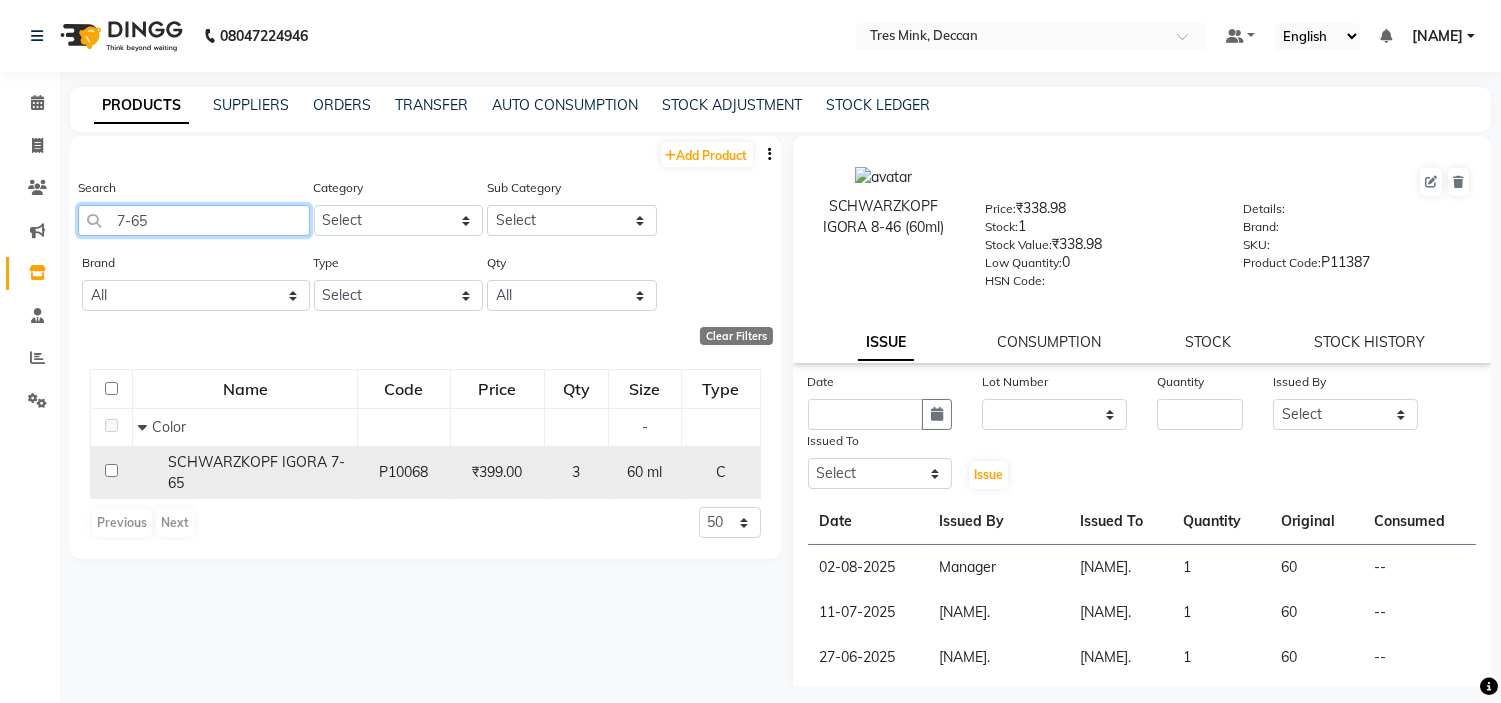 type on "7-65" 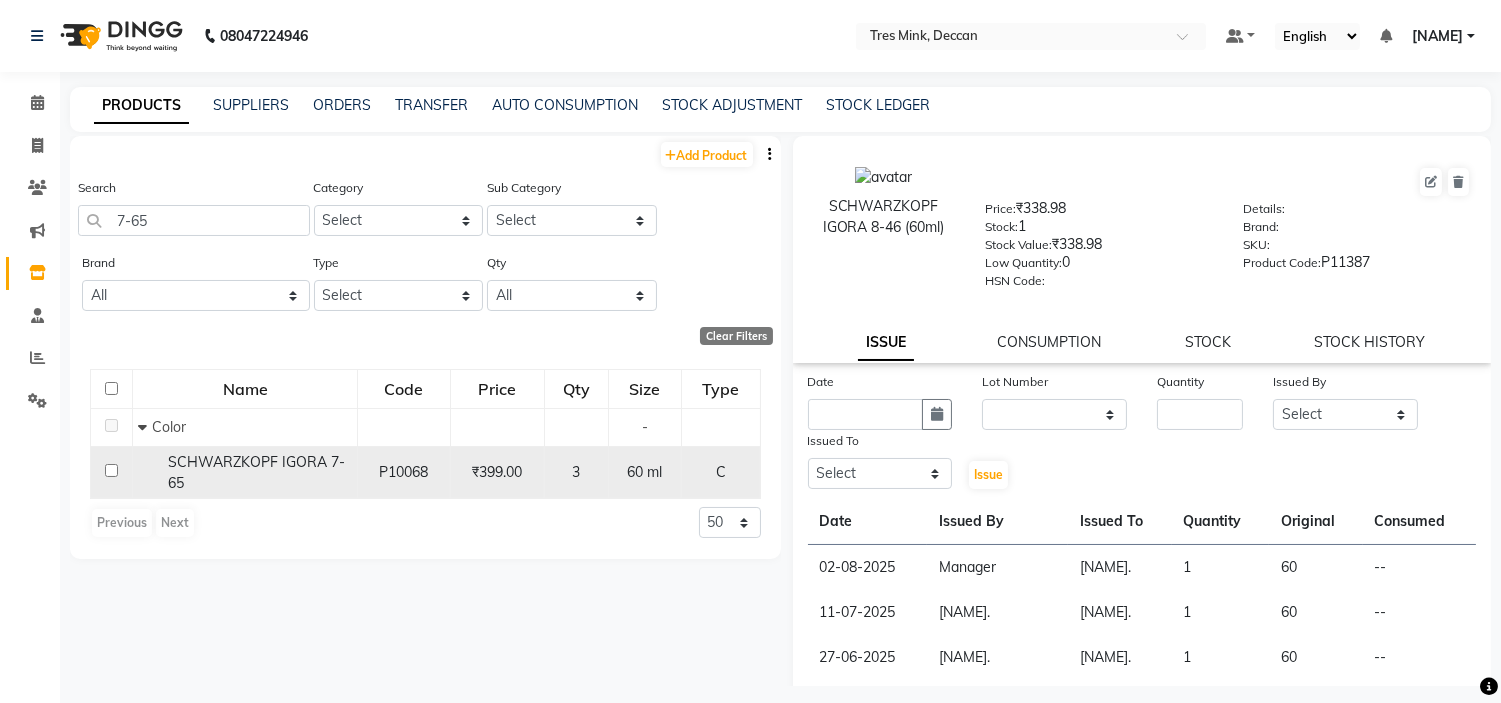 click 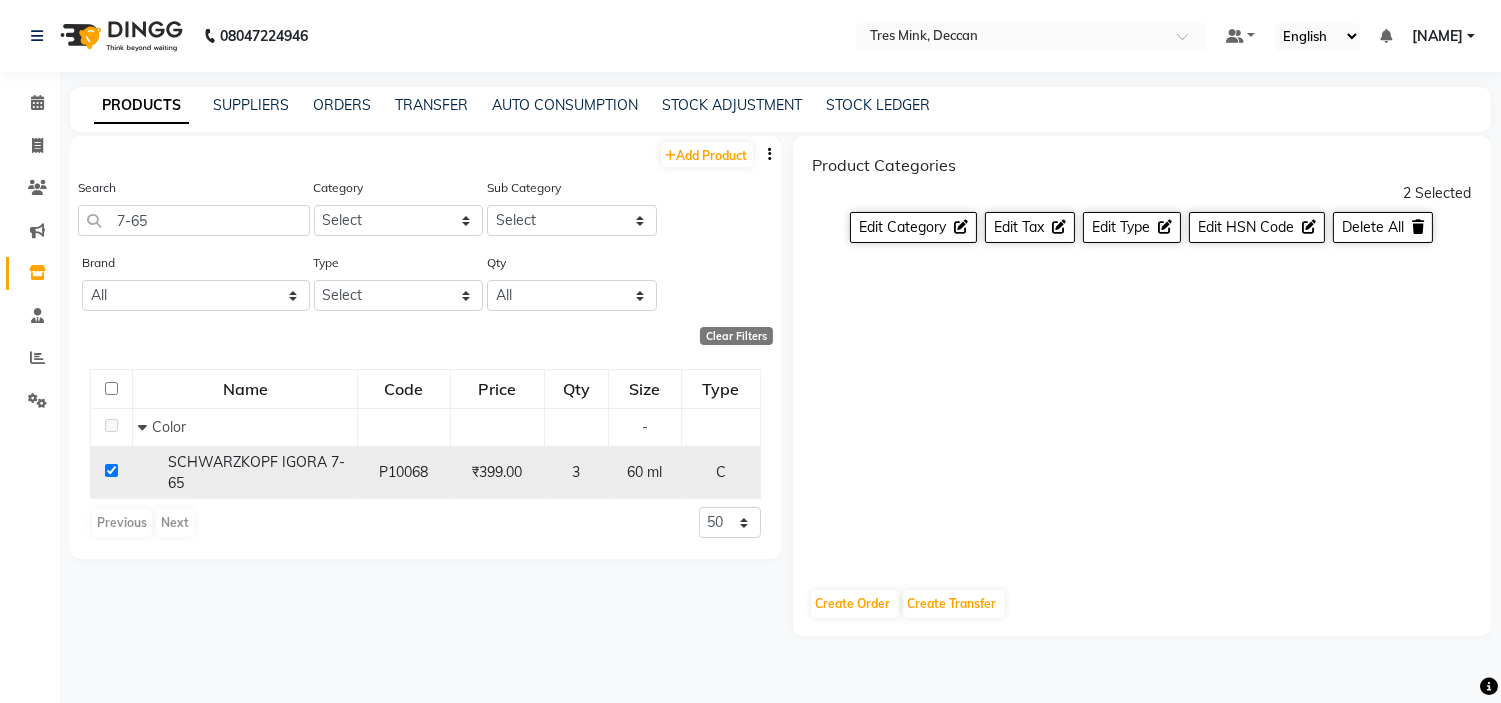 click 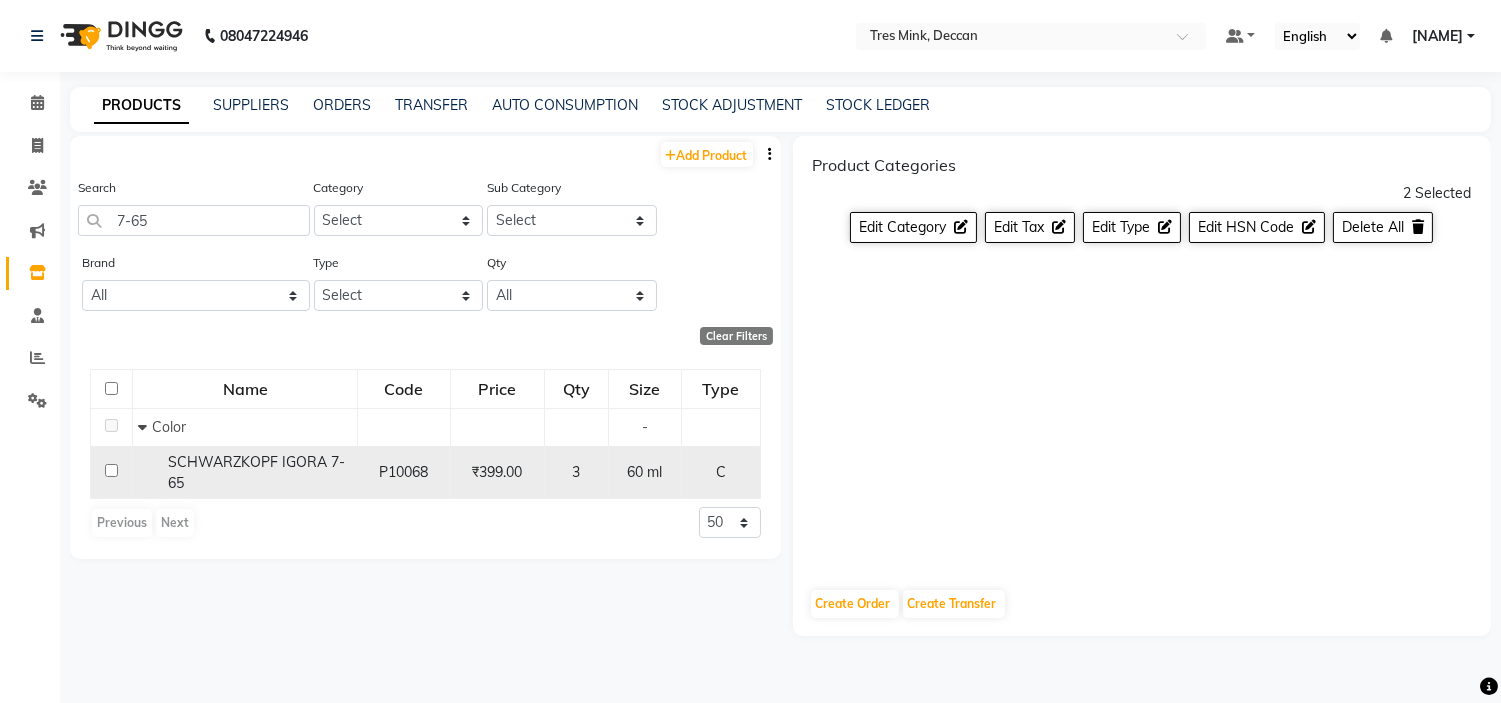 checkbox on "false" 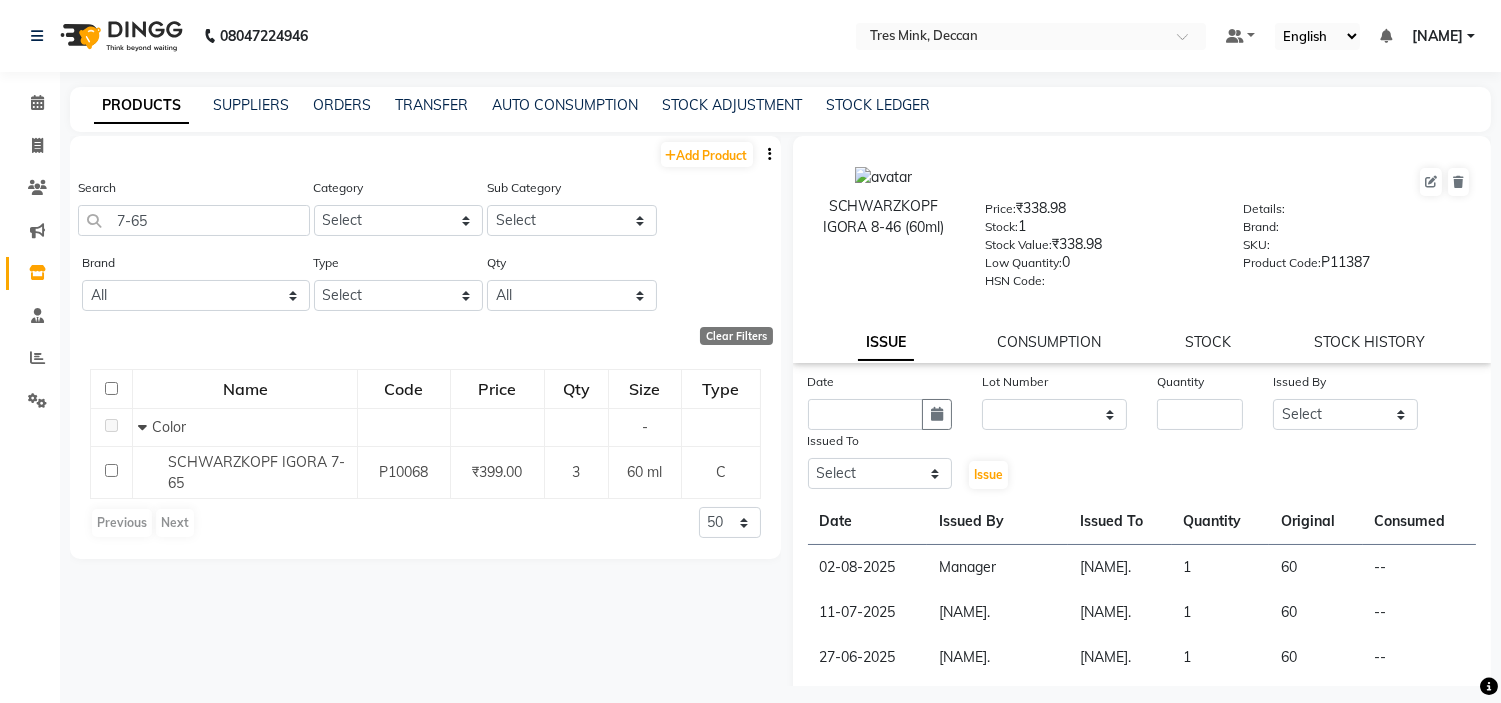 click on "ISSUE CONSUMPTION STOCK STOCK HISTORY" 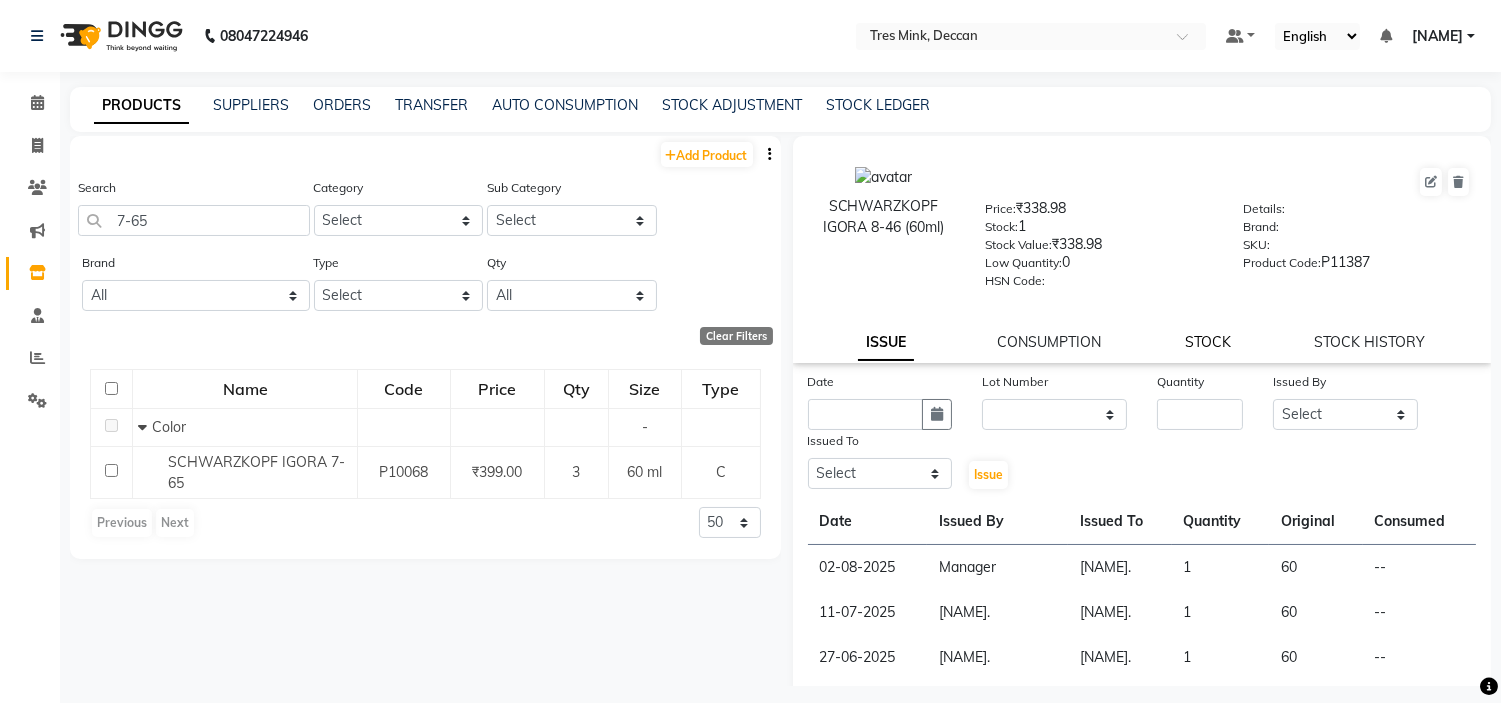 click on "STOCK" 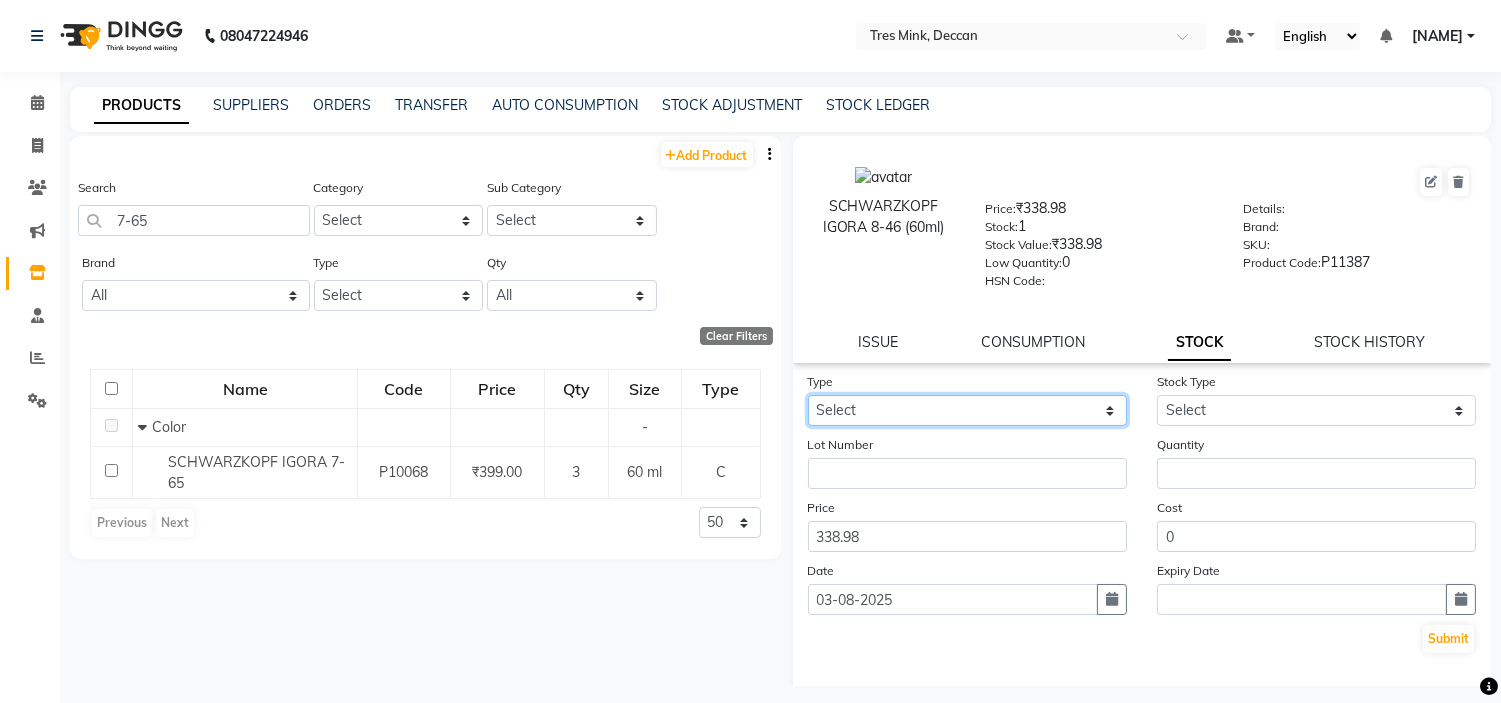 click on "Select In Out" 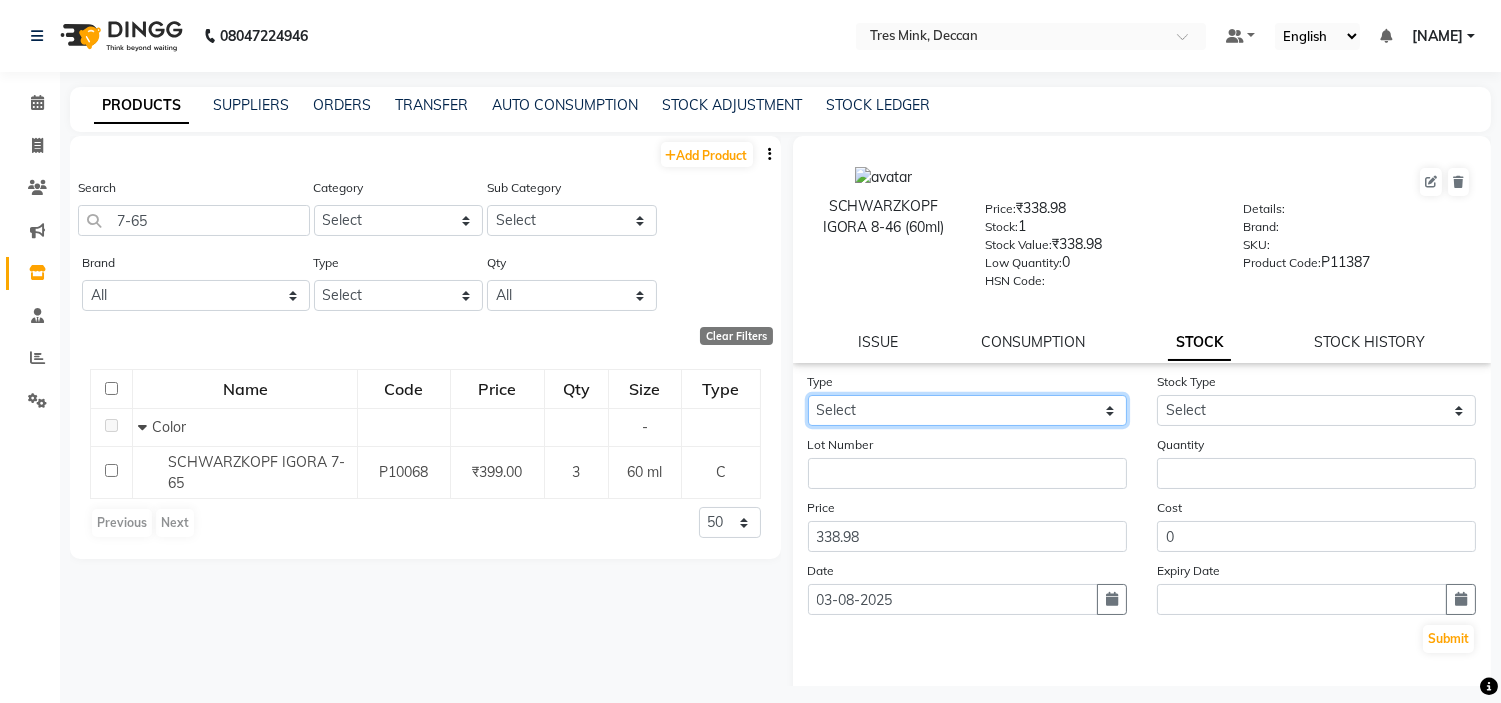 select on "out" 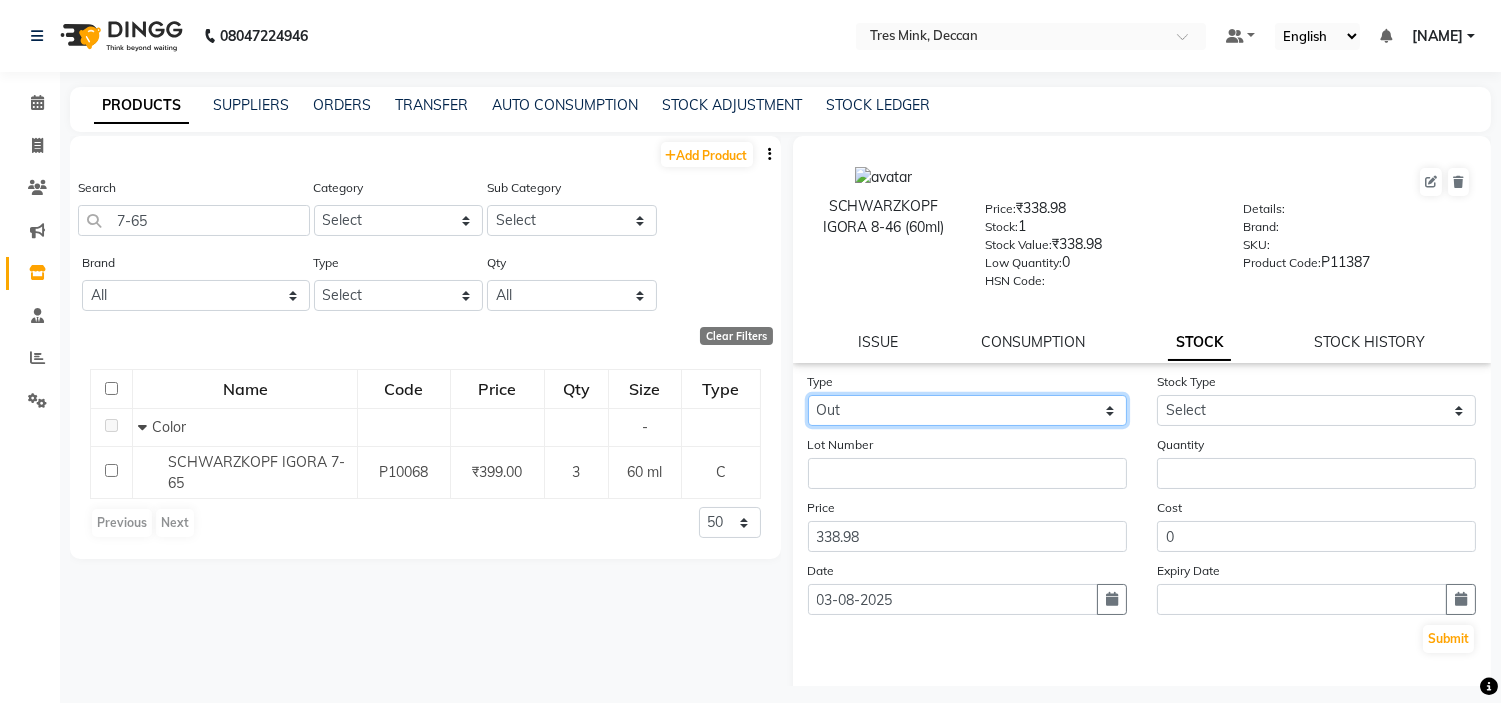 click on "Select In Out" 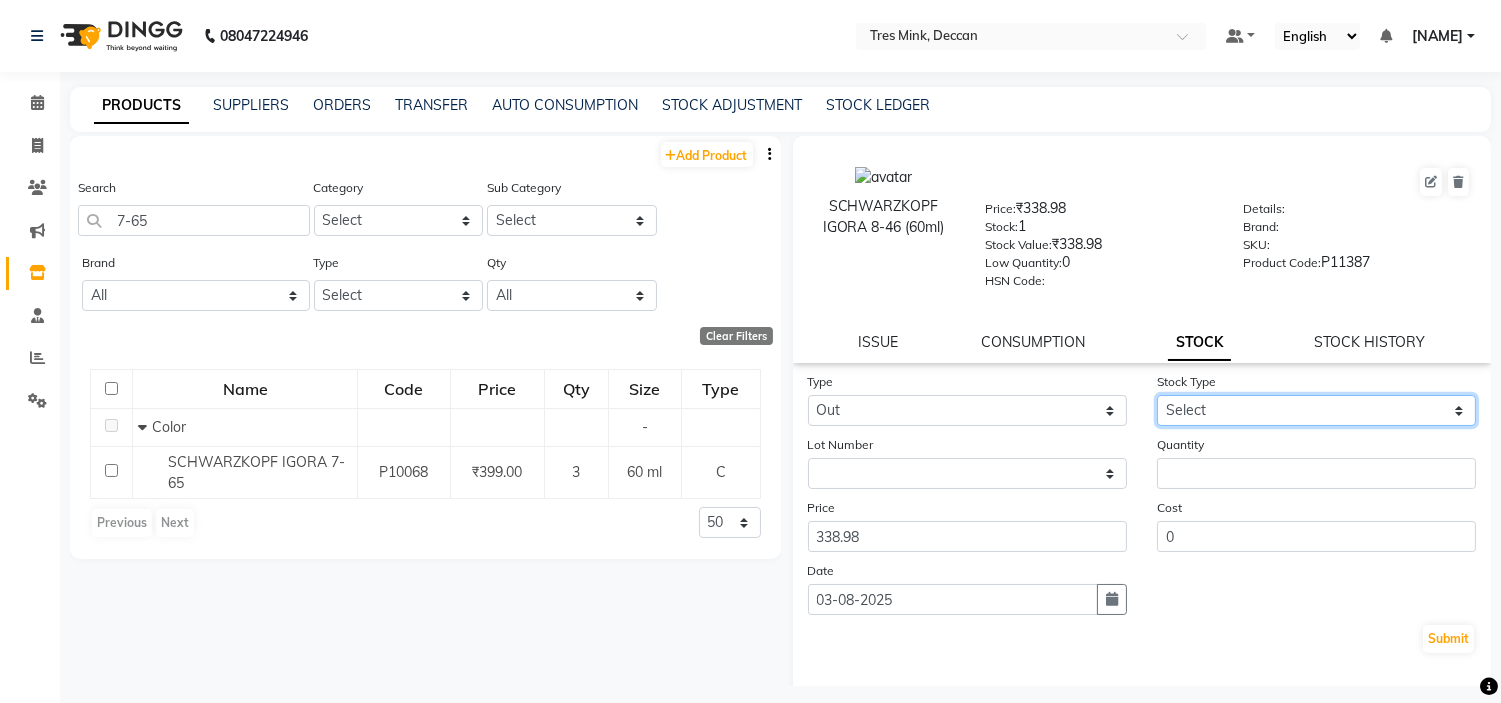 click on "Select Internal Use Damaged Expired Adjustment Return Other" 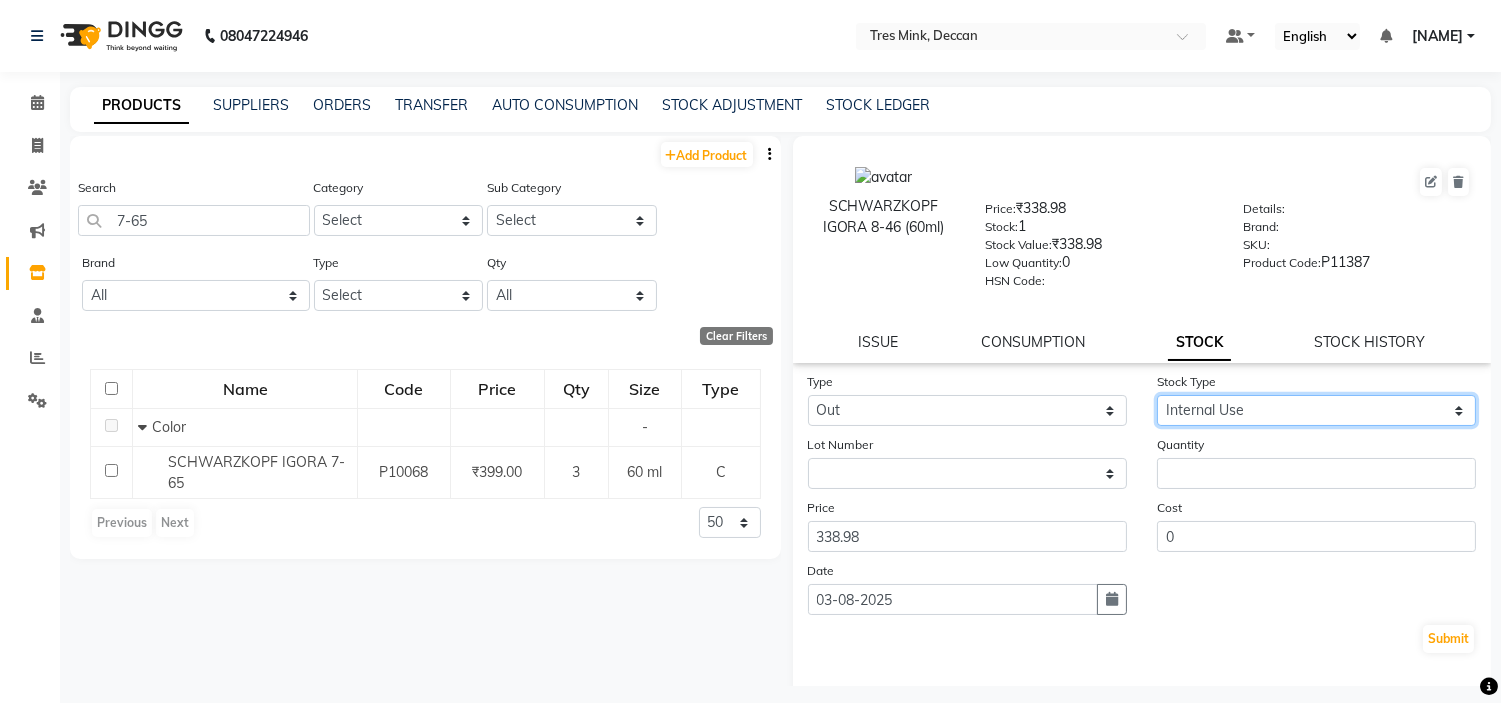 click on "Select Internal Use Damaged Expired Adjustment Return Other" 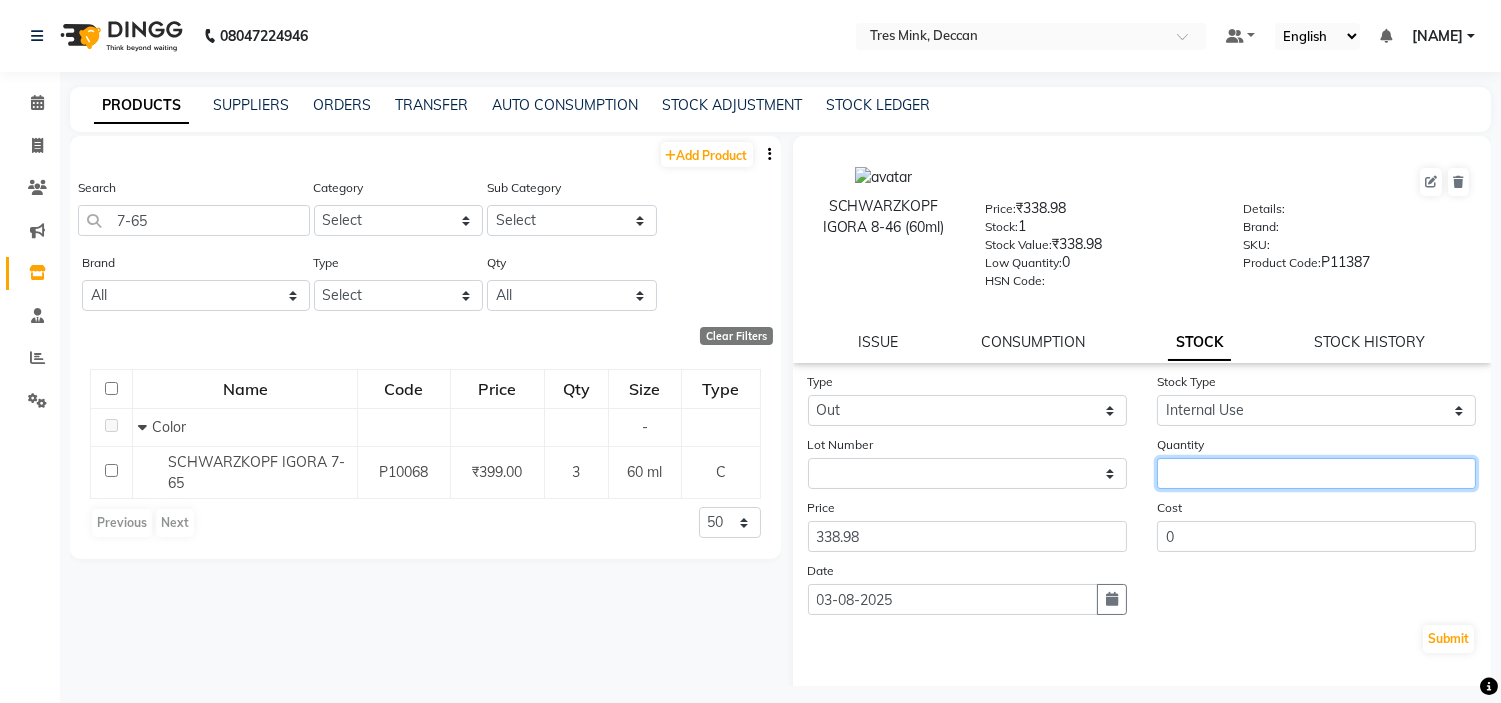 click 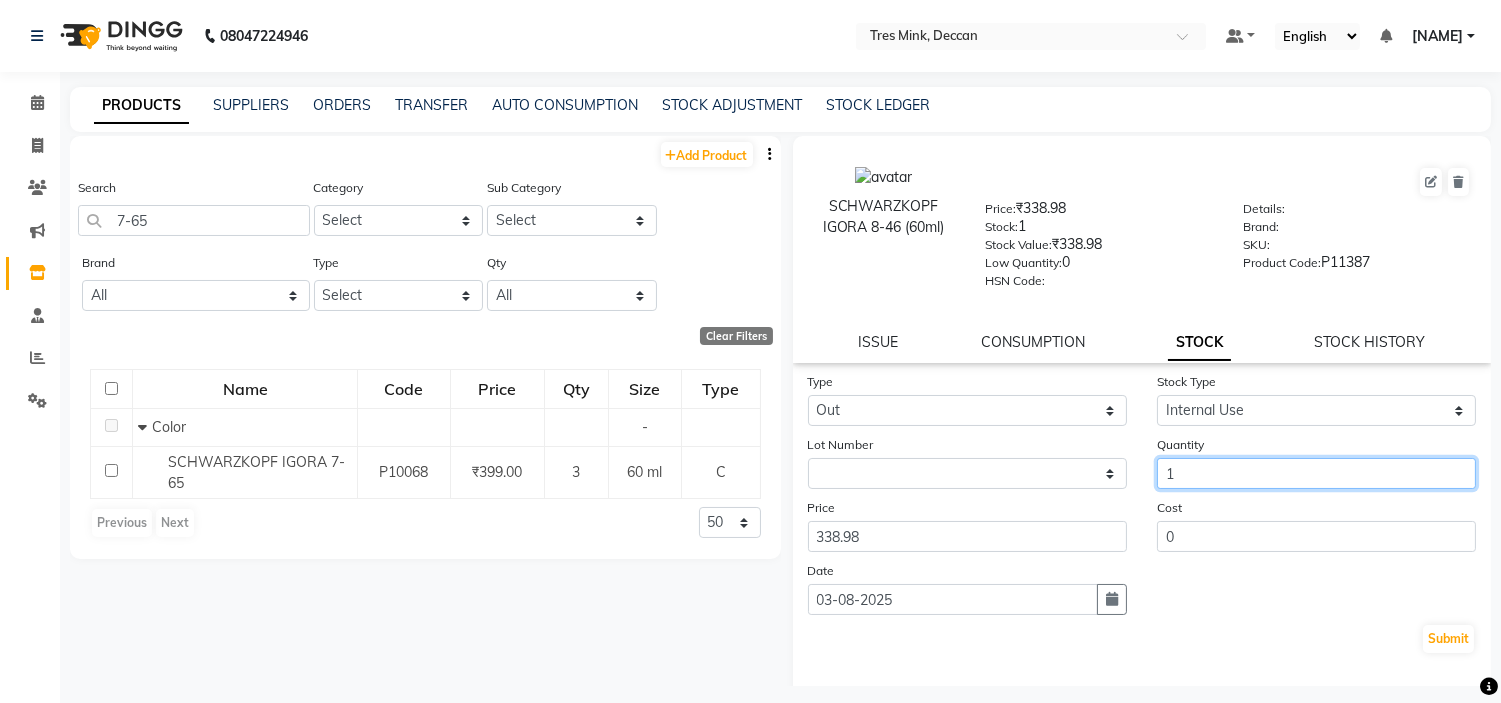 type on "1" 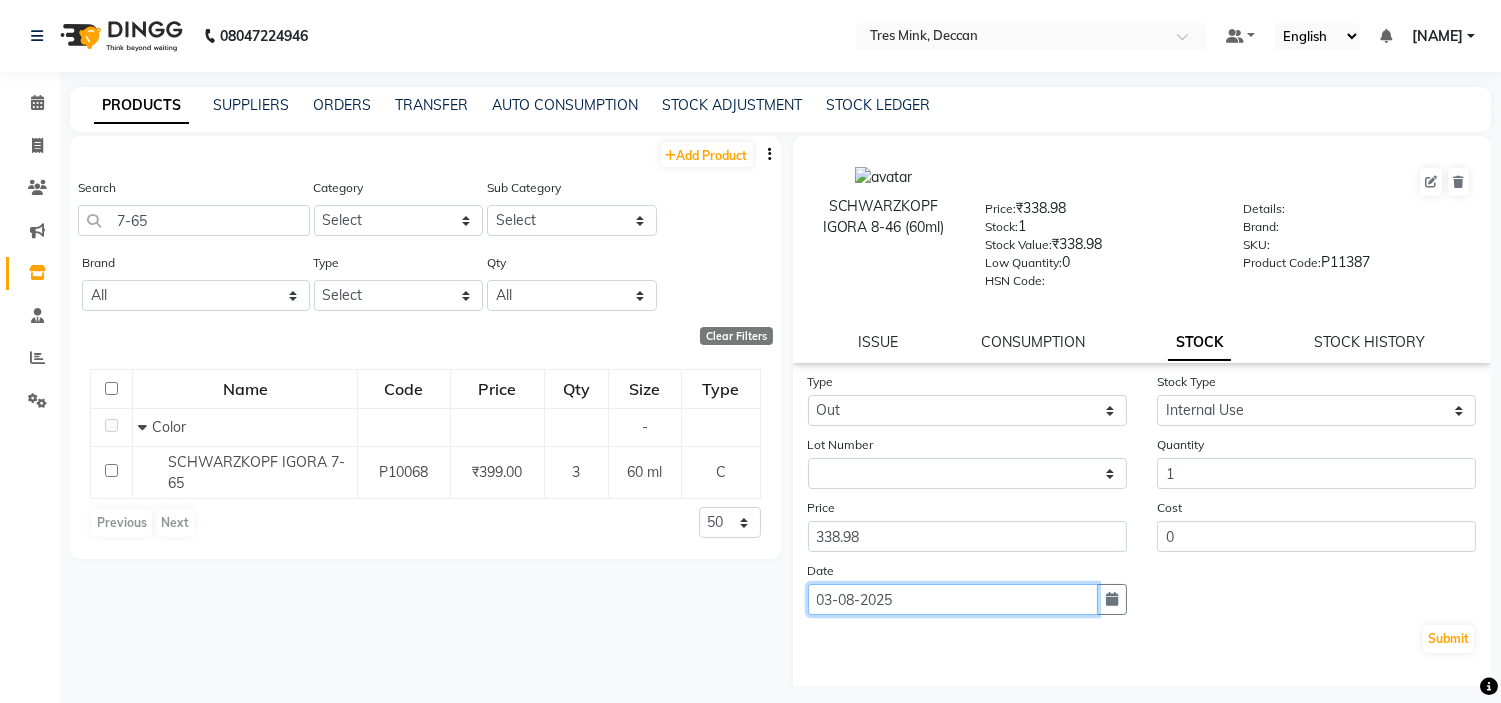 click on "03-08-2025" 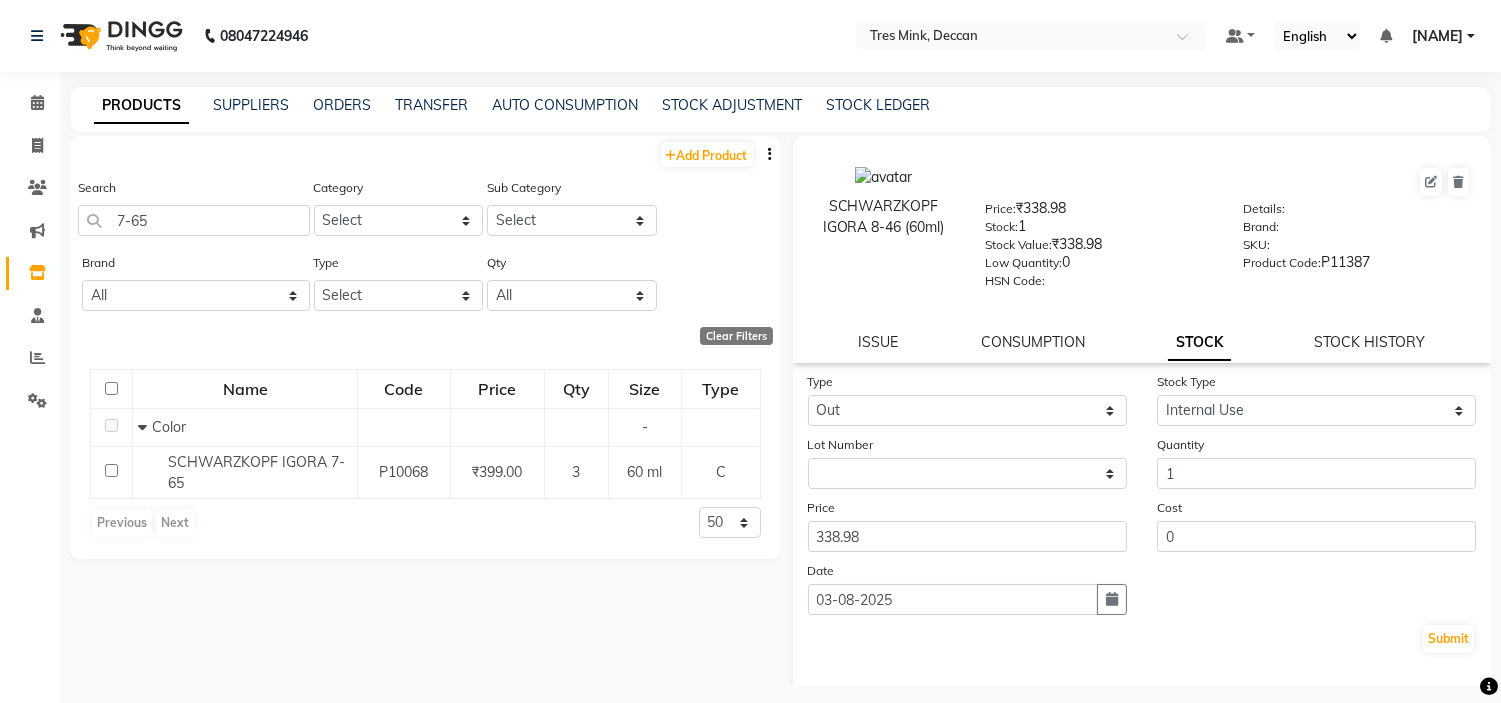 select on "8" 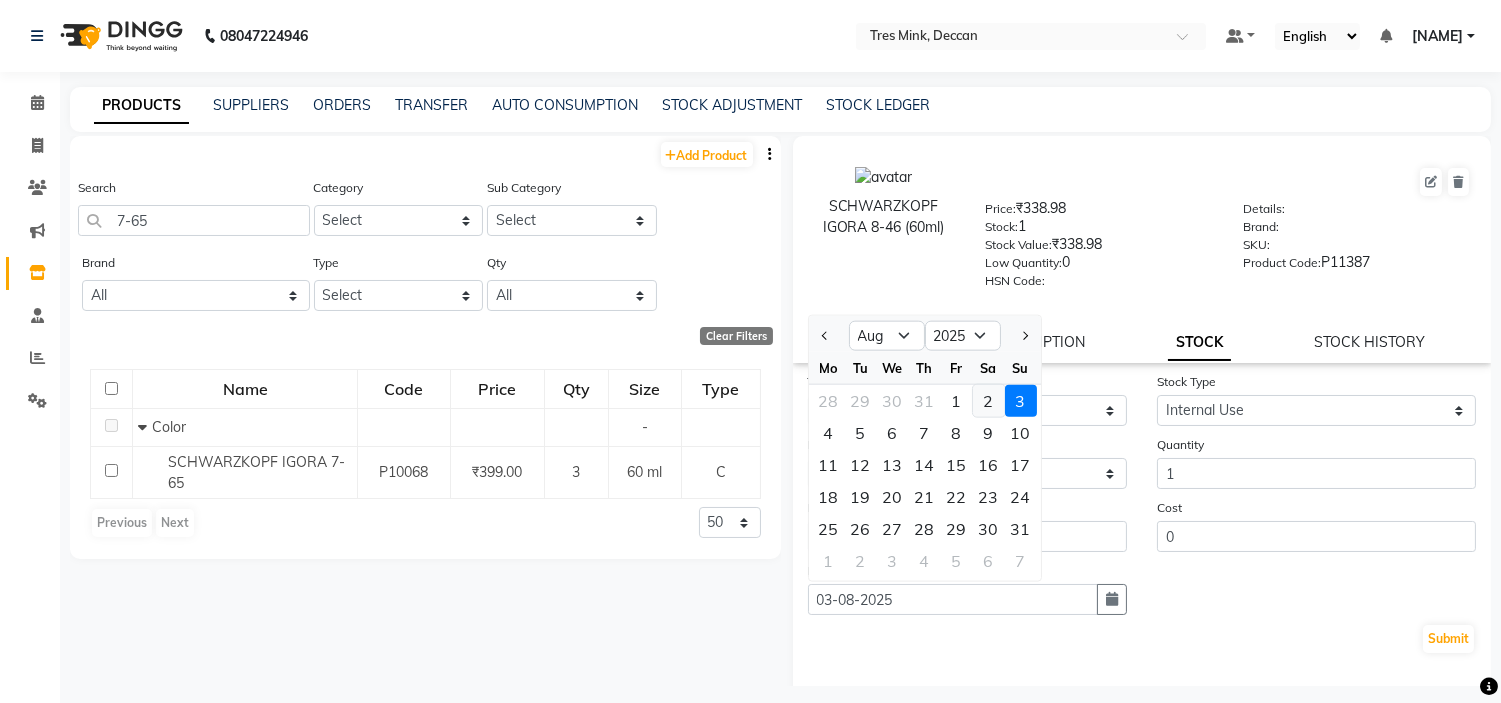 click on "2" 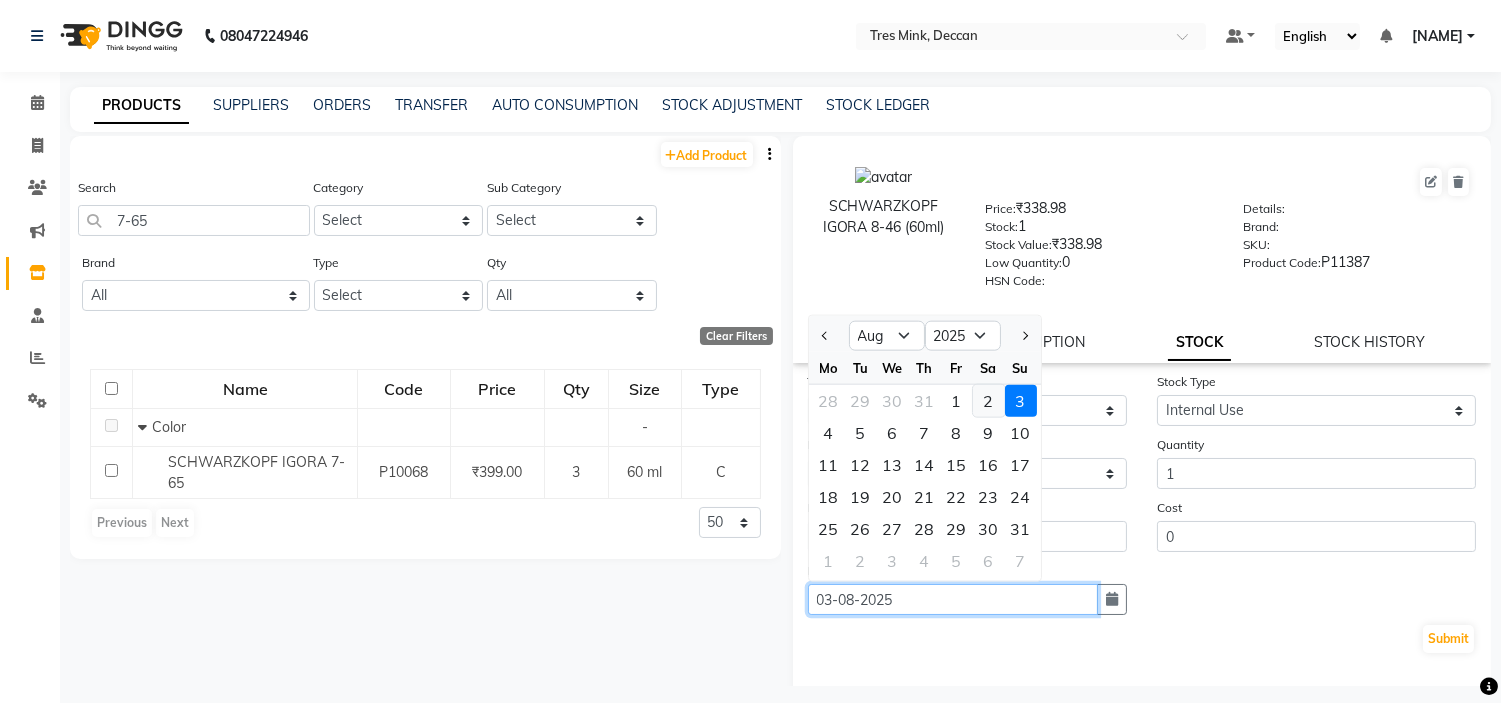 type on "02-08-2025" 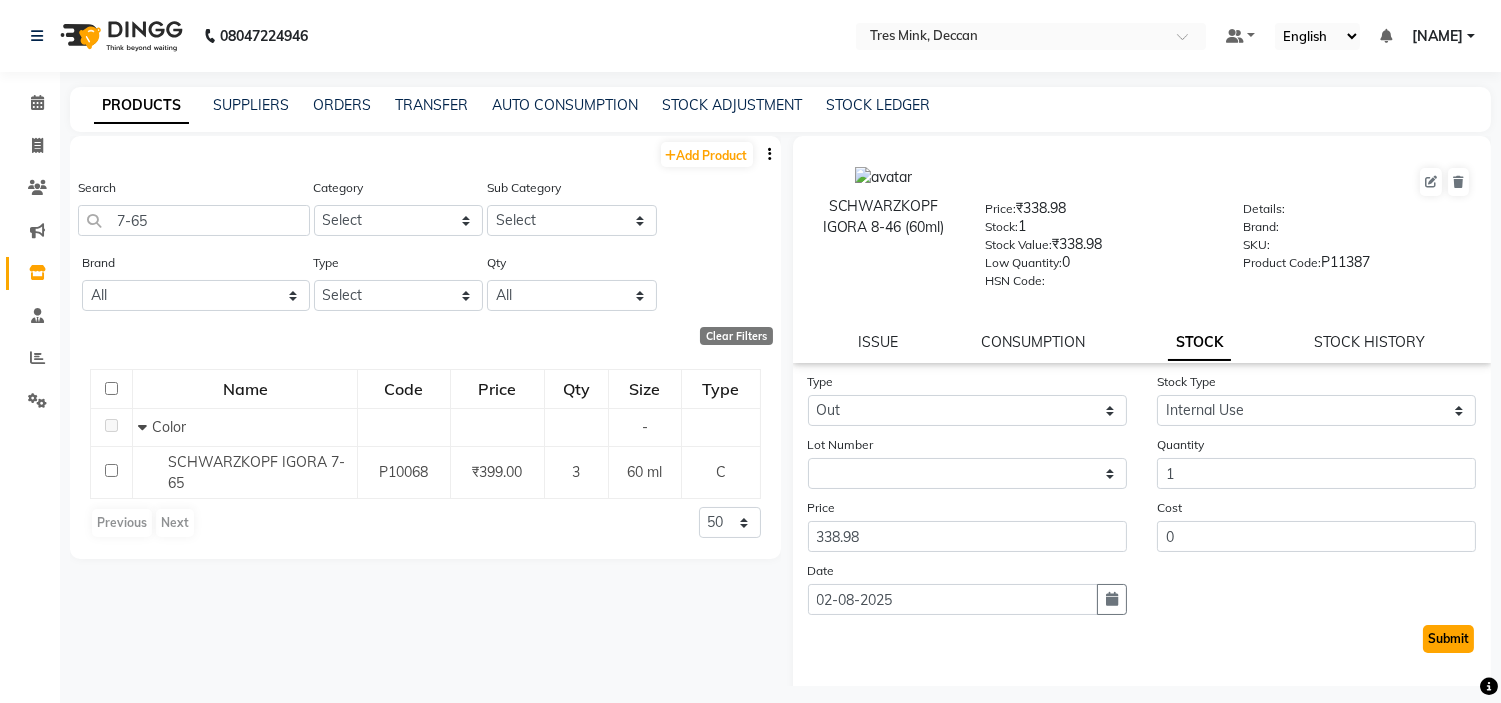 click on "Submit" 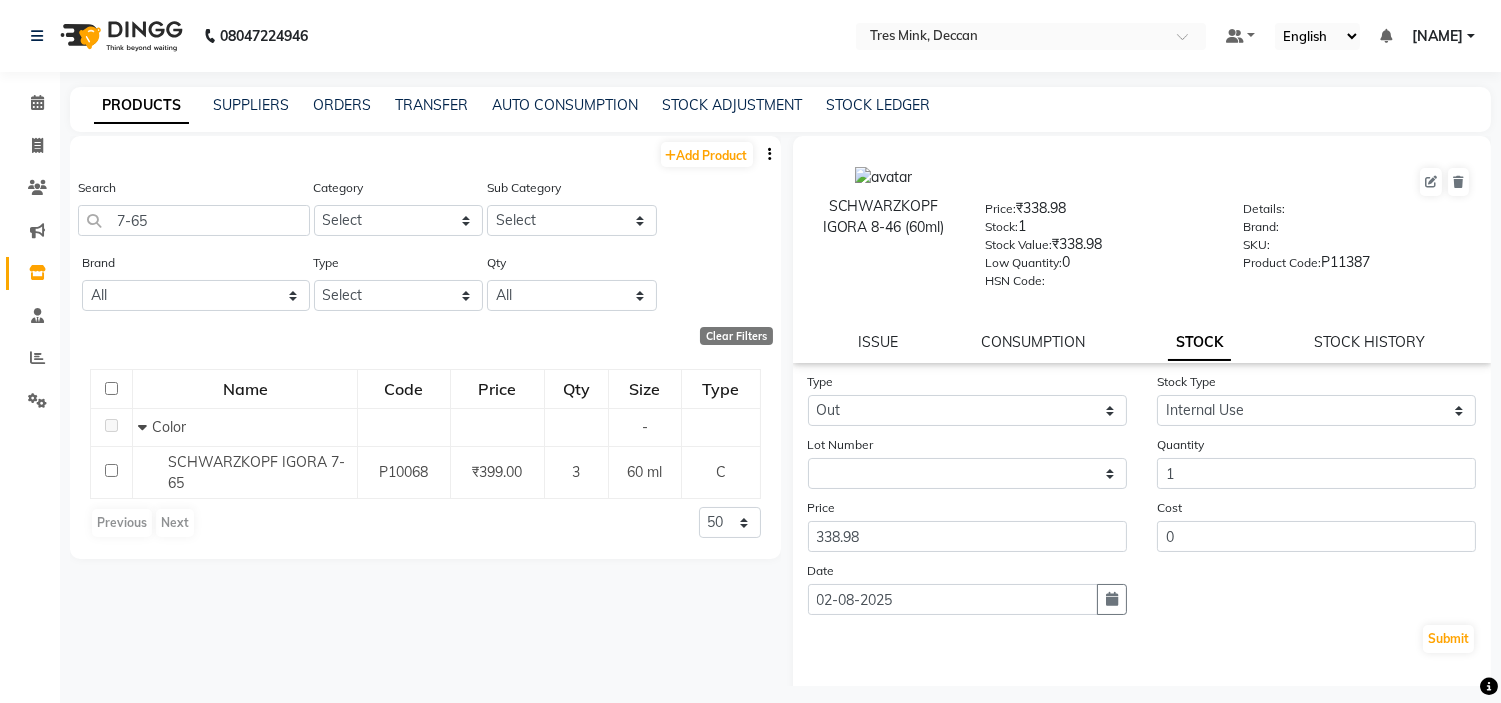 select 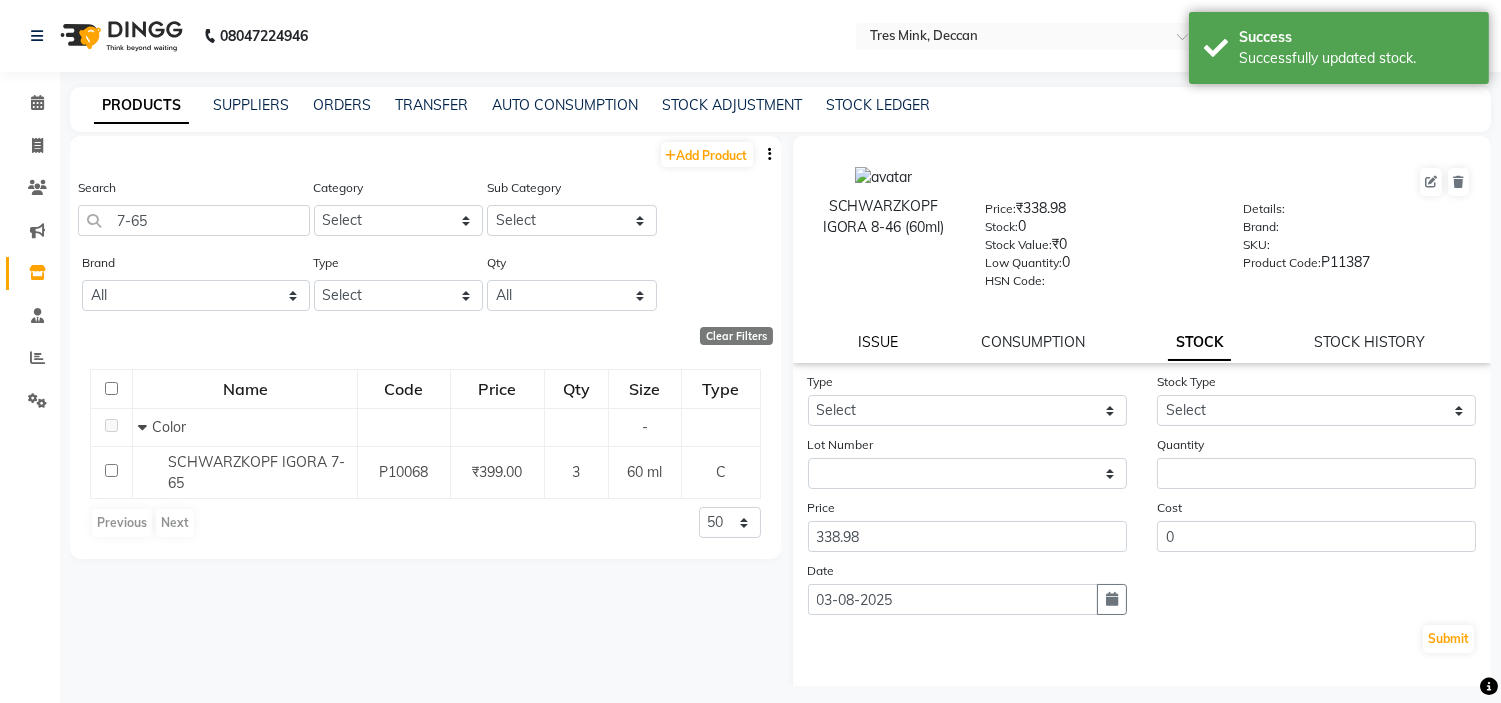 click on "ISSUE" 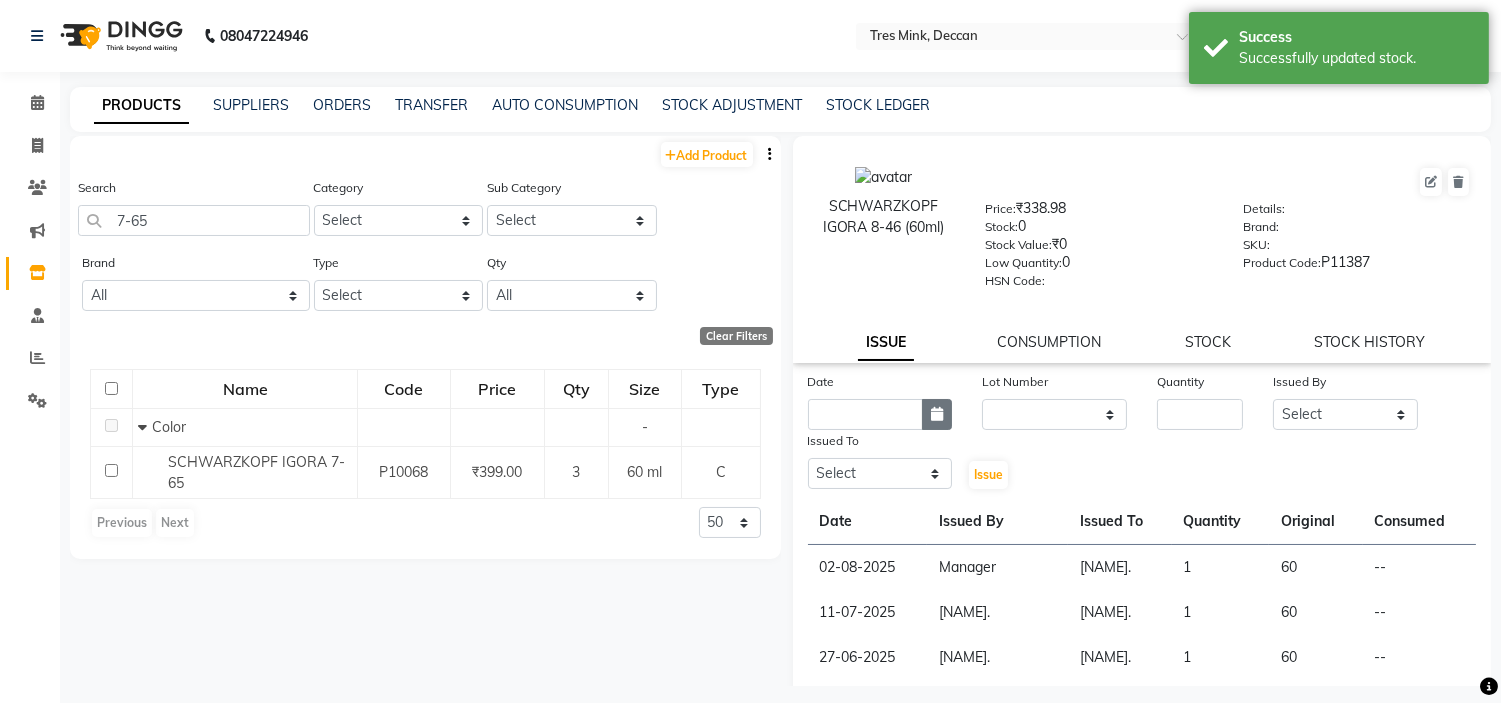 click 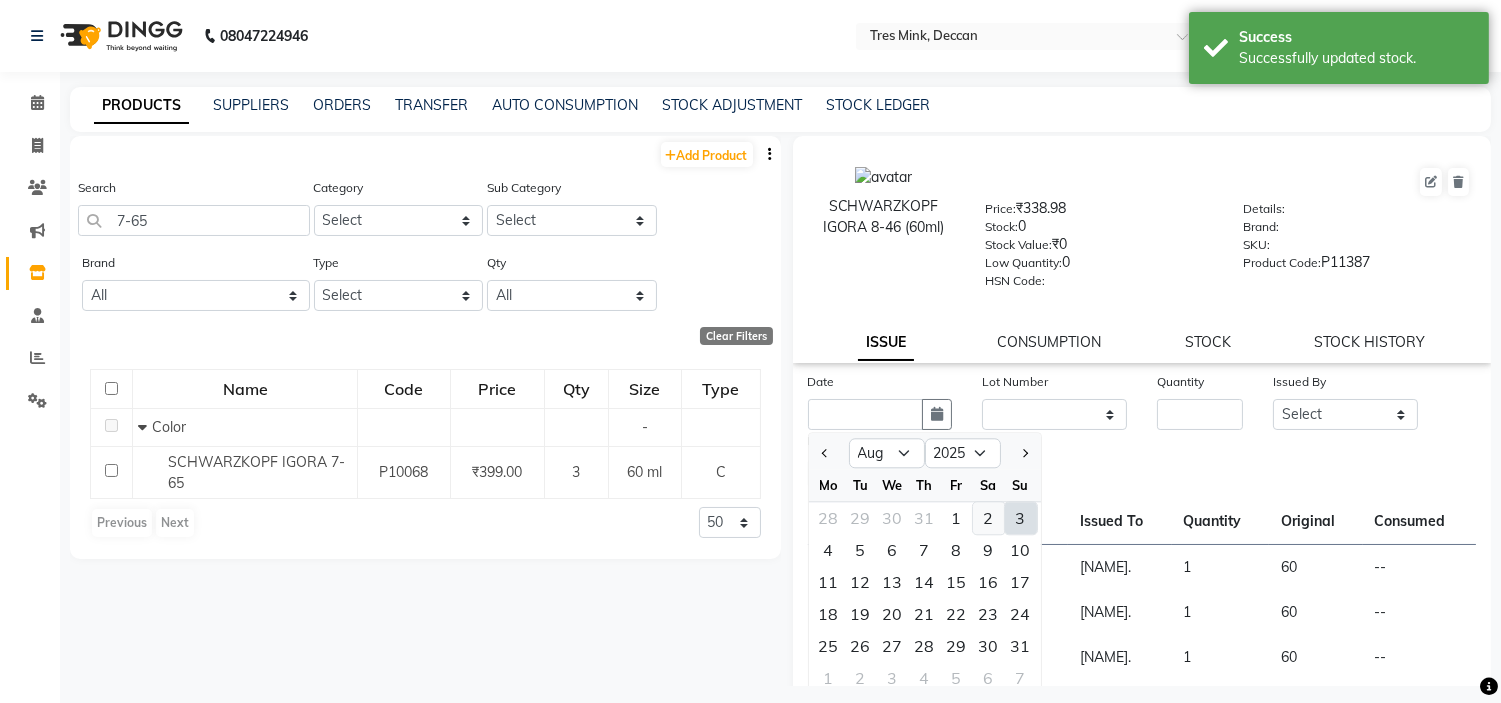 click on "2" 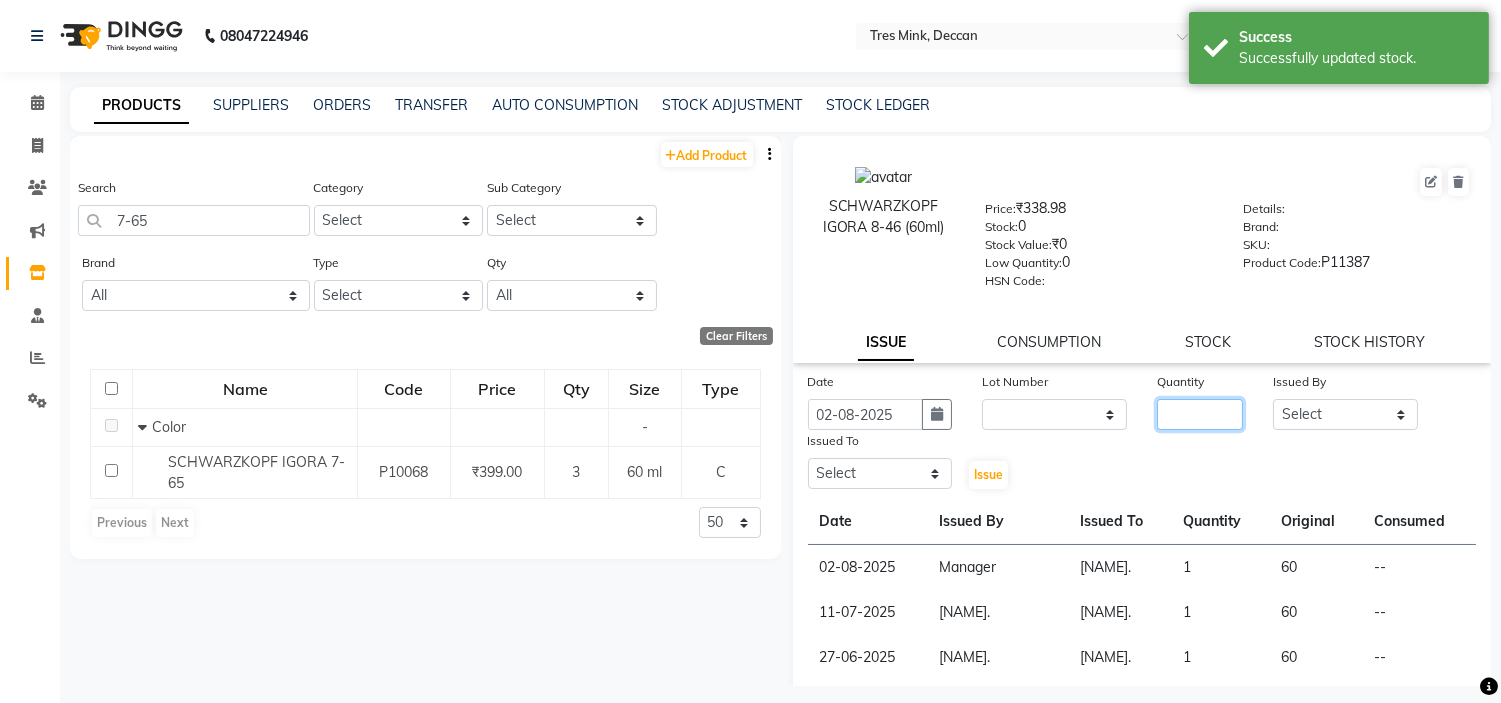 click 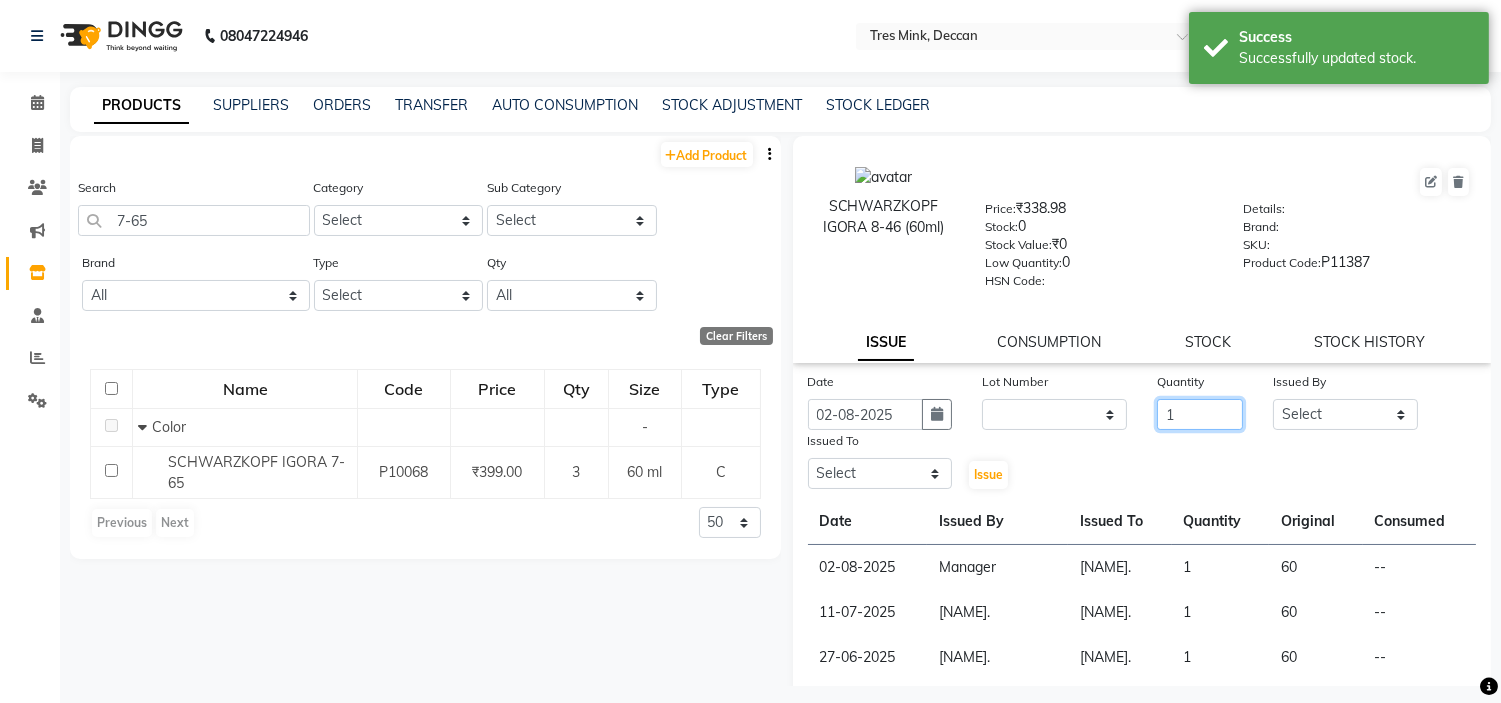 type on "1" 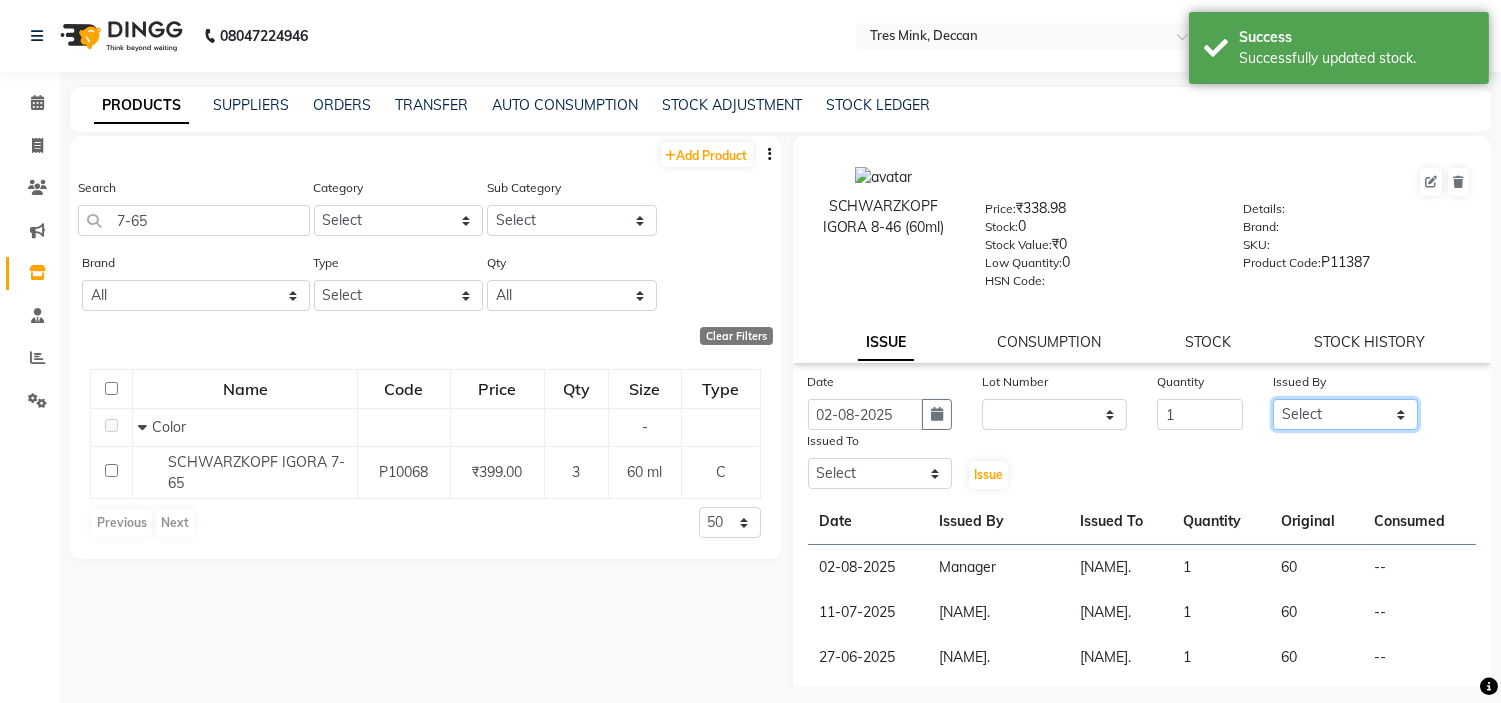 click on "Select Eva Ganesh. Gunjan. Karan Arya Krishna. Manager Manju. Philomina. Preeti. Revati Karandikar Shailesh Mistry Siddhant. Soham Ahire." 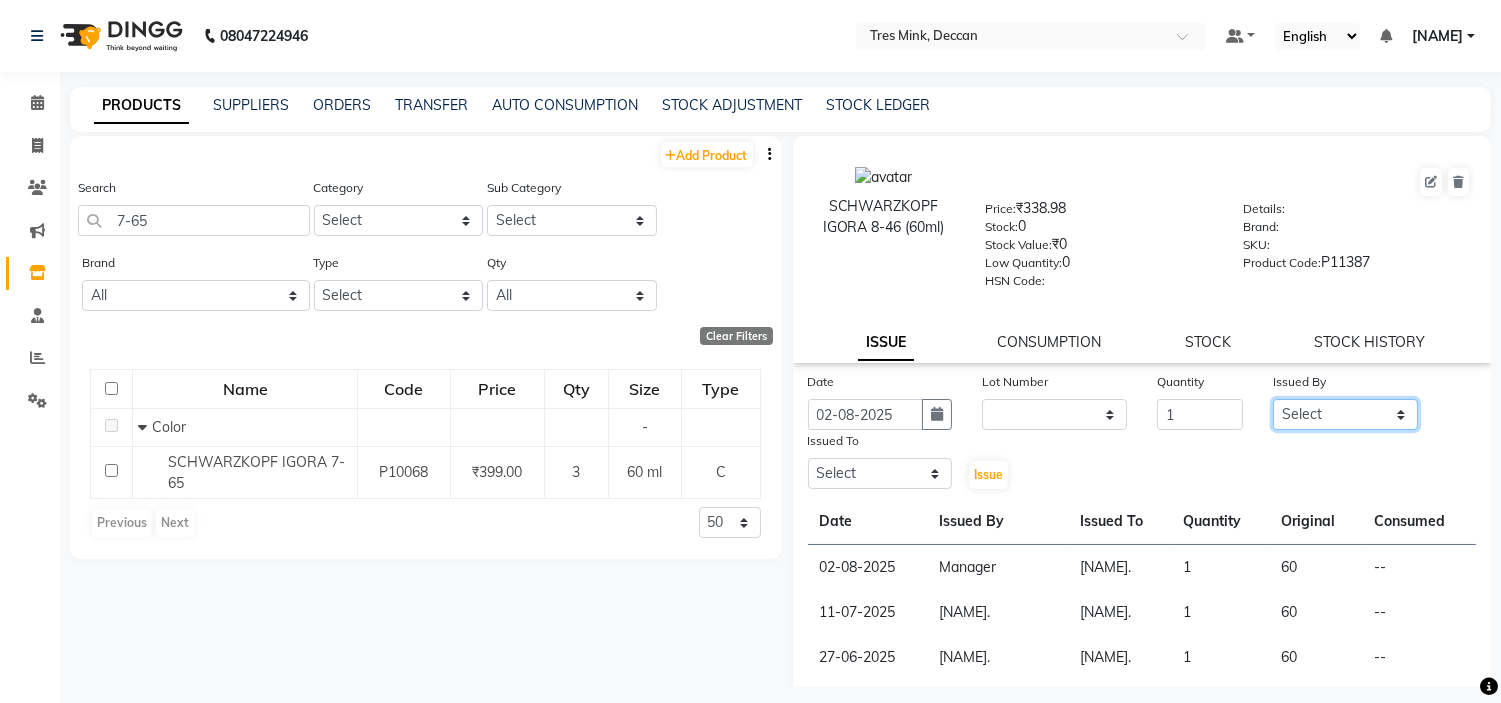 select on "83853" 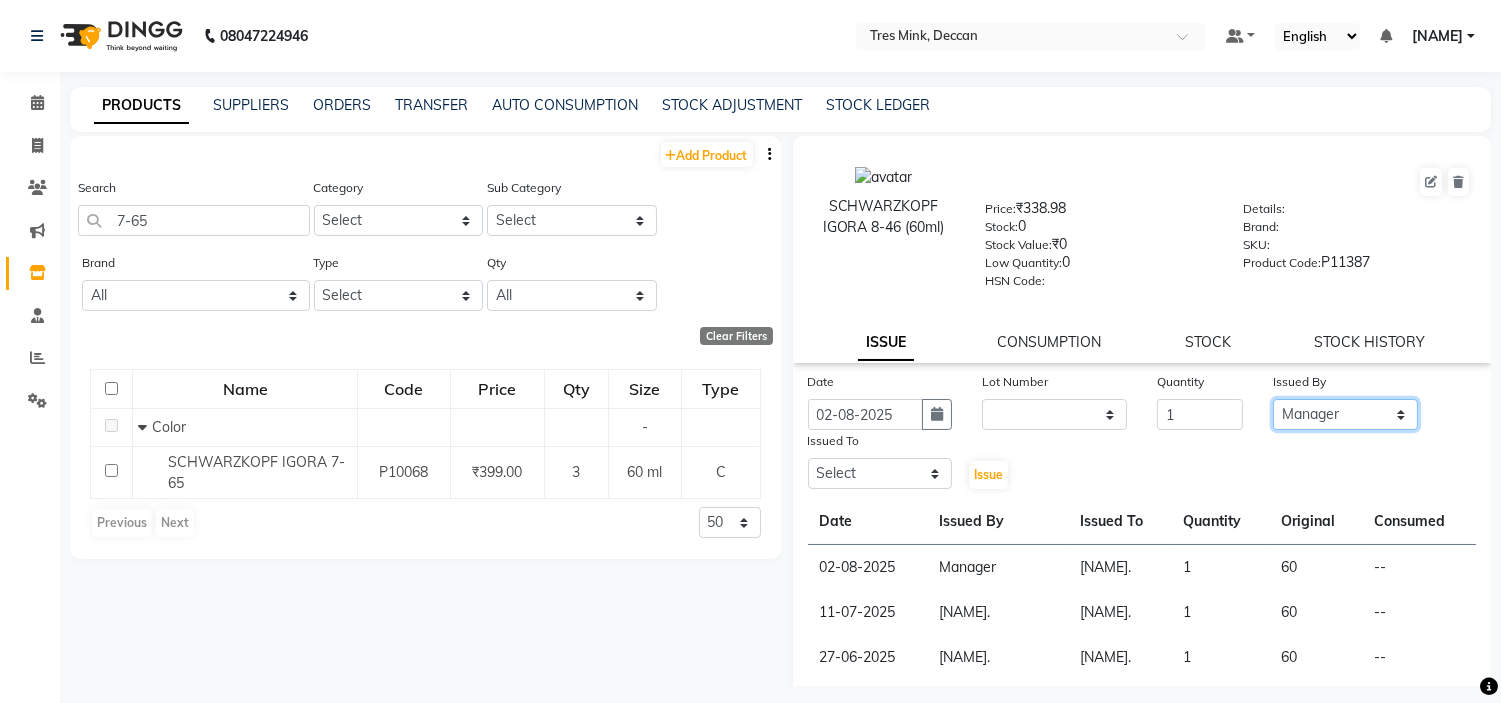 click on "Select Eva Ganesh. Gunjan. Karan Arya Krishna. Manager Manju. Philomina. Preeti. Revati Karandikar Shailesh Mistry Siddhant. Soham Ahire." 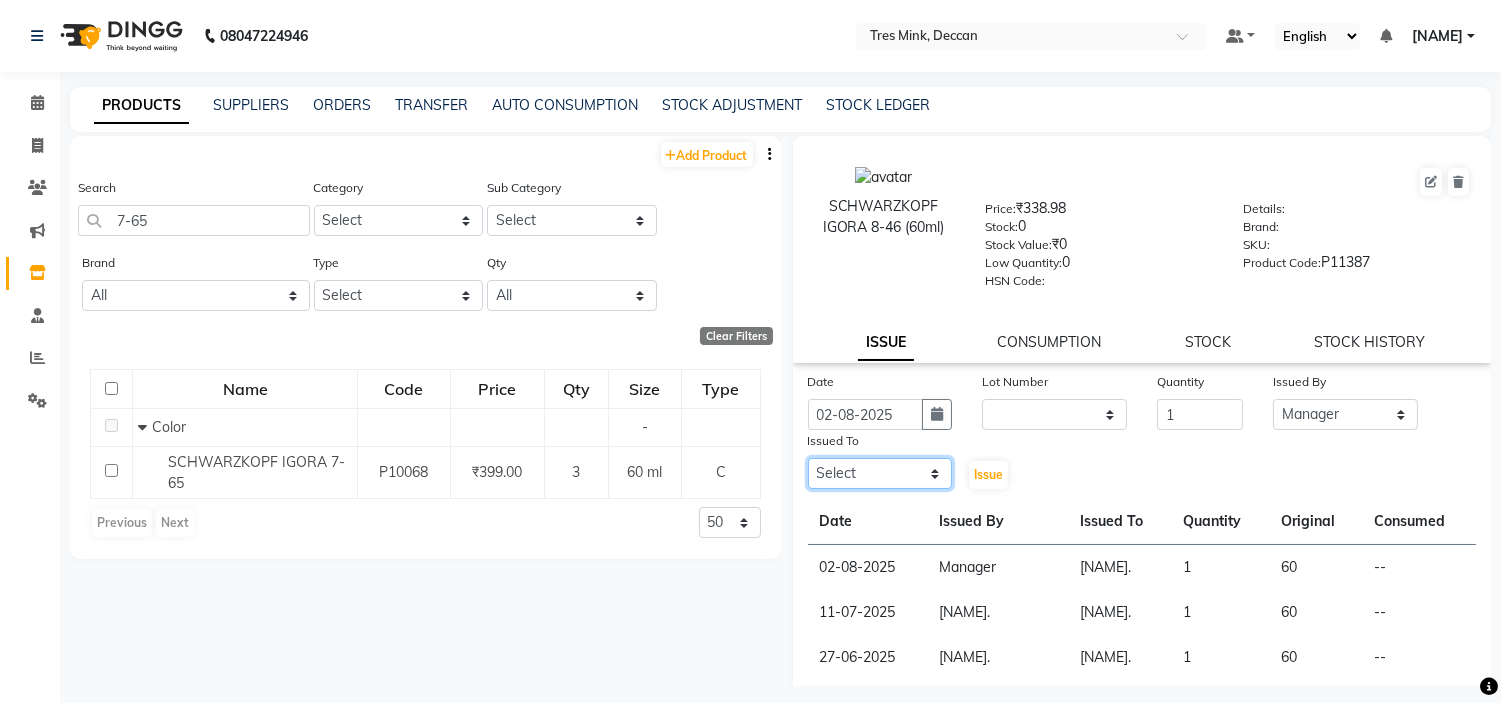 click on "Select Eva Ganesh. Gunjan. Karan Arya Krishna. Manager Manju. Philomina. Preeti. Revati Karandikar Shailesh Mistry Siddhant. Soham Ahire." 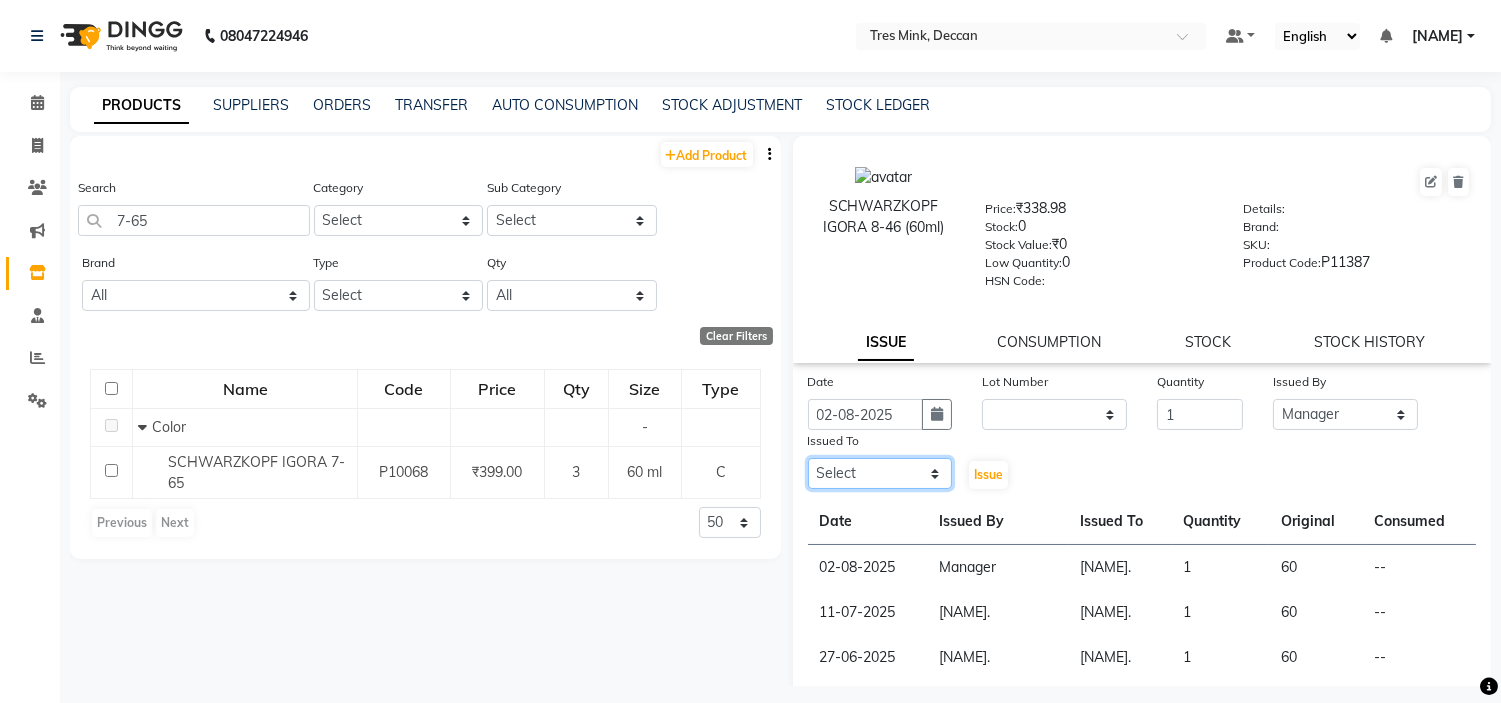 select on "59499" 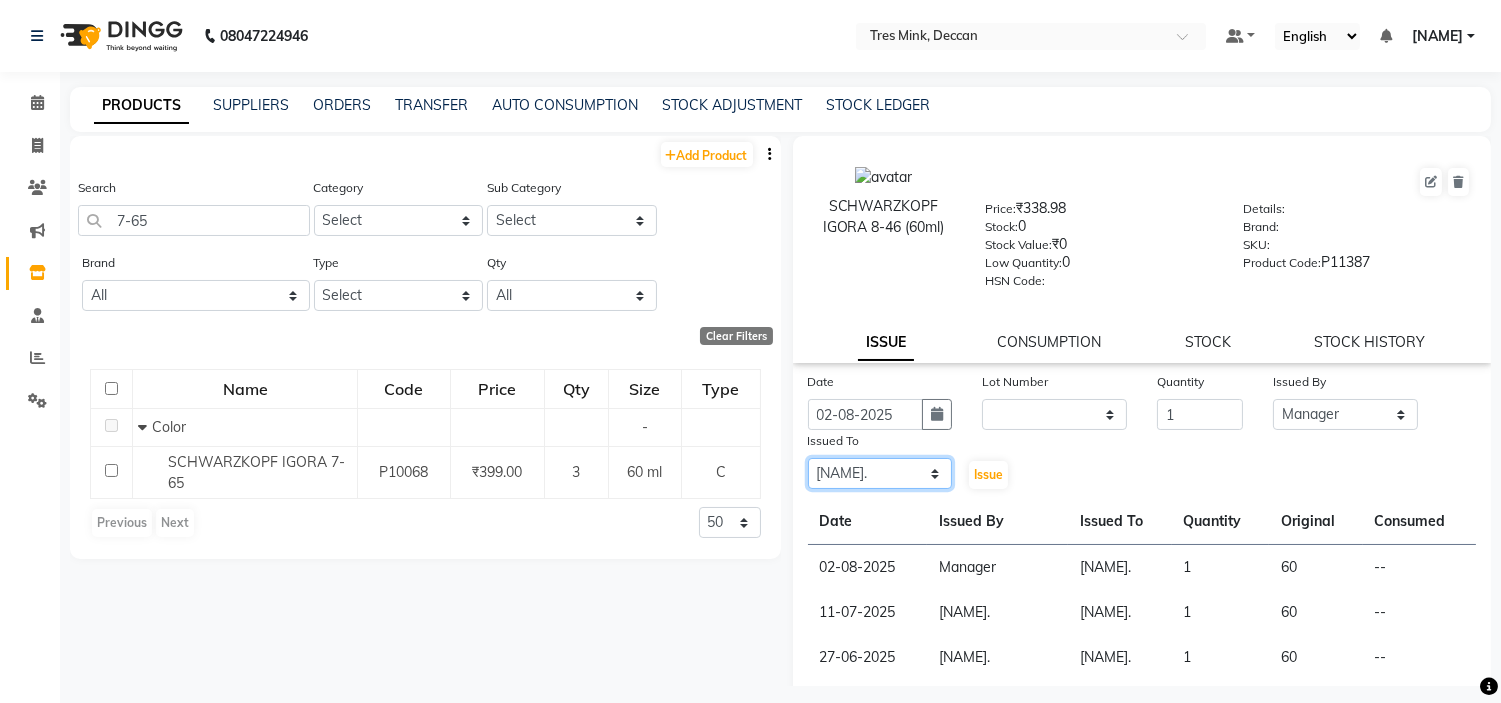 click on "Select Eva Ganesh. Gunjan. Karan Arya Krishna. Manager Manju. Philomina. Preeti. Revati Karandikar Shailesh Mistry Siddhant. Soham Ahire." 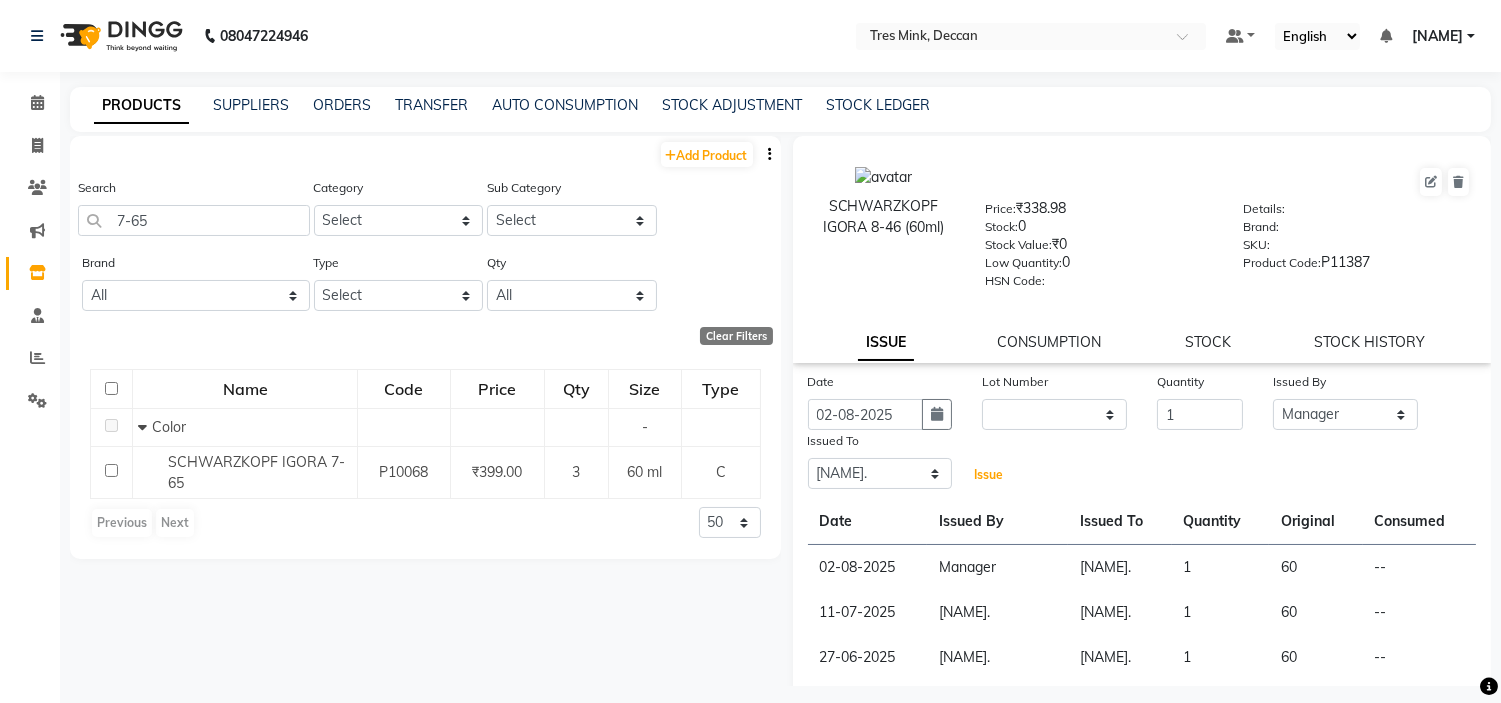 click on "Issue" 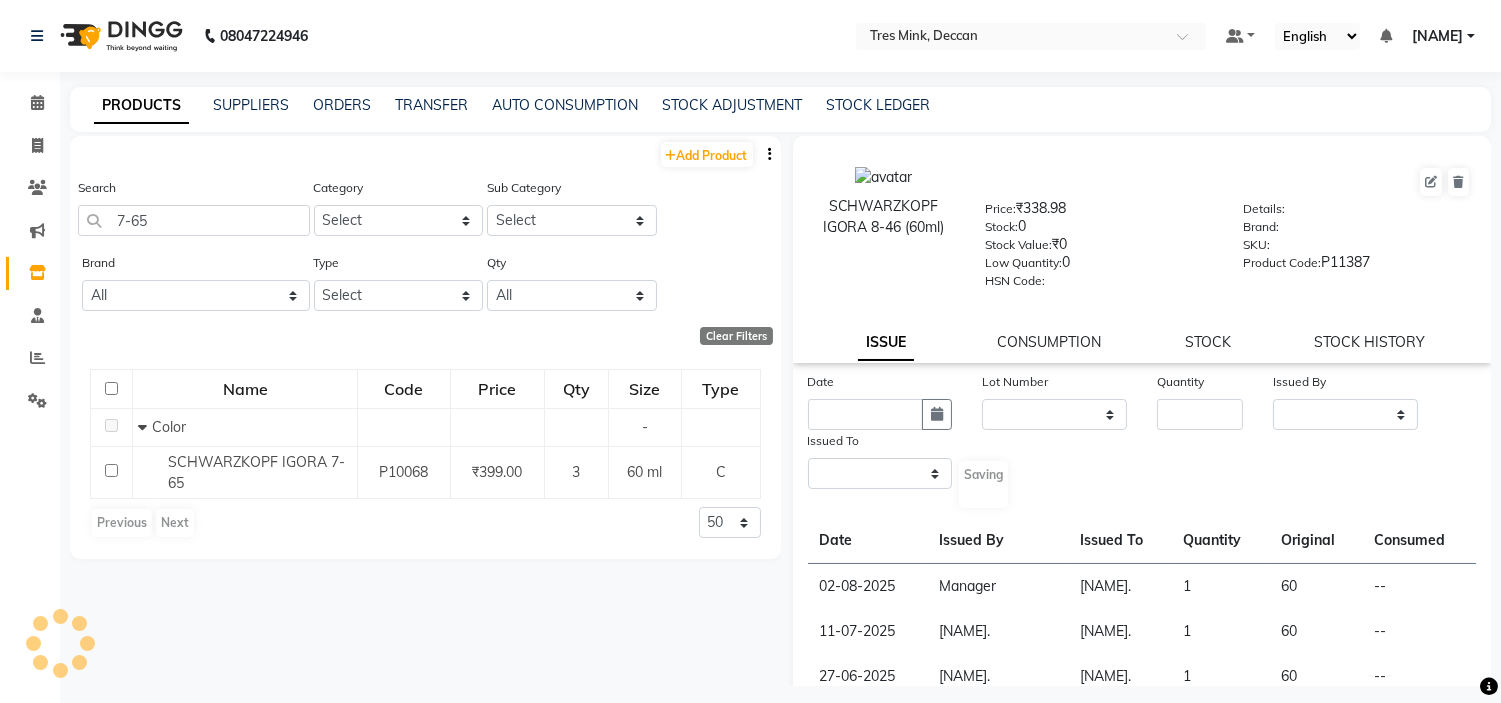 select 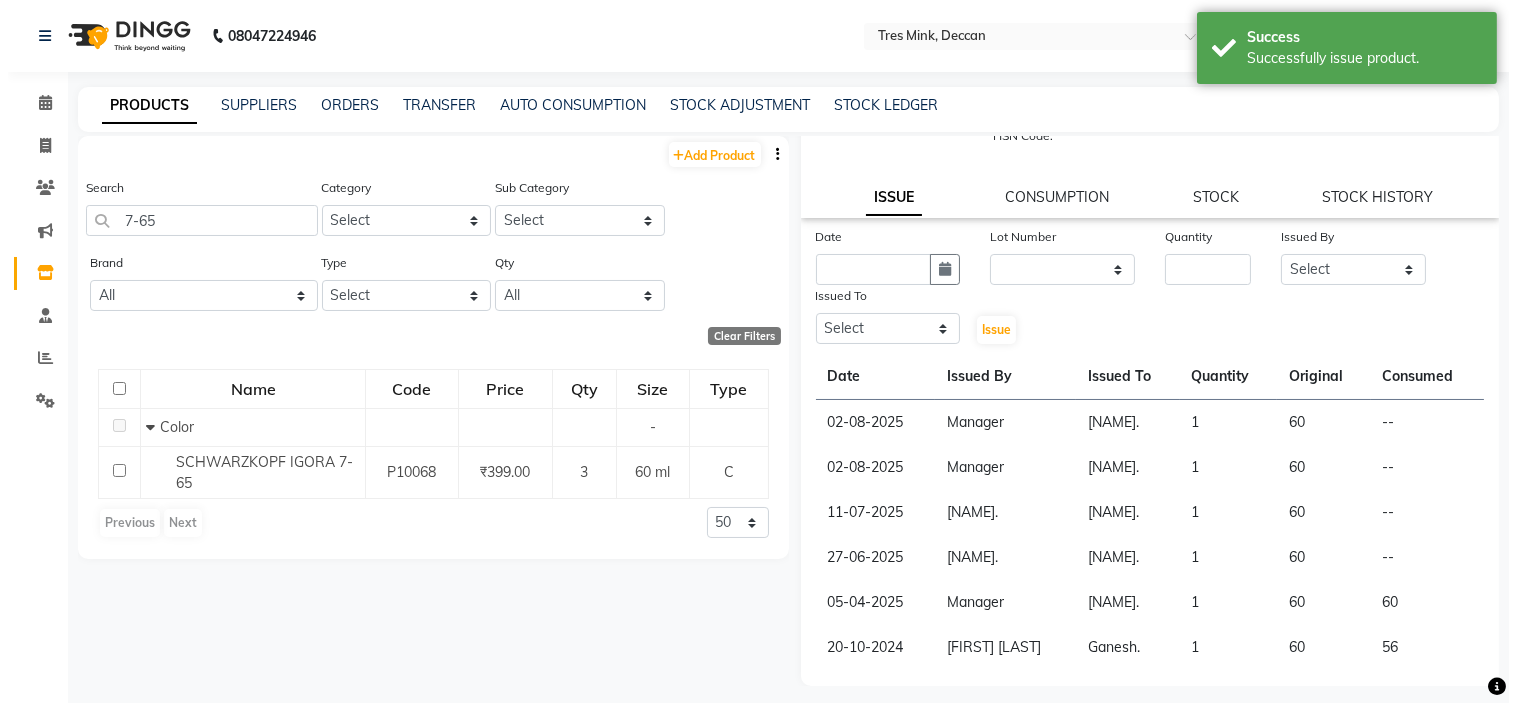 scroll, scrollTop: 0, scrollLeft: 0, axis: both 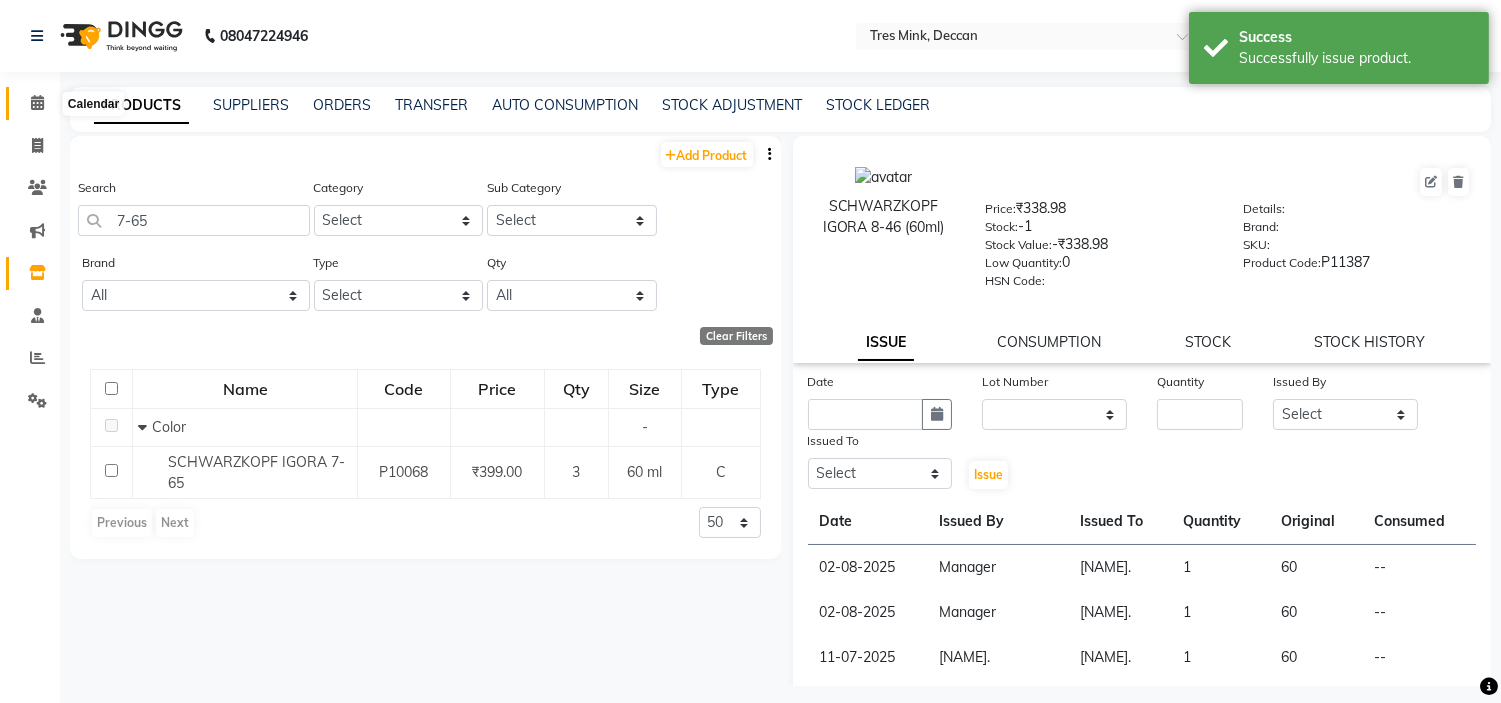 click 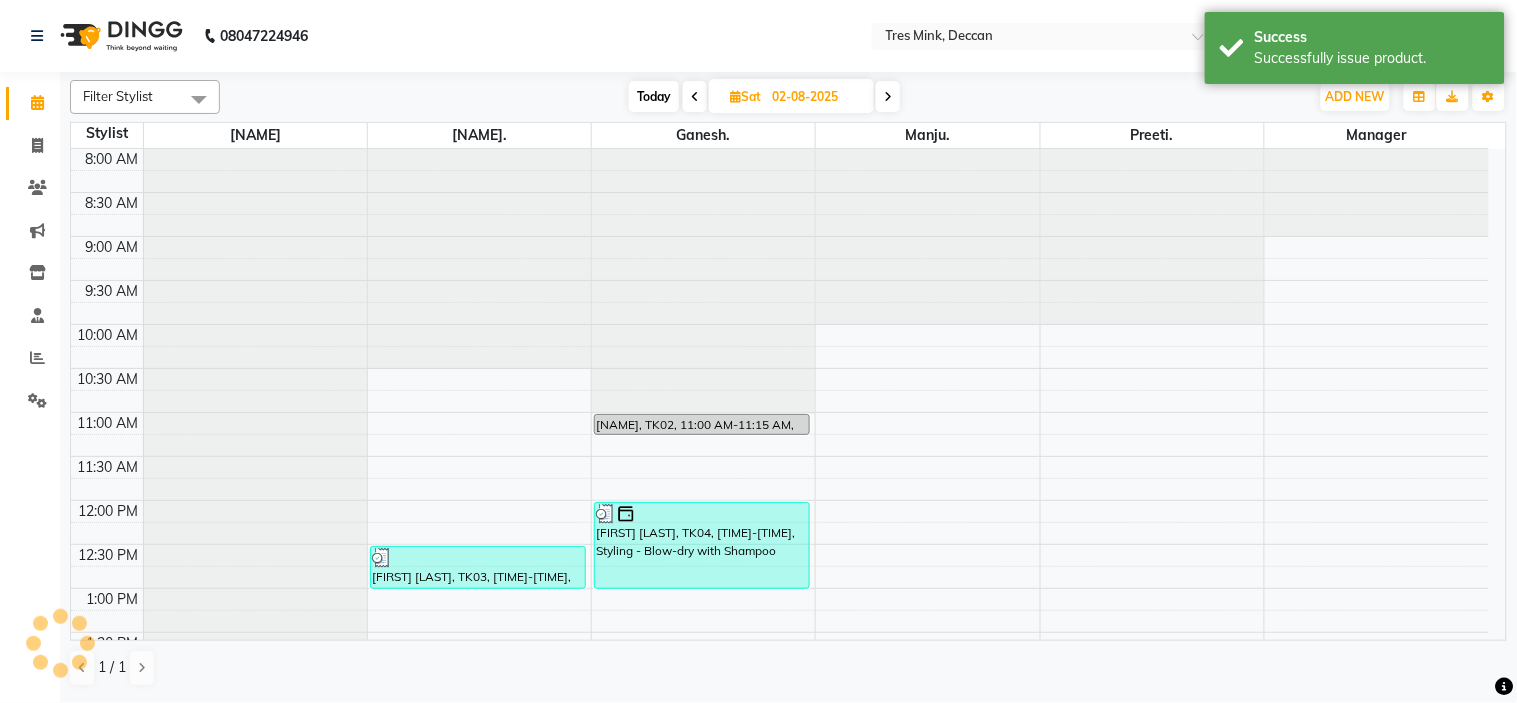 scroll, scrollTop: 0, scrollLeft: 0, axis: both 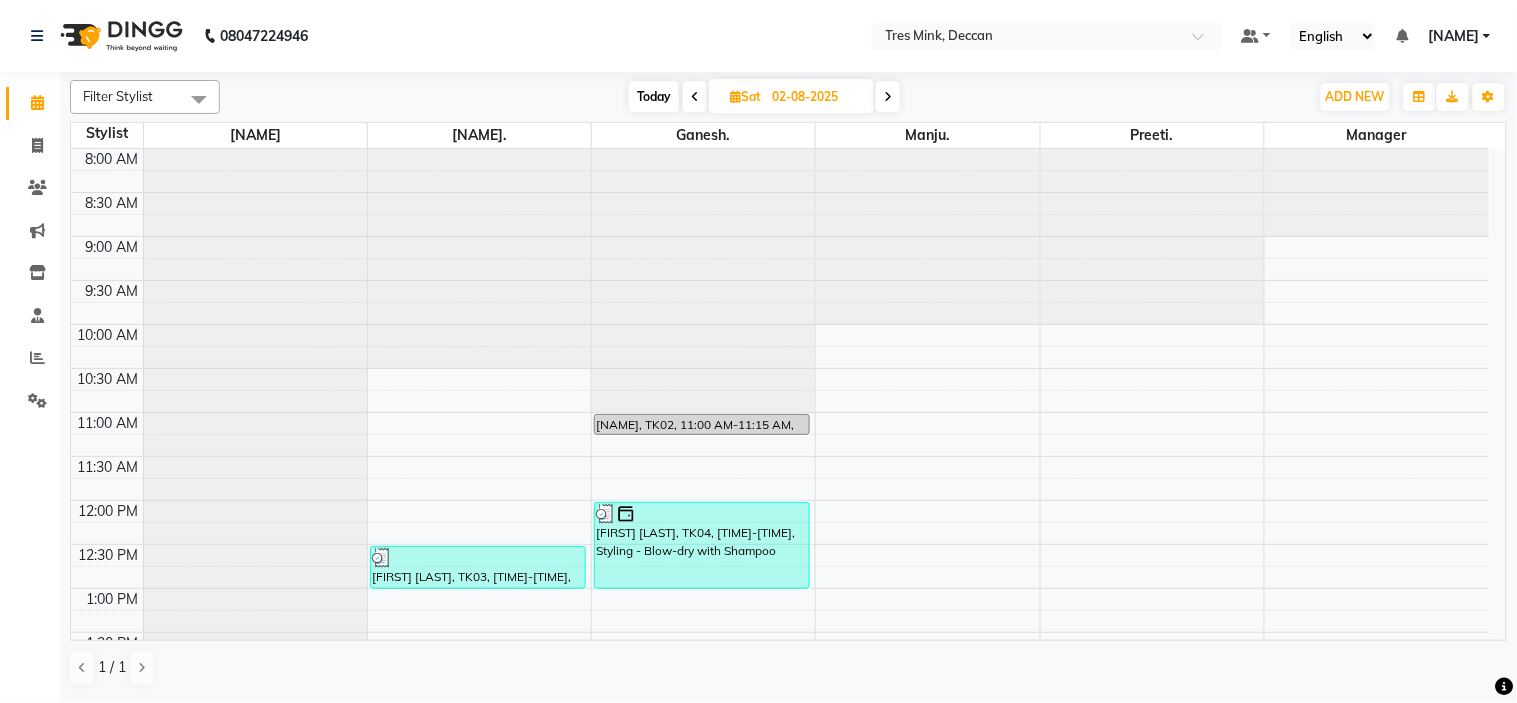 click on "Today  Sat 02-08-2025" at bounding box center (764, 97) 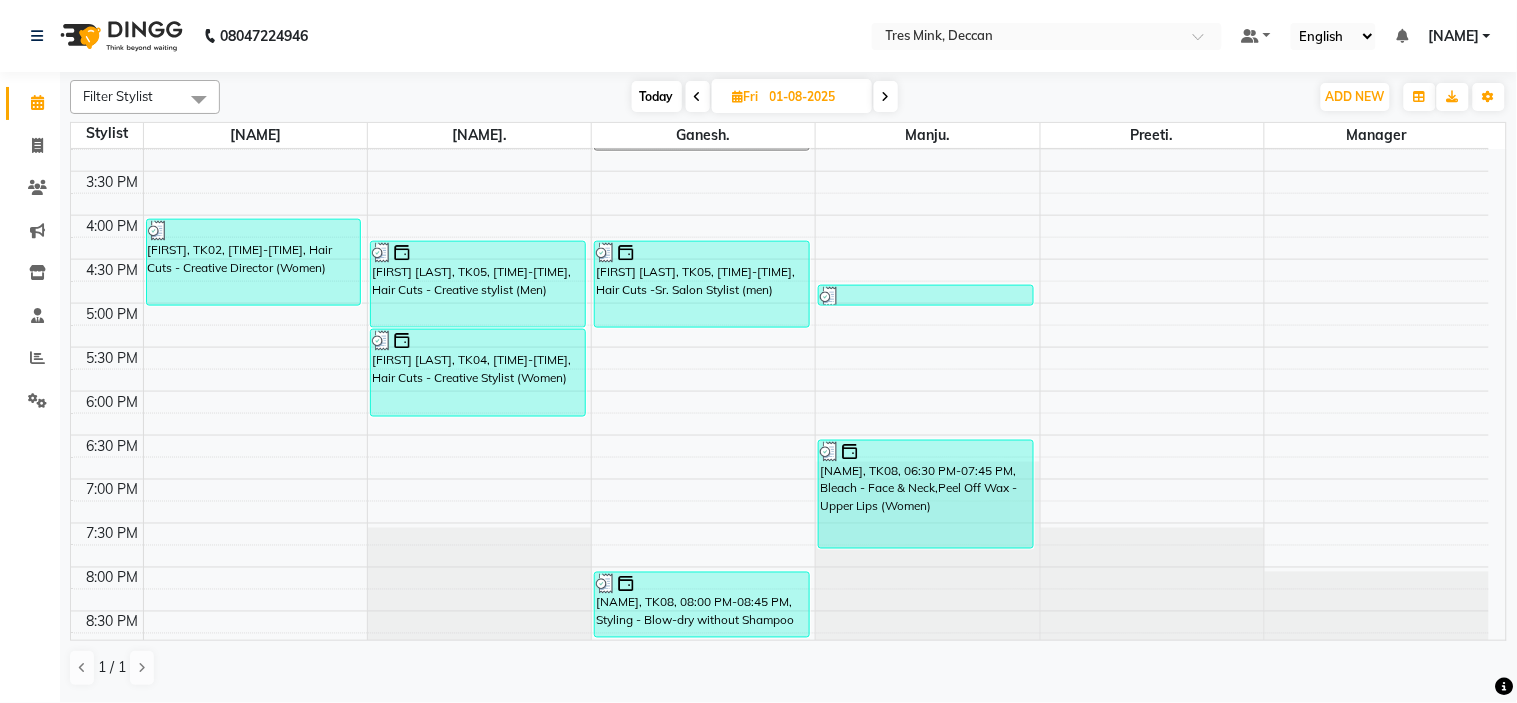 scroll, scrollTop: 656, scrollLeft: 0, axis: vertical 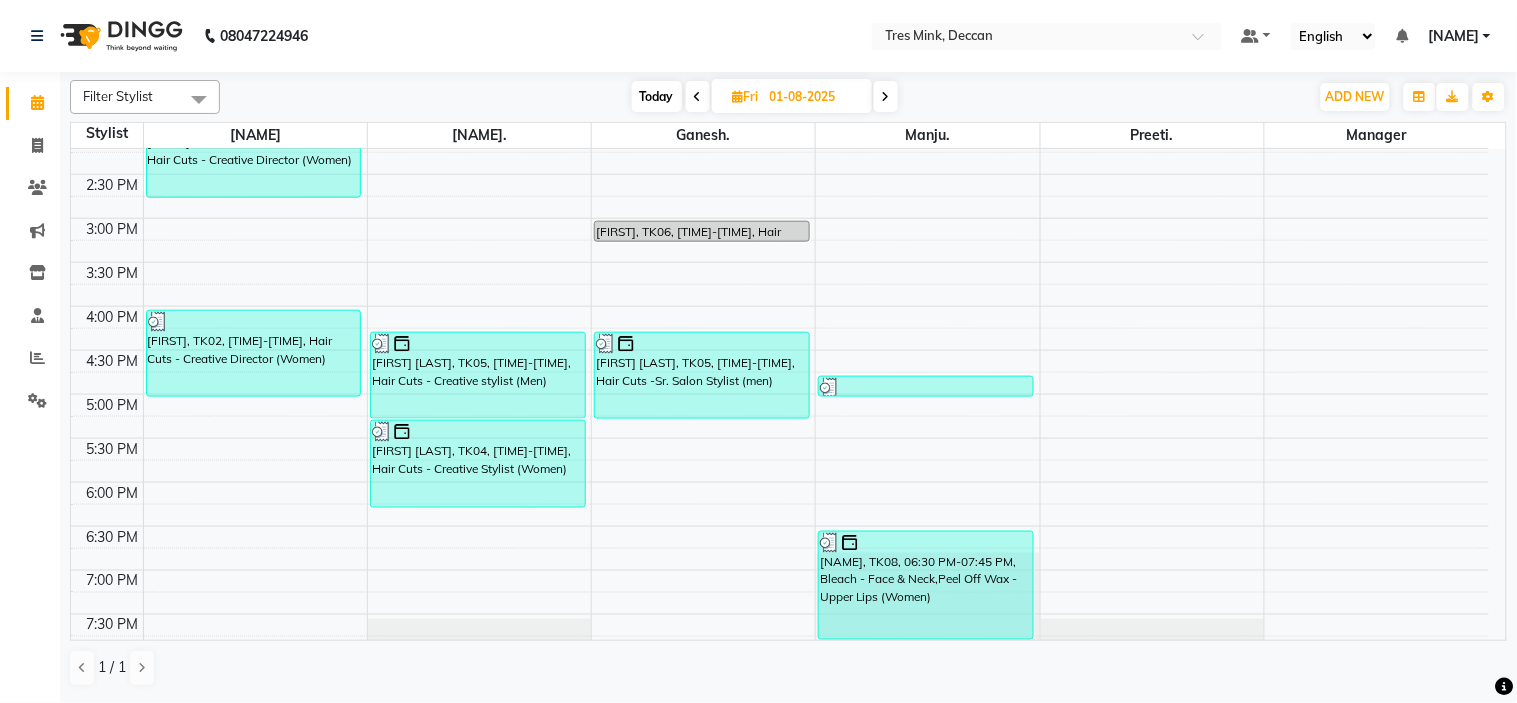 click at bounding box center [886, 97] 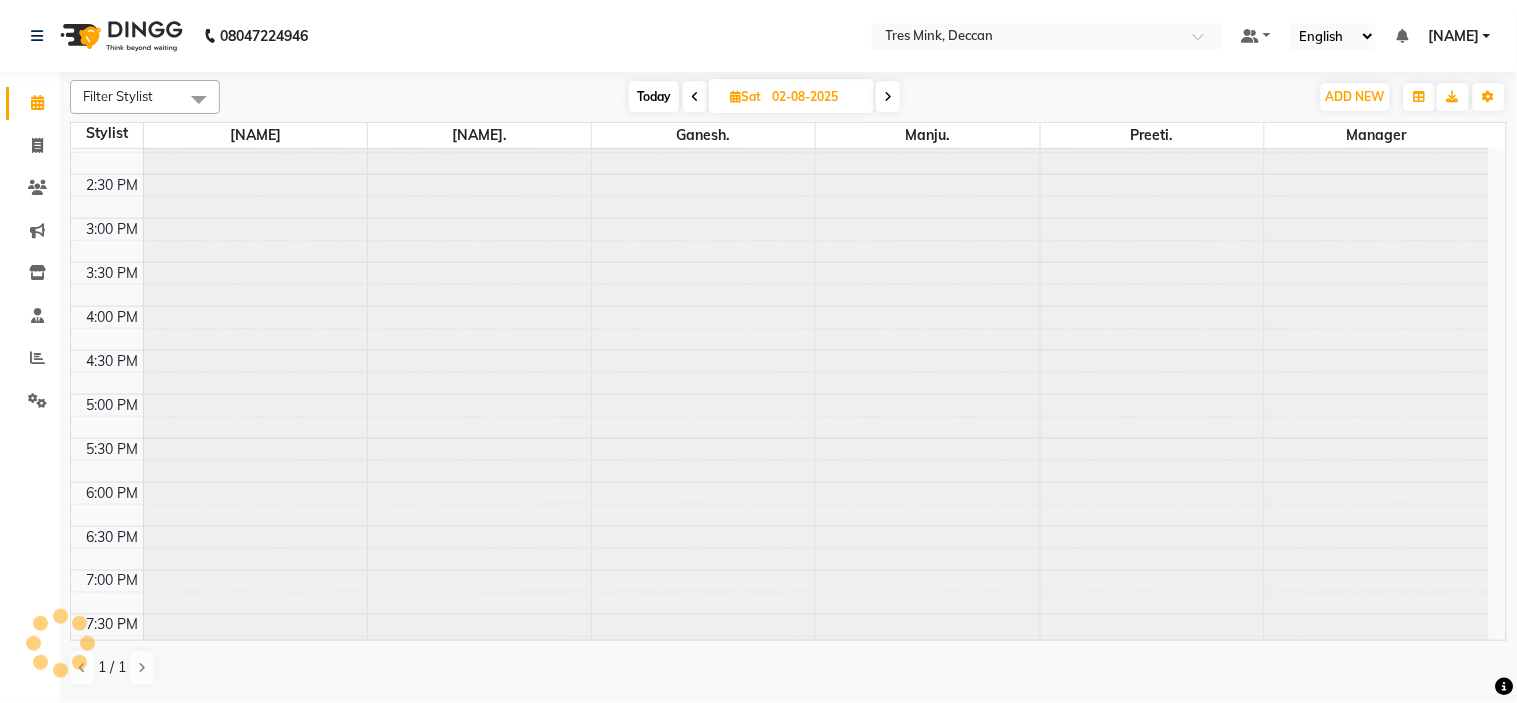 scroll, scrollTop: 265, scrollLeft: 0, axis: vertical 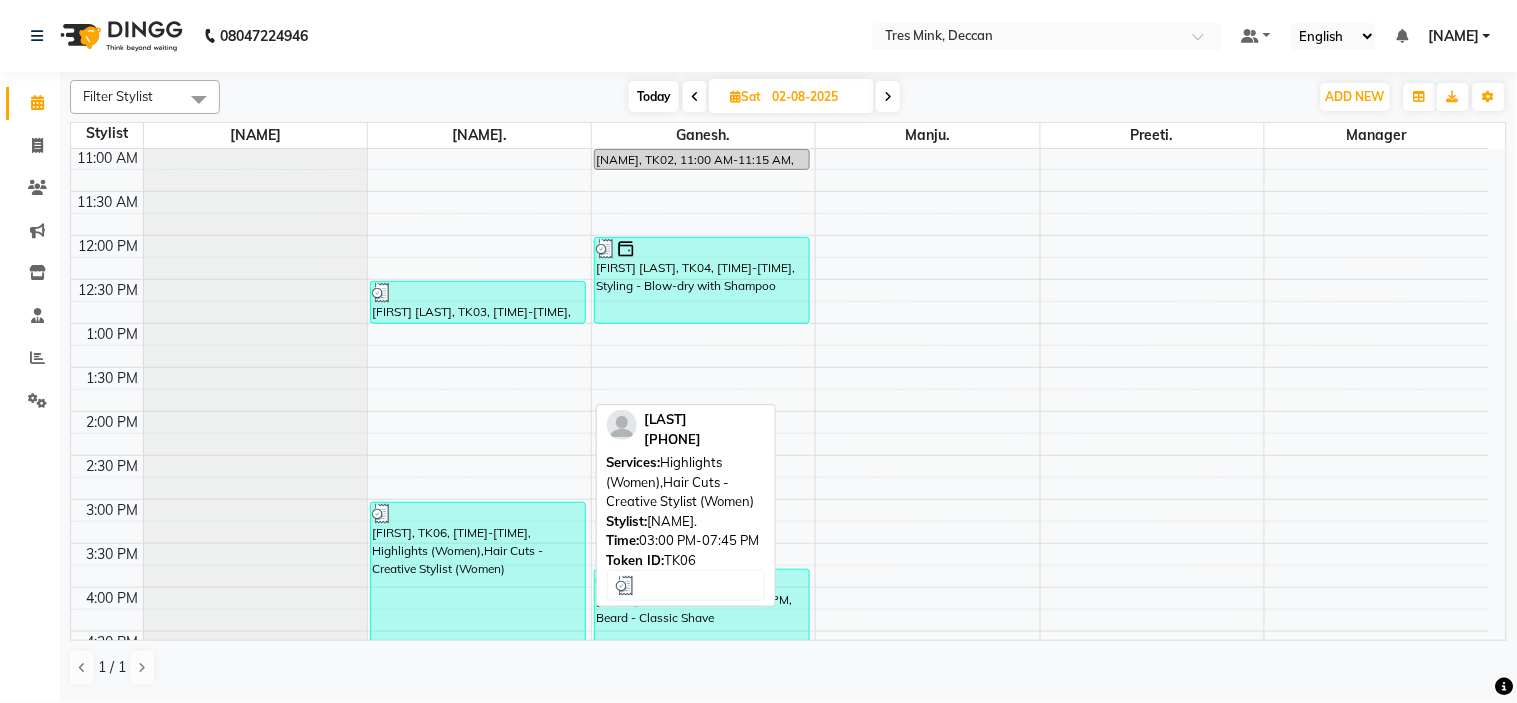 click on "VARNIKA, TK06, 03:00 PM-07:45 PM, Highlights (Women),Hair Cuts - Creative Stylist (Women)" at bounding box center [478, 711] 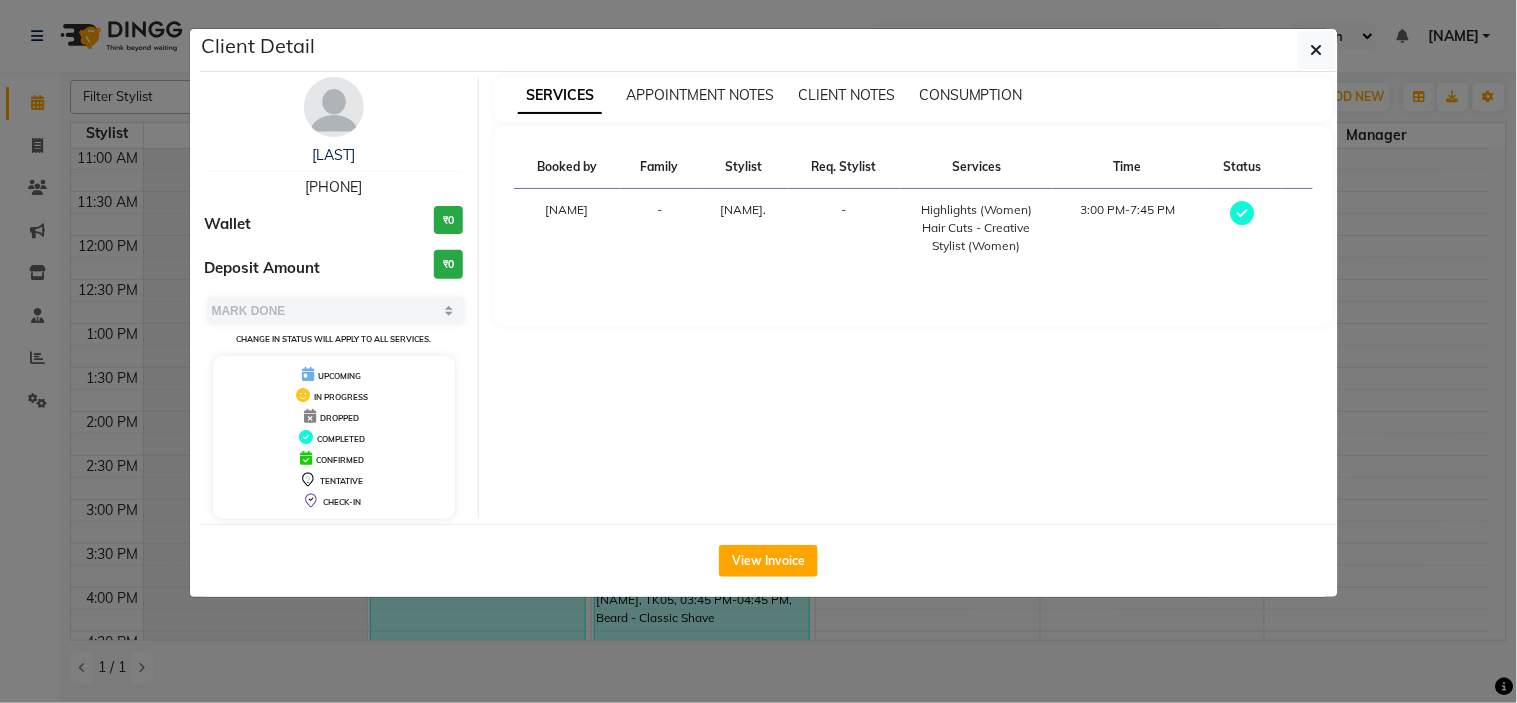 click on "SERVICES APPOINTMENT NOTES CLIENT NOTES CONSUMPTION" at bounding box center [913, 99] 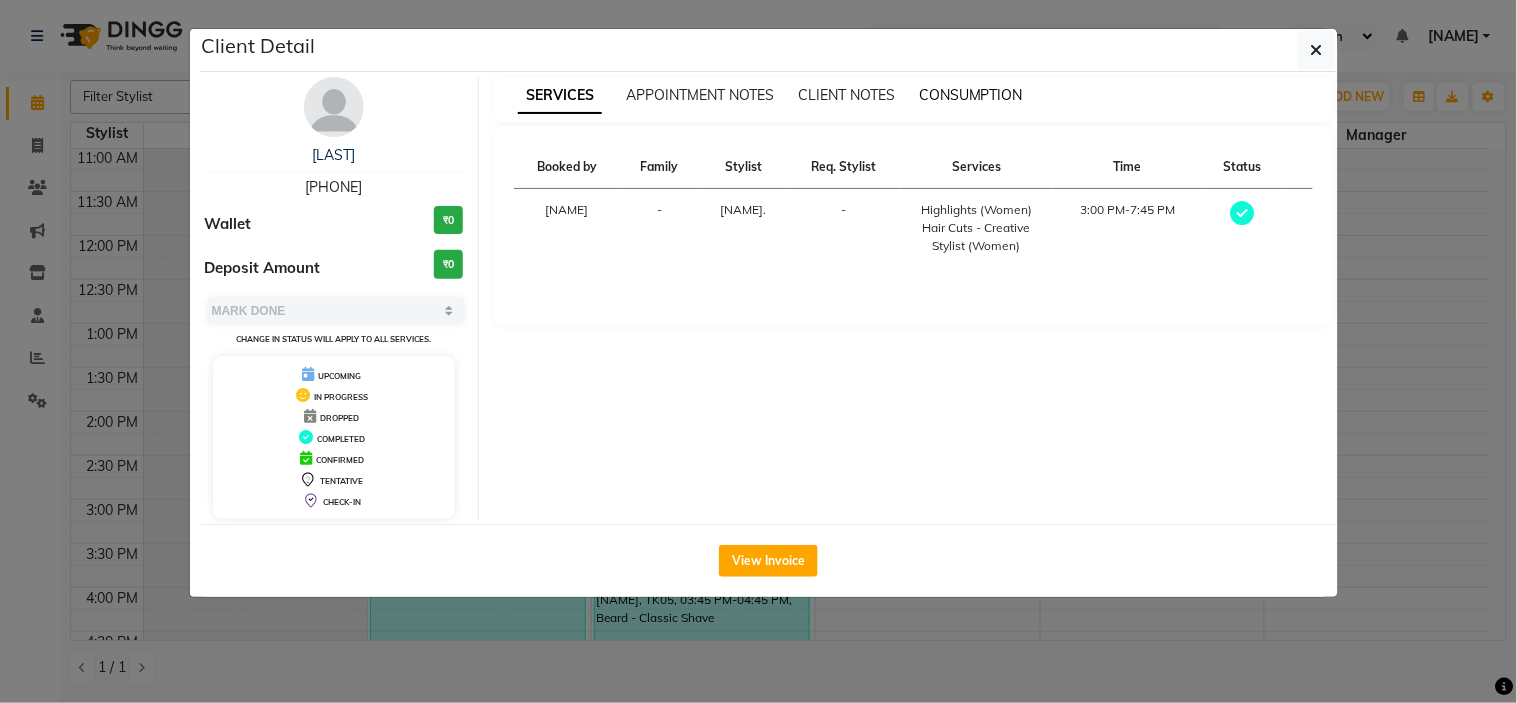 click on "CONSUMPTION" at bounding box center (971, 95) 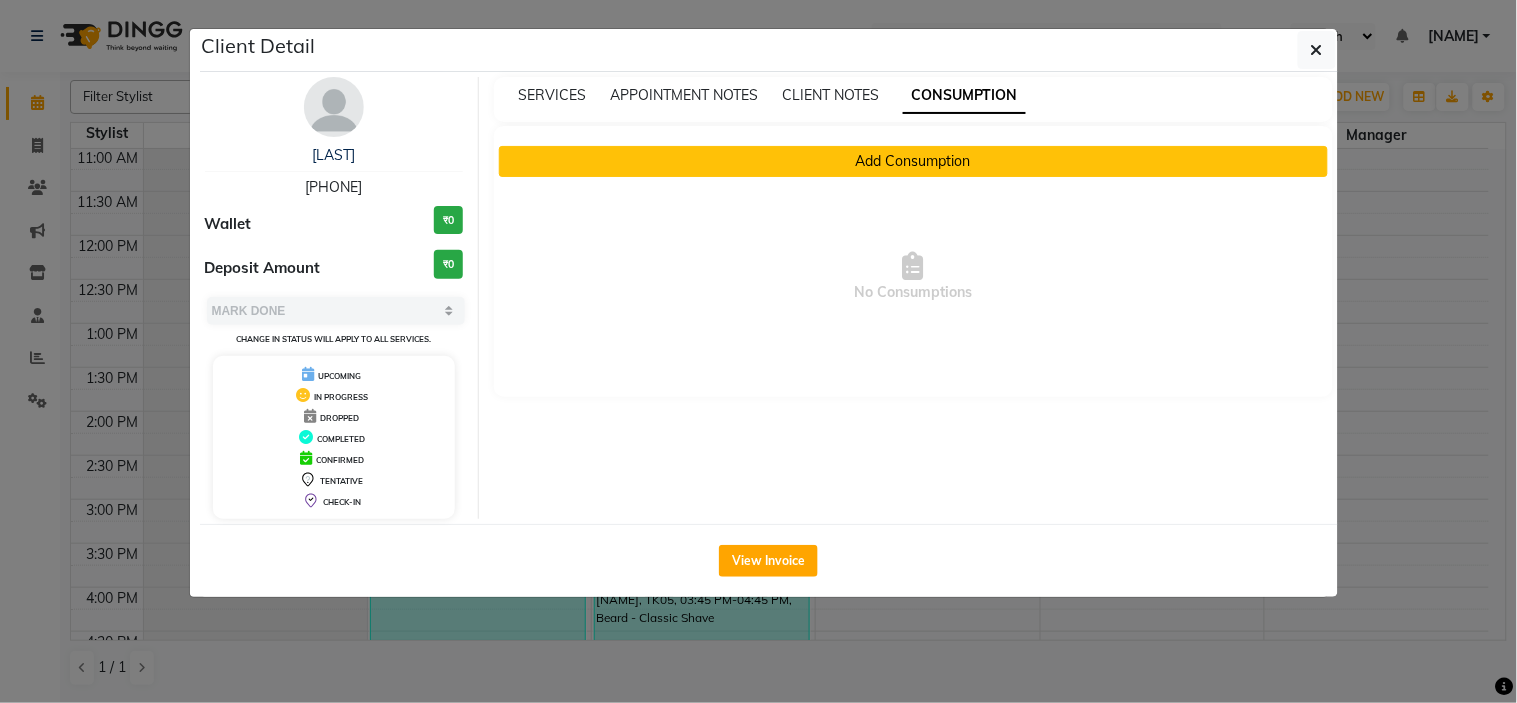 click on "Add Consumption" at bounding box center (913, 161) 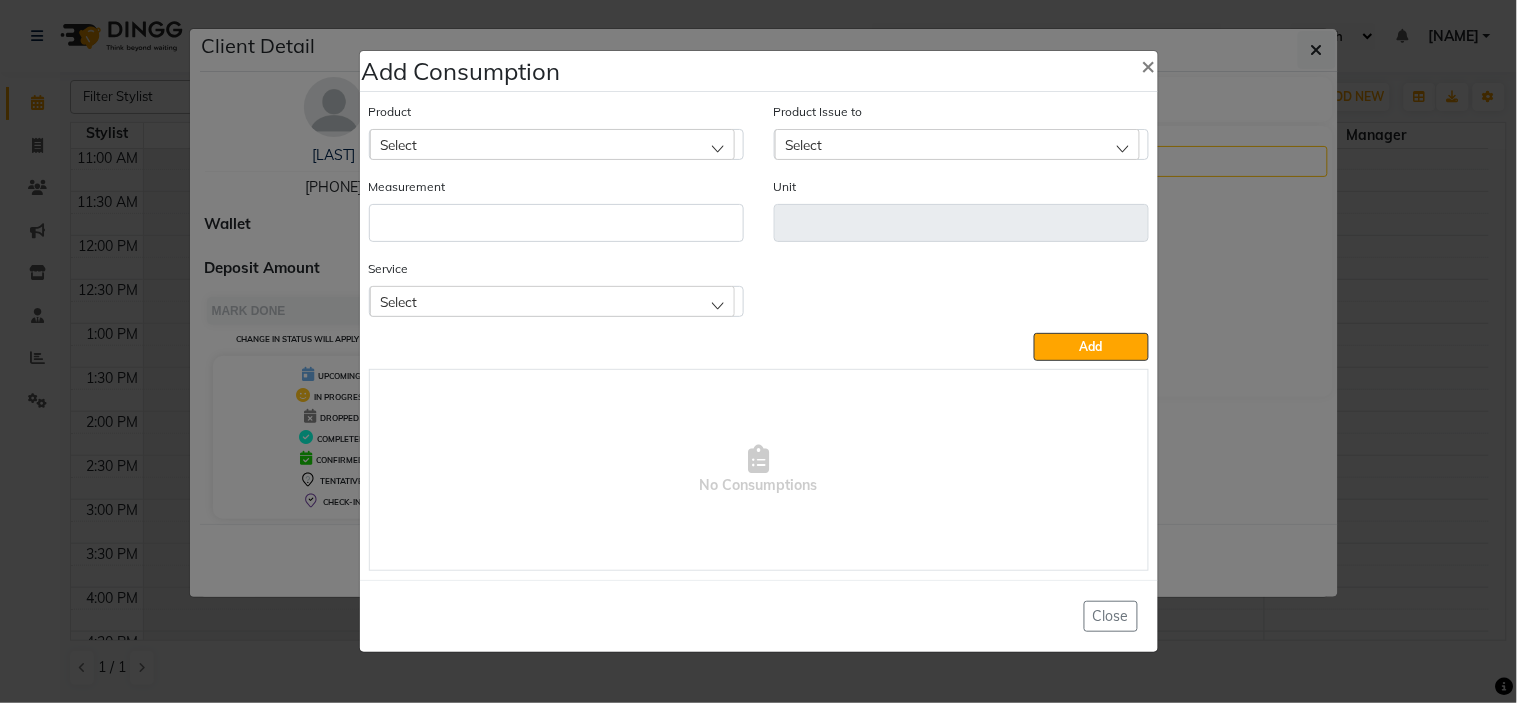 click on "Select" 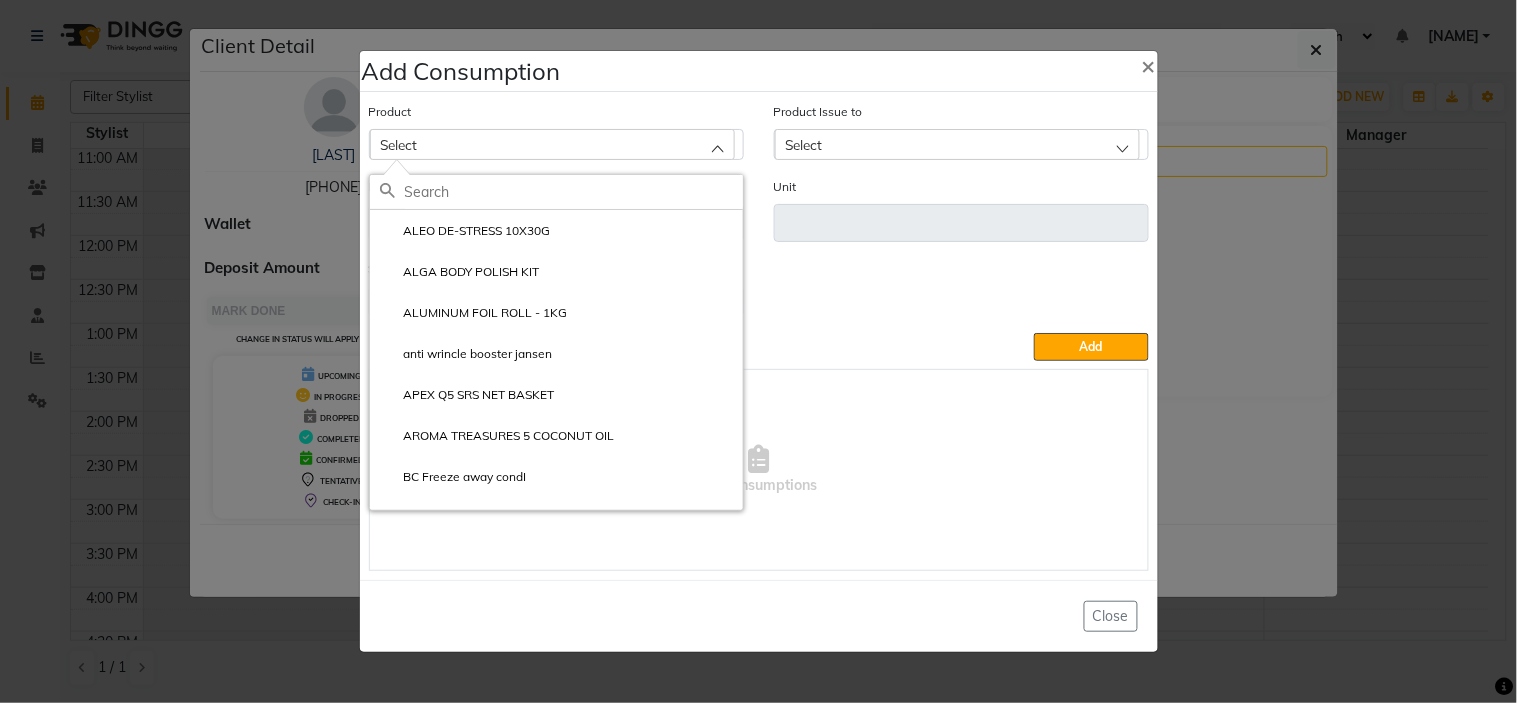 click 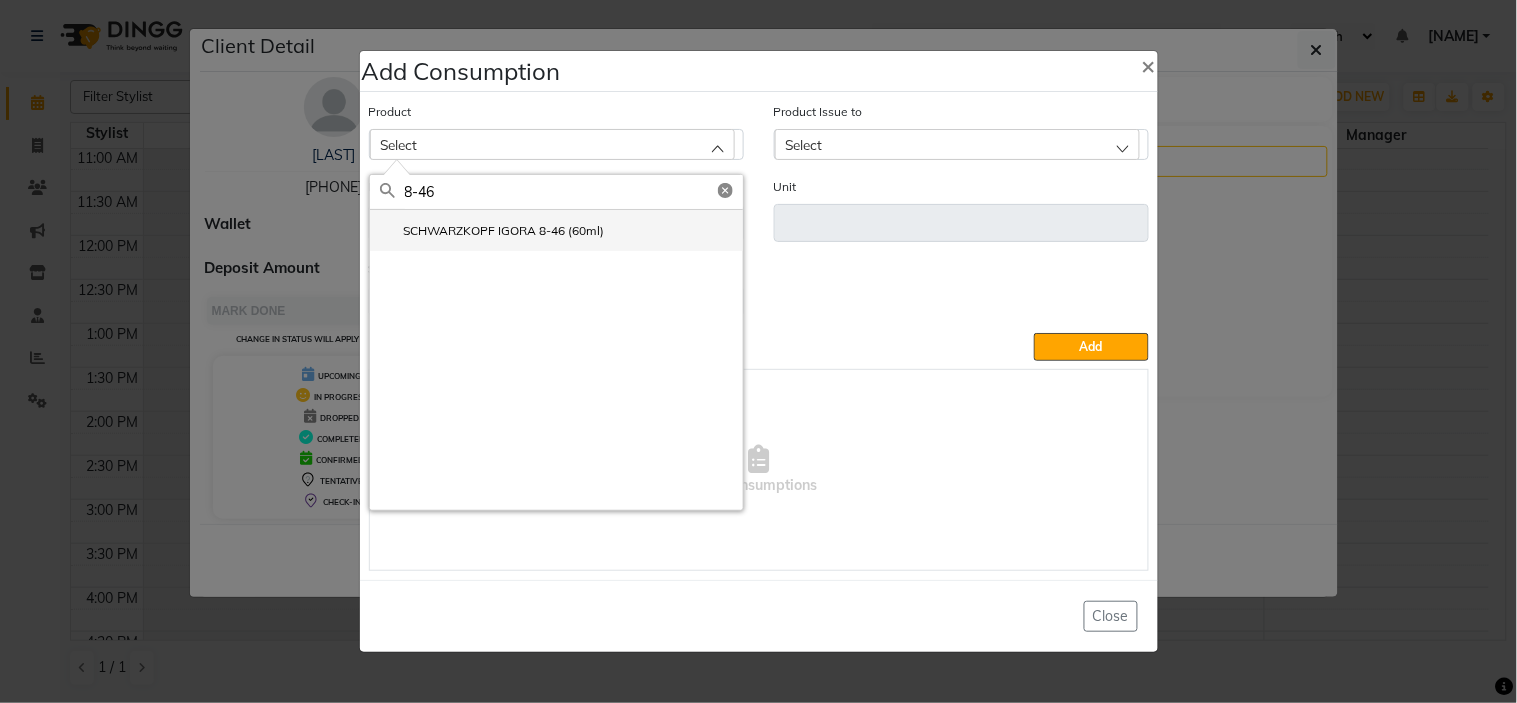type on "8-46" 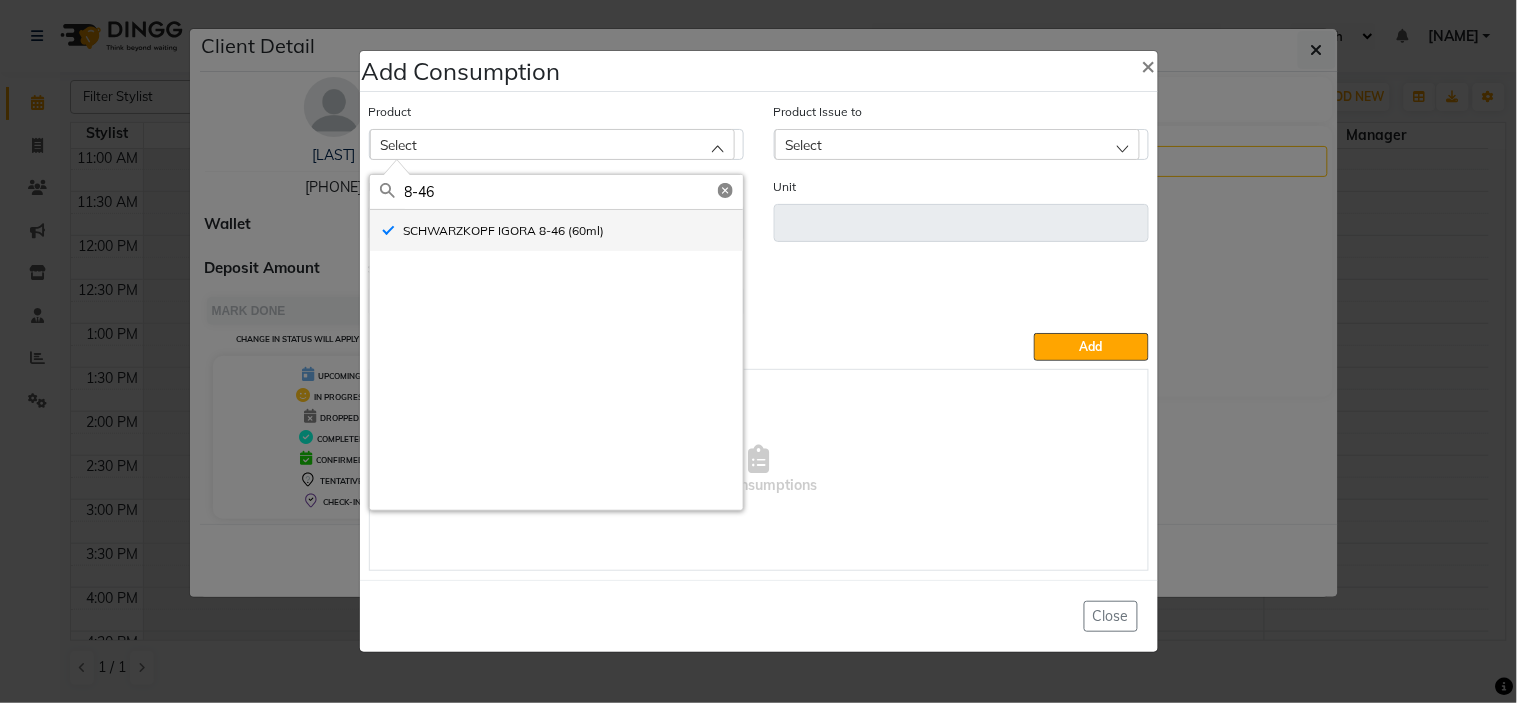 type on "ml" 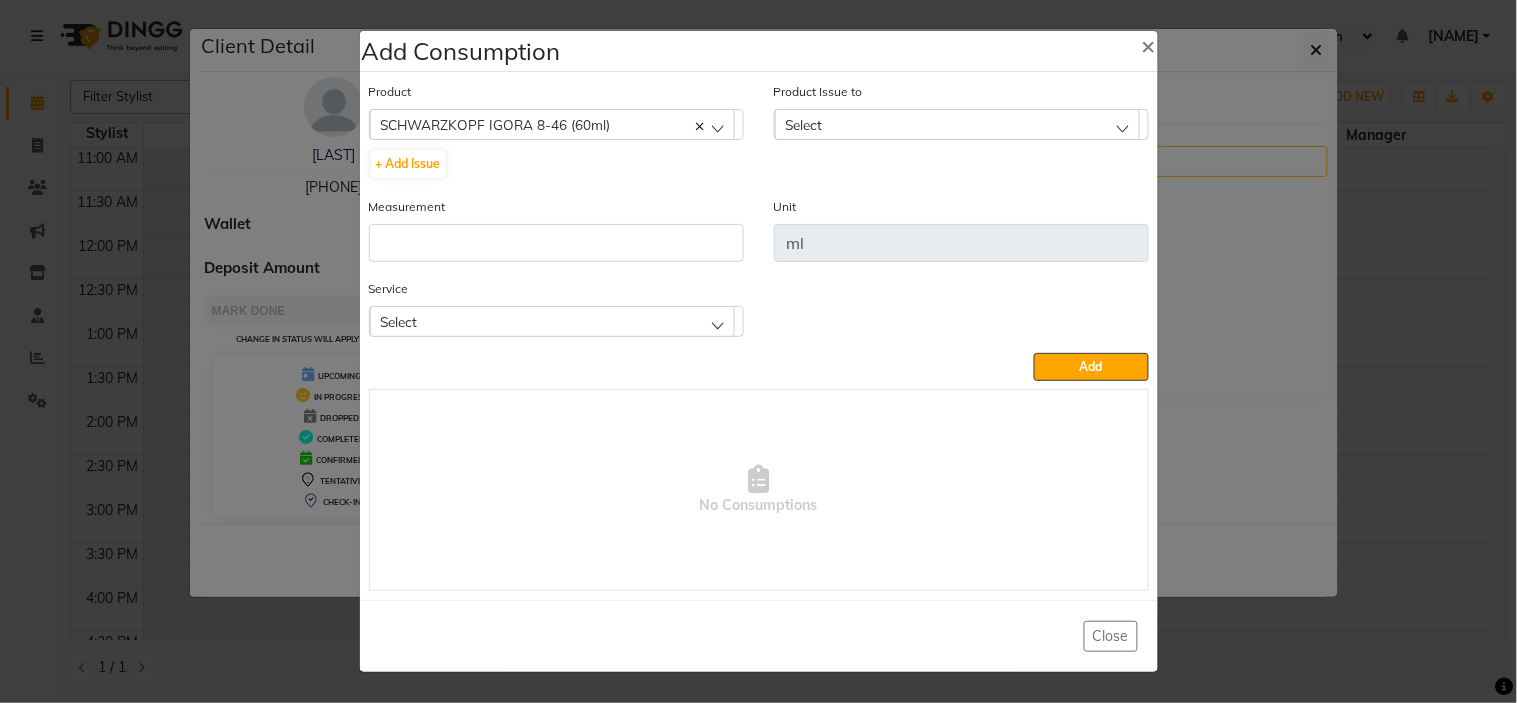 click on "Select" 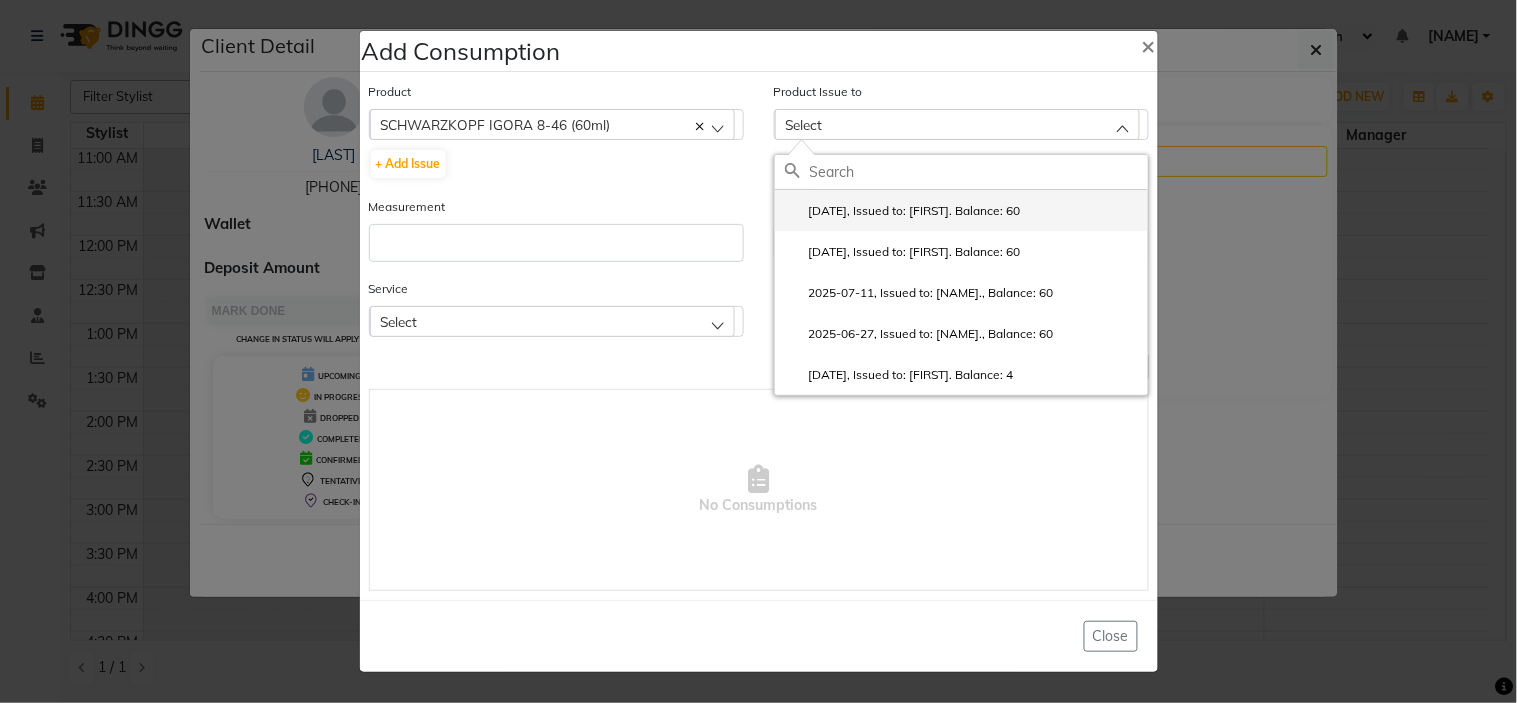 click on "2025-08-02, Issued to: Gunjan., Balance: 60" 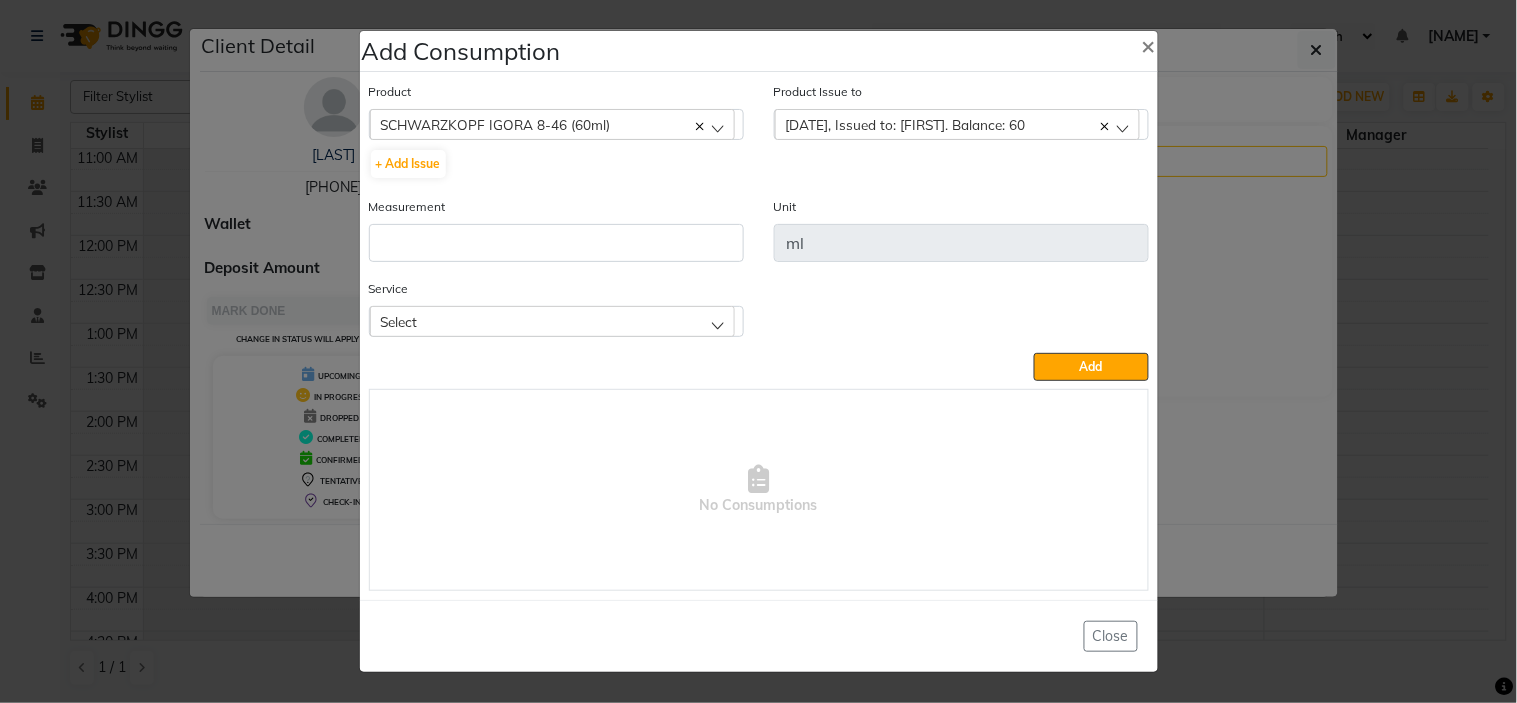 click on "Measurement" 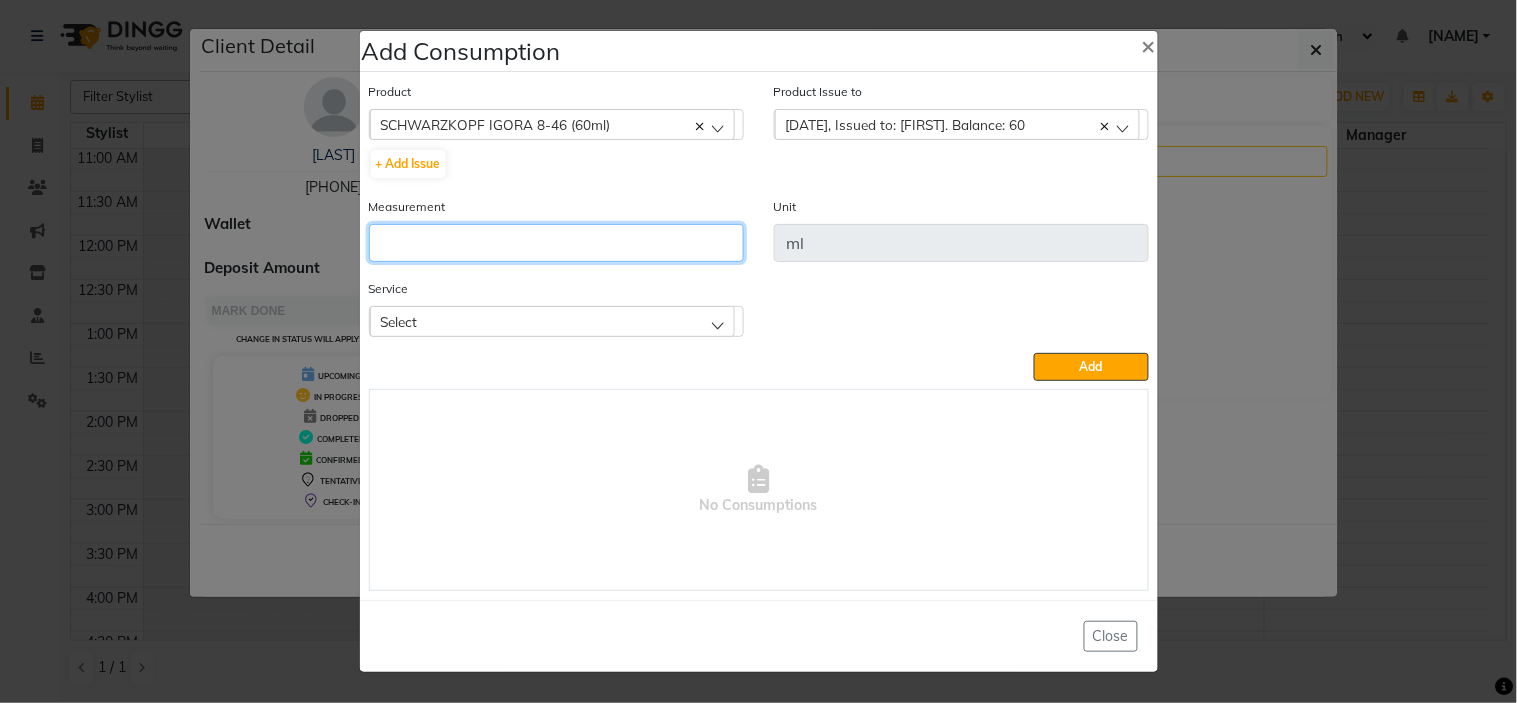 click 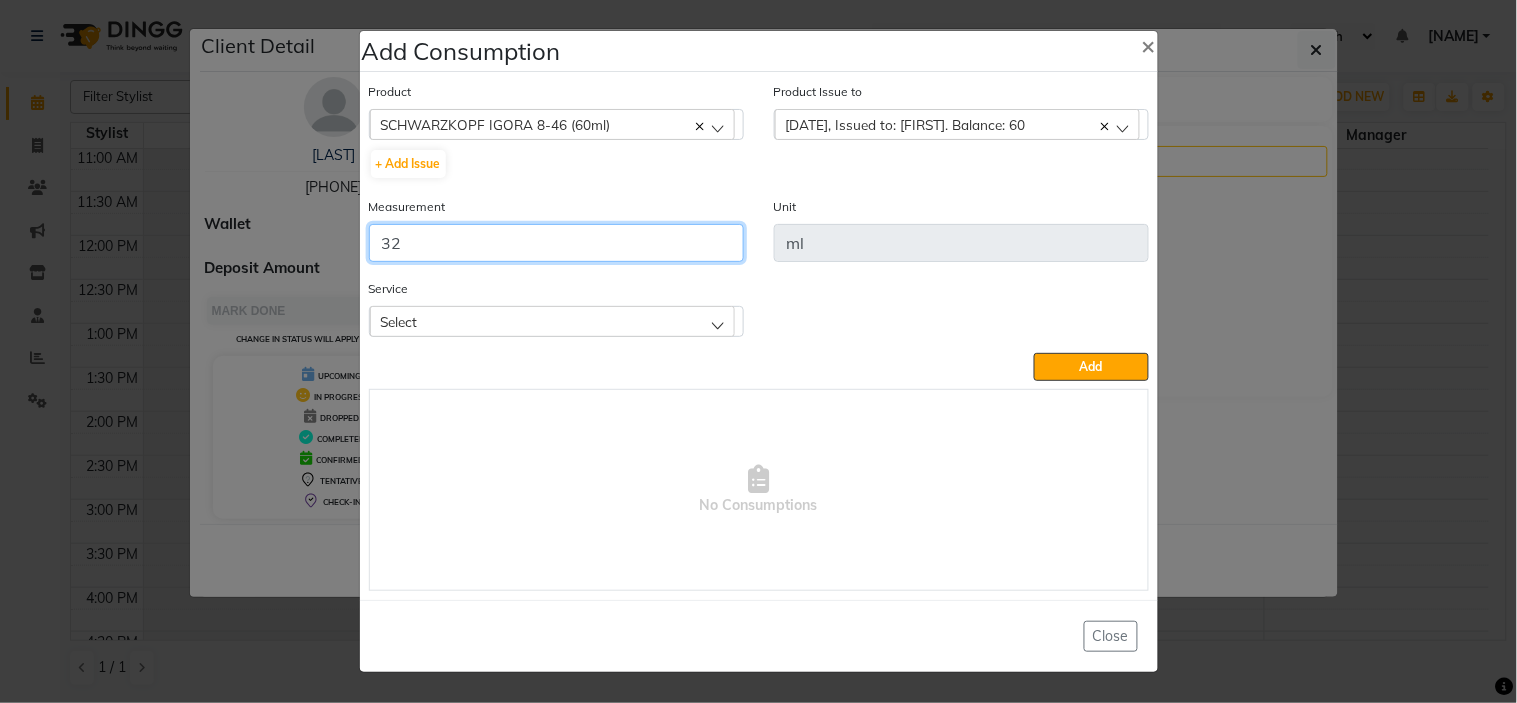 type on "32" 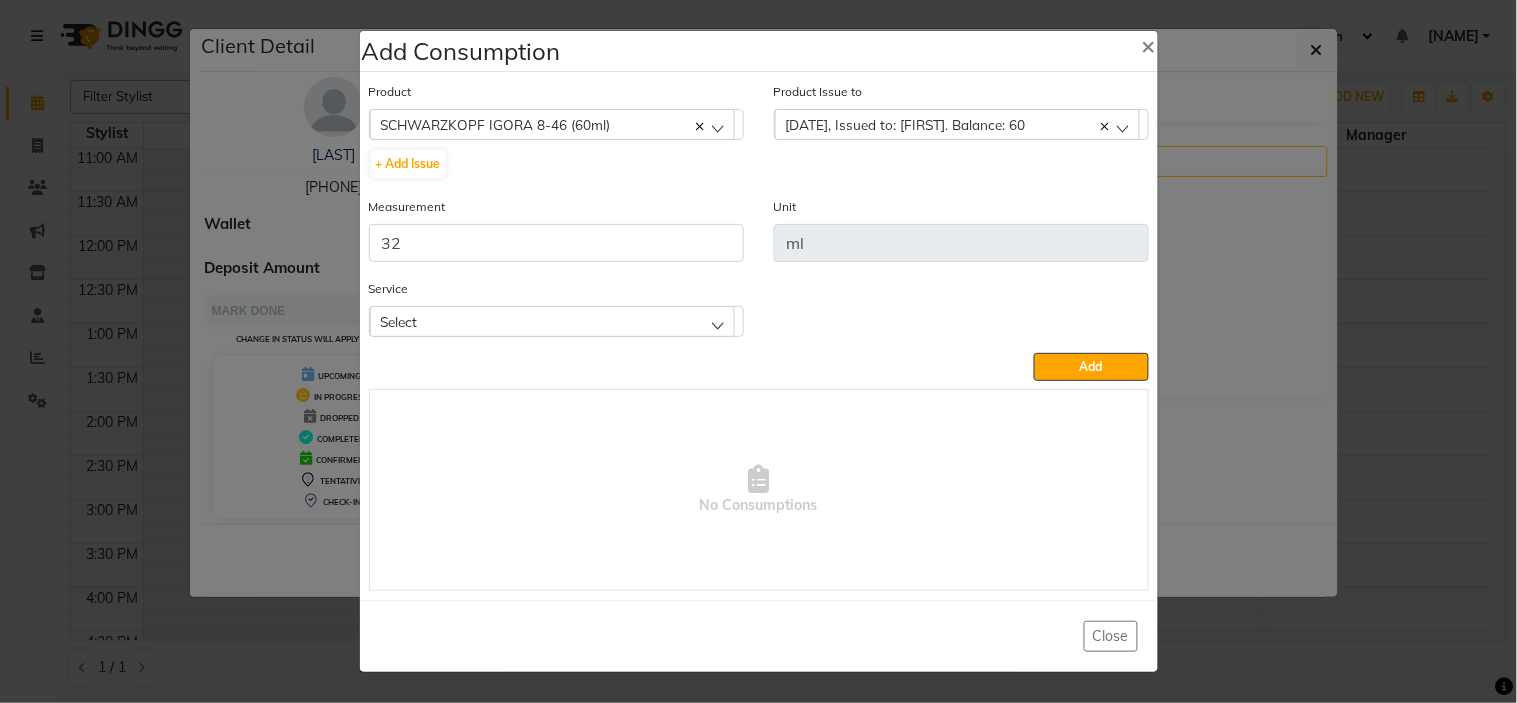 click on "Select" 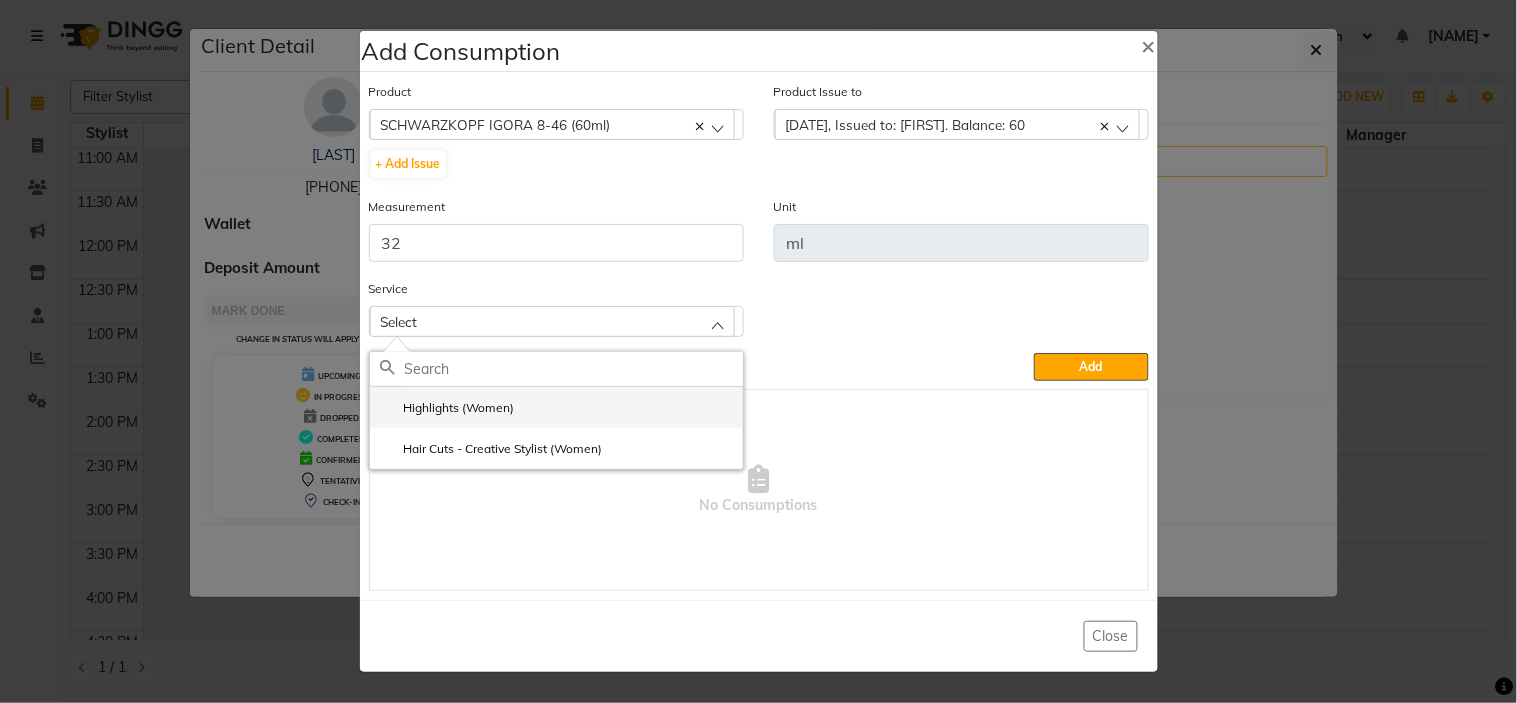 click on "Highlights (Women)" 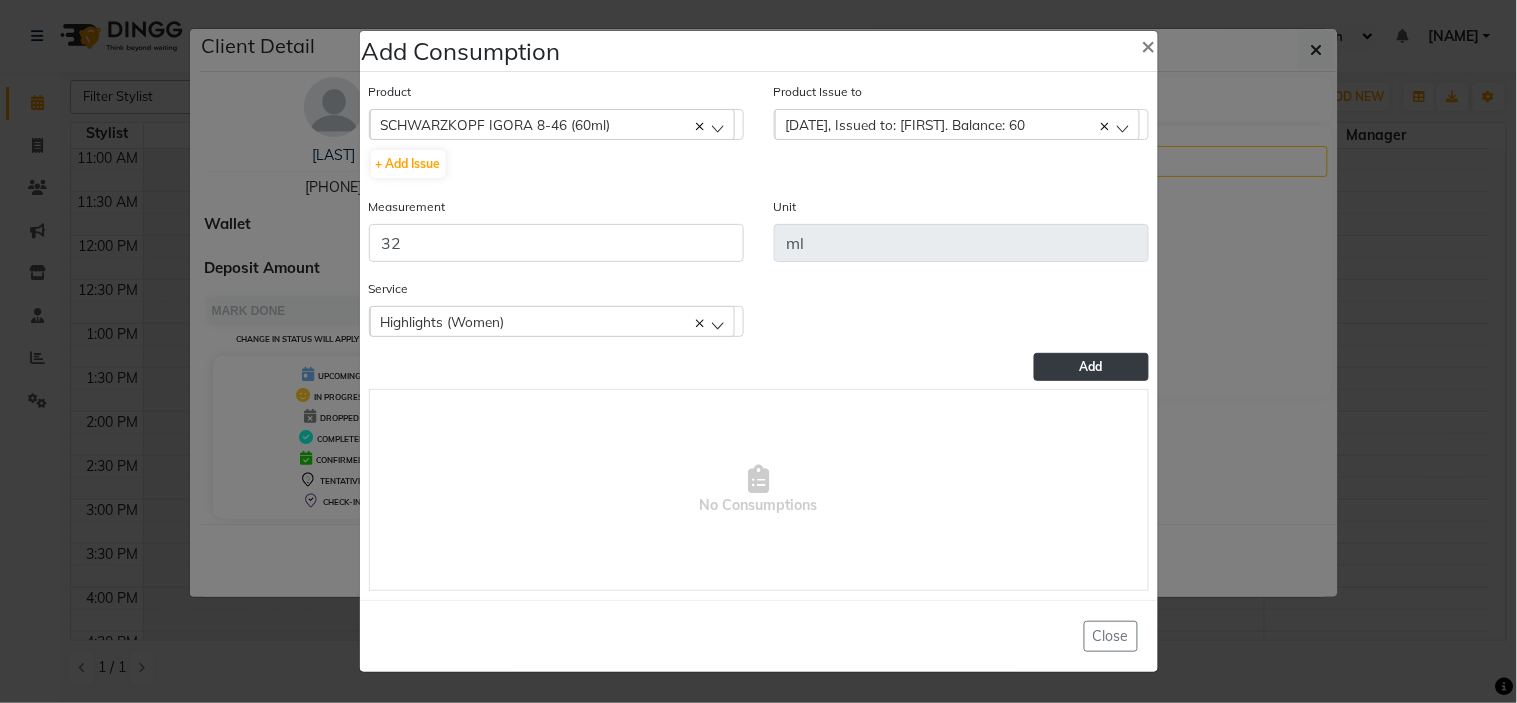 click on "Add" 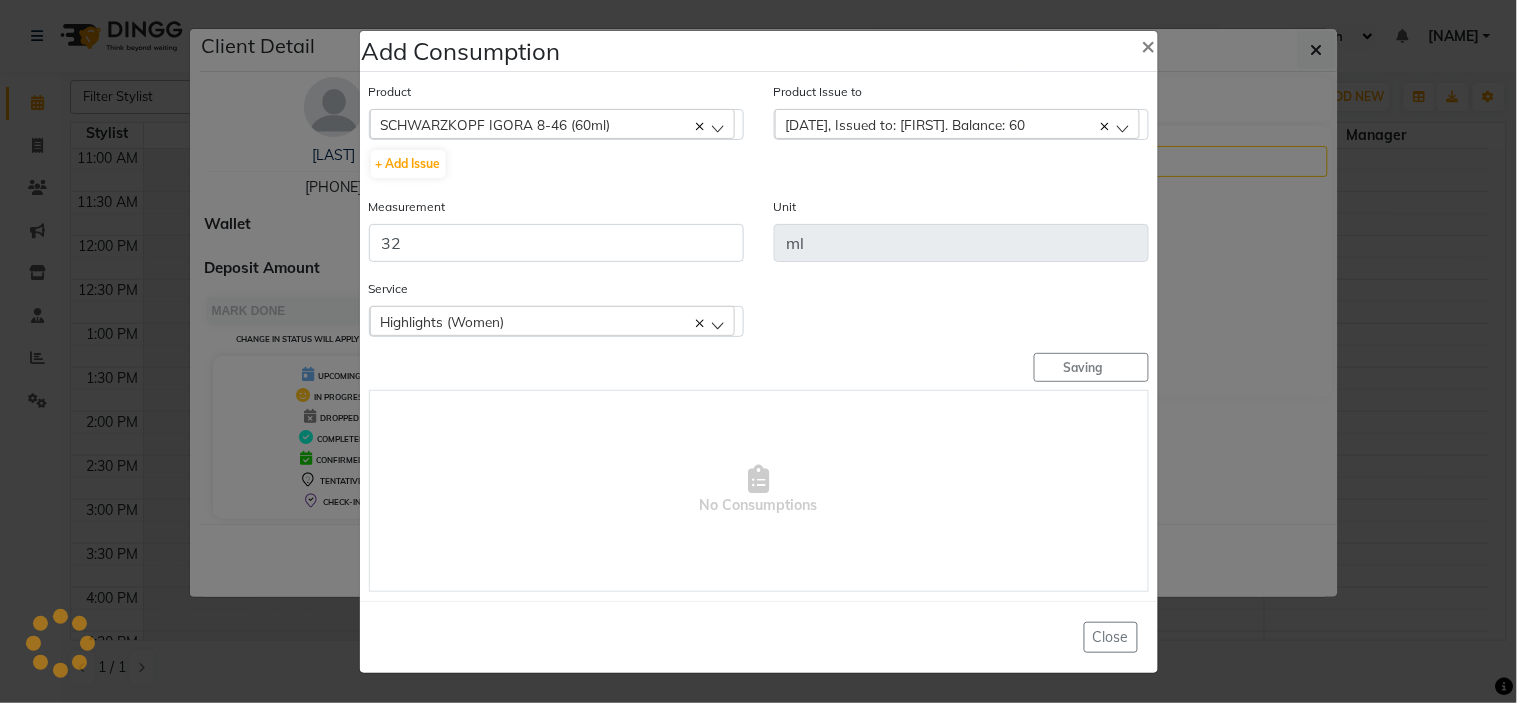 type 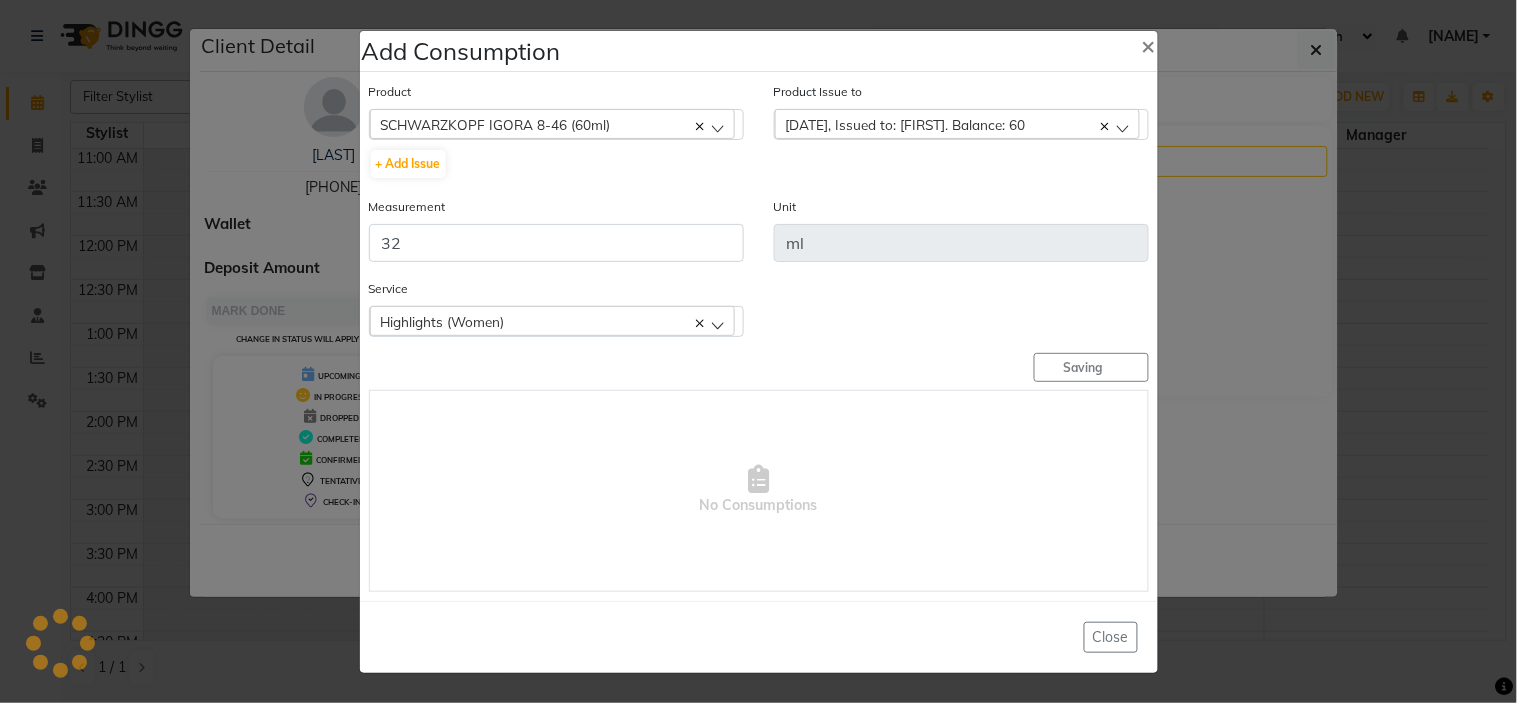 type 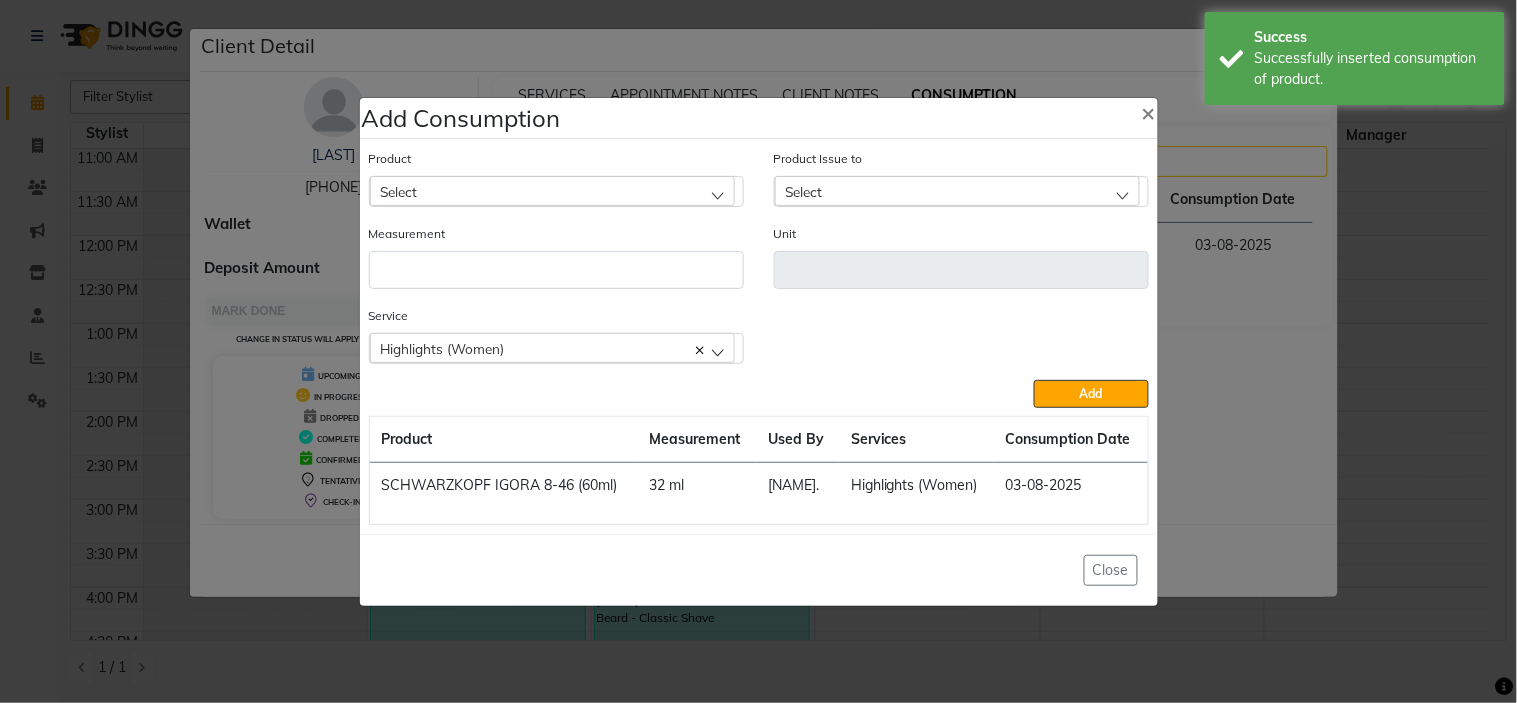 click on "Select" 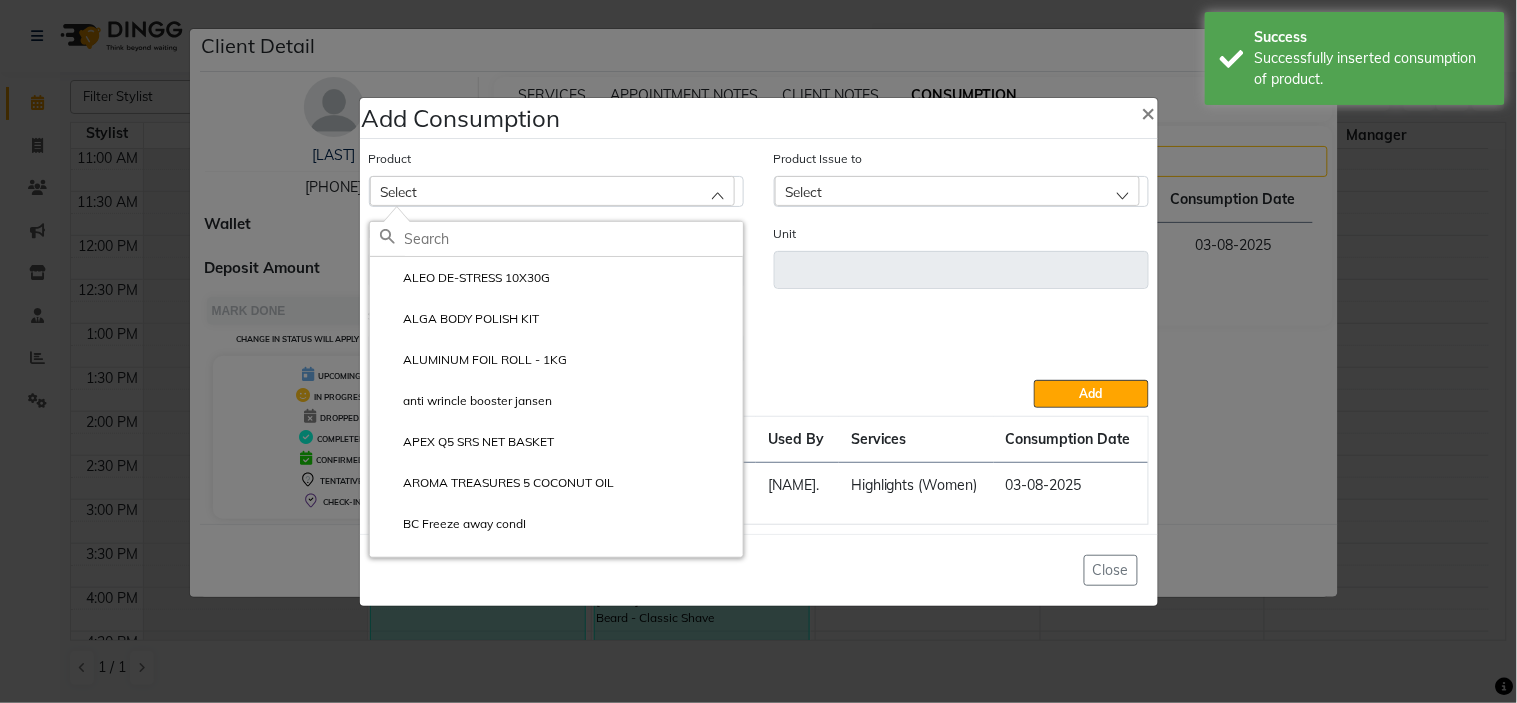 click 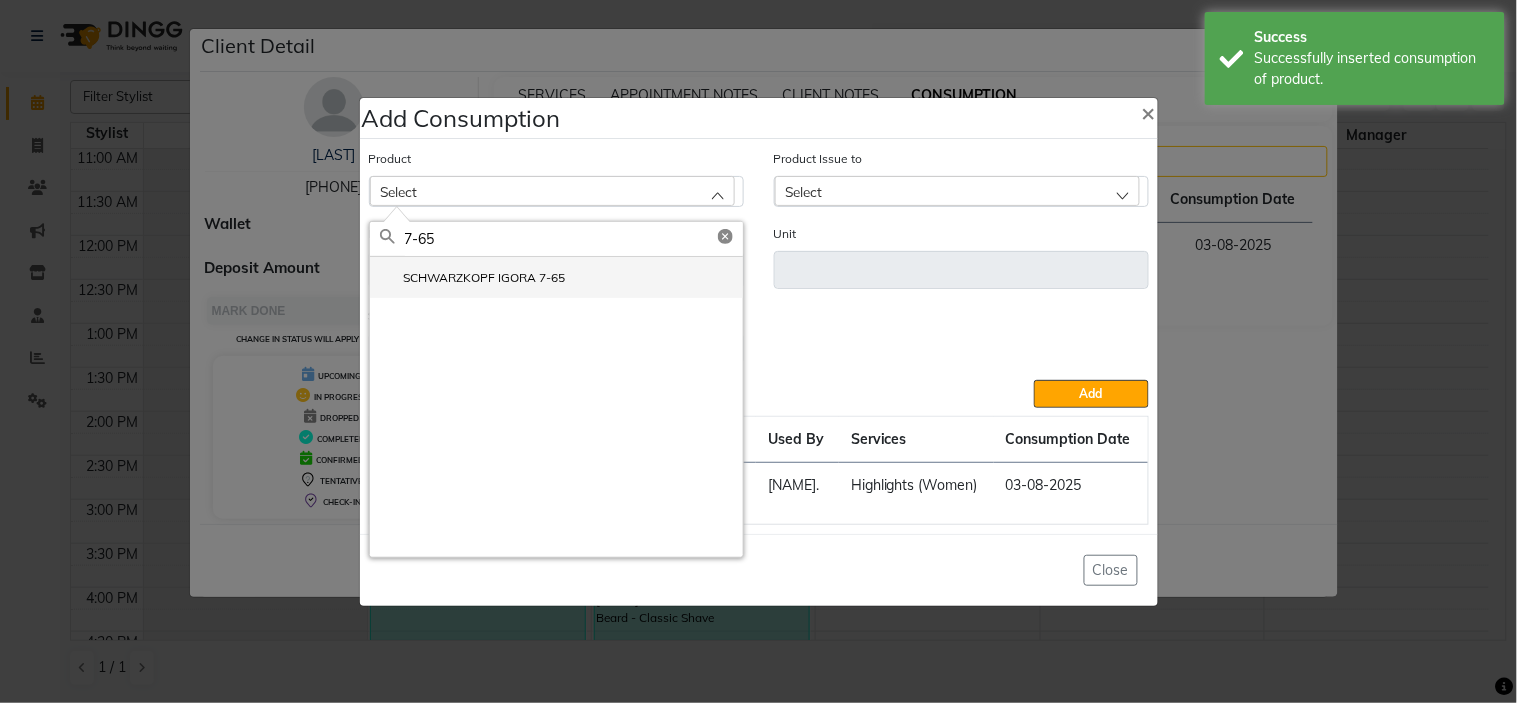 type on "7-65" 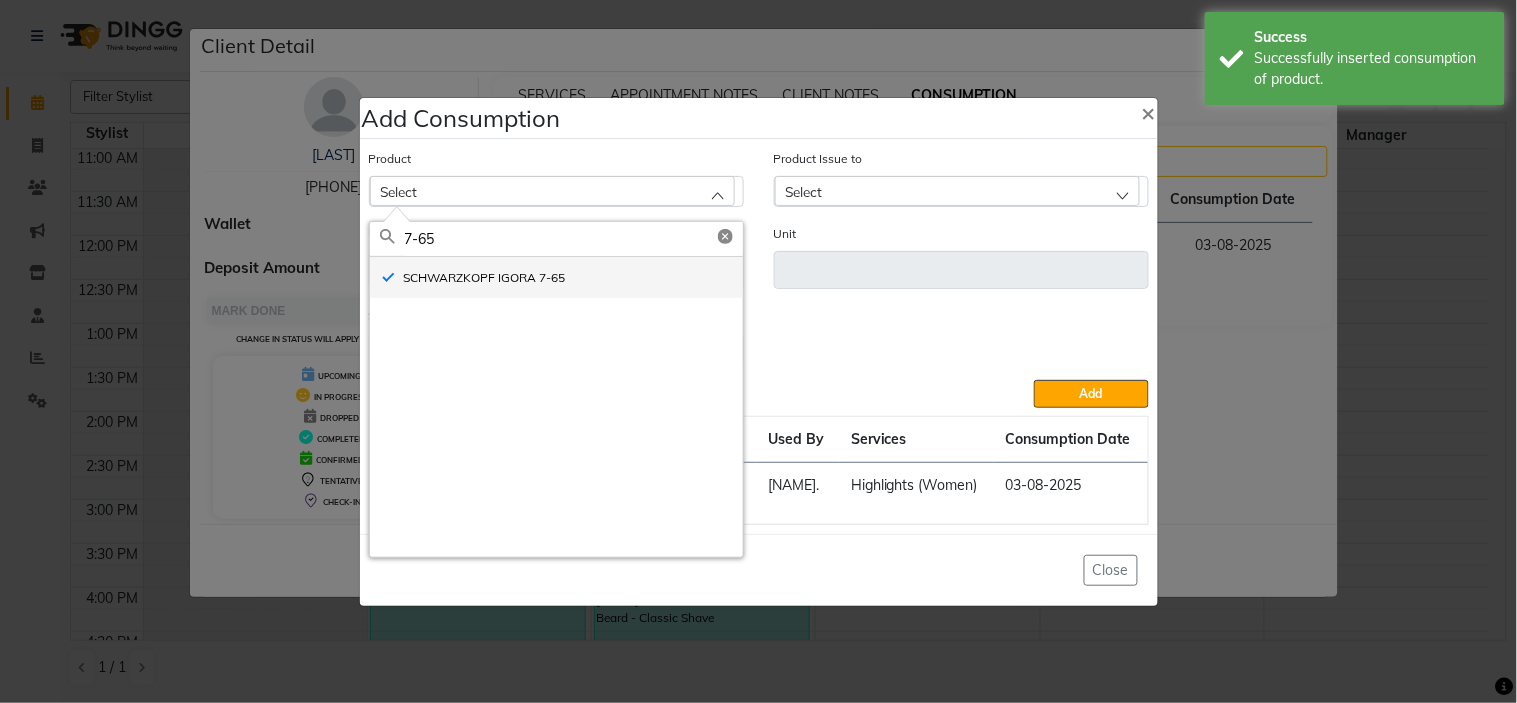 type on "ml" 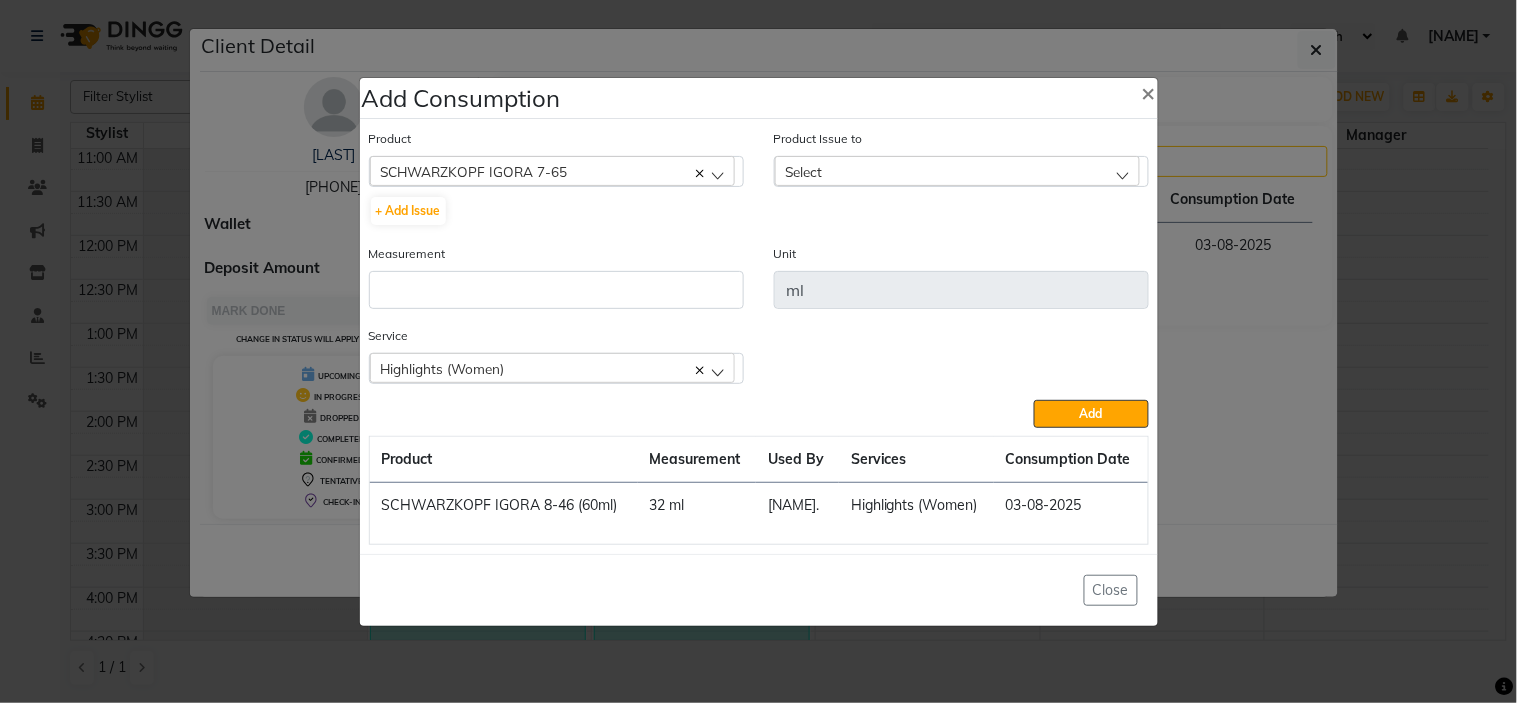 click on "Product Issue to Select 2025-04-13, Issued to: Gunjan., Balance: 45 2024-11-29, Issued to: Ganesh., Balance: 15" 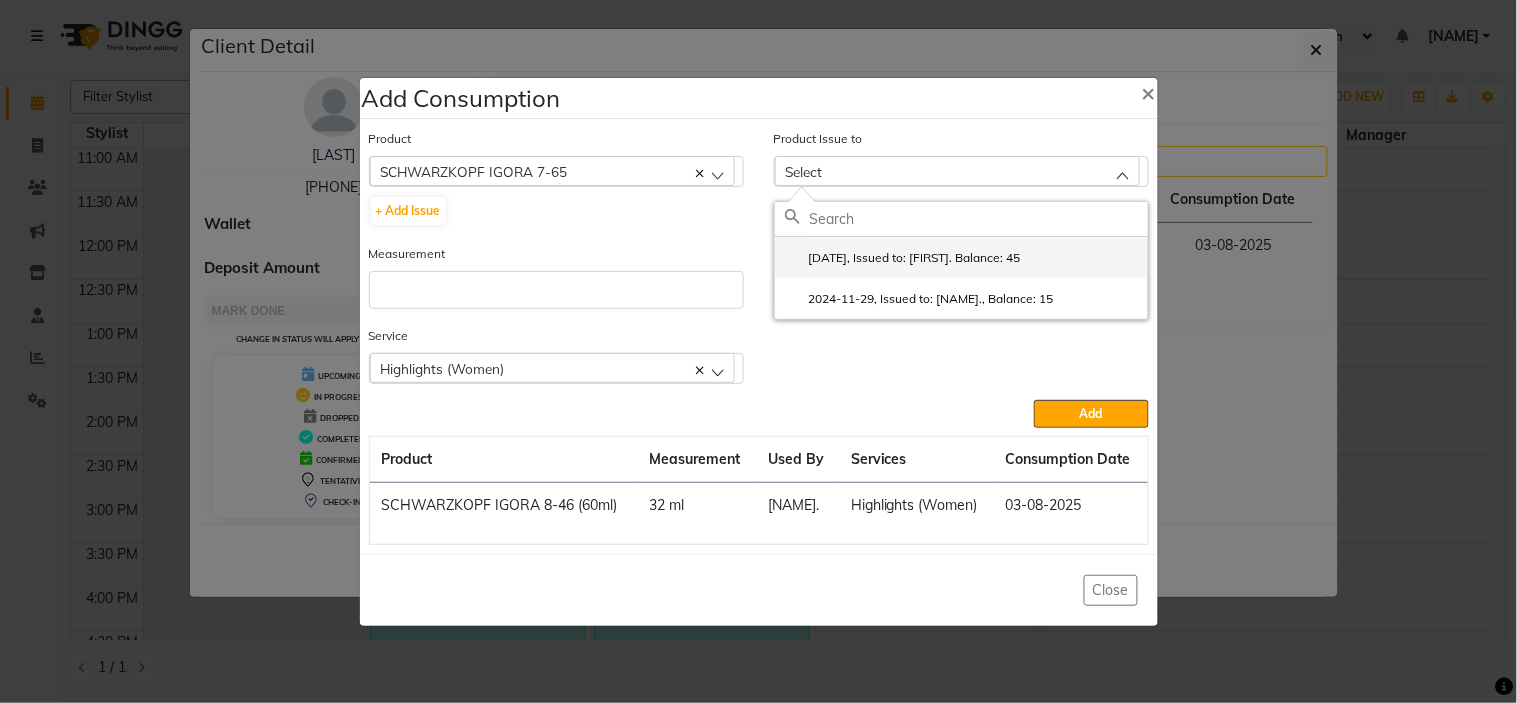 click on "2025-04-13, Issued to: Gunjan., Balance: 45" 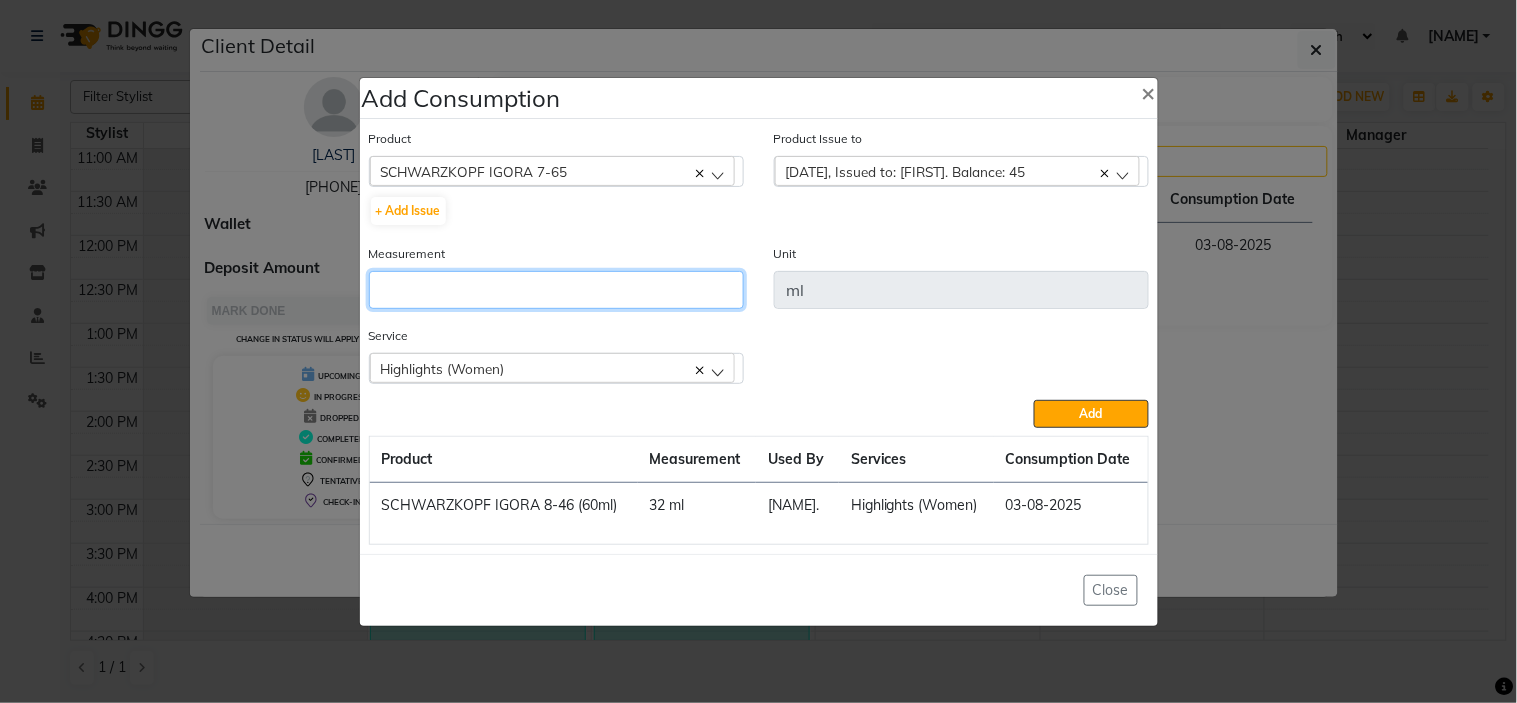 click 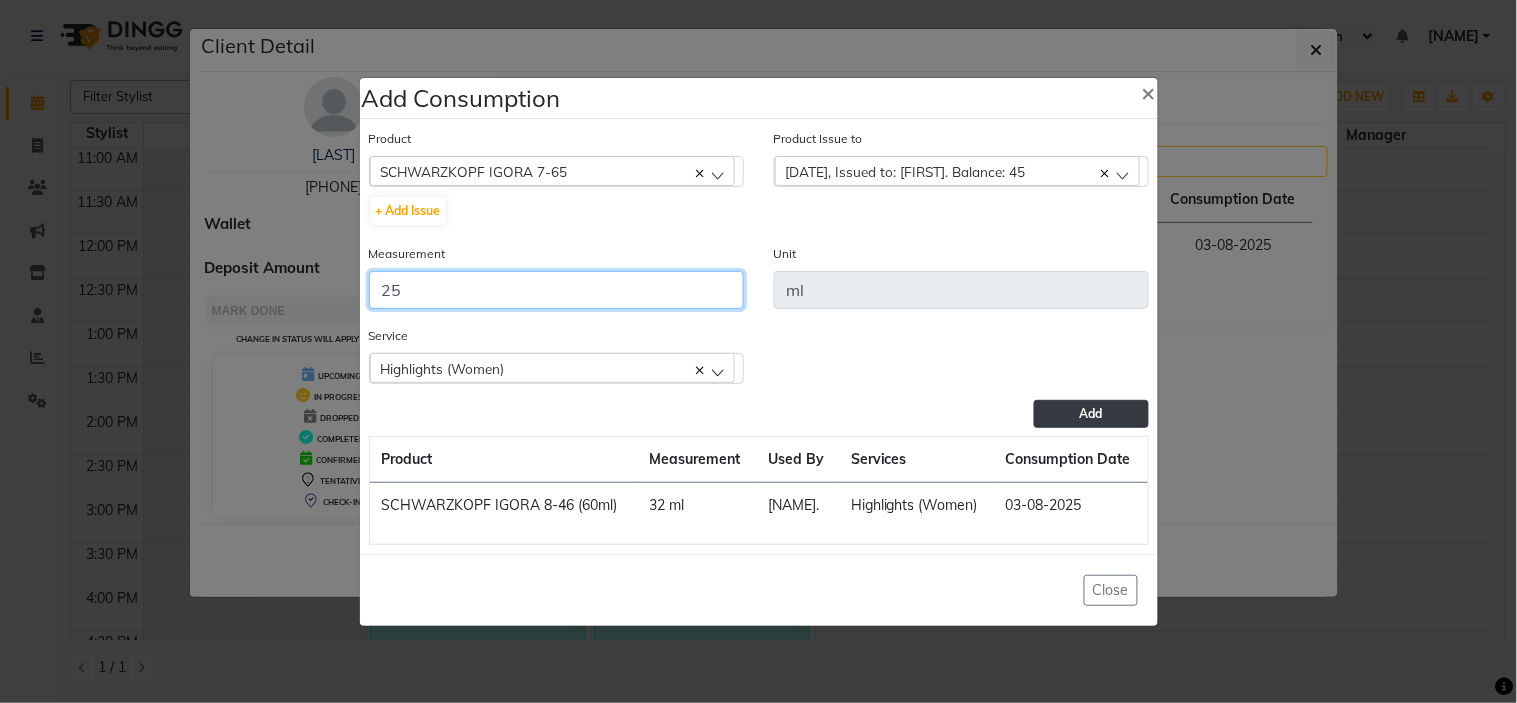 type on "25" 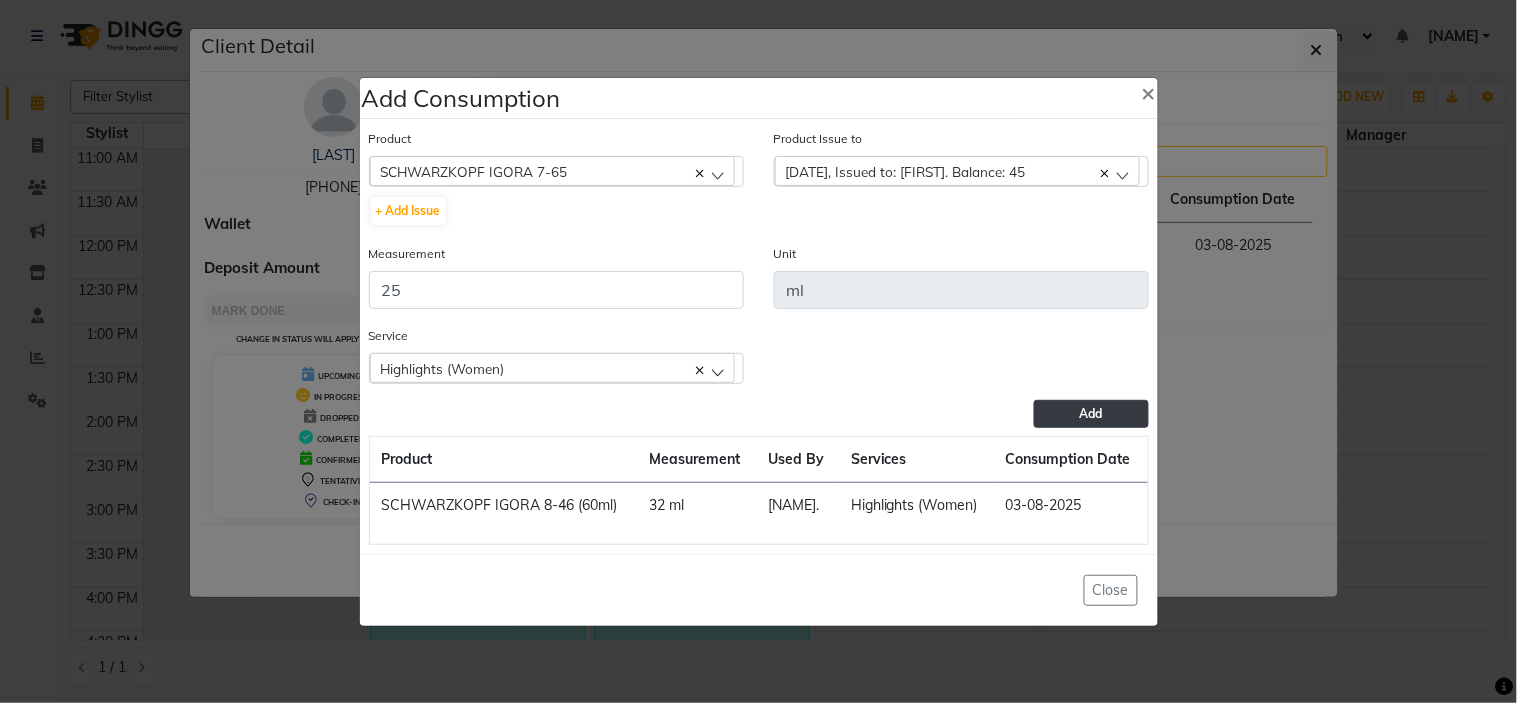 click on "Add" 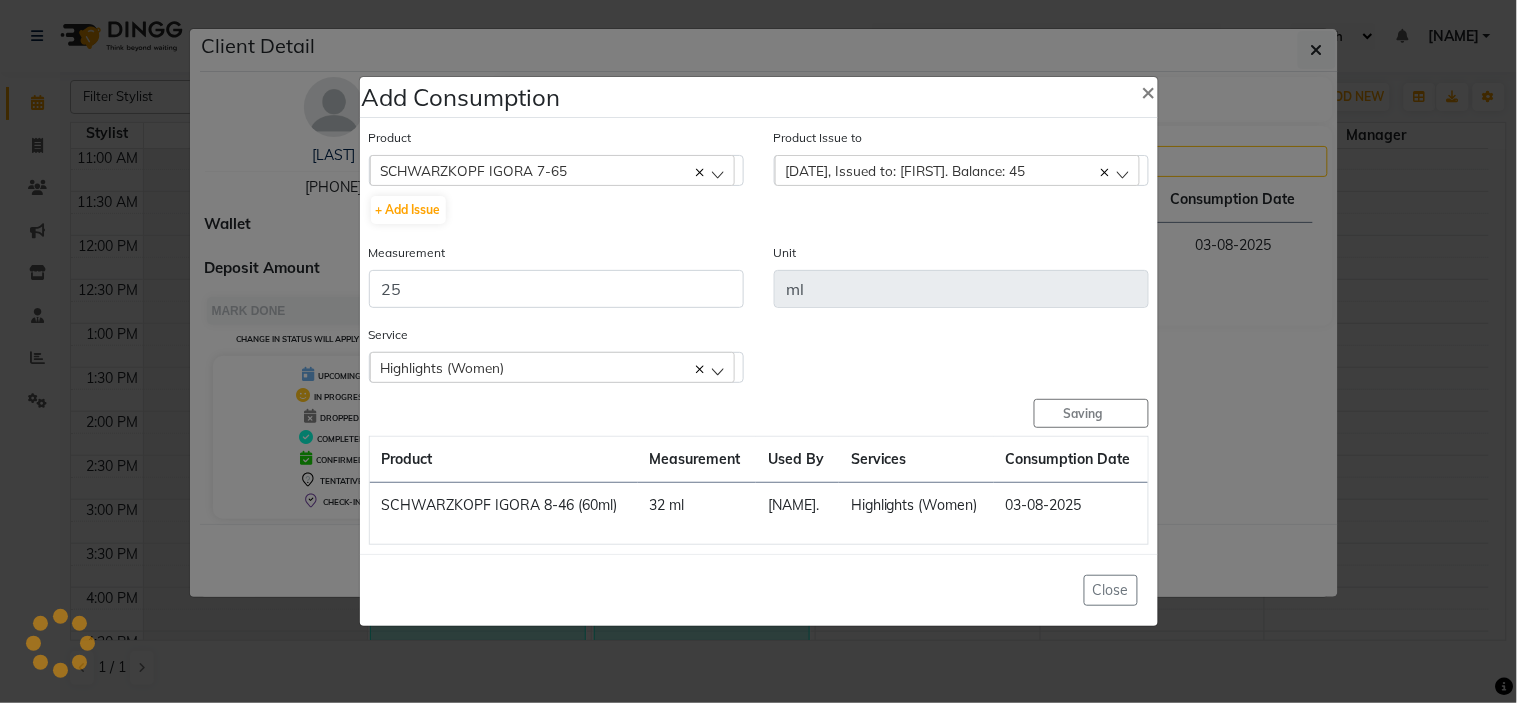 type 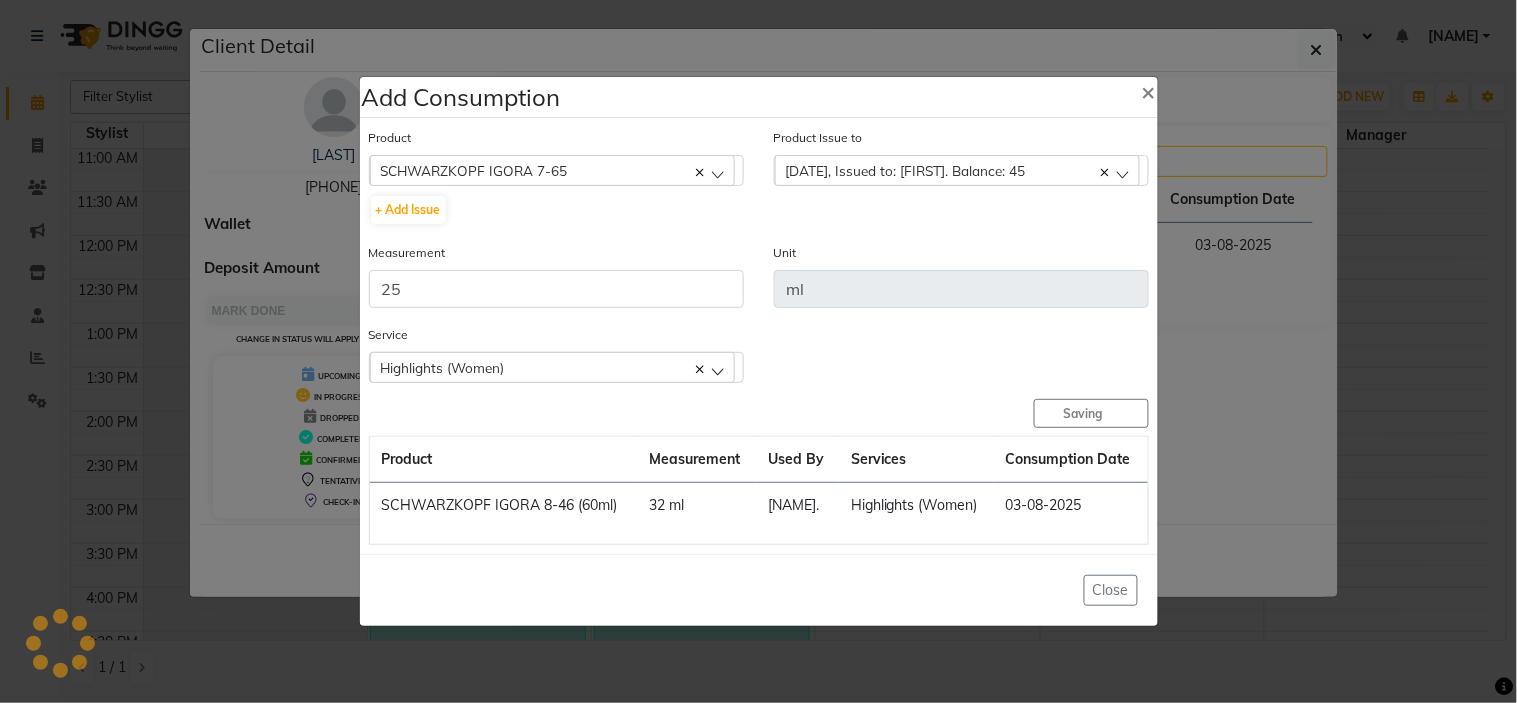 type 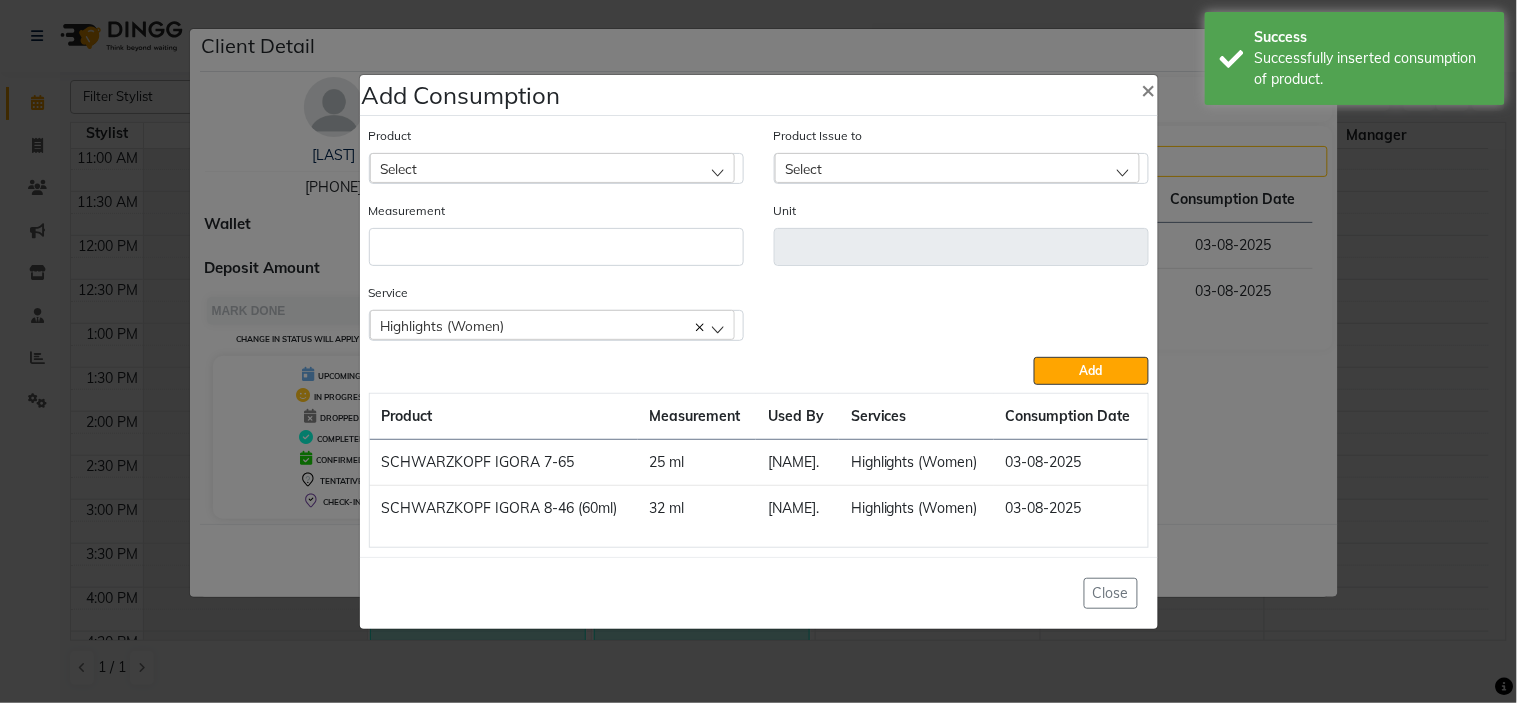 click on "Select" 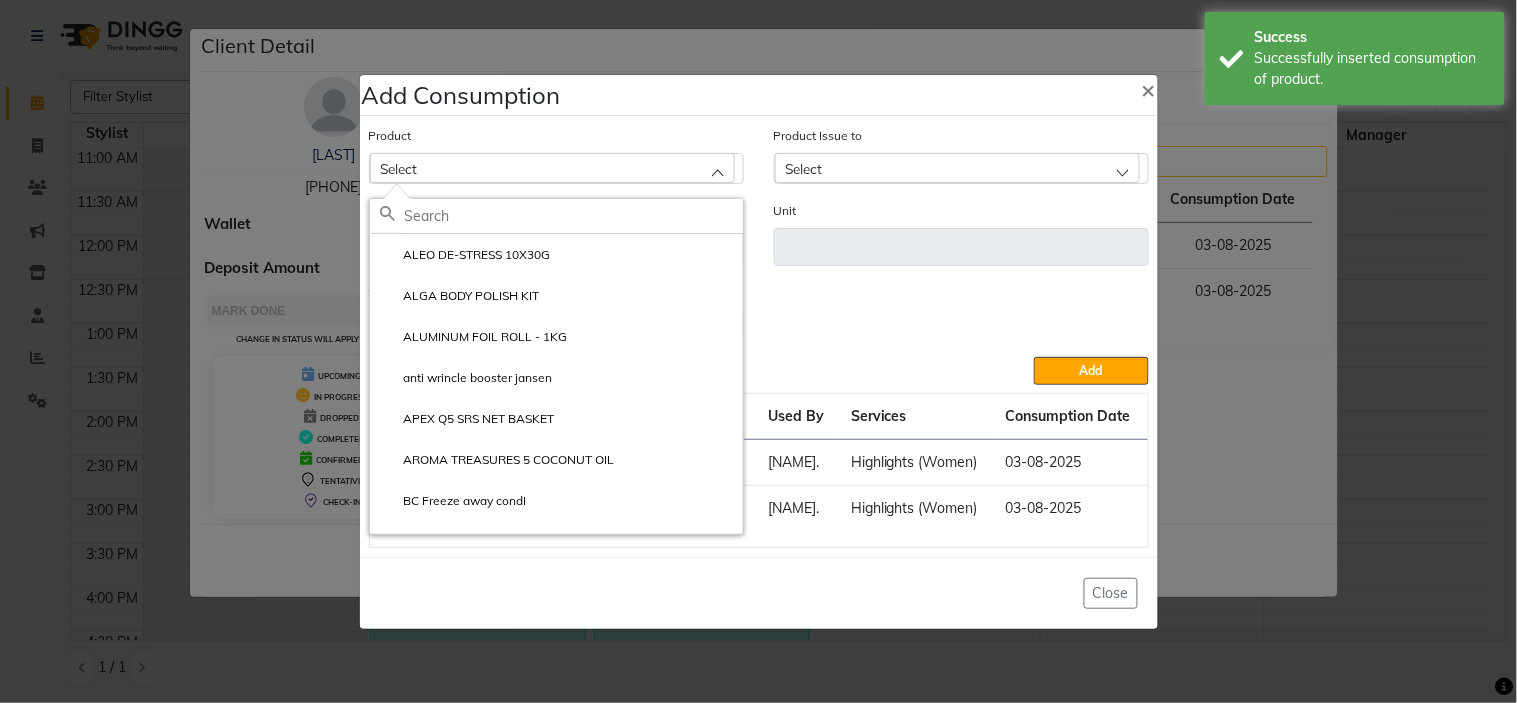 click 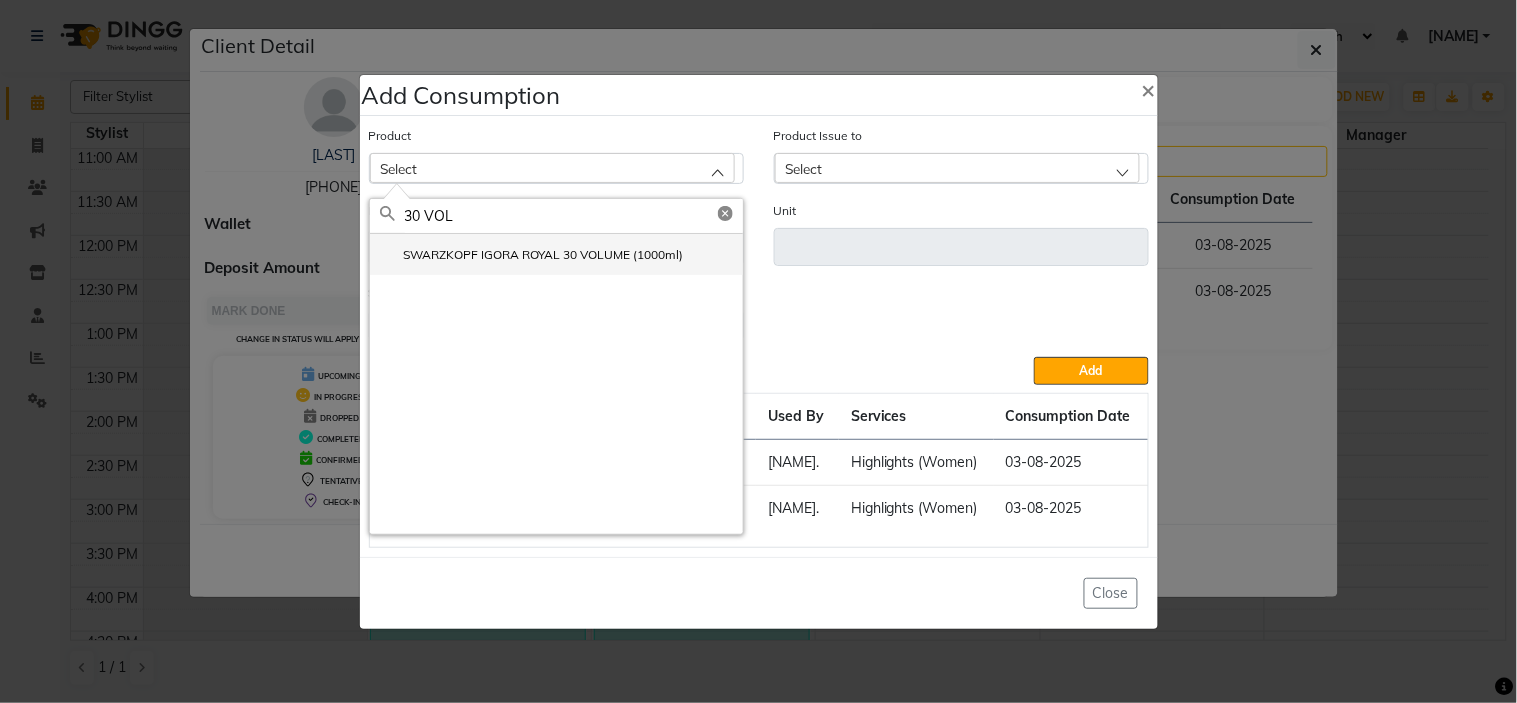 type on "30 VOL" 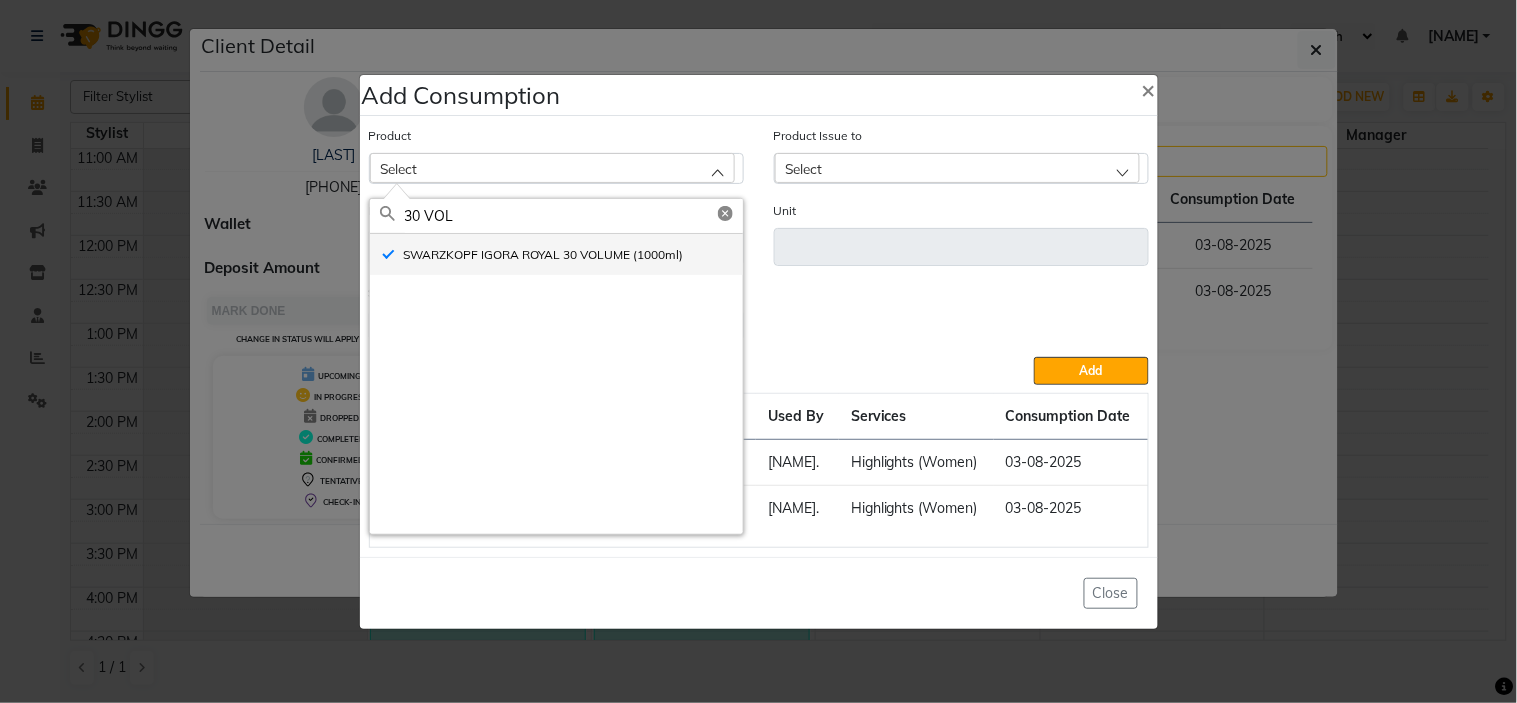type on "ml" 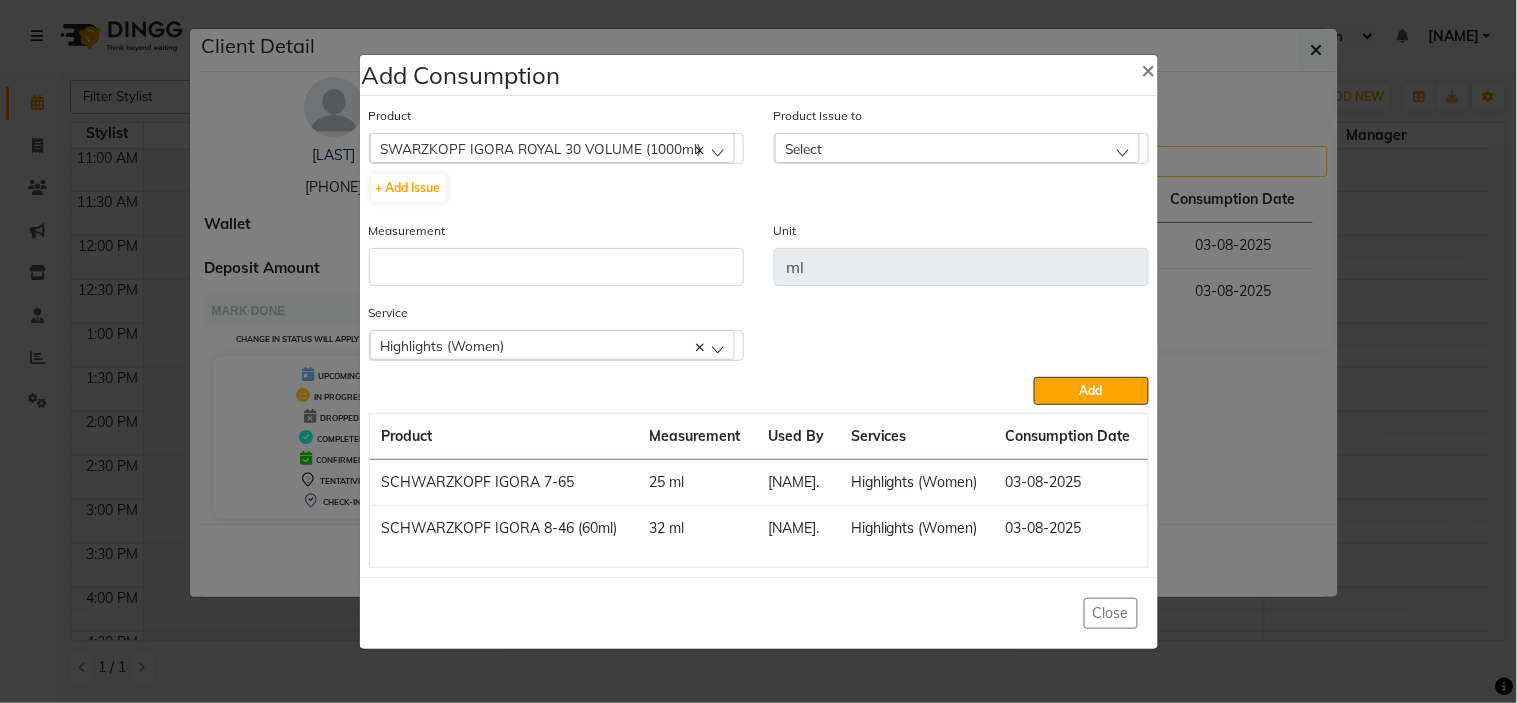 click on "Select" 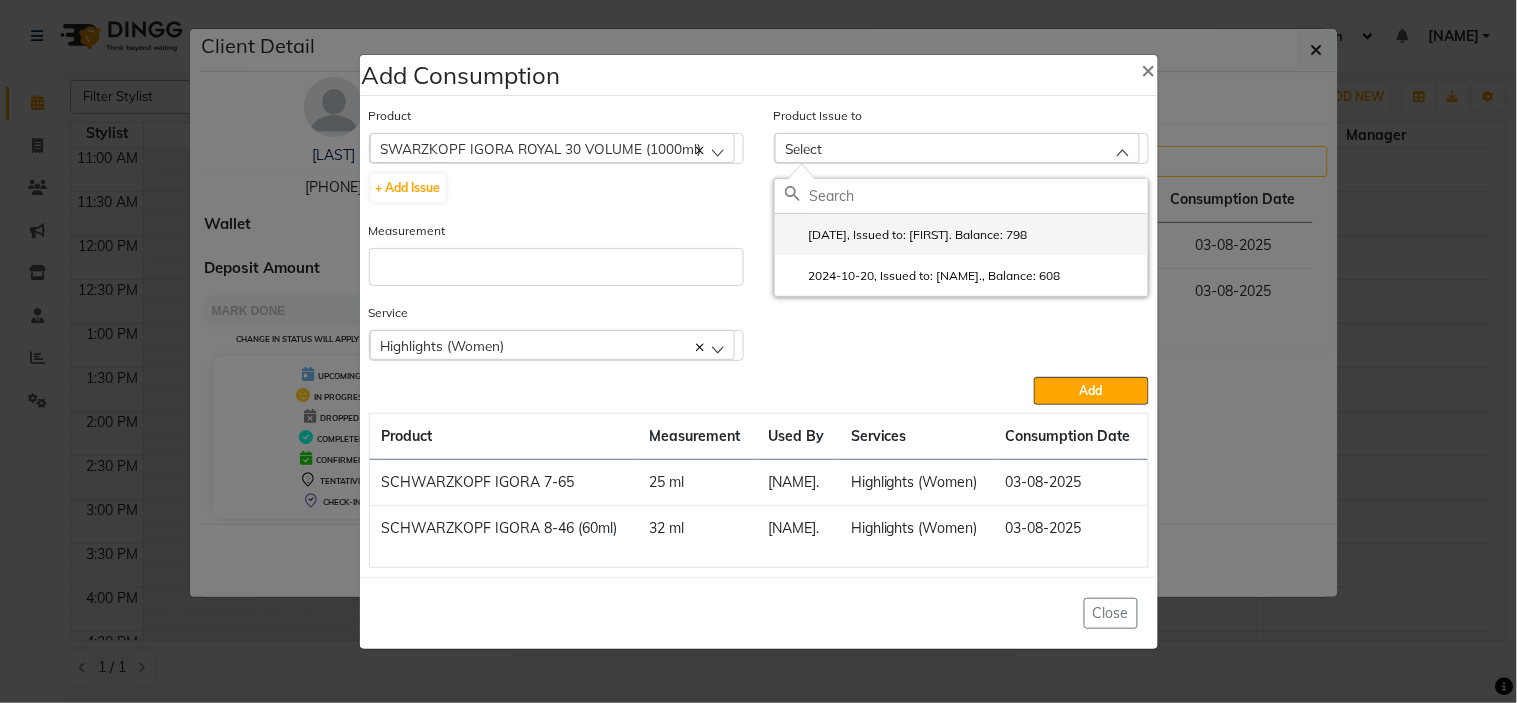 click on "2025-06-07, Issued to: Gunjan., Balance: 798" 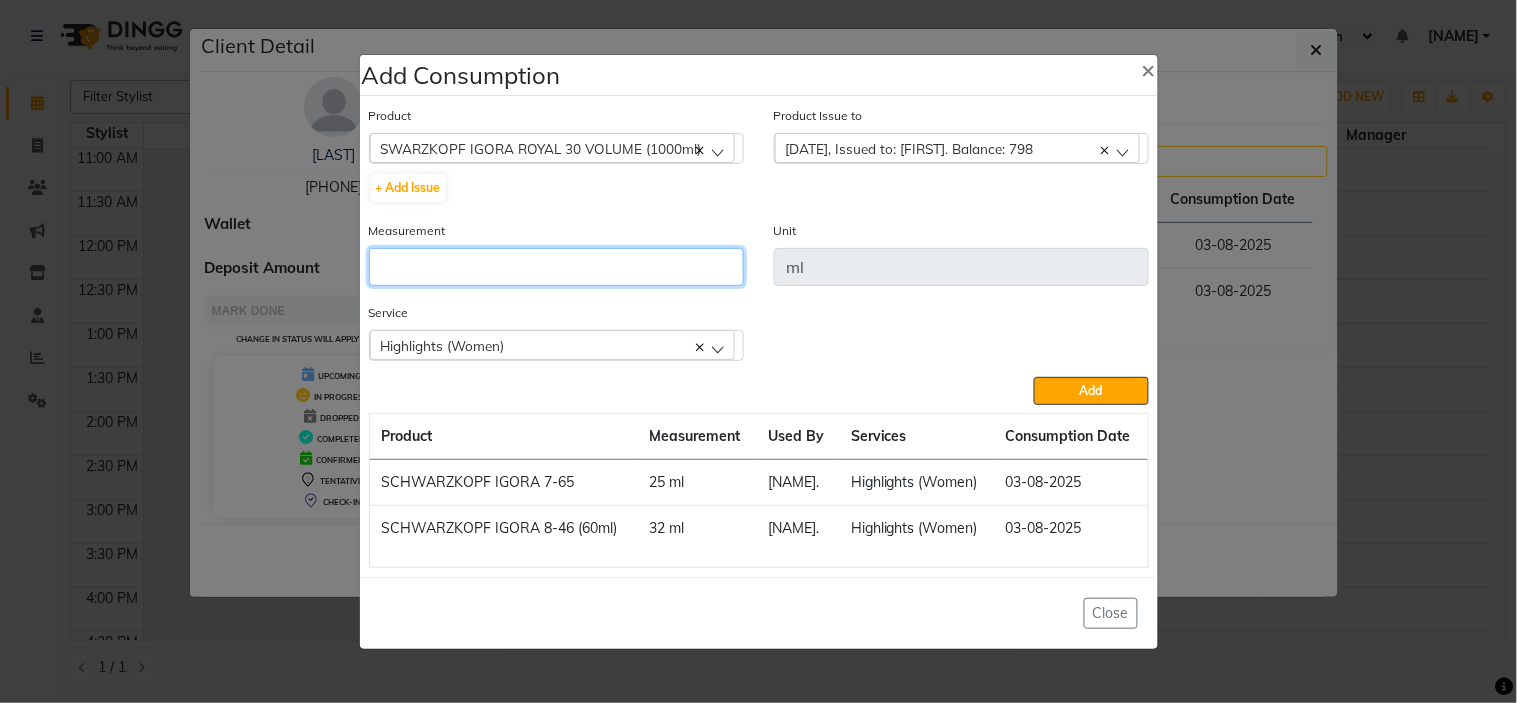 click 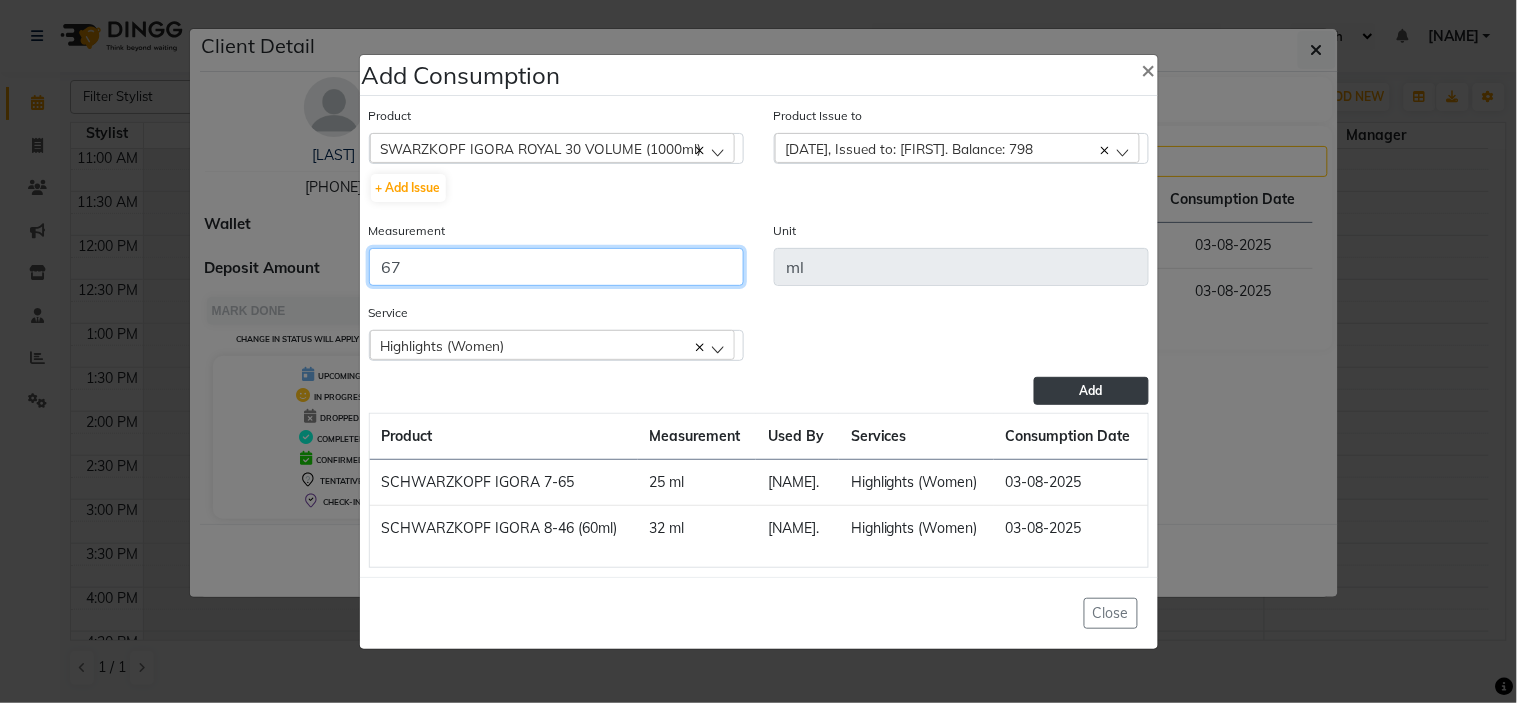 type on "67" 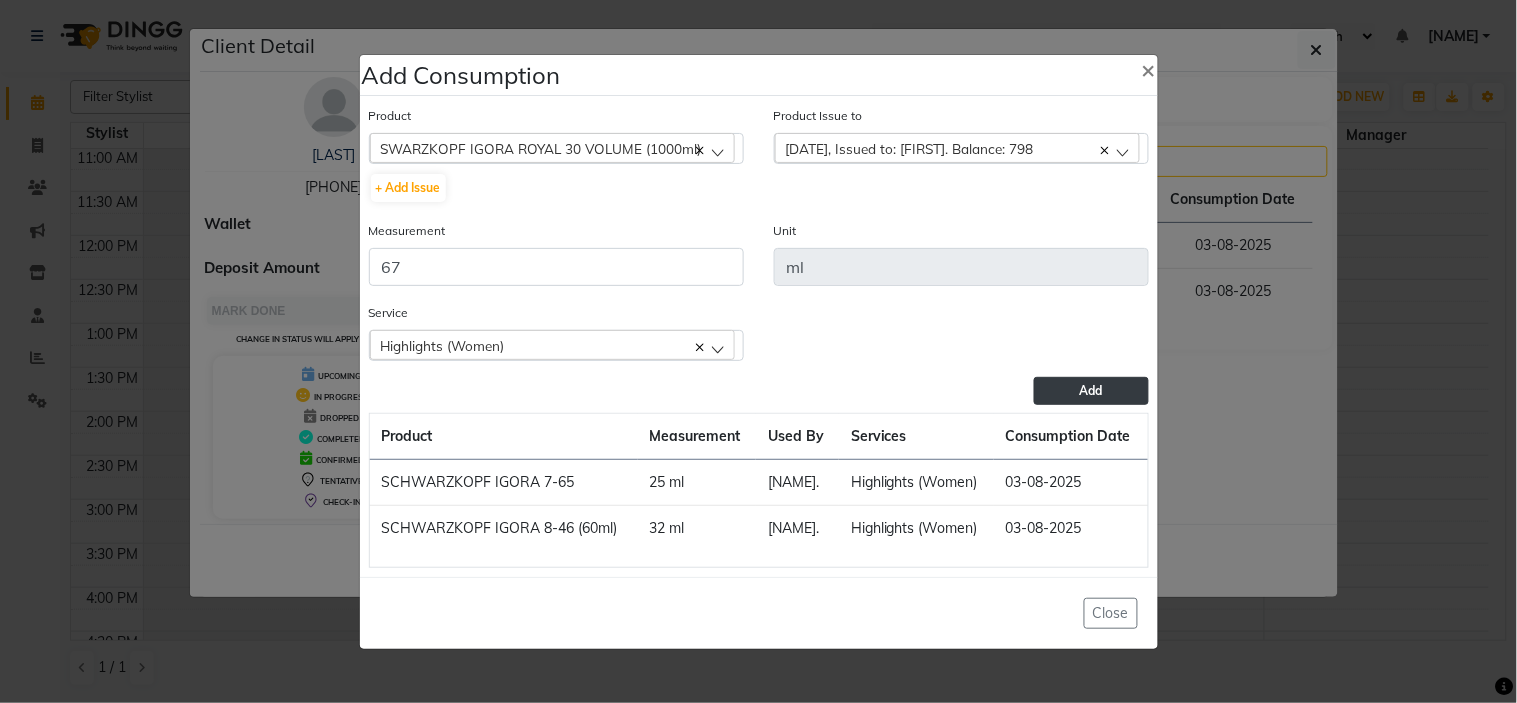 click on "Add" 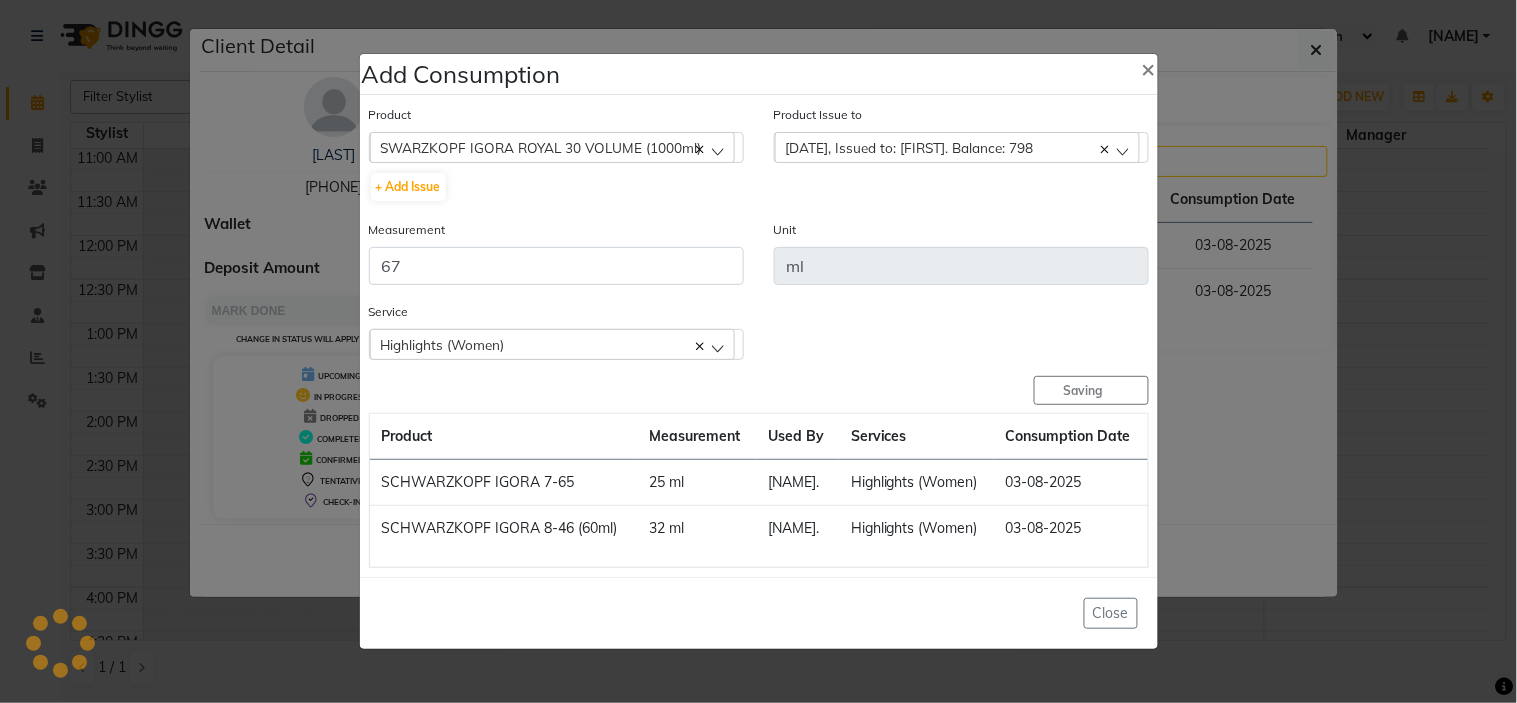 type 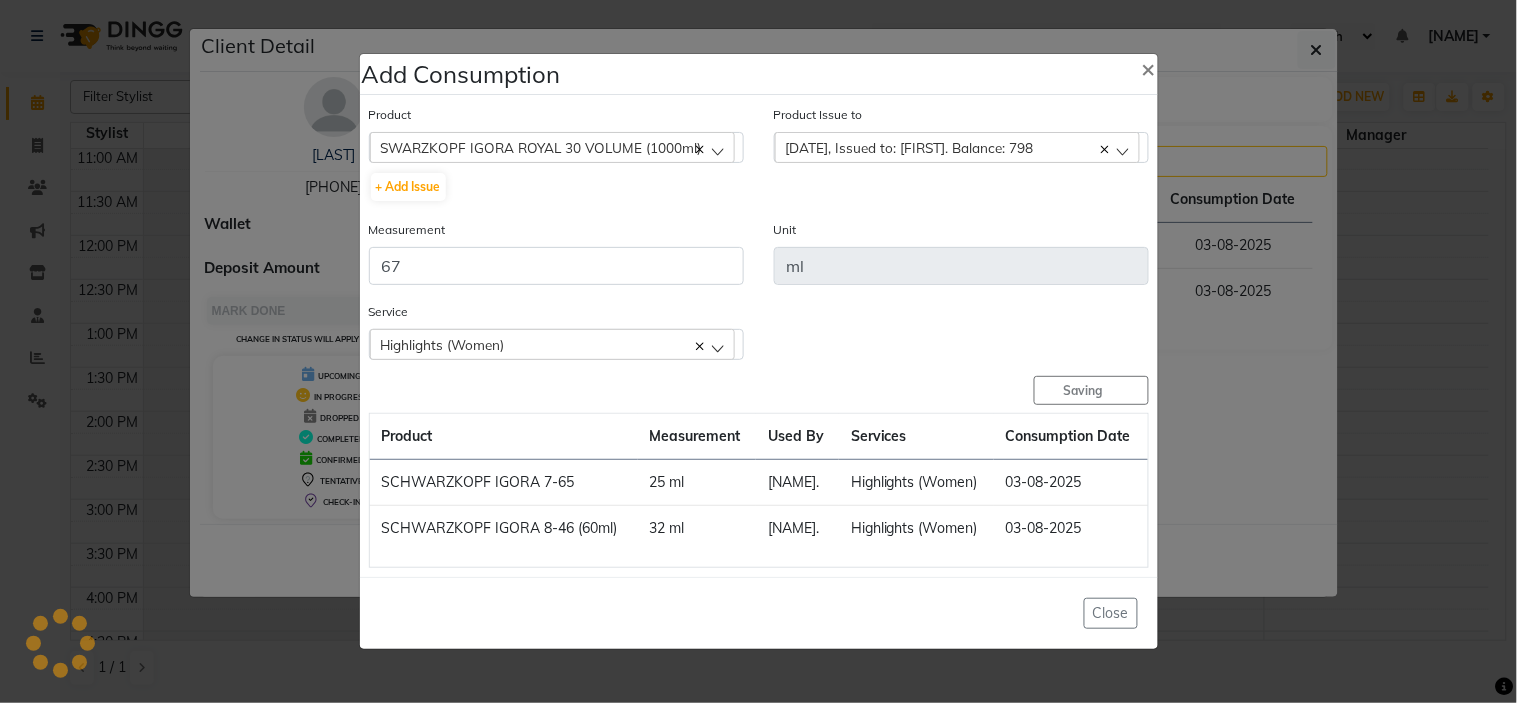 type 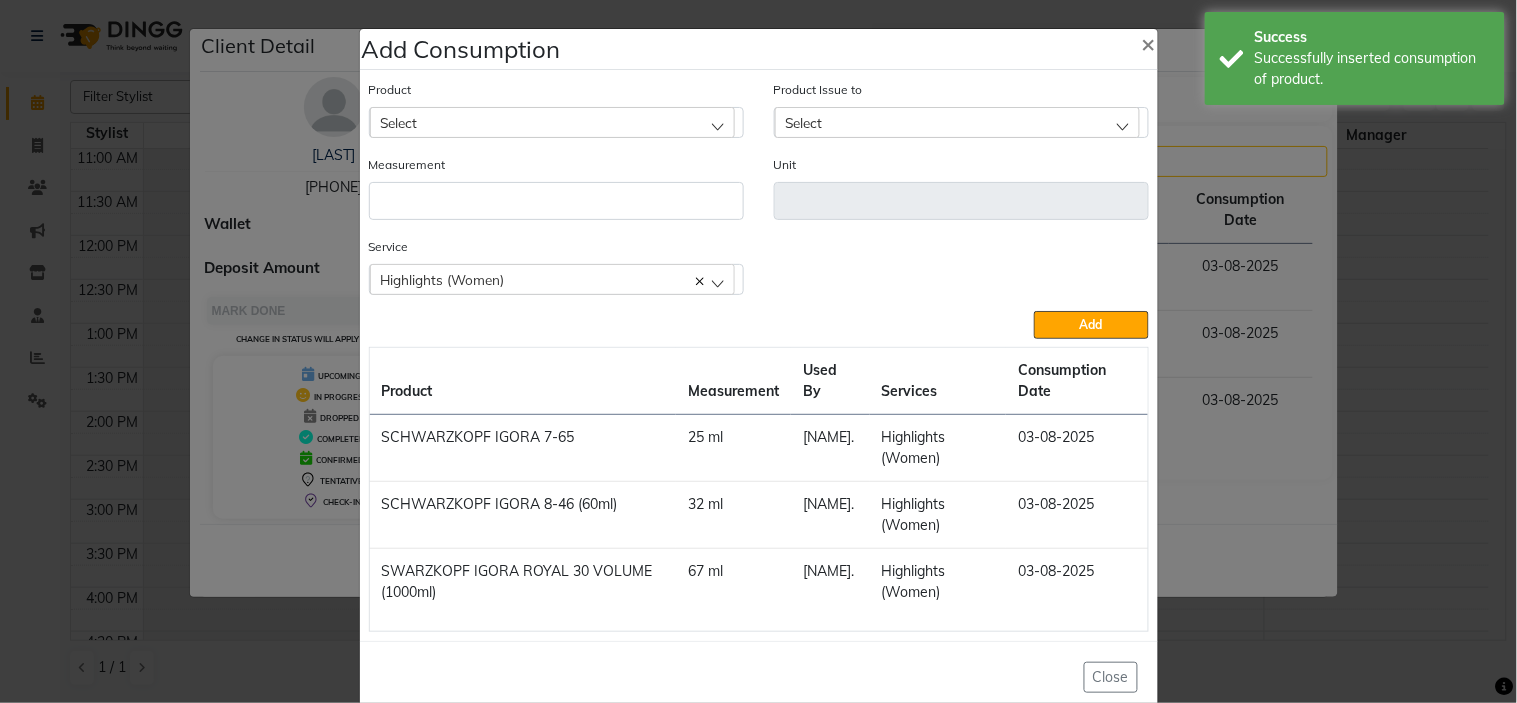 click on "Add Consumption × Product Select ALEO DE-STRESS 10X30G Product Issue to Select 2025-06-07, Issued to: Gunjan., Balance: 798 2024-10-20, Issued to: Ganesh., Balance: 608 Measurement Unit Service  Highlights (Women)  Highlights (Women)  Hair Cuts - Creative Stylist (Women)  Add  Product Measurement Used By Services Consumption Date  SCHWARZKOPF IGORA 7-65   25 ml   Gunjan.   Highlights (Women)   03-08-2025   SCHWARZKOPF IGORA 8-46 (60ml)   32 ml   Gunjan.   Highlights (Women)   03-08-2025   SWARZKOPF IGORA ROYAL 30 VOLUME (1000ml)   67 ml   Gunjan.   Highlights (Women)   03-08-2025   Close" 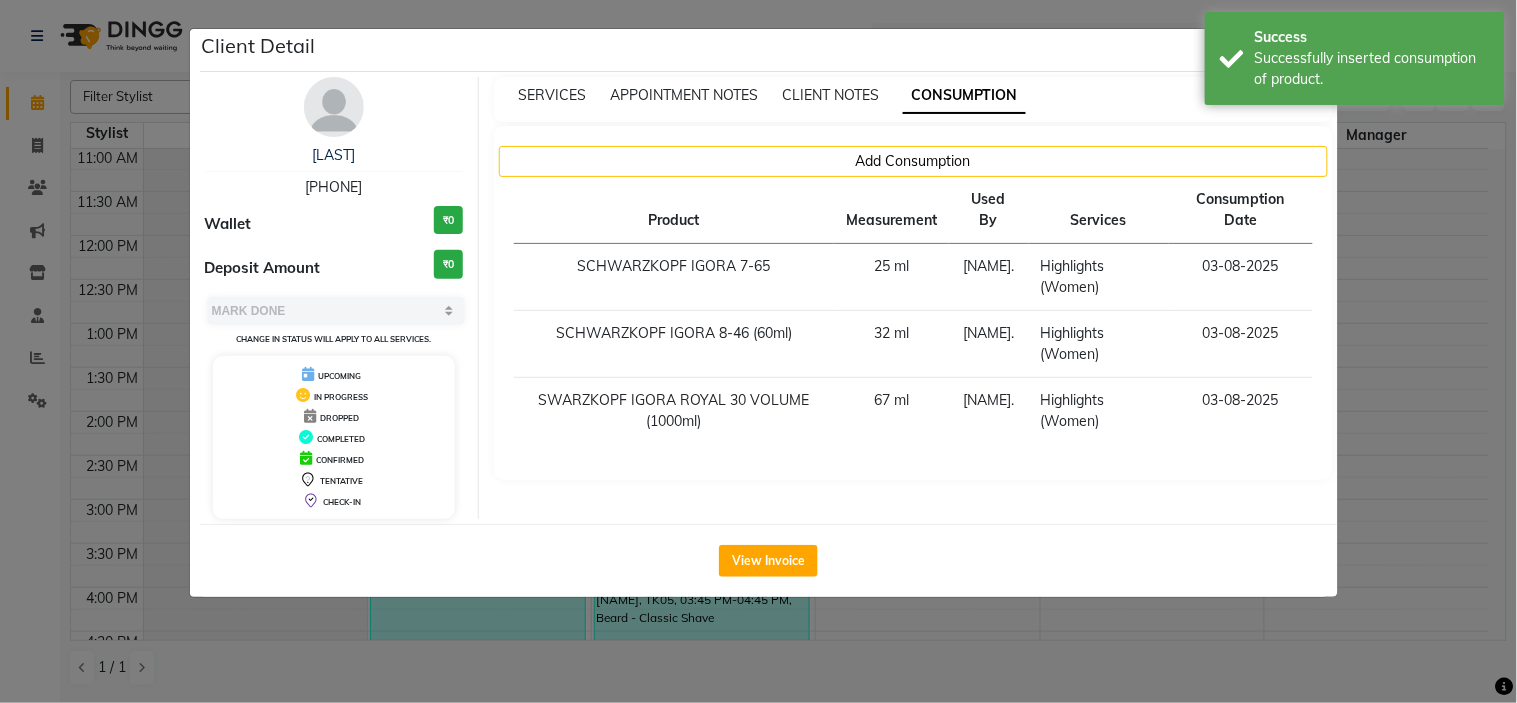 click on "Client Detail  VARNIKA    6398238842 Wallet ₹0 Deposit Amount  ₹0  Select MARK DONE UPCOMING Change in status will apply to all services. UPCOMING IN PROGRESS DROPPED COMPLETED CONFIRMED TENTATIVE CHECK-IN SERVICES APPOINTMENT NOTES CLIENT NOTES CONSUMPTION Add Consumption Product Measurement Used By Services Consumption Date  SCHWARZKOPF IGORA 7-65   25 ml   Gunjan.   Highlights (Women)   03-08-2025   SCHWARZKOPF IGORA 8-46 (60ml)   32 ml   Gunjan.   Highlights (Women)   03-08-2025   SWARZKOPF IGORA ROYAL 30 VOLUME (1000ml)   67 ml   Gunjan.   Highlights (Women)   03-08-2025   View Invoice" 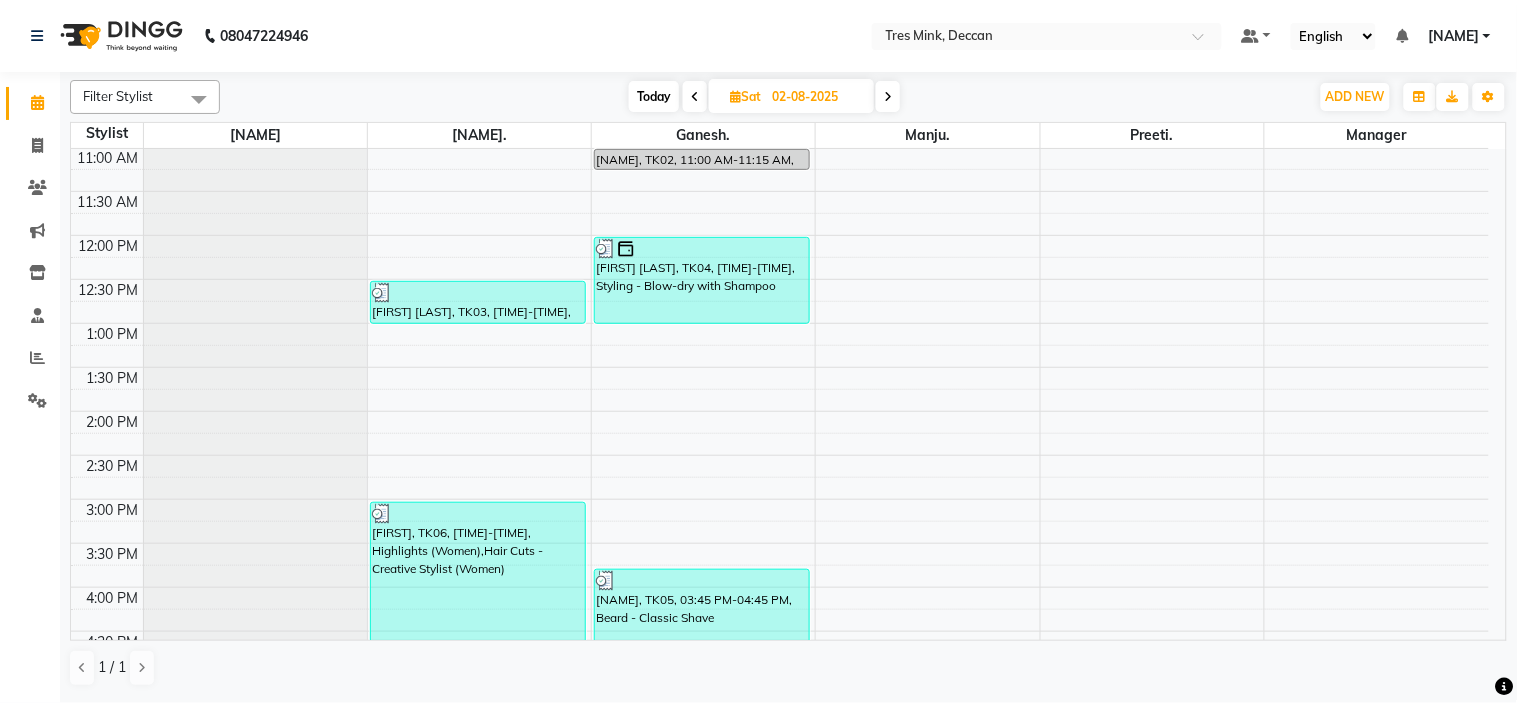 click on "Today" at bounding box center [654, 96] 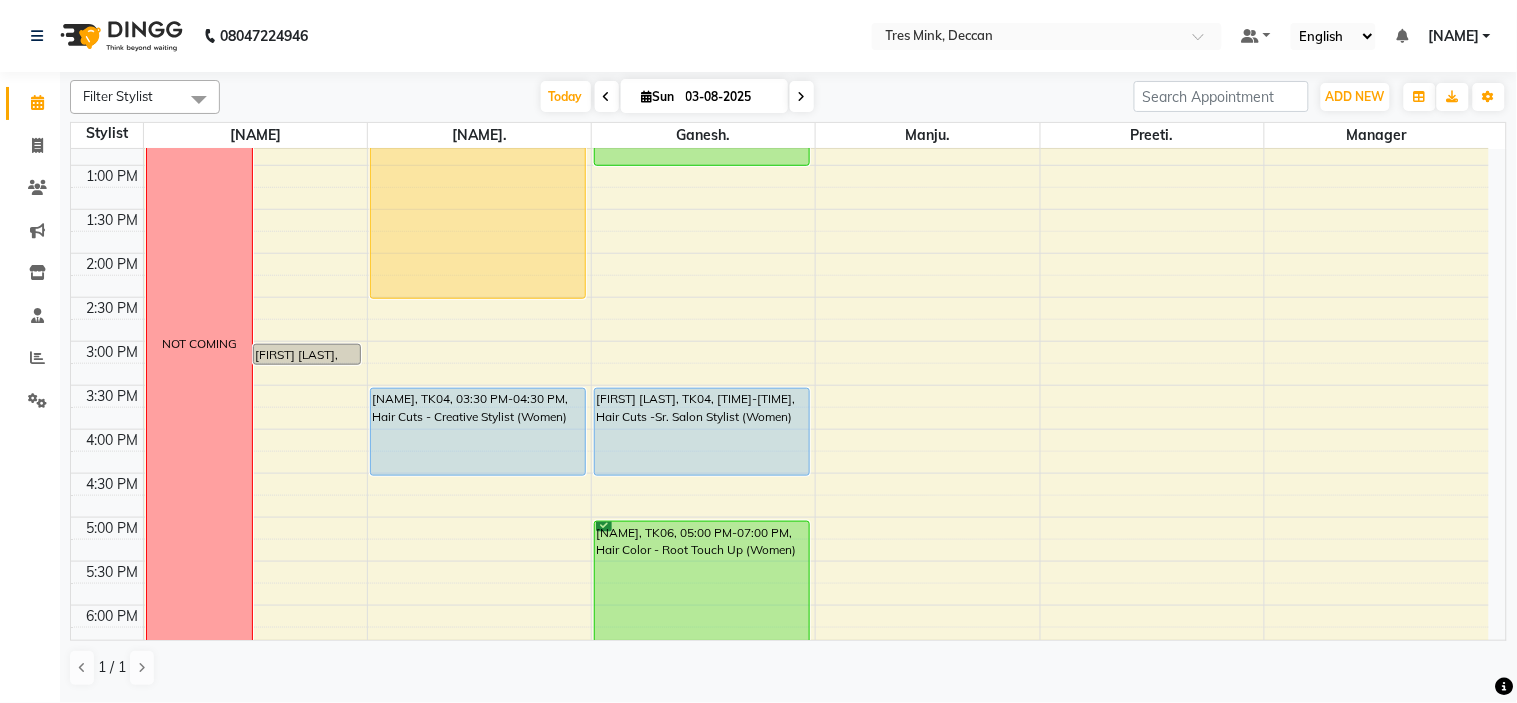 scroll, scrollTop: 324, scrollLeft: 0, axis: vertical 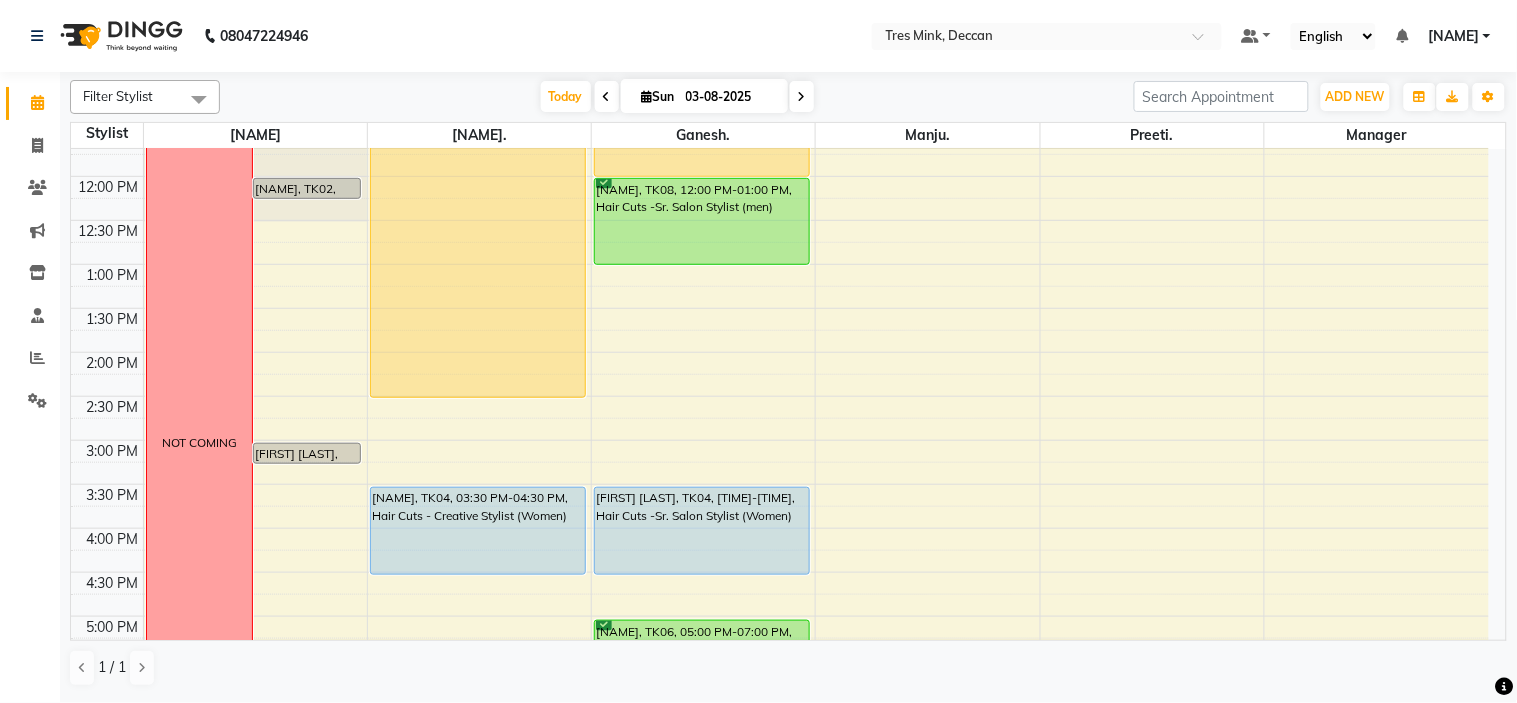 click on "8:00 AM 8:30 AM 9:00 AM 9:30 AM 10:00 AM 10:30 AM 11:00 AM 11:30 AM 12:00 PM 12:30 PM 1:00 PM 1:30 PM 2:00 PM 2:30 PM 3:00 PM 3:30 PM 4:00 PM 4:30 PM 5:00 PM 5:30 PM 6:00 PM 6:30 PM 7:00 PM 7:30 PM 8:00 PM 8:30 PM  NOT COMING     Kautuka Shah, TK02, 12:00 PM-12:15 PM, Hair Cuts - Creative Director (Women)    Simone Gangal, TK01, 03:00 PM-03:15 PM, Hair Cuts - Creative Director (Women)    Reshma Soman, TK03, 10:30 AM-02:30 PM, Highlights (Women)    Himani D, TK04, 03:30 PM-04:30 PM, Hair Cuts - Creative Stylist (Women)     Amruta, TK07, 11:00 AM-12:00 PM, Hair Cuts -Sr. Salon Stylist (Women)     Gunjan Yogi, TK08, 12:00 PM-01:00 PM, Hair Cuts -Sr. Salon Stylist (men)    Himani D, TK04, 03:30 PM-04:30 PM, Hair Cuts -Sr. Salon Stylist (Women)     Ajita Shaikh, TK06, 05:00 PM-07:00 PM, Hair Color - Root Touch Up (Women)" at bounding box center (780, 396) 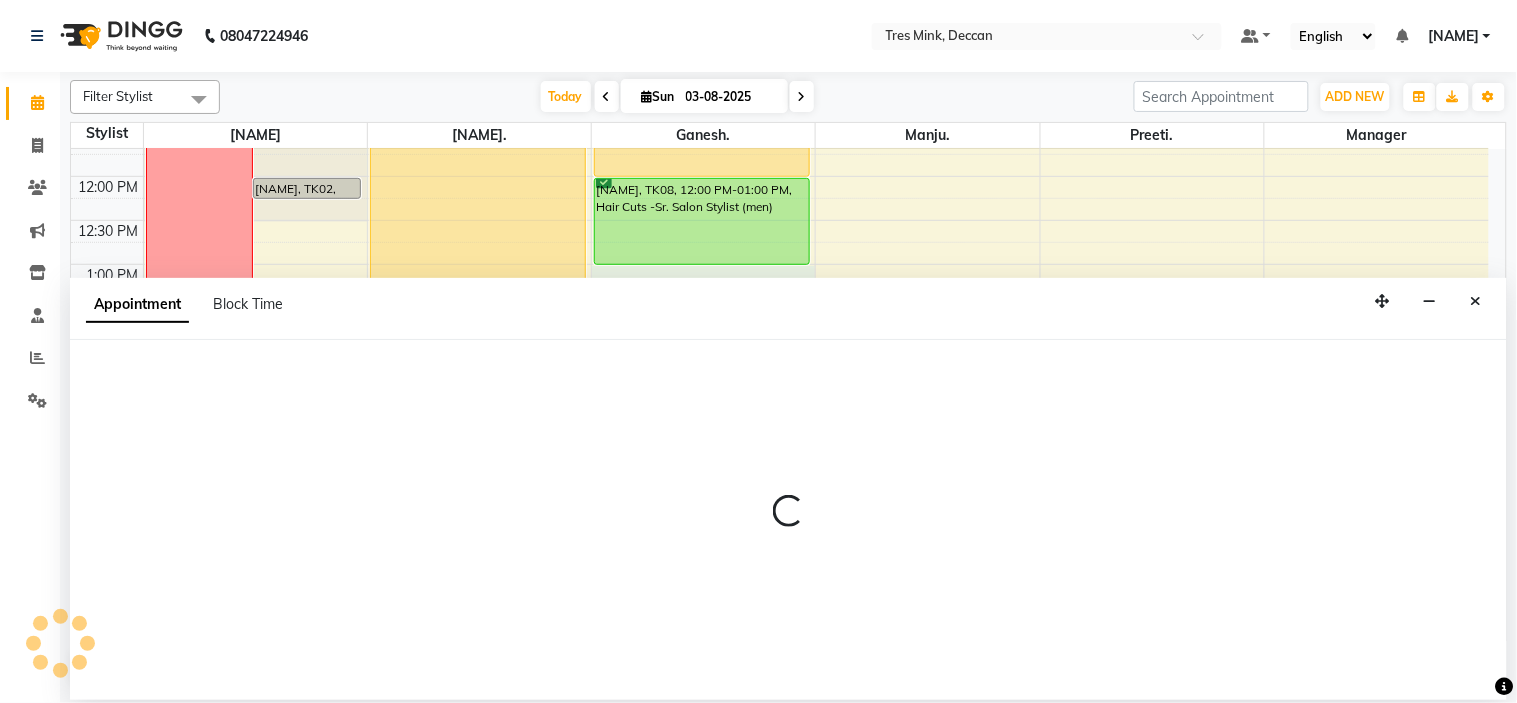 select on "59501" 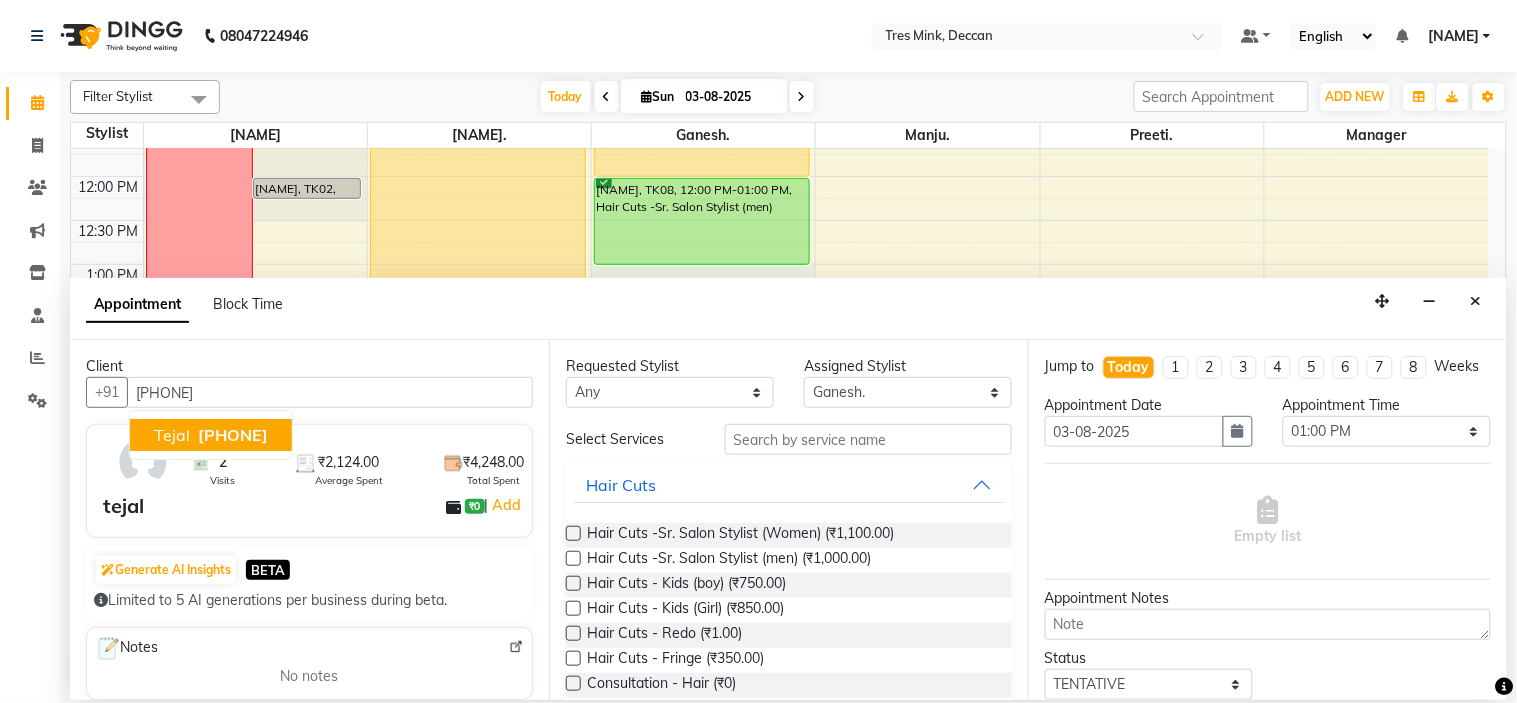 click on "[PHONE]" at bounding box center [231, 435] 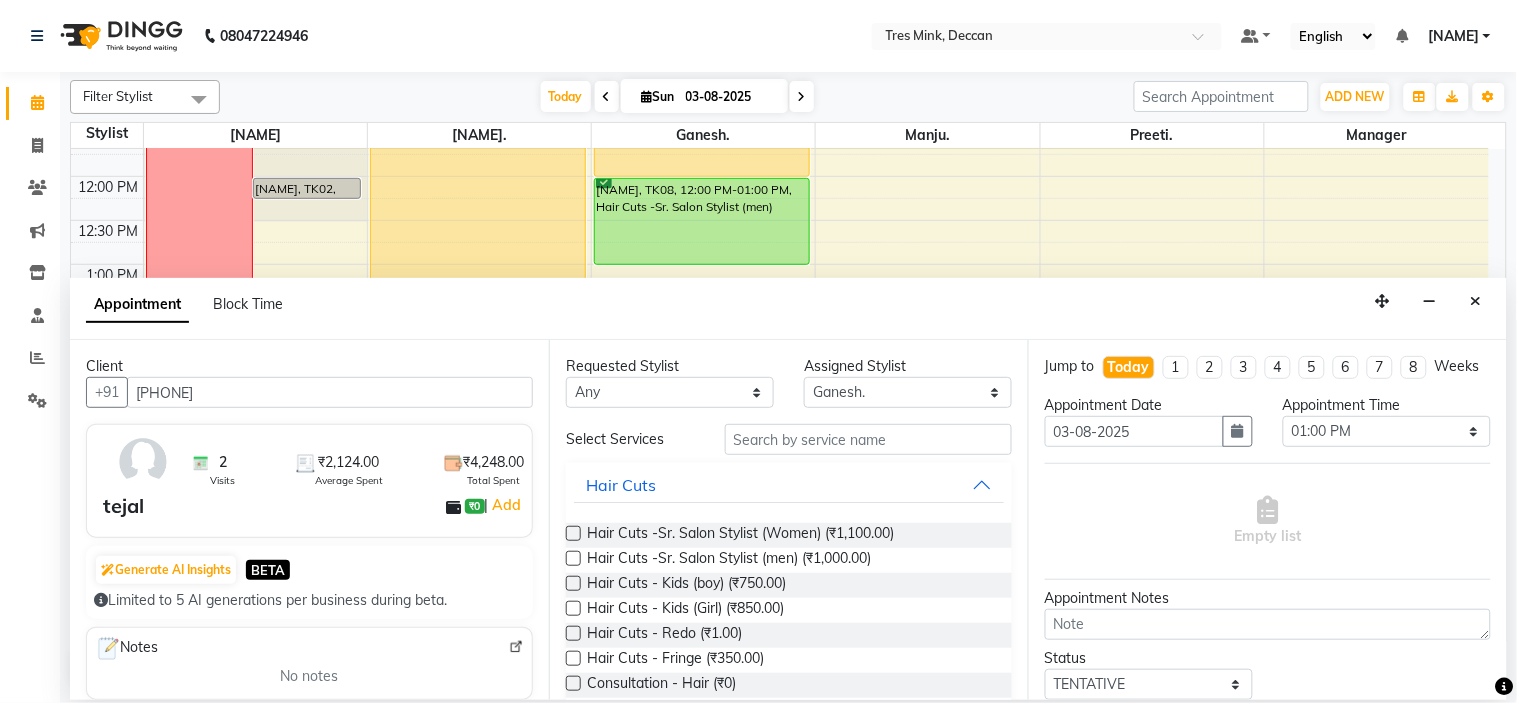 type on "[PHONE]" 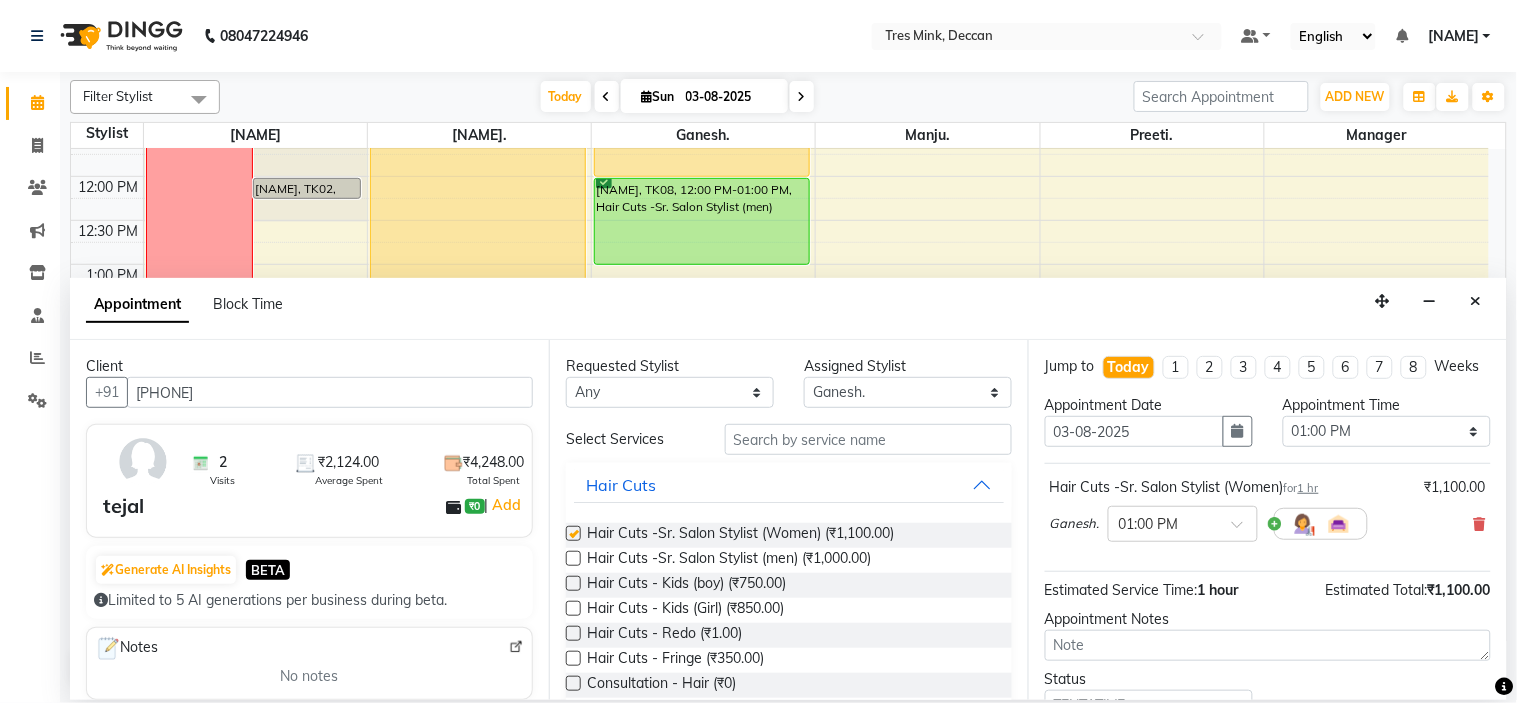 checkbox on "false" 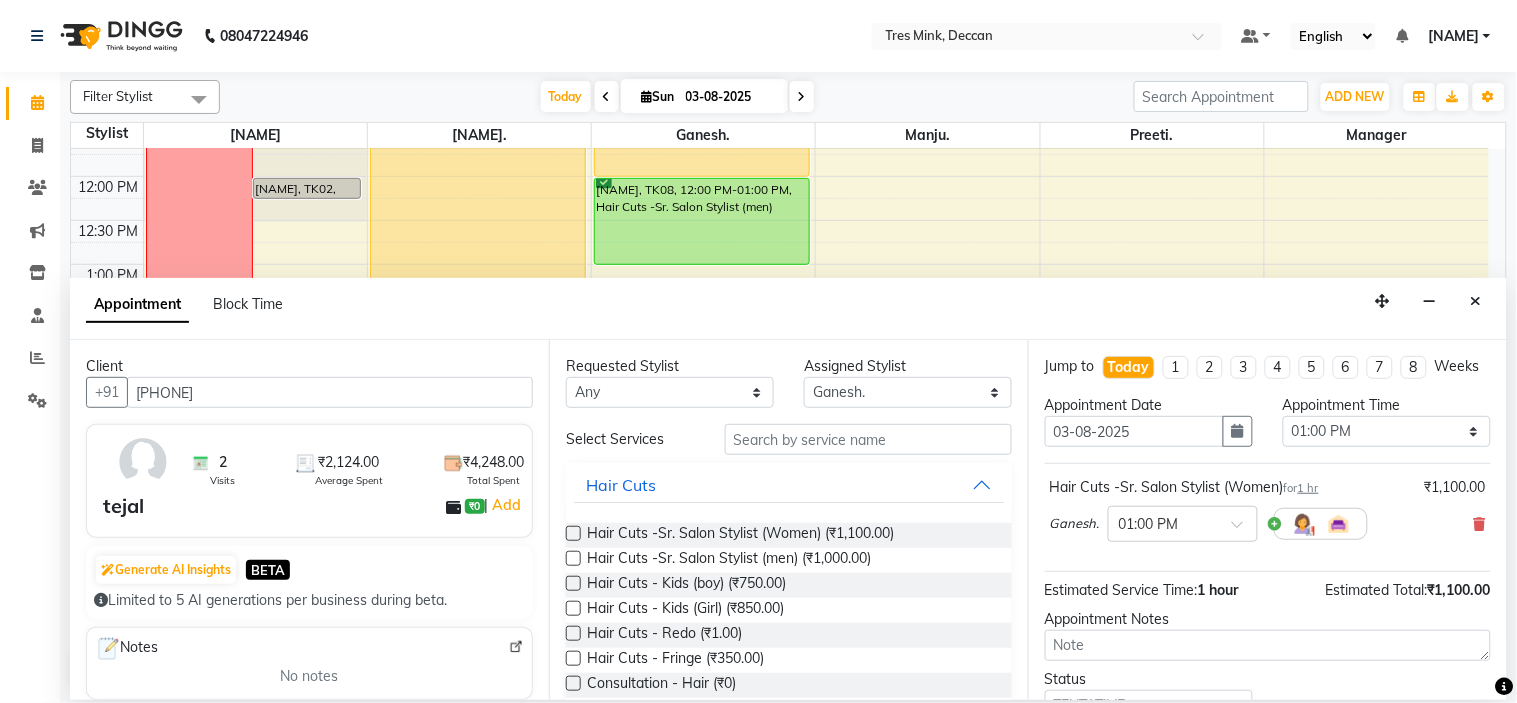scroll, scrollTop: 111, scrollLeft: 0, axis: vertical 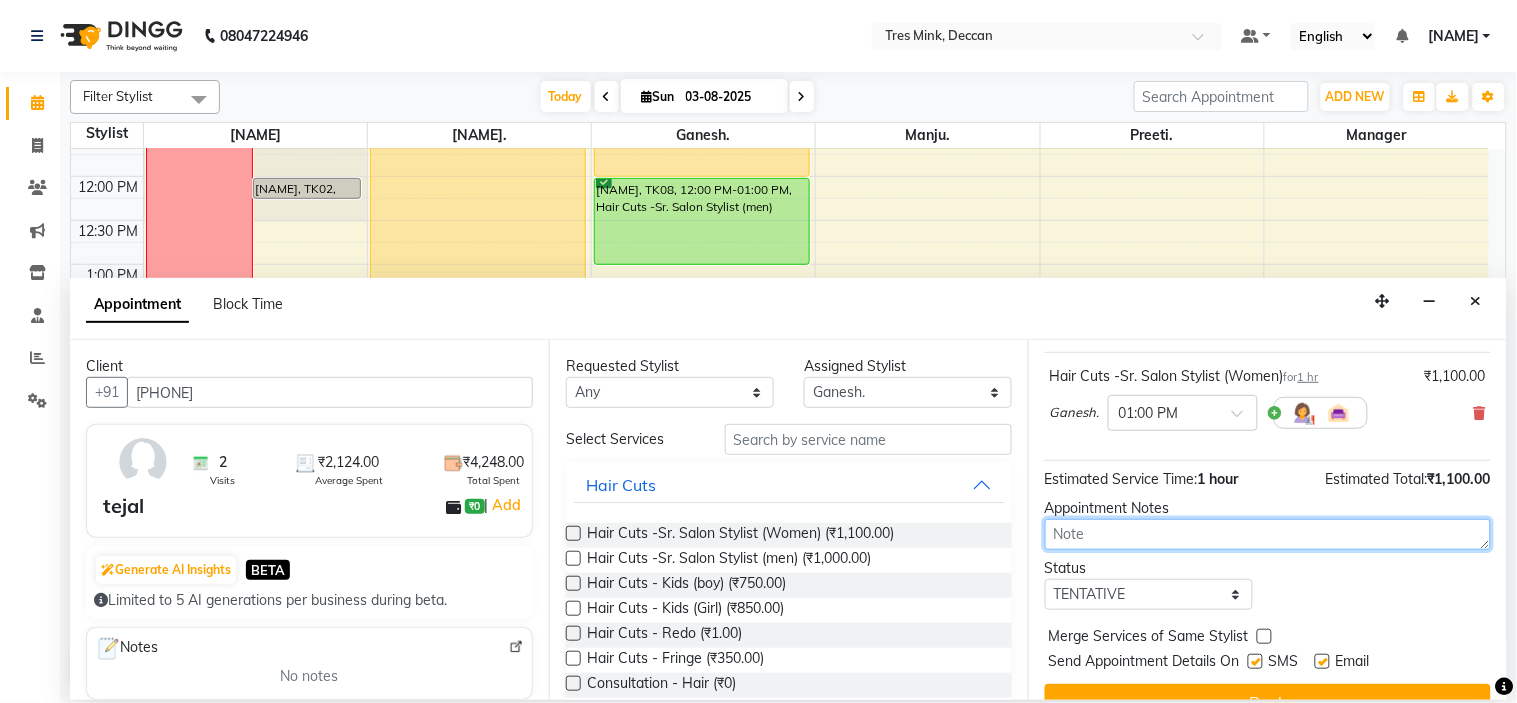 click at bounding box center [1268, 534] 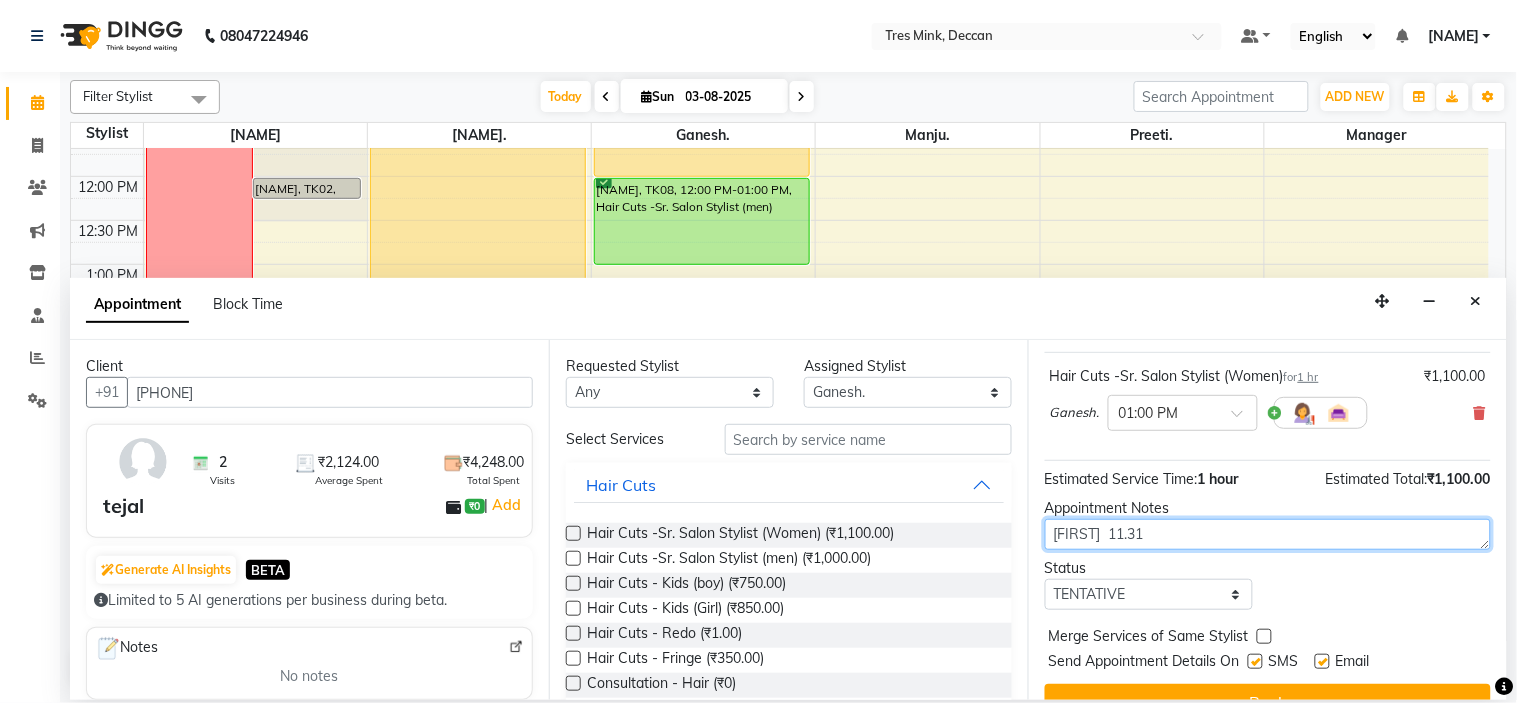 type on "PARIMEETA  11.31" 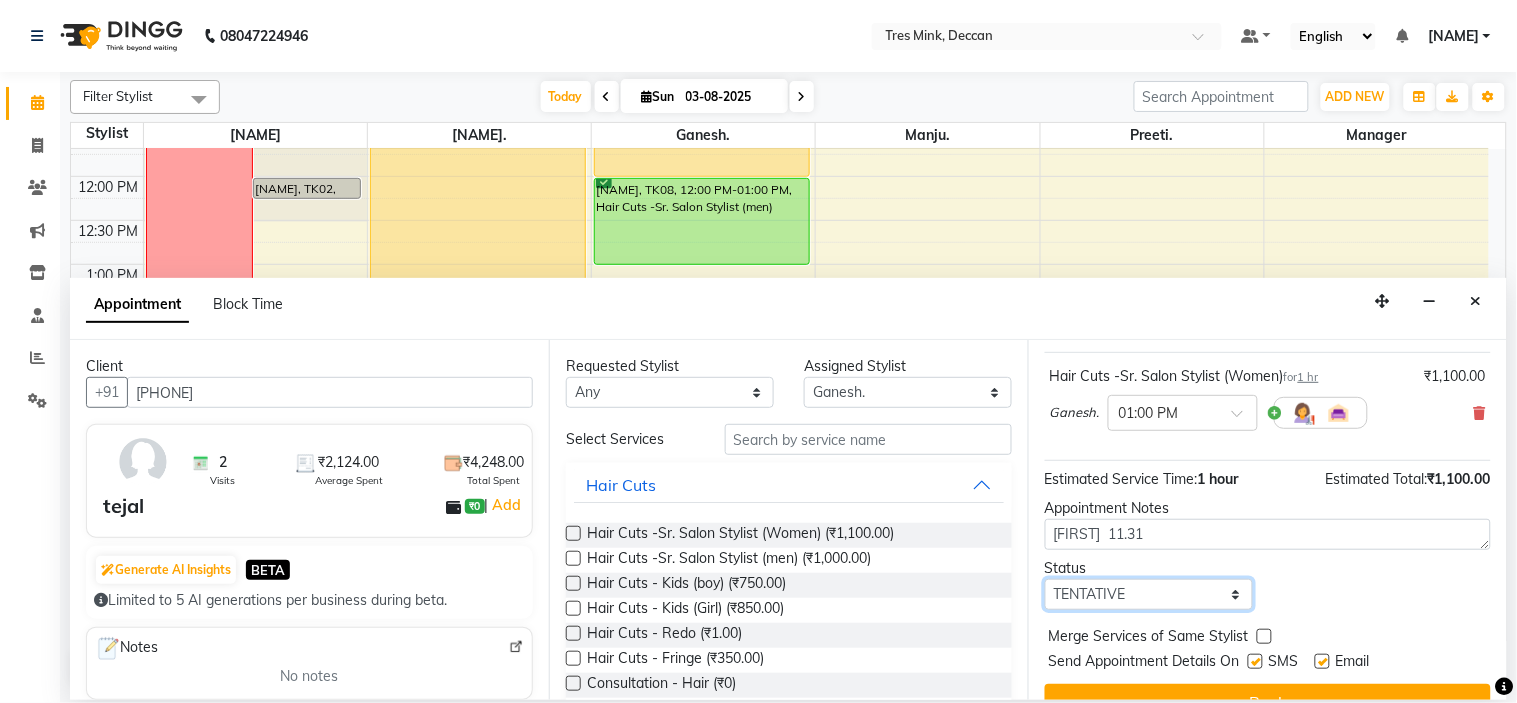 click on "Select TENTATIVE CONFIRM CHECK-IN UPCOMING" at bounding box center [1149, 594] 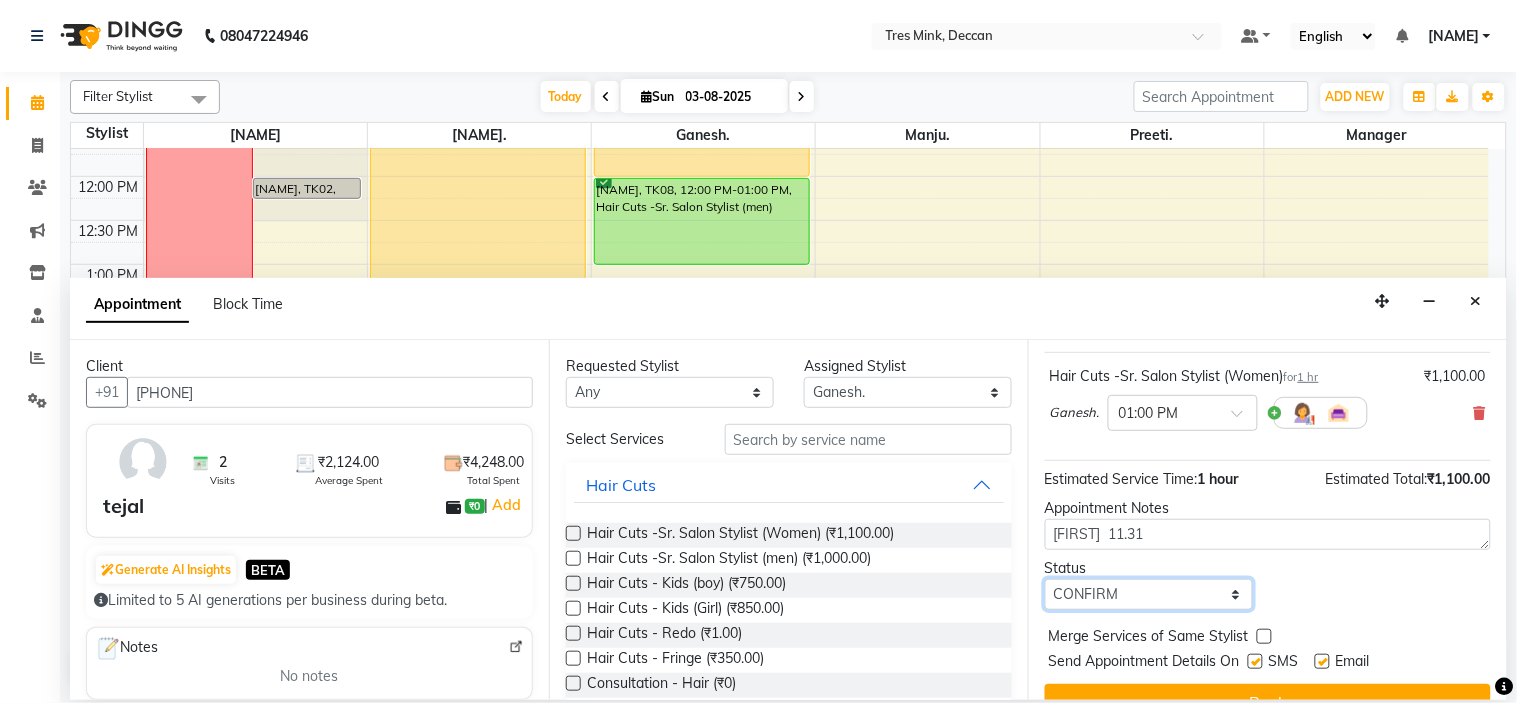 click on "Select TENTATIVE CONFIRM CHECK-IN UPCOMING" at bounding box center [1149, 594] 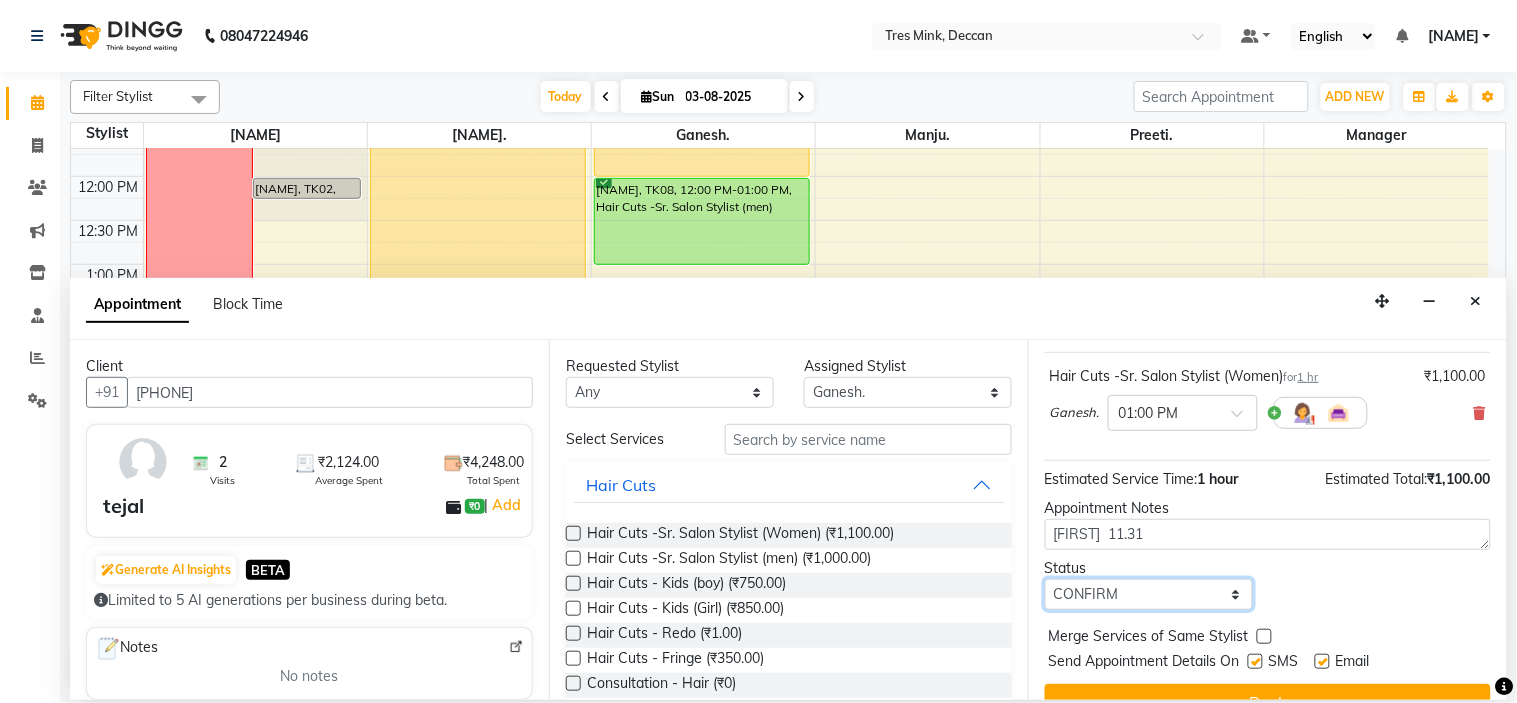 scroll, scrollTop: 166, scrollLeft: 0, axis: vertical 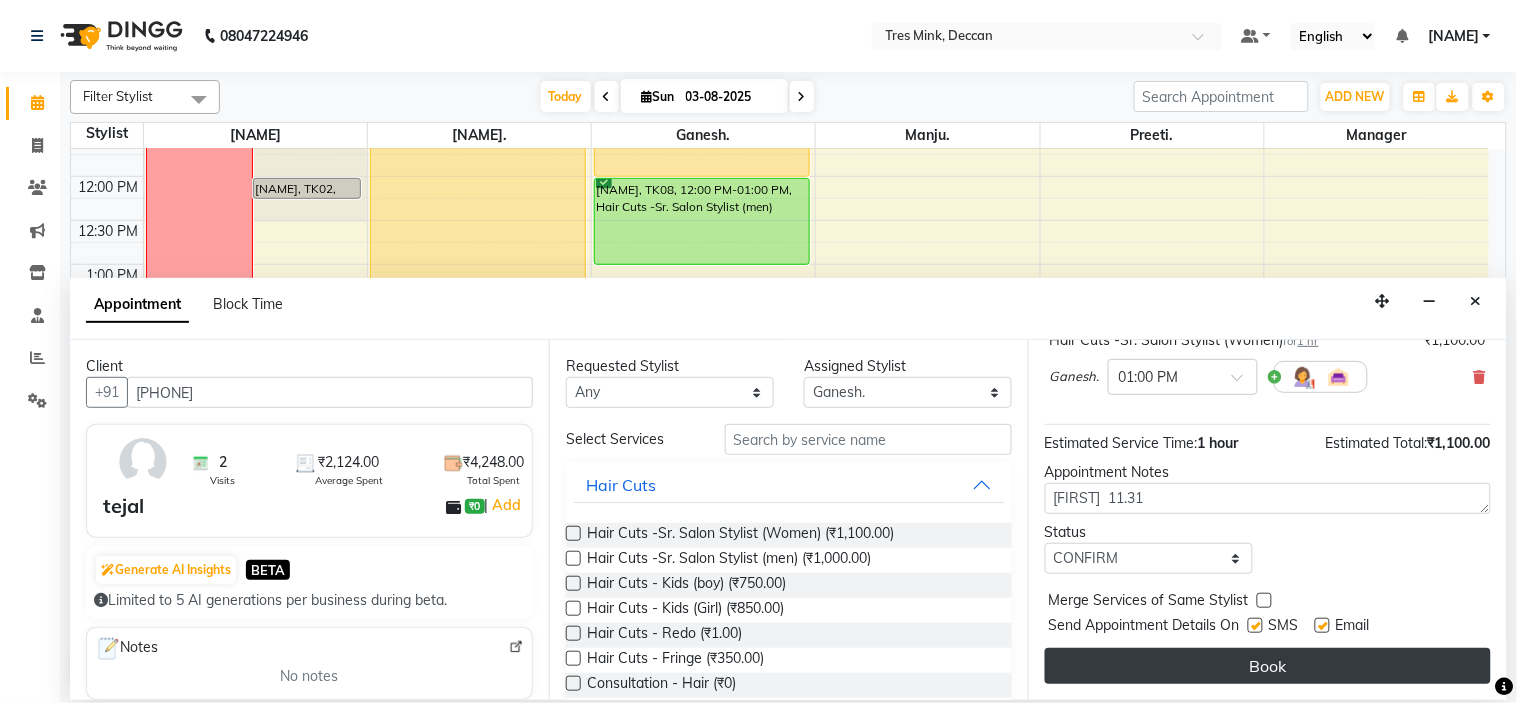 click on "Book" at bounding box center (1268, 666) 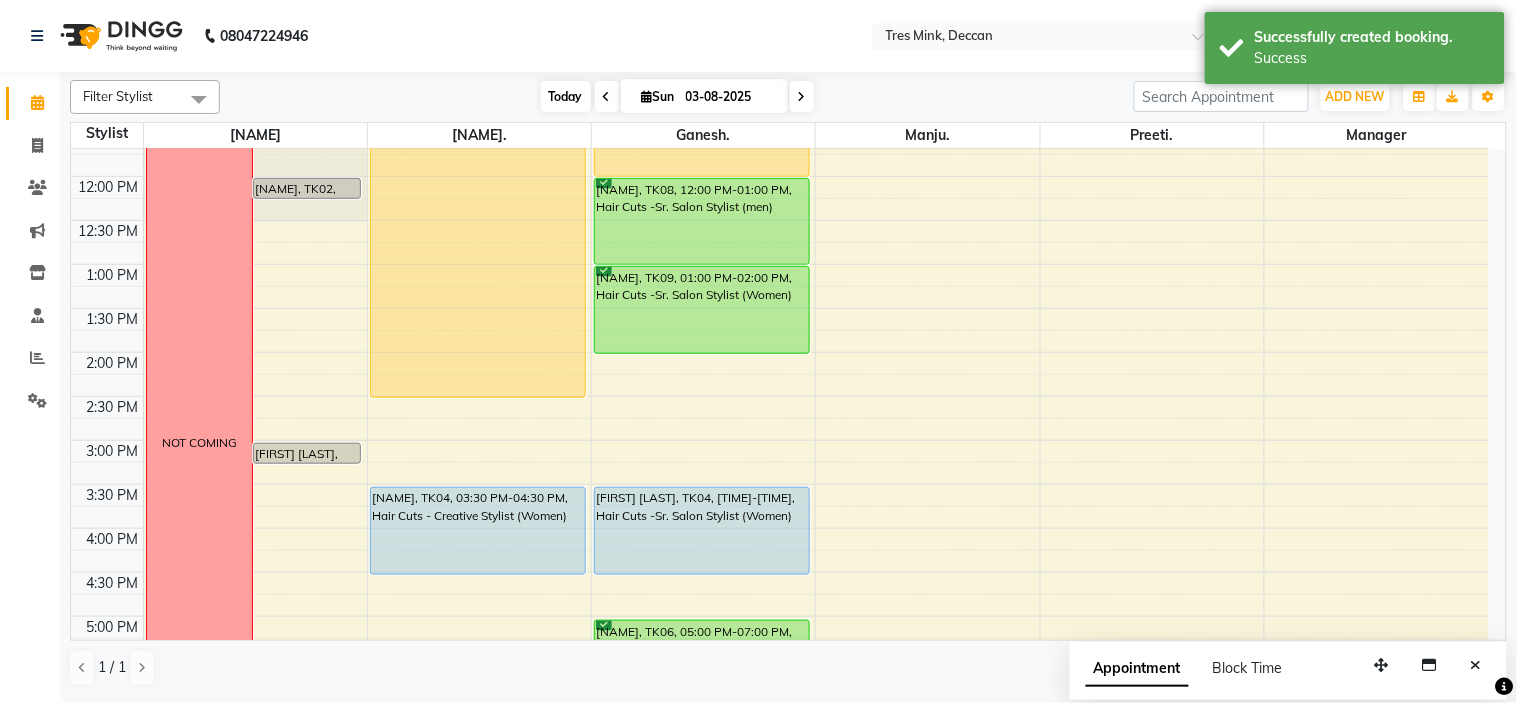 click on "Today" at bounding box center (566, 96) 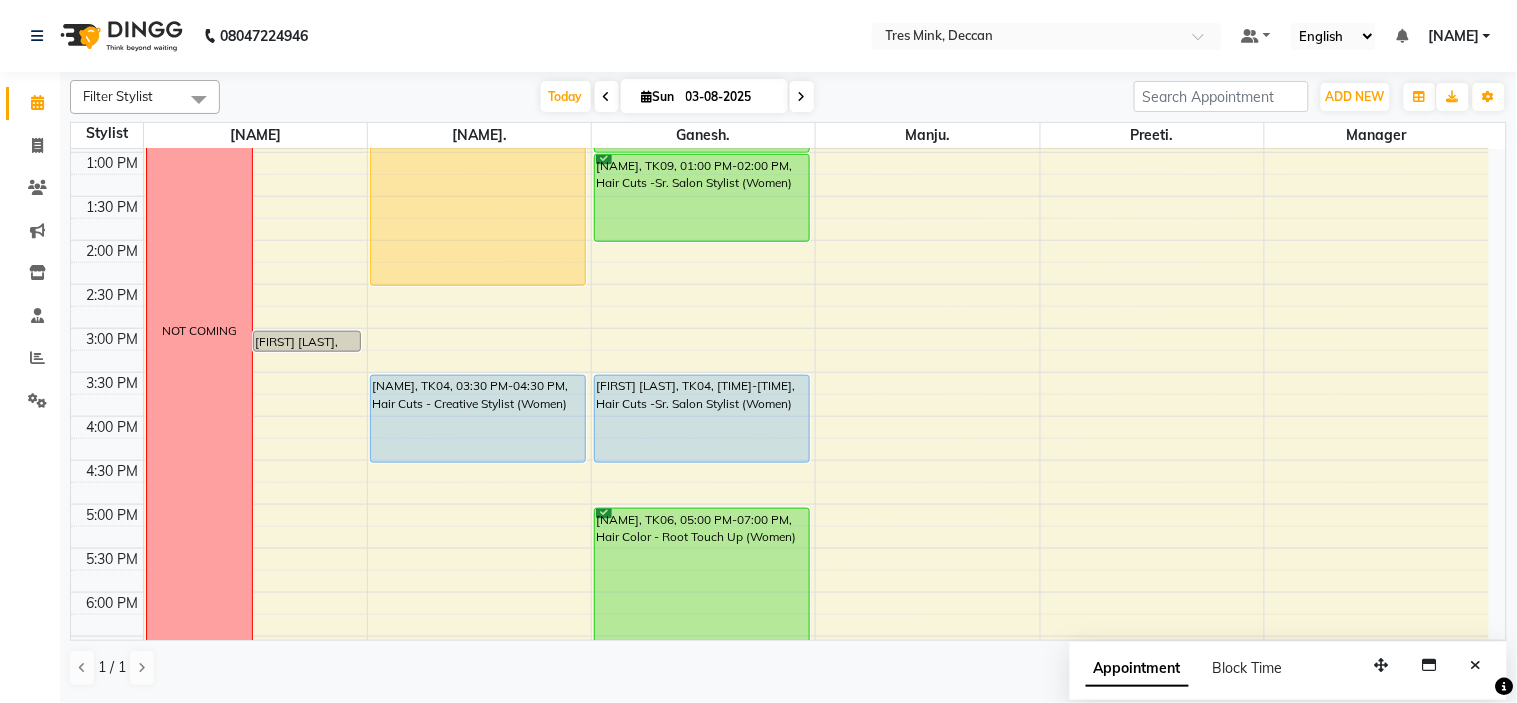 scroll, scrollTop: 434, scrollLeft: 0, axis: vertical 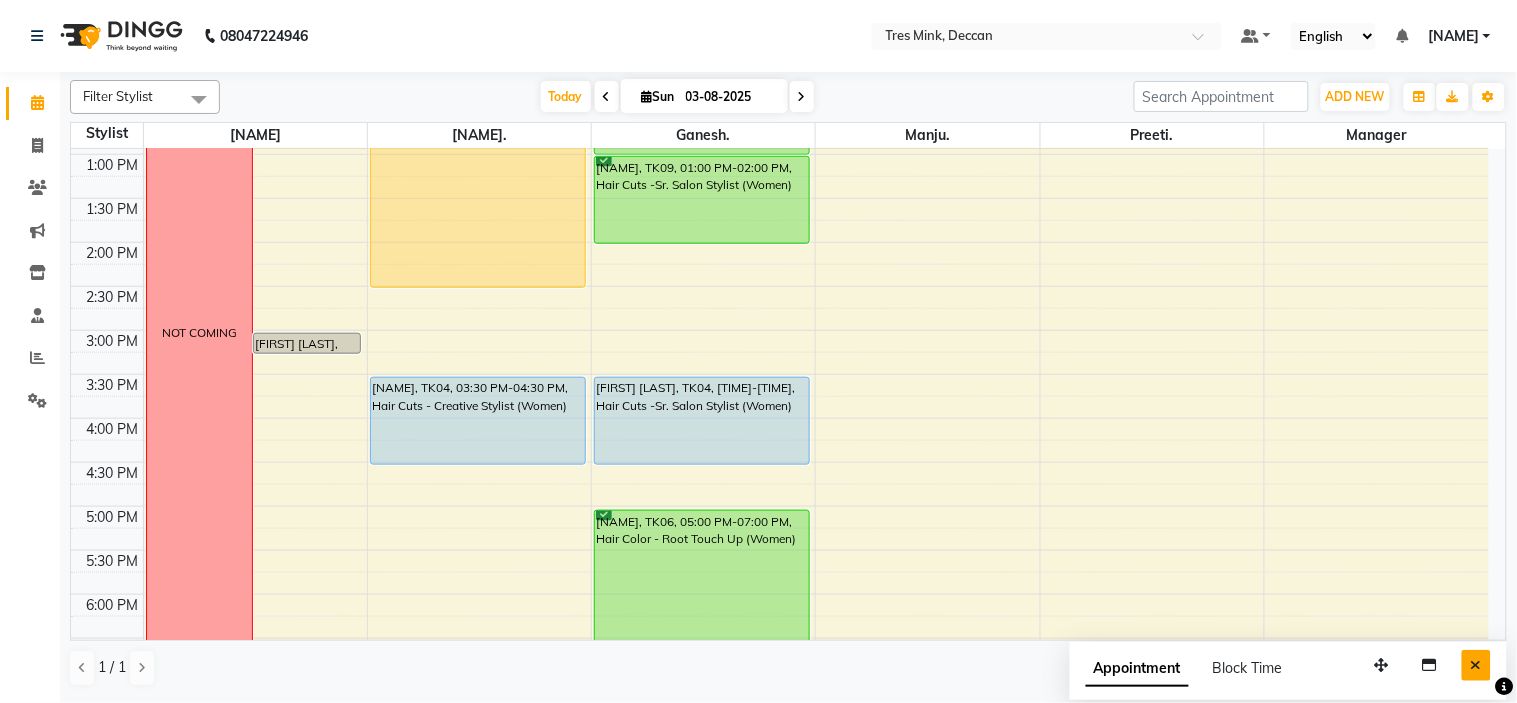 click at bounding box center (1476, 665) 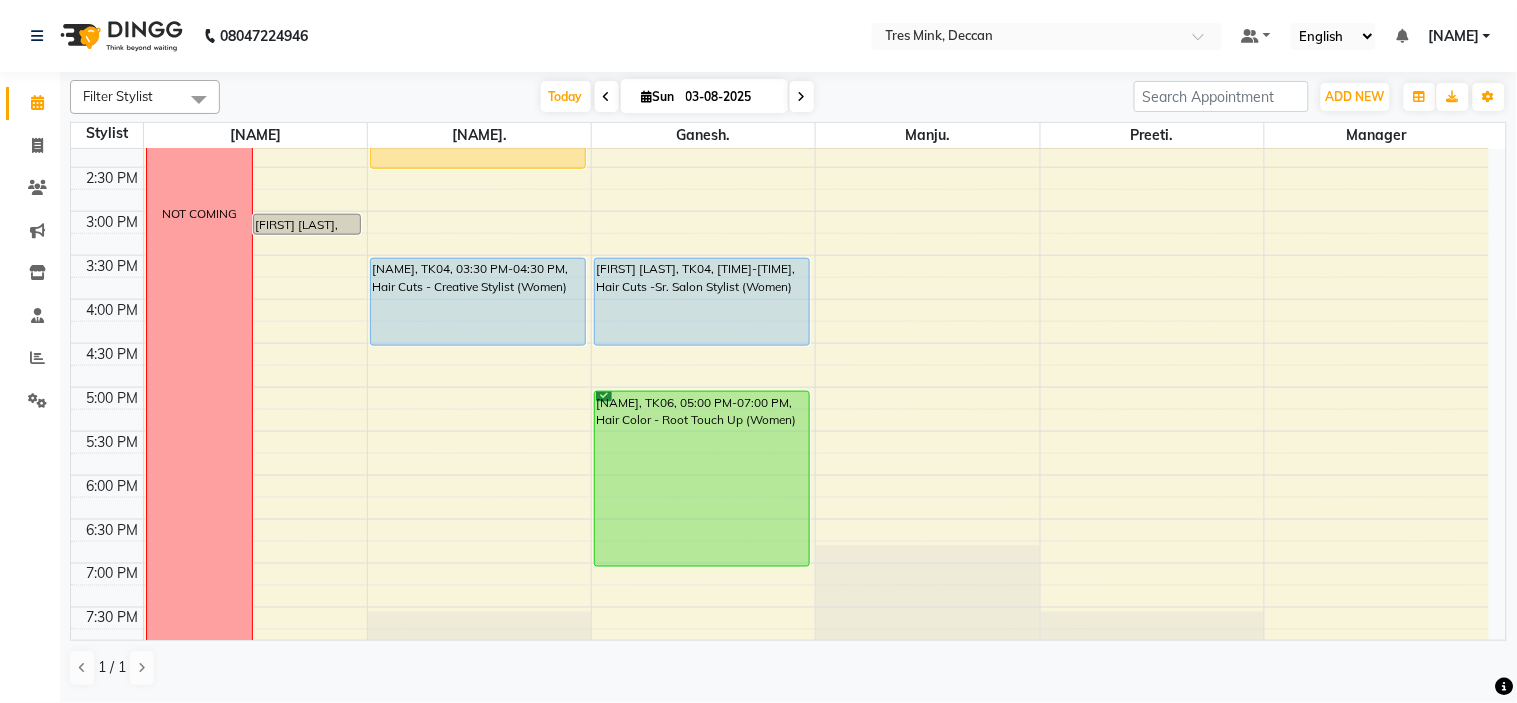 scroll, scrollTop: 213, scrollLeft: 0, axis: vertical 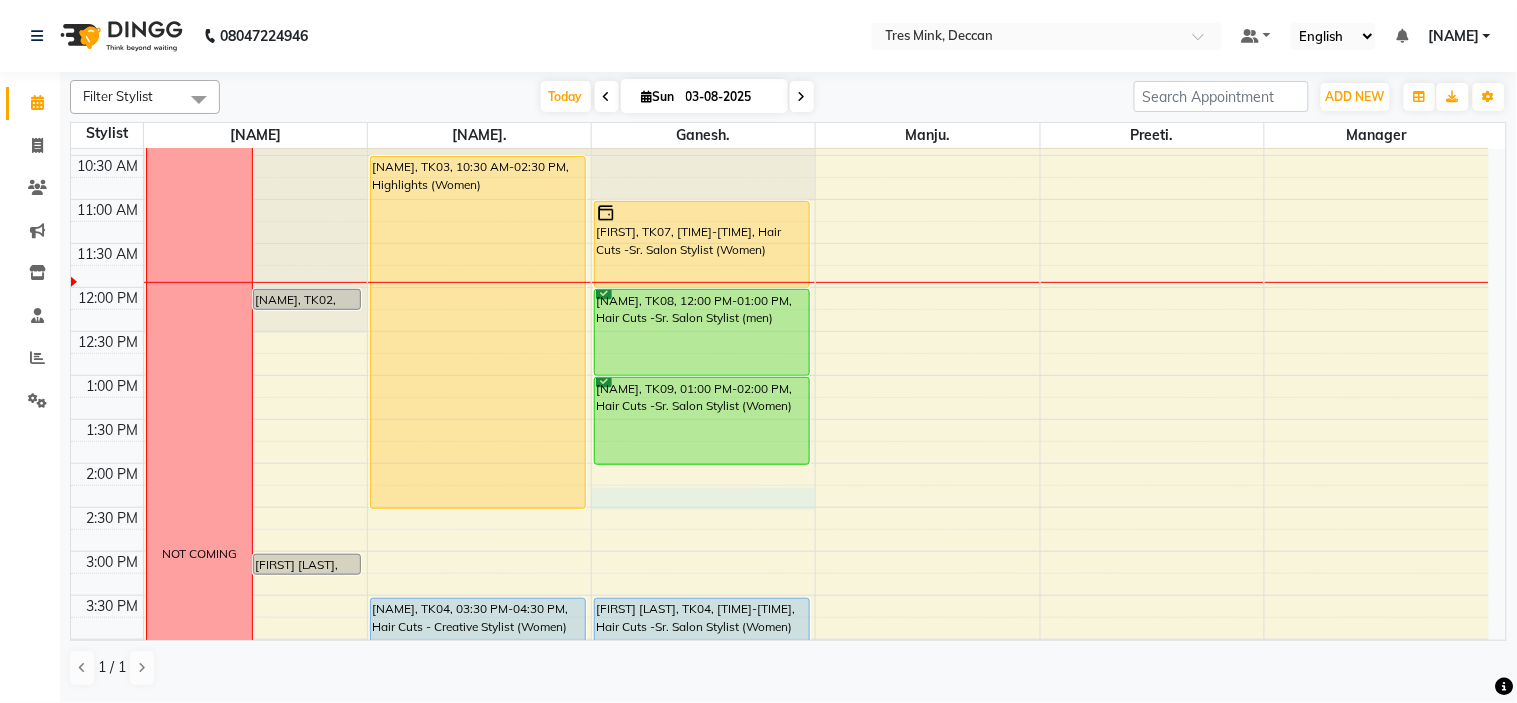 click on "8:00 AM 8:30 AM 9:00 AM 9:30 AM 10:00 AM 10:30 AM 11:00 AM 11:30 AM 12:00 PM 12:30 PM 1:00 PM 1:30 PM 2:00 PM 2:30 PM 3:00 PM 3:30 PM 4:00 PM 4:30 PM 5:00 PM 5:30 PM 6:00 PM 6:30 PM 7:00 PM 7:30 PM 8:00 PM 8:30 PM  NOT COMING     Kautuka Shah, TK02, 12:00 PM-12:15 PM, Hair Cuts - Creative Director (Women)    Simone Gangal, TK01, 03:00 PM-03:15 PM, Hair Cuts - Creative Director (Women)    Reshma Soman, TK03, 10:30 AM-02:30 PM, Highlights (Women)    Himani D, TK04, 03:30 PM-04:30 PM, Hair Cuts - Creative Stylist (Women)     Amruta, TK07, 11:00 AM-12:00 PM, Hair Cuts -Sr. Salon Stylist (Women)     Gunjan Yogi, TK08, 12:00 PM-01:00 PM, Hair Cuts -Sr. Salon Stylist (men)     tejal, TK09, 01:00 PM-02:00 PM, Hair Cuts -Sr. Salon Stylist (Women)    Himani D, TK04, 03:30 PM-04:30 PM, Hair Cuts -Sr. Salon Stylist (Women)     Ajita Shaikh, TK06, 05:00 PM-07:00 PM, Hair Color - Root Touch Up (Women)" at bounding box center [780, 507] 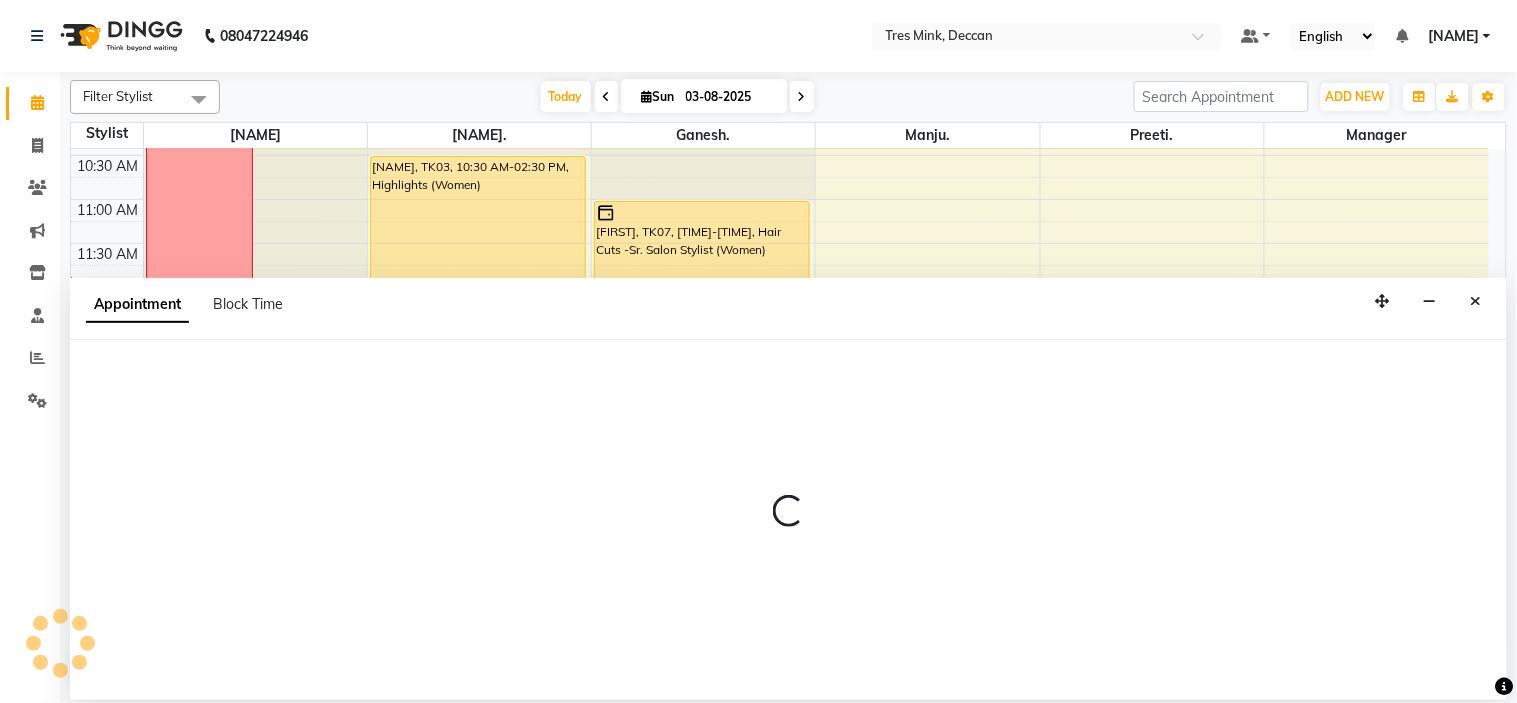 select on "59501" 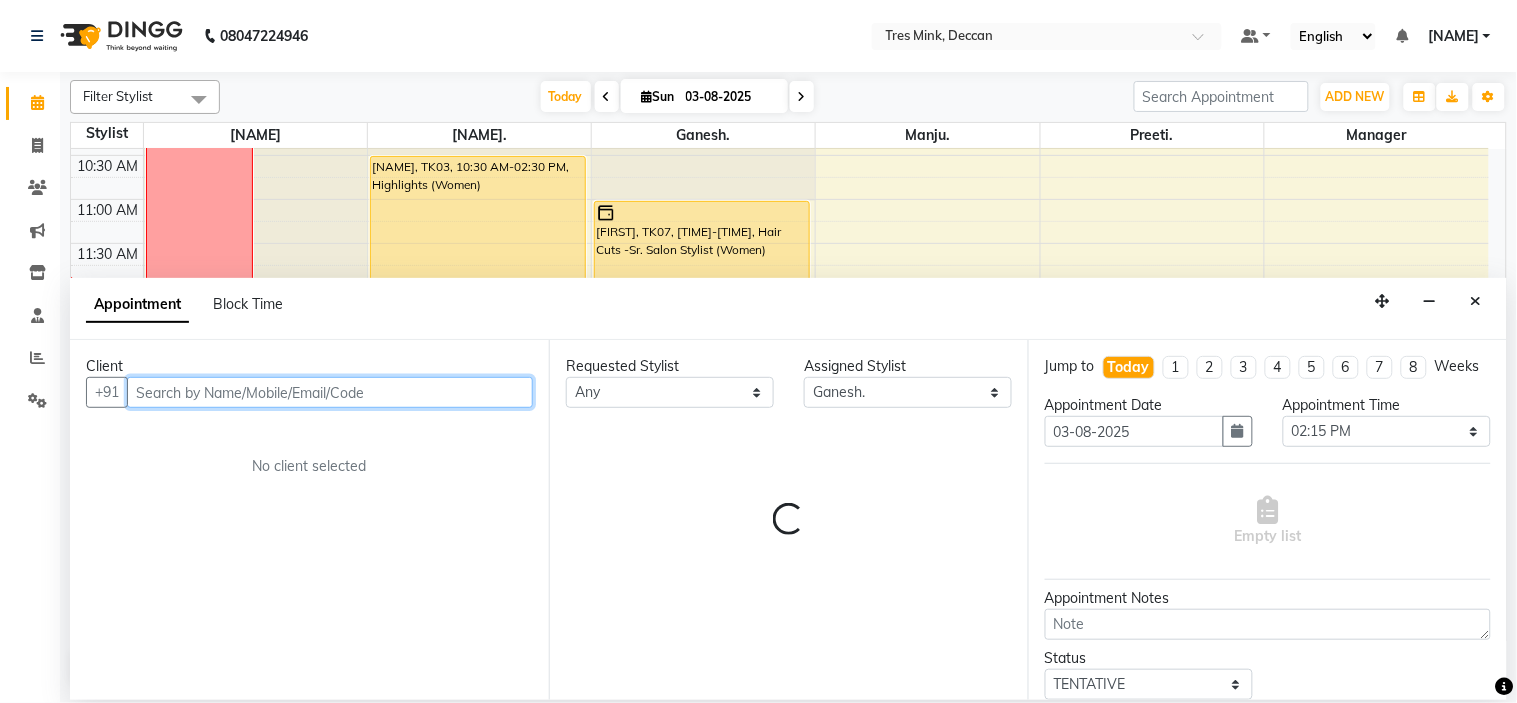 click at bounding box center (330, 392) 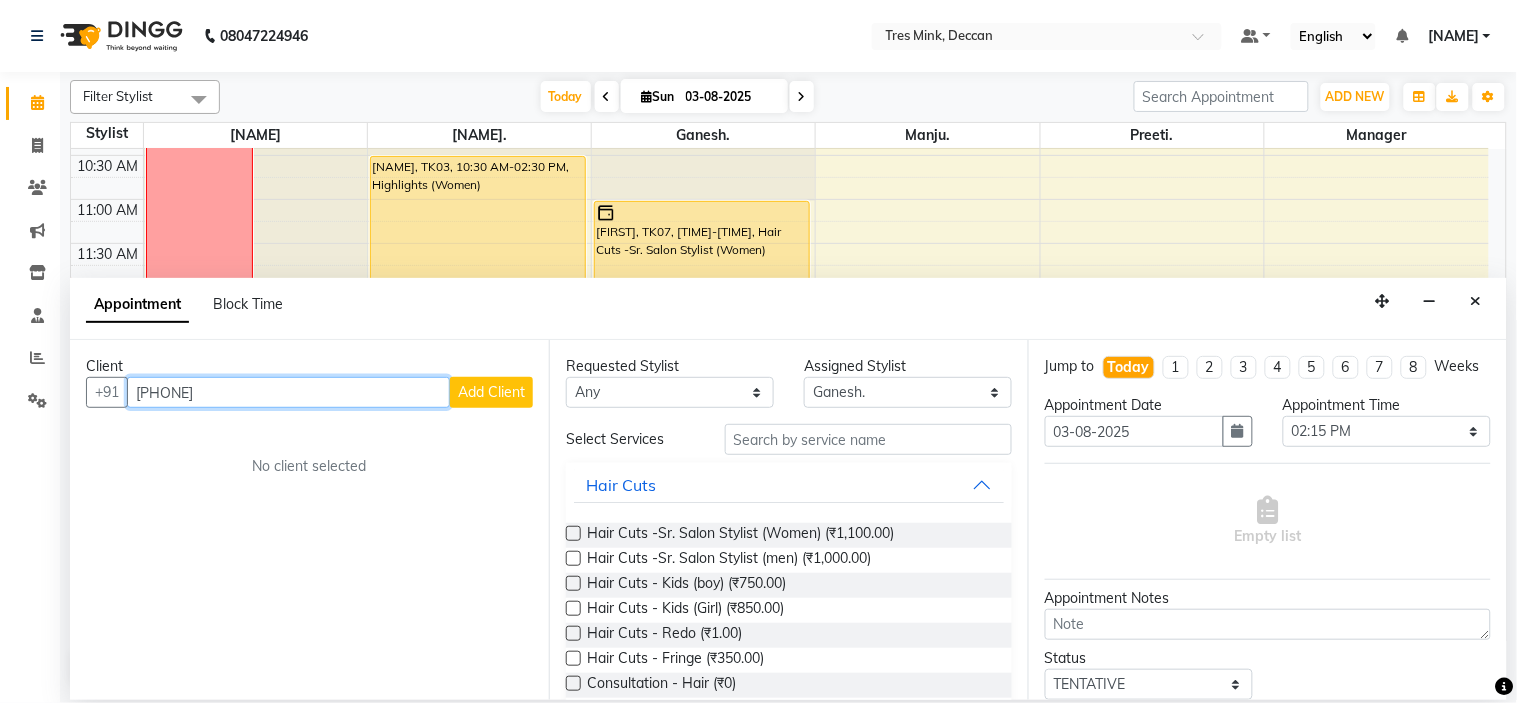 type on "[PHONE]" 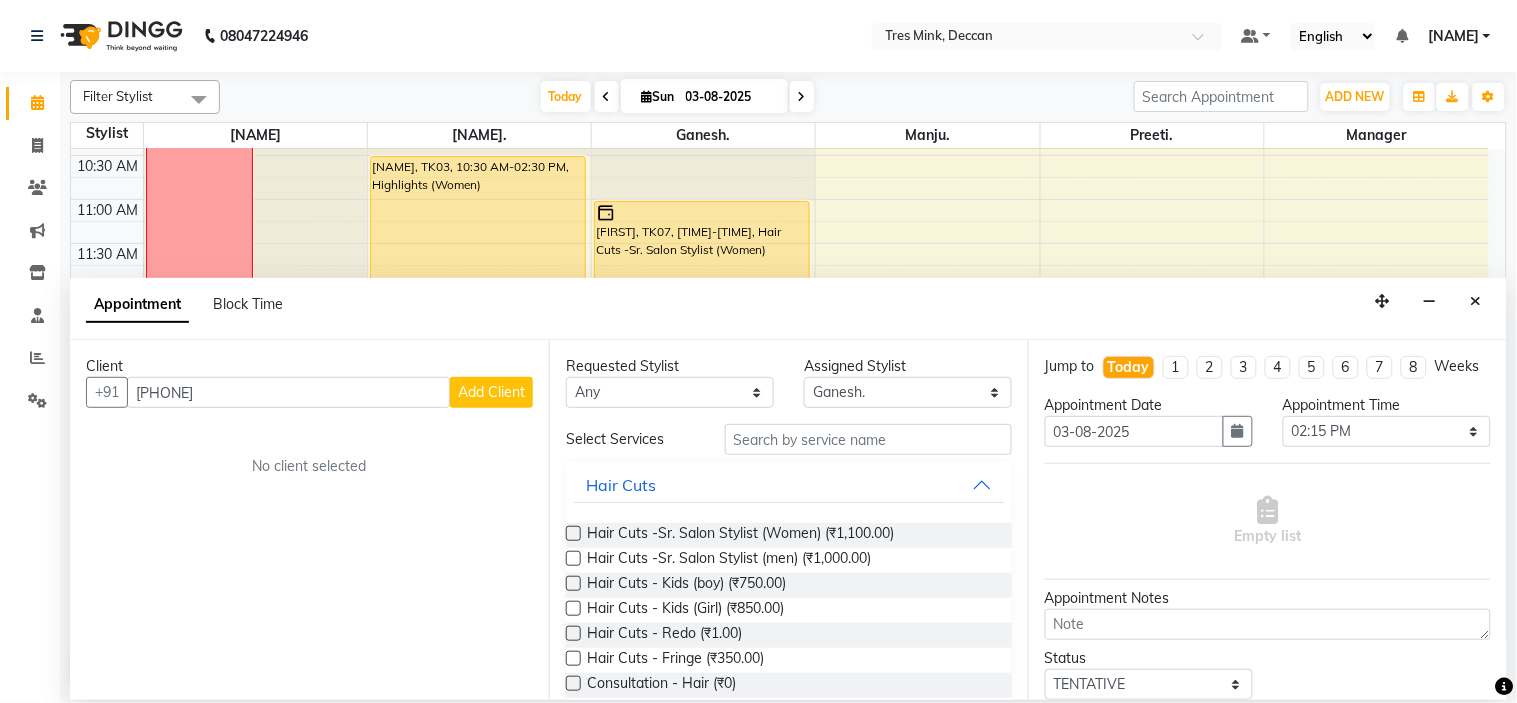 click on "Add Client" at bounding box center [491, 392] 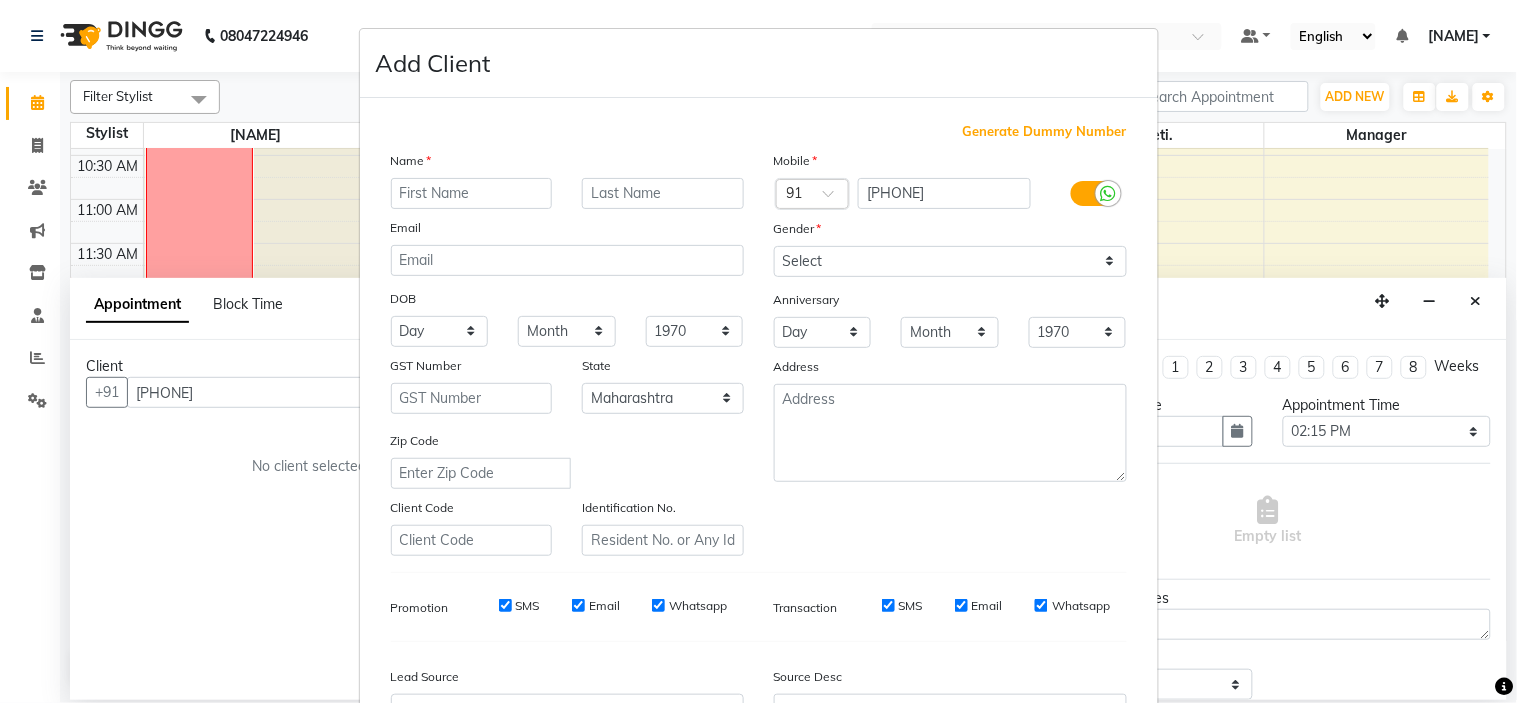 click at bounding box center (472, 193) 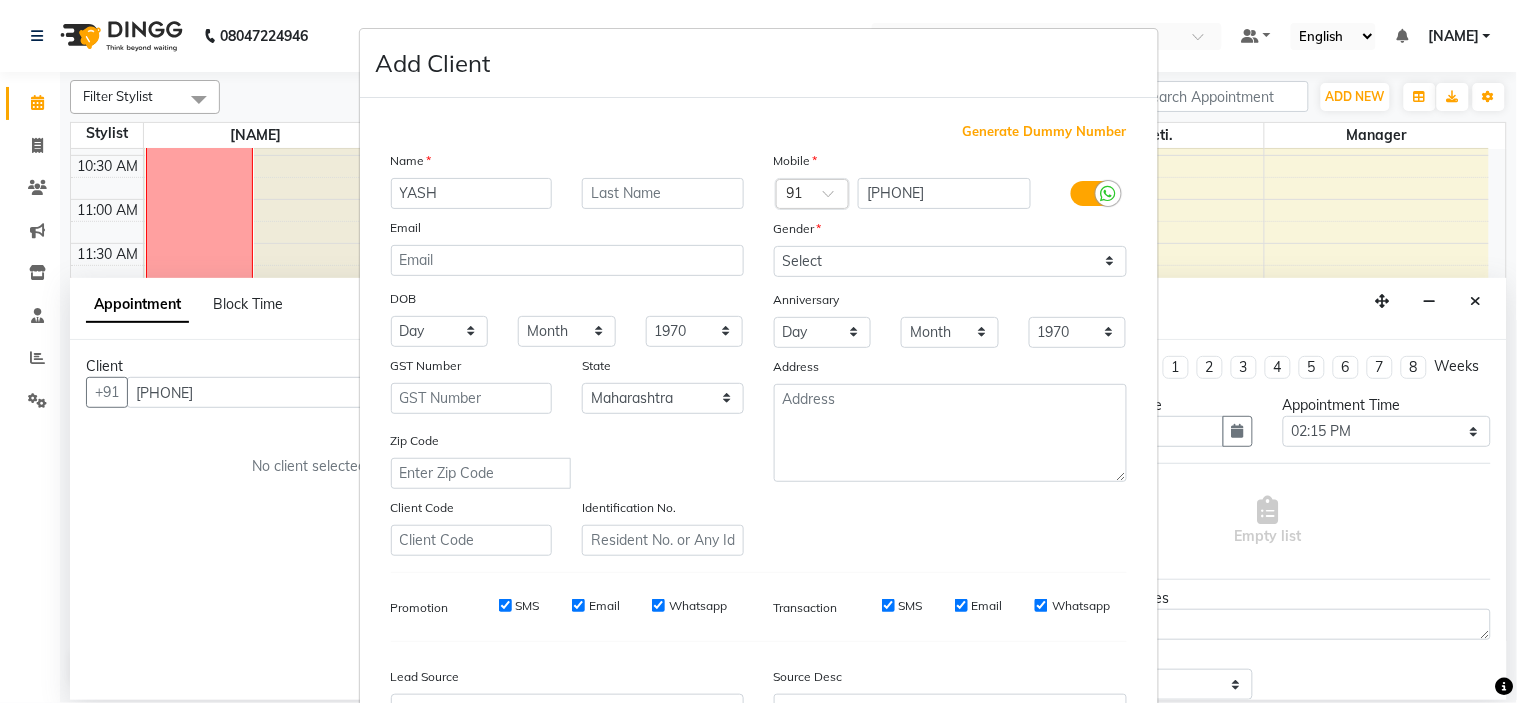 type on "YASH" 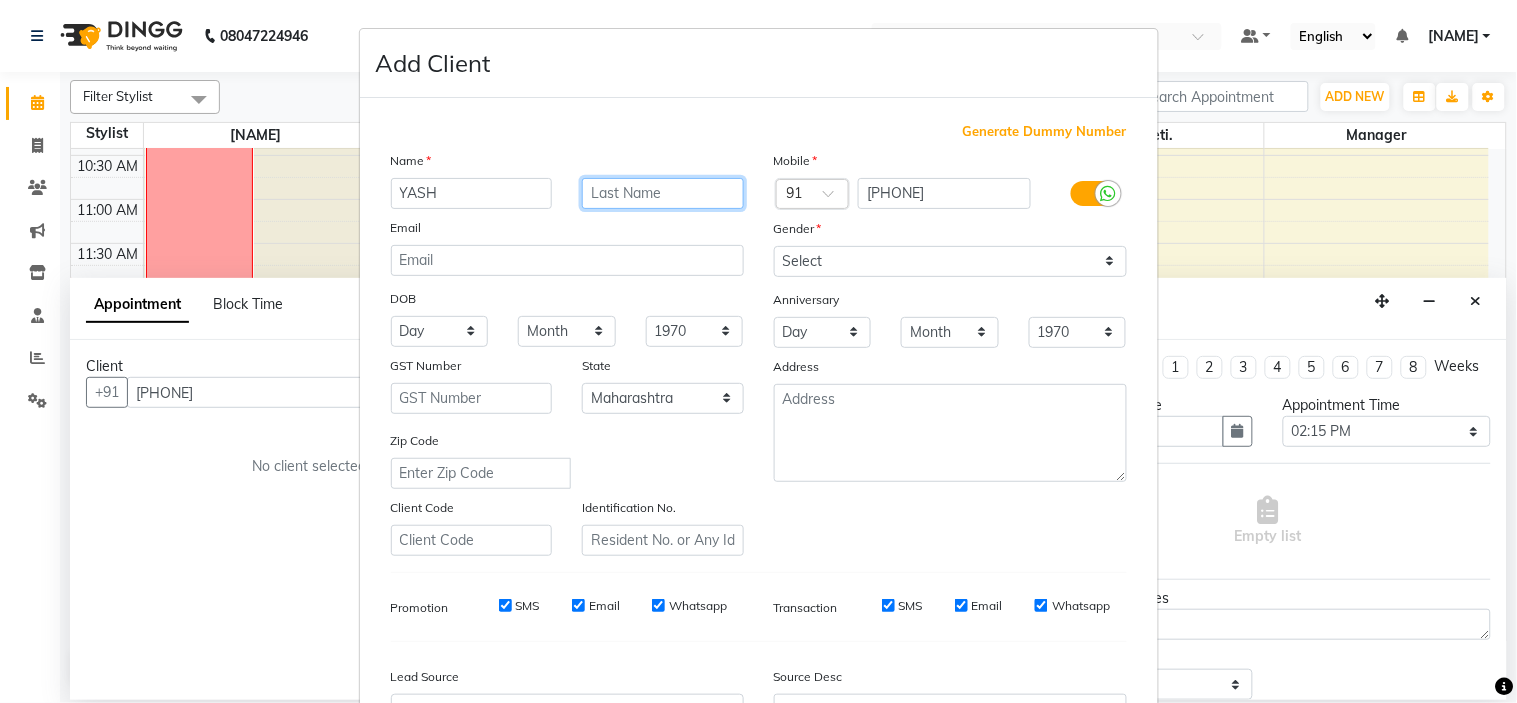 click at bounding box center [663, 193] 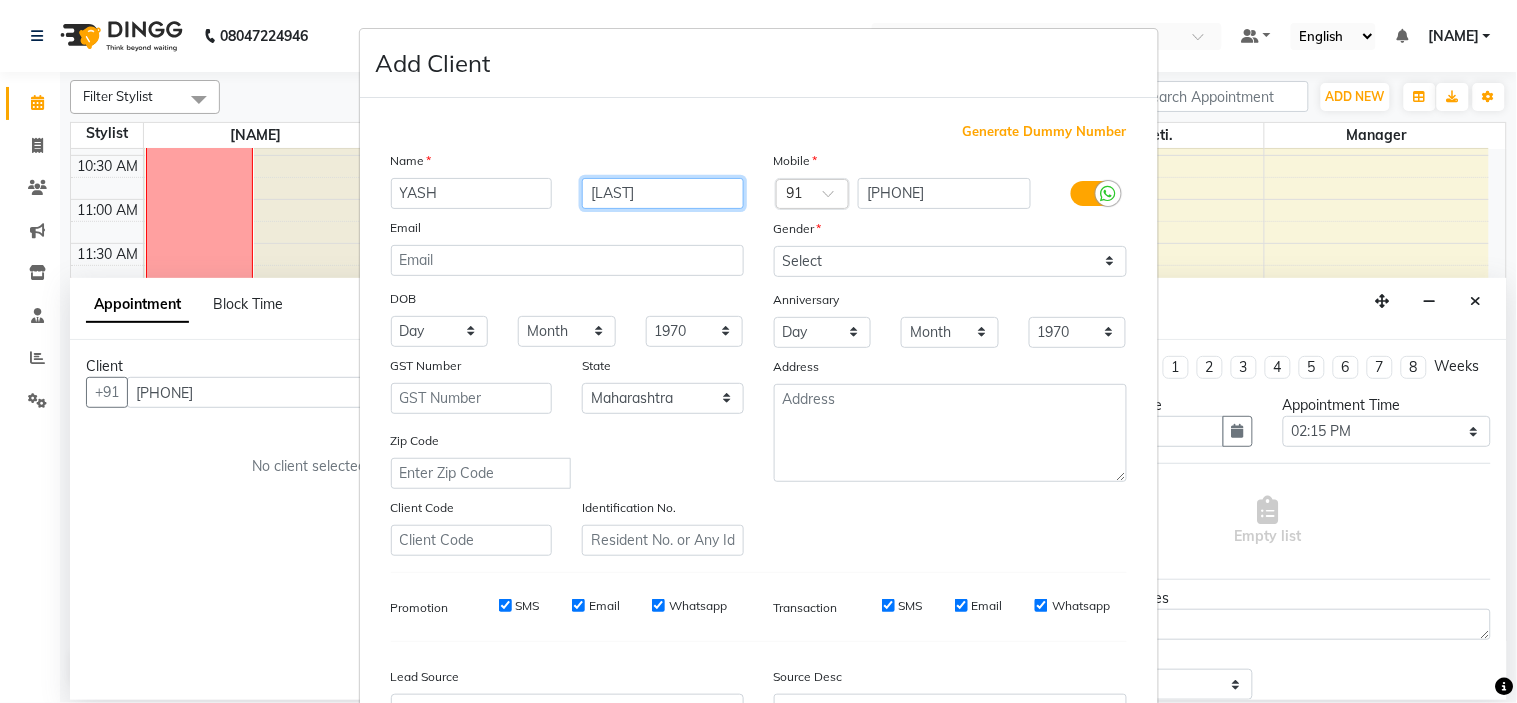 type on "[LAST]" 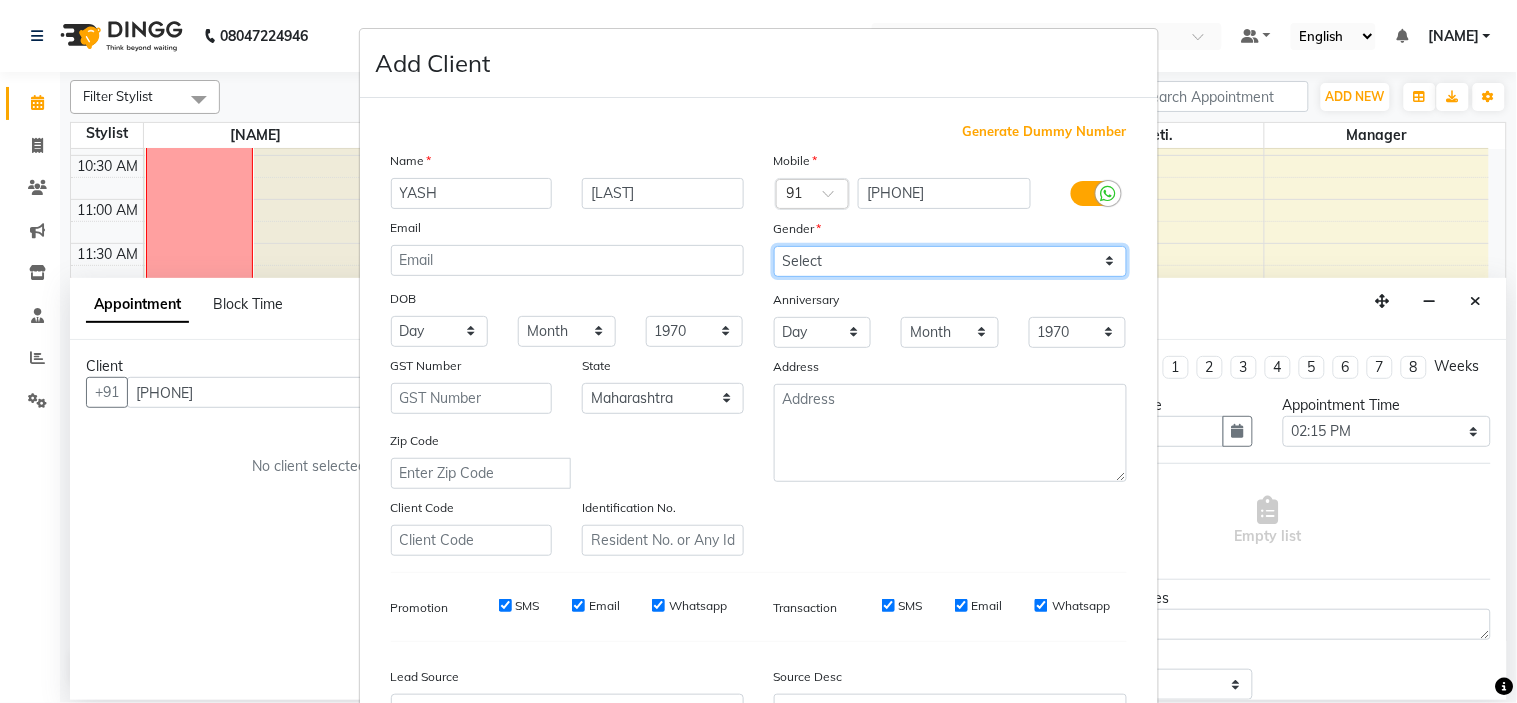 click on "Select Male Female Other Prefer Not To Say" at bounding box center (950, 261) 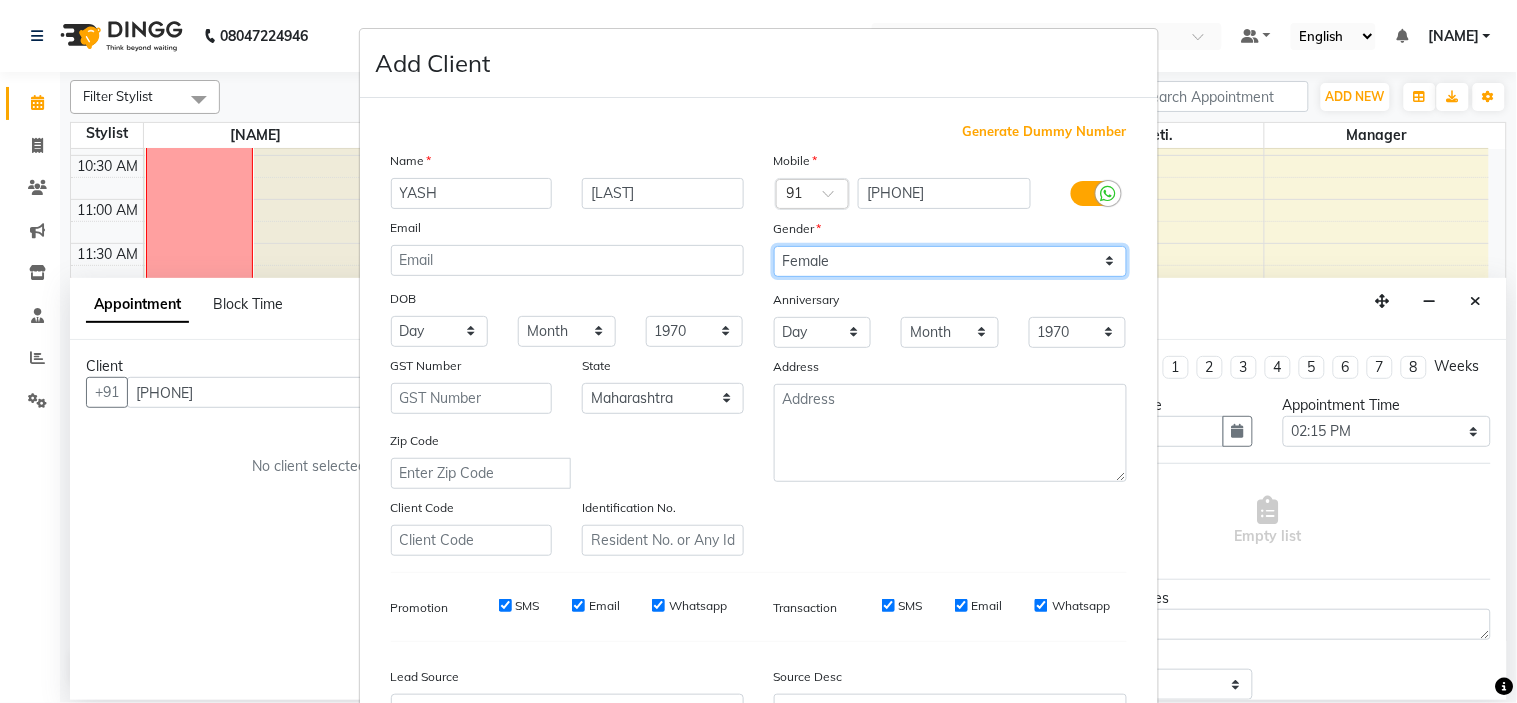 click on "Select Male Female Other Prefer Not To Say" at bounding box center (950, 261) 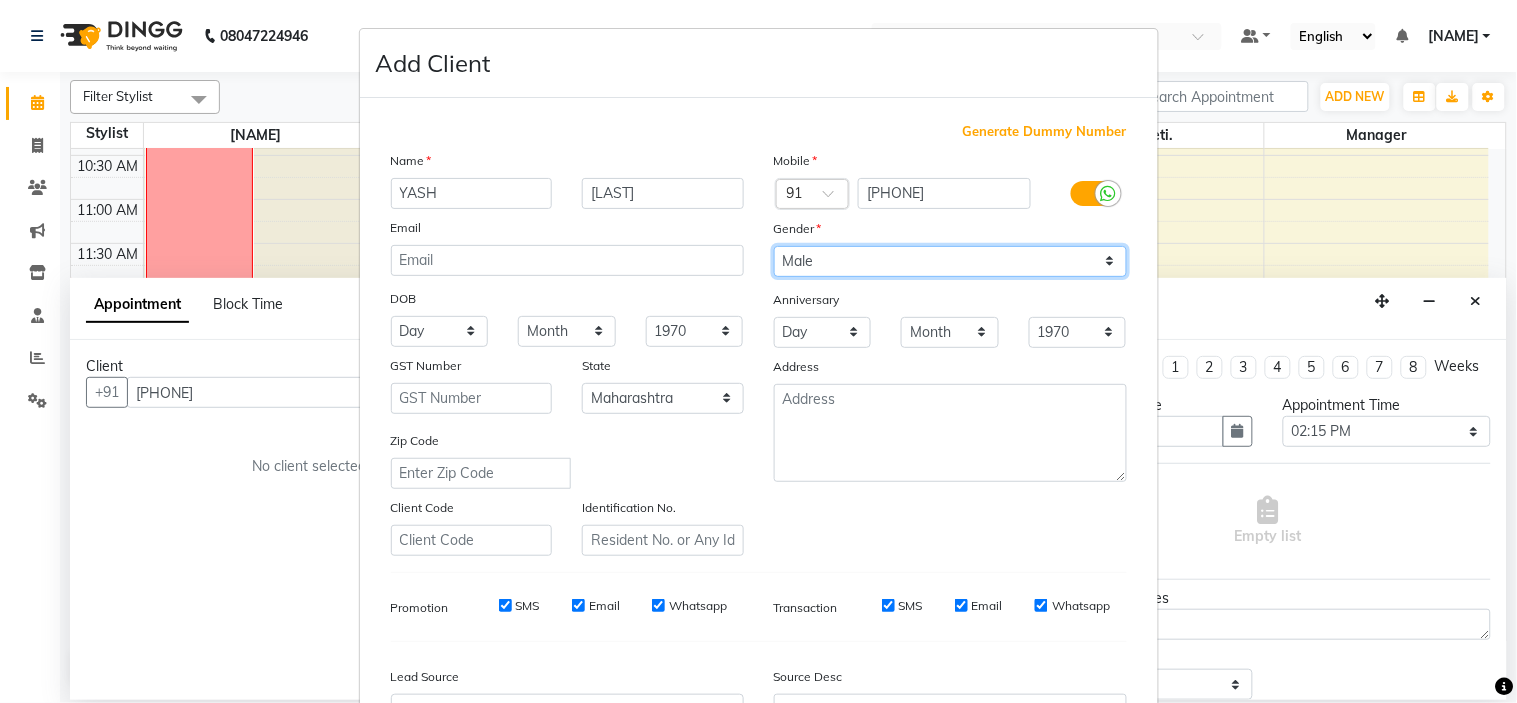 click on "Select Male Female Other Prefer Not To Say" at bounding box center [950, 261] 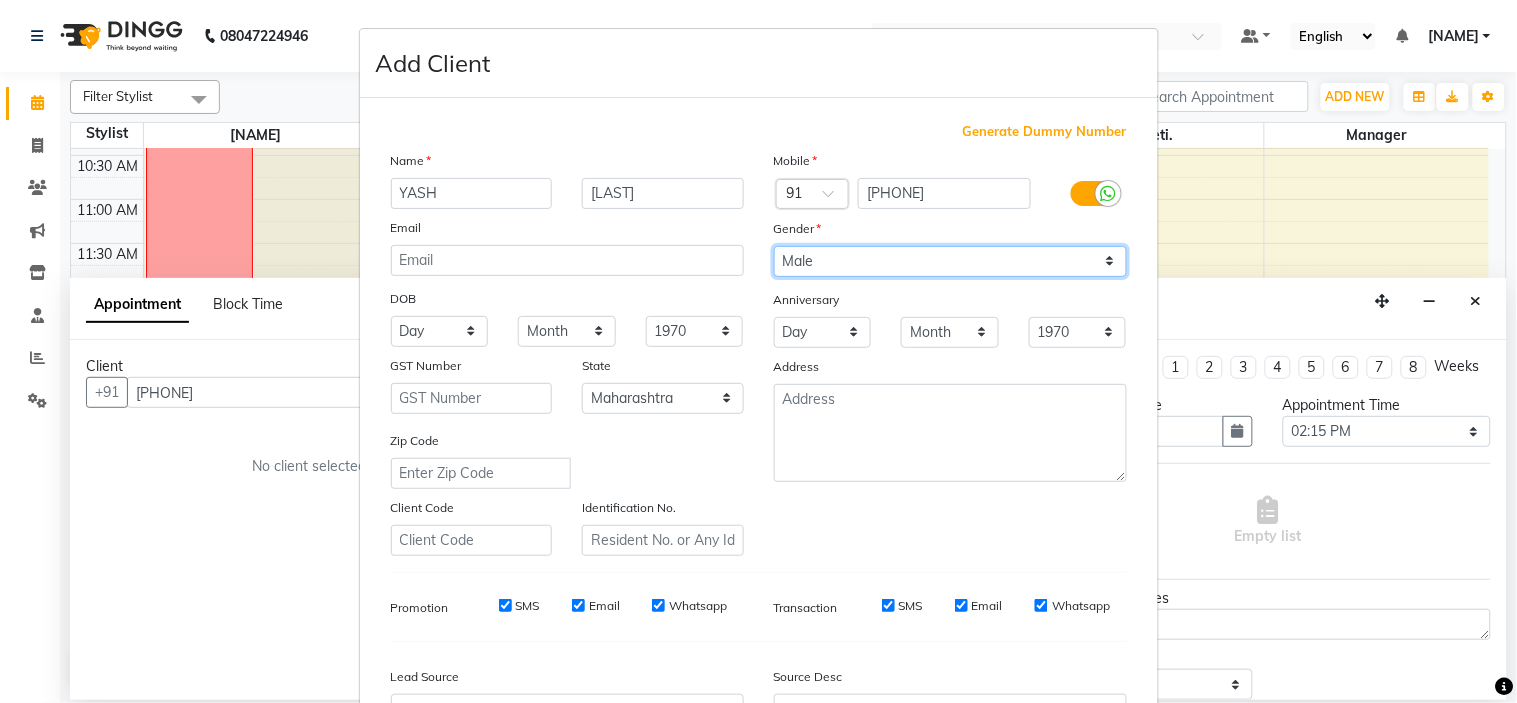 scroll, scrollTop: 221, scrollLeft: 0, axis: vertical 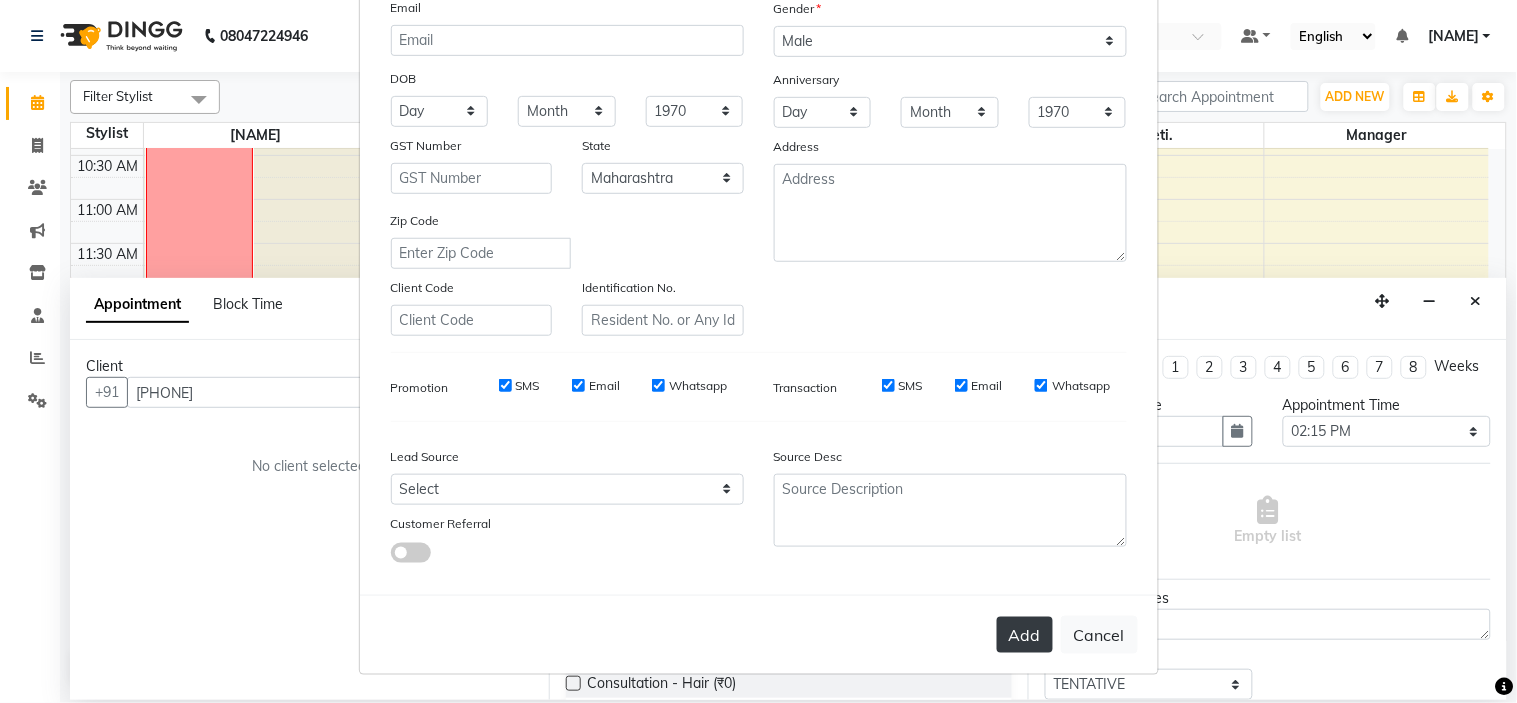 click on "Add" at bounding box center [1025, 635] 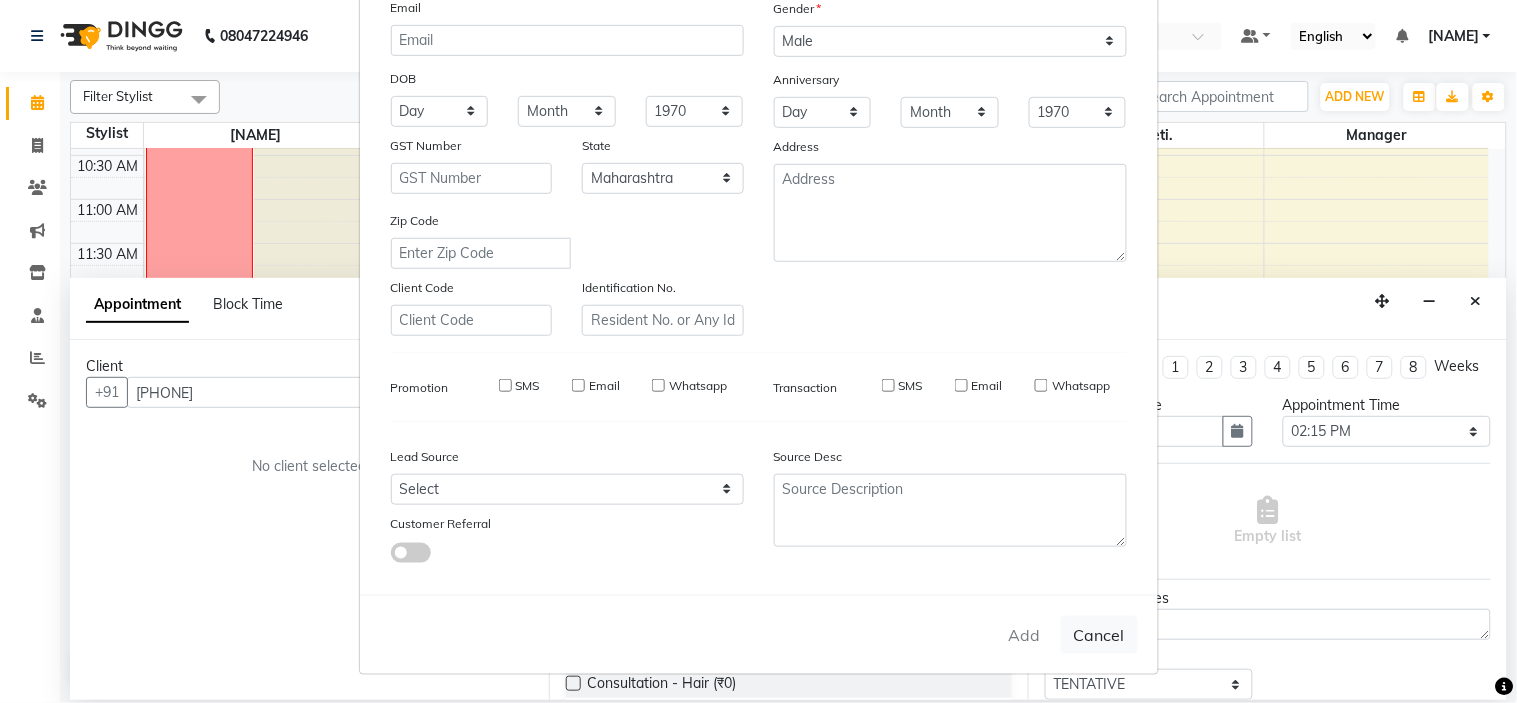 type 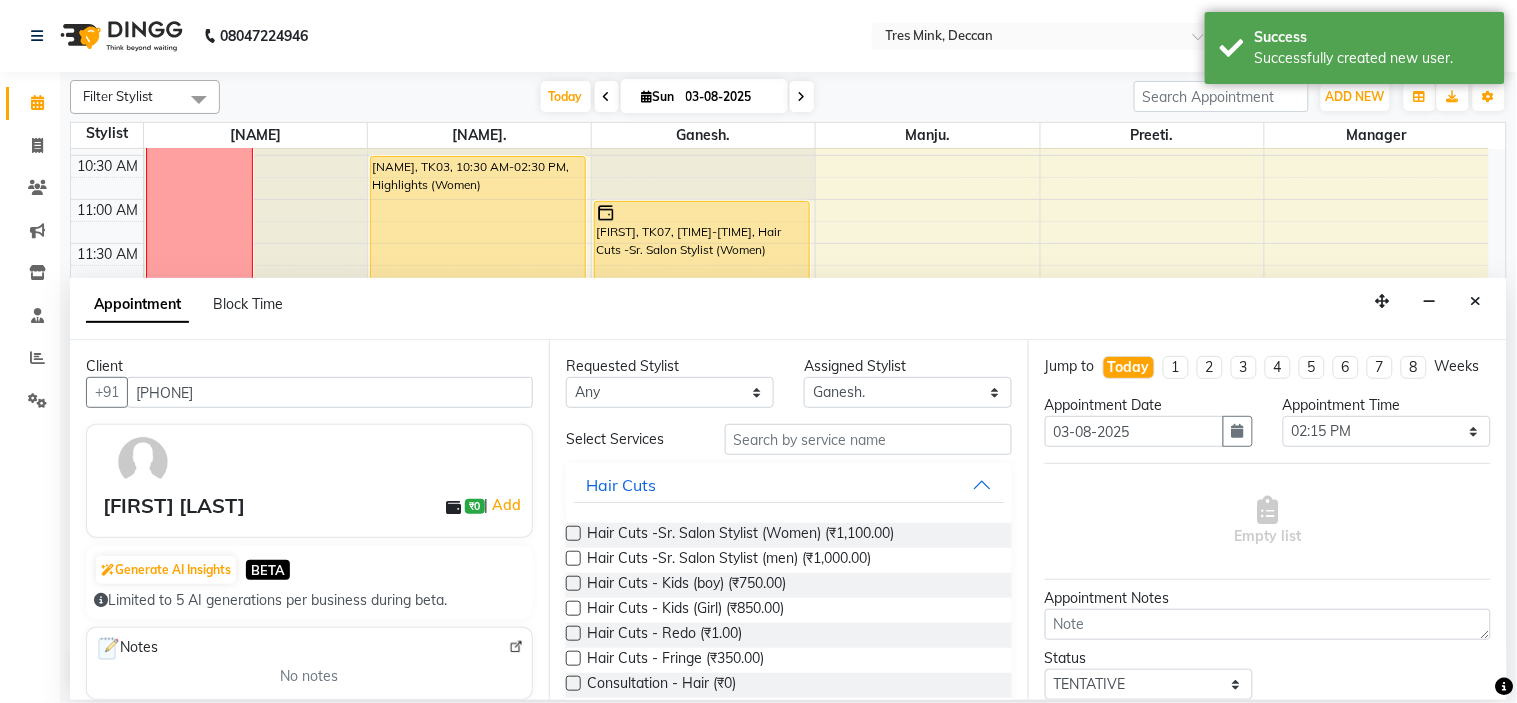 click at bounding box center [573, 533] 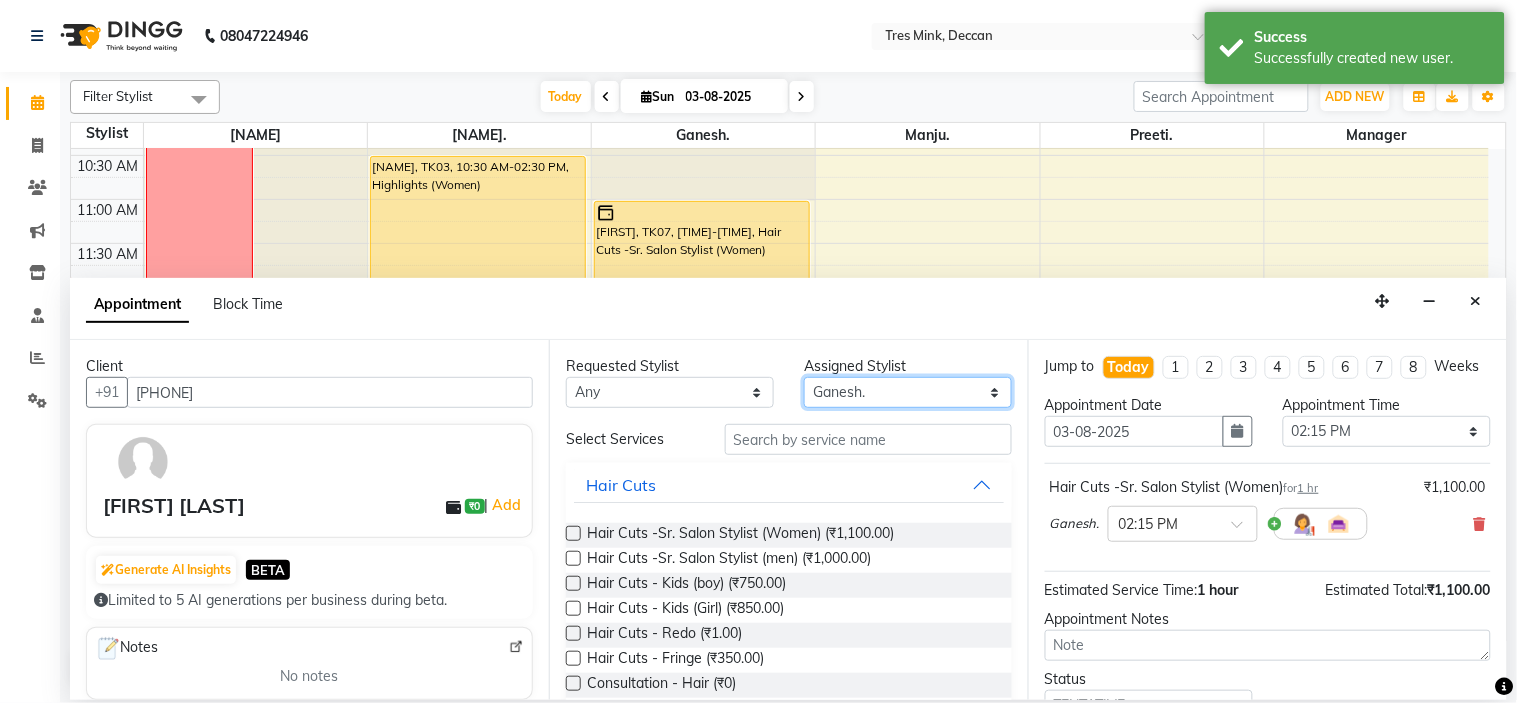 click on "Select [FIRST]. [FIRST]. Manager [FIRST]. [FIRST]. [FIRST] [LAST]" at bounding box center (908, 392) 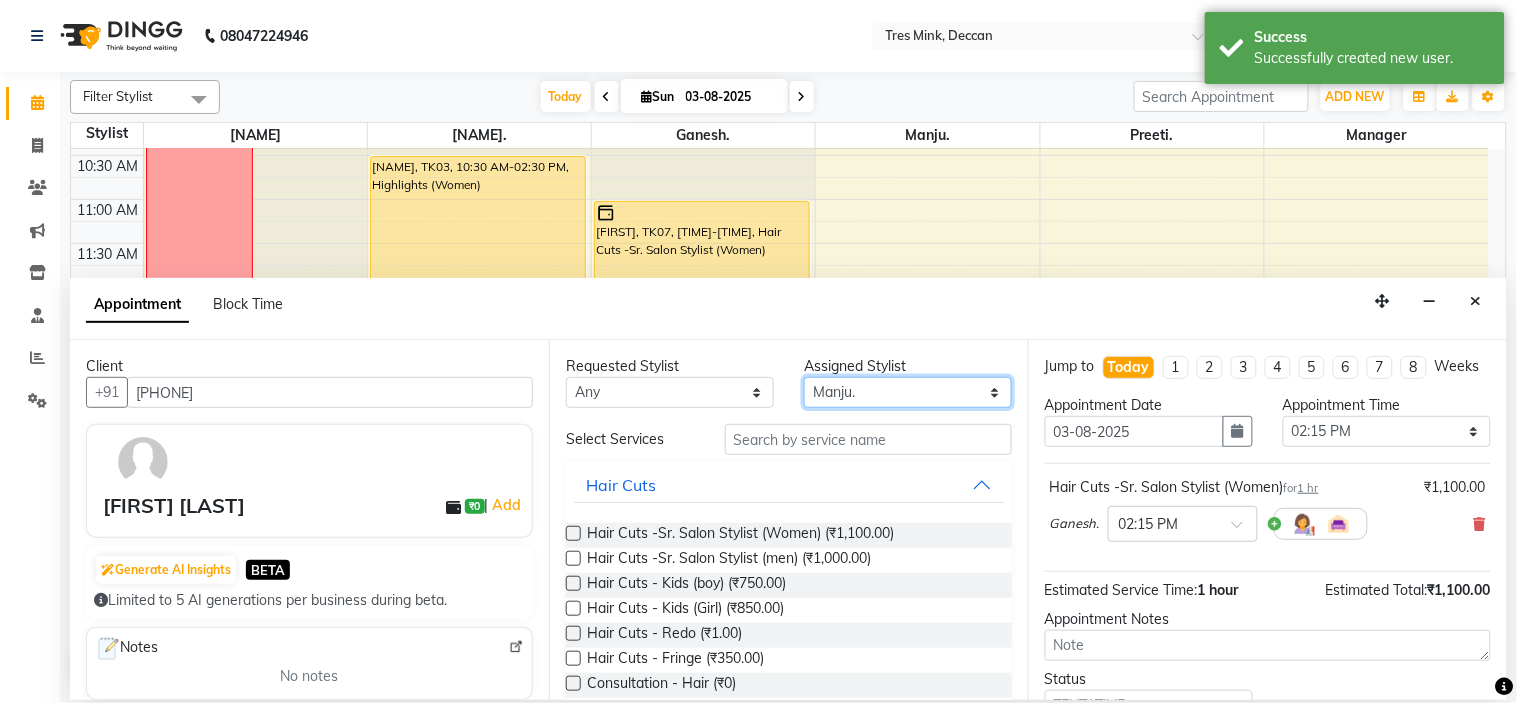 click on "Select [FIRST]. [FIRST]. Manager [FIRST]. [FIRST]. [FIRST] [LAST]" at bounding box center [908, 392] 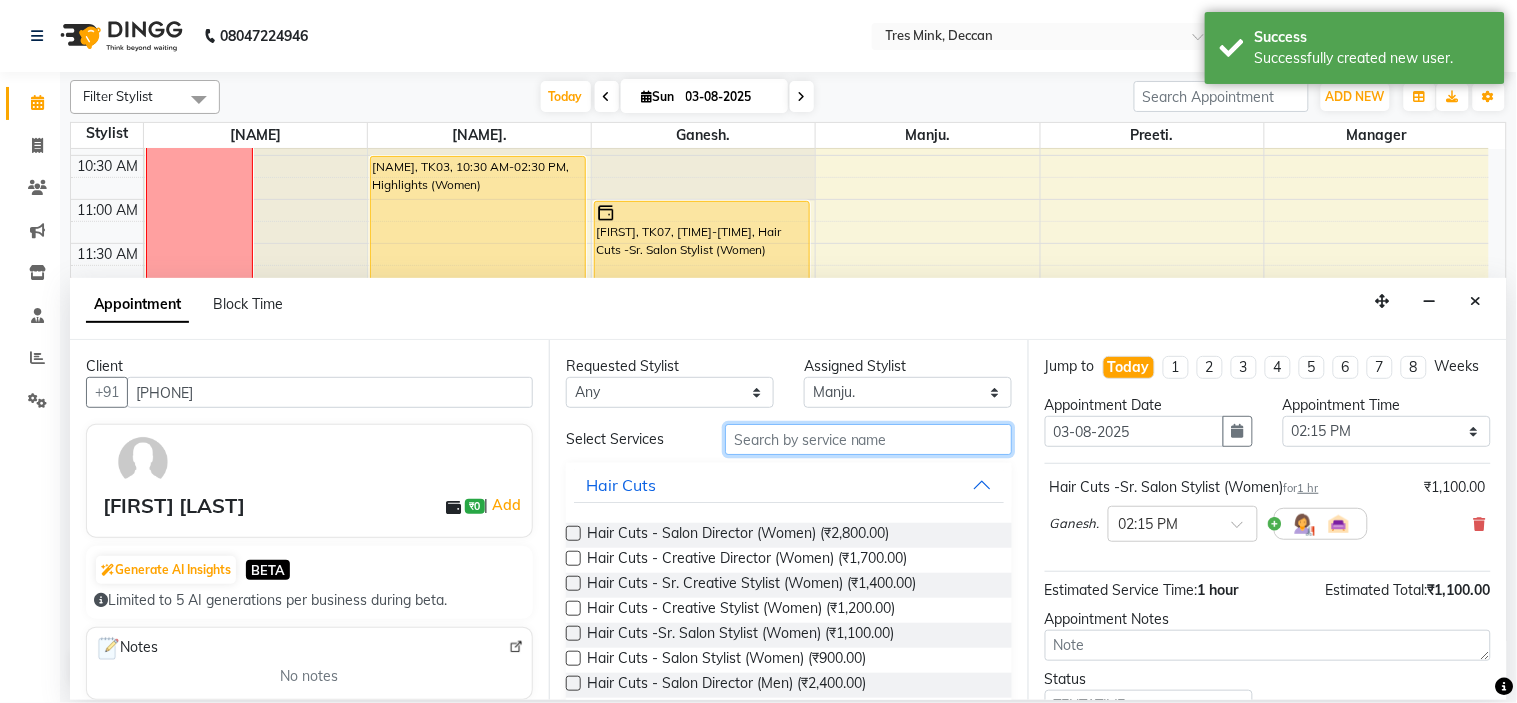 click at bounding box center [868, 439] 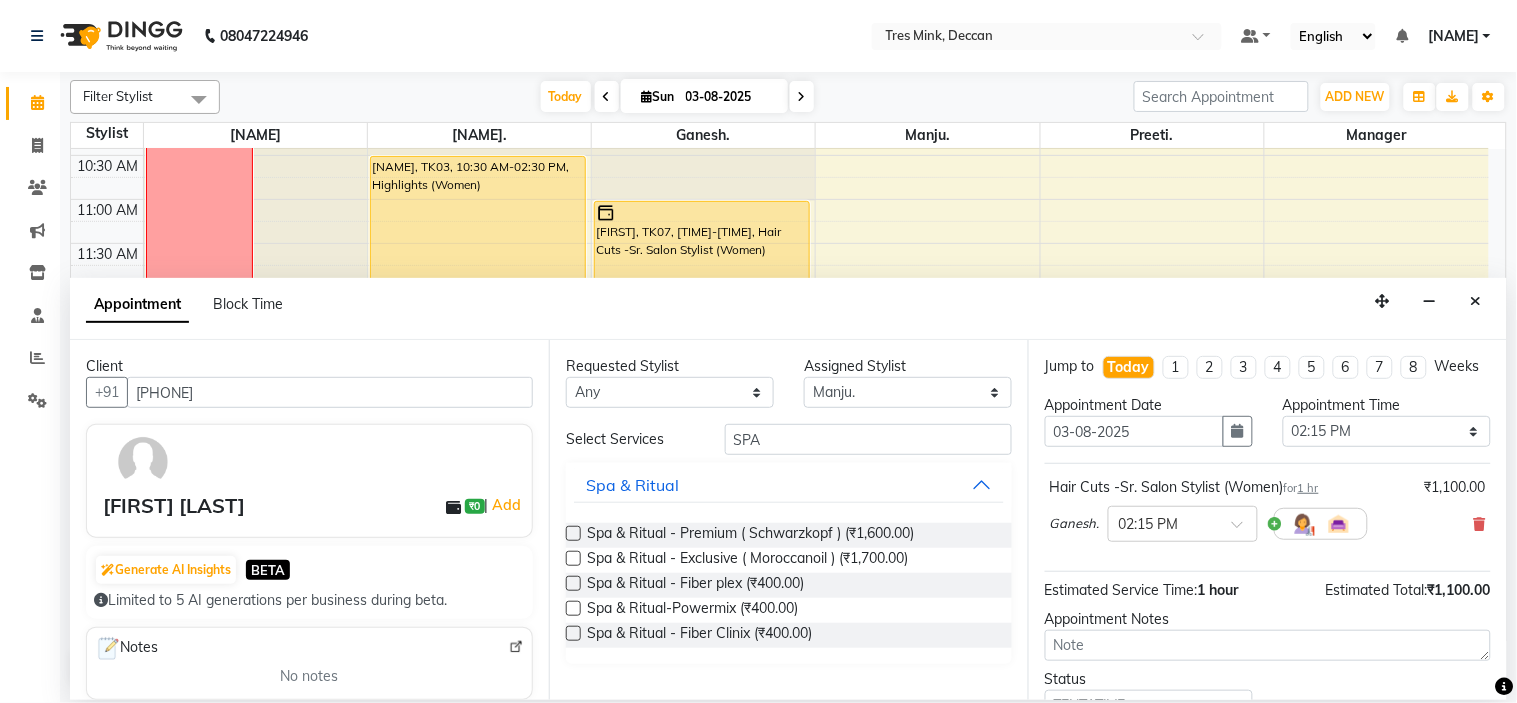 click at bounding box center [573, 533] 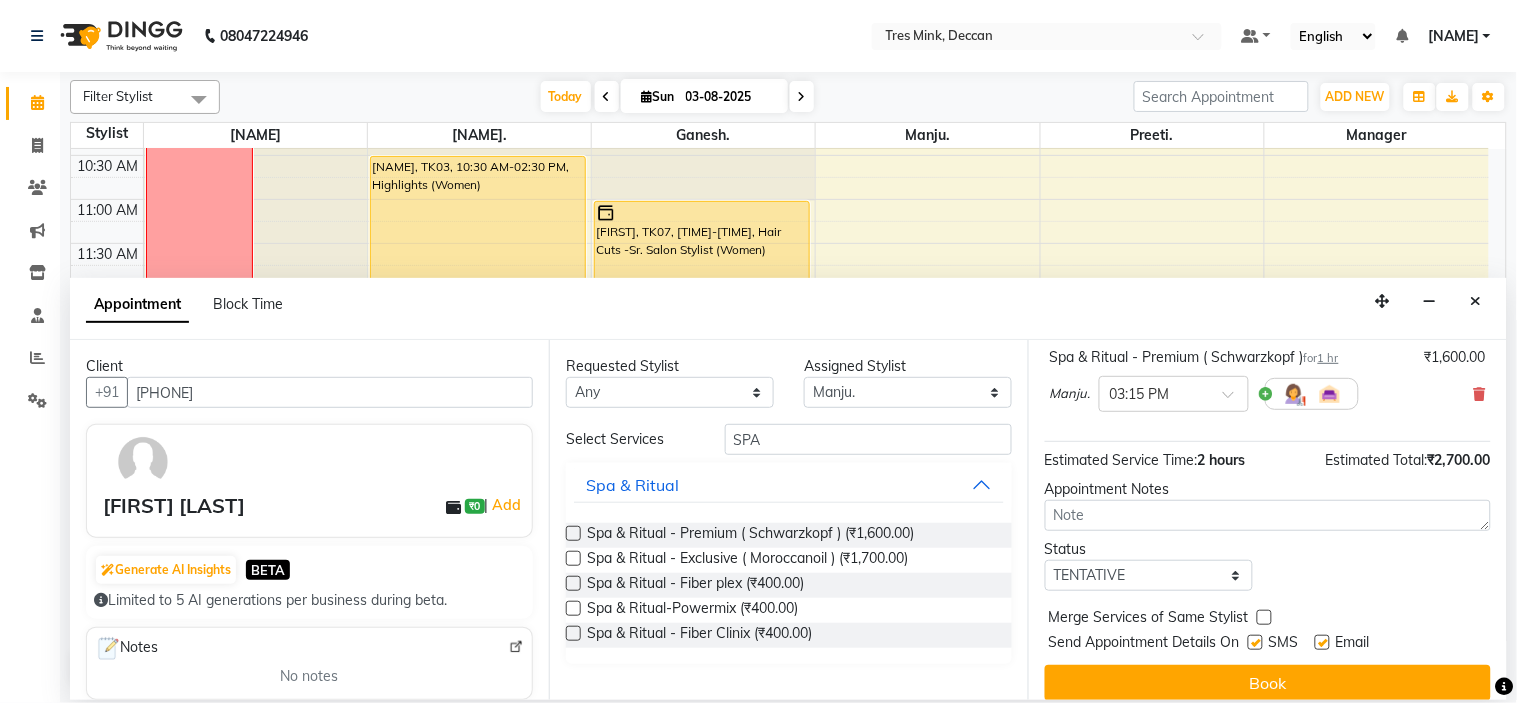 scroll, scrollTop: 222, scrollLeft: 0, axis: vertical 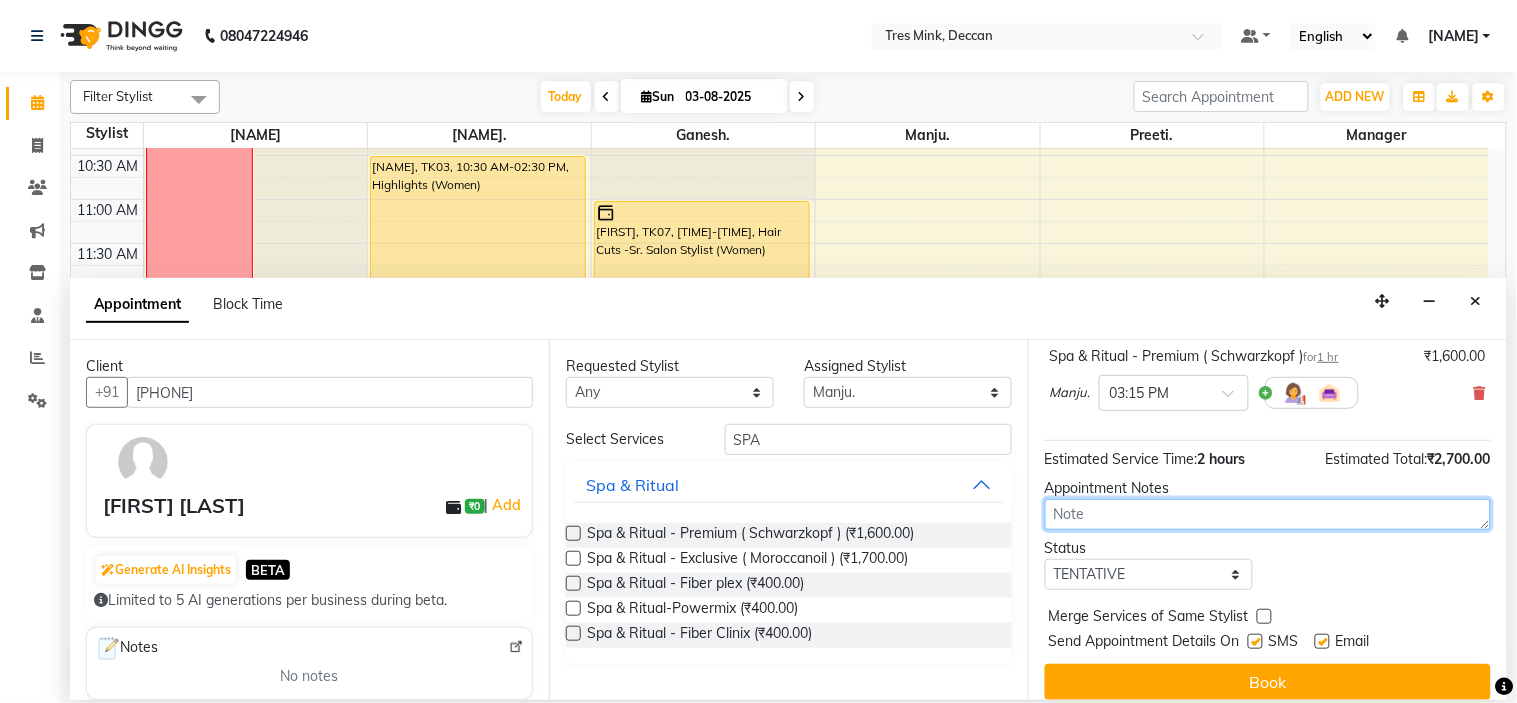 click at bounding box center (1268, 514) 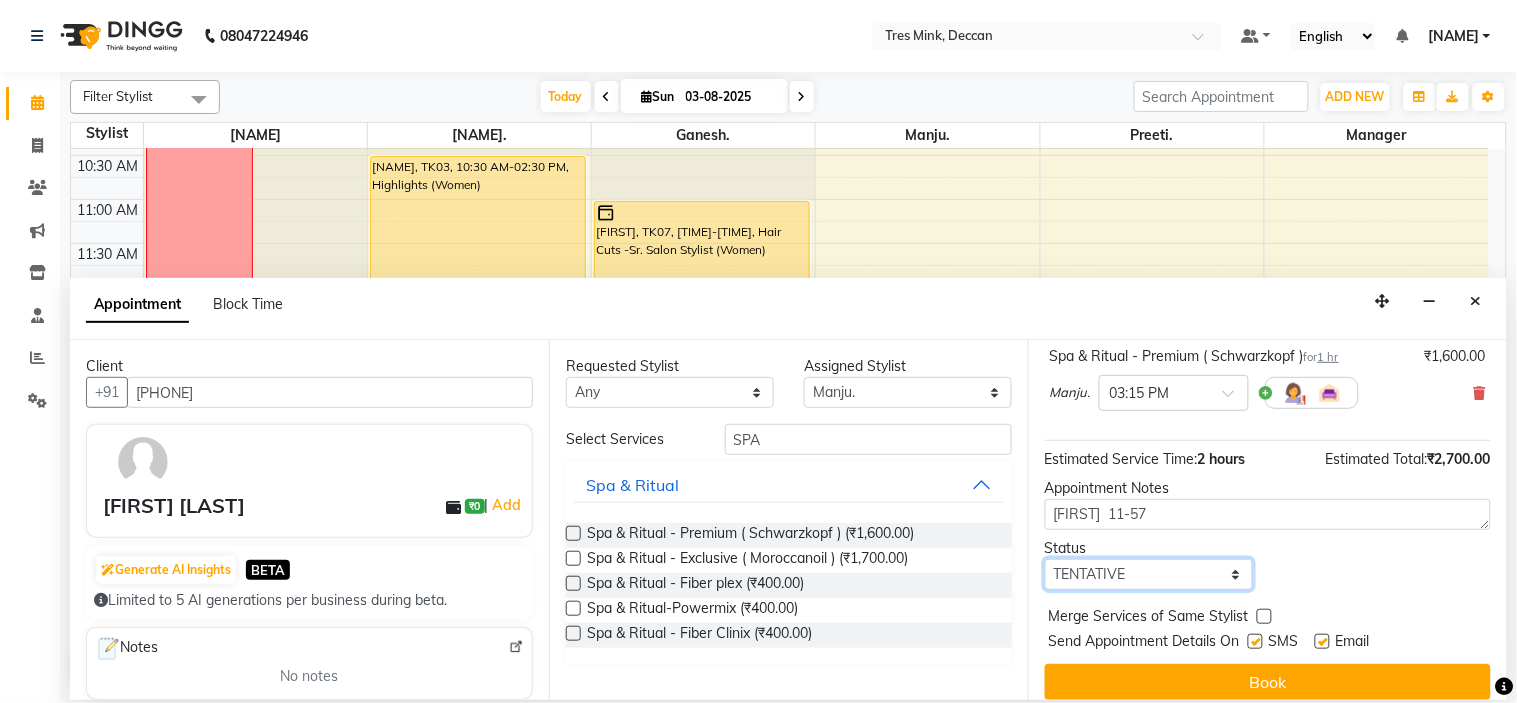 click on "Select TENTATIVE CONFIRM CHECK-IN UPCOMING" at bounding box center (1149, 574) 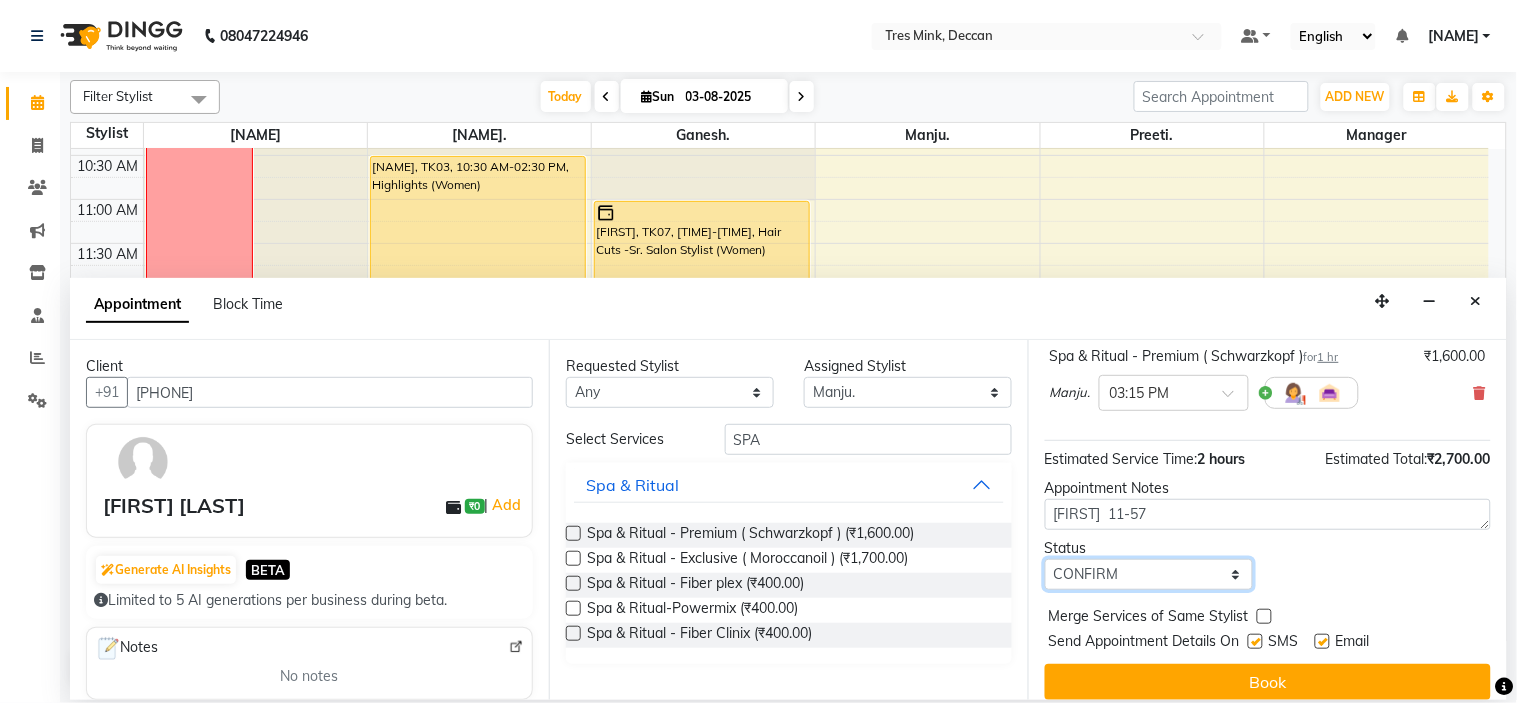 click on "Select TENTATIVE CONFIRM CHECK-IN UPCOMING" at bounding box center (1149, 574) 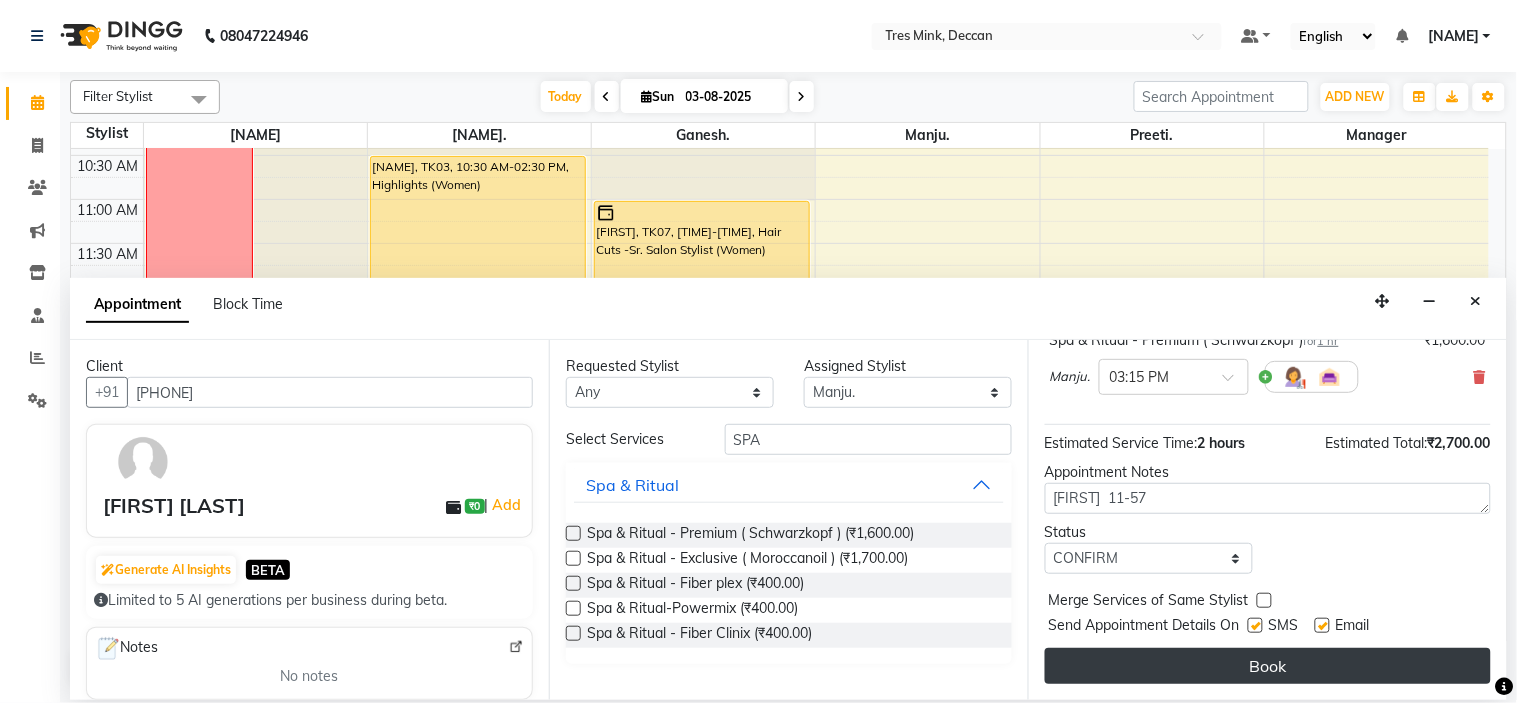 click on "Book" at bounding box center (1268, 666) 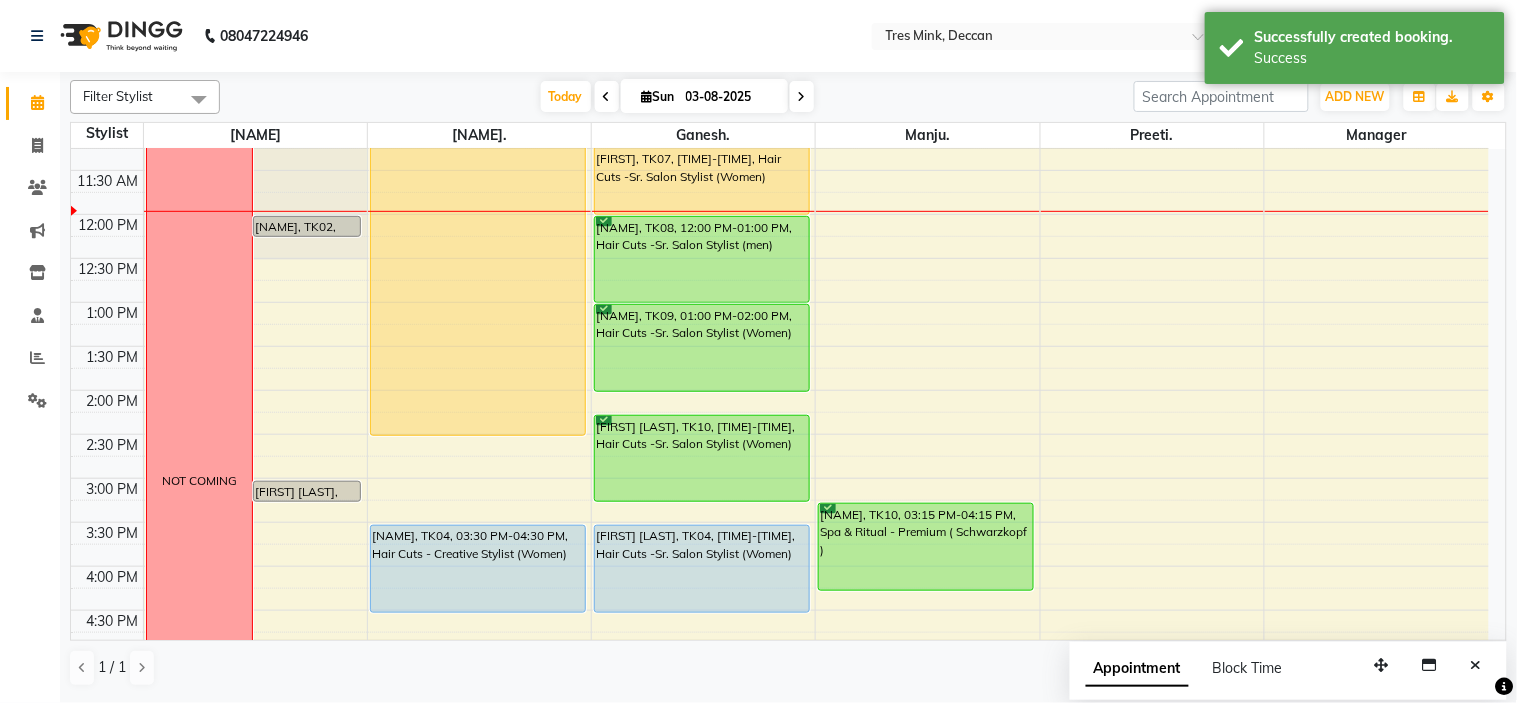 scroll, scrollTop: 324, scrollLeft: 0, axis: vertical 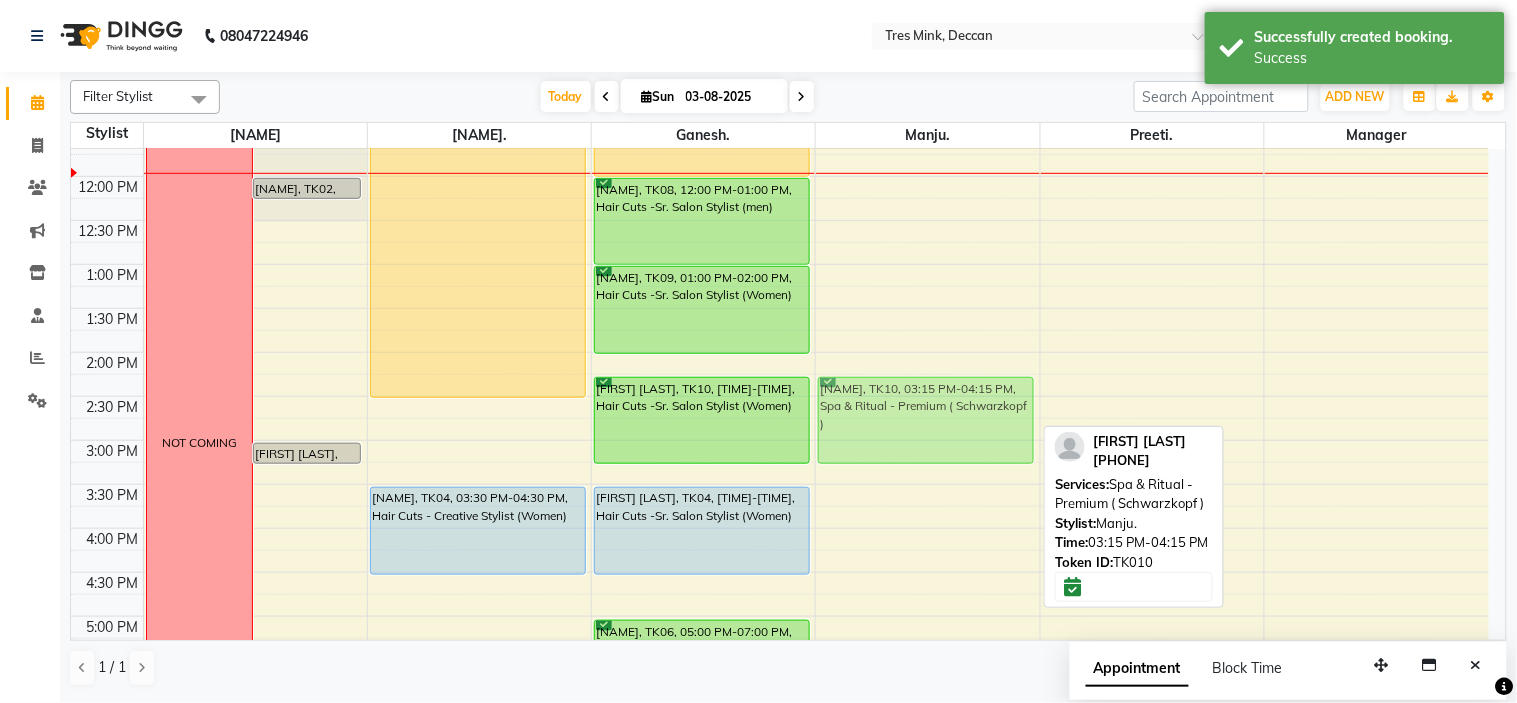drag, startPoint x: 883, startPoint y: 485, endPoint x: 882, endPoint y: 403, distance: 82.006096 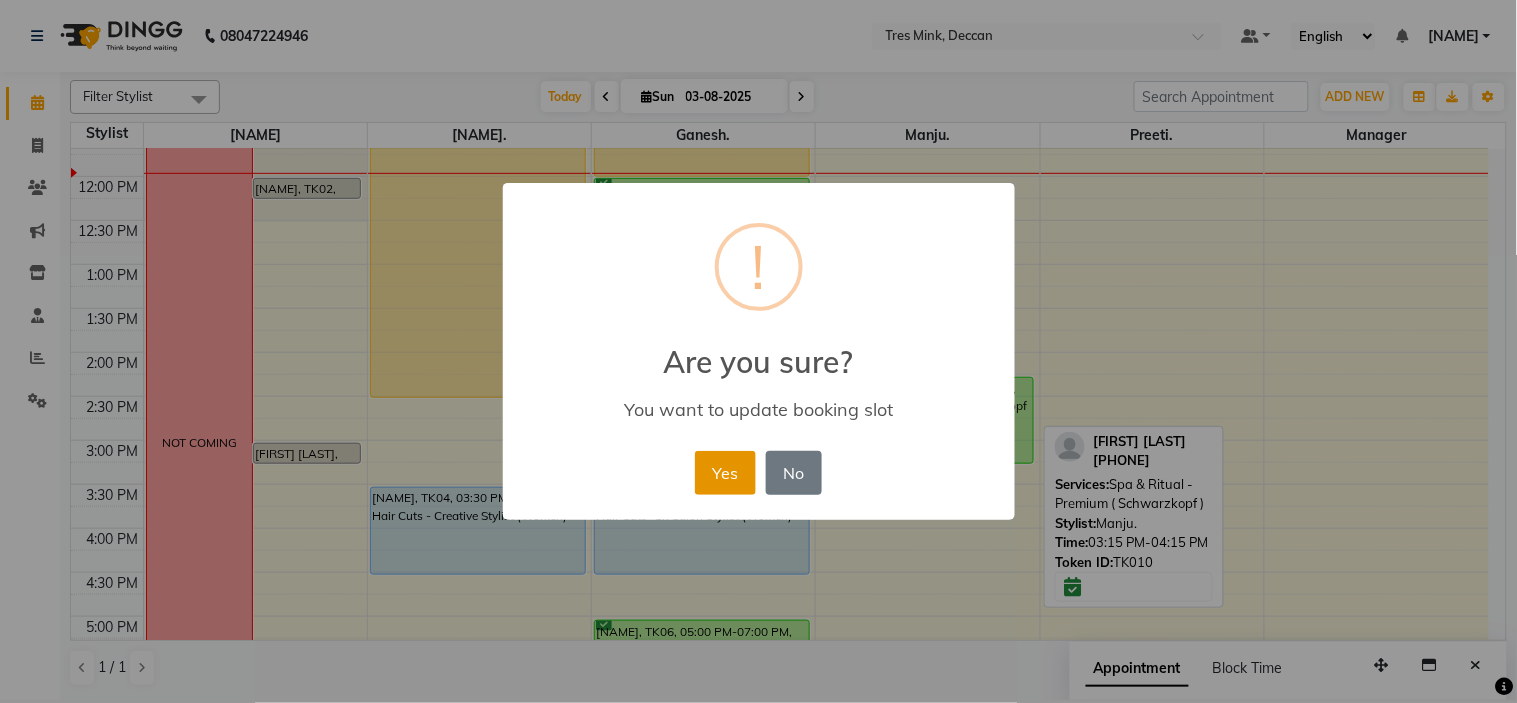 click on "Yes" at bounding box center [725, 473] 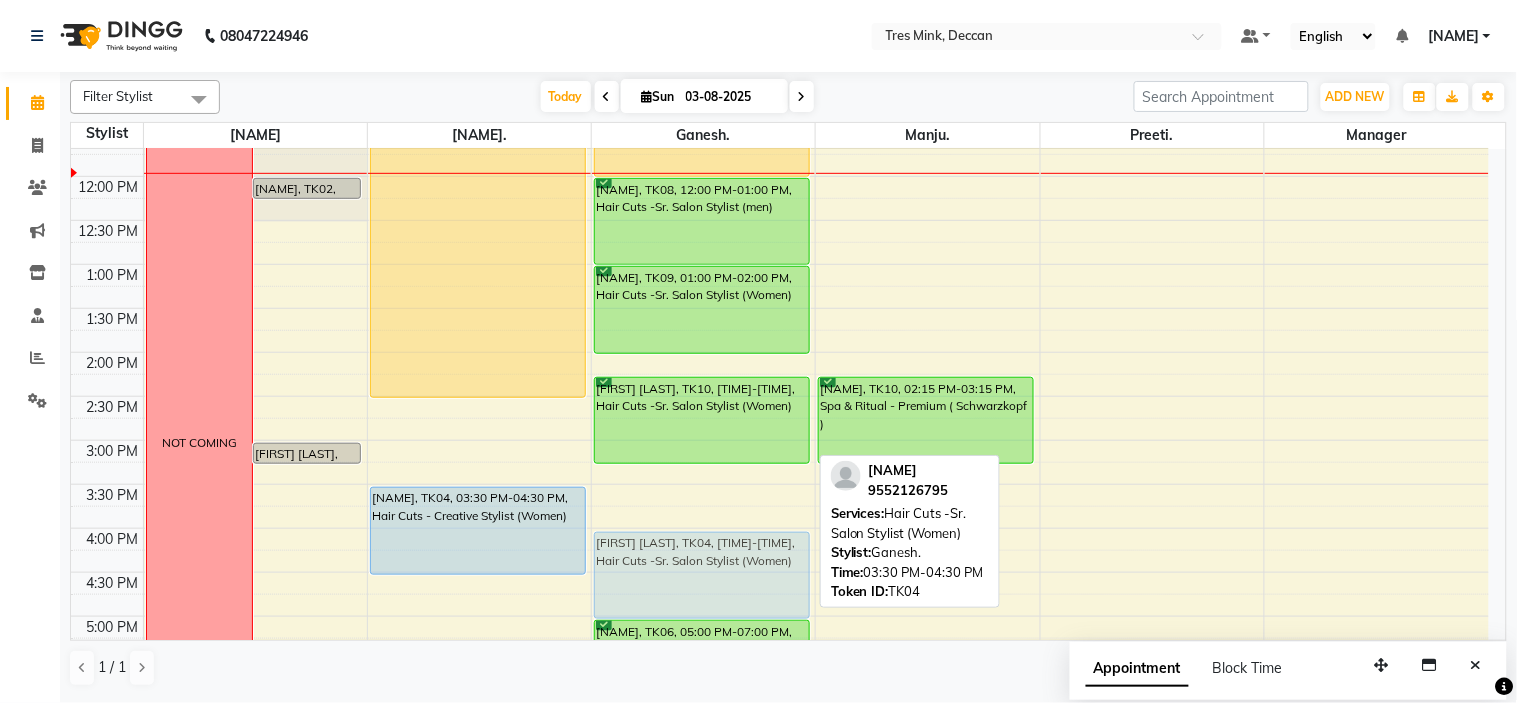 drag, startPoint x: 714, startPoint y: 508, endPoint x: 710, endPoint y: 551, distance: 43.185646 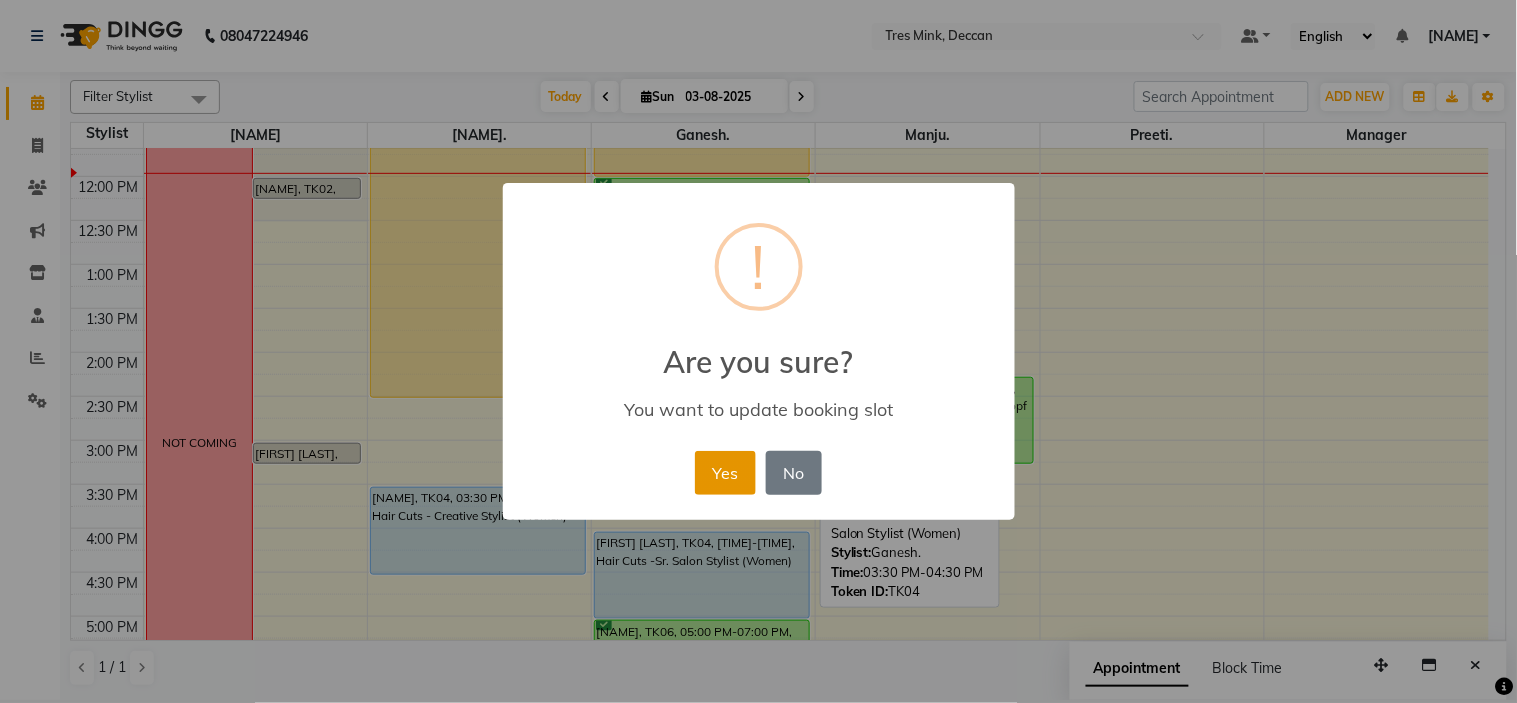 click on "Yes" at bounding box center [725, 473] 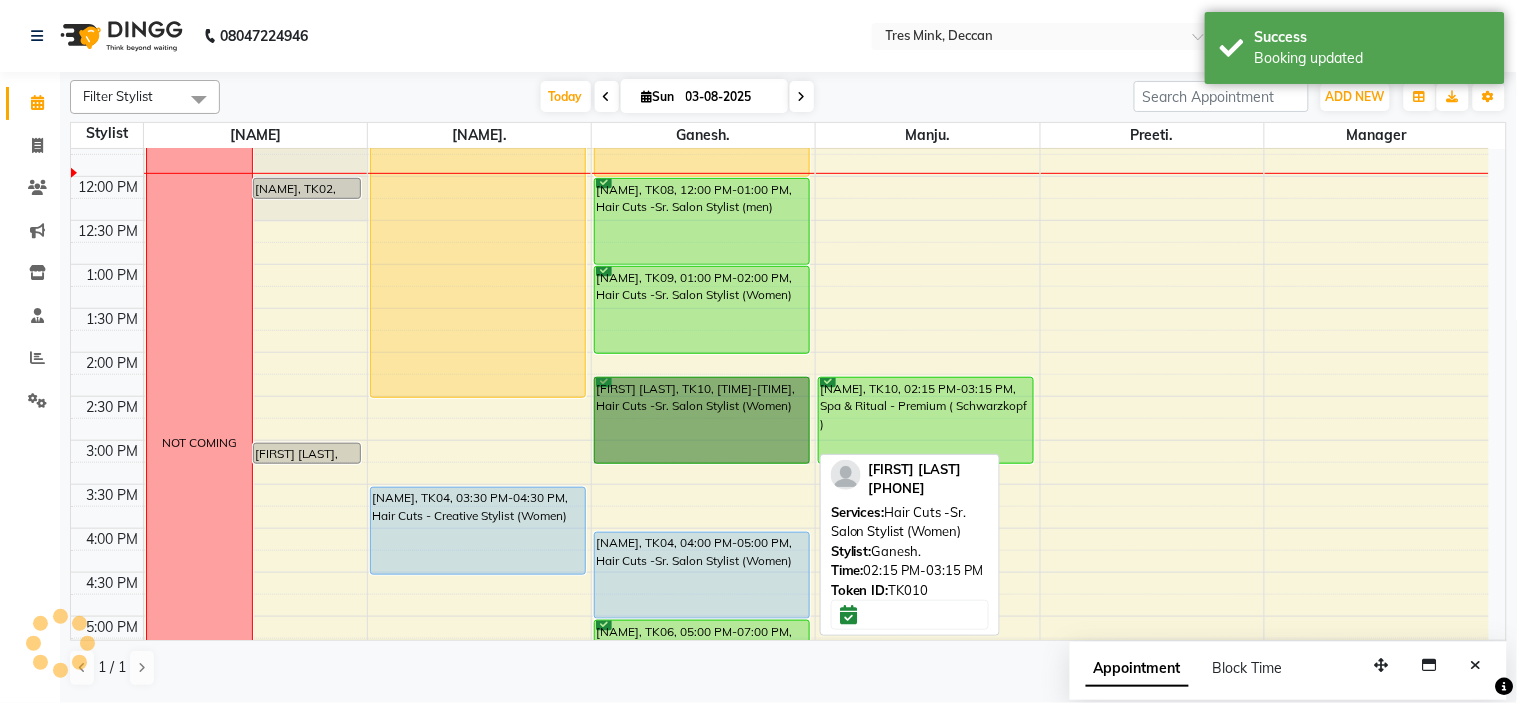 drag, startPoint x: 711, startPoint y: 444, endPoint x: 701, endPoint y: 462, distance: 20.59126 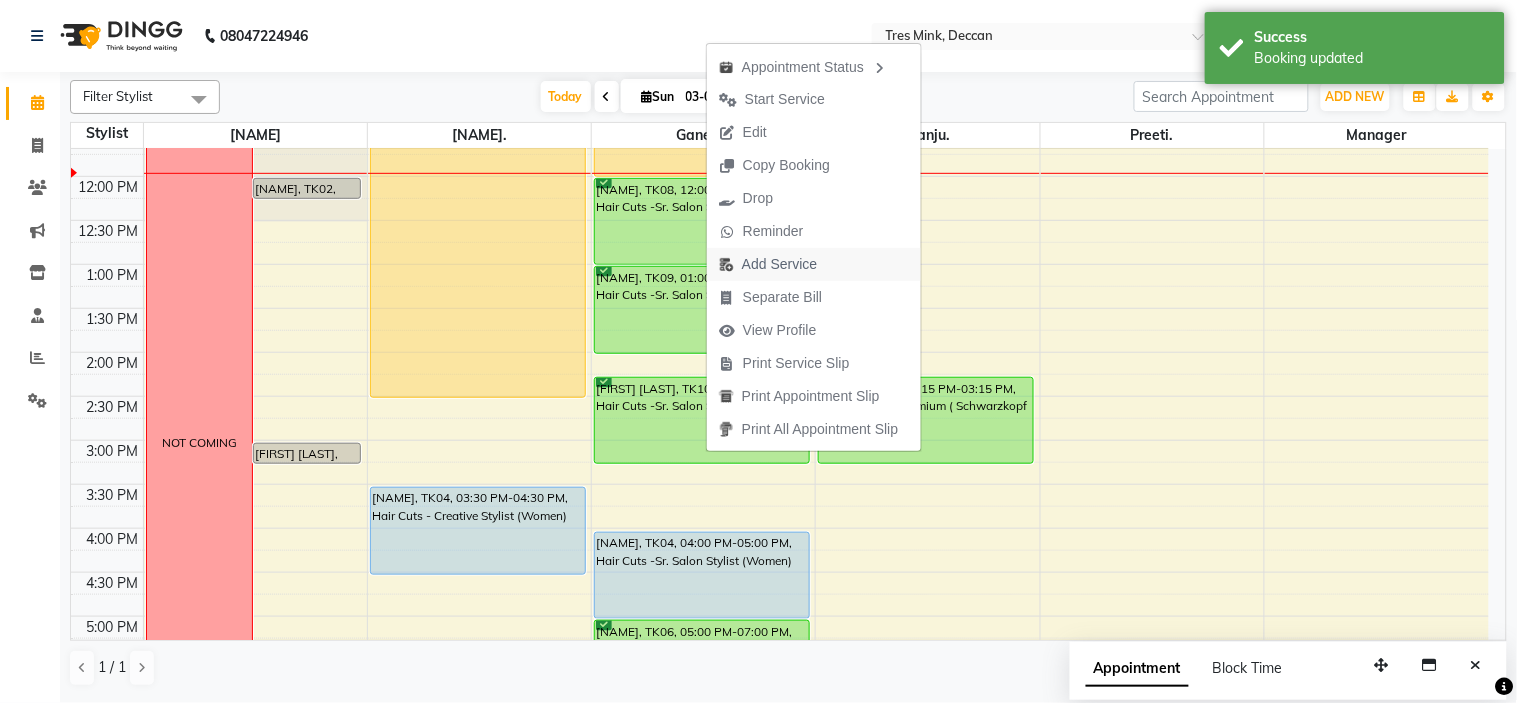 click on "Add Service" at bounding box center (779, 264) 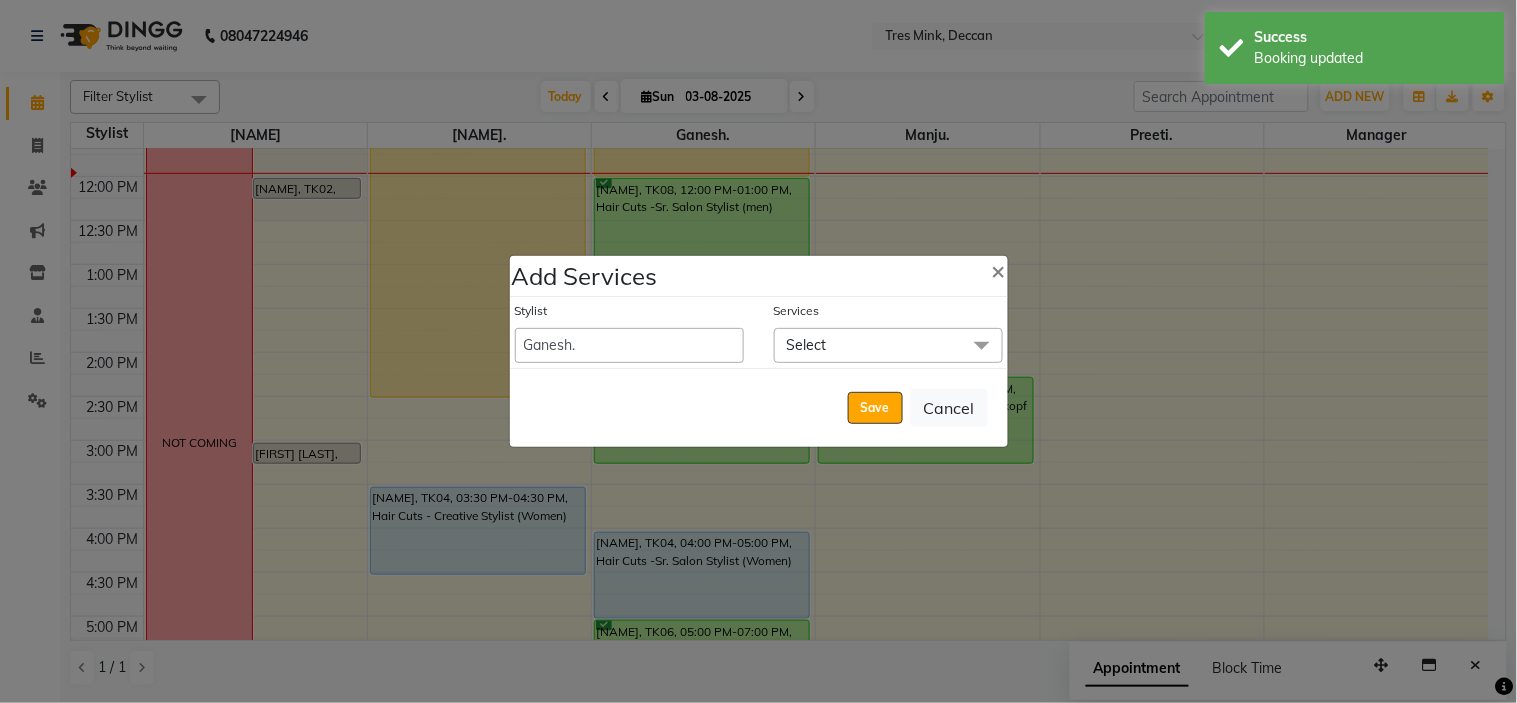 click on "Select" 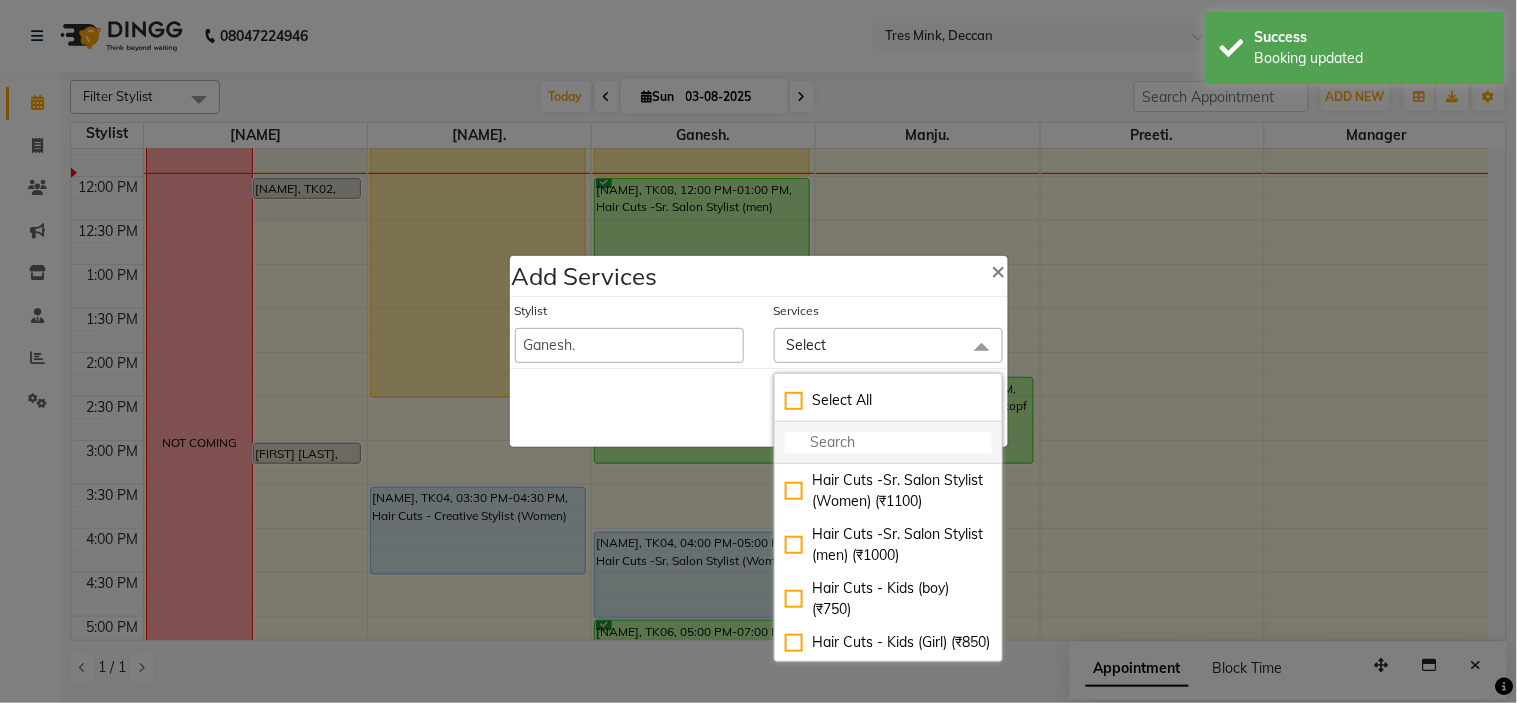 click 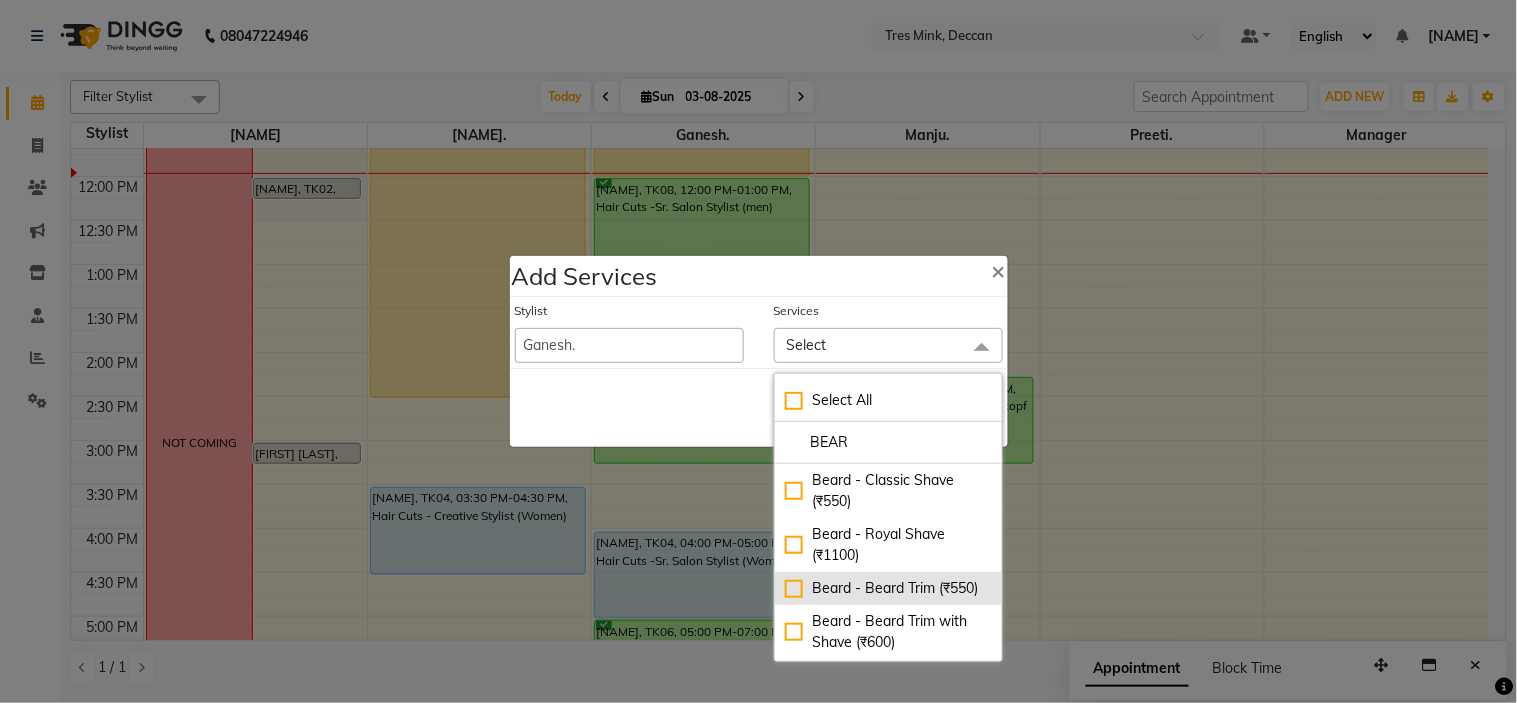 click on "Beard - Beard Trim (₹550)" 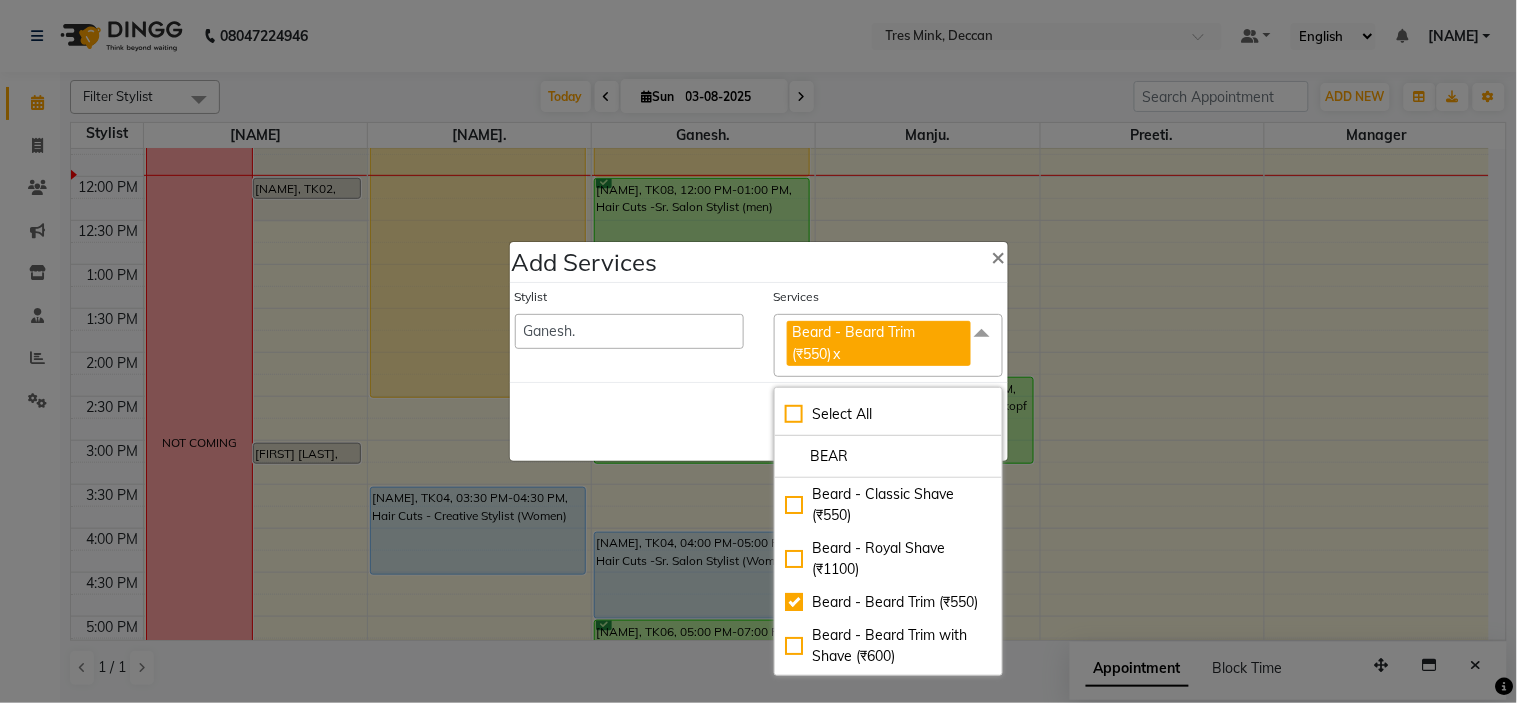 click on "Save   Cancel" 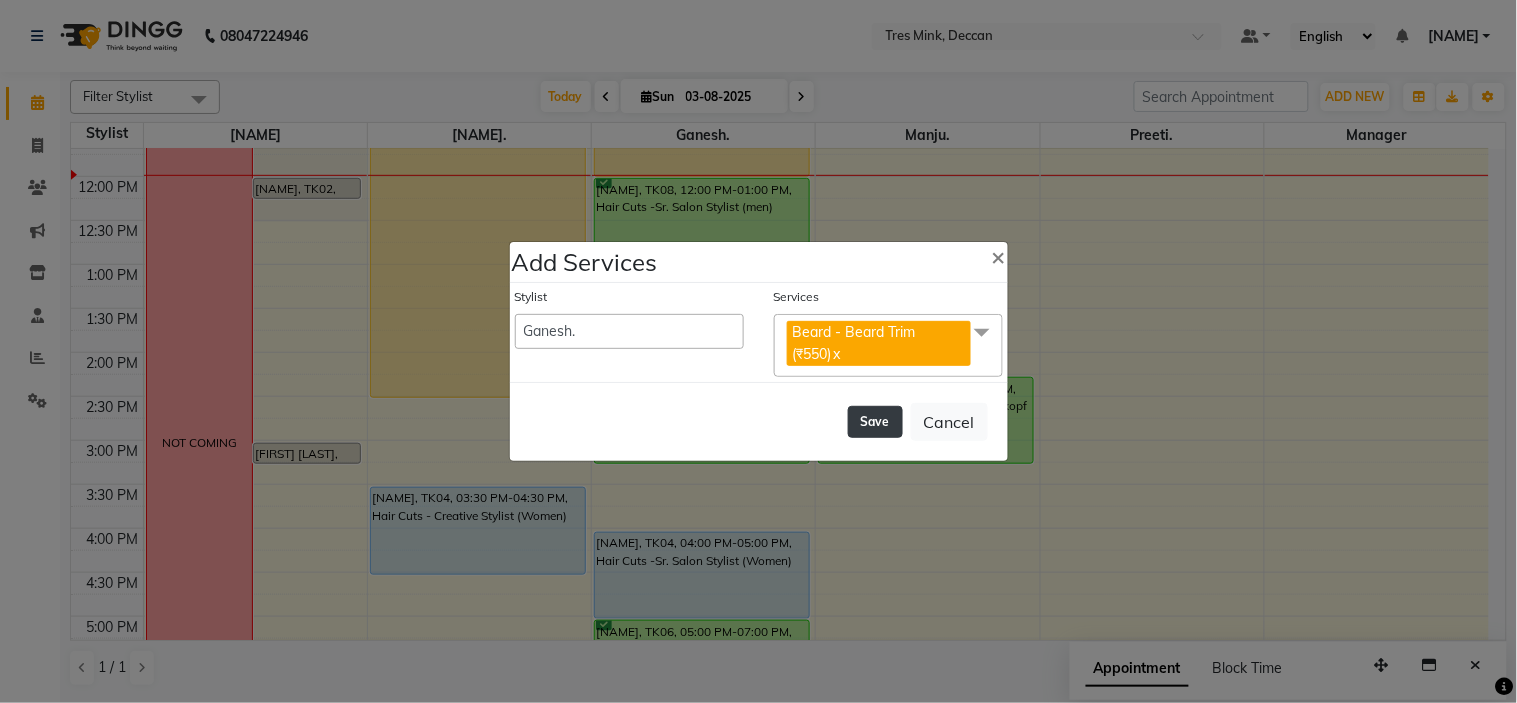 click on "Save" 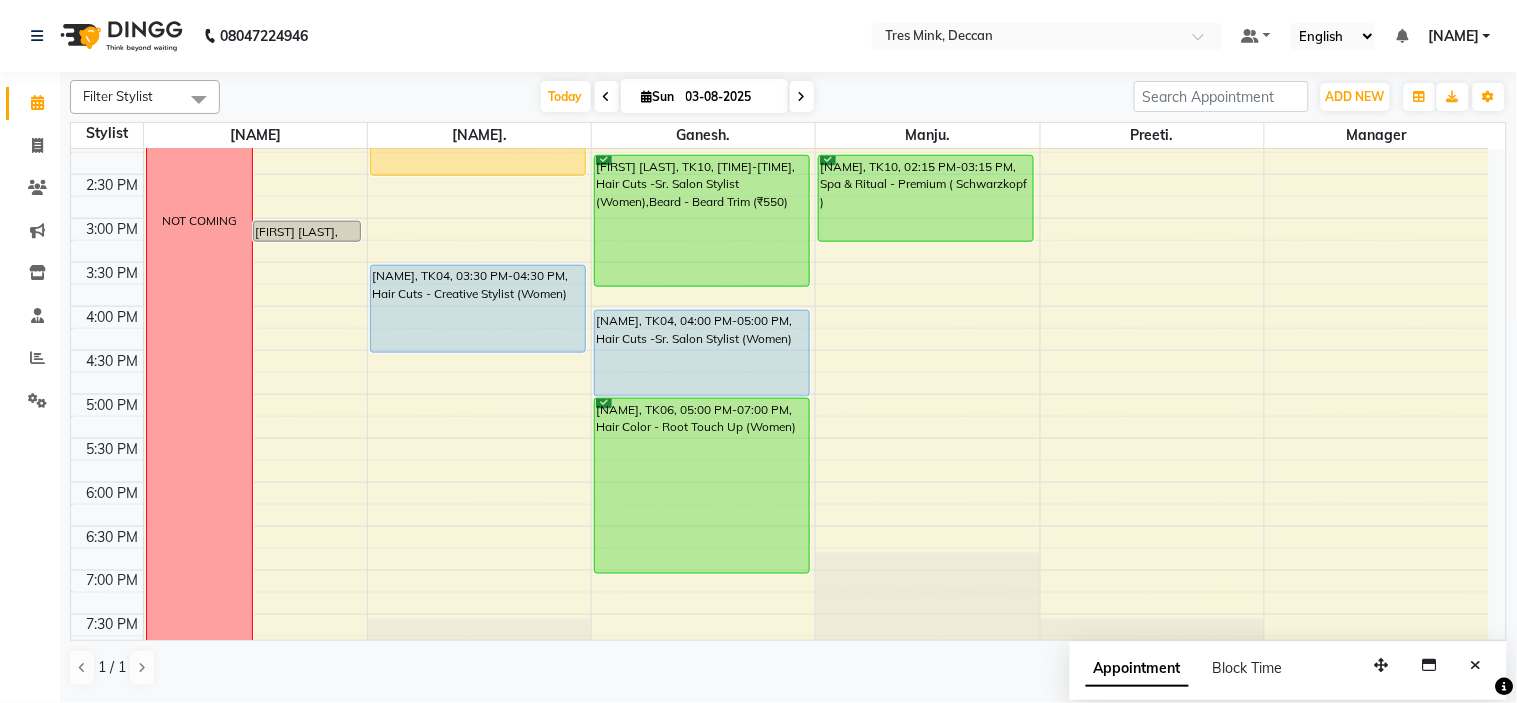scroll, scrollTop: 656, scrollLeft: 0, axis: vertical 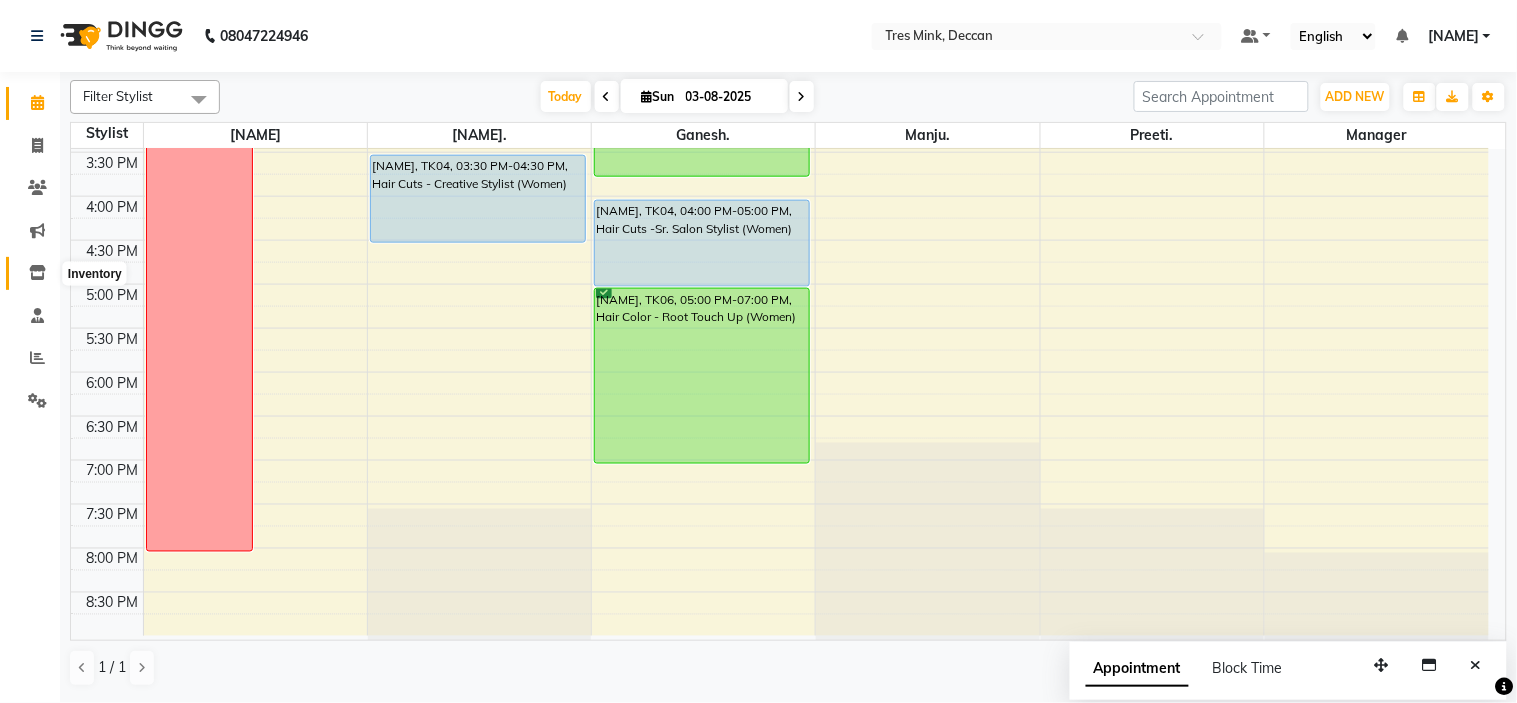 click 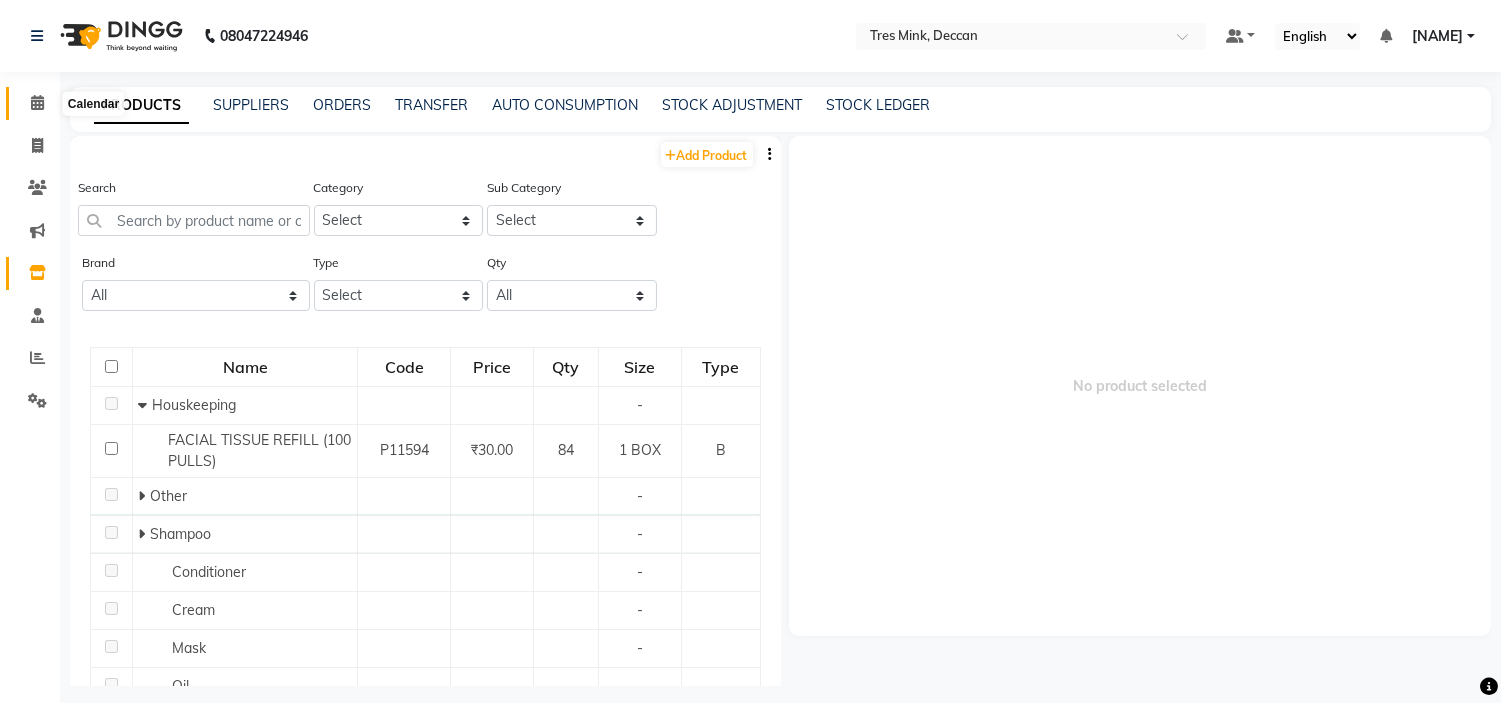 click 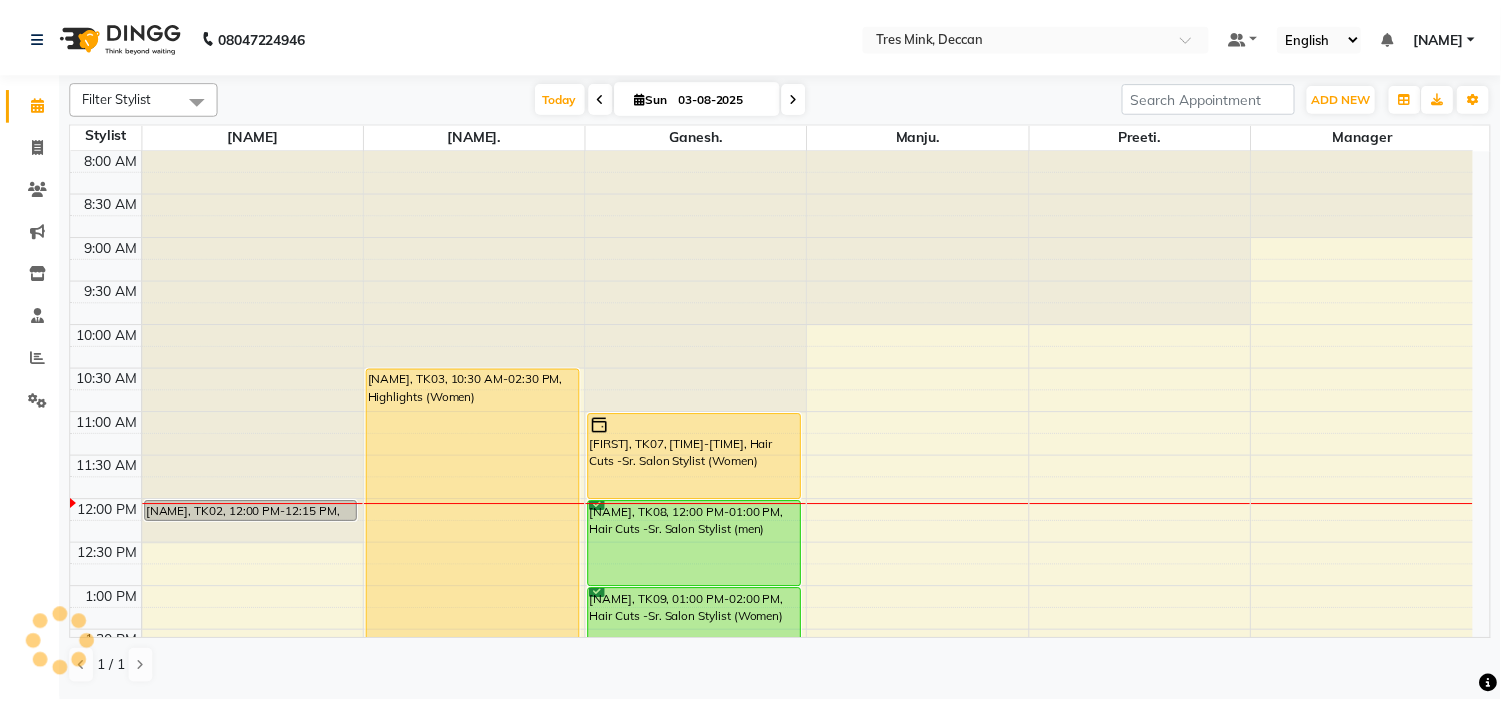 scroll, scrollTop: 0, scrollLeft: 0, axis: both 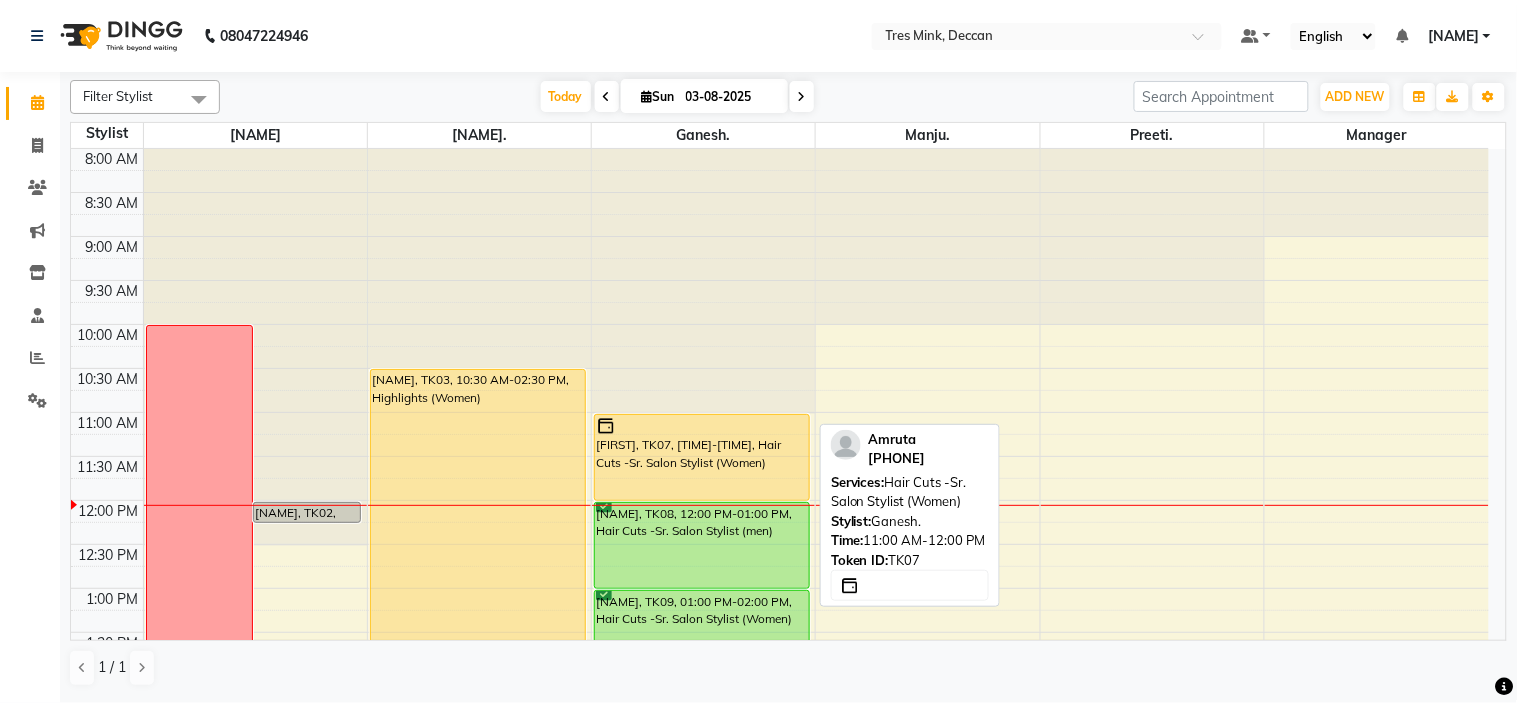 click on "[FIRST], TK07, 11:00 AM-12:00 PM, Hair Cuts -Sr. Salon Stylist (Women)" at bounding box center [702, 457] 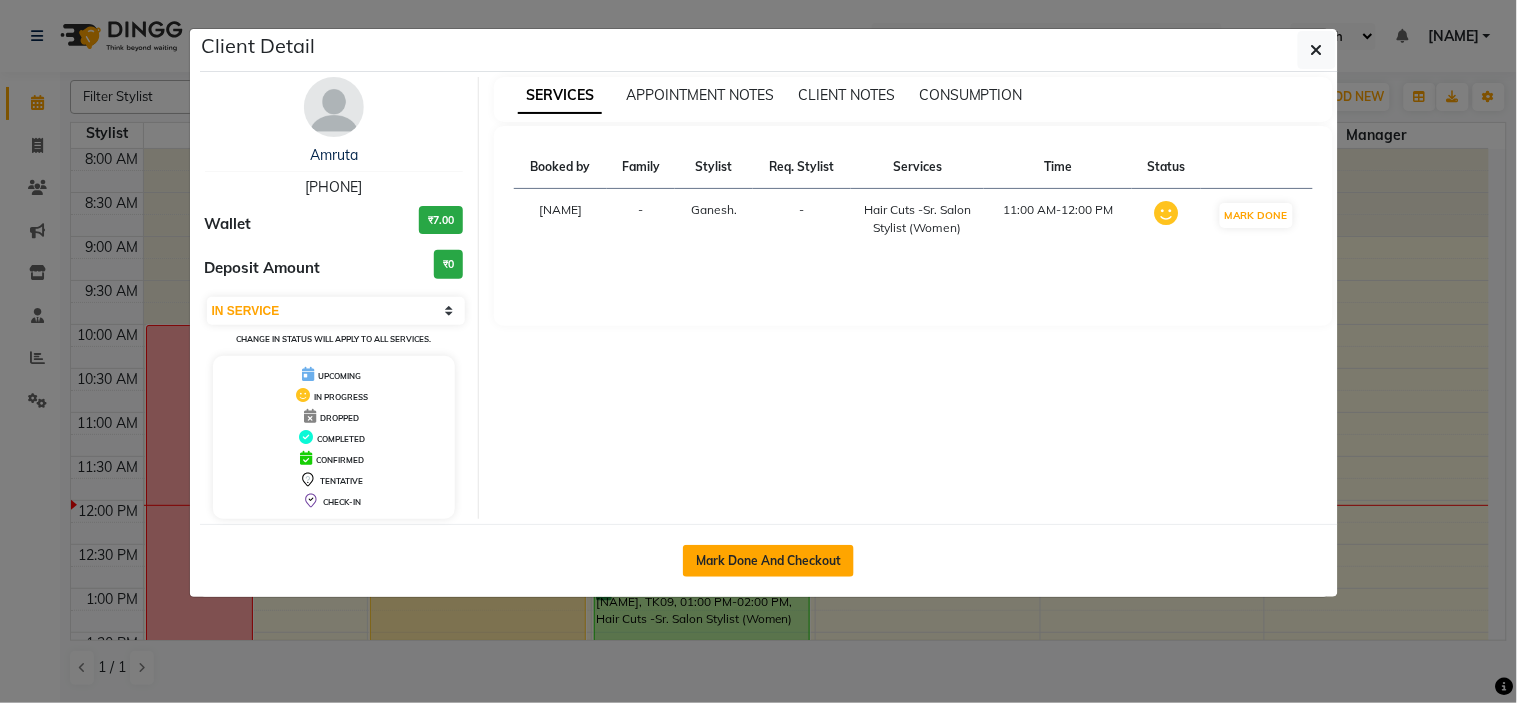 click on "Mark Done And Checkout" 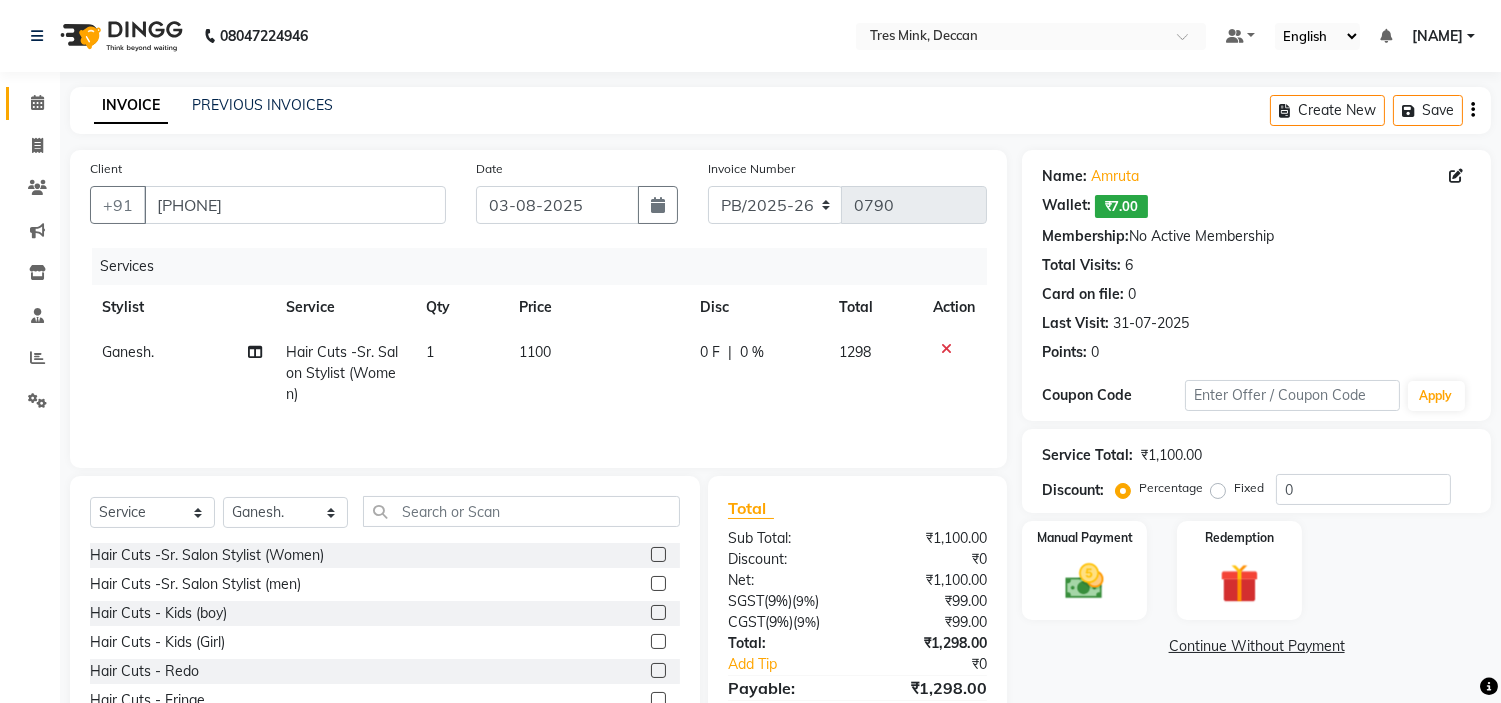 scroll, scrollTop: 100, scrollLeft: 0, axis: vertical 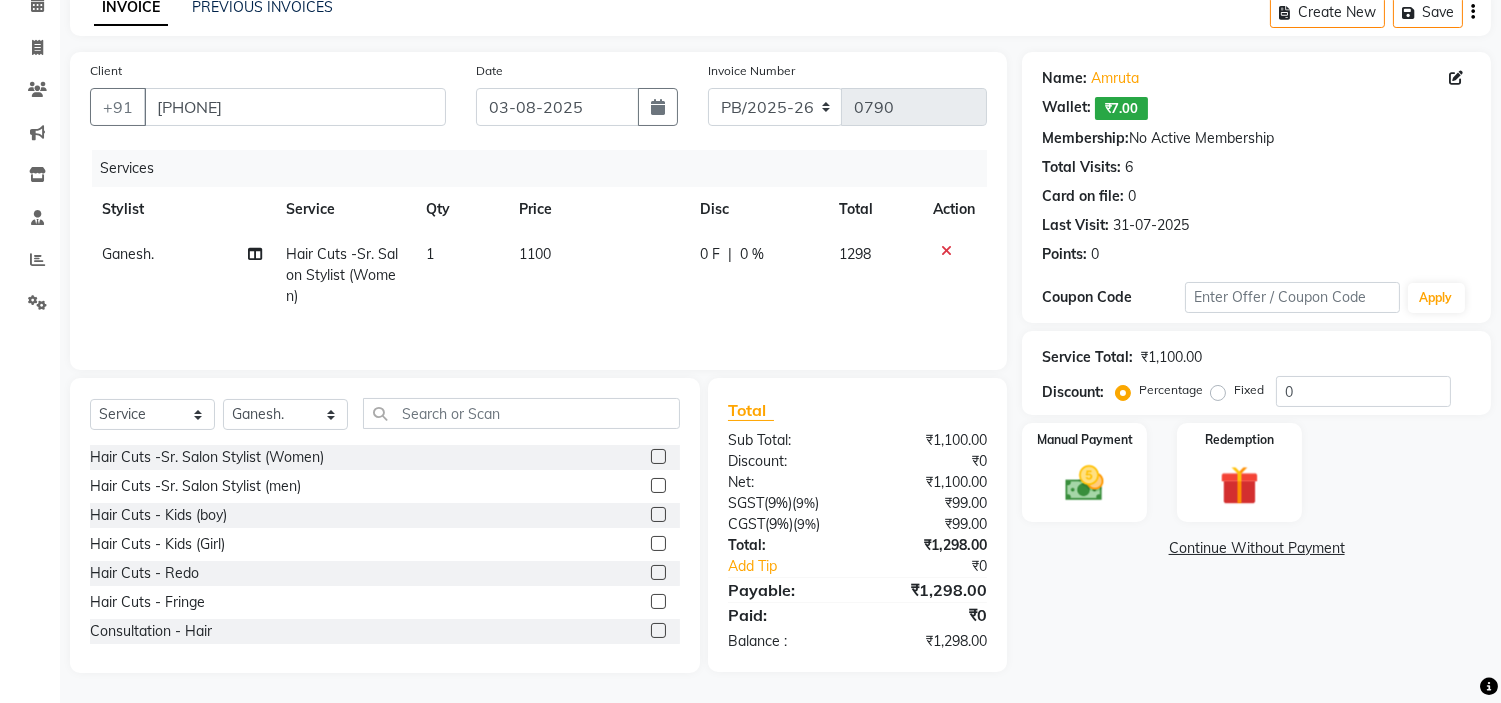 drag, startPoint x: 1391, startPoint y: 524, endPoint x: 1408, endPoint y: 513, distance: 20.248457 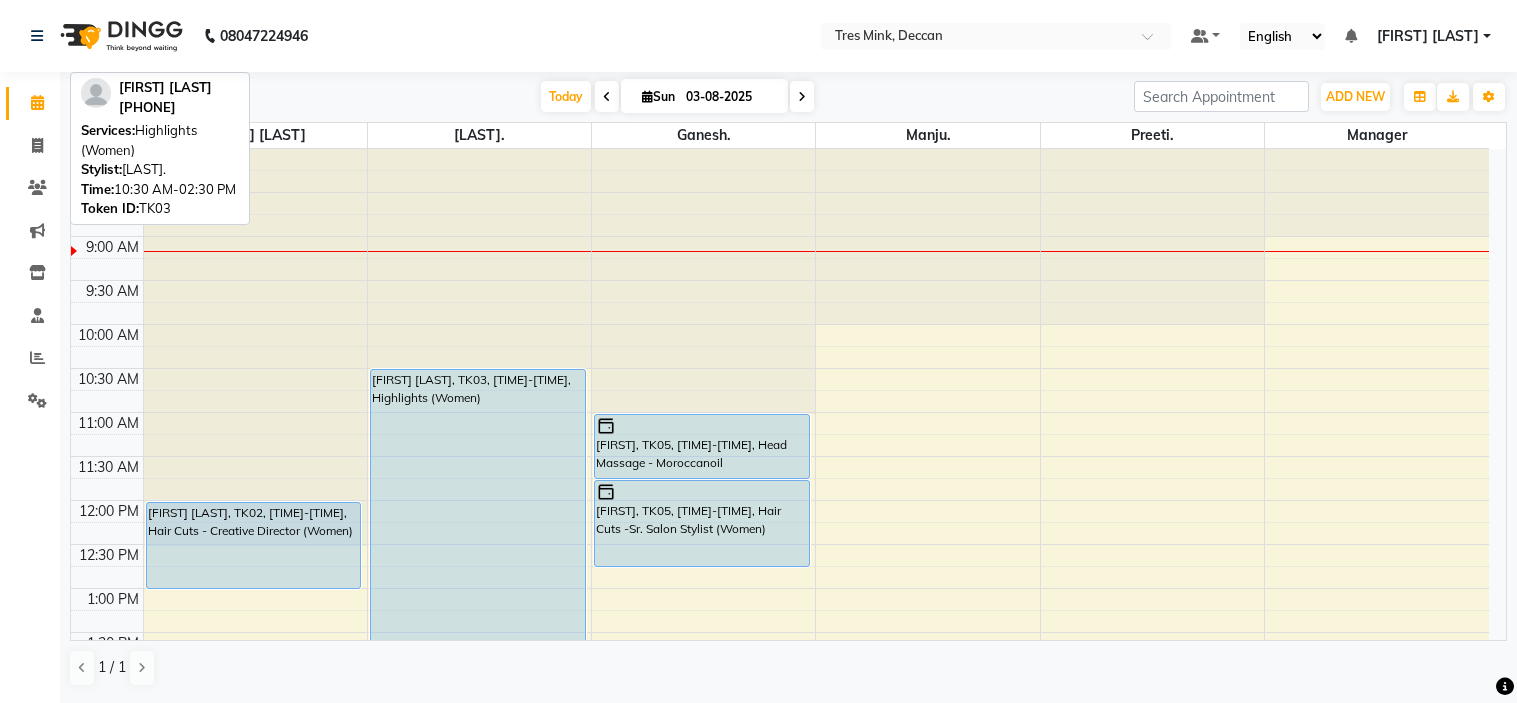scroll, scrollTop: 0, scrollLeft: 0, axis: both 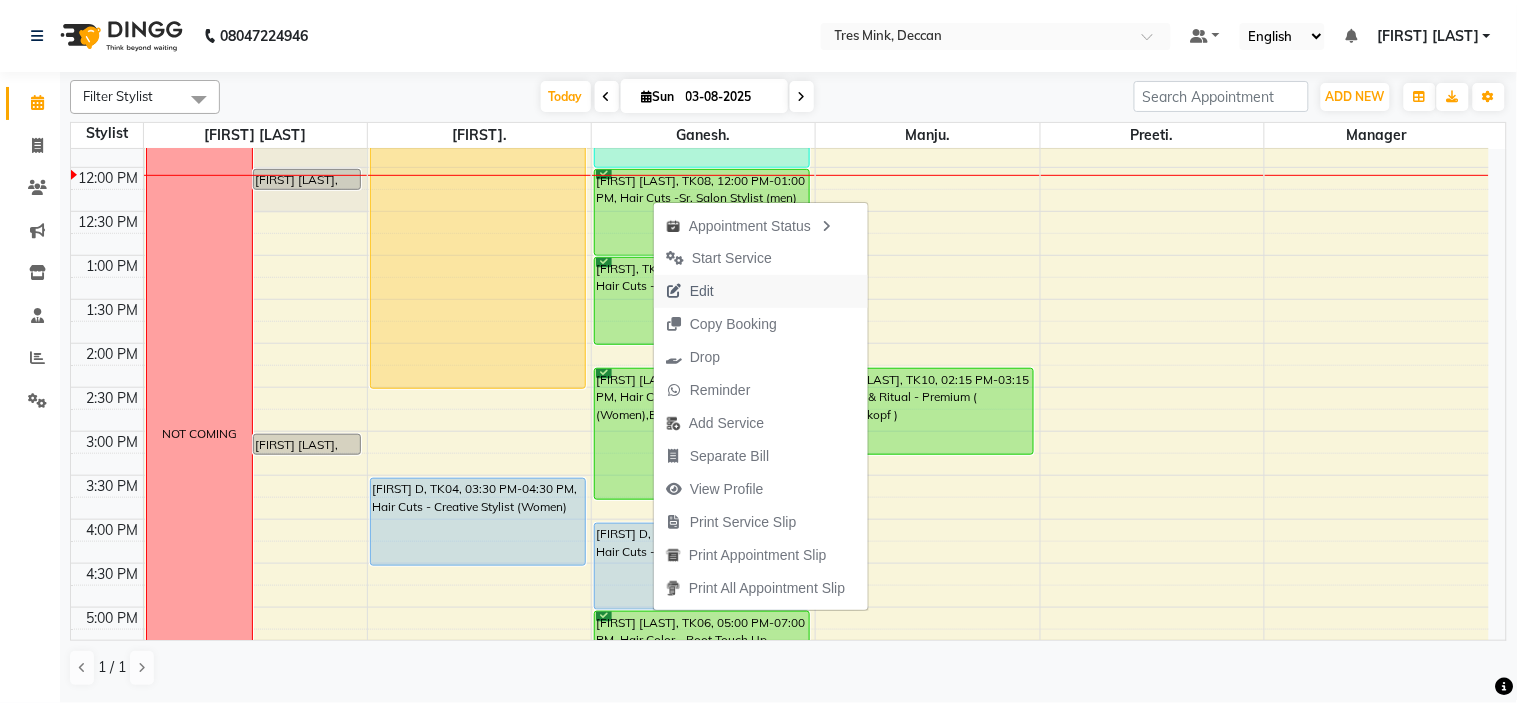click on "Edit" at bounding box center (702, 291) 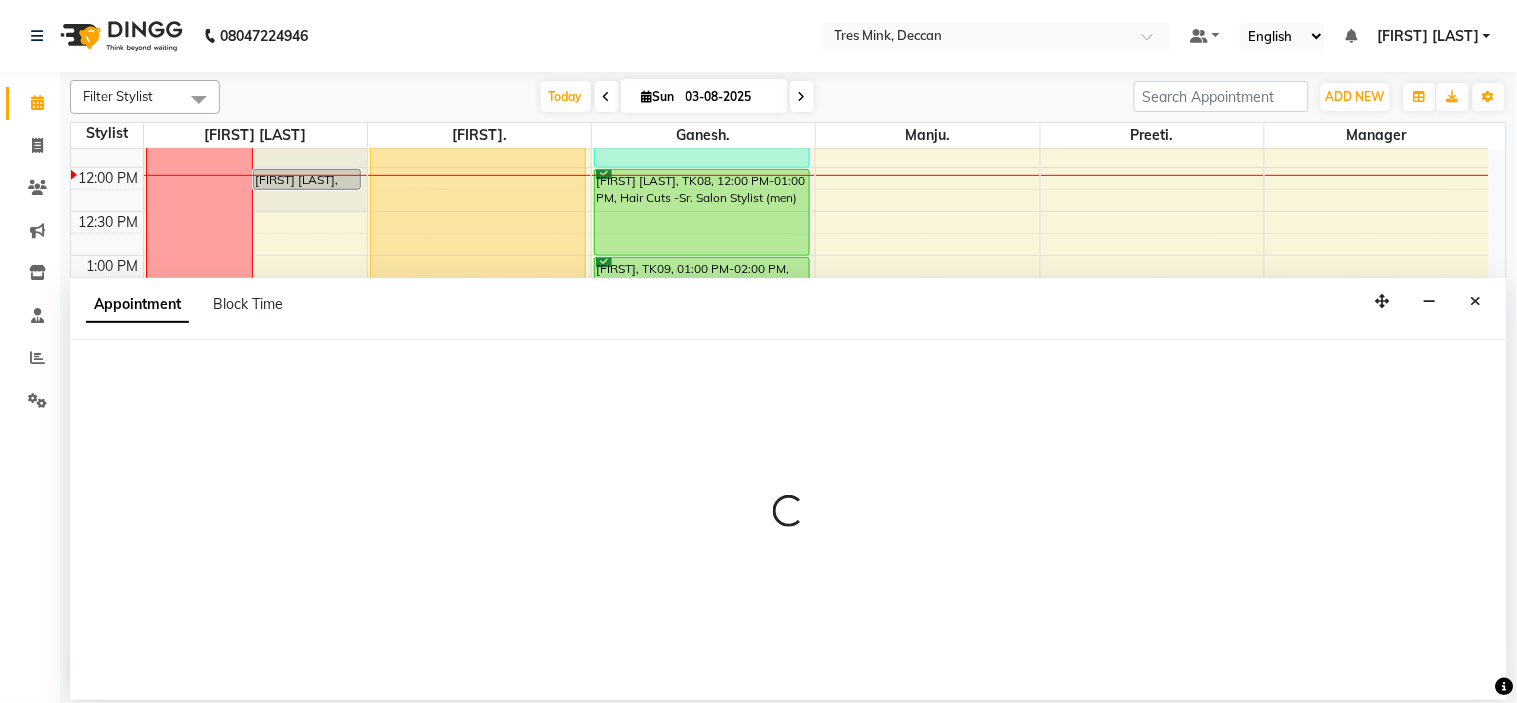 scroll, scrollTop: 355, scrollLeft: 0, axis: vertical 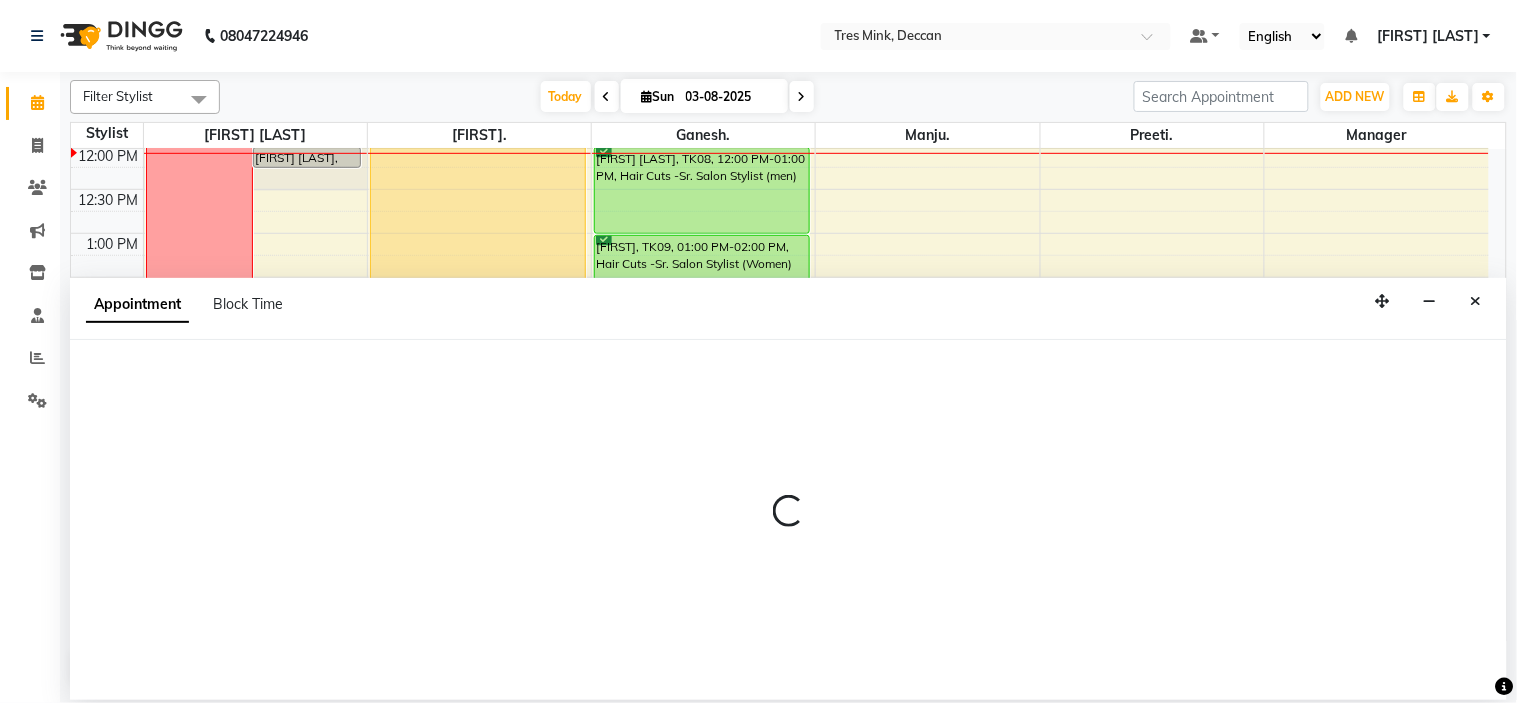 select on "59501" 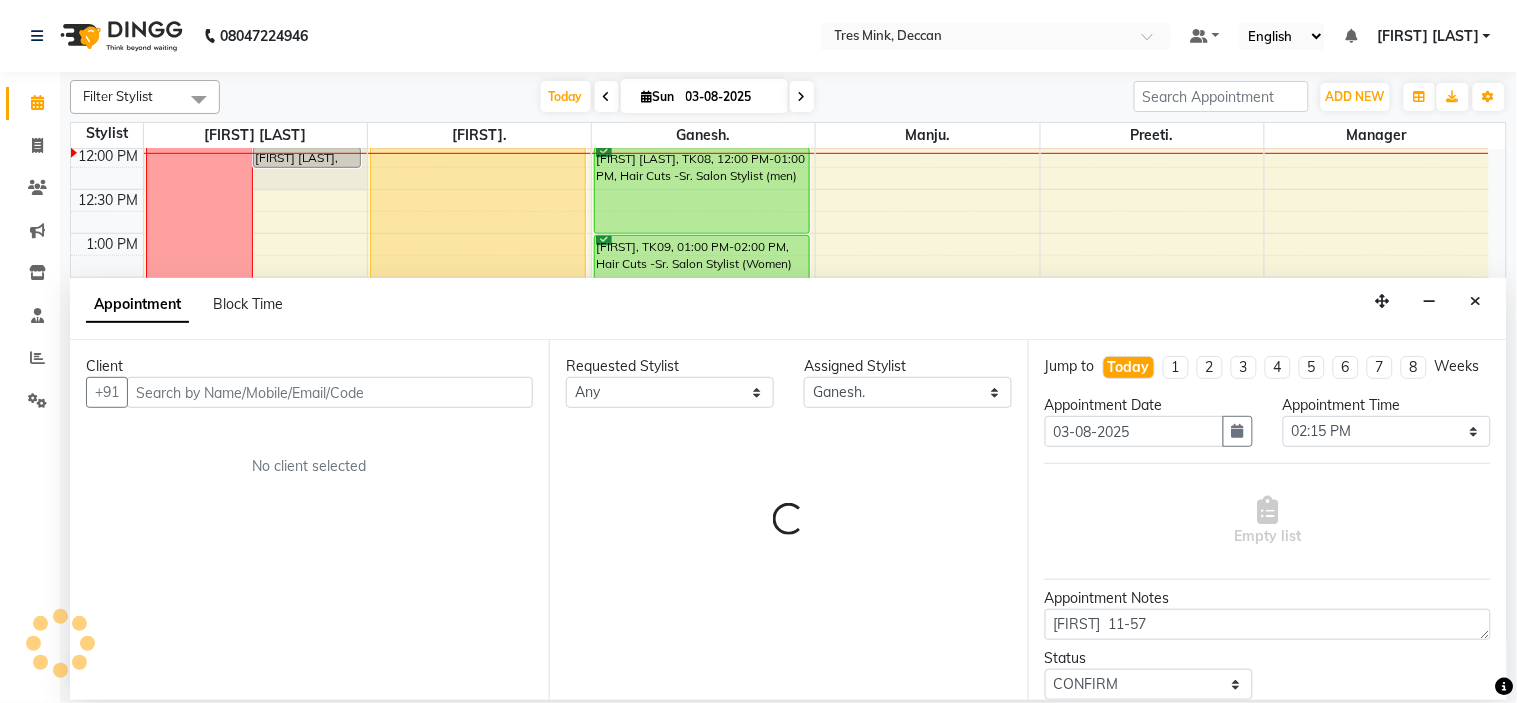 select on "3564" 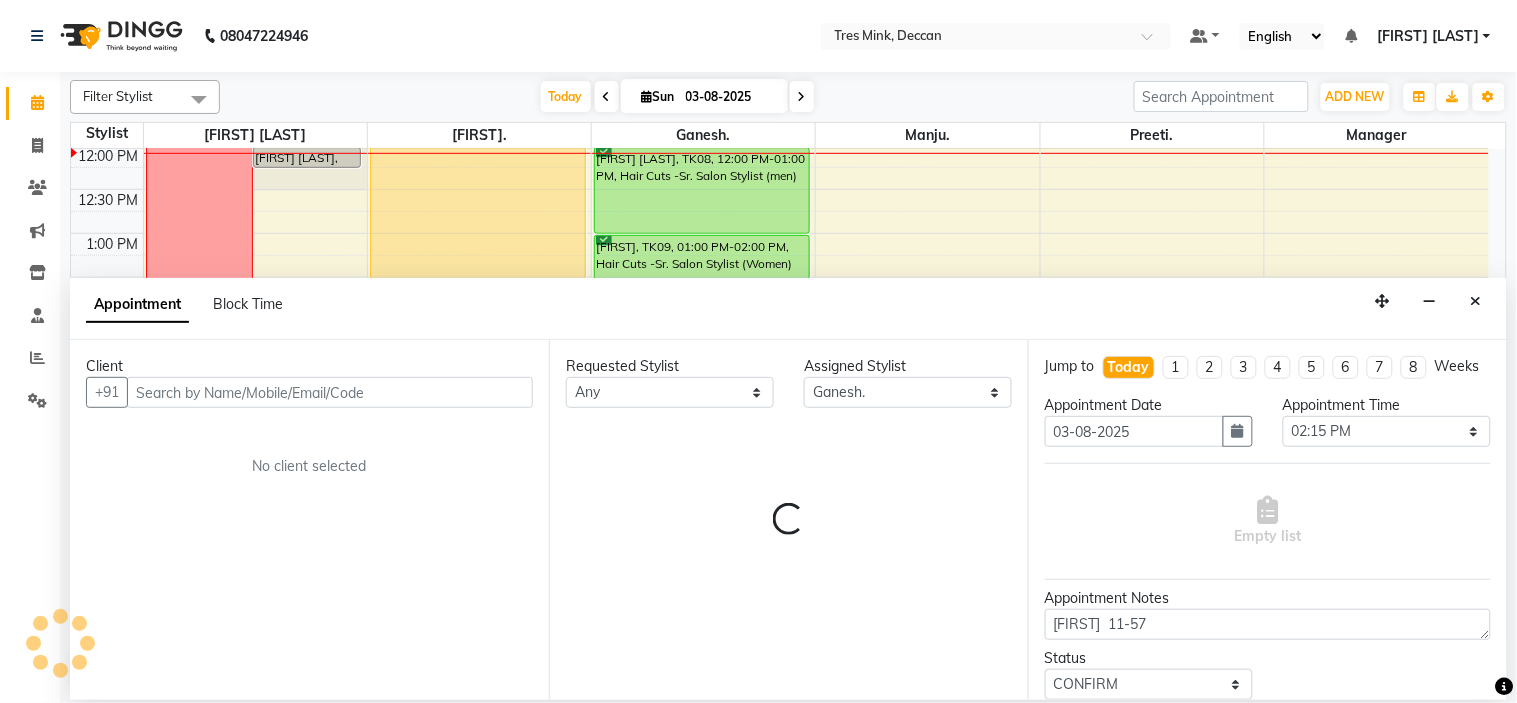 select on "3564" 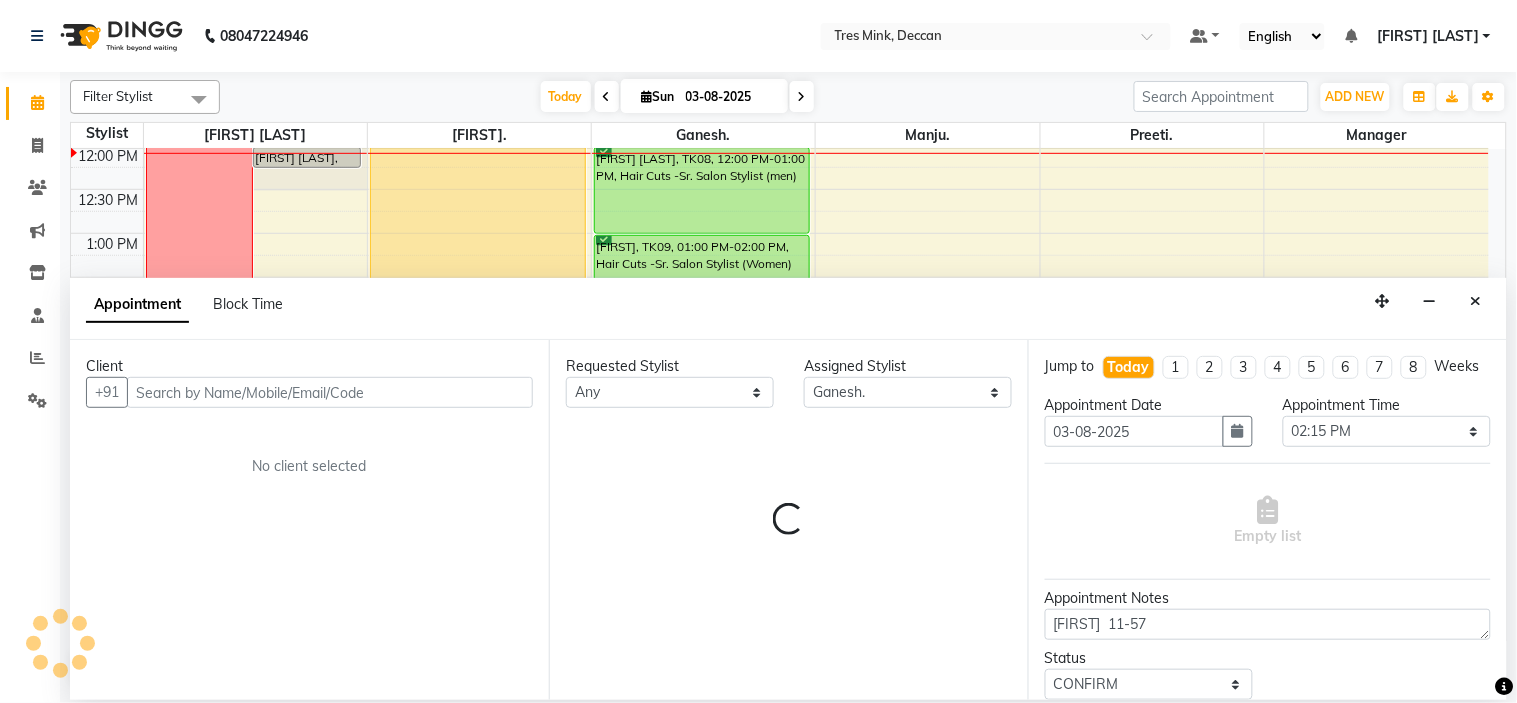 select on "3564" 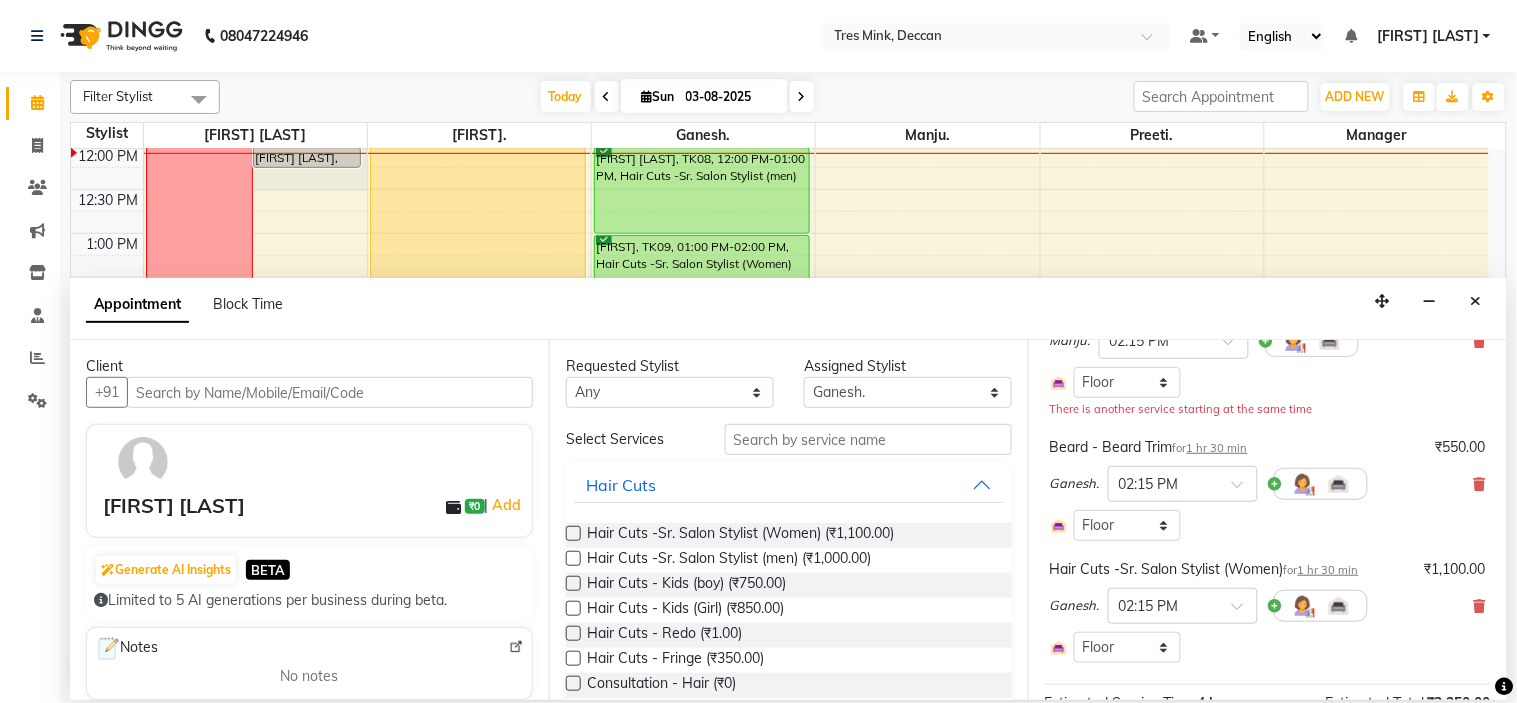 scroll, scrollTop: 222, scrollLeft: 0, axis: vertical 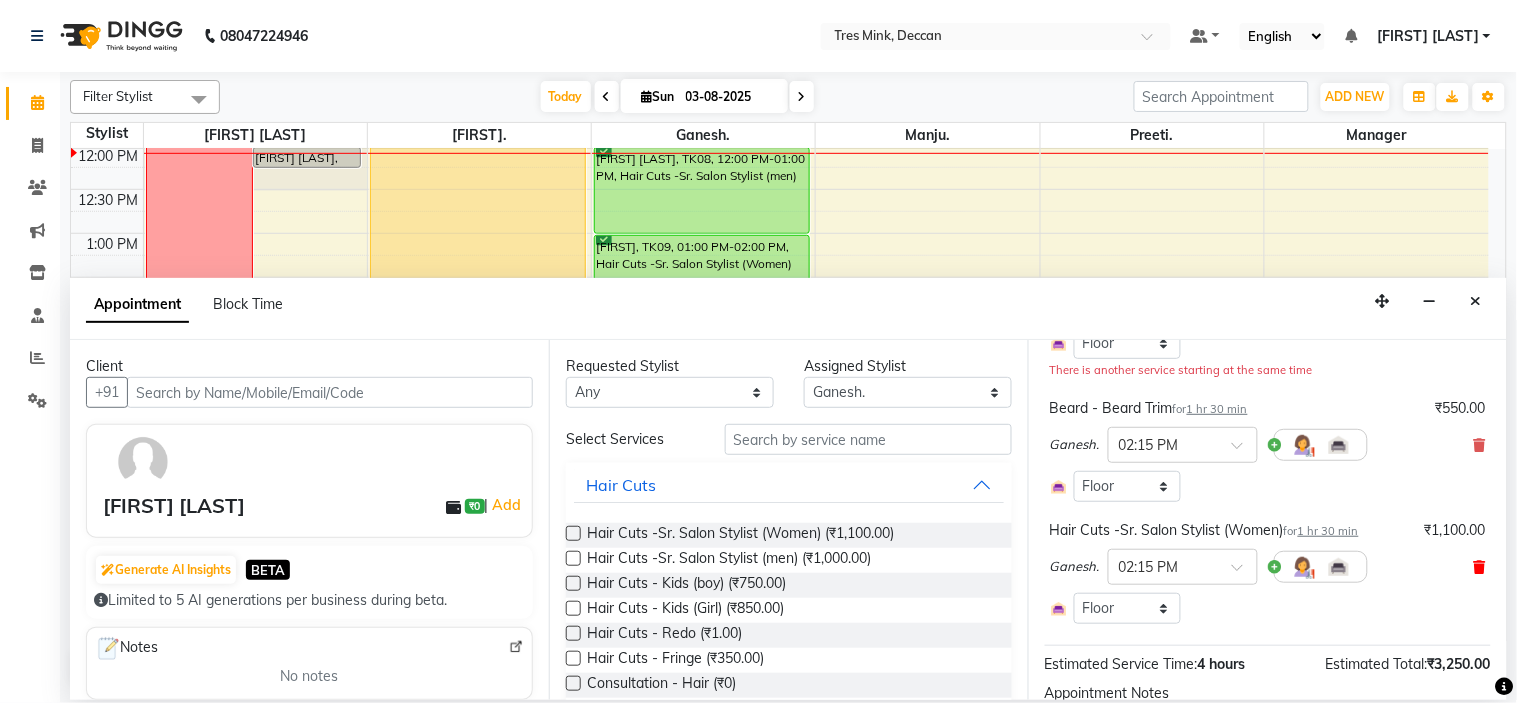 click at bounding box center [1480, 567] 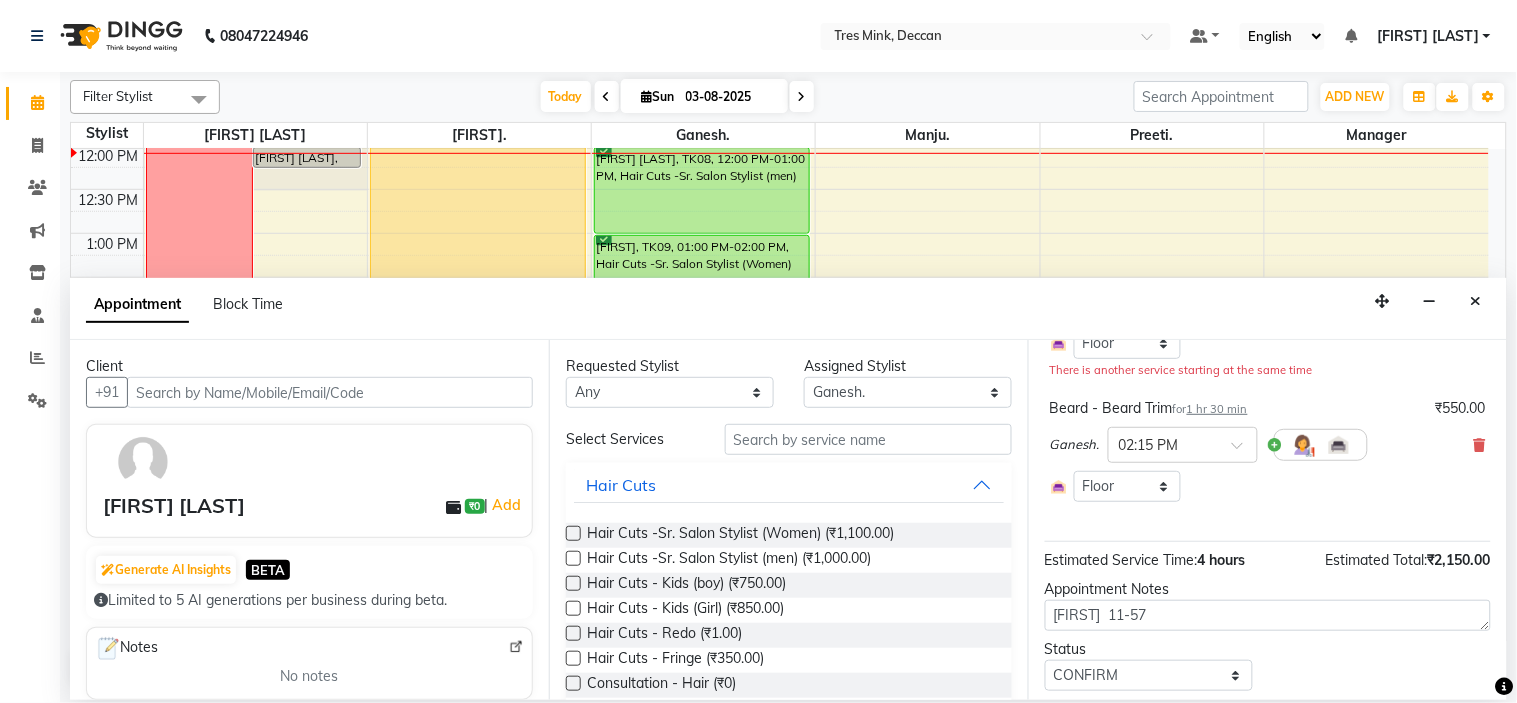 click at bounding box center [573, 558] 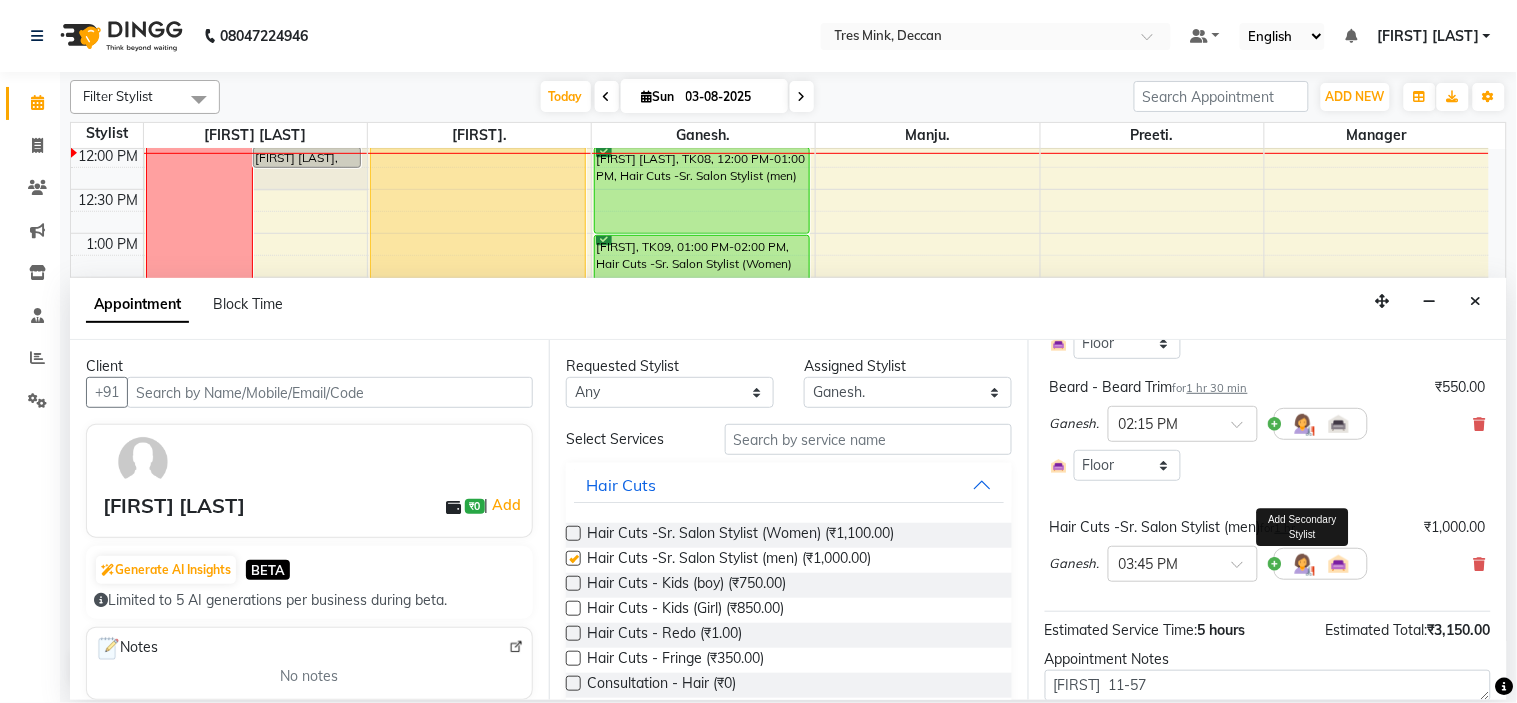 checkbox on "false" 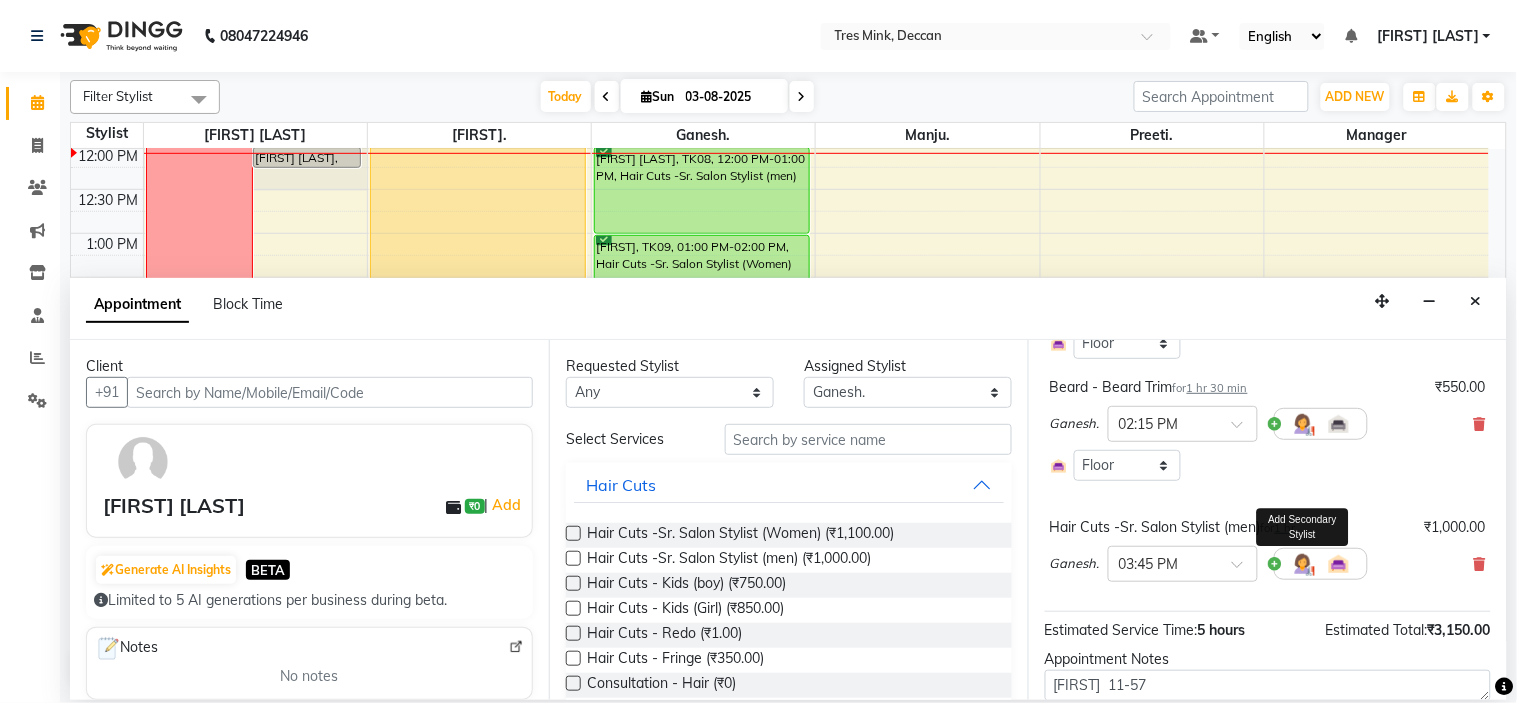 scroll, scrollTop: 370, scrollLeft: 0, axis: vertical 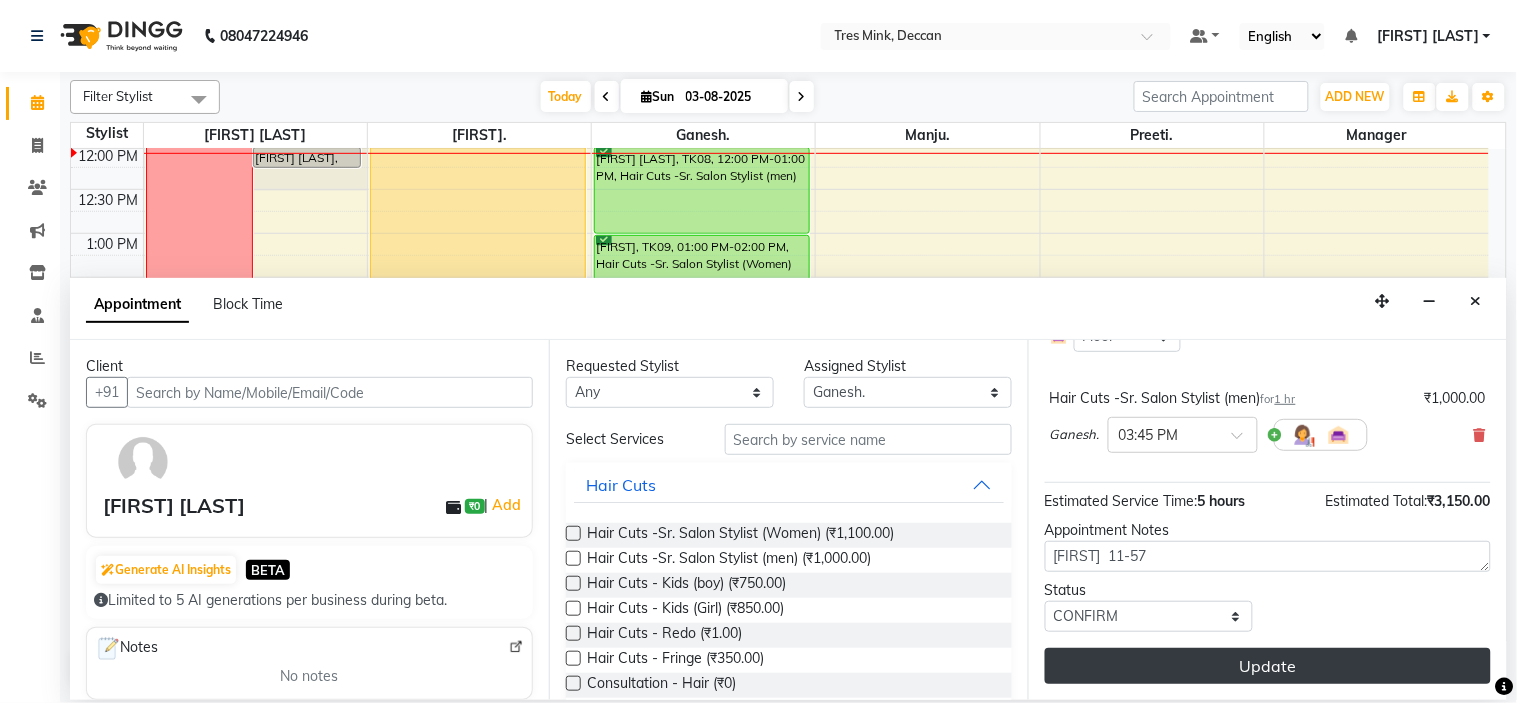 click on "Update" at bounding box center (1268, 666) 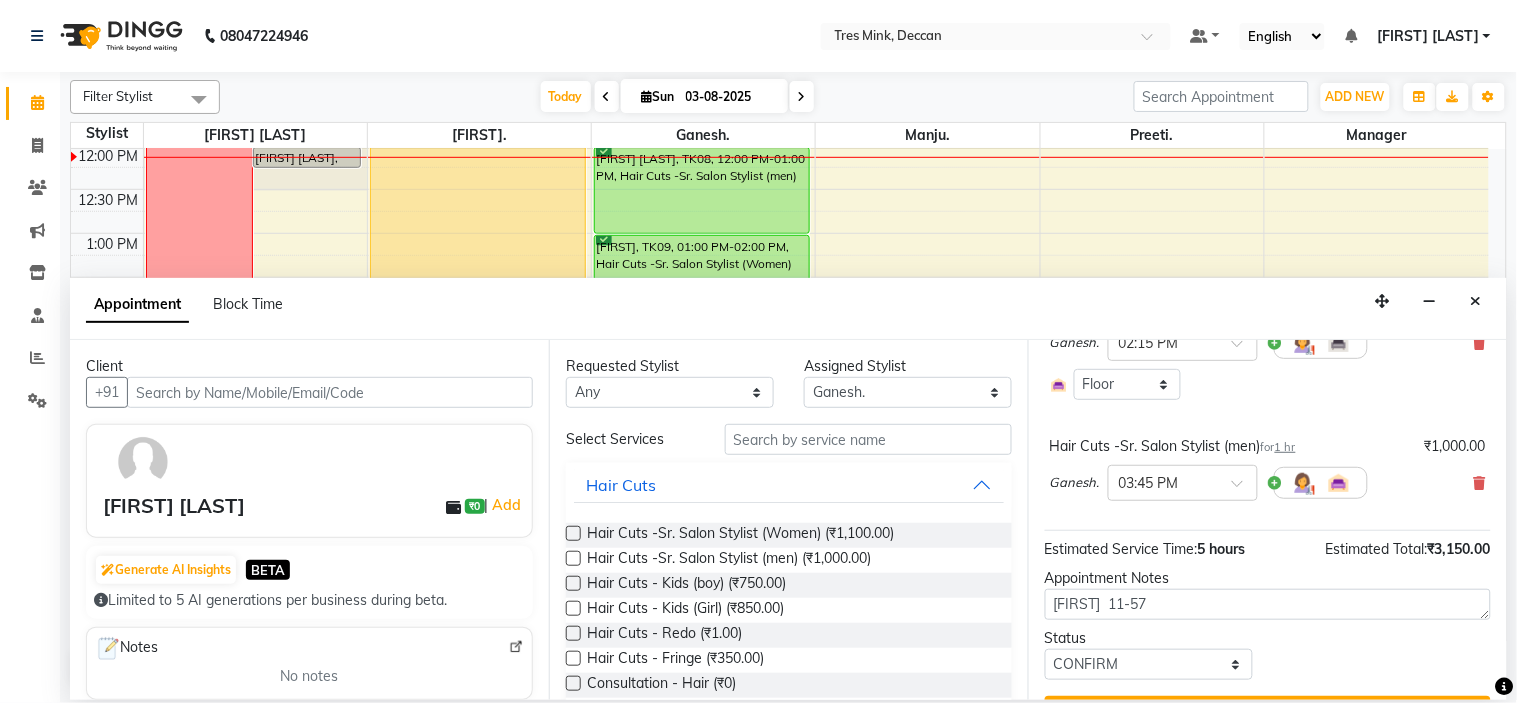 scroll, scrollTop: 370, scrollLeft: 0, axis: vertical 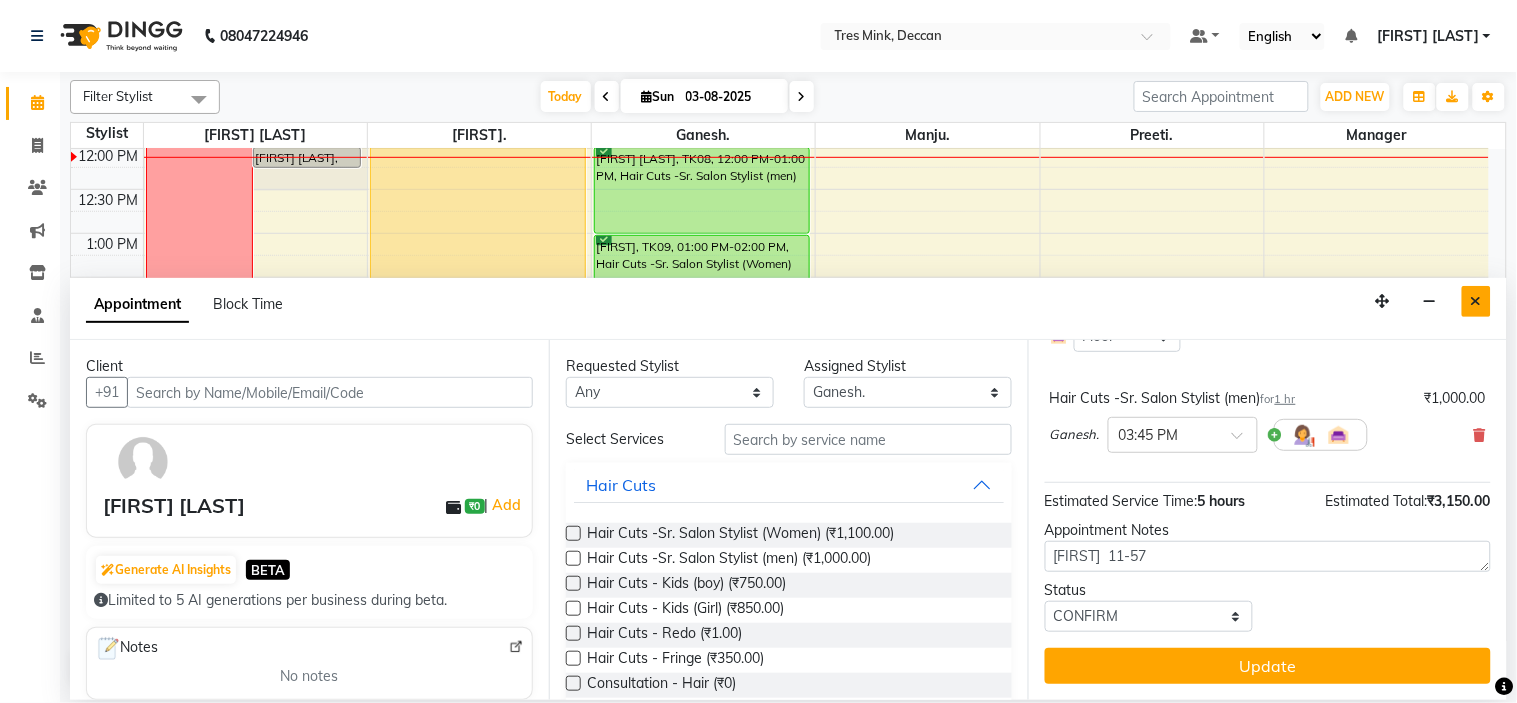 click at bounding box center (1476, 301) 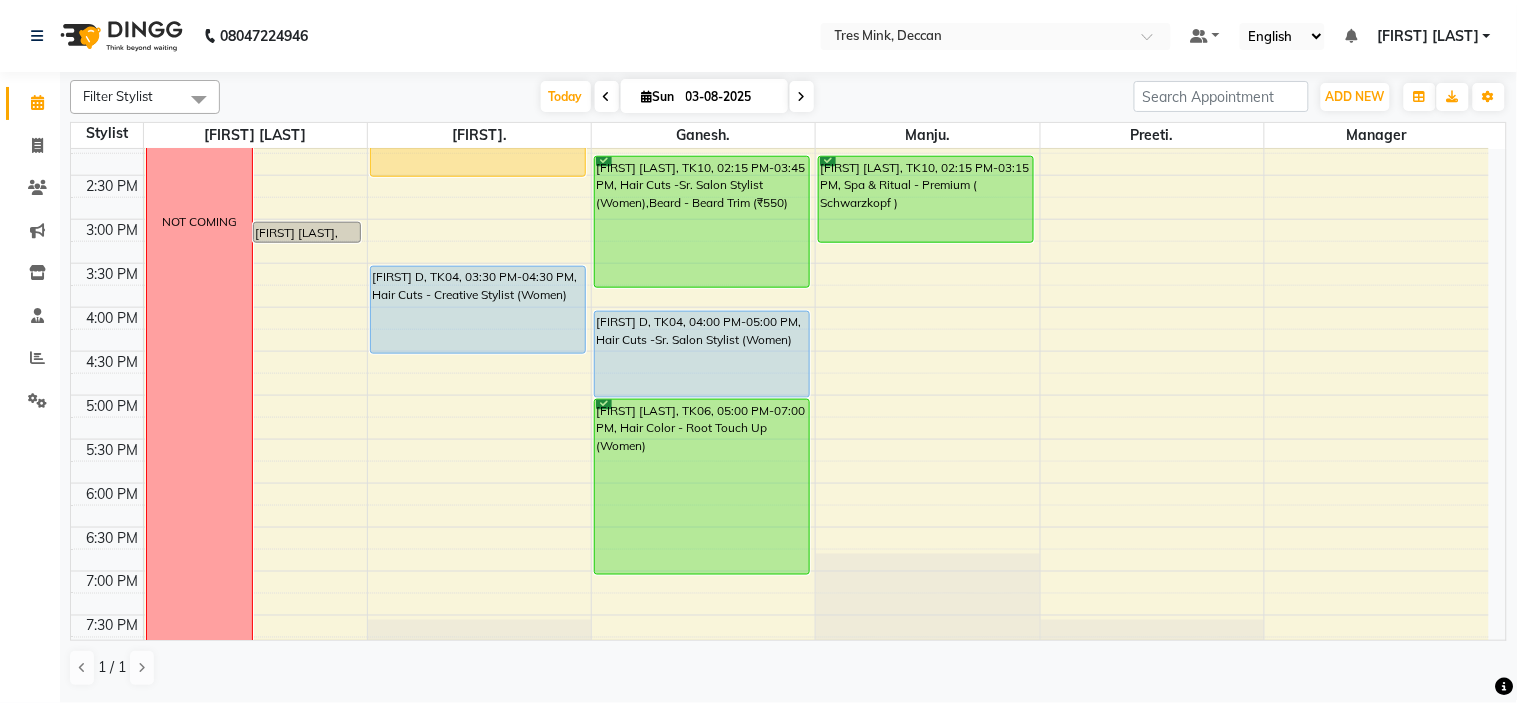 scroll, scrollTop: 434, scrollLeft: 0, axis: vertical 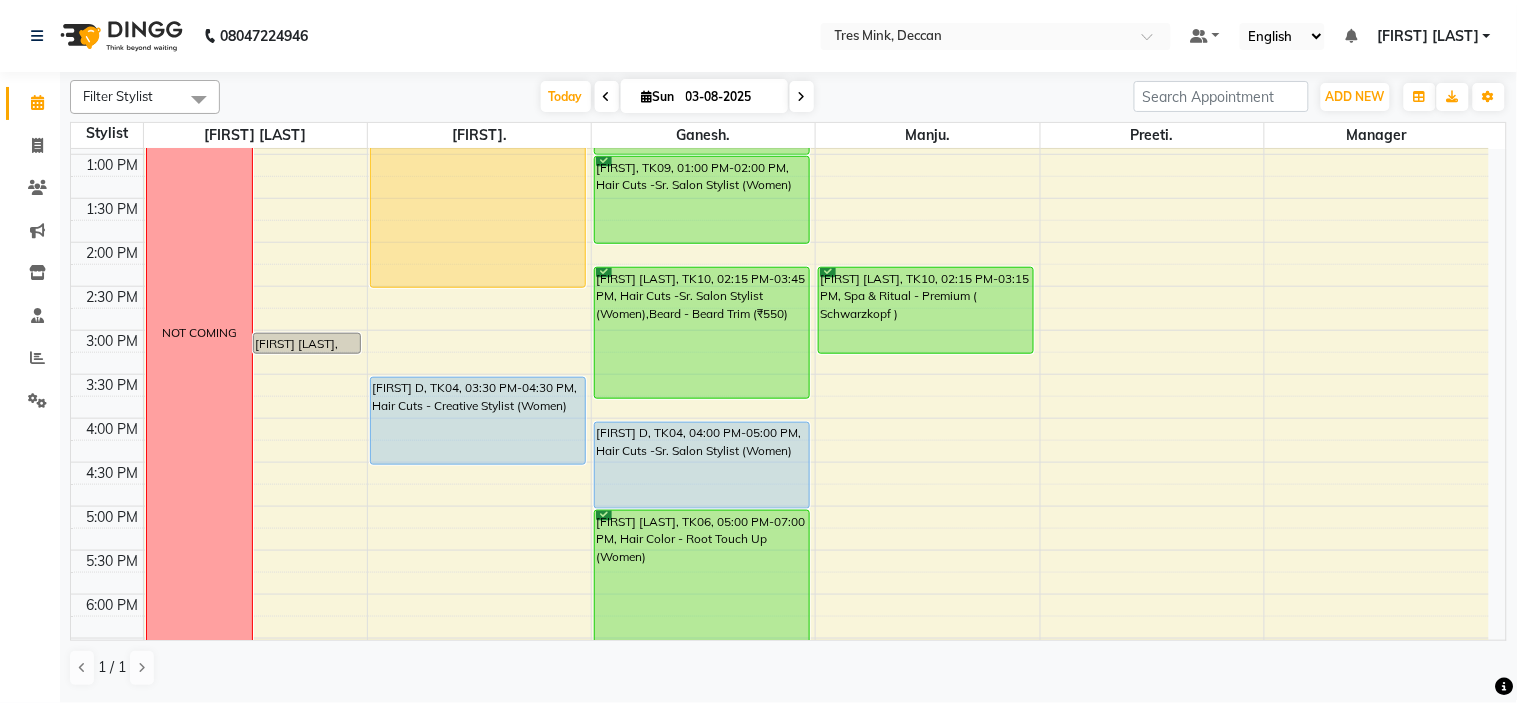click at bounding box center (802, 97) 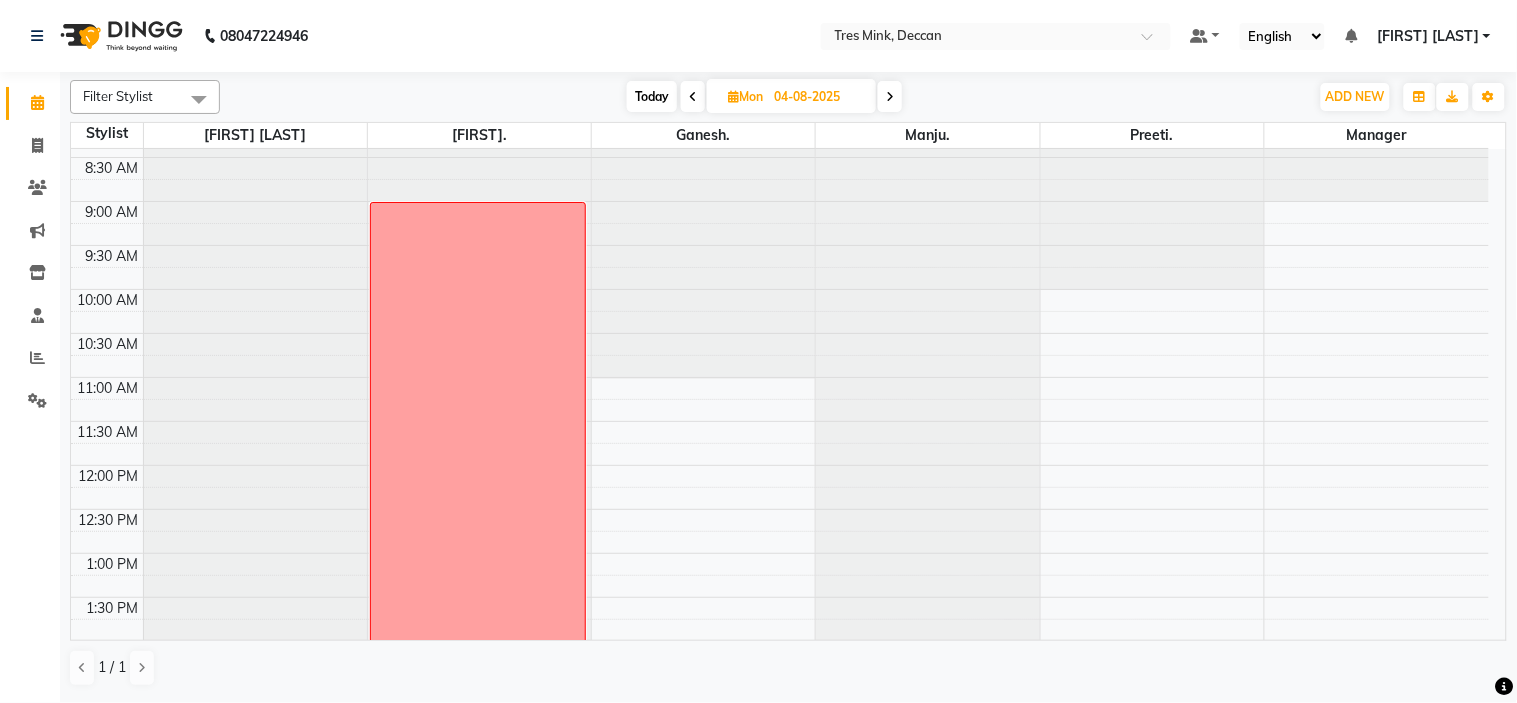 scroll, scrollTop: 0, scrollLeft: 0, axis: both 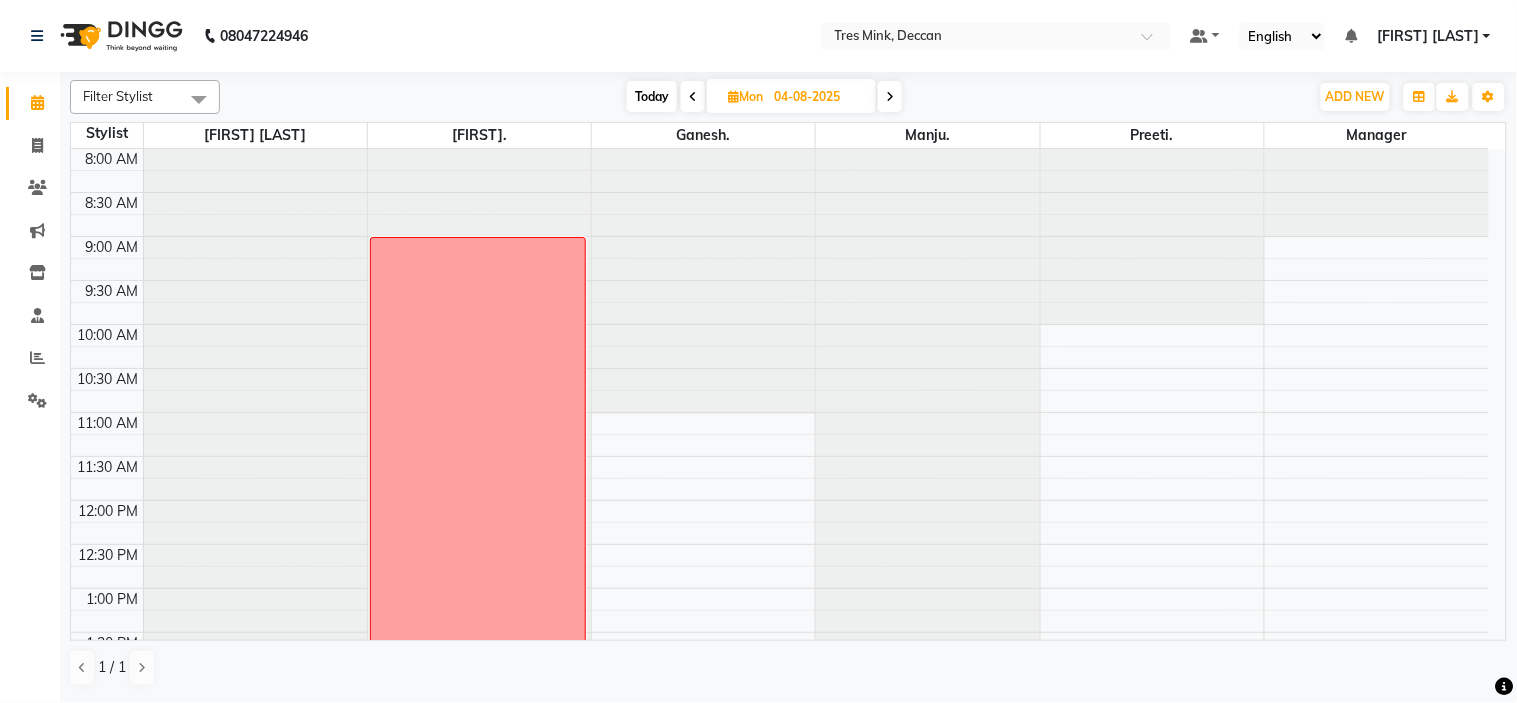 click at bounding box center [890, 97] 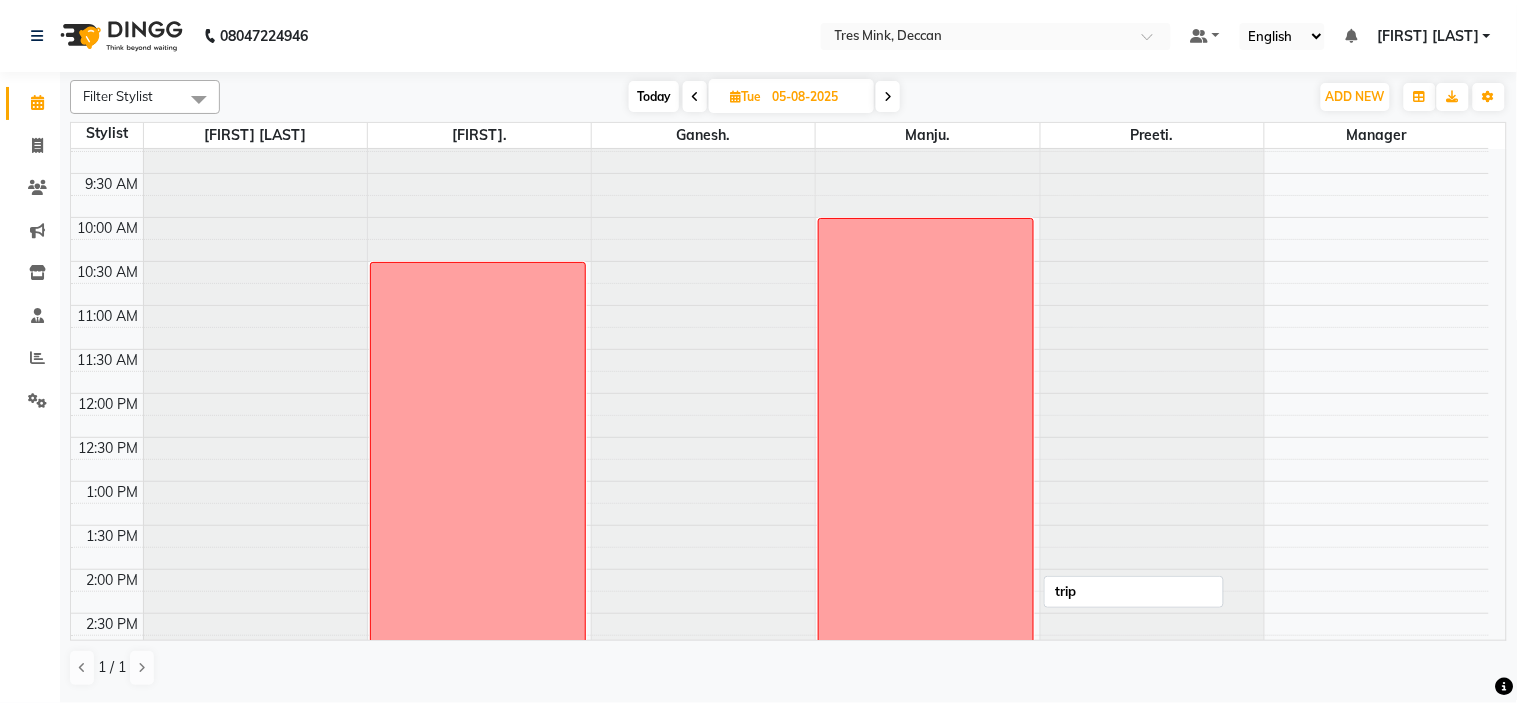 scroll, scrollTop: 102, scrollLeft: 0, axis: vertical 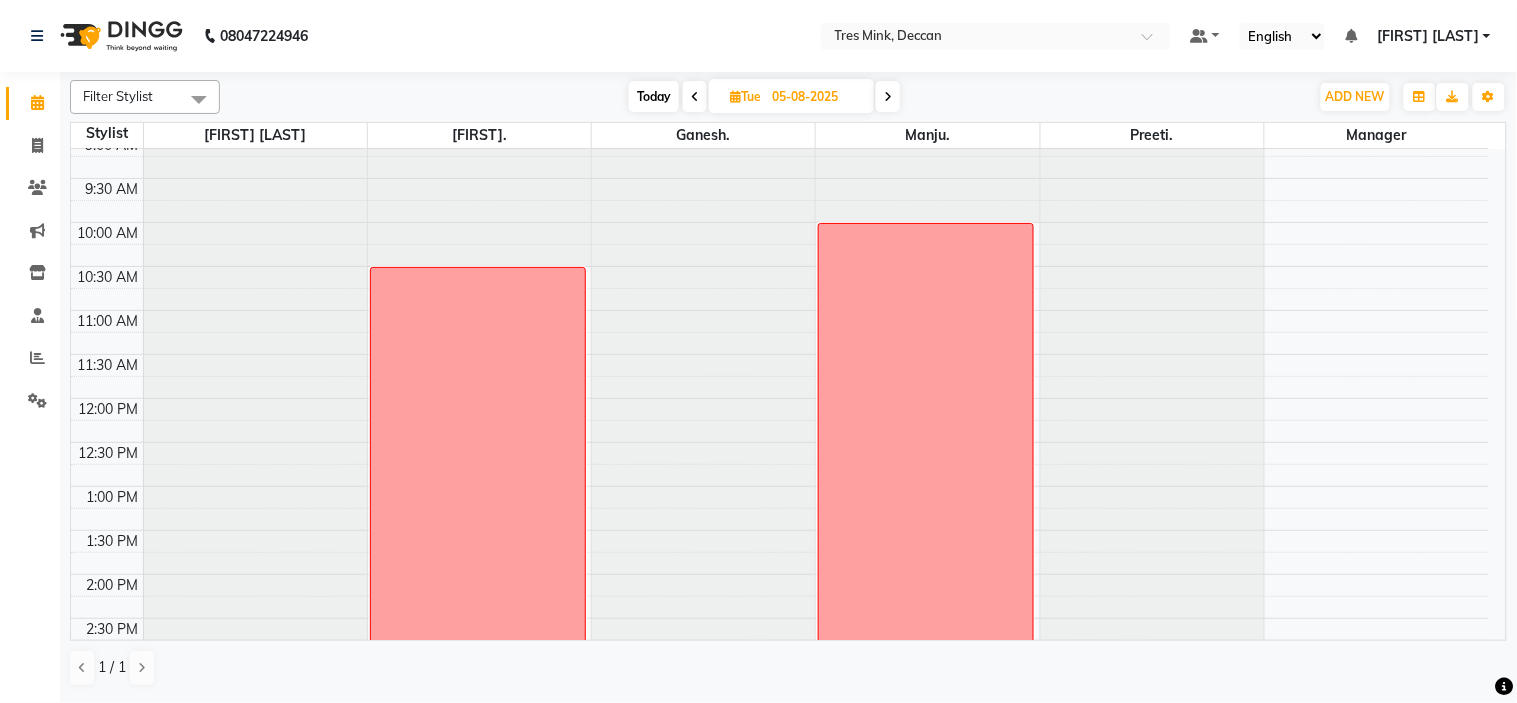 click at bounding box center [888, 96] 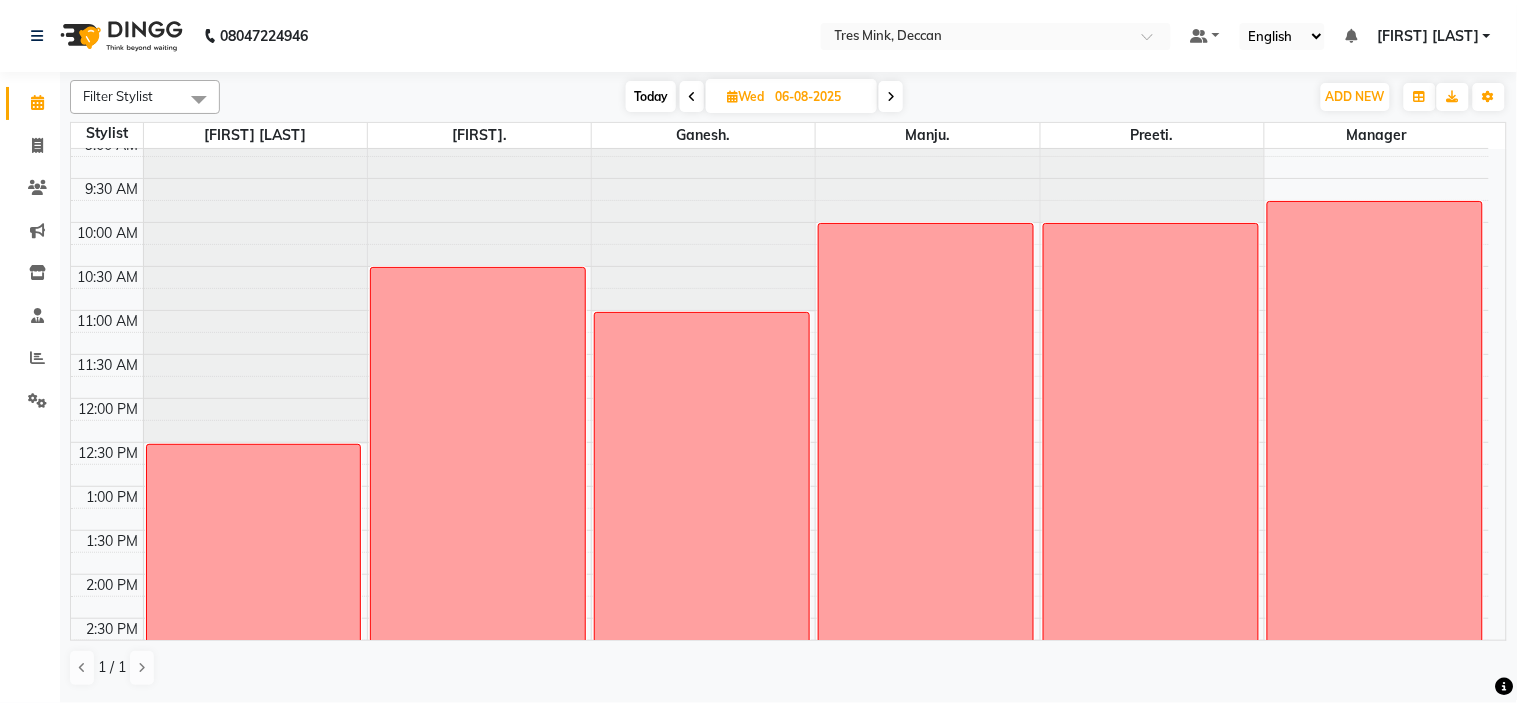scroll, scrollTop: 0, scrollLeft: 0, axis: both 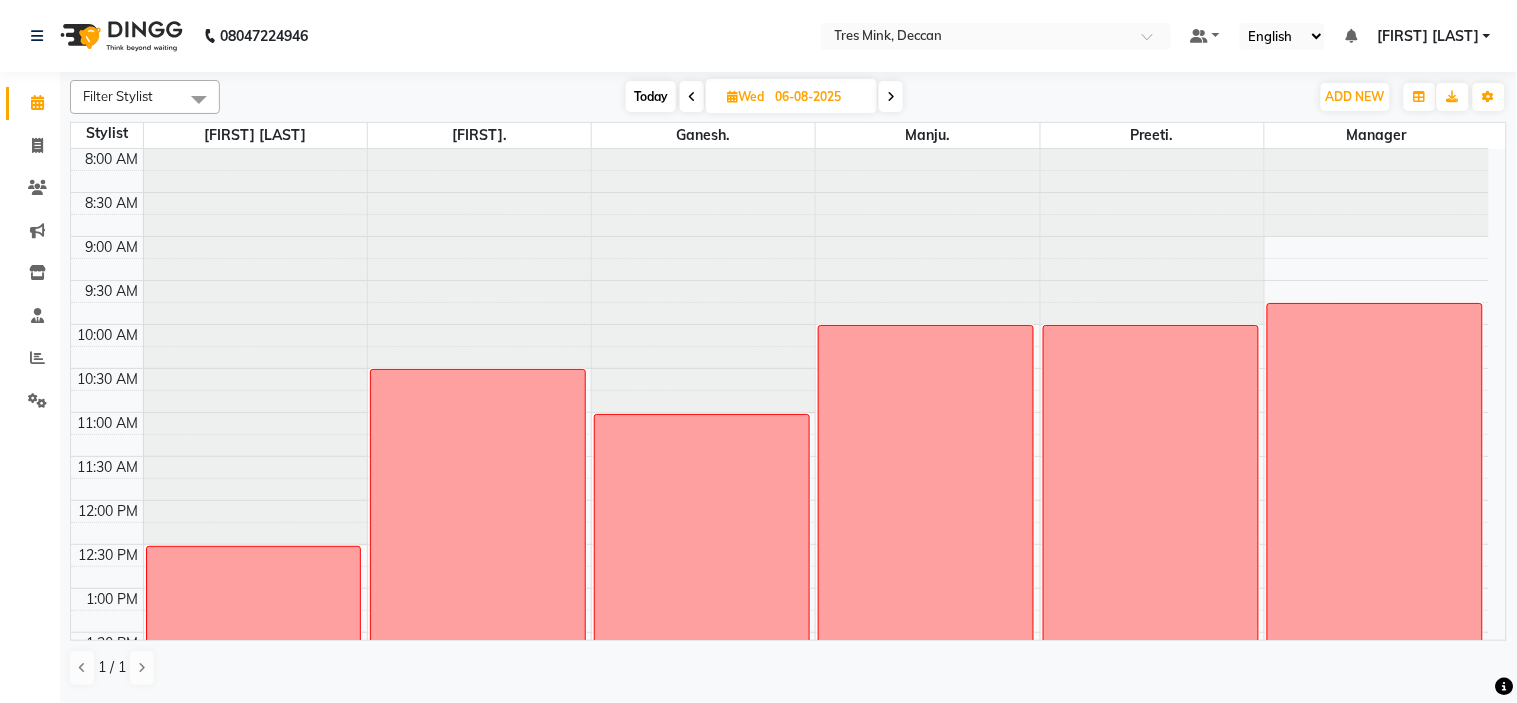 drag, startPoint x: 892, startPoint y: 93, endPoint x: 901, endPoint y: 98, distance: 10.29563 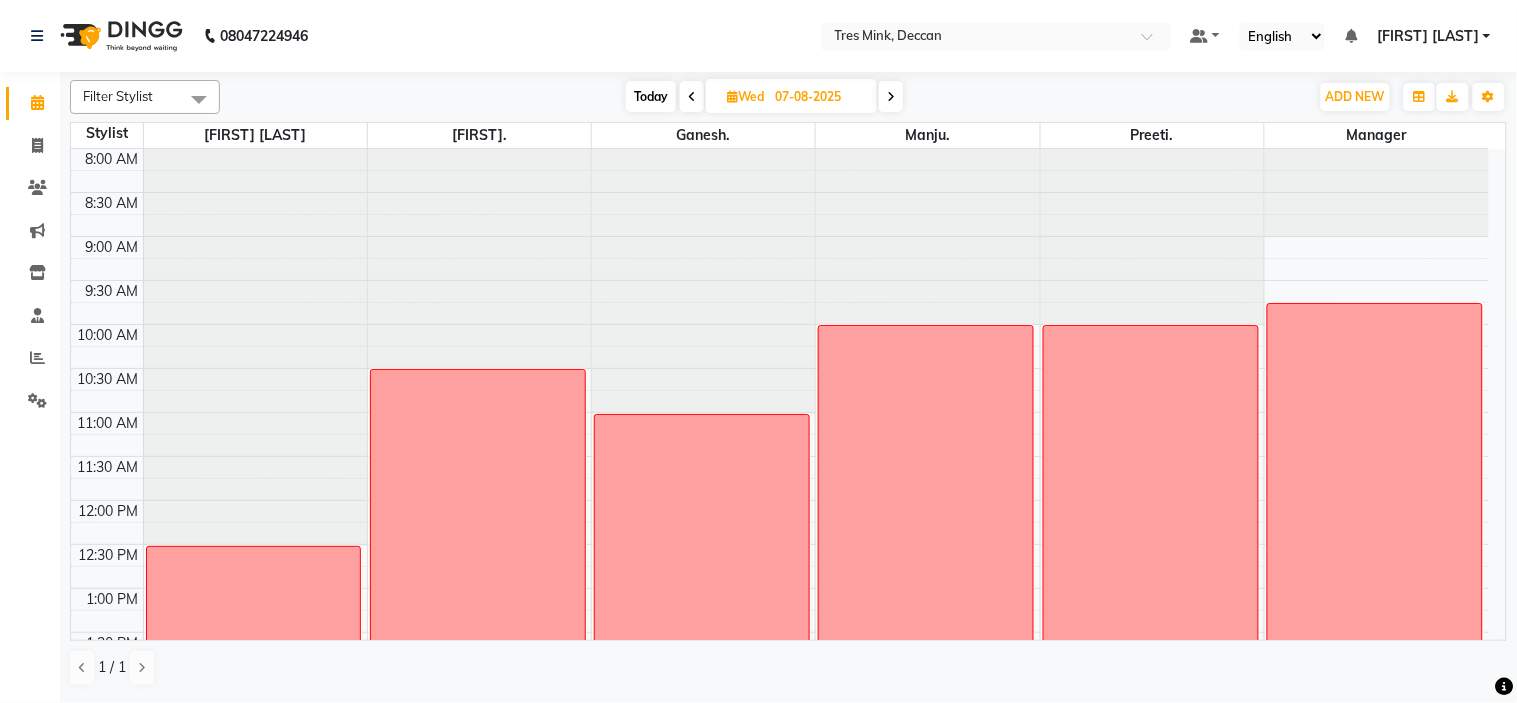 scroll, scrollTop: 355, scrollLeft: 0, axis: vertical 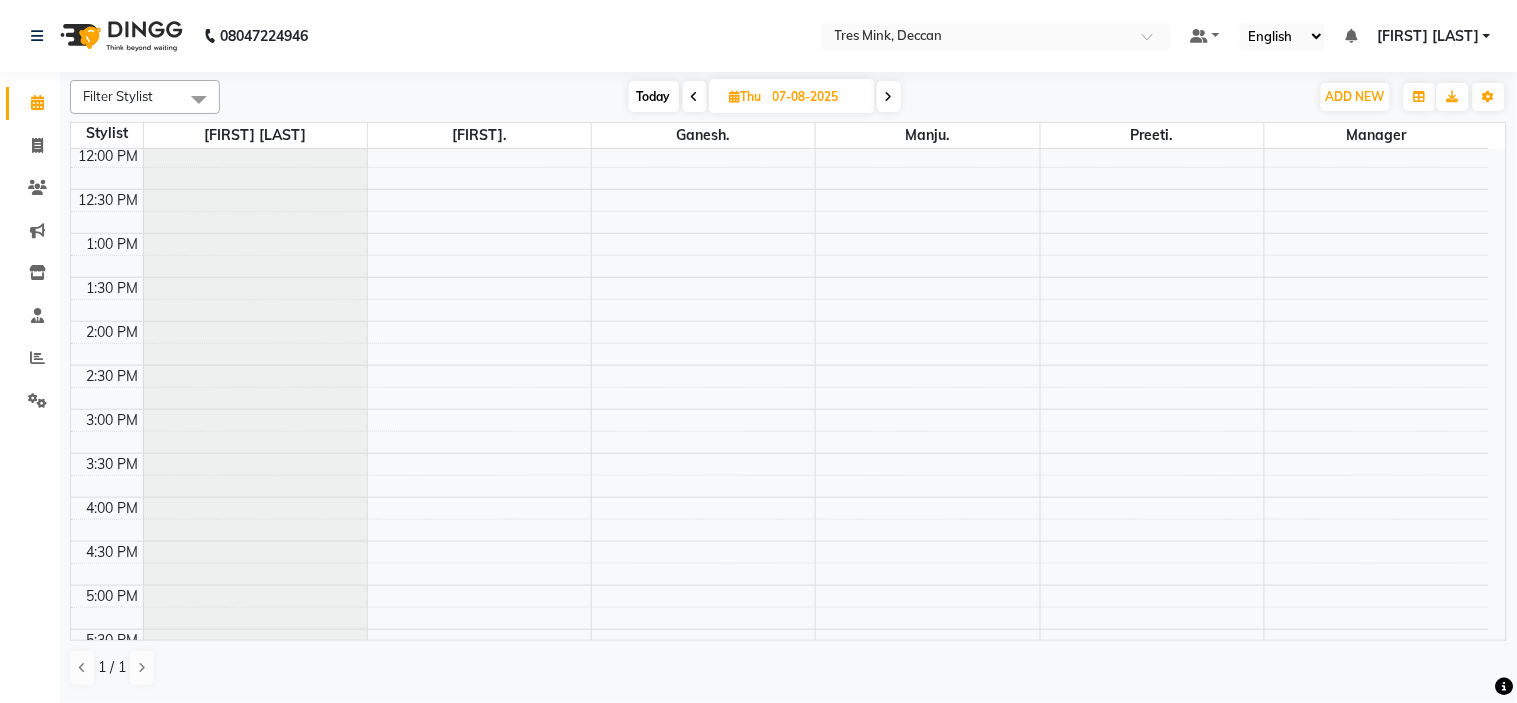 click at bounding box center (695, 96) 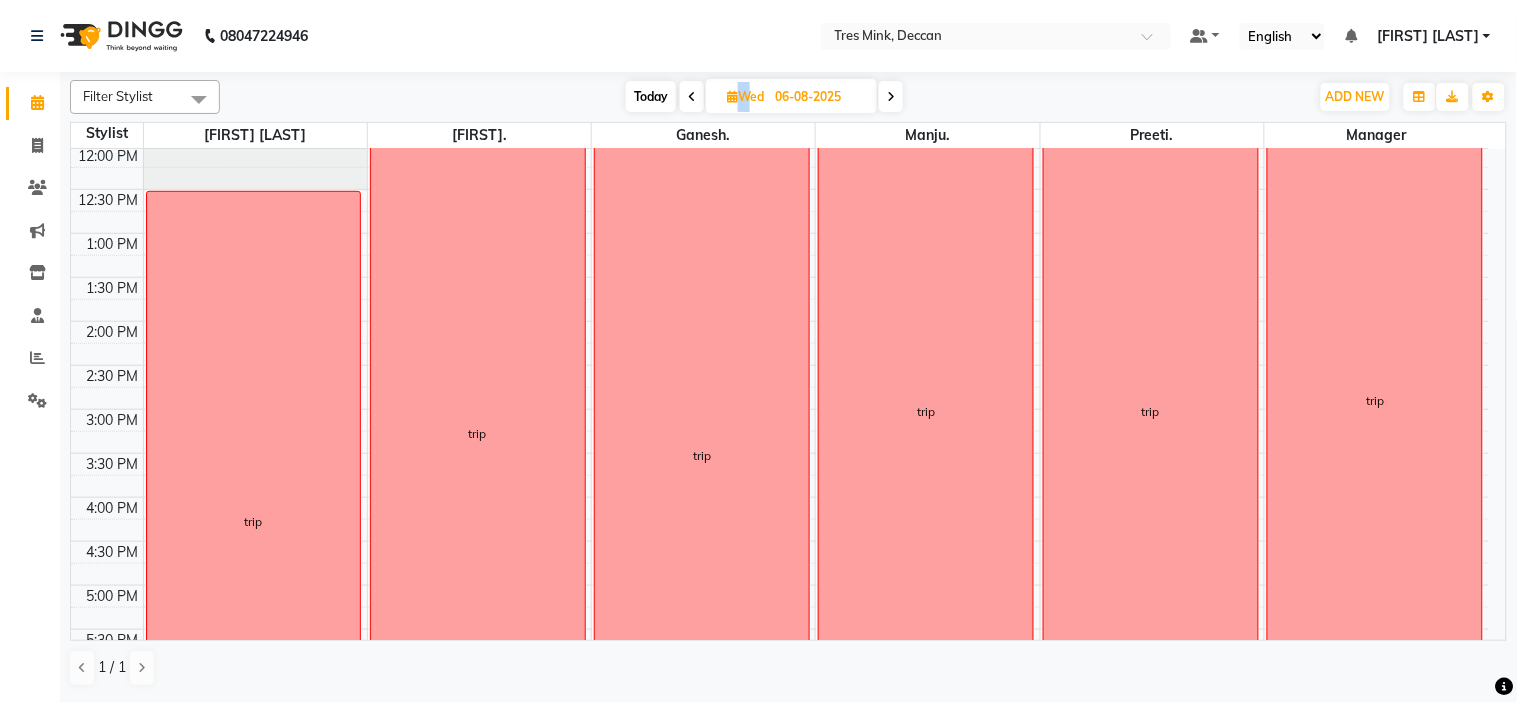 click at bounding box center (692, 97) 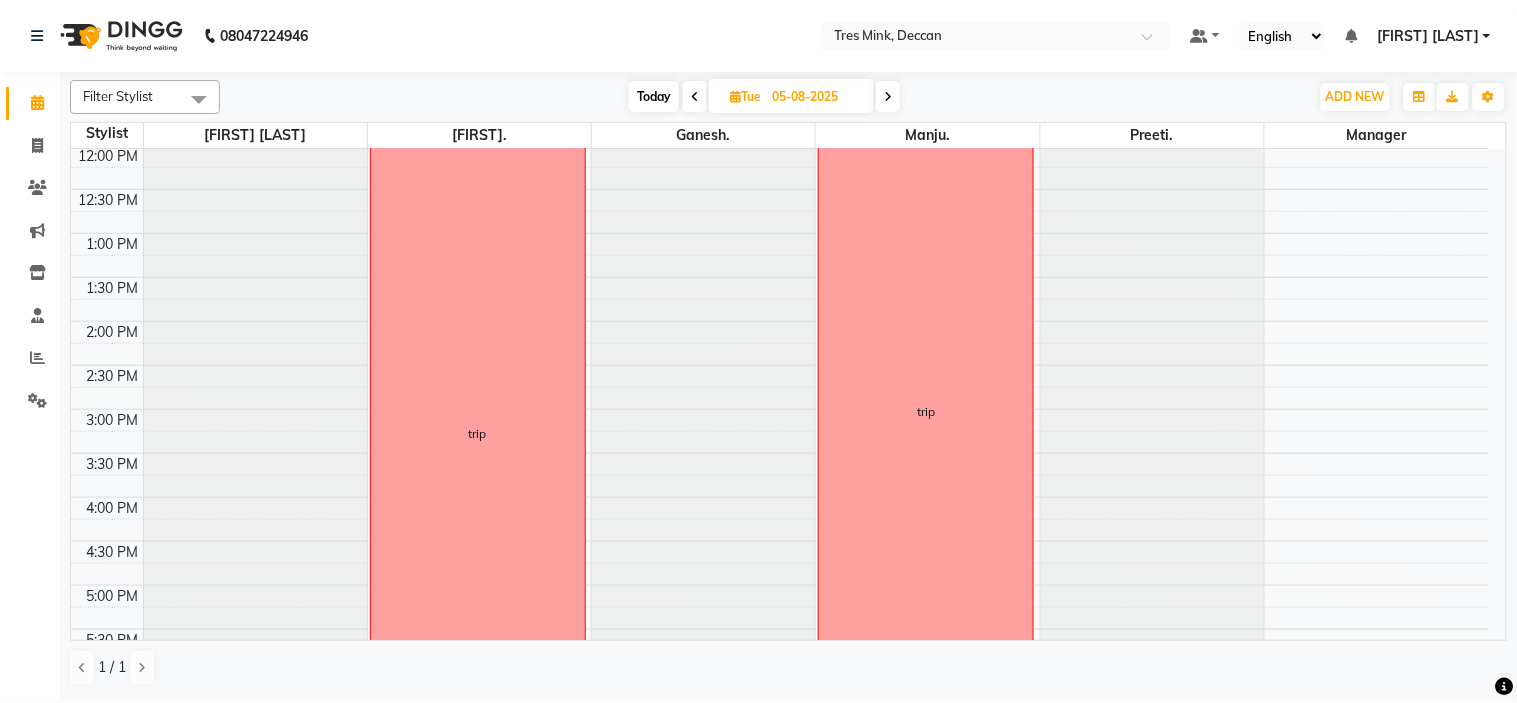 click at bounding box center (695, 96) 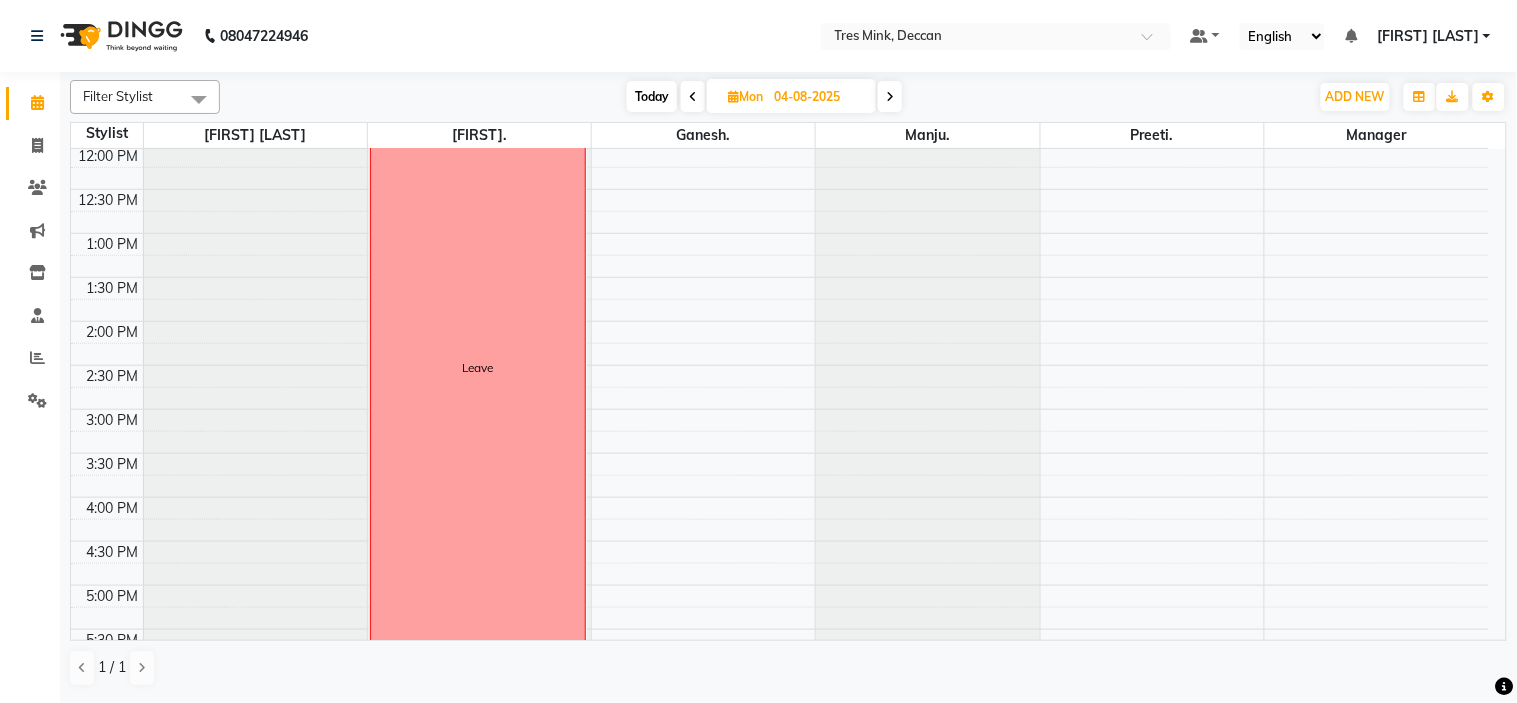 click at bounding box center (693, 97) 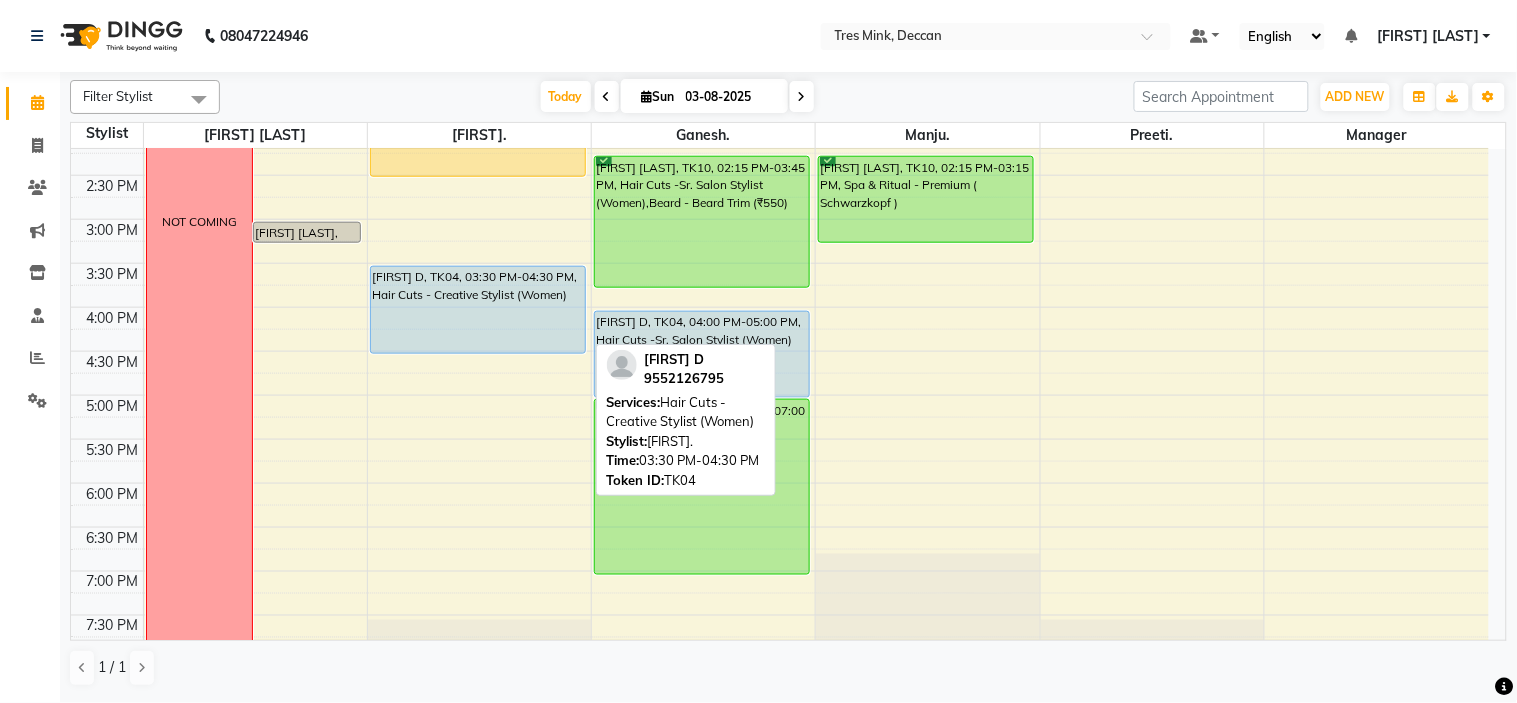 scroll, scrollTop: 656, scrollLeft: 0, axis: vertical 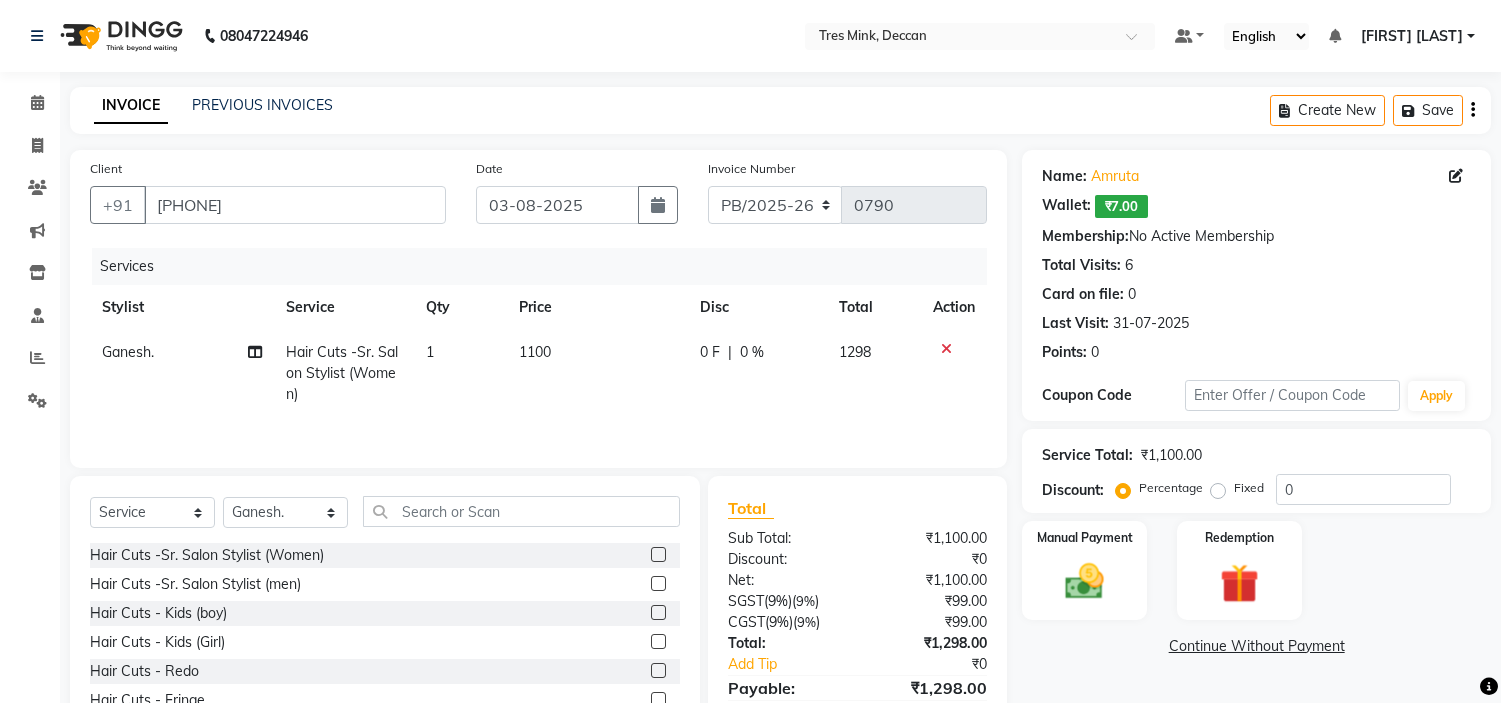 select on "service" 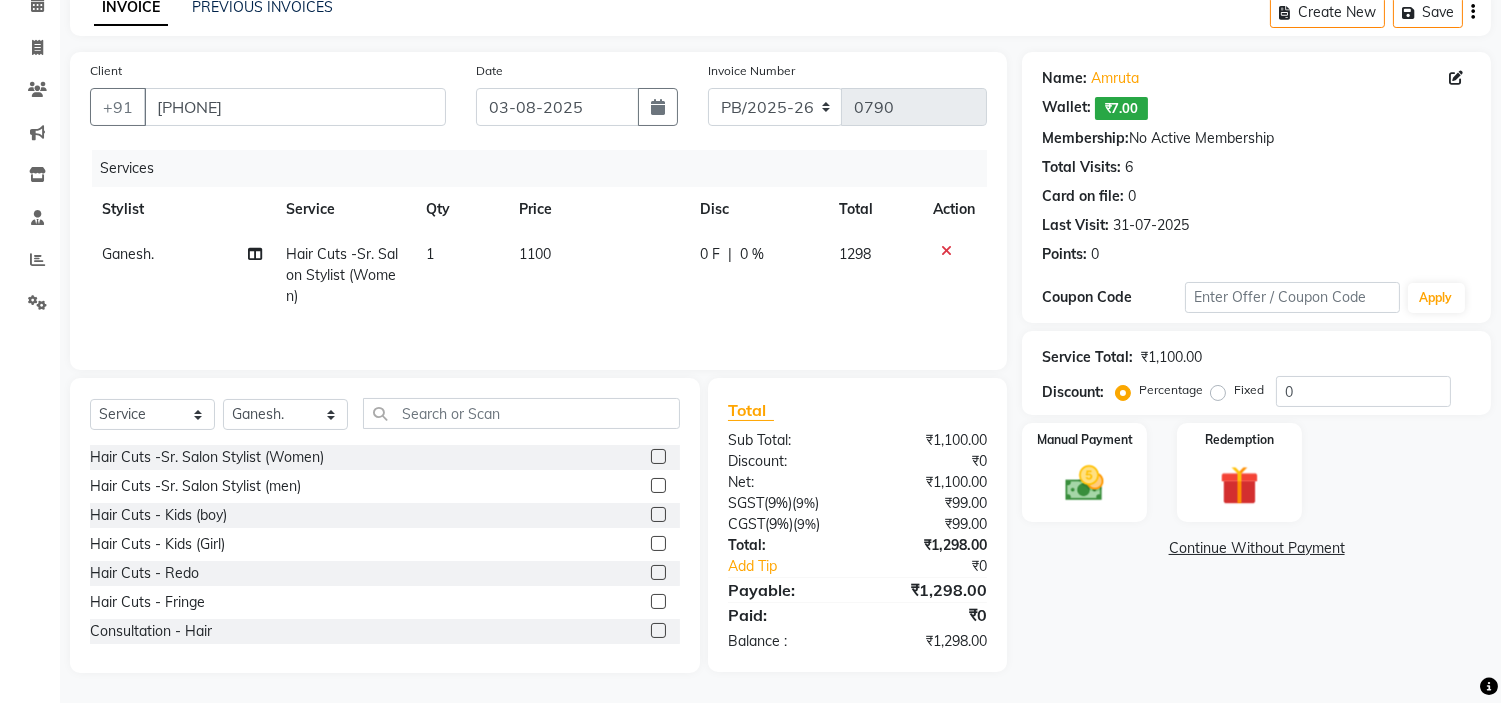 scroll, scrollTop: 0, scrollLeft: 0, axis: both 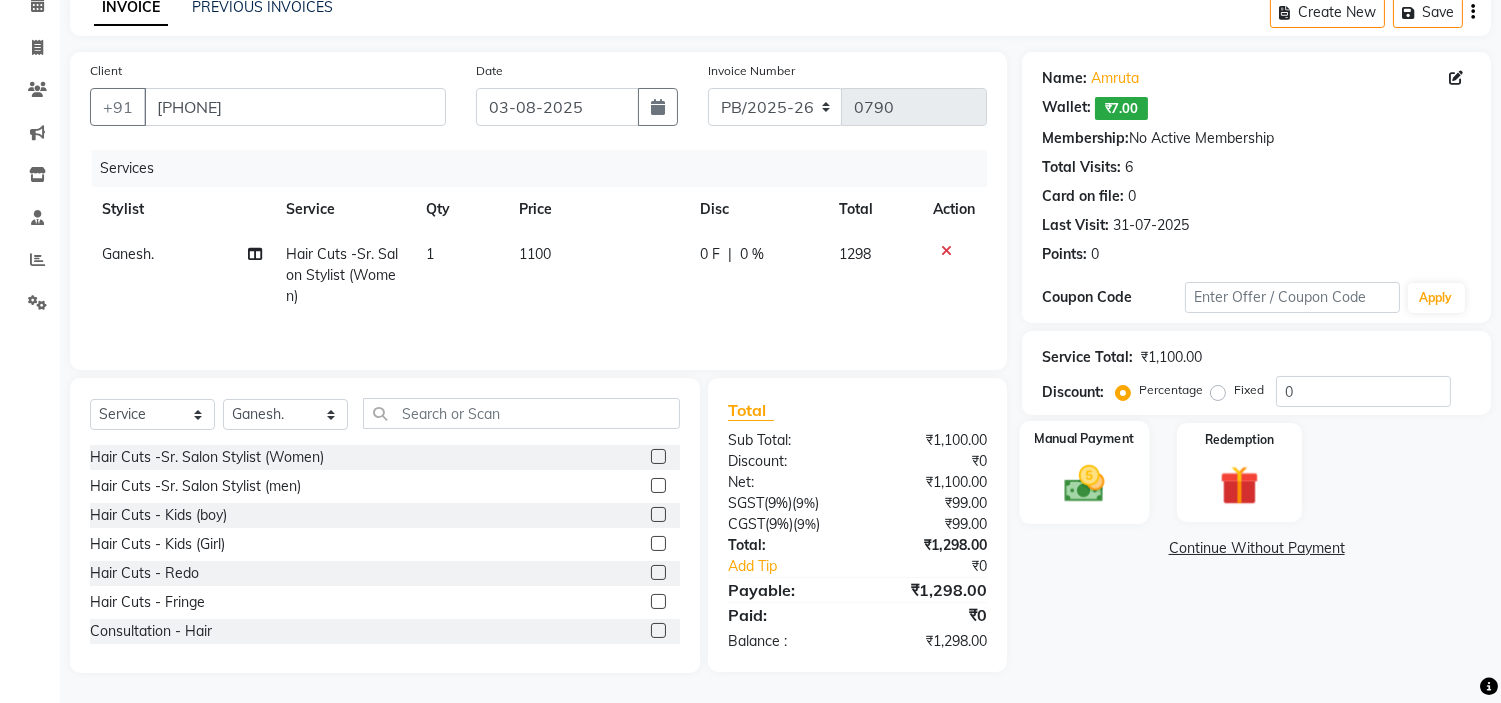 click 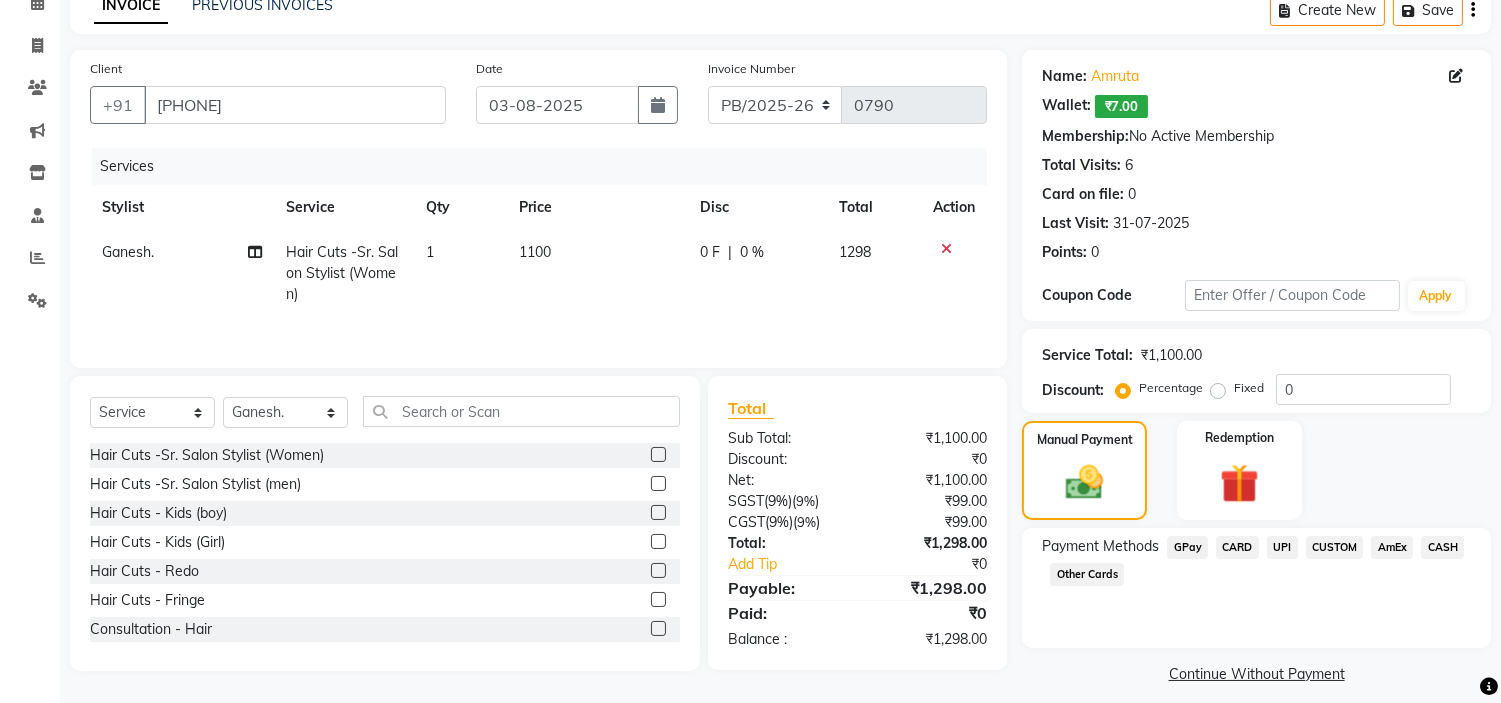 click on "Payment Methods  GPay   CARD   UPI   CUSTOM   AmEx   CASH   Other Cards" 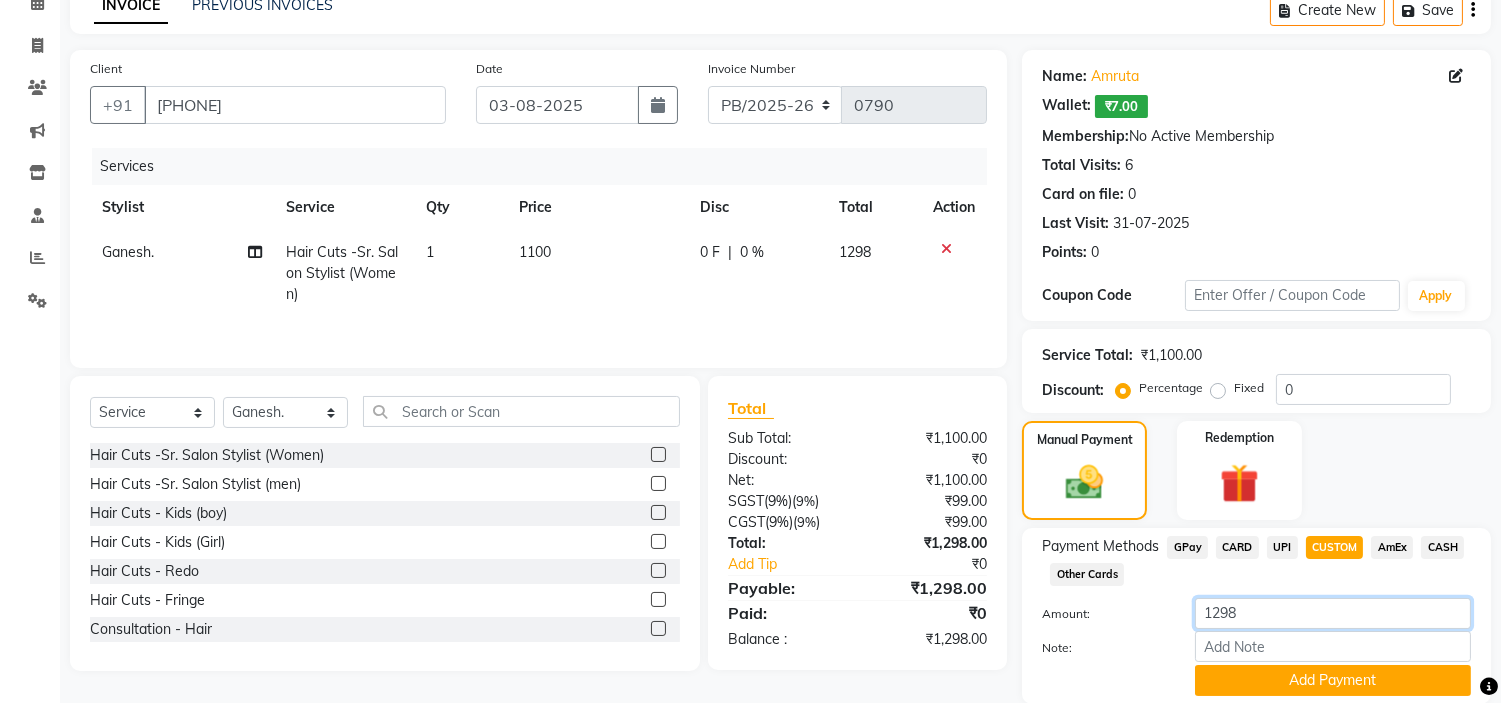 click on "1298" 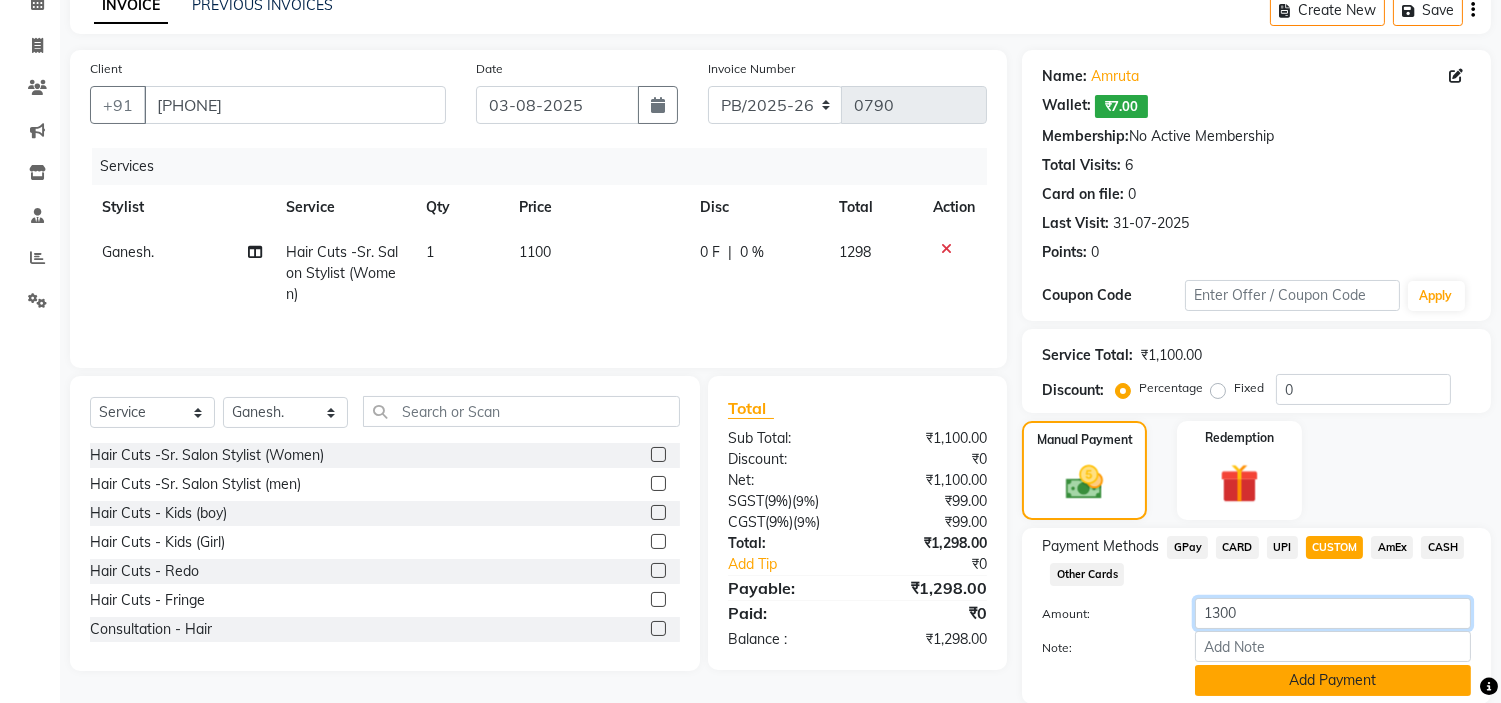 type on "1300" 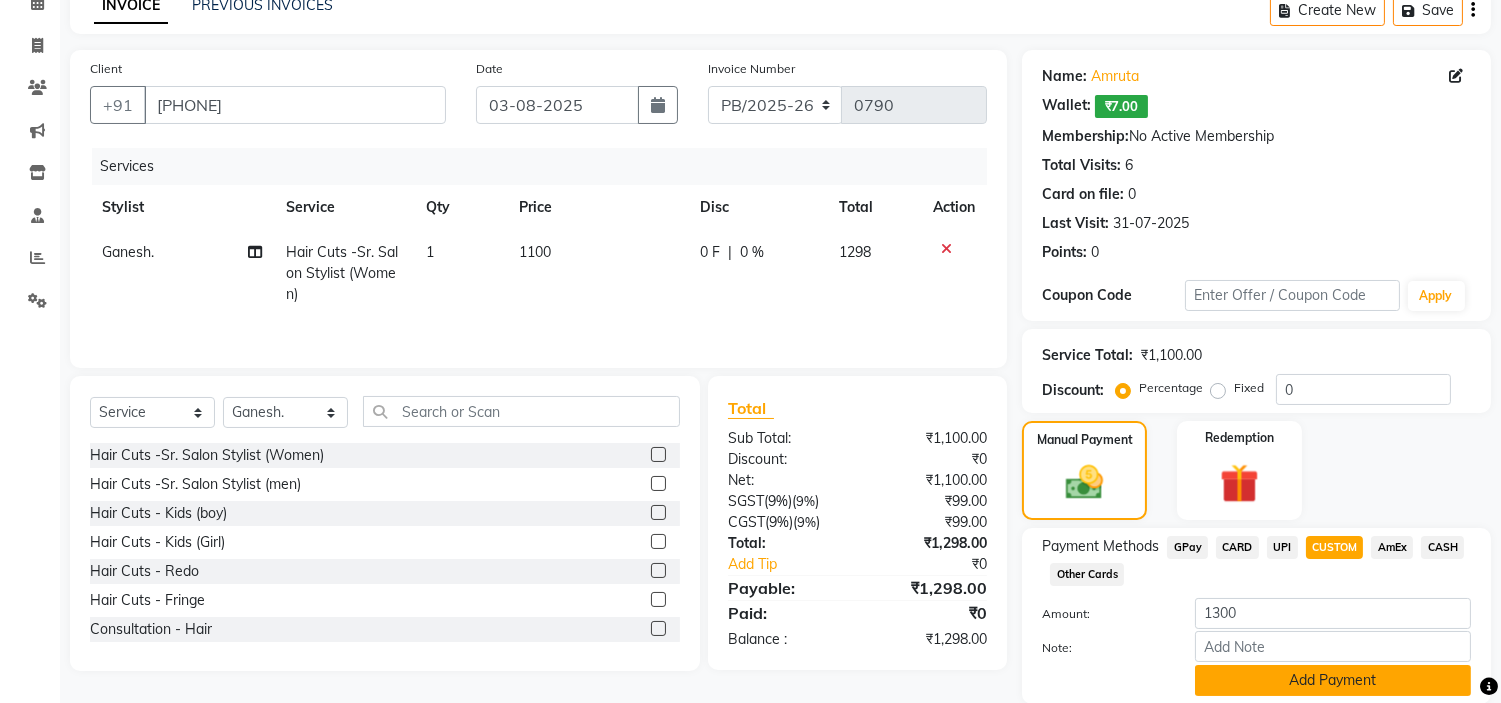 scroll, scrollTop: 172, scrollLeft: 0, axis: vertical 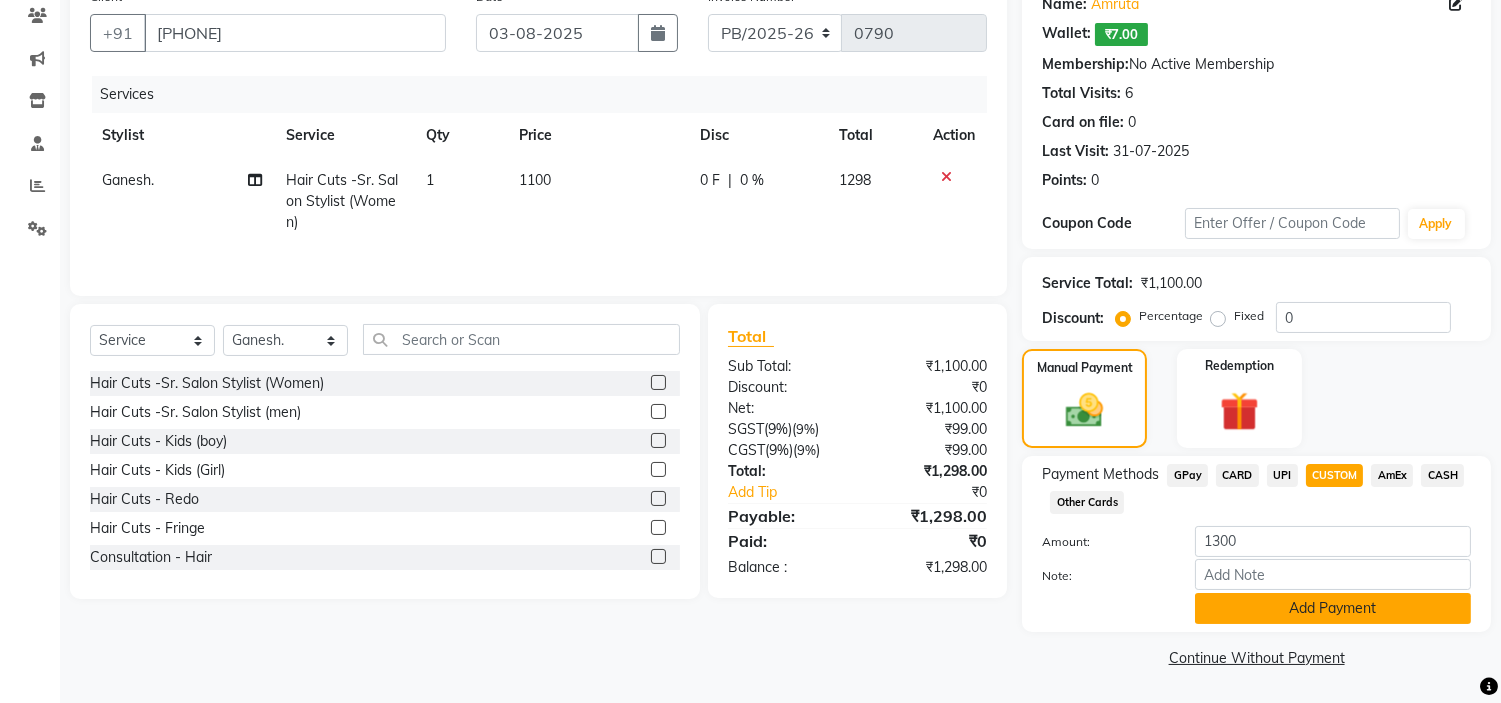 click on "Add Payment" 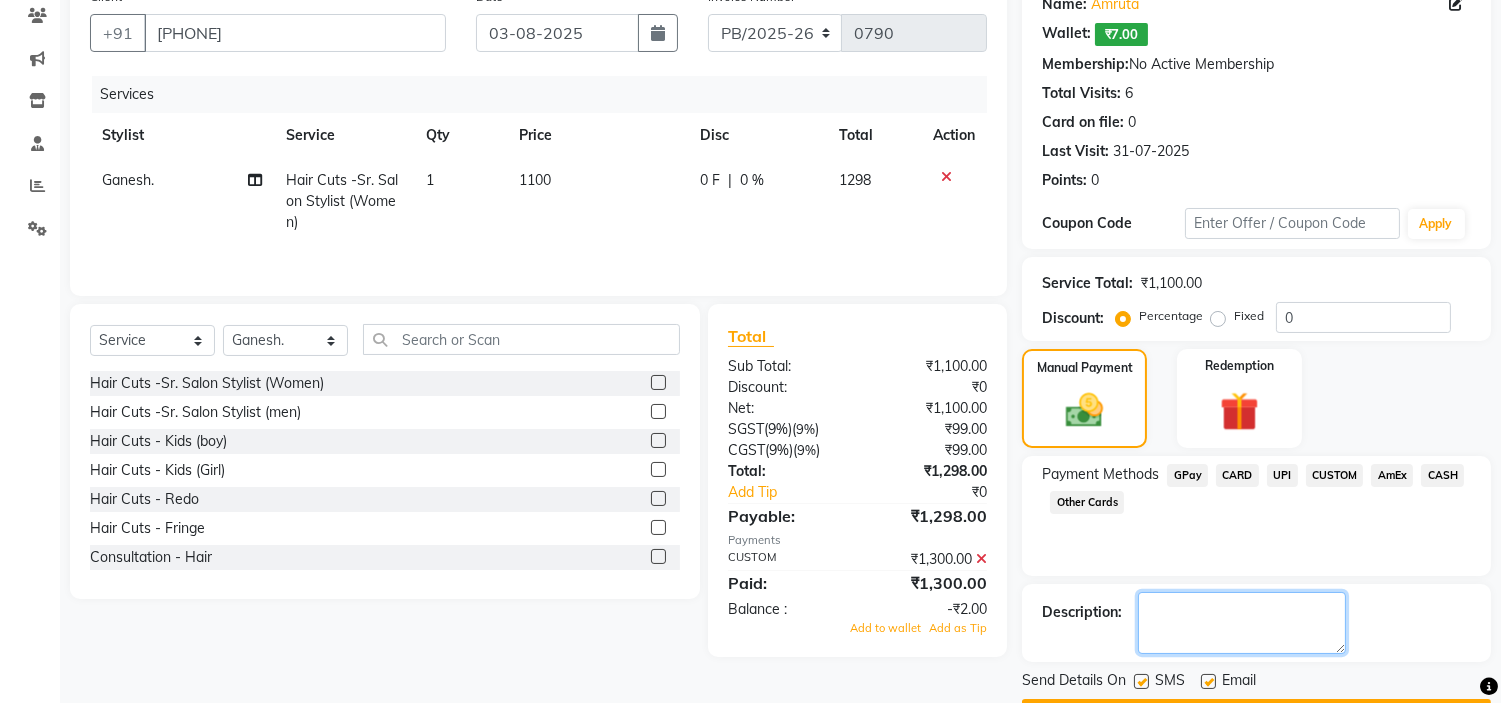 click 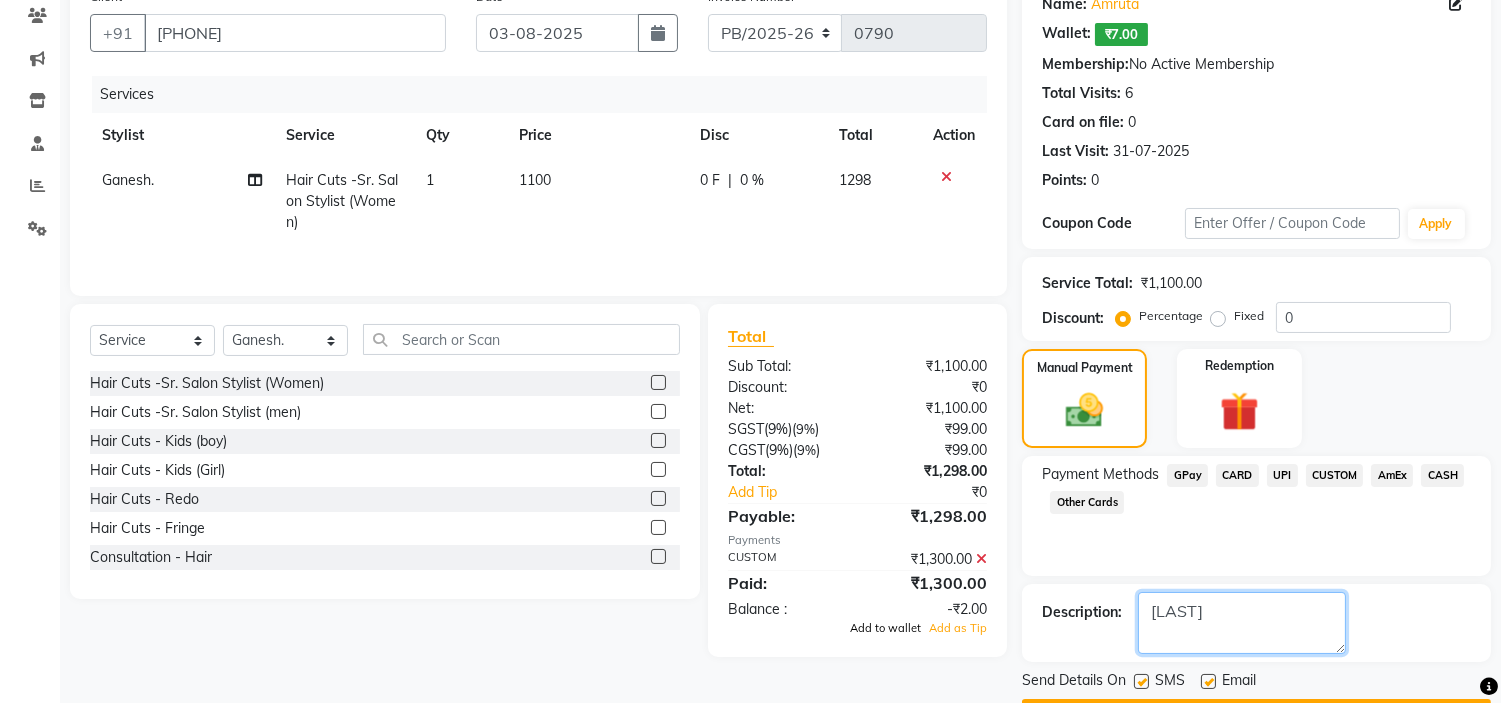 scroll, scrollTop: 227, scrollLeft: 0, axis: vertical 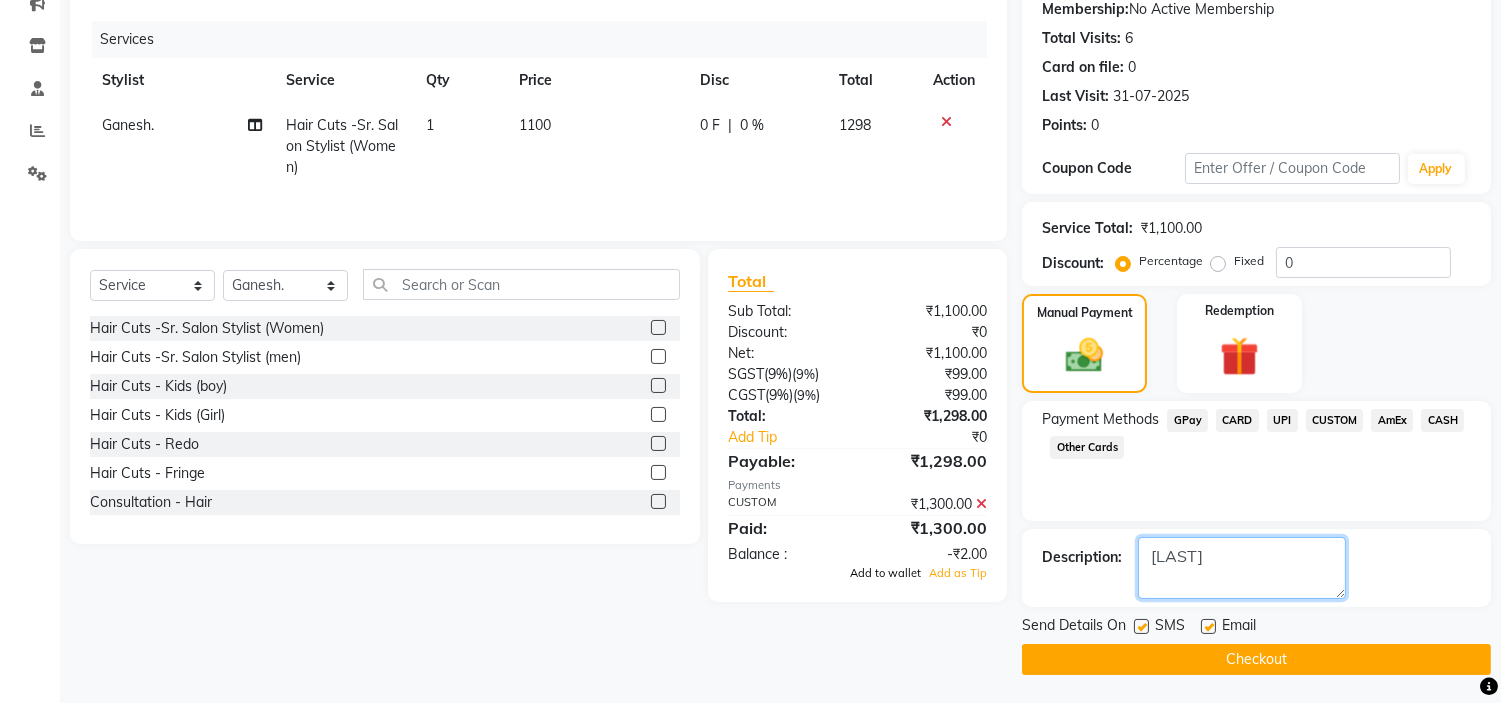 type on "[LAST]" 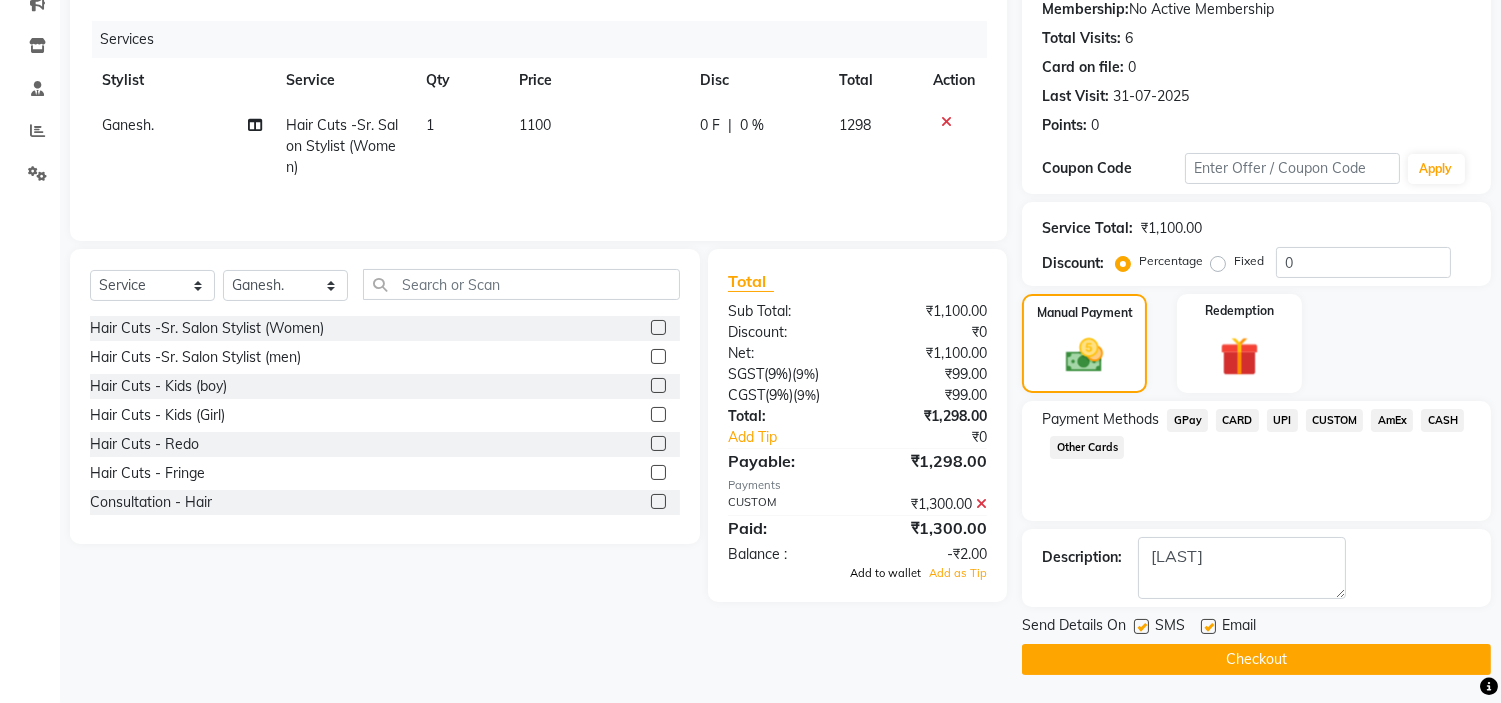 click on "Add to wallet" 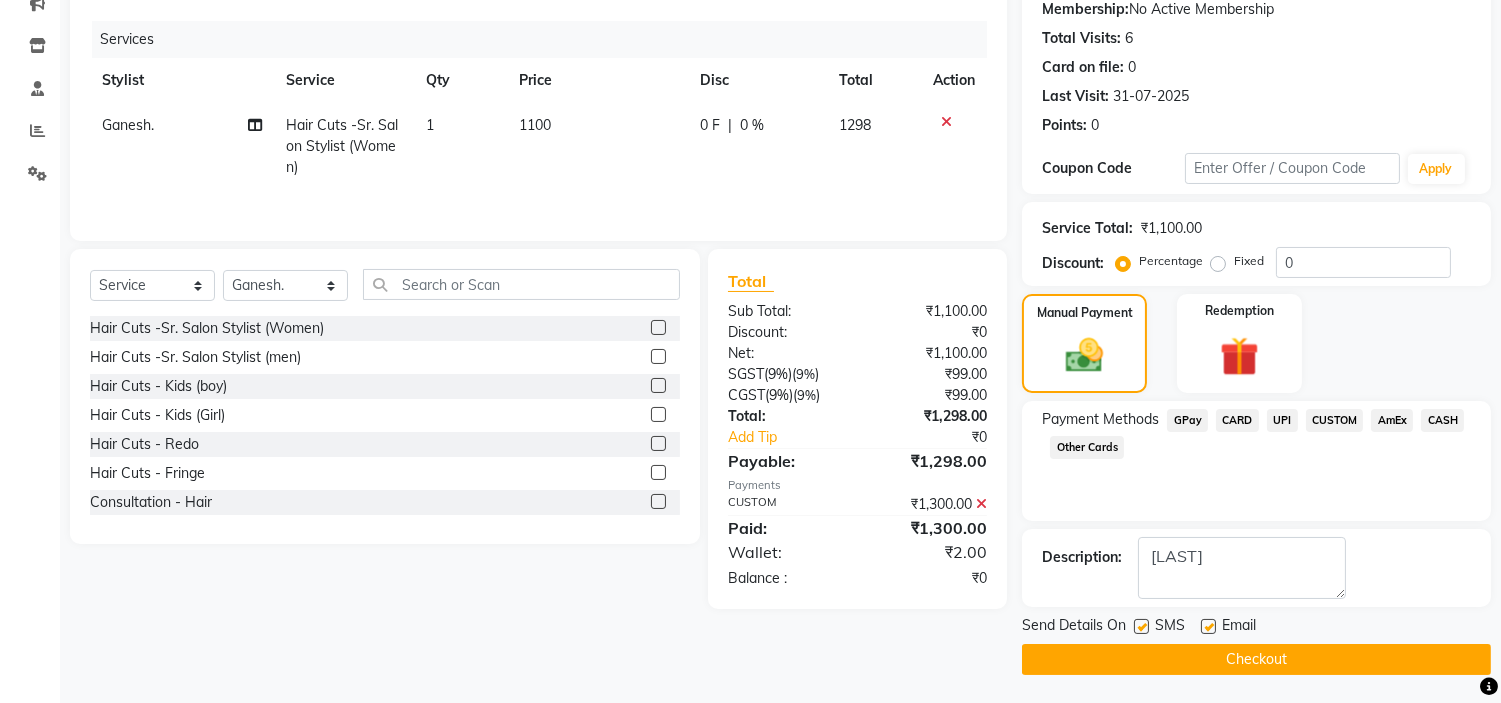 click on "Send Details On SMS Email  Checkout" 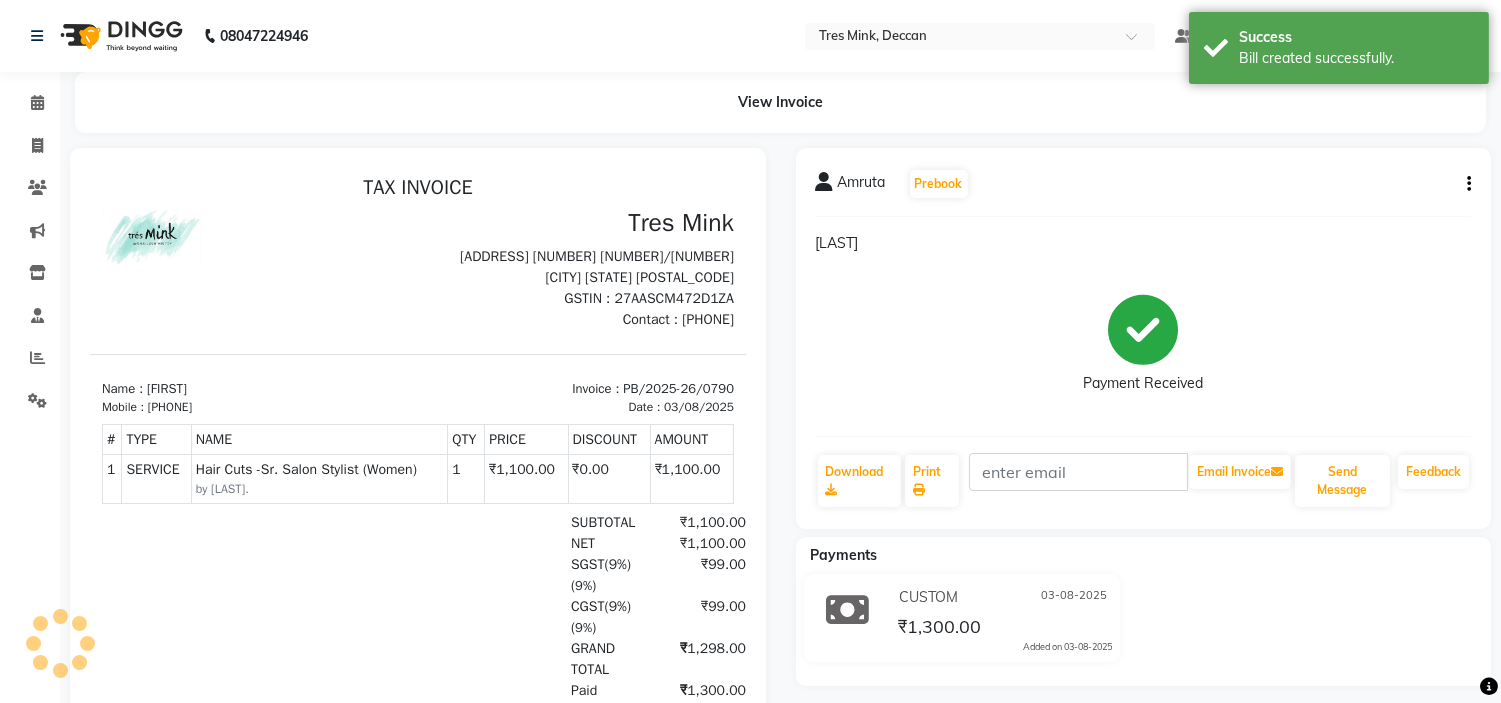 scroll, scrollTop: 0, scrollLeft: 0, axis: both 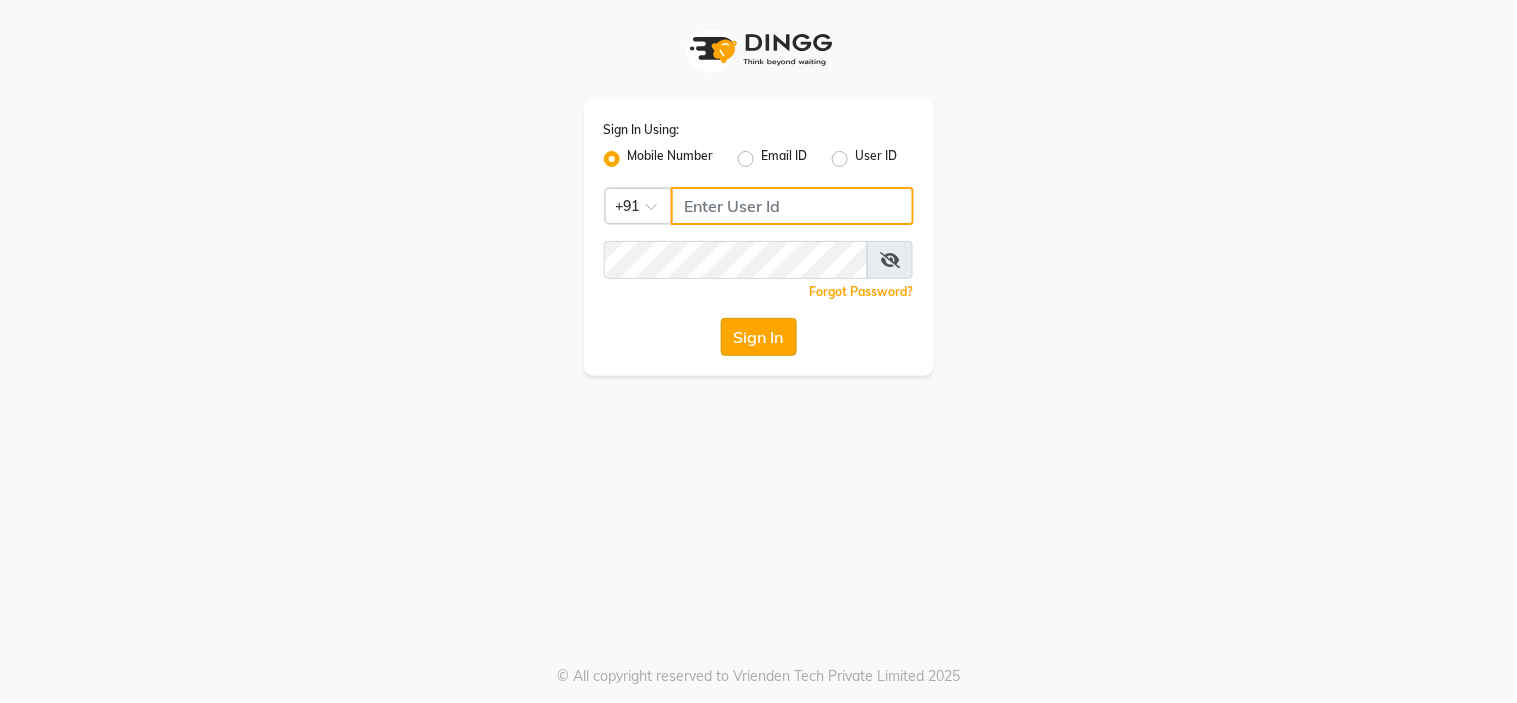 type on "8999659395" 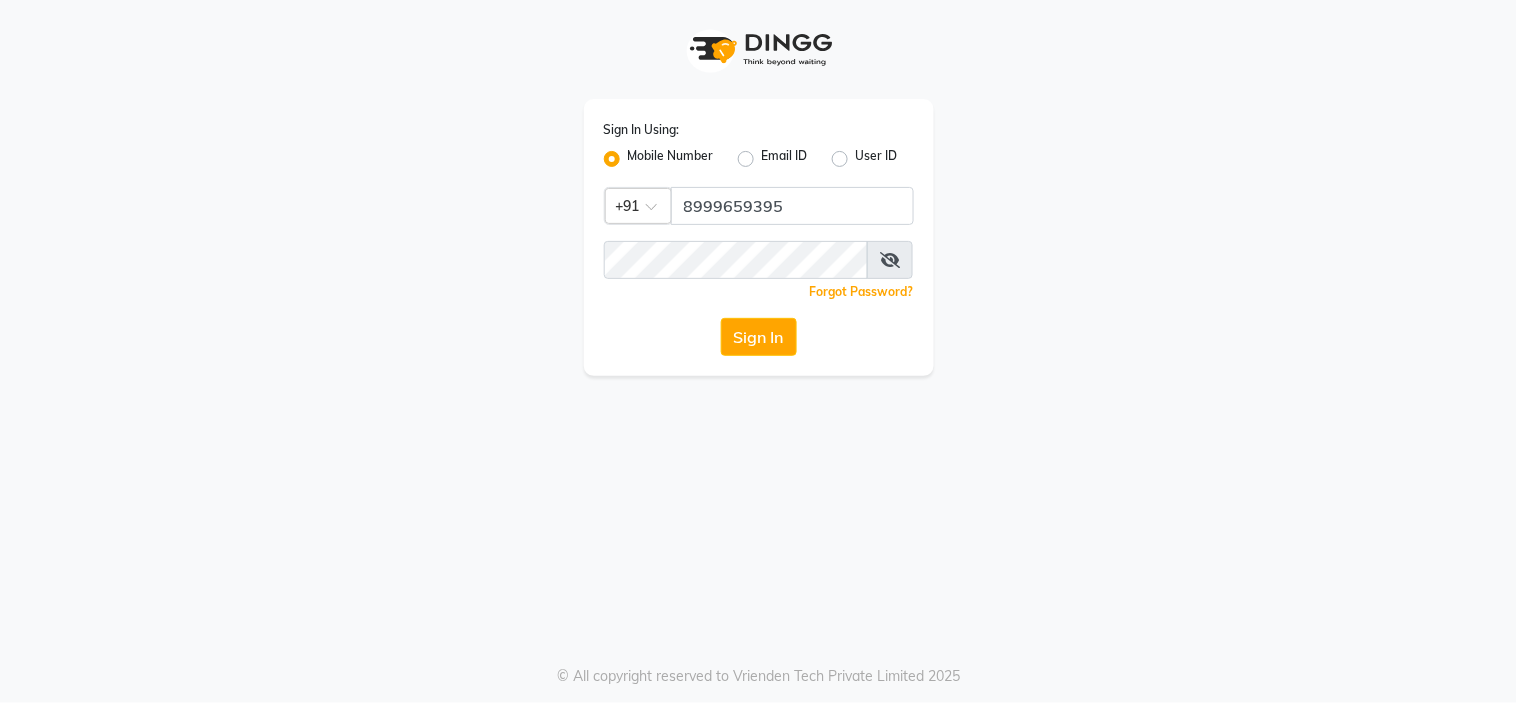 drag, startPoint x: 730, startPoint y: 335, endPoint x: 734, endPoint y: 348, distance: 13.601471 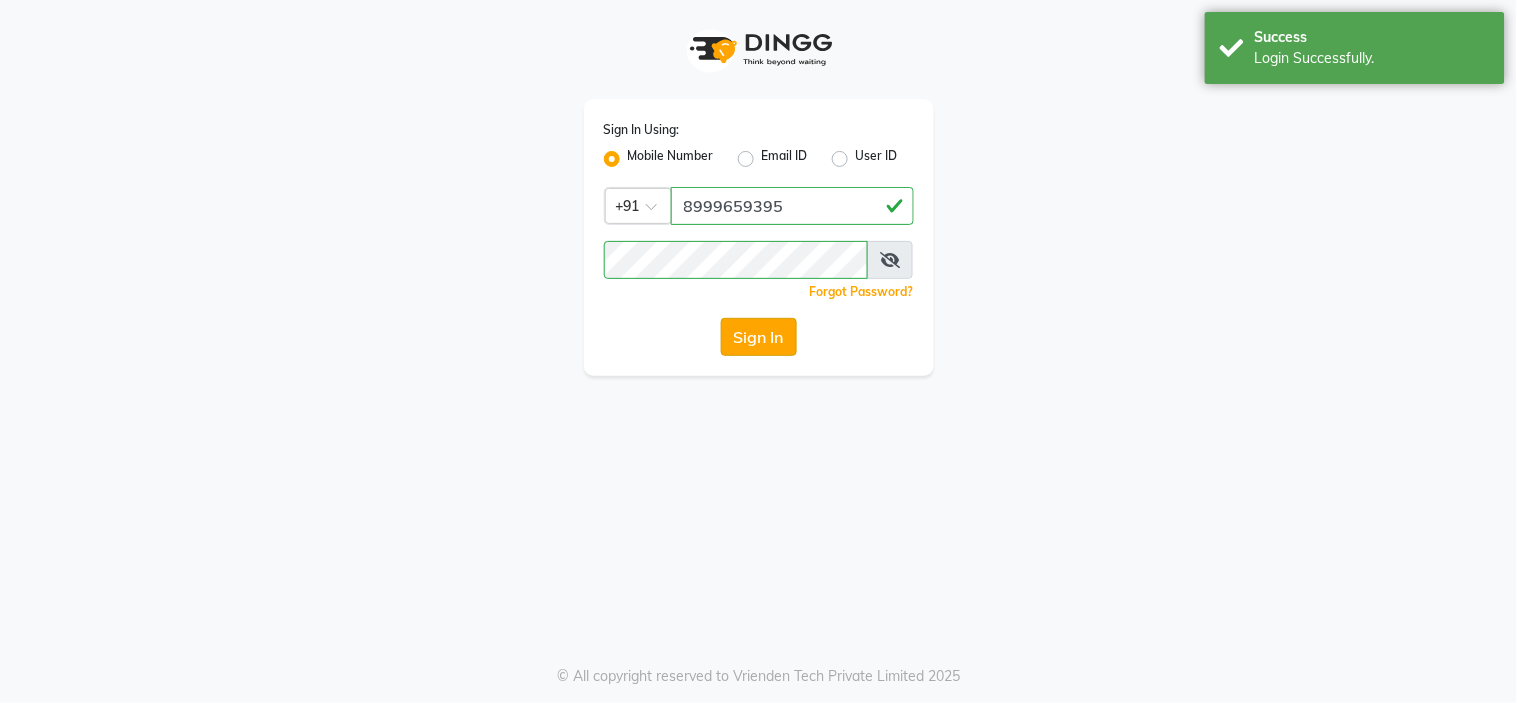 click on "Sign In" 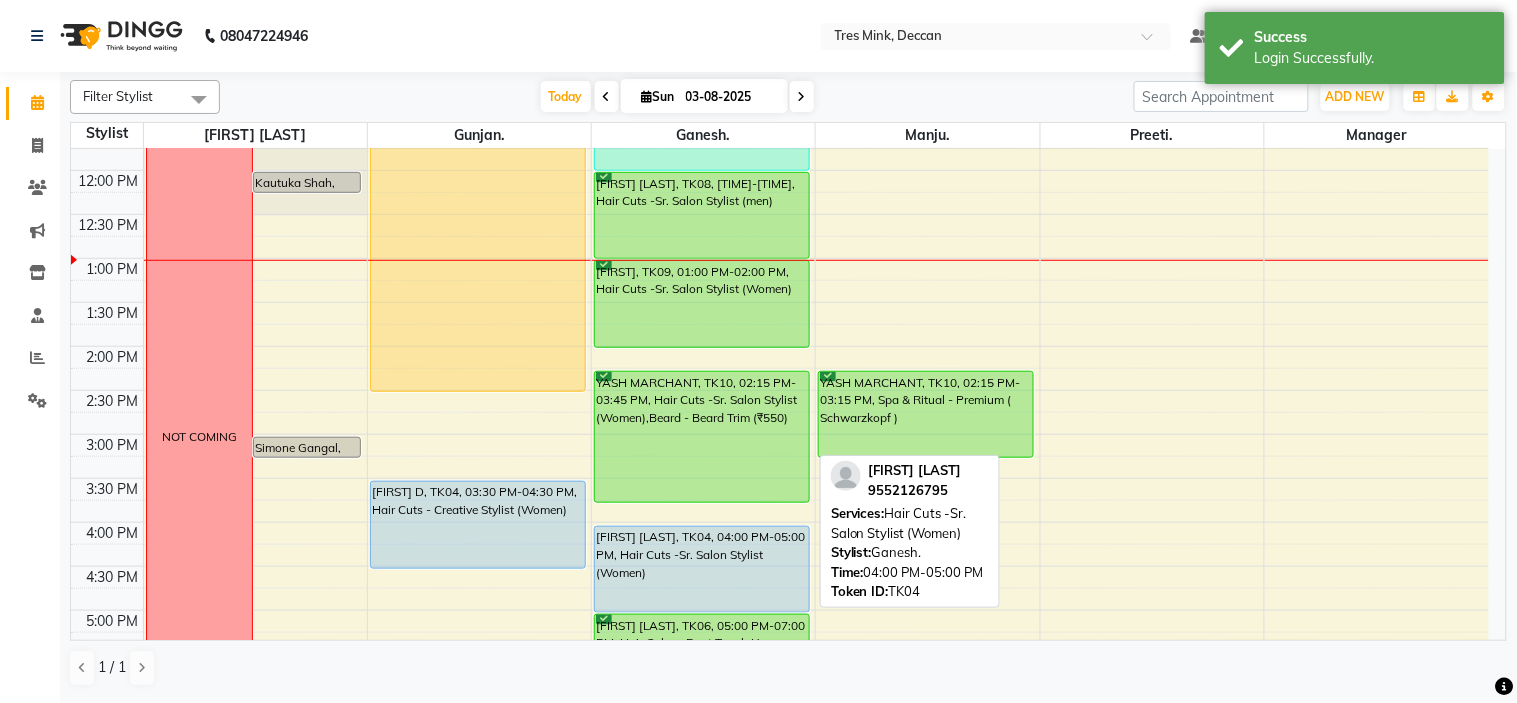 scroll, scrollTop: 221, scrollLeft: 0, axis: vertical 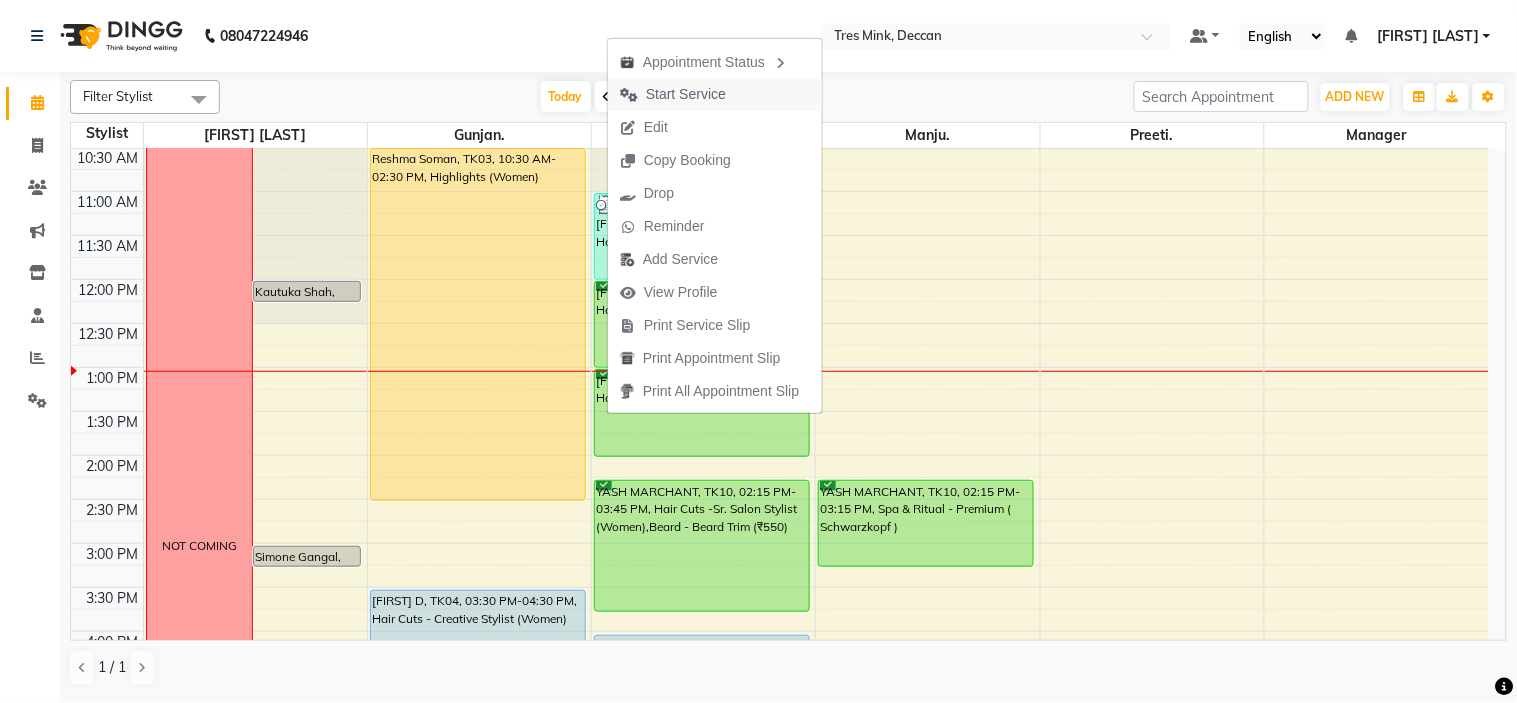 click on "Start Service" at bounding box center (686, 94) 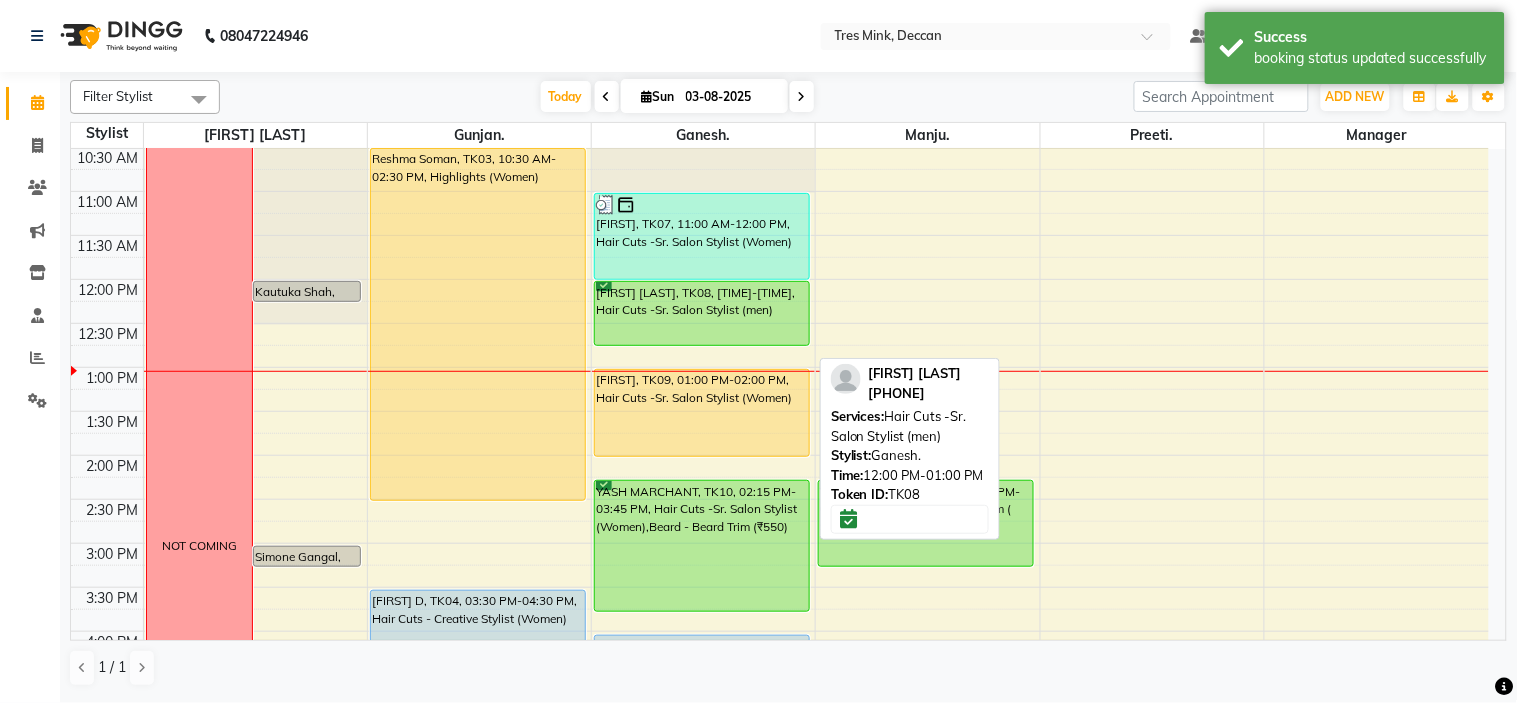 drag, startPoint x: 682, startPoint y: 362, endPoint x: 690, endPoint y: 335, distance: 28.160255 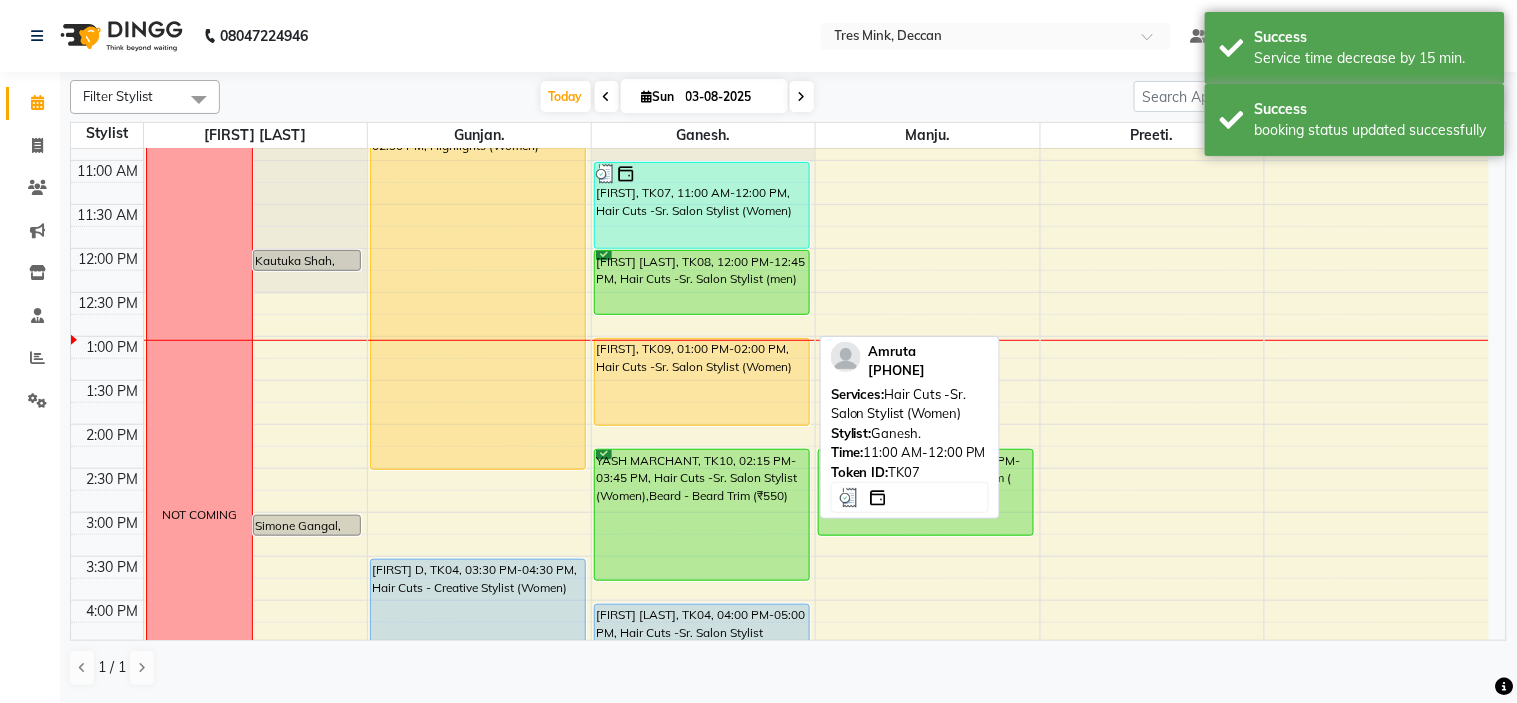 scroll, scrollTop: 110, scrollLeft: 0, axis: vertical 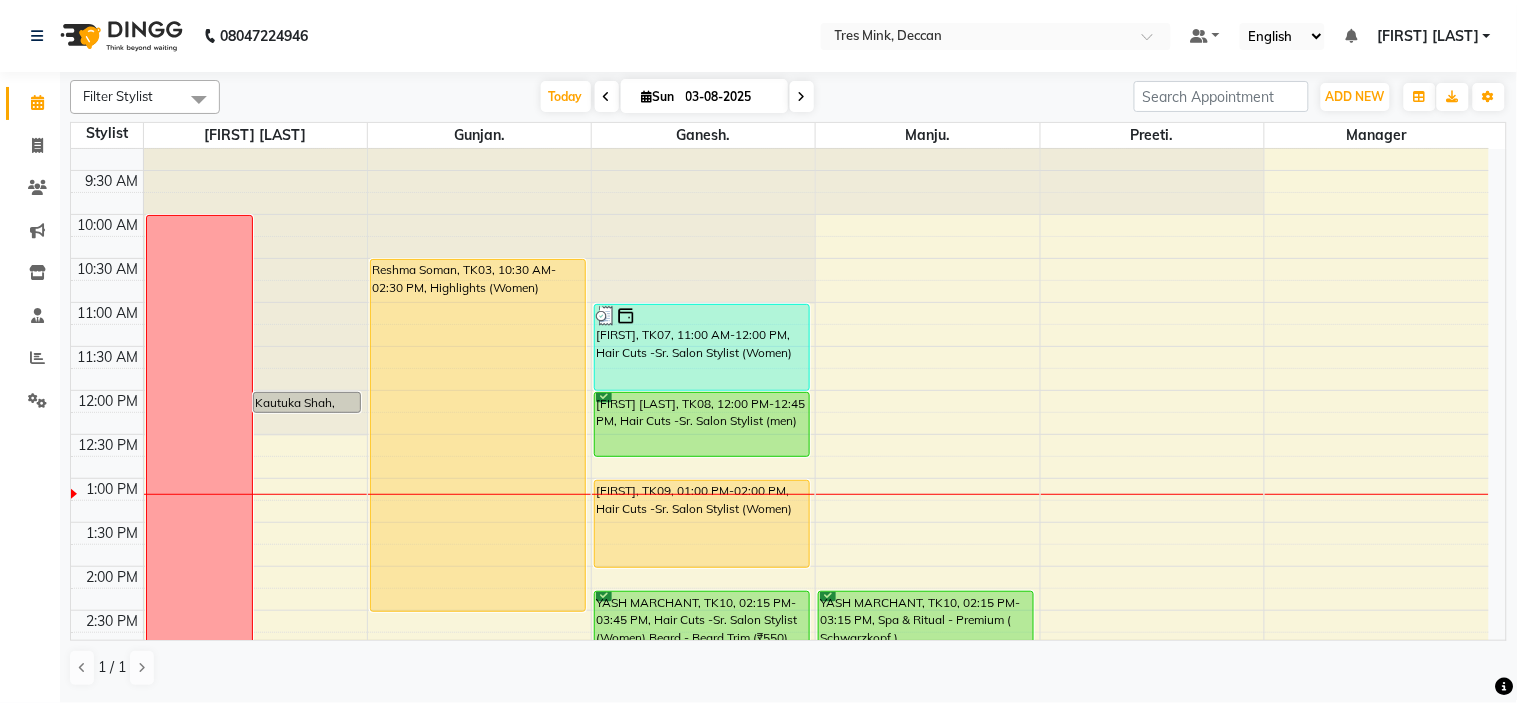 click on "[FIRST] [LAST]" at bounding box center (1428, 36) 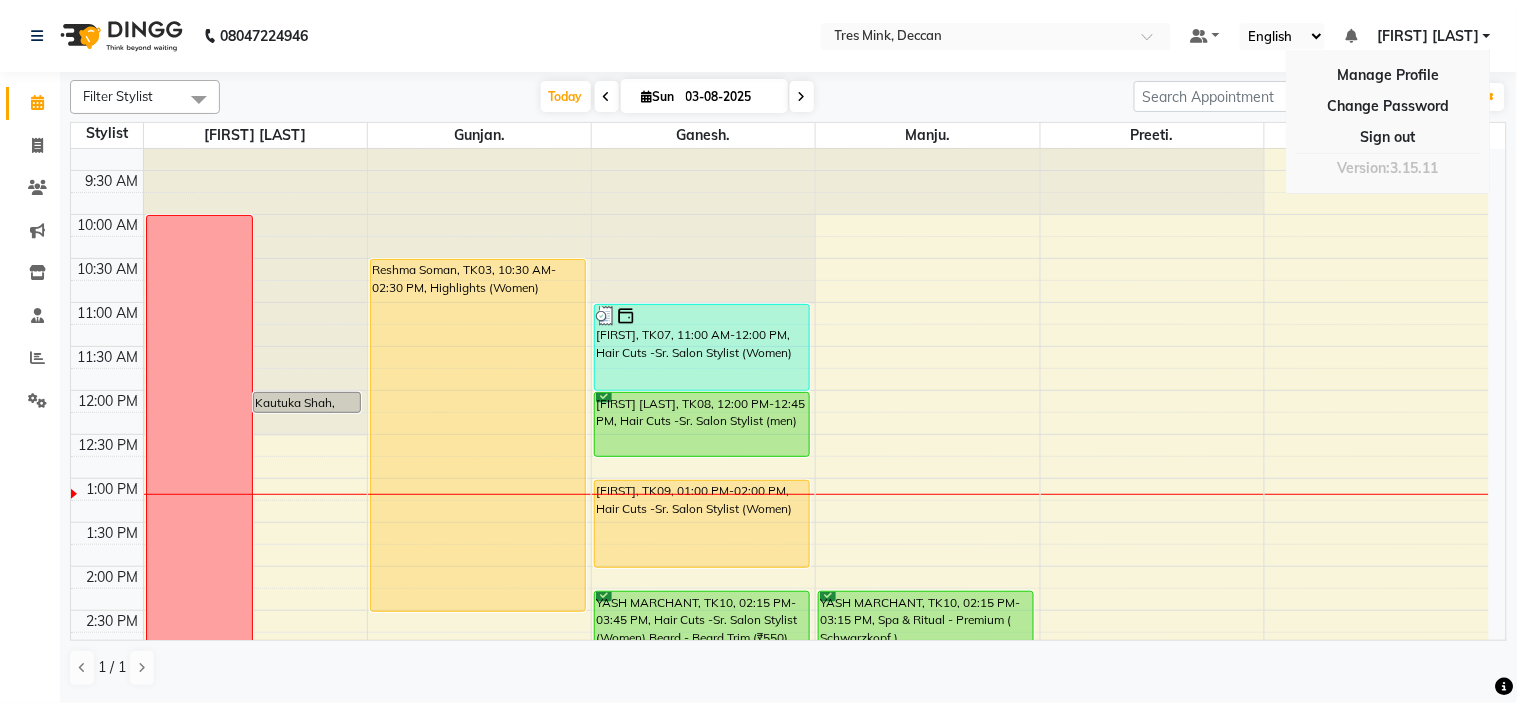drag, startPoint x: 1488, startPoint y: 321, endPoint x: 1498, endPoint y: 366, distance: 46.09772 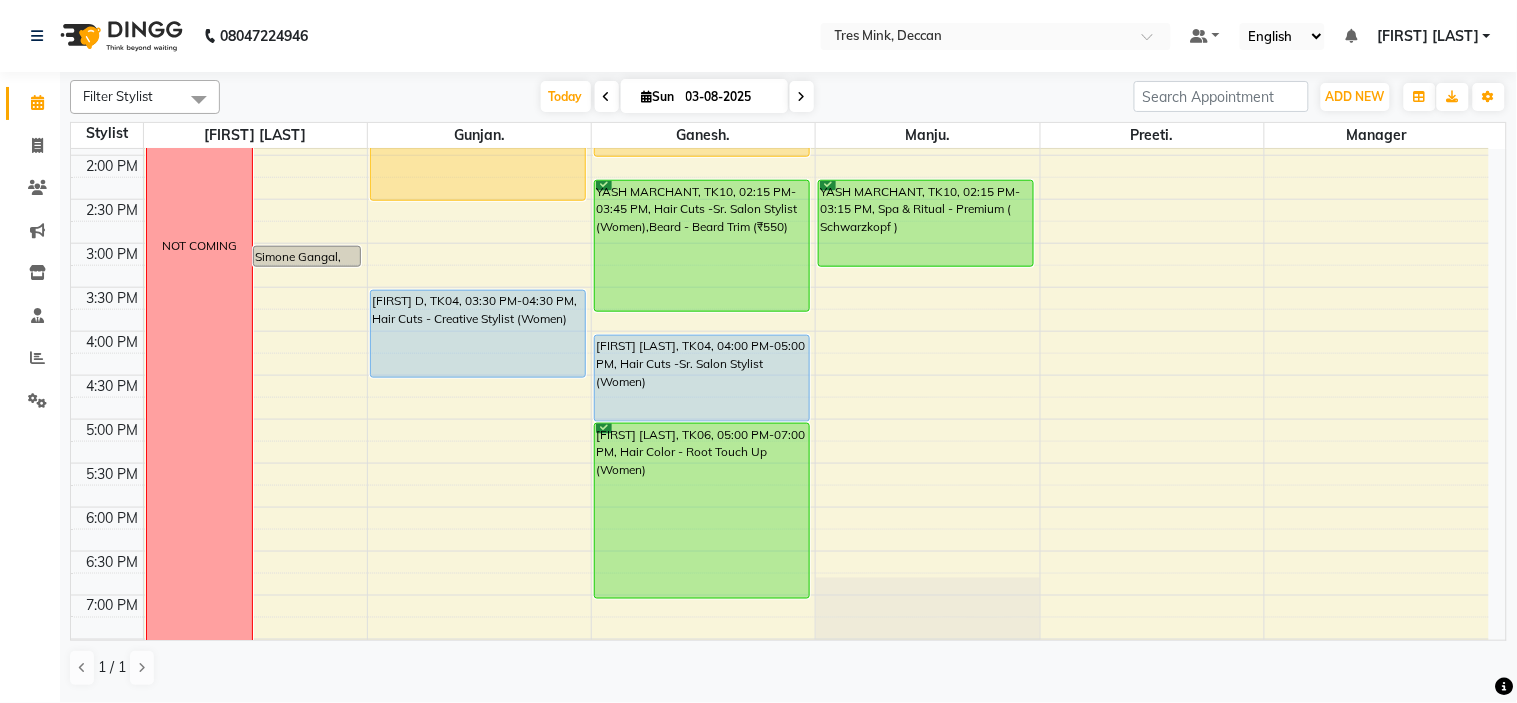 scroll, scrollTop: 543, scrollLeft: 0, axis: vertical 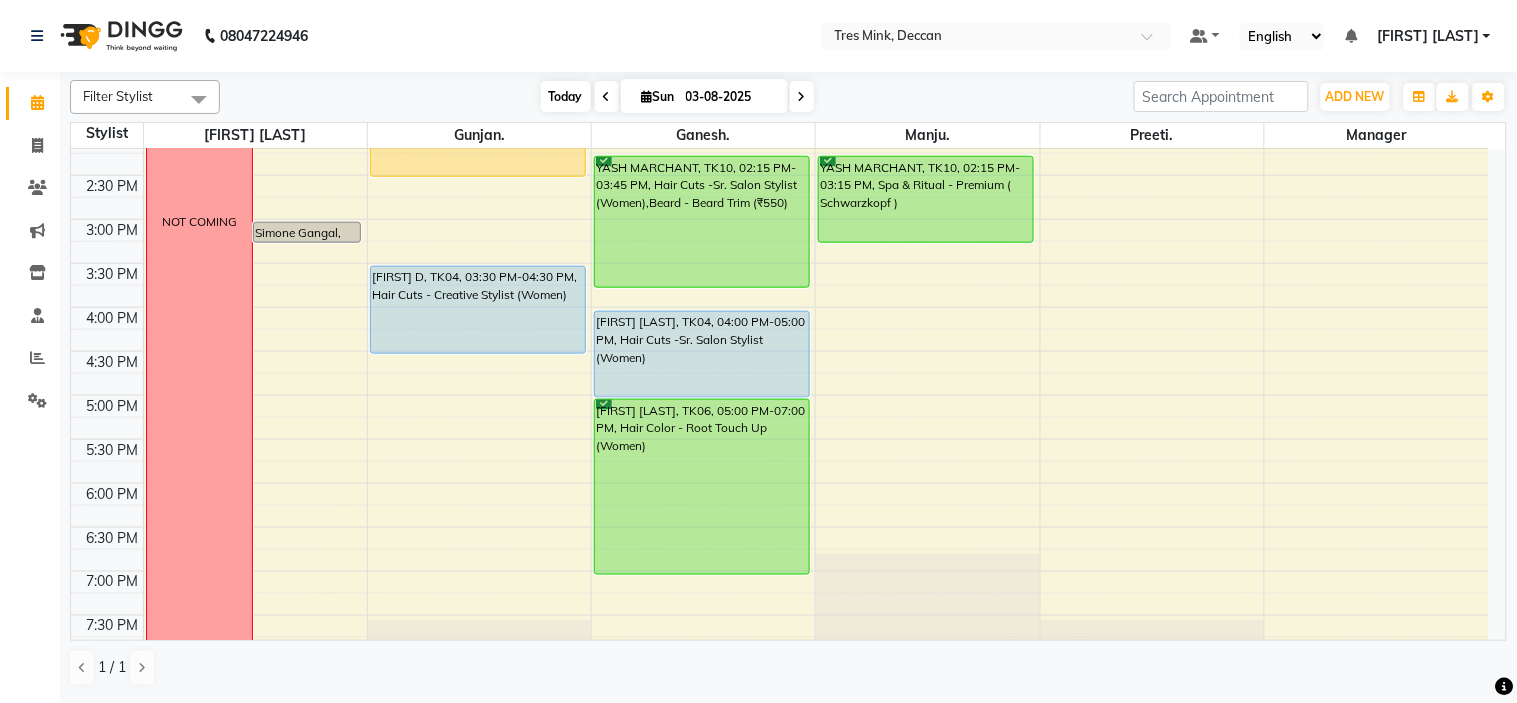 click on "Today" at bounding box center [566, 96] 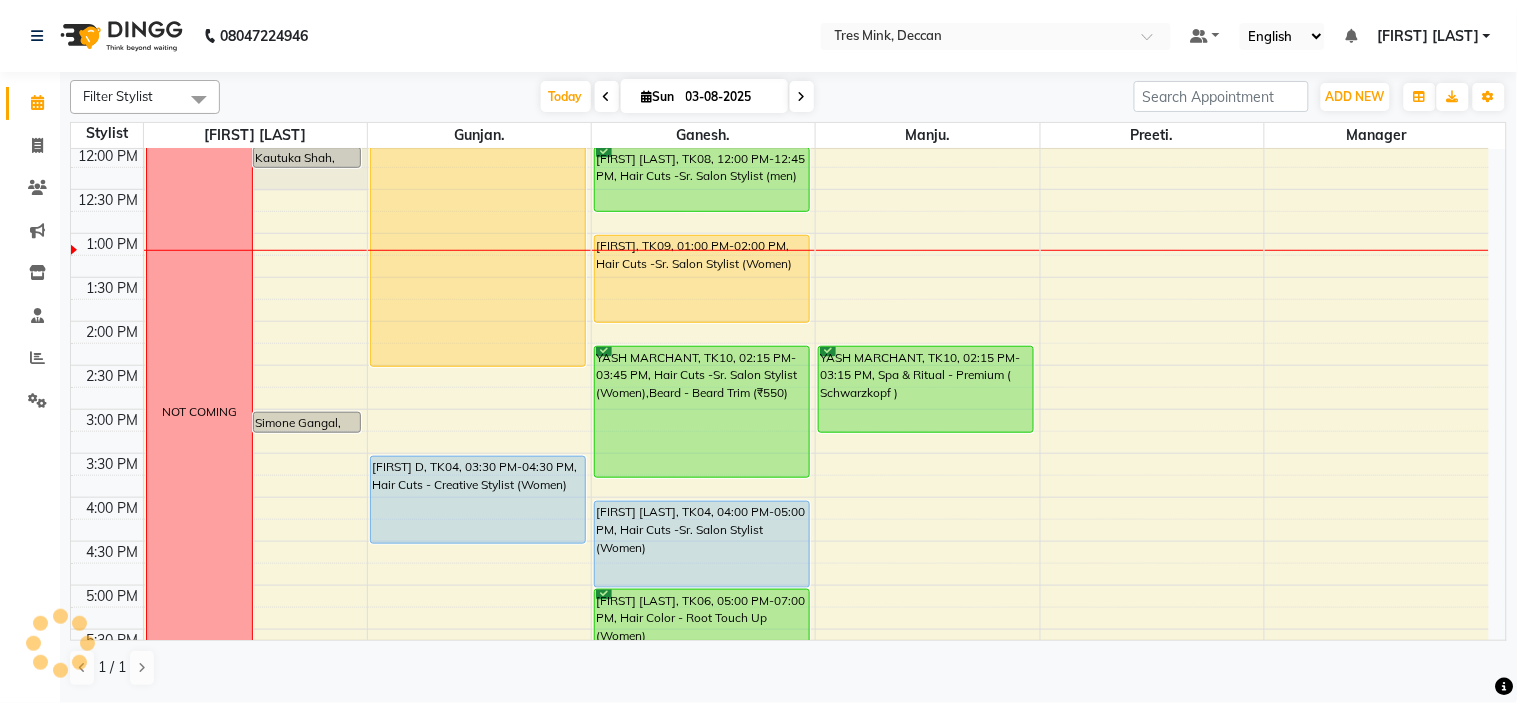 scroll, scrollTop: 0, scrollLeft: 0, axis: both 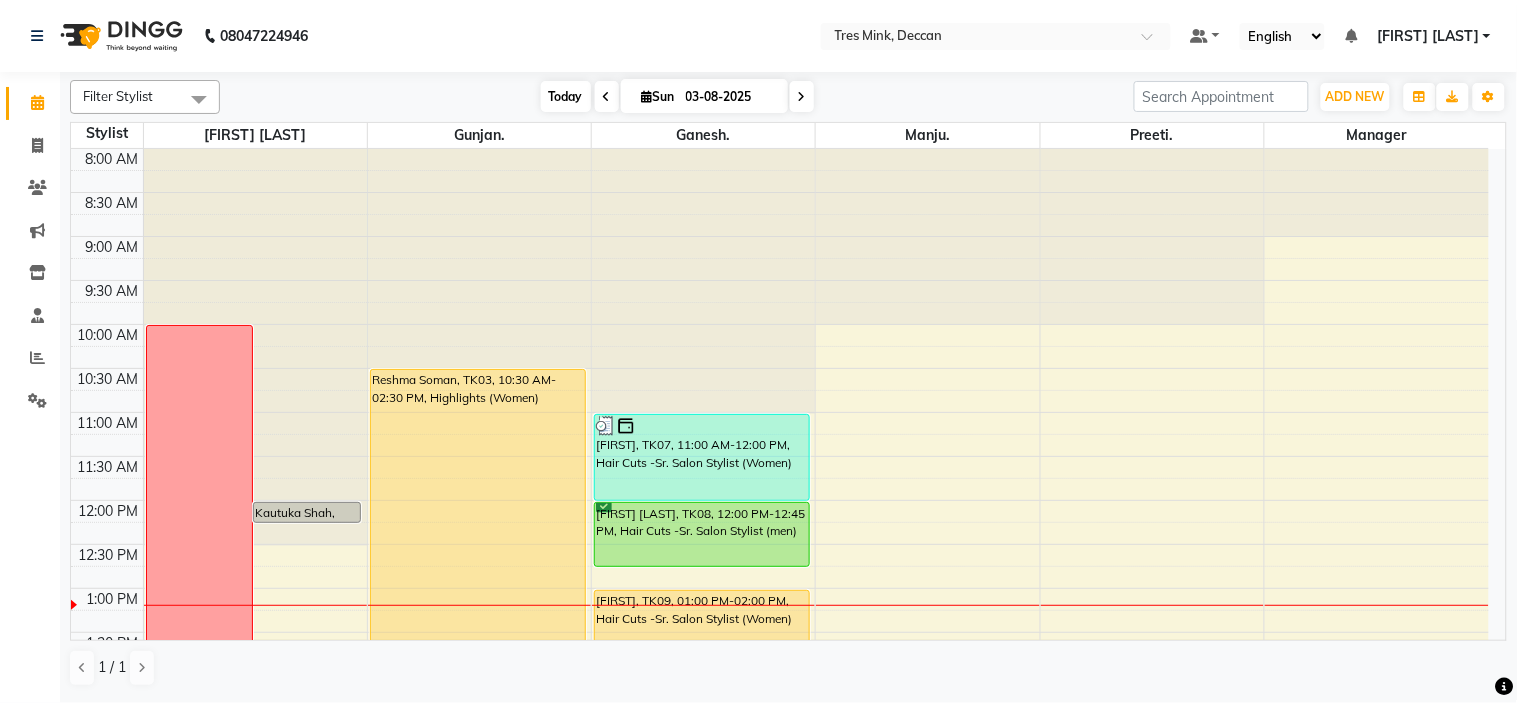 click on "Today" at bounding box center [566, 96] 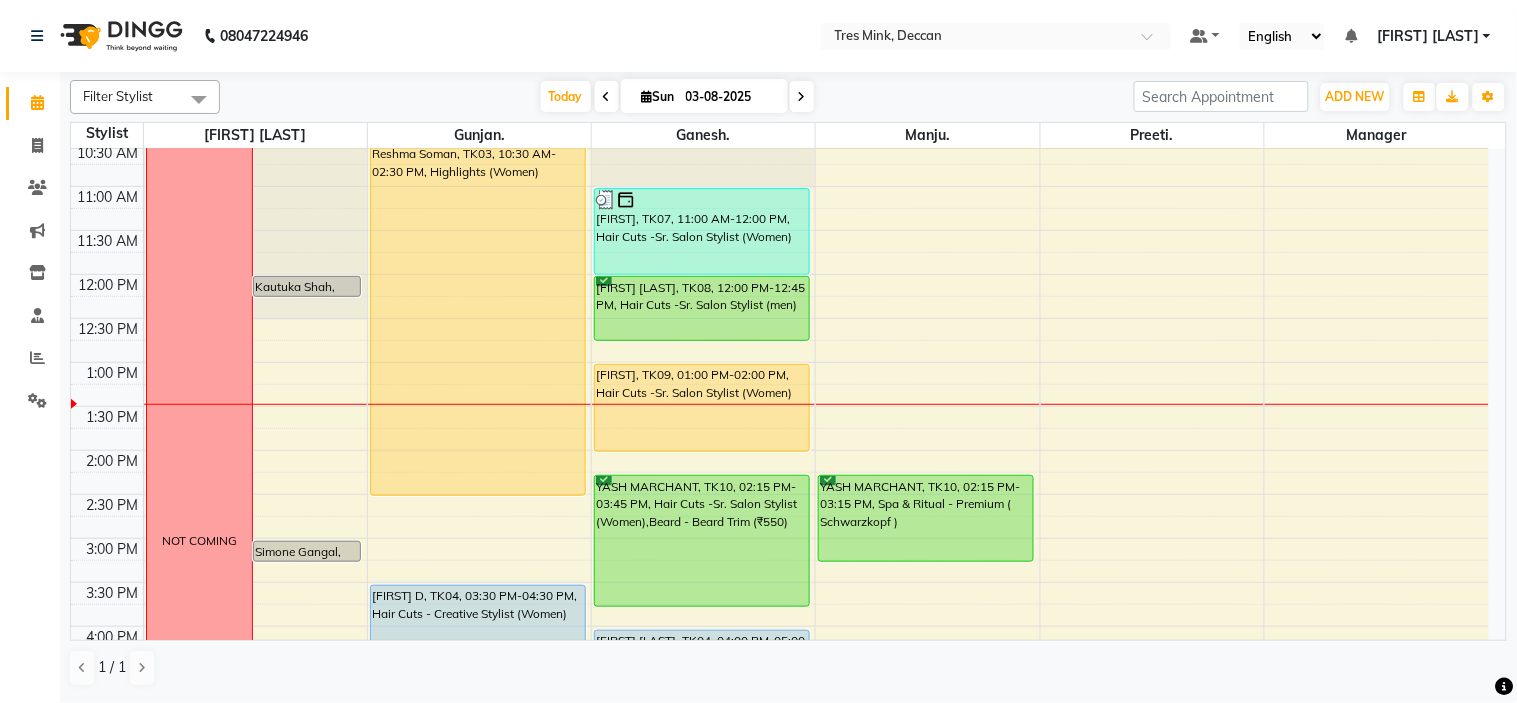 scroll, scrollTop: 220, scrollLeft: 0, axis: vertical 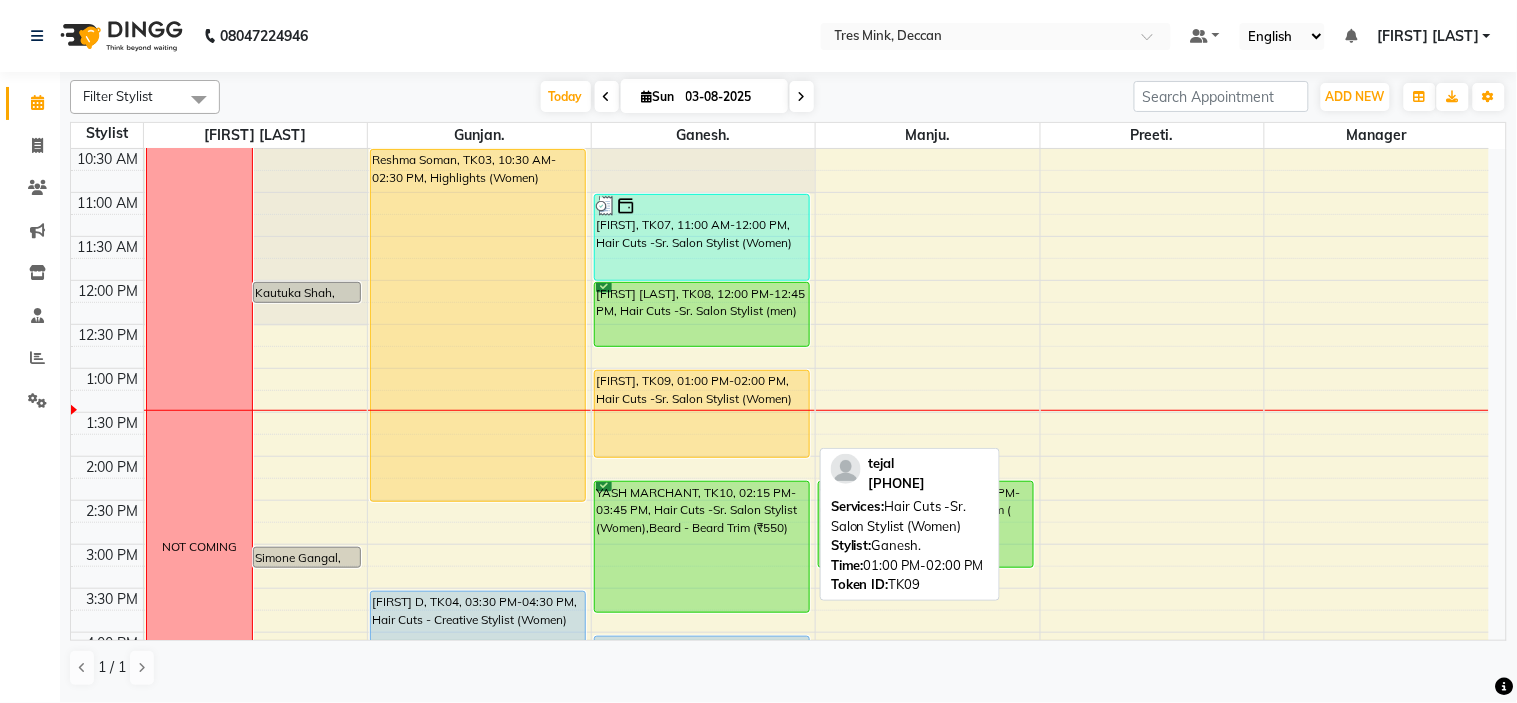 click on "[FIRST], TK09, 01:00 PM-02:00 PM, Hair Cuts -Sr. Salon Stylist (Women)" at bounding box center [702, 414] 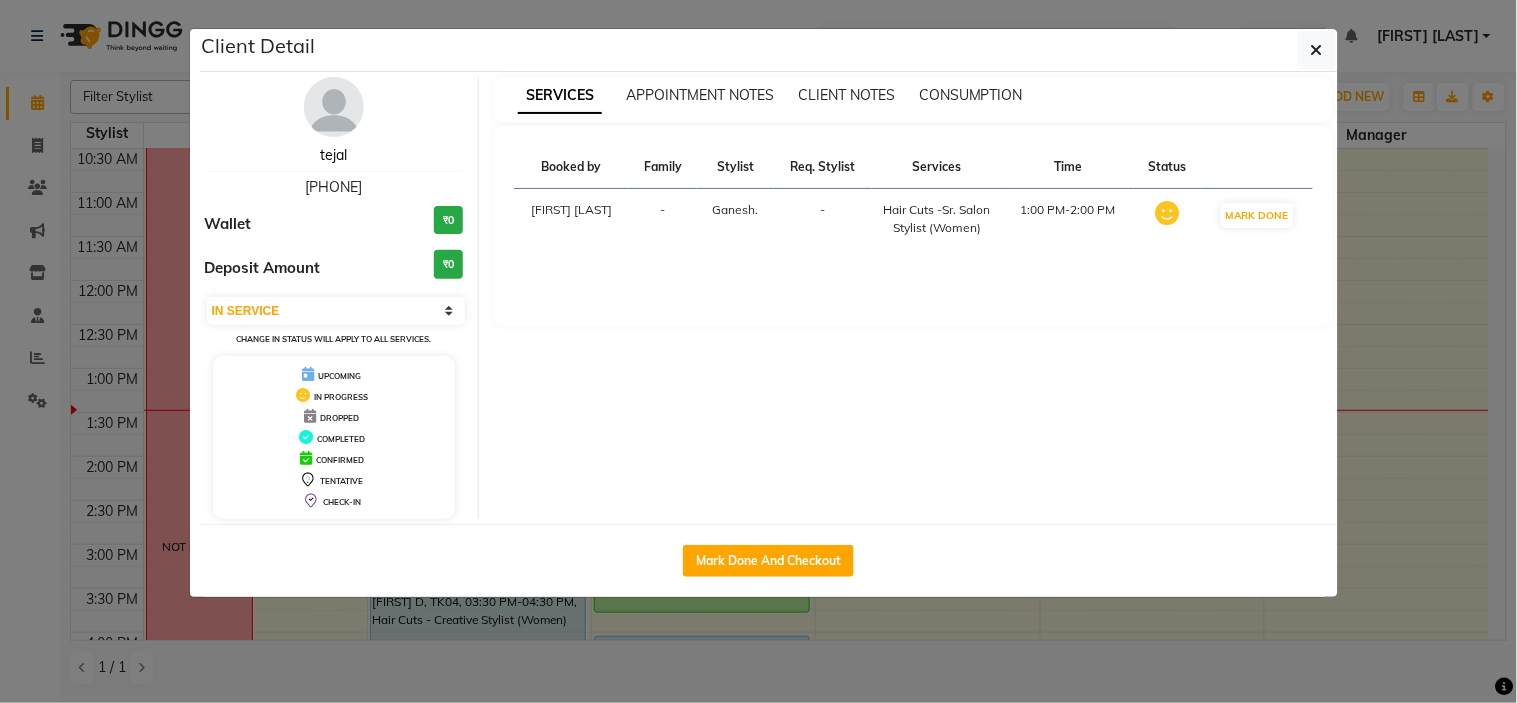 click on "tejal" at bounding box center [333, 155] 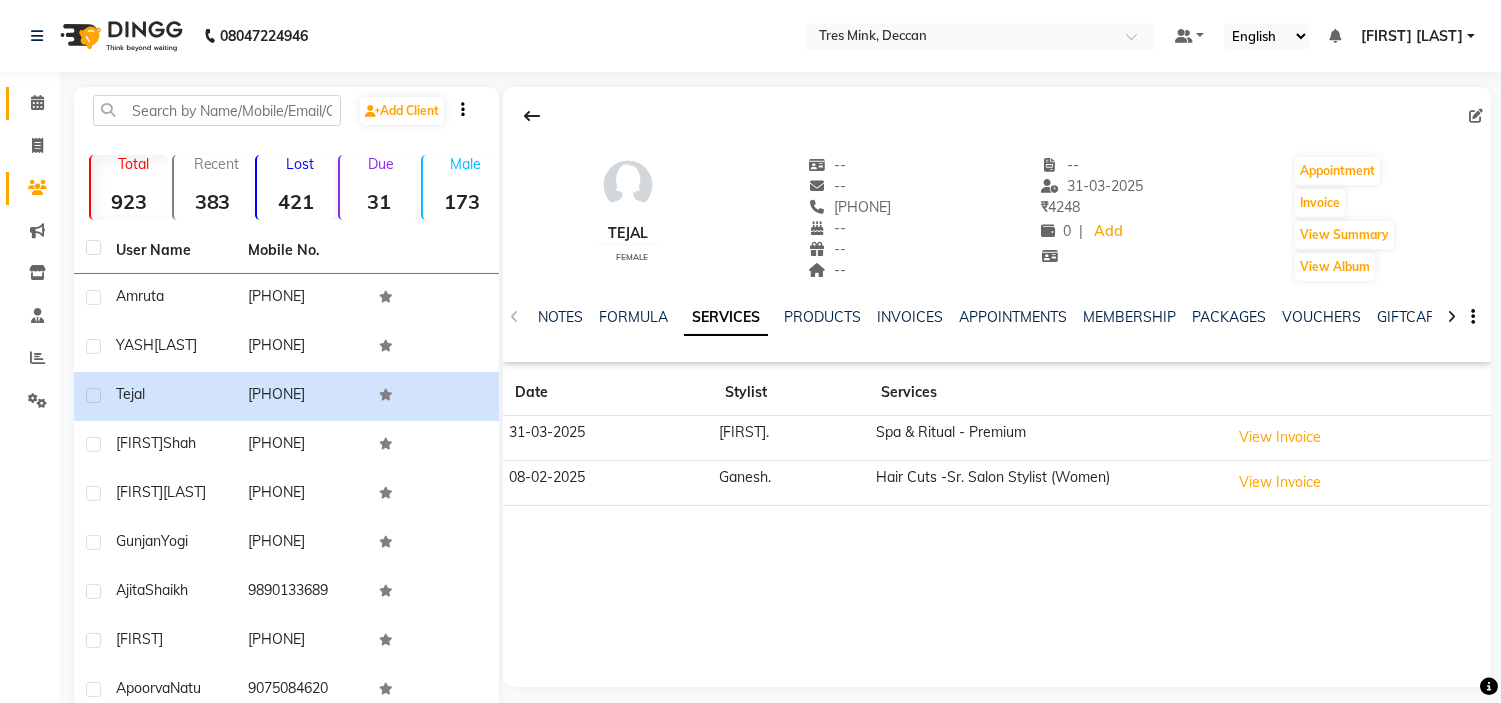 click on "Calendar" 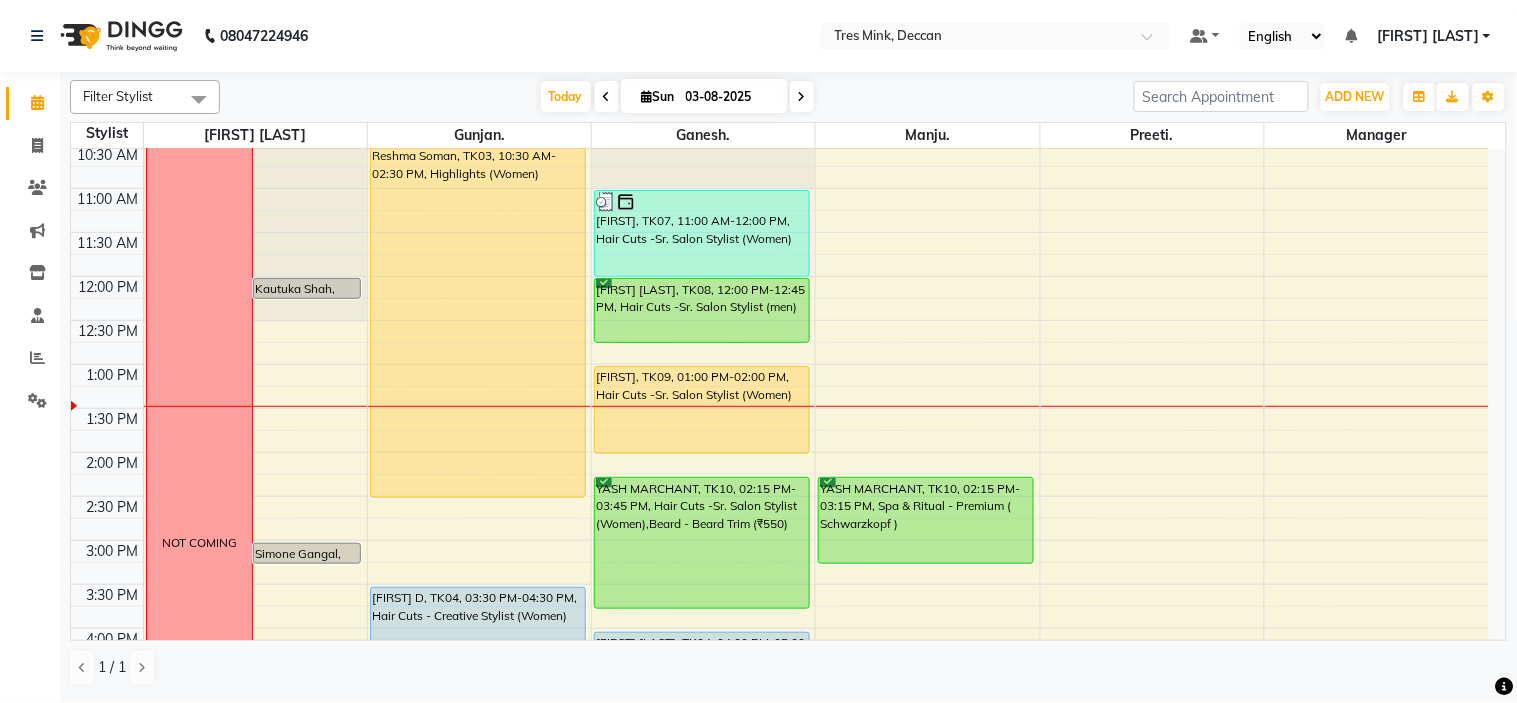 scroll, scrollTop: 226, scrollLeft: 0, axis: vertical 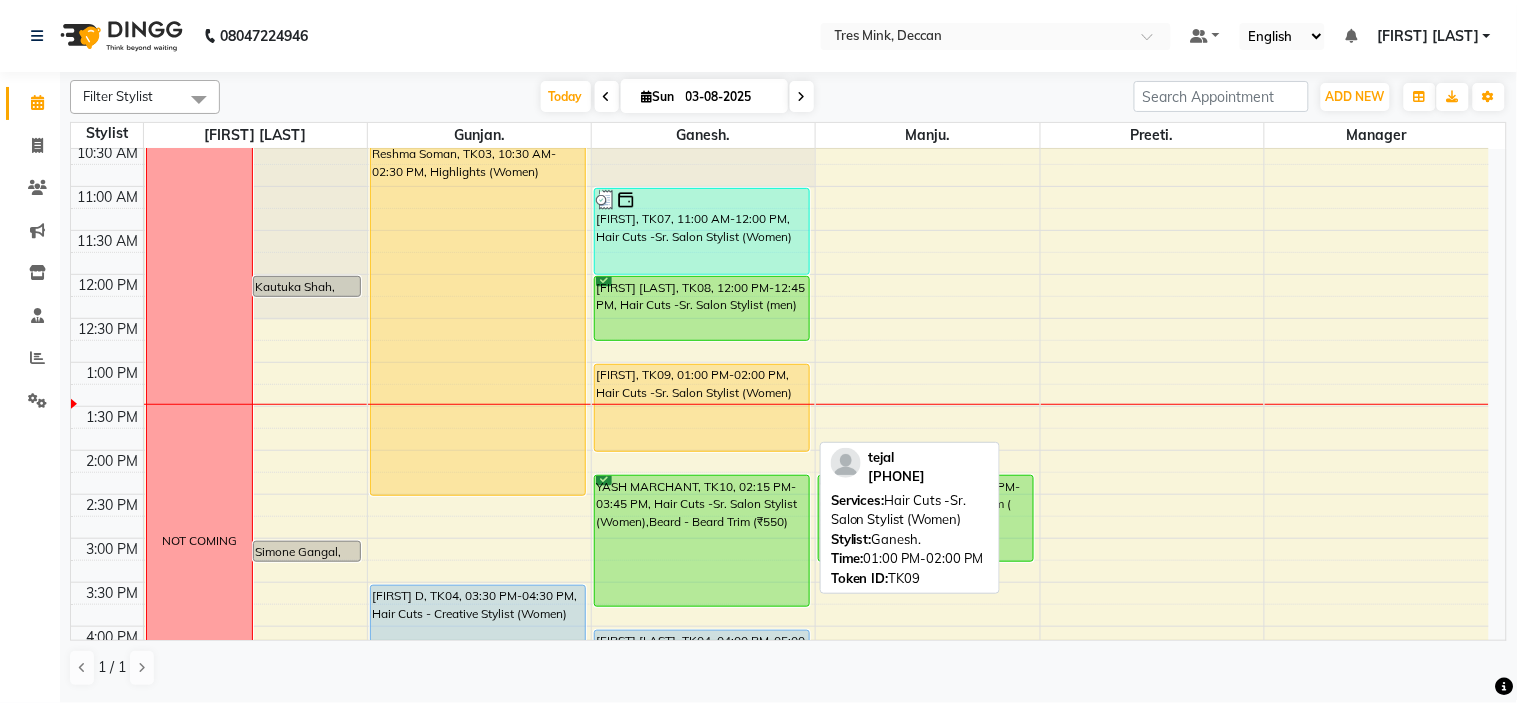 click on "[FIRST], TK09, 01:00 PM-02:00 PM, Hair Cuts -Sr. Salon Stylist (Women)" at bounding box center (702, 408) 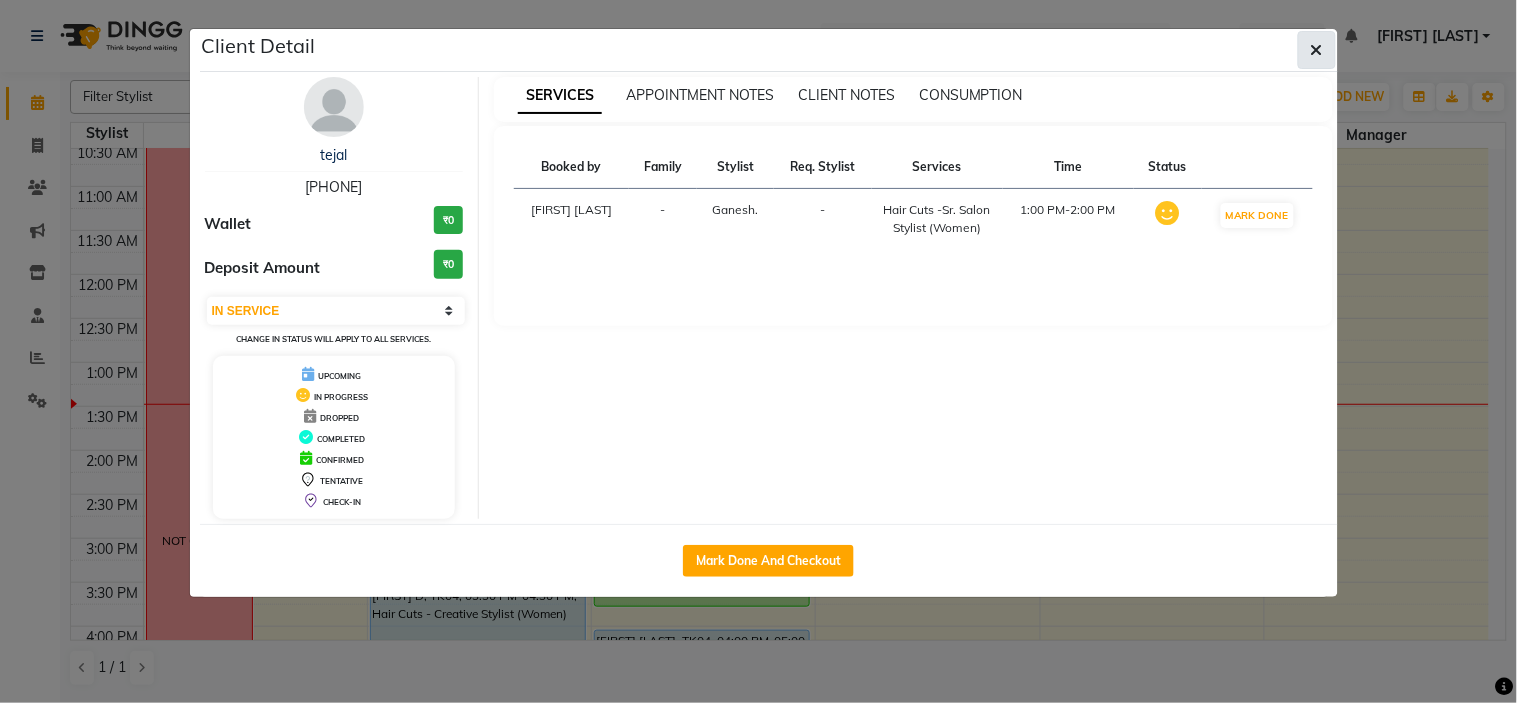 click 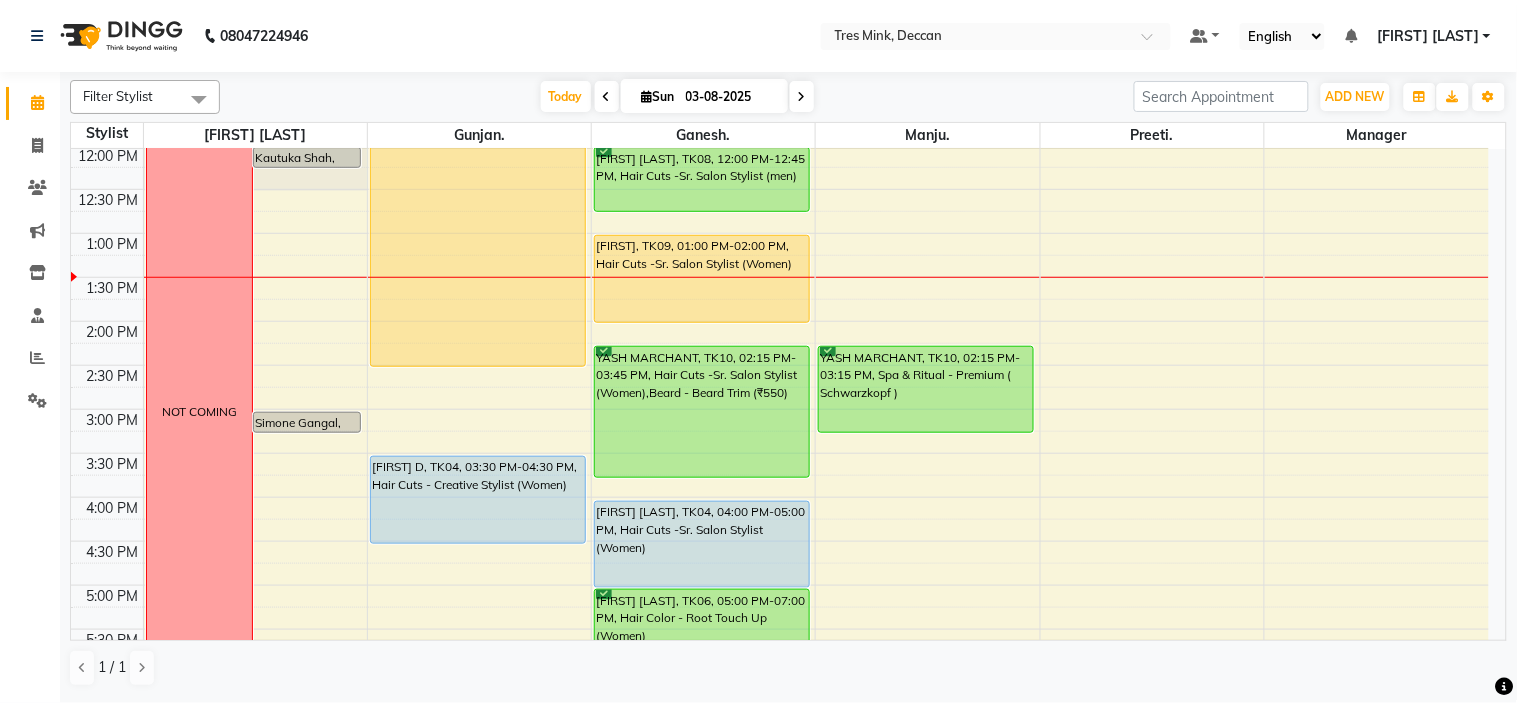 scroll, scrollTop: 357, scrollLeft: 0, axis: vertical 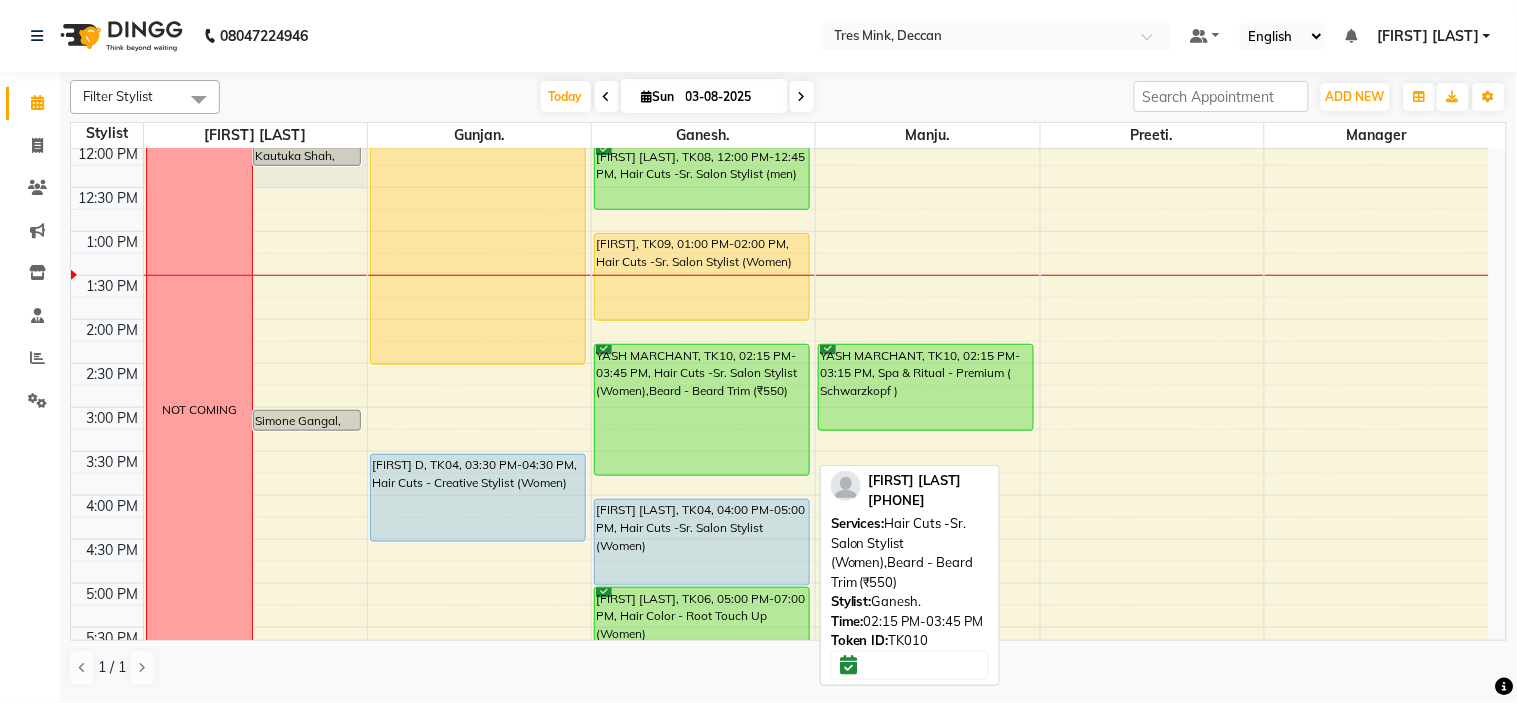 click on "YASH MARCHANT, TK10, 02:15 PM-03:45 PM, Hair Cuts -Sr. Salon Stylist (Women),Beard - Beard Trim (₹550)" at bounding box center (702, 410) 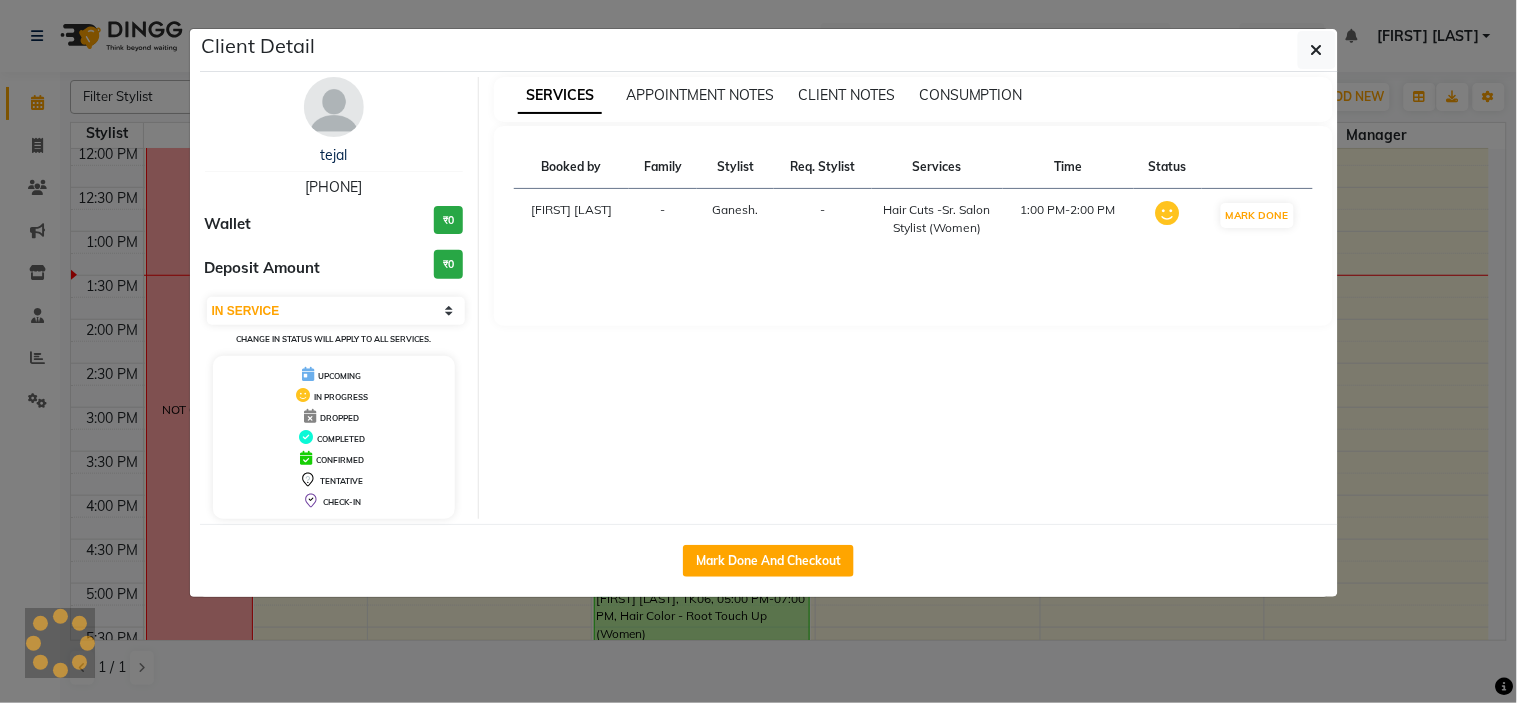 select on "6" 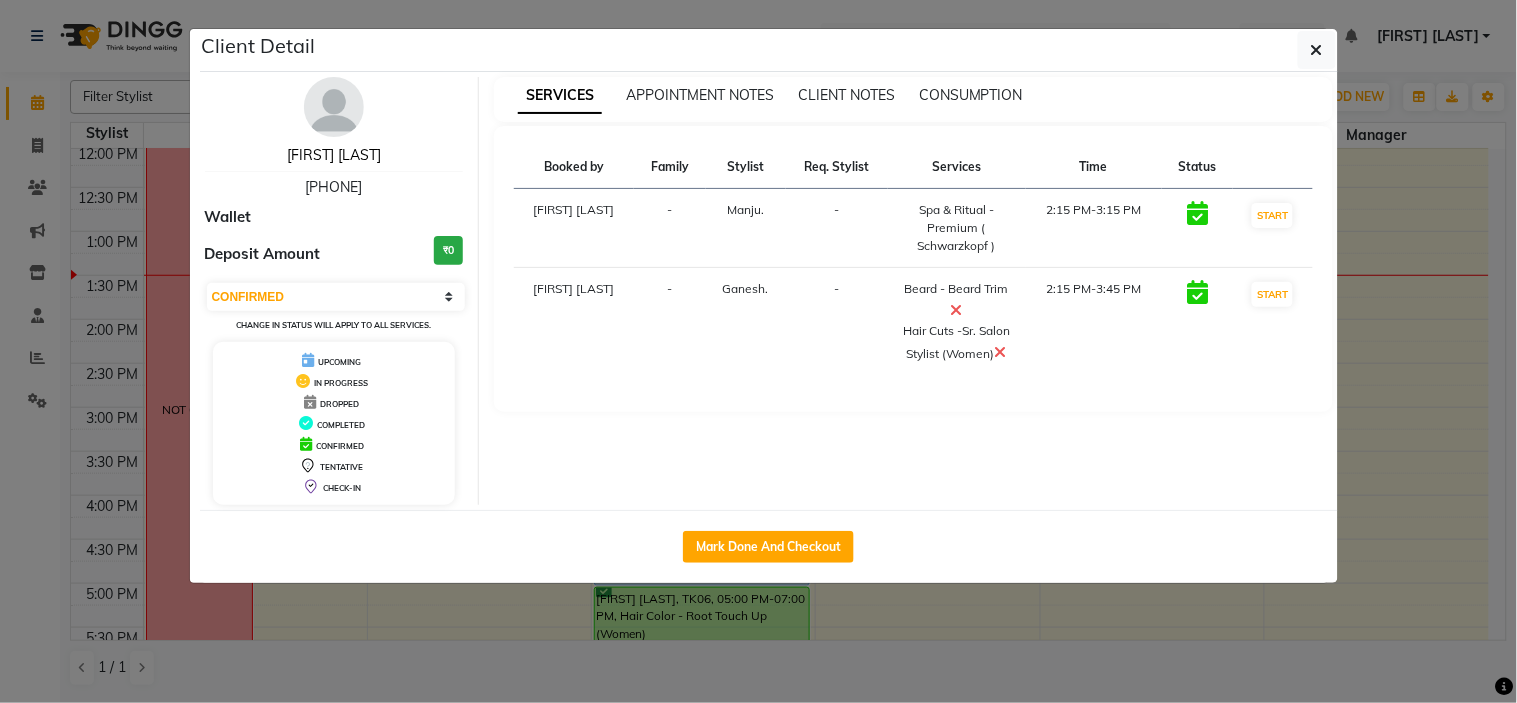 click on "[FIRST] [LAST]" at bounding box center (334, 155) 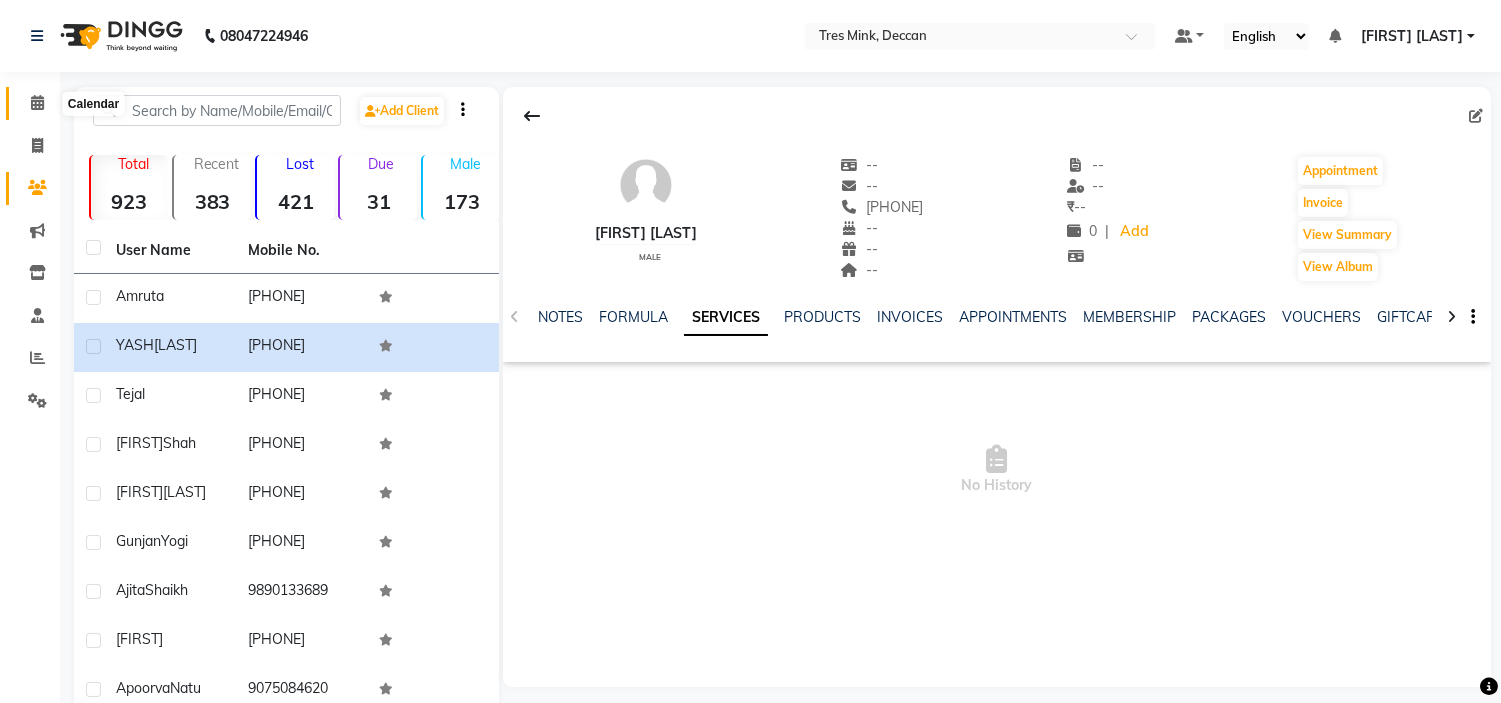 click 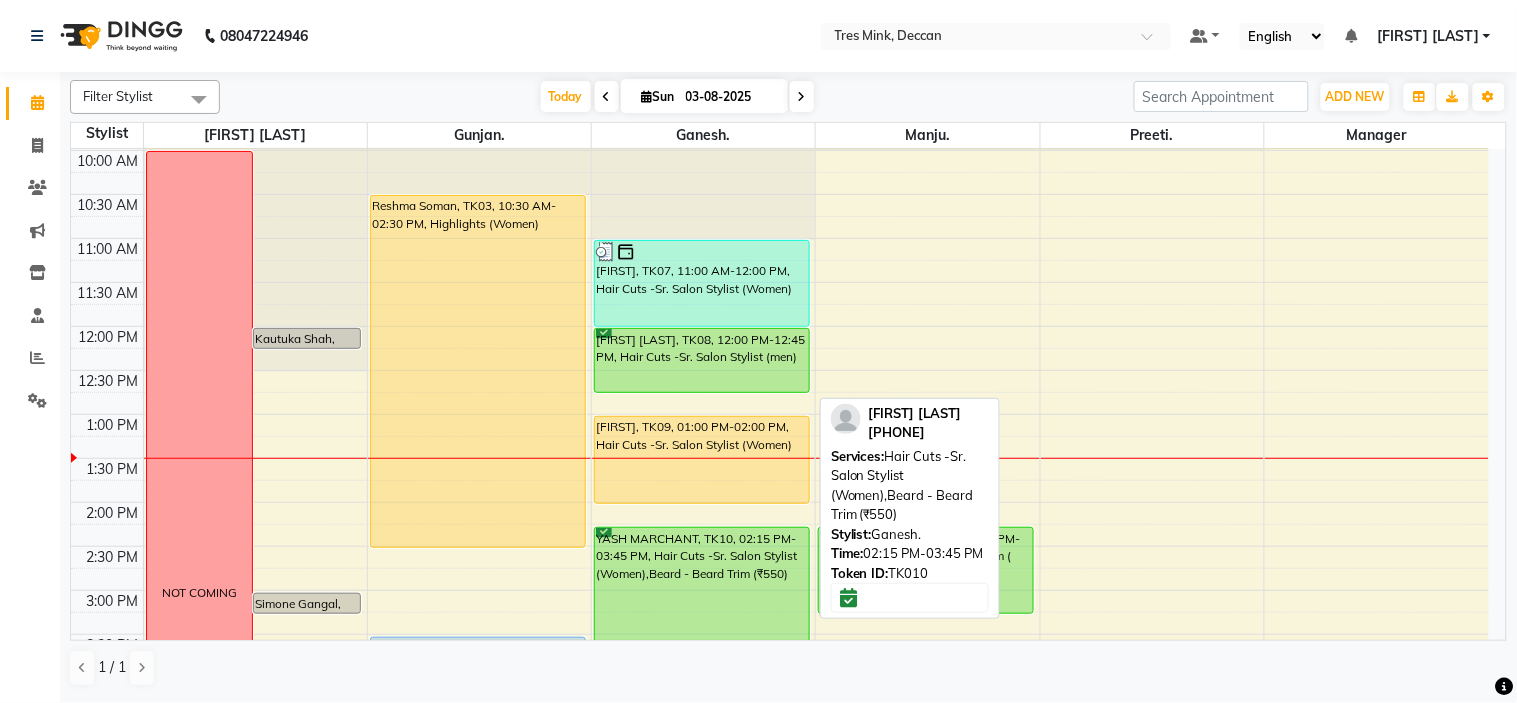scroll, scrollTop: 656, scrollLeft: 0, axis: vertical 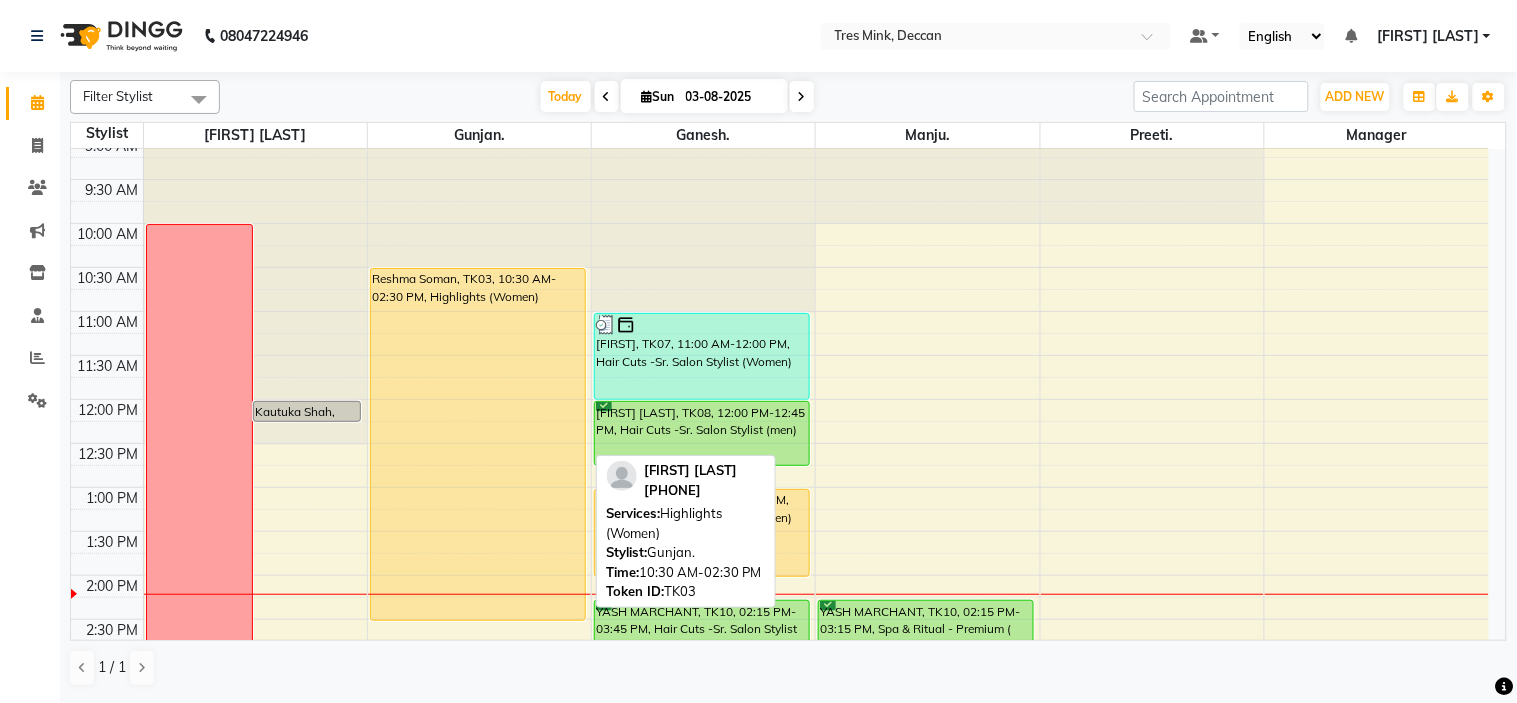 click on "Reshma Soman, TK03, 10:30 AM-02:30 PM, Highlights (Women)" at bounding box center (478, 444) 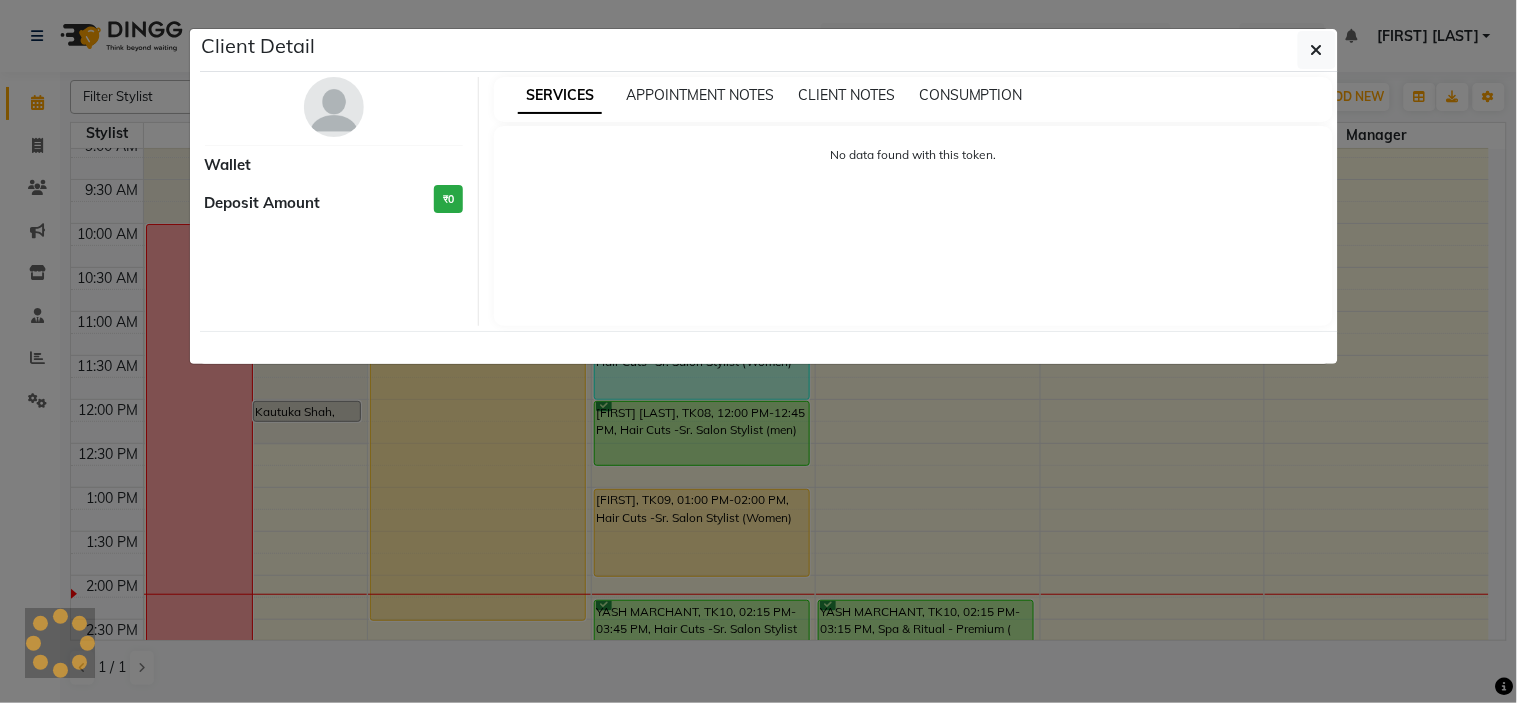 select on "1" 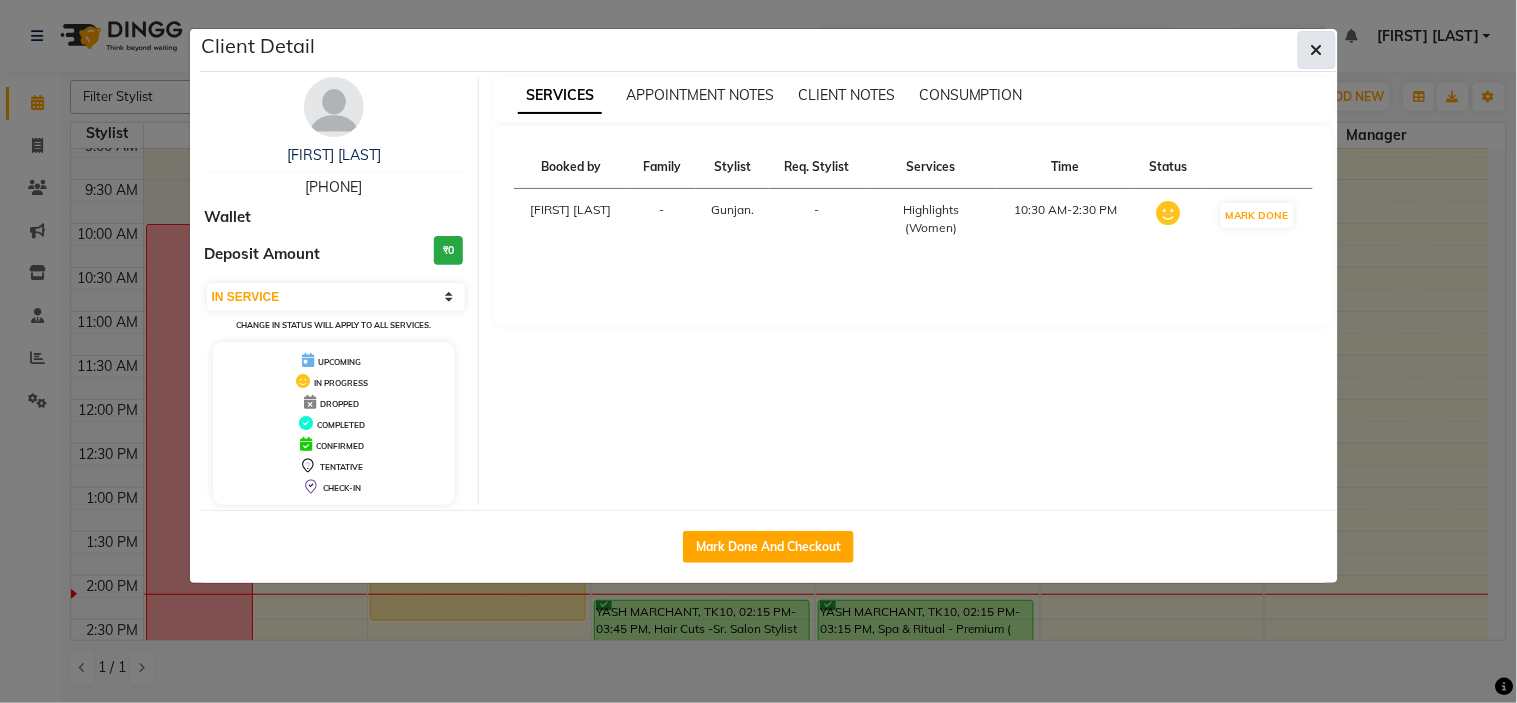 click 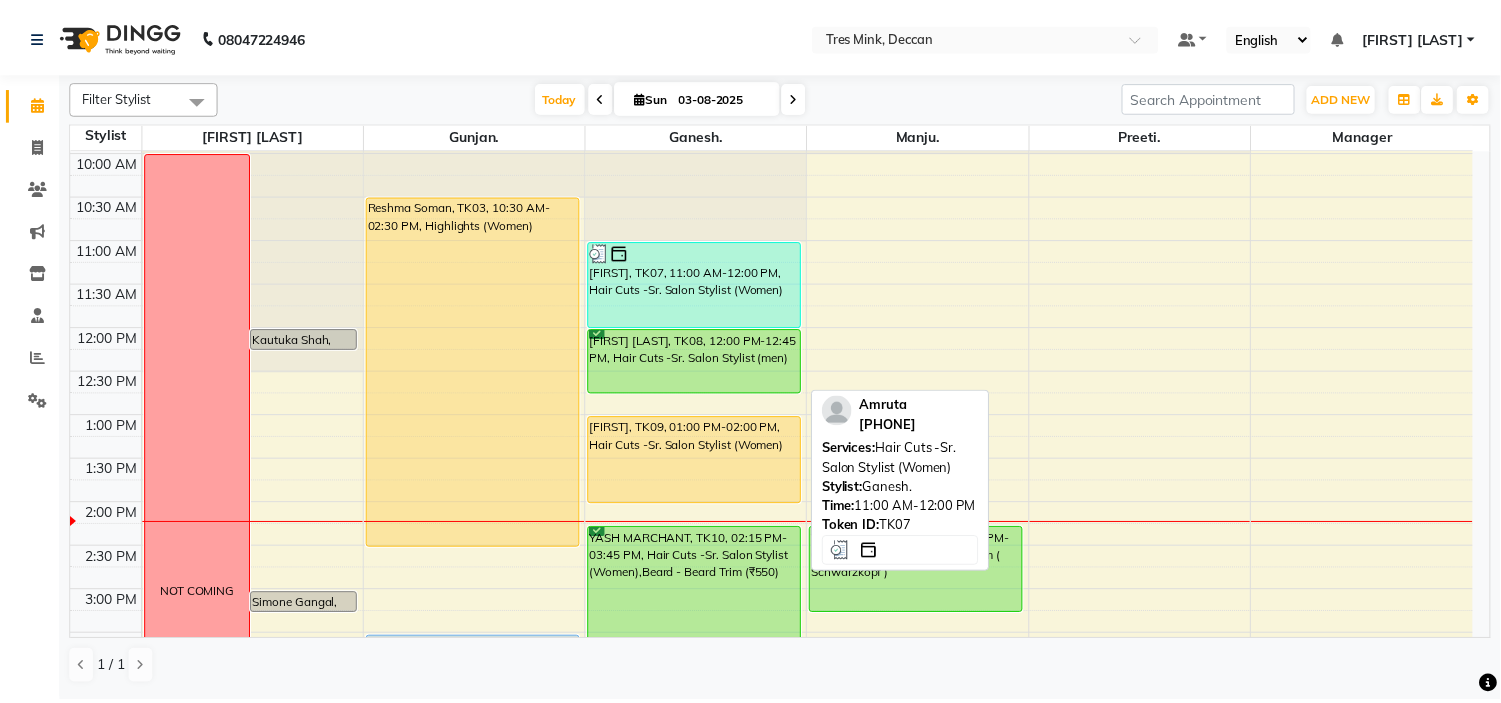 scroll, scrollTop: 212, scrollLeft: 0, axis: vertical 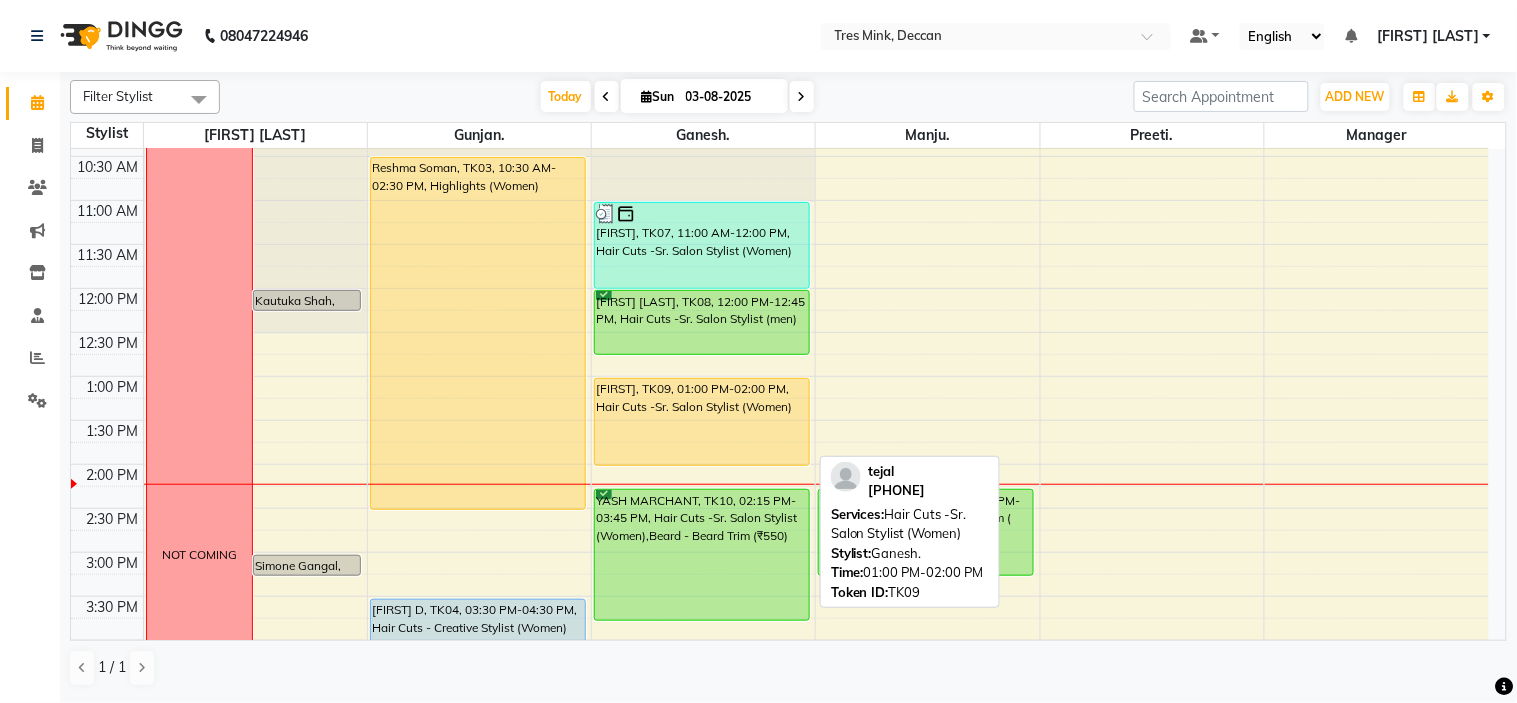 click on "[FIRST], TK07, 11:00 AM-12:00 PM, Hair Cuts -Sr. Salon Stylist (Women)     [FIRST] [LAST], TK08, 12:00 PM-12:45 PM, Hair Cuts -Sr. Salon Stylist (men)    [FIRST], TK09, 01:00 PM-02:00 PM, Hair Cuts -Sr. Salon Stylist (Women)     [FIRST] [LAST], TK10, 02:15 PM-03:45 PM, Hair Cuts -Sr. Salon Stylist (Women),Beard - Beard Trim (₹550)    [FIRST] [LAST], TK04, 04:00 PM-05:00 PM, Hair Cuts -Sr. Salon Stylist (Women)     [FIRST] [LAST], TK06, 05:00 PM-07:00 PM, Hair Color - Root Touch Up (Women)" at bounding box center (703, 508) 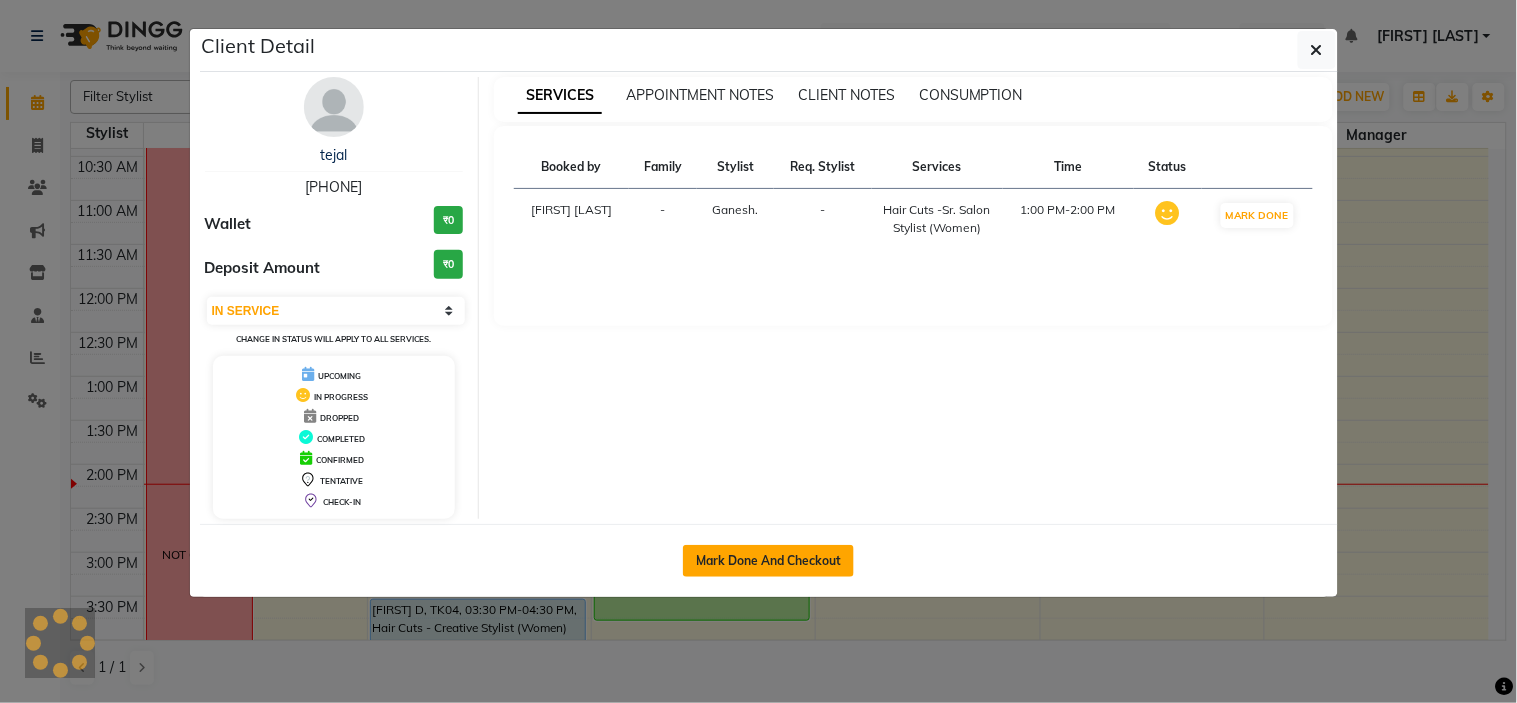 click on "Mark Done And Checkout" 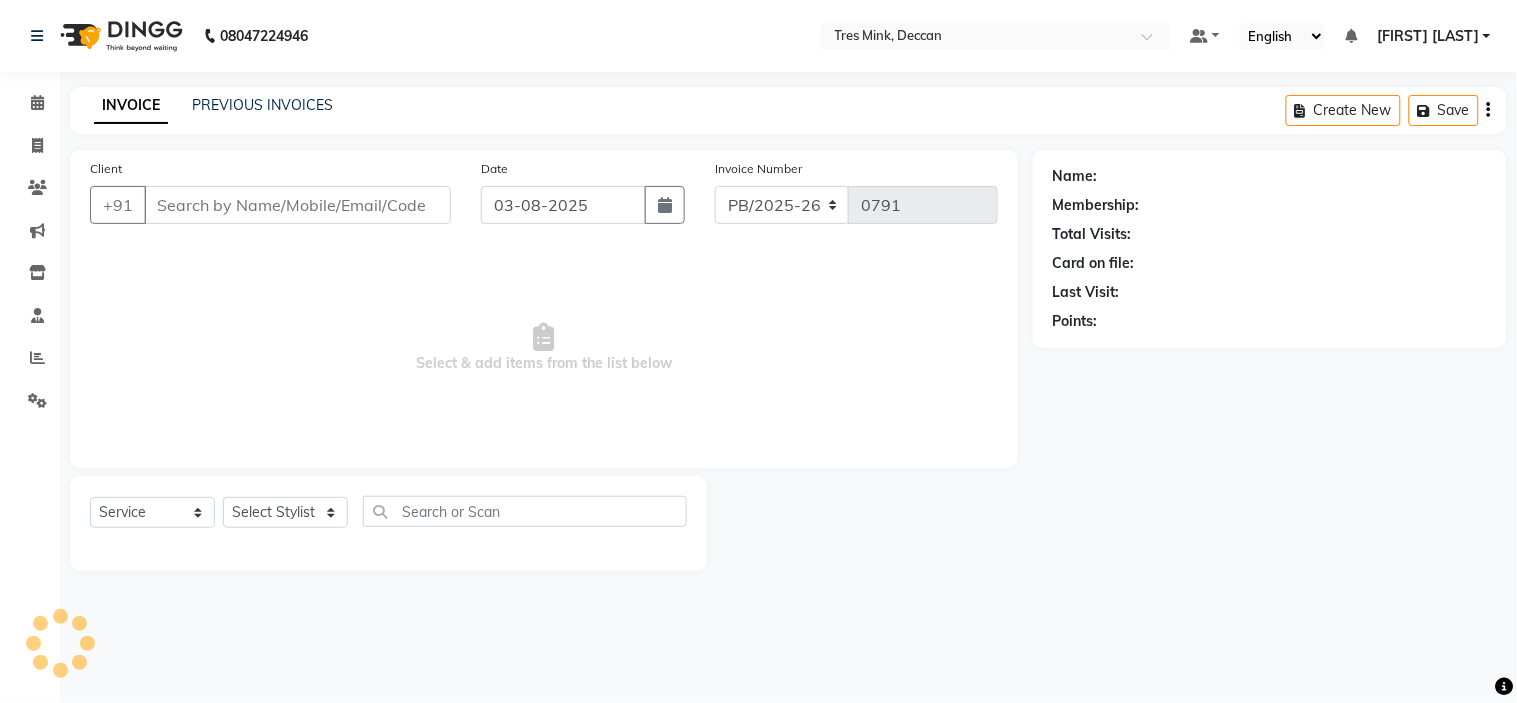 type on "[PHONE]" 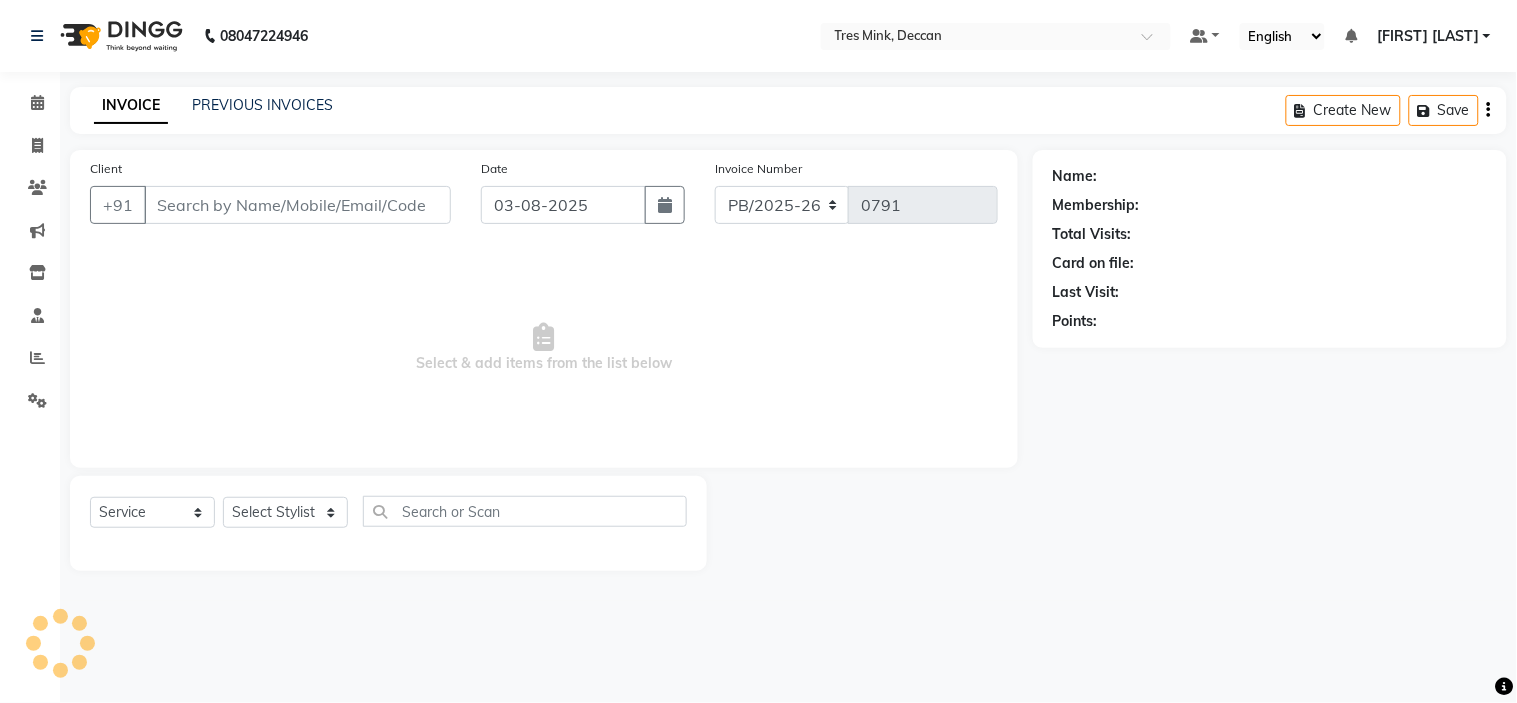 select on "59501" 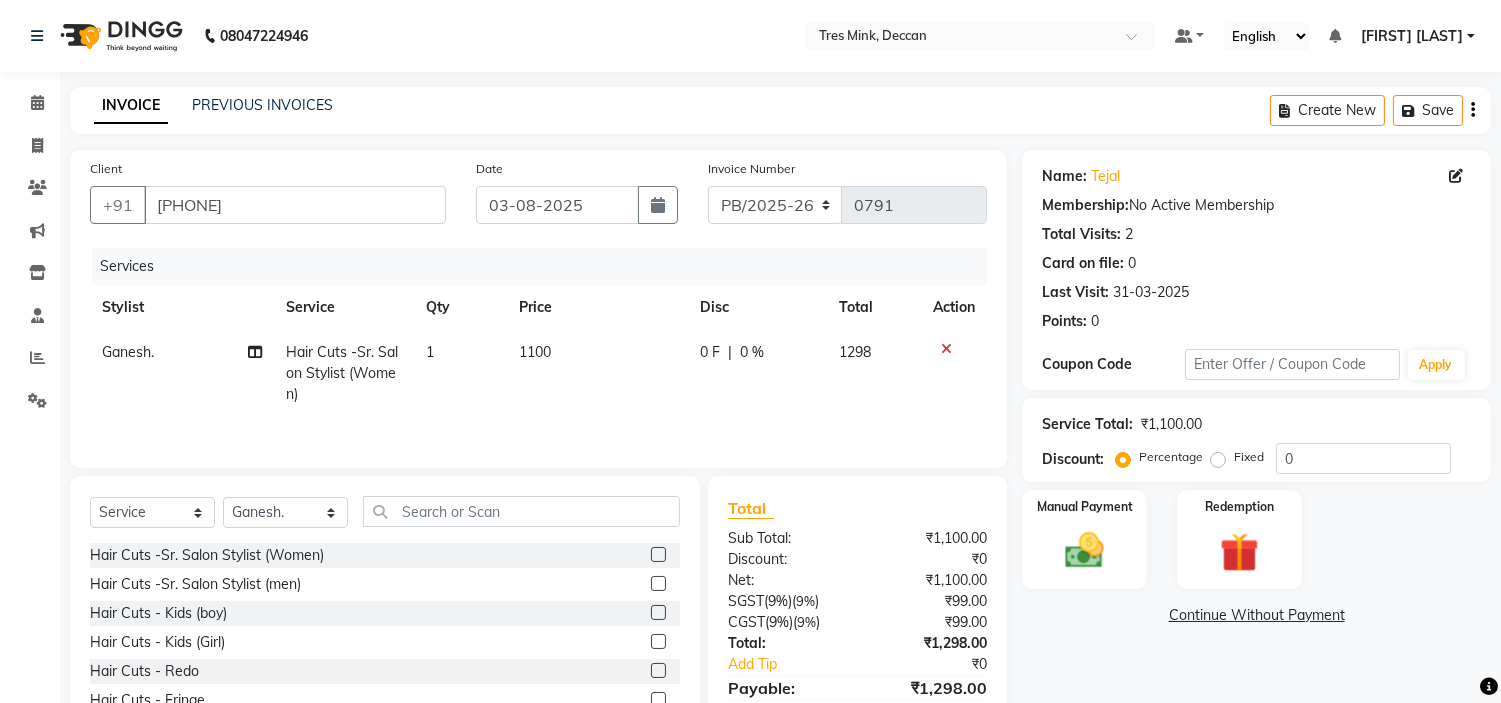 scroll, scrollTop: 100, scrollLeft: 0, axis: vertical 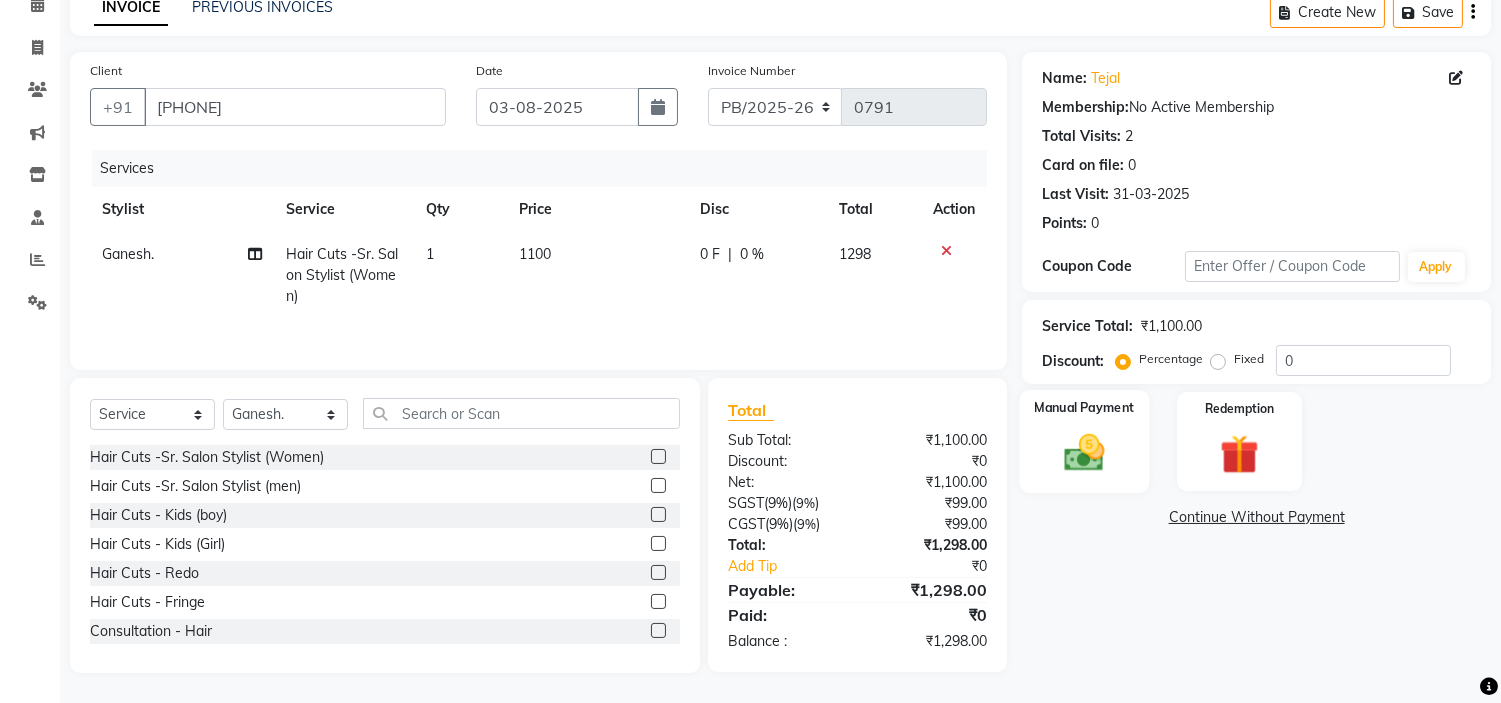 click 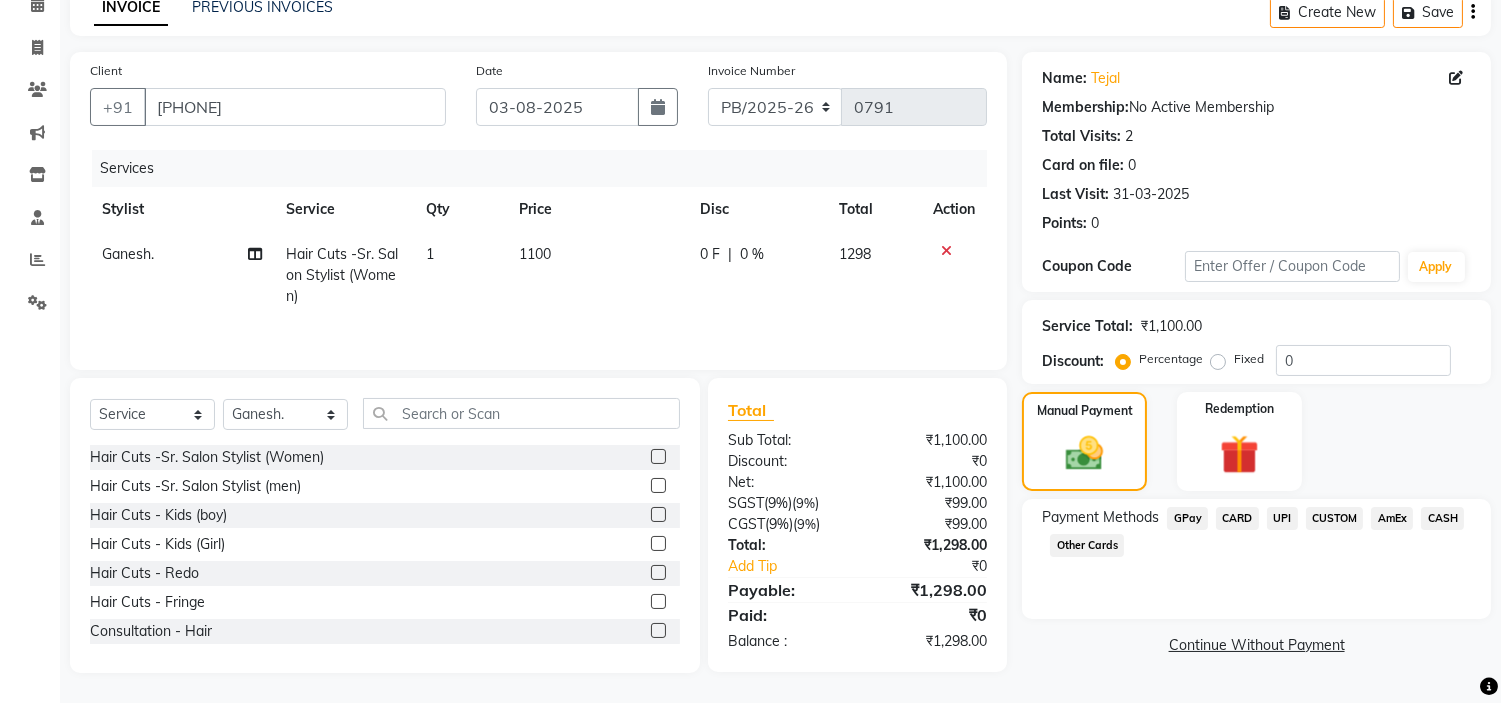 click on "CUSTOM" 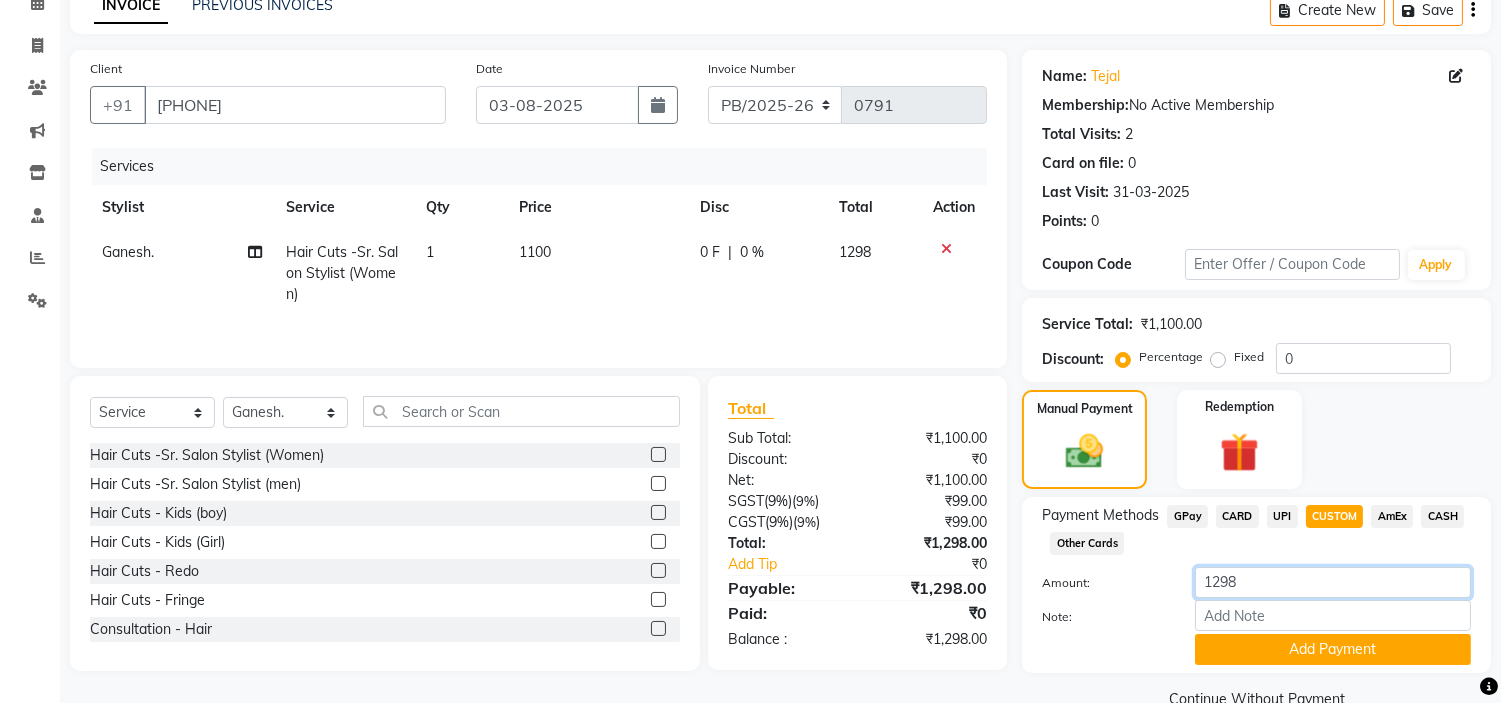 click on "1298" 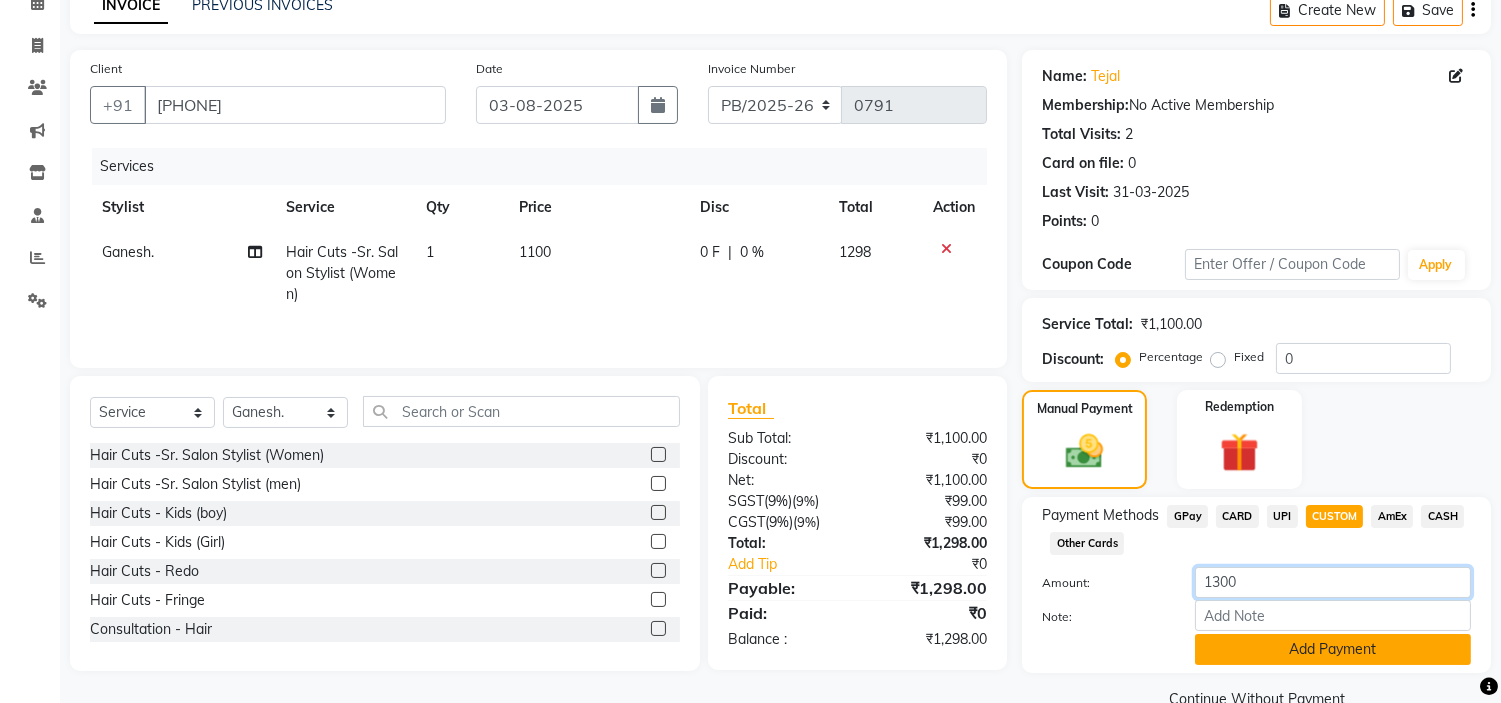 type on "1300" 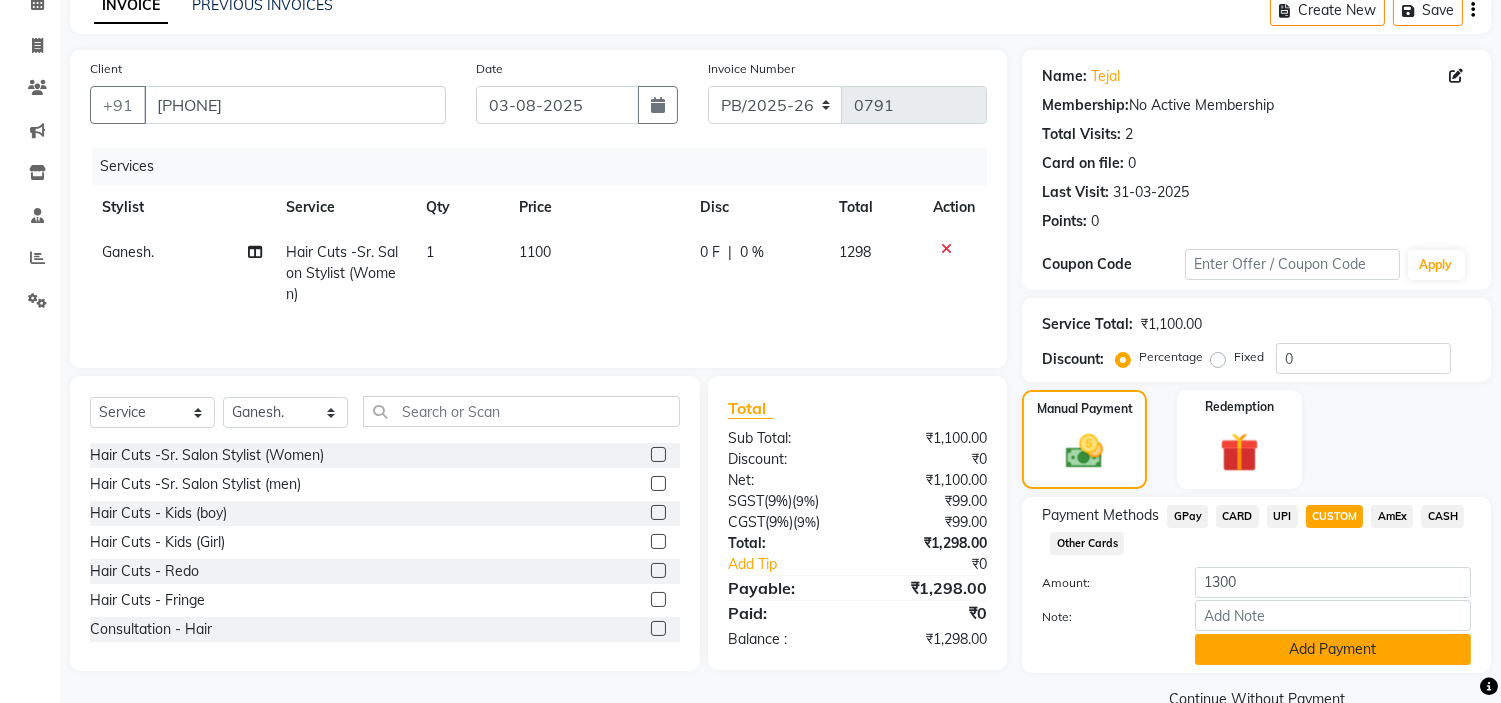 click on "Add Payment" 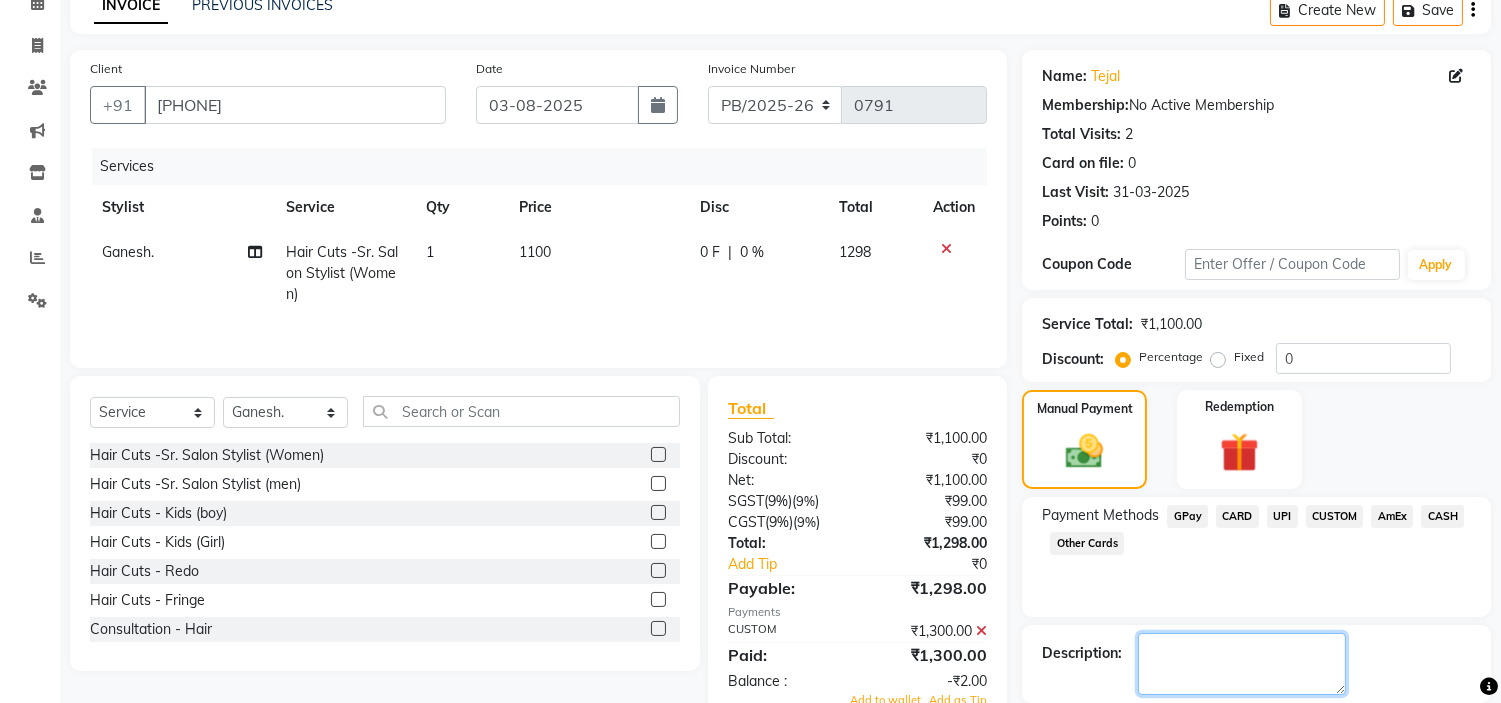 click 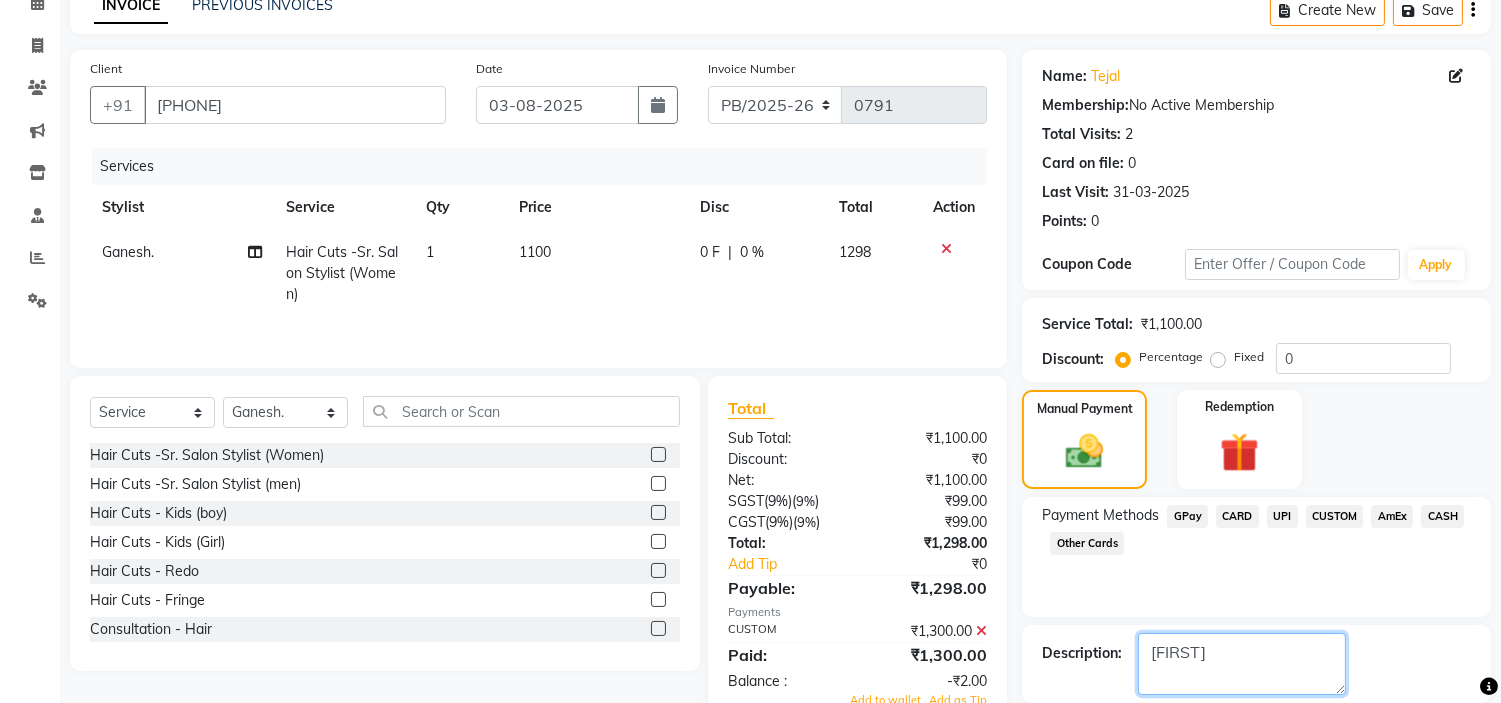 scroll, scrollTop: 196, scrollLeft: 0, axis: vertical 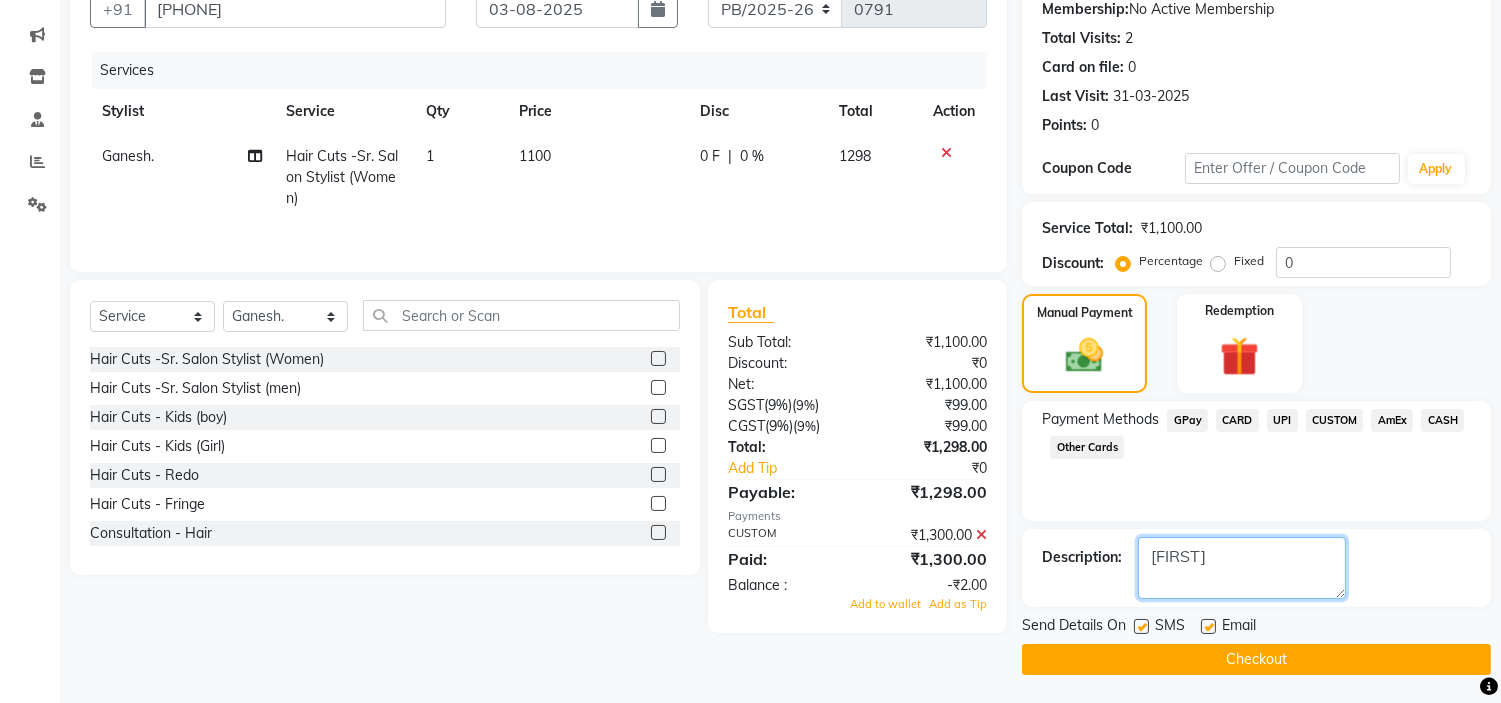 type on "[FIRST]" 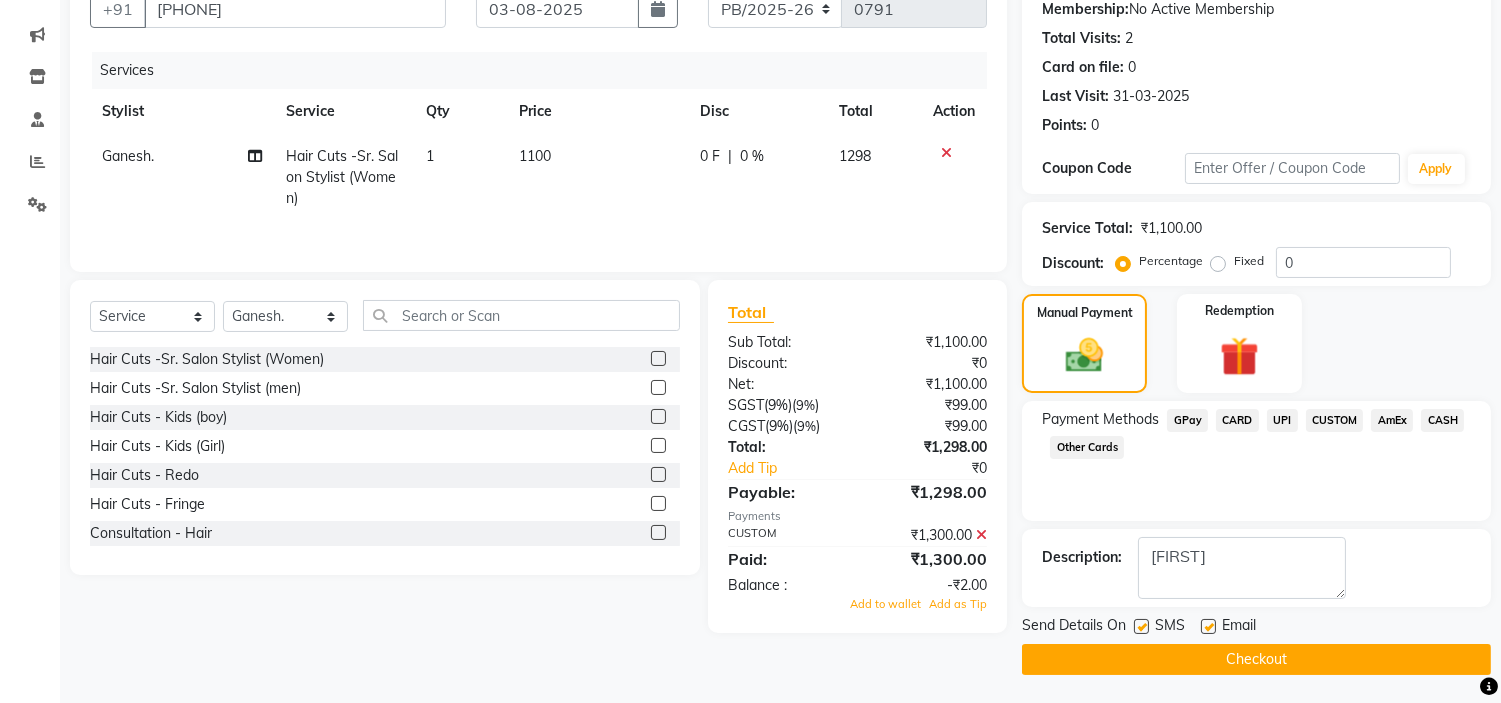 click on "Checkout" 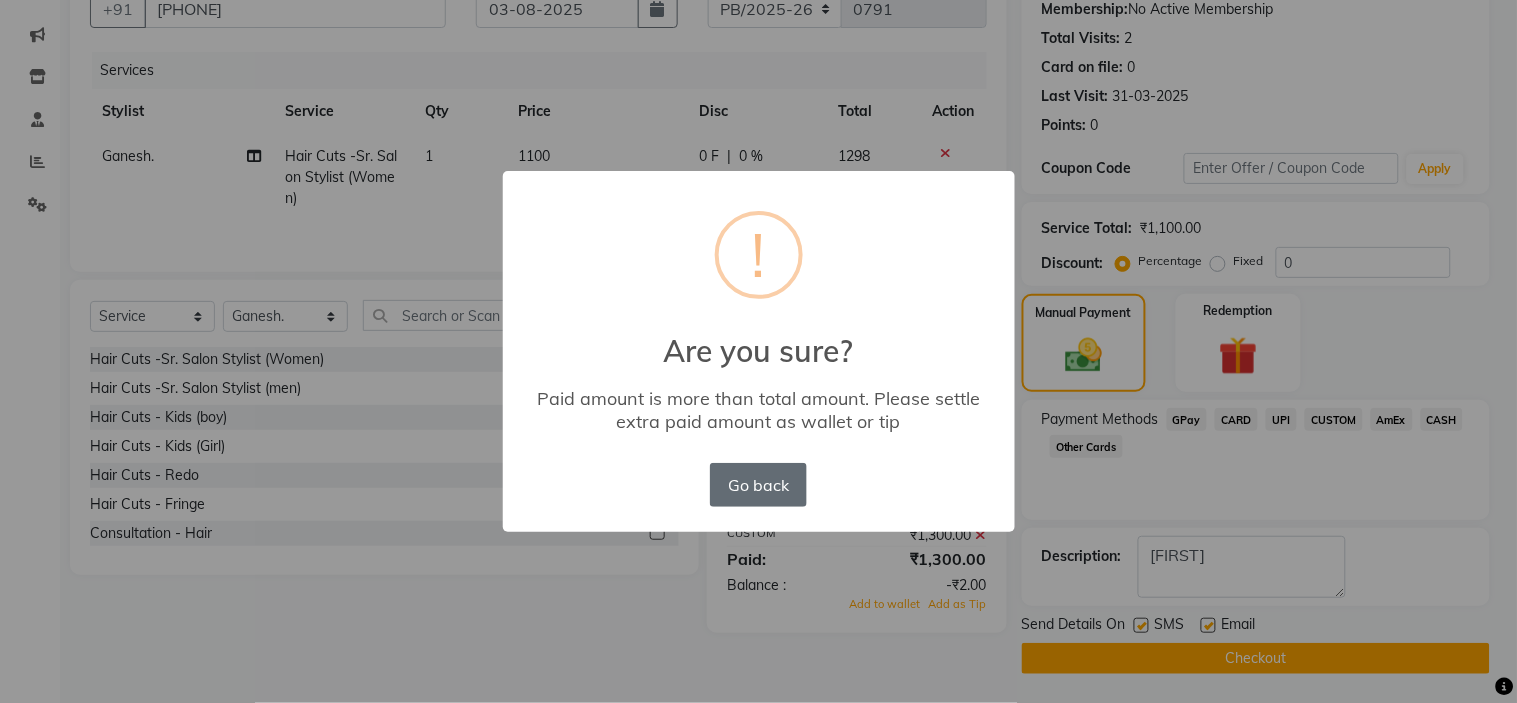 click on "Go back" at bounding box center [758, 485] 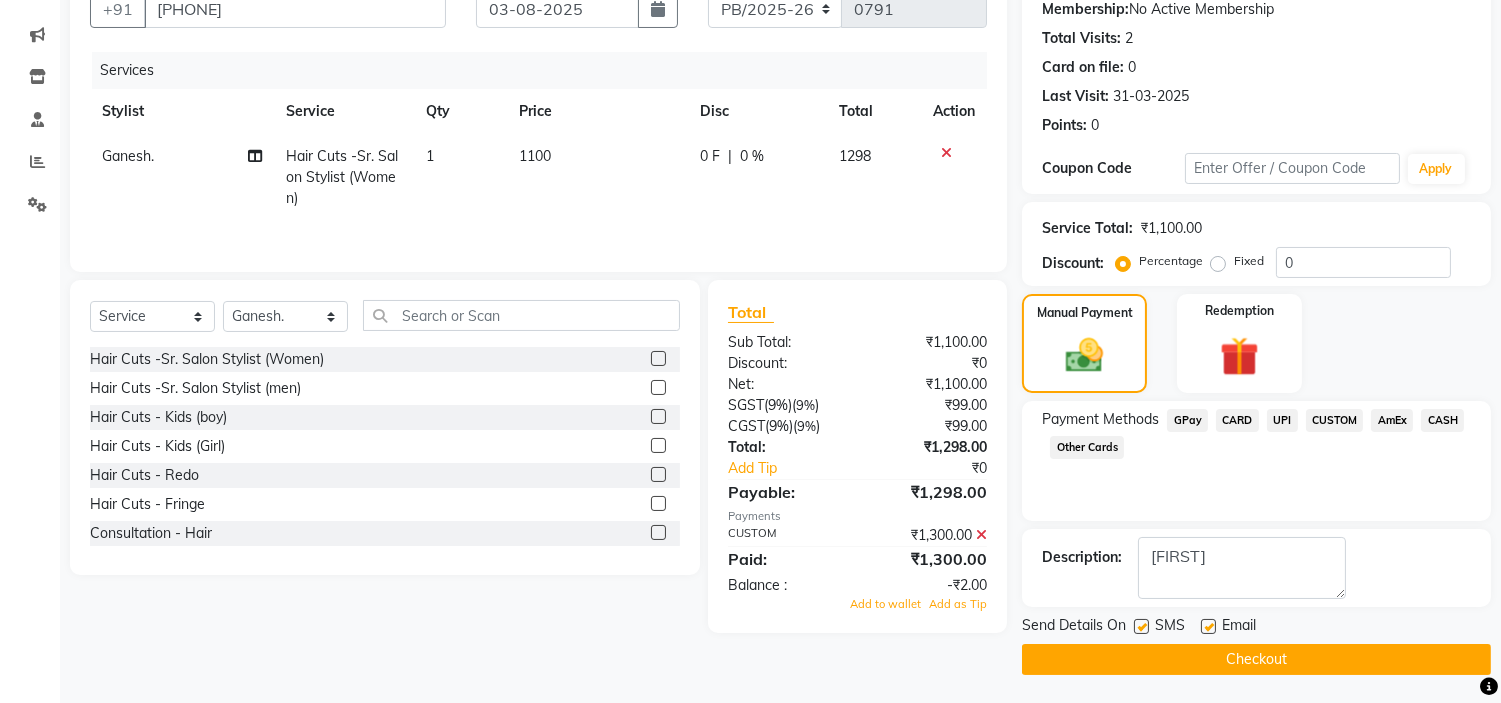 click on "Add to wallet Add as Tip" 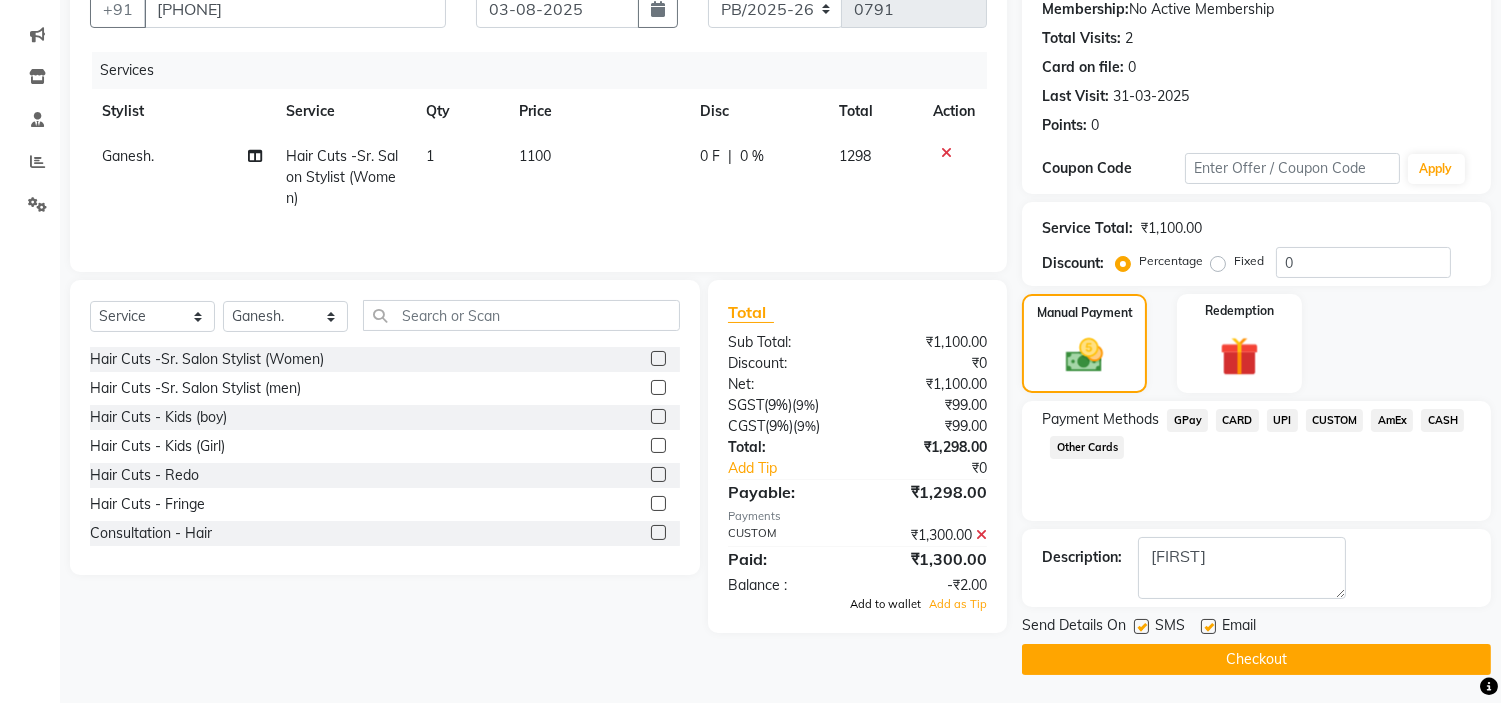 click on "Add to wallet" 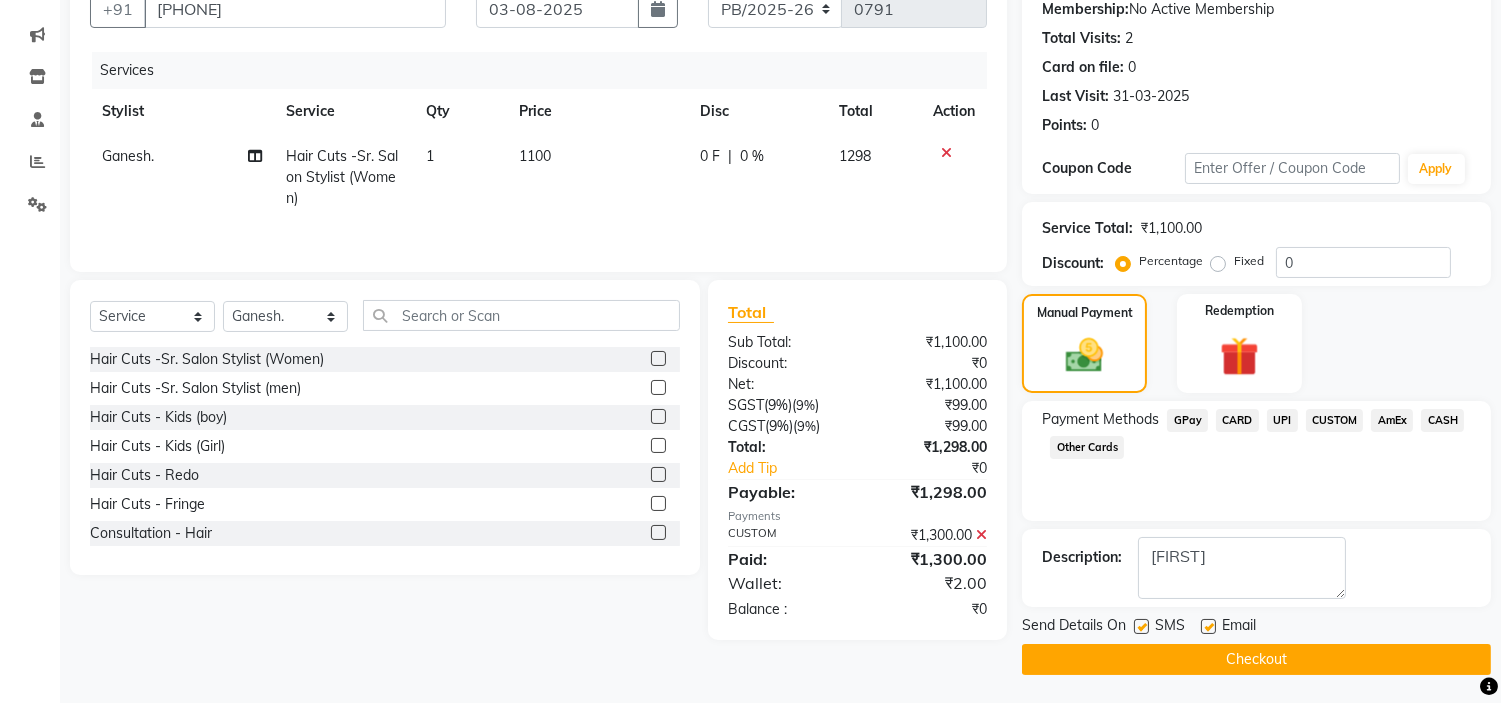click on "Checkout" 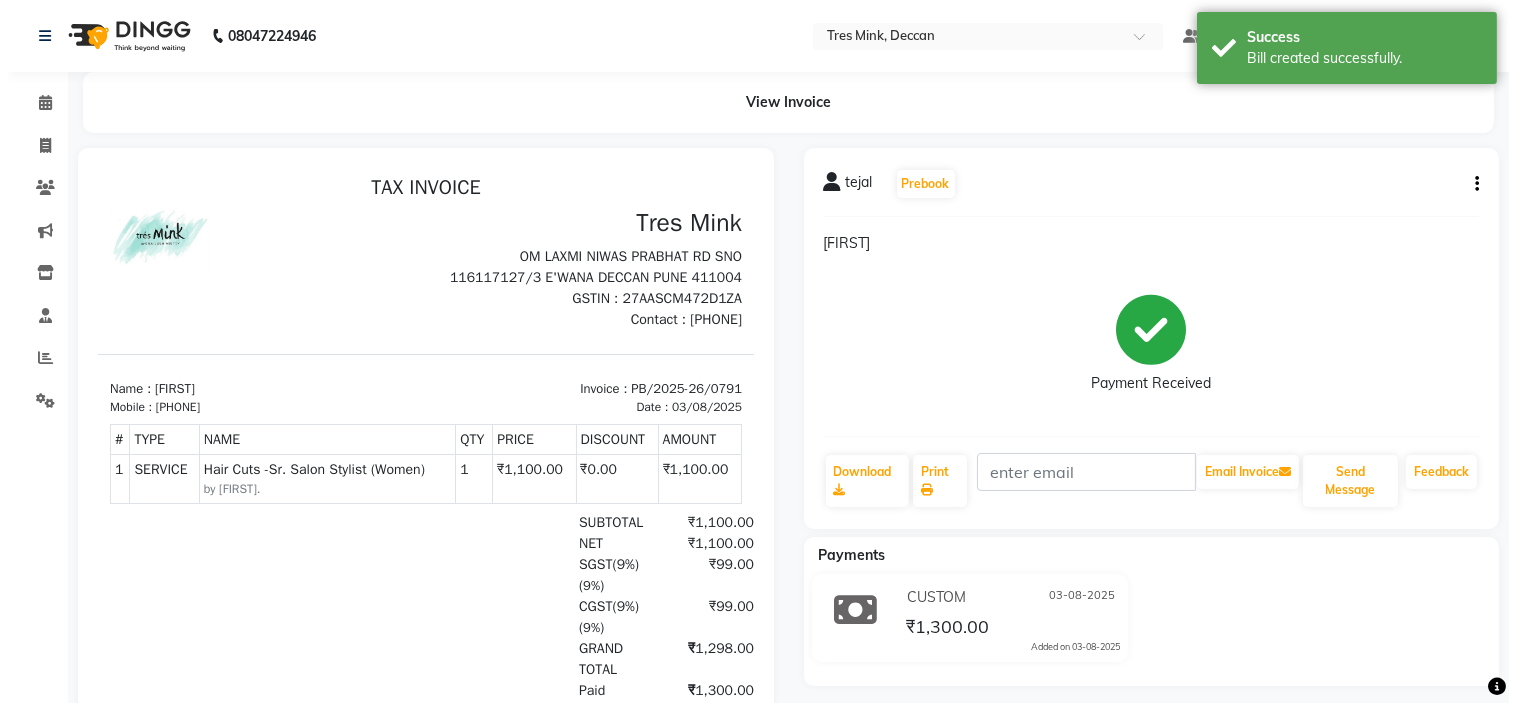 scroll, scrollTop: 0, scrollLeft: 0, axis: both 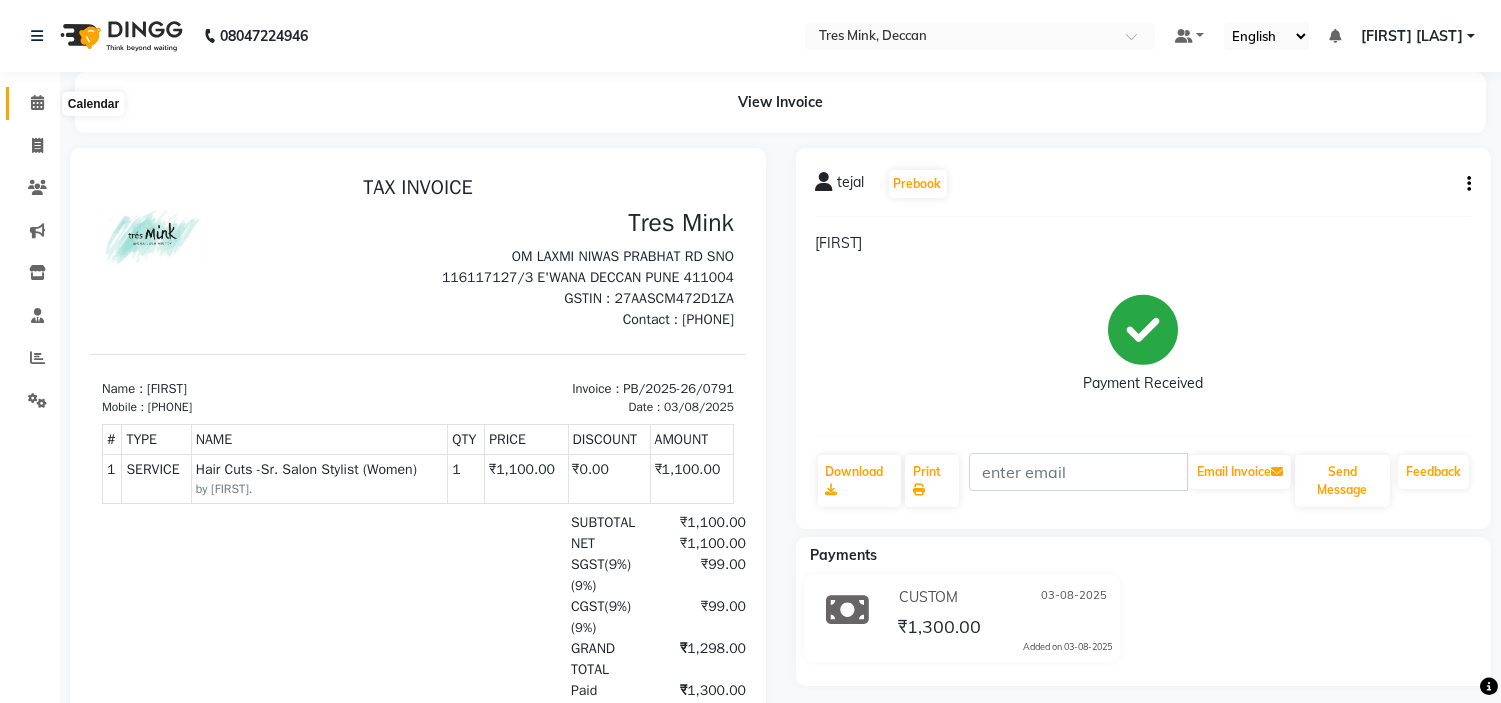 click 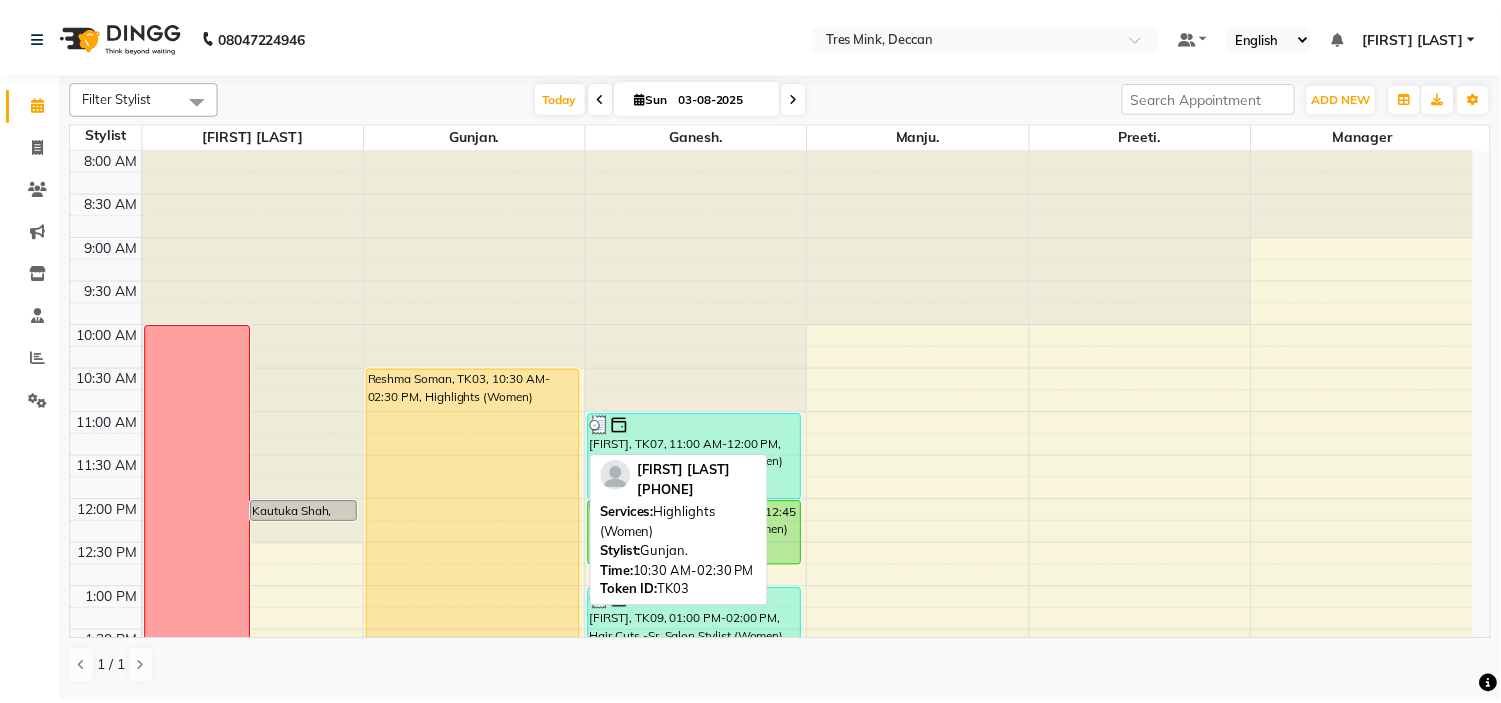 scroll, scrollTop: 333, scrollLeft: 0, axis: vertical 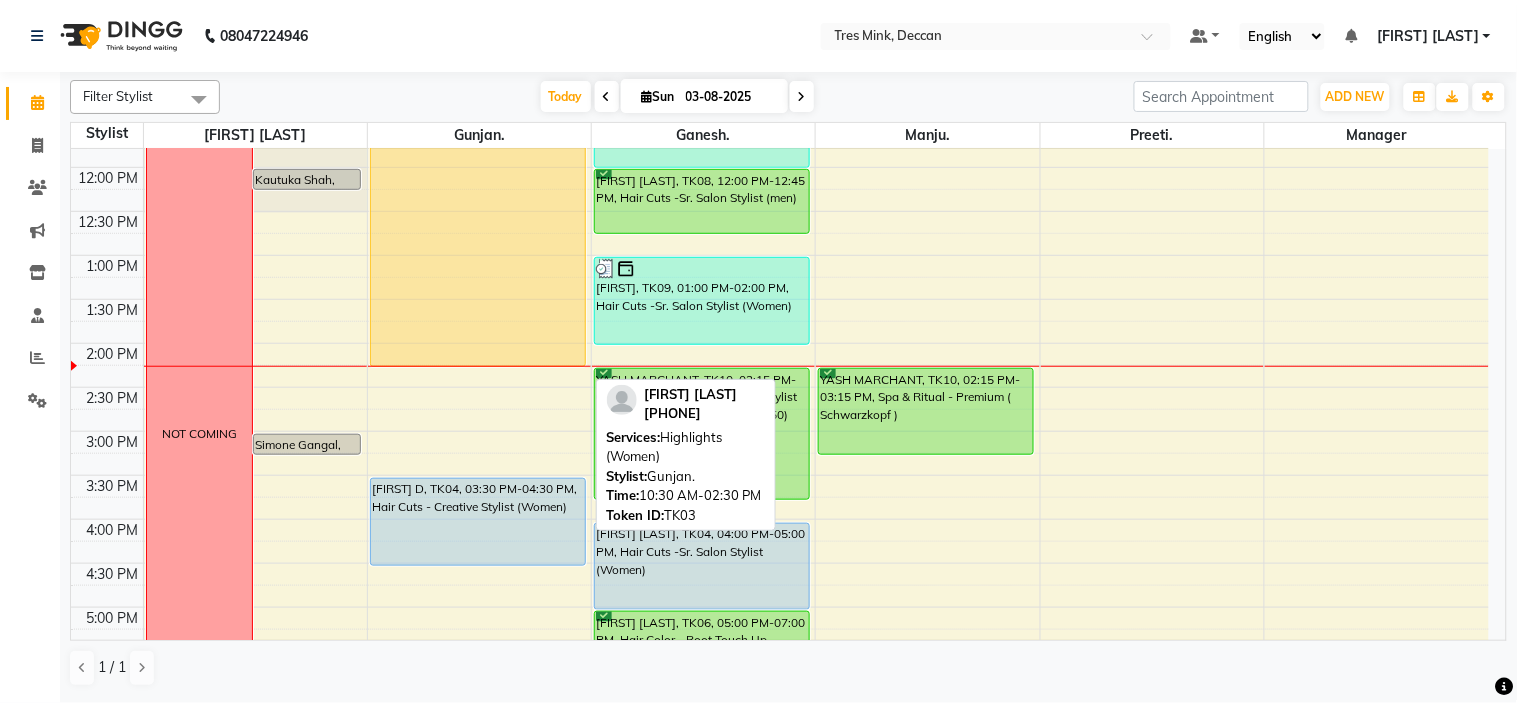 drag, startPoint x: 467, startPoint y: 385, endPoint x: 473, endPoint y: 366, distance: 19.924858 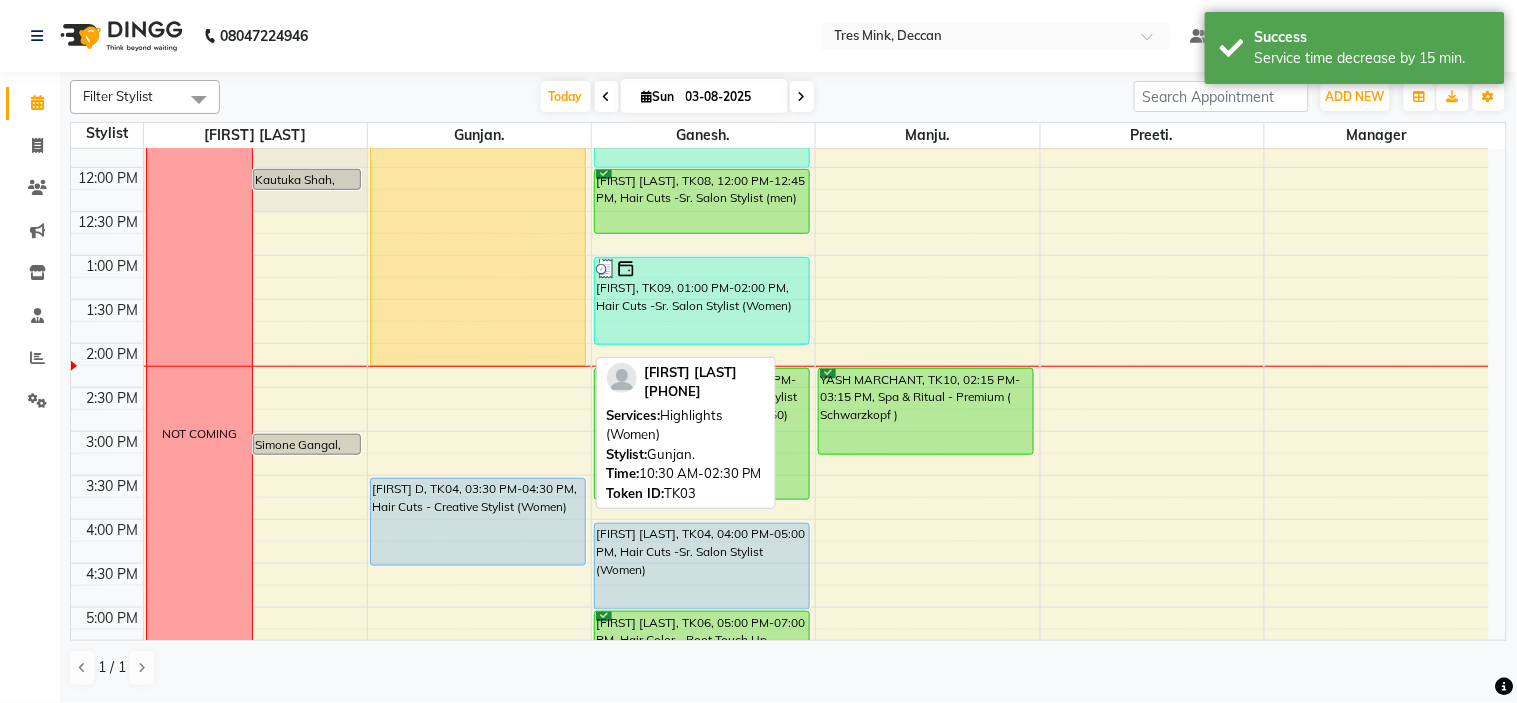 click on "[FIRST] [LAST], TK03, 10:30 AM-02:15 PM, Highlights (Women)" at bounding box center (478, 201) 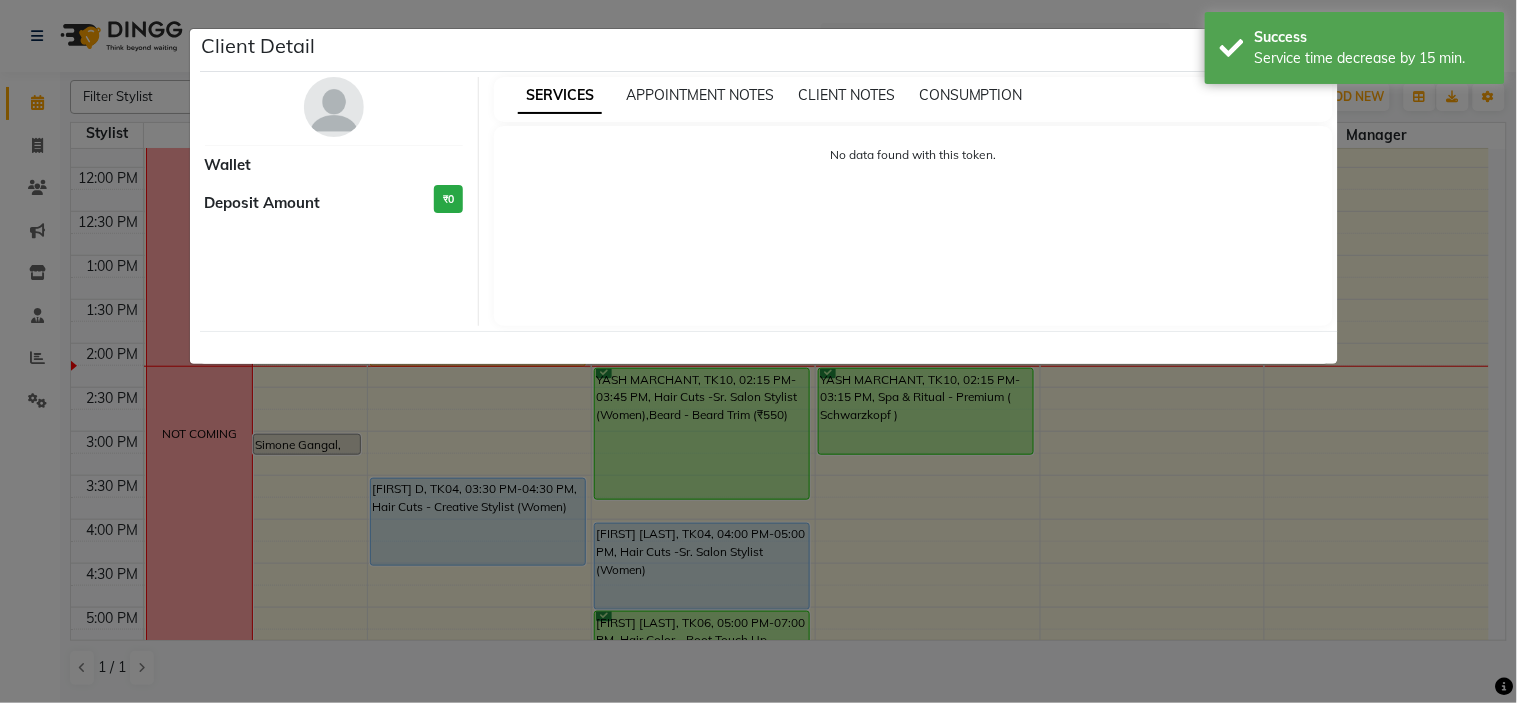 select on "1" 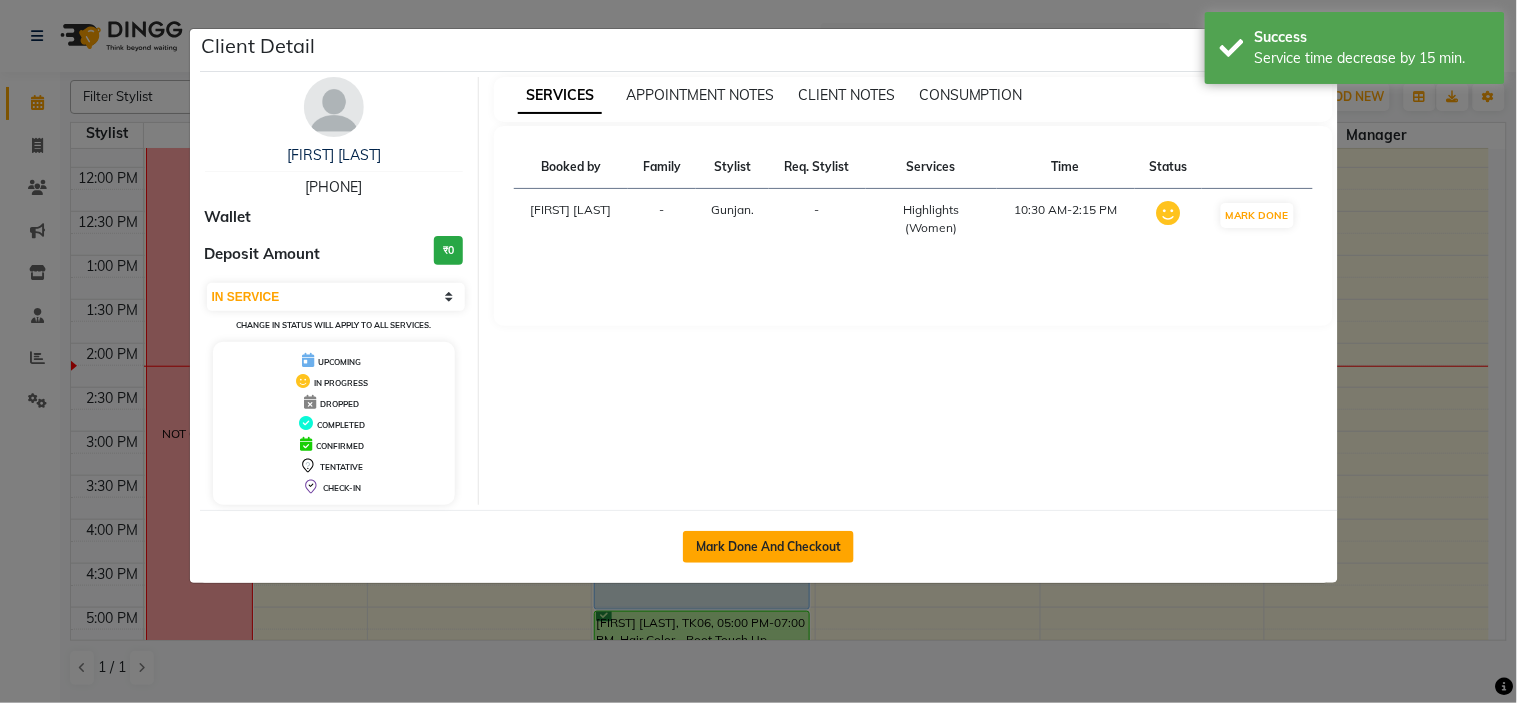 click on "Mark Done And Checkout" 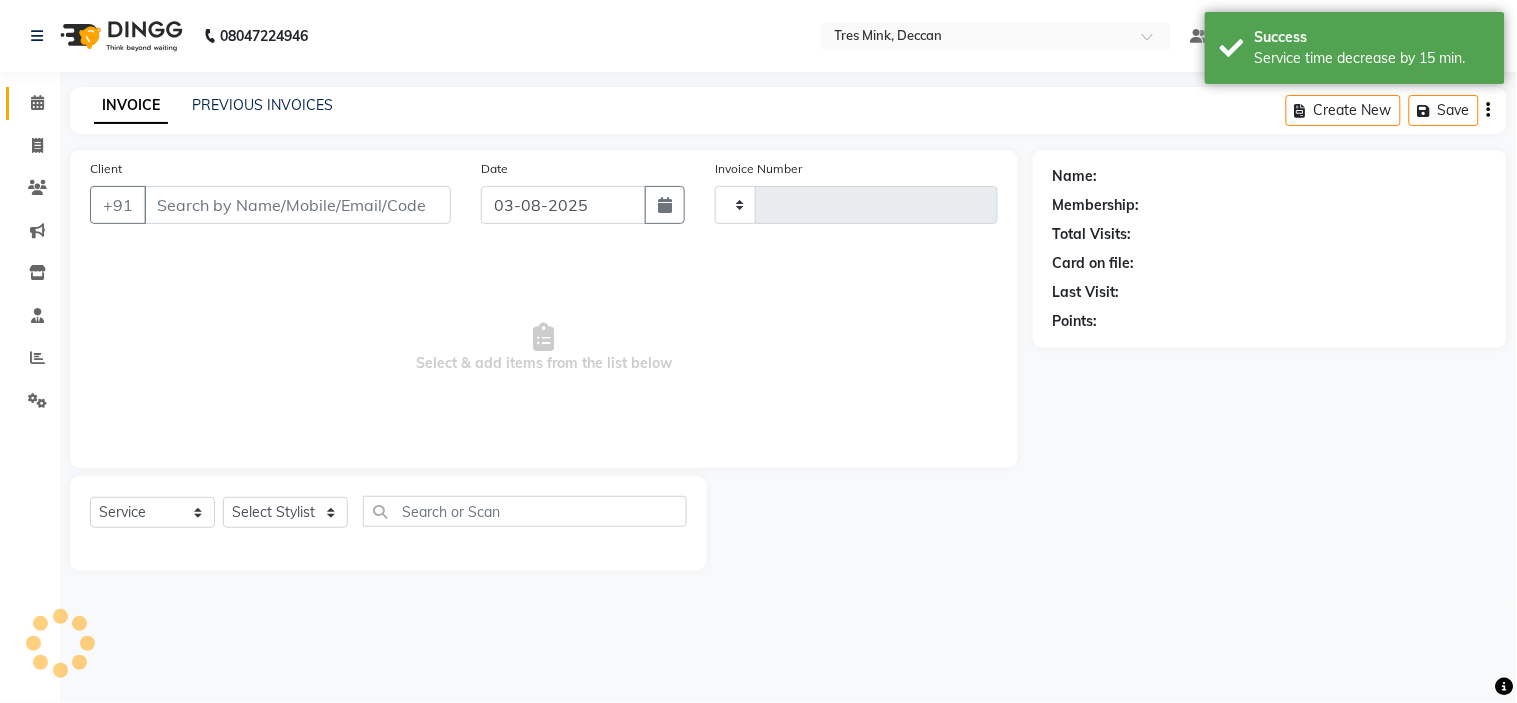 type on "0792" 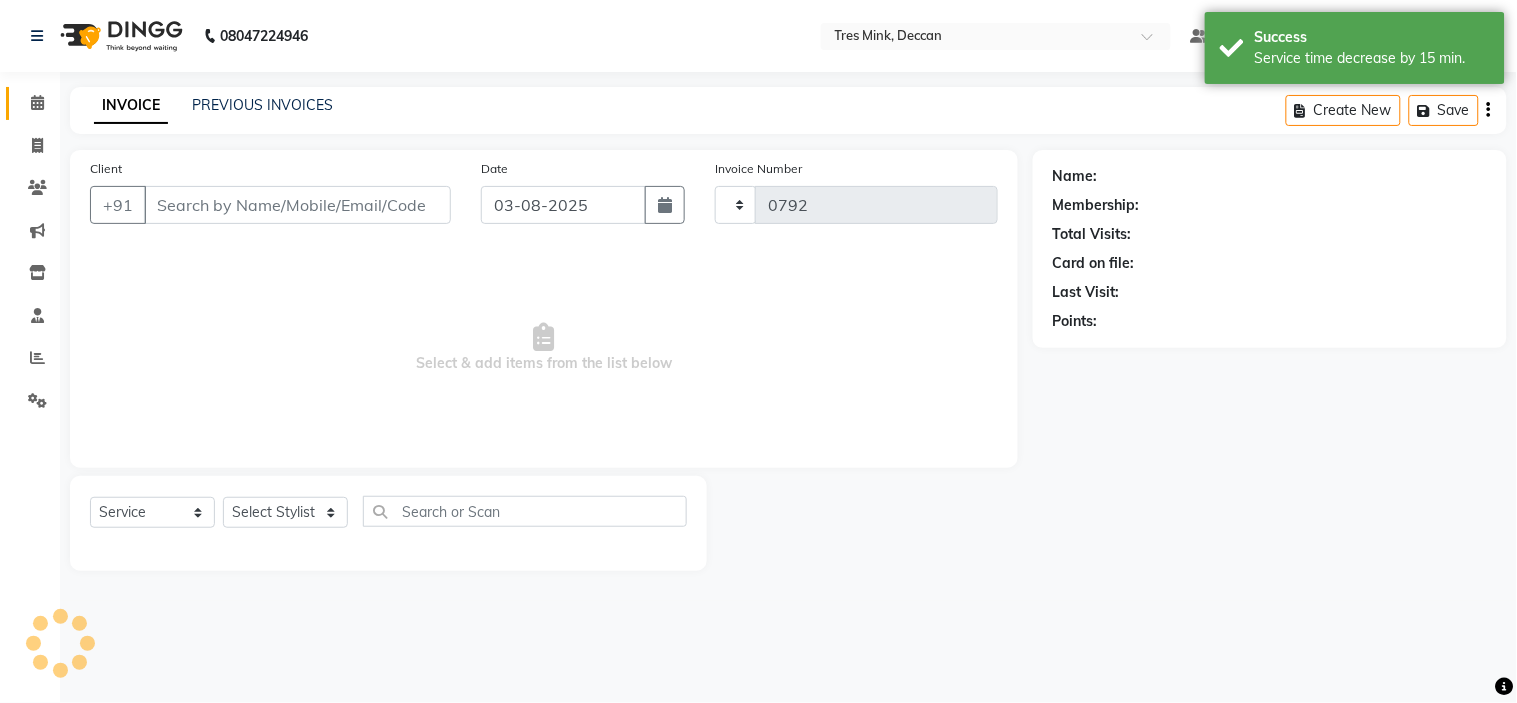 select on "3" 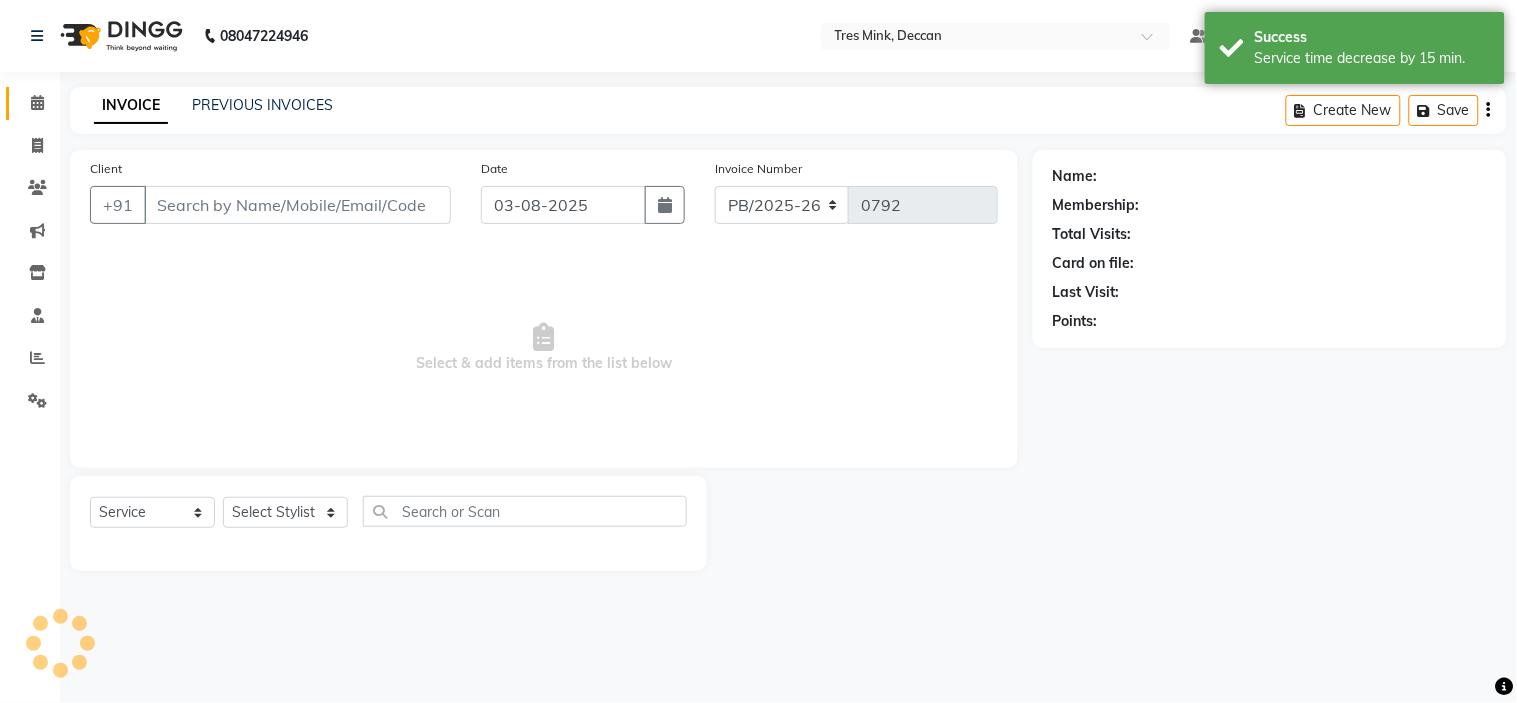 type on "[PHONE]" 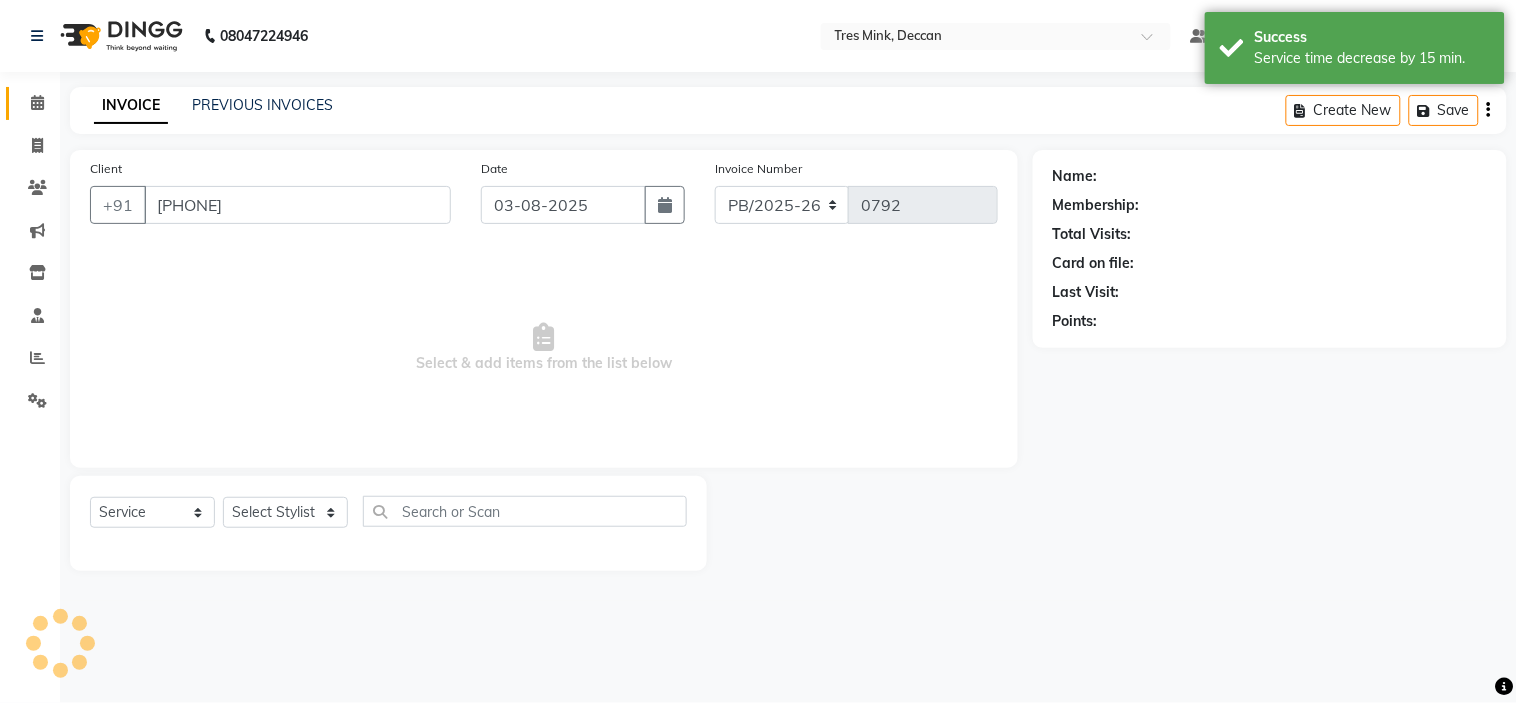 select on "59499" 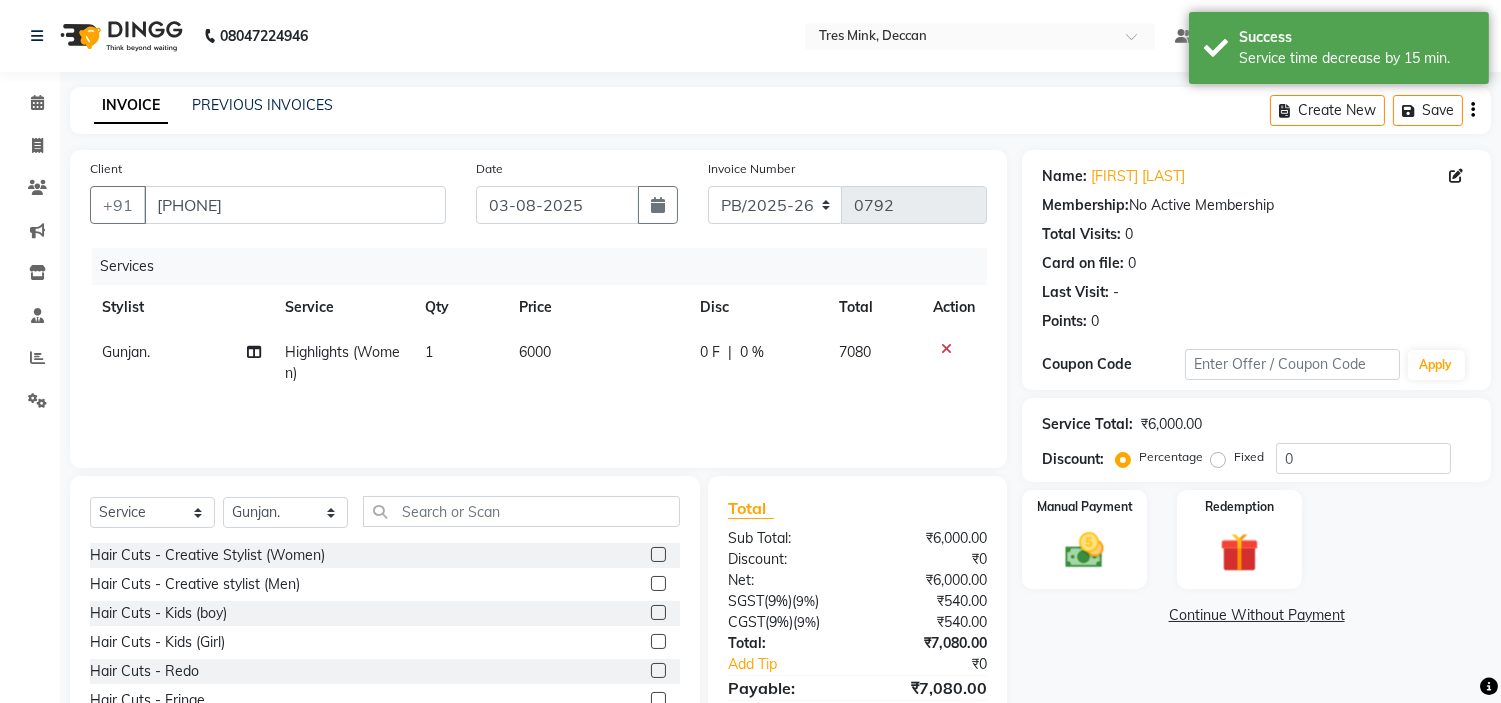 click 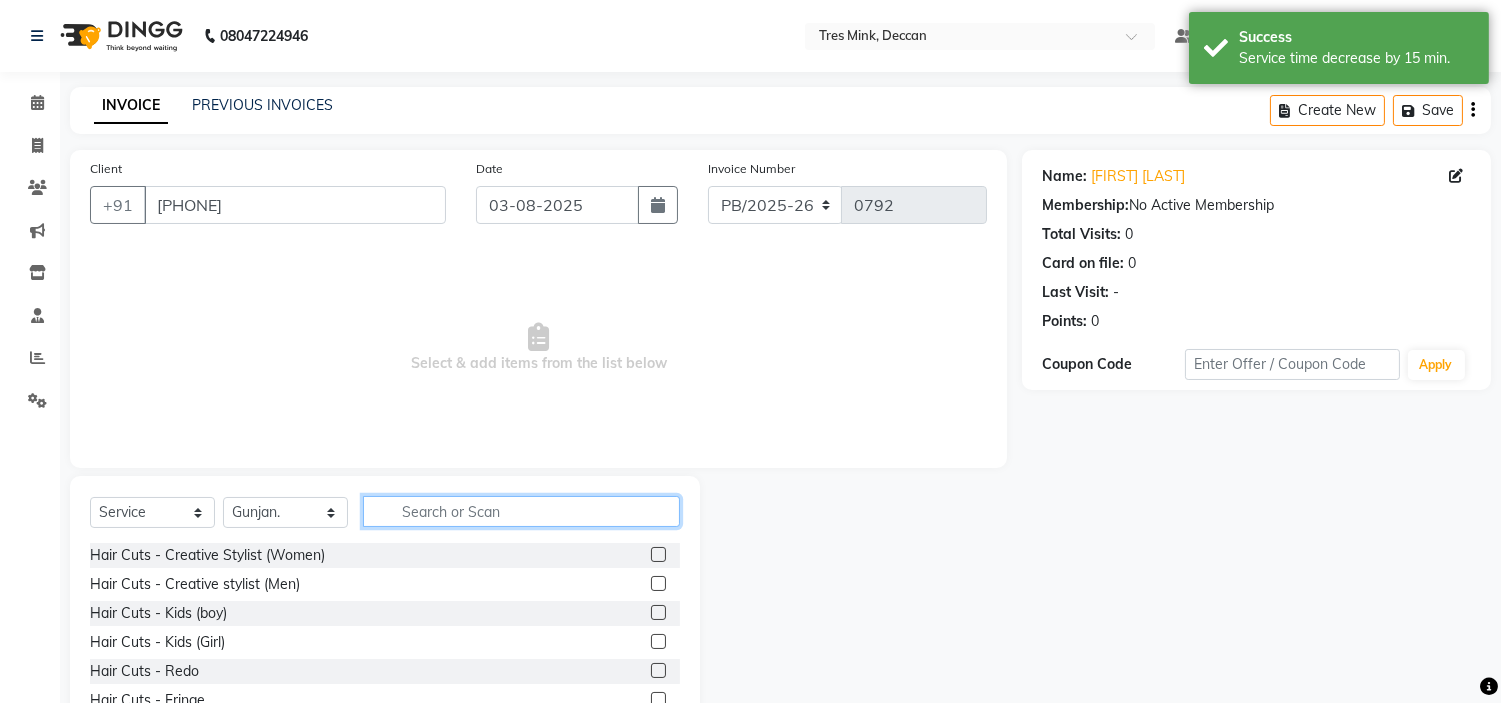 click 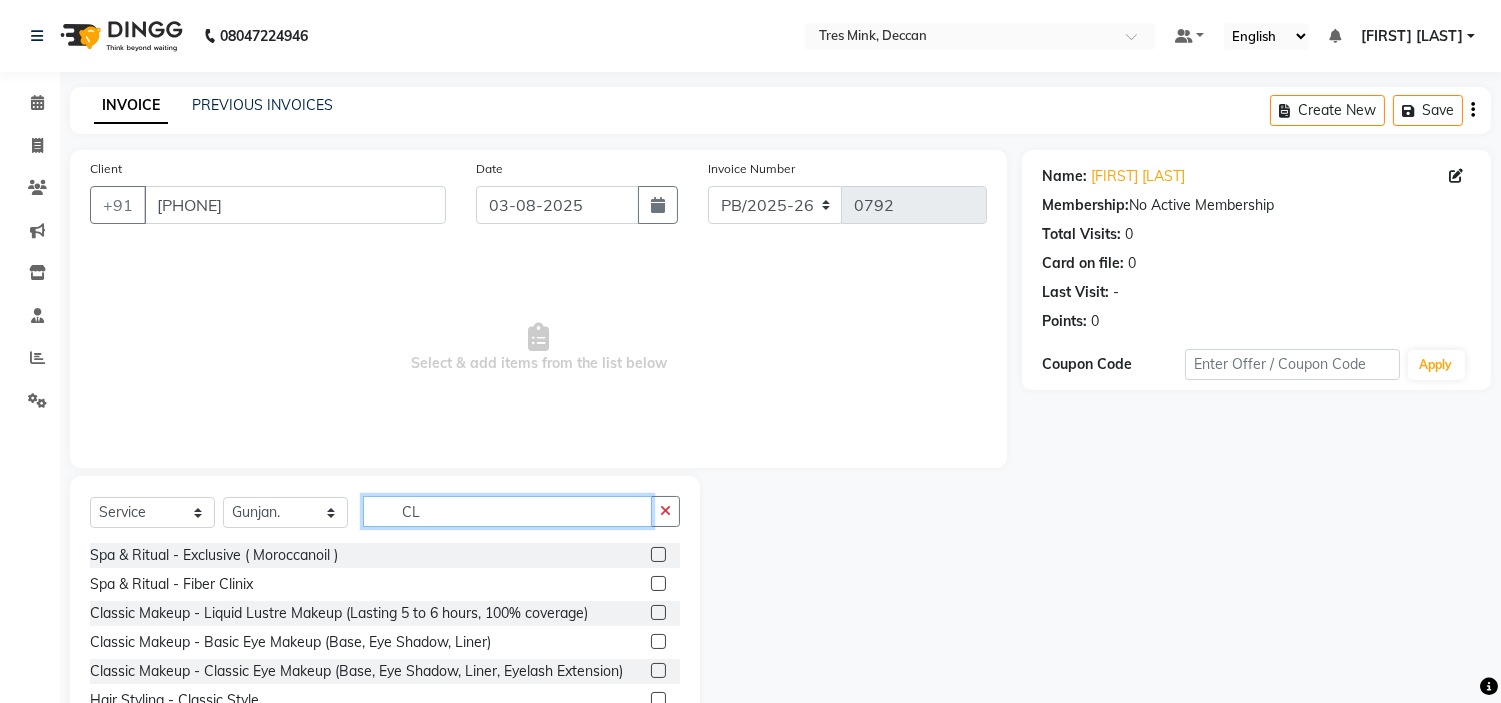 type on "C" 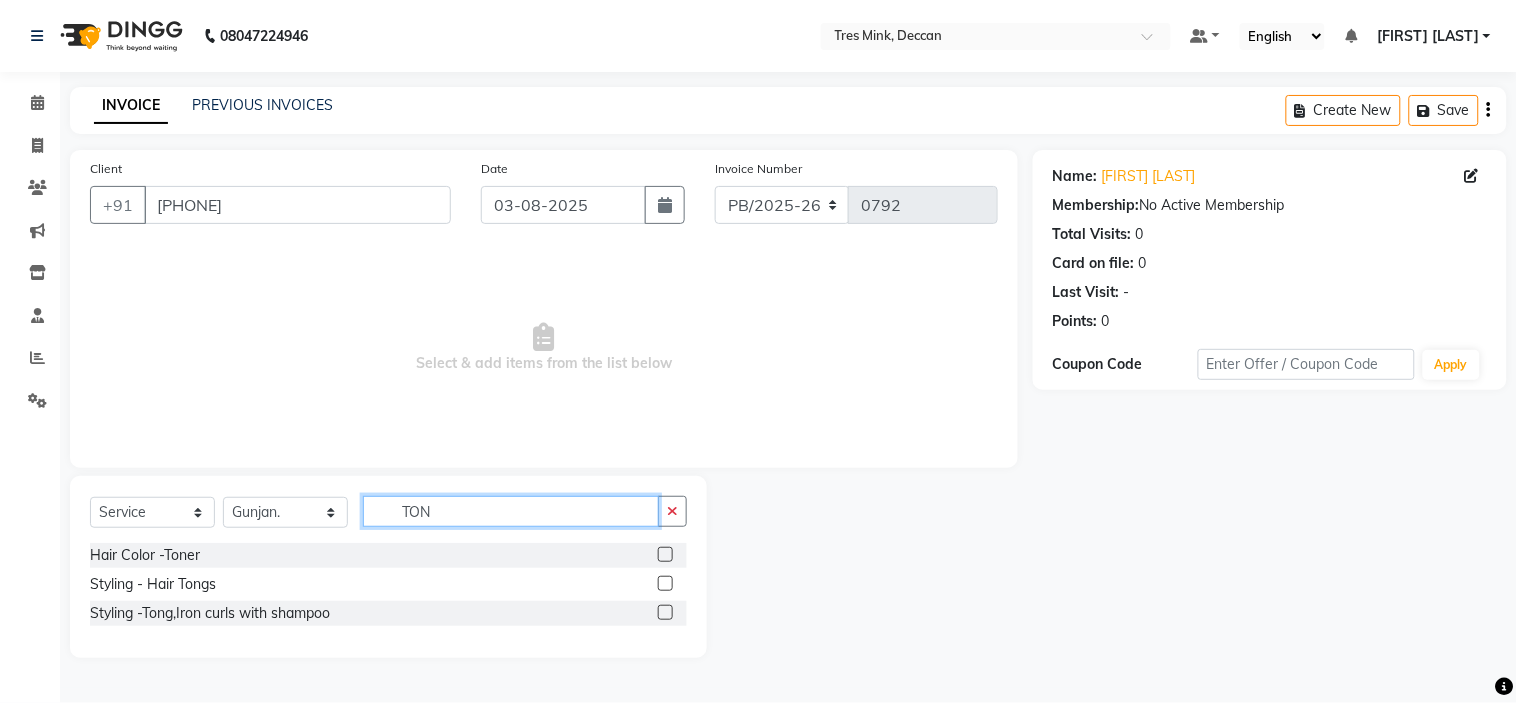 type on "TON" 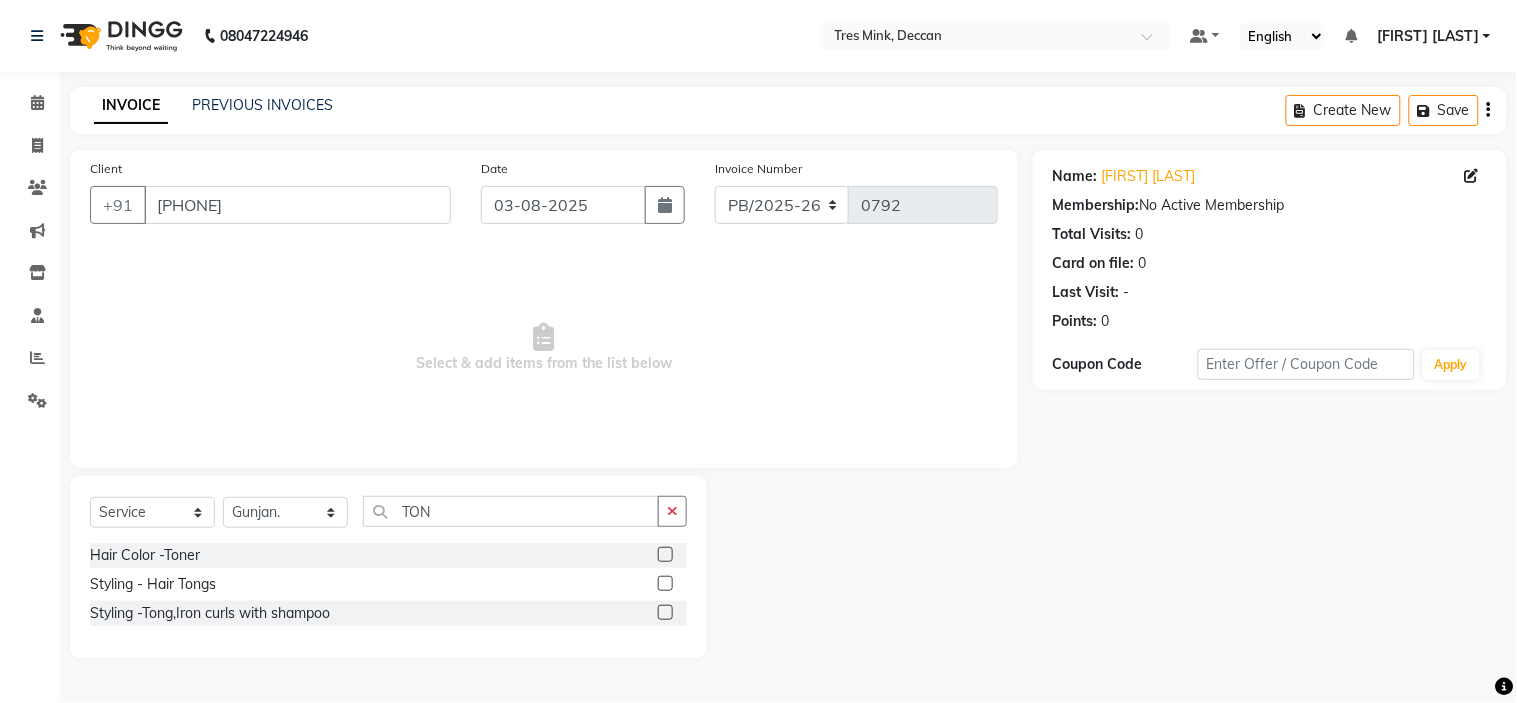 click 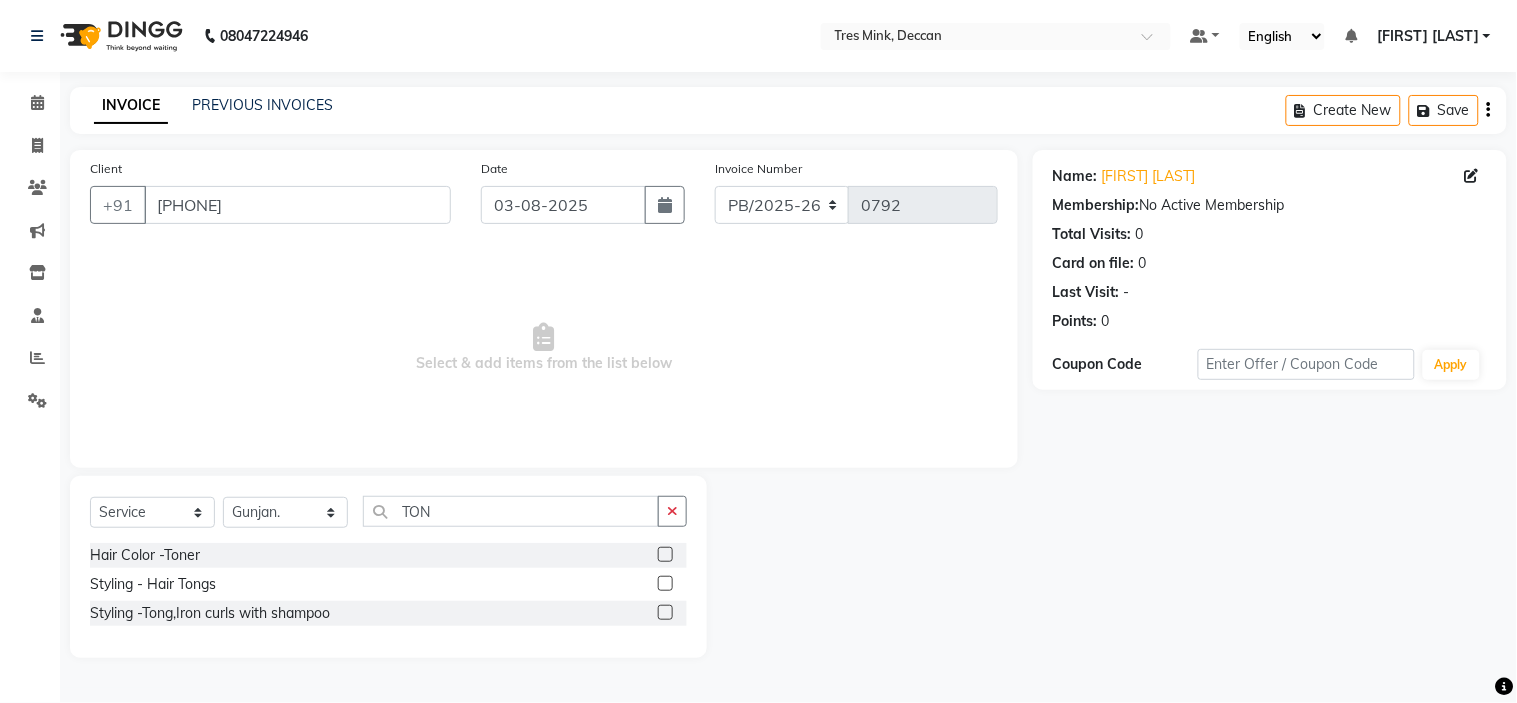 click at bounding box center [664, 555] 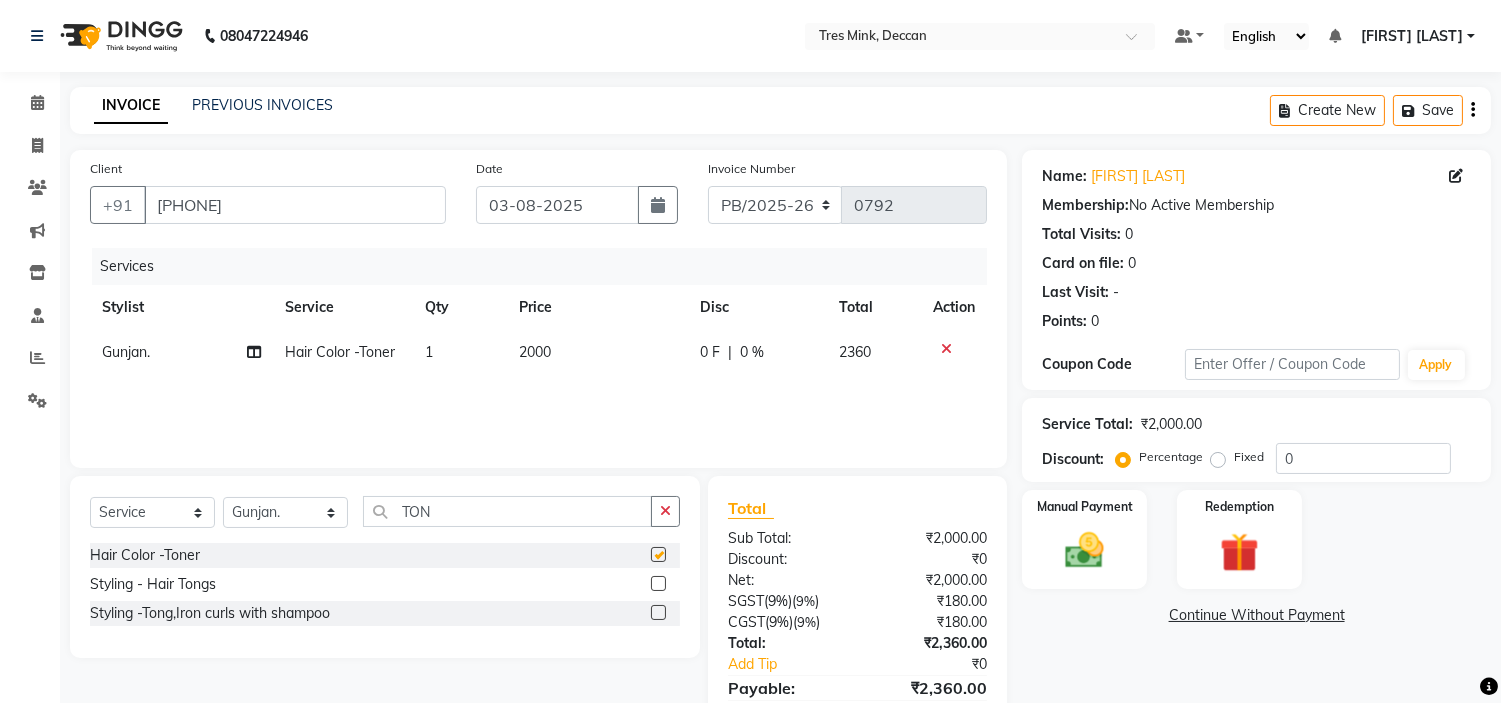 checkbox on "false" 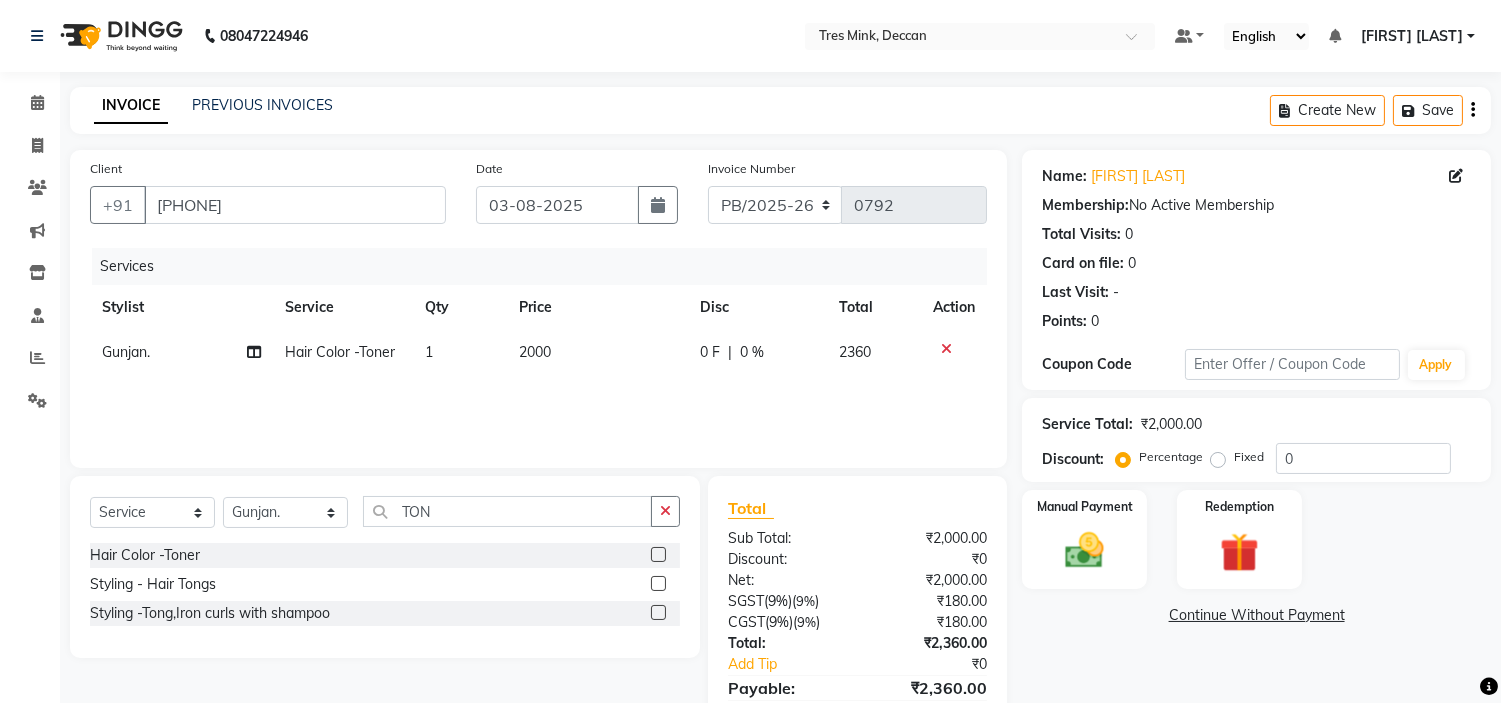 click on "2000" 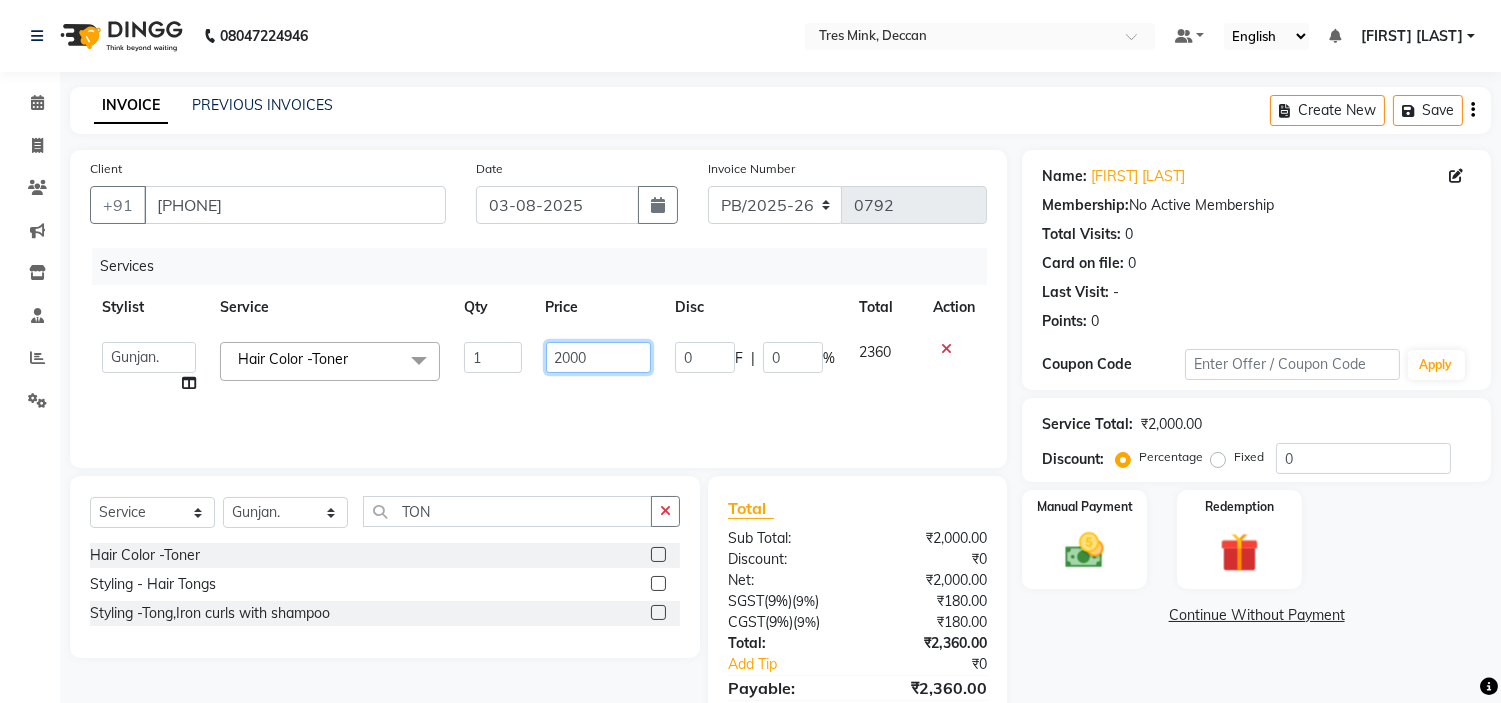 click on "2000" 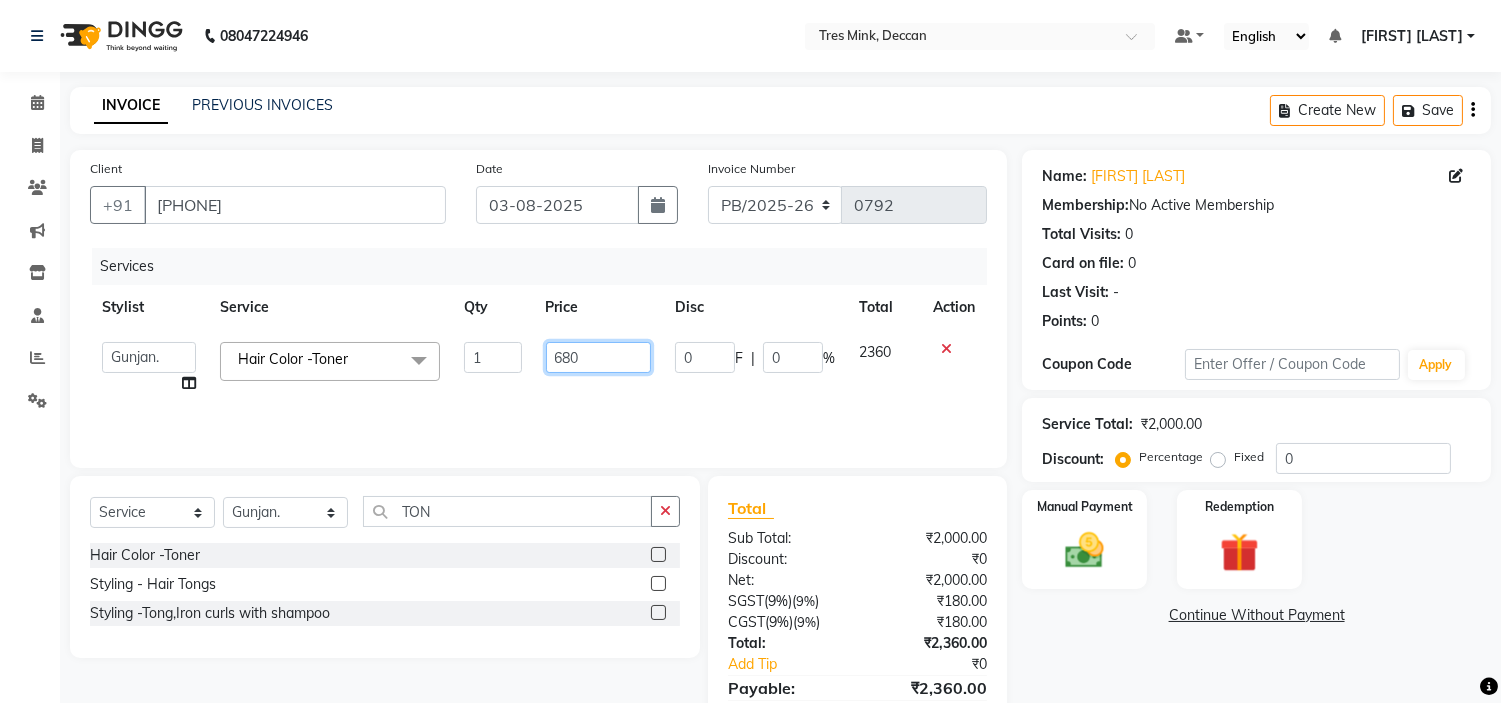 type on "6800" 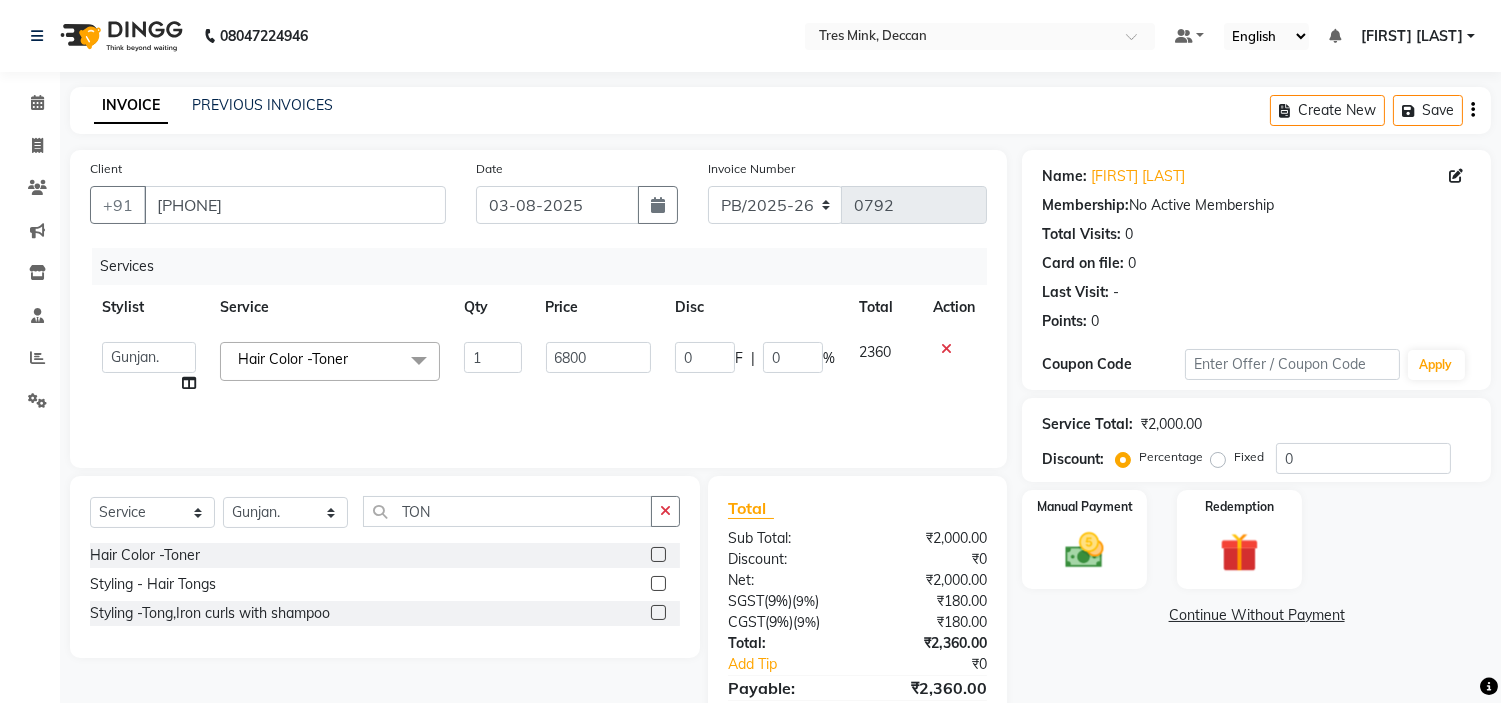 click on "Services Stylist Service Qty Price Disc Total Action  Eva   Ganesh.   [FIRST].   Karan Arya   Krishna.   Manager   Manju.   Philomina.   Preeti.   [FIRST] [LAST]   [FIRST] [LAST]   [FIRST].   [FIRST] [LAST].  Hair Color -Toner  x Hair Cuts - Creative Stylist (Women) Hair Cuts - Creative stylist (Men) Hair Cuts - Kids (boy) Hair Cuts - Kids (Girl) Hair Cuts - Redo Hair Cuts - Fringe Consultation - Hair  Consultation - Skin Highlights (Women) Hair Color - Global (Ammonia Free) (Women) Hair Color - Global (Women) Hair Color - Crown Touch Up (Women) Hair Color - Root Touch Up (Women) Hair Color - Highlights (Men) Hair Color - Global (Ammonia Free) (Men) Hair Color - Global (Men) Hair Color -Toner Hair Color - Colour Correction Hair Color -  Lowlights Styling - shampo and conditioner Styling - Blow-dry without Shampoo Styling - Blow-dry with Shampoo Styling - Hair Ironing Styling - Hair Tongs Styling -Tong,Iron curls with shampoo Treatment - Keratin Treatment Treatment - Botox Treatment Spa & Ritual-Powermix 1 0" 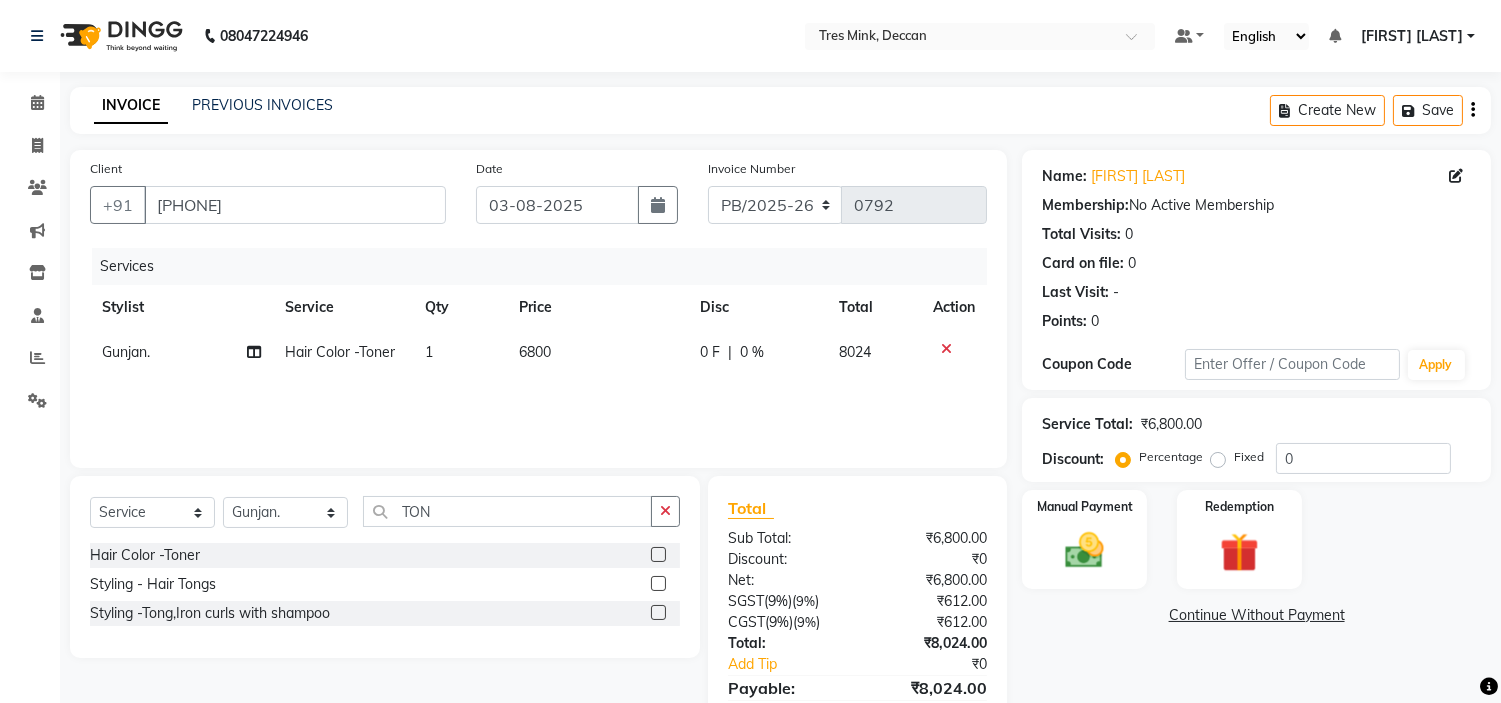 scroll, scrollTop: 96, scrollLeft: 0, axis: vertical 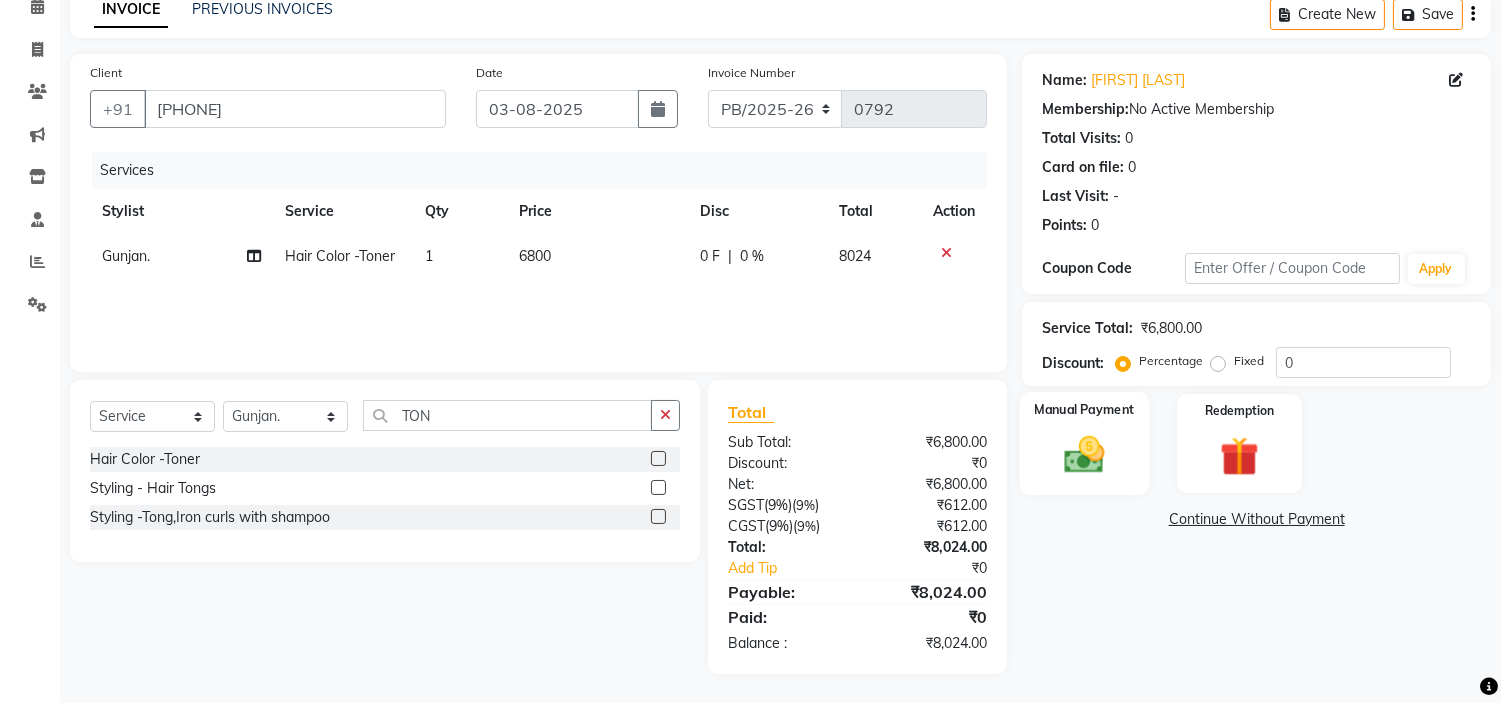 click 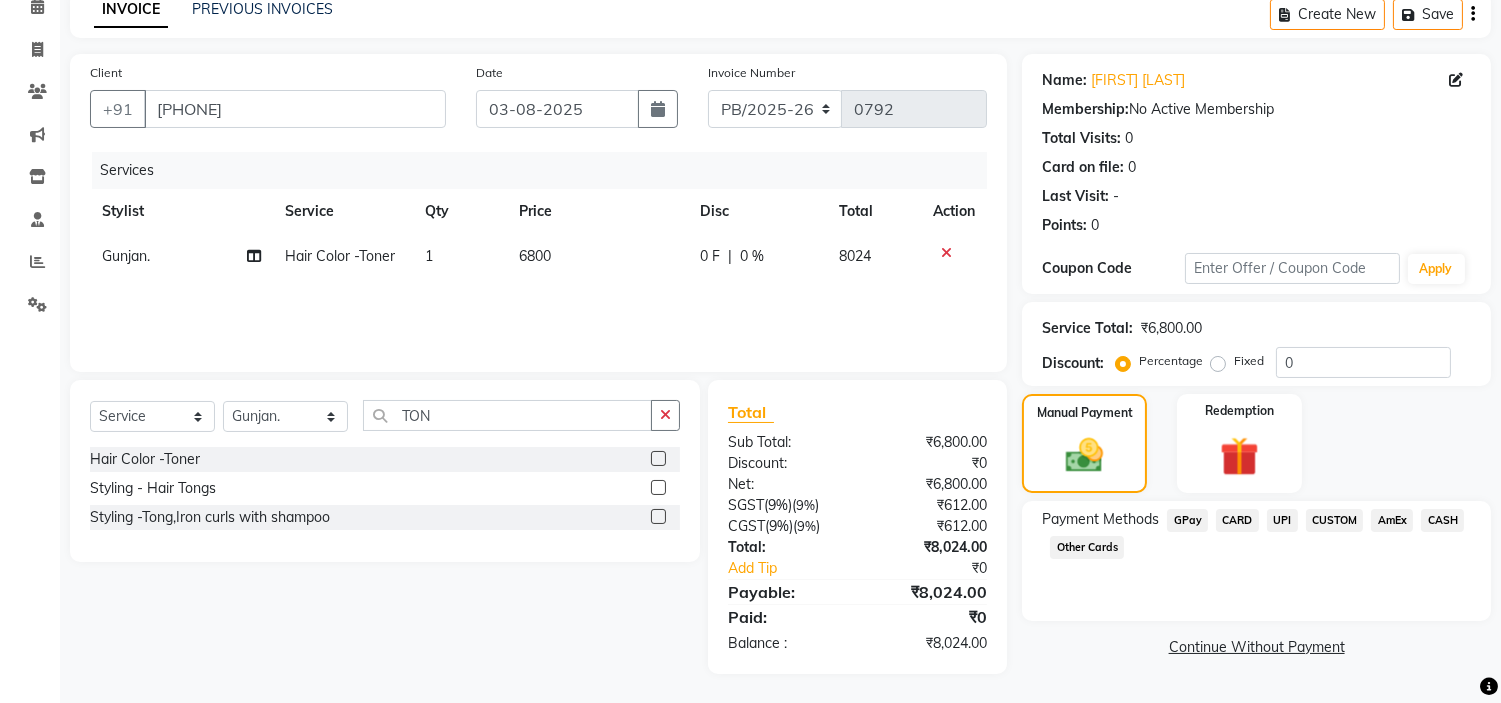 click on "UPI" 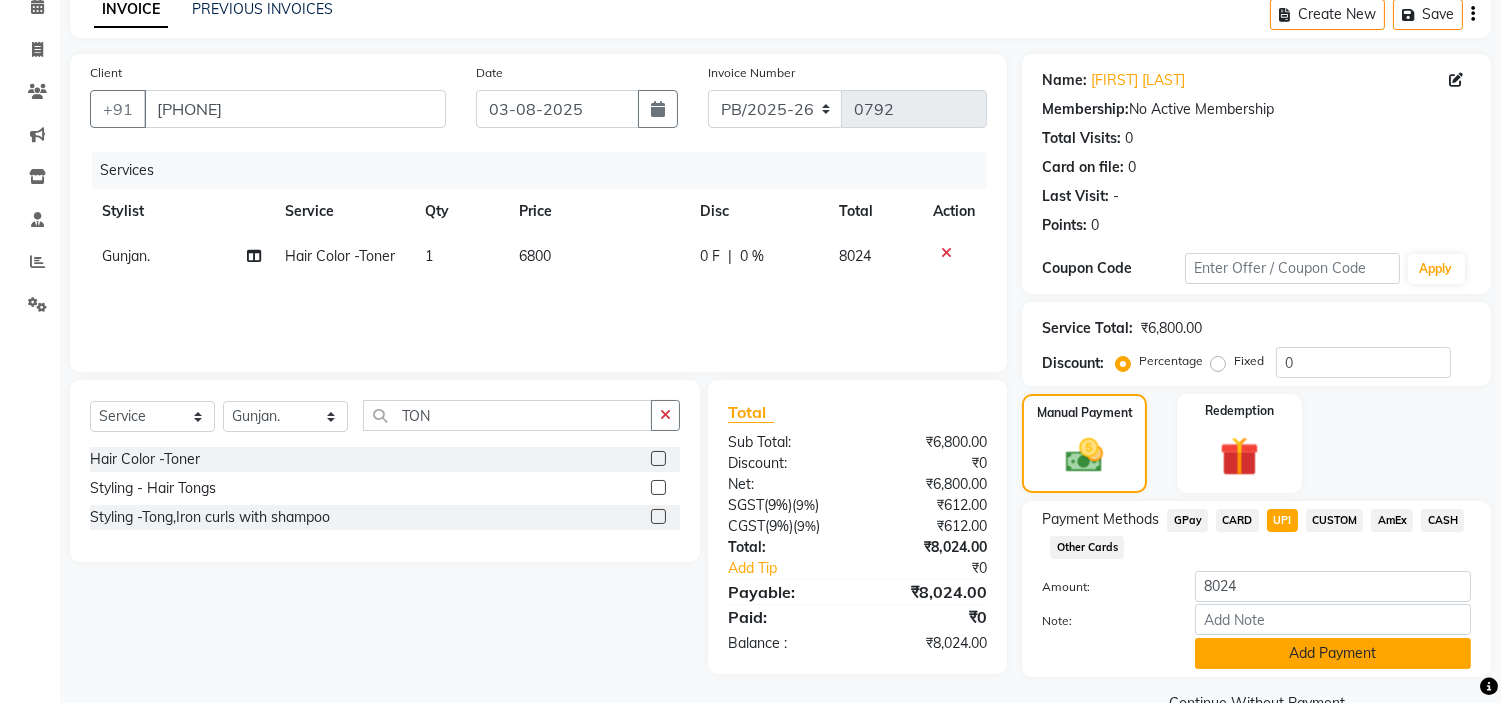 click on "Add Payment" 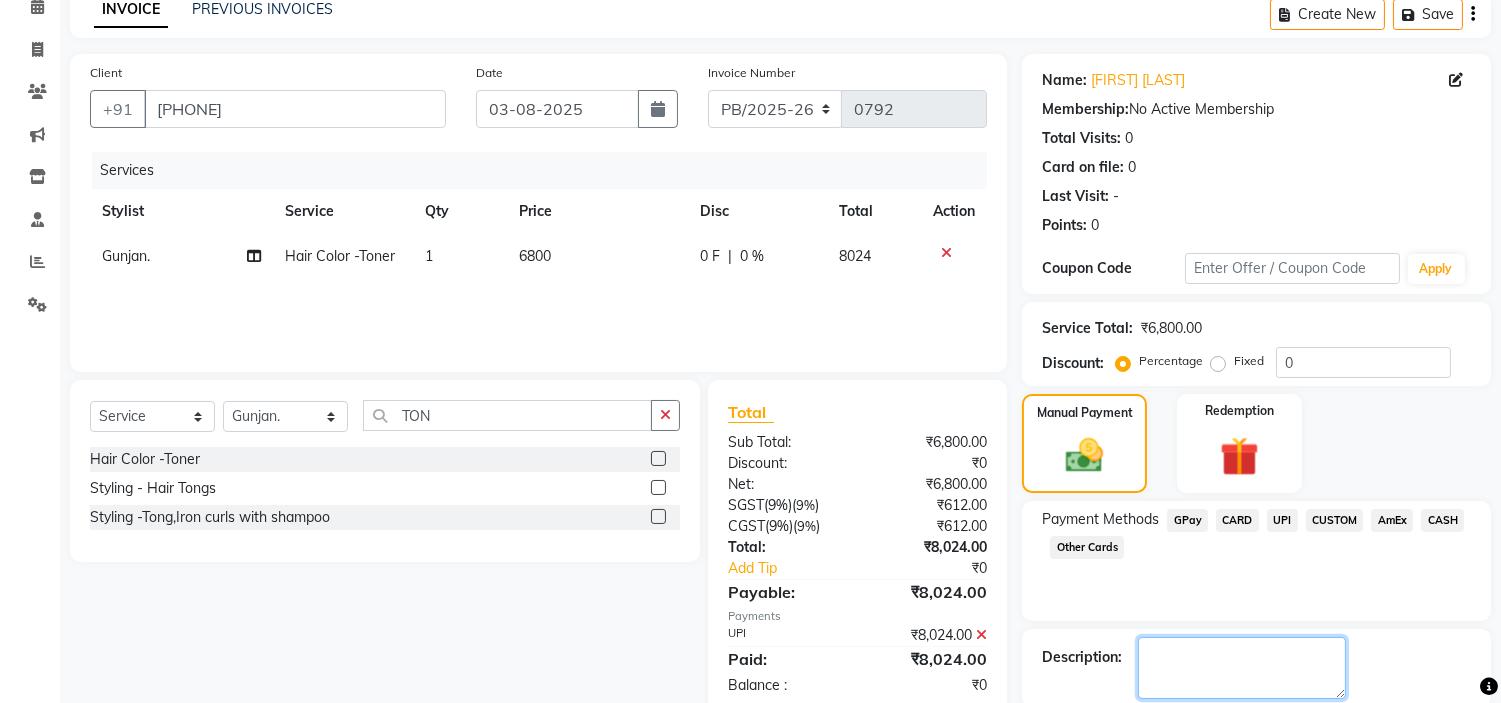 click 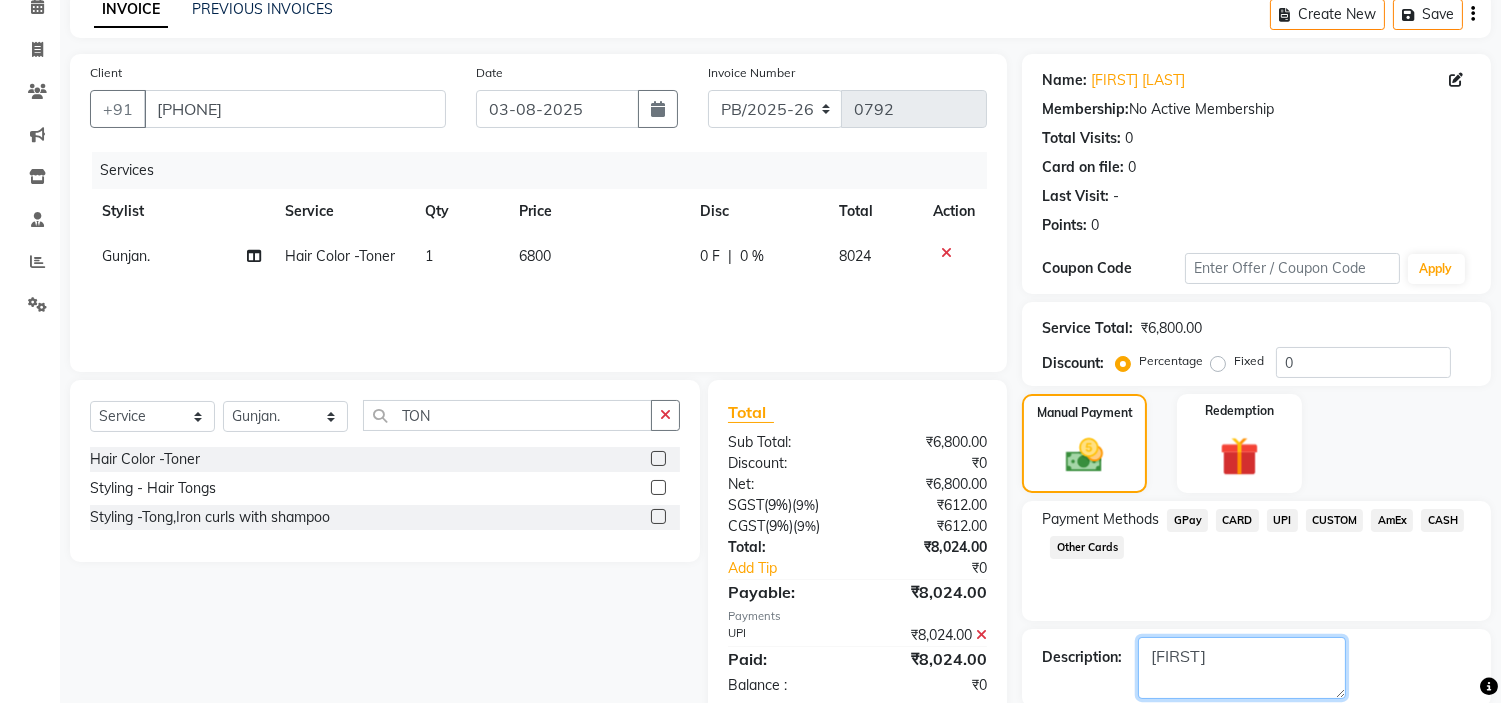 scroll, scrollTop: 196, scrollLeft: 0, axis: vertical 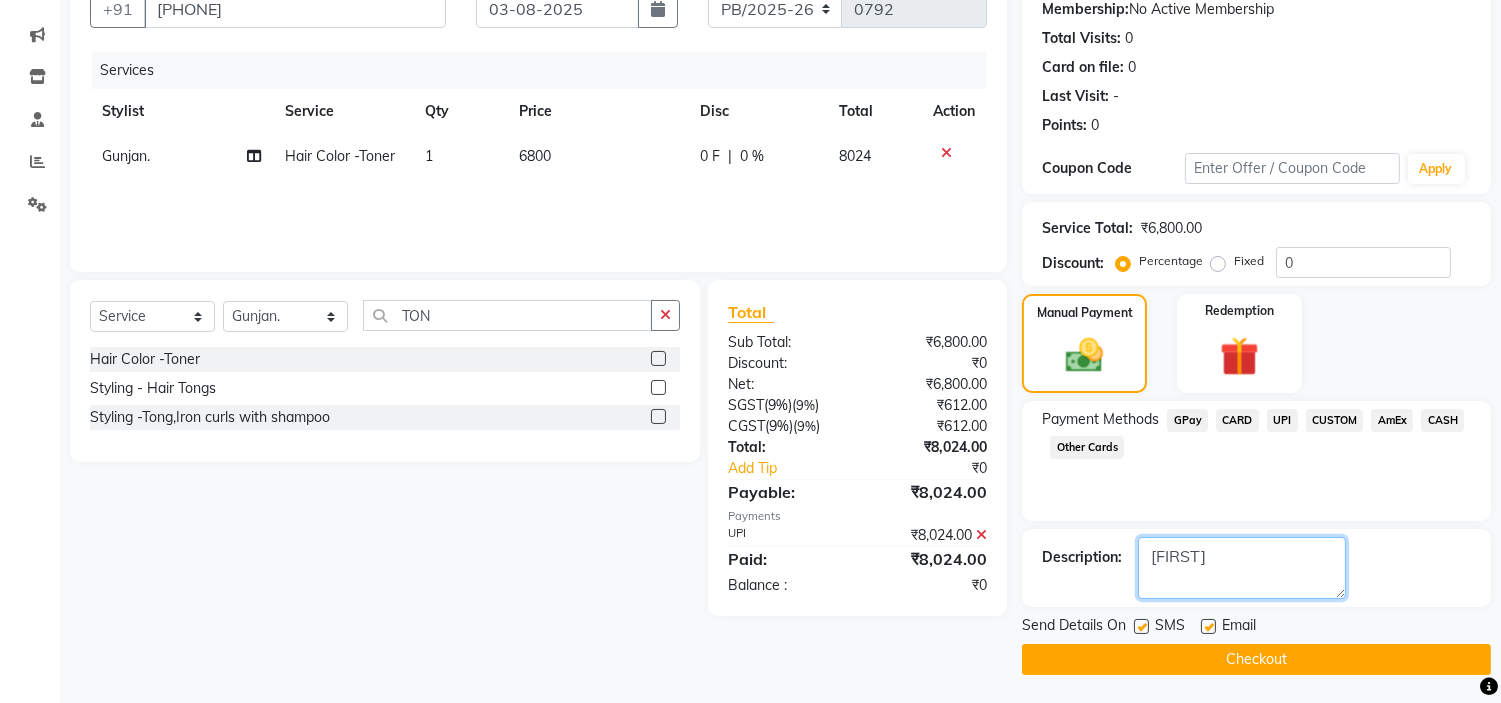 type on "[FIRST]" 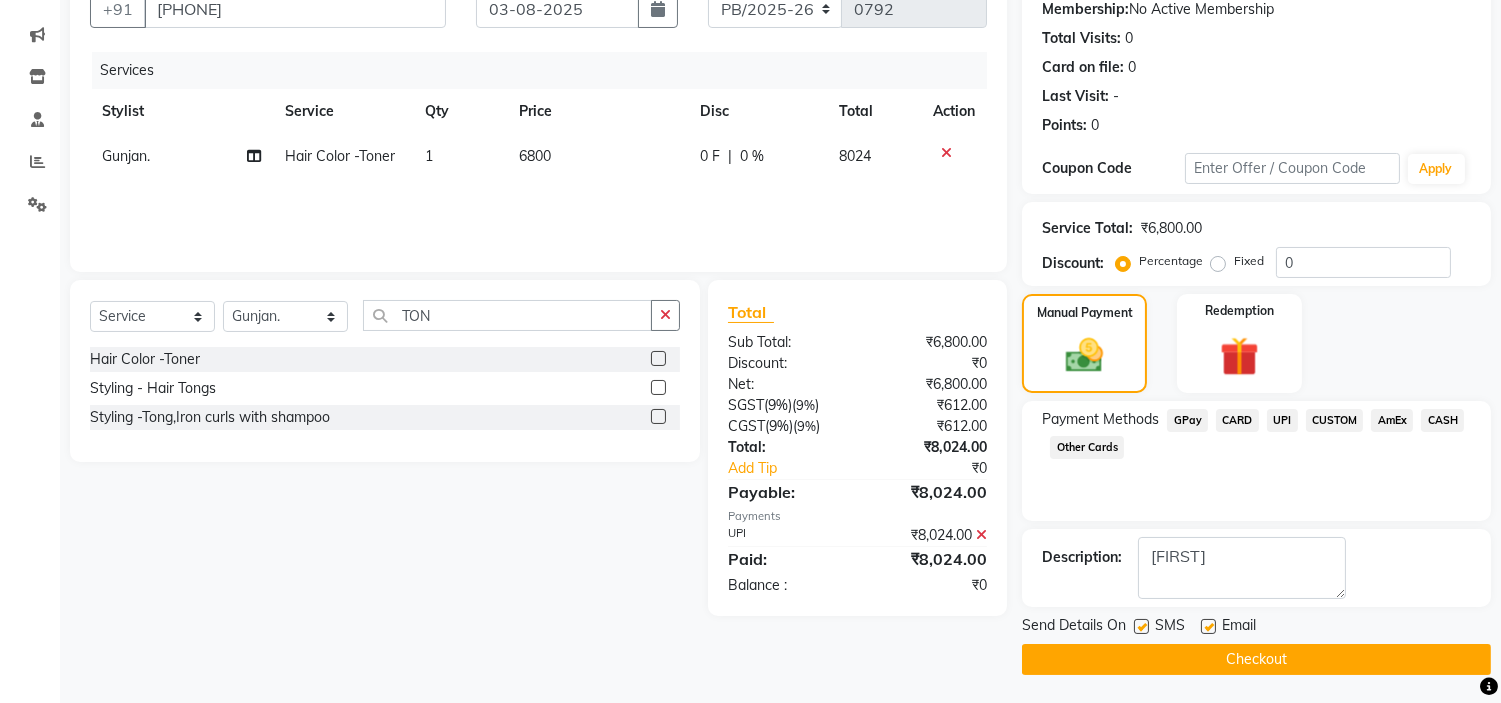 click on "Checkout" 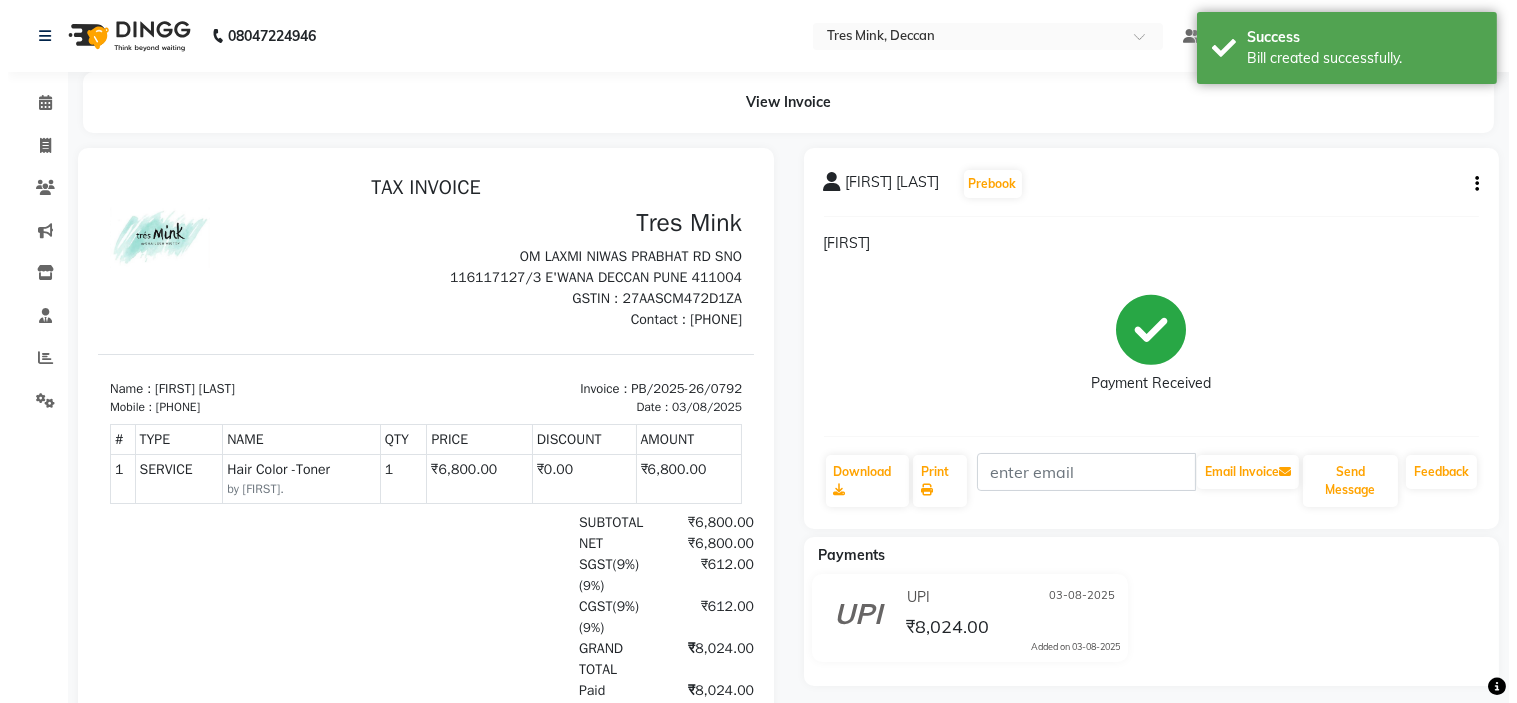 scroll, scrollTop: 0, scrollLeft: 0, axis: both 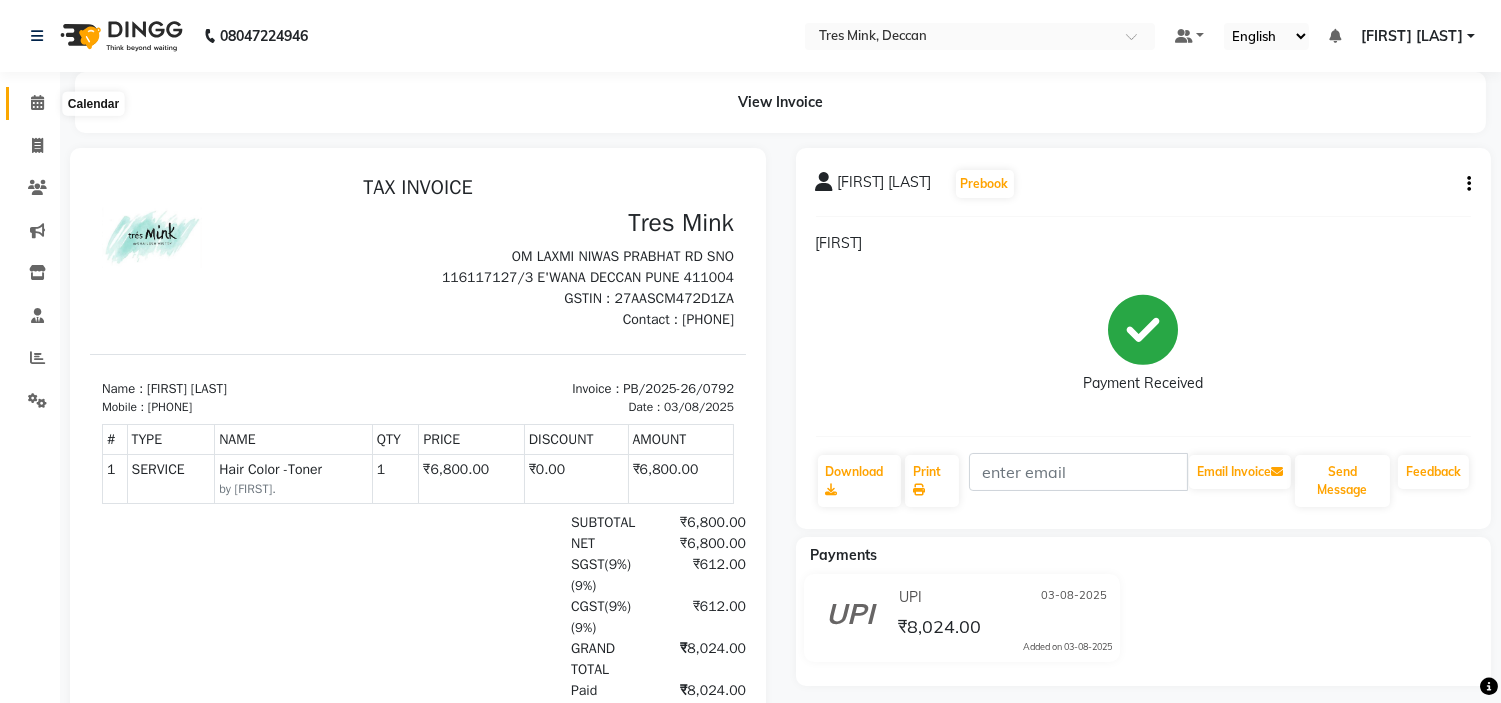 click 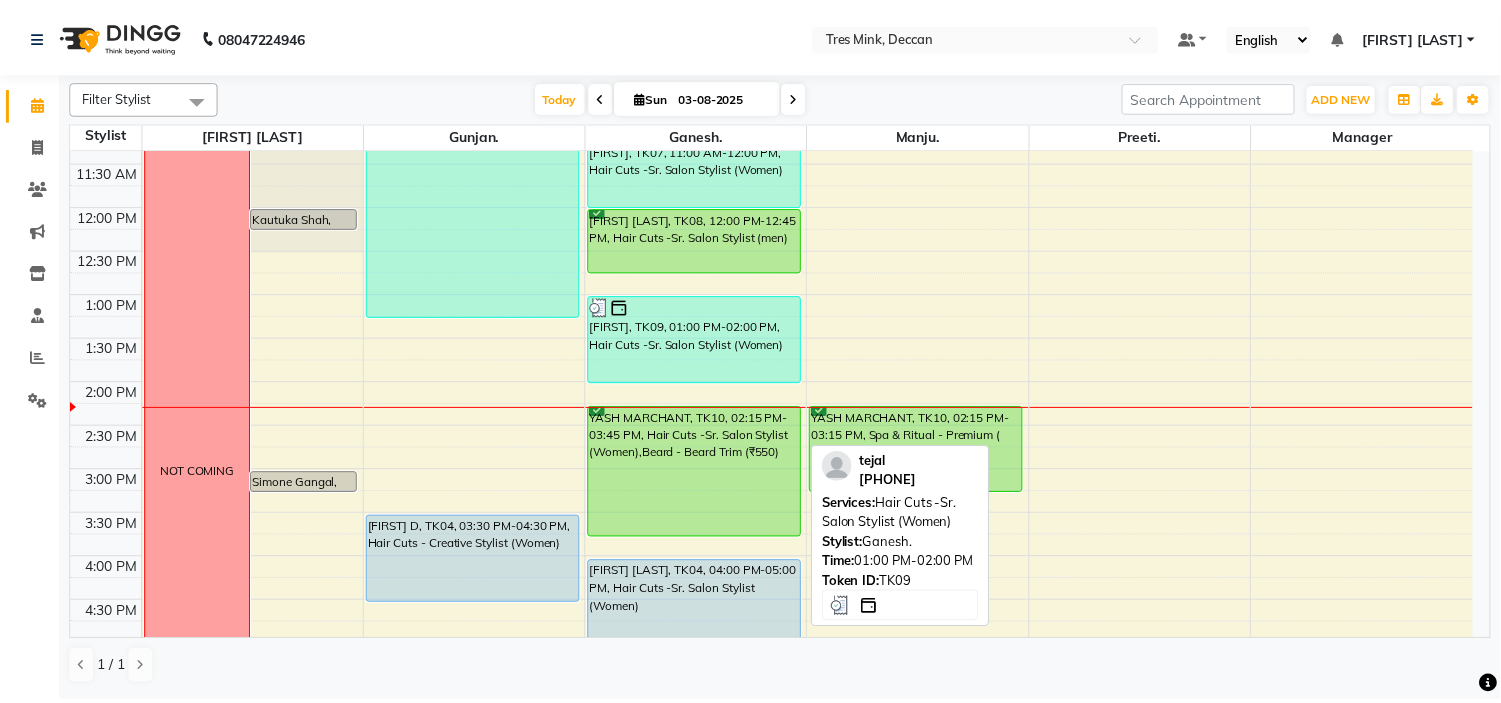 scroll, scrollTop: 333, scrollLeft: 0, axis: vertical 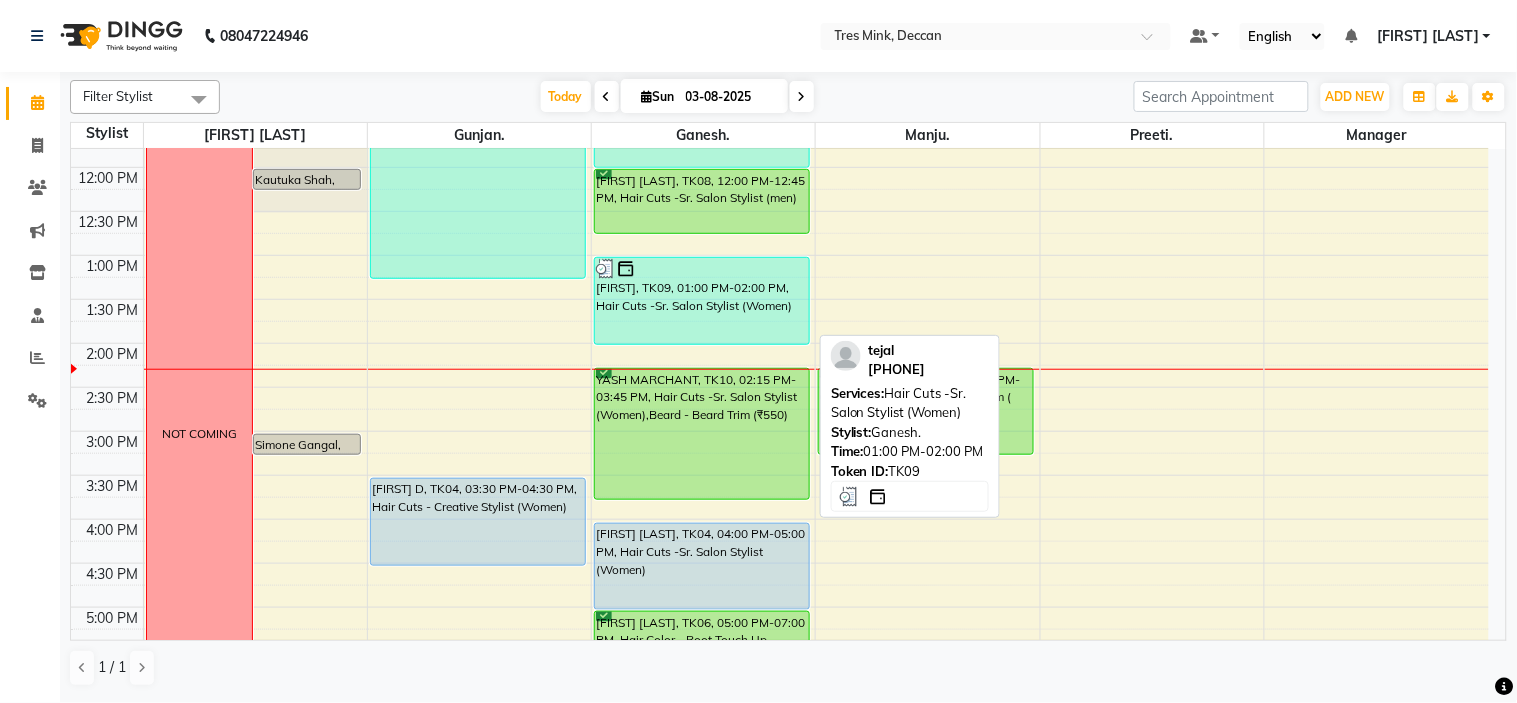 click on "[FIRST], TK09, 01:00 PM-02:00 PM, Hair Cuts -Sr. Salon Stylist (Women)" at bounding box center (702, 301) 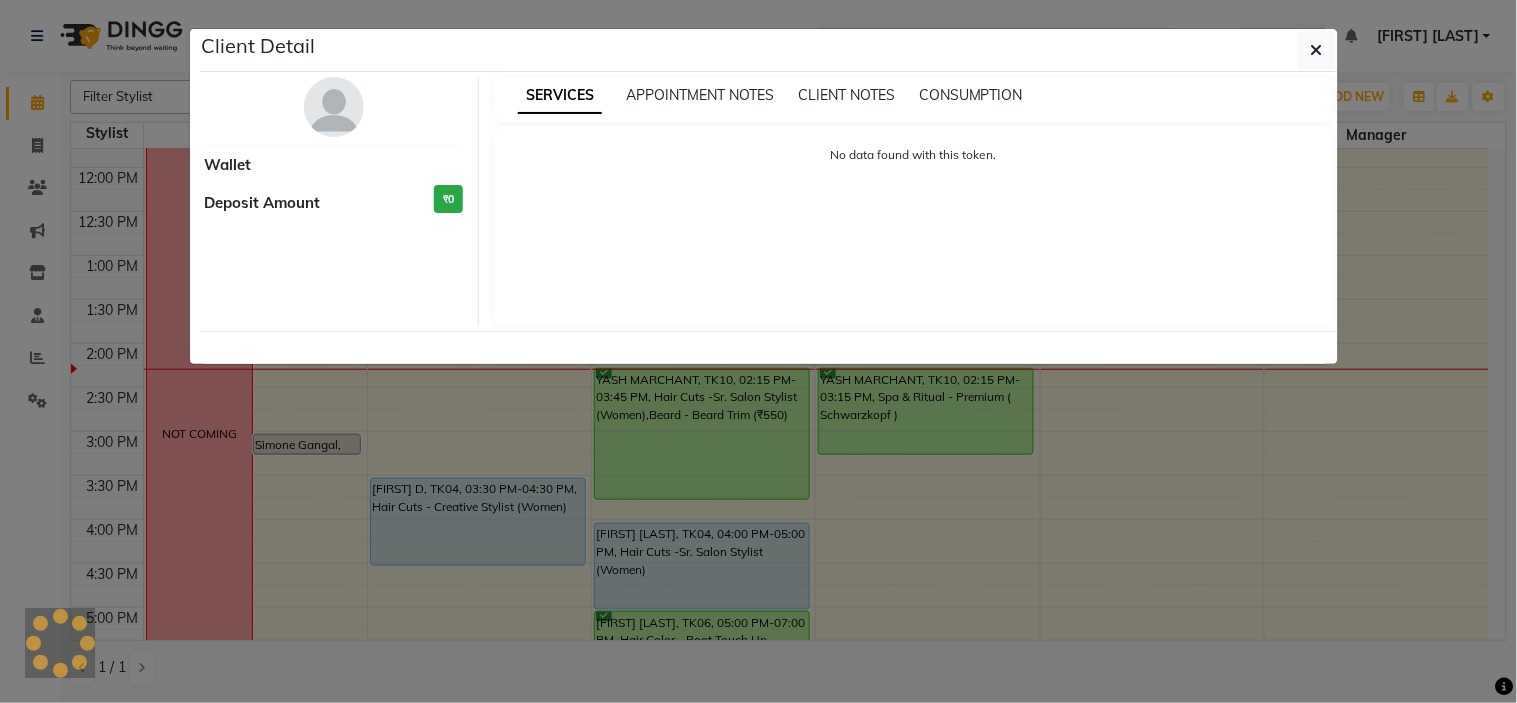 select on "3" 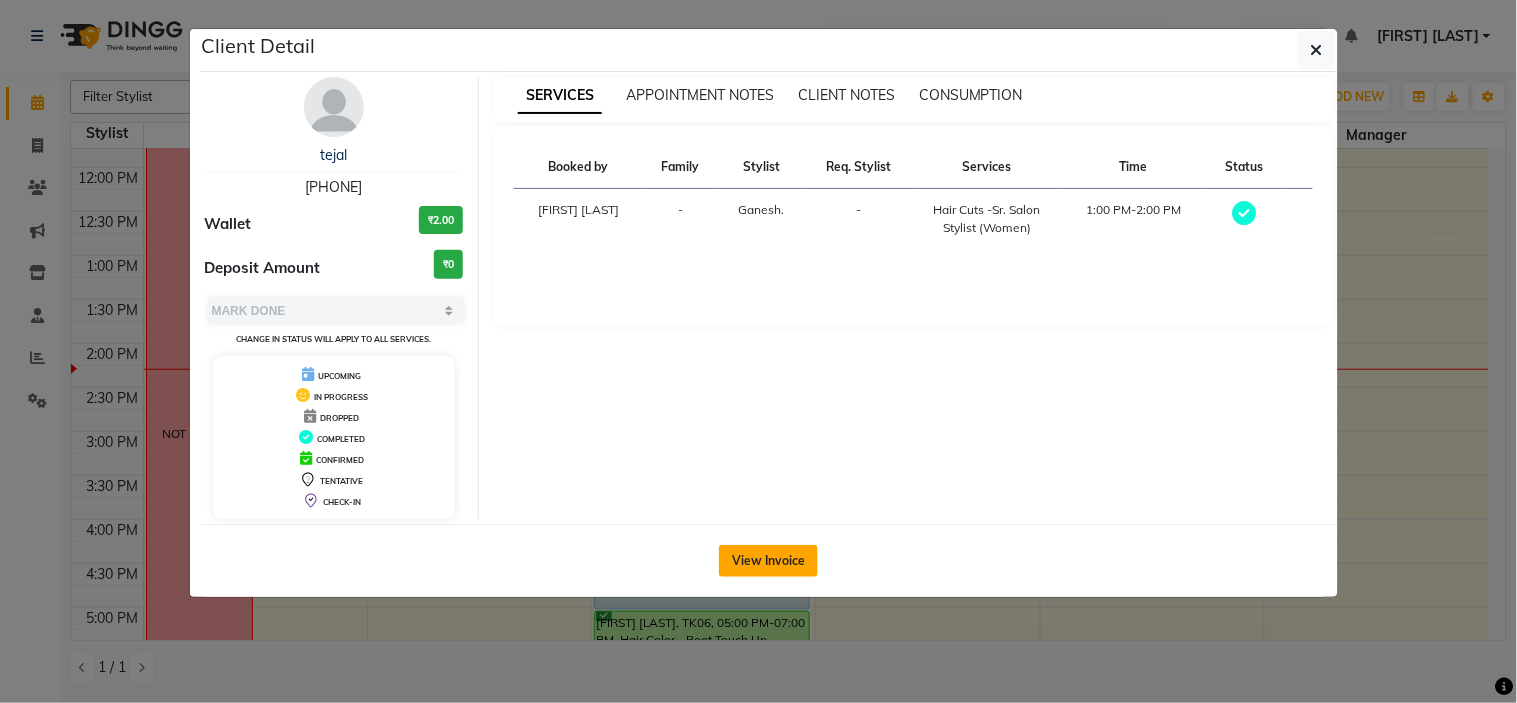 click on "View Invoice" 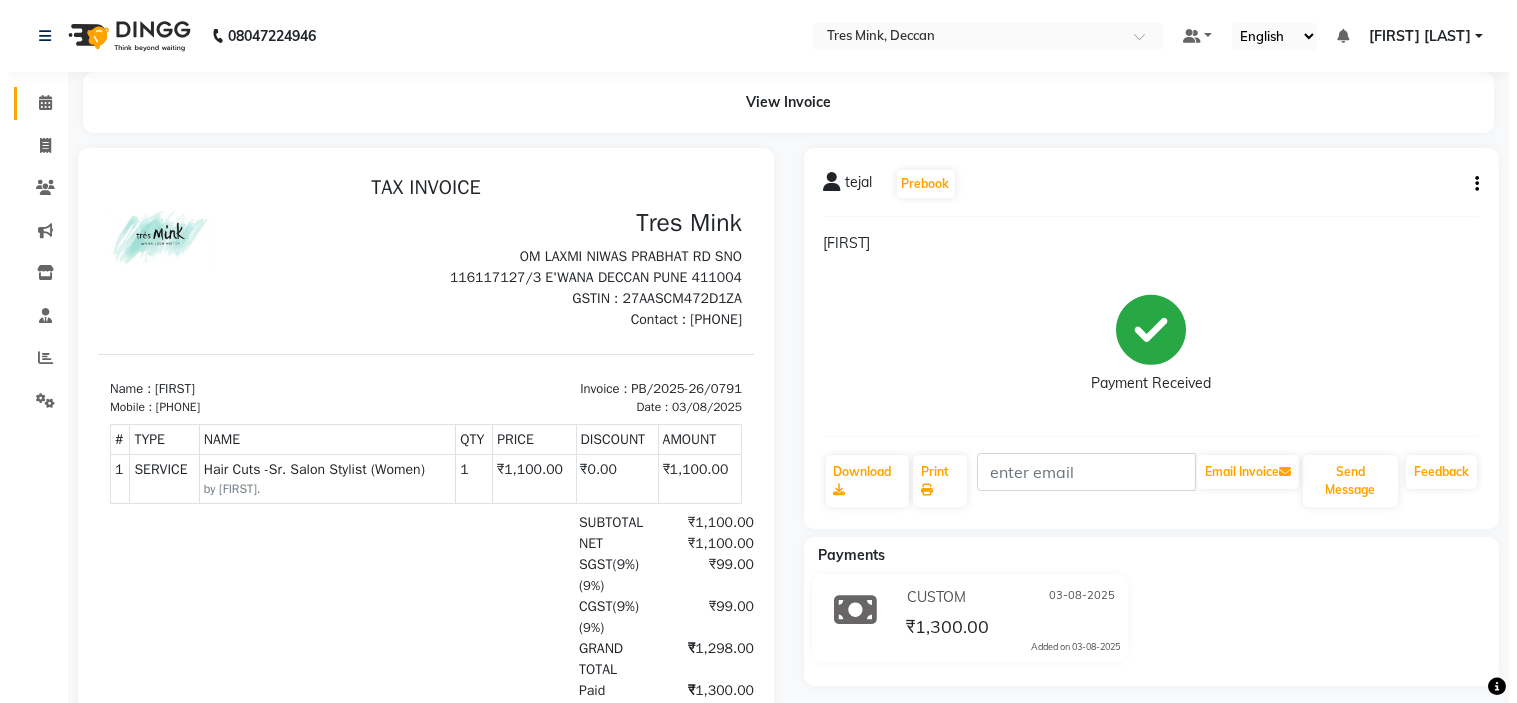 scroll, scrollTop: 0, scrollLeft: 0, axis: both 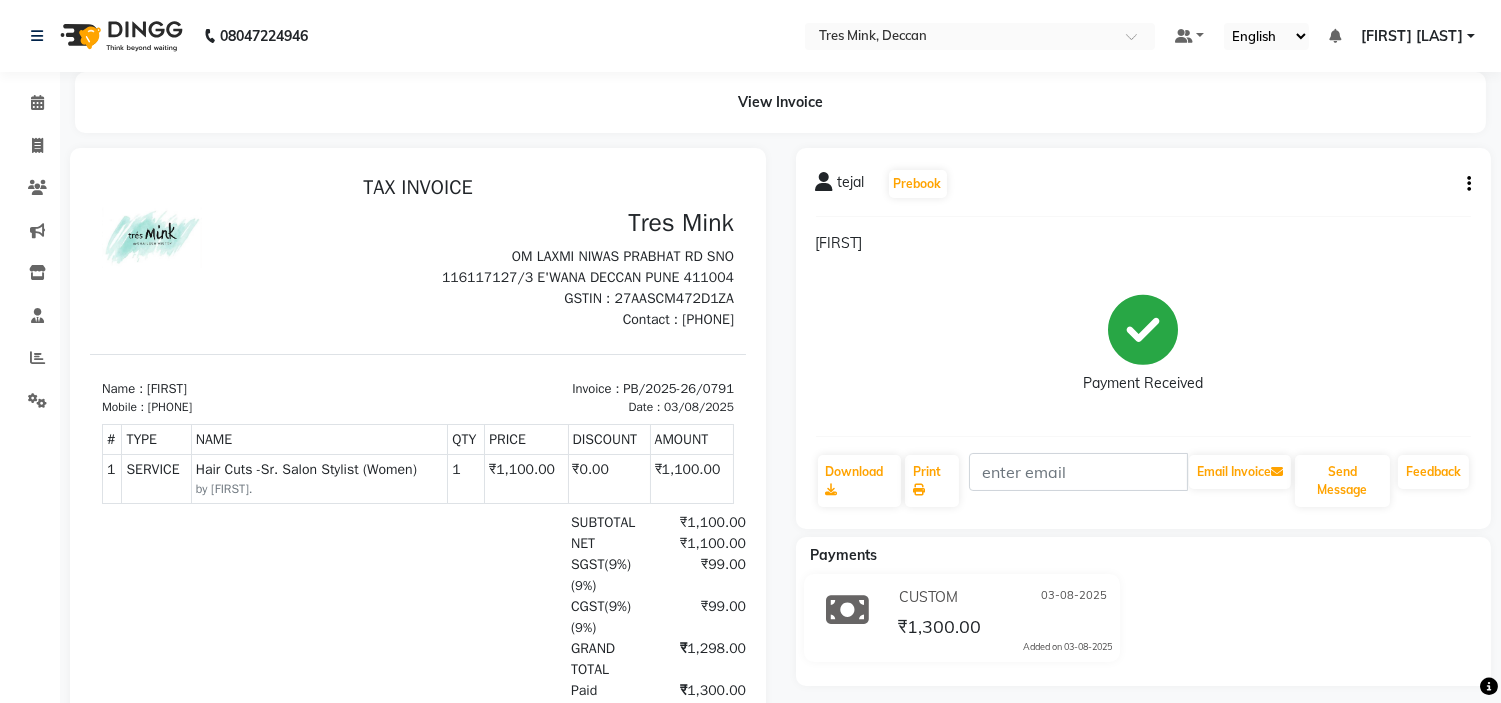click on "Calendar" 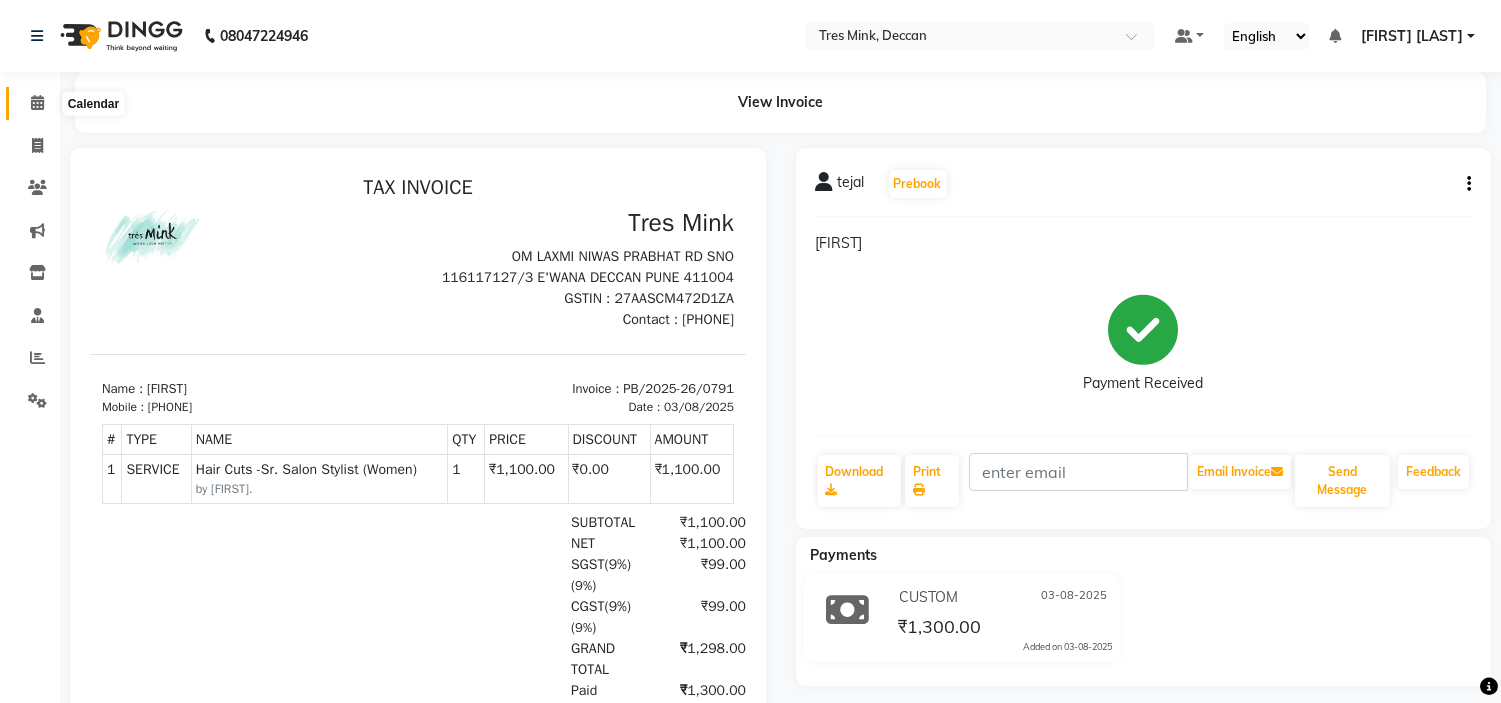 click 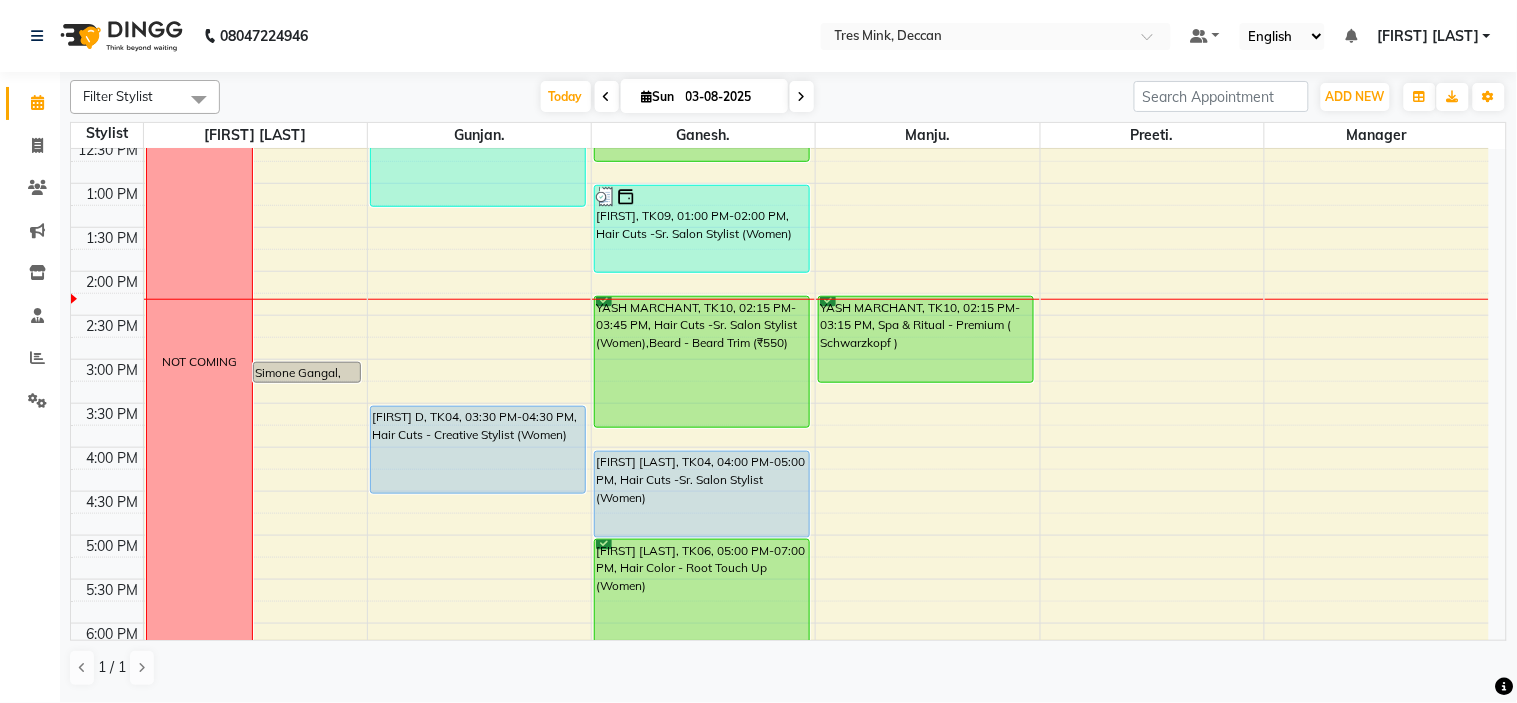 scroll, scrollTop: 444, scrollLeft: 0, axis: vertical 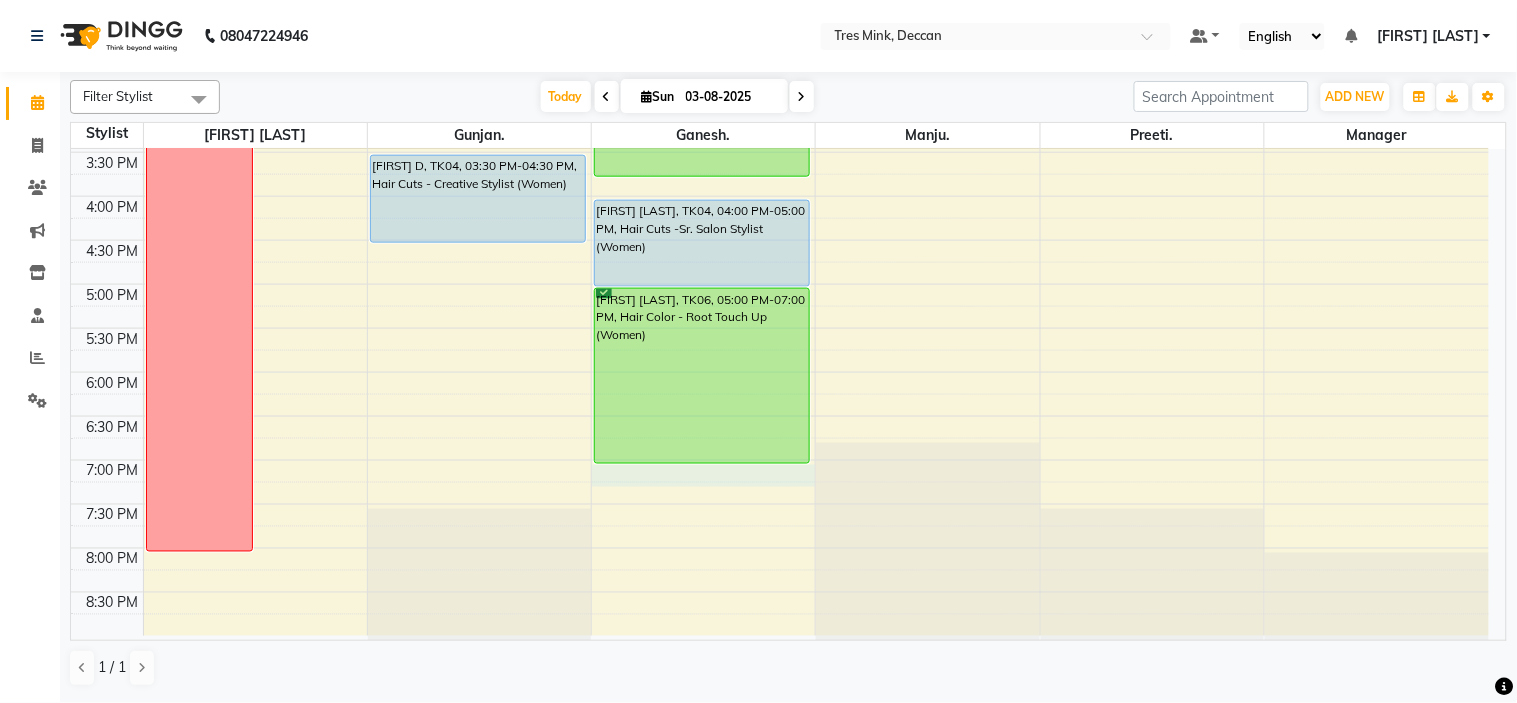 click on "8:00 AM 8:30 AM 9:00 AM 9:30 AM 10:00 AM 10:30 AM 11:00 AM 11:30 AM 12:00 PM 12:30 PM 1:00 PM 1:30 PM 2:00 PM 2:30 PM 3:00 PM 3:30 PM 4:00 PM 4:30 PM 5:00 PM 5:30 PM 6:00 PM 6:30 PM 7:00 PM 7:30 PM 8:00 PM 8:30 PM  NOT COMING     [FIRST] [LAST], TK02, 12:00 PM-12:15 PM, Hair Cuts - Creative Director (Women)    [FIRST] [LAST], TK01, 03:00 PM-03:15 PM, Hair Cuts - Creative Director (Women)     [FIRST] [LAST], TK03, 10:30 AM-01:15 PM, Hair Color -Toner    [FIRST] [LAST], TK04, 03:30 PM-04:30 PM, Hair Cuts - Creative Stylist (Women)     [FIRST], TK07, 11:00 AM-12:00 PM, Hair Cuts -Sr. Salon Stylist (Women)     [FIRST] [LAST], TK08, 12:00 PM-12:45 PM, Hair Cuts -Sr. Salon Stylist (men)     [FIRST], TK09, 01:00 PM-02:00 PM, Hair Cuts -Sr. Salon Stylist (Women)     [FIRST] [LAST], TK10, 02:15 PM-03:45 PM, Hair Cuts -Sr. Salon Stylist (Women),Beard - Beard Trim (₹550)    [FIRST] [LAST], TK04, 04:00 PM-05:00 PM, Hair Cuts -Sr. Salon Stylist (Women)     [FIRST] [LAST], TK06, 05:00 PM-07:00 PM, Hair Color - Root Touch Up (Women)" at bounding box center [780, 64] 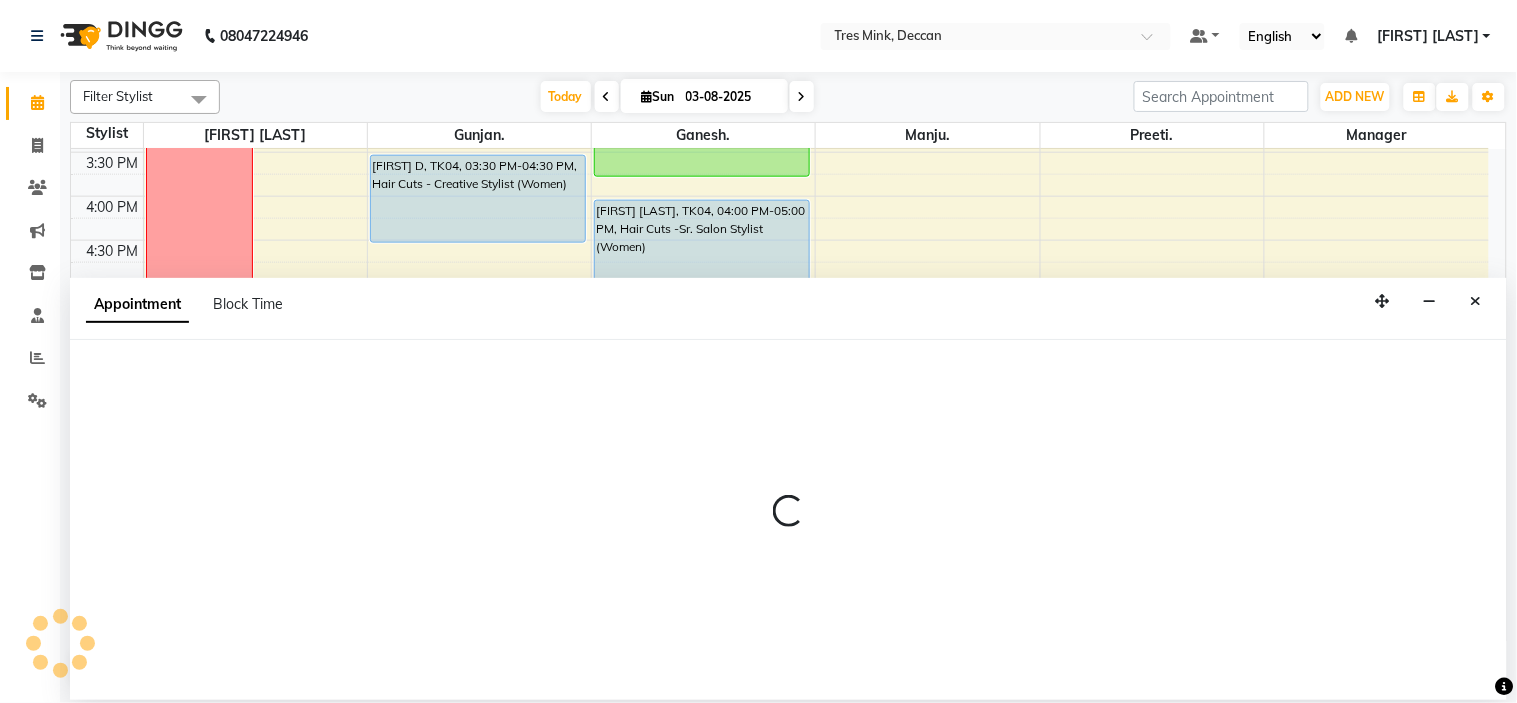 select on "59501" 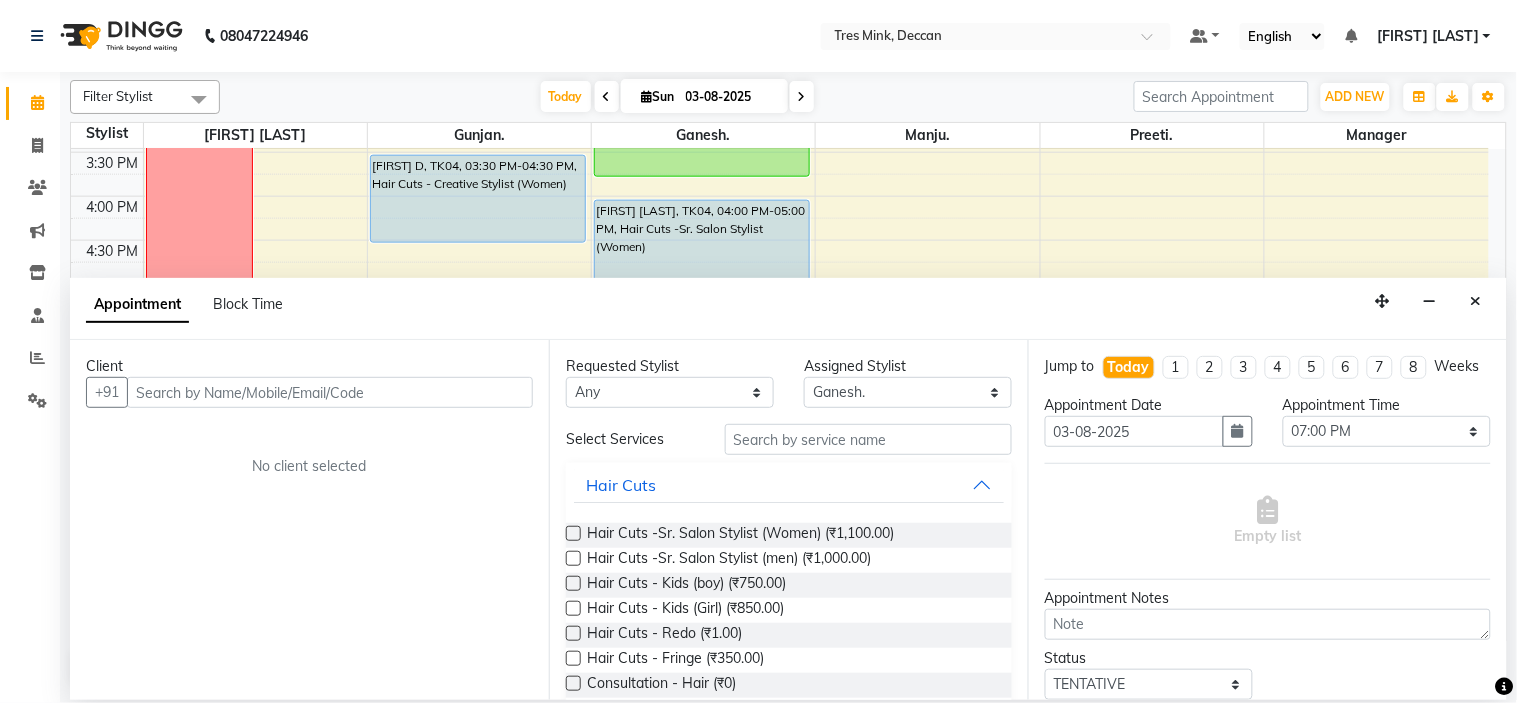 click at bounding box center (330, 392) 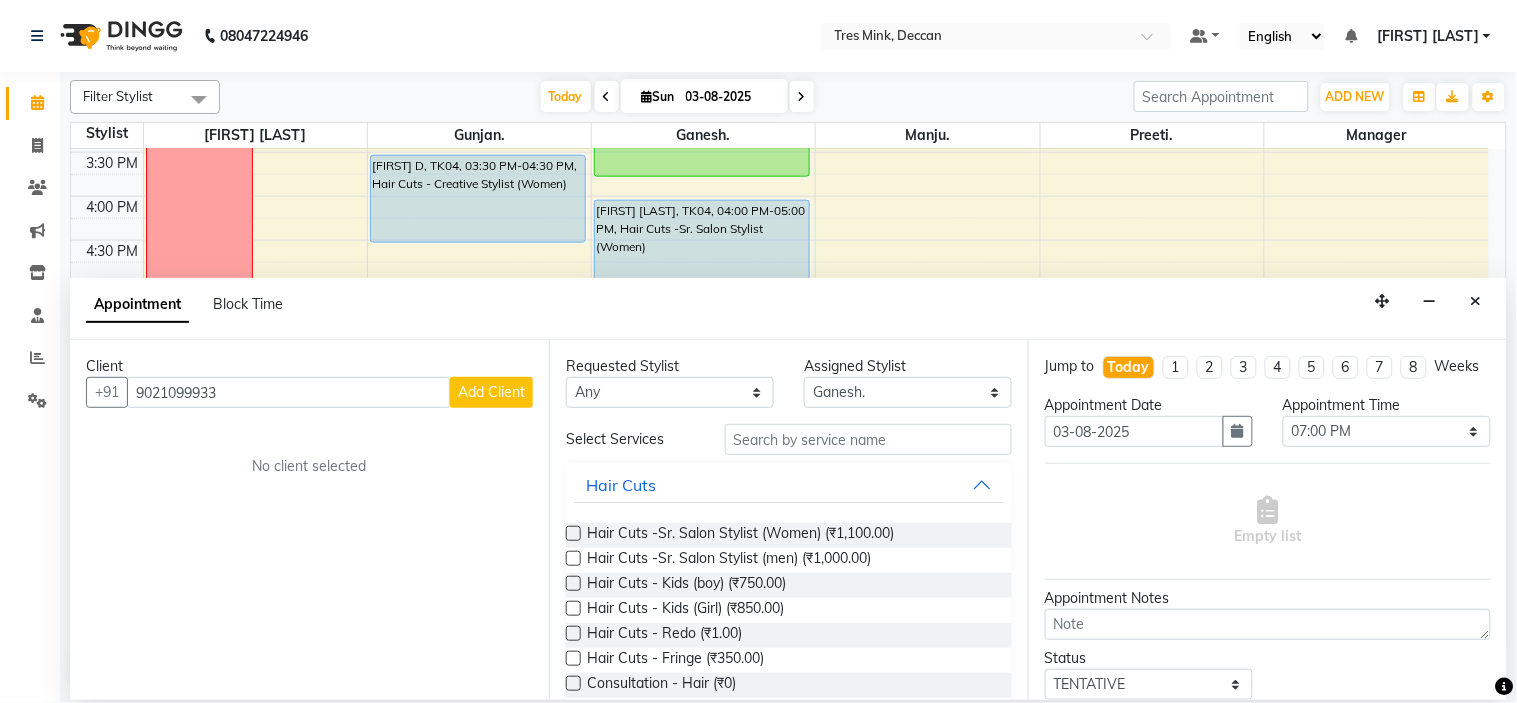type on "9021099933" 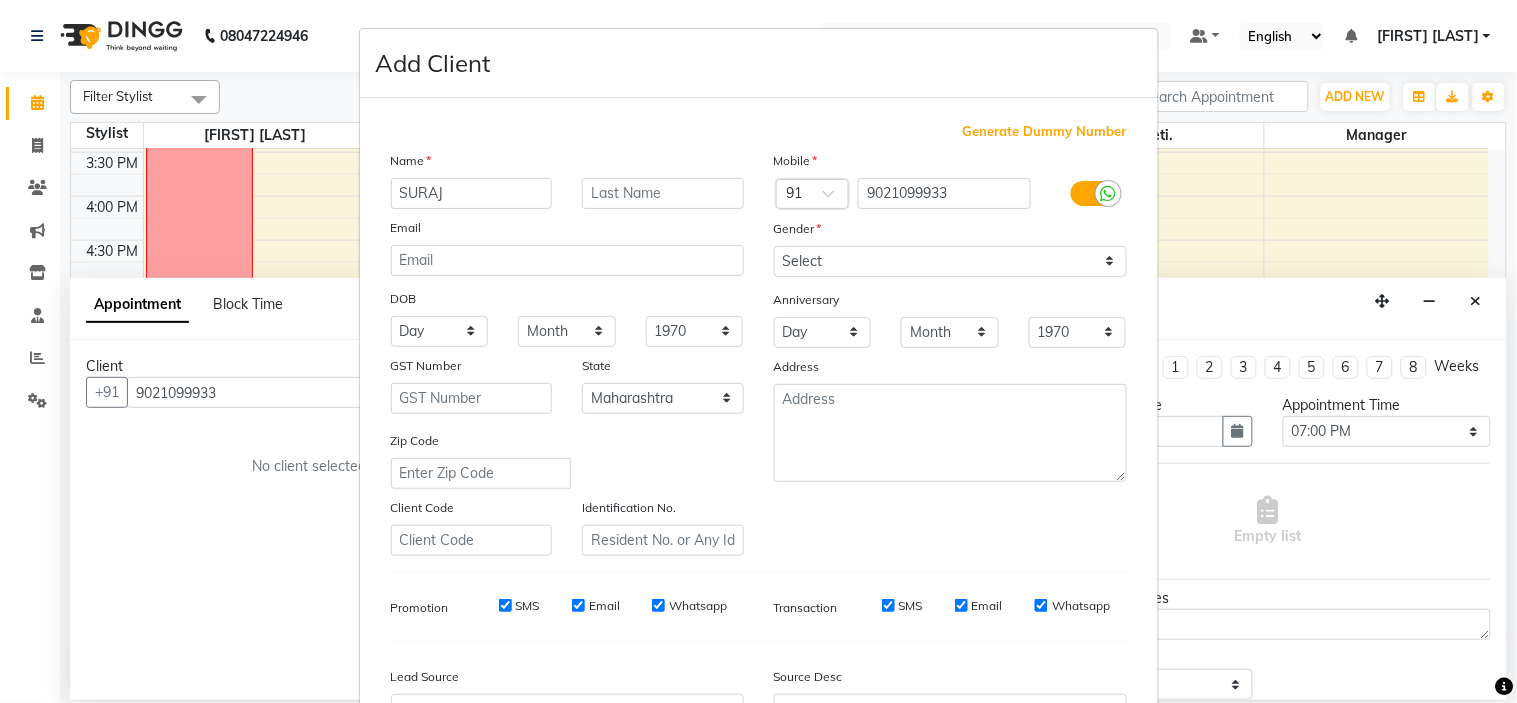 type on "SURAJ" 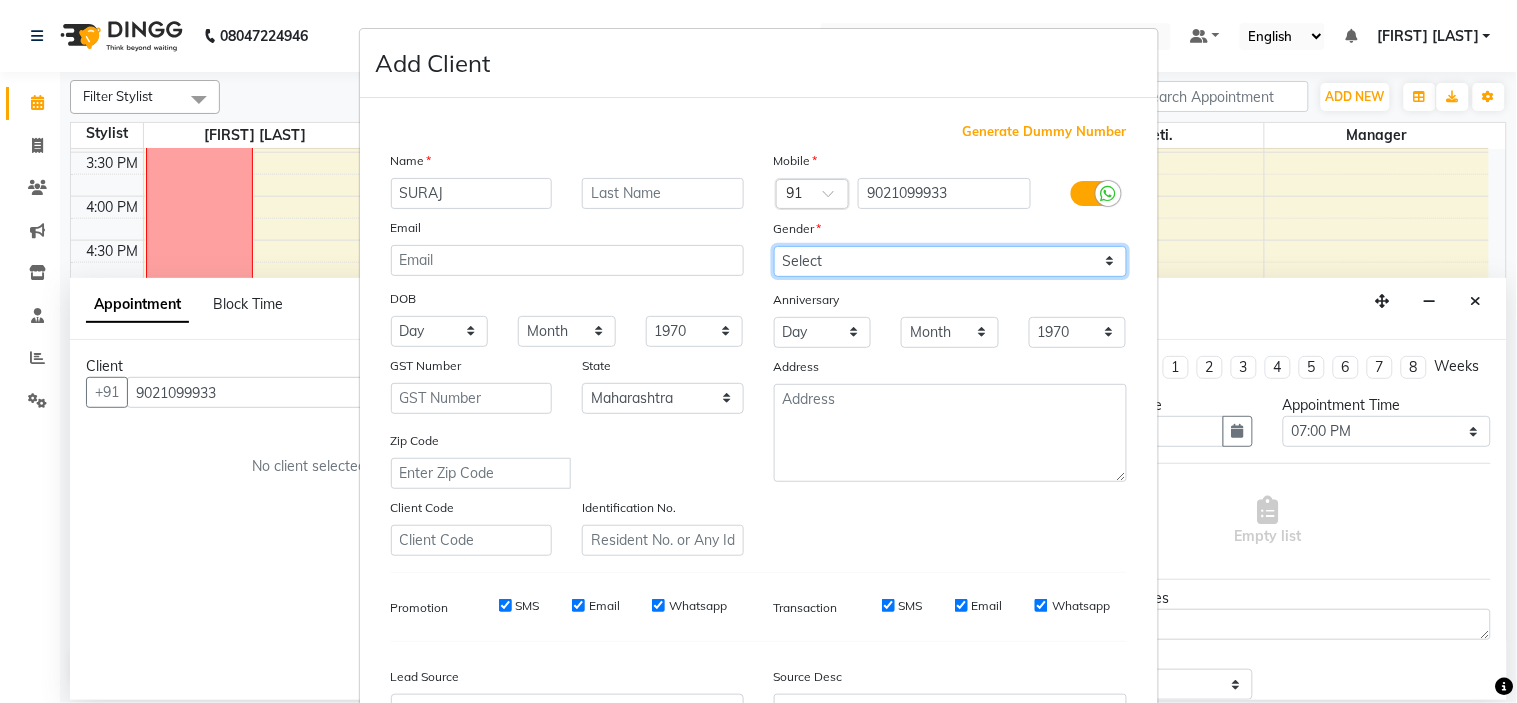 click on "Select Male Female Other Prefer Not To Say" at bounding box center [950, 261] 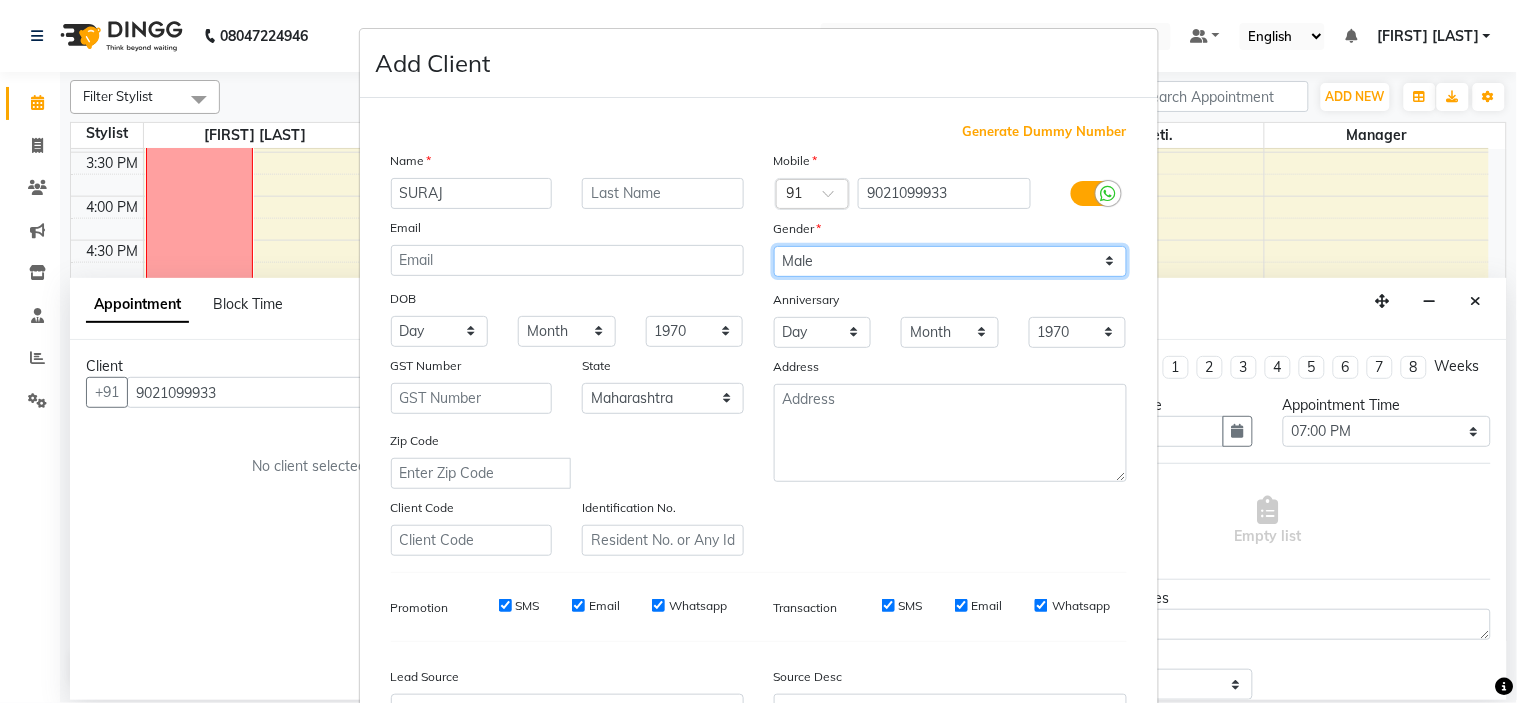 click on "Select Male Female Other Prefer Not To Say" at bounding box center (950, 261) 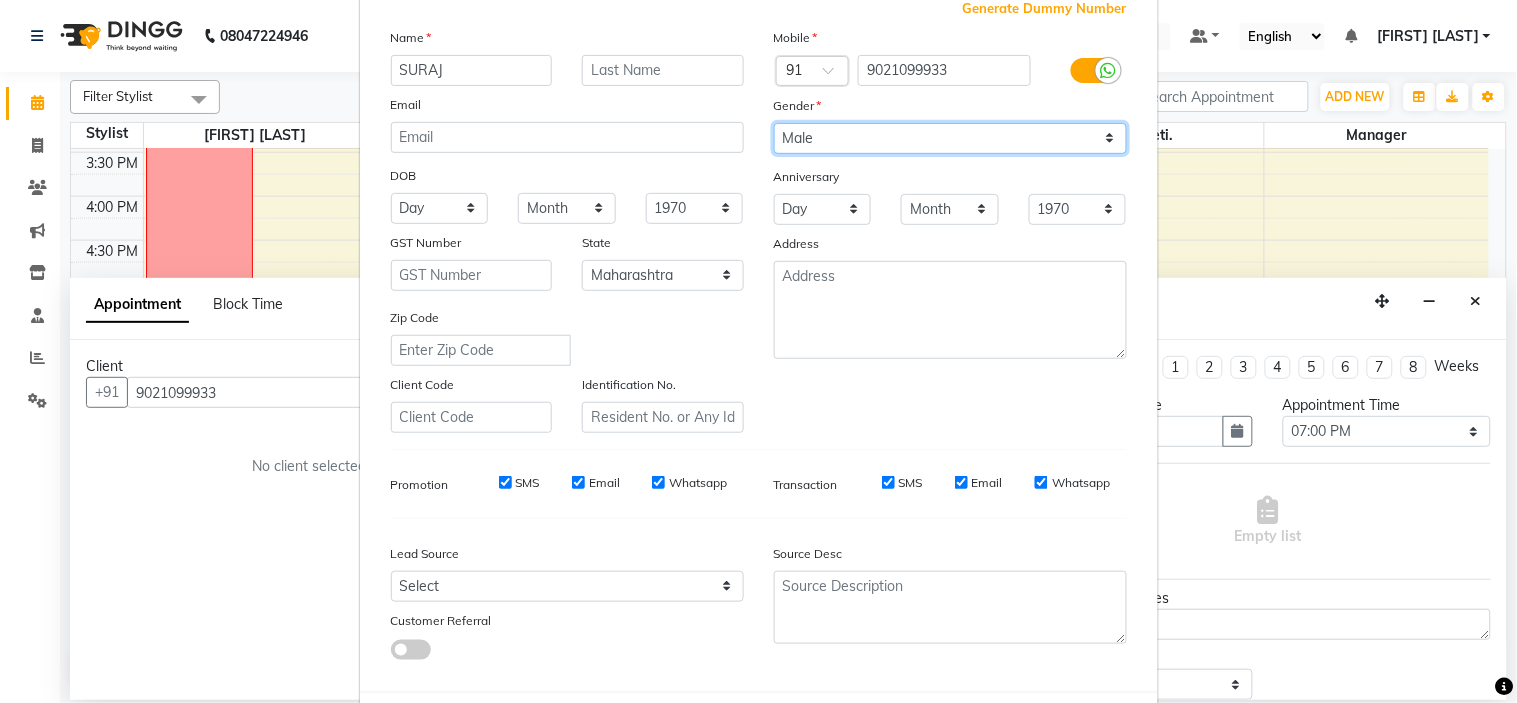 scroll, scrollTop: 221, scrollLeft: 0, axis: vertical 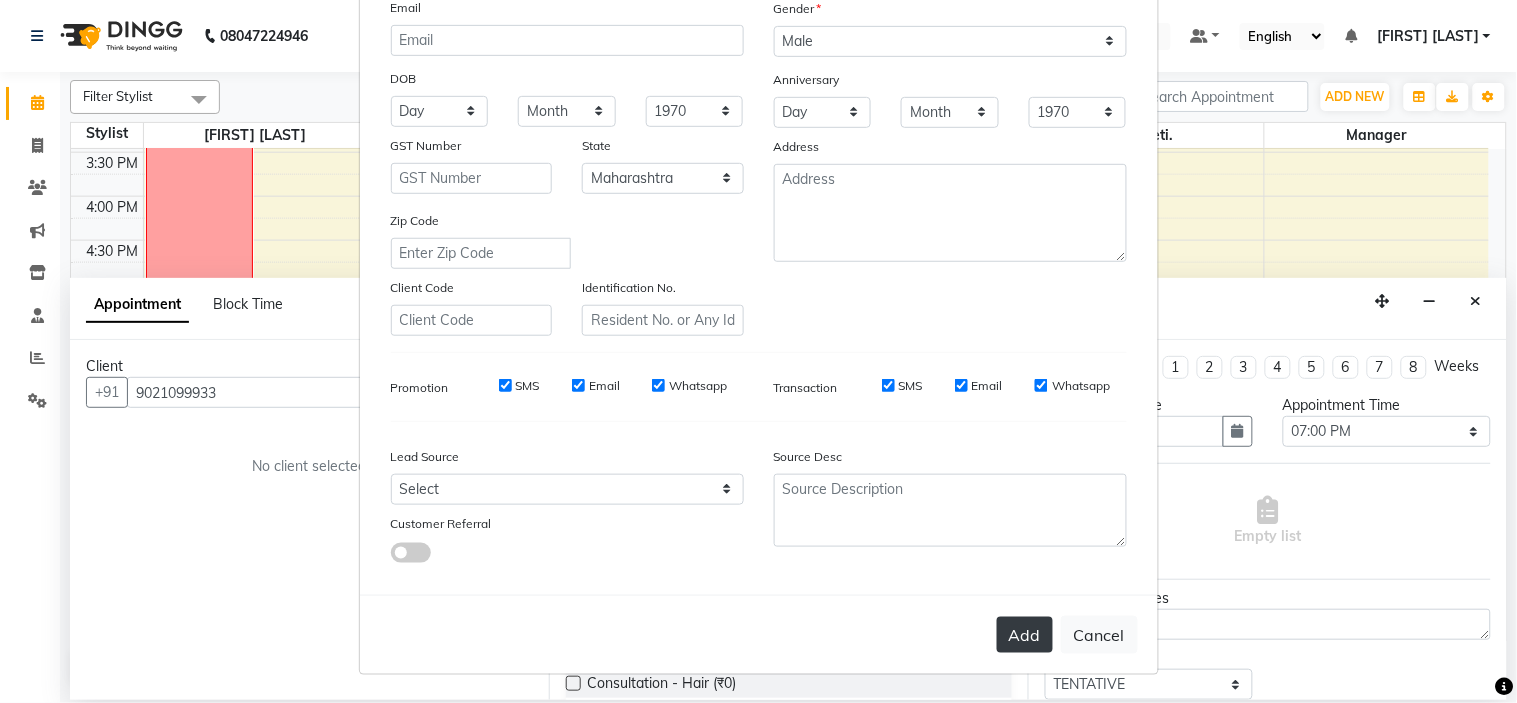 click on "Add" at bounding box center (1025, 635) 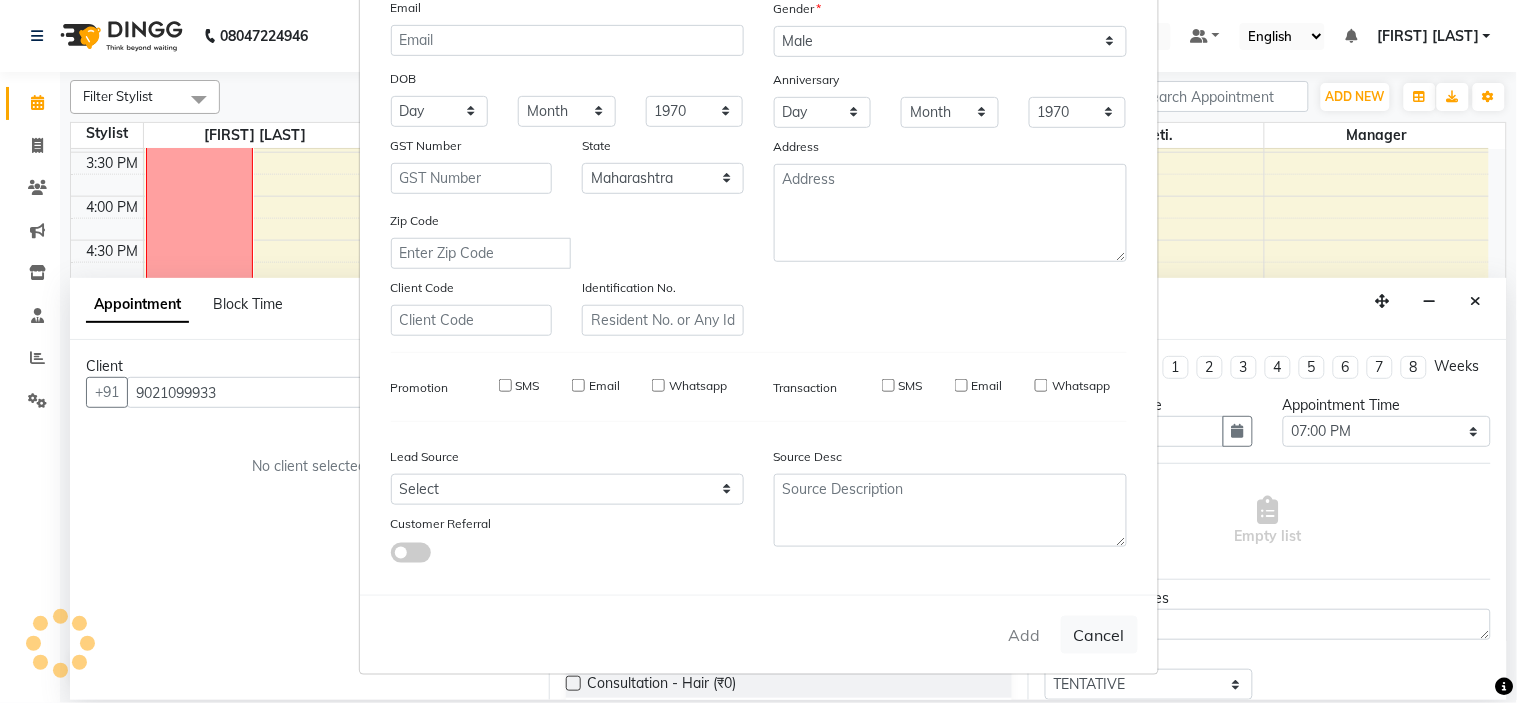 type 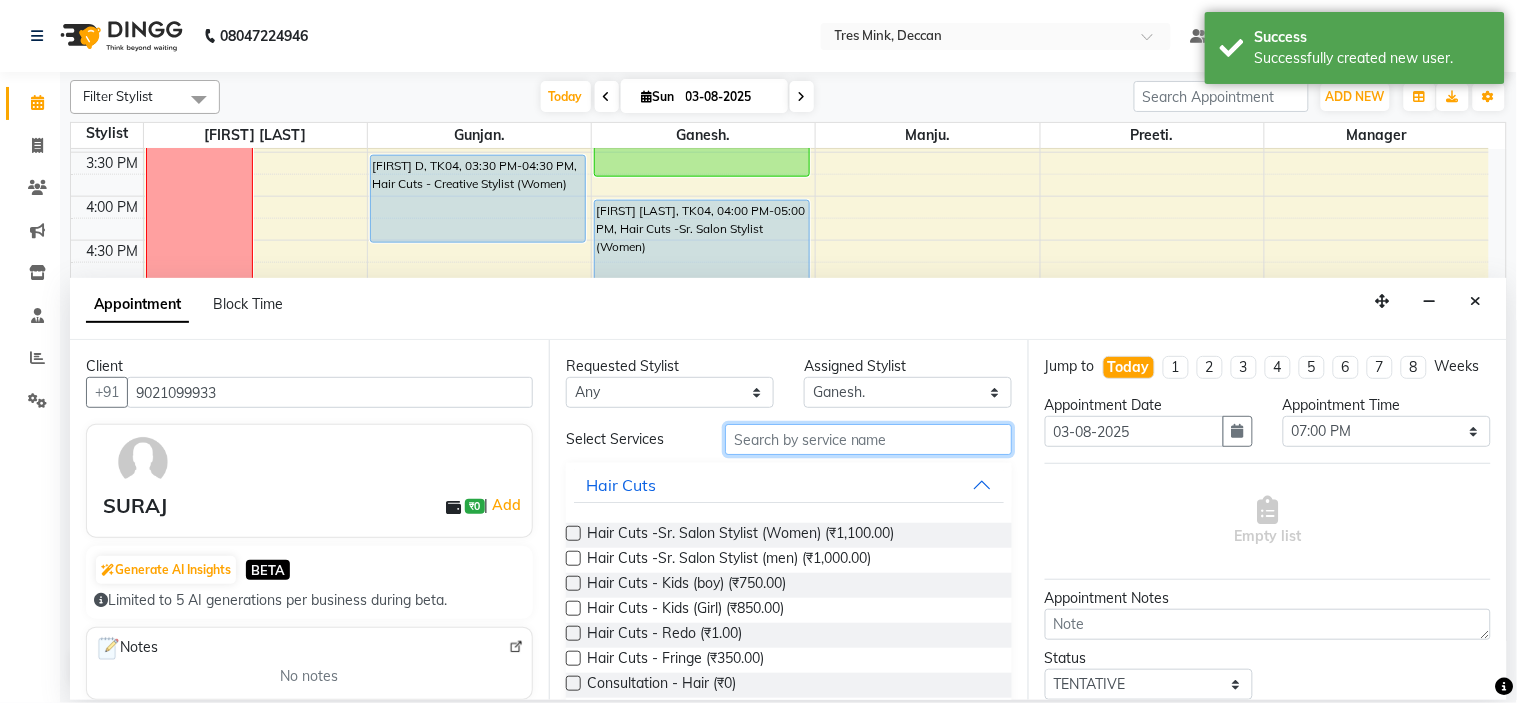 click at bounding box center [868, 439] 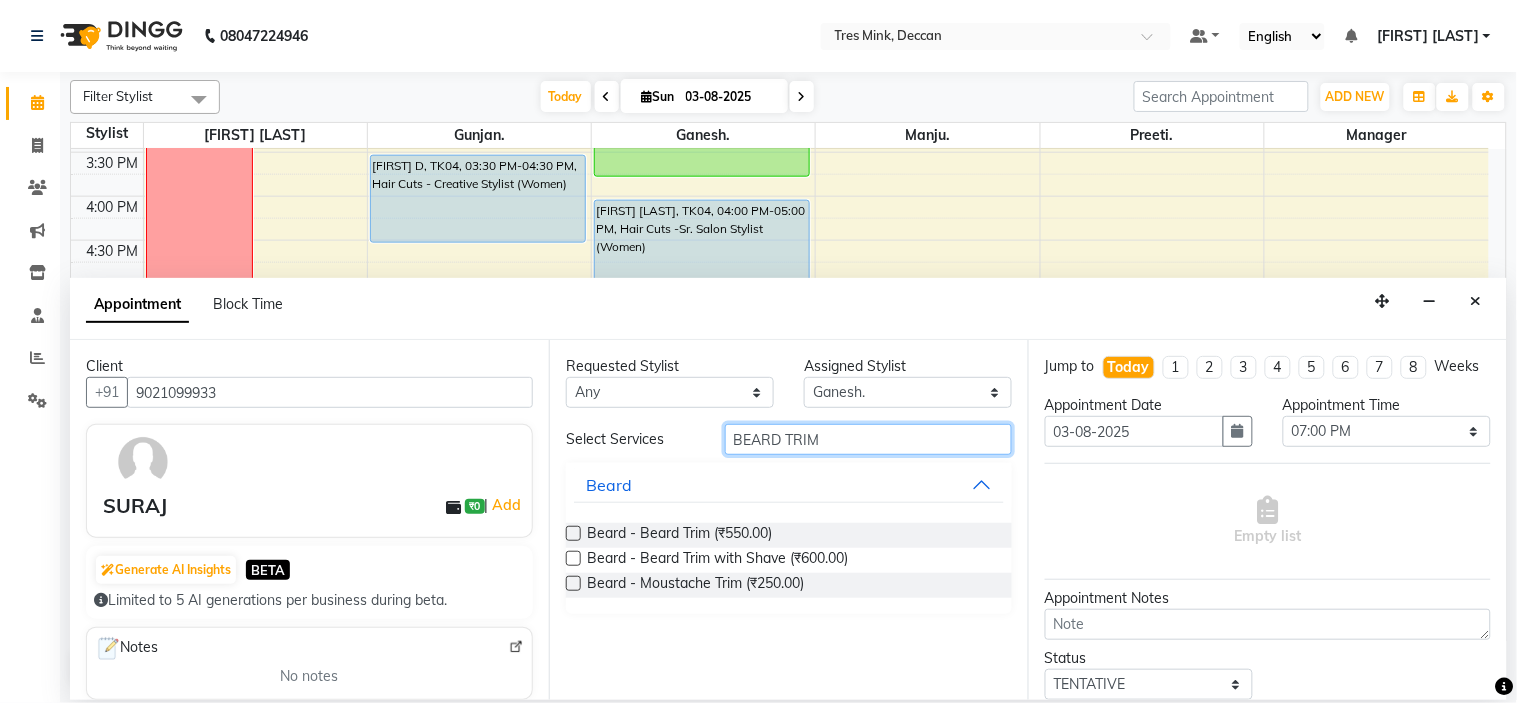 type on "BEARD TRIM" 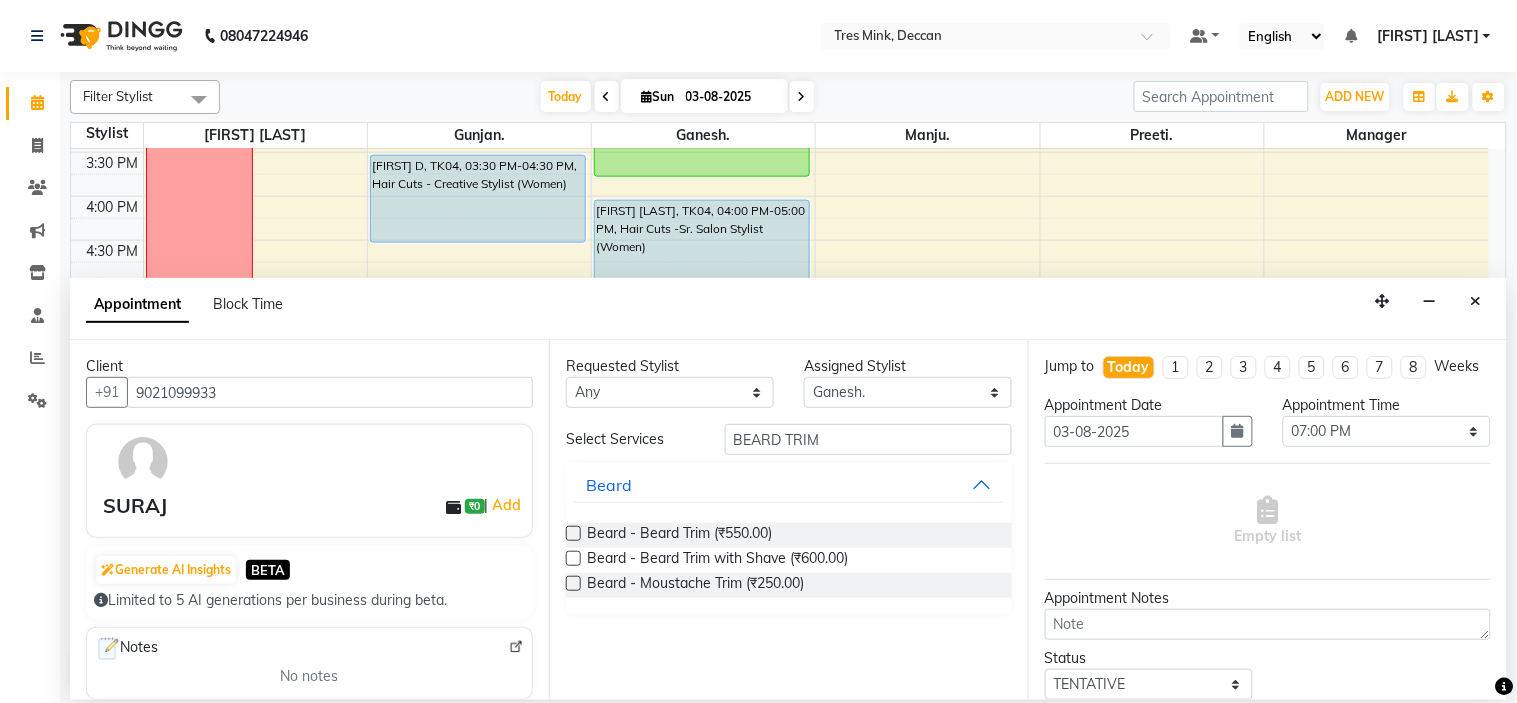 click at bounding box center (573, 533) 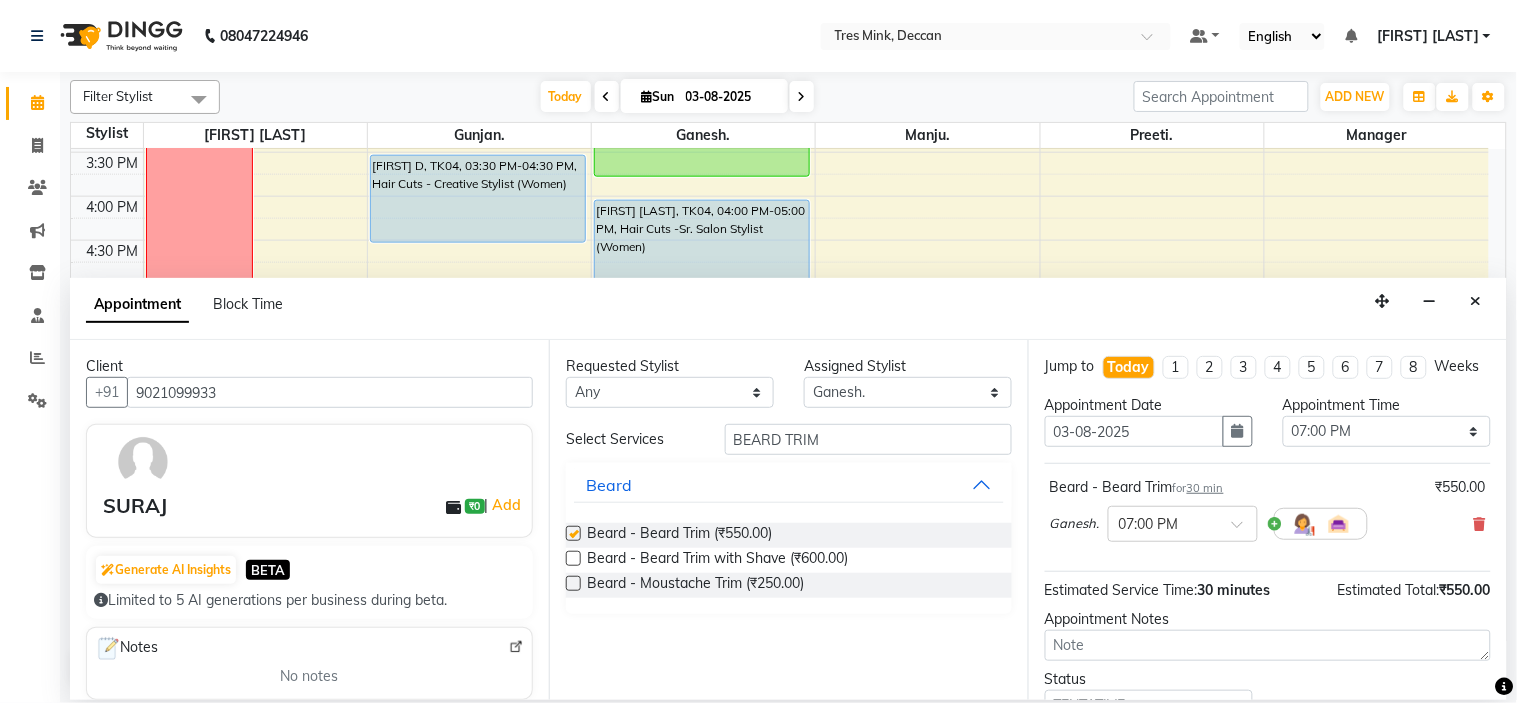 checkbox on "false" 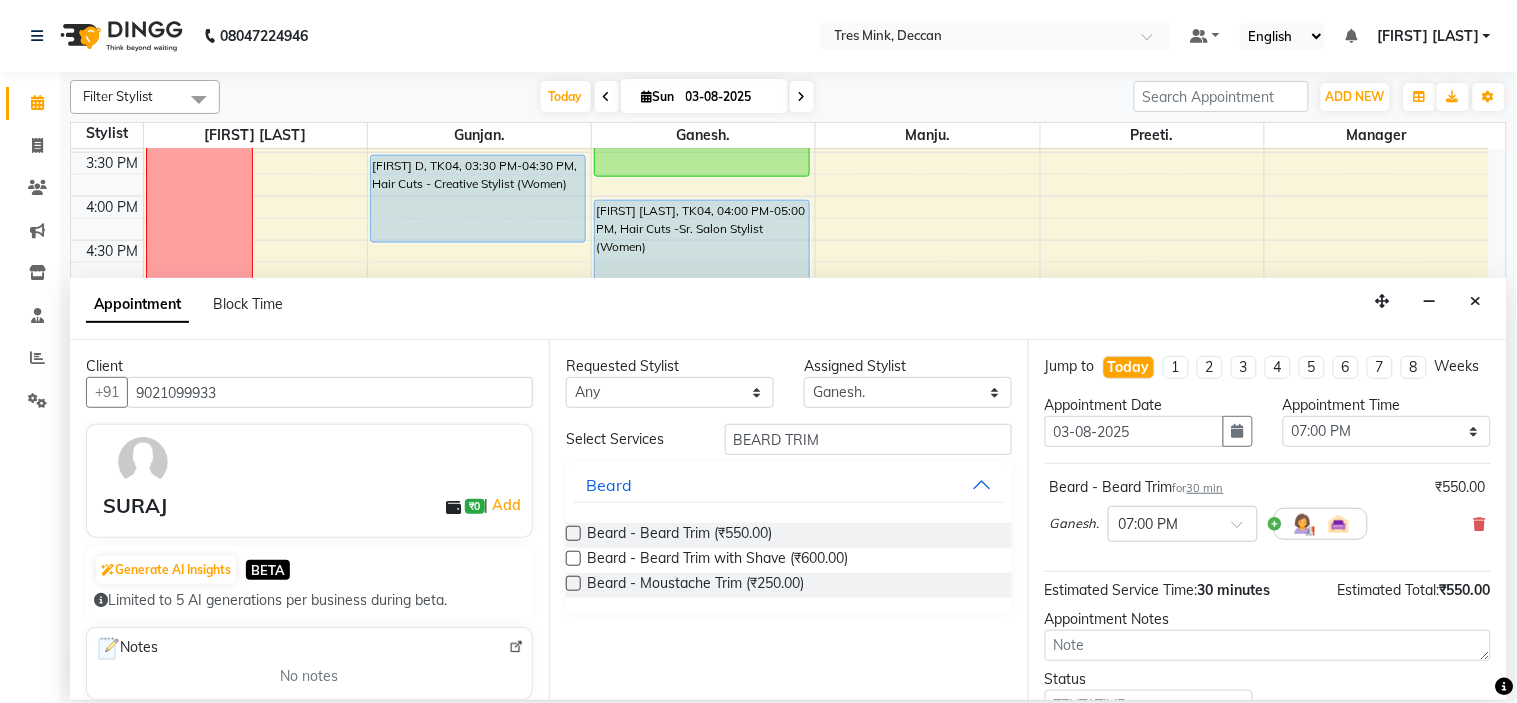 scroll, scrollTop: 111, scrollLeft: 0, axis: vertical 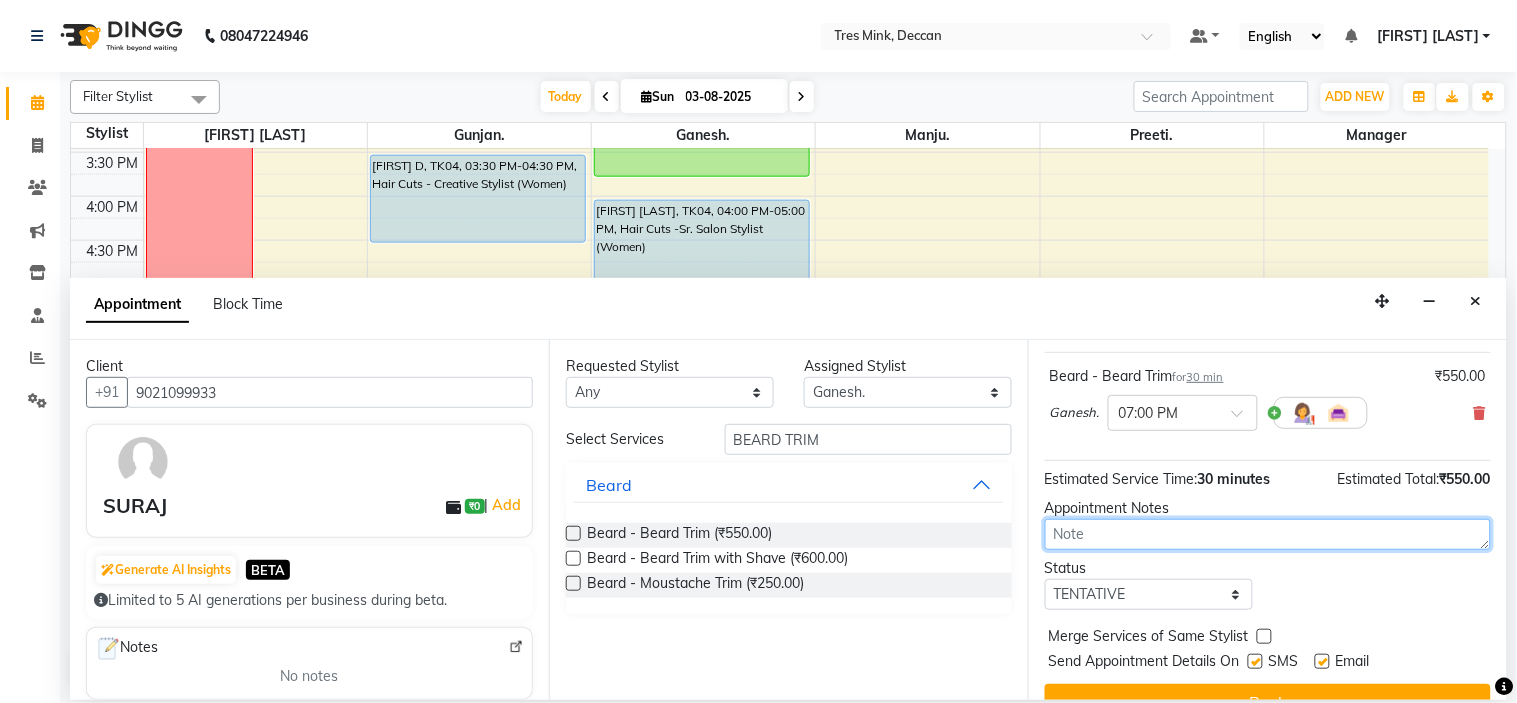 click at bounding box center (1268, 534) 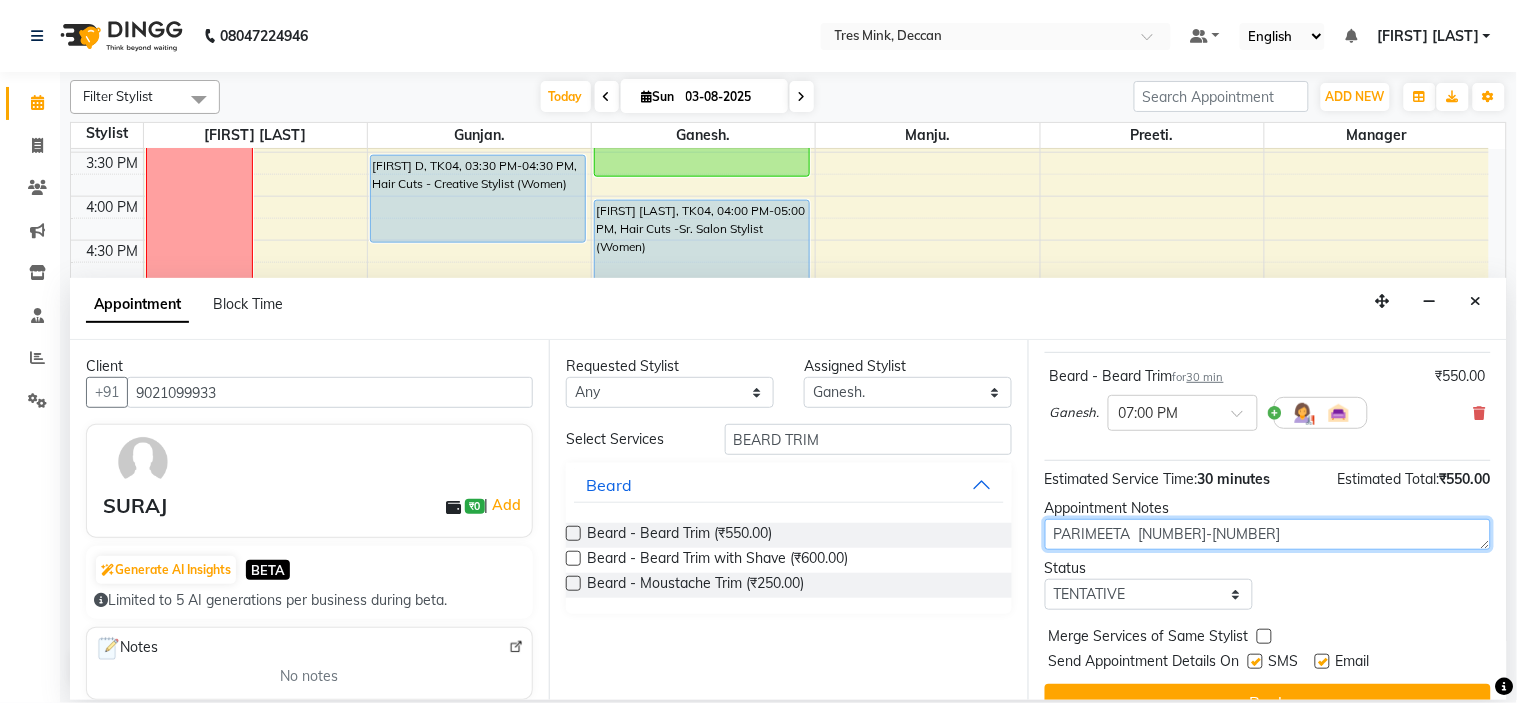 type on "PARIMEETA  [NUMBER]-[NUMBER]" 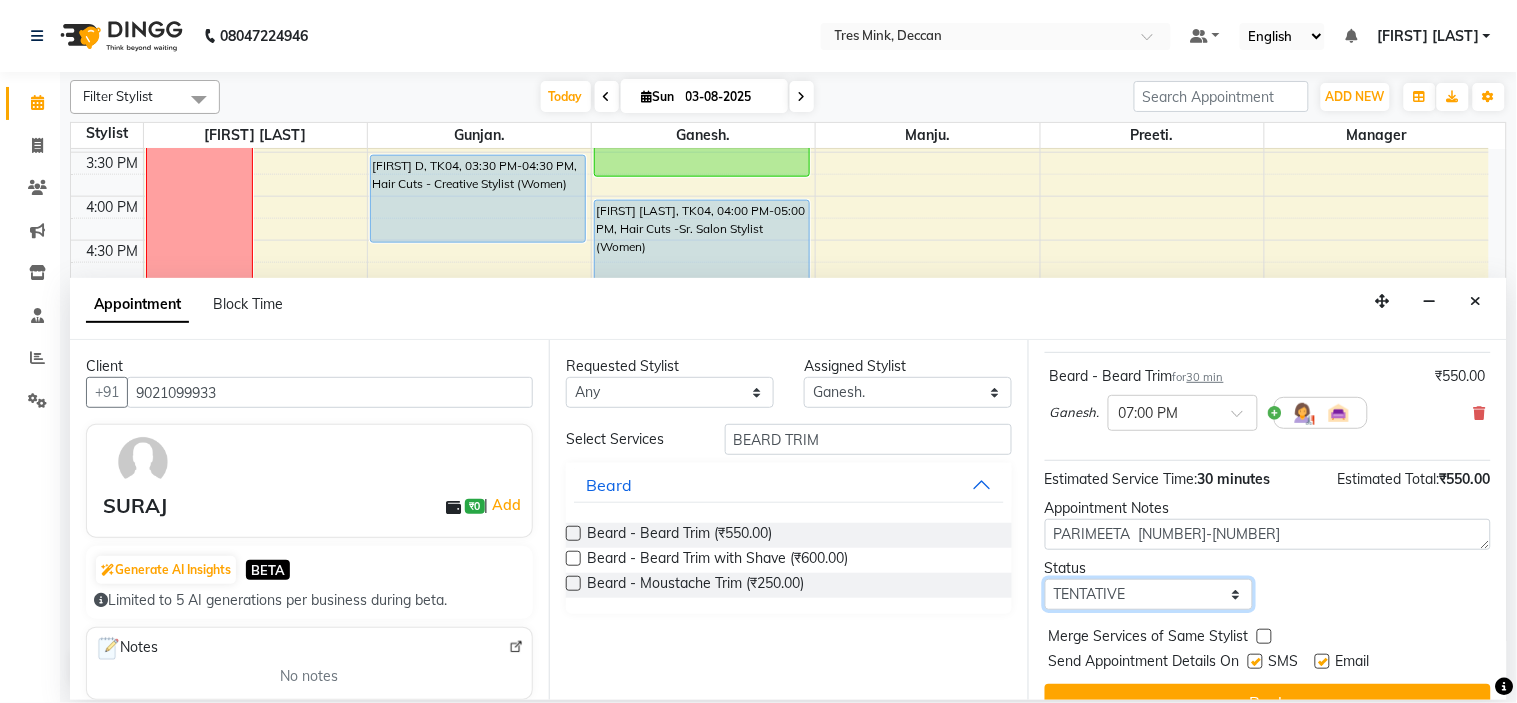 click on "Select TENTATIVE CONFIRM CHECK-IN UPCOMING" at bounding box center [1149, 594] 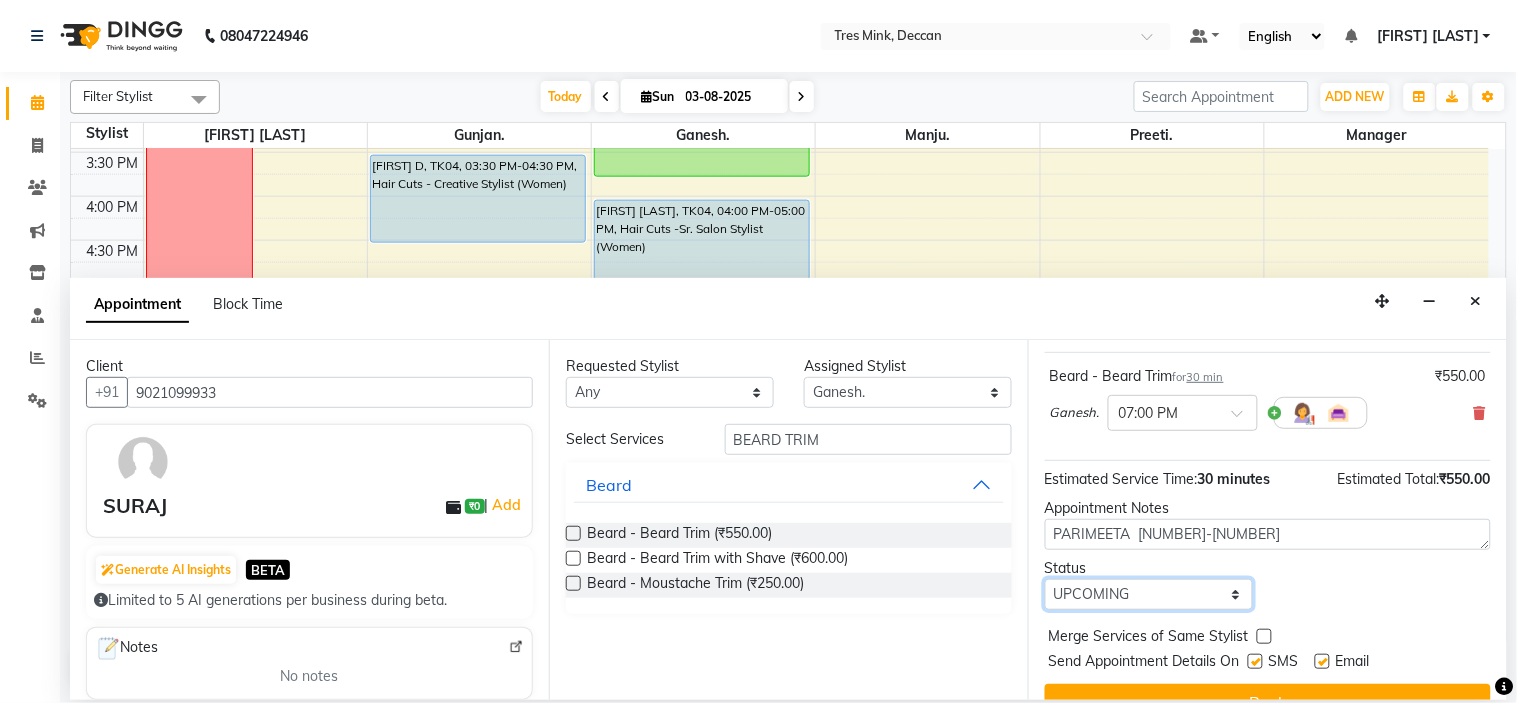 click on "Select TENTATIVE CONFIRM CHECK-IN UPCOMING" at bounding box center (1149, 594) 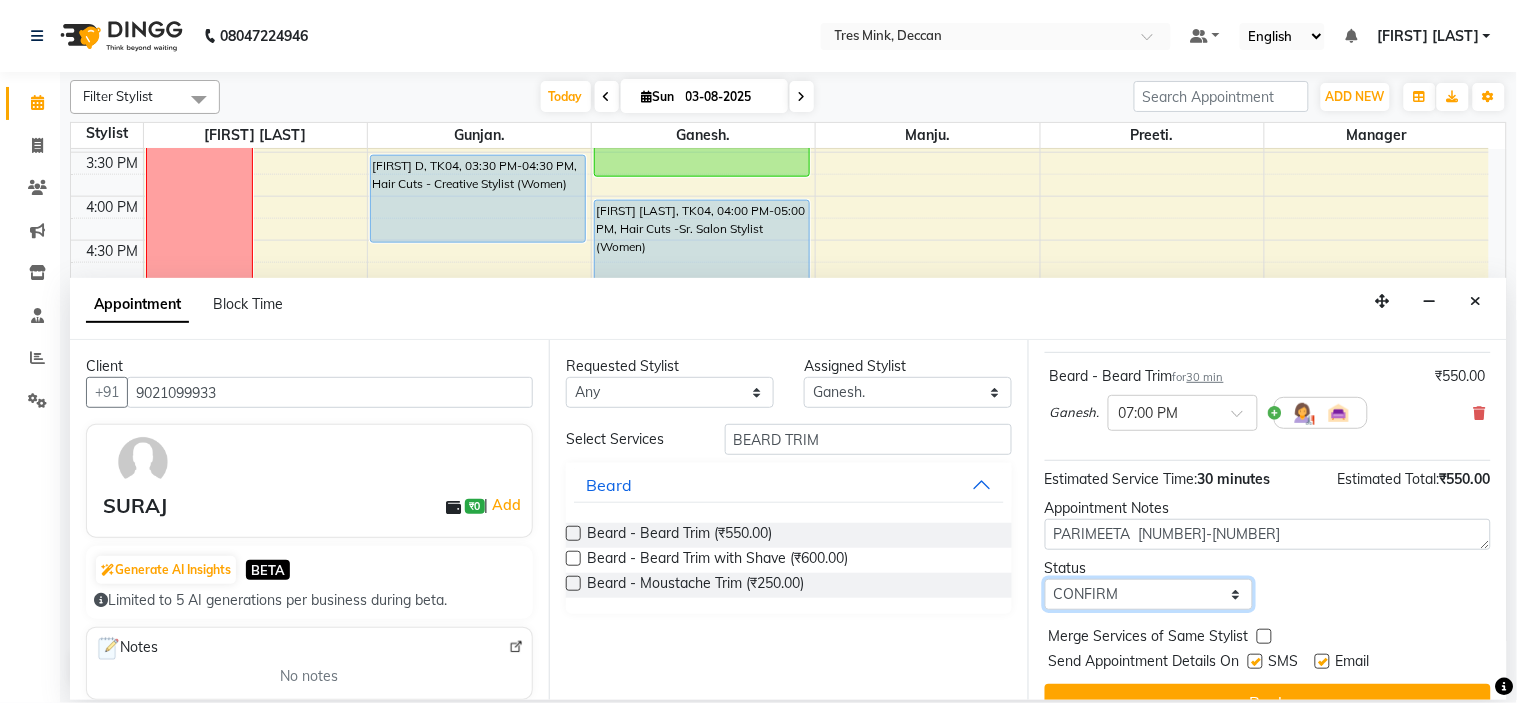 click on "Select TENTATIVE CONFIRM CHECK-IN UPCOMING" at bounding box center (1149, 594) 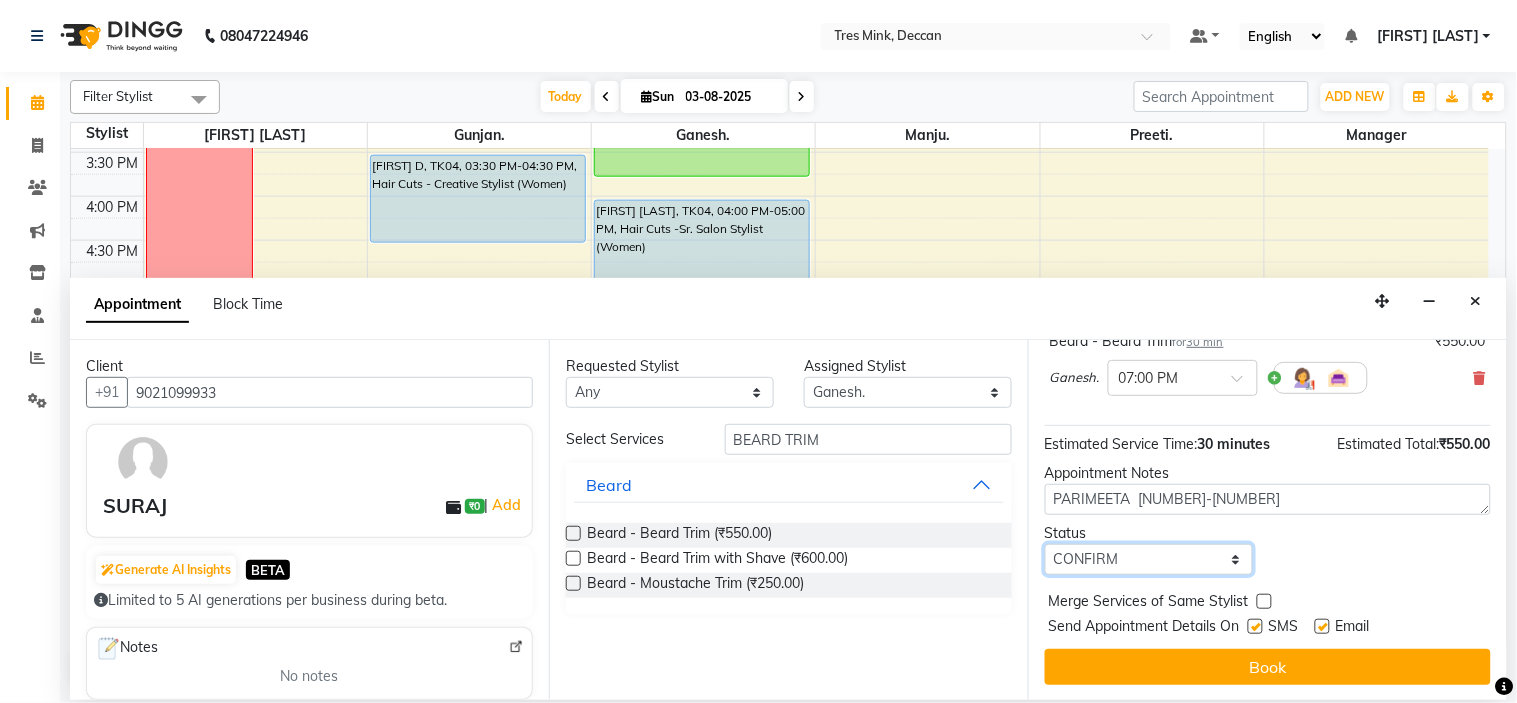 scroll, scrollTop: 166, scrollLeft: 0, axis: vertical 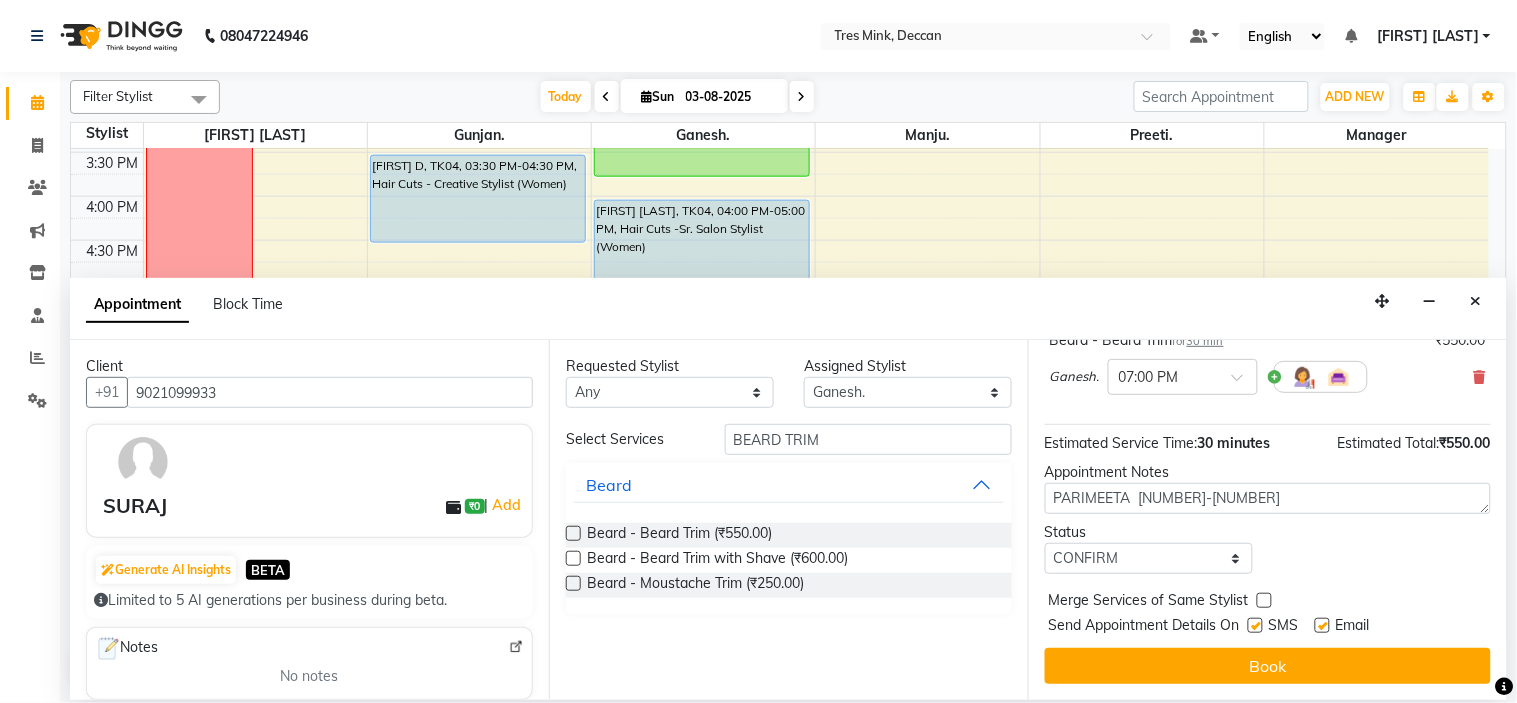 click on "Book" at bounding box center (1268, 666) 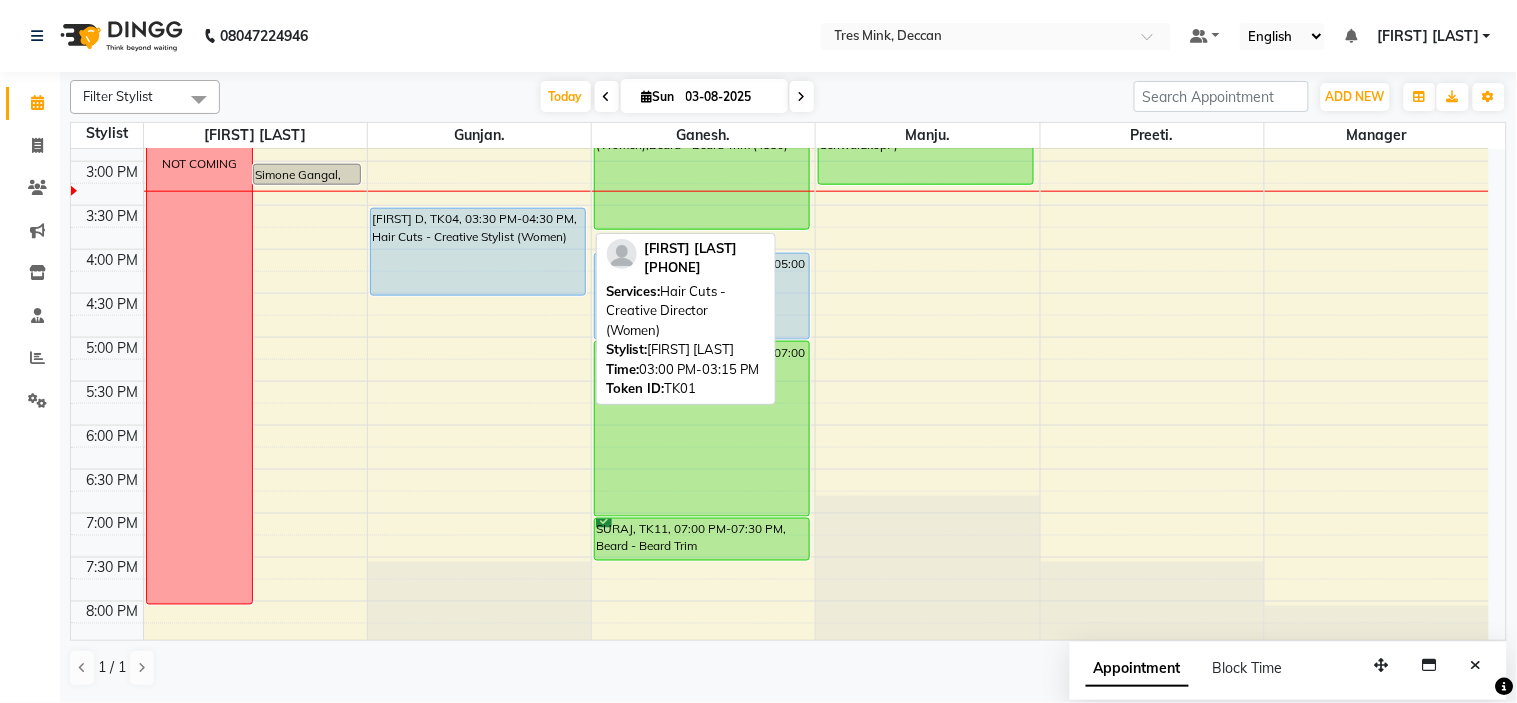 scroll, scrollTop: 602, scrollLeft: 0, axis: vertical 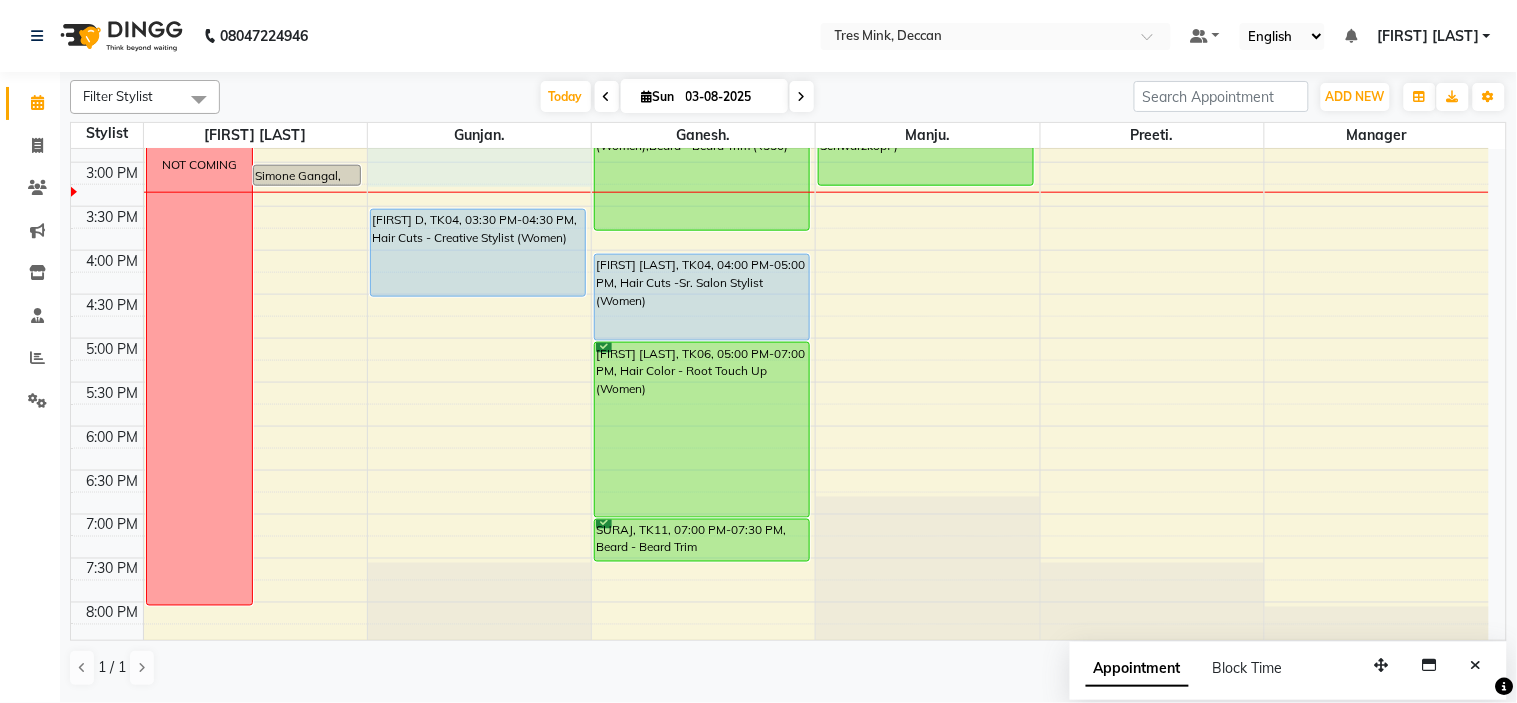 drag, startPoint x: 488, startPoint y: 166, endPoint x: 524, endPoint y: 168, distance: 36.05551 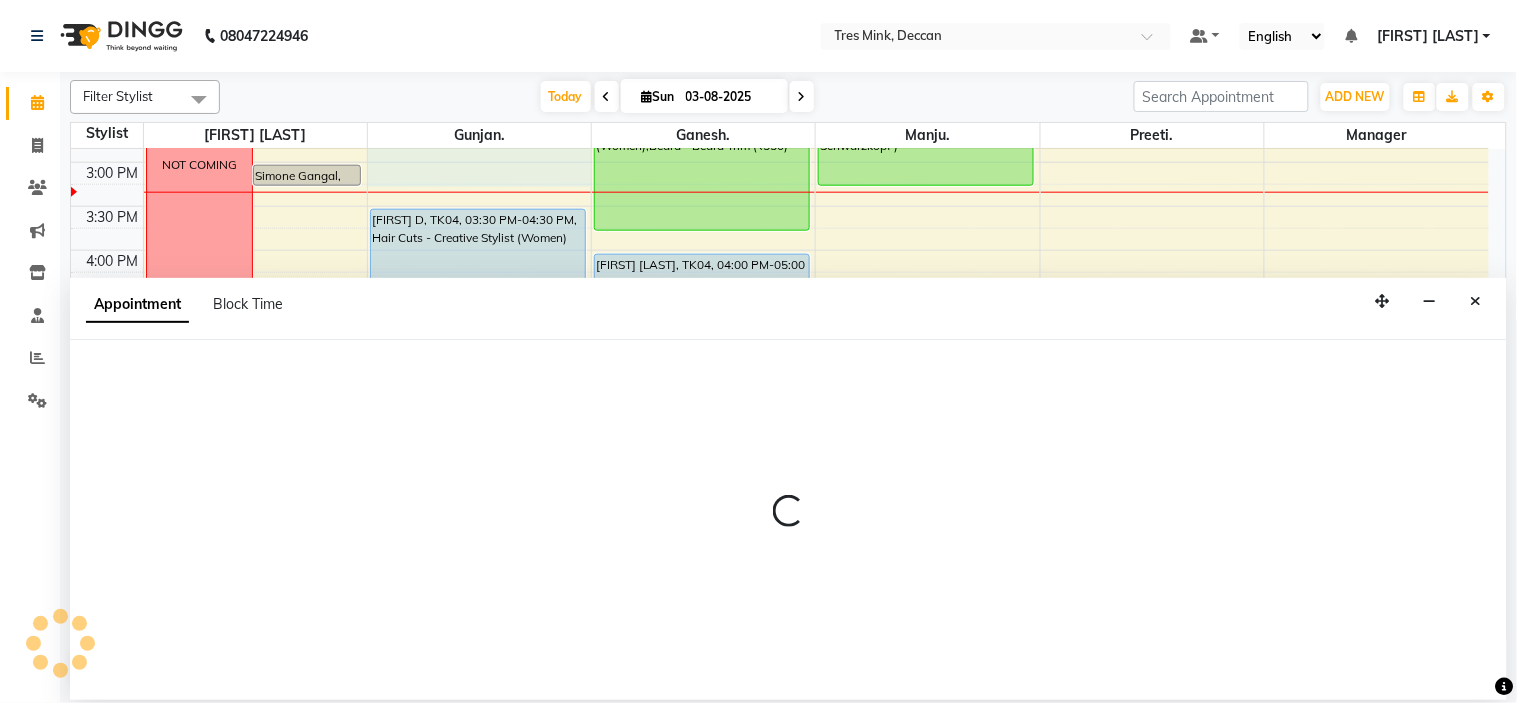 select on "59499" 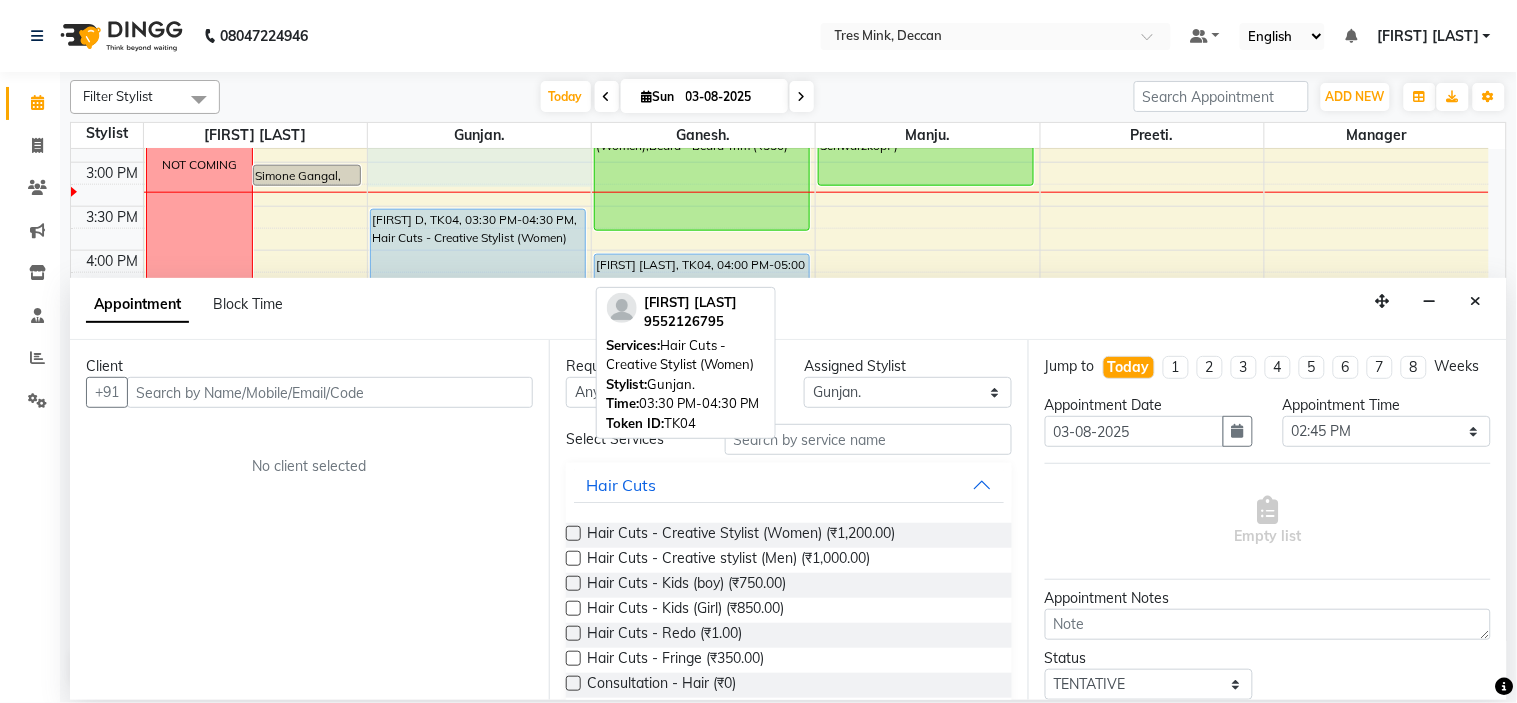 click on "[FIRST] D, TK04, 03:30 PM-04:30 PM, Hair Cuts - Creative Stylist (Women)" at bounding box center [478, 253] 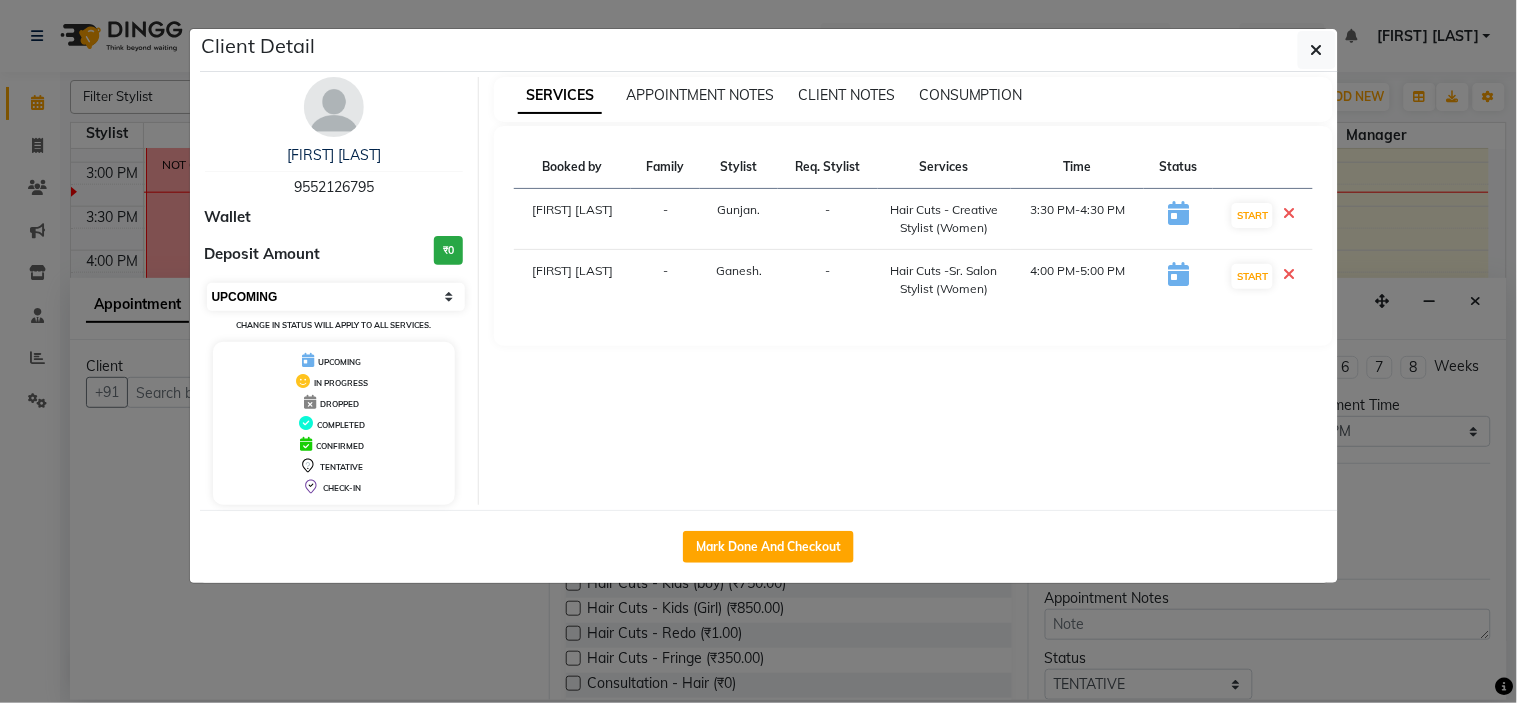 click on "Select IN SERVICE CONFIRMED TENTATIVE CHECK IN MARK DONE DROPPED UPCOMING" at bounding box center [336, 297] 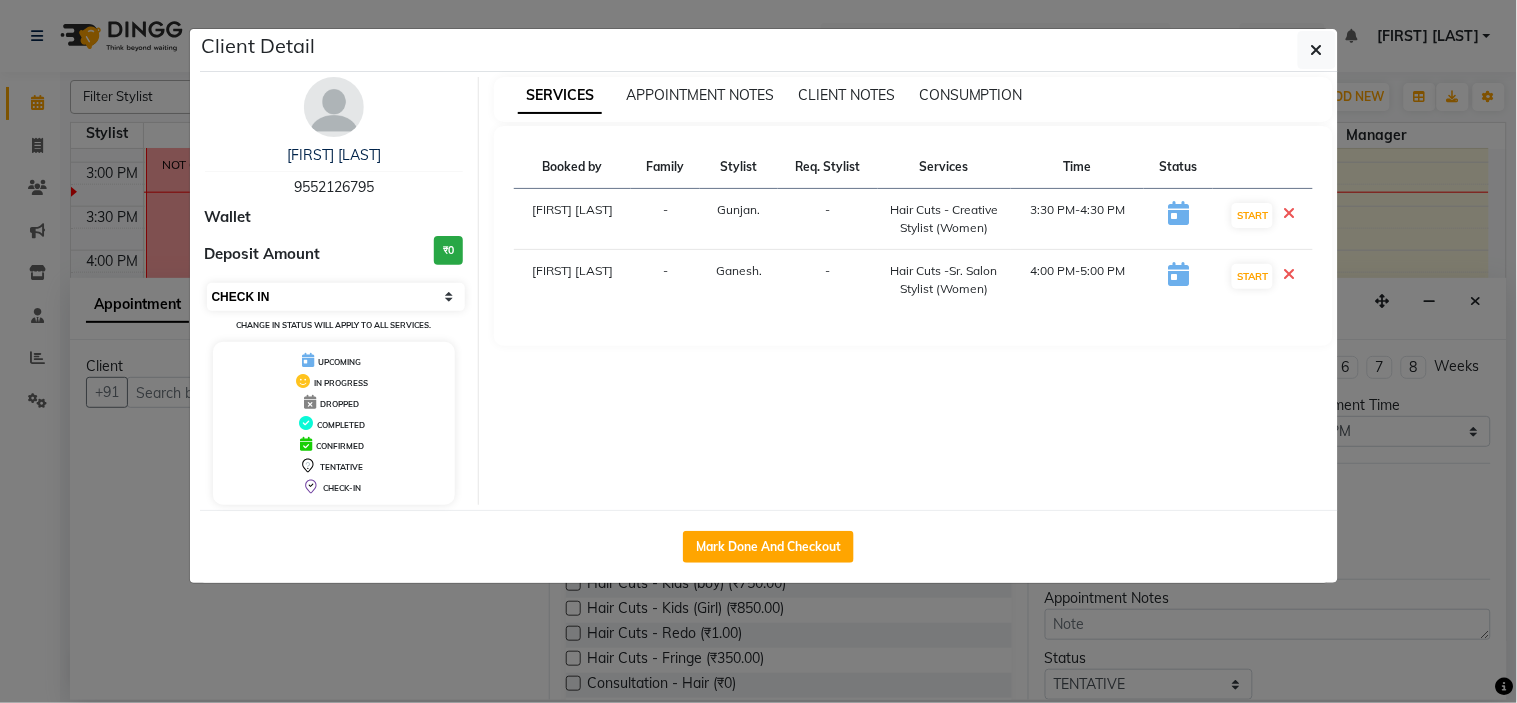 click on "Select IN SERVICE CONFIRMED TENTATIVE CHECK IN MARK DONE DROPPED UPCOMING" at bounding box center [336, 297] 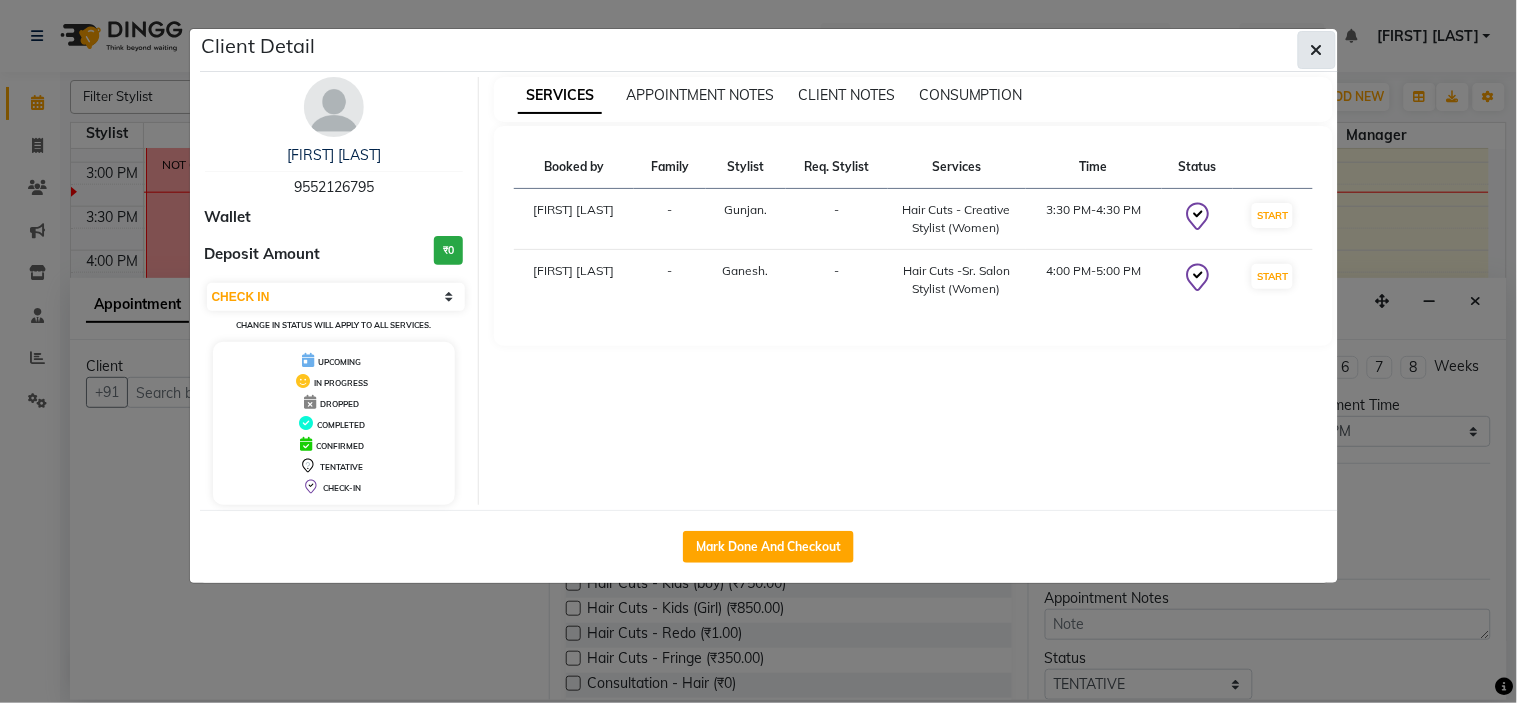 click 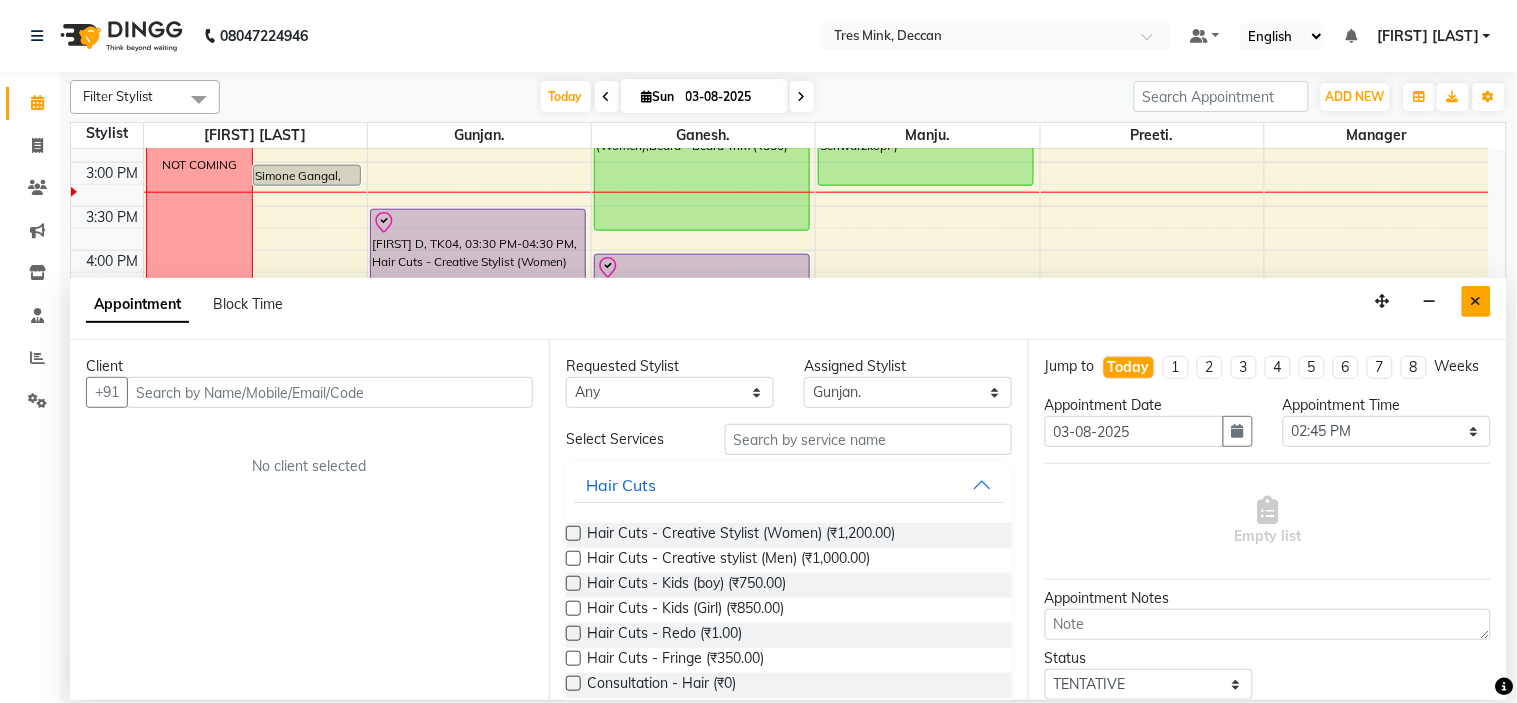 click at bounding box center [1476, 301] 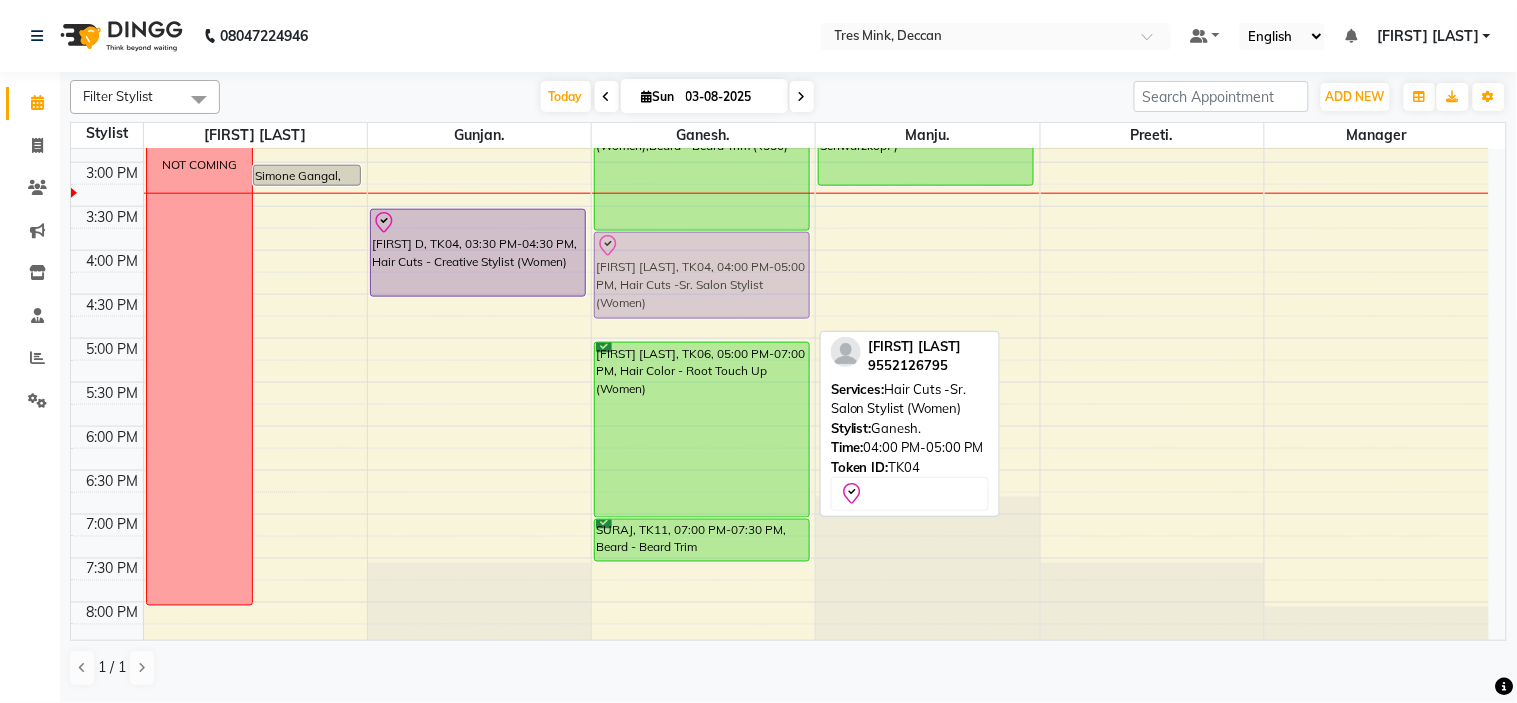 drag, startPoint x: 631, startPoint y: 270, endPoint x: 631, endPoint y: 247, distance: 23 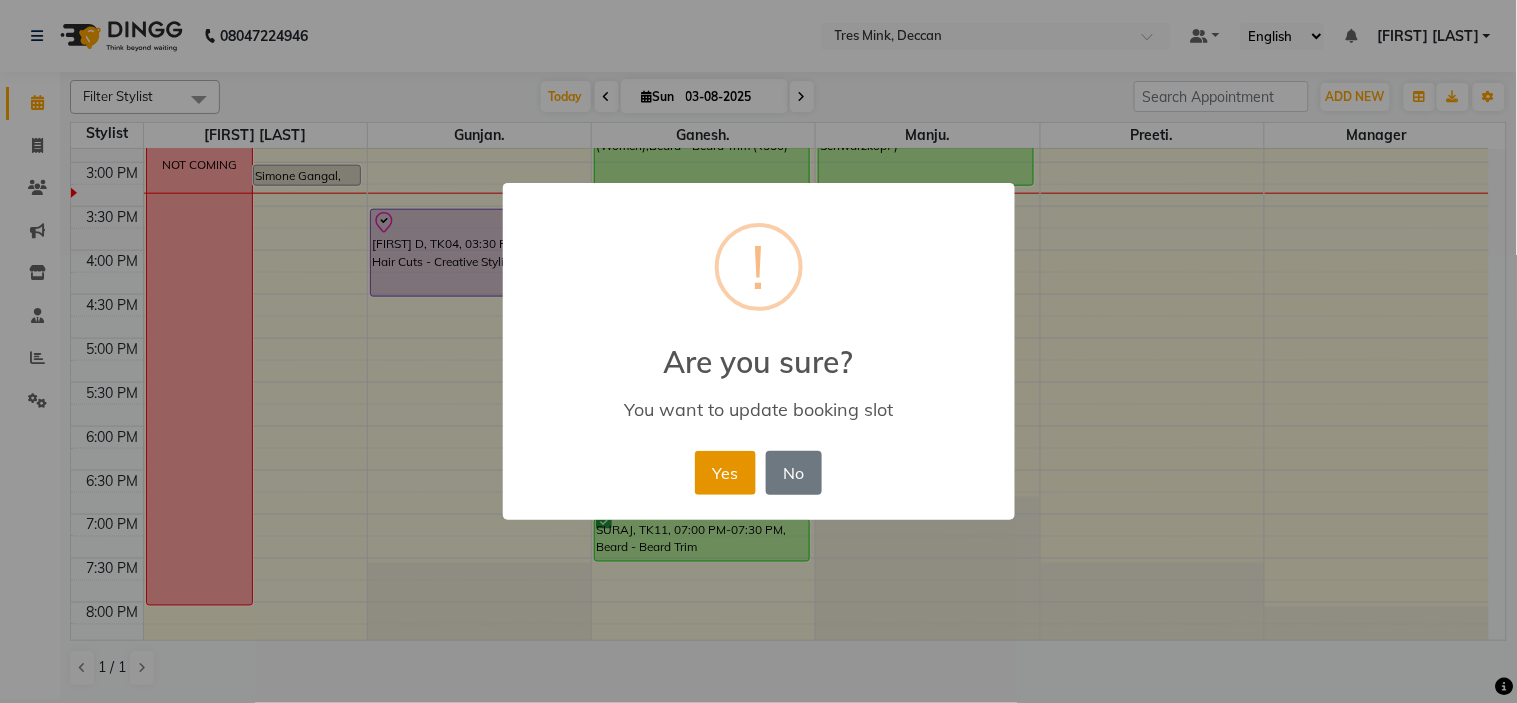 click on "Yes" at bounding box center [725, 473] 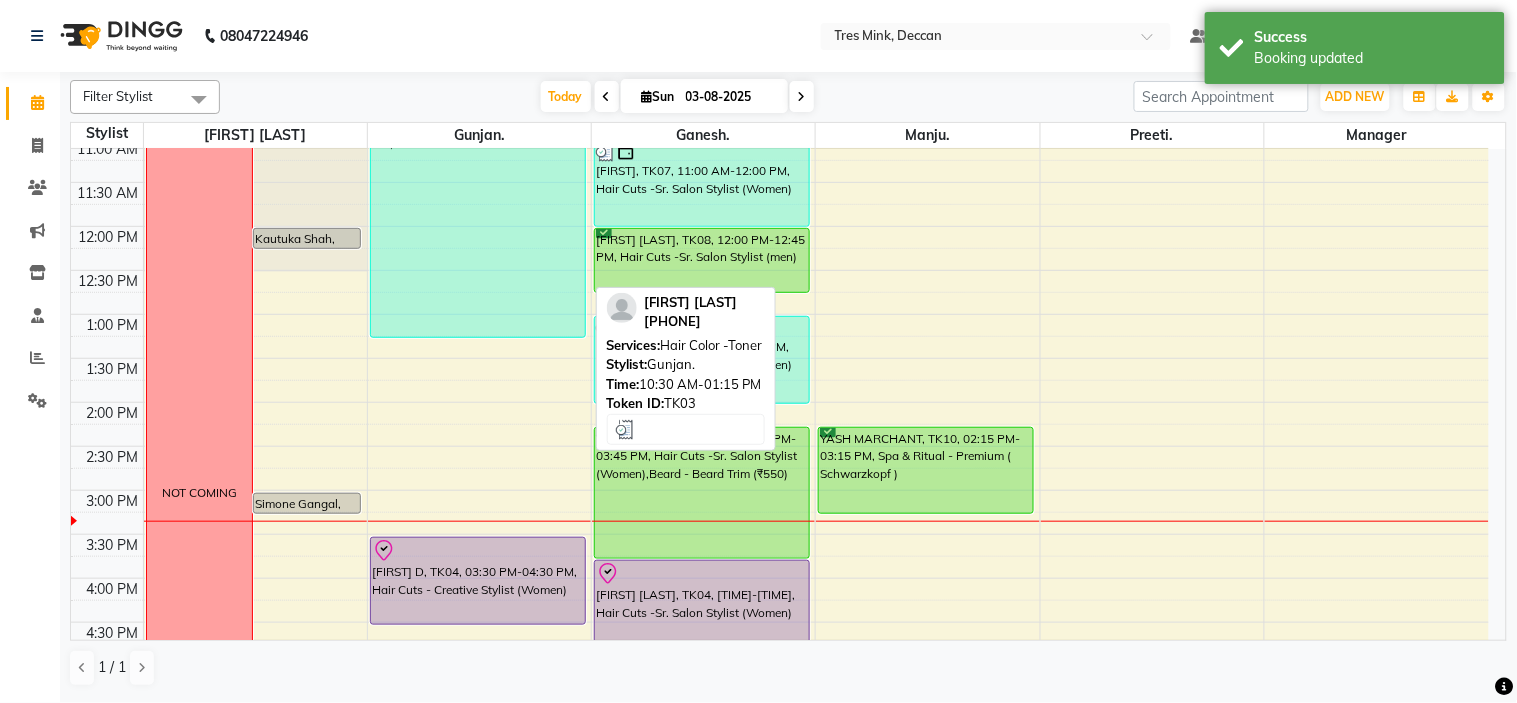 scroll, scrollTop: 268, scrollLeft: 0, axis: vertical 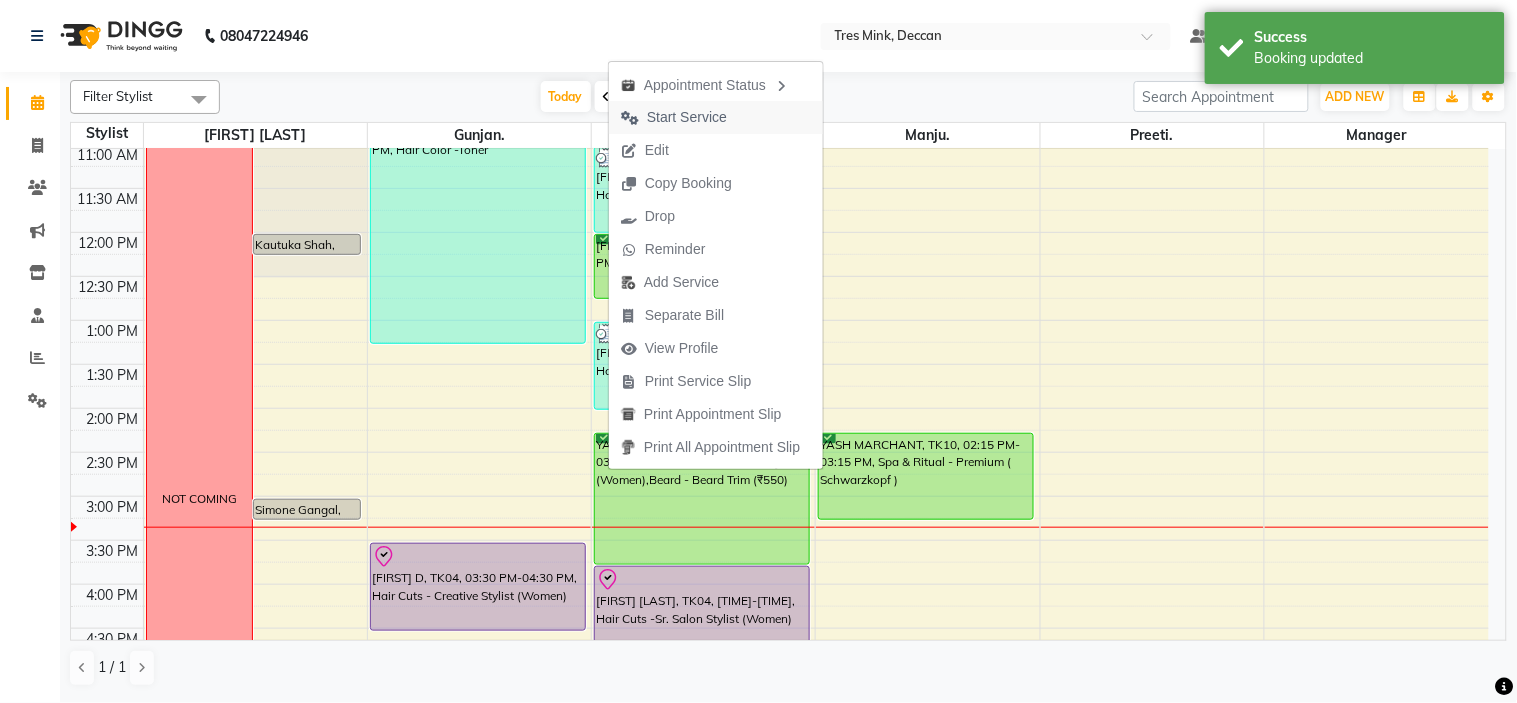 click on "Start Service" at bounding box center [687, 117] 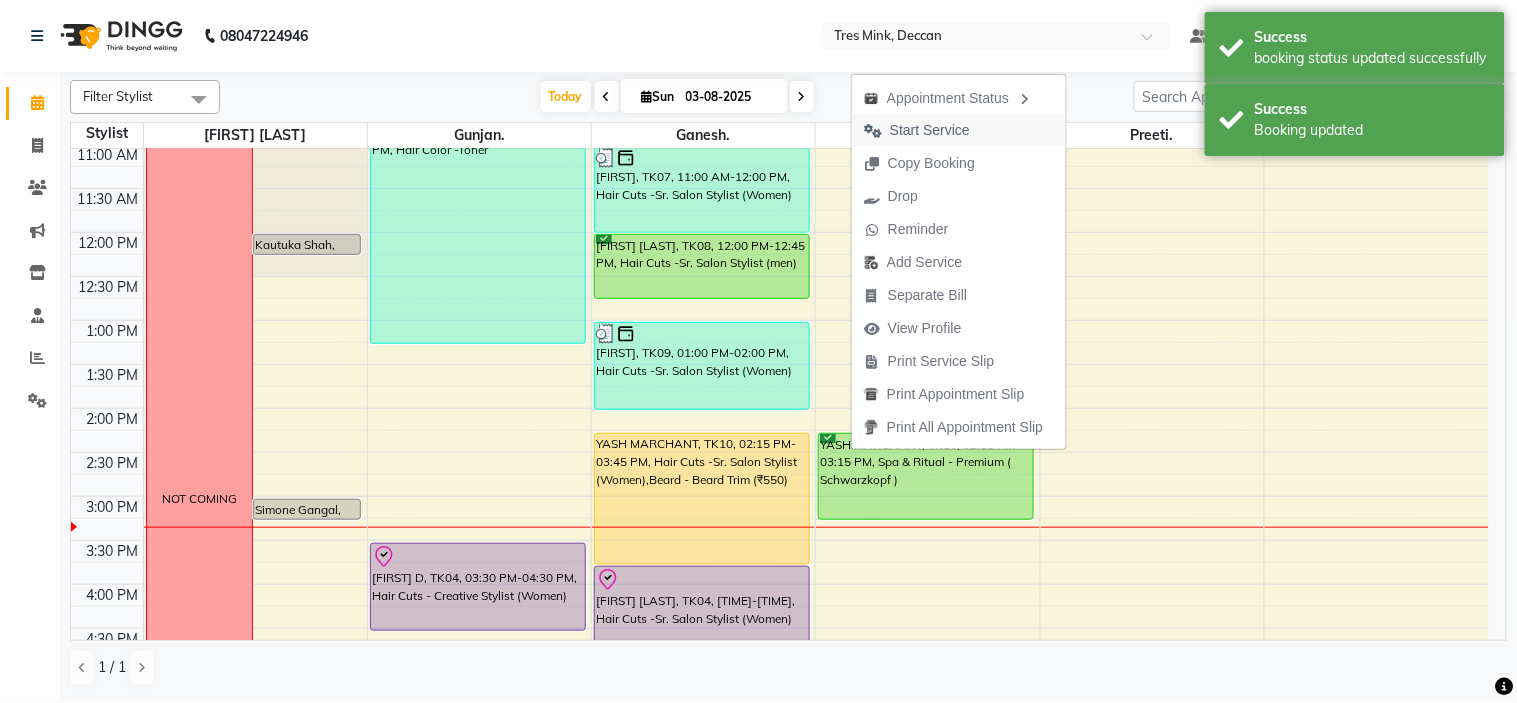 click on "Start Service" at bounding box center (930, 130) 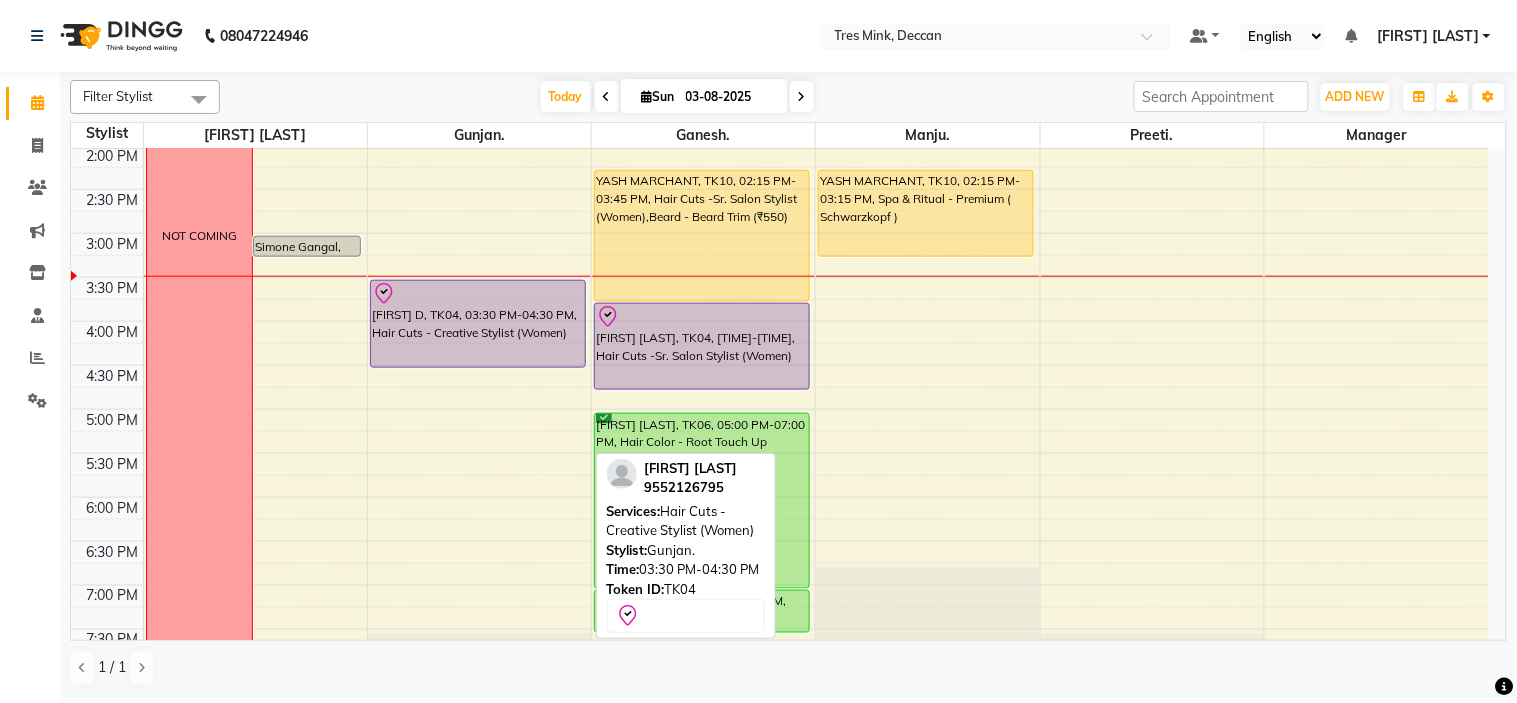 scroll, scrollTop: 656, scrollLeft: 0, axis: vertical 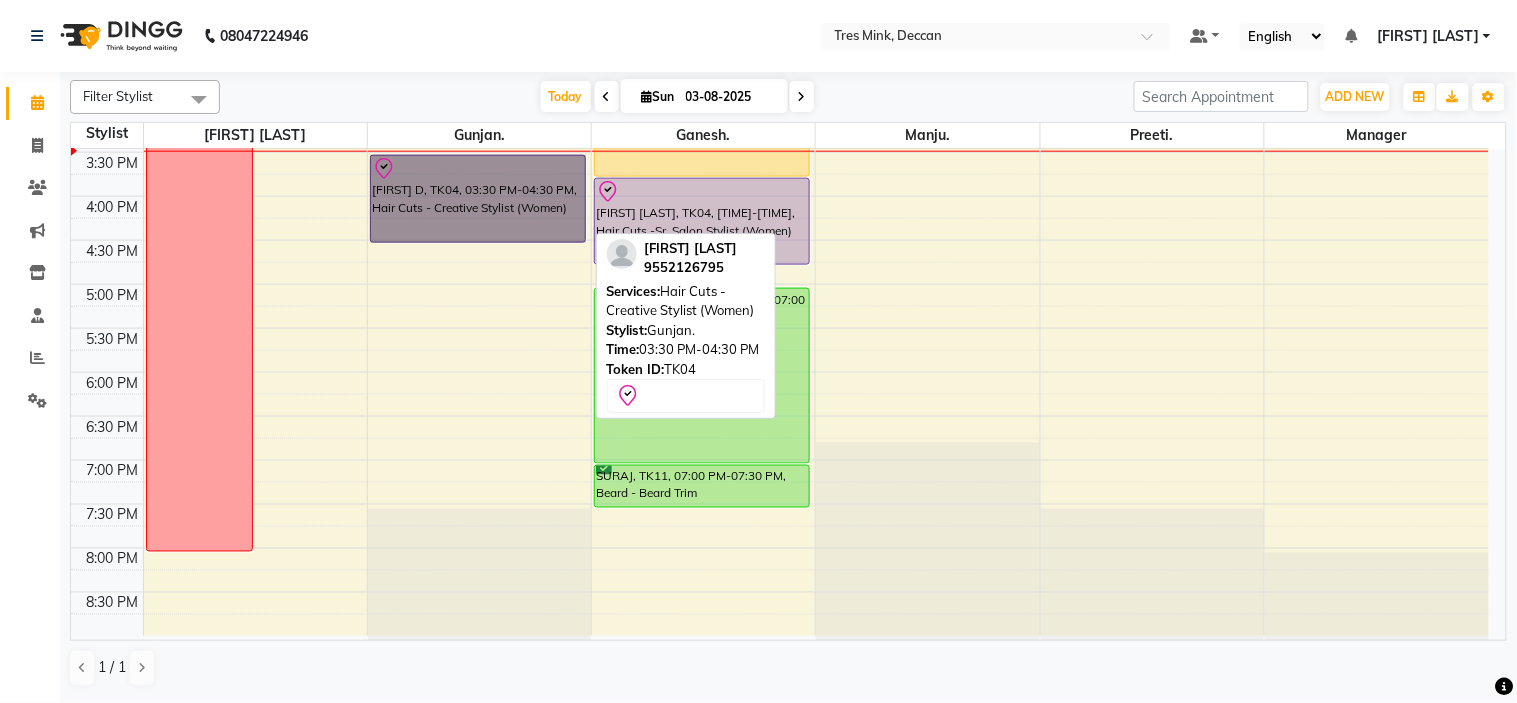 drag, startPoint x: 453, startPoint y: 157, endPoint x: 438, endPoint y: 186, distance: 32.649654 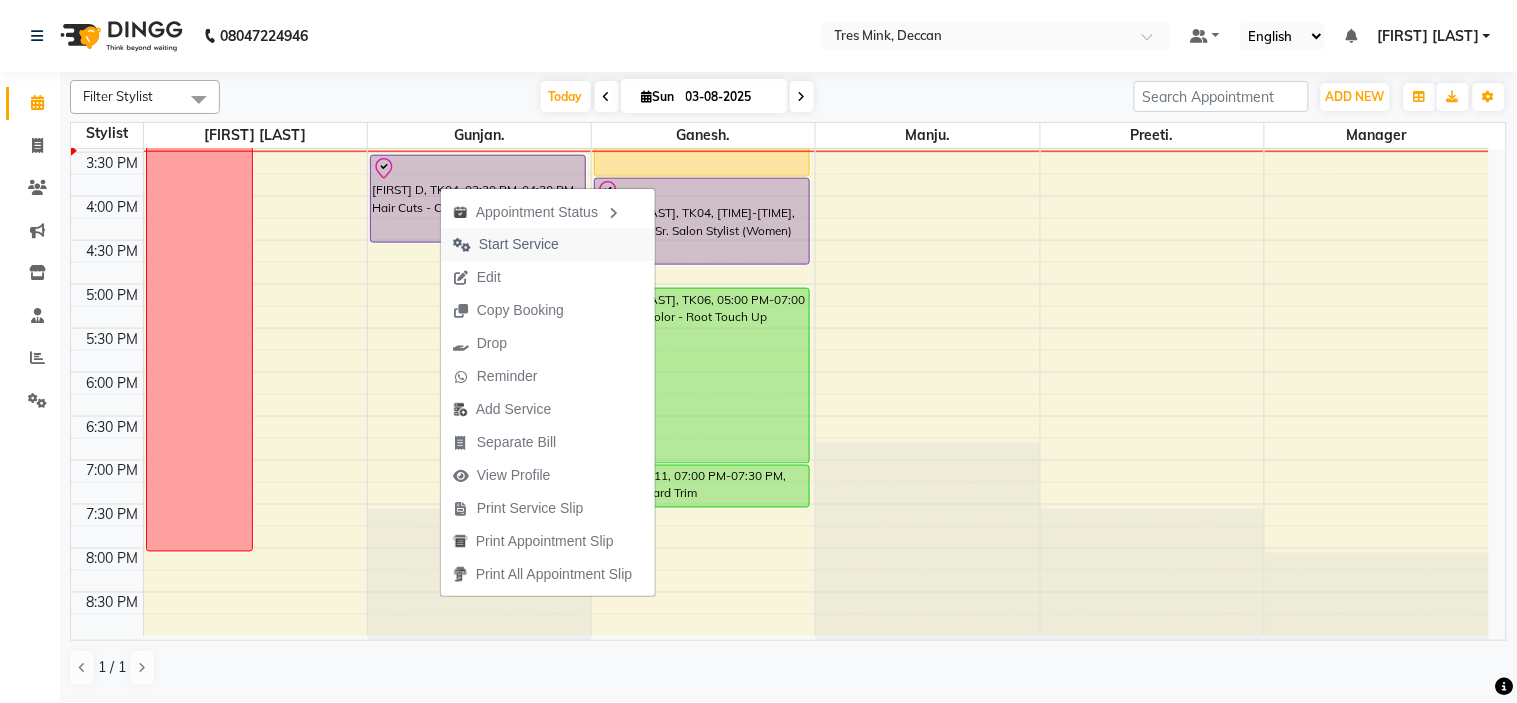 click on "Start Service" at bounding box center (519, 244) 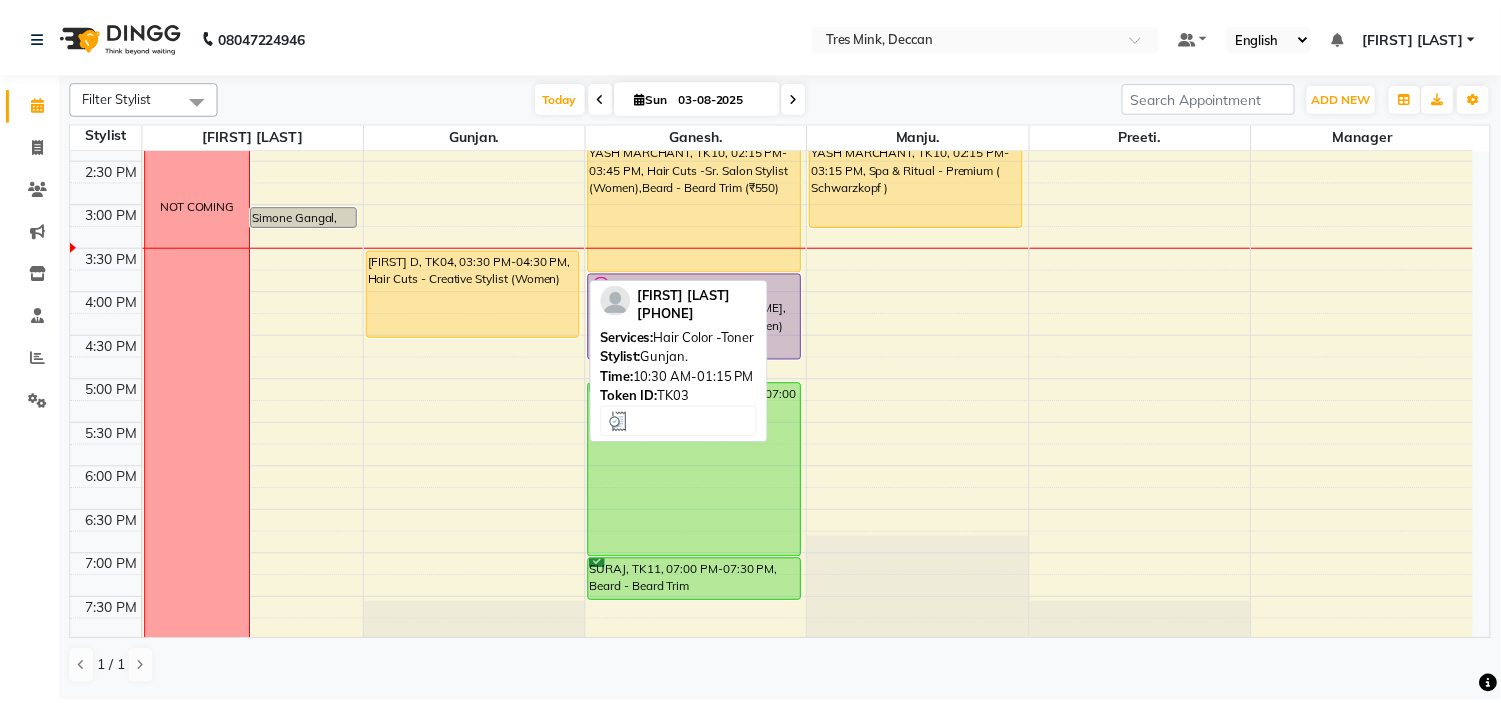 scroll, scrollTop: 656, scrollLeft: 0, axis: vertical 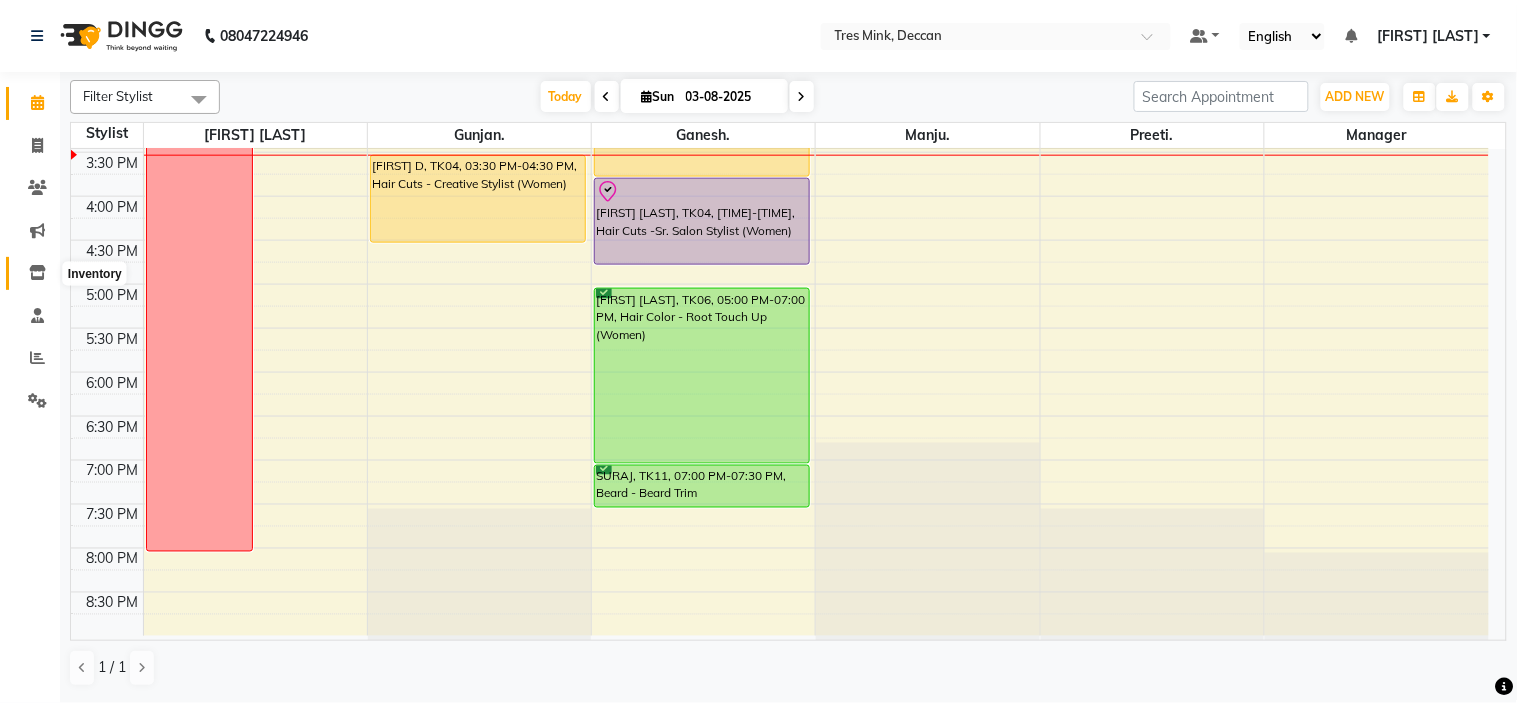 click 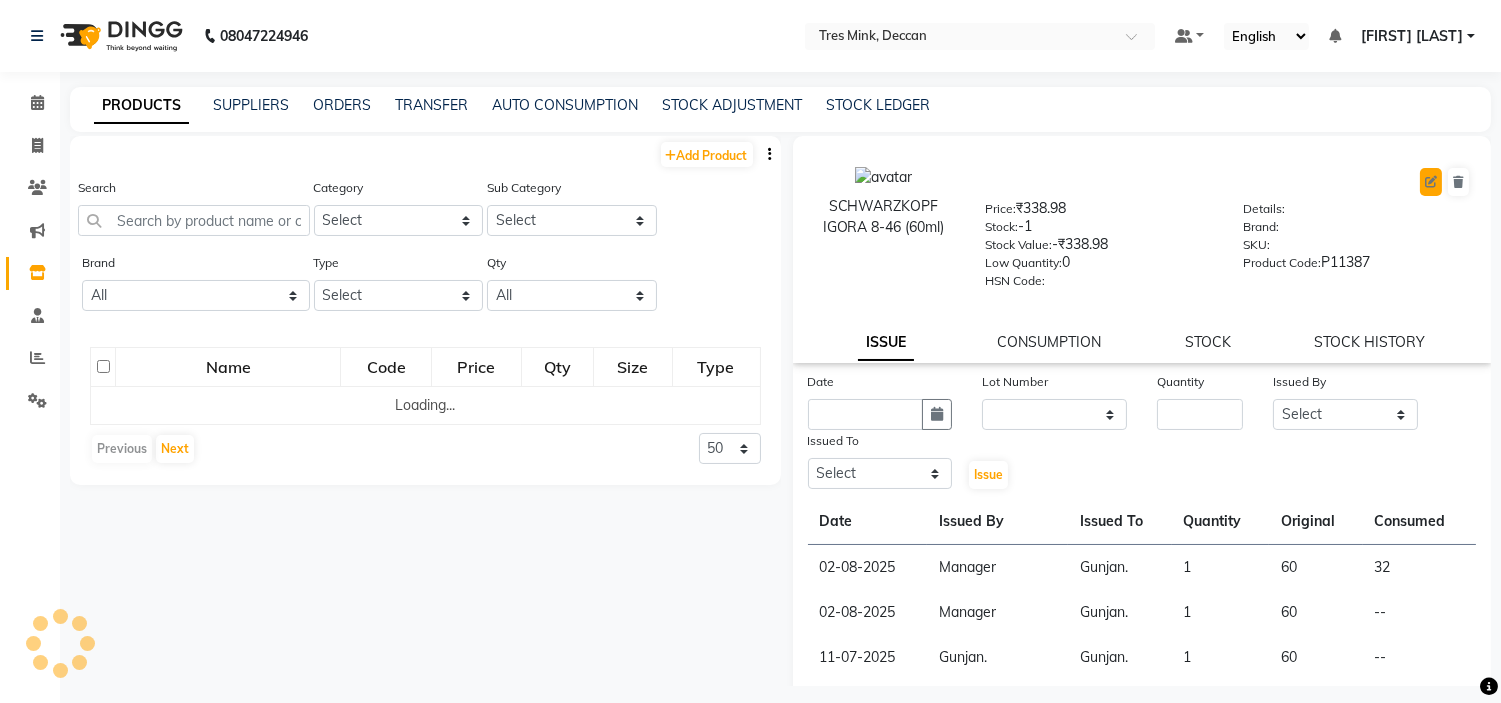 click 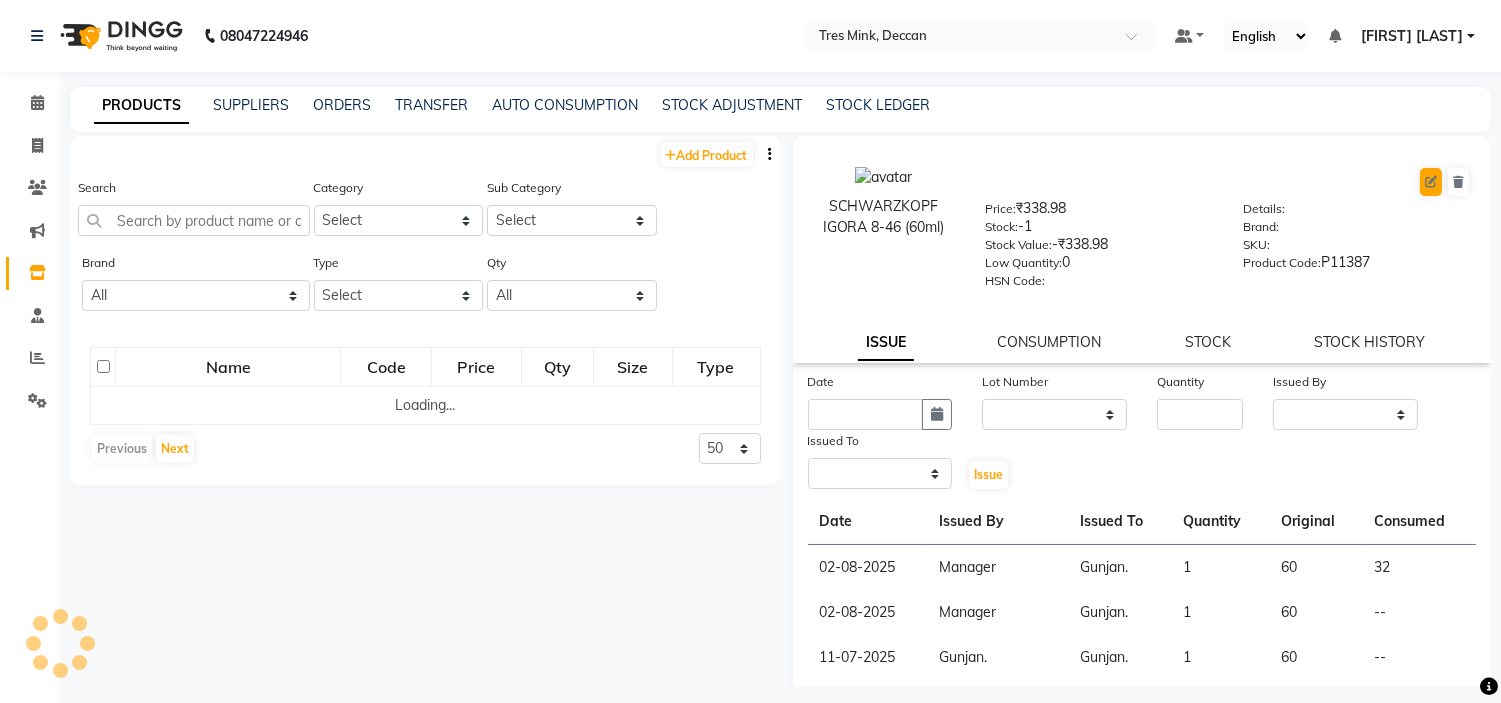select on "B" 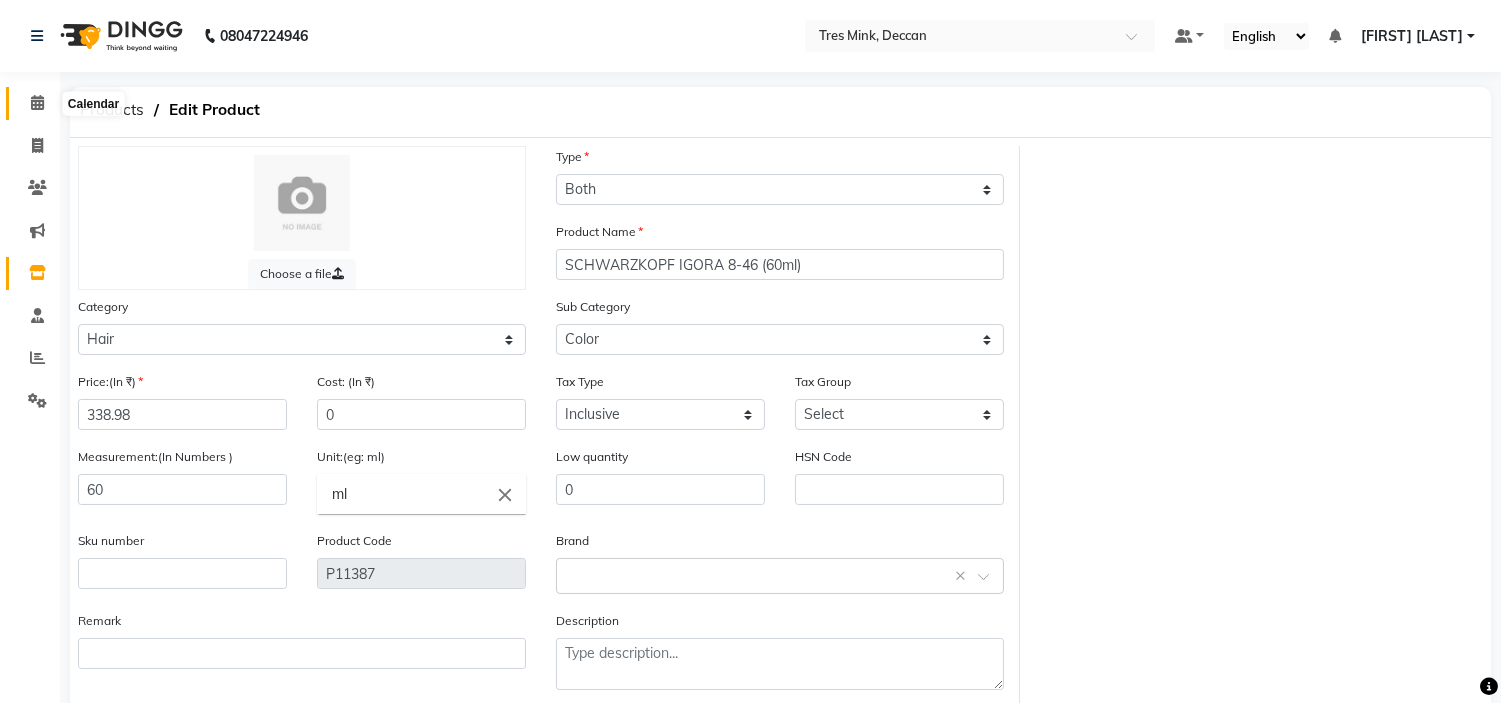 click 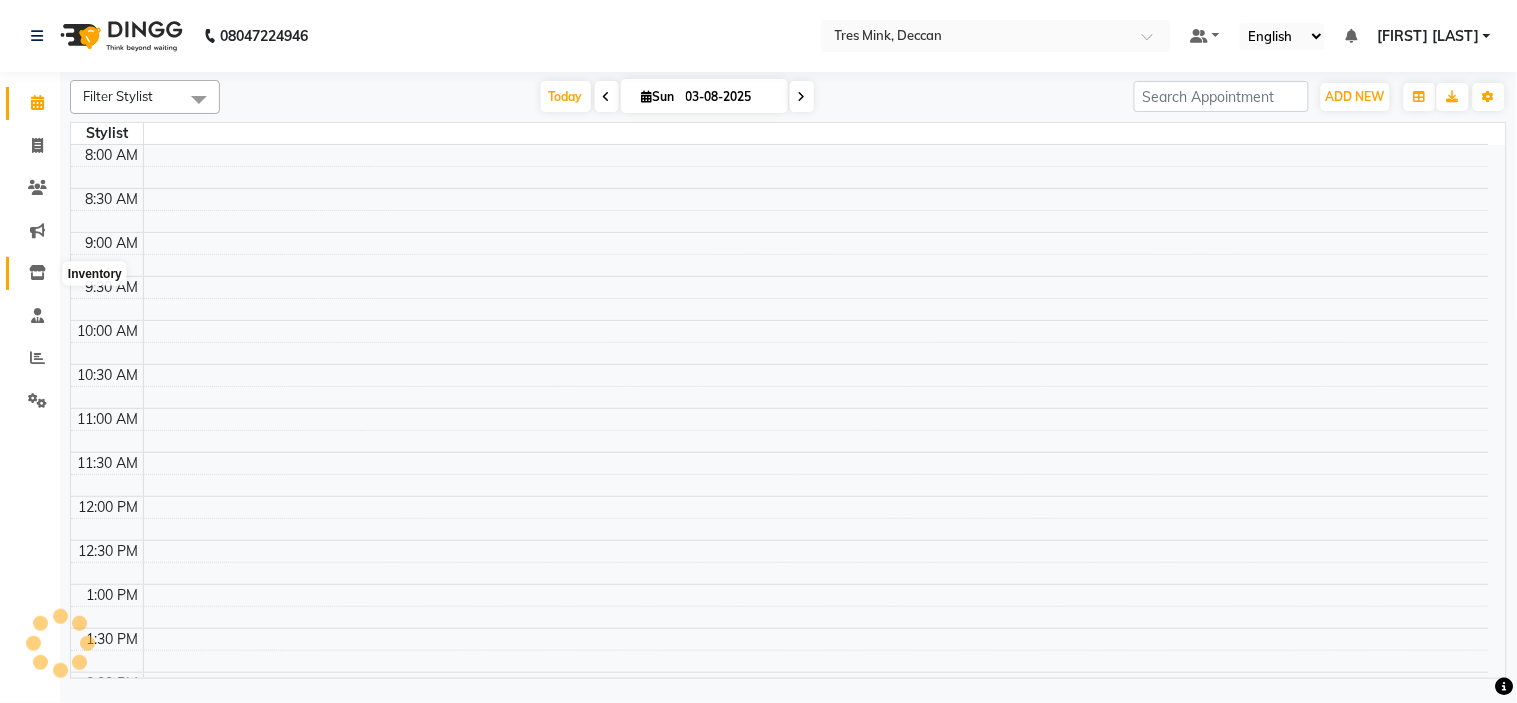 click 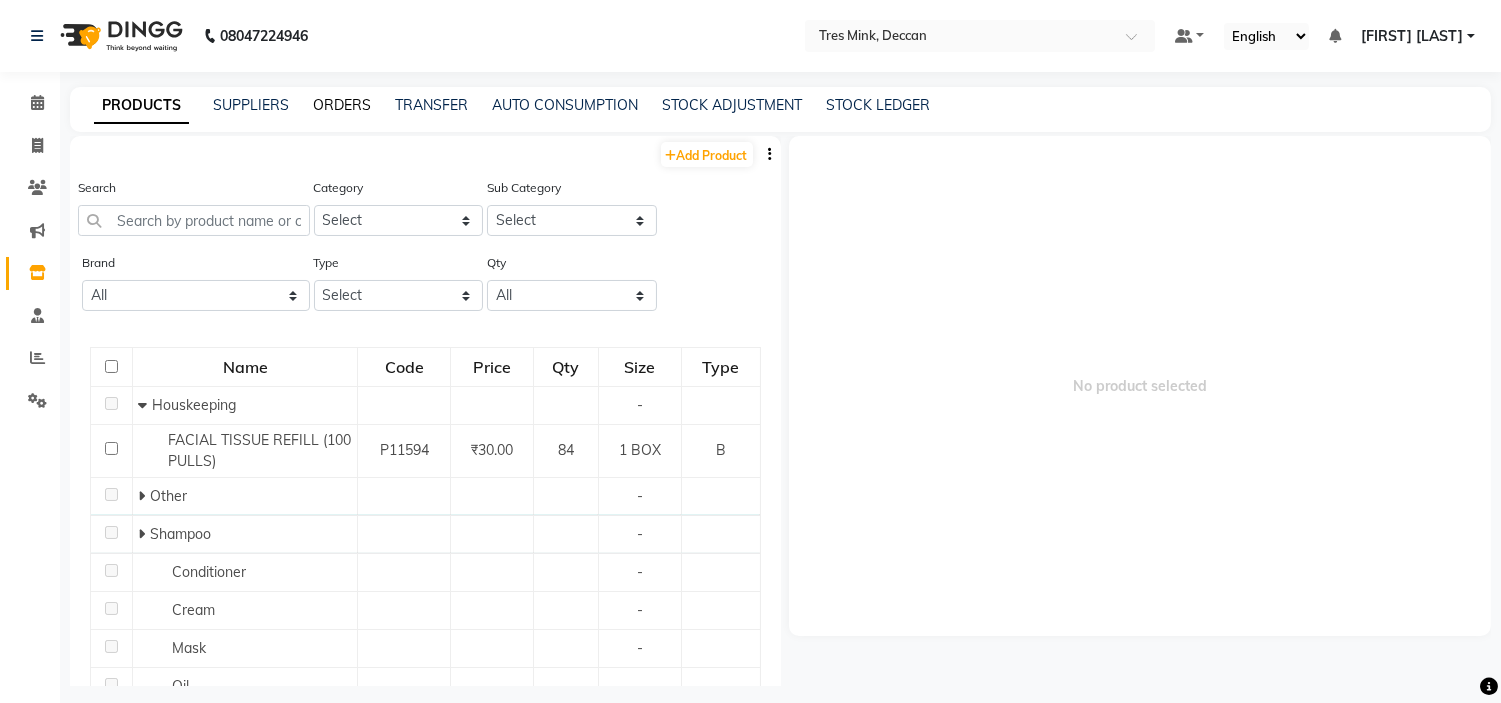 click on "ORDERS" 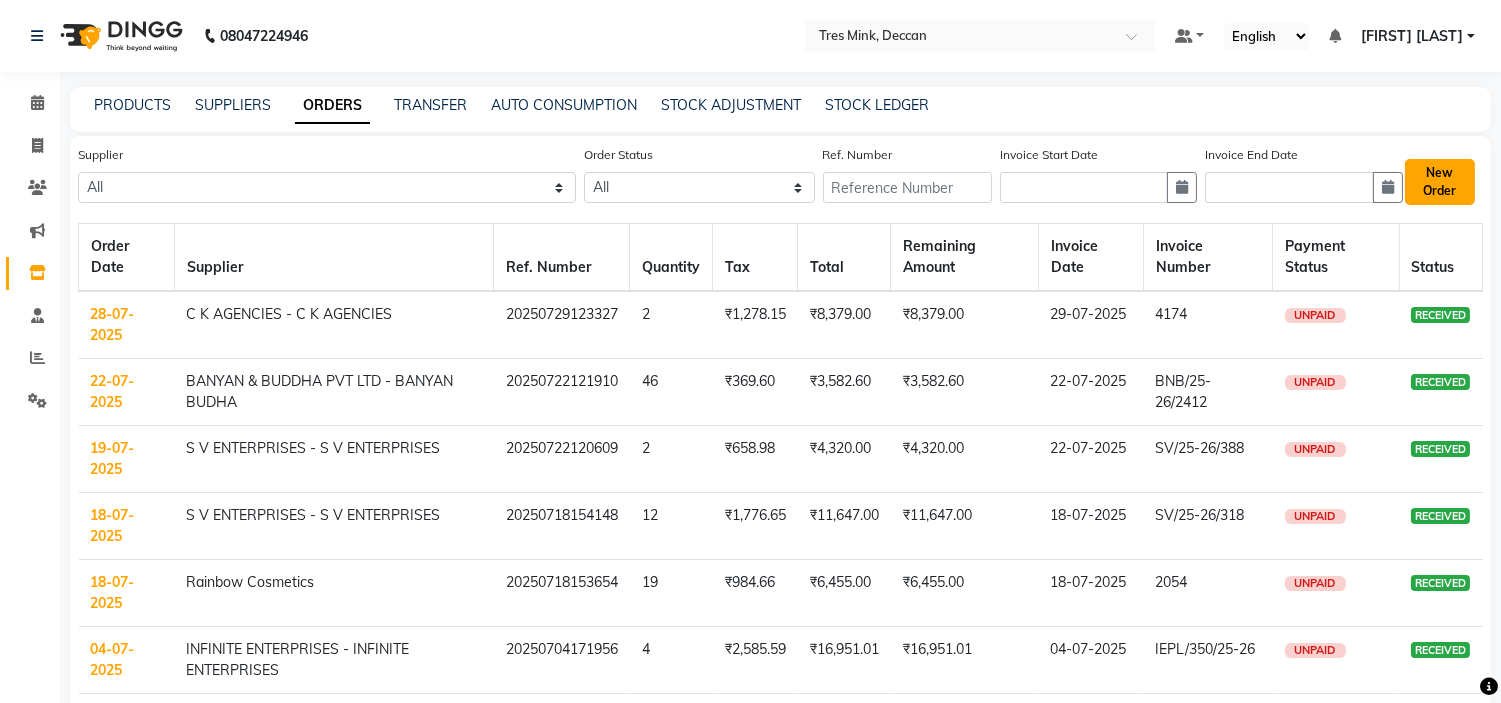 click on "New Order" 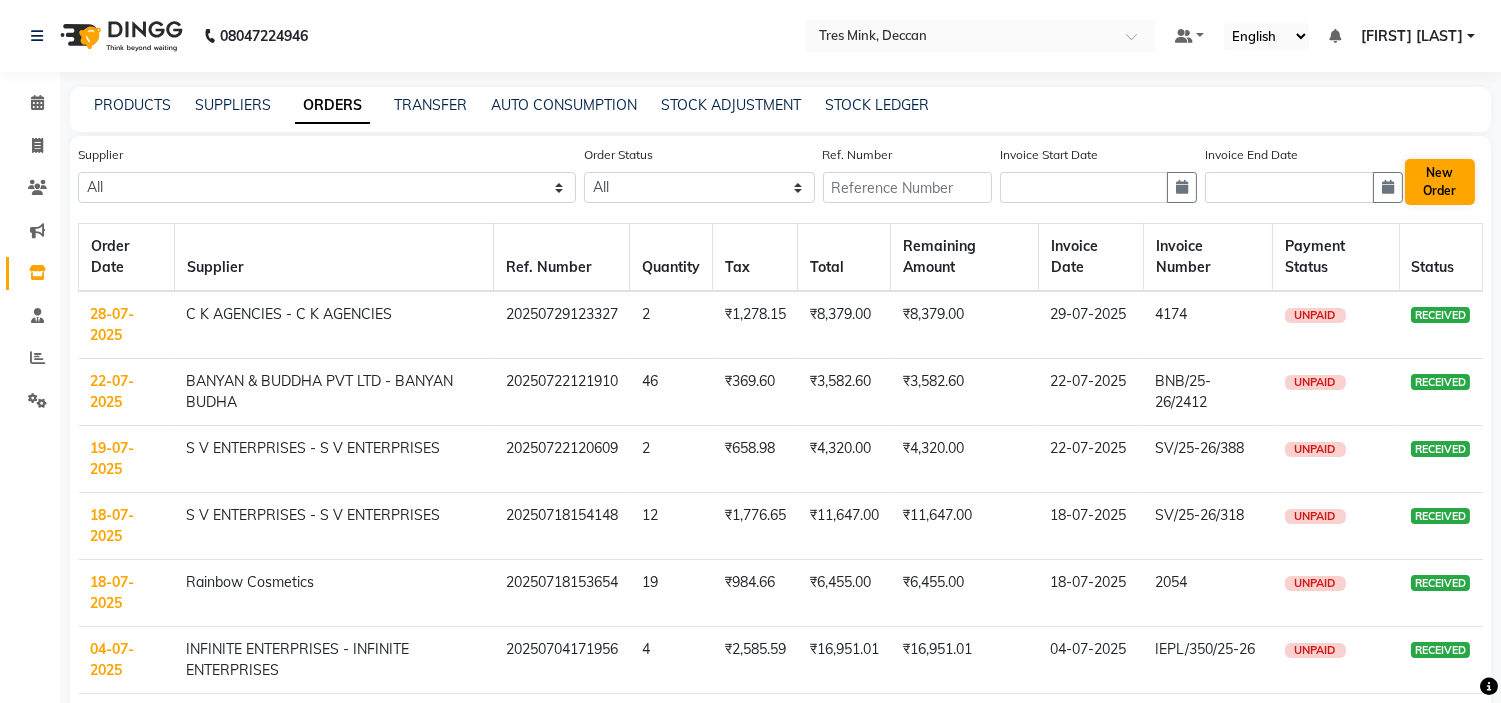 select on "true" 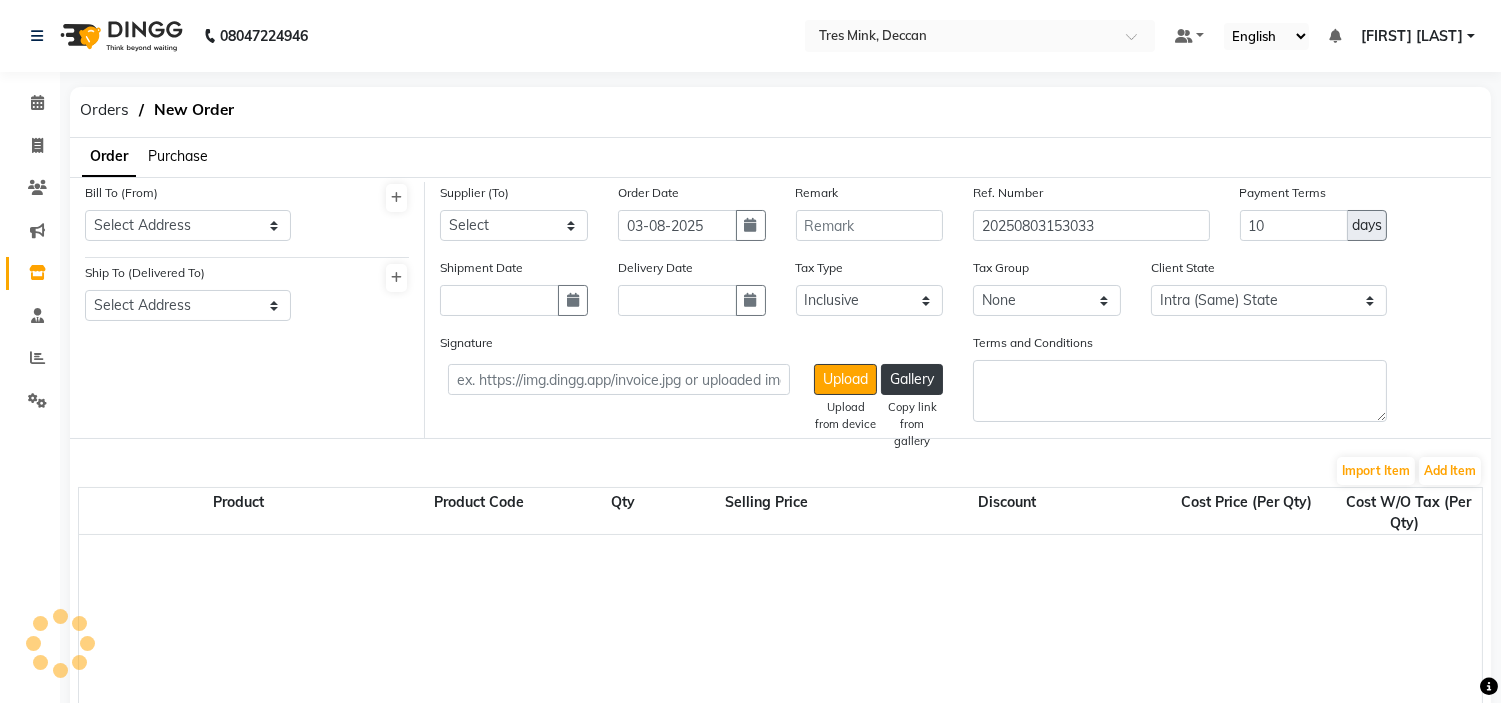 select on "3122" 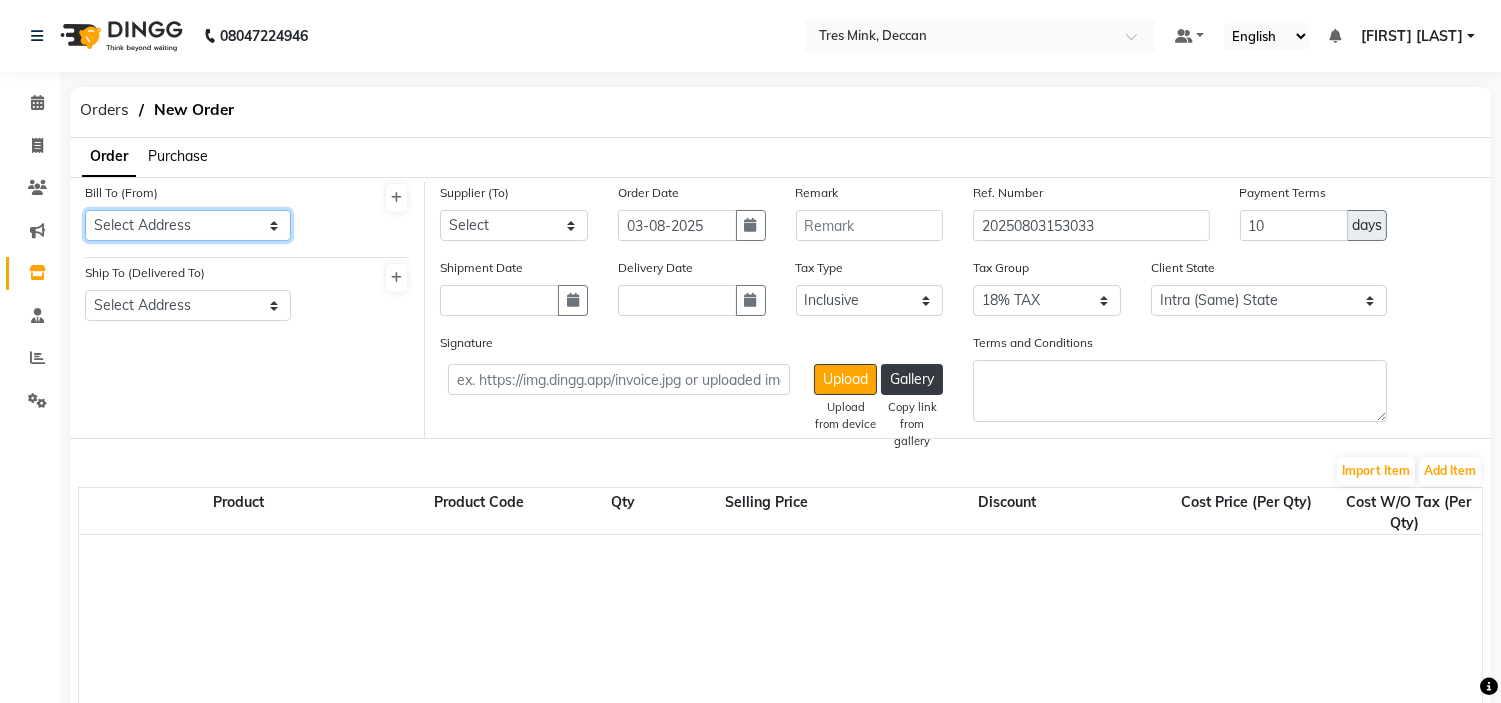 click on "Select Address PRABHAT ROAD" 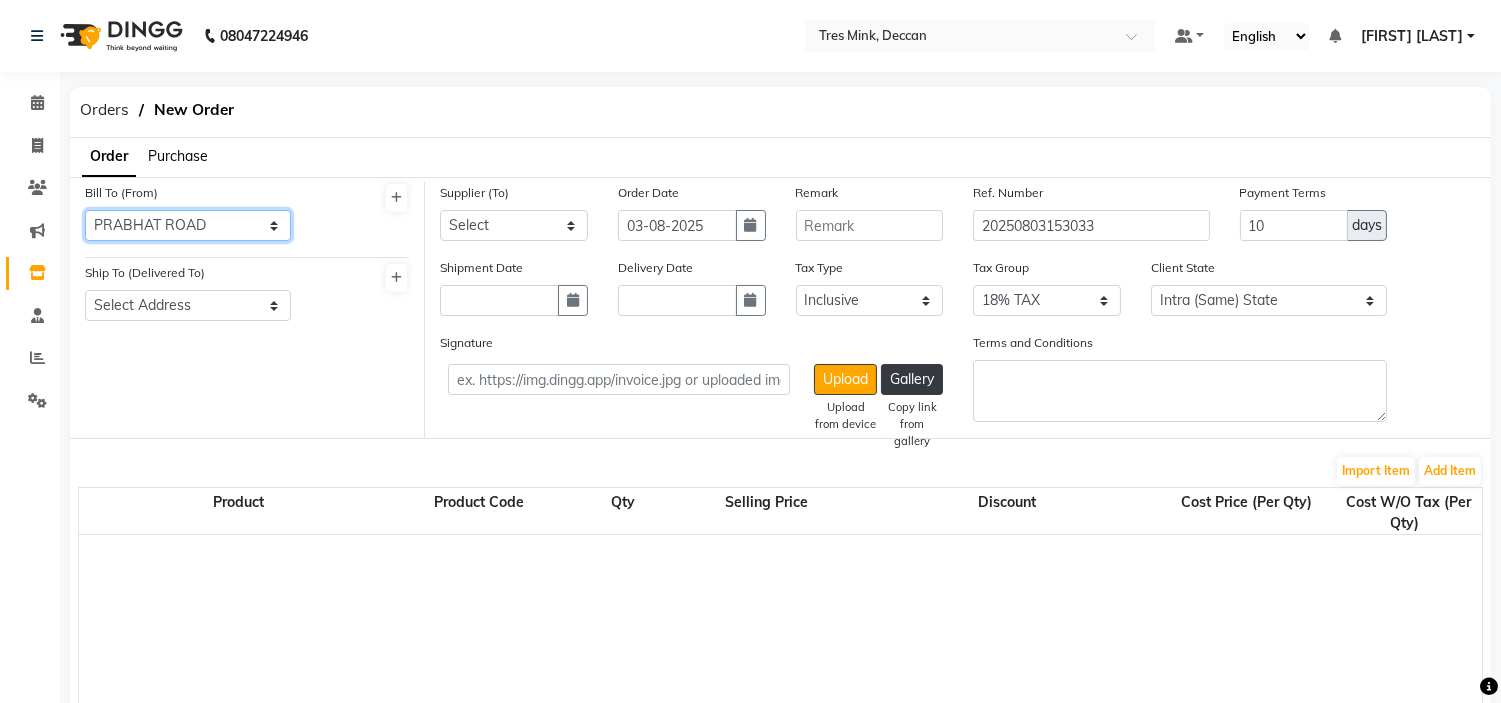 click on "Select Address PRABHAT ROAD" 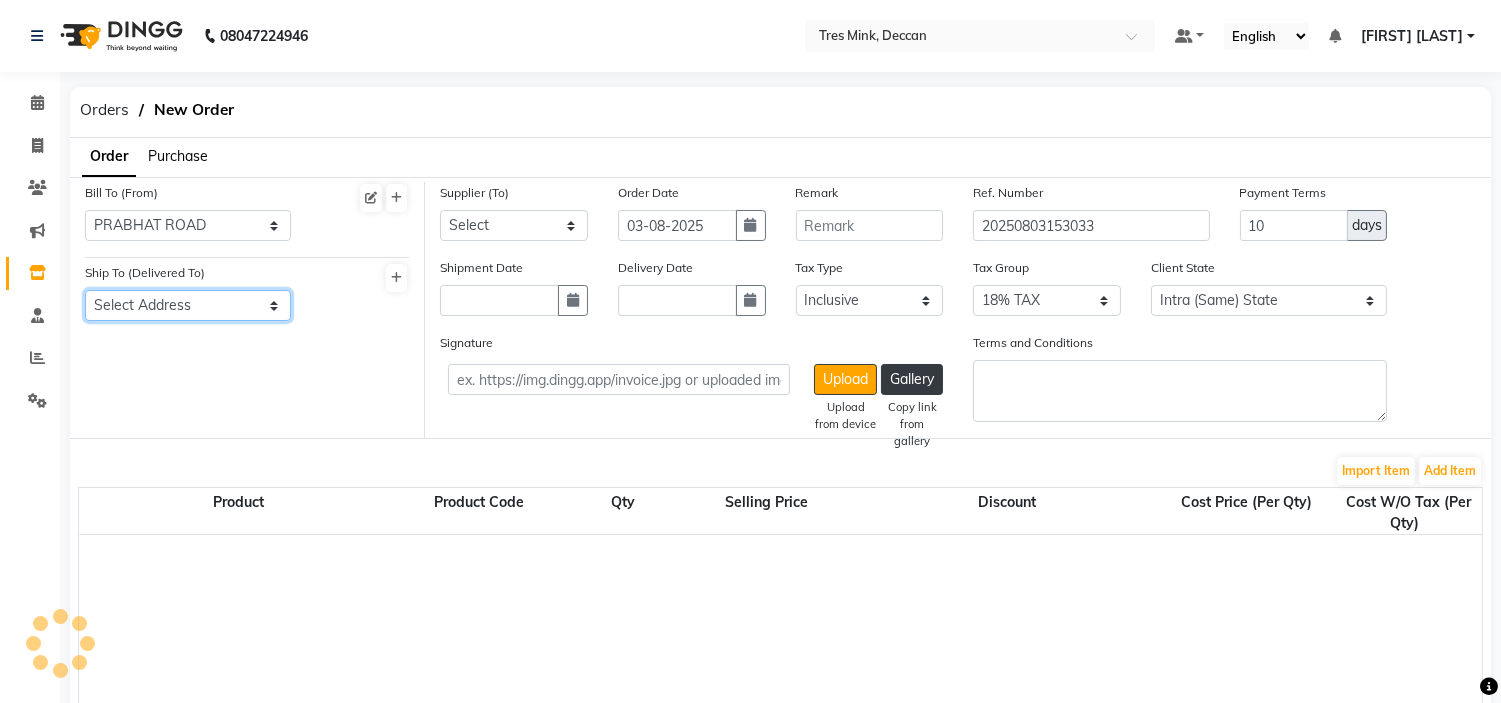 click on "Select Address PRABHAT ROAD" 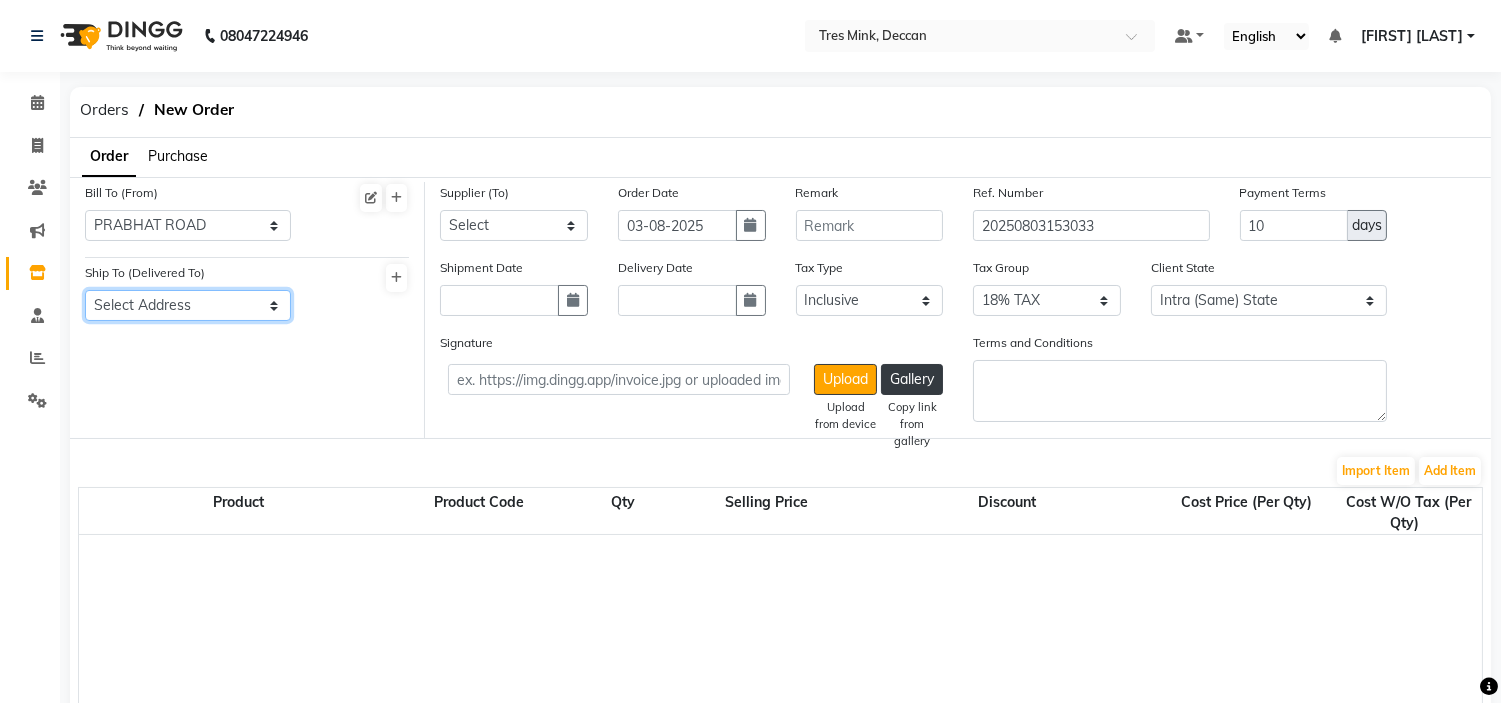 select on "1138" 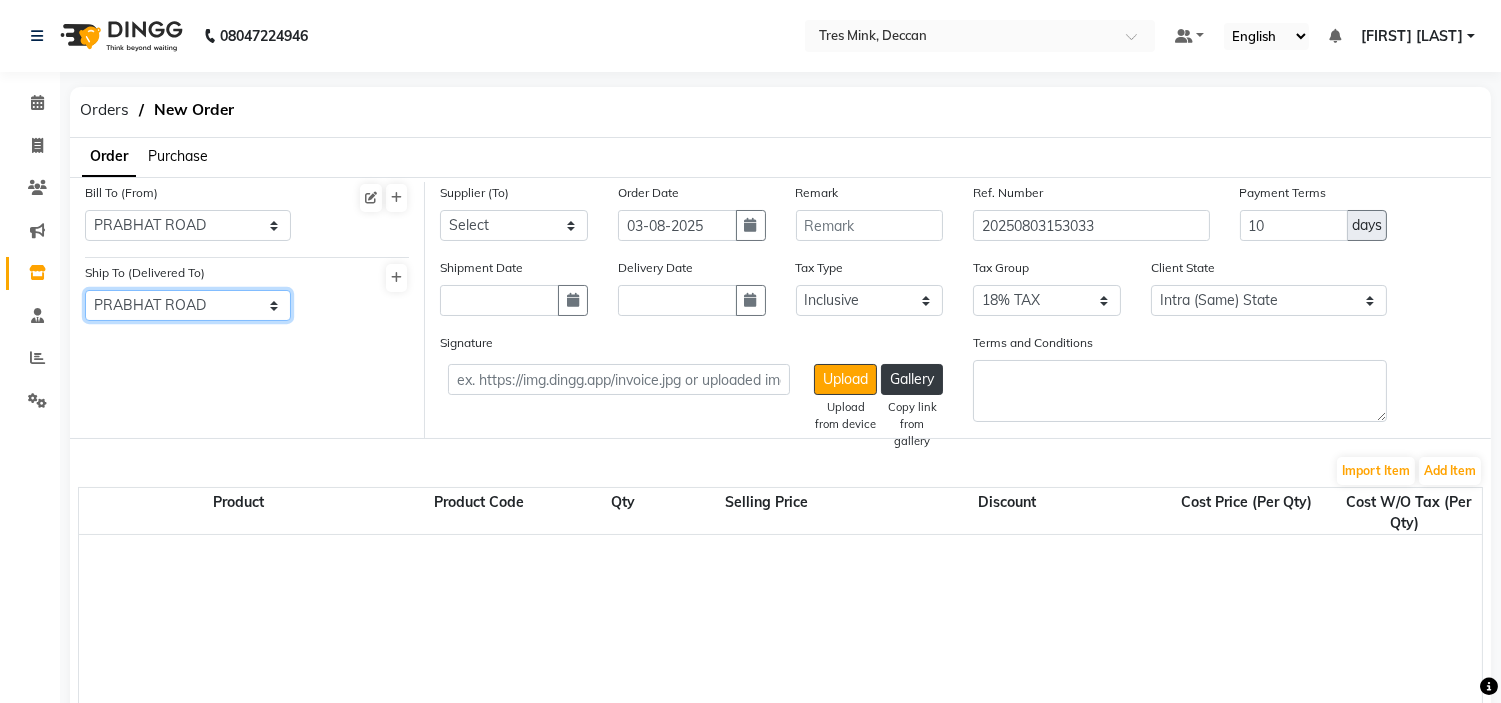 click on "Select Address PRABHAT ROAD" 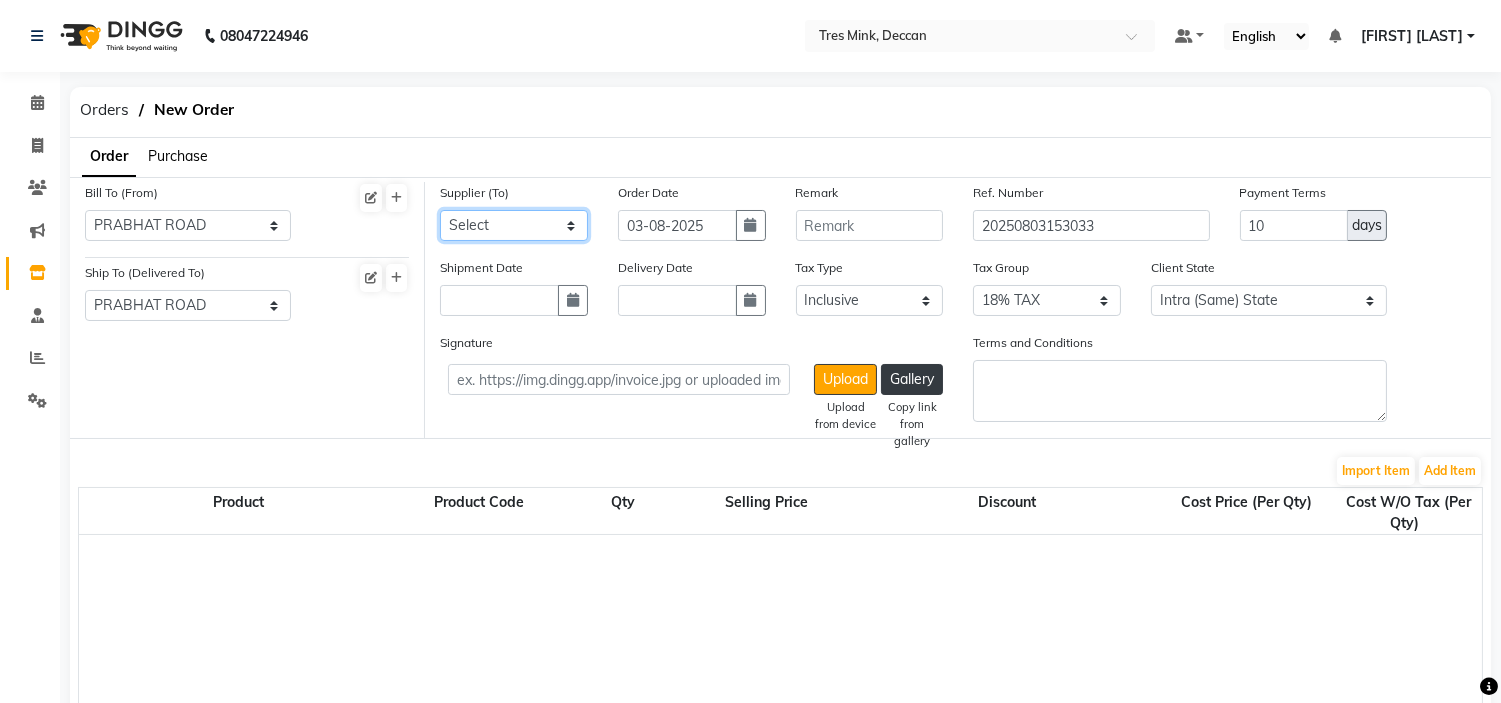 click on "Select CRESCENT ROOTS - CRESCENT ROOTS S V ENTERPRISES - S V ENTERPRISES C K AGENCIES - C K AGENCIES Rainbow Cosmetics INFINITE ENTERPRISES - INFINITE ENTERPRISES siddhashila - [FIRST] [LAST] - siddhashila sidhashila- [FIRST] [LAST] - sidhashila SAMRUDDHI ENTERPRISES - JITU AGRAWAL PRAVINKUMAR & BROTHERS PRIVATE LIMITED - PRAVINKUMAR BANYAN & BUDDHA PVT LTD - BANYAN BUDHA TULSI RETAIL - TULSI BOSCCO FURNISHING PVT. LTD. - BOSCCO FURNISHING VARIETY COSMETICS LLP - VARIETY BEAUTY PALACE - BEAUTY PALACE VIREN ENTERPRISES - VIREN ENTERPRISES ROHIT ENTERPRISES - ROHIT ENTERPRISES" 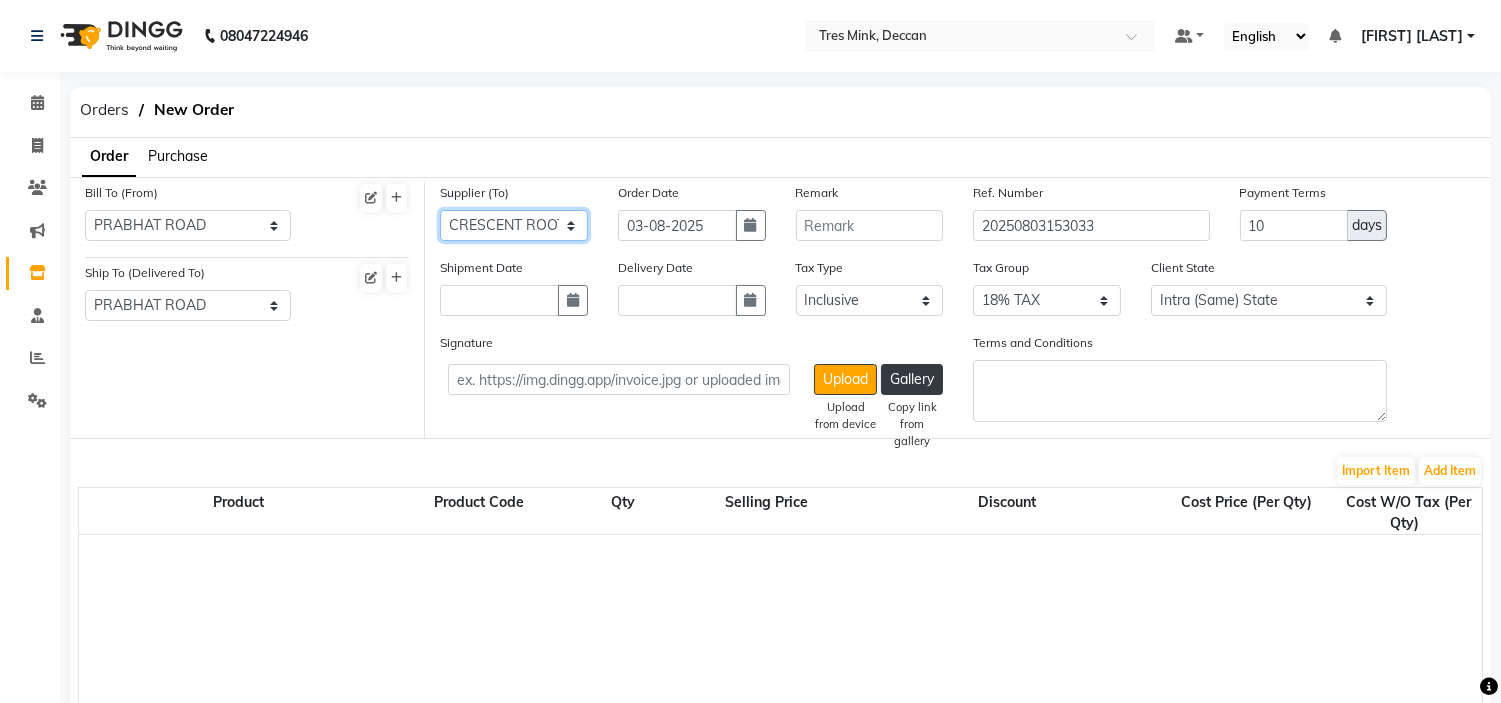 click on "Select CRESCENT ROOTS - CRESCENT ROOTS S V ENTERPRISES - S V ENTERPRISES C K AGENCIES - C K AGENCIES Rainbow Cosmetics INFINITE ENTERPRISES - INFINITE ENTERPRISES siddhashila - [FIRST] [LAST] - siddhashila sidhashila- [FIRST] [LAST] - sidhashila SAMRUDDHI ENTERPRISES - JITU AGRAWAL PRAVINKUMAR & BROTHERS PRIVATE LIMITED - PRAVINKUMAR BANYAN & BUDDHA PVT LTD - BANYAN BUDHA TULSI RETAIL - TULSI BOSCCO FURNISHING PVT. LTD. - BOSCCO FURNISHING VARIETY COSMETICS LLP - VARIETY BEAUTY PALACE - BEAUTY PALACE VIREN ENTERPRISES - VIREN ENTERPRISES ROHIT ENTERPRISES - ROHIT ENTERPRISES" 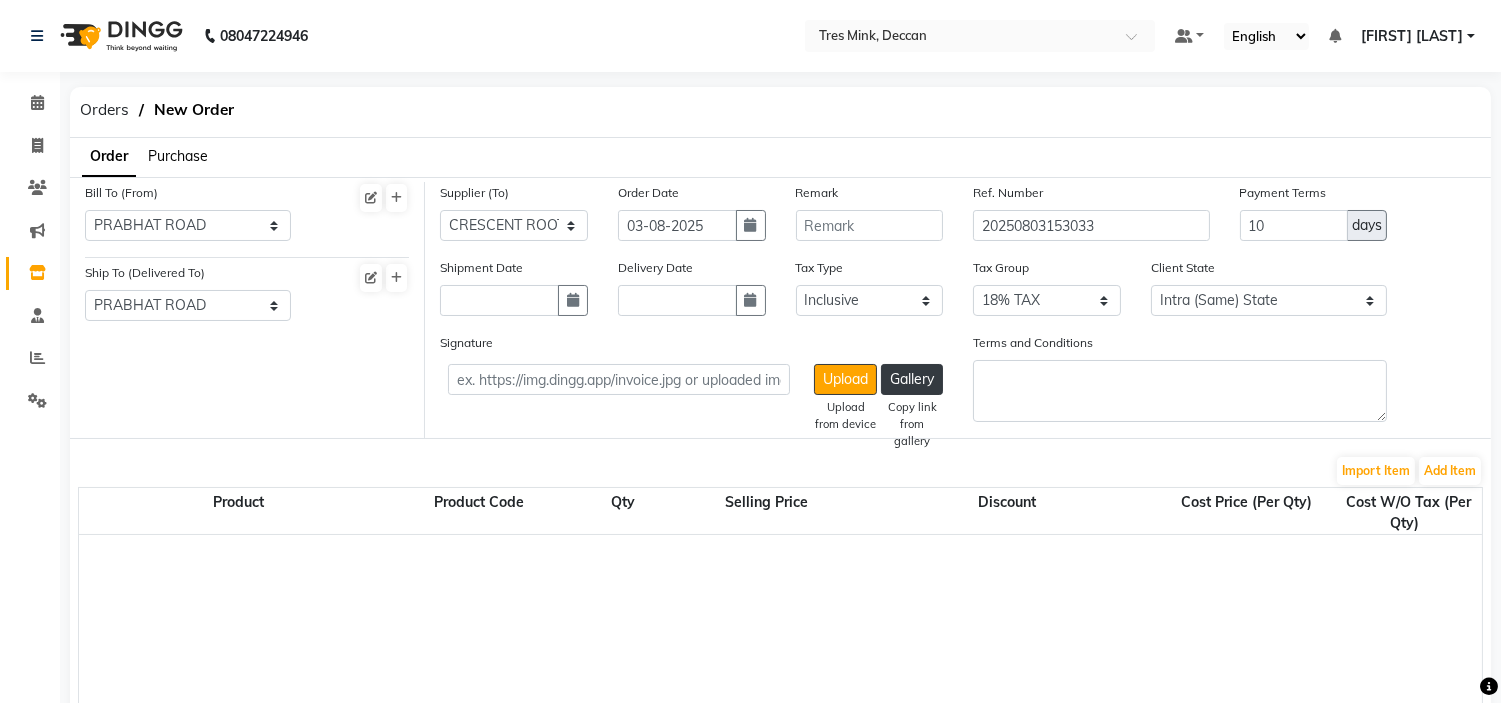 click on "Shipment Date" 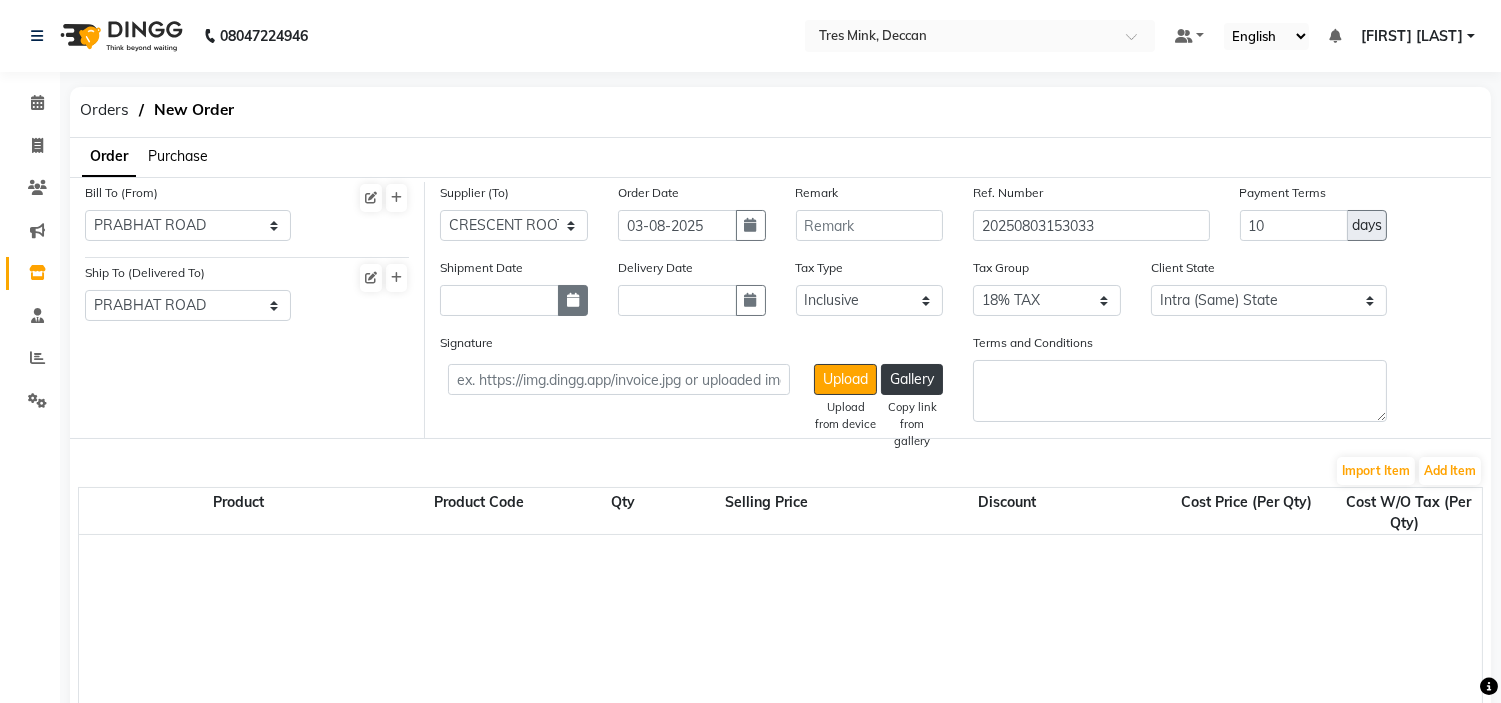 click 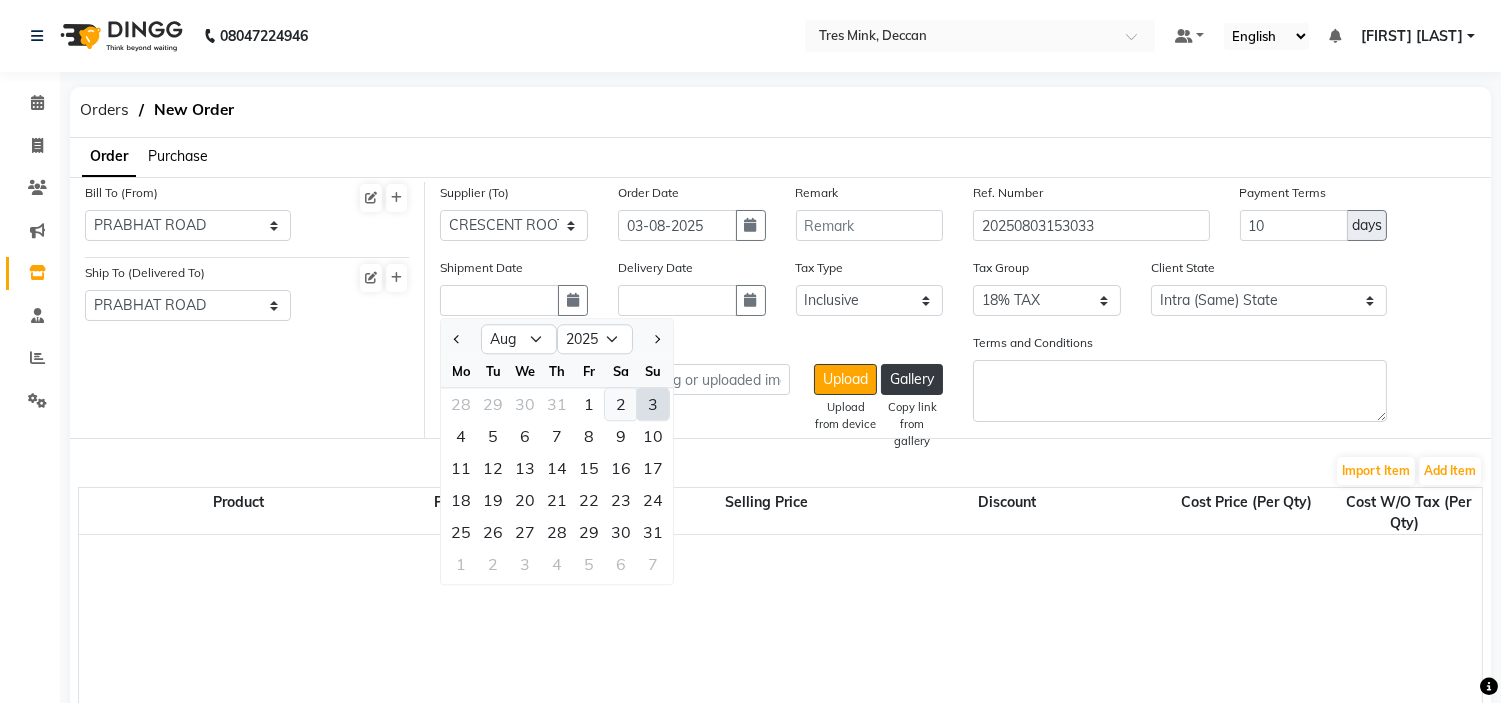 click on "2" 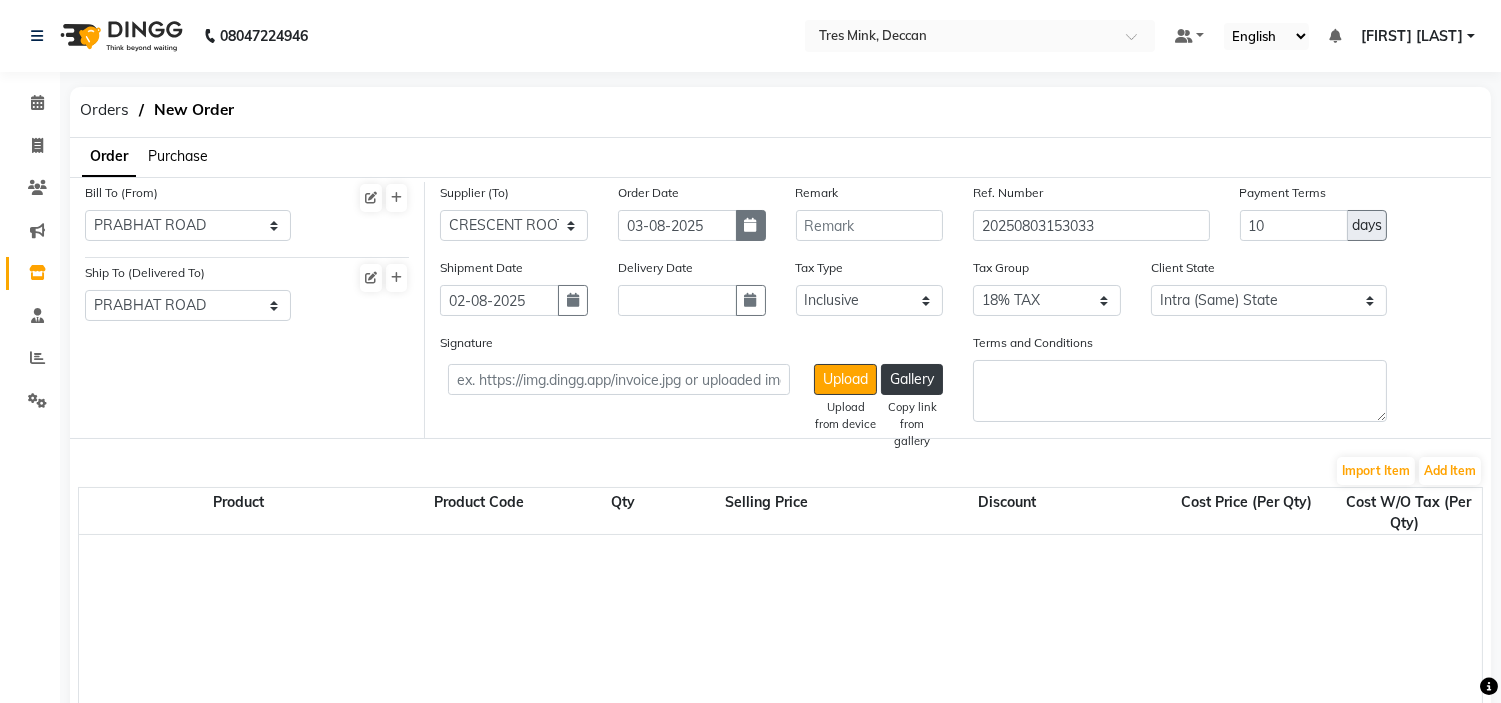 click 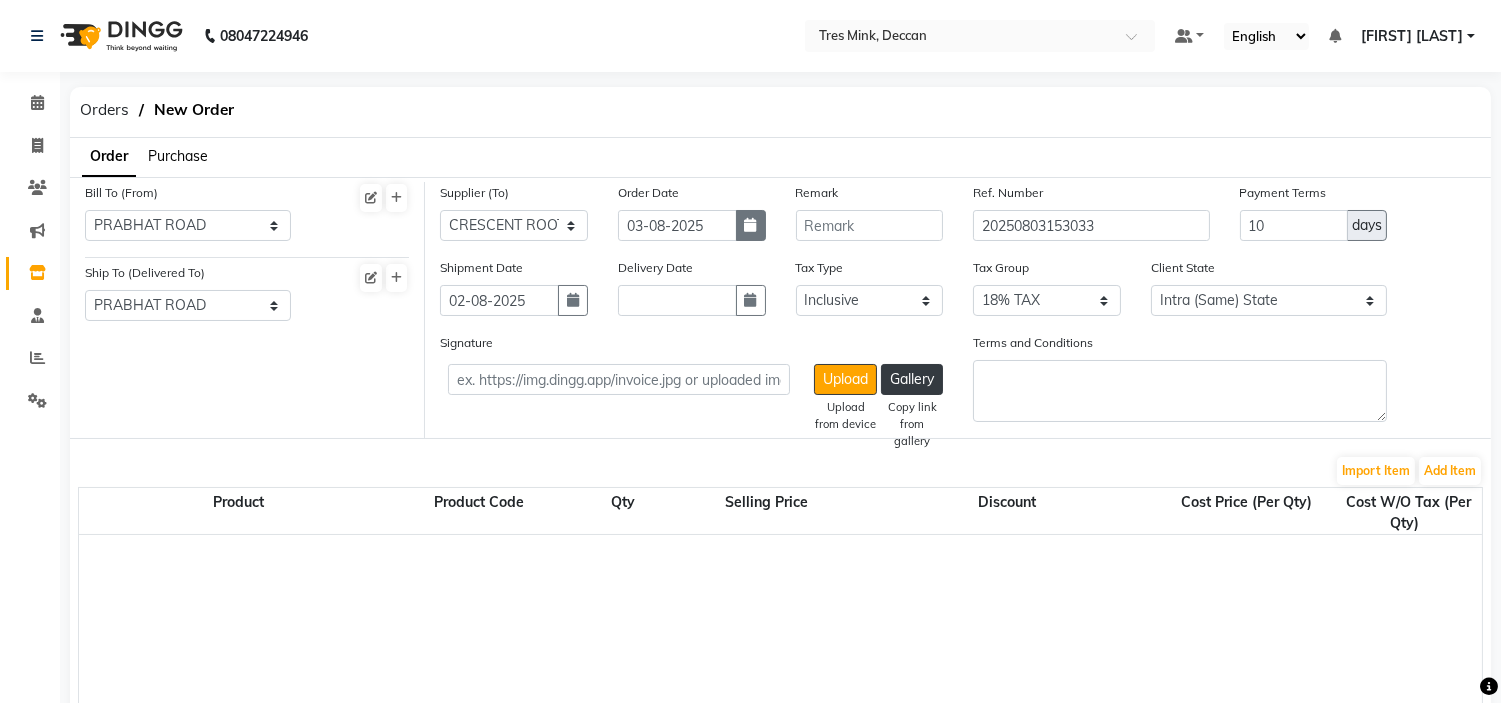 select on "8" 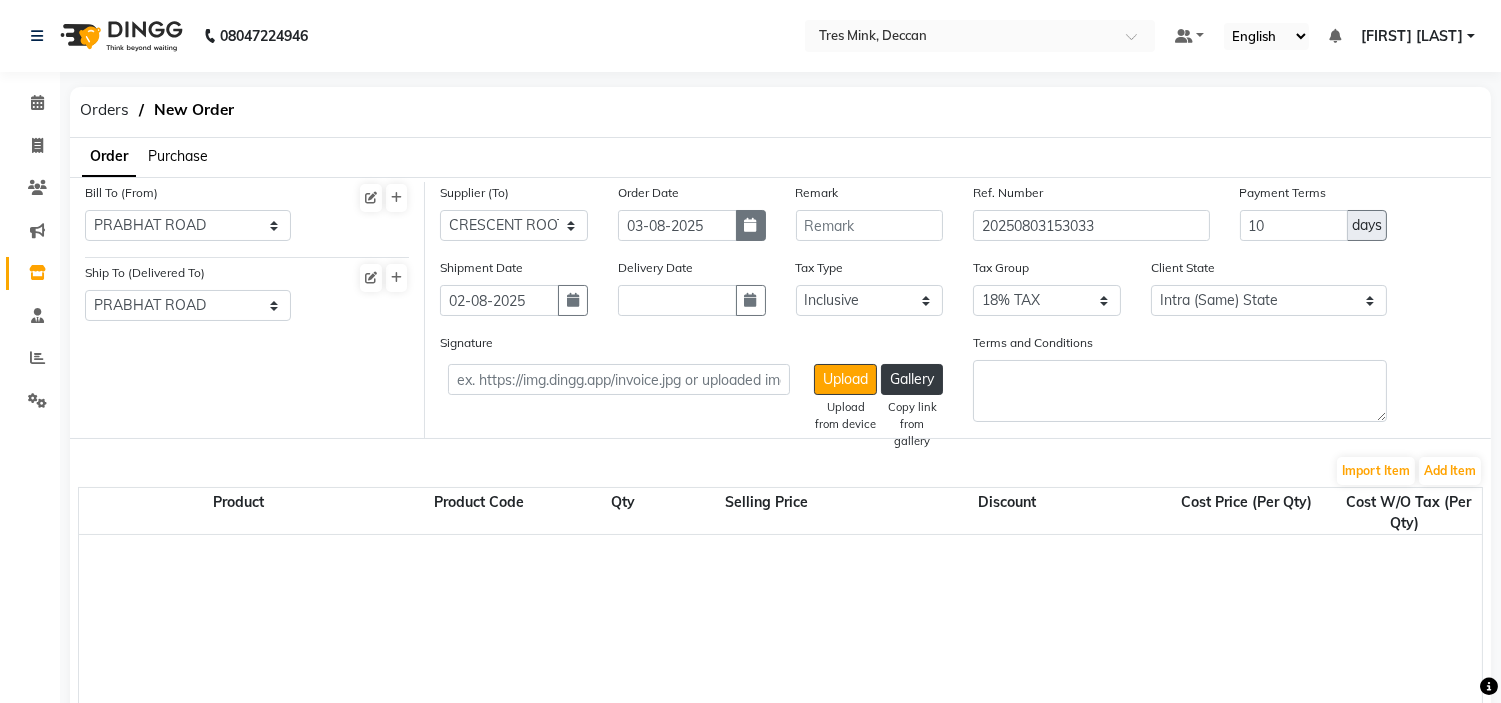 select on "2025" 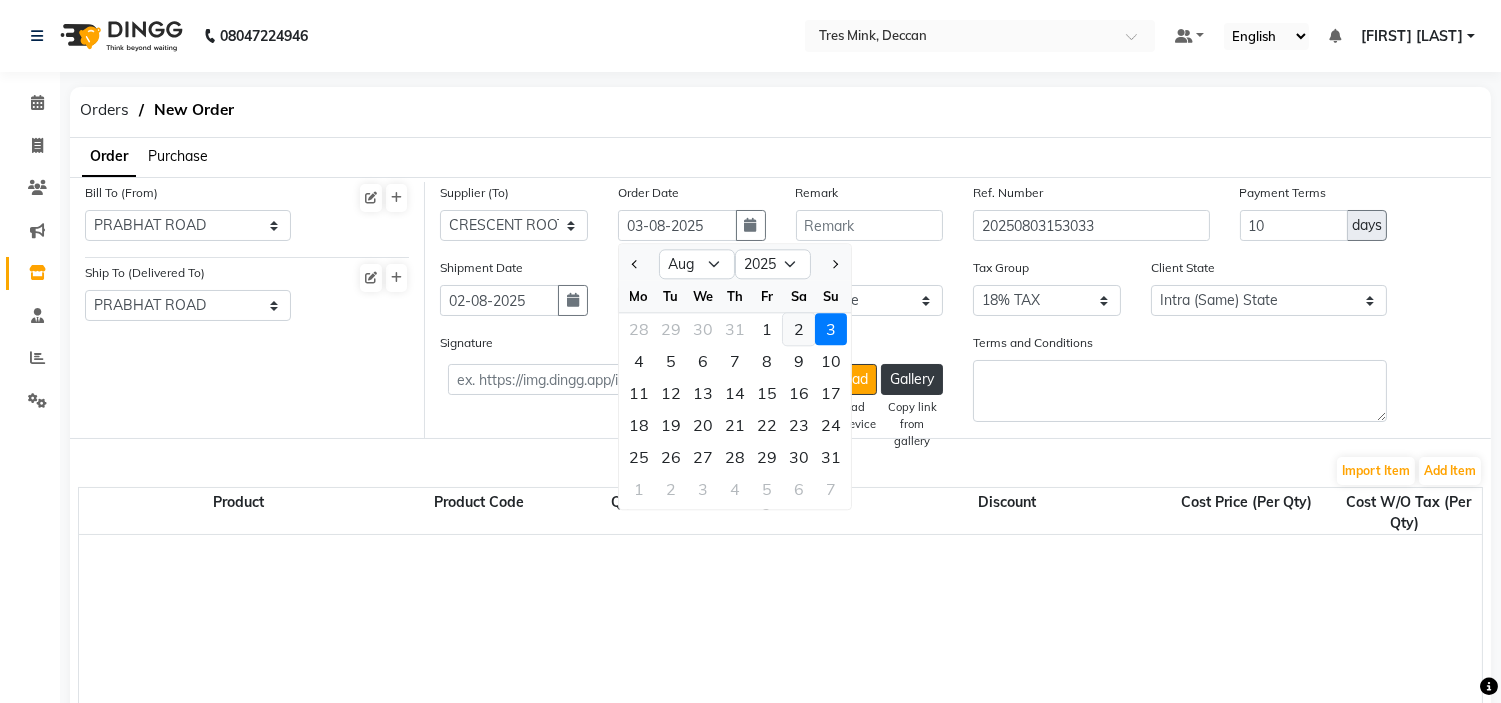 click on "2" 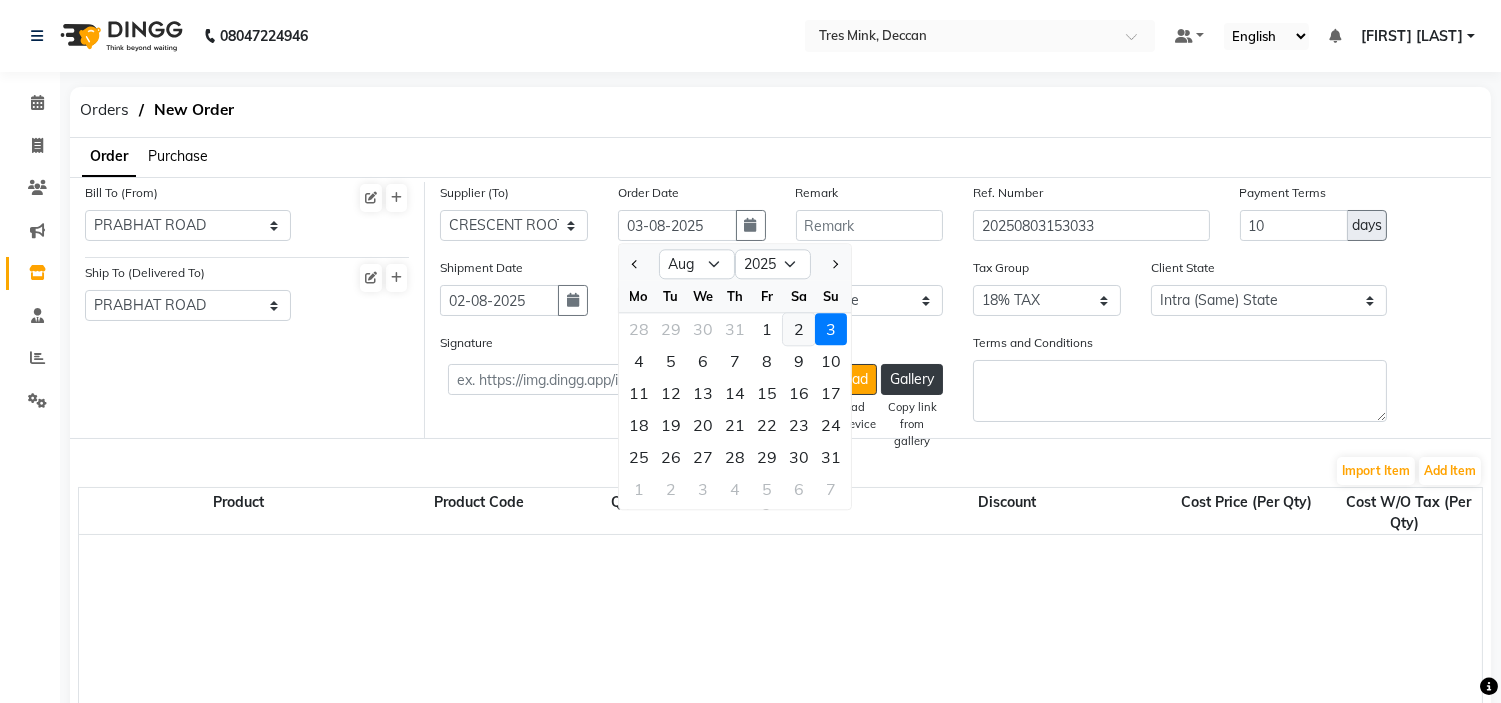 type on "02-08-2025" 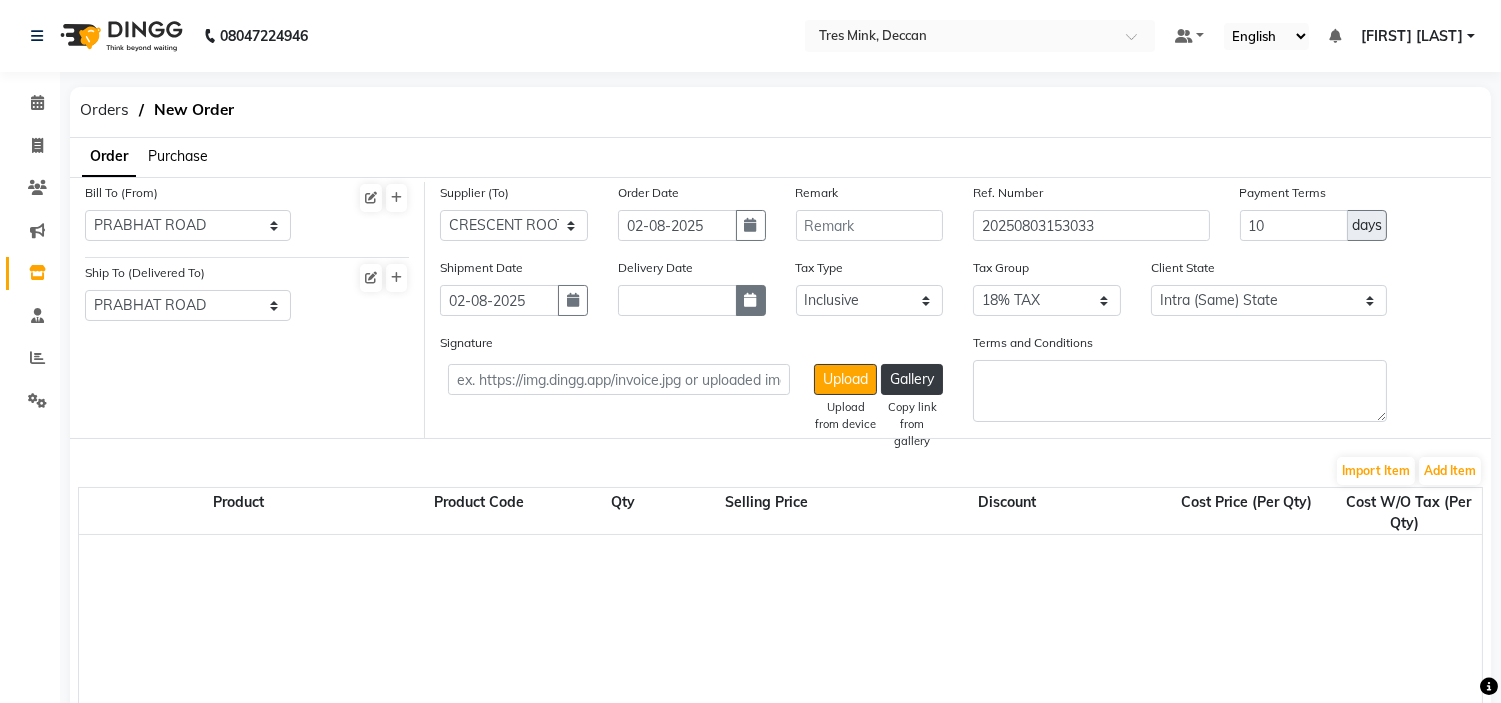 click 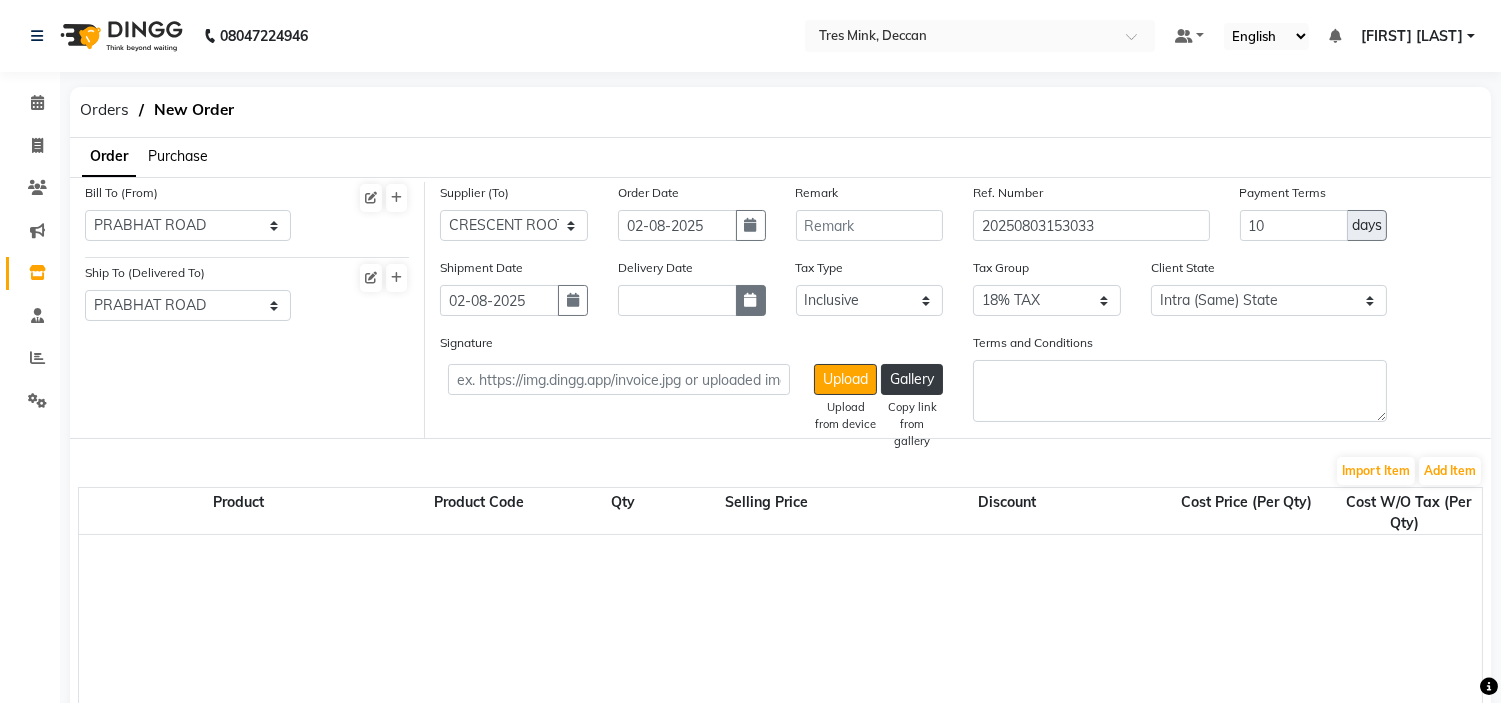 select on "2025" 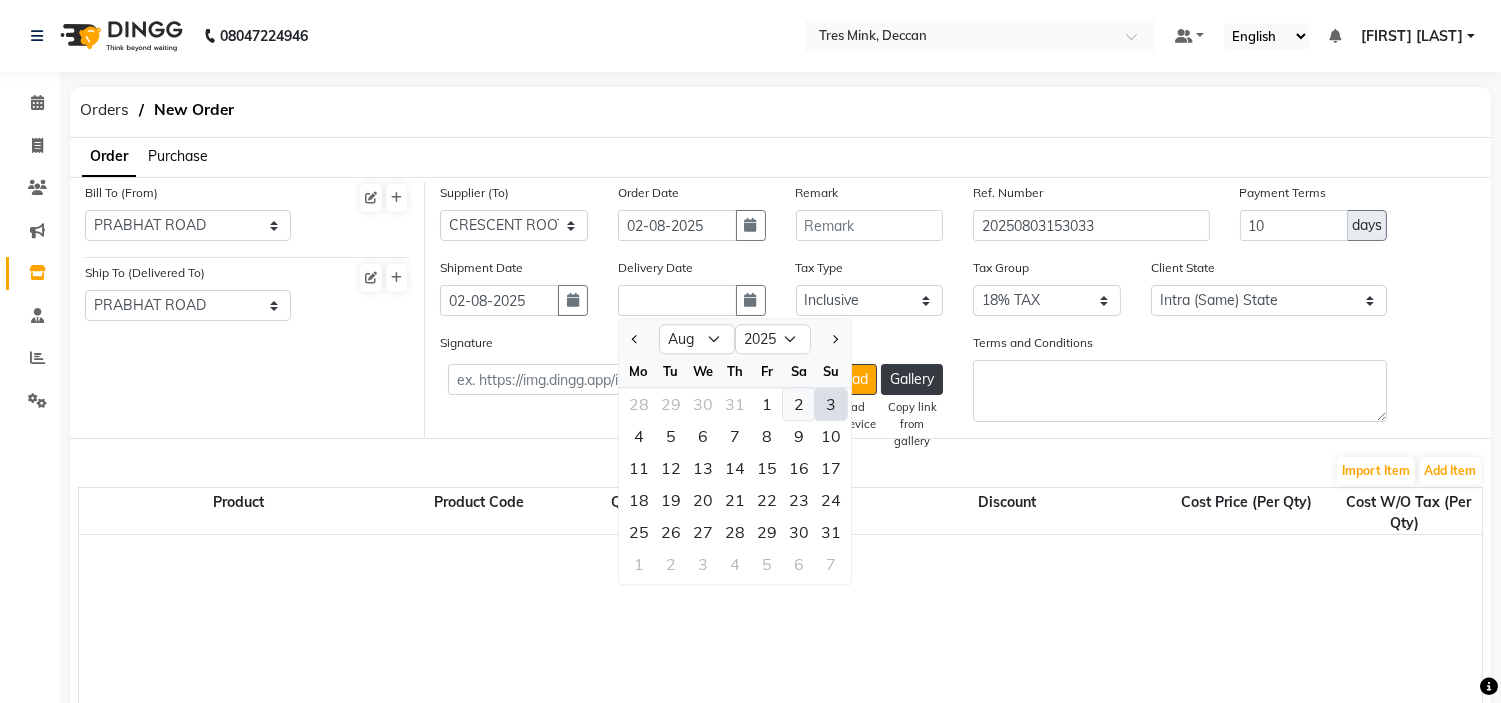 click on "2" 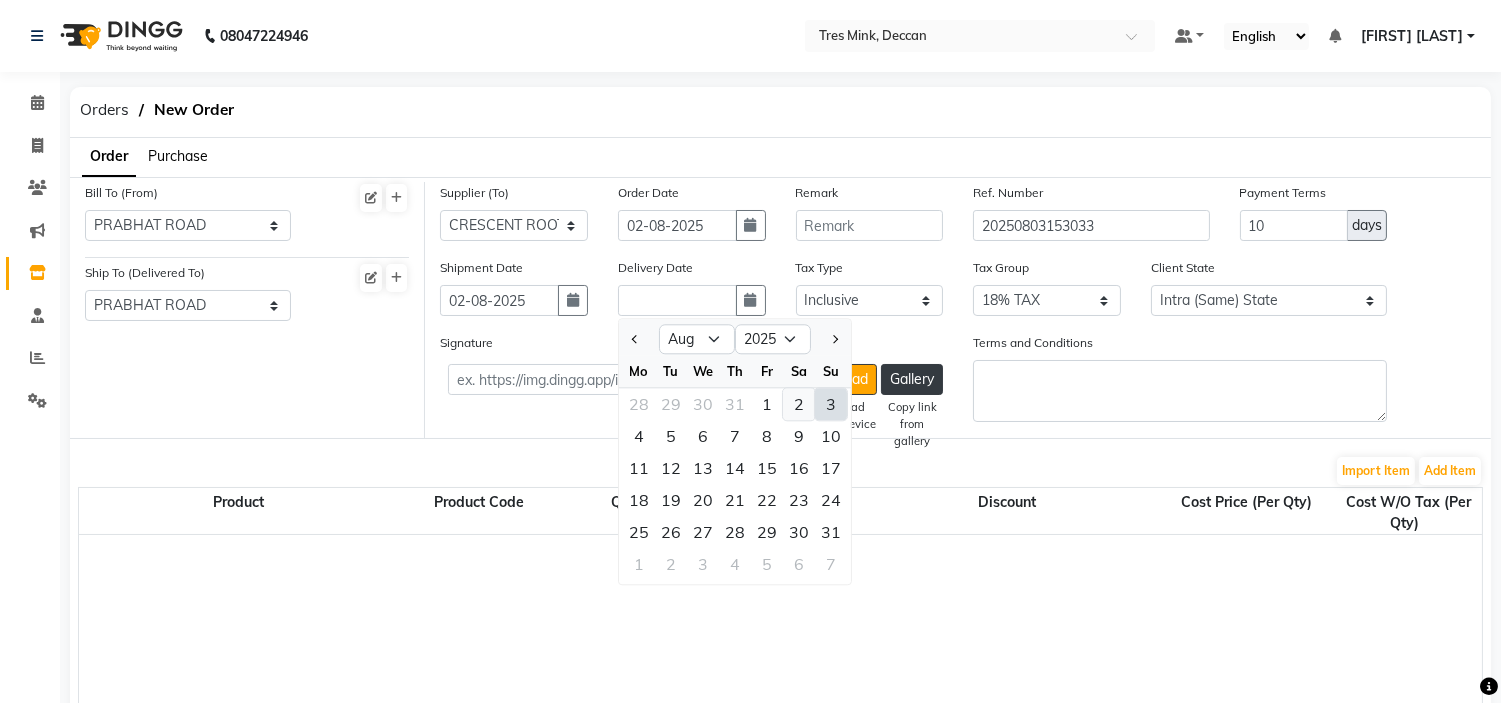 type on "02-08-2025" 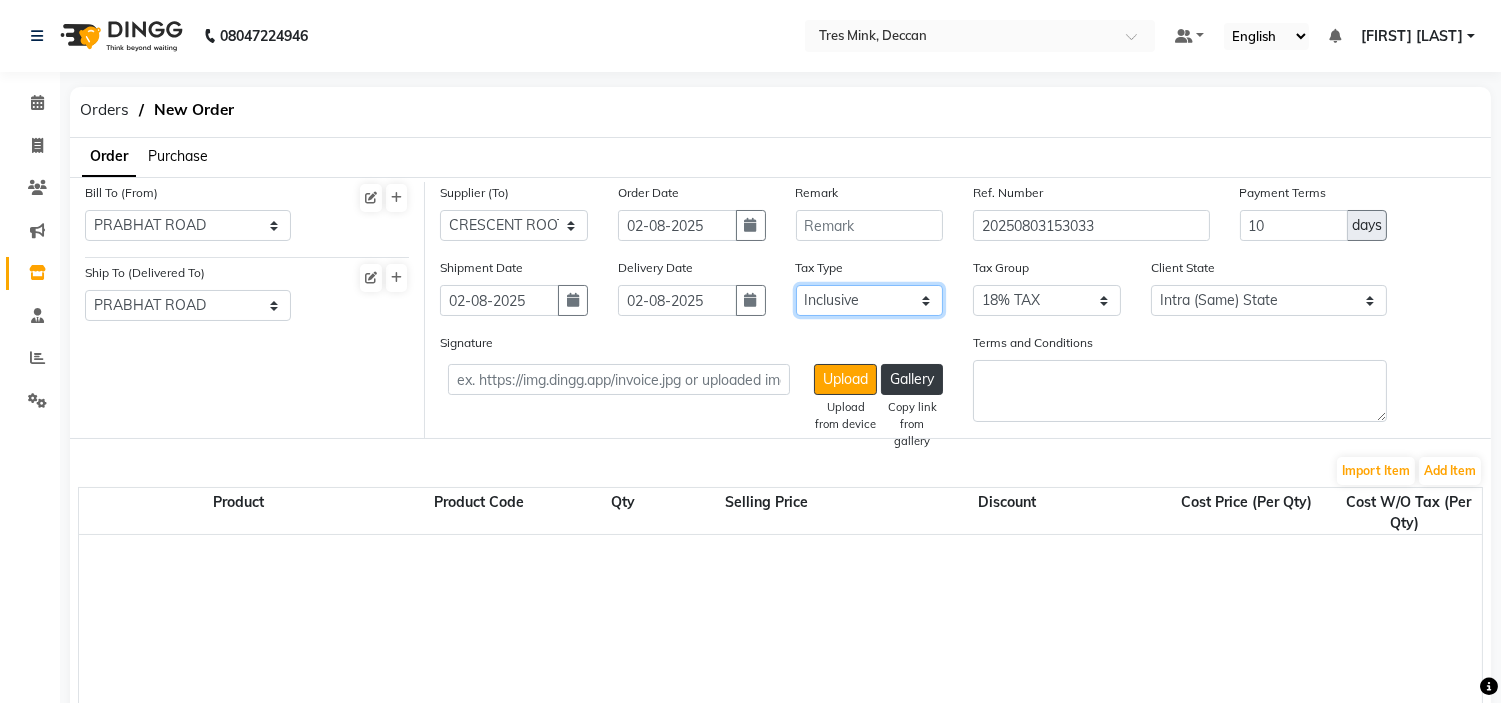 click on "Select Inclusive Exclusive" 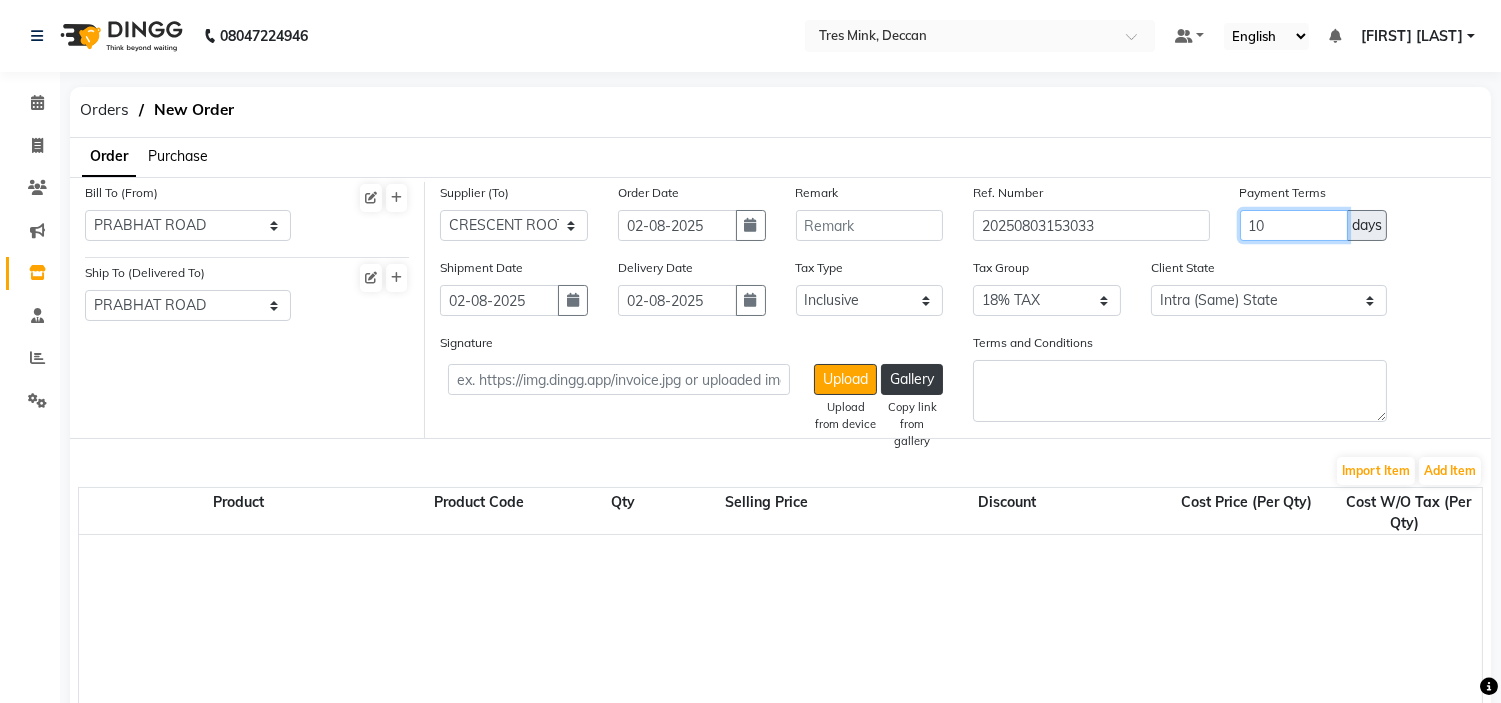 click on "10" 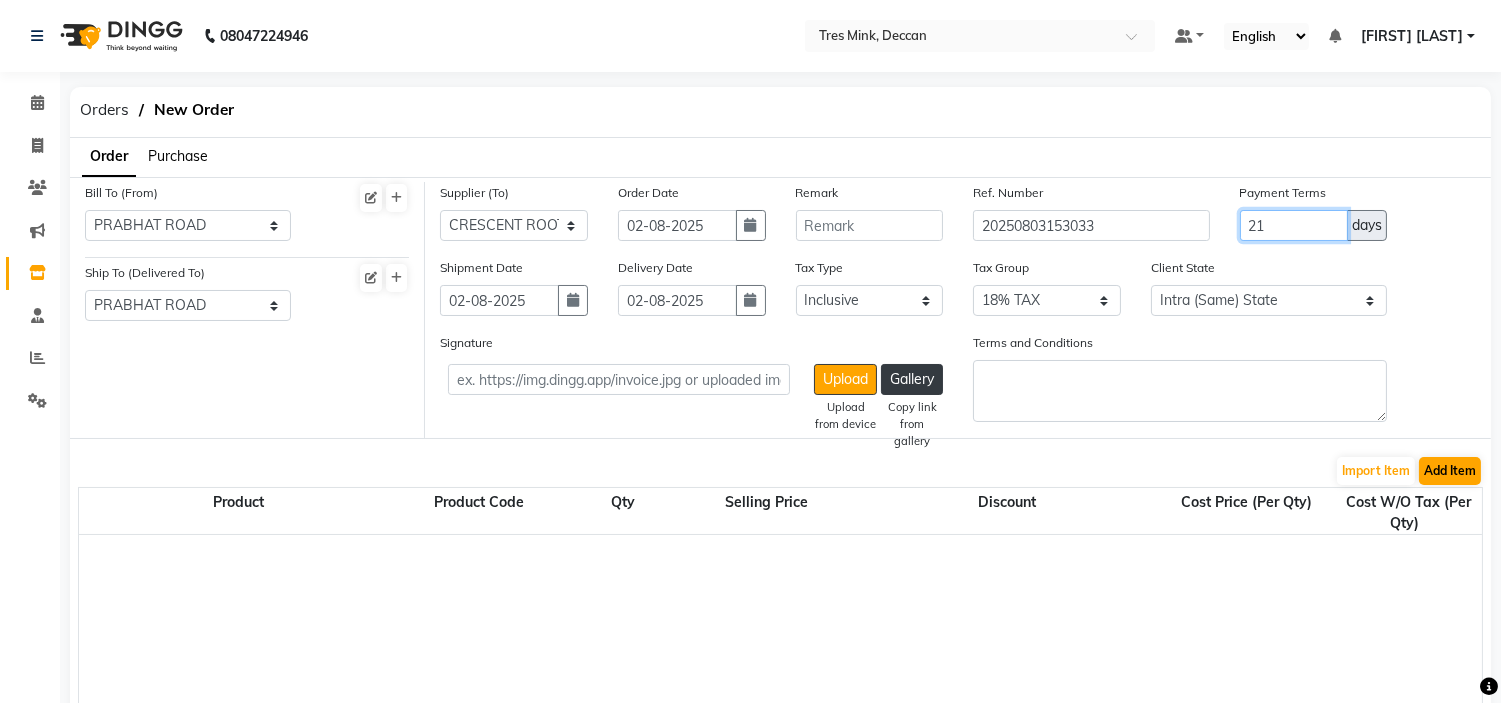type on "21" 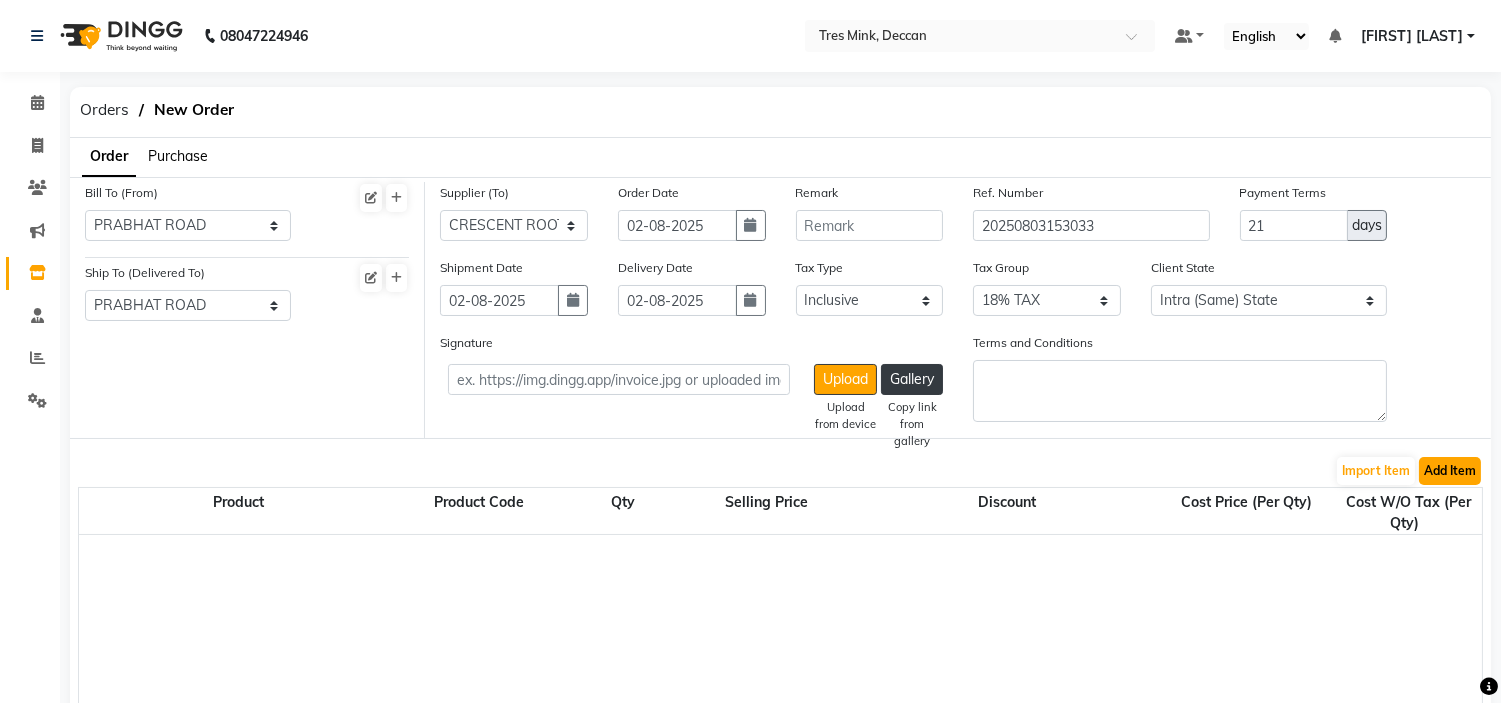 click on "Add Item" 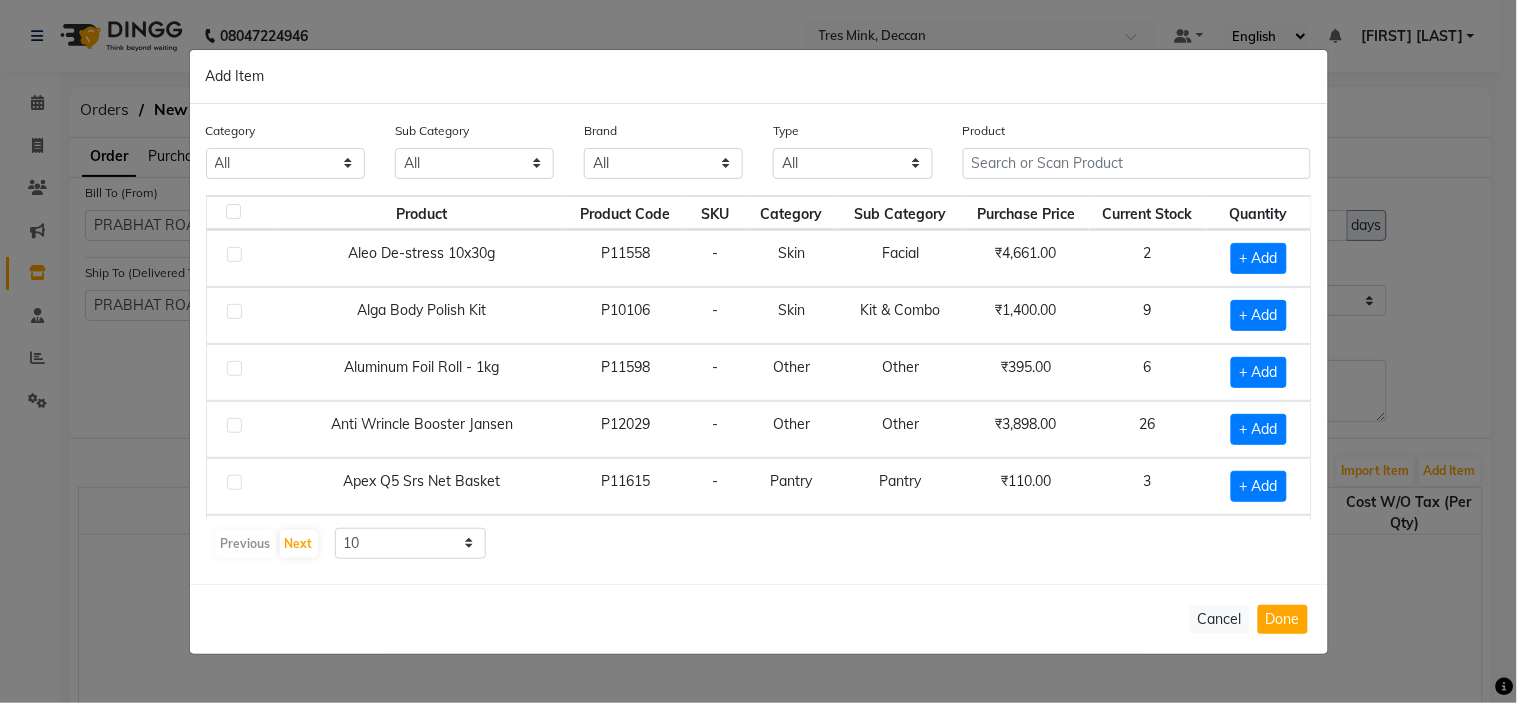 click on "Product" 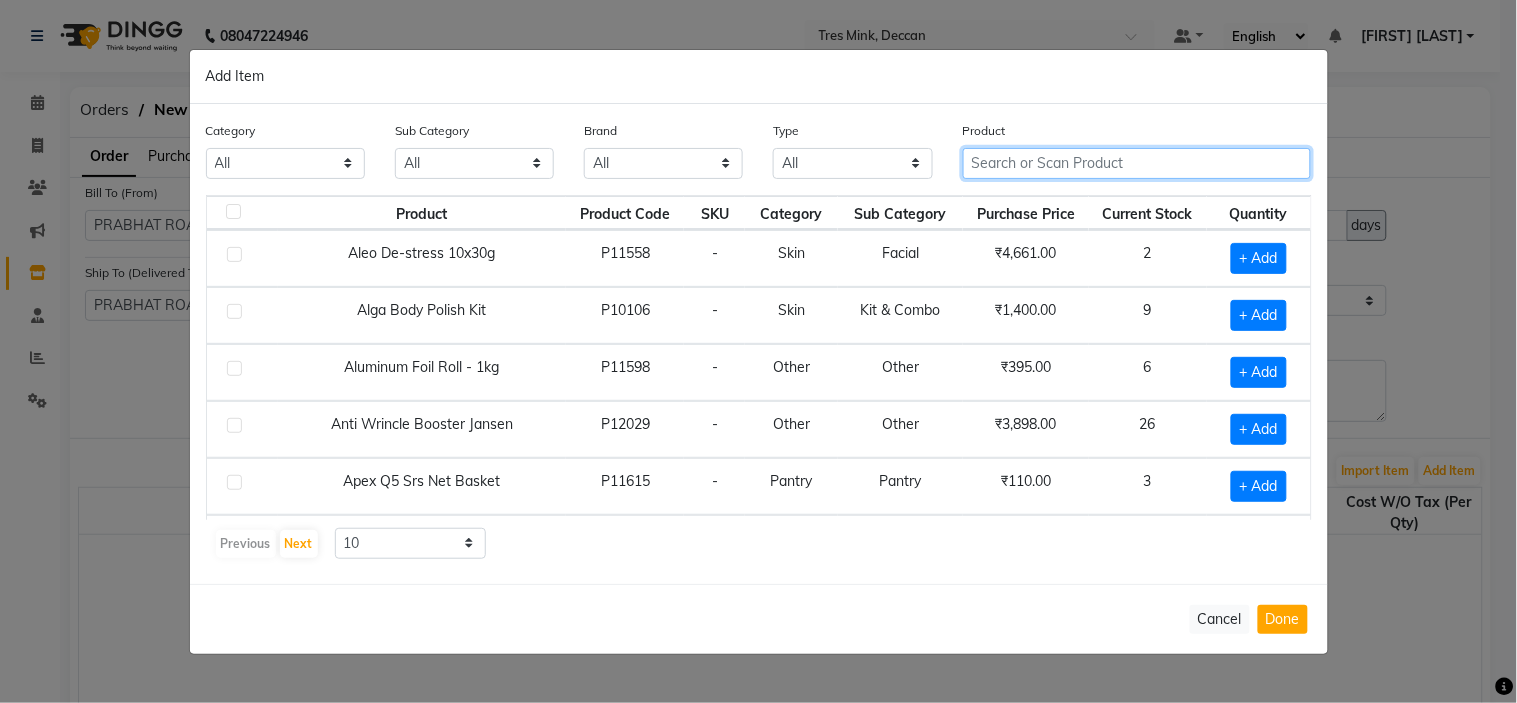 click 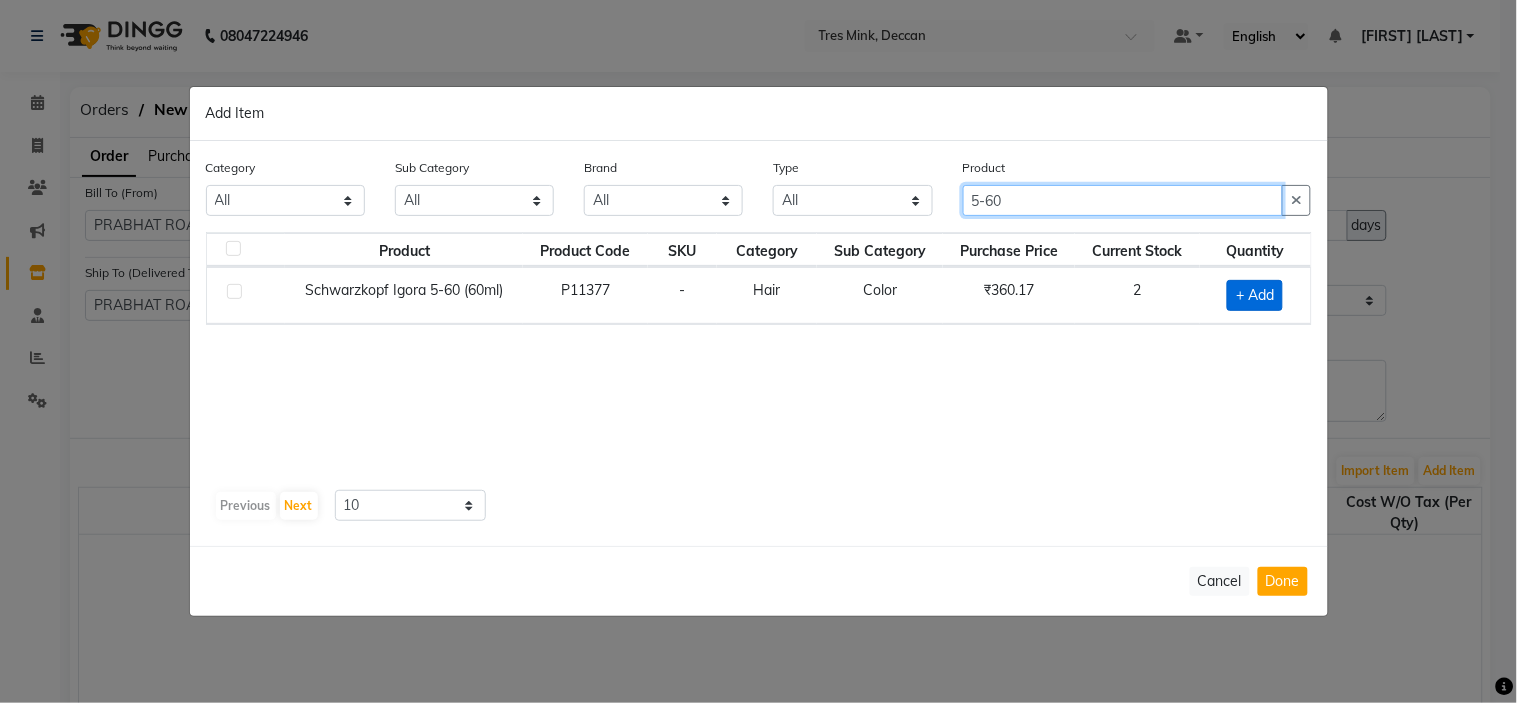 type on "5-60" 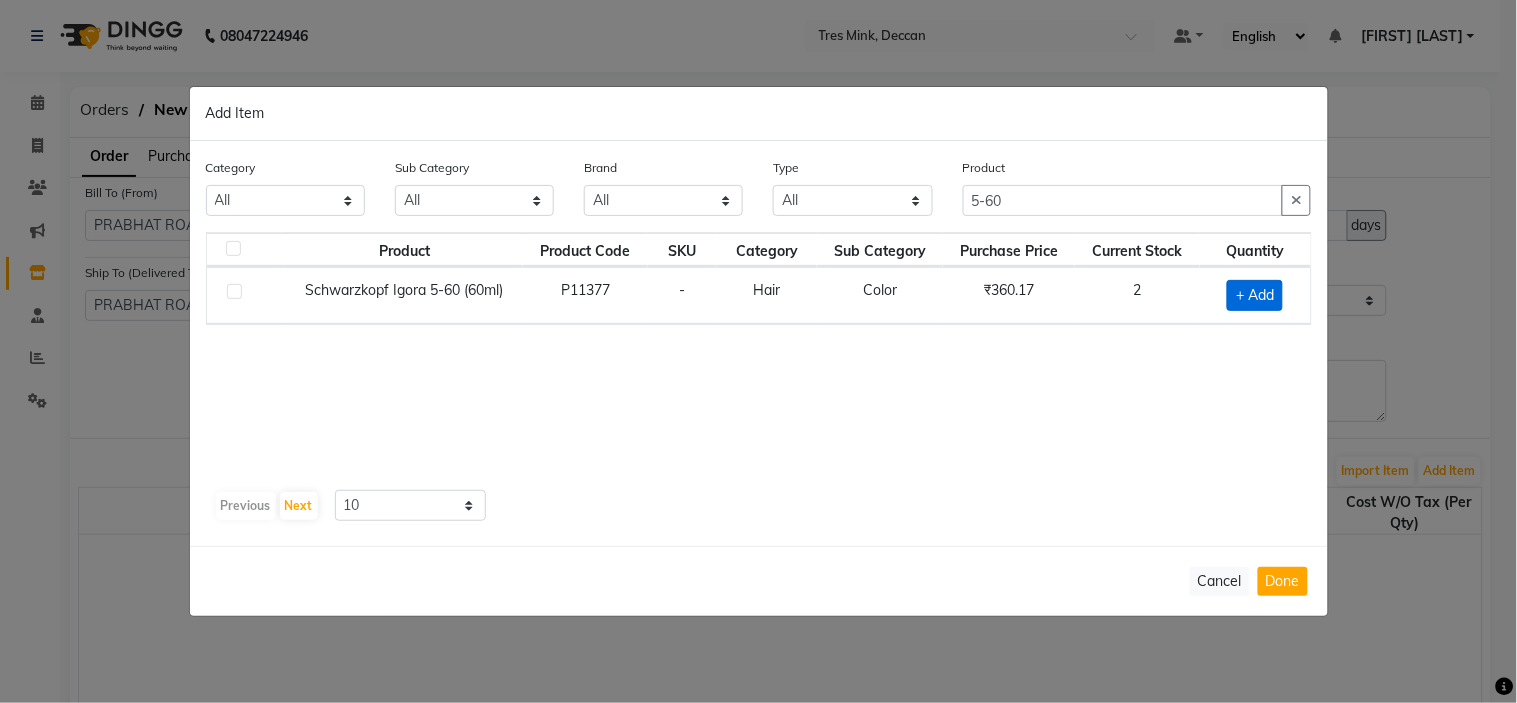click on "+ Add" 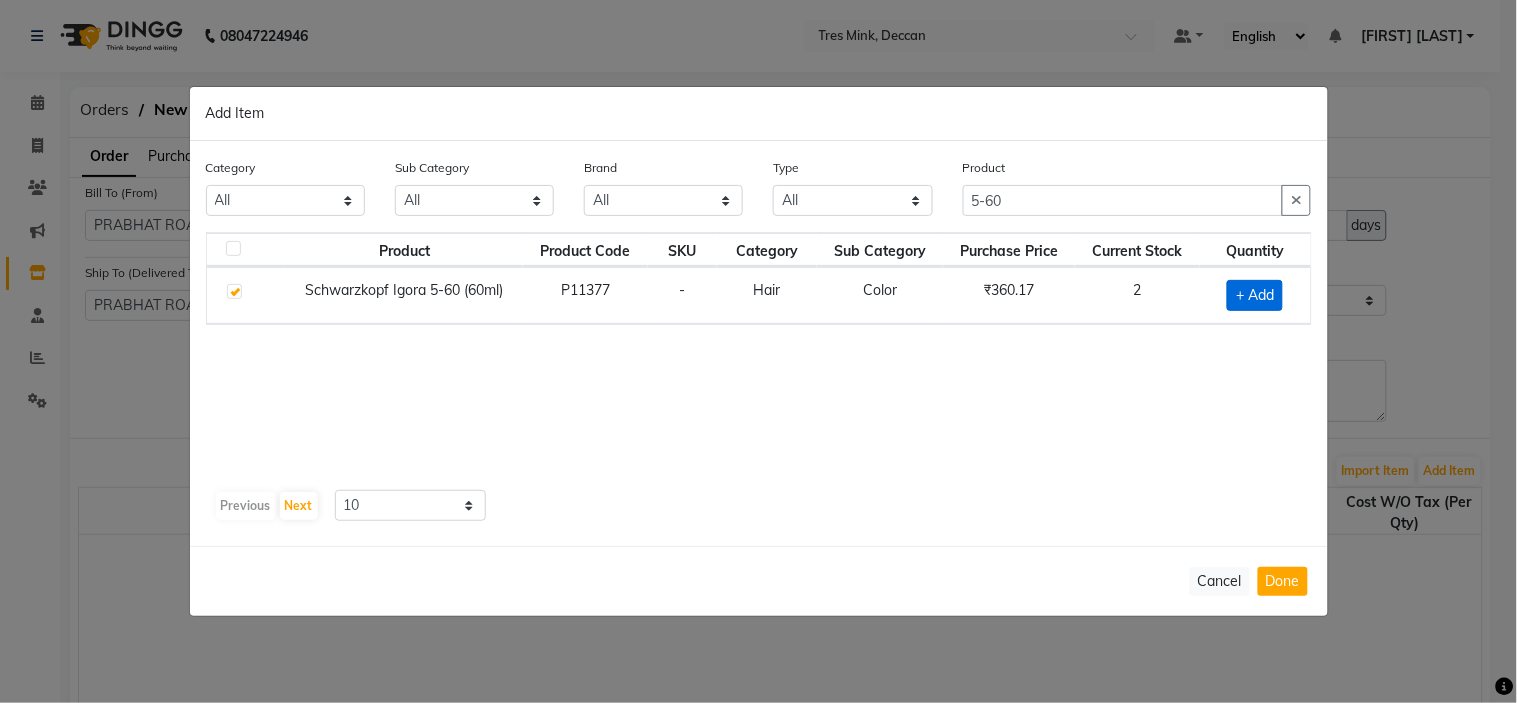 checkbox on "true" 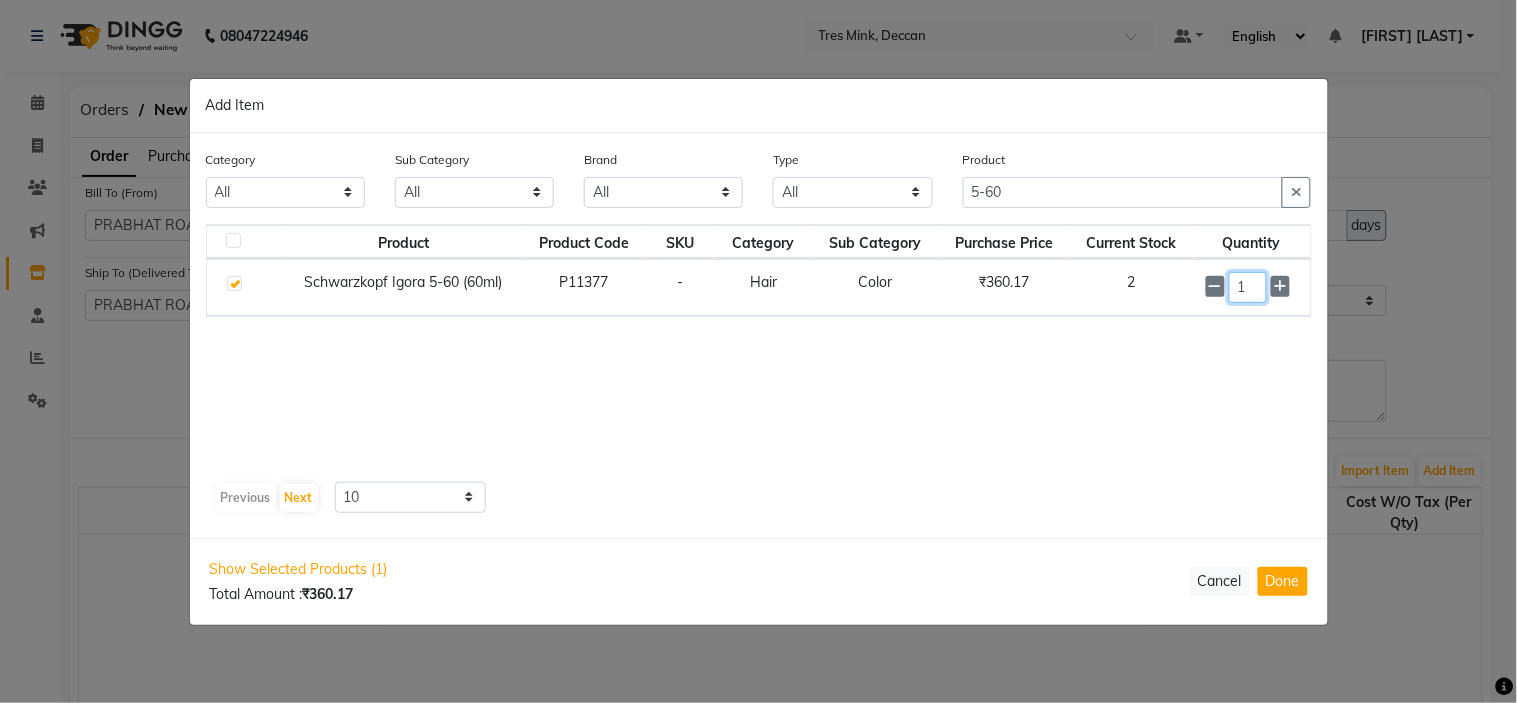 click on "1" 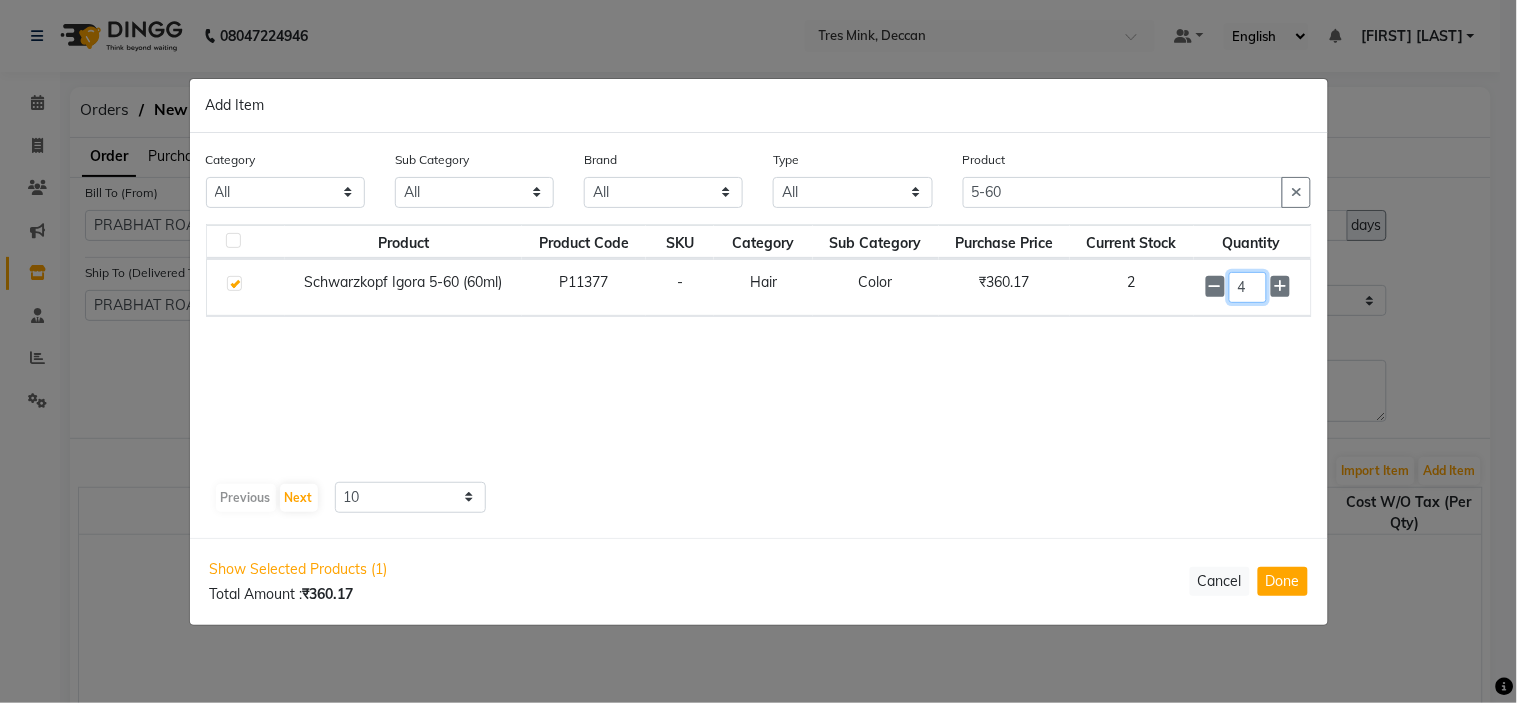 type on "4" 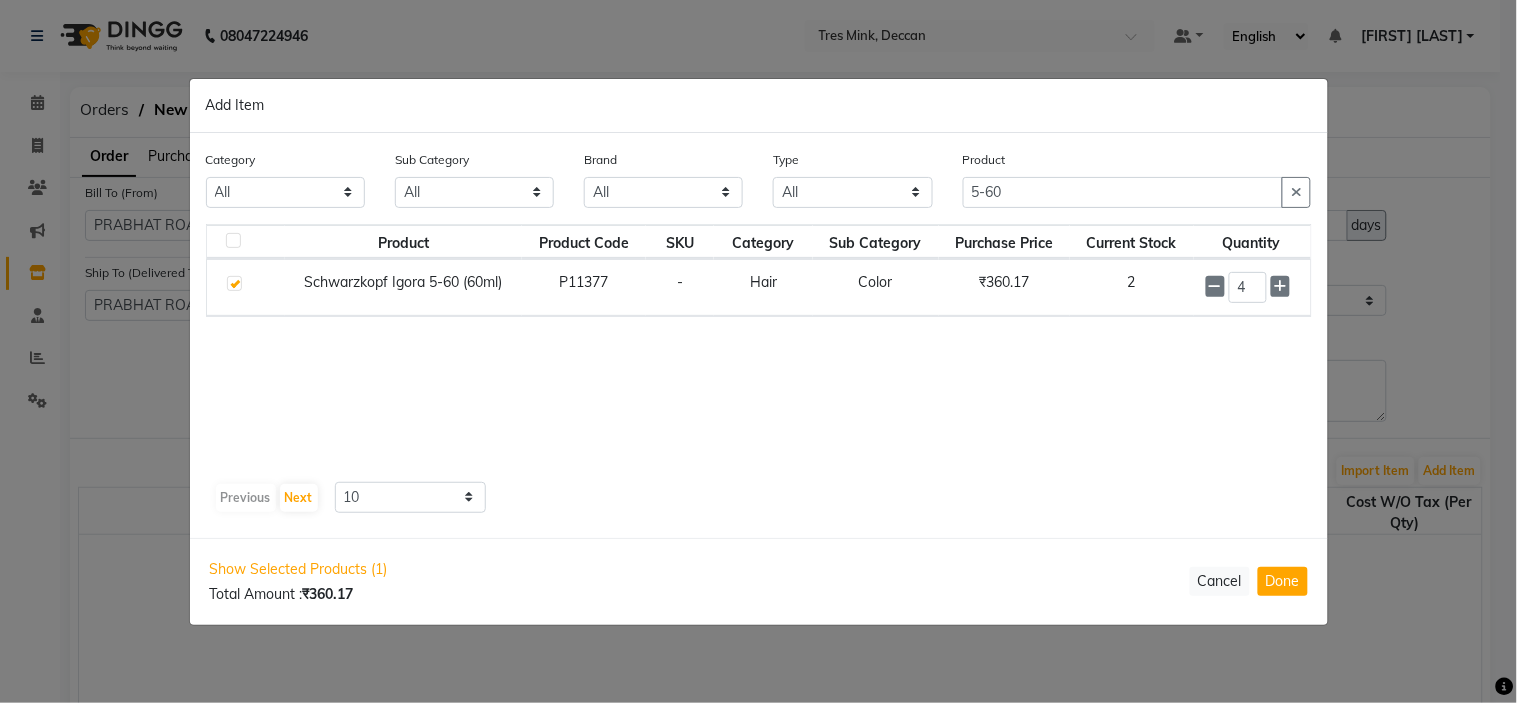 click on "Product 5-60" 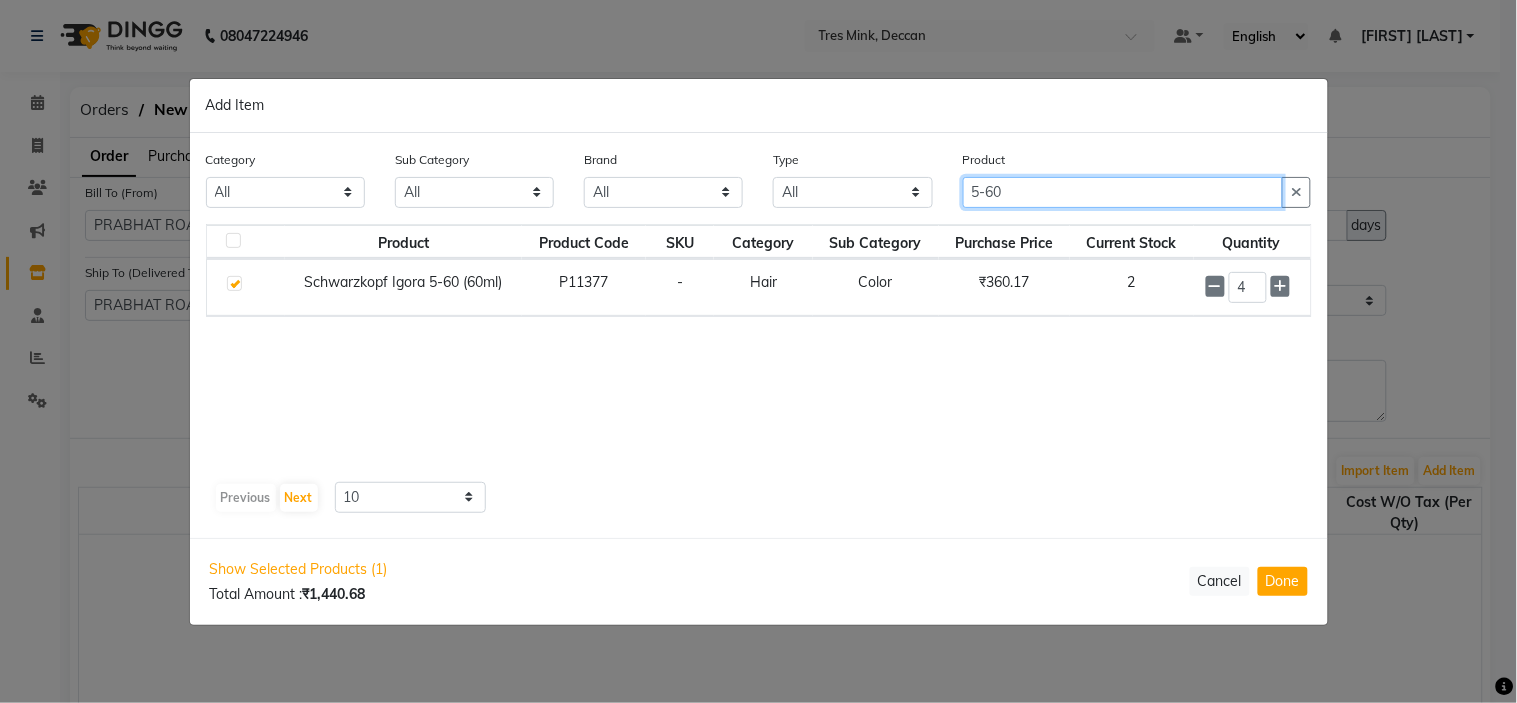 click on "5-60" 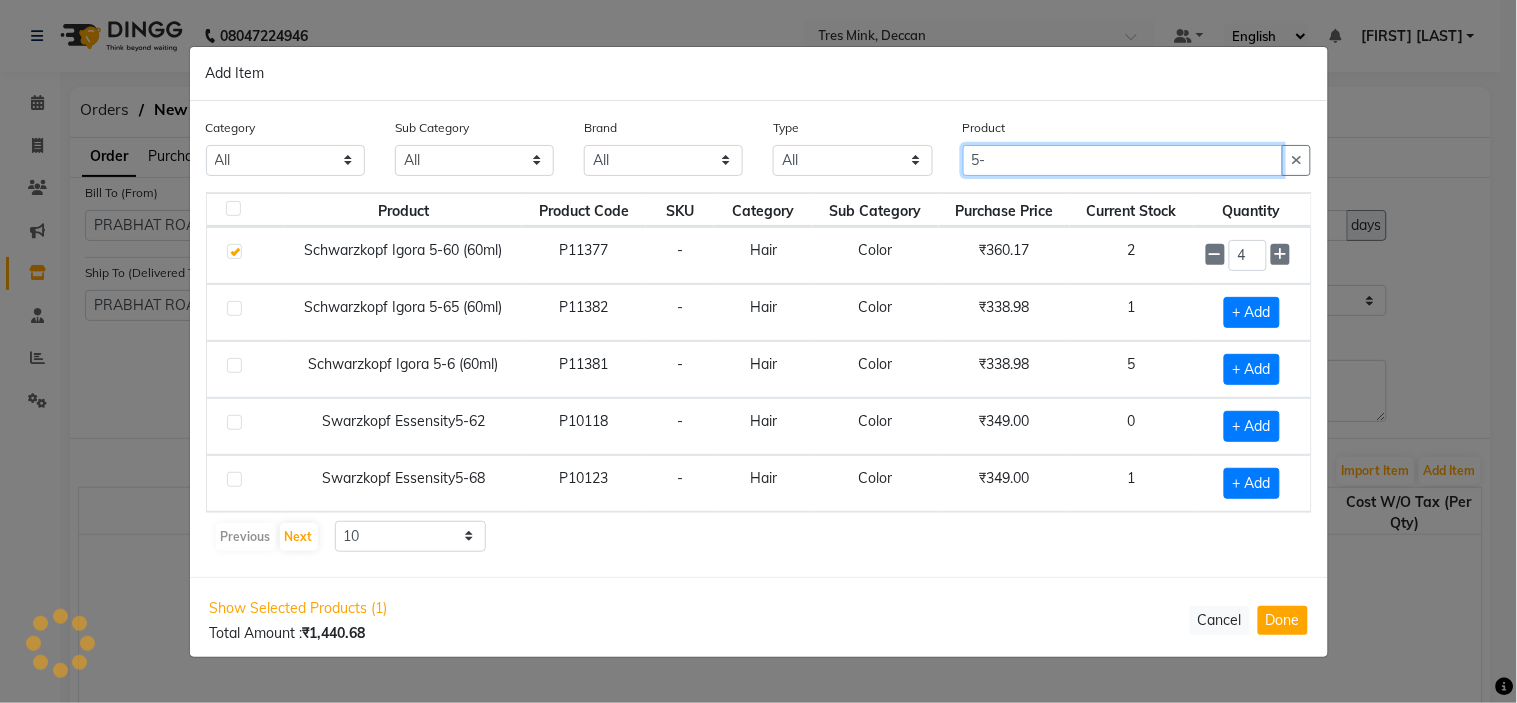 type on "5" 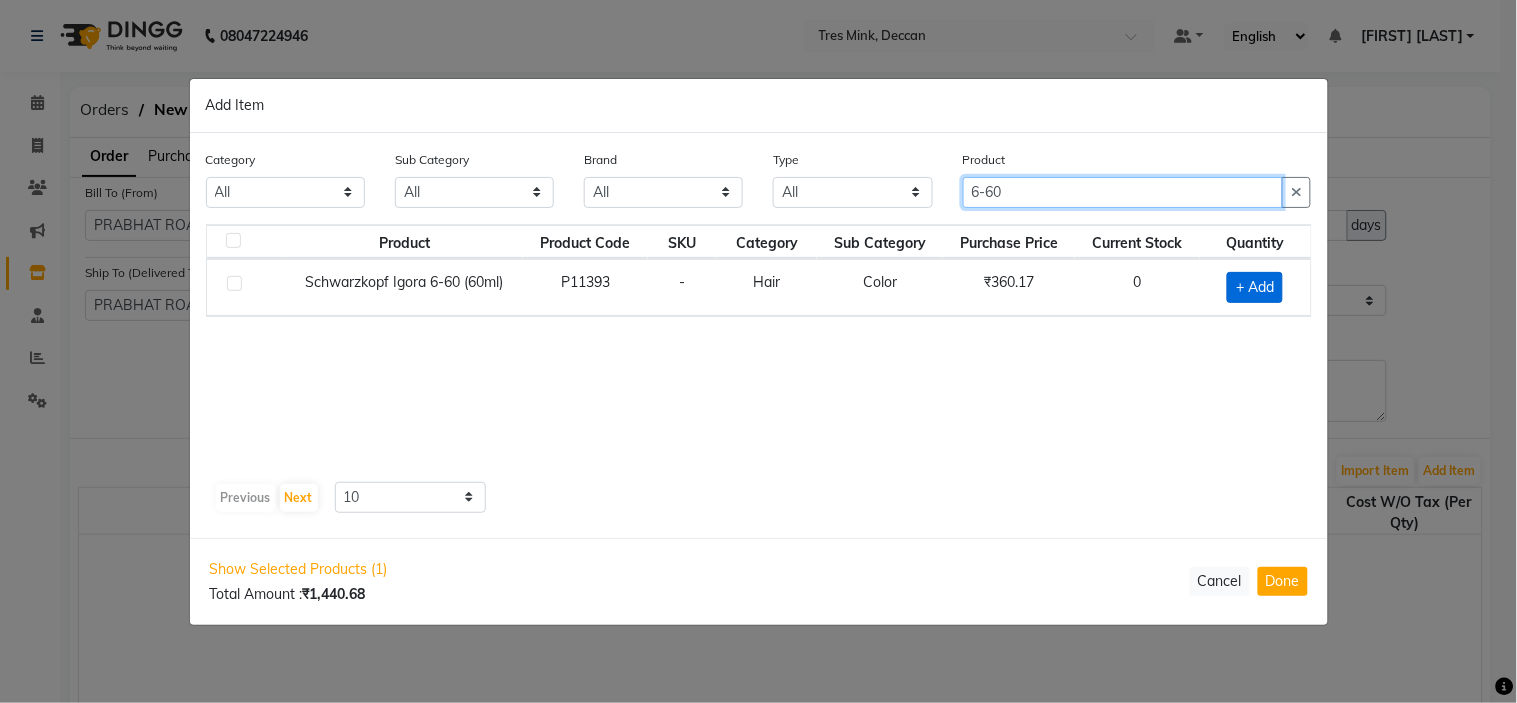 type on "6-60" 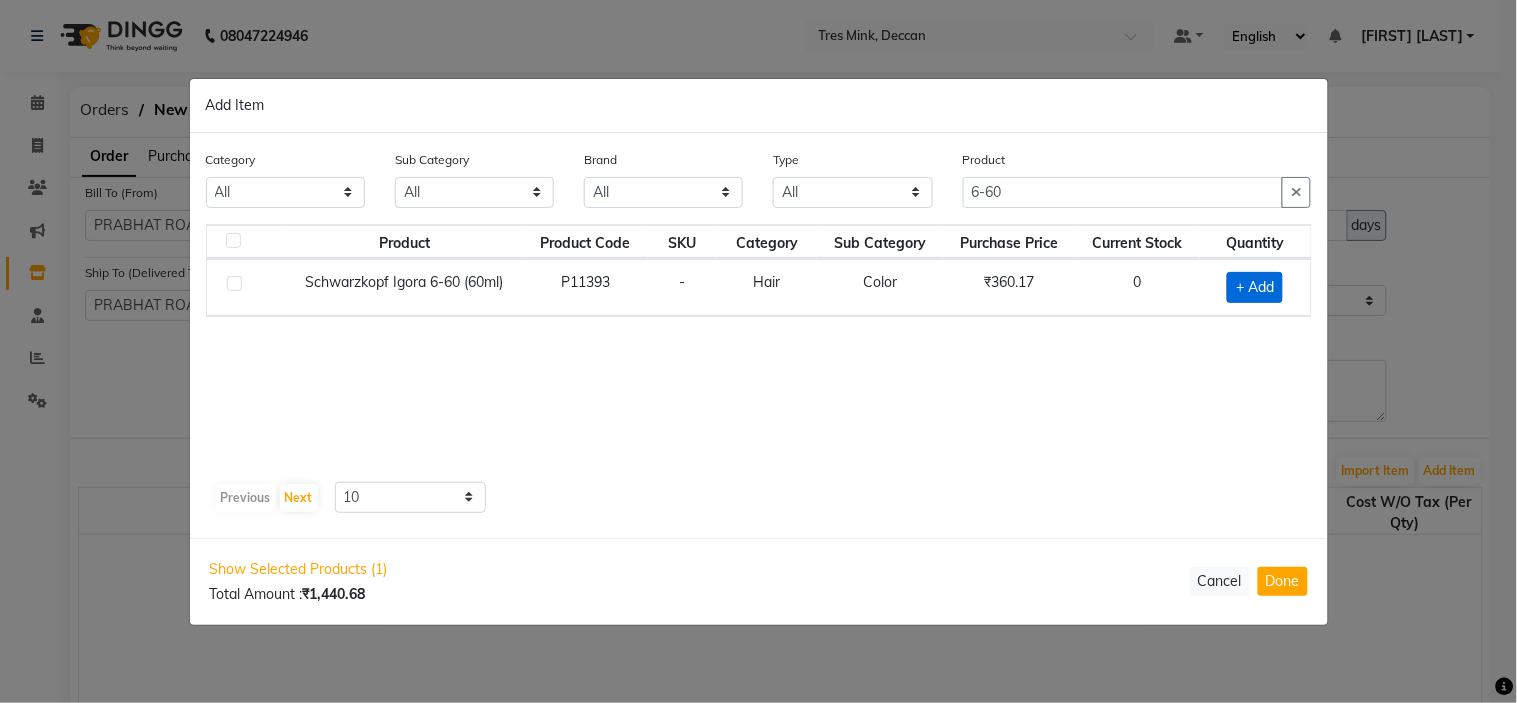 click on "+ Add" 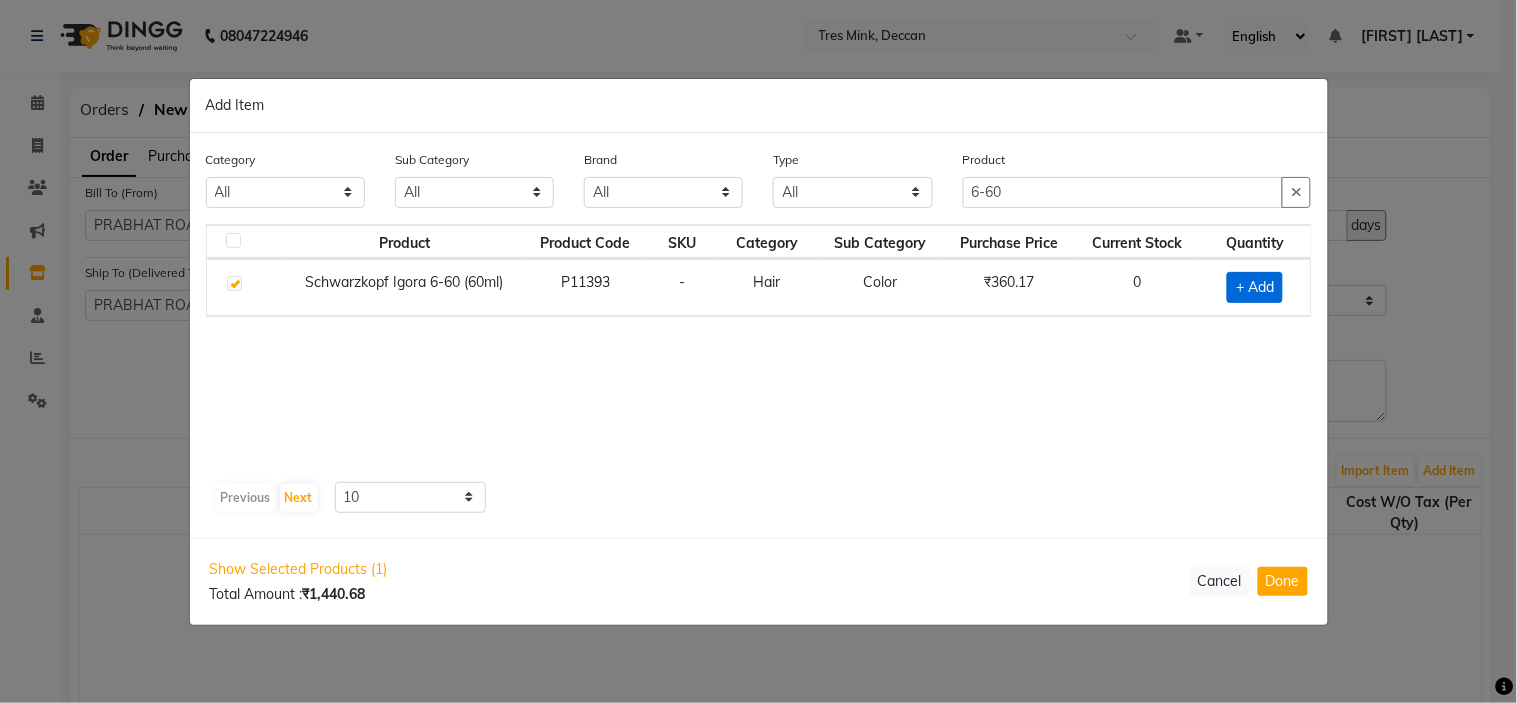 checkbox on "true" 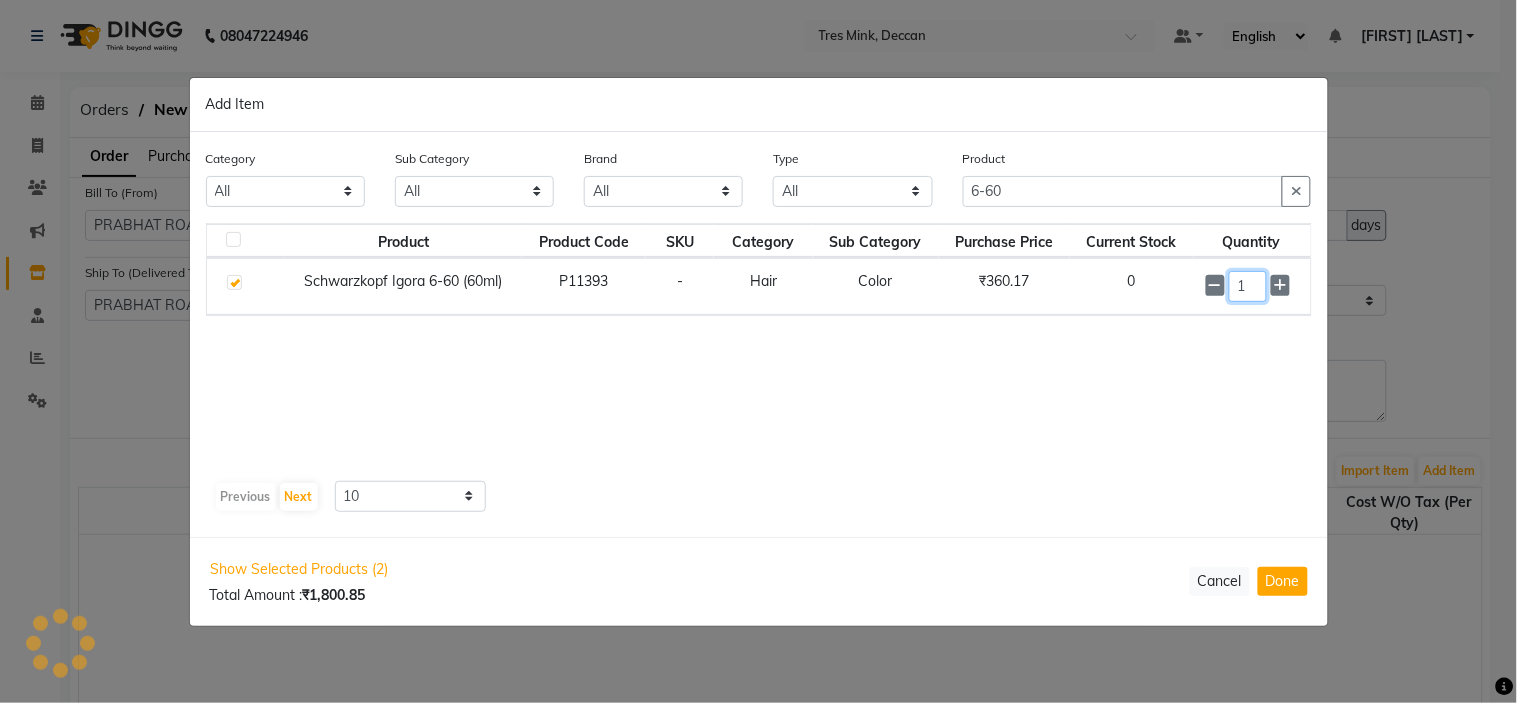click on "1" 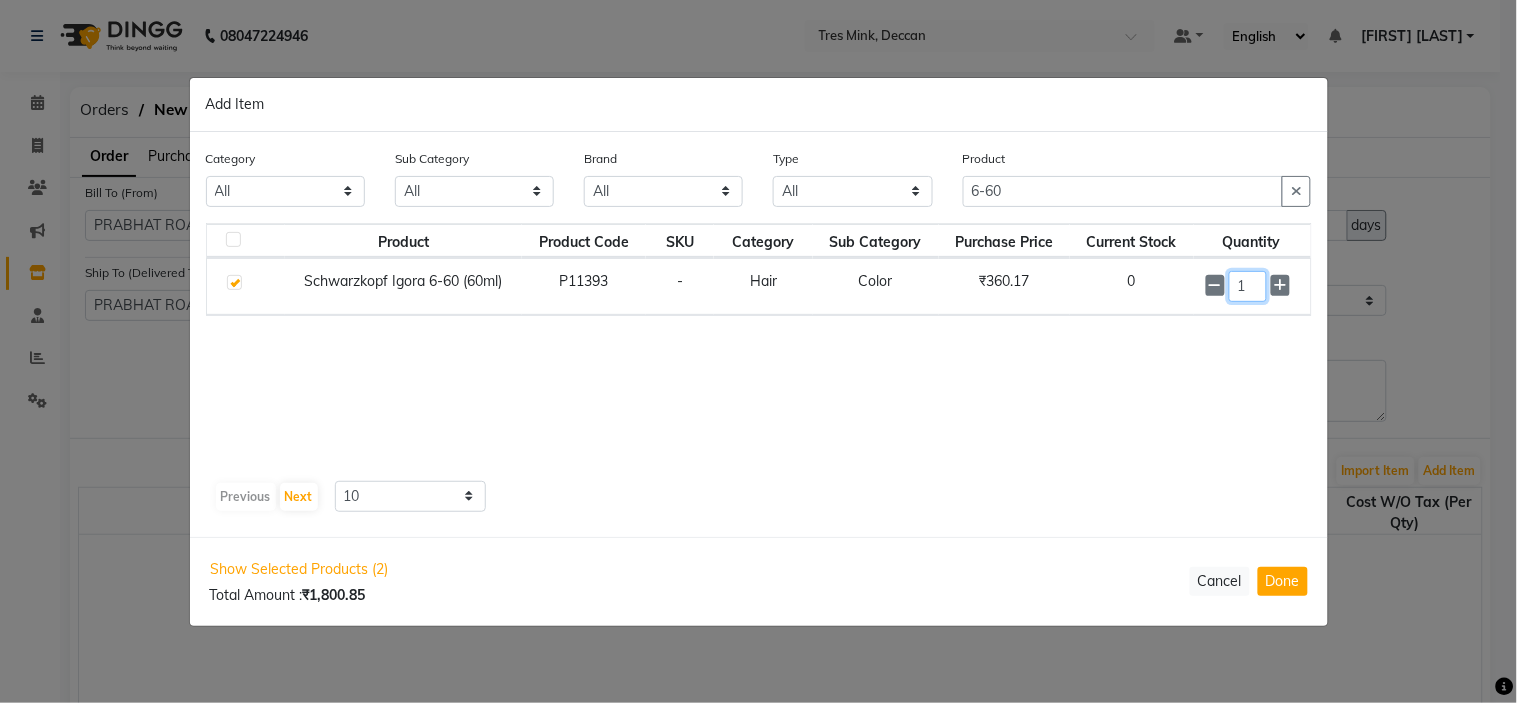 click on "1" 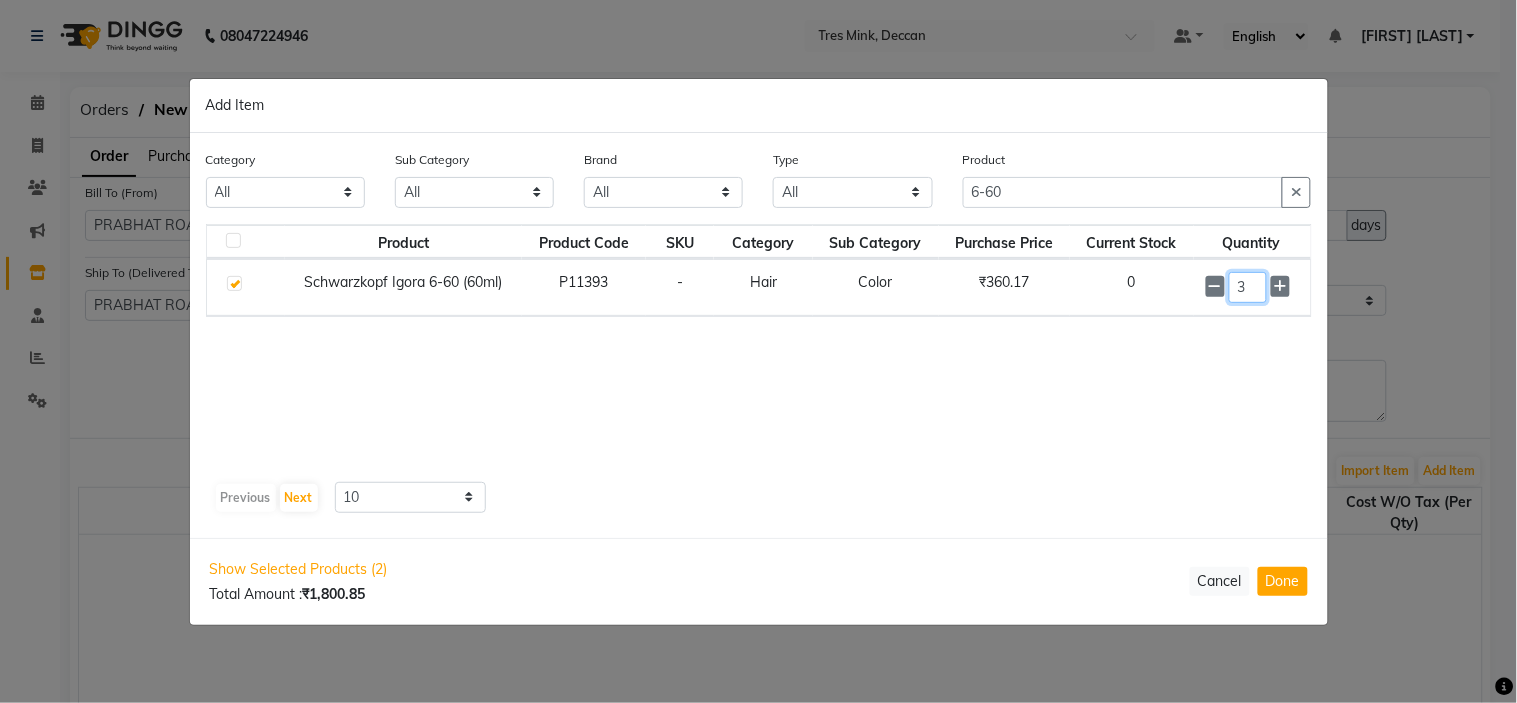 type on "3" 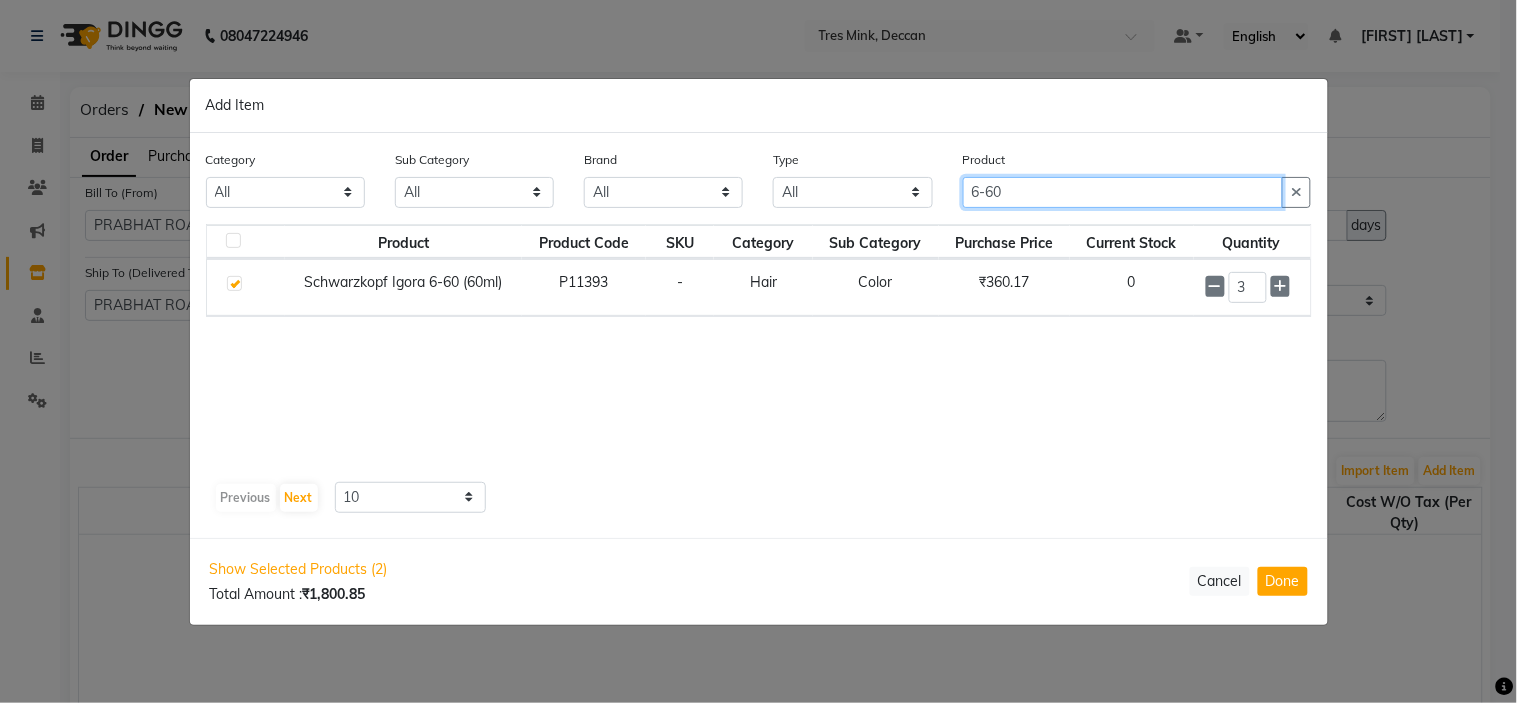 click on "6-60" 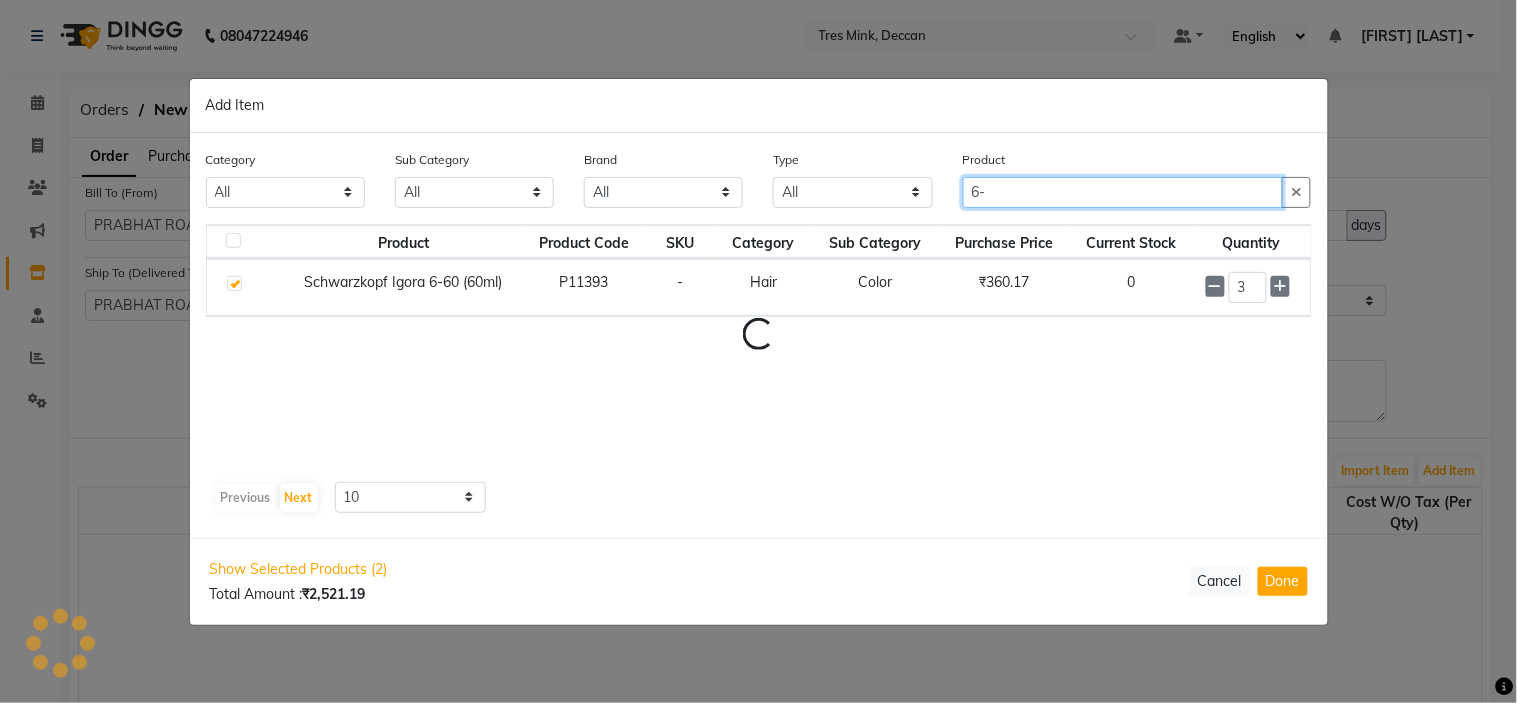 type on "6" 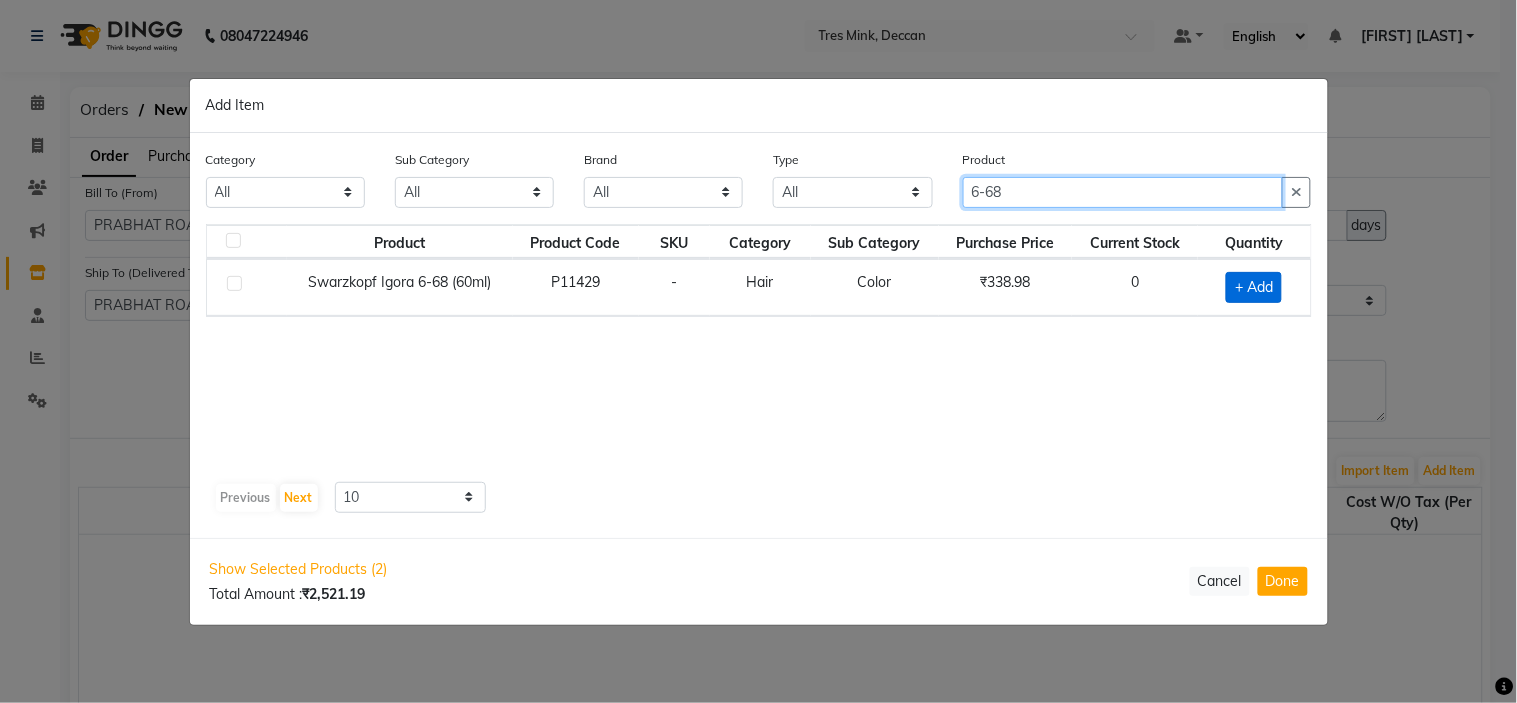 type on "6-68" 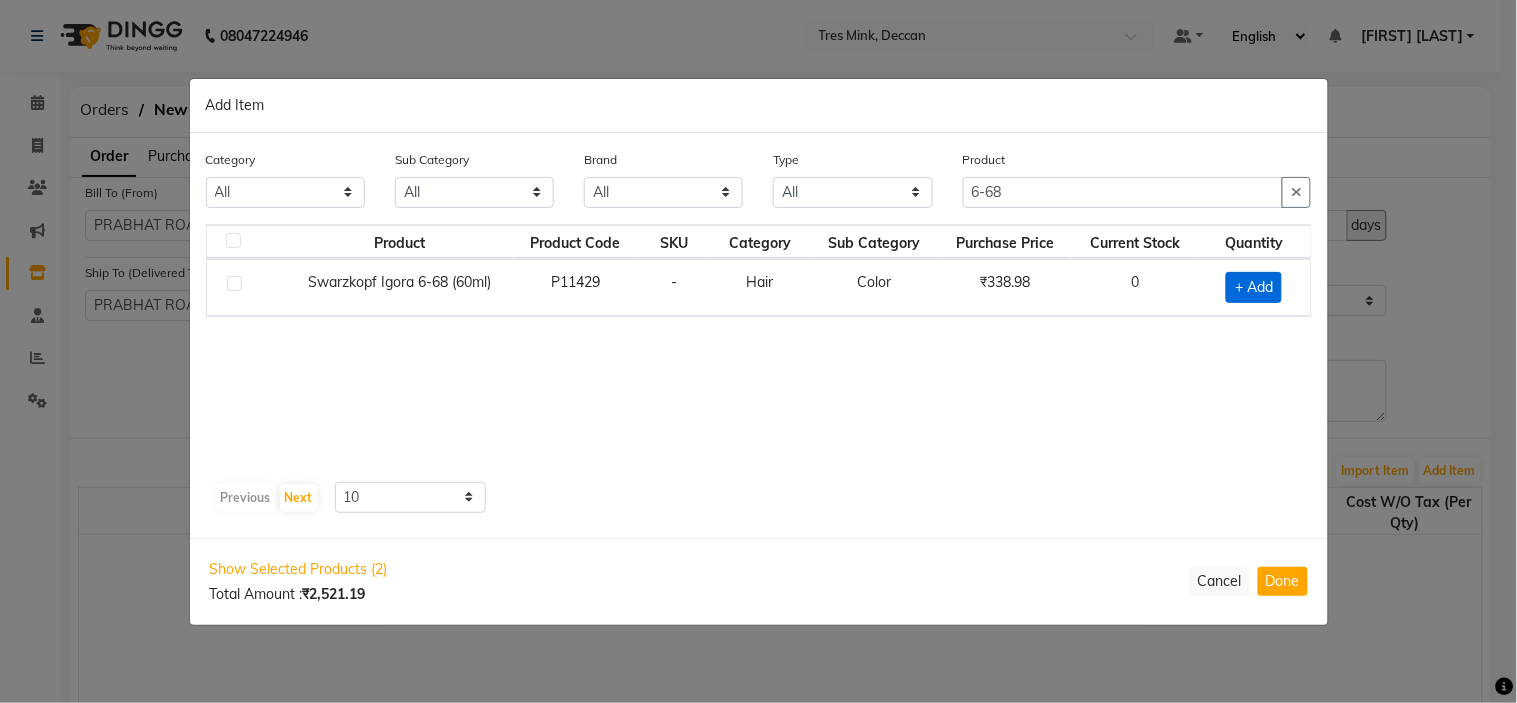 click on "+ Add" 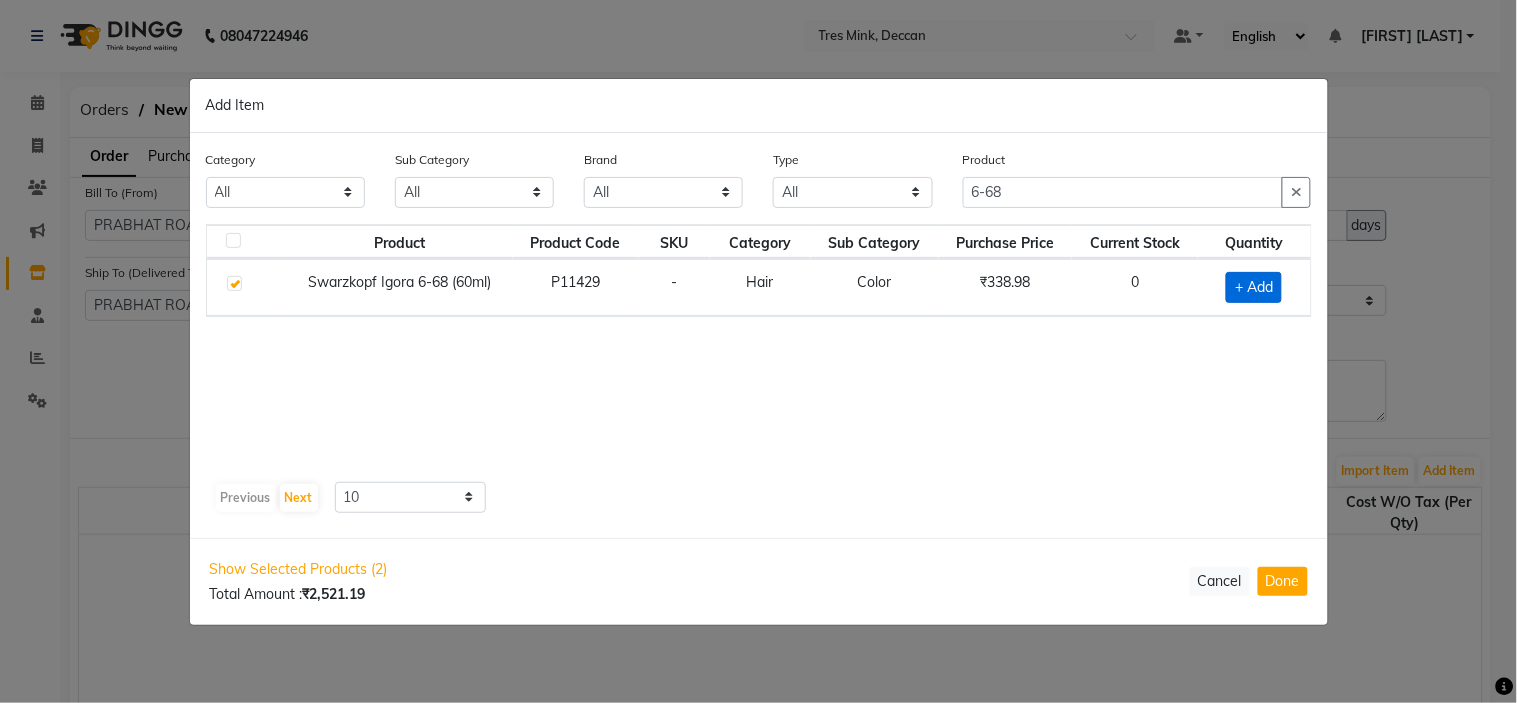 checkbox on "true" 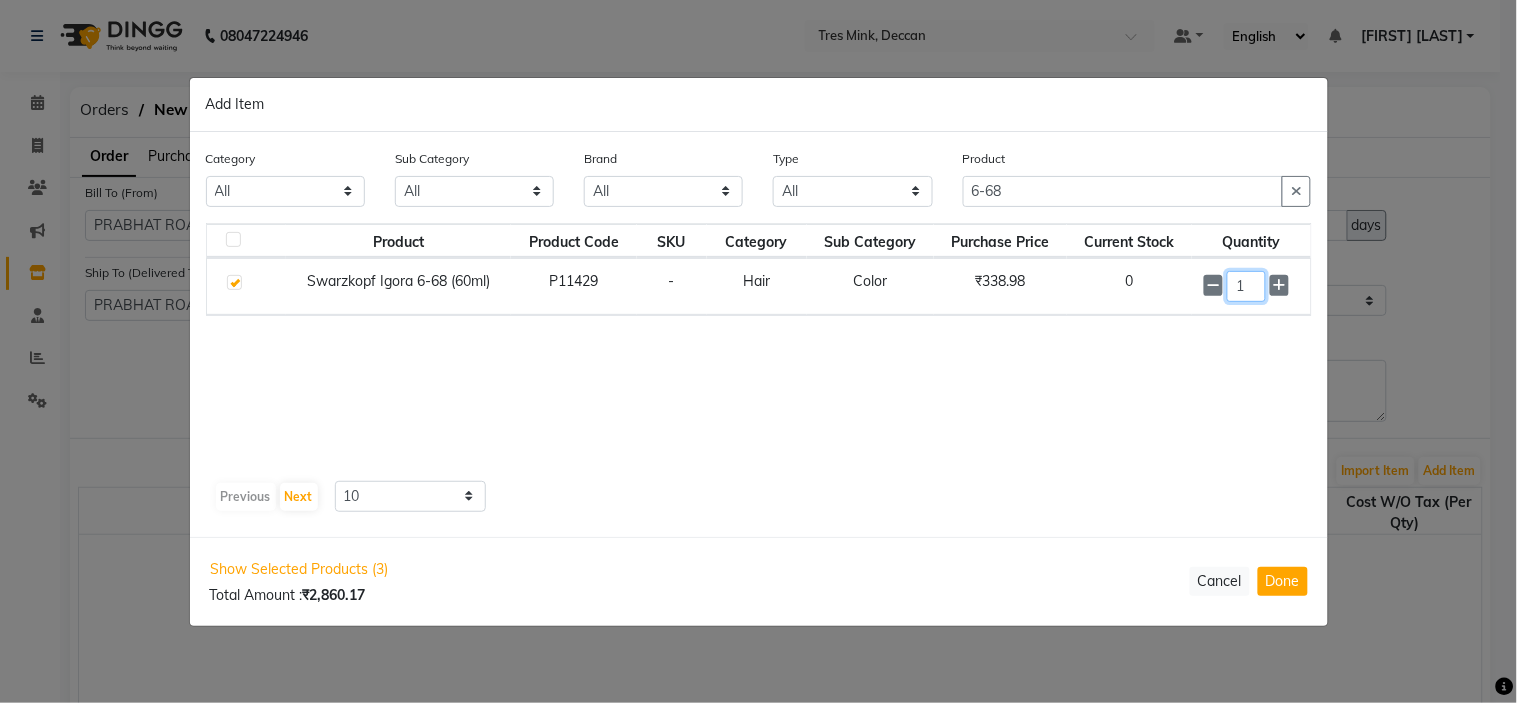 click on "1" 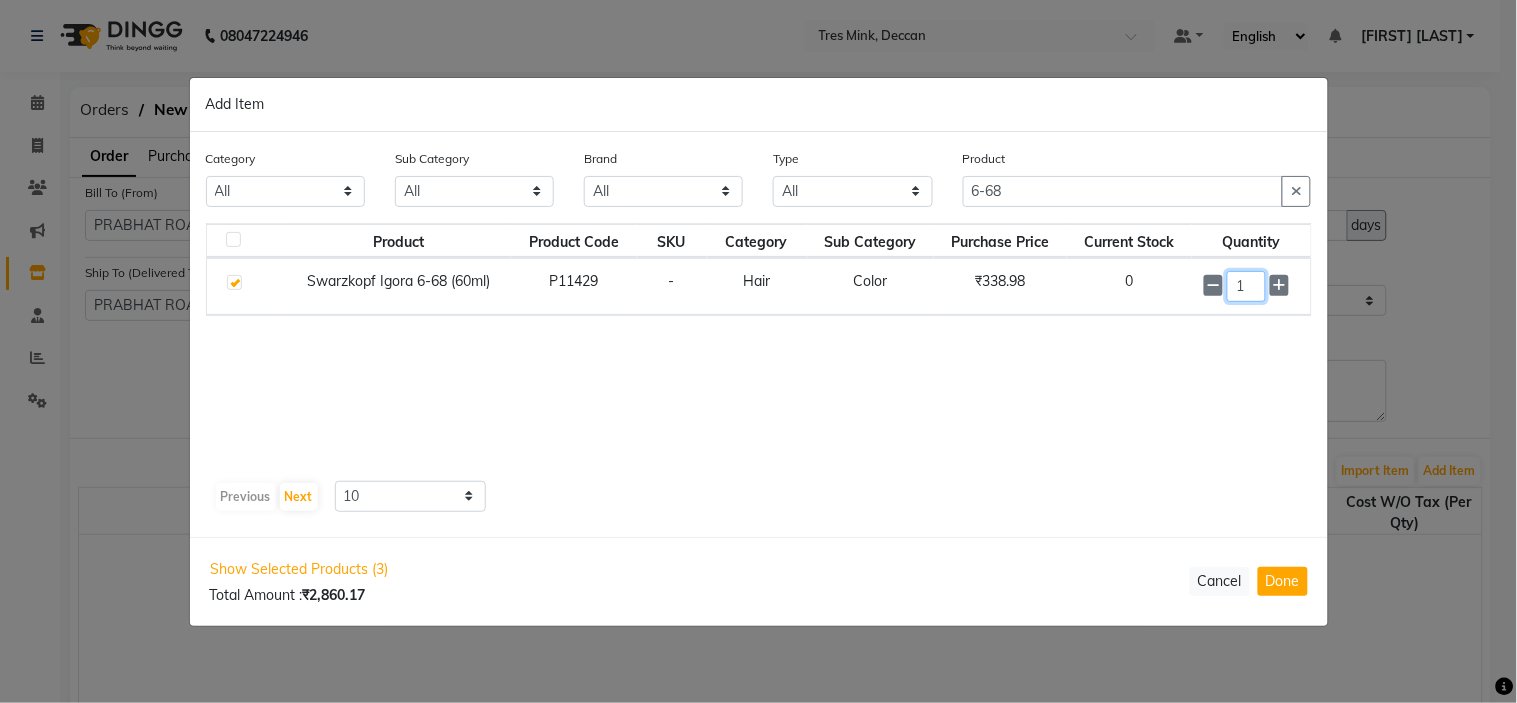 click on "1" 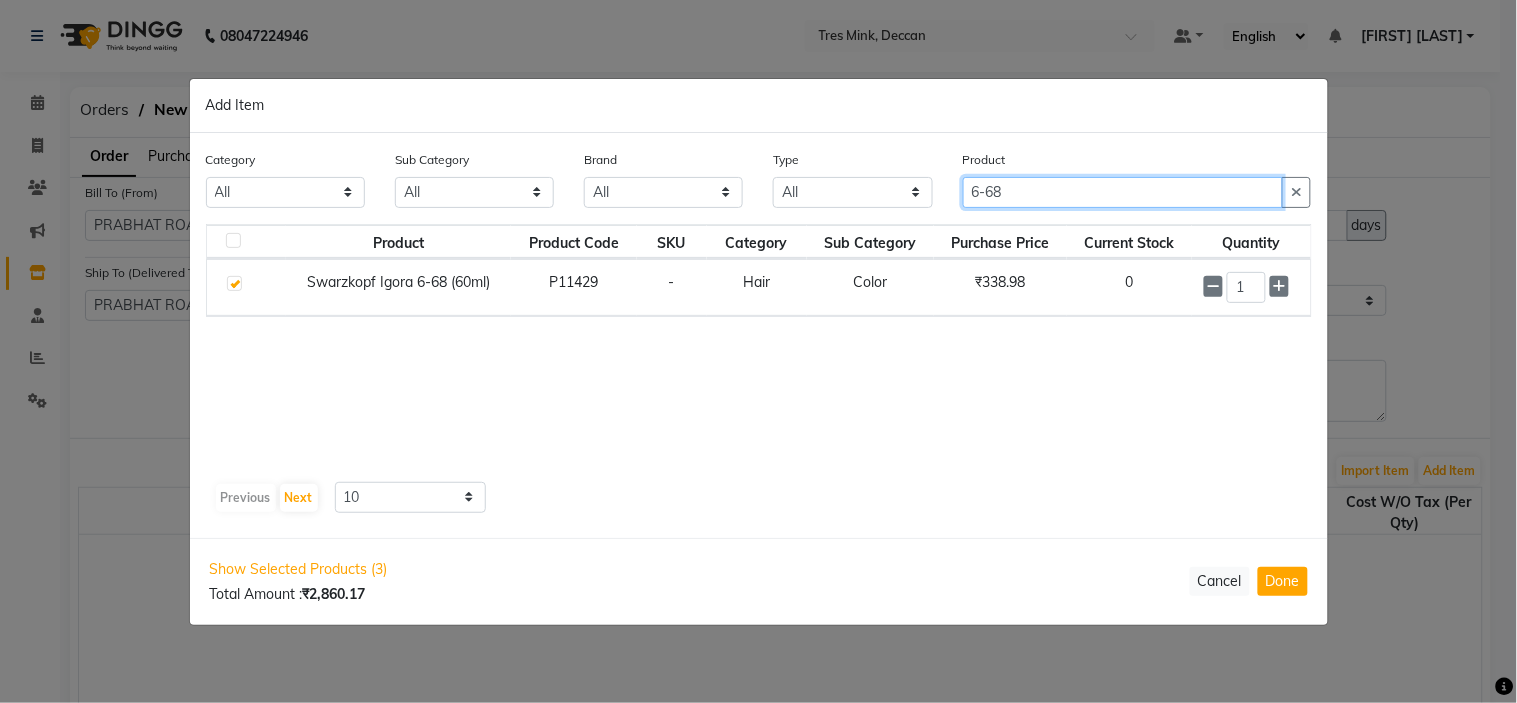click on "6-68" 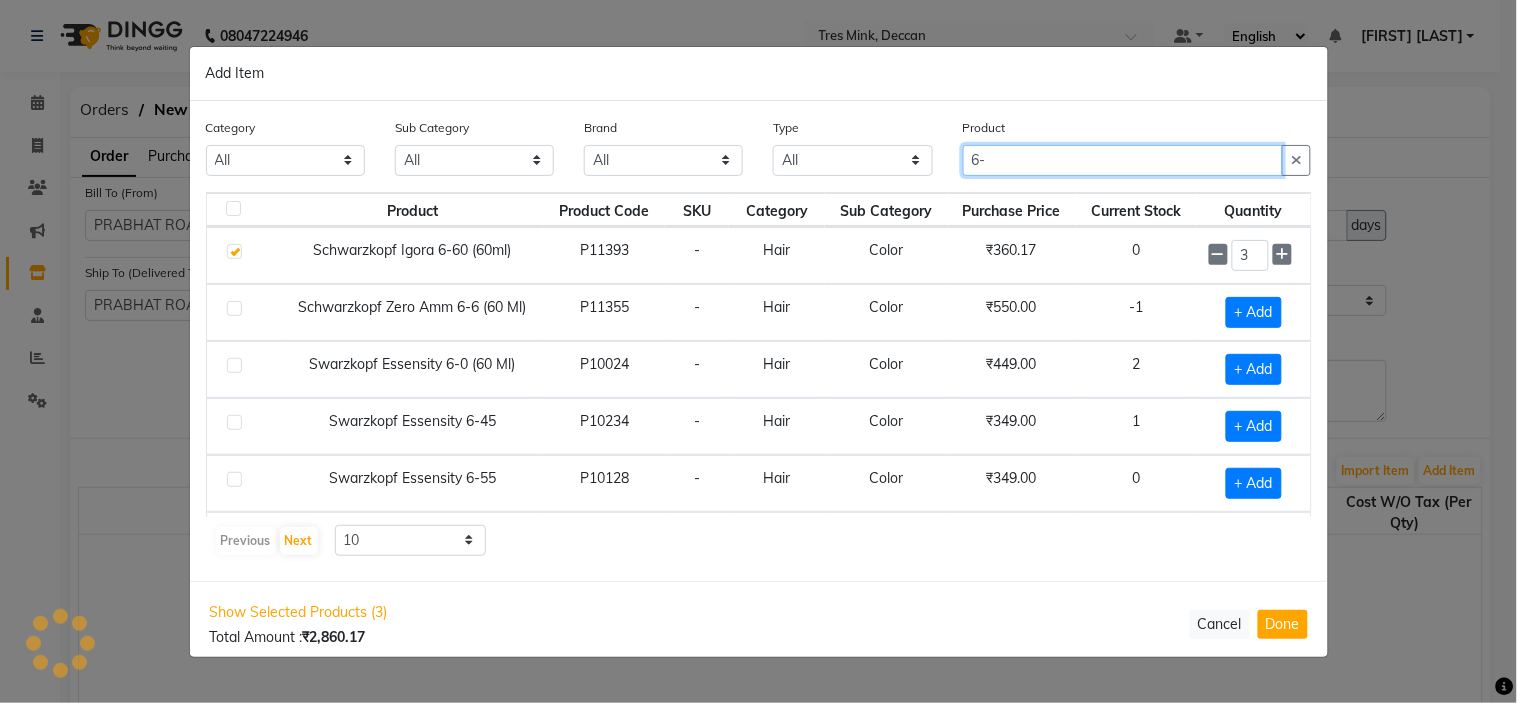 type on "6" 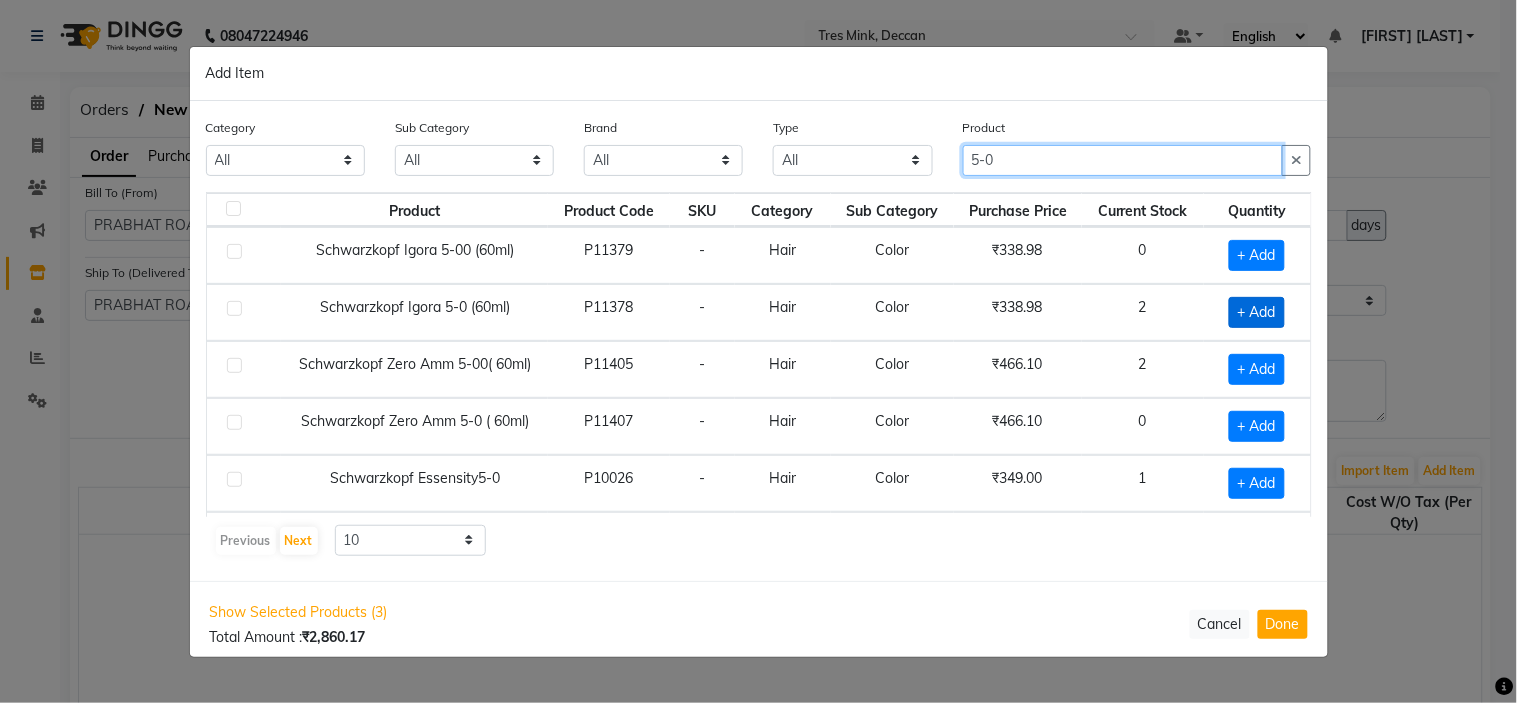 type on "5-0" 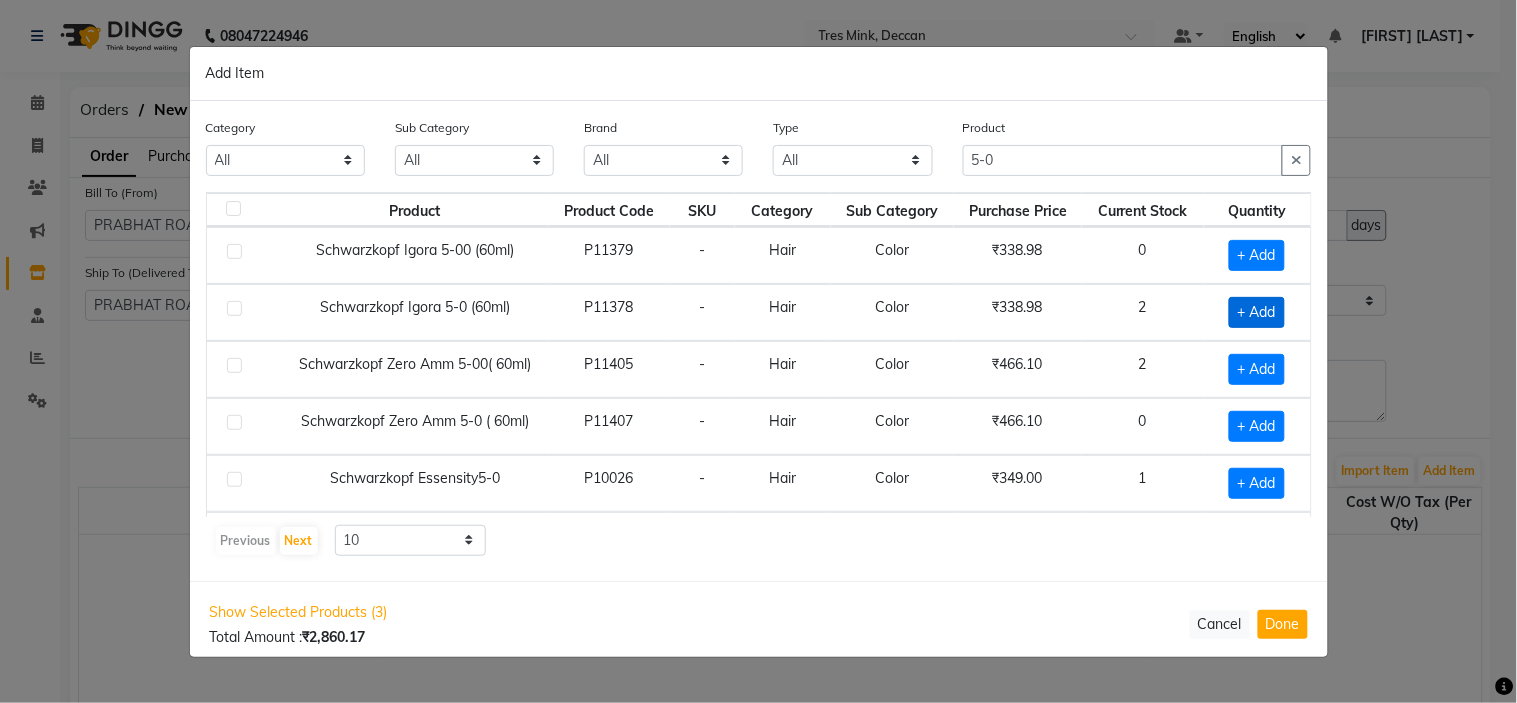 click on "+ Add" 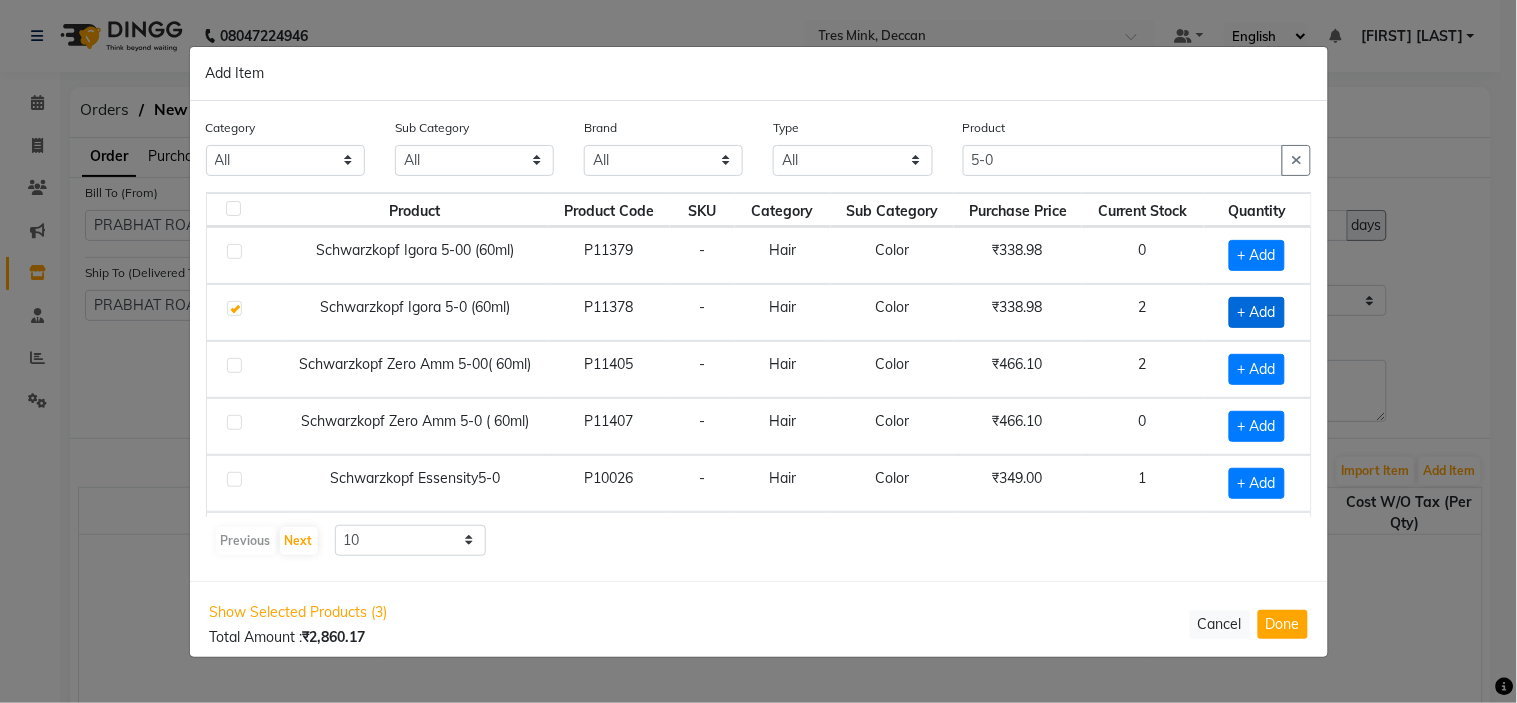 checkbox on "true" 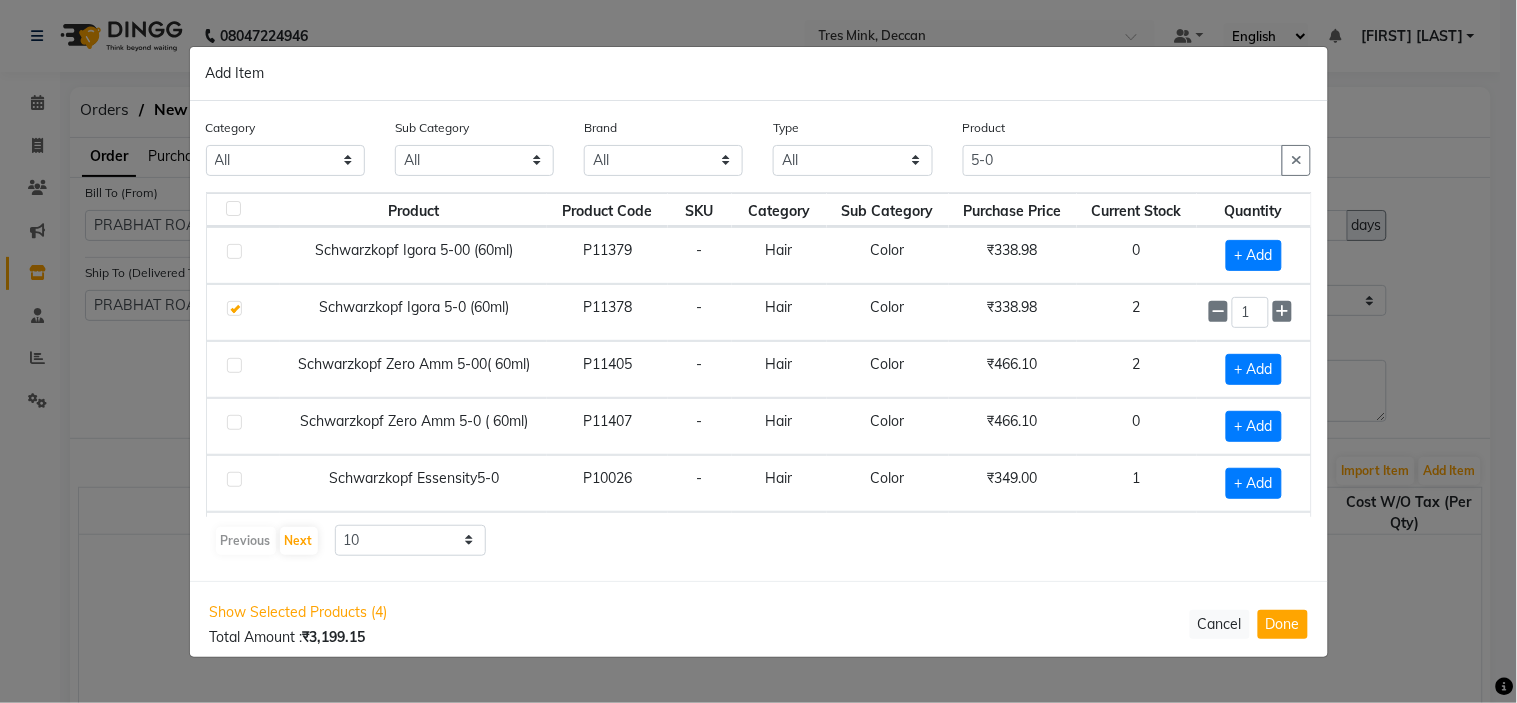 click on "1" 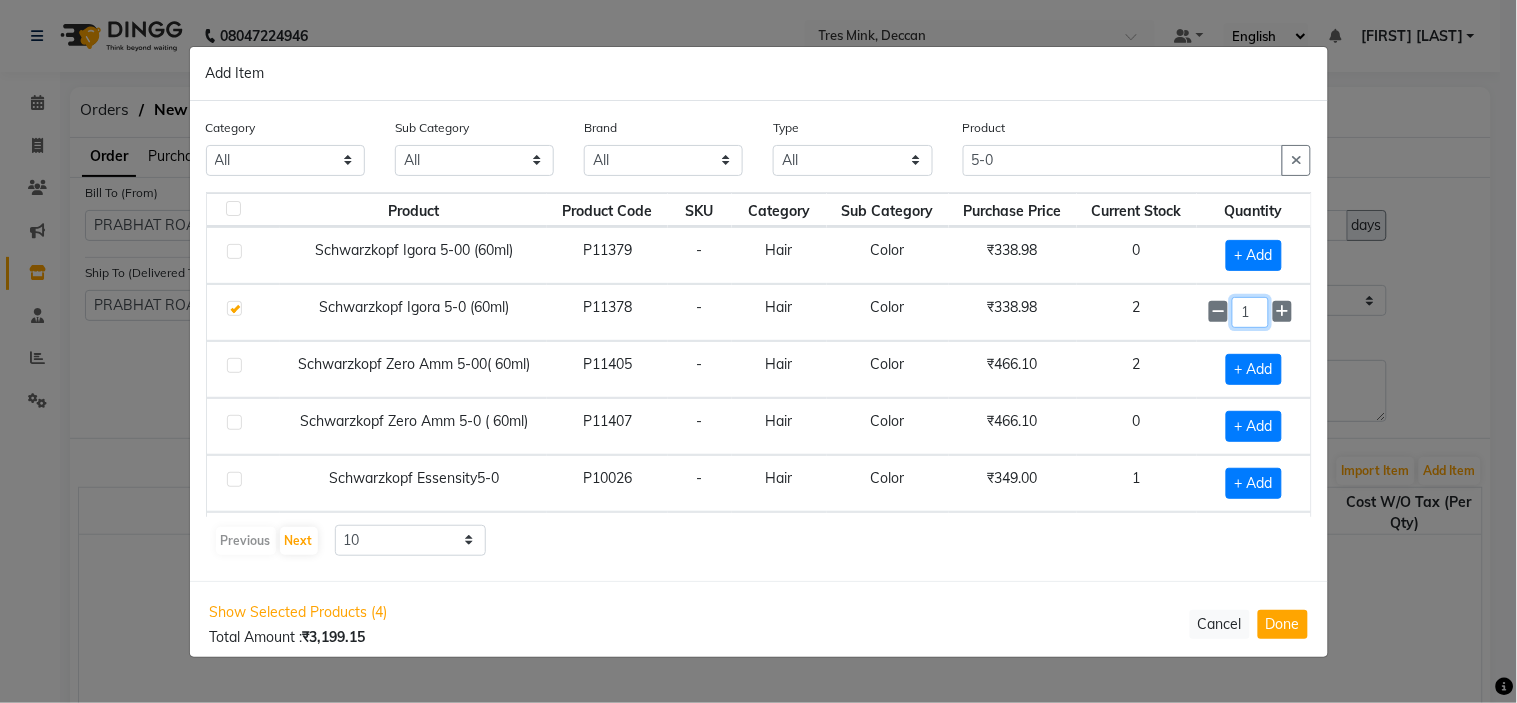 click on "1" 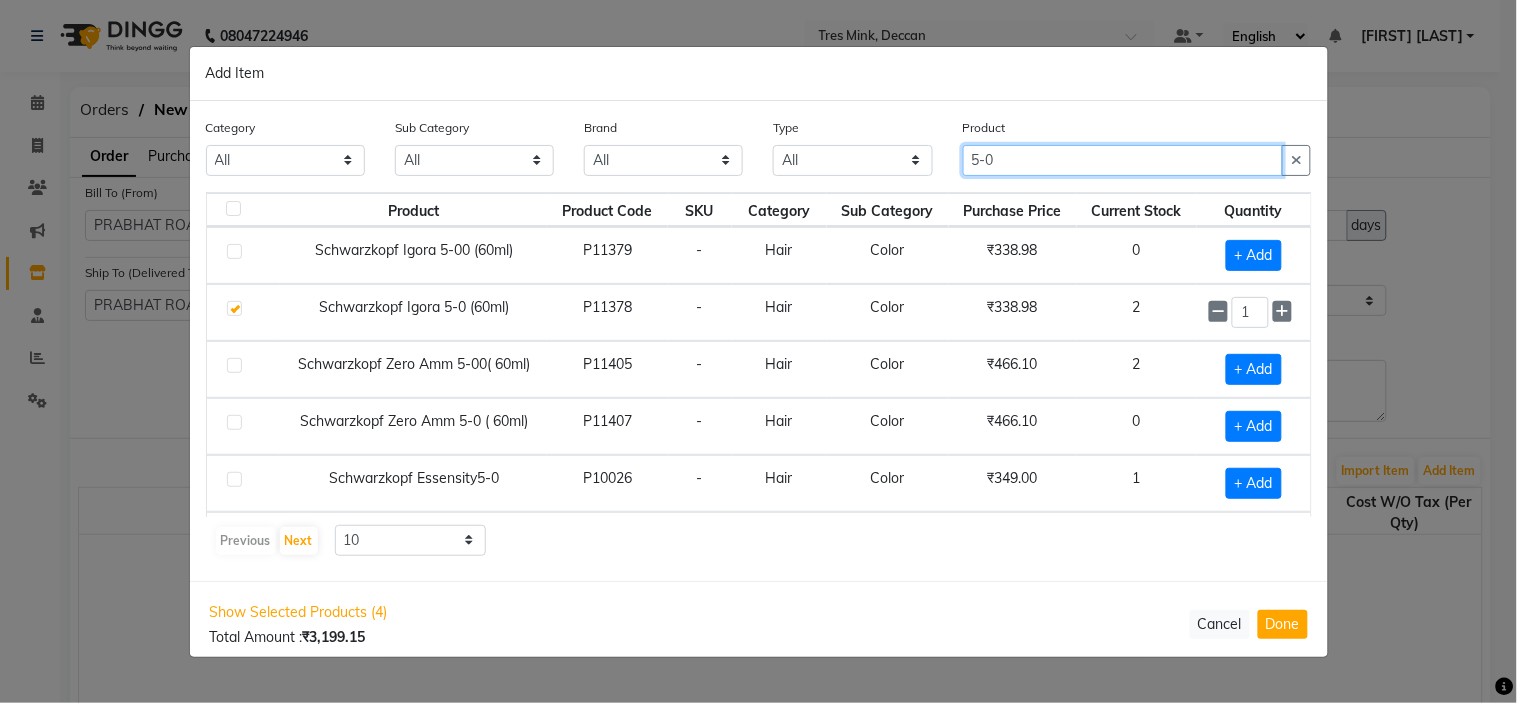 click on "5-0" 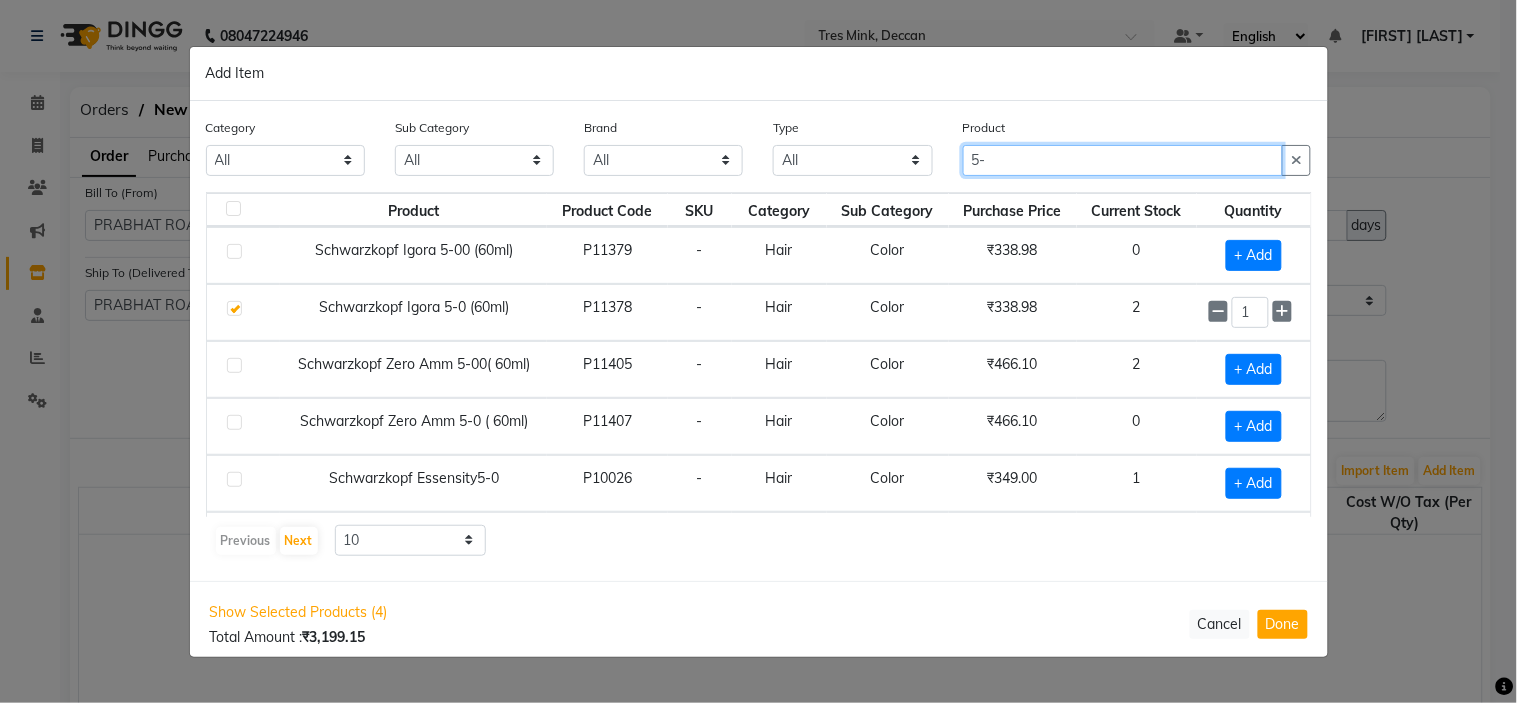 type on "5" 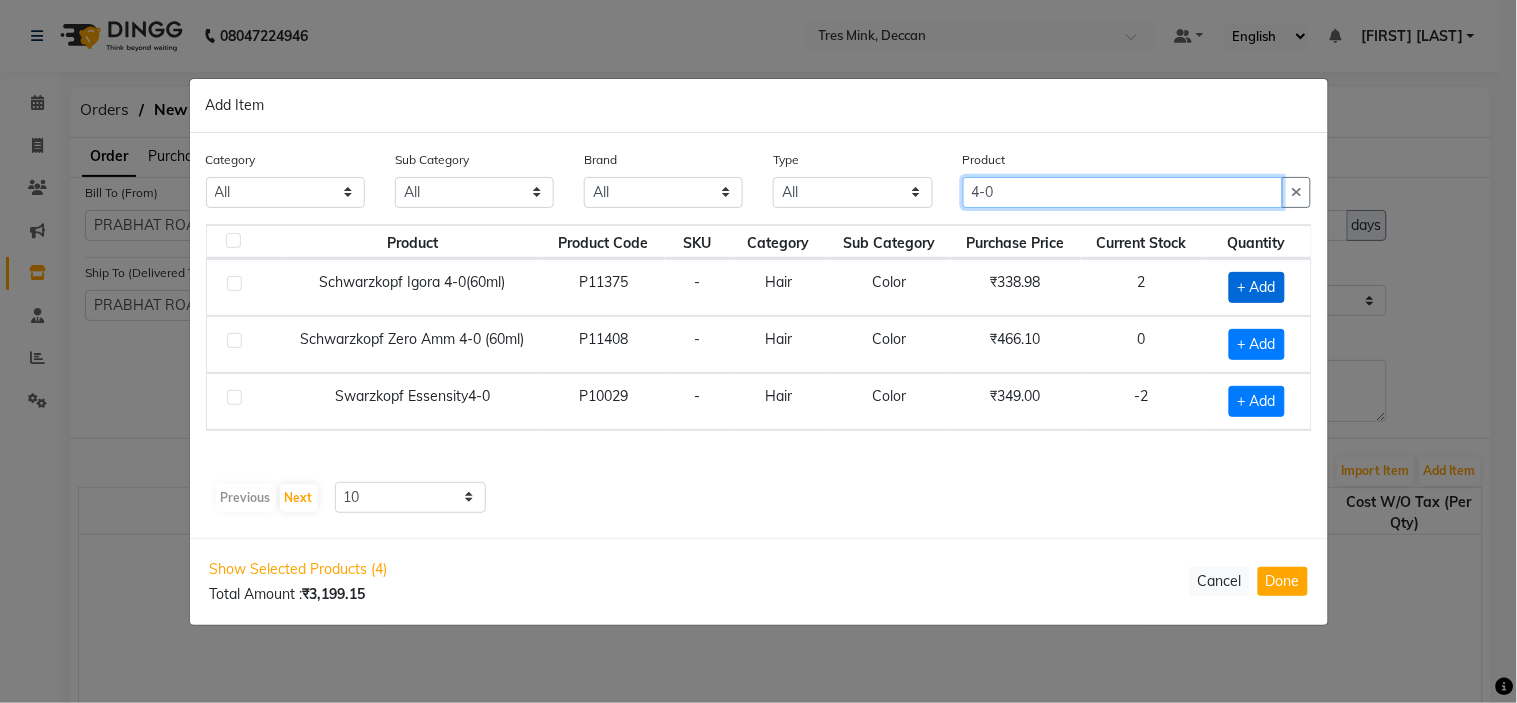 type on "4-0" 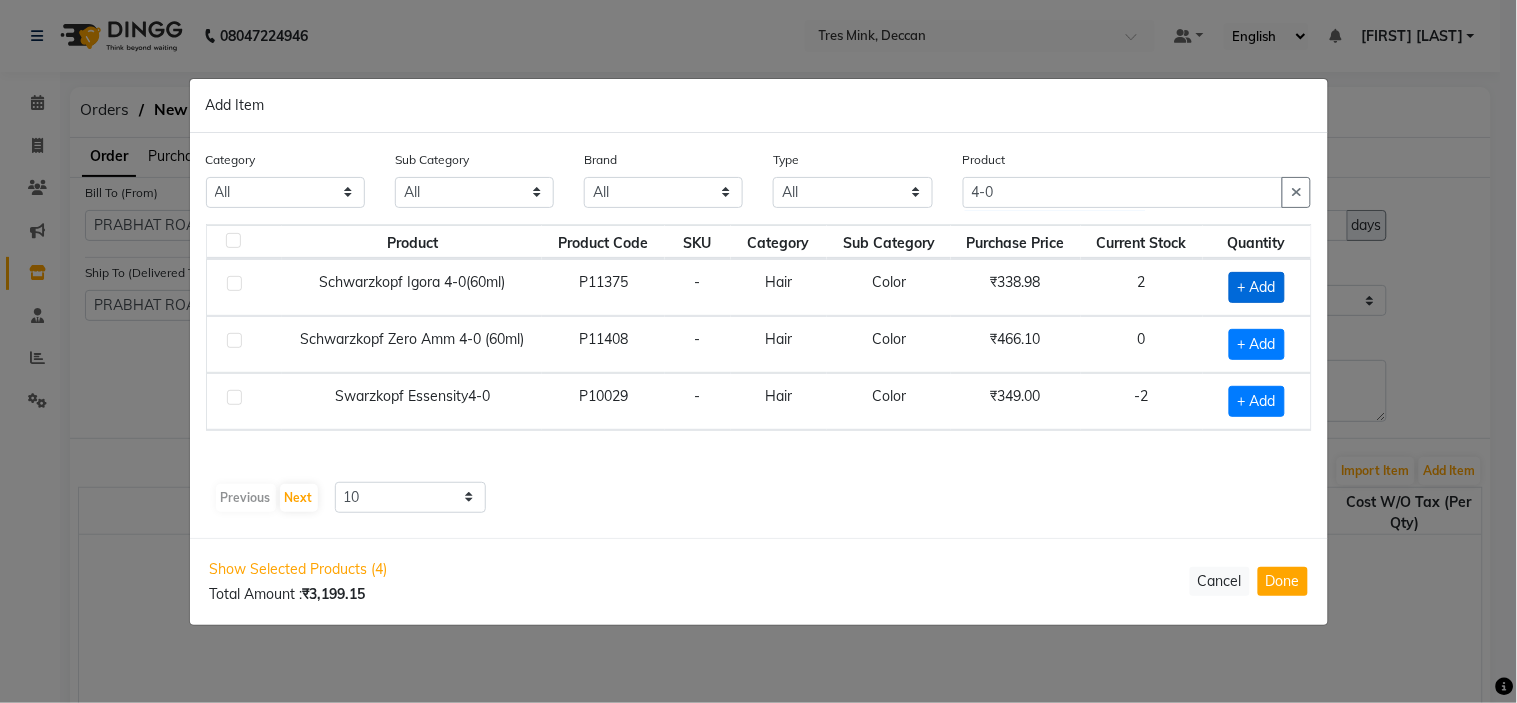 click on "+ Add" 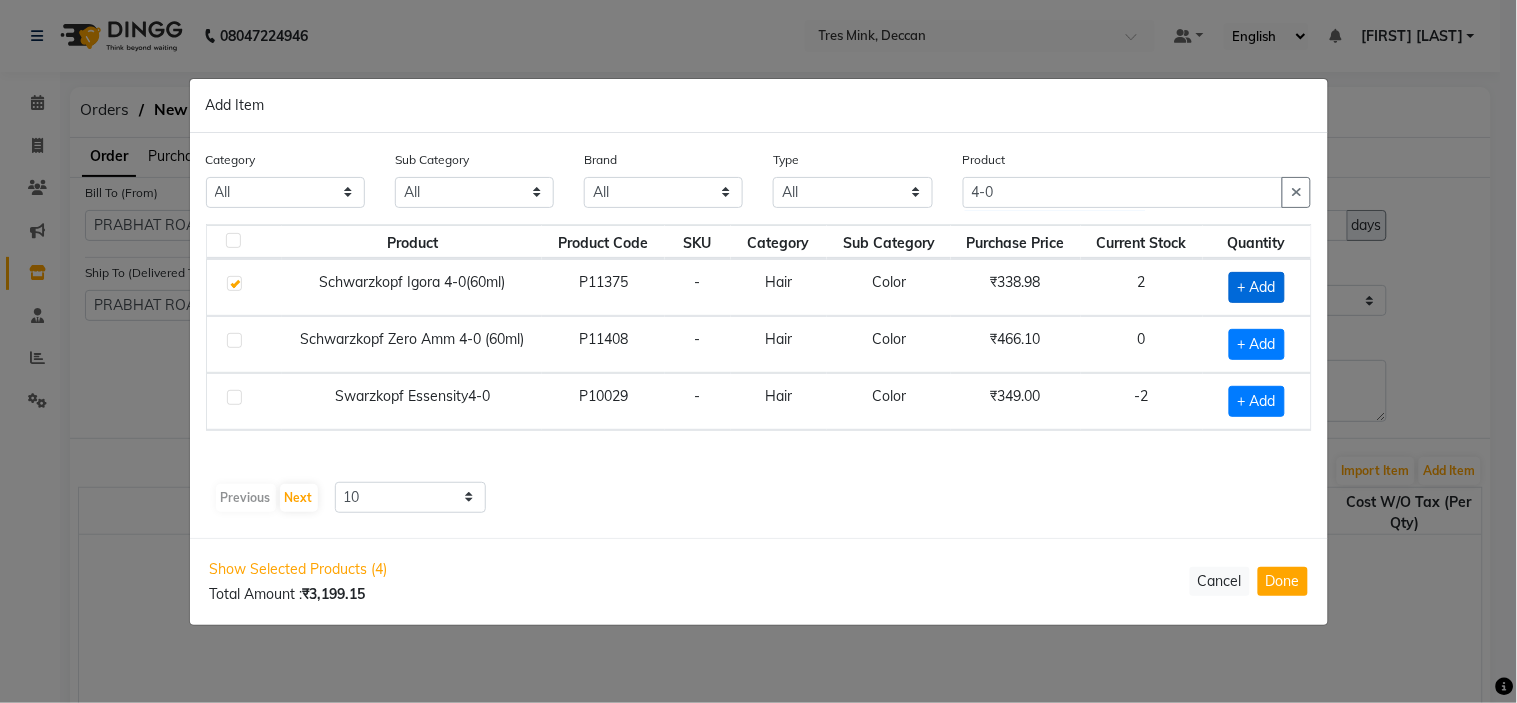 checkbox on "true" 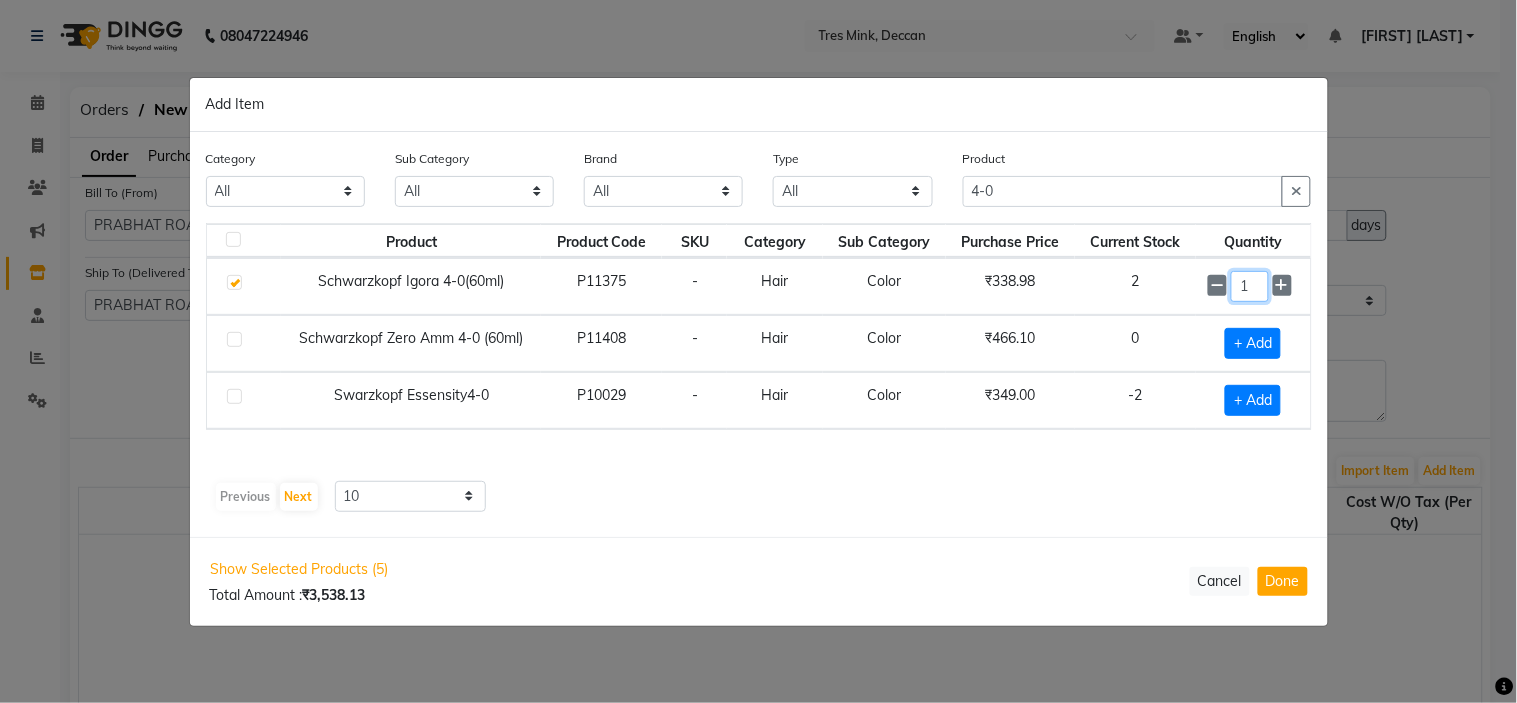 click on "1" 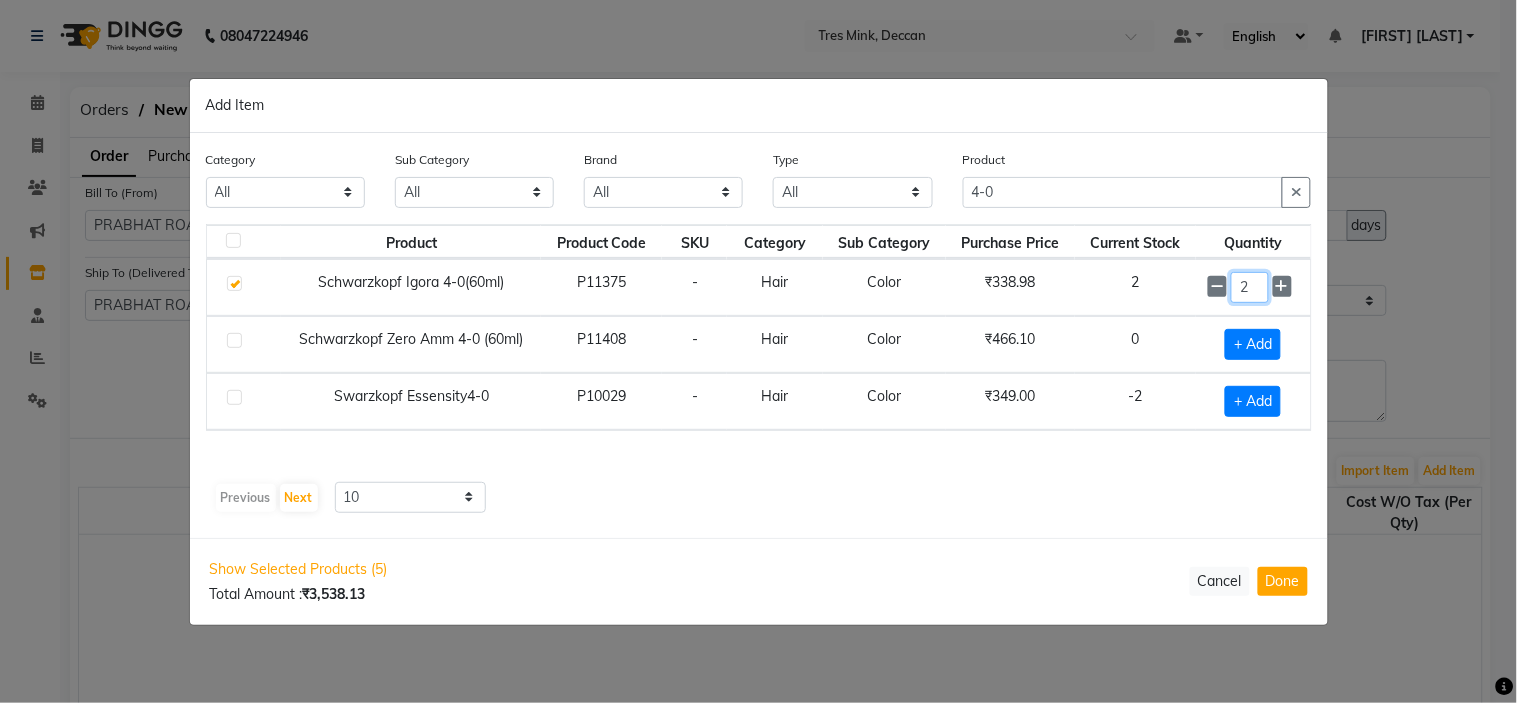 type on "2" 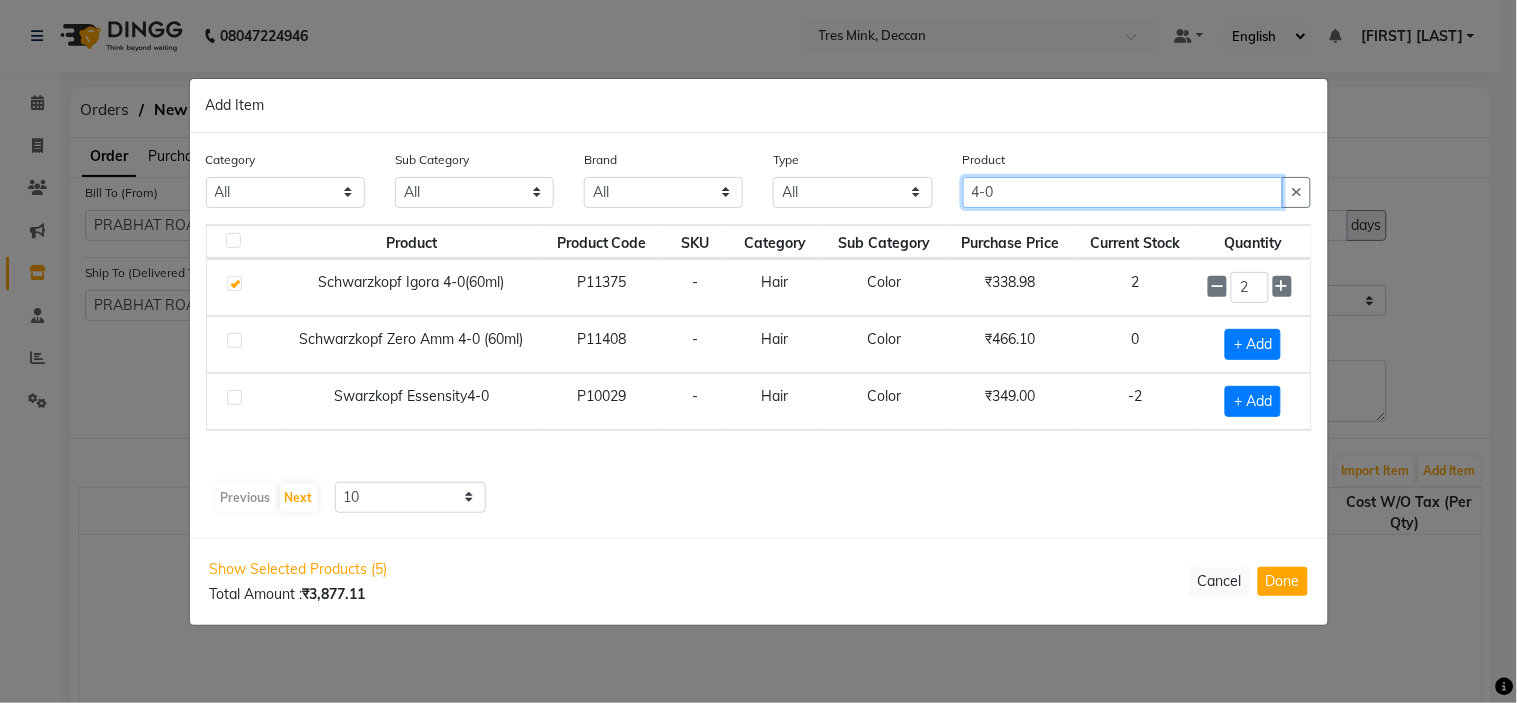 click on "4-0" 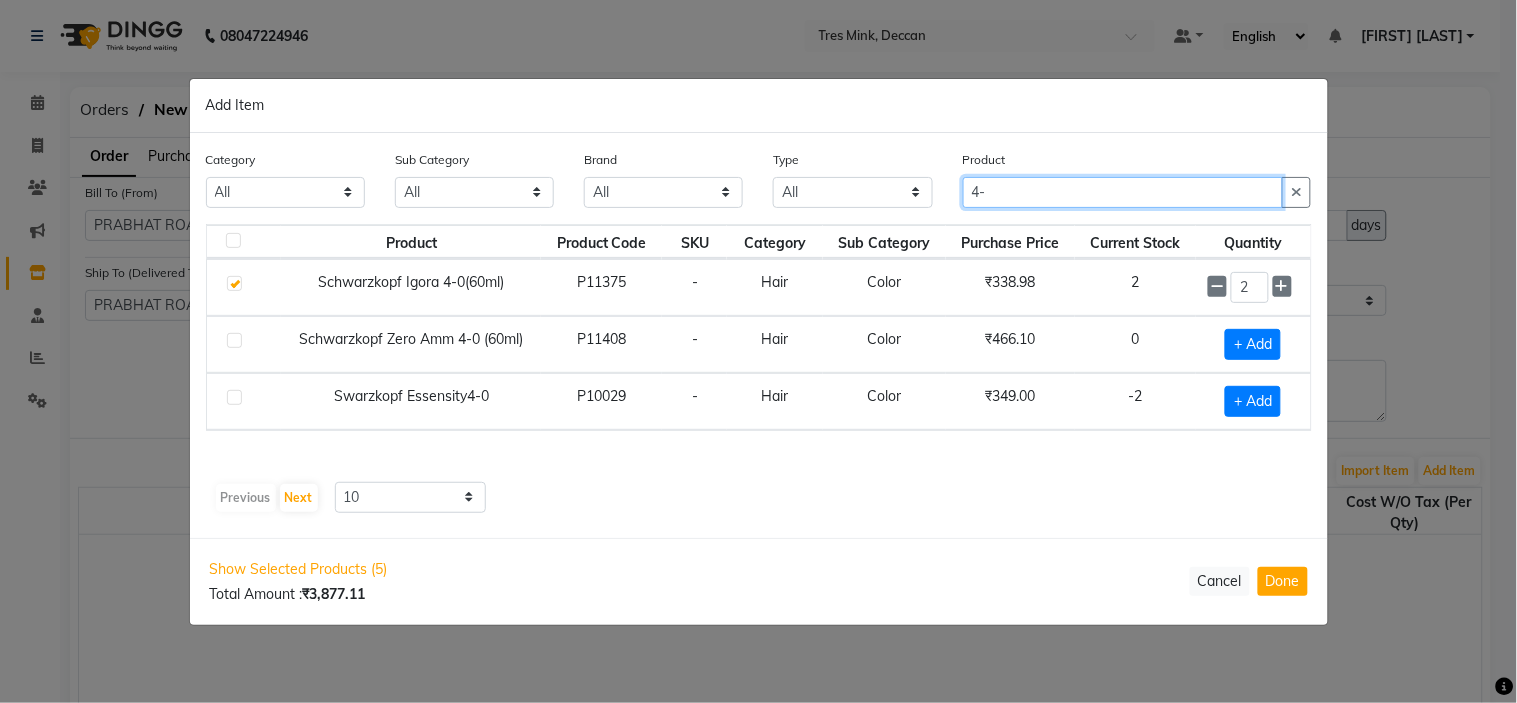 type on "4" 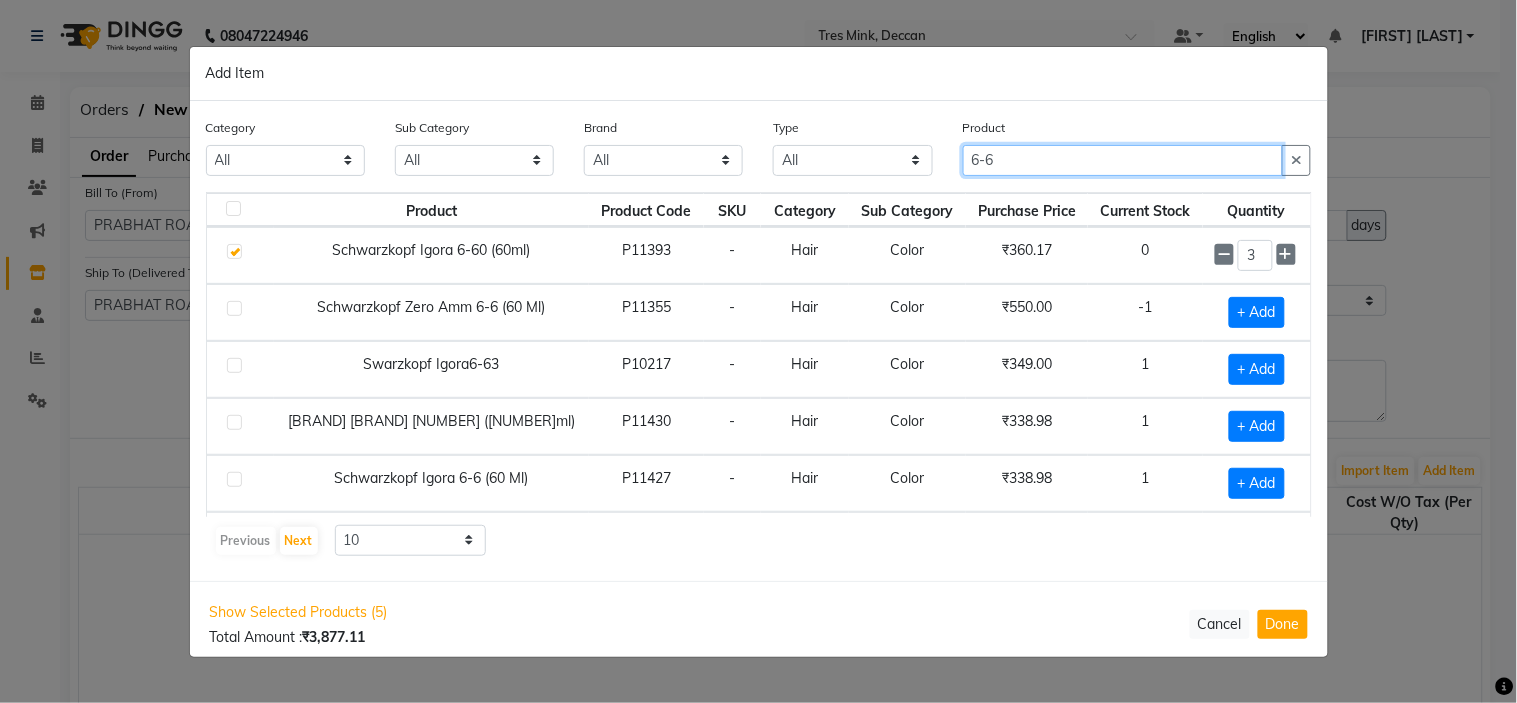 type on "6-6" 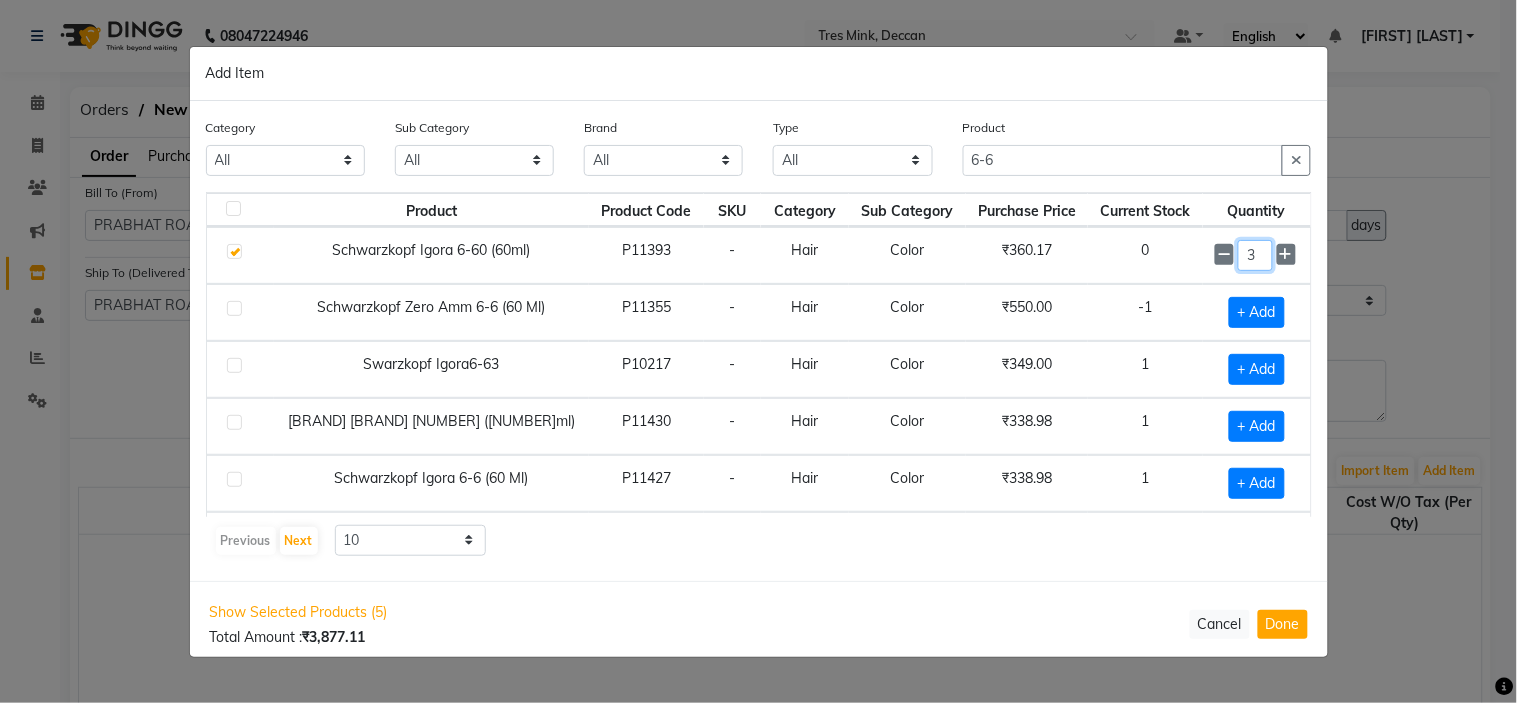 click on "3" 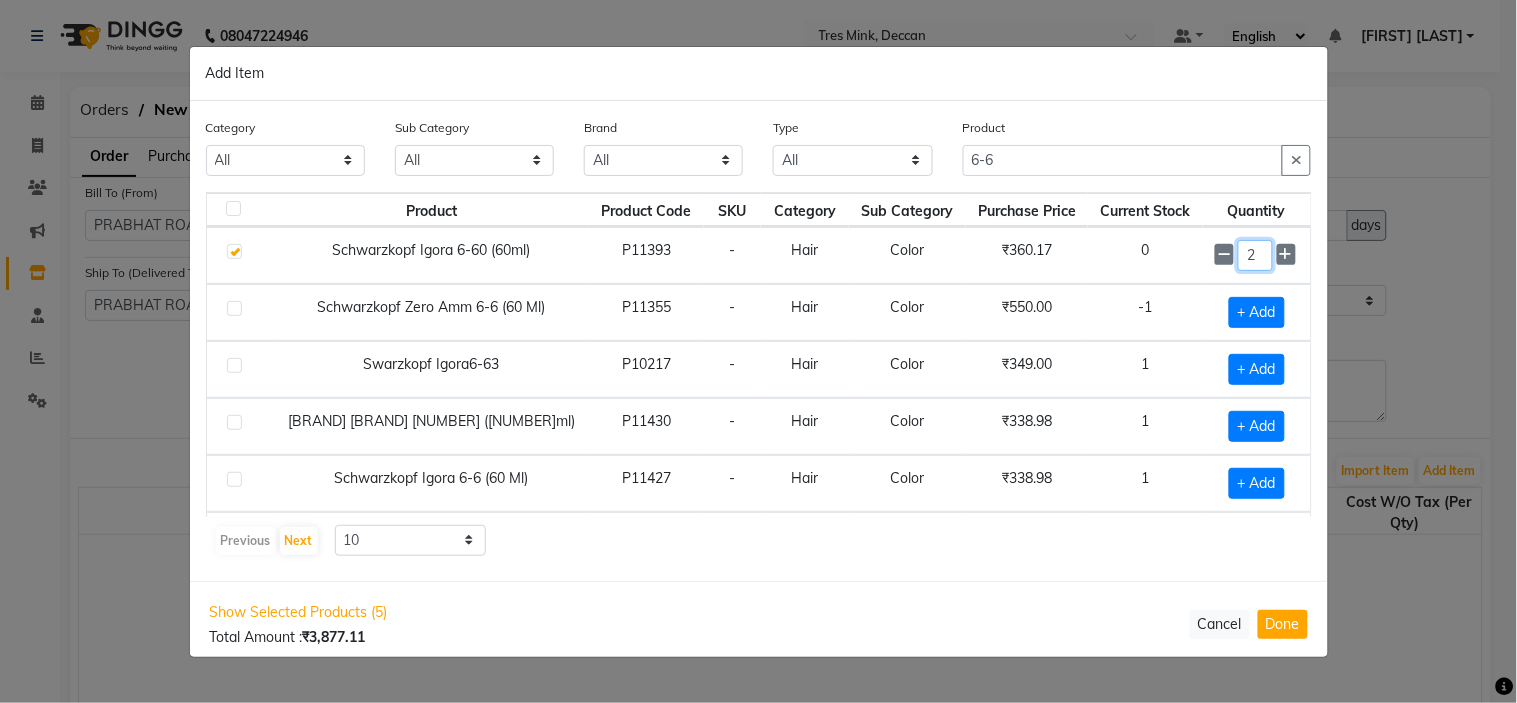 type on "2" 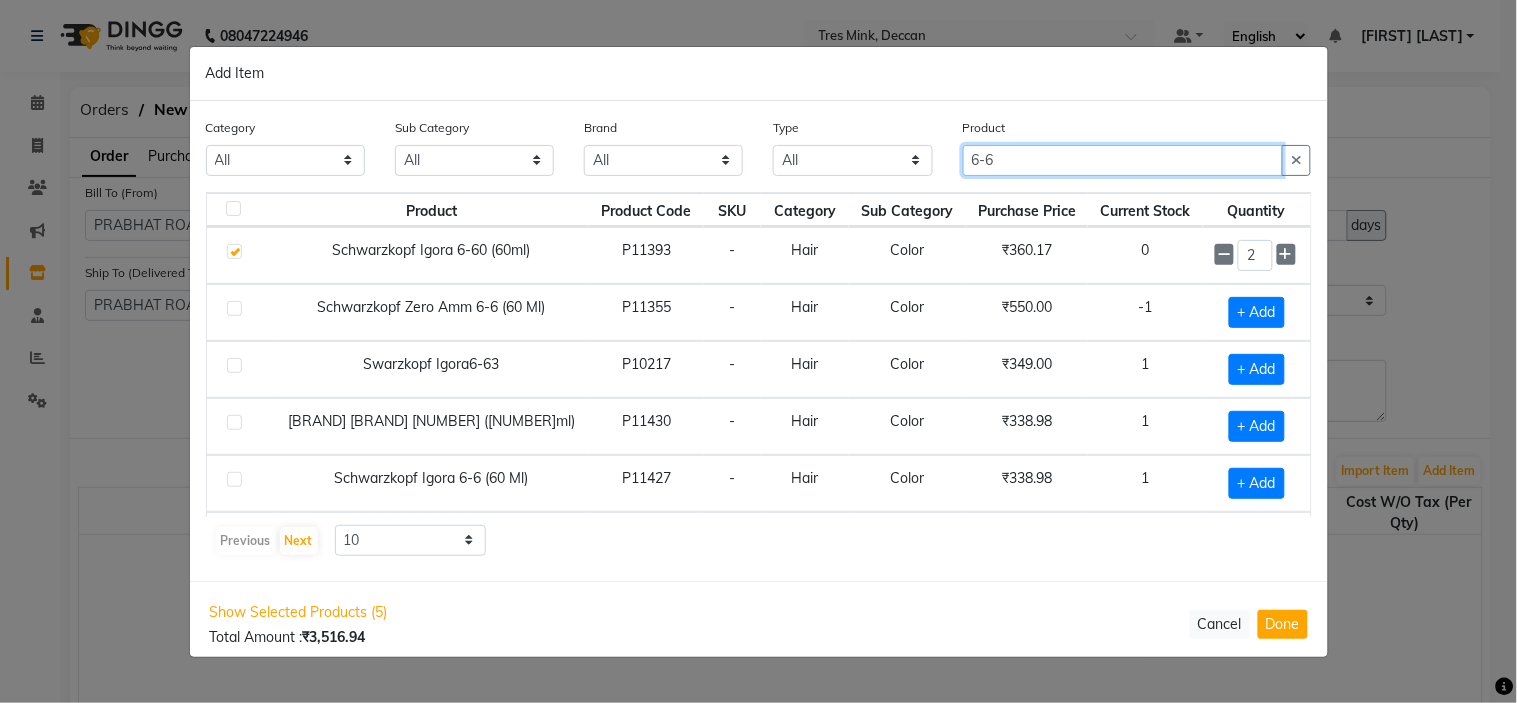 click on "6-6" 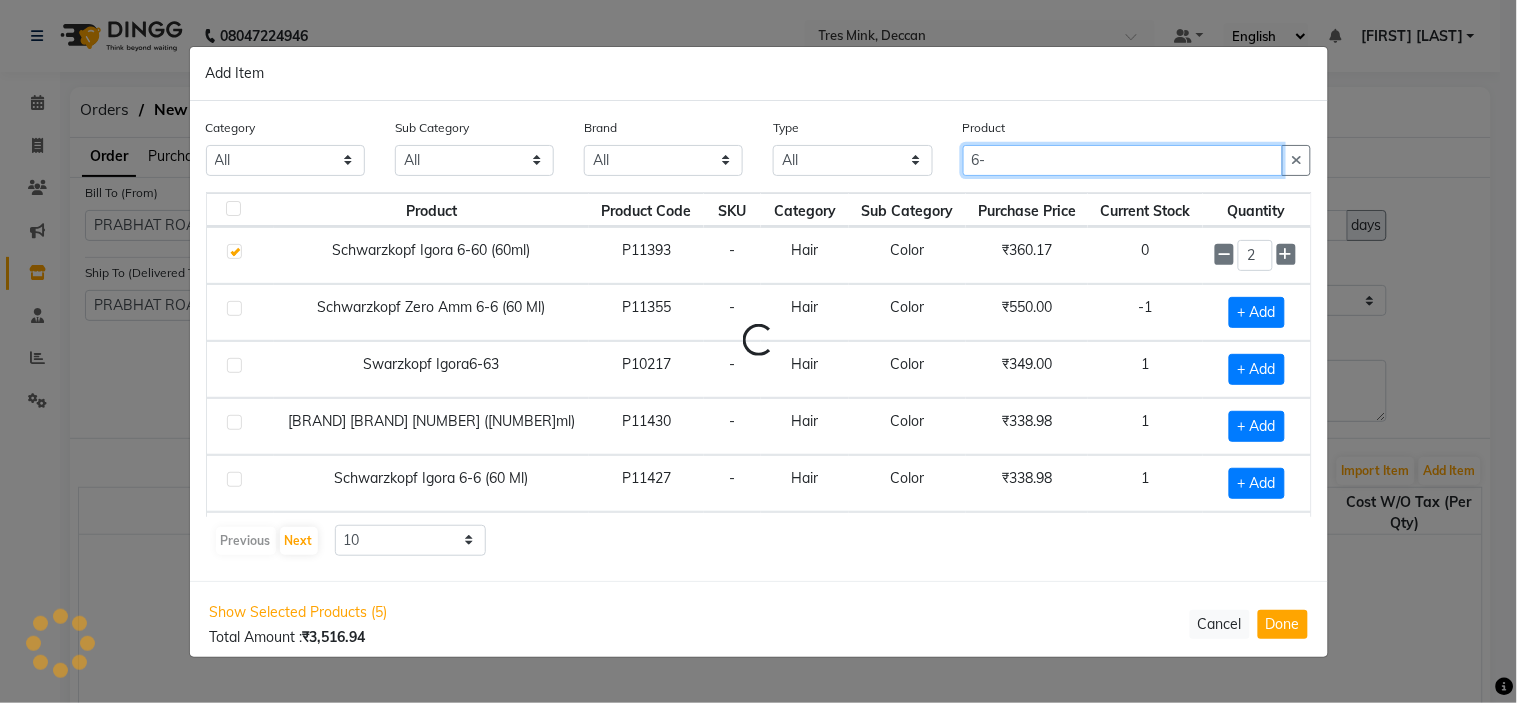 type on "6" 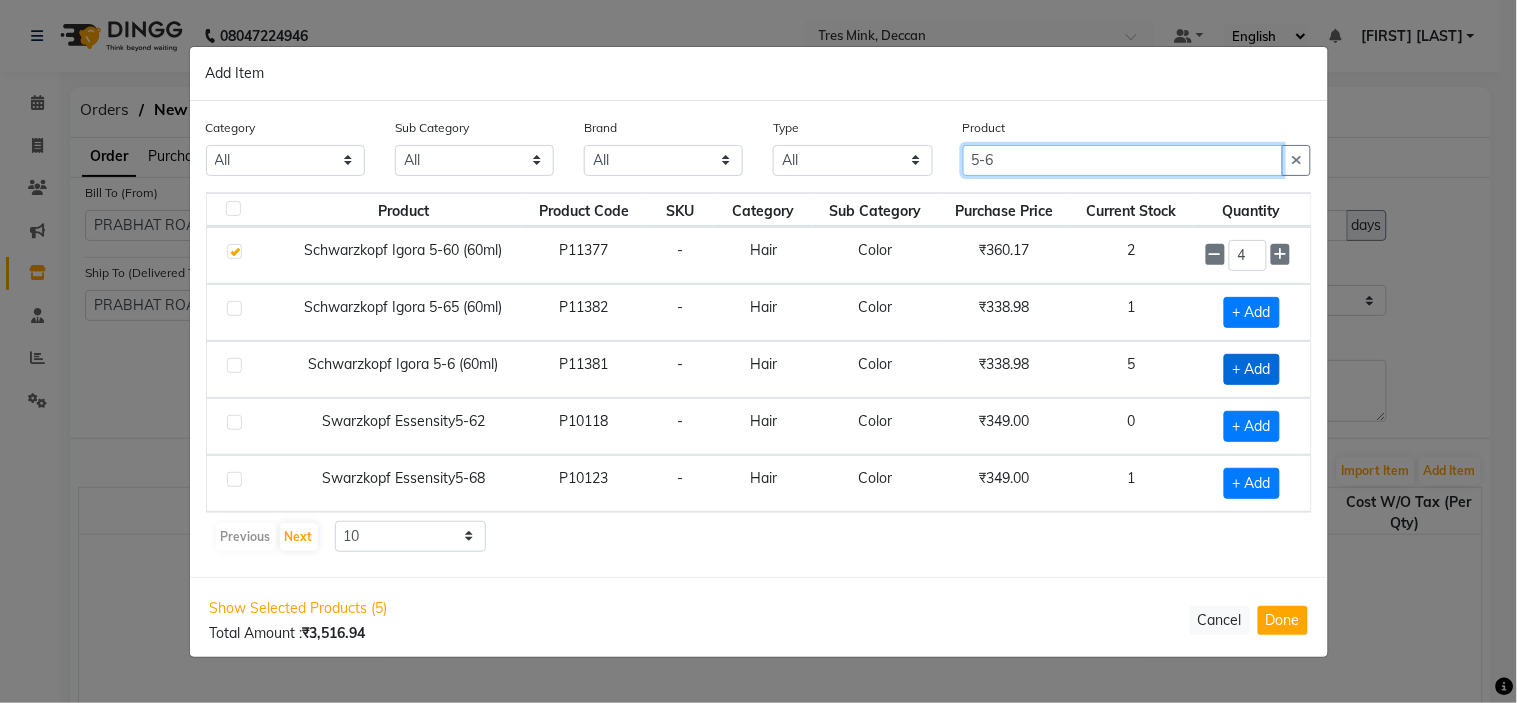 type on "5-6" 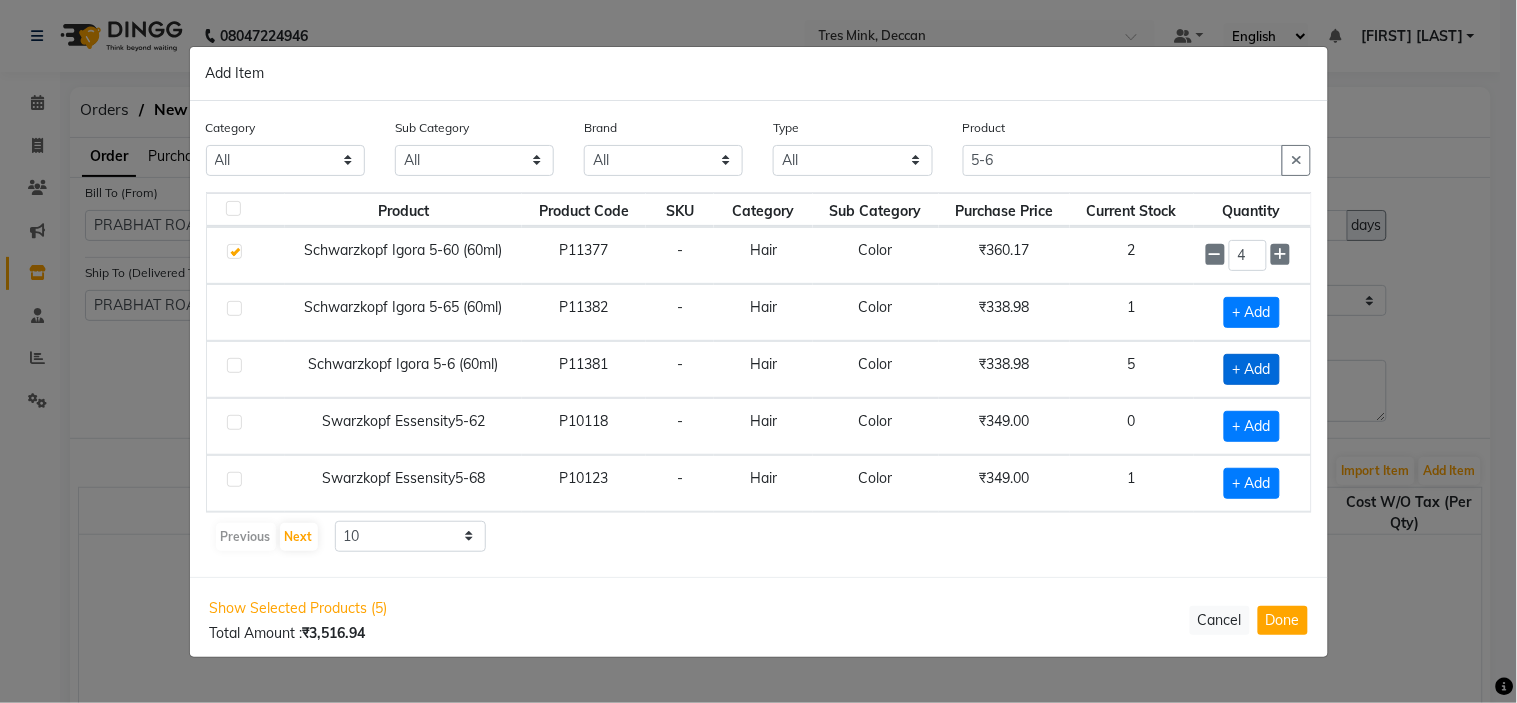 click on "+ Add" 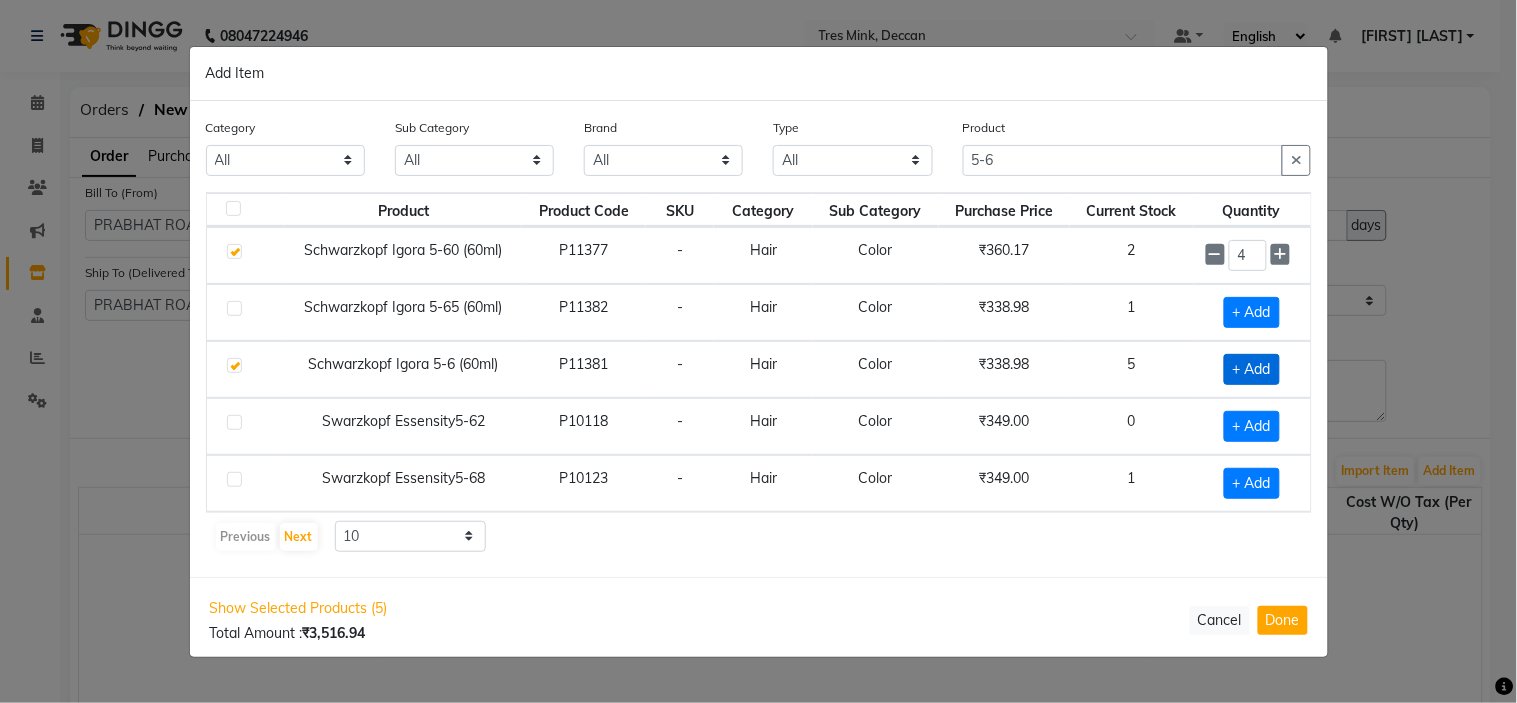 checkbox on "true" 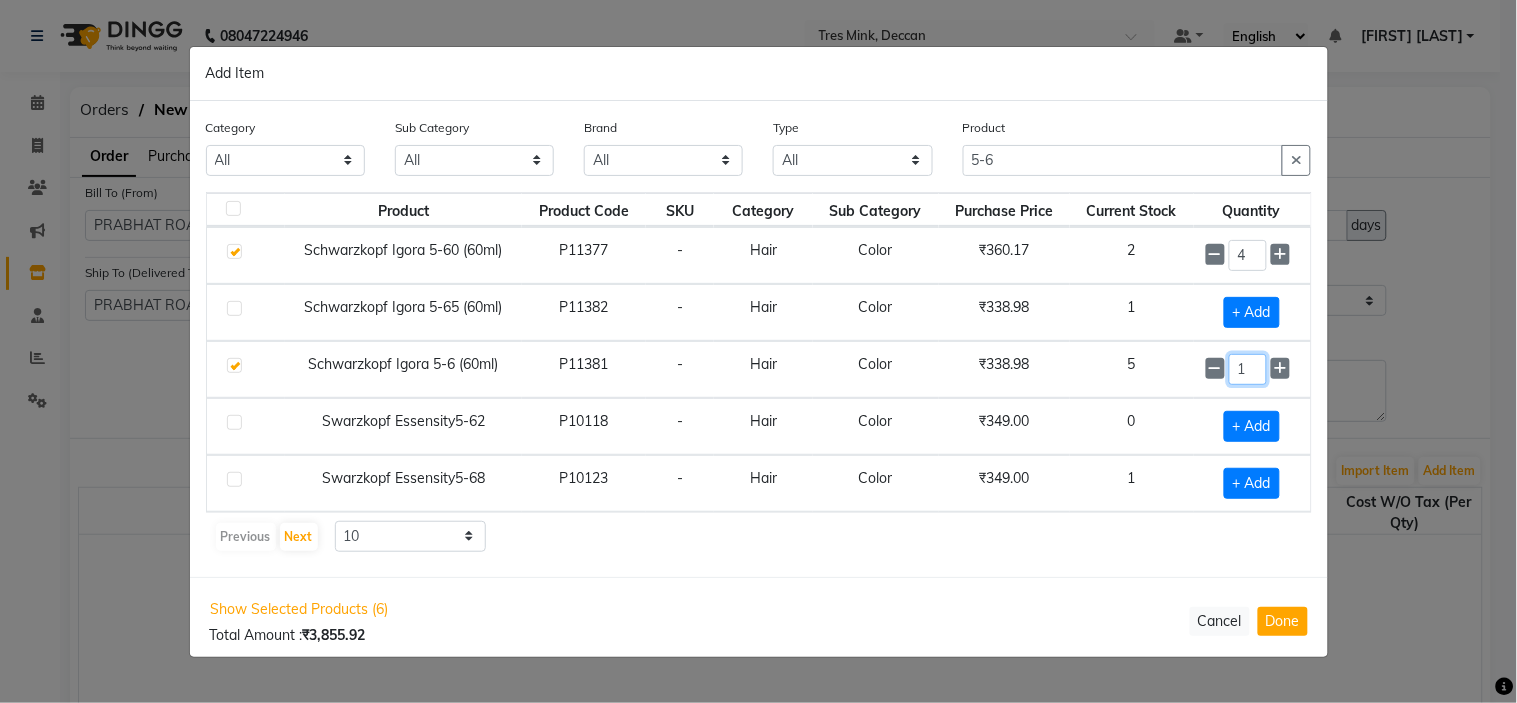 click on "1" 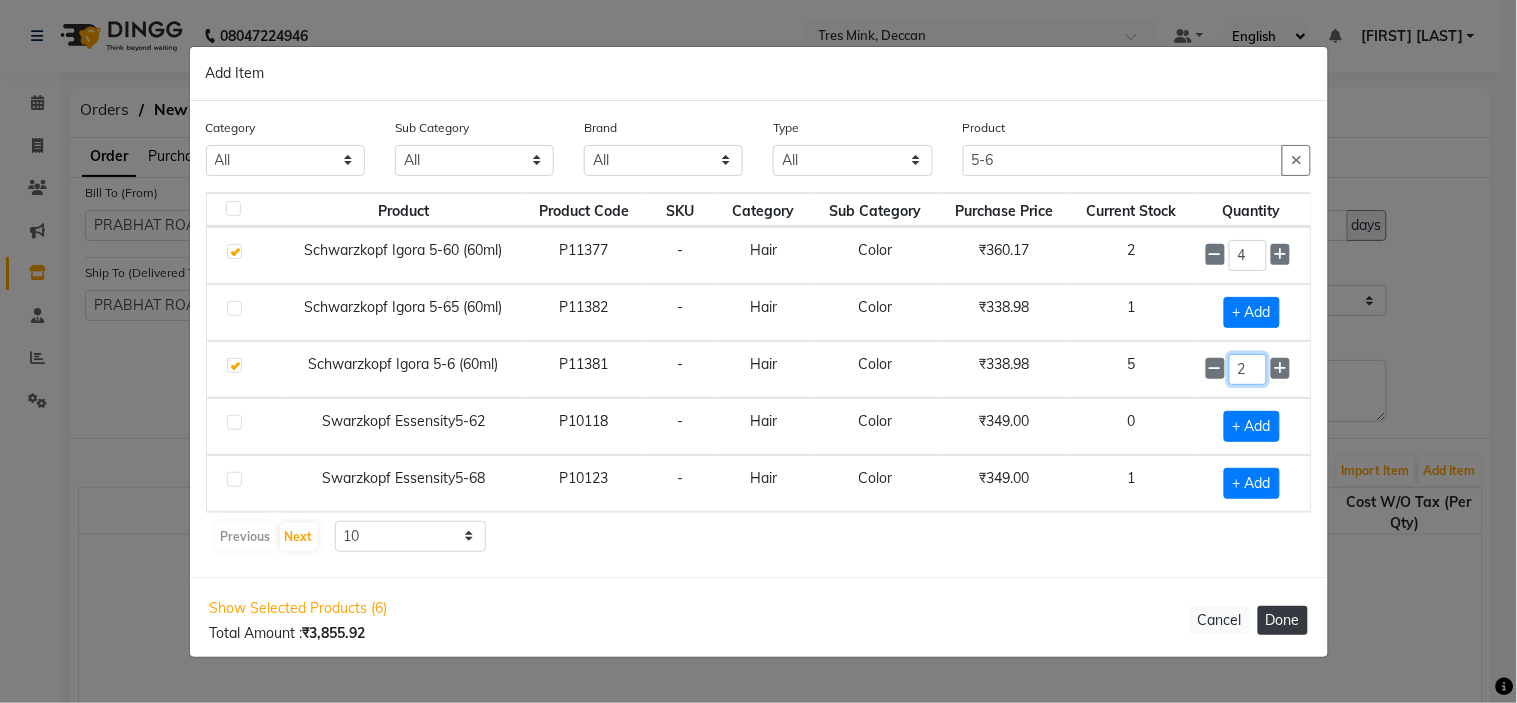 type on "2" 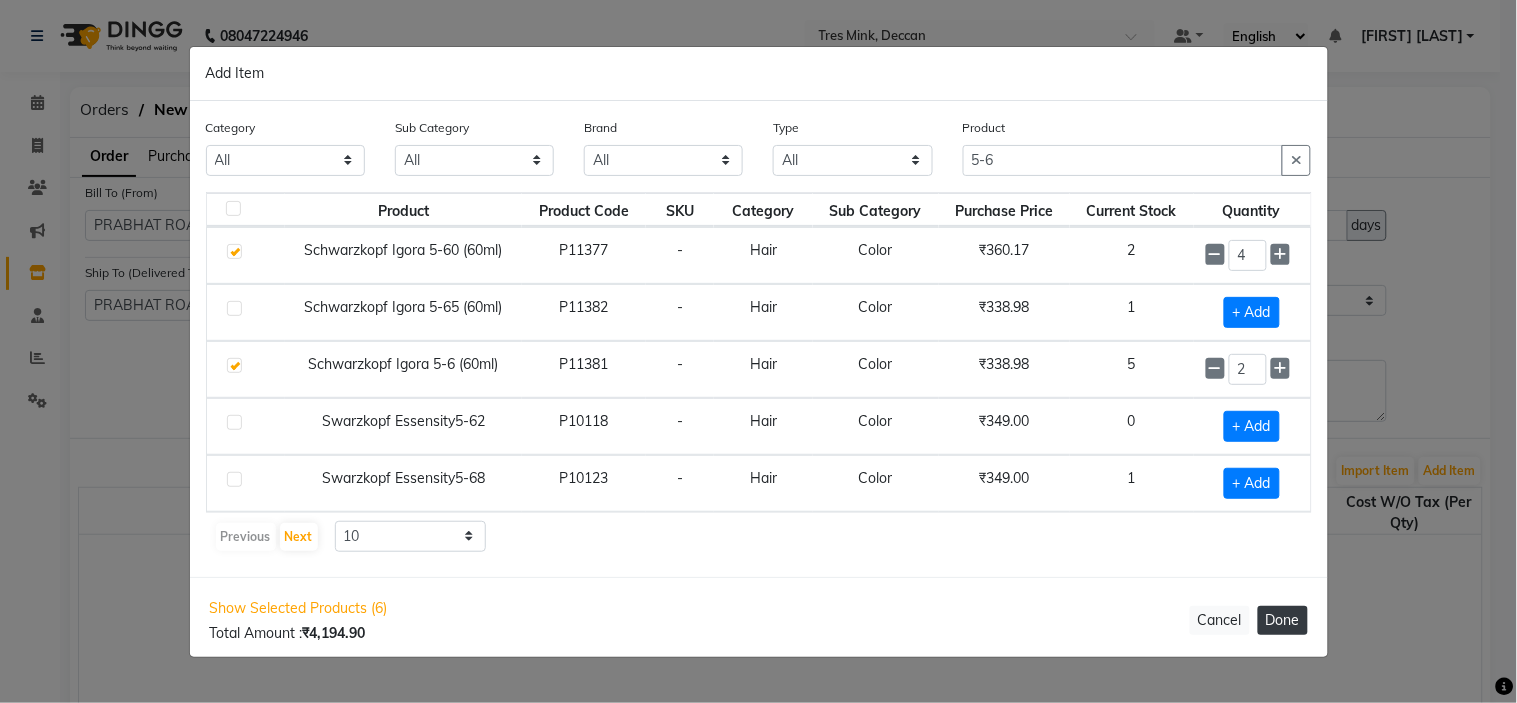click on "Done" 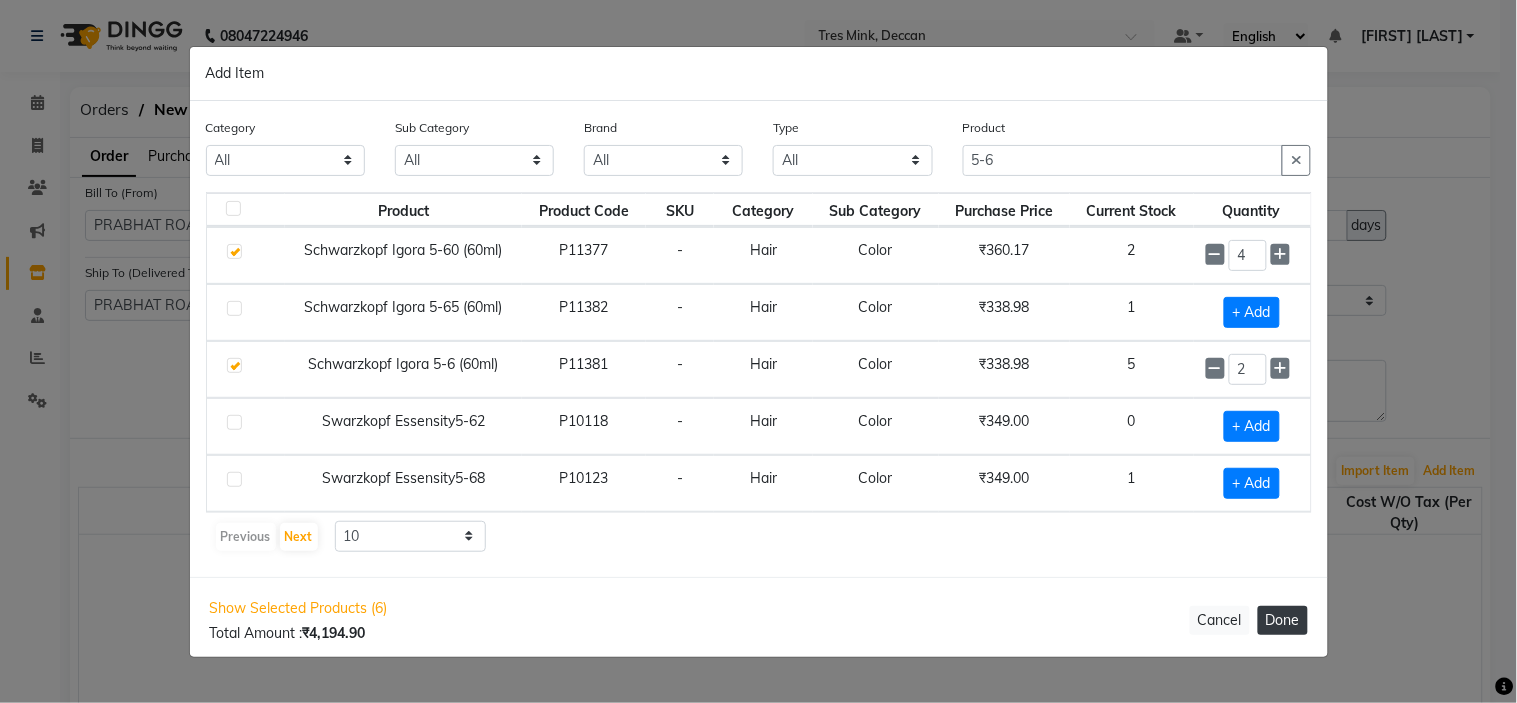 select on "3122" 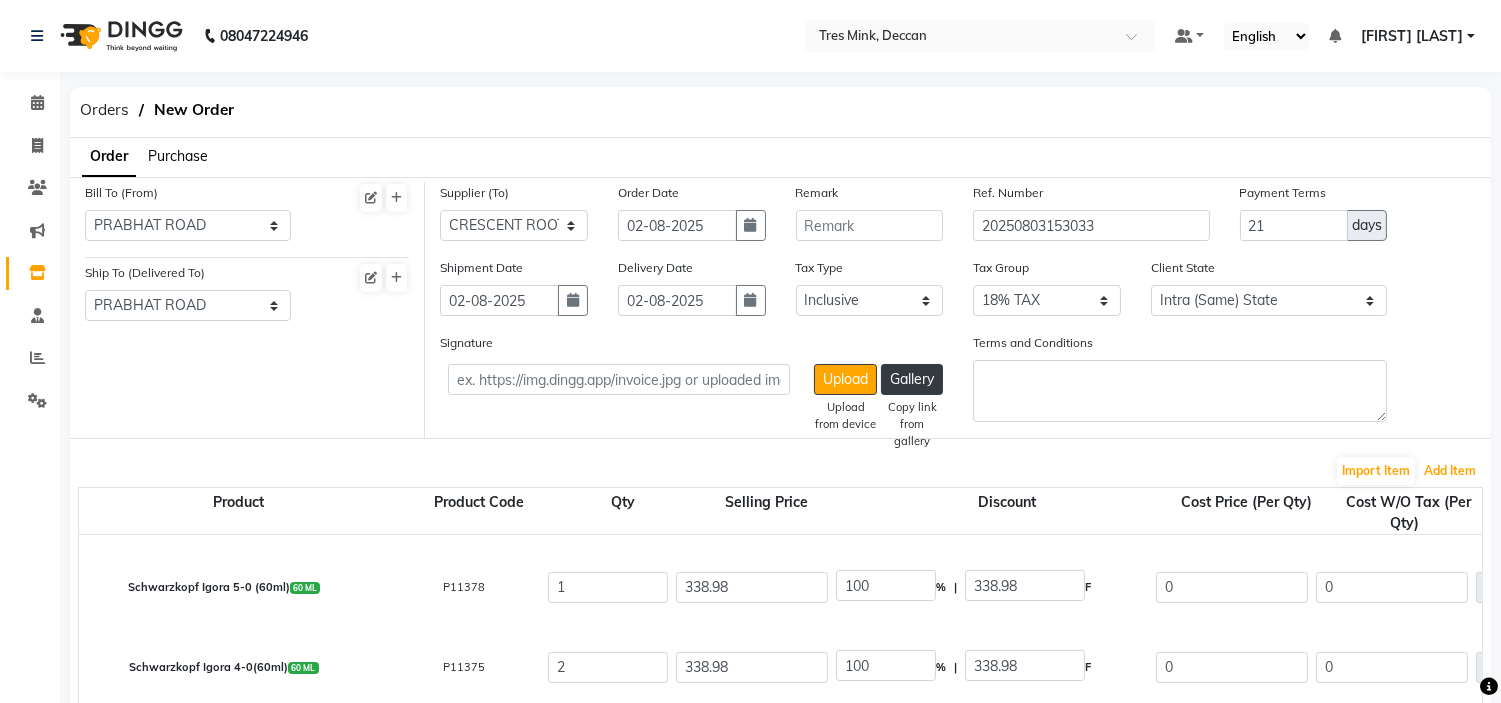 scroll, scrollTop: 230, scrollLeft: 0, axis: vertical 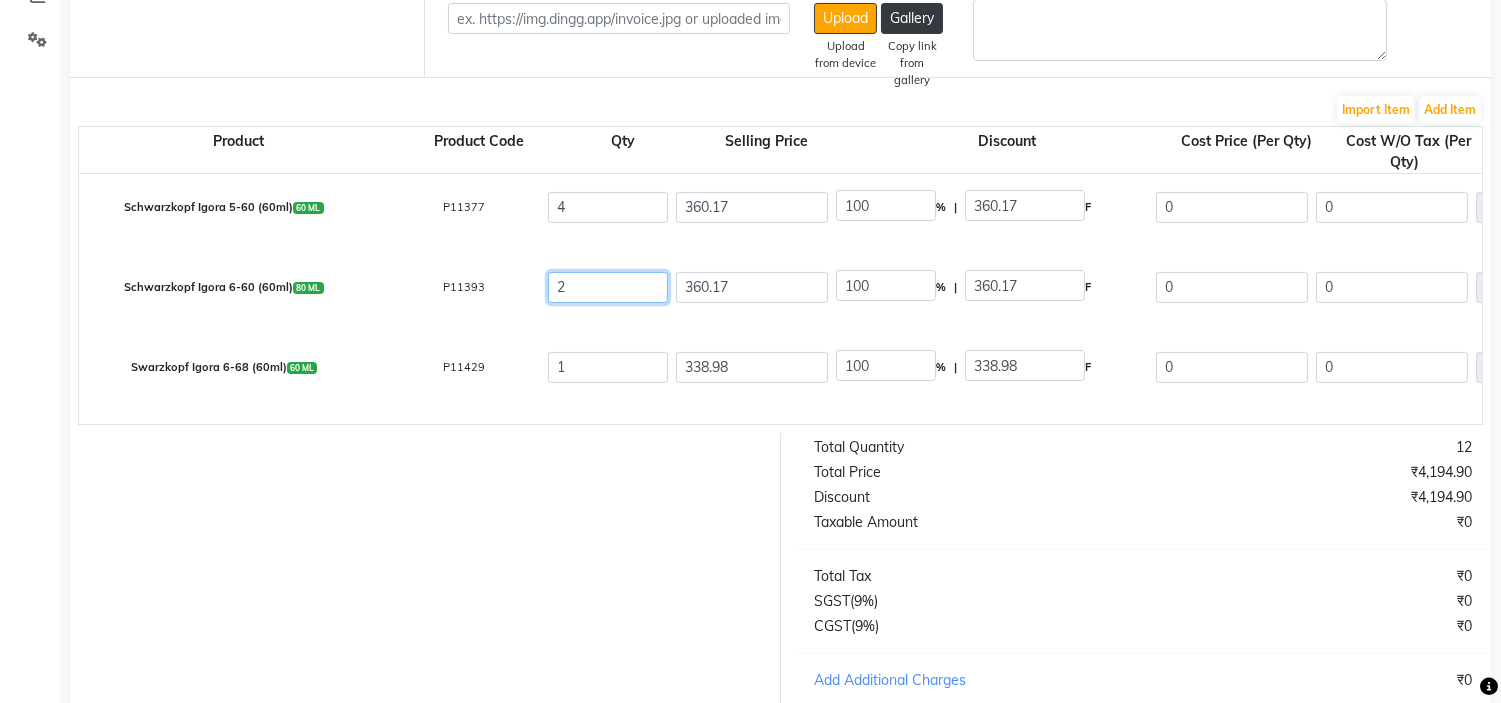 click on "2" 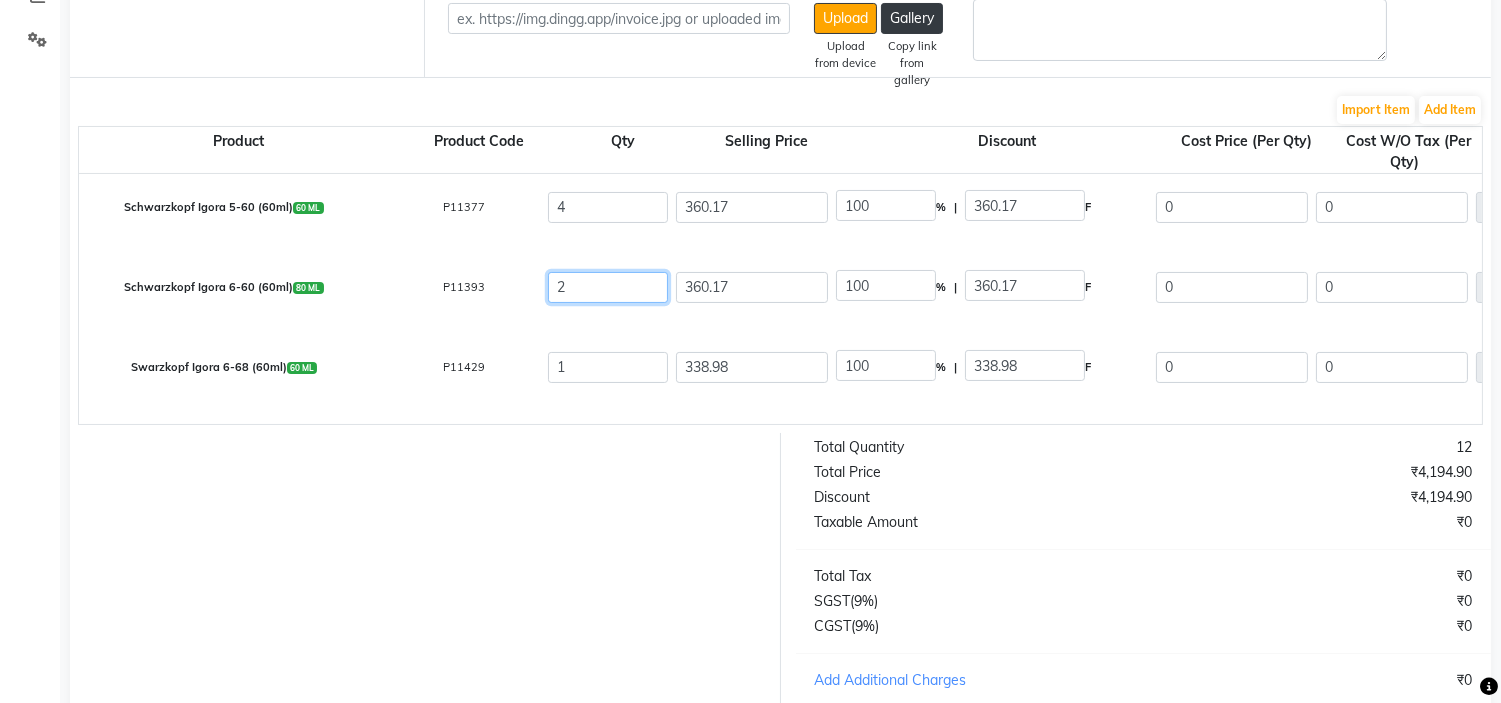 click on "2" 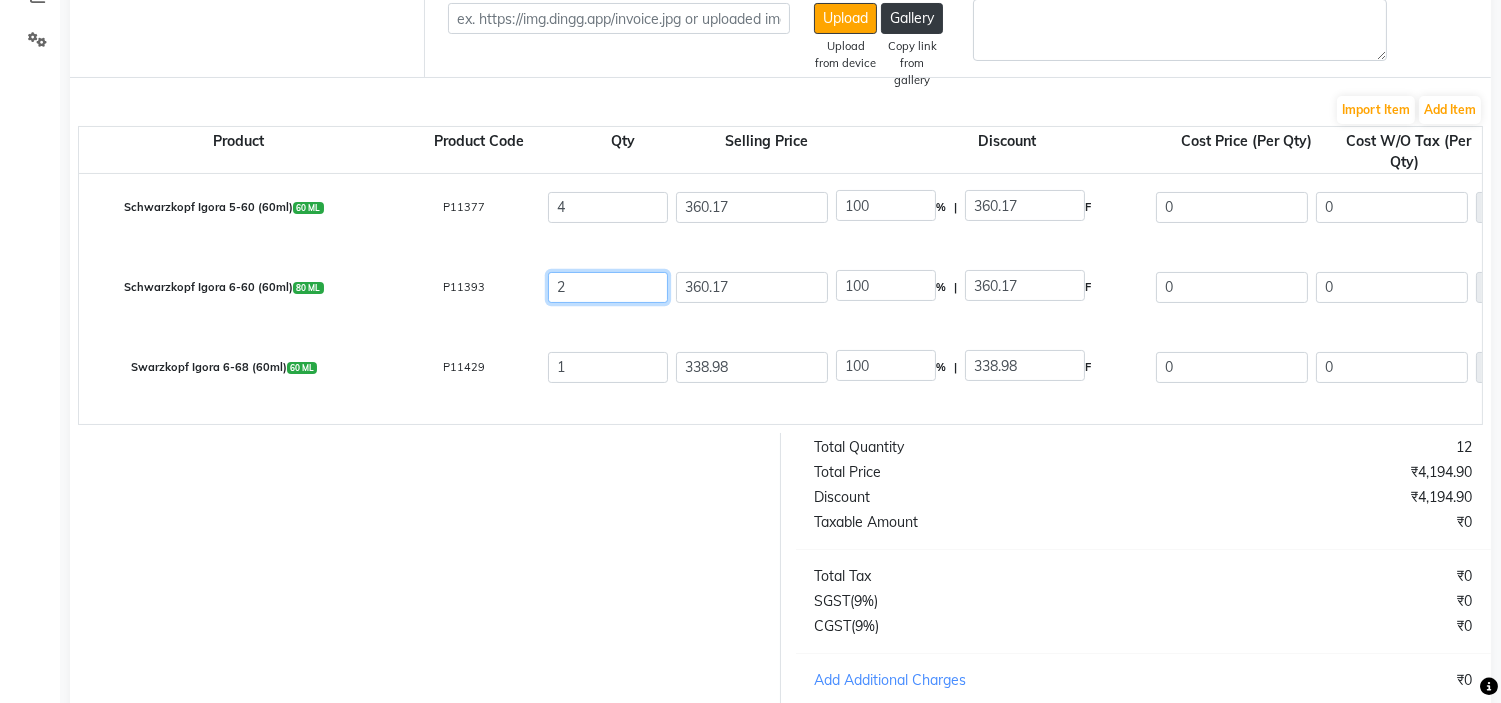 click on "2" 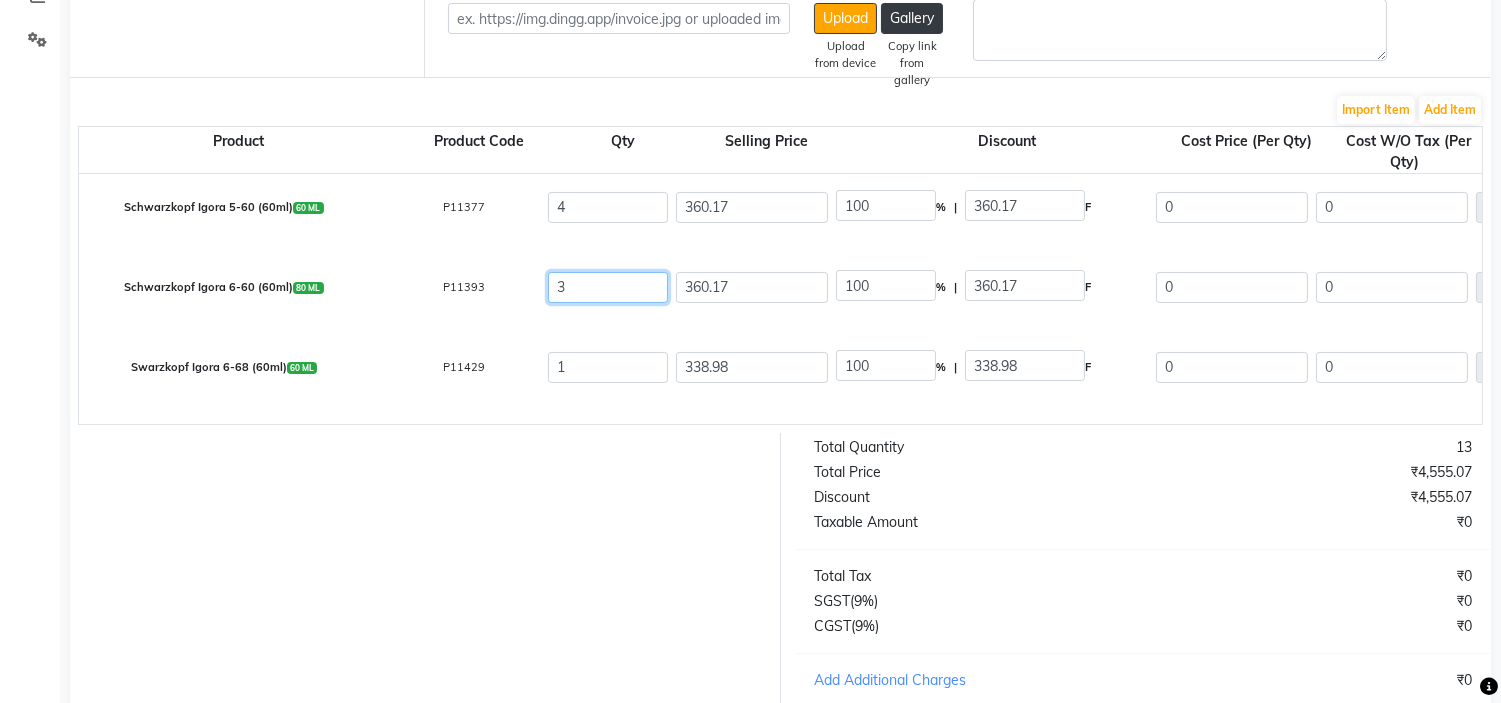type on "3" 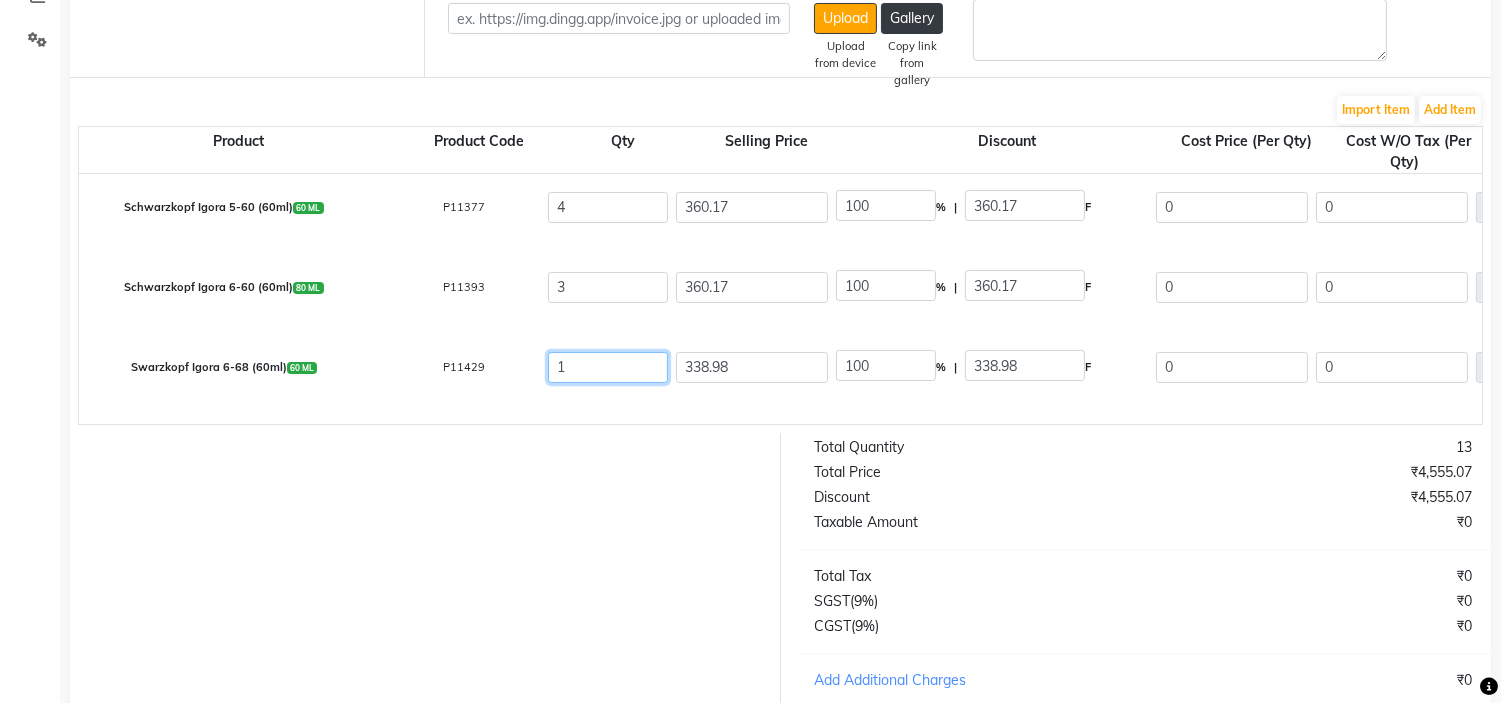 click on "1" 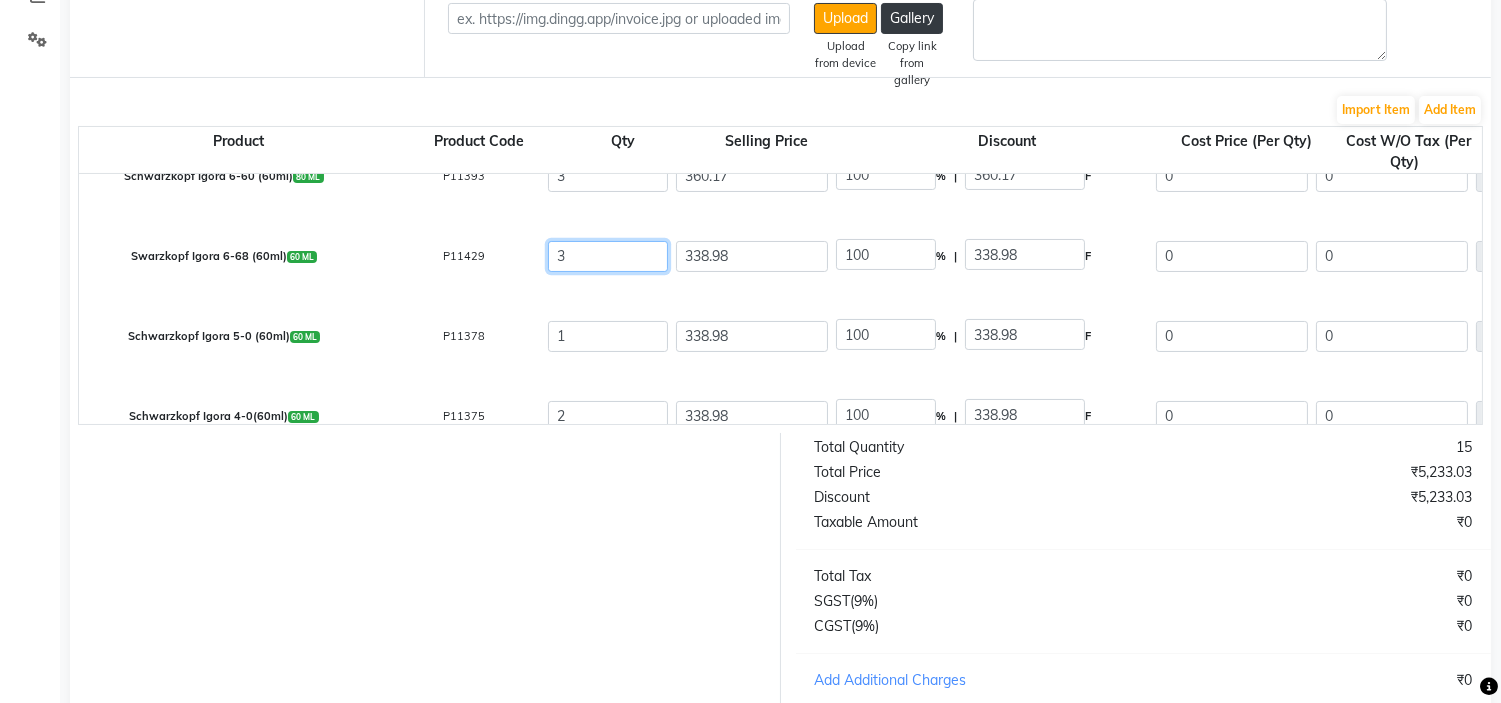 scroll, scrollTop: 230, scrollLeft: 0, axis: vertical 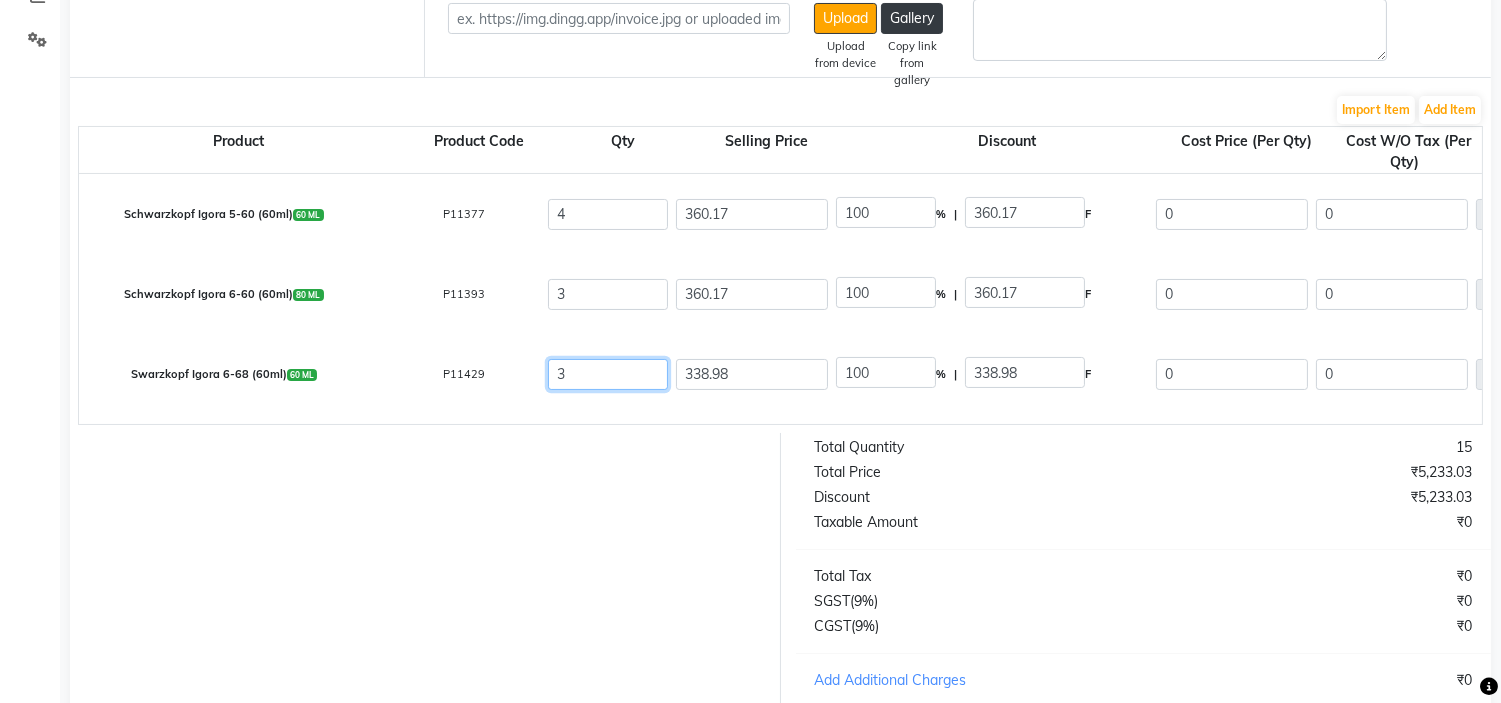 click on "3" 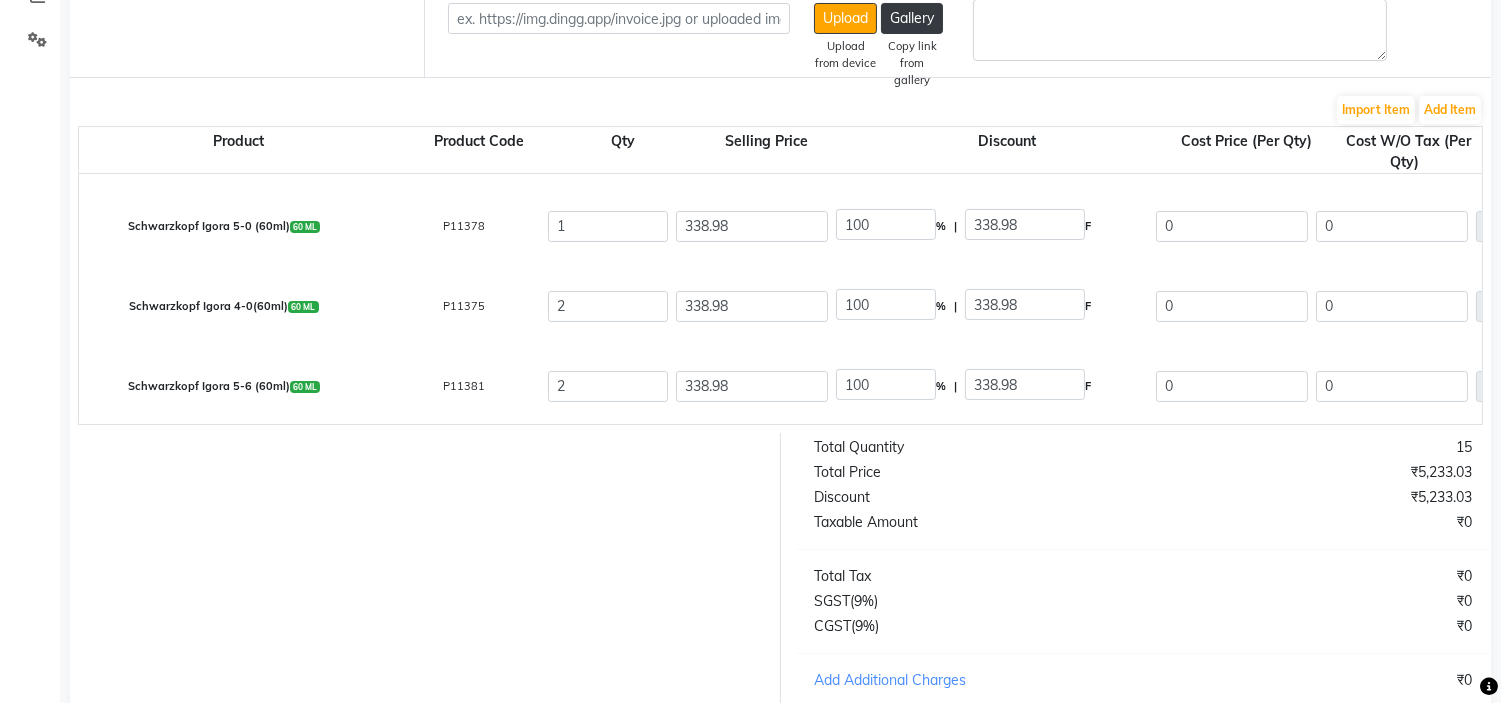 scroll, scrollTop: 230, scrollLeft: 0, axis: vertical 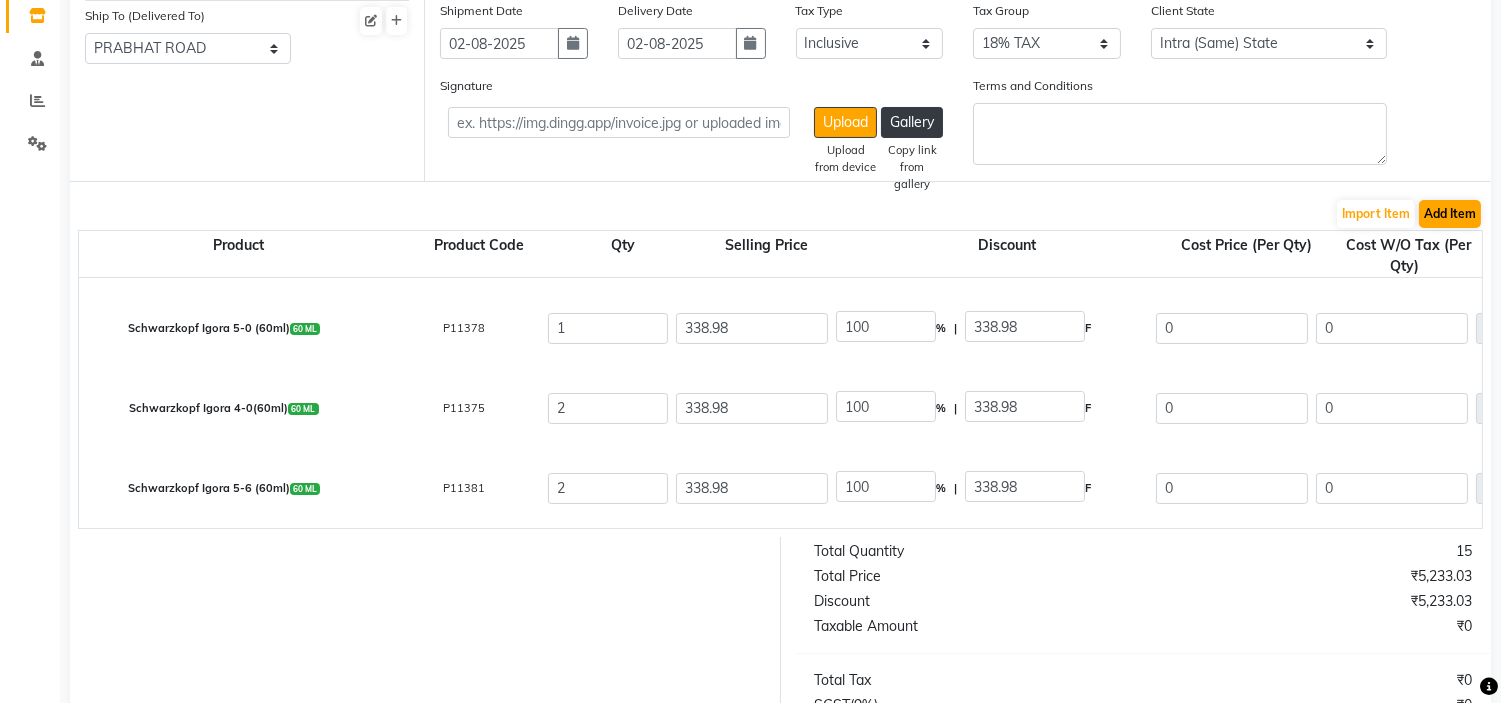 type on "3" 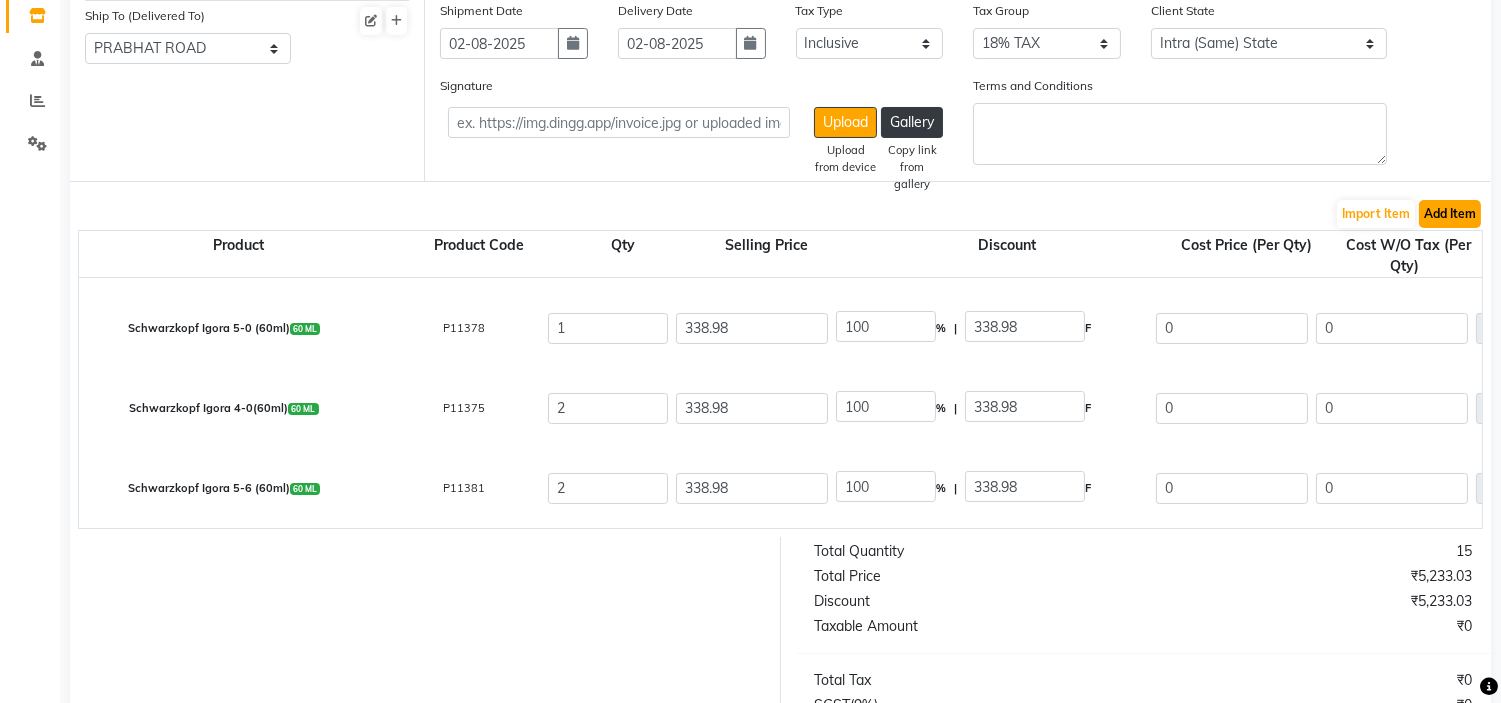 click on "Add Item" 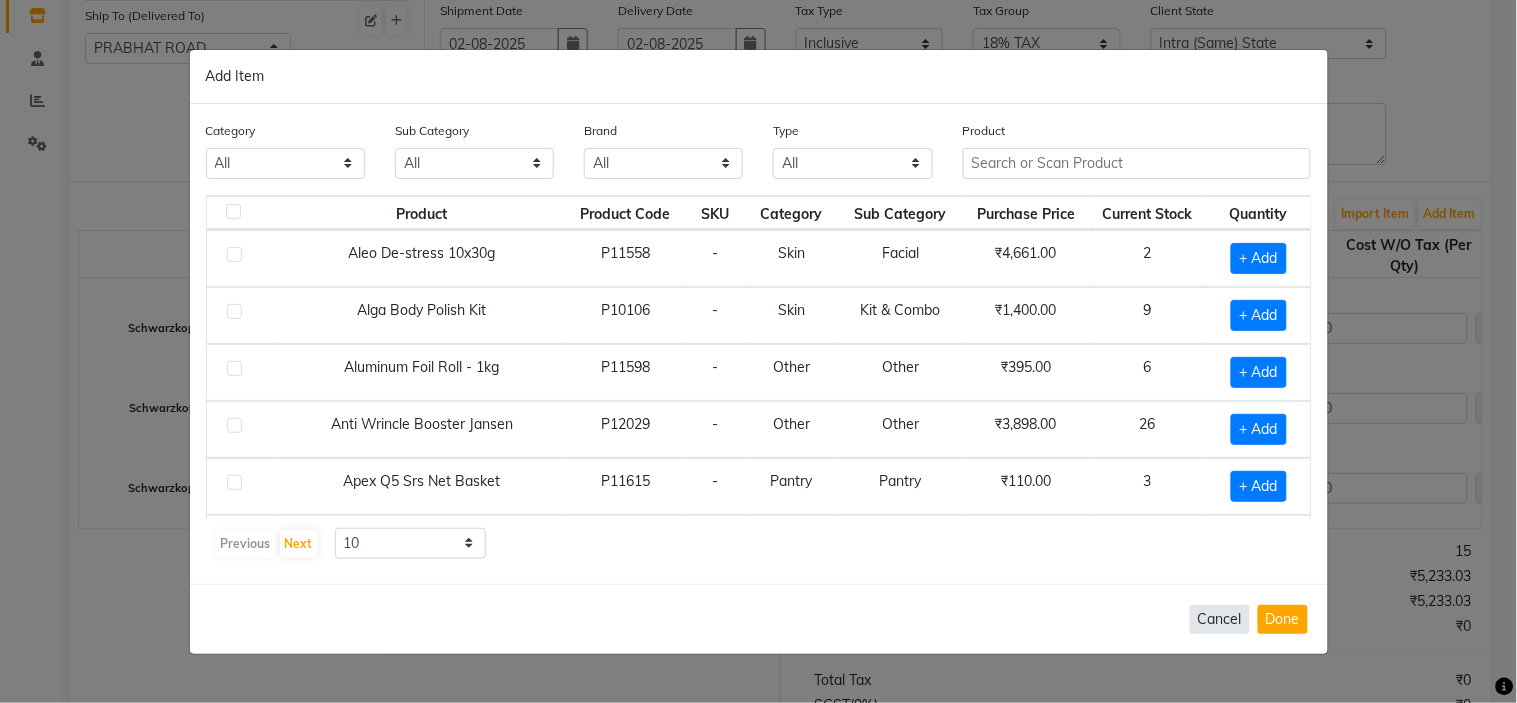 click on "Cancel" 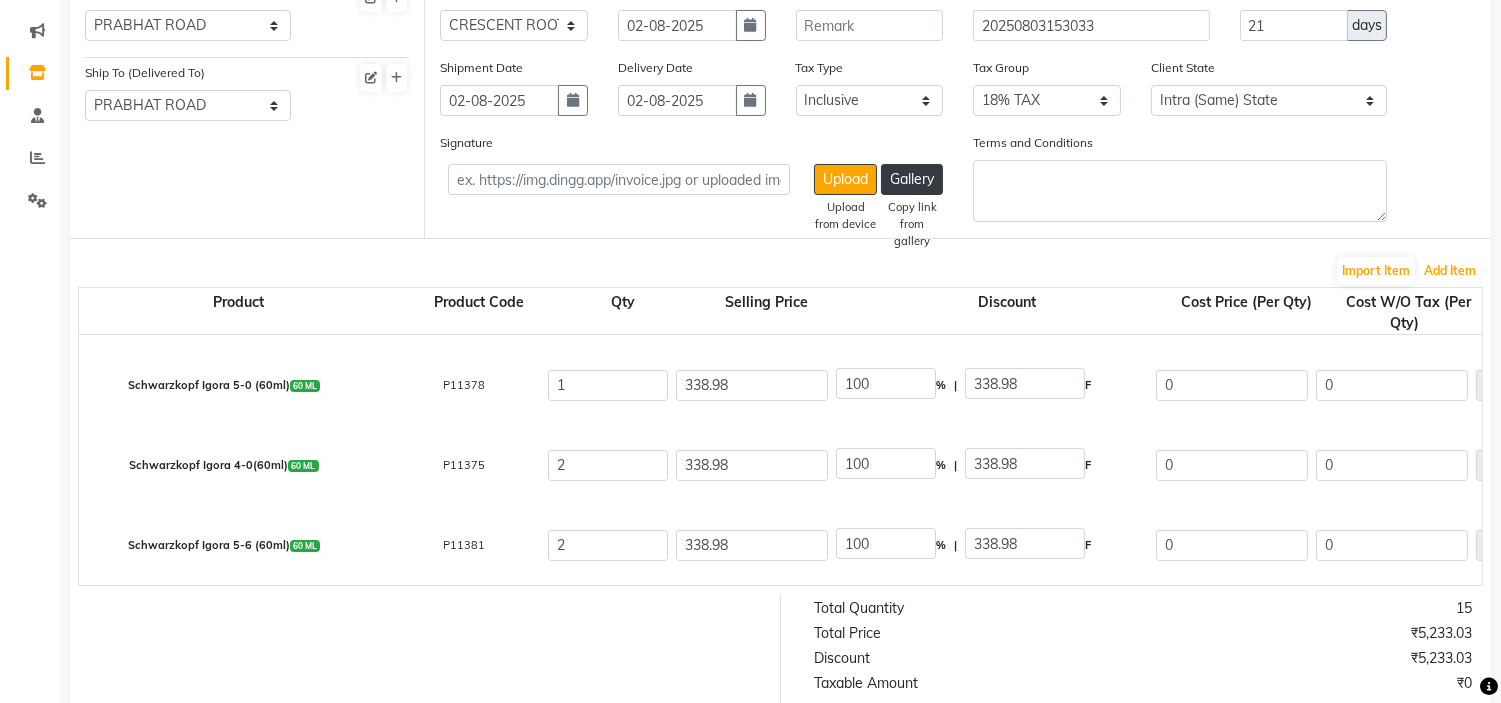scroll, scrollTop: 333, scrollLeft: 0, axis: vertical 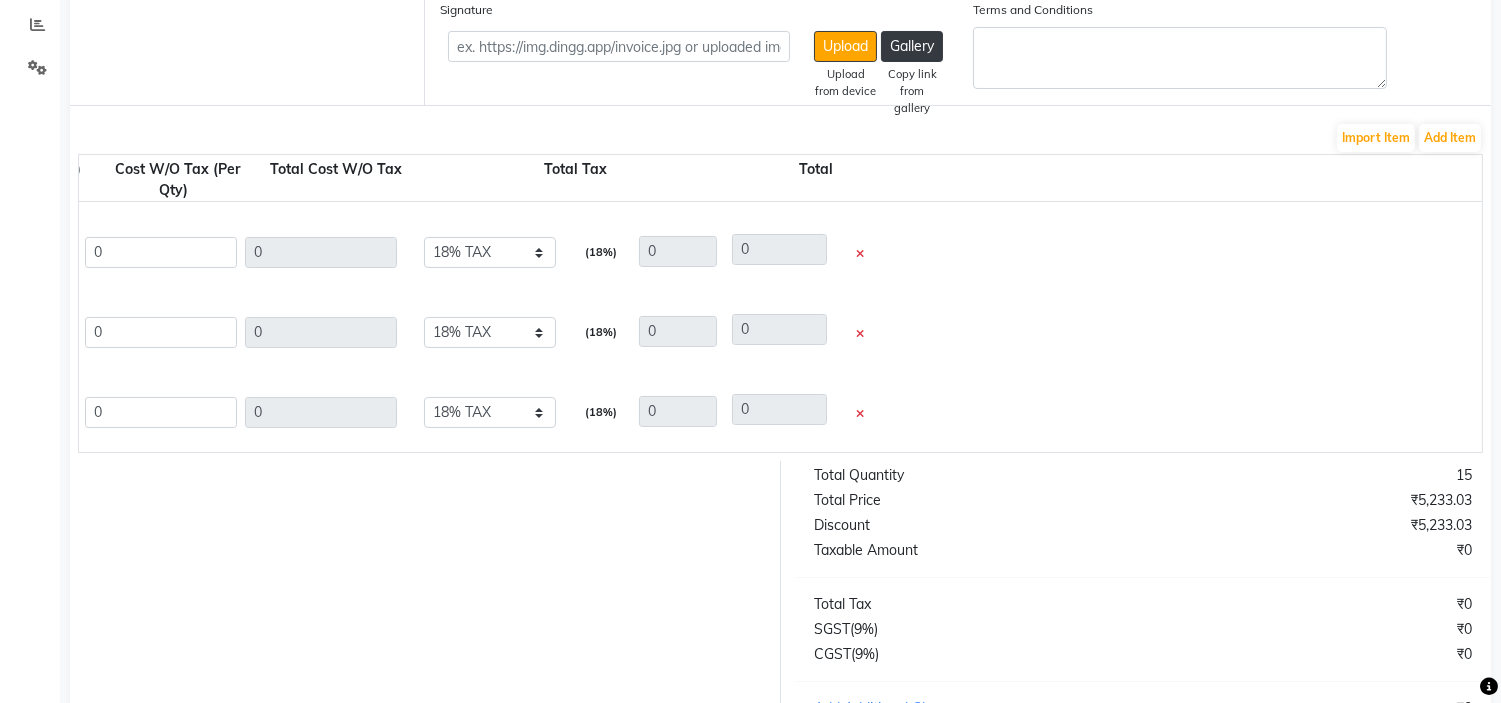 click 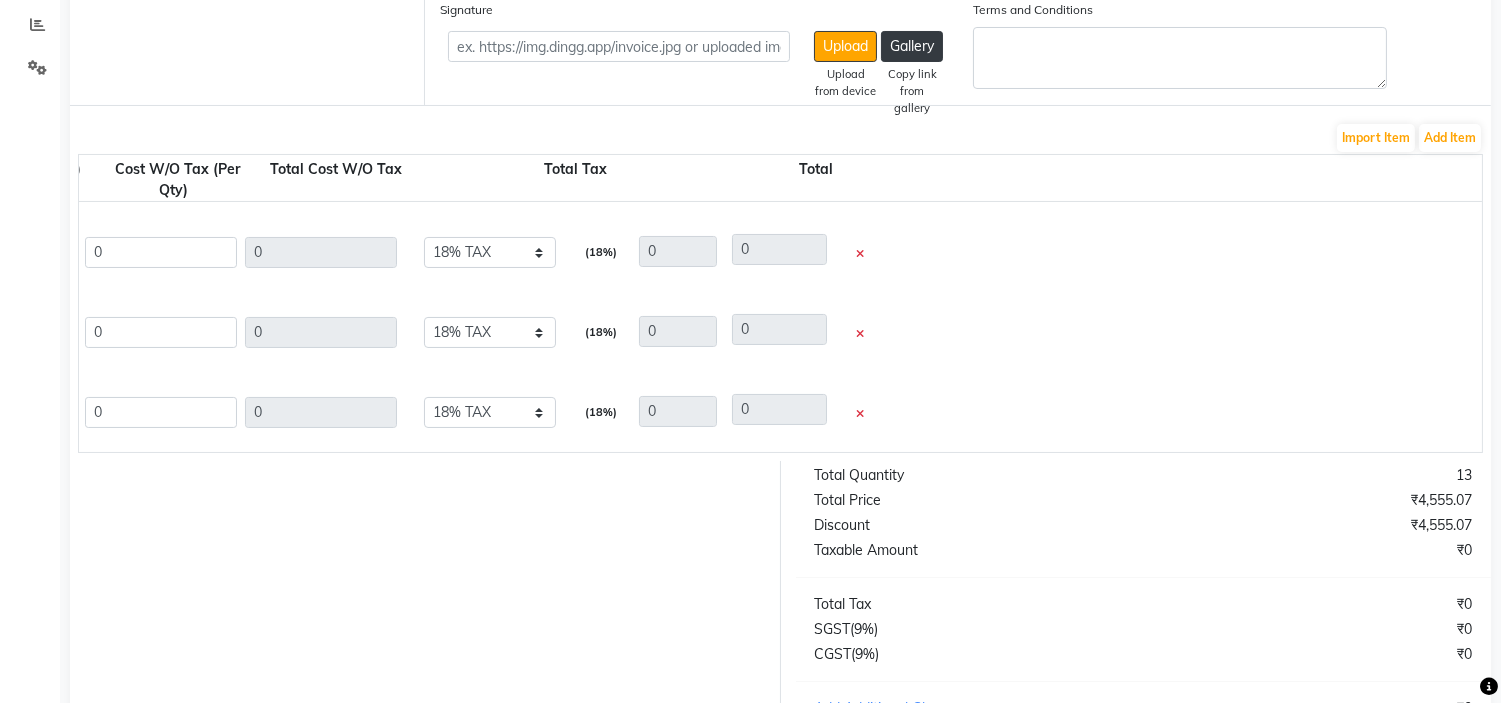 click 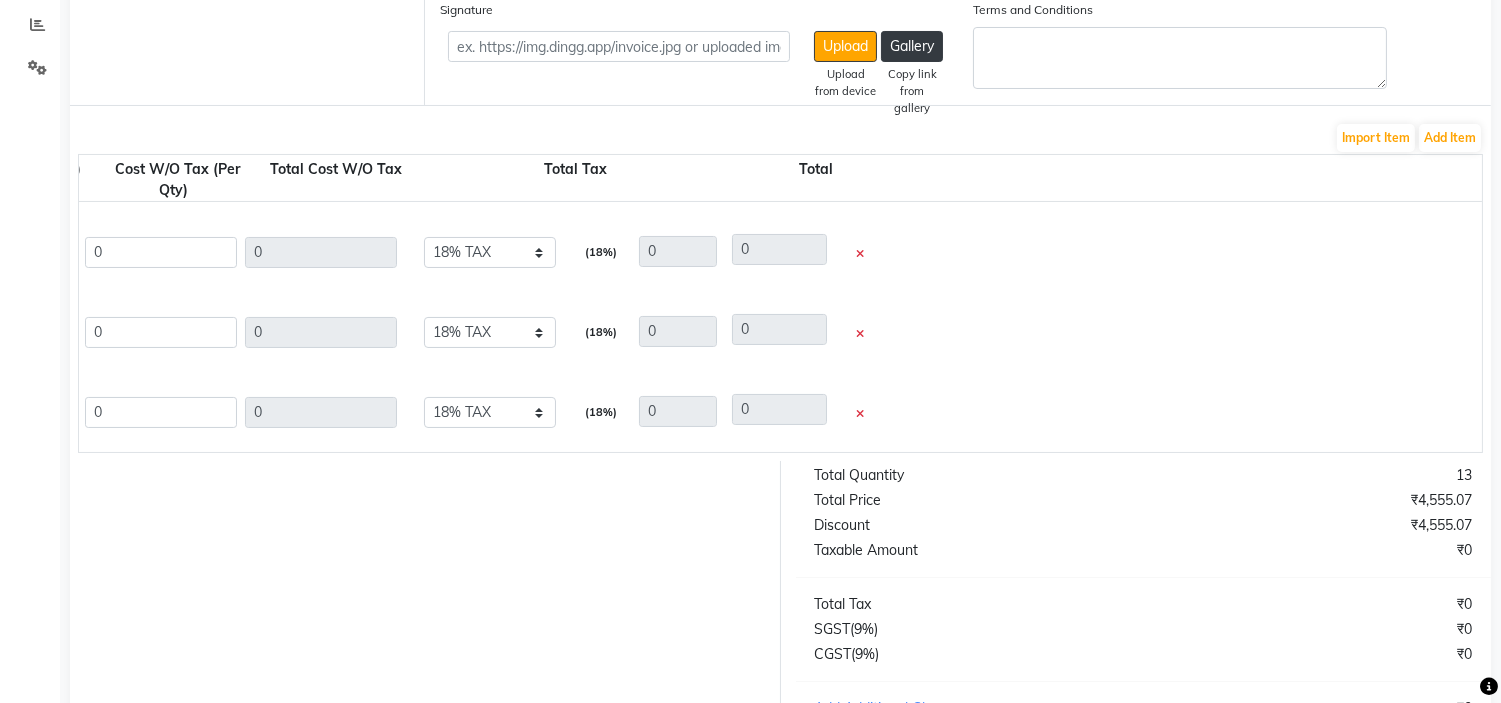scroll, scrollTop: 70, scrollLeft: 0, axis: vertical 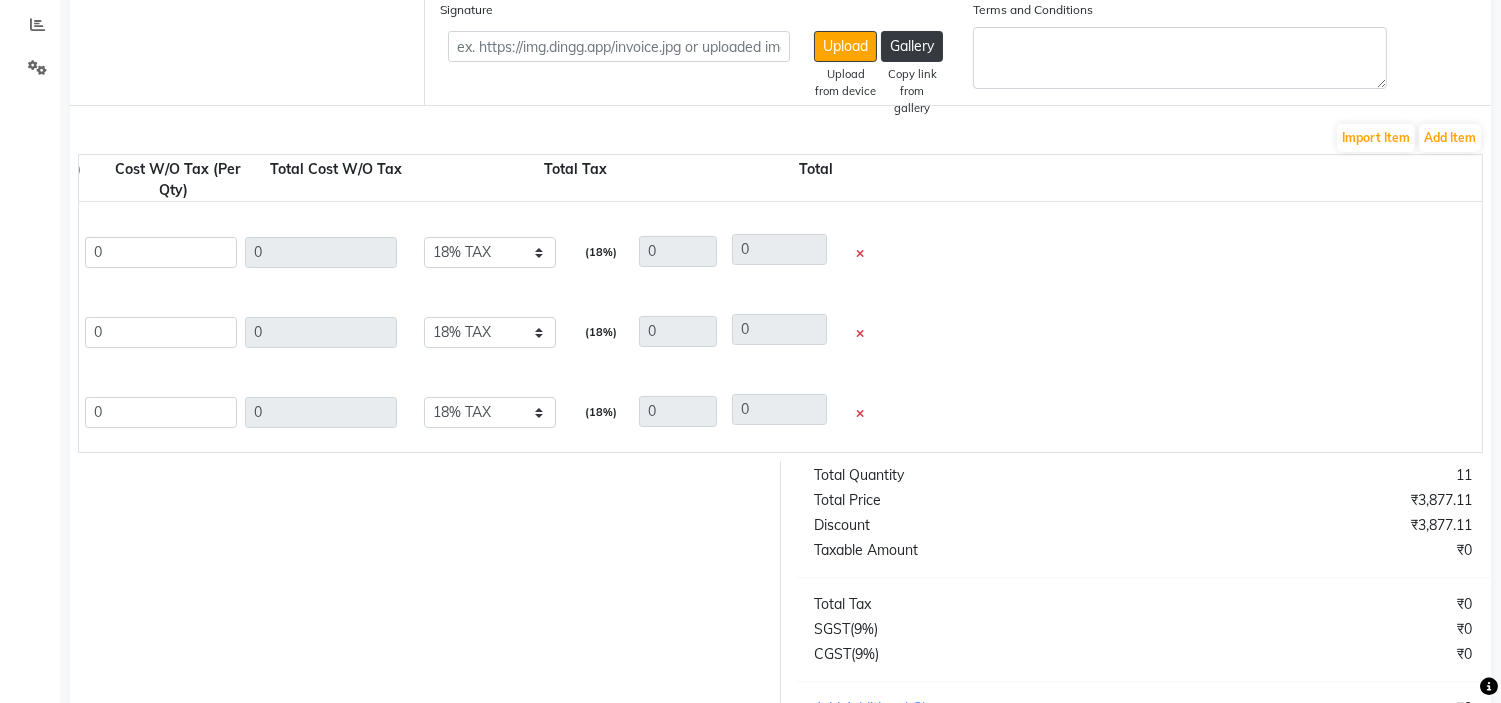 click 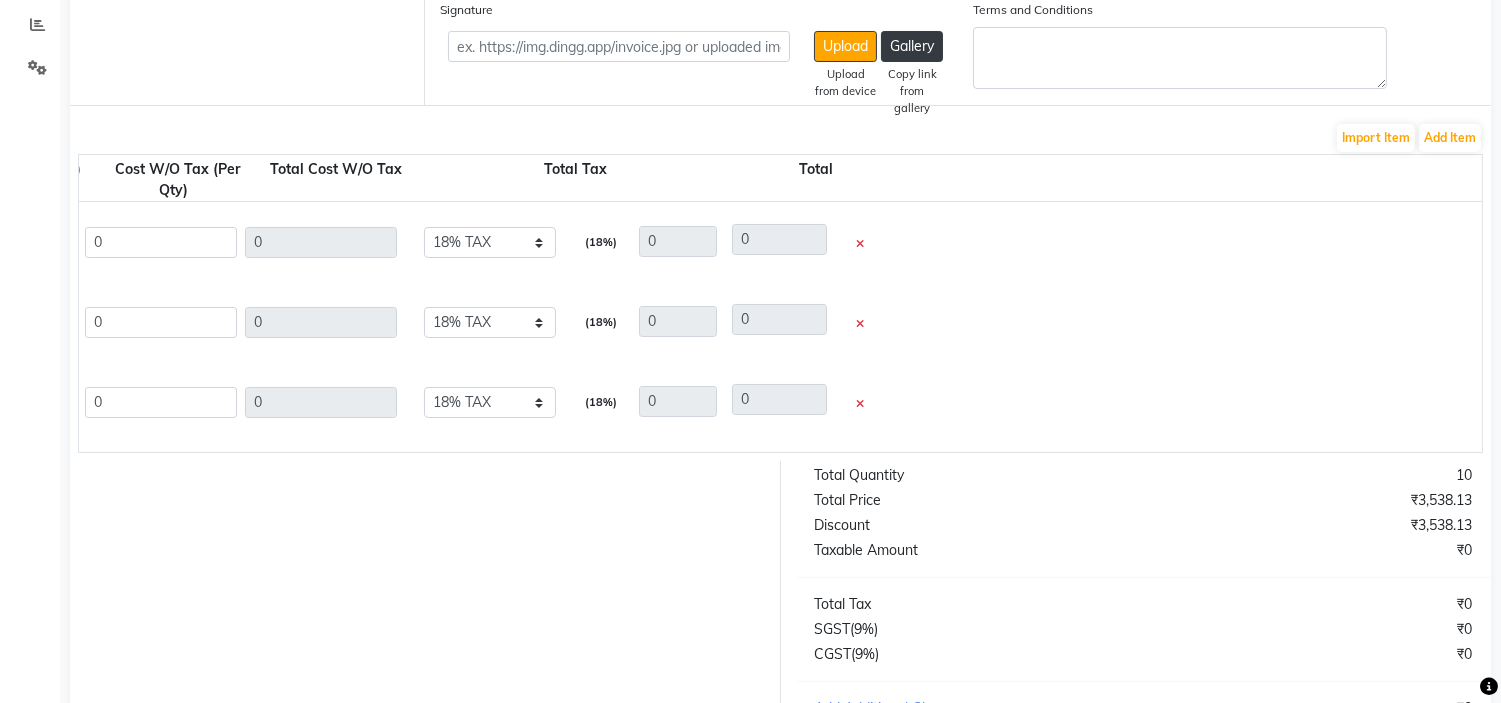 click 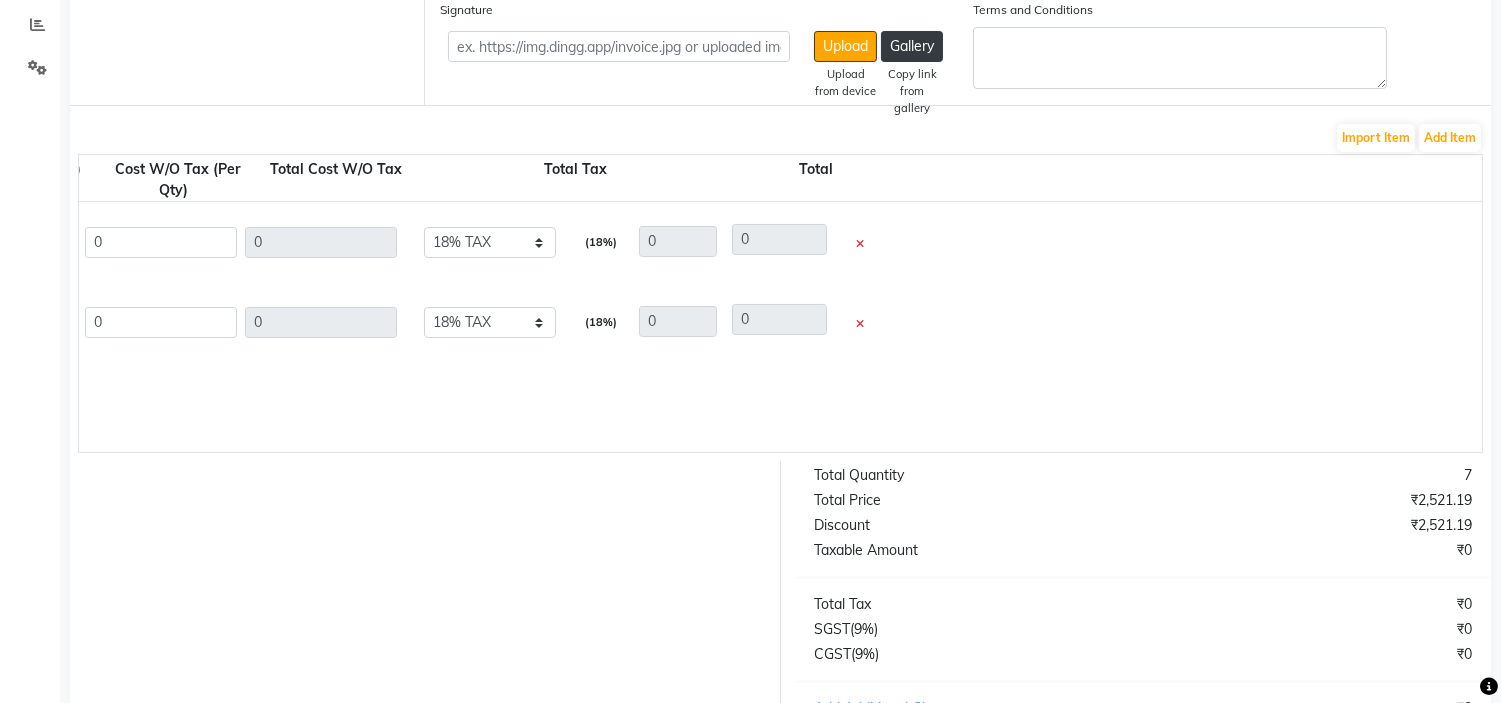 click 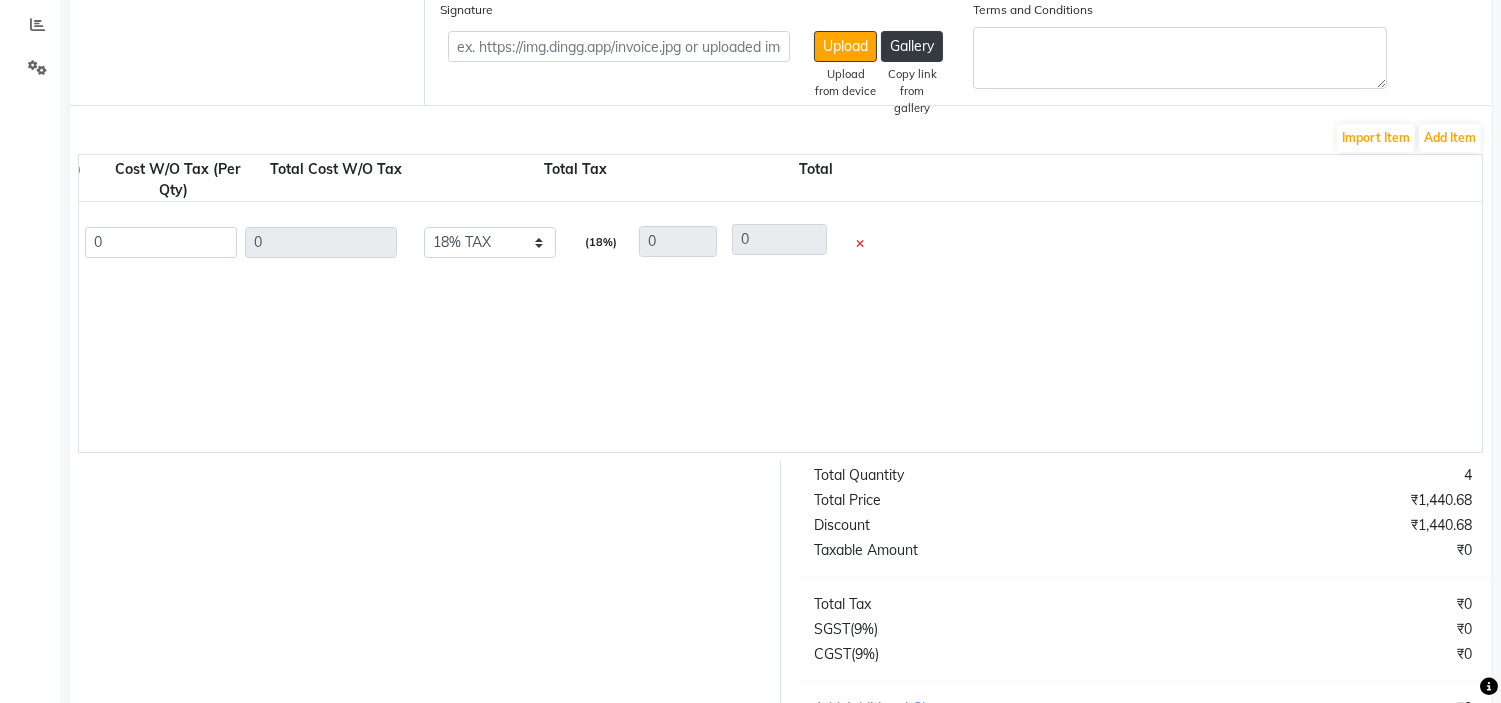 click 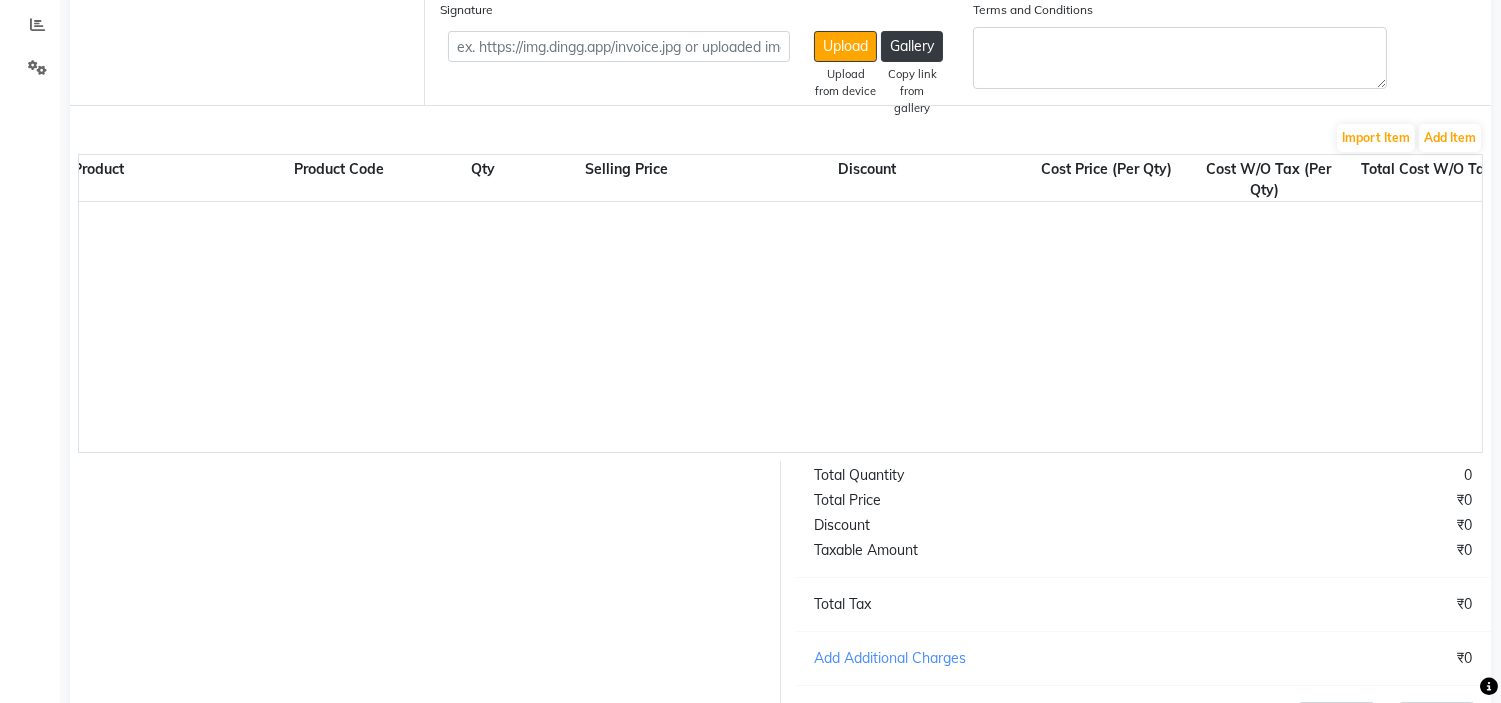 scroll, scrollTop: 0, scrollLeft: 0, axis: both 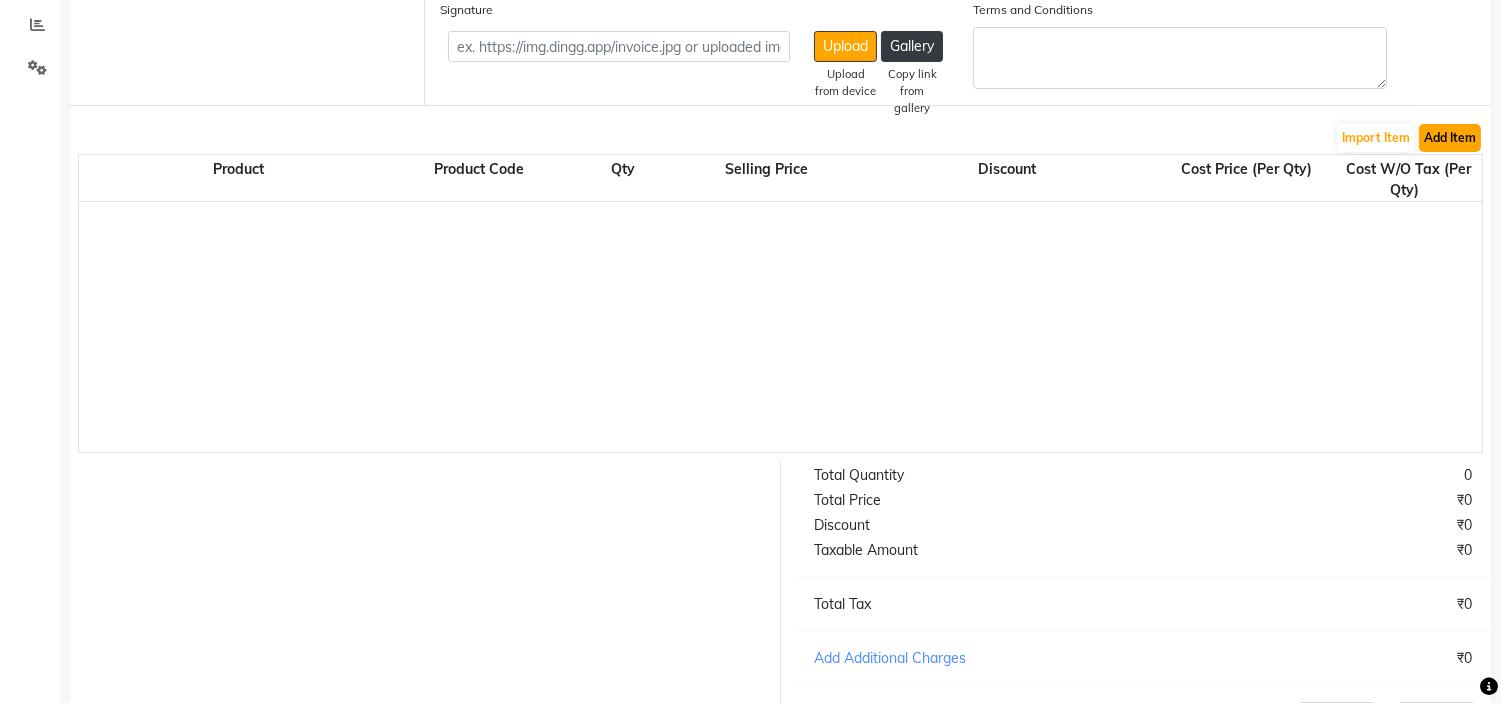 click on "Add Item" 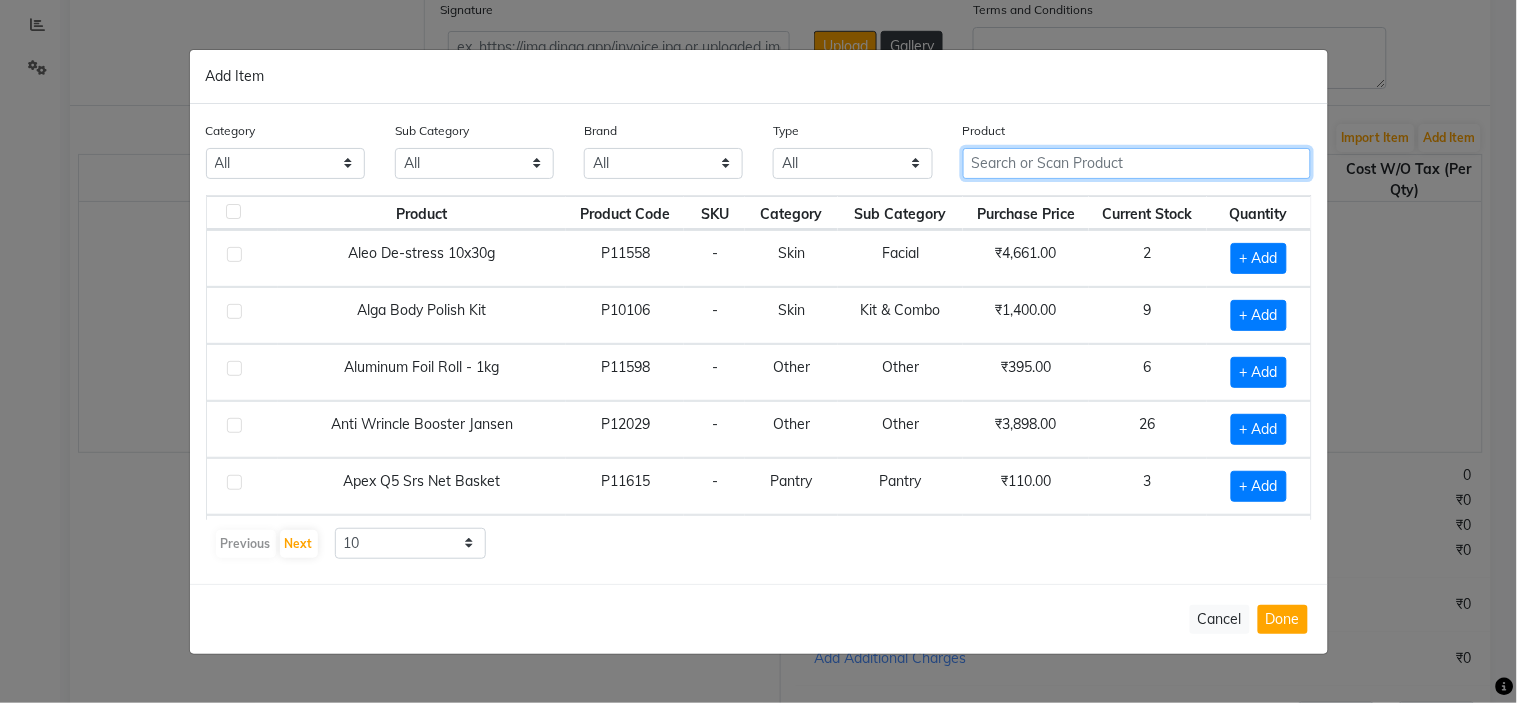 click 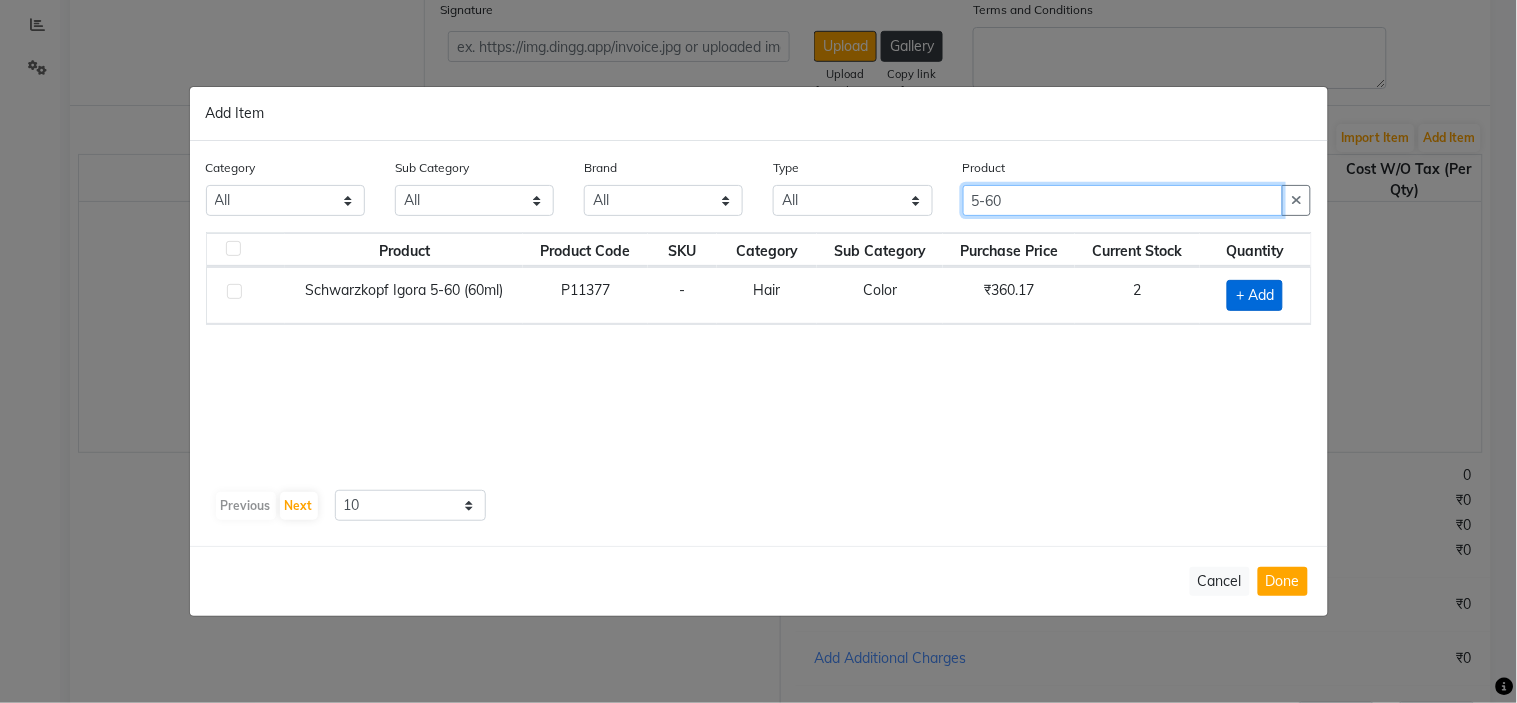 type on "5-60" 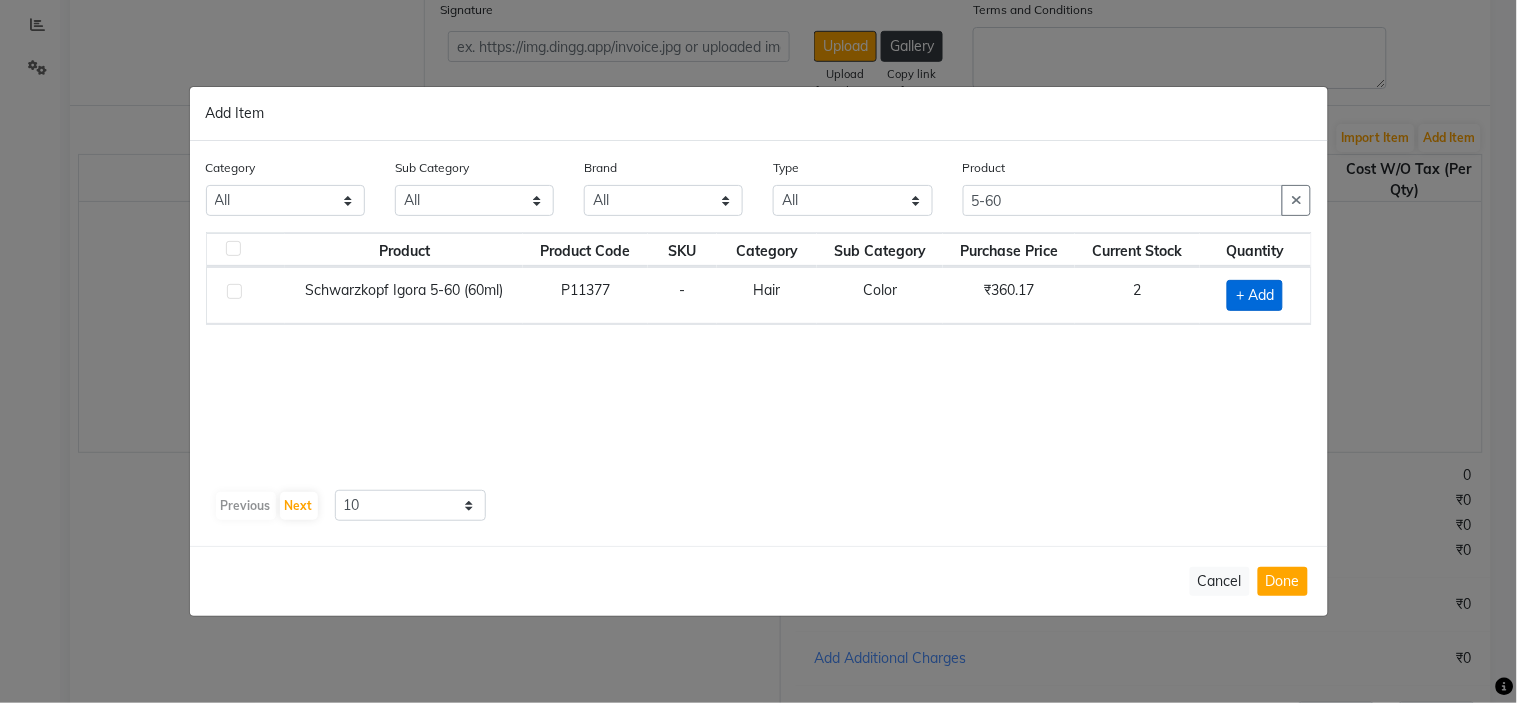 click on "+ Add" 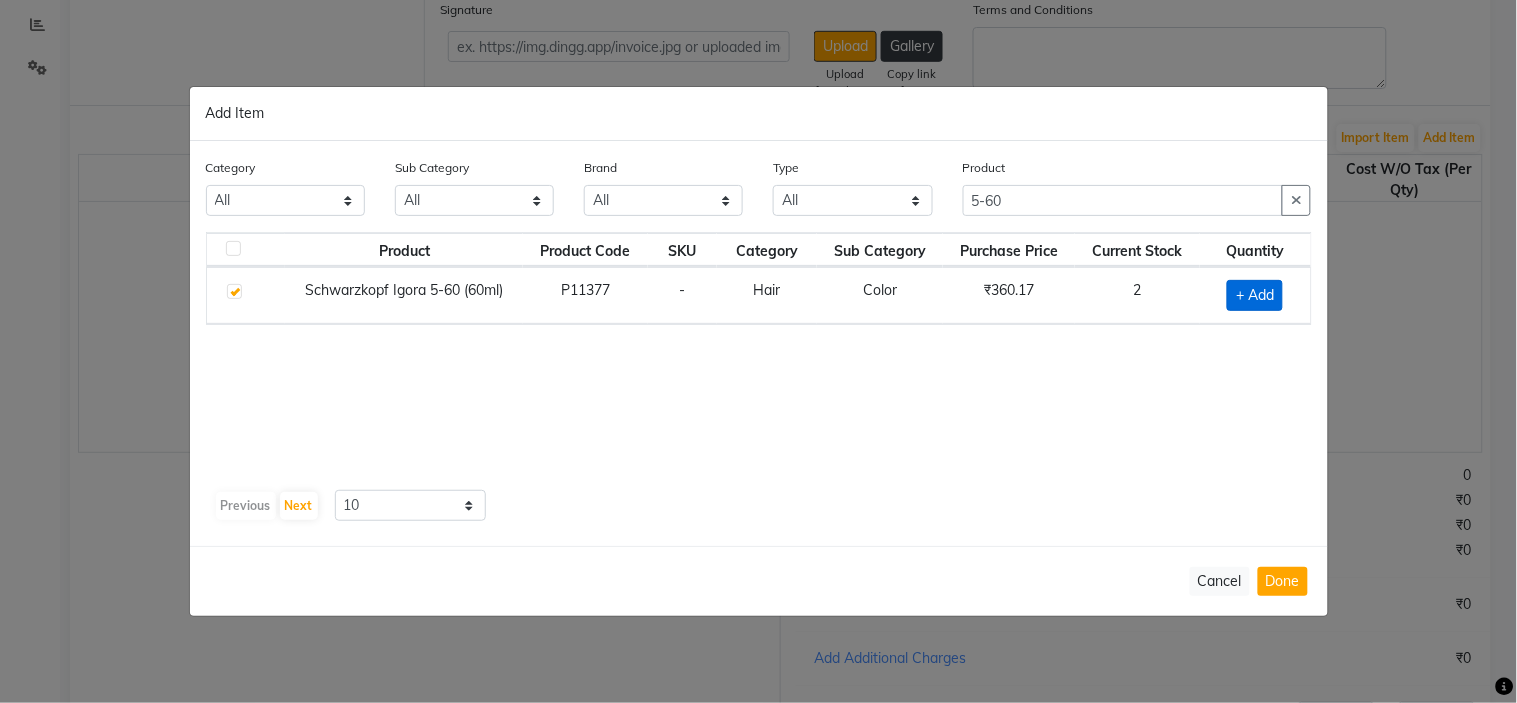 checkbox on "true" 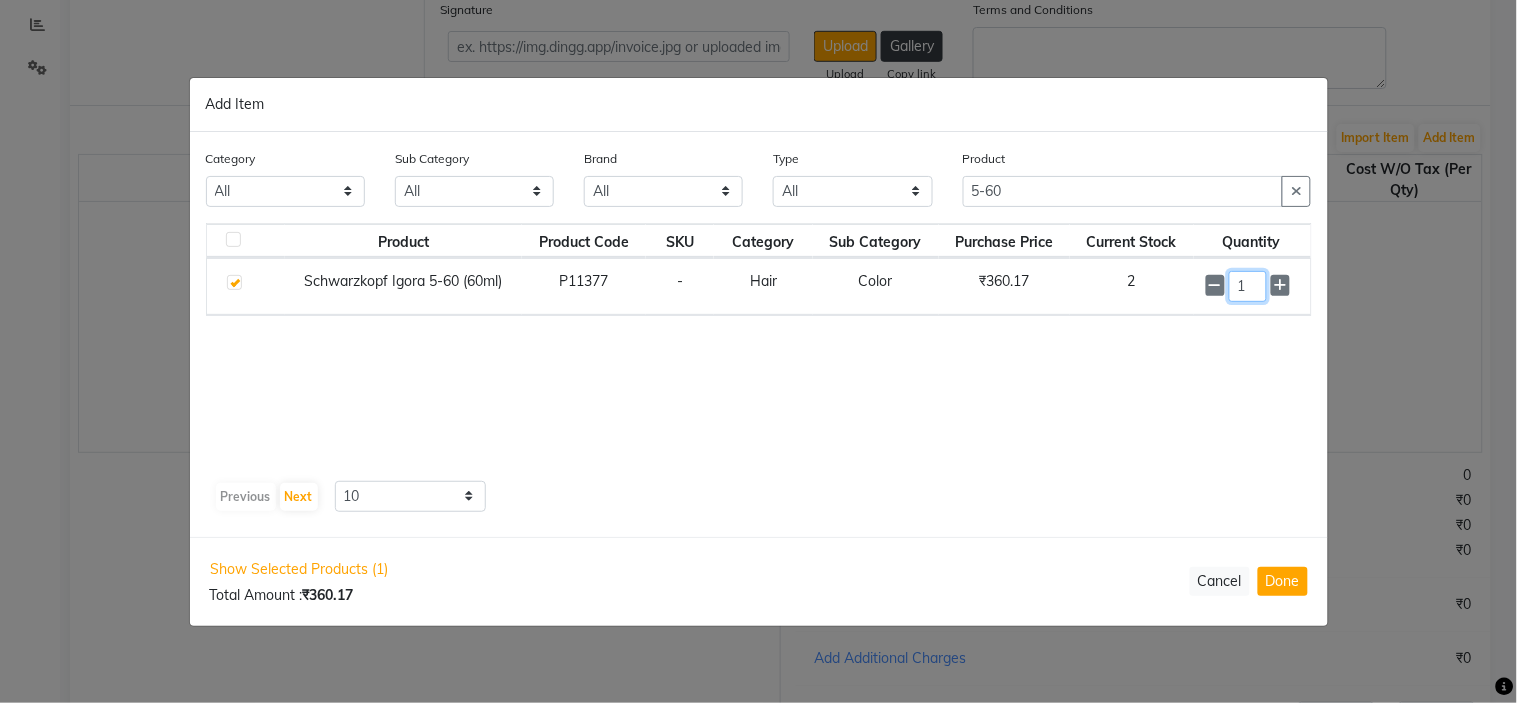 click on "1" 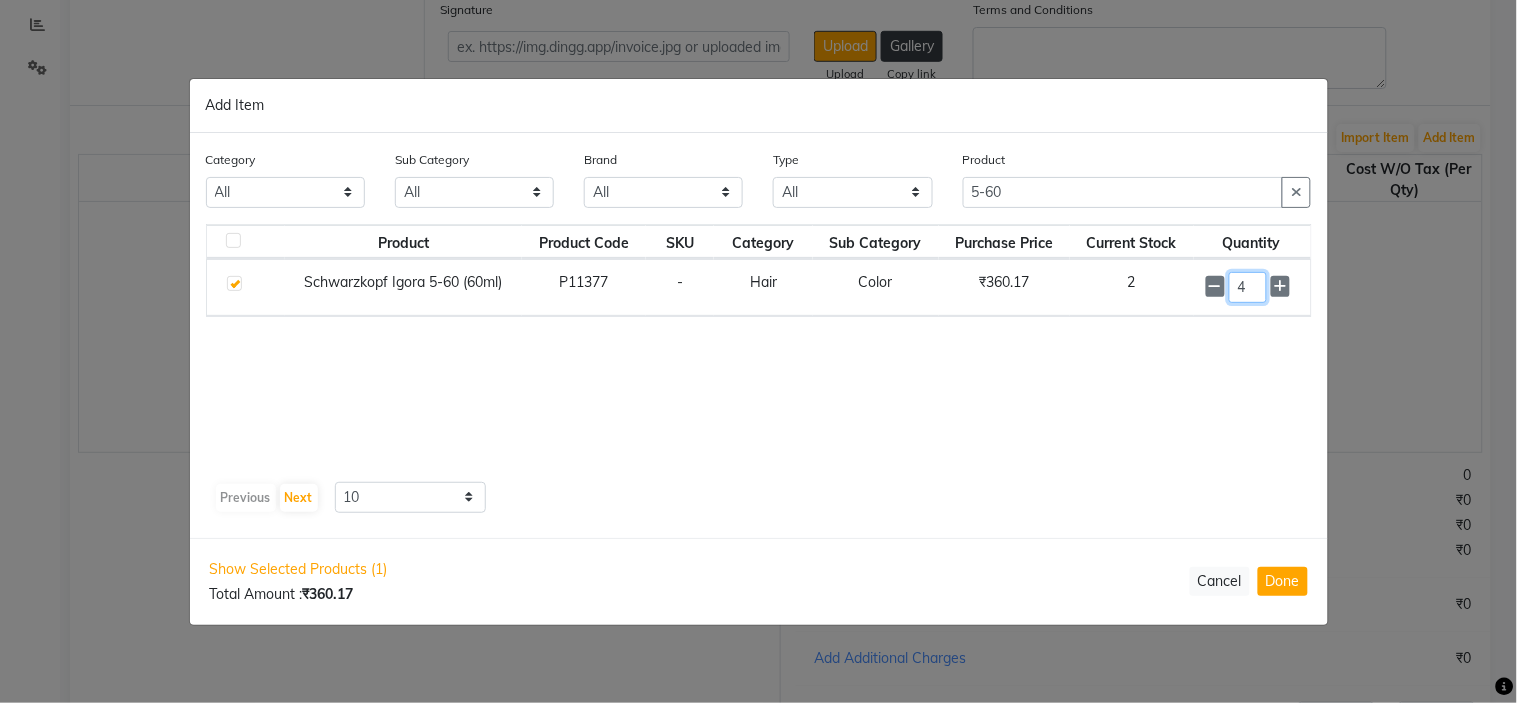 type on "4" 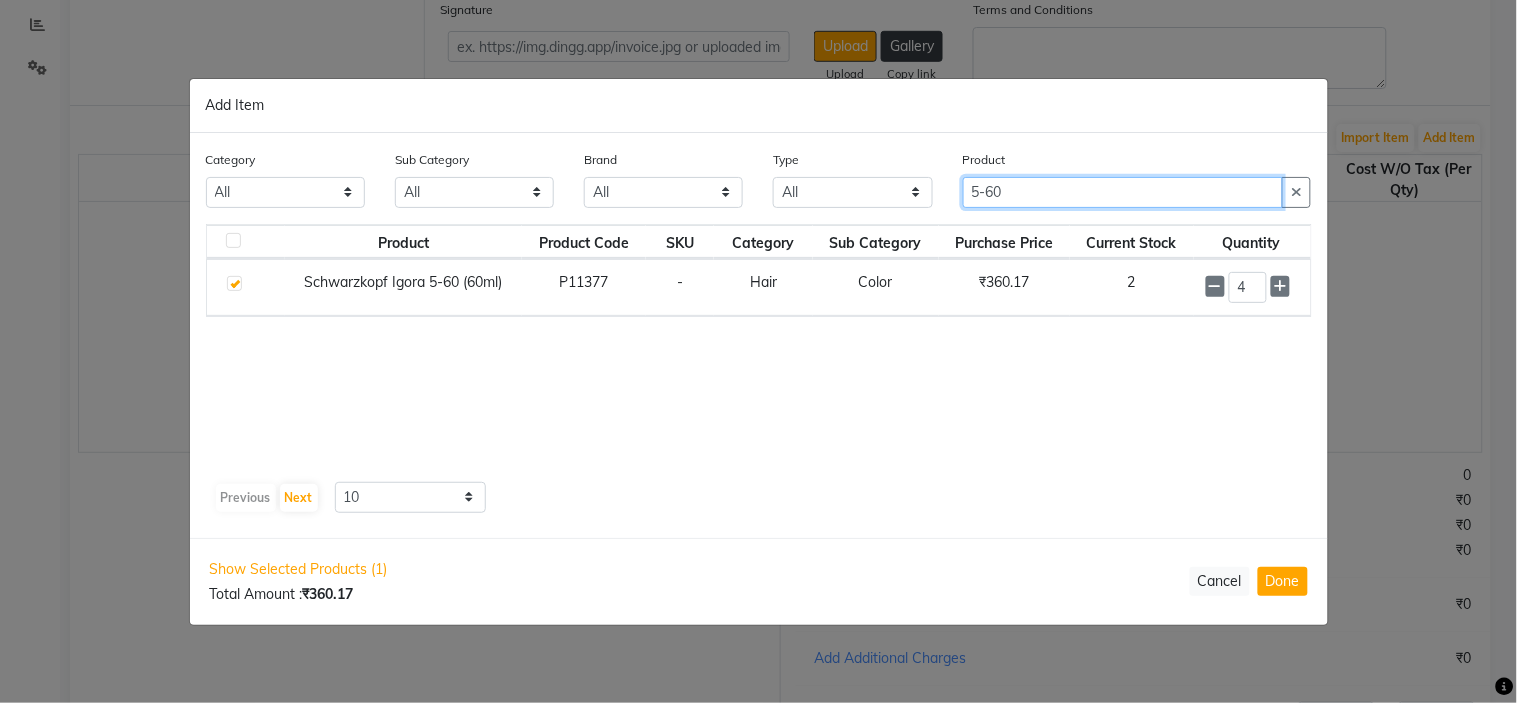 click on "5-60" 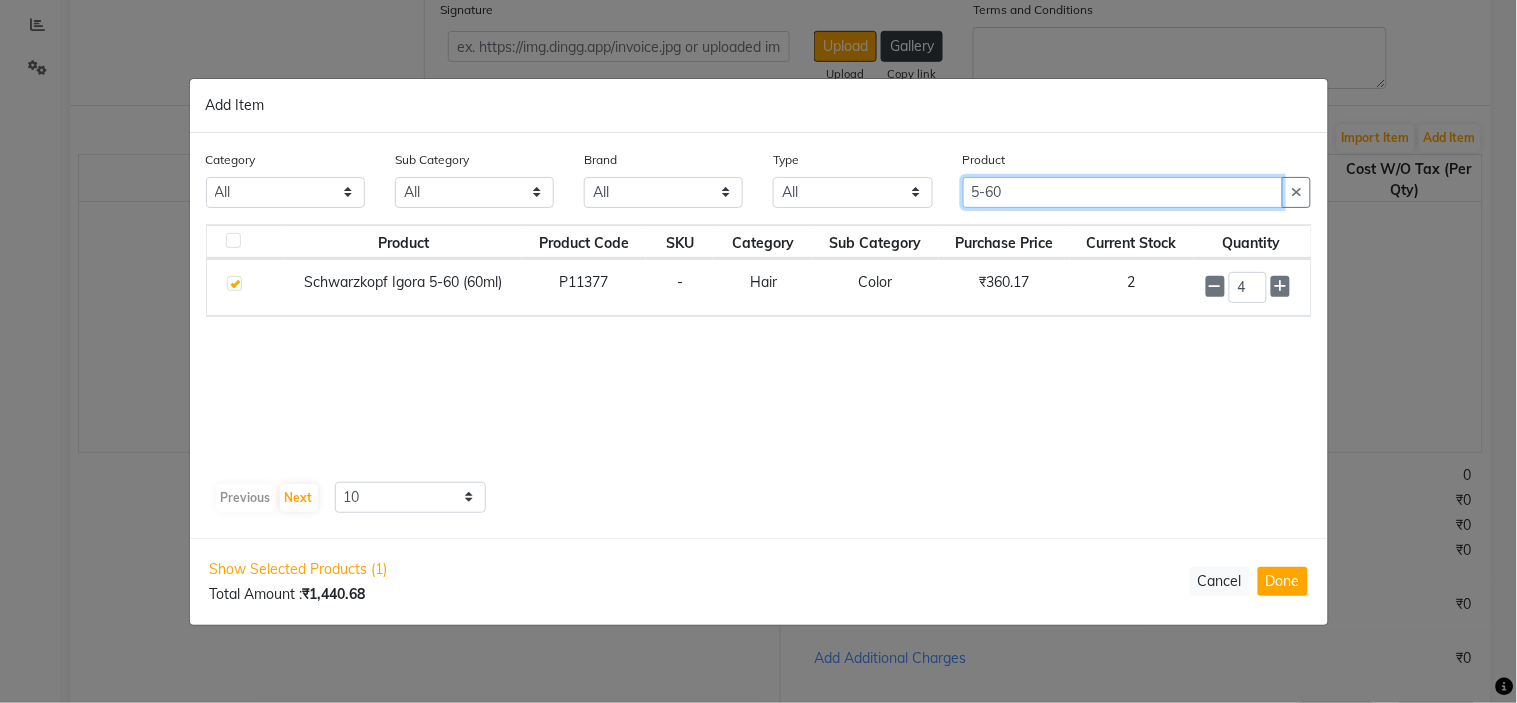 click on "5-60" 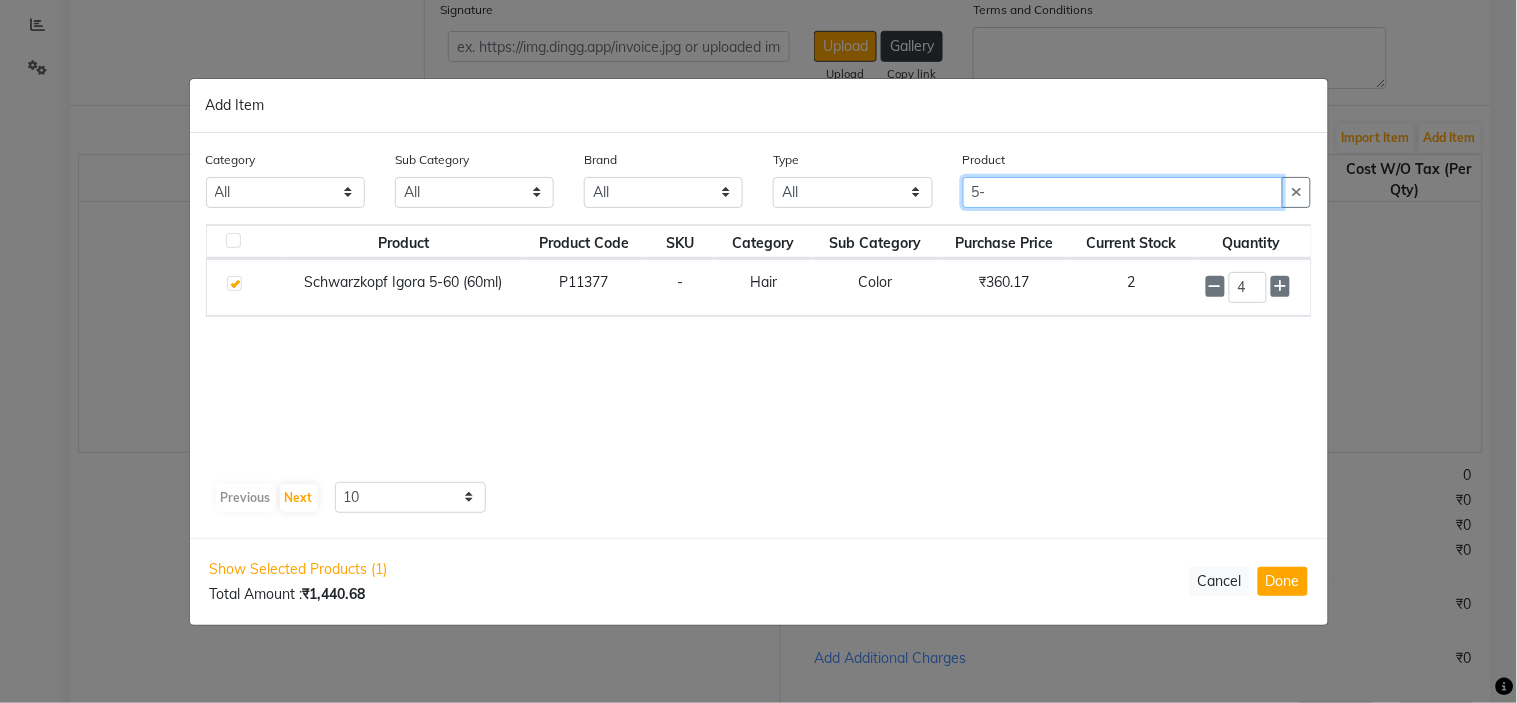 type on "5" 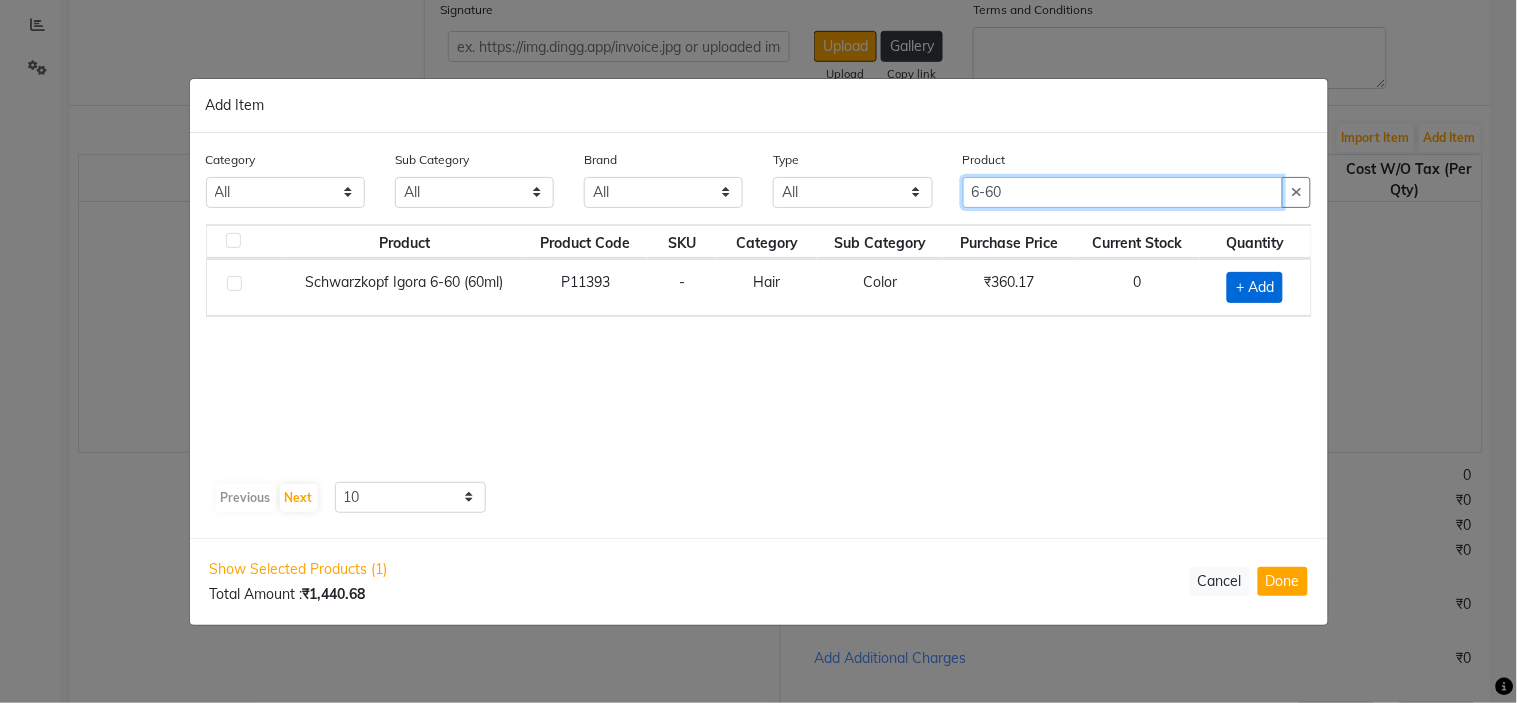 type on "6-60" 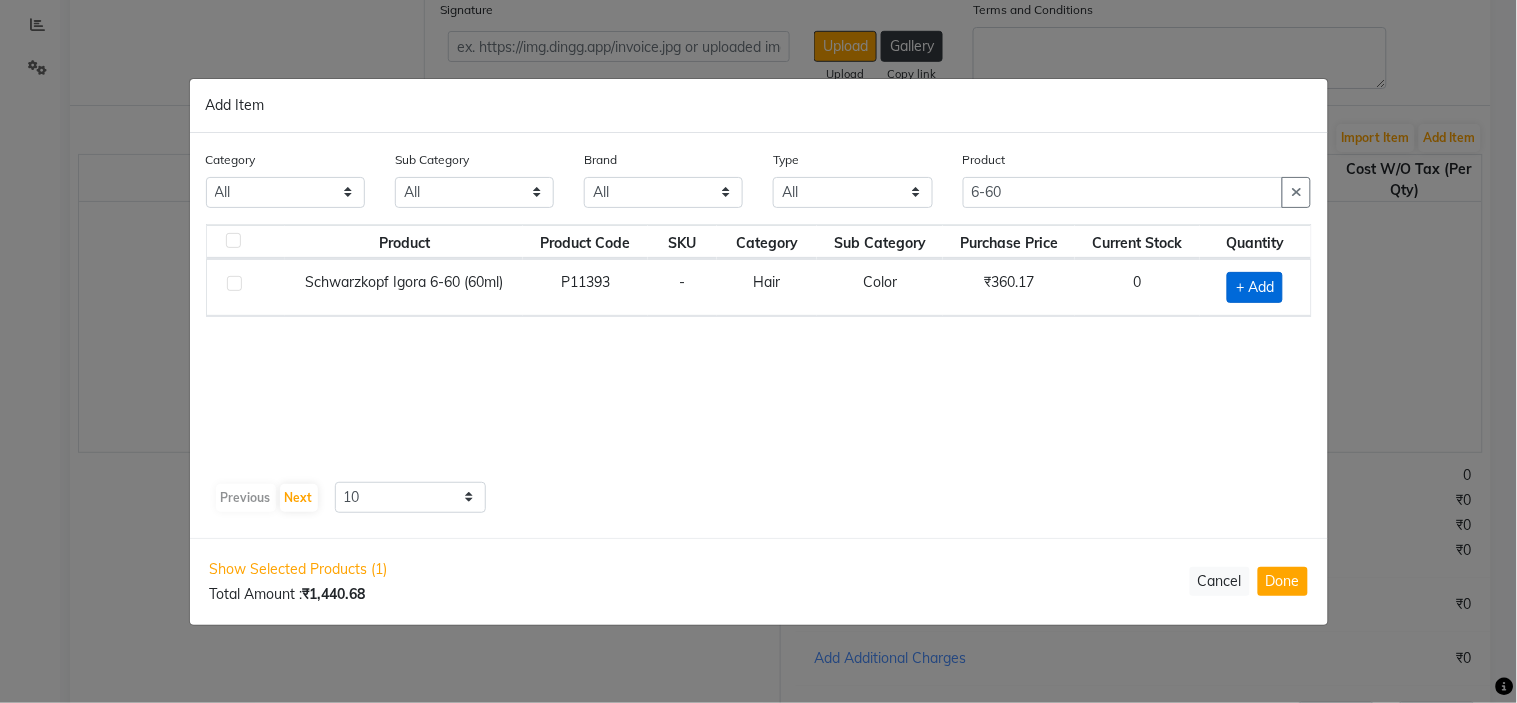 click on "+ Add" 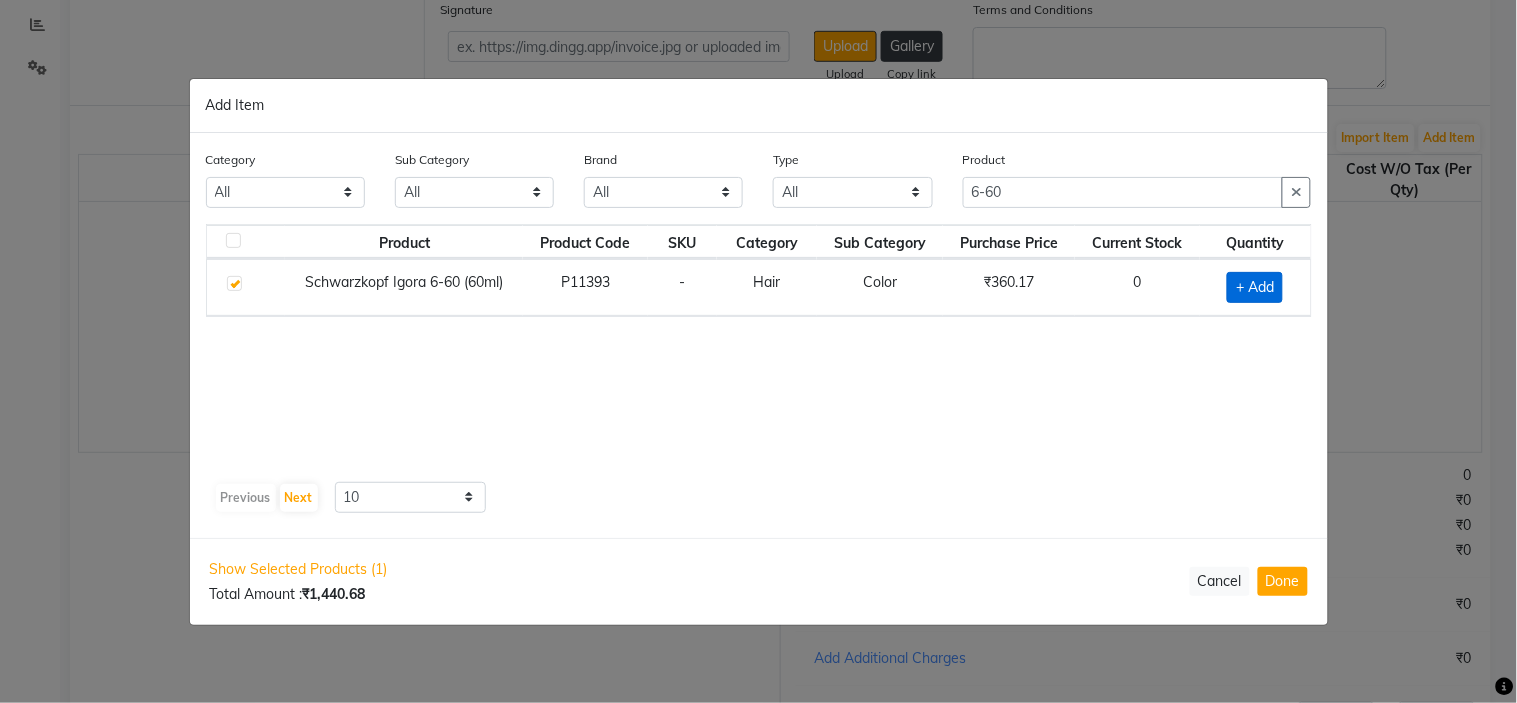 checkbox on "true" 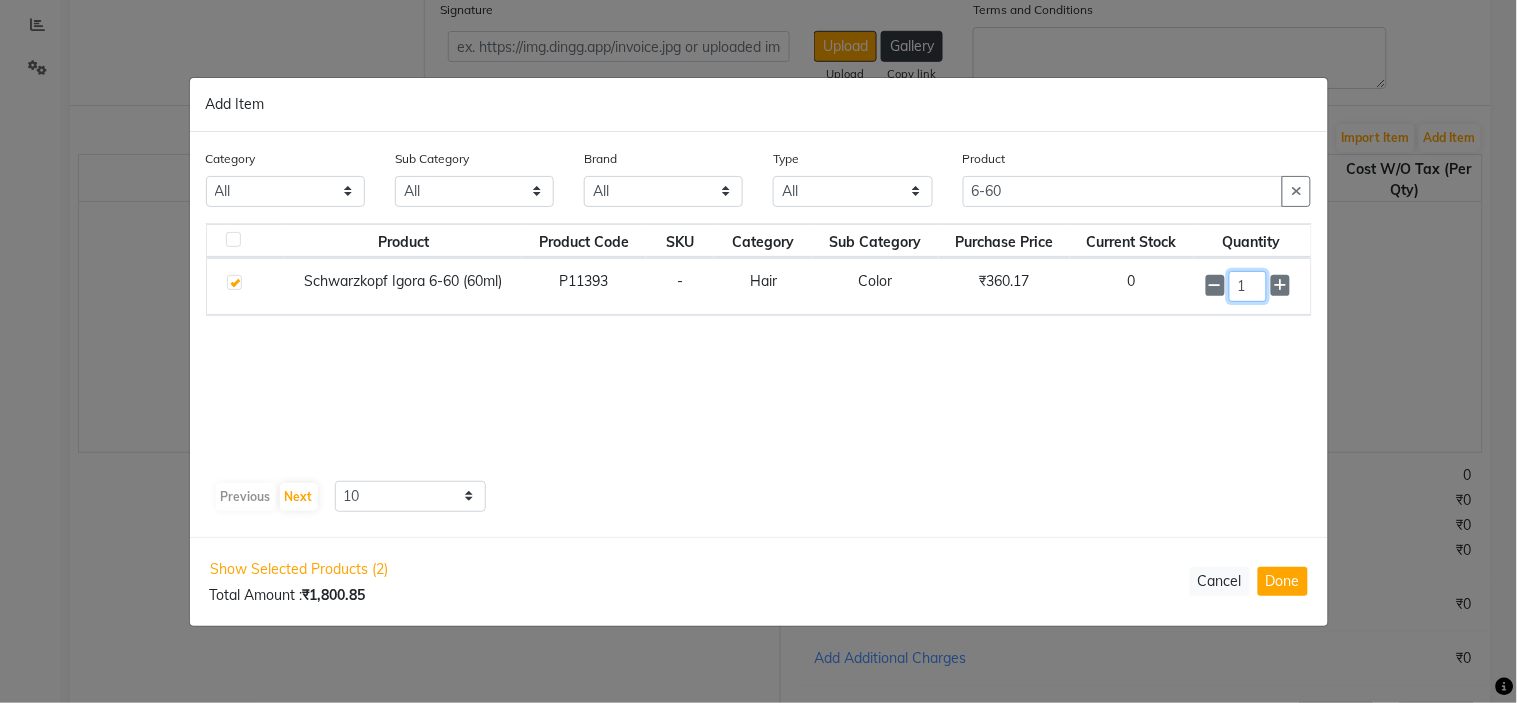 click on "1" 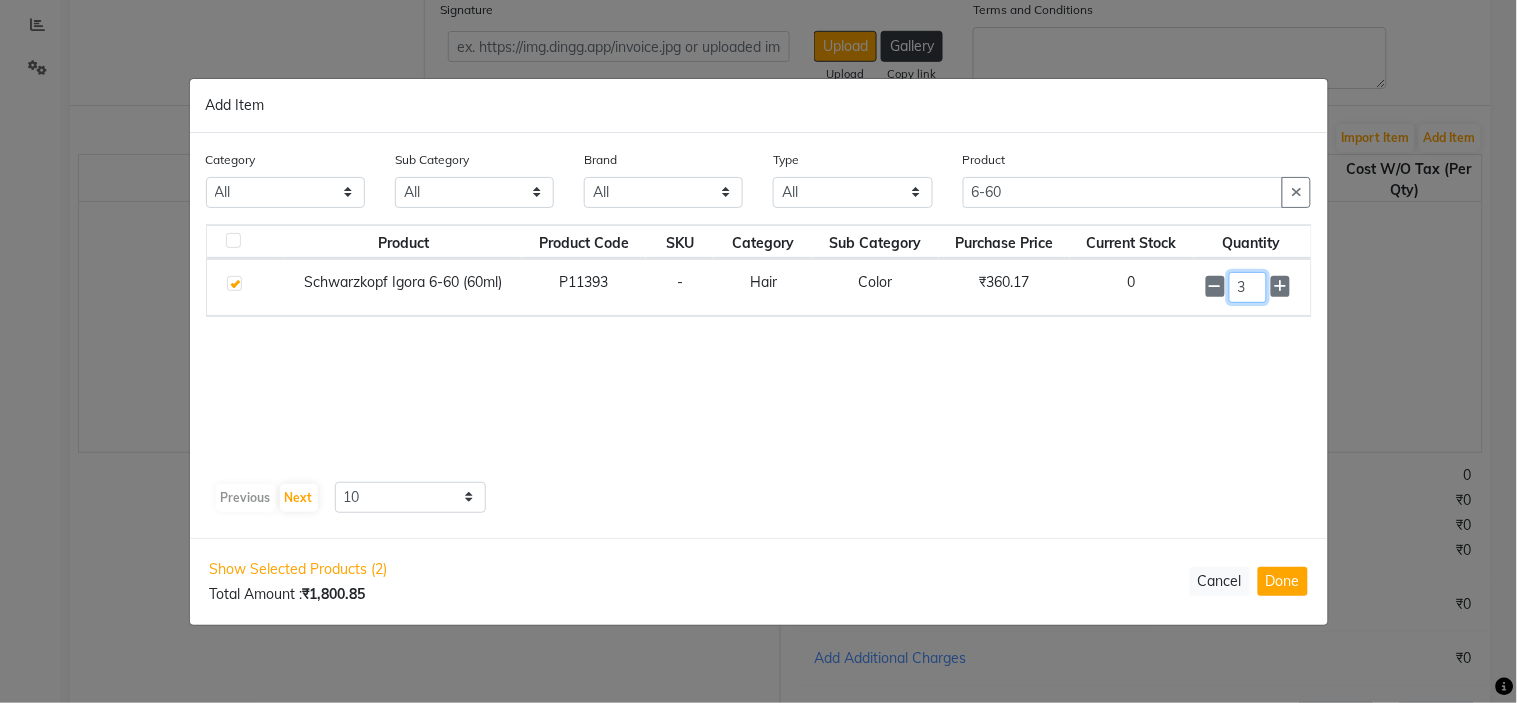type on "3" 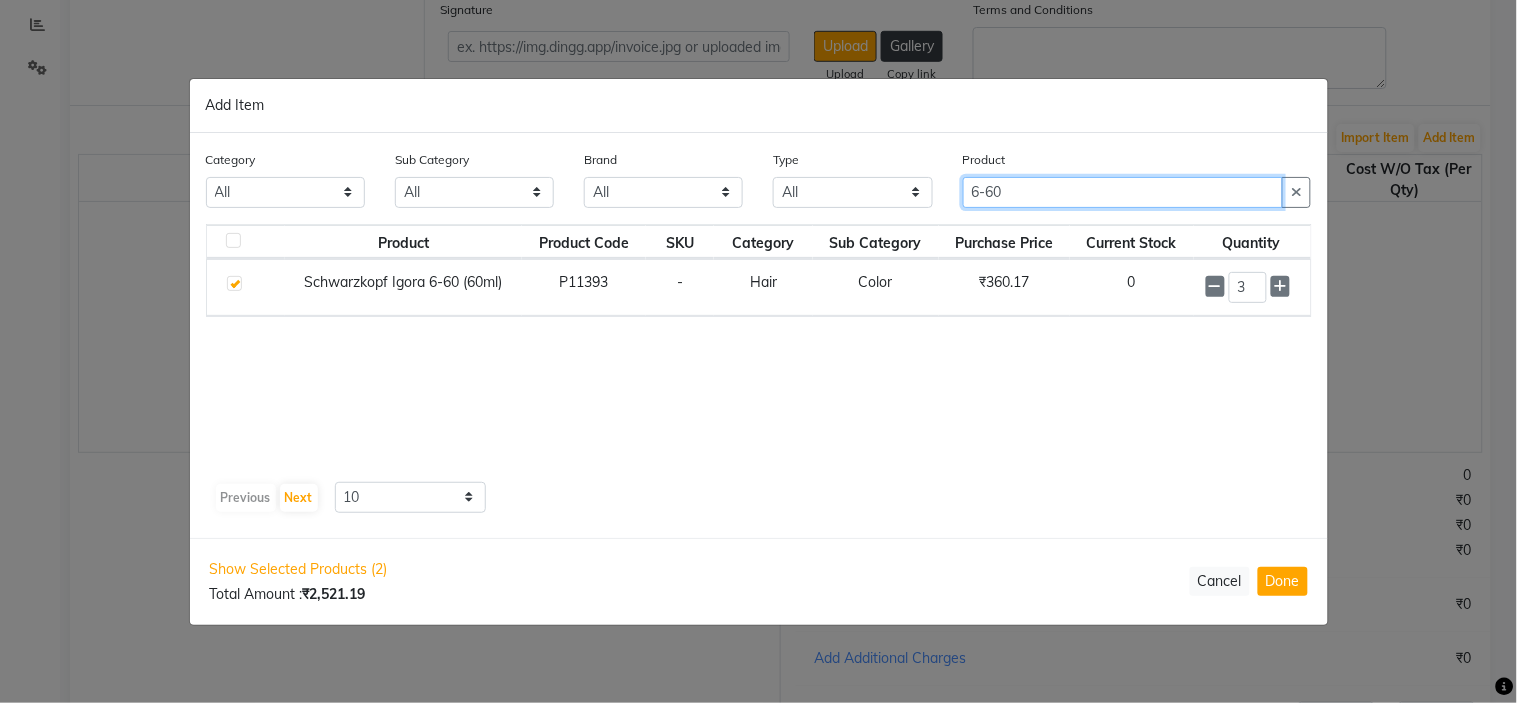 click on "6-60" 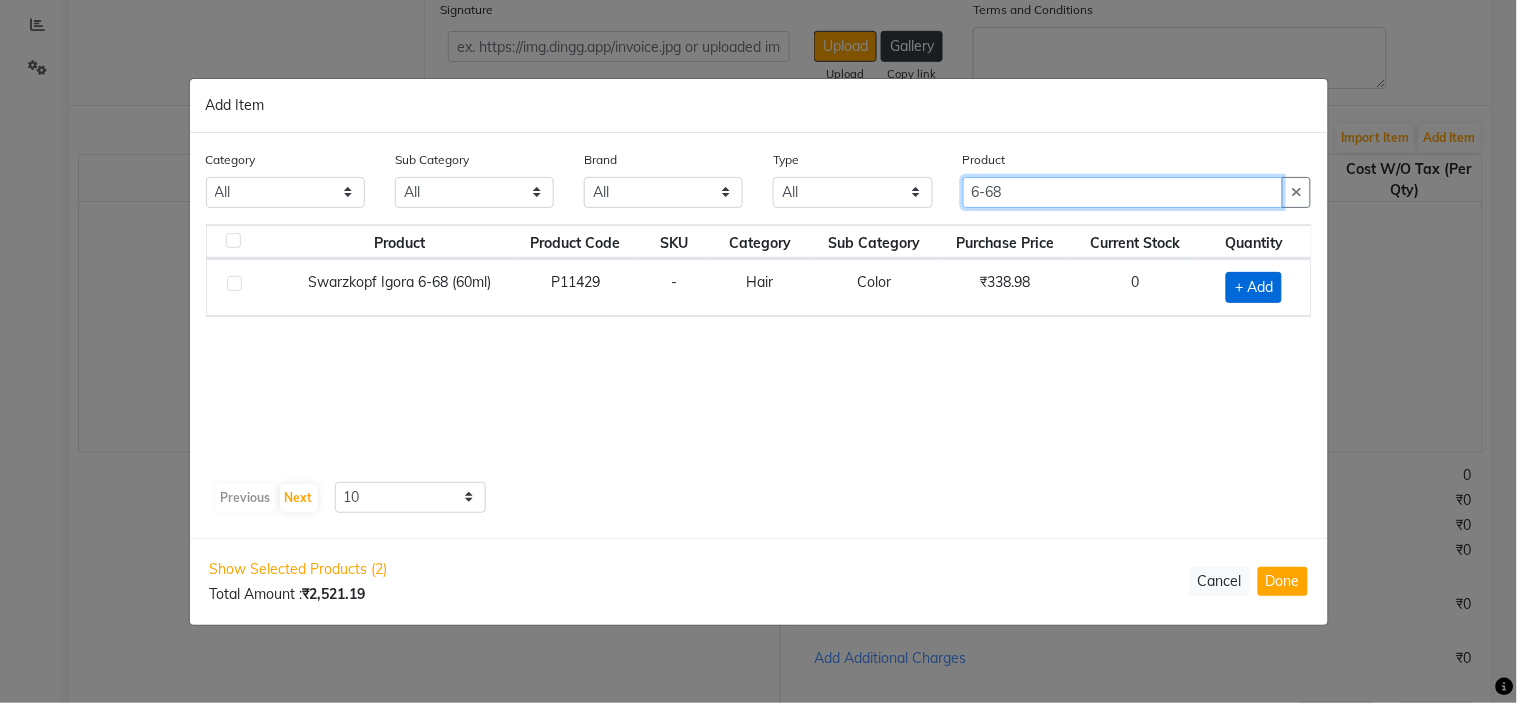 type on "6-68" 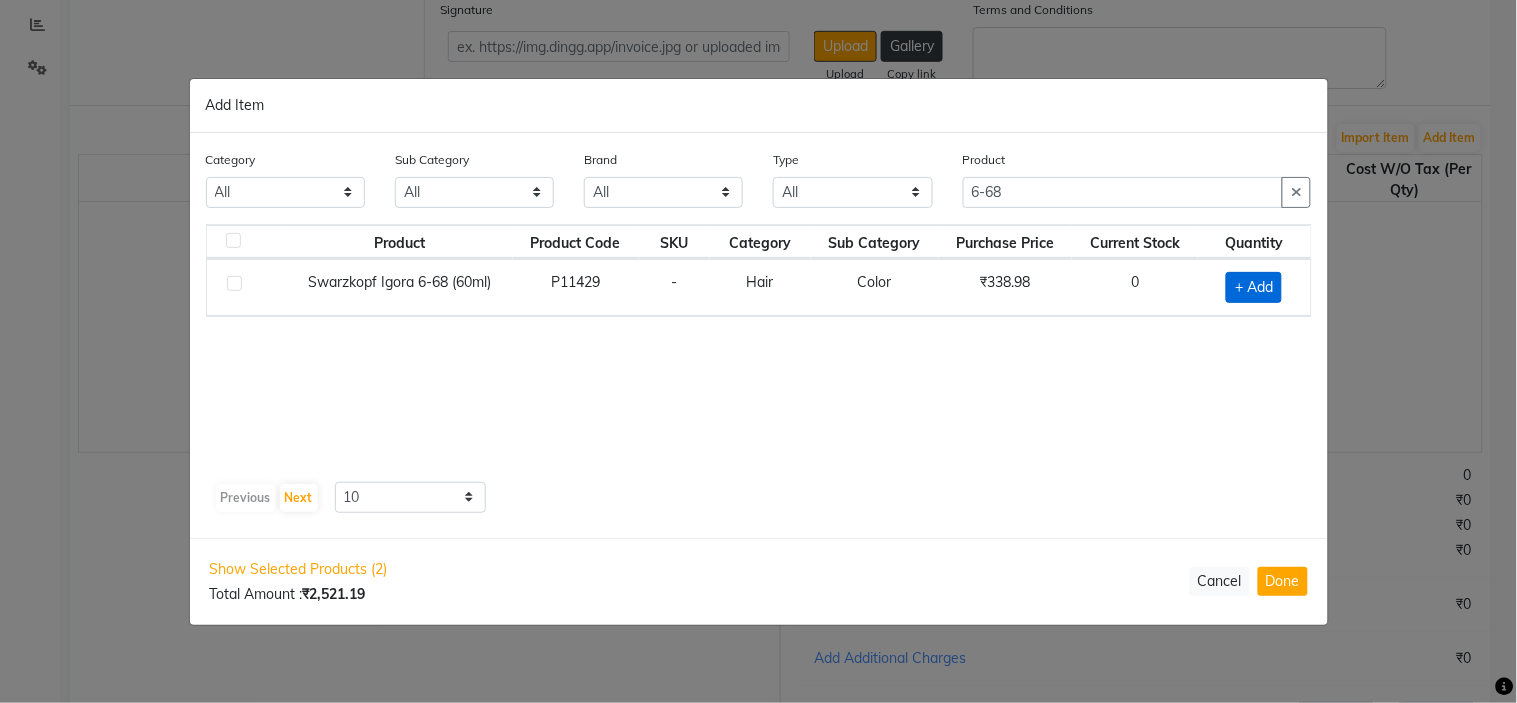 click on "+ Add" 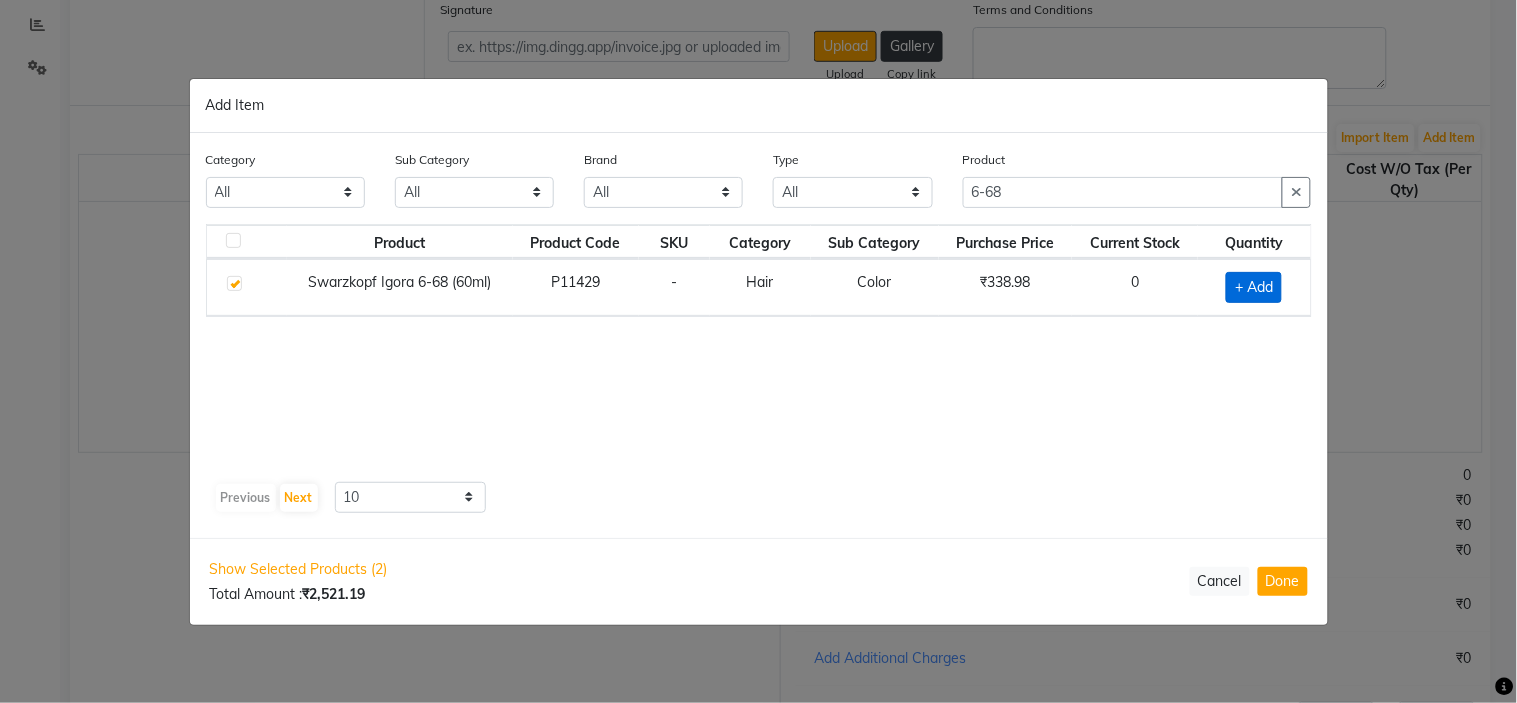 checkbox on "true" 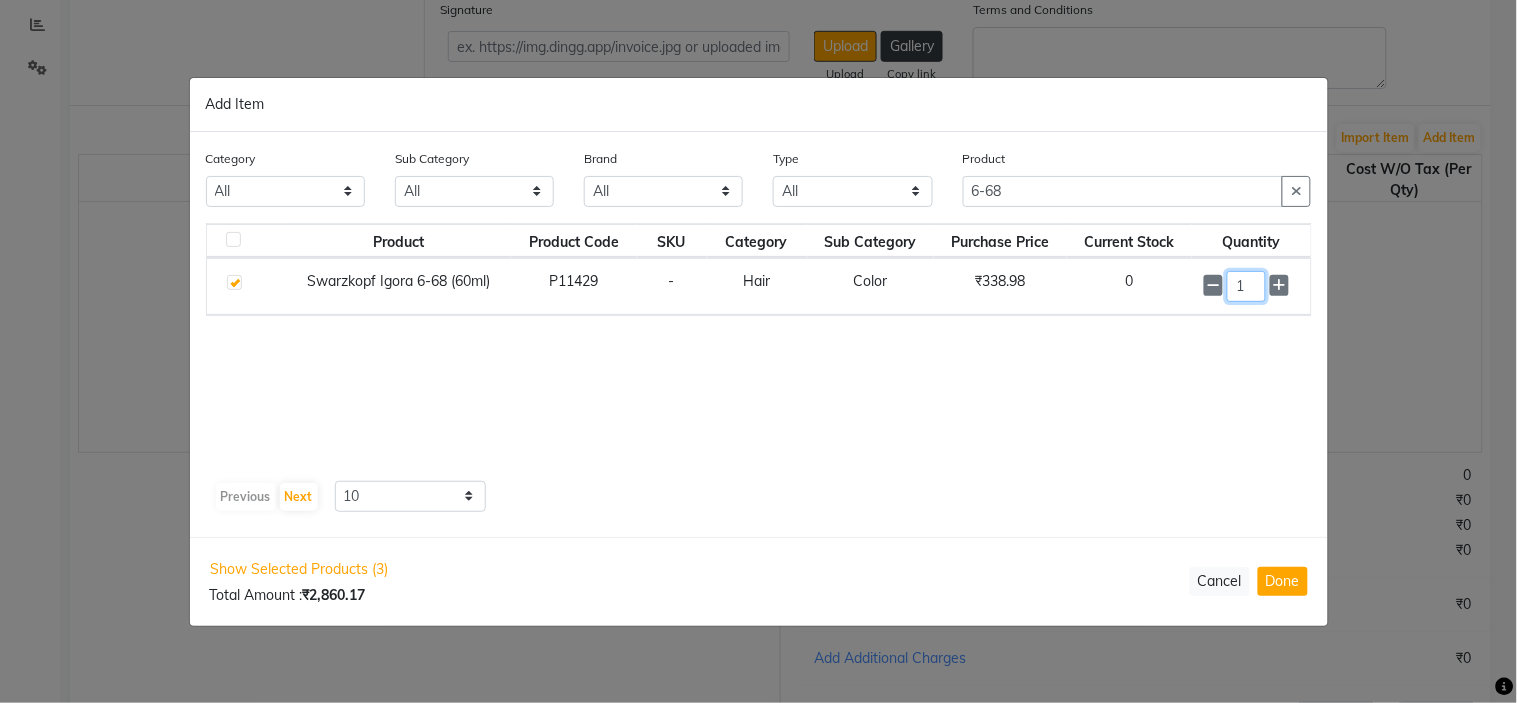 click on "1" 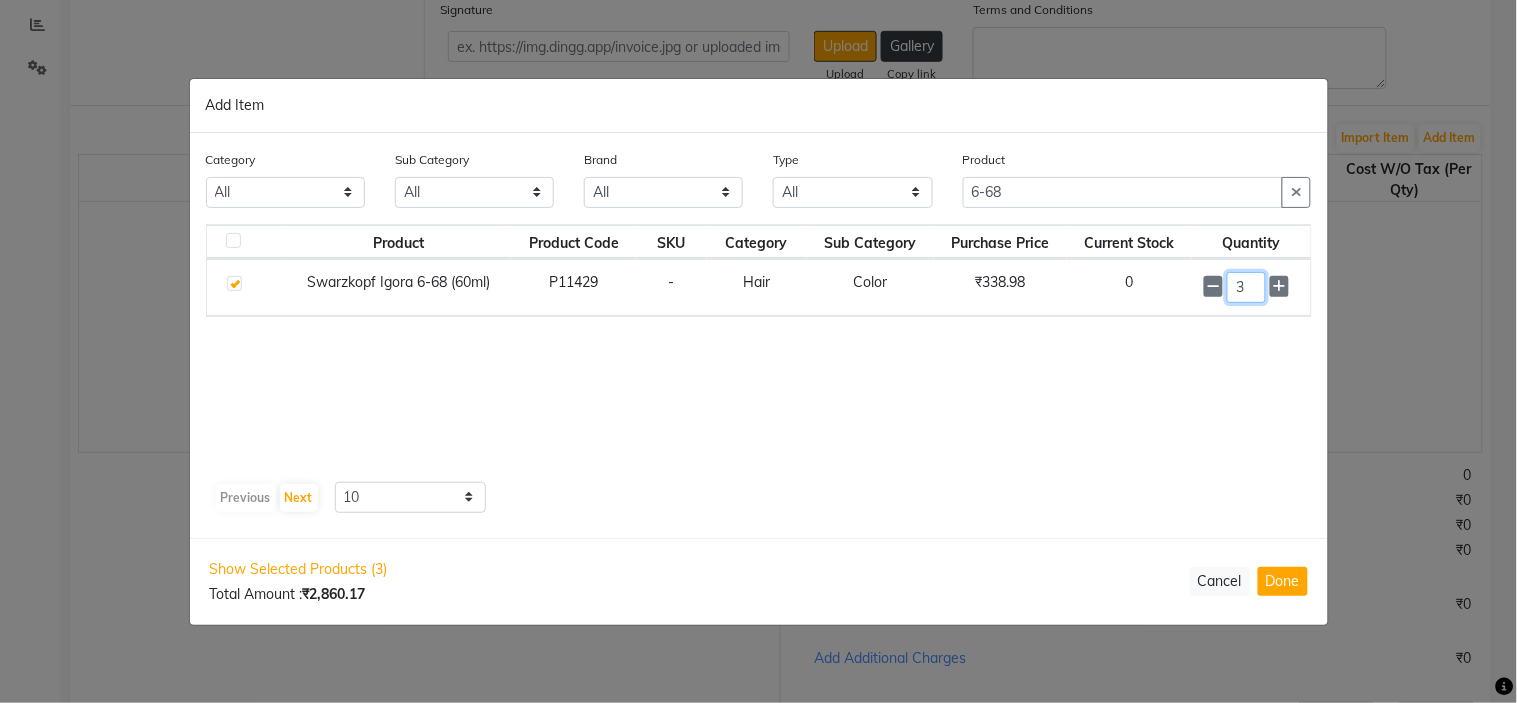 type on "3" 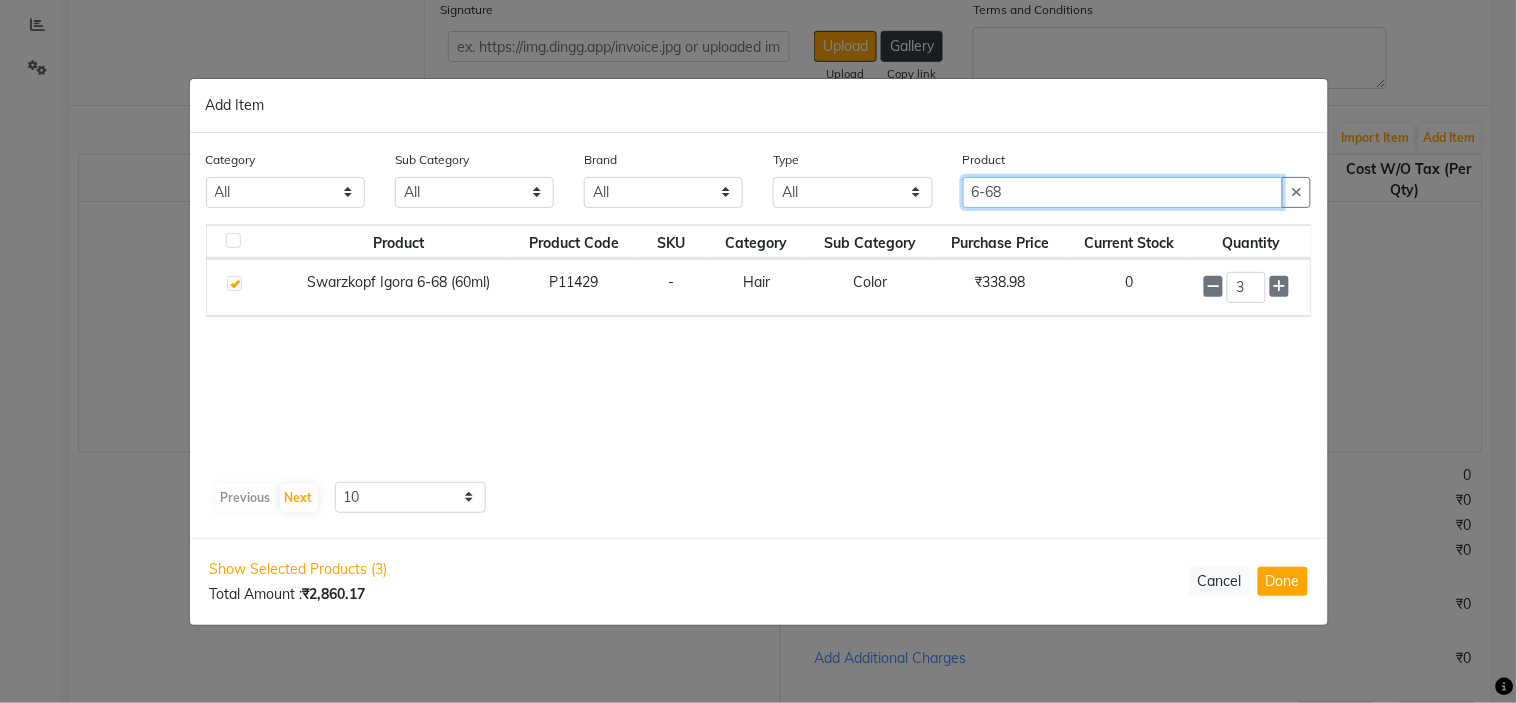 click on "6-68" 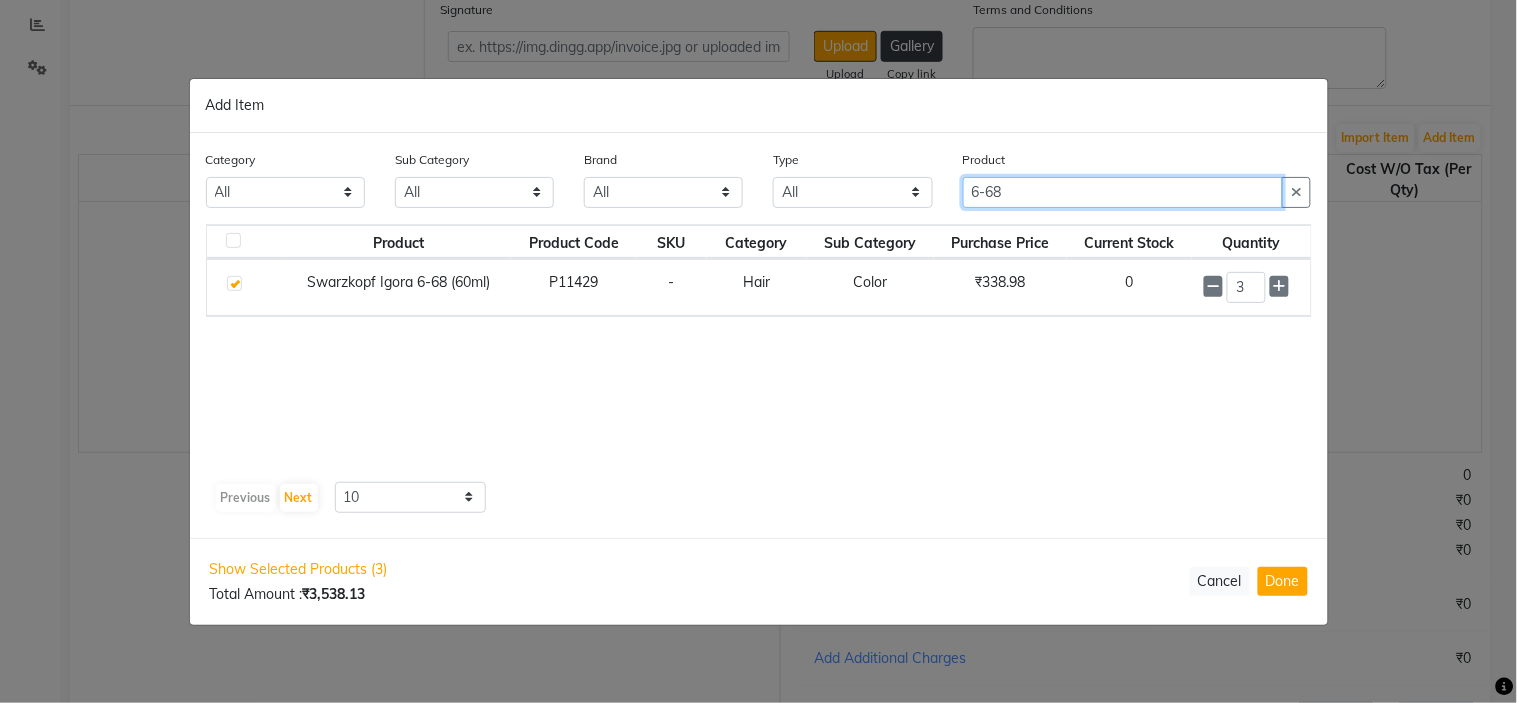 click on "6-68" 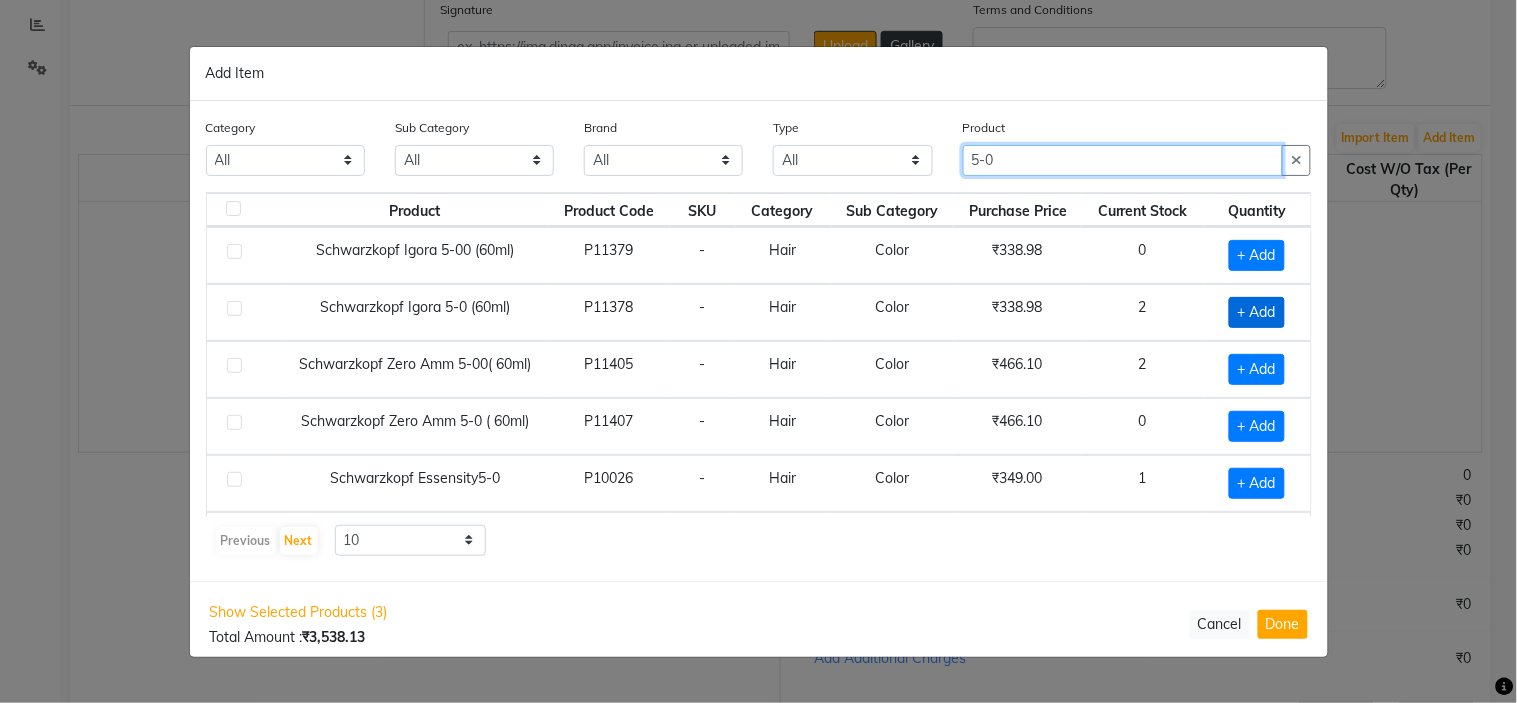 type on "5-0" 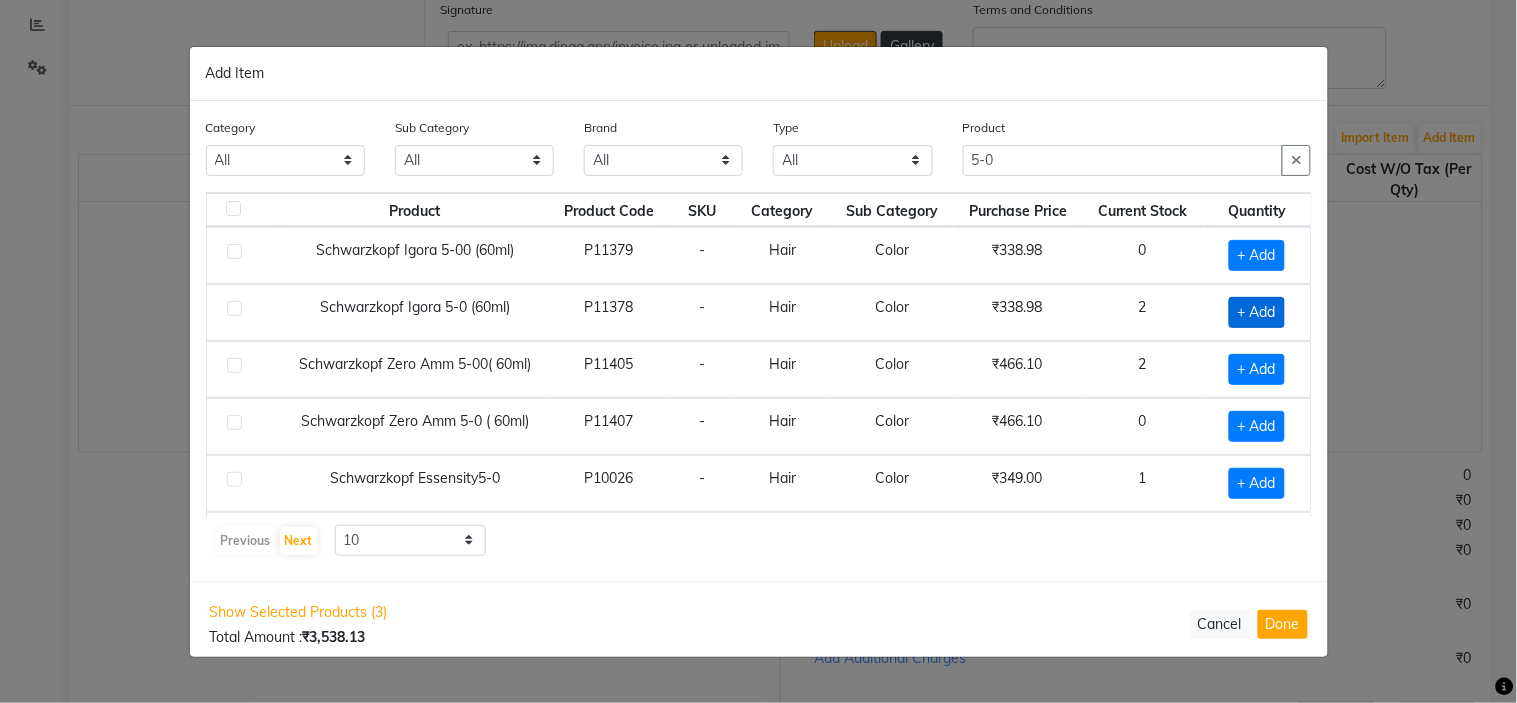 click on "+ Add" 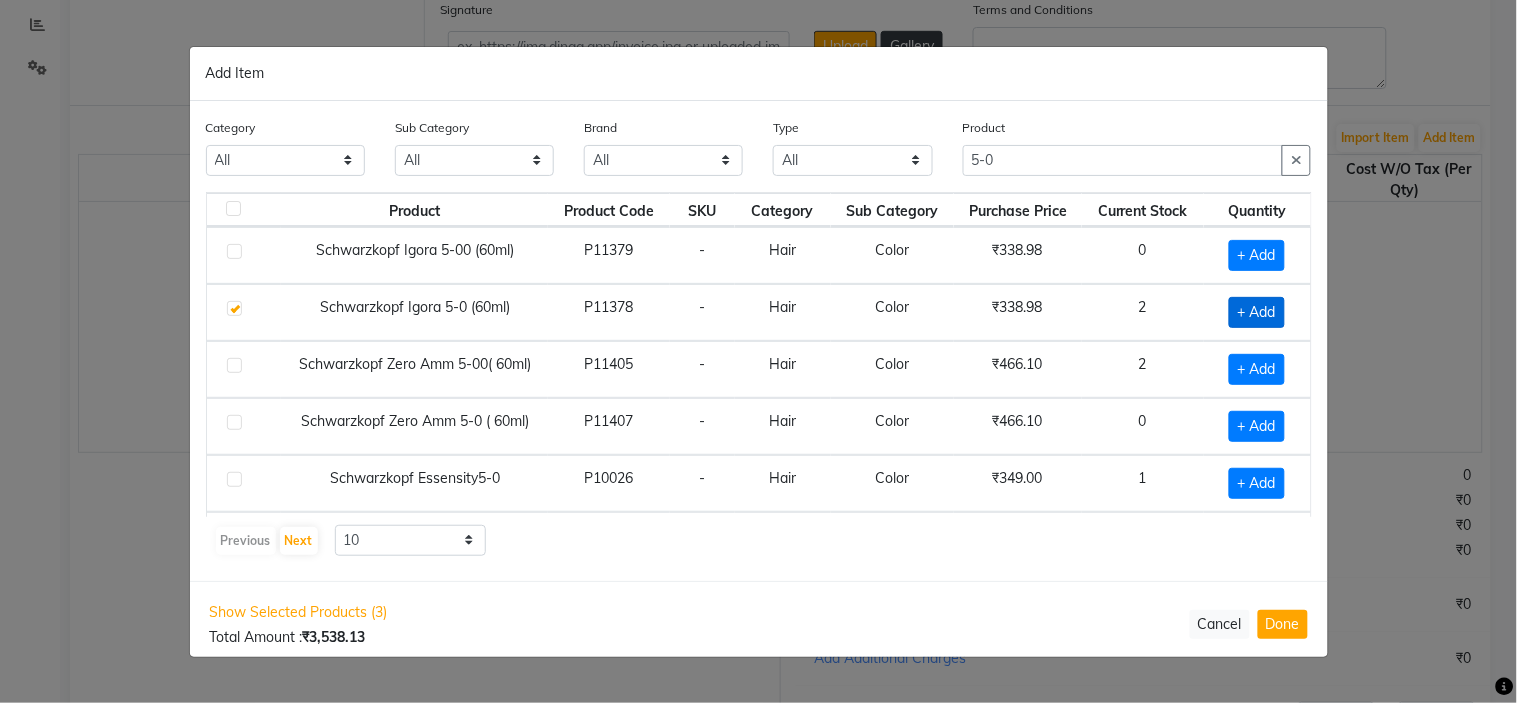 checkbox on "true" 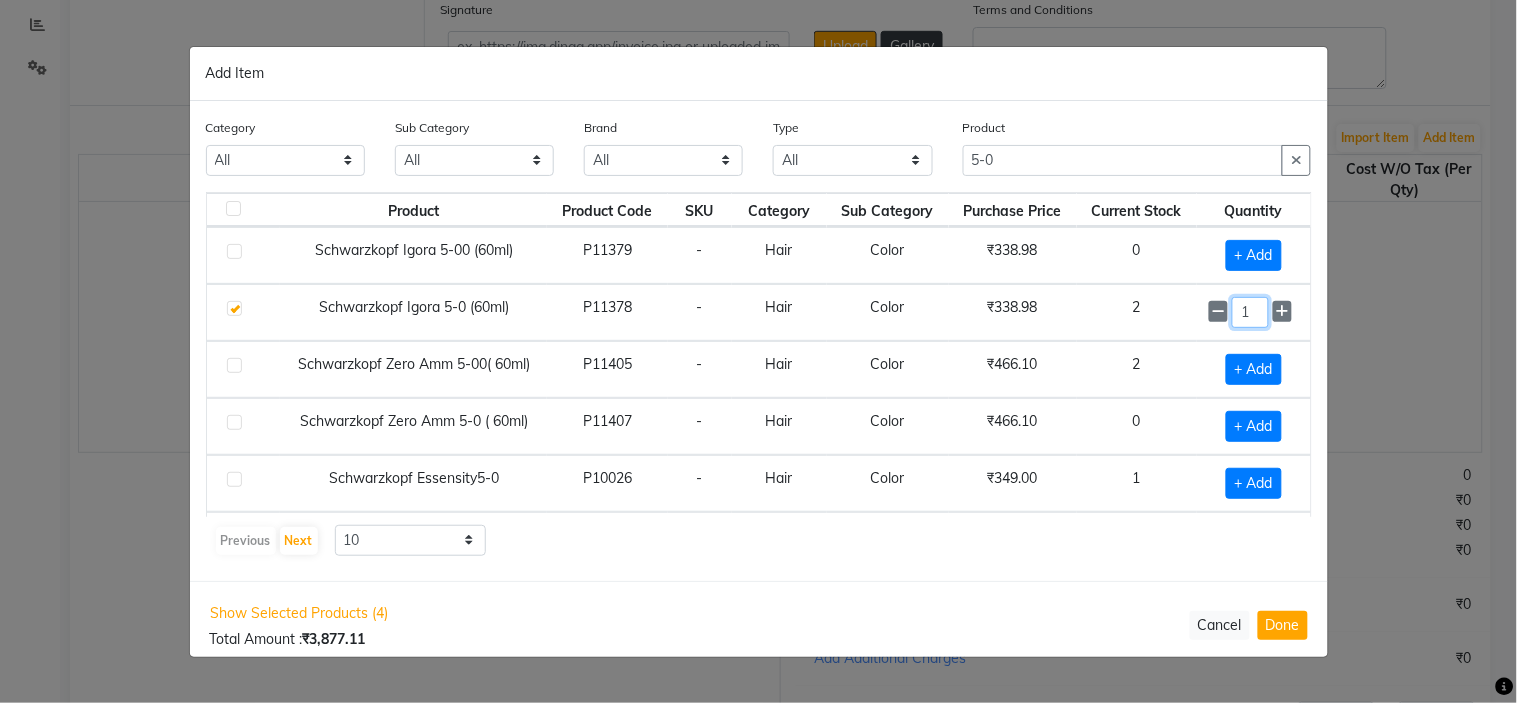 click on "1" 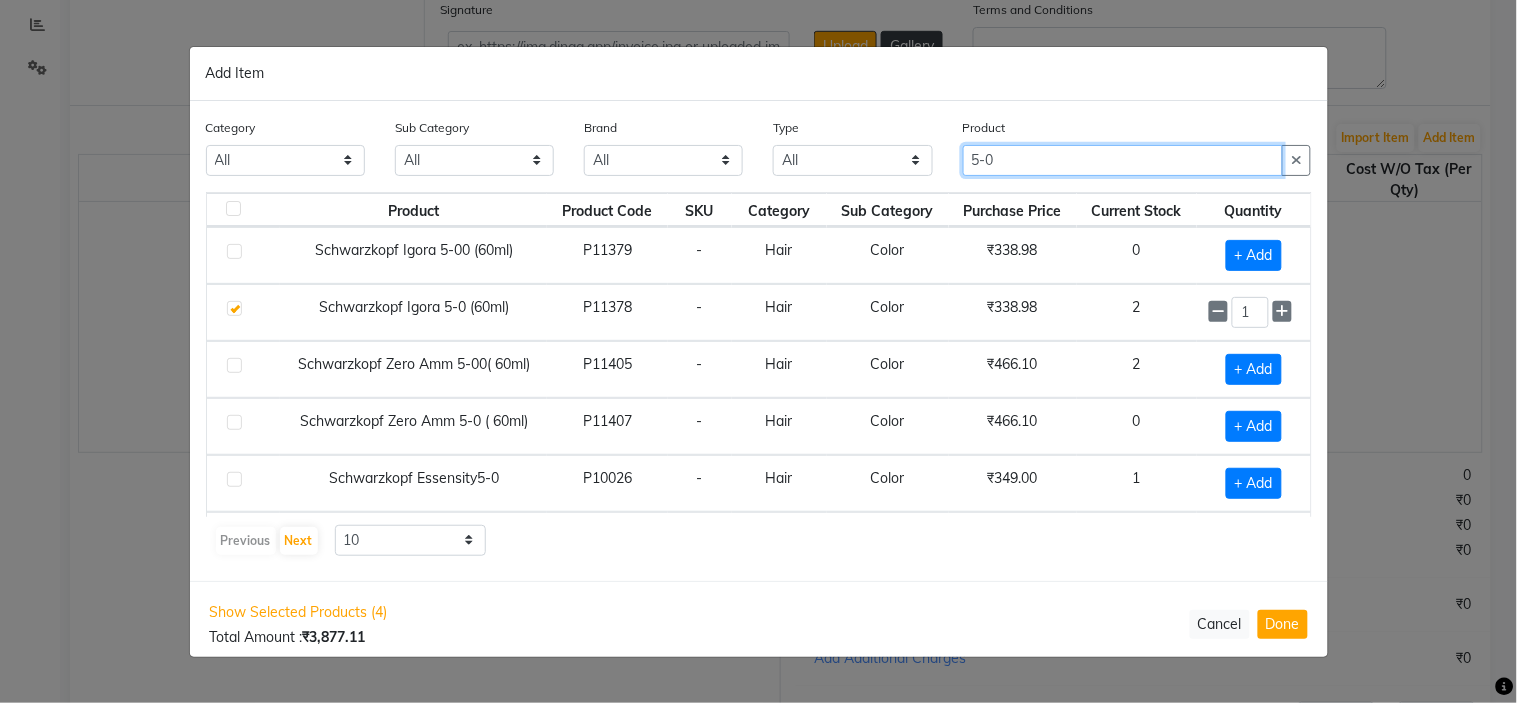 click on "5-0" 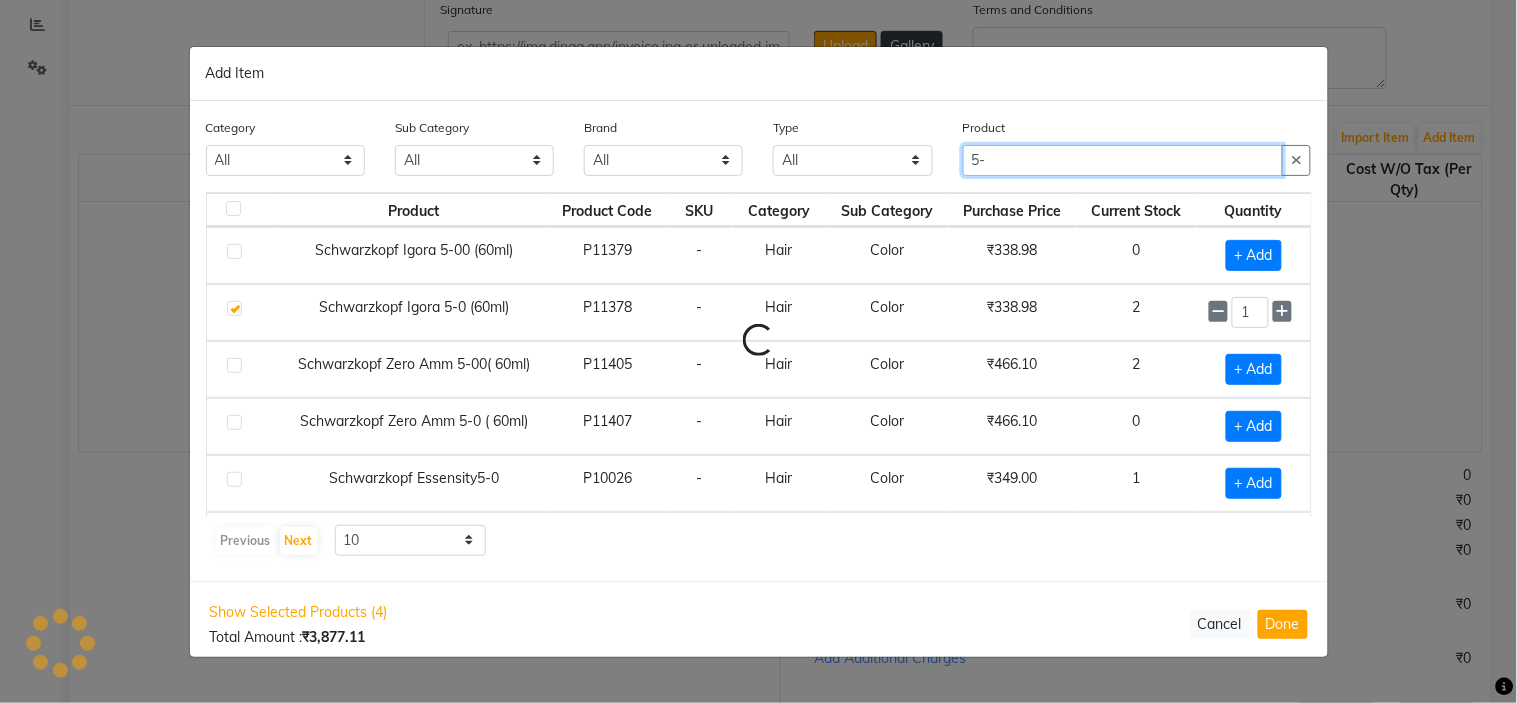 type on "5" 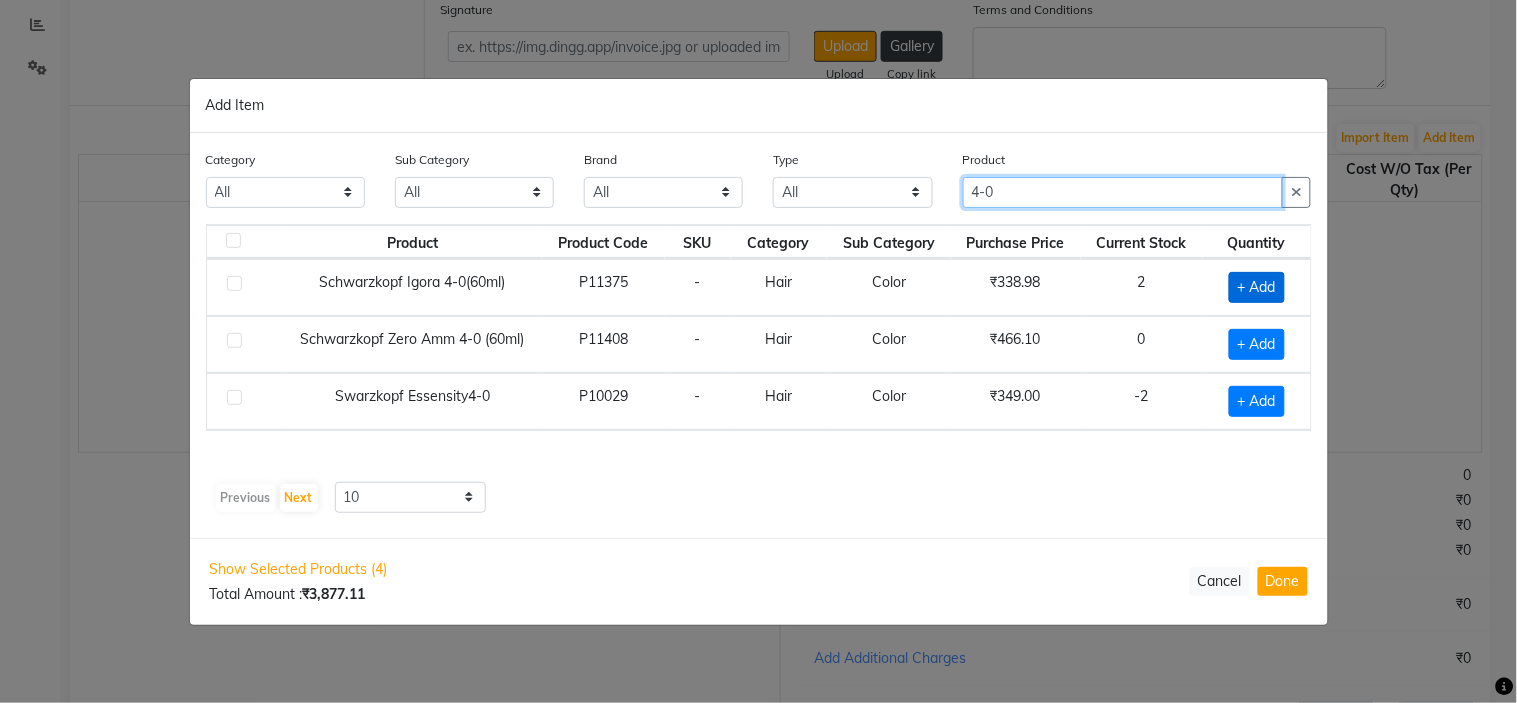 type on "4-0" 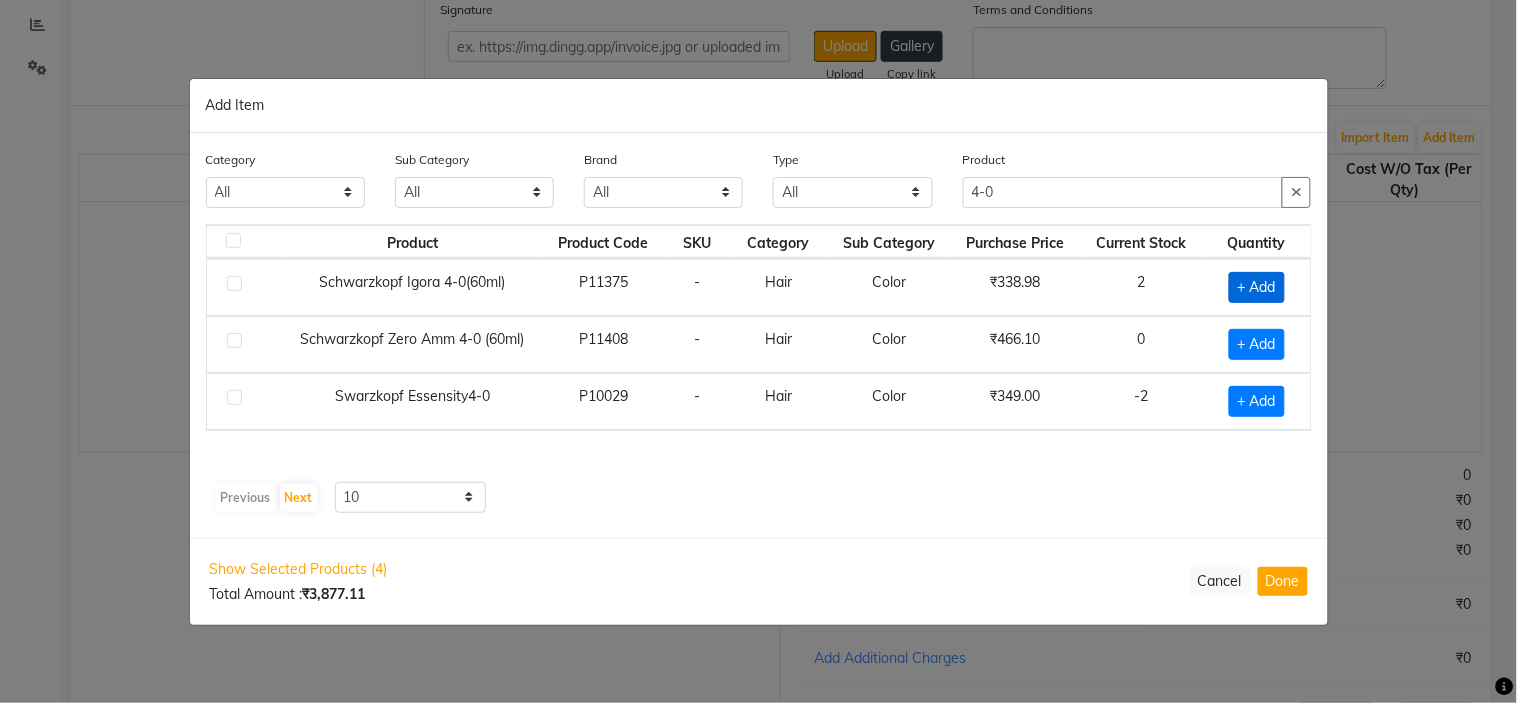 click on "+ Add" 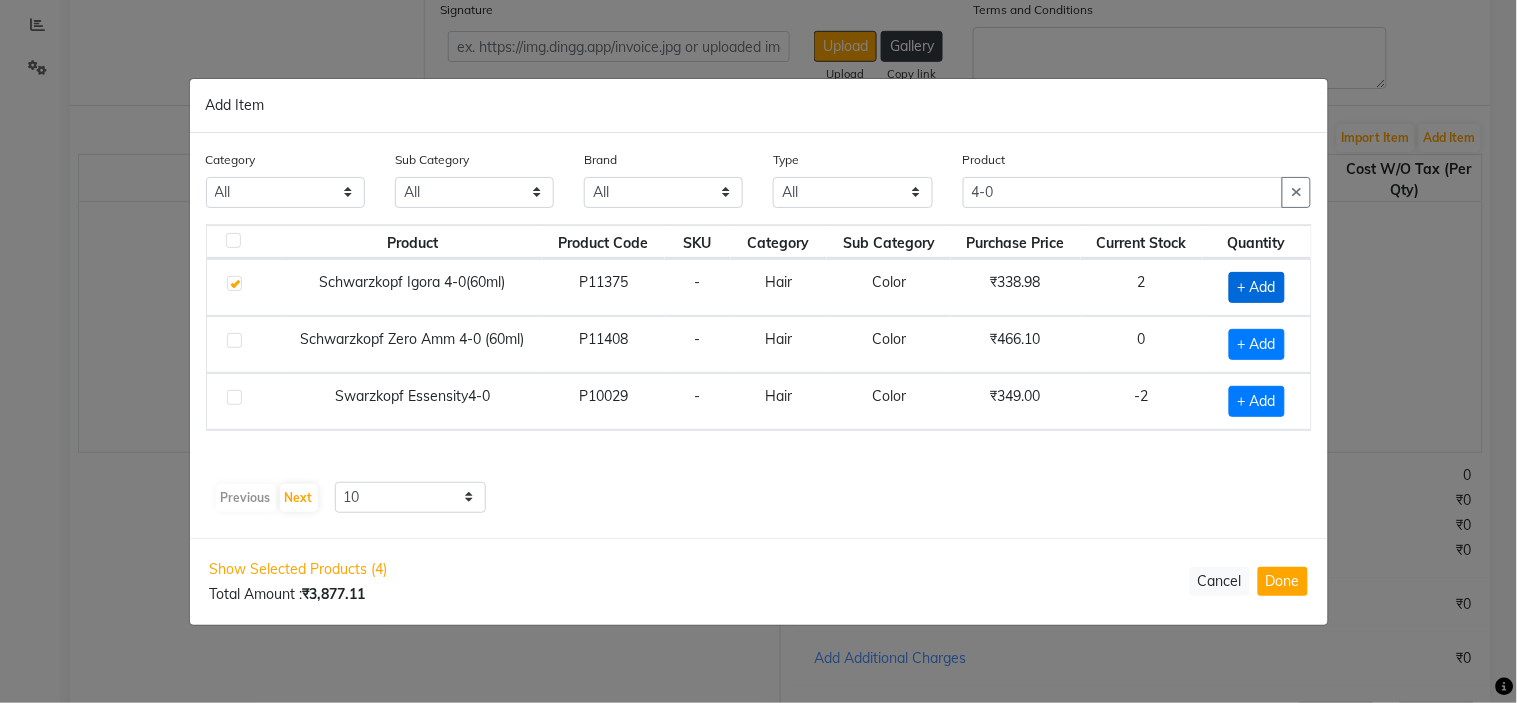 checkbox on "true" 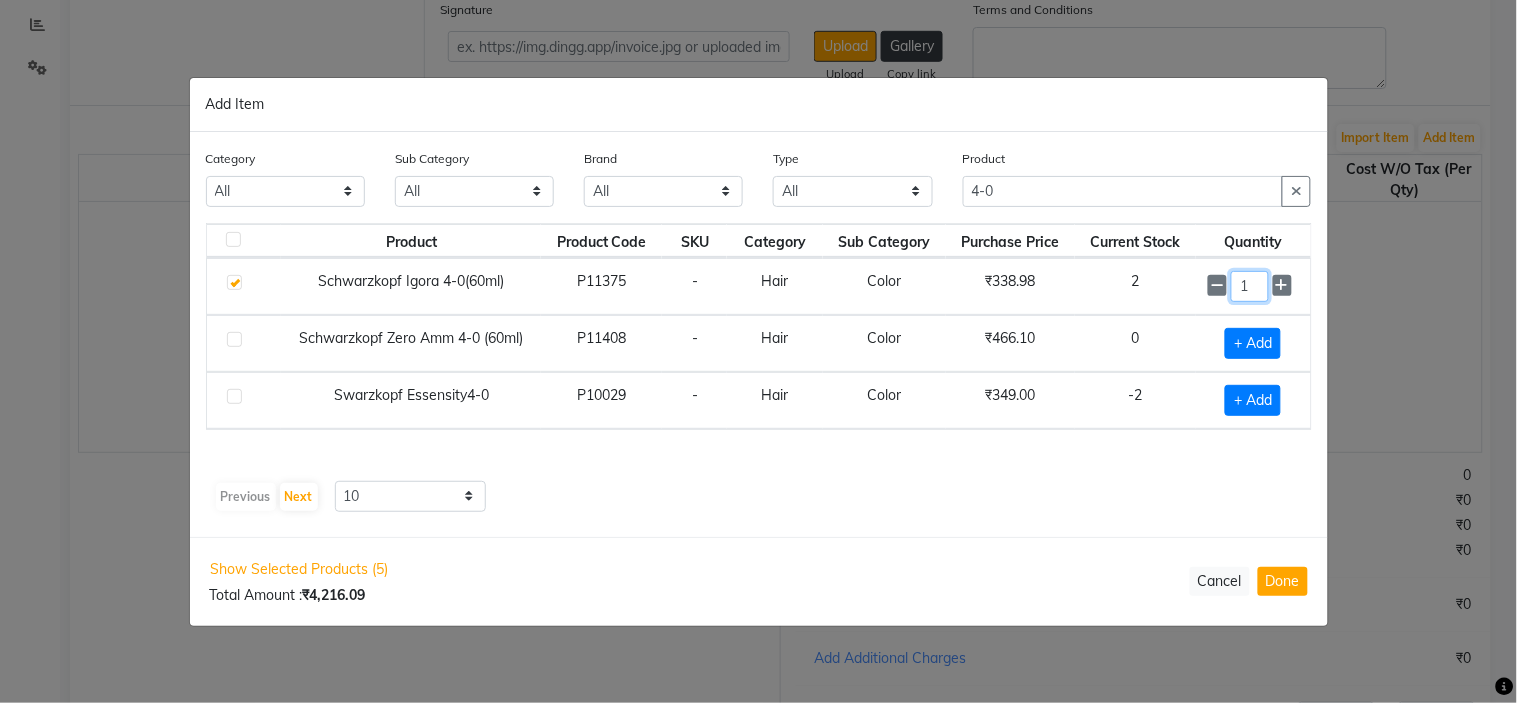 click on "1" 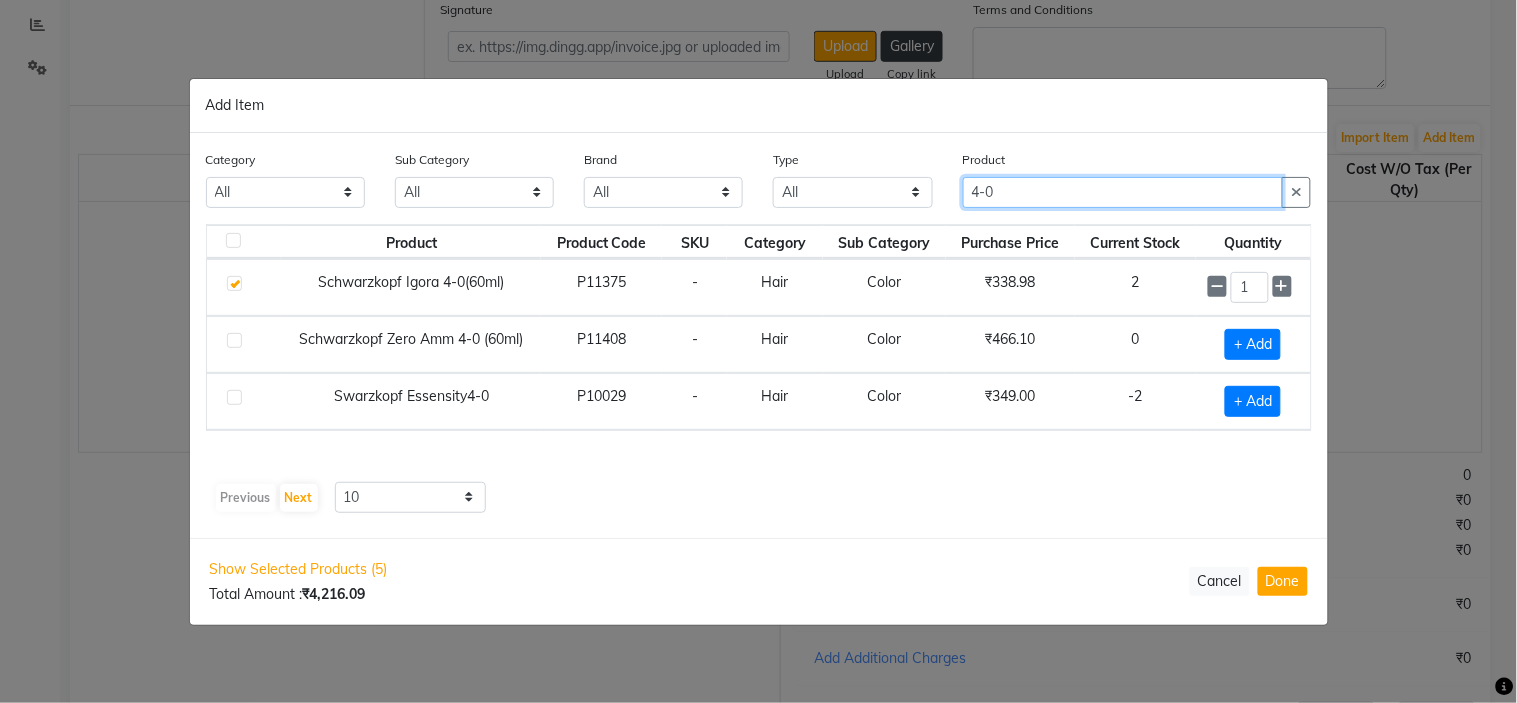 click on "4-0" 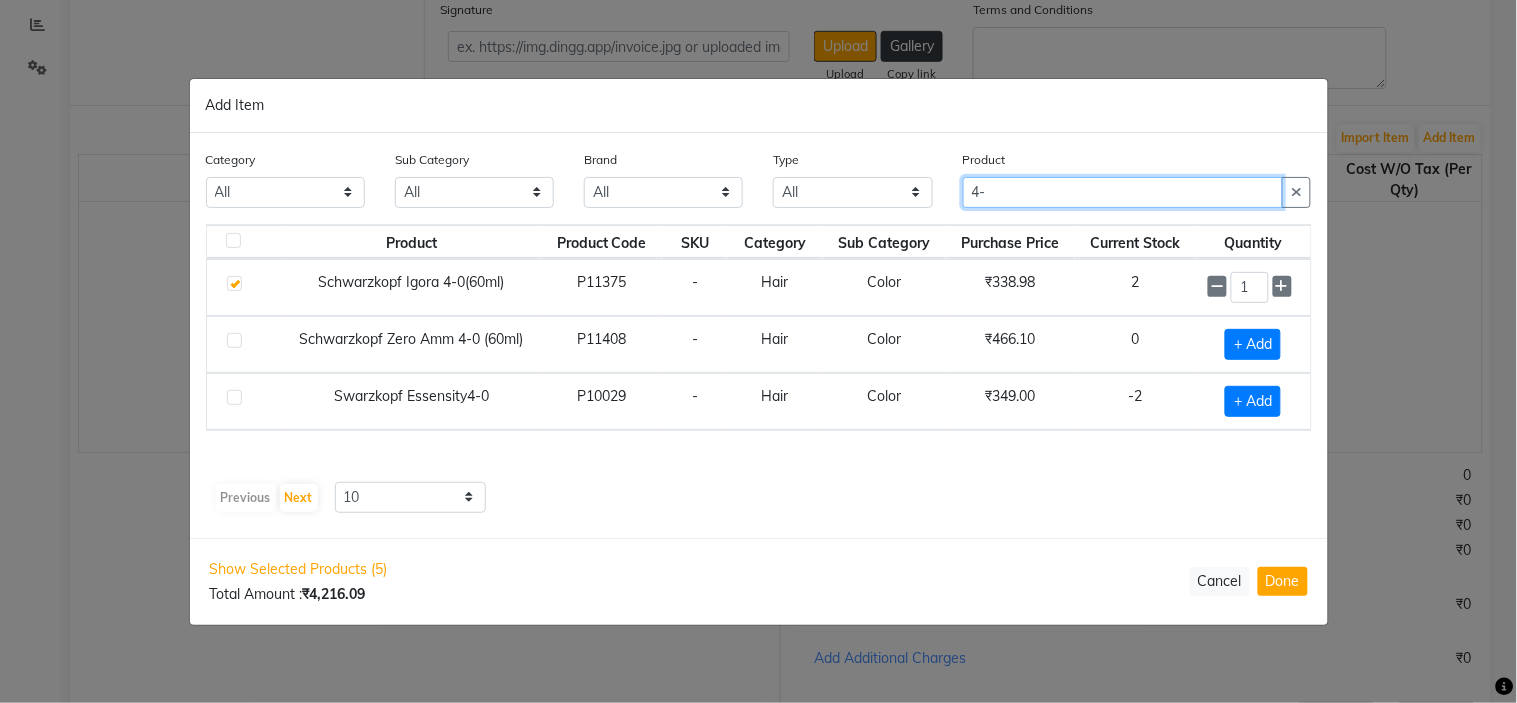 type on "4" 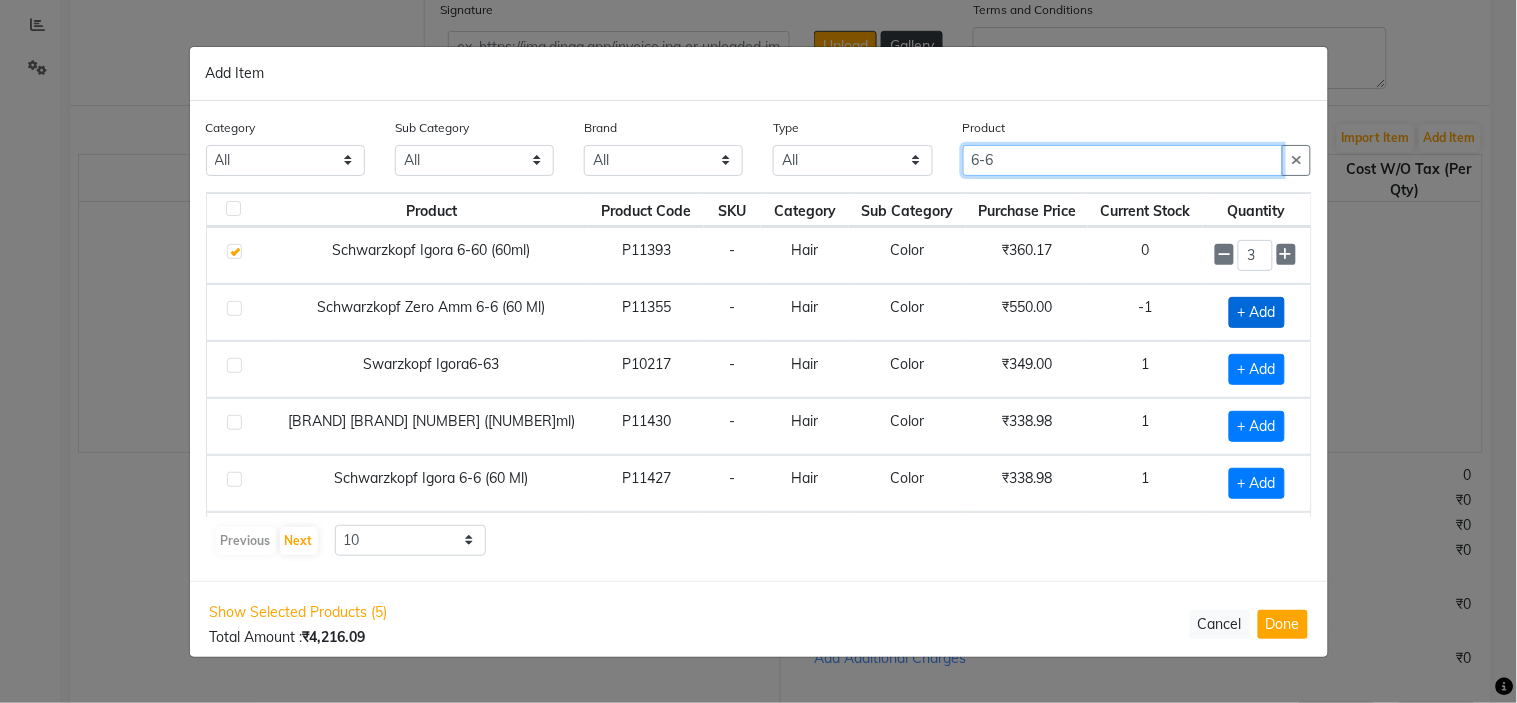 type on "6-6" 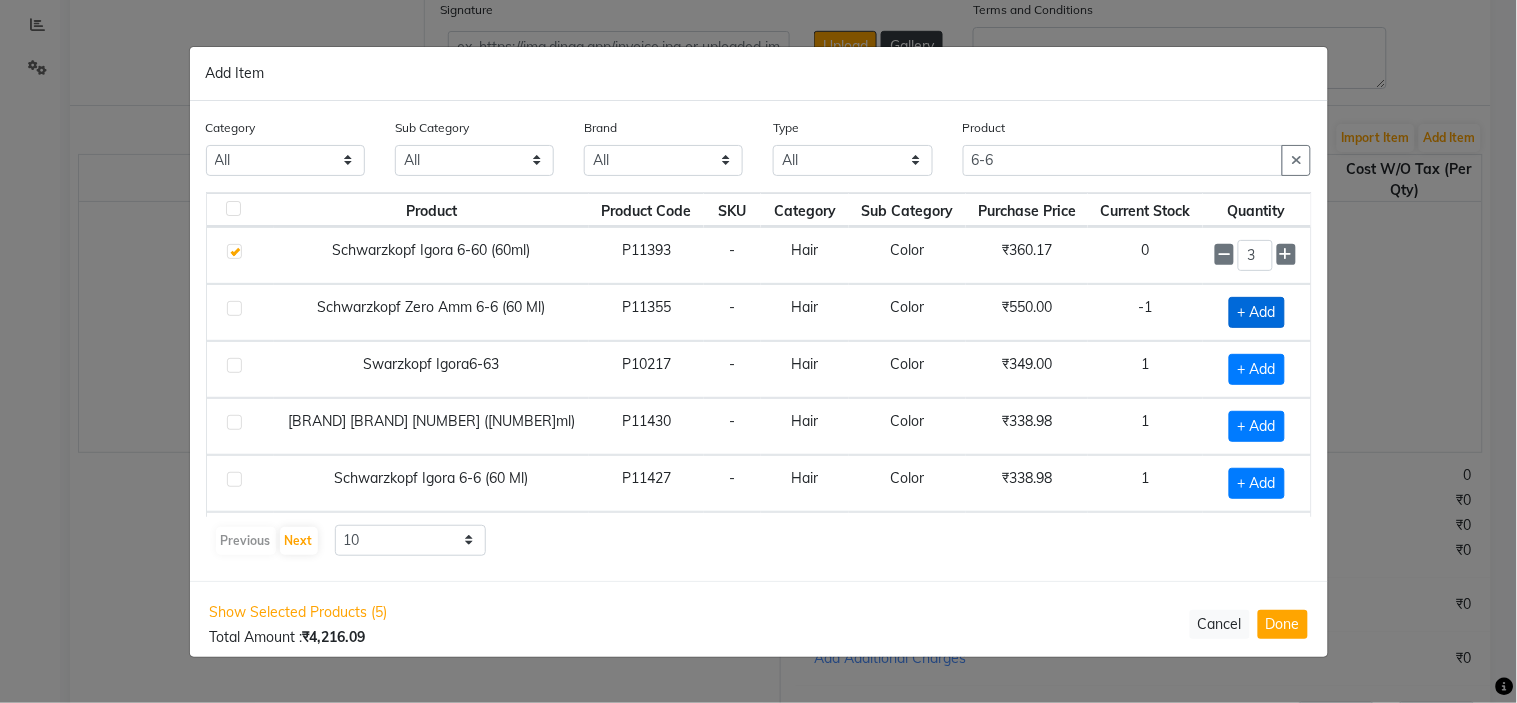 click on "+ Add" 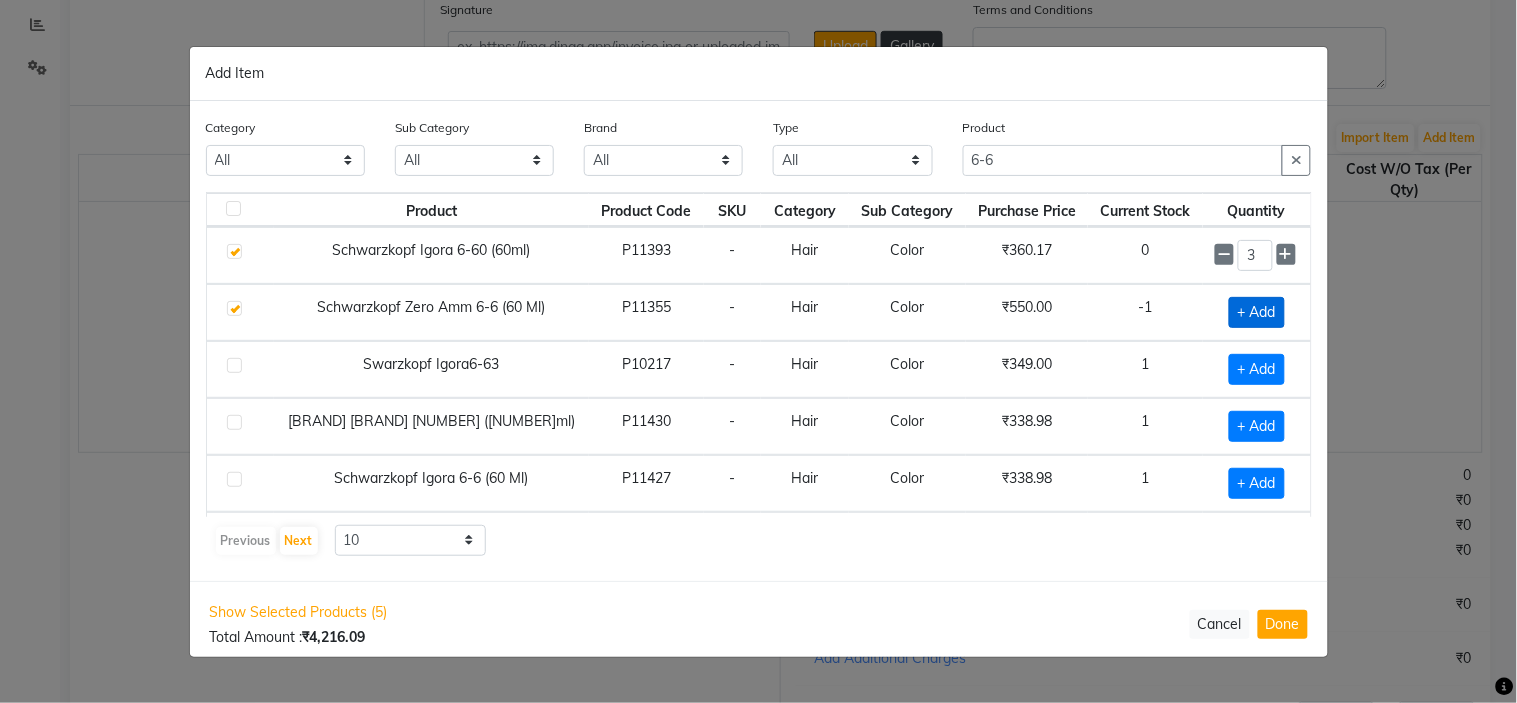 checkbox on "true" 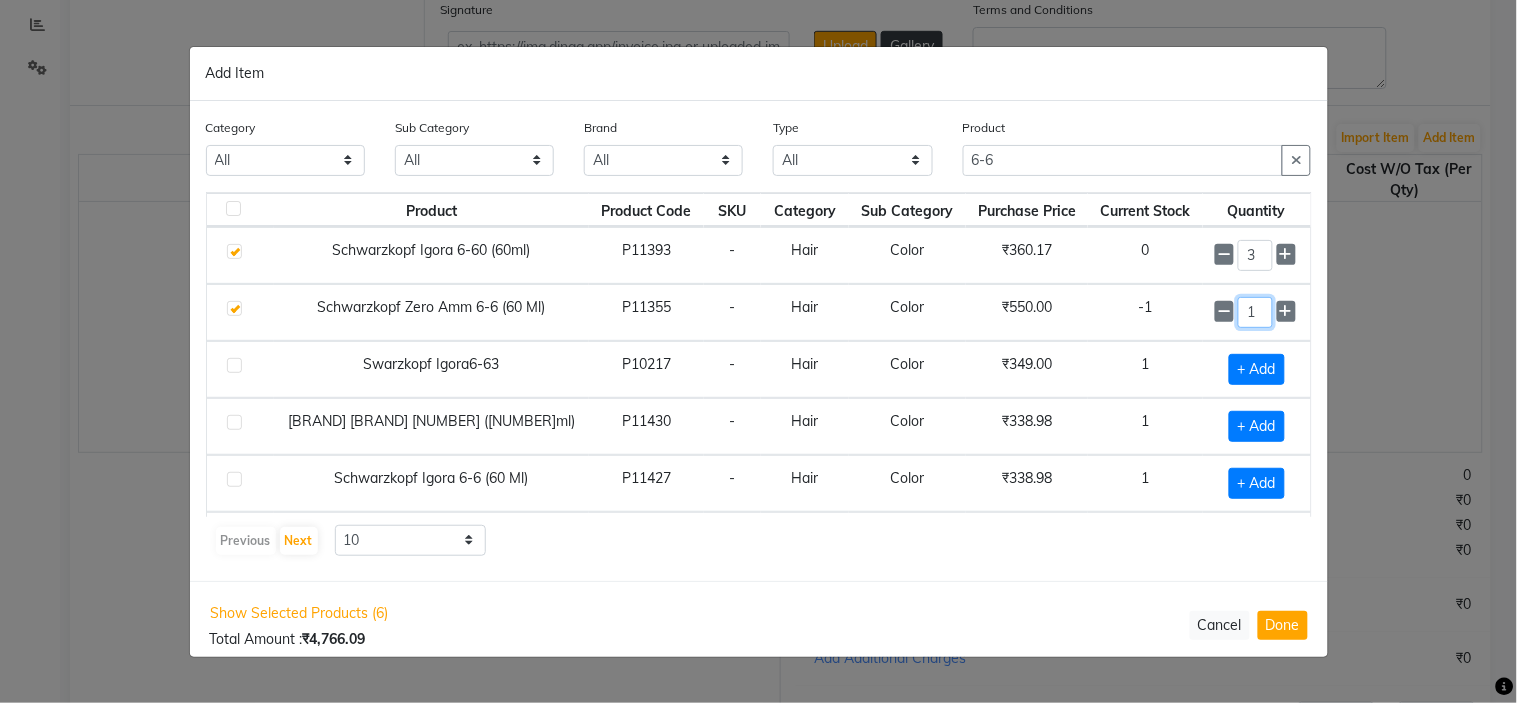 click on "1" 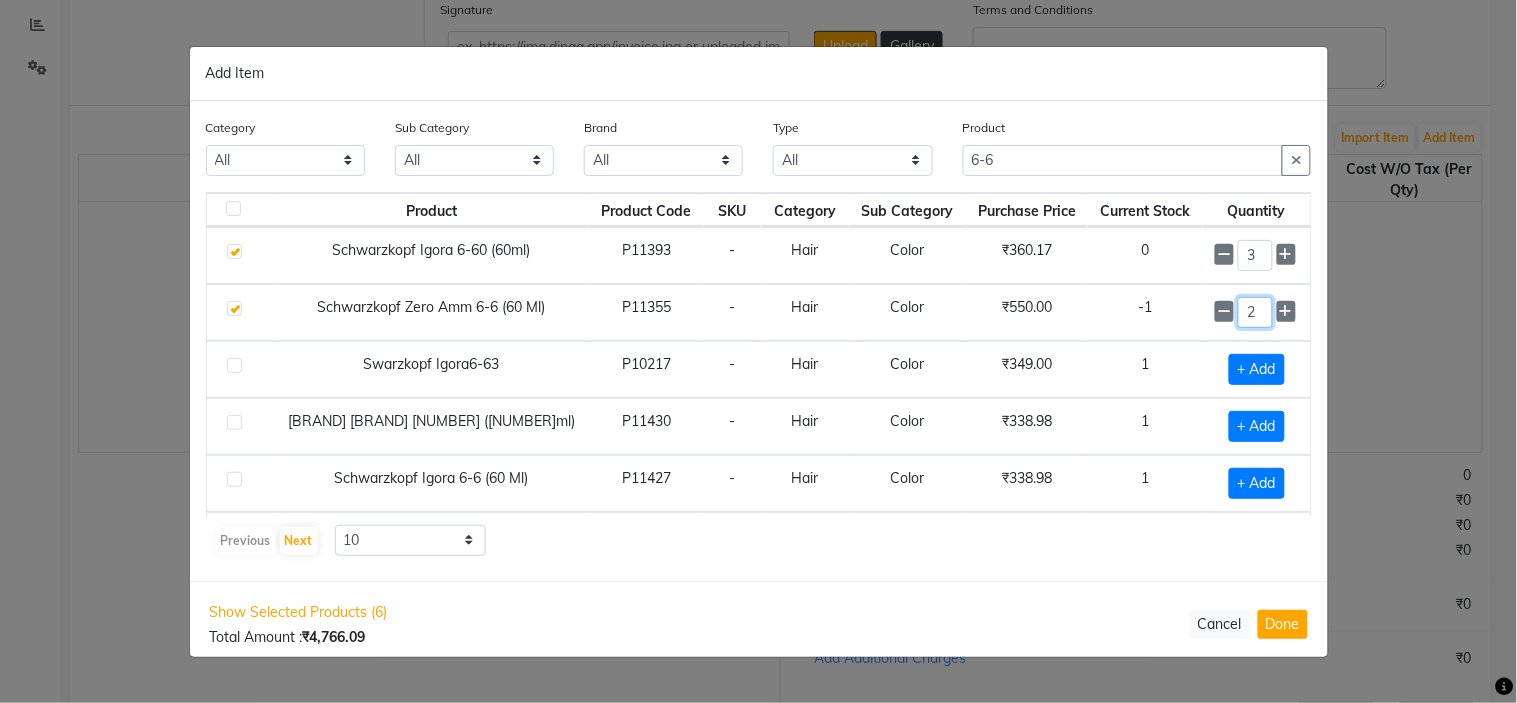 type on "2" 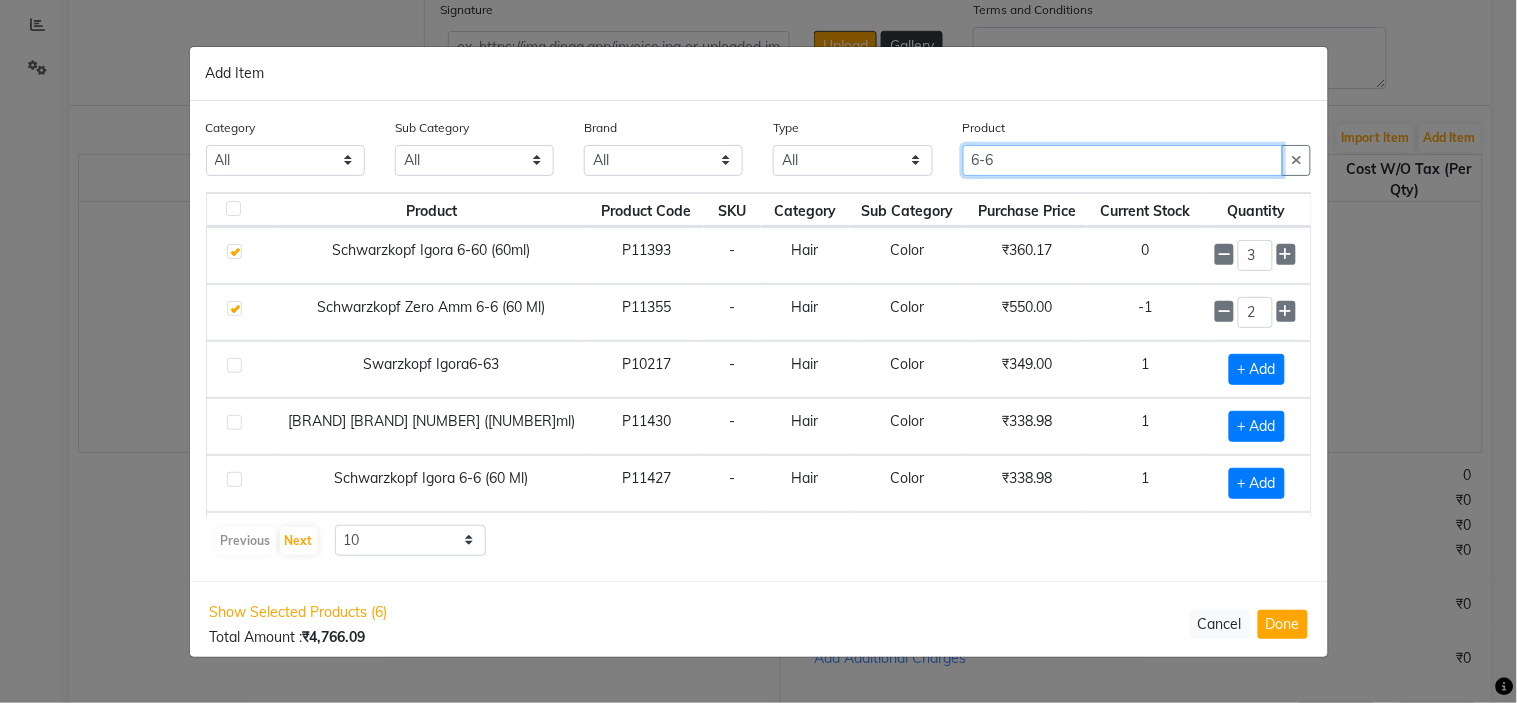 click on "6-6" 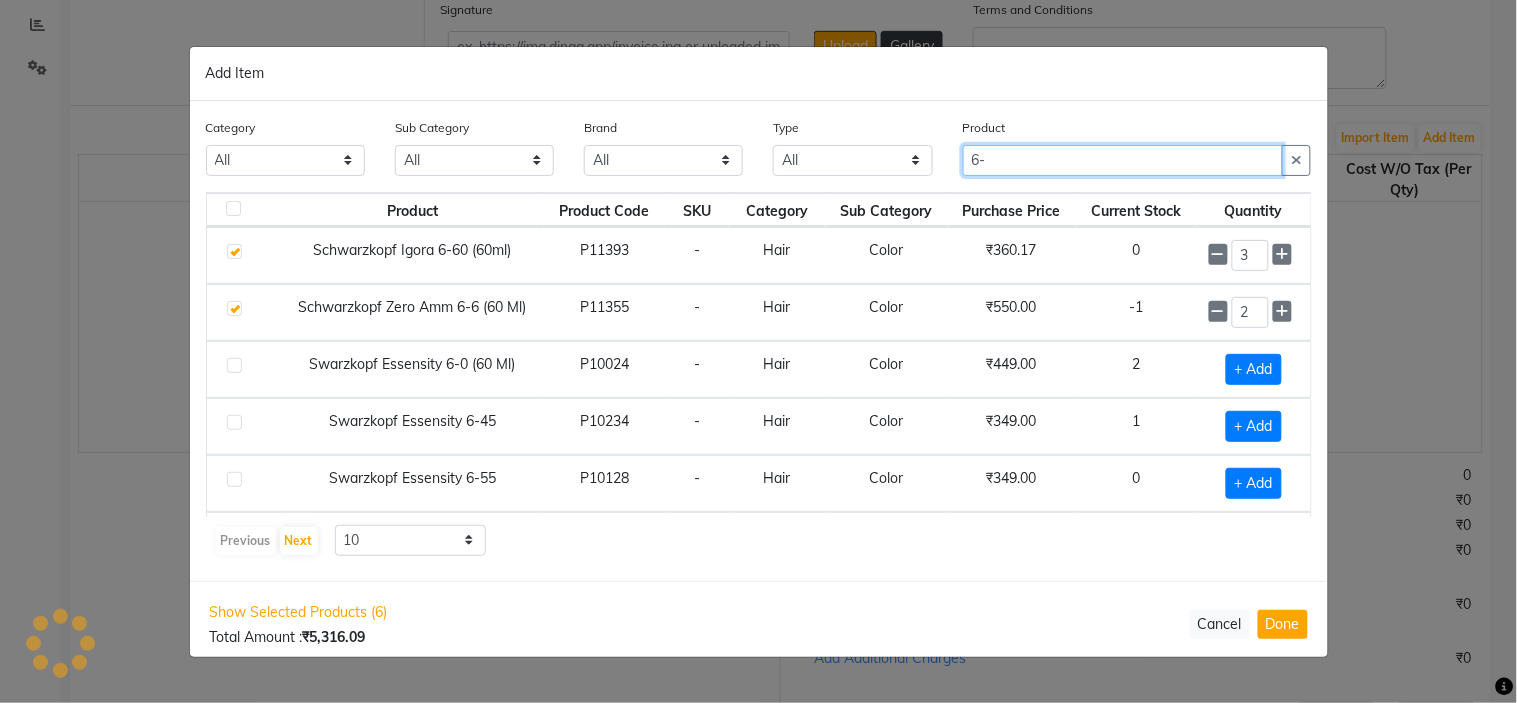 type on "6" 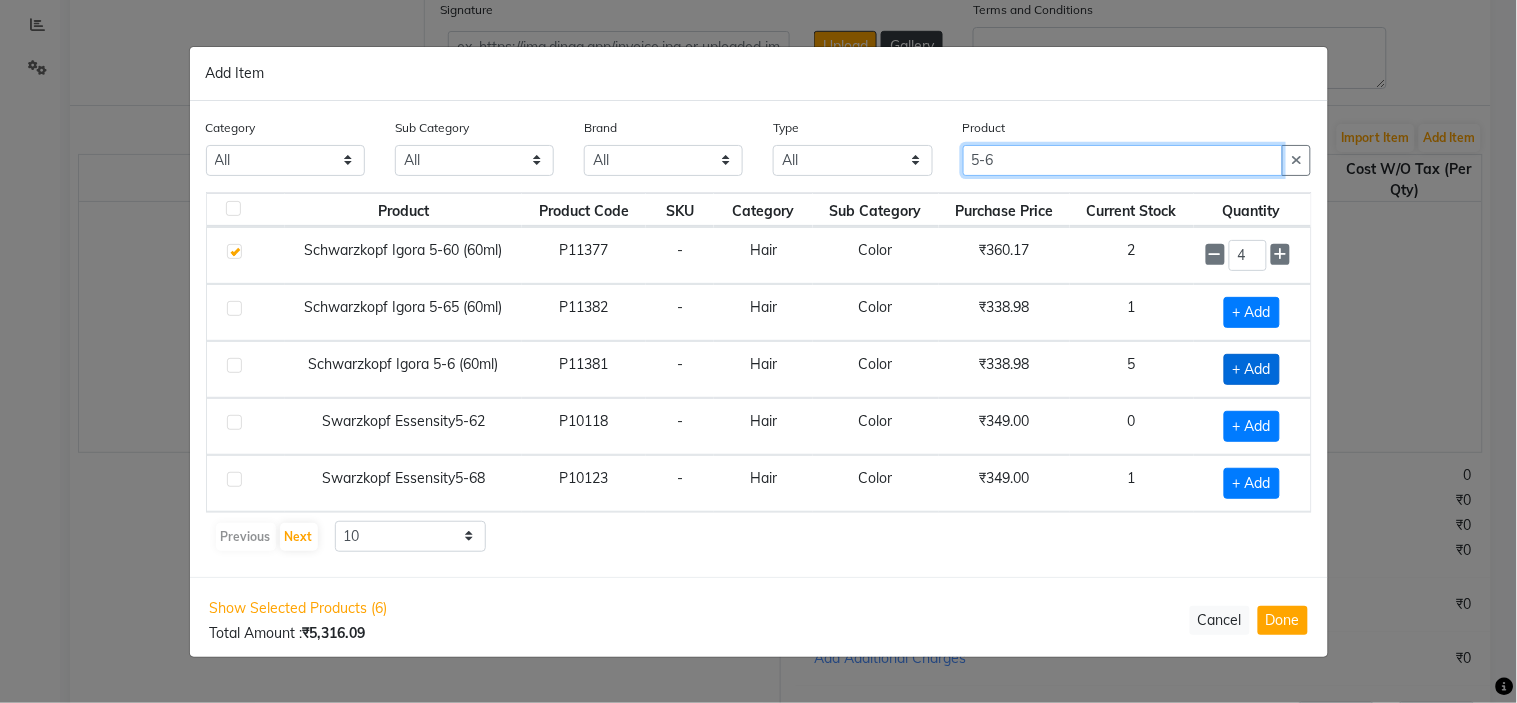type on "5-6" 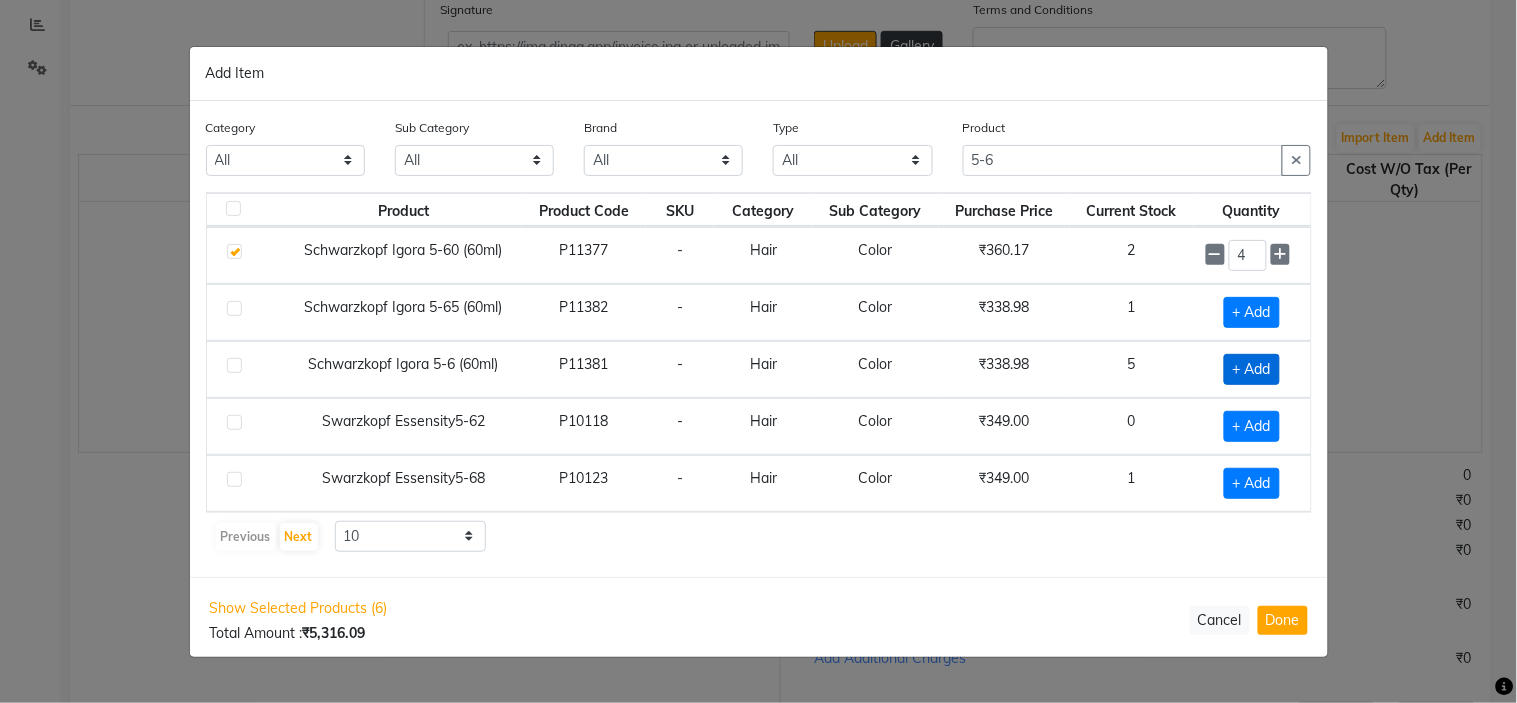 click on "+ Add" 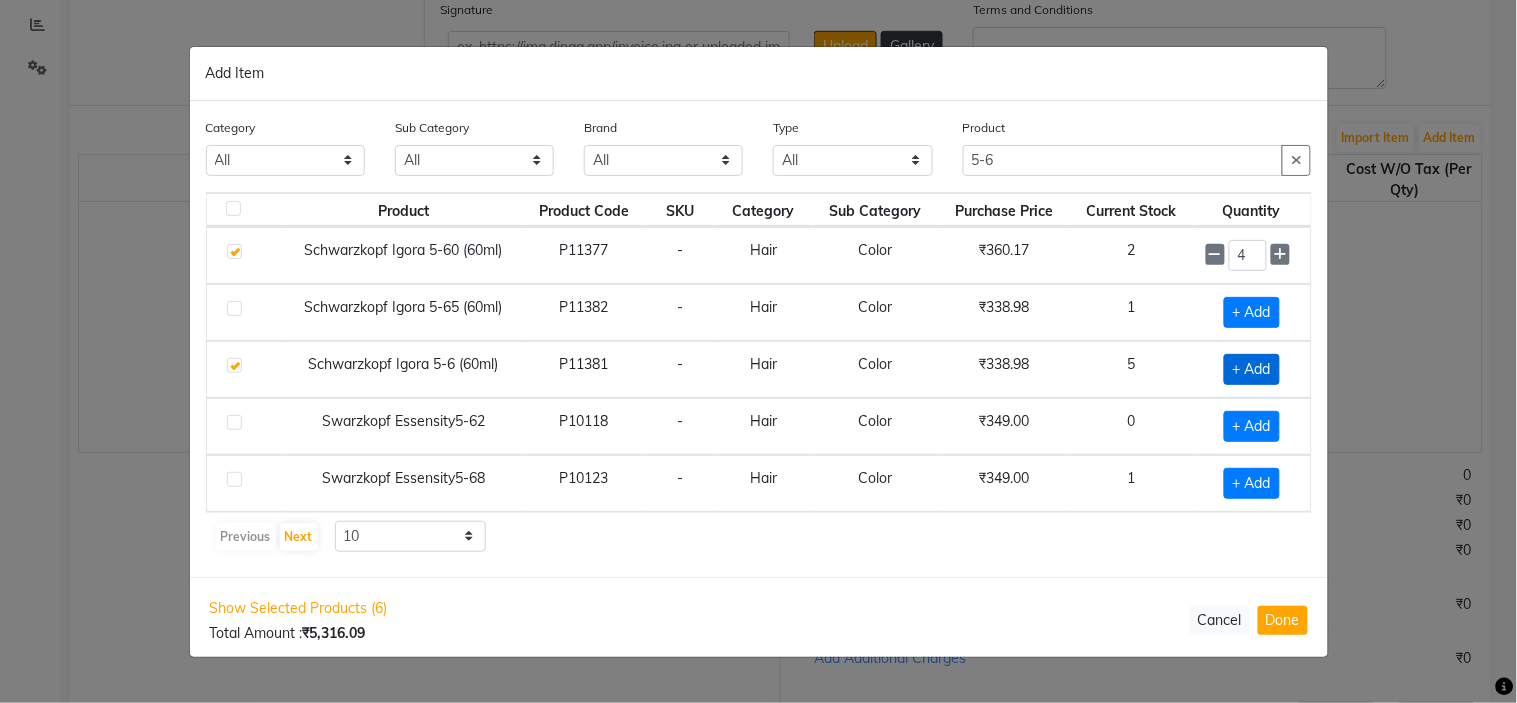 checkbox on "true" 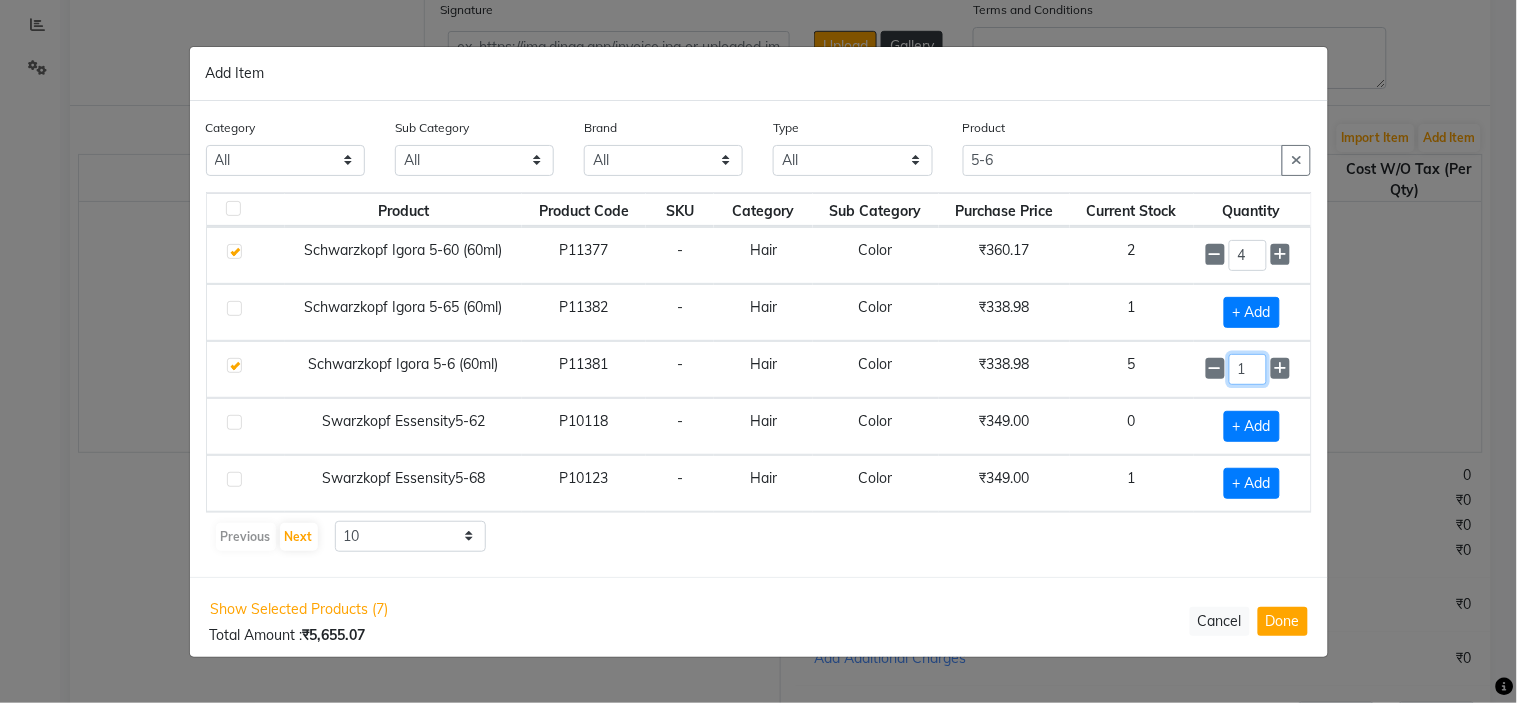 click on "1" 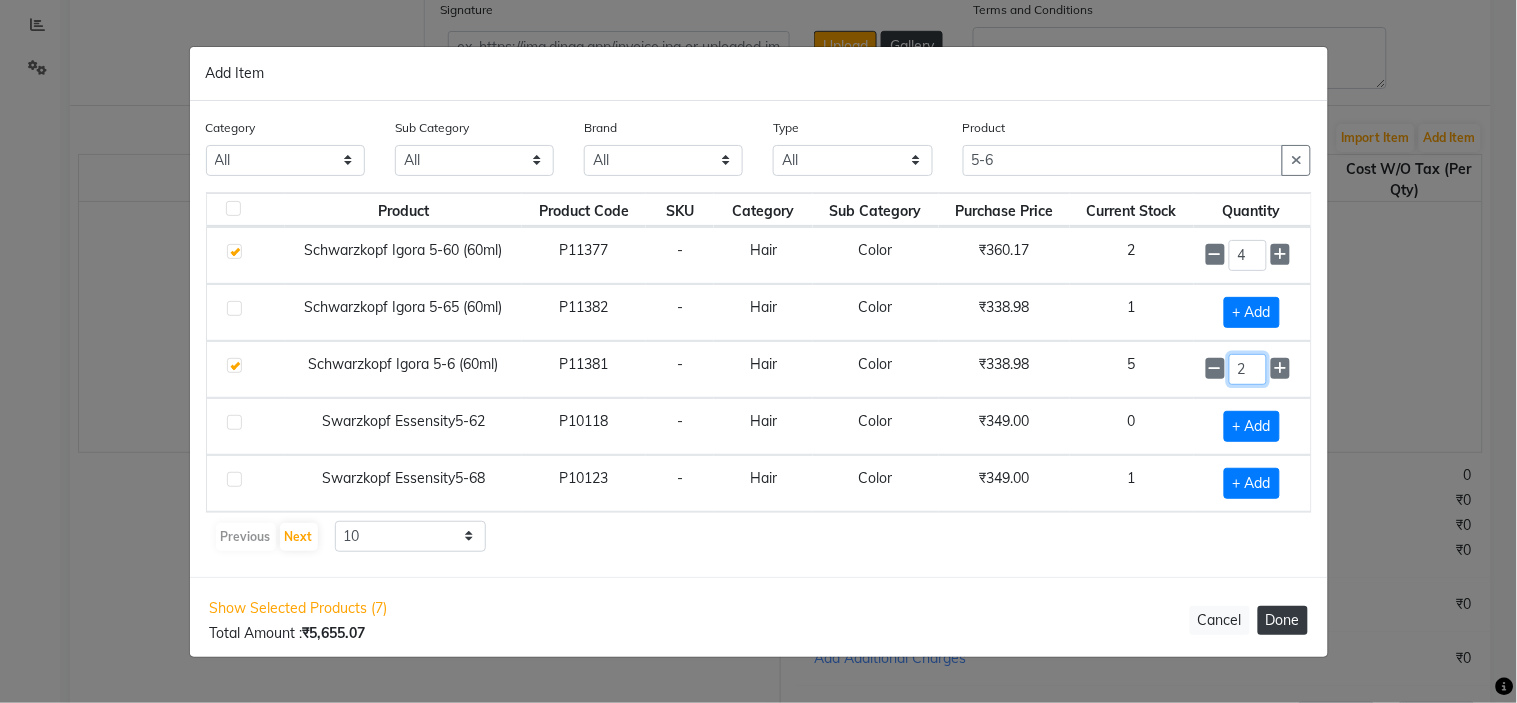 type on "2" 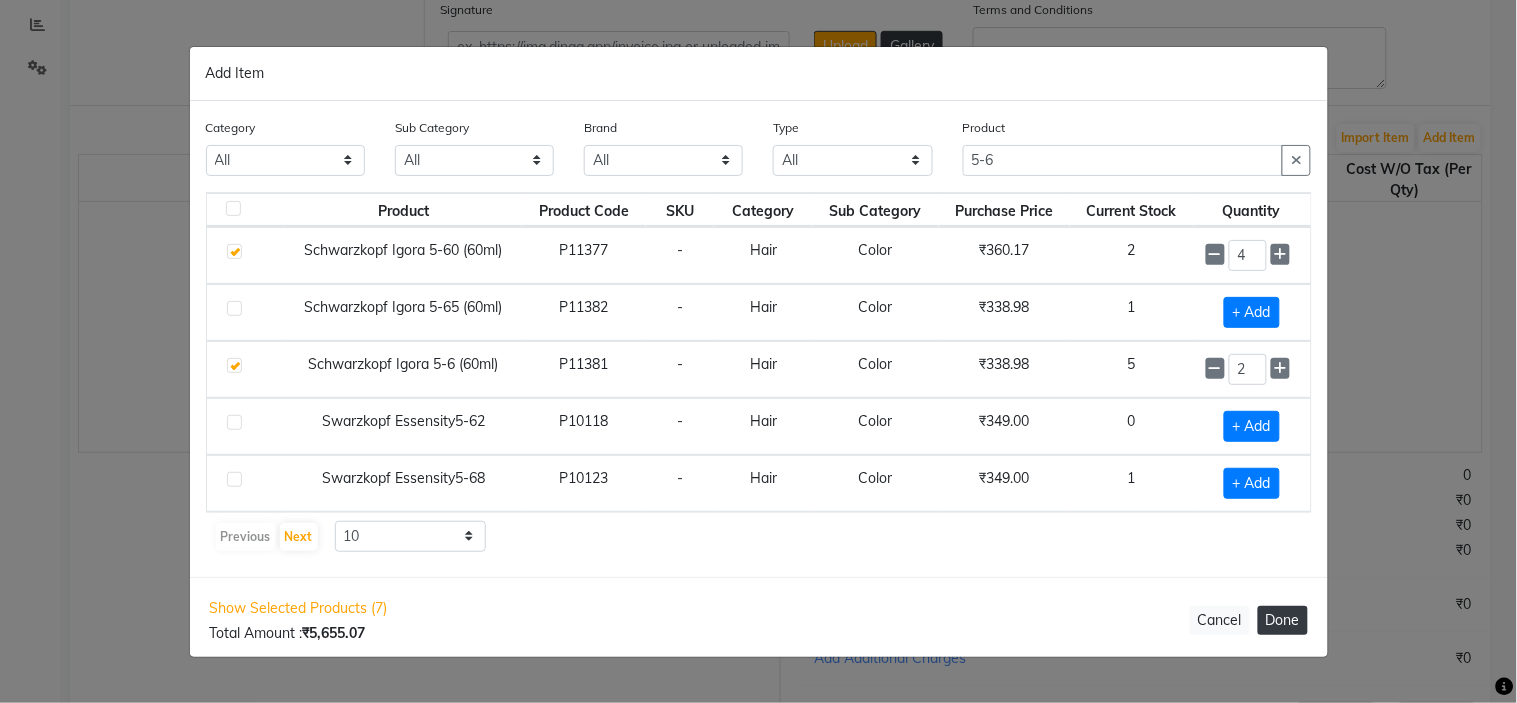 click on "Done" 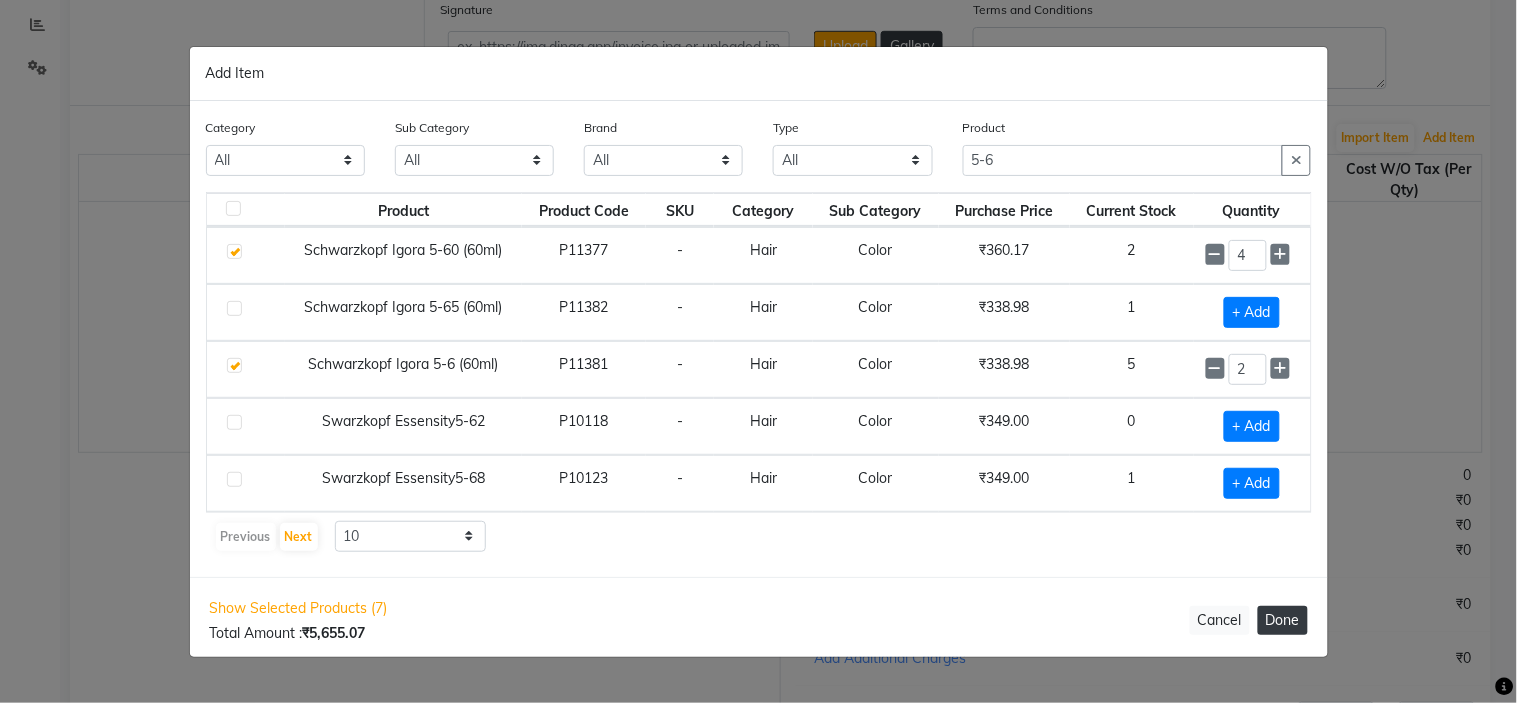 select on "3122" 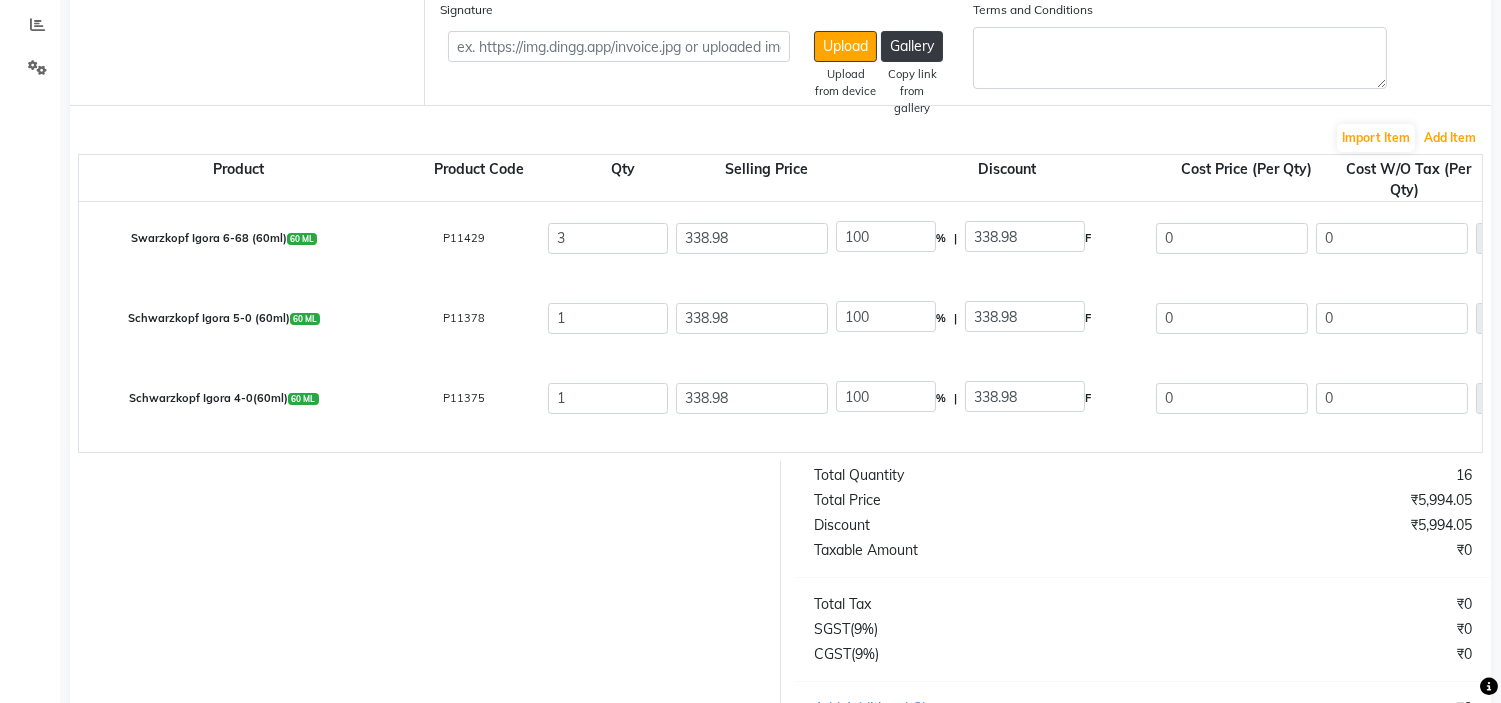 scroll, scrollTop: 310, scrollLeft: 0, axis: vertical 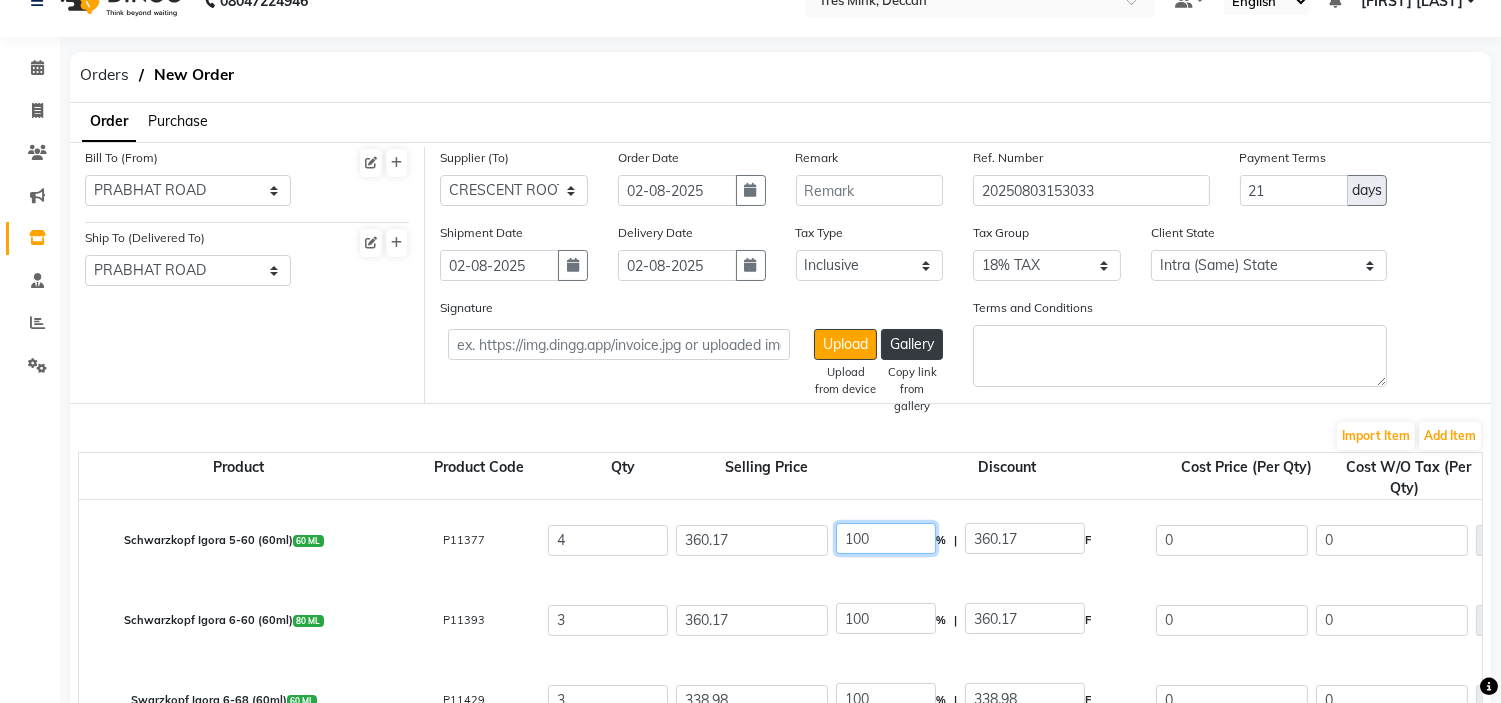 click on "100" 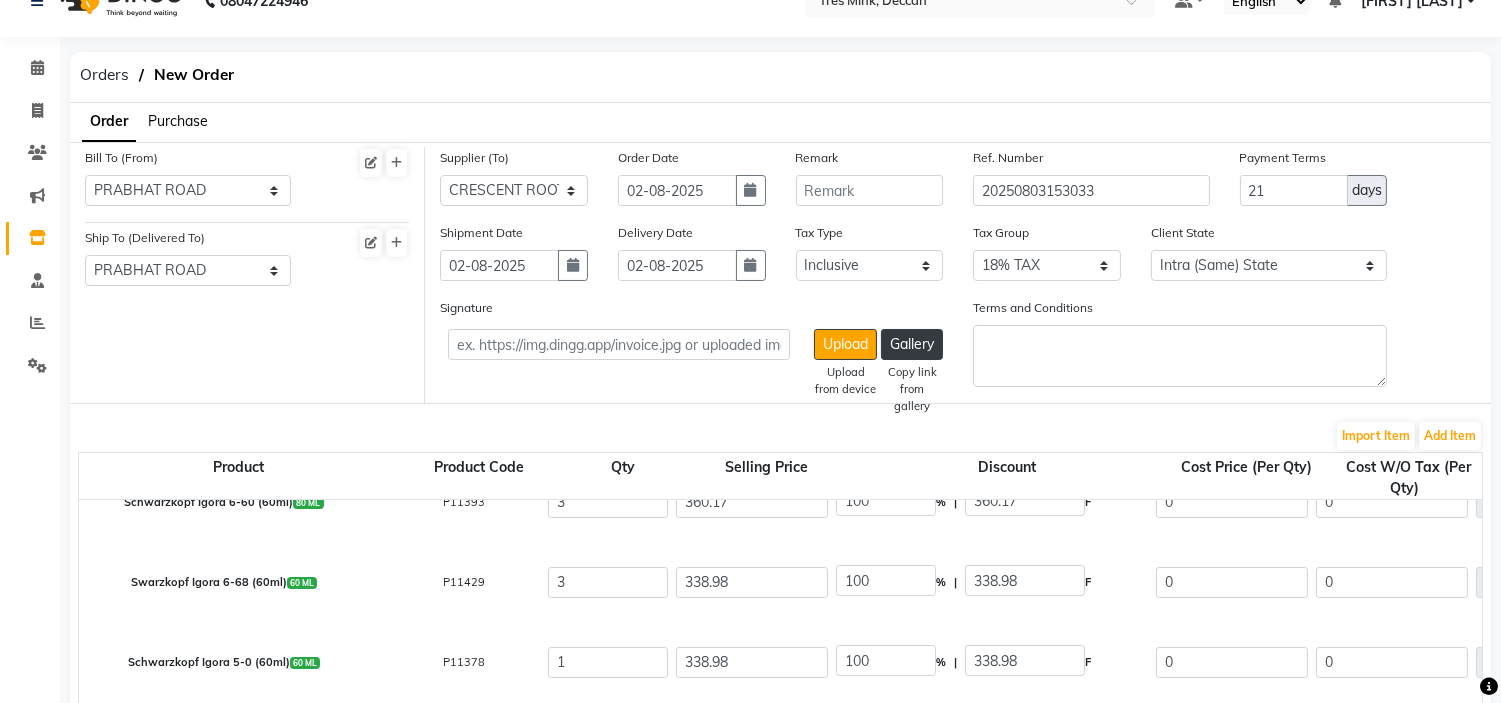 scroll, scrollTop: 0, scrollLeft: 0, axis: both 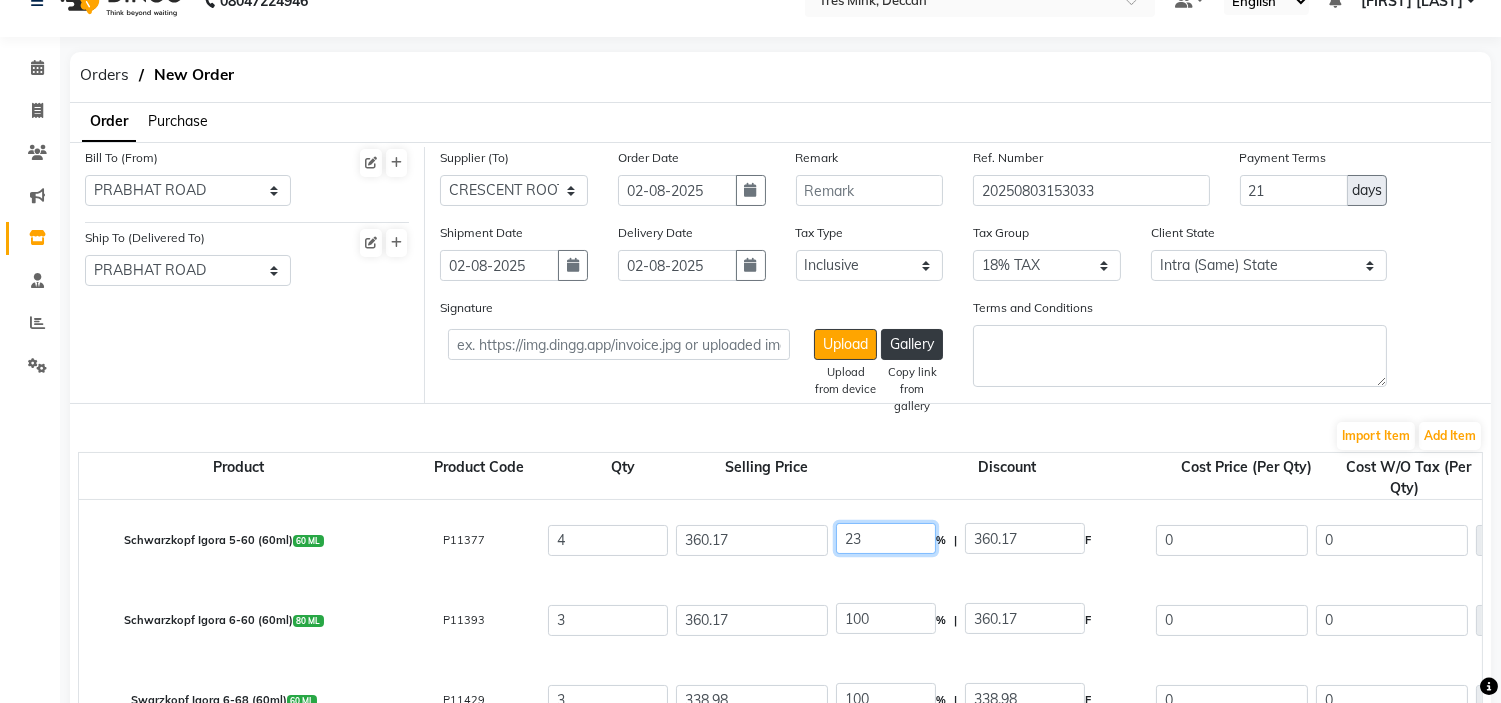 type on "23" 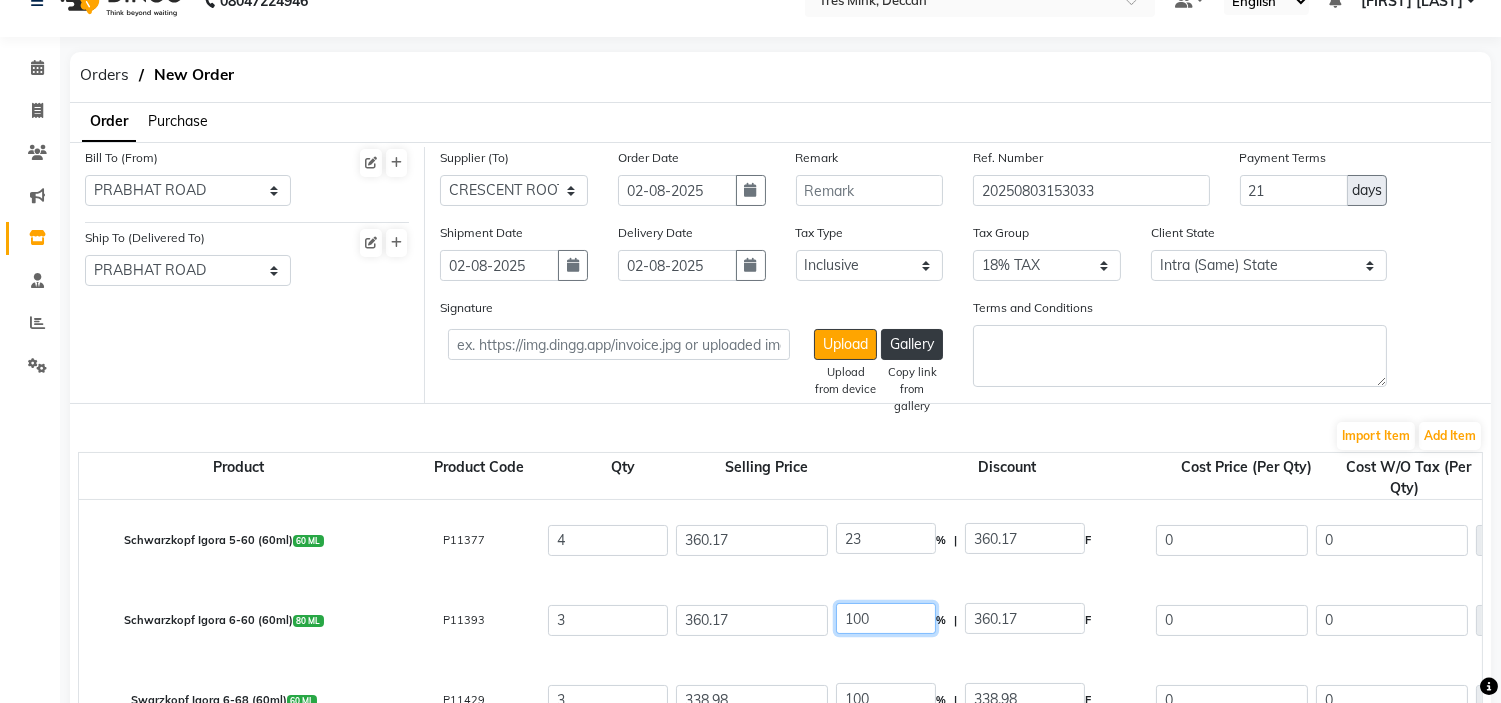 type on "82.84" 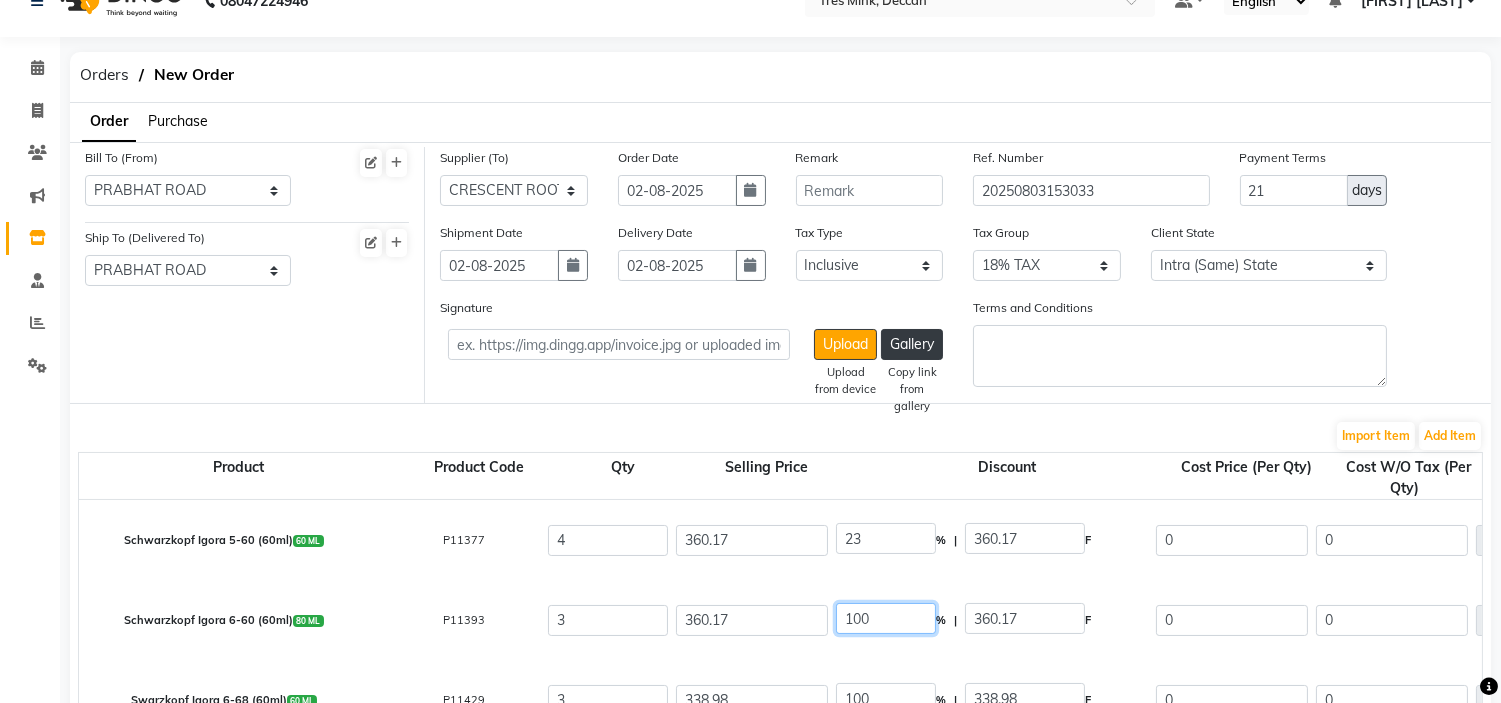 type on "277.33" 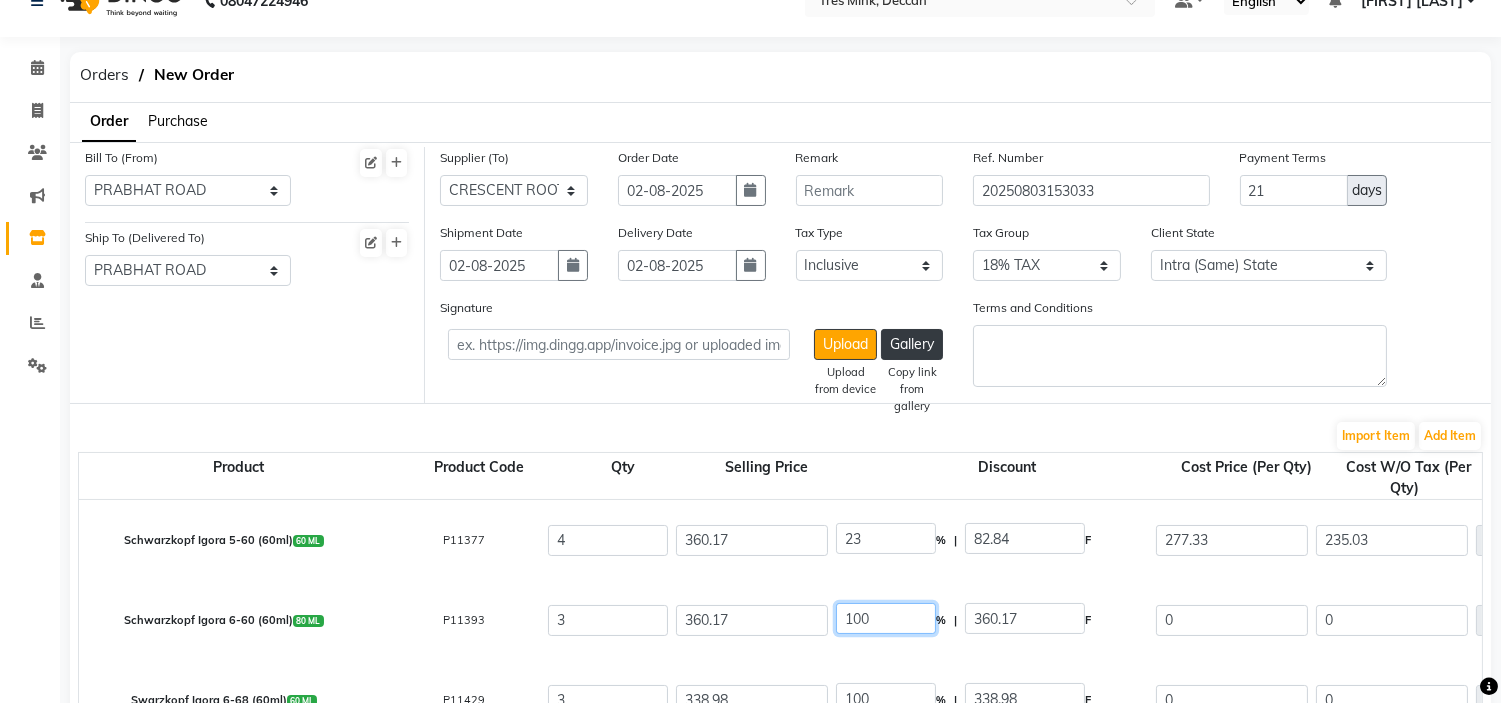 click on "100" 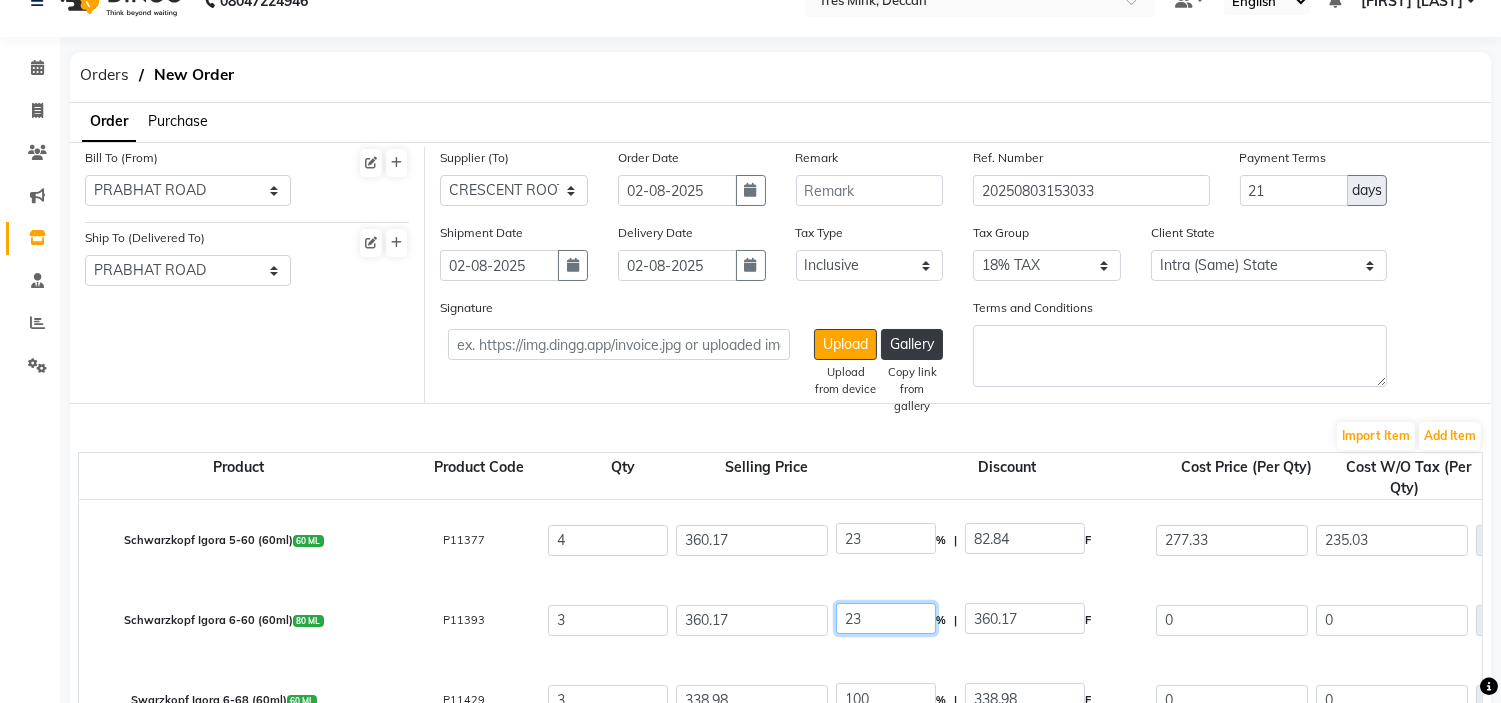 scroll, scrollTop: 357, scrollLeft: 0, axis: vertical 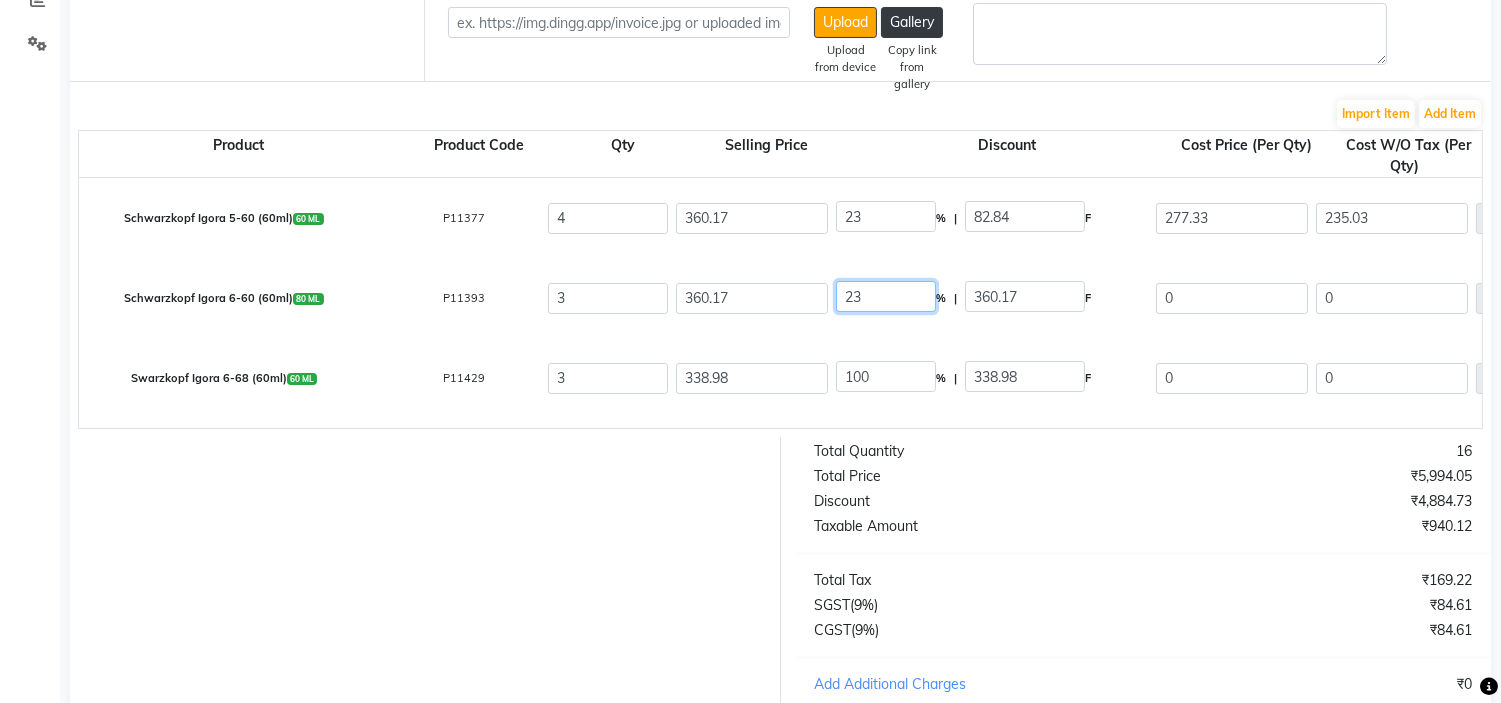 type on "23" 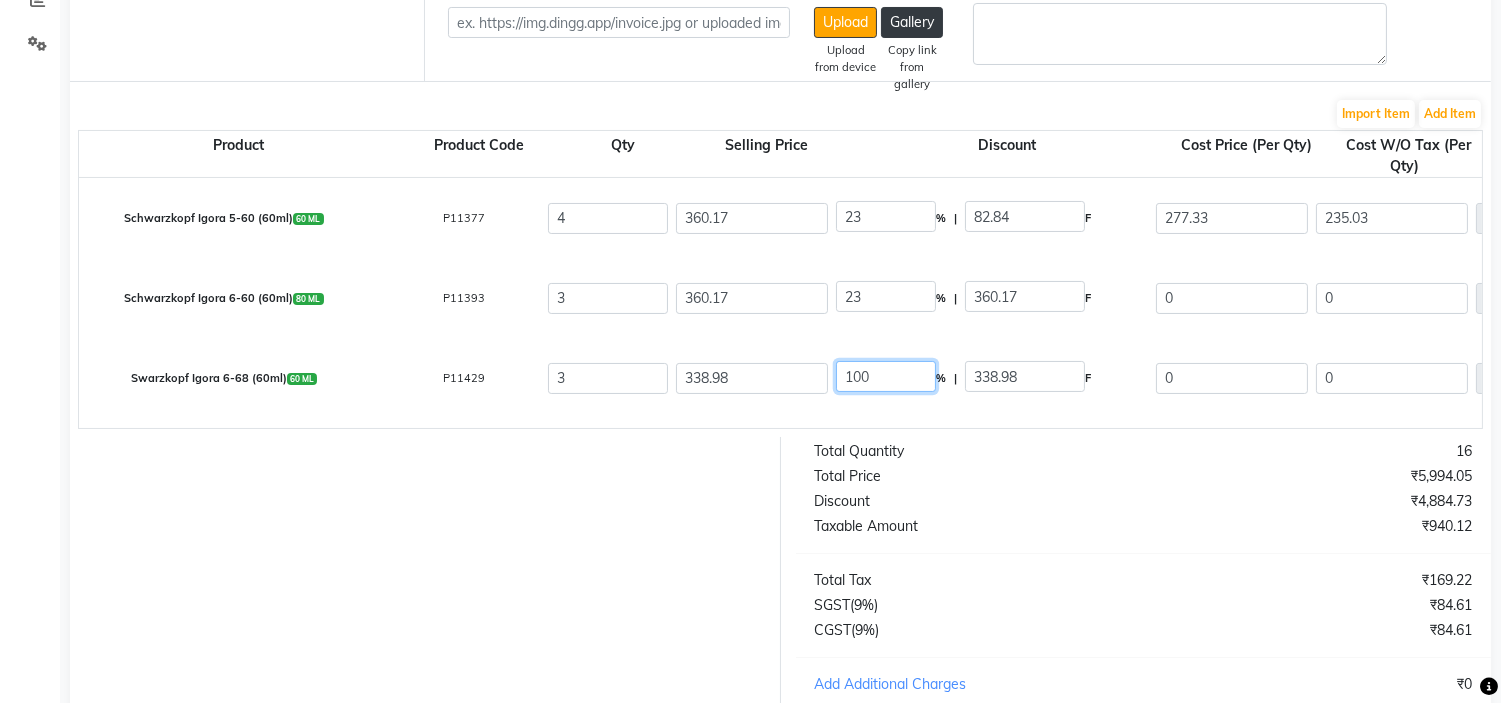 type on "82.84" 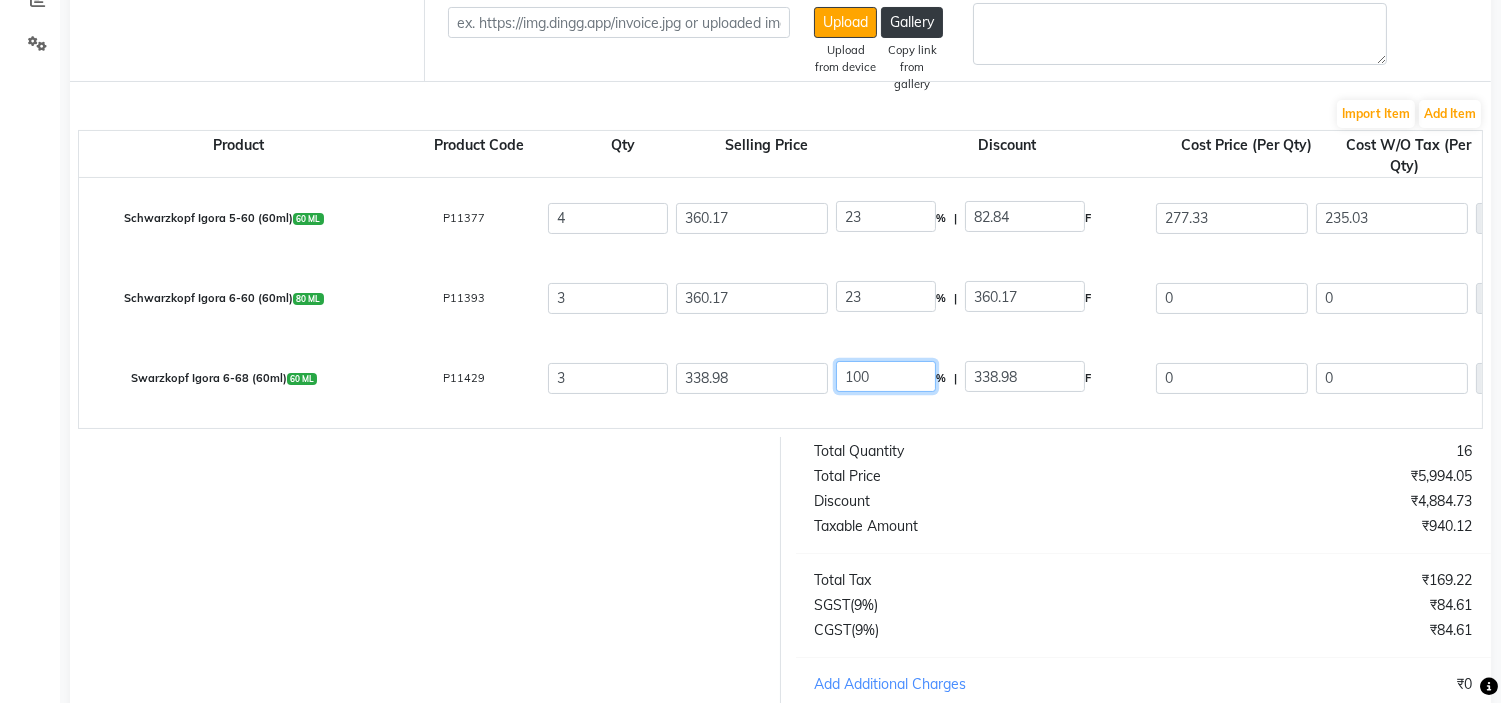 type on "277.33" 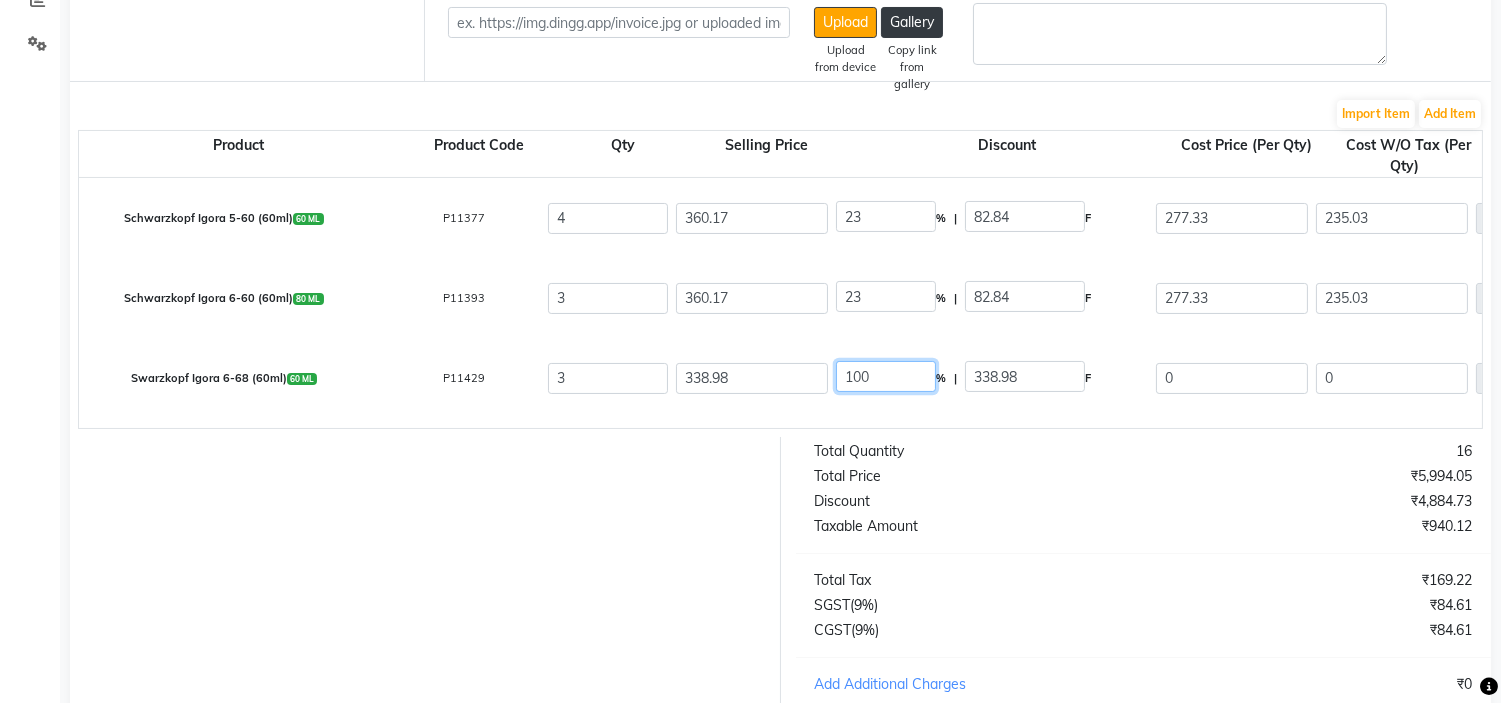 click on "100" 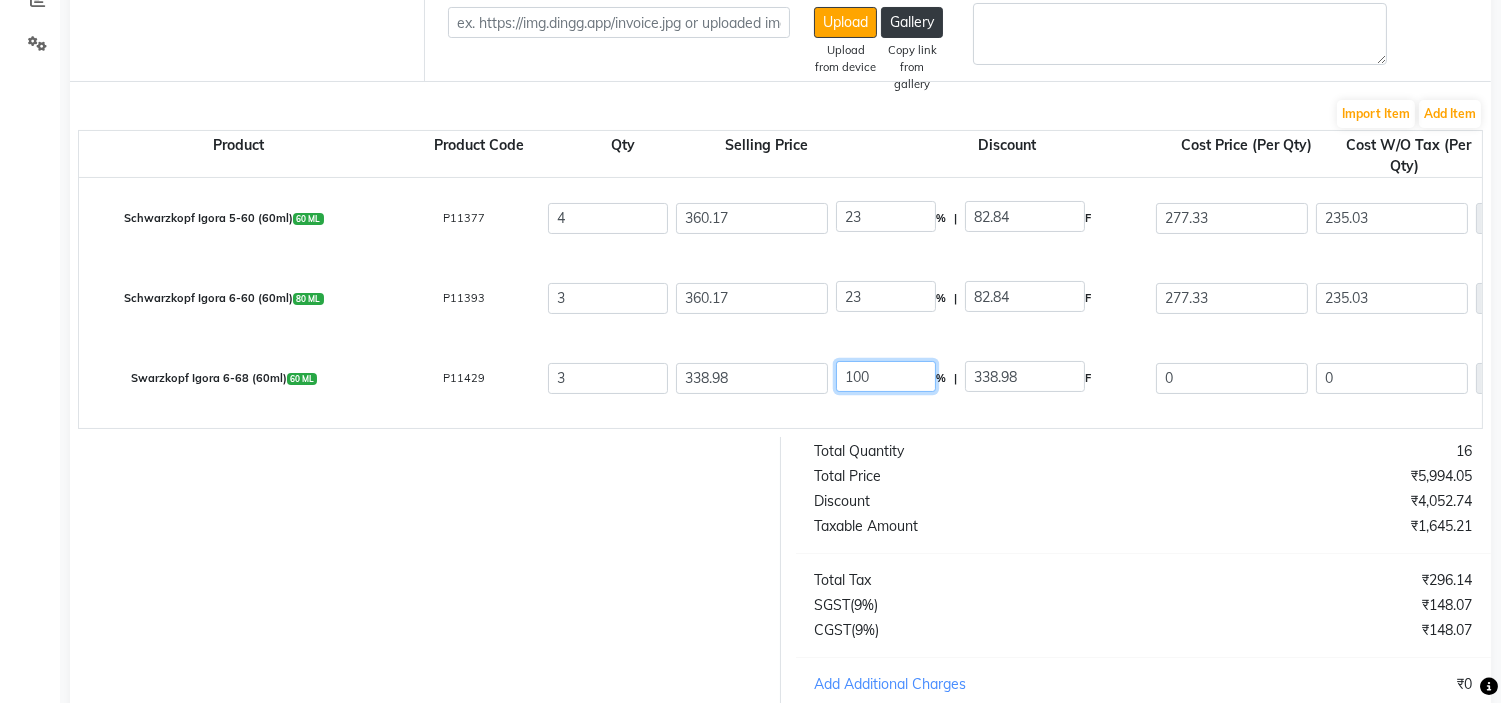 click on "100" 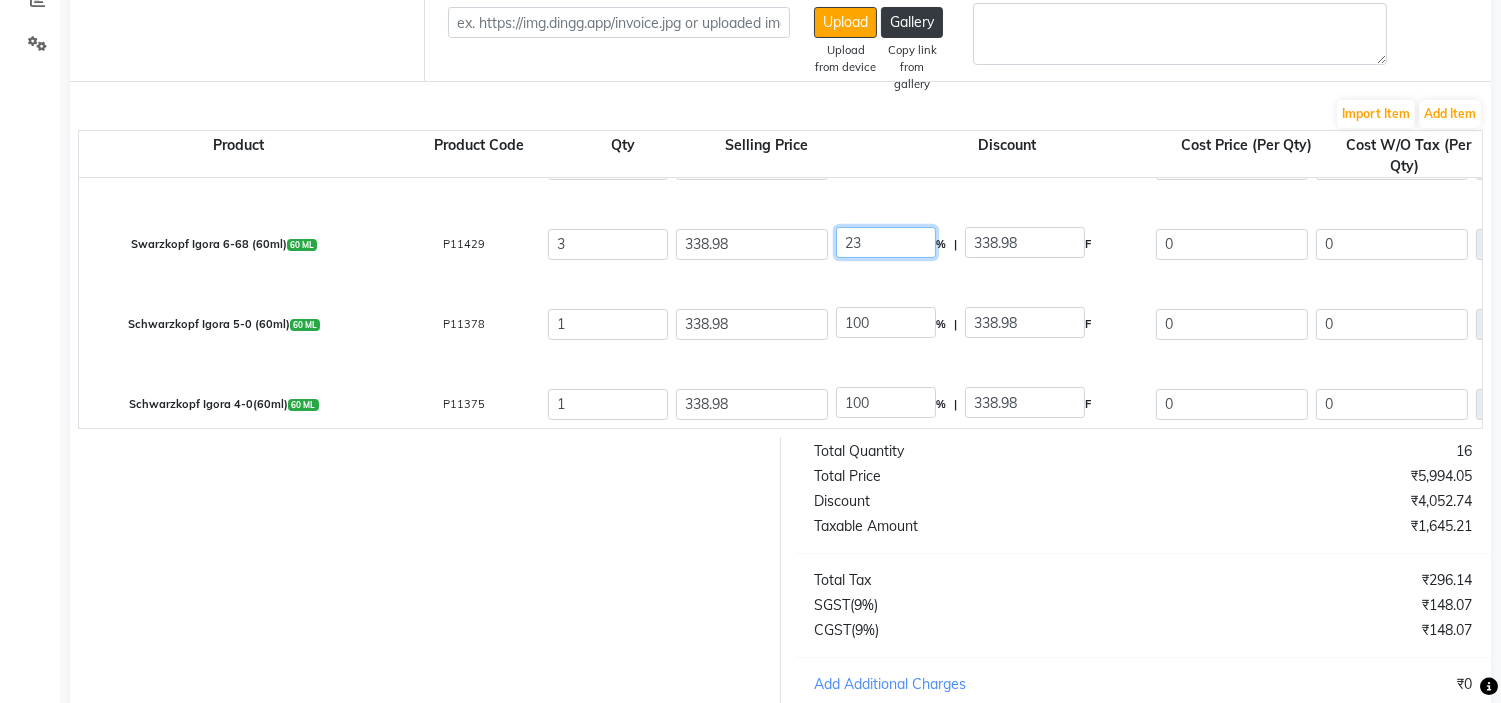 scroll, scrollTop: 111, scrollLeft: 0, axis: vertical 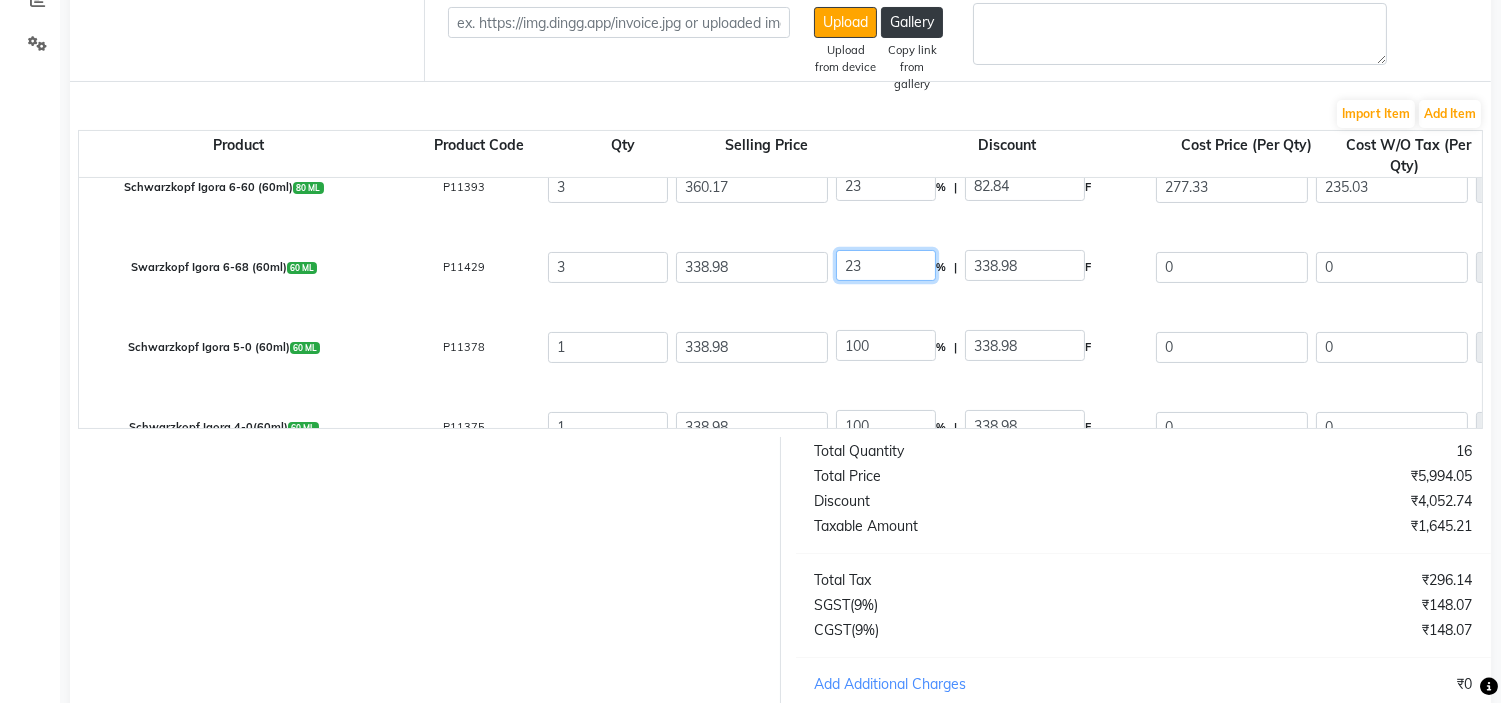 type on "23" 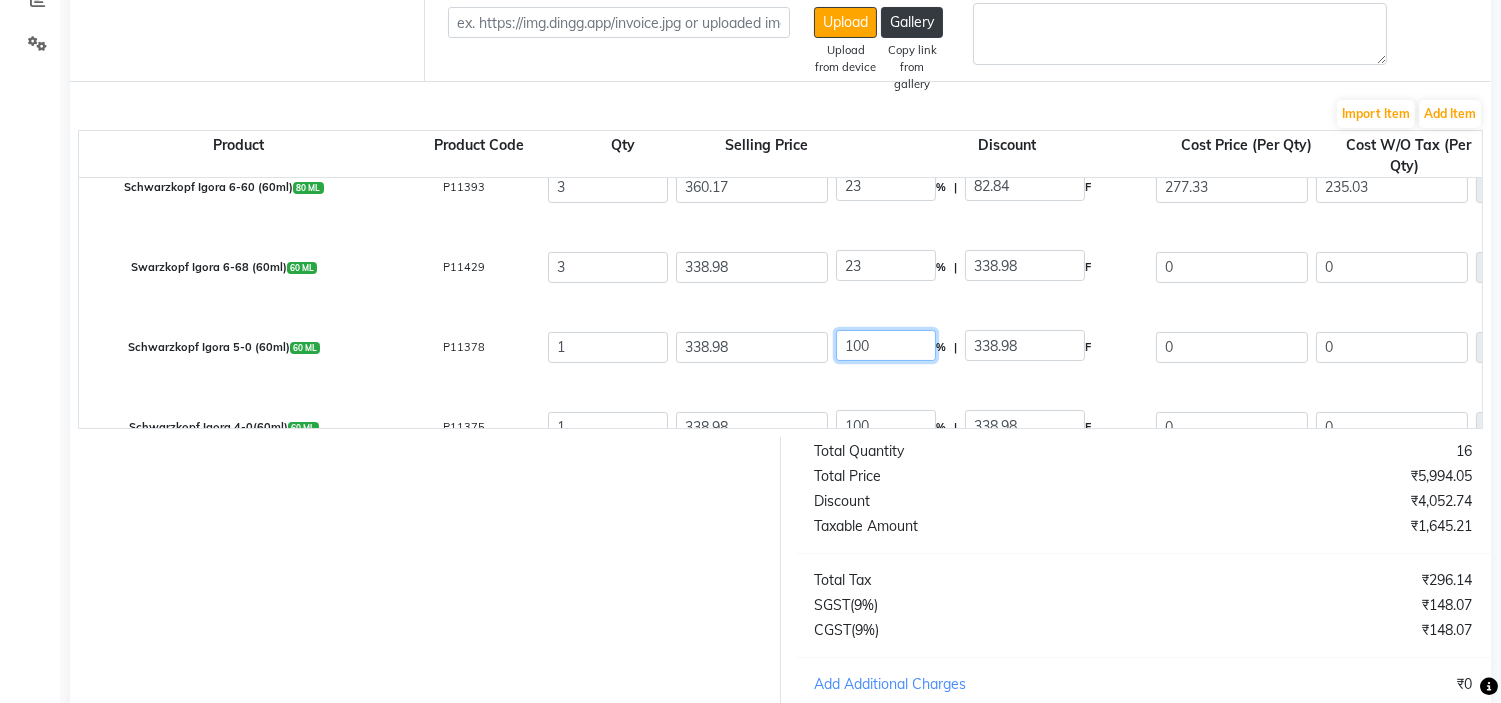 type on "77.97" 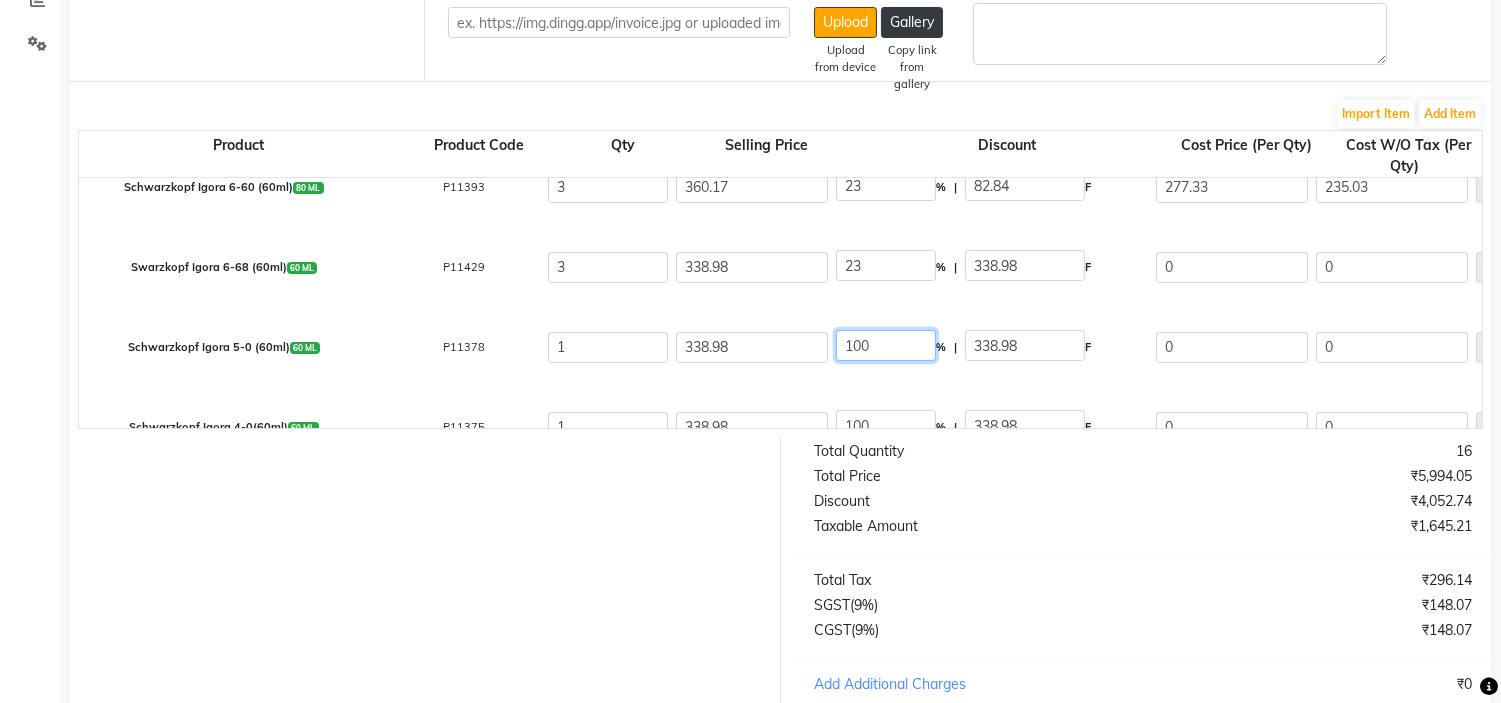type on "261.01" 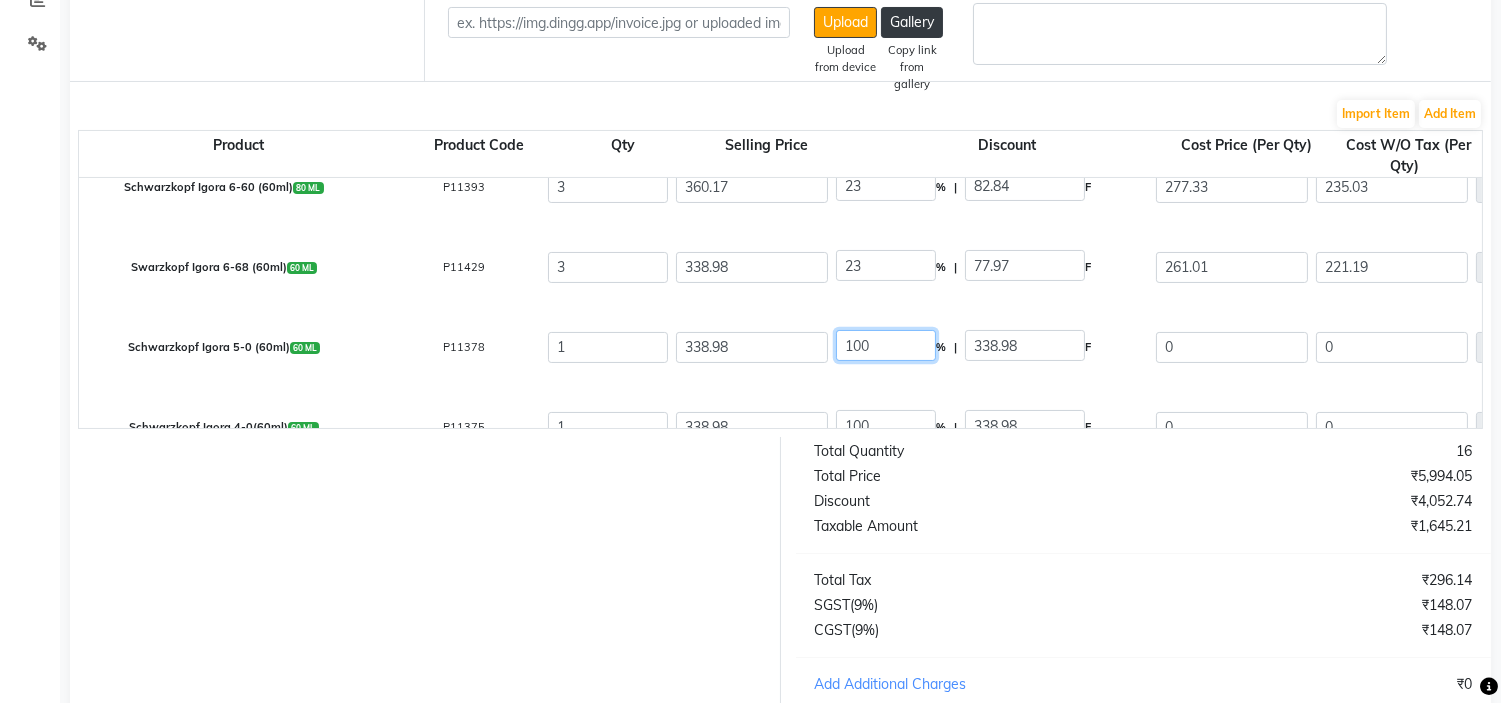 click on "100" 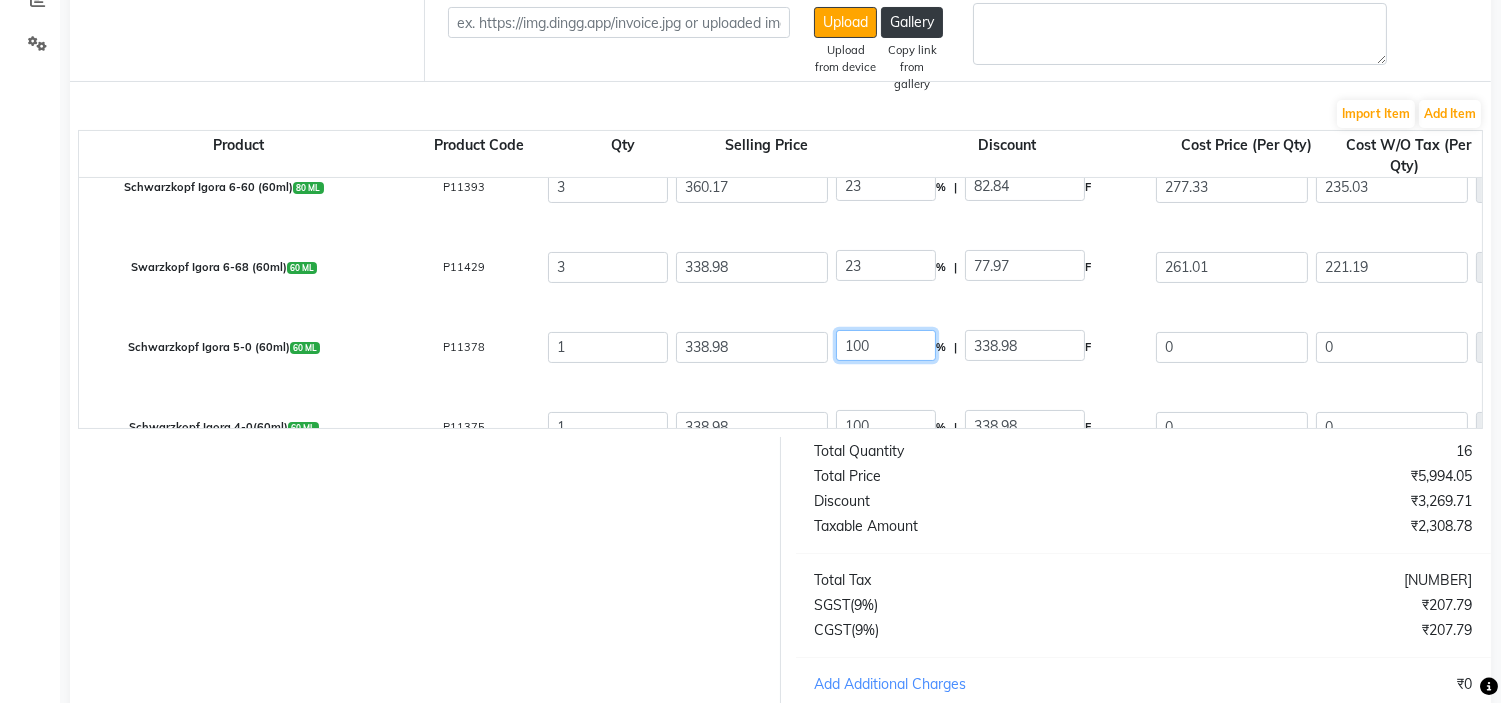 click on "100" 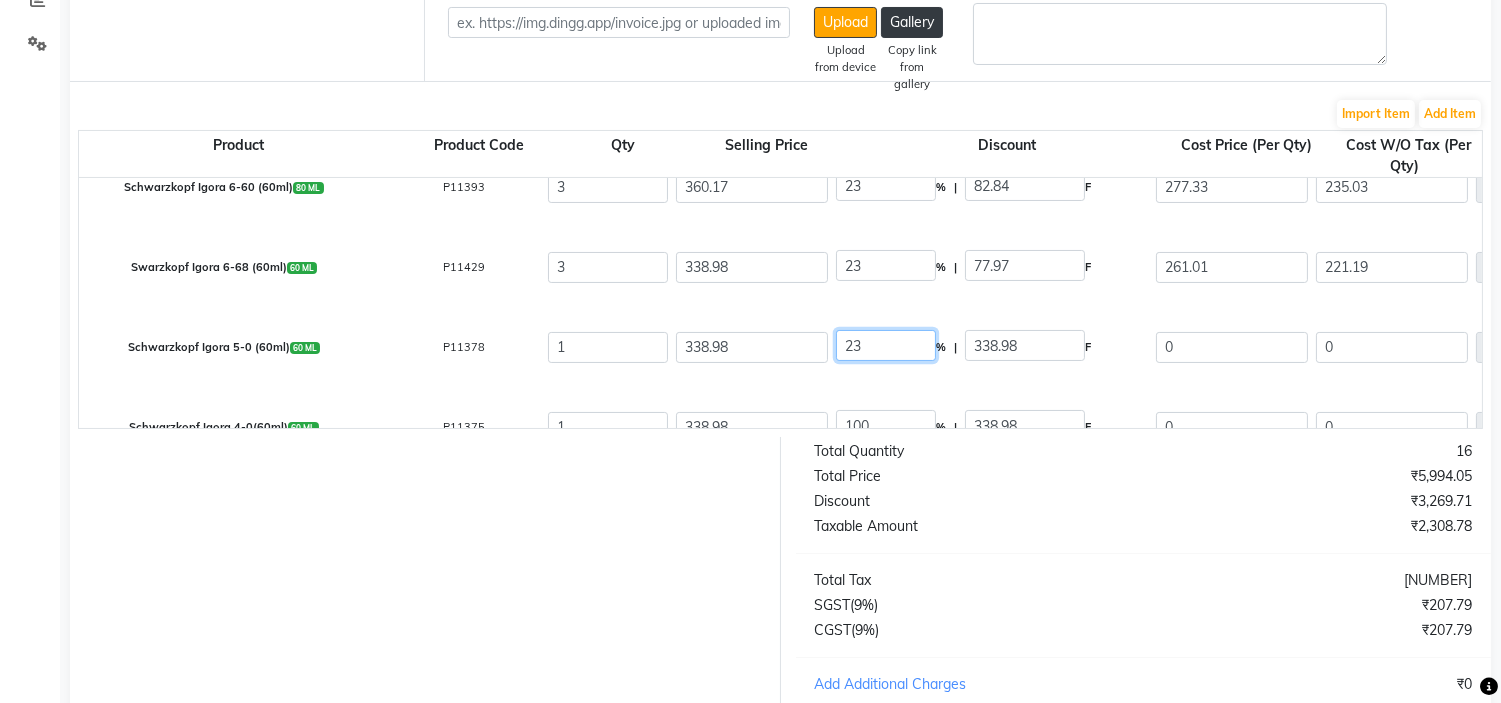 scroll, scrollTop: 222, scrollLeft: 0, axis: vertical 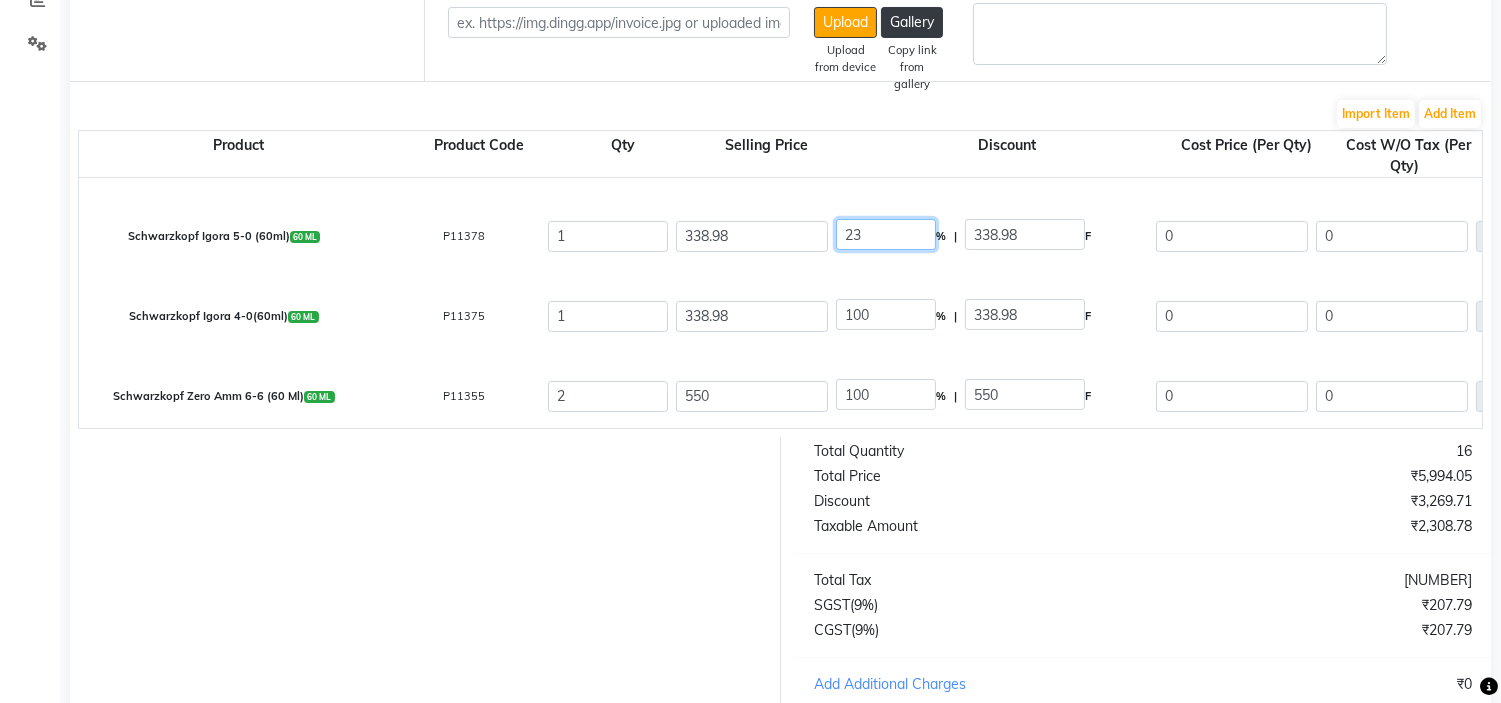 type on "23" 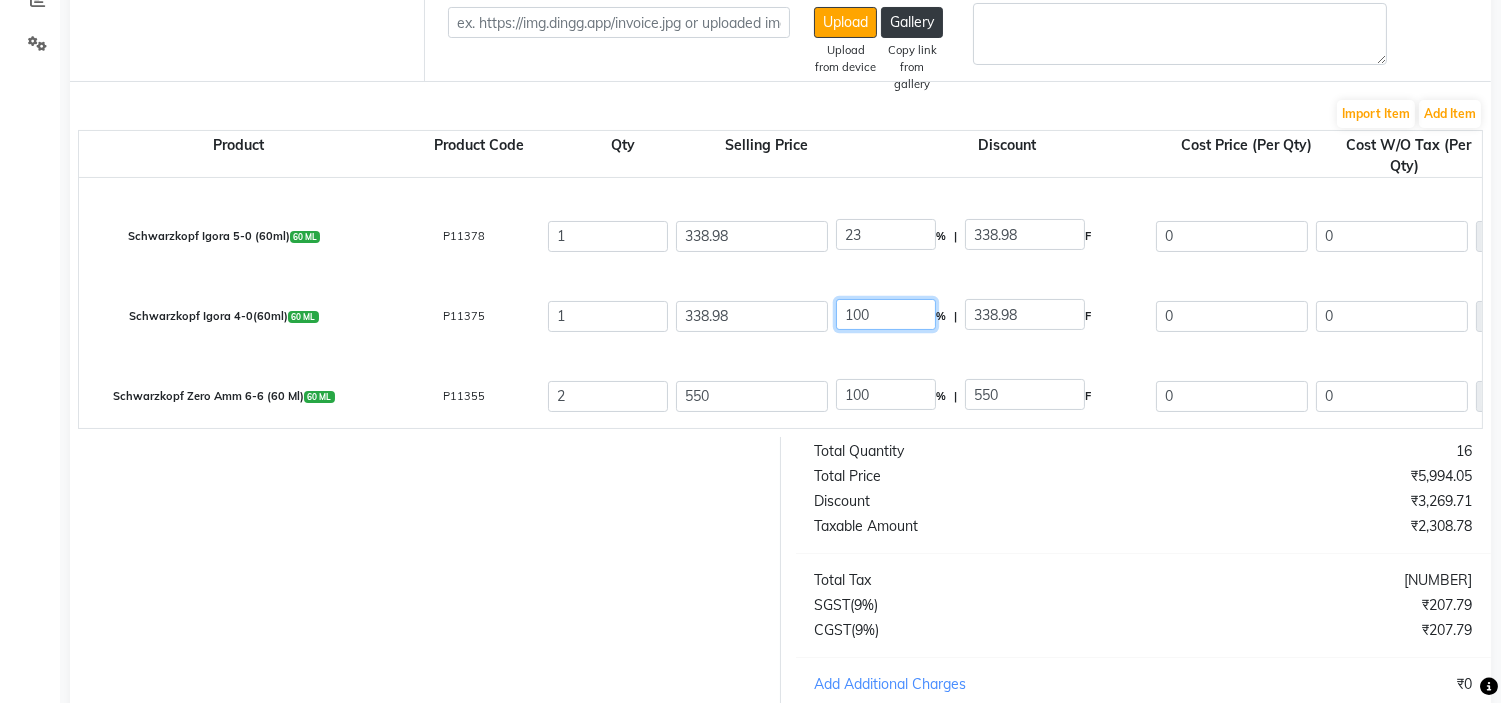 type on "77.97" 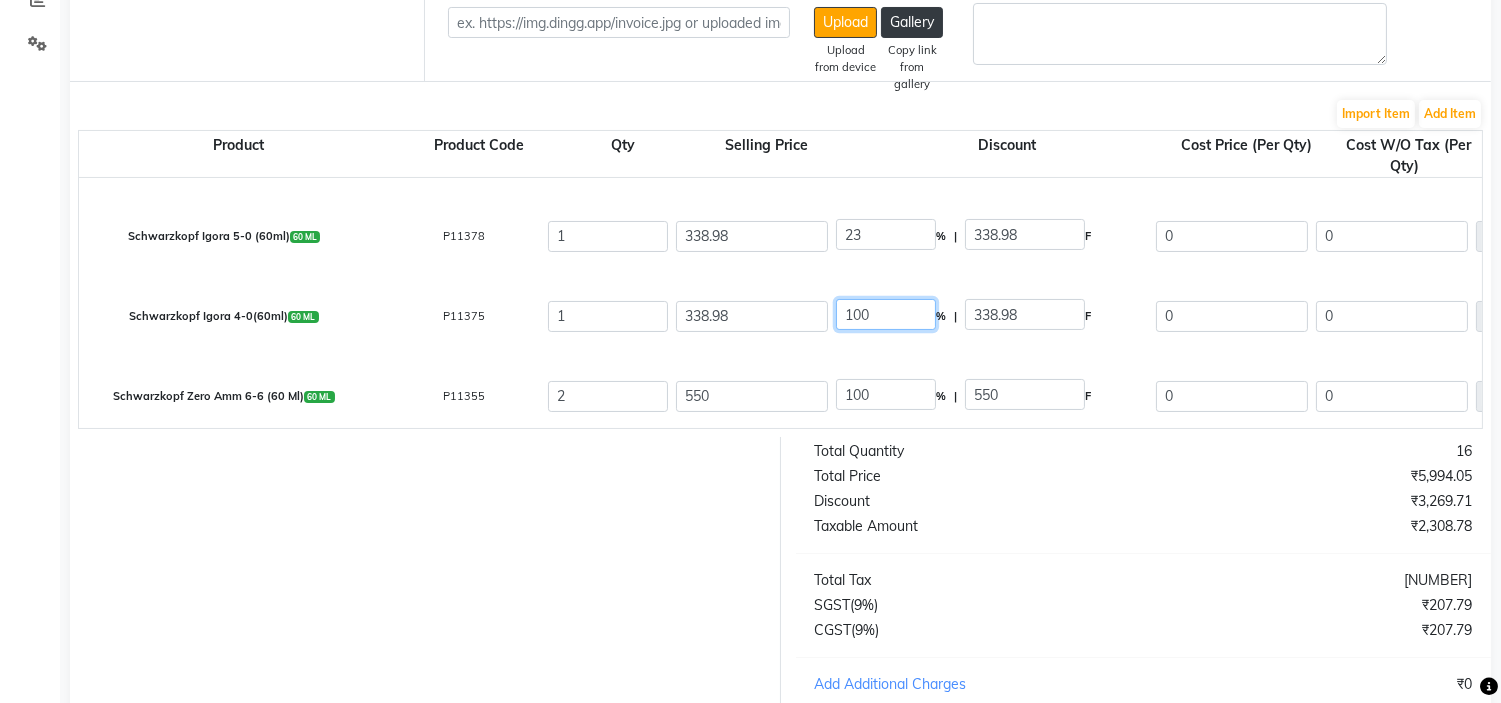 type on "261.01" 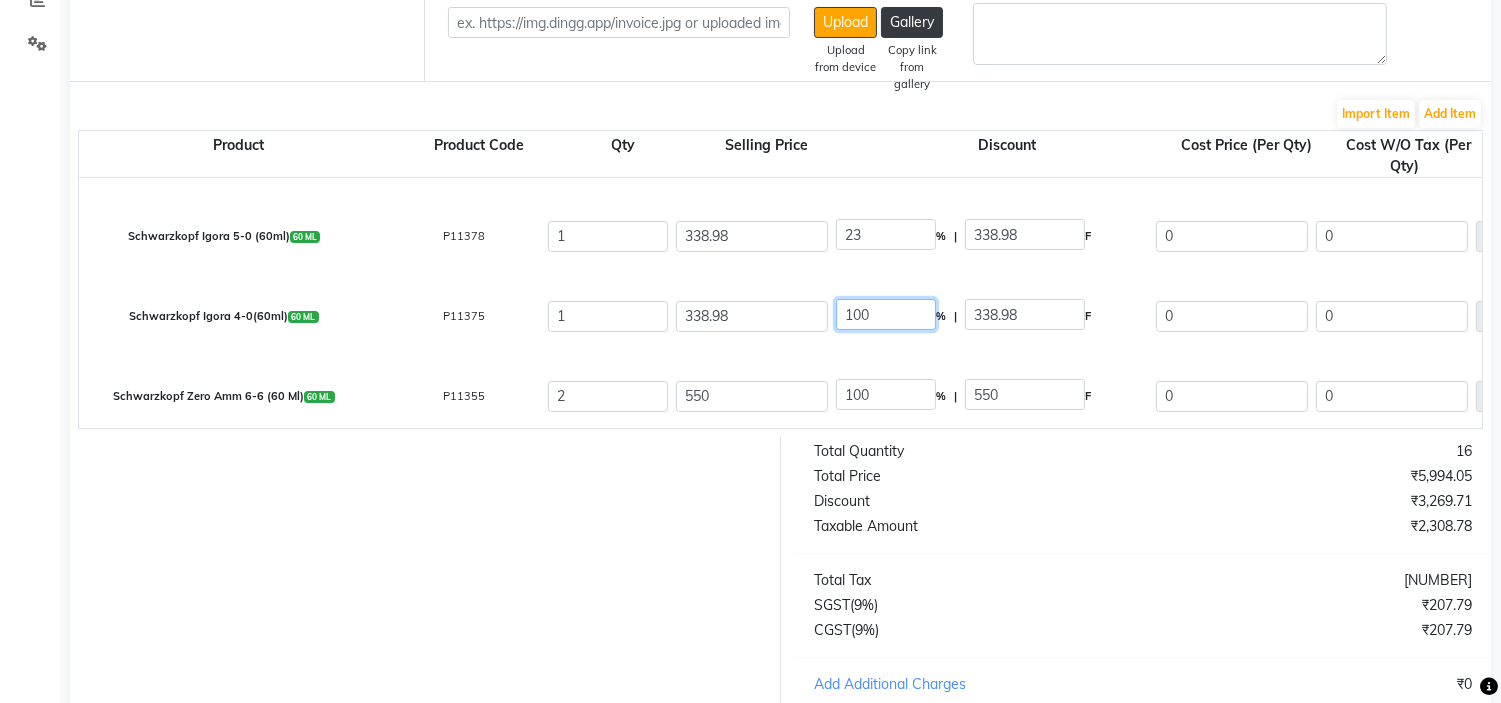 type on "221.19" 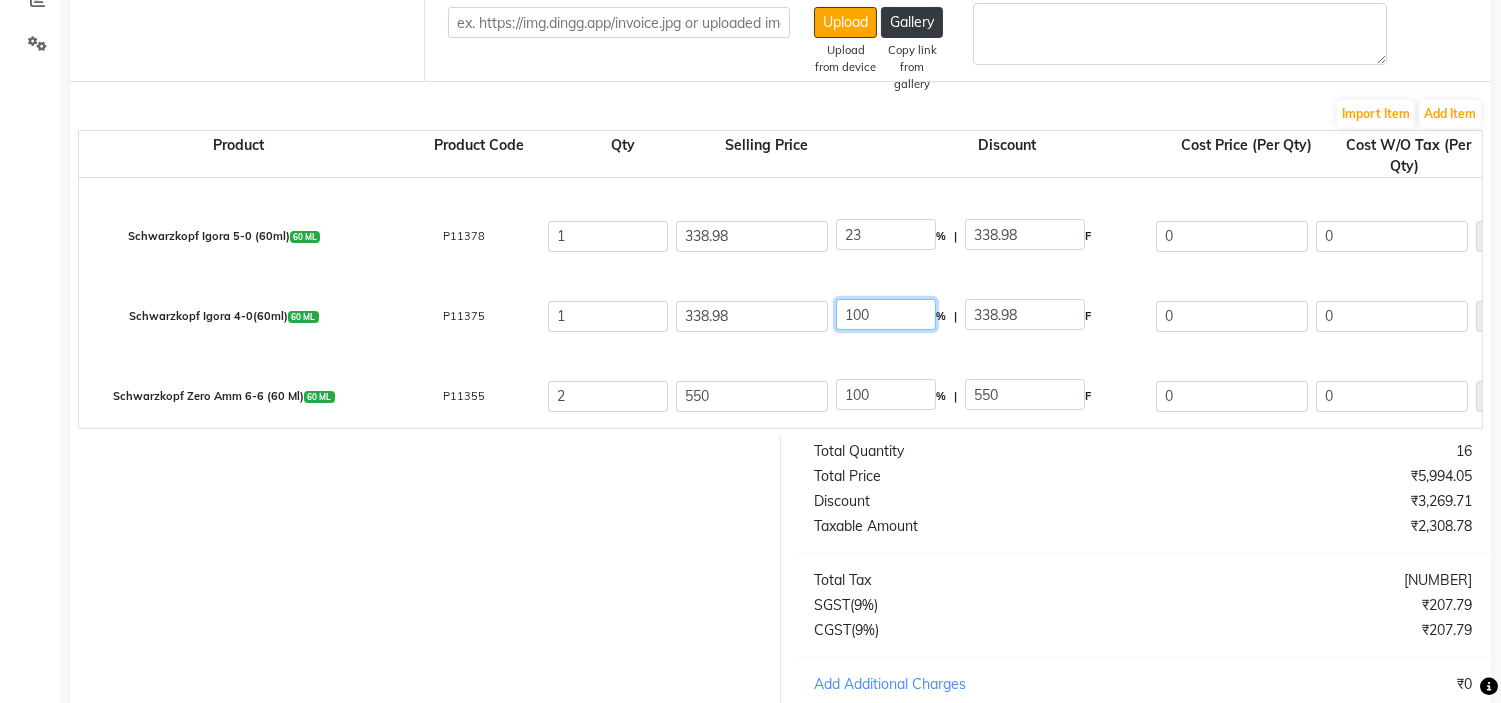 type on "39.81" 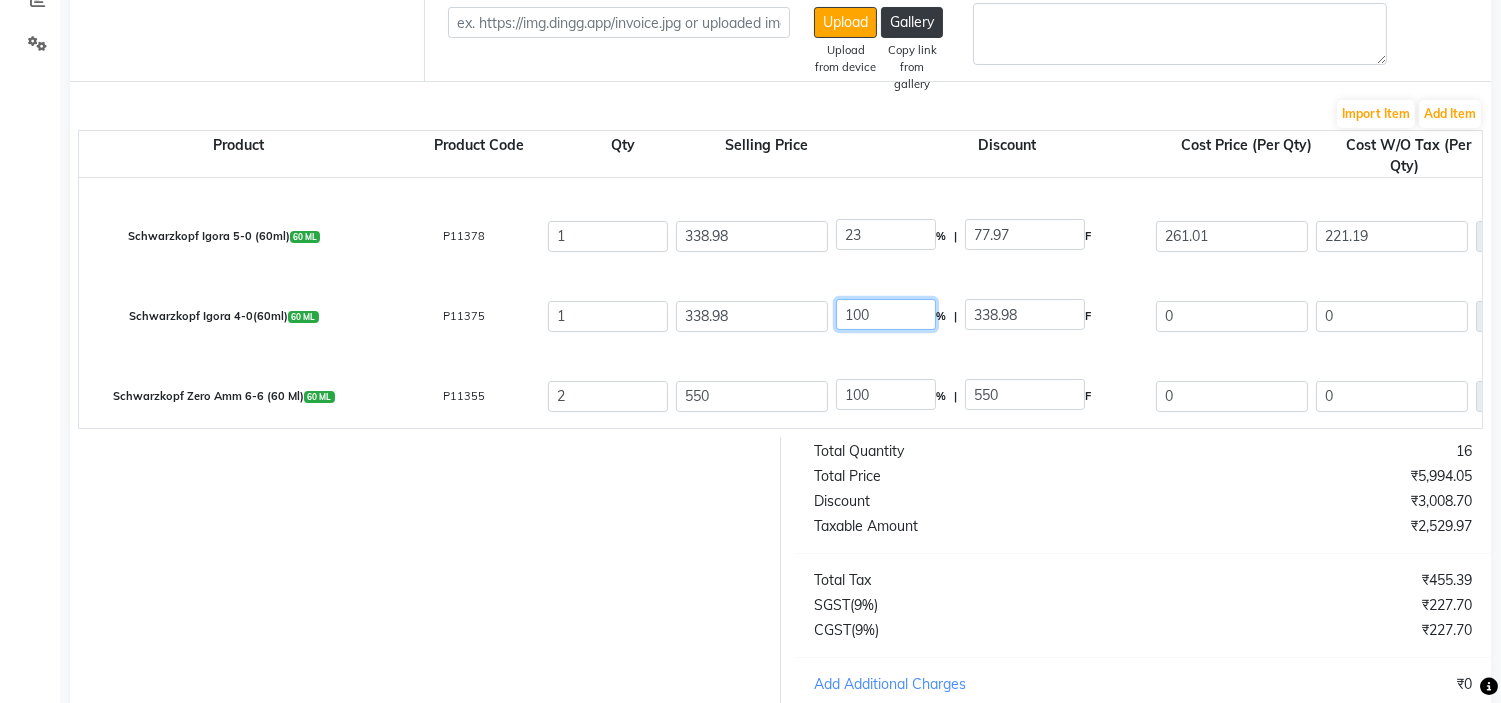 click on "100" 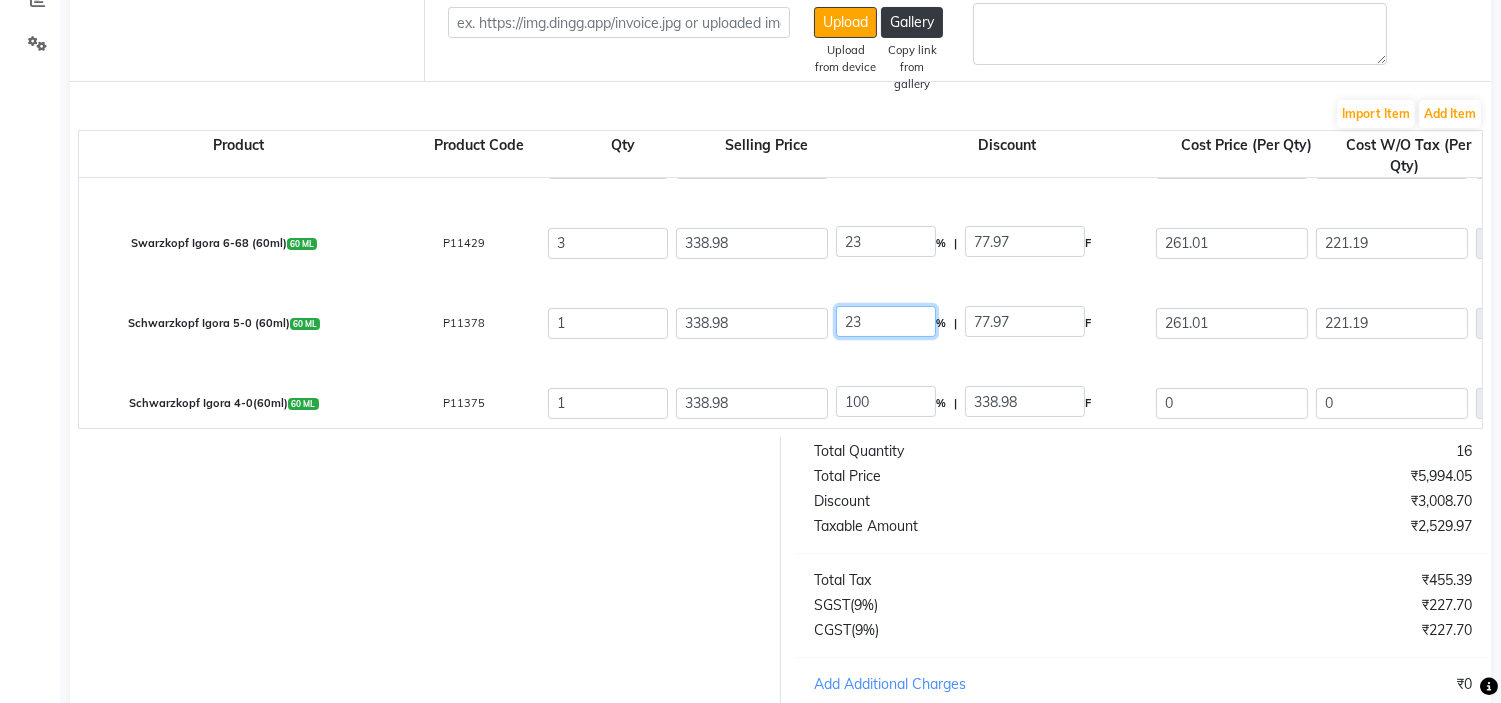 click on "Schwarzkopf Igora 5-60 (60ml) 60 ML P11377 4 360.17 23 % | 82.84 F 277.33 235.03 940.12 None 12% TAX 5% TAX 18% TAX (18%) 169.22 1109.34 Schwarzkopf Igora 6-60 (60ml) 80 ML P11393 3 360.17 23 % | 82.84 F 277.33 235.03 705.09 None 12% TAX 5% TAX 18% TAX (18%) 126.92 832.01 Swarzkopf Igora 6-68 (60ml) 60 ML P11429 3 338.98 23 % | 77.97 F 261.01 221.19 663.57 None 12% TAX 5% TAX 18% TAX (18%) 119.44 783.01 Schwarzkopf Igora 5-0 (60ml) 60 ML P11378 1 338.98 23 % | 77.97 F 261.01 221.19 221.19 None 12% TAX 5% TAX 18% TAX (18%) 39.81 261 Schwarzkopf Igora 4-0(60ml) 60 ML P11375 1 338.98 100 % | 338.98 F 0 0 0 None 12% TAX 5% TAX 18% TAX (18%) 0 0 Schwarzkopf Zero Amm 6-6 (60 Ml) 60 ML P11355 2 550 100 % | 550 F 0 0 0 None 12% TAX 5% TAX 18% TAX (18%) 0 0 Schwarzkopf Igora 5-6 (60ml) 60 ML P11381 2 338.98 100 % | 338.98 F 0 0 0 None 12% TAX 5% TAX 18% TAX (18%) 0 0" 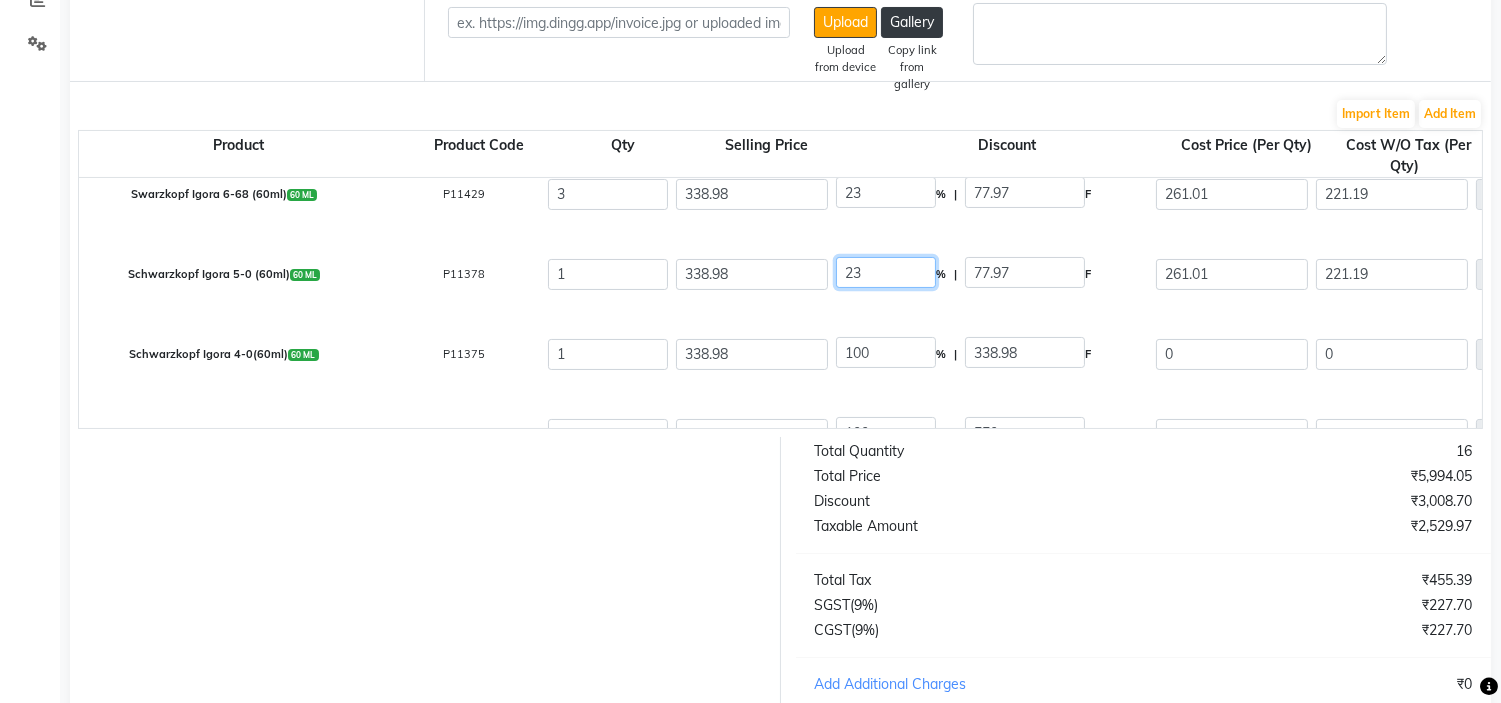 scroll, scrollTop: 222, scrollLeft: 0, axis: vertical 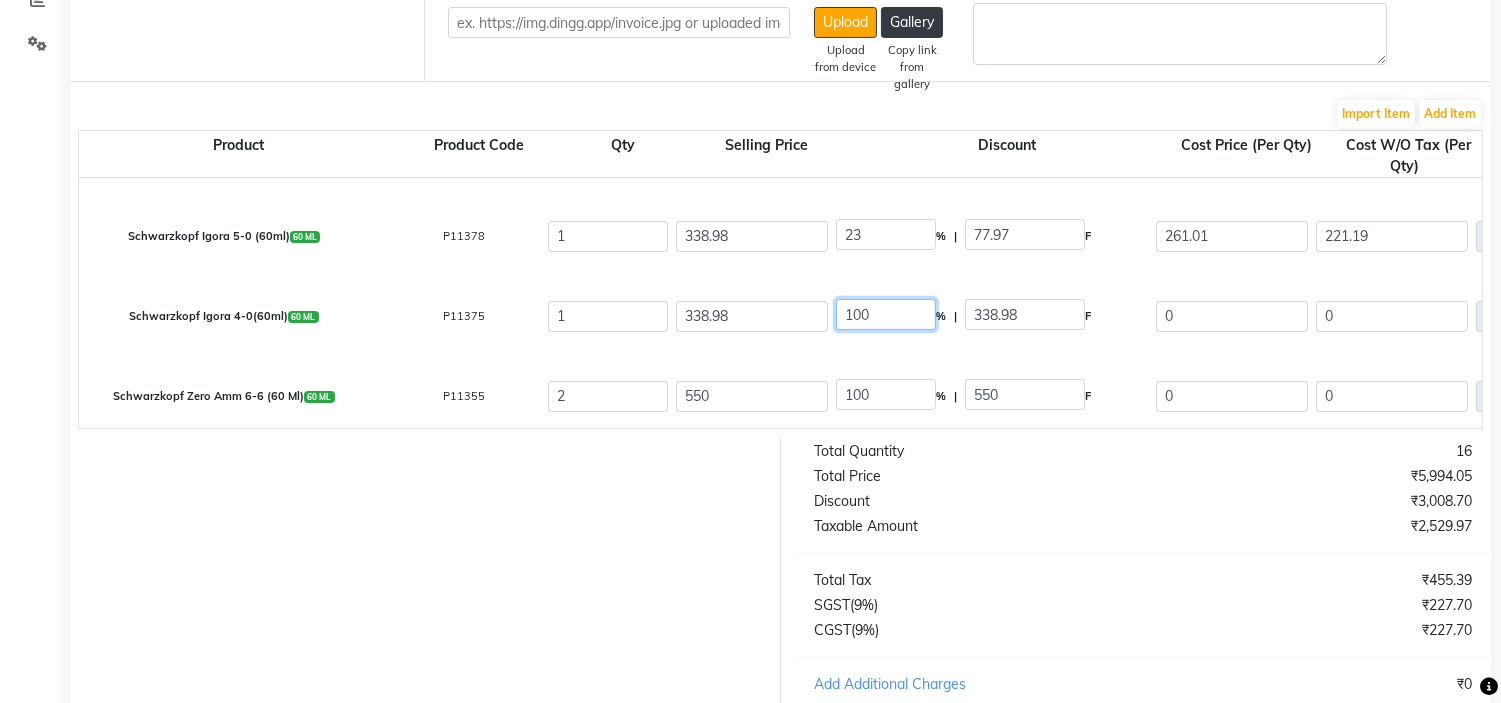 click on "100" 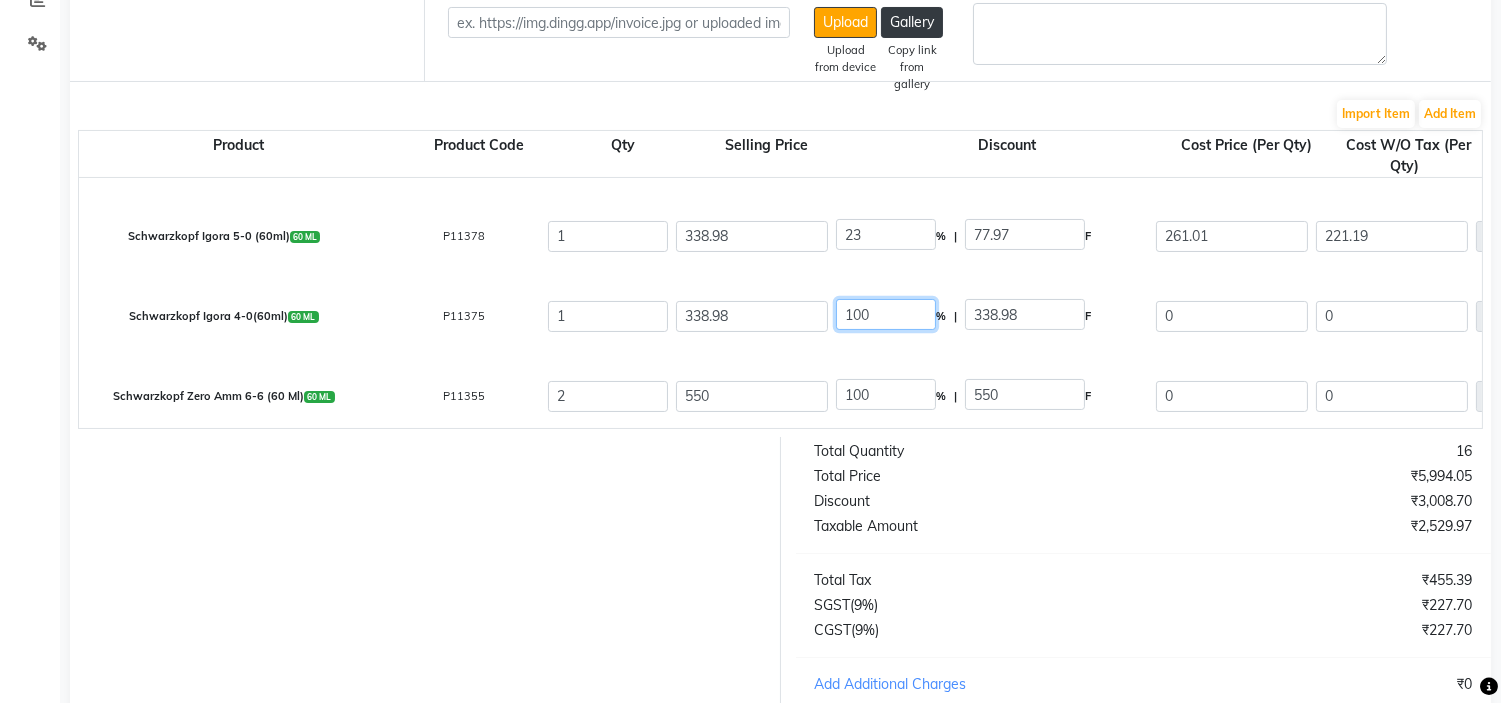 click on "100" 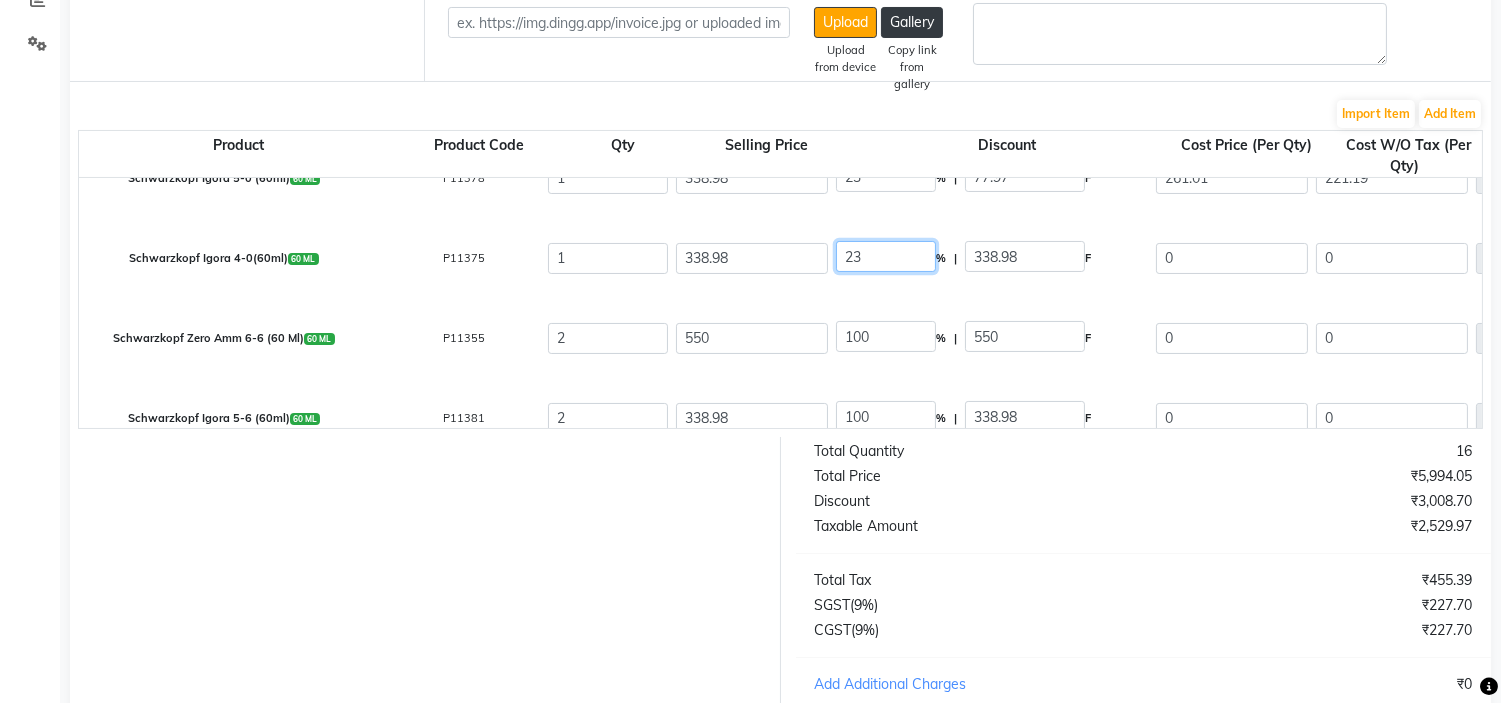 scroll, scrollTop: 310, scrollLeft: 0, axis: vertical 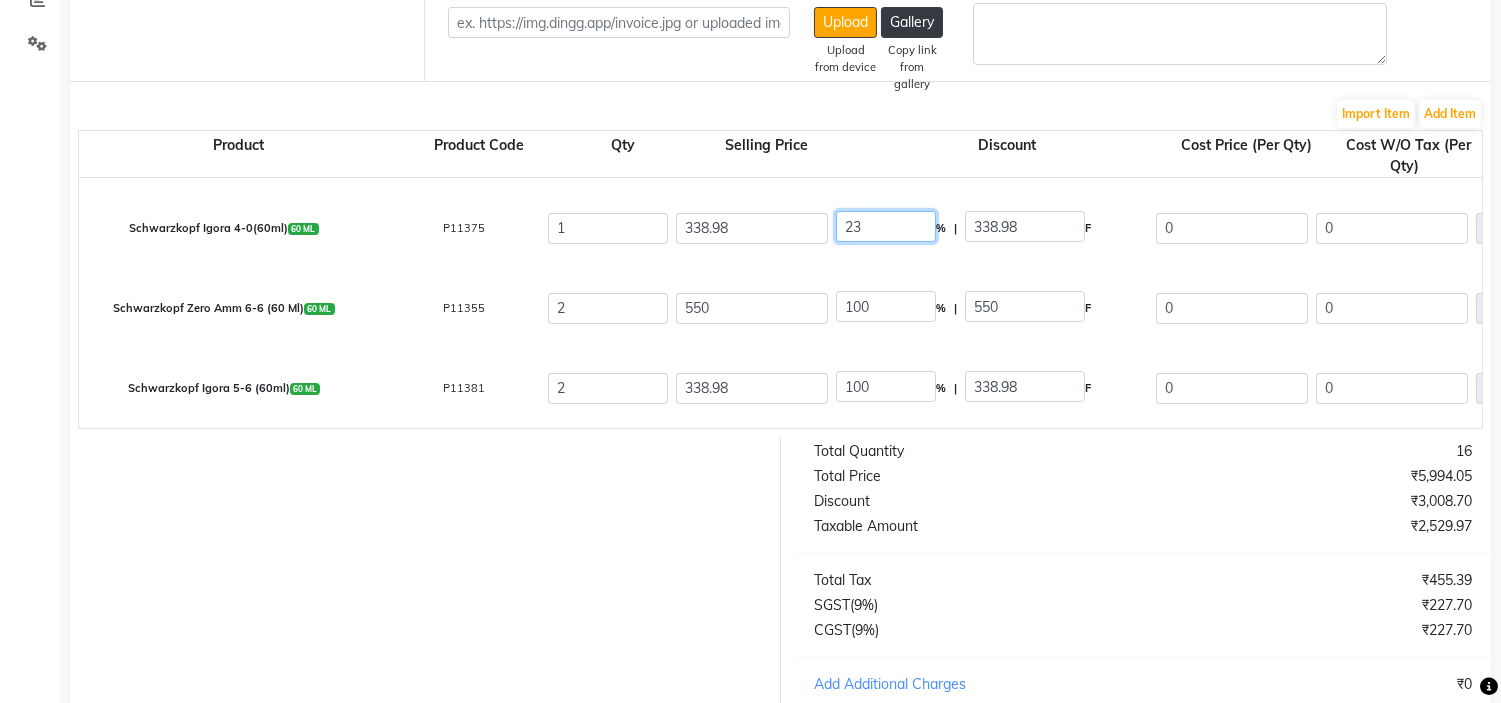 type on "23" 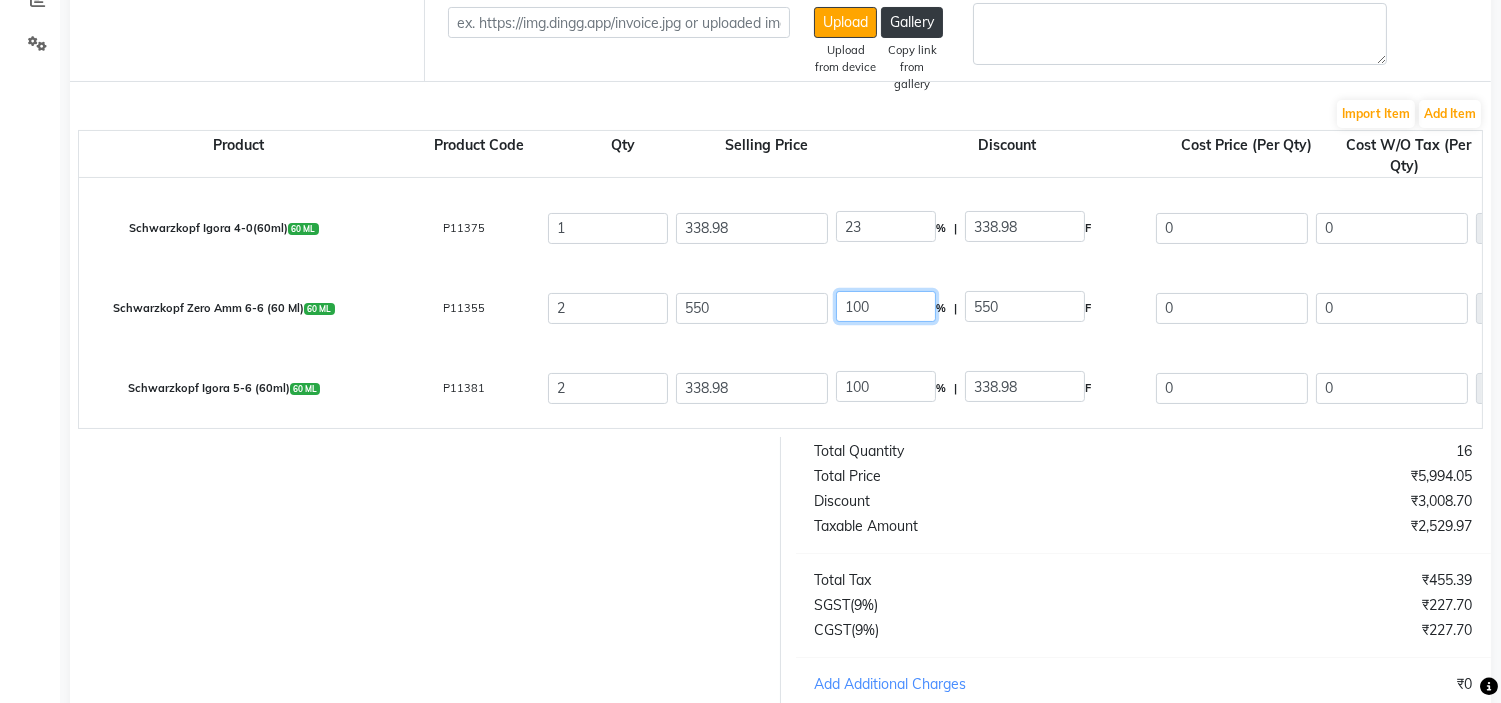type on "77.97" 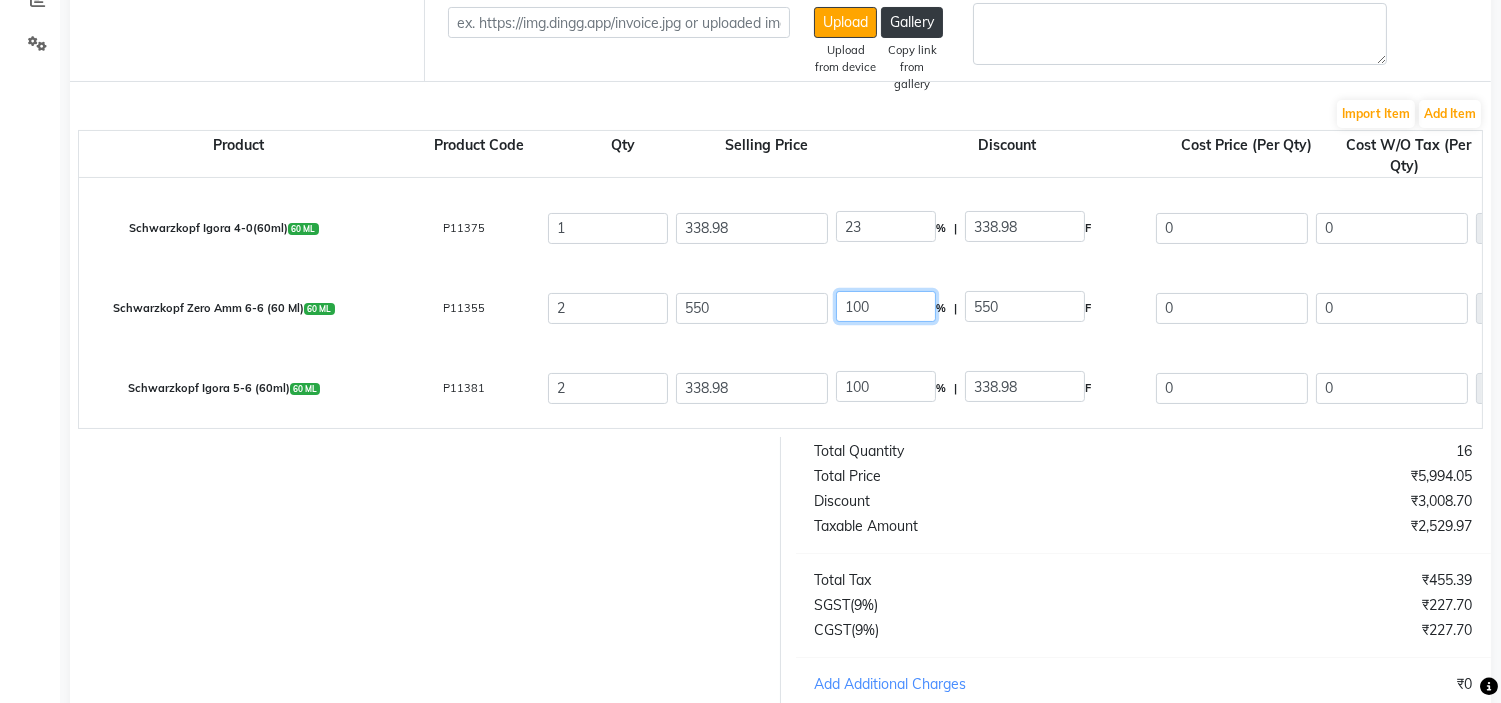 type on "261.01" 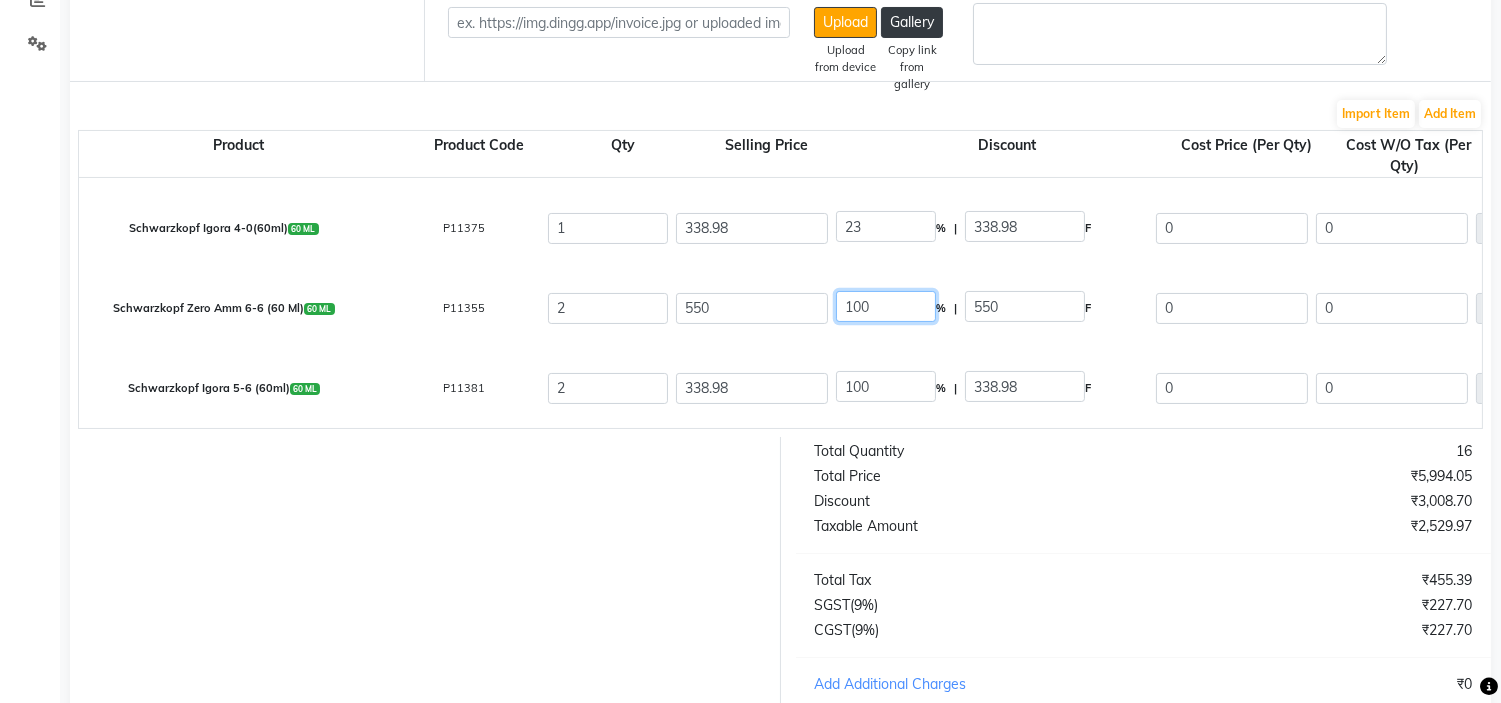type on "261" 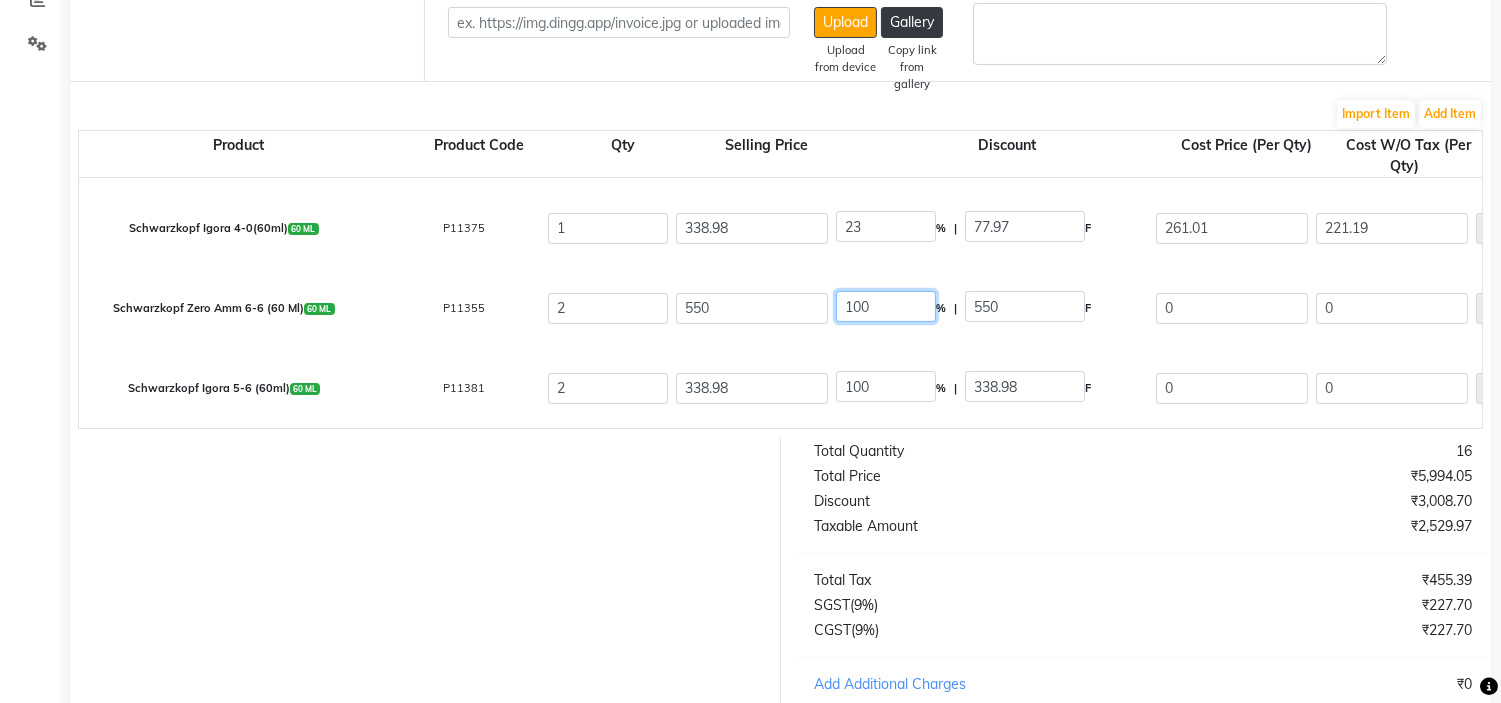 click on "100" 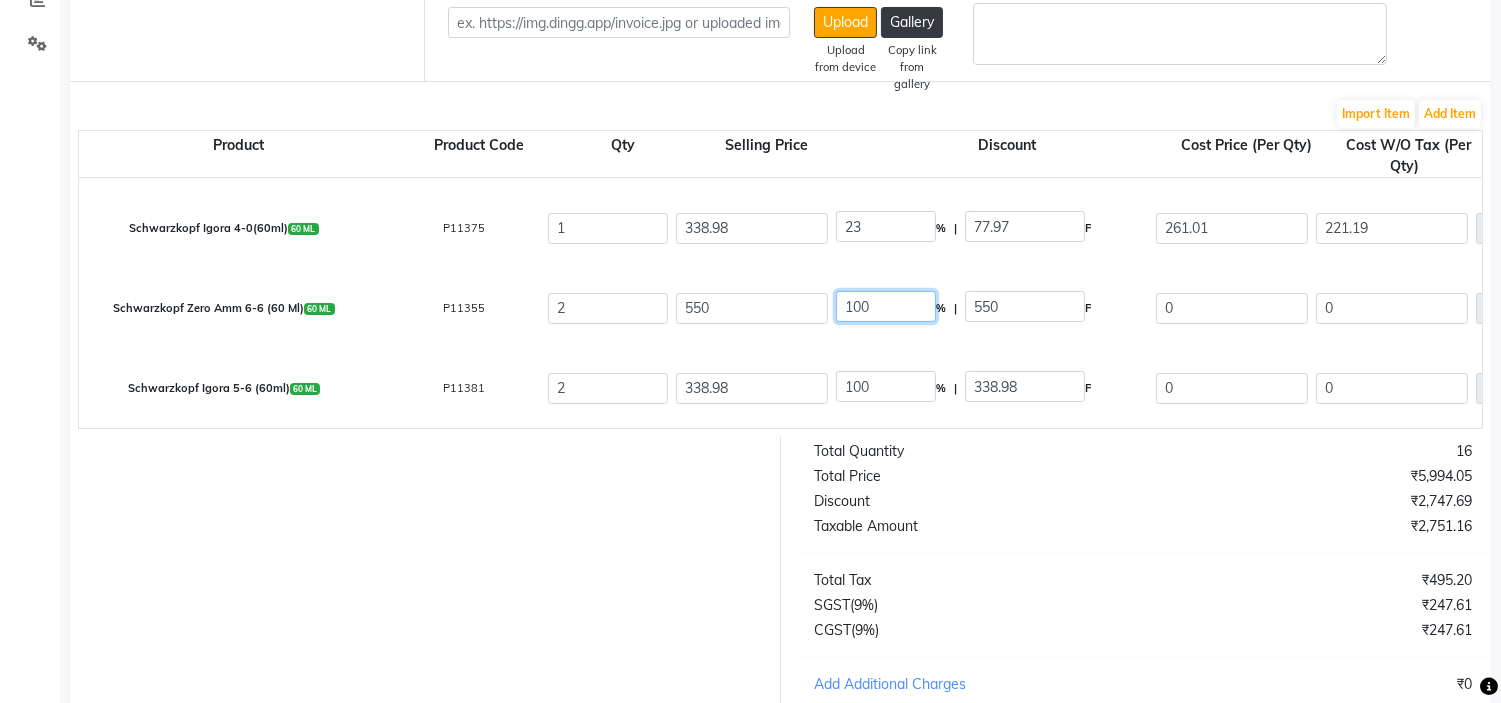 click on "100" 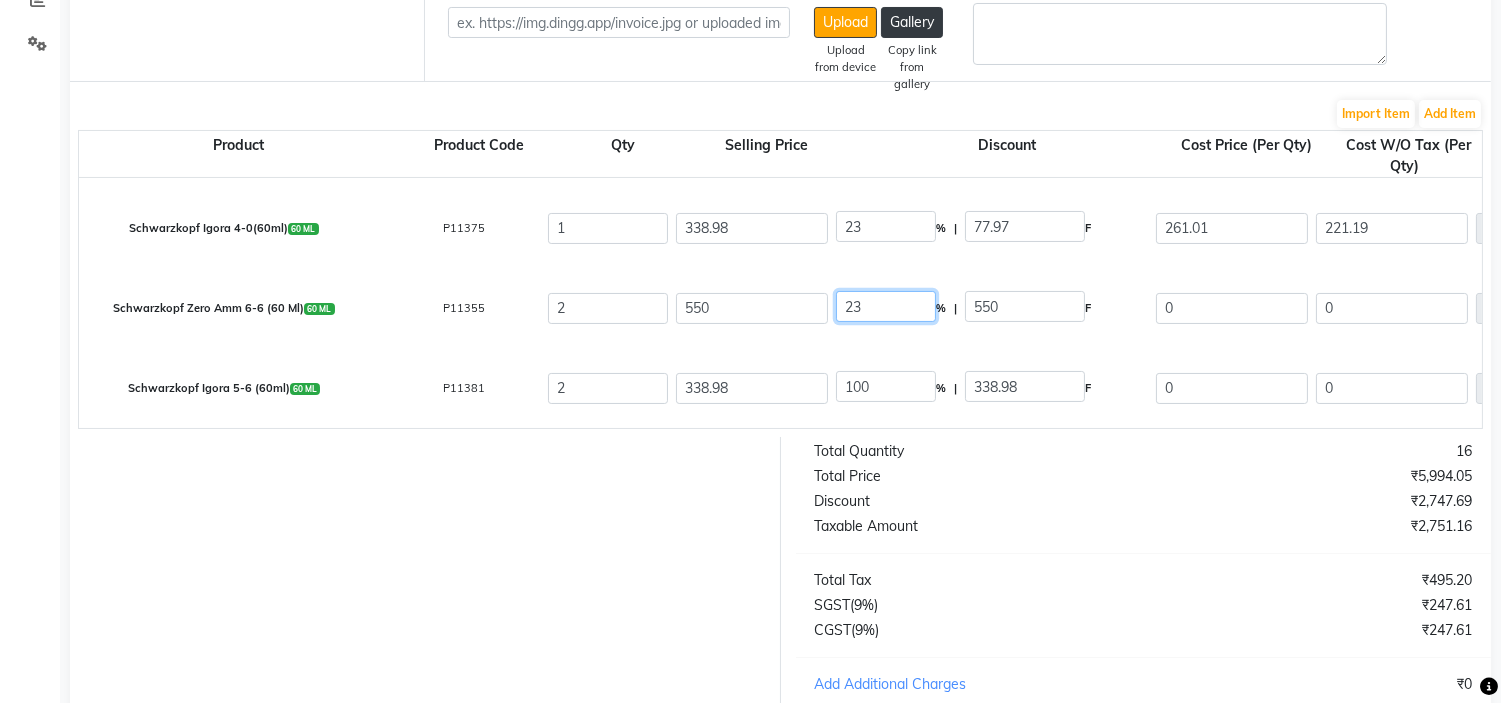 scroll, scrollTop: 468, scrollLeft: 0, axis: vertical 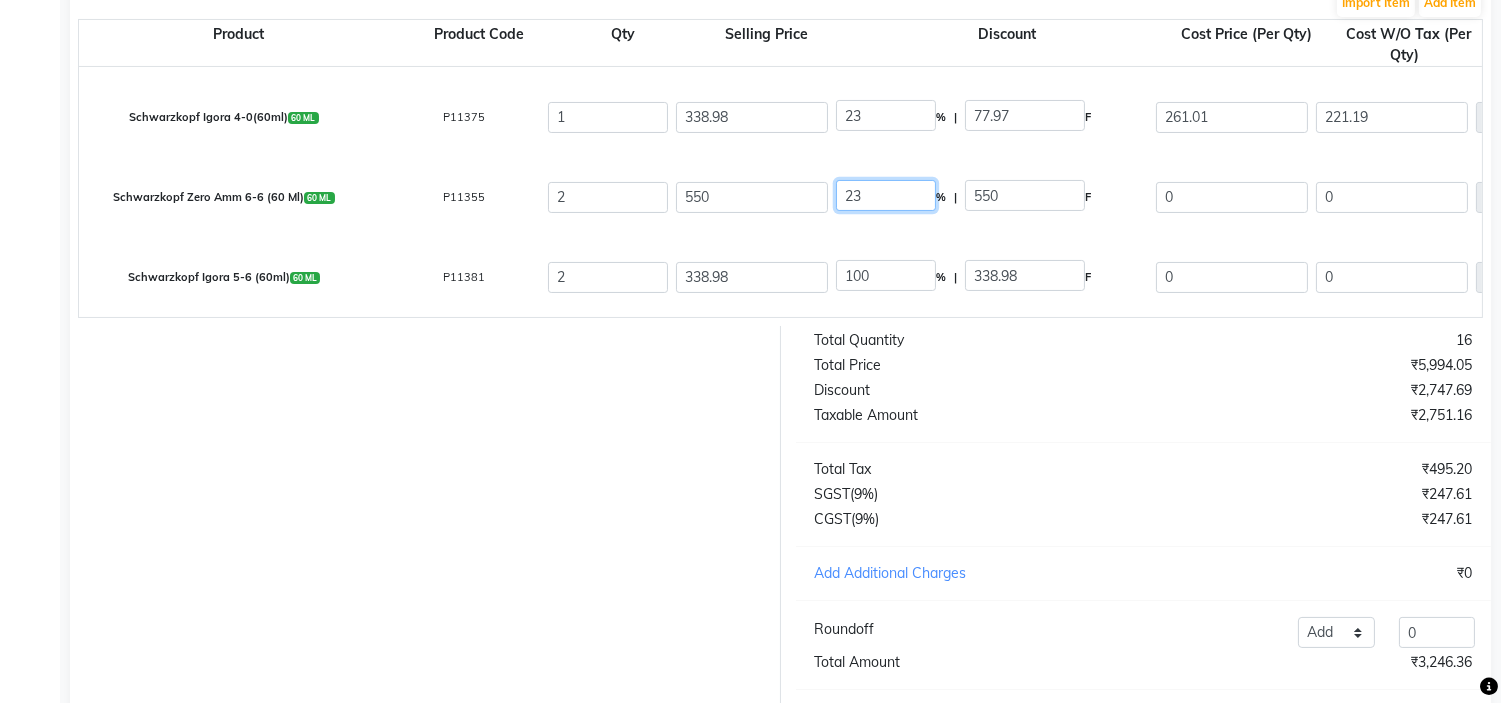 type on "23" 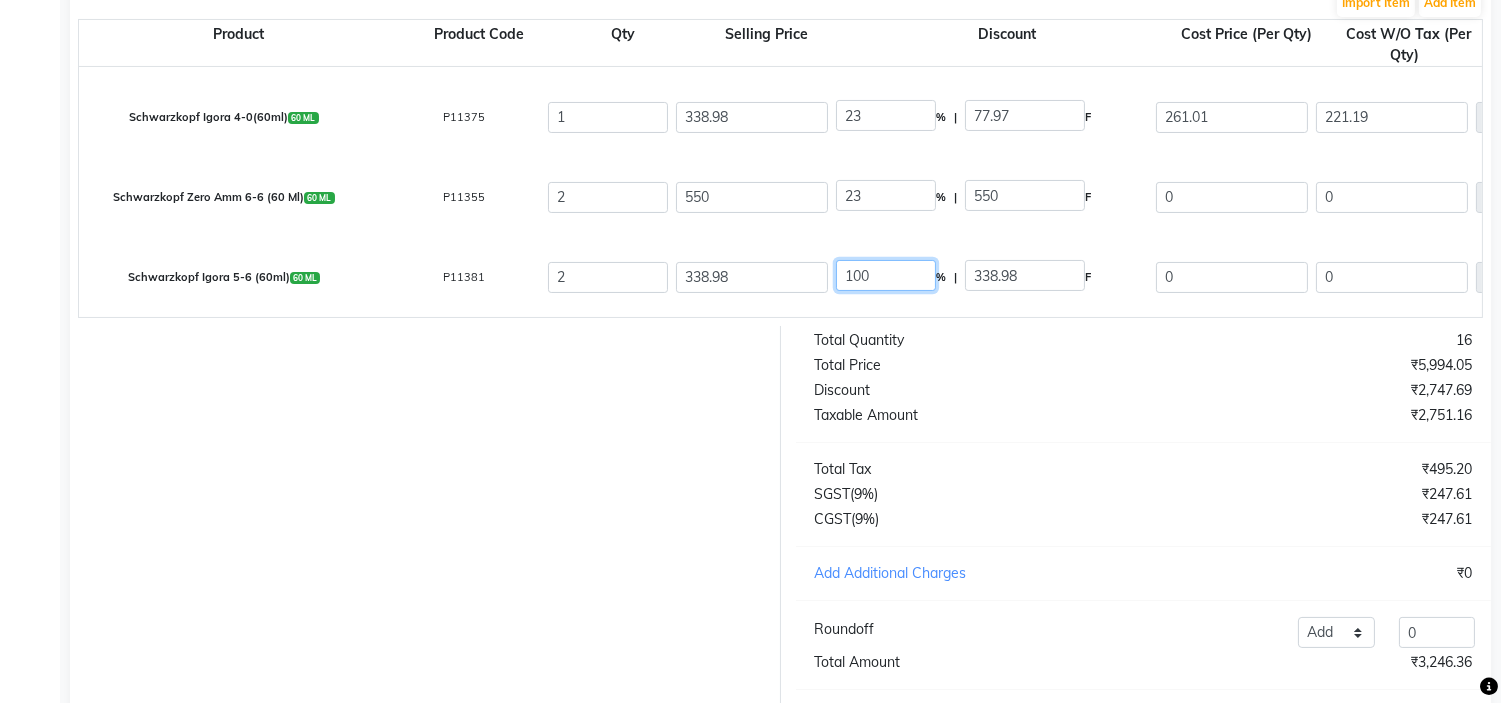 type on "126.5" 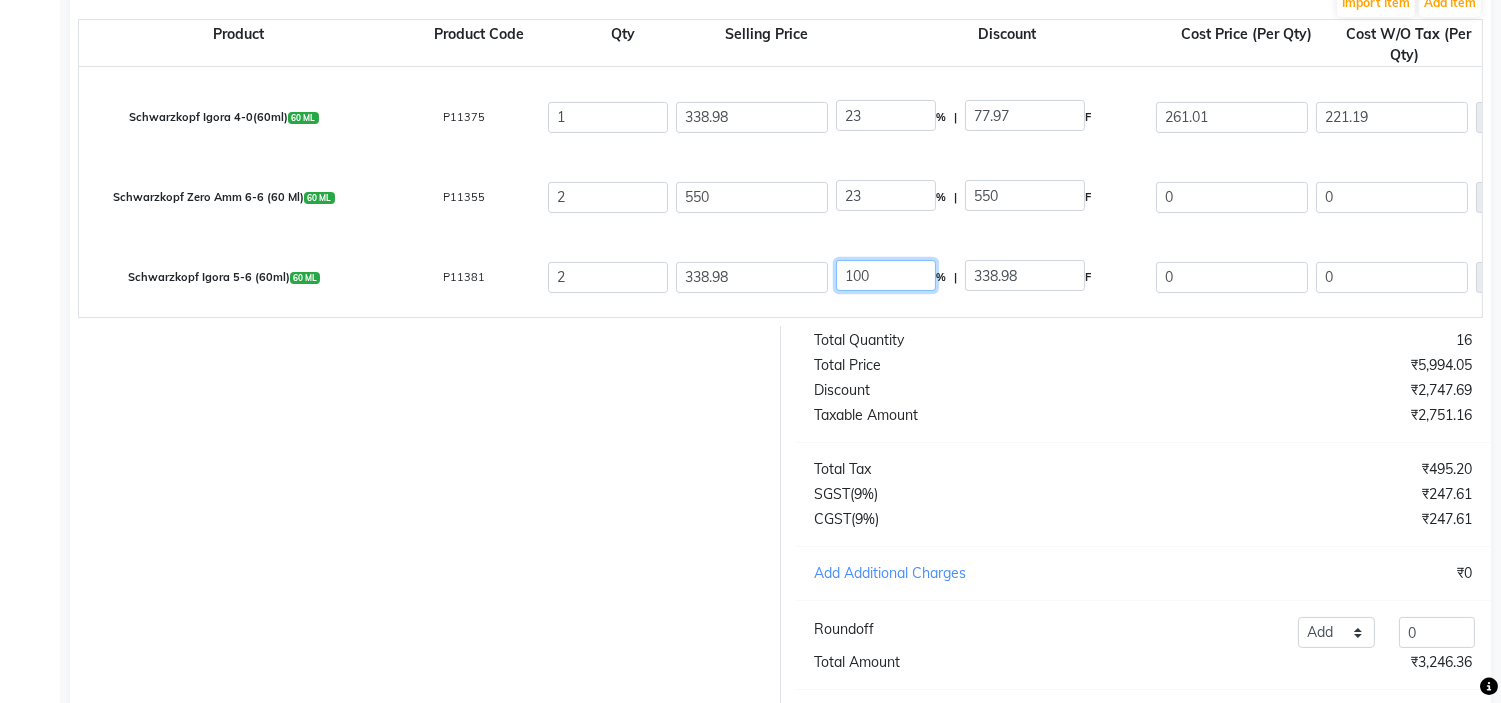 type on "423.5" 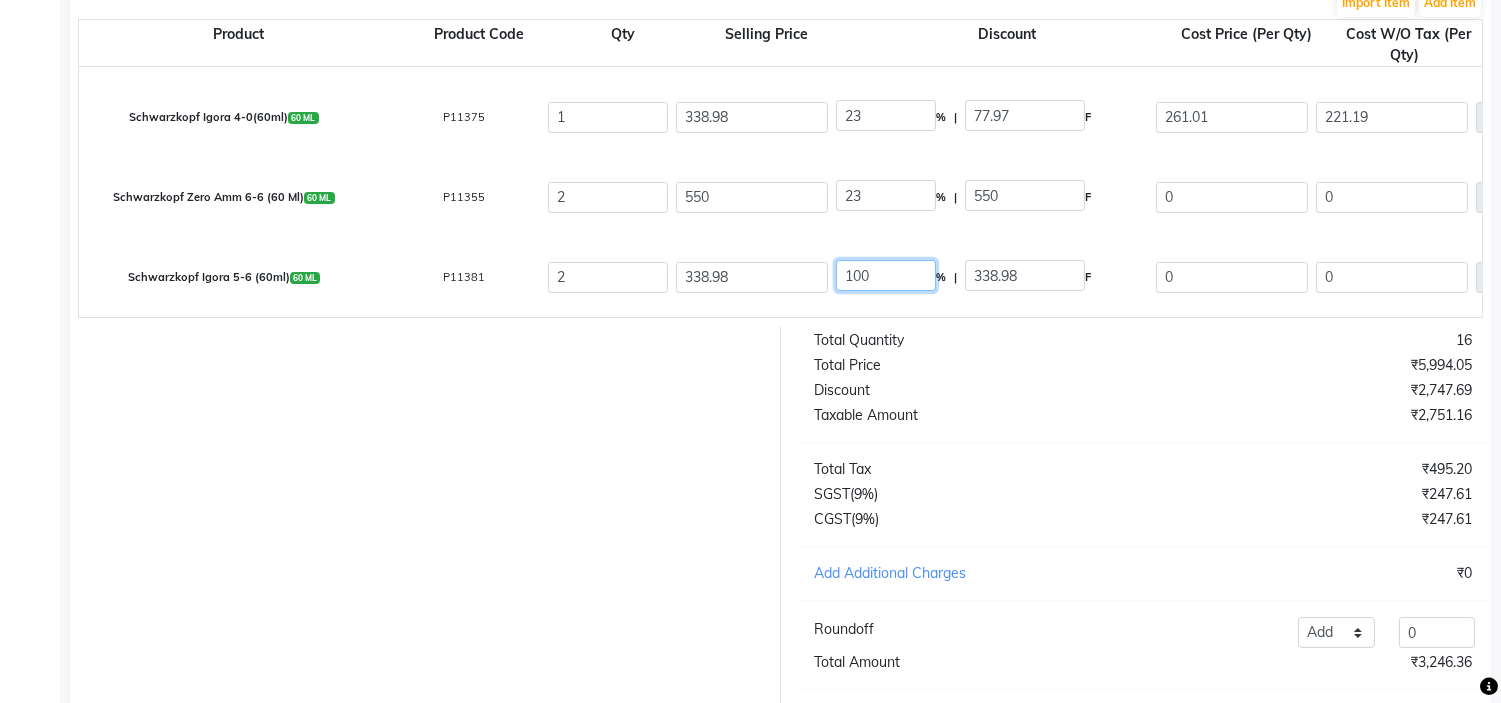 type on "717.8" 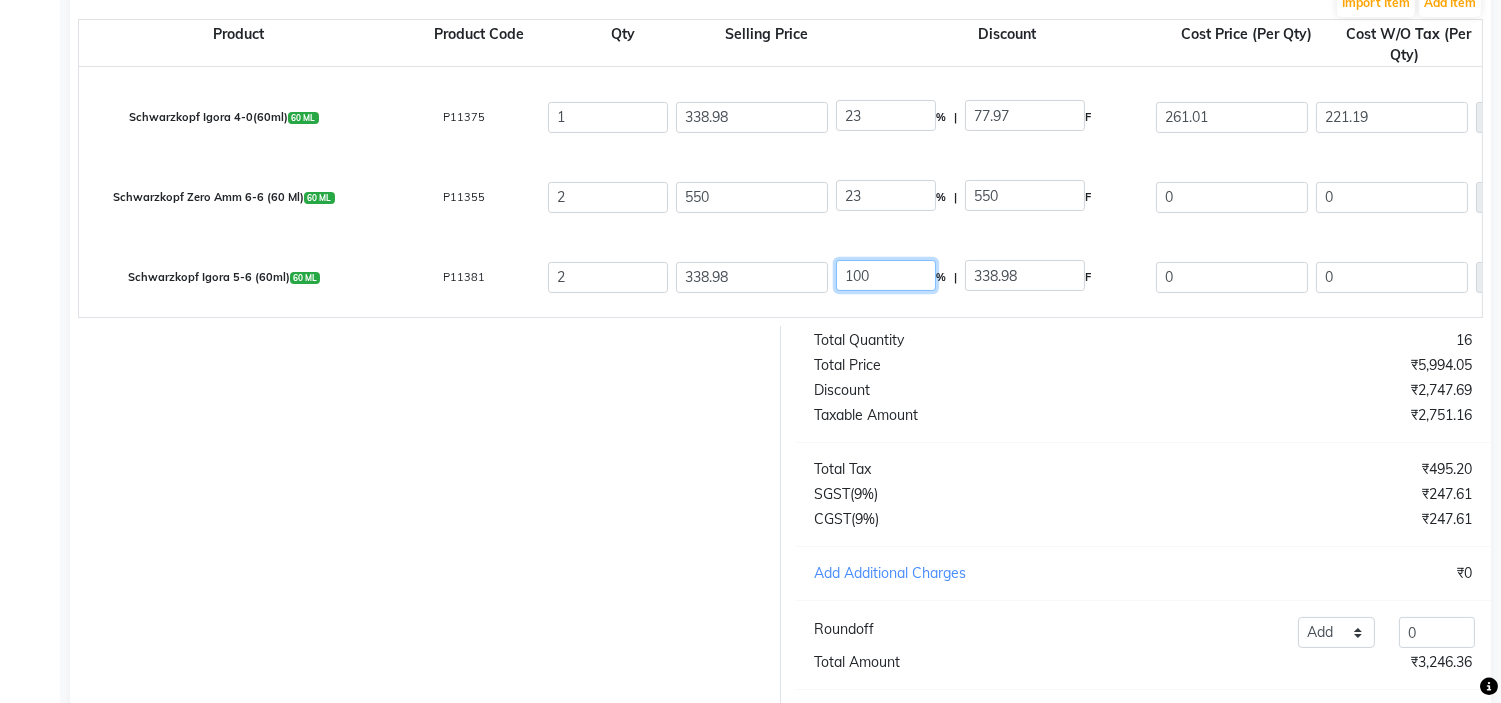 type on "129.2" 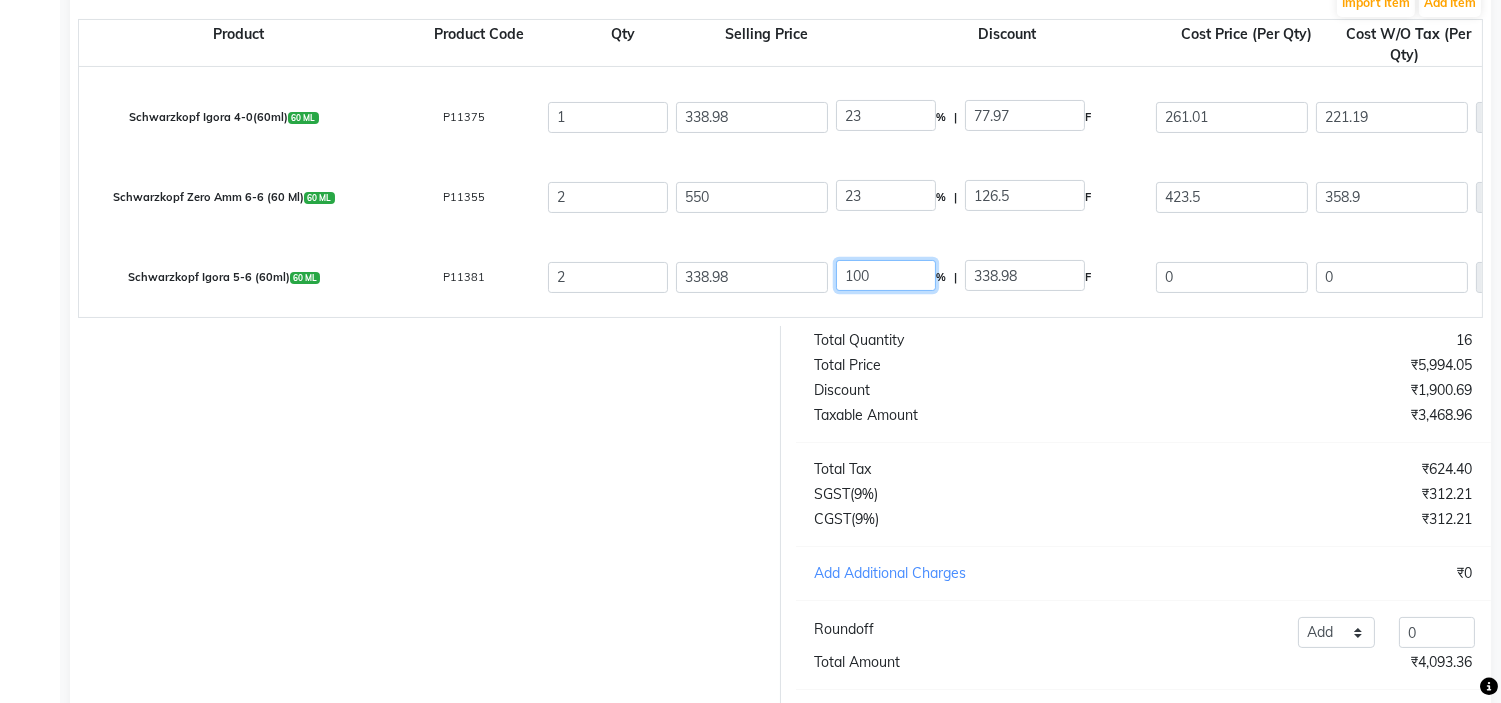 click on "100" 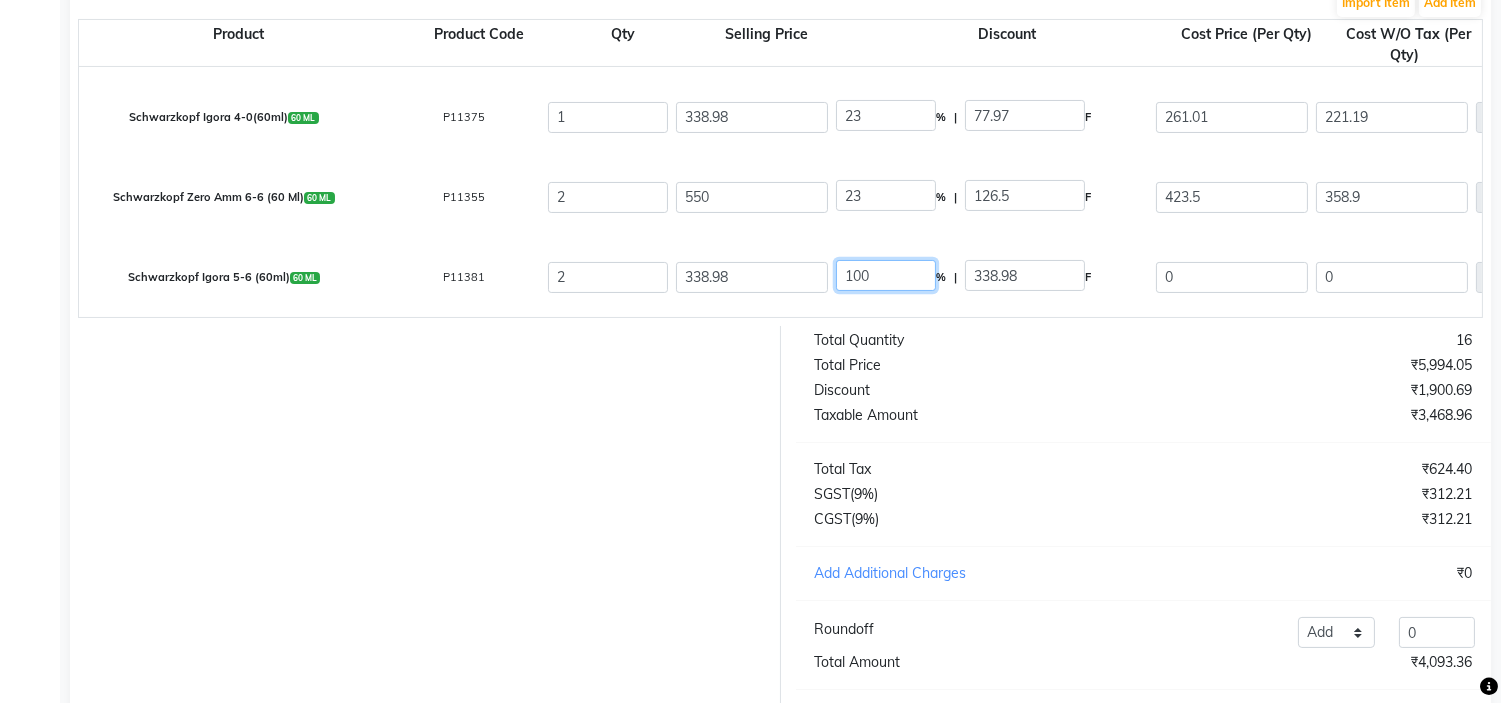 click on "100" 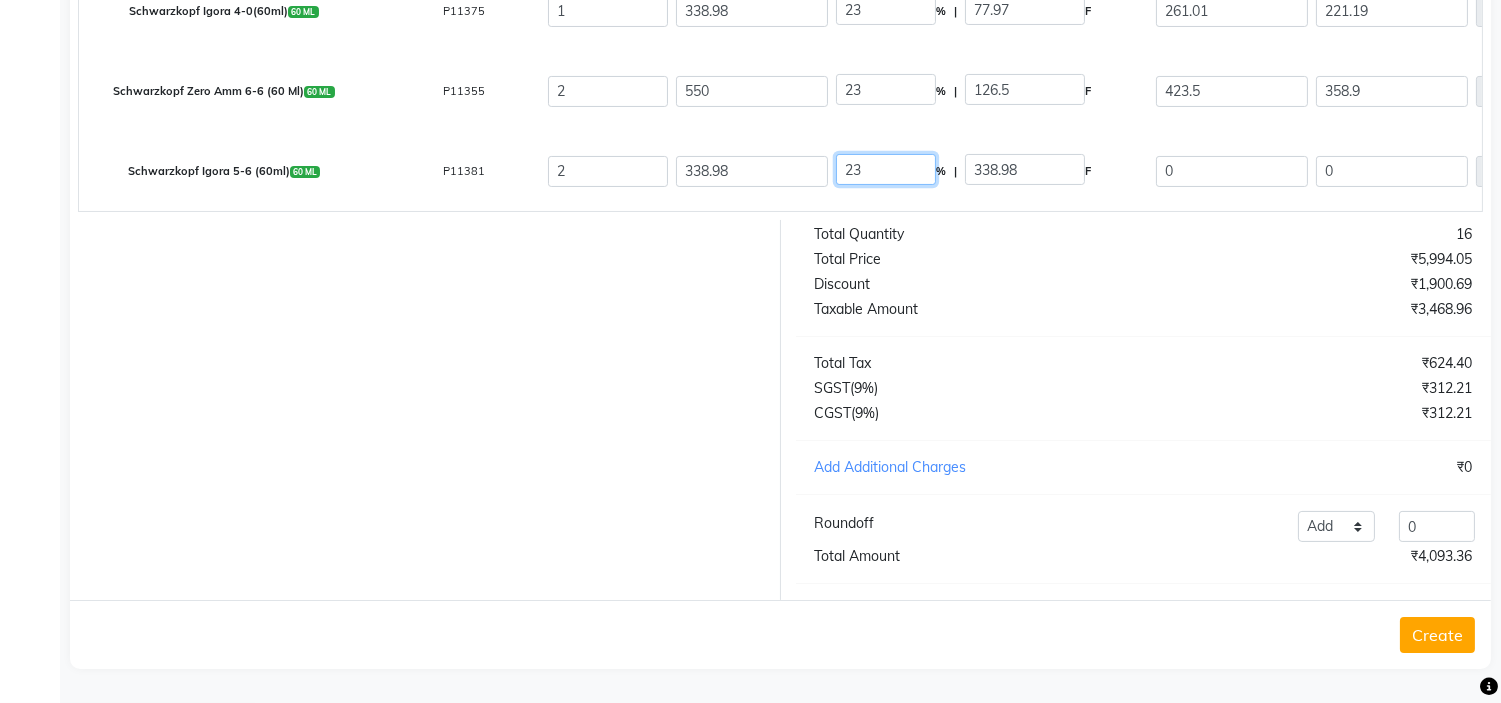 scroll, scrollTop: 35, scrollLeft: 0, axis: vertical 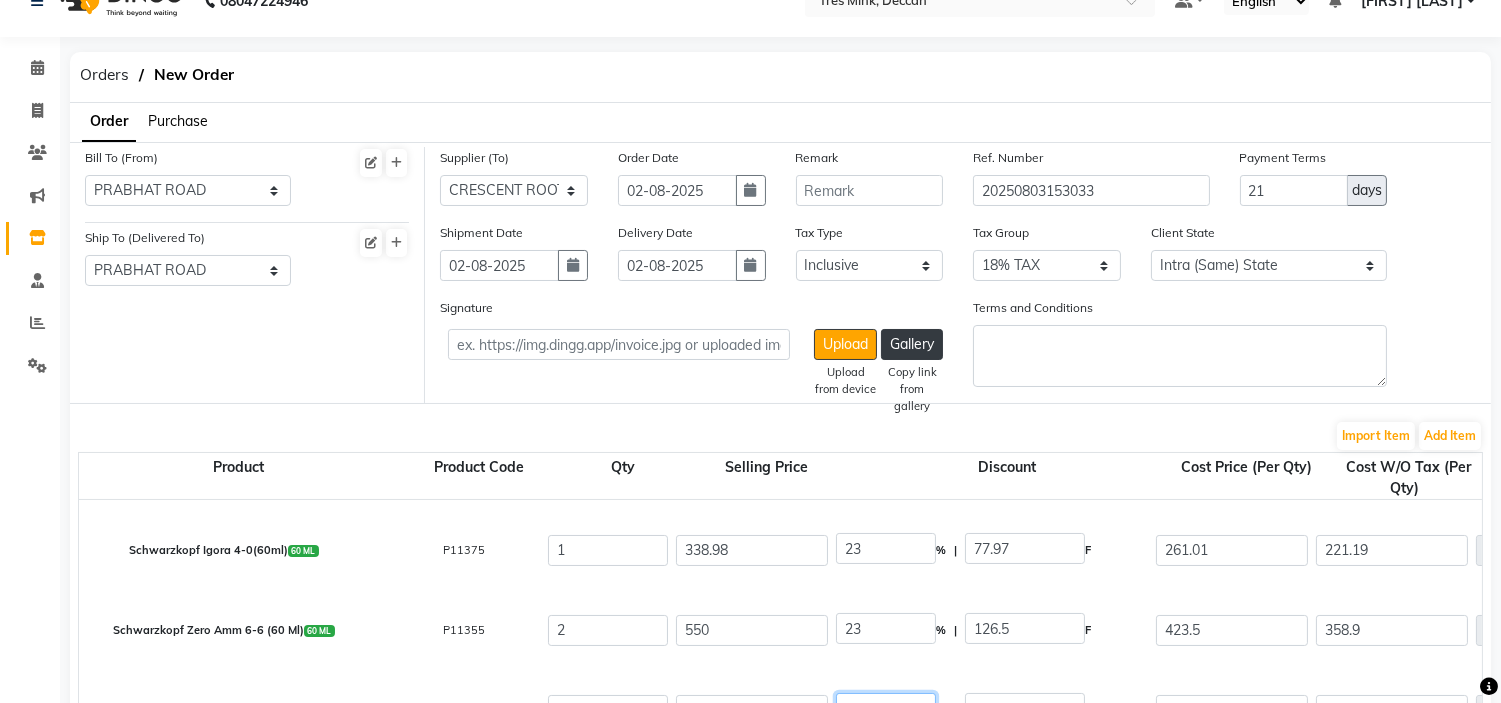 type on "23" 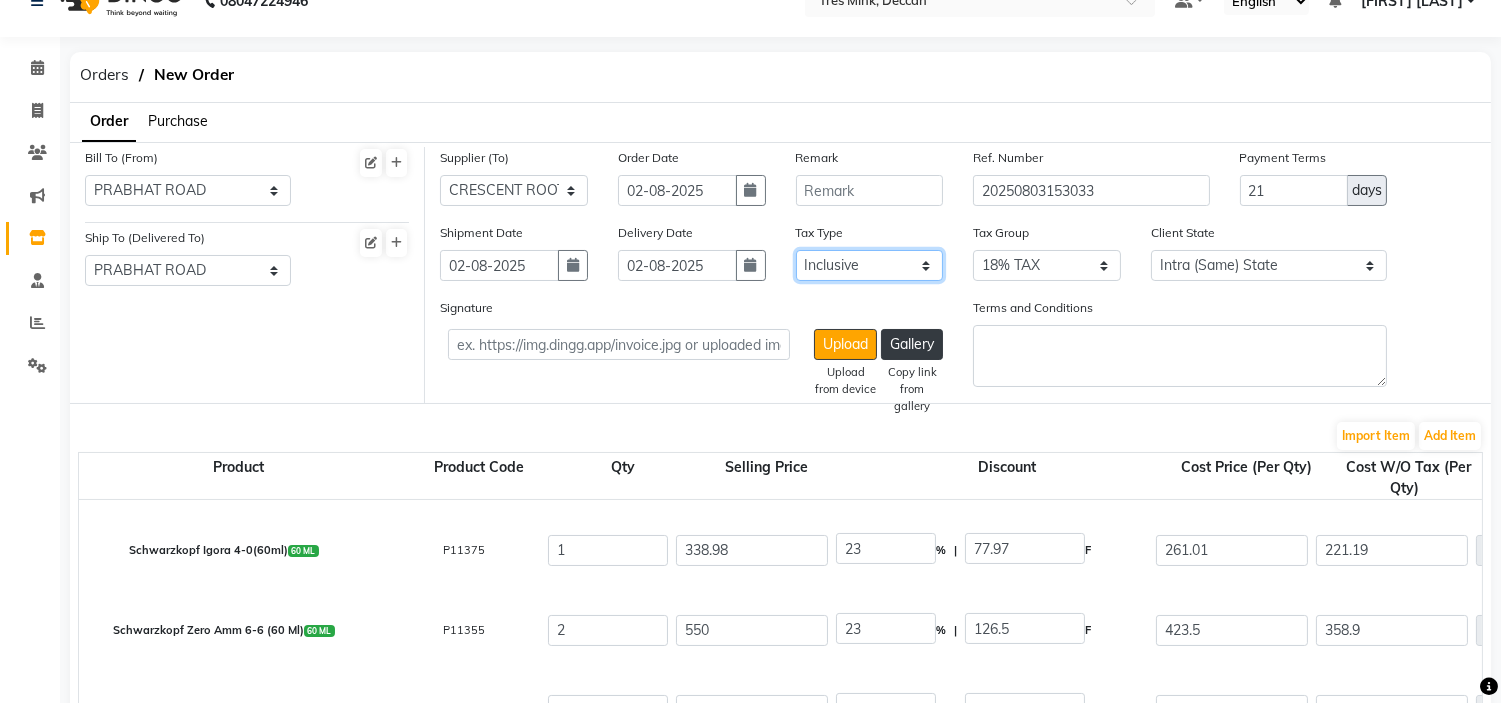 type on "77.97" 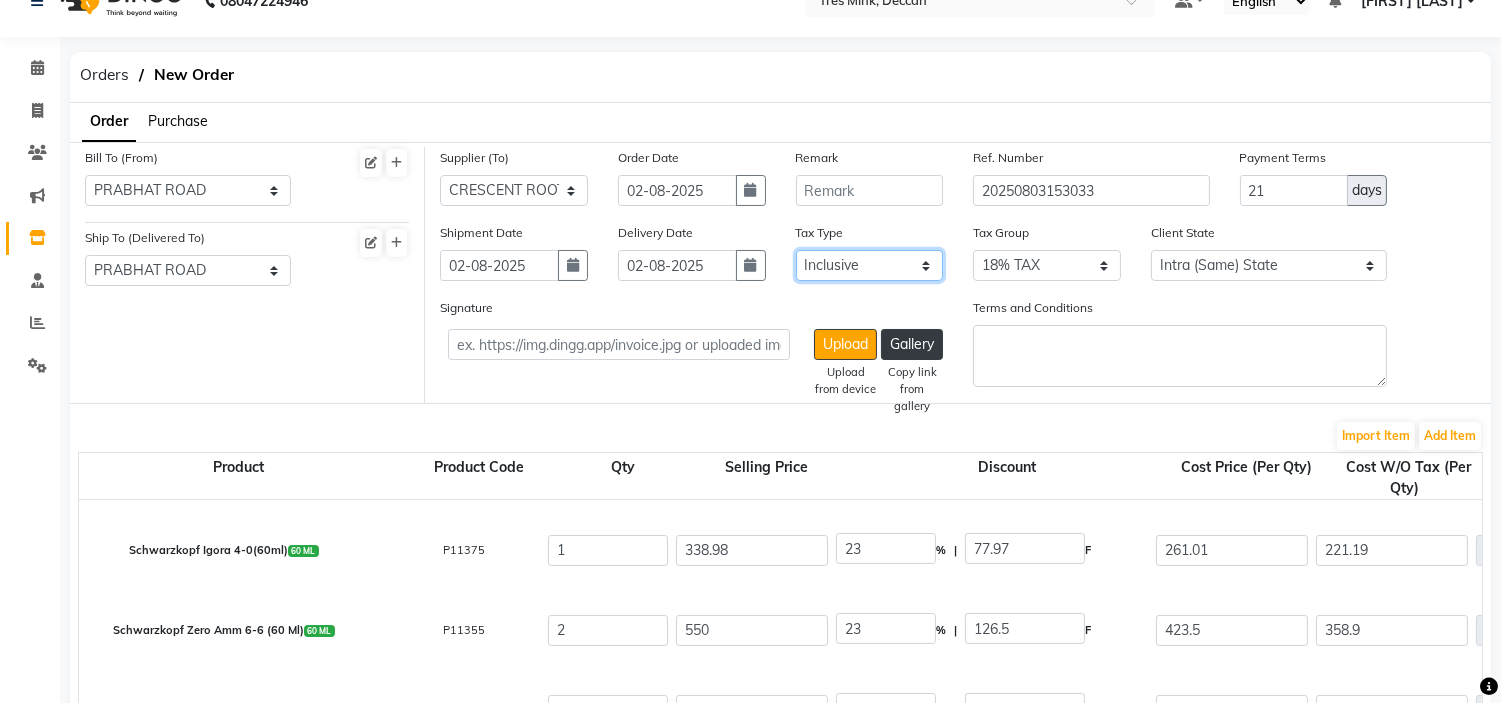 type on "261.01" 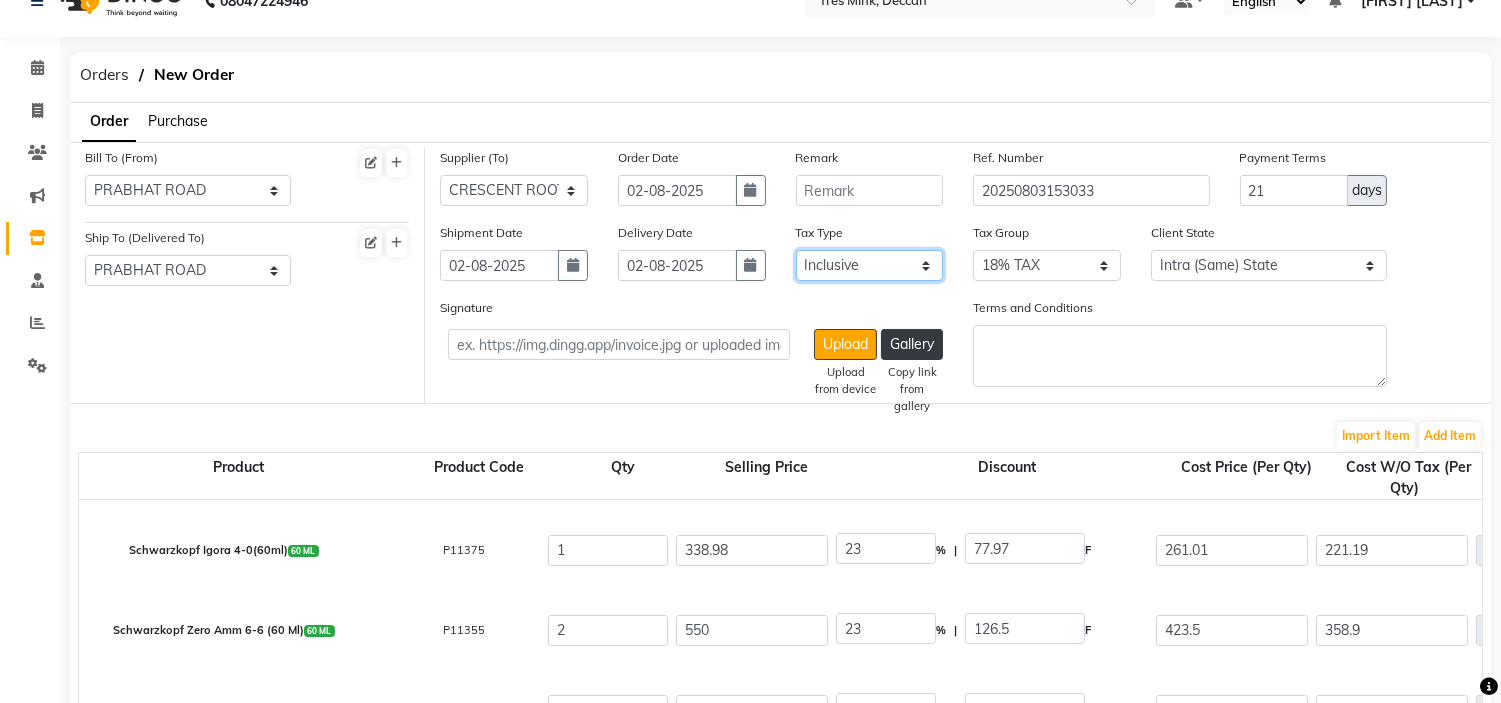 type on "79.63" 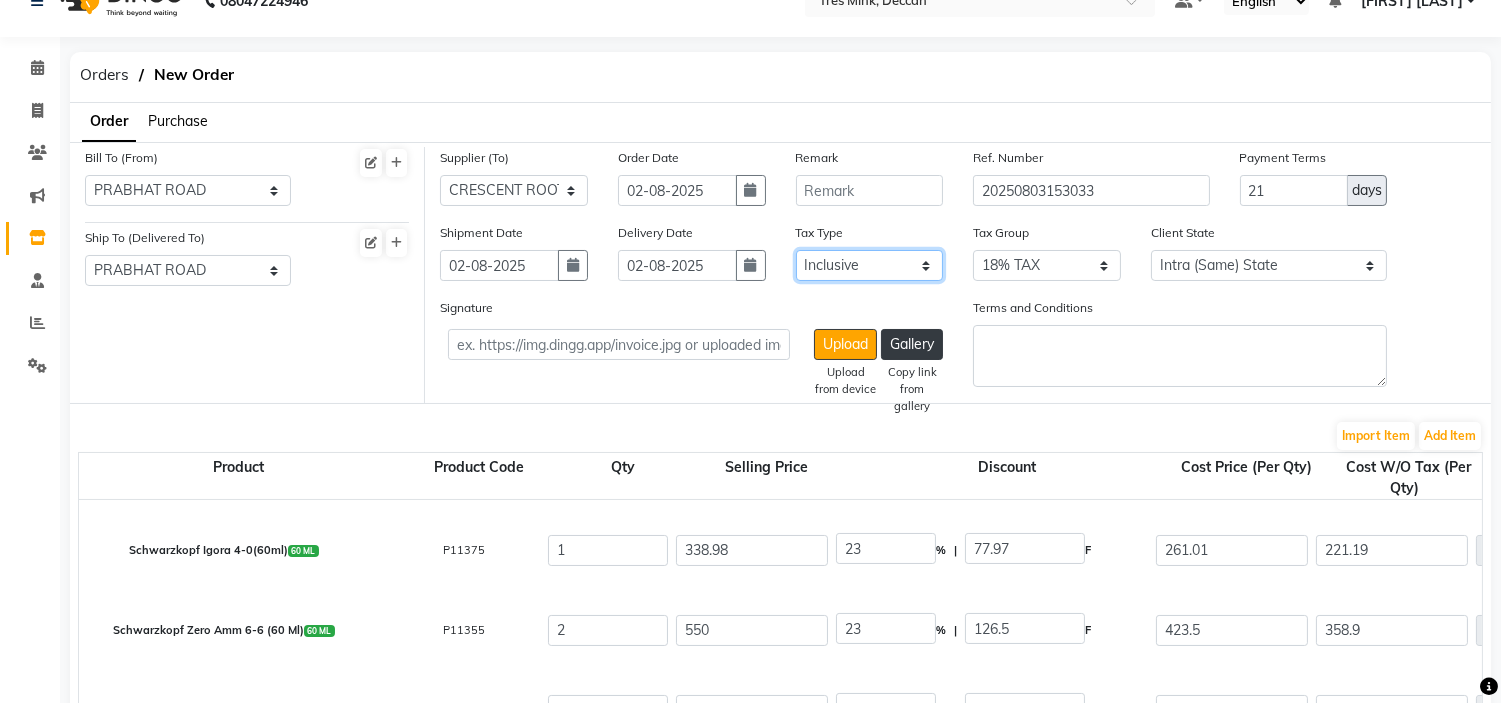 type on "522.01" 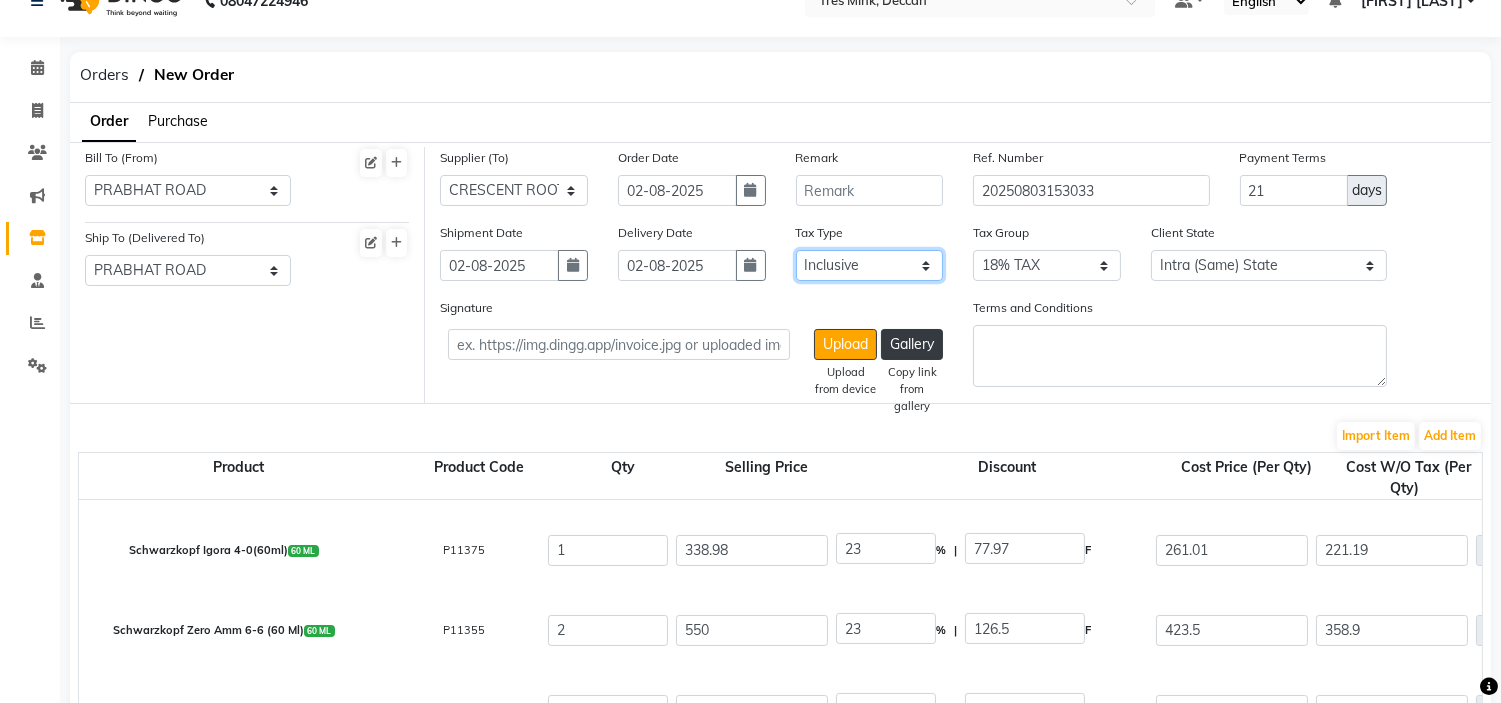 click on "Select Inclusive Exclusive" 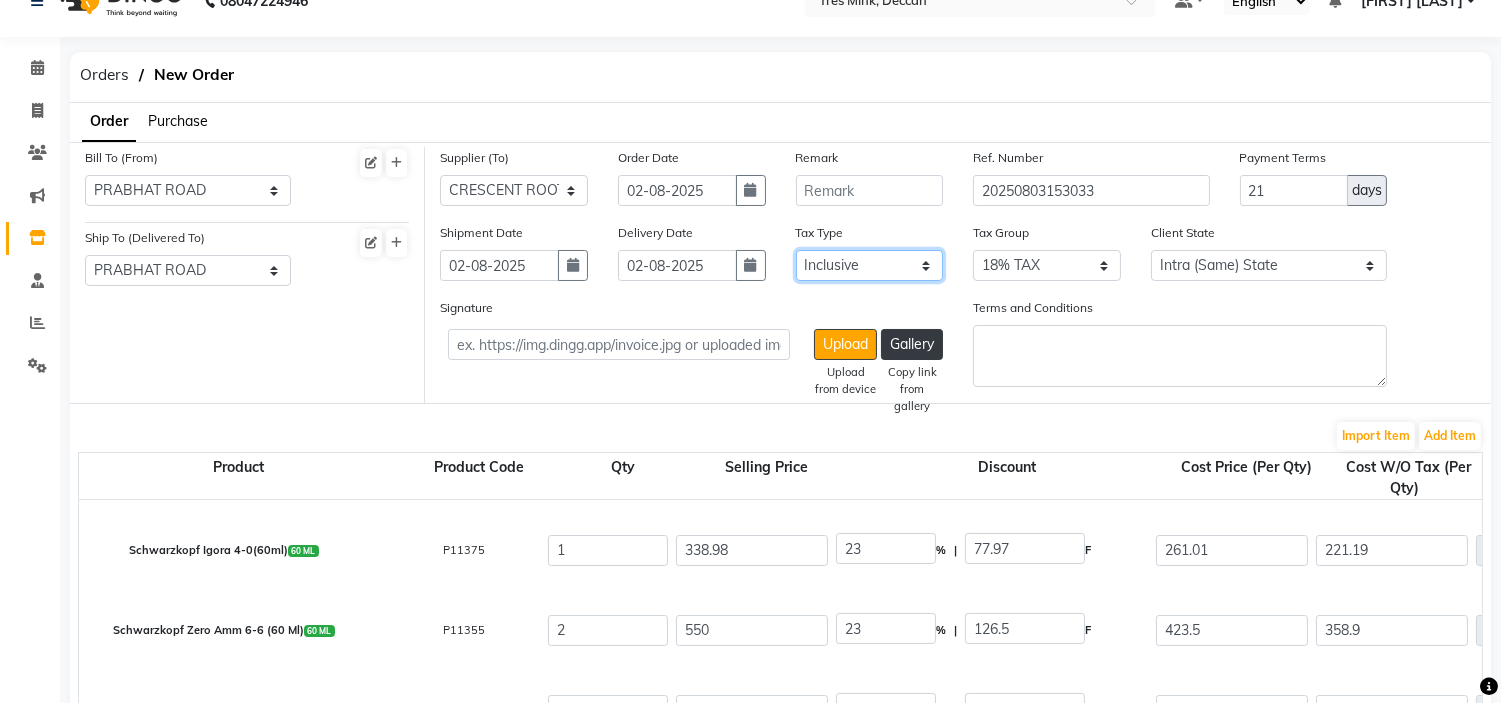 select on "false" 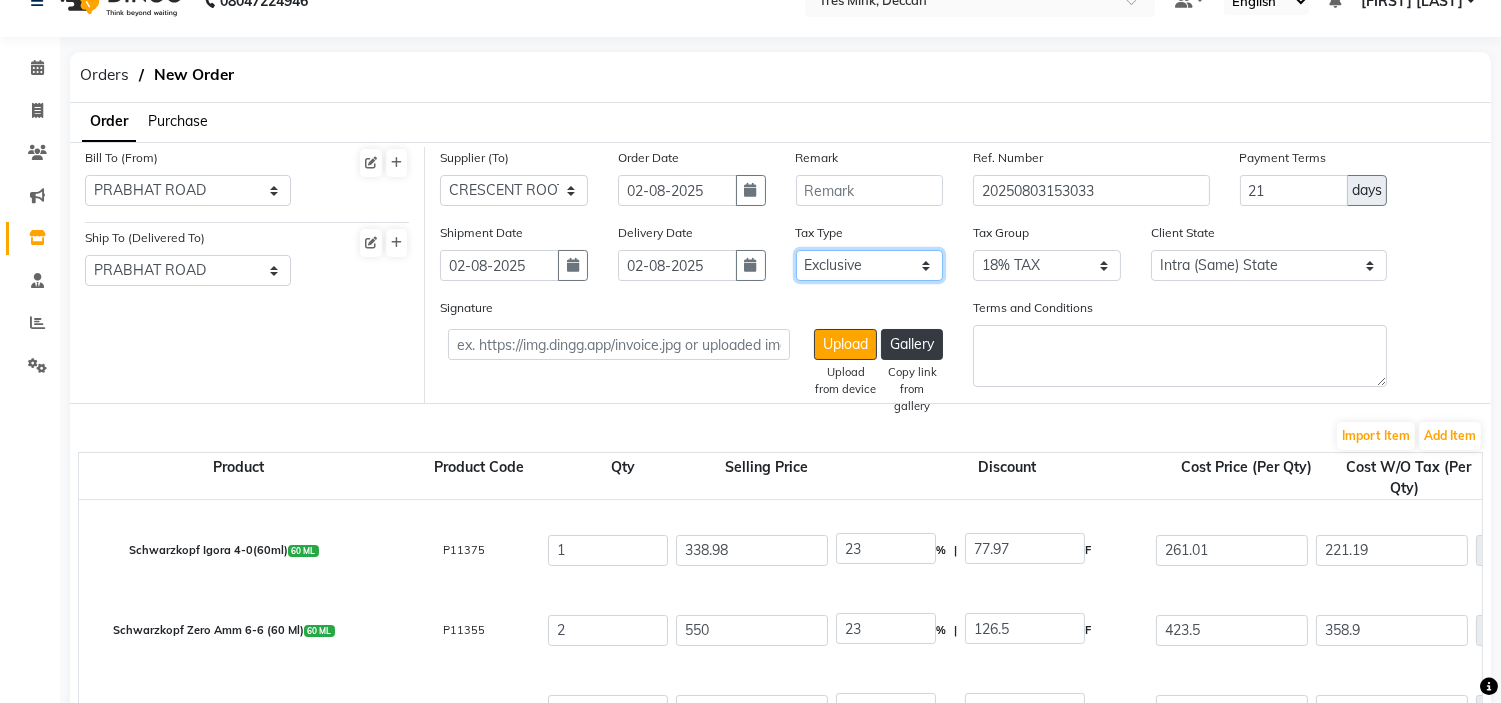 click on "Select Inclusive Exclusive" 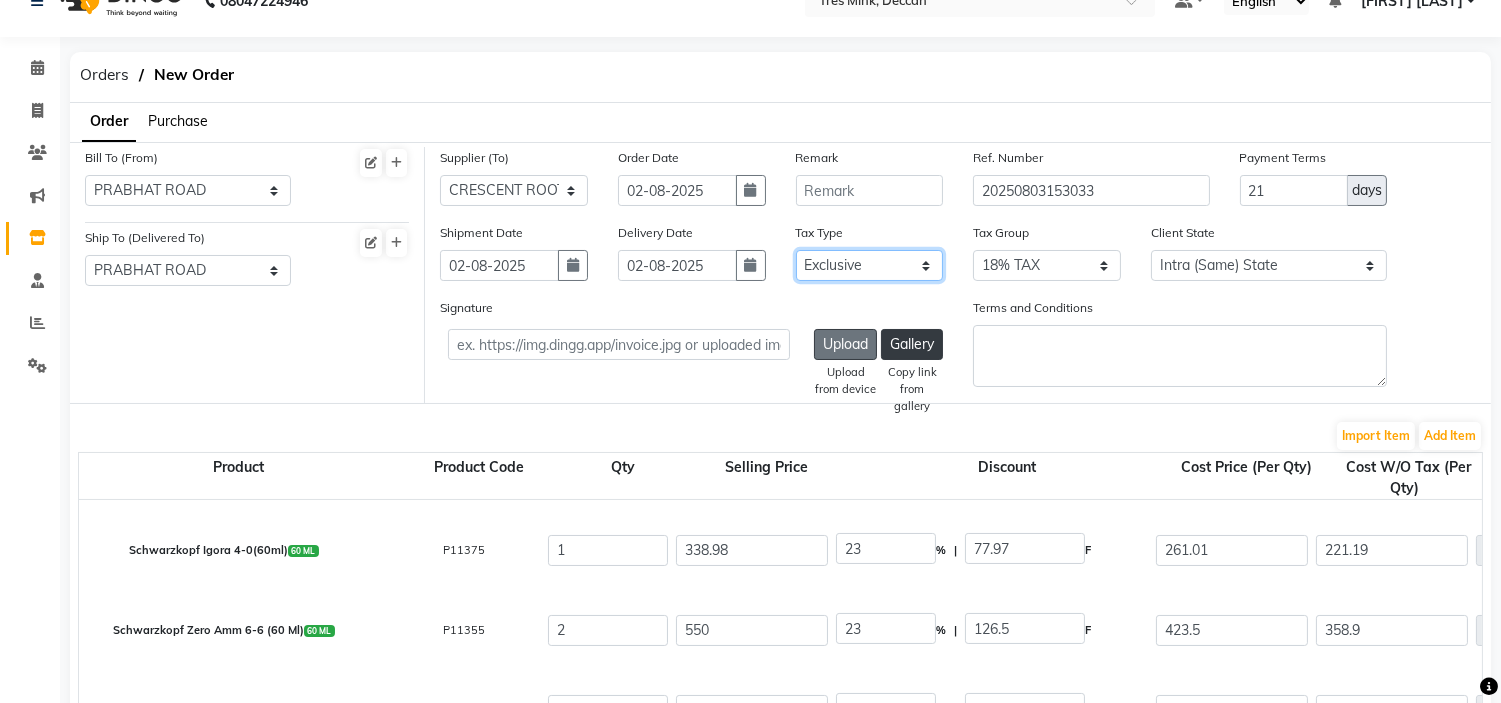 type on "277.33" 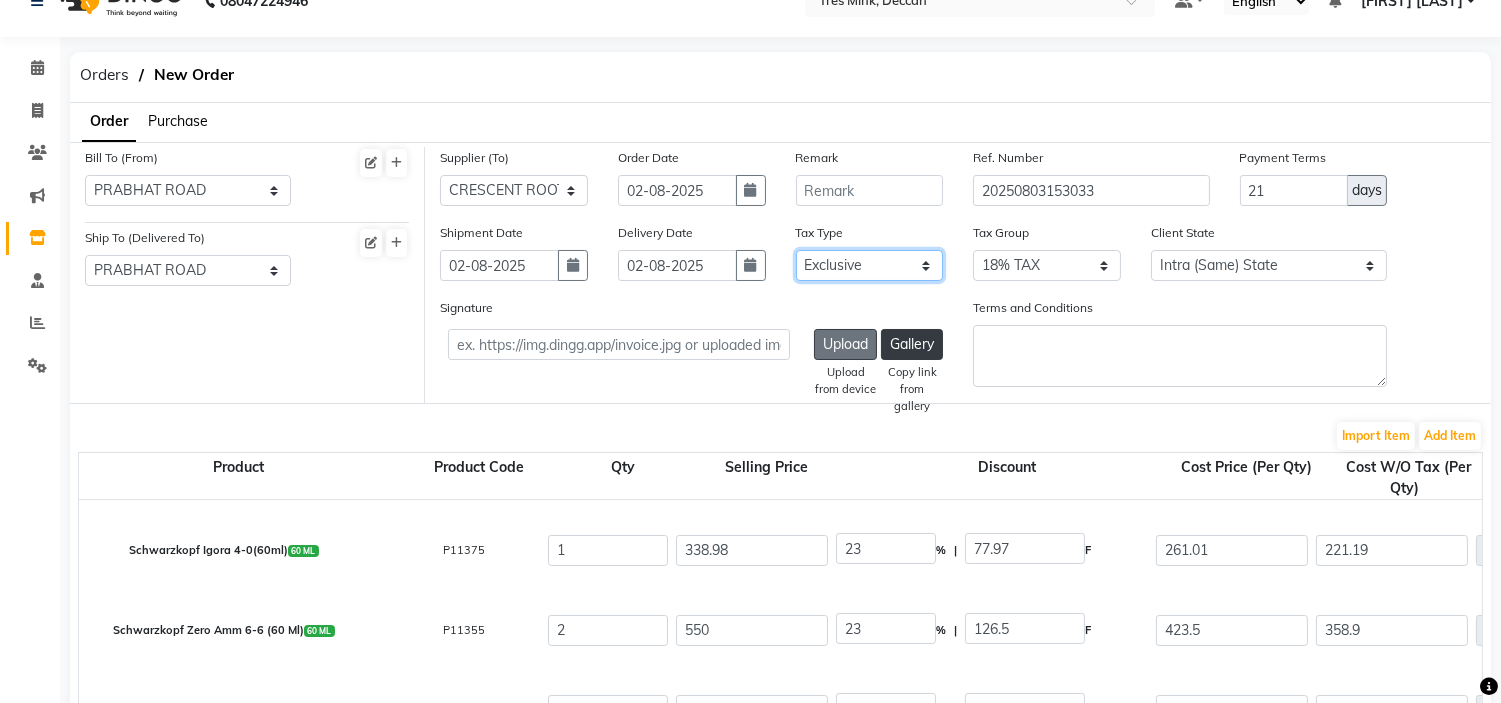 type on "1309" 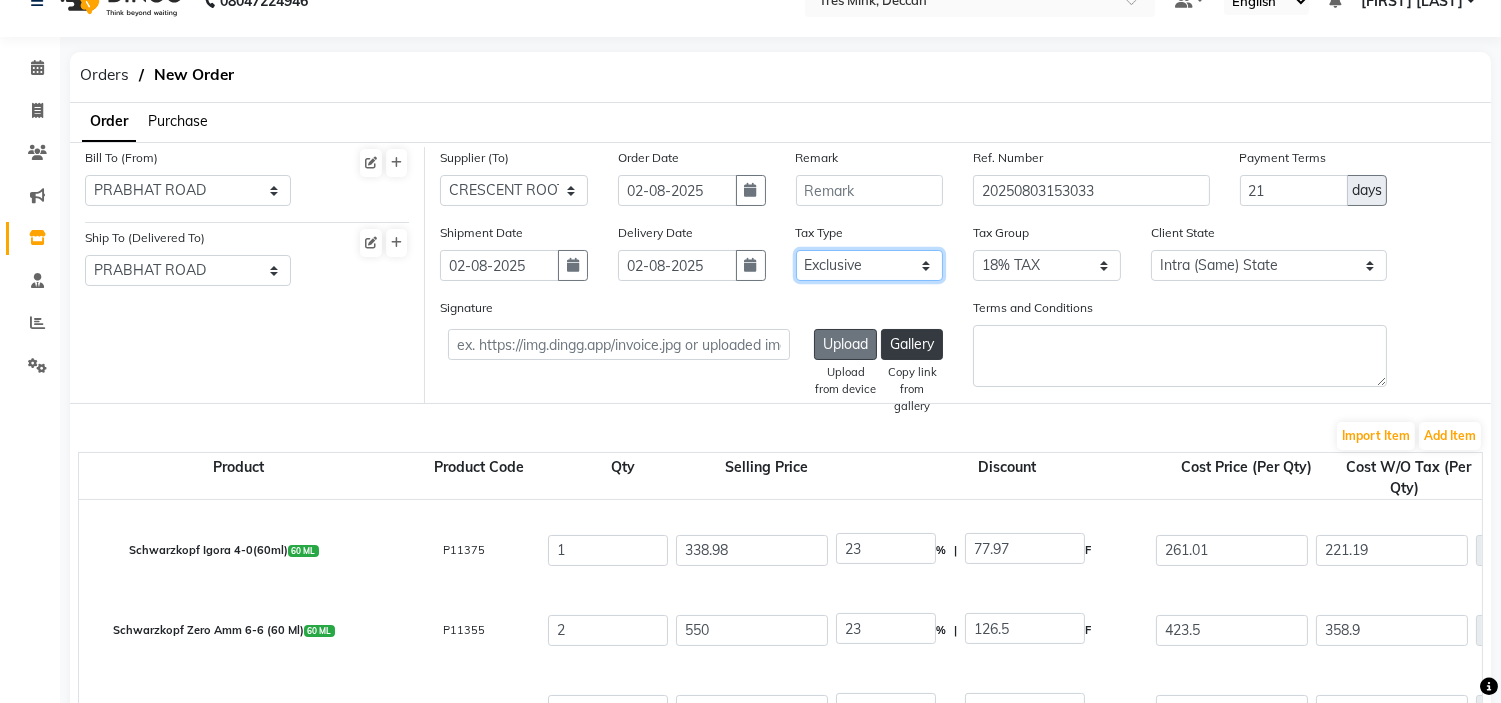 type on "277.33" 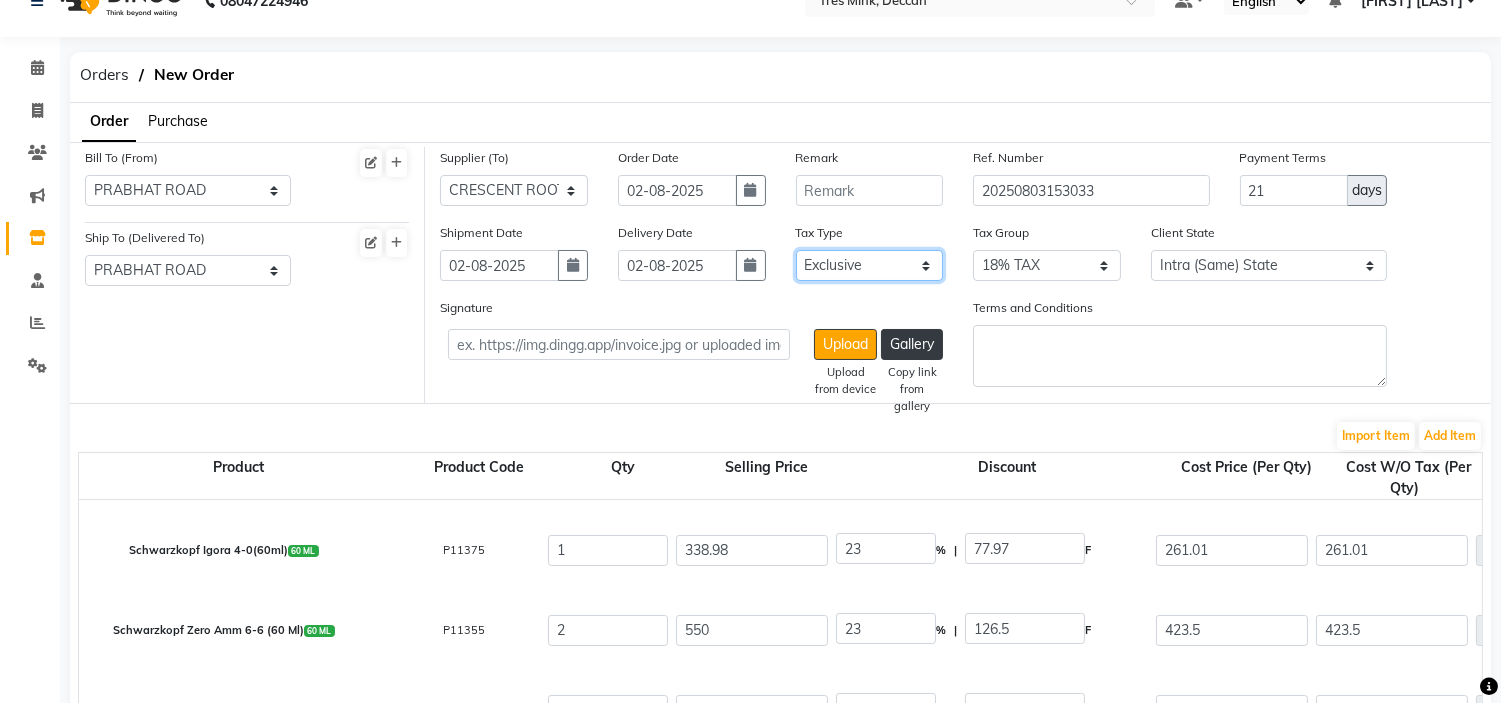 scroll, scrollTop: 587, scrollLeft: 0, axis: vertical 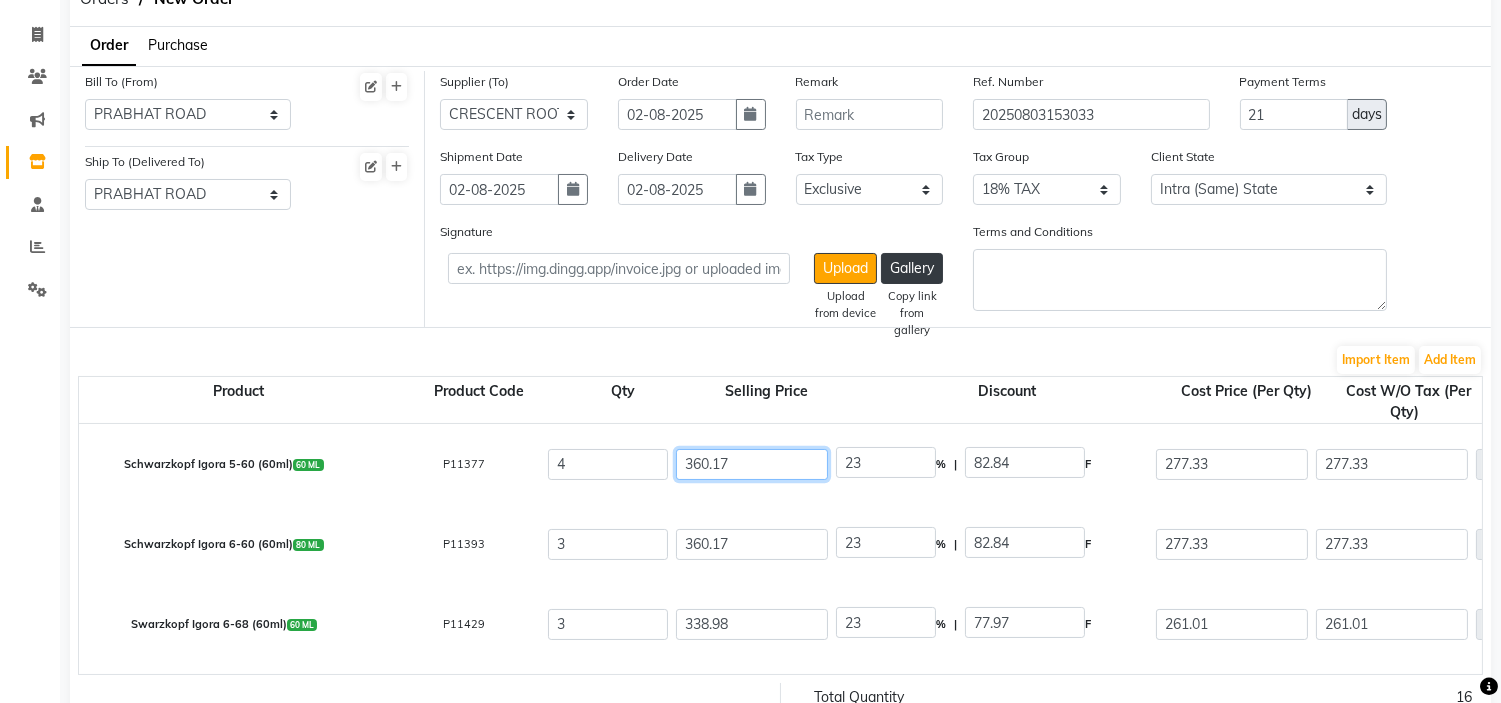 click on "360.17" 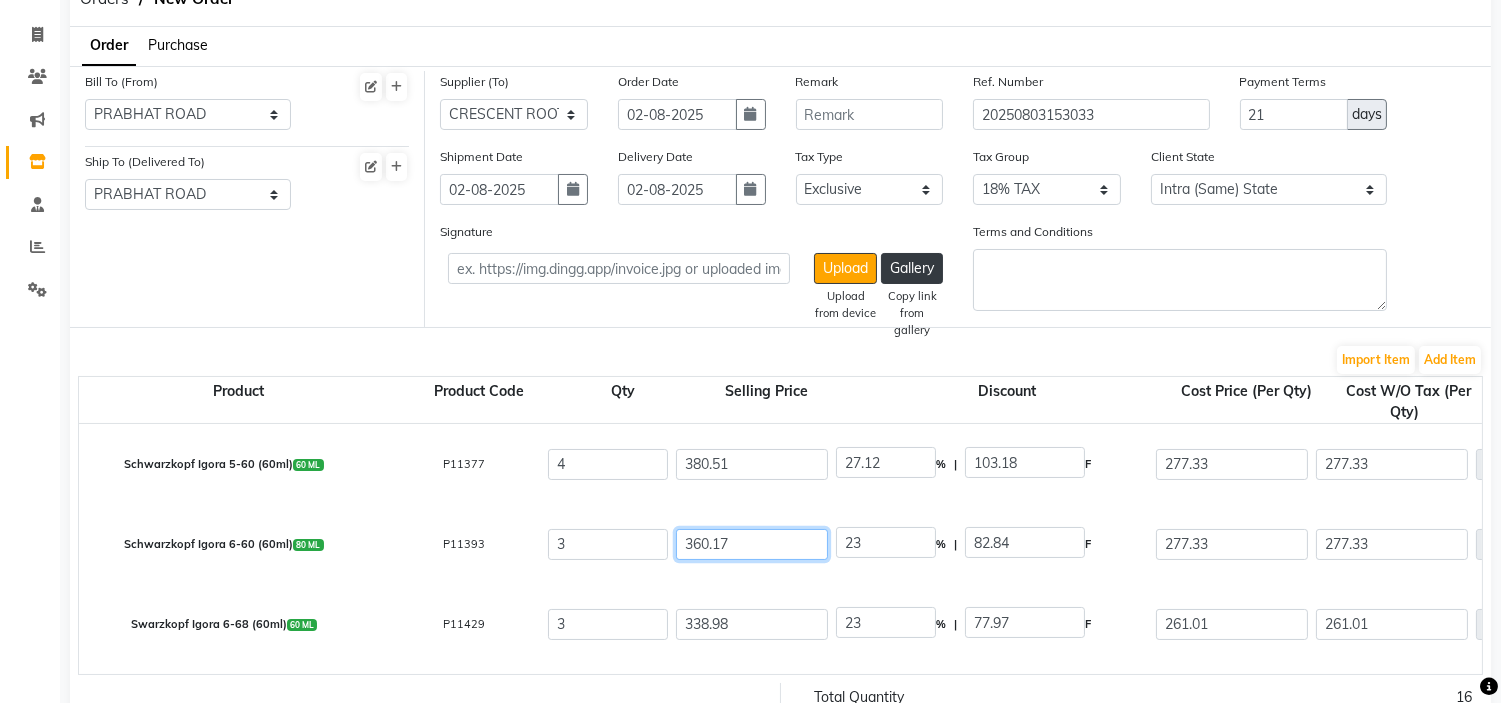 click on "360.17" 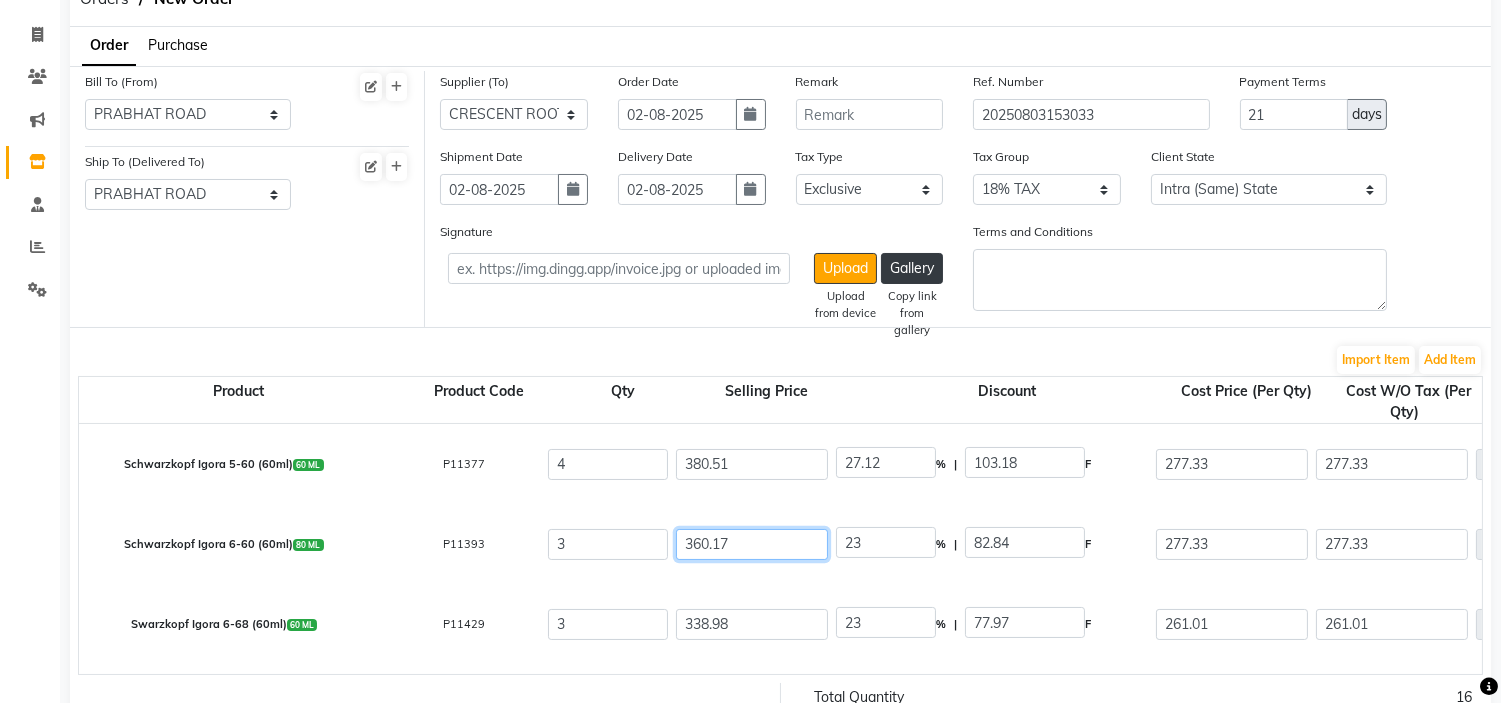 click on "360.17" 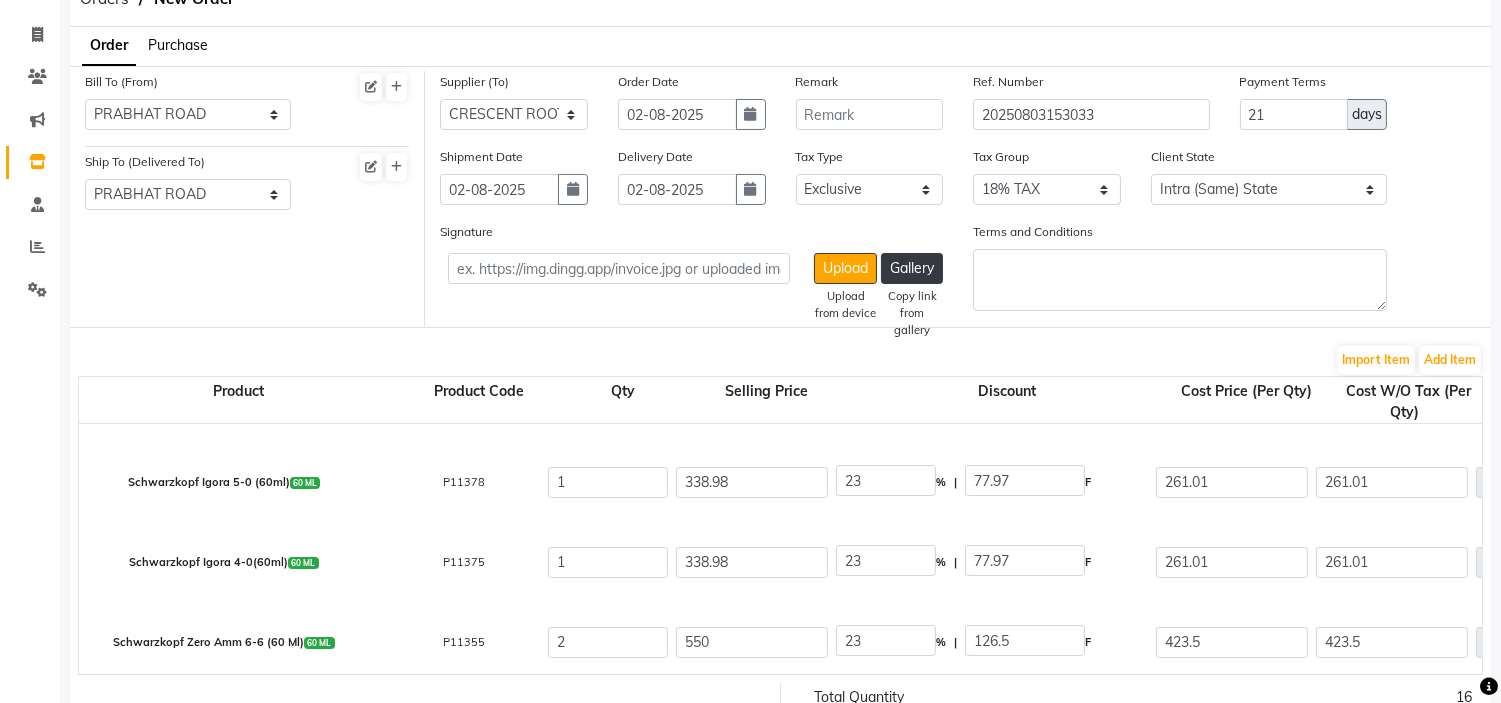 scroll, scrollTop: 111, scrollLeft: 0, axis: vertical 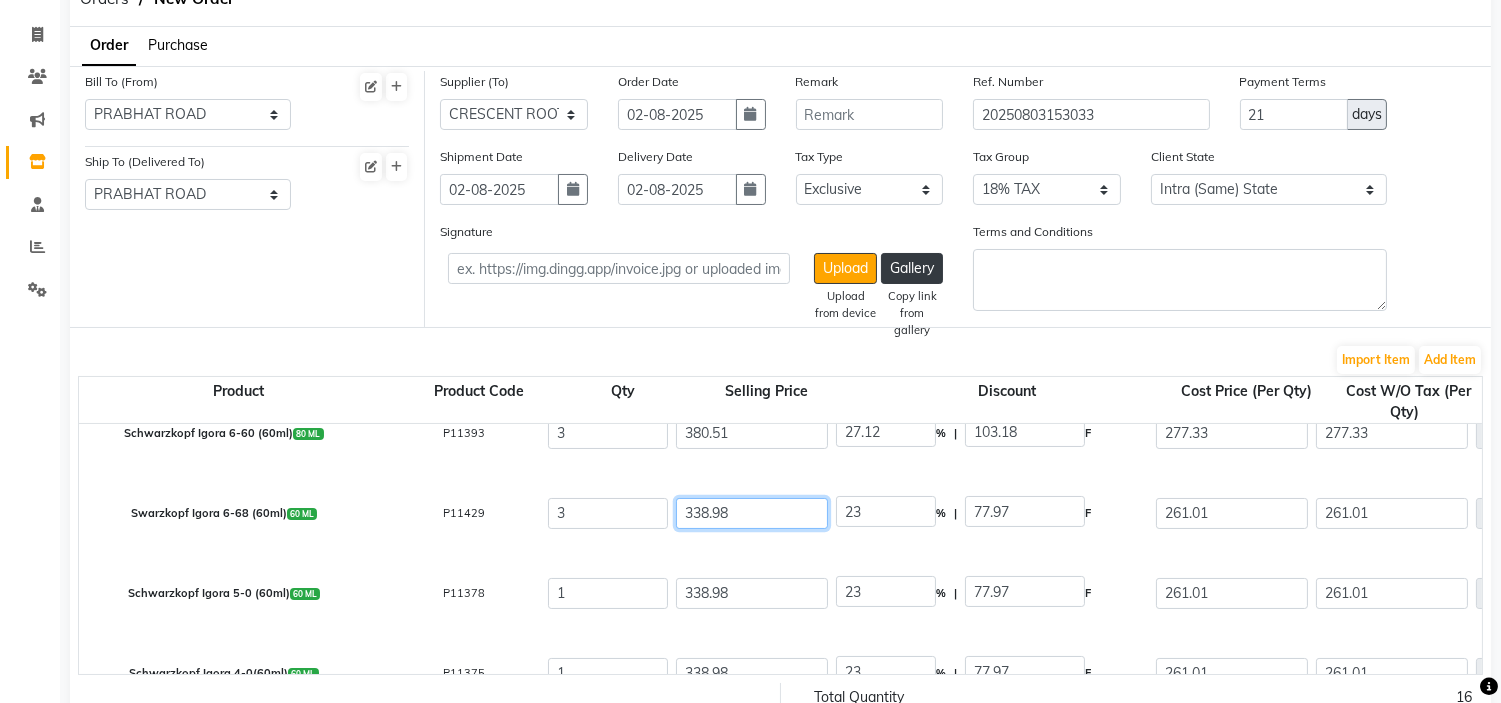 click on "338.98" 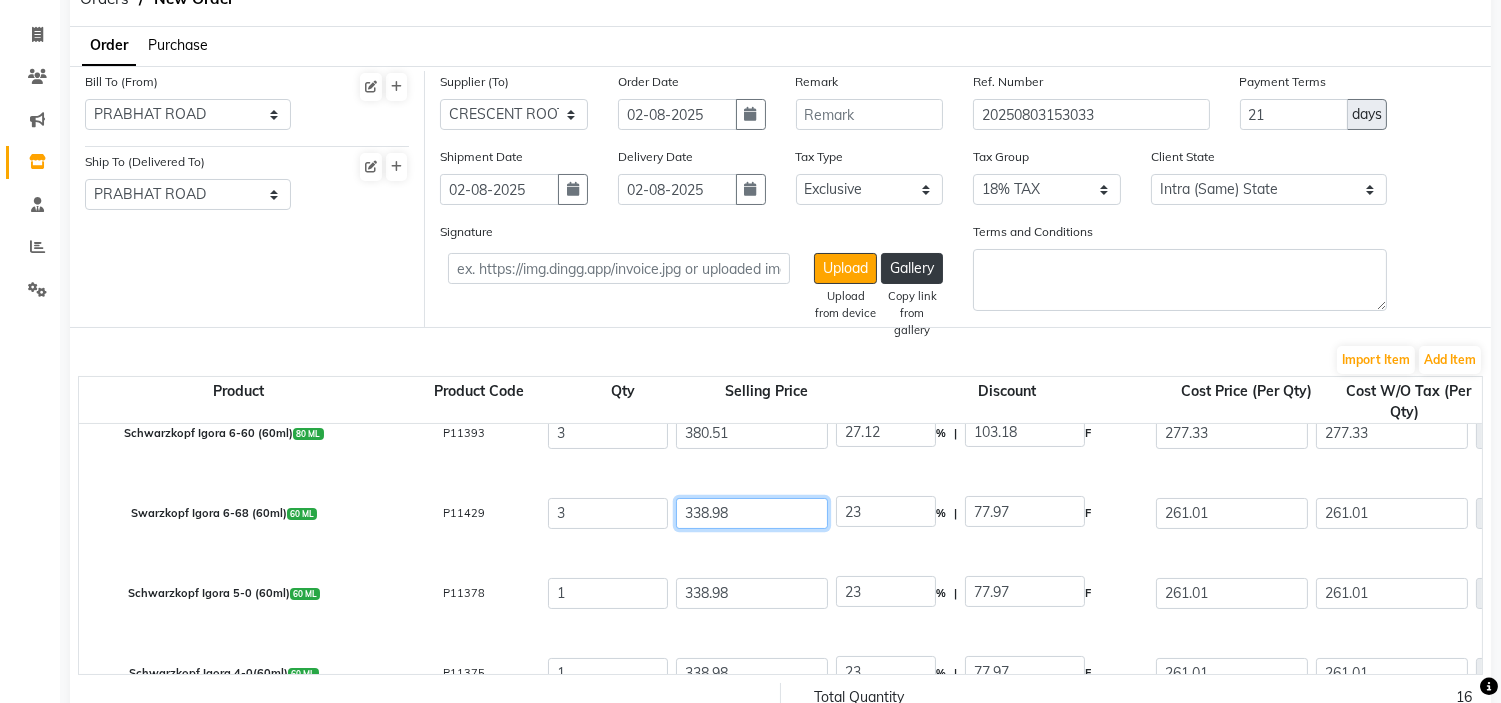 click on "338.98" 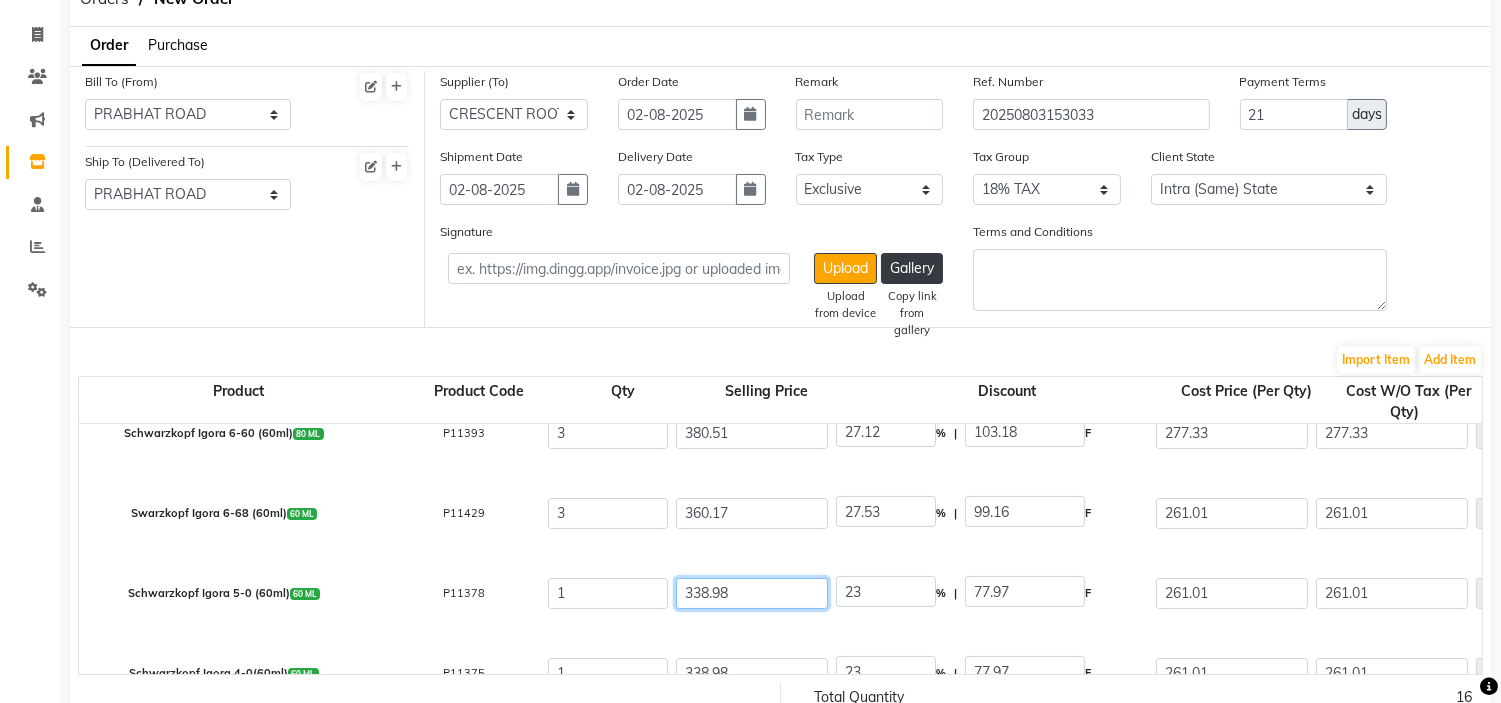 click on "338.98" 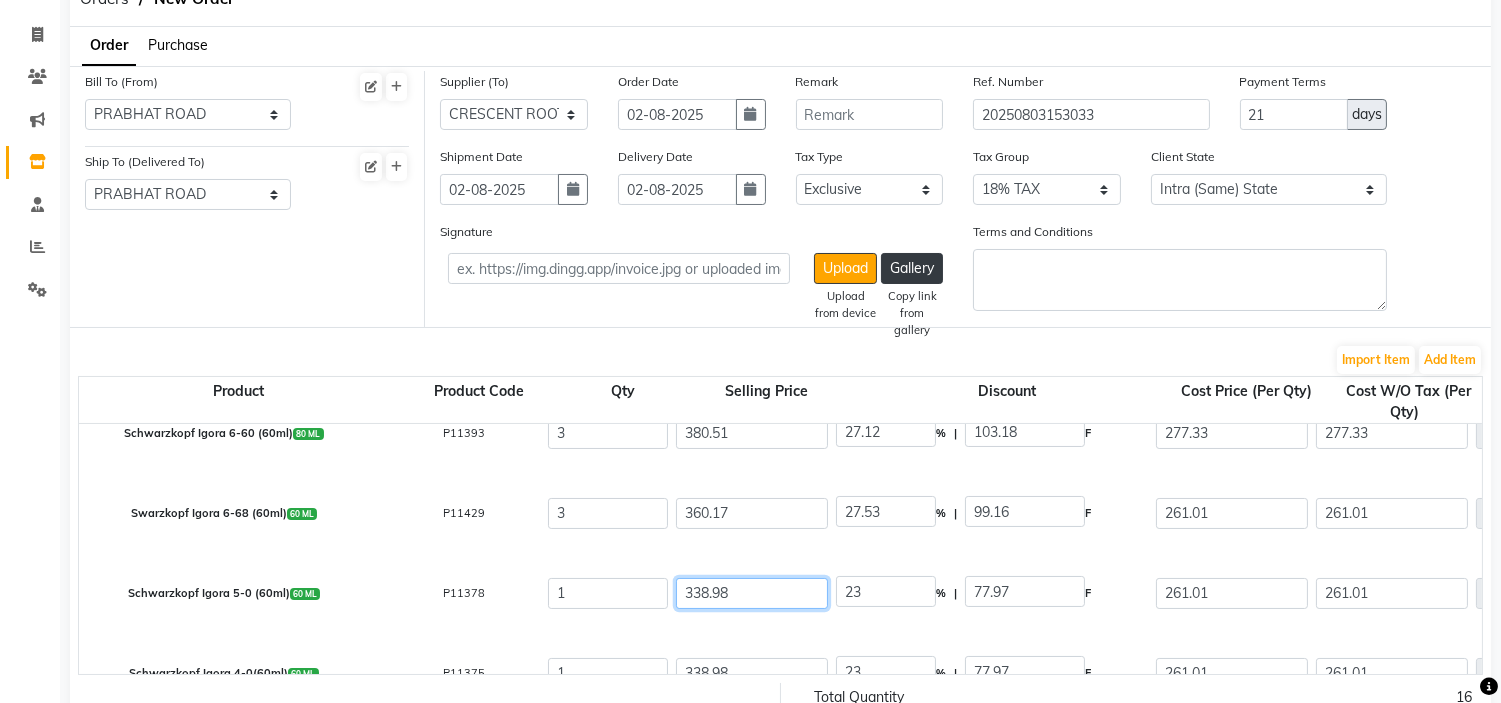 click on "338.98" 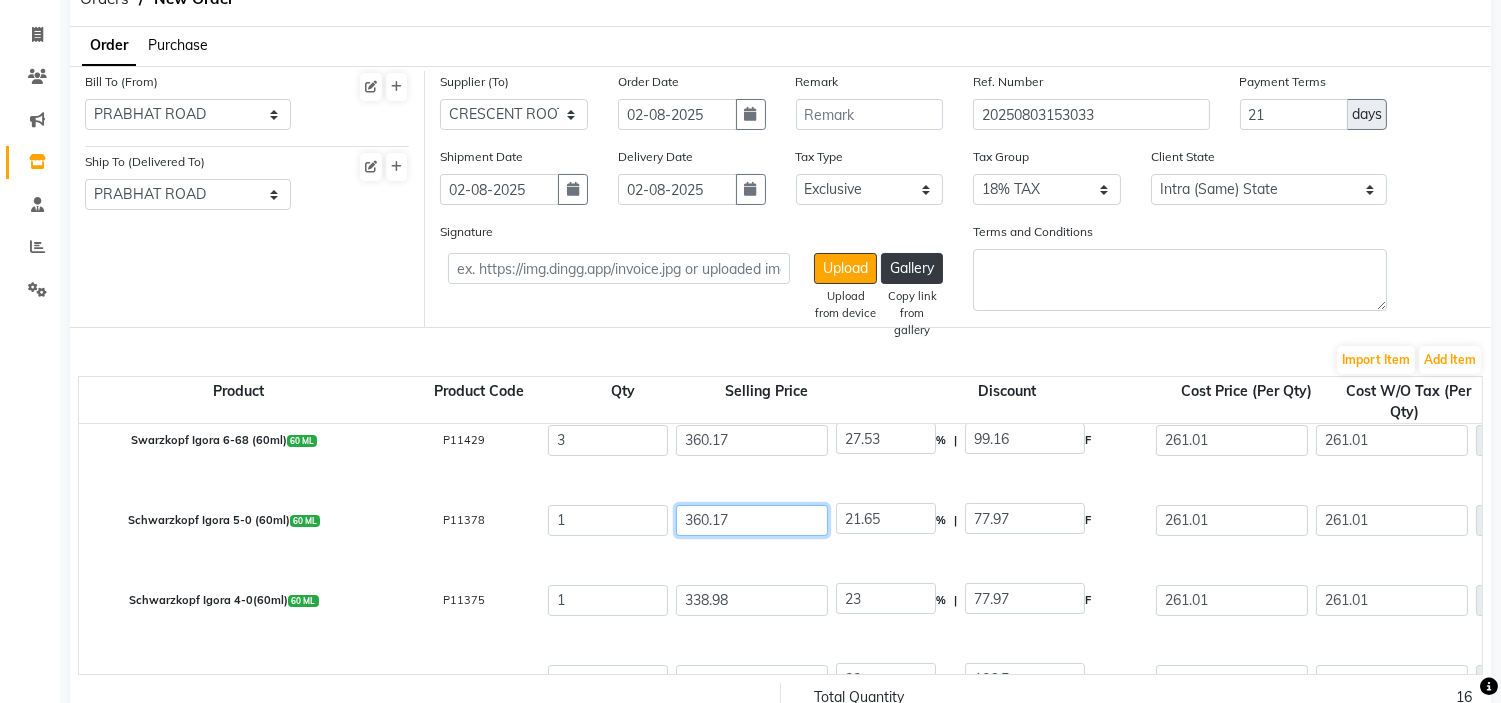 scroll, scrollTop: 222, scrollLeft: 0, axis: vertical 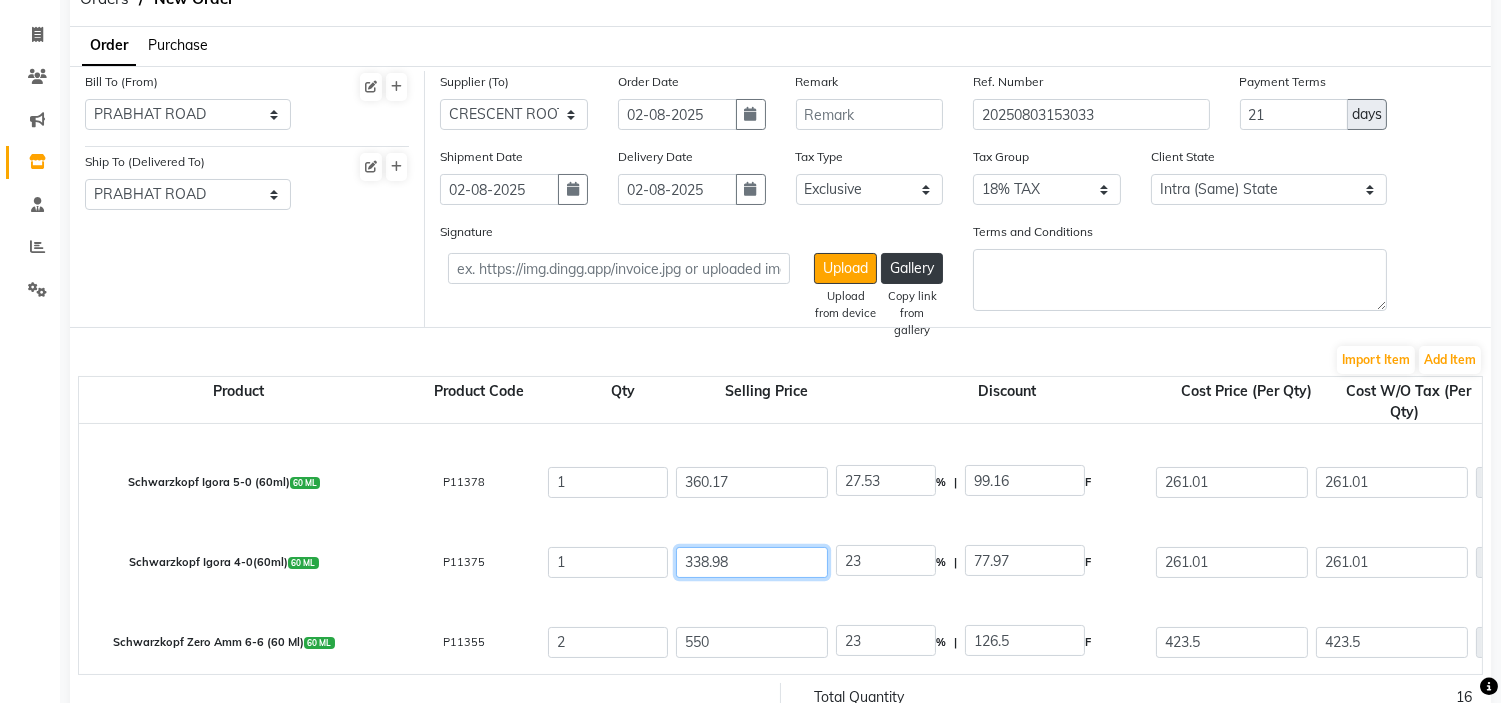 click on "338.98" 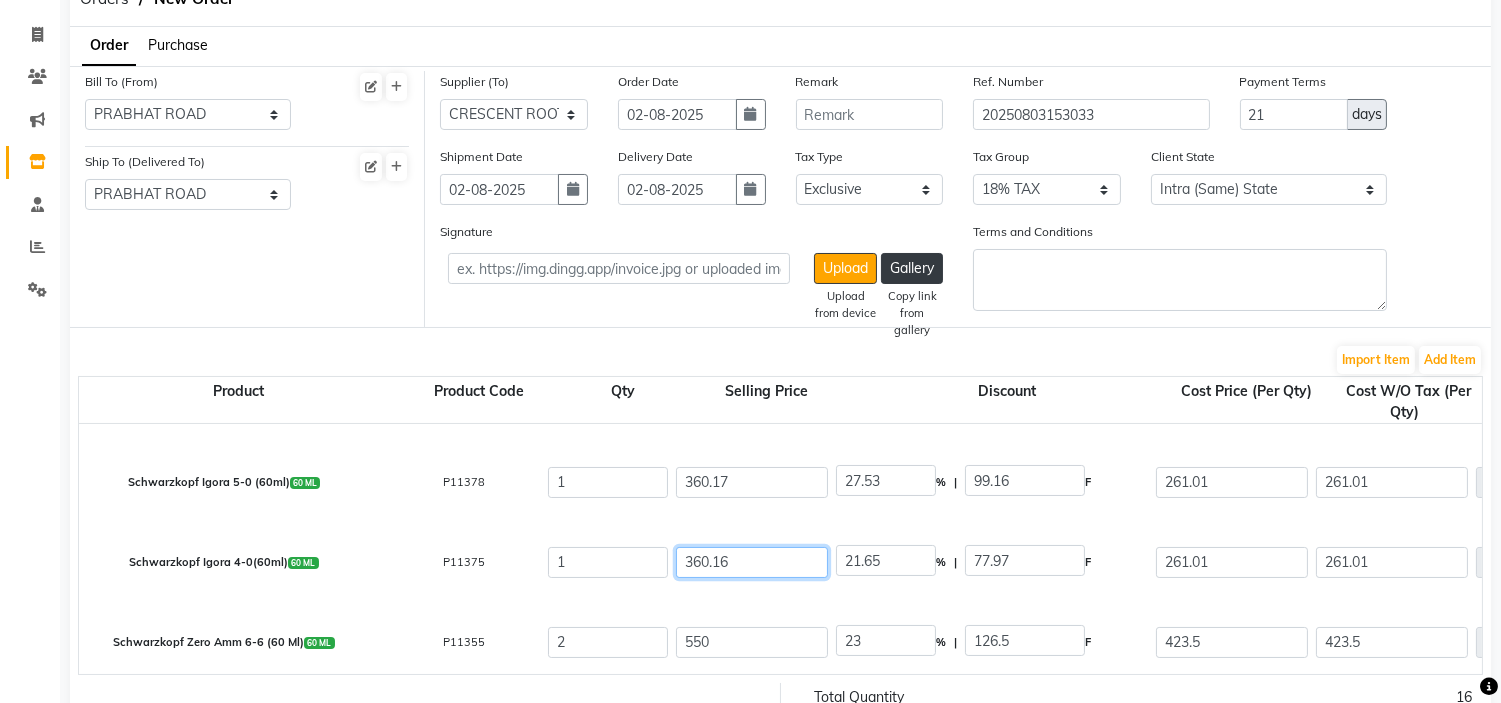 scroll, scrollTop: 300, scrollLeft: 0, axis: vertical 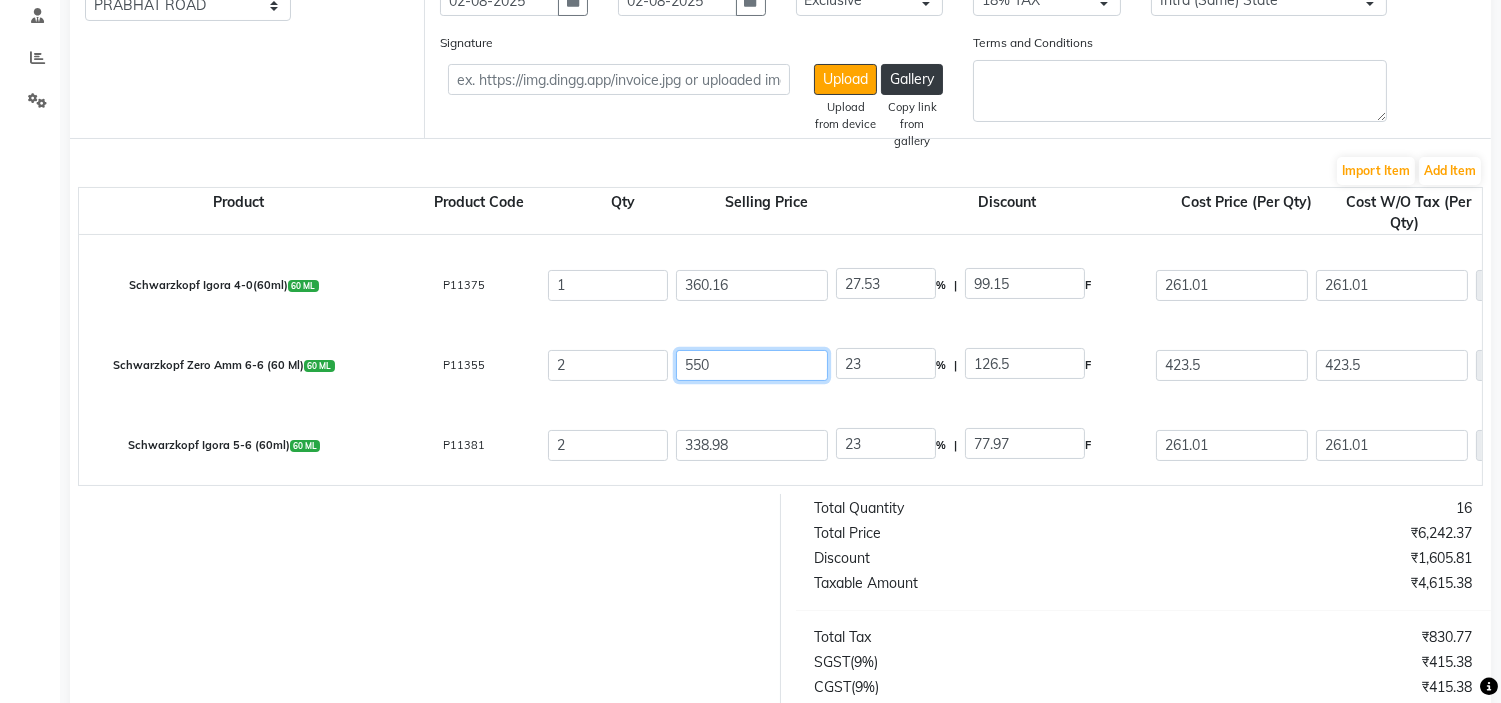 click on "550" 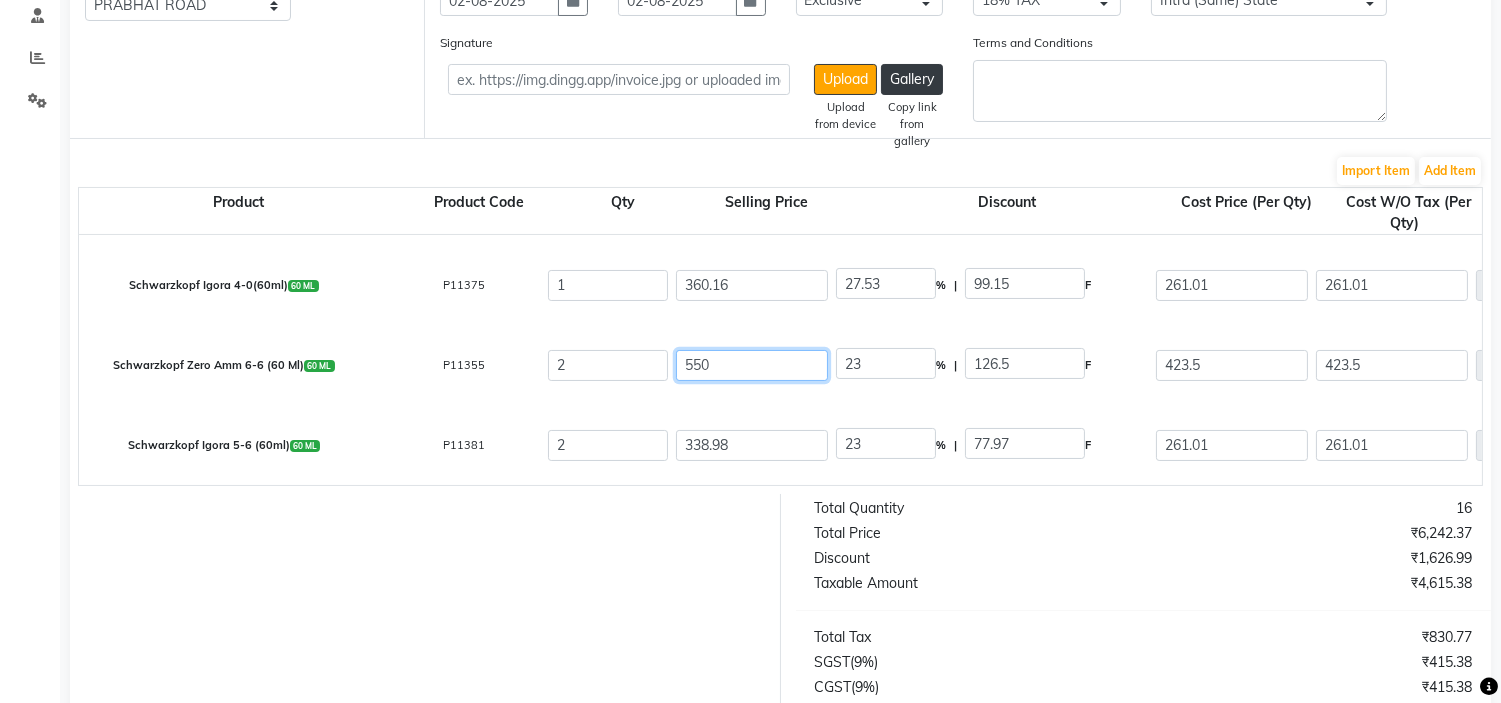 click on "550" 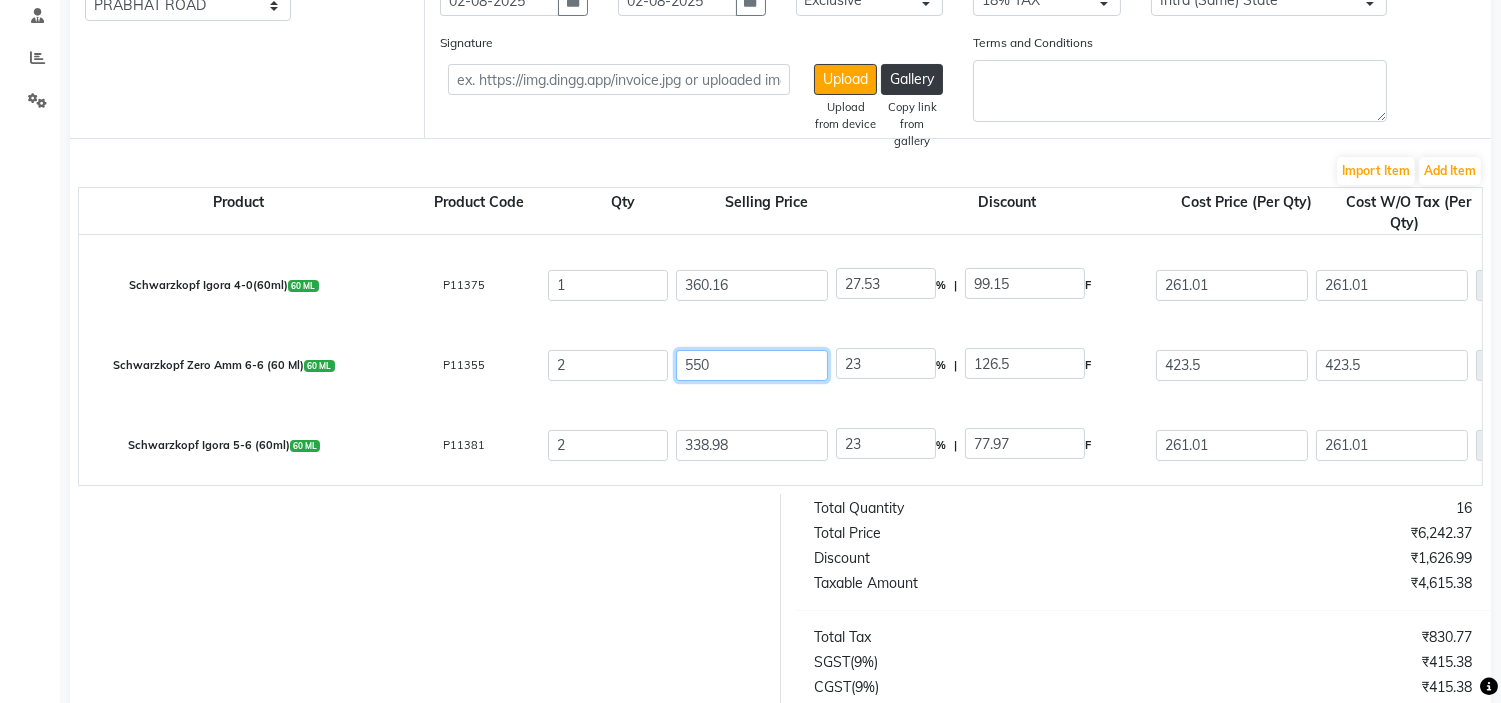 click on "550" 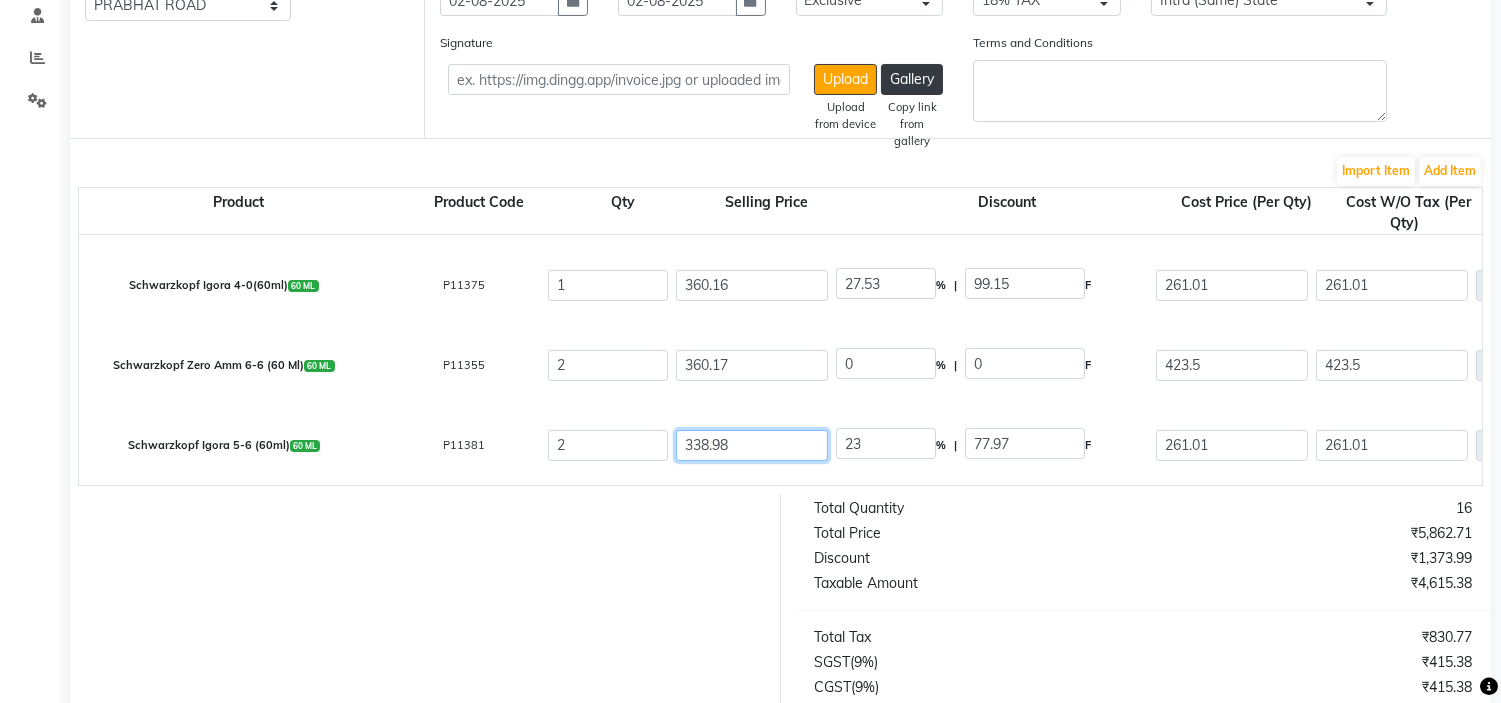 click on "338.98" 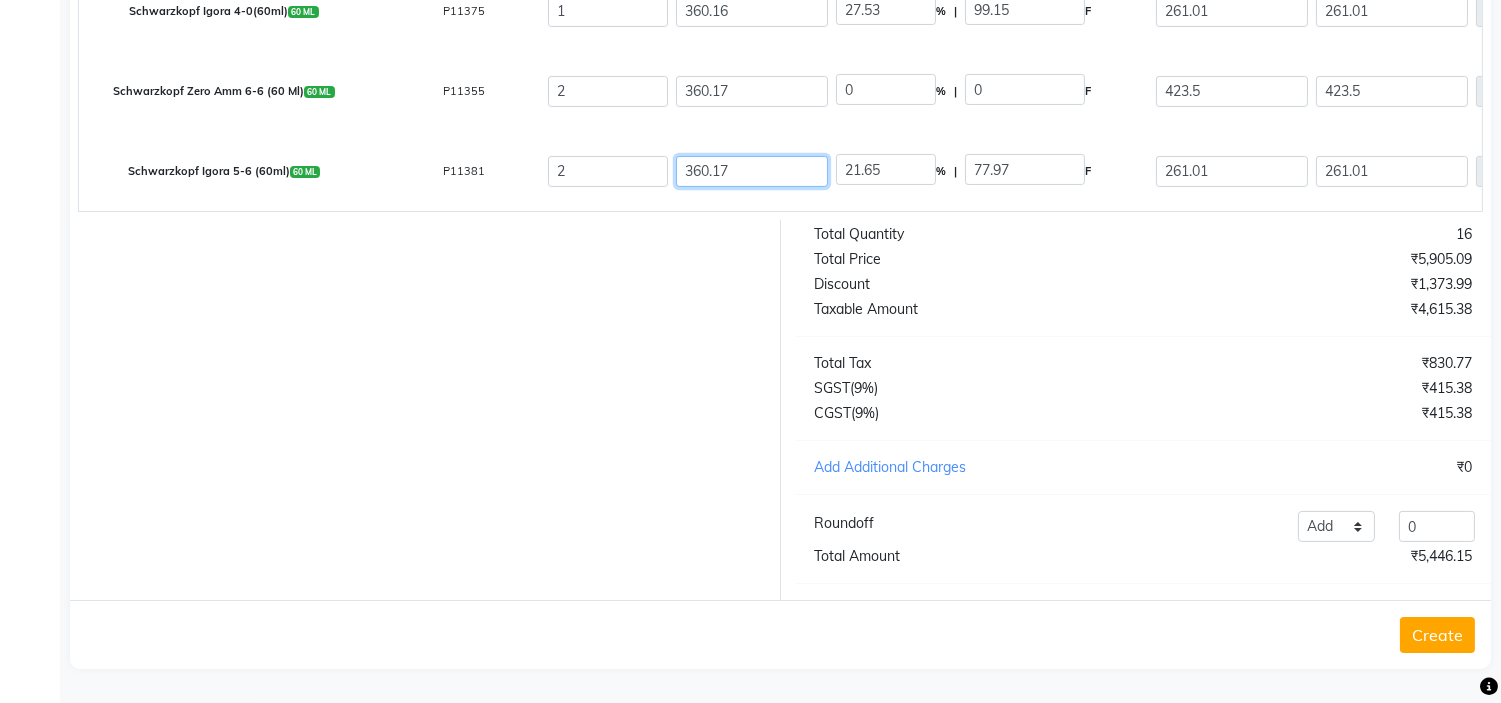 scroll, scrollTop: 368, scrollLeft: 0, axis: vertical 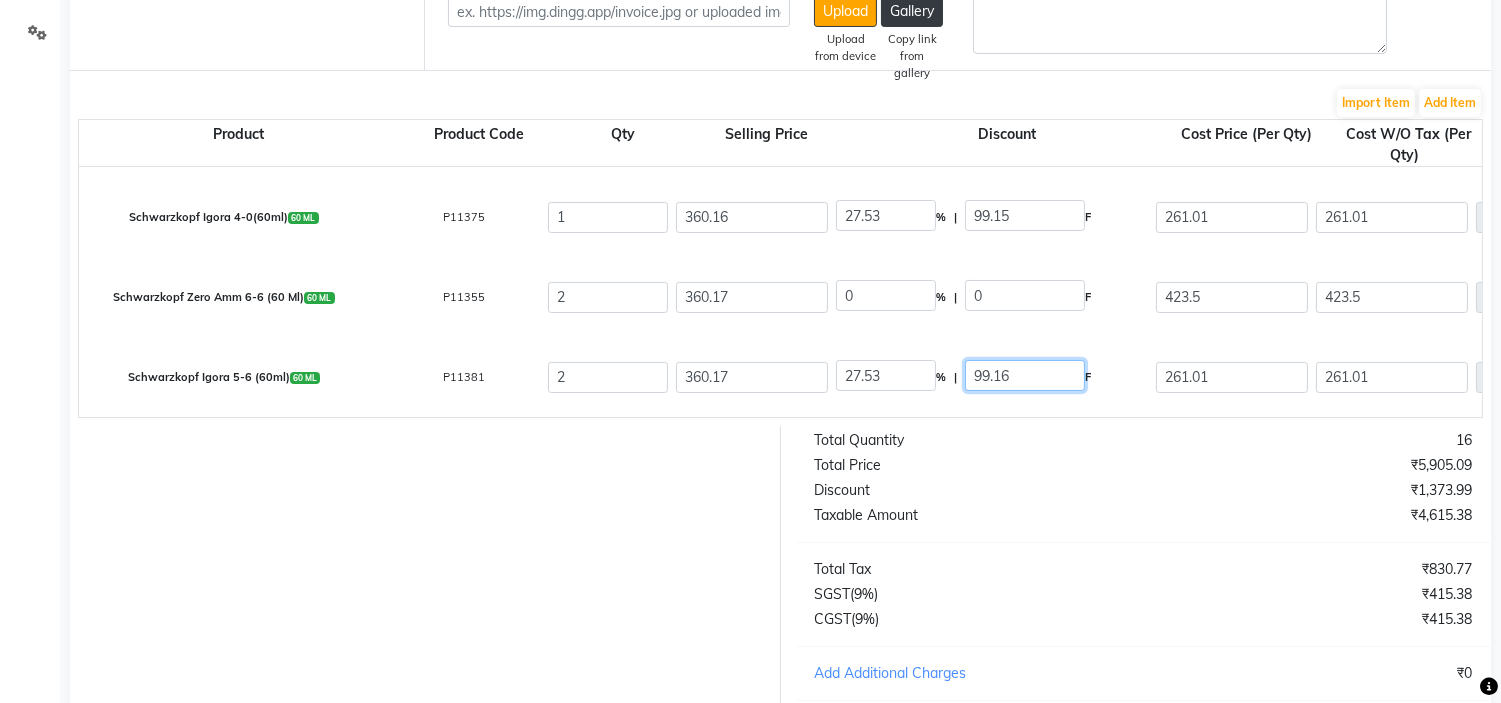 click on "99.16" 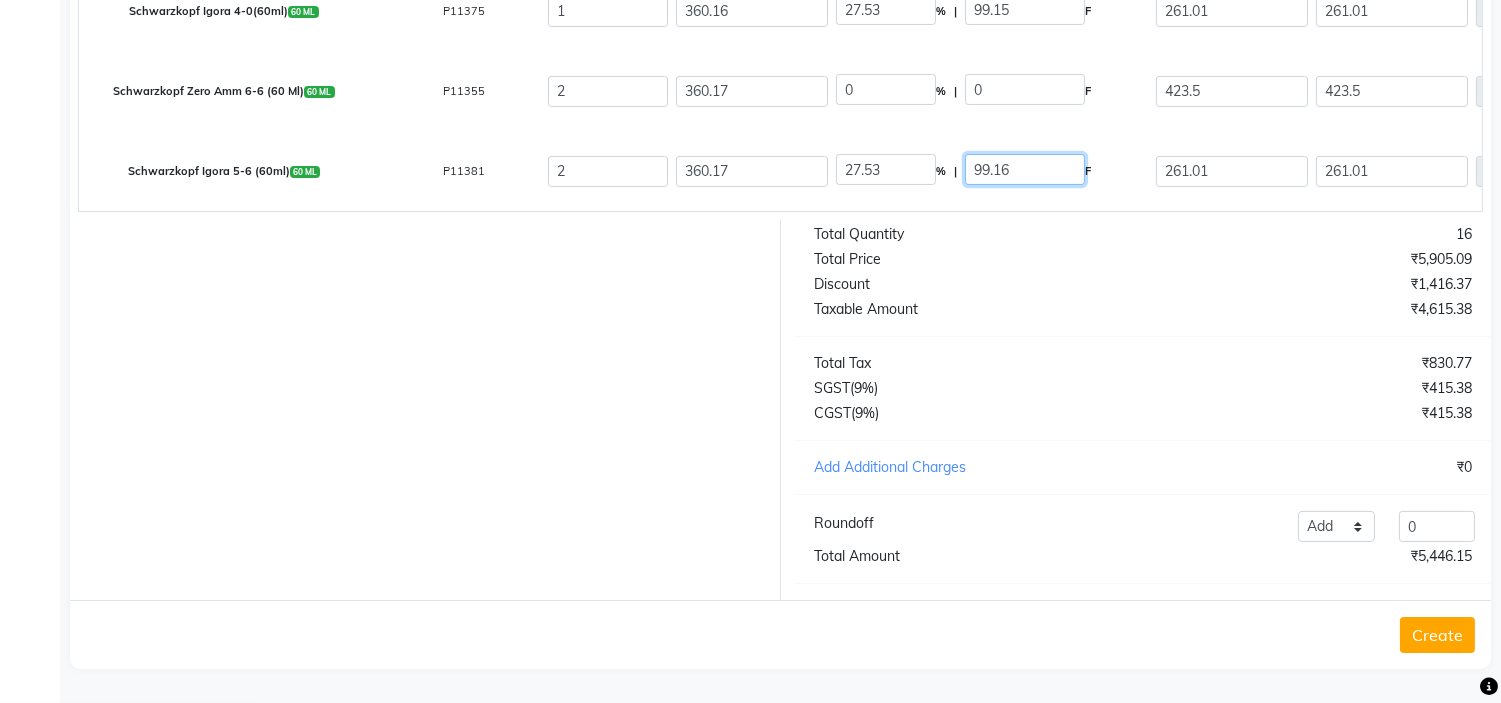 scroll, scrollTop: 368, scrollLeft: 0, axis: vertical 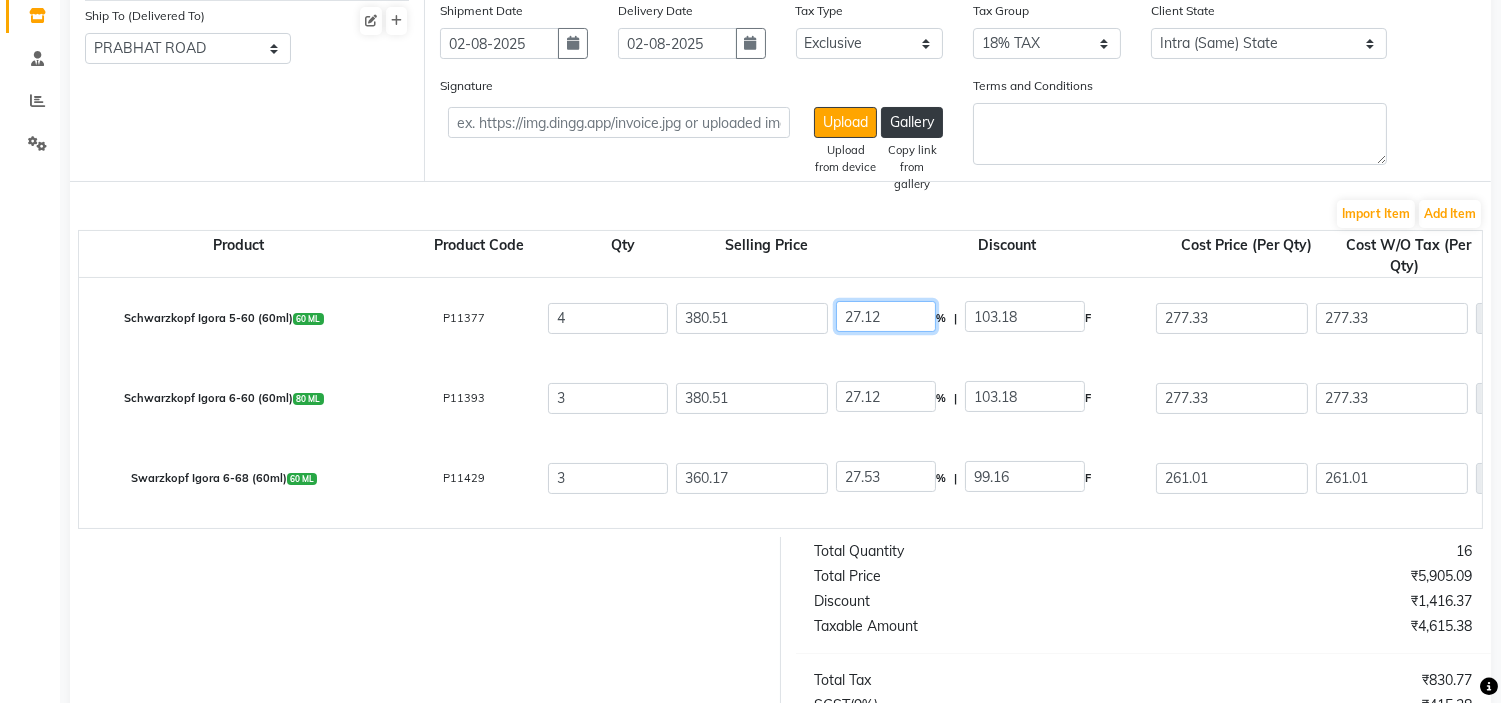 click on "27.12" 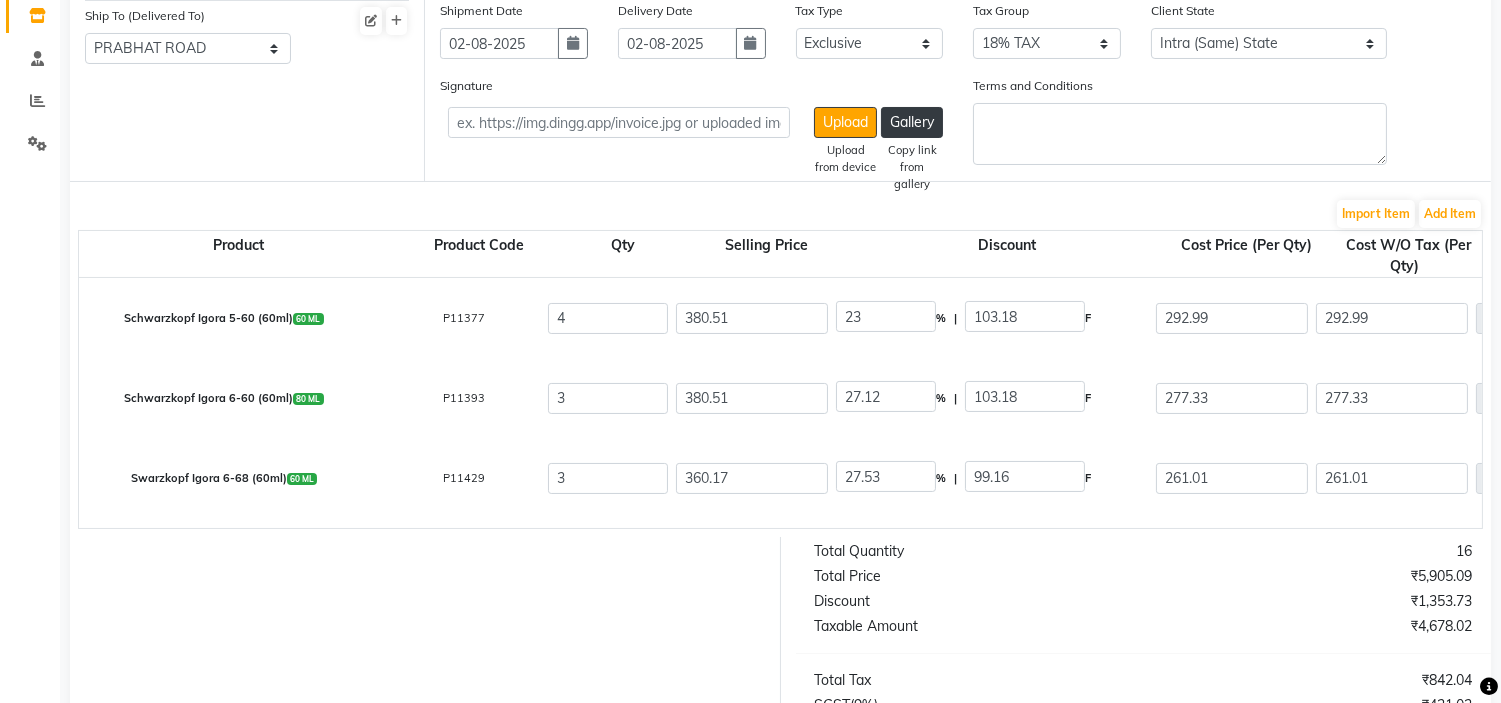 click on "Schwarzkopf Igora 5-60 (60ml)  60 ML  P11377  4 380.51 23 % | 87.52 F 292.99 292.99 1171.96 None 12% TAX 5% TAX 18% TAX  (18%)  210.95 1382.91" 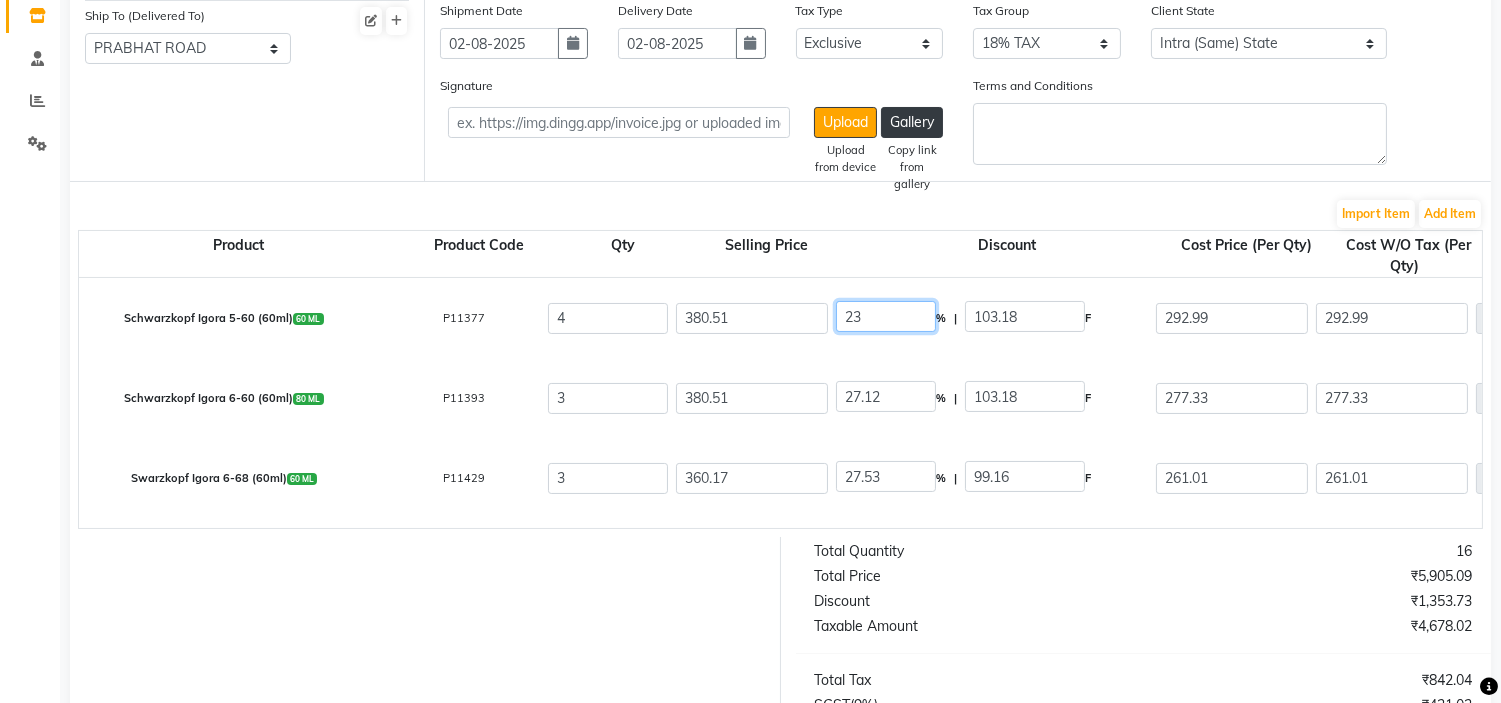 click on "23" 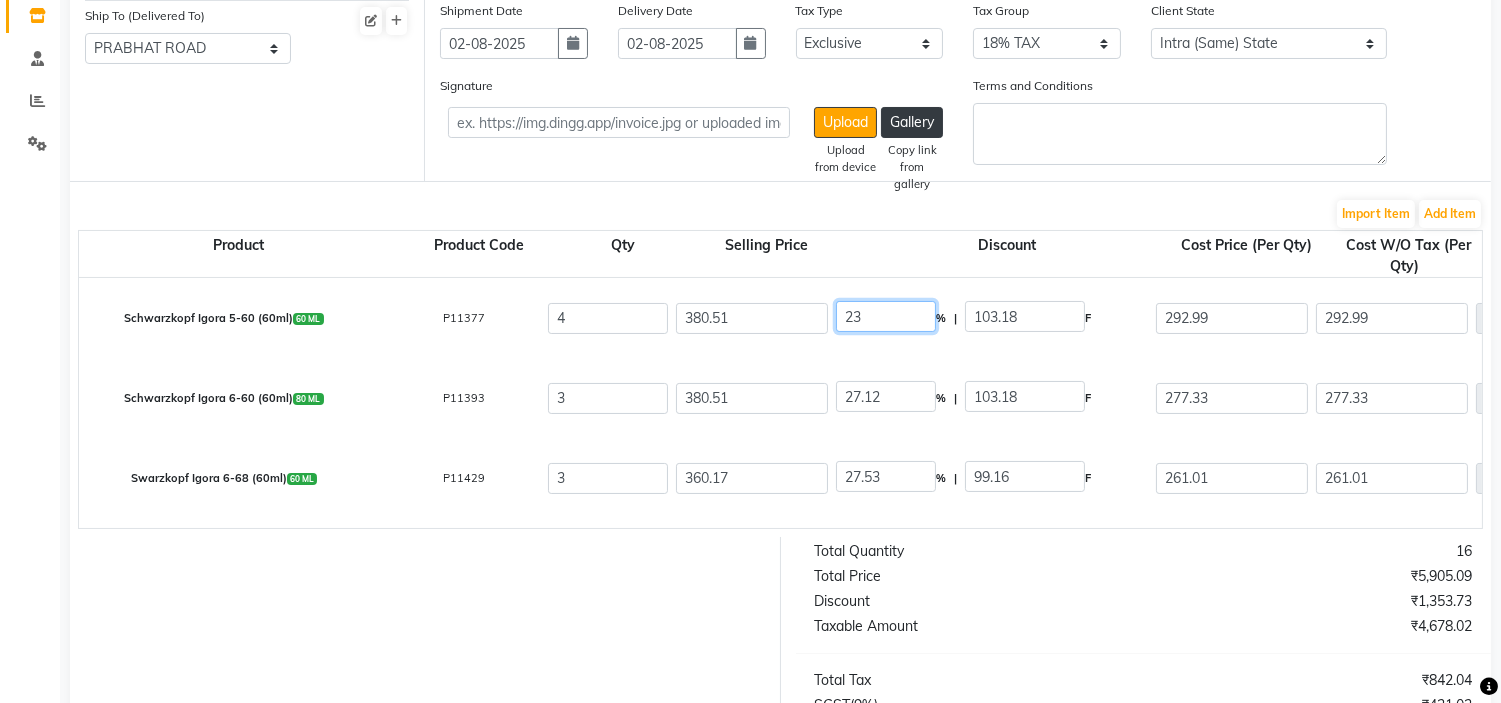 click on "23" 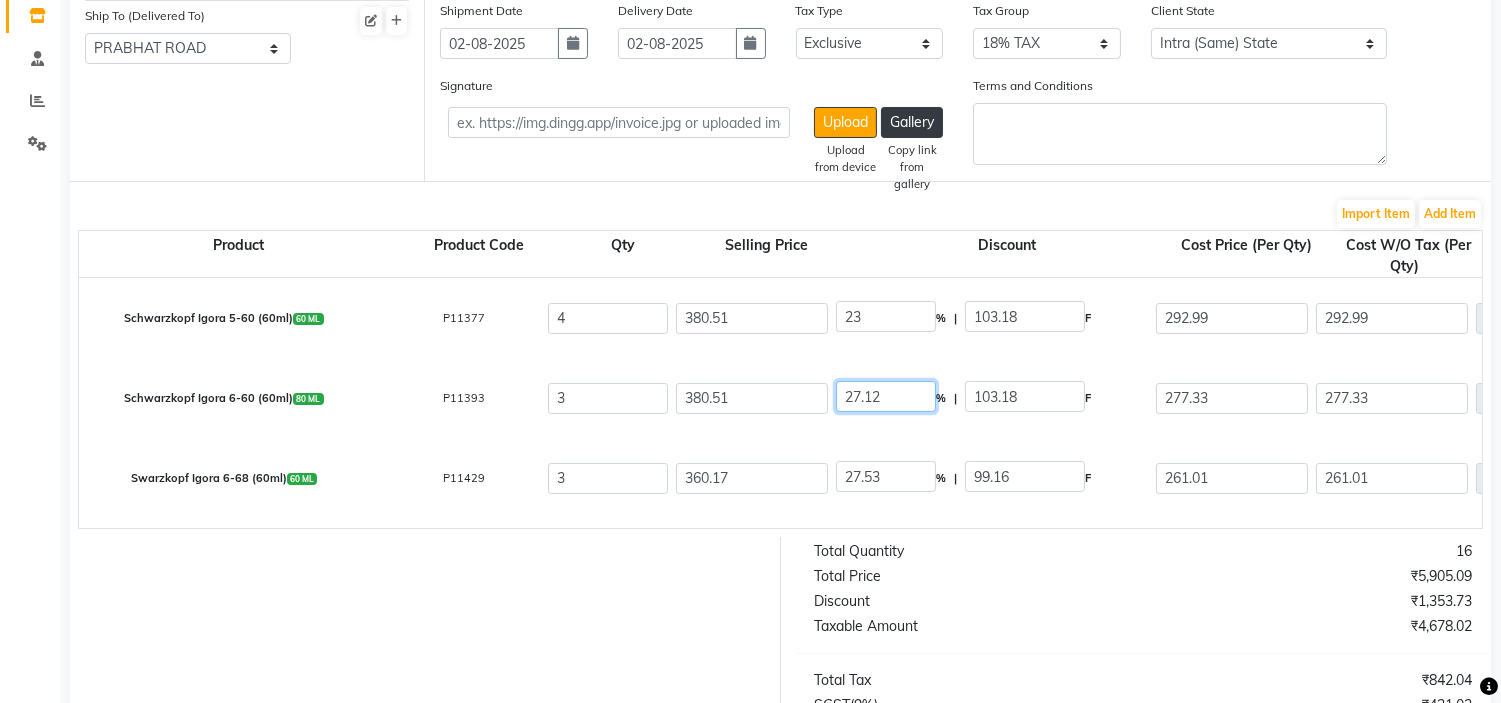 click on "27.12" 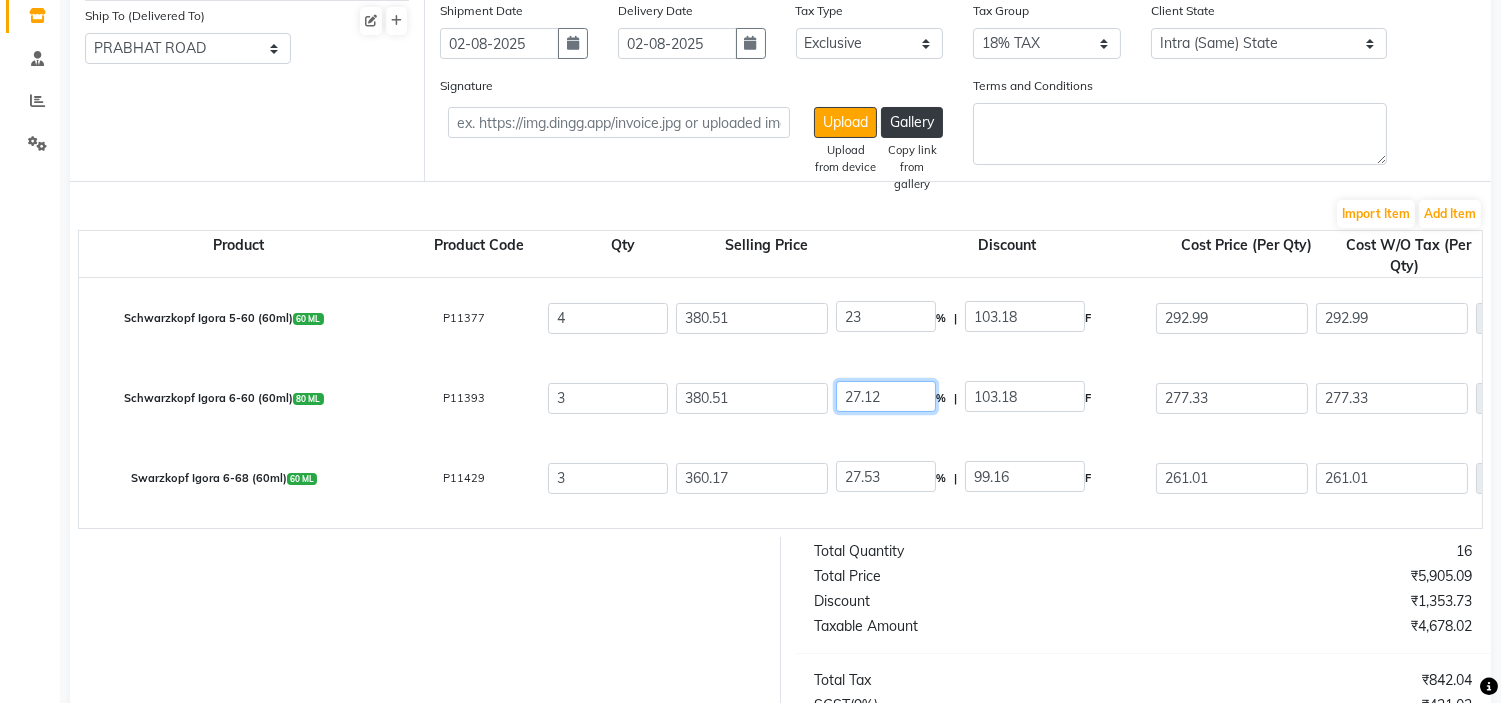 paste on "3" 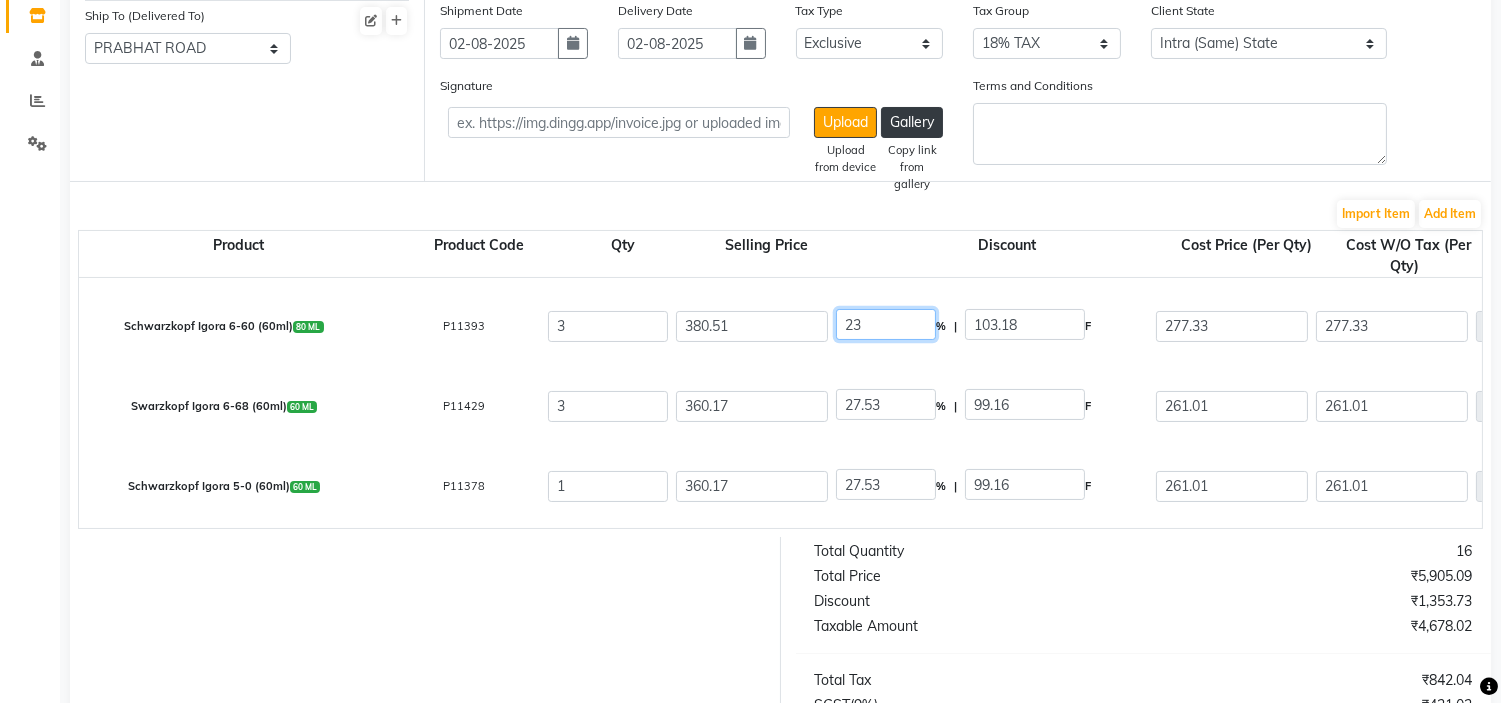 scroll, scrollTop: 111, scrollLeft: 0, axis: vertical 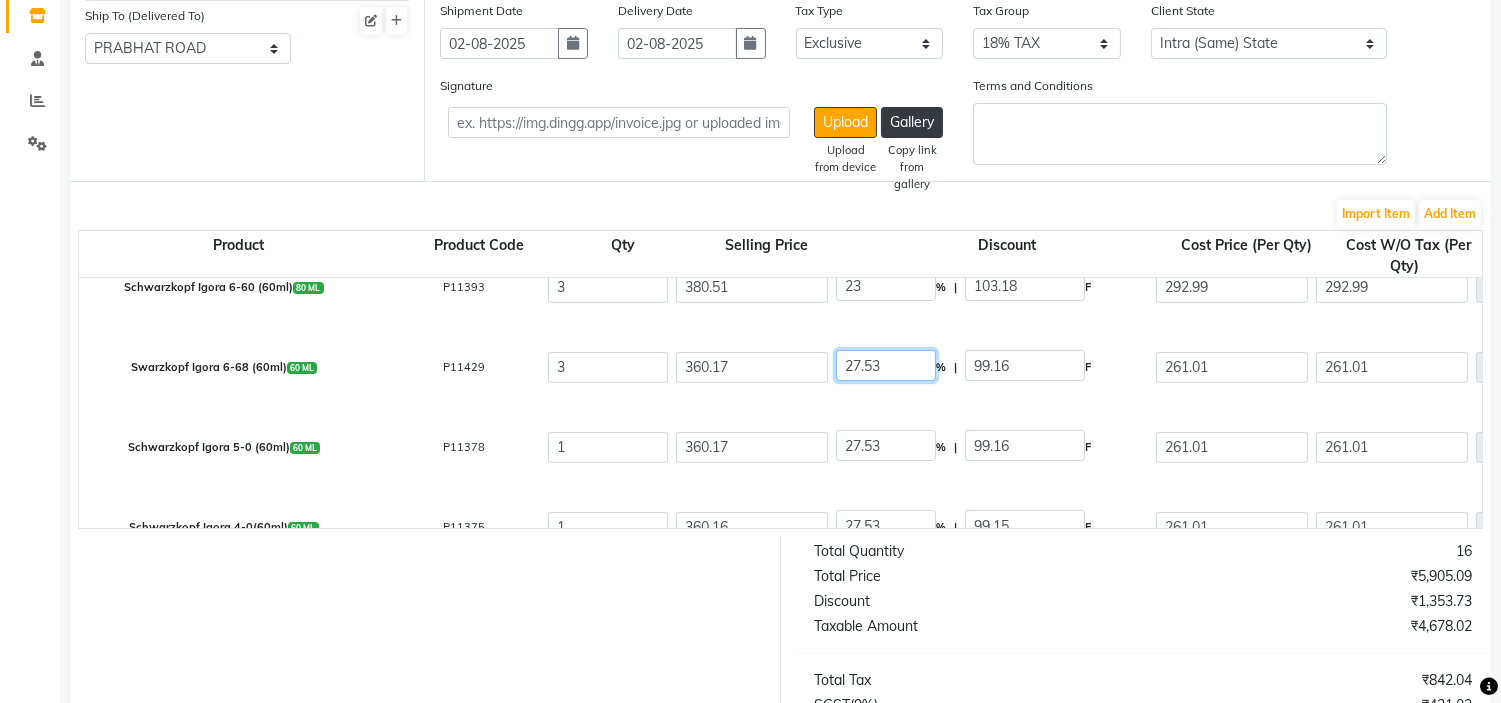 click on "27.53" 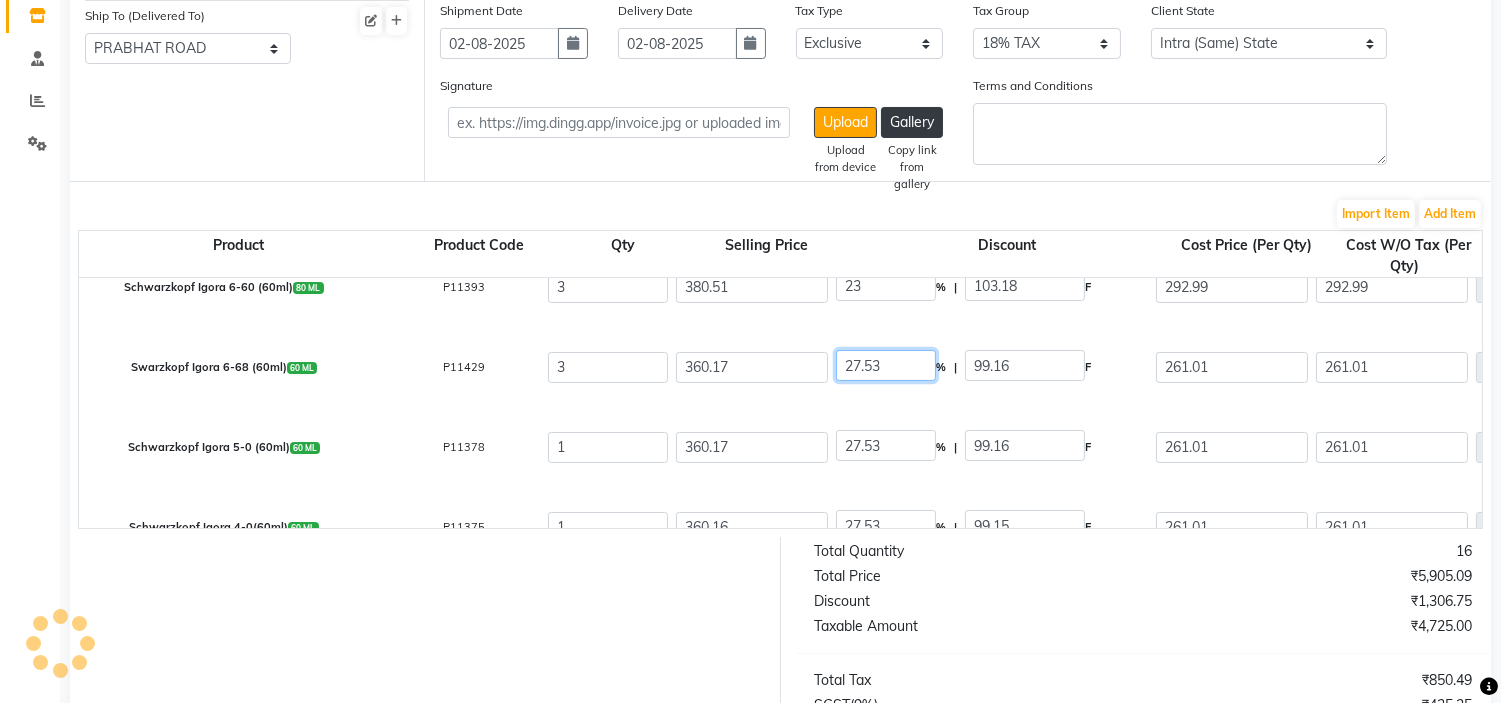 click on "27.53" 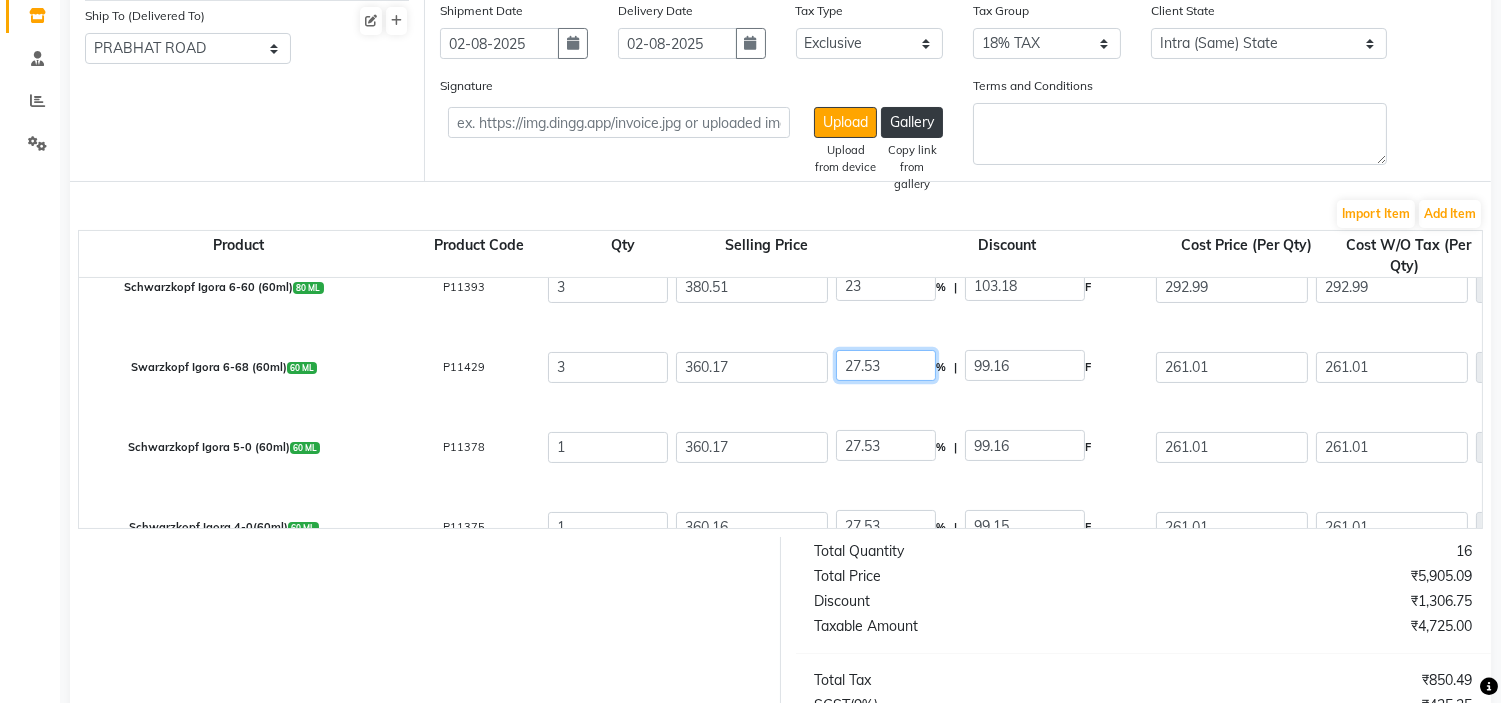 drag, startPoint x: 880, startPoint y: 368, endPoint x: 850, endPoint y: 367, distance: 30.016663 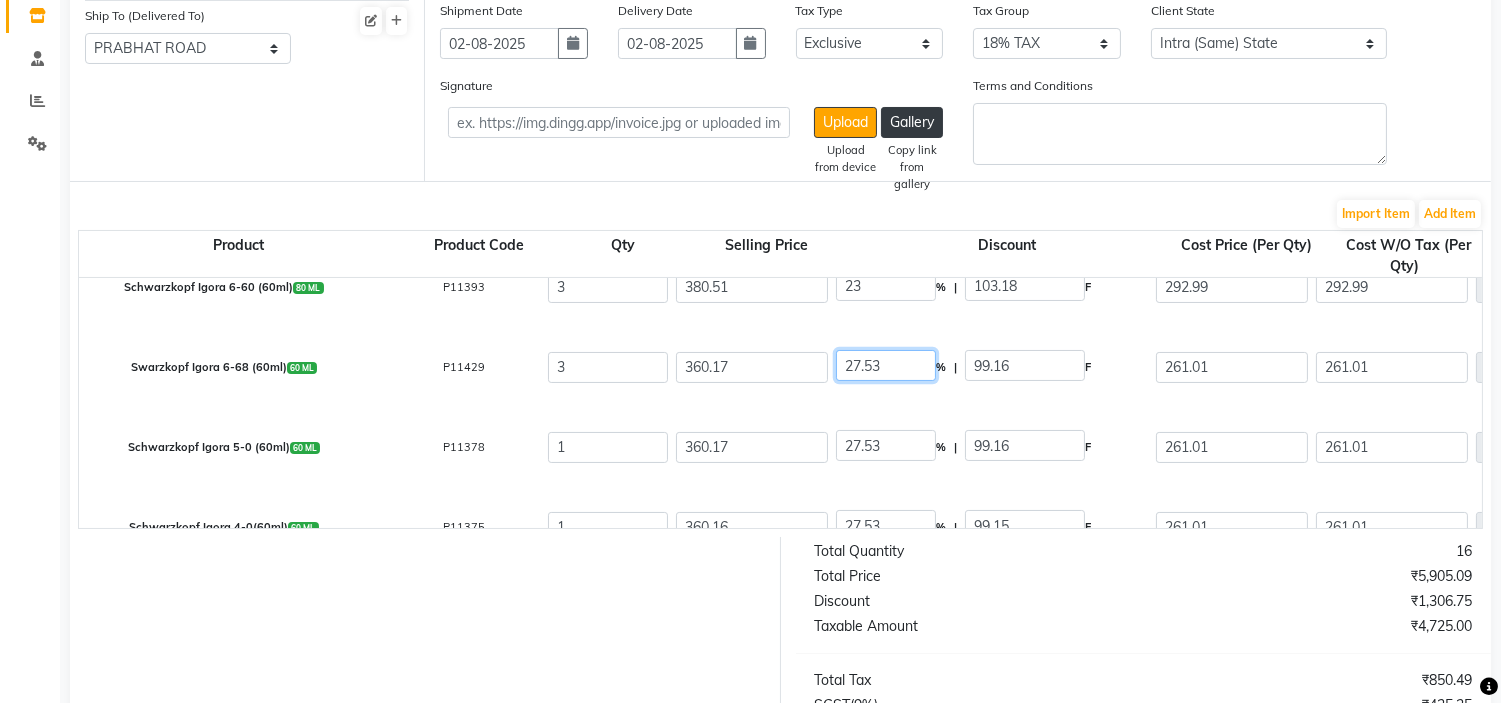 click on "27.53" 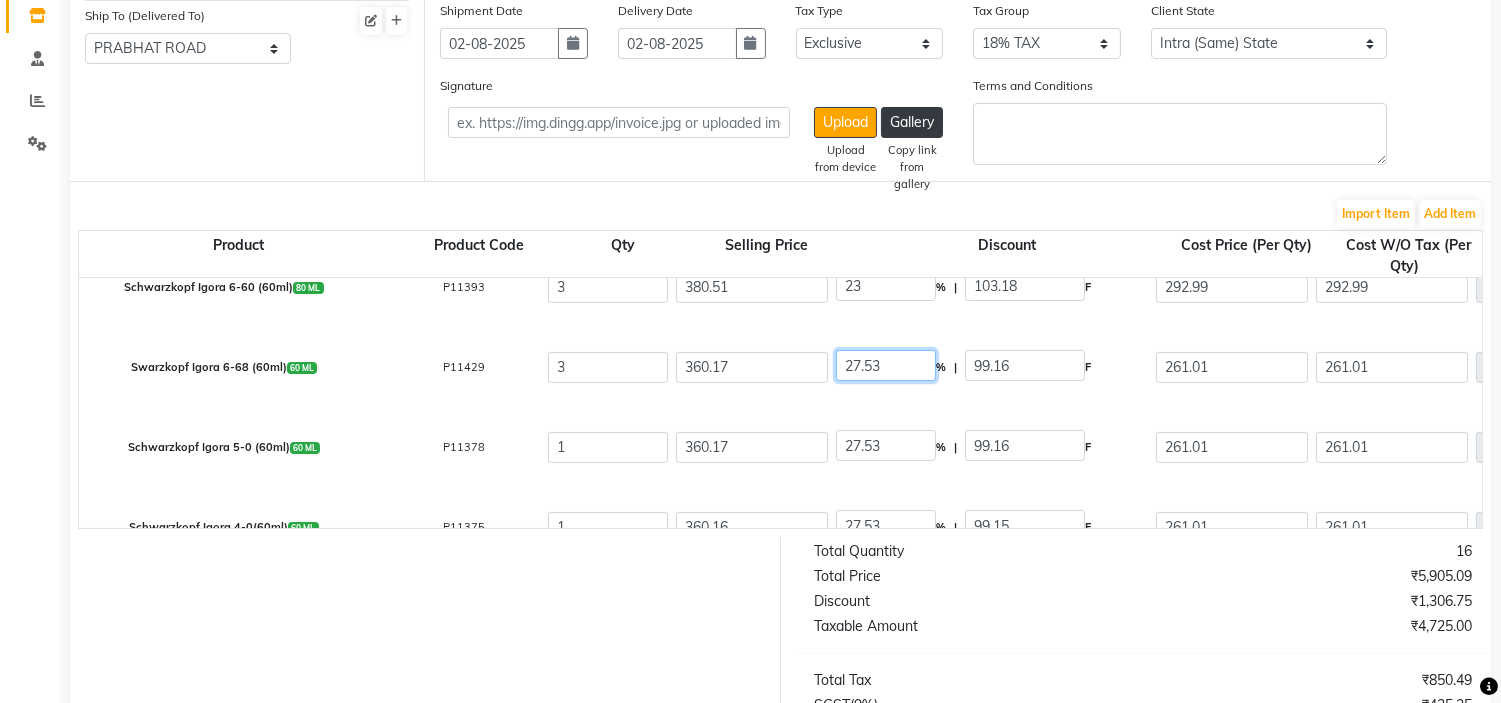 paste 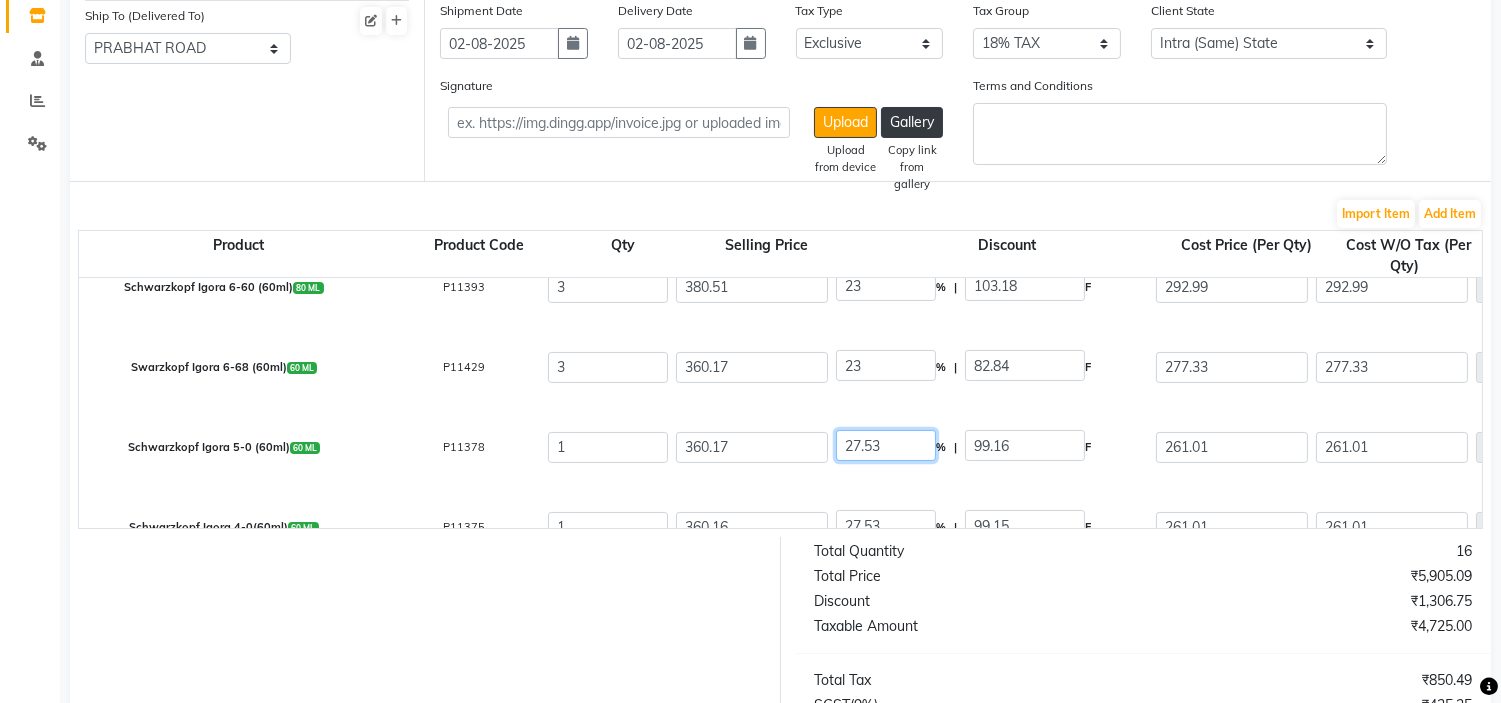 click on "27.53" 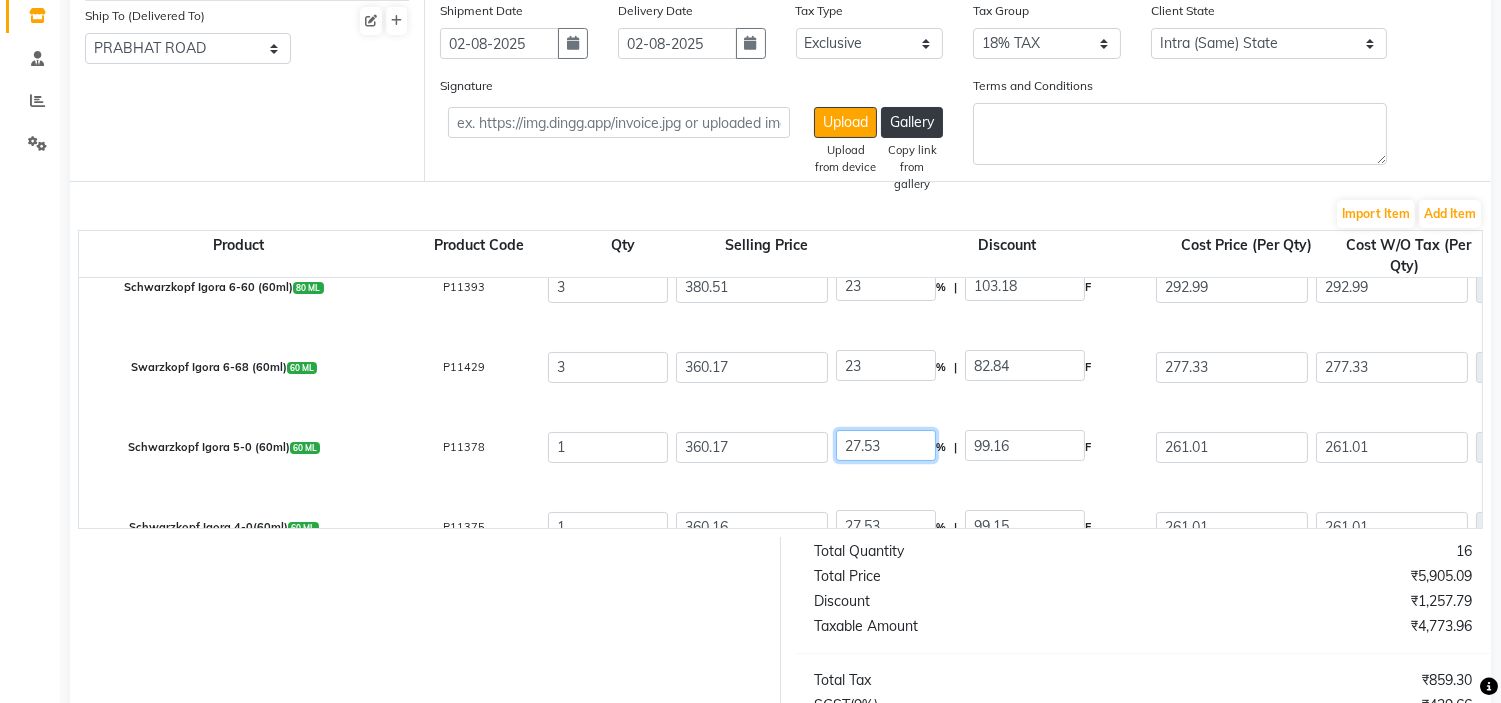 click on "27.53" 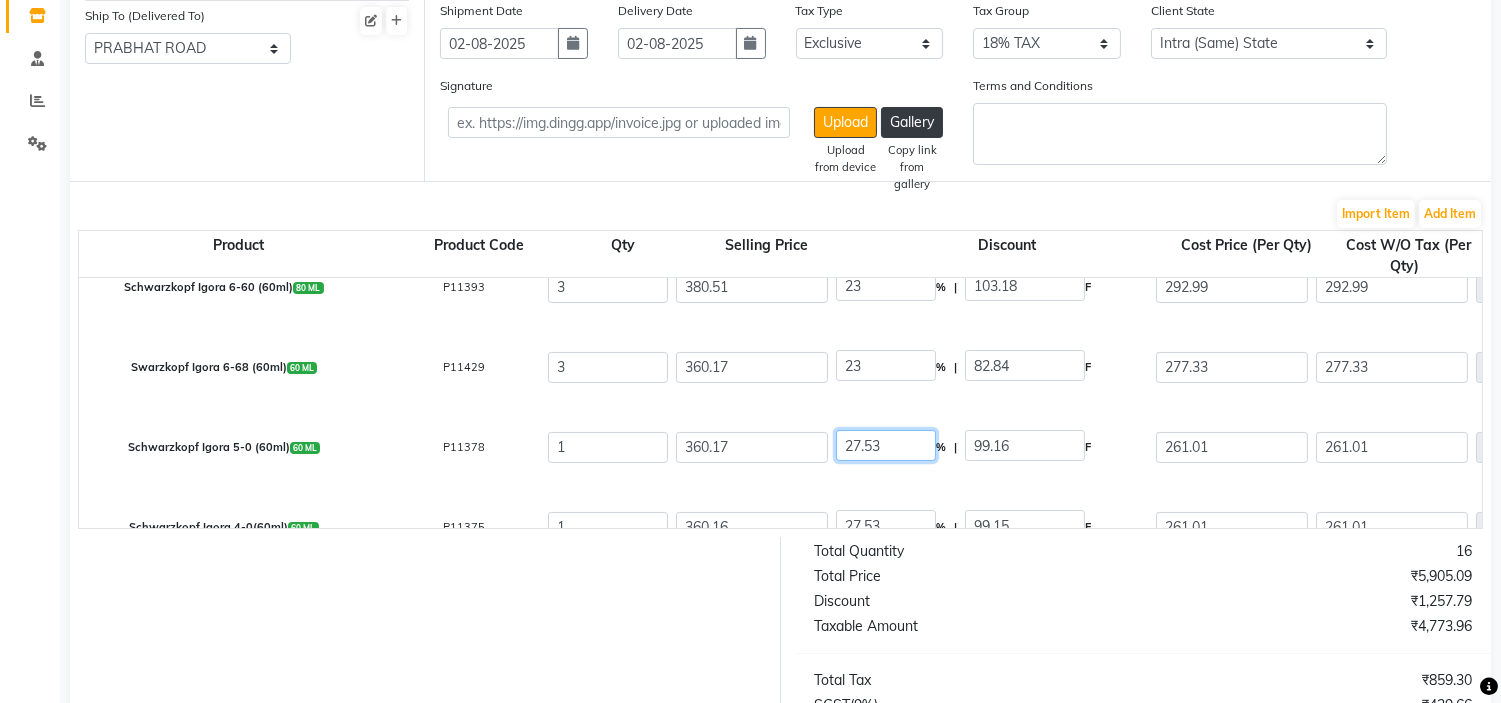 paste 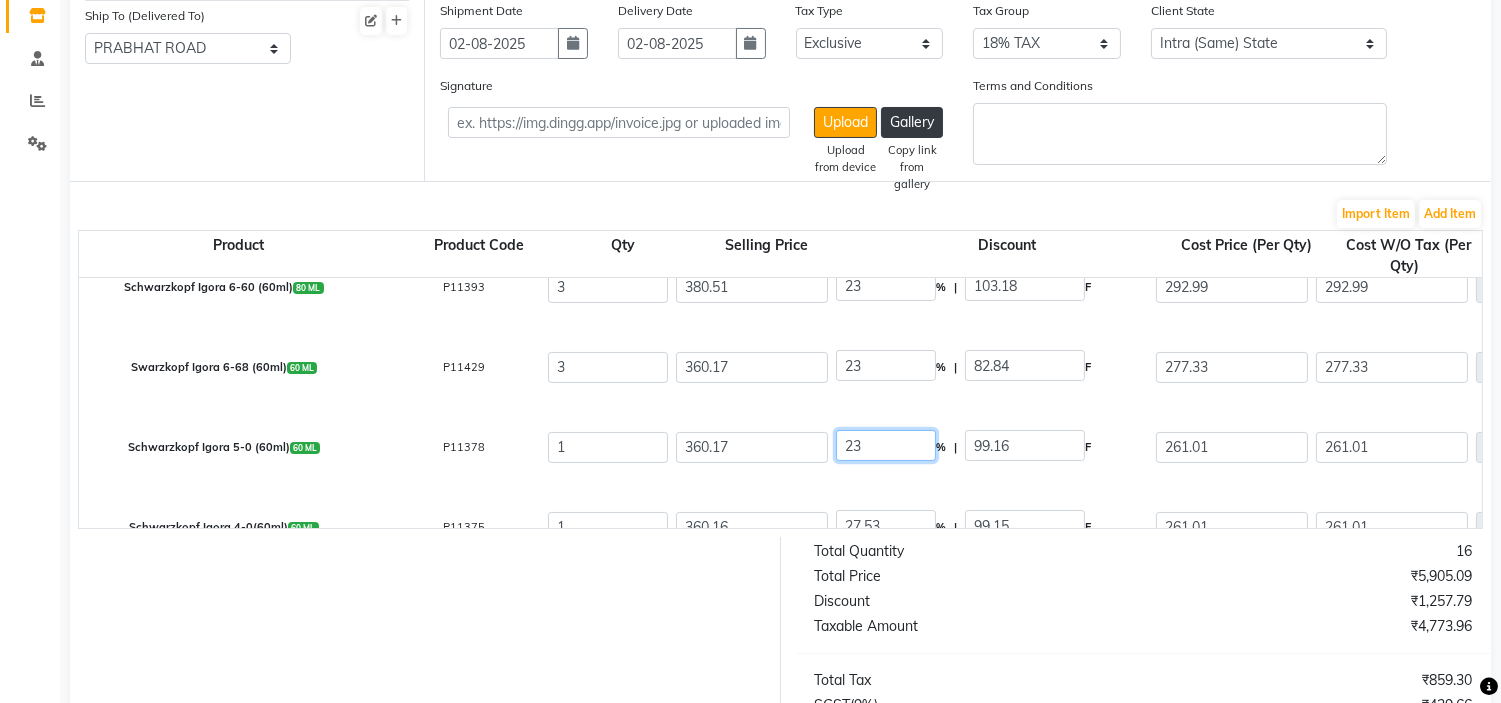 scroll, scrollTop: 465, scrollLeft: 0, axis: vertical 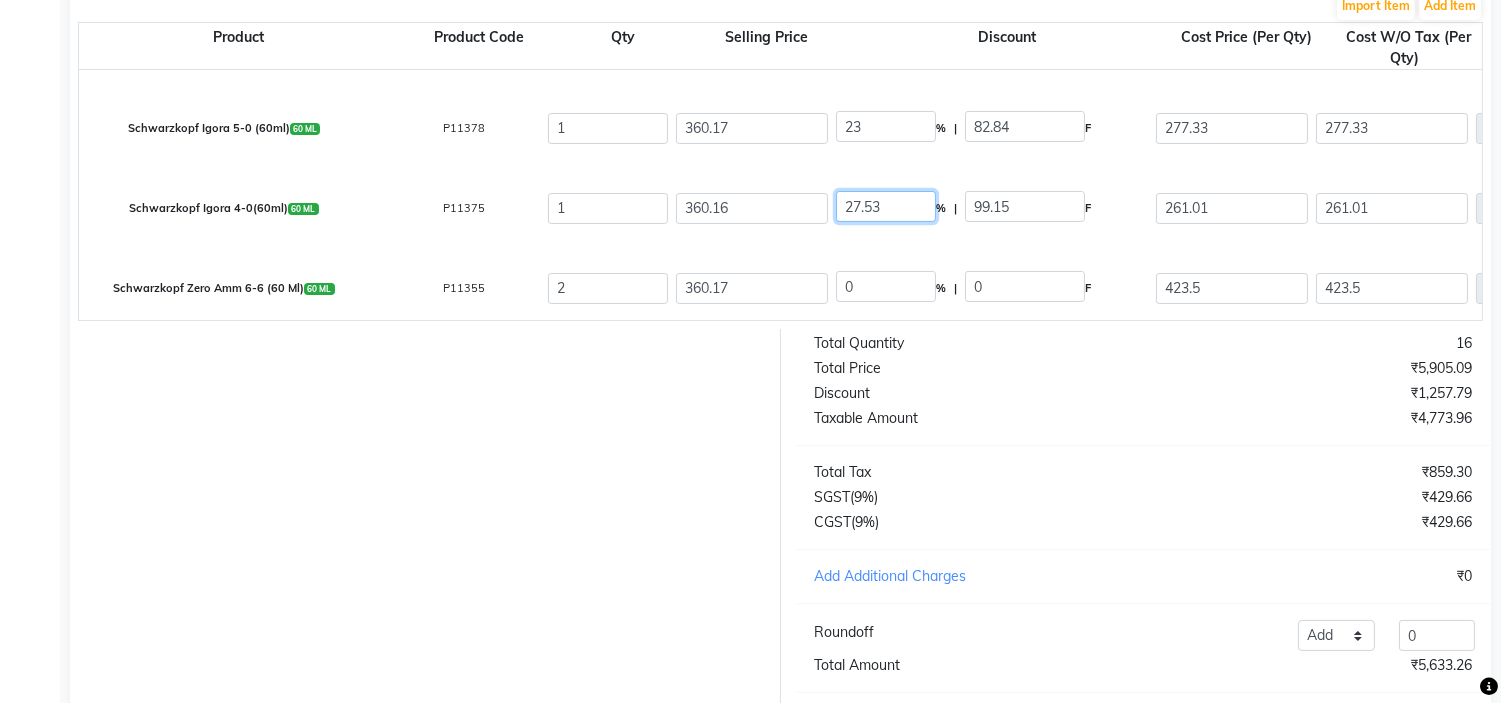 click on "27.53" 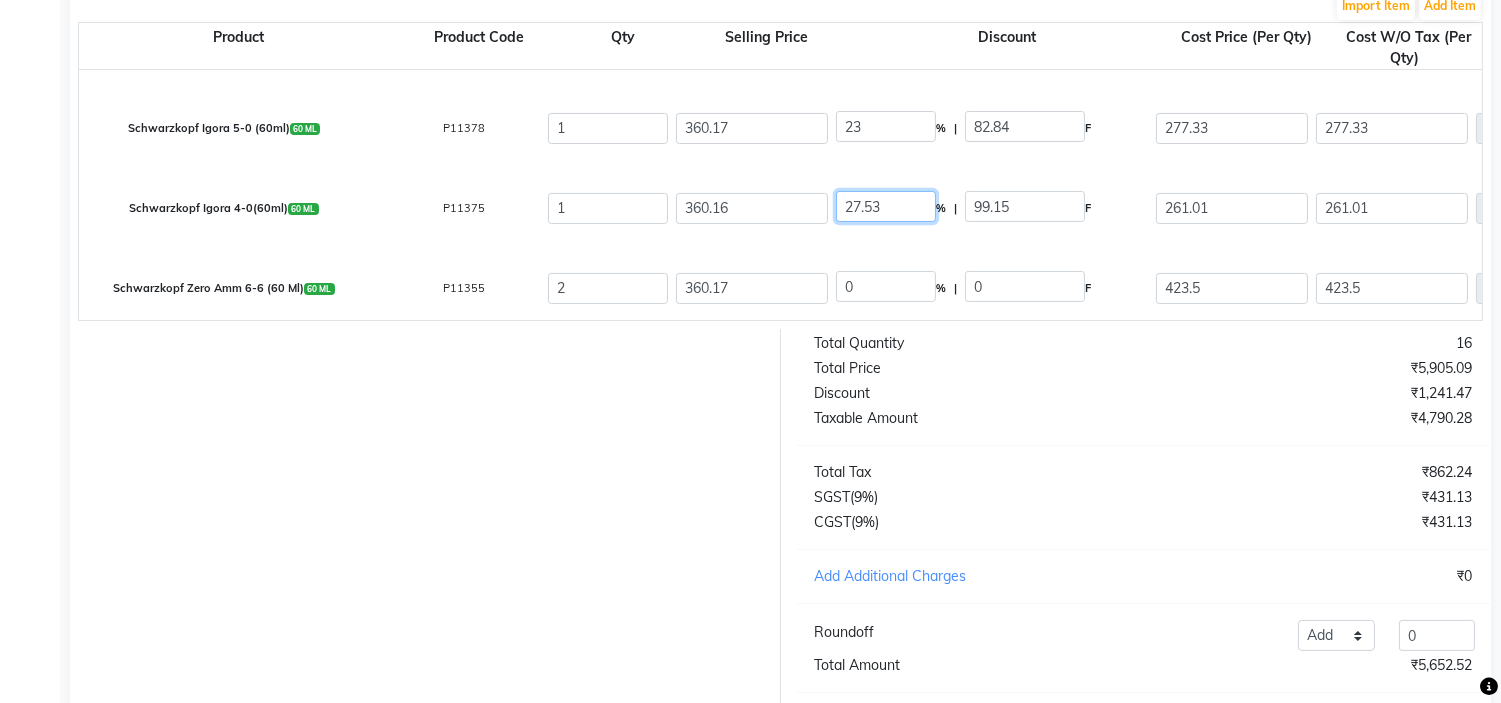 click on "27.53" 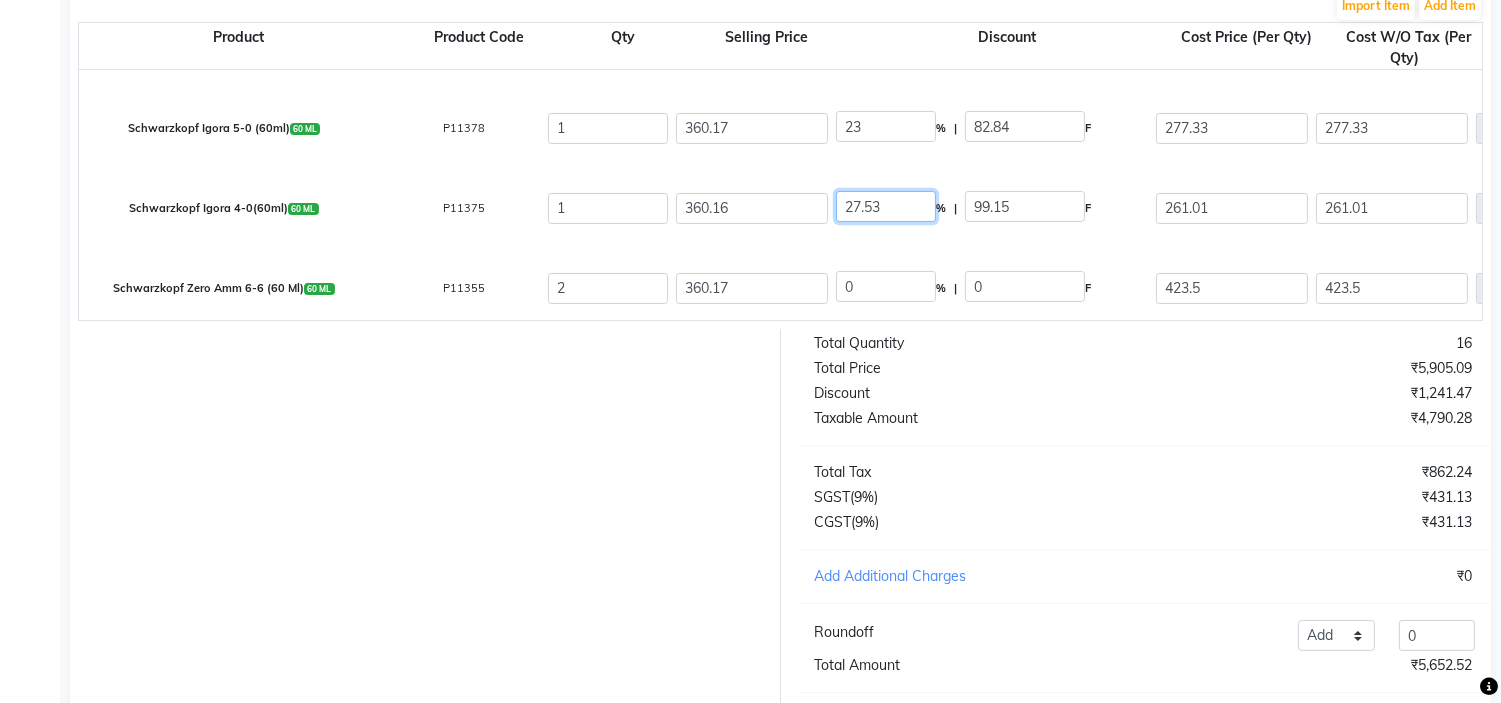 paste 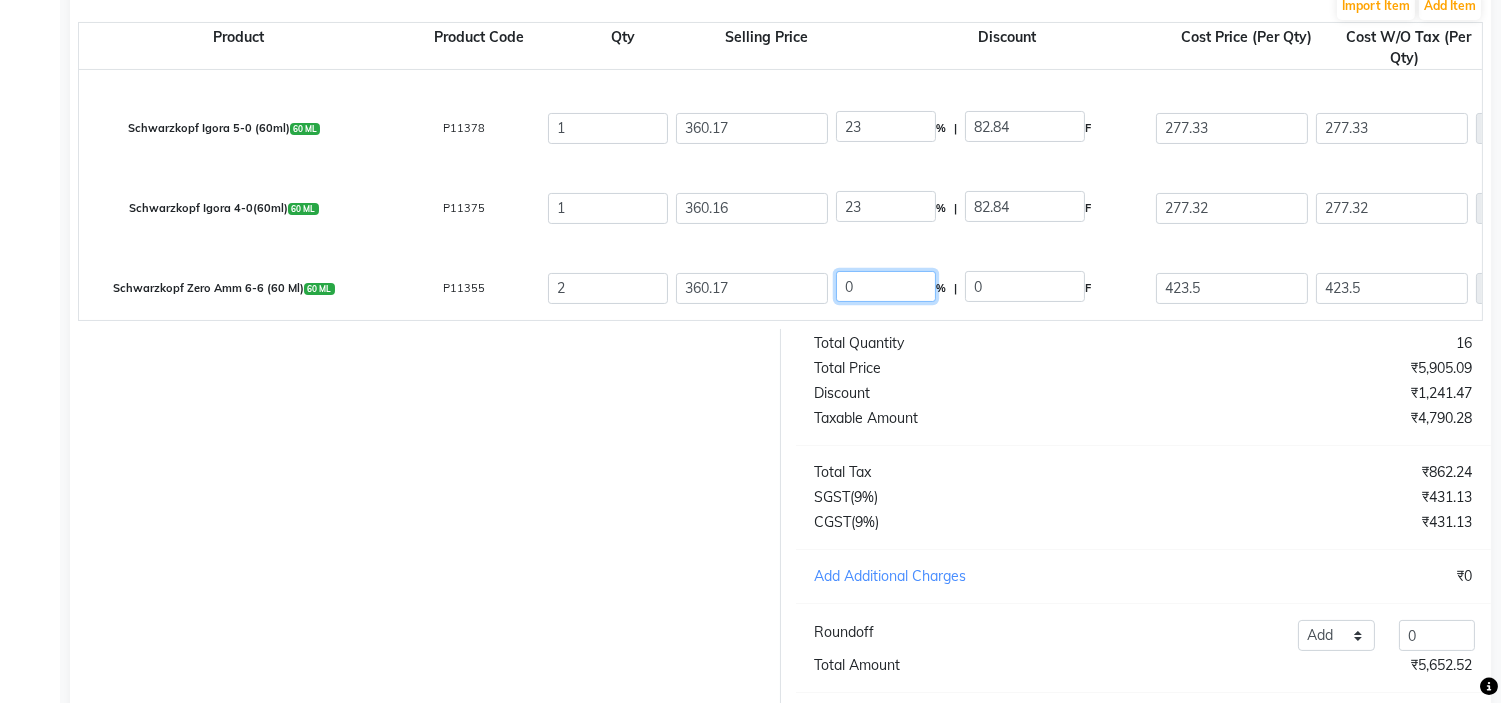 click on "0" 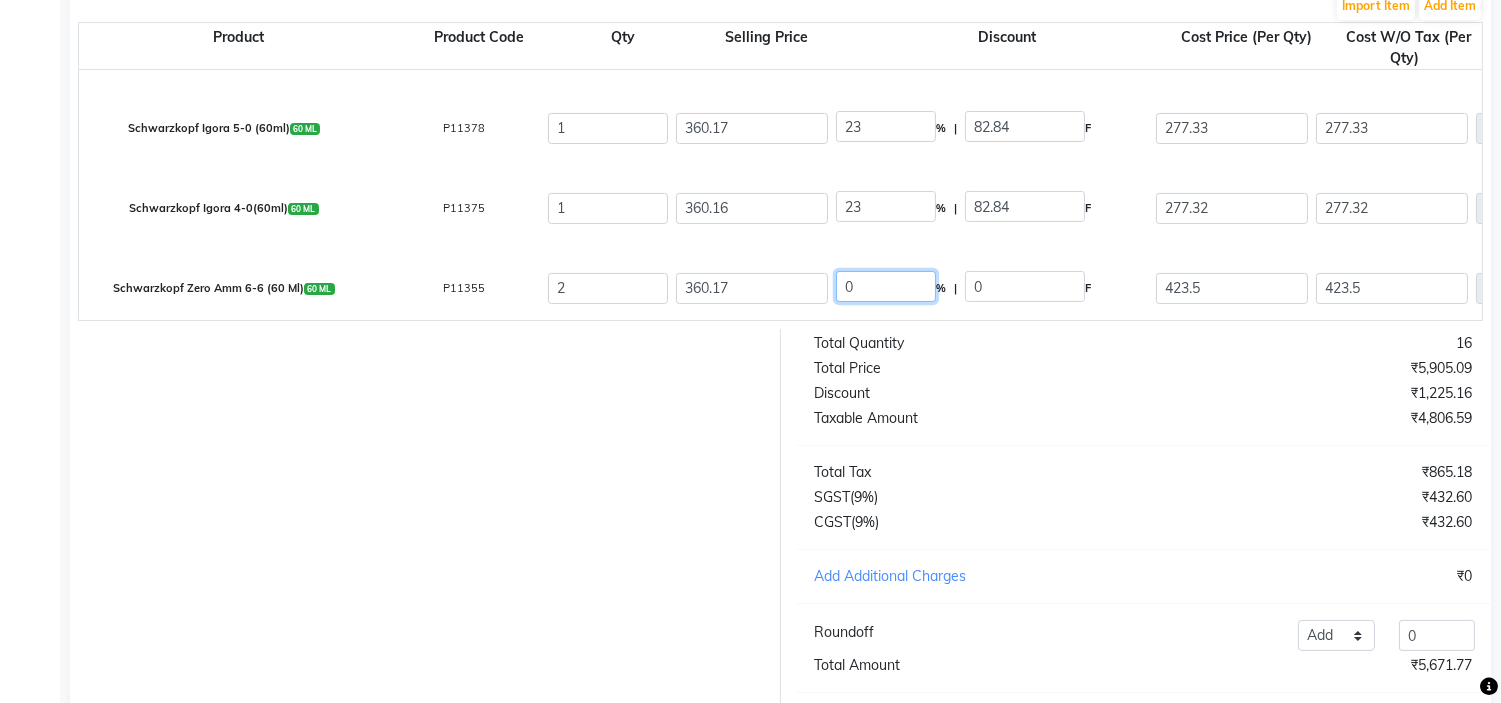 click on "0" 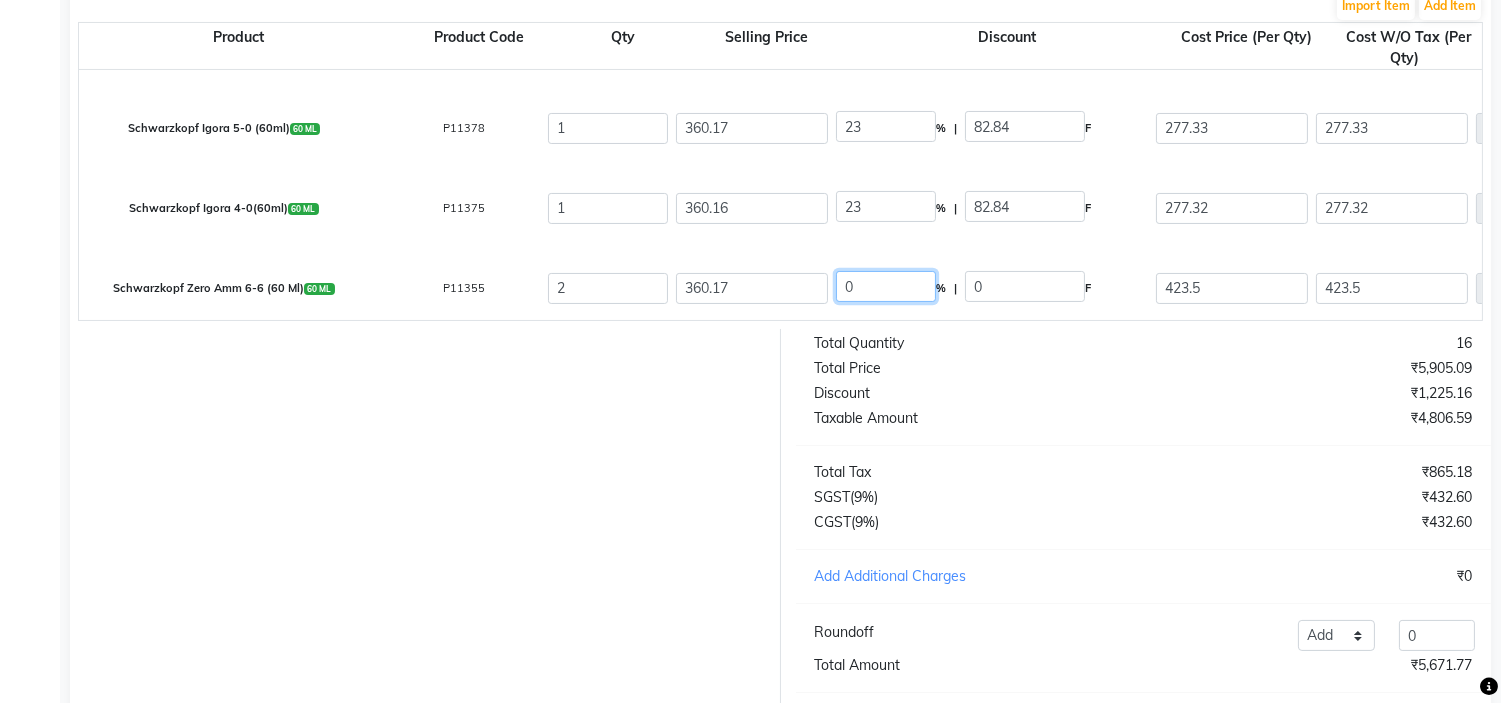 click on "0" 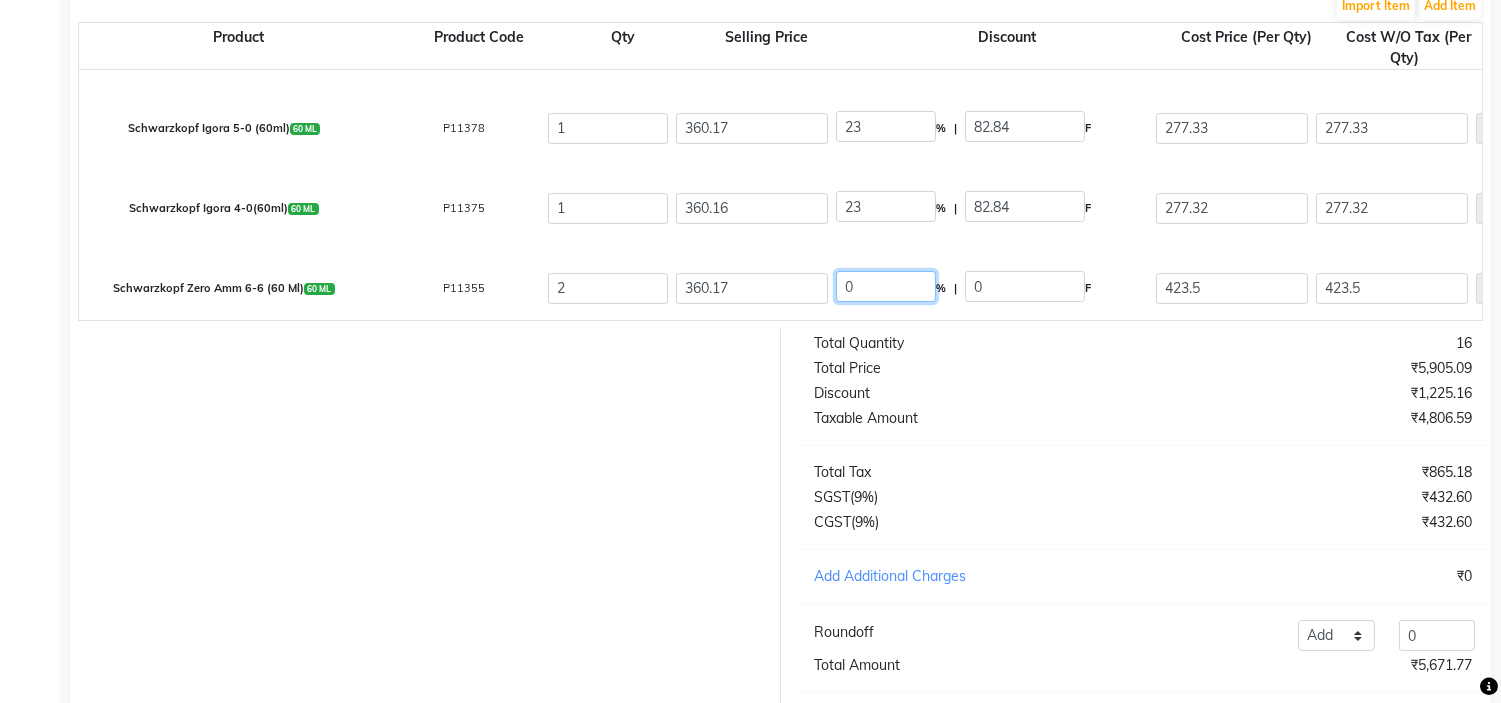 paste on "23" 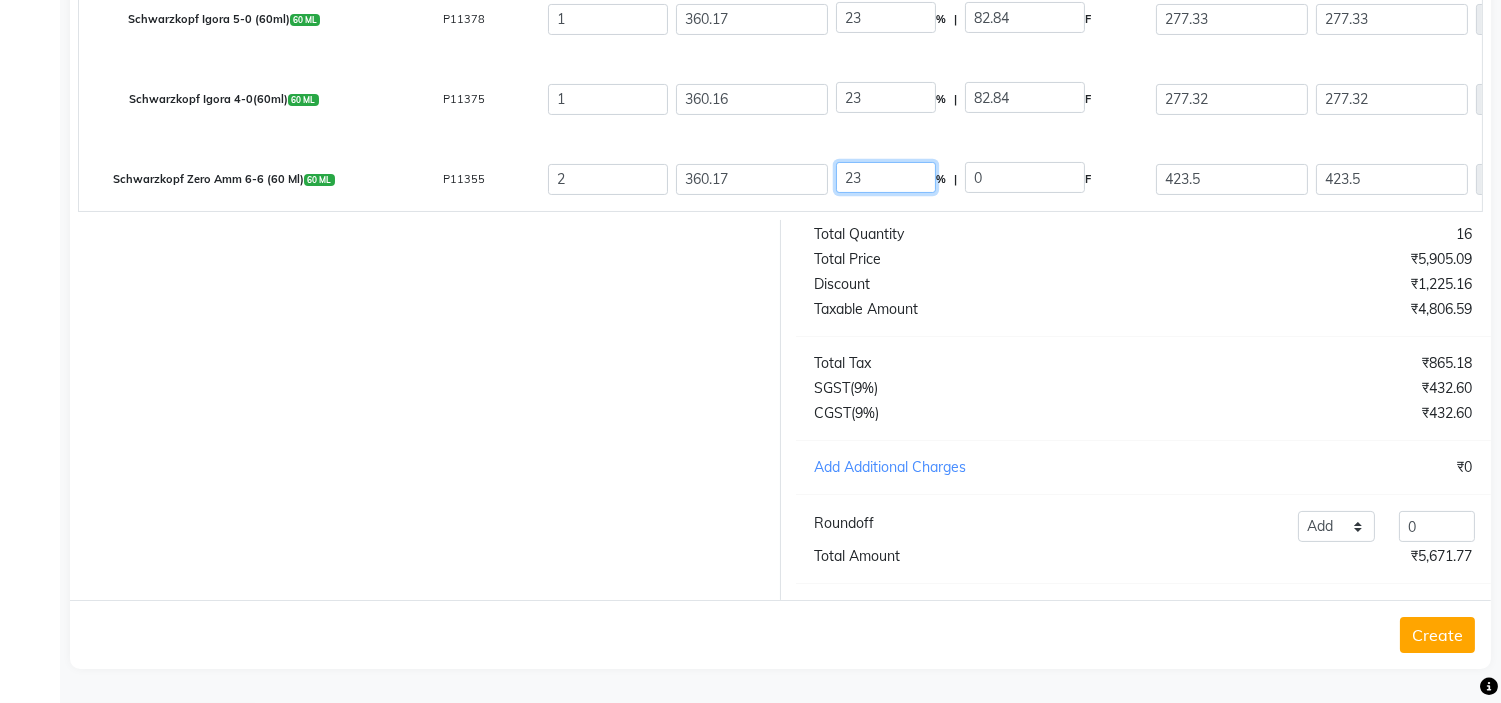 scroll, scrollTop: 257, scrollLeft: 0, axis: vertical 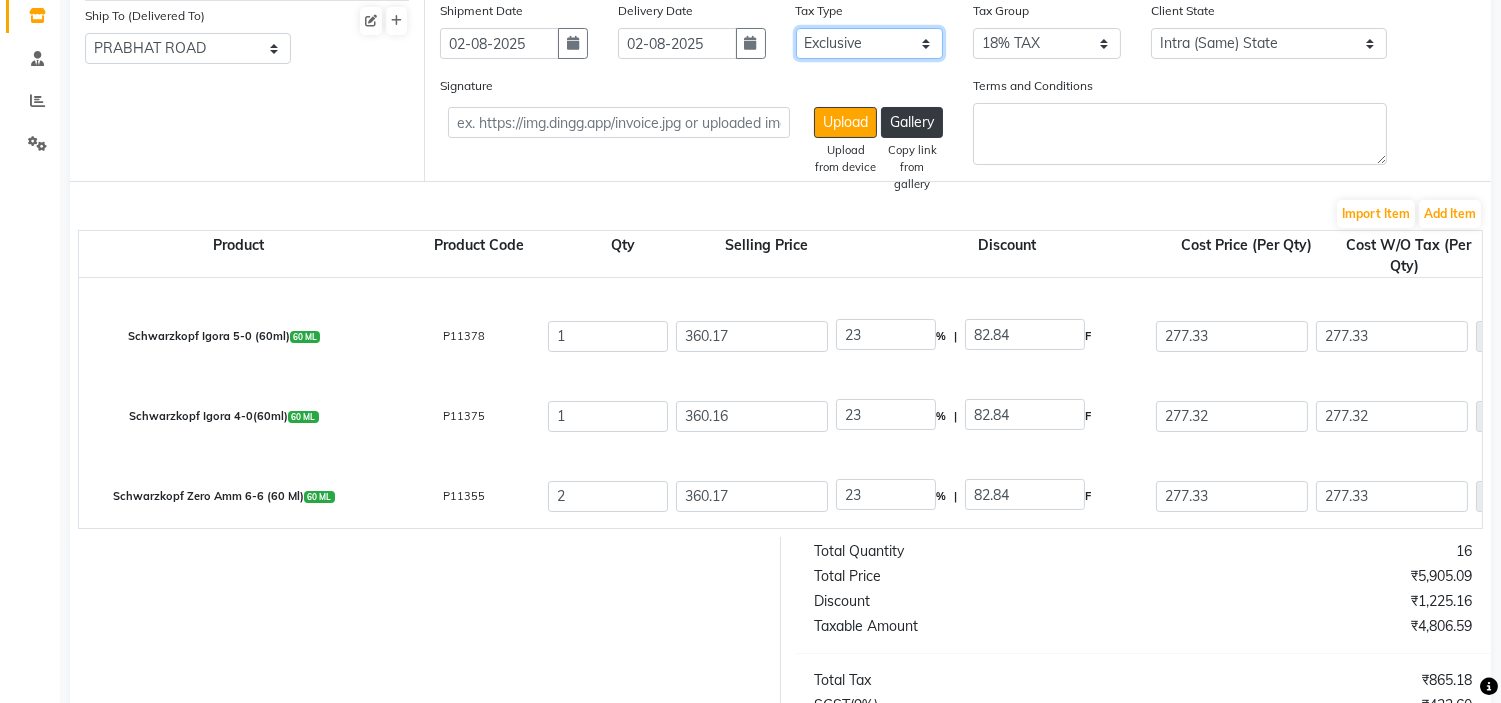 click on "Select Inclusive Exclusive" 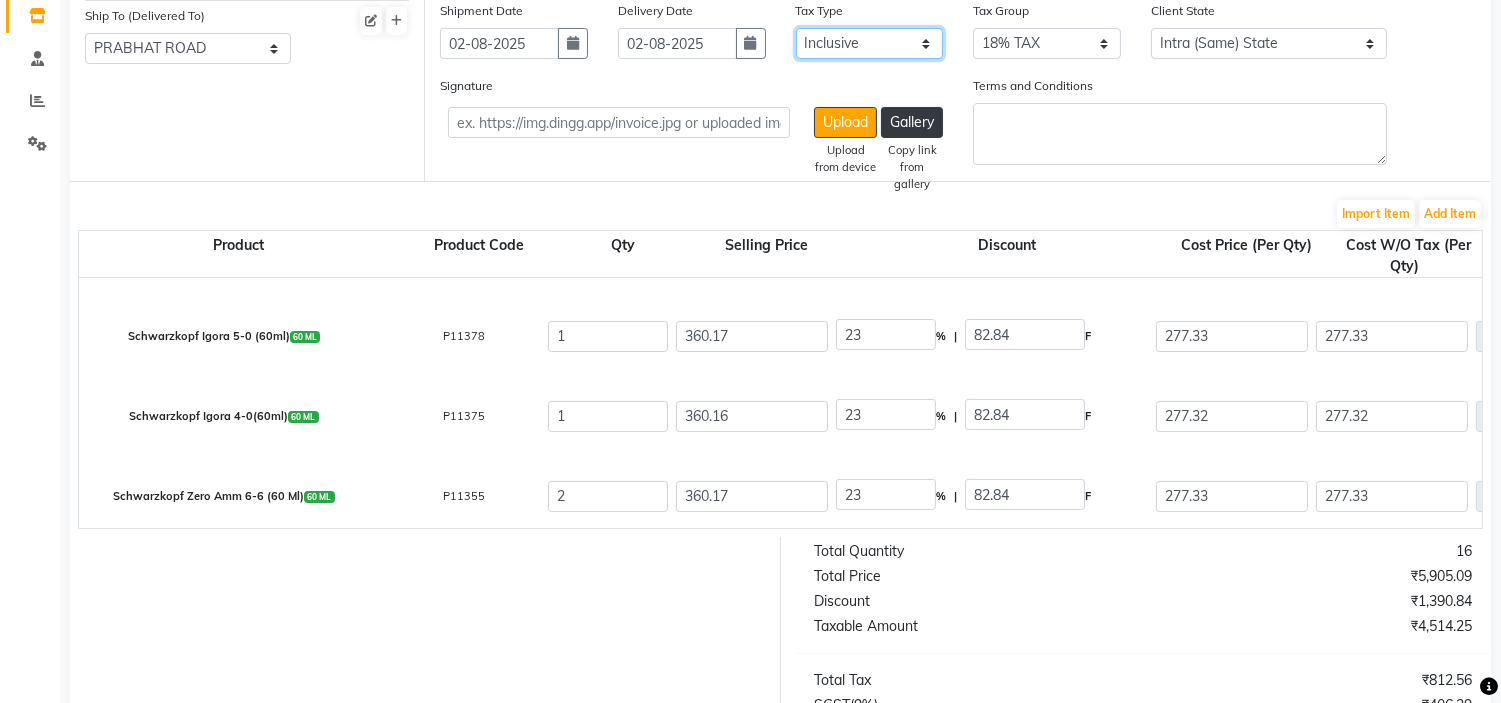 click on "Select Inclusive Exclusive" 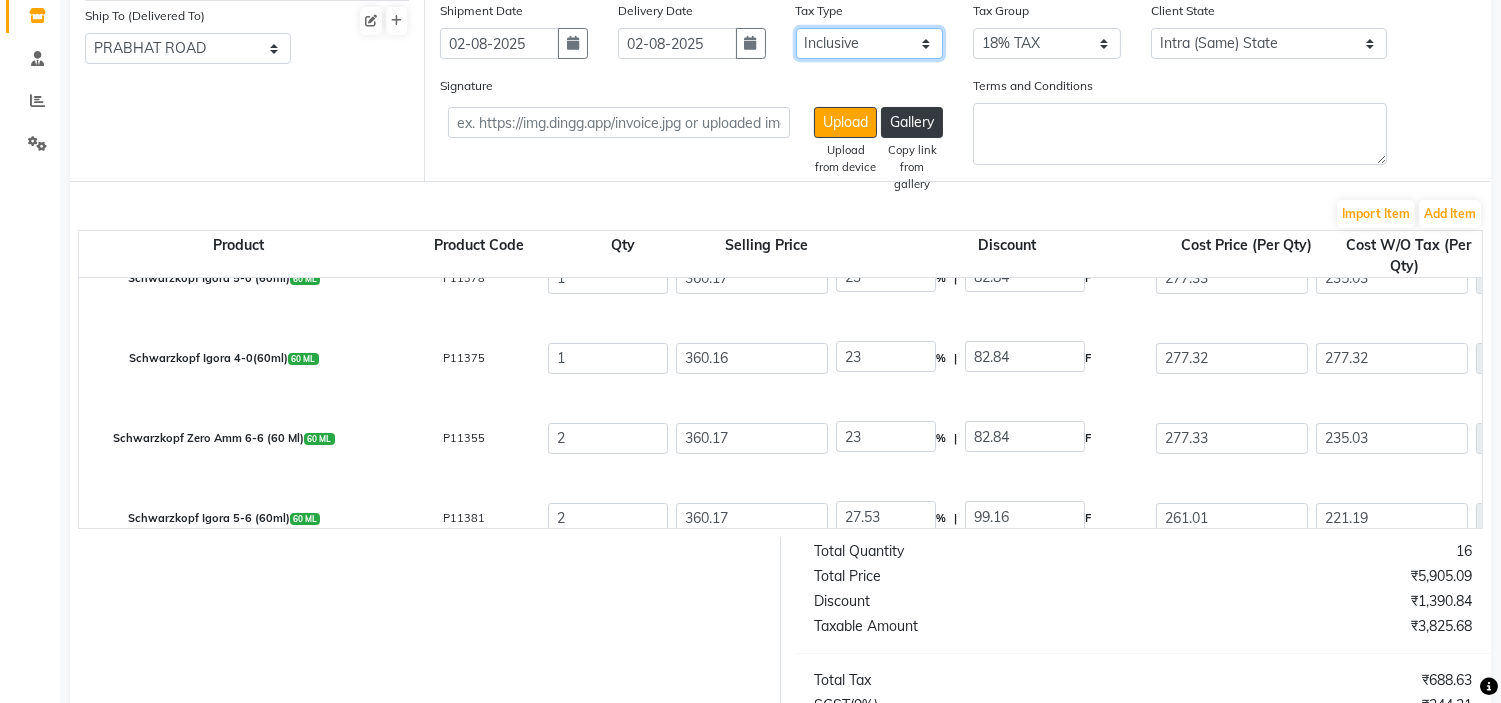 scroll, scrollTop: 310, scrollLeft: 0, axis: vertical 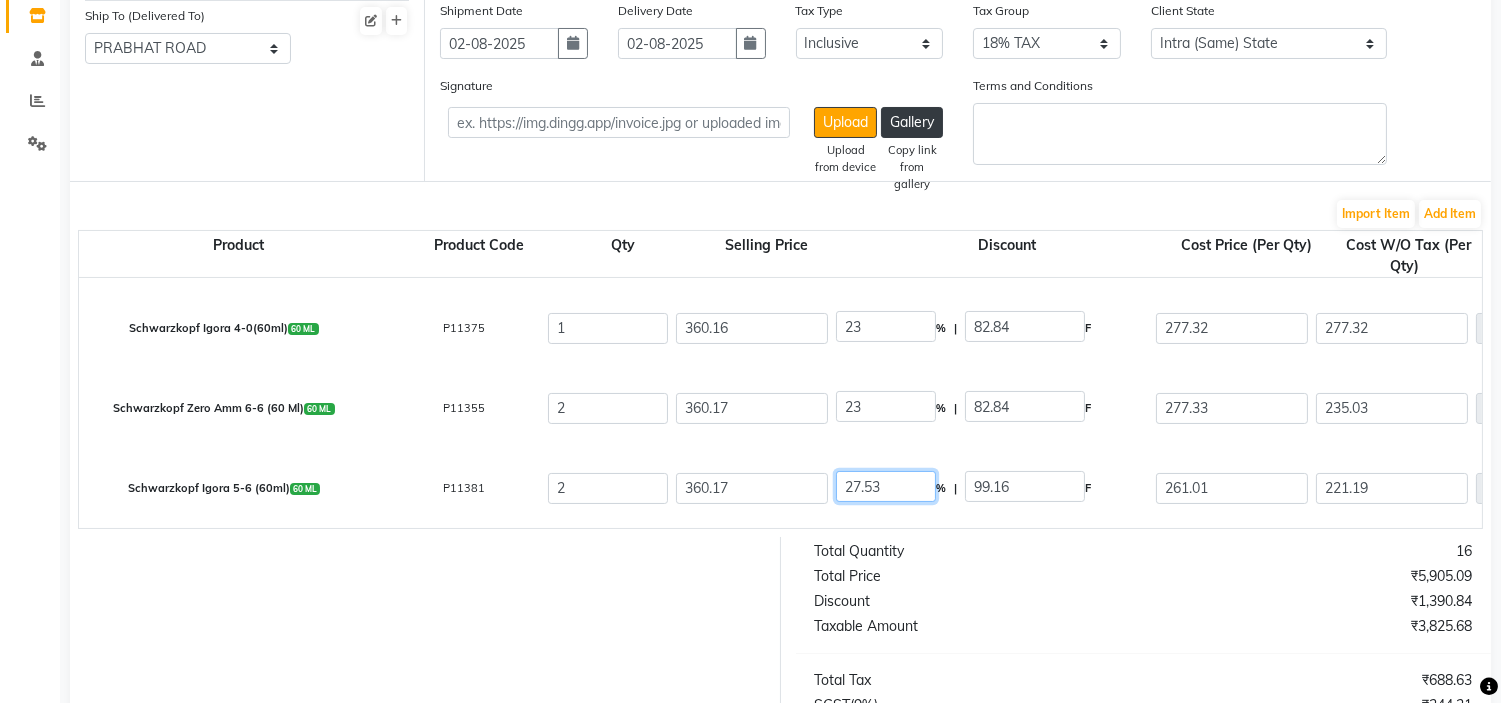 click on "27.53" 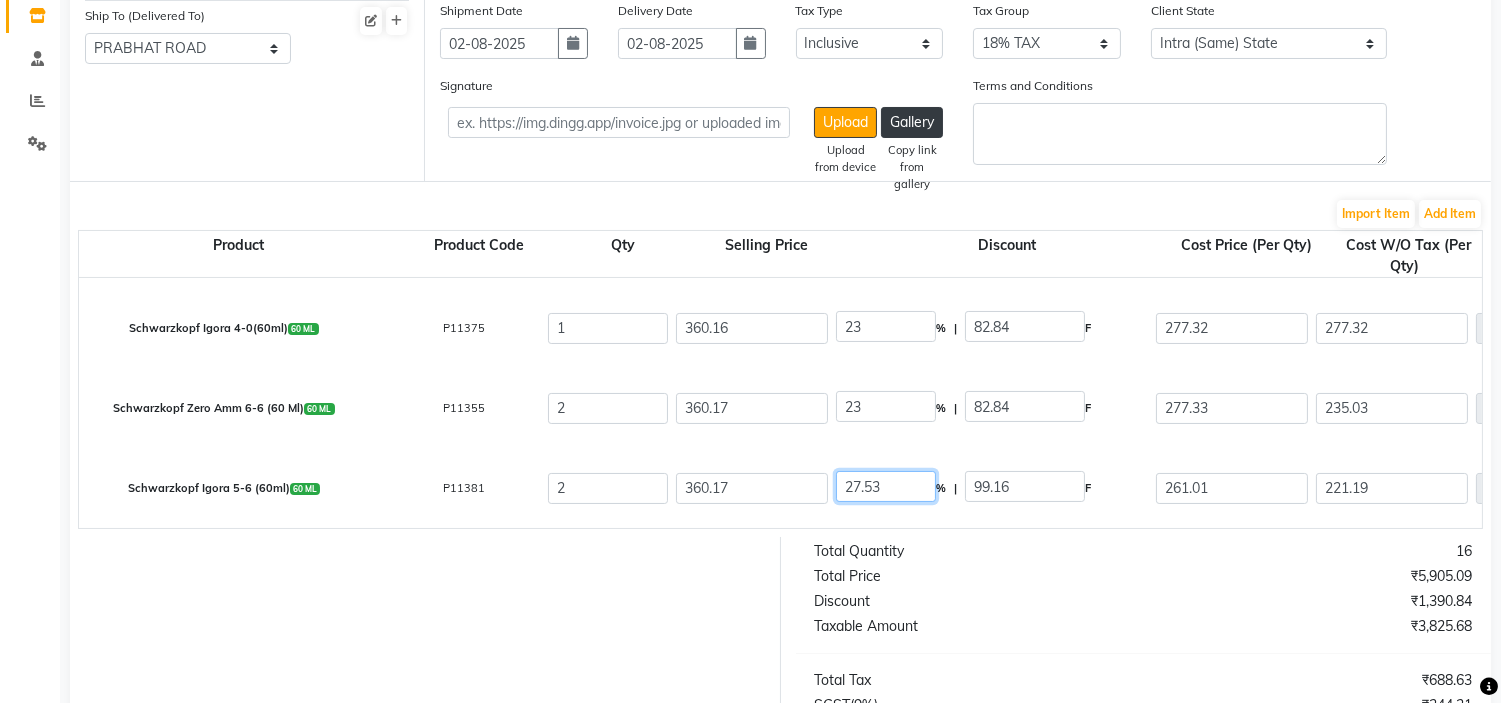 click on "27.53" 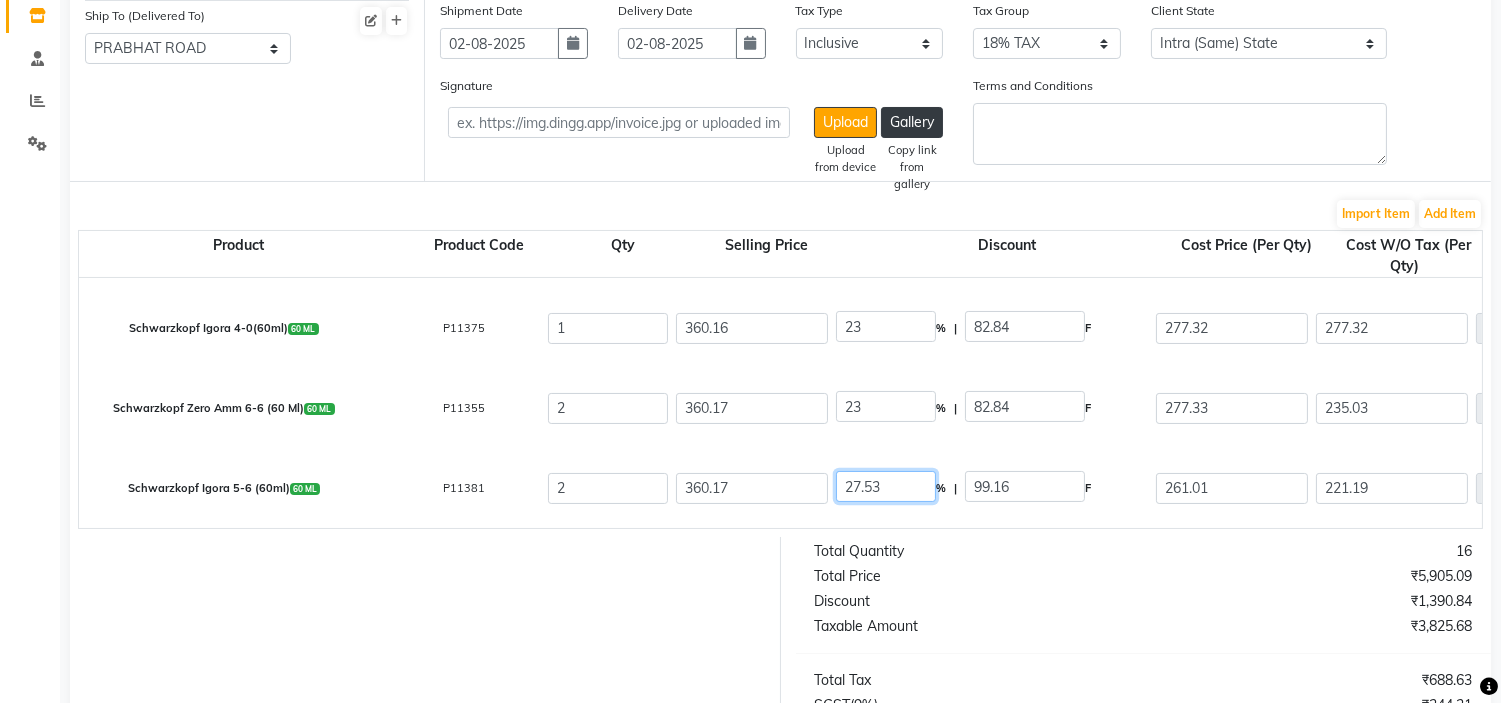 click on "27.53" 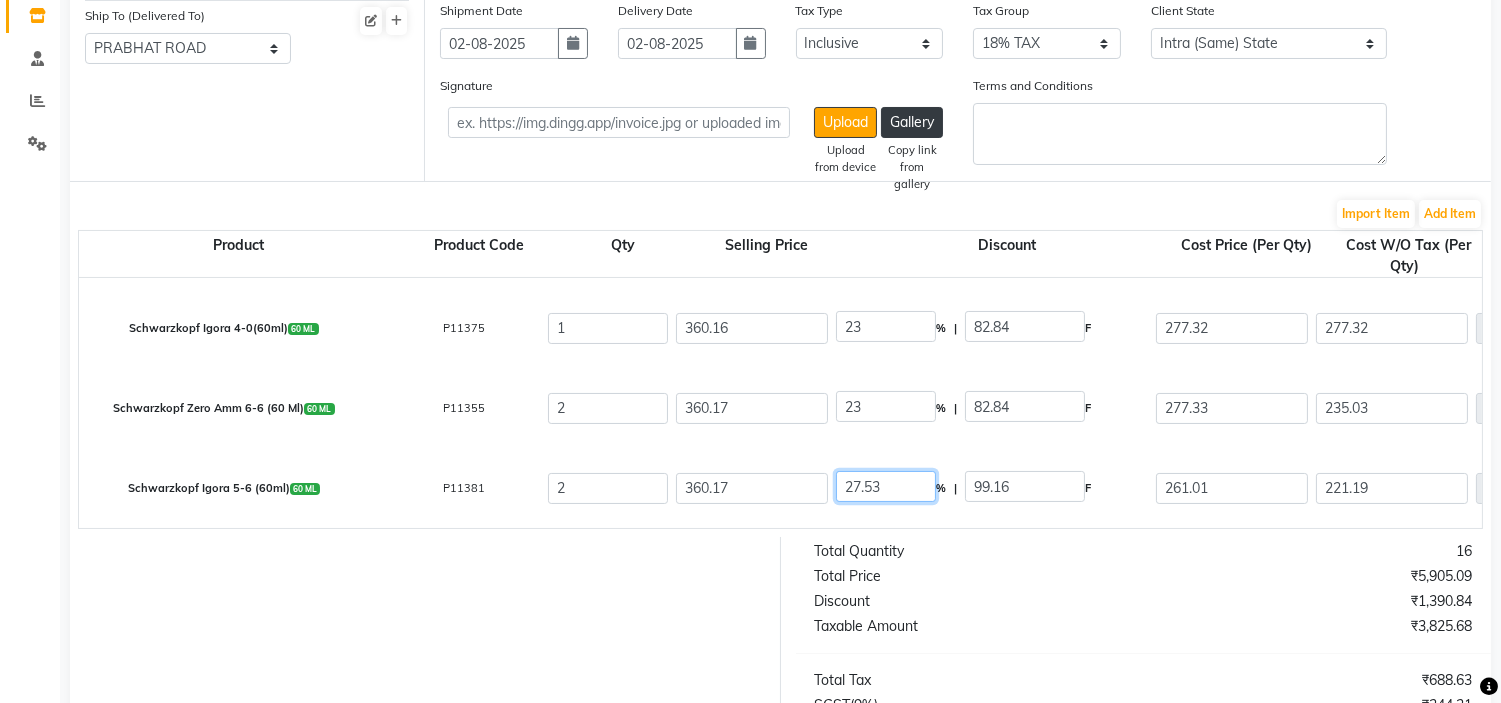 click on "27.53" 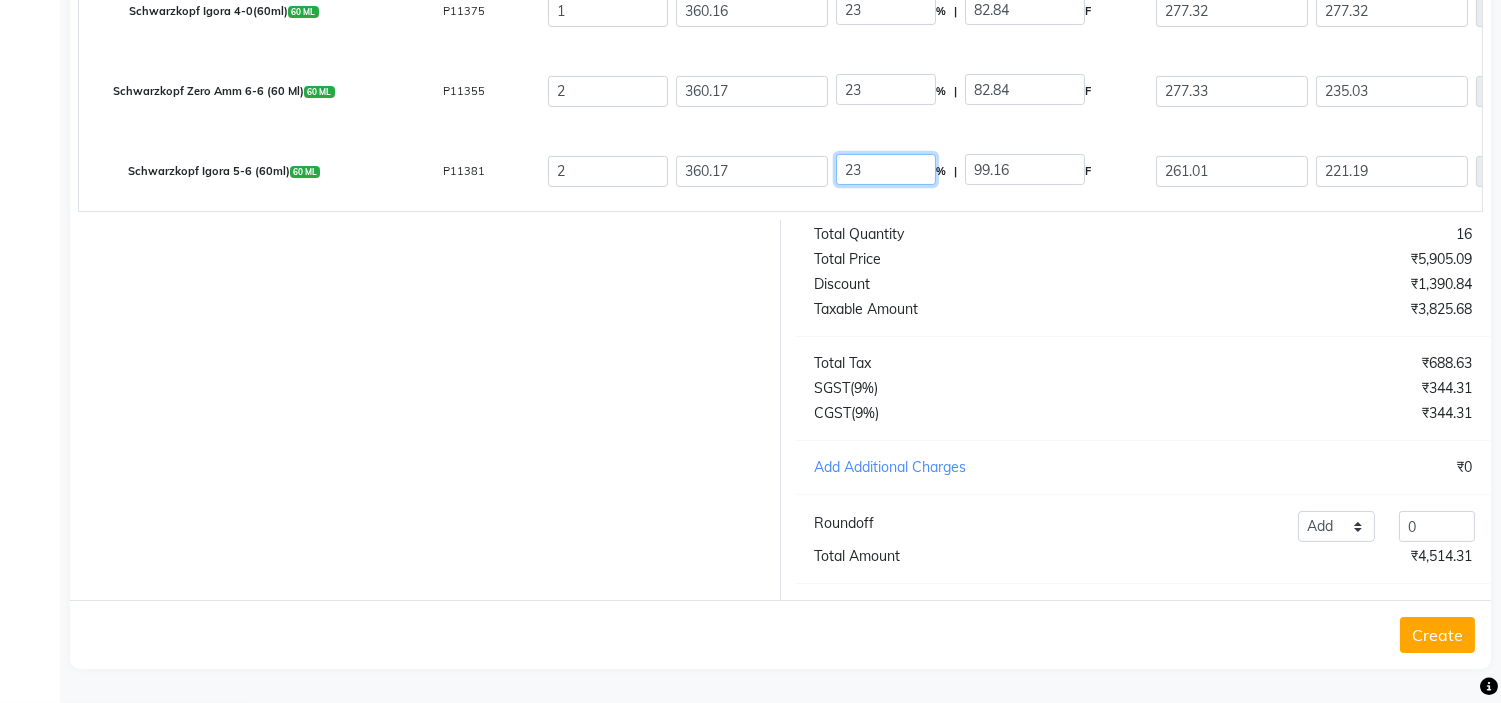 scroll, scrollTop: 138, scrollLeft: 0, axis: vertical 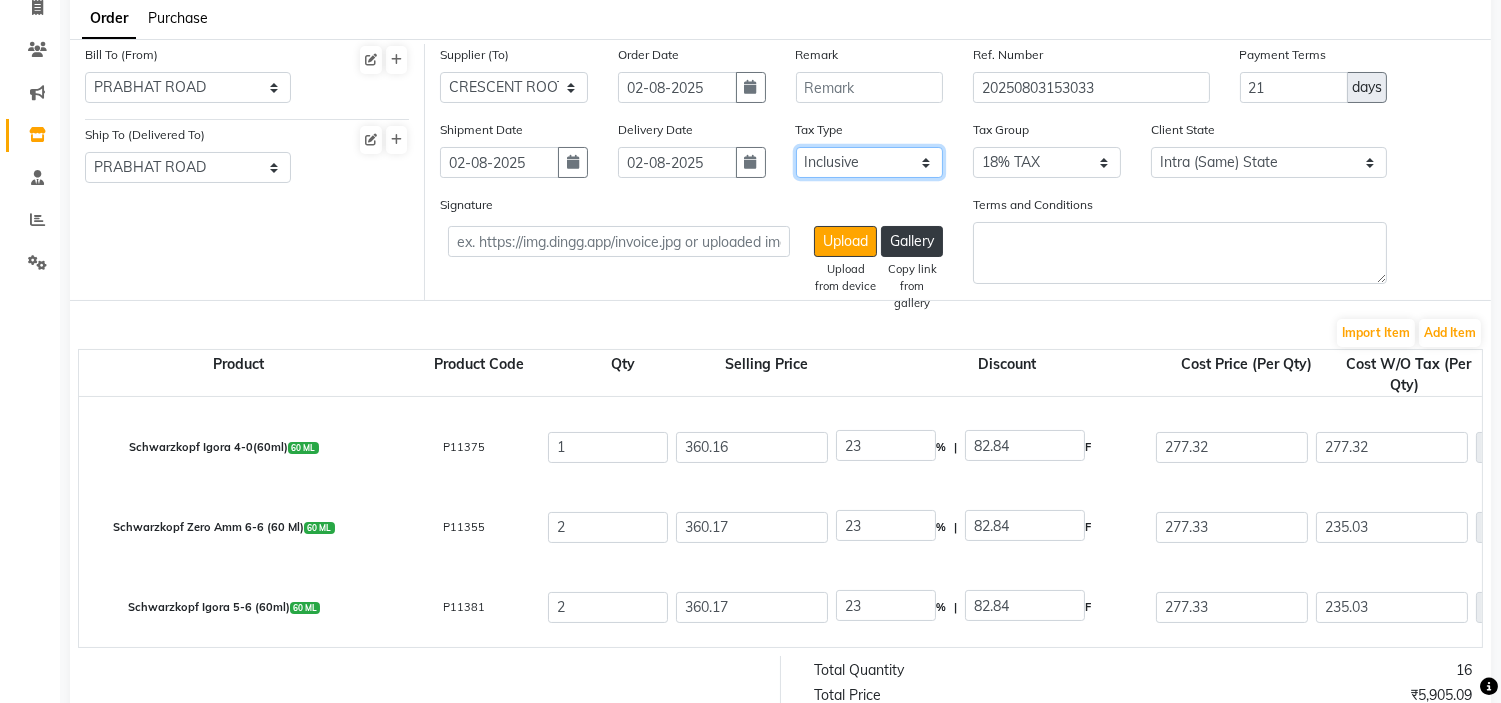 click on "Select Inclusive Exclusive" 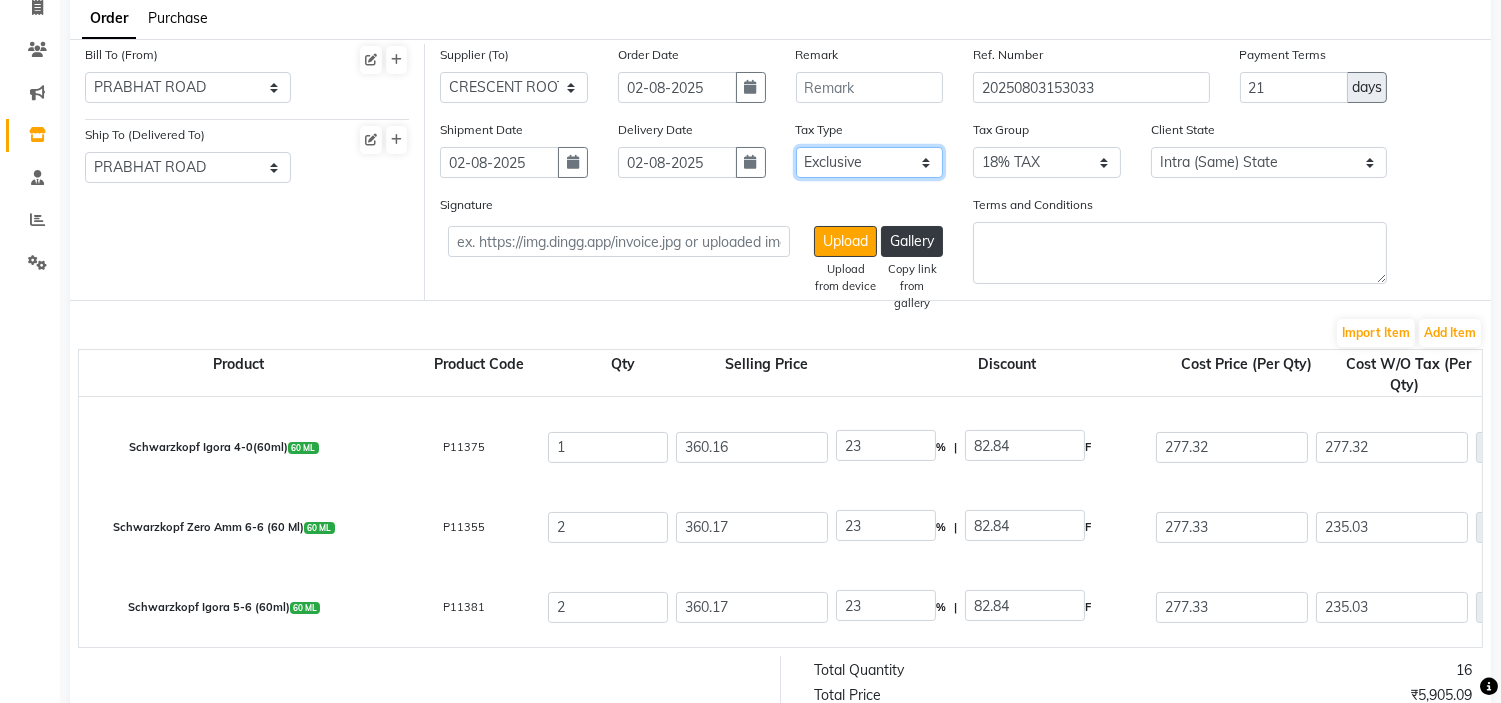 click on "Select Inclusive Exclusive" 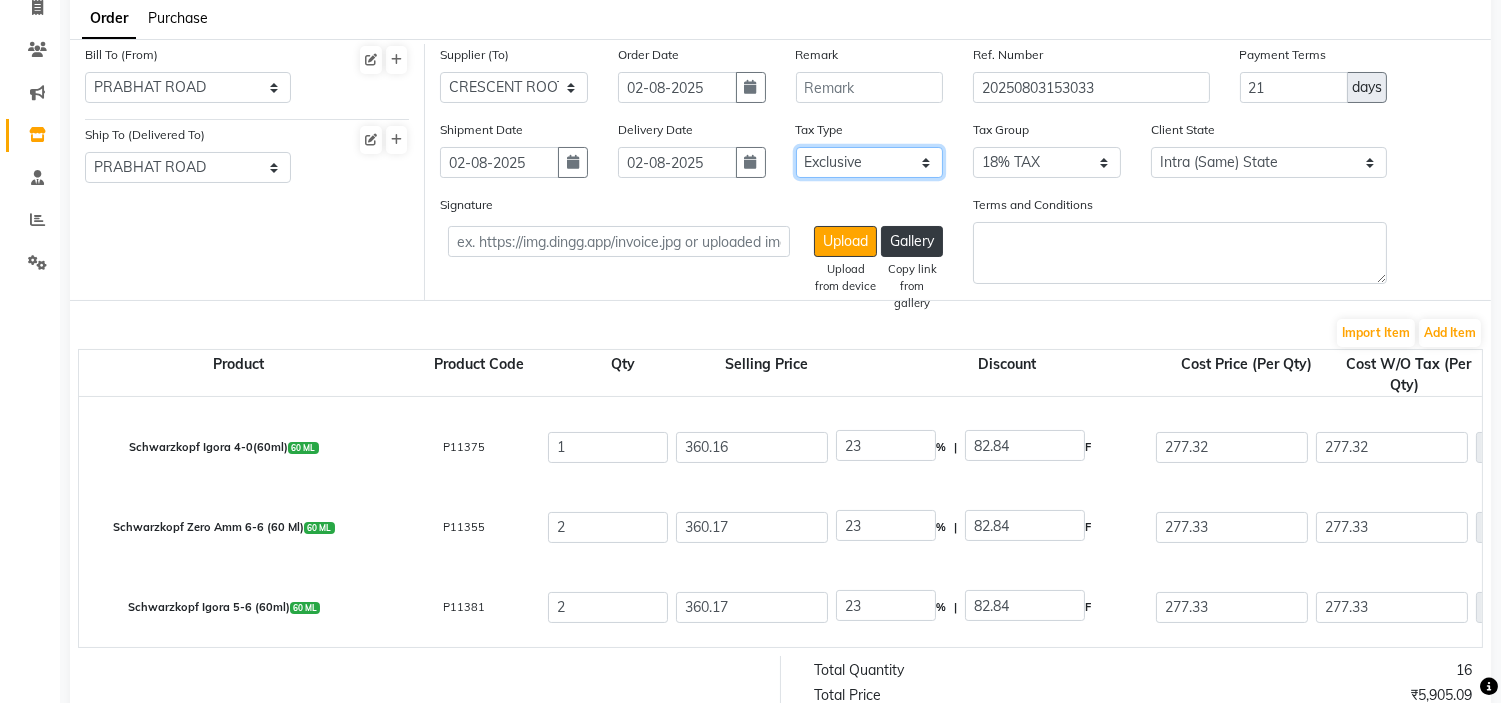 scroll, scrollTop: 591, scrollLeft: 0, axis: vertical 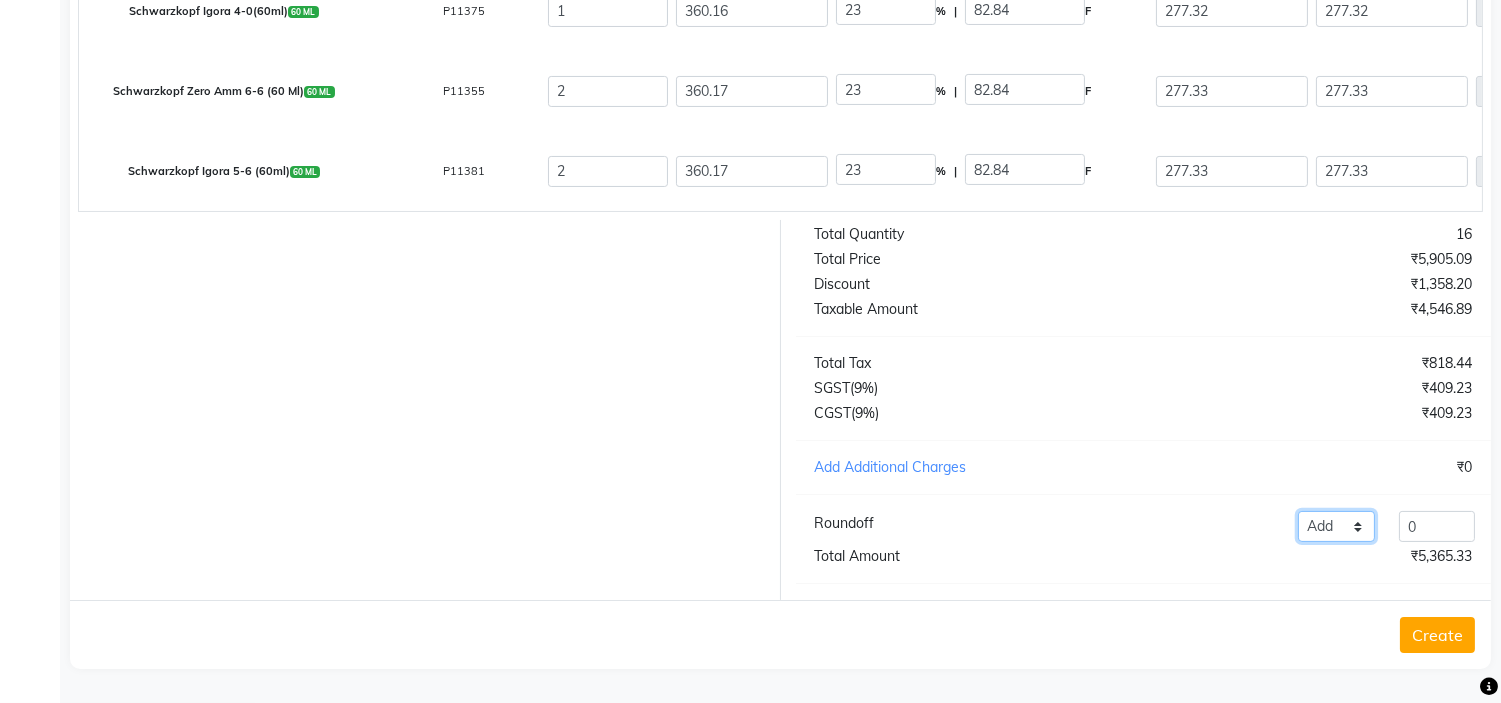 click on "Add Reduce" 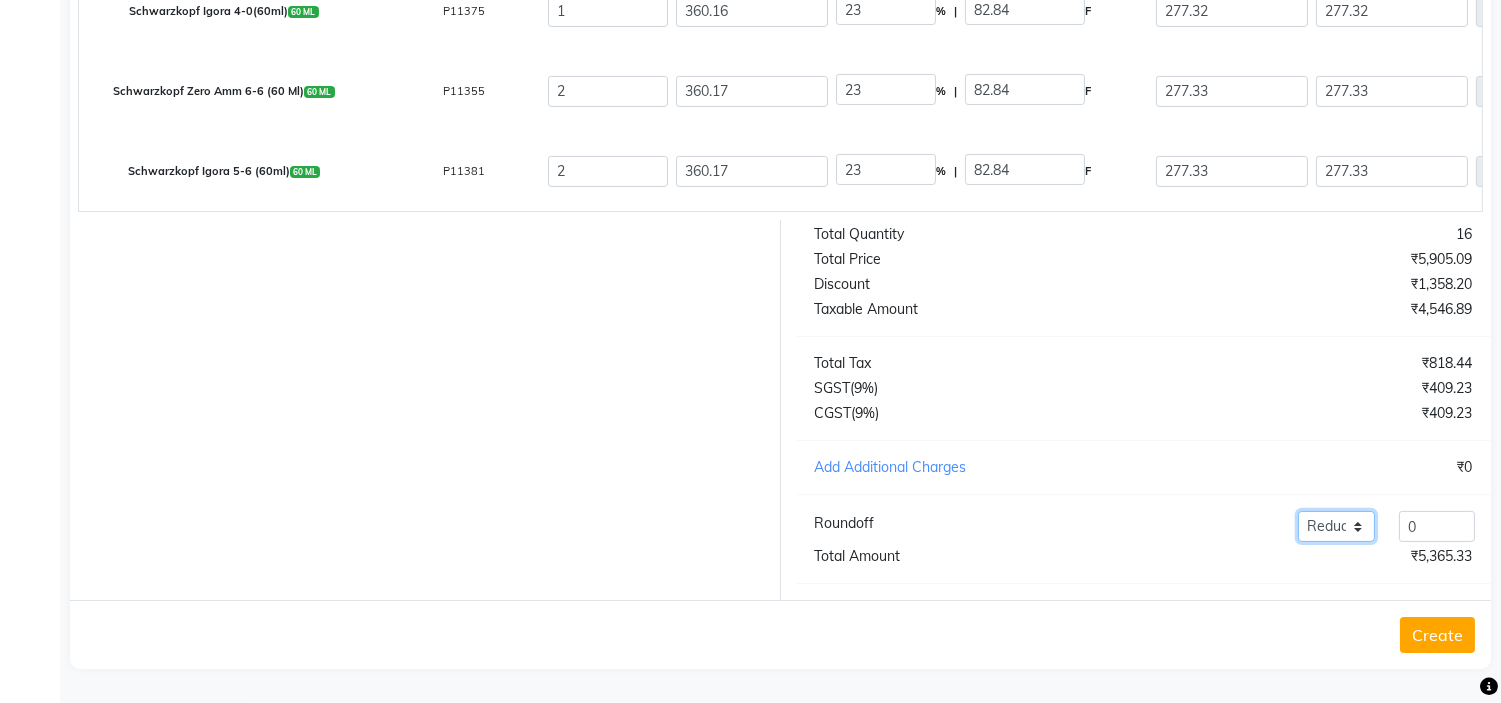 click on "Add Reduce" 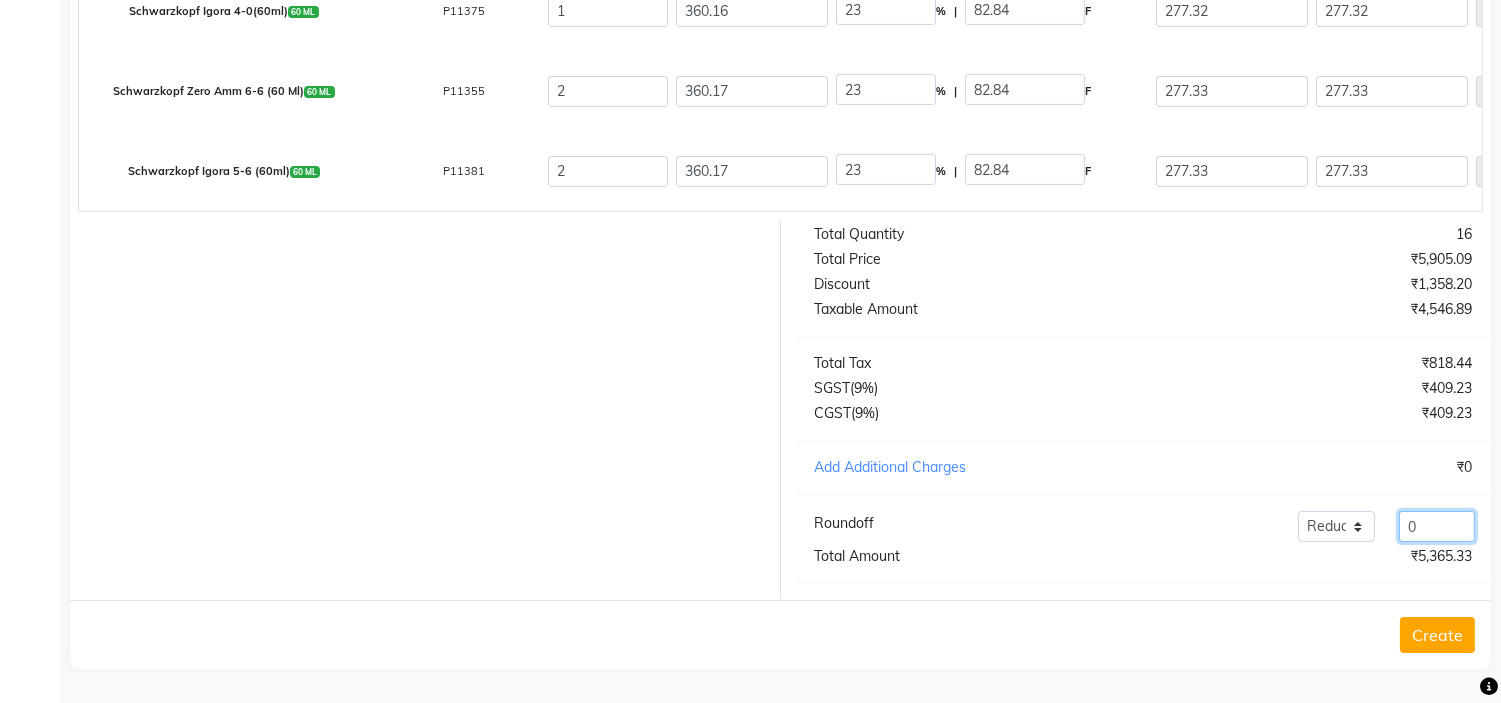 click on "0" 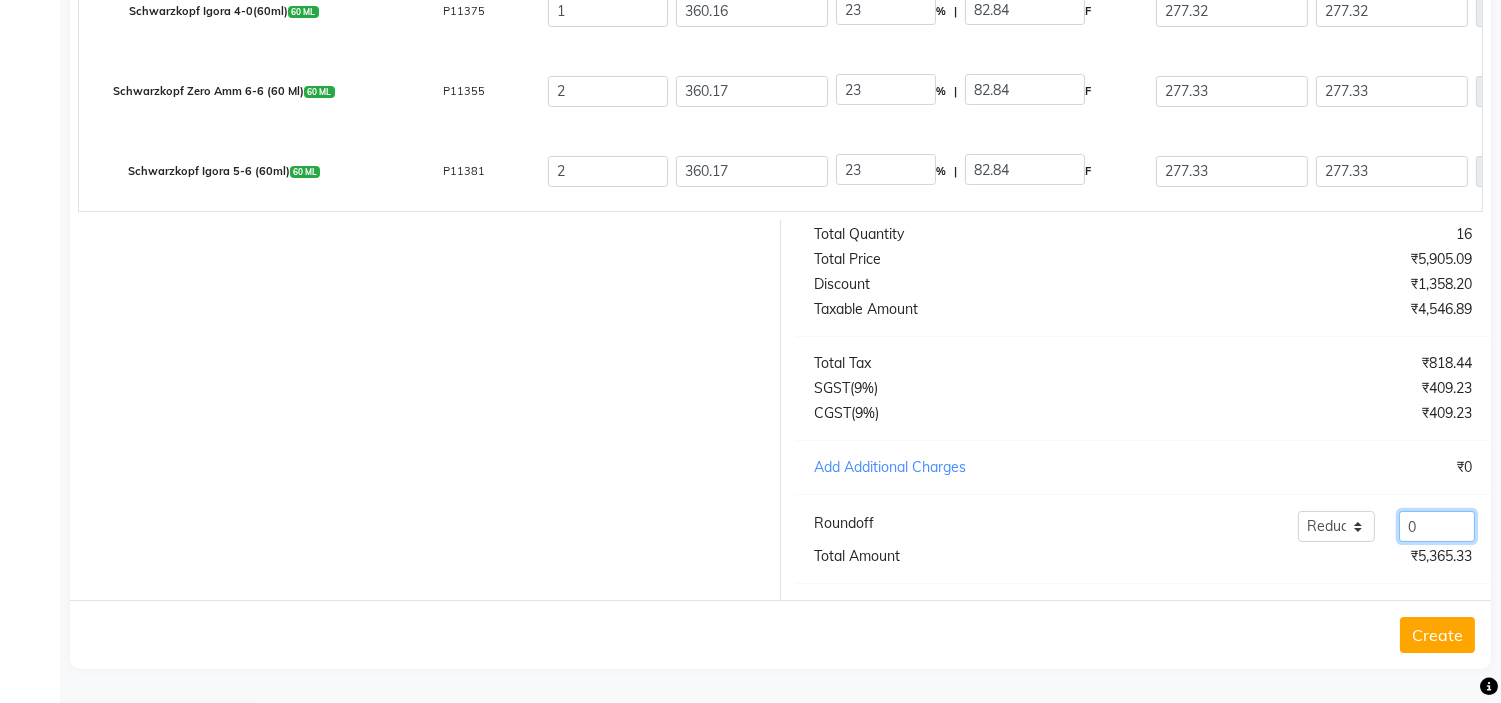click on "0" 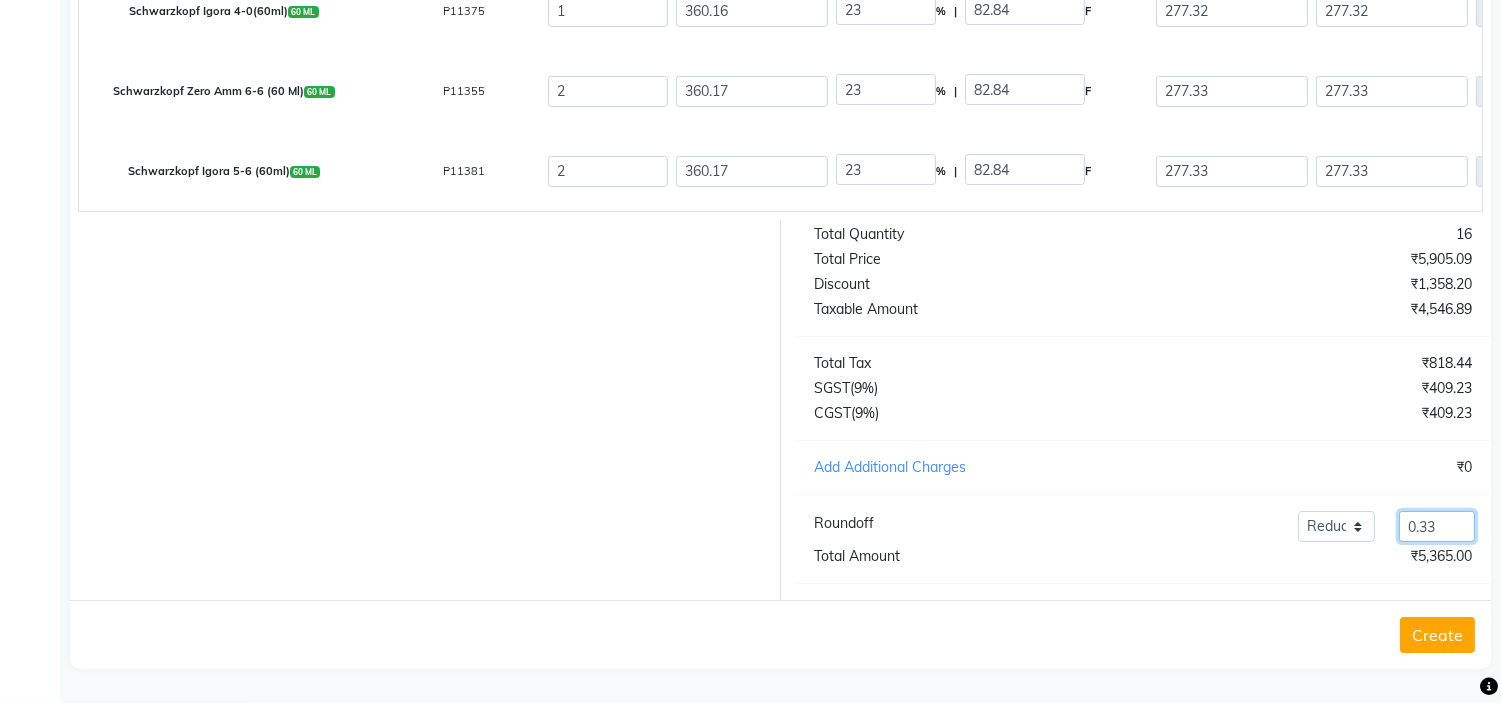 click on "0.33" 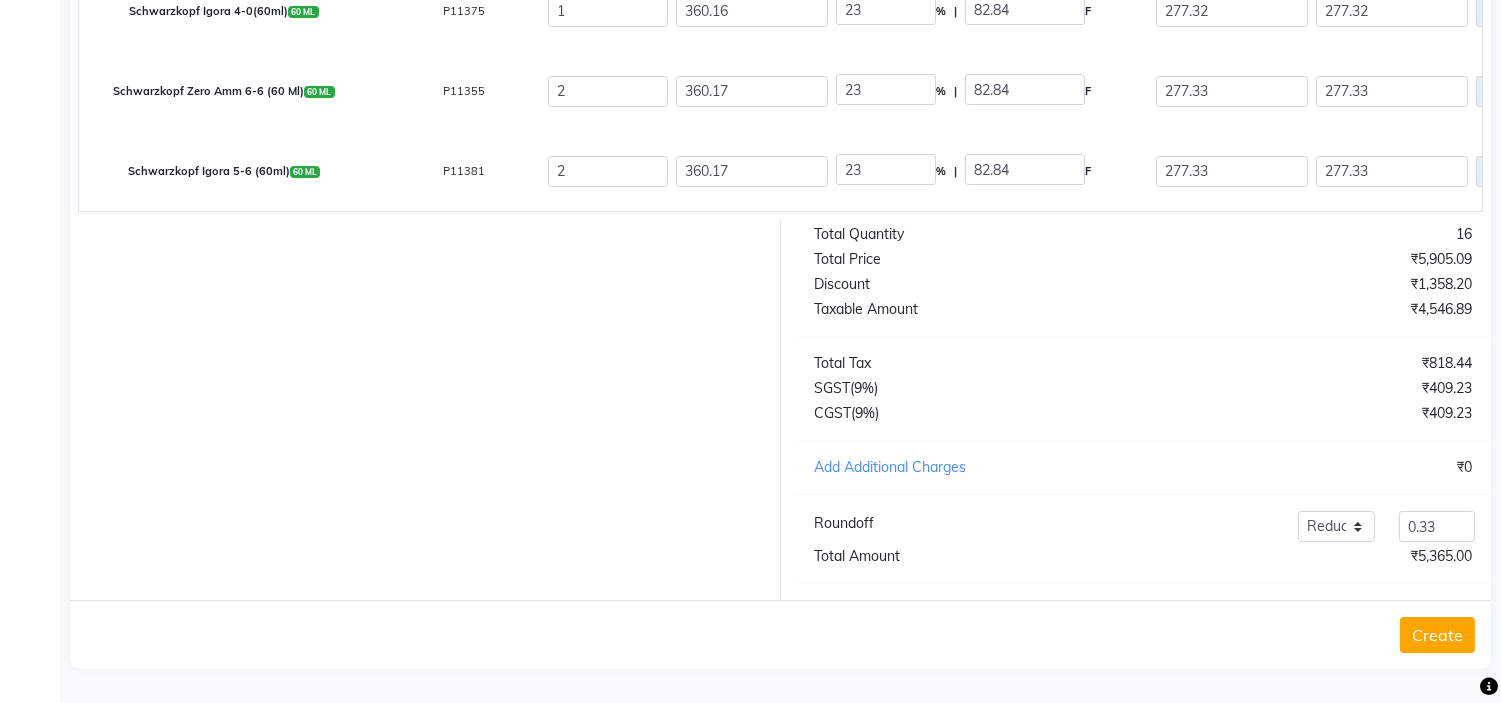 click on "Create" 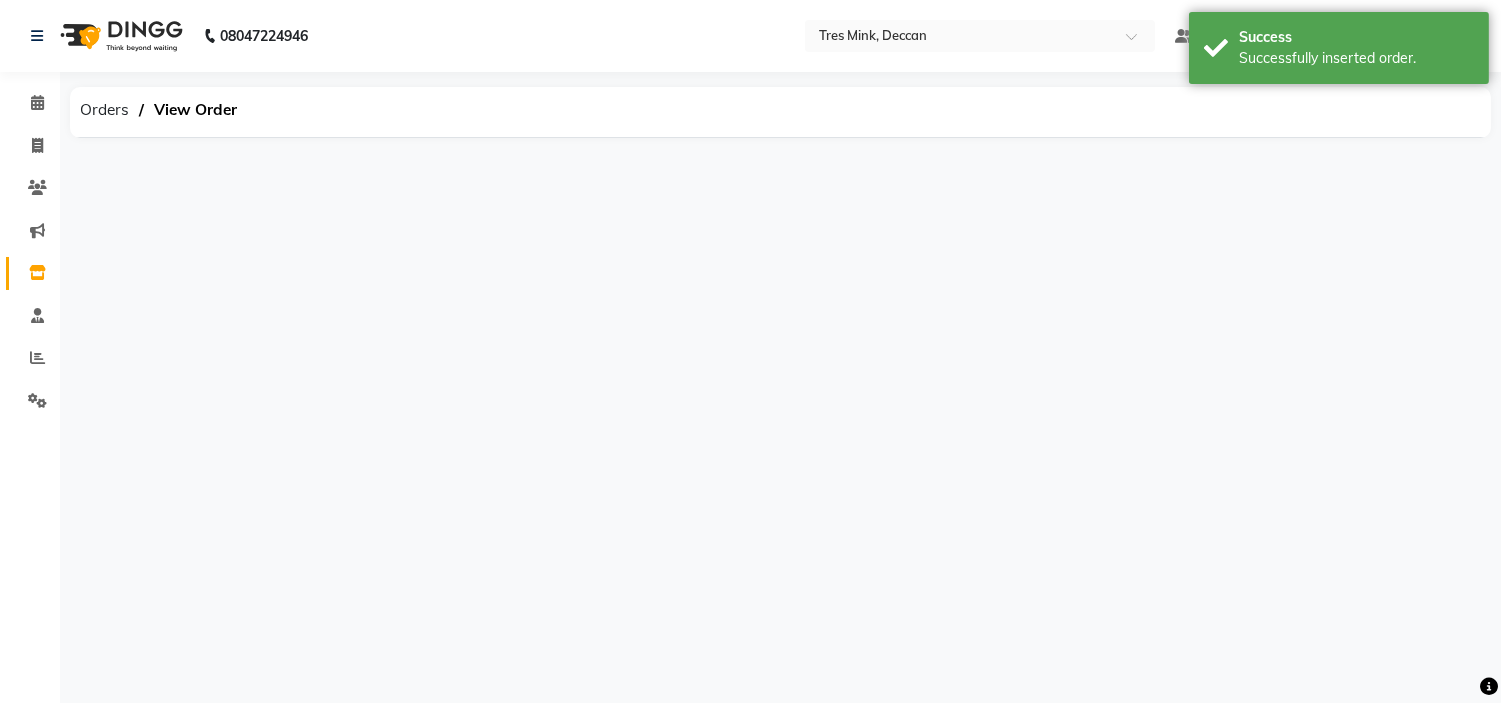 scroll, scrollTop: 0, scrollLeft: 0, axis: both 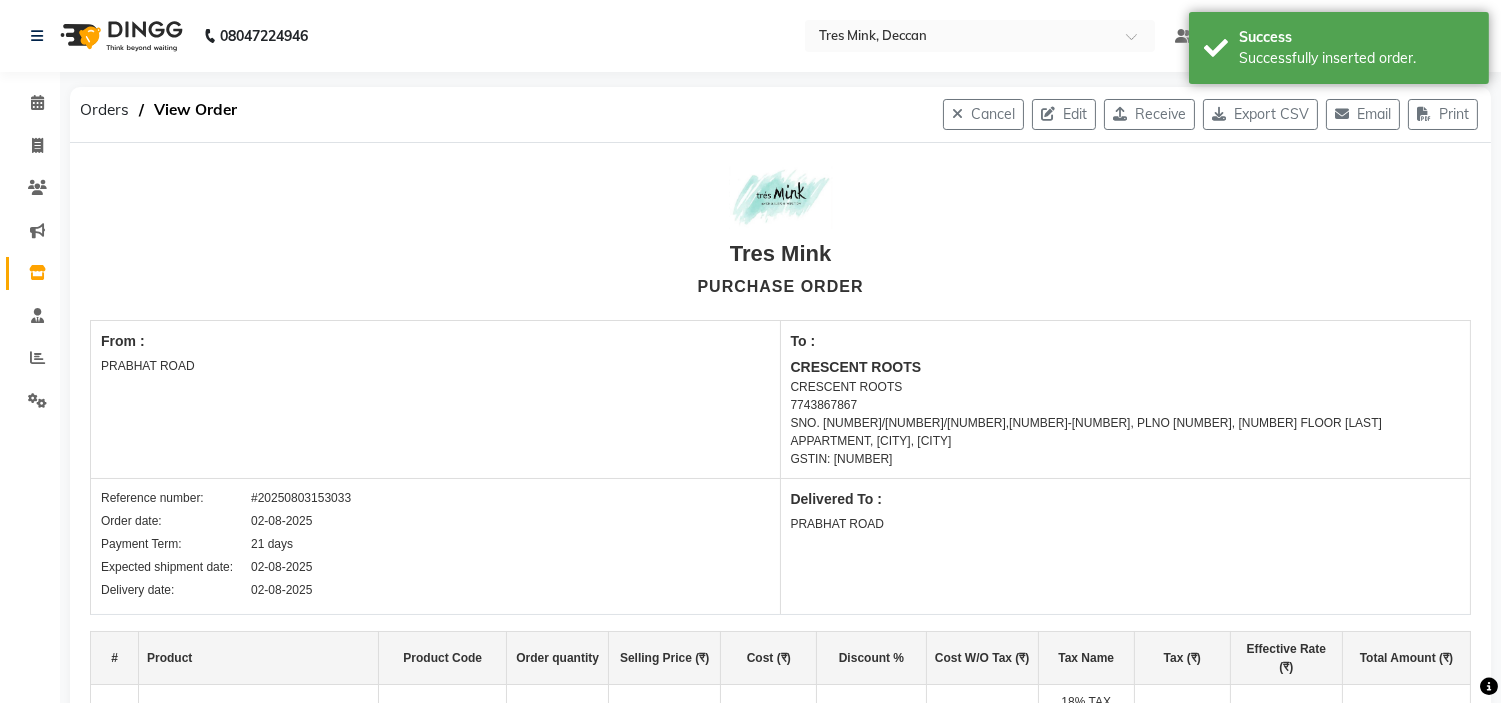 click on "Receive" 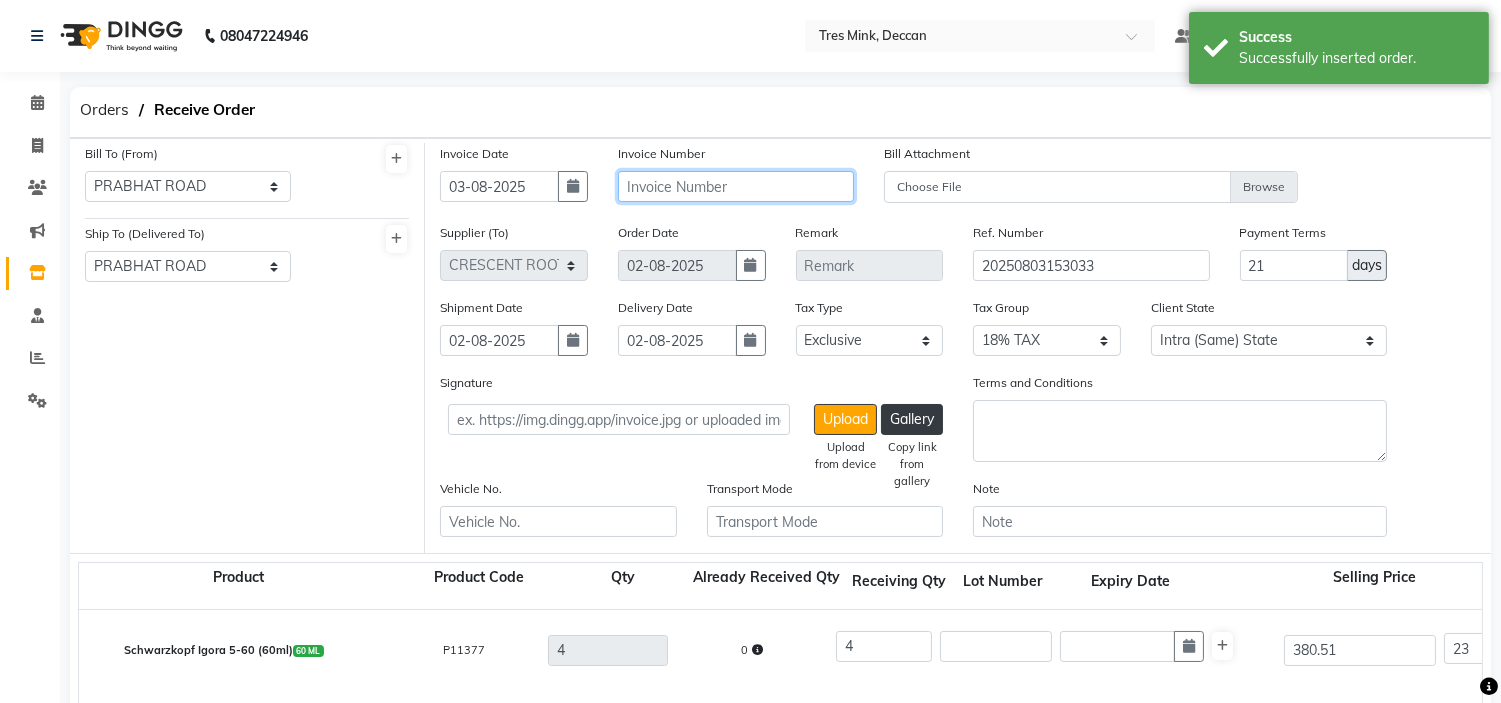 click 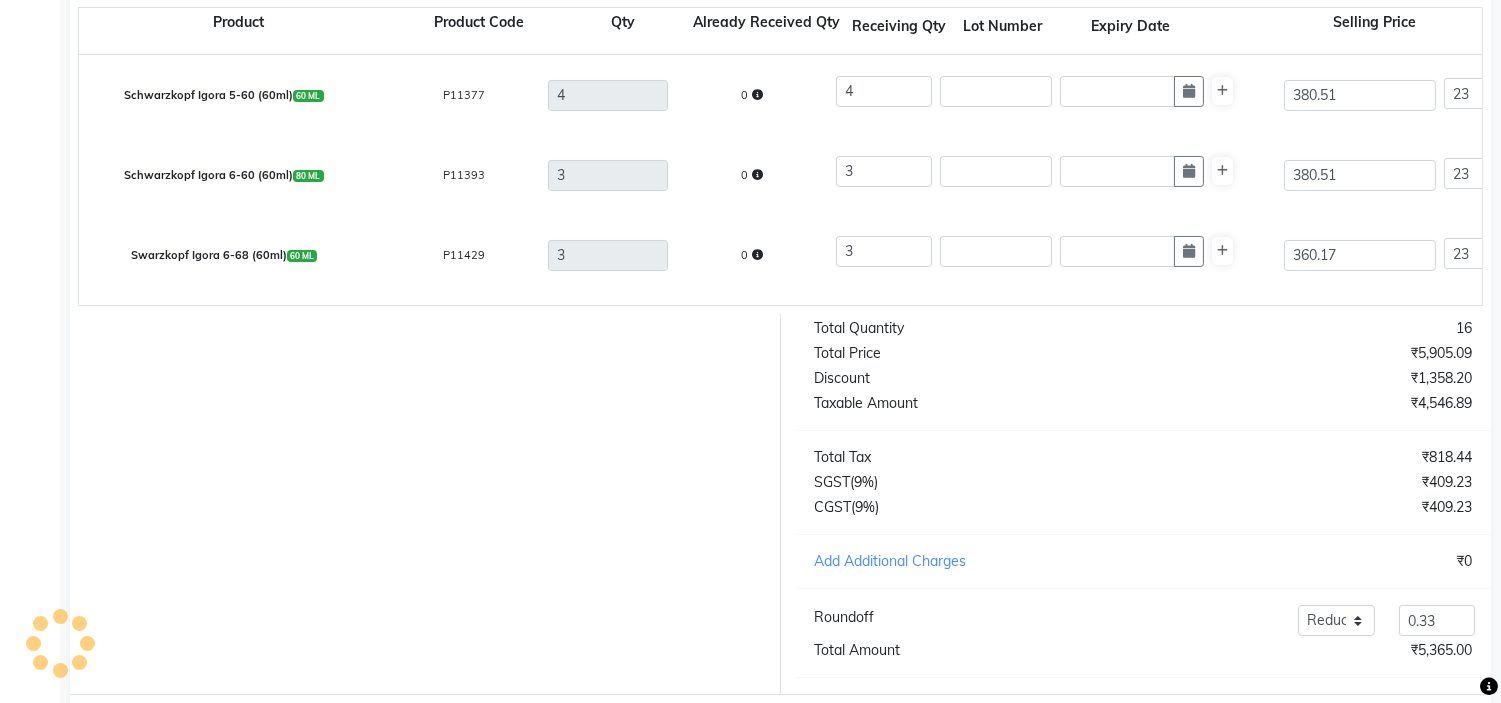 scroll, scrollTop: 667, scrollLeft: 0, axis: vertical 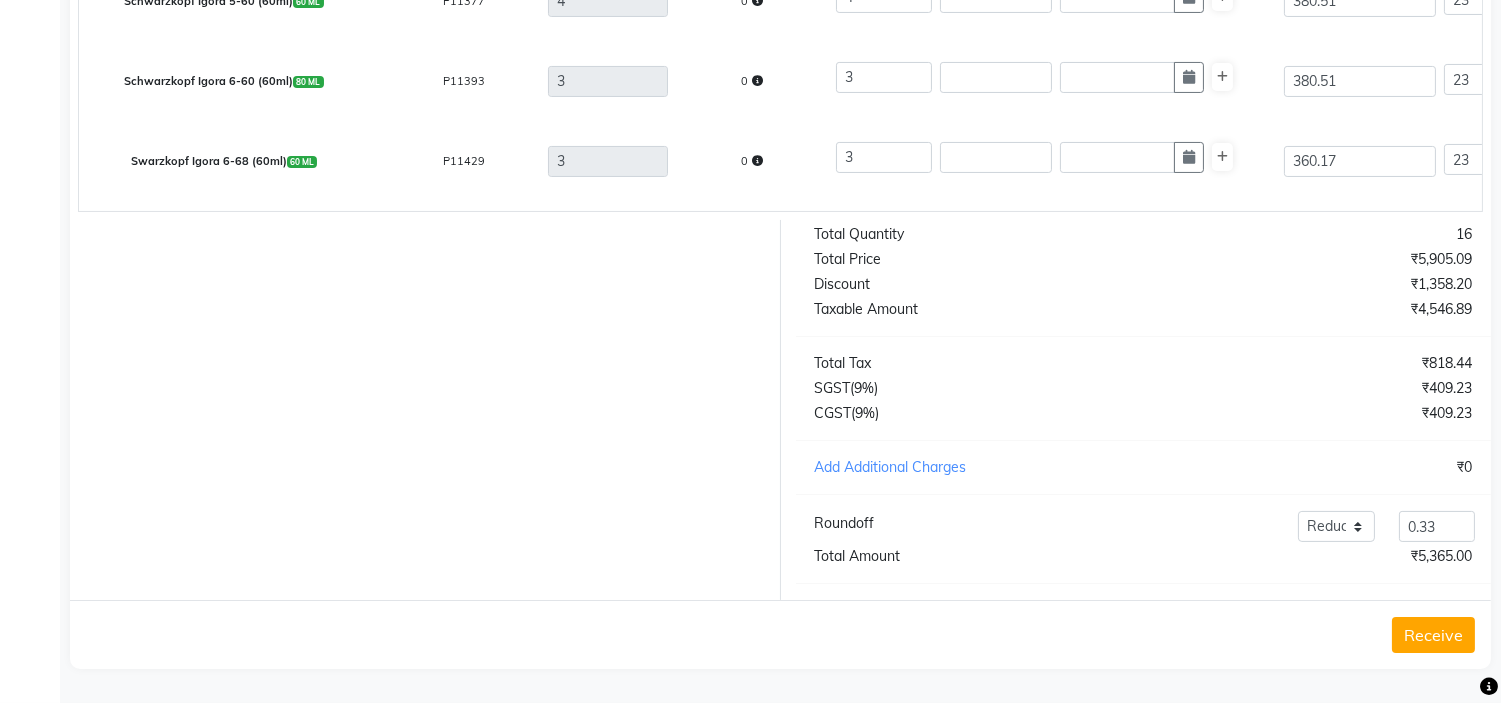 click on "Receive" 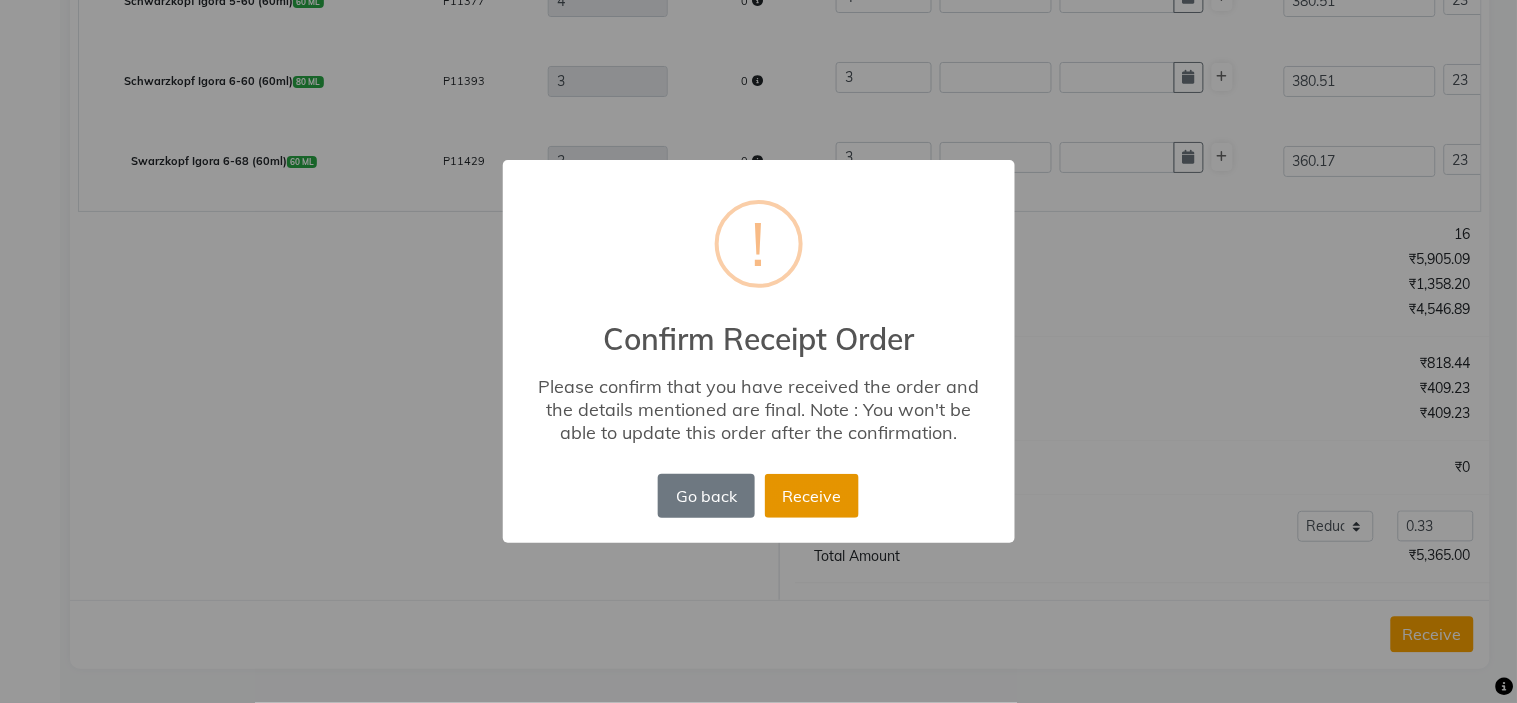 click on "Receive" at bounding box center [812, 496] 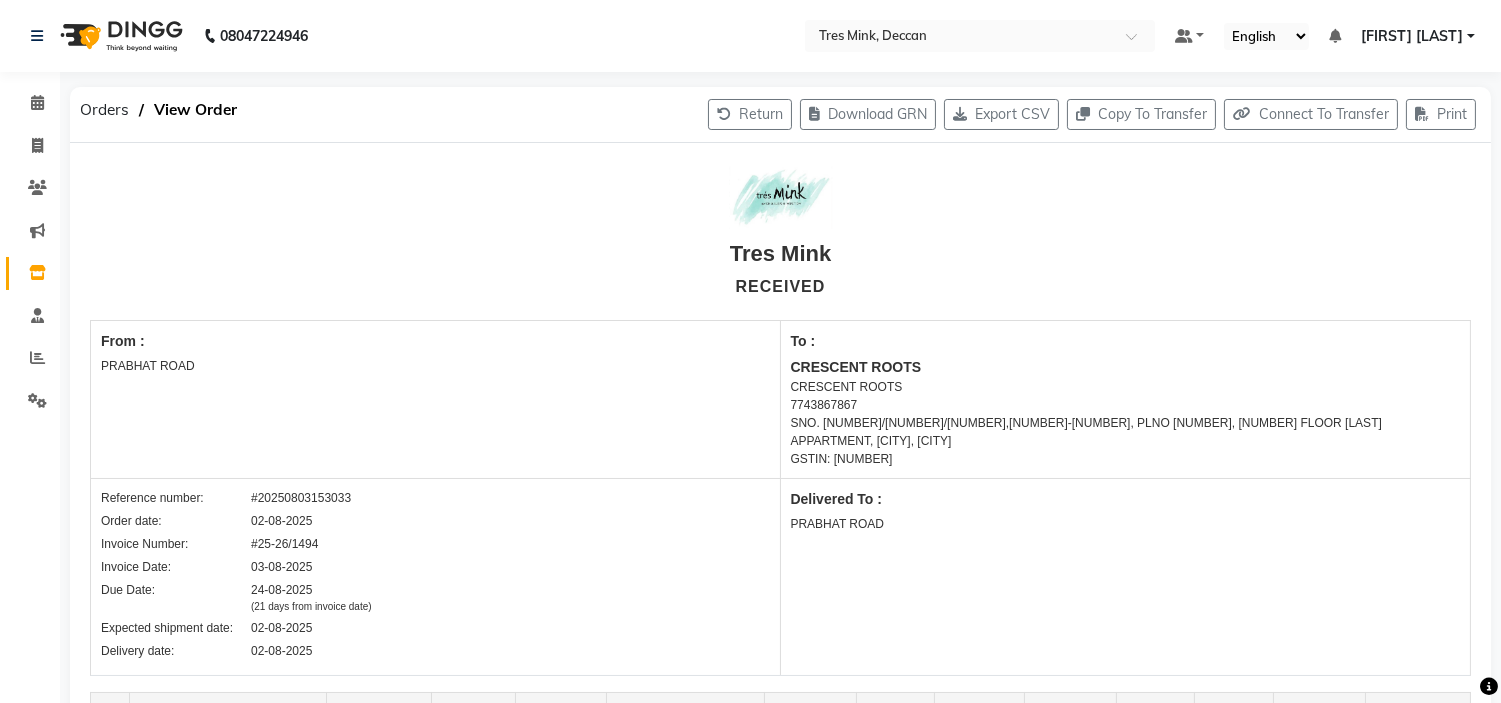 scroll, scrollTop: 38, scrollLeft: 0, axis: vertical 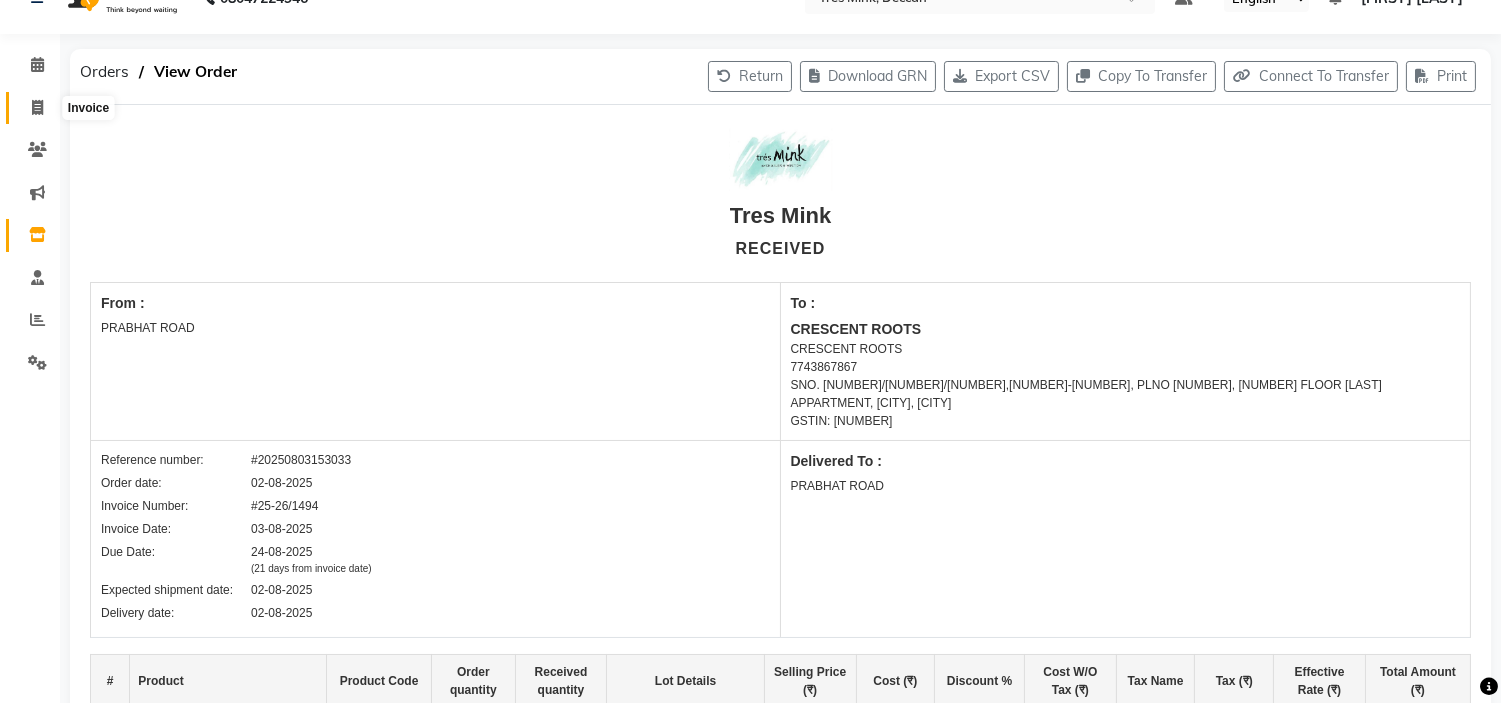 click 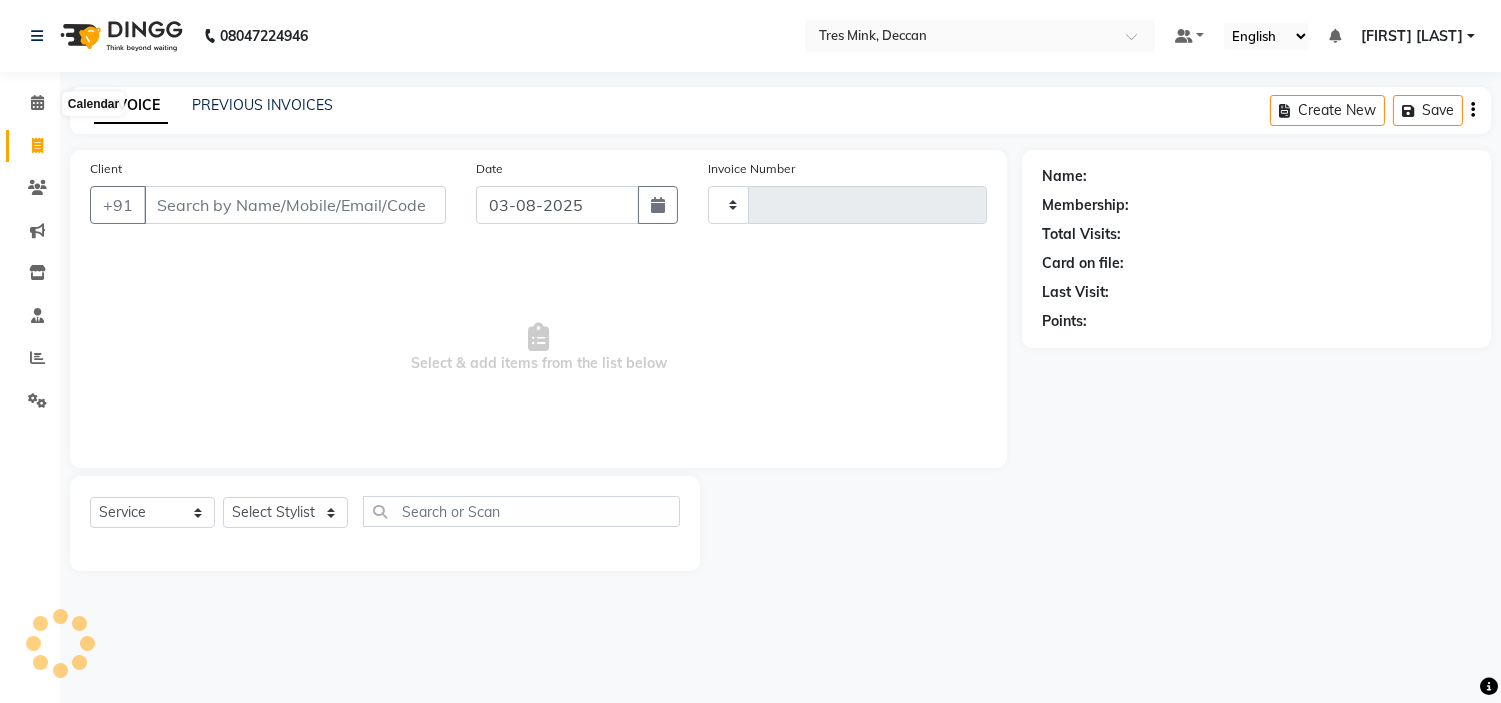 scroll, scrollTop: 0, scrollLeft: 0, axis: both 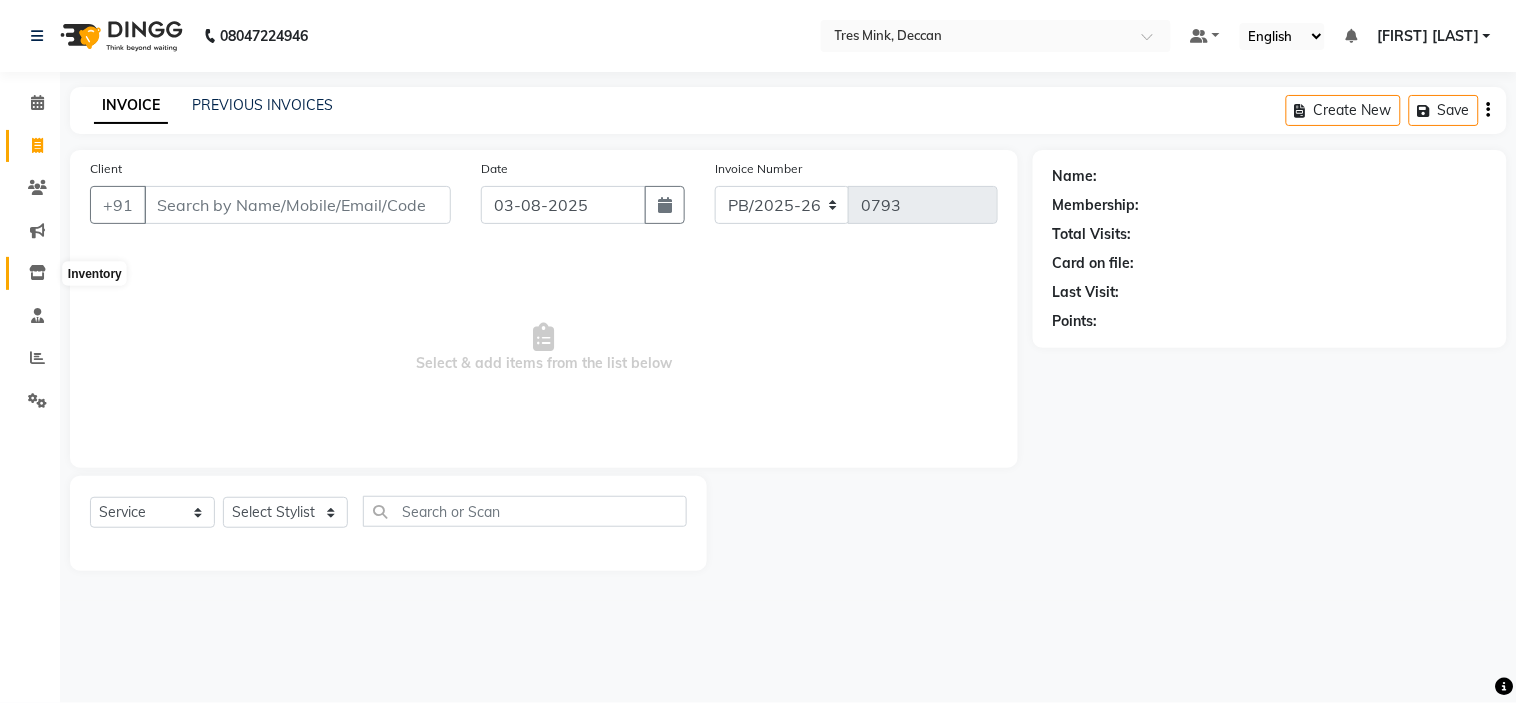 click 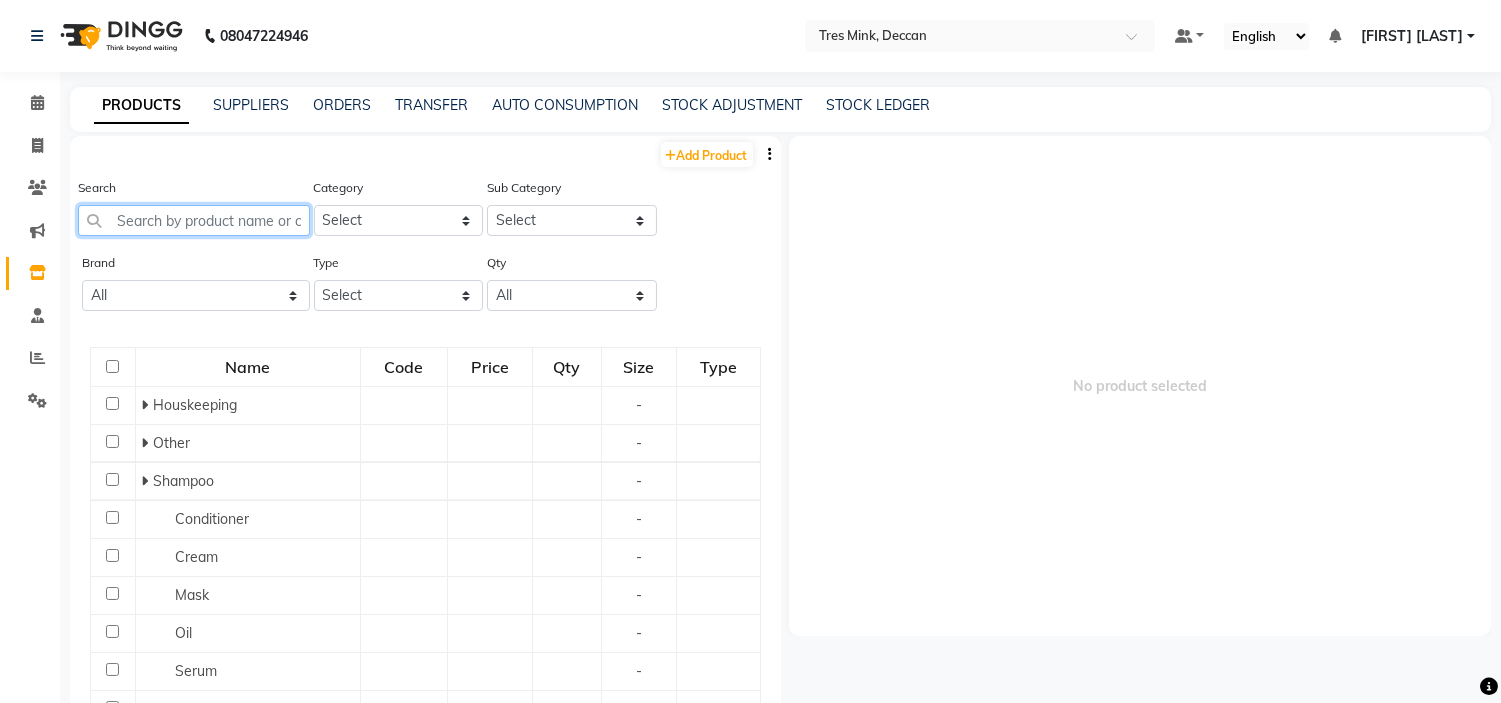 click 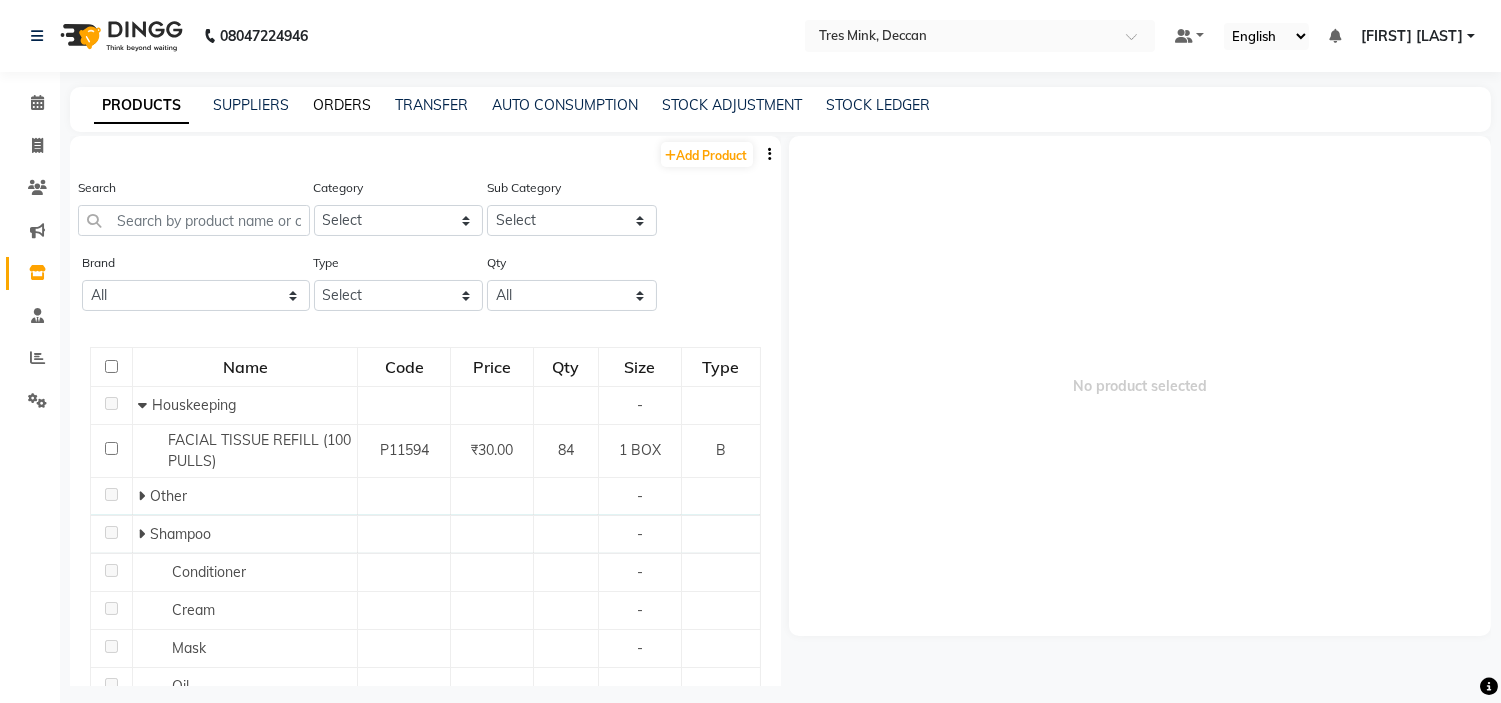 click on "ORDERS" 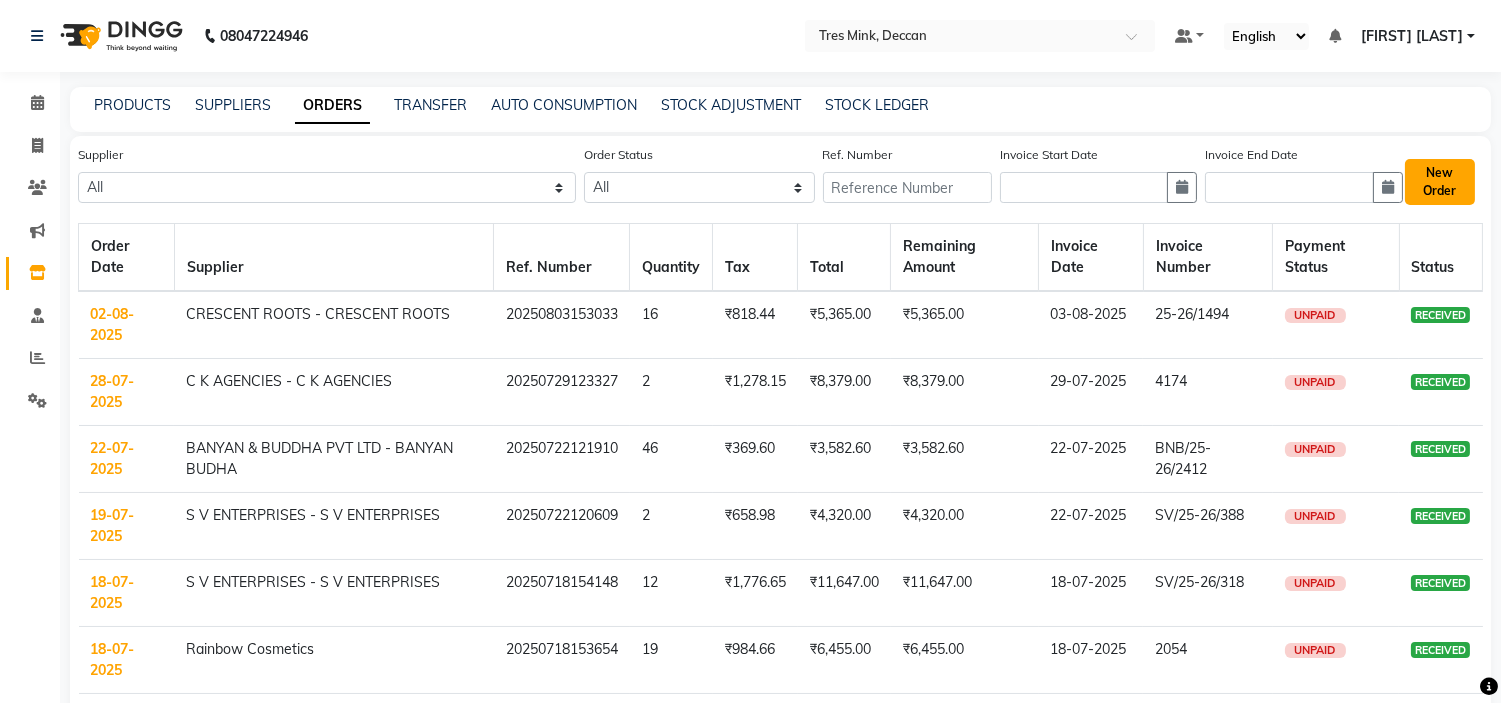 click on "New Order" 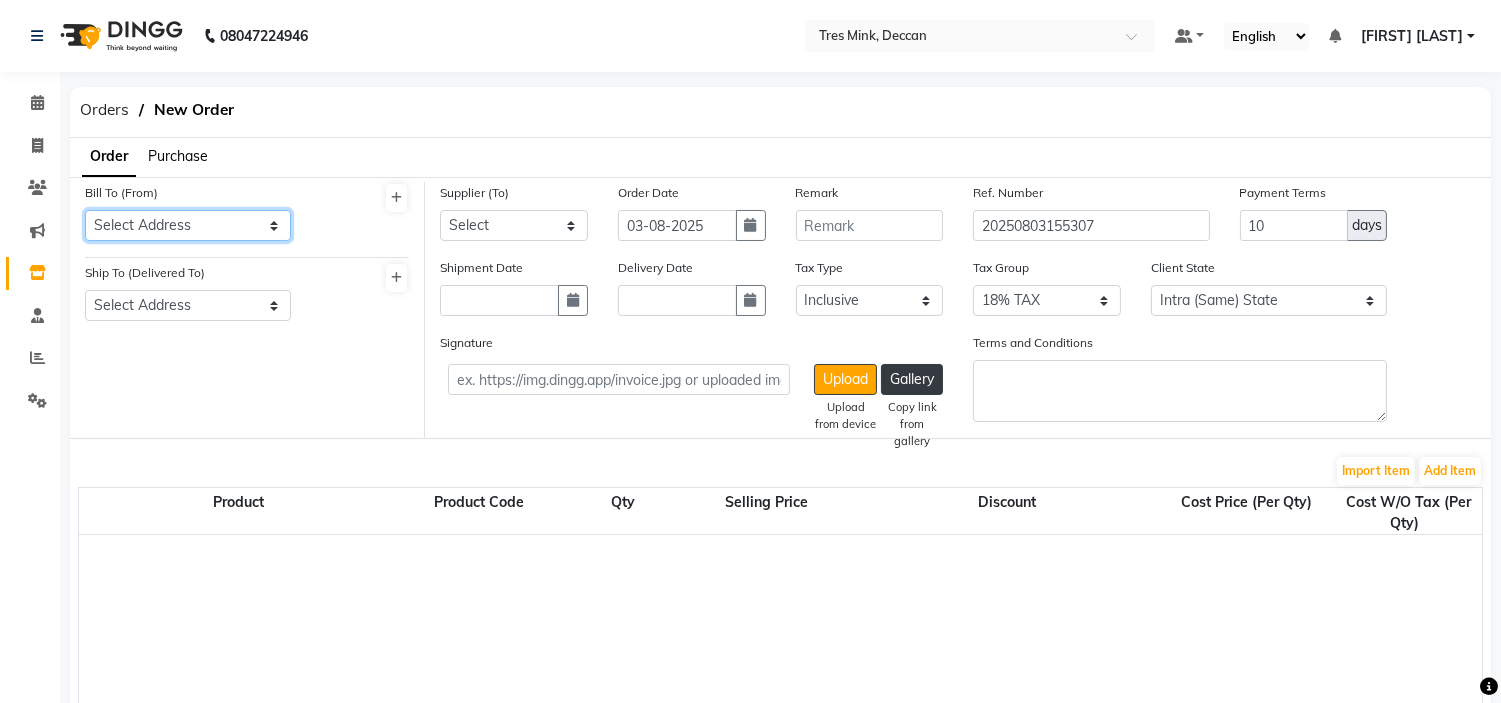 click on "Select Address PRABHAT ROAD" 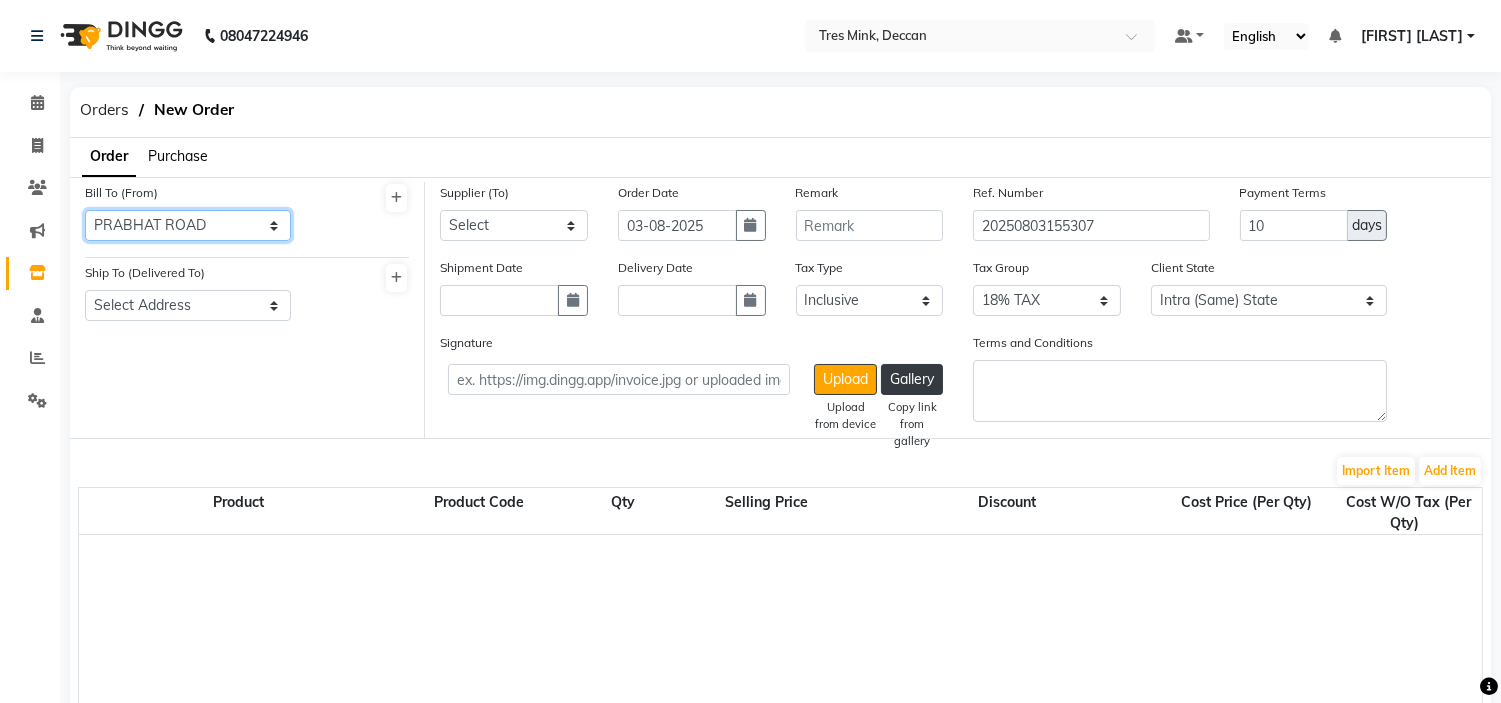 click on "Select Address PRABHAT ROAD" 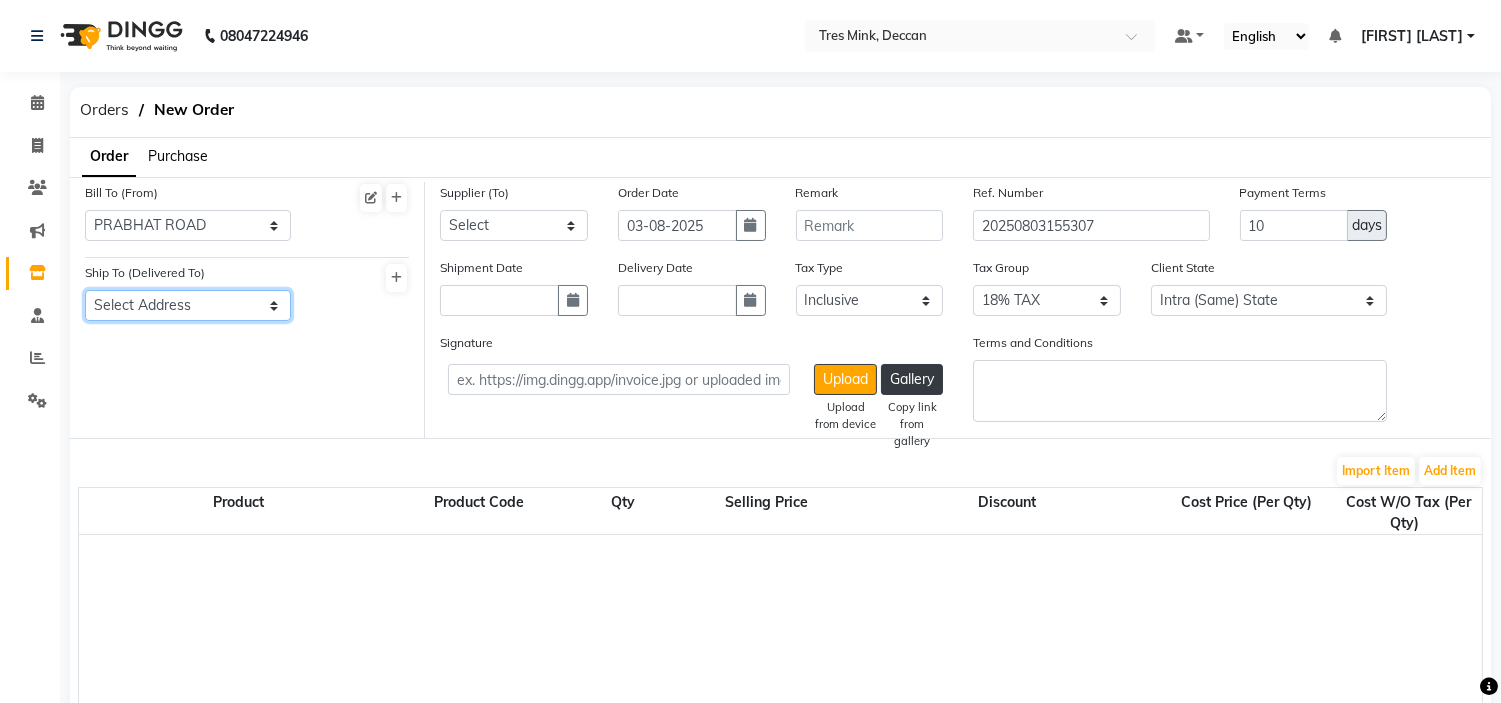 click on "Select Address PRABHAT ROAD" 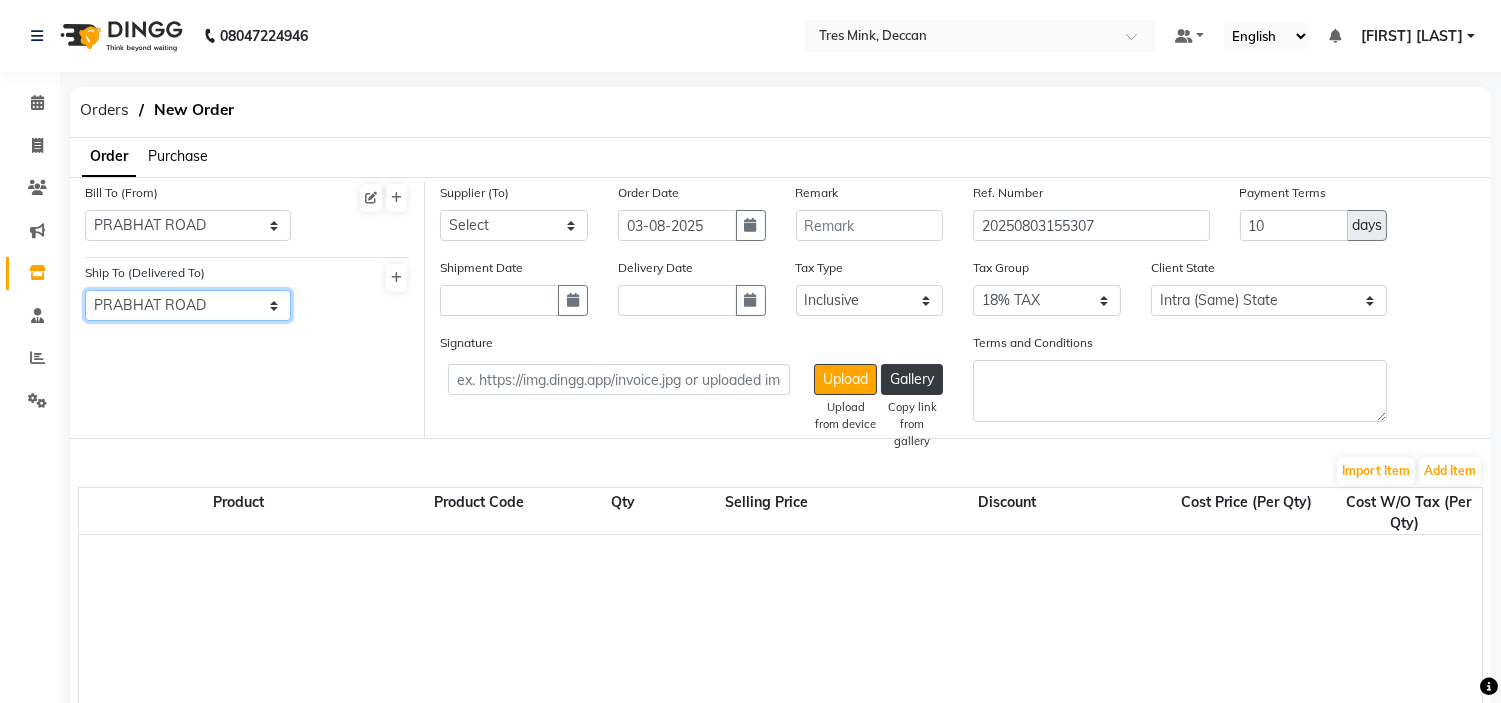 click on "Select Address PRABHAT ROAD" 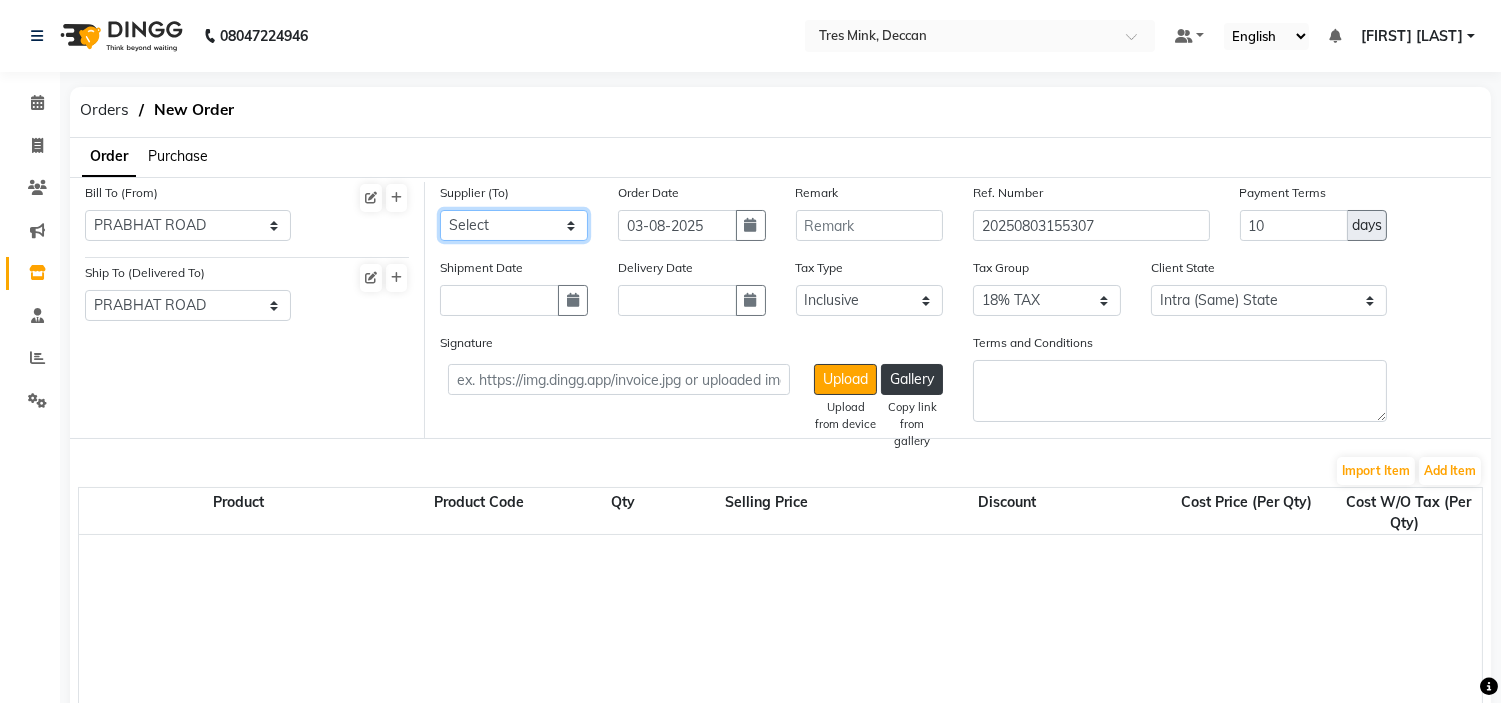 click on "Select CRESCENT ROOTS - CRESCENT ROOTS S V ENTERPRISES - S V ENTERPRISES C K AGENCIES - C K AGENCIES Rainbow Cosmetics INFINITE ENTERPRISES - INFINITE ENTERPRISES siddhashila - [FIRST] [LAST] - siddhashila sidhashila- [FIRST] [LAST] - sidhashila SAMRUDDHI ENTERPRISES - JITU AGRAWAL PRAVINKUMAR & BROTHERS PRIVATE LIMITED - PRAVINKUMAR BANYAN & BUDDHA PVT LTD - BANYAN BUDHA TULSI RETAIL - TULSI BOSCCO FURNISHING PVT. LTD. - BOSCCO FURNISHING VARIETY COSMETICS LLP - VARIETY BEAUTY PALACE - BEAUTY PALACE VIREN ENTERPRISES - VIREN ENTERPRISES ROHIT ENTERPRISES - ROHIT ENTERPRISES" 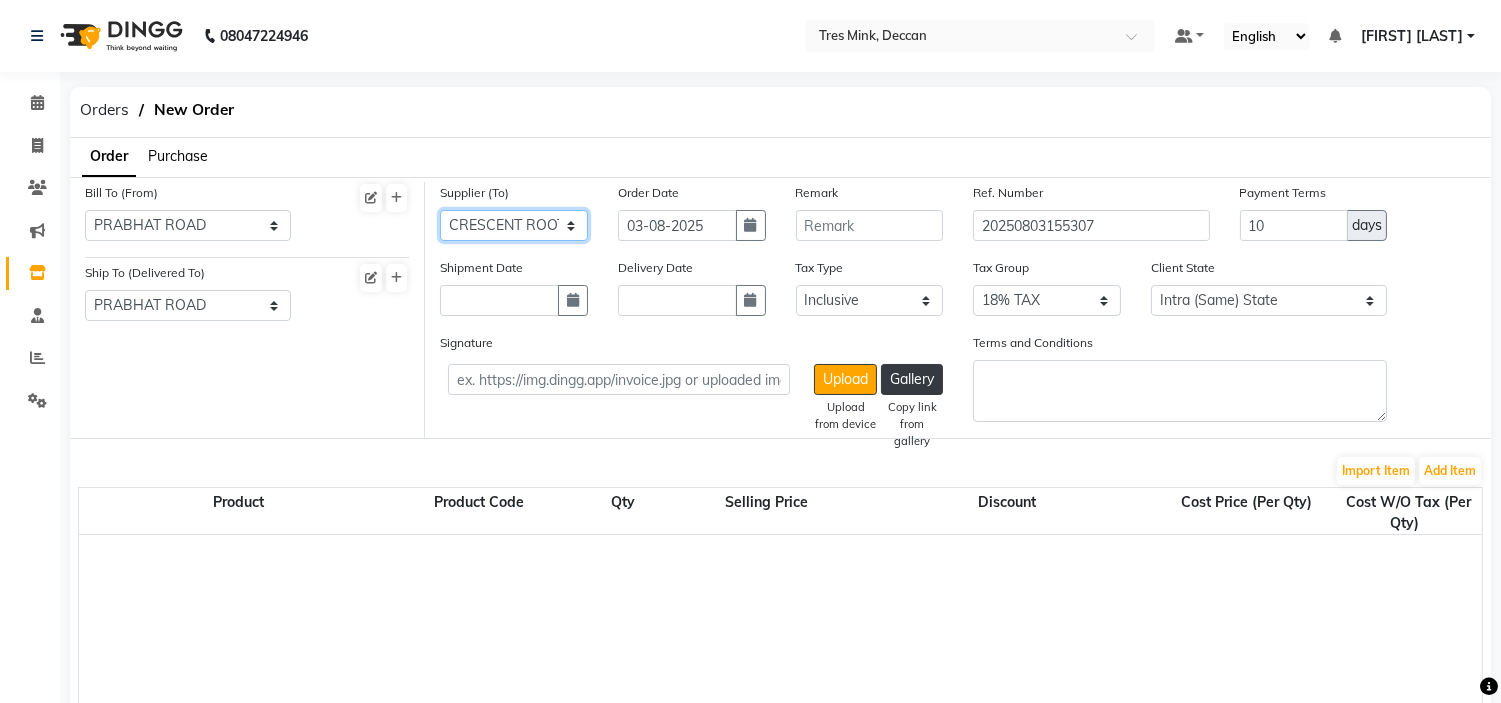 click on "Select CRESCENT ROOTS - CRESCENT ROOTS S V ENTERPRISES - S V ENTERPRISES C K AGENCIES - C K AGENCIES Rainbow Cosmetics INFINITE ENTERPRISES - INFINITE ENTERPRISES siddhashila - [FIRST] [LAST] - siddhashila sidhashila- [FIRST] [LAST] - sidhashila SAMRUDDHI ENTERPRISES - JITU AGRAWAL PRAVINKUMAR & BROTHERS PRIVATE LIMITED - PRAVINKUMAR BANYAN & BUDDHA PVT LTD - BANYAN BUDHA TULSI RETAIL - TULSI BOSCCO FURNISHING PVT. LTD. - BOSCCO FURNISHING VARIETY COSMETICS LLP - VARIETY BEAUTY PALACE - BEAUTY PALACE VIREN ENTERPRISES - VIREN ENTERPRISES ROHIT ENTERPRISES - ROHIT ENTERPRISES" 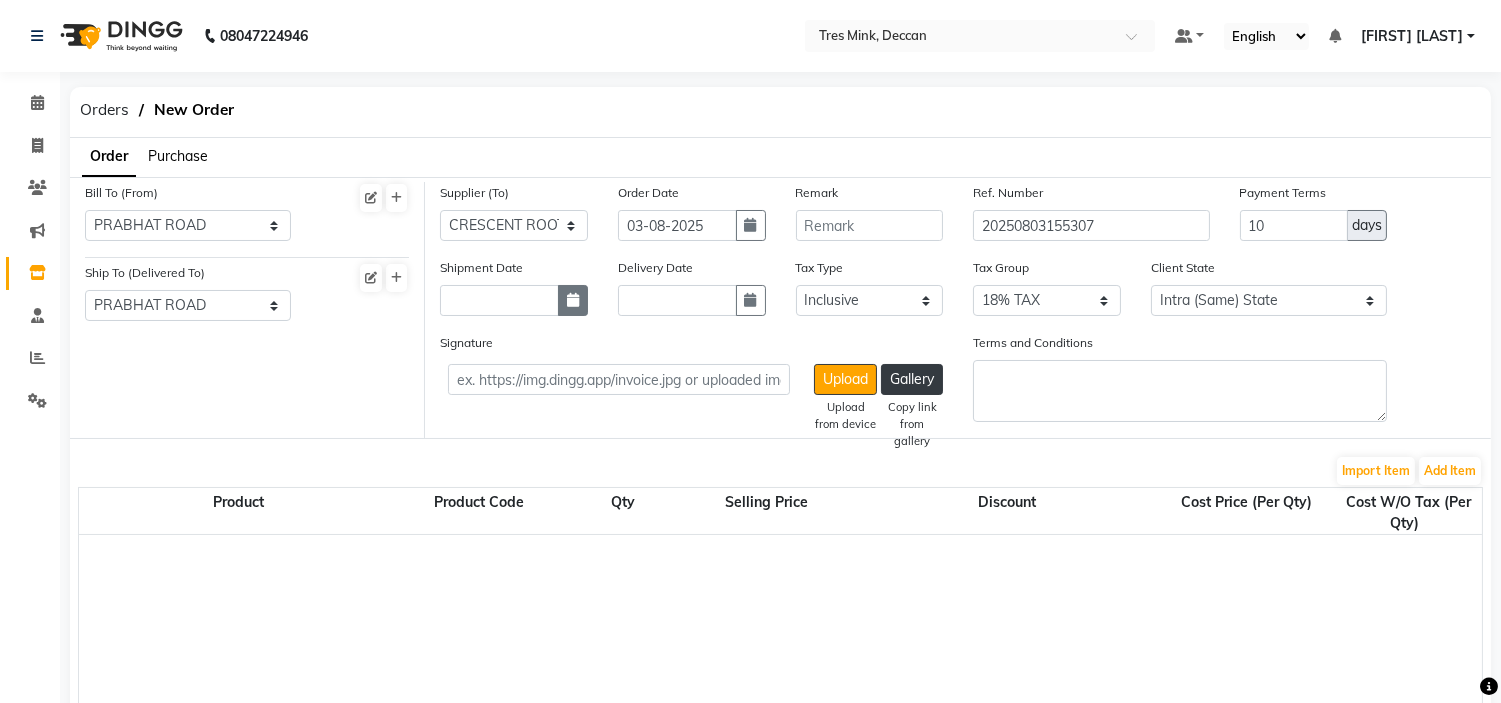 click 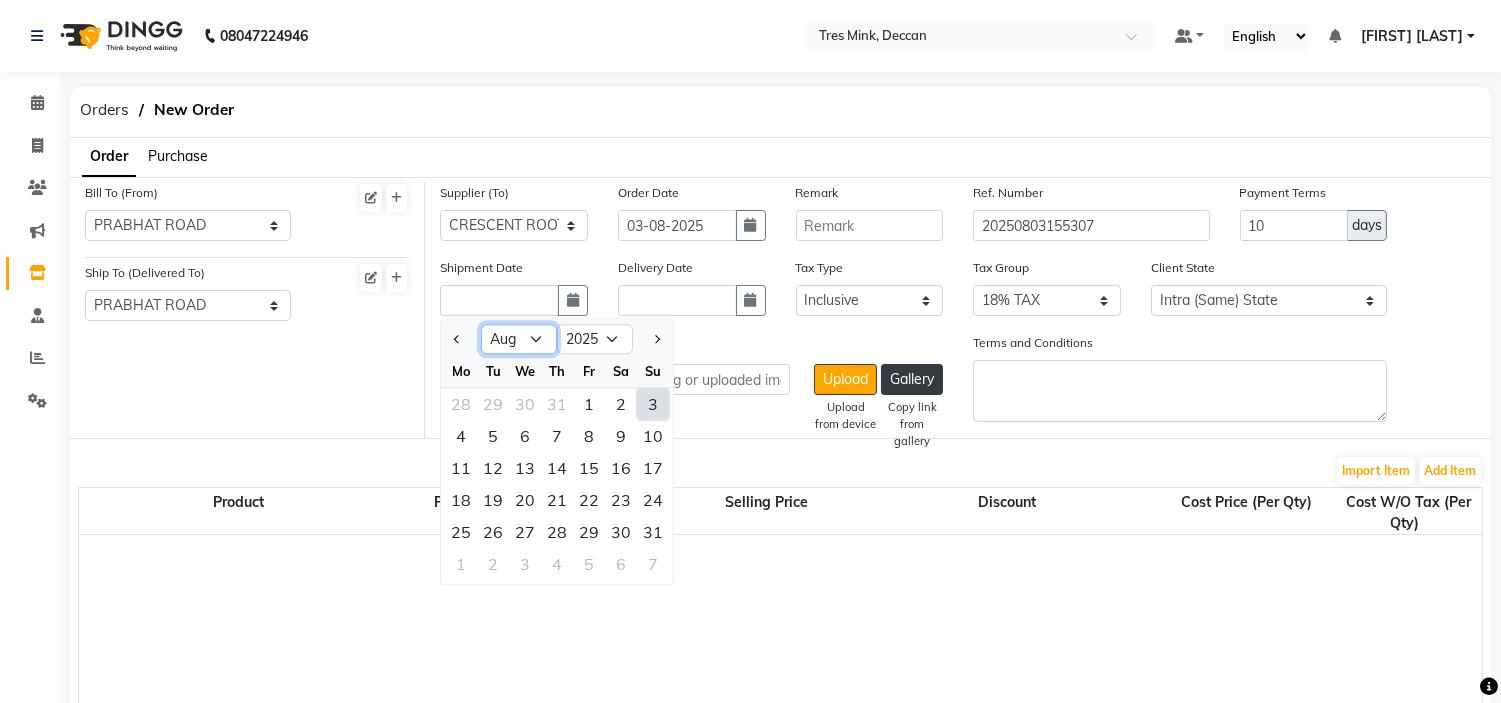 click on "Jan Feb Mar Apr May Jun Jul Aug Sep Oct Nov Dec" 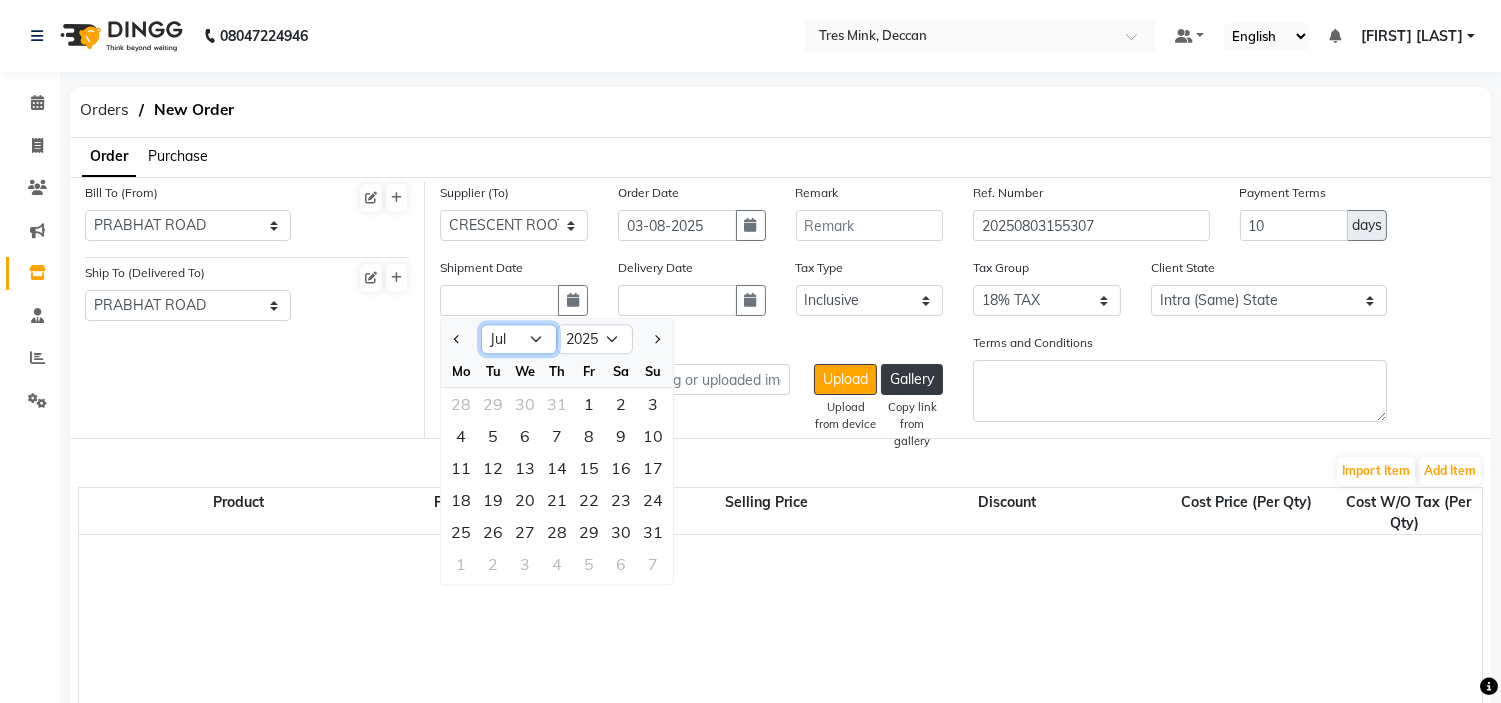 click on "Jan Feb Mar Apr May Jun Jul Aug Sep Oct Nov Dec" 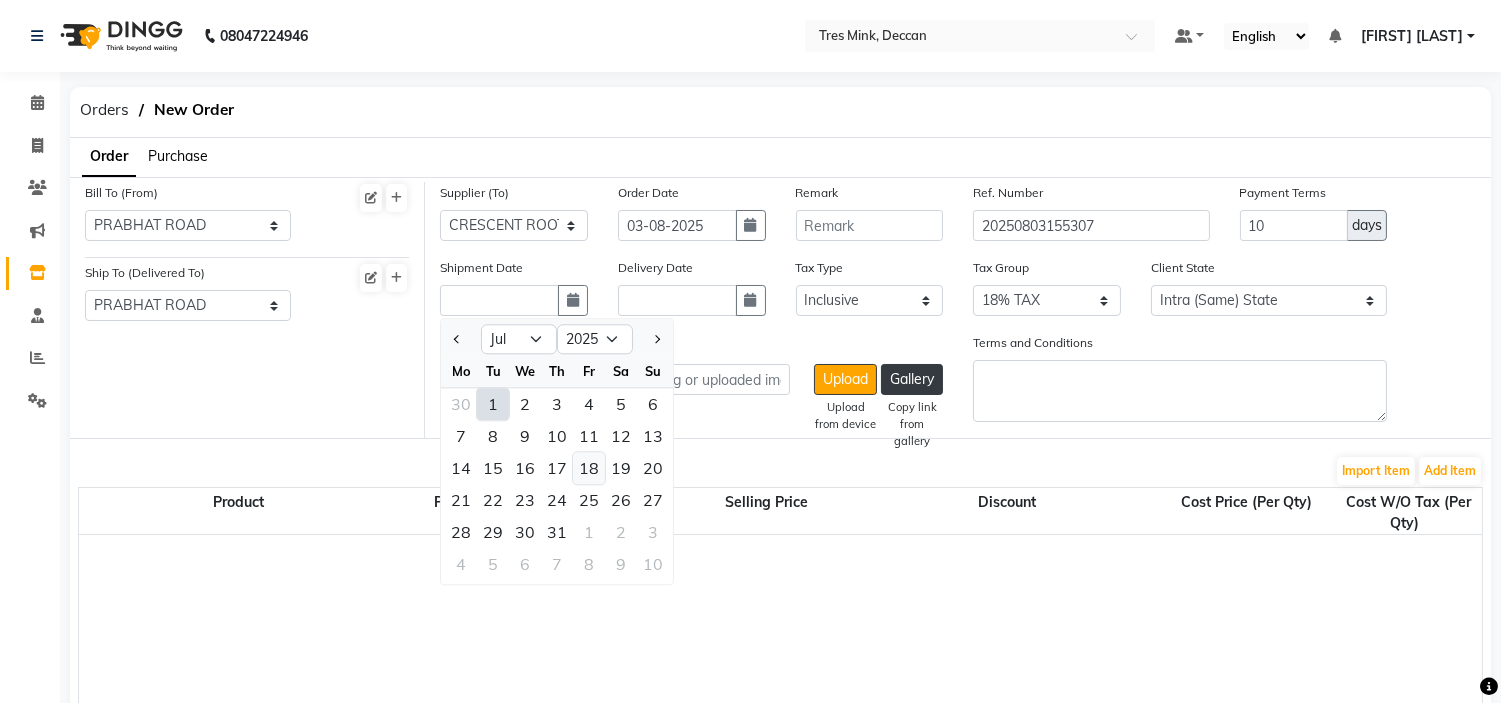 click on "18" 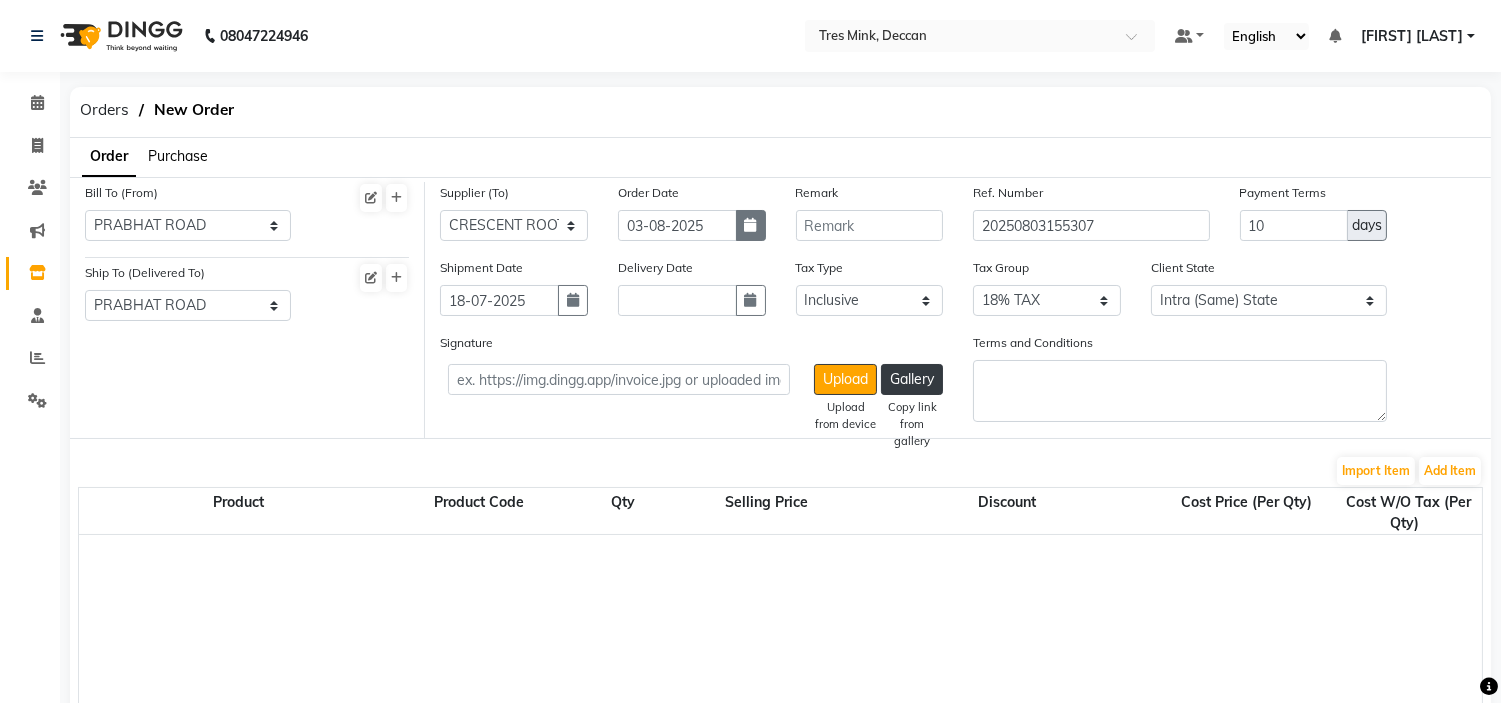 click 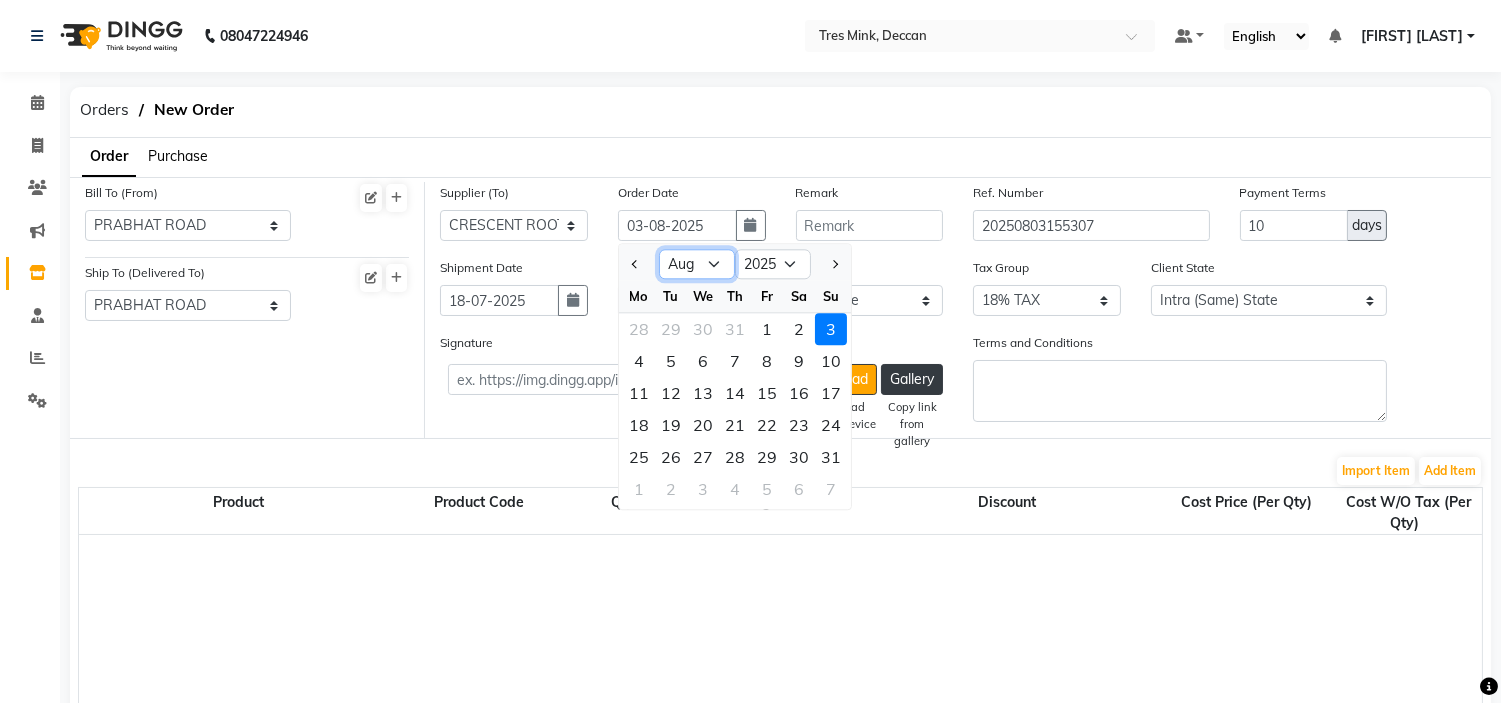 click on "Jan Feb Mar Apr May Jun Jul Aug Sep Oct Nov Dec" 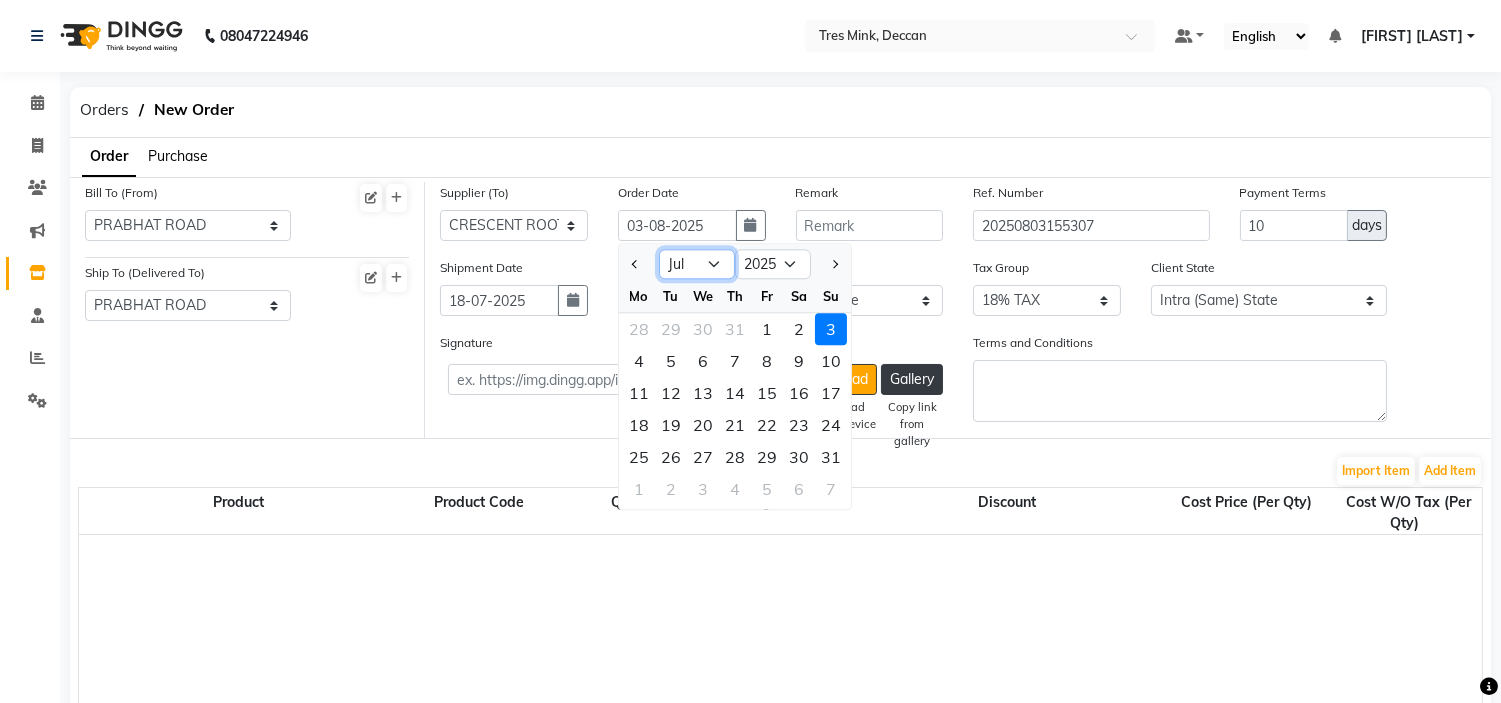 click on "Jan Feb Mar Apr May Jun Jul Aug Sep Oct Nov Dec" 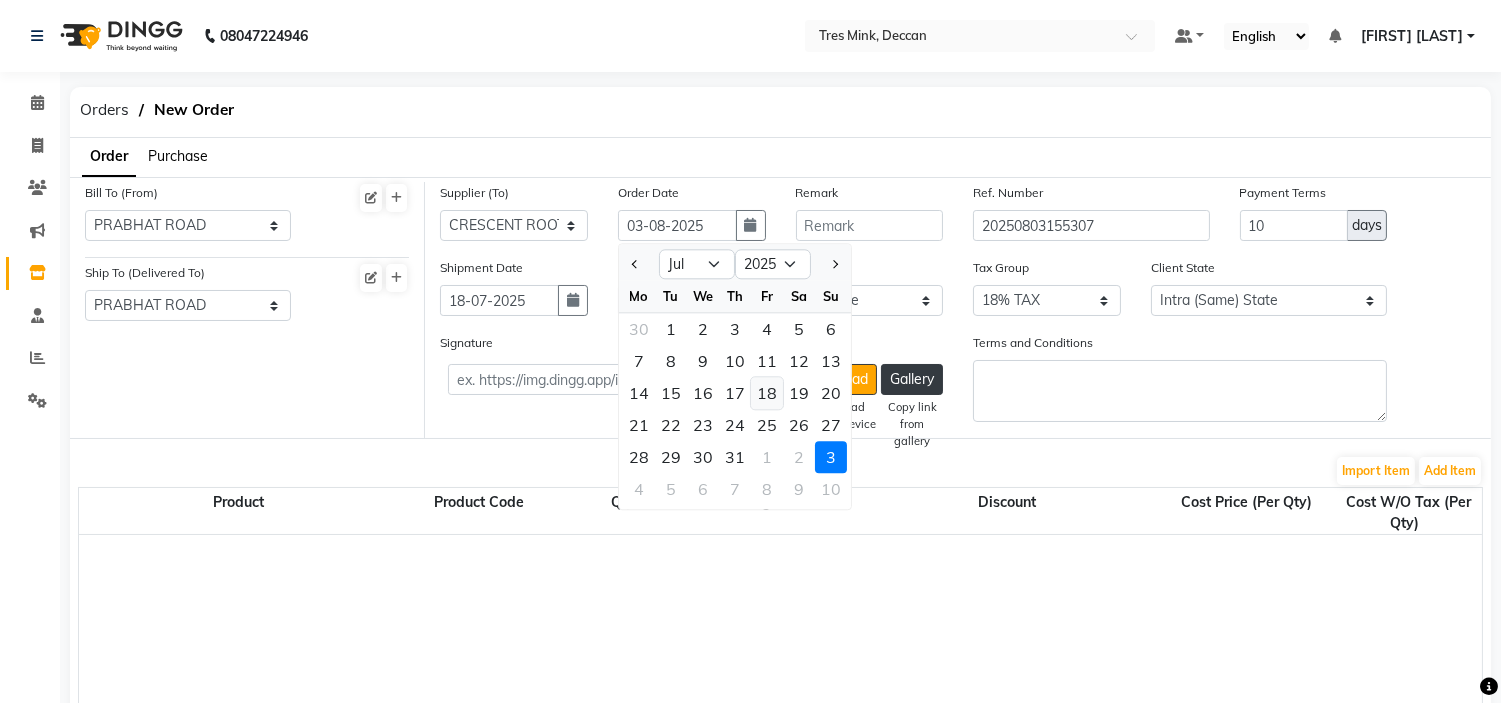 click on "18" 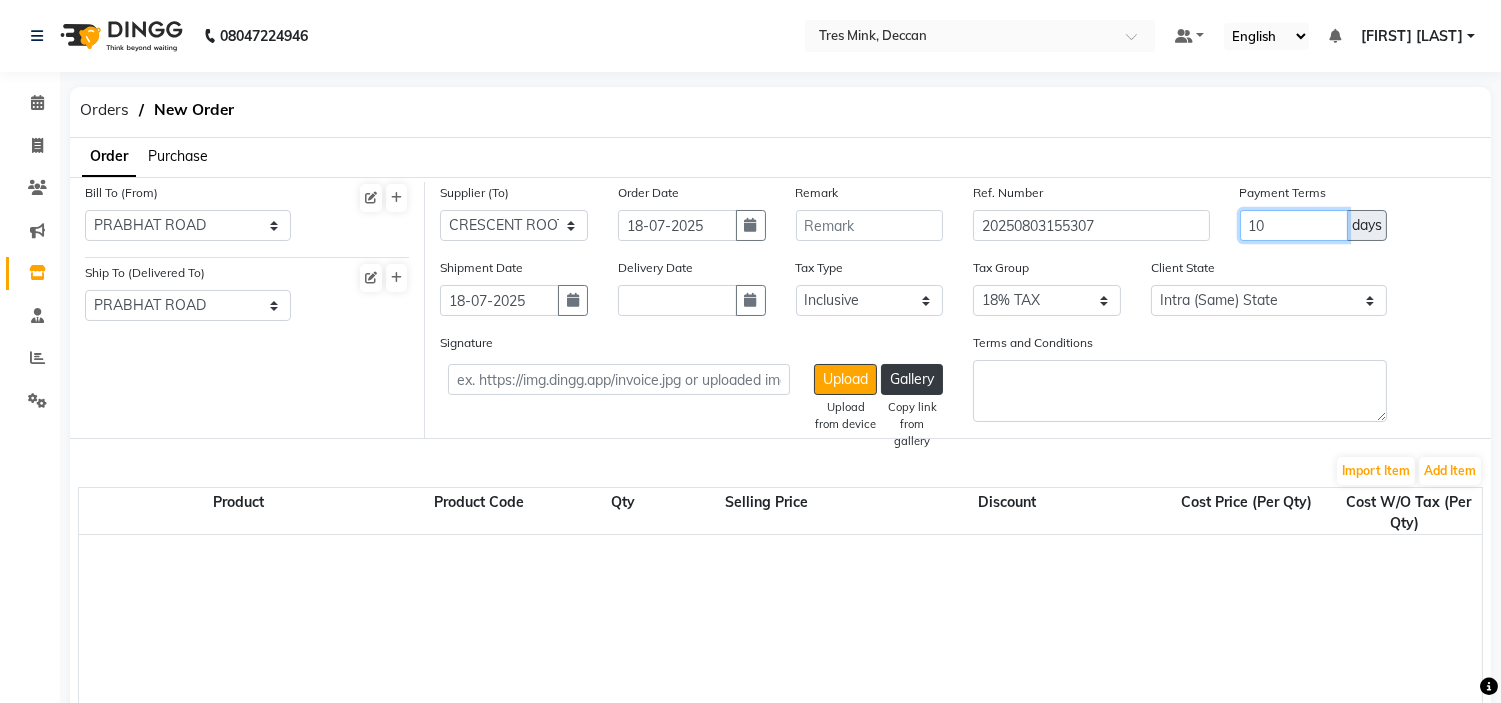 click on "10" 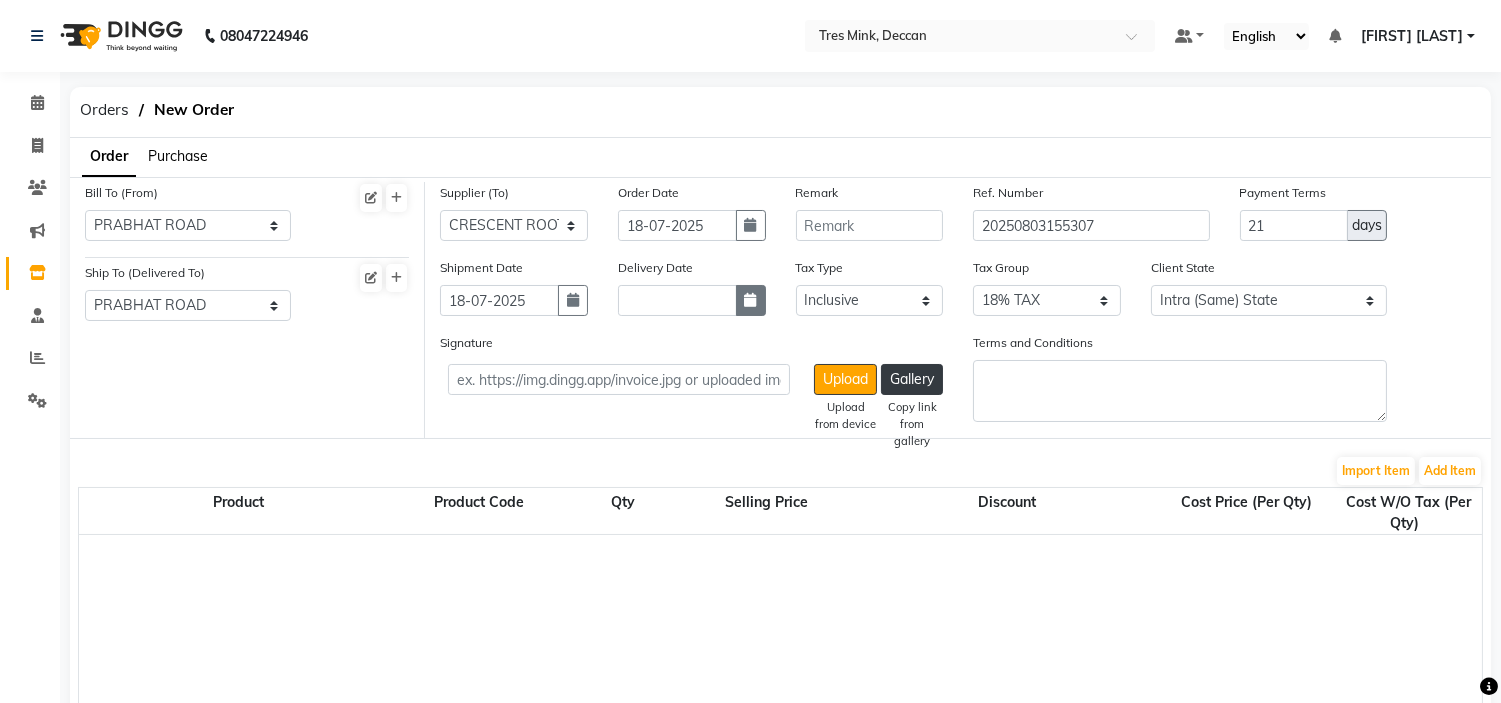 click 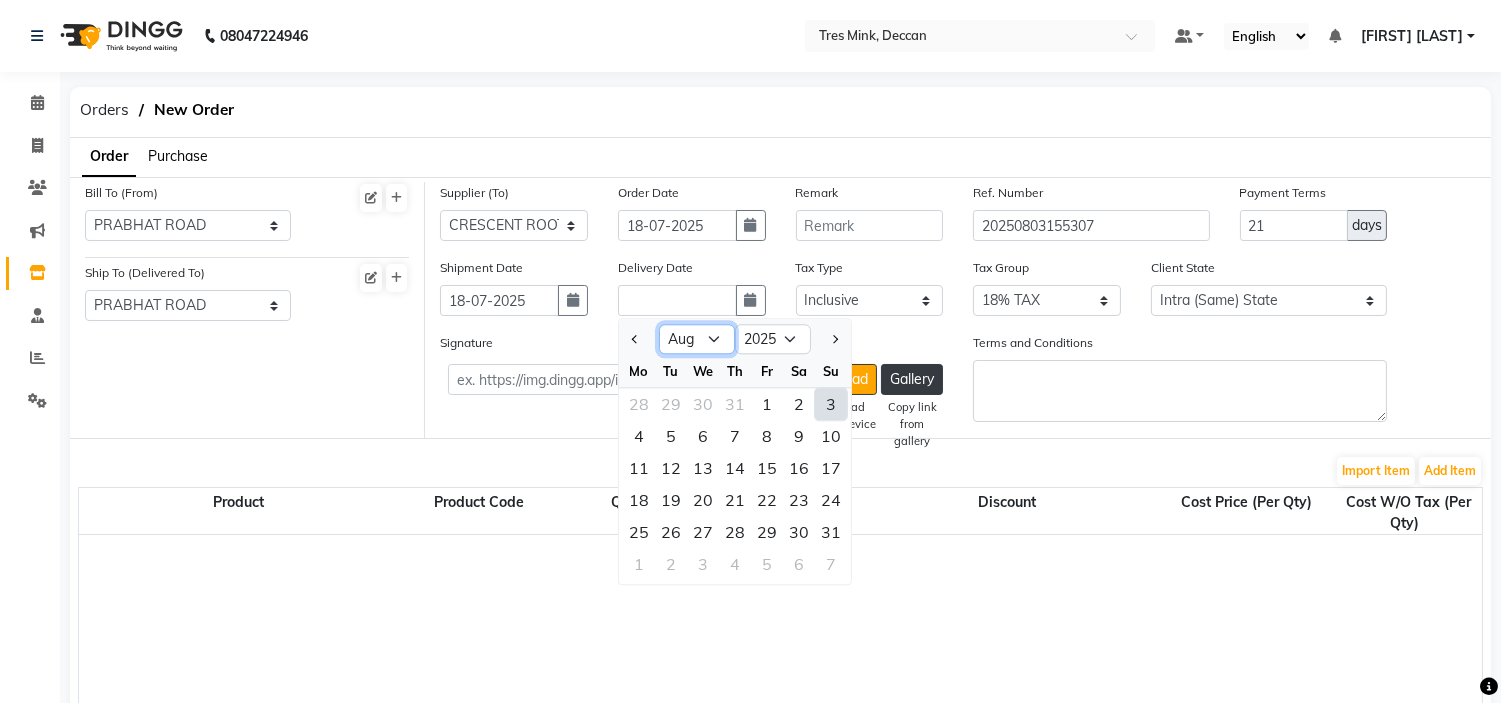 click on "Jan Feb Mar Apr May Jun Jul Aug Sep Oct Nov Dec" 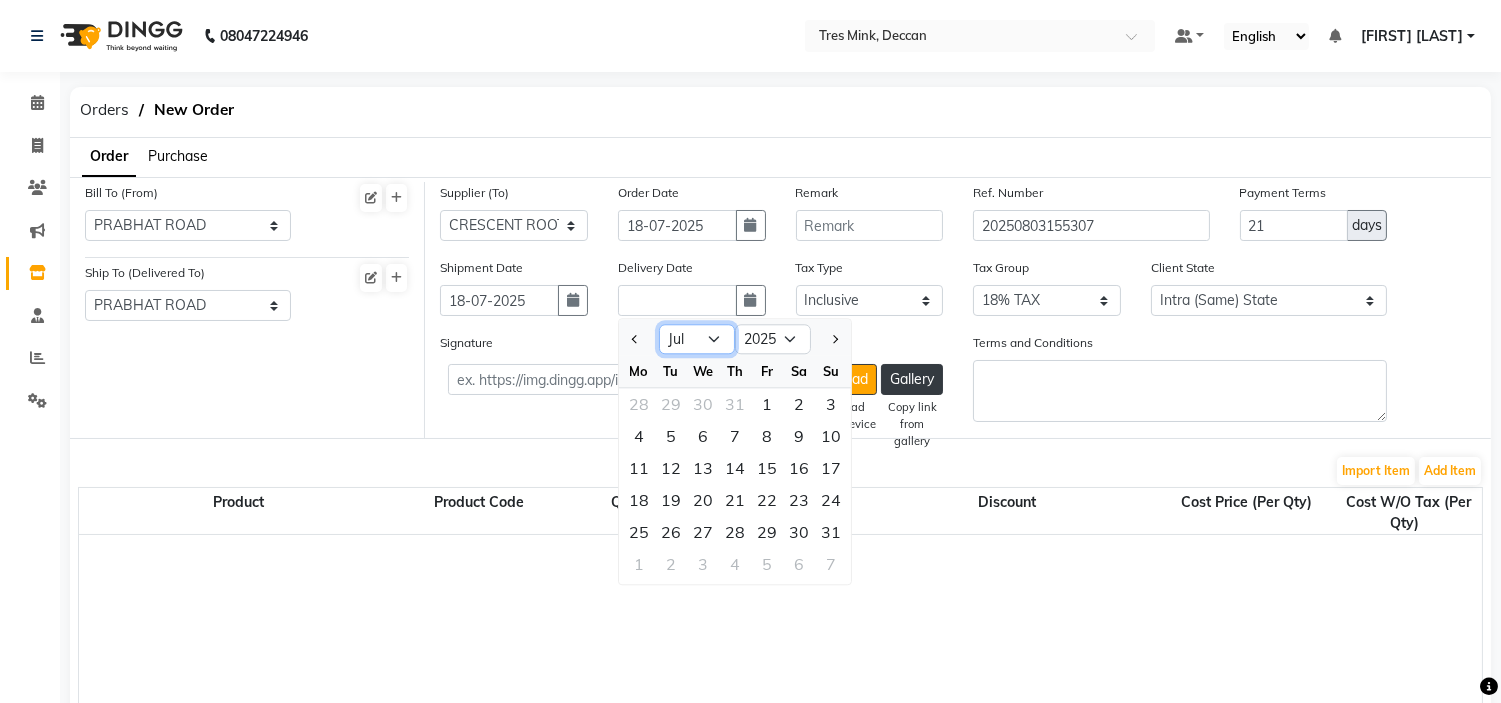 click on "Jan Feb Mar Apr May Jun Jul Aug Sep Oct Nov Dec" 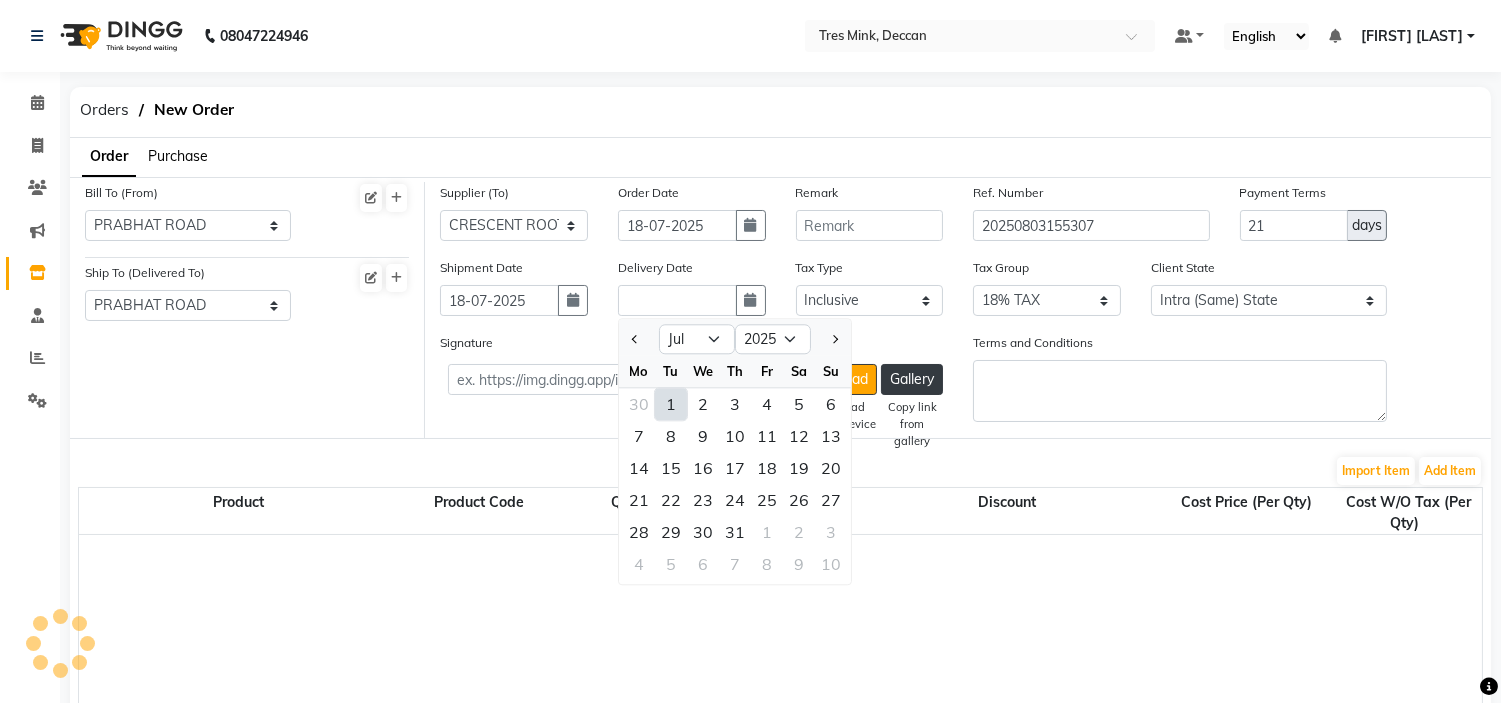 click on "25" 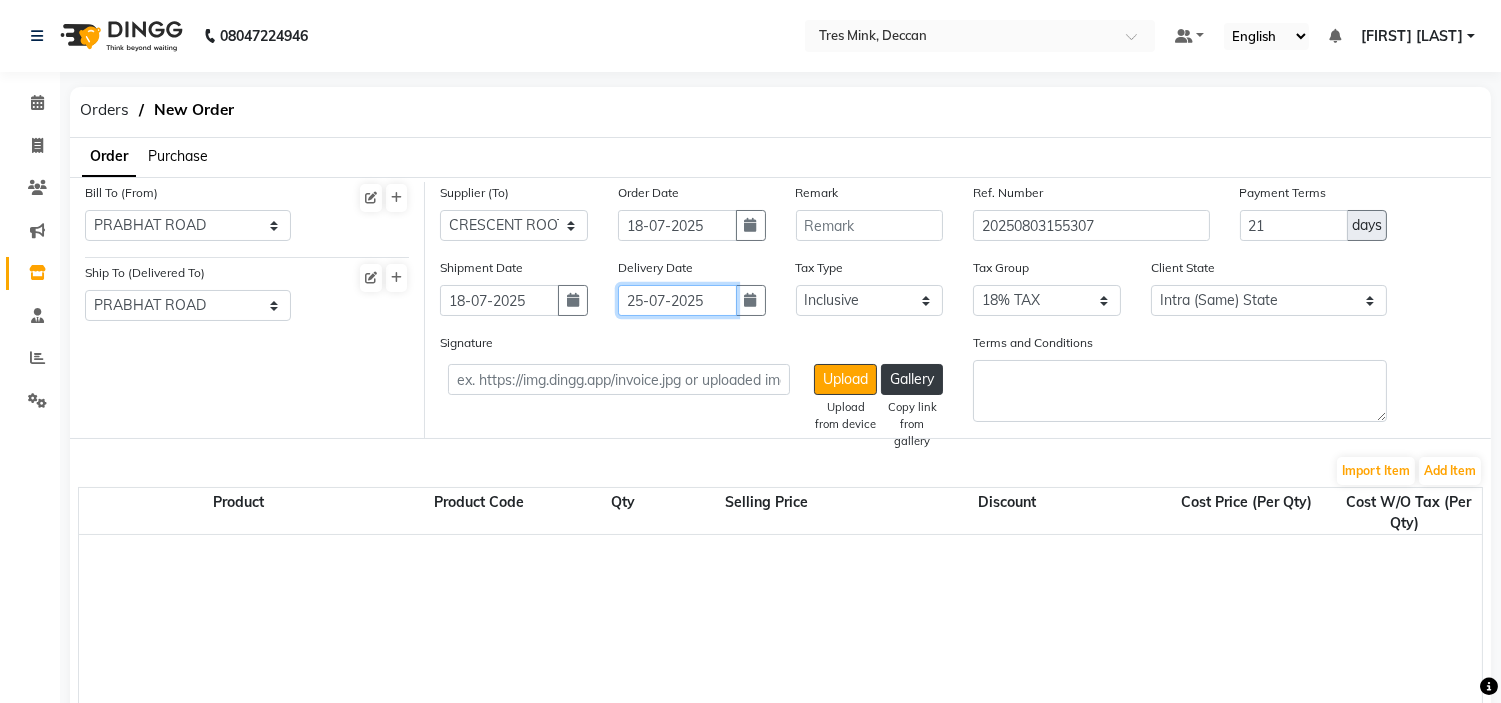 click on "25-07-2025" 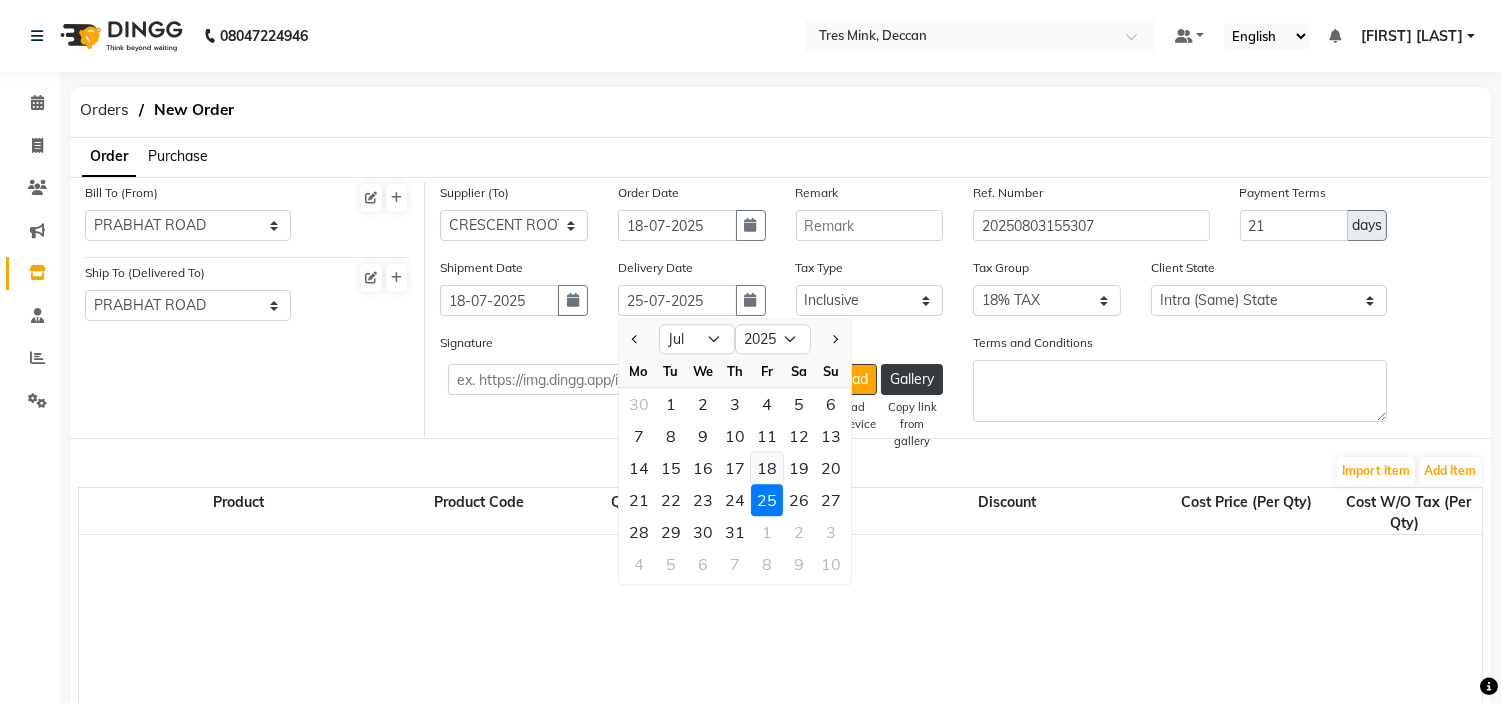 click on "18" 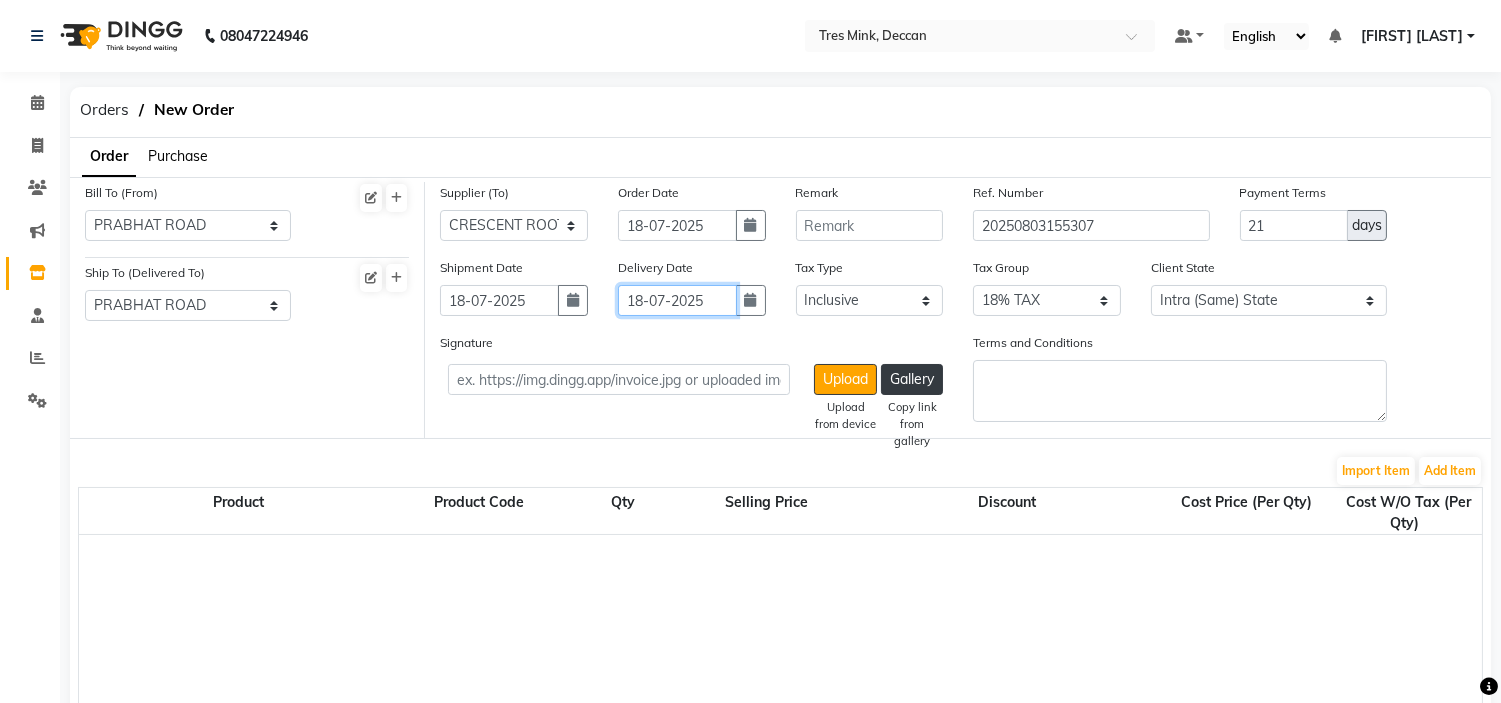 scroll, scrollTop: 111, scrollLeft: 0, axis: vertical 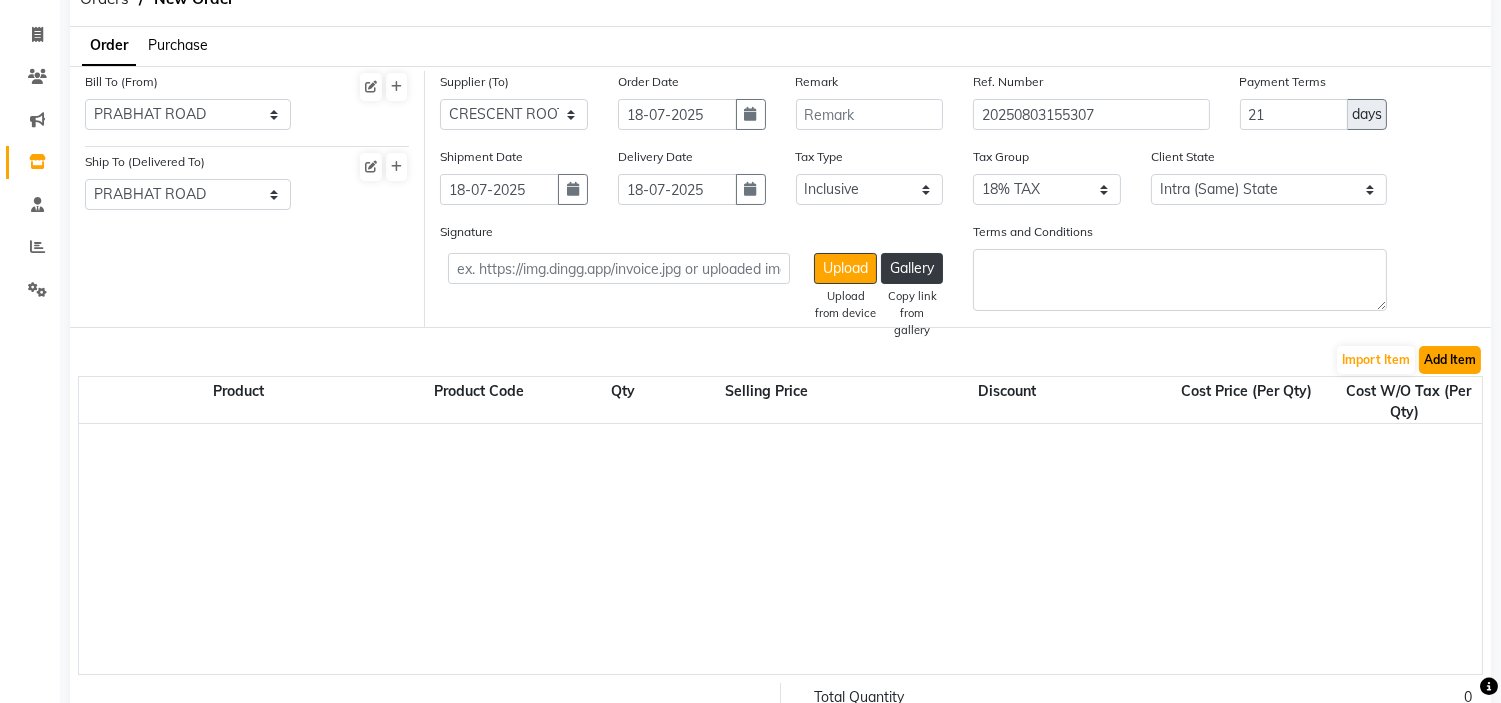 click on "Add Item" 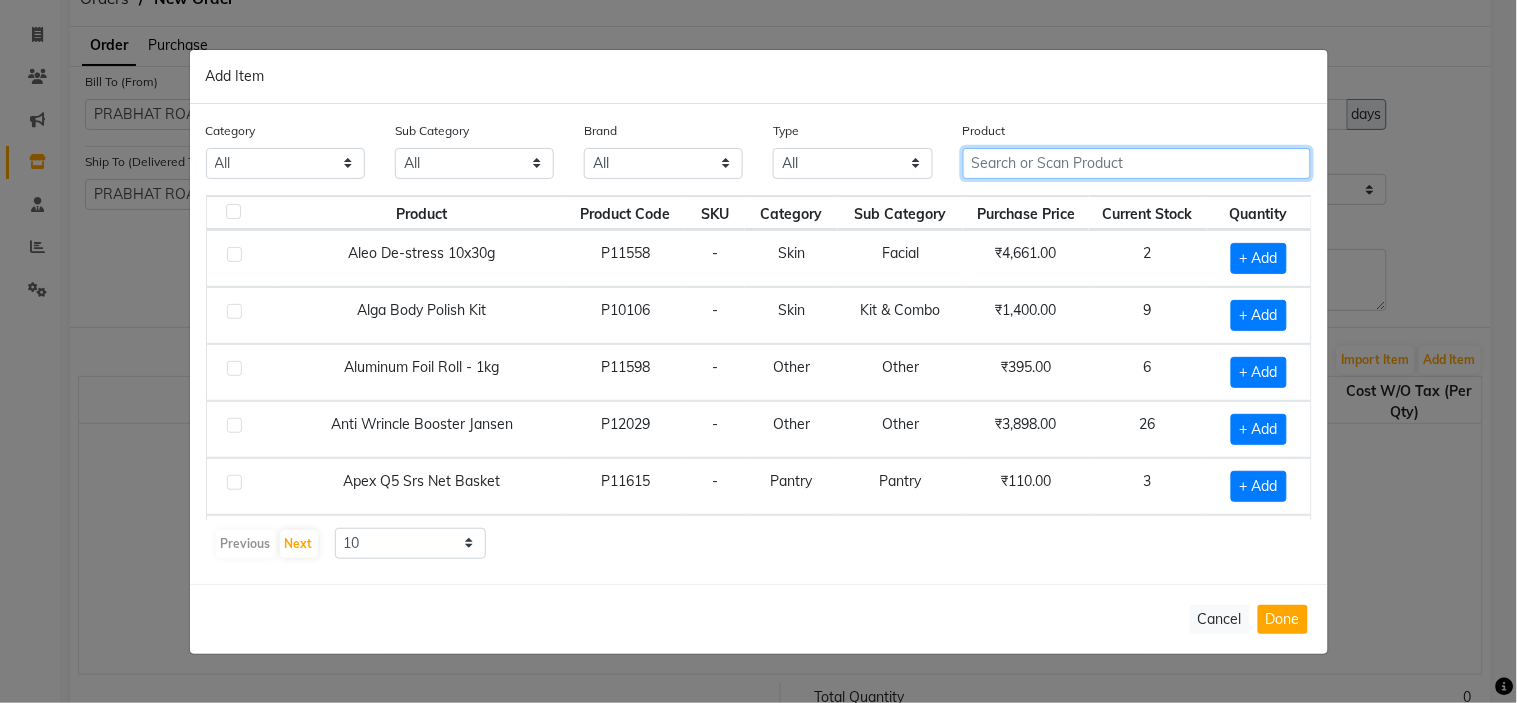 click 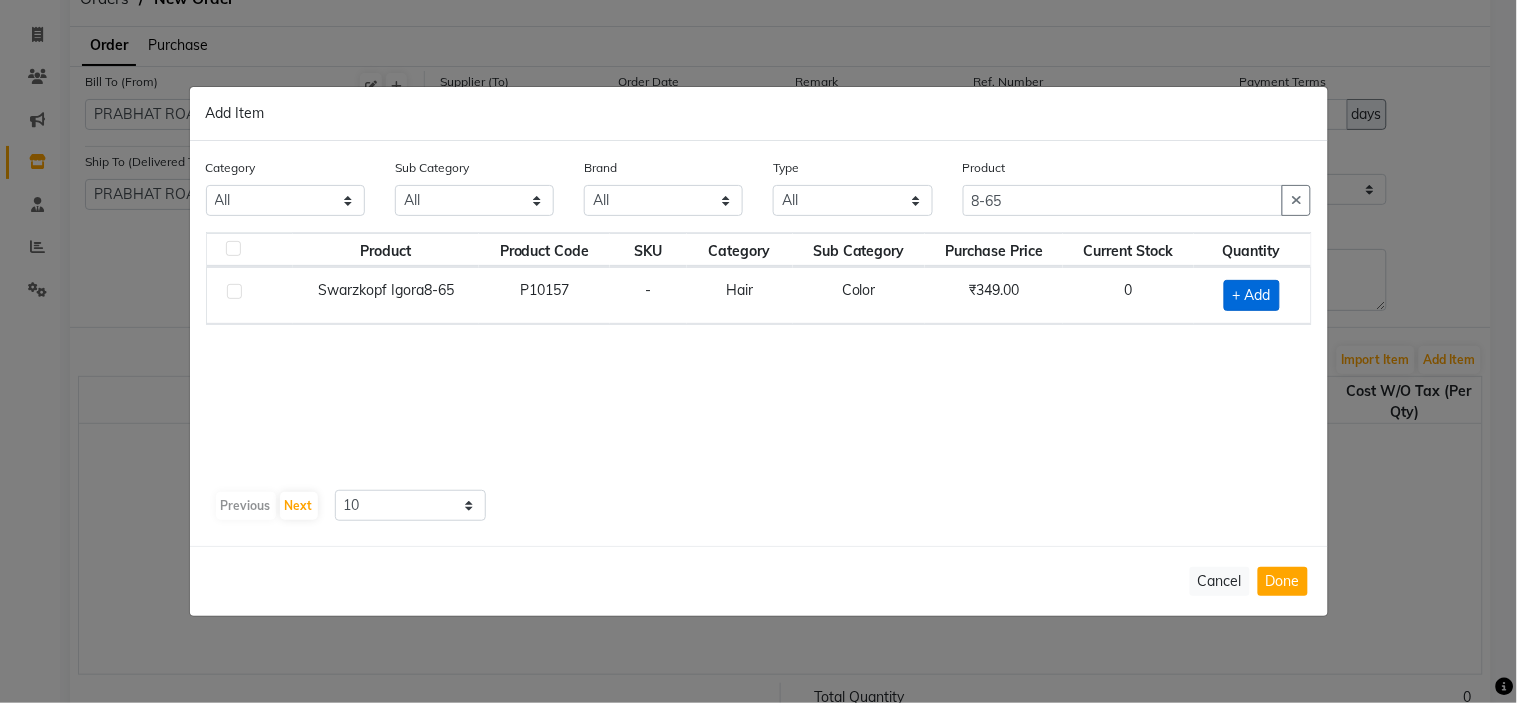 click on "+ Add" 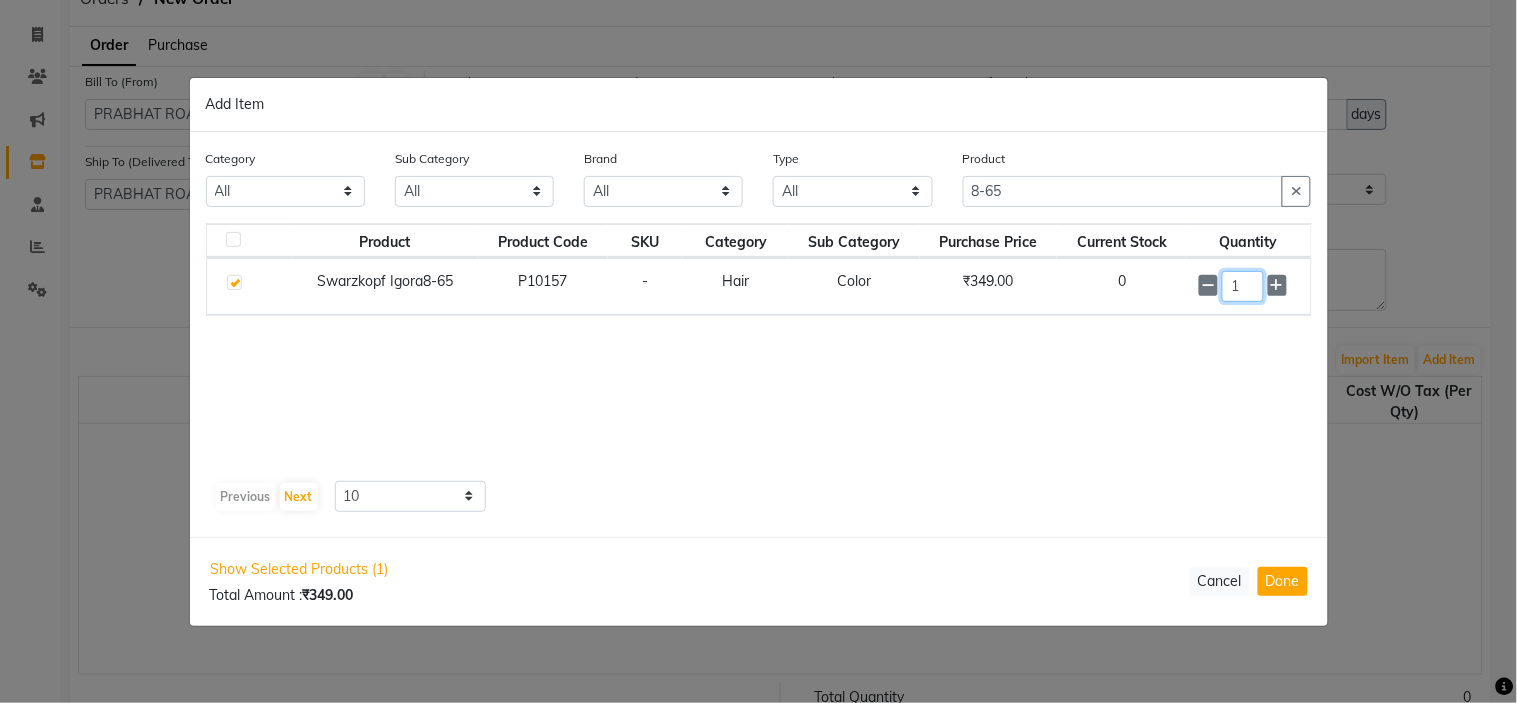 click on "1" 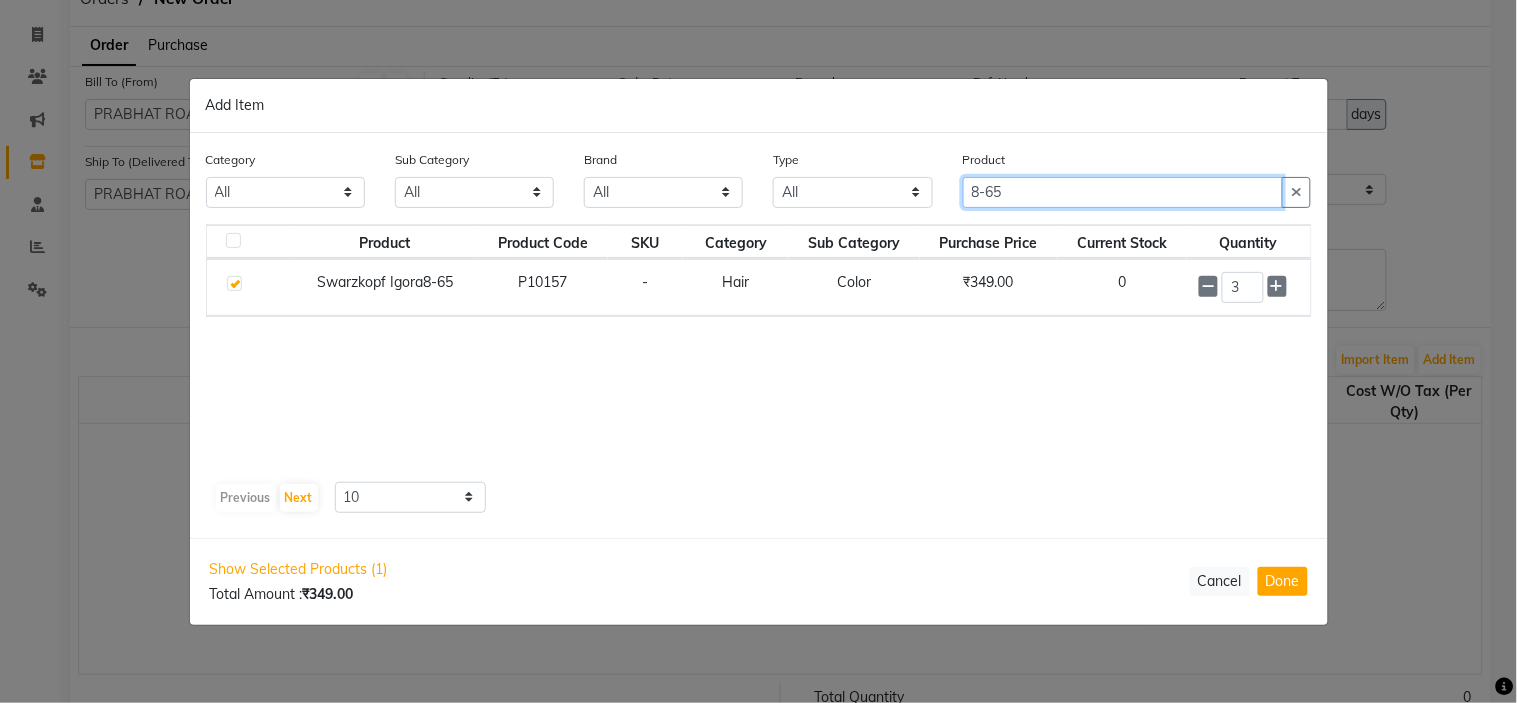 click on "8-65" 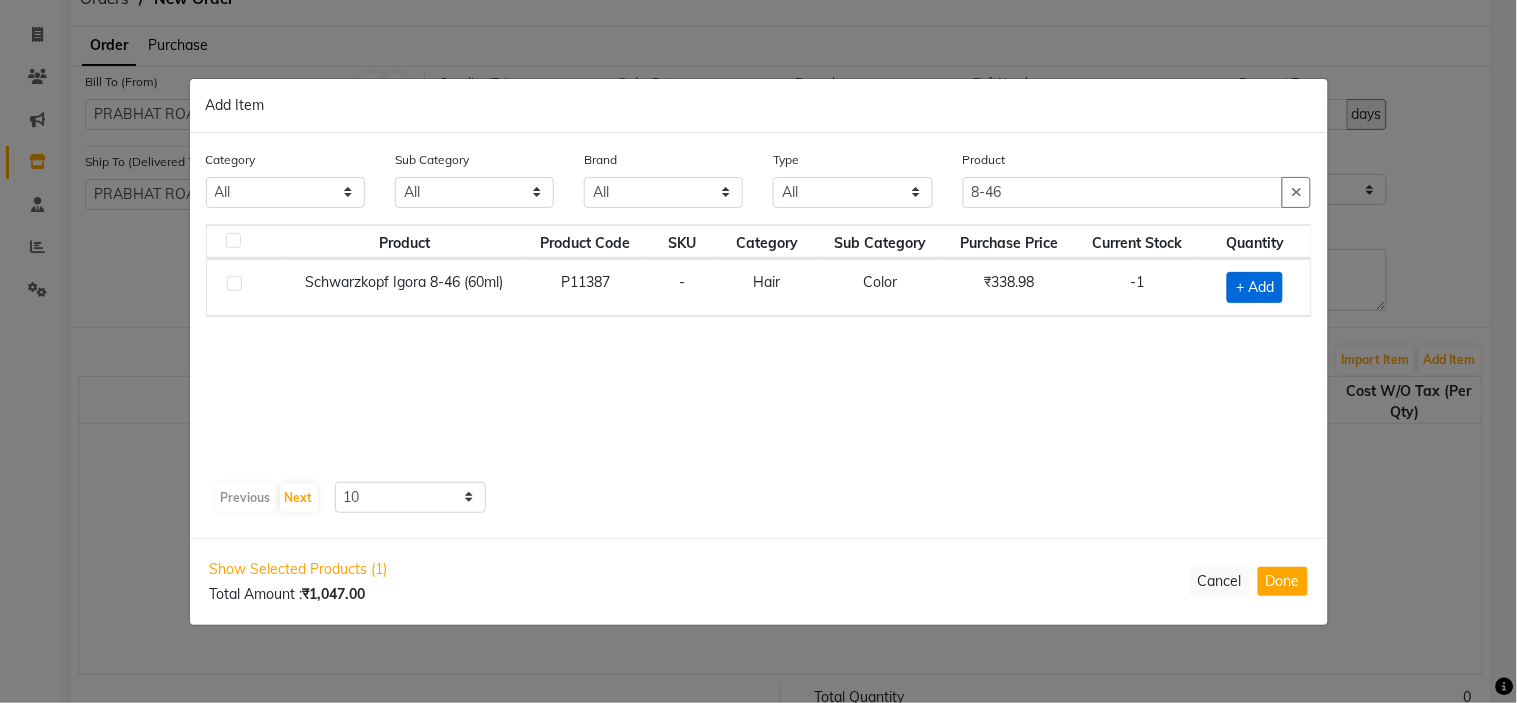 click on "+ Add" 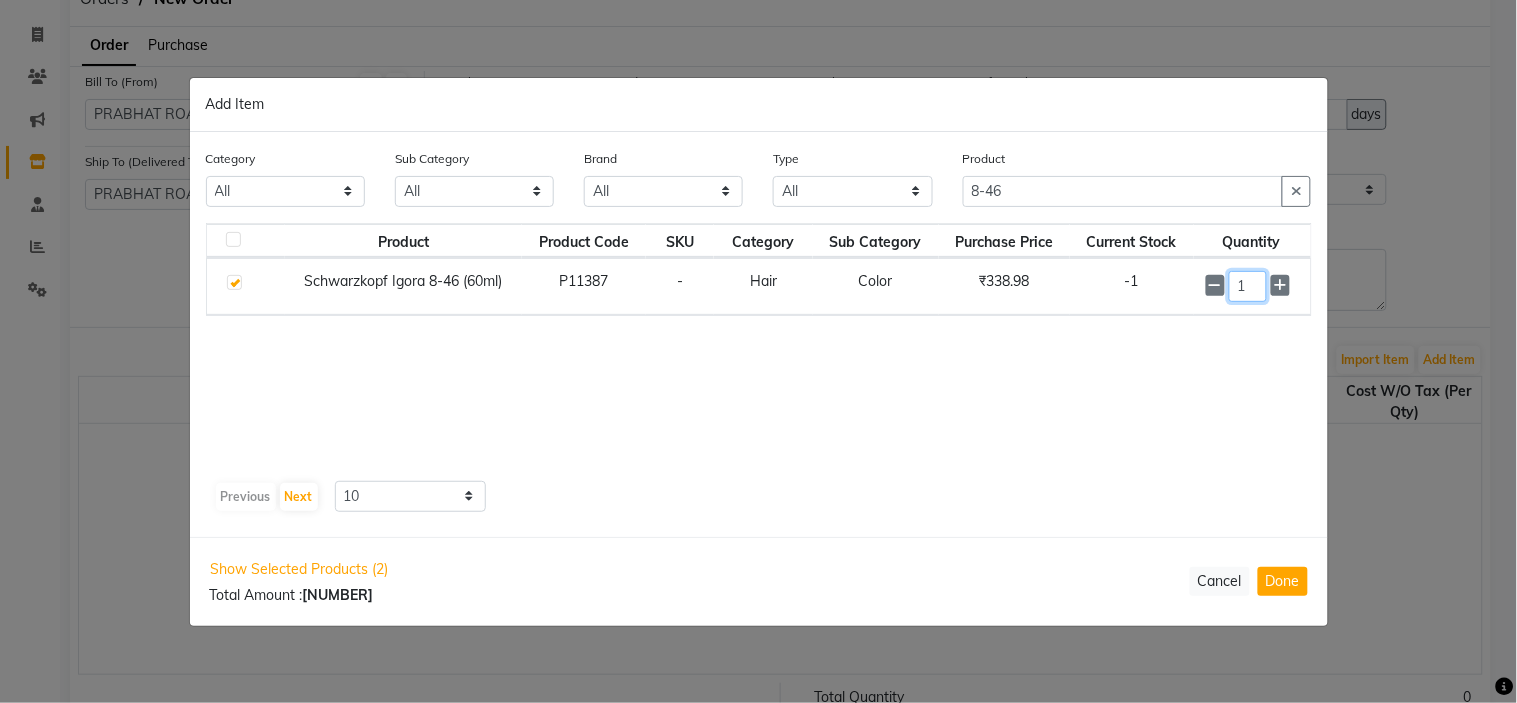 click on "1" 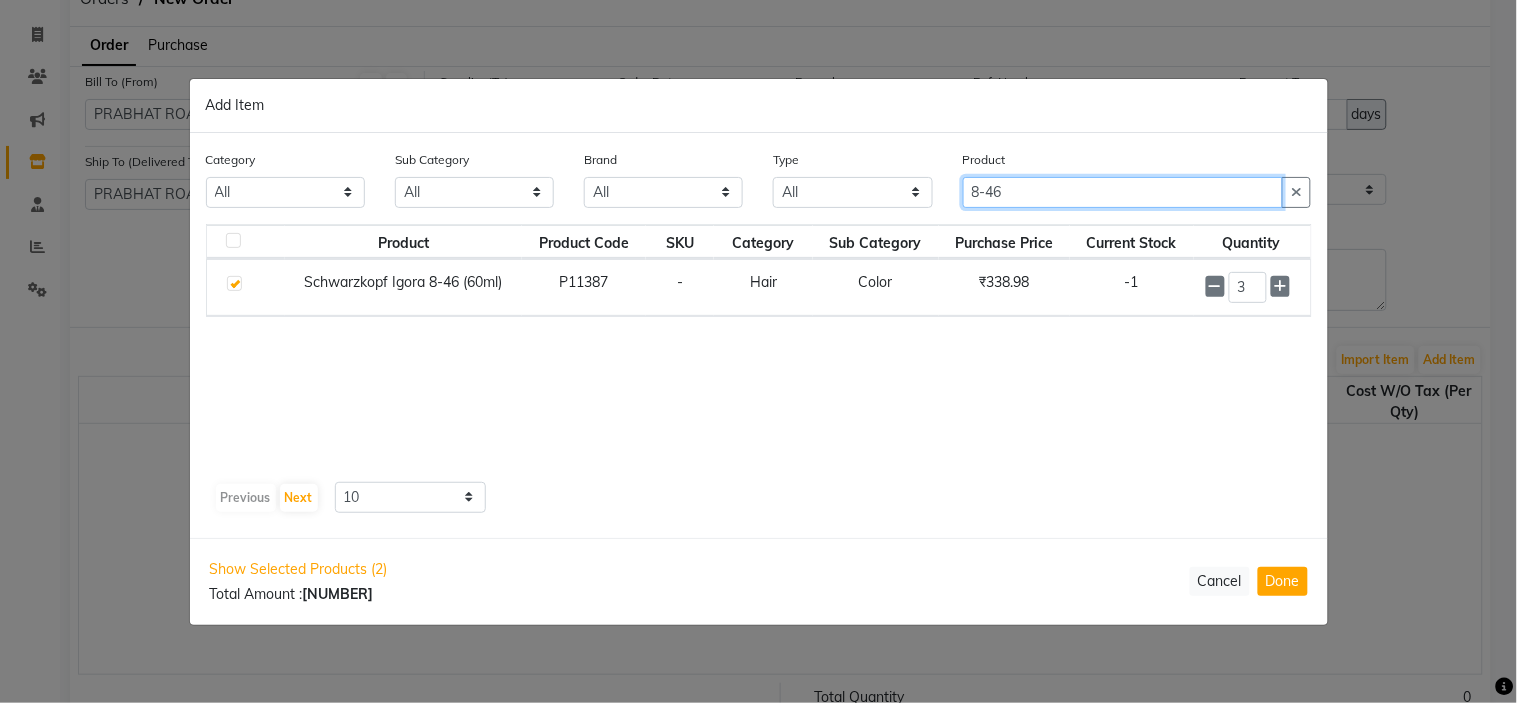 click on "8-46" 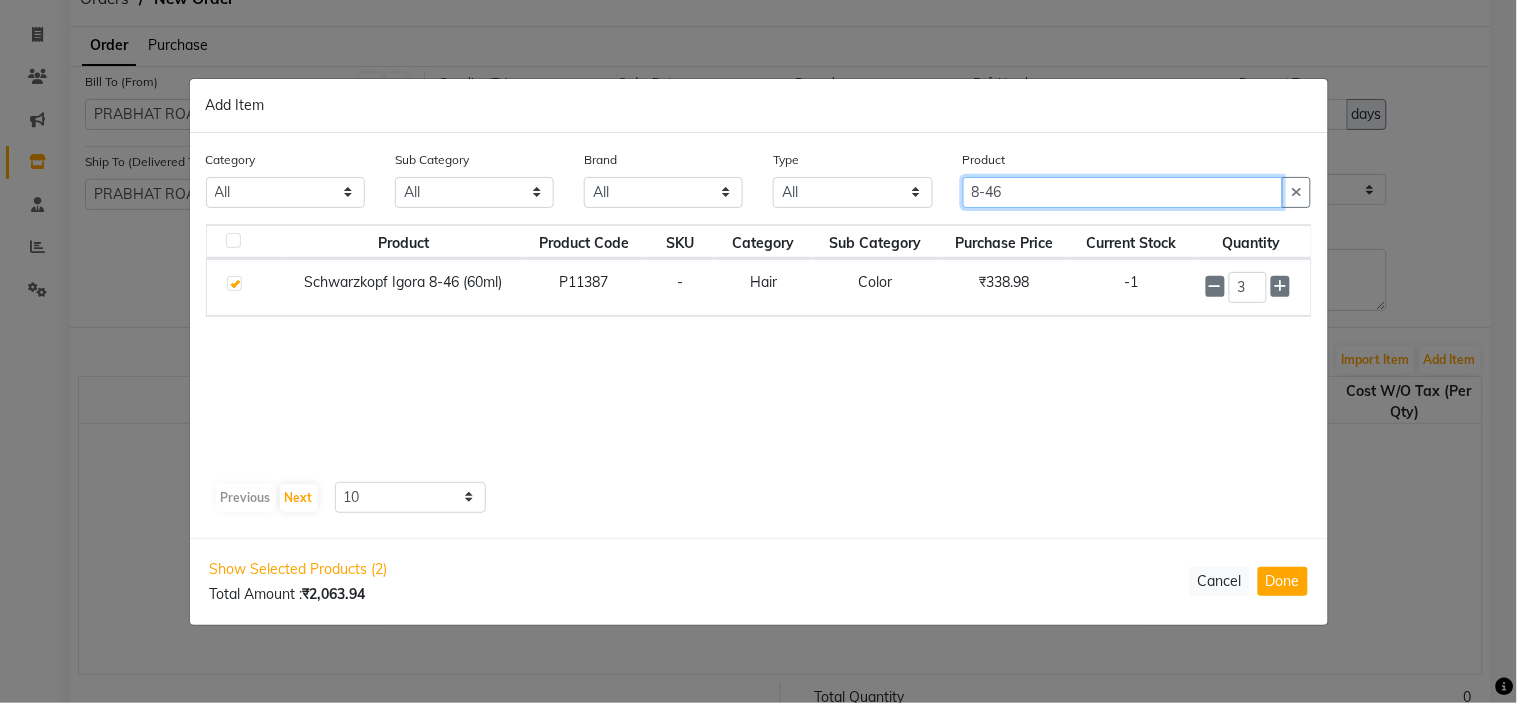 click on "8-46" 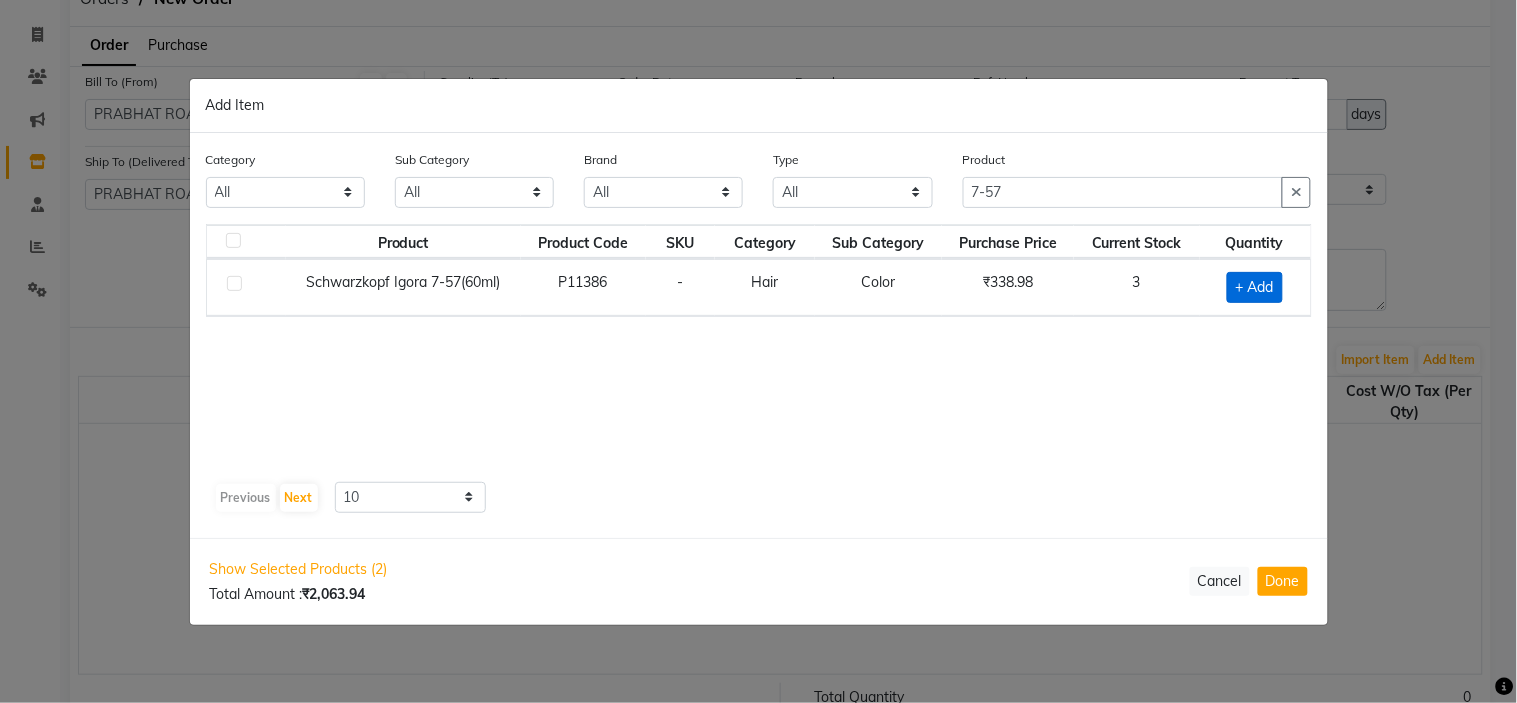 click on "+ Add" 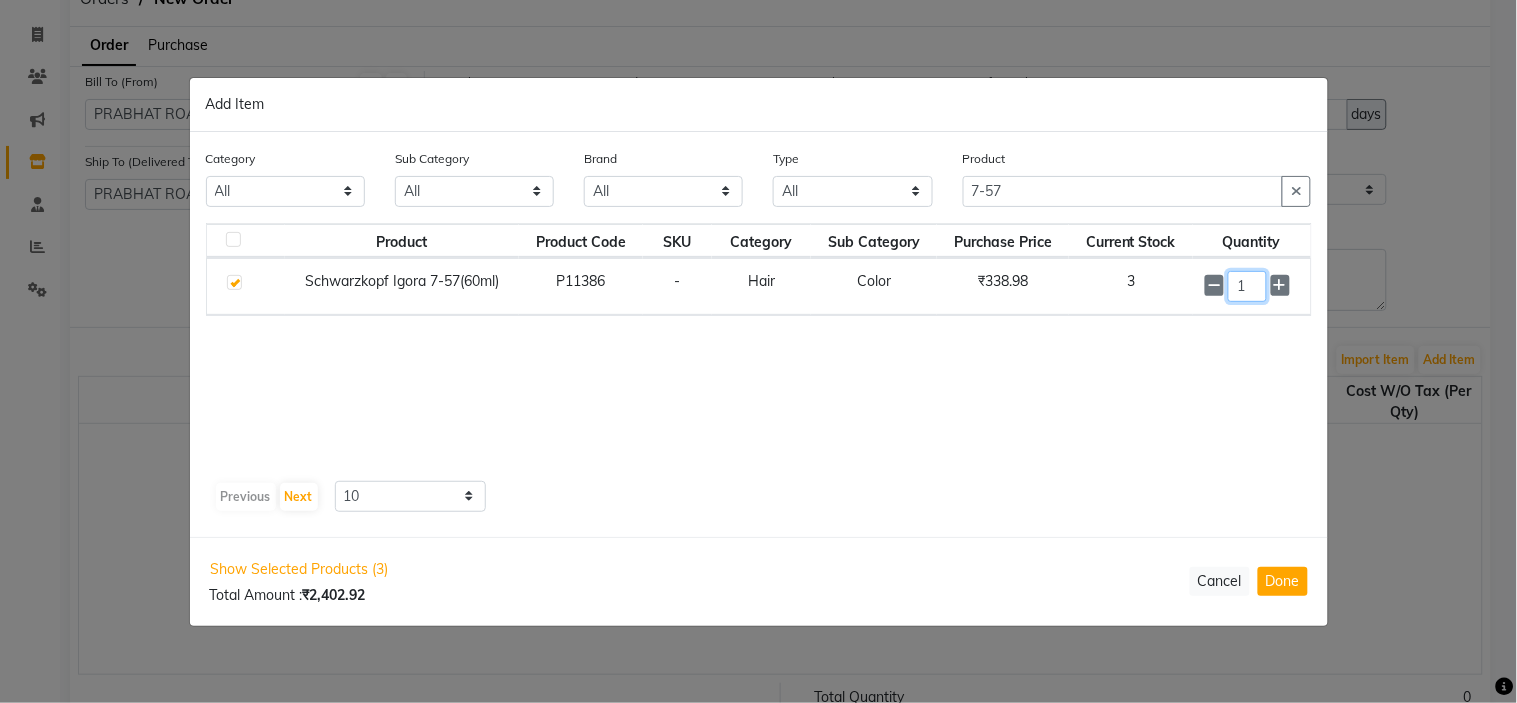 click on "1" 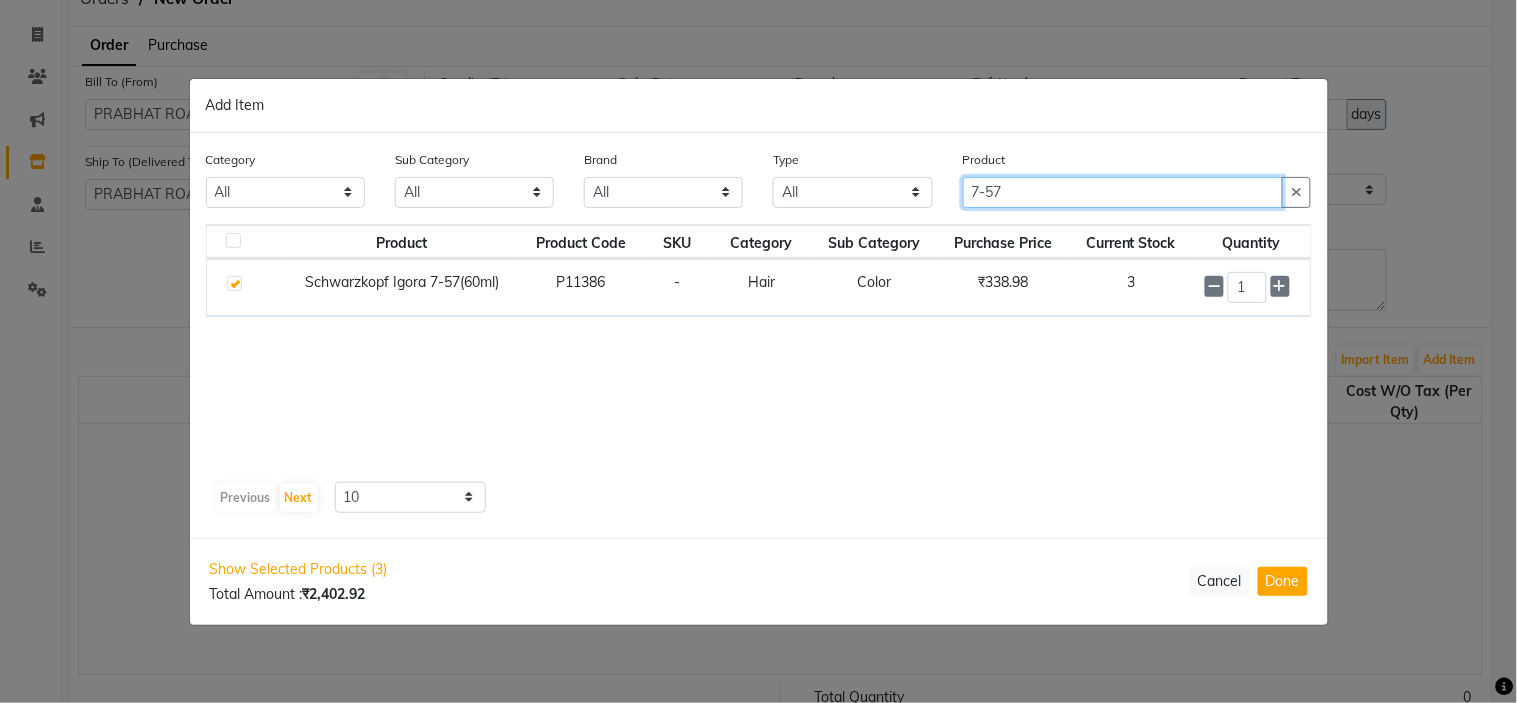 click on "7-57" 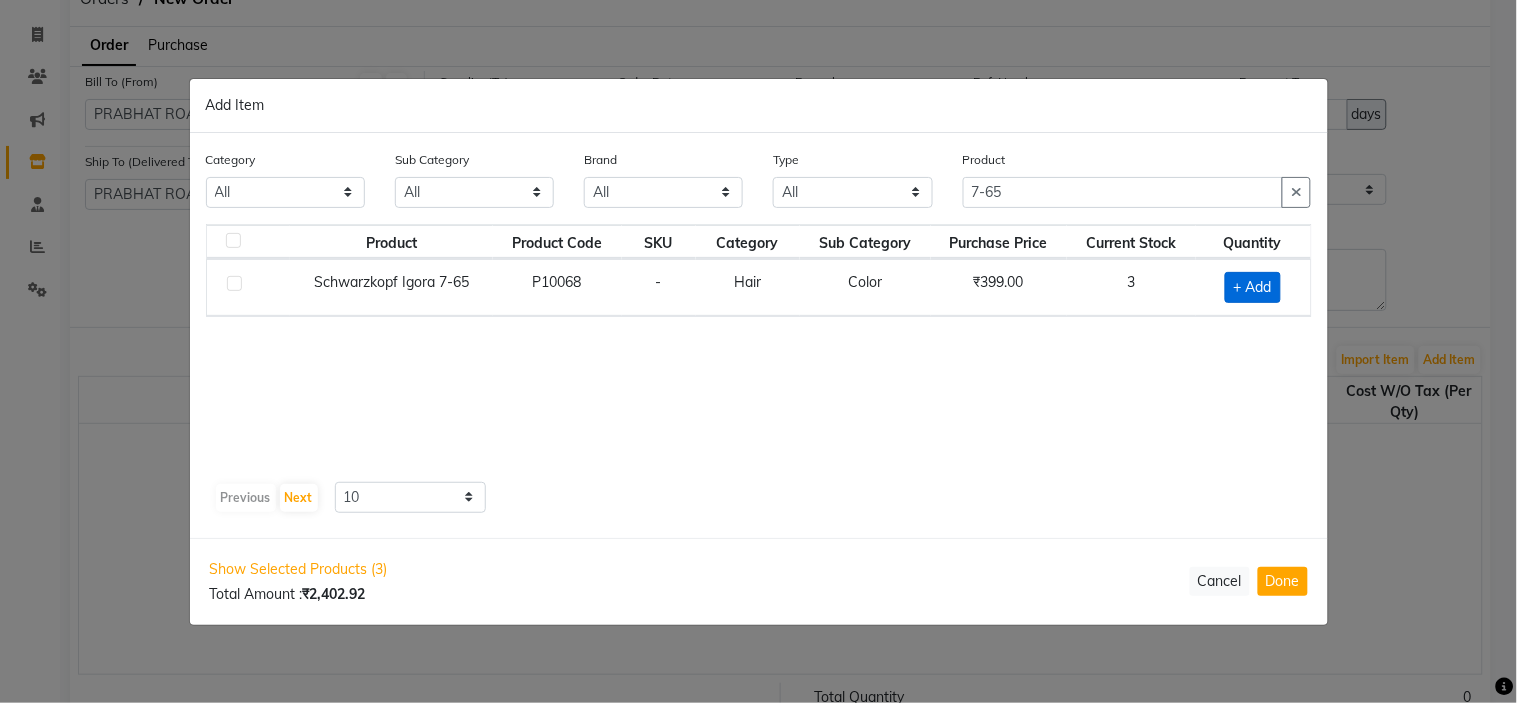 click on "+ Add" 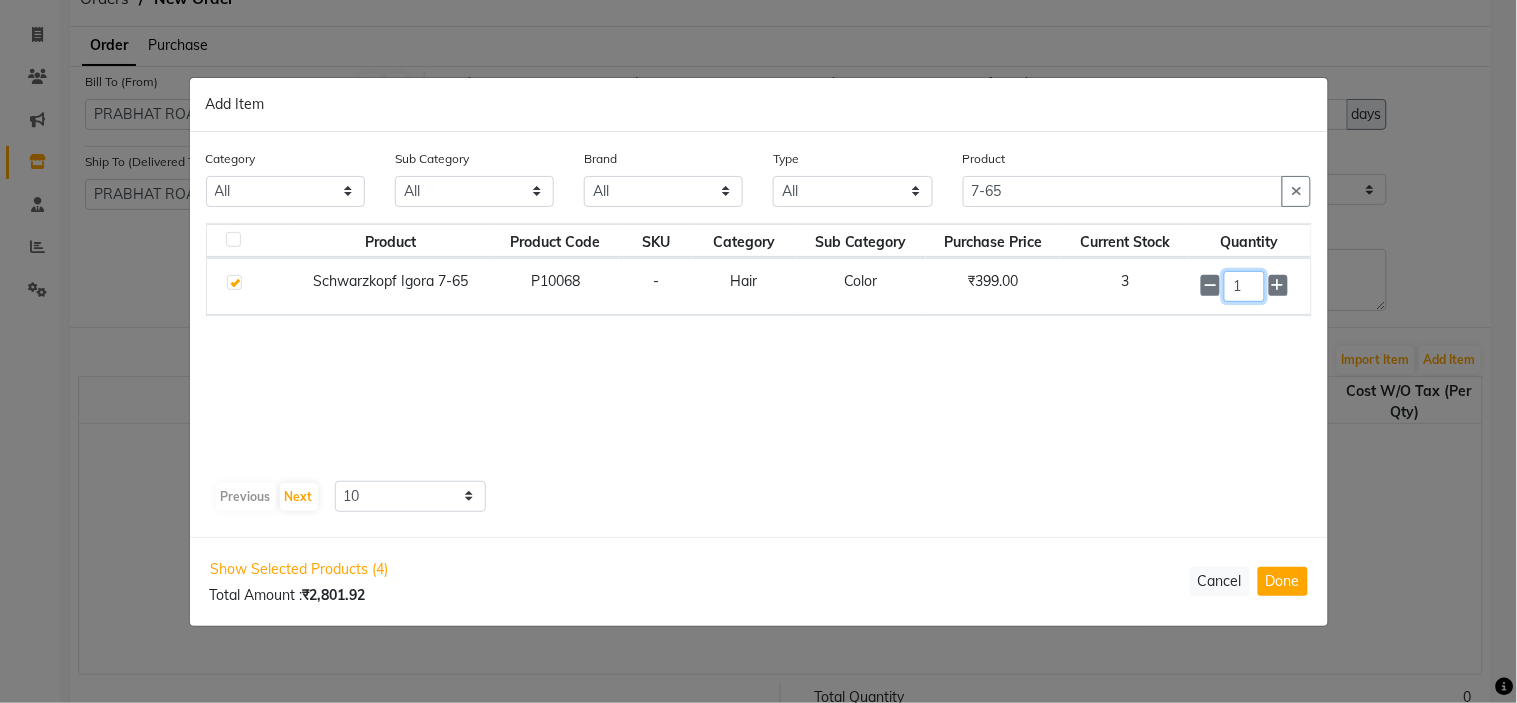 click on "1" 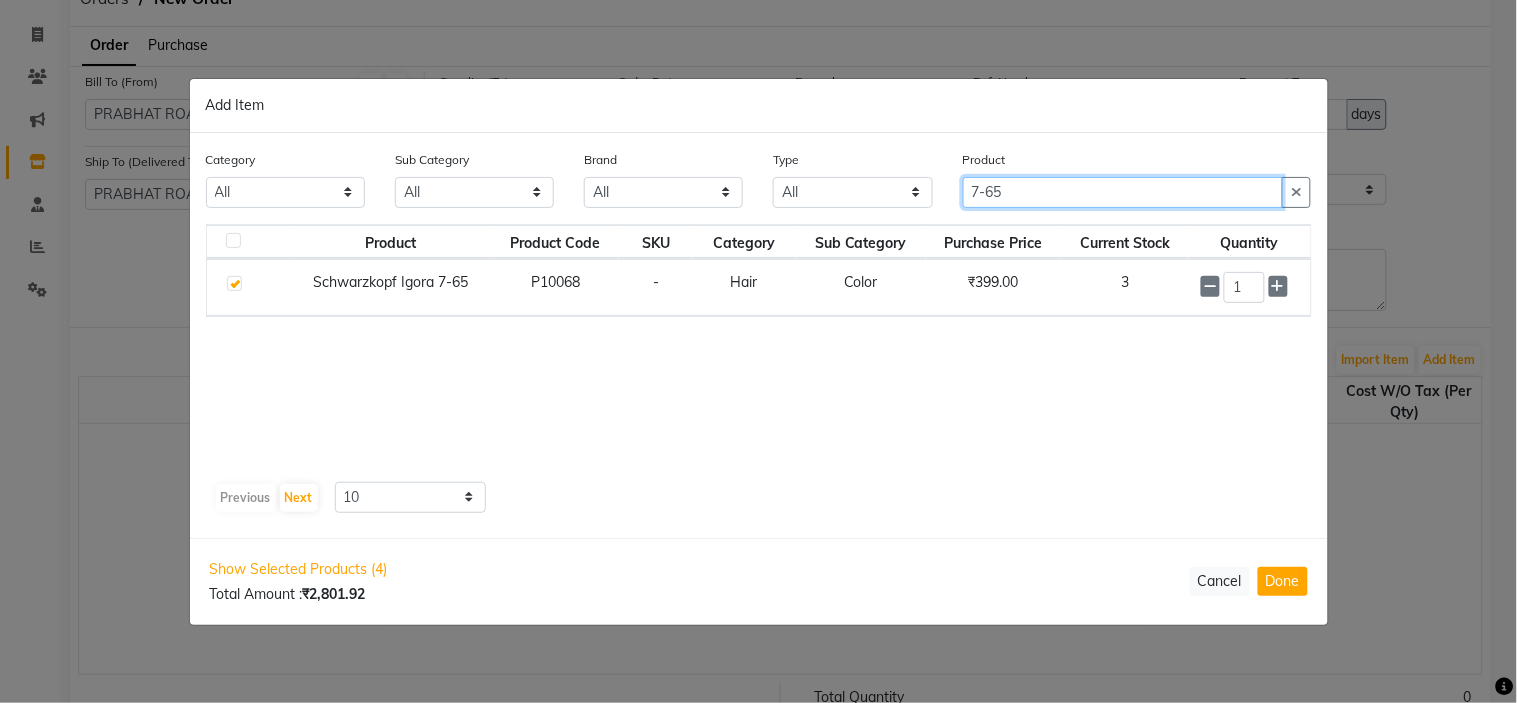 click on "7-65" 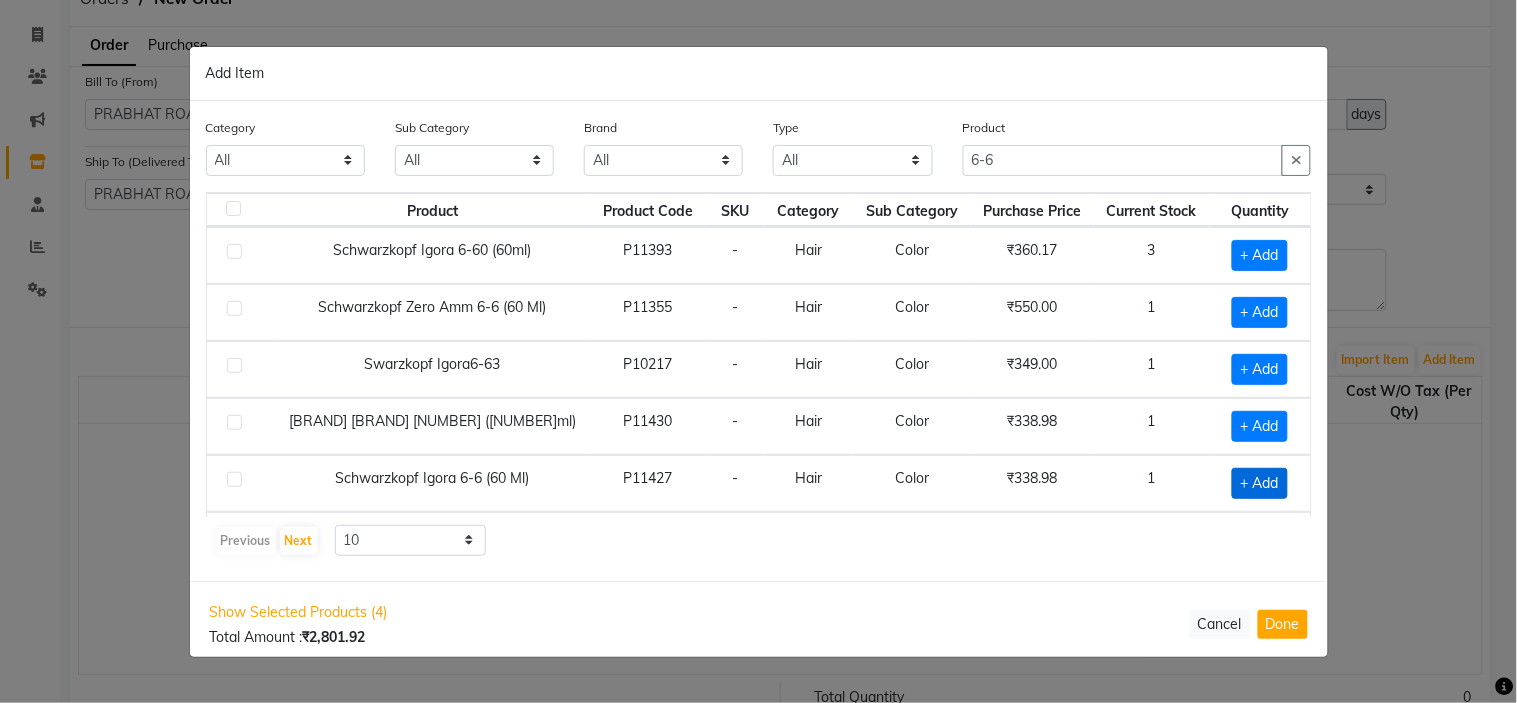 click on "+ Add" 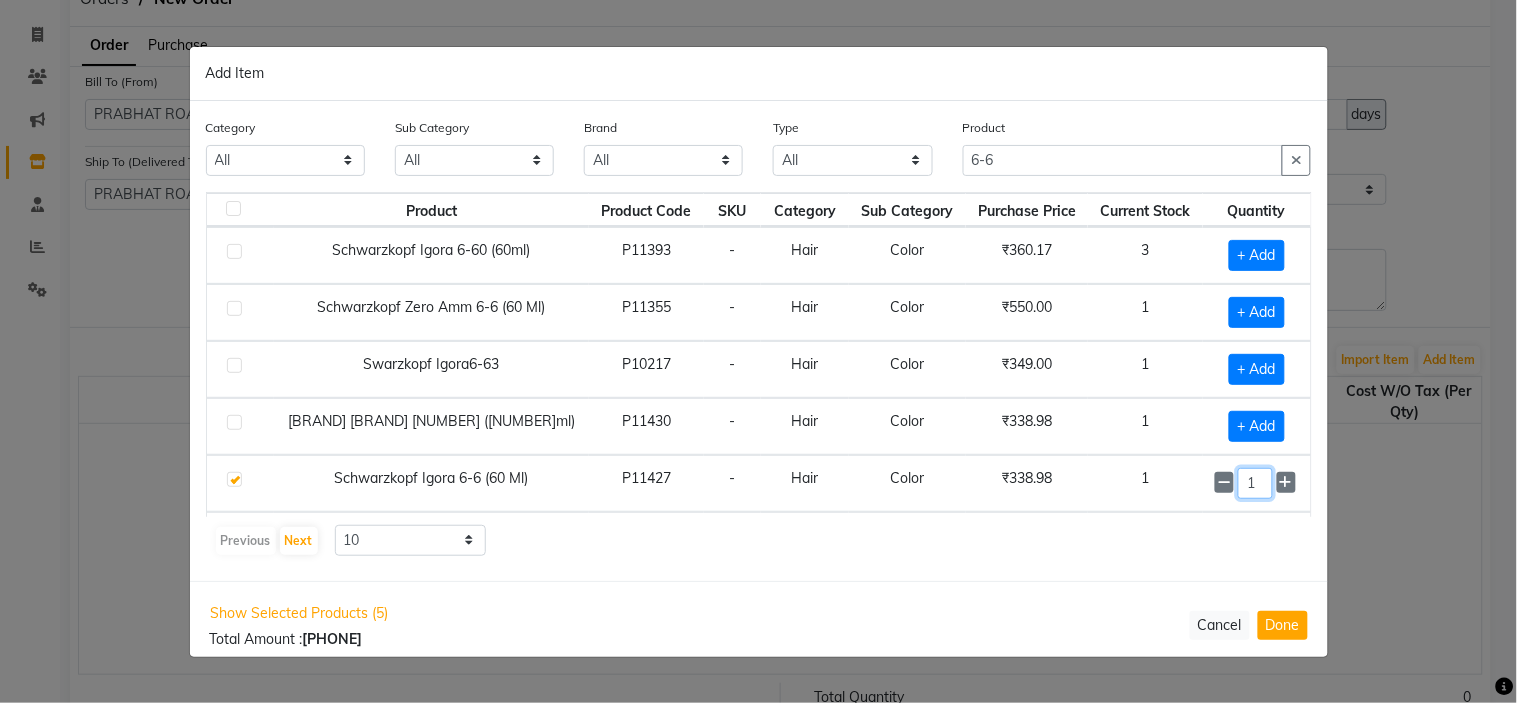 click on "1" 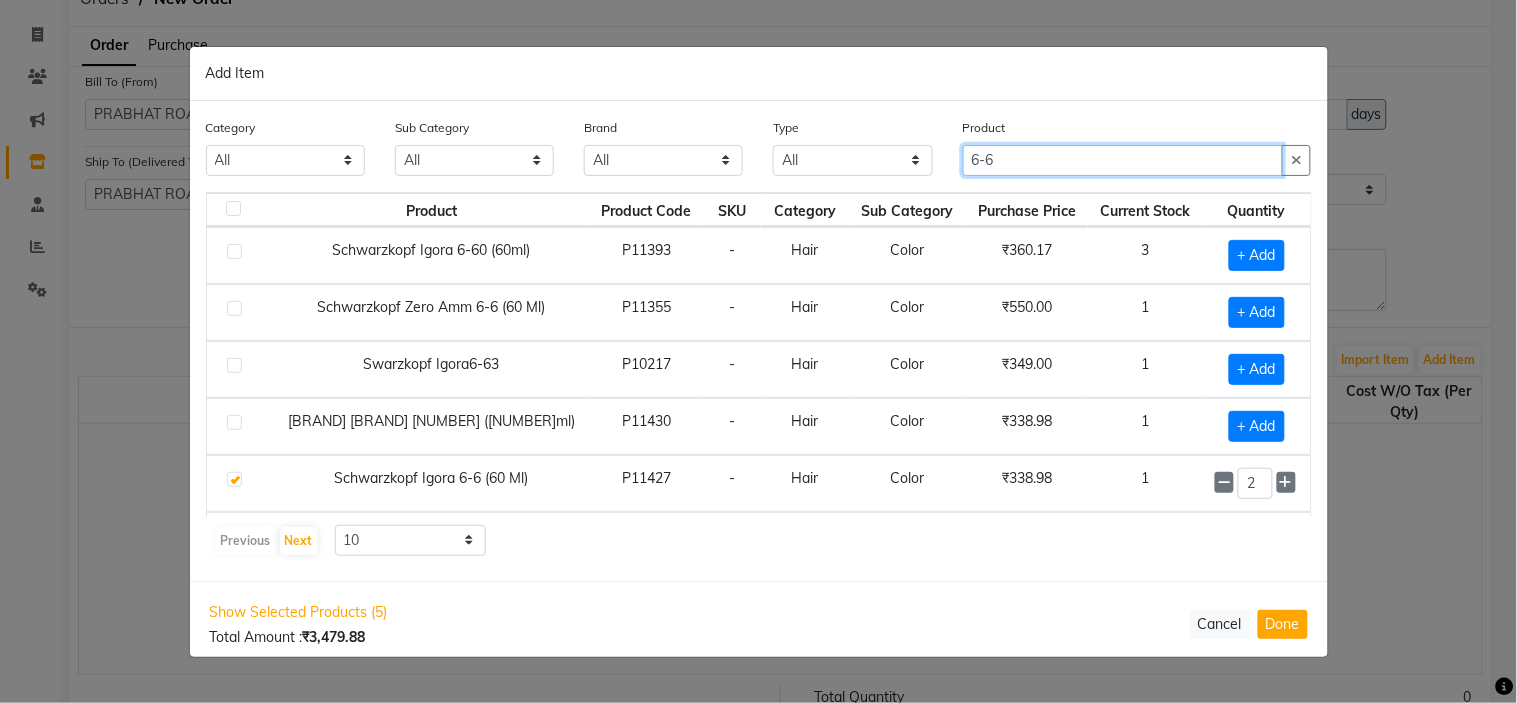 click on "6-6" 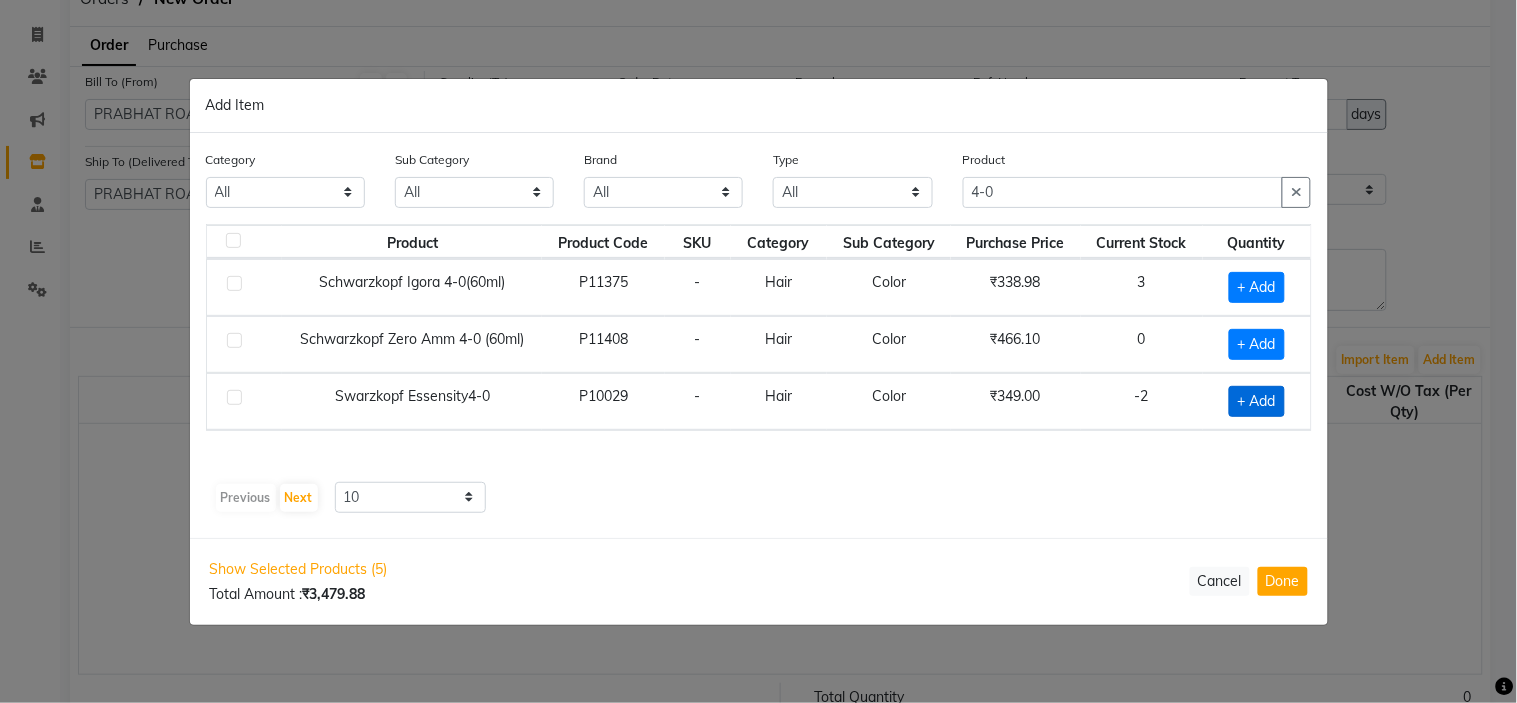 click on "+ Add" 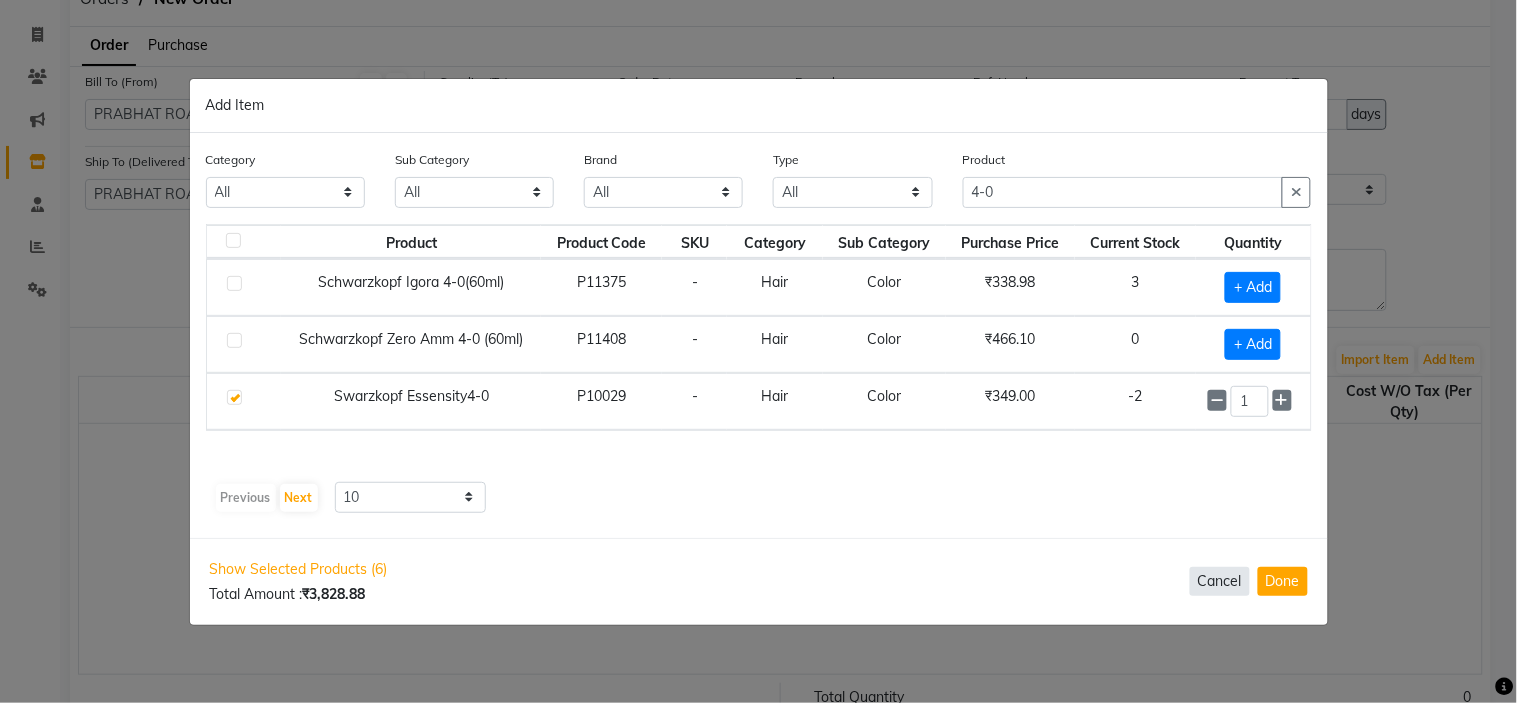 click on "Cancel" 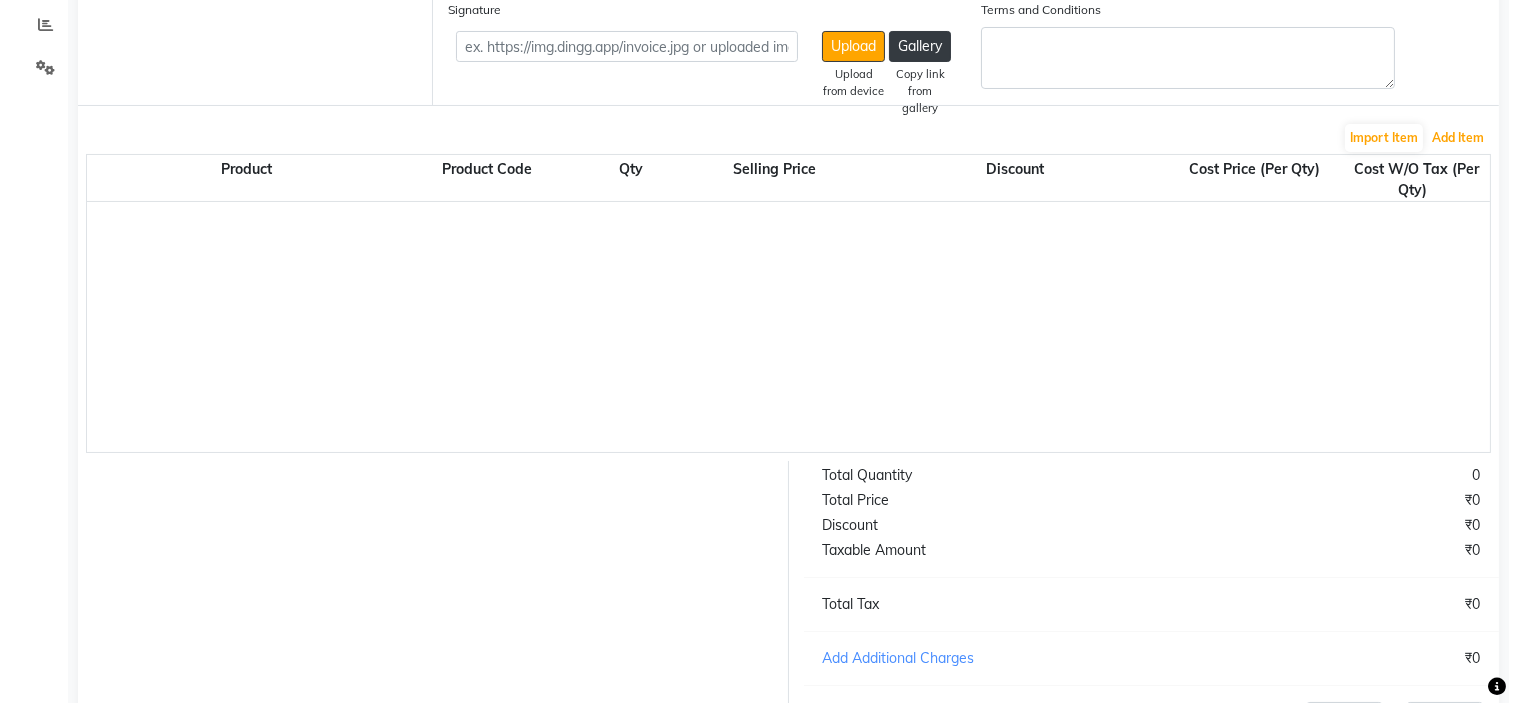 scroll, scrollTop: 0, scrollLeft: 0, axis: both 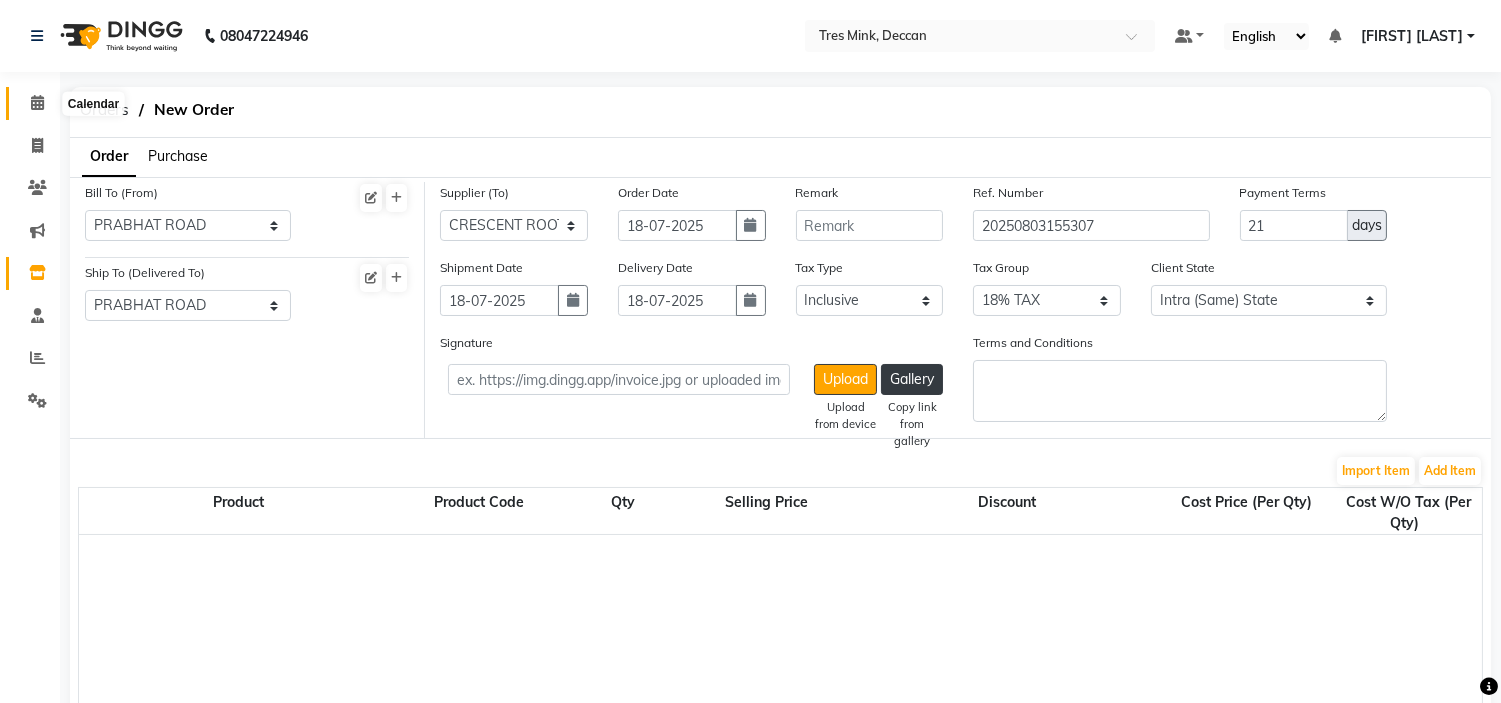 click 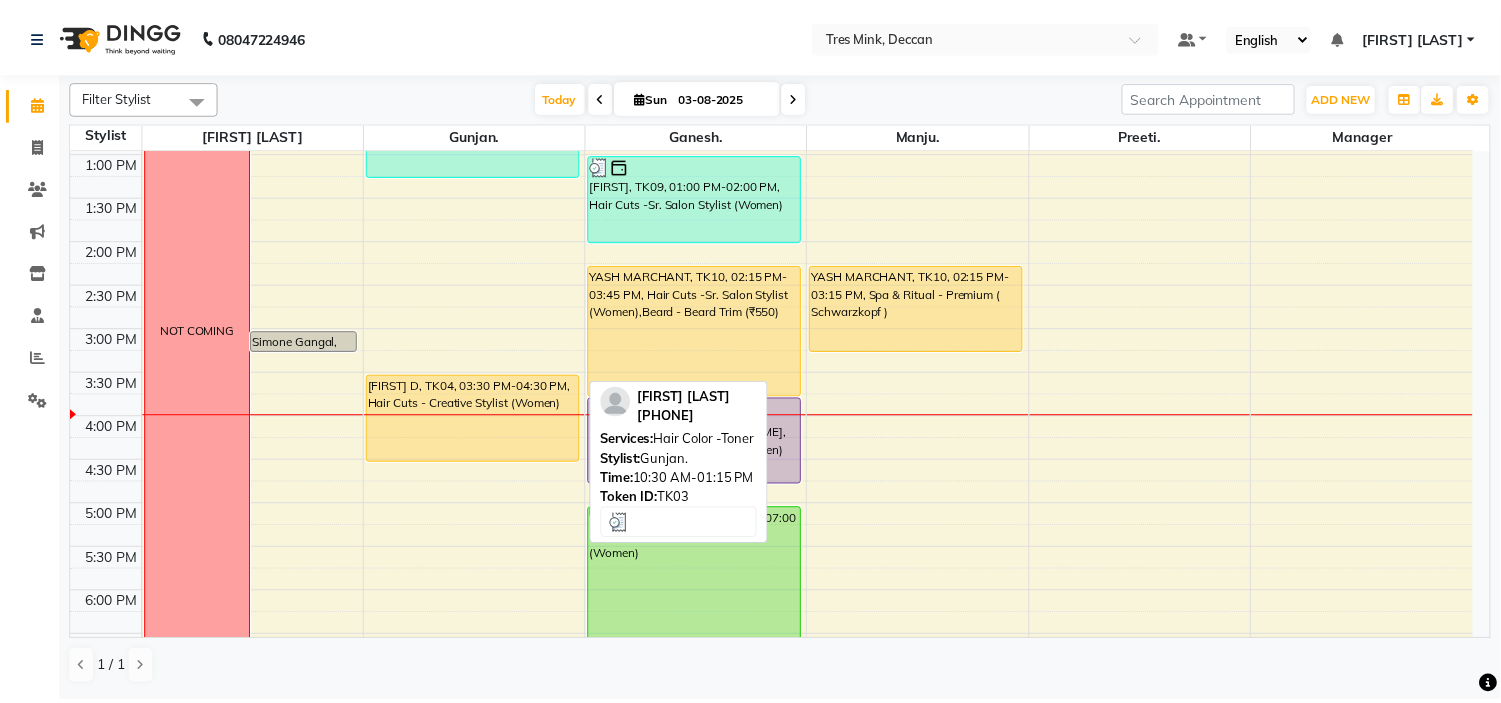 scroll, scrollTop: 444, scrollLeft: 0, axis: vertical 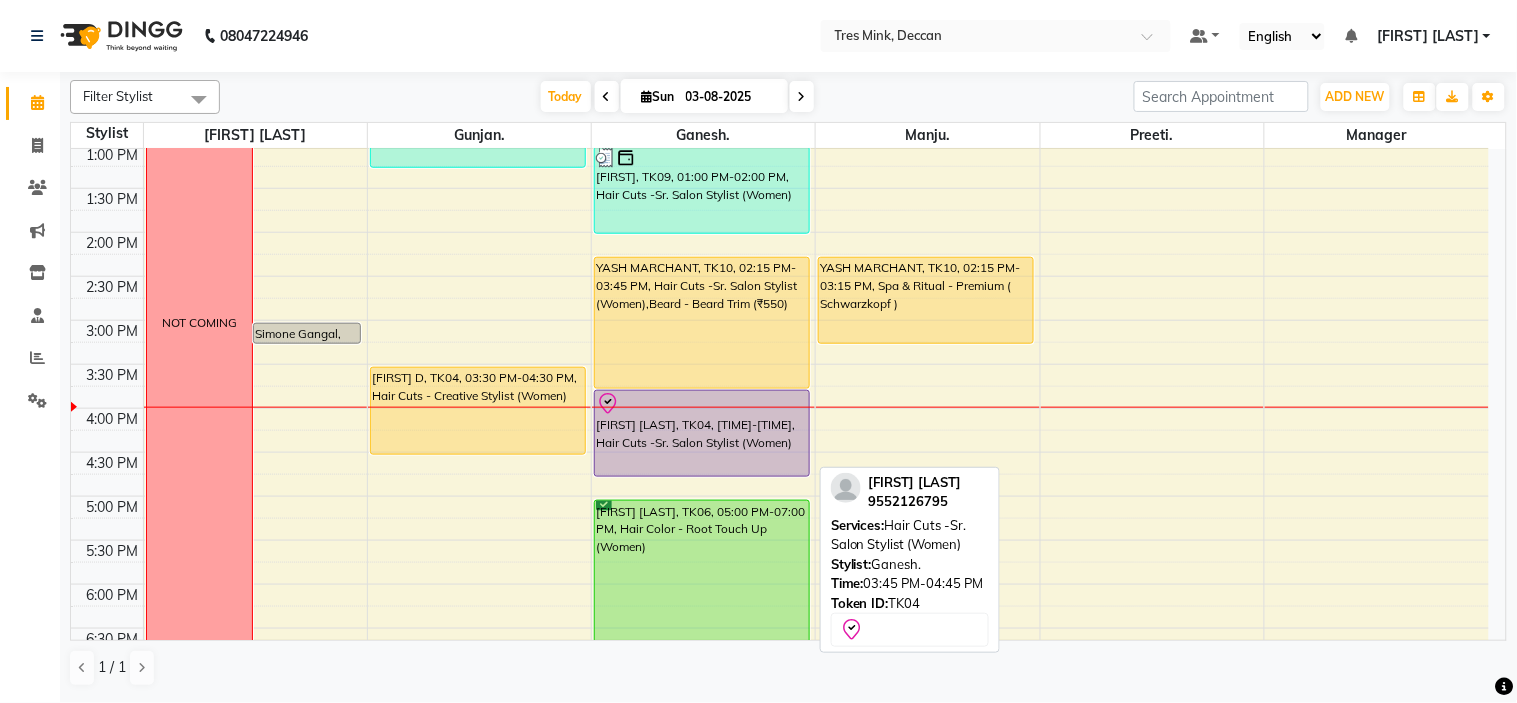 click on "[FIRST] [LAST], TK04, [TIME]-[TIME], Hair Cuts -Sr. Salon Stylist (Women)" at bounding box center [702, 433] 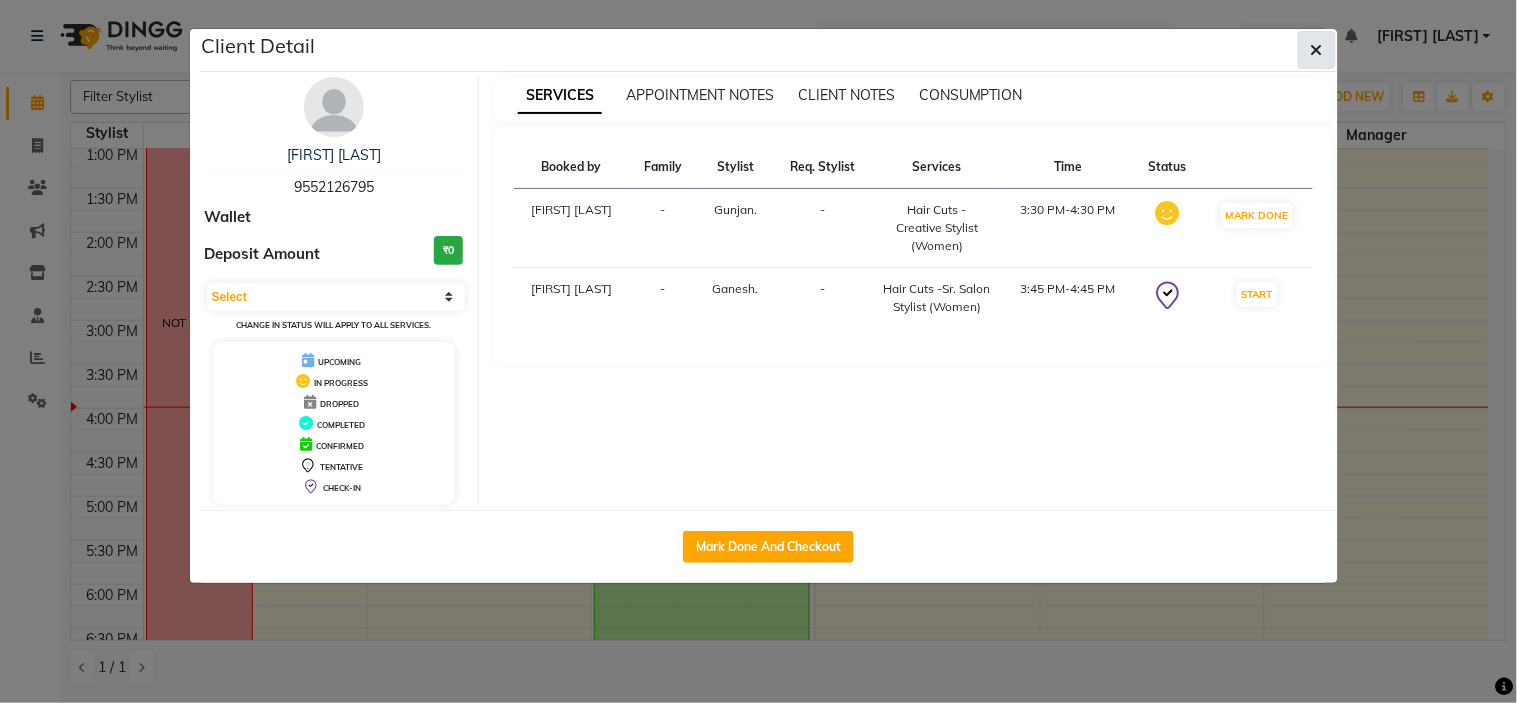 click 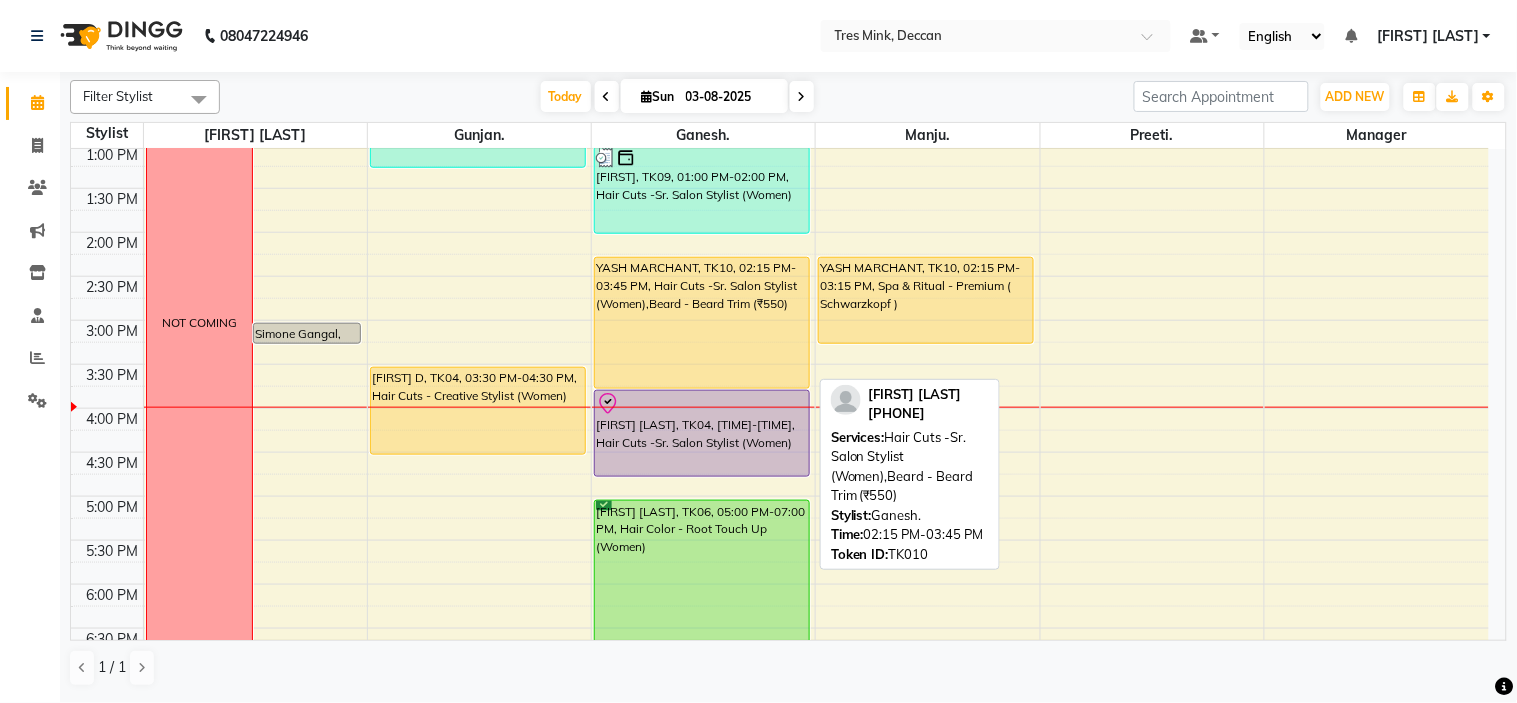 click on "YASH MARCHANT, TK10, 02:15 PM-03:45 PM, Hair Cuts -Sr. Salon Stylist (Women),Beard - Beard Trim (₹550)" at bounding box center (702, 323) 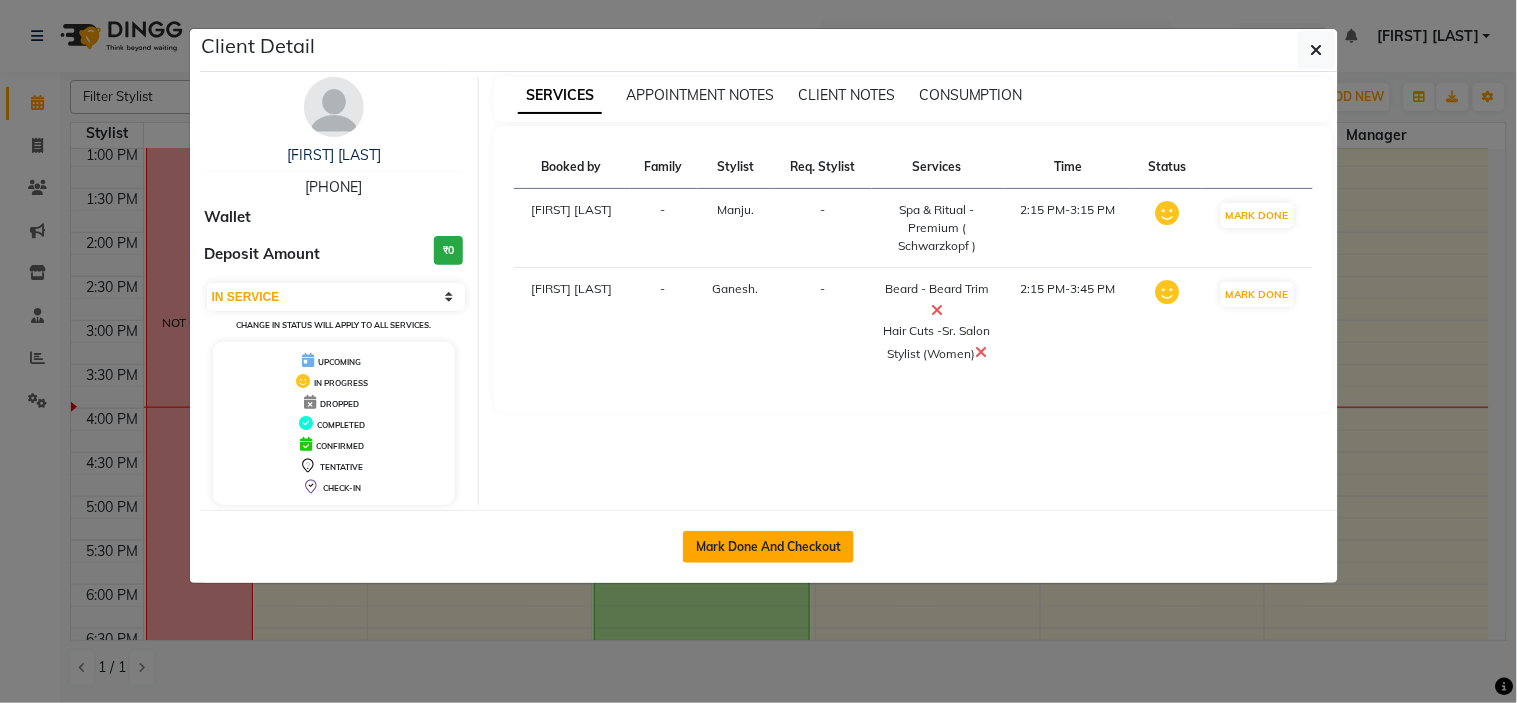 click on "Mark Done And Checkout" 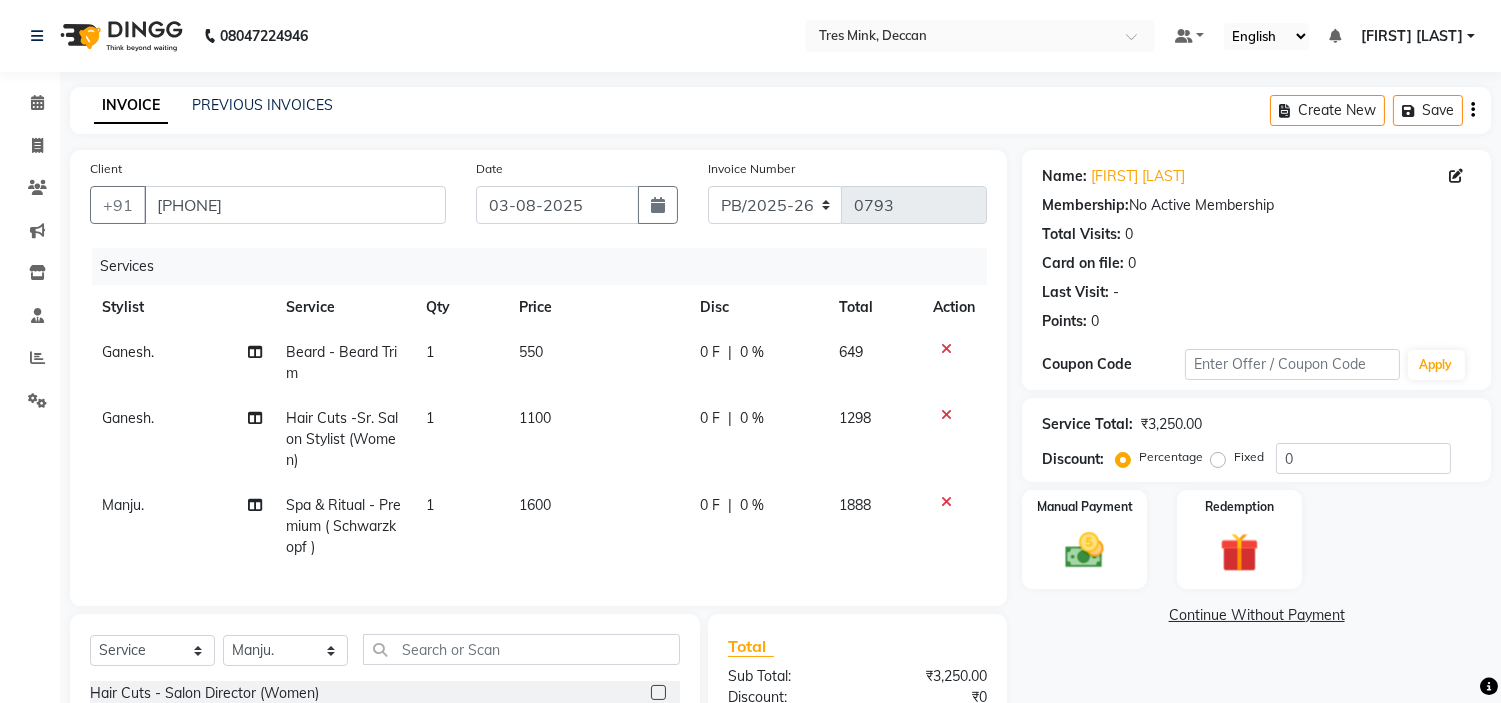 click 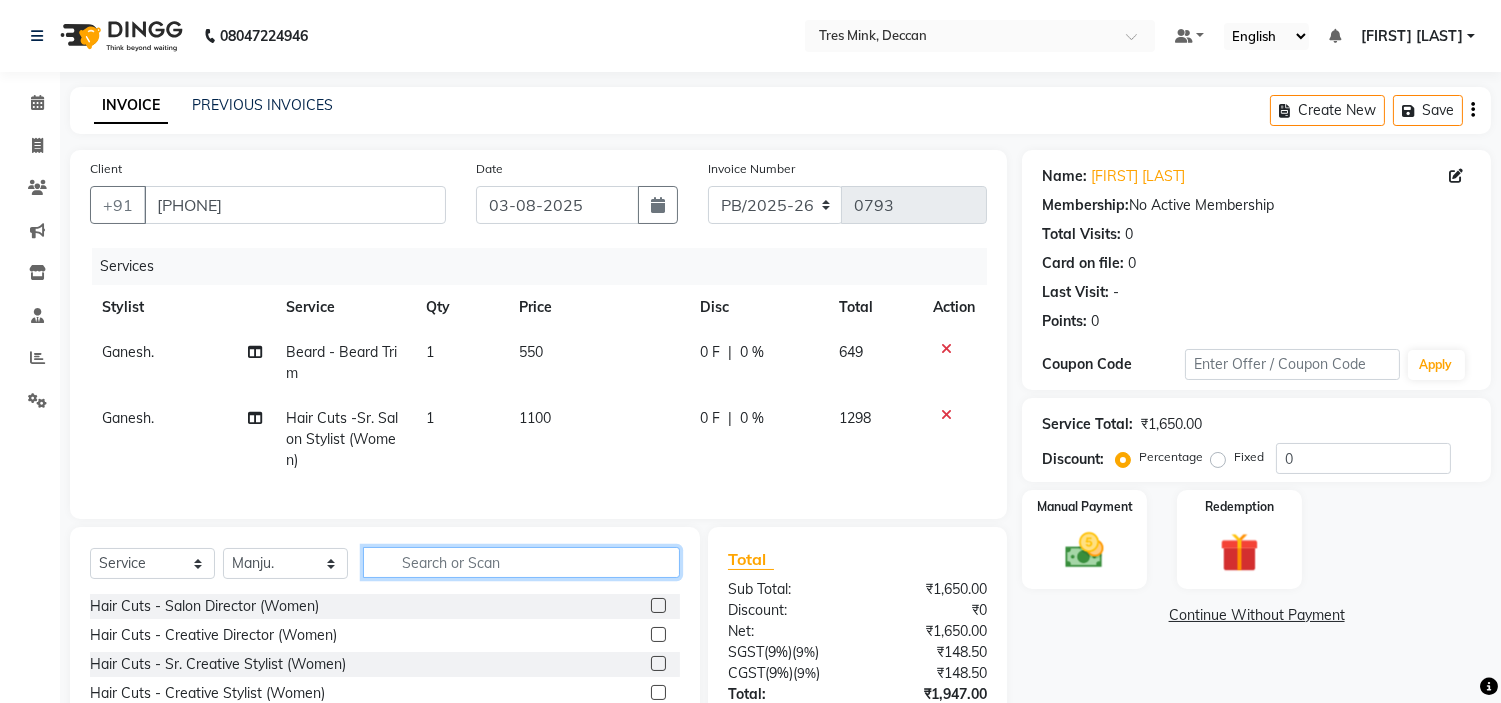 click 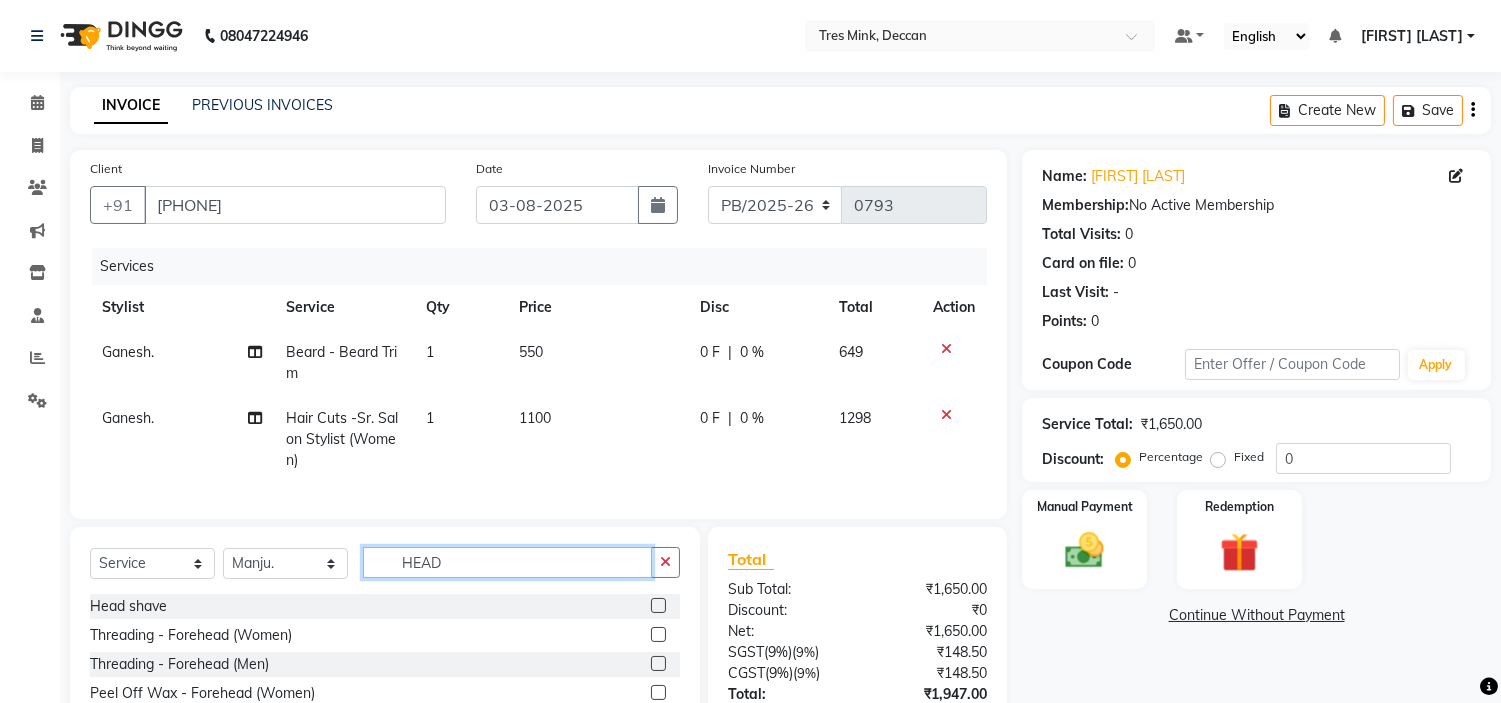 scroll, scrollTop: 111, scrollLeft: 0, axis: vertical 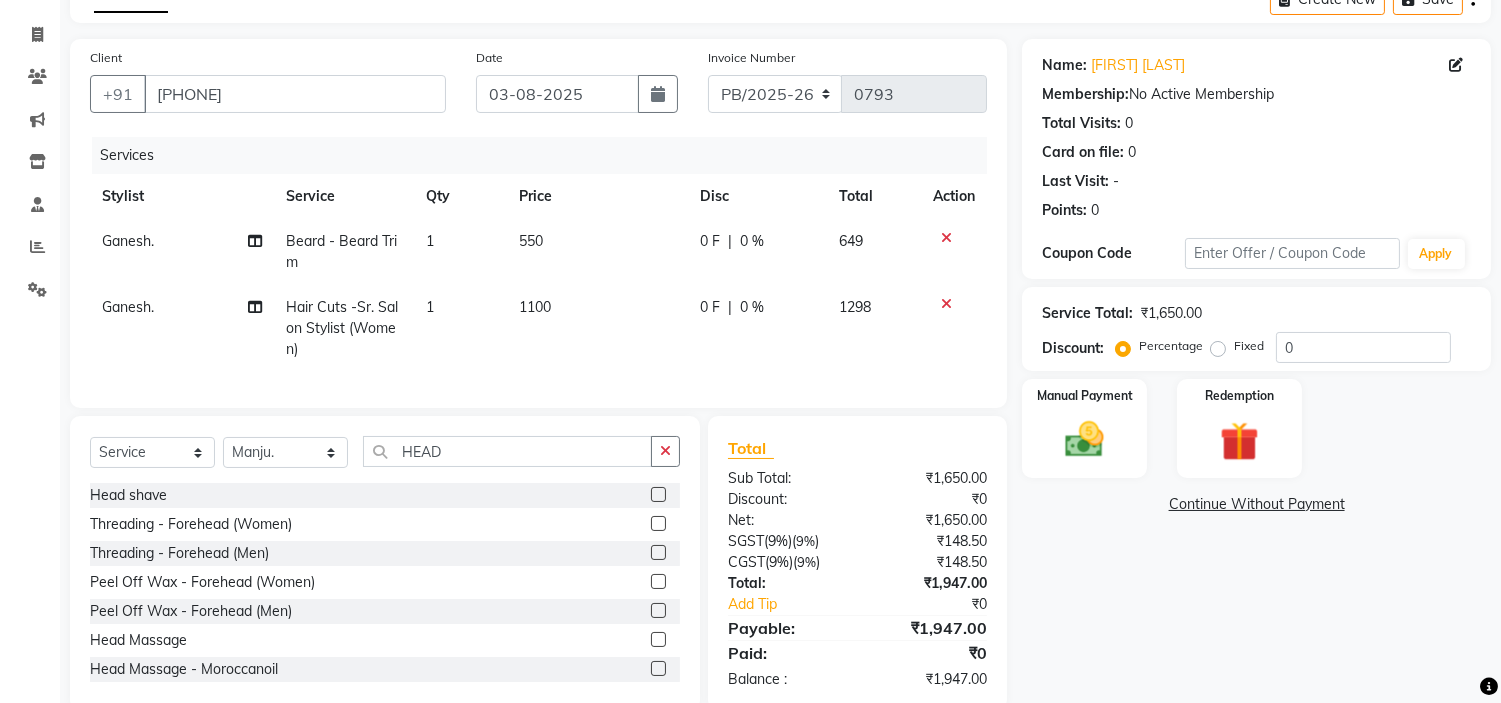 click 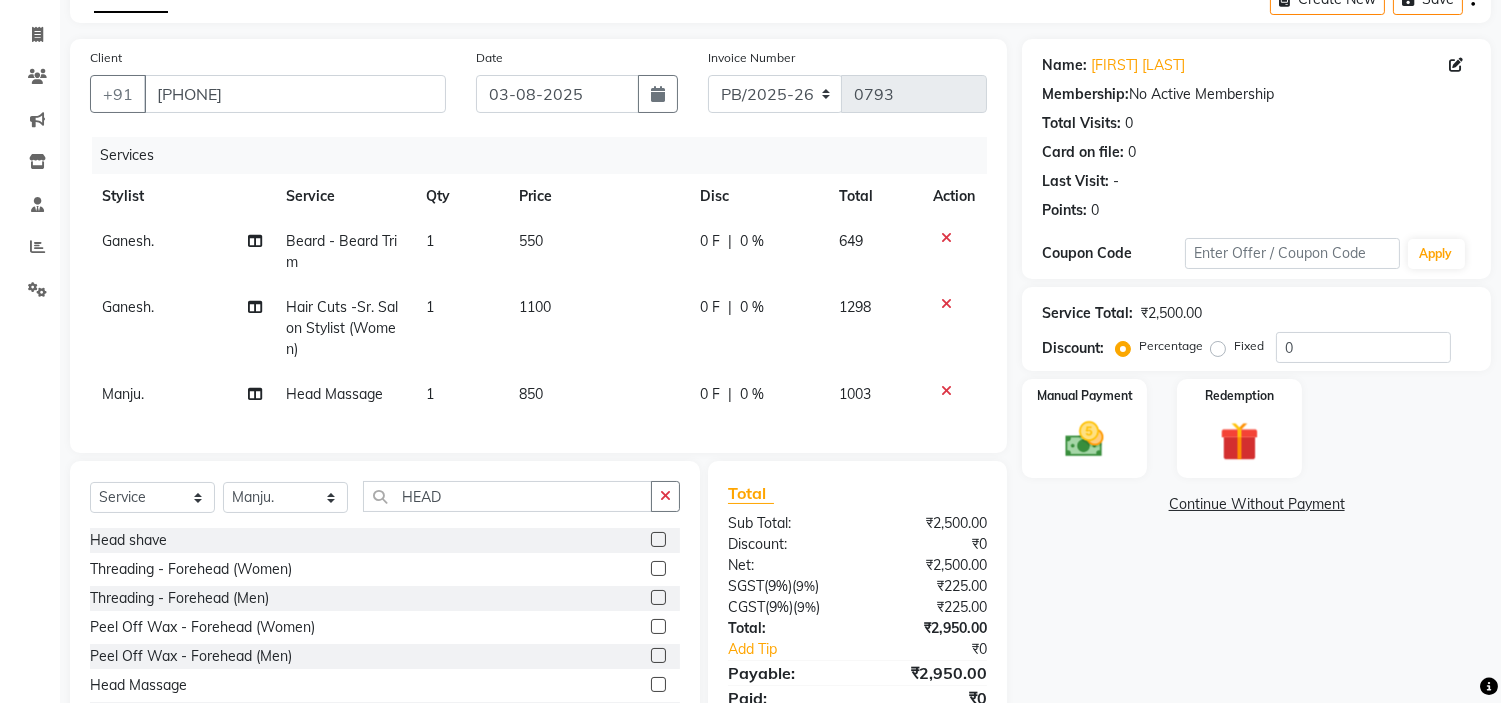 click on "850" 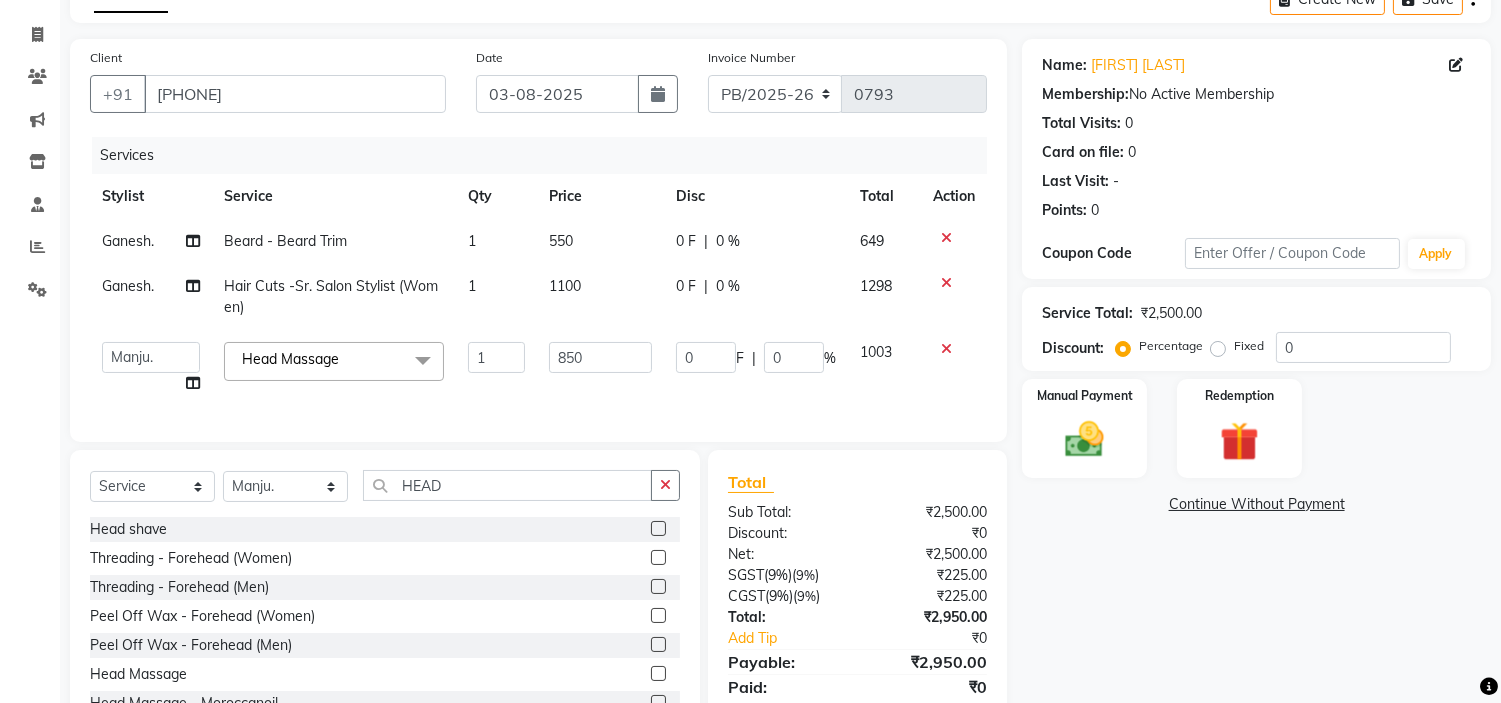 click on "1" 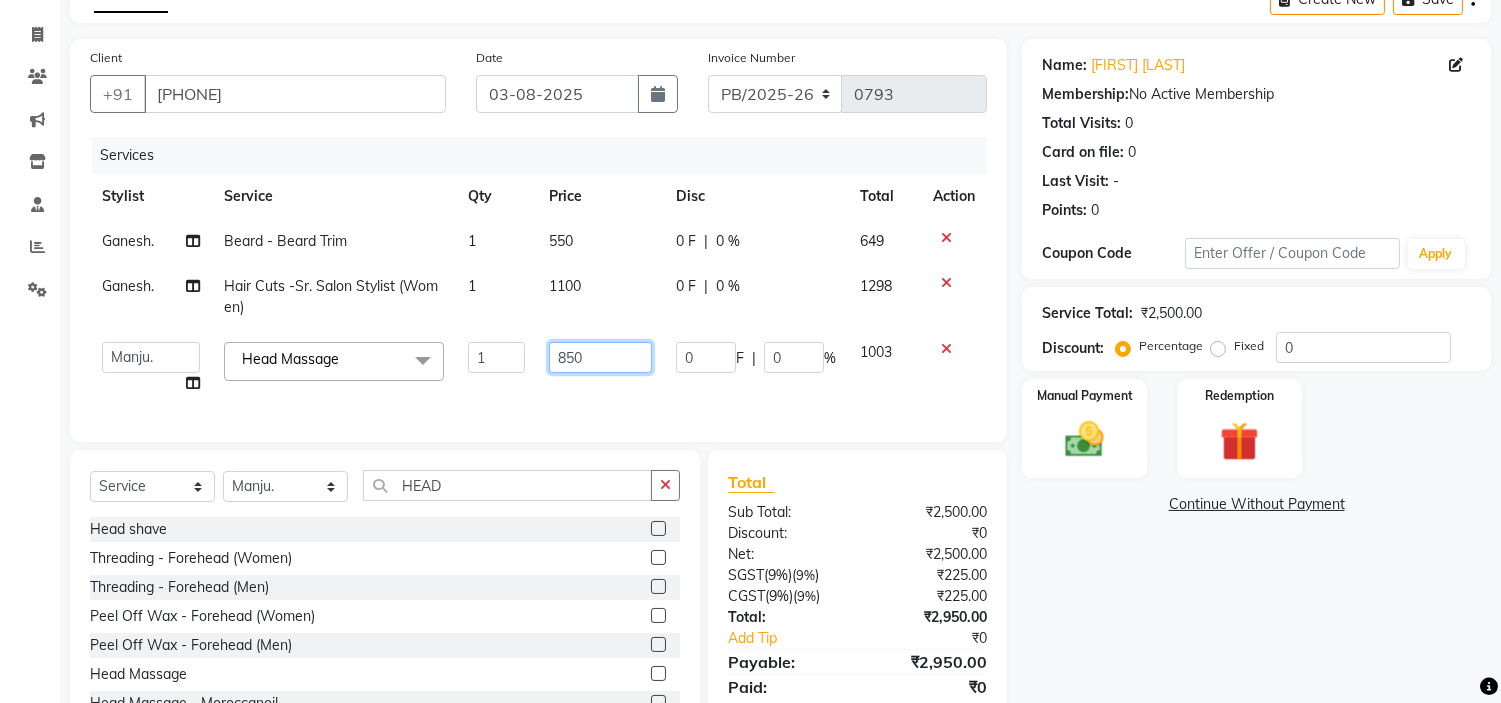 click on "850" 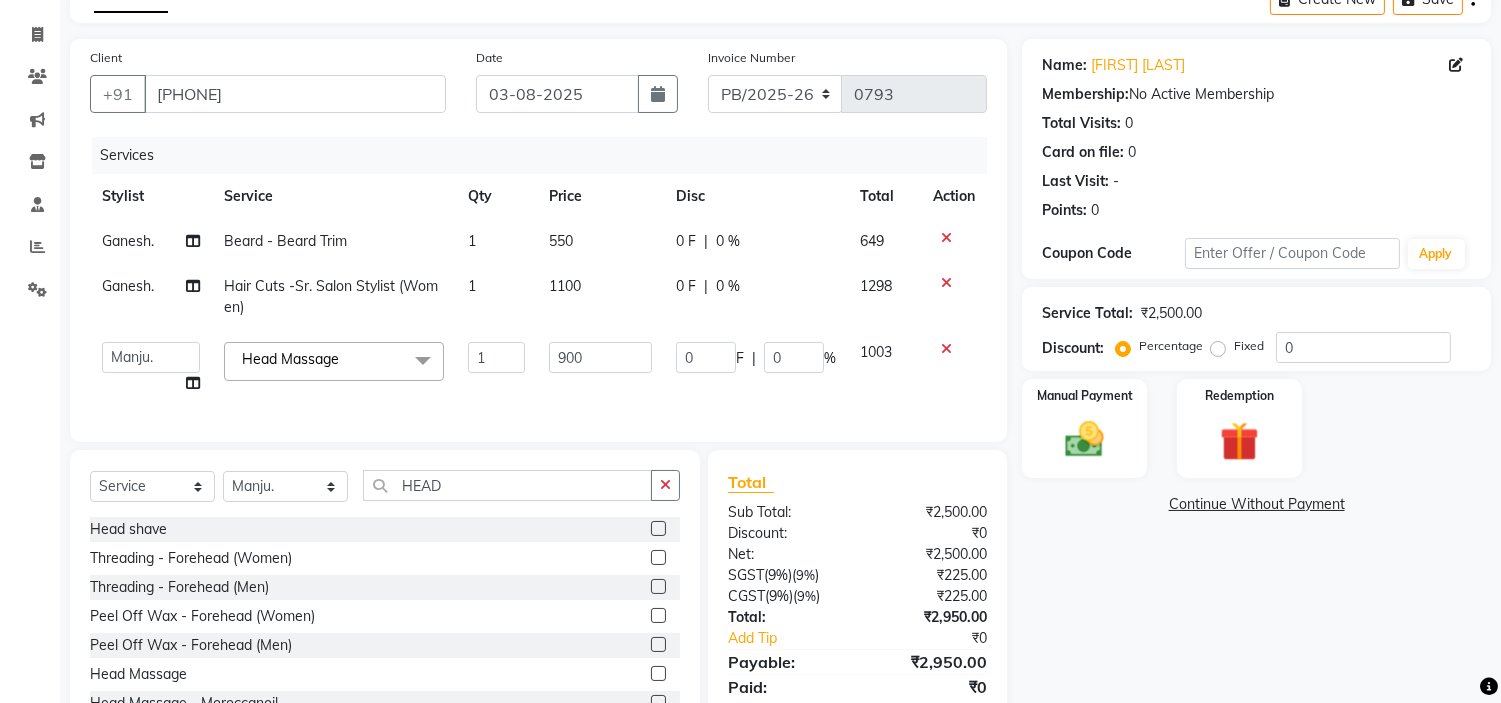 click on "900" 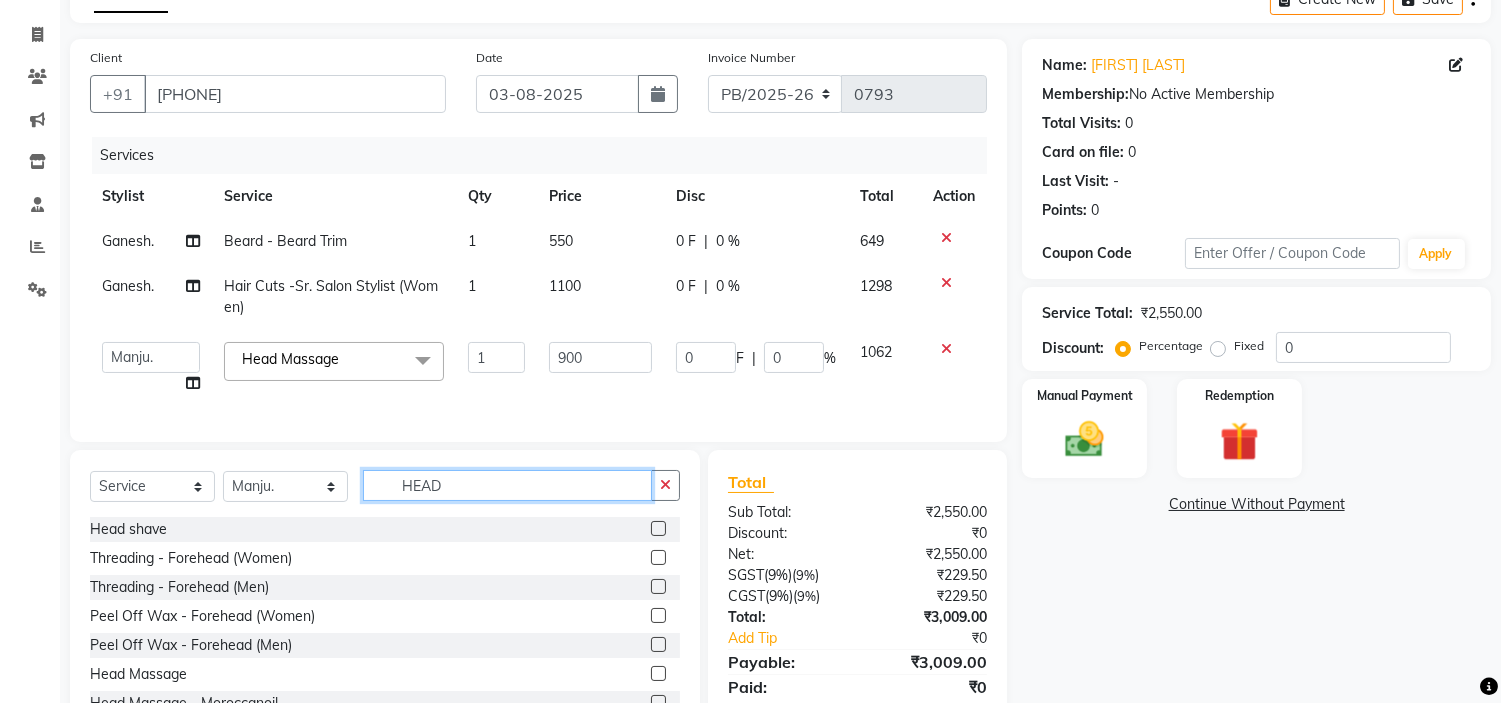 click on "HEAD" 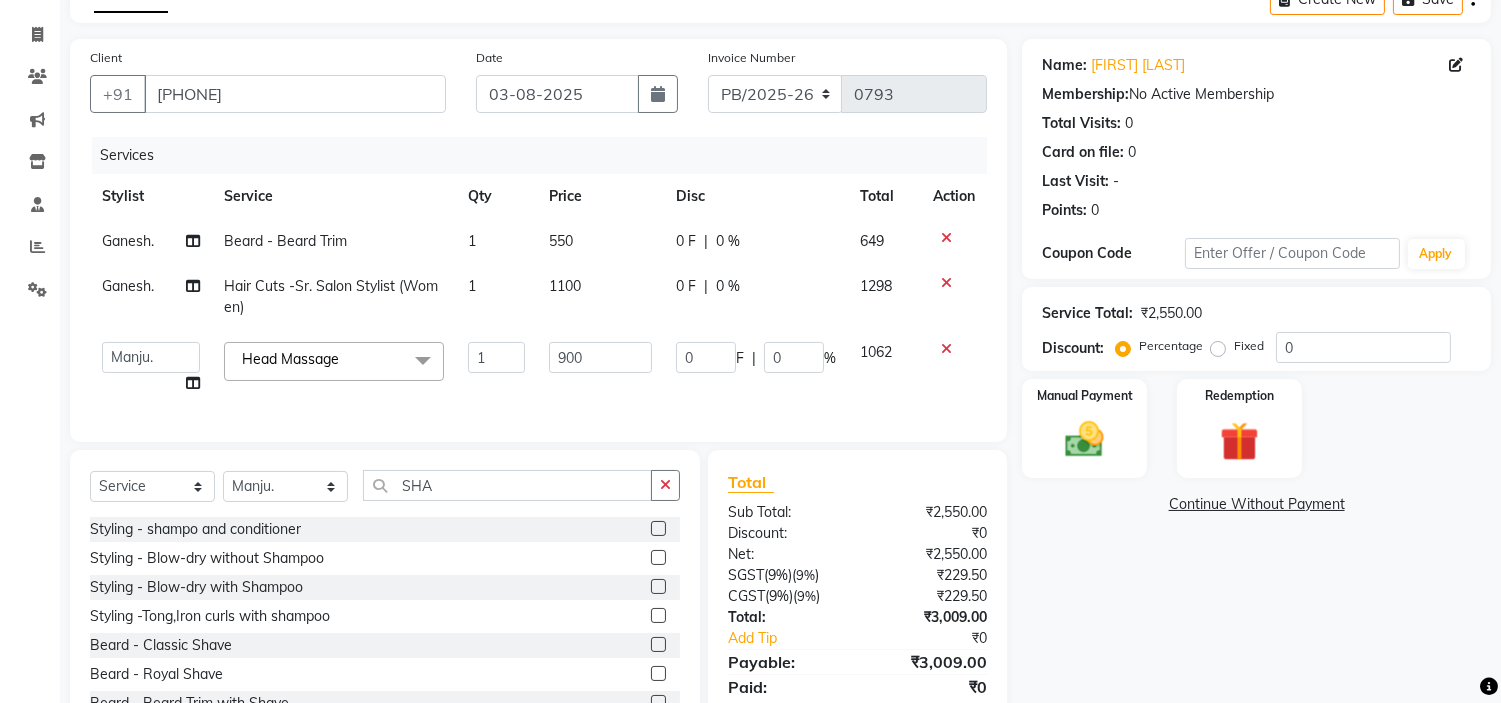 click 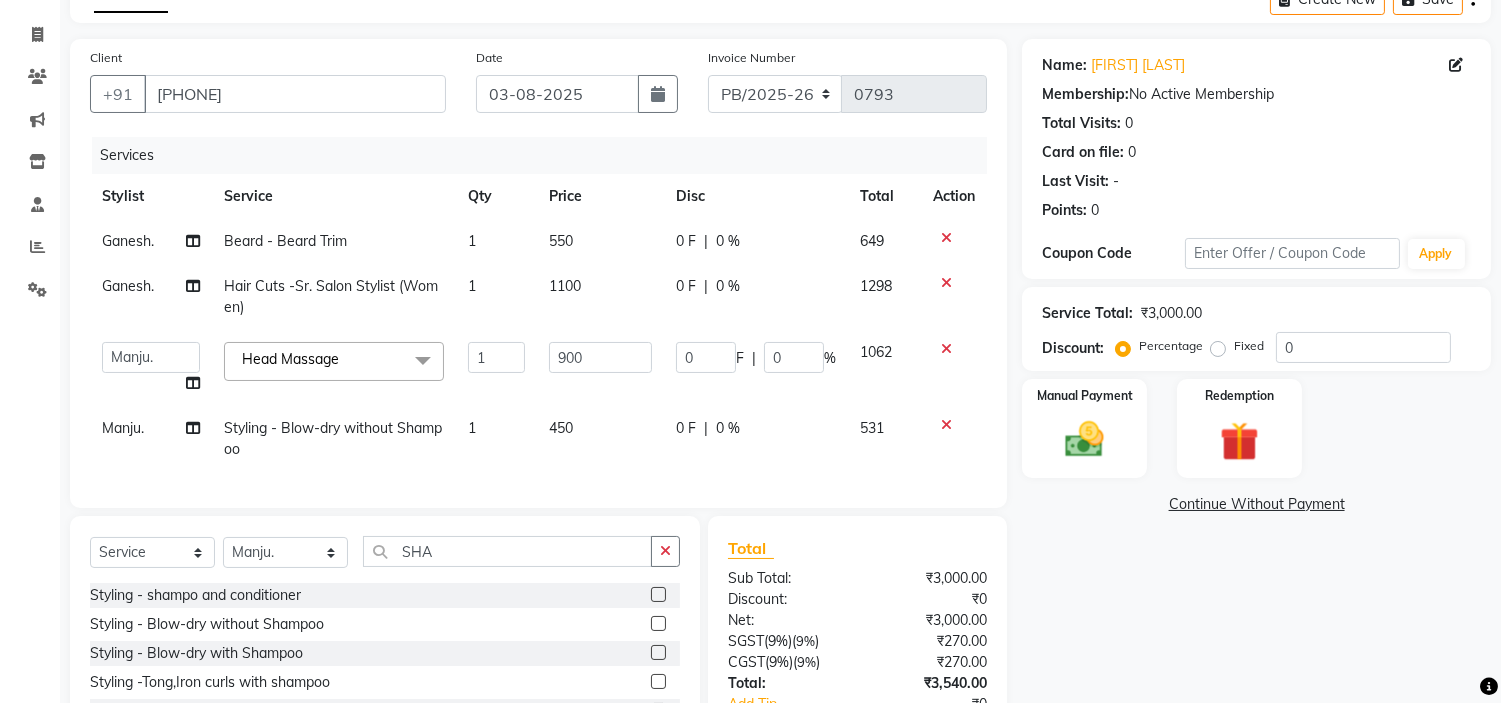 scroll, scrollTop: 265, scrollLeft: 0, axis: vertical 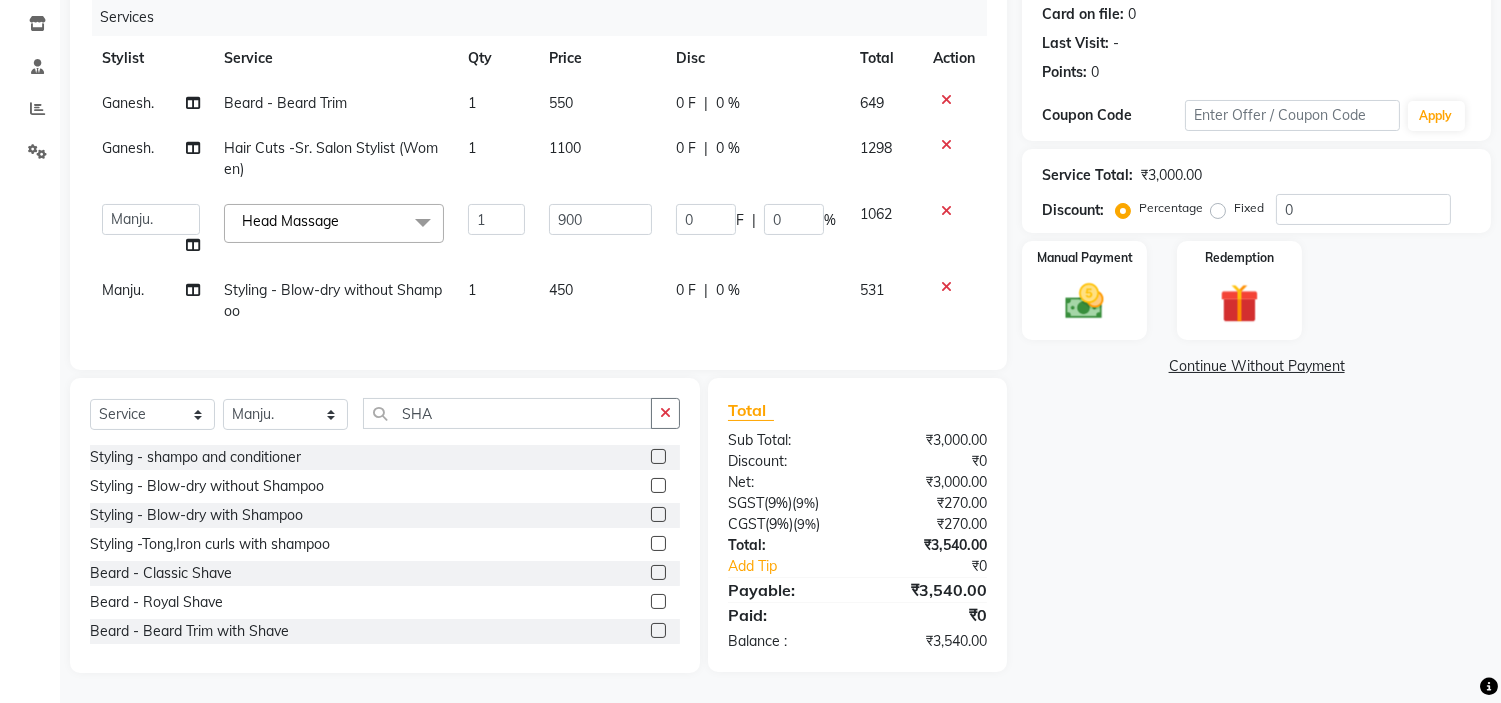 click 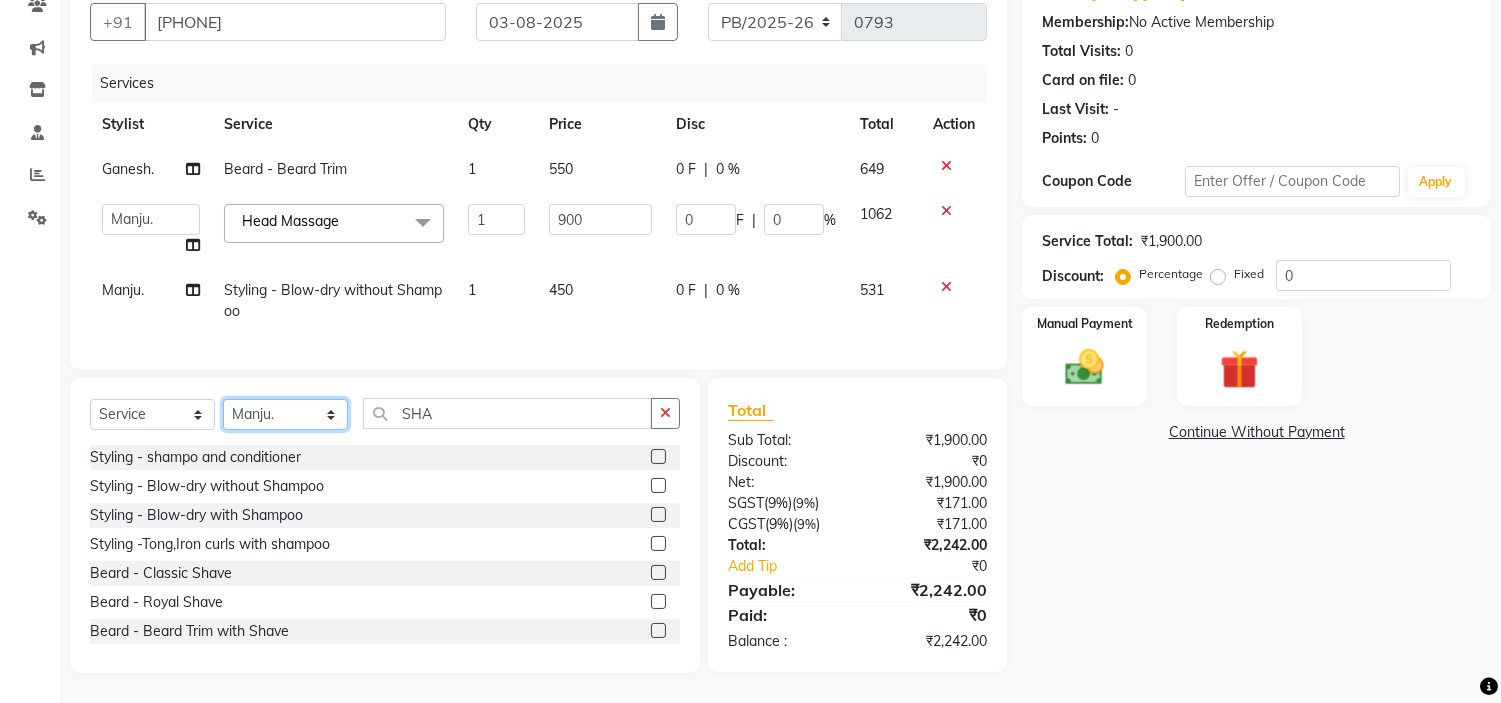 click on "Select Stylist Eva [FIRST]. [FIRST]. [FIRST] [LAST] [FIRST]. [FIRST]. [FIRST]. [FIRST] [LAST] [FIRST]. [FIRST]." 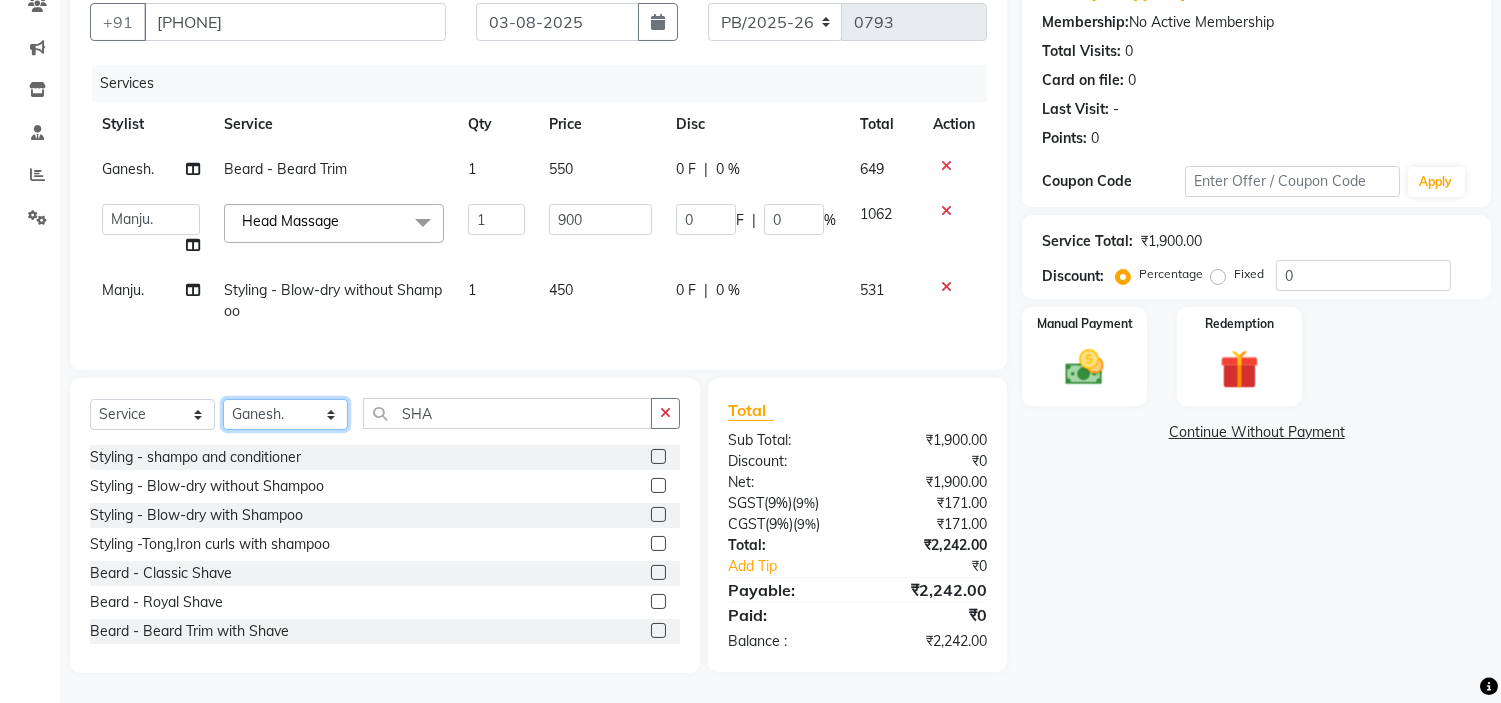 click on "Select Stylist Eva [FIRST]. [FIRST]. [FIRST] [LAST] [FIRST]. [FIRST]. [FIRST]. [FIRST] [LAST] [FIRST]. [FIRST]." 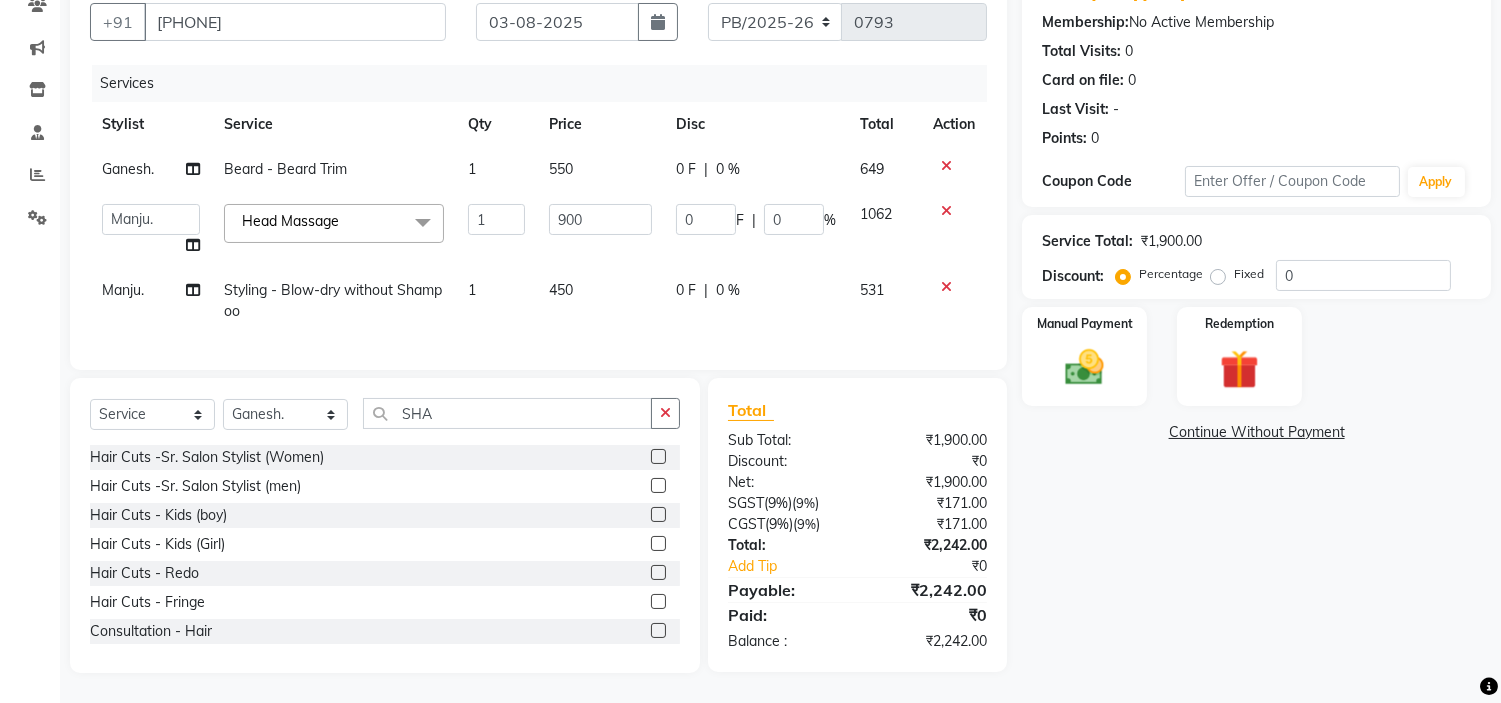 click 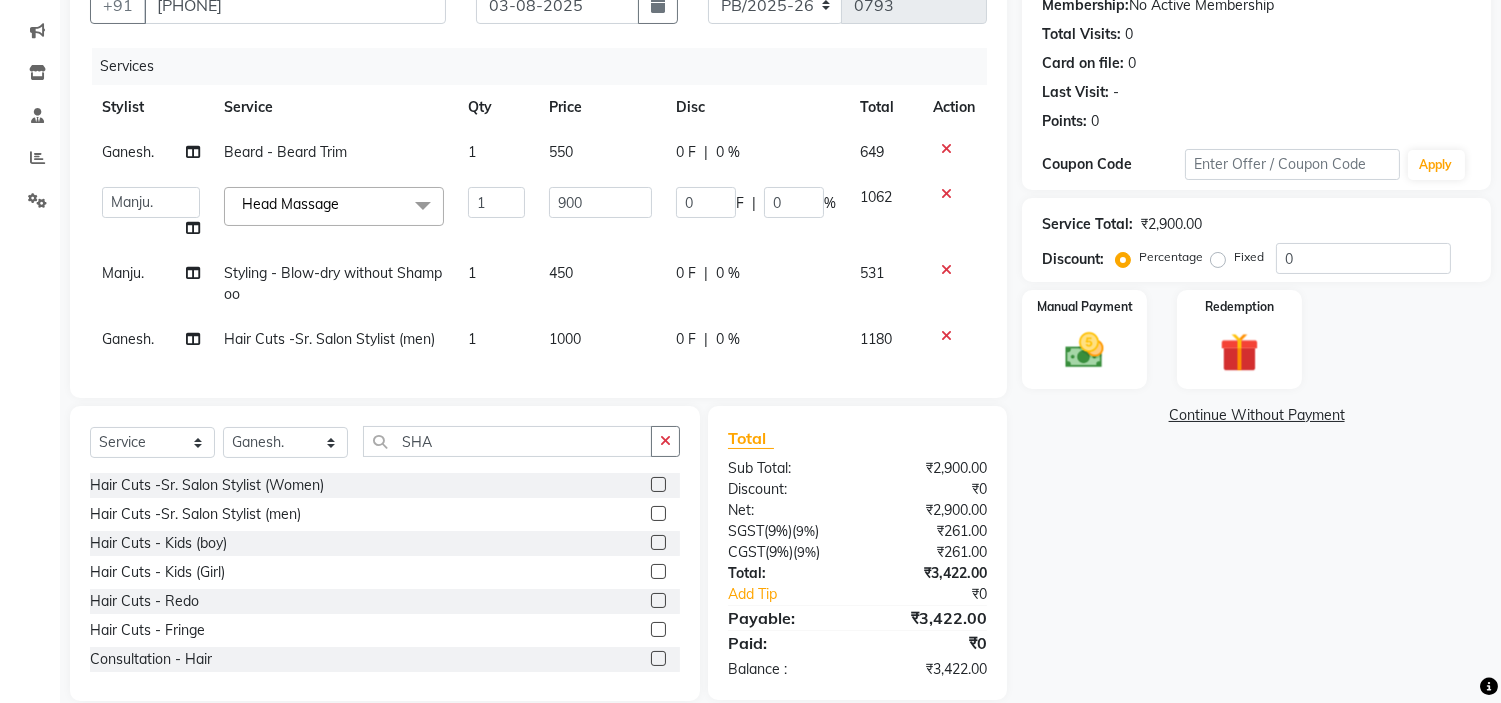 scroll, scrollTop: 244, scrollLeft: 0, axis: vertical 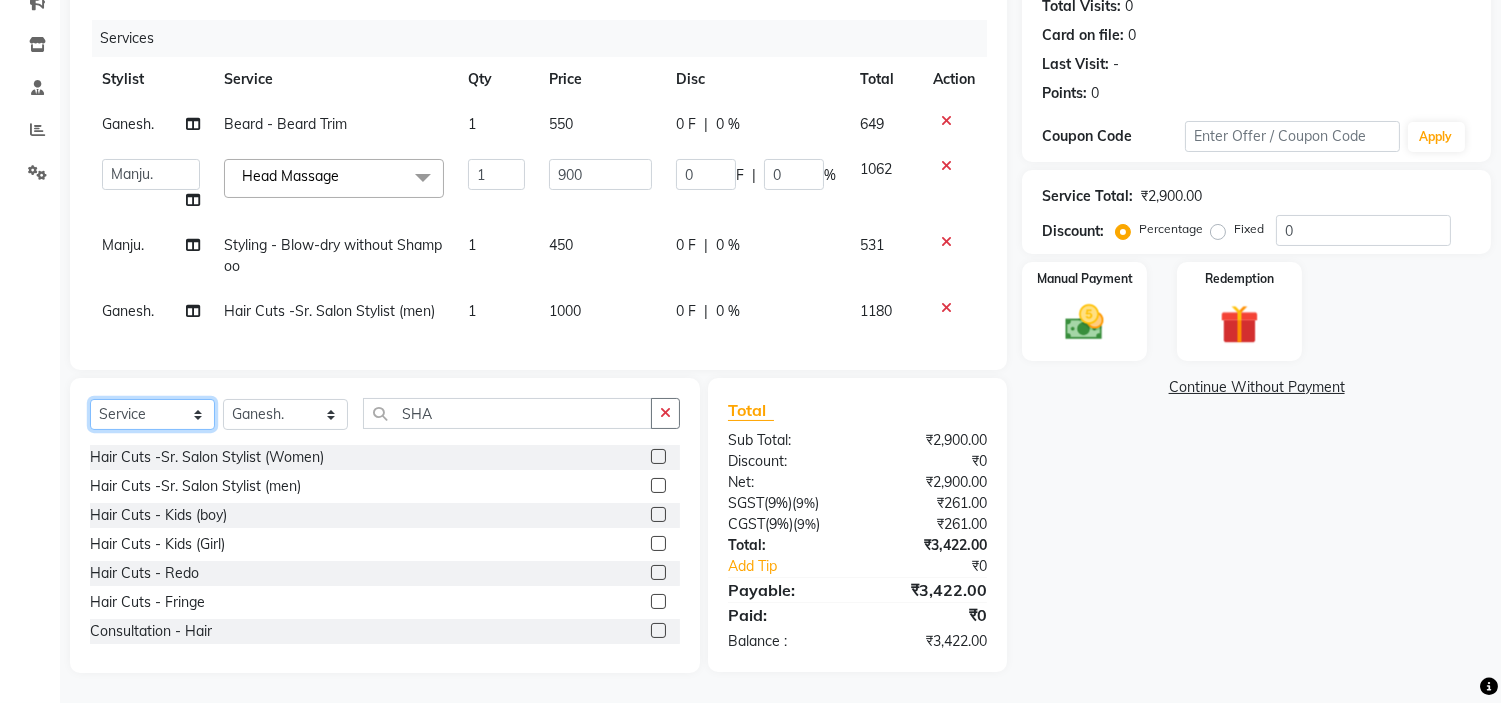 click on "Select  Service  Product  Membership  Package Voucher Prepaid Gift Card" 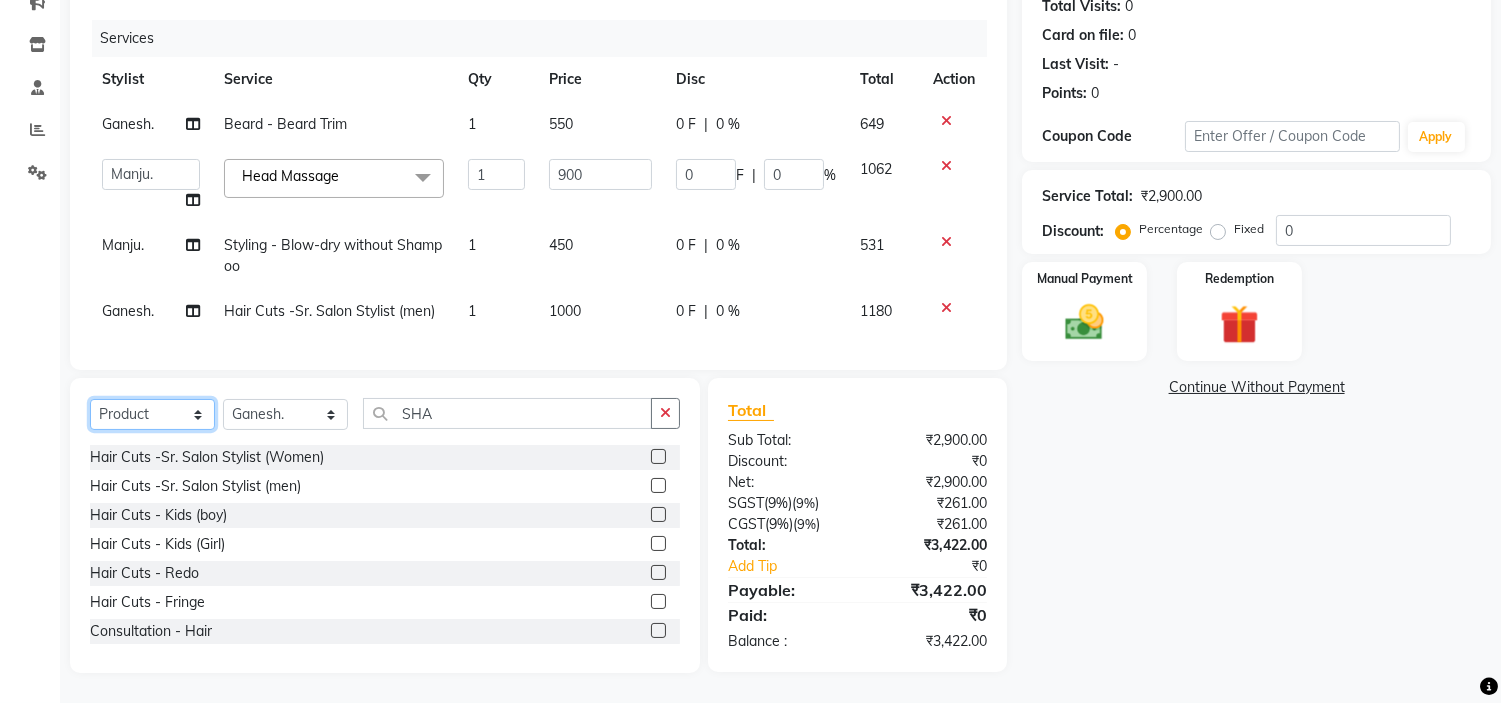 click on "Select  Service  Product  Membership  Package Voucher Prepaid Gift Card" 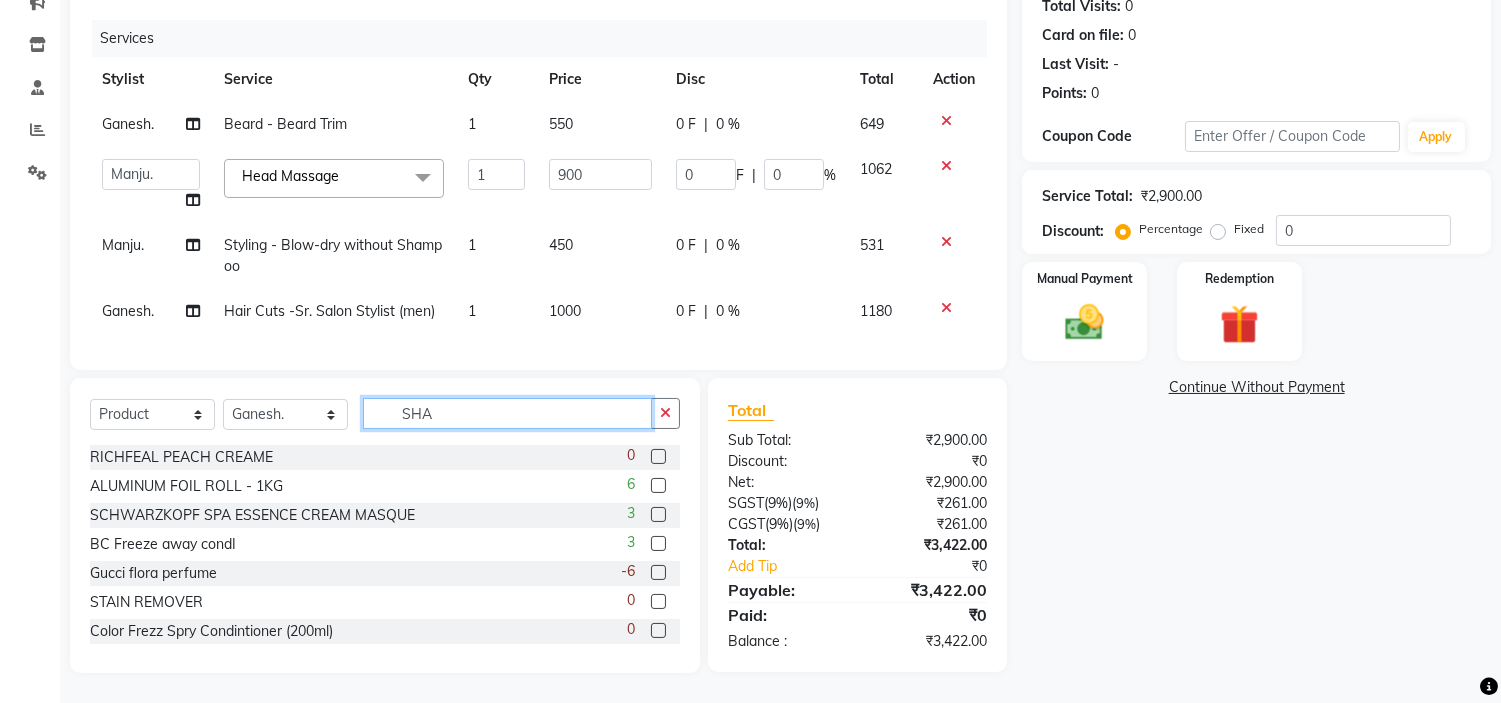 click on "SHA" 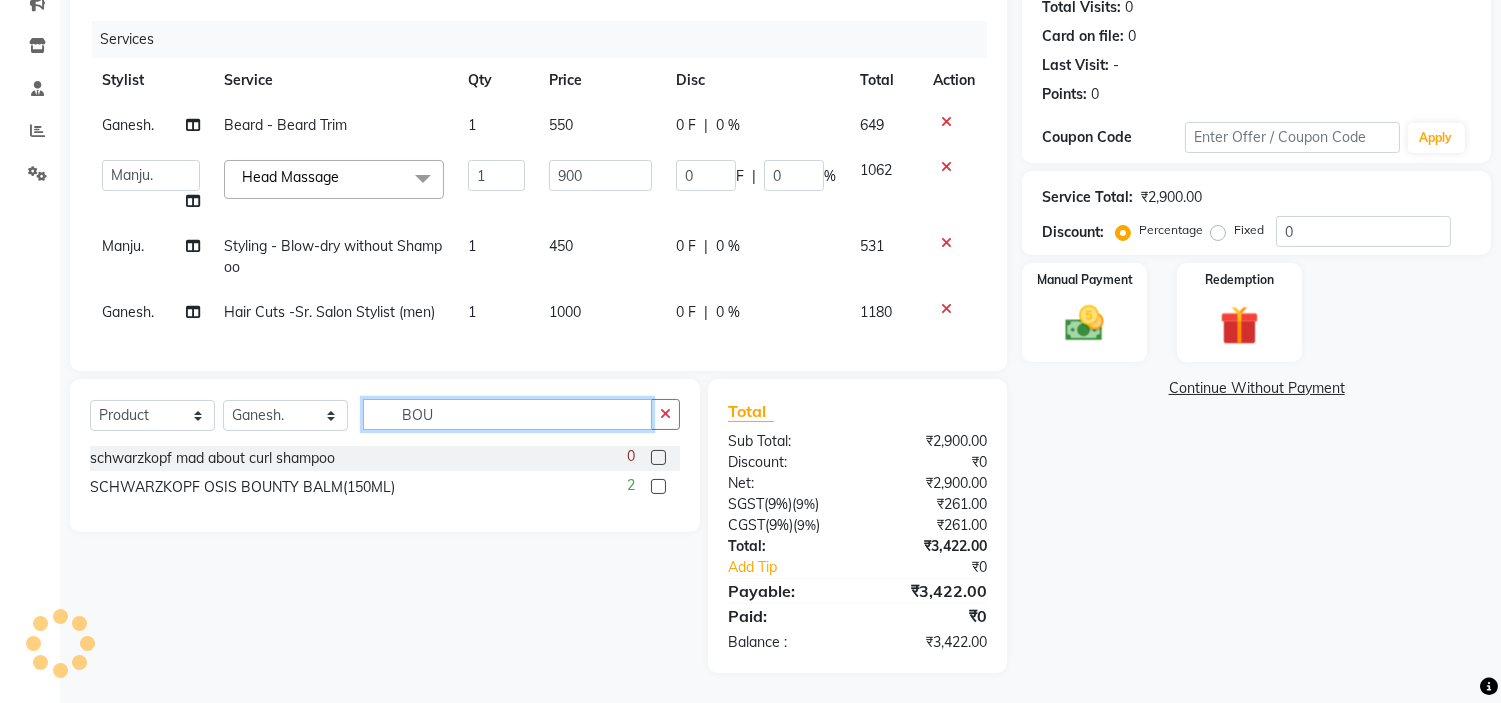 scroll, scrollTop: 243, scrollLeft: 0, axis: vertical 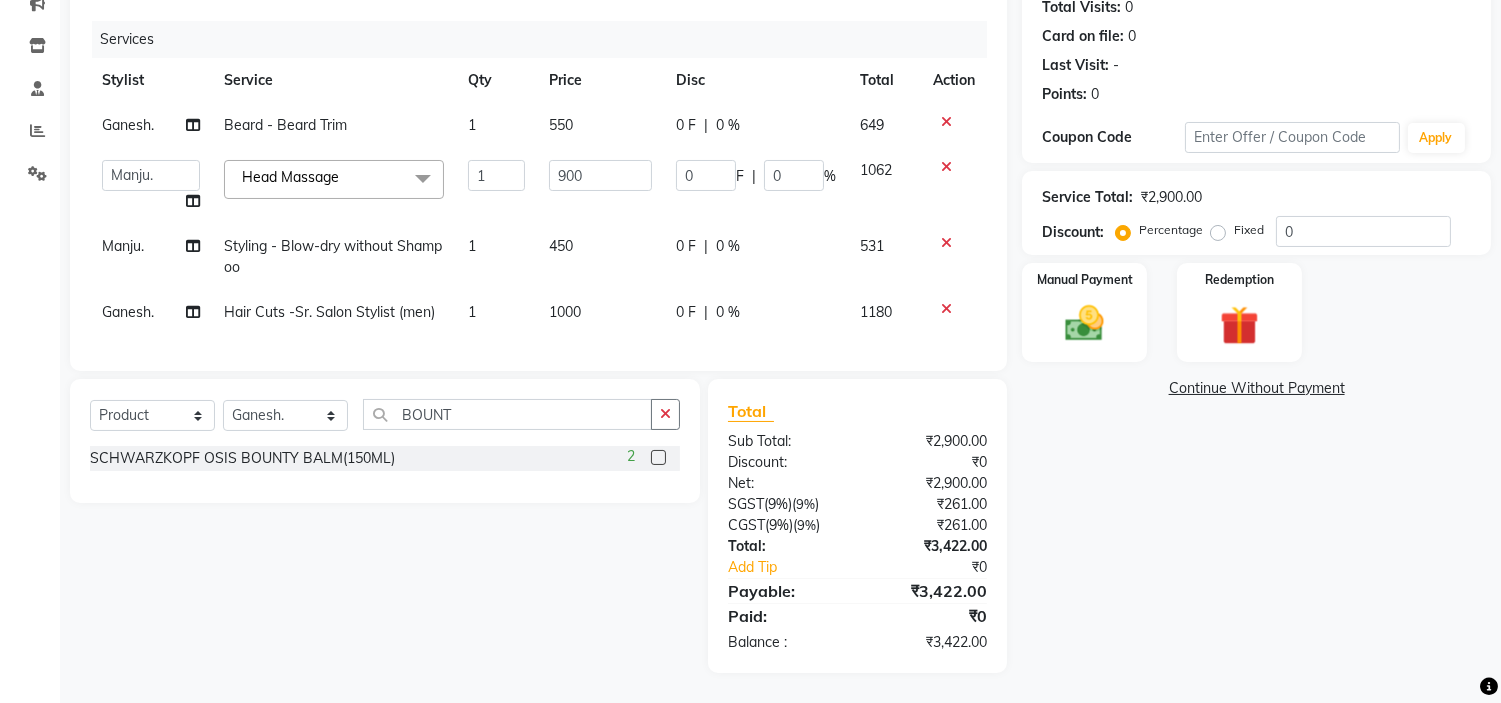 click 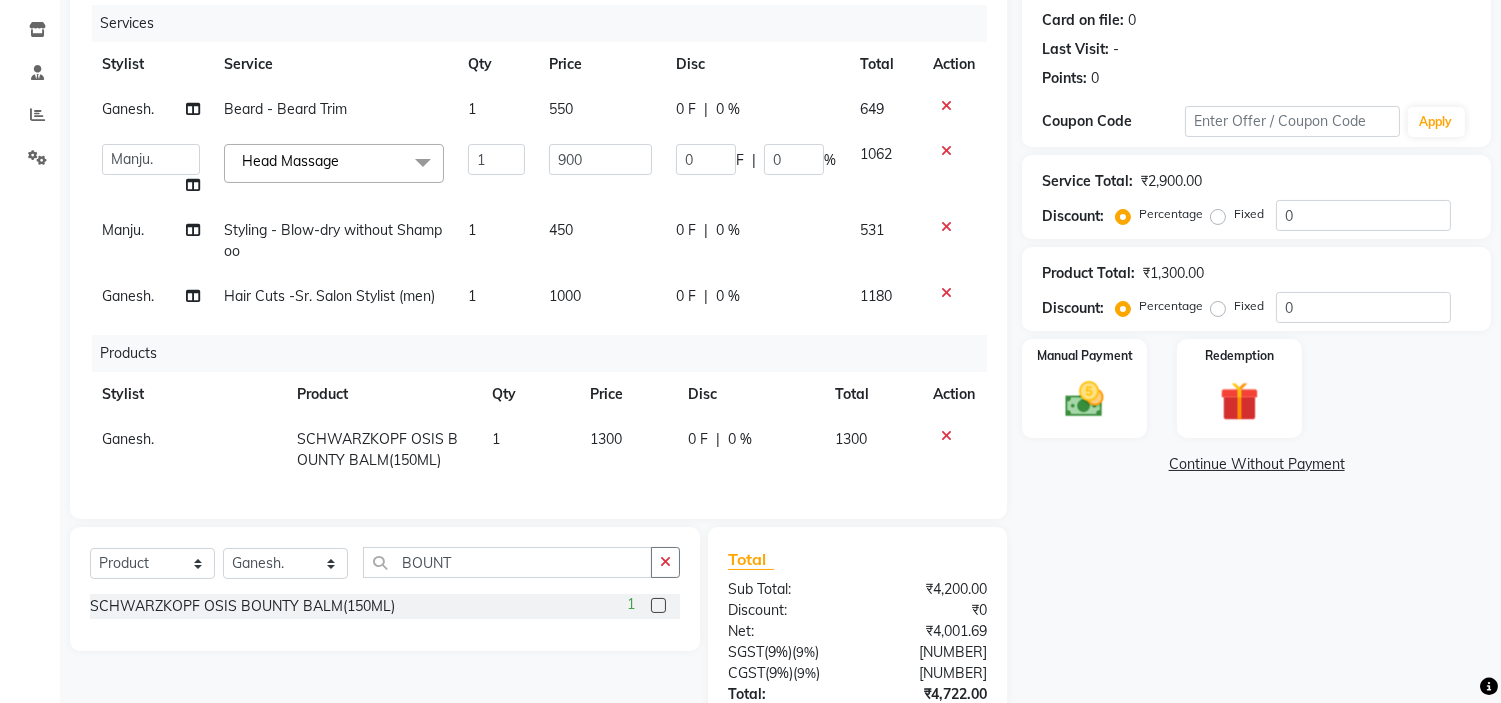 scroll, scrollTop: 10, scrollLeft: 0, axis: vertical 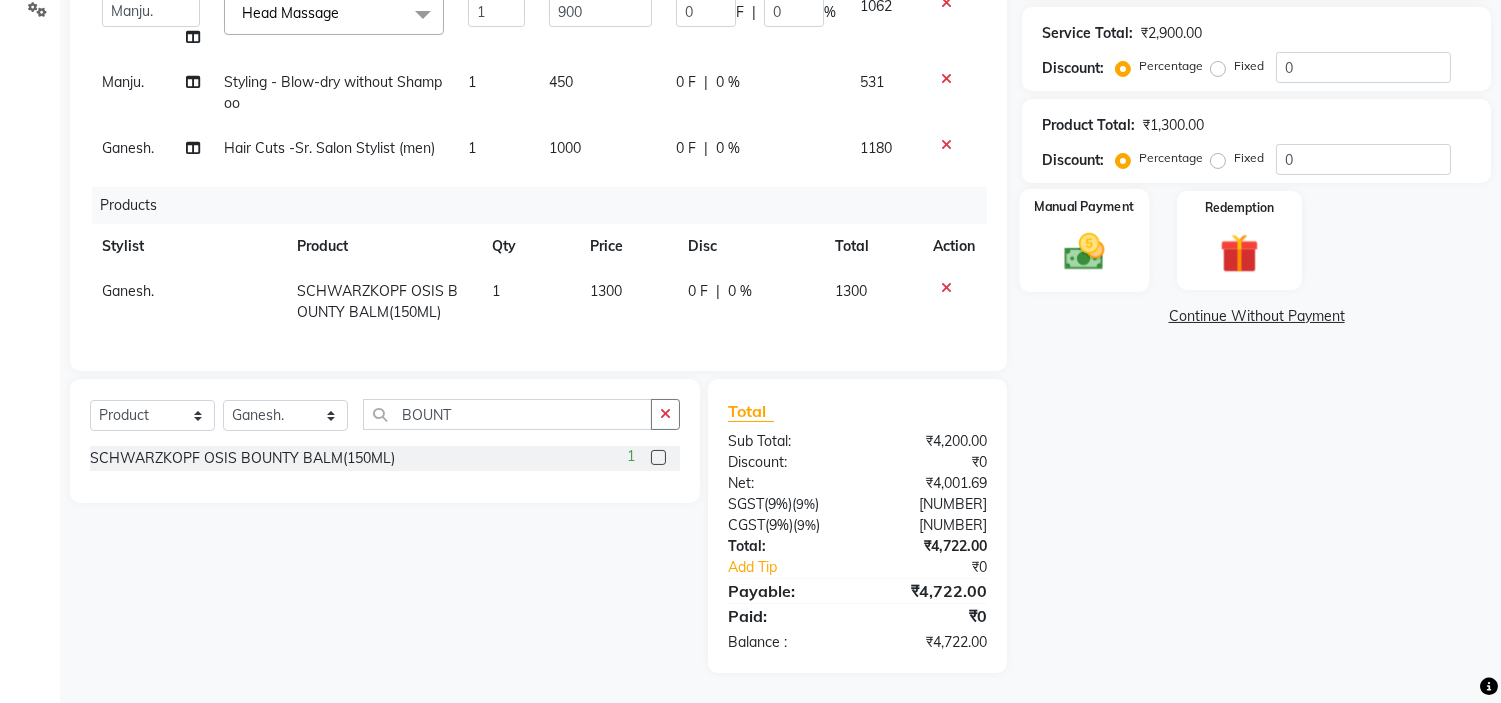 click 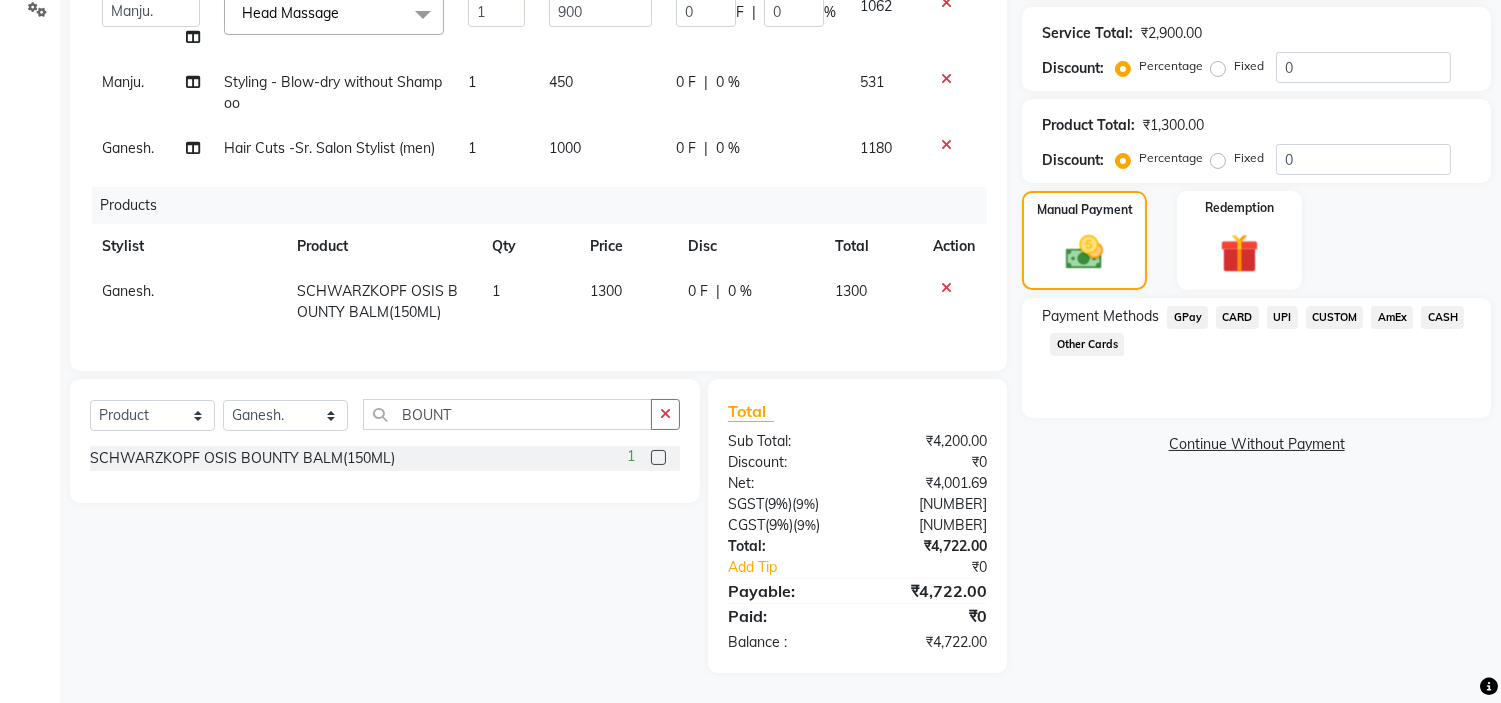 click on "UPI" 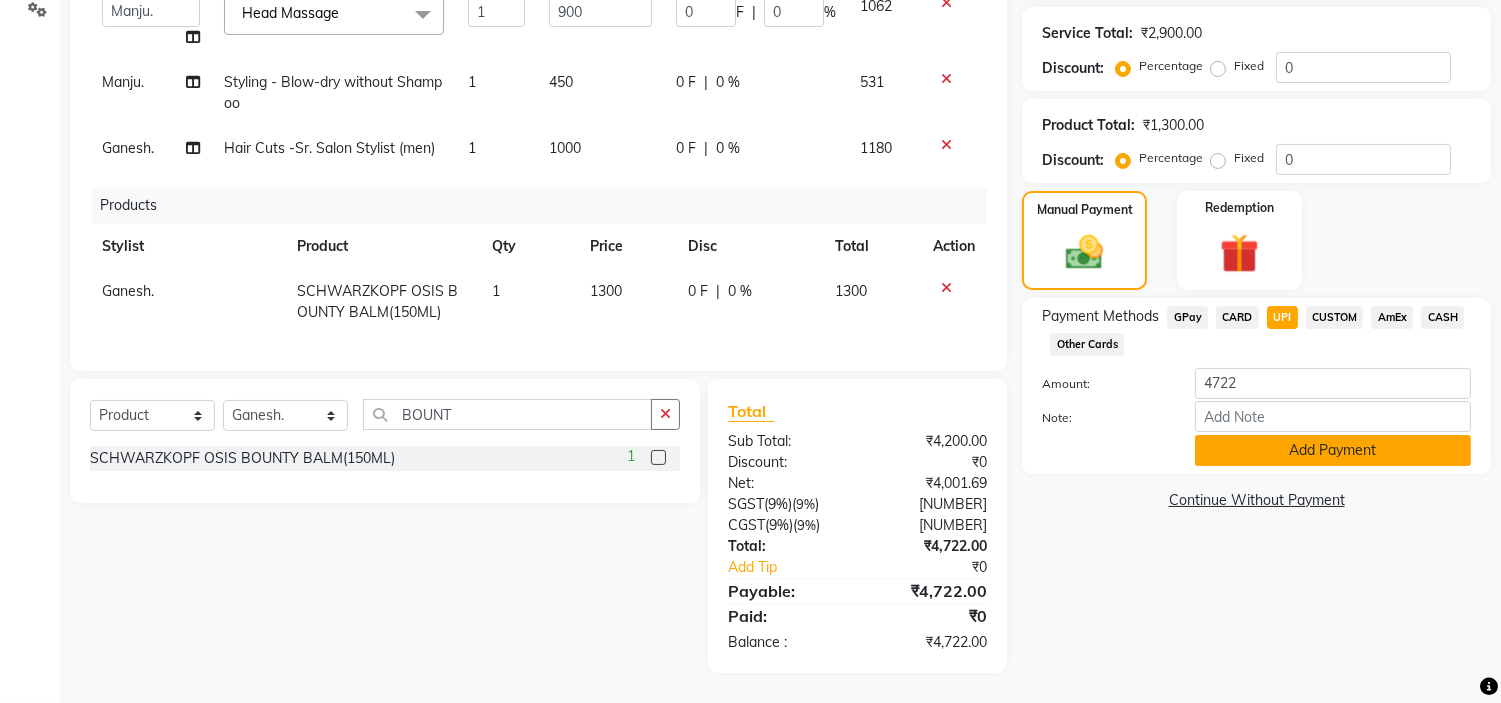 click on "Add Payment" 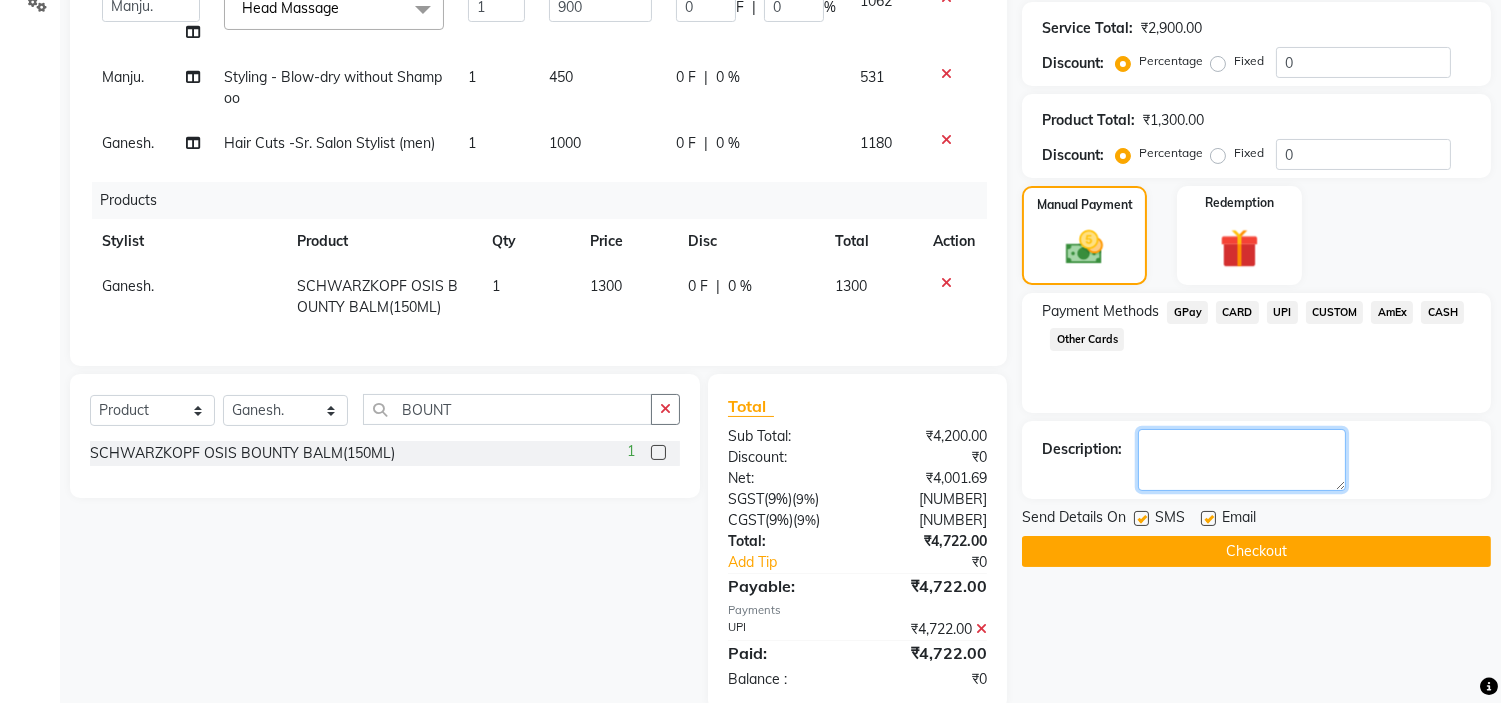 click 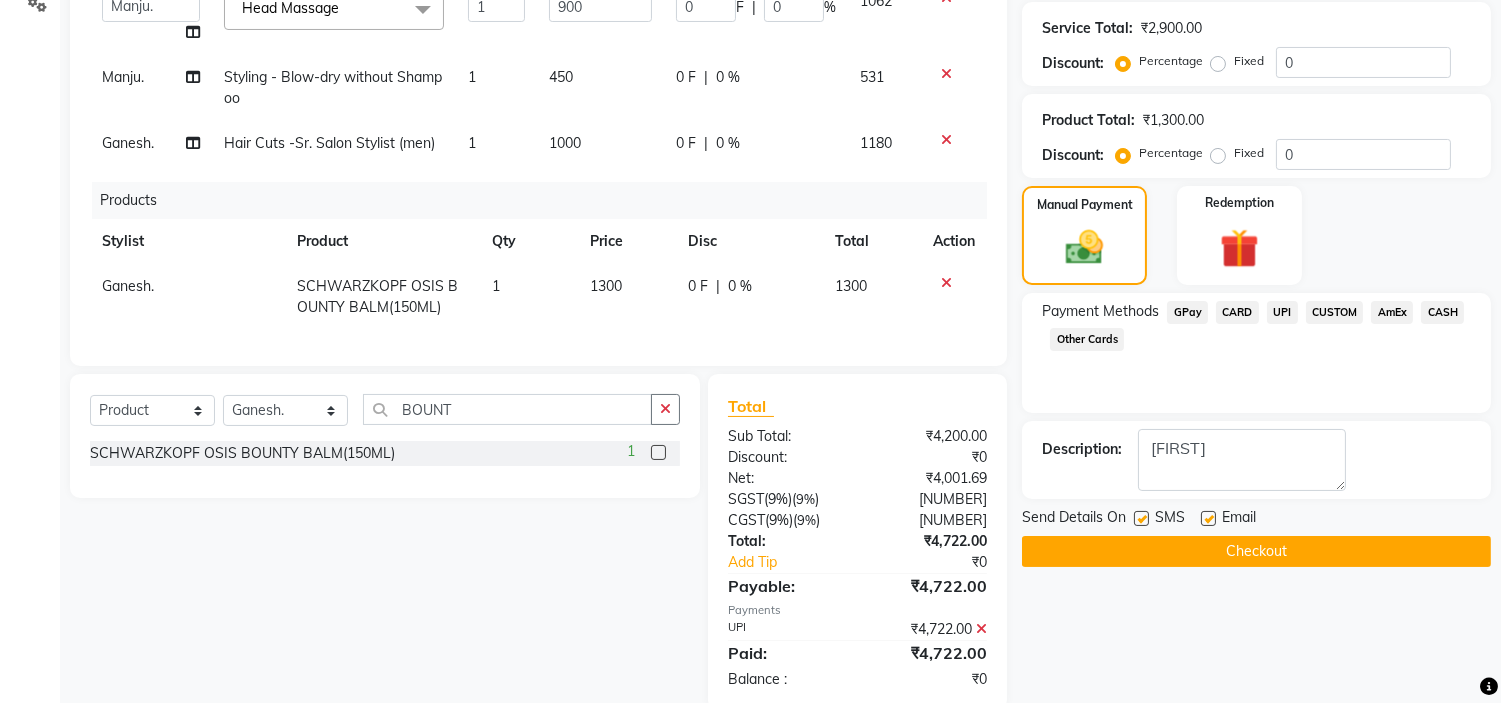 click on "Checkout" 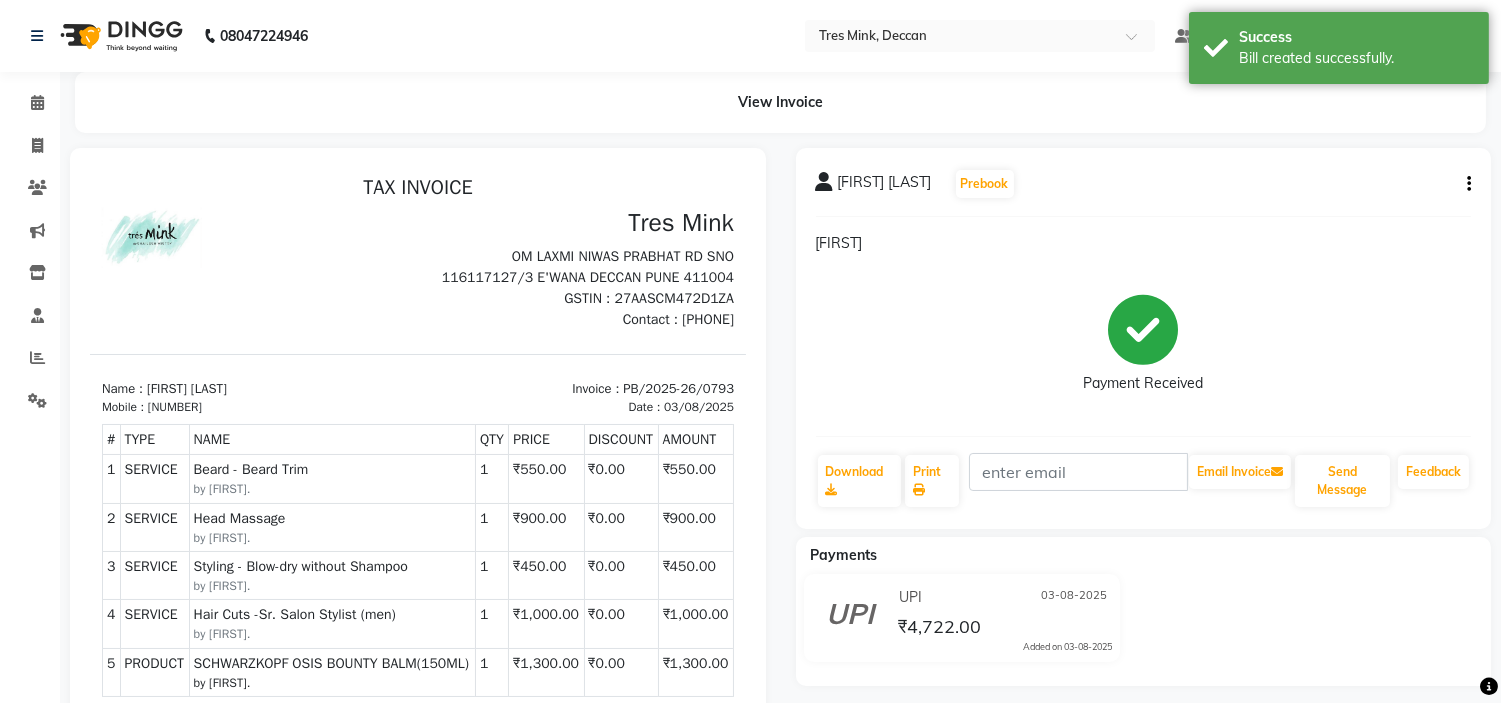 scroll, scrollTop: 0, scrollLeft: 0, axis: both 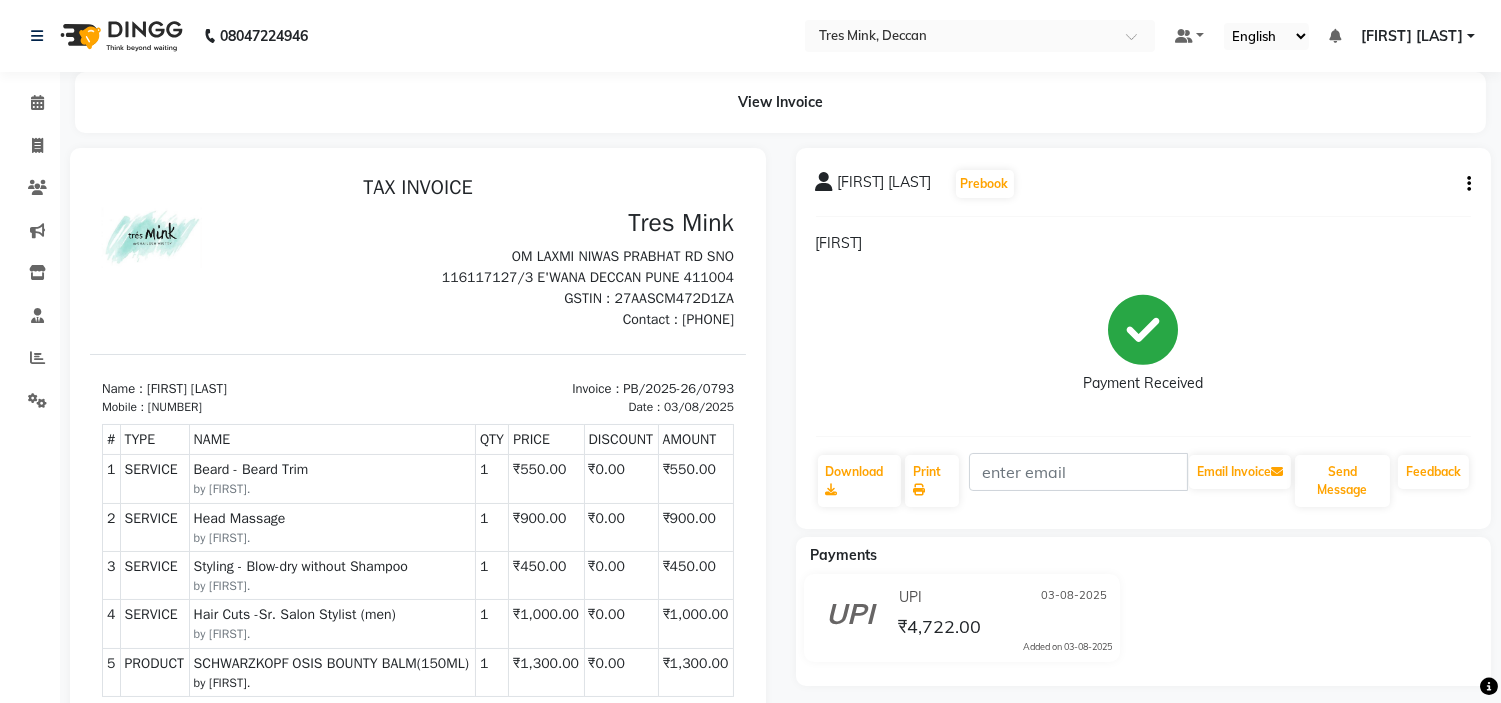 click on "[FIRST] [LAST]  Prebook  PARIMEETA  Payment Received  Download  Print   Email Invoice   Send Message Feedback" 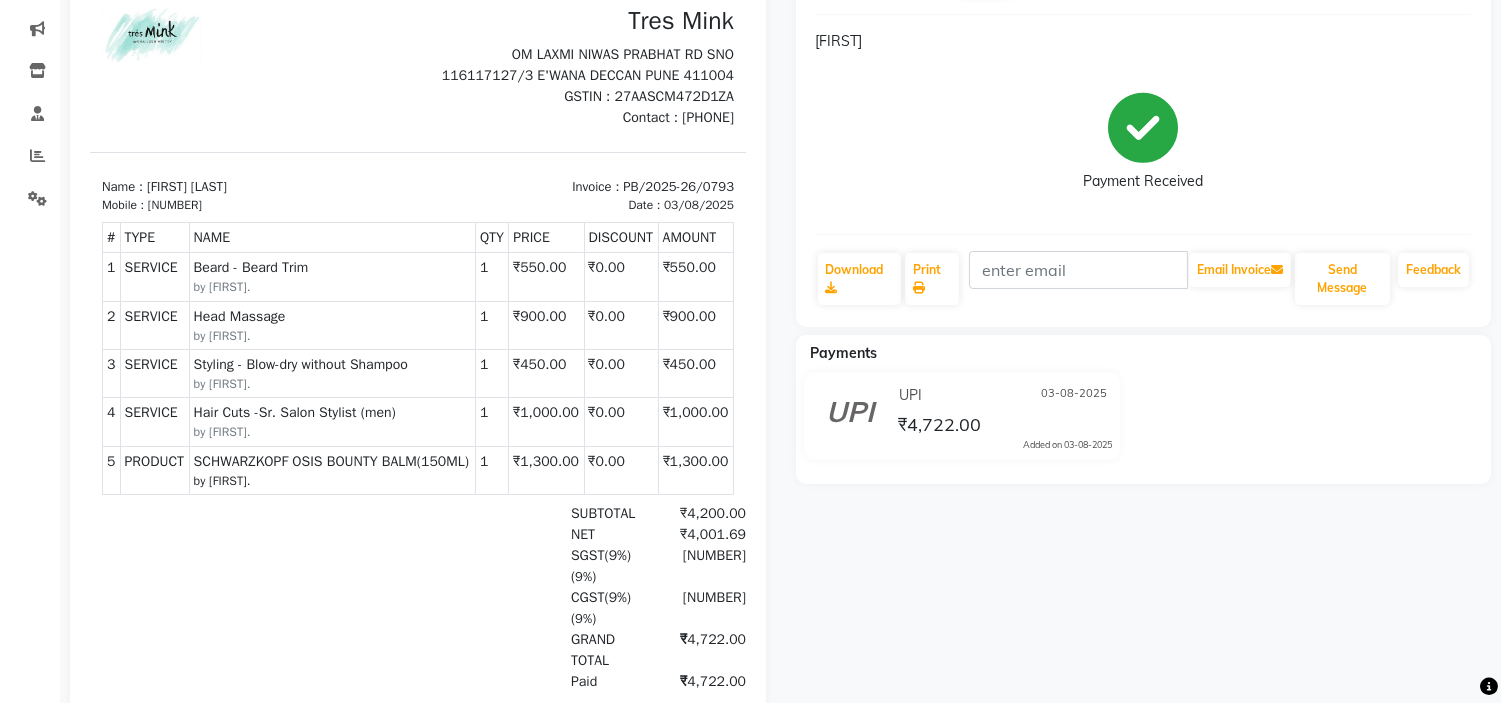 scroll, scrollTop: 0, scrollLeft: 0, axis: both 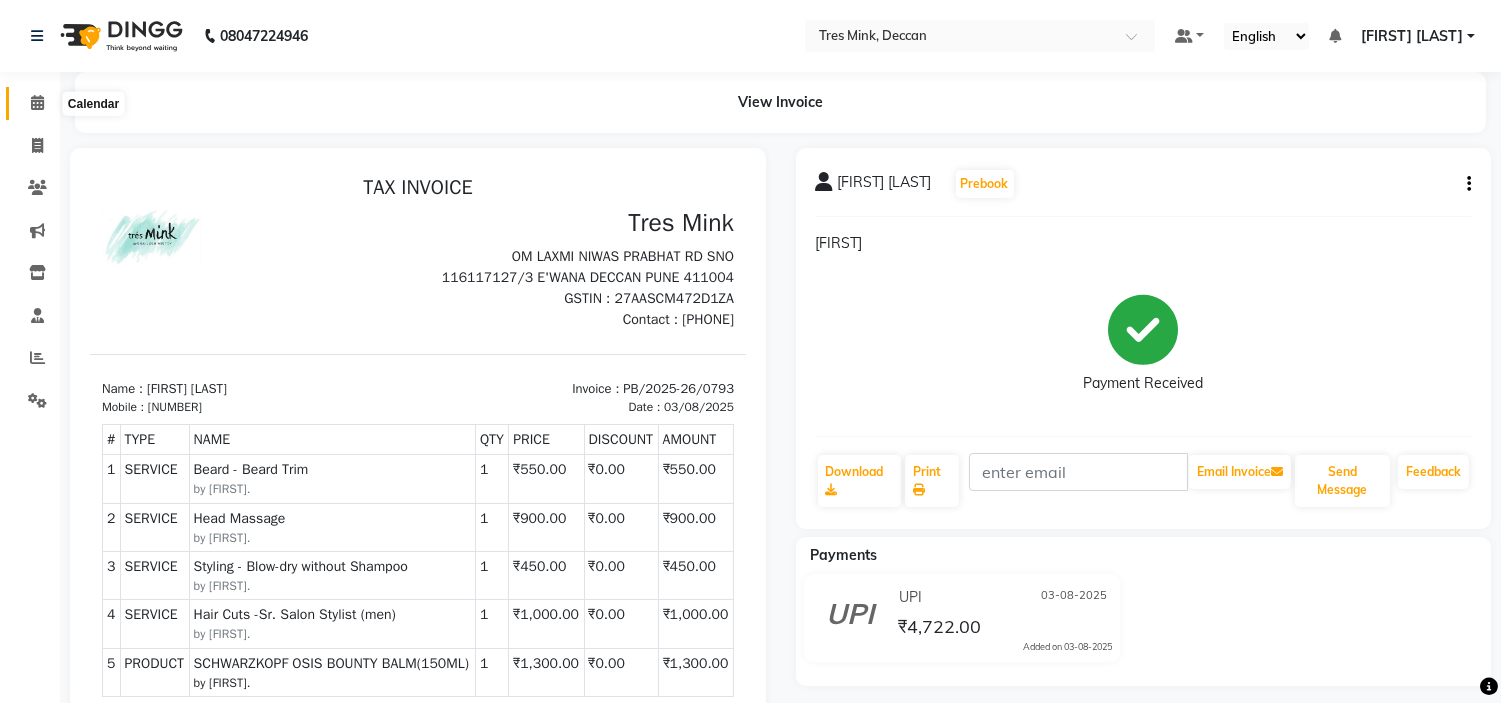 click 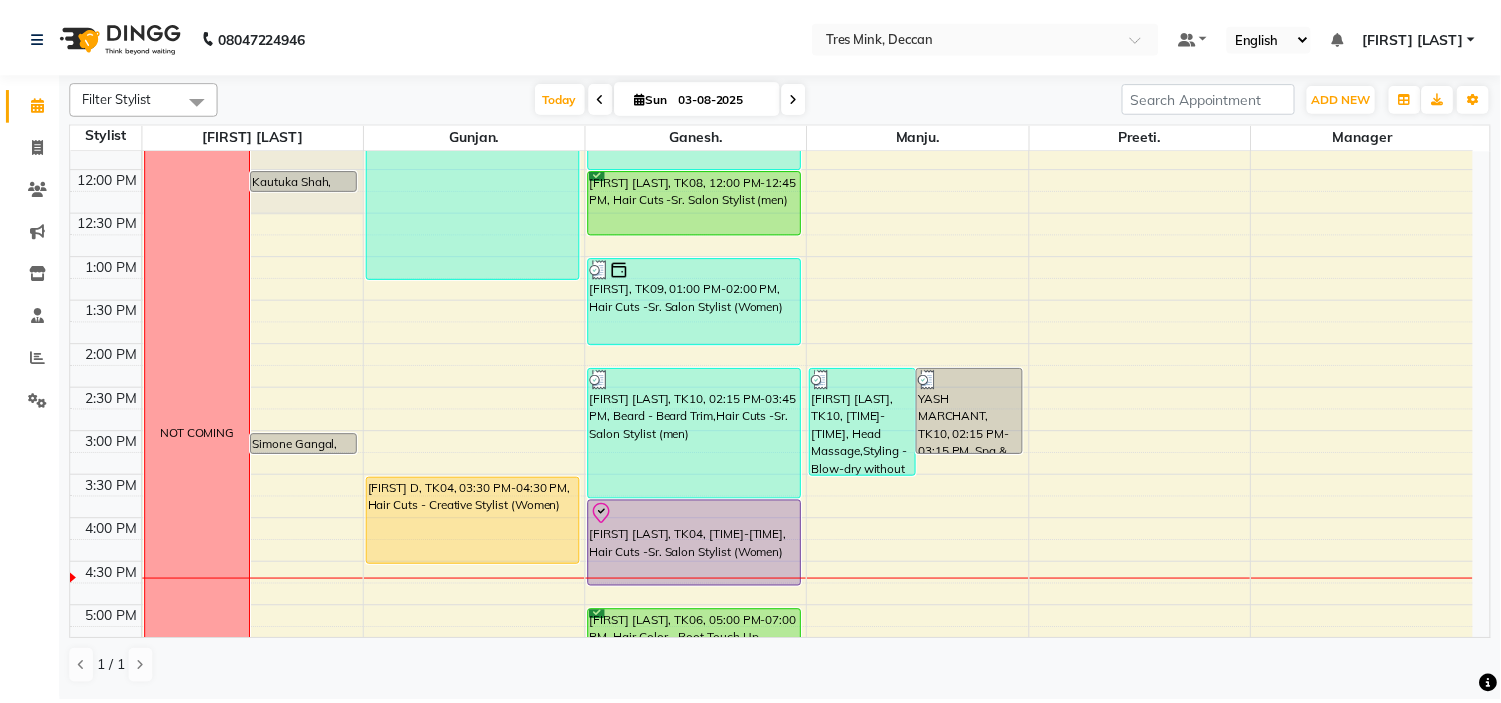 scroll, scrollTop: 555, scrollLeft: 0, axis: vertical 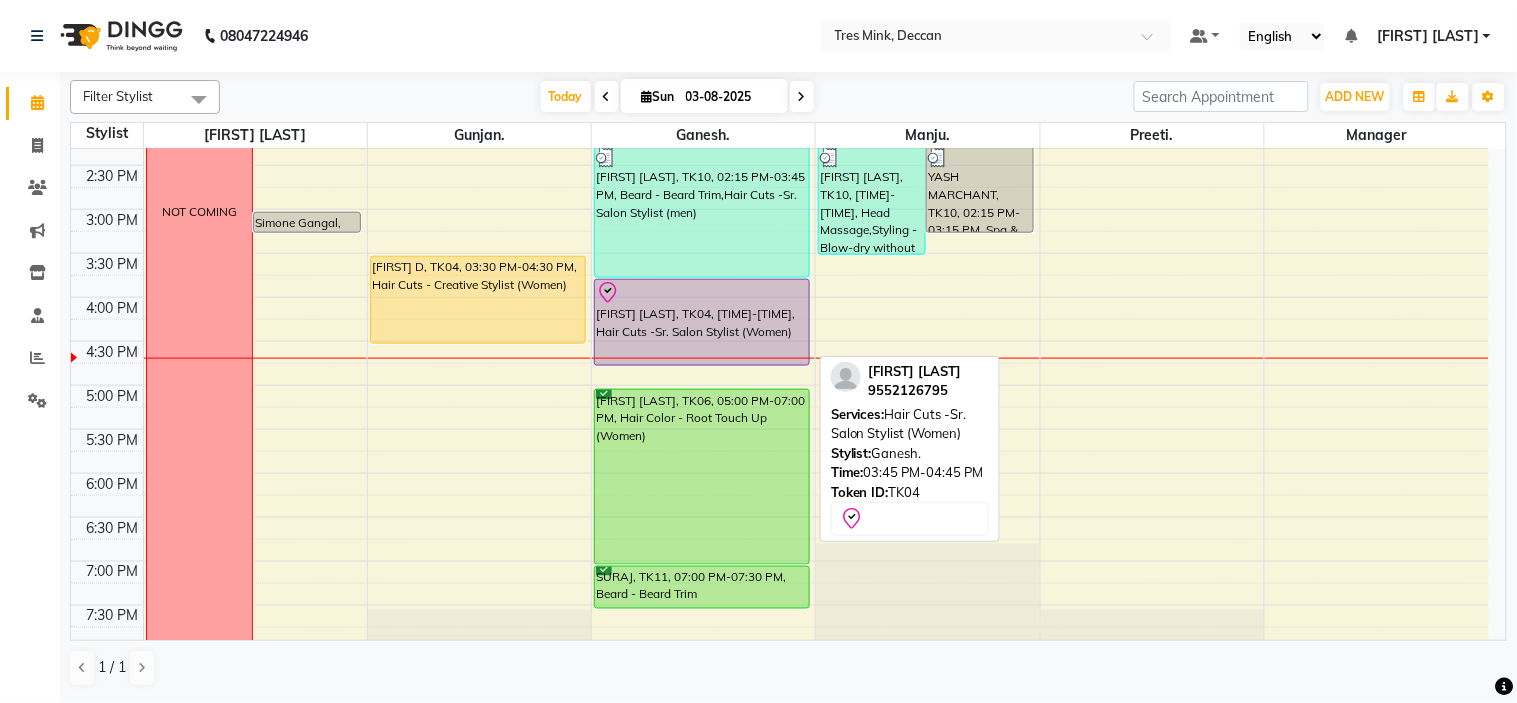 click at bounding box center (702, 293) 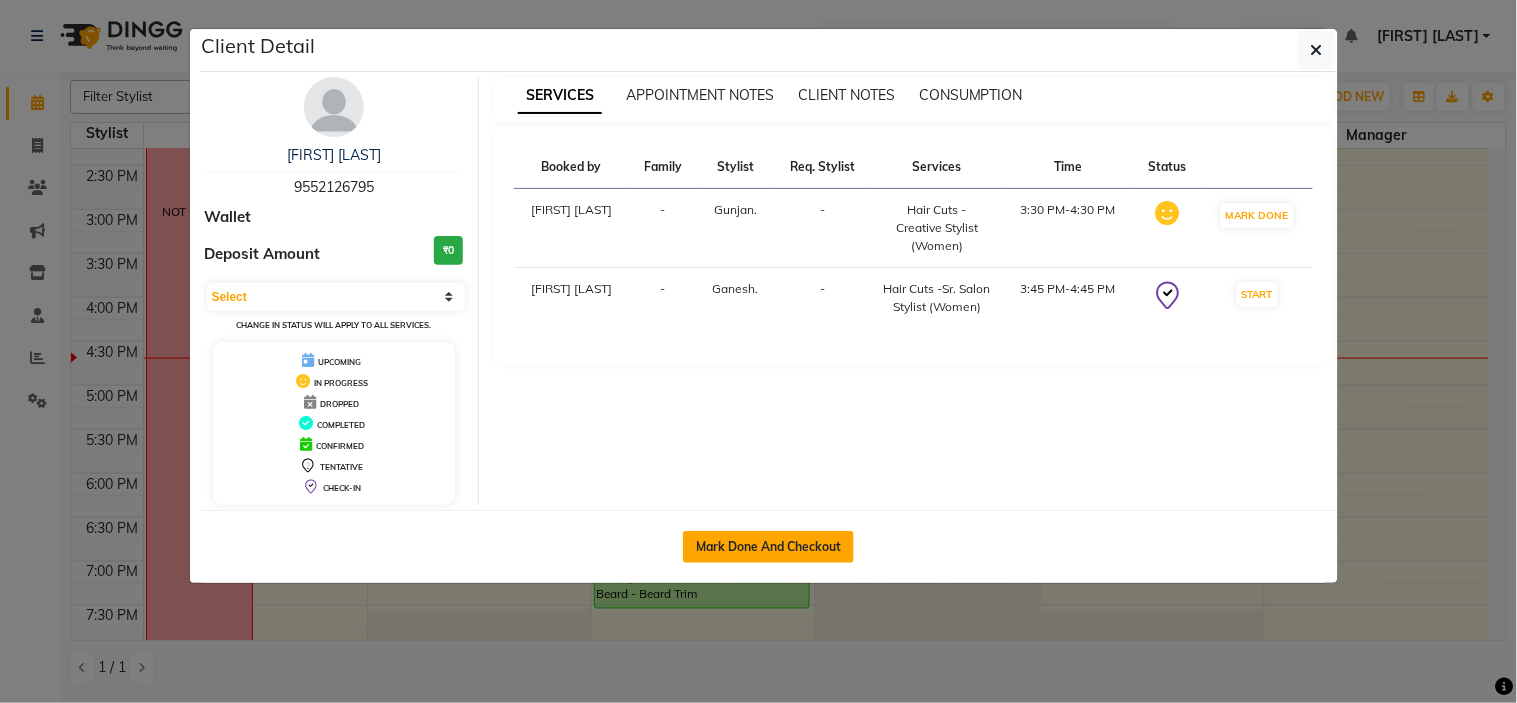 click on "Mark Done And Checkout" 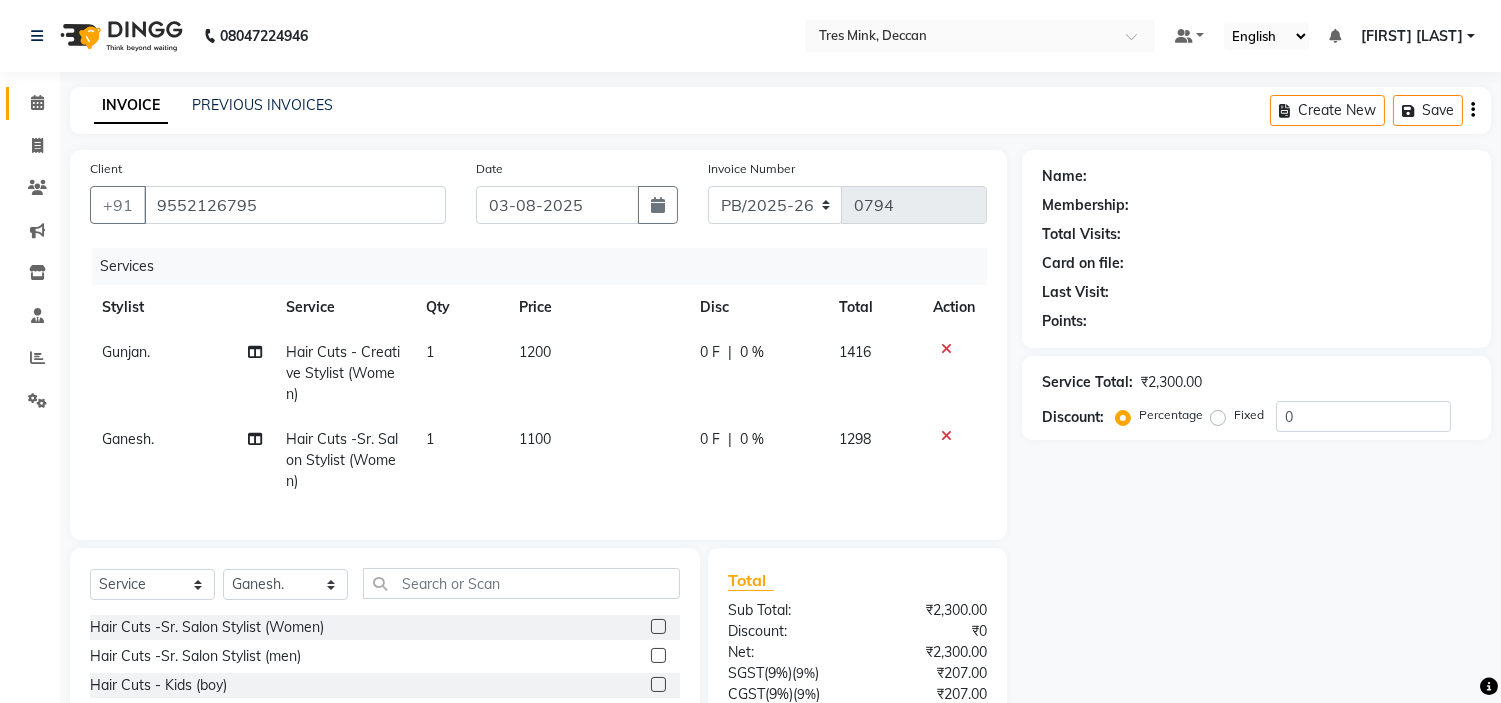 scroll, scrollTop: 186, scrollLeft: 0, axis: vertical 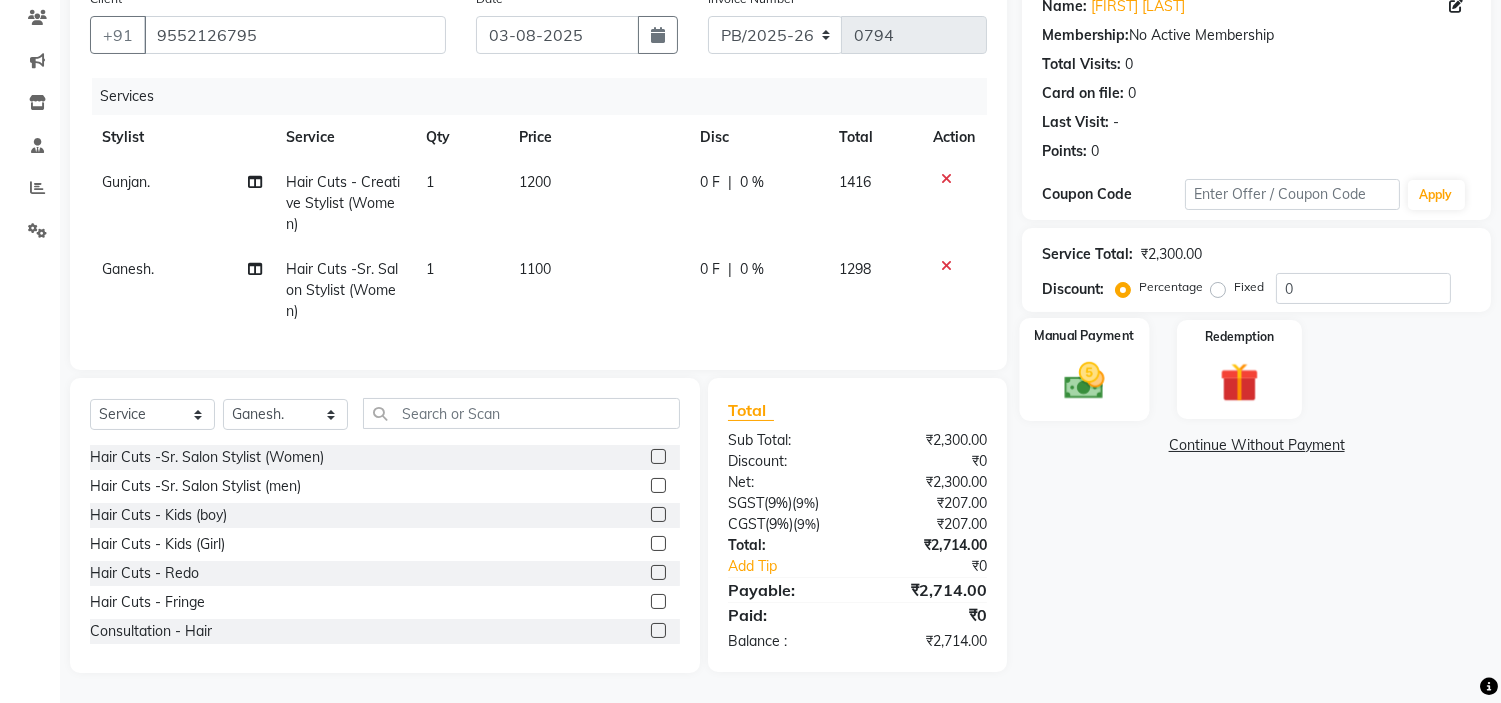 click 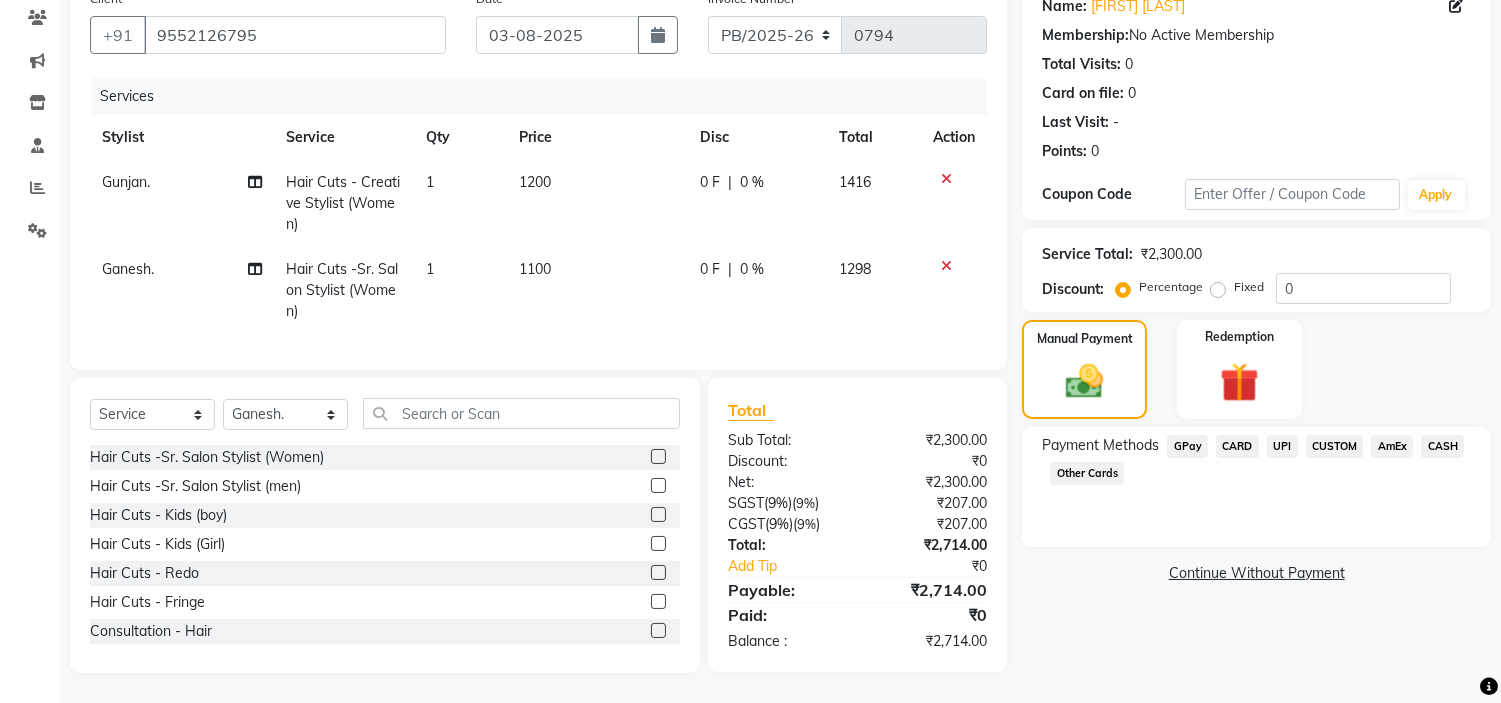 click on "UPI" 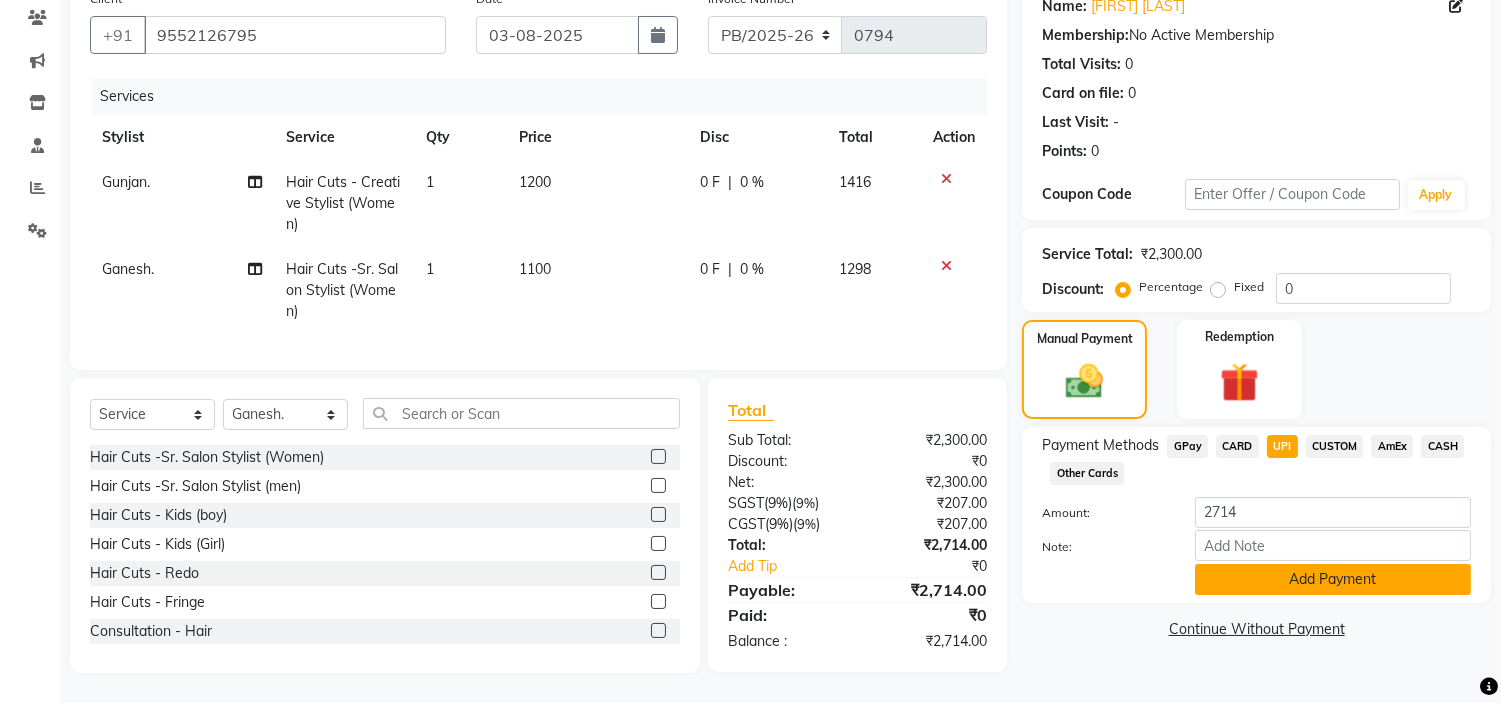 click on "Add Payment" 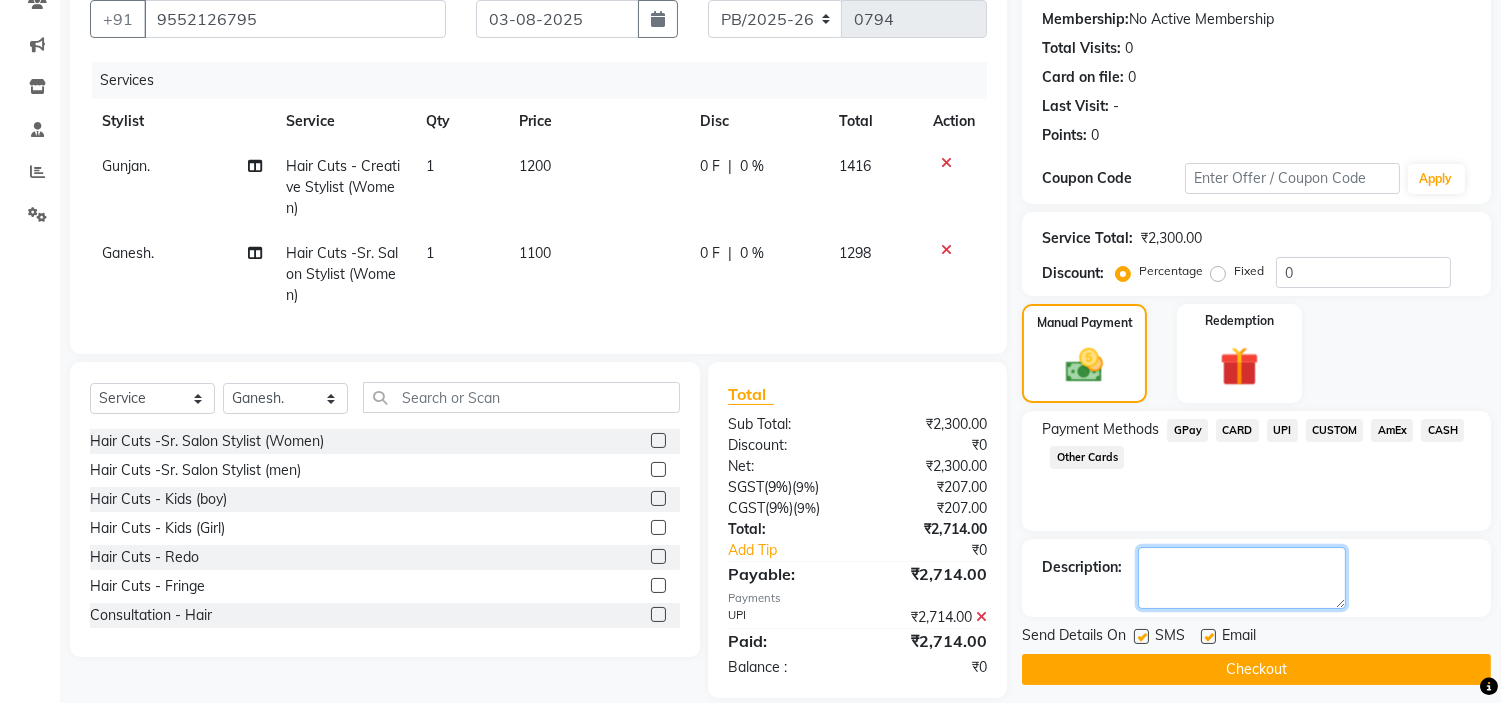 click 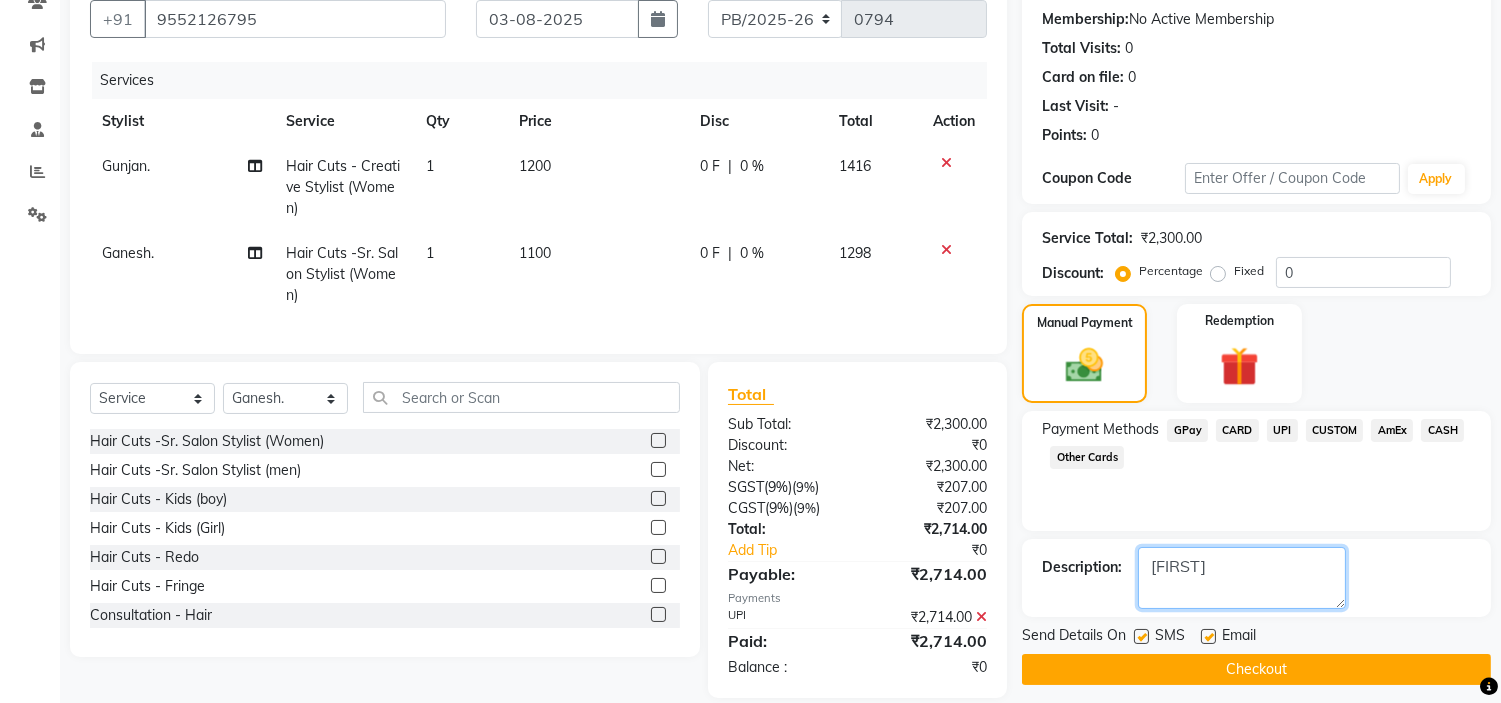 scroll, scrollTop: 227, scrollLeft: 0, axis: vertical 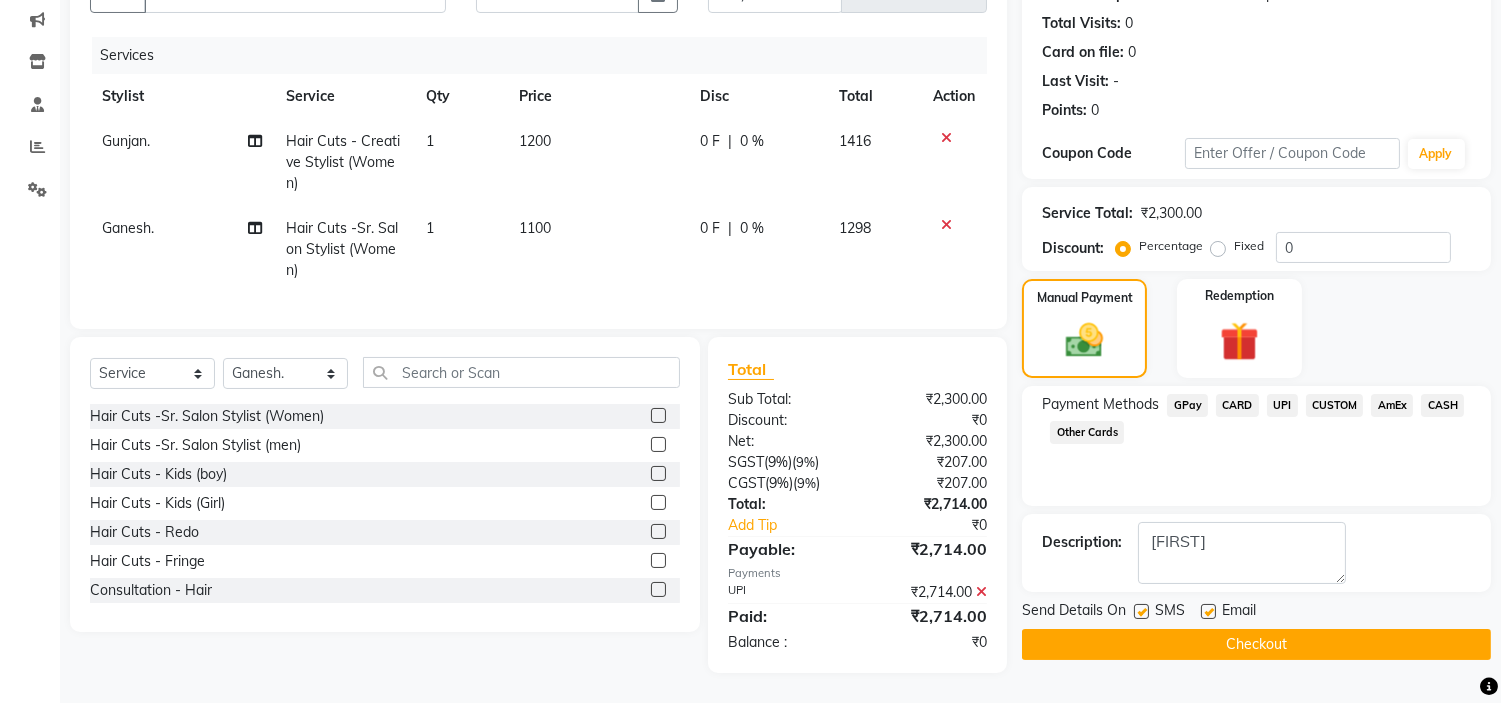 click on "Checkout" 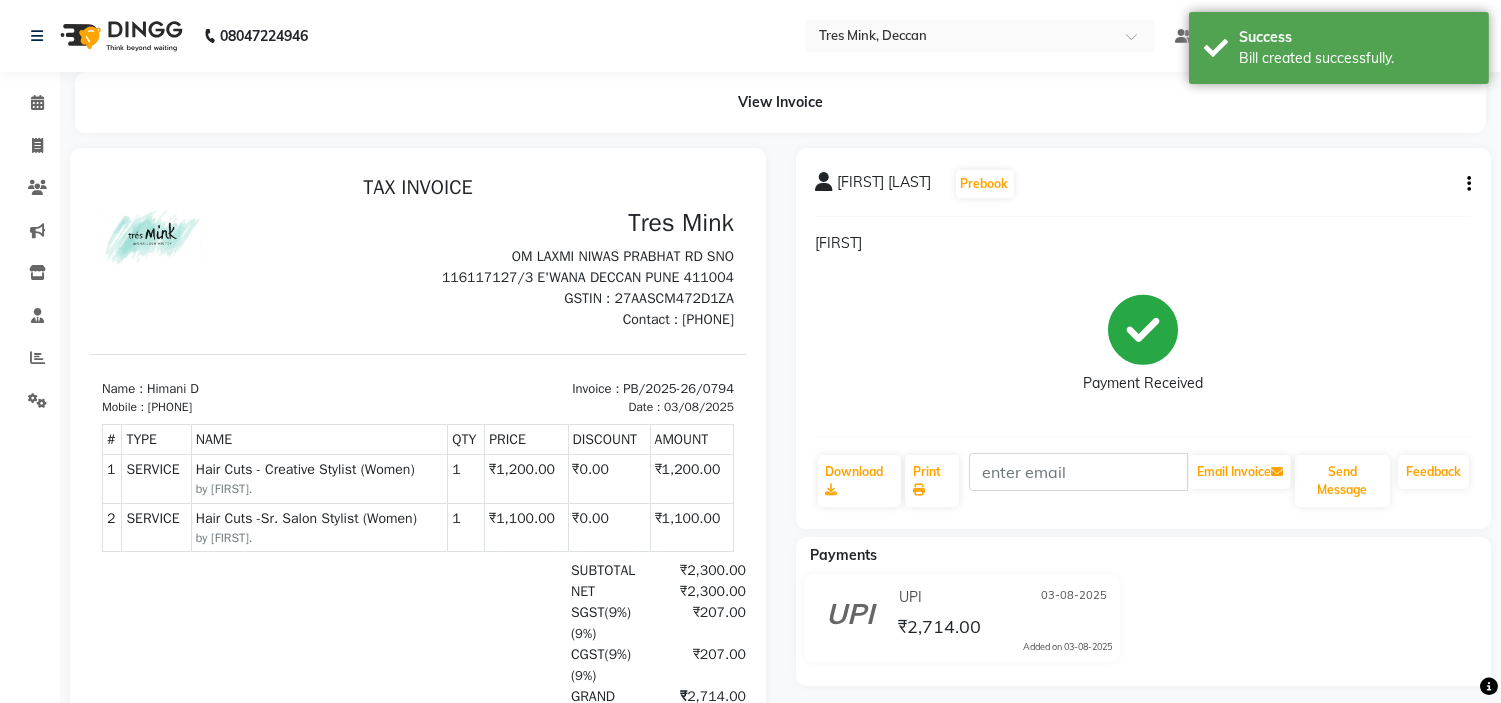 scroll, scrollTop: 0, scrollLeft: 0, axis: both 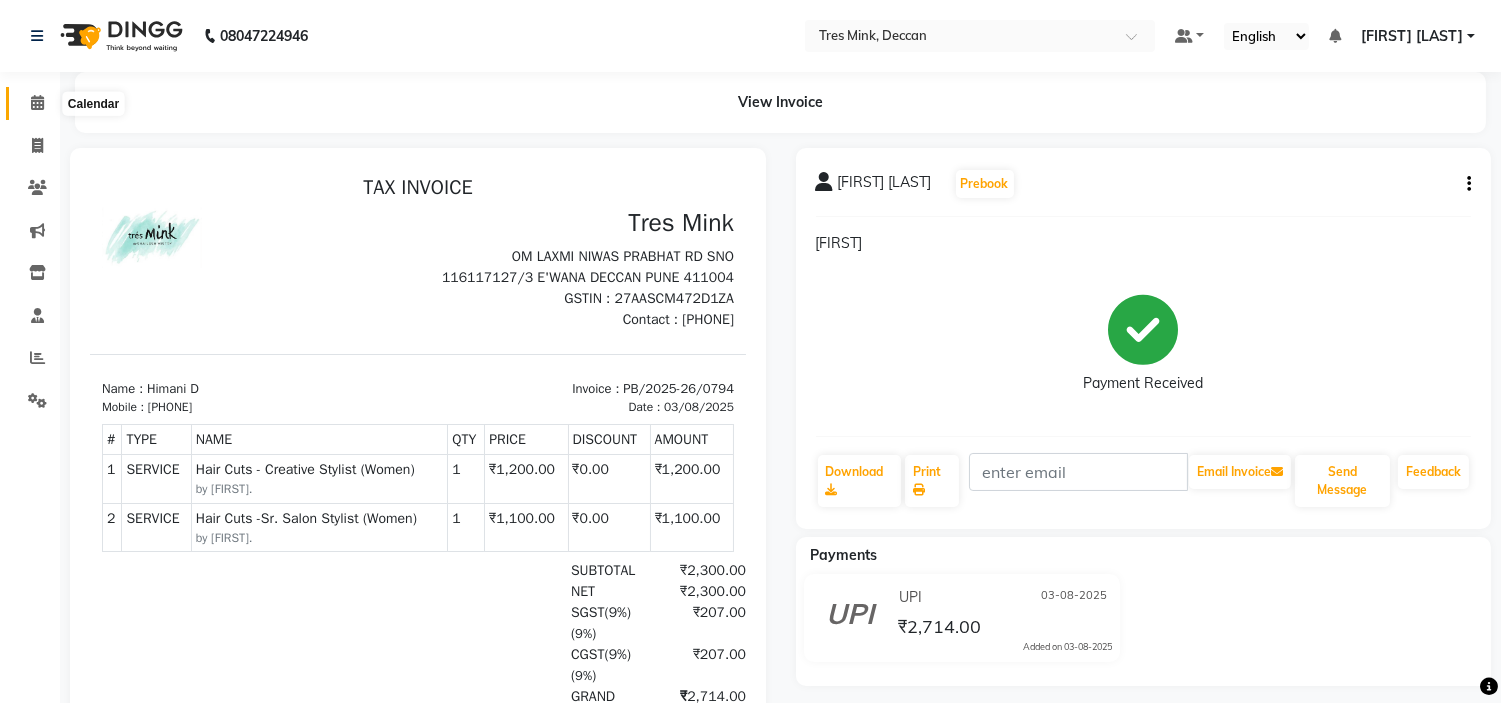 click 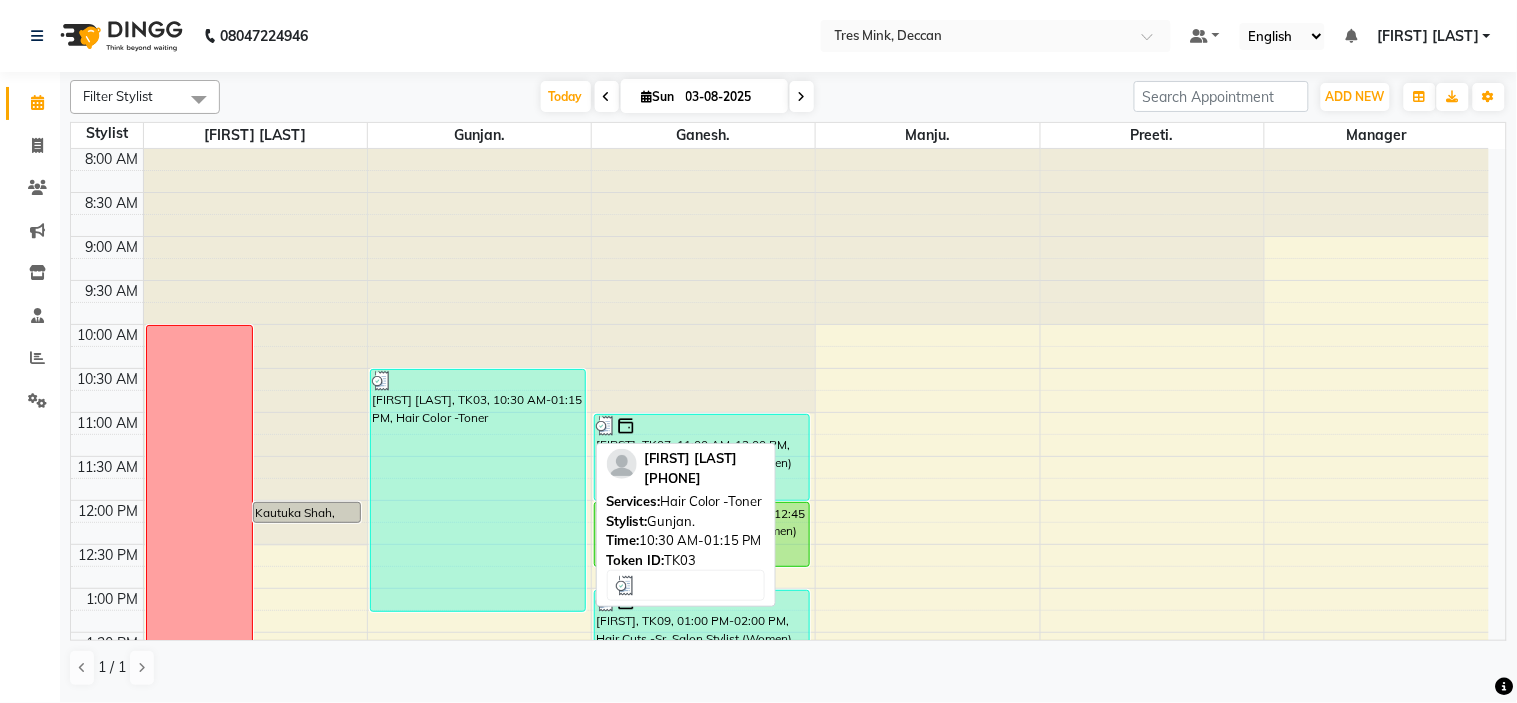 scroll, scrollTop: 656, scrollLeft: 0, axis: vertical 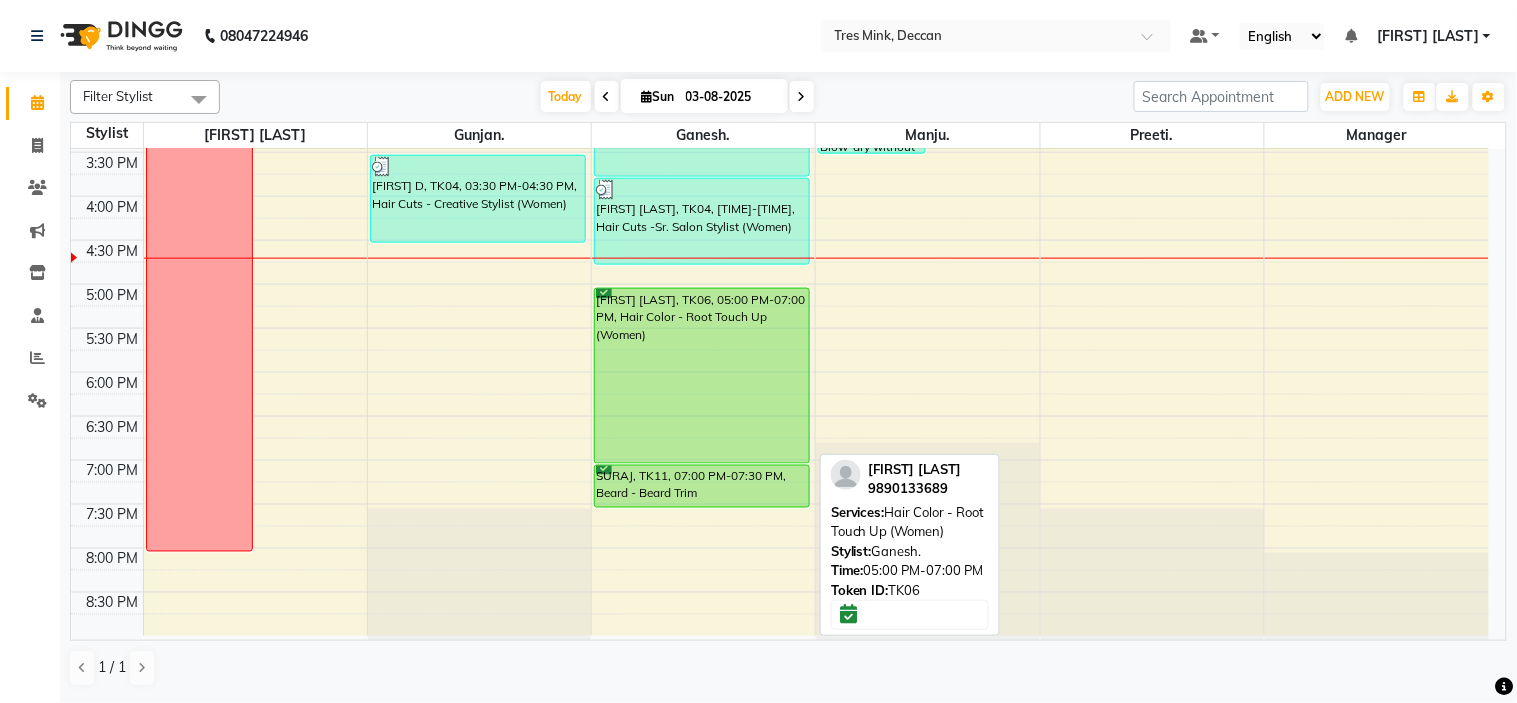click on "[FIRST] [LAST], TK06, 05:00 PM-07:00 PM, Hair Color - Root Touch Up (Women)" at bounding box center [702, 376] 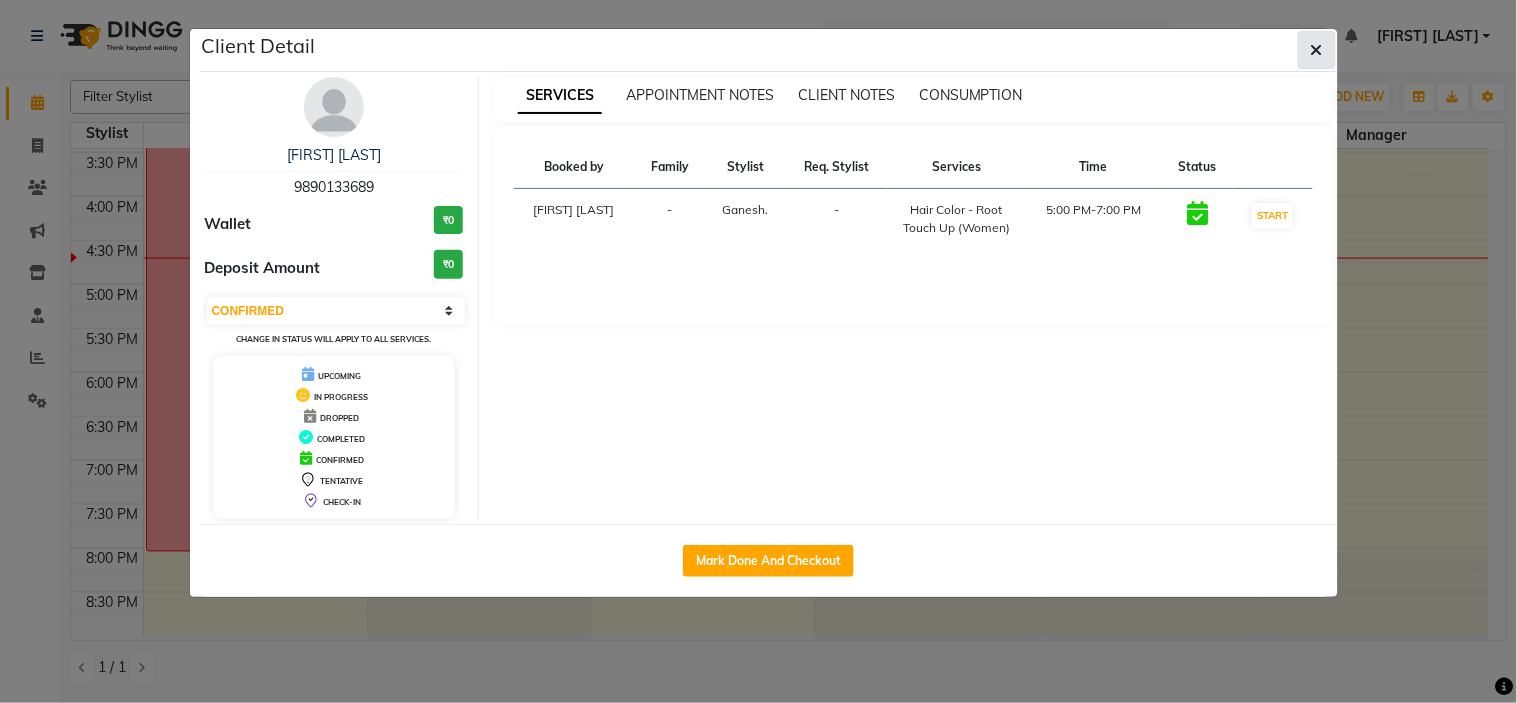 click 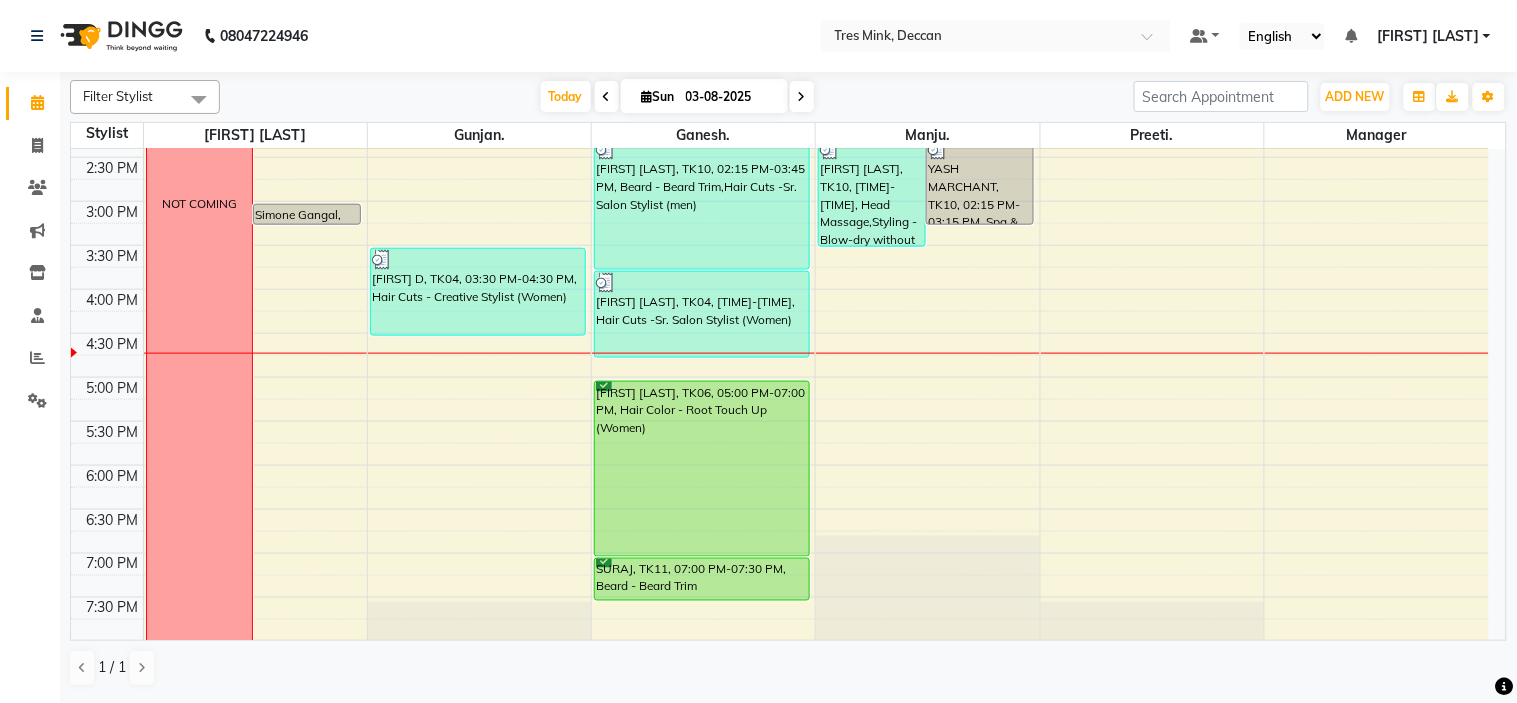 scroll, scrollTop: 656, scrollLeft: 0, axis: vertical 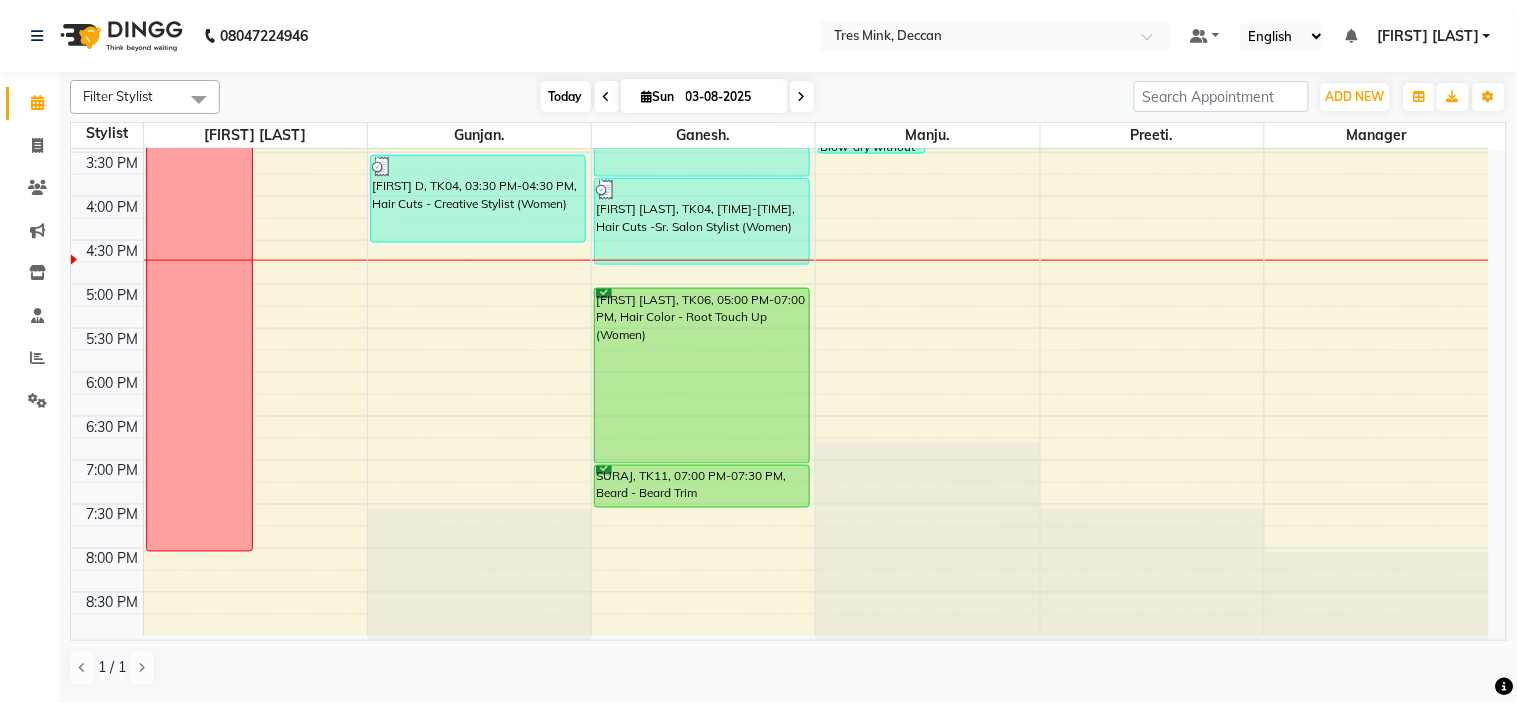 click on "Today" at bounding box center (566, 96) 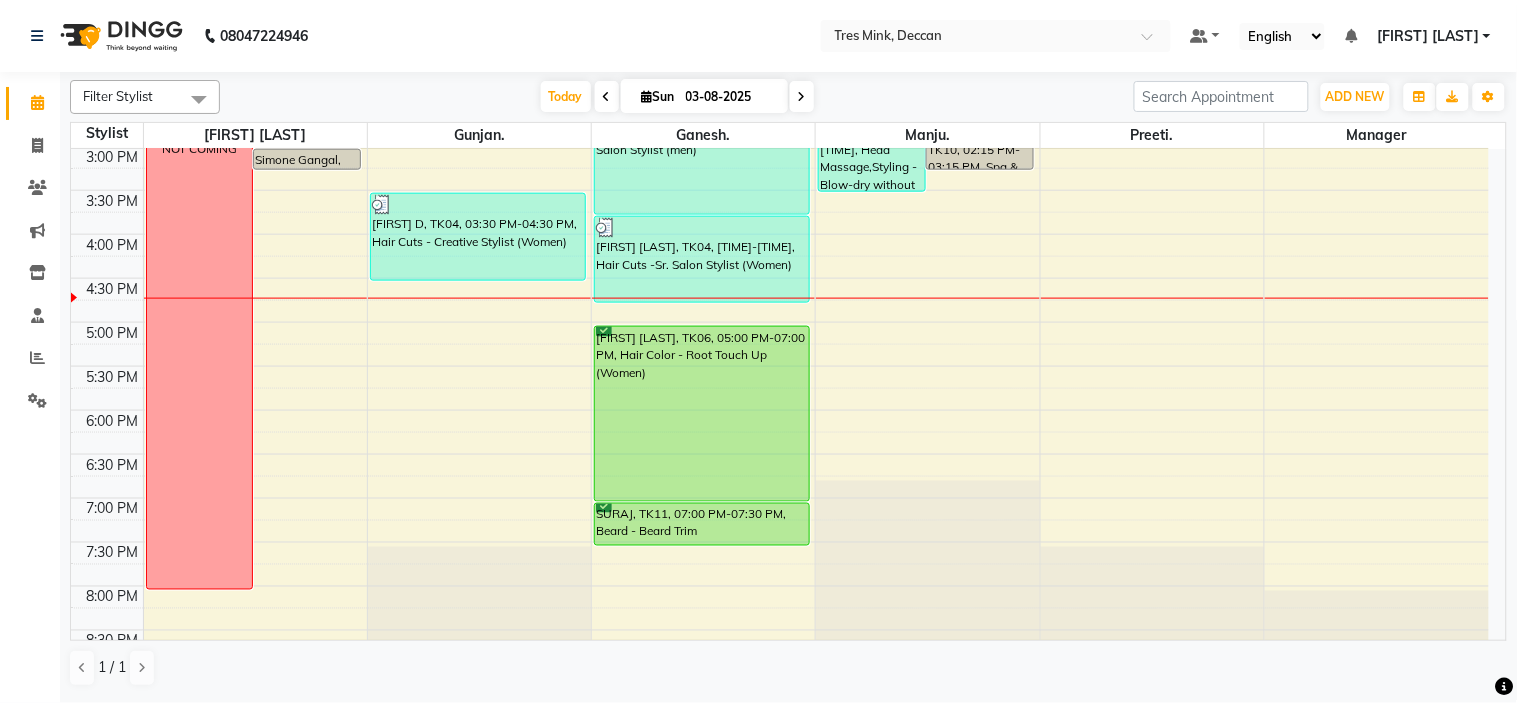 scroll, scrollTop: 656, scrollLeft: 0, axis: vertical 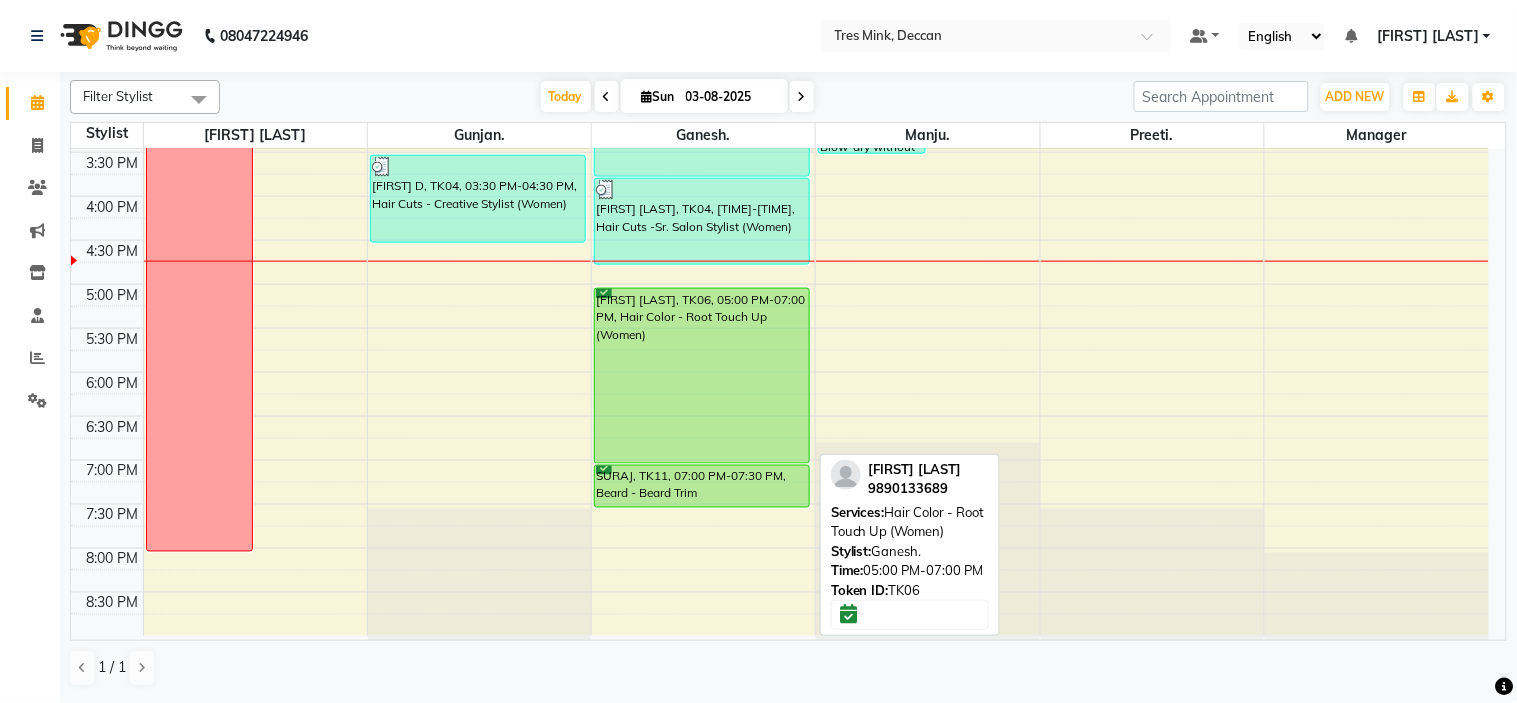 click on "[FIRST] [LAST], TK06, 05:00 PM-07:00 PM, Hair Color - Root Touch Up (Women)" at bounding box center [702, 376] 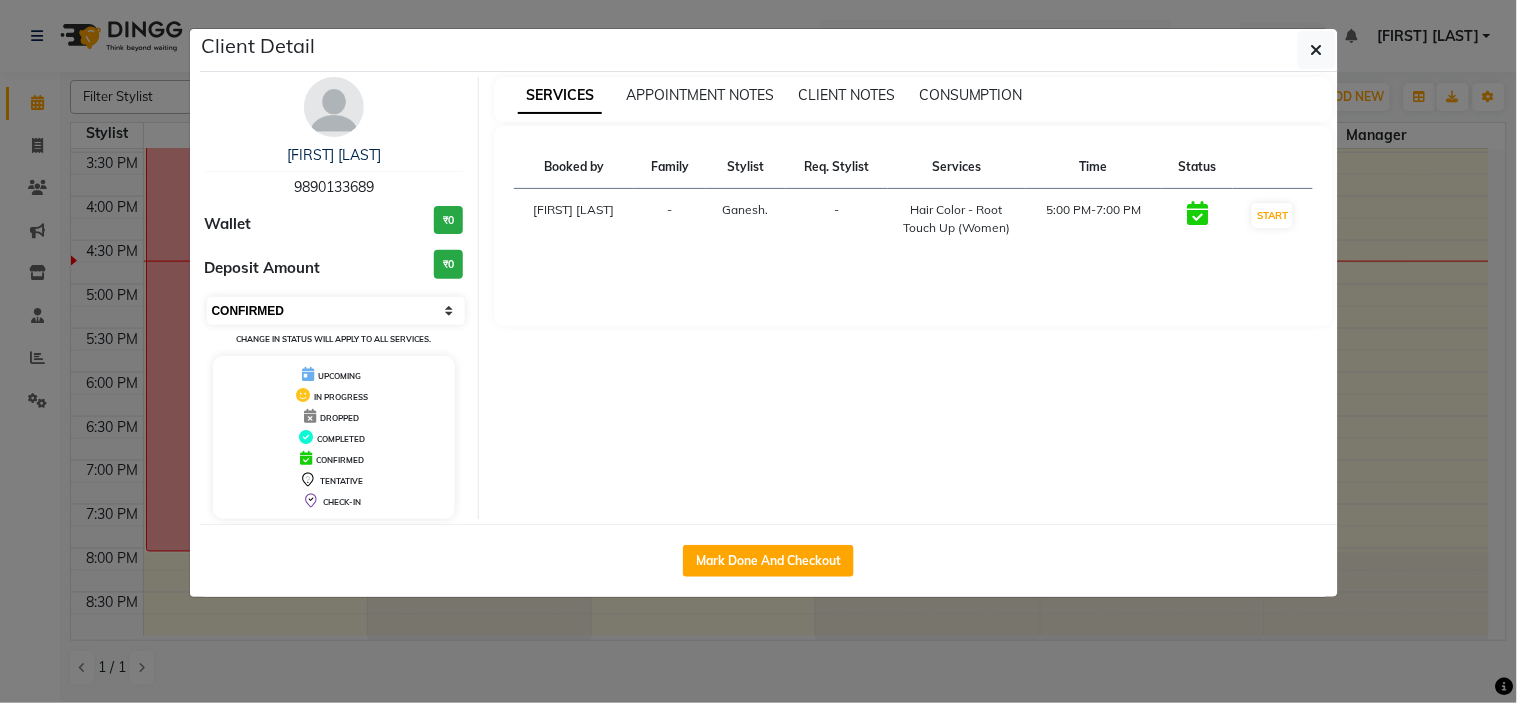 click on "Select IN SERVICE CONFIRMED TENTATIVE CHECK IN MARK DONE DROPPED UPCOMING" at bounding box center [336, 311] 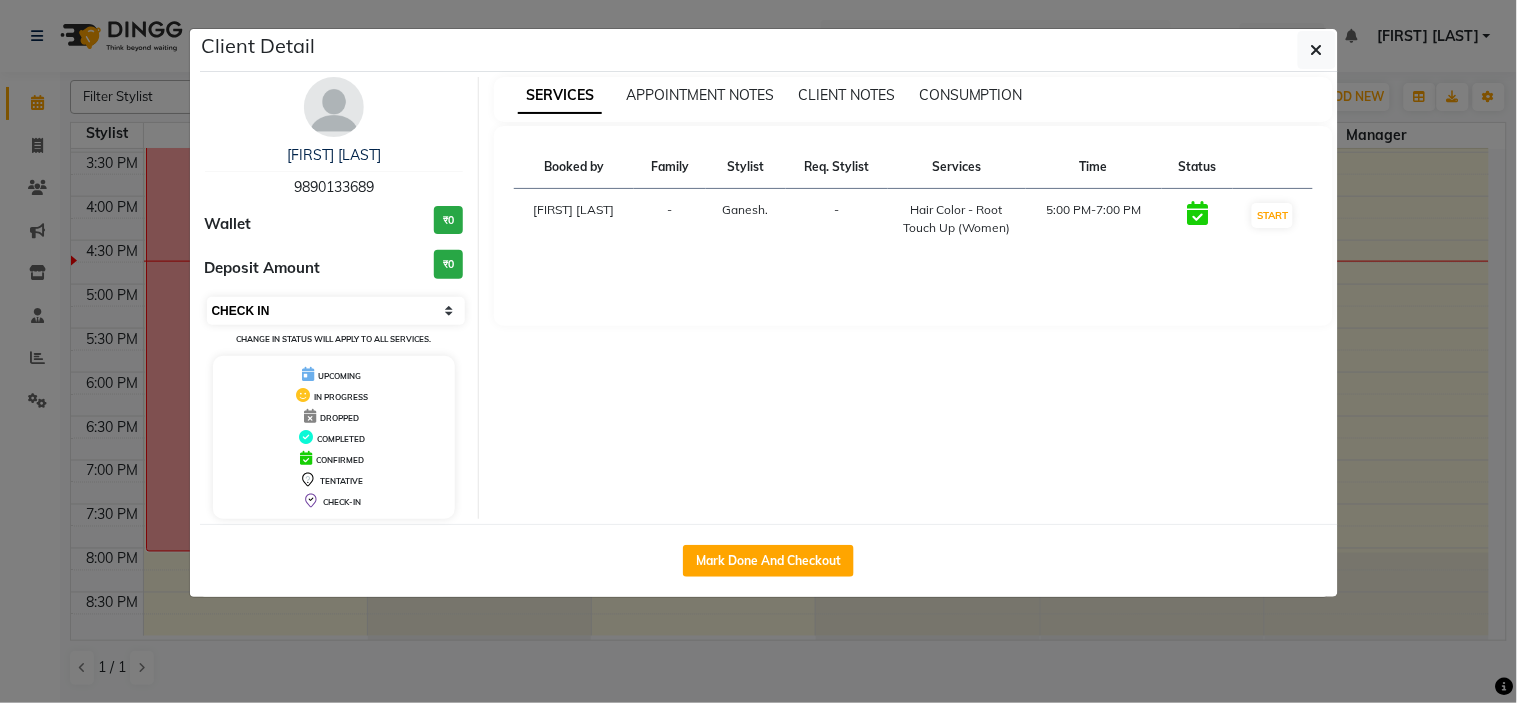 click on "Select IN SERVICE CONFIRMED TENTATIVE CHECK IN MARK DONE DROPPED UPCOMING" at bounding box center [336, 311] 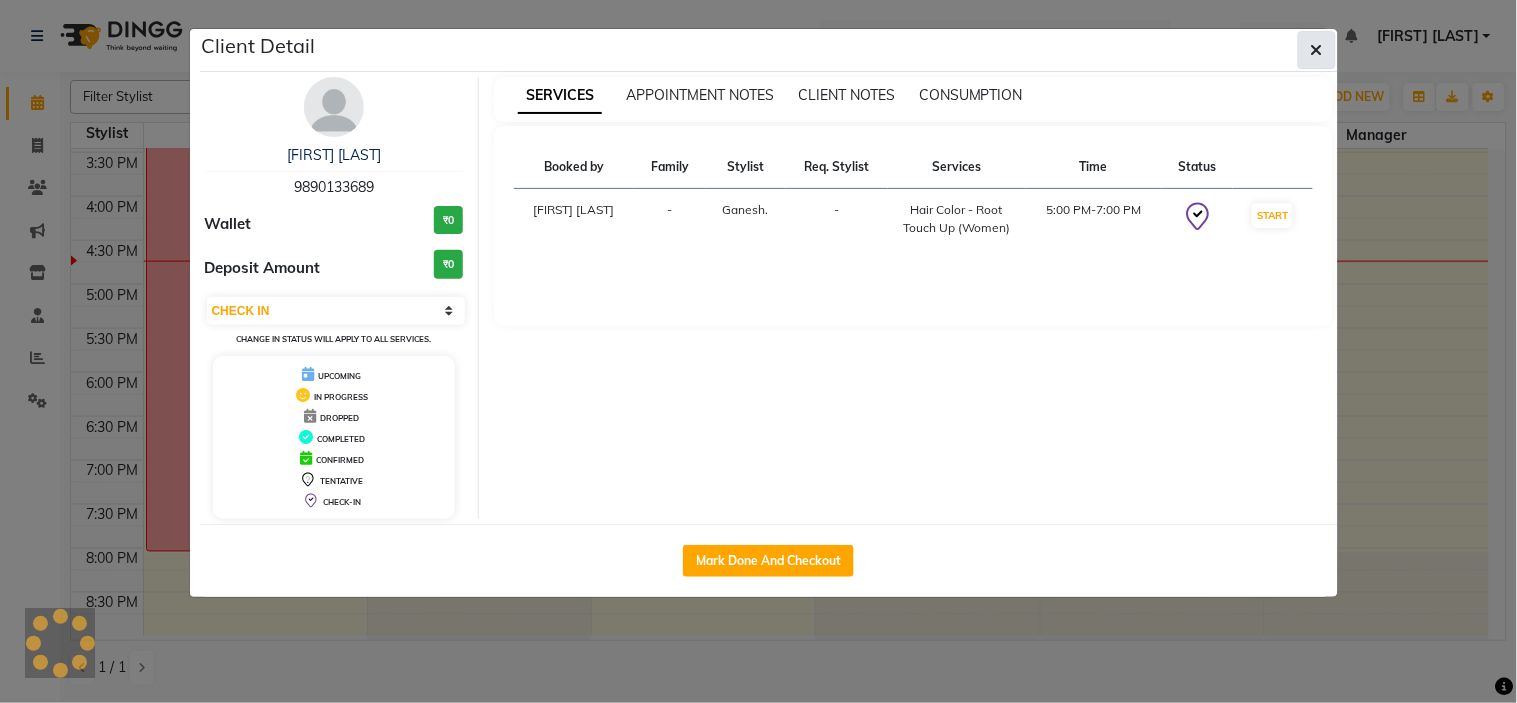 click 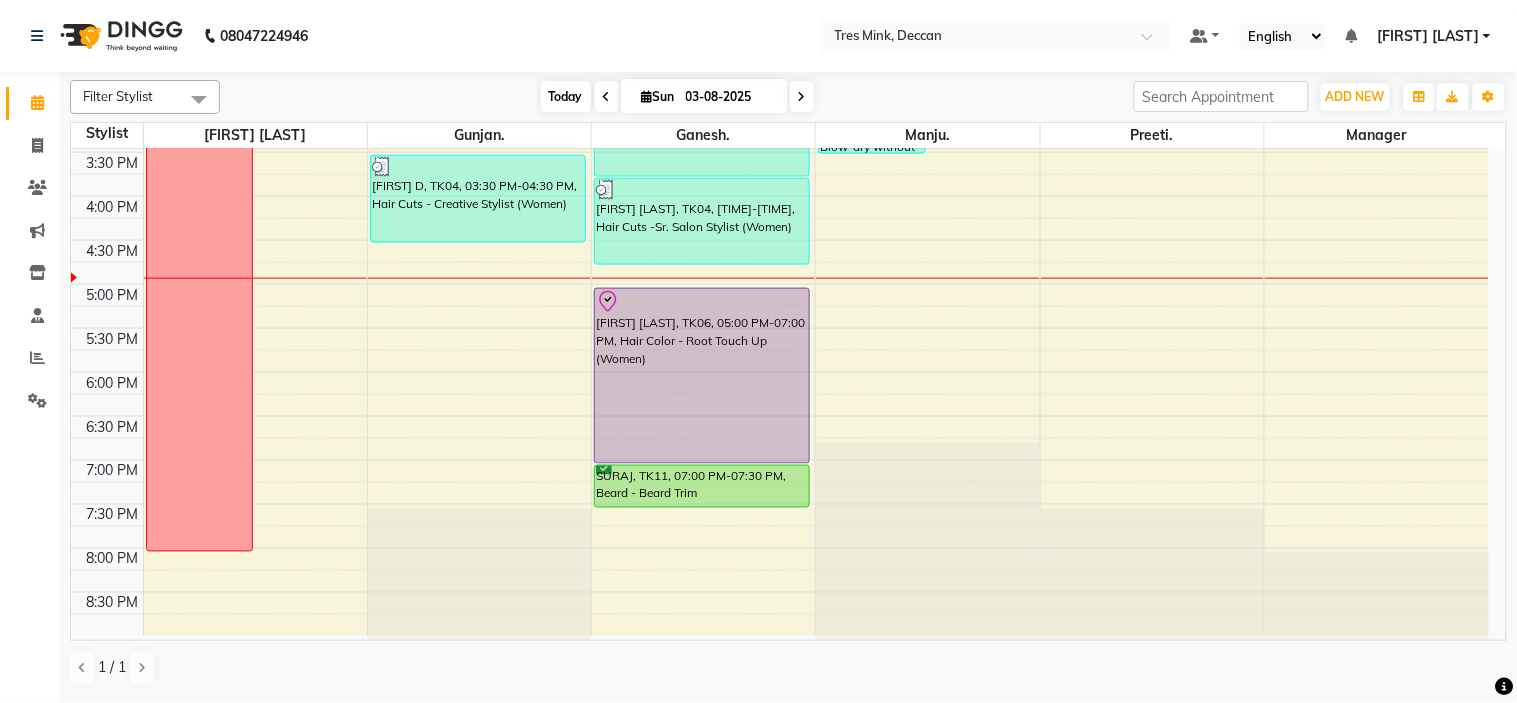 click on "Today" at bounding box center (566, 96) 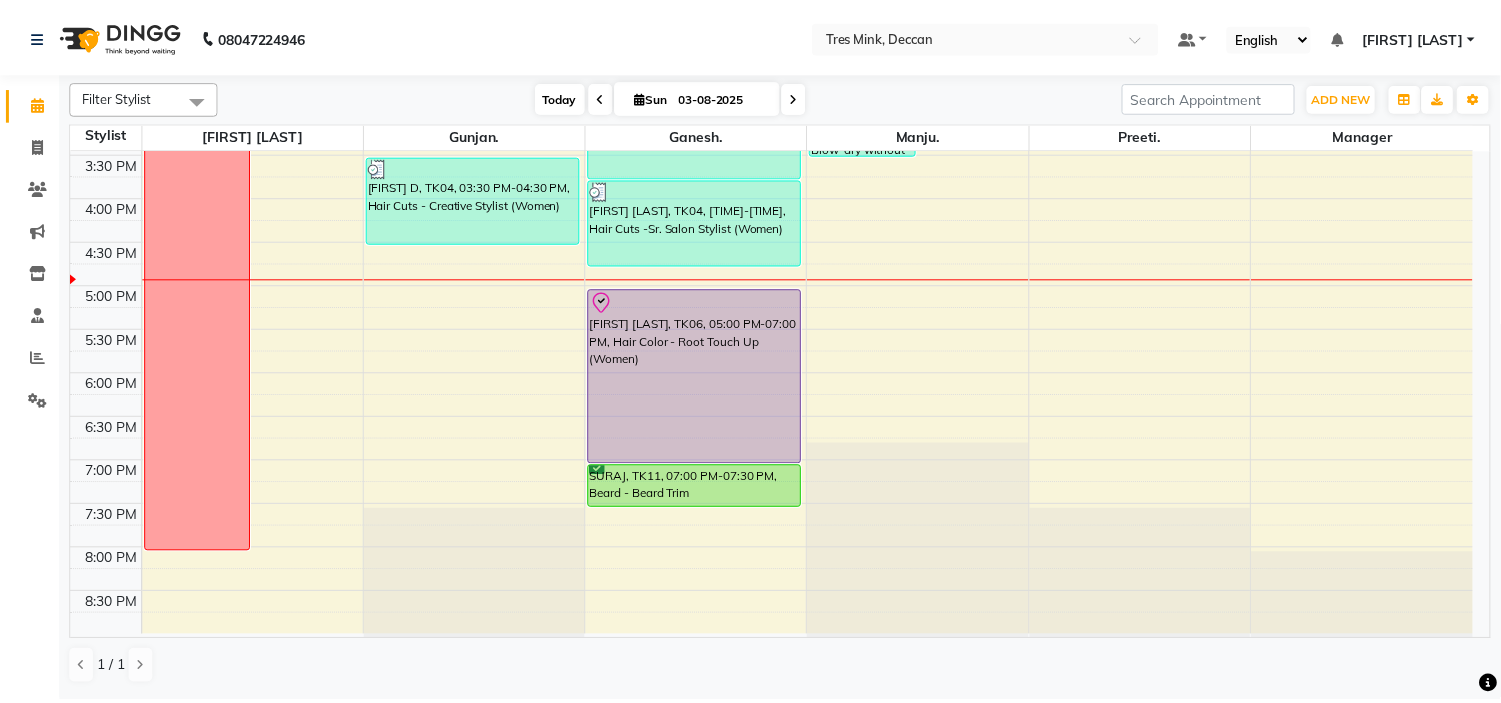 scroll, scrollTop: 656, scrollLeft: 0, axis: vertical 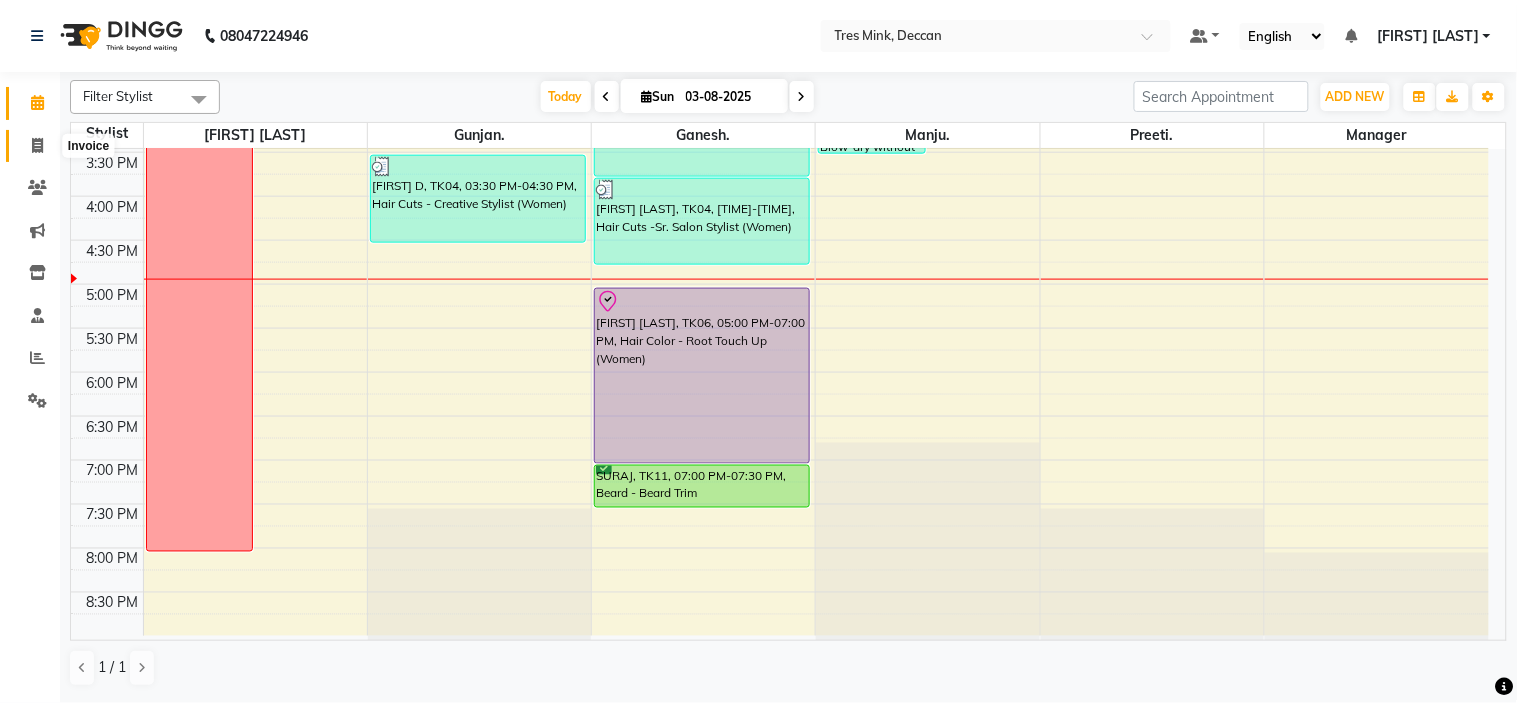 click 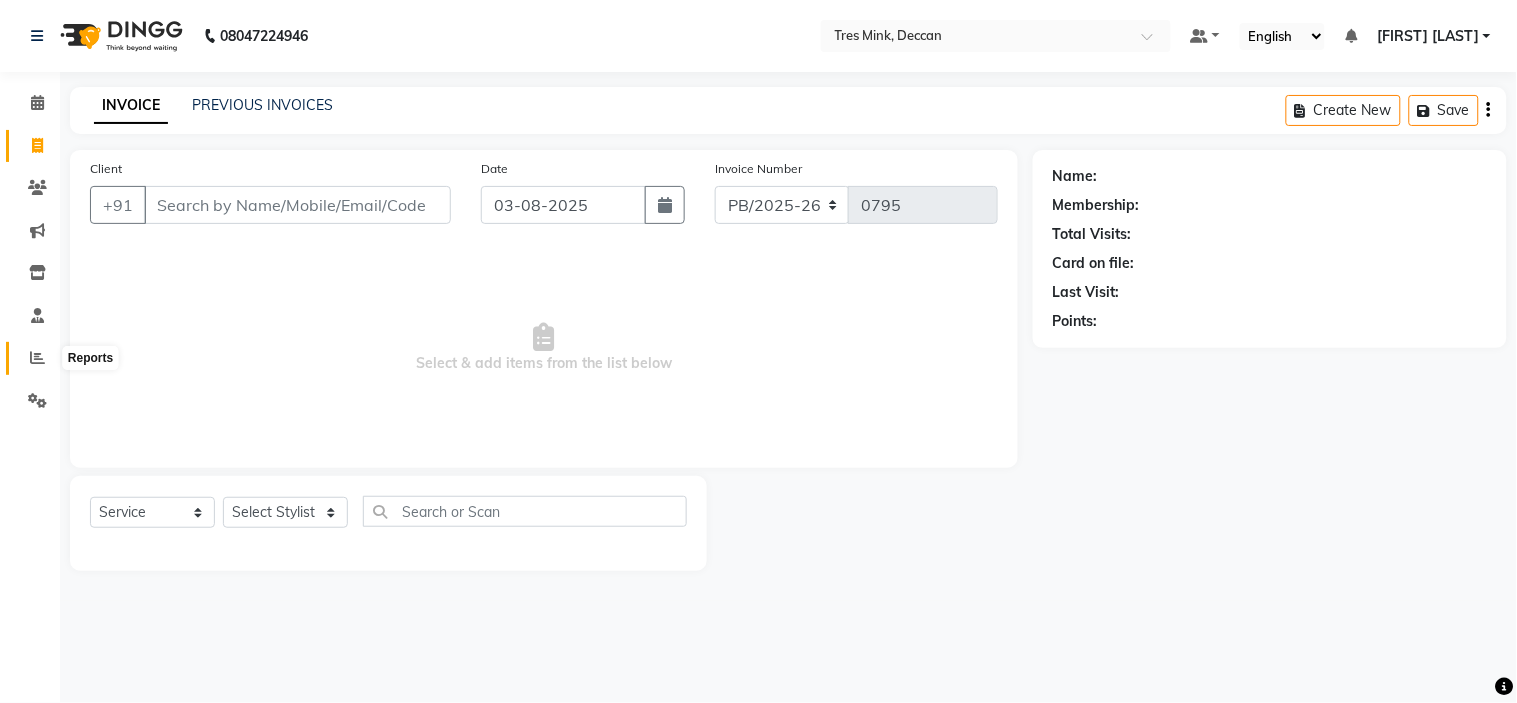click 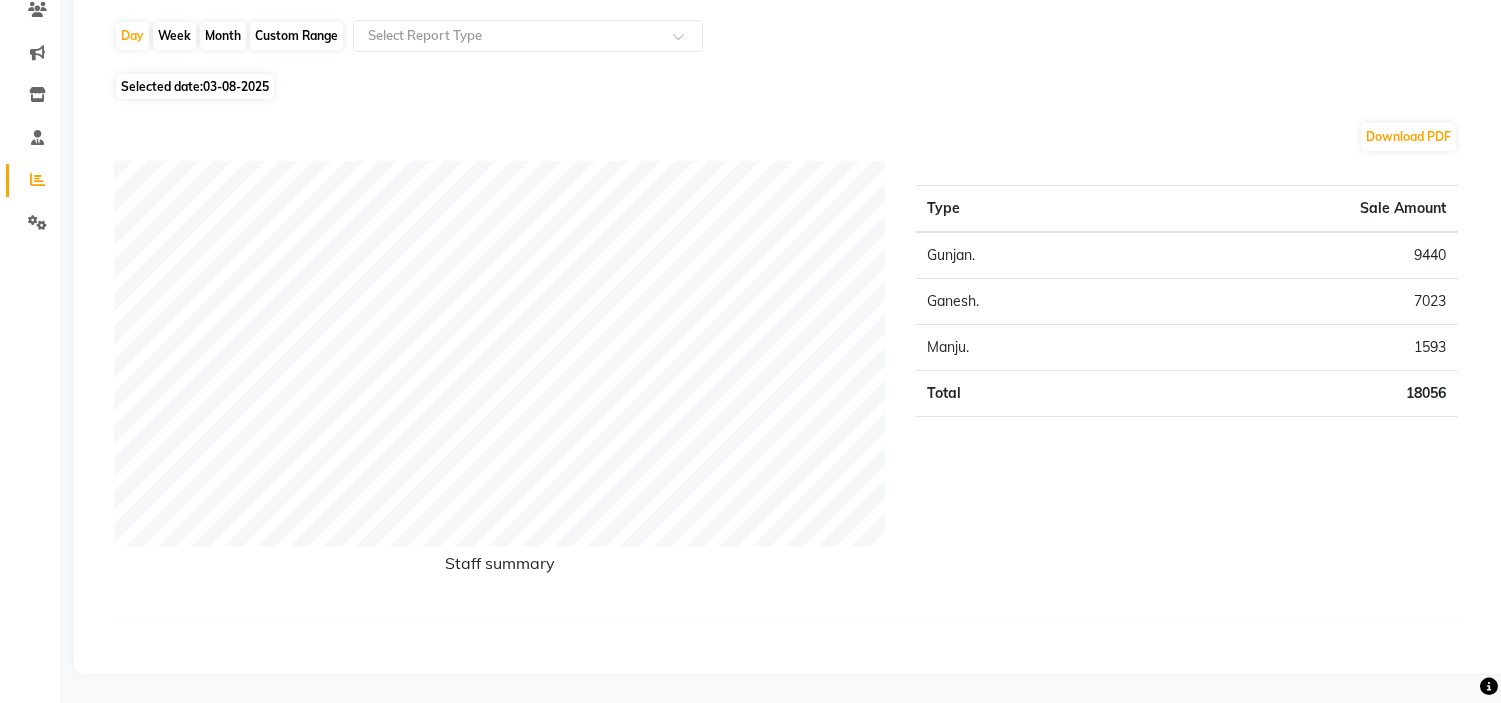 scroll, scrollTop: 67, scrollLeft: 0, axis: vertical 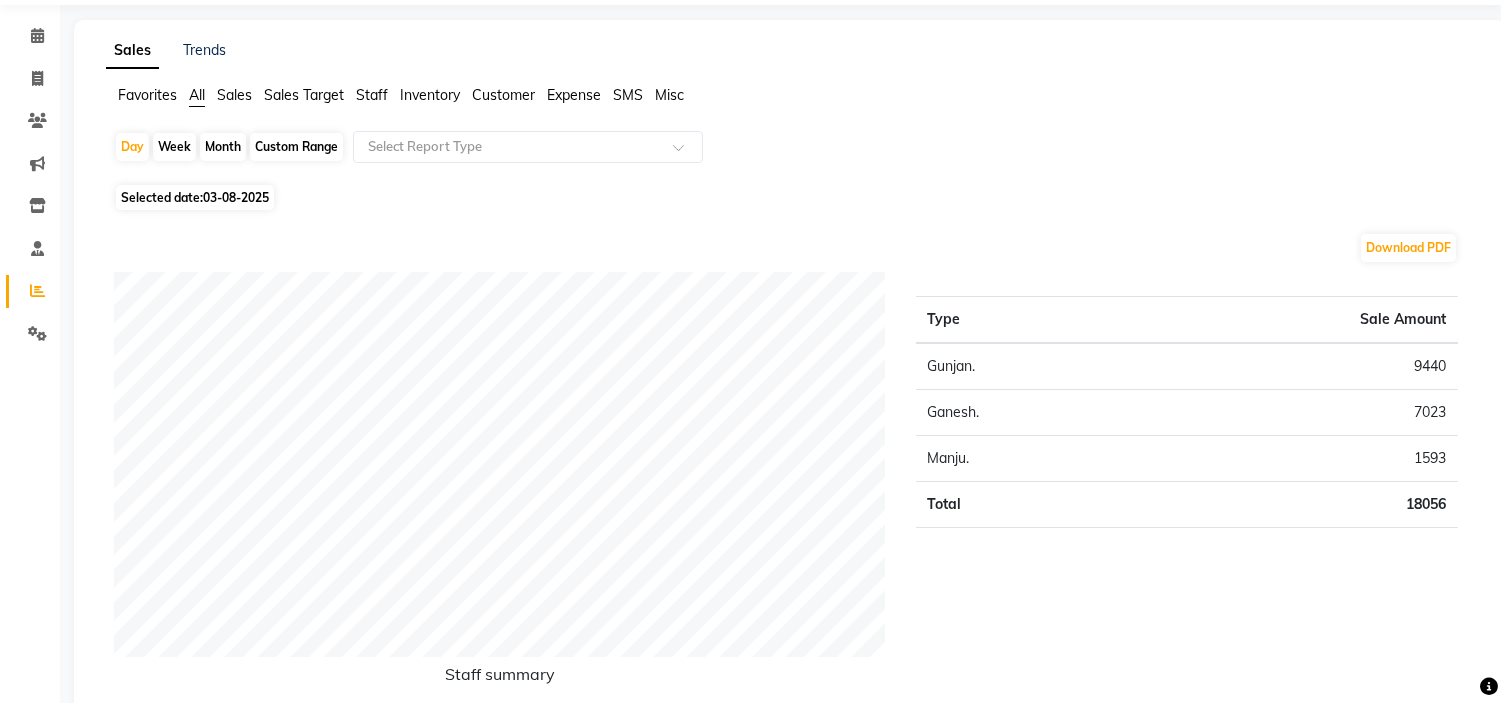 drag, startPoint x: 1420, startPoint y: 558, endPoint x: 1211, endPoint y: 541, distance: 209.69025 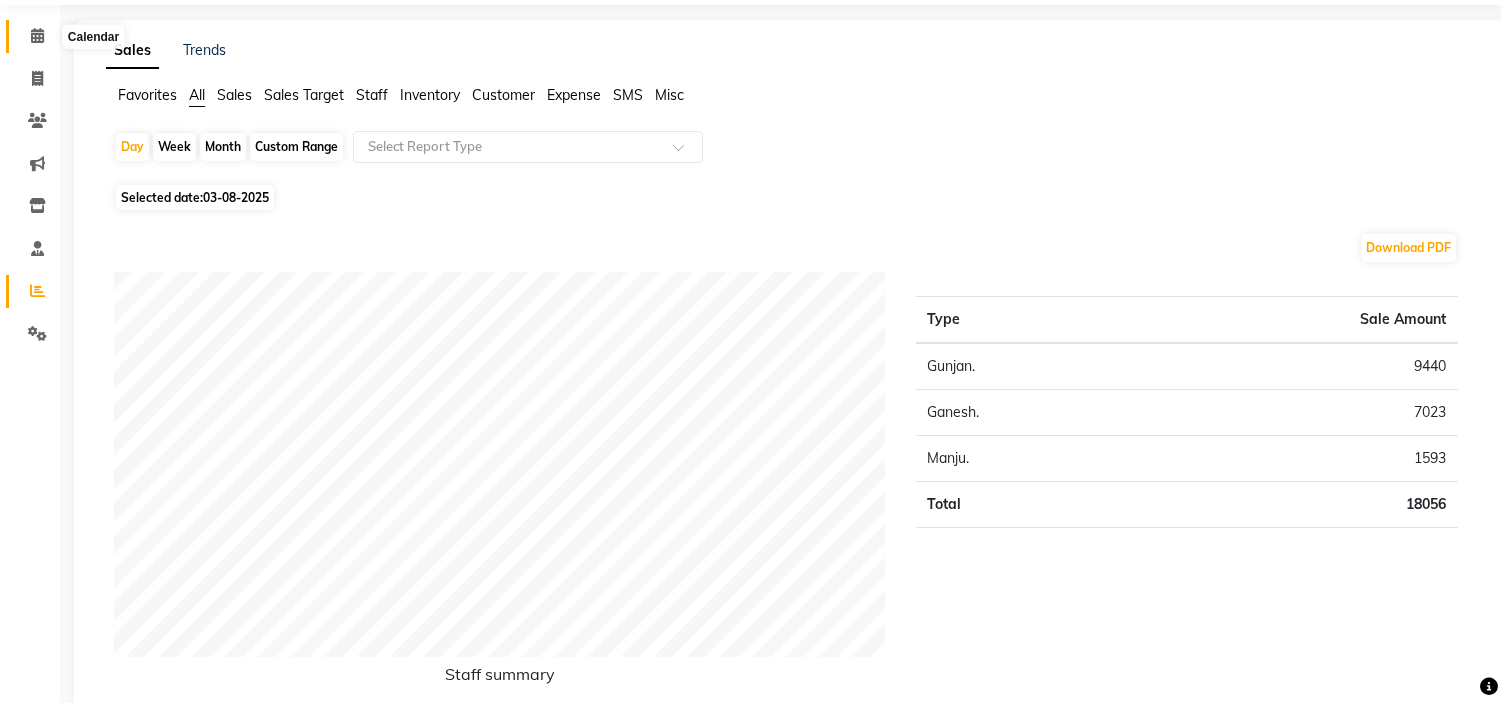 click 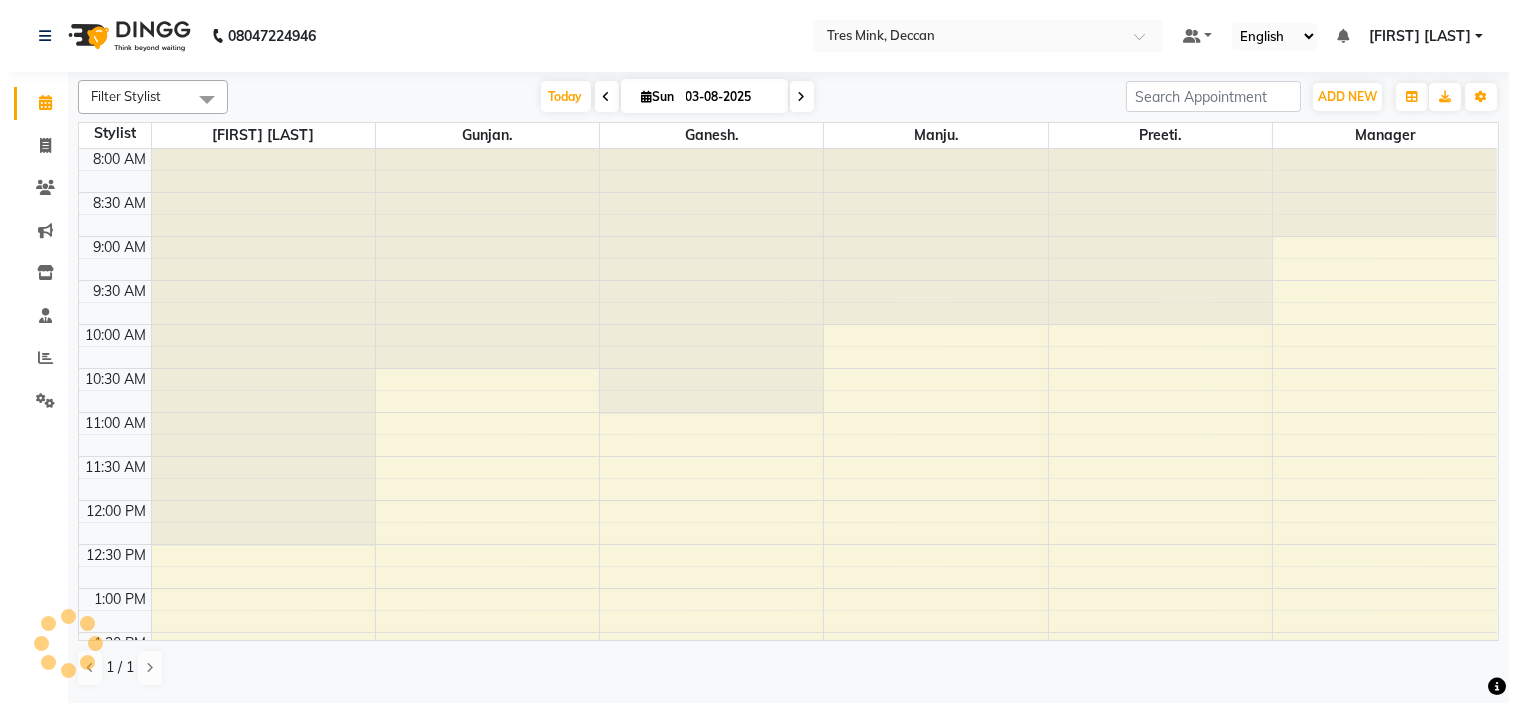 scroll, scrollTop: 0, scrollLeft: 0, axis: both 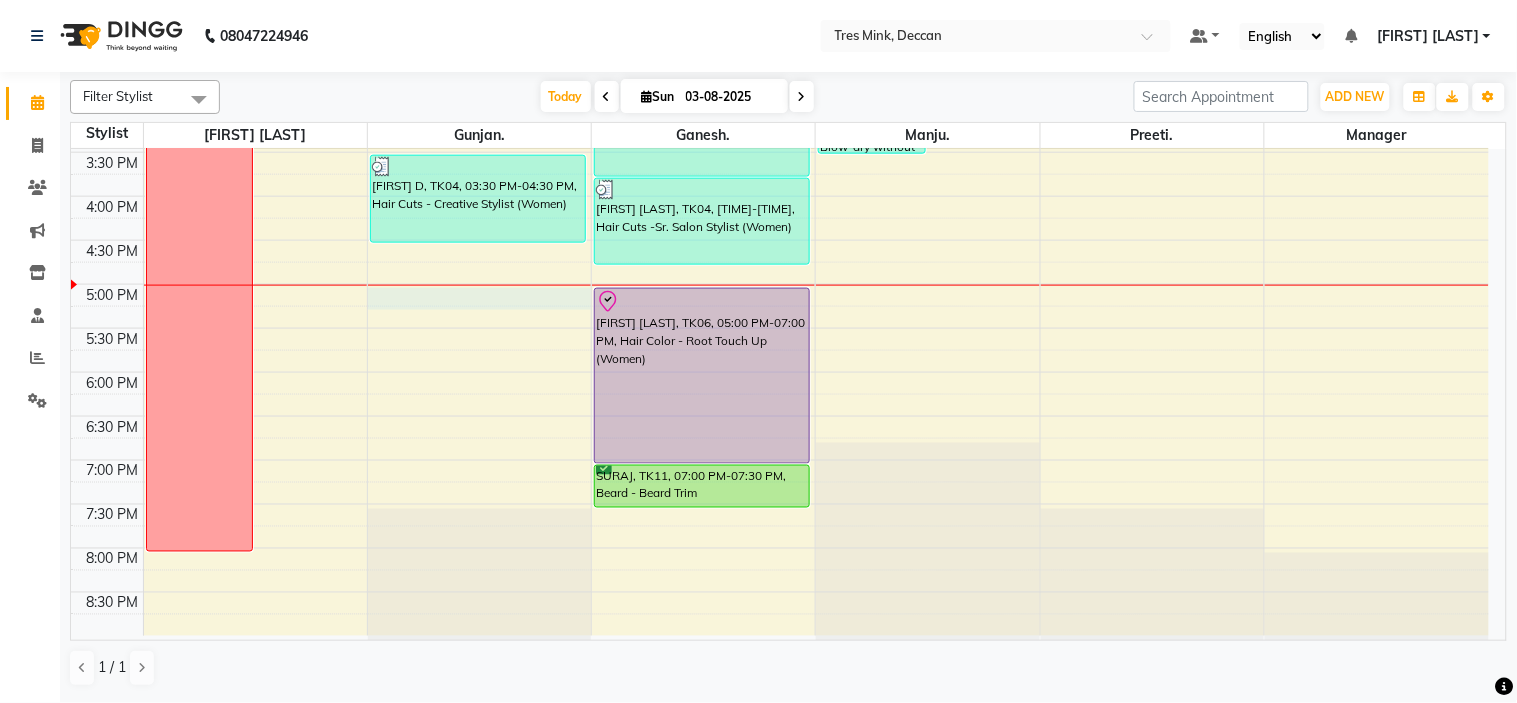click on "8:00 AM 8:30 AM 9:00 AM 9:30 AM 10:00 AM 10:30 AM 11:00 AM 11:30 AM 12:00 PM 12:30 PM 1:00 PM 1:30 PM 2:00 PM 2:30 PM 3:00 PM 3:30 PM 4:00 PM 4:30 PM 5:00 PM 5:30 PM 6:00 PM 6:30 PM 7:00 PM 7:30 PM 8:00 PM 8:30 PM  NOT COMING     [FIRST] [LAST], TK02, 12:00 PM-12:15 PM, Hair Cuts - Creative Director (Women)    [FIRST] [LAST], TK01, 03:00 PM-03:15 PM, Hair Cuts - Creative Director (Women)     [FIRST] [LAST], TK03, 10:30 AM-01:15 PM, Hair Color -Toner     [FIRST] [LAST], TK04, 03:30 PM-04:30 PM, Hair Cuts - Creative Stylist (Women)     [FIRST], TK07, 11:00 AM-12:00 PM, Hair Cuts -Sr. Salon Stylist (Women)     [FIRST] [LAST], TK08, 12:00 PM-12:45 PM, Hair Cuts -Sr. Salon Stylist (men)     [FIRST], TK09, 01:00 PM-02:00 PM, Hair Cuts -Sr. Salon Stylist (Women)     [FIRST] [LAST], TK10, 02:15 PM-03:45 PM, Beard - Beard Trim,Hair Cuts -Sr. Salon Stylist (men)     [FIRST] [LAST], TK04, 03:45 PM-04:45 PM, Hair Cuts -Sr. Salon Stylist (Women)
[FIRST] [LAST], TK06, 05:00 PM-07:00 PM, Hair Color - Root Touch Up (Women)" at bounding box center (780, 64) 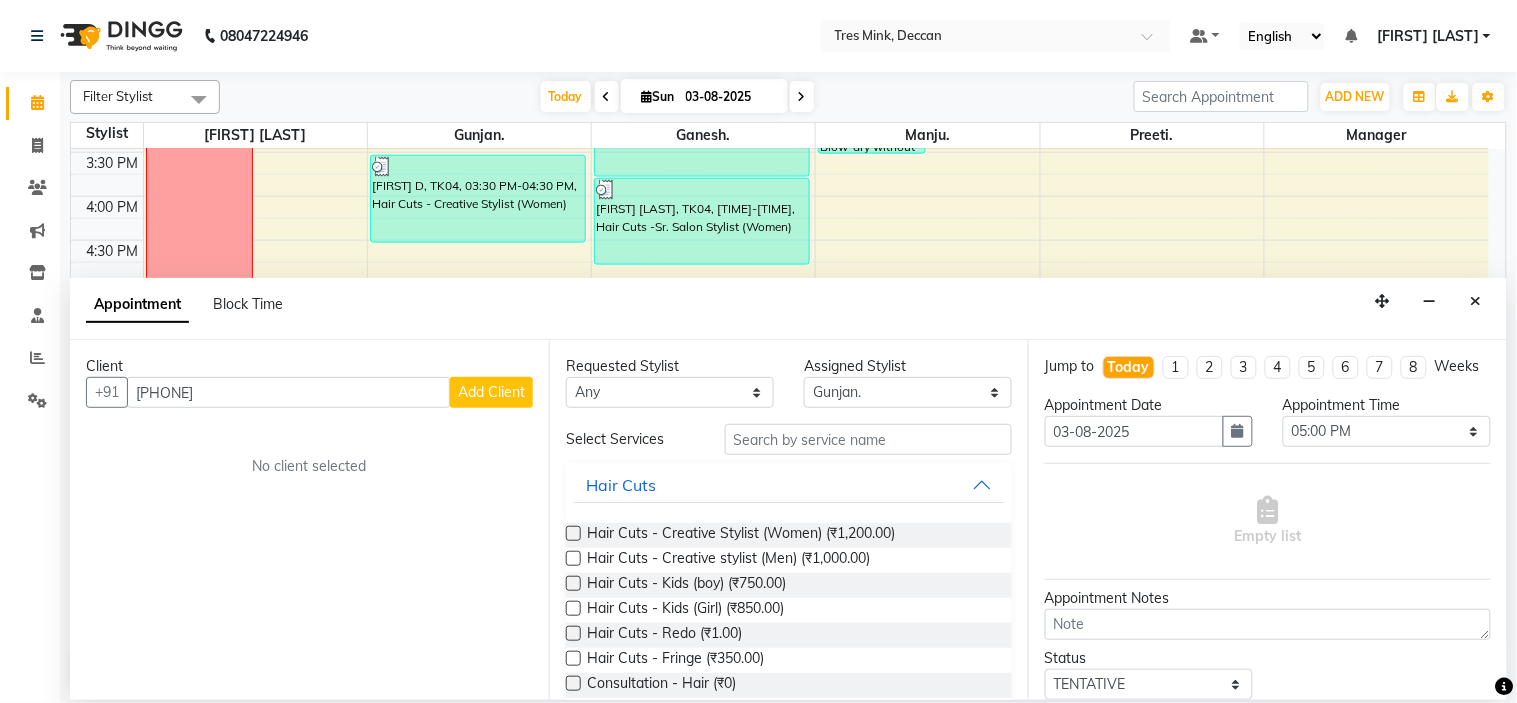 click on "Add Client" at bounding box center [491, 392] 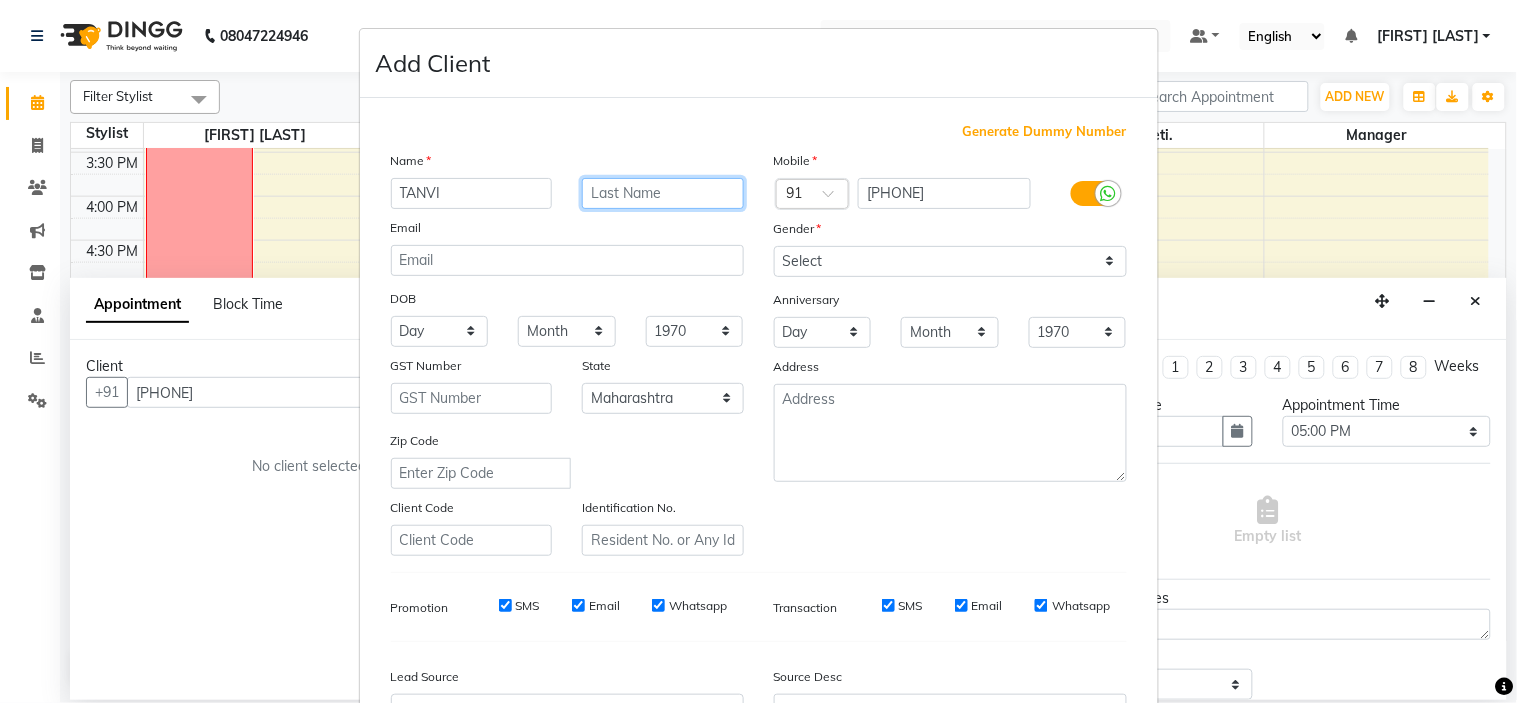 click at bounding box center [663, 193] 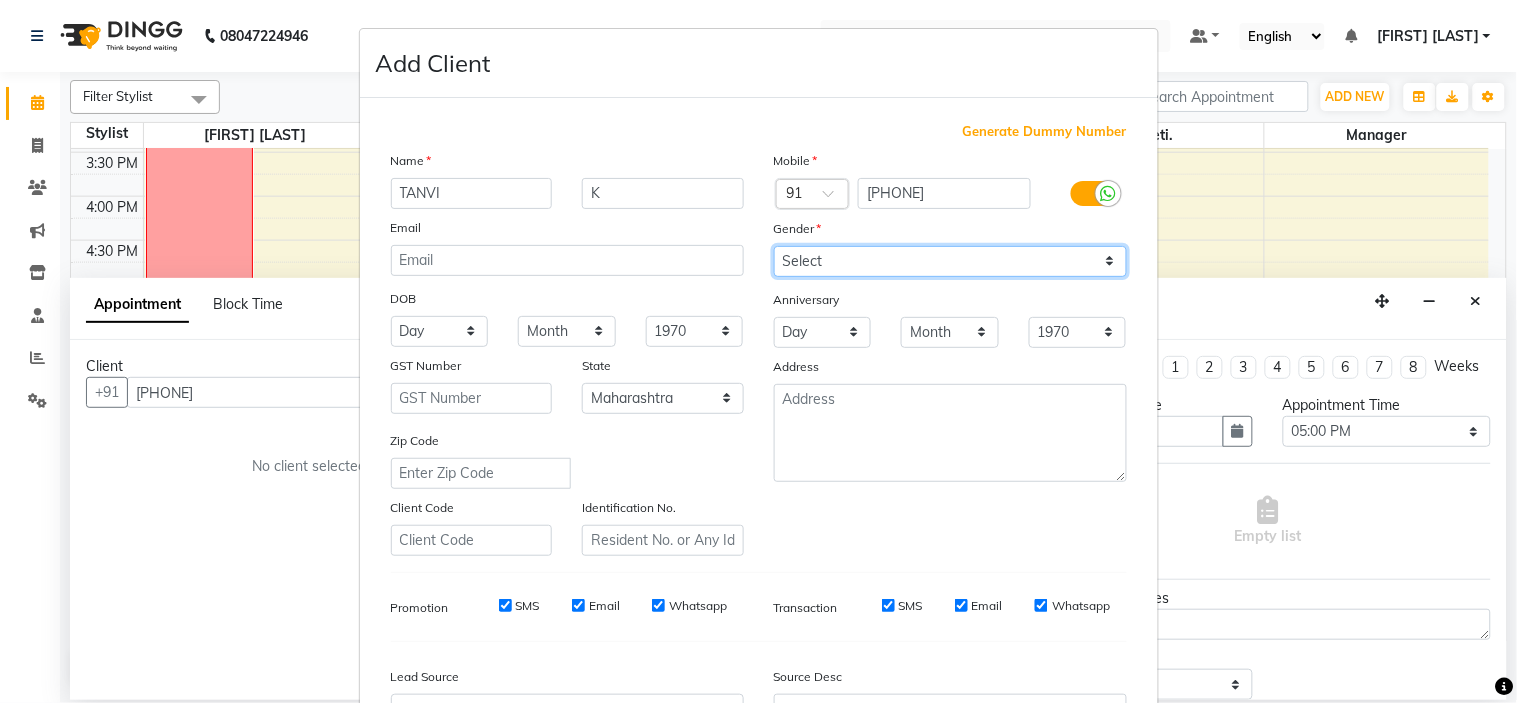 click on "Select Male Female Other Prefer Not To Say" at bounding box center [950, 261] 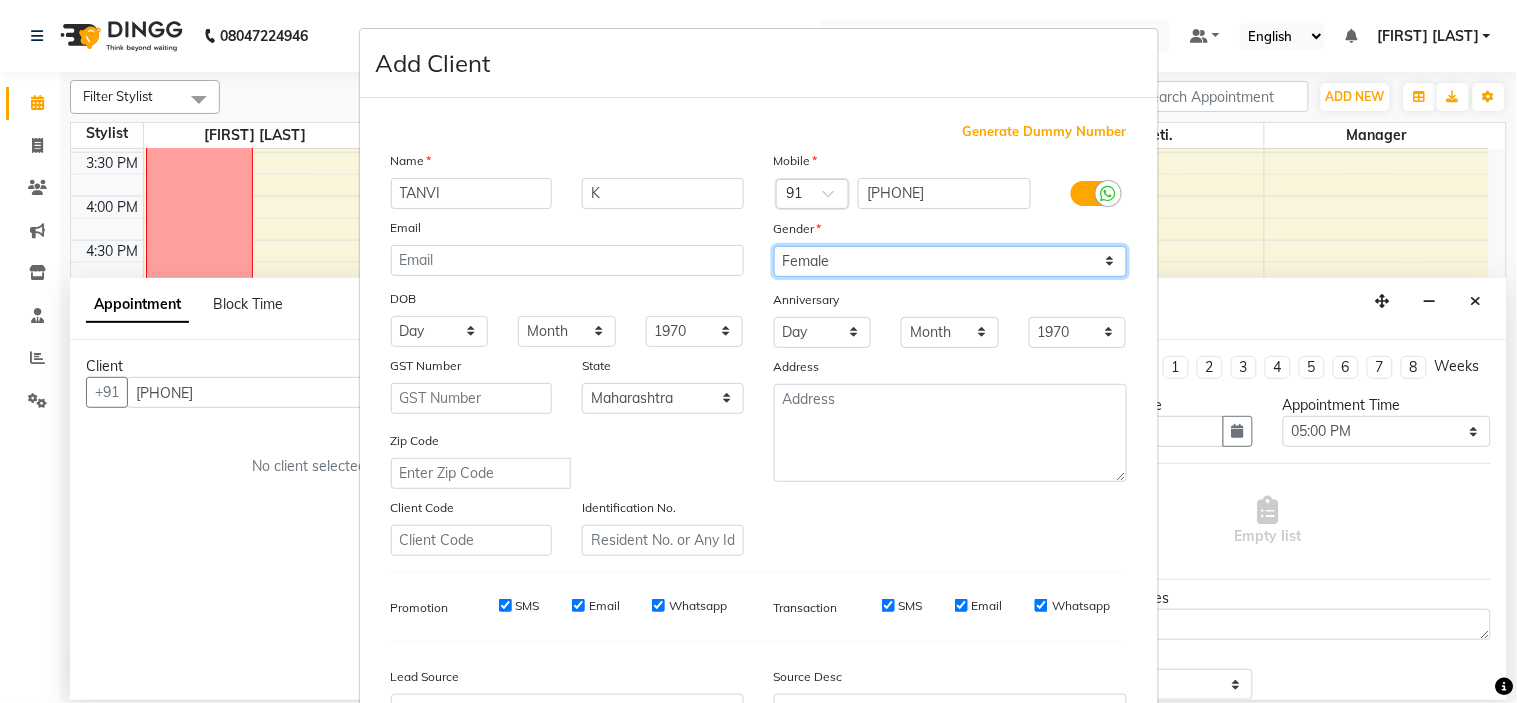 click on "Select Male Female Other Prefer Not To Say" at bounding box center (950, 261) 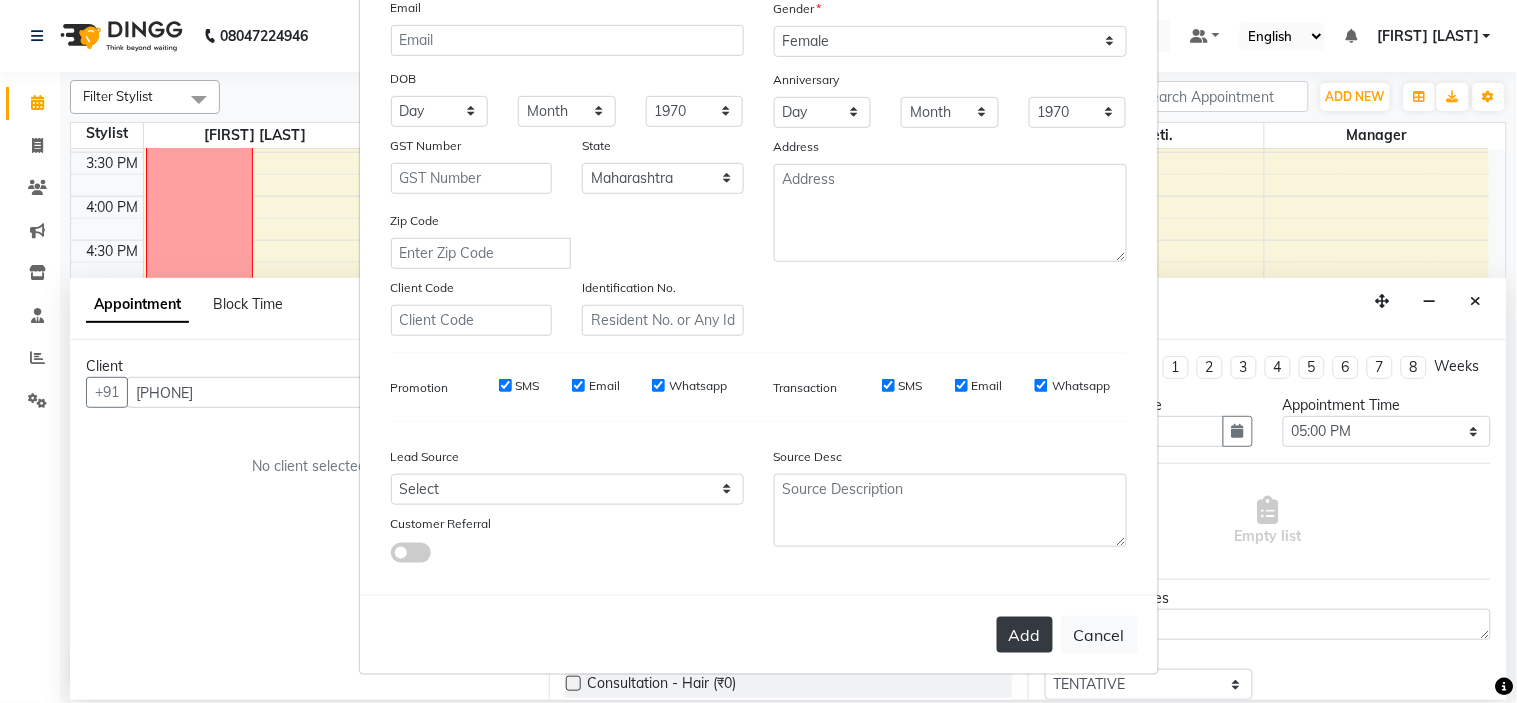click on "Add" at bounding box center (1025, 635) 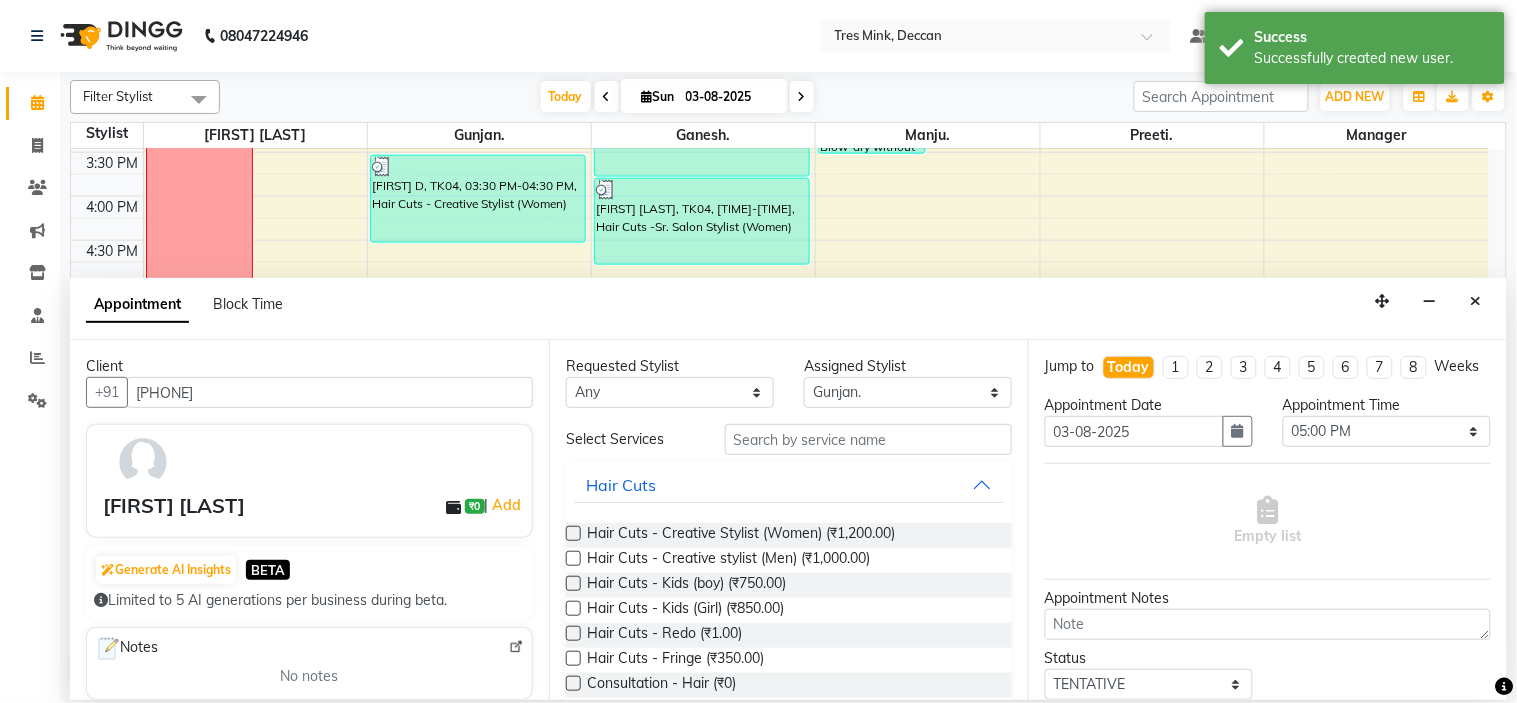 click at bounding box center [573, 533] 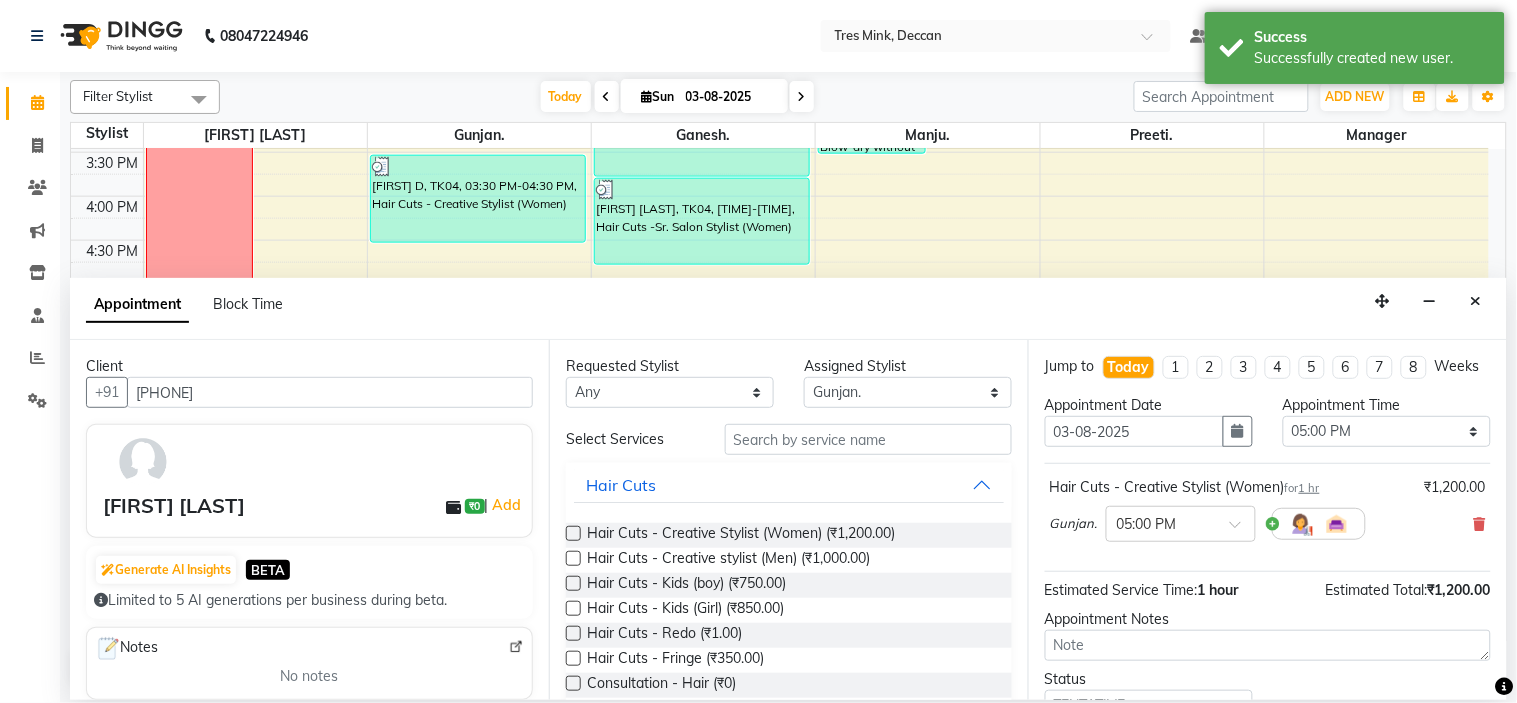 scroll, scrollTop: 166, scrollLeft: 0, axis: vertical 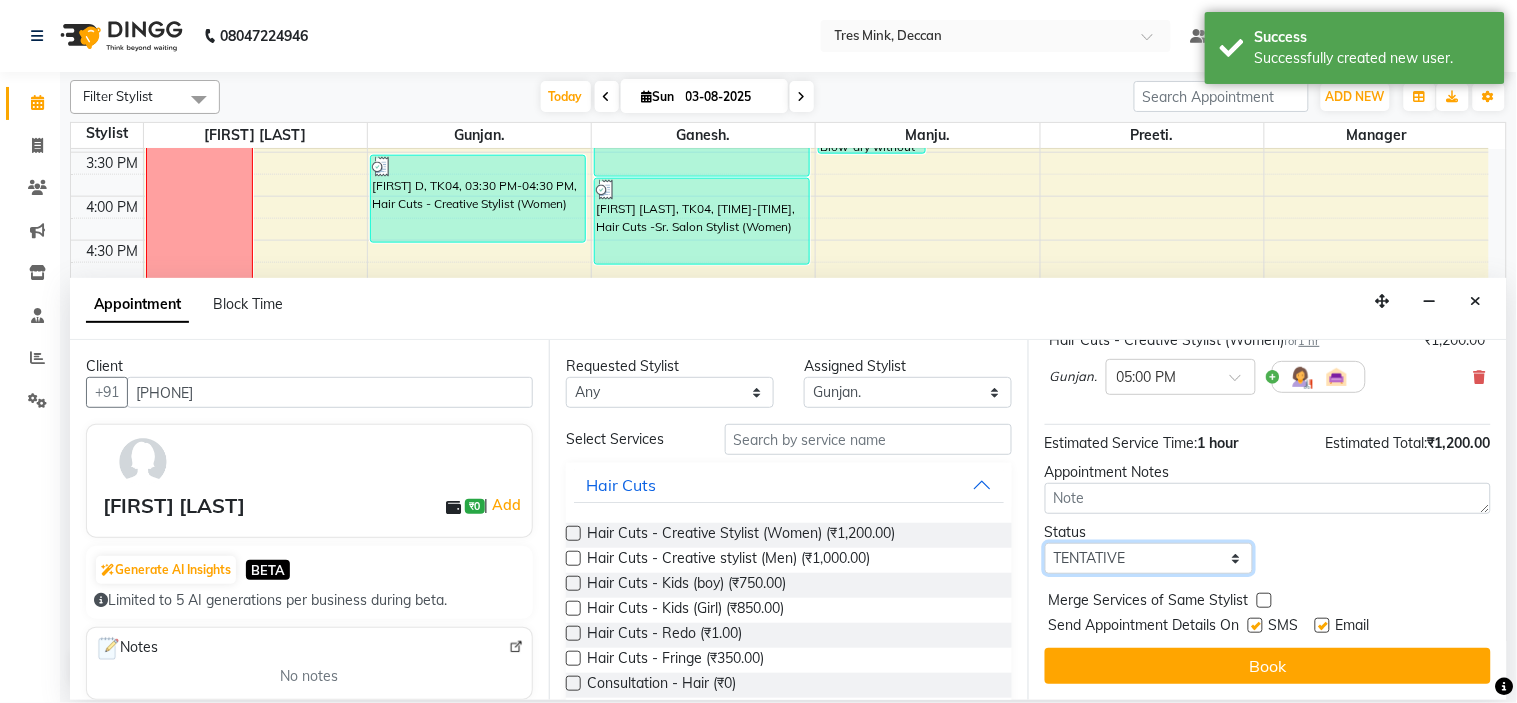 click on "Select TENTATIVE CONFIRM CHECK-IN UPCOMING" at bounding box center (1149, 558) 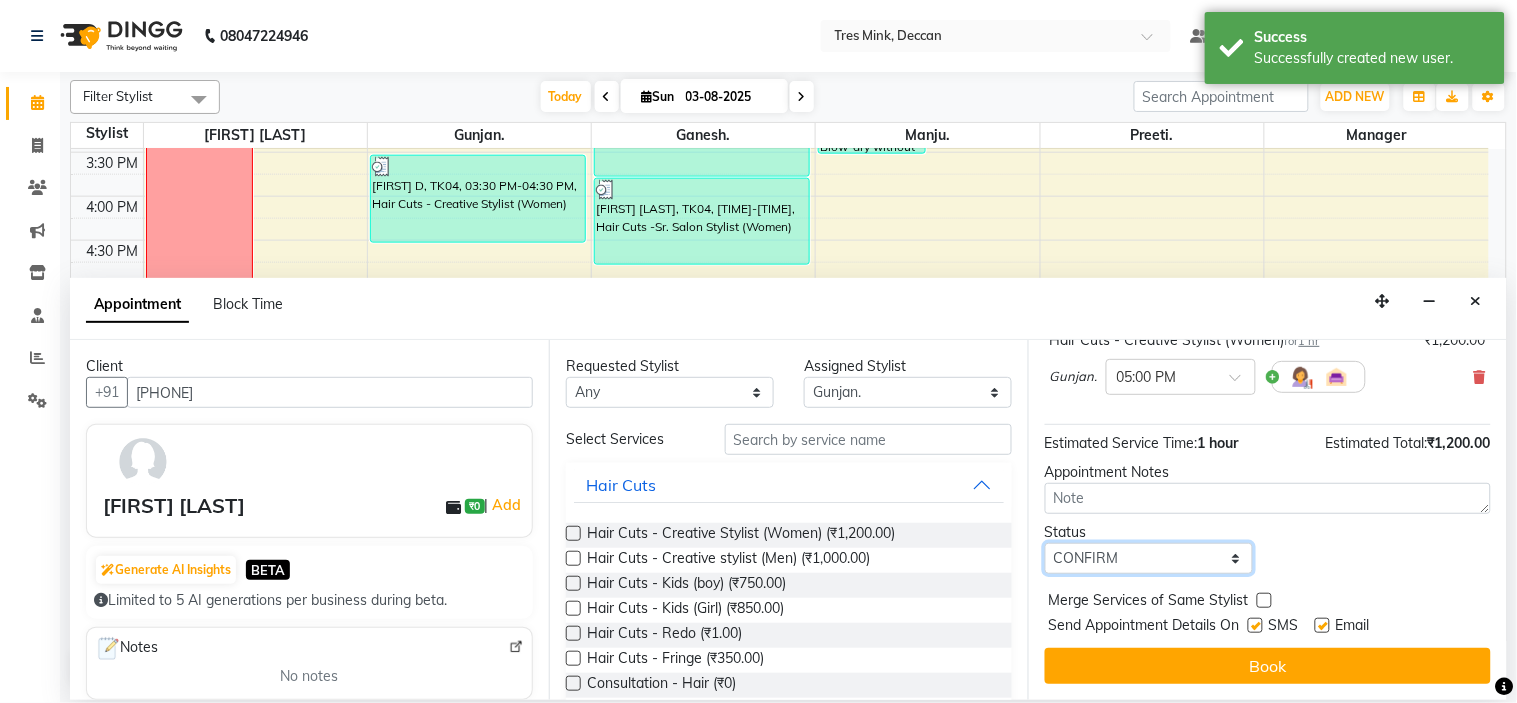click on "Select TENTATIVE CONFIRM CHECK-IN UPCOMING" at bounding box center [1149, 558] 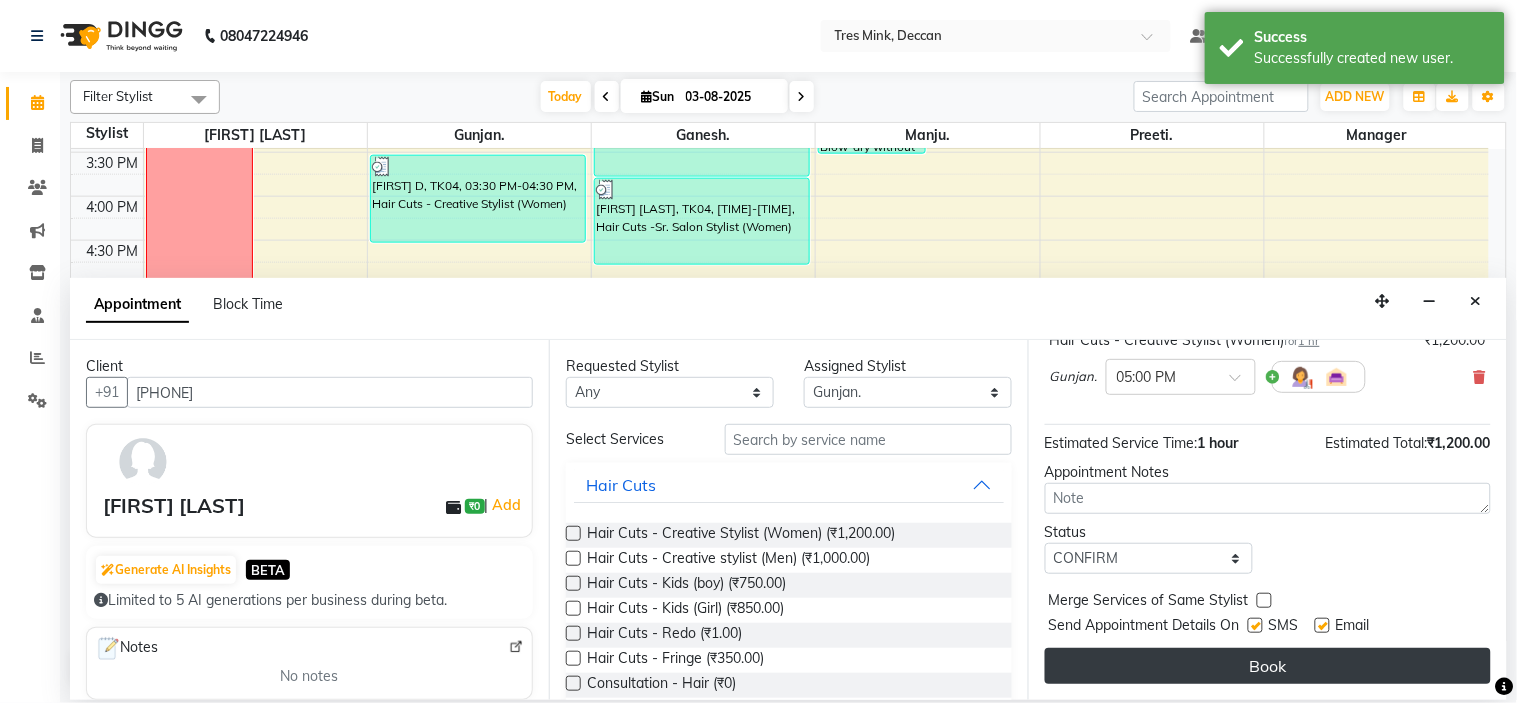 click on "Book" at bounding box center (1268, 666) 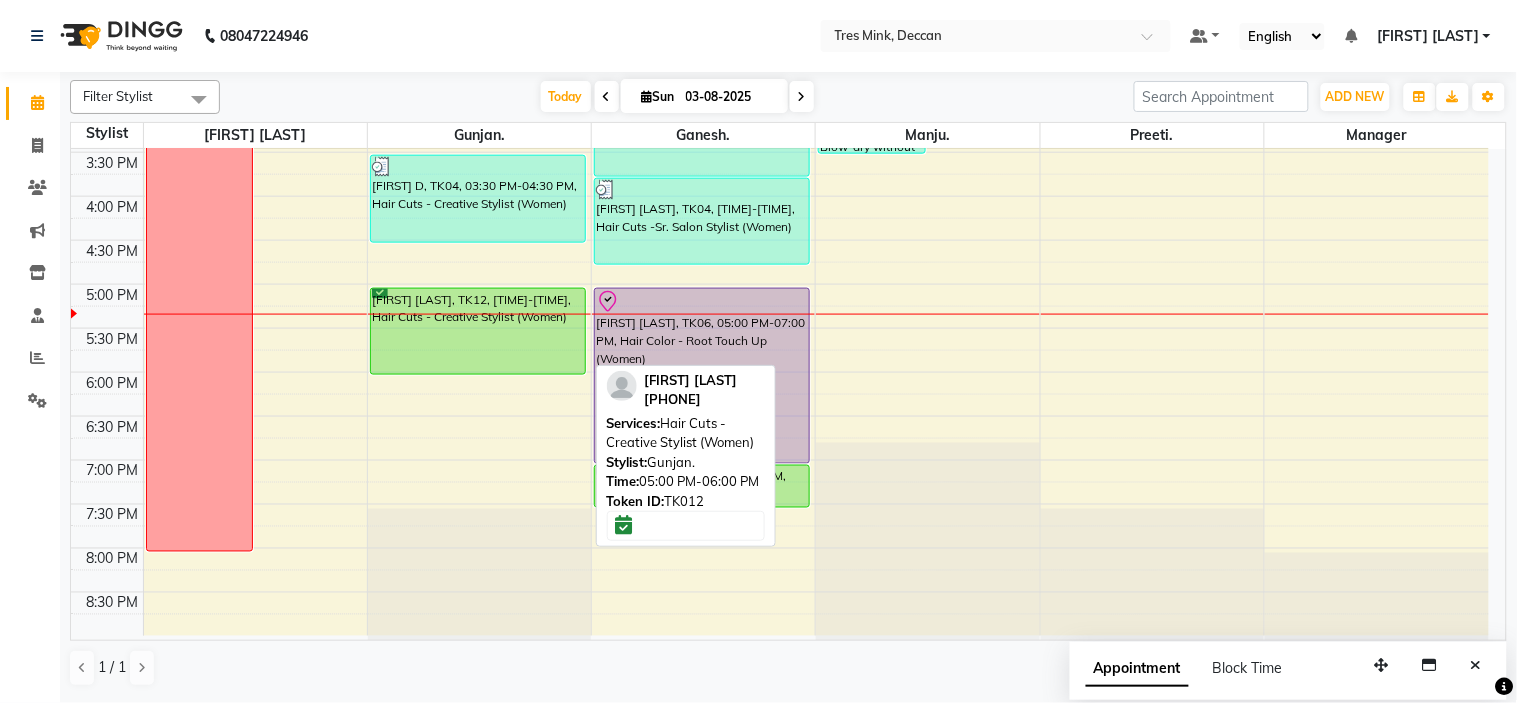 click on "[FIRST] [LAST], TK06, 05:00 PM-07:00 PM, Hair Color - Root Touch Up (Women)" at bounding box center (702, 376) 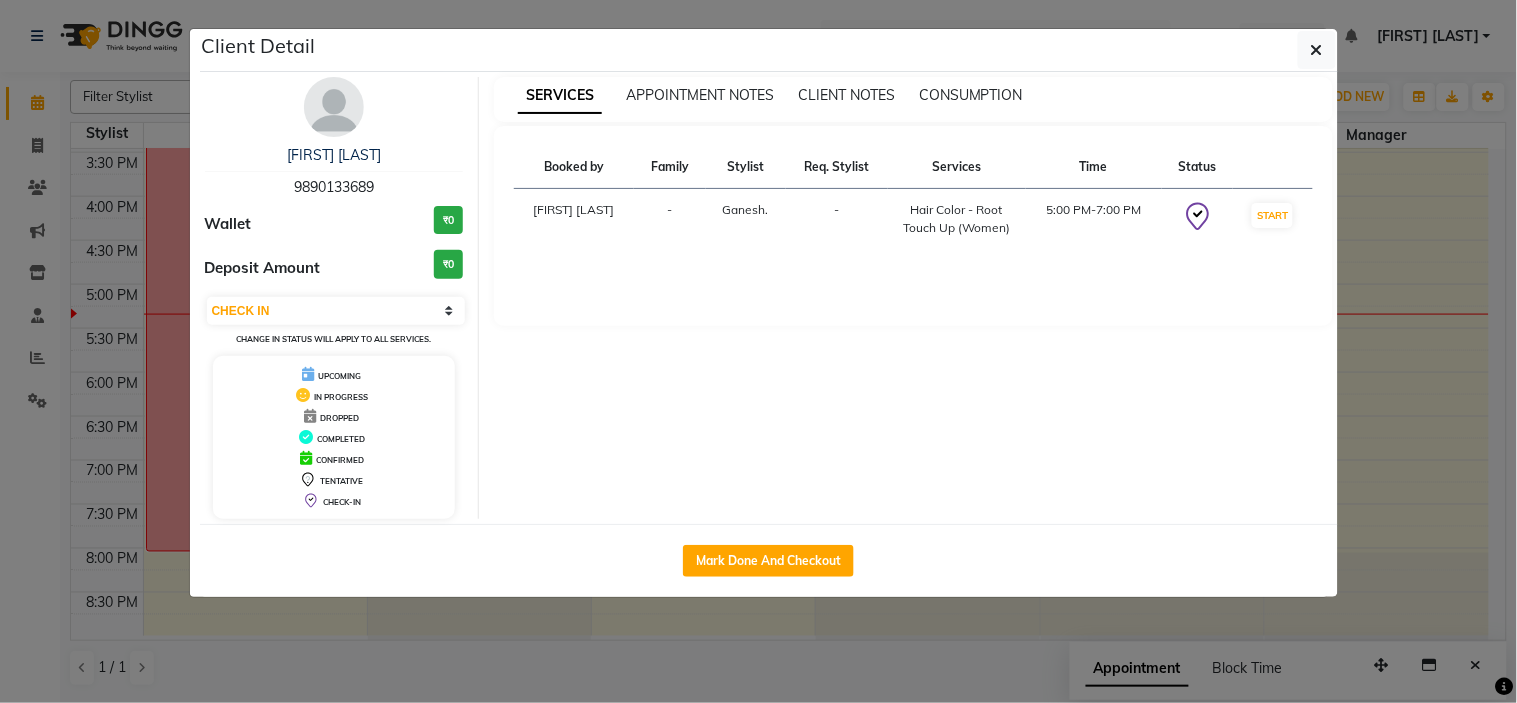 click on "SERVICES APPOINTMENT NOTES CLIENT NOTES CONSUMPTION" at bounding box center (913, 99) 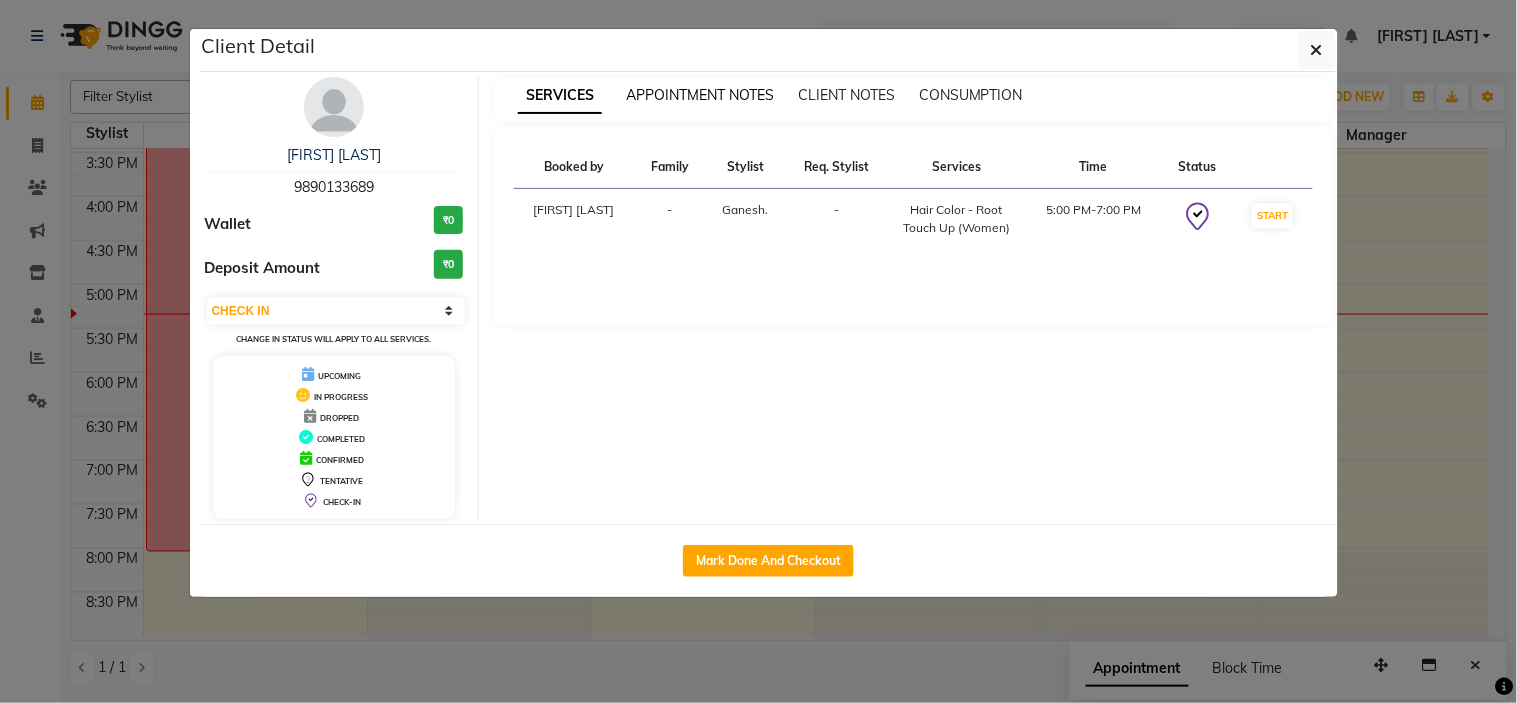 click on "APPOINTMENT NOTES" at bounding box center (700, 95) 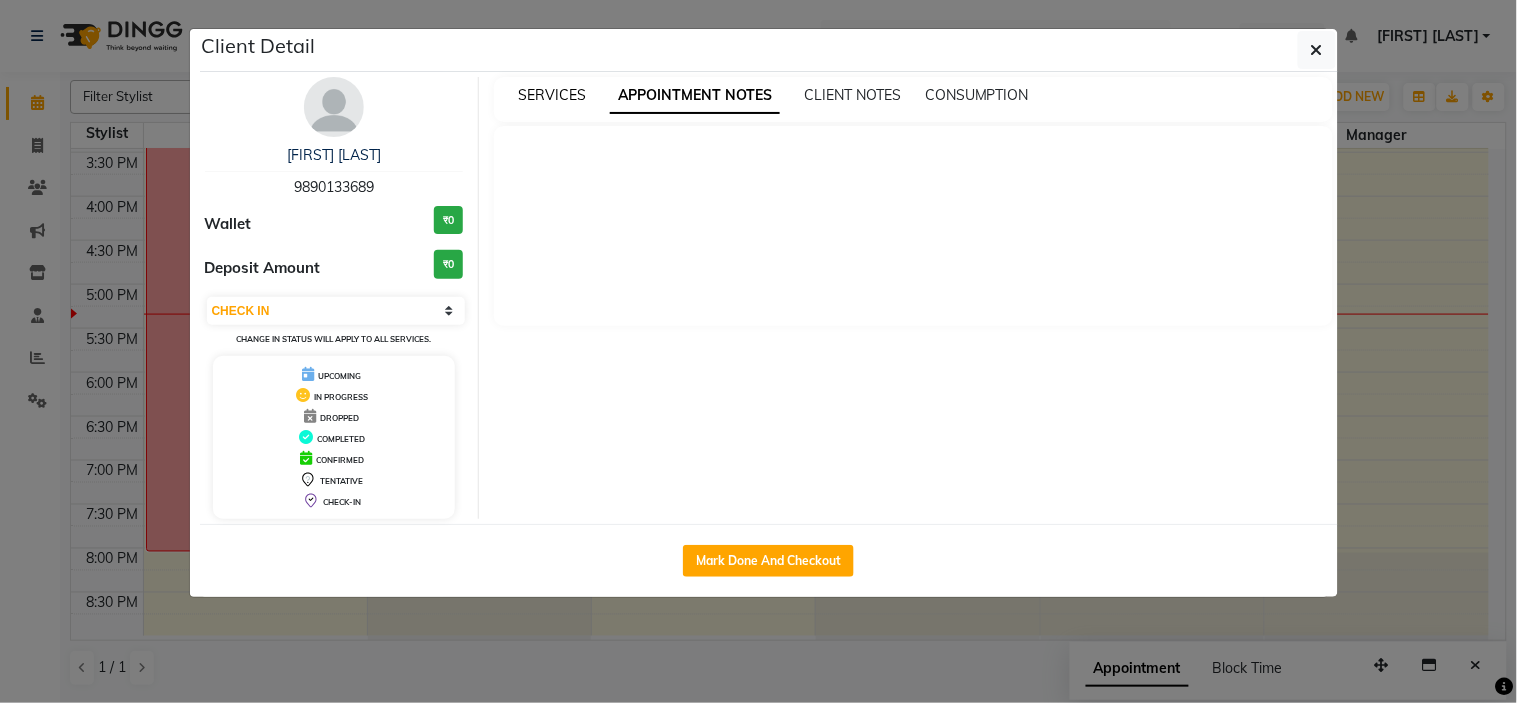click on "SERVICES" at bounding box center (552, 95) 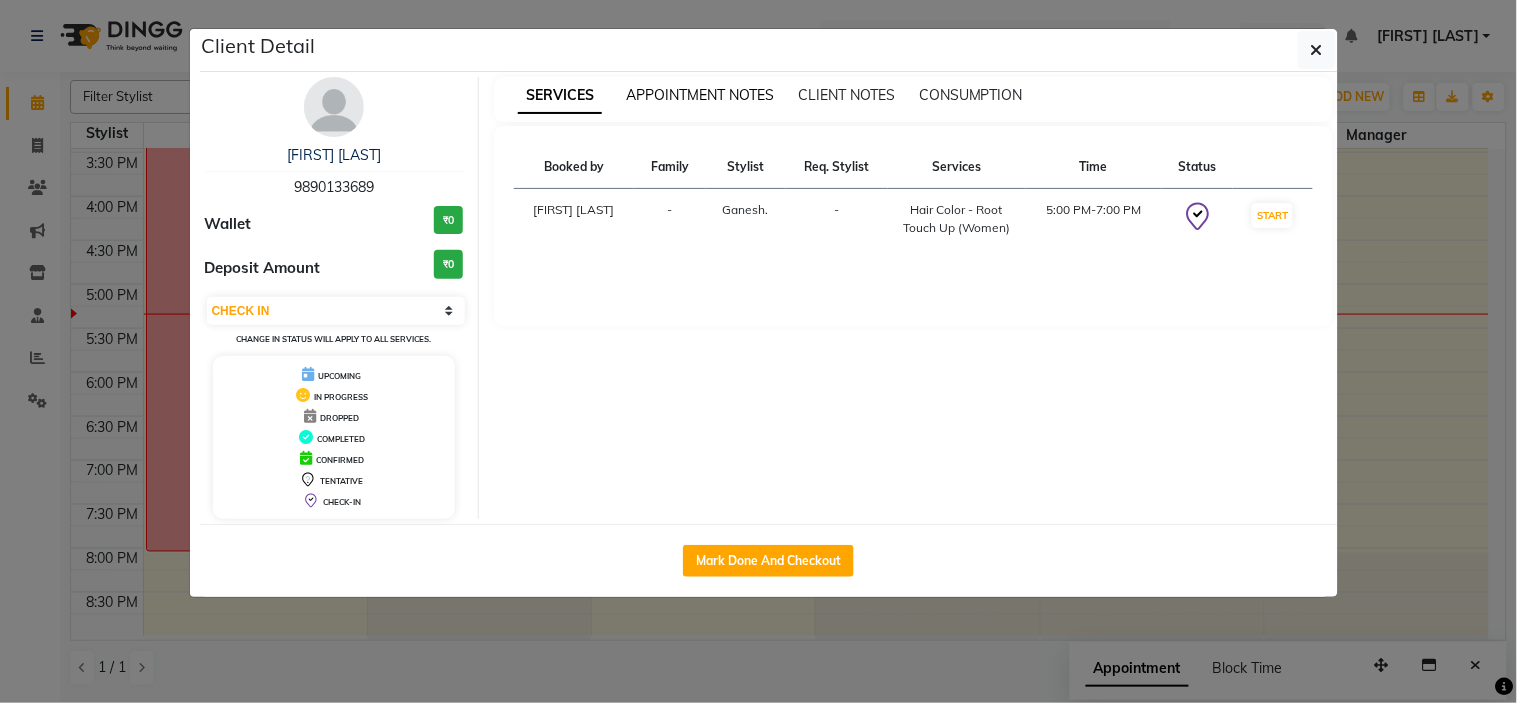 click on "APPOINTMENT NOTES" at bounding box center [700, 95] 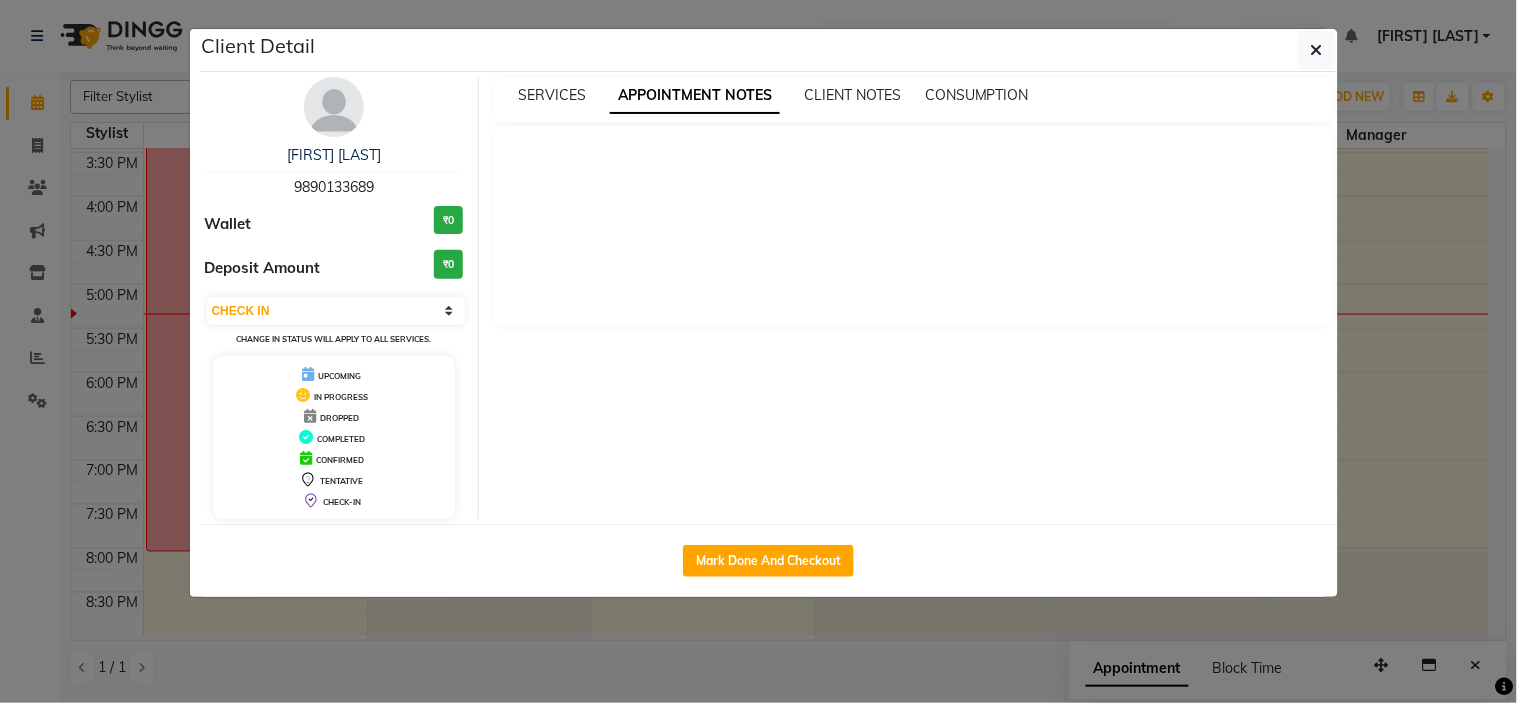 click on "APPOINTMENT NOTES" at bounding box center (695, 96) 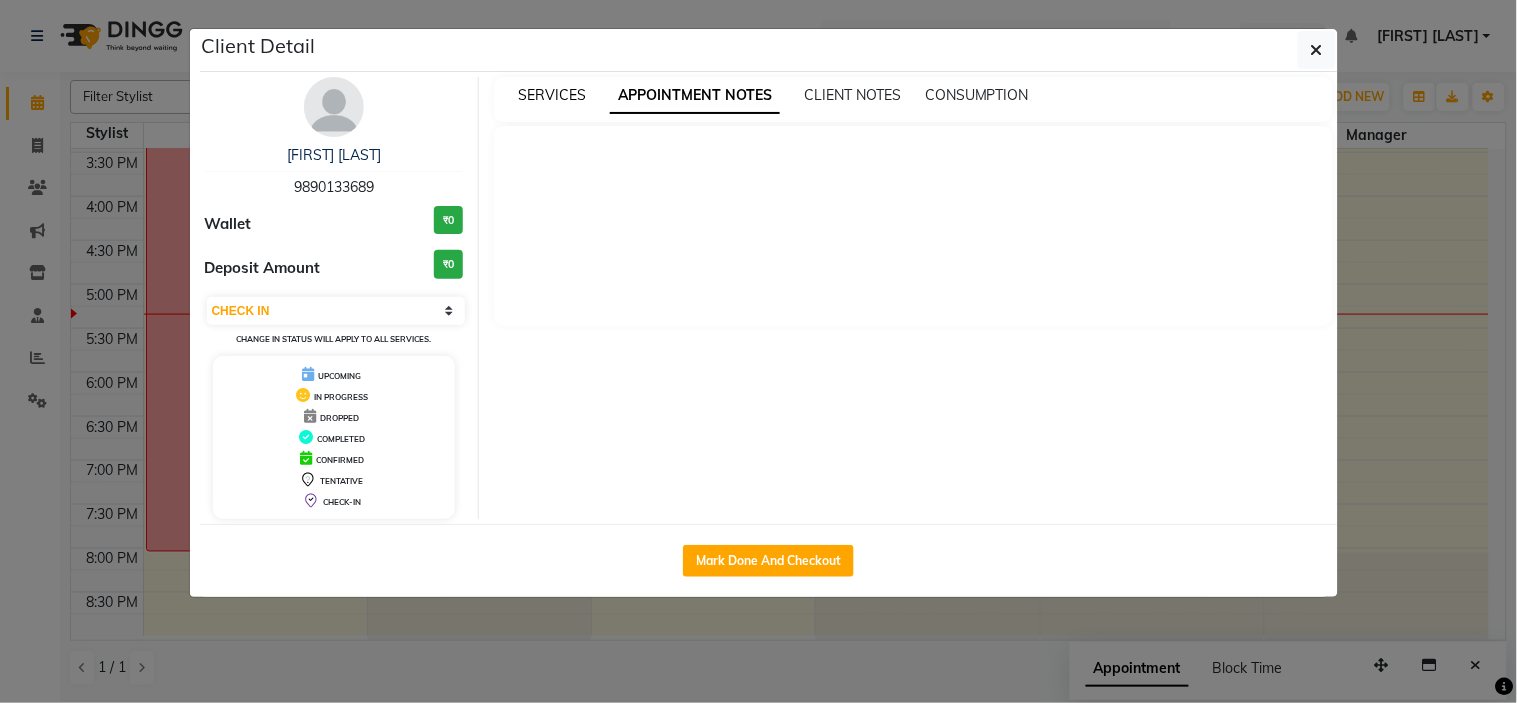 click on "SERVICES" at bounding box center [552, 95] 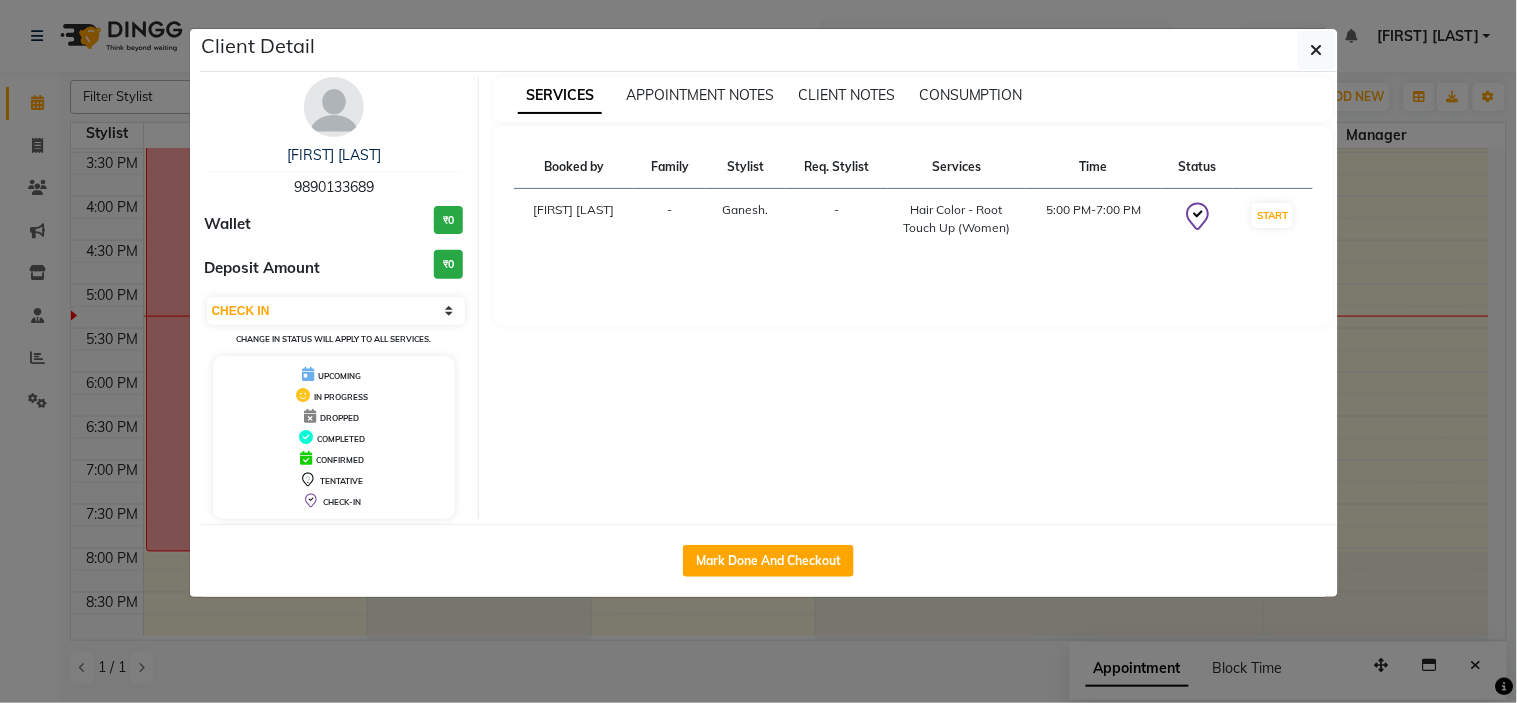 click on "APPOINTMENT NOTES" at bounding box center [700, 95] 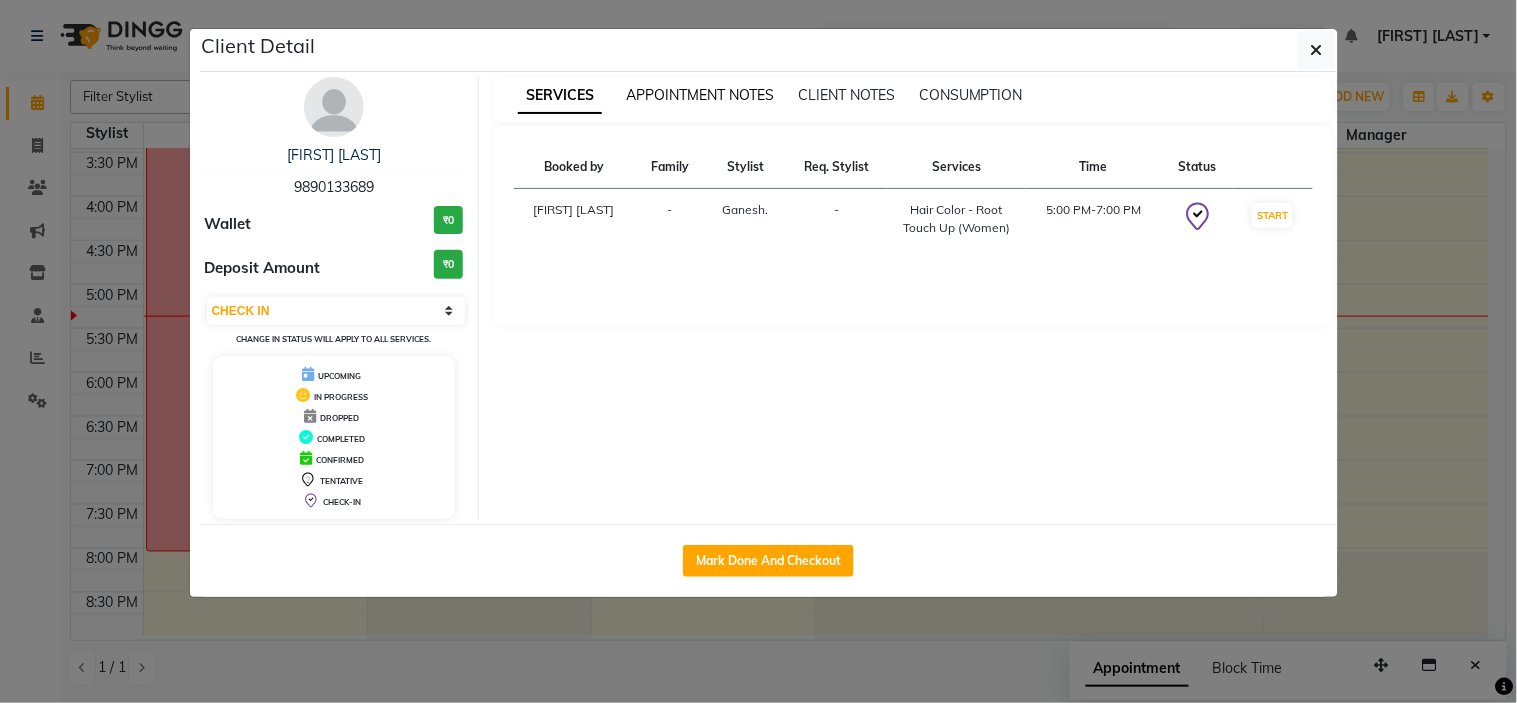 click on "APPOINTMENT NOTES" at bounding box center [700, 95] 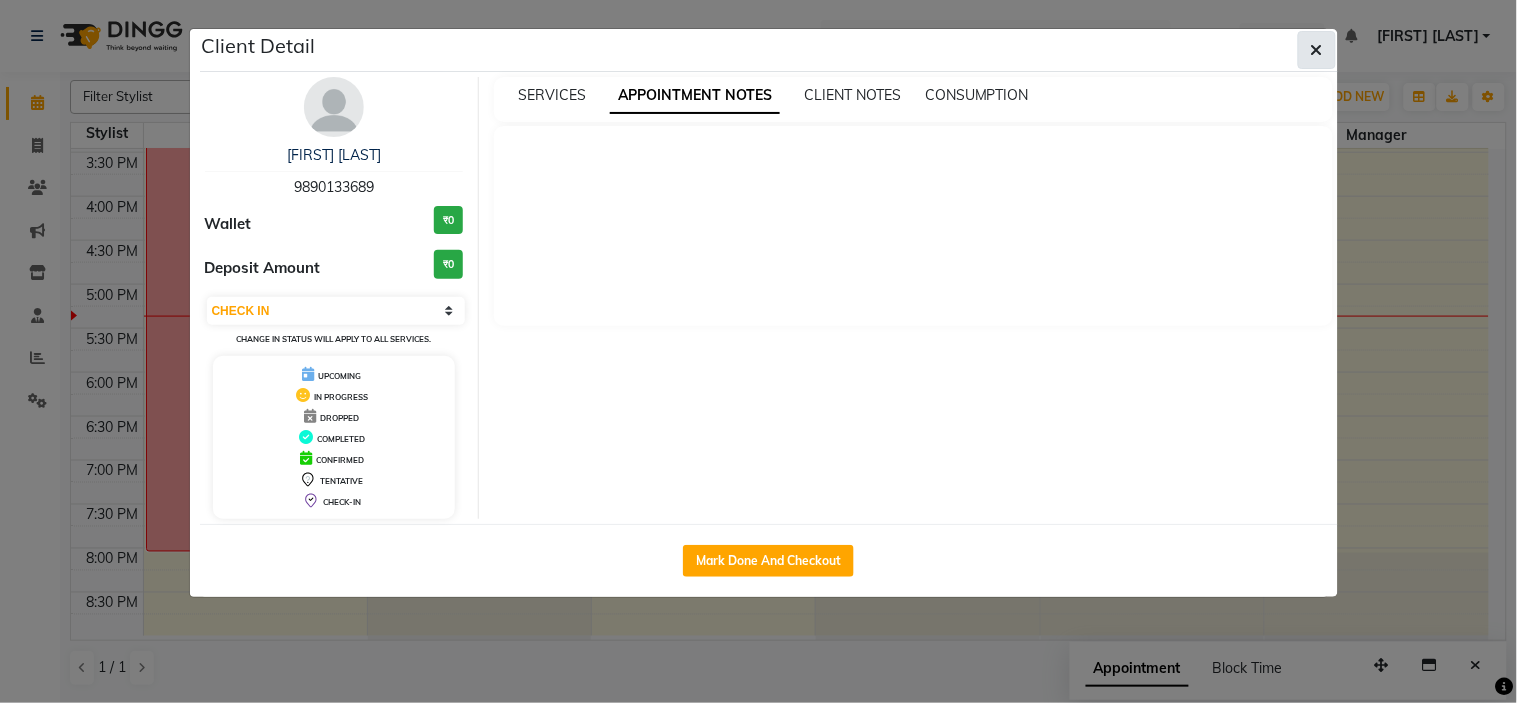 click 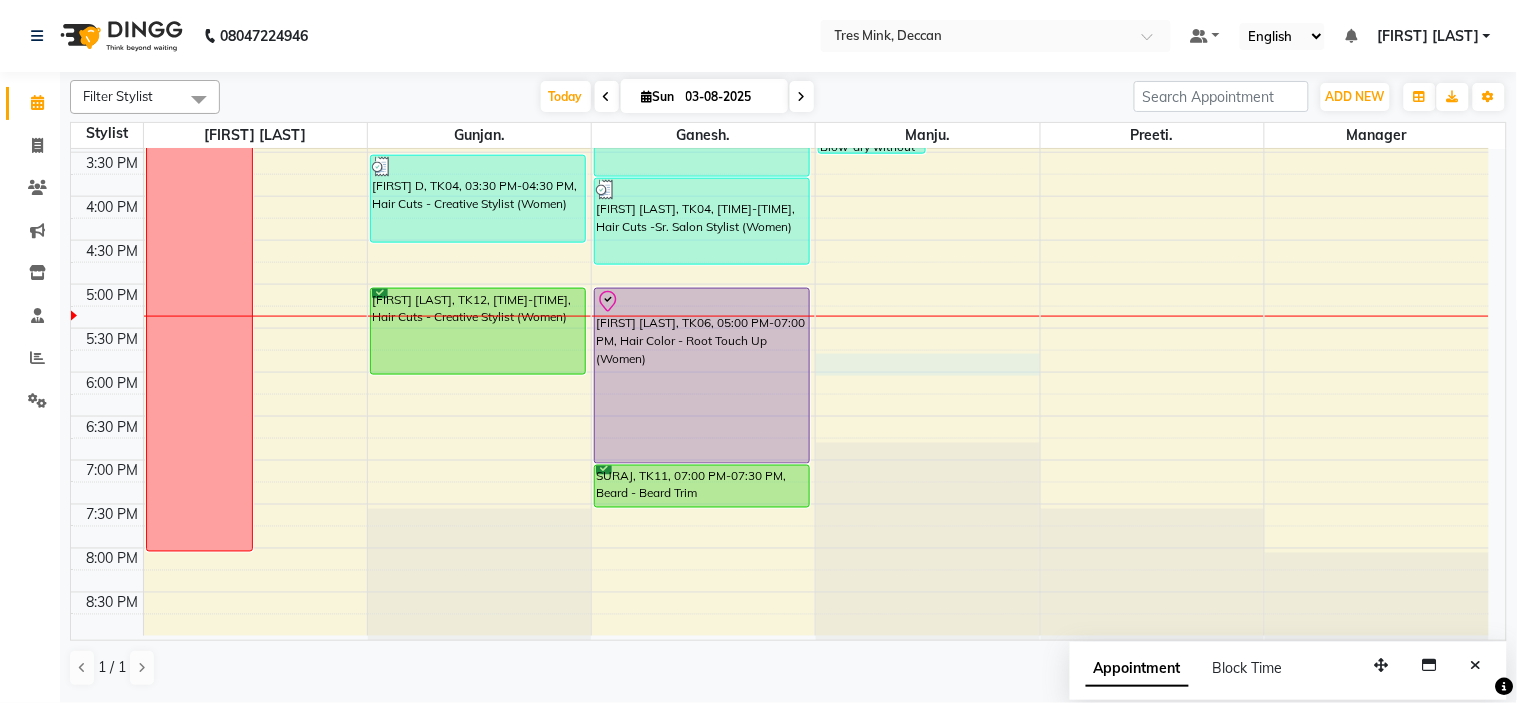 click on "8:00 AM 8:30 AM 9:00 AM 9:30 AM 10:00 AM 10:30 AM 11:00 AM 11:30 AM 12:00 PM 12:30 PM 1:00 PM 1:30 PM 2:00 PM 2:30 PM 3:00 PM 3:30 PM 4:00 PM 4:30 PM 5:00 PM 5:30 PM 6:00 PM 6:30 PM 7:00 PM 7:30 PM 8:00 PM 8:30 PM  NOT COMING     [FIRST] [LAST], TK02, 12:00 PM-12:15 PM, Hair Cuts - Creative Director (Women)    [FIRST] [LAST], TK01, 03:00 PM-03:15 PM, Hair Cuts - Creative Director (Women)     [FIRST] [LAST], TK03, 10:30 AM-01:15 PM, Hair Color -Toner     [FIRST] D, TK04, 03:30 PM-04:30 PM, Hair Cuts - Creative Stylist (Women)     [FIRST] K, TK12, 05:00 PM-06:00 PM, Hair Cuts - Creative Stylist (Women)     [FIRST], TK07, 11:00 AM-12:00 PM, Hair Cuts -Sr. Salon Stylist (Women)     [FIRST] [LAST], TK08, 12:00 PM-12:45 PM, Hair Cuts -Sr. Salon Stylist (men)     [FIRST], TK09, 01:00 PM-02:00 PM, Hair Cuts -Sr. Salon Stylist (Women)     [FIRST] [LAST], TK10, 02:15 PM-03:45 PM, Beard - Beard Trim,Hair Cuts -Sr. Salon Stylist (men)     [FIRST] D, TK04, 03:45 PM-04:45 PM, Hair Cuts -Sr. Salon Stylist (Women)" at bounding box center (780, 64) 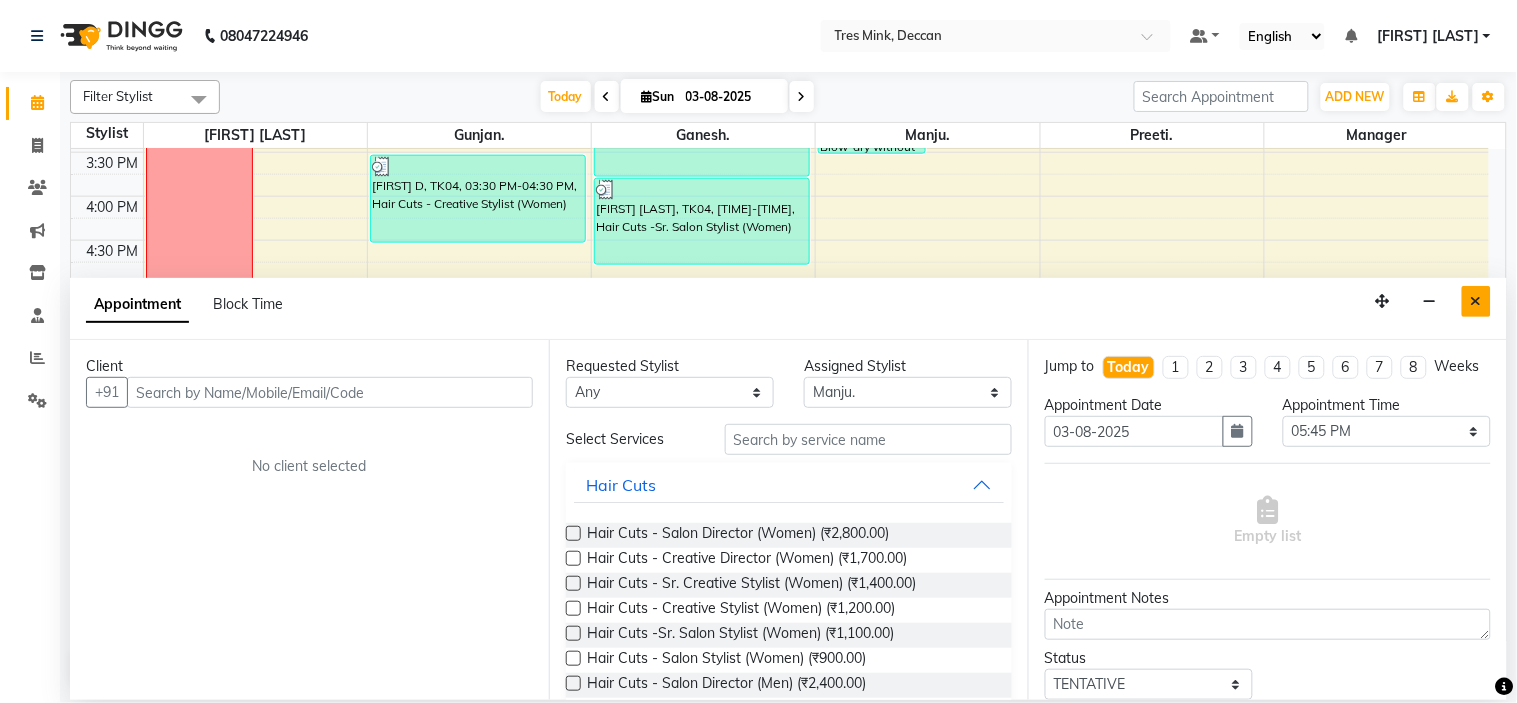 click at bounding box center [1476, 301] 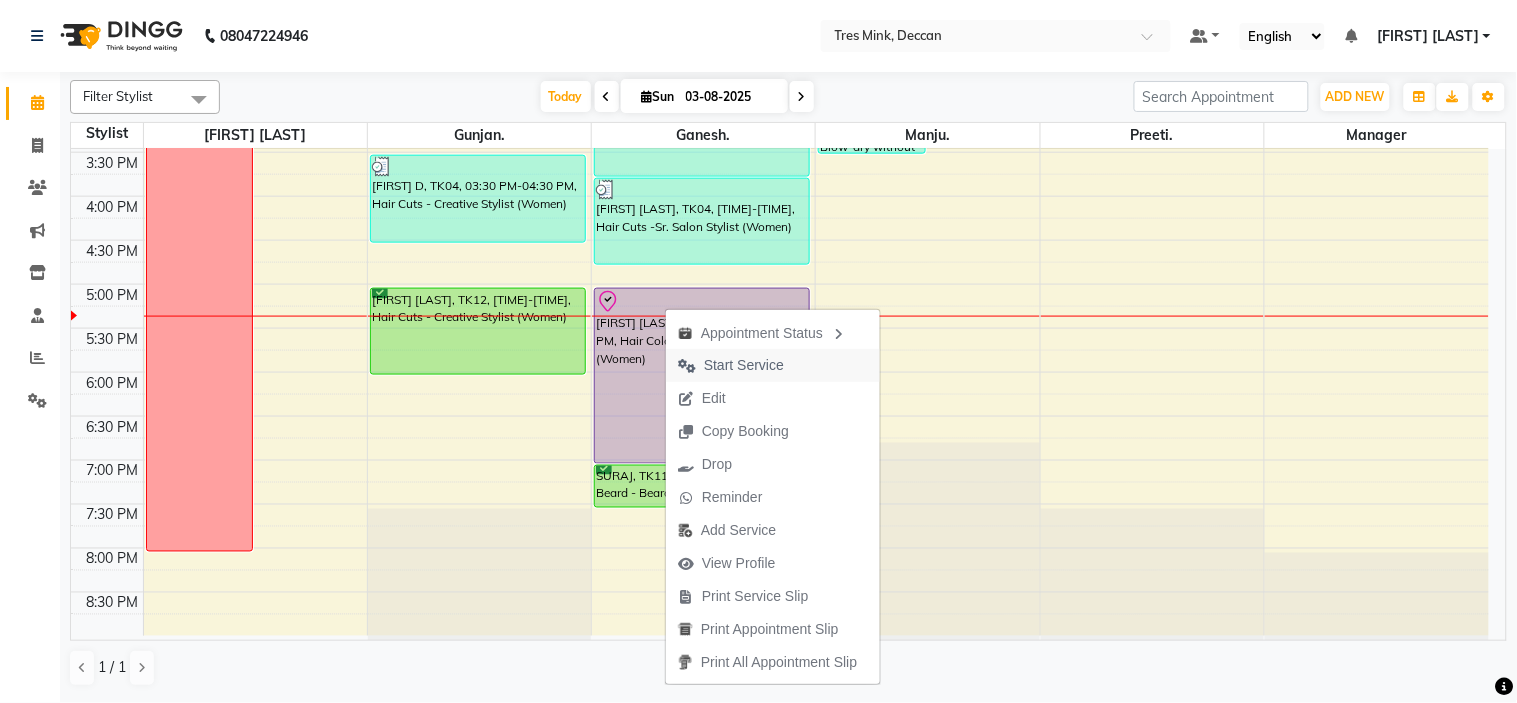 click on "Start Service" at bounding box center (744, 365) 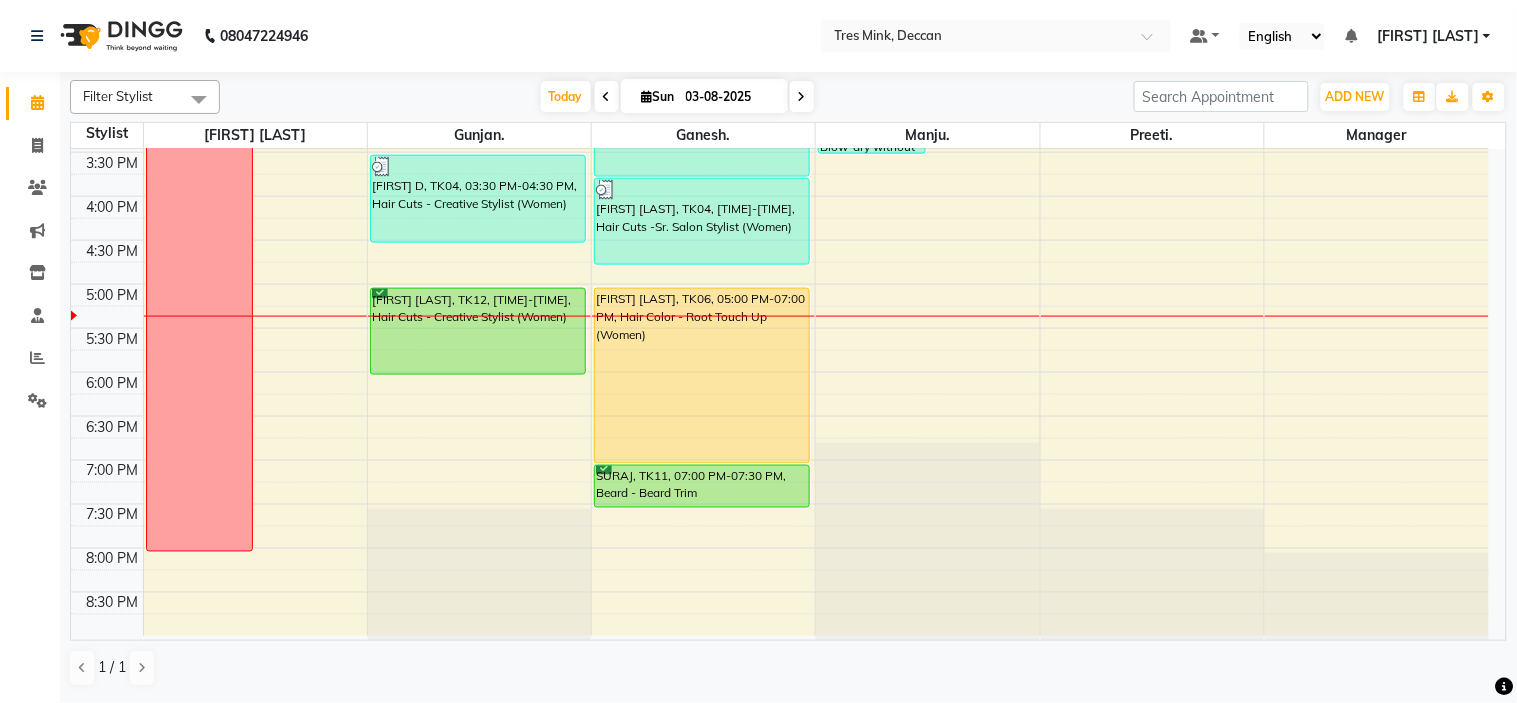 click on "8:00 AM 8:30 AM 9:00 AM 9:30 AM 10:00 AM 10:30 AM 11:00 AM 11:30 AM 12:00 PM 12:30 PM 1:00 PM 1:30 PM 2:00 PM 2:30 PM 3:00 PM 3:30 PM 4:00 PM 4:30 PM 5:00 PM 5:30 PM 6:00 PM 6:30 PM 7:00 PM 7:30 PM 8:00 PM 8:30 PM  NOT COMING     [FIRST] [LAST], TK02, 12:00 PM-12:15 PM, Hair Cuts - Creative Director (Women)    [FIRST] [LAST], TK01, 03:00 PM-03:15 PM, Hair Cuts - Creative Director (Women)     [FIRST] [LAST], TK03, 10:30 AM-01:15 PM, Hair Color -Toner     [FIRST] D, TK04, 03:30 PM-04:30 PM, Hair Cuts - Creative Stylist (Women)     [FIRST] K, TK12, 05:00 PM-06:00 PM, Hair Cuts - Creative Stylist (Women)     [FIRST], TK07, 11:00 AM-12:00 PM, Hair Cuts -Sr. Salon Stylist (Women)     [FIRST] [LAST], TK08, 12:00 PM-12:45 PM, Hair Cuts -Sr. Salon Stylist (men)     [FIRST], TK09, 01:00 PM-02:00 PM, Hair Cuts -Sr. Salon Stylist (Women)     [FIRST] [LAST], TK10, 02:15 PM-03:45 PM, Beard - Beard Trim,Hair Cuts -Sr. Salon Stylist (men)     [FIRST] D, TK04, 03:45 PM-04:45 PM, Hair Cuts -Sr. Salon Stylist (Women)" at bounding box center [780, 64] 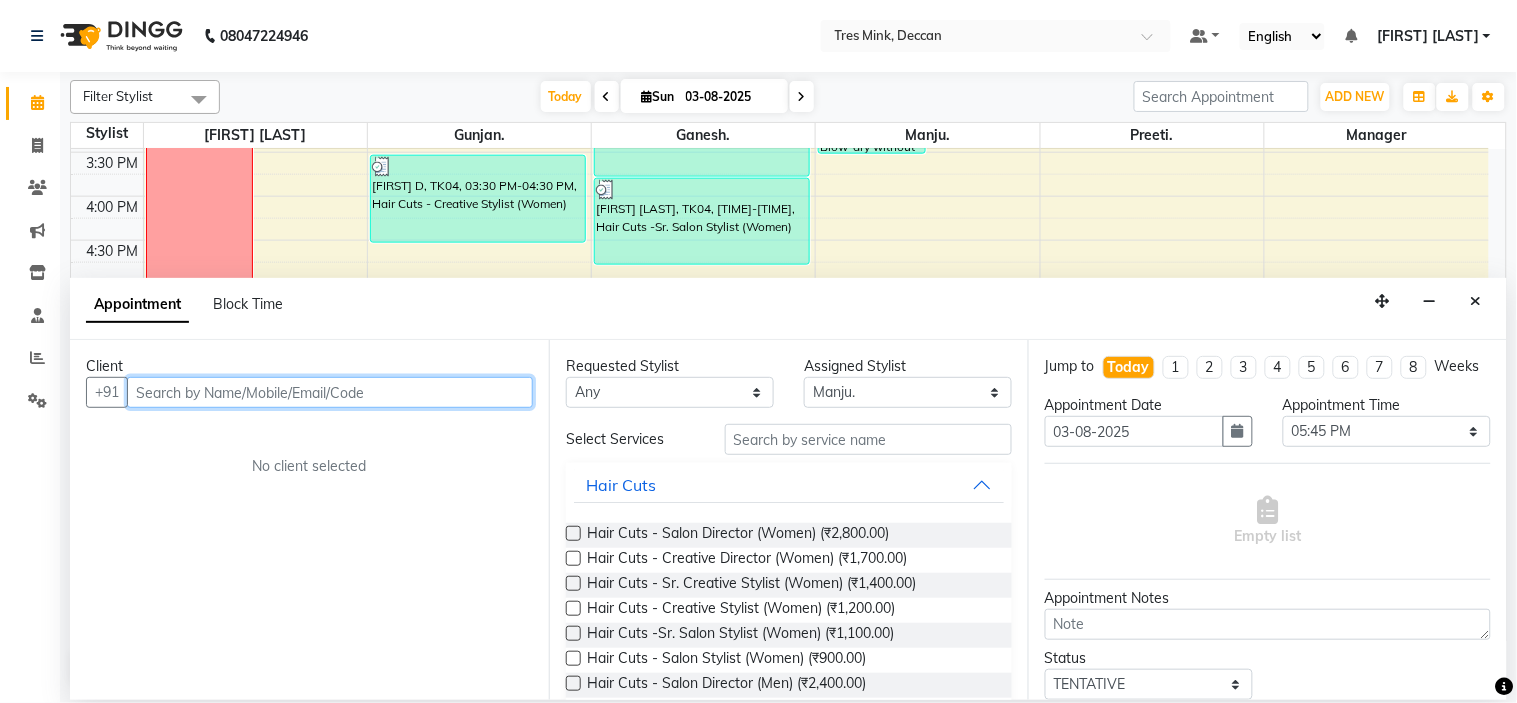 click at bounding box center [330, 392] 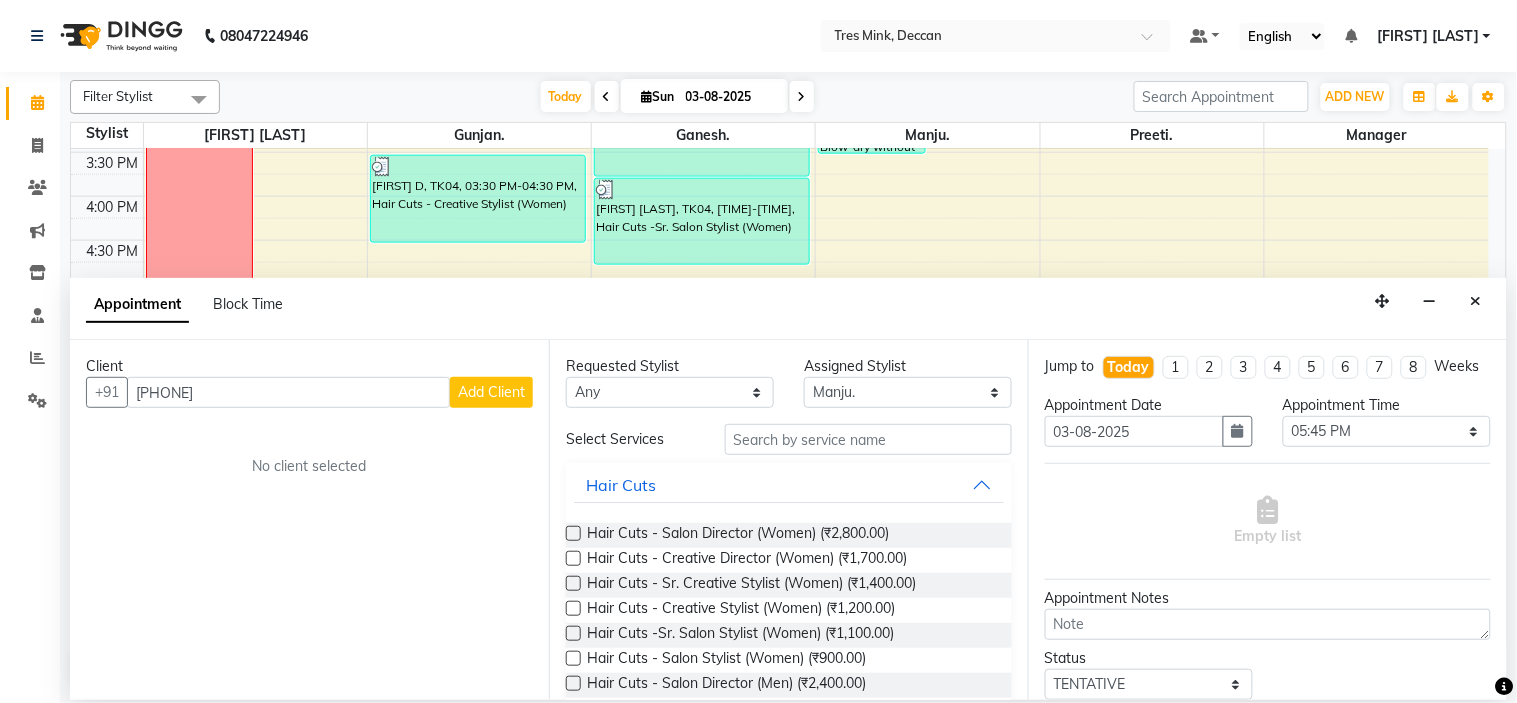 click on "Add Client" at bounding box center (491, 392) 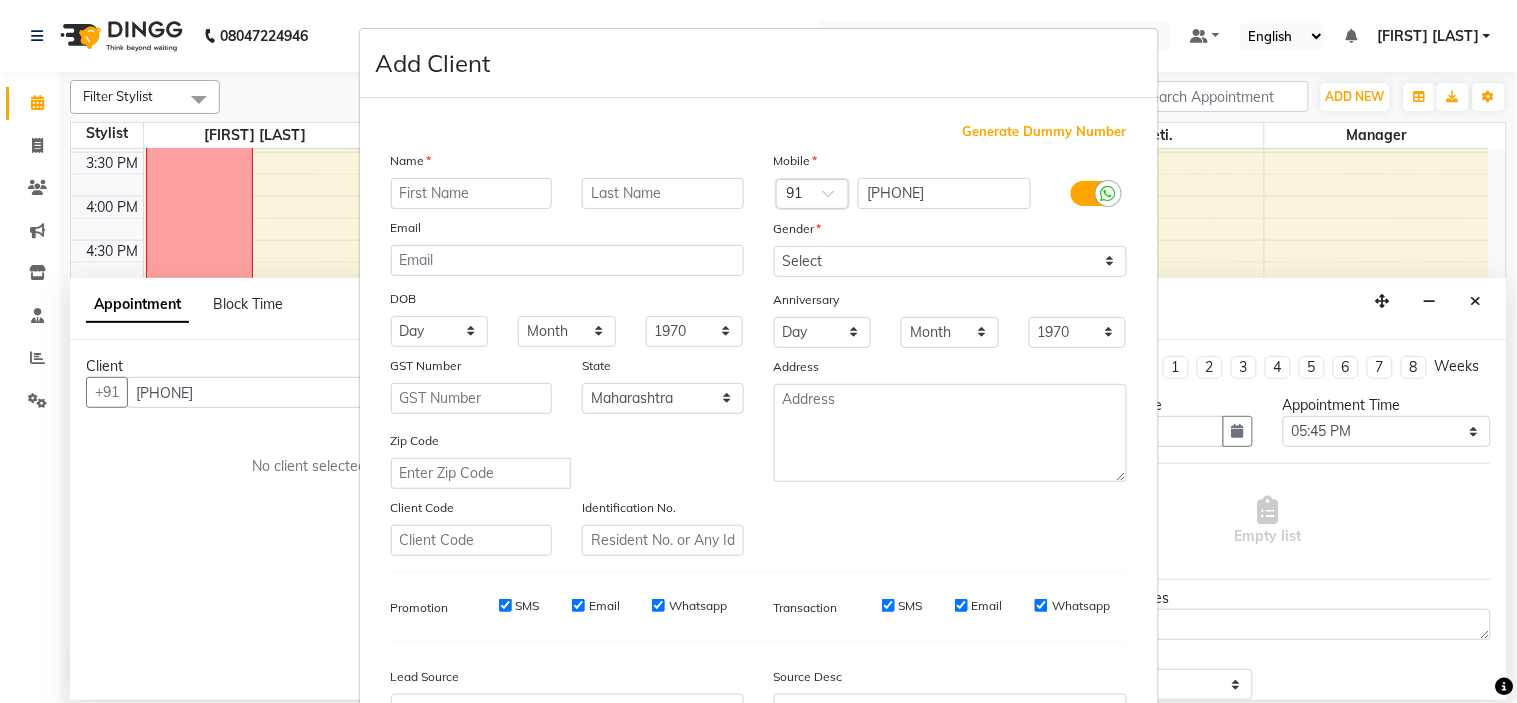 click on "Email" at bounding box center [408, 231] 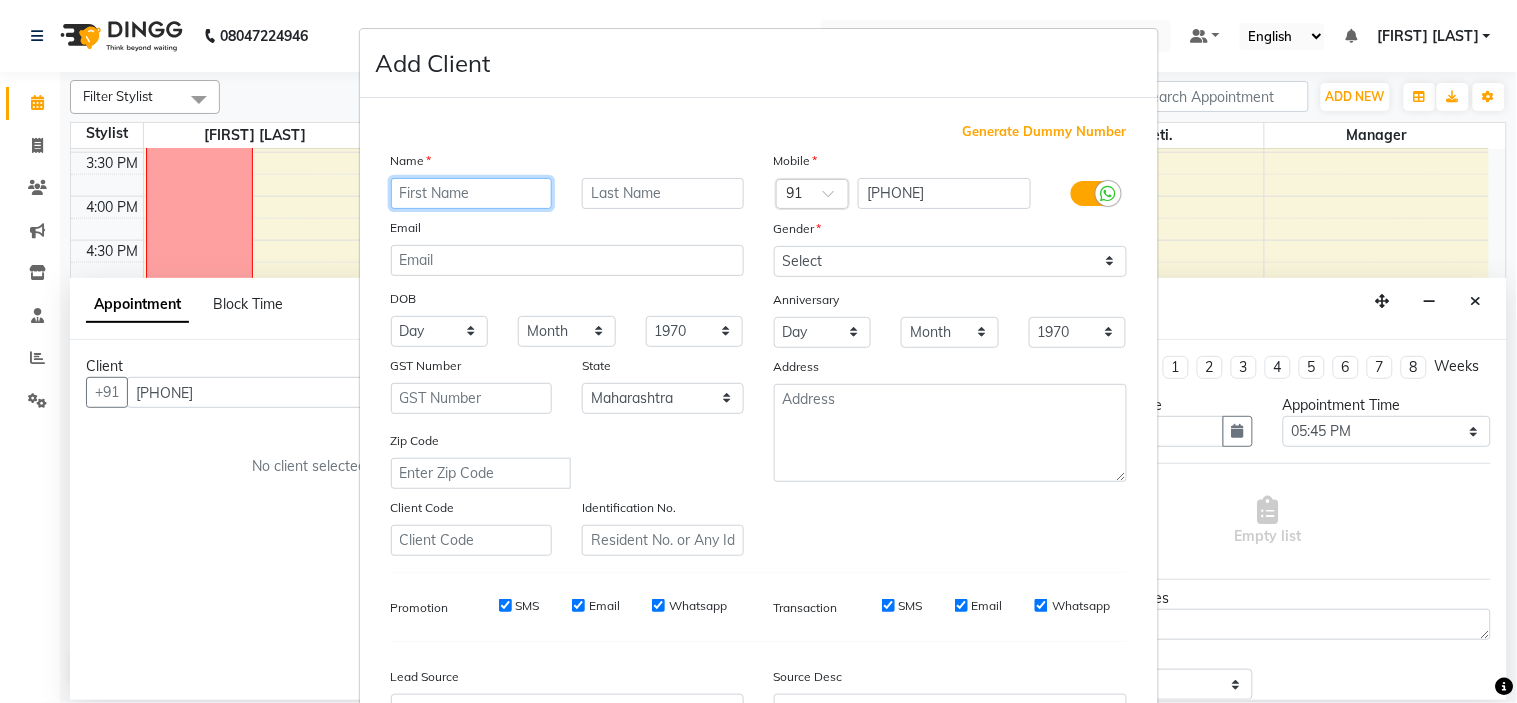 click at bounding box center (472, 193) 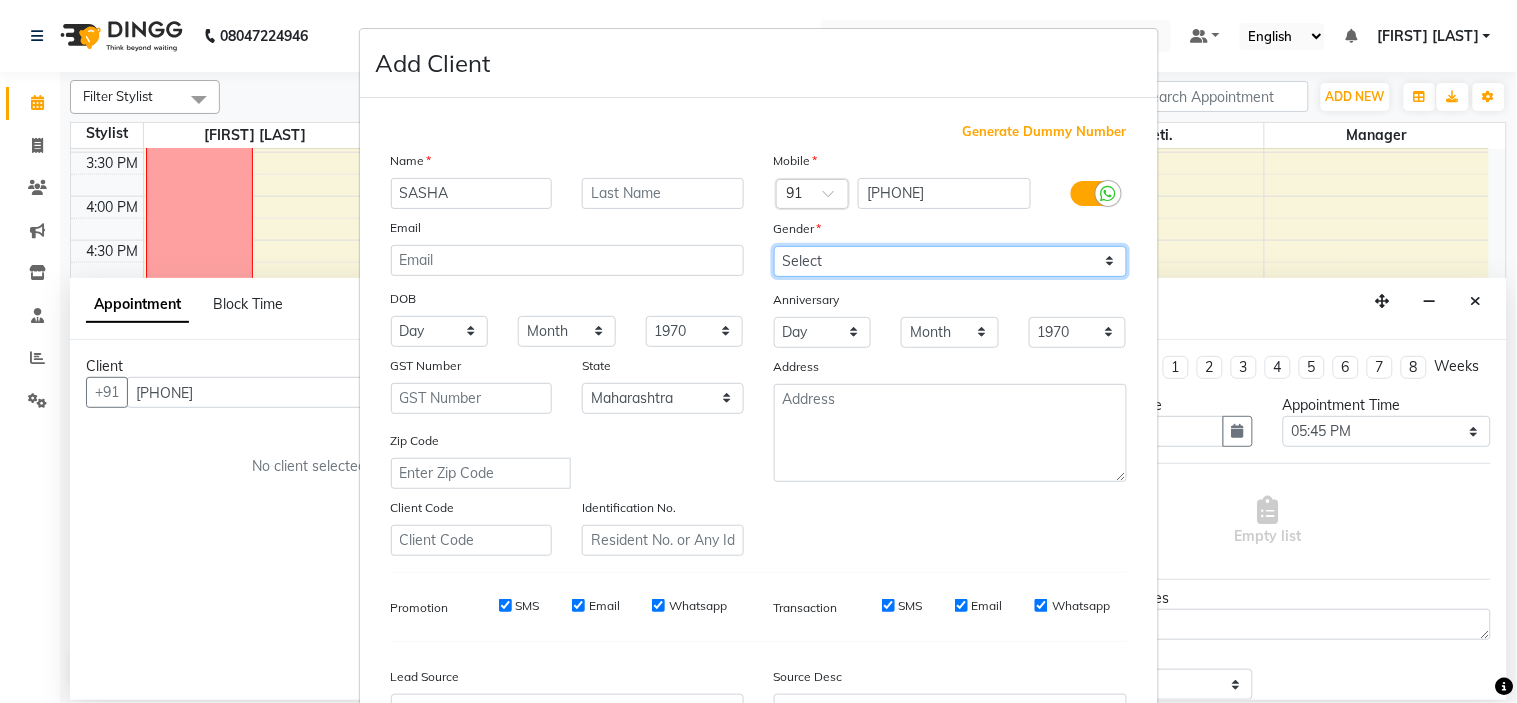 click on "Select Male Female Other Prefer Not To Say" at bounding box center (950, 261) 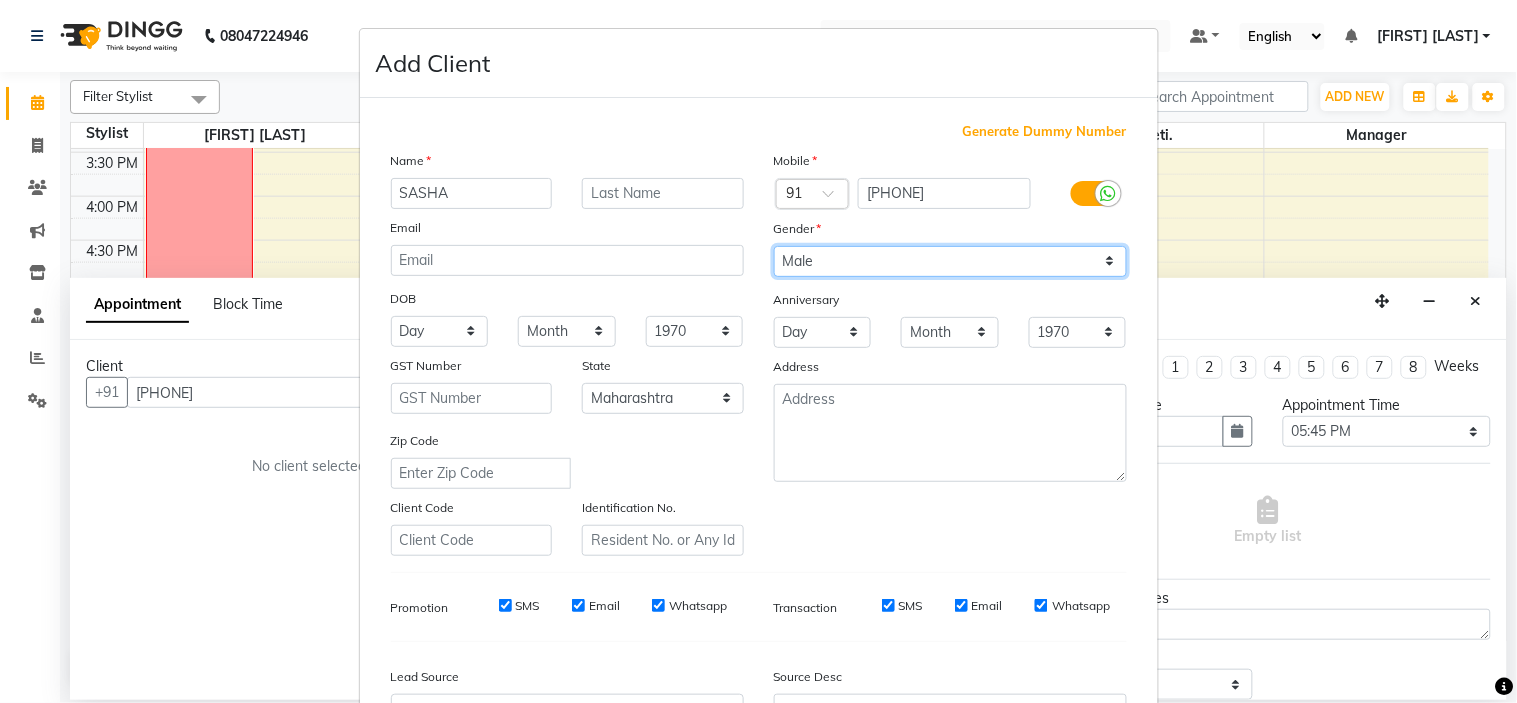 click on "Select Male Female Other Prefer Not To Say" at bounding box center (950, 261) 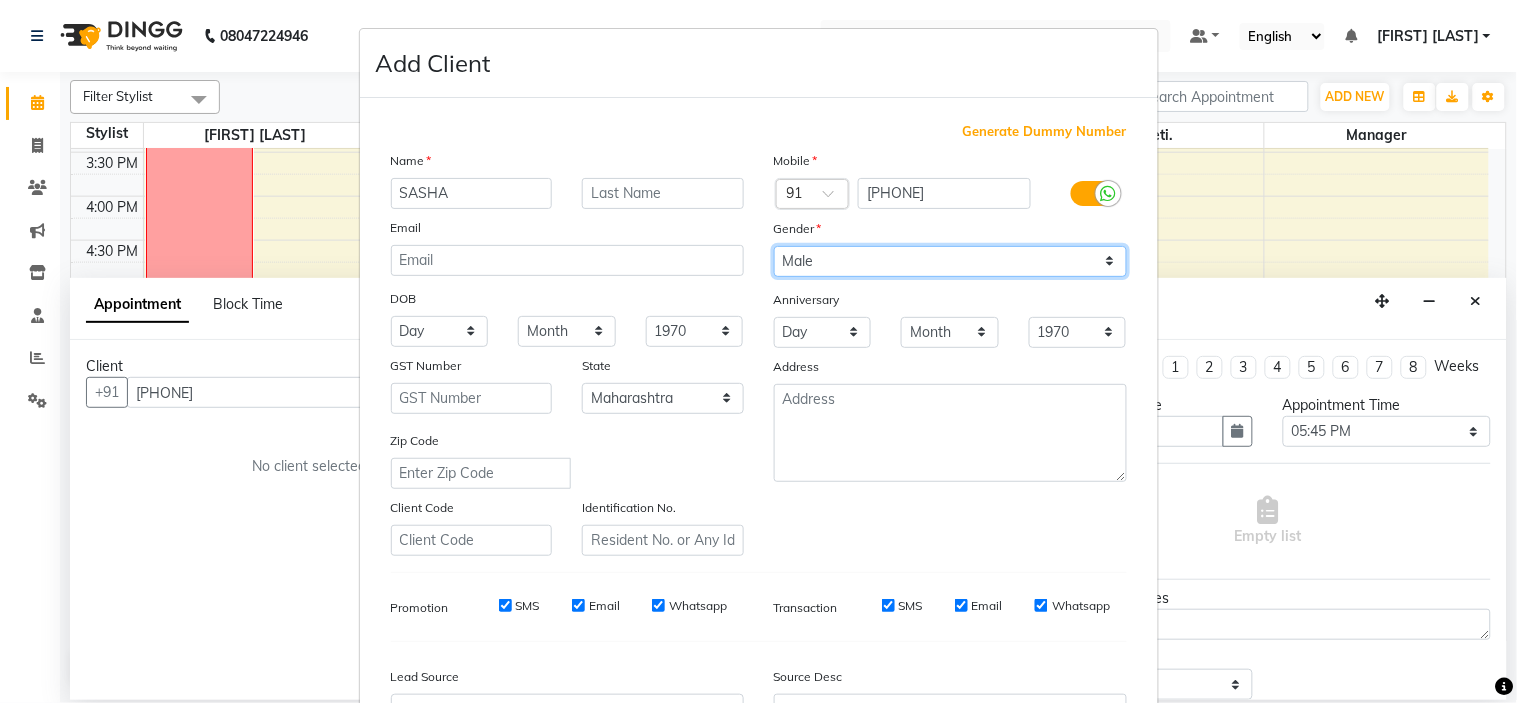 click on "Select Male Female Other Prefer Not To Say" at bounding box center (950, 261) 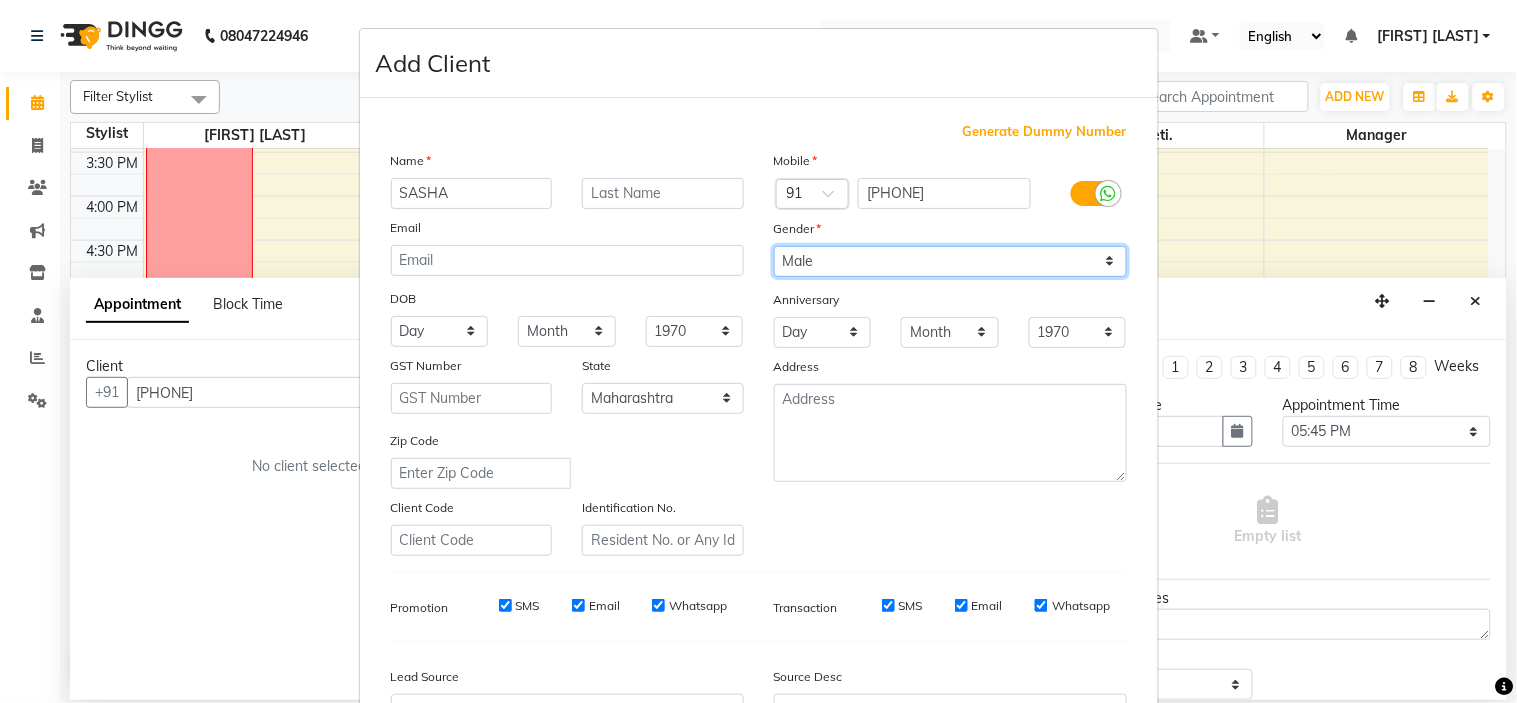 click on "Select Male Female Other Prefer Not To Say" at bounding box center (950, 261) 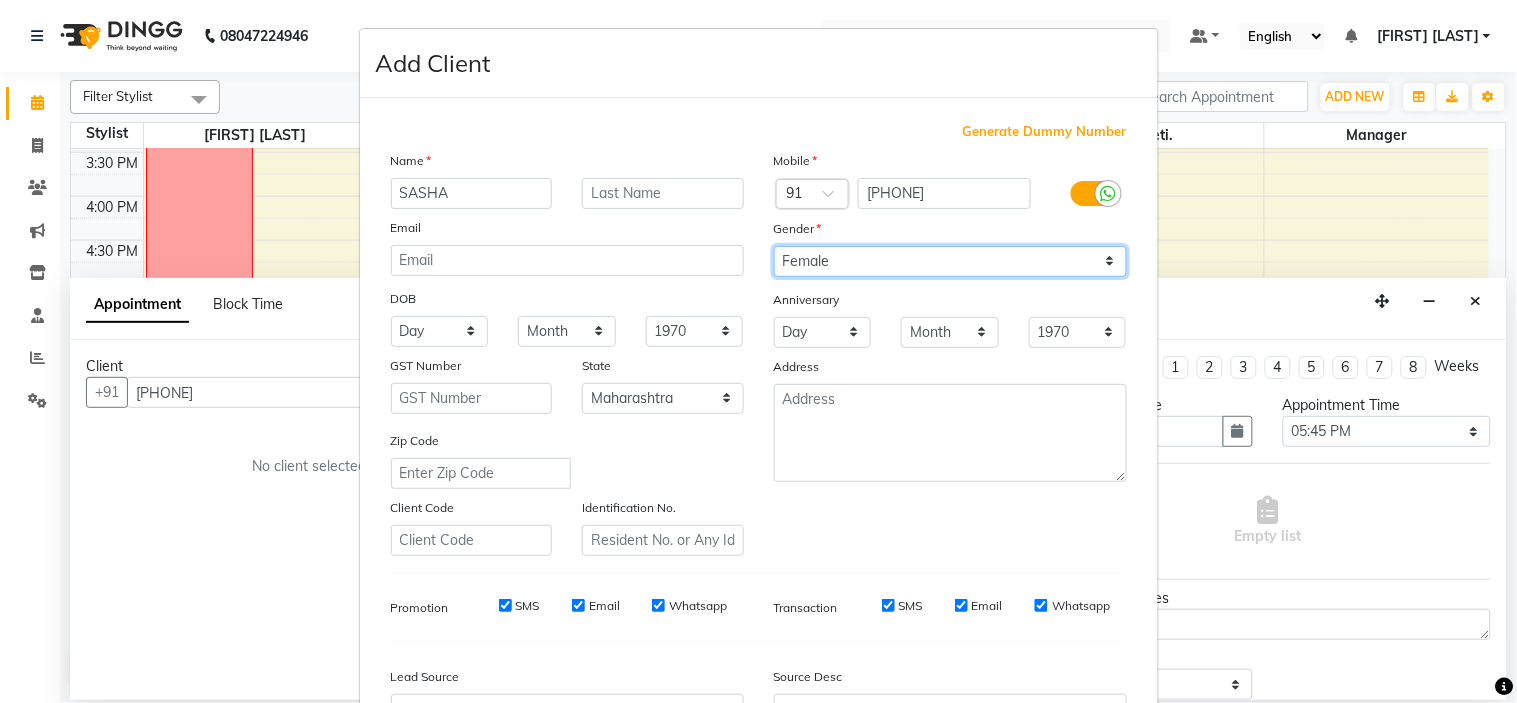click on "Select Male Female Other Prefer Not To Say" at bounding box center [950, 261] 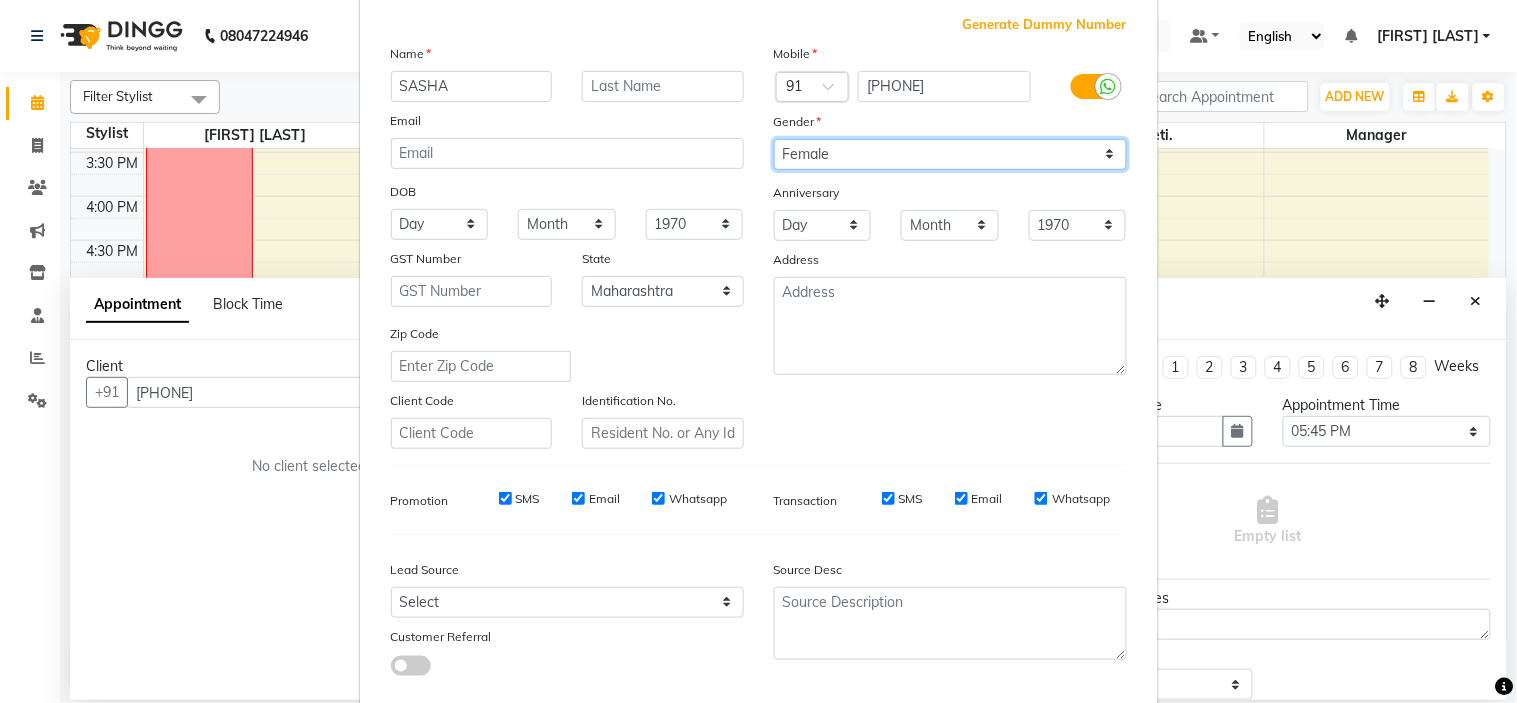 scroll, scrollTop: 221, scrollLeft: 0, axis: vertical 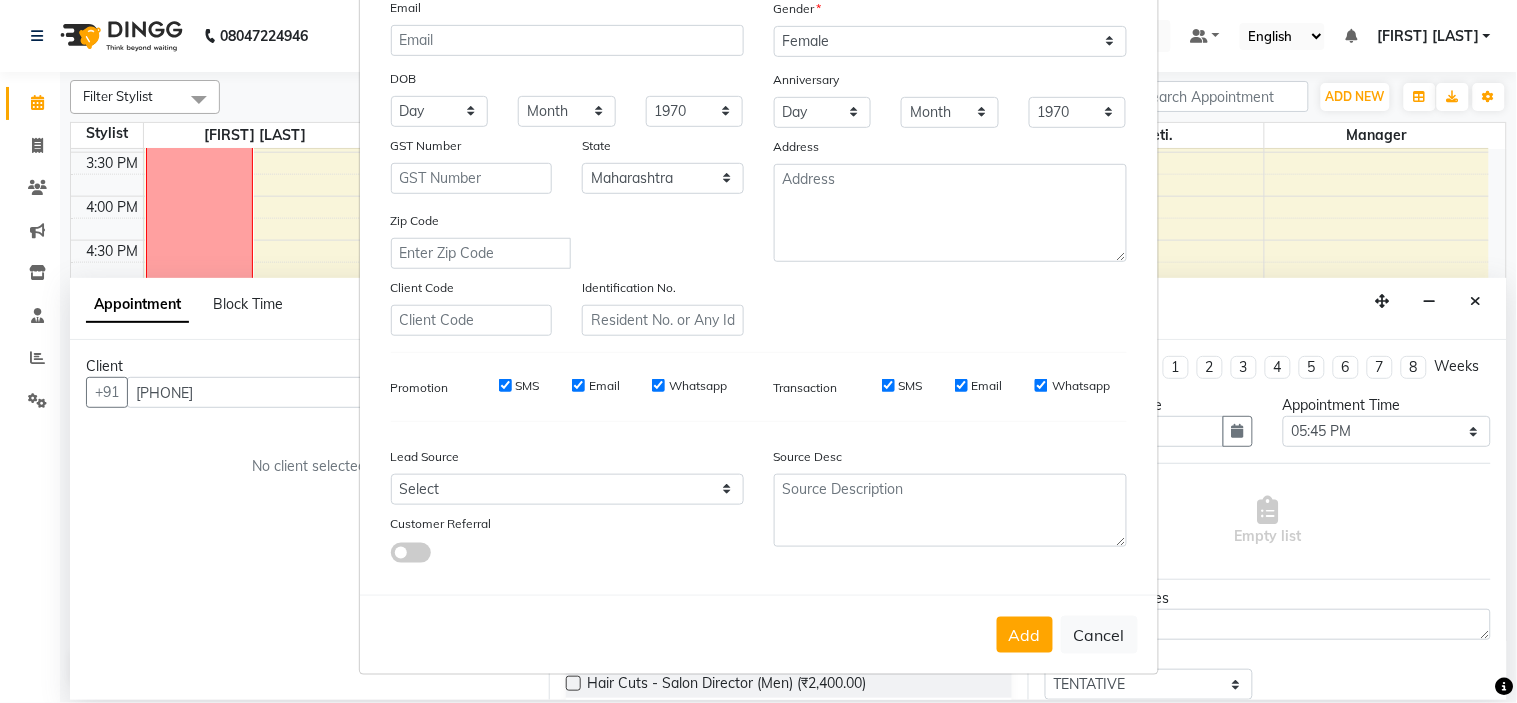 click on "Add" at bounding box center (1025, 635) 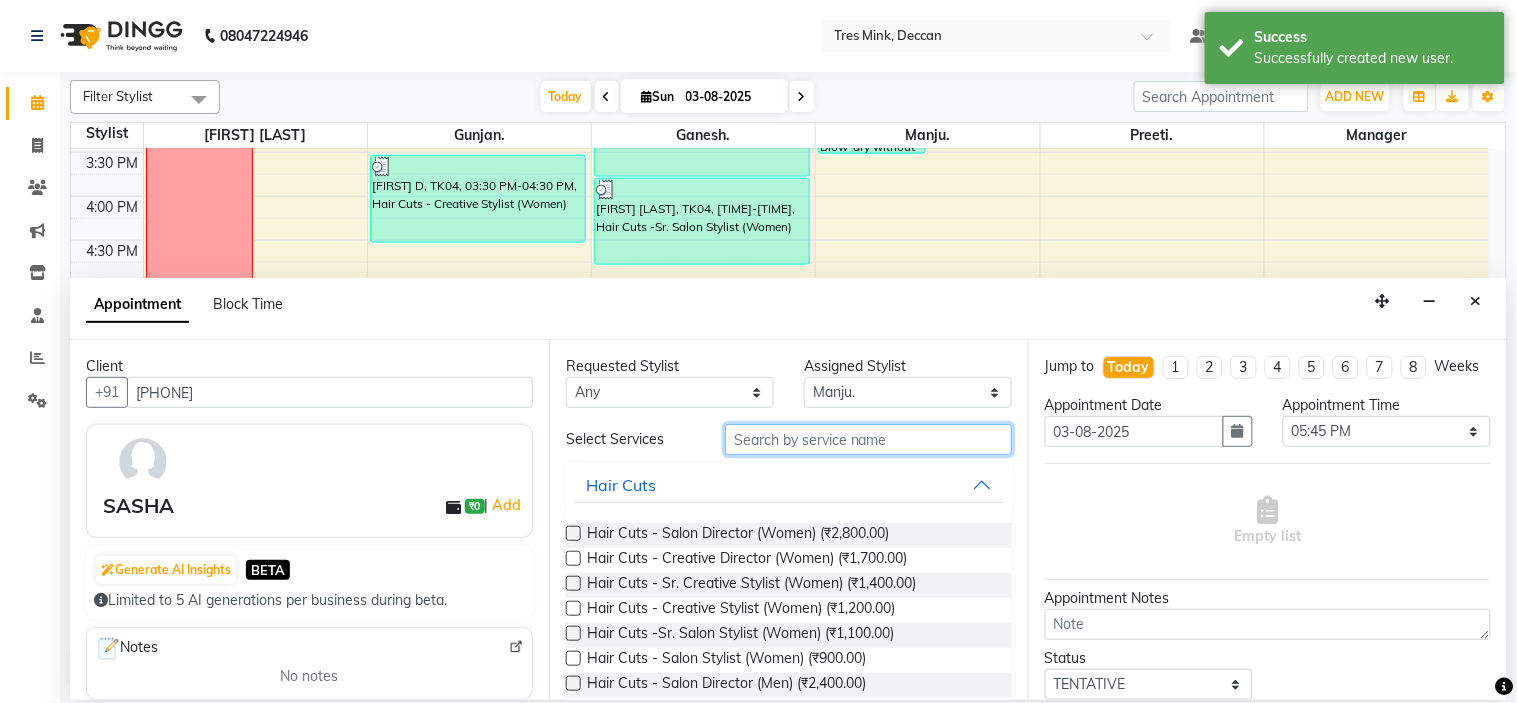 click at bounding box center (868, 439) 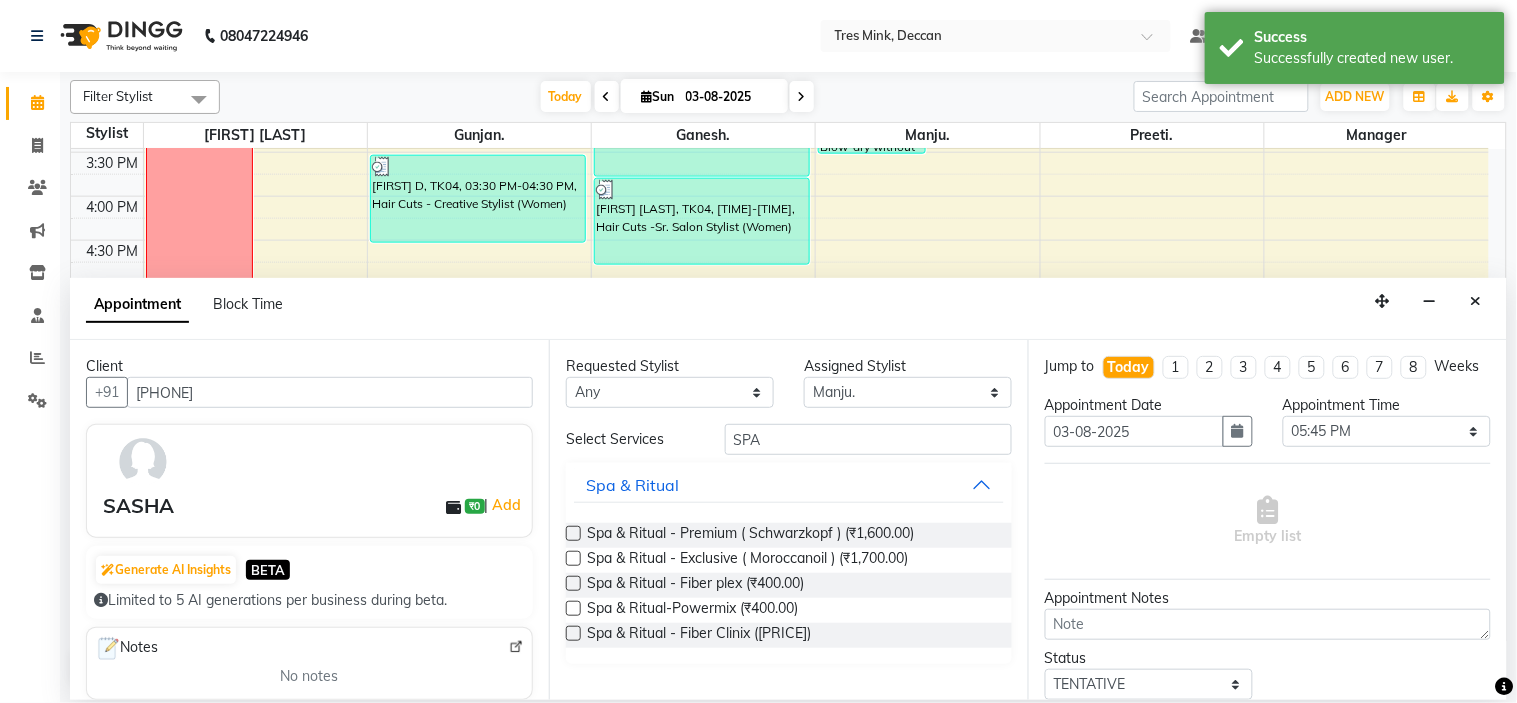 click at bounding box center [573, 533] 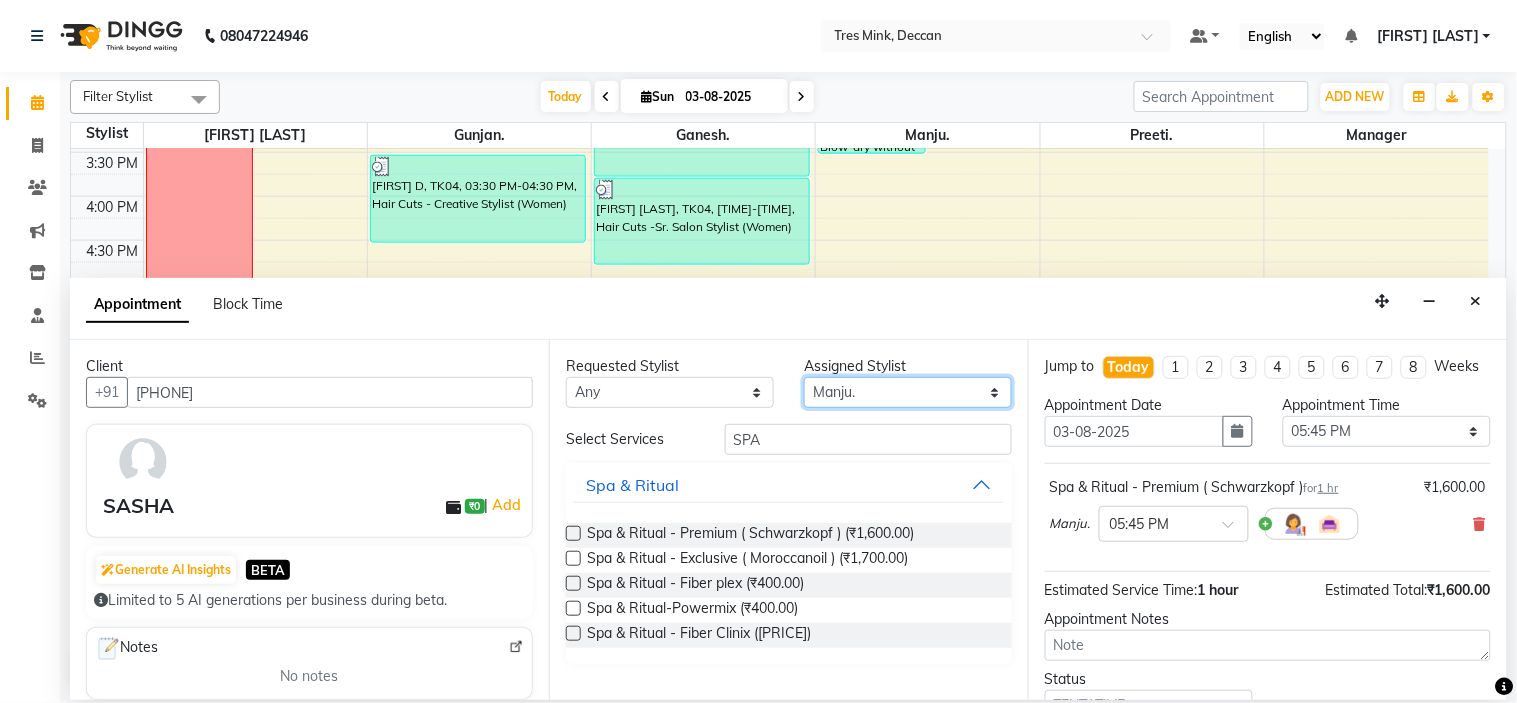 click on "Select [FIRST]. [FIRST]. Manager [FIRST]. [FIRST]. [FIRST] [LAST]" at bounding box center (908, 392) 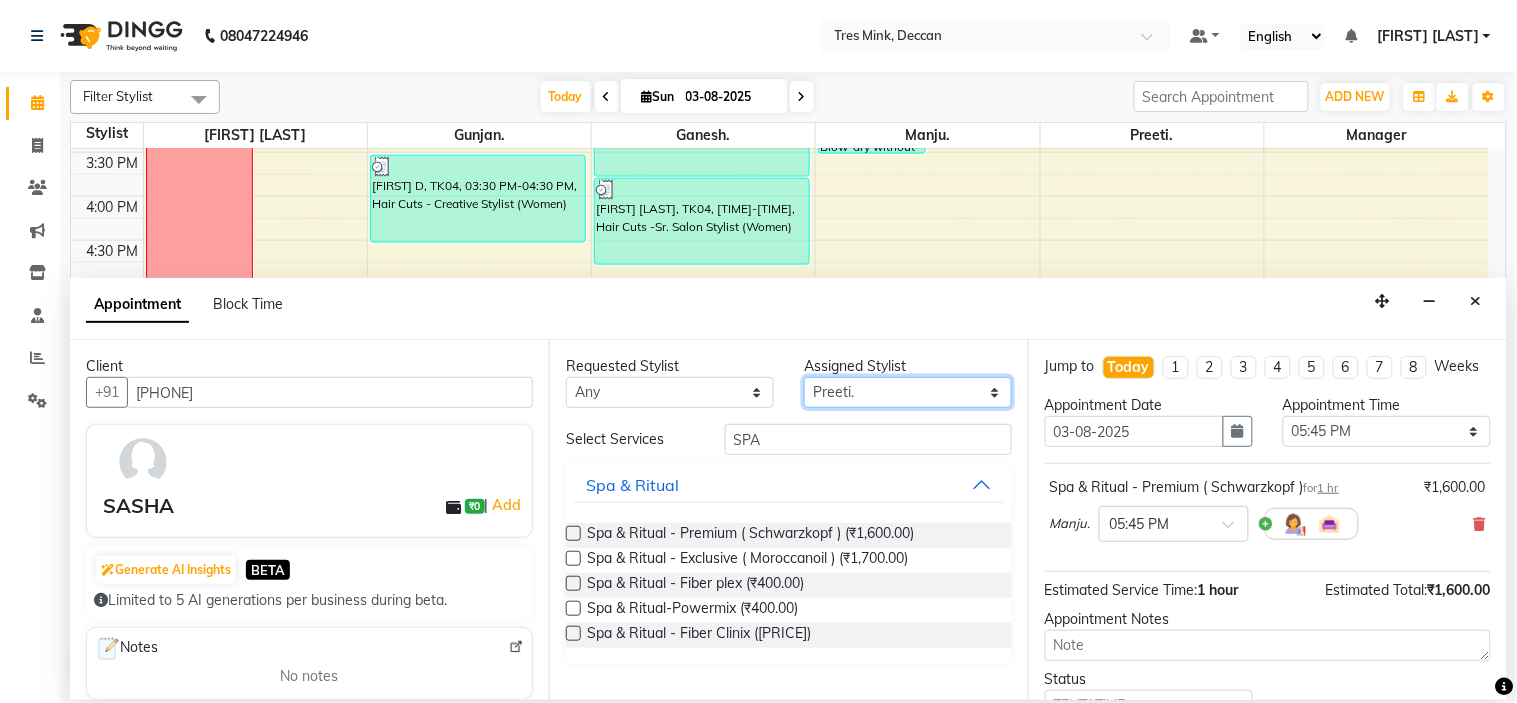 click on "Select [FIRST]. [FIRST]. Manager [FIRST]. [FIRST]. [FIRST] [LAST]" at bounding box center (908, 392) 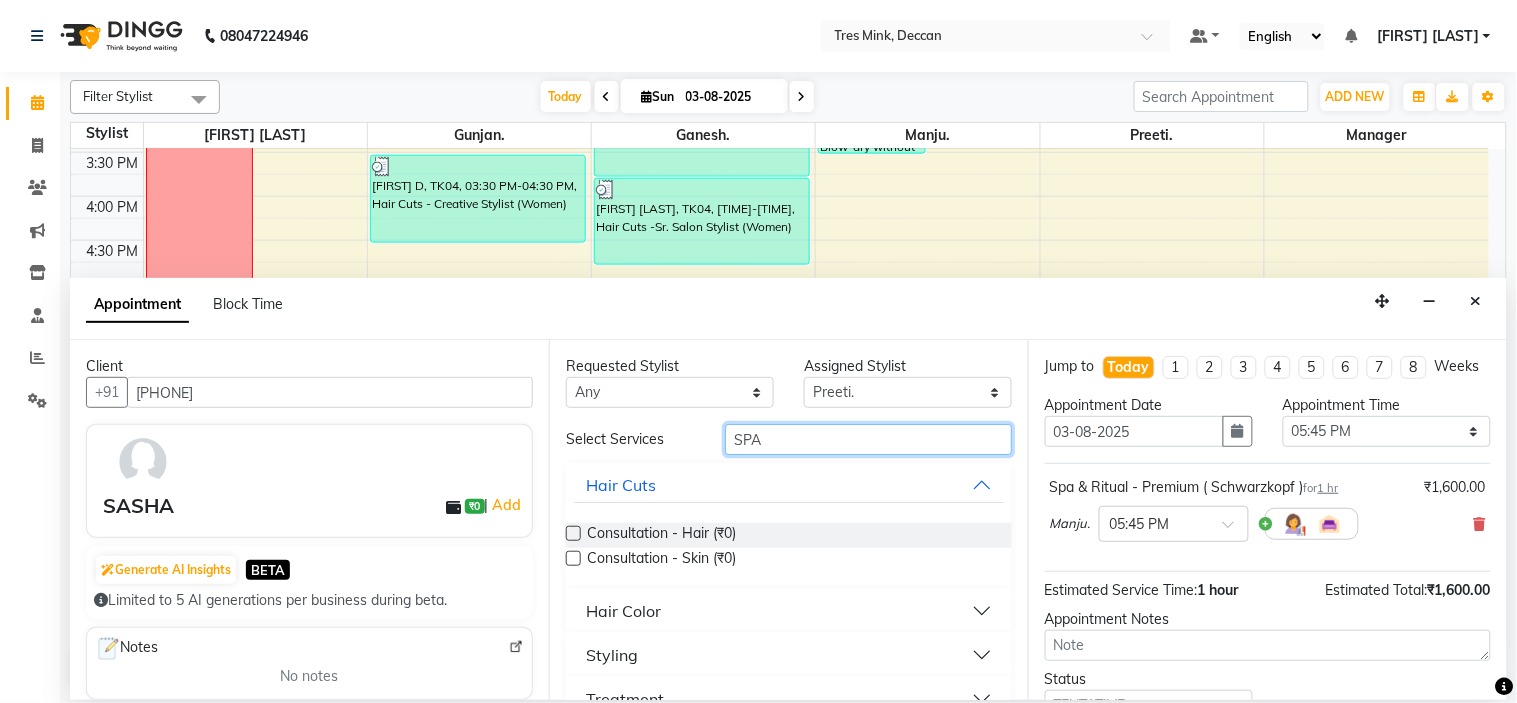 click on "SPA" at bounding box center (868, 439) 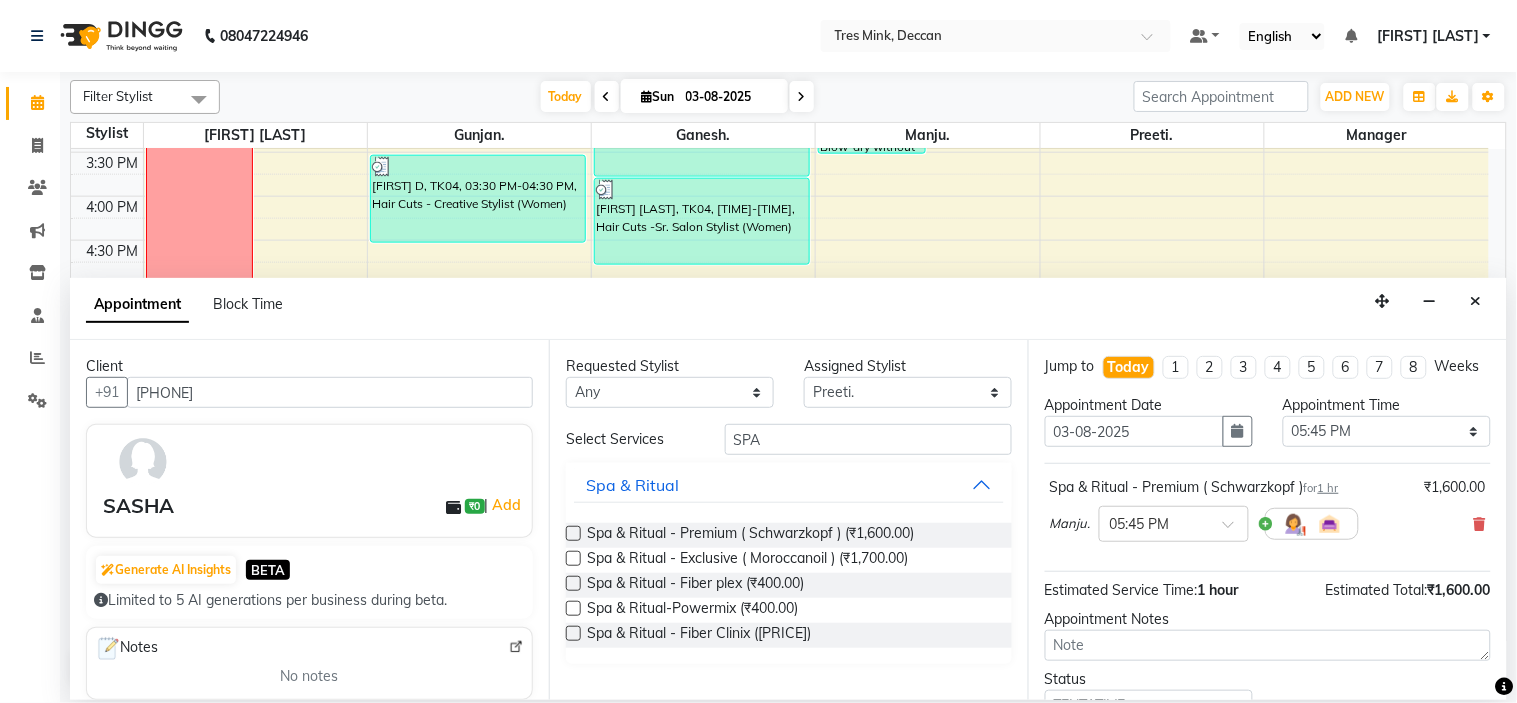 click at bounding box center (573, 533) 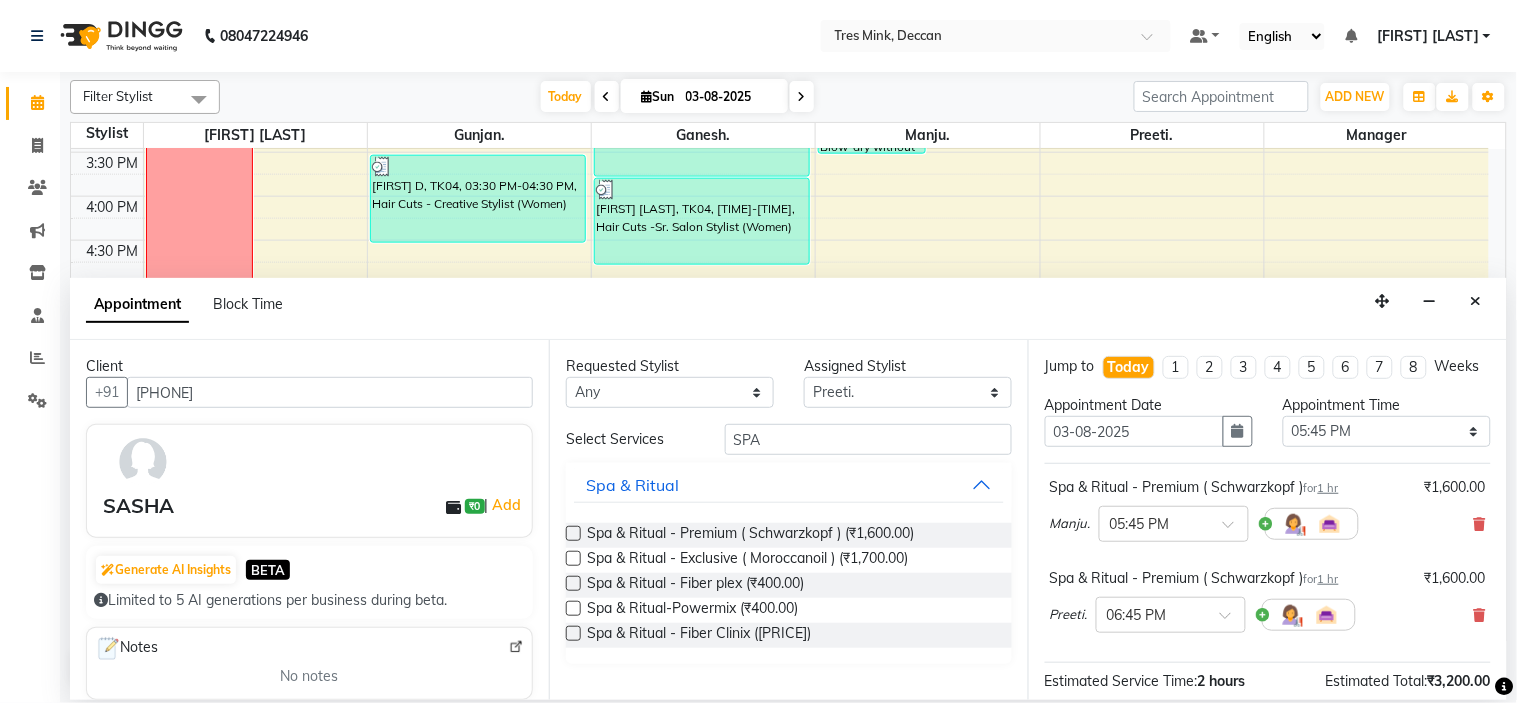 click on "Assigned Stylist" at bounding box center (908, 366) 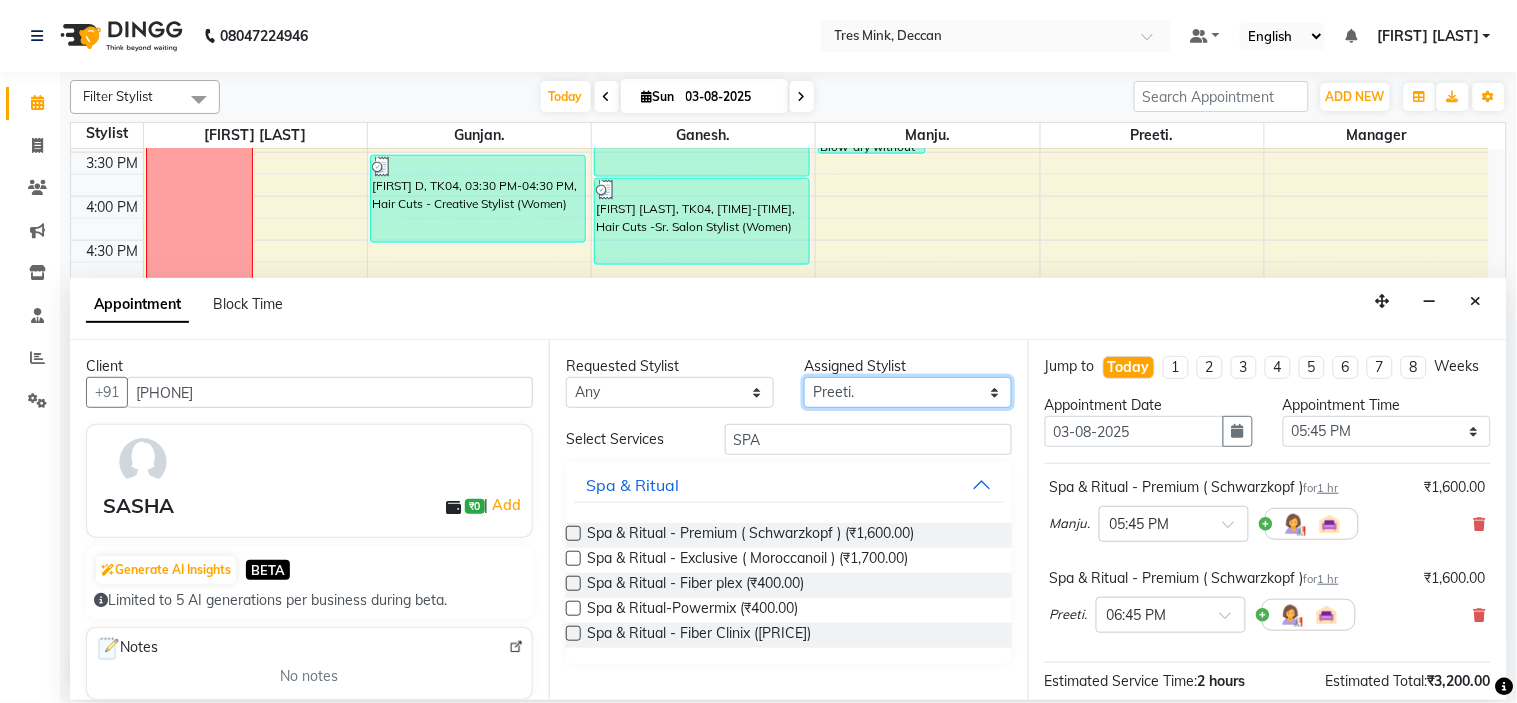 click on "Select [FIRST]. [FIRST]. Manager [FIRST]. [FIRST]. [FIRST] [LAST]" at bounding box center (908, 392) 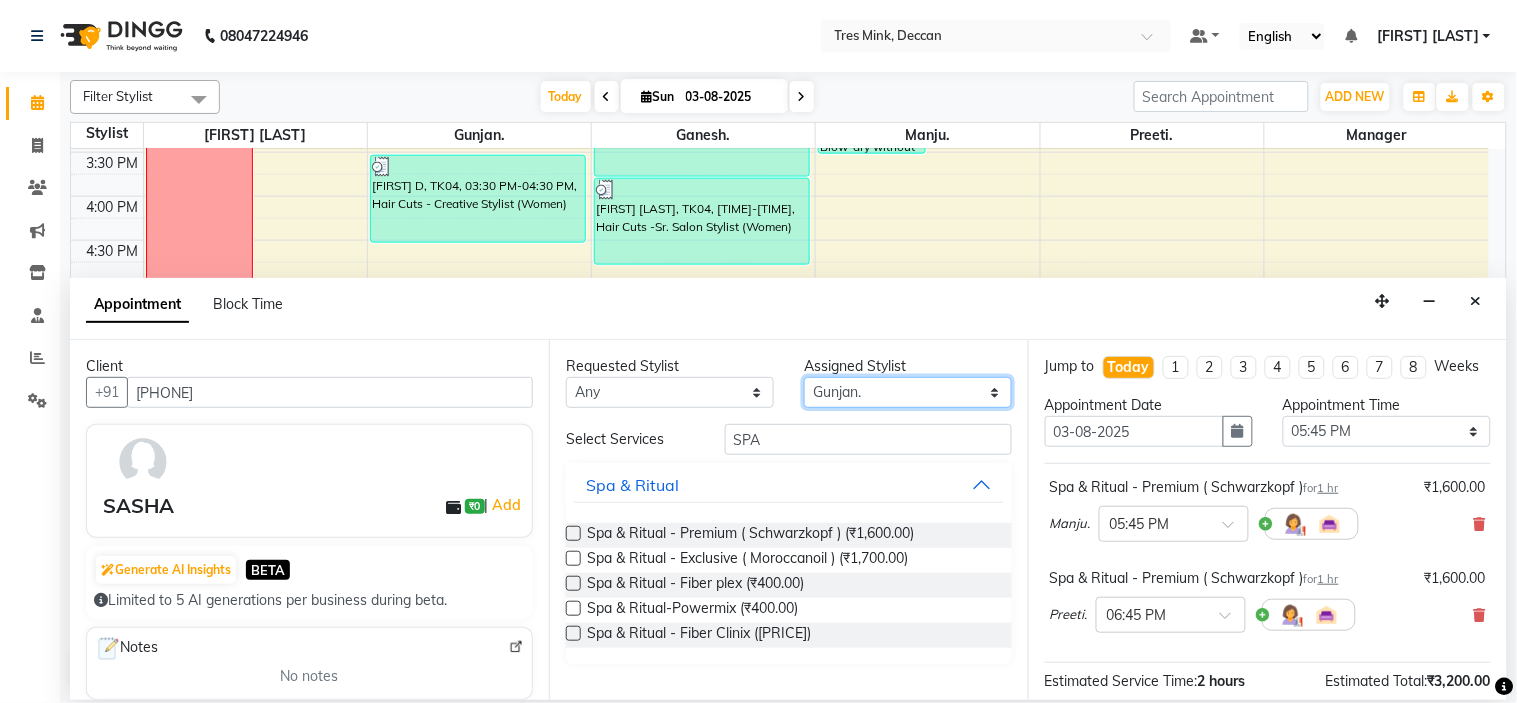 click on "Select [FIRST]. [FIRST]. Manager [FIRST]. [FIRST]. [FIRST] [LAST]" at bounding box center (908, 392) 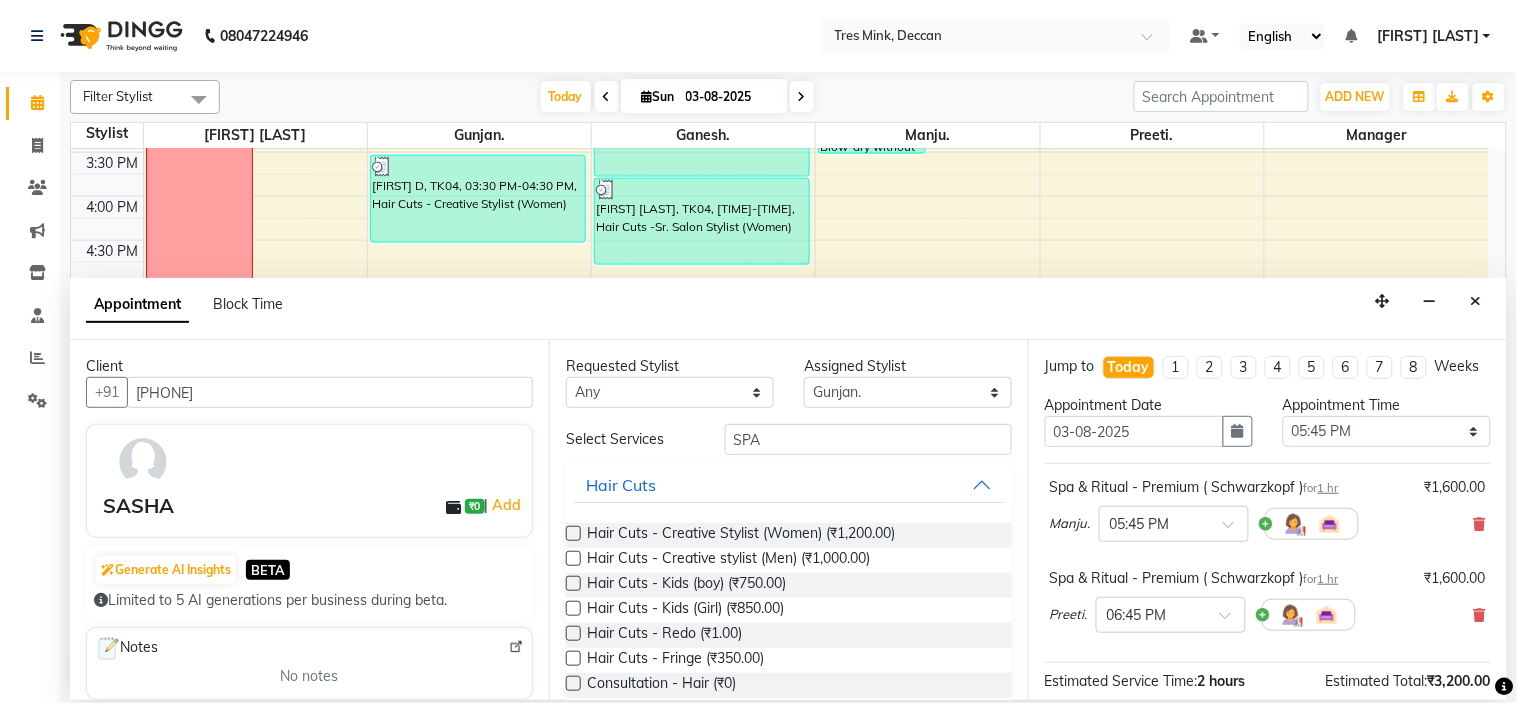 click at bounding box center (573, 533) 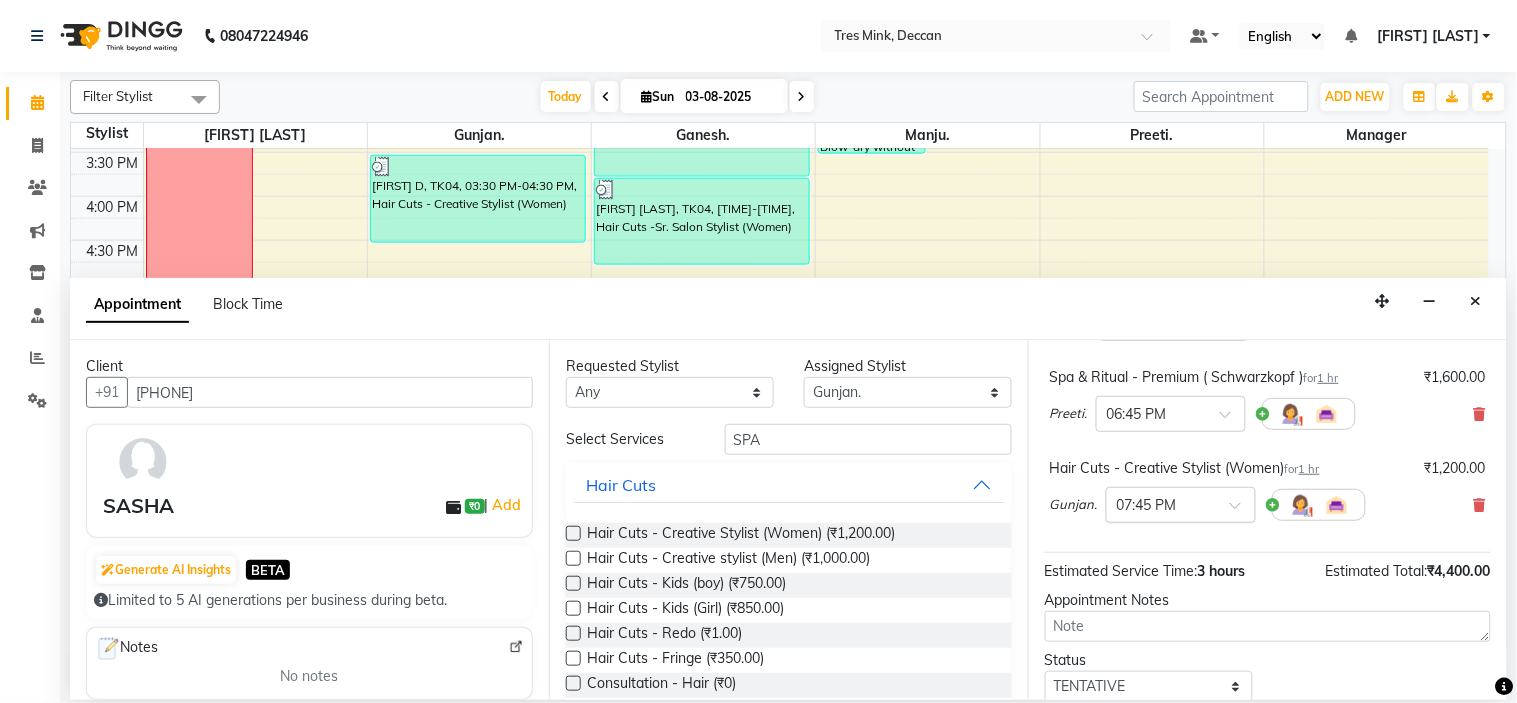 scroll, scrollTop: 333, scrollLeft: 0, axis: vertical 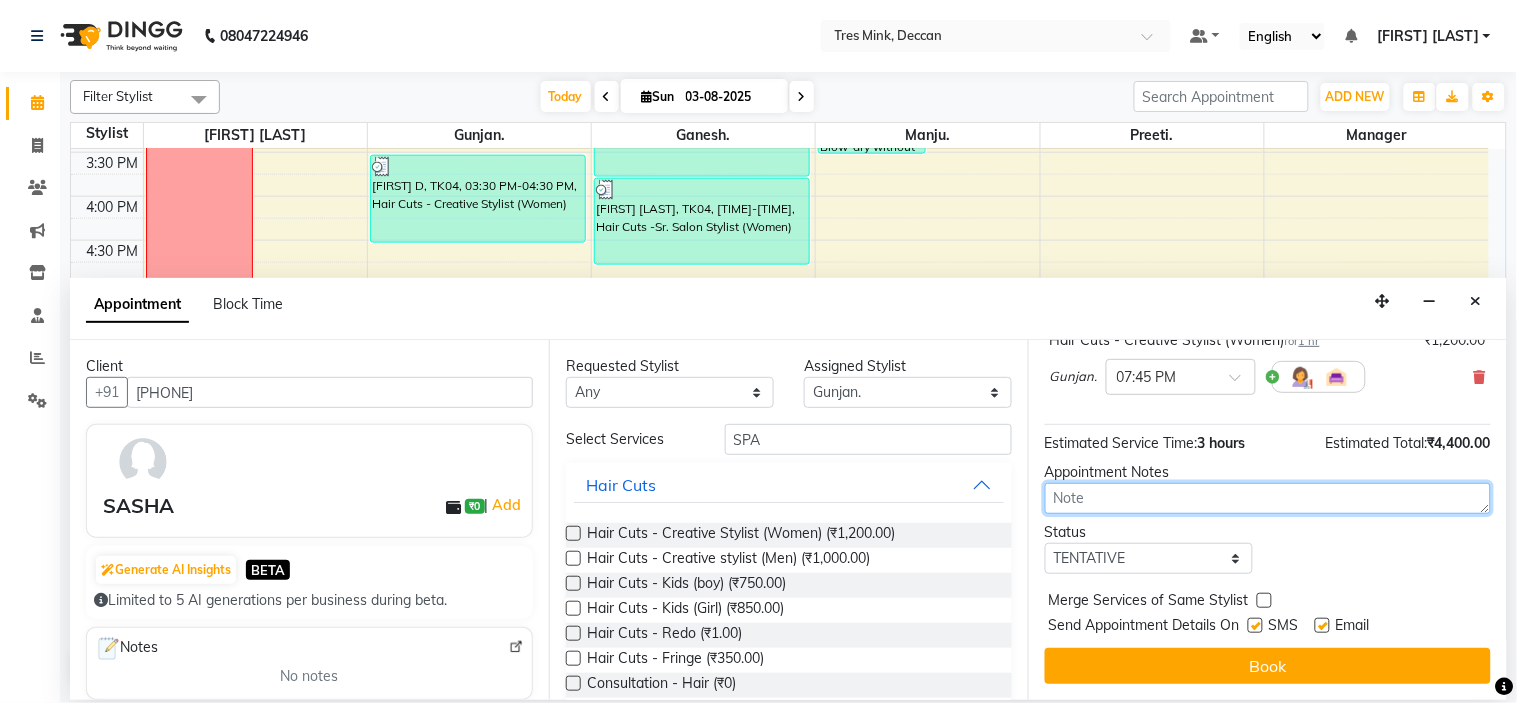 click at bounding box center [1268, 498] 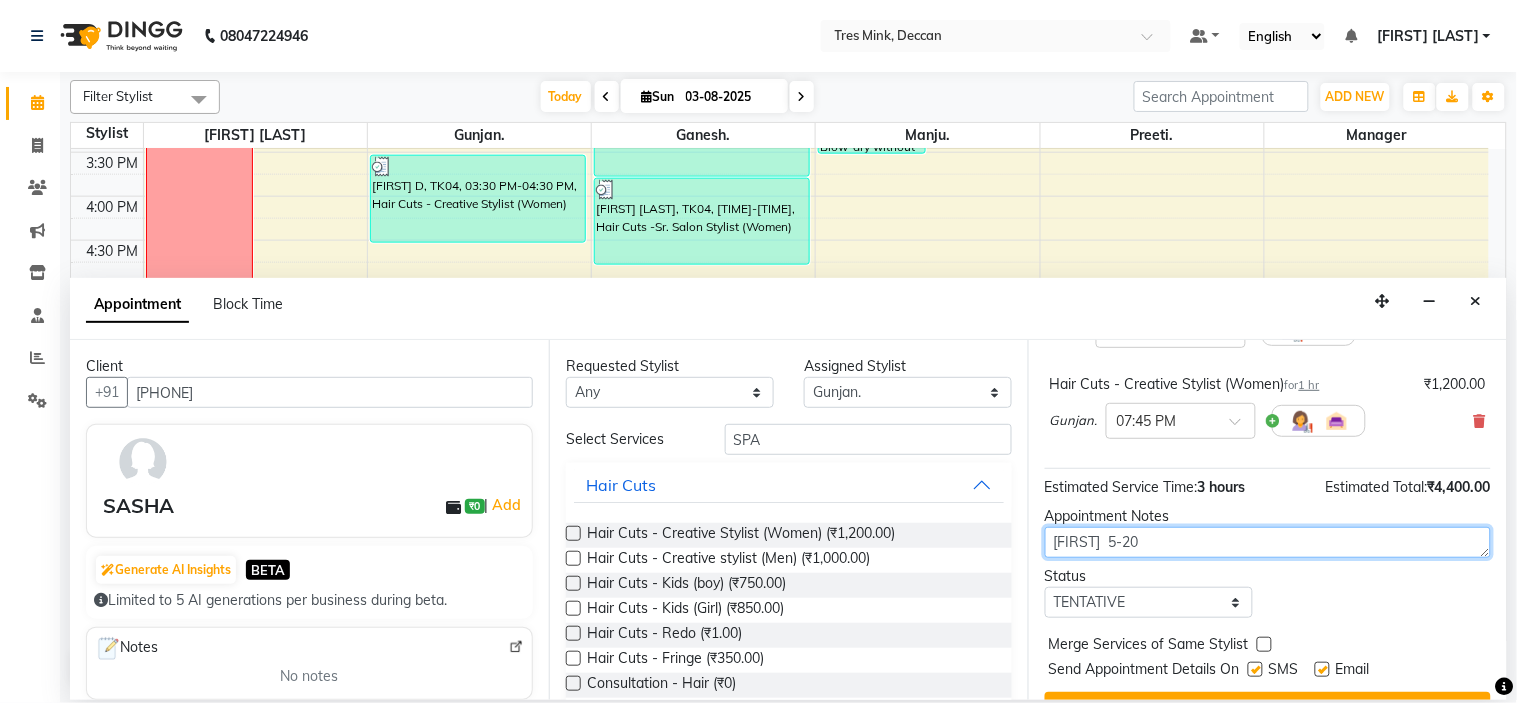 scroll, scrollTop: 347, scrollLeft: 0, axis: vertical 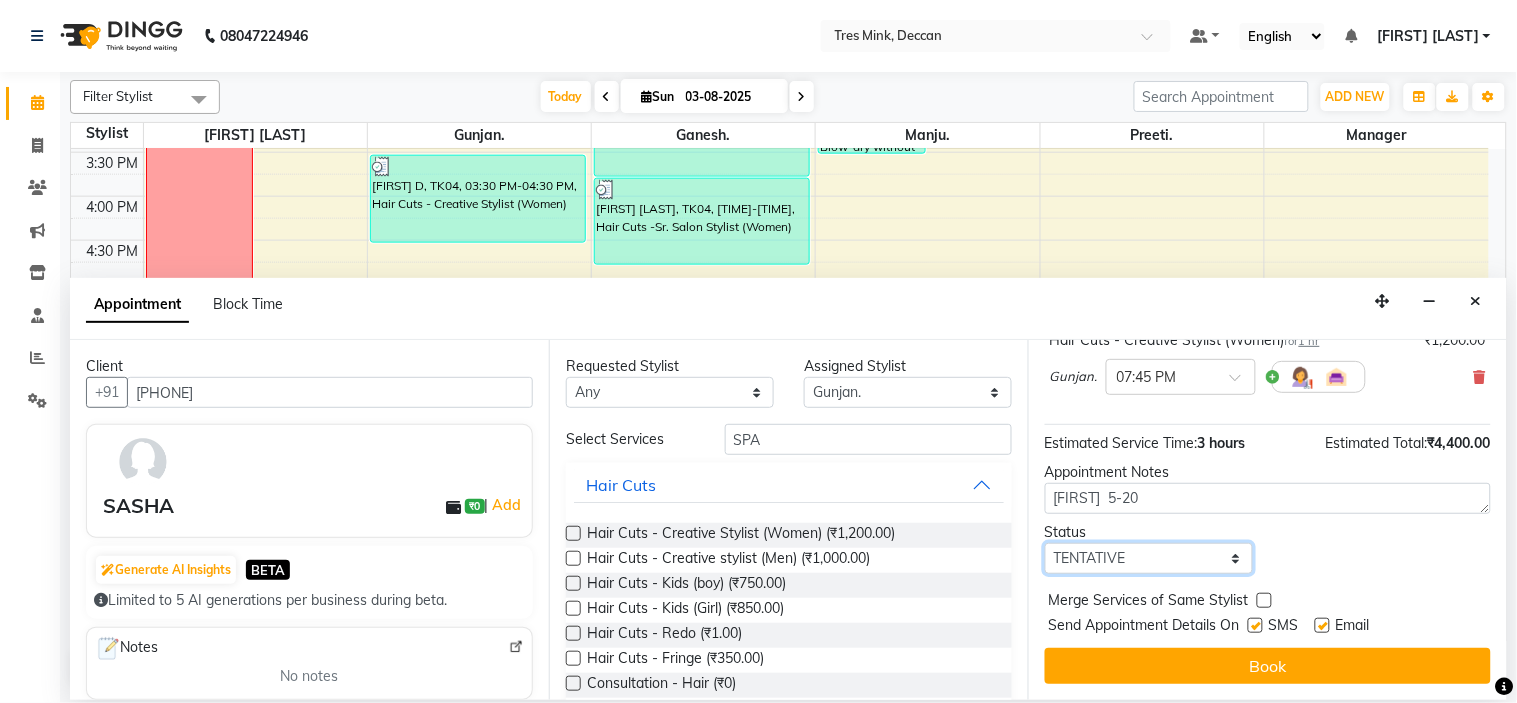click on "Select TENTATIVE CONFIRM CHECK-IN UPCOMING" at bounding box center [1149, 558] 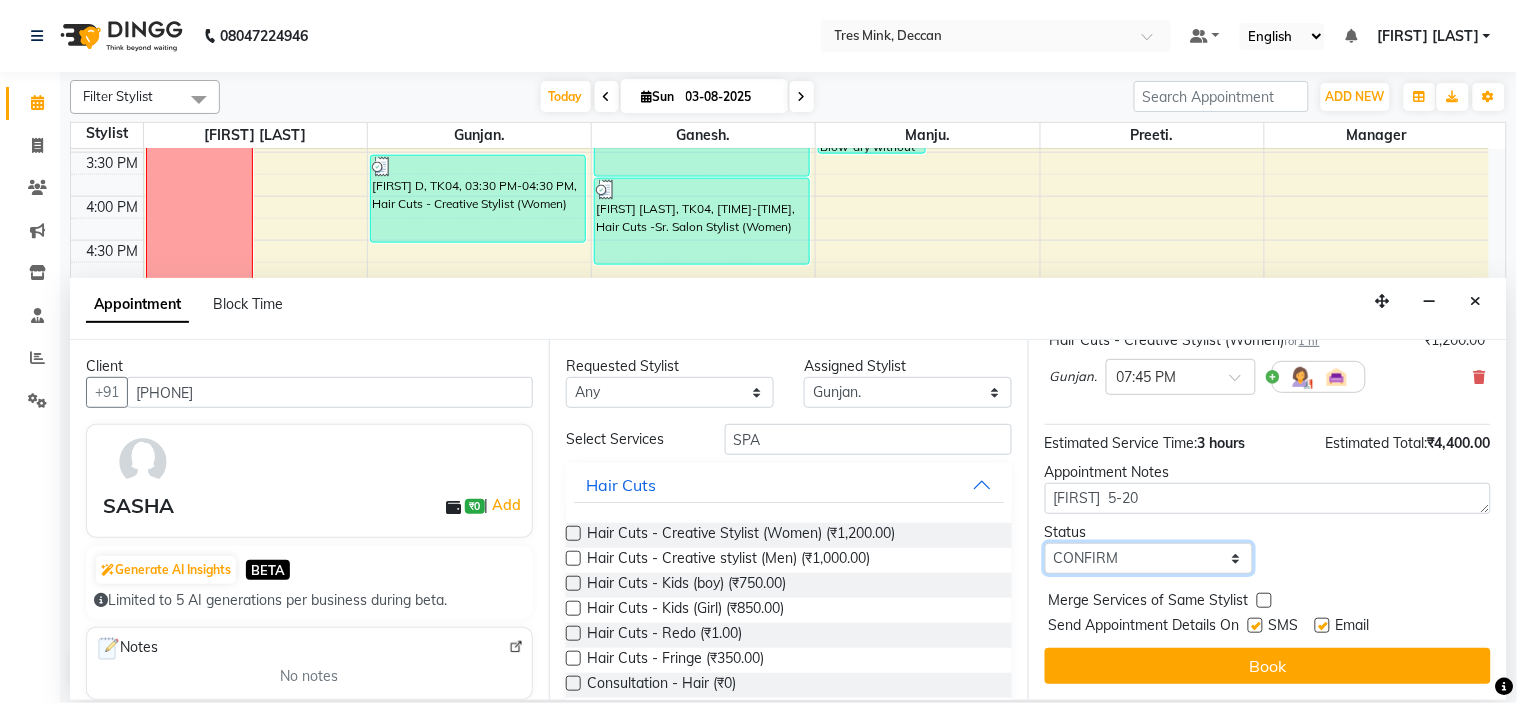 click on "Select TENTATIVE CONFIRM CHECK-IN UPCOMING" at bounding box center [1149, 558] 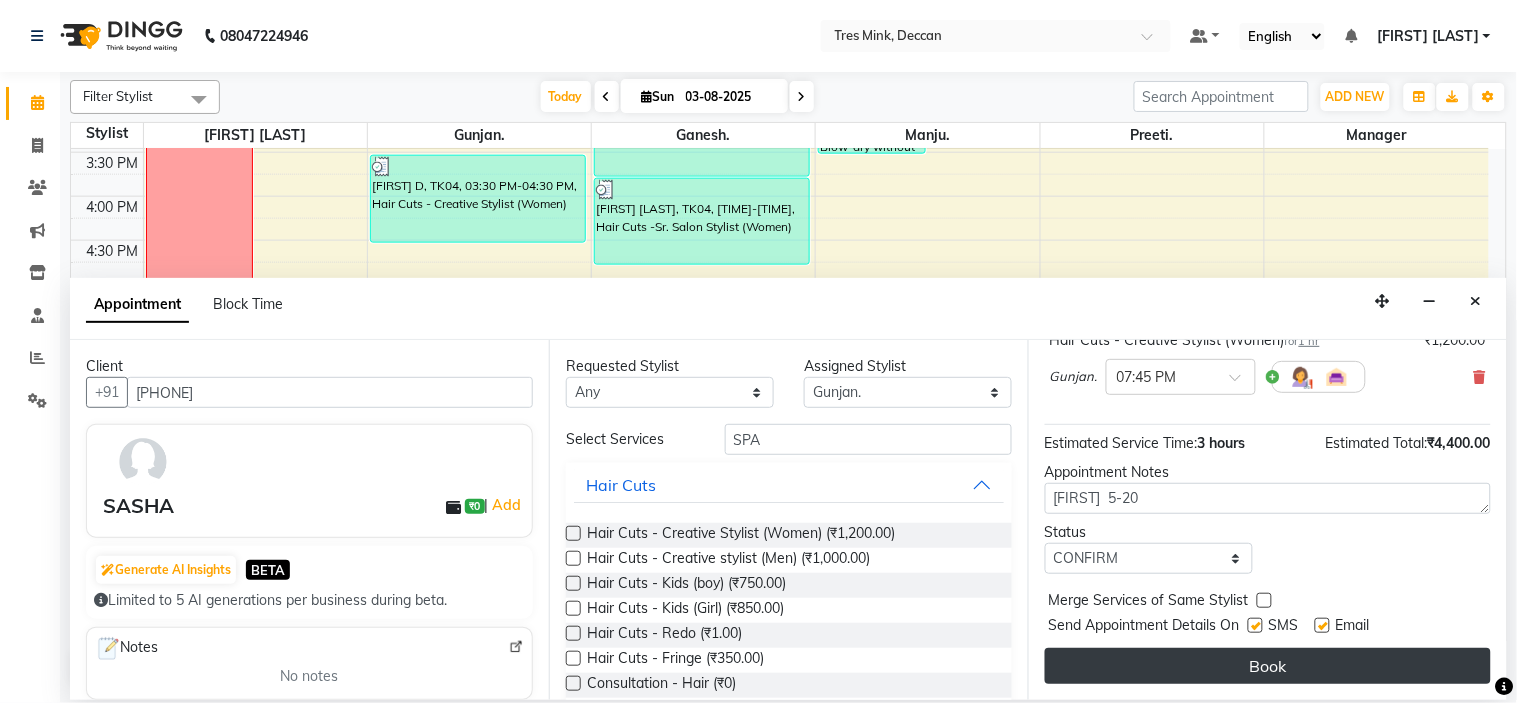 click on "Book" at bounding box center [1268, 666] 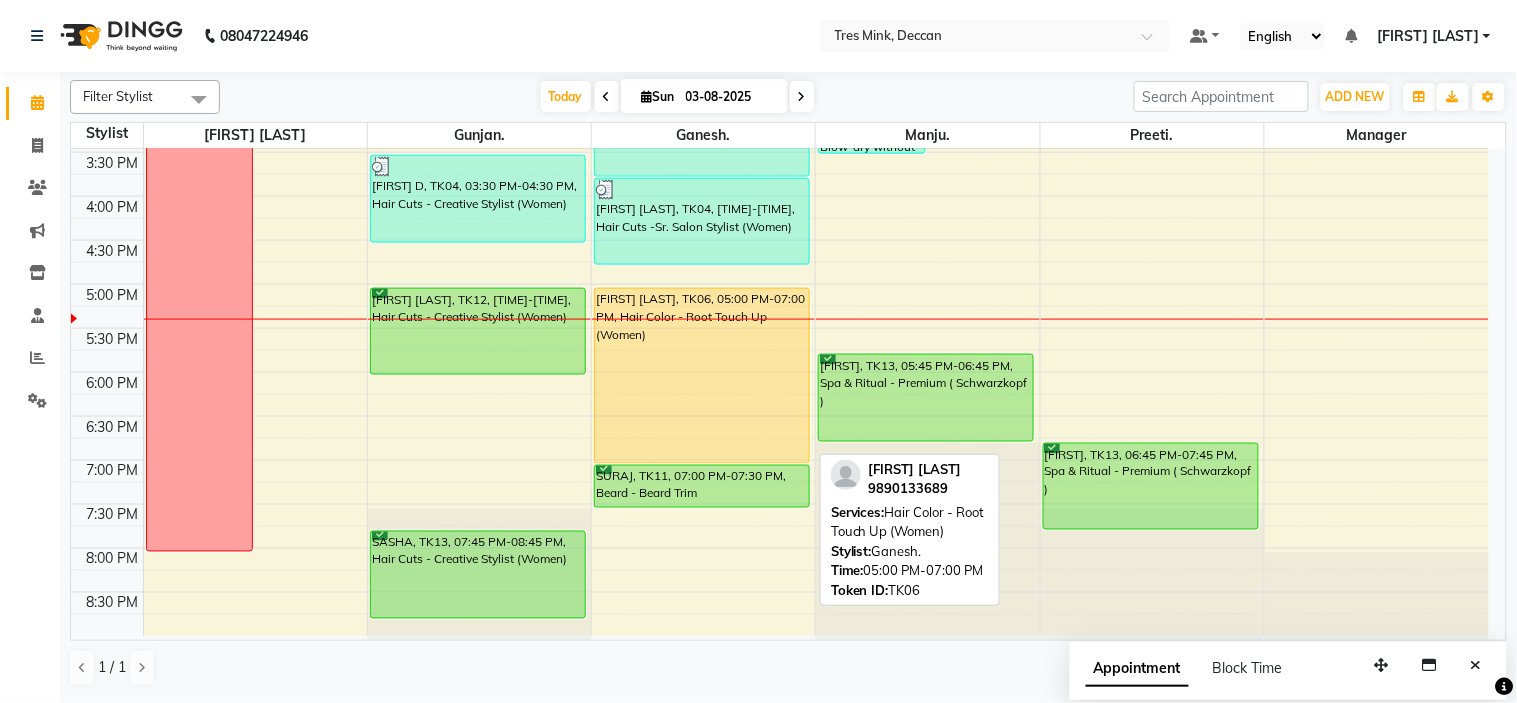 scroll, scrollTop: 545, scrollLeft: 0, axis: vertical 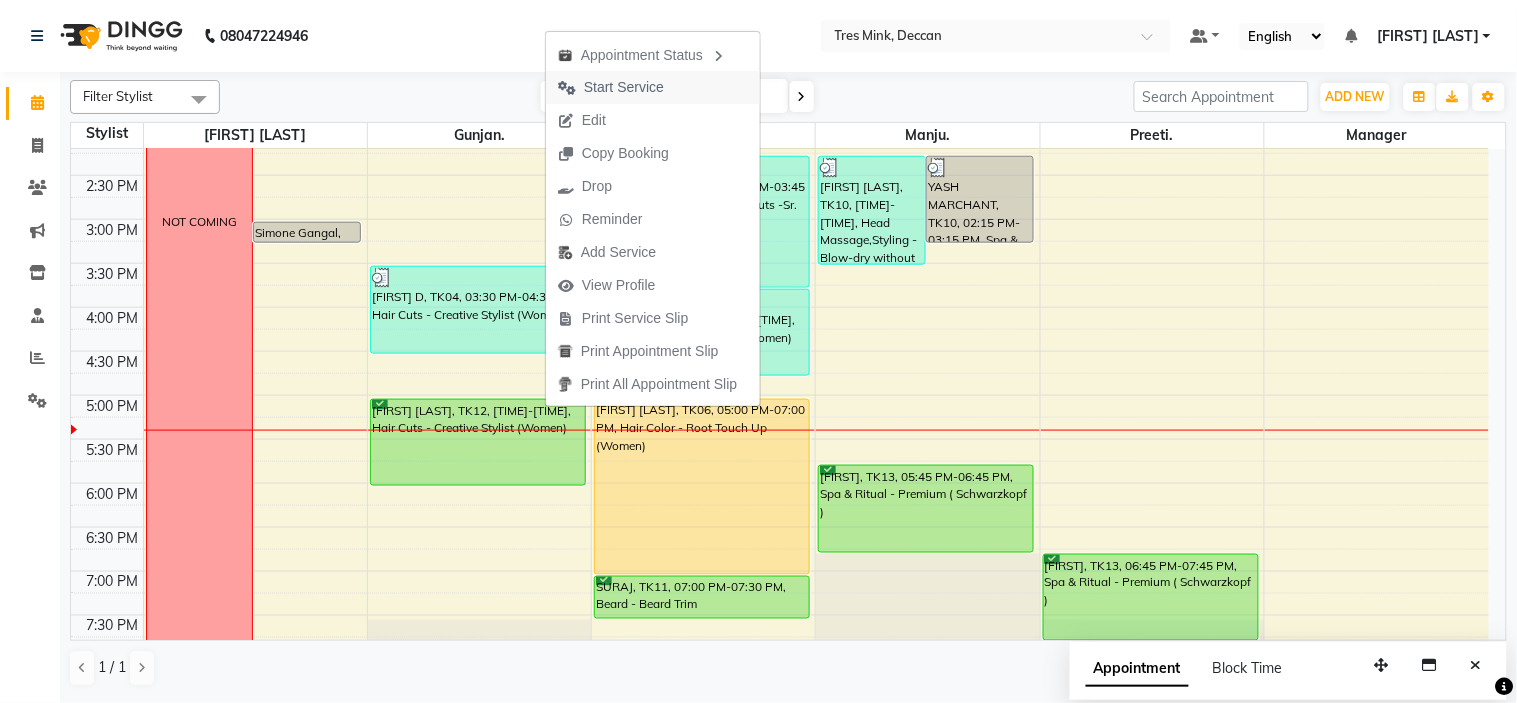 click on "Start Service" at bounding box center [624, 87] 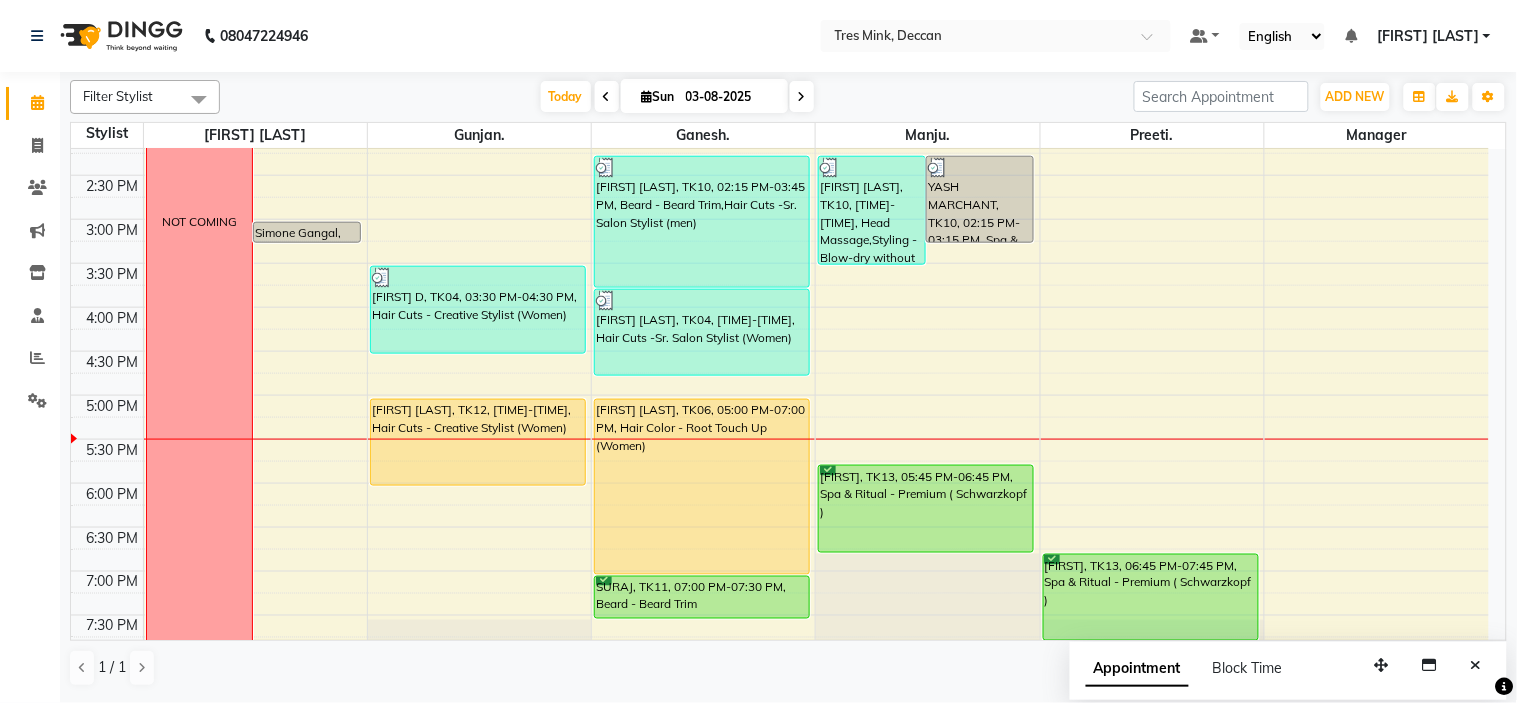 click on "Sun 03-08-2025" at bounding box center (704, 96) 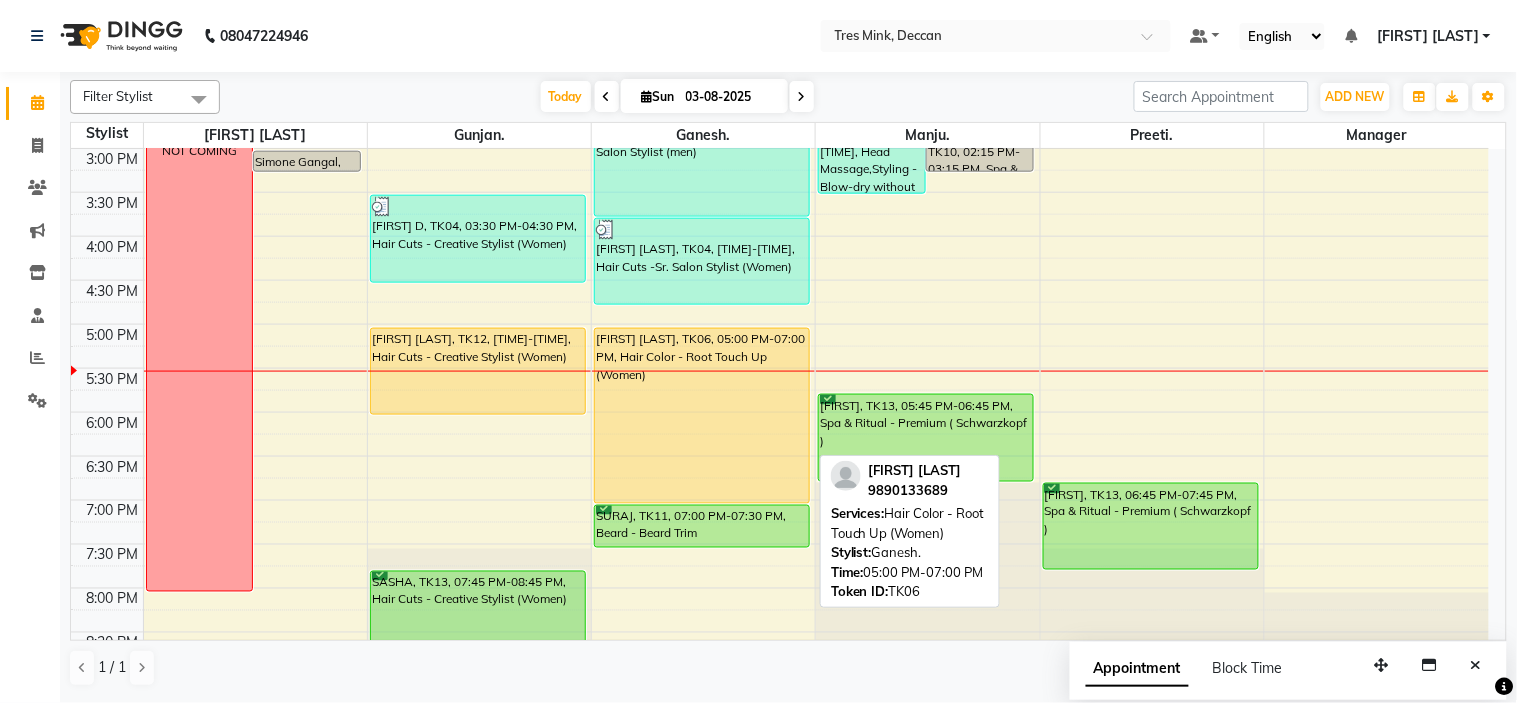 scroll, scrollTop: 656, scrollLeft: 0, axis: vertical 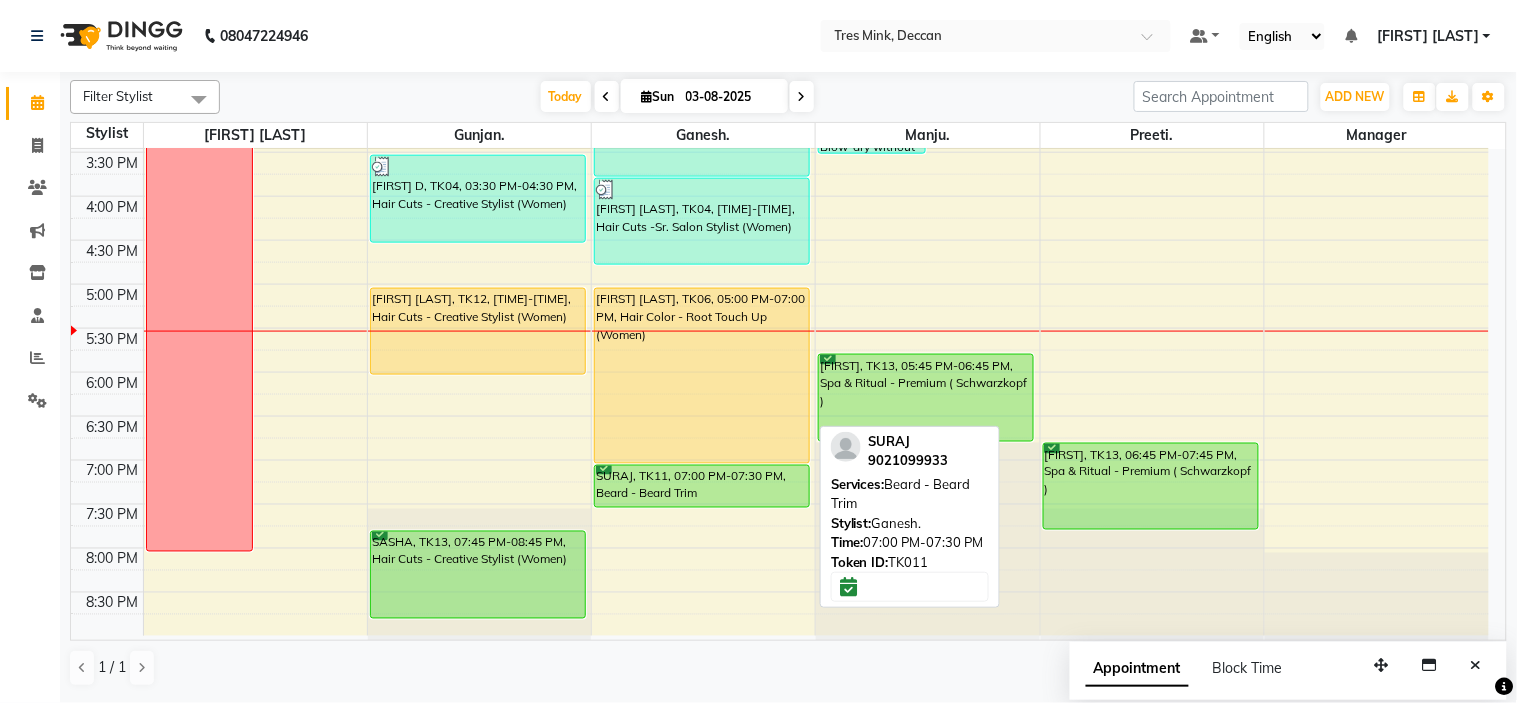 click on "SURAJ, TK11, 07:00 PM-07:30 PM, Beard - Beard Trim" at bounding box center [702, 486] 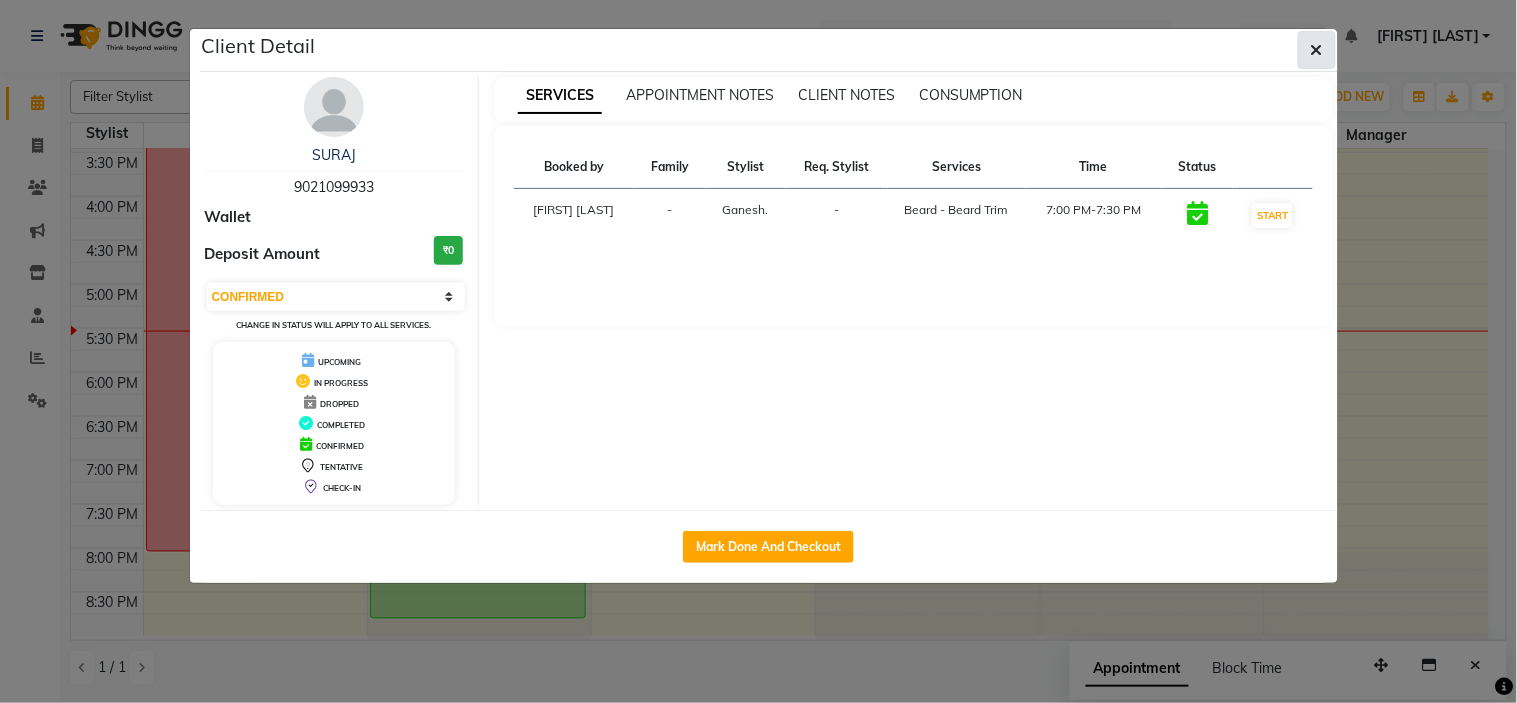 click 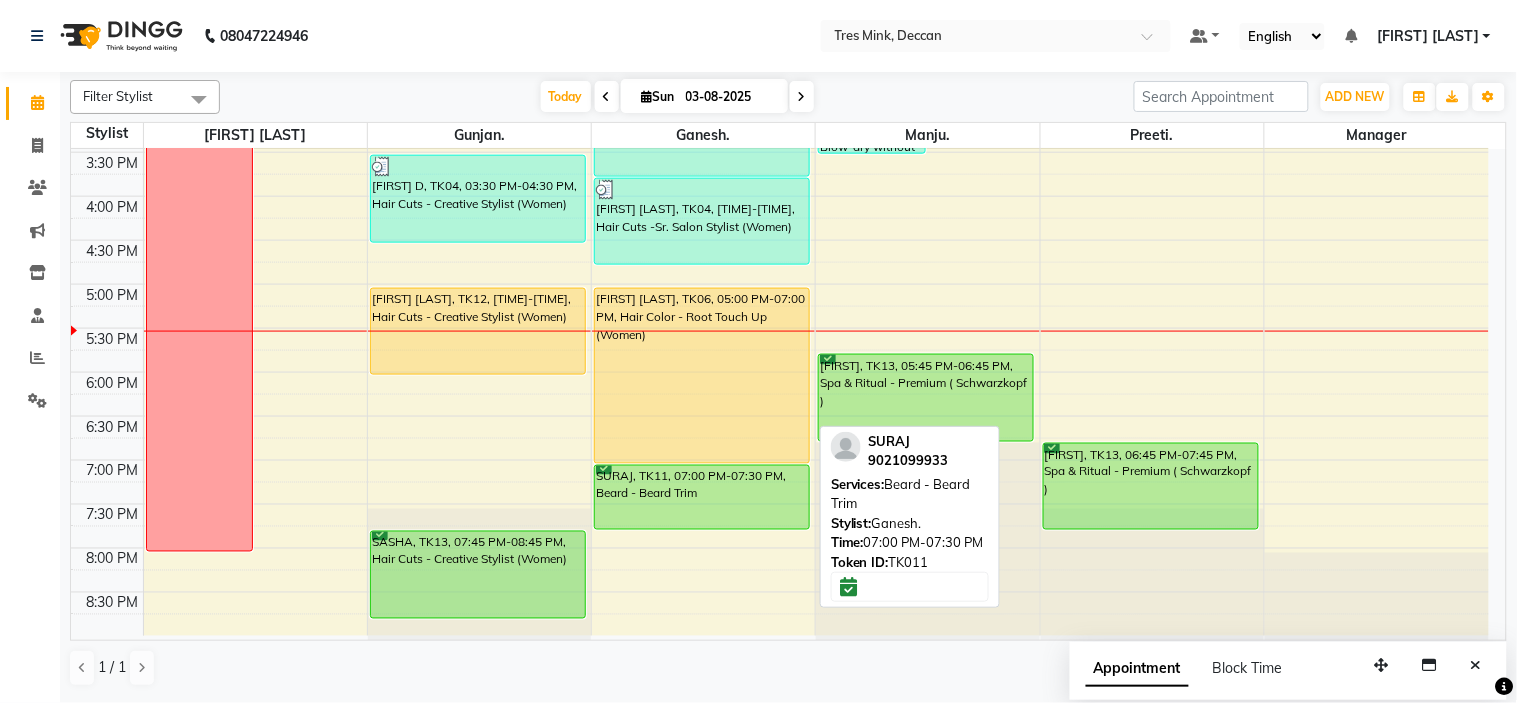 drag, startPoint x: 710, startPoint y: 504, endPoint x: 710, endPoint y: 524, distance: 20 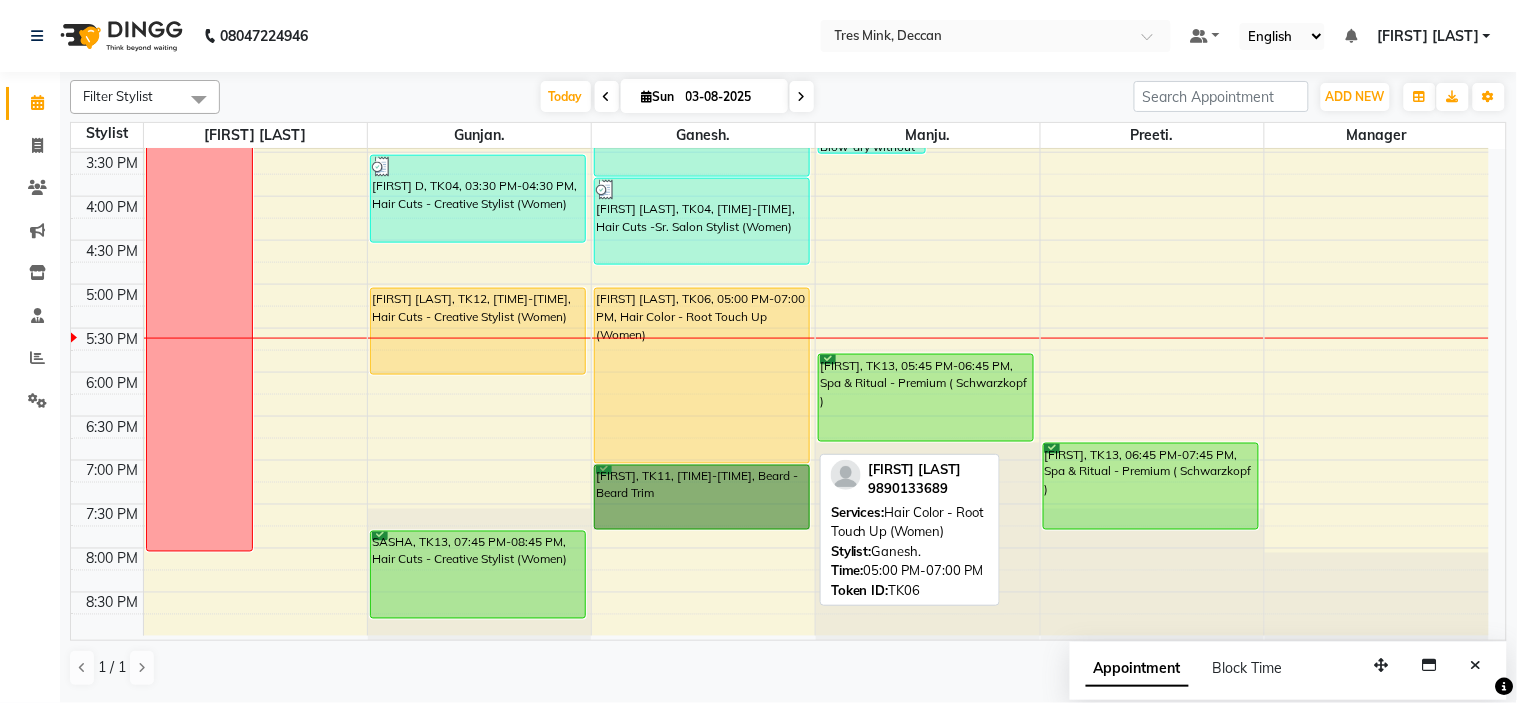drag, startPoint x: 716, startPoint y: 526, endPoint x: 714, endPoint y: 460, distance: 66.0303 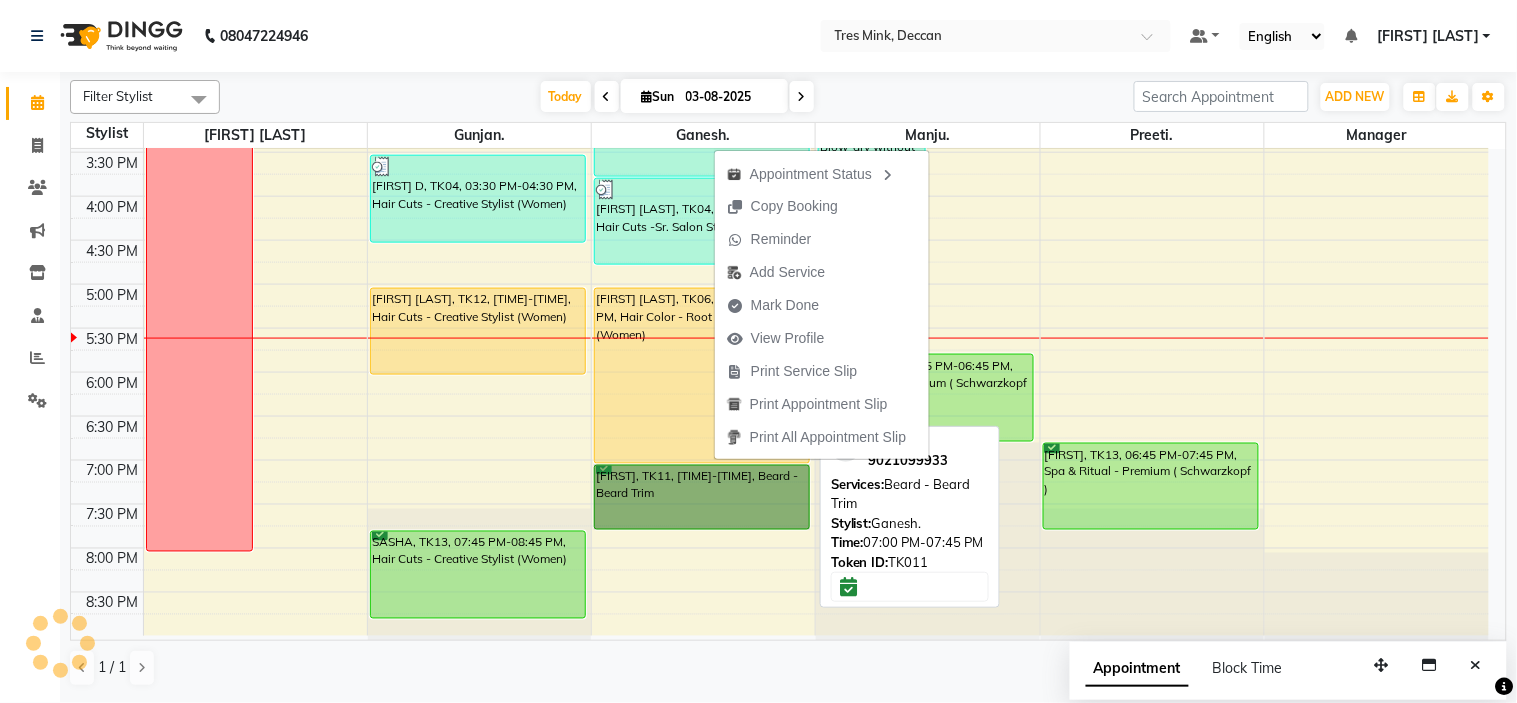 drag, startPoint x: 691, startPoint y: 523, endPoint x: 693, endPoint y: 505, distance: 18.110771 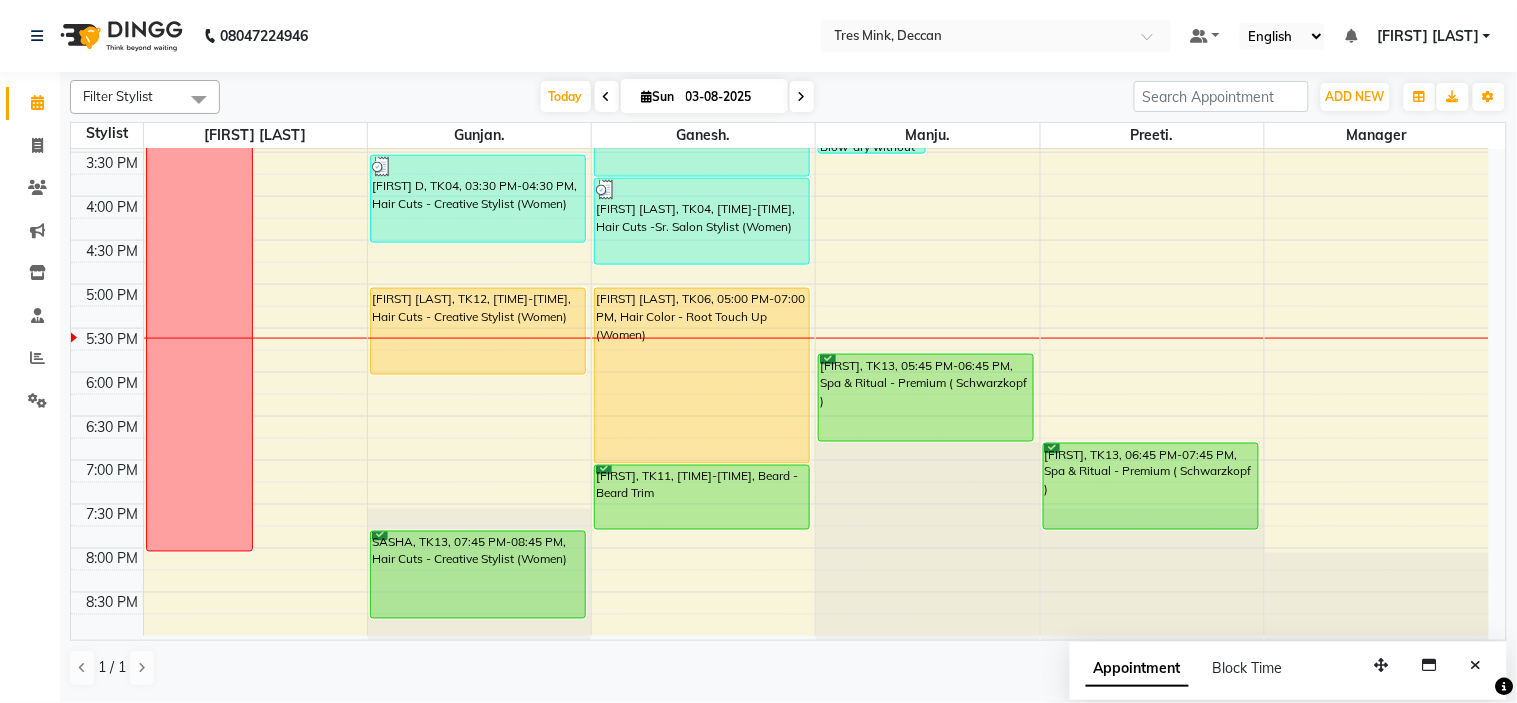 drag, startPoint x: 692, startPoint y: 570, endPoint x: 675, endPoint y: 572, distance: 17.117243 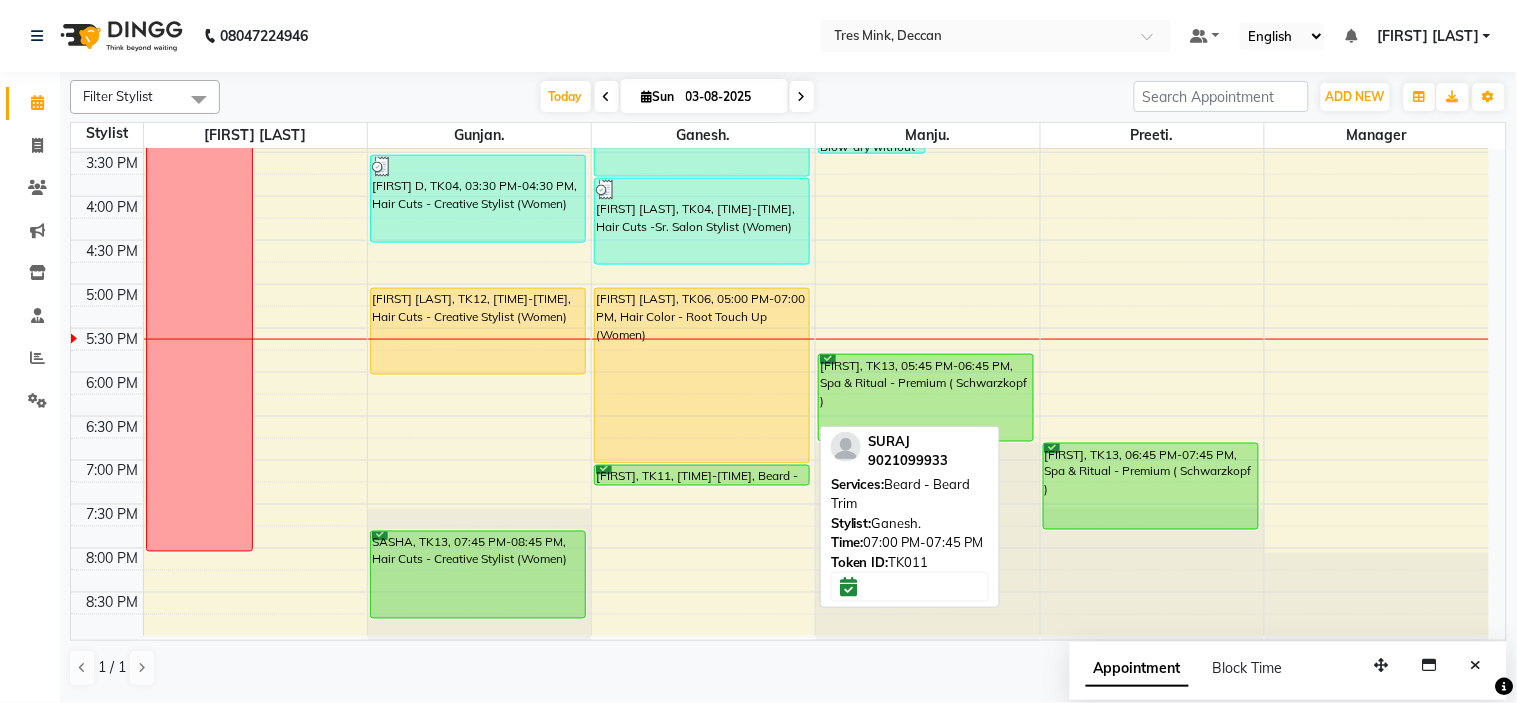 drag, startPoint x: 672, startPoint y: 527, endPoint x: 672, endPoint y: 477, distance: 50 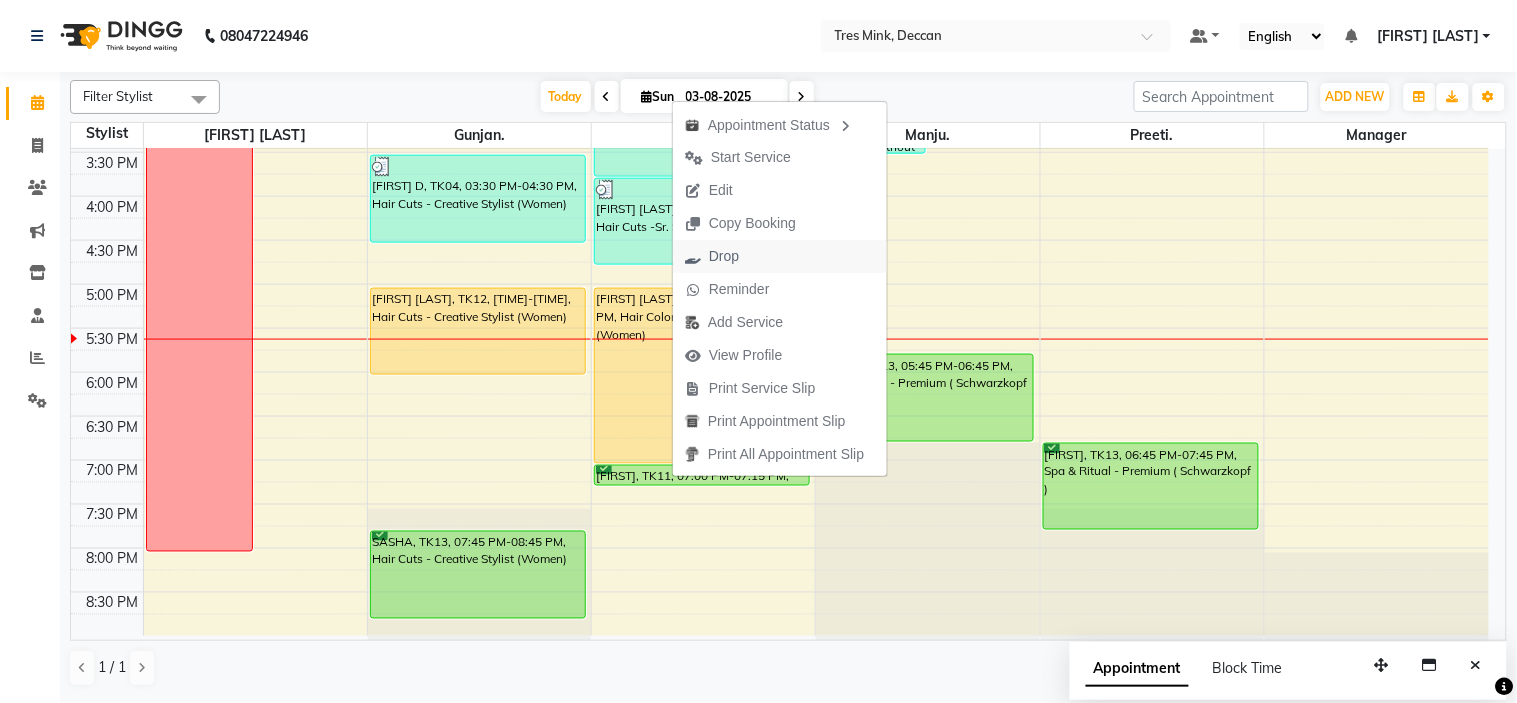 click on "Drop" at bounding box center (712, 256) 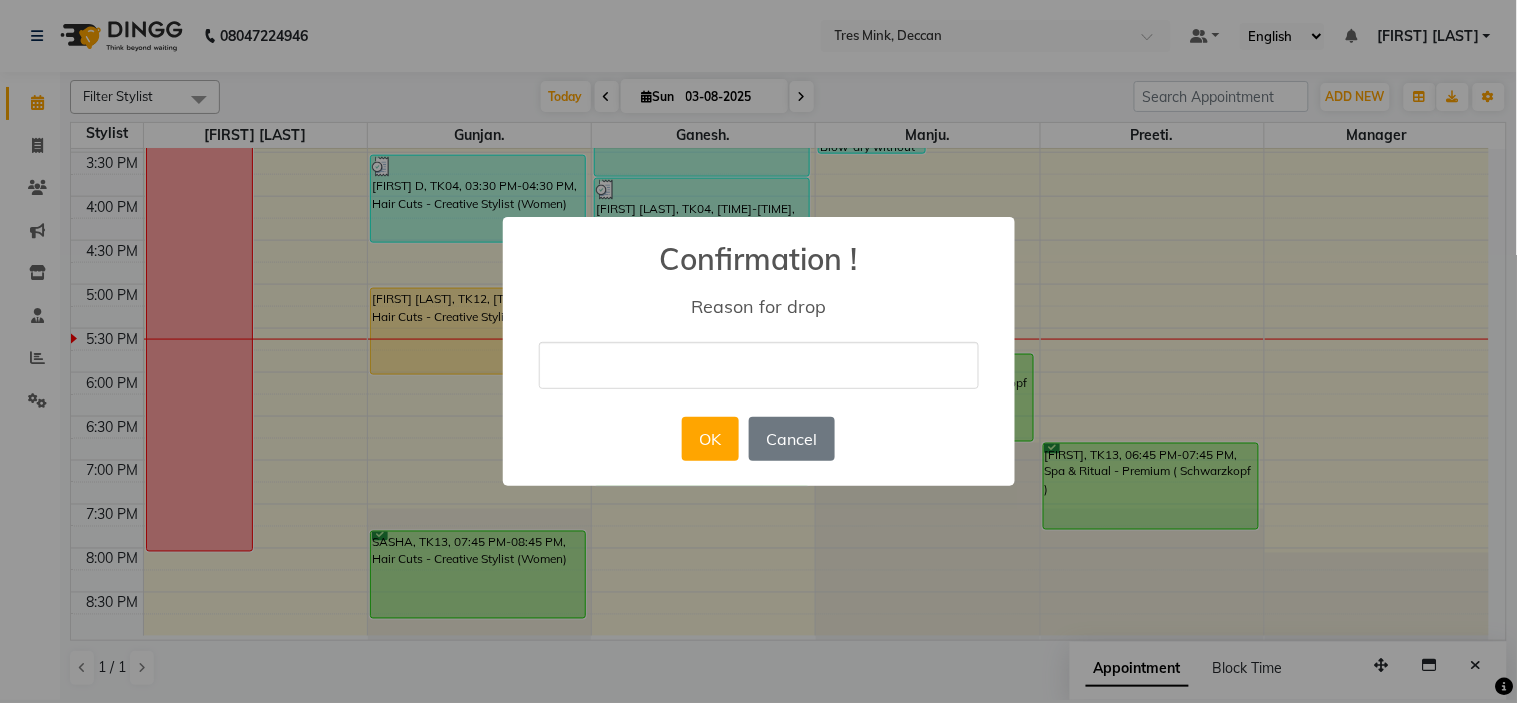 click on "× Confirmation ! Reason for drop OK No Cancel" at bounding box center [759, 351] 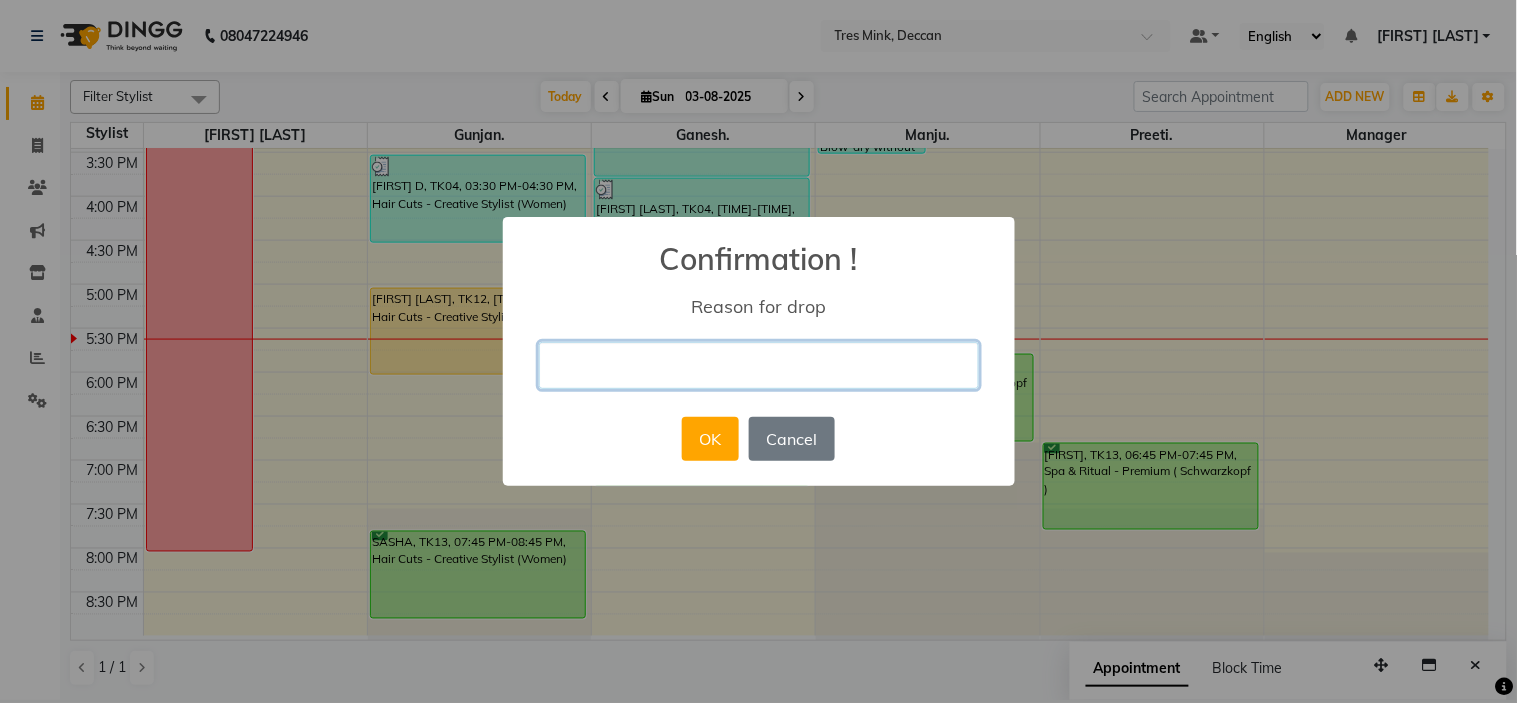 click at bounding box center [759, 365] 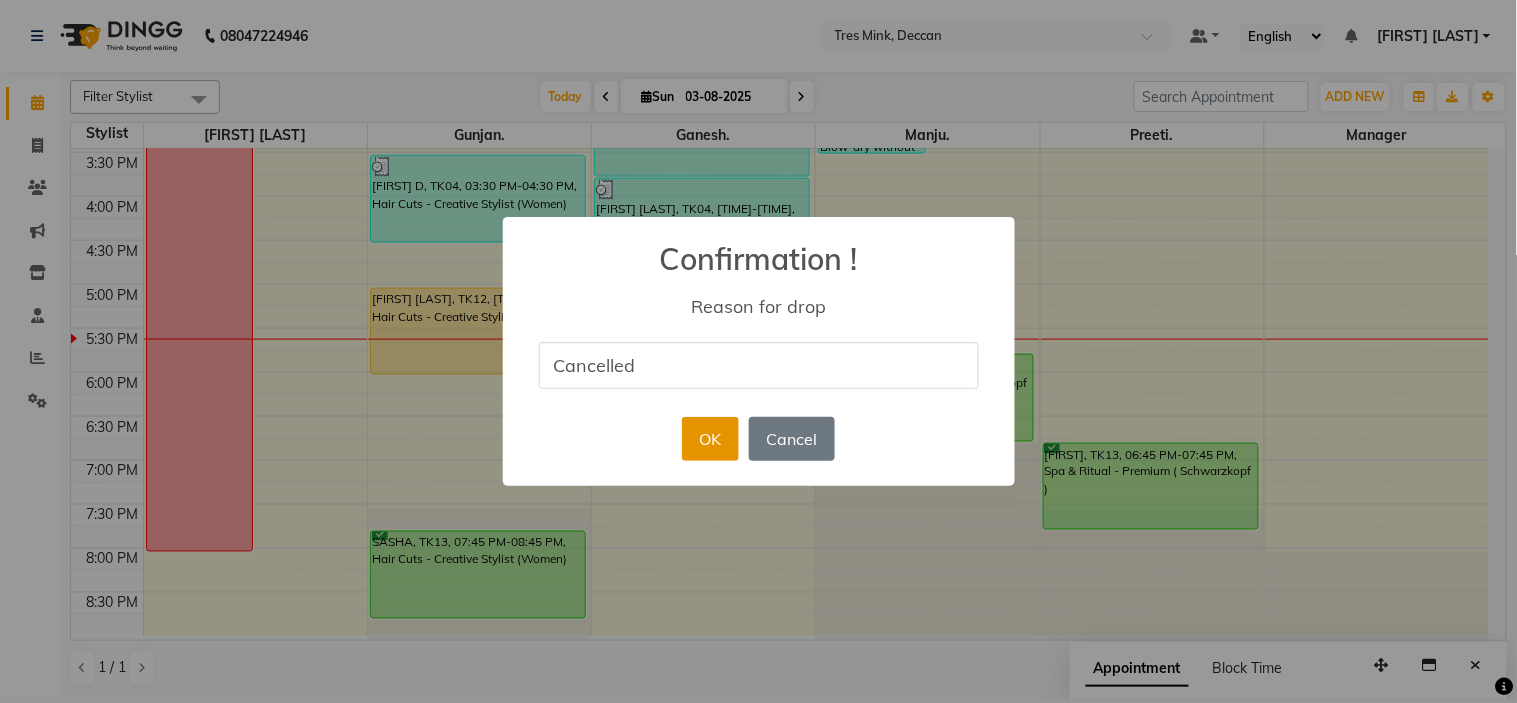 click on "OK" at bounding box center (710, 439) 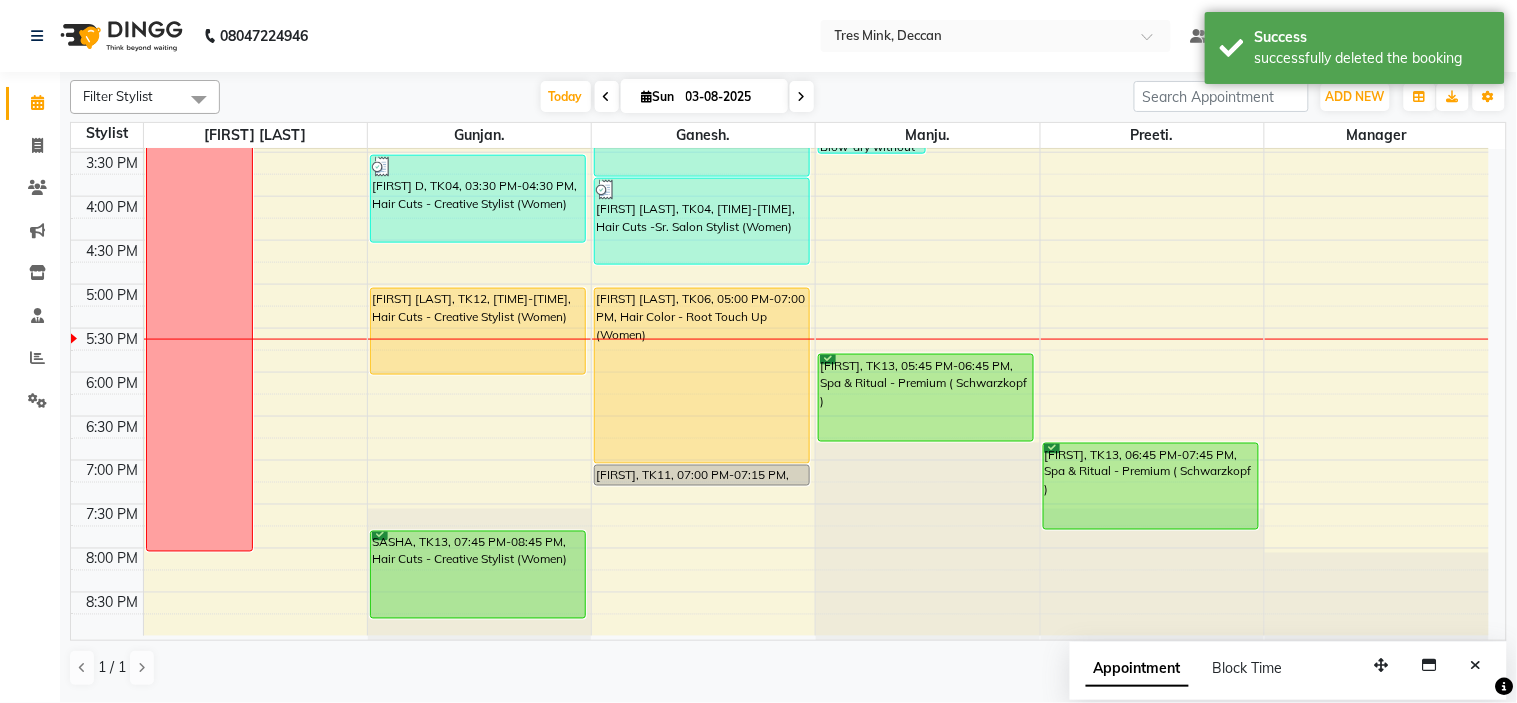 click on "[TIME] [TIME] [TIME] [TIME] [TIME] [TIME] [TIME] [TIME] [TIME] [TIME] [TIME] [TIME] [TIME] [TIME] [TIME] [TIME] [TIME] [TIME] [TIME] [TIME] [TIME] [TIME] [TIME] [TIME] [TIME] [TIME] NOT COMING [FIRST] [LAST], TK02, [TIME]-[TIME], Hair Cuts - Creative Director (Women) [FIRST] [LAST], TK01, [TIME]-[TIME], Hair Cuts - Creative Director (Women) [FIRST] [LAST], TK03, [TIME]-[TIME], Hair Color -Toner [FIRST] [LAST], TK04, [TIME]-[TIME], Hair Cuts - Creative Stylist (Women) [FIRST] [LAST], TK12, [TIME]-[TIME], Hair Cuts - Creative Stylist (Women) [FIRST], TK13, [TIME]-[TIME], Hair Cuts - Creative Stylist (Women) [FIRST], TK07, [TIME]-[TIME], Hair Cuts -Sr. Salon Stylist (Women) [FIRST] [LAST], TK08, [TIME]-[TIME], Hair Cuts -Sr. Salon Stylist (men) [FIRST], TK09, [TIME]-[TIME], Hair Cuts -Sr. Salon Stylist (Women) [FIRST] [LAST], TK10, [TIME]-[TIME], Beard - Beard Trim,Hair Cuts -Sr. Salon Stylist (men)" at bounding box center (780, 64) 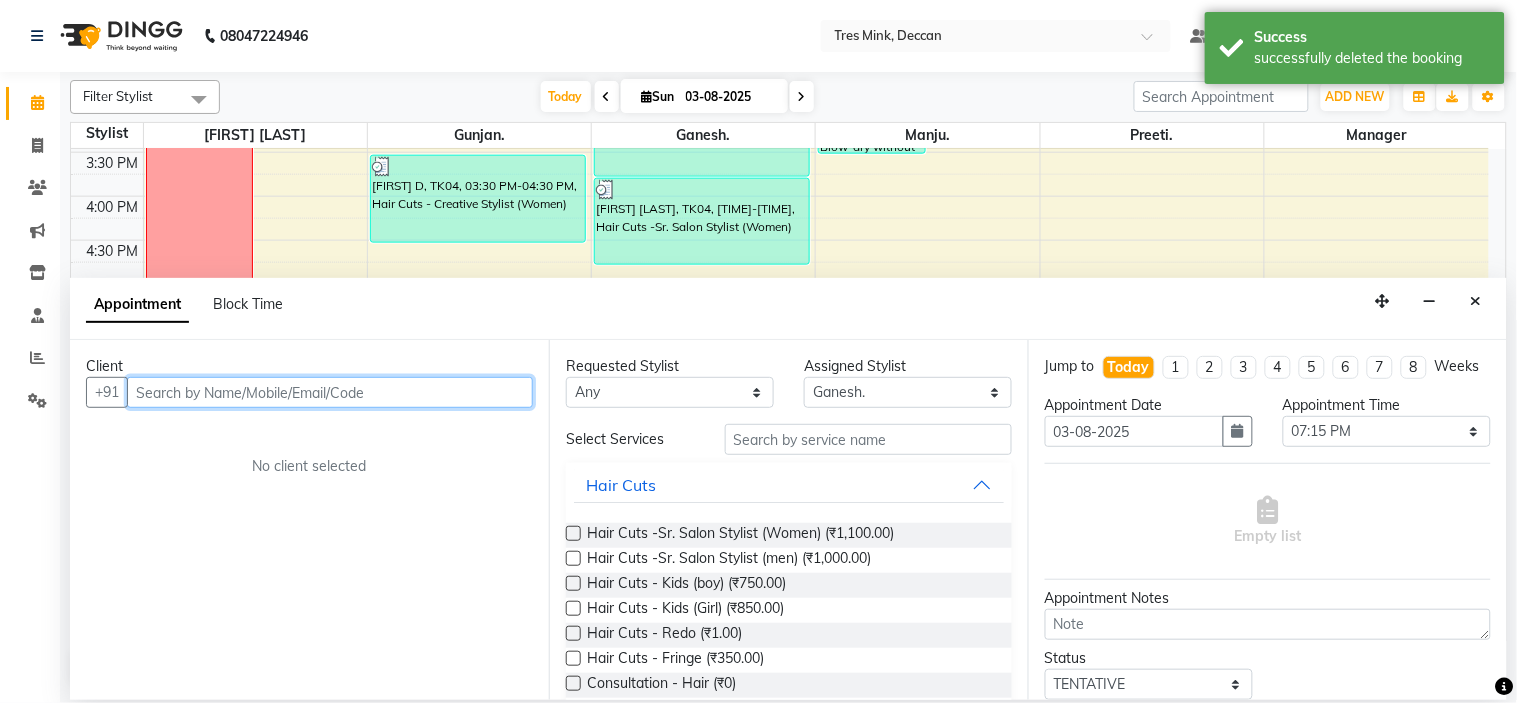 click at bounding box center (330, 392) 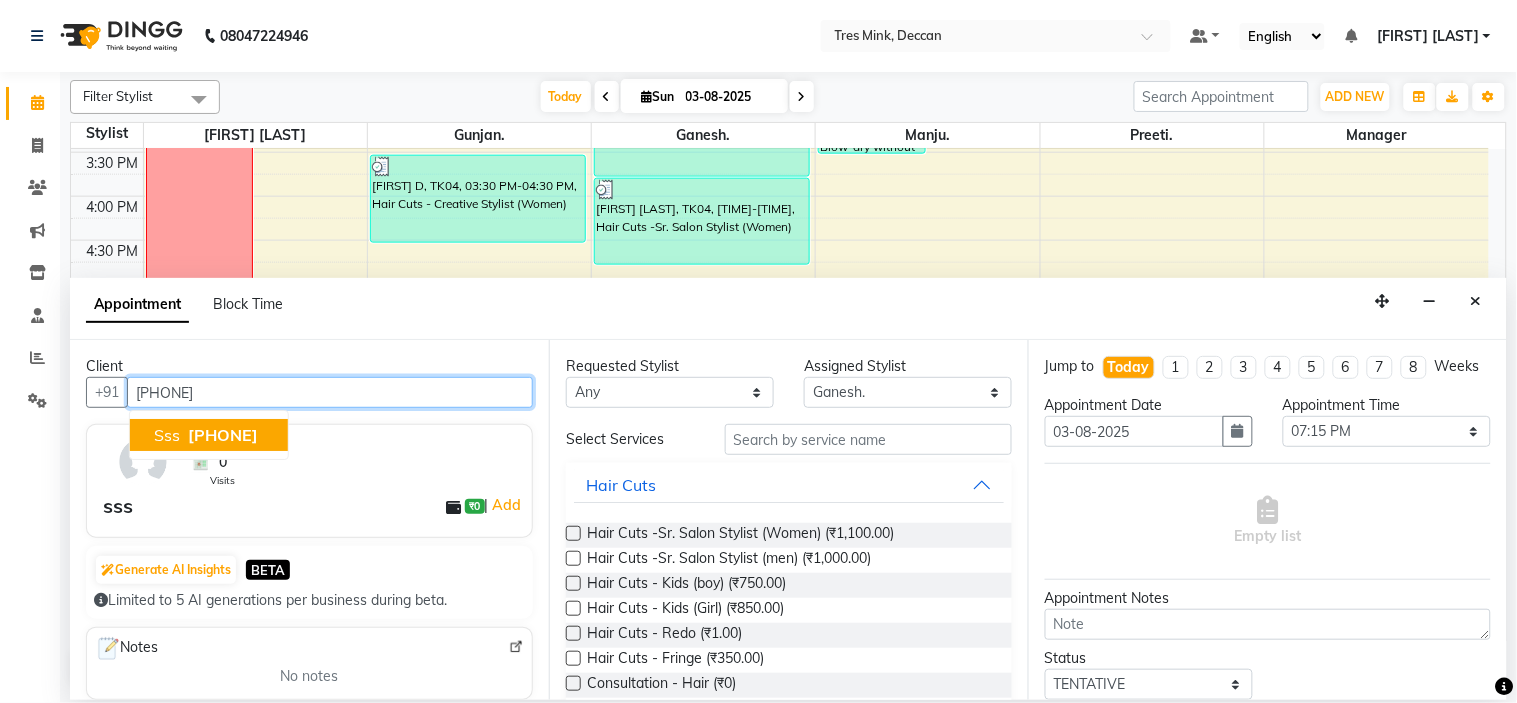 click on "sss   [PHONE]" at bounding box center (209, 435) 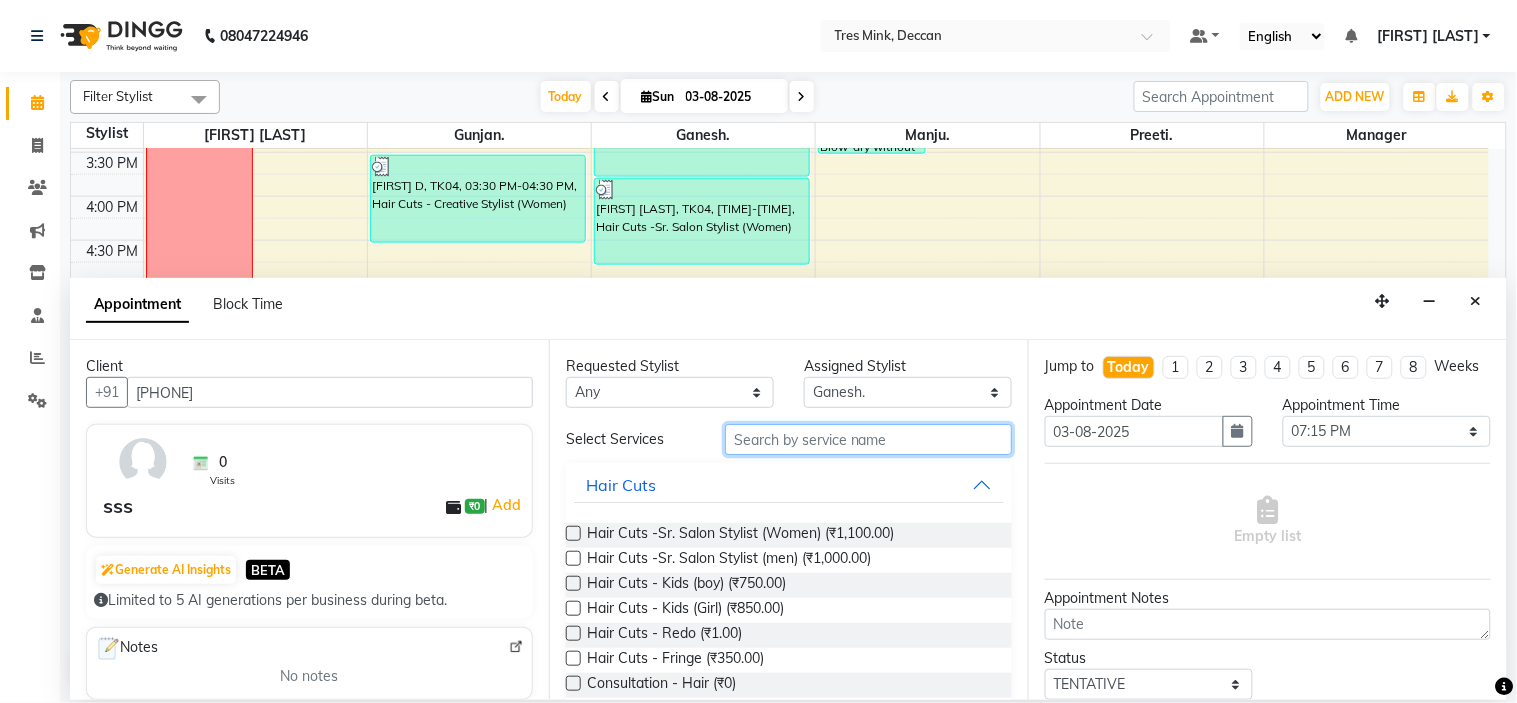 click at bounding box center (868, 439) 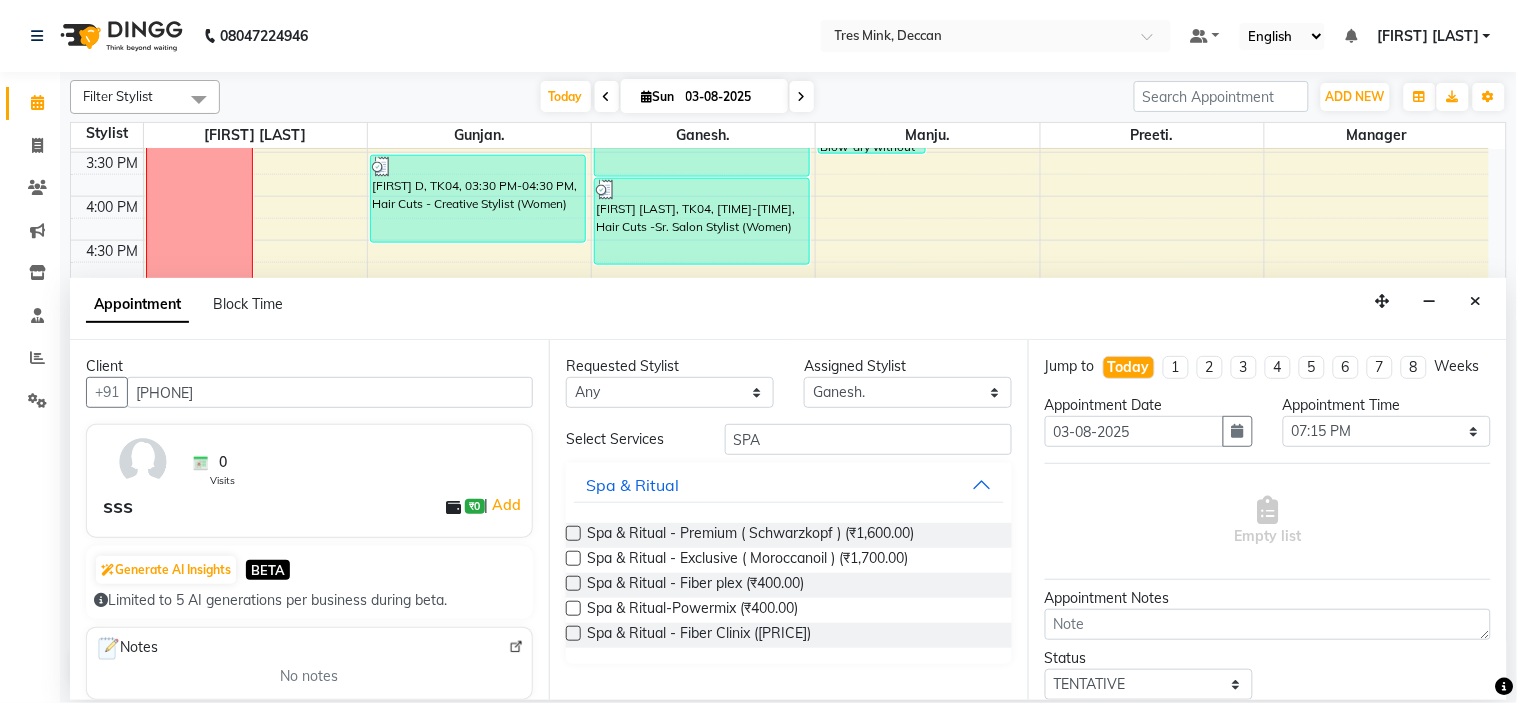 click at bounding box center [573, 533] 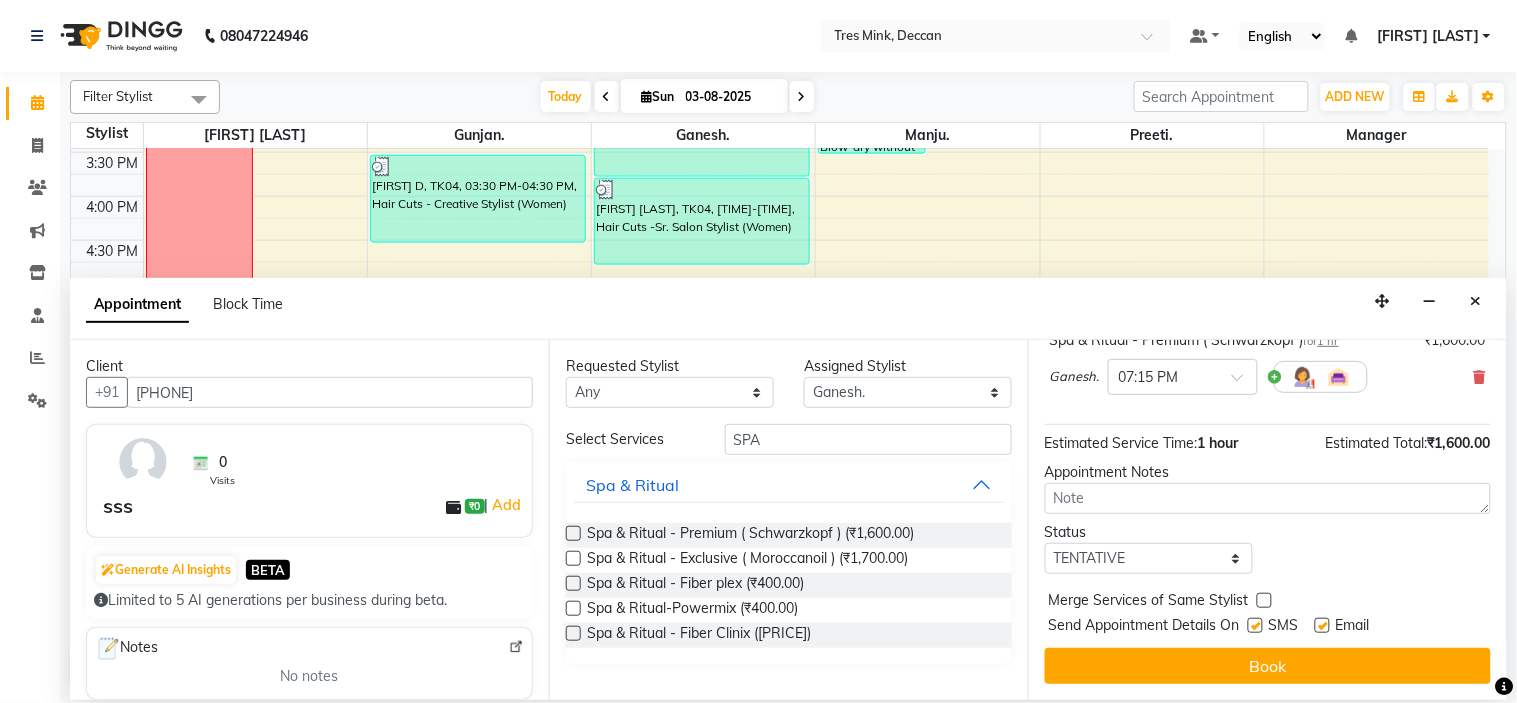 scroll, scrollTop: 166, scrollLeft: 0, axis: vertical 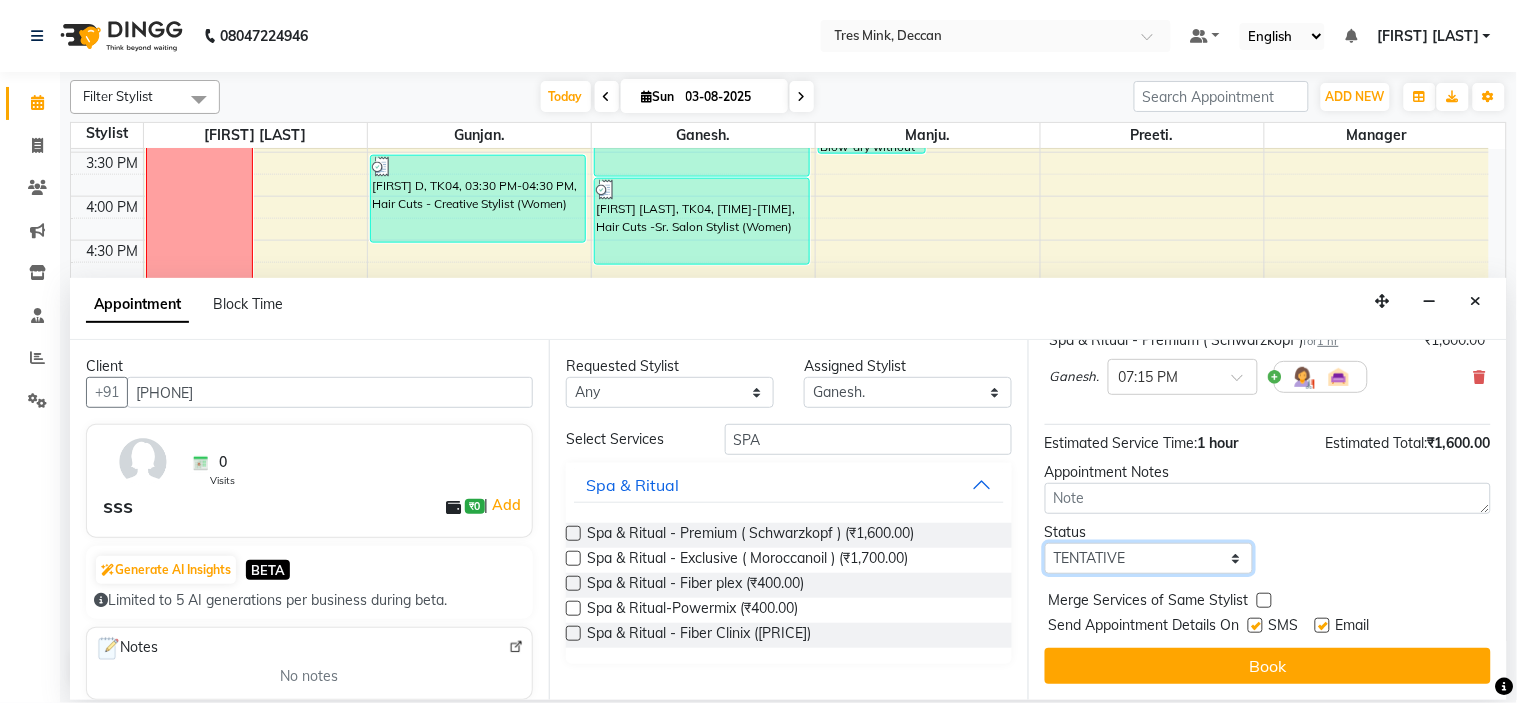 click on "Select TENTATIVE CONFIRM CHECK-IN UPCOMING" at bounding box center [1149, 558] 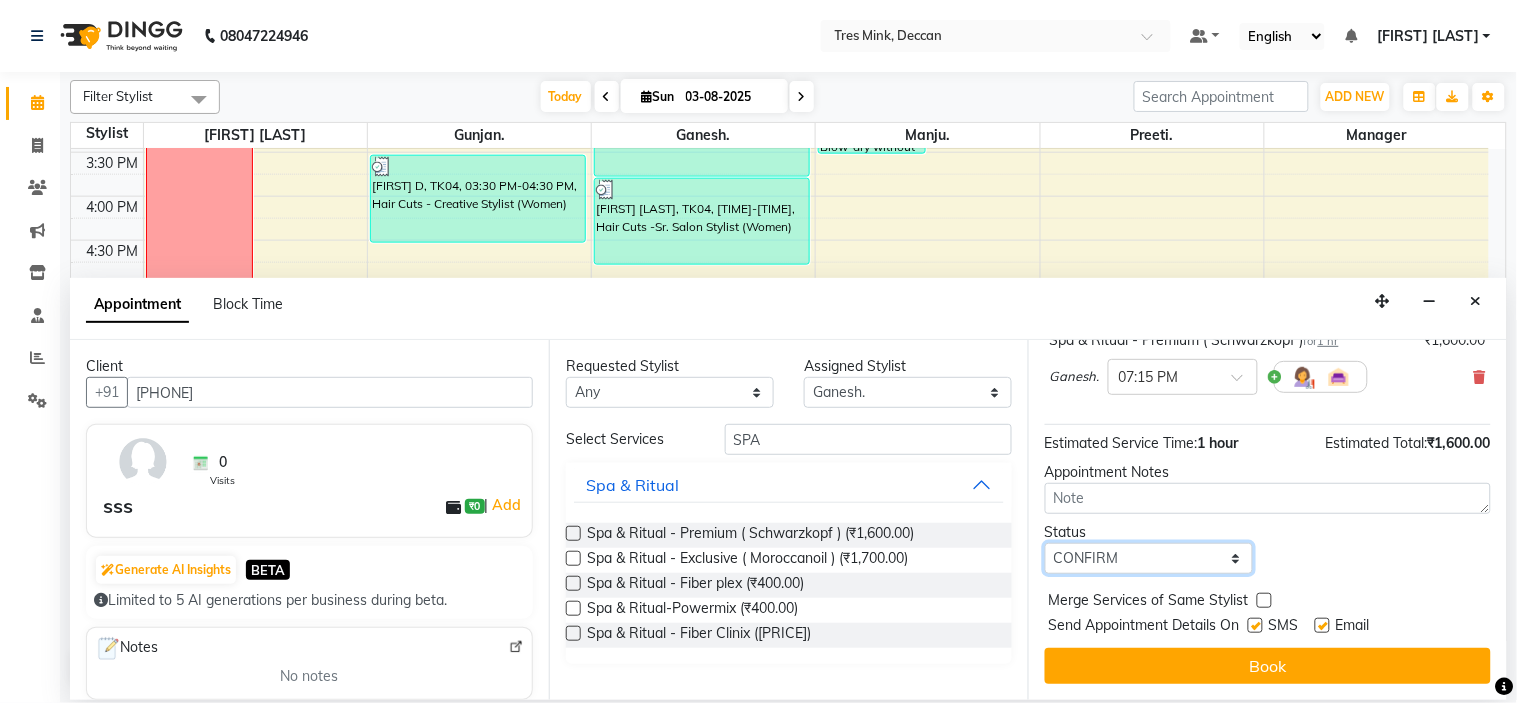 click on "Select TENTATIVE CONFIRM CHECK-IN UPCOMING" at bounding box center [1149, 558] 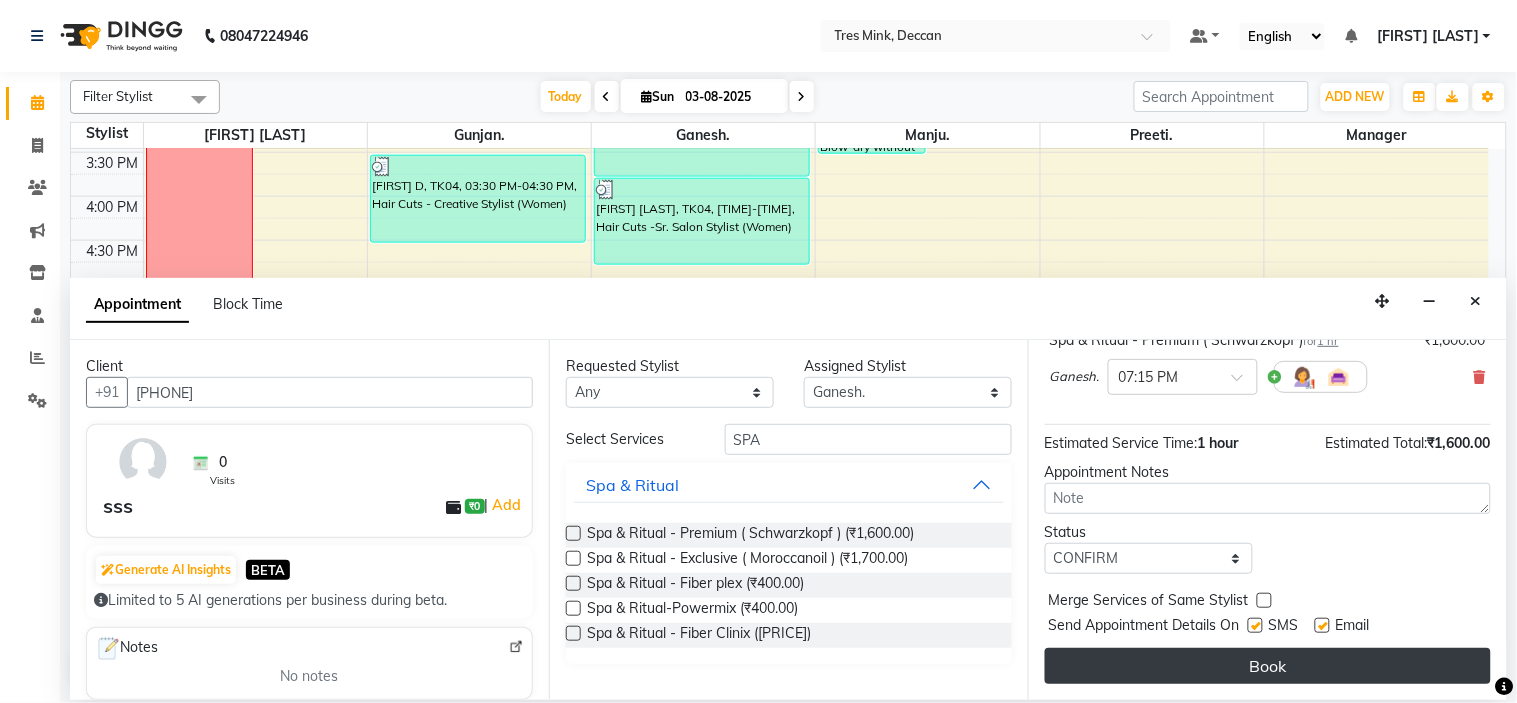 click on "Book" at bounding box center [1268, 666] 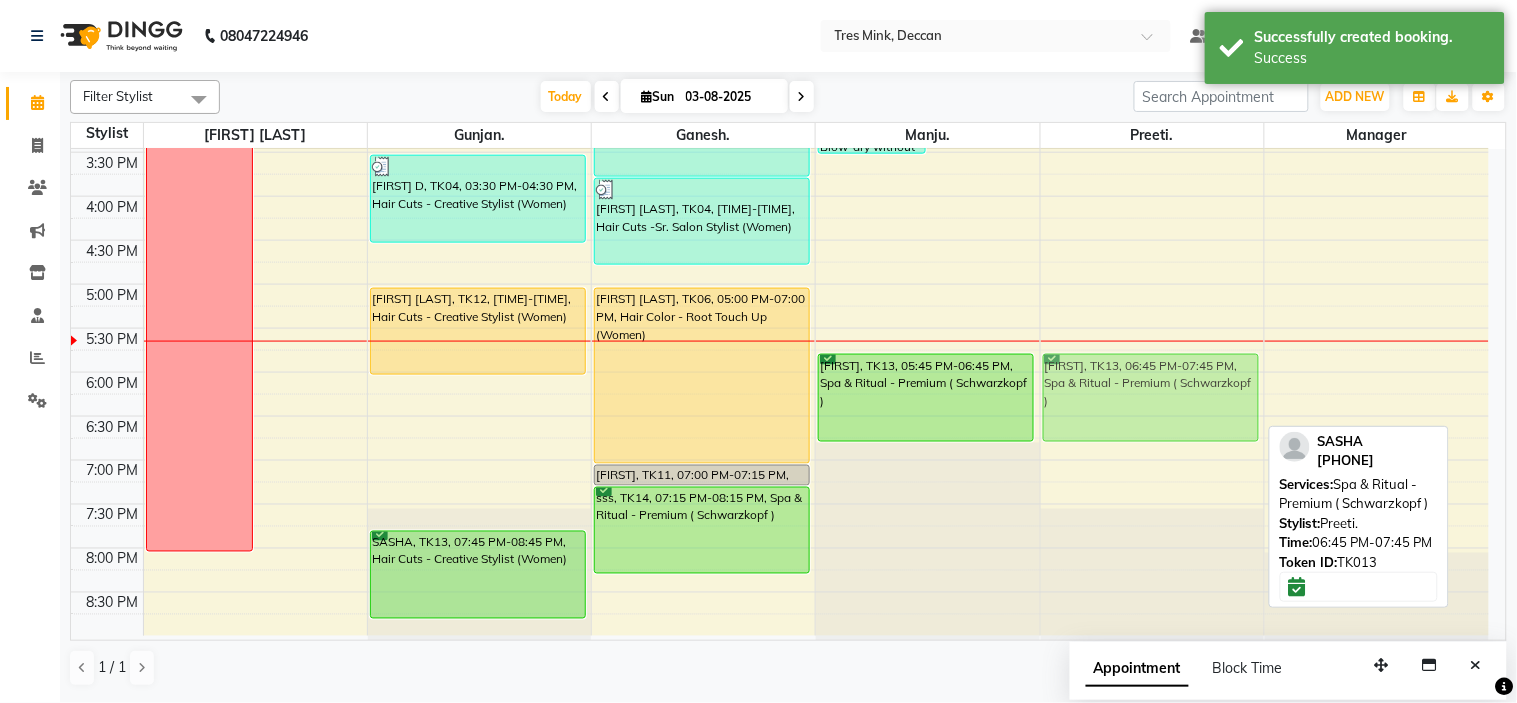 drag, startPoint x: 1097, startPoint y: 454, endPoint x: 1106, endPoint y: 370, distance: 84.48077 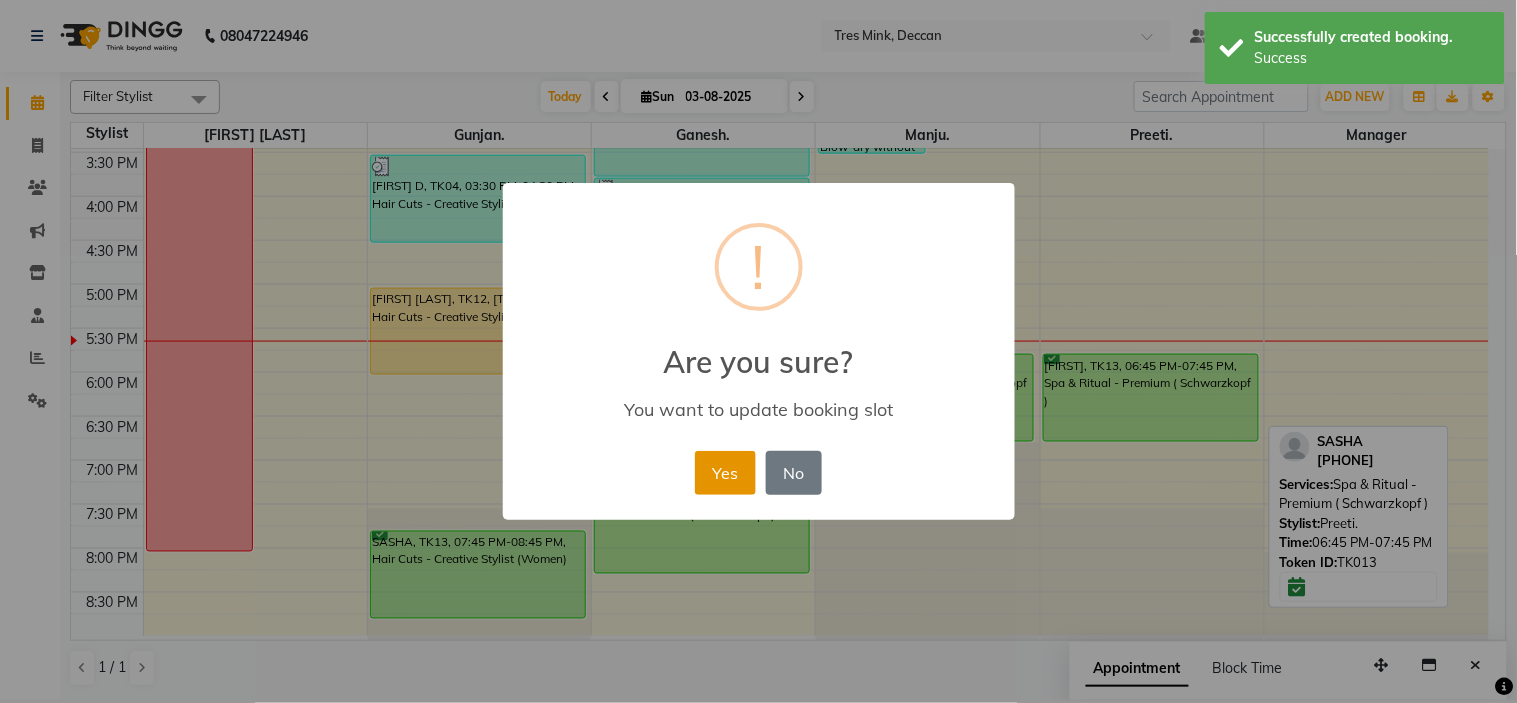 click on "Yes" at bounding box center [725, 473] 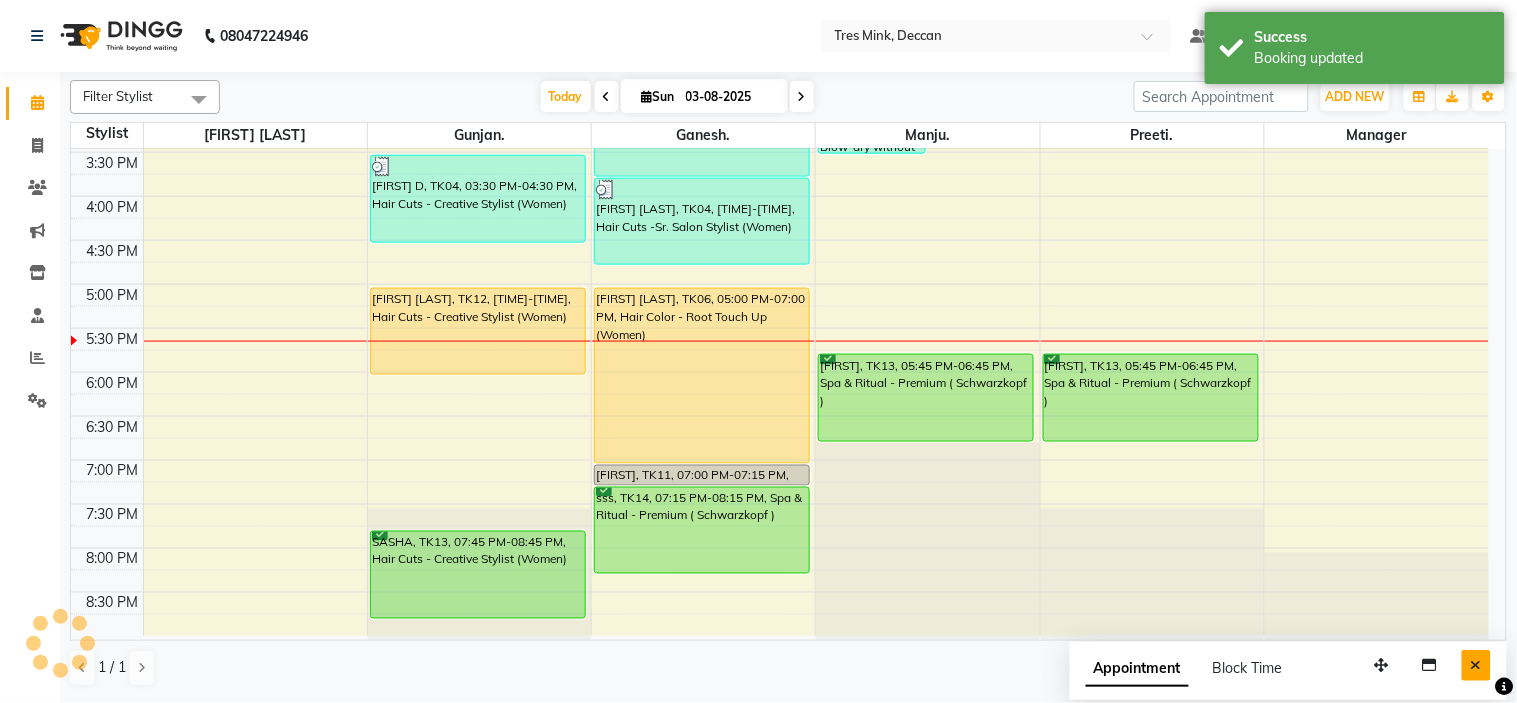 click at bounding box center (1476, 665) 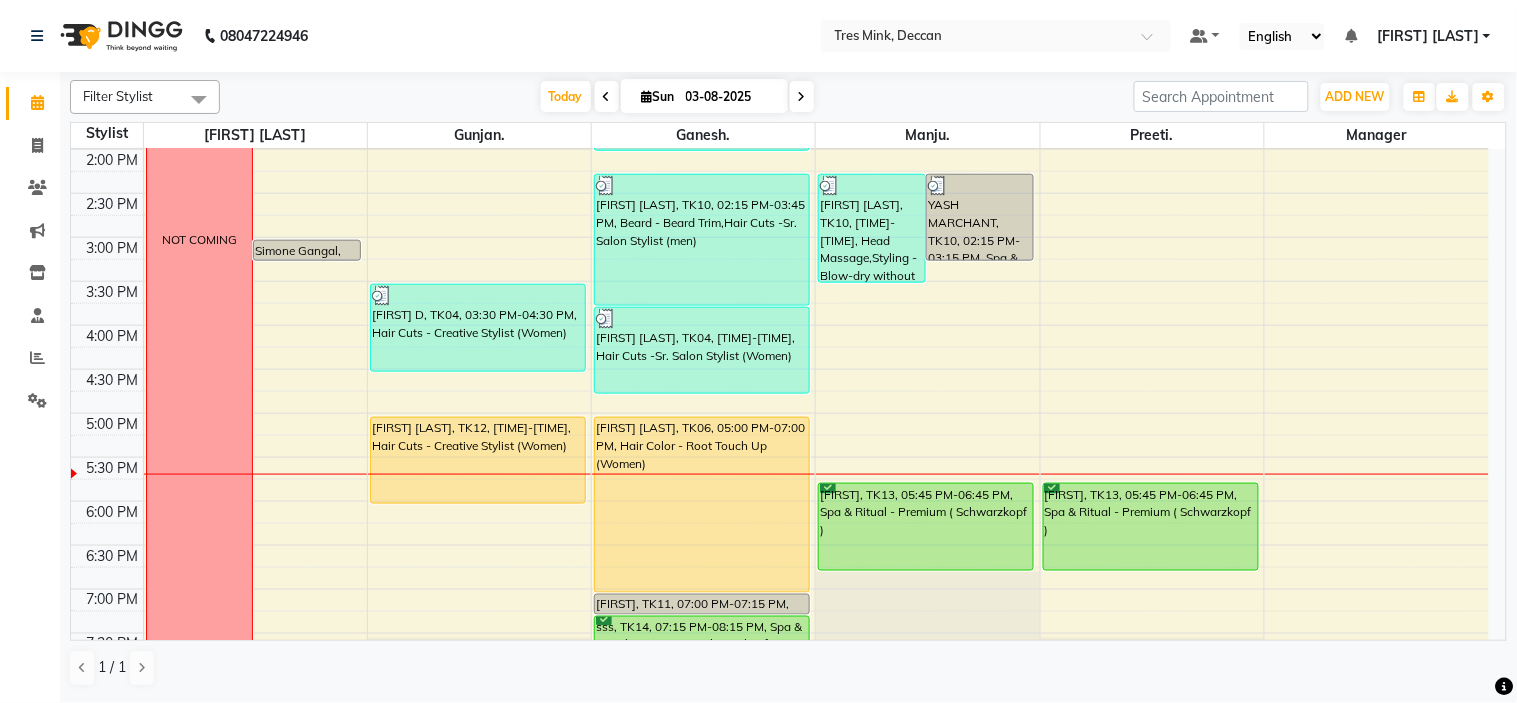 scroll, scrollTop: 546, scrollLeft: 0, axis: vertical 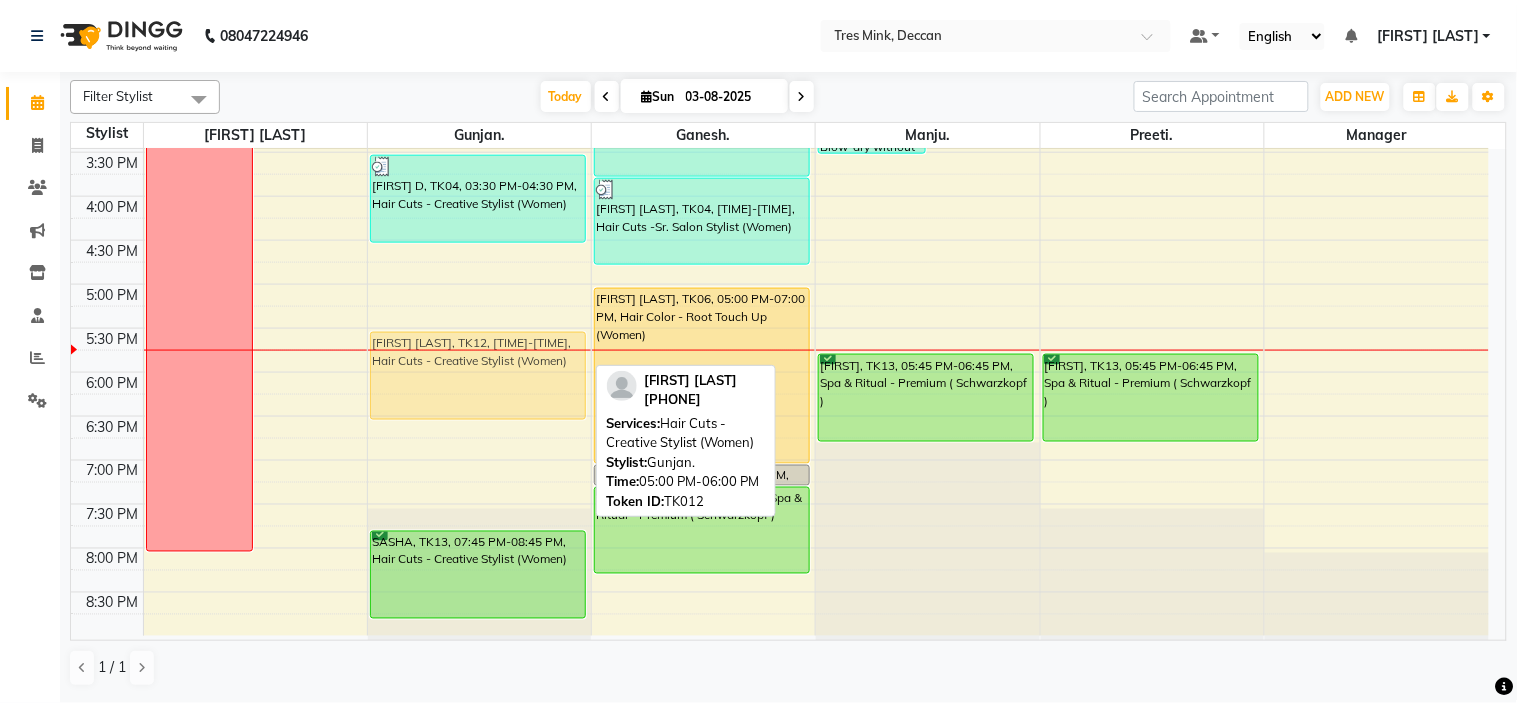 drag, startPoint x: 411, startPoint y: 301, endPoint x: 406, endPoint y: 354, distance: 53.235325 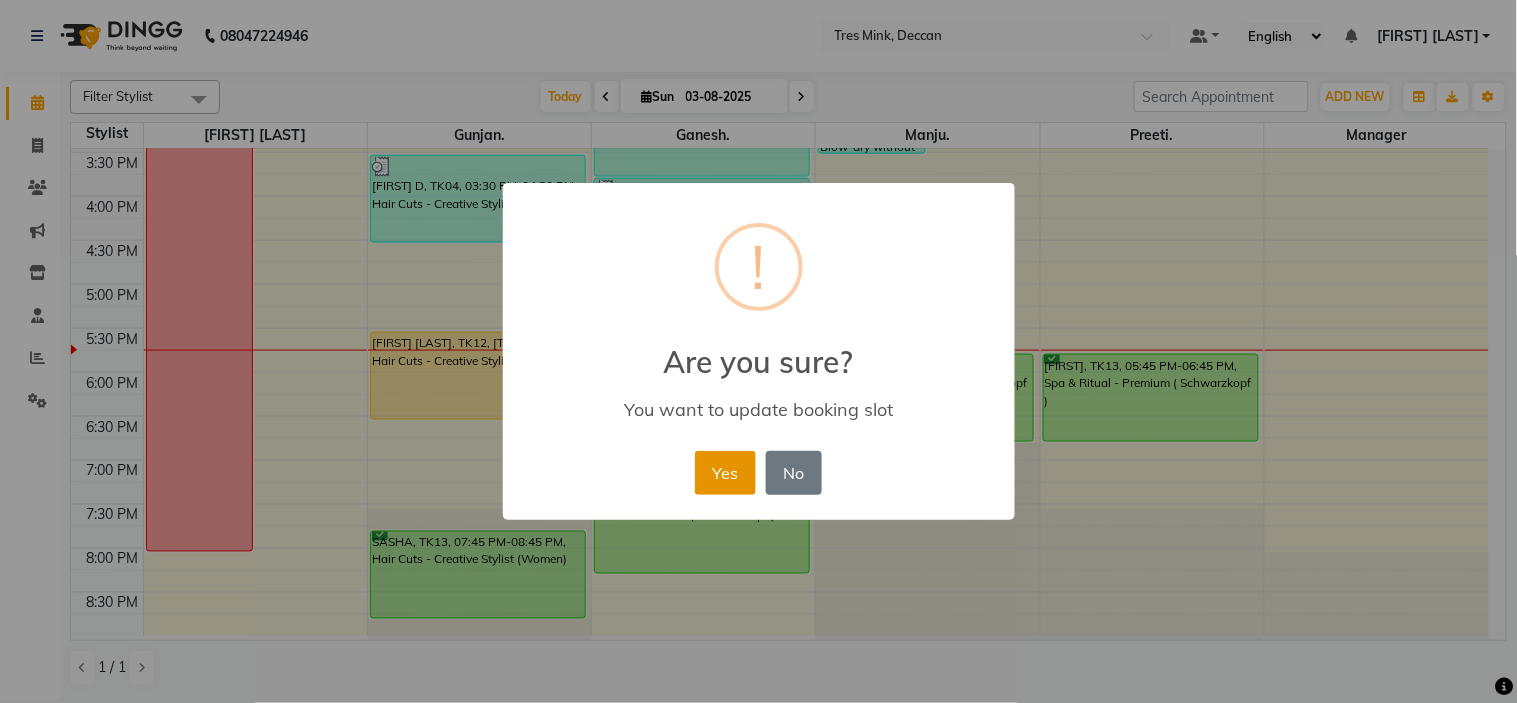 click on "Yes" at bounding box center [725, 473] 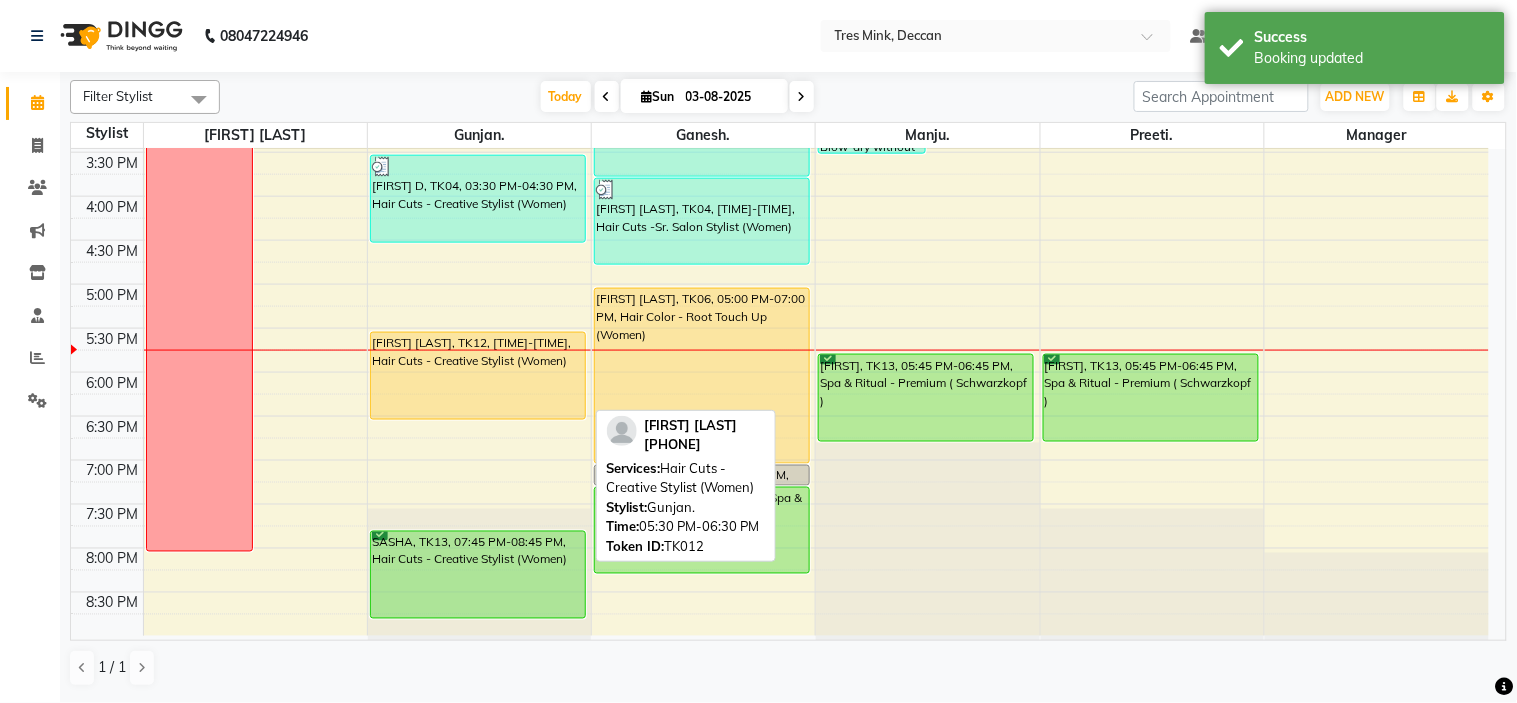 click on "[FIRST] [LAST], TK12, [TIME]-[TIME], Hair Cuts - Creative Stylist (Women)" at bounding box center (478, 376) 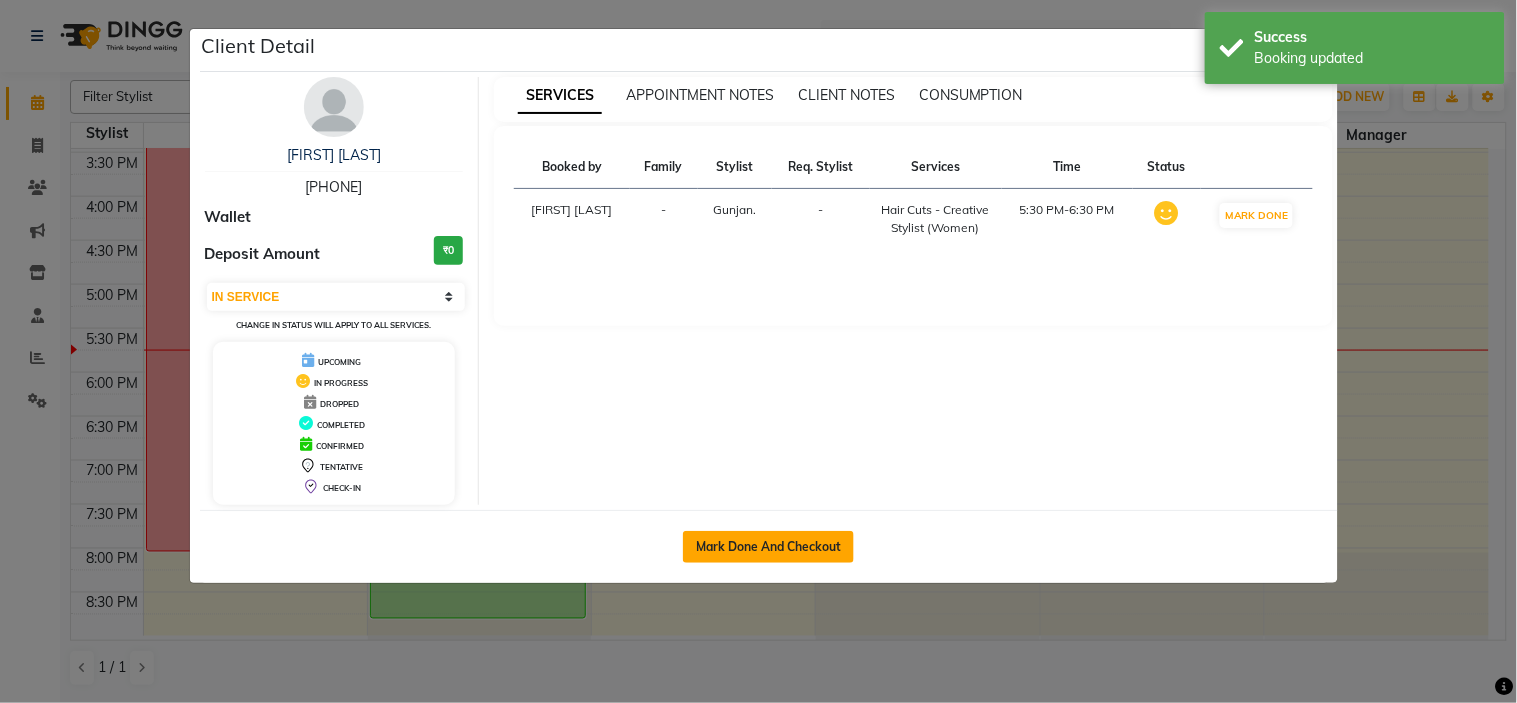 click on "Mark Done And Checkout" 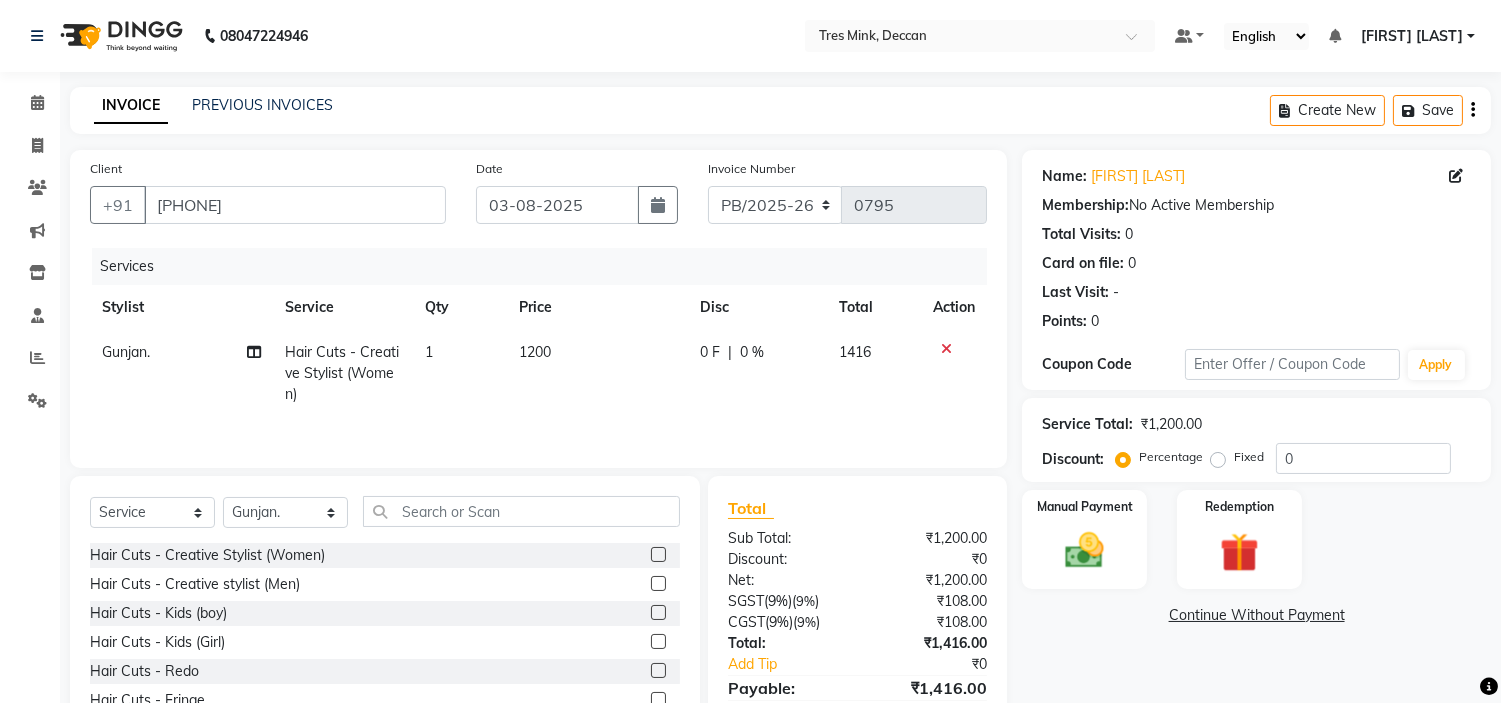 scroll, scrollTop: 100, scrollLeft: 0, axis: vertical 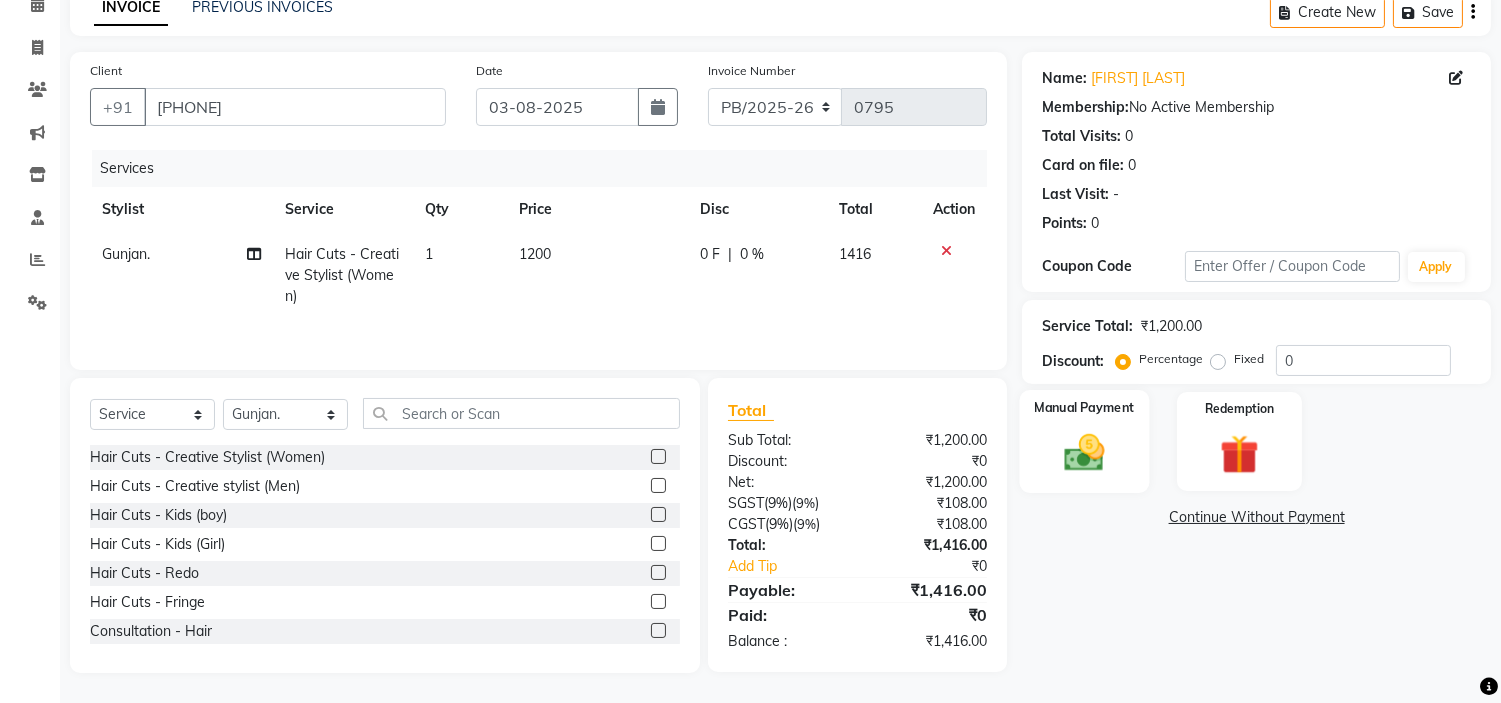 click on "Manual Payment" 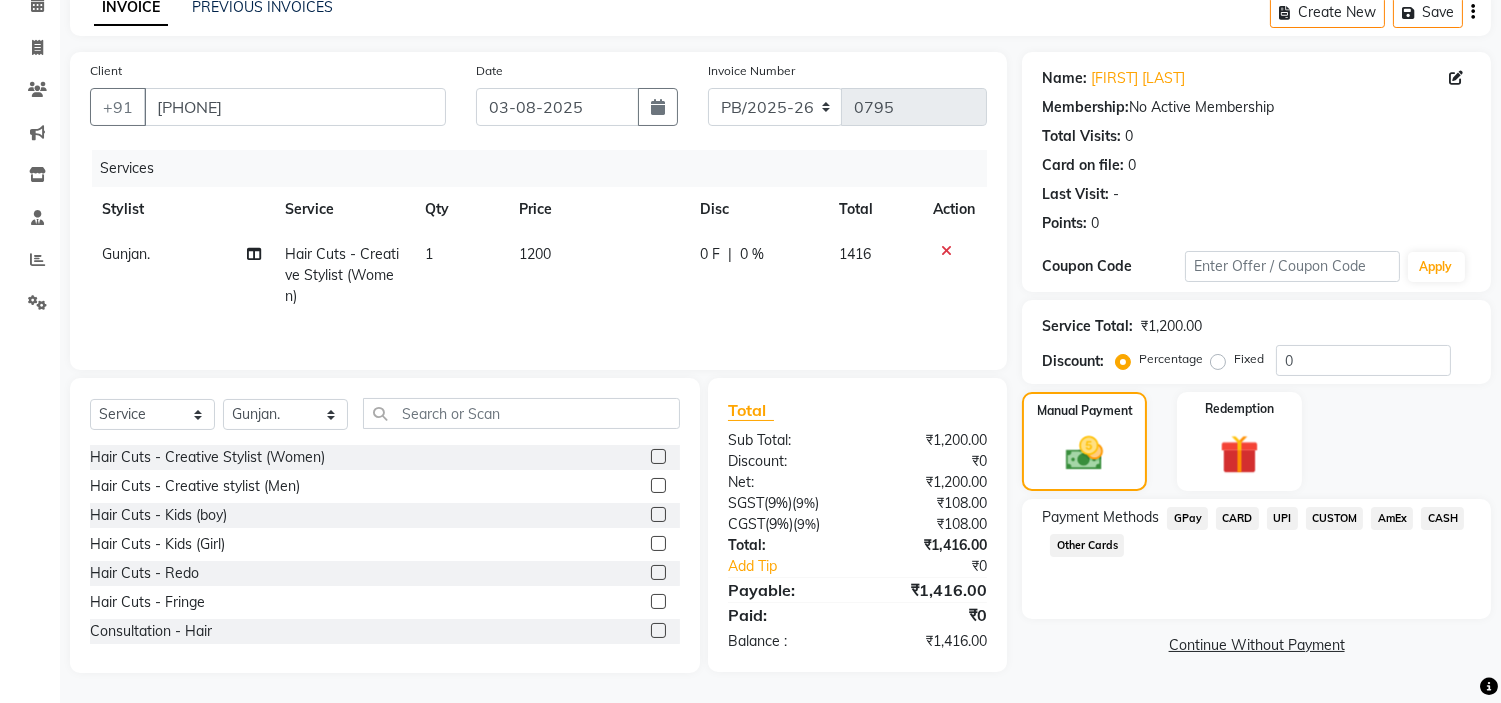 click on "UPI" 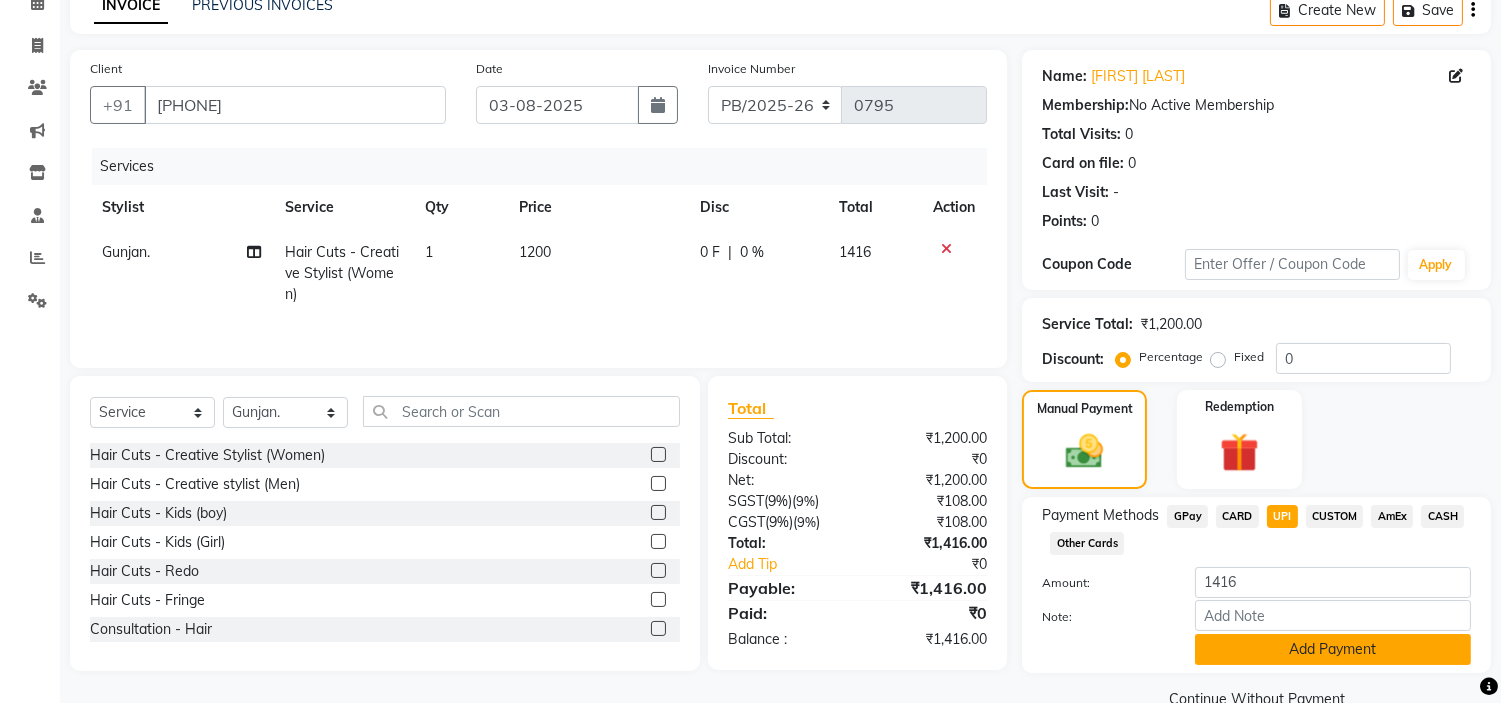 click on "Add Payment" 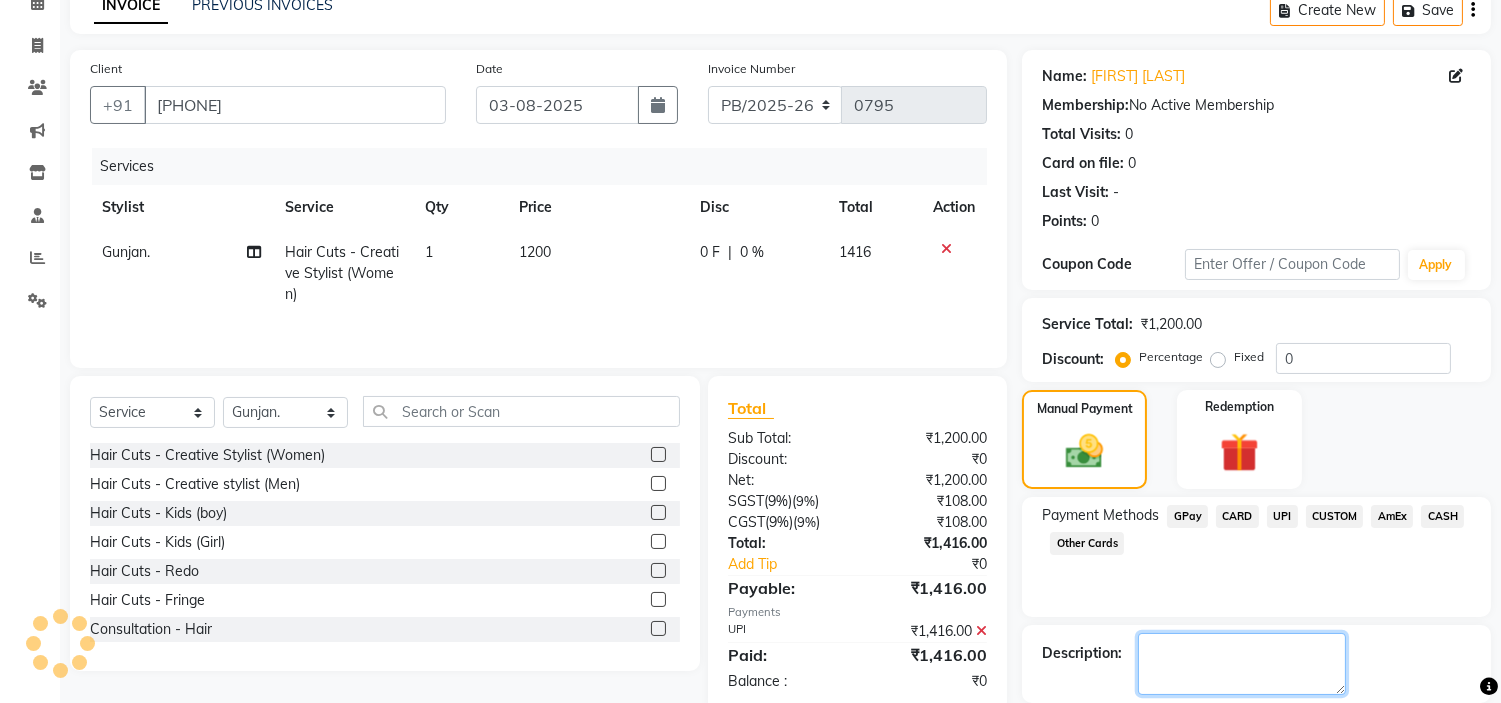 click 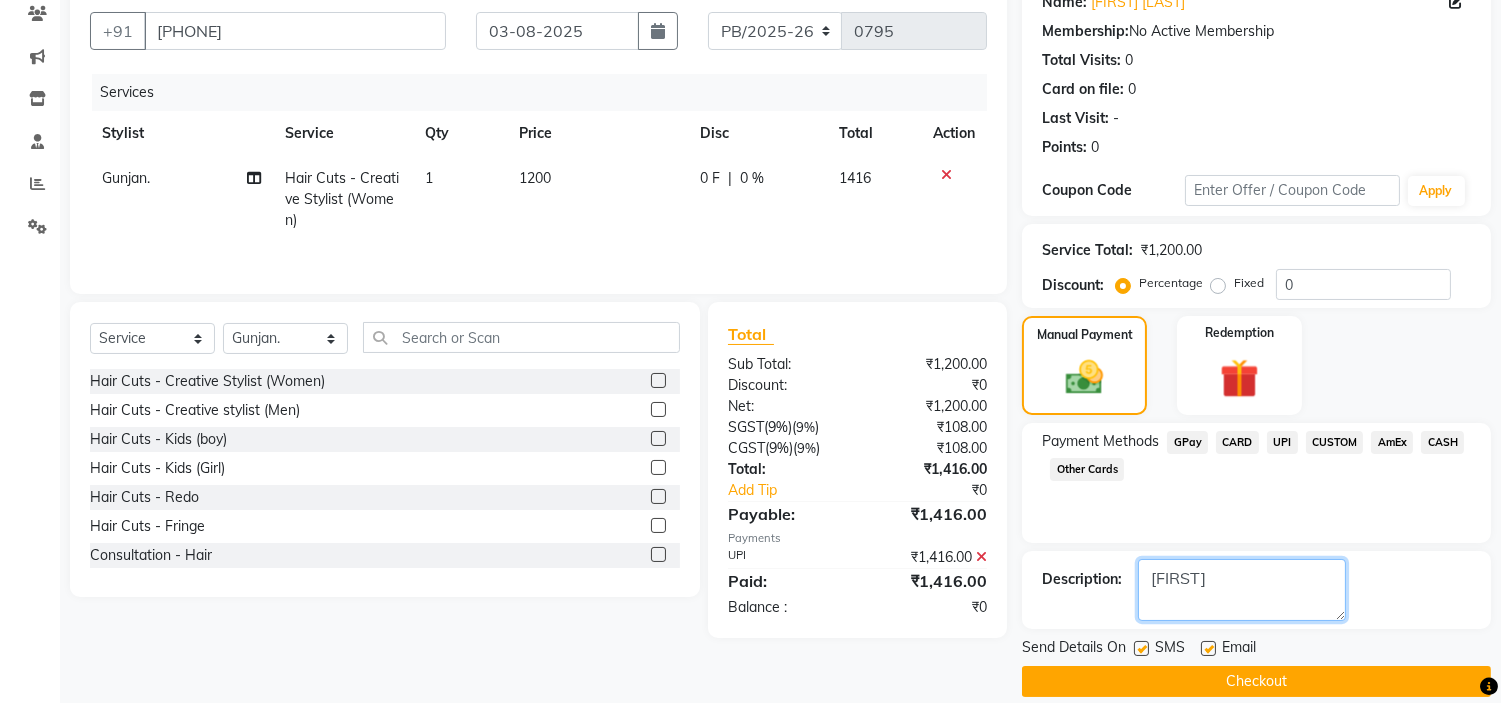 scroll, scrollTop: 196, scrollLeft: 0, axis: vertical 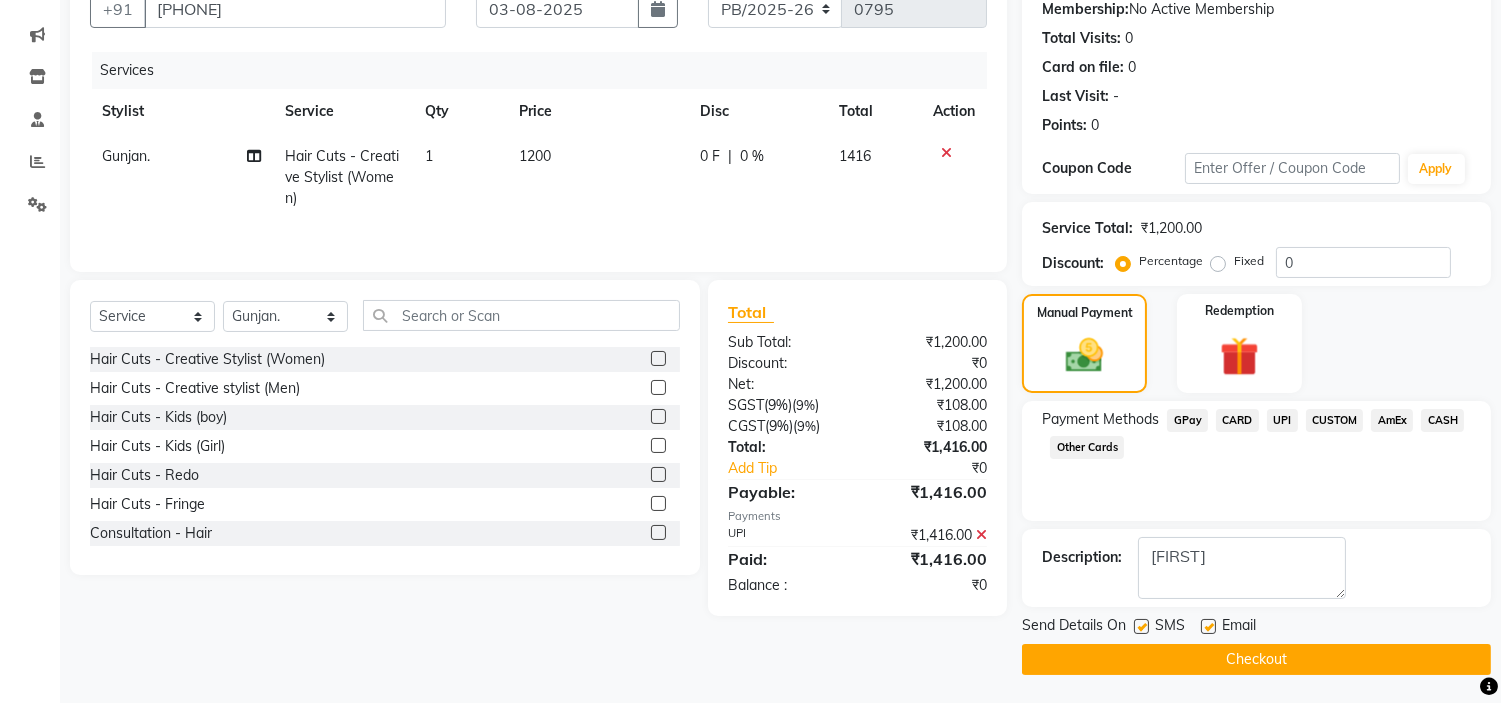 click on "Checkout" 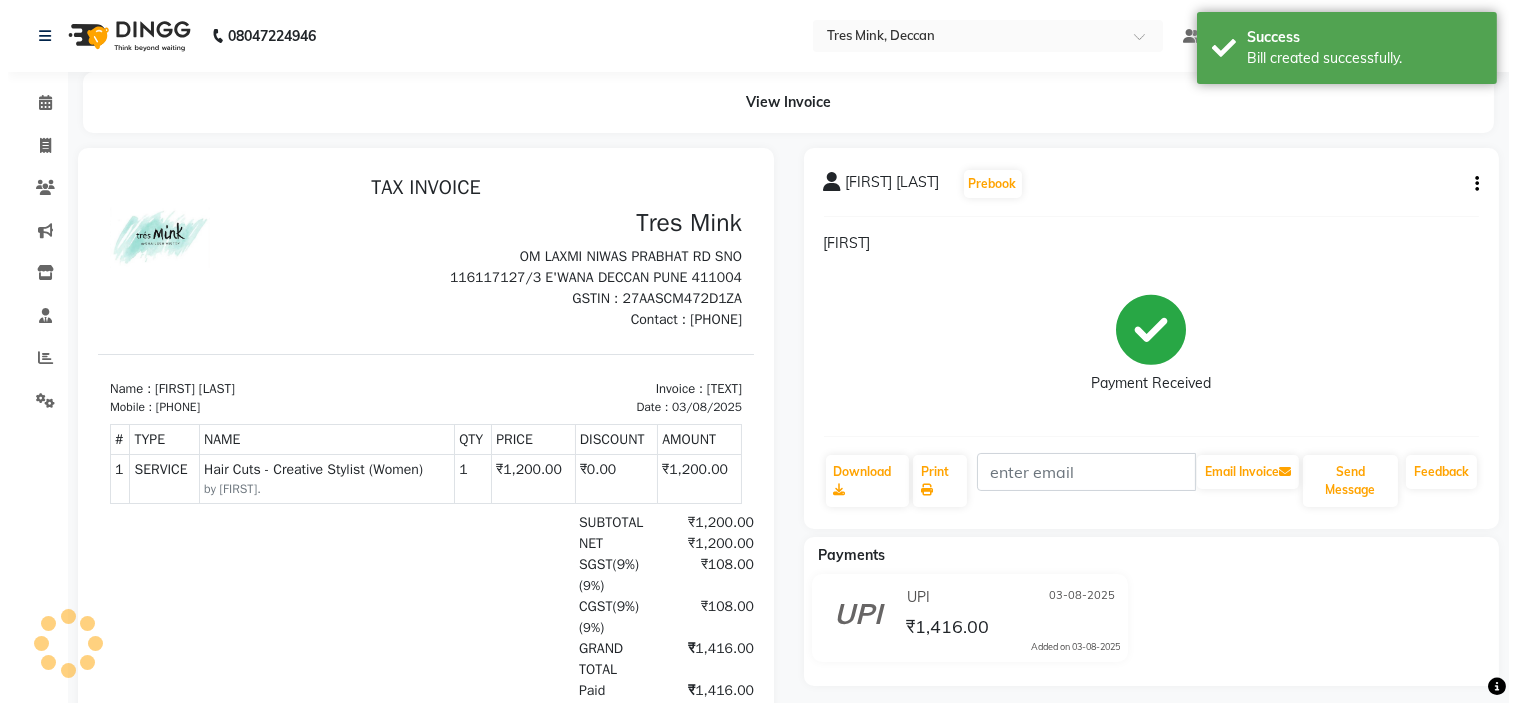 scroll, scrollTop: 0, scrollLeft: 0, axis: both 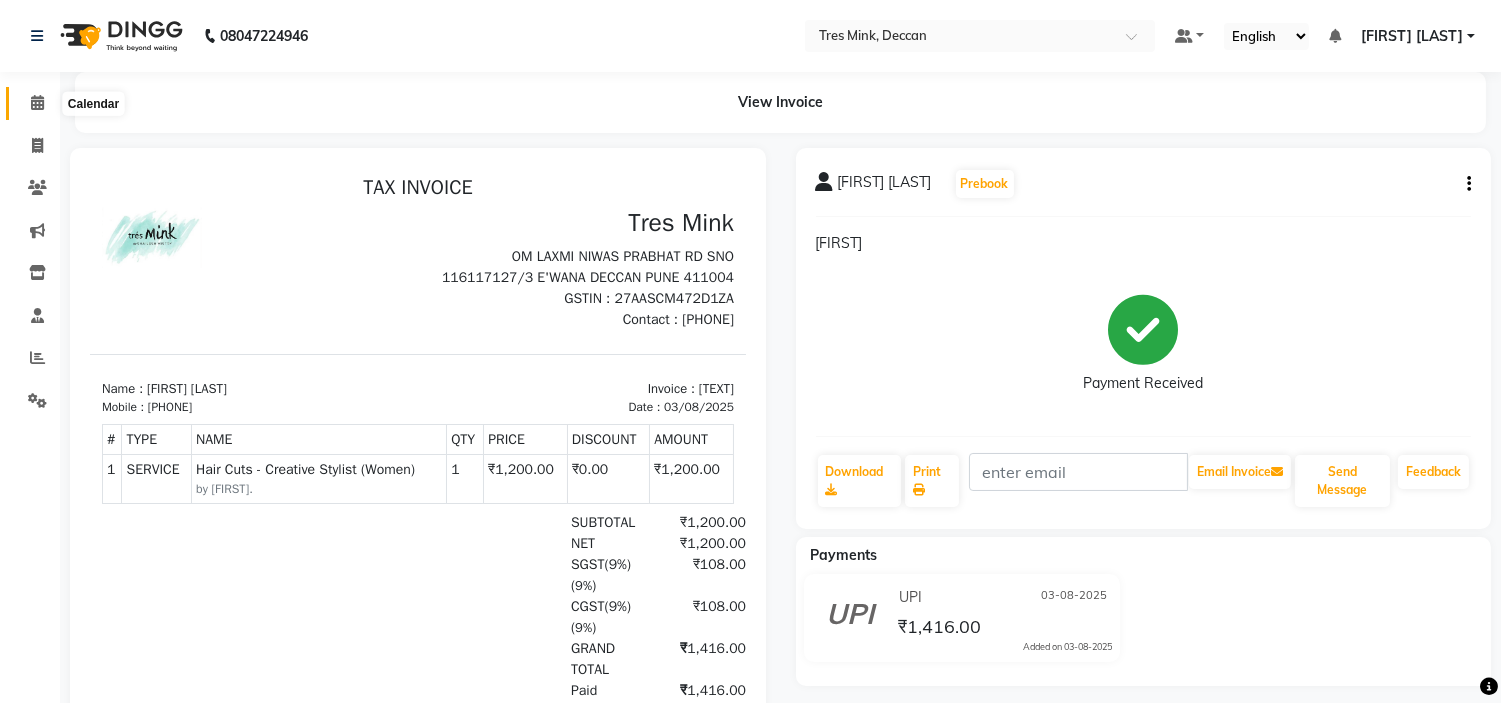 click 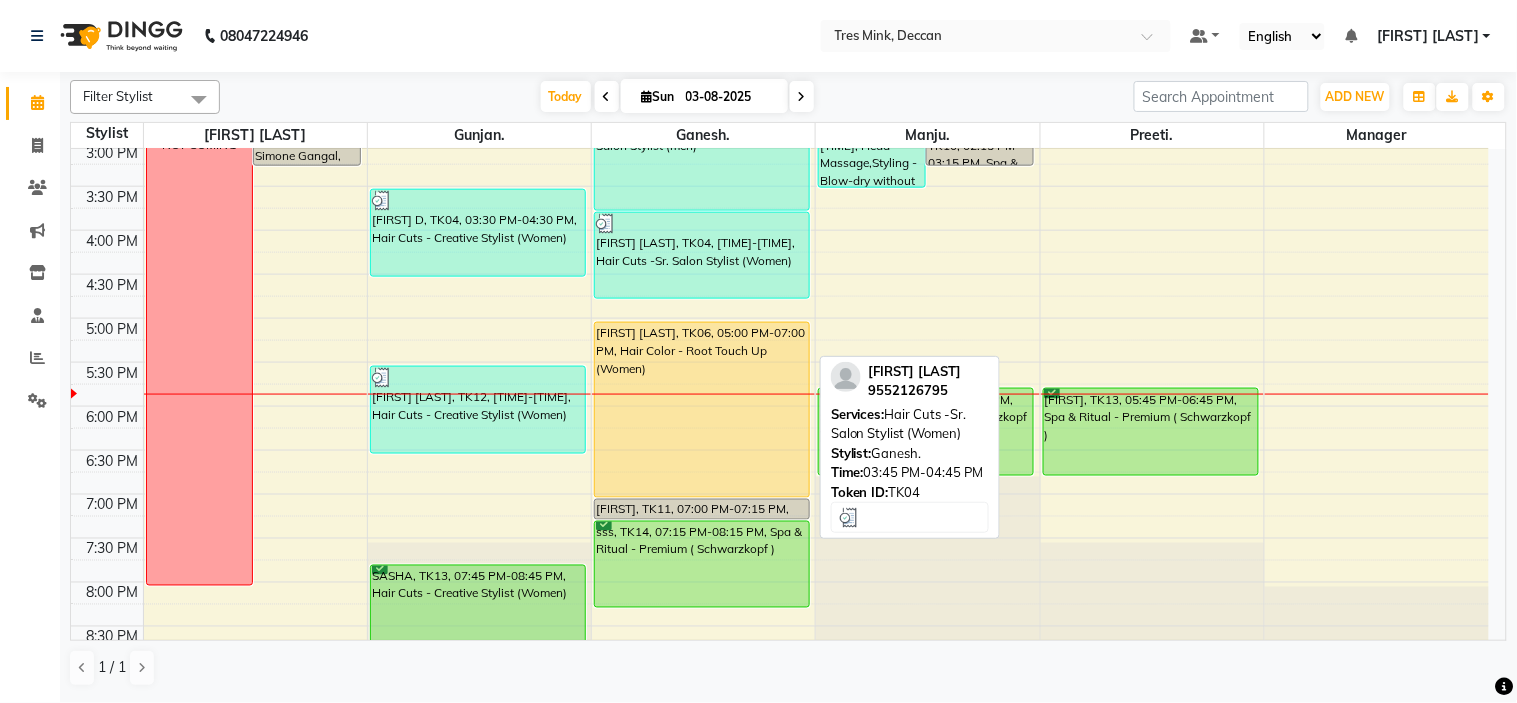 scroll, scrollTop: 656, scrollLeft: 0, axis: vertical 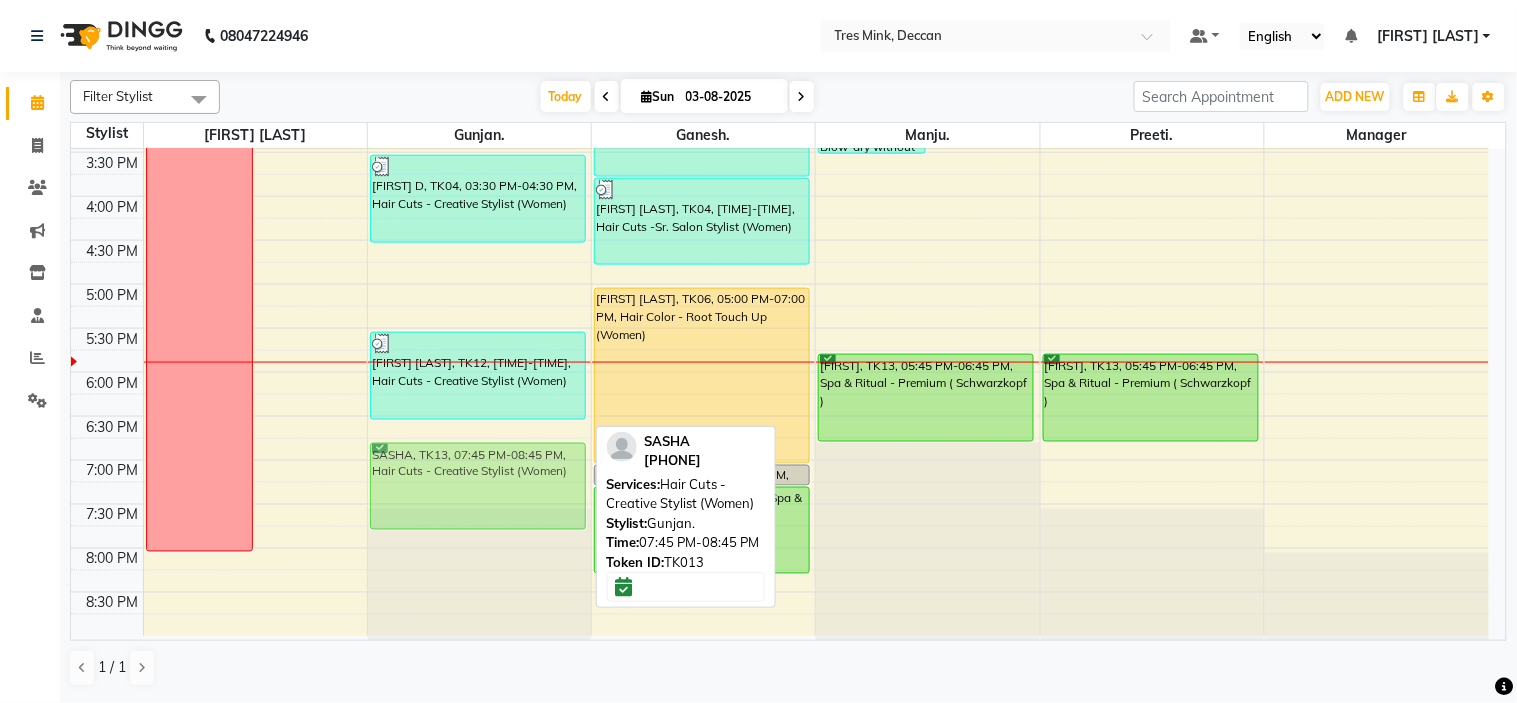 drag, startPoint x: 472, startPoint y: 546, endPoint x: 490, endPoint y: 455, distance: 92.76314 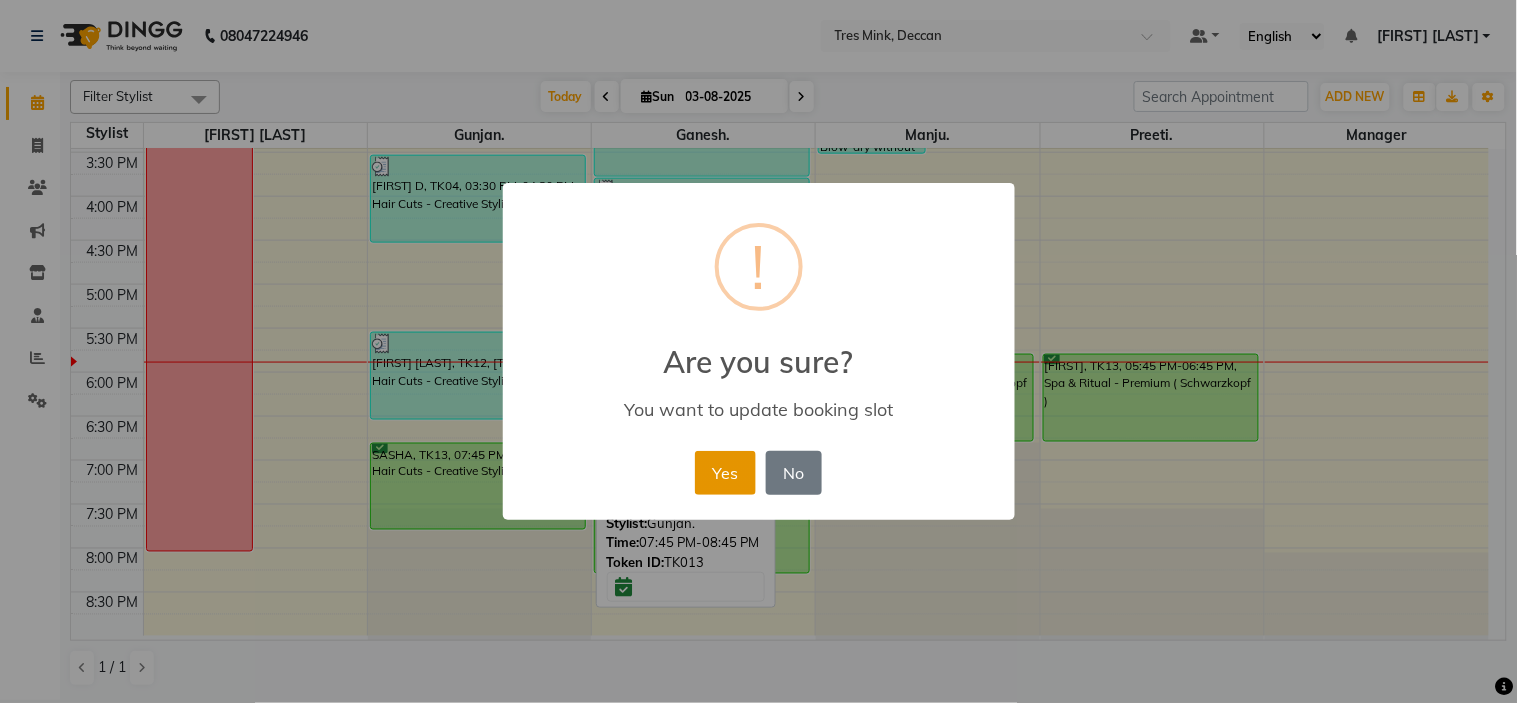click on "Yes" at bounding box center (725, 473) 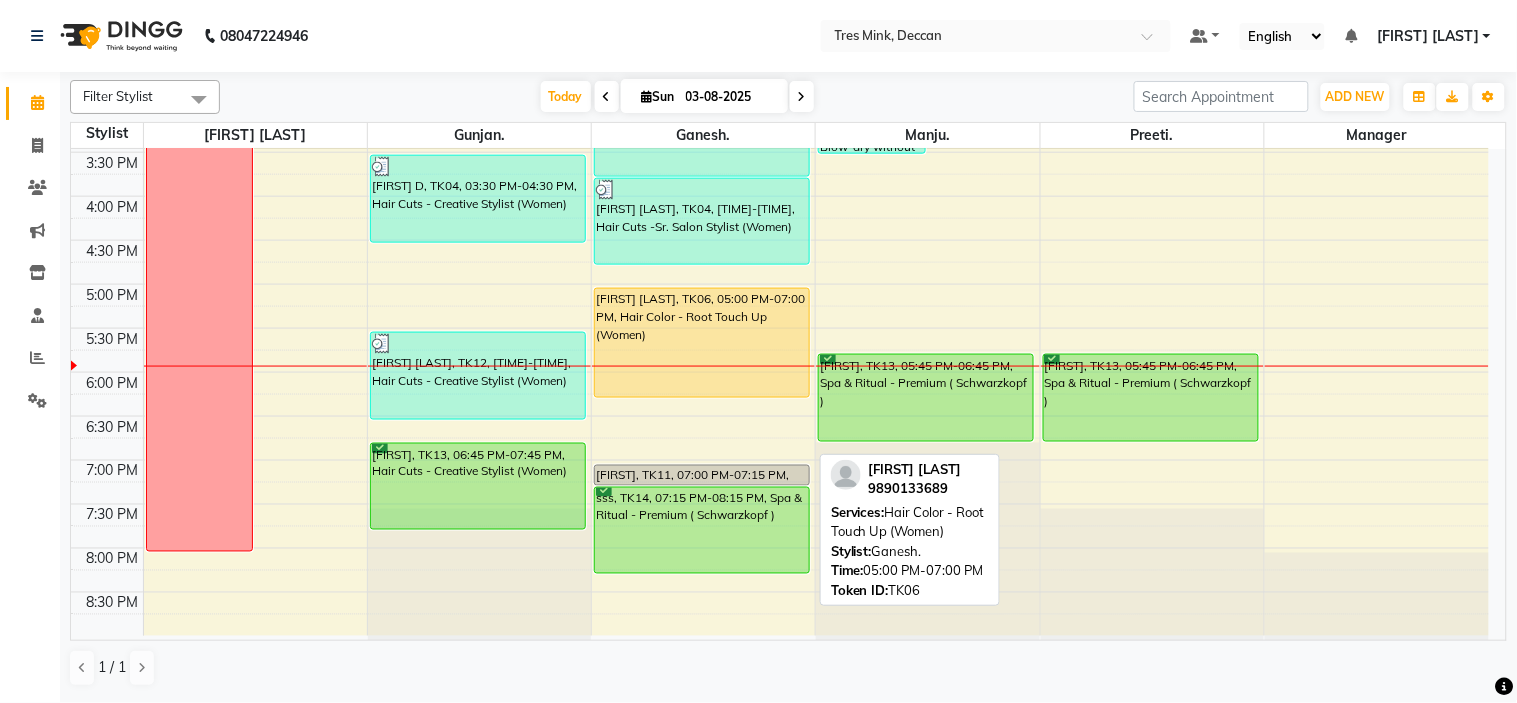 drag, startPoint x: 680, startPoint y: 463, endPoint x: 698, endPoint y: 387, distance: 78.10249 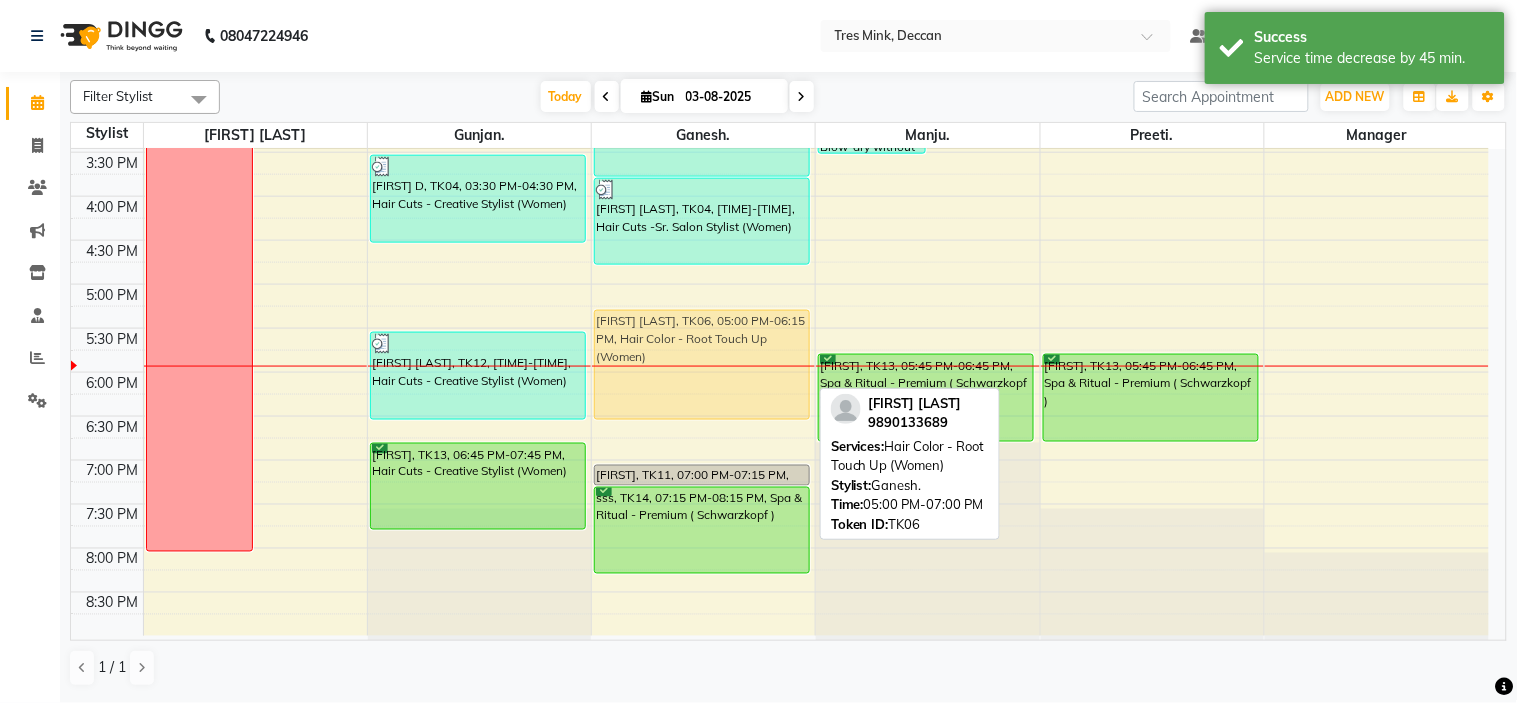 drag, startPoint x: 698, startPoint y: 387, endPoint x: 705, endPoint y: 414, distance: 27.89265 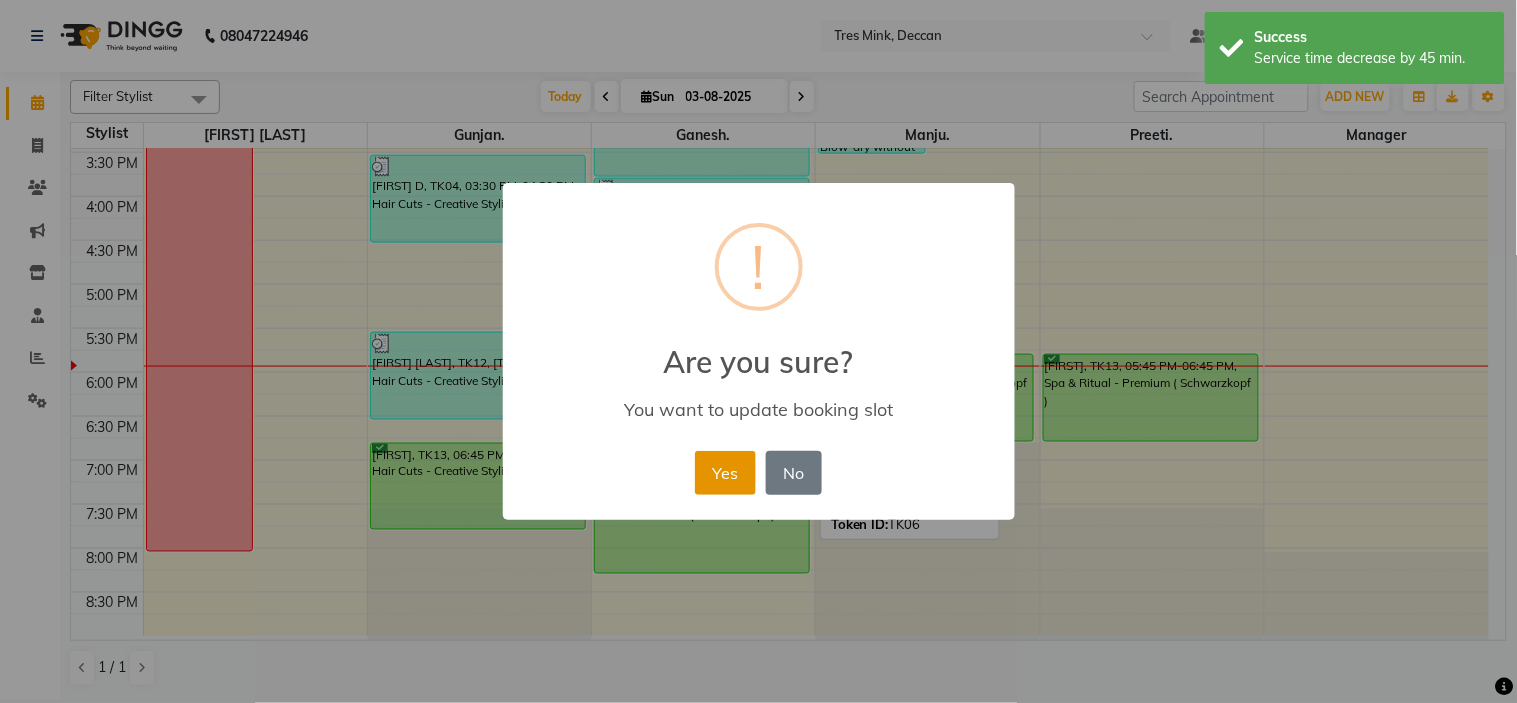 click on "Yes" at bounding box center (725, 473) 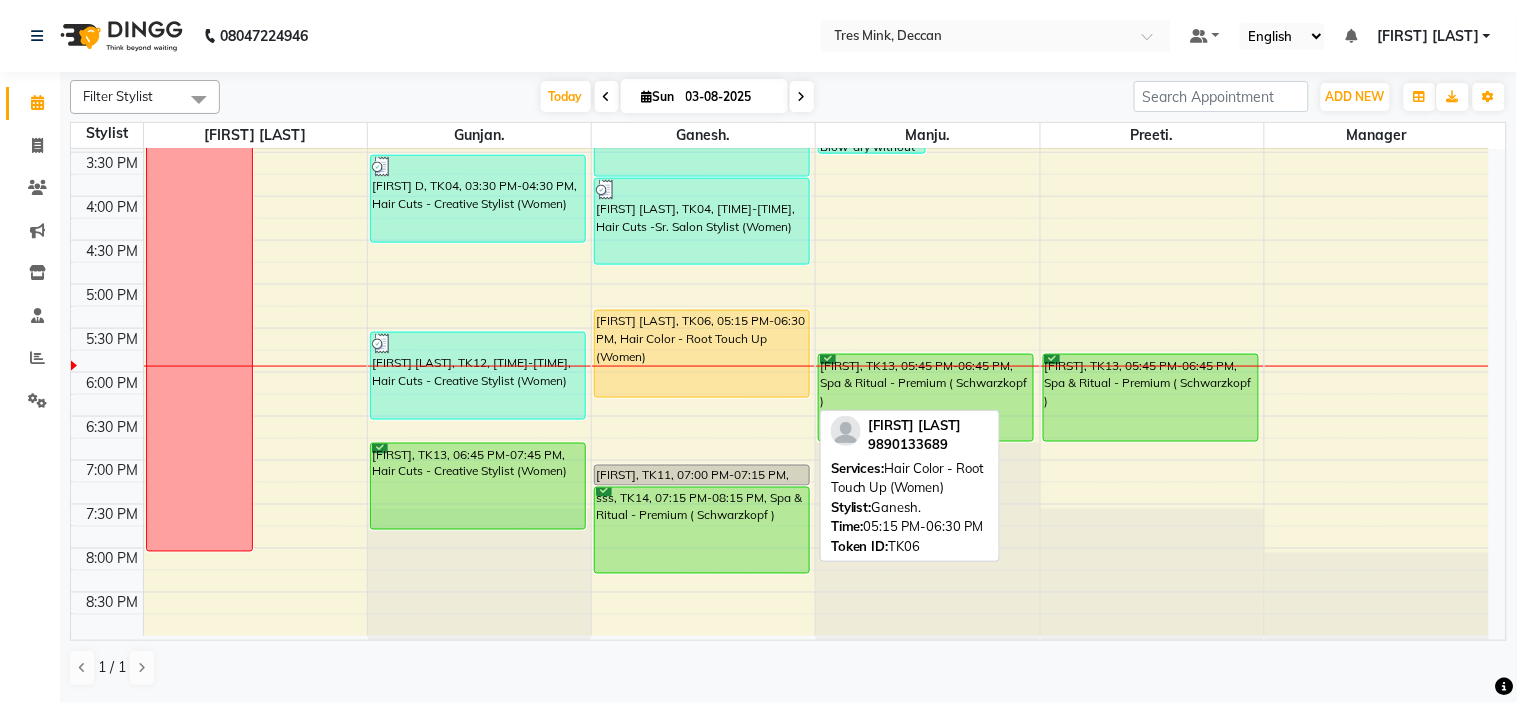 drag, startPoint x: 703, startPoint y: 416, endPoint x: 708, endPoint y: 385, distance: 31.400637 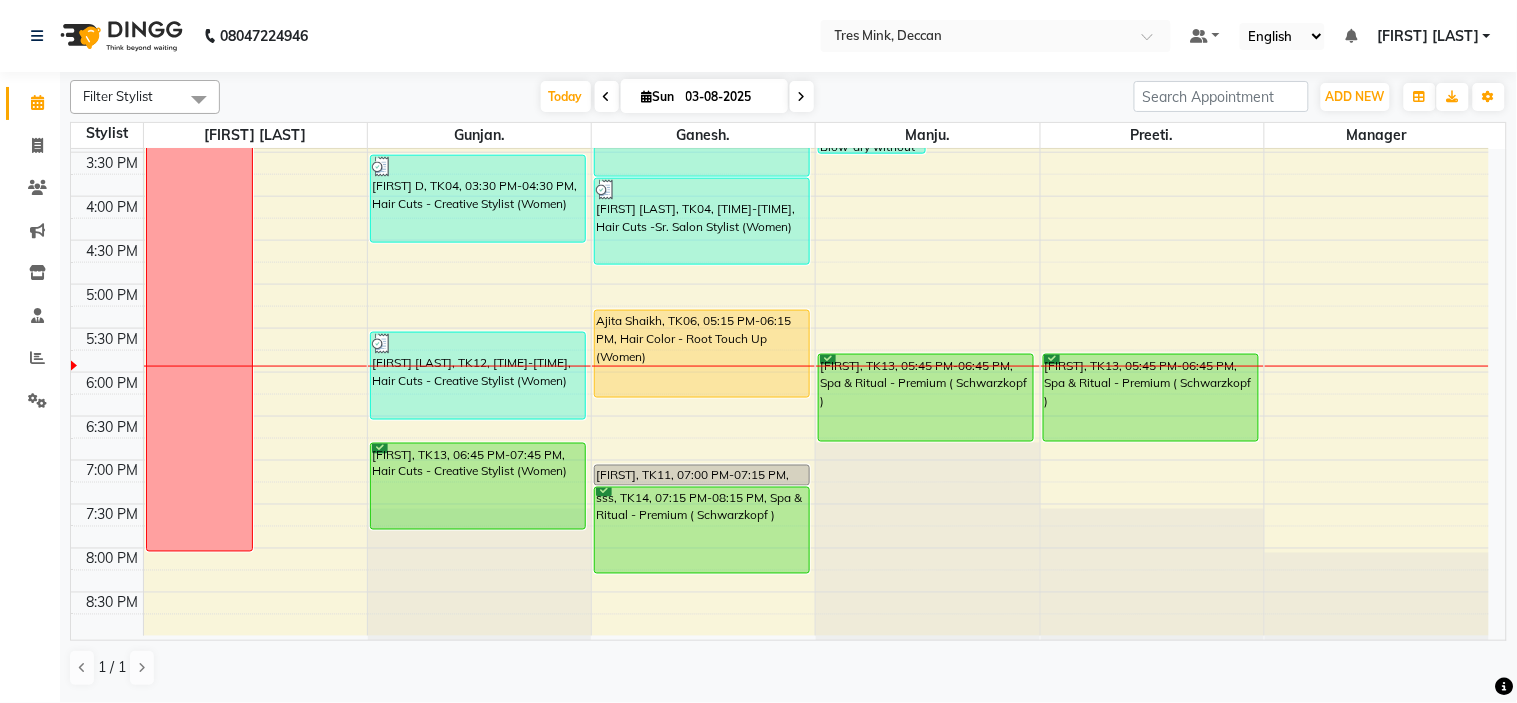 click on "8:00 AM 8:30 AM 9:00 AM 9:30 AM 10:00 AM 10:30 AM 11:00 AM 11:30 AM 12:00 PM 12:30 PM 1:00 PM 1:30 PM 2:00 PM 2:30 PM 3:00 PM 3:30 PM 4:00 PM 4:30 PM 5:00 PM 5:30 PM 6:00 PM 6:30 PM 7:00 PM 7:30 PM 8:00 PM 8:30 PM NOT COMING Kautuka Shah, TK02, 12:00 PM-12:15 PM, Hair Cuts - Creative Director (Women) Simone Gangal, TK01, 03:00 PM-03:15 PM, Hair Cuts - Creative Director (Women) Reshma Soman, TK03, 10:30 AM-01:15 PM, Hair Color -Toner Himani D, TK04, 03:30 PM-04:30 PM, Hair Cuts - Creative Stylist (Women) TANVI K, TK12, 05:30 PM-06:30 PM, Hair Cuts - Creative Stylist (Women) SASHA, TK13, 06:45 PM-07:45 PM, Hair Cuts - Creative Stylist (Women) Amruta, TK07, 11:00 AM-12:00 PM, Hair Cuts -Sr. Salon Stylist (Women) Gunjan Yogi, TK08, 12:00 PM-12:45 PM, Hair Cuts -Sr. Salon Stylist (men) tejal, TK09, 01:00 PM-02:00 PM, Hair Cuts -Sr. Salon Stylist (Women) YASH MARCHANT, TK10, 02:15 PM-03:45 PM, Beard - Beard Trim,Hair Cuts -Sr. Salon Stylist (men)" at bounding box center [780, 64] 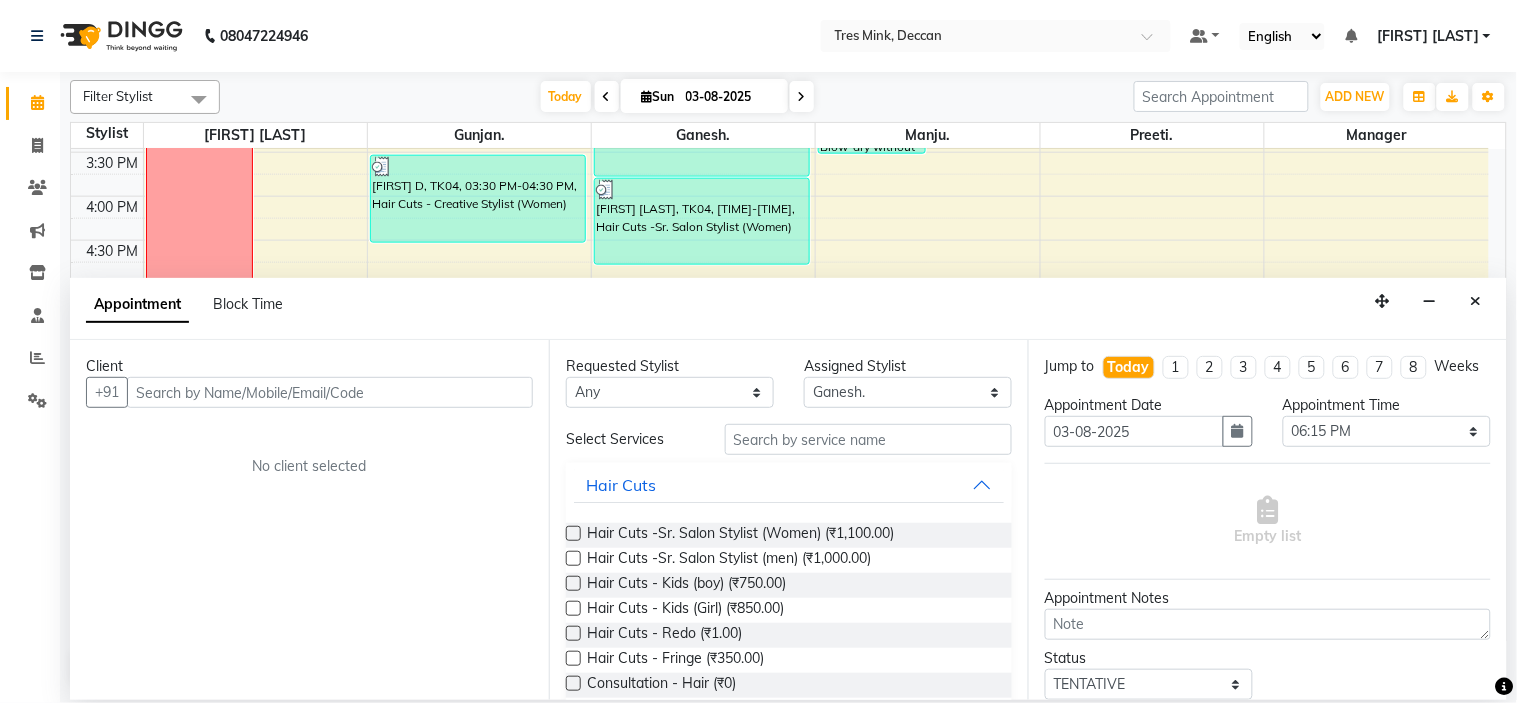 click at bounding box center (330, 392) 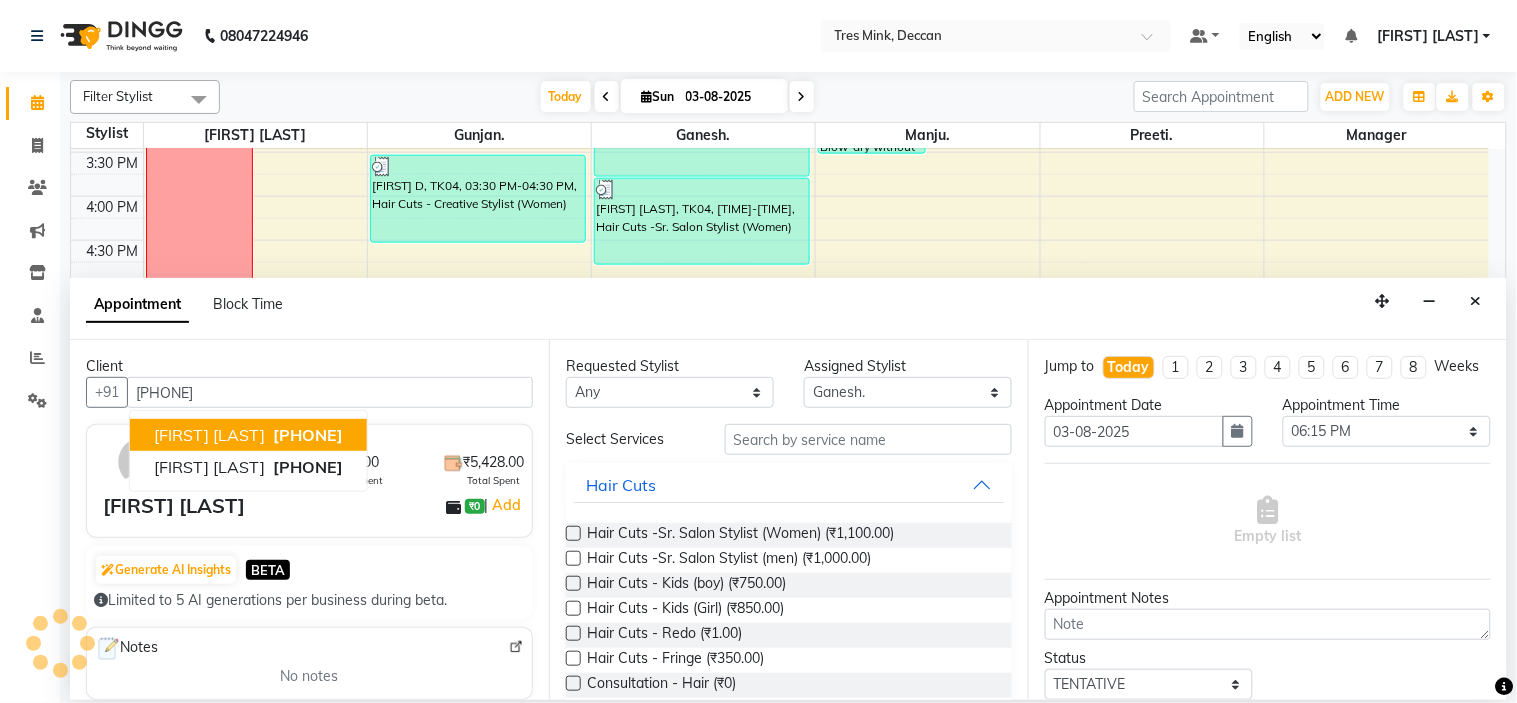 click on "[FIRST] [LAST]   [PHONE]" at bounding box center [248, 435] 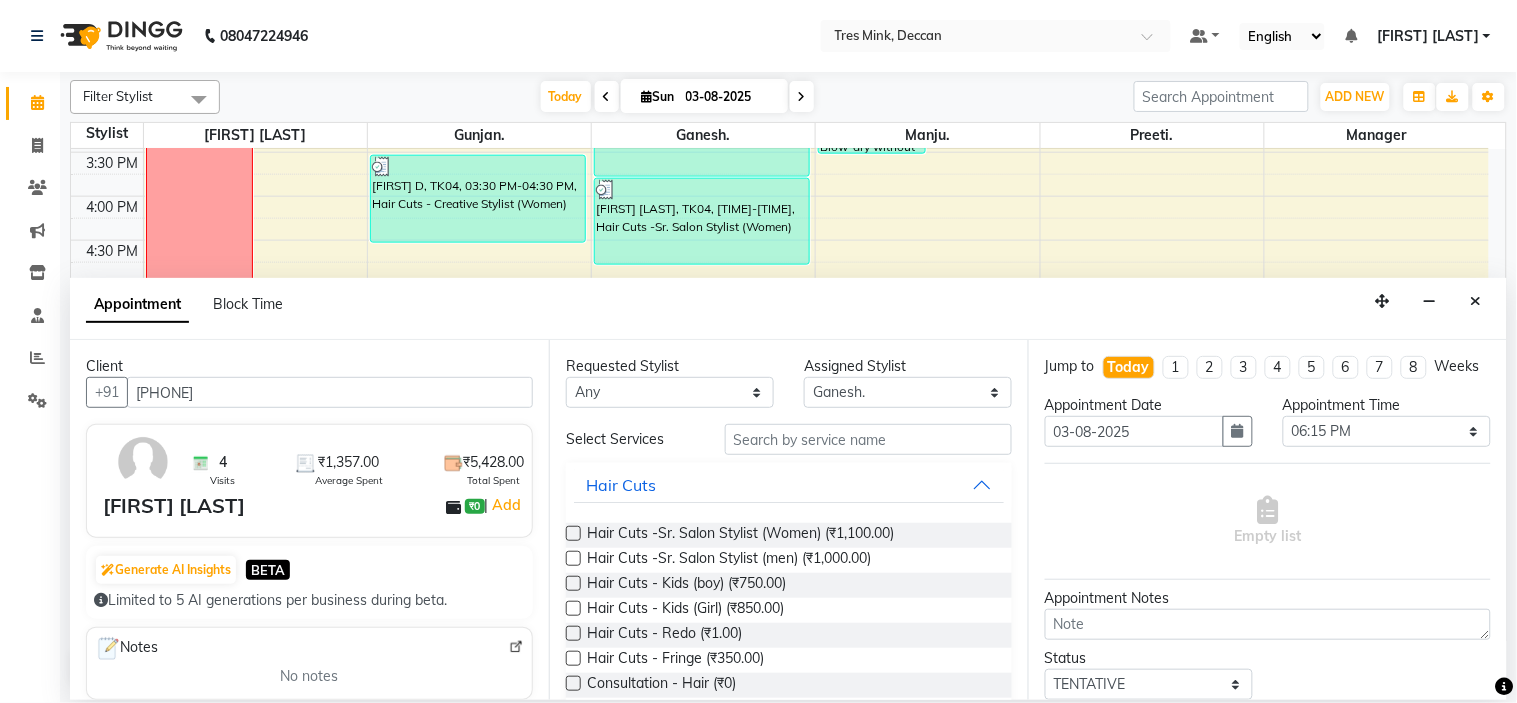 click at bounding box center [573, 558] 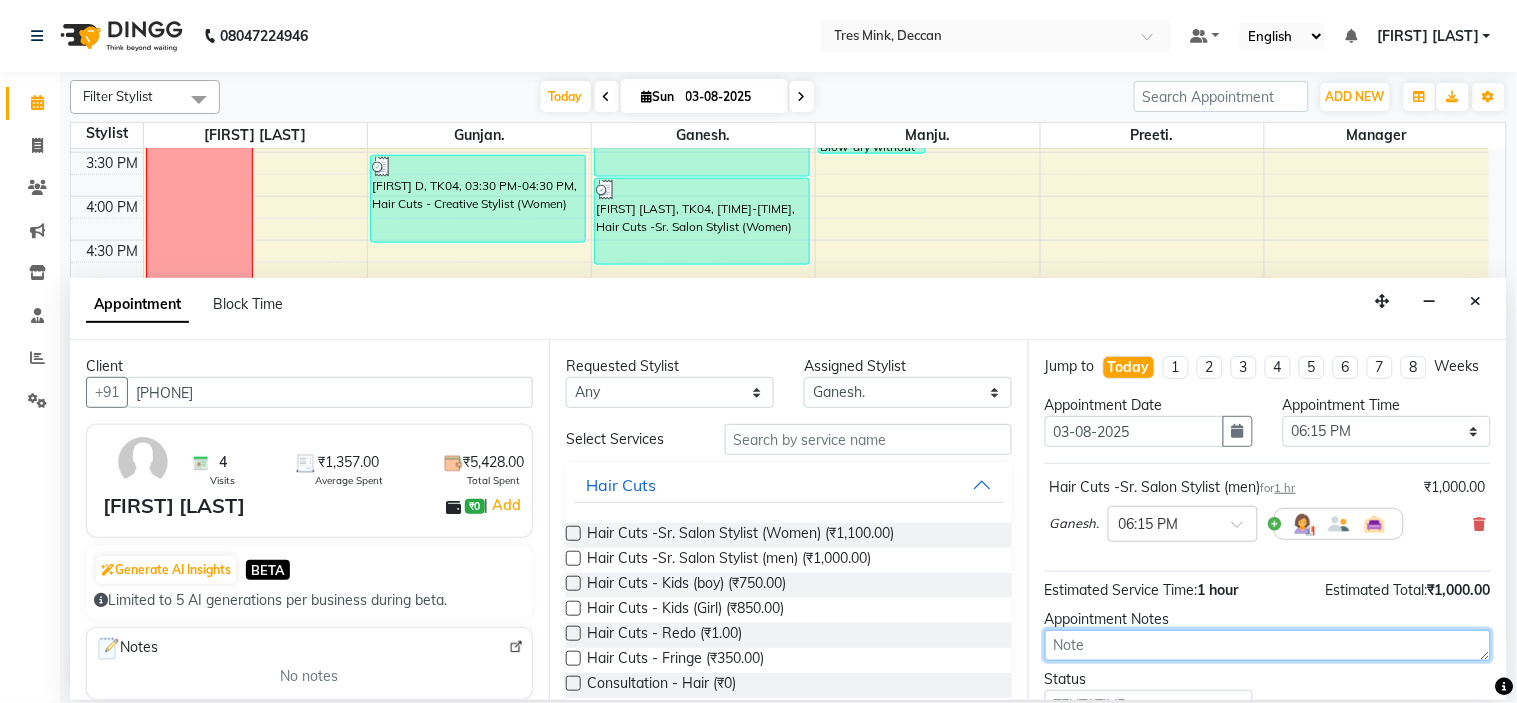 click at bounding box center [1268, 645] 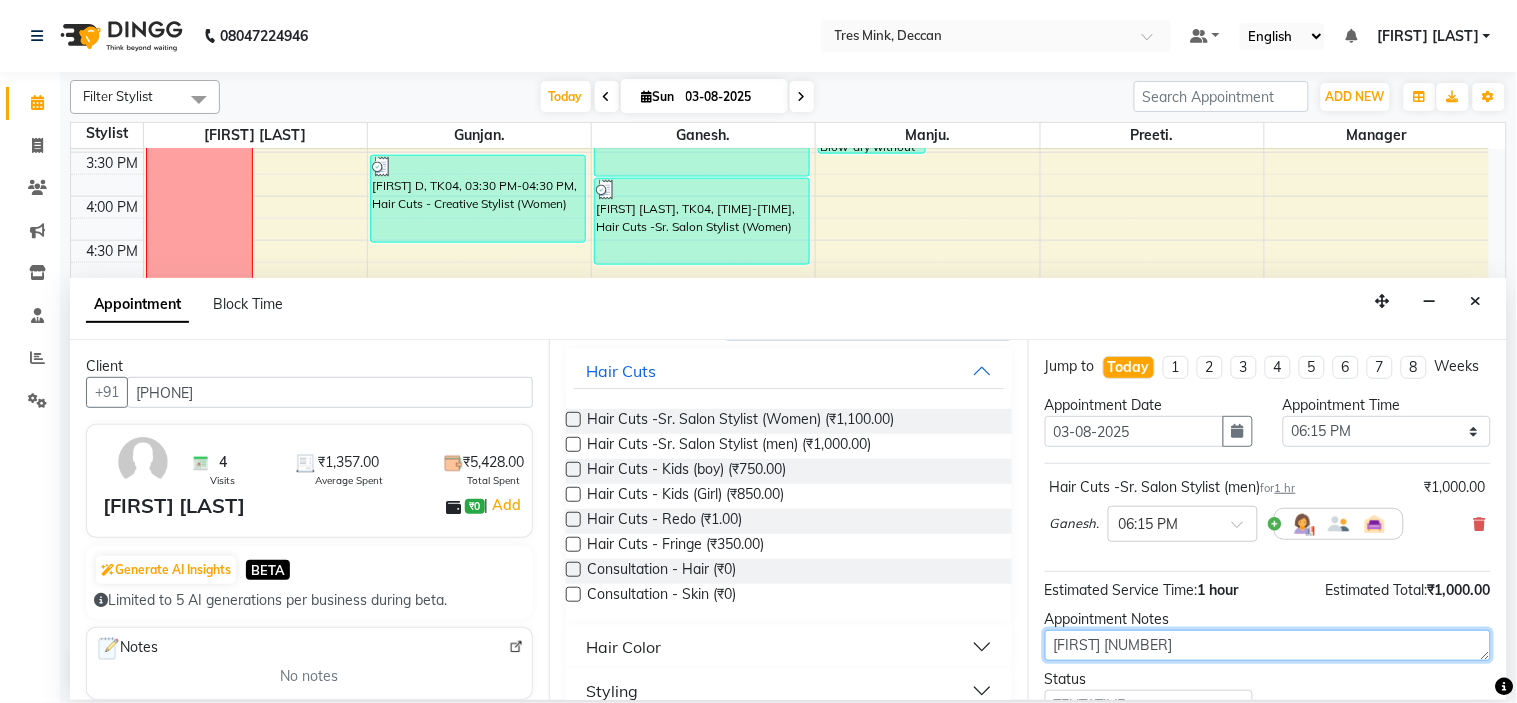 scroll, scrollTop: 222, scrollLeft: 0, axis: vertical 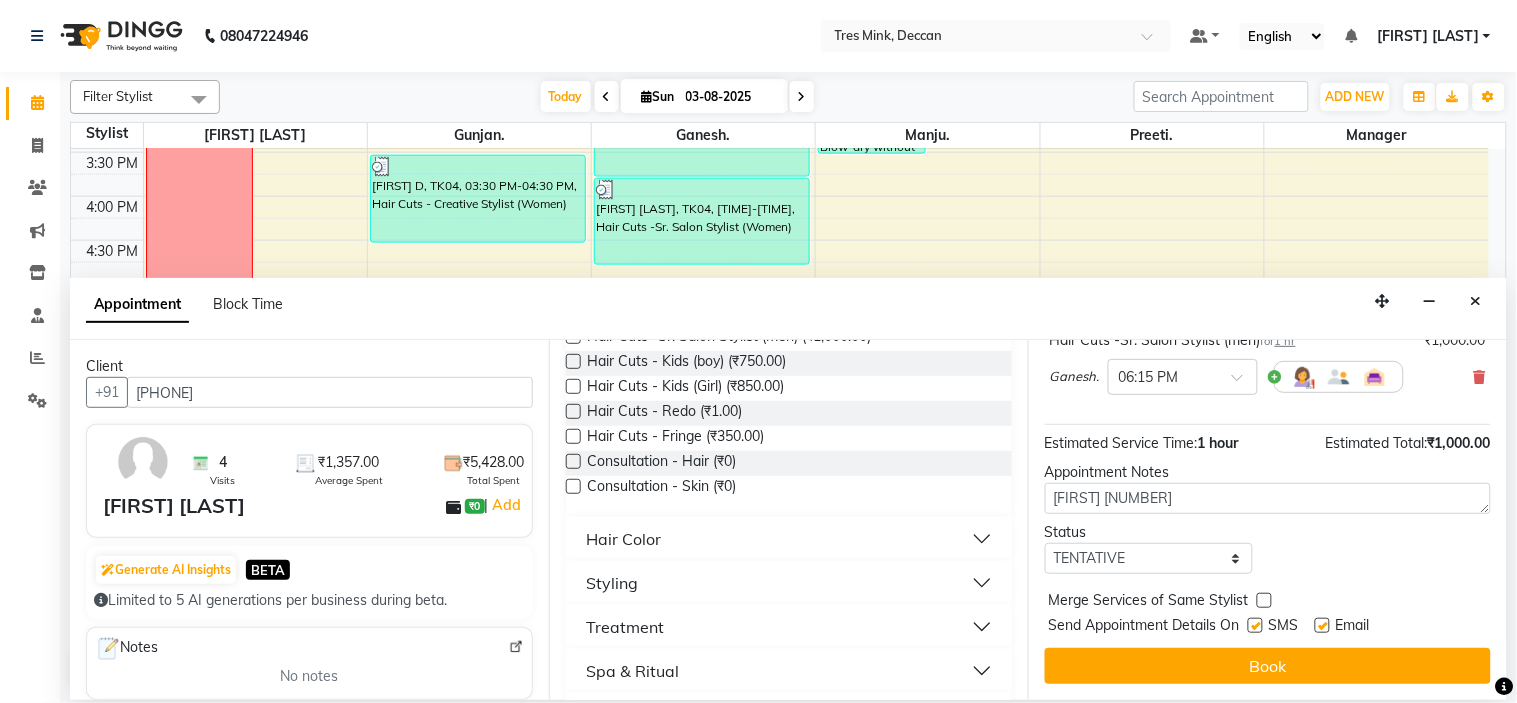 click on "Status" at bounding box center [1149, 532] 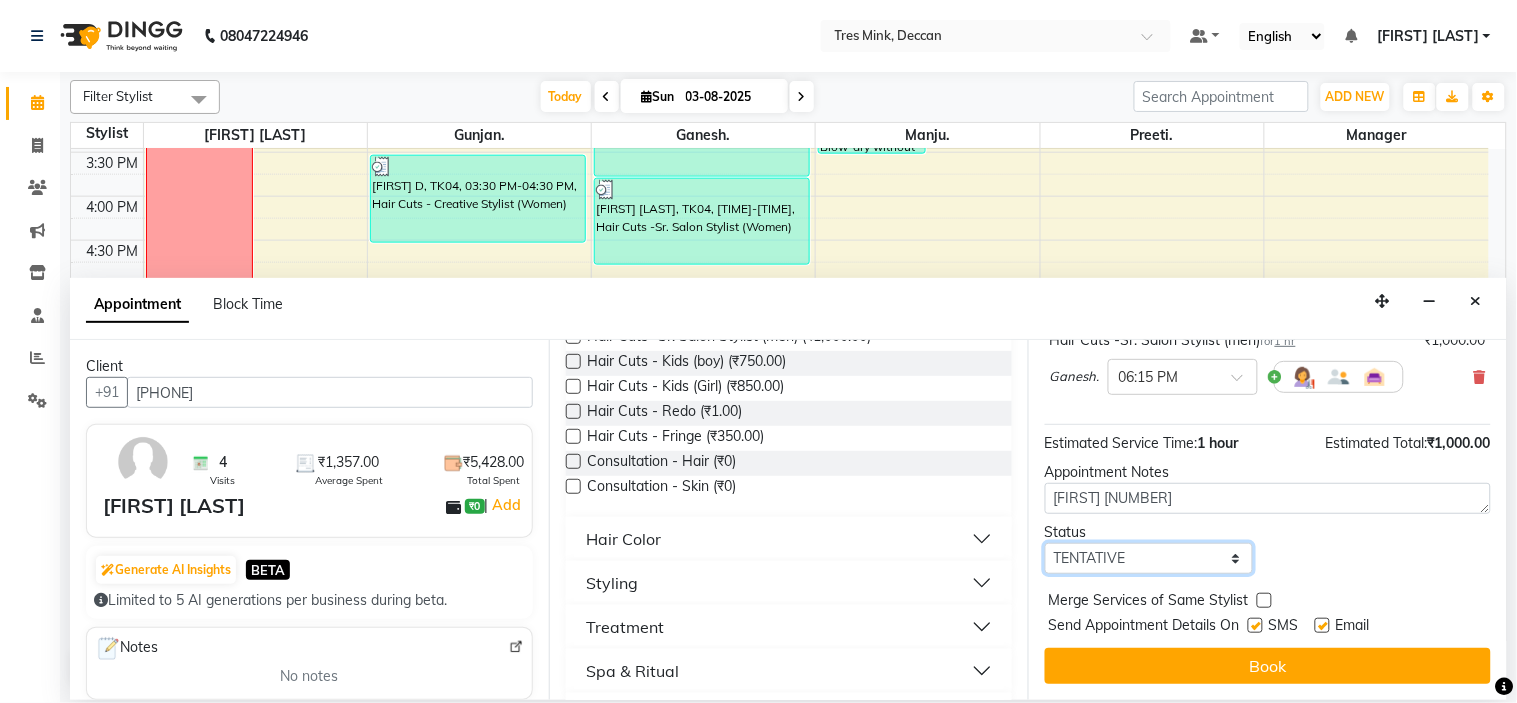 click on "Select TENTATIVE CONFIRM CHECK-IN UPCOMING" at bounding box center (1149, 558) 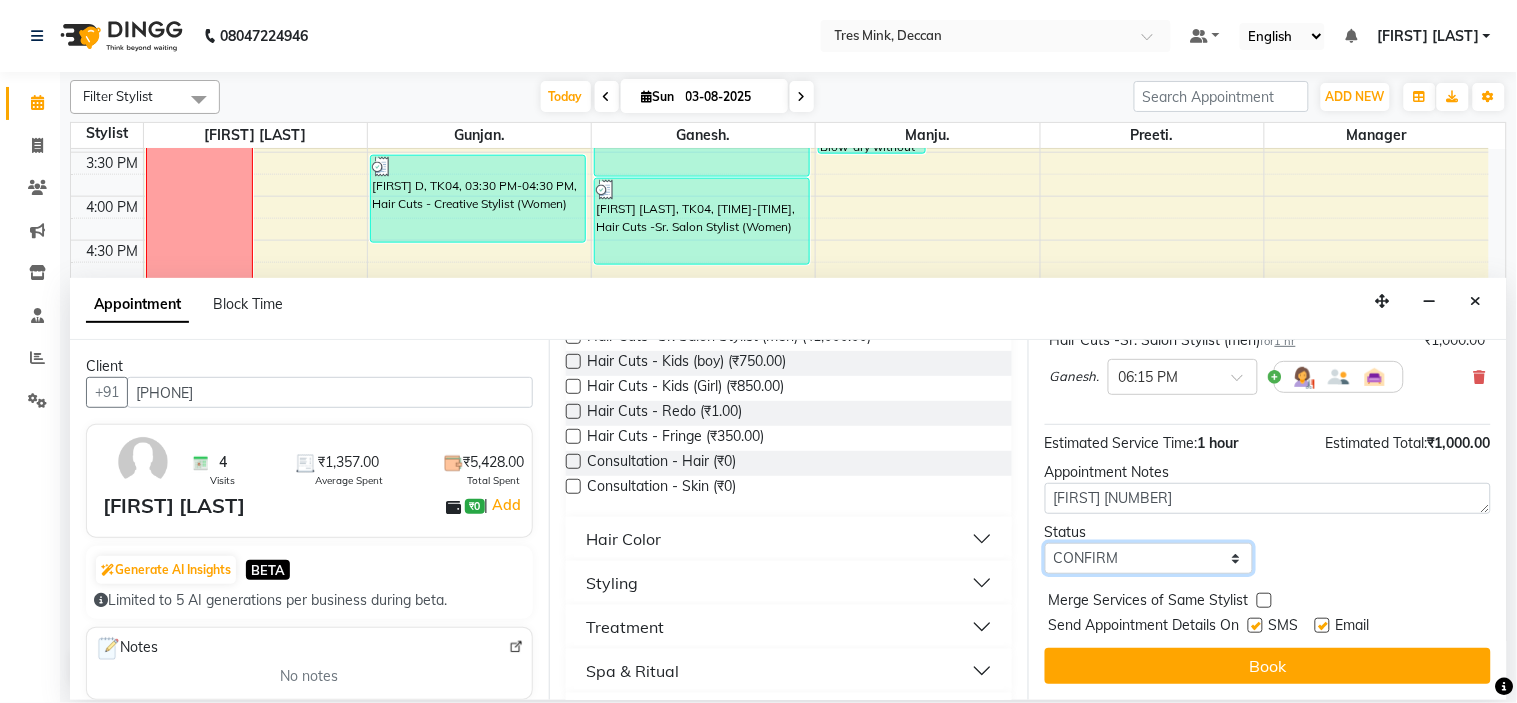 click on "Select TENTATIVE CONFIRM CHECK-IN UPCOMING" at bounding box center (1149, 558) 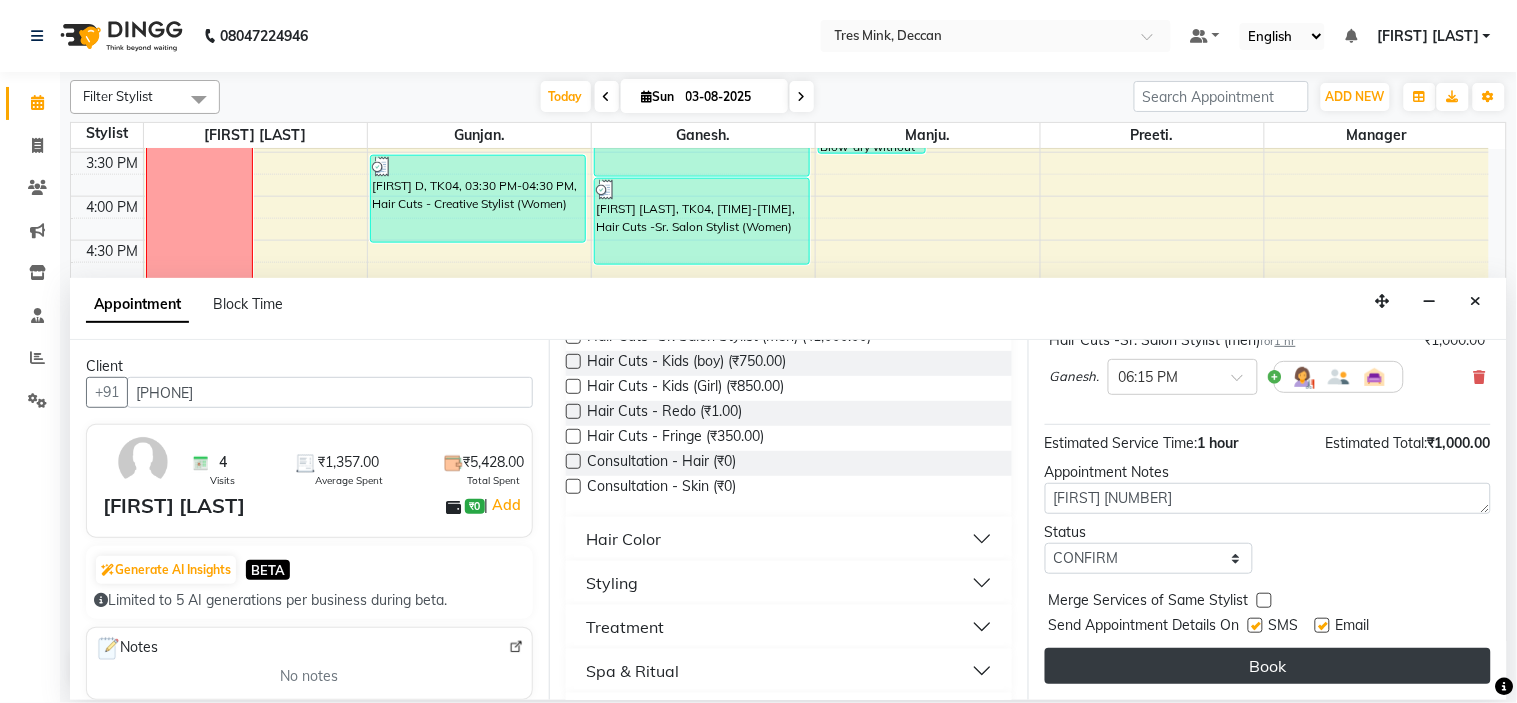 click on "Book" at bounding box center (1268, 666) 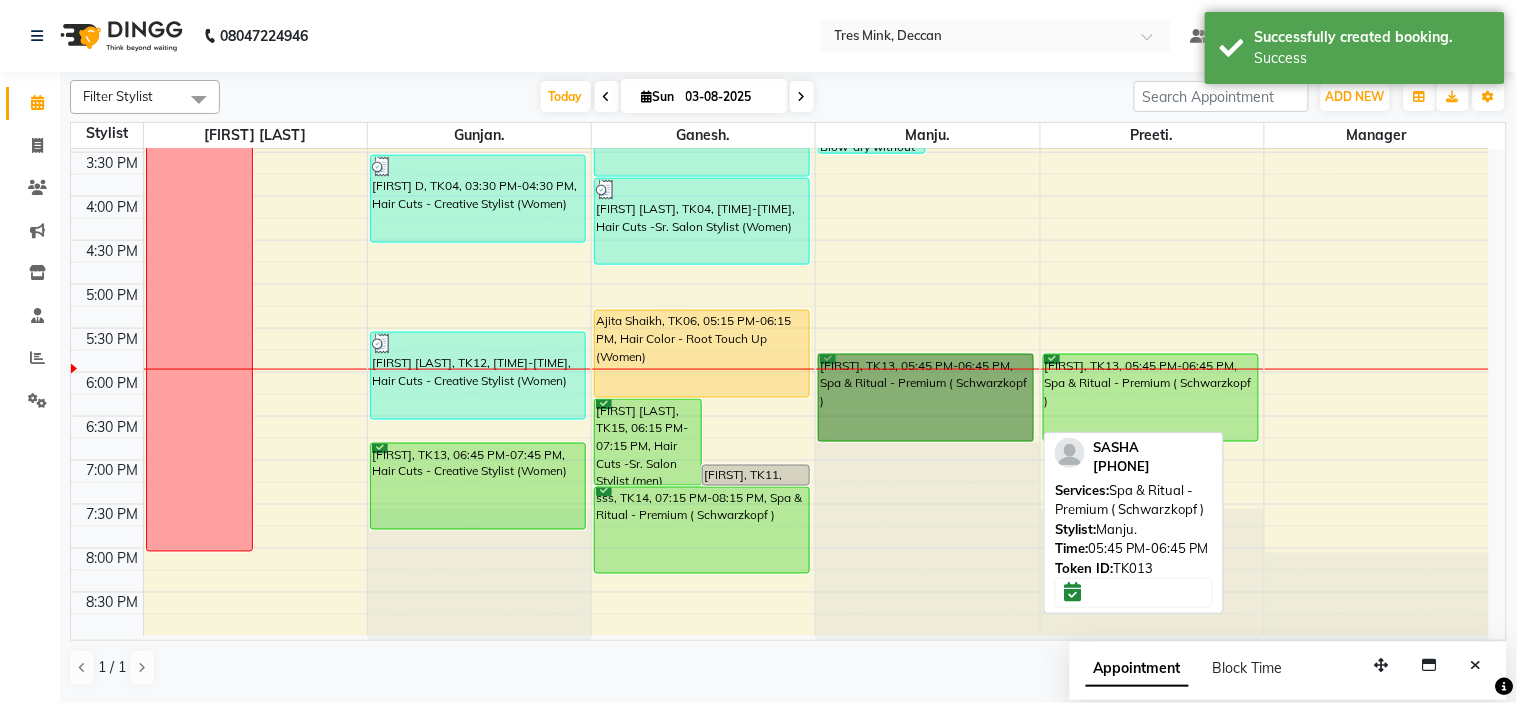 drag, startPoint x: 914, startPoint y: 368, endPoint x: 837, endPoint y: 357, distance: 77.781746 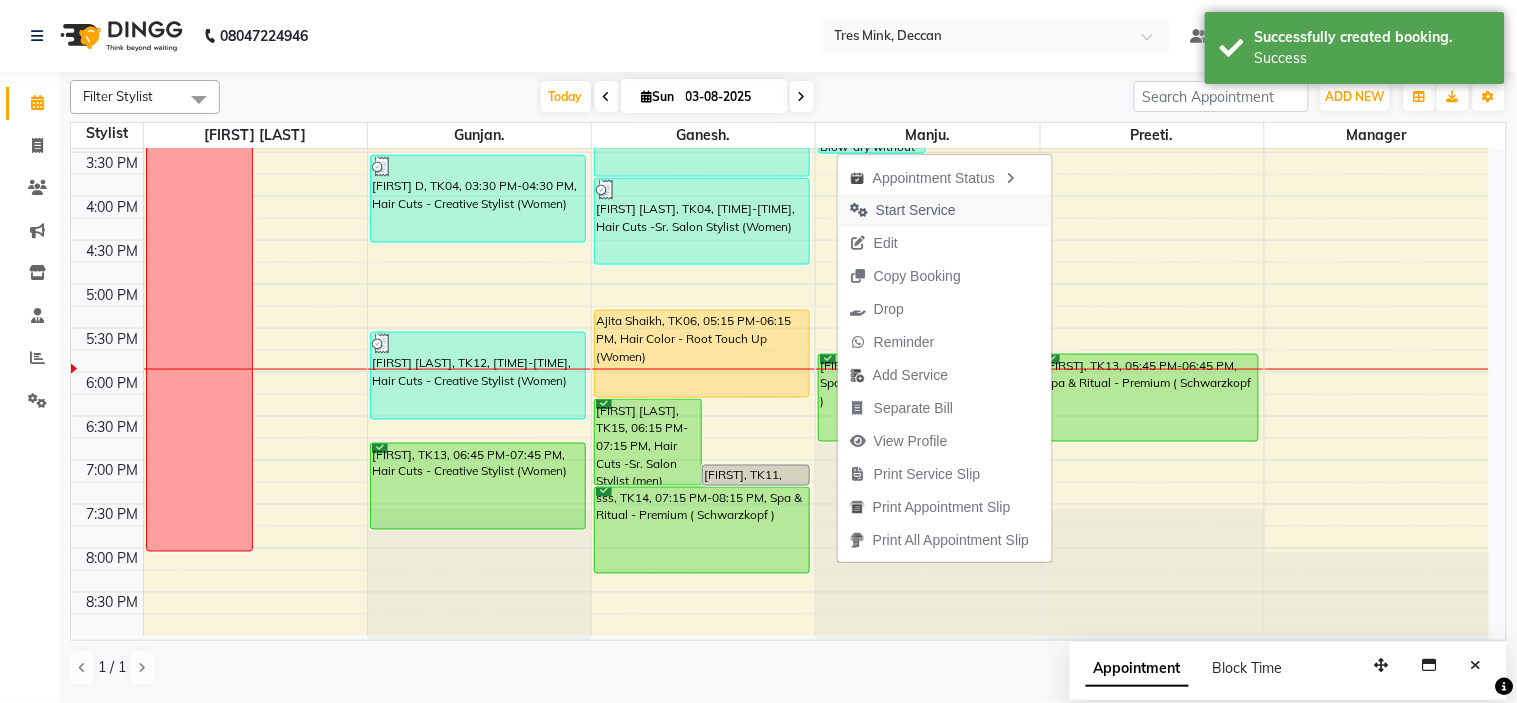 click on "Start Service" at bounding box center (916, 210) 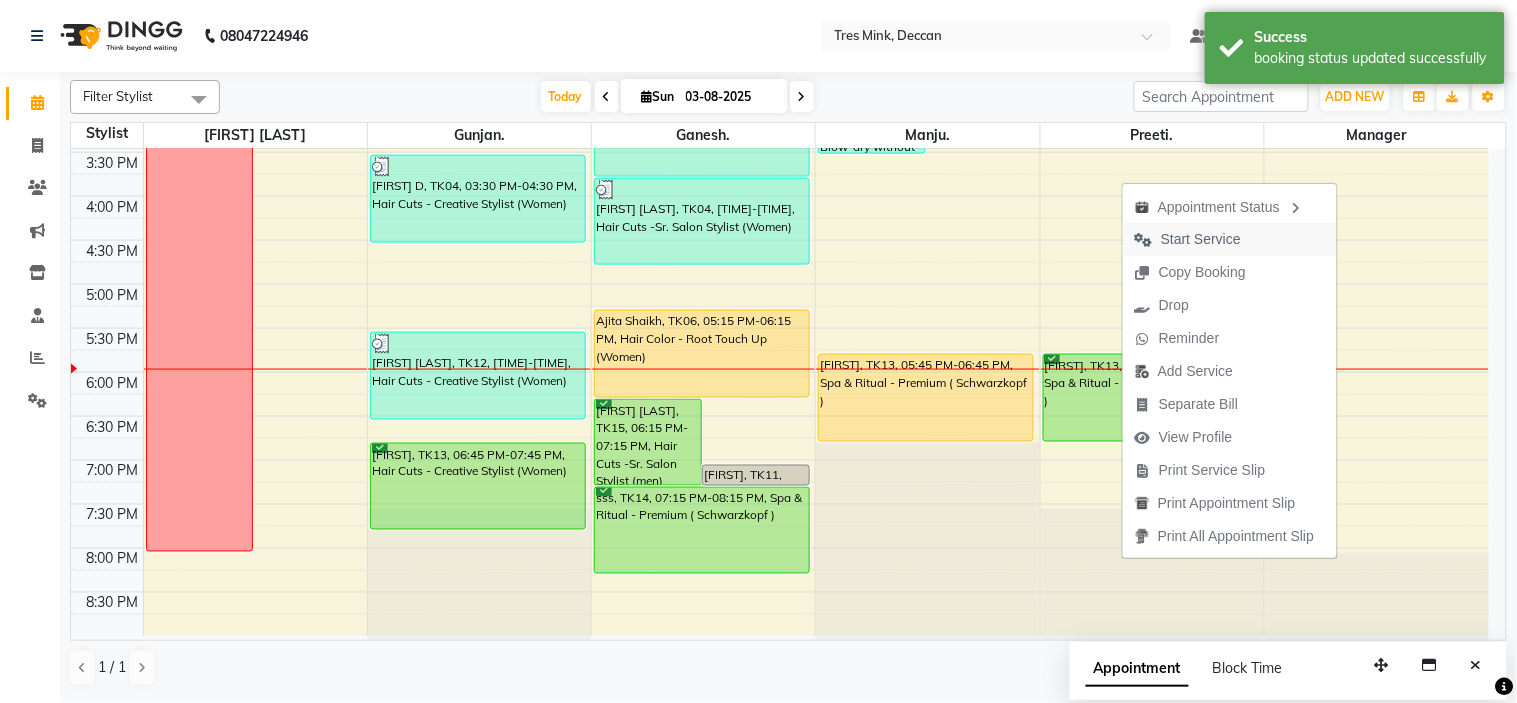 click on "Start Service" at bounding box center [1201, 239] 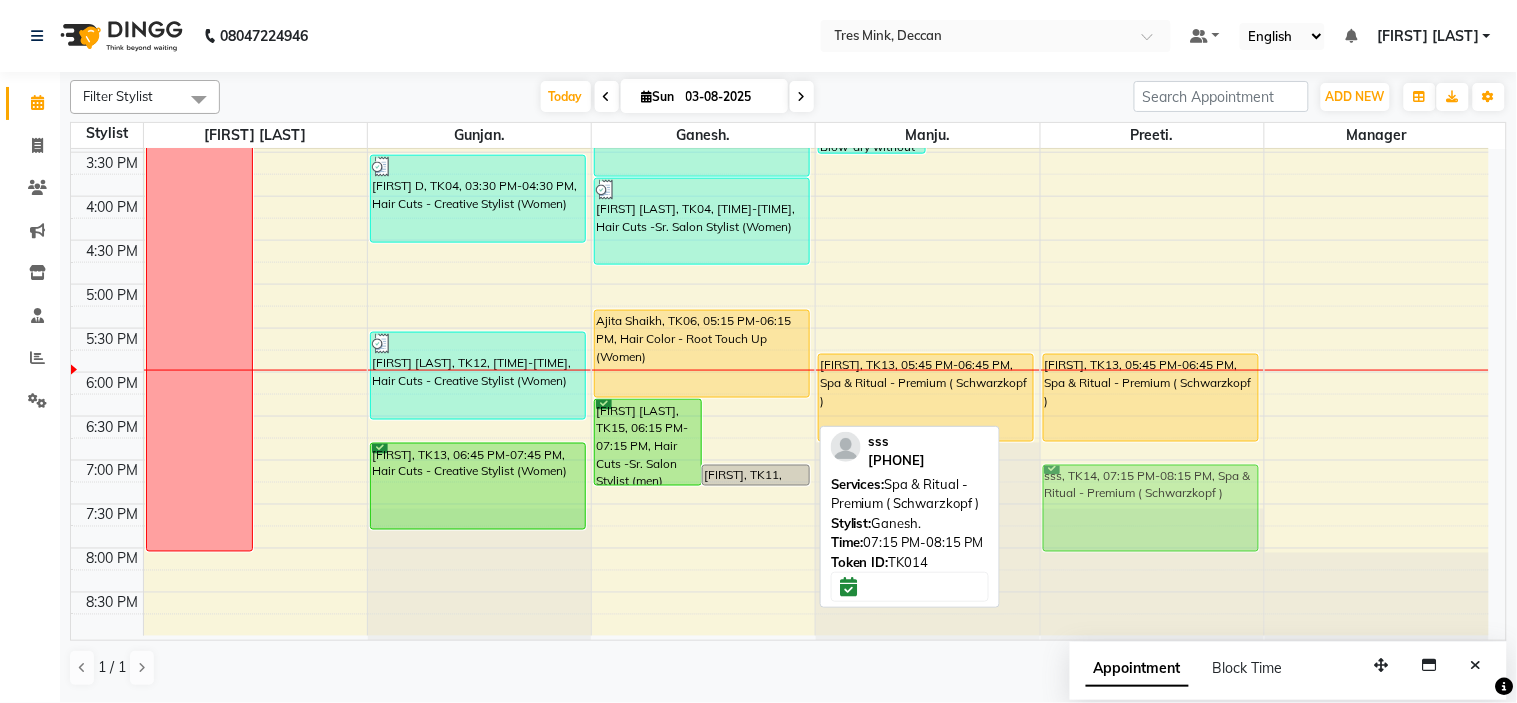 drag, startPoint x: 767, startPoint y: 512, endPoint x: 1113, endPoint y: 482, distance: 347.29816 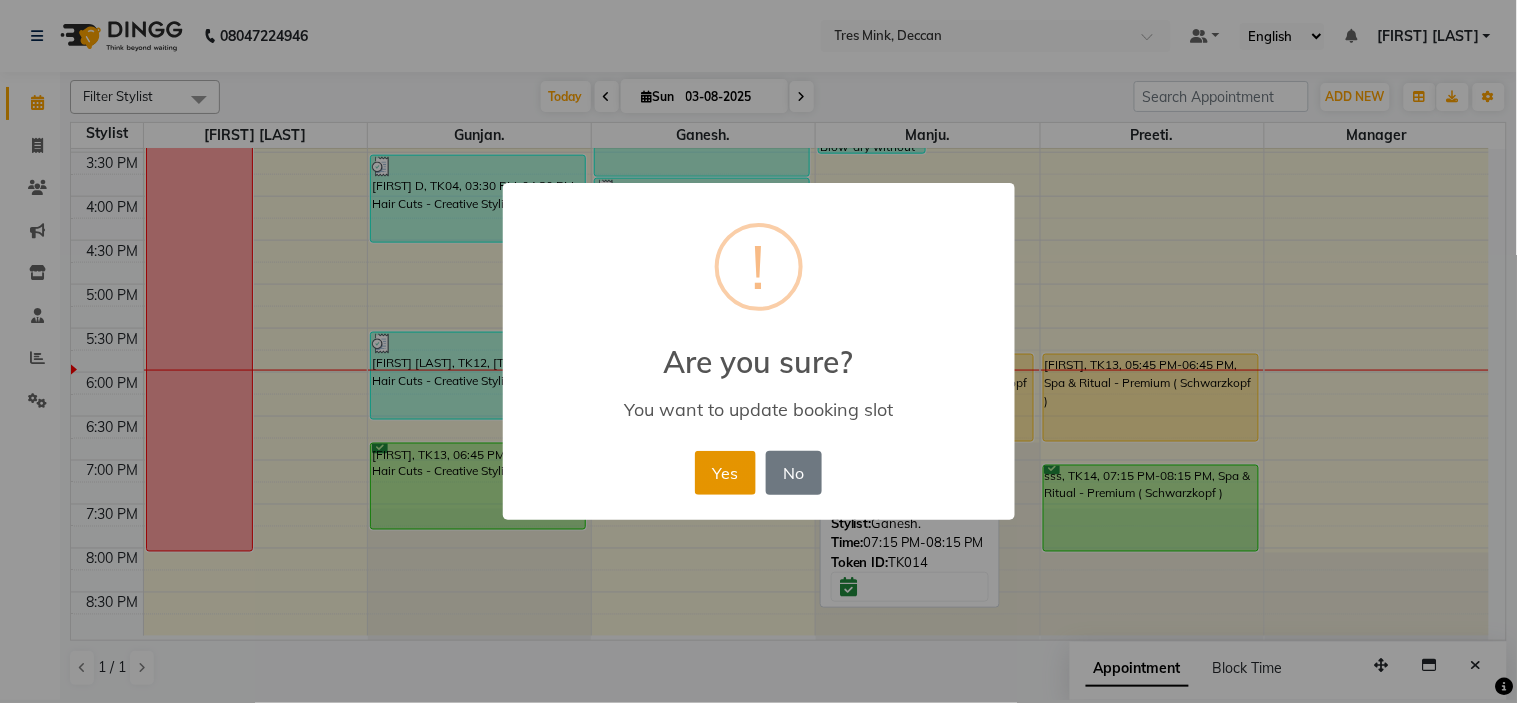 click on "Yes" at bounding box center [725, 473] 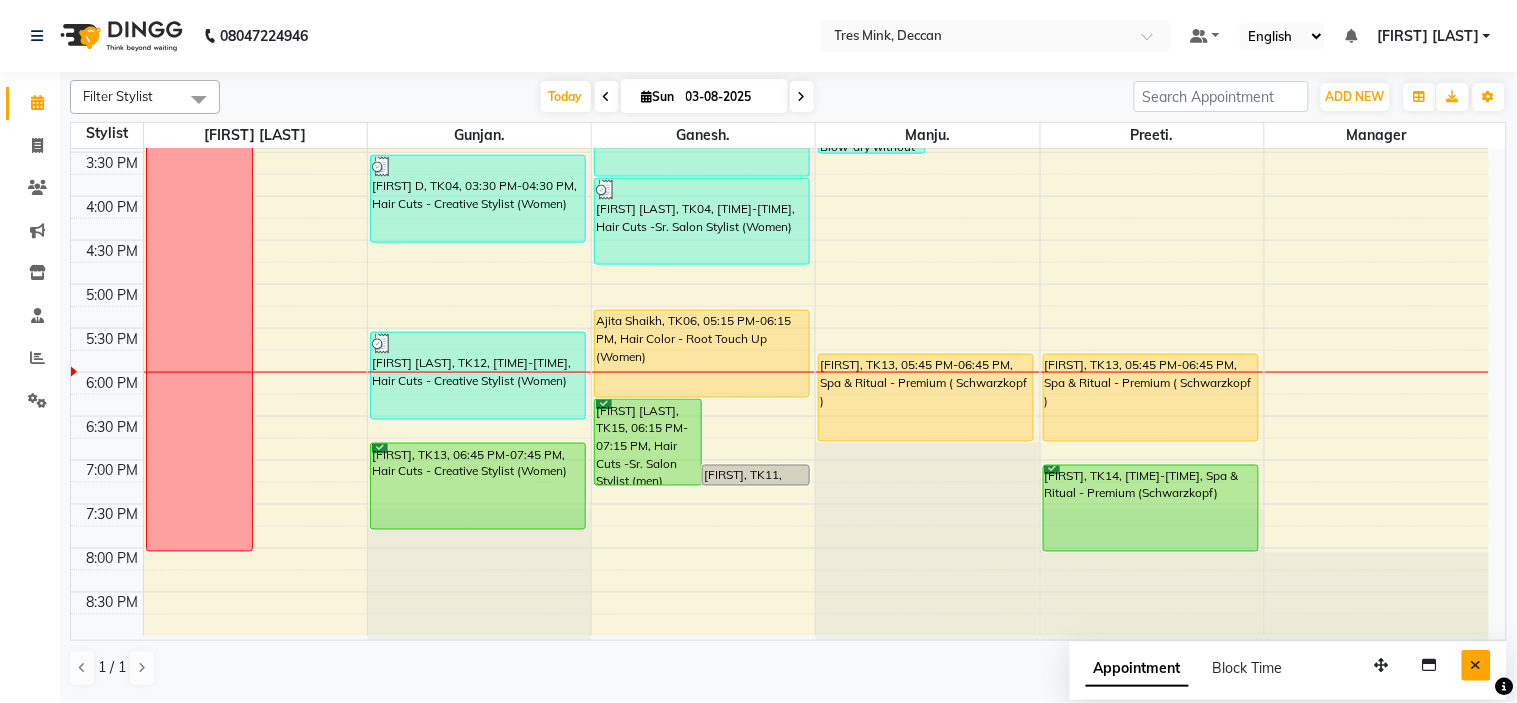 click at bounding box center [1476, 665] 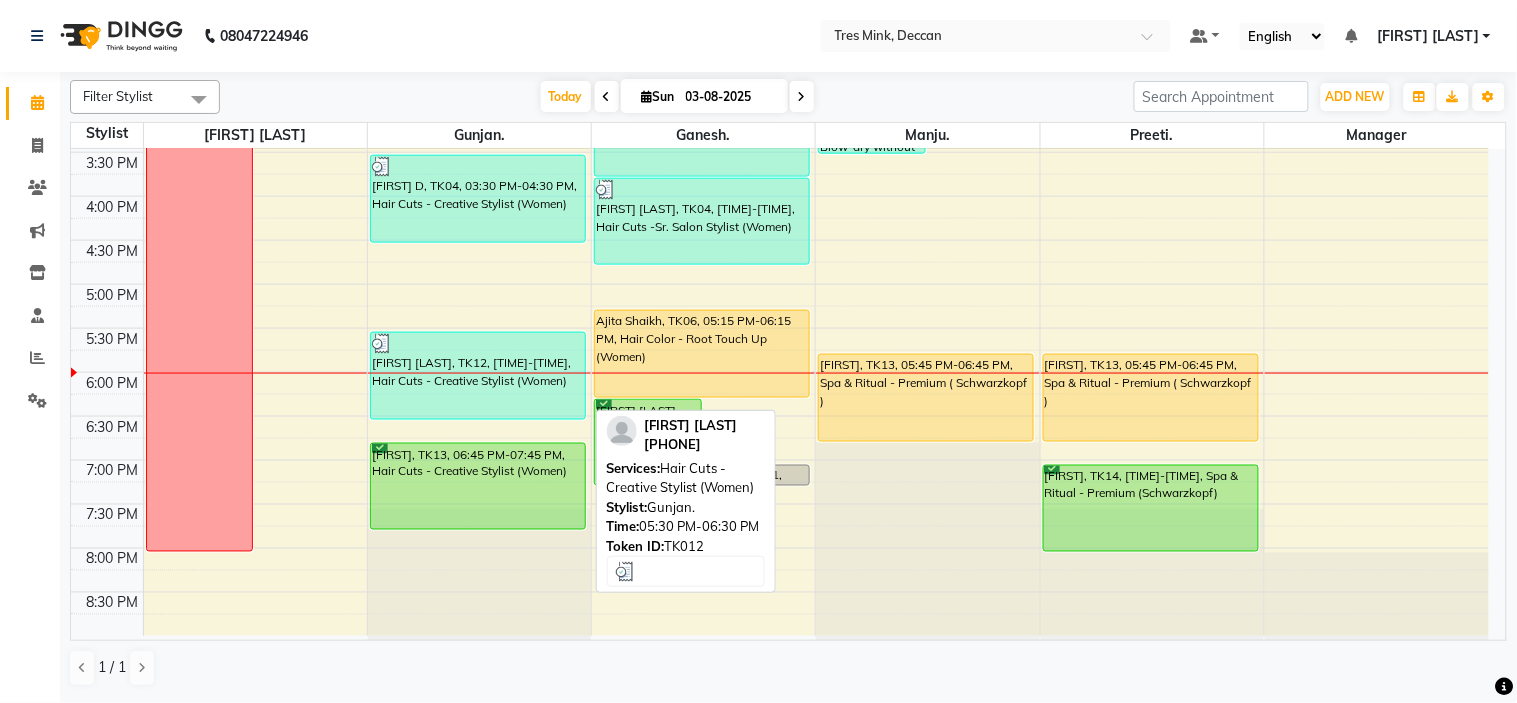 click on "[FIRST] [LAST], TK12, [TIME]-[TIME], Hair Cuts - Creative Stylist (Women)" at bounding box center (478, 376) 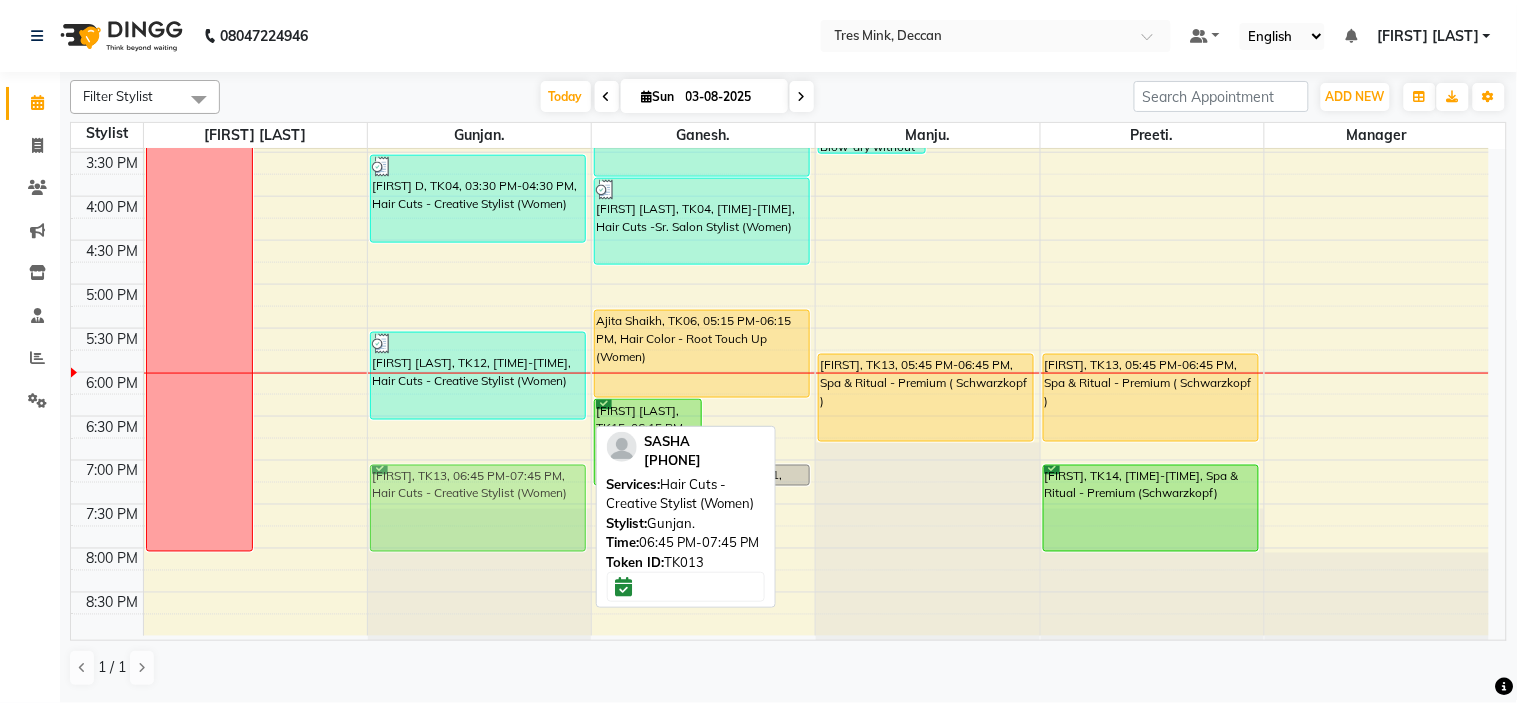 drag, startPoint x: 387, startPoint y: 466, endPoint x: 387, endPoint y: 494, distance: 28 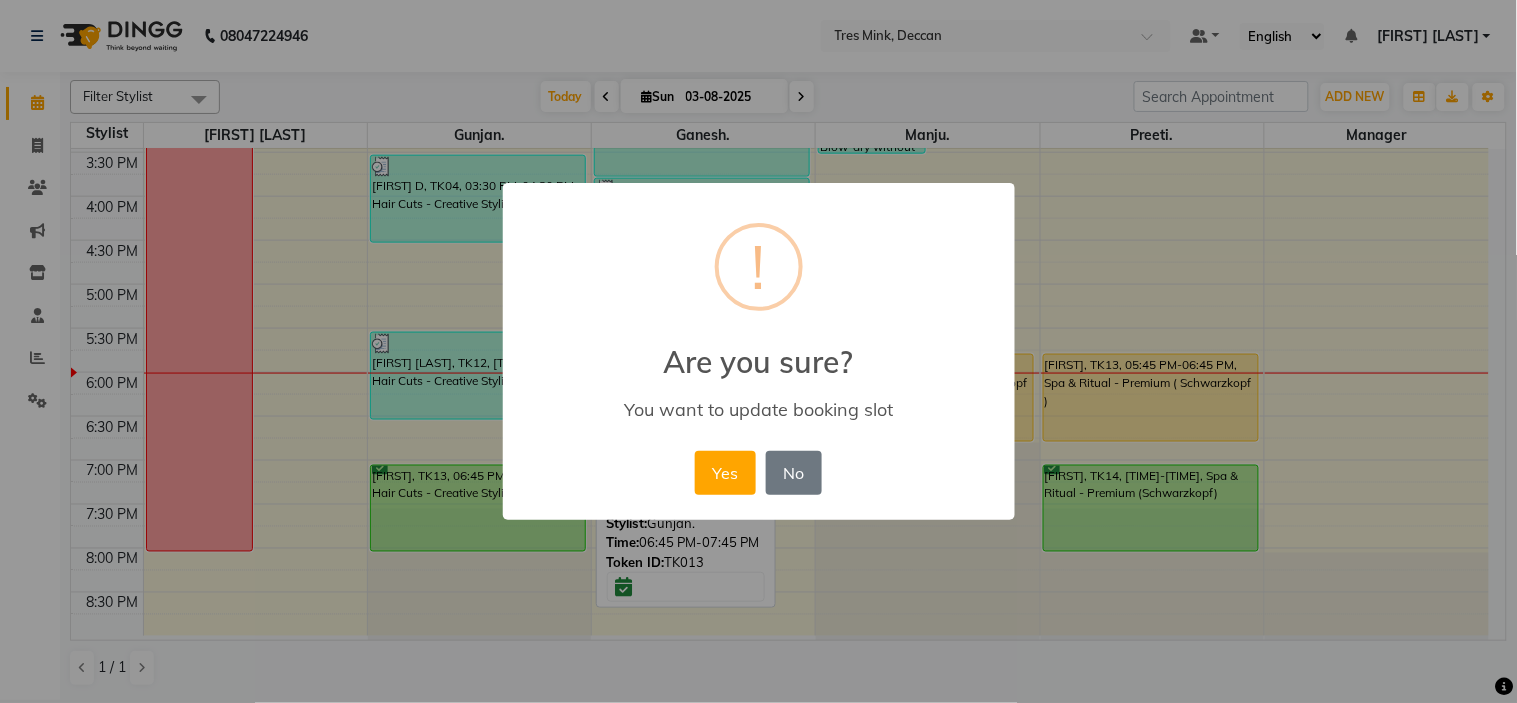 click on "× ! Are you sure? You want to update booking slot Yes No No" at bounding box center [759, 352] 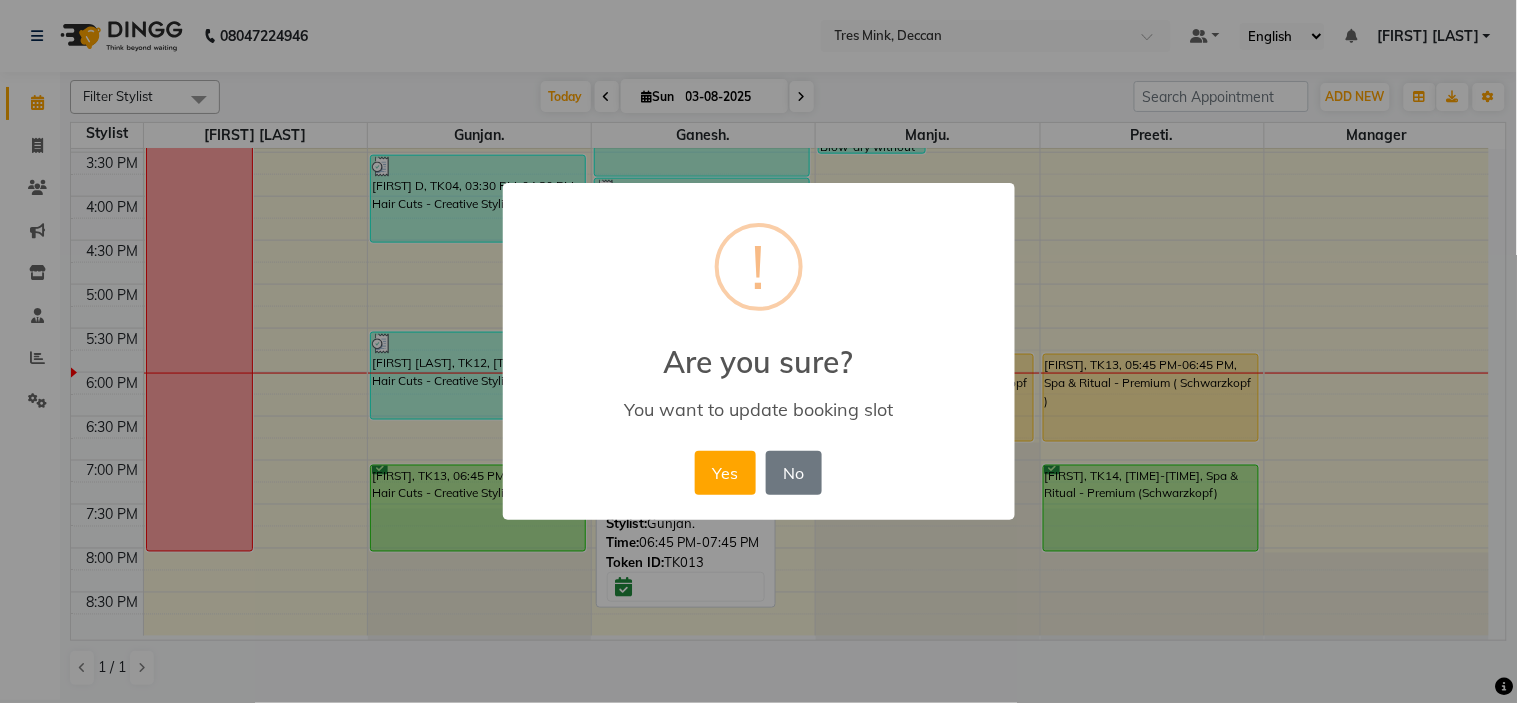 click on "Yes" at bounding box center (725, 473) 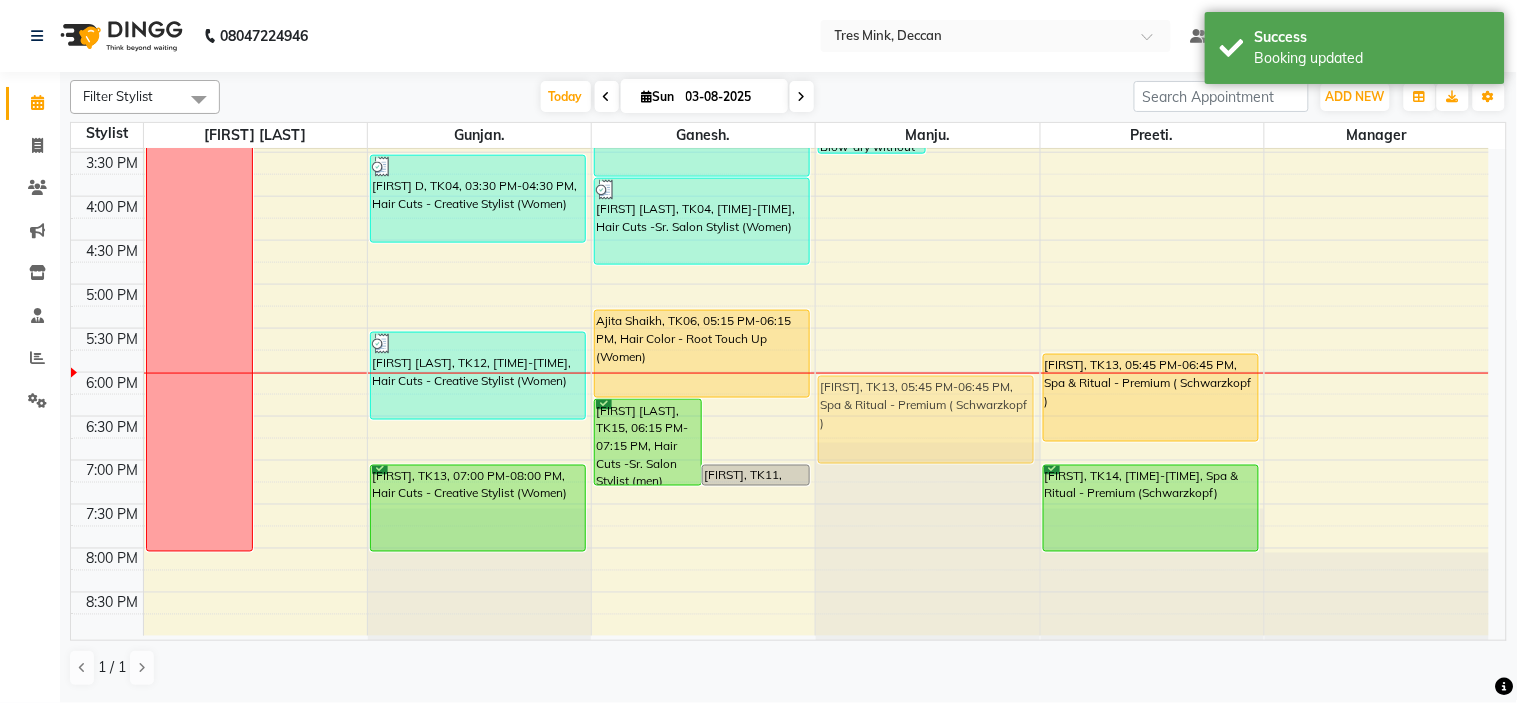 drag, startPoint x: 961, startPoint y: 366, endPoint x: 962, endPoint y: 390, distance: 24.020824 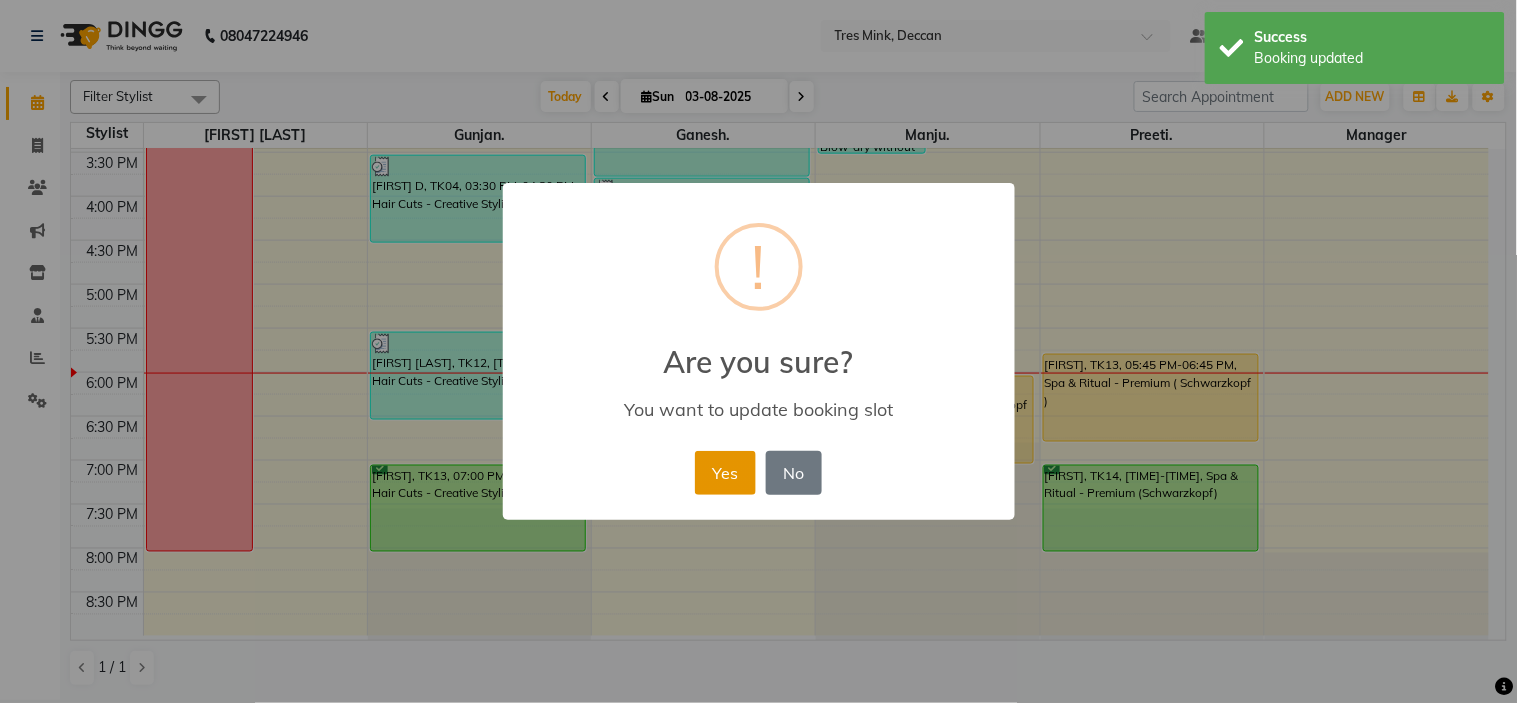 click on "Yes" at bounding box center (725, 473) 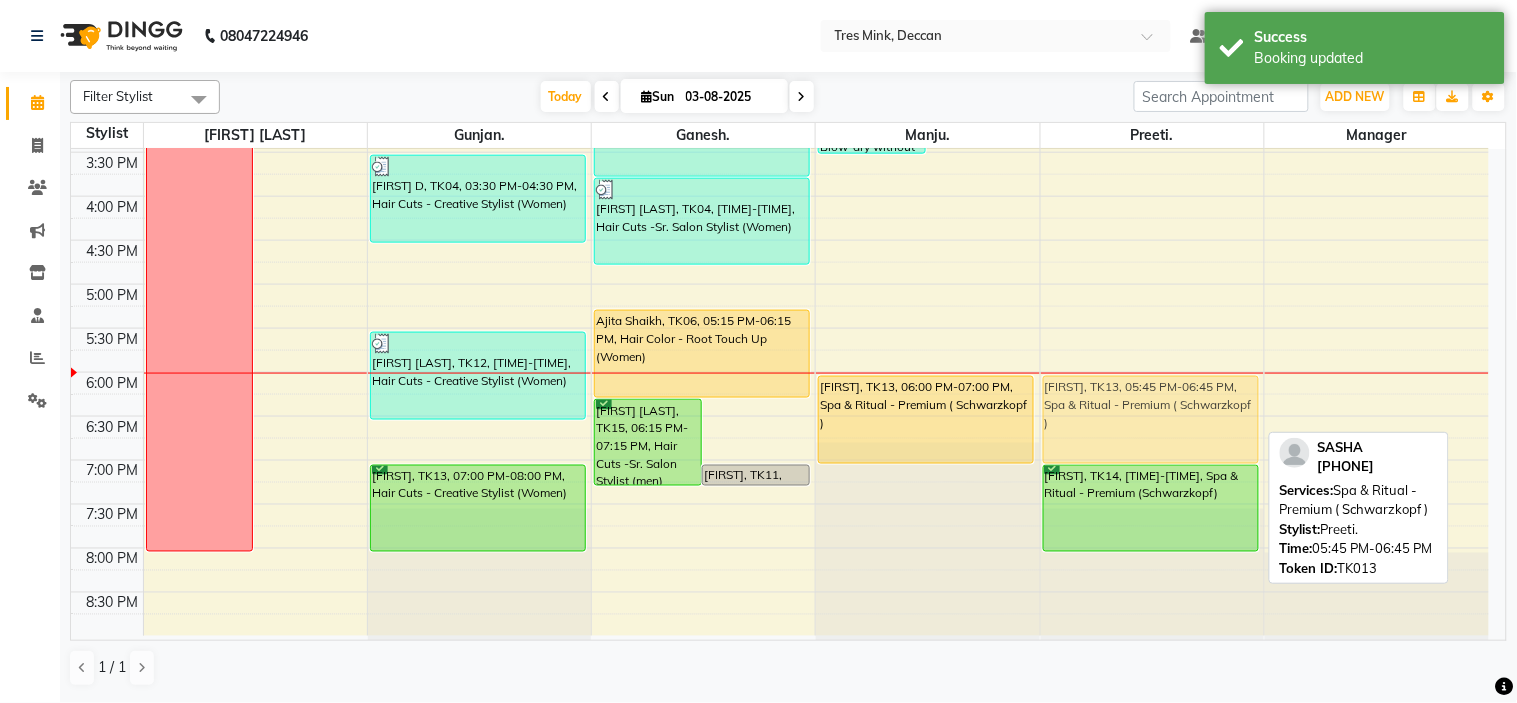 drag, startPoint x: 1127, startPoint y: 374, endPoint x: 1125, endPoint y: 384, distance: 10.198039 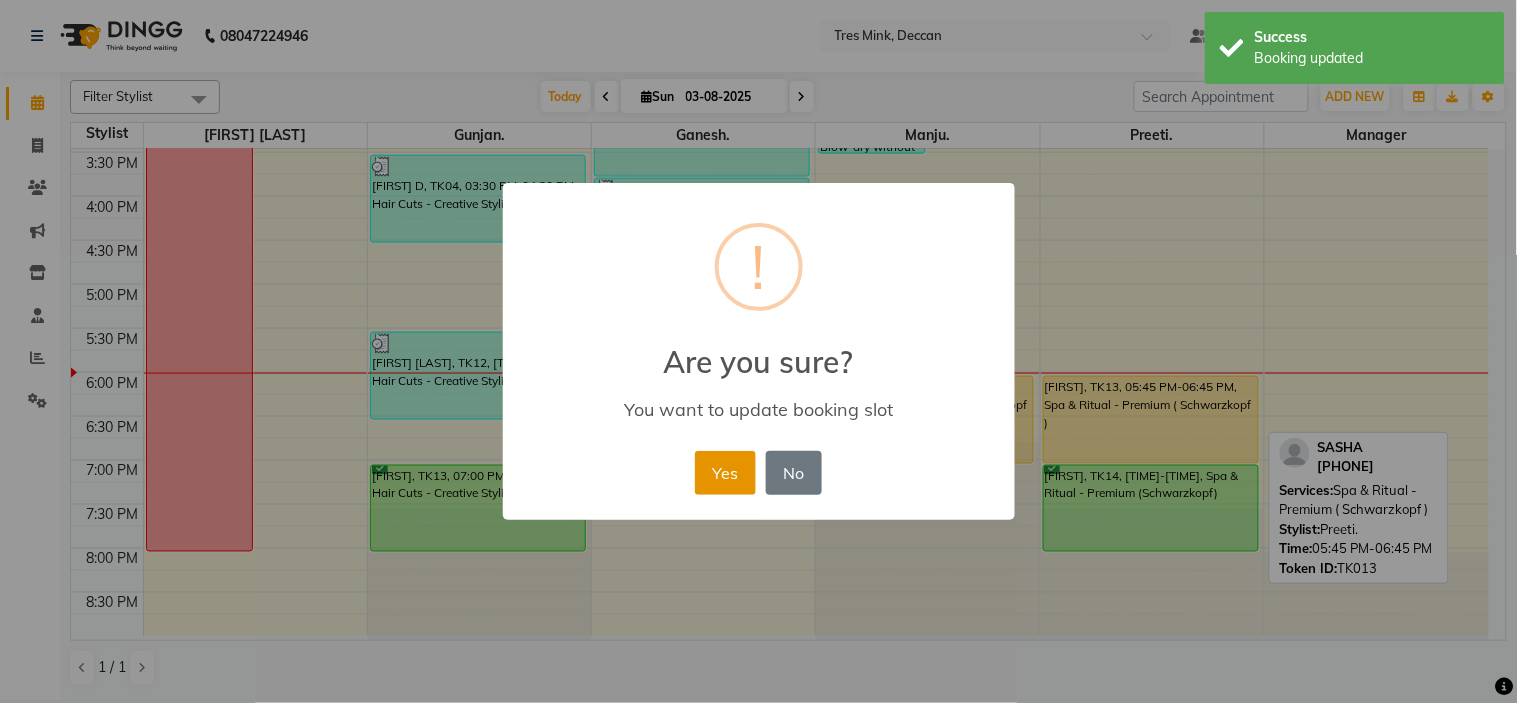 click on "Yes" at bounding box center [725, 473] 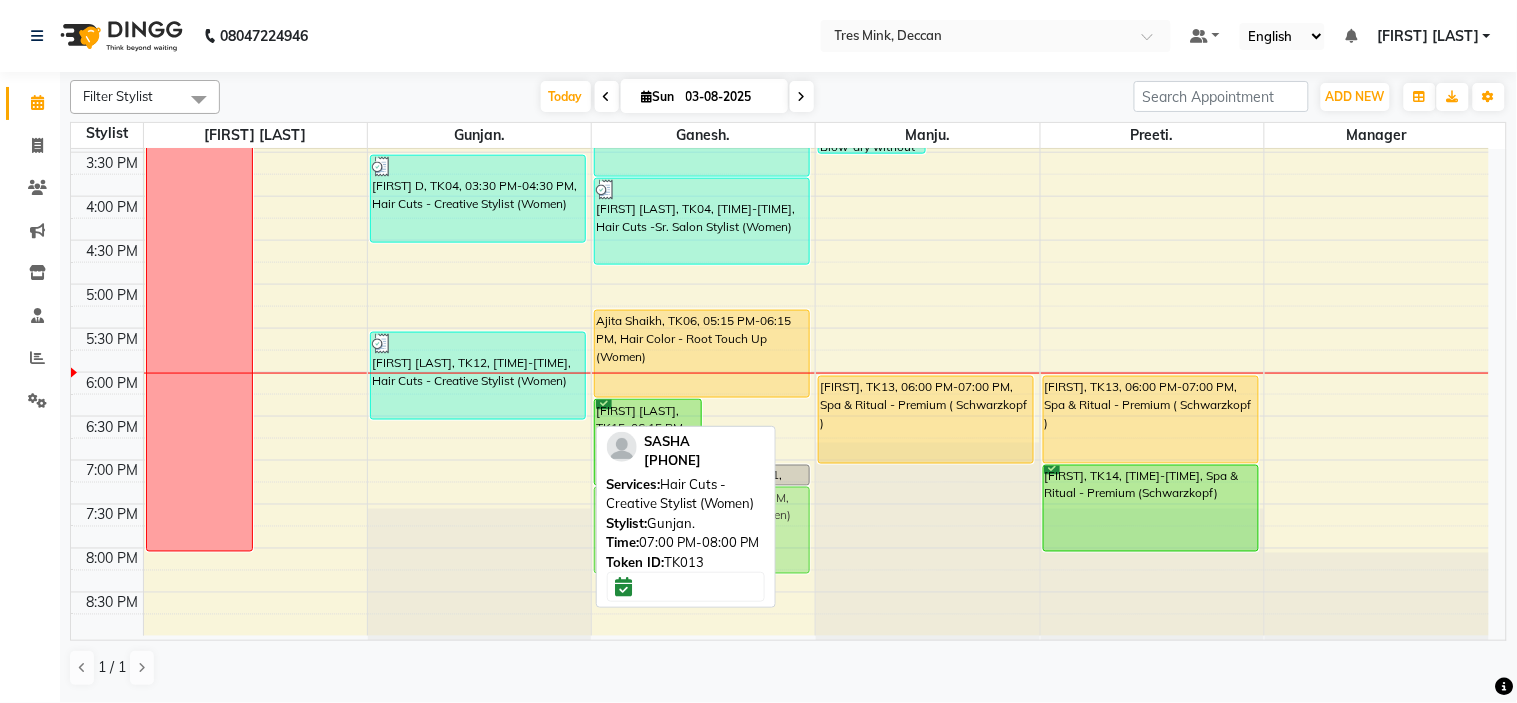 drag, startPoint x: 506, startPoint y: 475, endPoint x: 674, endPoint y: 507, distance: 171.02046 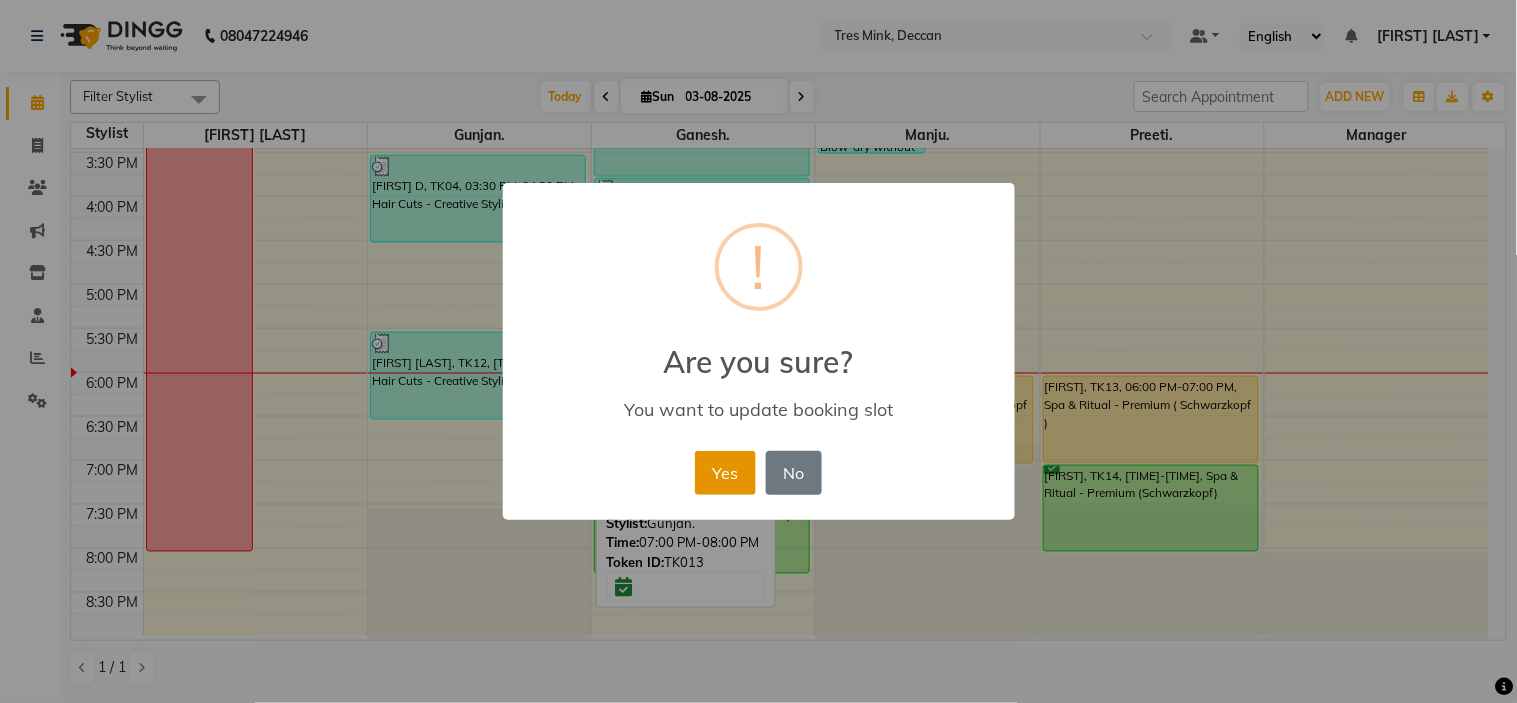 click on "Yes" at bounding box center (725, 473) 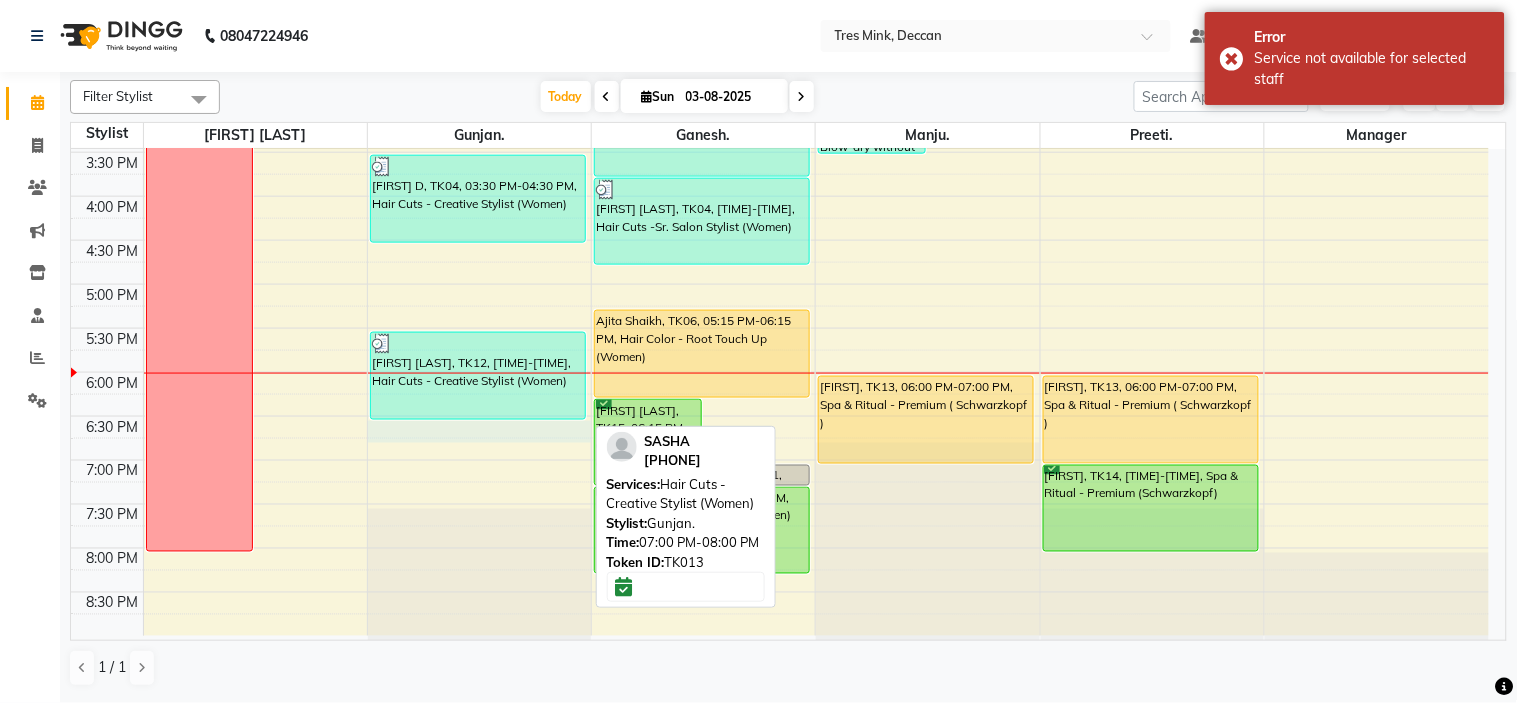 click on "[TIME] [TIME] [TIME] [TIME] [TIME] [TIME] [TIME] [TIME] [TIME] [TIME] [TIME] [TIME] [TIME] [TIME] [TIME] [TIME] [TIME] [TIME] [TIME] [TIME] [TIME] [TIME] [TIME] [TIME] [TIME] [TIME] NOT COMING [FIRST] [LAST], TK02, [TIME]-[TIME], Hair Cuts - Creative Director (Women) [FIRST] [LAST], TK01, [TIME]-[TIME], Hair Cuts - Creative Director (Women) [FIRST] [LAST], TK03, [TIME]-[TIME], Hair Color -Toner [FIRST] [LAST], TK04, [TIME]-[TIME], Hair Cuts - Creative Stylist (Women) [FIRST] [LAST], TK12, [TIME]-[TIME], Hair Cuts - Creative Stylist (Women) [FIRST] [LAST], TK15, [TIME]-[TIME], Hair Cuts -Sr. Salon Stylist (men) [FIRST], TK11, [TIME]-[TIME], Beard - Beard Trim [FIRST], TK07, [TIME]-[TIME], Hair Cuts -Sr. Salon Stylist (Women) [FIRST] [LAST], TK08, [TIME]-[TIME], Hair Cuts -Sr. Salon Stylist (men) [FIRST], TK09, [TIME]-[TIME], Hair Cuts -Sr. Salon Stylist (Women)" at bounding box center (780, 64) 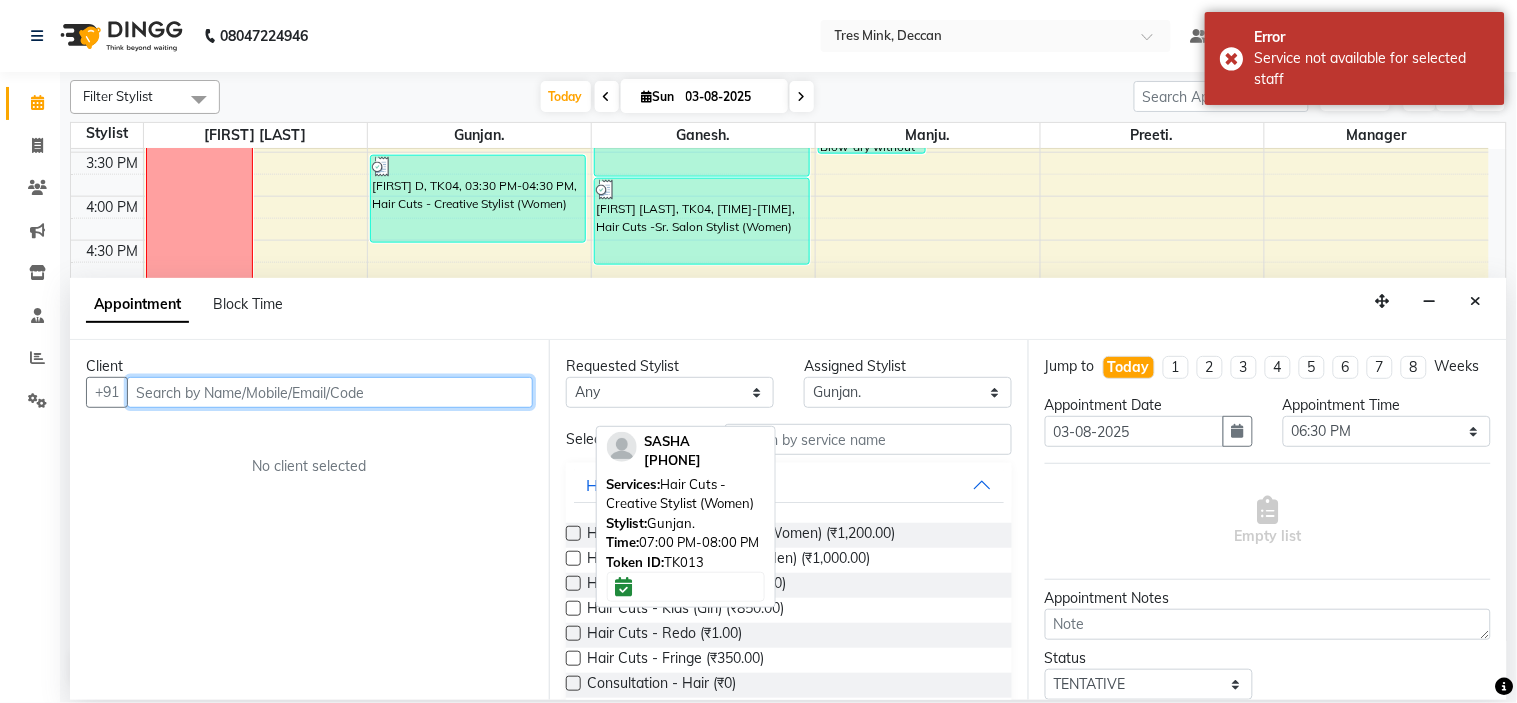 click at bounding box center (330, 392) 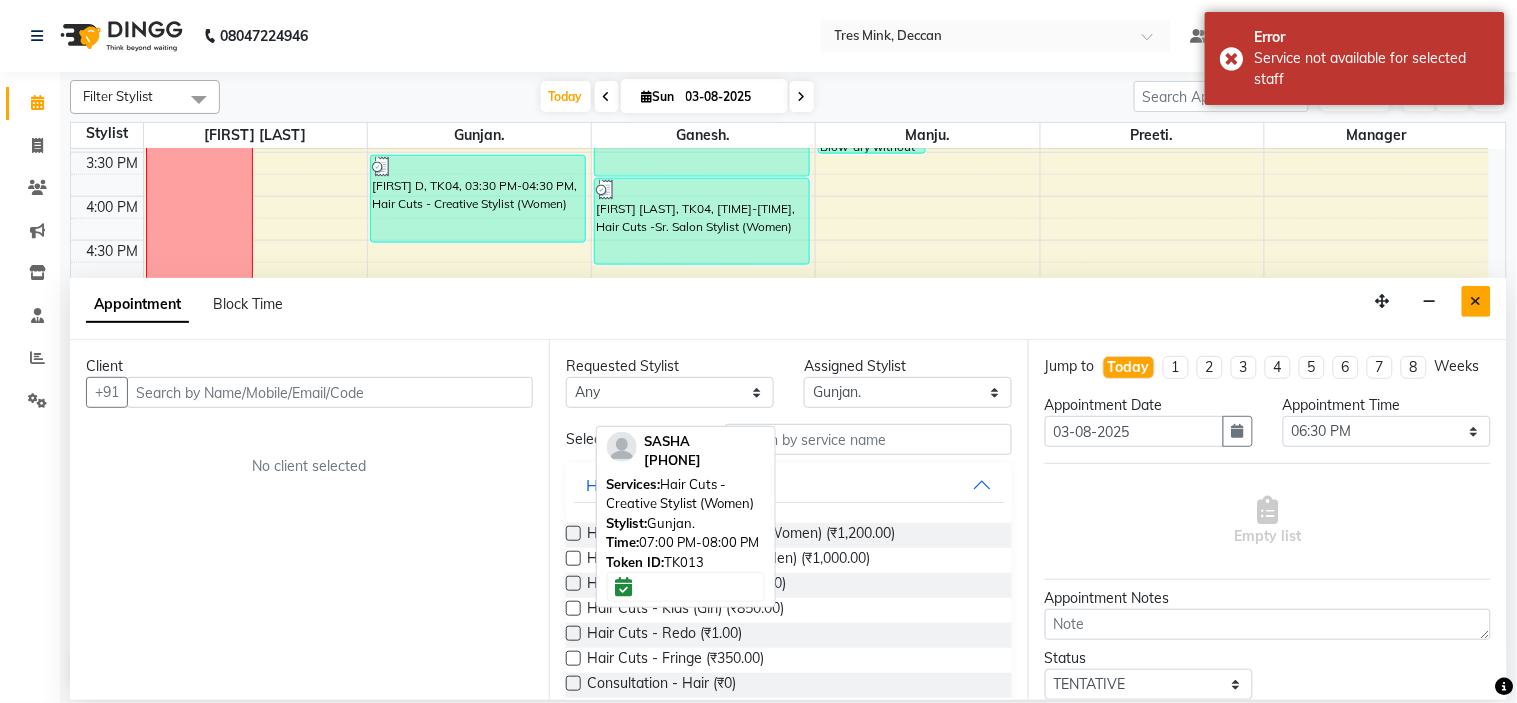 click at bounding box center (1476, 301) 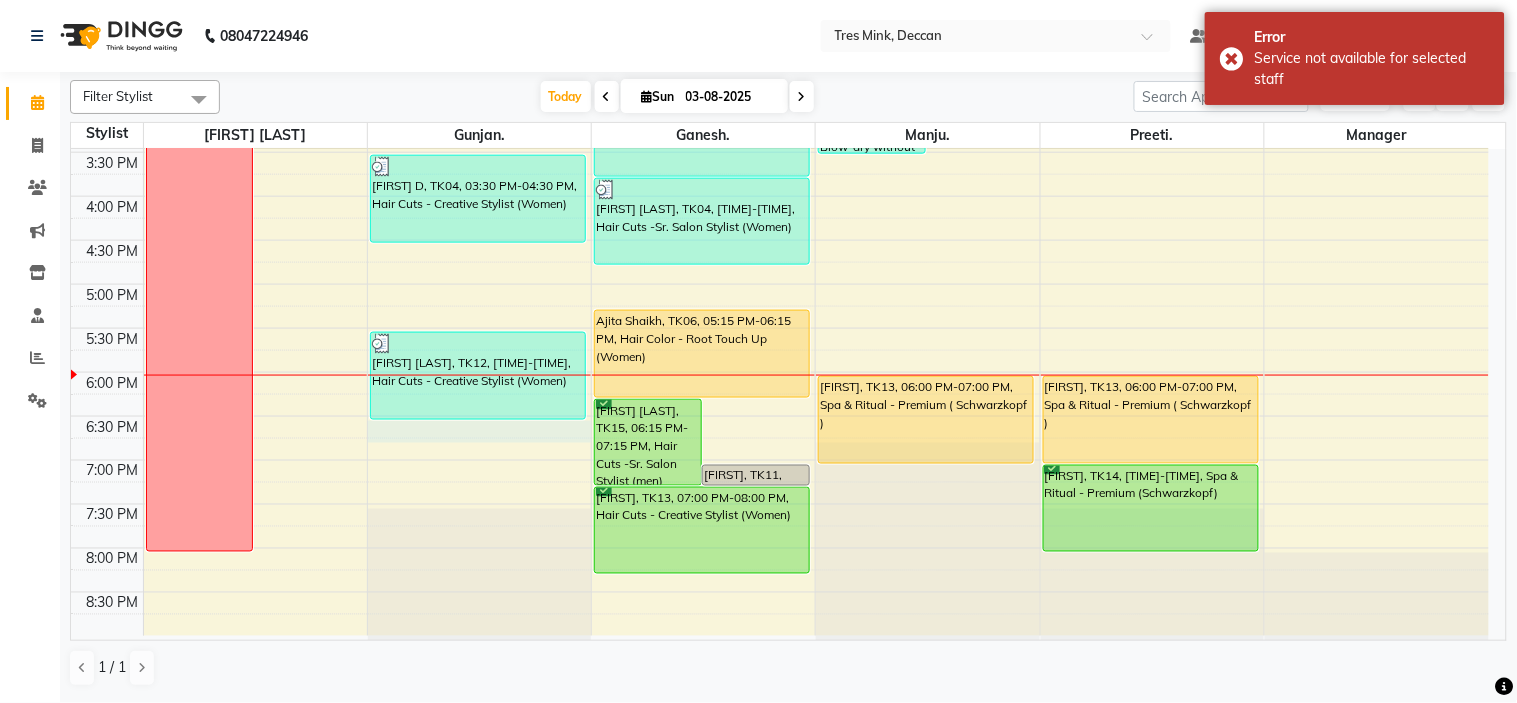 click on "[TIME] [TIME] [TIME] [TIME] [TIME] [TIME] [TIME] [TIME] [TIME] [TIME] [TIME] [TIME] [TIME] [TIME] [TIME] [TIME] [TIME] [TIME] [TIME] [TIME] [TIME] [TIME] [TIME] [TIME] [TIME] [TIME] NOT COMING [FIRST] [LAST], TK02, [TIME]-[TIME], Hair Cuts - Creative Director (Women) [FIRST] [LAST], TK01, [TIME]-[TIME], Hair Cuts - Creative Director (Women) [FIRST] [LAST], TK03, [TIME]-[TIME], Hair Color -Toner [FIRST] [LAST], TK04, [TIME]-[TIME], Hair Cuts - Creative Stylist (Women) [FIRST] [LAST], TK12, [TIME]-[TIME], Hair Cuts - Creative Stylist (Women) [FIRST] [LAST], TK15, [TIME]-[TIME], Hair Cuts -Sr. Salon Stylist (men) [FIRST], TK11, [TIME]-[TIME], Beard - Beard Trim [FIRST], TK07, [TIME]-[TIME], Hair Cuts -Sr. Salon Stylist (Women) [FIRST] [LAST], TK08, [TIME]-[TIME], Hair Cuts -Sr. Salon Stylist (men) [FIRST], TK09, [TIME]-[TIME], Hair Cuts -Sr. Salon Stylist (Women)" at bounding box center [780, 64] 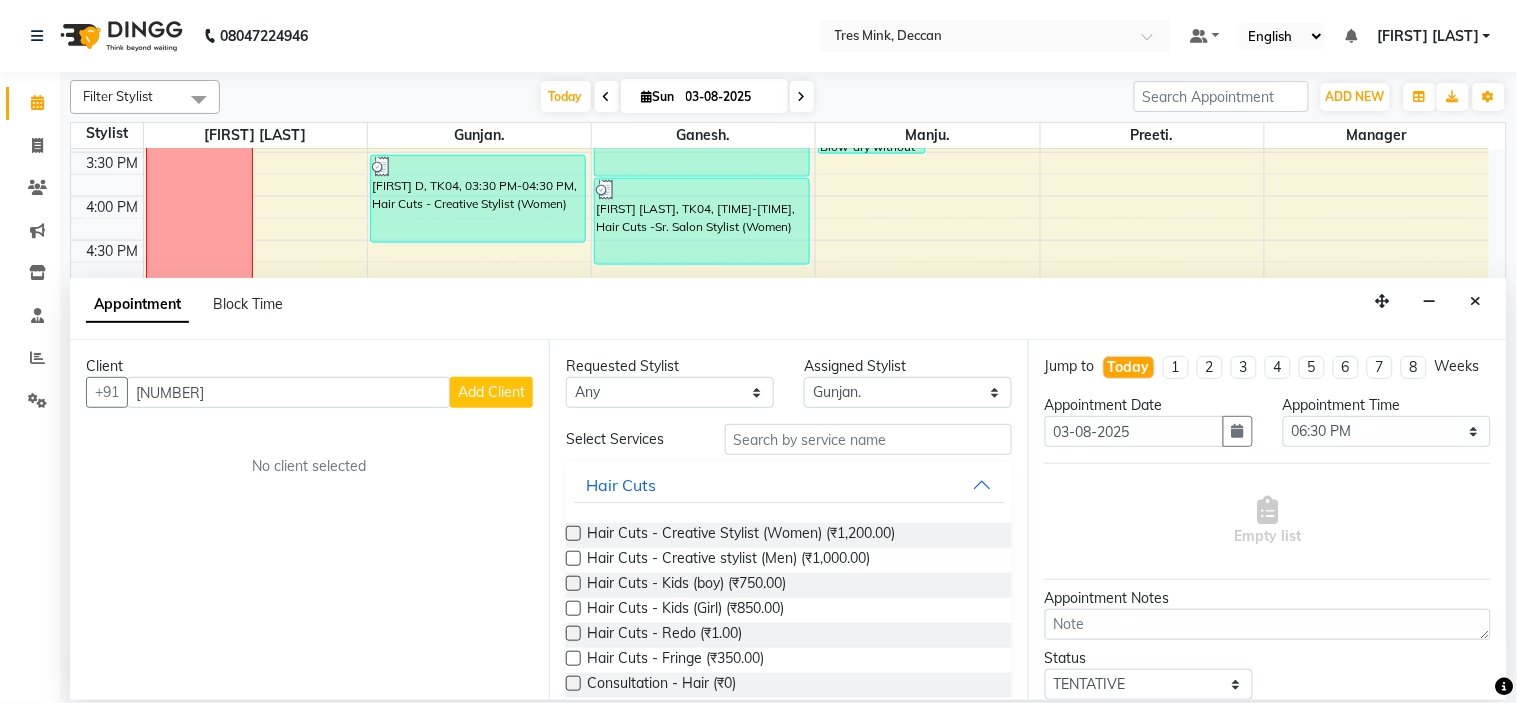 click on "Client +[PHONE] Add Client No client selected" at bounding box center (309, 520) 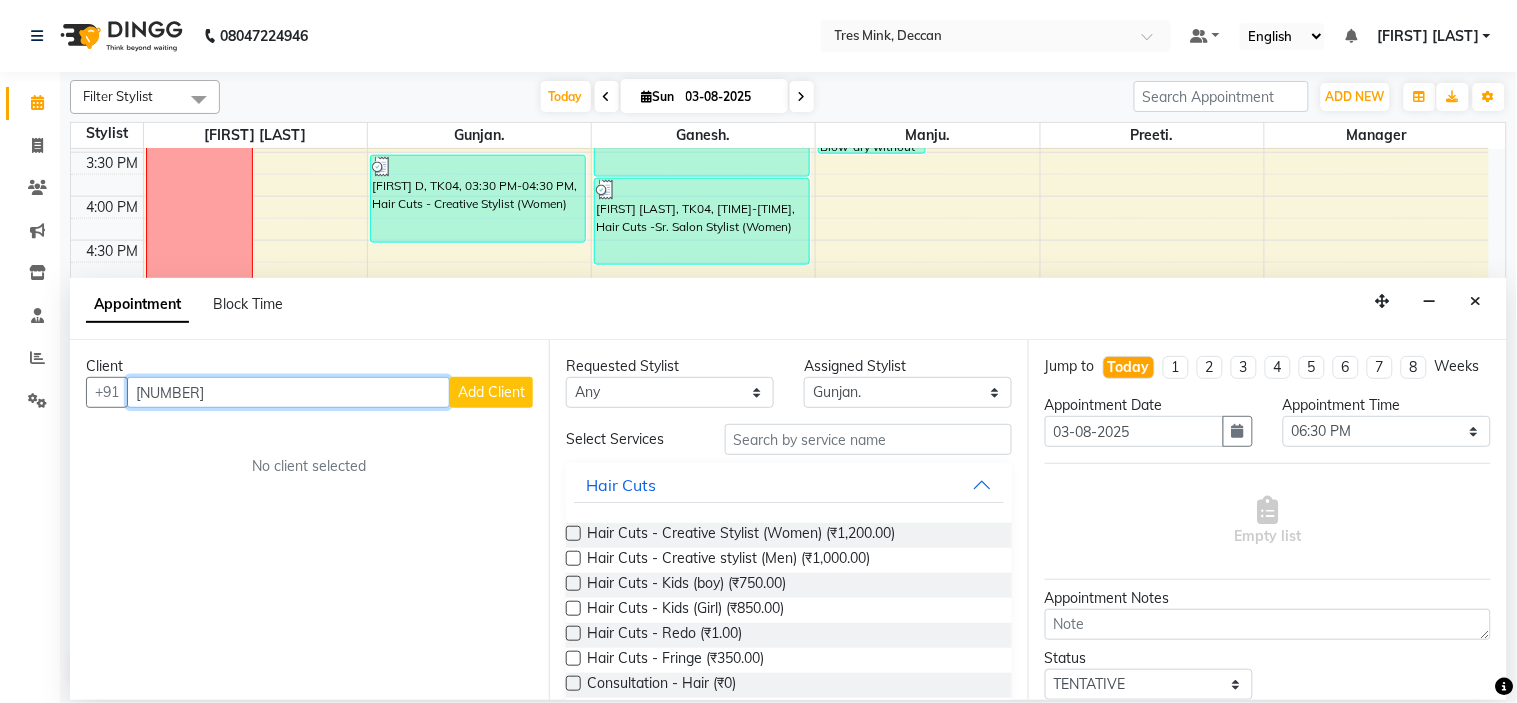 click on "[NUMBER]" at bounding box center [288, 392] 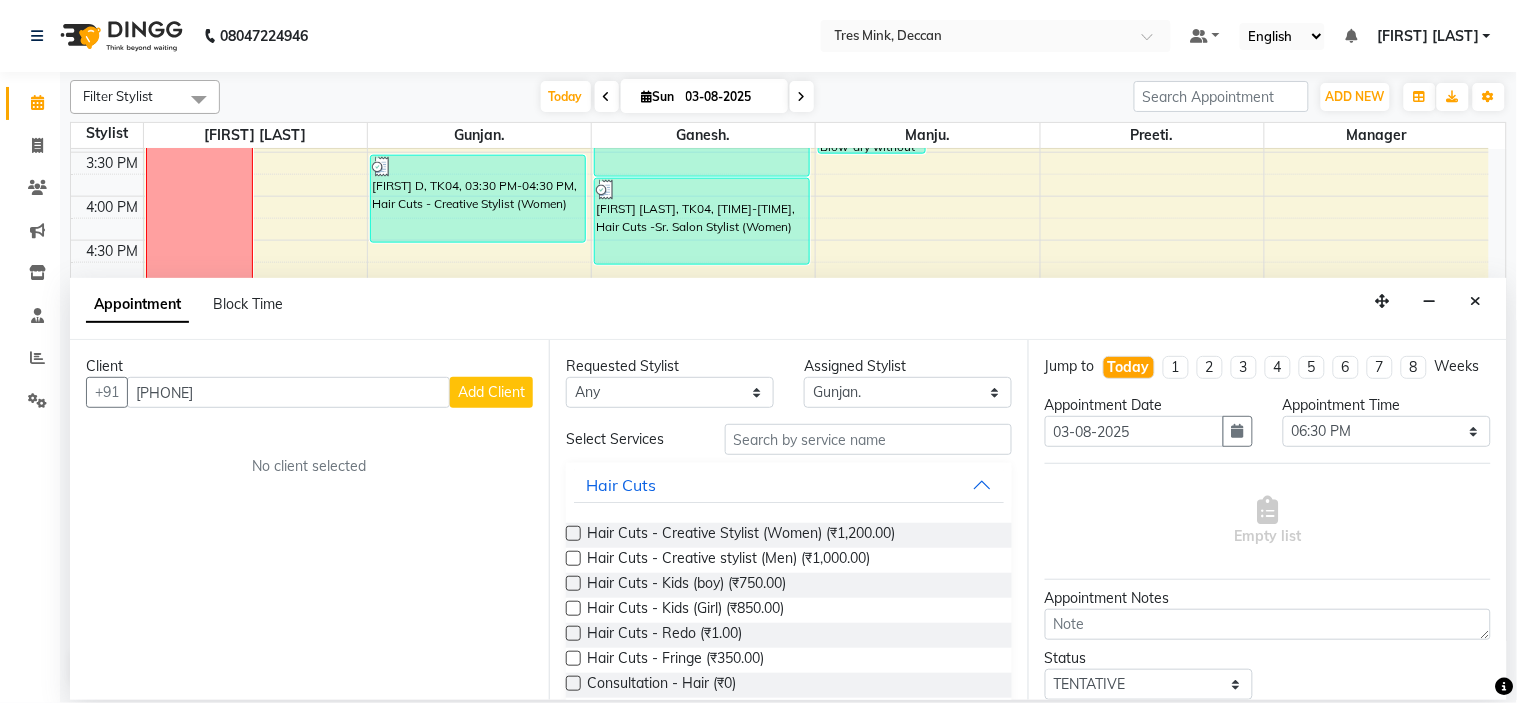 click on "Add Client" at bounding box center (491, 392) 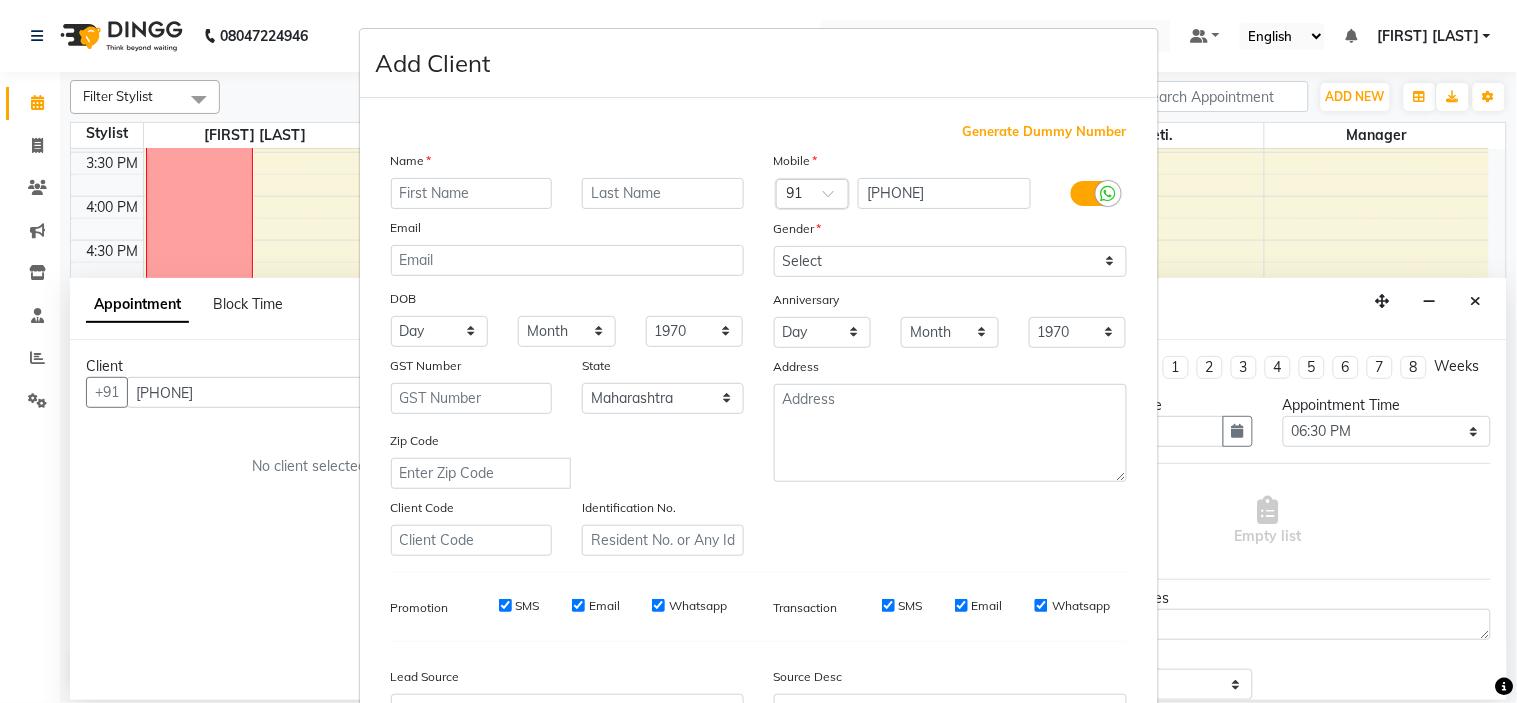 click at bounding box center [472, 193] 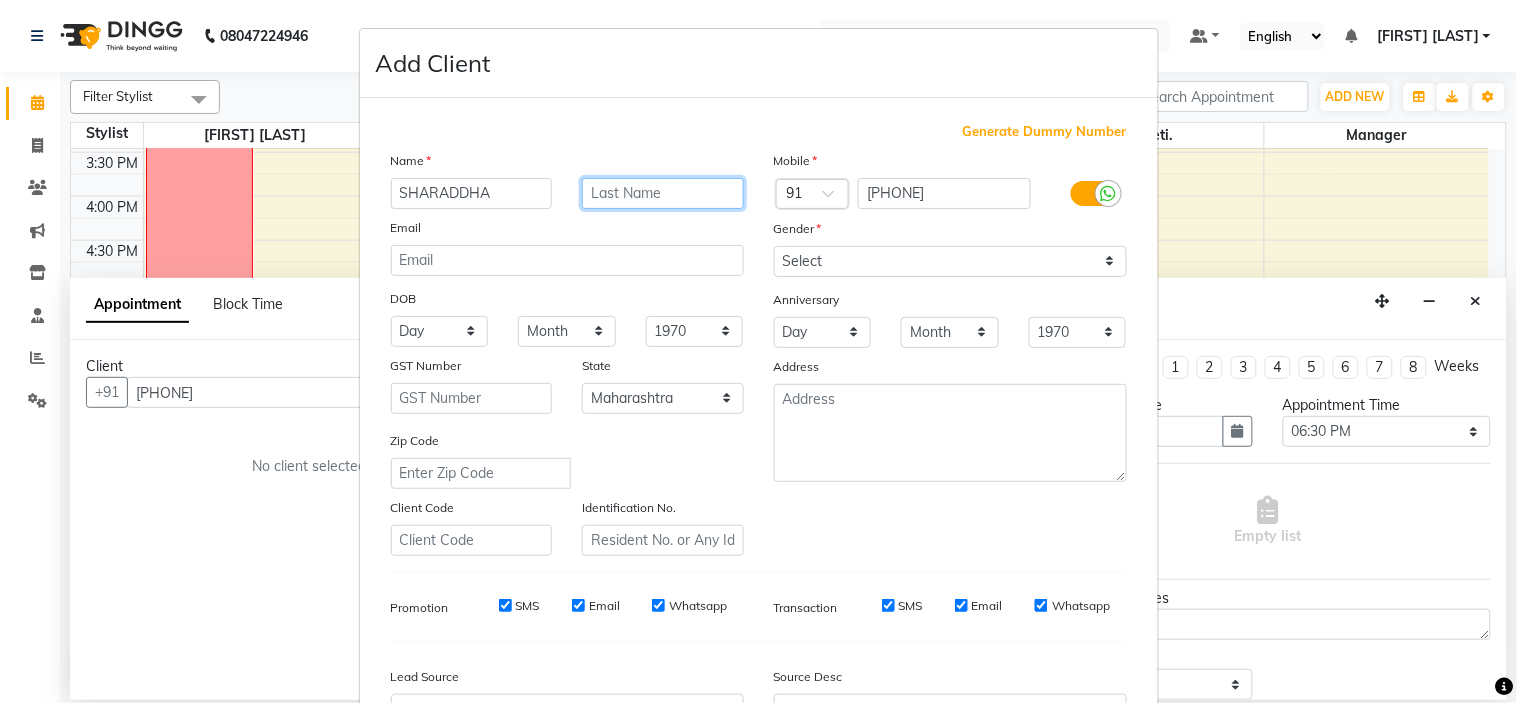 click at bounding box center (663, 193) 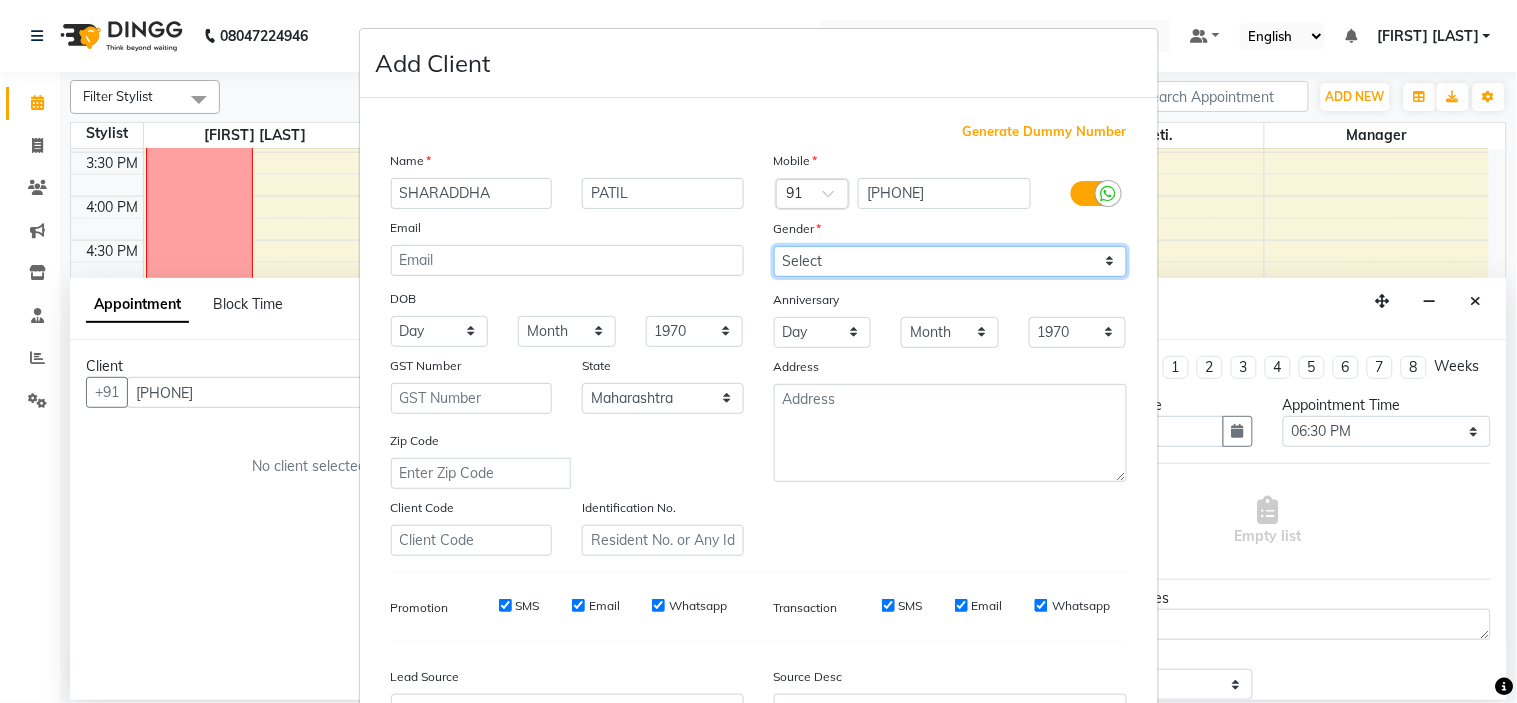 click on "Select Male Female Other Prefer Not To Say" at bounding box center (950, 261) 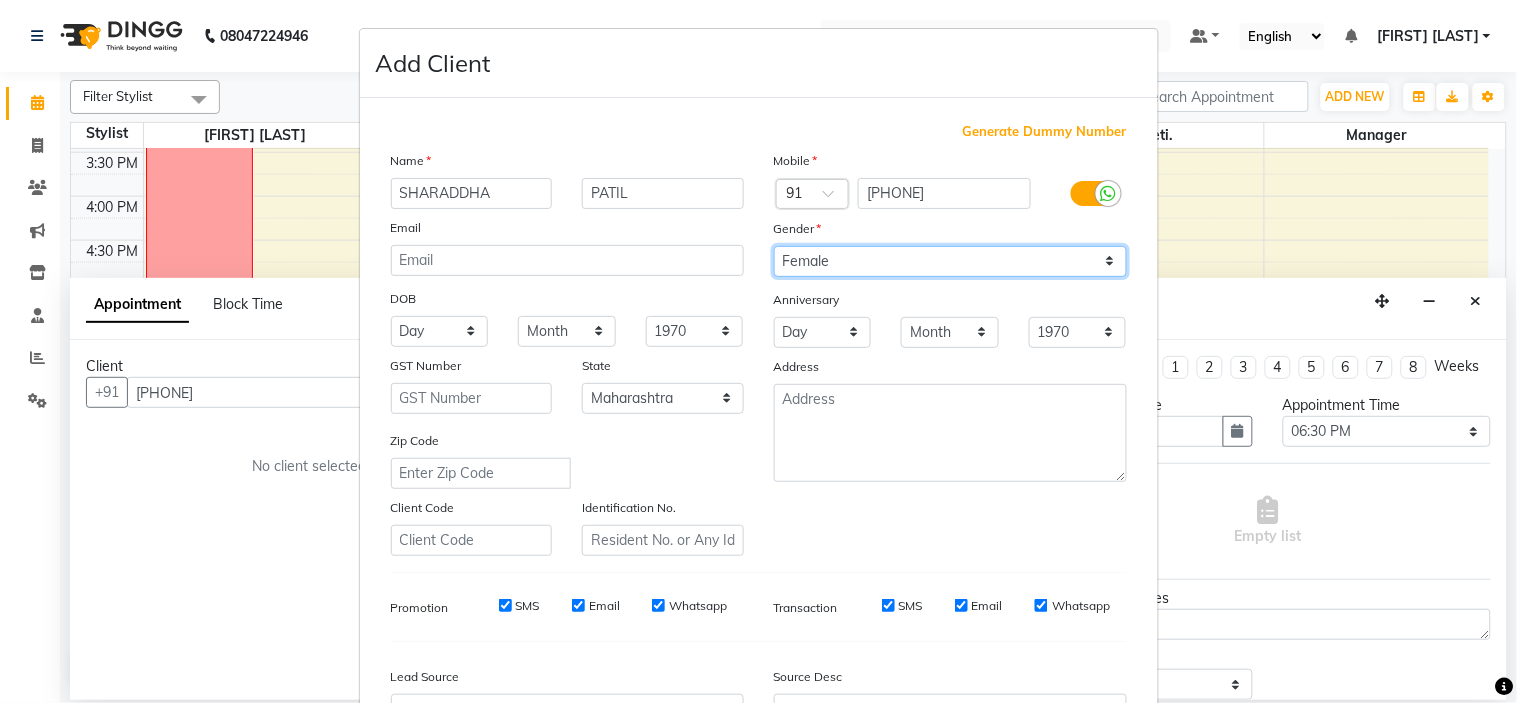 click on "Select Male Female Other Prefer Not To Say" at bounding box center (950, 261) 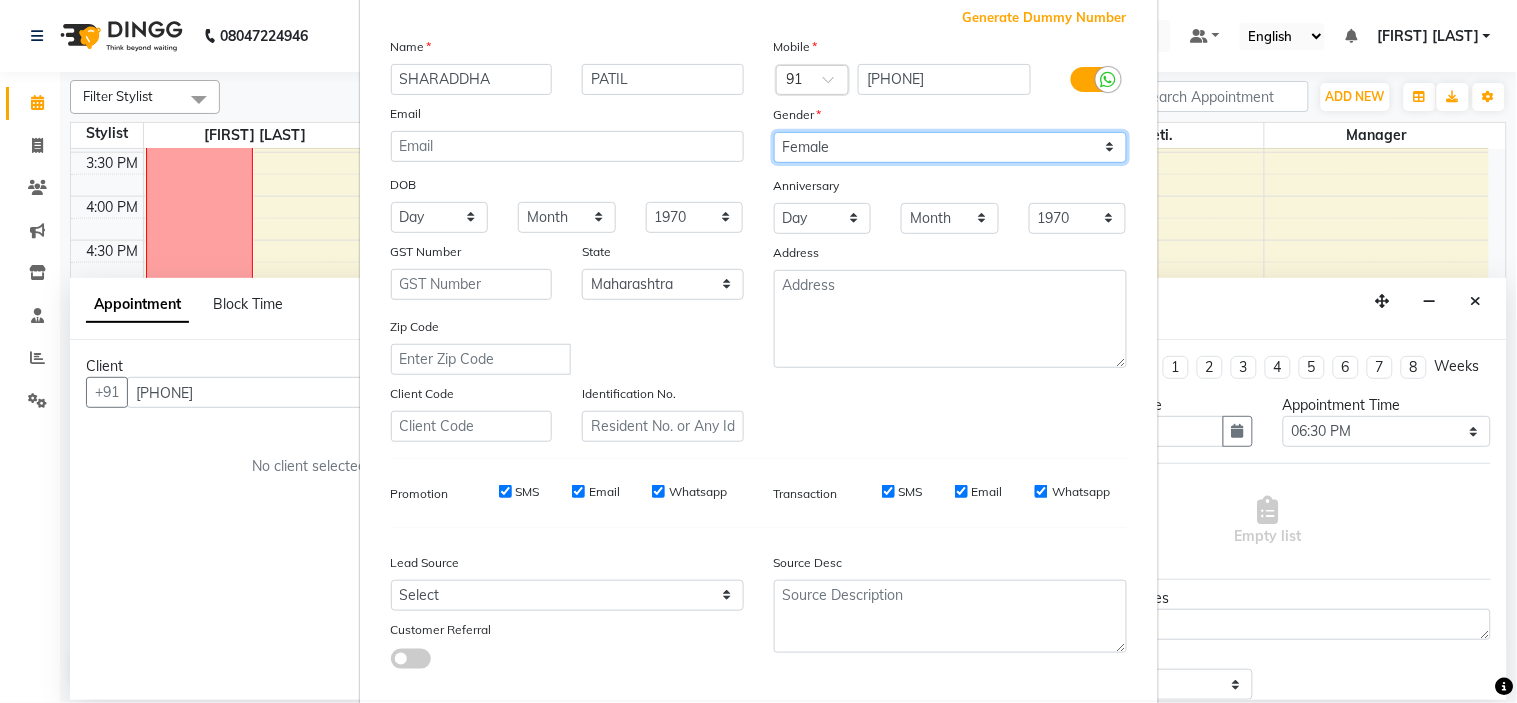 scroll, scrollTop: 221, scrollLeft: 0, axis: vertical 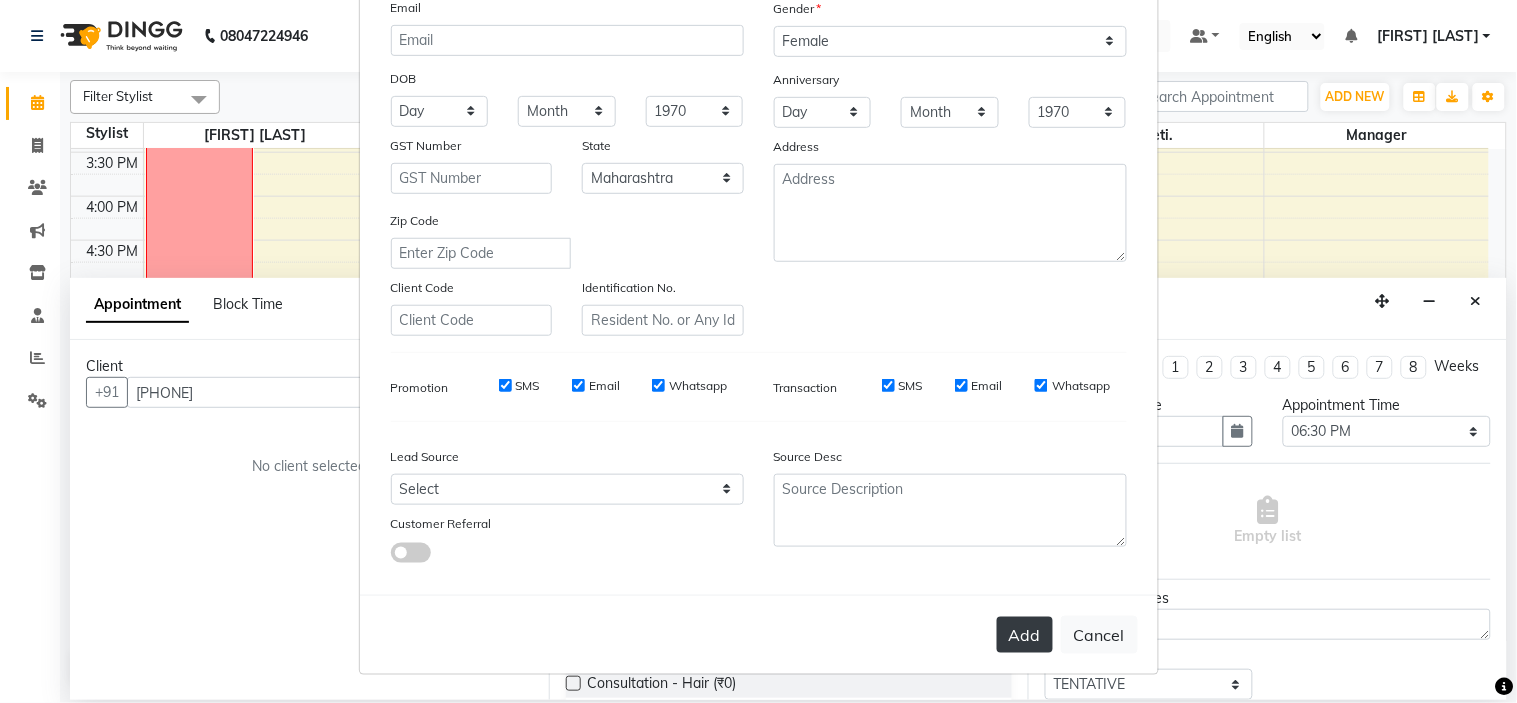 click on "Add" at bounding box center (1025, 635) 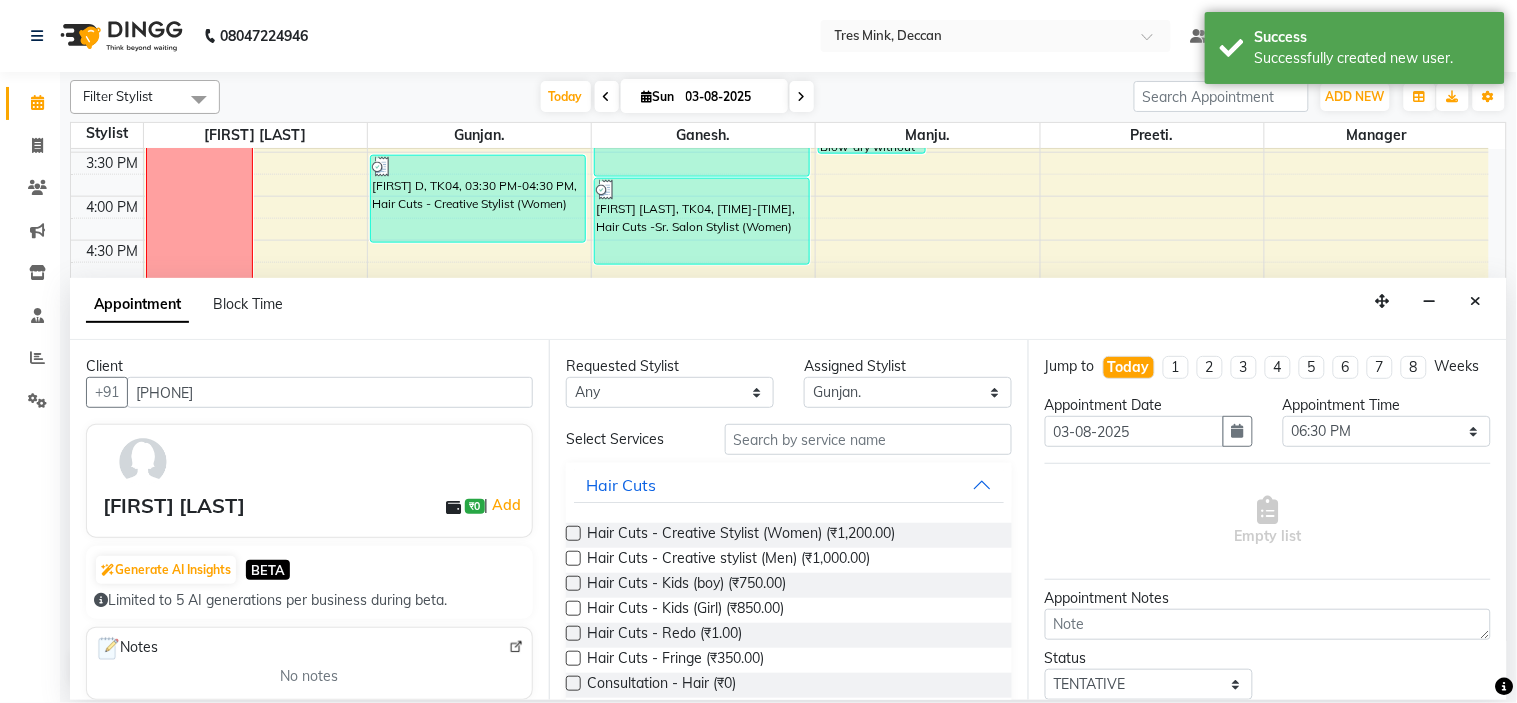 click at bounding box center [573, 533] 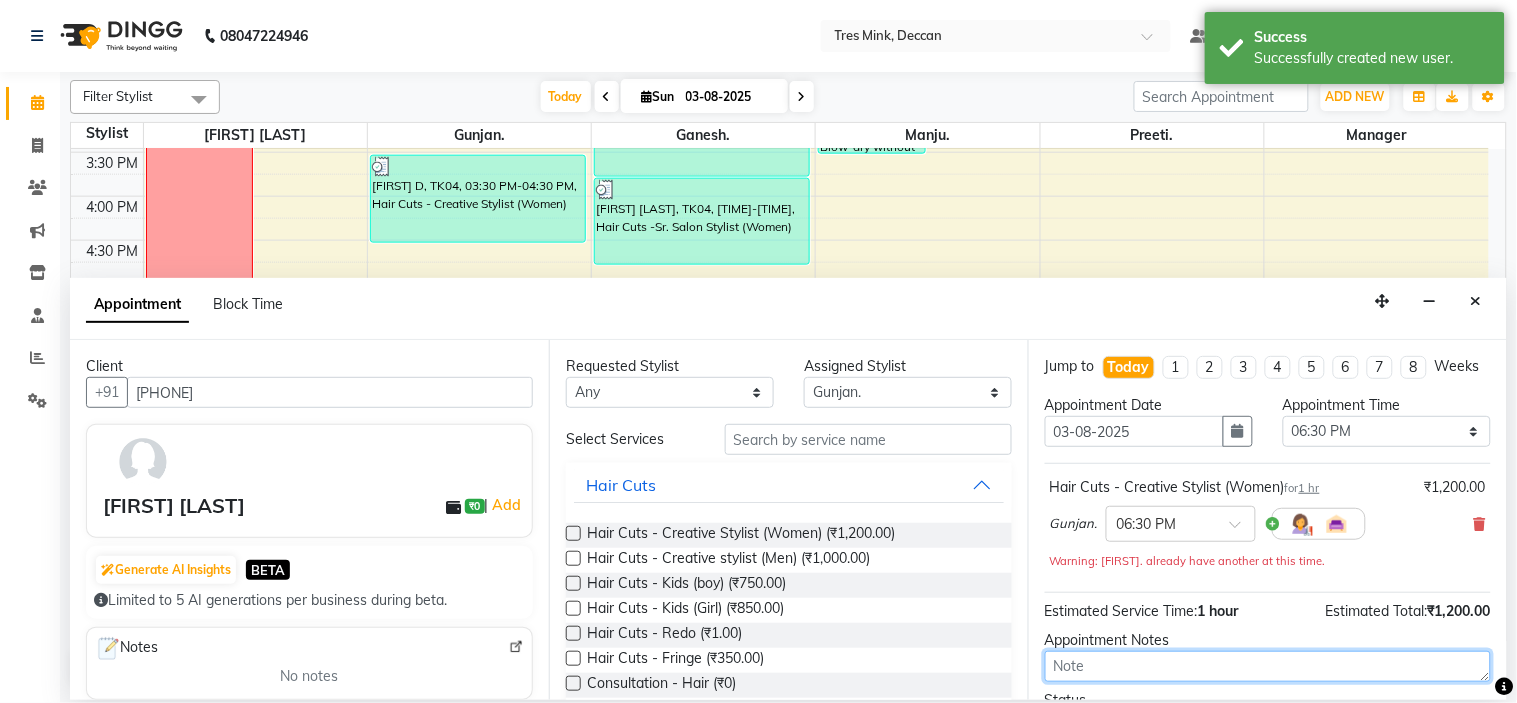 click at bounding box center [1268, 666] 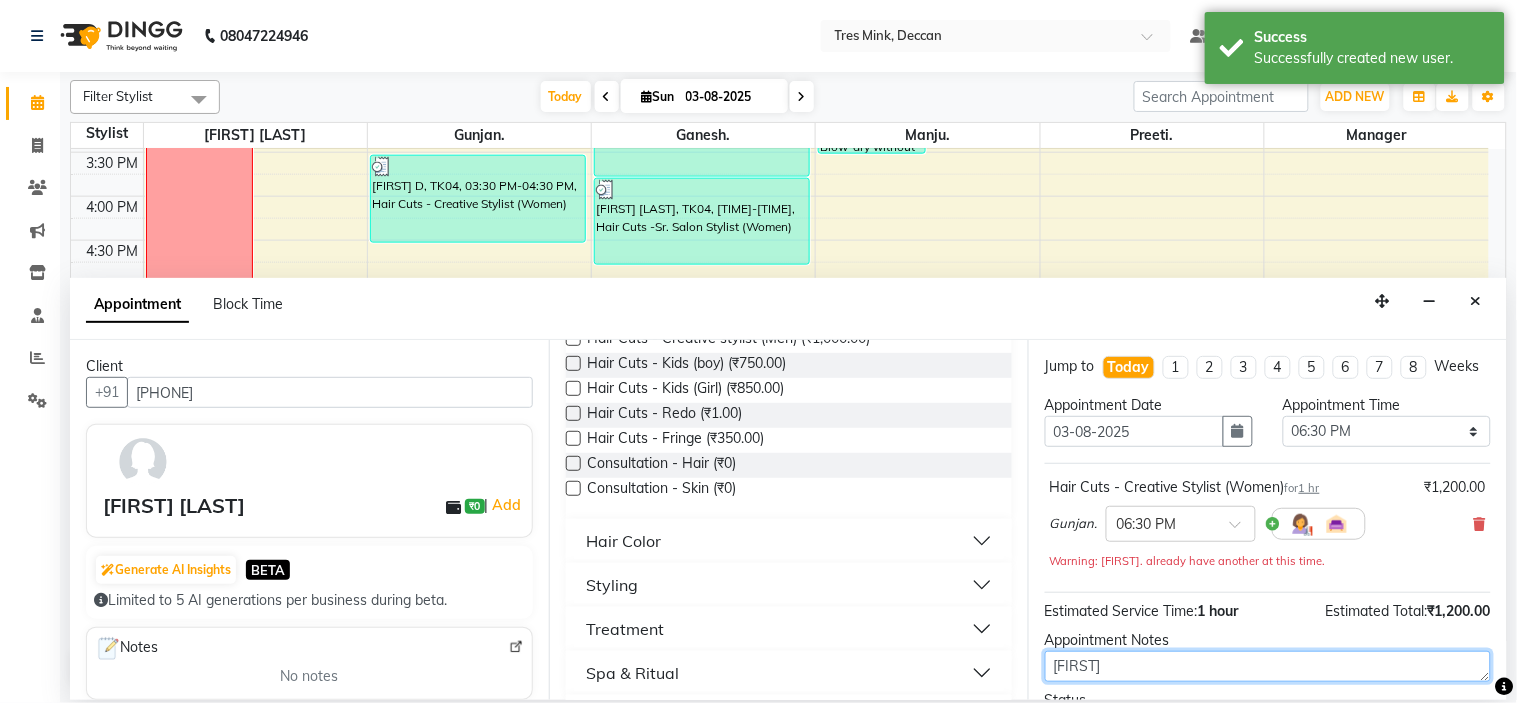scroll, scrollTop: 222, scrollLeft: 0, axis: vertical 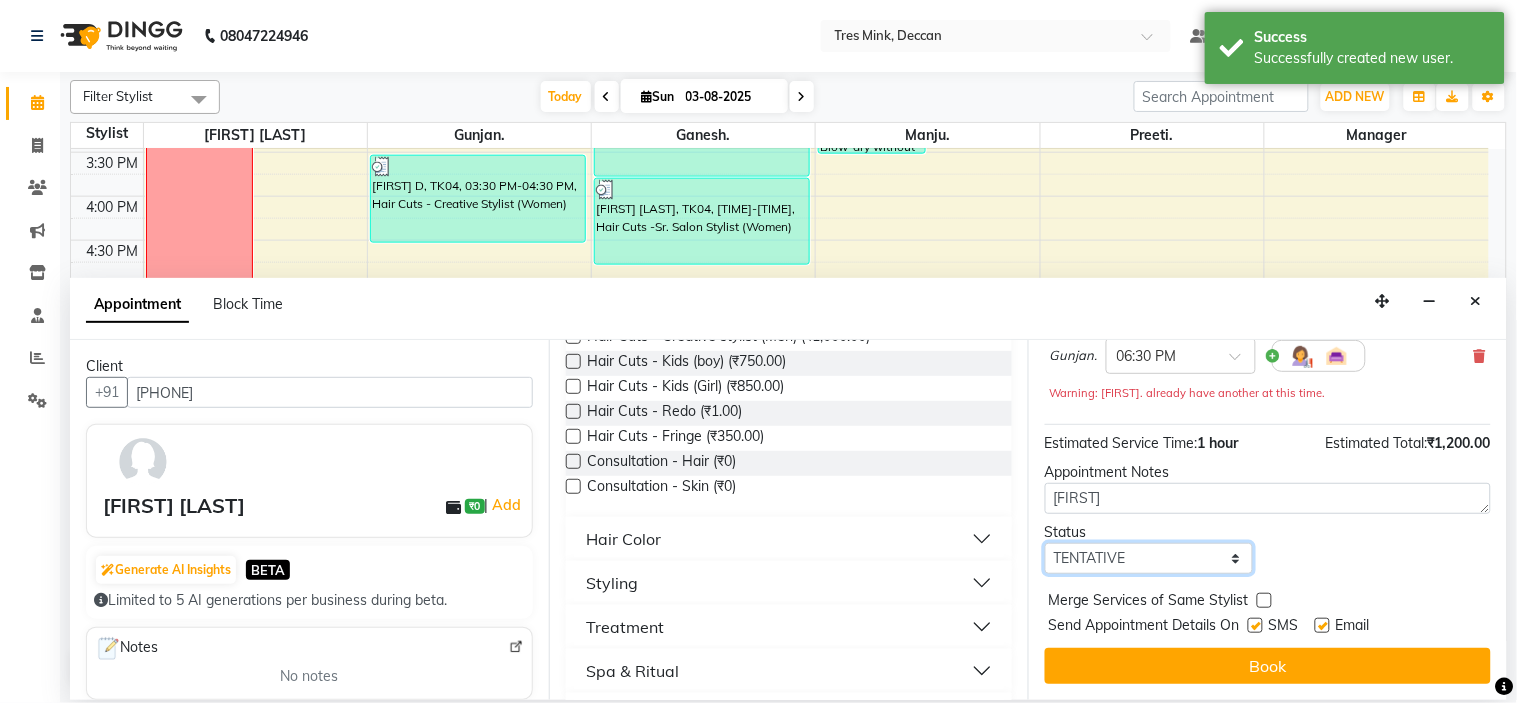 click on "Select TENTATIVE CONFIRM CHECK-IN UPCOMING" at bounding box center [1149, 558] 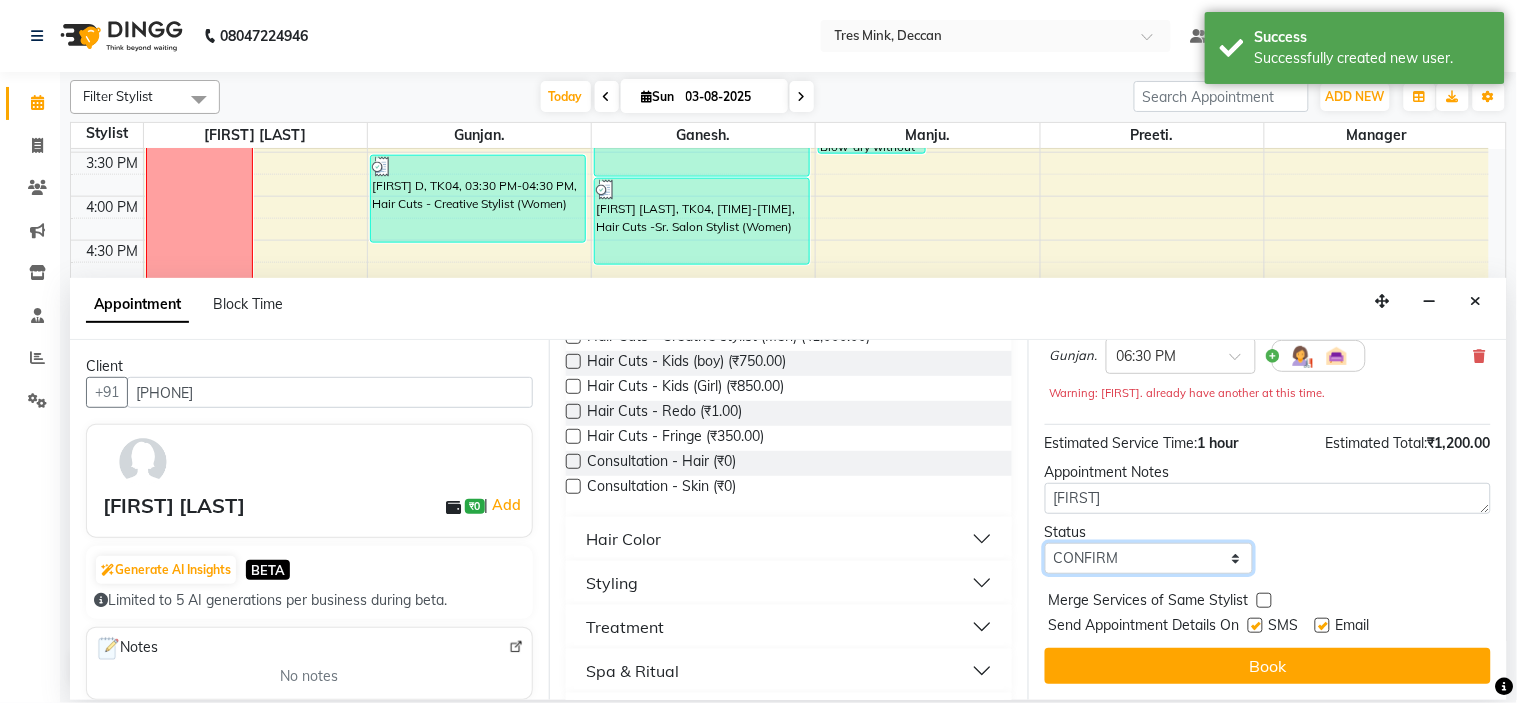 click on "Select TENTATIVE CONFIRM CHECK-IN UPCOMING" at bounding box center [1149, 558] 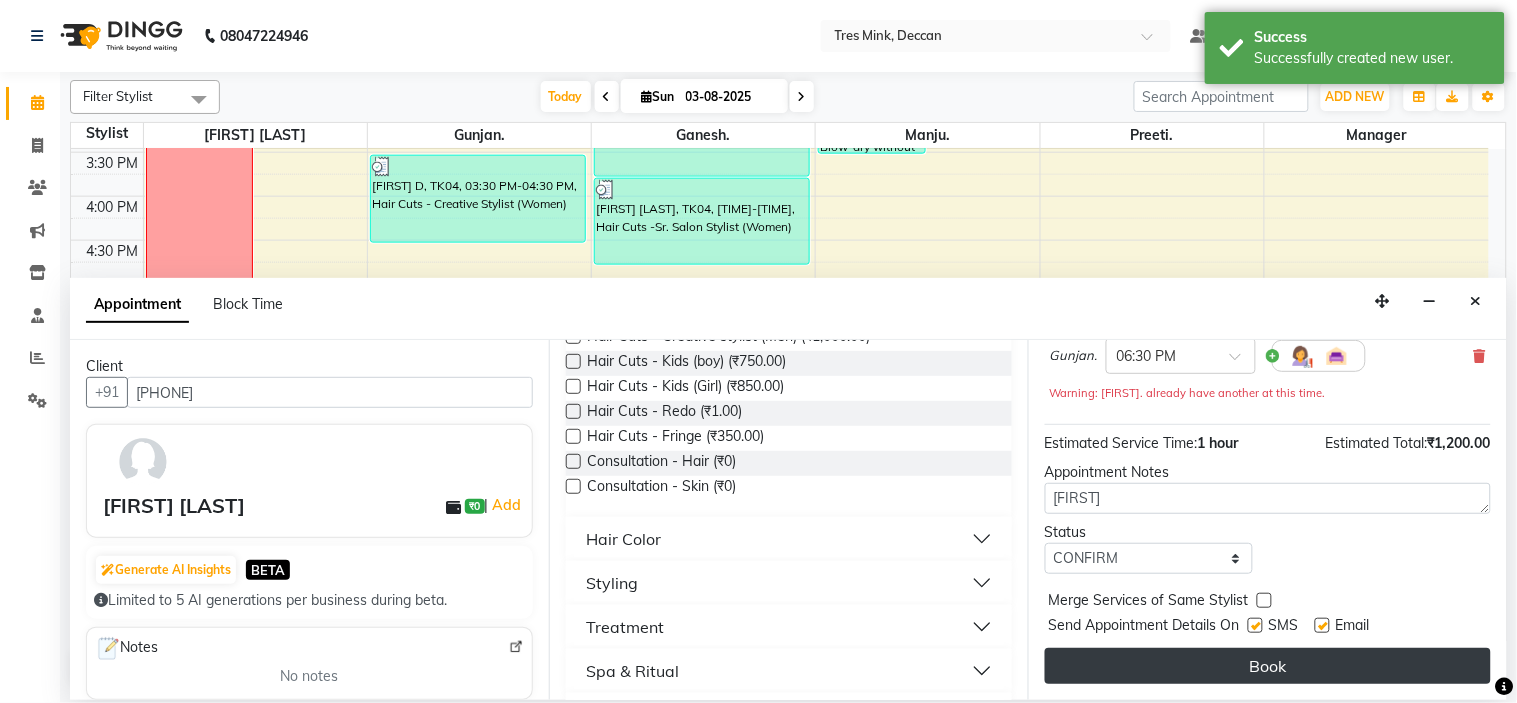 click on "Book" at bounding box center (1268, 666) 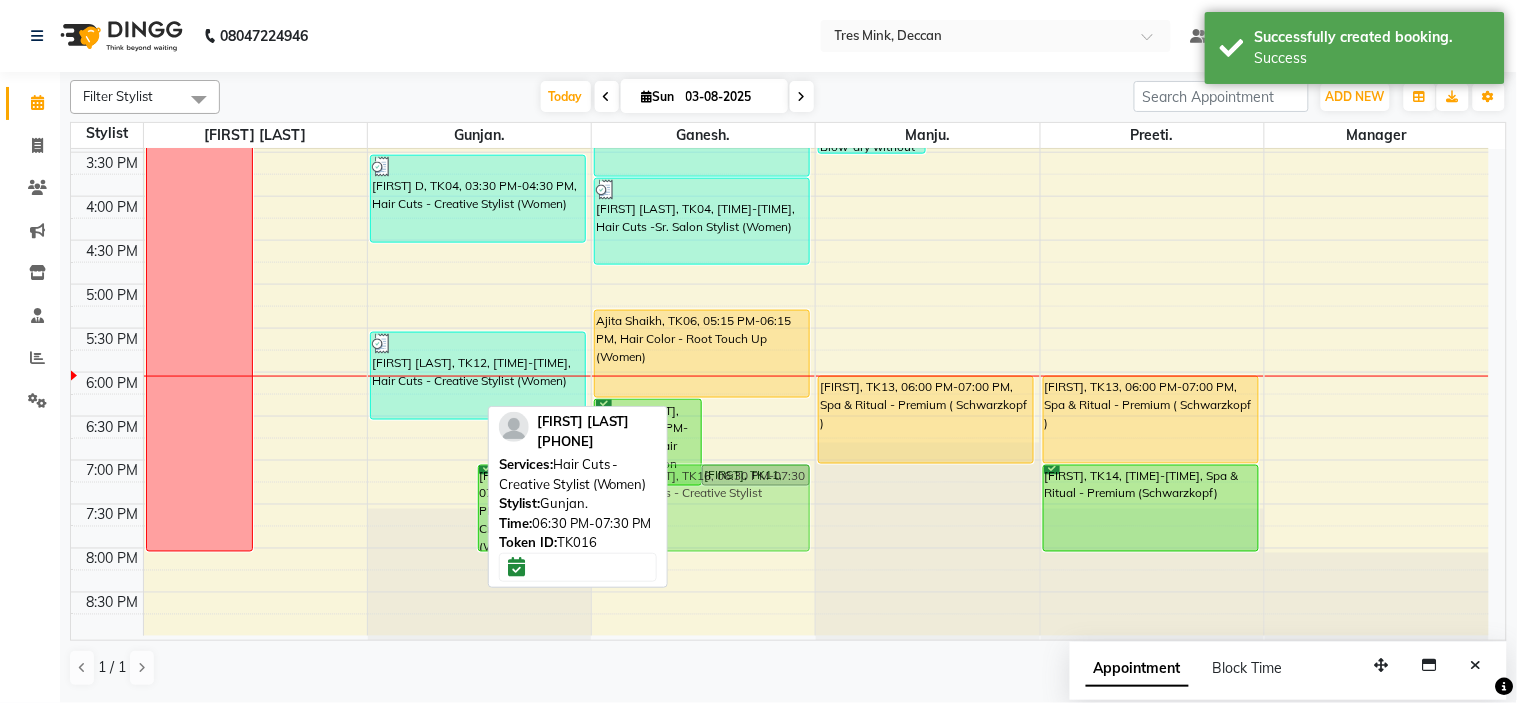drag, startPoint x: 468, startPoint y: 434, endPoint x: 667, endPoint y: 483, distance: 204.9439 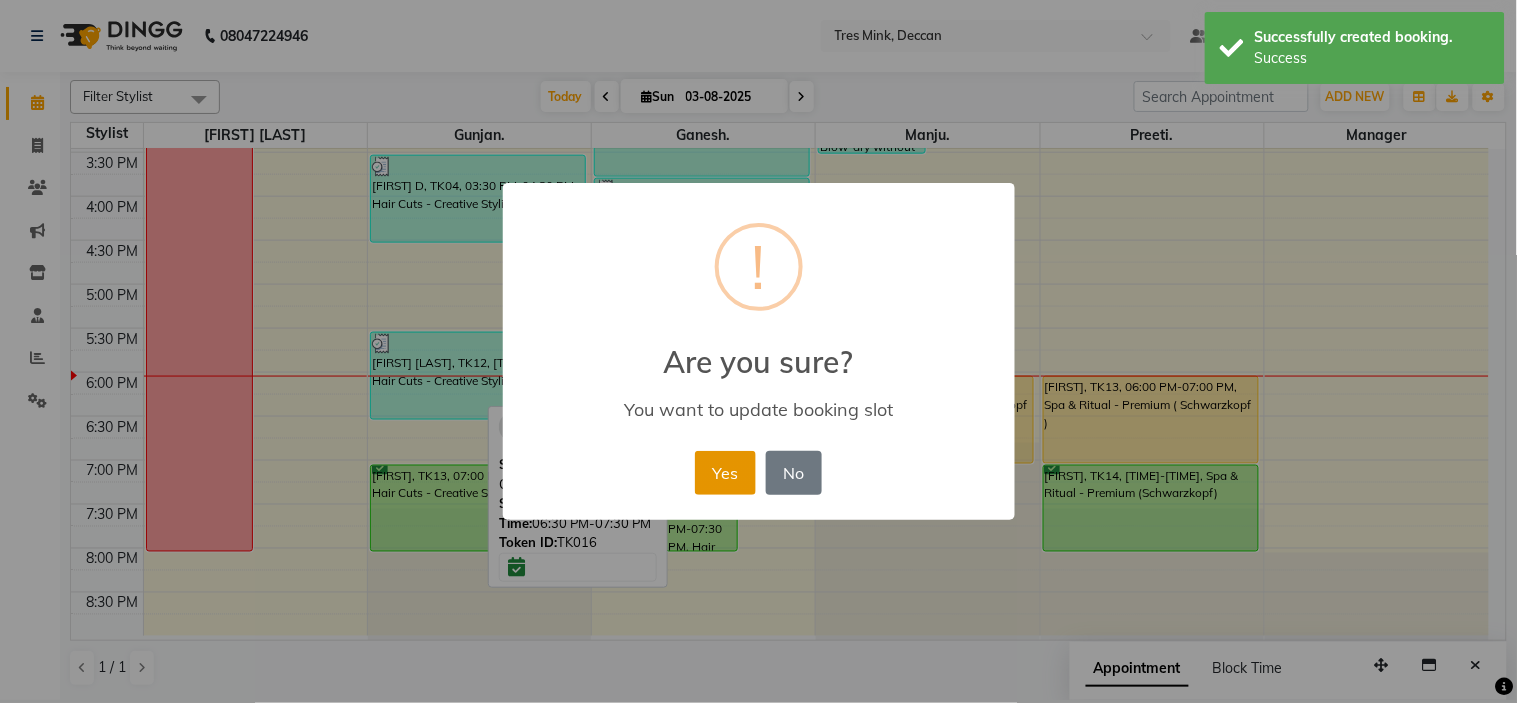 click on "Yes" at bounding box center [725, 473] 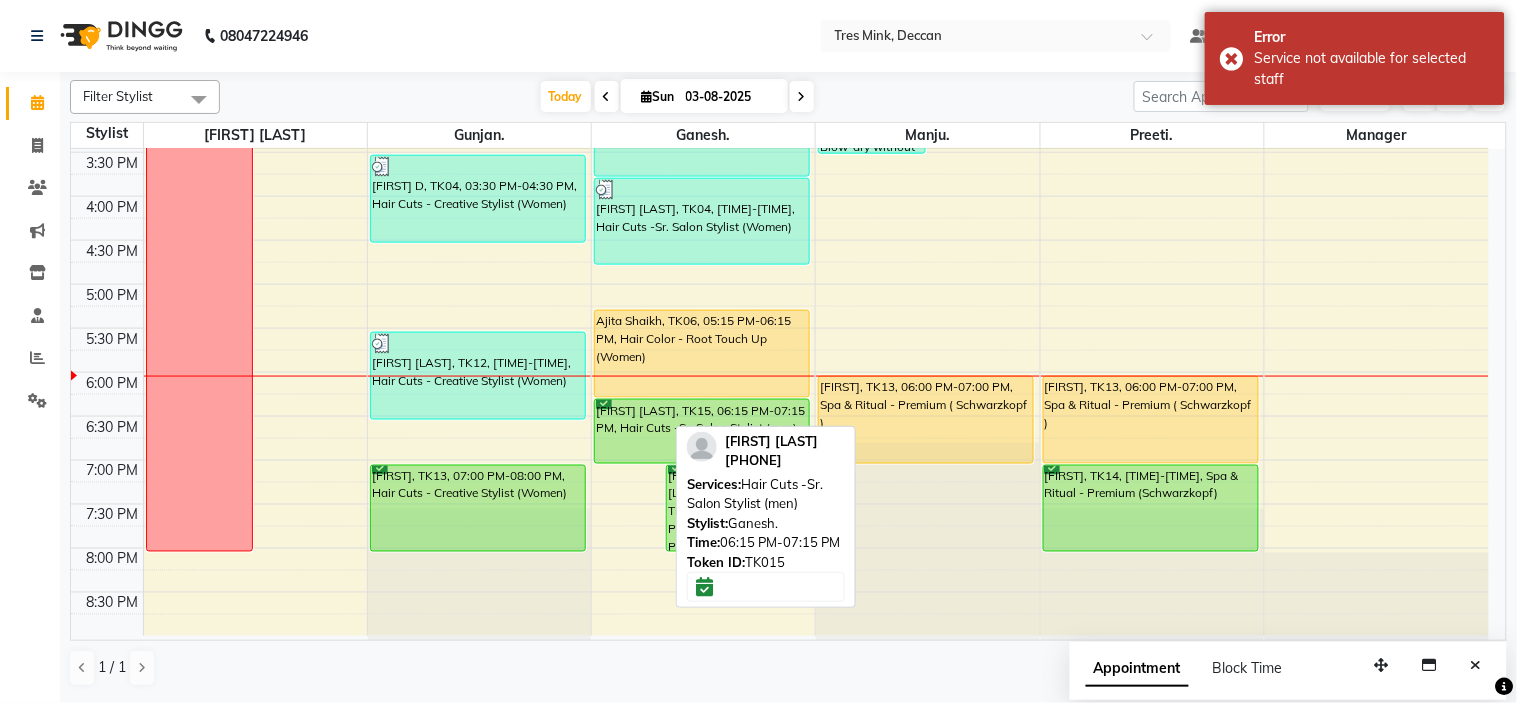 drag, startPoint x: 628, startPoint y: 482, endPoint x: 645, endPoint y: 444, distance: 41.62932 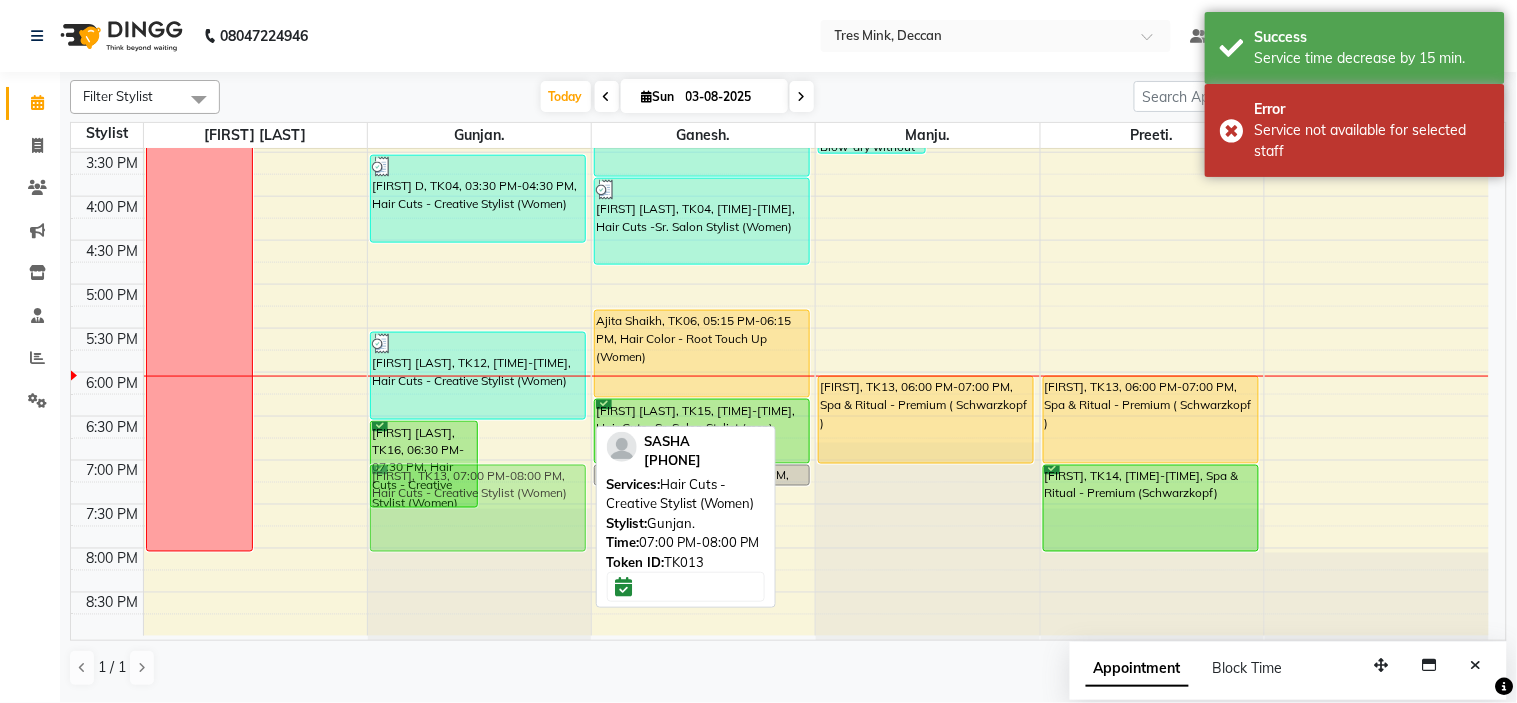 click on "[FIRST] [LAST], TK16, [TIME]-[TIME], Hair Cuts - Creative Stylist (Women) [FIRST], TK13, [TIME]-[TIME], Hair Cuts - Creative Stylist (Women) [FIRST] [LAST], TK03, [TIME]-[TIME], Hair Color -Toner [FIRST] [LAST], TK04, [TIME]-[TIME], Hair Cuts - Creative Stylist (Women) [FIRST] [LAST], TK12, [TIME]-[TIME], Hair Cuts - Creative Stylist (Women) [FIRST], TK13, [TIME]-[TIME], Hair Cuts - Creative Stylist (Women)" at bounding box center [479, 64] 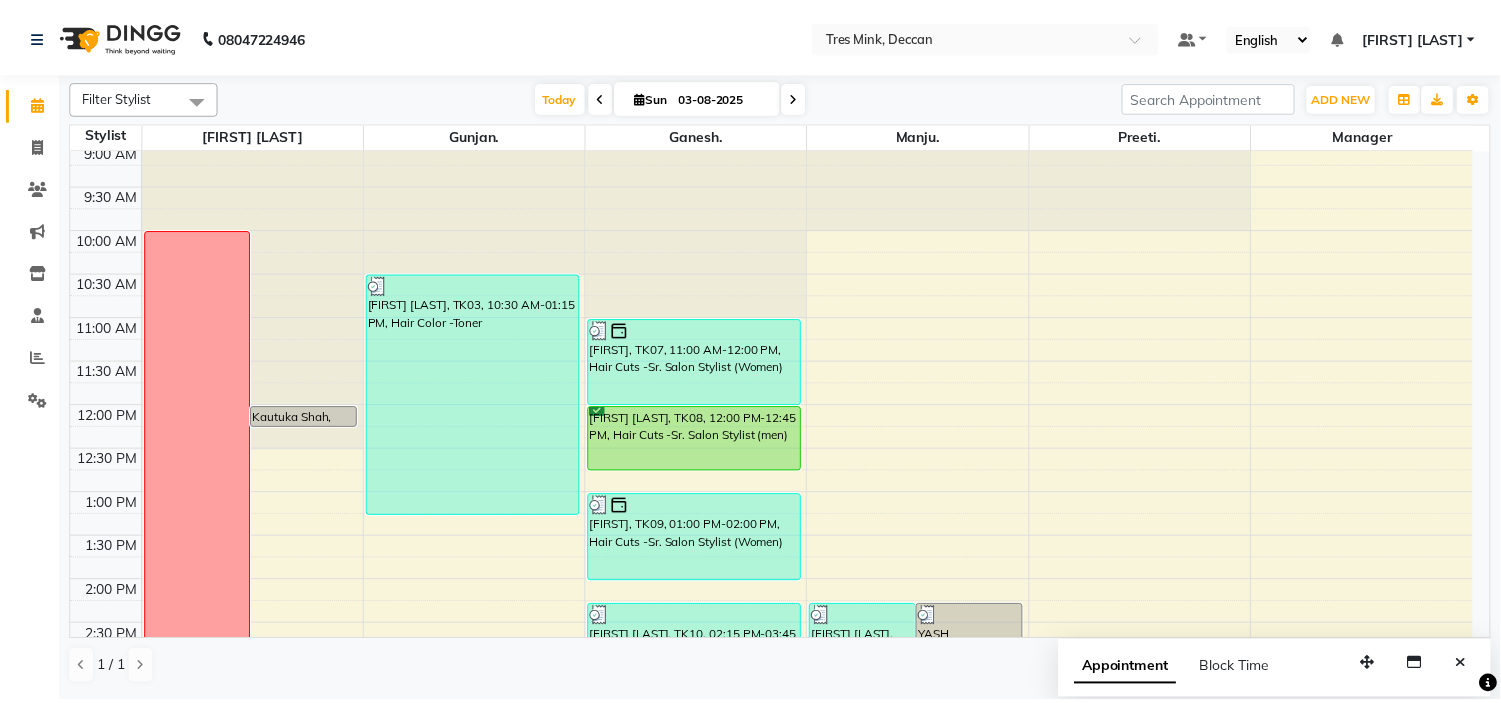 scroll, scrollTop: 0, scrollLeft: 0, axis: both 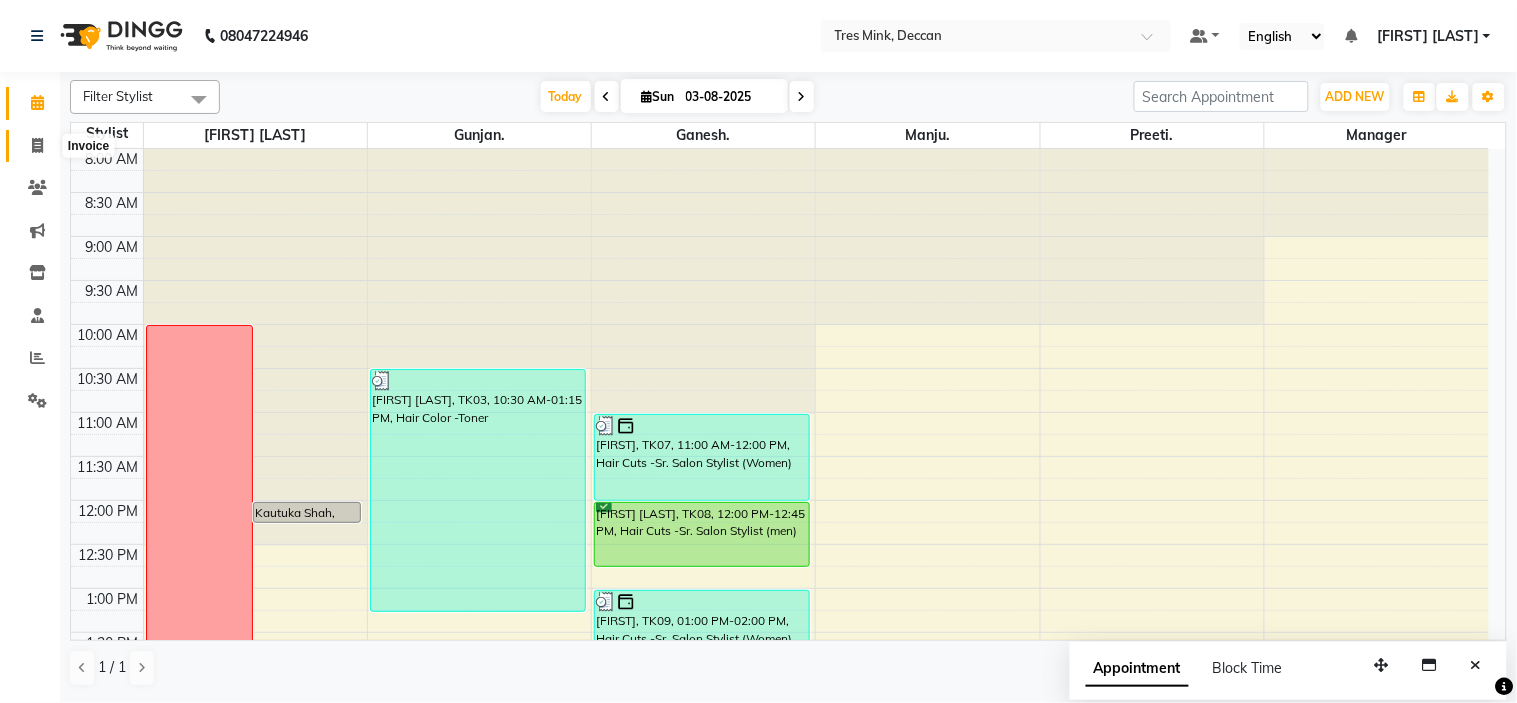click 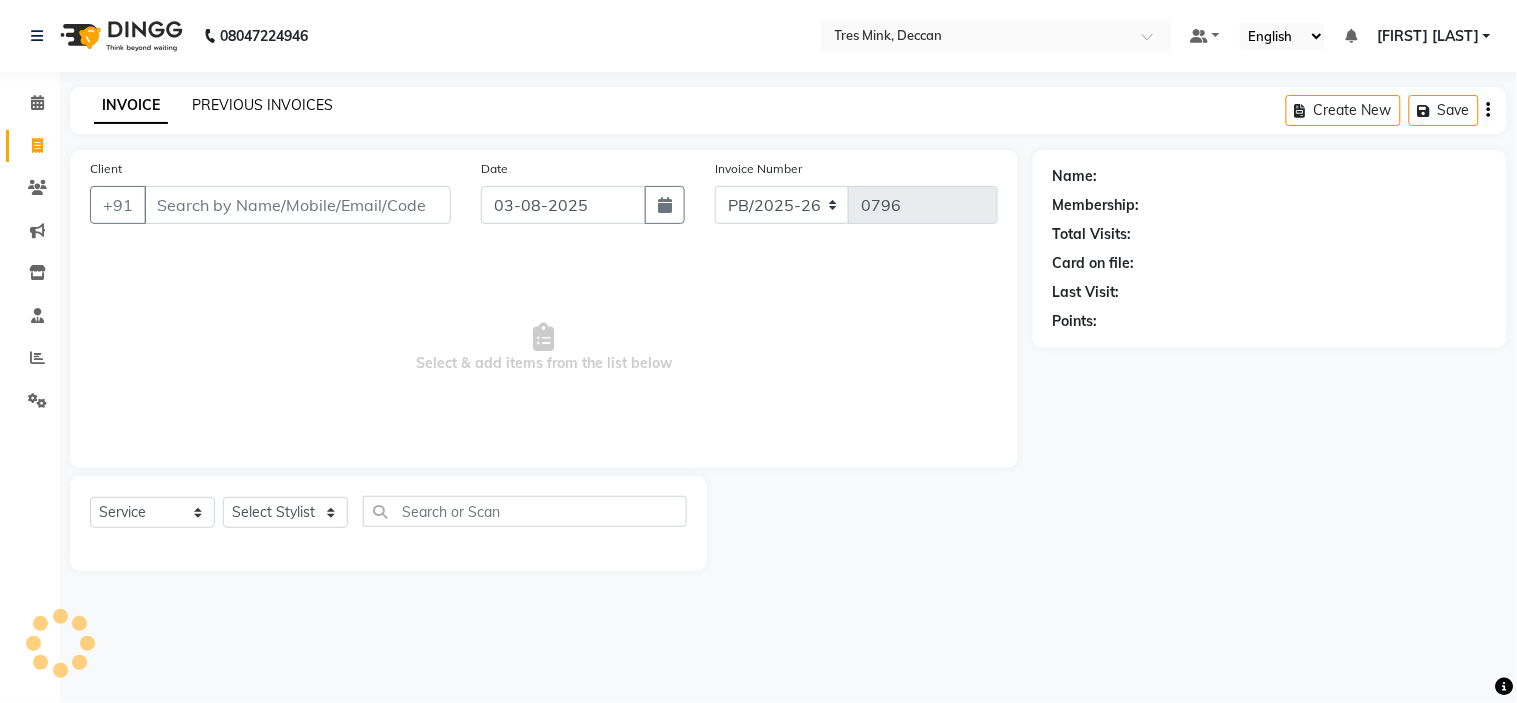 click on "PREVIOUS INVOICES" 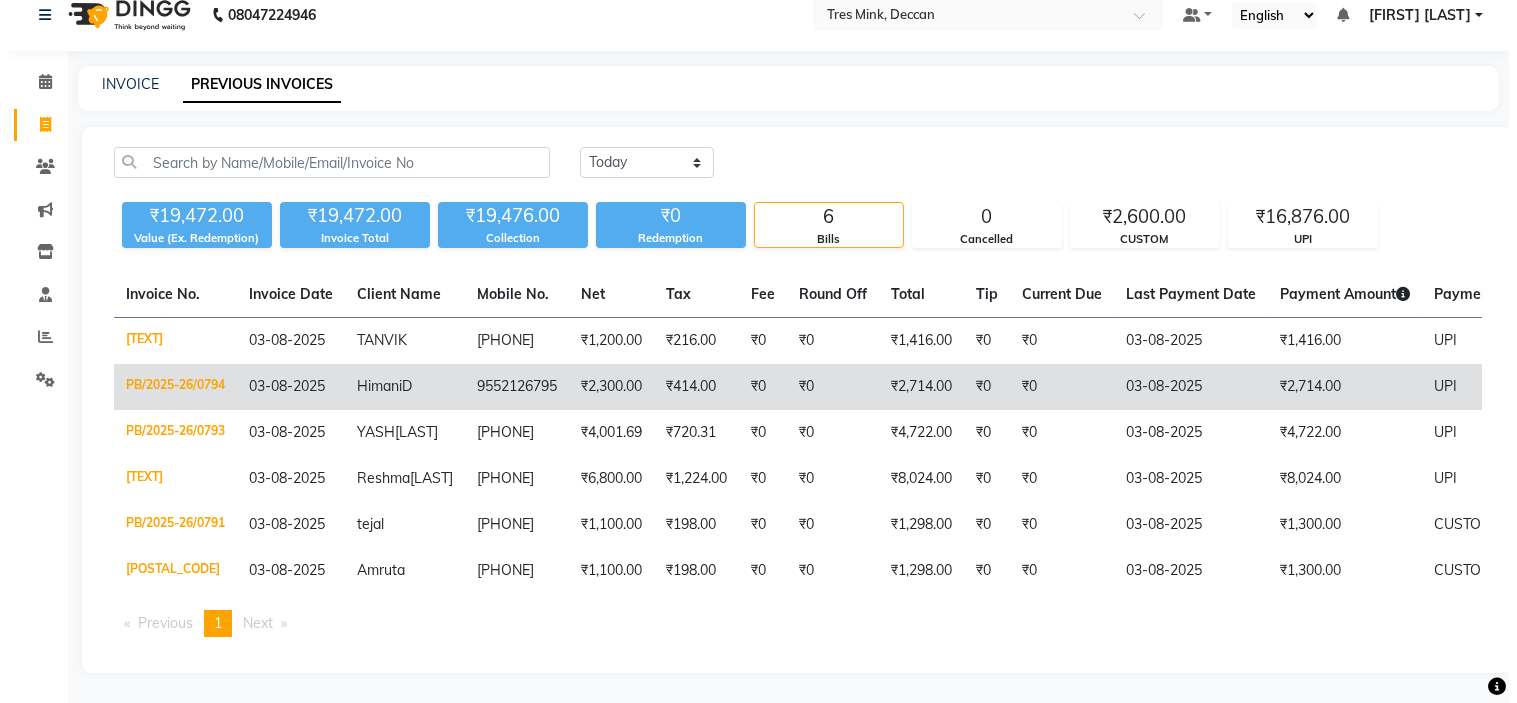 scroll, scrollTop: 0, scrollLeft: 0, axis: both 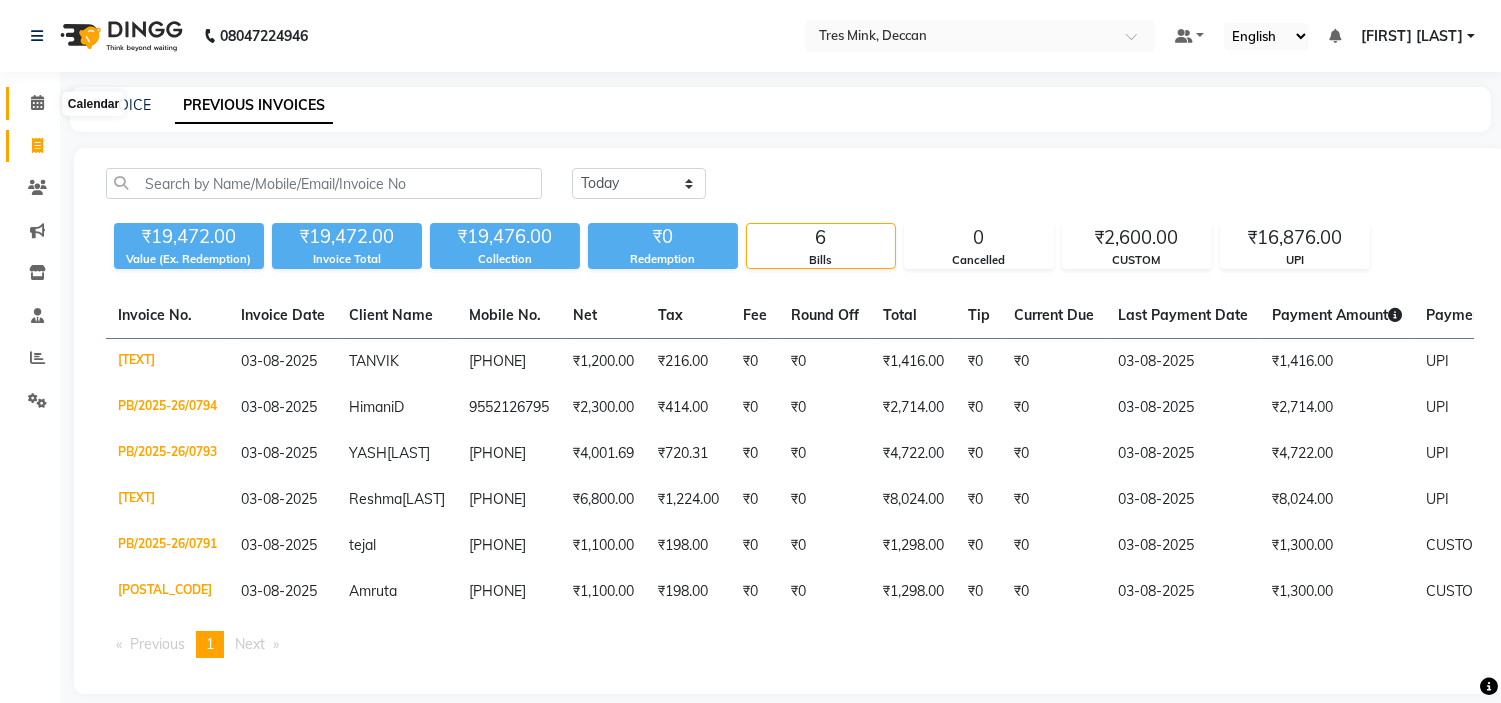 click 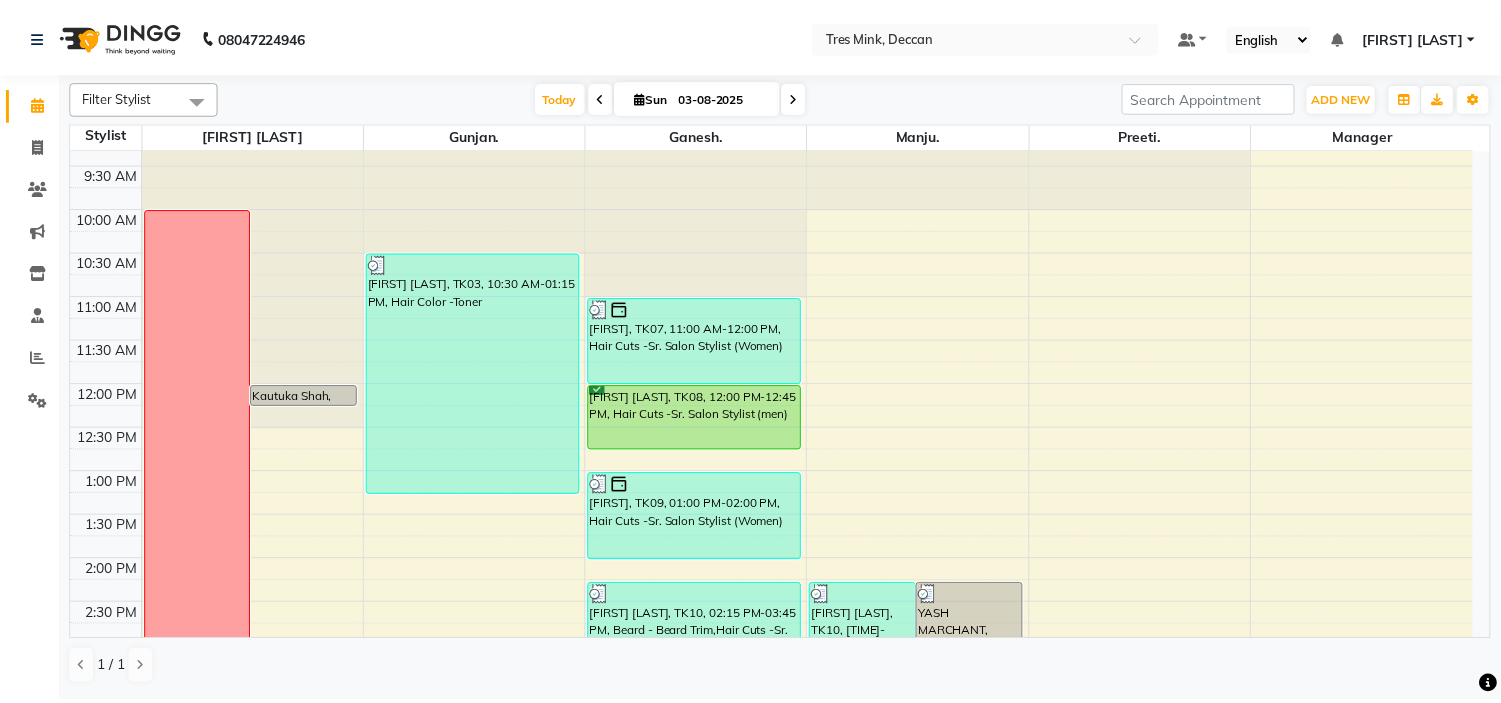 scroll, scrollTop: 222, scrollLeft: 0, axis: vertical 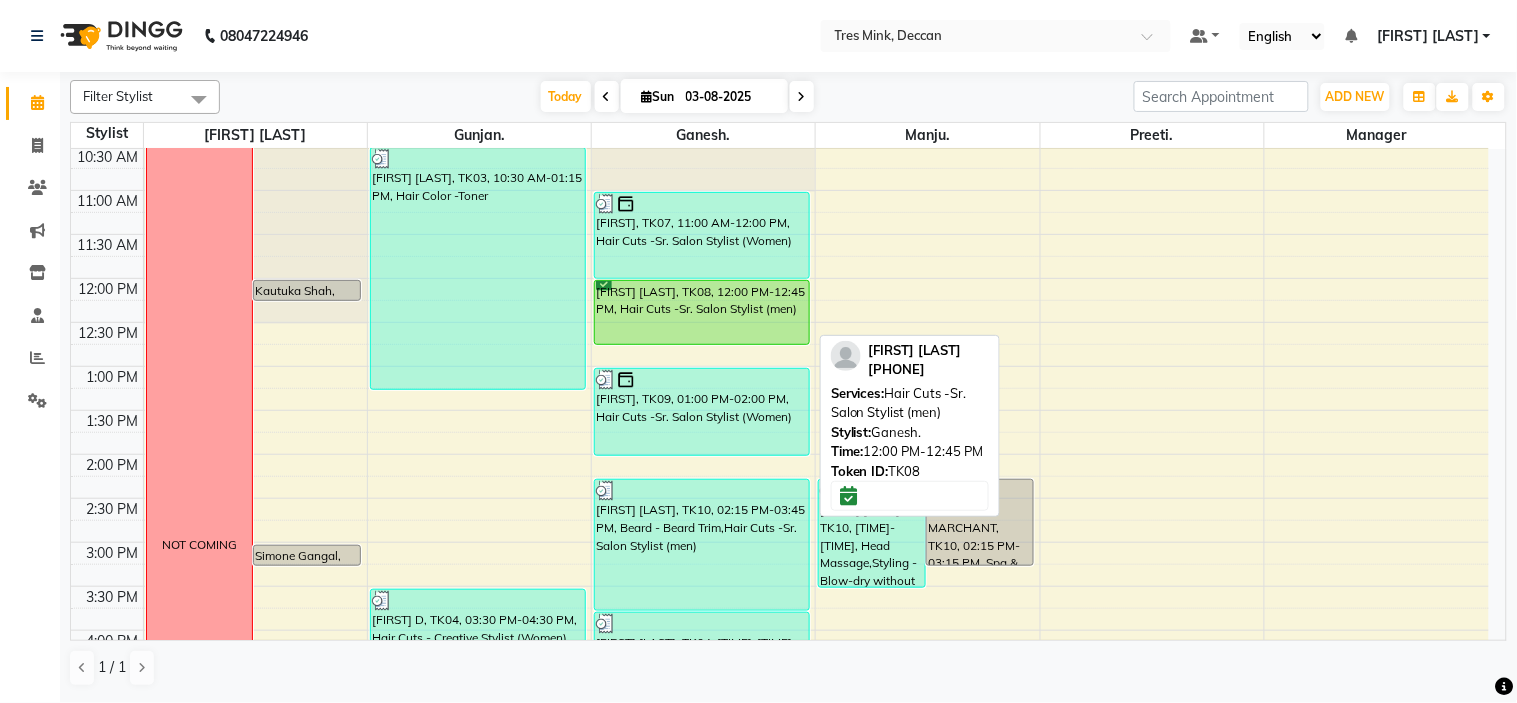 click on "[FIRST] [LAST], TK08, 12:00 PM-12:45 PM, Hair Cuts -Sr. Salon Stylist (men)" at bounding box center [702, 312] 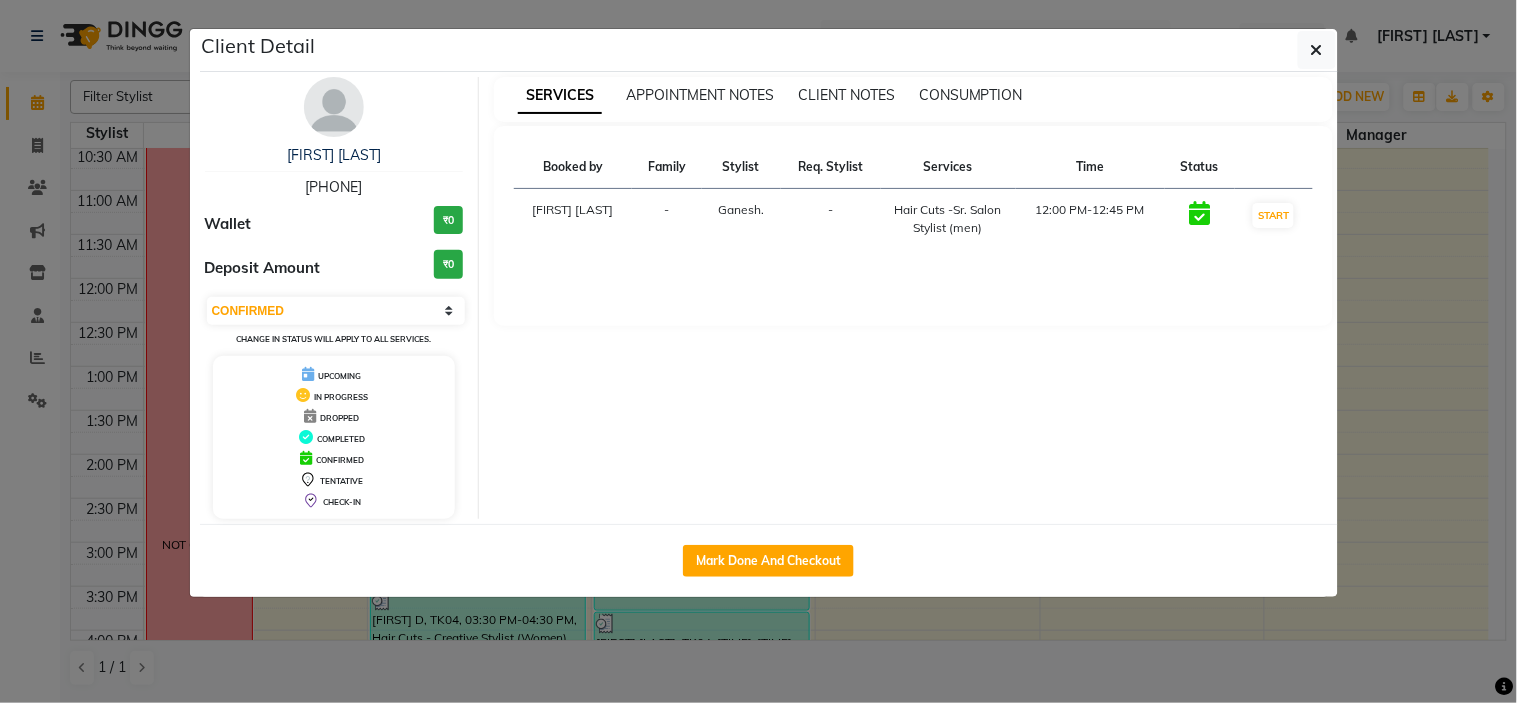 click on "Mark Done And Checkout" 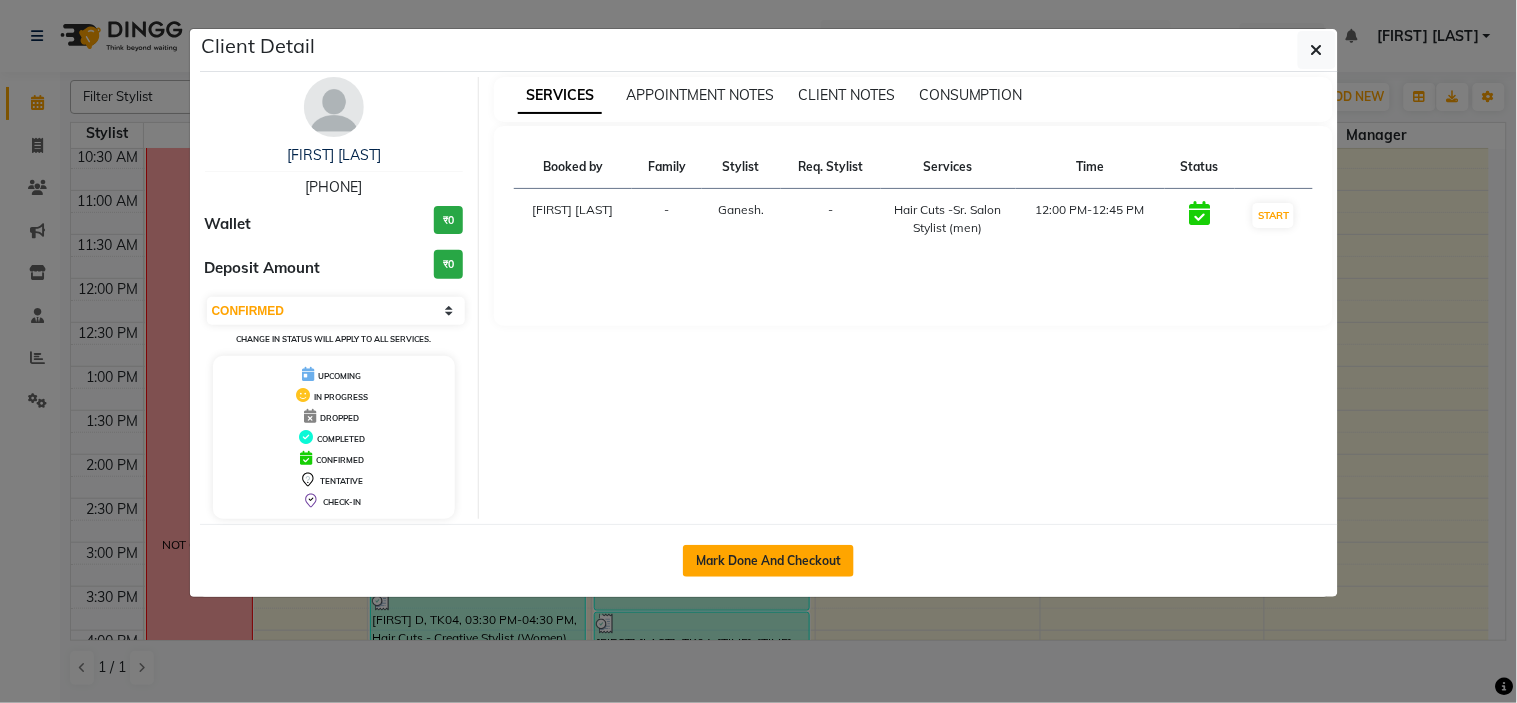 click on "Mark Done And Checkout" 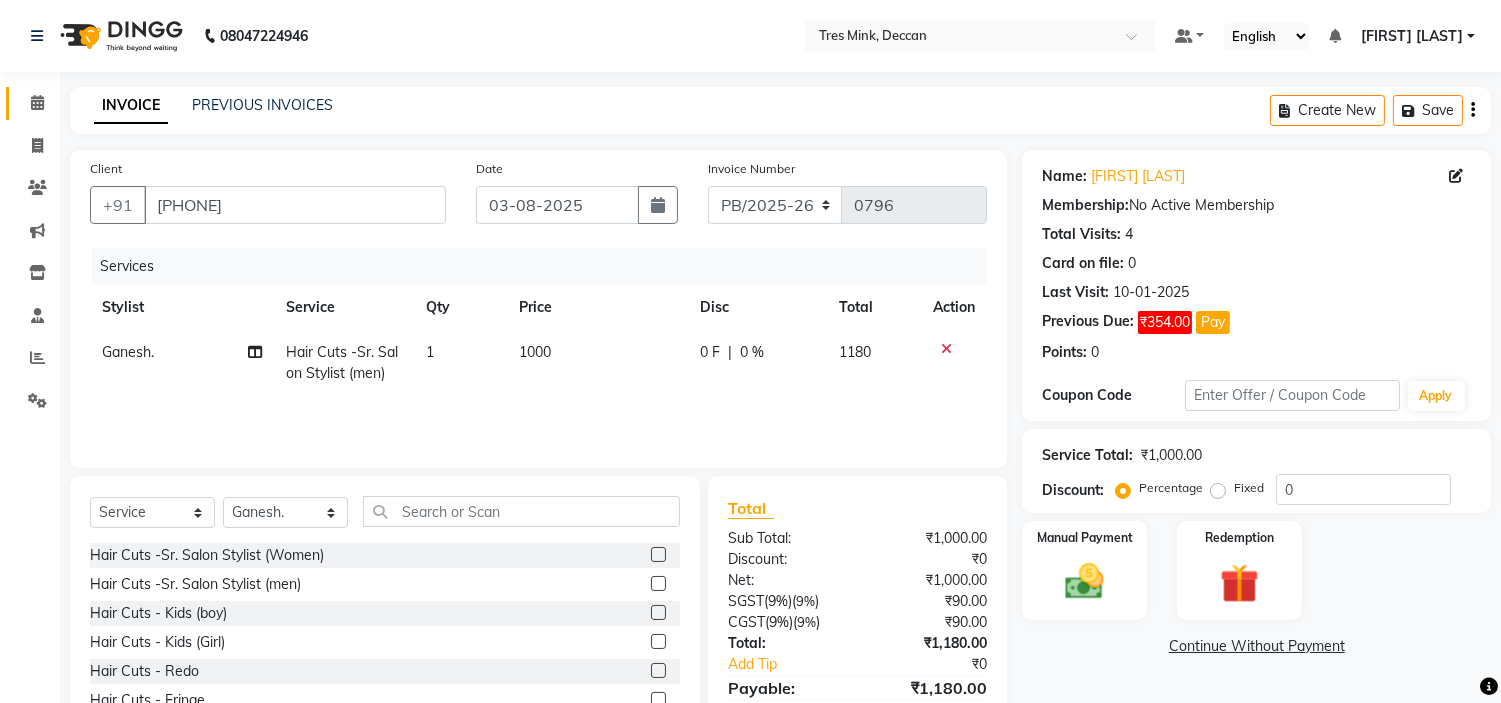 scroll, scrollTop: 97, scrollLeft: 0, axis: vertical 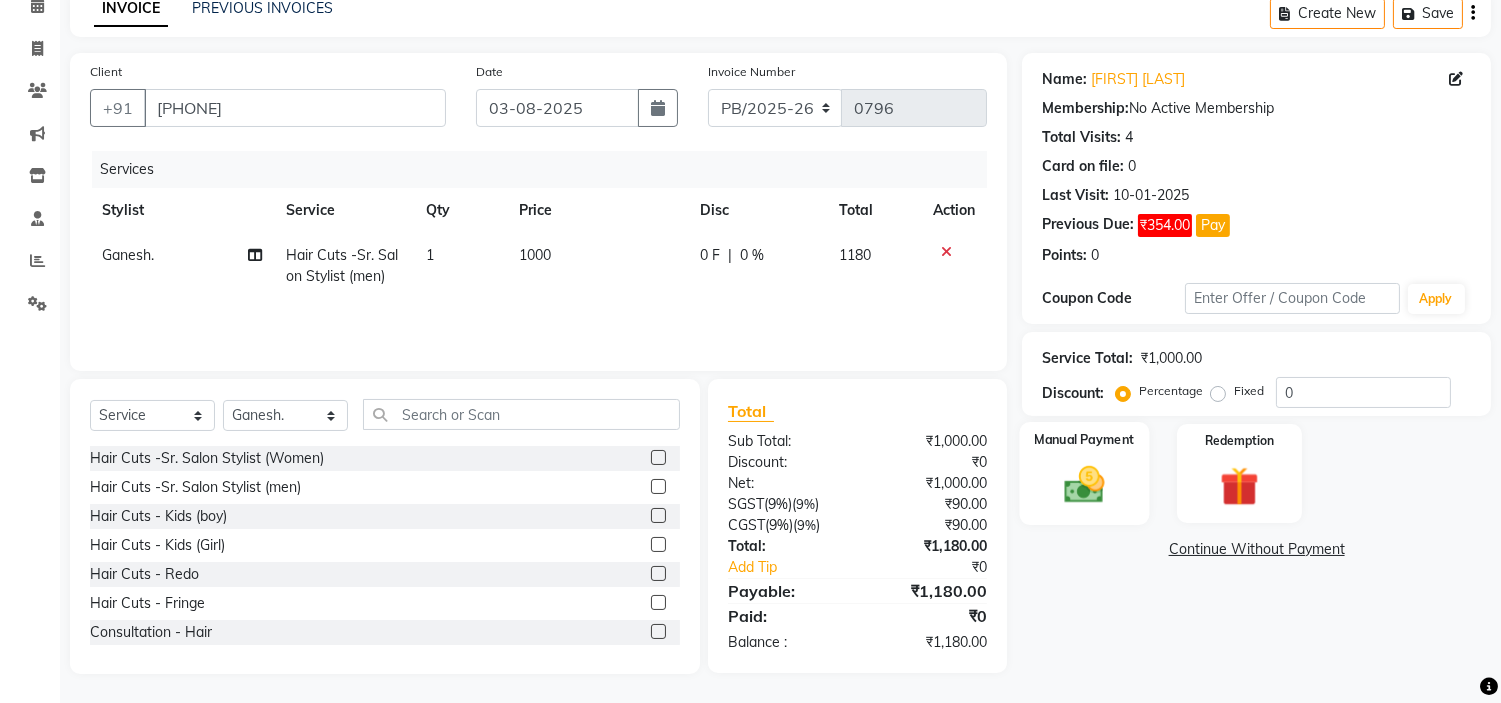 click 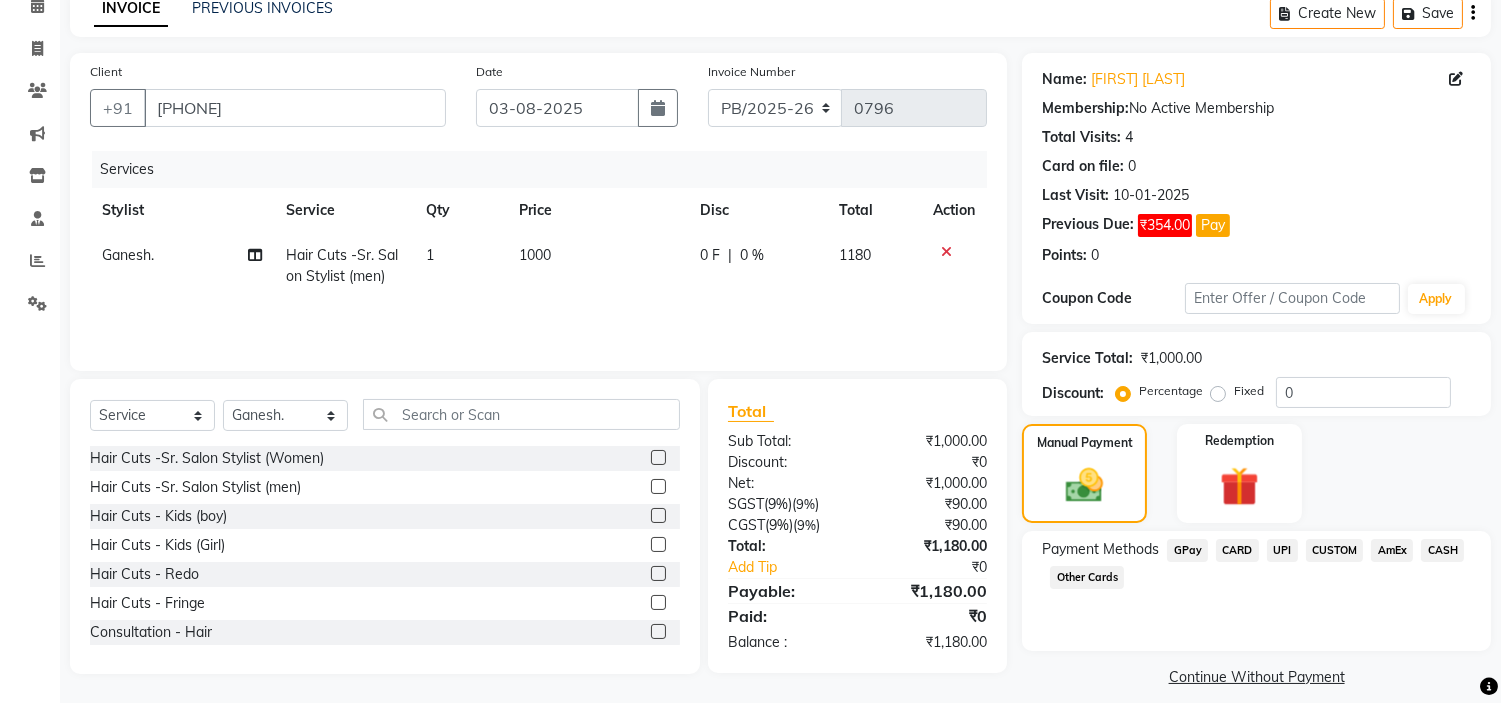 click on "CUSTOM" 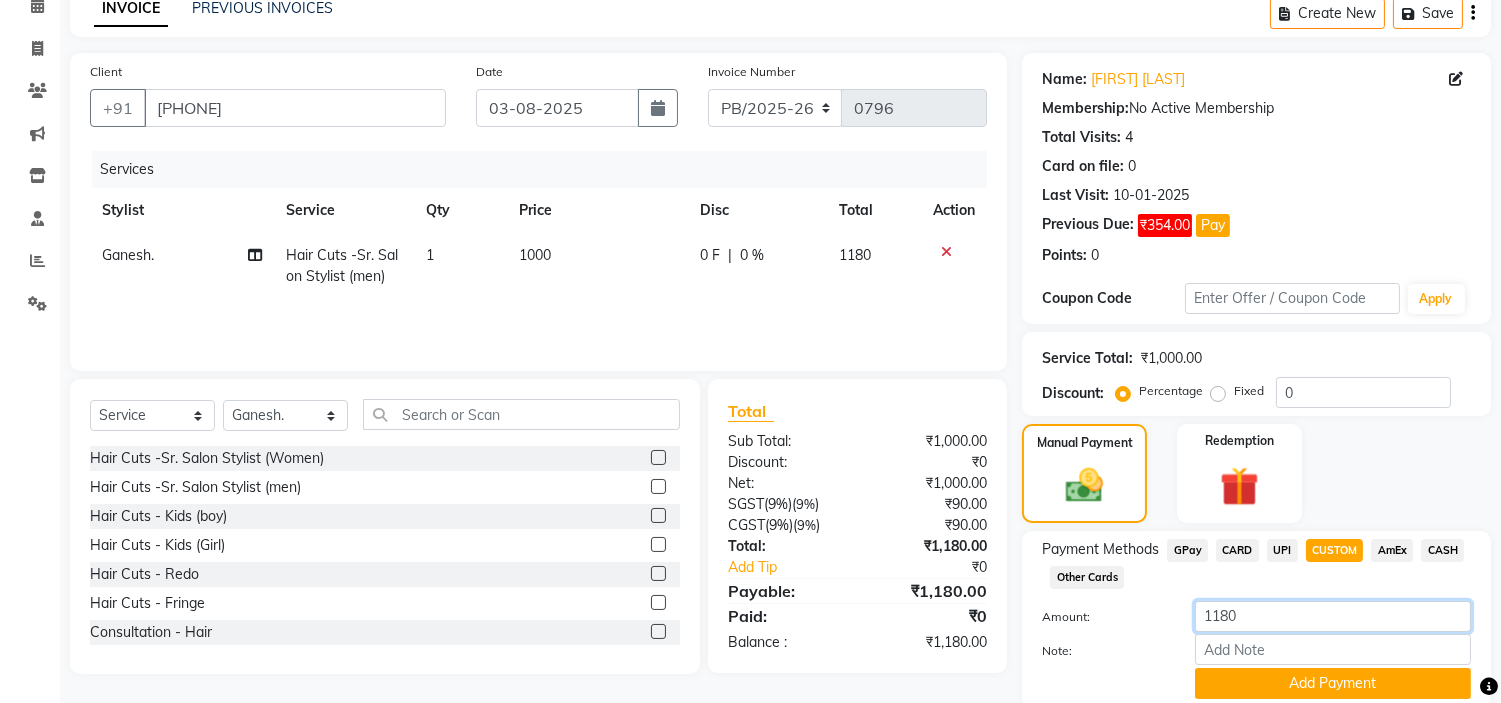 click on "1180" 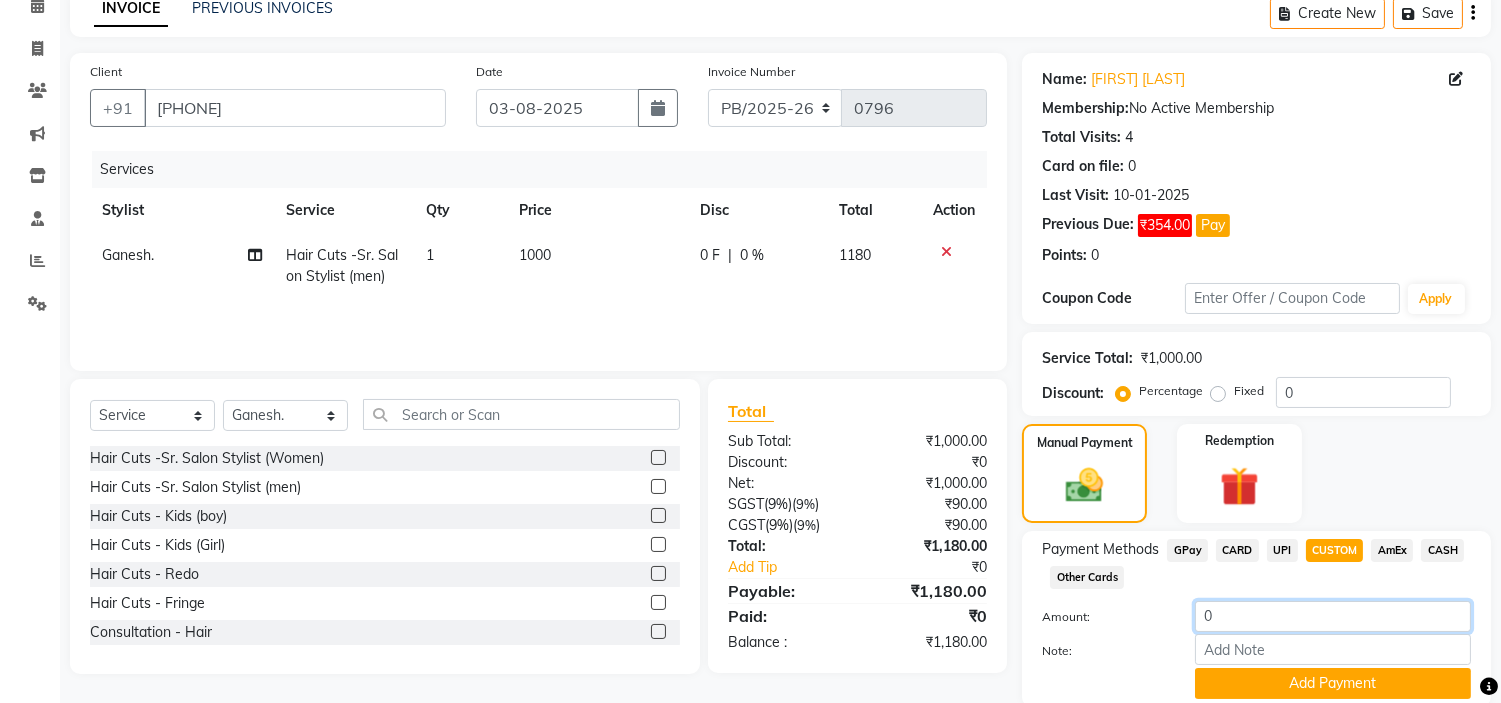 scroll, scrollTop: 172, scrollLeft: 0, axis: vertical 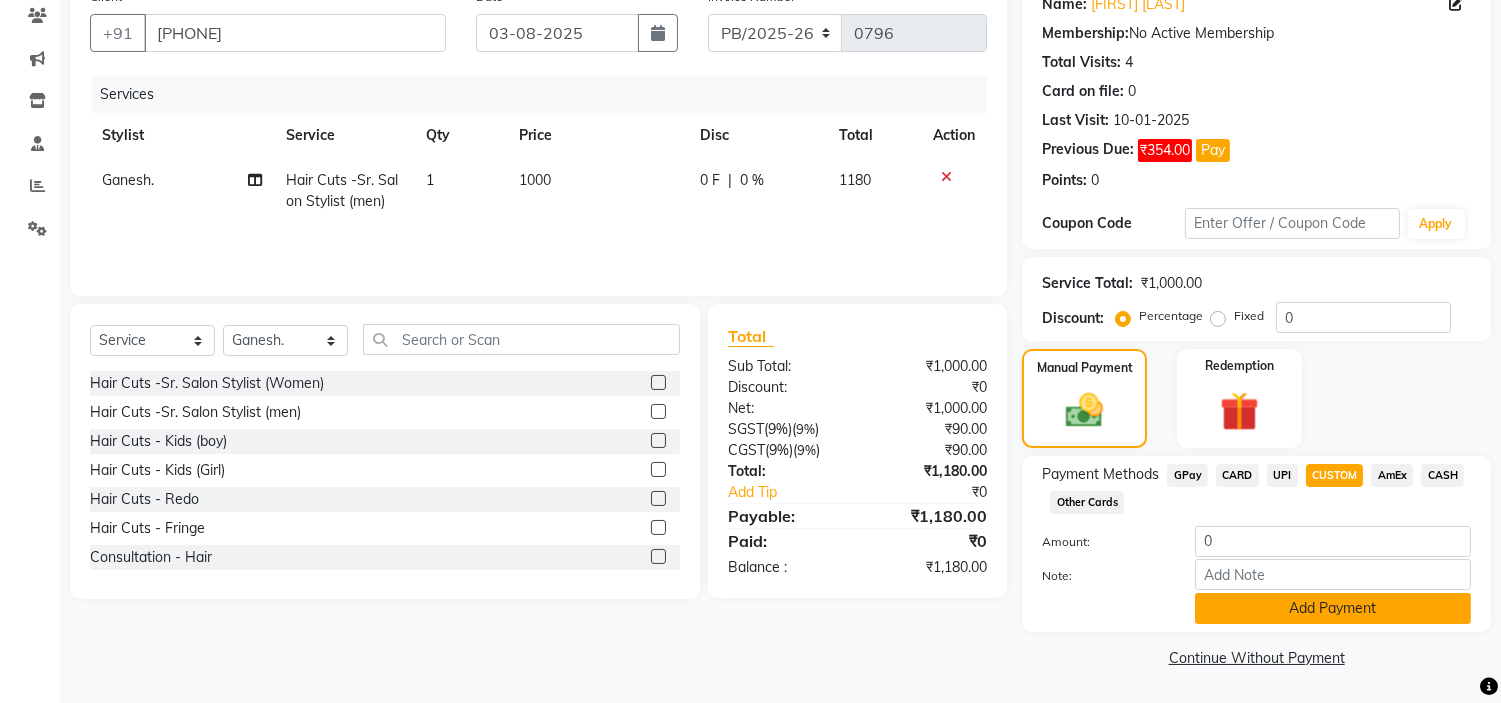 click on "Add Payment" 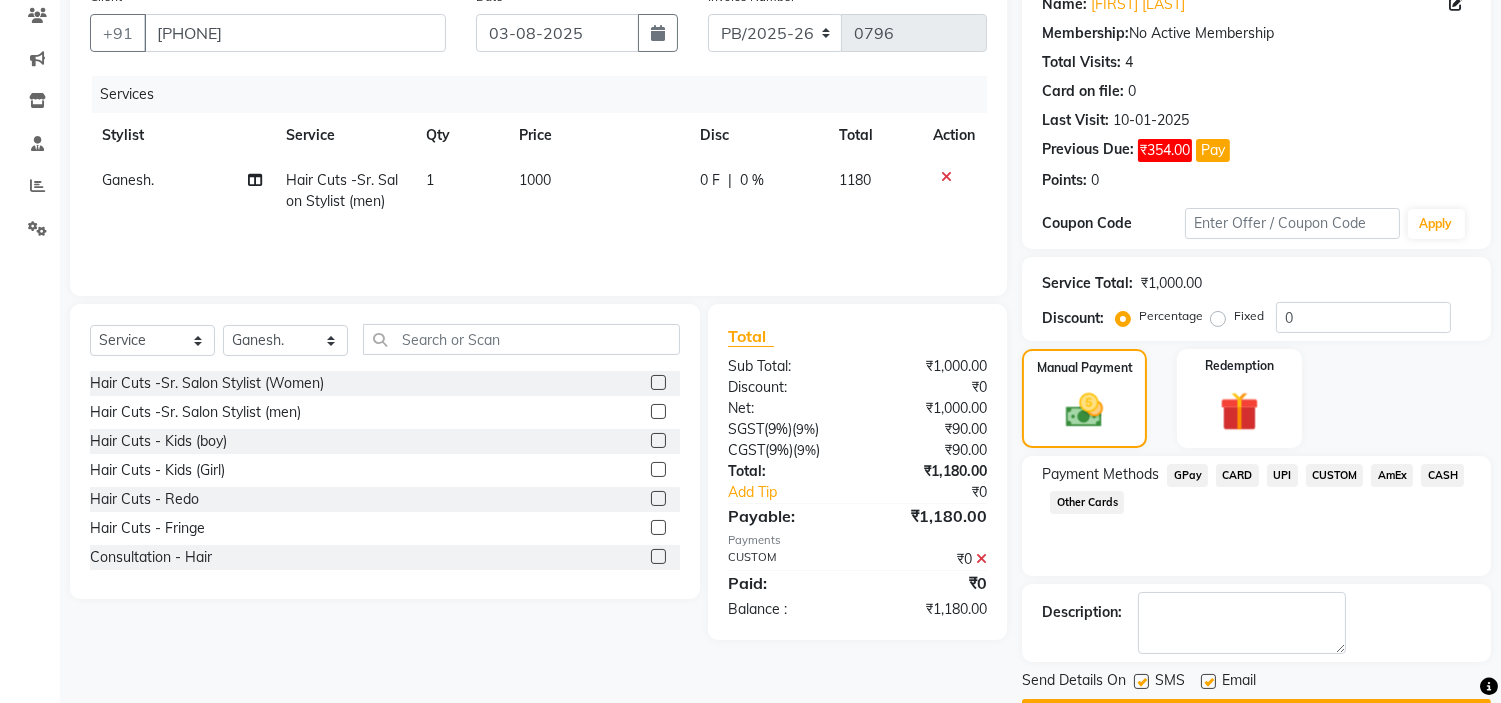 scroll, scrollTop: 228, scrollLeft: 0, axis: vertical 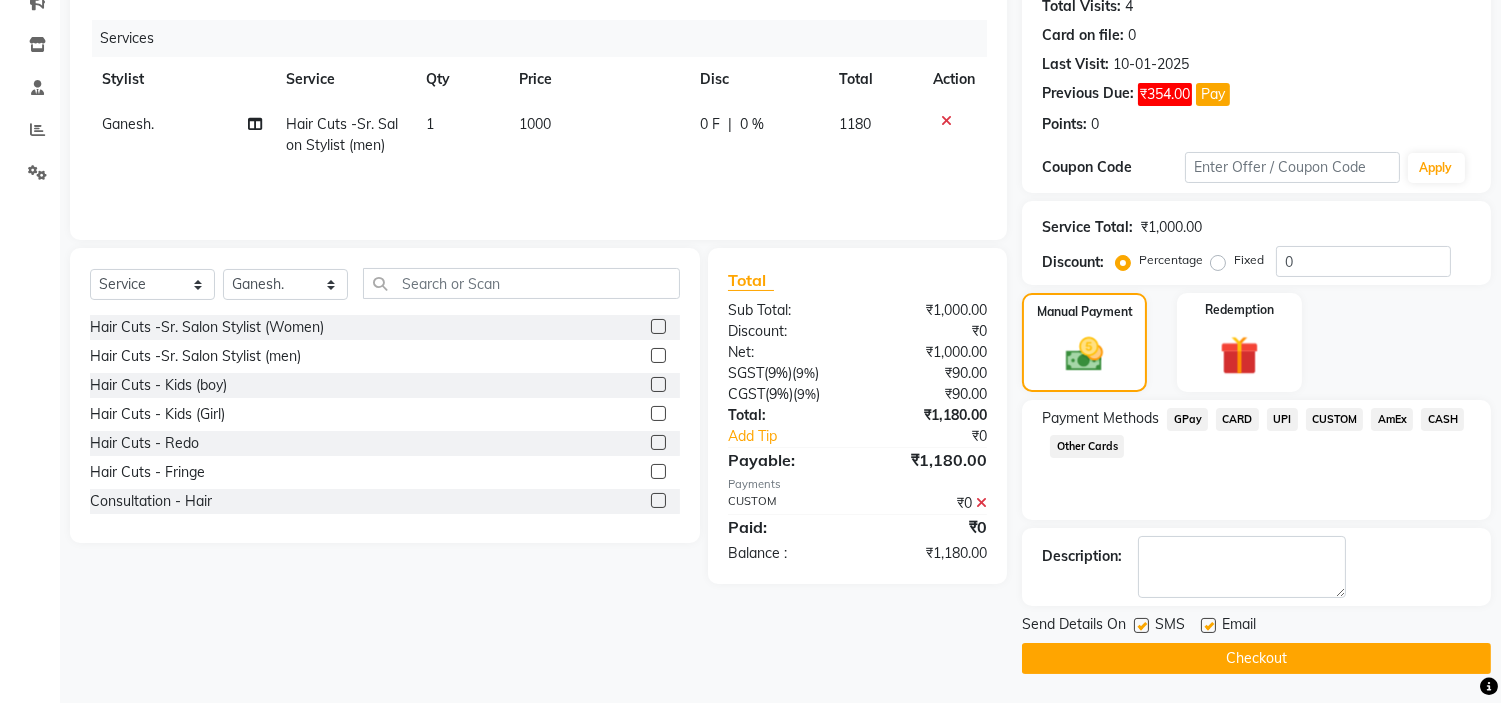 click 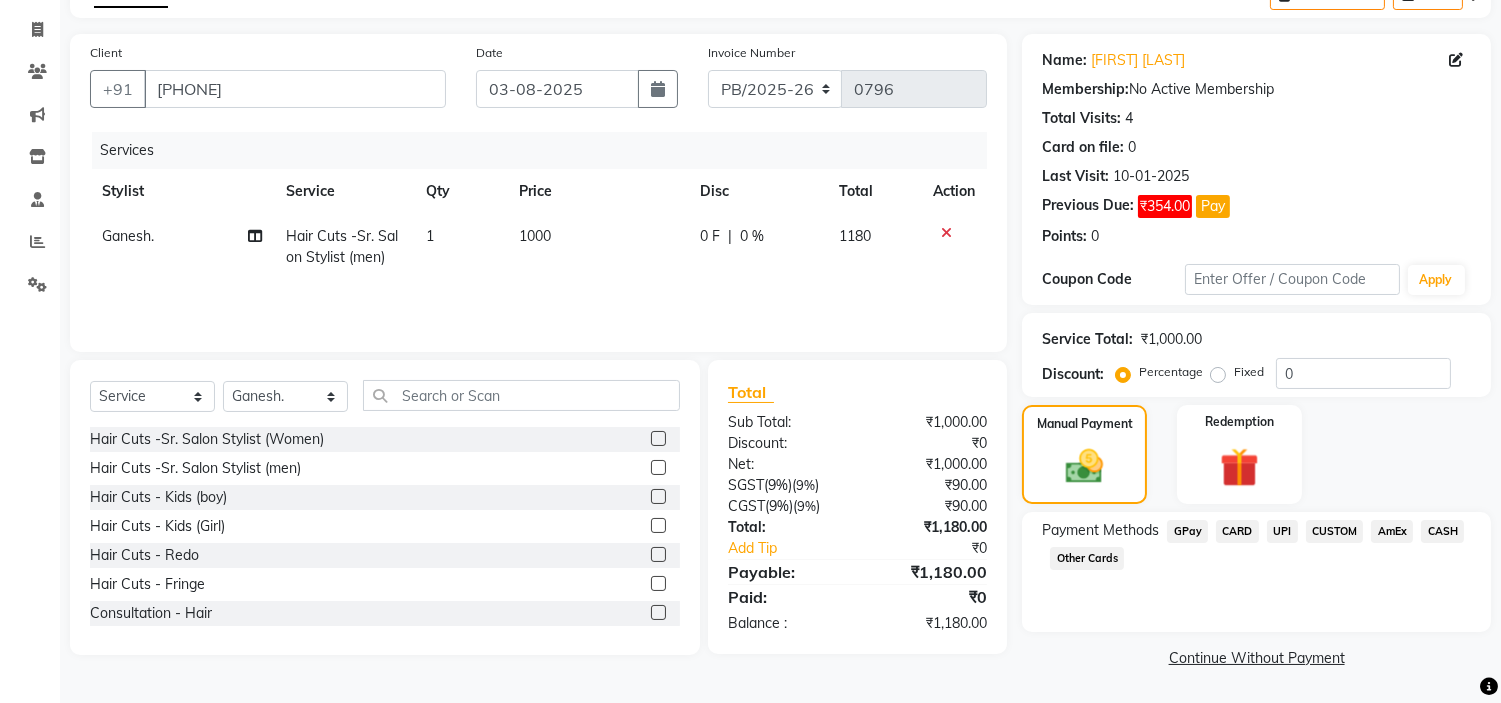 scroll, scrollTop: 115, scrollLeft: 0, axis: vertical 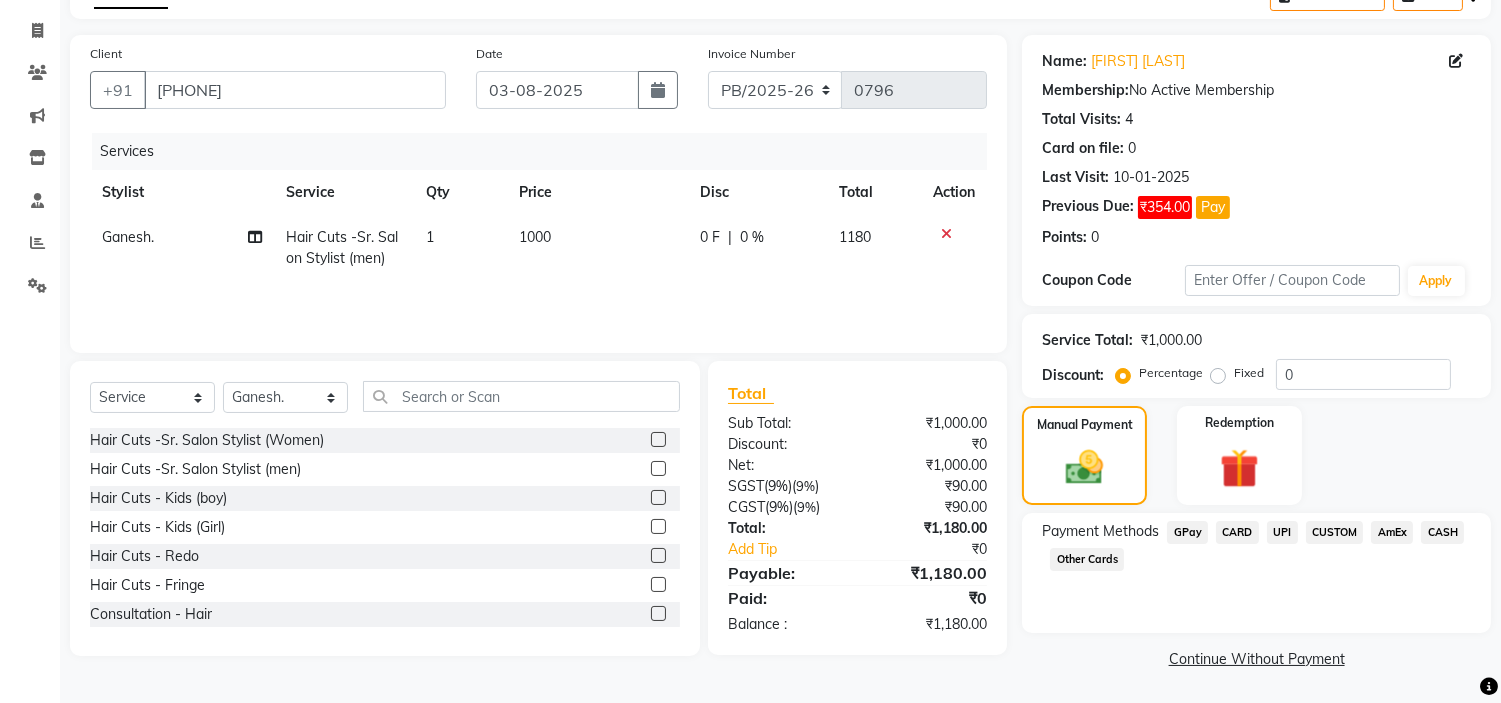 click on "1000" 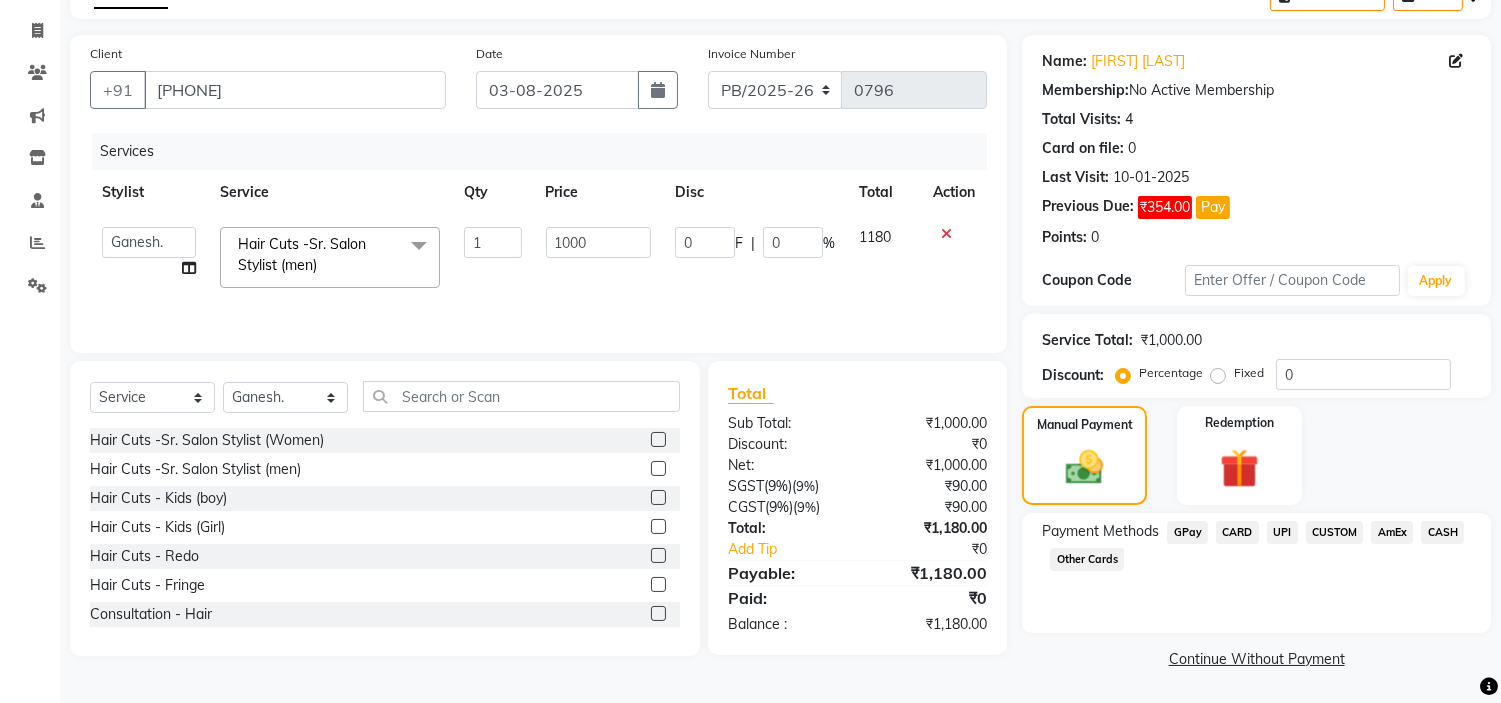 click on "1000" 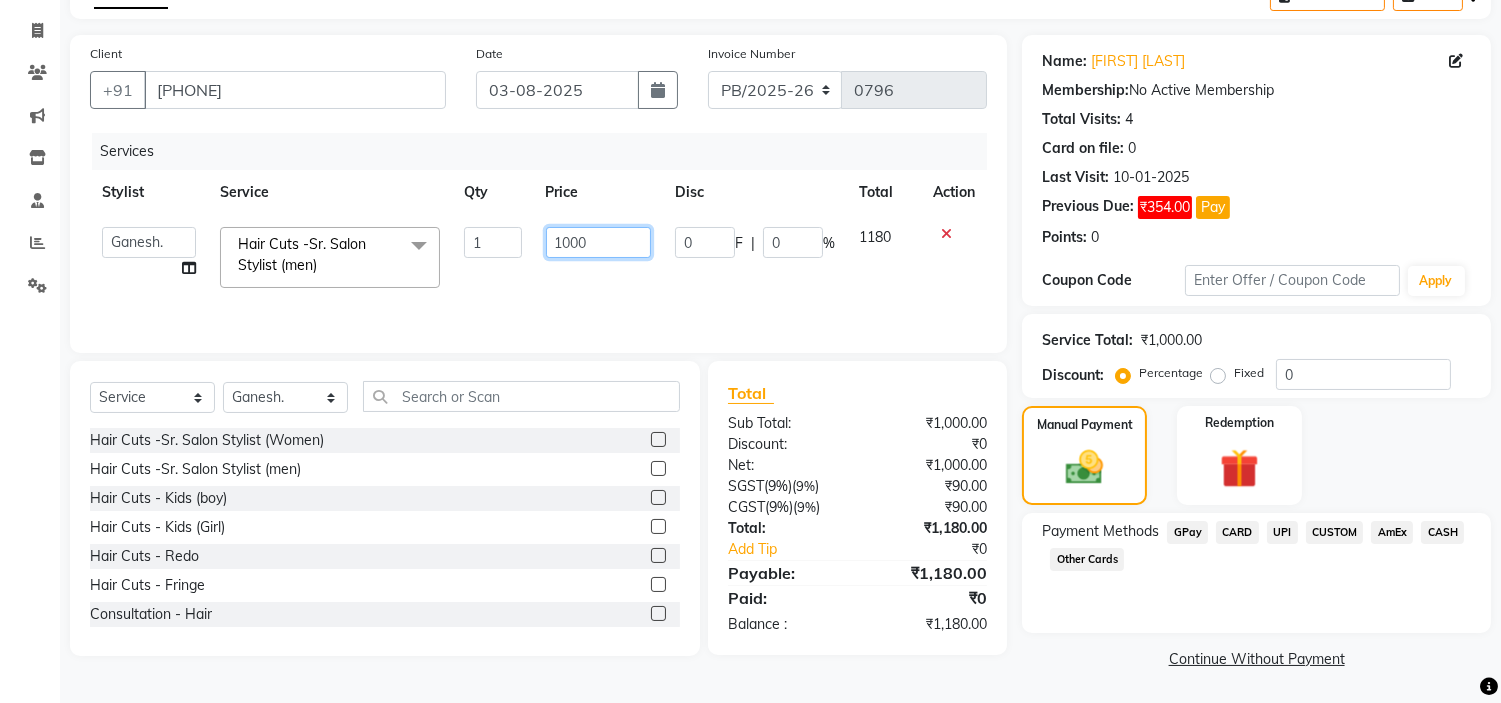 click on "1000" 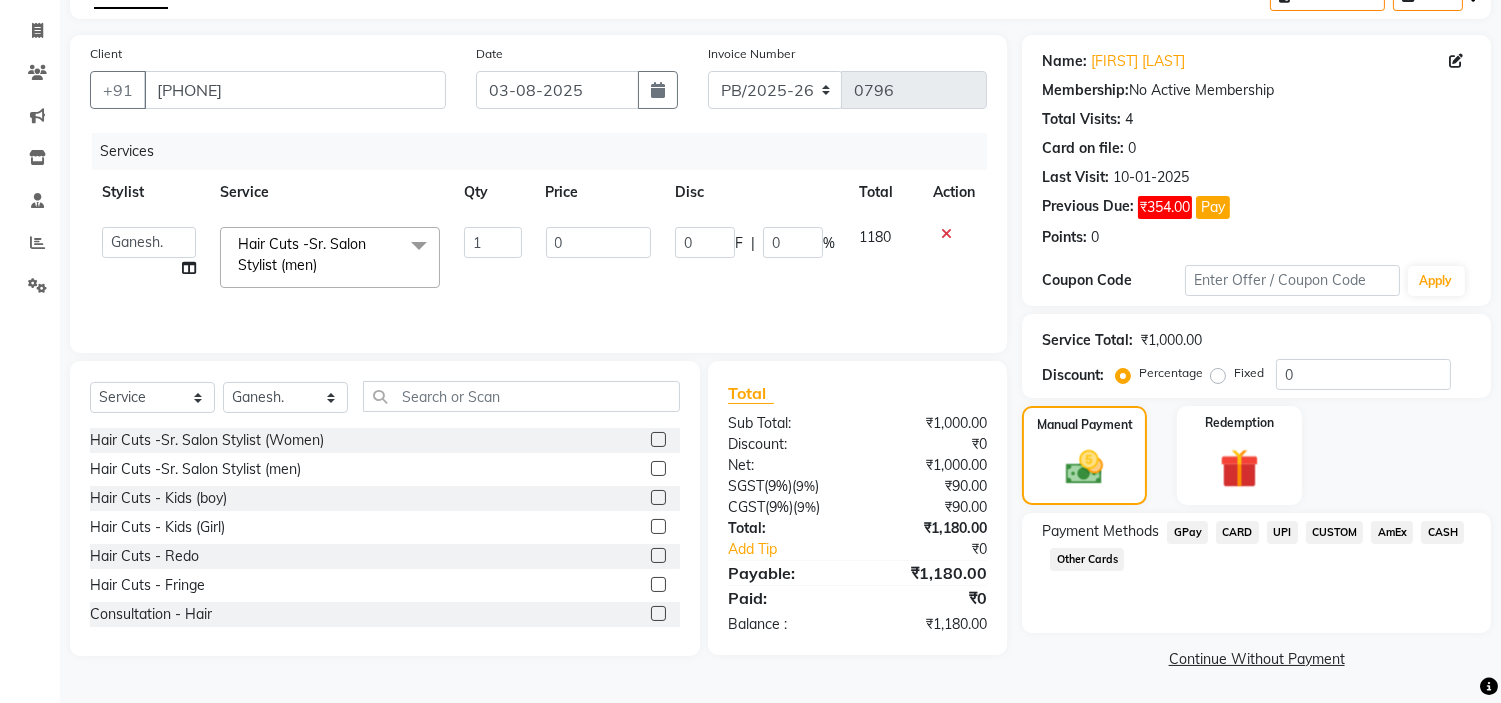 click on "Services Stylist Service Qty Price Disc Total Action  Eva   Ganesh.   [FIRST].   Karan Arya   Krishna.   Manager   Manju.   Philomina.   Preeti.   [FIRST] [LAST]   [FIRST].   [FIRST] [LAST].  Hair Cuts -Sr. Salon Stylist (men)  x Hair Cuts -Sr. Salon Stylist (Women) Hair Cuts -Sr. Salon Stylist (men) Hair Cuts - Kids (boy) Hair Cuts - Kids (Girl) Hair Cuts - Redo Hair Cuts - Fringe Consultation - Hair  Consultation - Skin Highlights (Women) Hair Color - Global (Ammonia Free) (Women) Hair Color - Global (Women) Hair Color - Crown Touch Up (Women) Hair Color - Root Touch Up (Women) Hair Color - Highlights (Men) Hair Color - Global (Ammonia Free) (Men) Hair Color - Global (Men) Hair Color -Toner Hair Color - Colour Correction Hair Color -  Lowlights Styling - shampo and conditioner Styling - Blow-dry without Shampoo Styling - Blow-dry with Shampoo Styling - Hair Ironing Styling - Hair Tongs Styling -Tong,Iron curls with shampoo Treatment - Keratin Treatment Treatment - Botox Treatment 1 0 0 F" 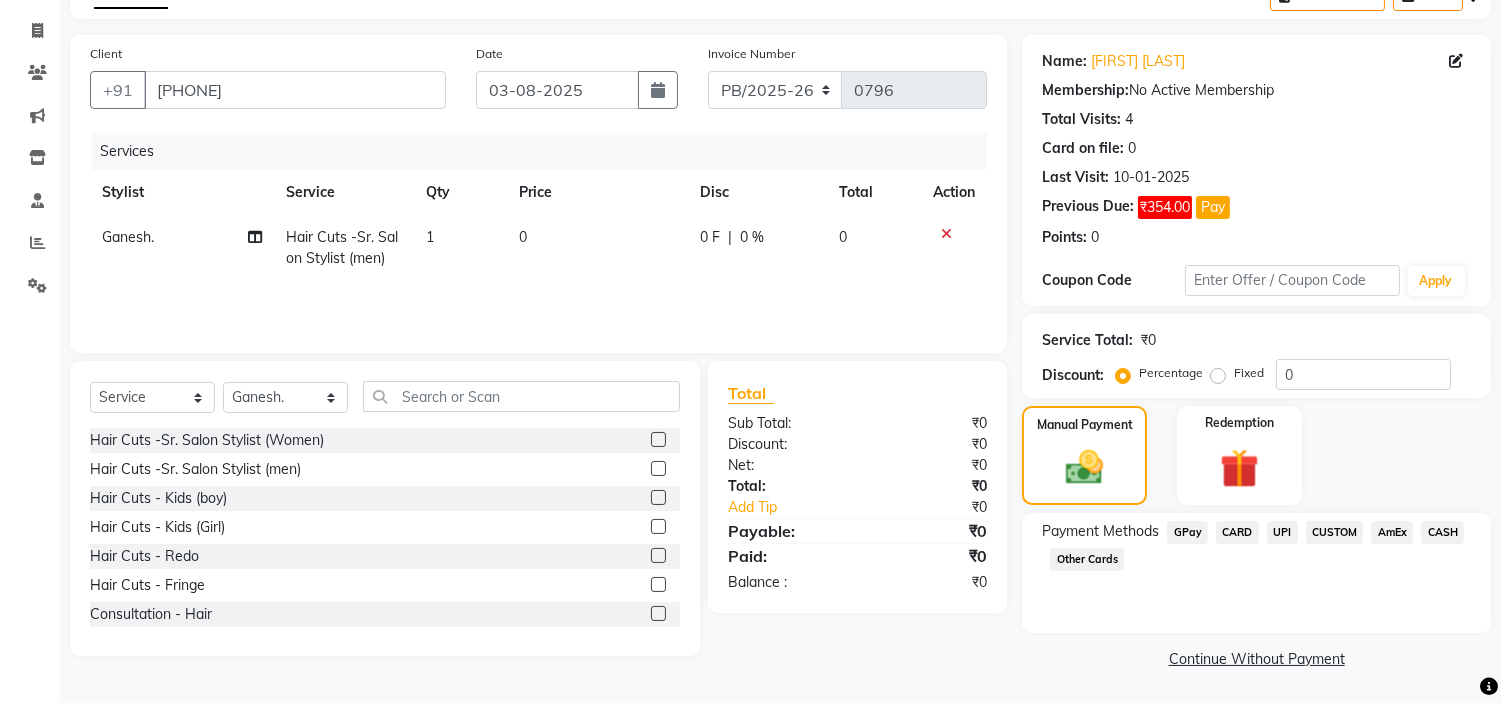 click on "CUSTOM" 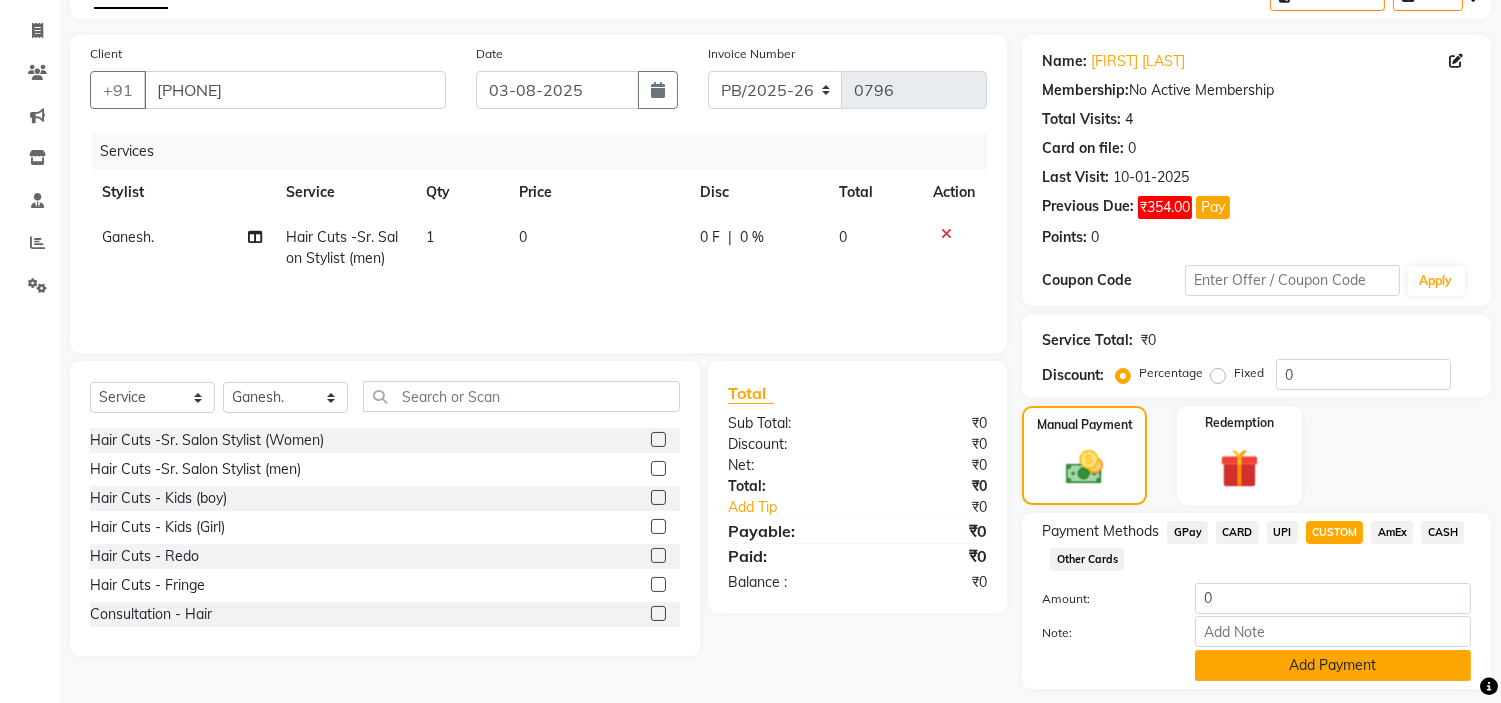 click on "Add Payment" 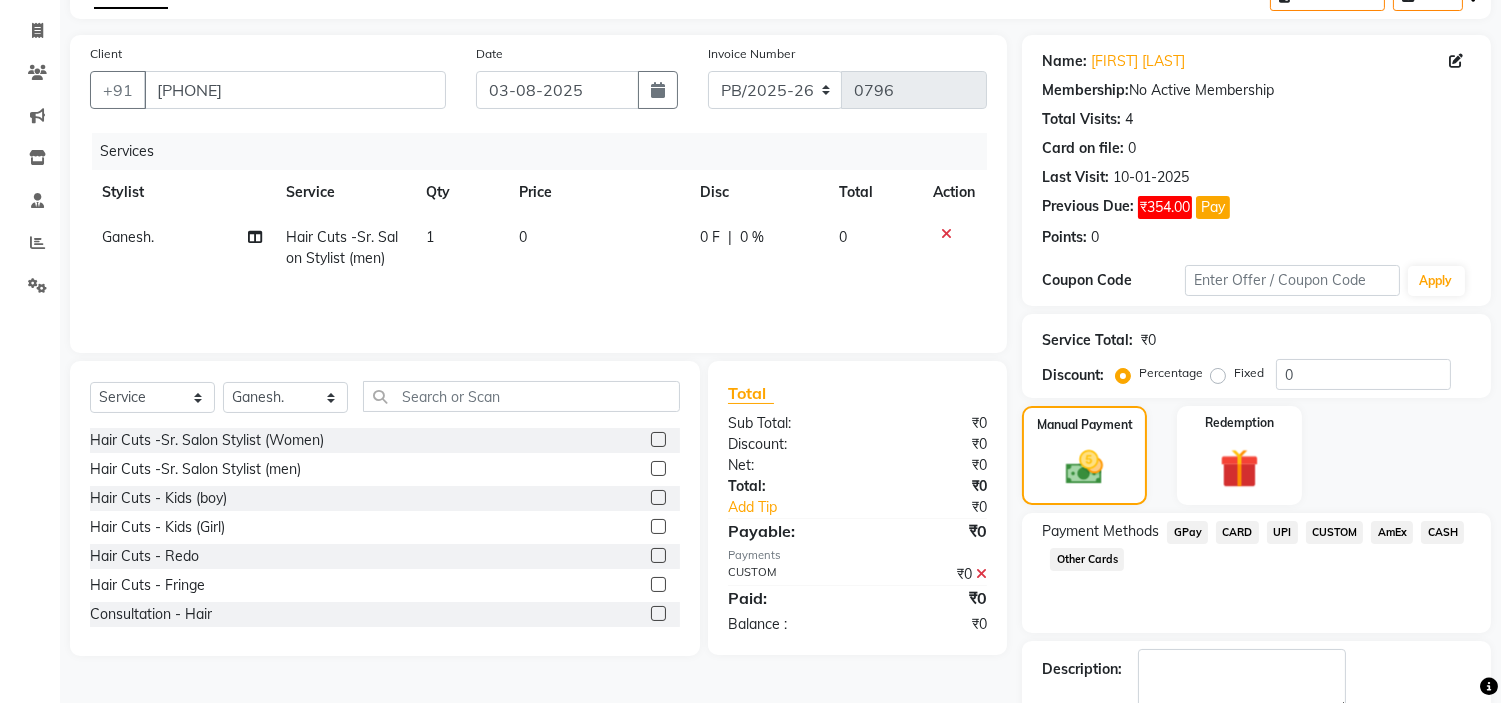 scroll, scrollTop: 228, scrollLeft: 0, axis: vertical 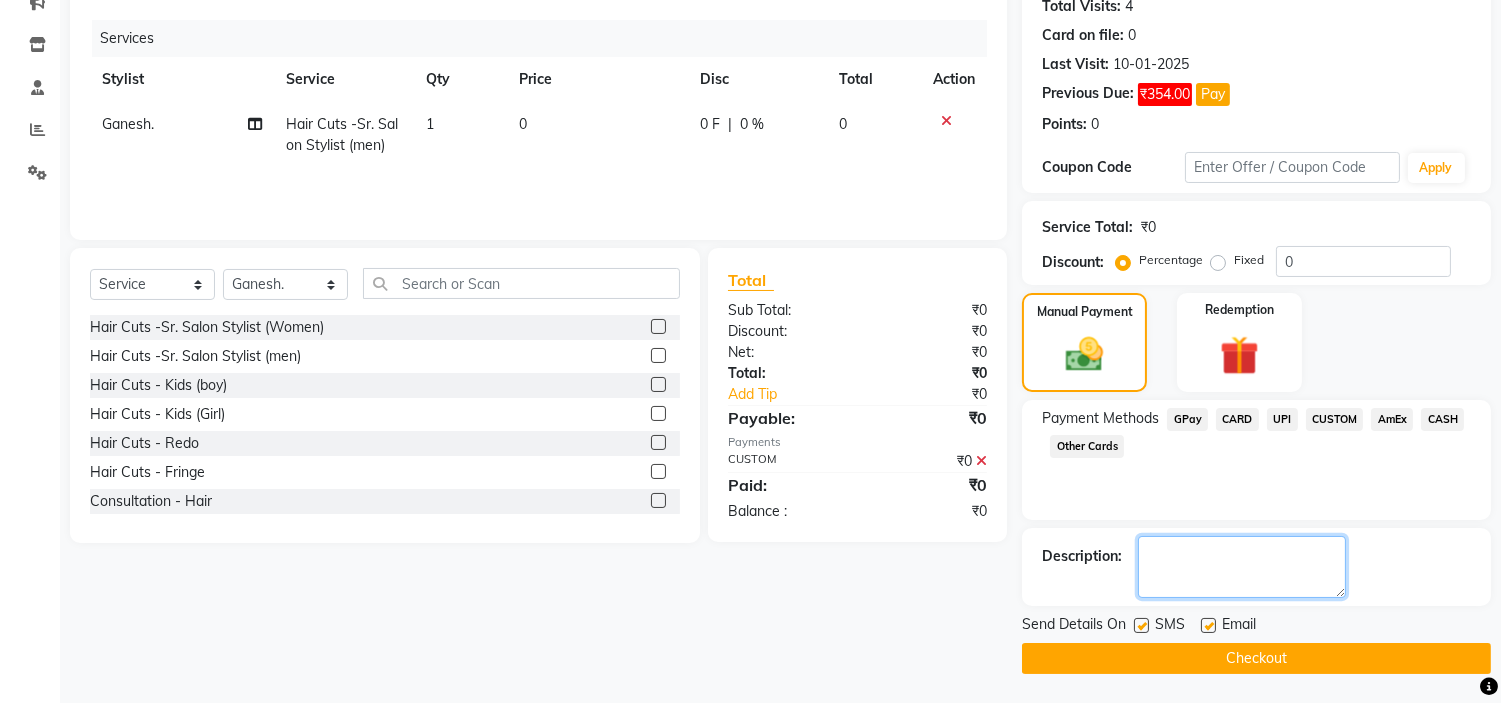 click 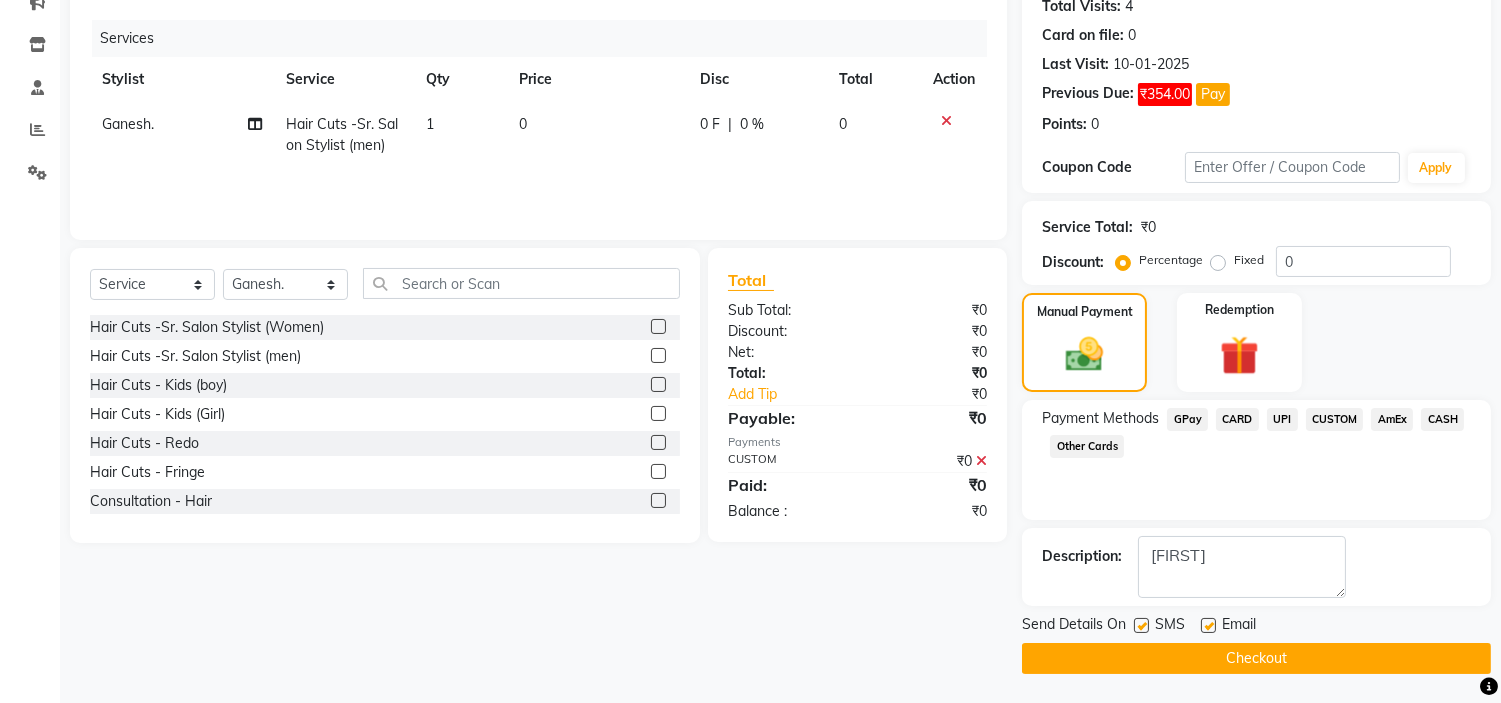 click on "Checkout" 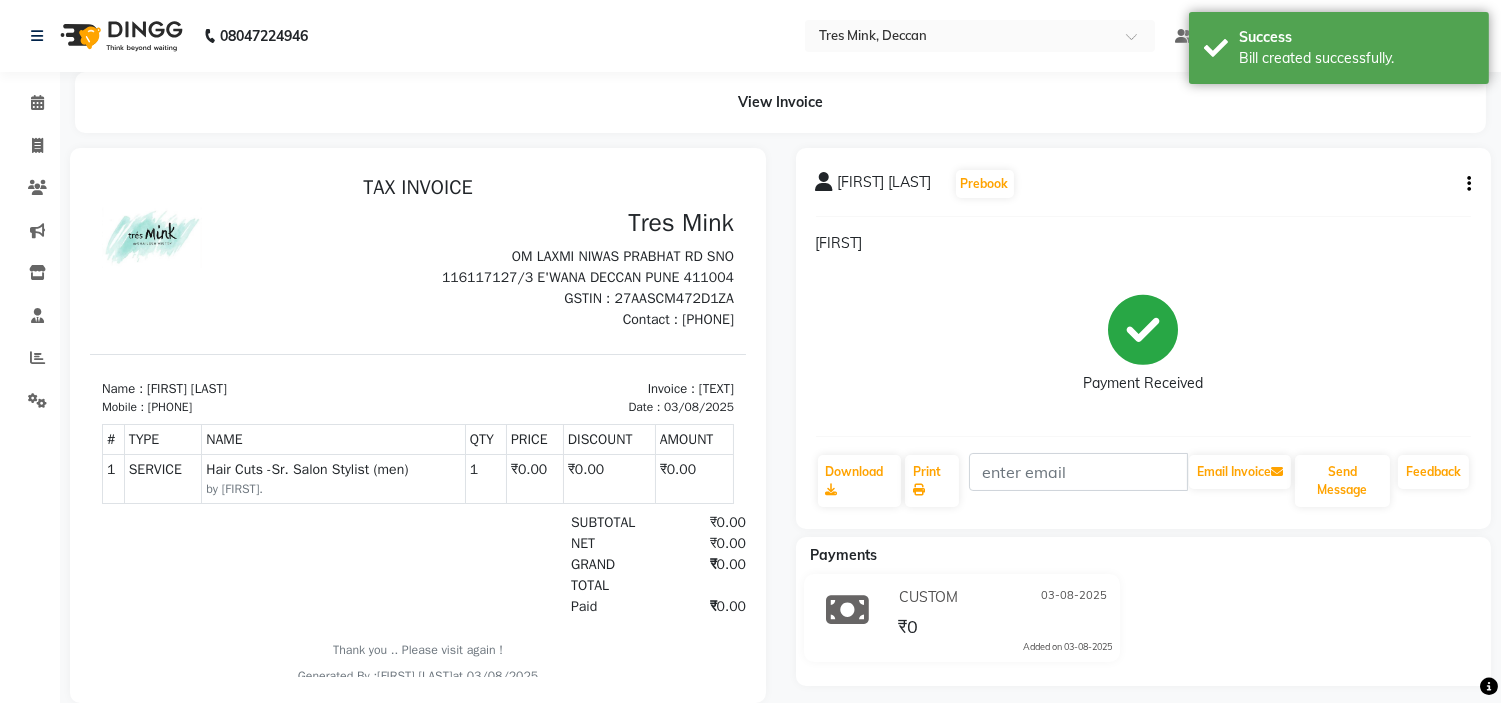 scroll, scrollTop: 0, scrollLeft: 0, axis: both 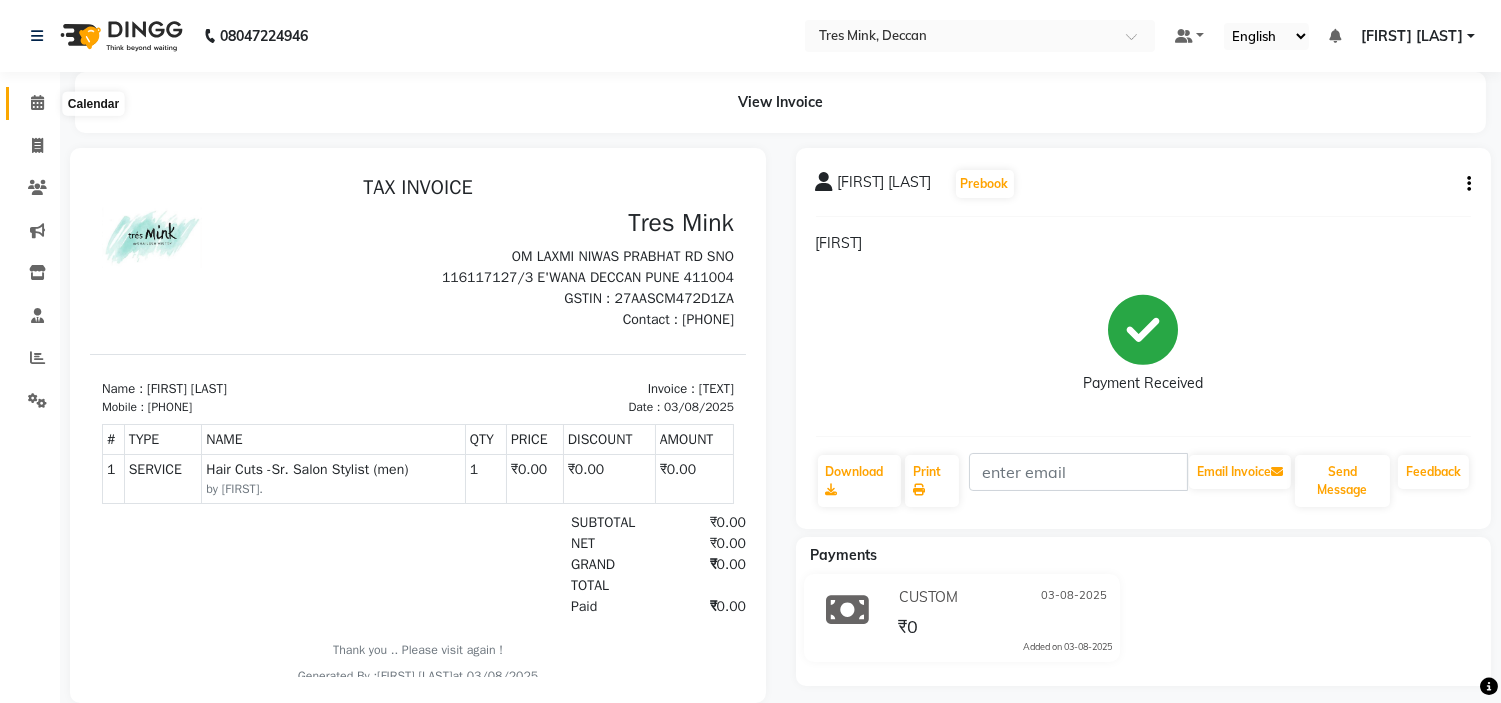 click 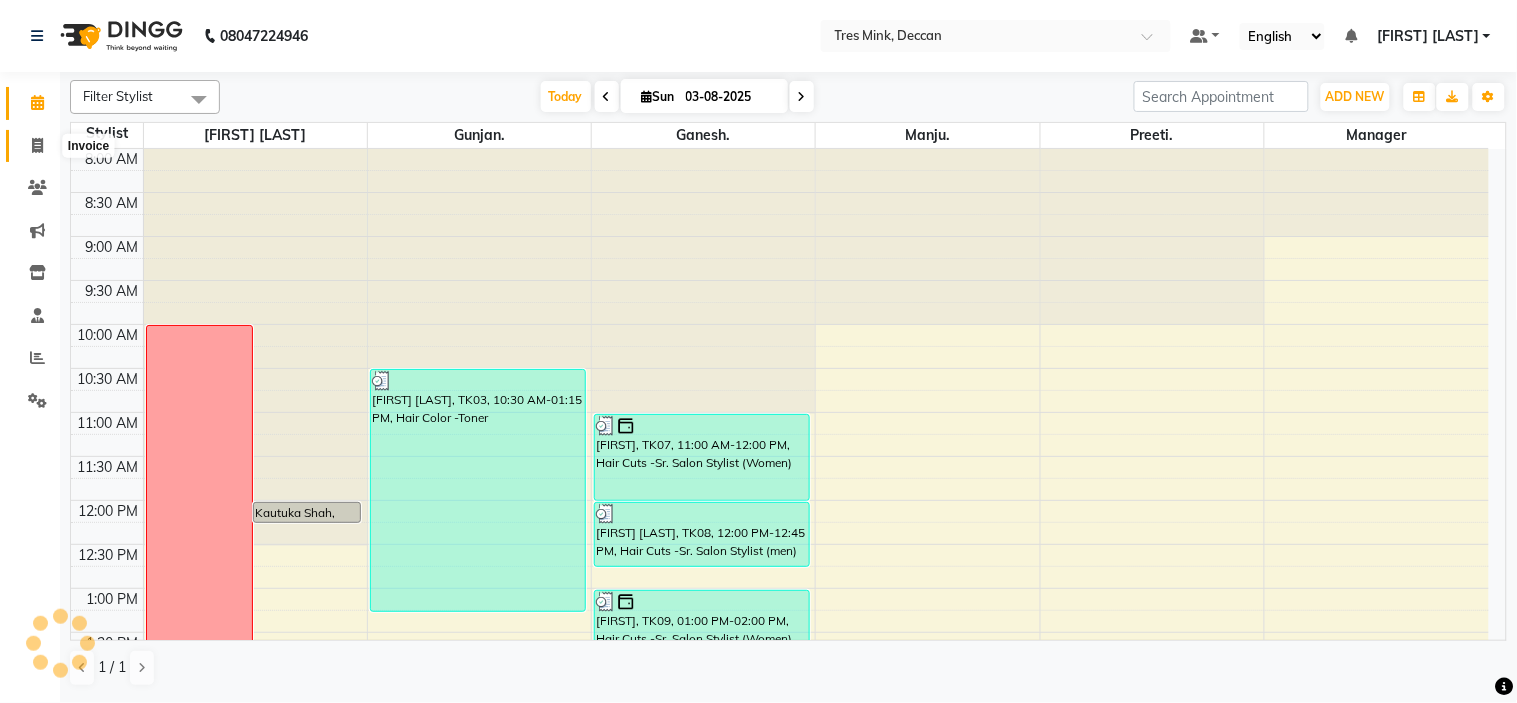 click 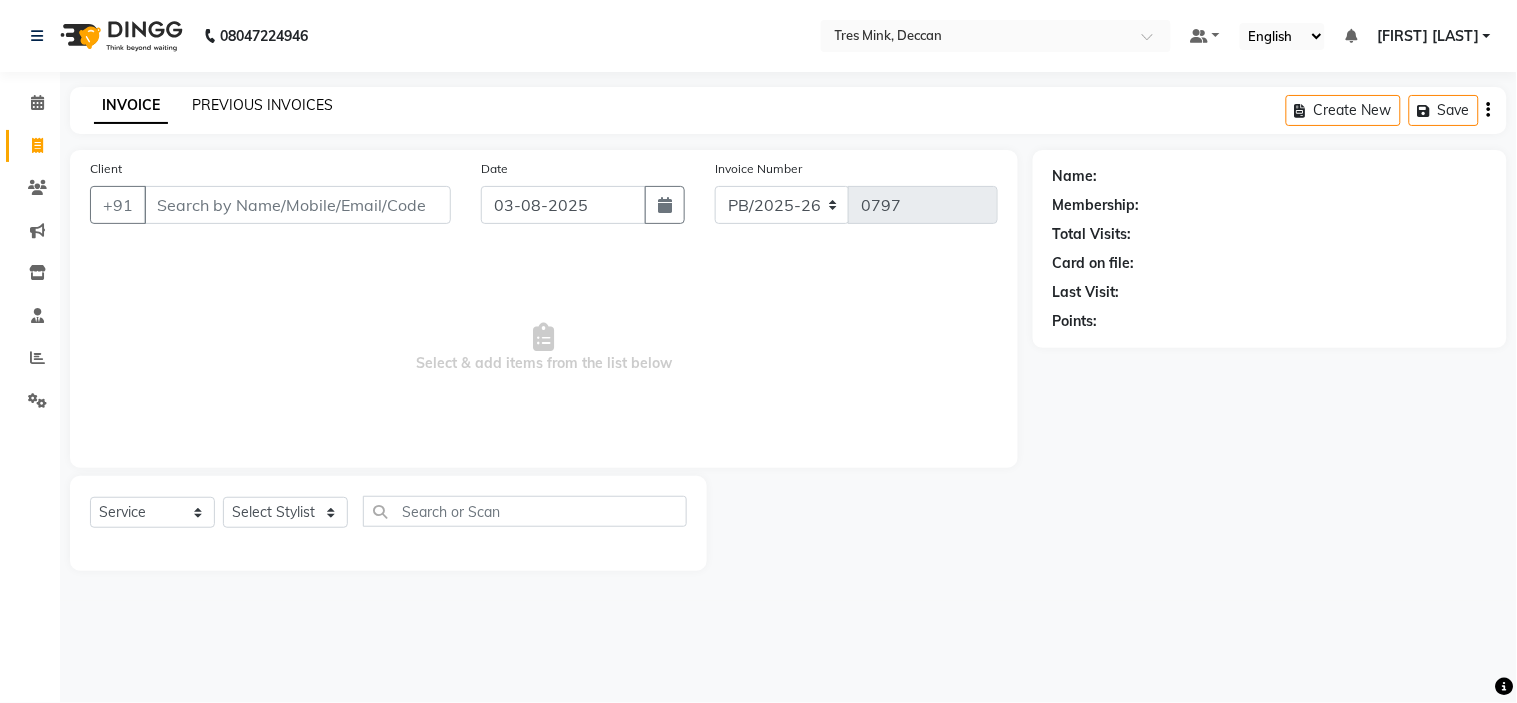 click on "PREVIOUS INVOICES" 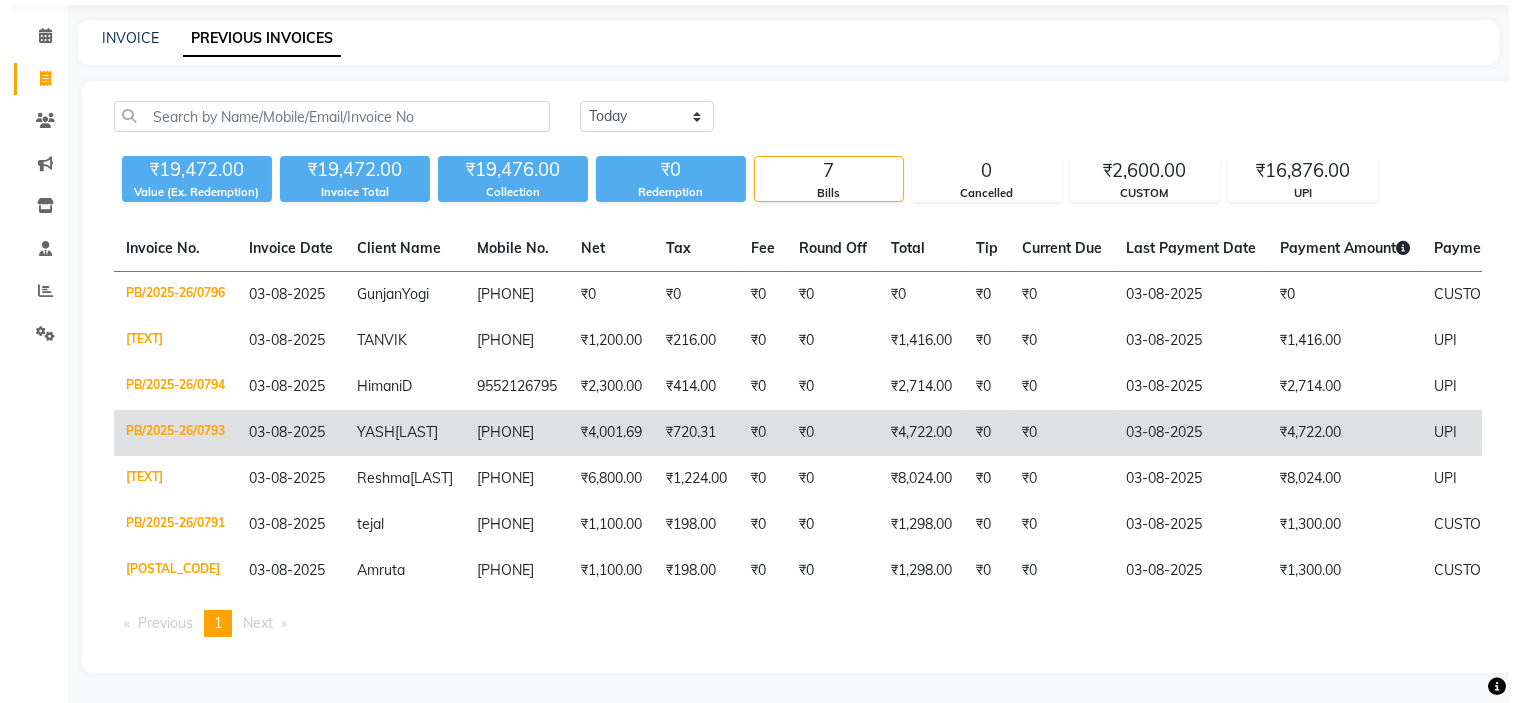 scroll, scrollTop: 0, scrollLeft: 0, axis: both 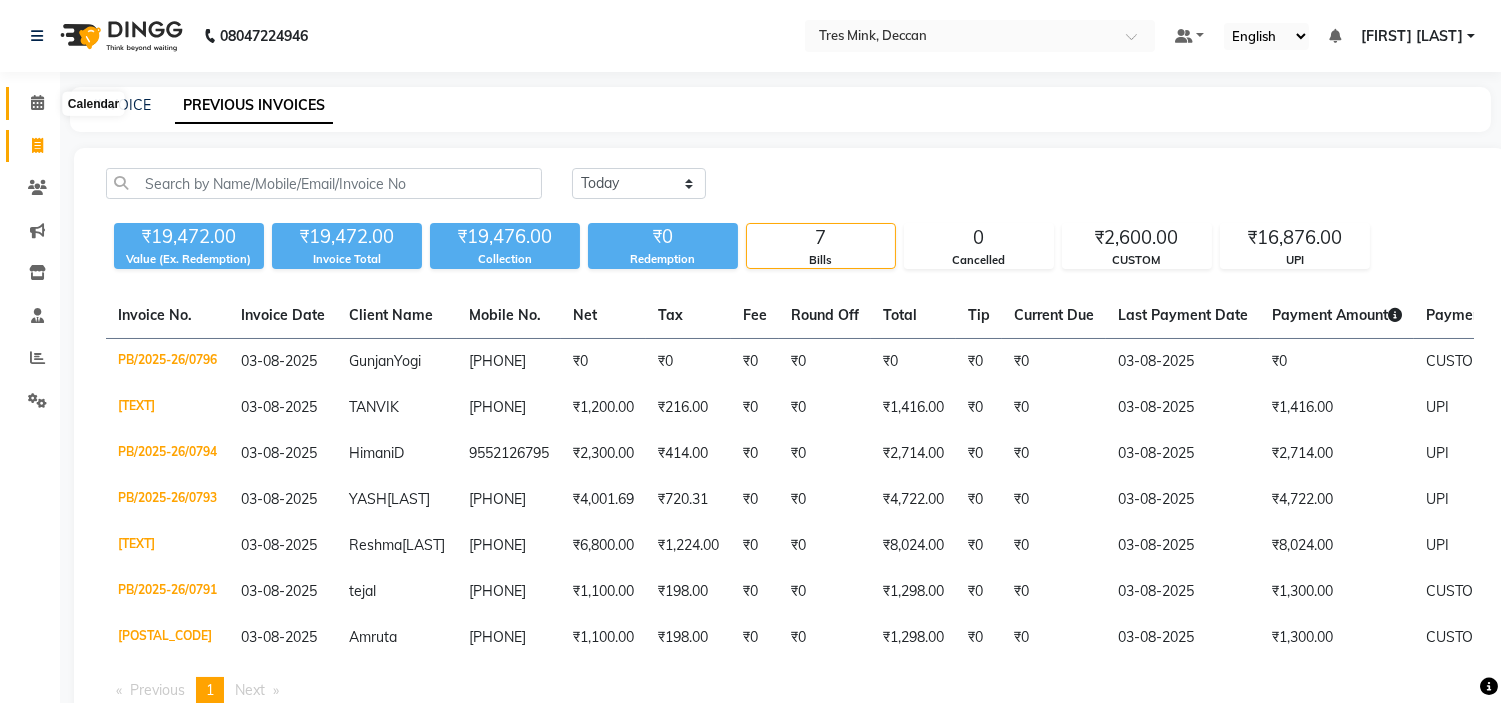 click 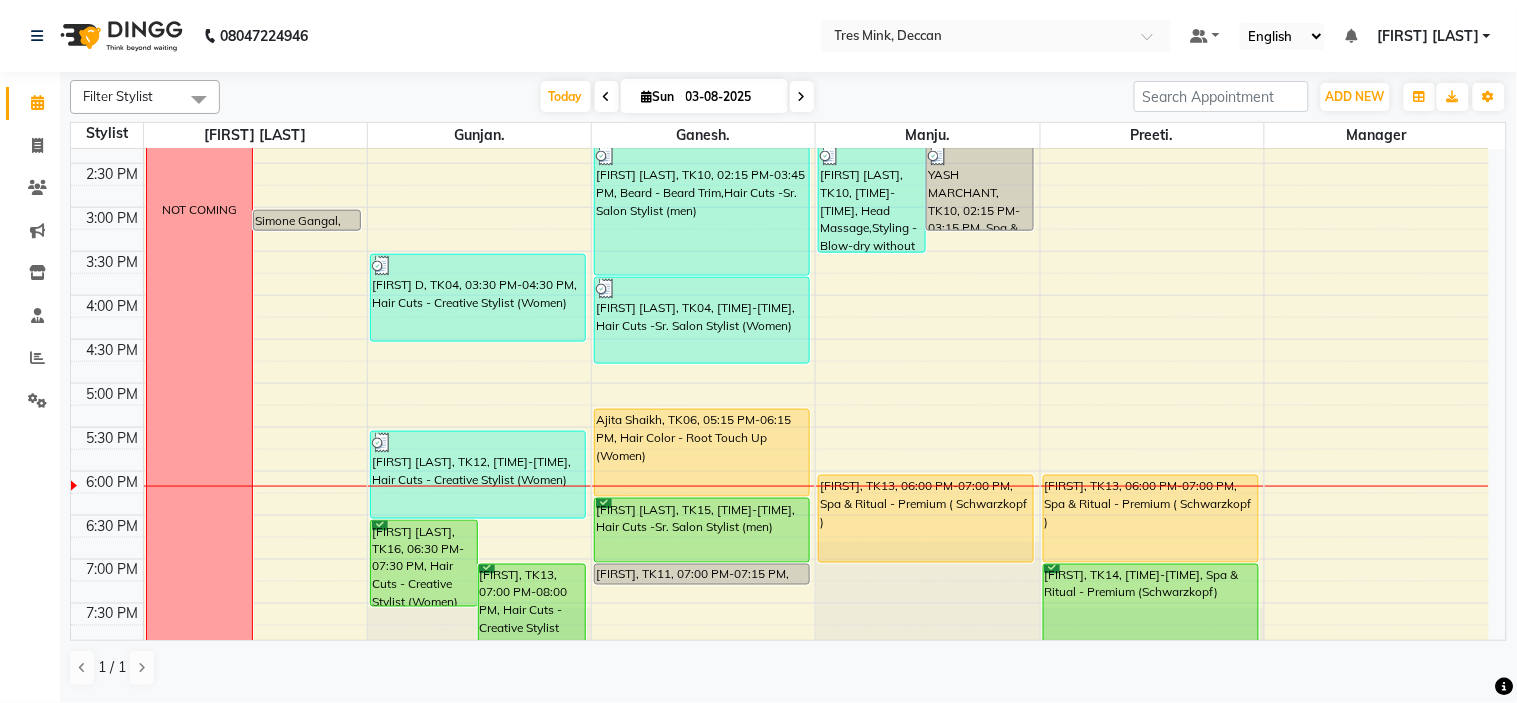scroll, scrollTop: 656, scrollLeft: 0, axis: vertical 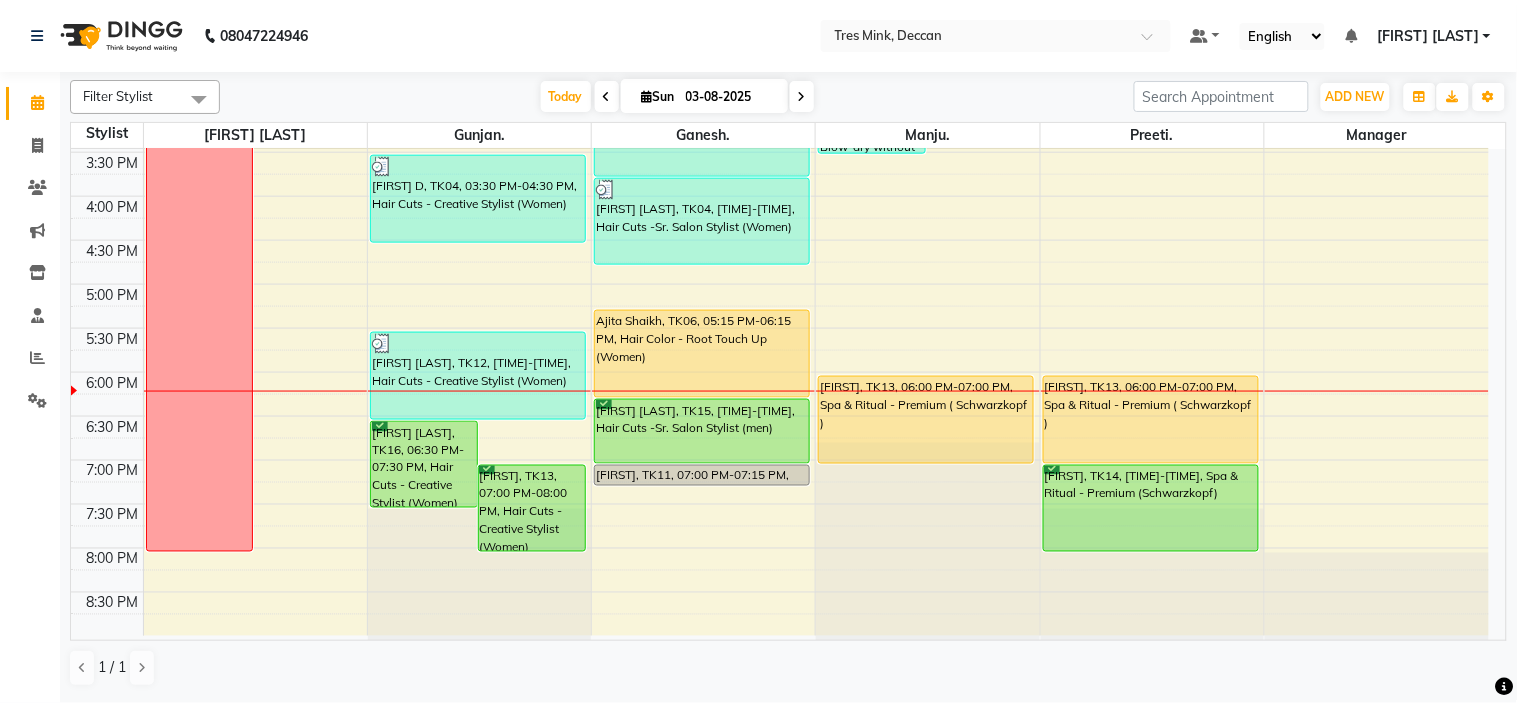 click at bounding box center (802, 97) 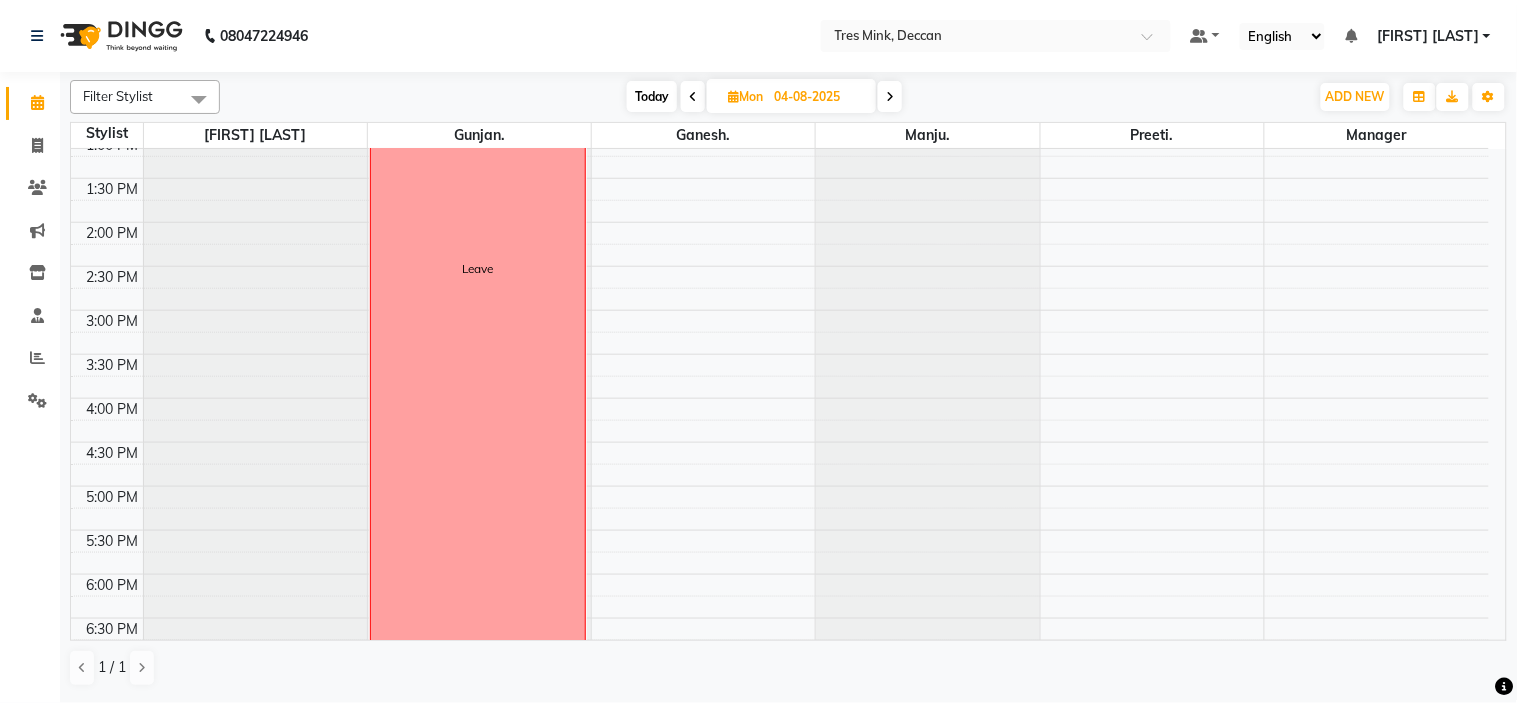 scroll, scrollTop: 656, scrollLeft: 0, axis: vertical 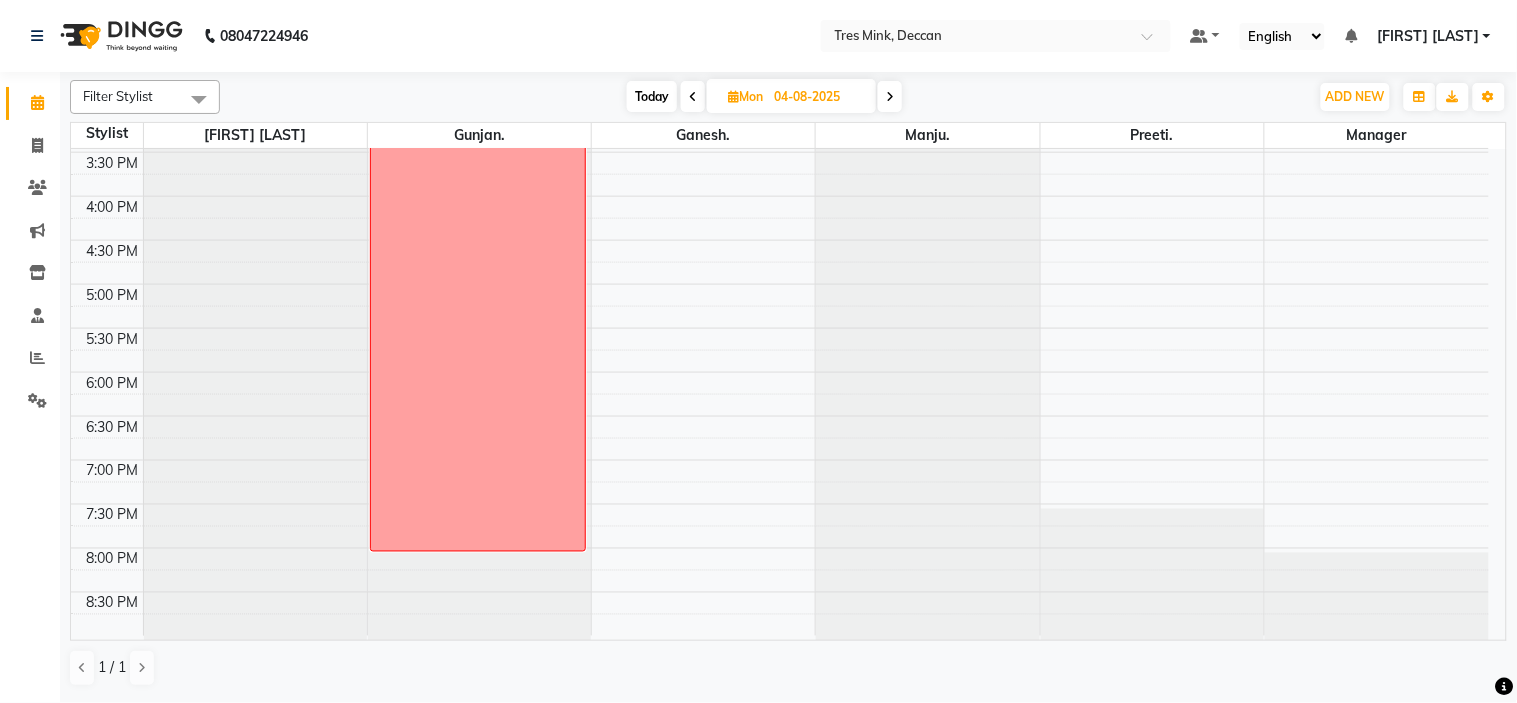 click at bounding box center [890, 96] 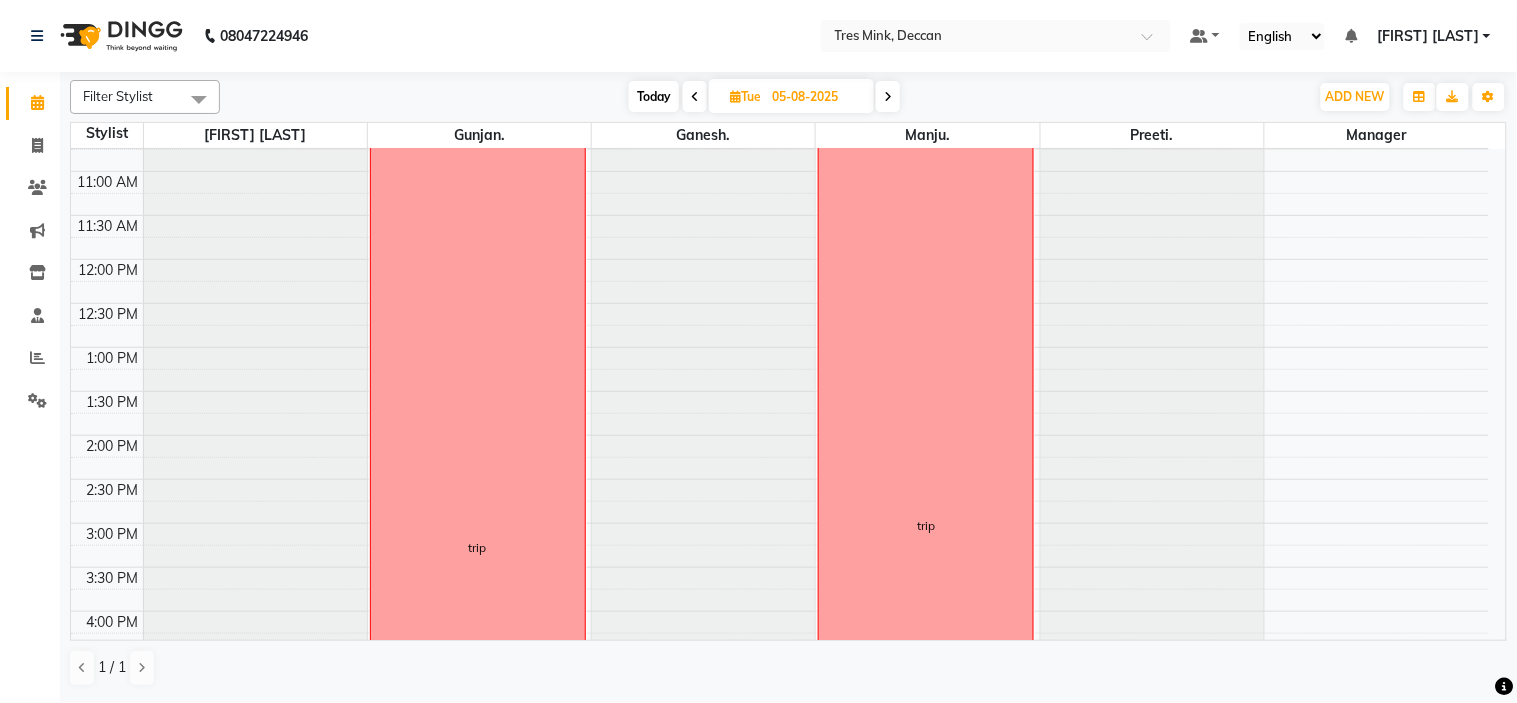 scroll, scrollTop: 212, scrollLeft: 0, axis: vertical 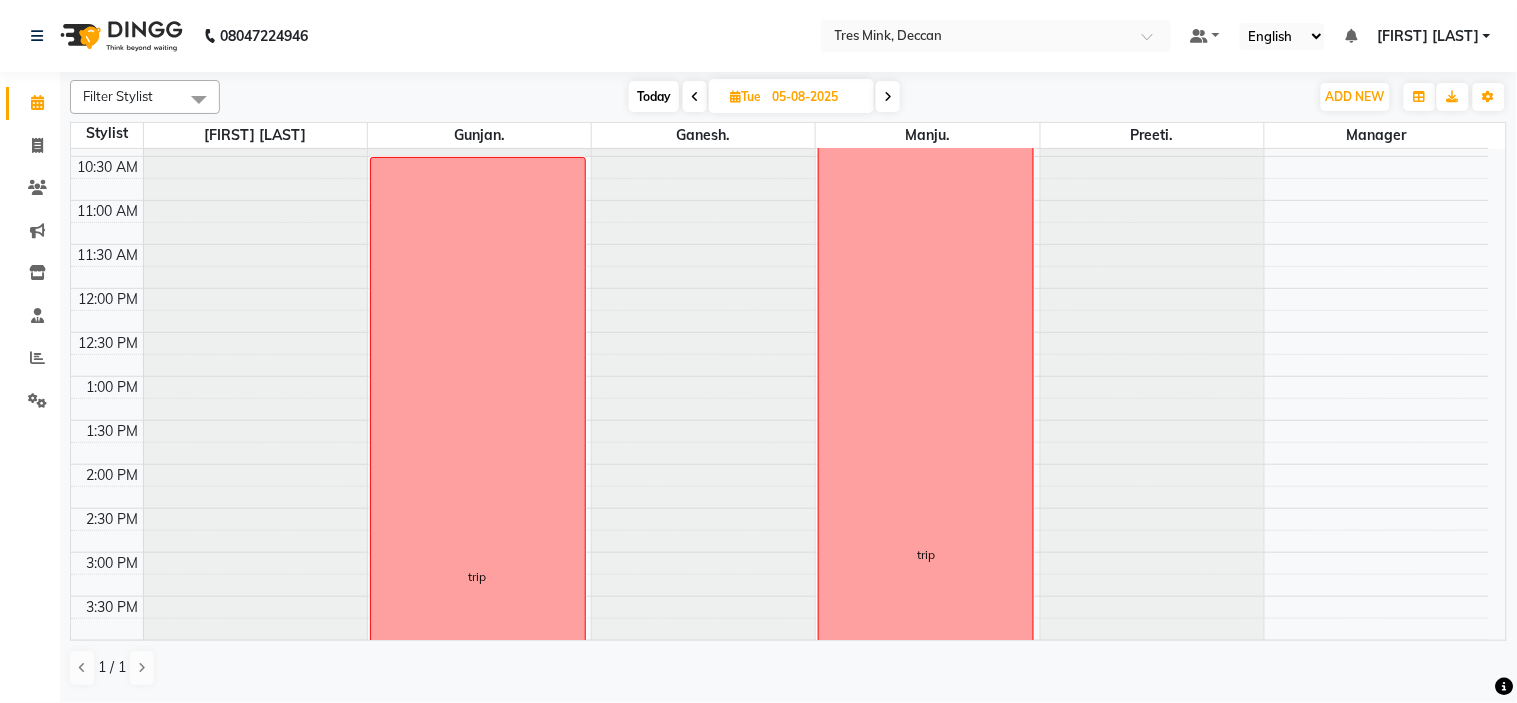 click at bounding box center [888, 97] 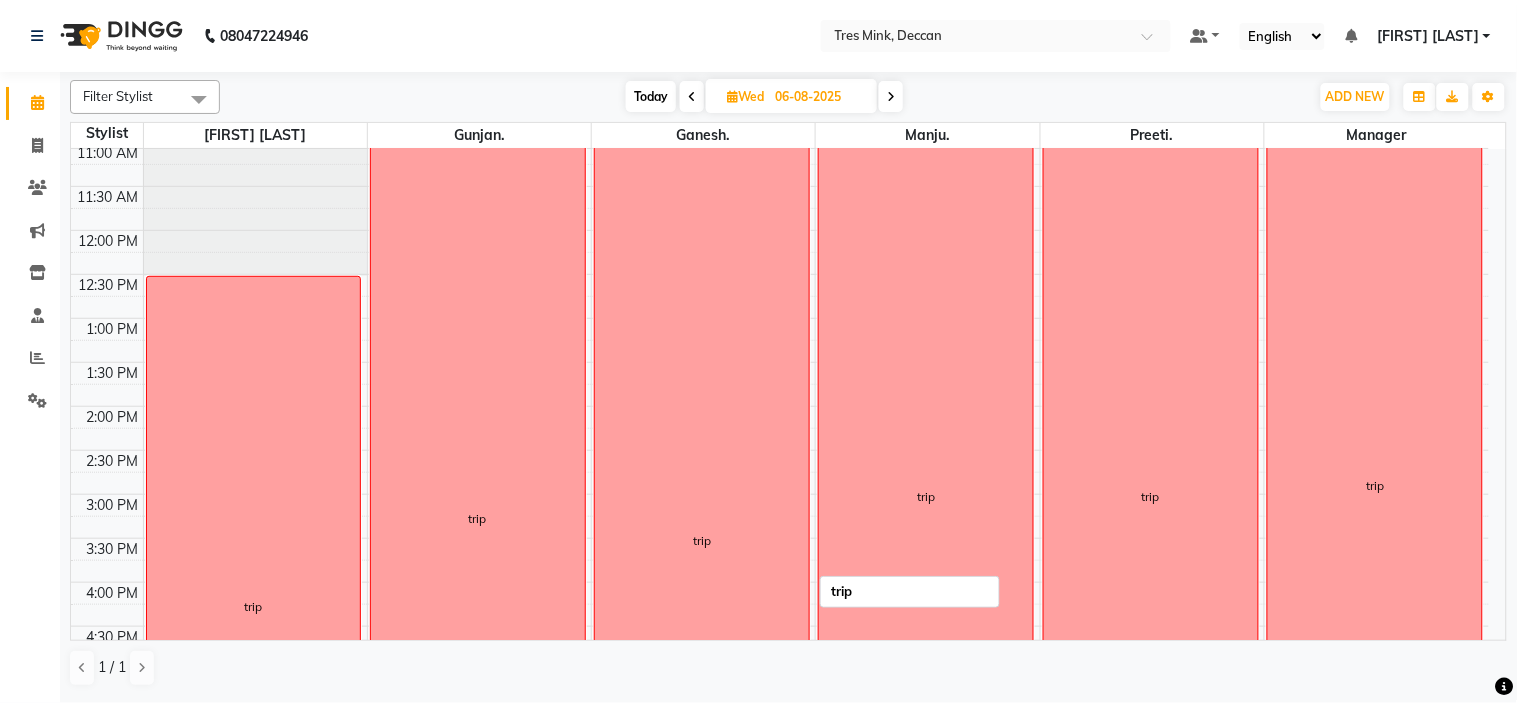 scroll, scrollTop: 0, scrollLeft: 0, axis: both 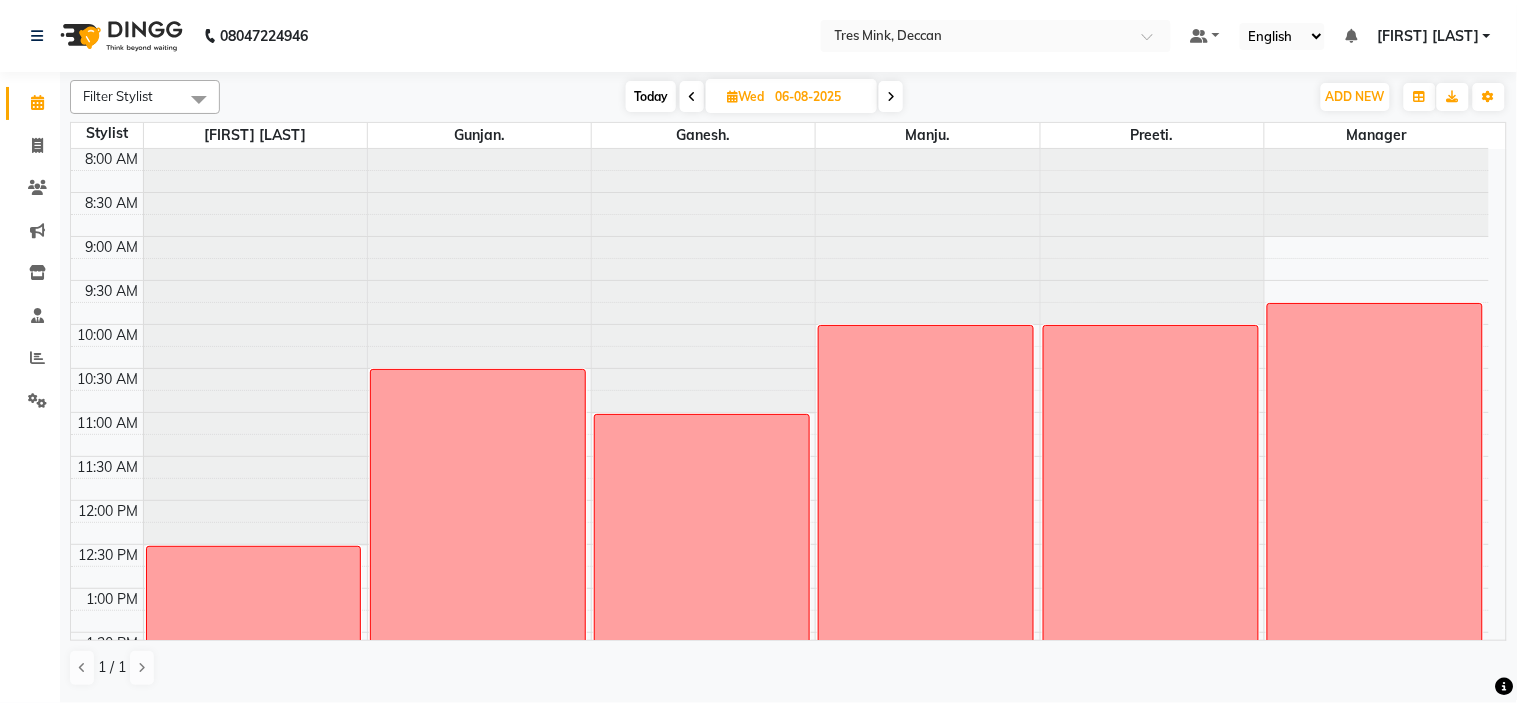 click at bounding box center (891, 96) 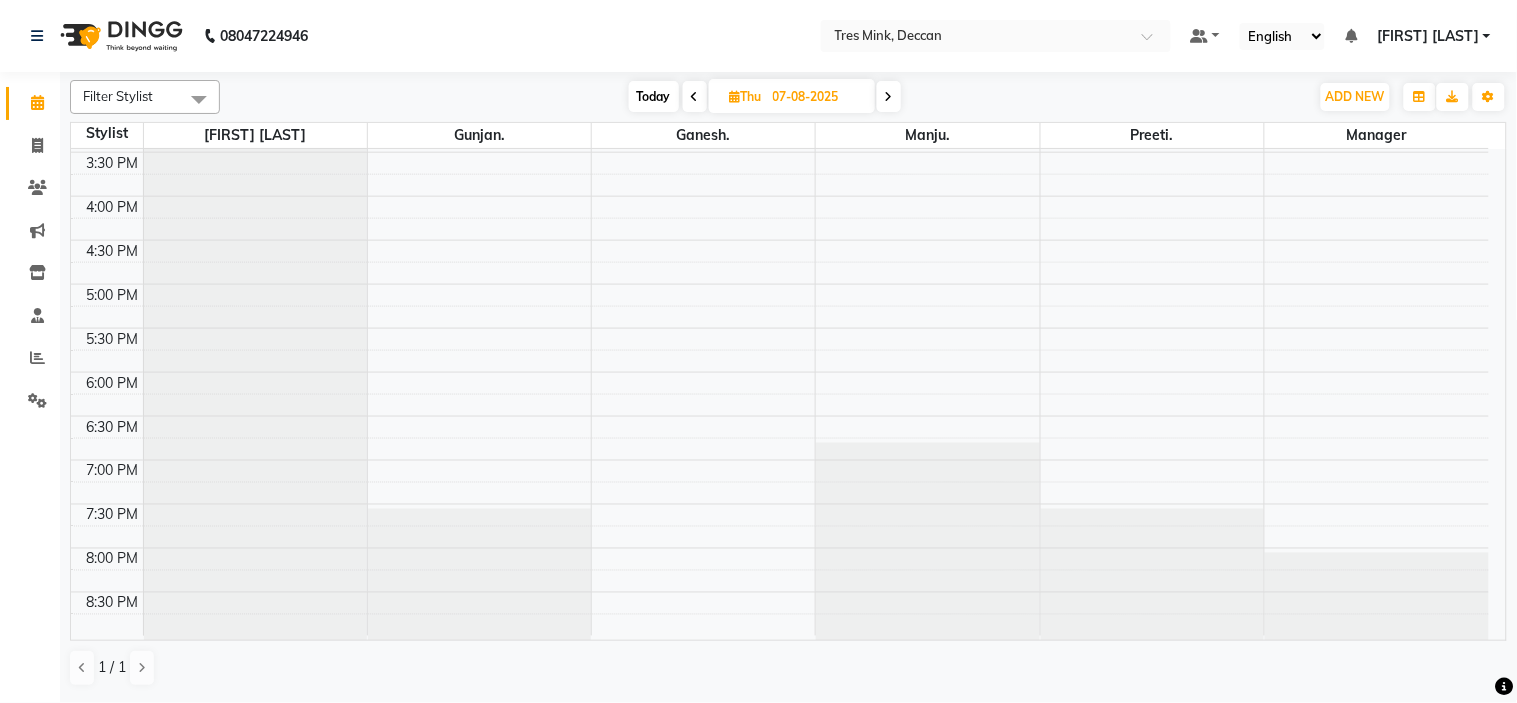 scroll, scrollTop: 0, scrollLeft: 0, axis: both 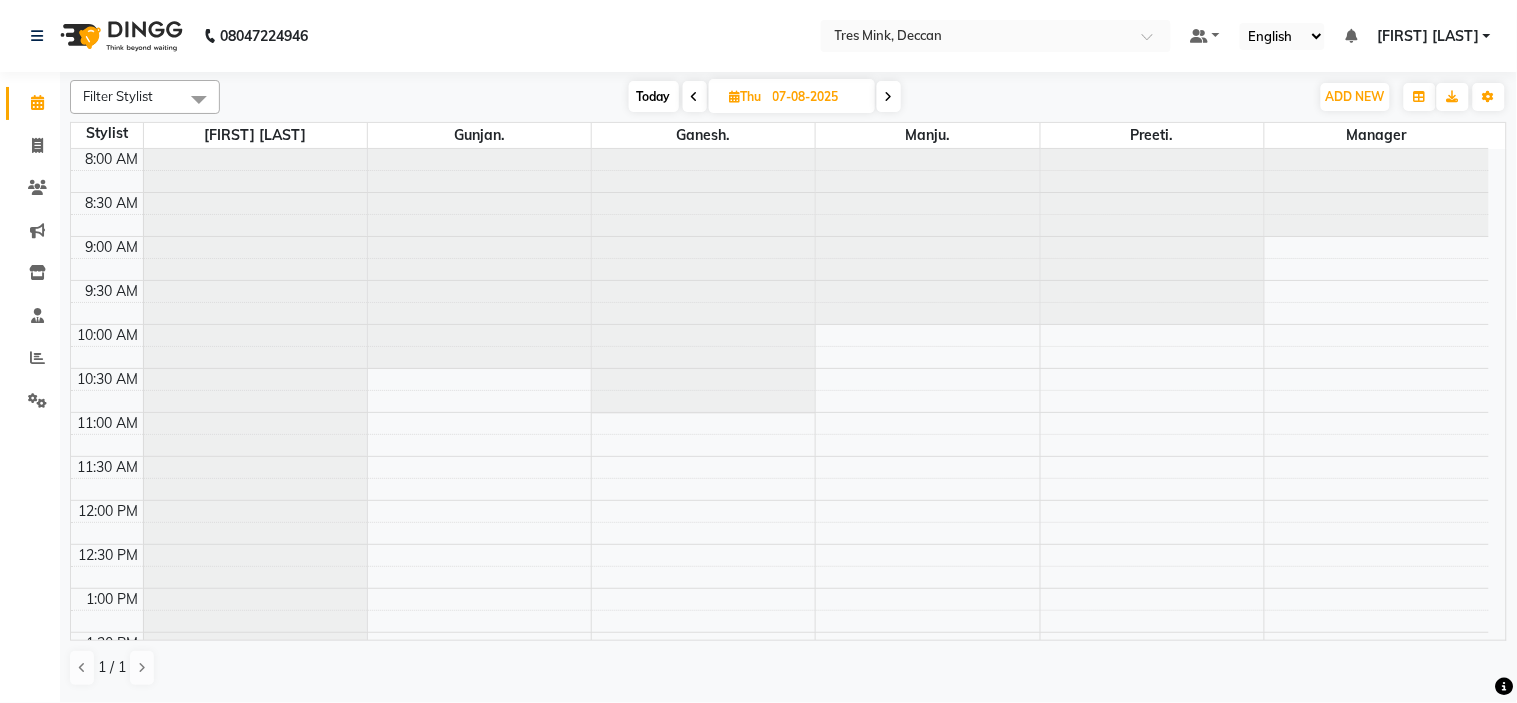 click at bounding box center (889, 96) 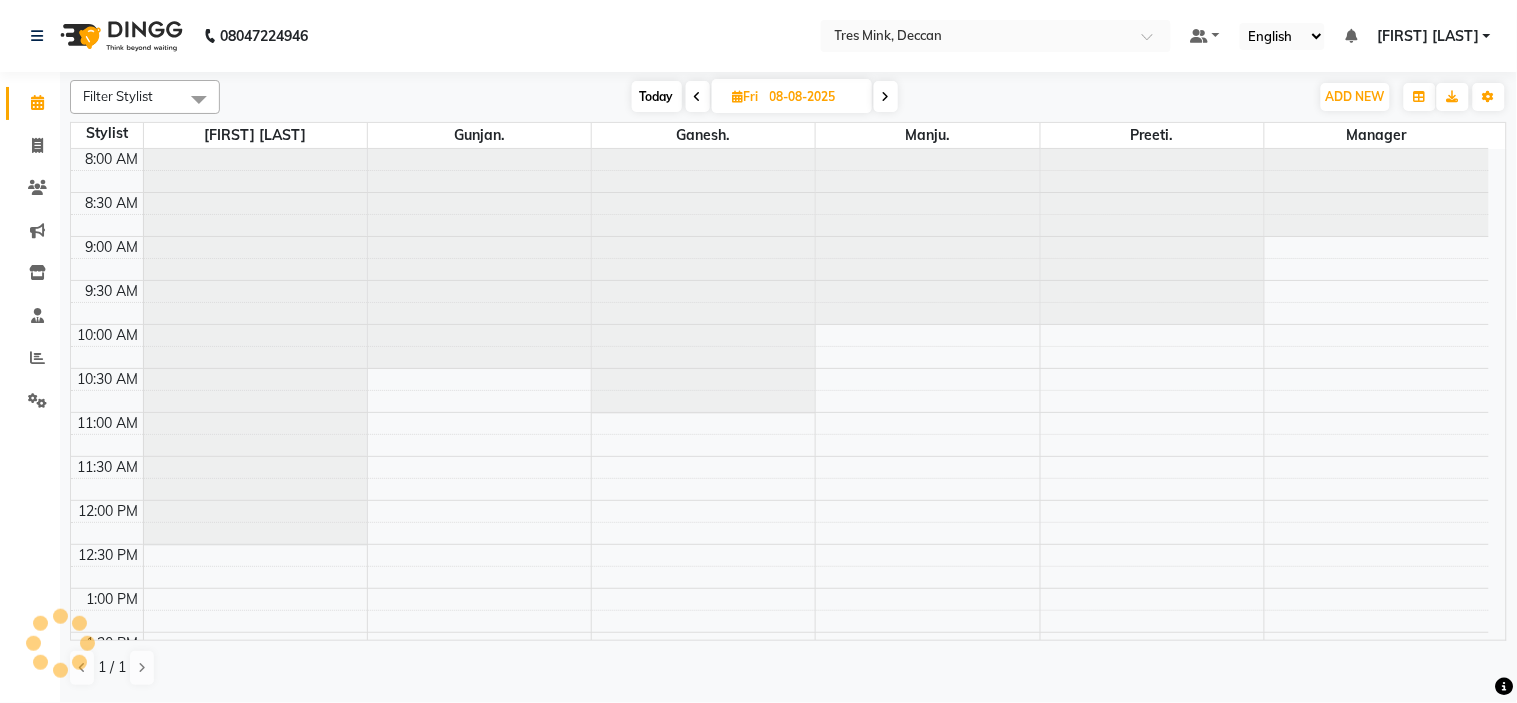 scroll, scrollTop: 656, scrollLeft: 0, axis: vertical 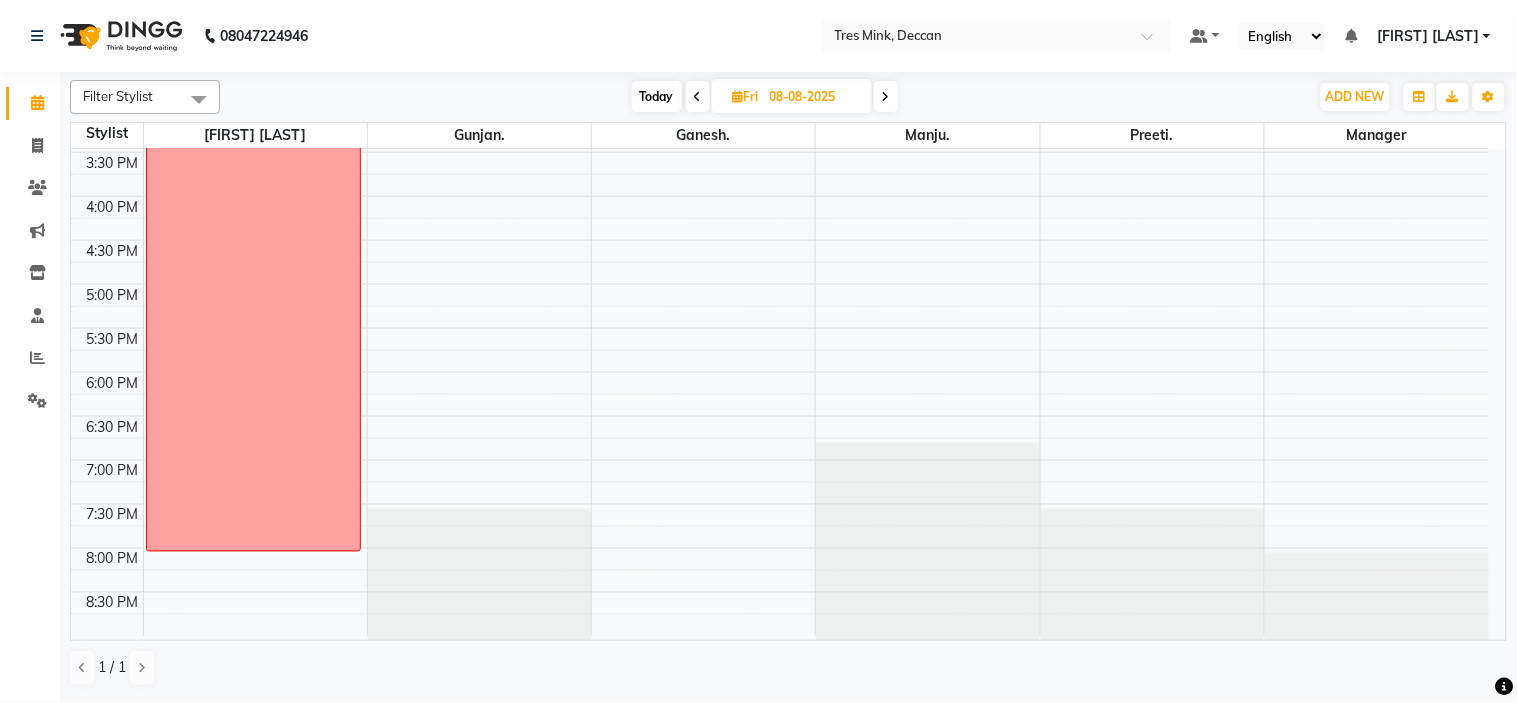 click on "Today" at bounding box center (657, 96) 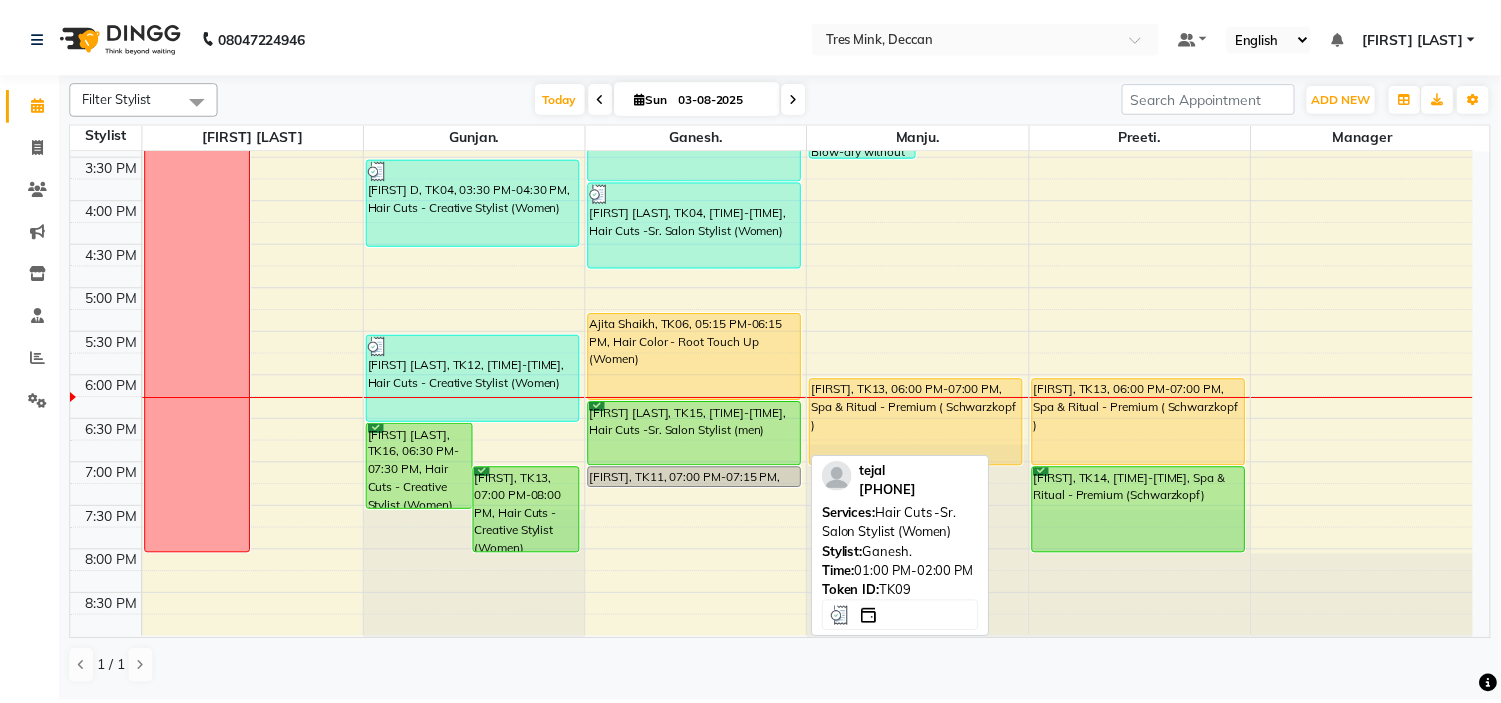 scroll, scrollTop: 656, scrollLeft: 0, axis: vertical 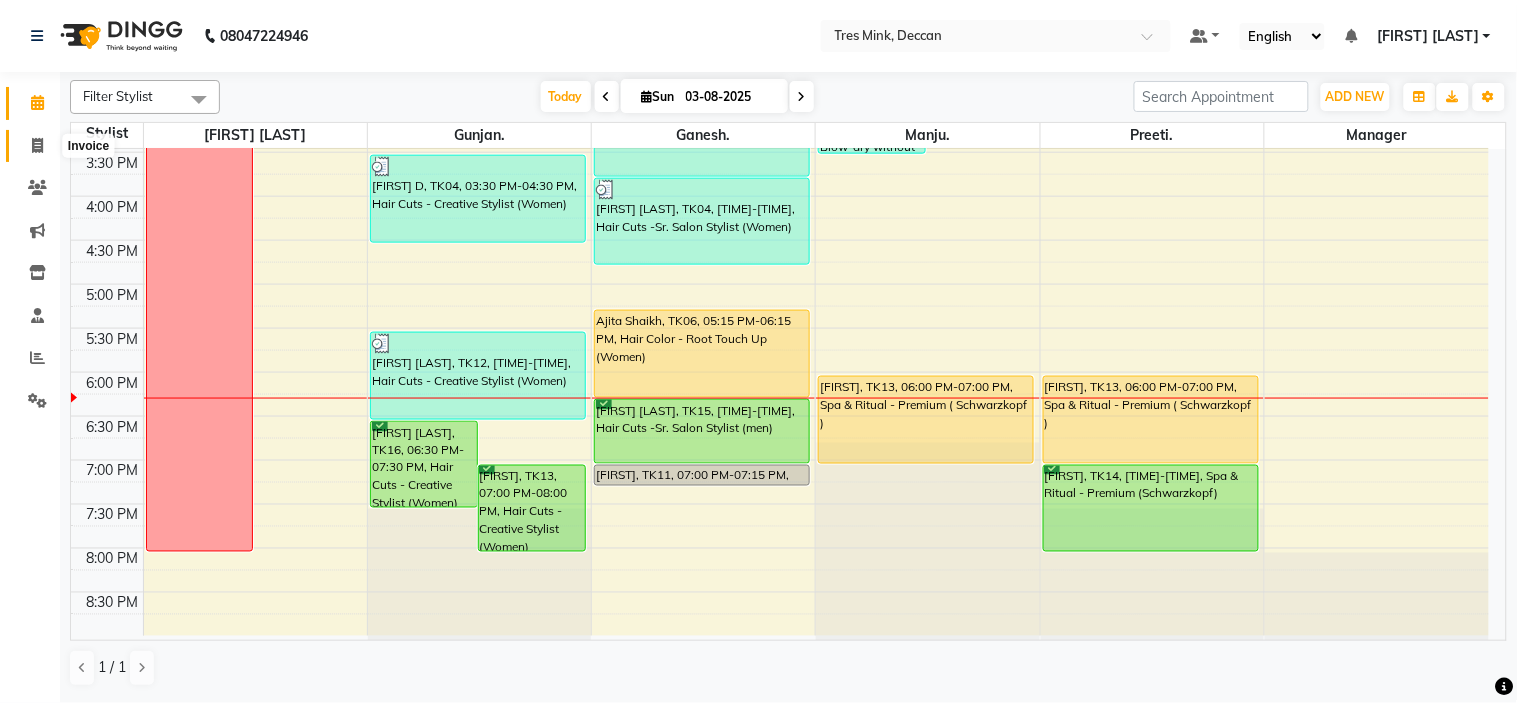 click 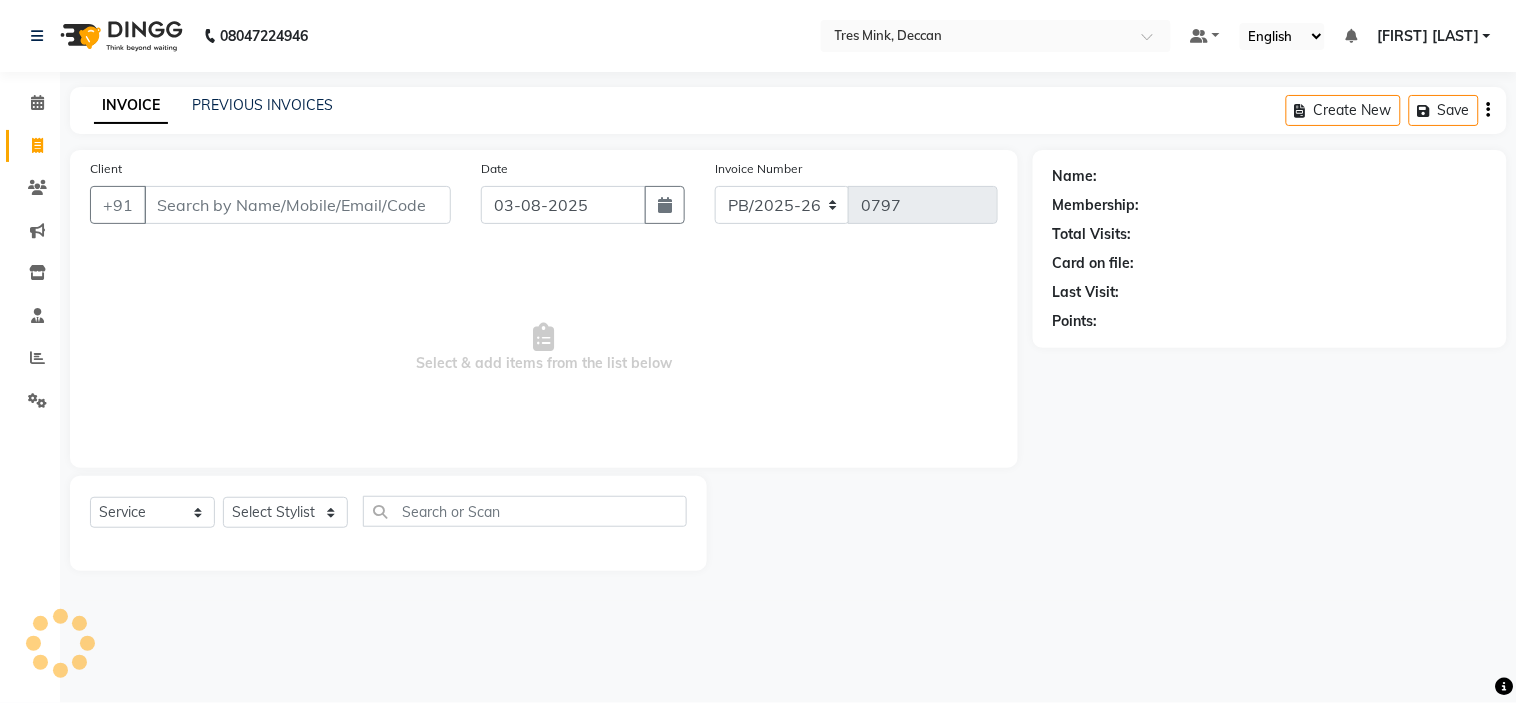 click on "PREVIOUS INVOICES" 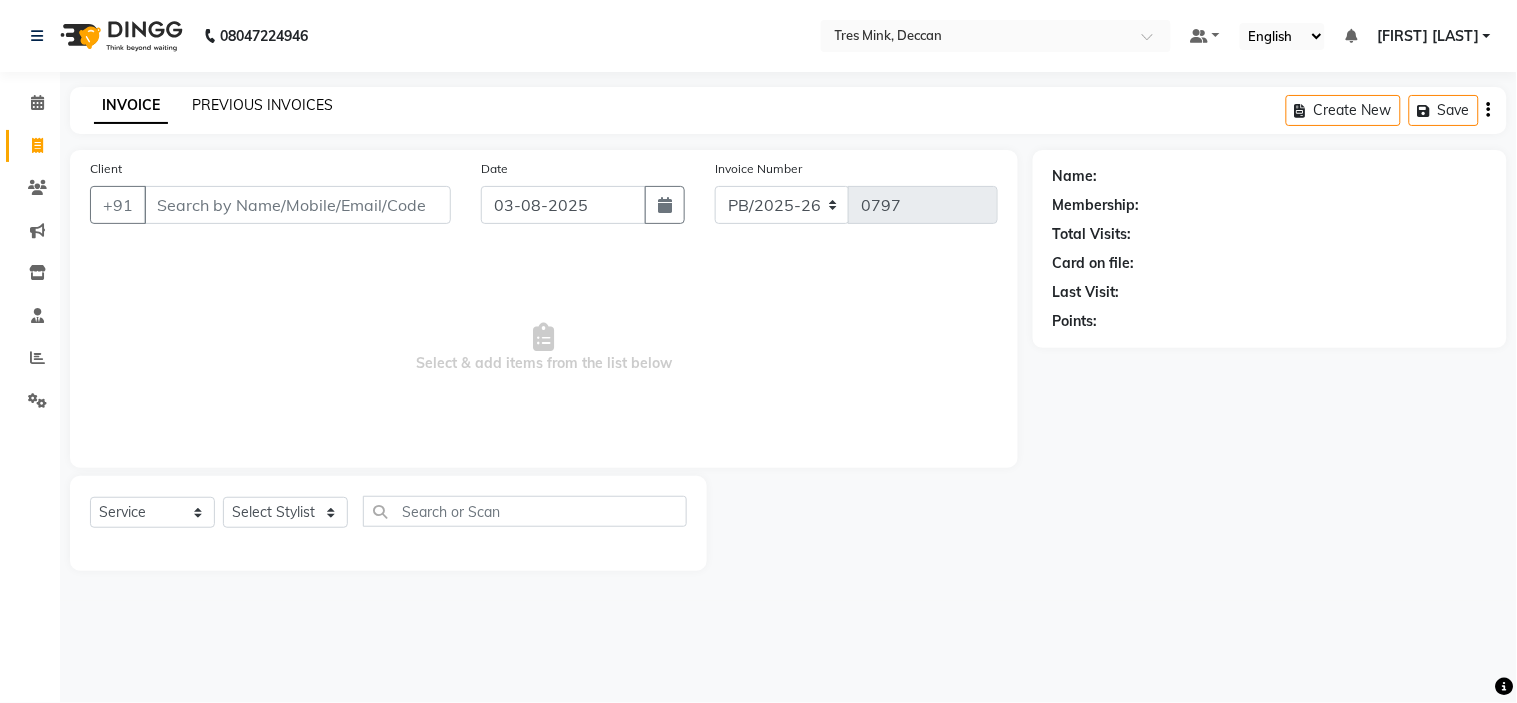 click on "PREVIOUS INVOICES" 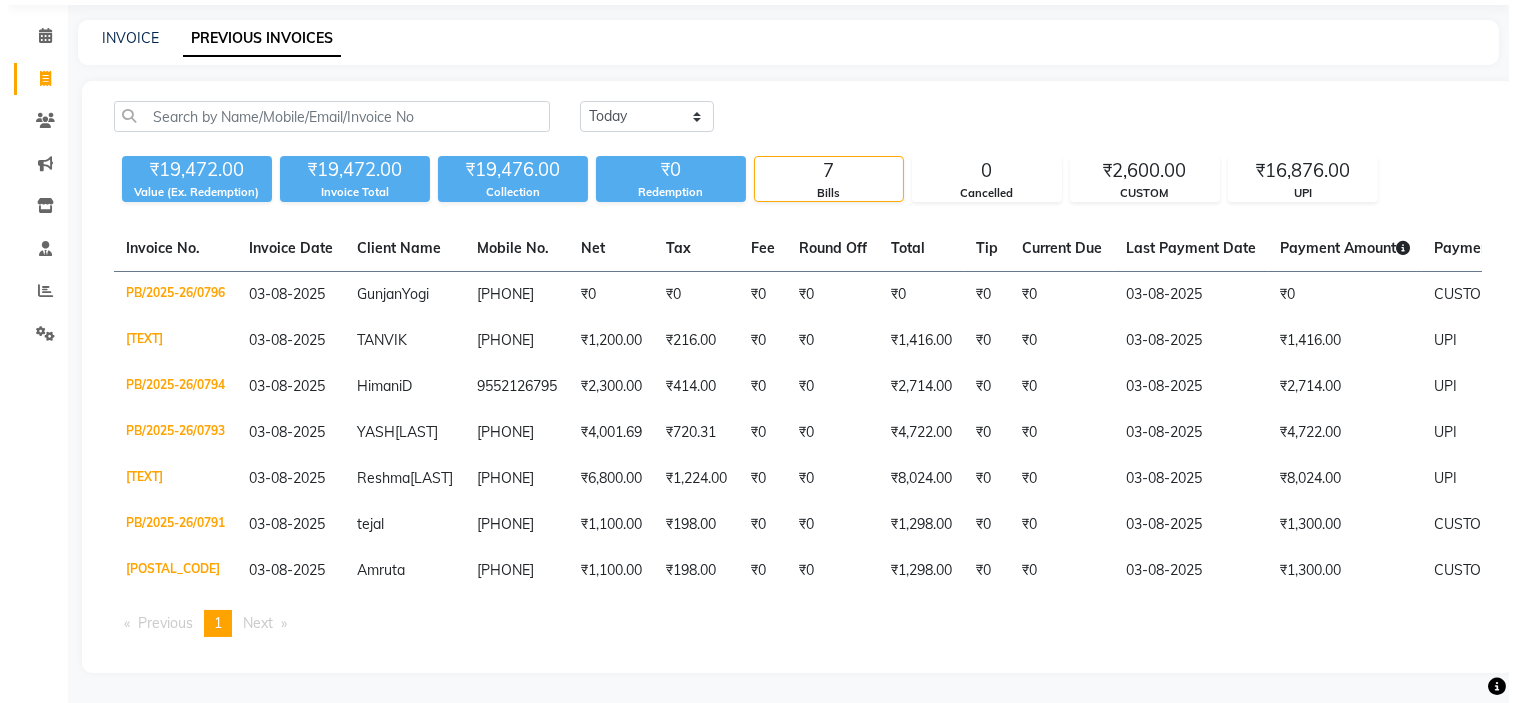 scroll, scrollTop: 0, scrollLeft: 0, axis: both 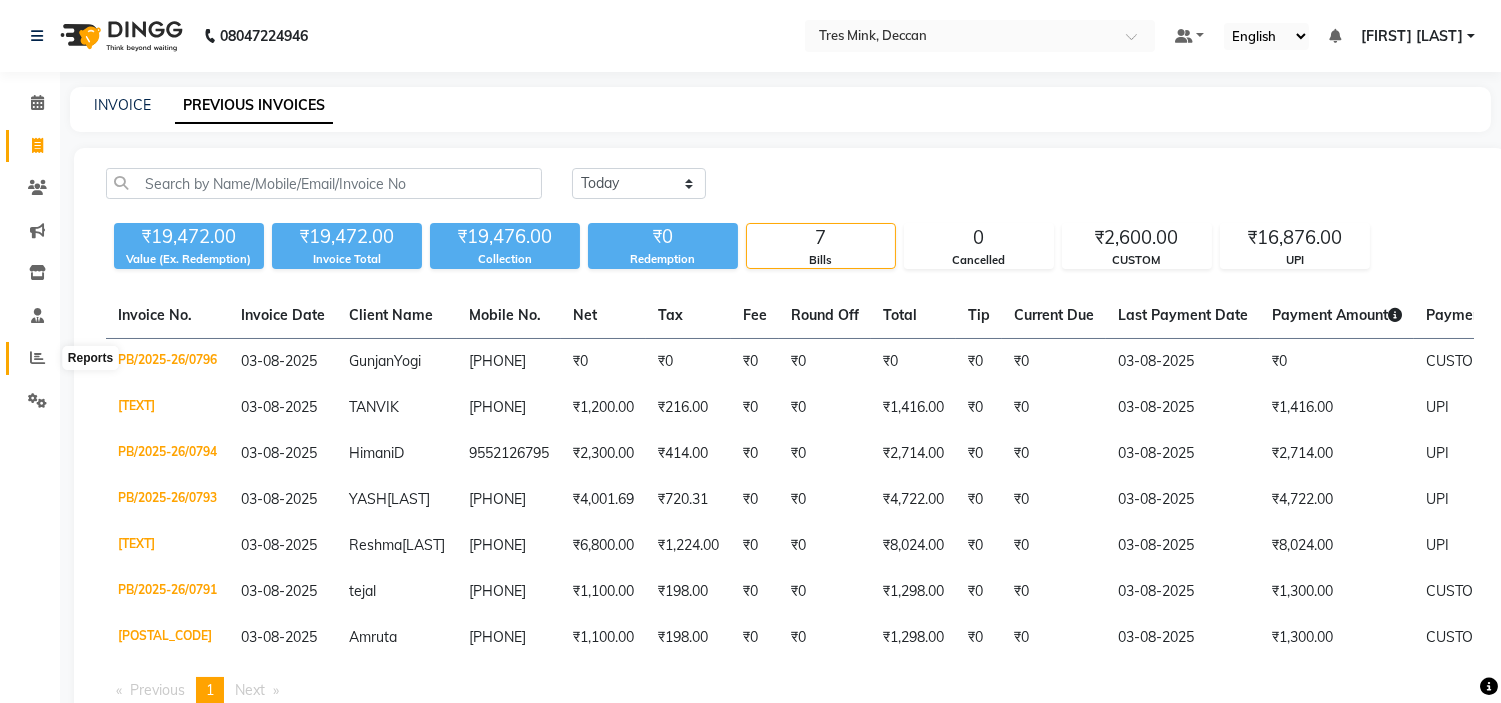 click 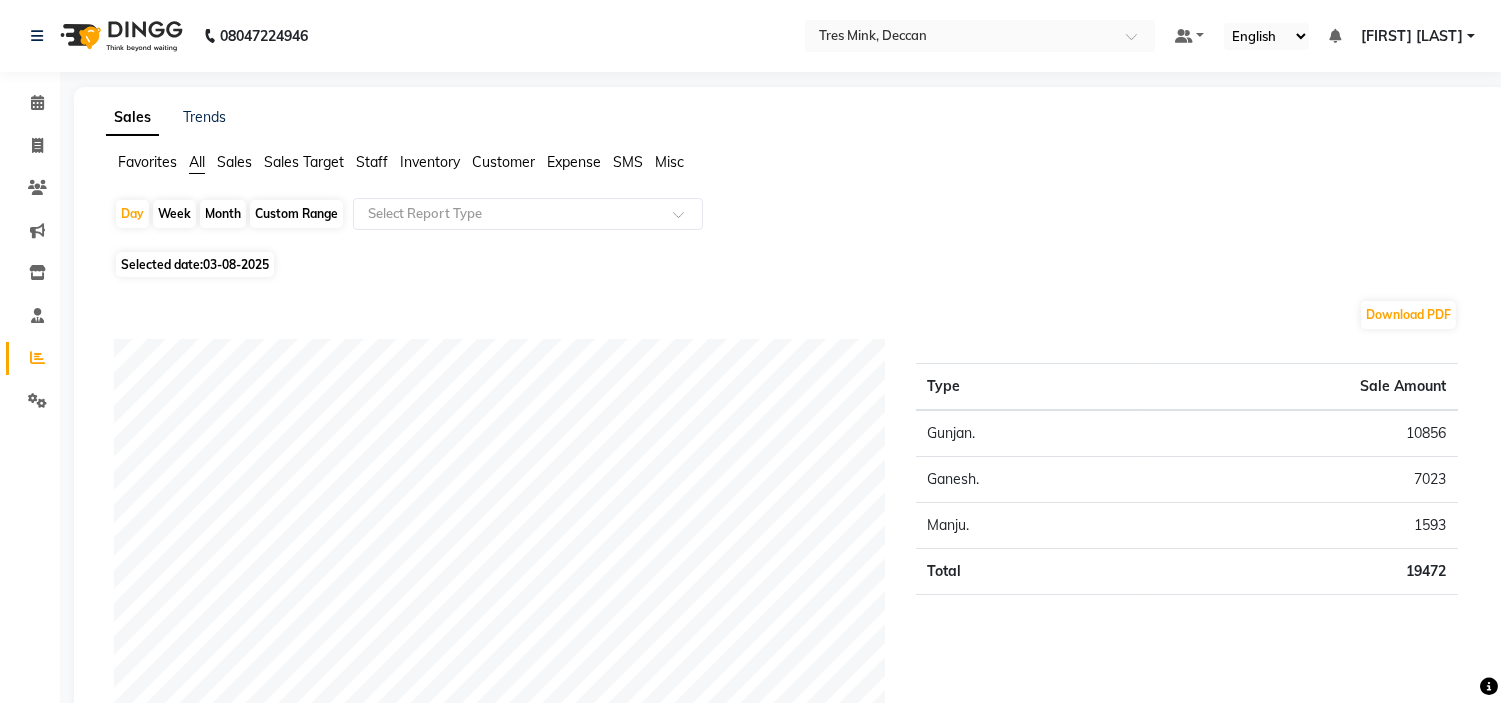 click on "Month" 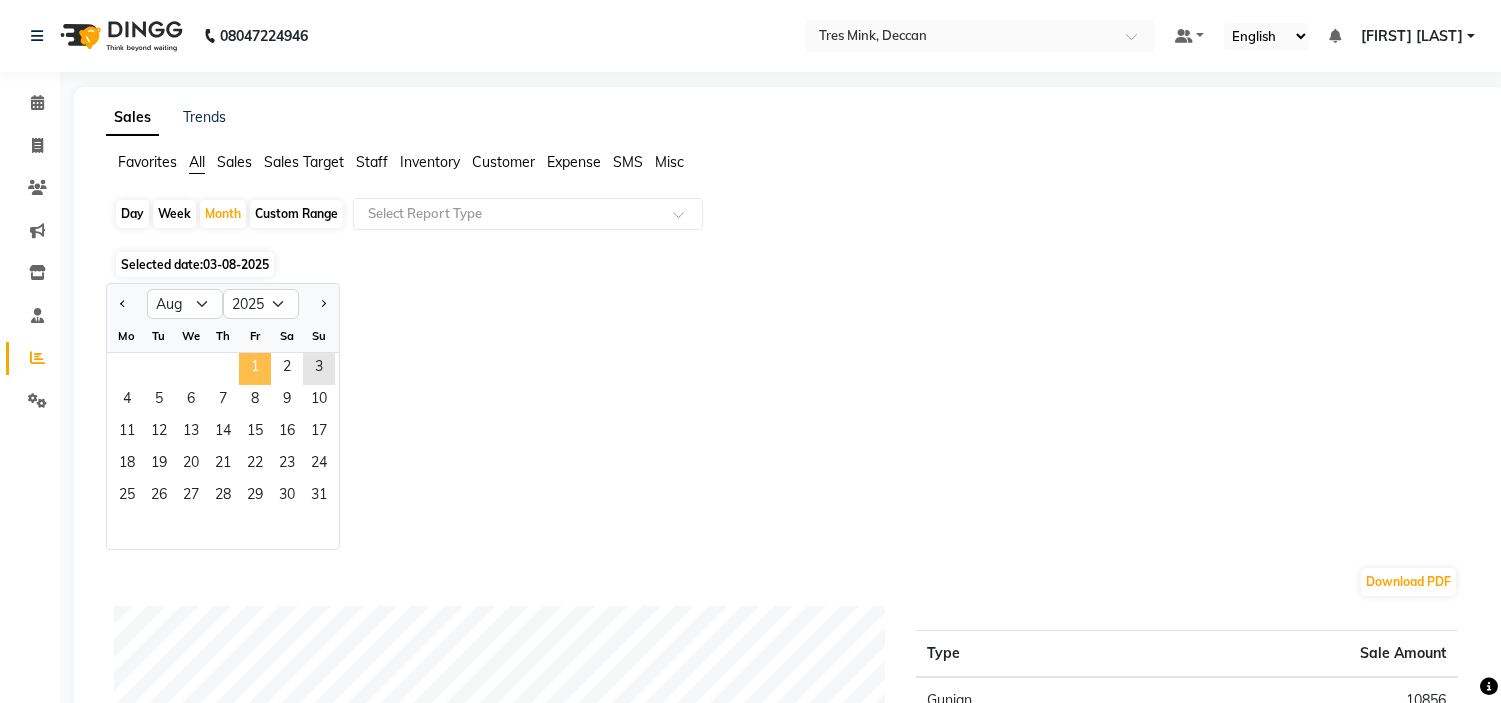 click on "1" 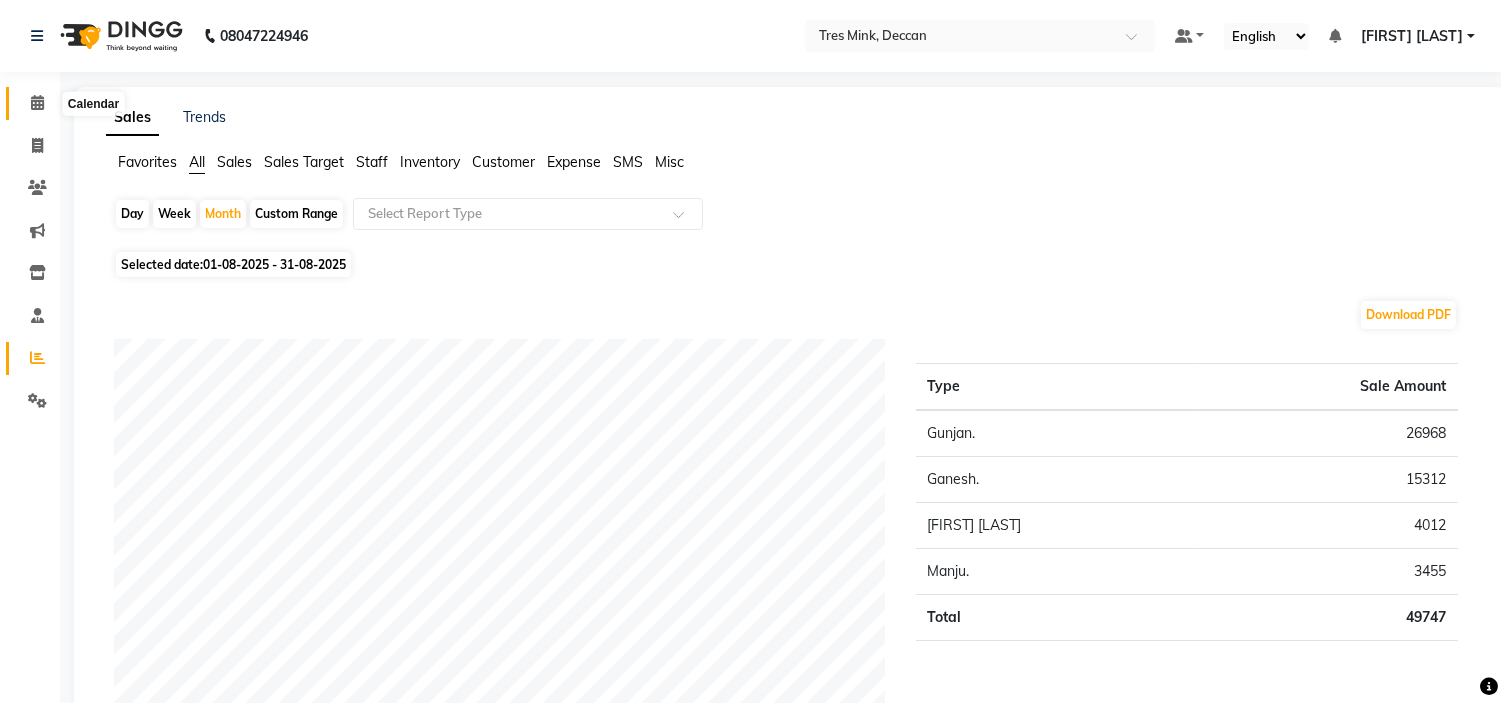 click 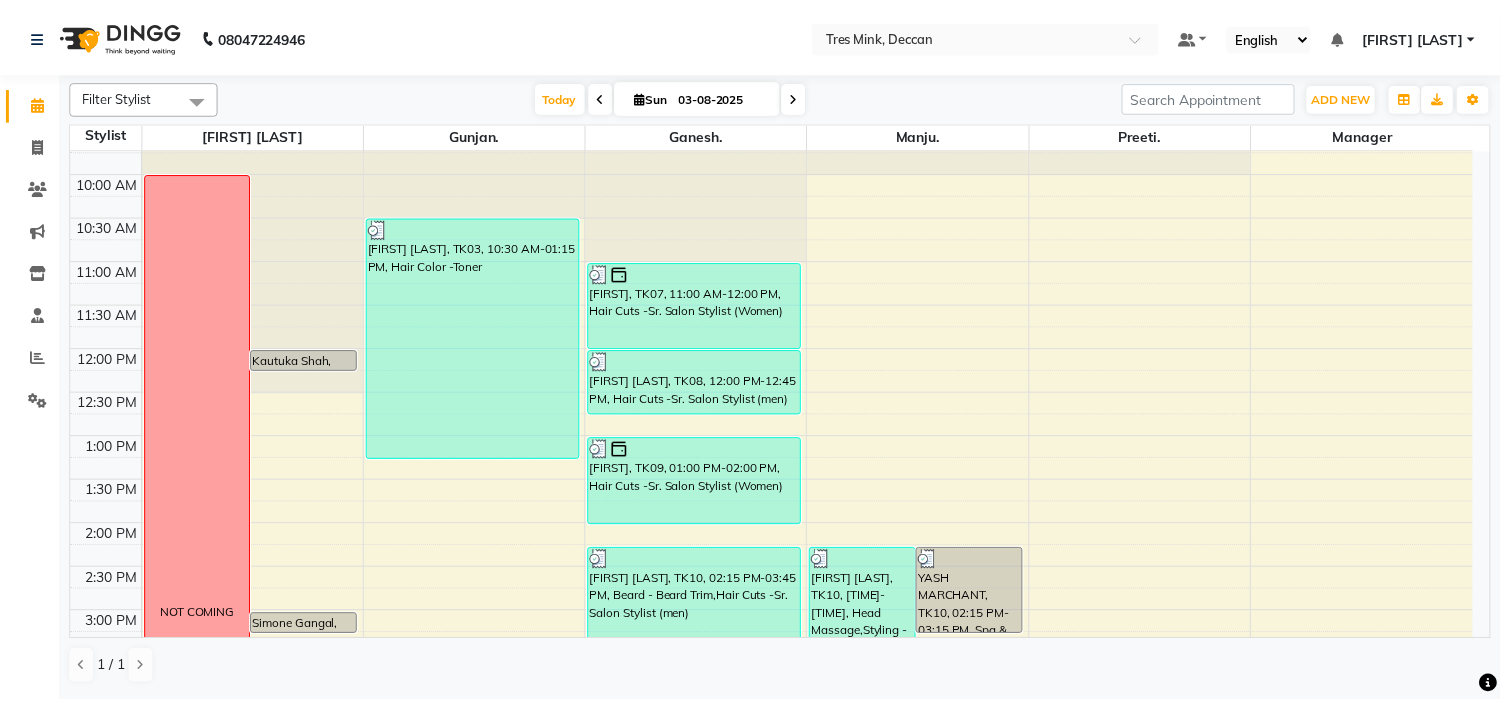scroll, scrollTop: 111, scrollLeft: 0, axis: vertical 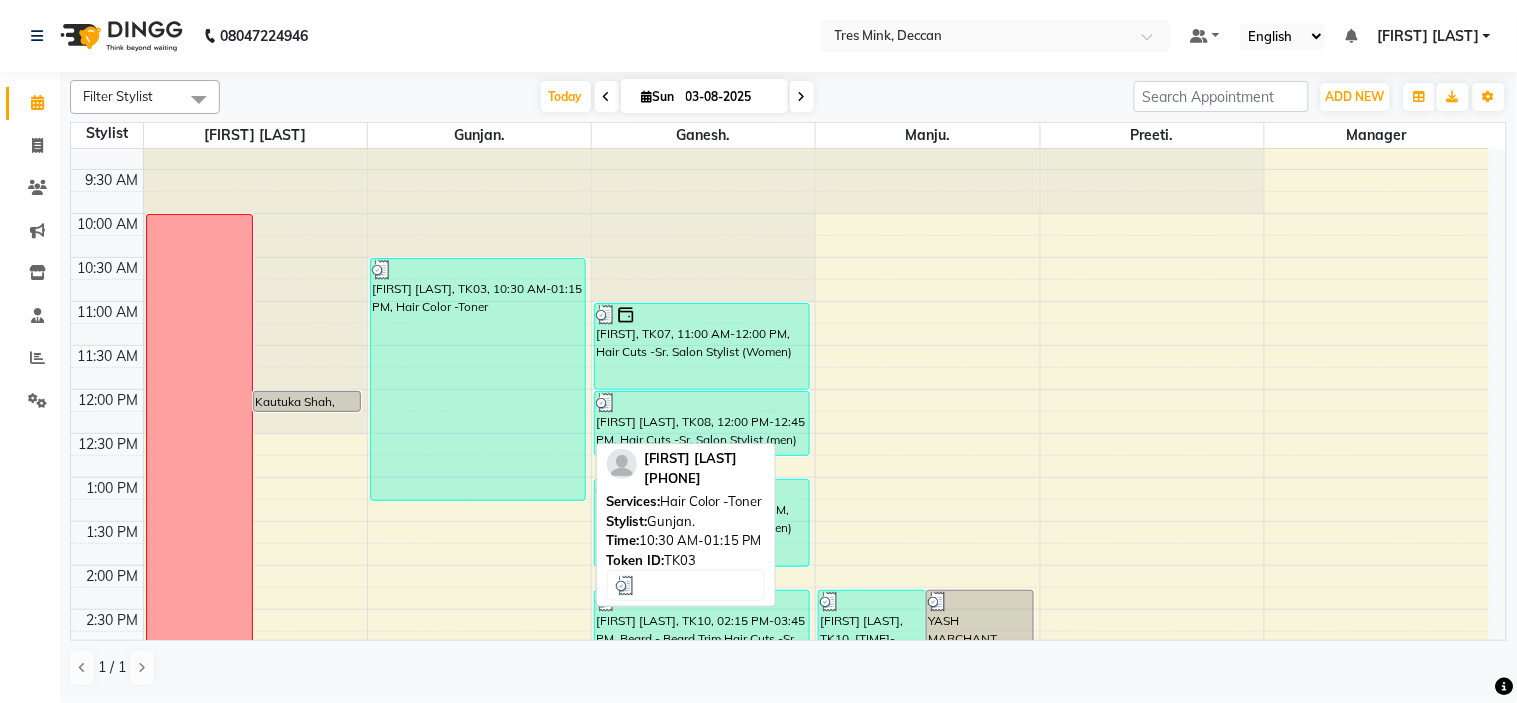 click on "[FIRST] [LAST], TK03, 10:30 AM-01:15 PM, Hair Color -Toner" at bounding box center (478, 379) 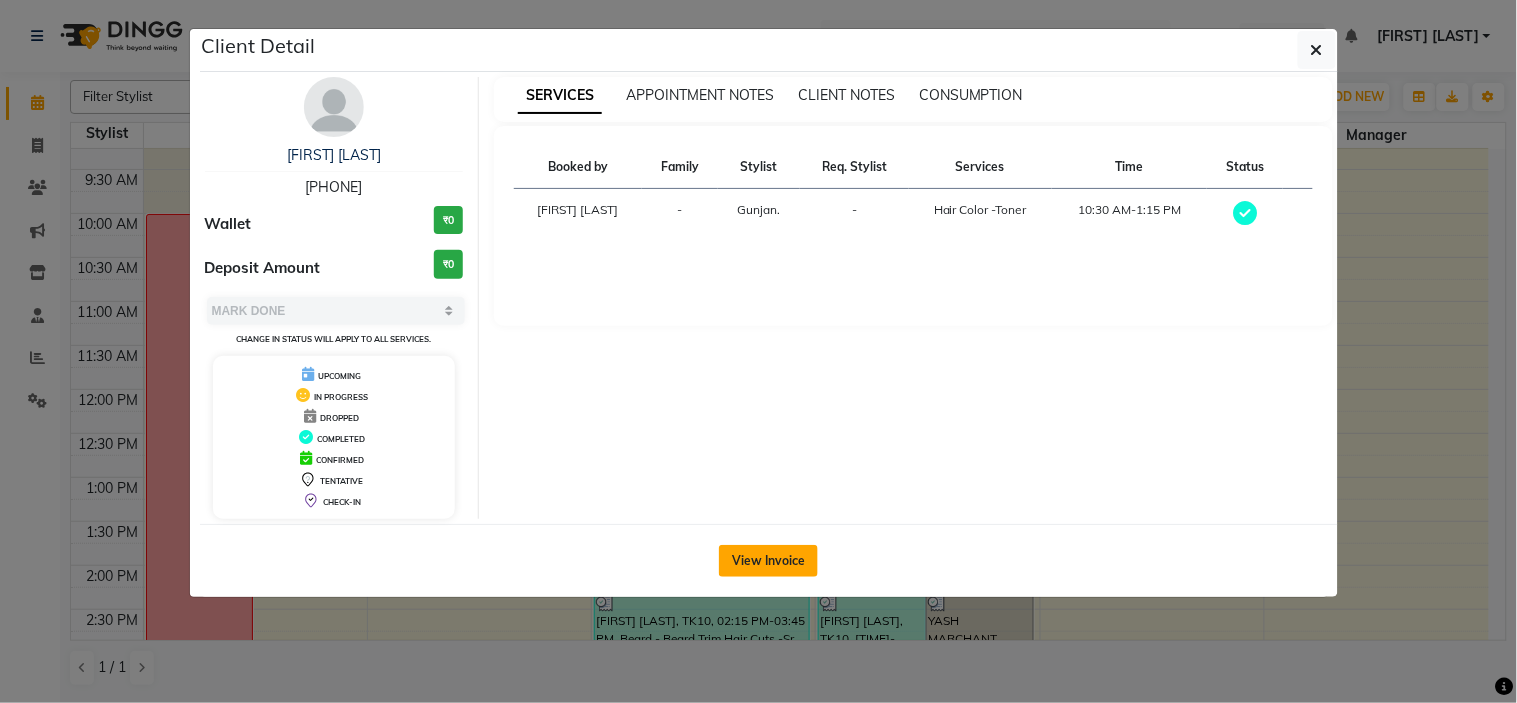 click on "View Invoice" 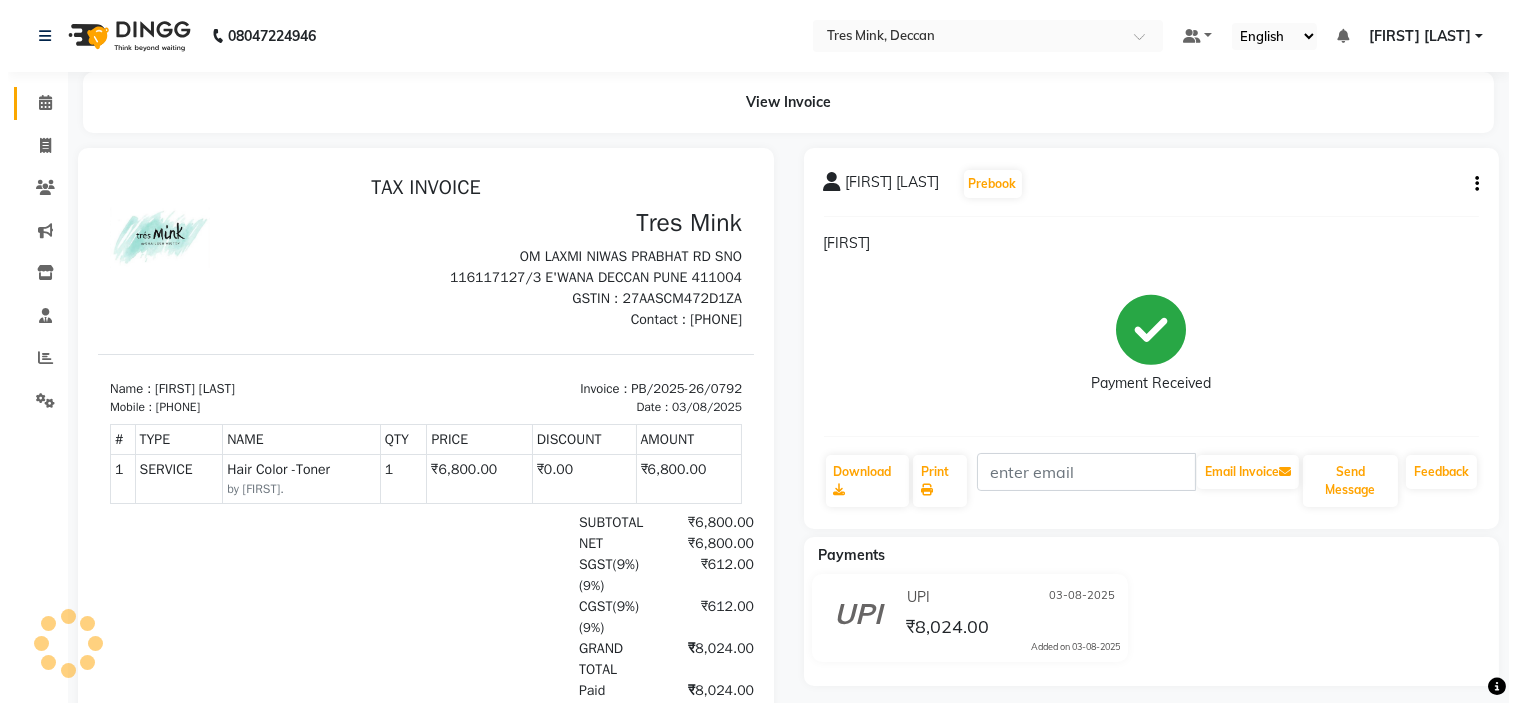 scroll, scrollTop: 0, scrollLeft: 0, axis: both 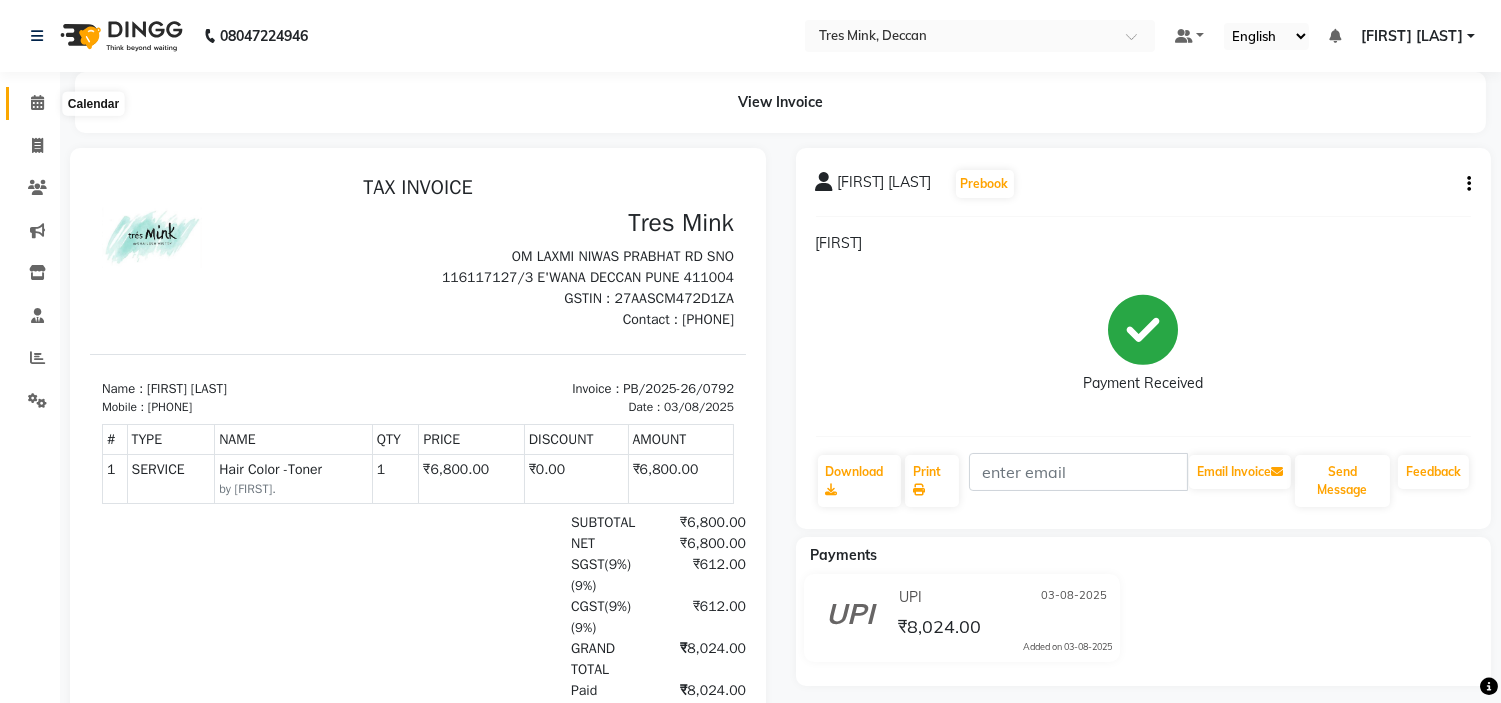 click 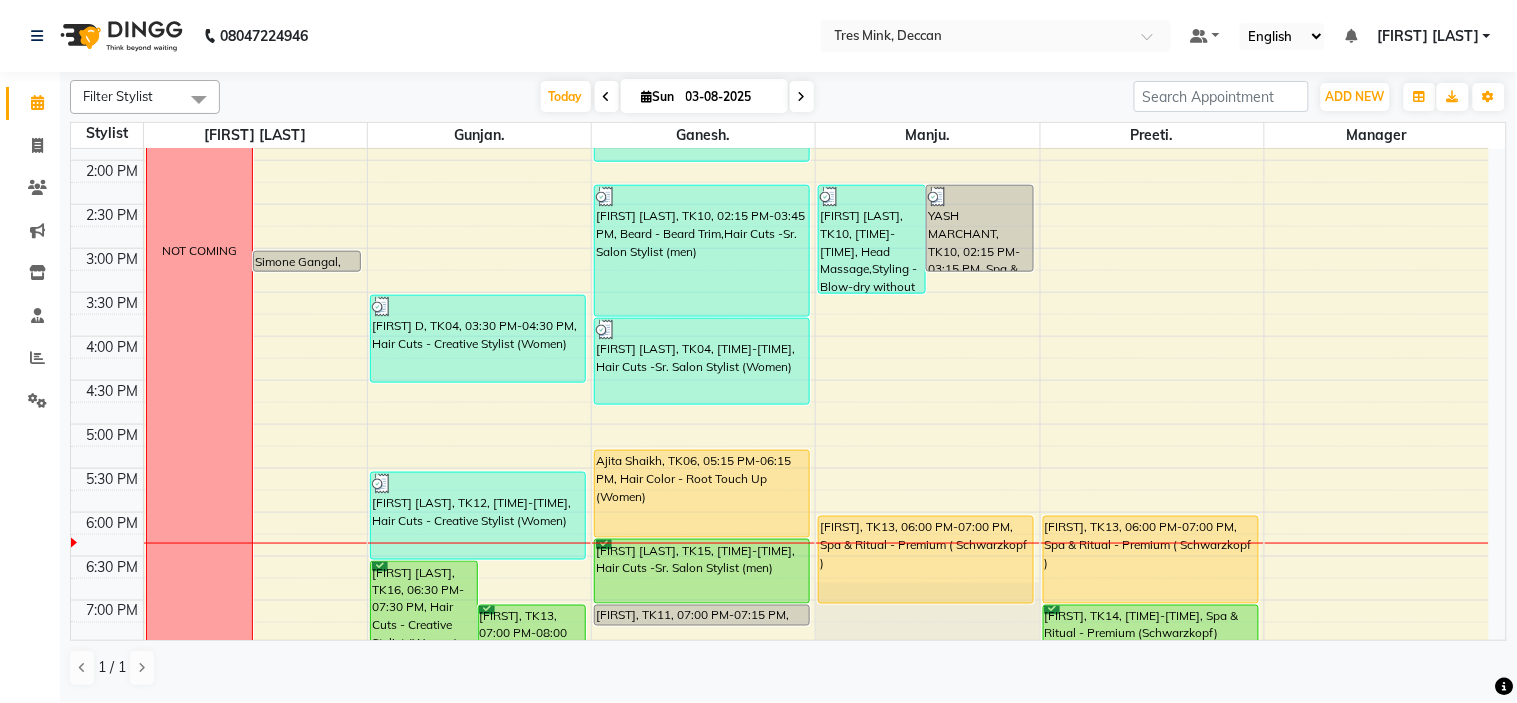 scroll, scrollTop: 555, scrollLeft: 0, axis: vertical 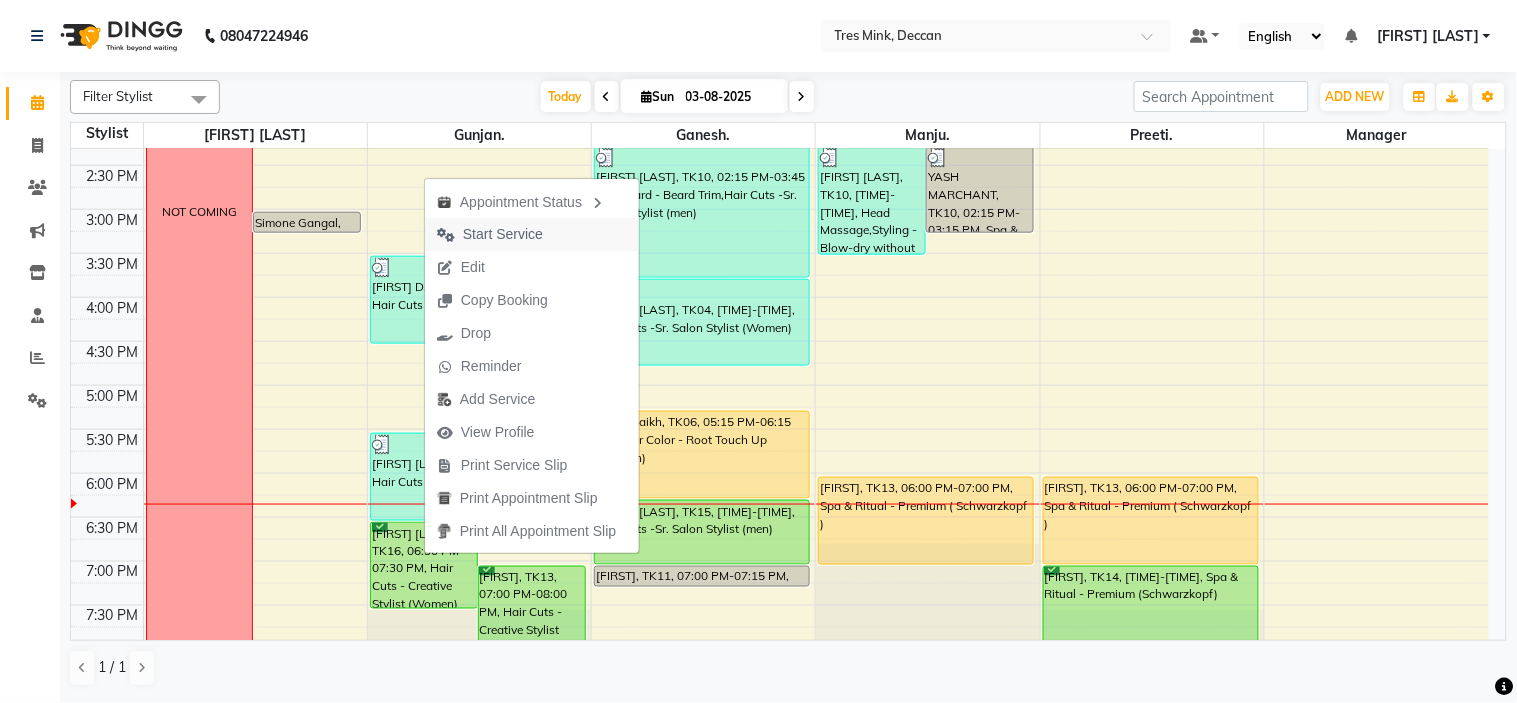 click on "Start Service" at bounding box center [503, 234] 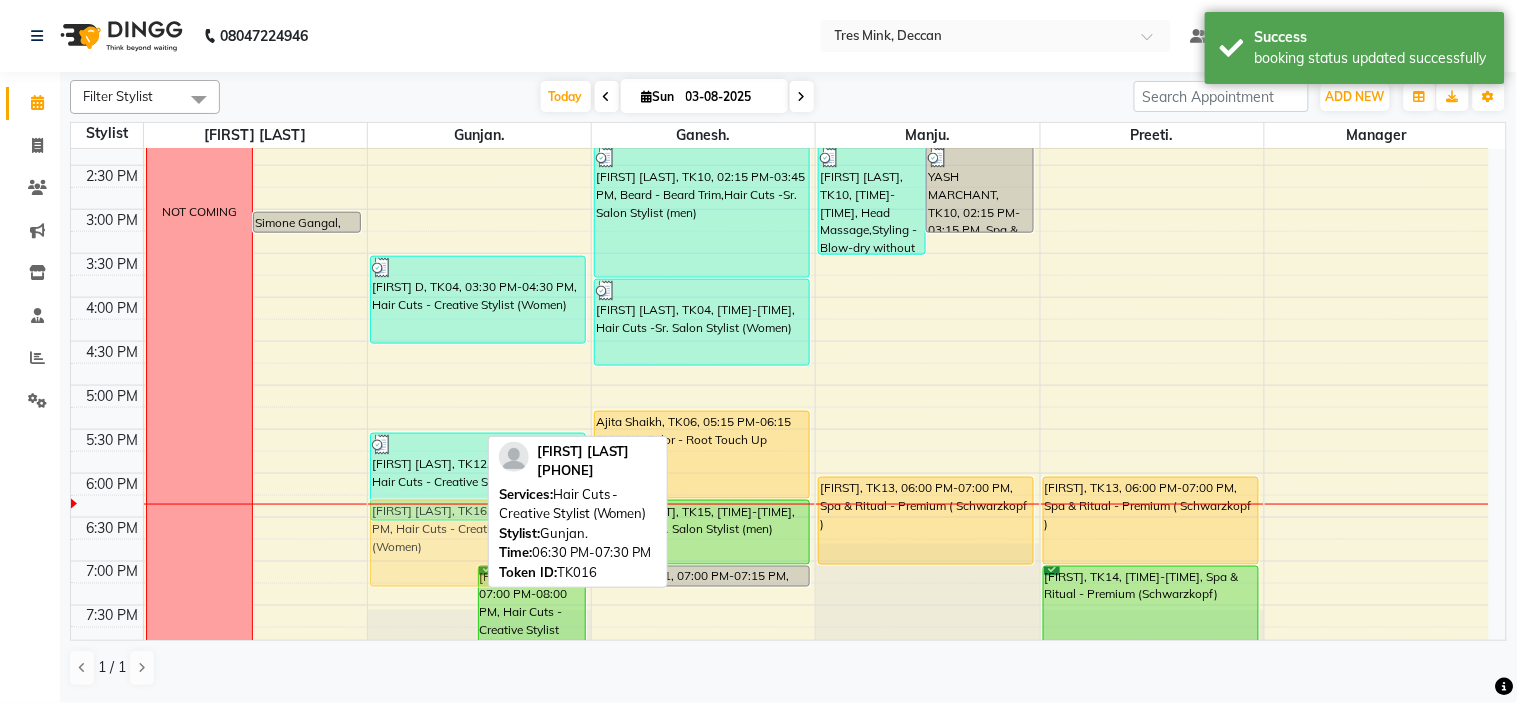 drag, startPoint x: 420, startPoint y: 587, endPoint x: 421, endPoint y: 565, distance: 22.022715 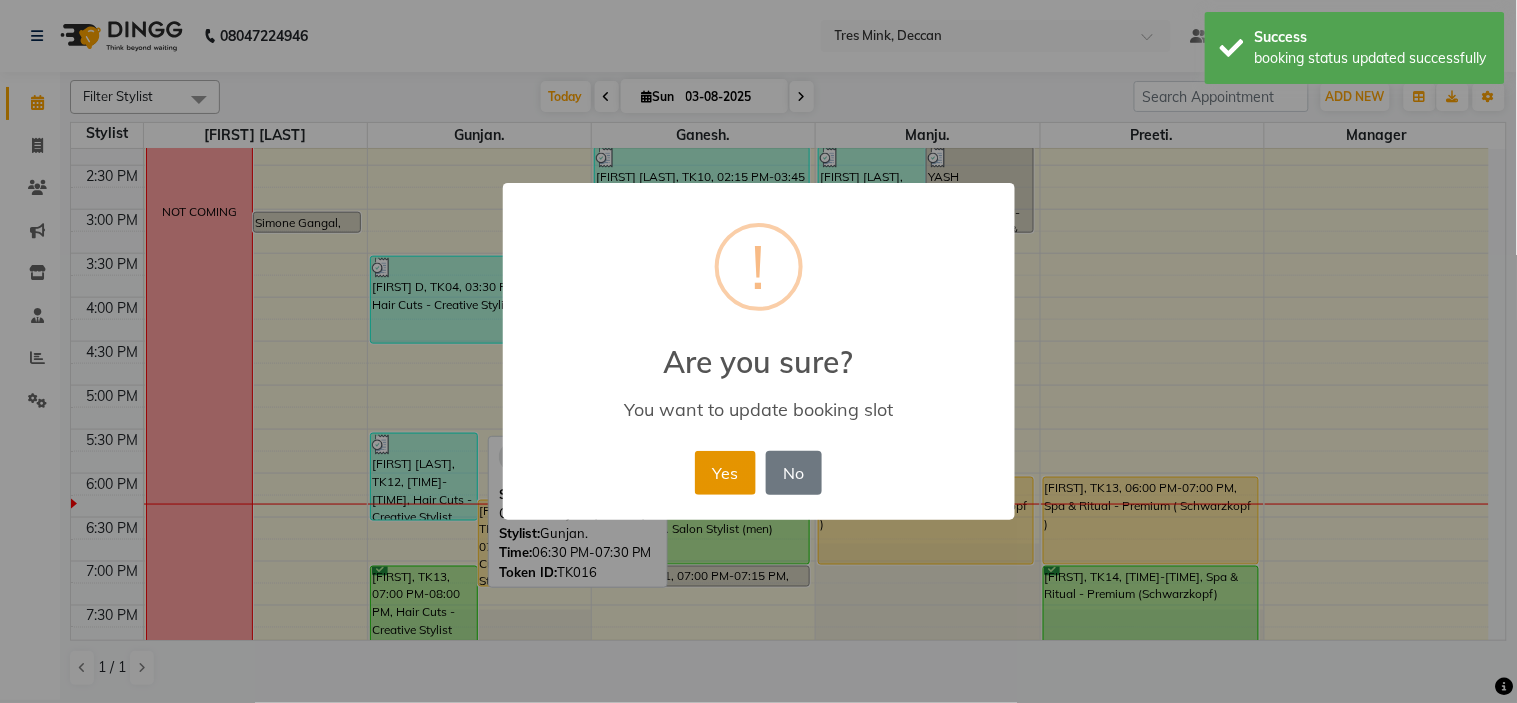 click on "Yes" at bounding box center (725, 473) 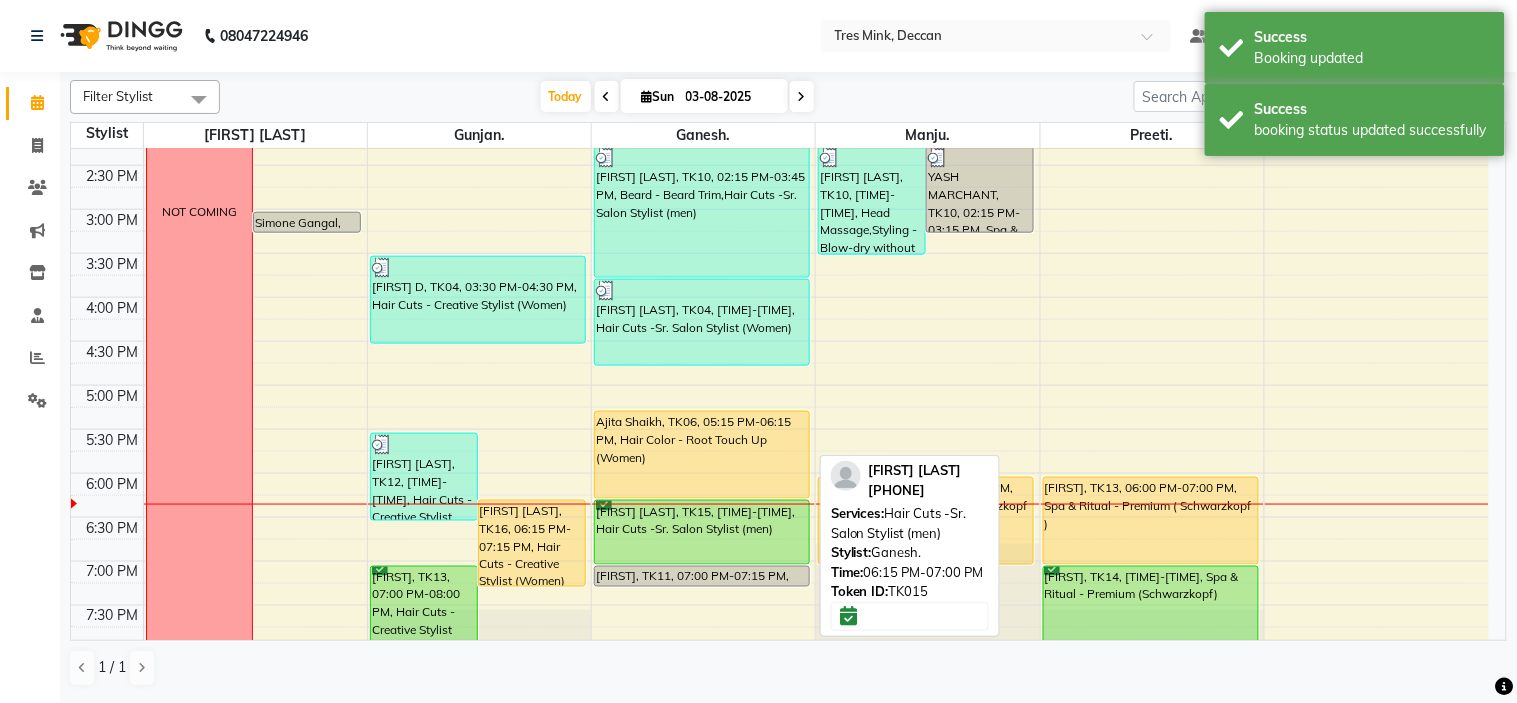 scroll, scrollTop: 656, scrollLeft: 0, axis: vertical 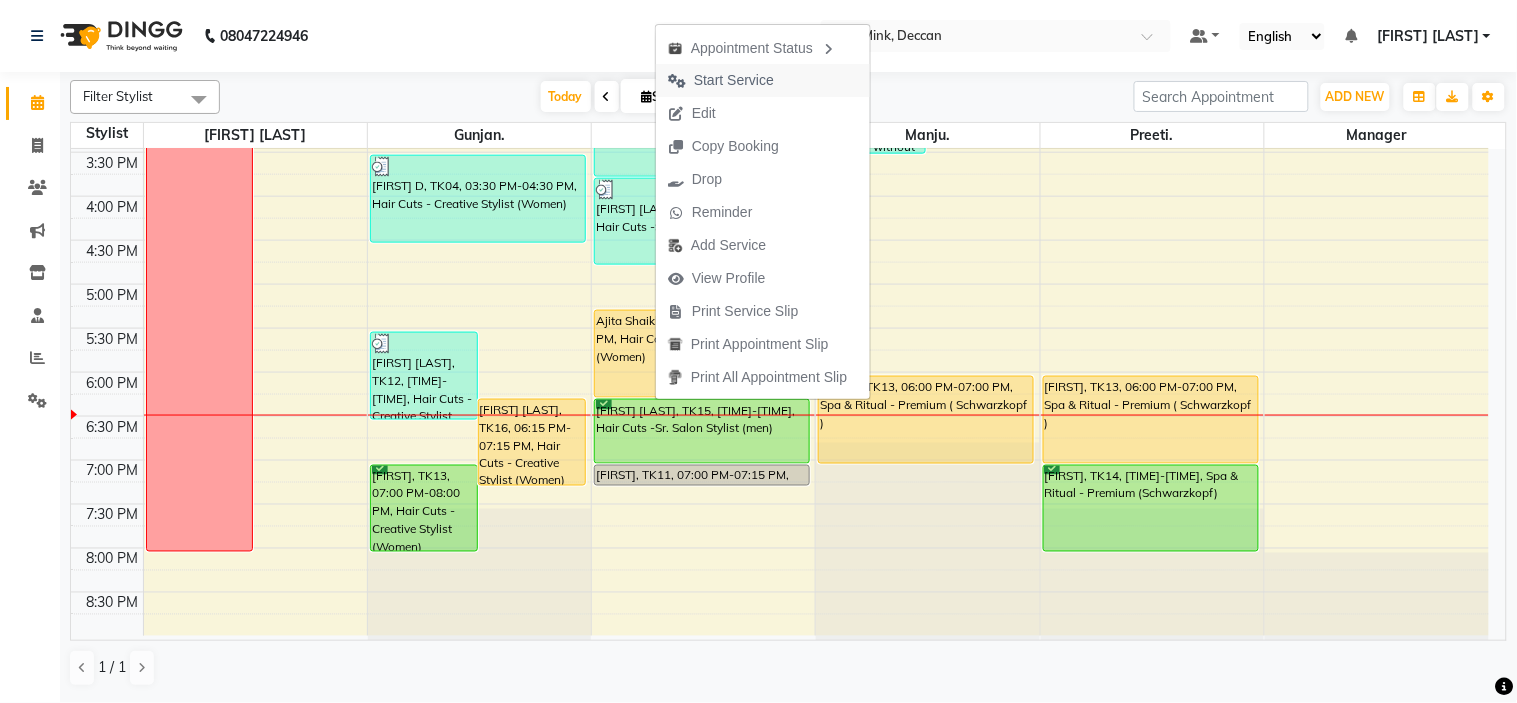 click on "Start Service" at bounding box center [734, 80] 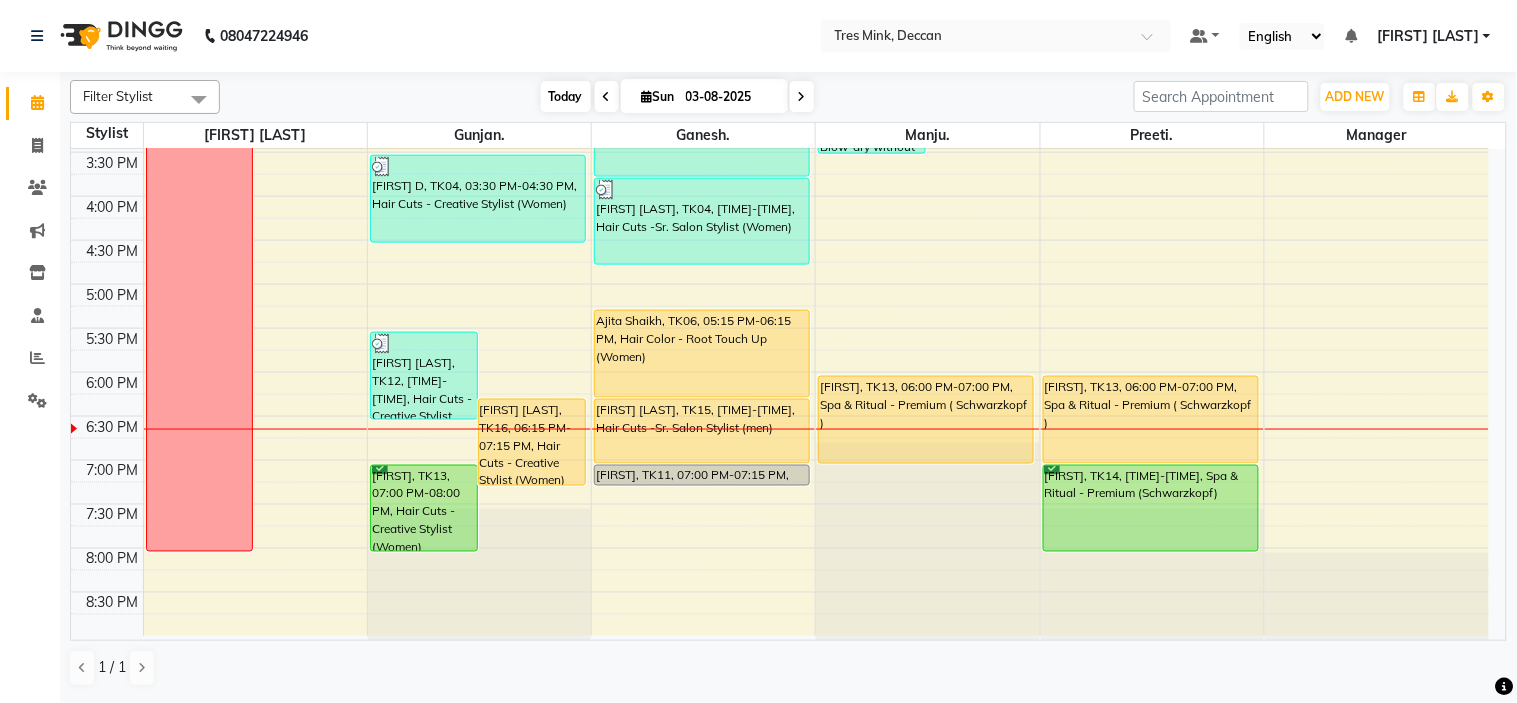 click on "Today" at bounding box center (566, 96) 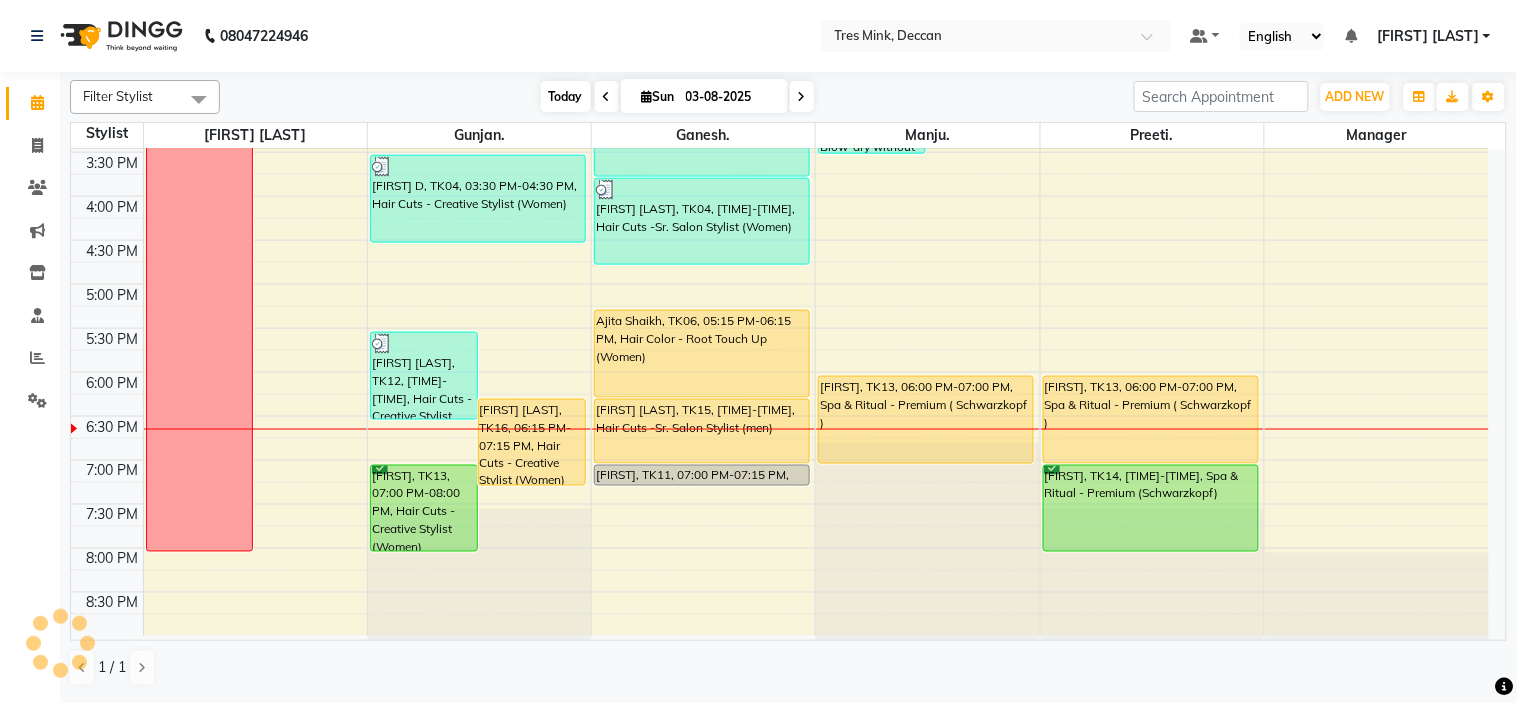 scroll, scrollTop: 656, scrollLeft: 0, axis: vertical 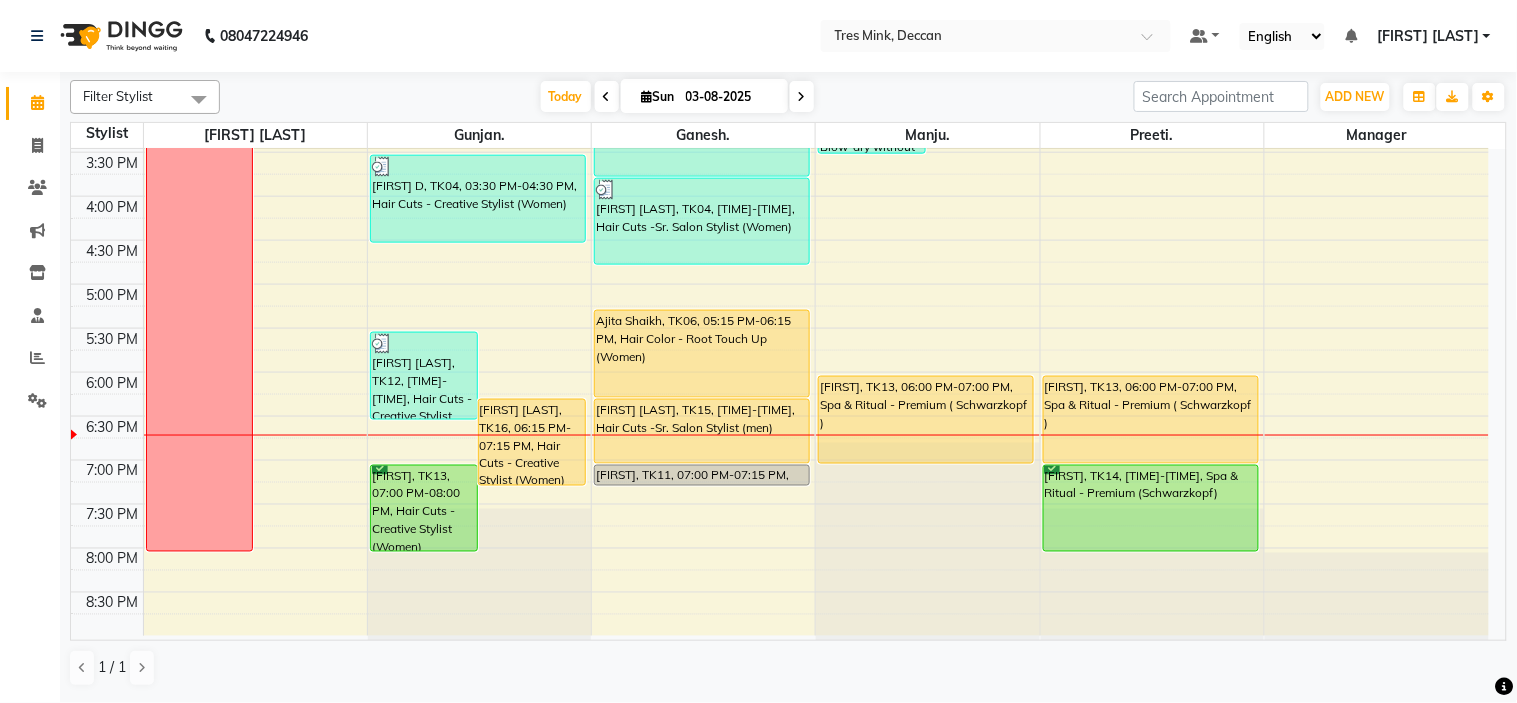 click at bounding box center [802, 96] 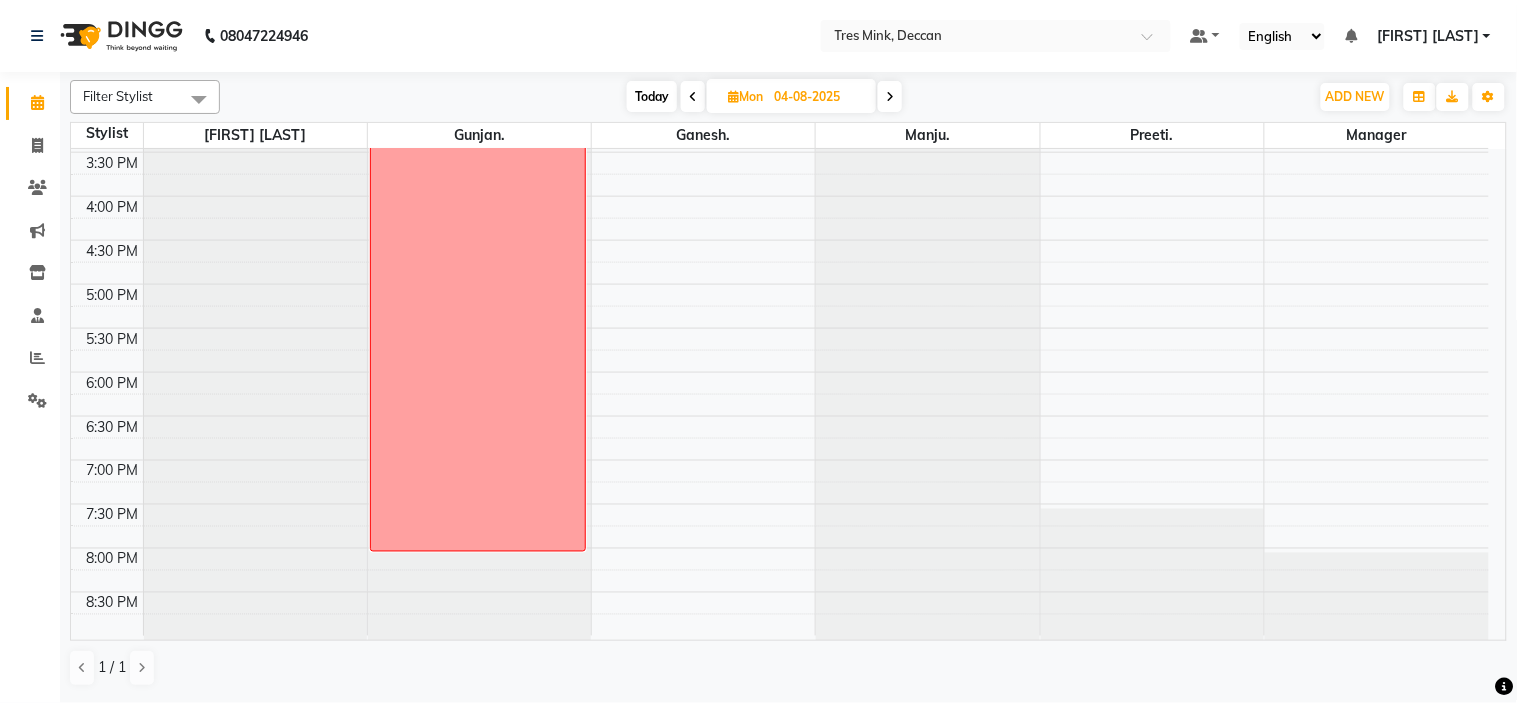 scroll, scrollTop: 101, scrollLeft: 0, axis: vertical 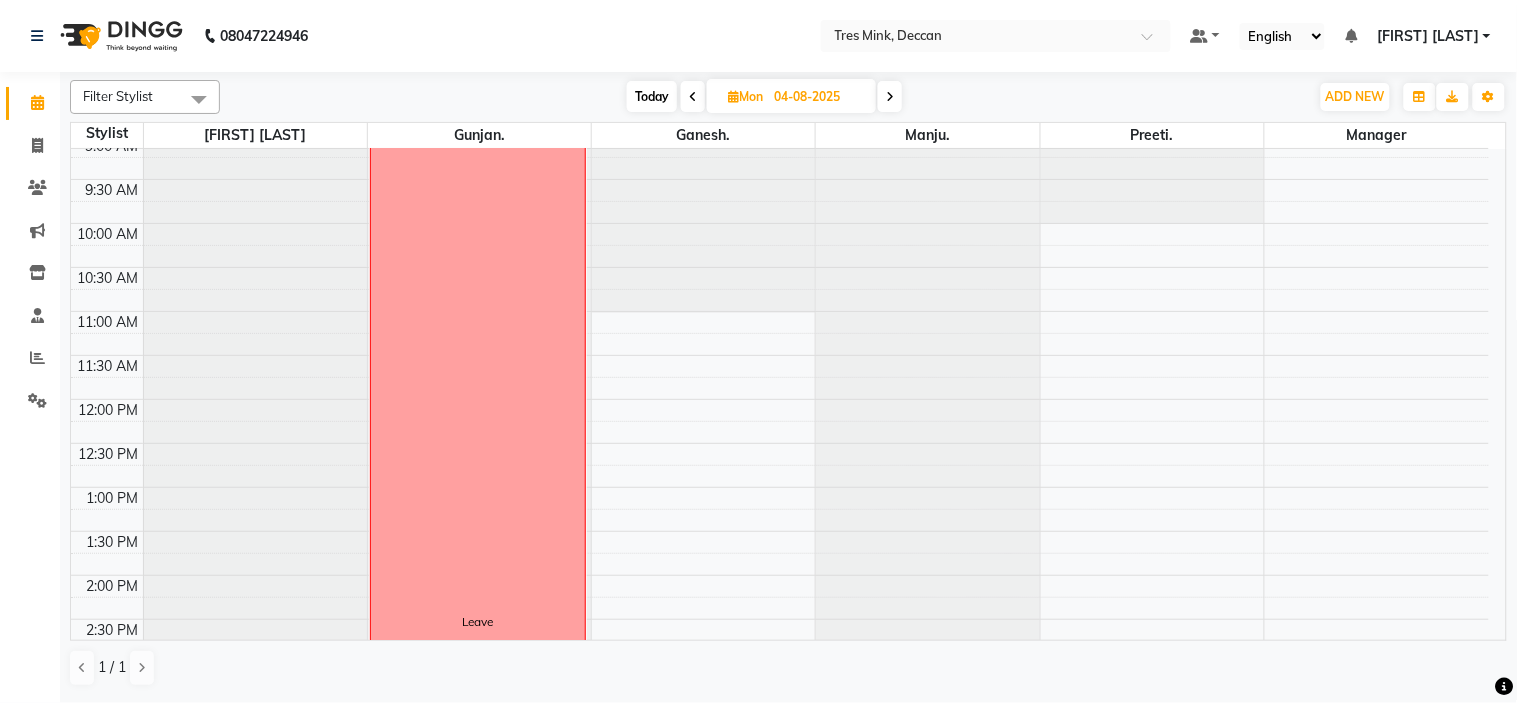 click at bounding box center (890, 97) 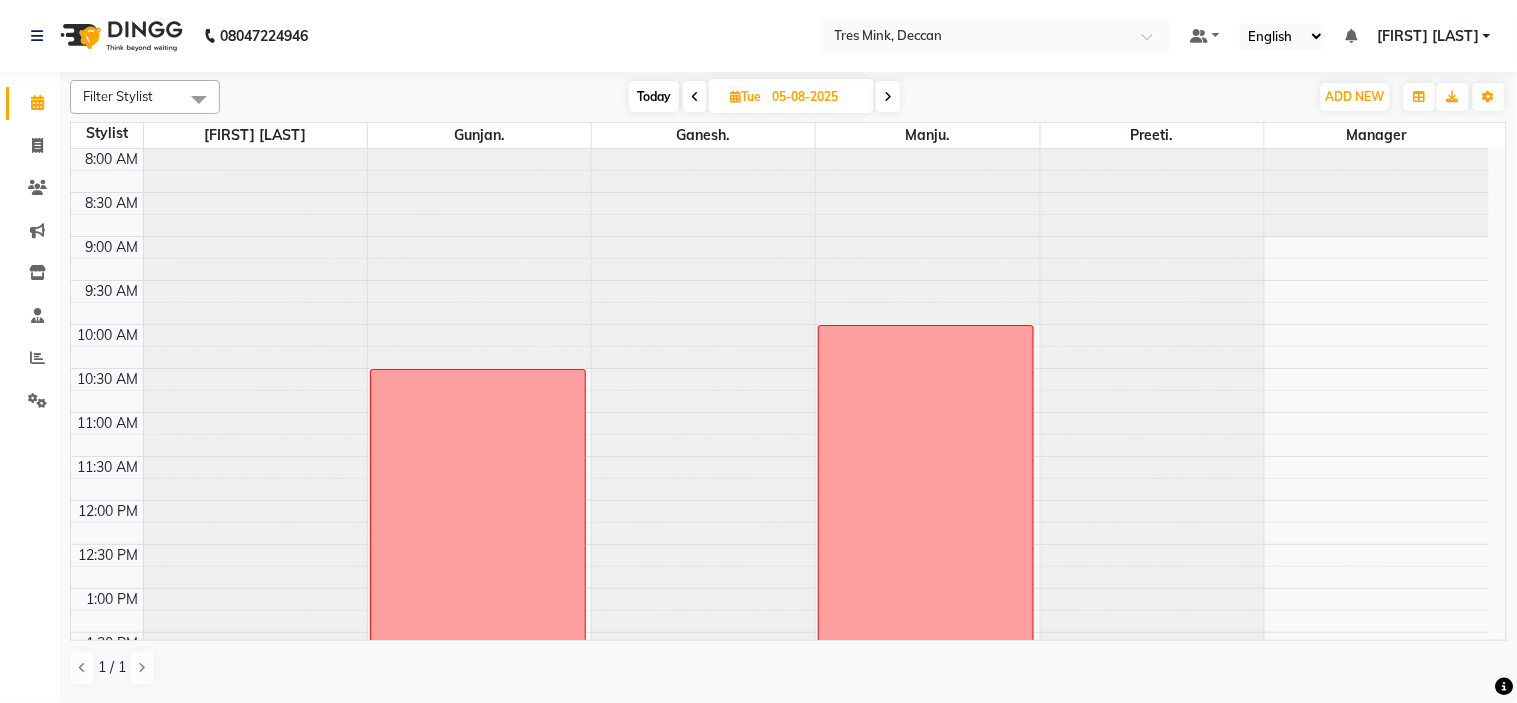 scroll, scrollTop: 656, scrollLeft: 0, axis: vertical 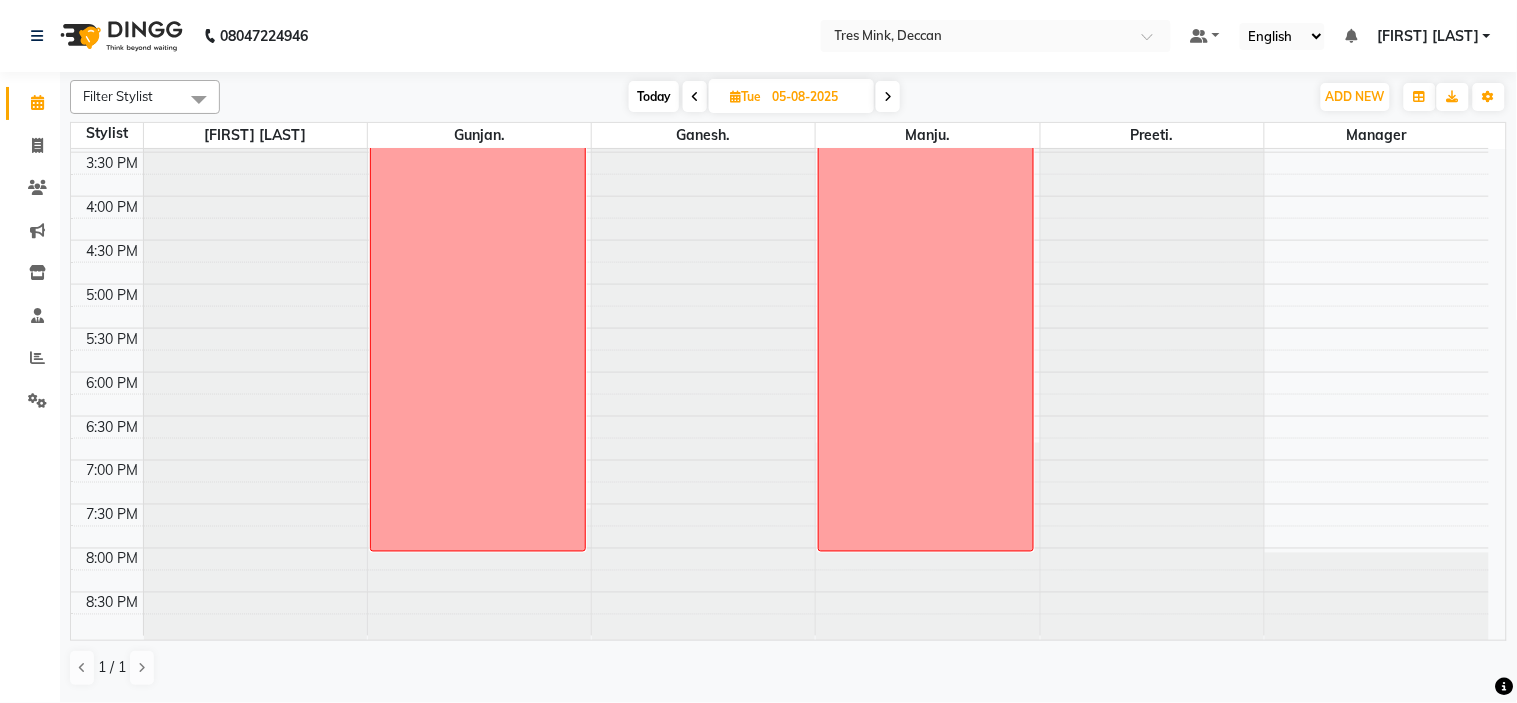 click at bounding box center [695, 97] 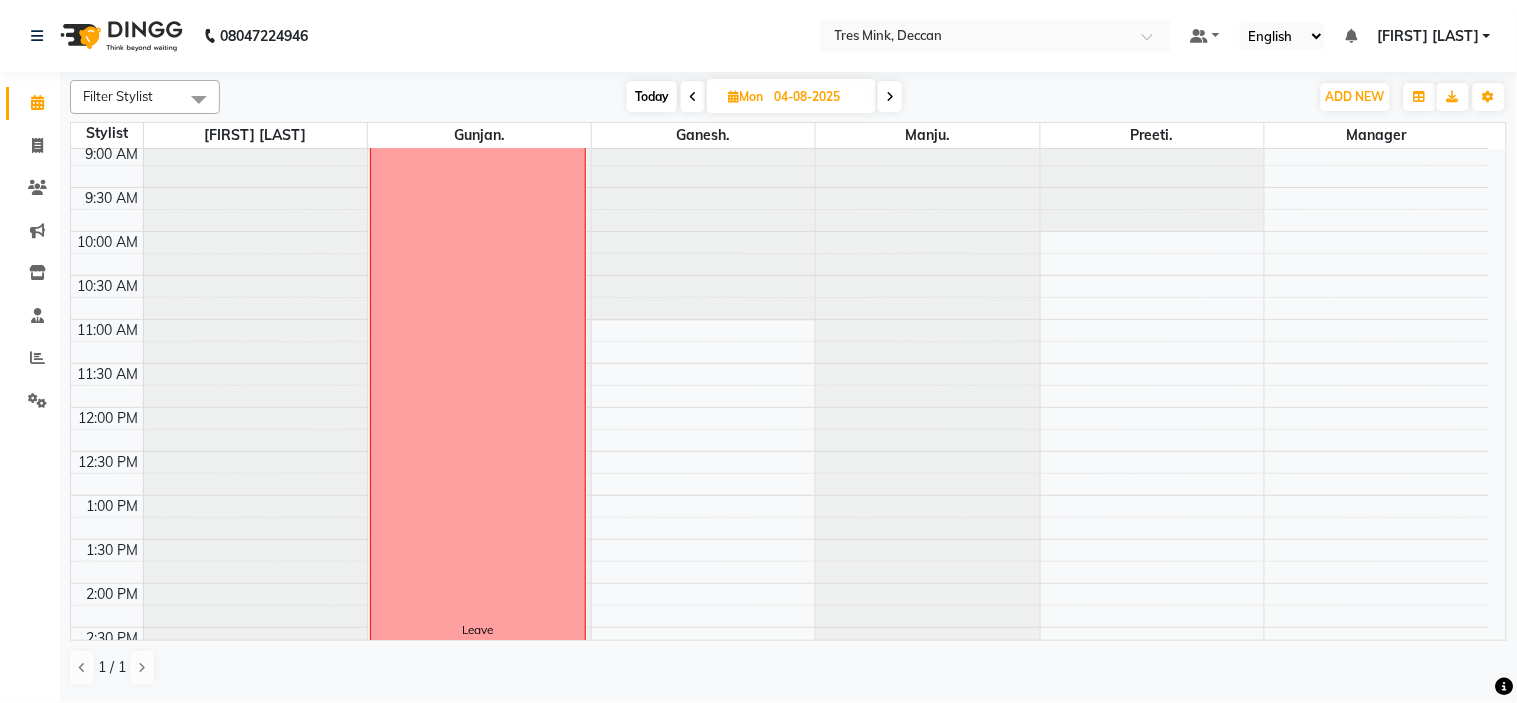 scroll, scrollTop: 0, scrollLeft: 0, axis: both 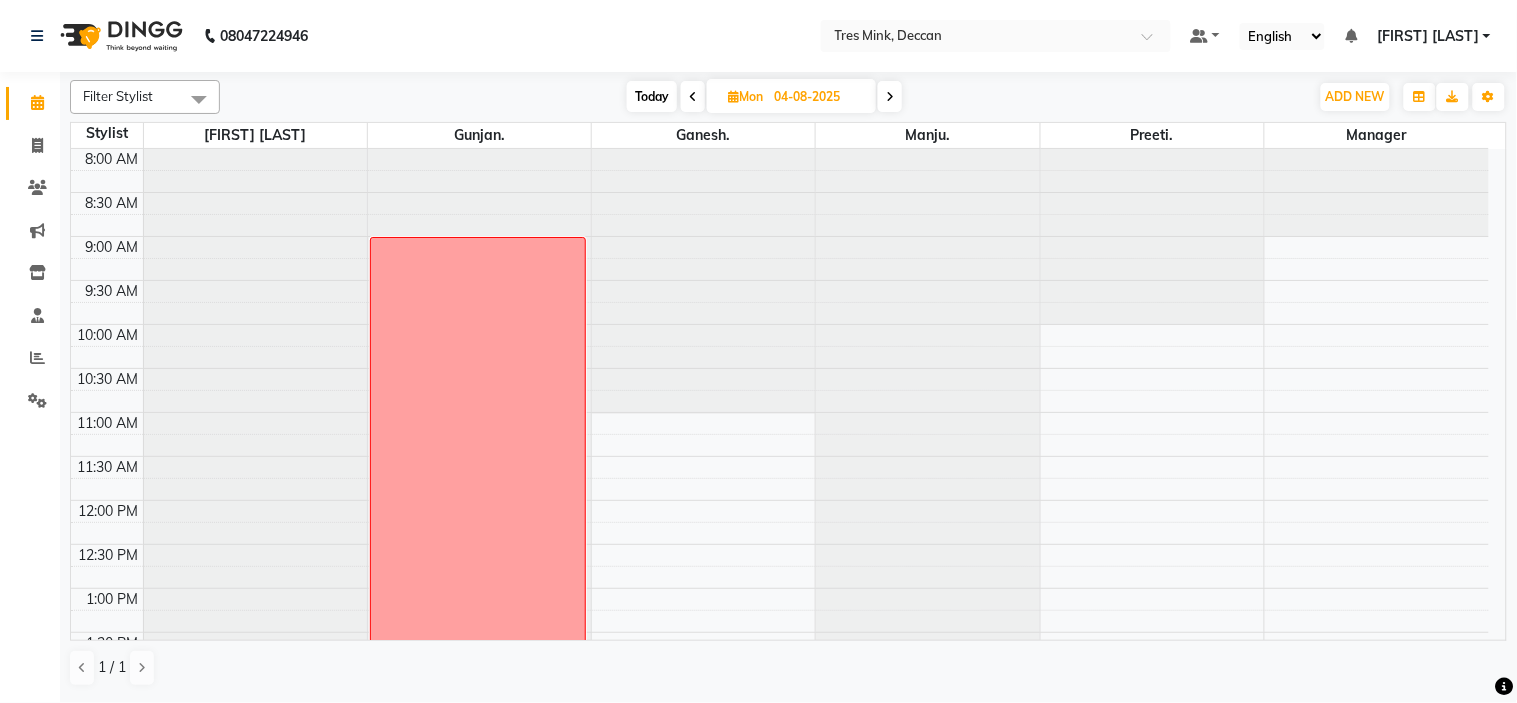click at bounding box center (693, 96) 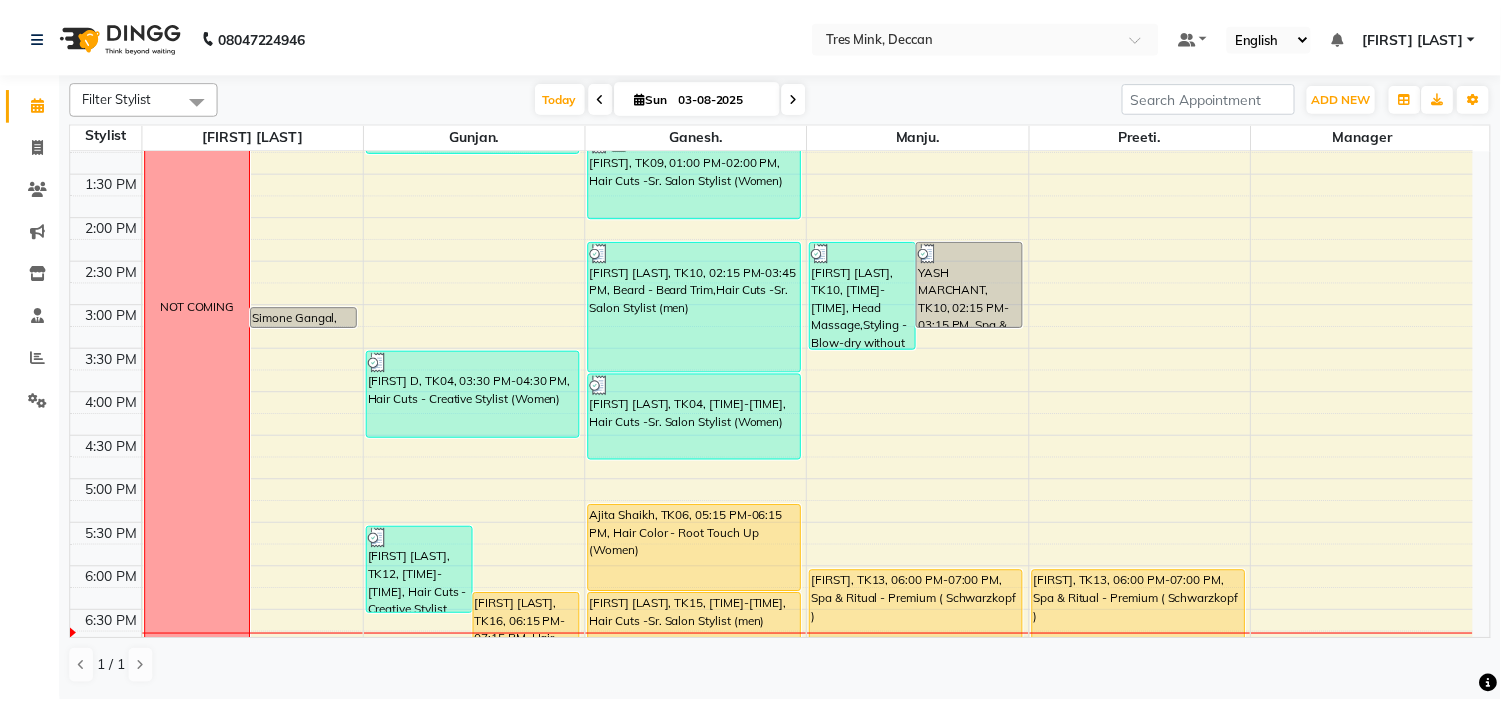 scroll, scrollTop: 656, scrollLeft: 0, axis: vertical 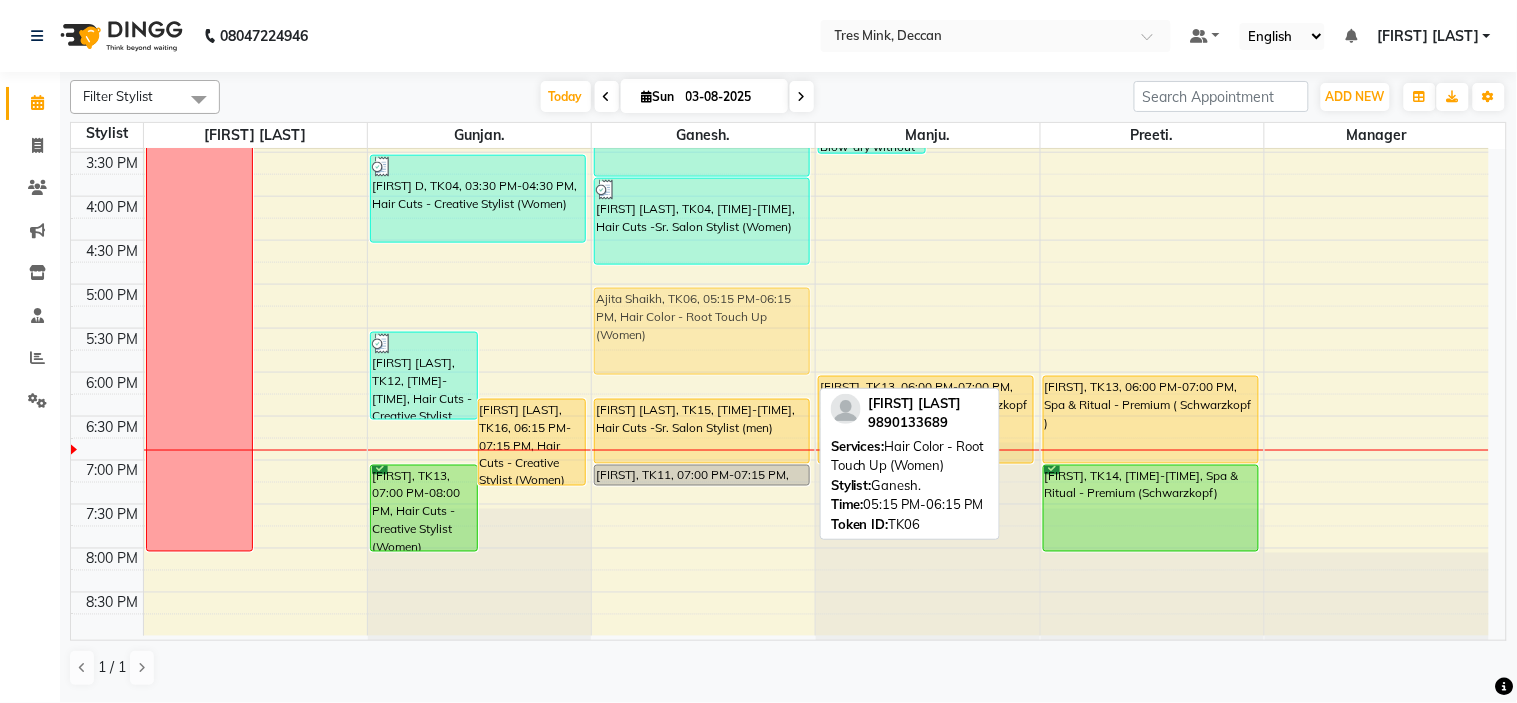 drag, startPoint x: 672, startPoint y: 353, endPoint x: 674, endPoint y: 322, distance: 31.06445 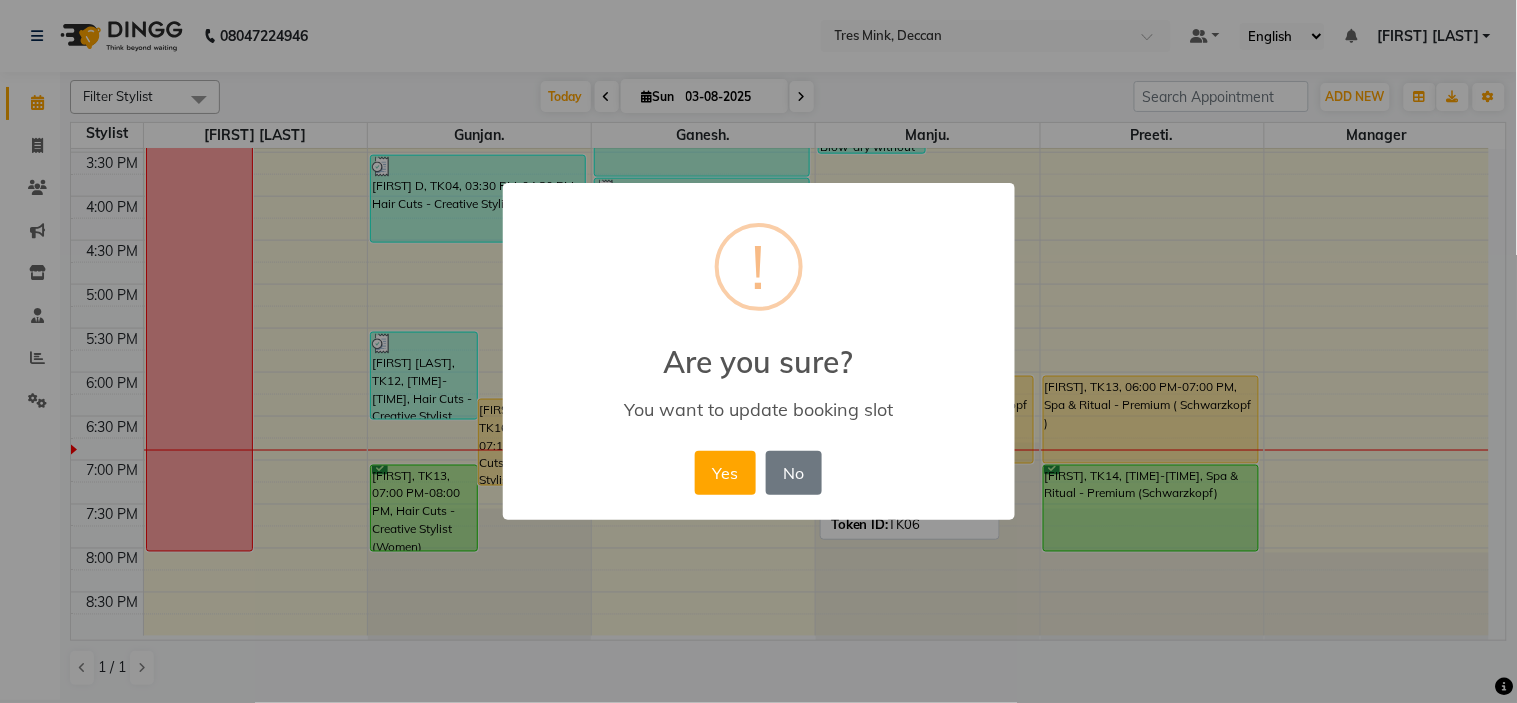 drag, startPoint x: 745, startPoint y: 462, endPoint x: 734, endPoint y: 458, distance: 11.7046995 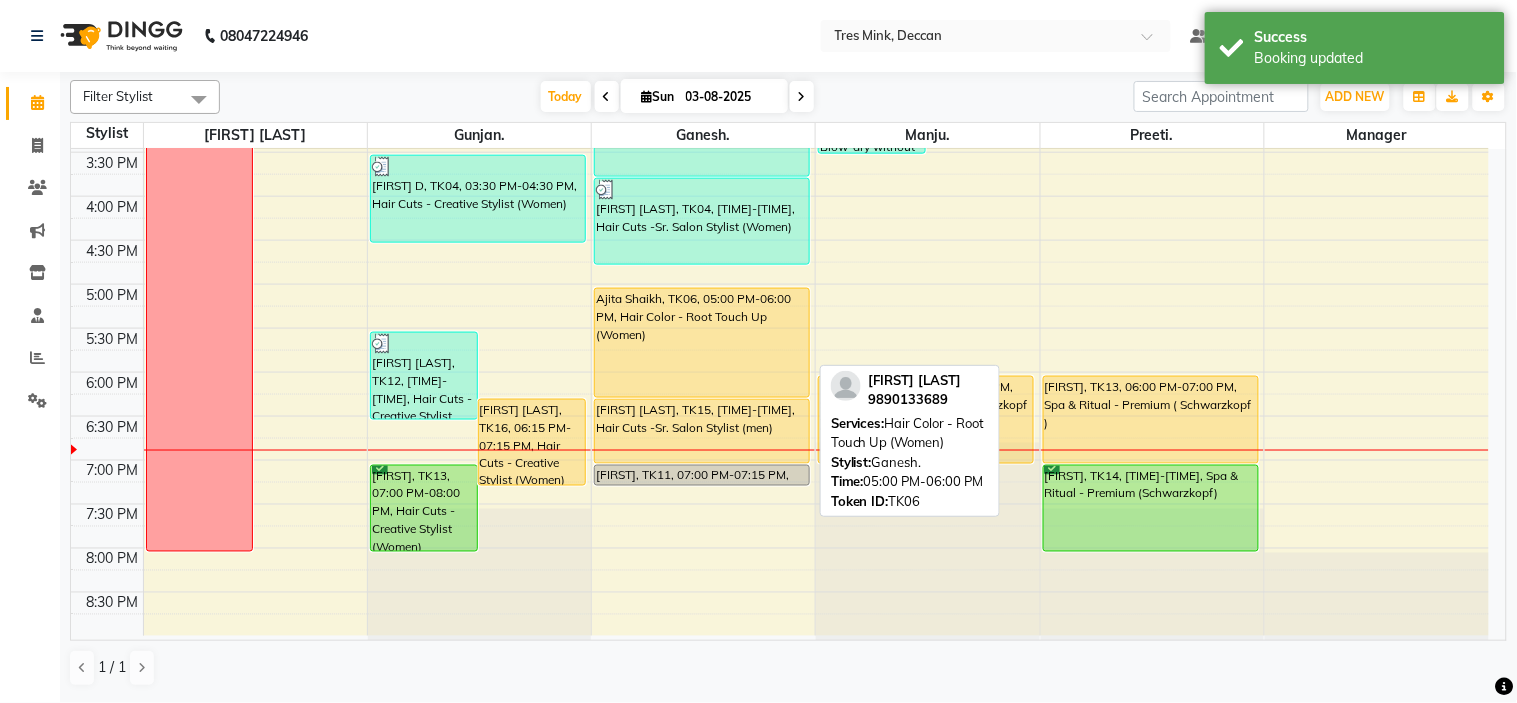click on "[FIRST], TK07, 11:00 AM-12:00 PM, Hair Cuts -Sr. Salon Stylist (Women)     [FIRST] [LAST], TK08, 12:00 PM-12:45 PM, Hair Cuts -Sr. Salon Stylist (men)     [FIRST], TK09, 01:00 PM-02:00 PM, Hair Cuts -Sr. Salon Stylist (Women)     [FIRST] [LAST], TK10, 02:15 PM-03:45 PM, Beard - Beard Trim,Hair Cuts -Sr. Salon Stylist (men)     [FIRST] D, TK04, 03:45 PM-04:45 PM, Hair Cuts -Sr. Salon Stylist (Women)    [FIRST] [LAST], TK06, 05:00 PM-06:00 PM, Hair Color - Root Touch Up (Women)    [FIRST] [LAST], TK15, 06:15 PM-07:00 PM, Hair Cuts -Sr. Salon Stylist (men)    [FIRST], TK11, 07:00 PM-07:15 PM, Beard - Beard Trim    [FIRST] [LAST], TK06, 05:00 PM-06:00 PM, Hair Color - Root Touch Up (Women)" at bounding box center (703, 64) 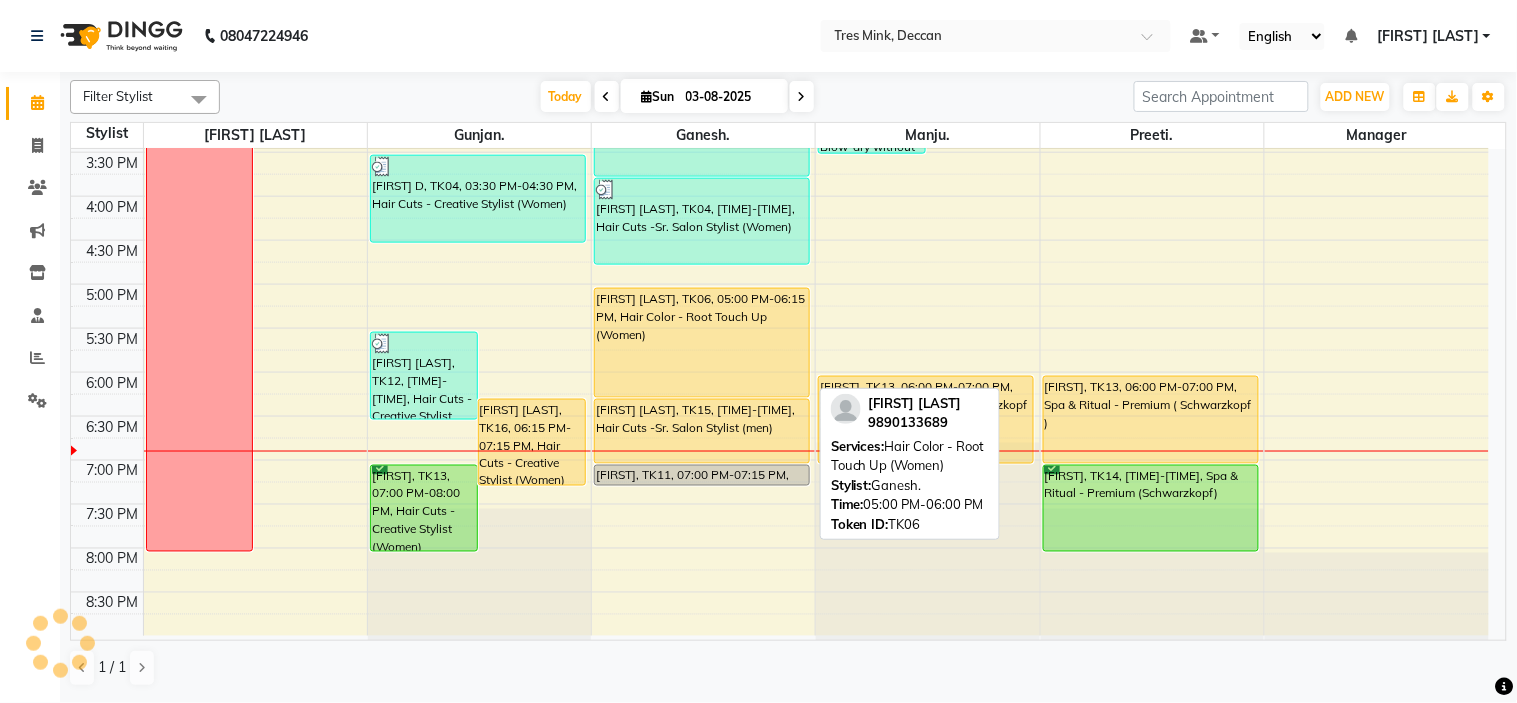 click on "[FIRST] [LAST], TK06, 05:00 PM-06:15 PM, Hair Color - Root Touch Up (Women)" at bounding box center [702, 343] 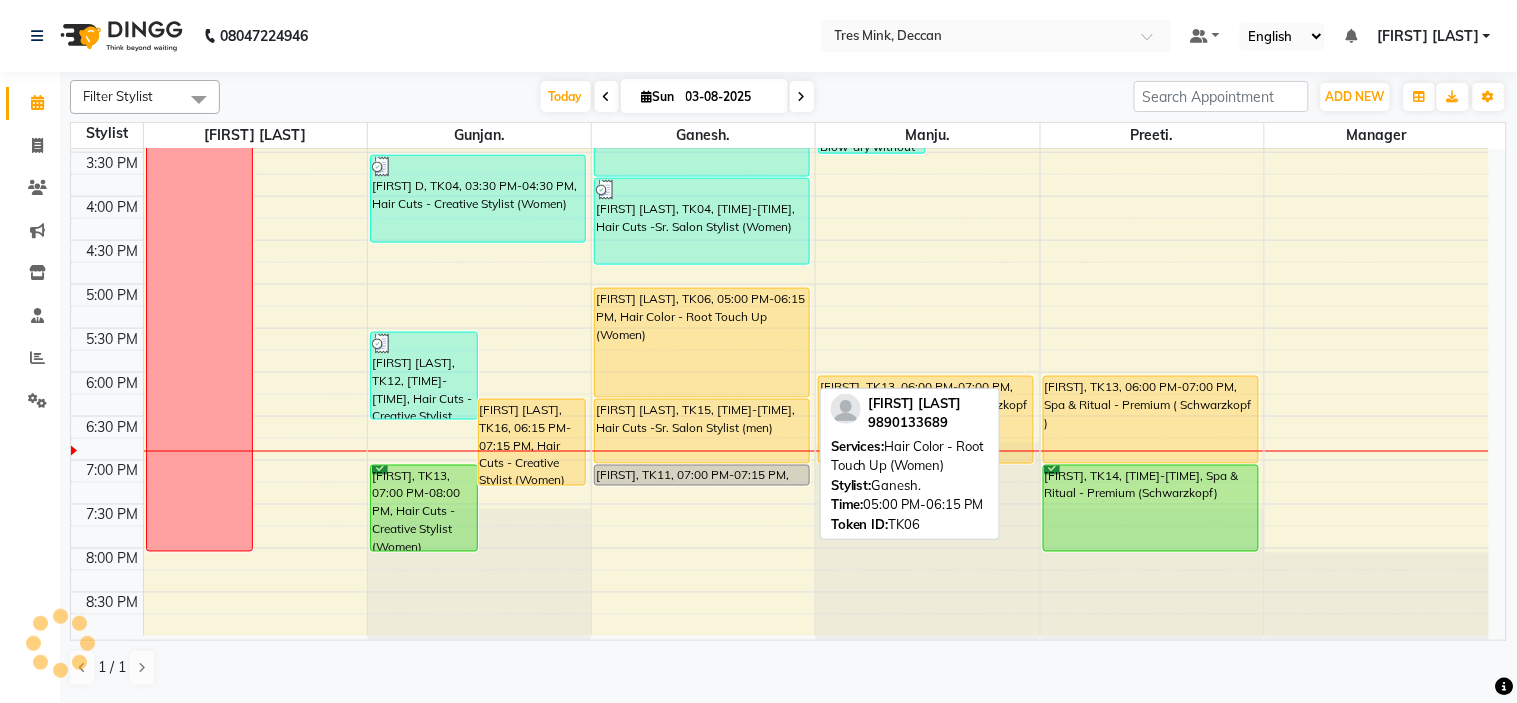 click on "[FIRST] [LAST], TK06, 05:00 PM-06:15 PM, Hair Color - Root Touch Up (Women)" at bounding box center (702, 343) 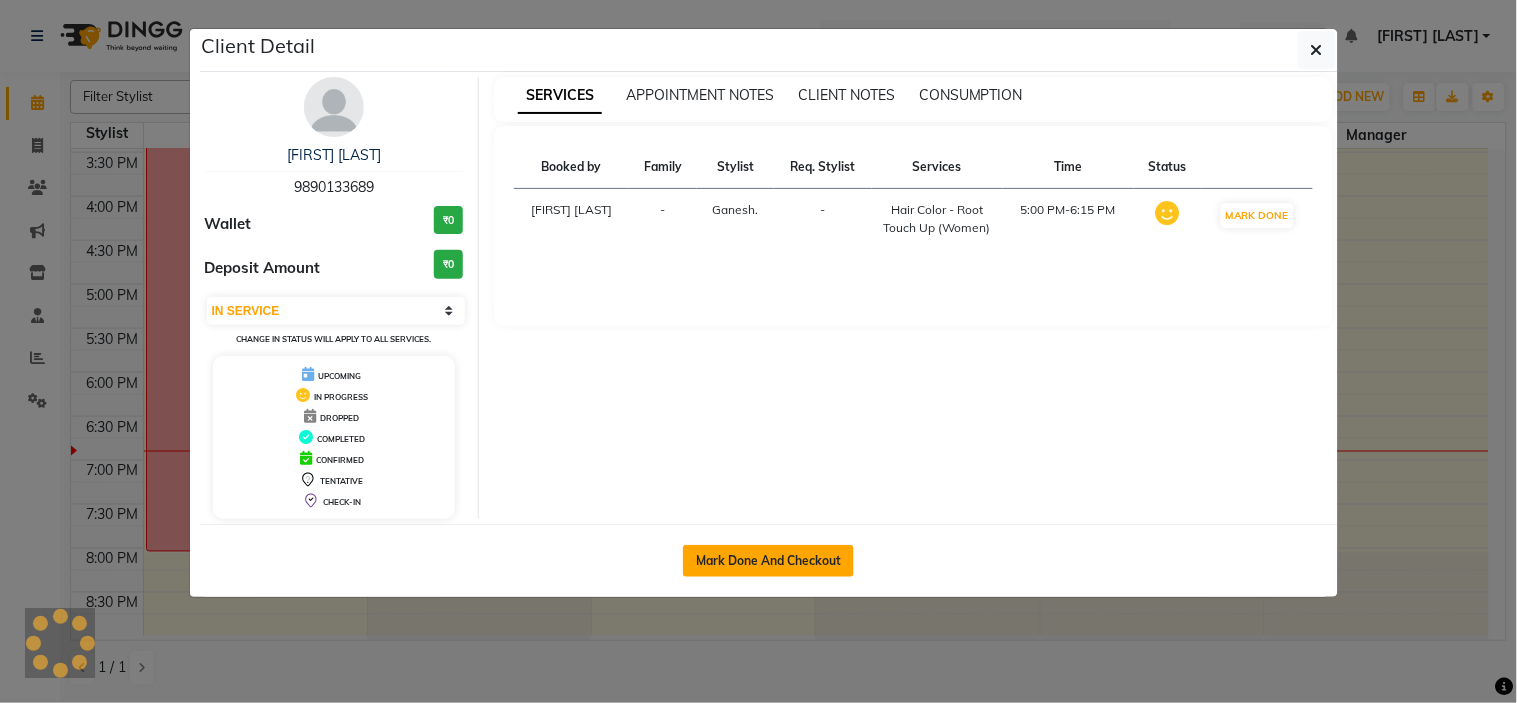 click on "Mark Done And Checkout" 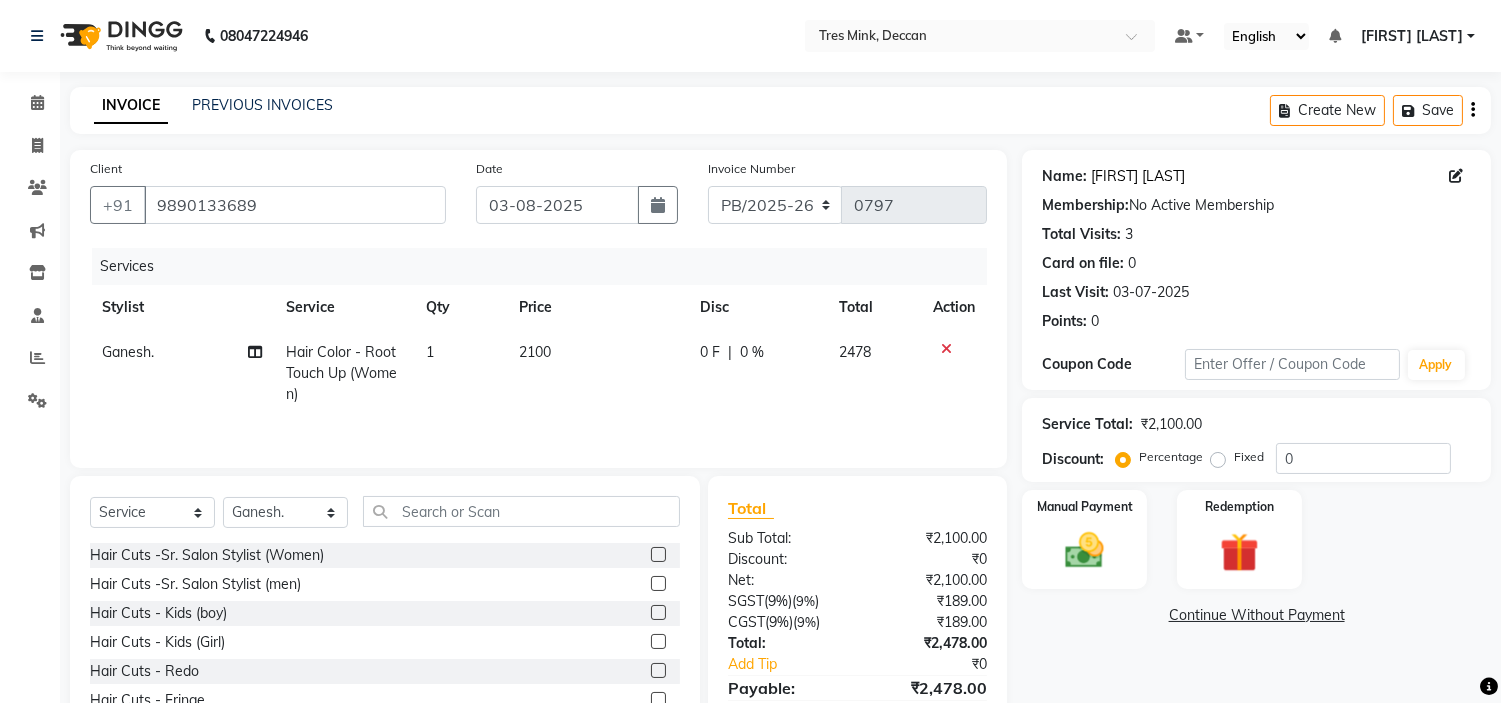 click on "[FIRST] [LAST]" 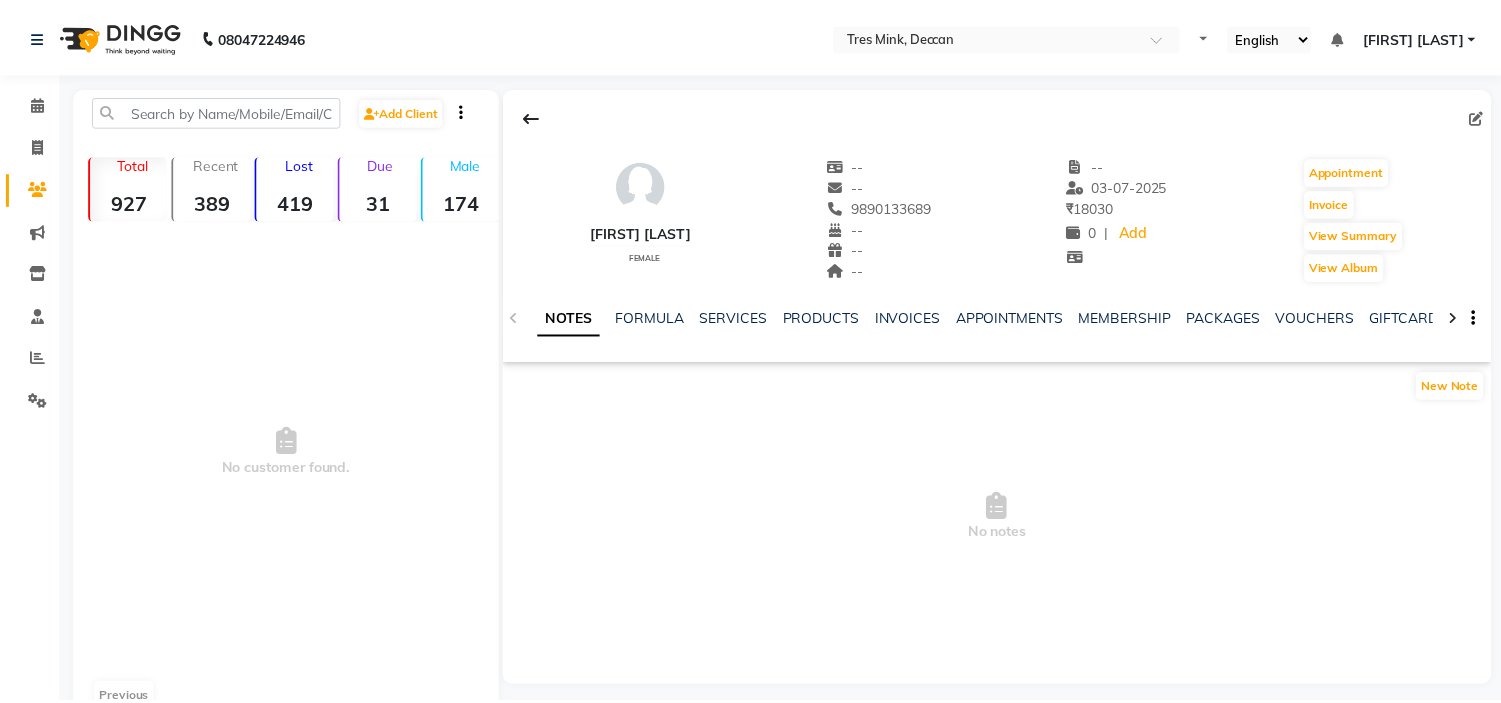 scroll, scrollTop: 0, scrollLeft: 0, axis: both 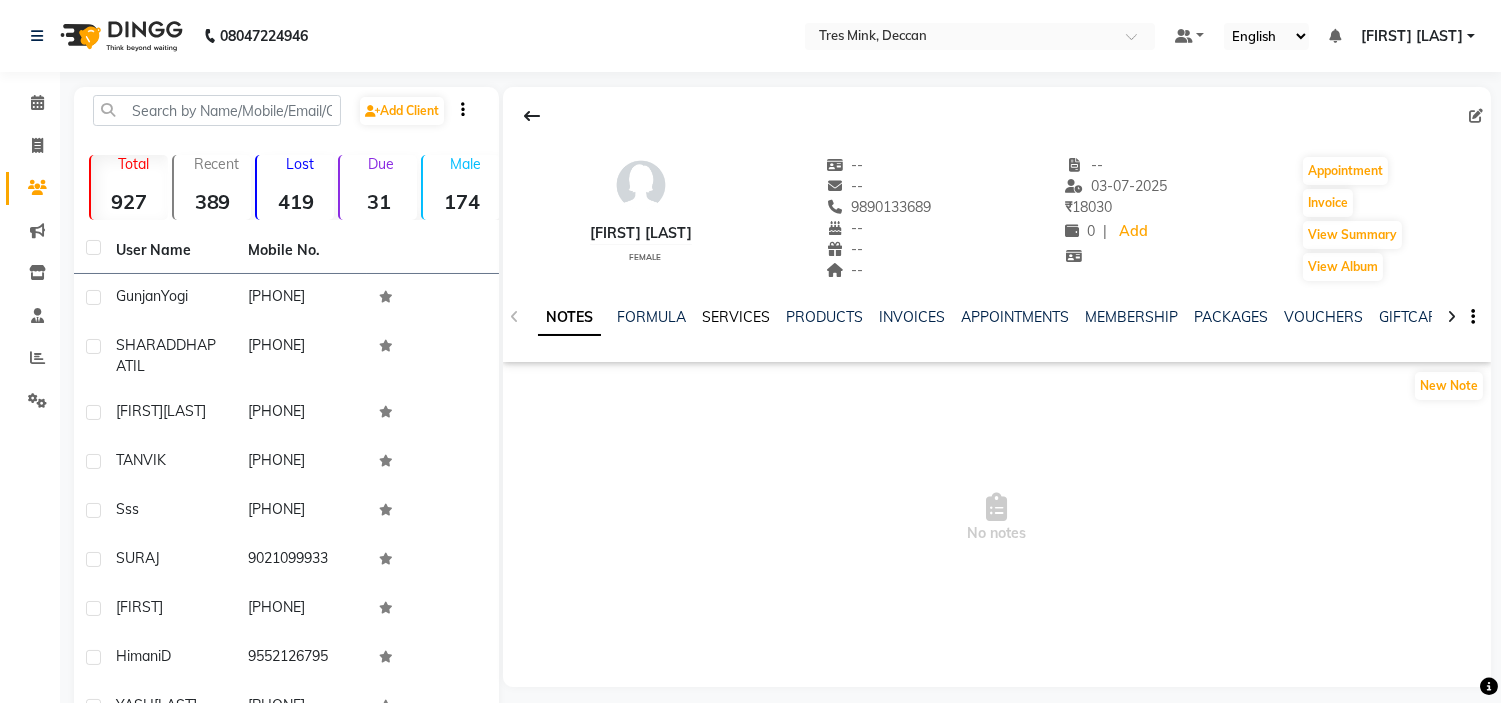 click on "SERVICES" 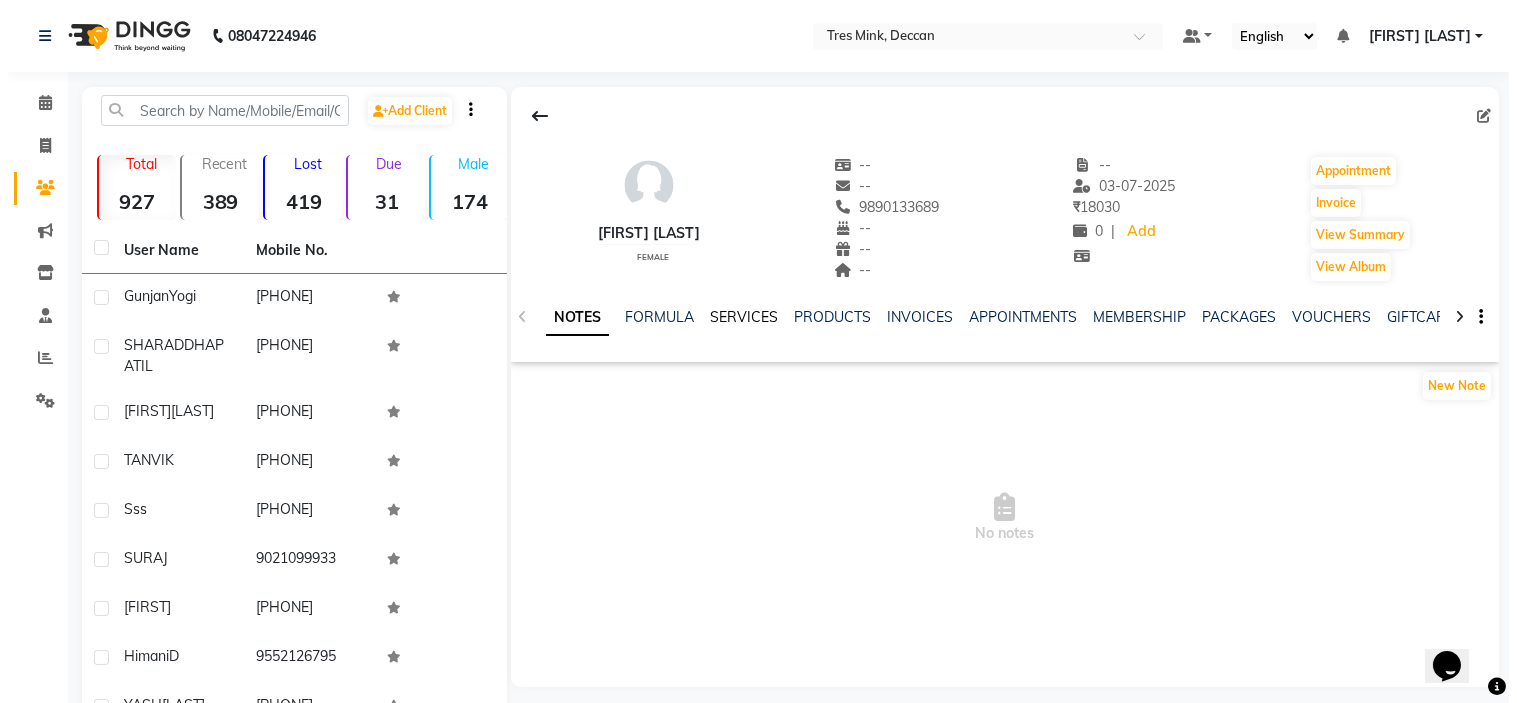 scroll, scrollTop: 0, scrollLeft: 0, axis: both 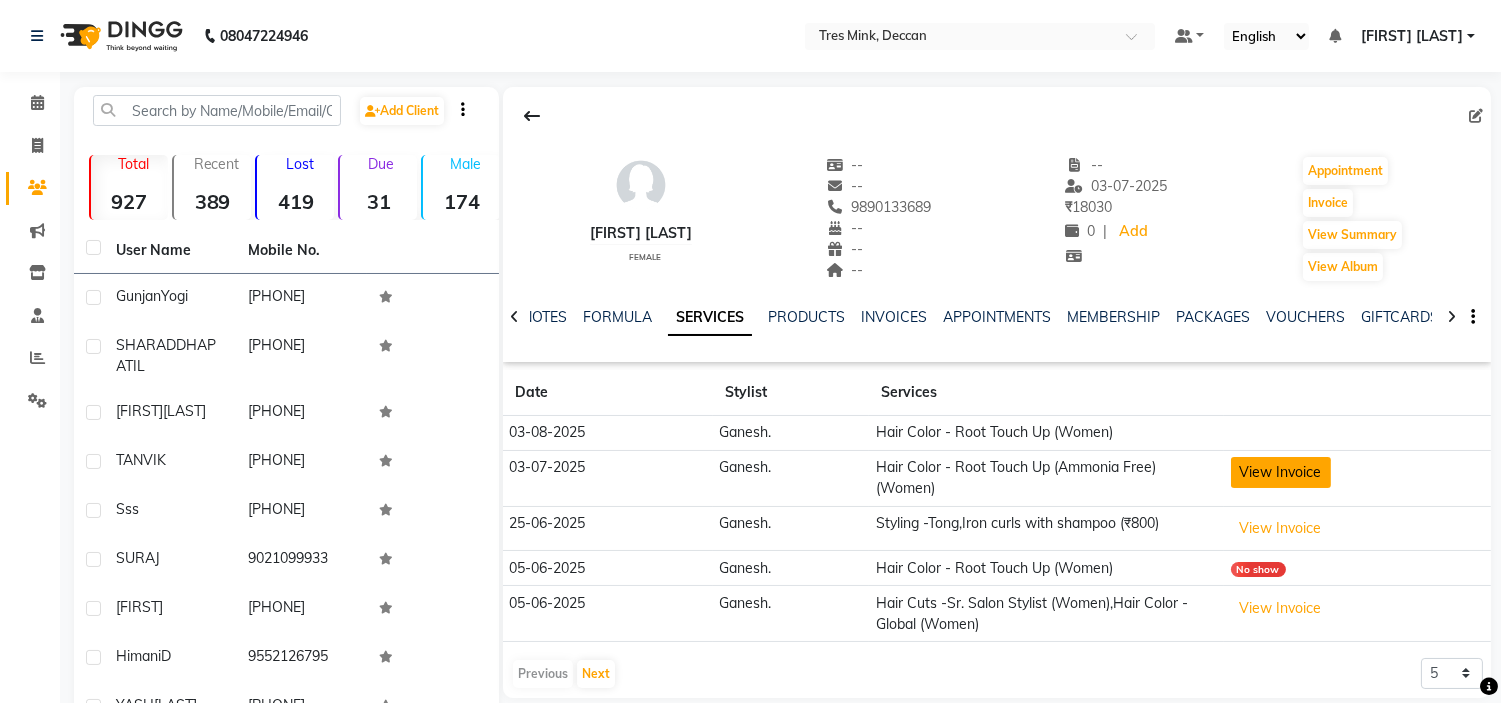 click on "View Invoice" 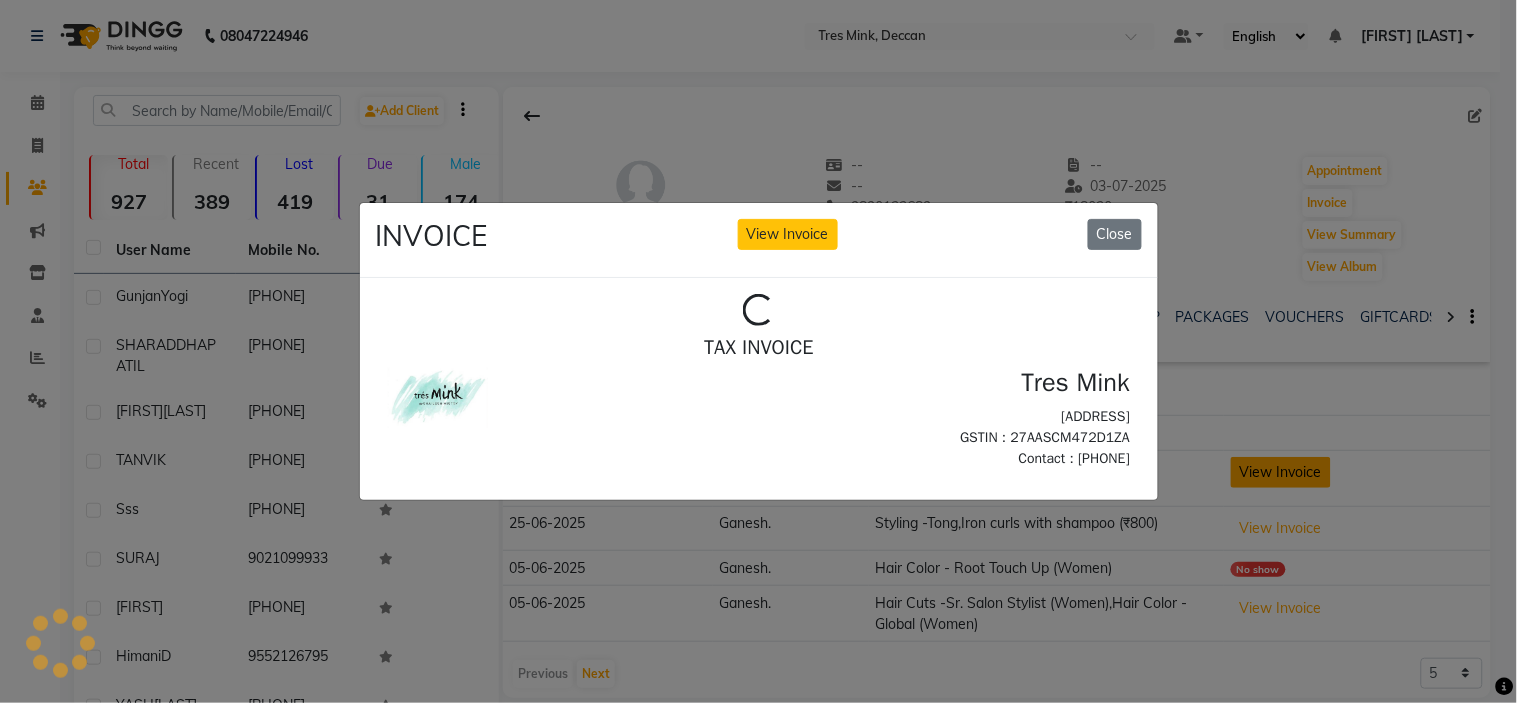 scroll, scrollTop: 0, scrollLeft: 0, axis: both 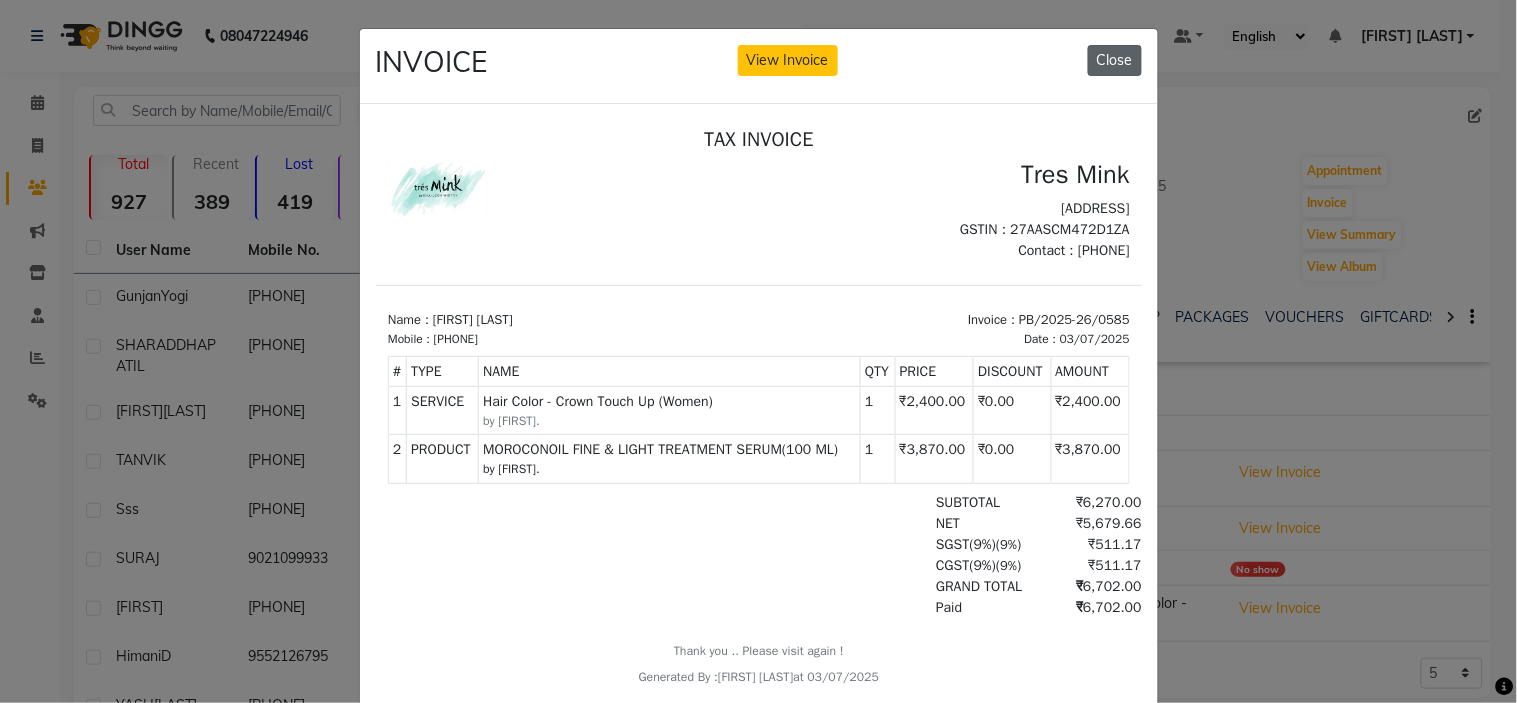 click on "Close" 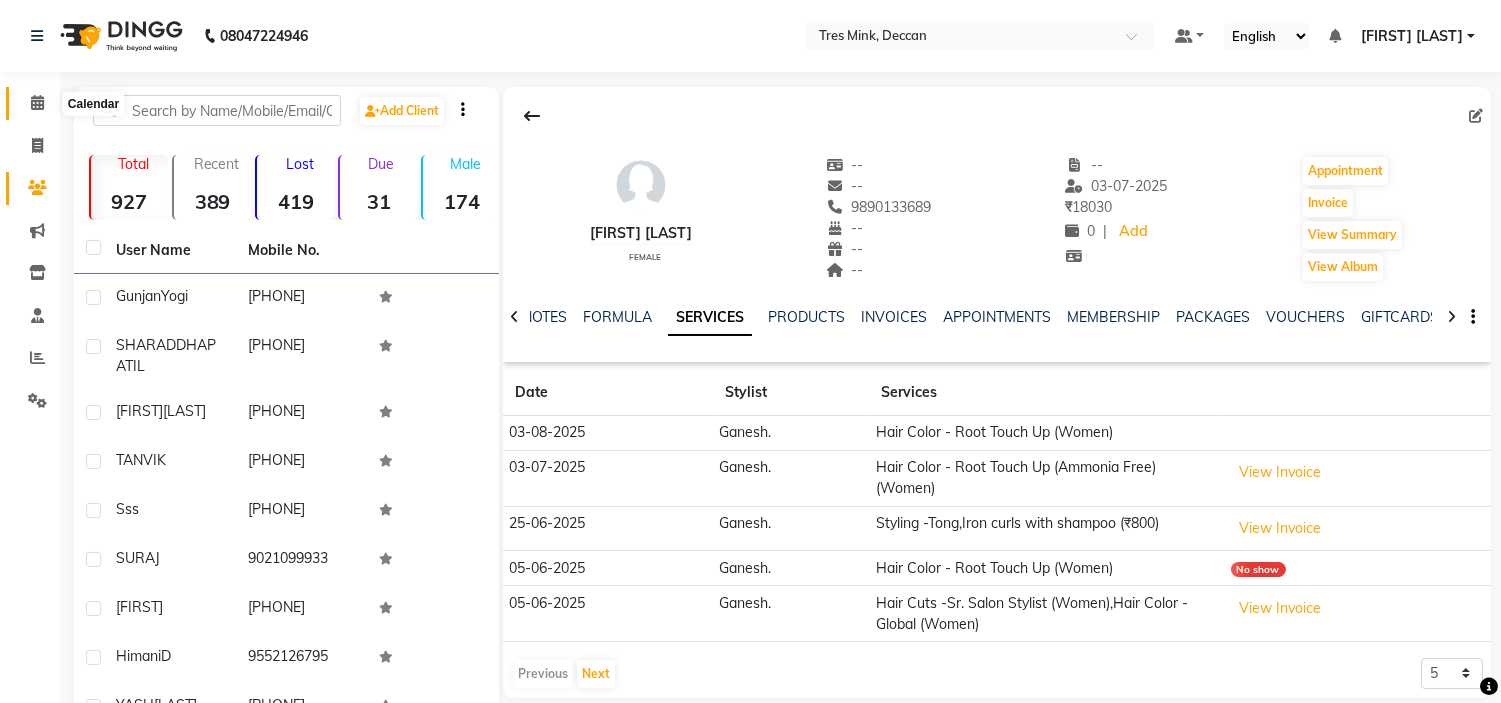click 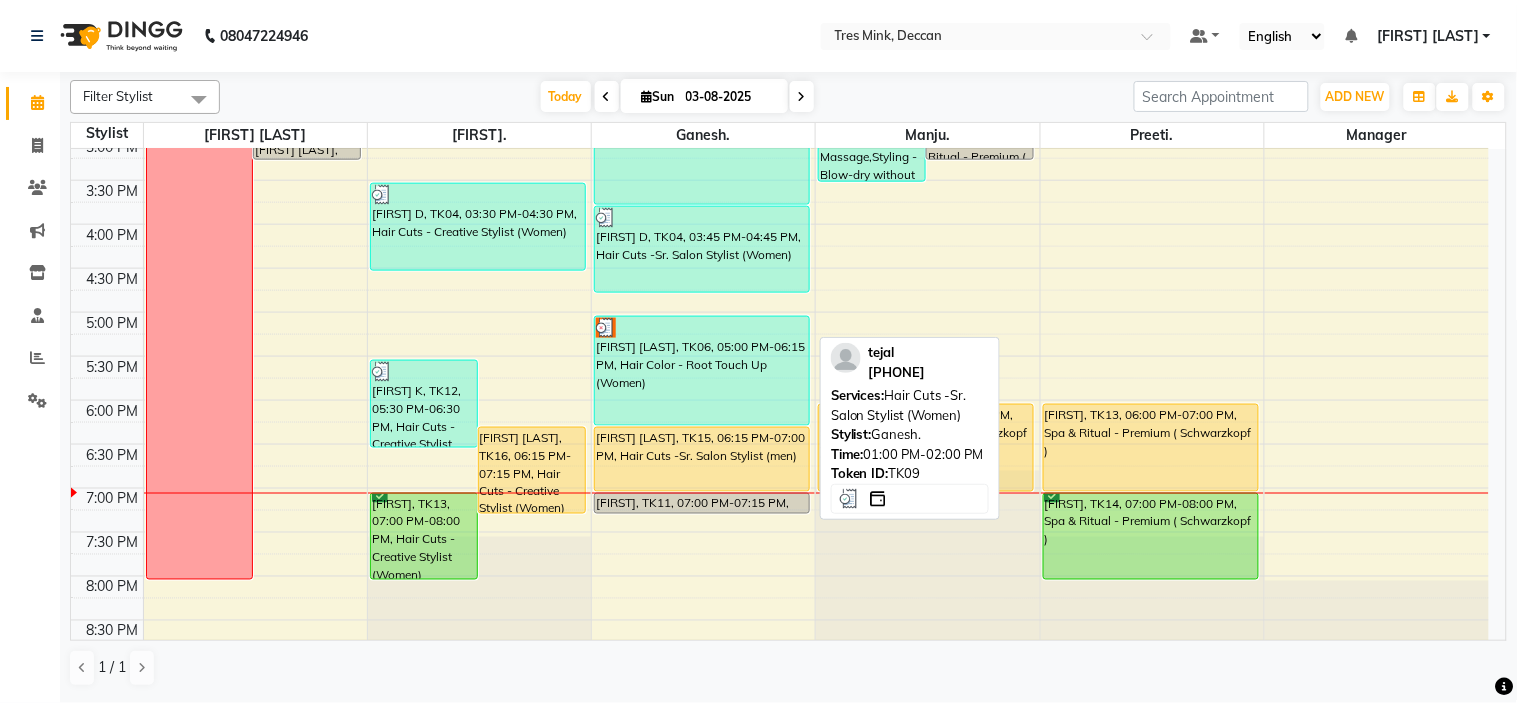 scroll, scrollTop: 656, scrollLeft: 0, axis: vertical 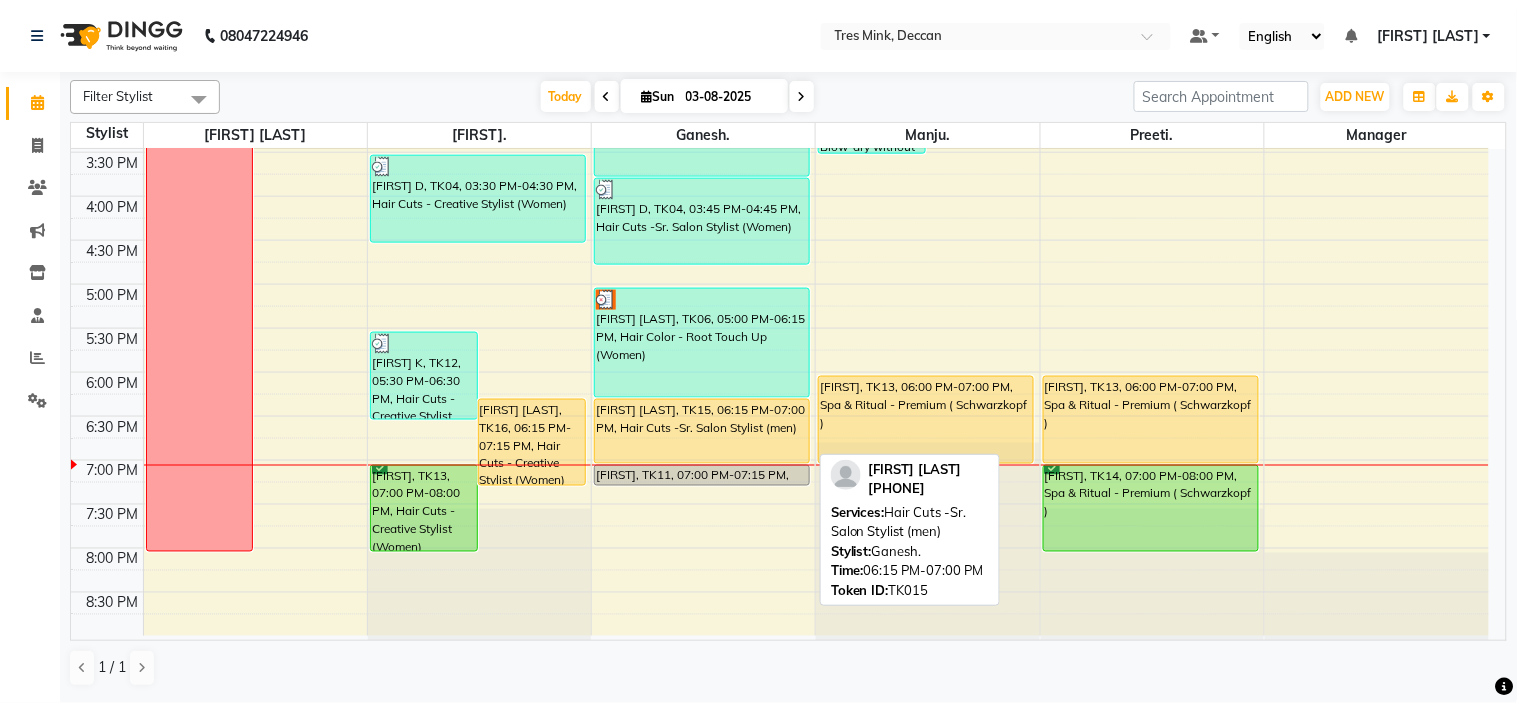click on "[FIRST] [LAST], TK15, [TIME]-[TIME], Hair Cuts -Sr. Salon Stylist (men)" at bounding box center [702, 431] 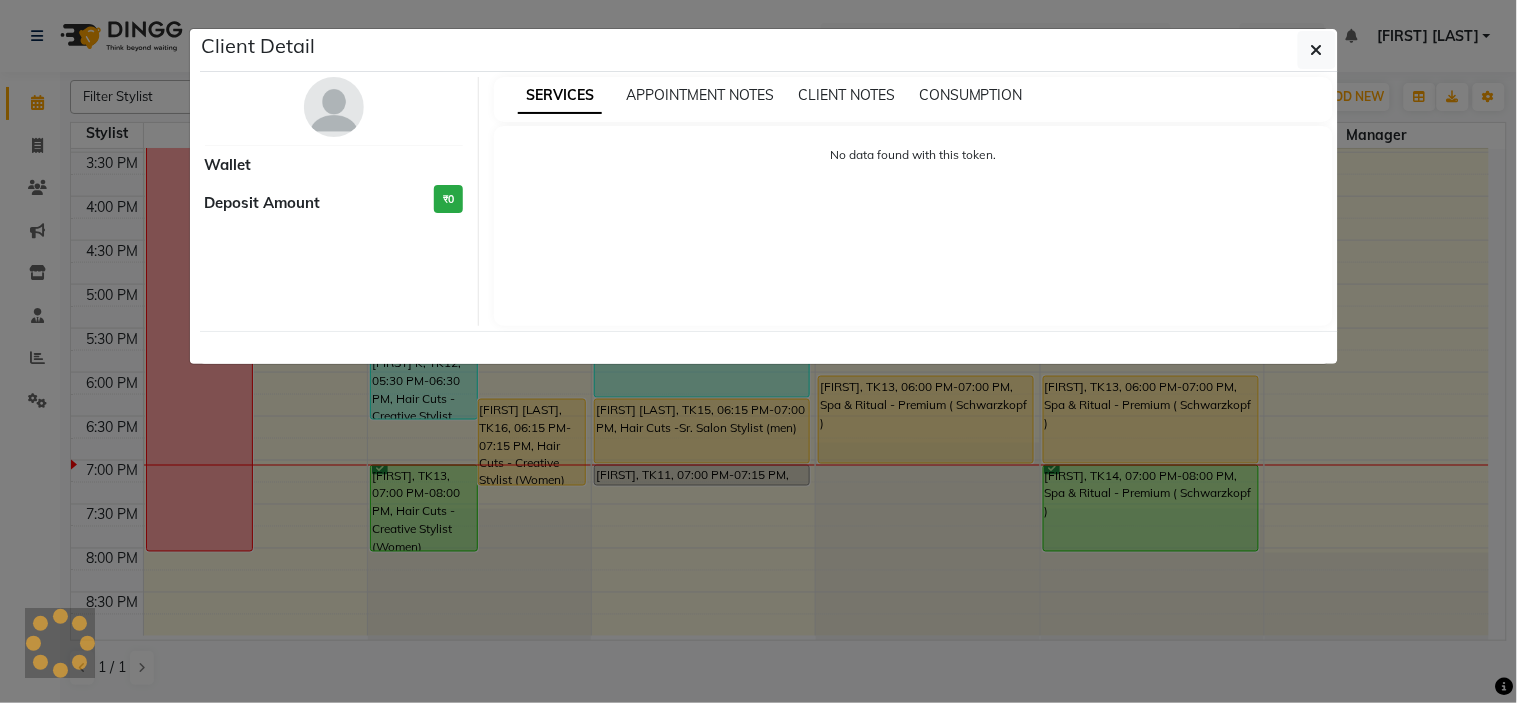 select on "1" 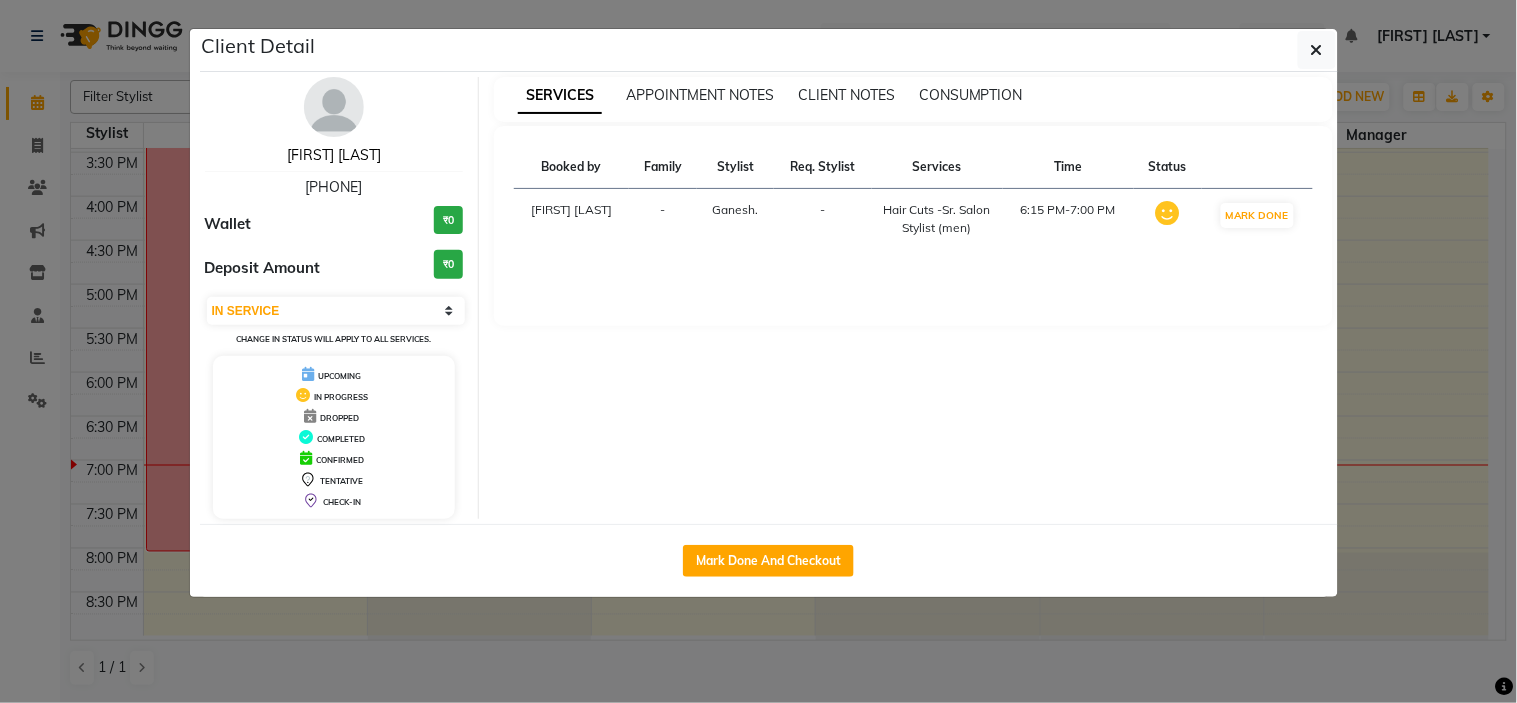 click on "[FIRST] [LAST]" at bounding box center (334, 155) 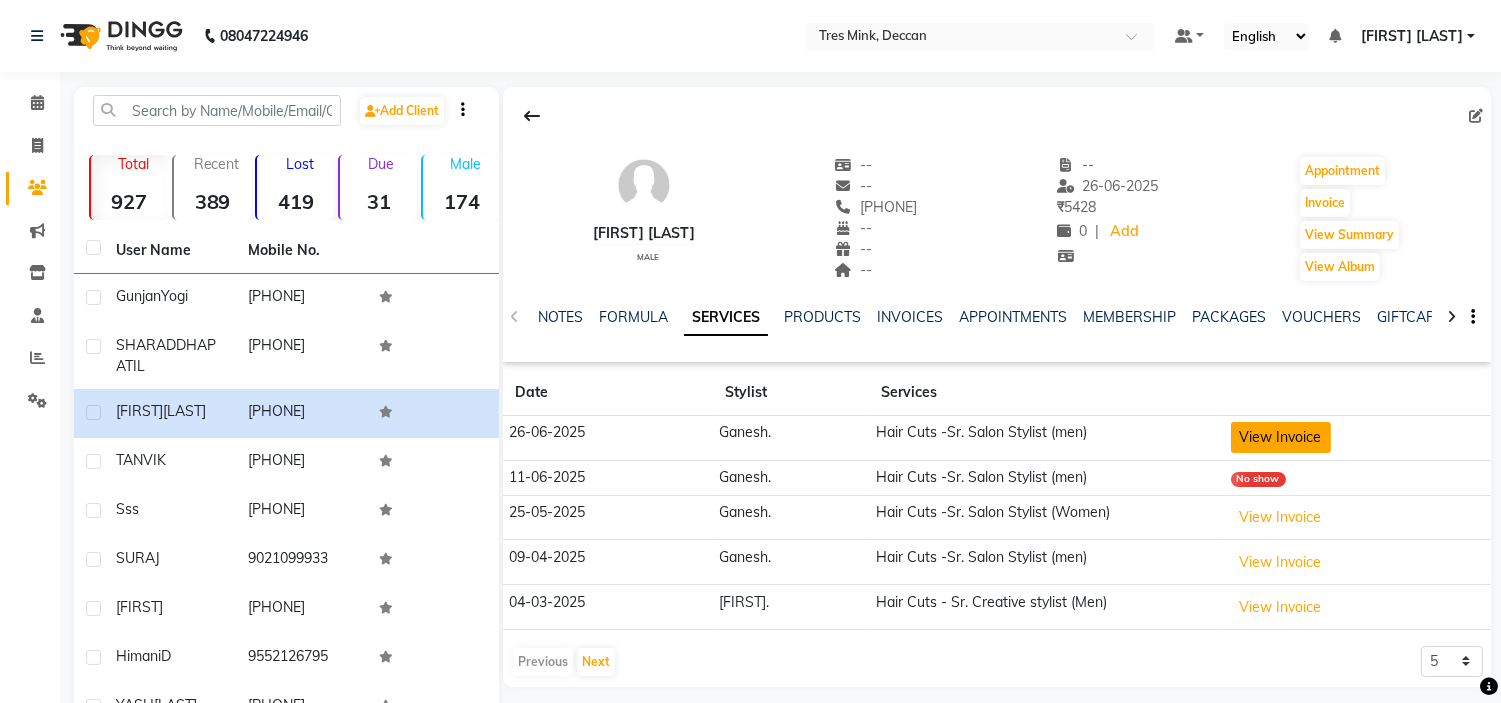 click on "View Invoice" 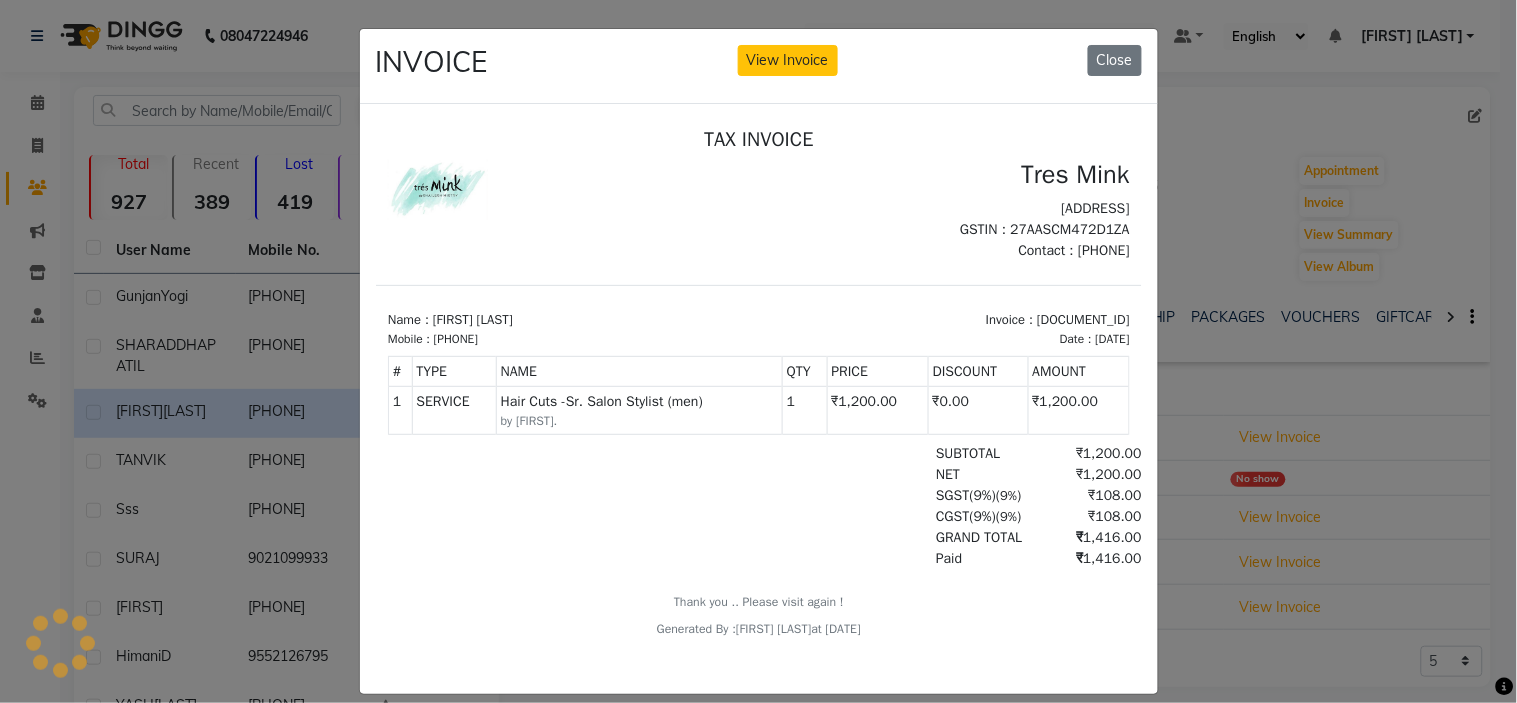 scroll, scrollTop: 0, scrollLeft: 0, axis: both 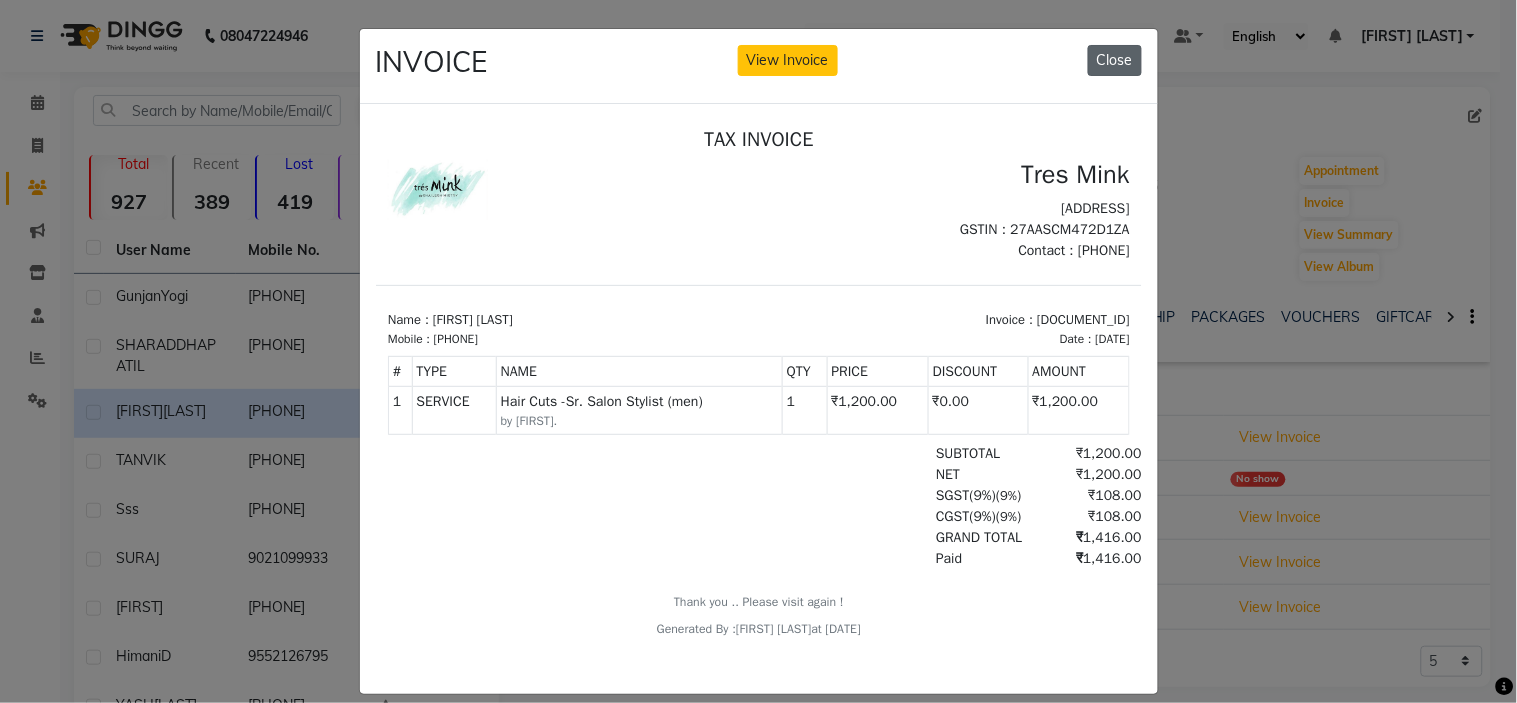 click on "Close" 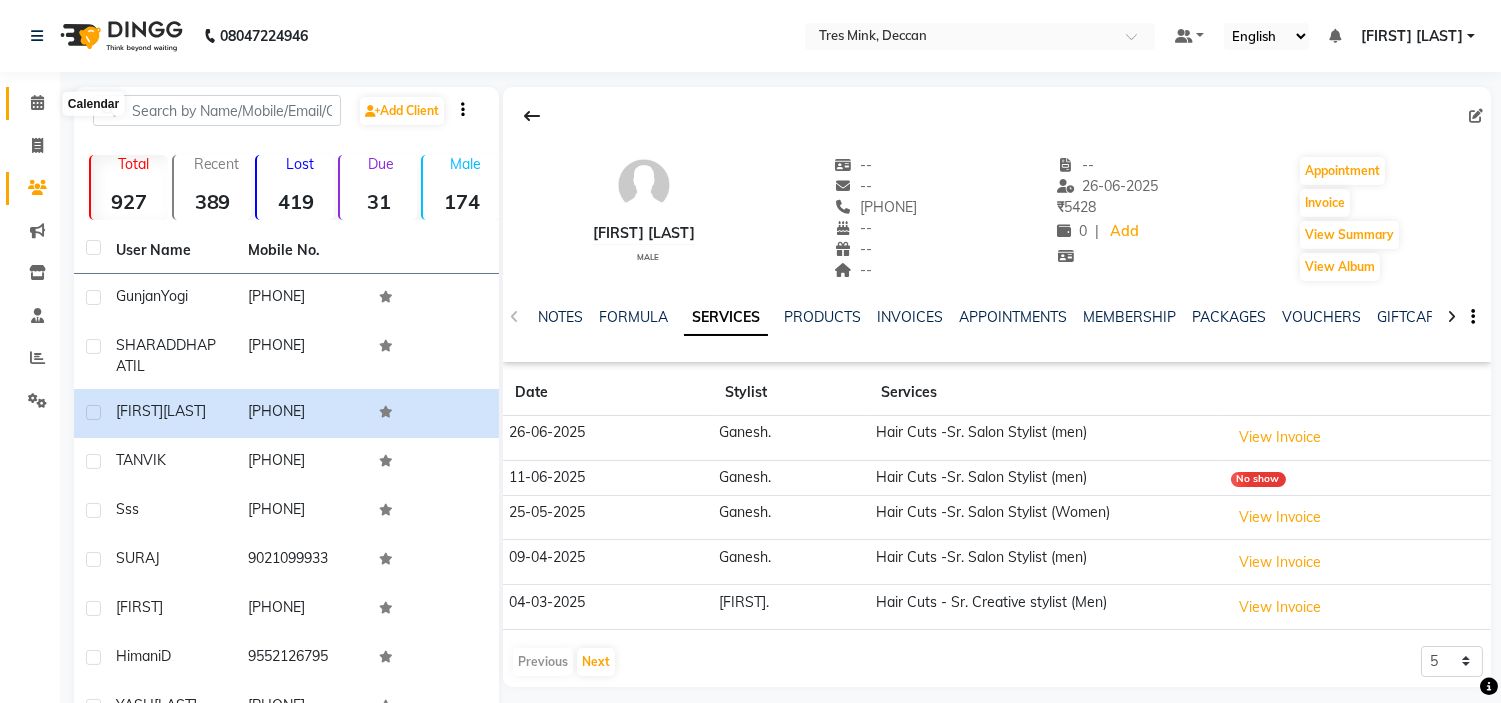 click 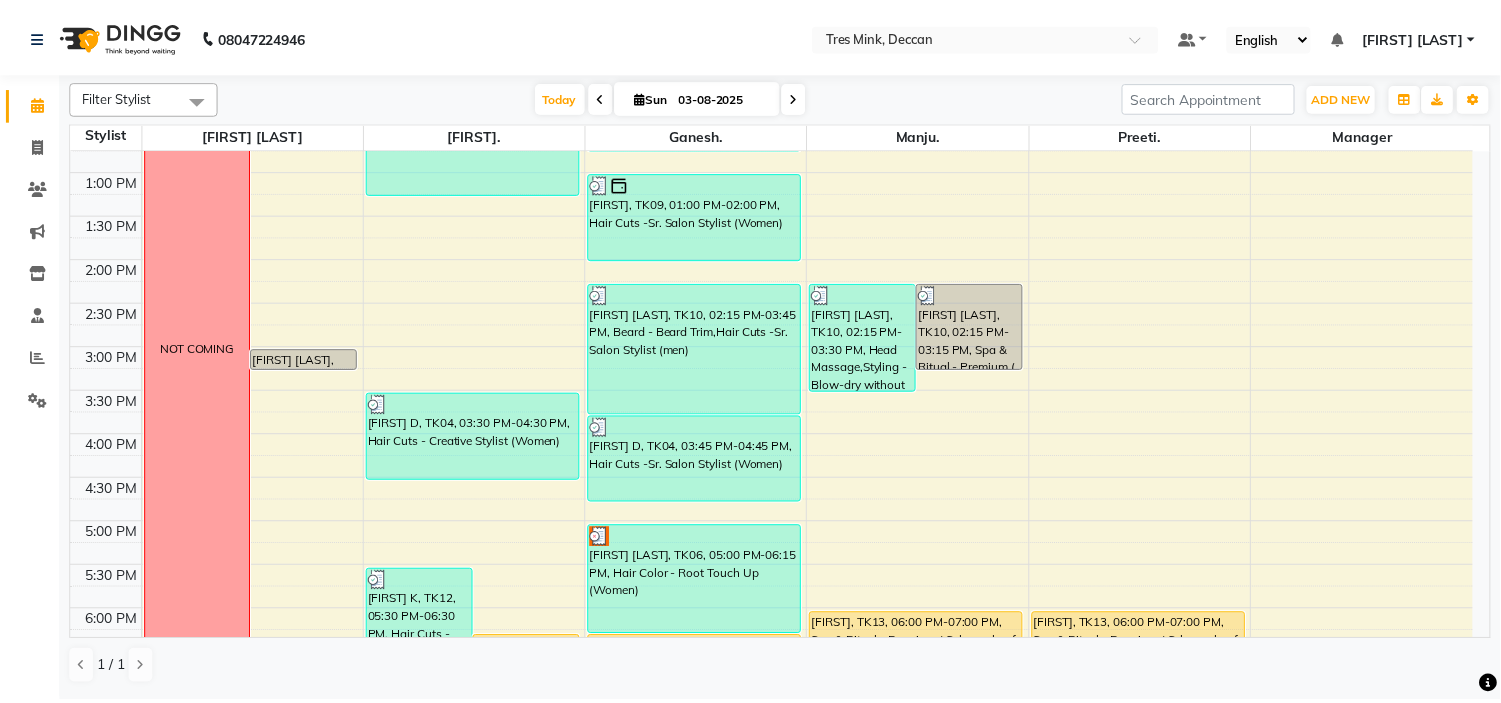scroll, scrollTop: 656, scrollLeft: 0, axis: vertical 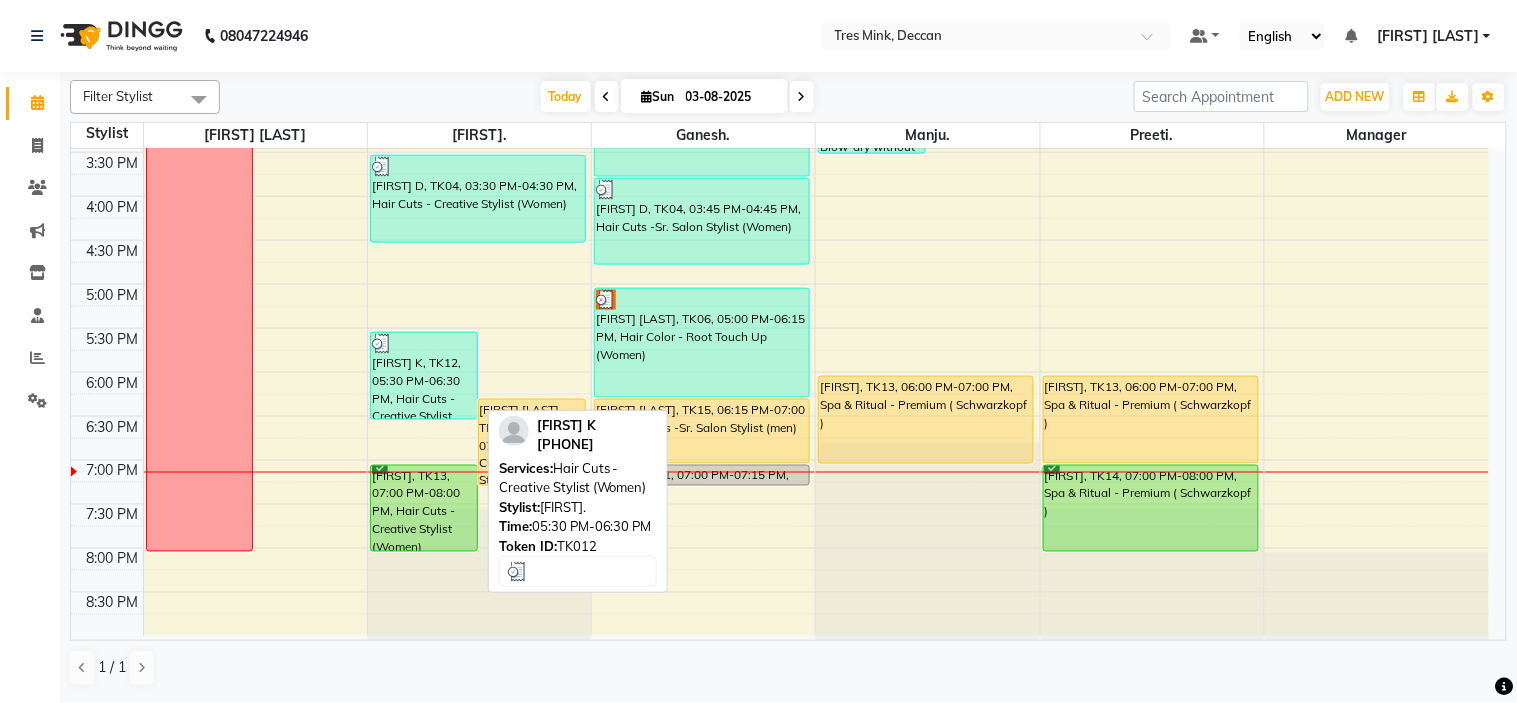 click on "[FIRST] [LAST], TK12, [TIME]-[TIME], Hair Cuts - Creative Stylist (Women)" at bounding box center (424, 376) 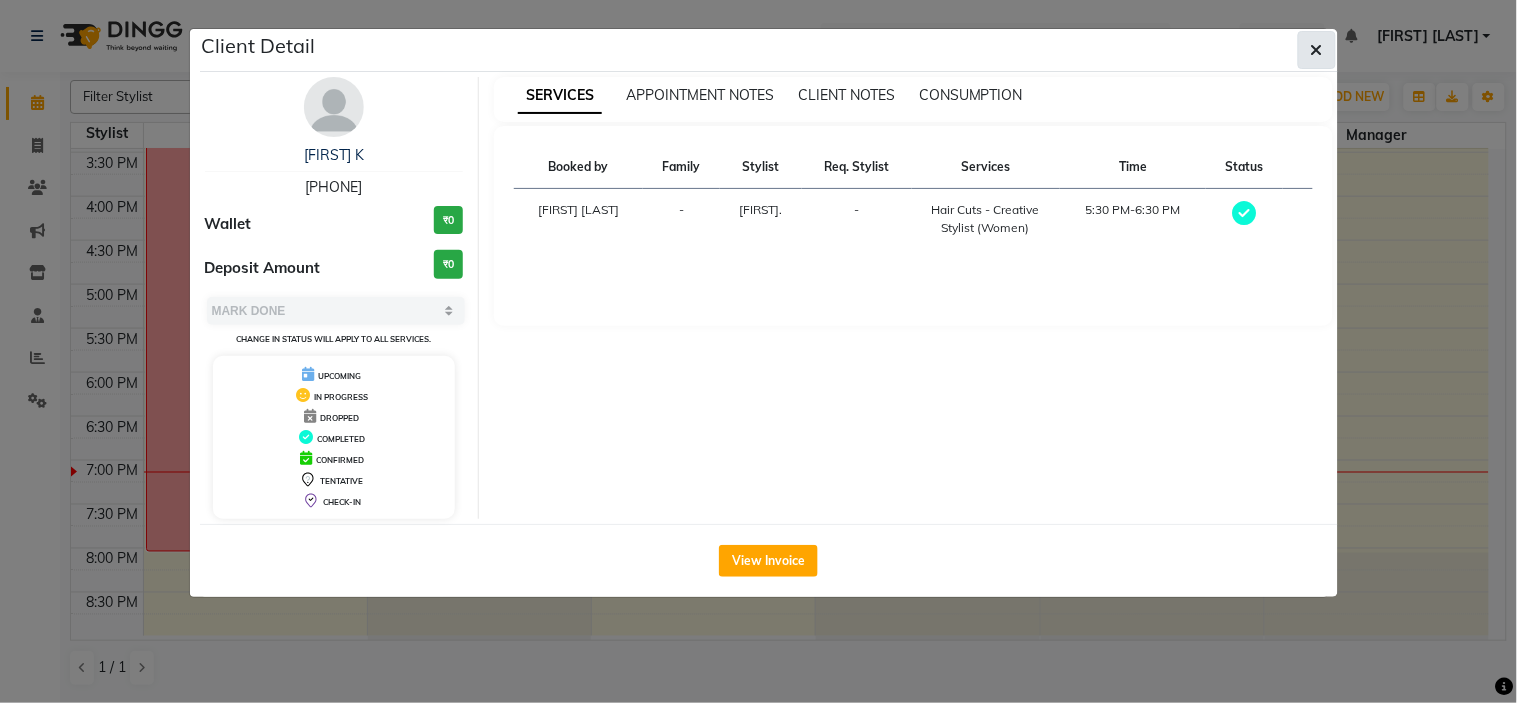 click 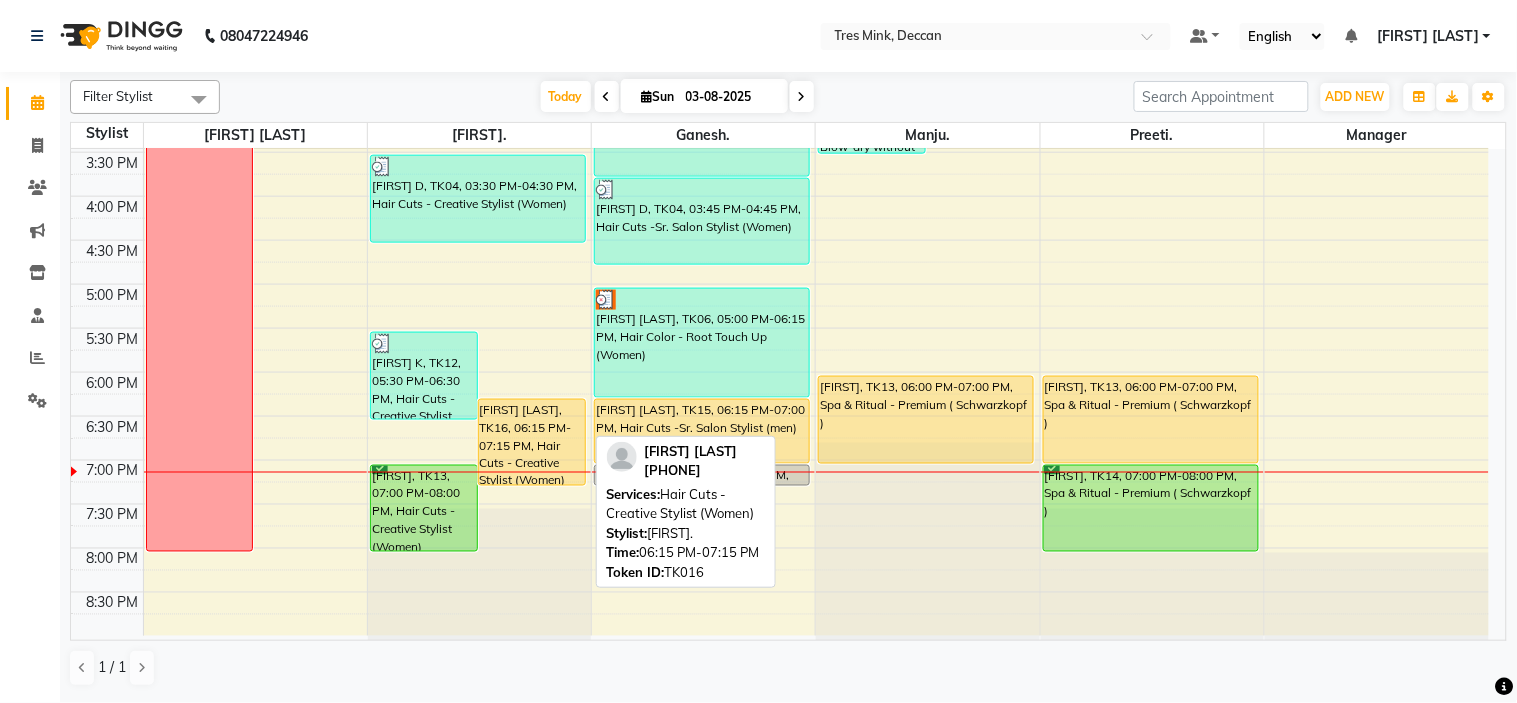 click on "[FIRST] [LAST], TK16, 06:15 PM-07:15 PM, Hair Cuts - Creative Stylist (Women)" at bounding box center (532, 442) 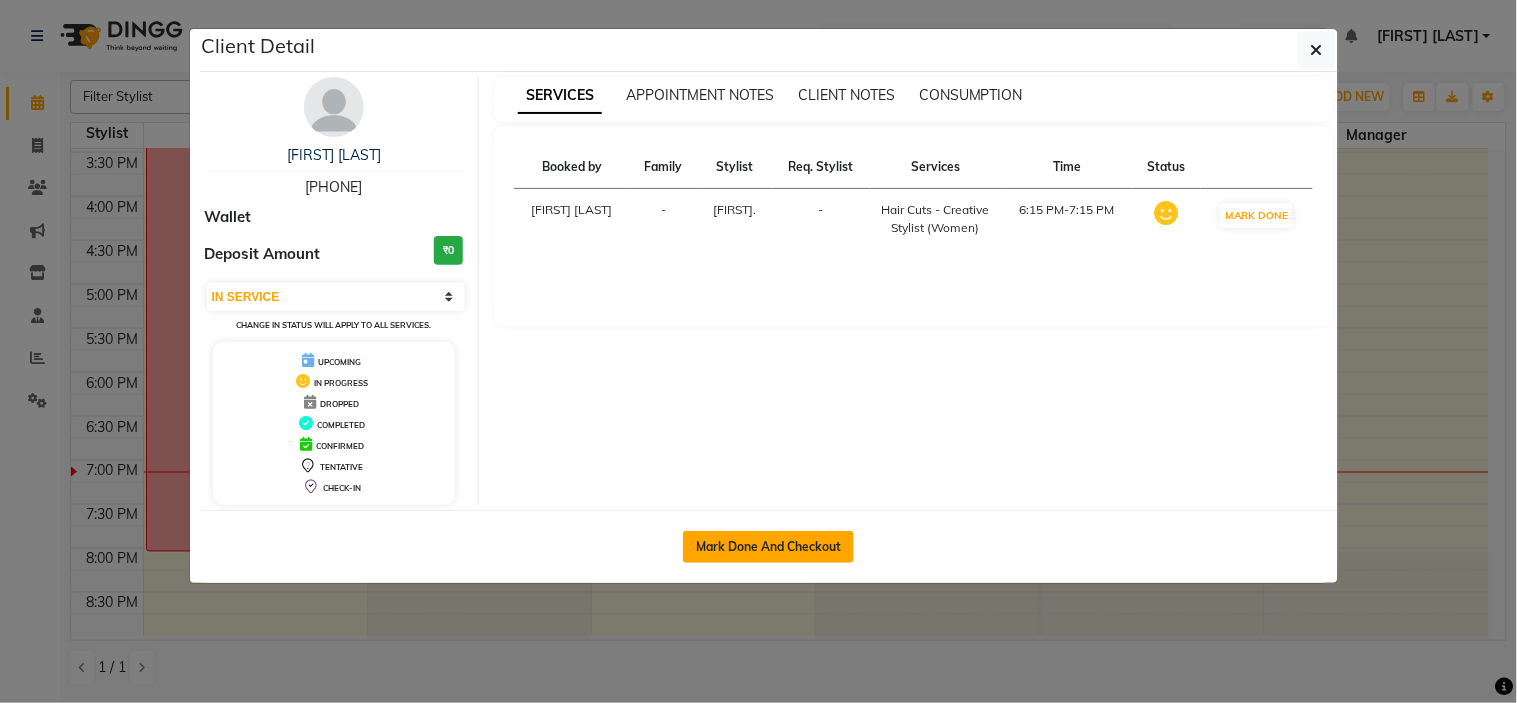 click on "Mark Done And Checkout" 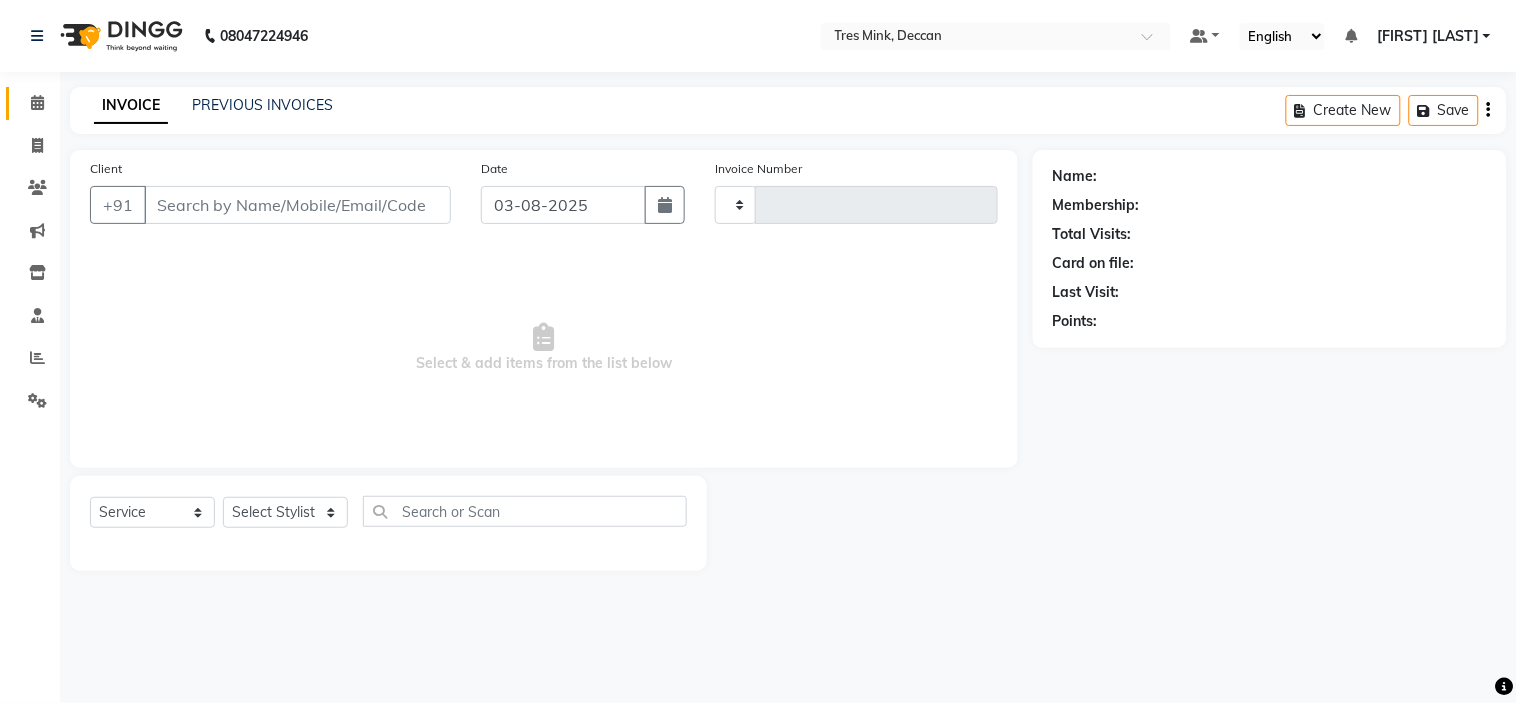 type on "0797" 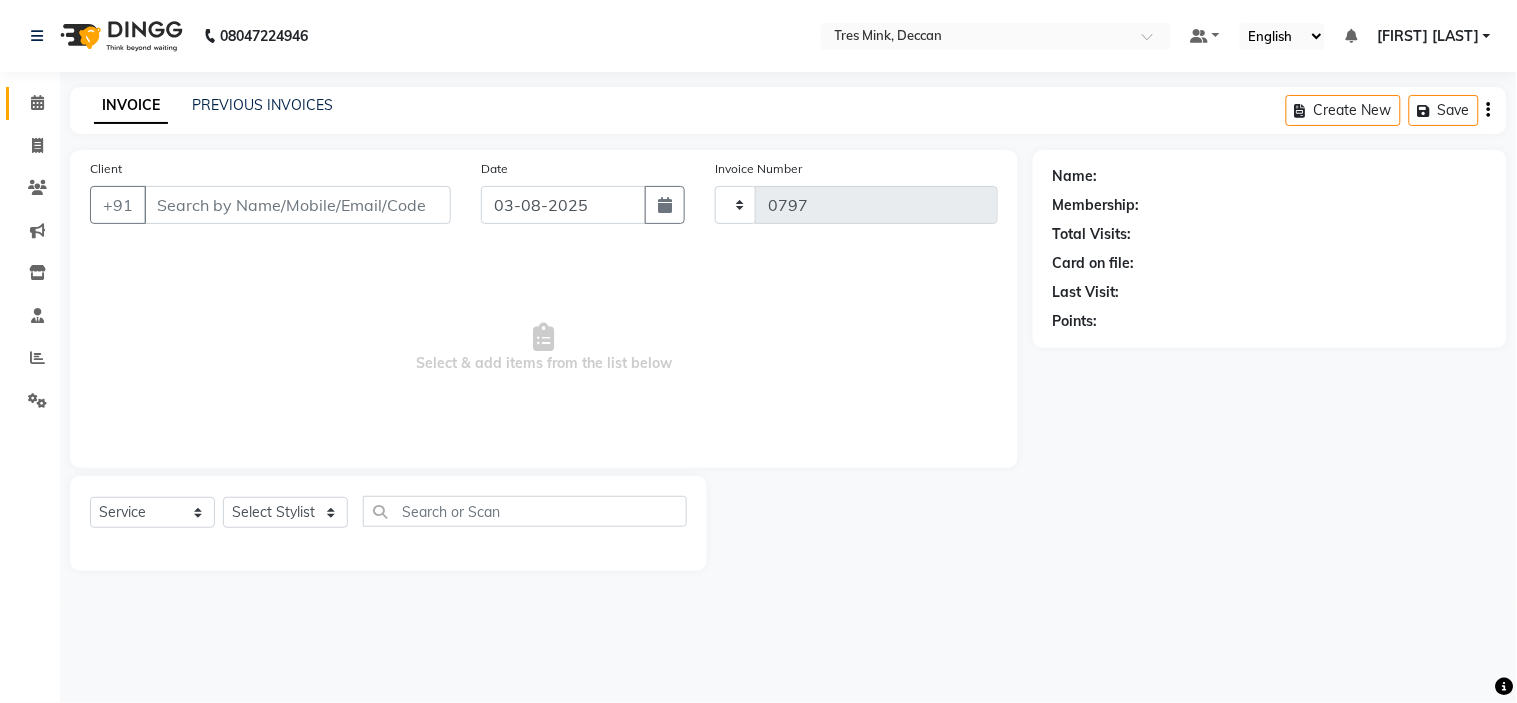 select on "3" 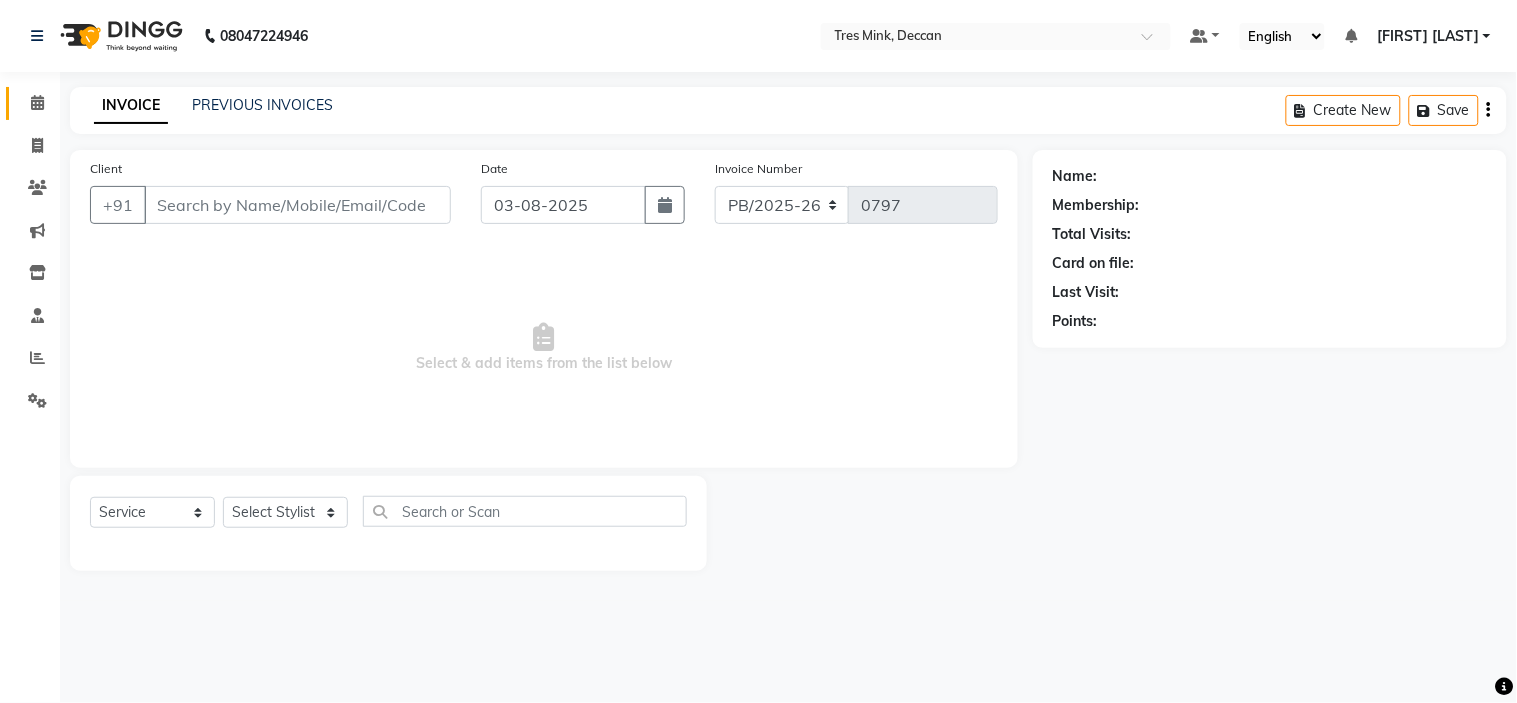 type on "[PHONE]" 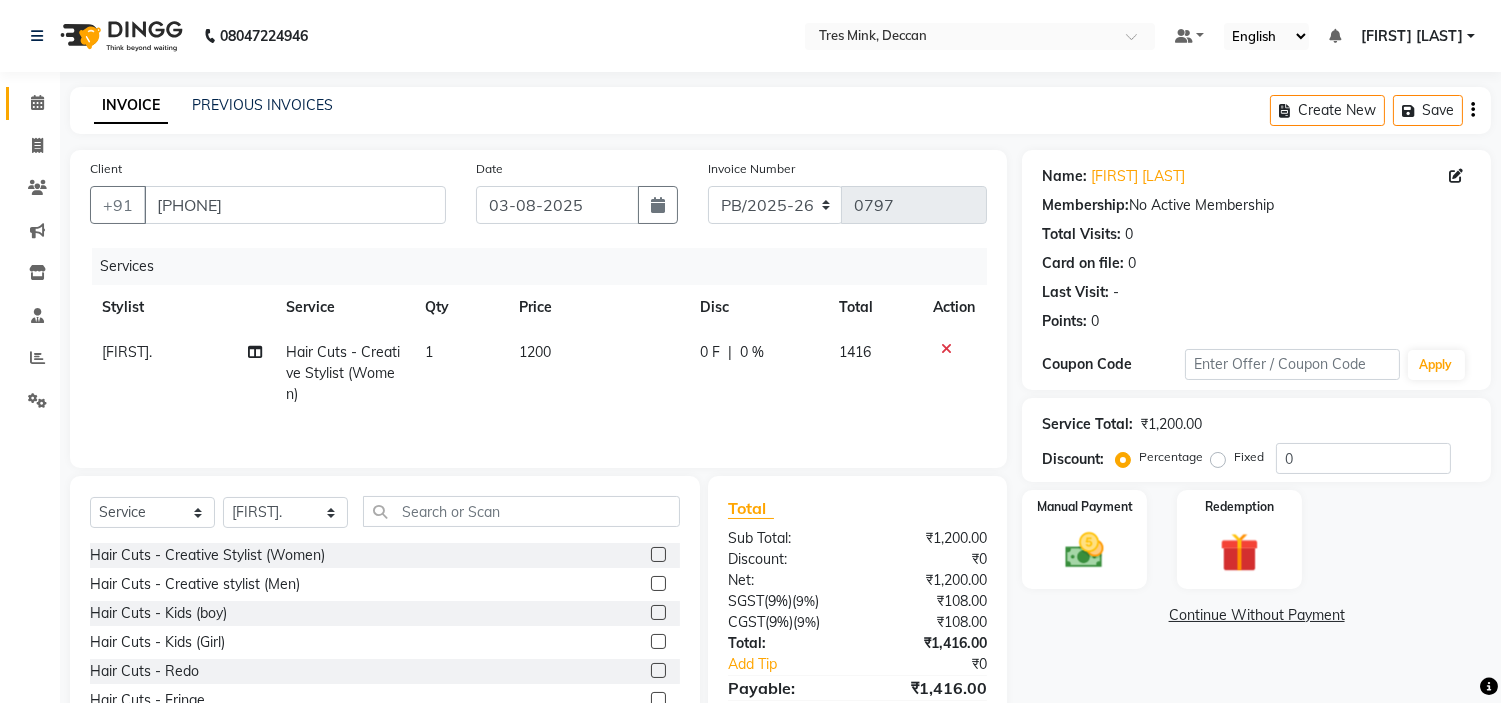scroll, scrollTop: 100, scrollLeft: 0, axis: vertical 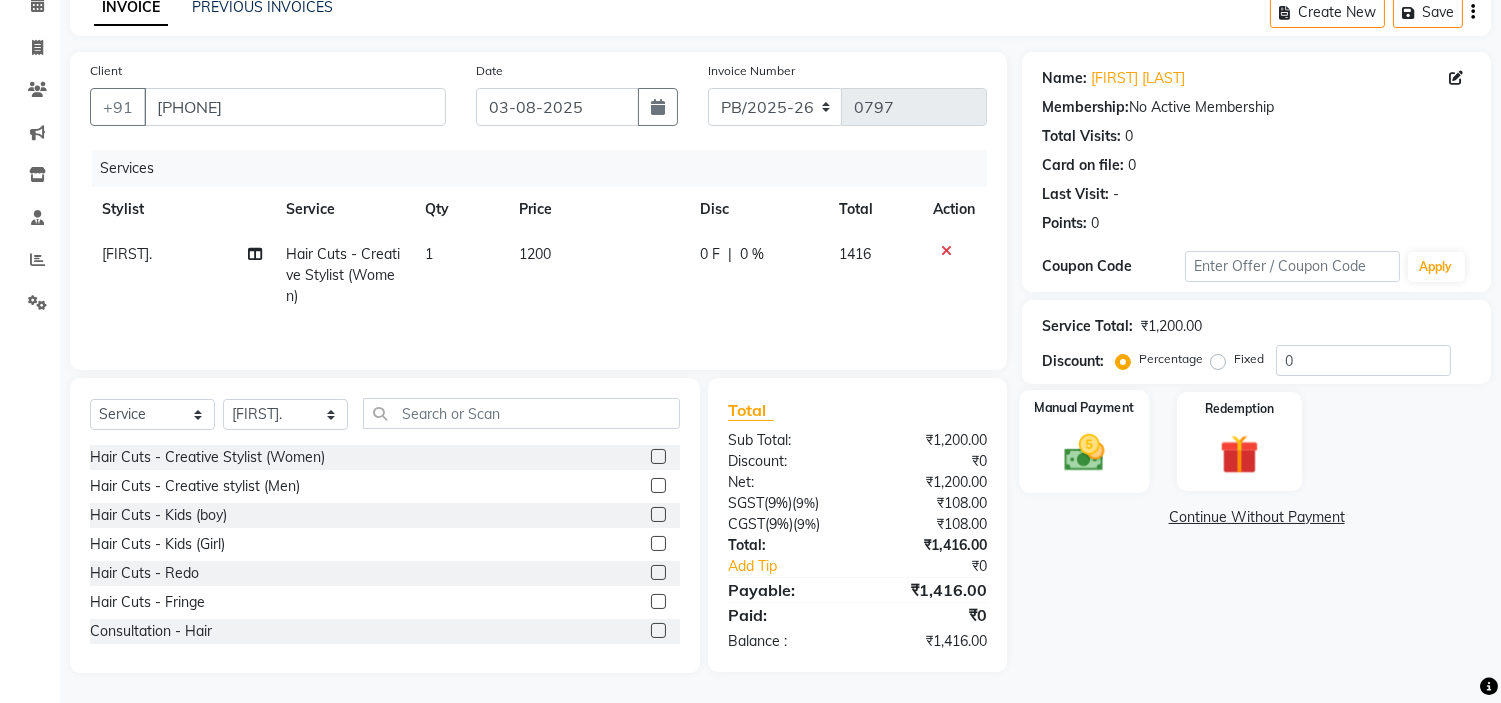 click 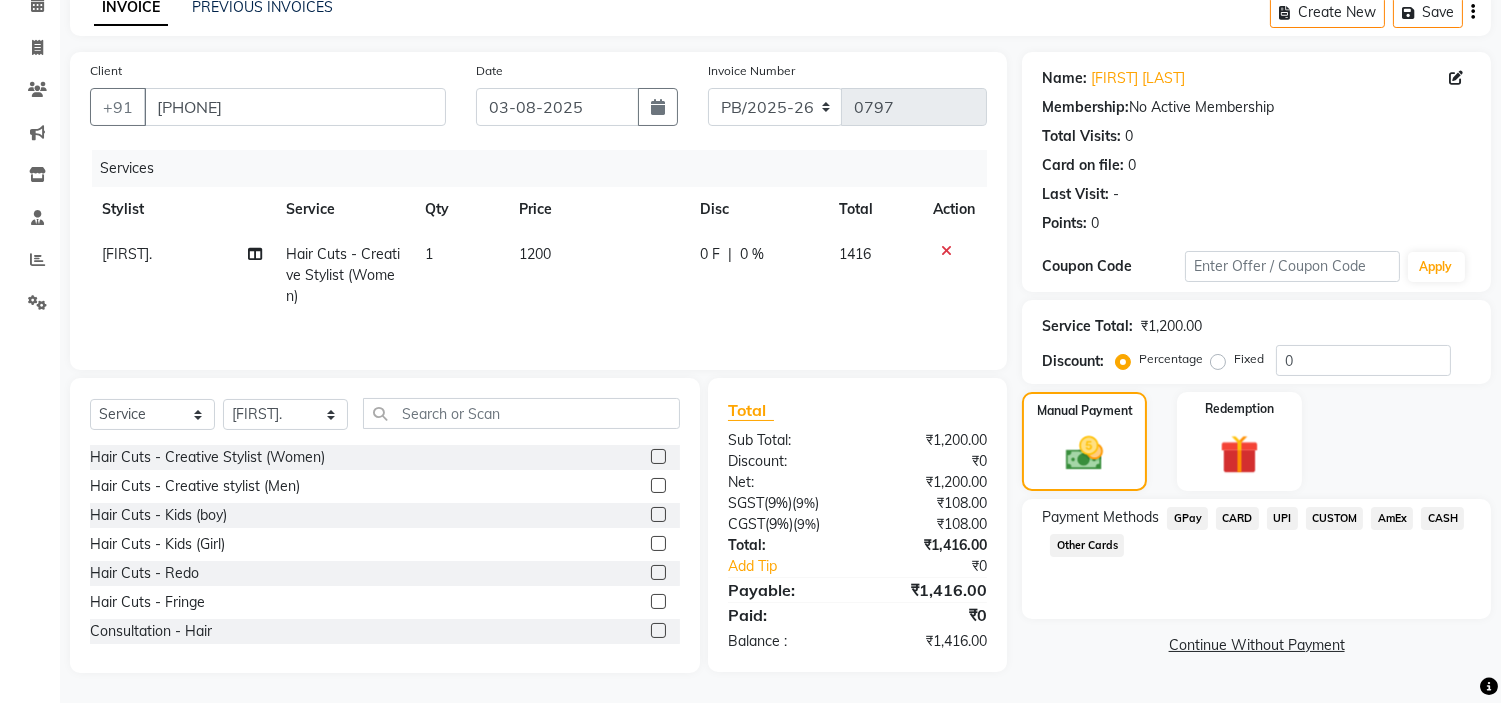 click on "UPI" 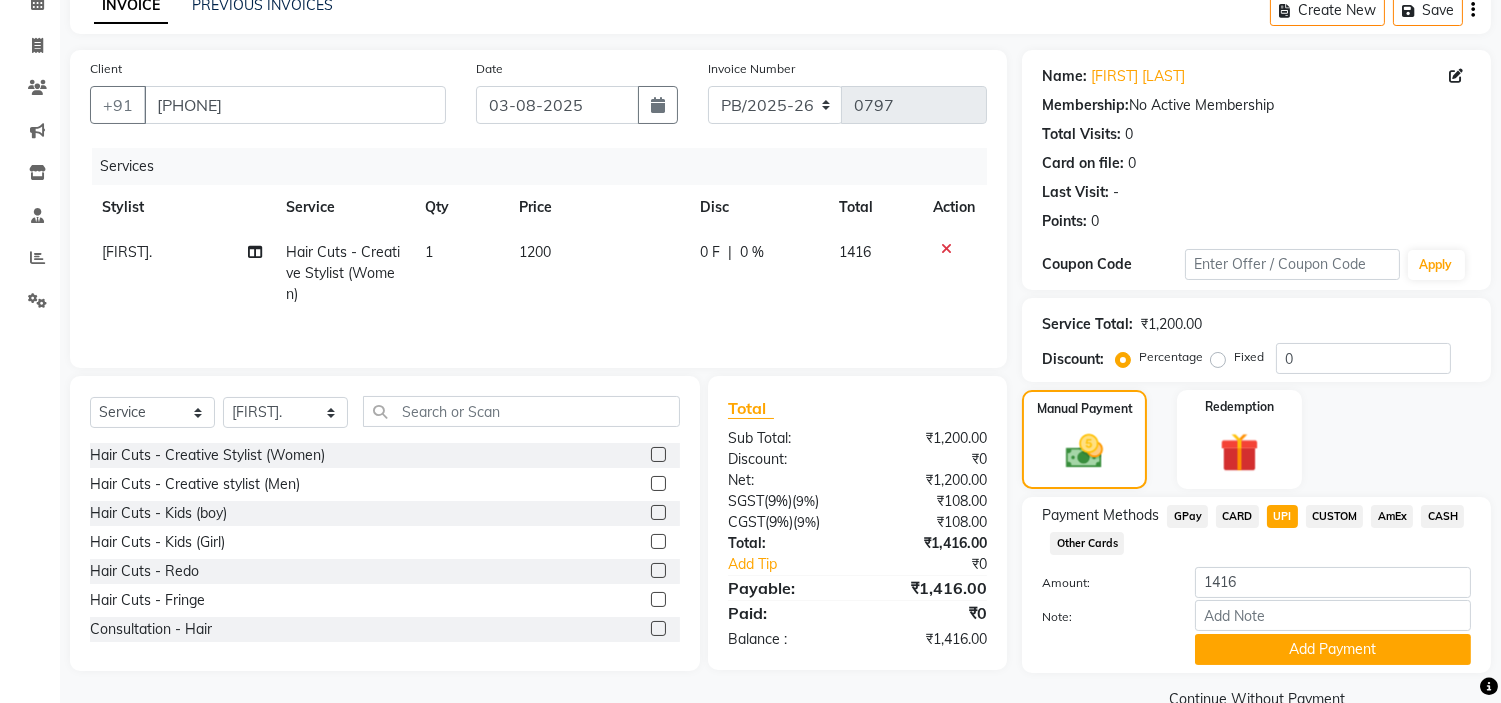 scroll, scrollTop: 141, scrollLeft: 0, axis: vertical 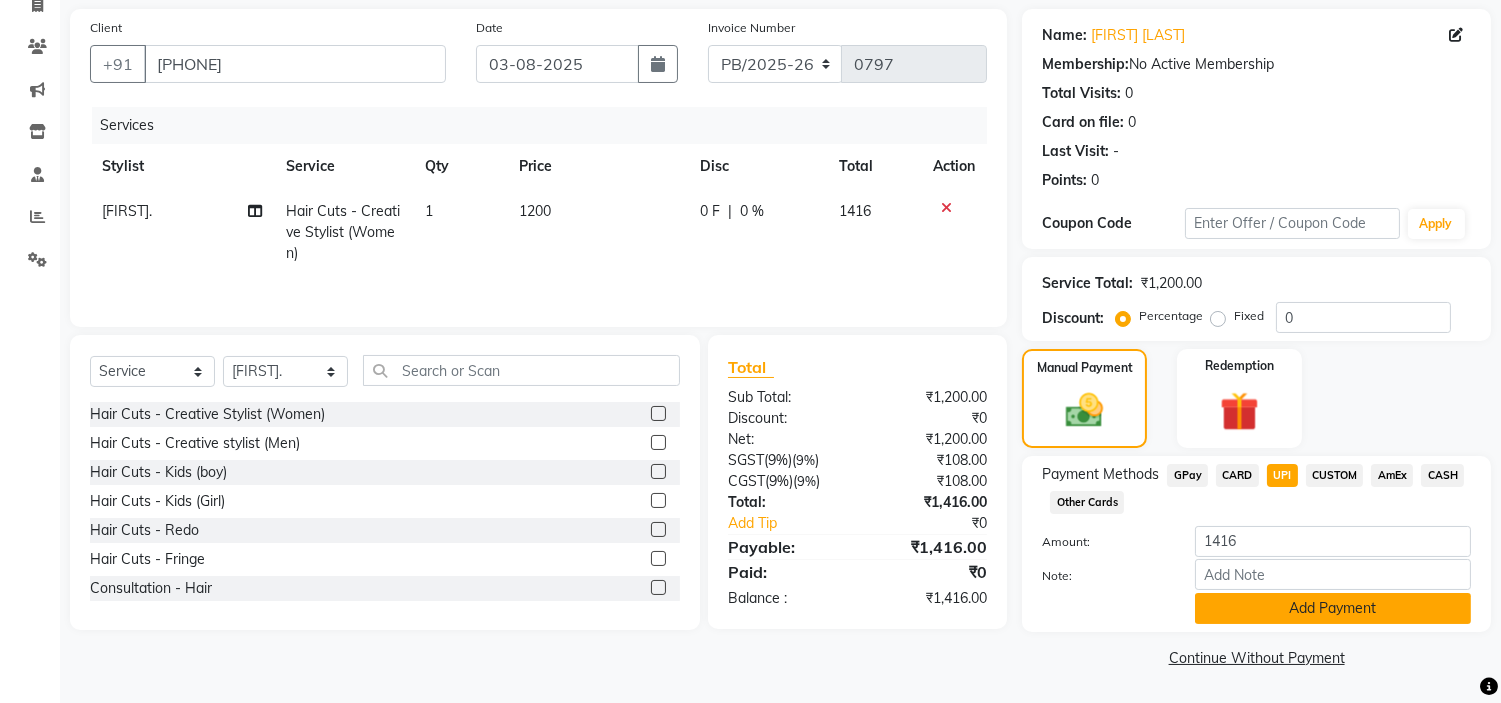 click on "Add Payment" 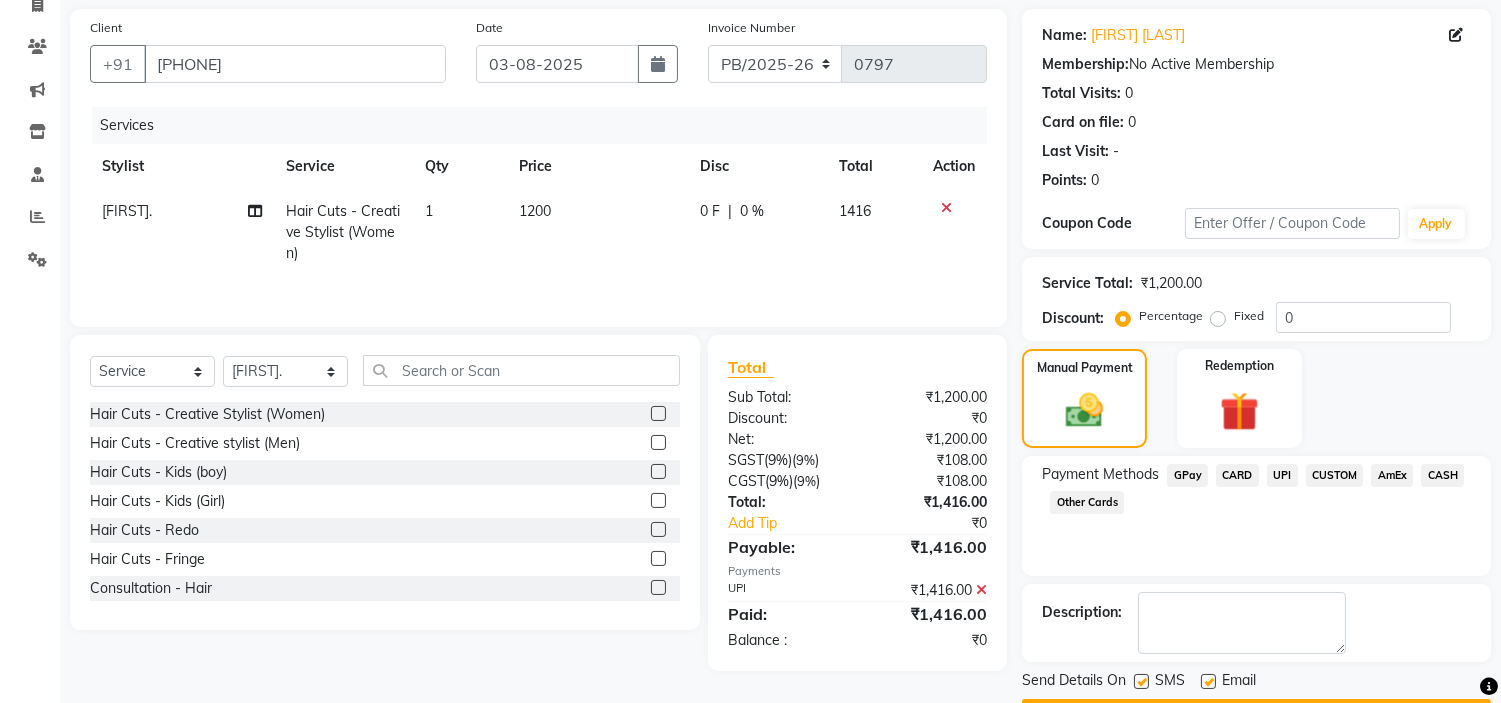 scroll, scrollTop: 196, scrollLeft: 0, axis: vertical 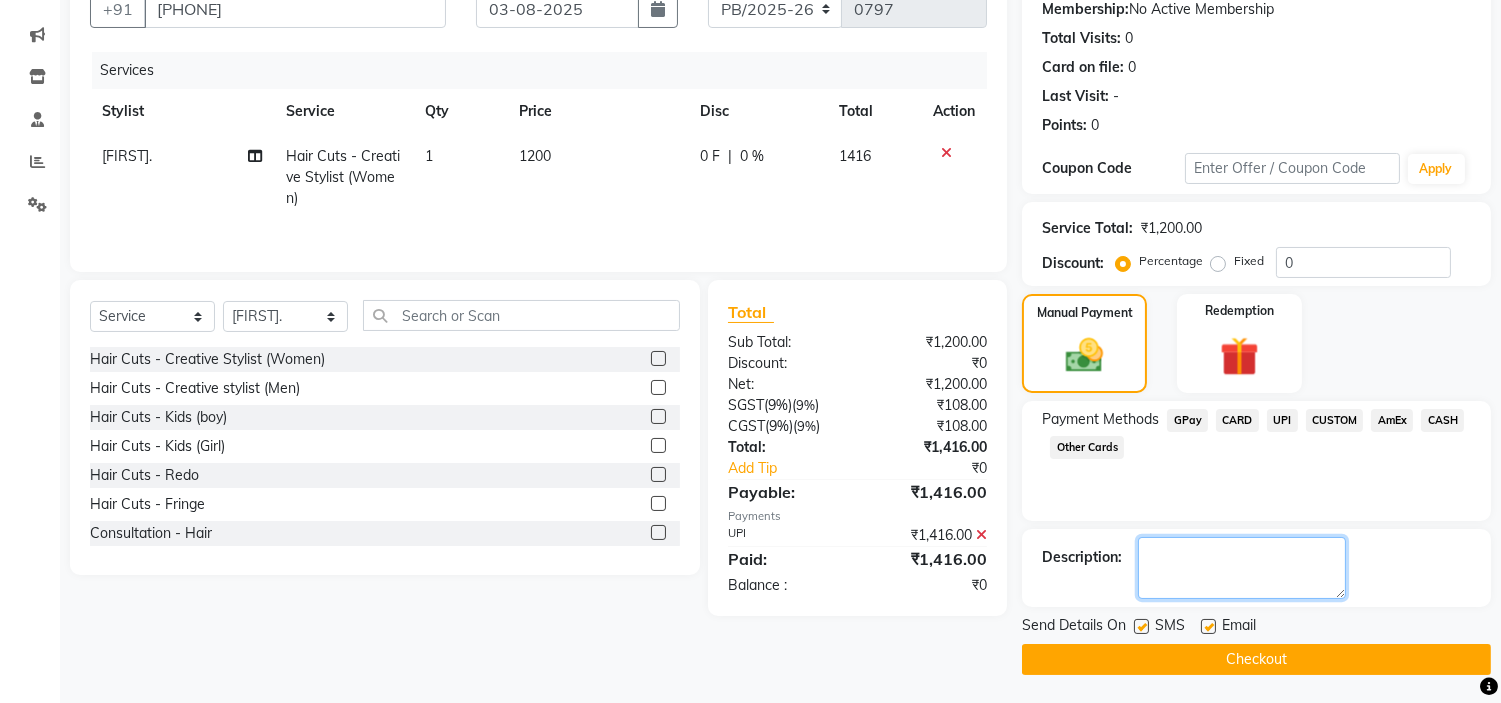 click 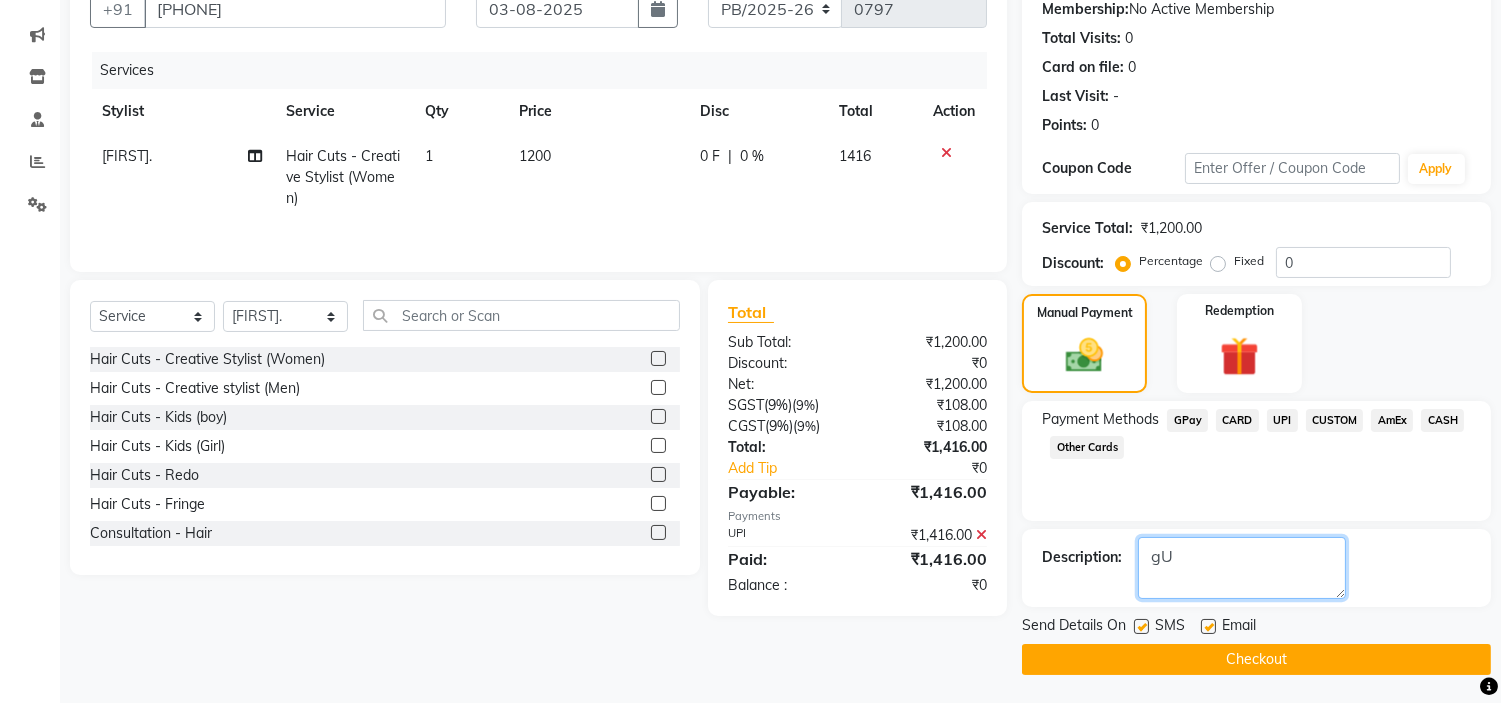 type on "g" 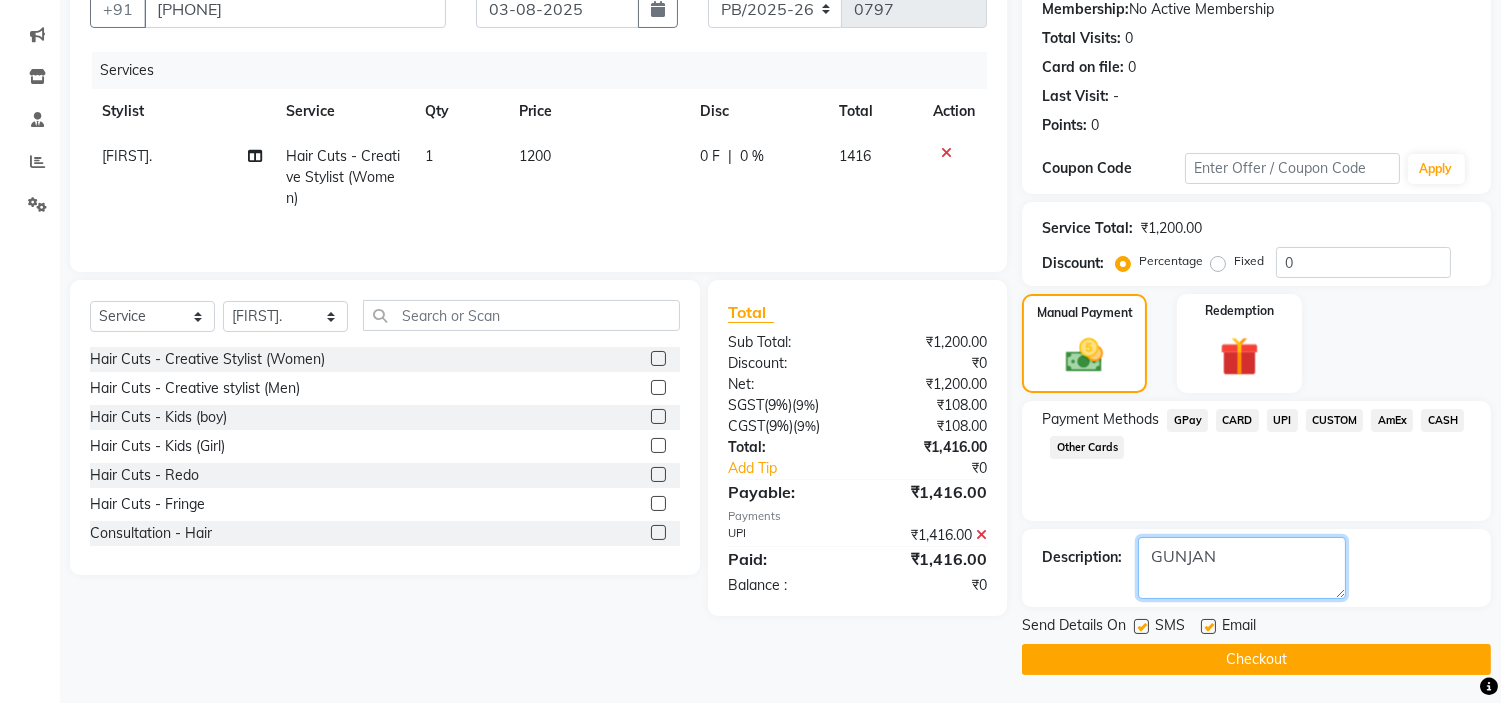 type on "GUNJAN" 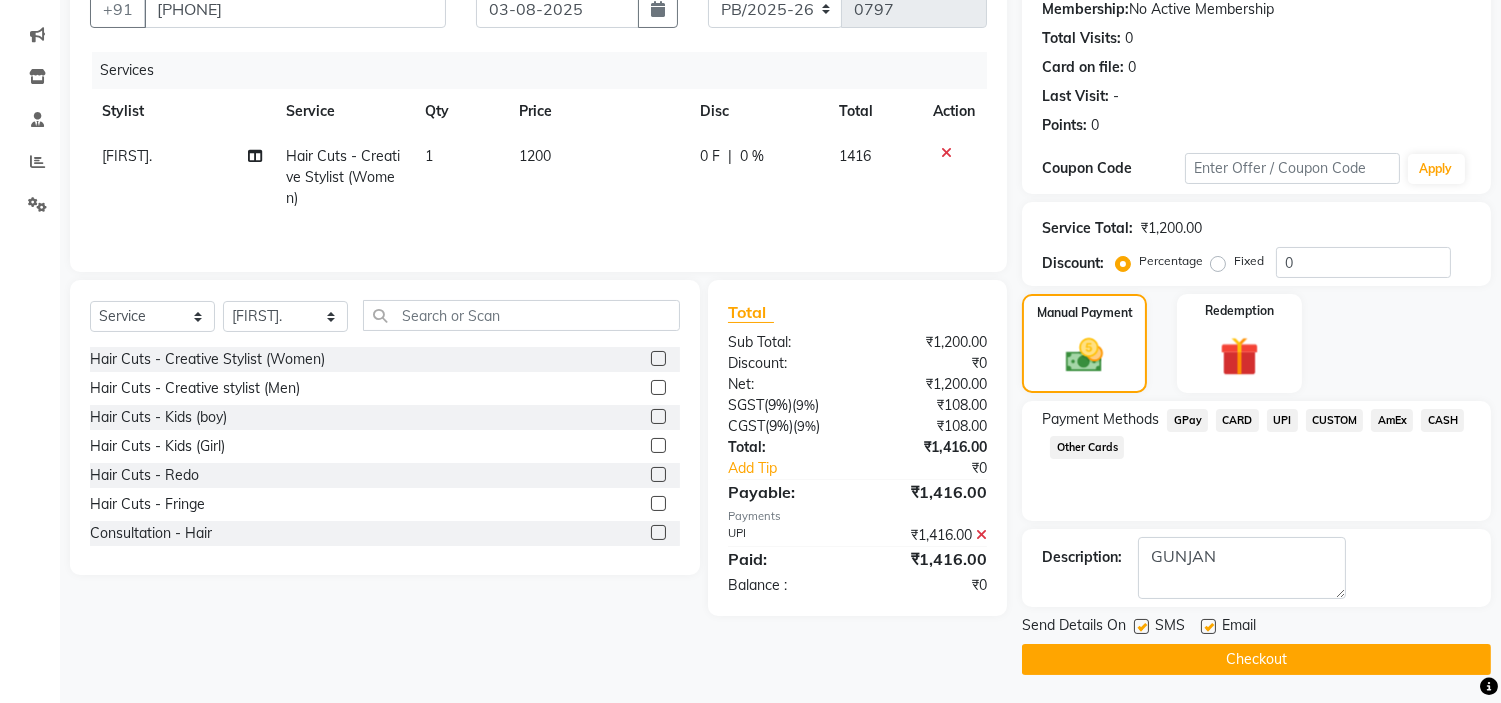 click on "Checkout" 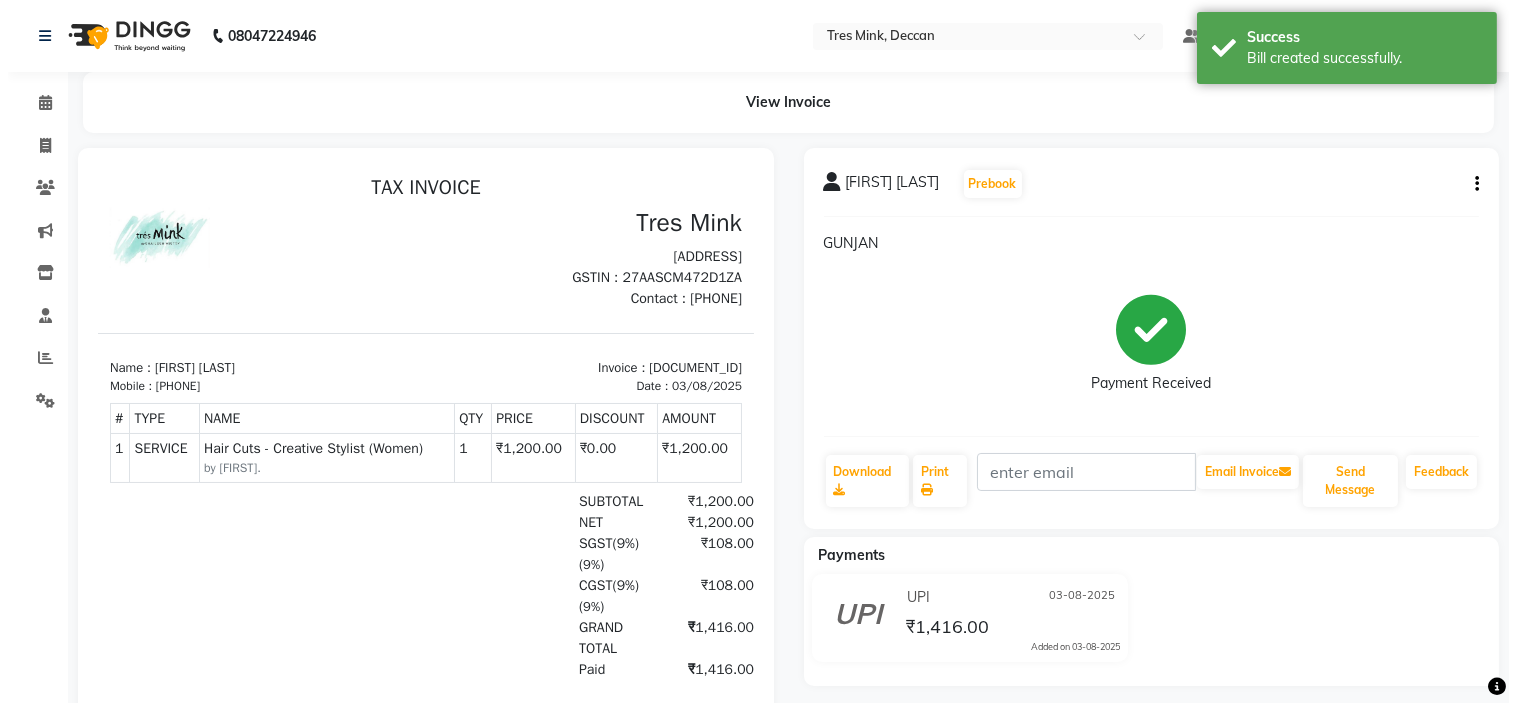 scroll, scrollTop: 0, scrollLeft: 0, axis: both 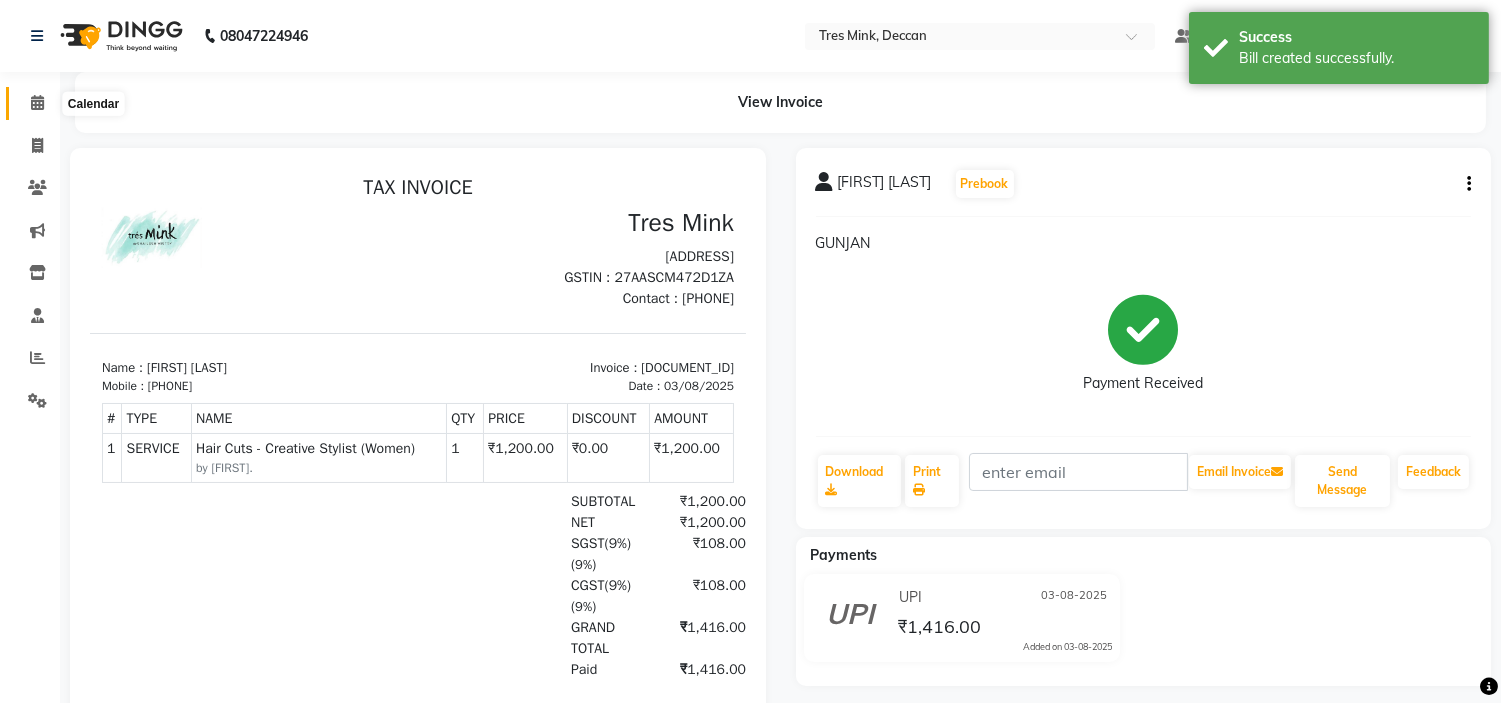 click 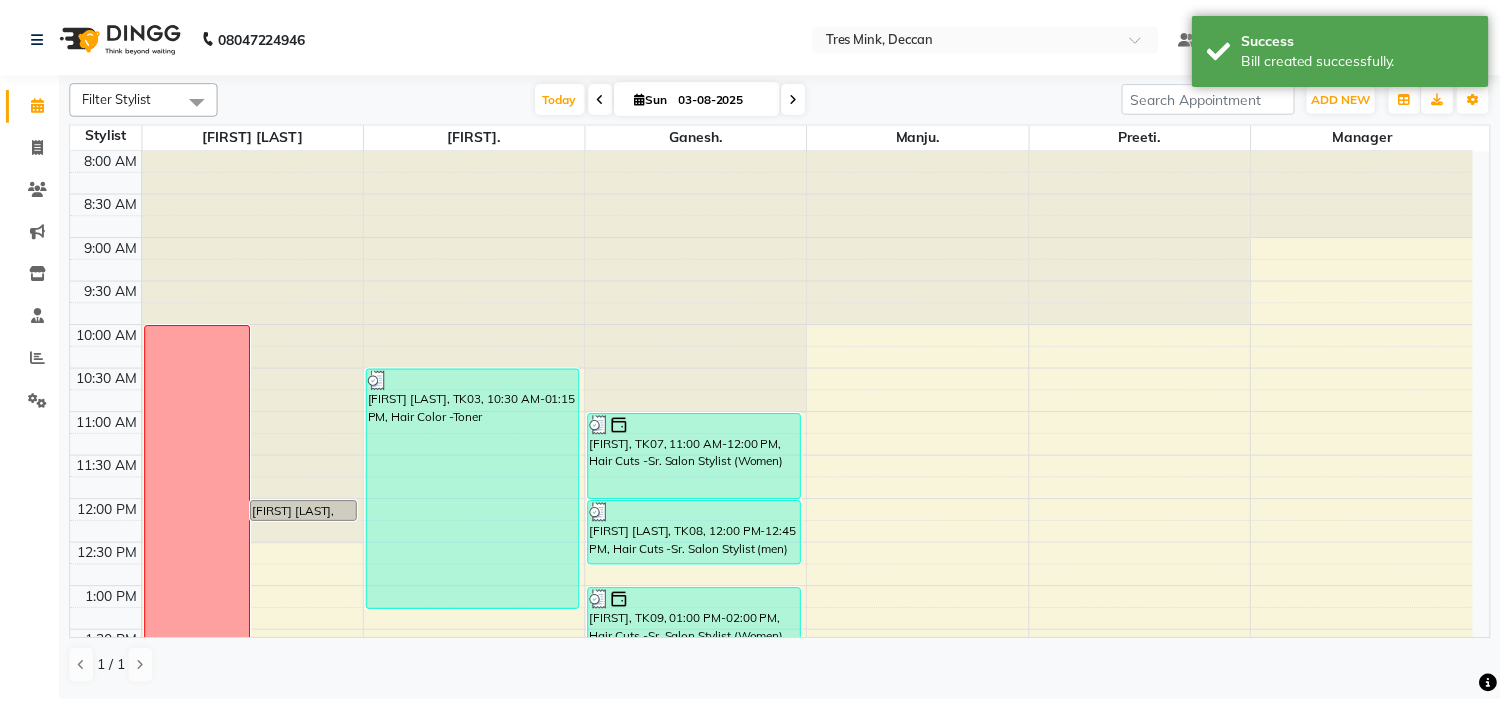 scroll, scrollTop: 656, scrollLeft: 0, axis: vertical 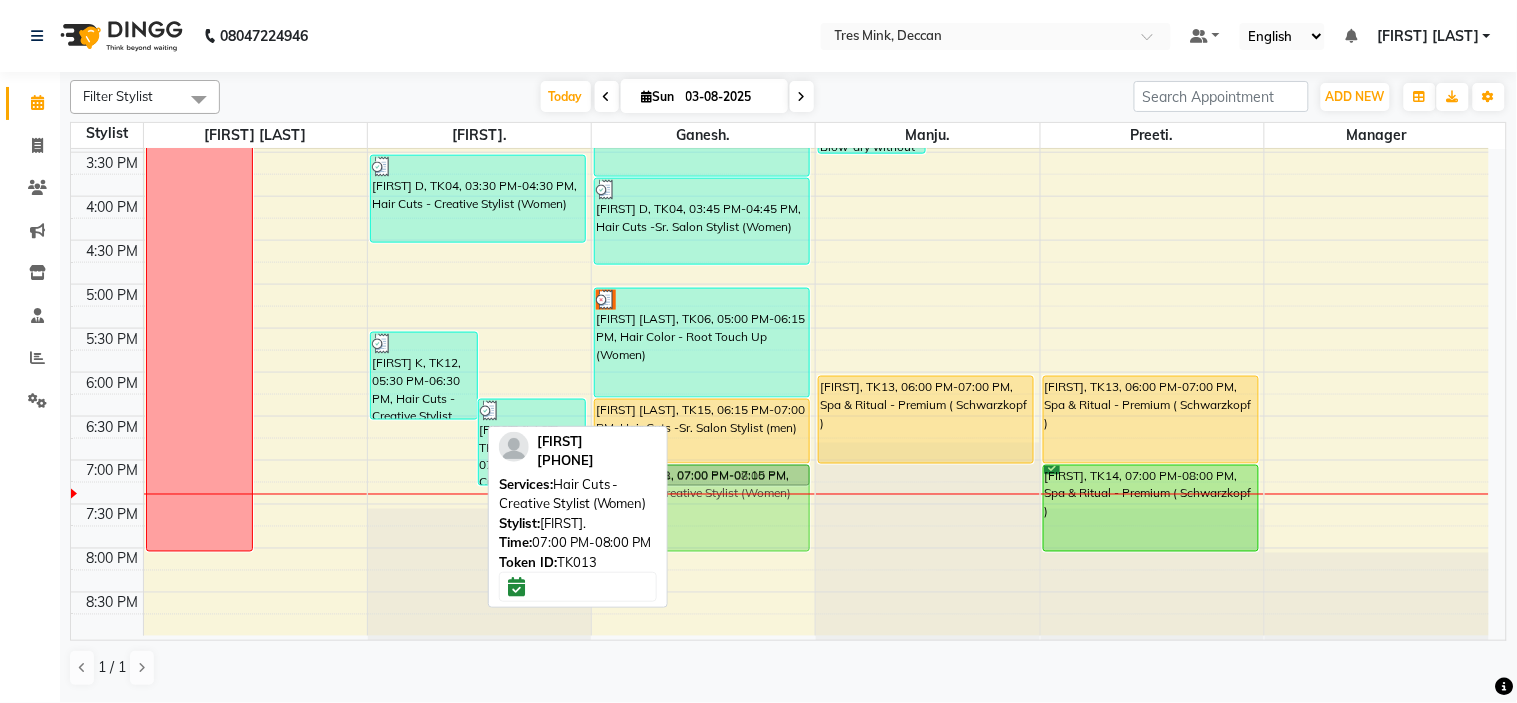 drag, startPoint x: 422, startPoint y: 515, endPoint x: 644, endPoint y: 507, distance: 222.1441 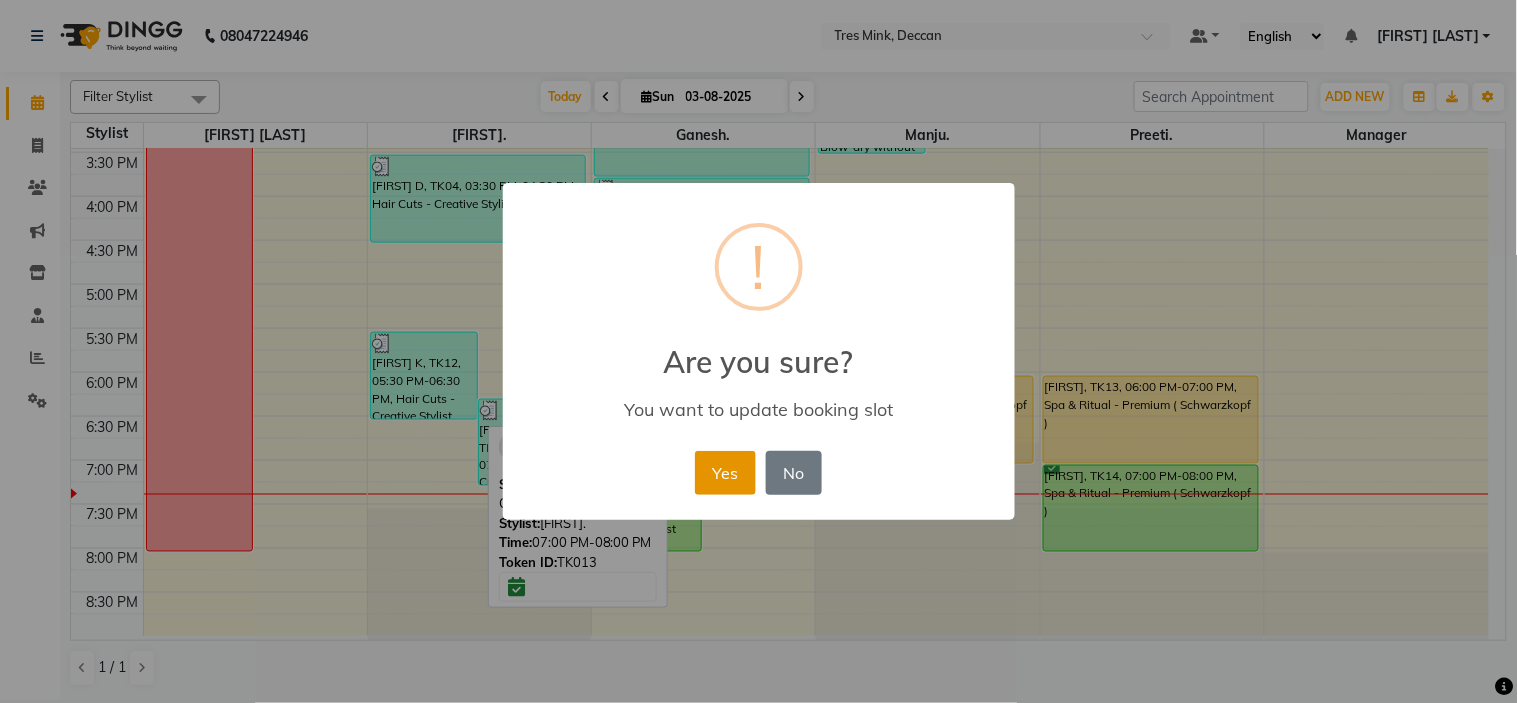 click on "Yes" at bounding box center (725, 473) 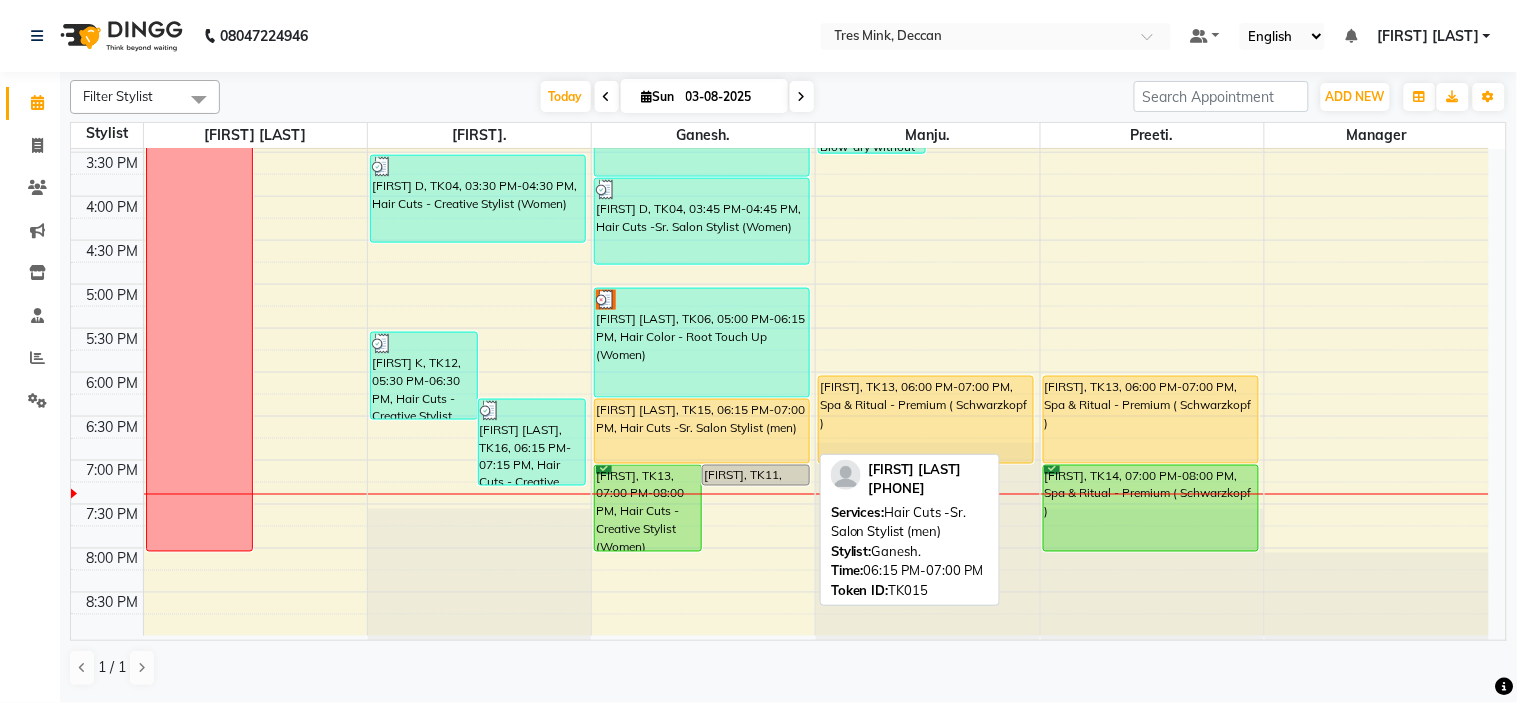 click on "[FIRST] [LAST], TK15, [TIME]-[TIME], Hair Cuts -Sr. Salon Stylist (men)" at bounding box center [702, 431] 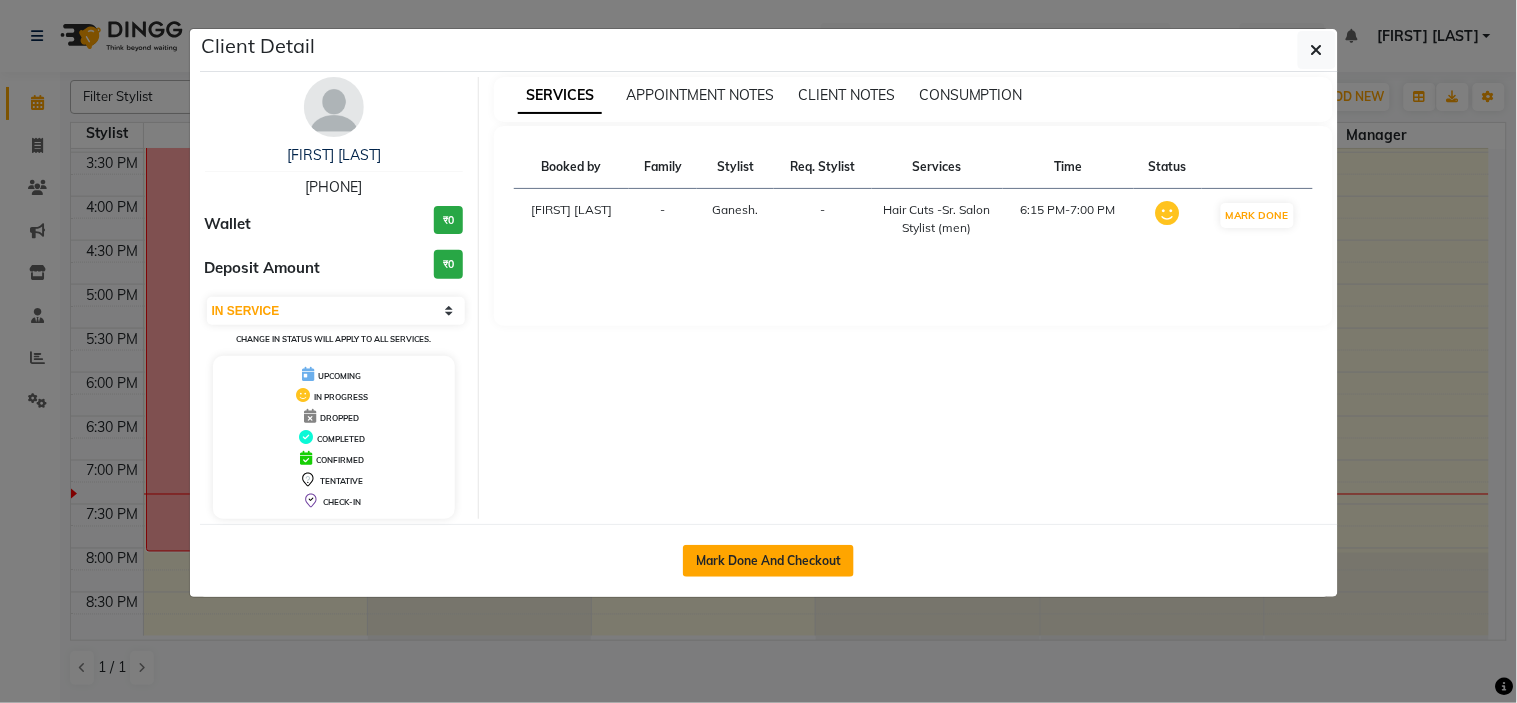 click on "Mark Done And Checkout" 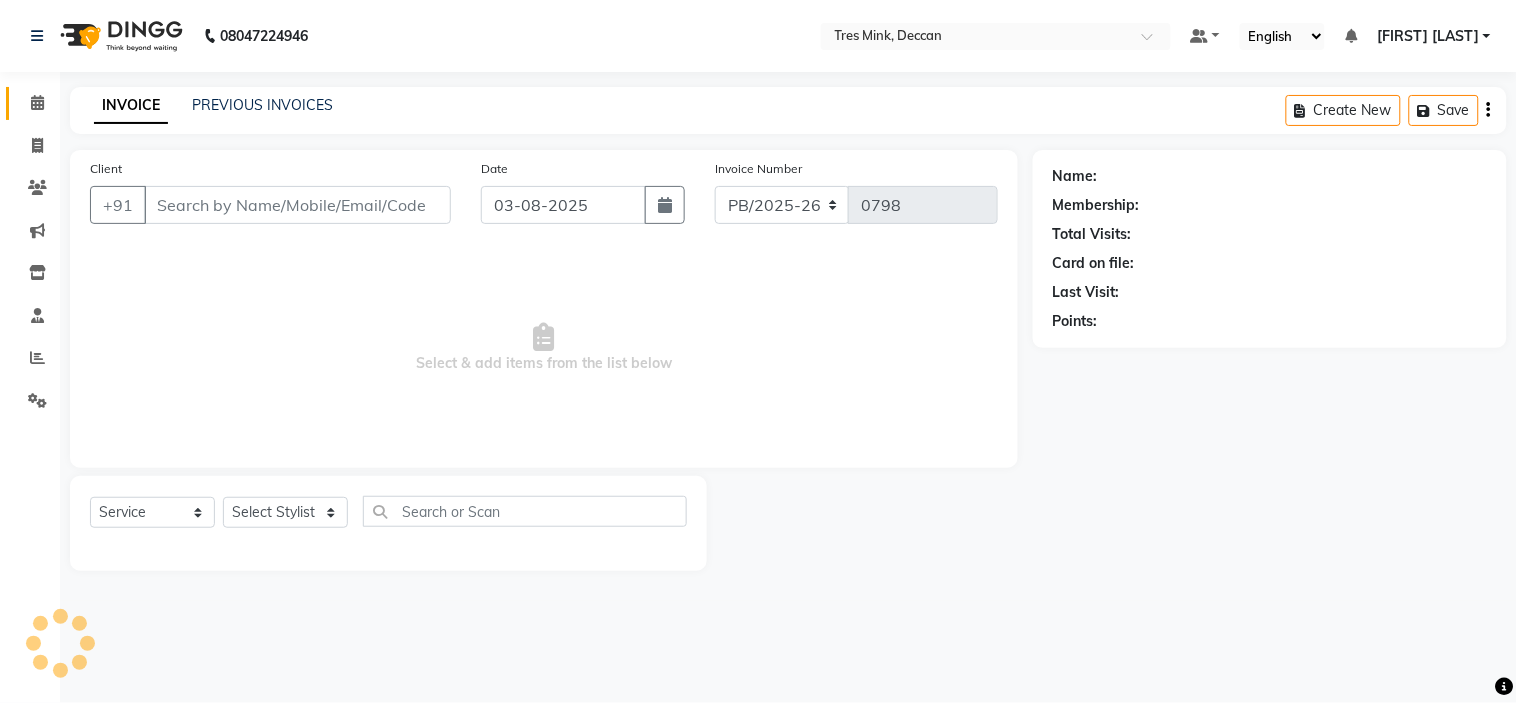 select on "3" 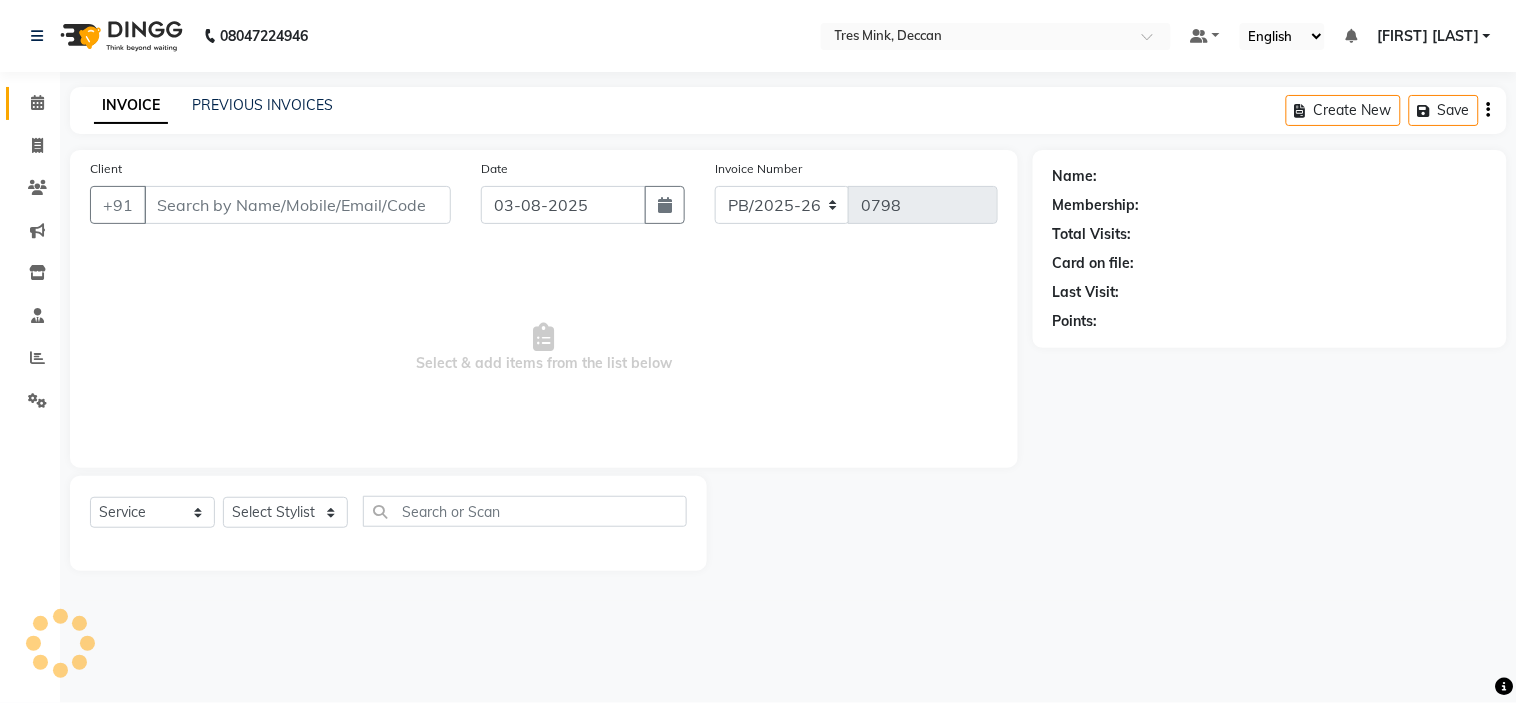 type on "[PHONE]" 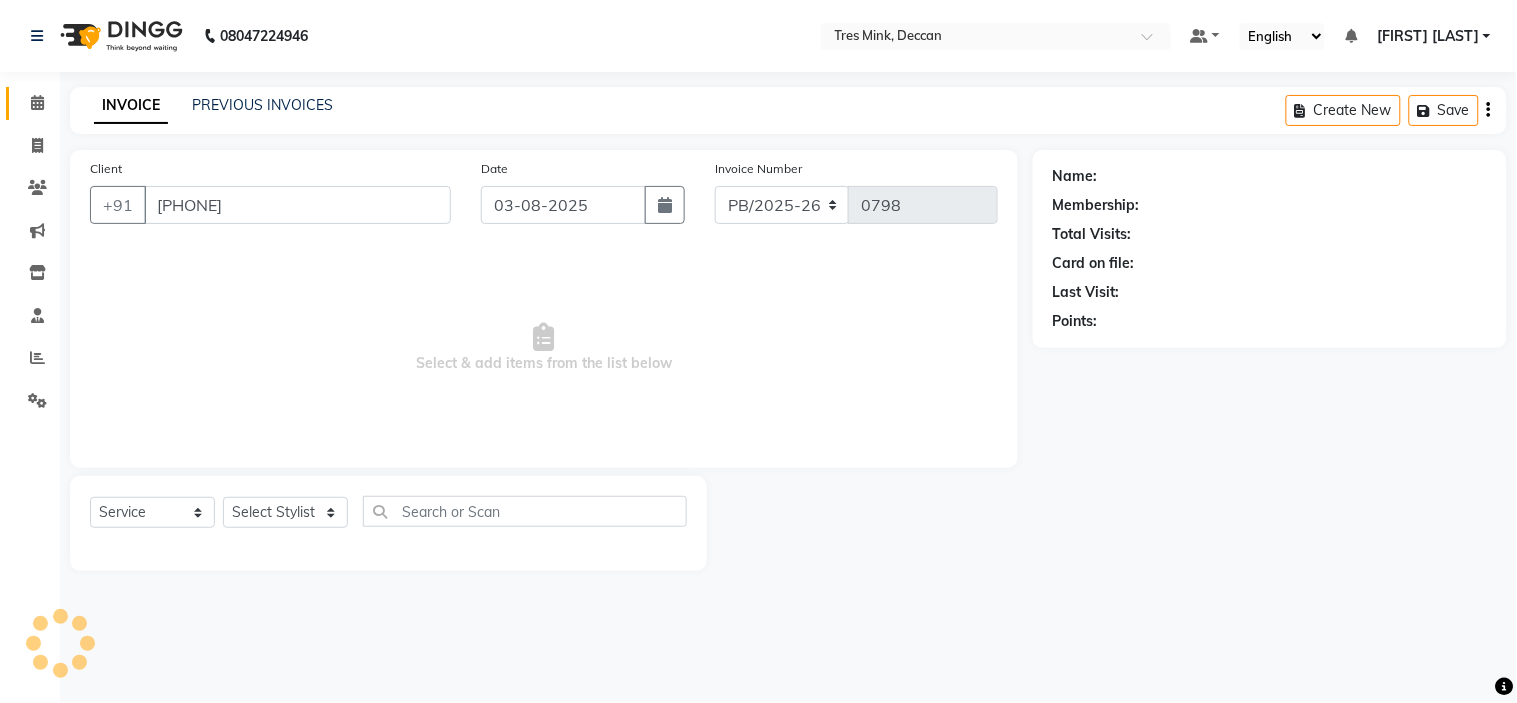select on "59501" 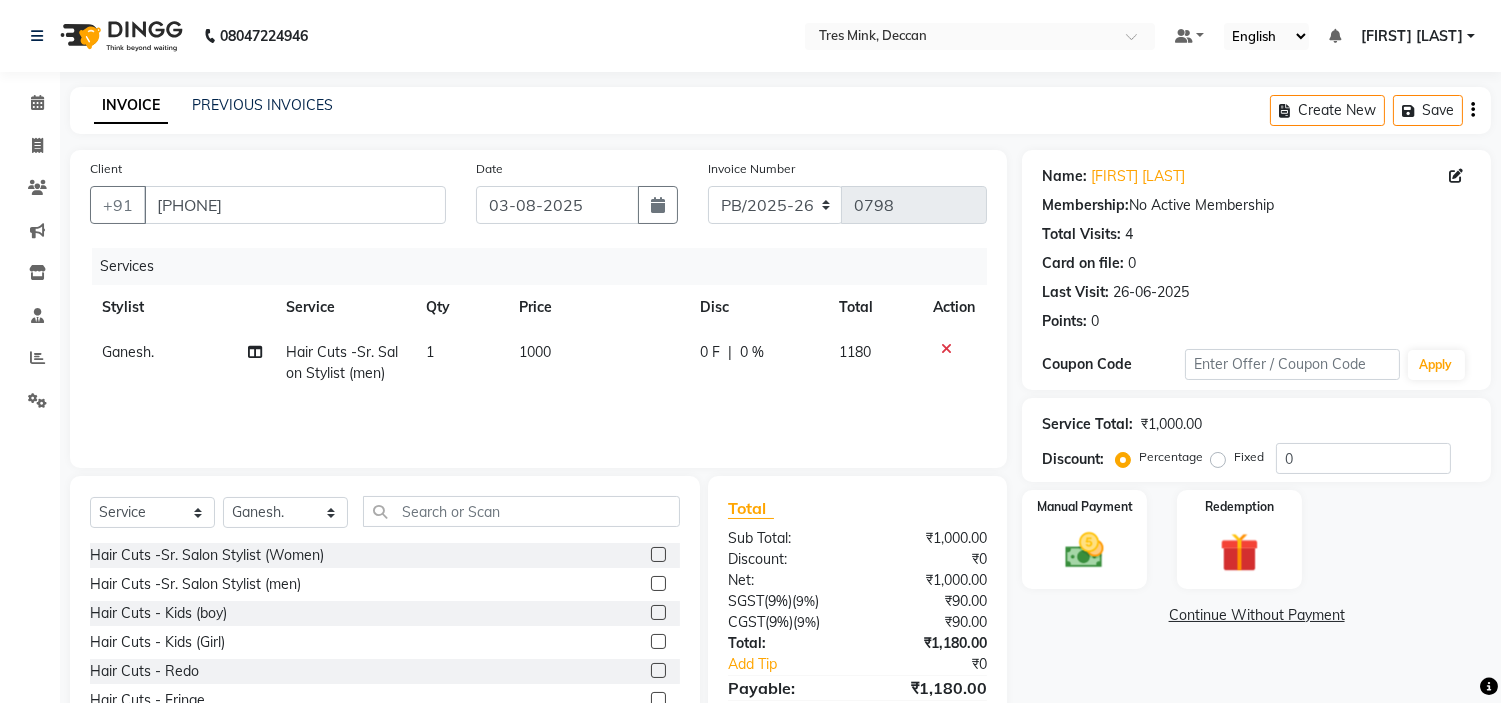 click on "1000" 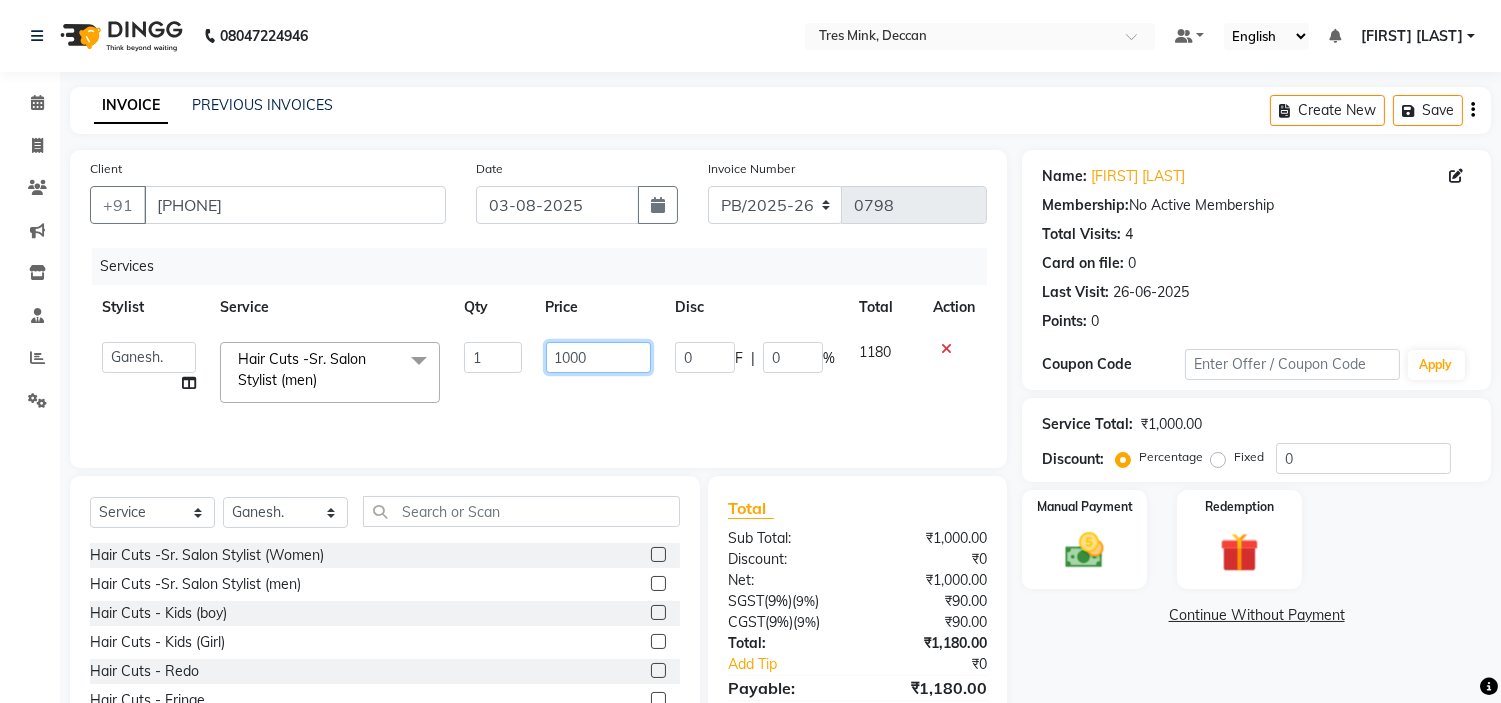 drag, startPoint x: 617, startPoint y: 356, endPoint x: 426, endPoint y: 330, distance: 192.7615 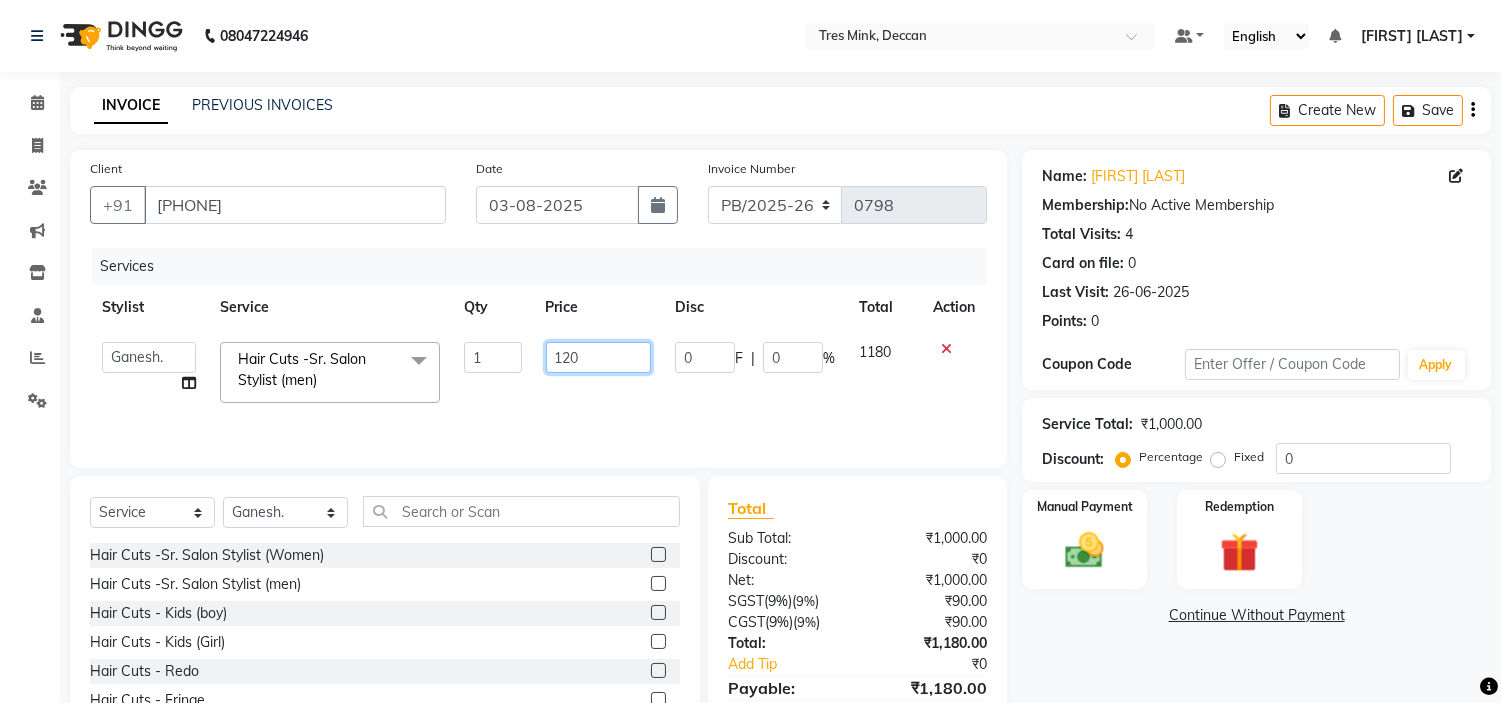 type on "1200" 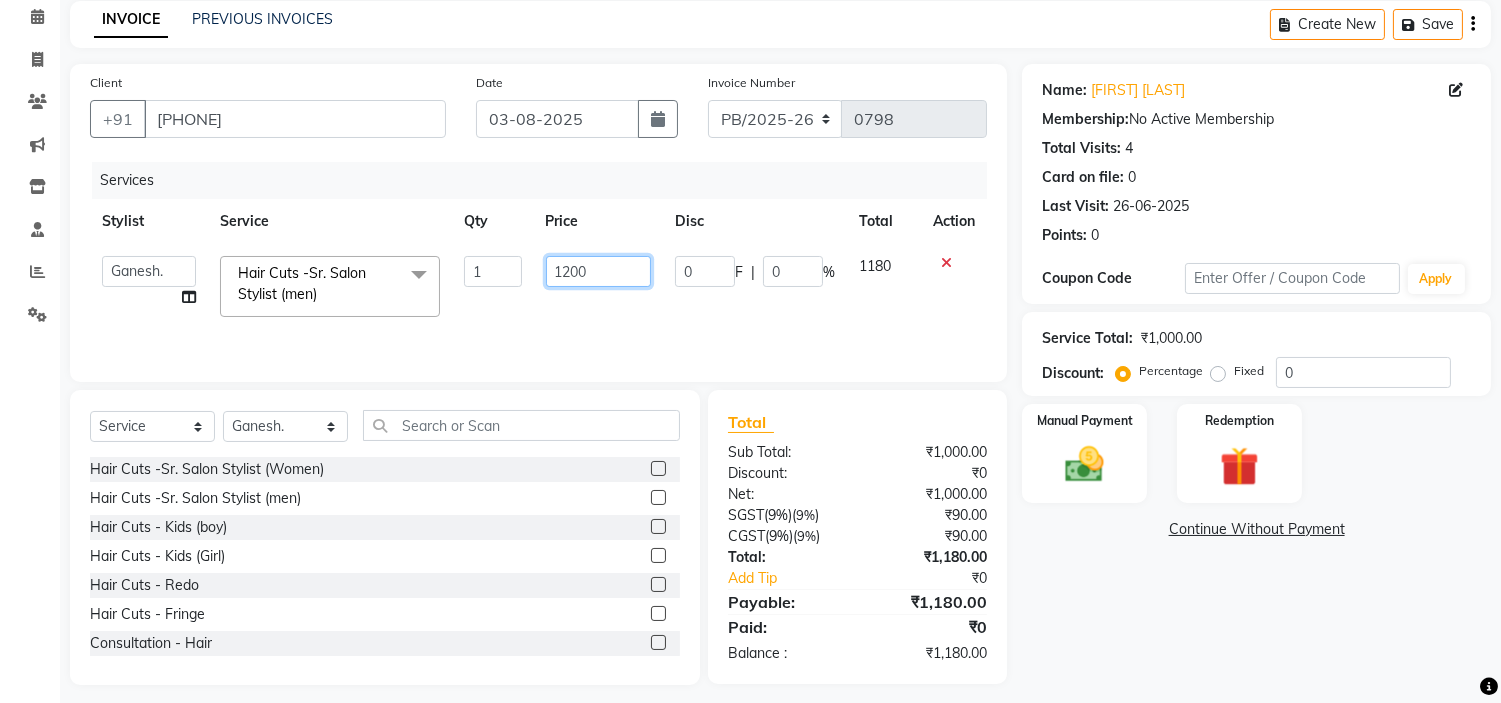 scroll, scrollTop: 97, scrollLeft: 0, axis: vertical 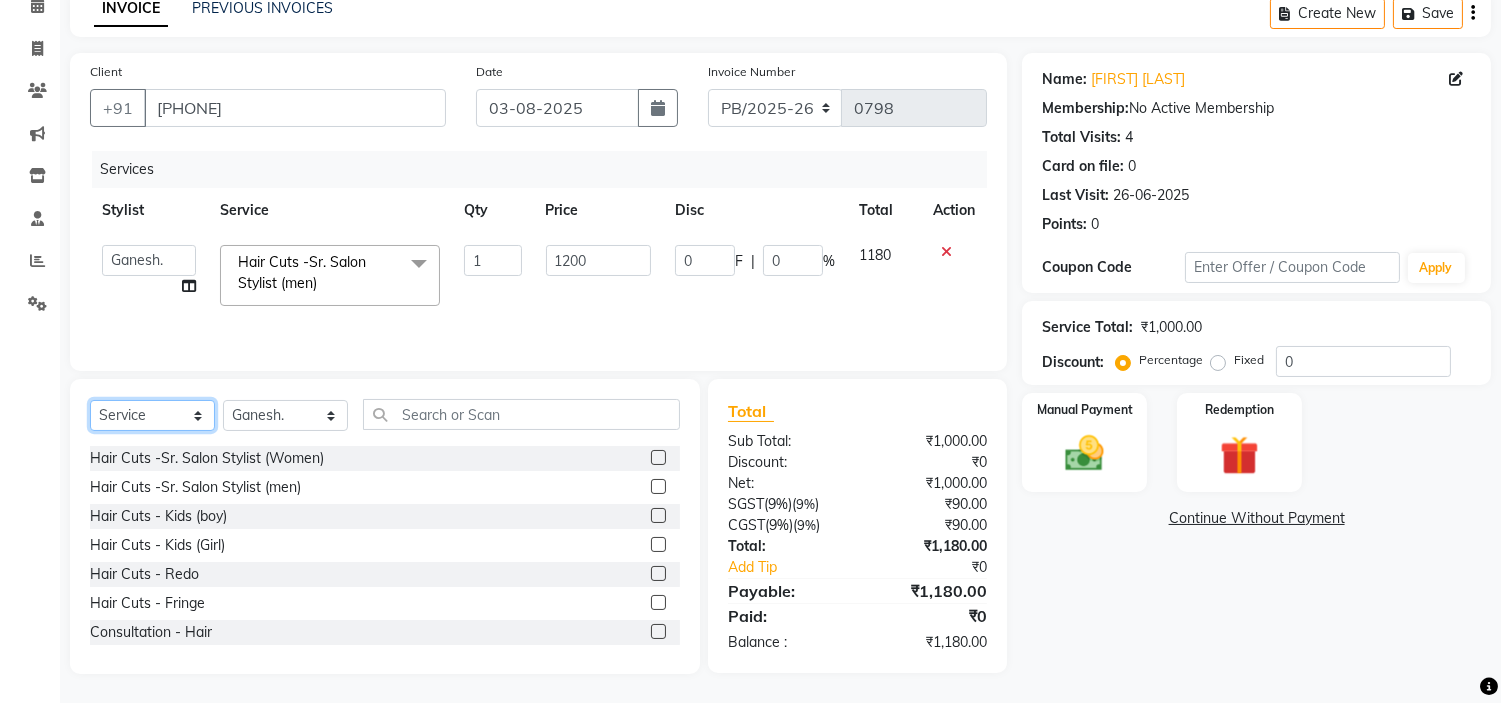 click on "Select  Service  Product  Membership  Package Voucher Prepaid Gift Card" 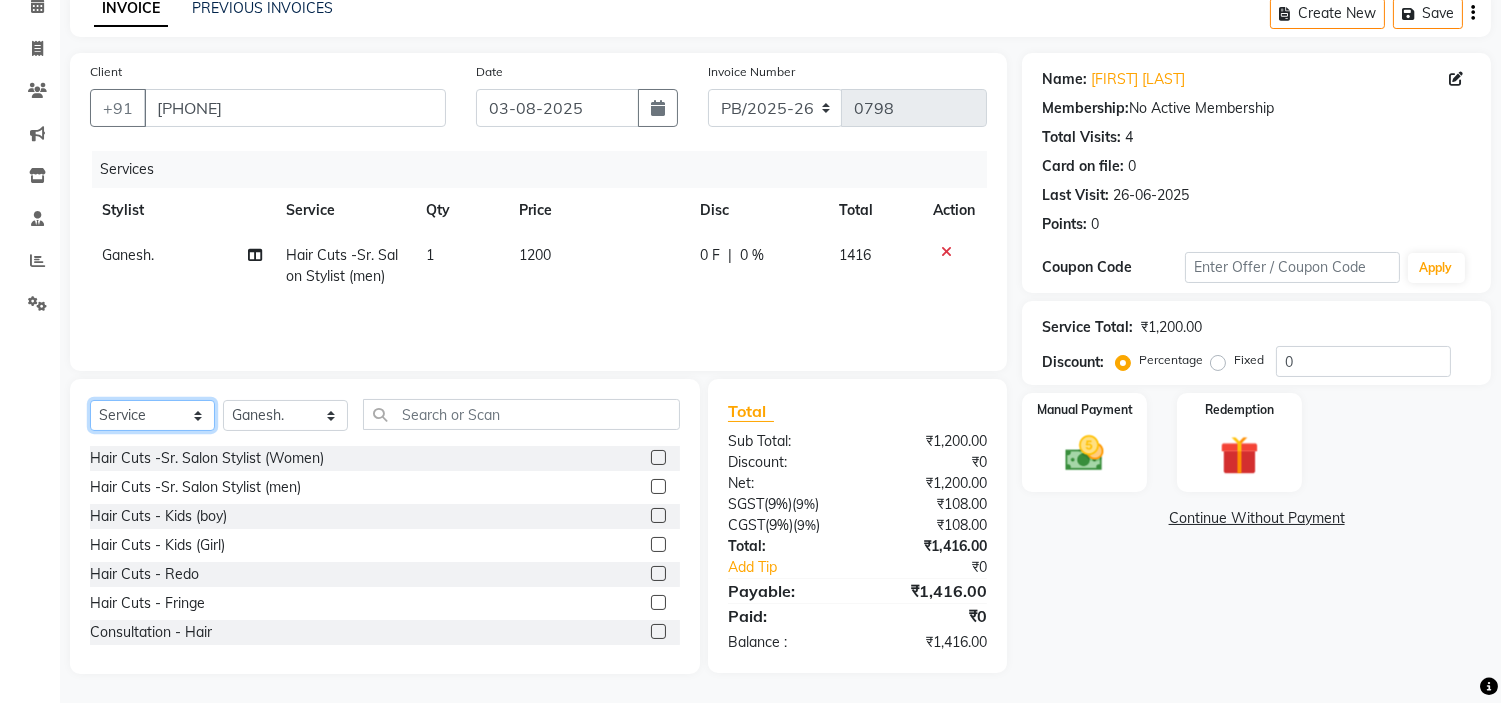 select on "product" 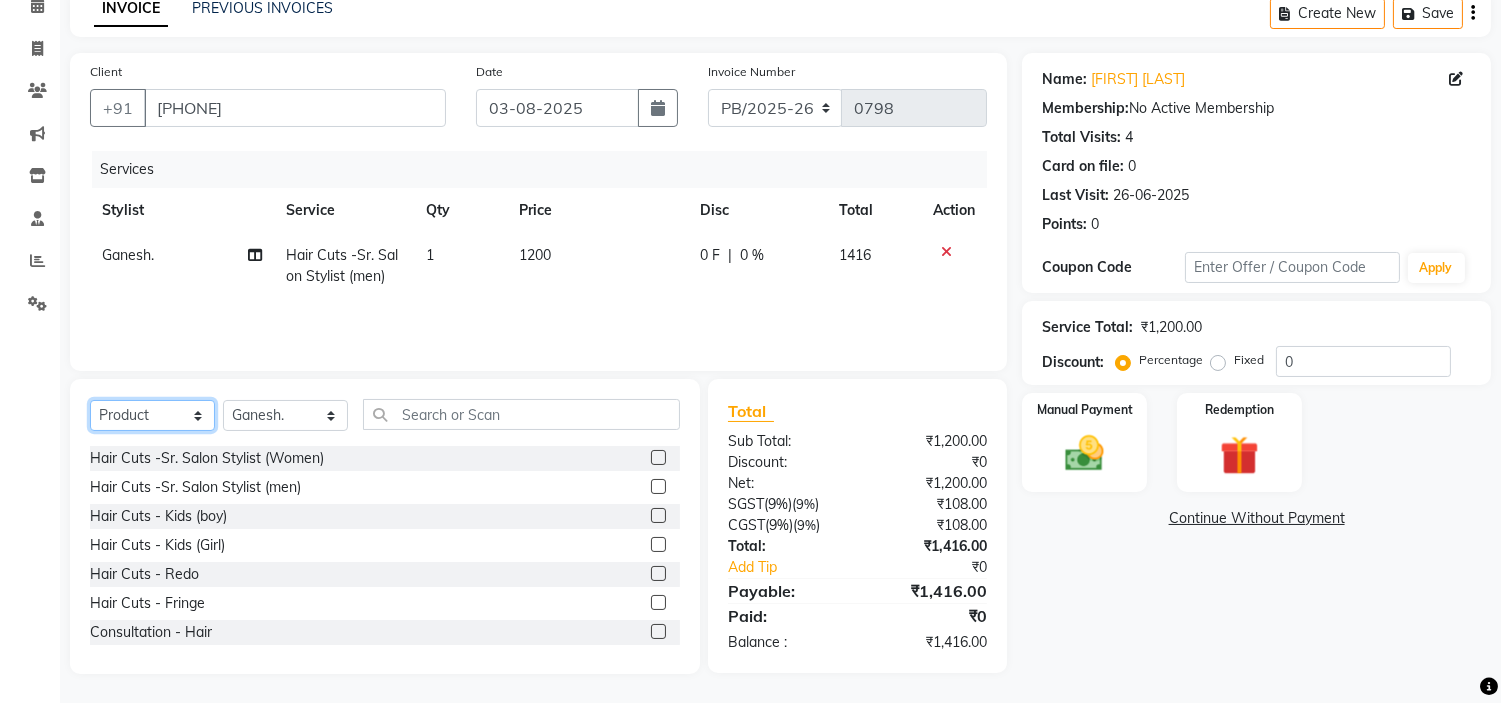 click on "Select  Service  Product  Membership  Package Voucher Prepaid Gift Card" 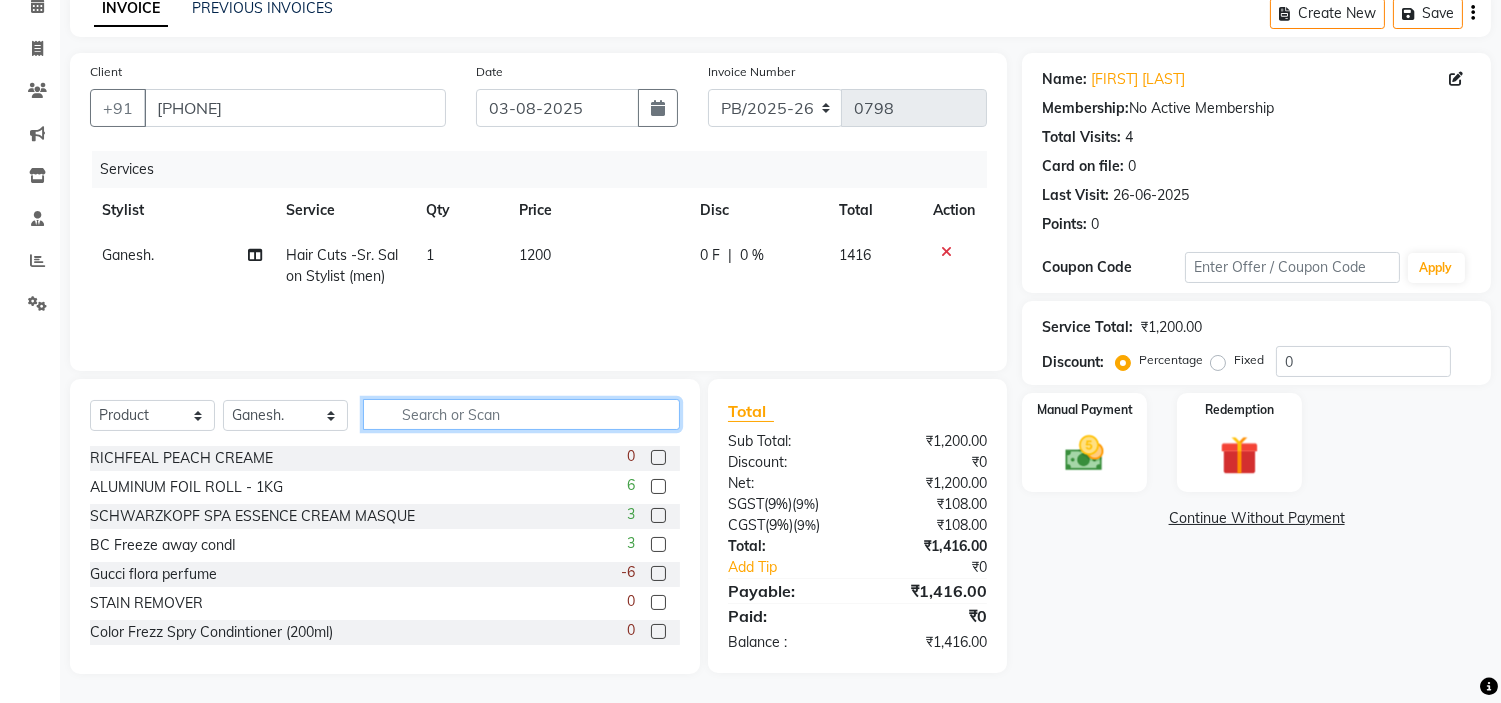 click 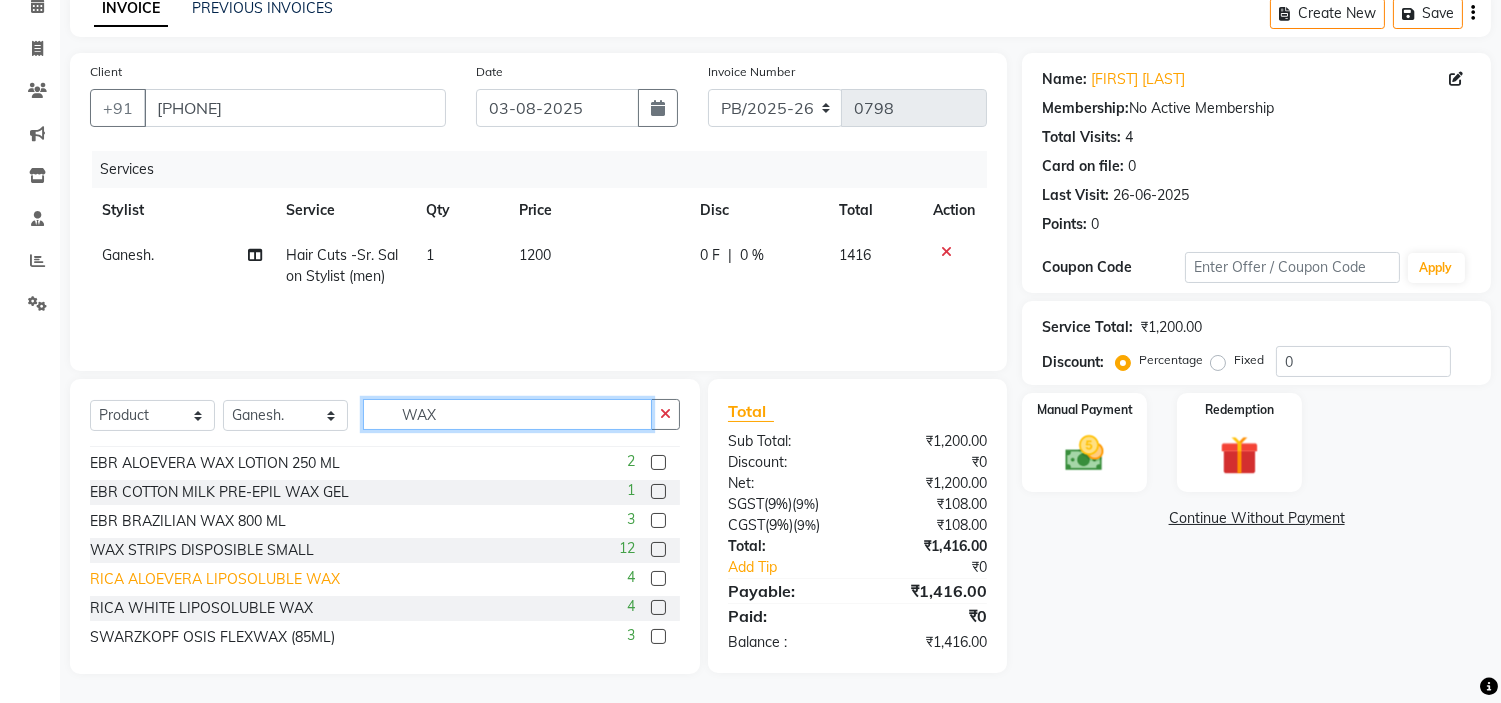 scroll, scrollTop: 32, scrollLeft: 0, axis: vertical 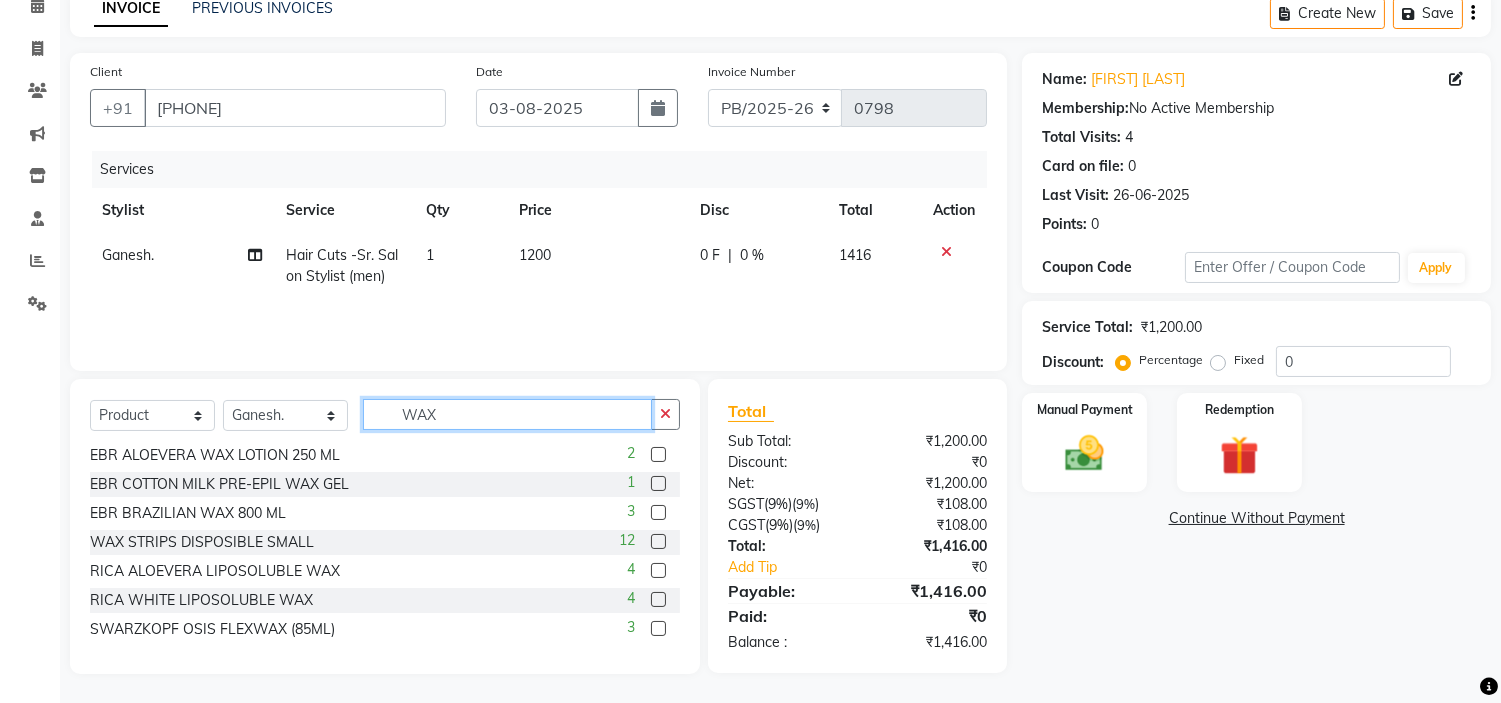 type on "WAX" 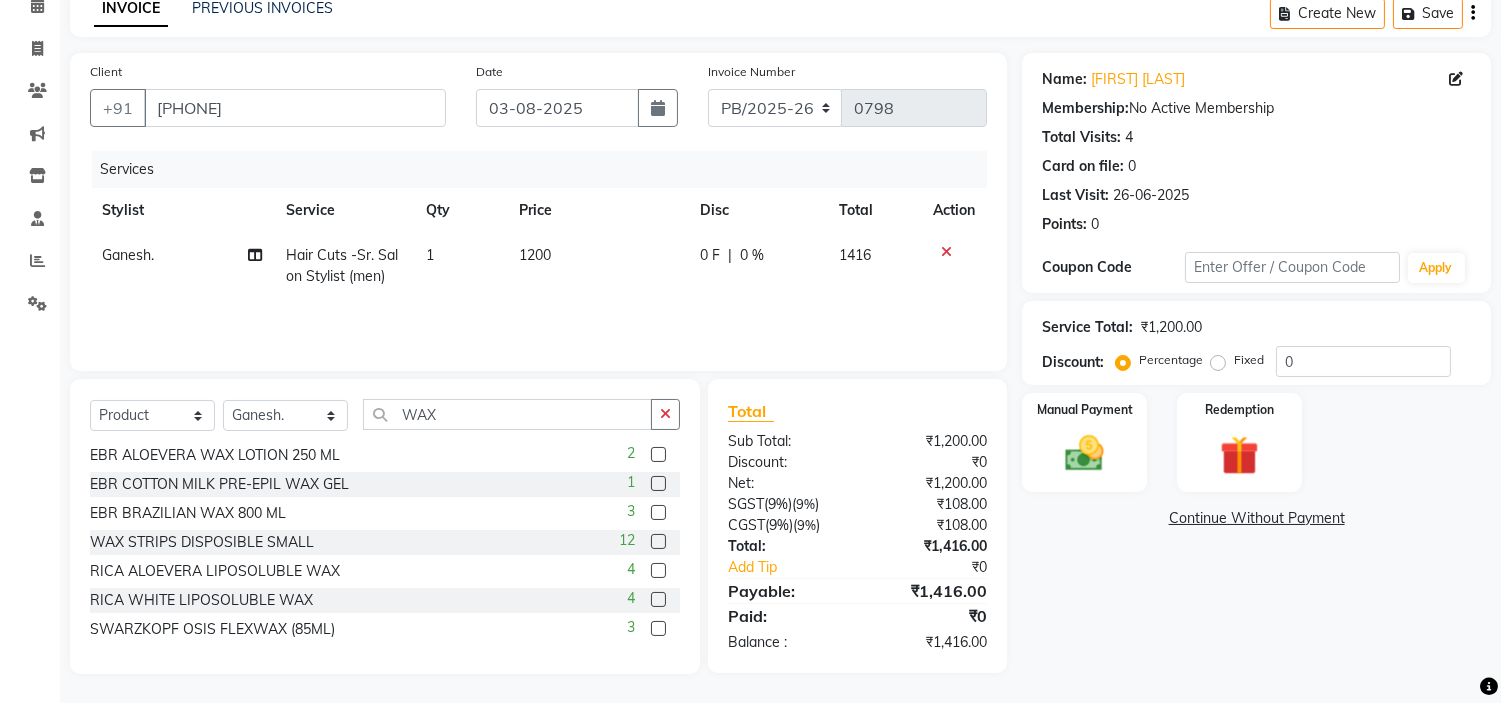 click 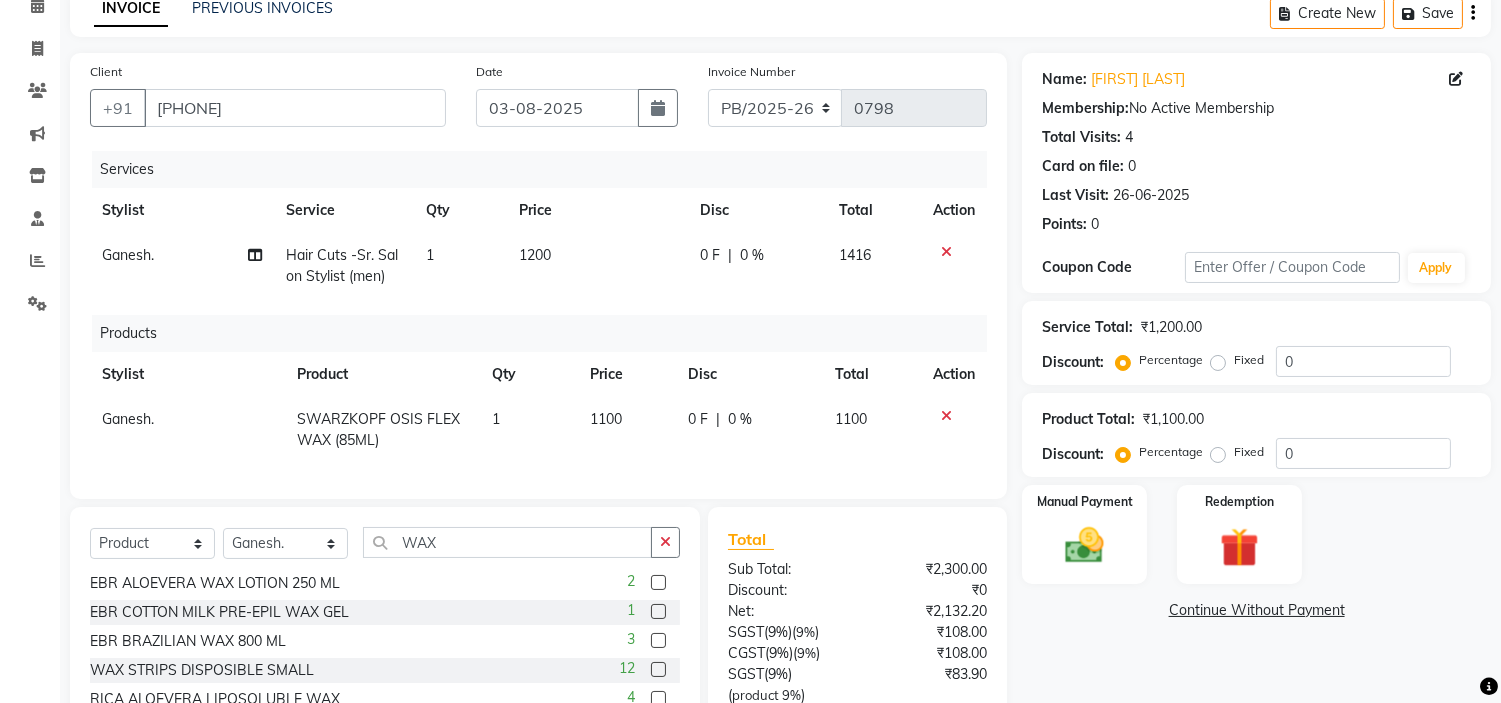 checkbox on "false" 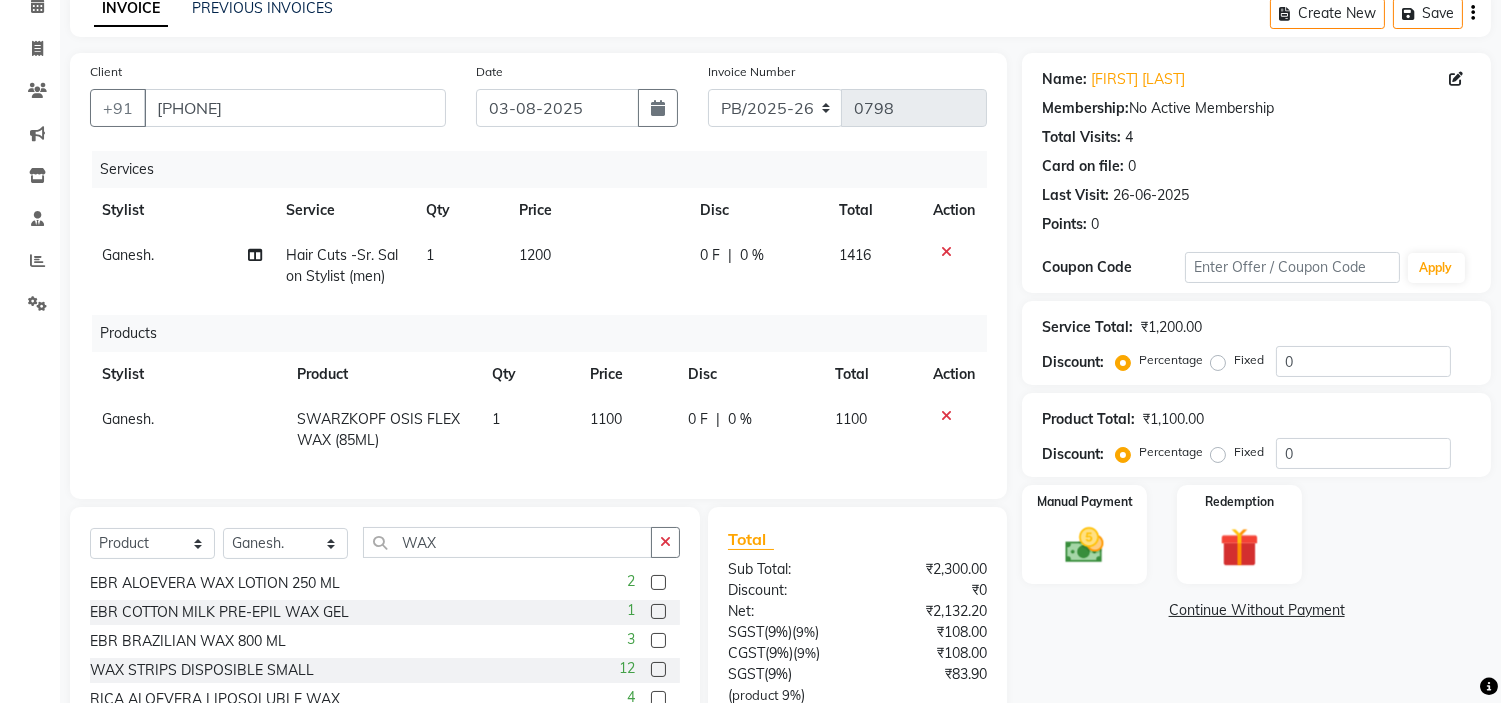 click on "1100" 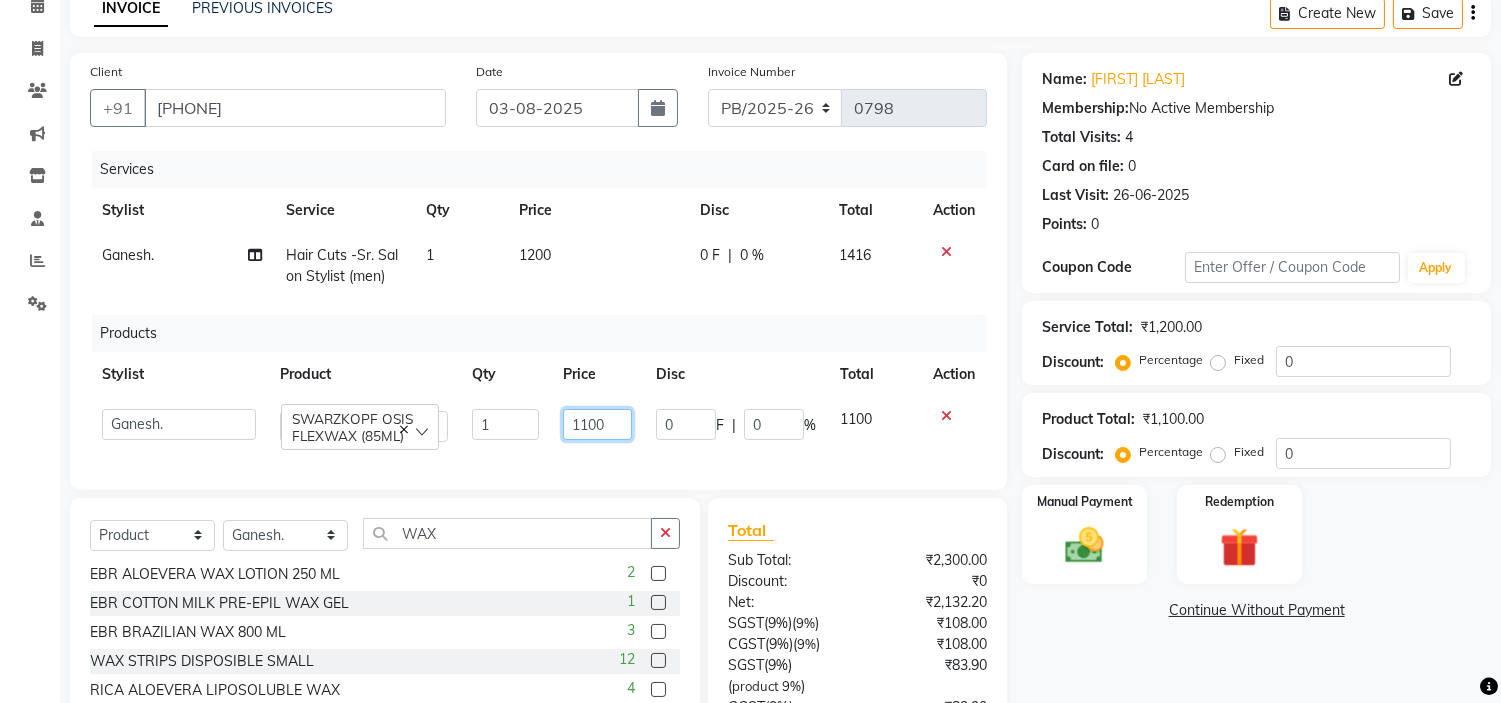 drag, startPoint x: 624, startPoint y: 421, endPoint x: 528, endPoint y: 417, distance: 96.0833 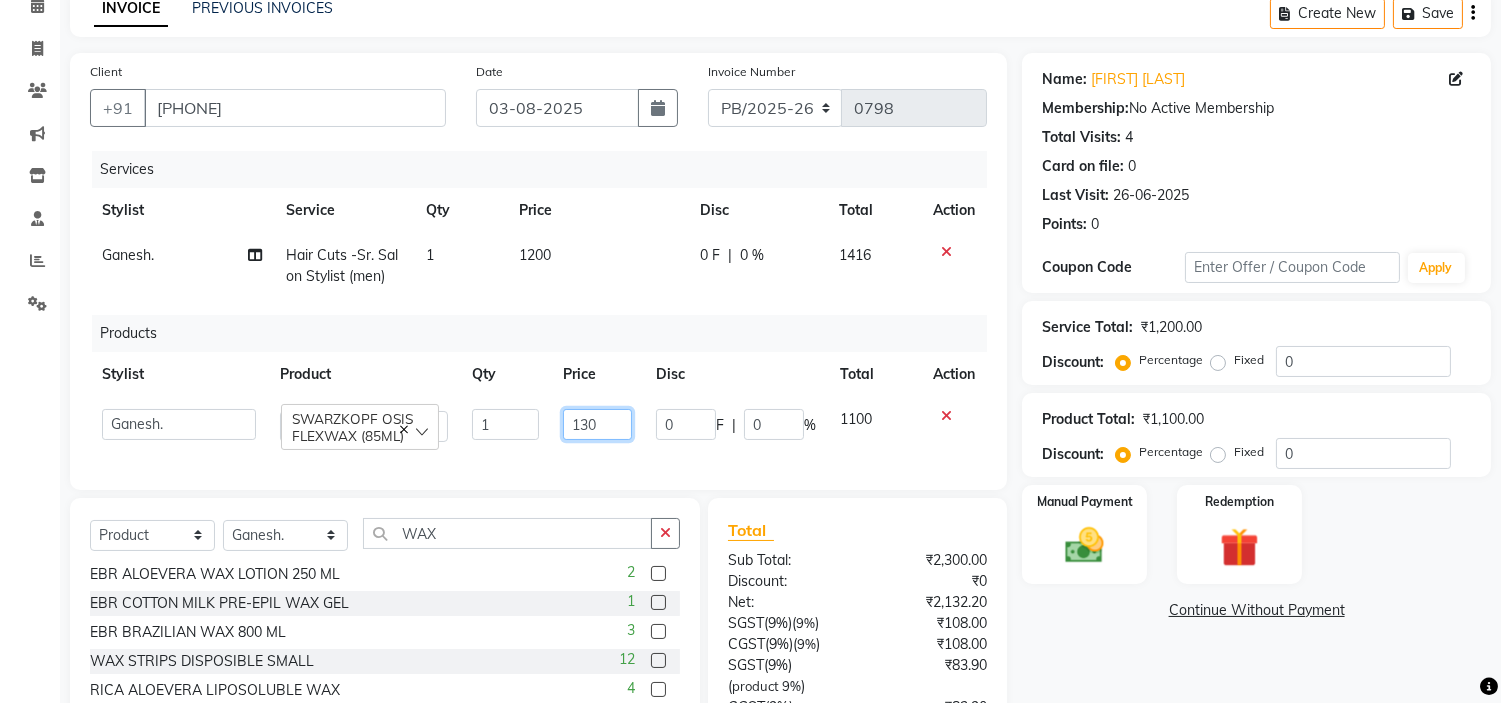type on "1300" 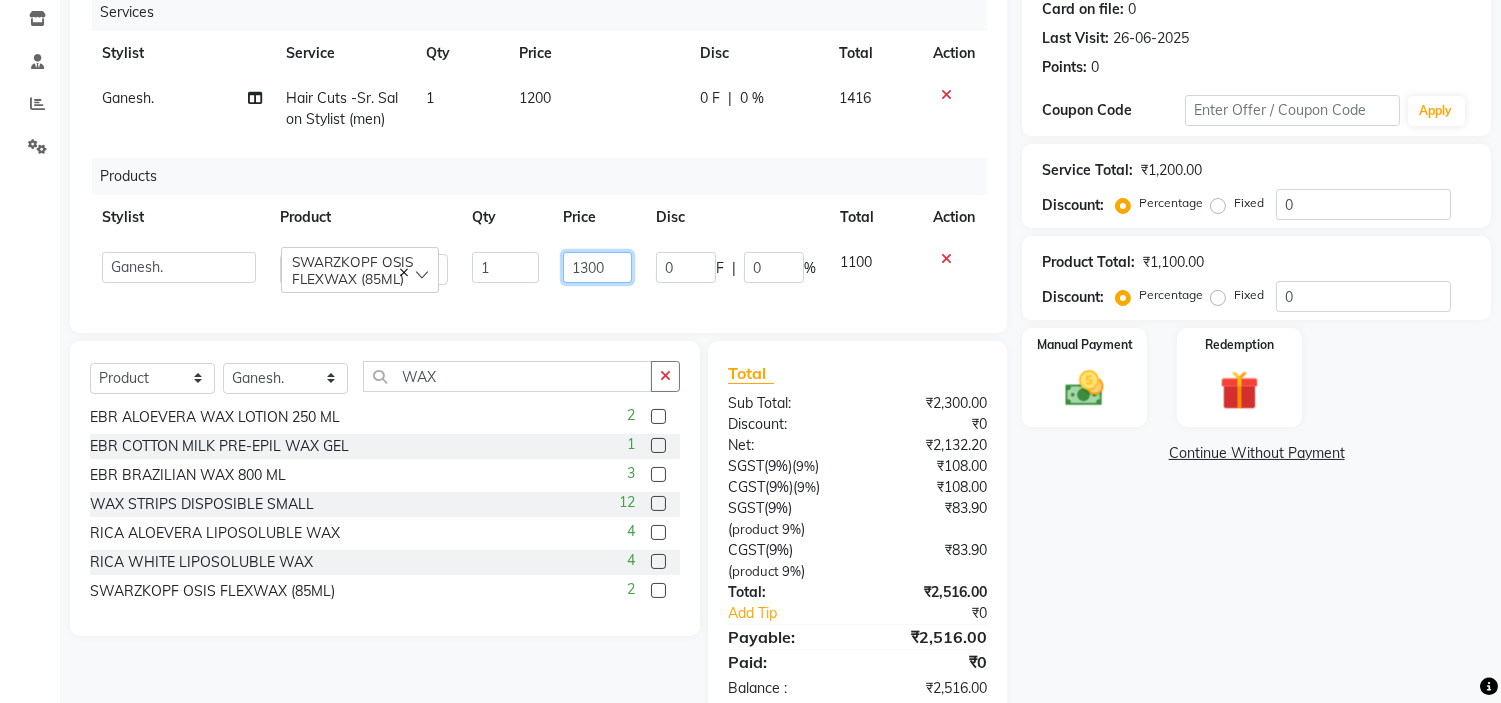 scroll, scrollTop: 317, scrollLeft: 0, axis: vertical 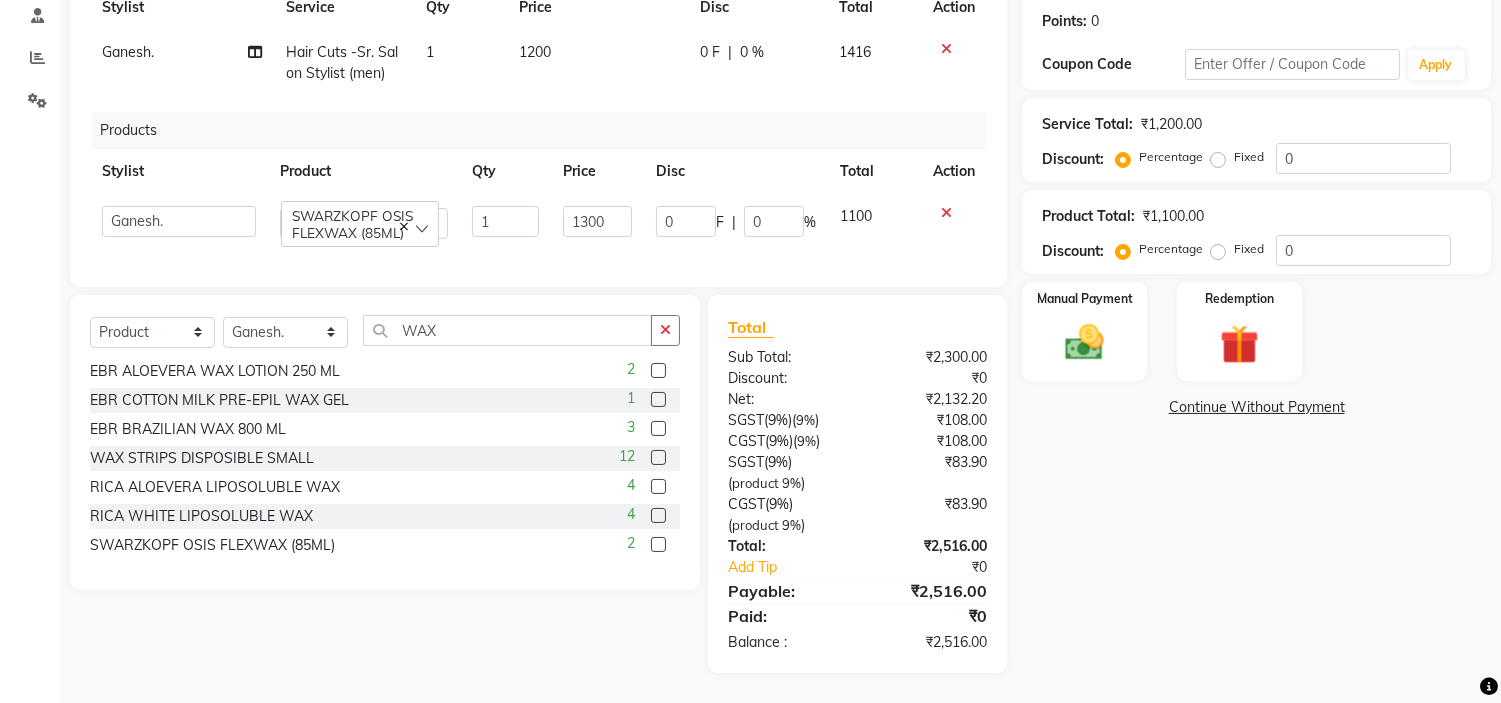 drag, startPoint x: 1115, startPoint y: 655, endPoint x: 1095, endPoint y: 646, distance: 21.931713 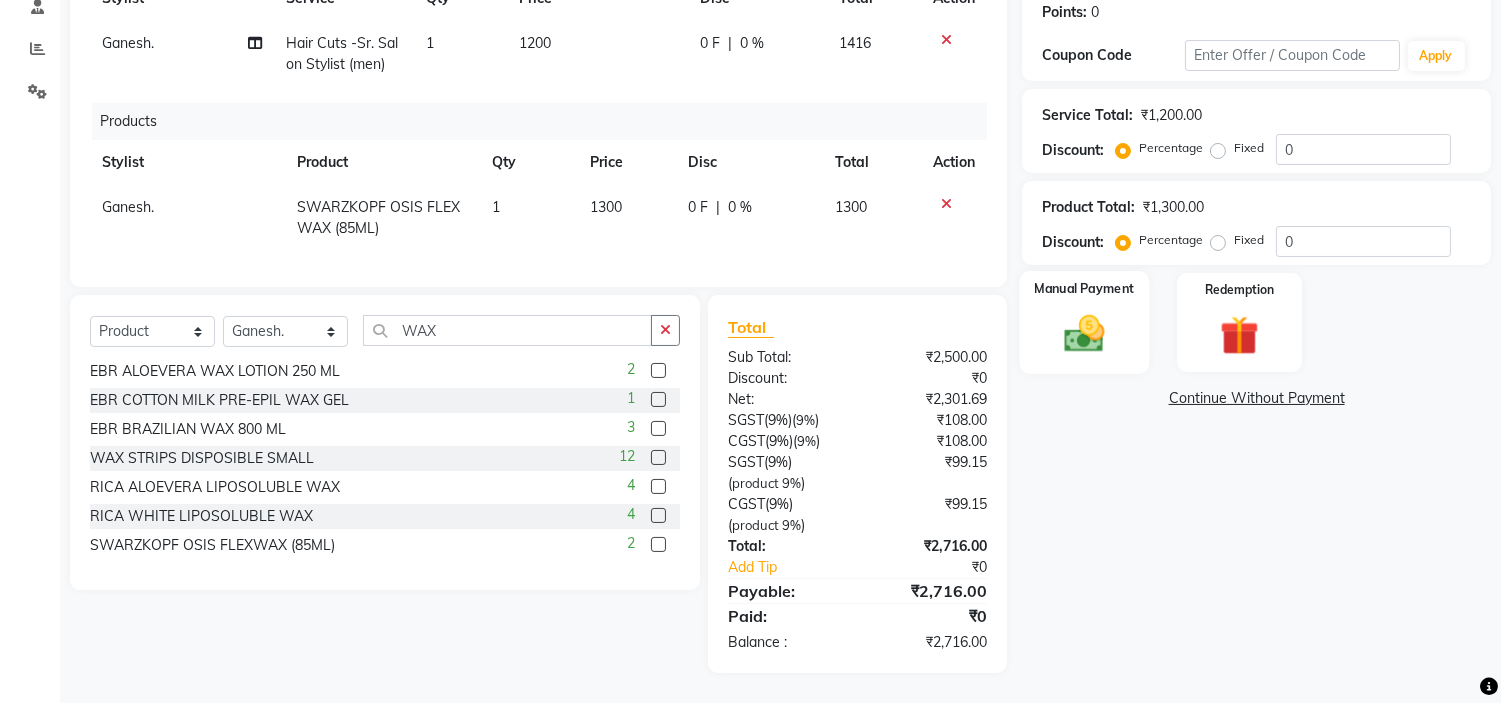 click 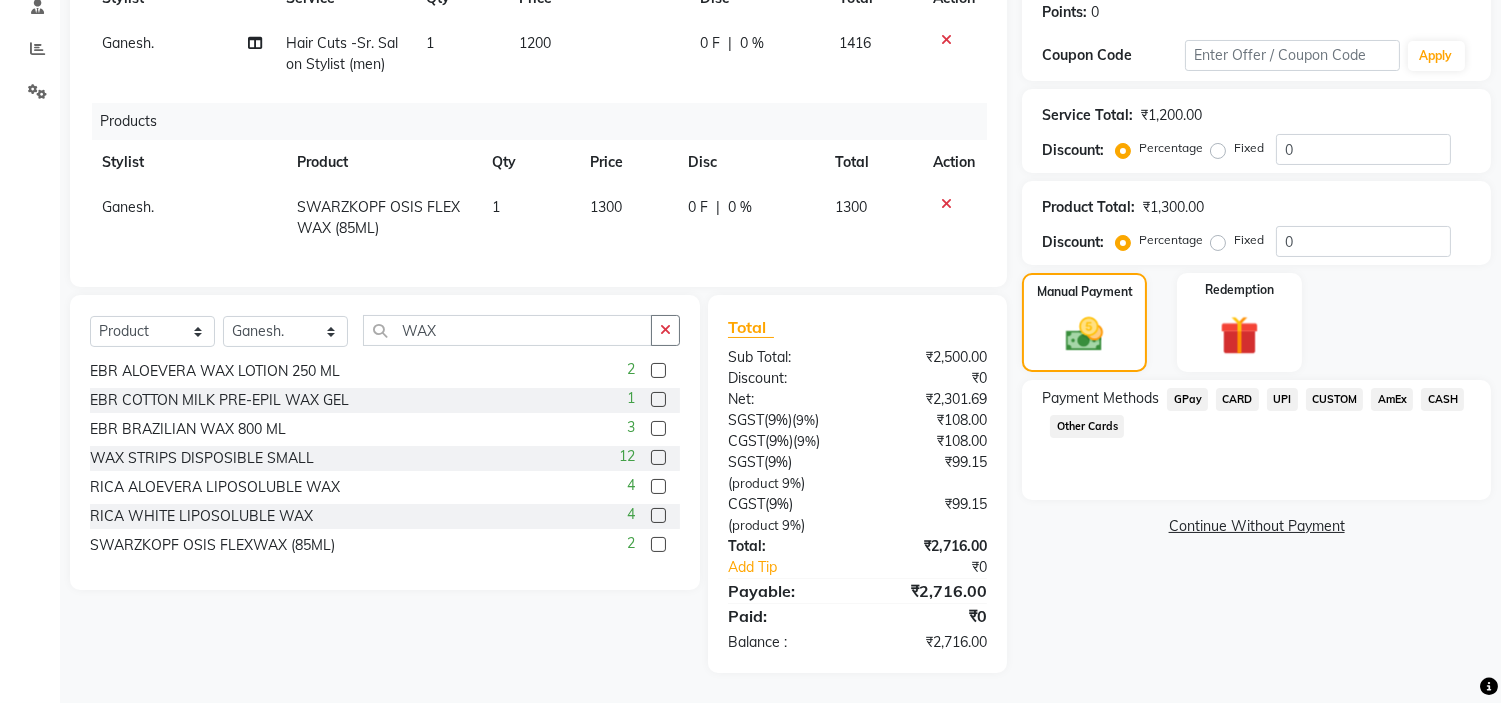 click on "UPI" 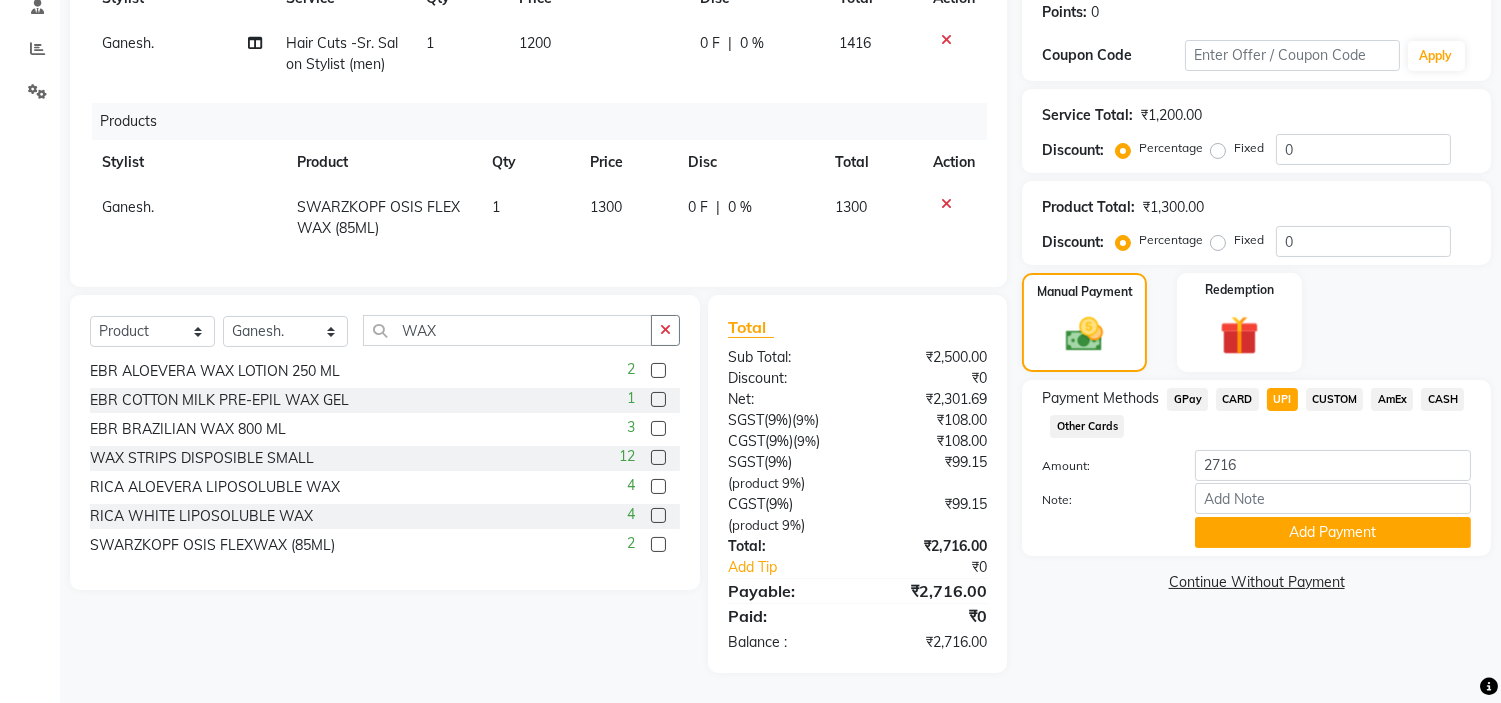 scroll, scrollTop: 325, scrollLeft: 0, axis: vertical 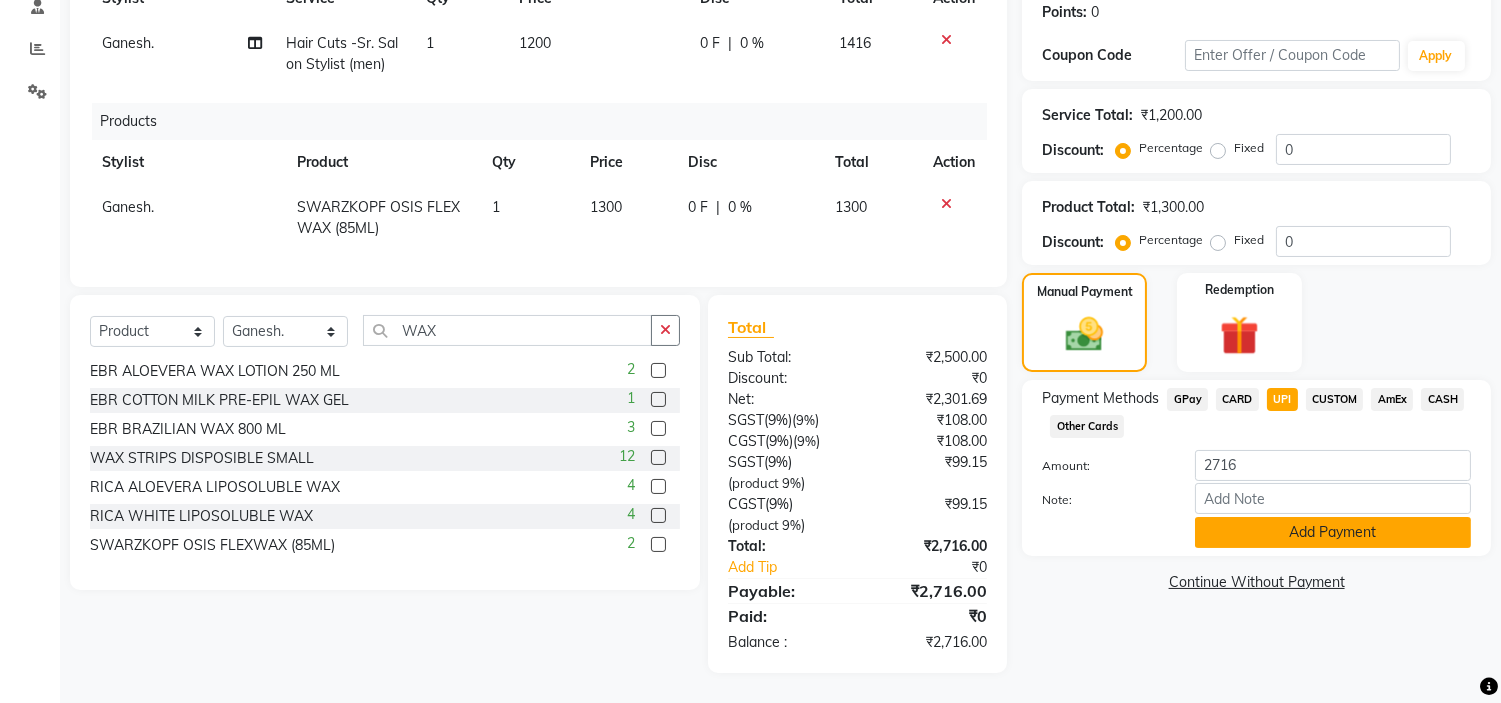 click on "Add Payment" 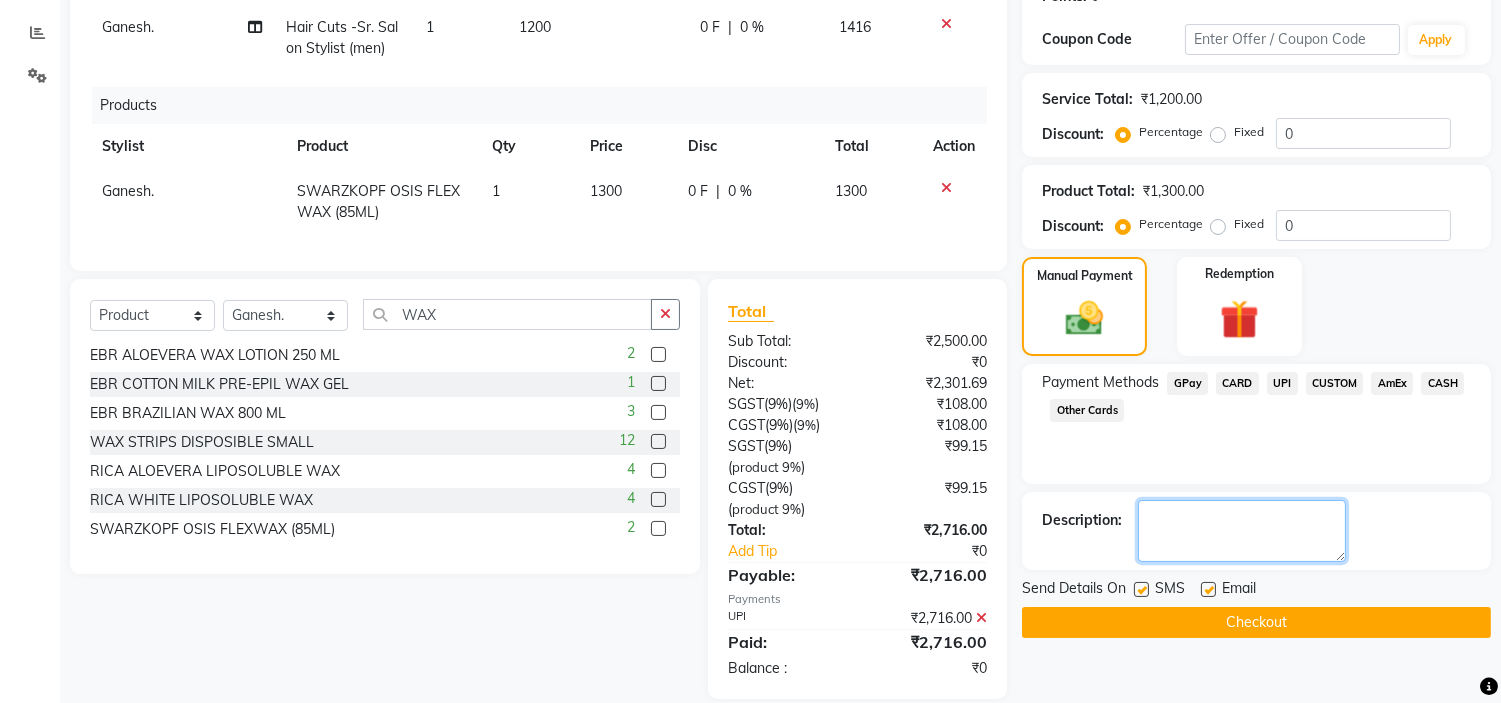 click 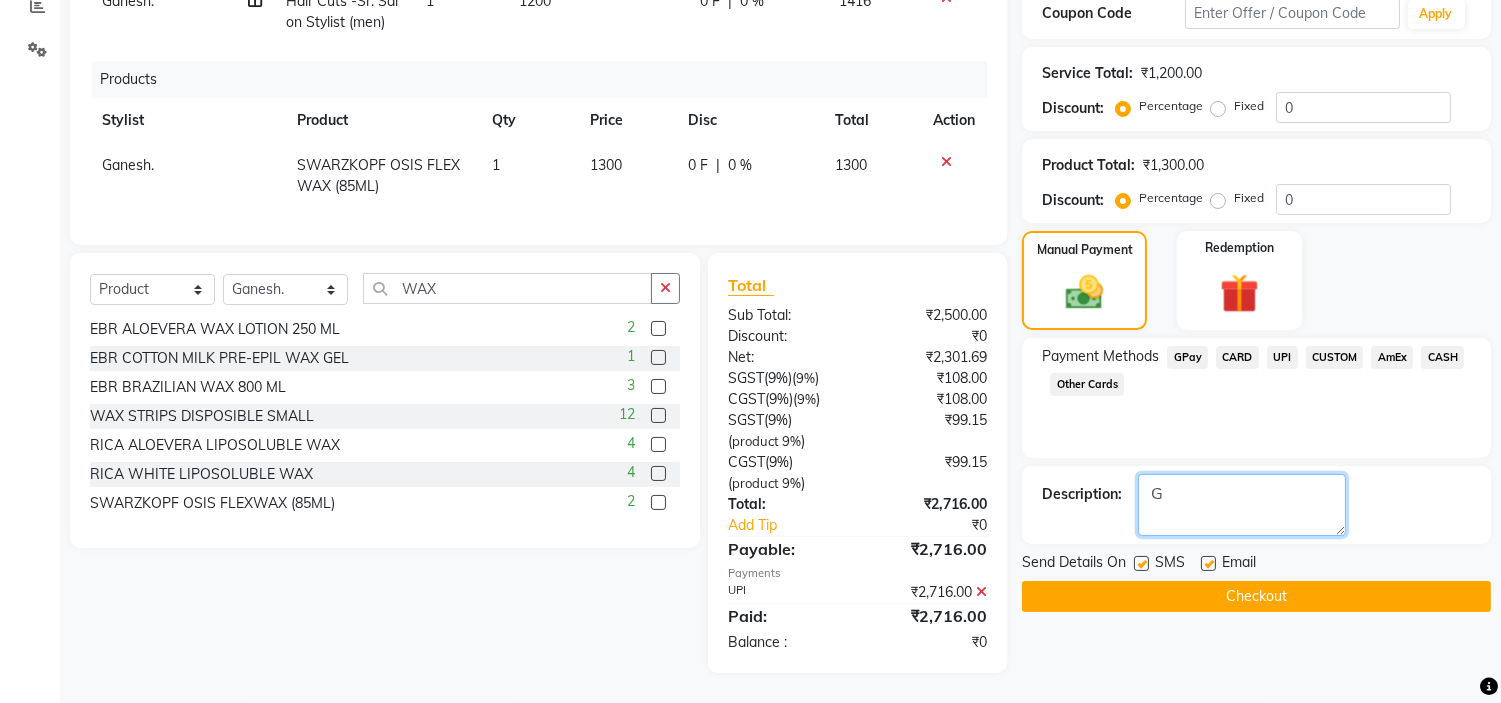 scroll, scrollTop: 367, scrollLeft: 0, axis: vertical 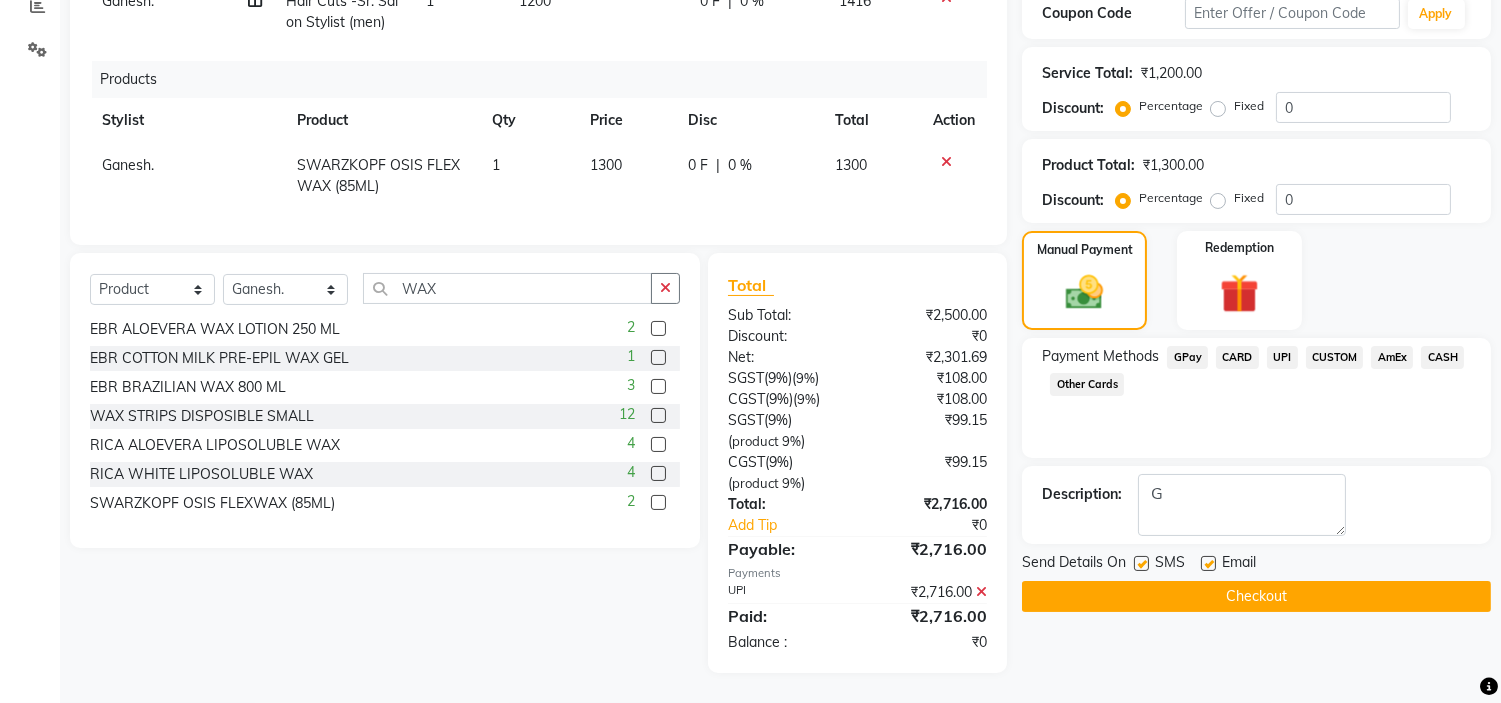 click on "Checkout" 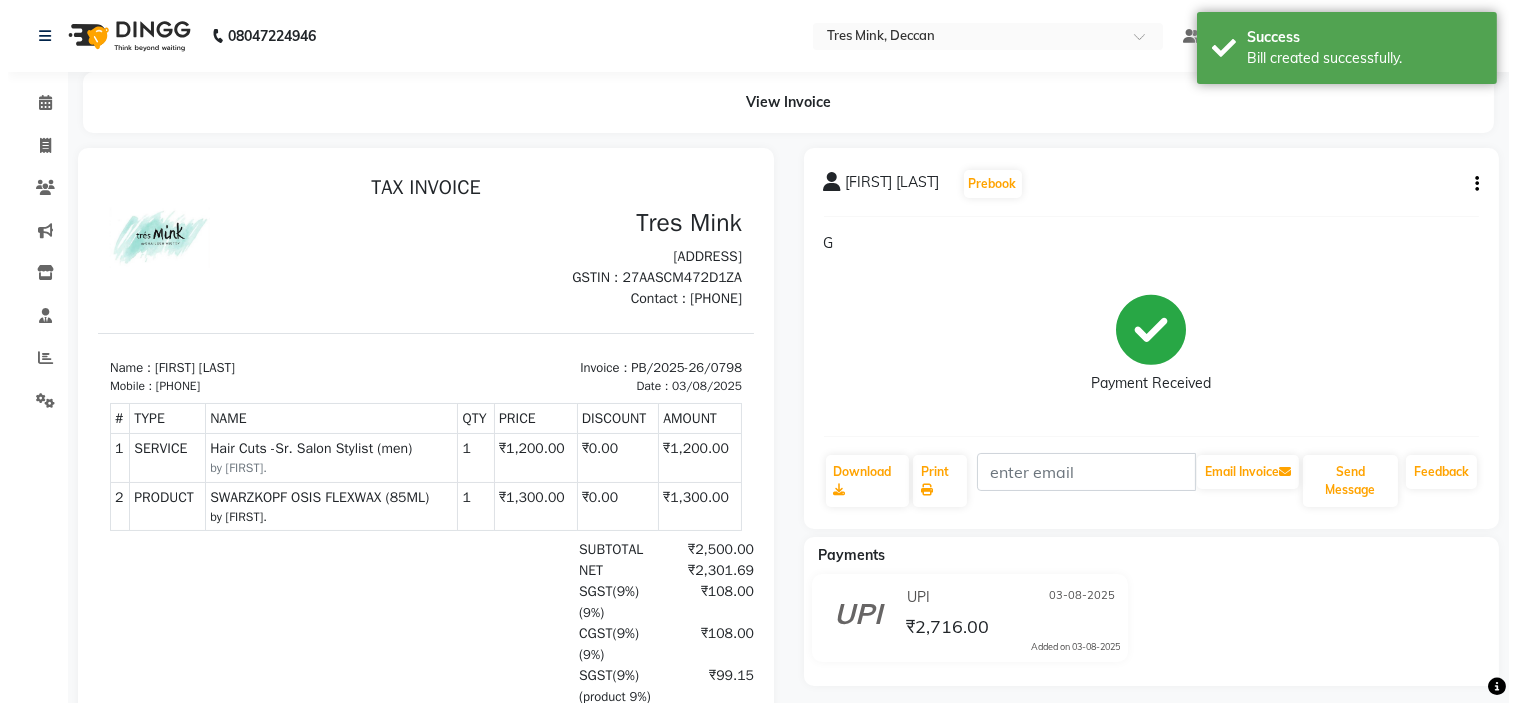 scroll, scrollTop: 0, scrollLeft: 0, axis: both 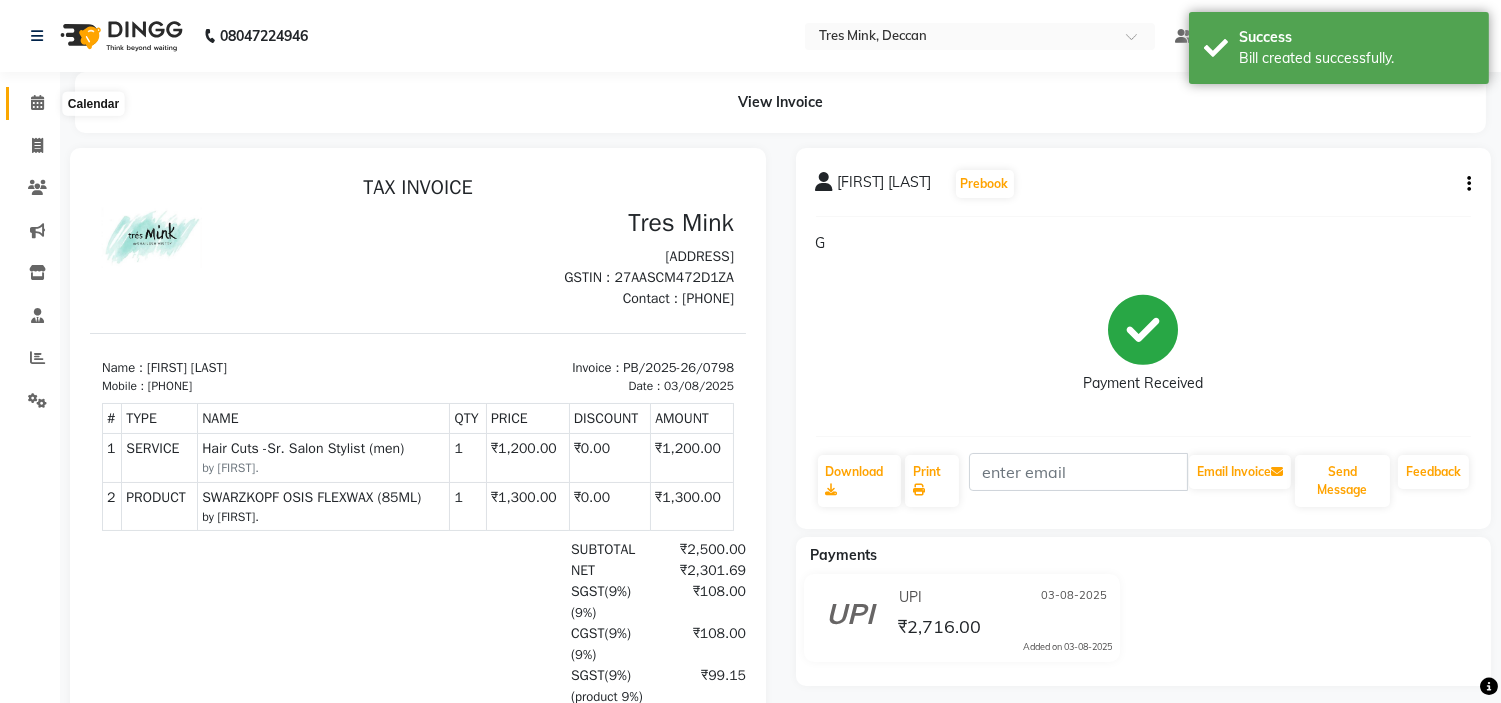 click 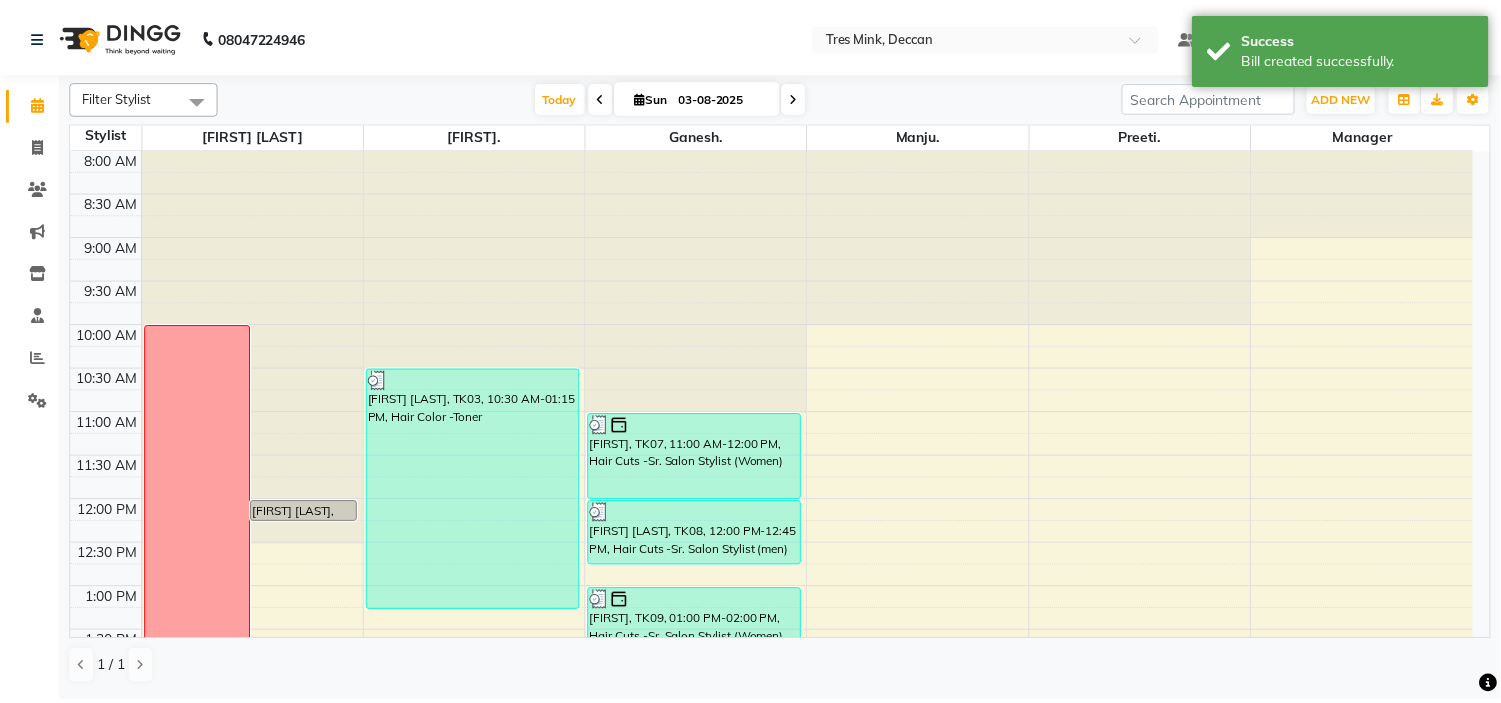 scroll, scrollTop: 555, scrollLeft: 0, axis: vertical 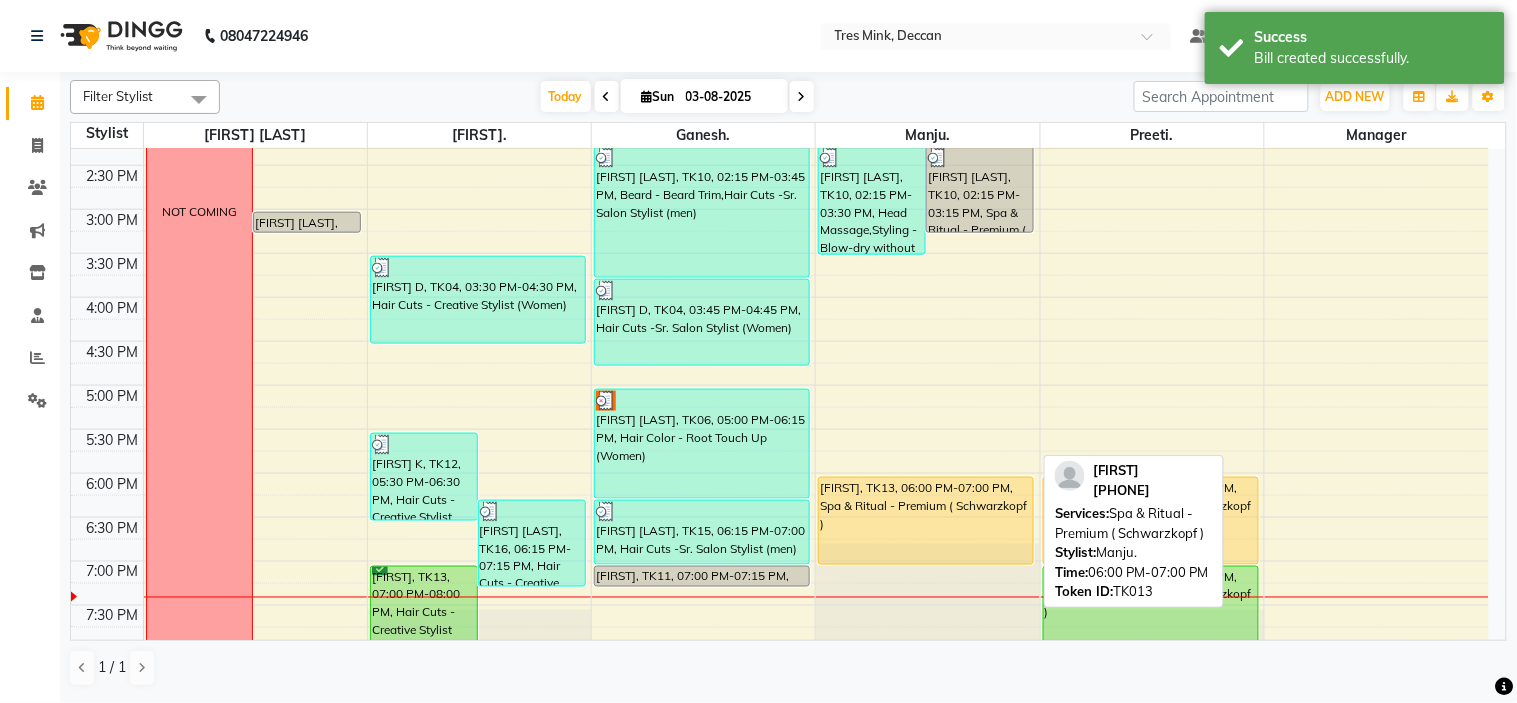 click on "[FIRST], TK13, 06:00 PM-07:00 PM, Spa & Ritual - Premium ( Schwarzkopf )" at bounding box center (926, 521) 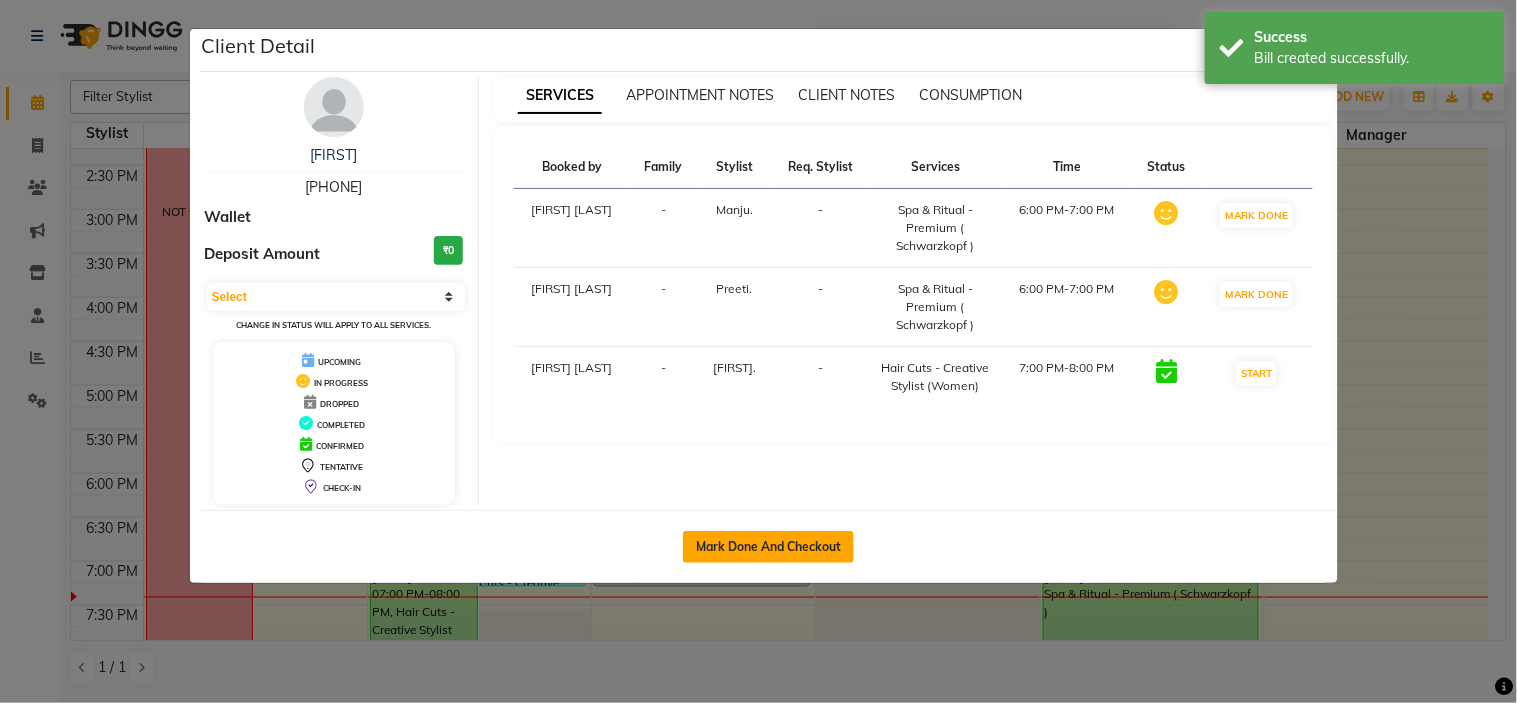 click on "Mark Done And Checkout" 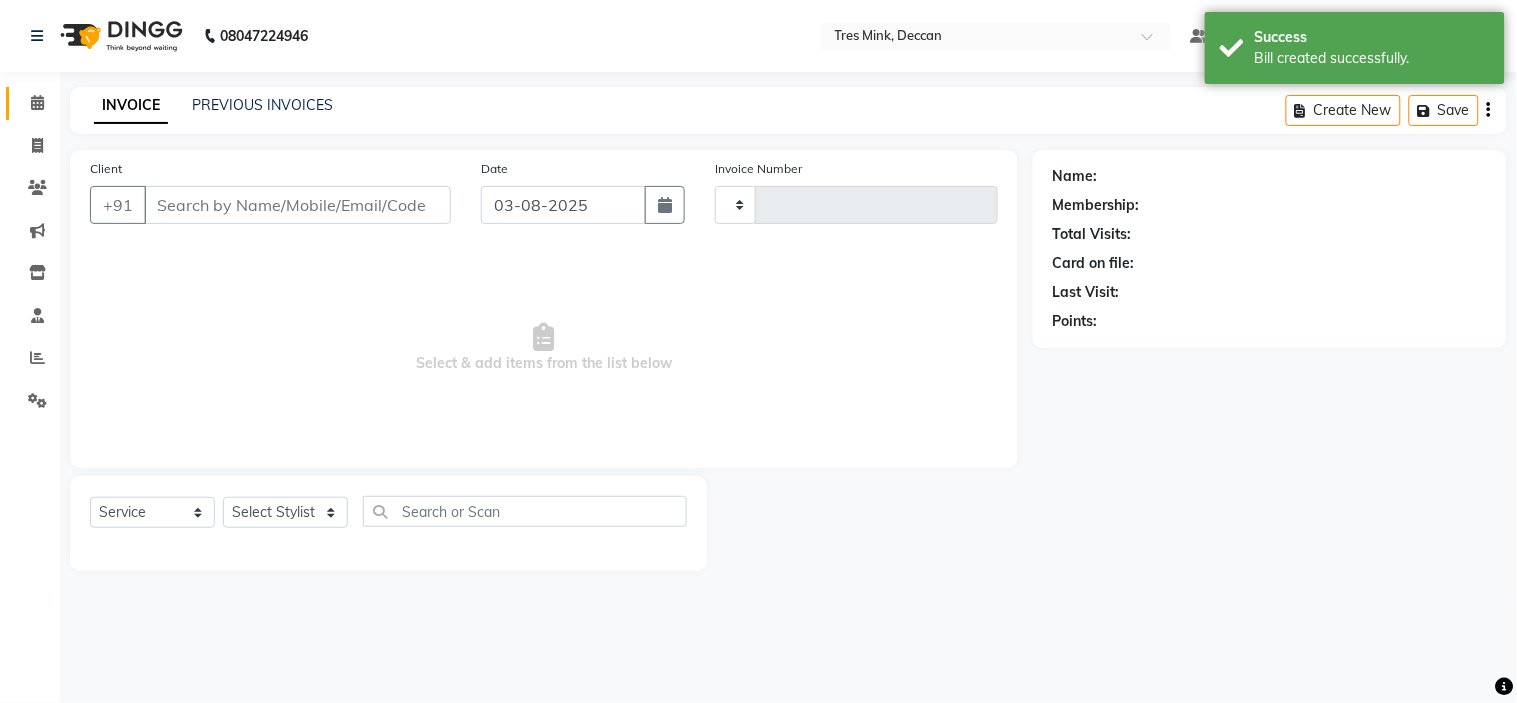 type on "0799" 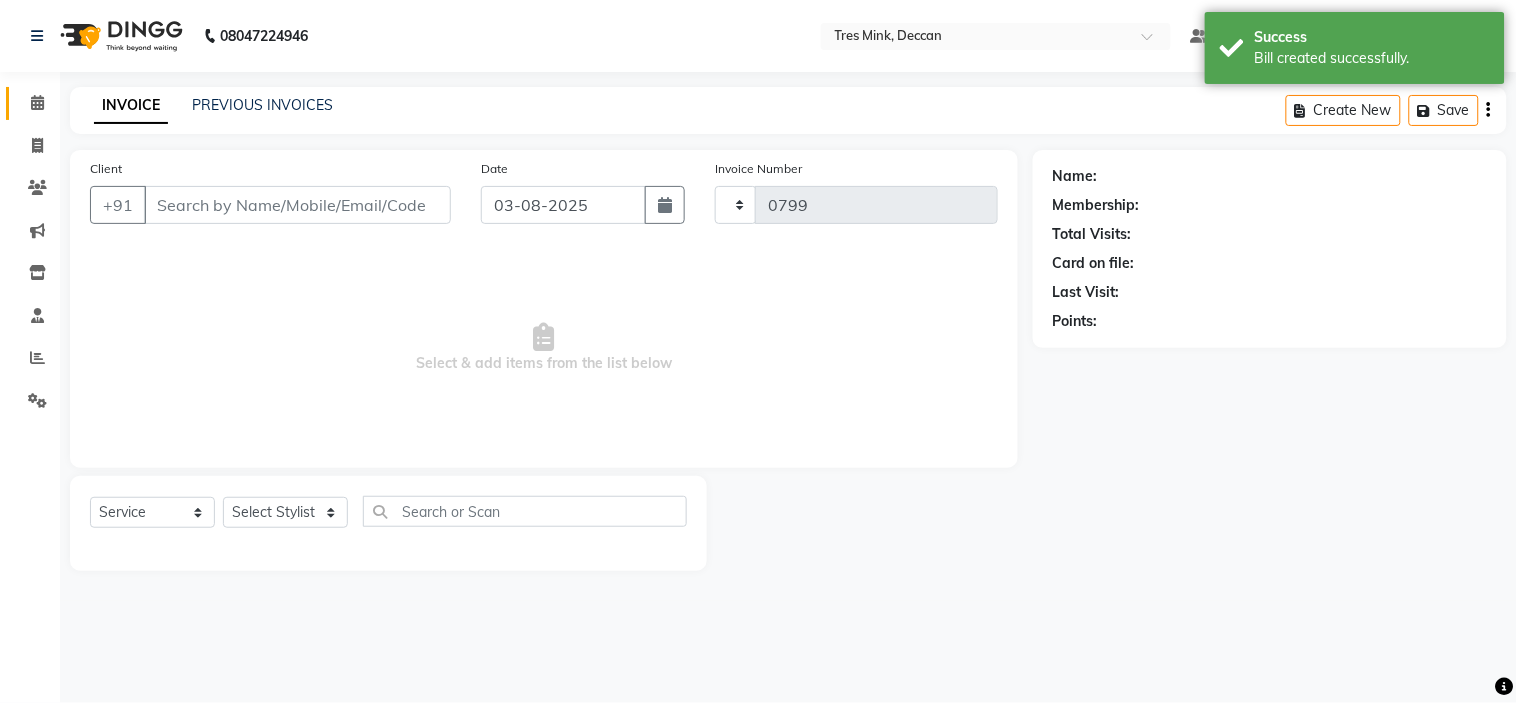 select on "8055" 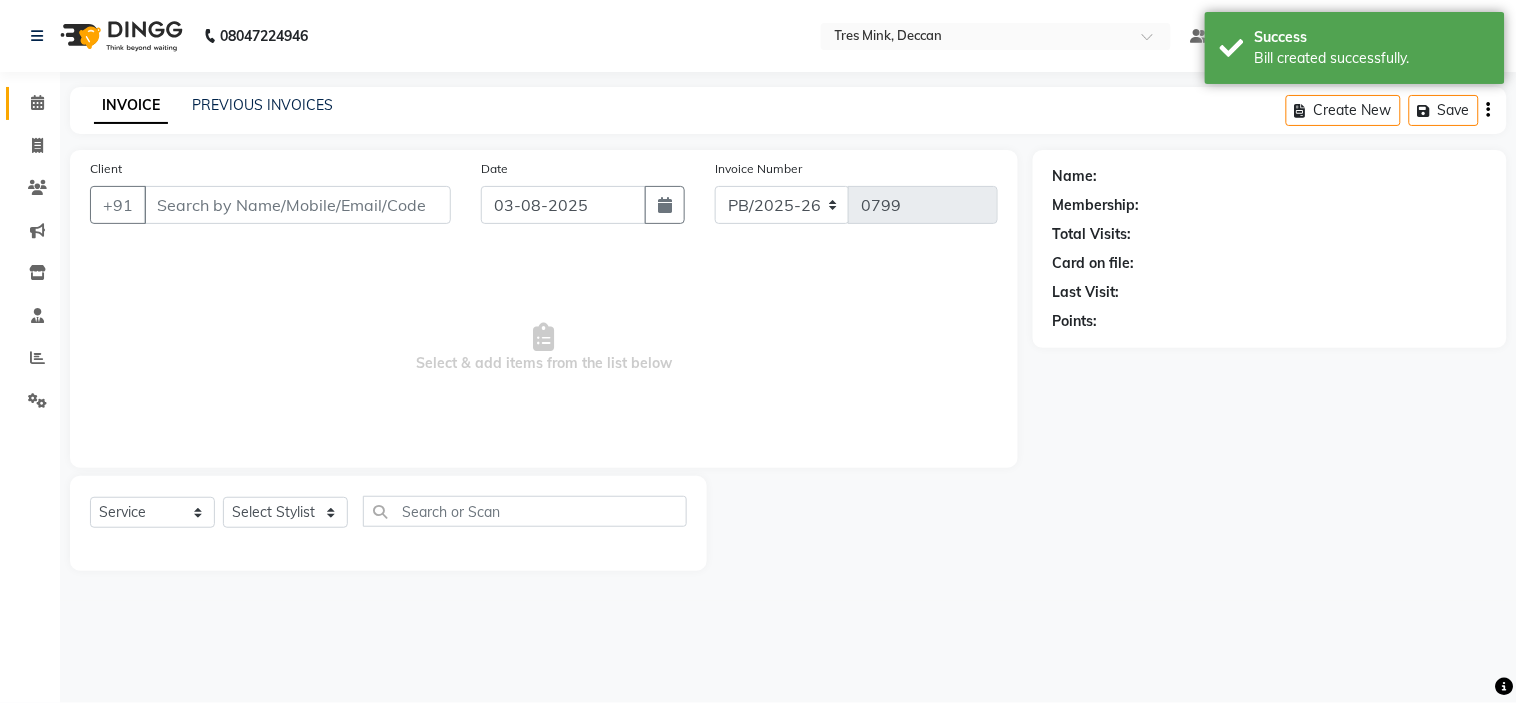 type on "[PHONE]" 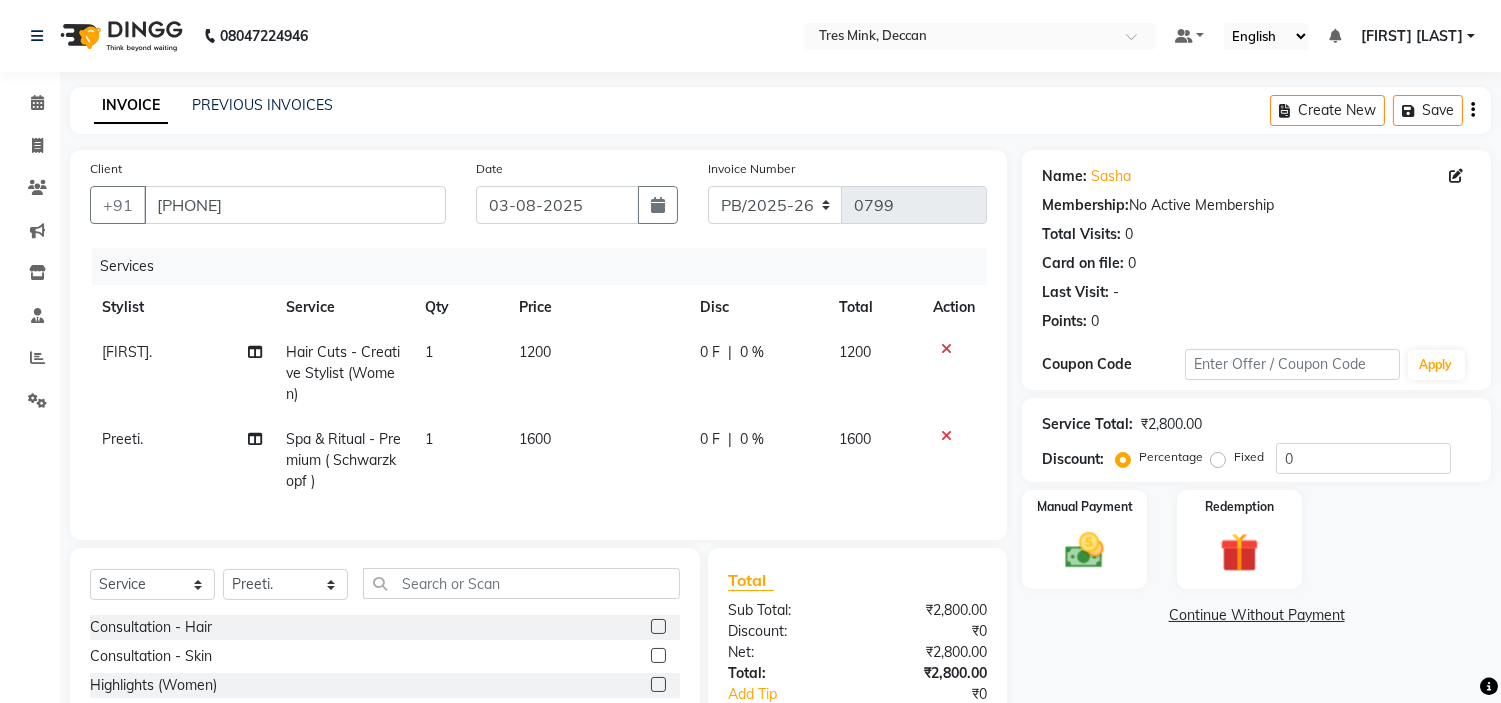 click 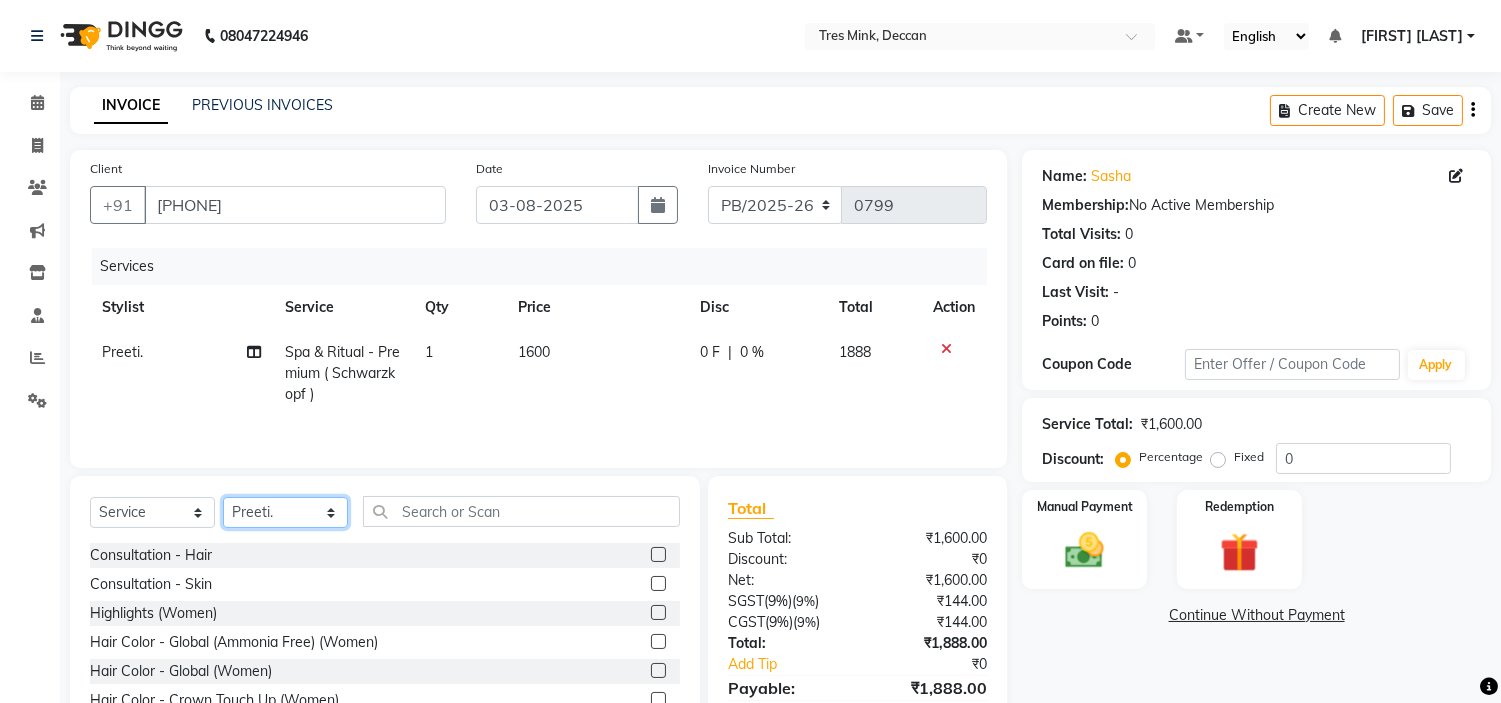 click on "Select Stylist Eva [FIRST]. [FIRST]. [FIRST] [LAST] [FIRST]. [FIRST]. [FIRST]. [FIRST] [LAST] [FIRST]. [FIRST]." 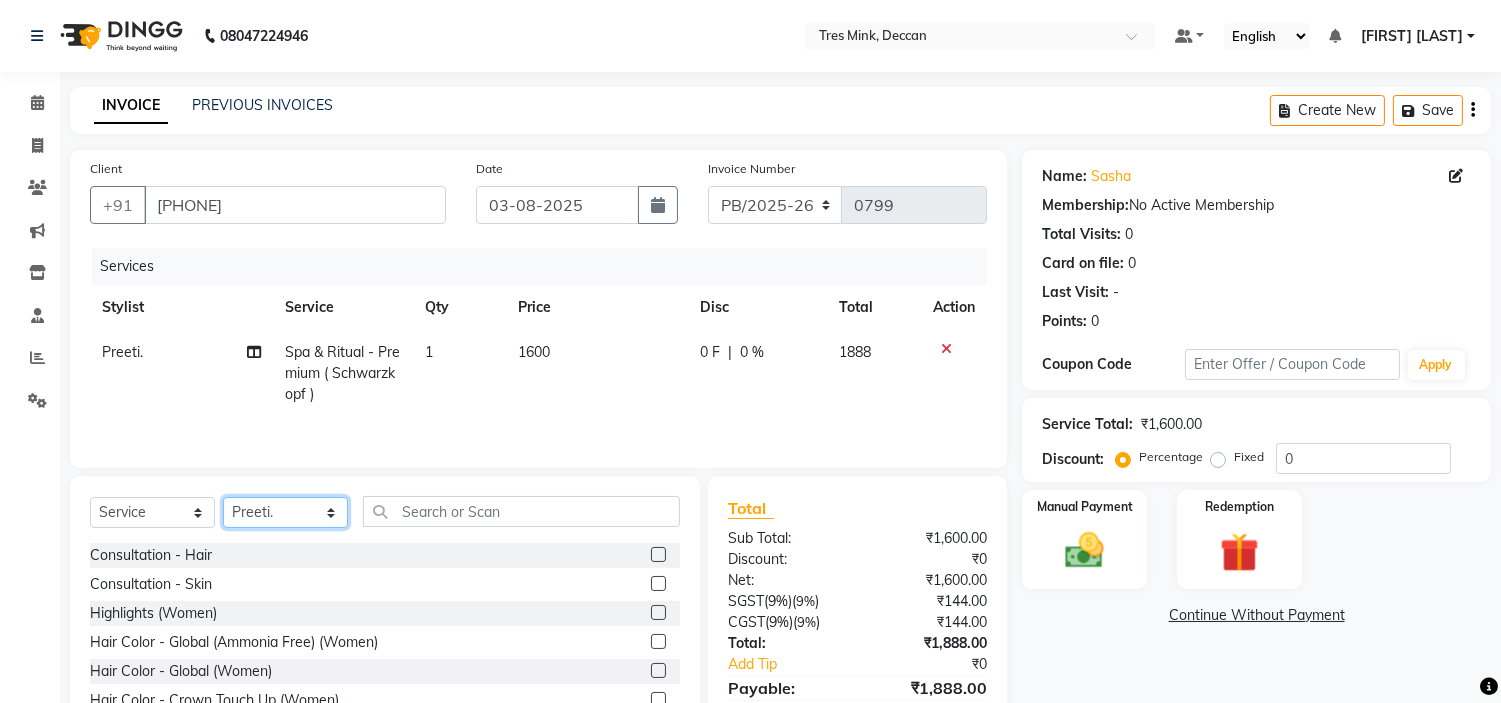 select on "59501" 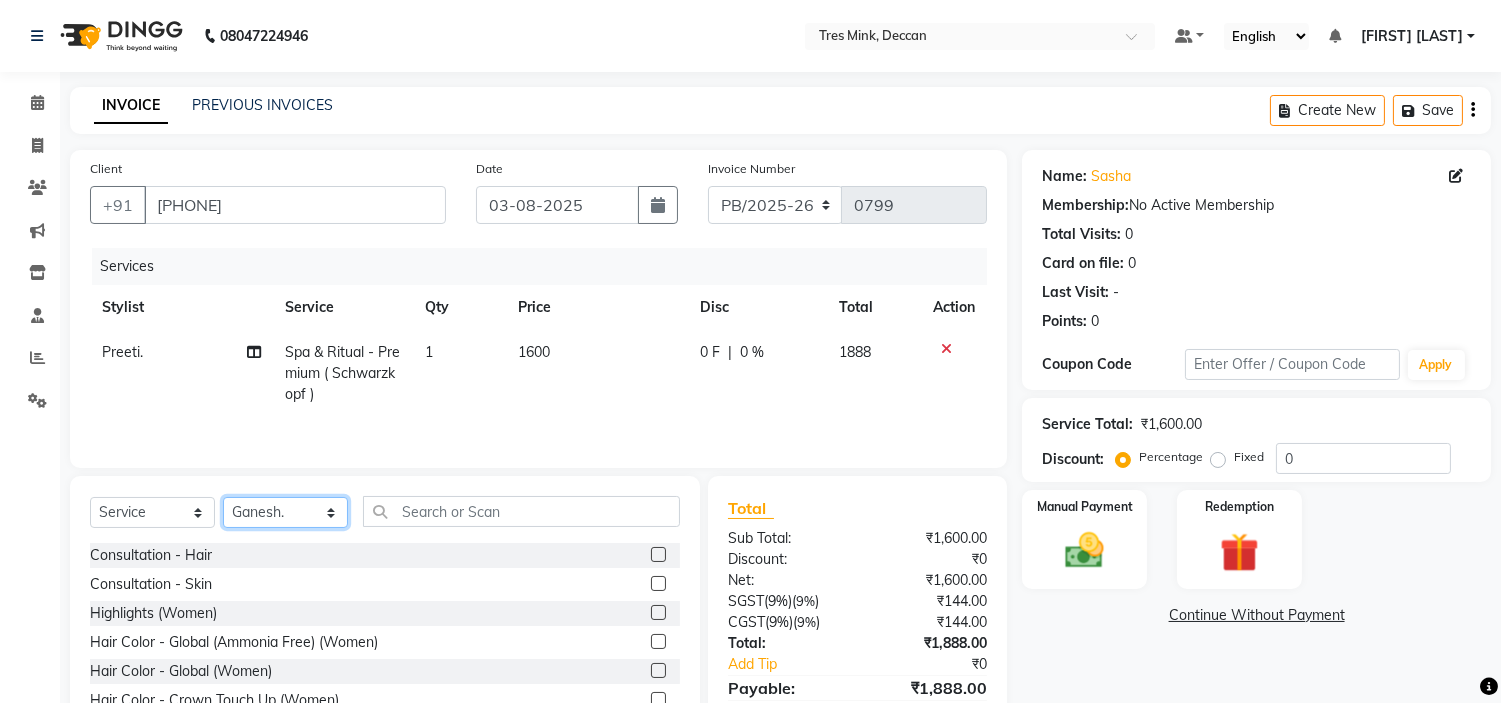 click on "Select Stylist Eva [FIRST]. [FIRST]. [FIRST] [LAST] [FIRST]. [FIRST]. [FIRST]. [FIRST] [LAST] [FIRST]. [FIRST]." 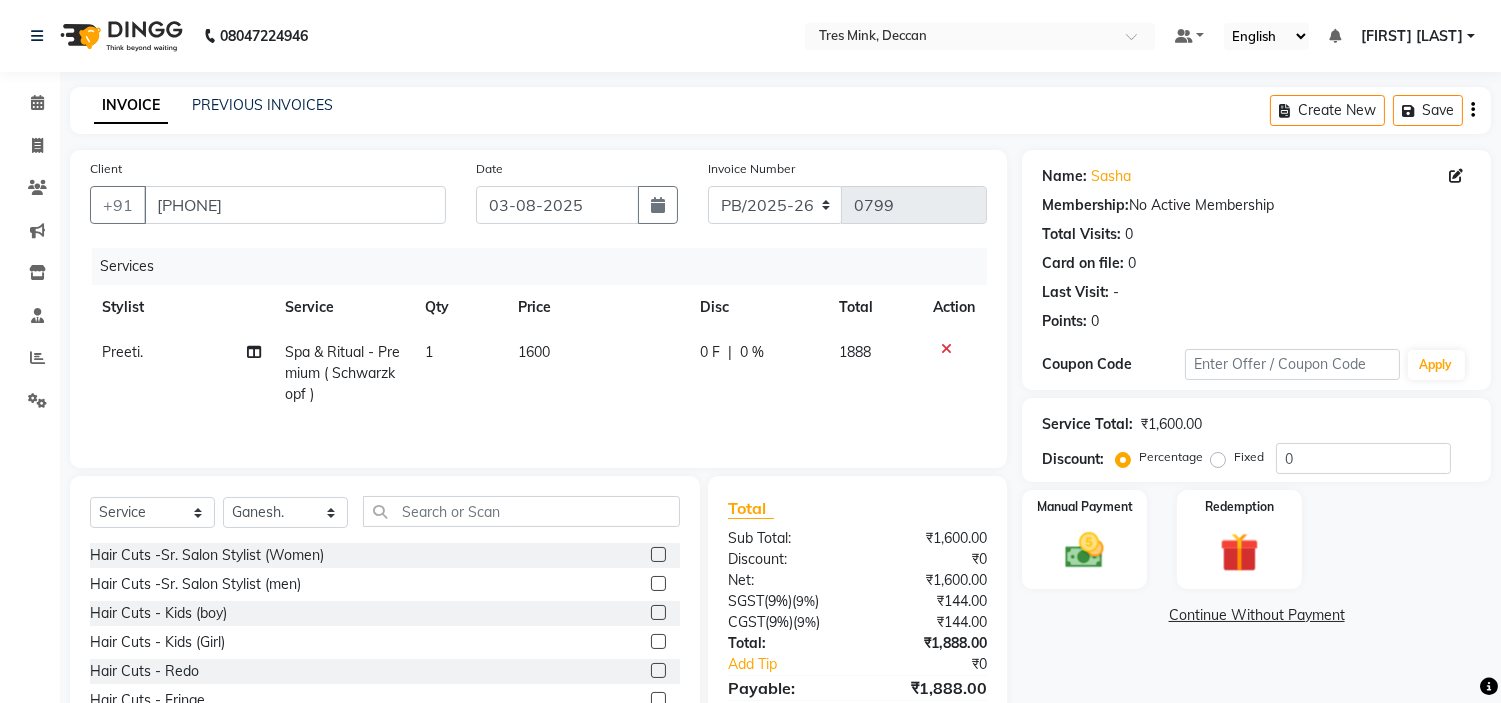 click 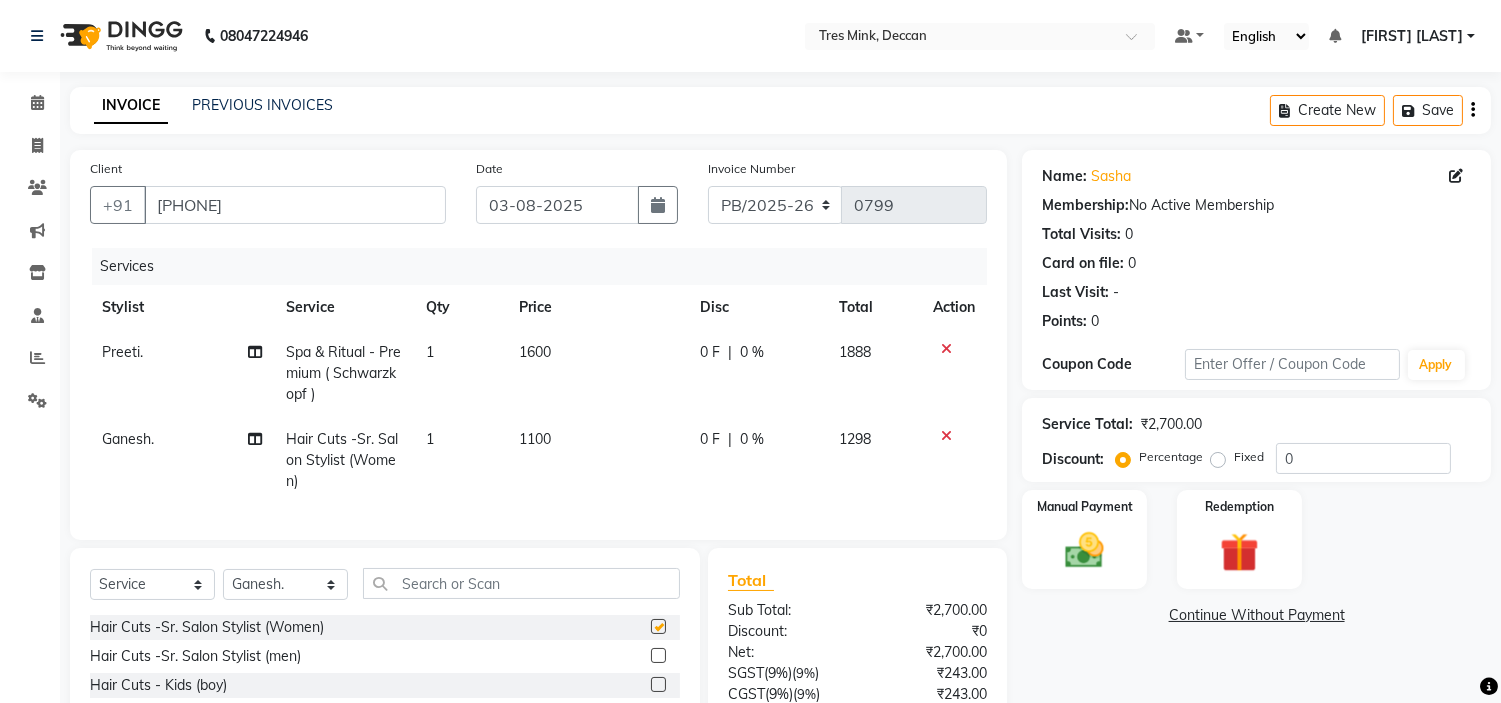 checkbox on "false" 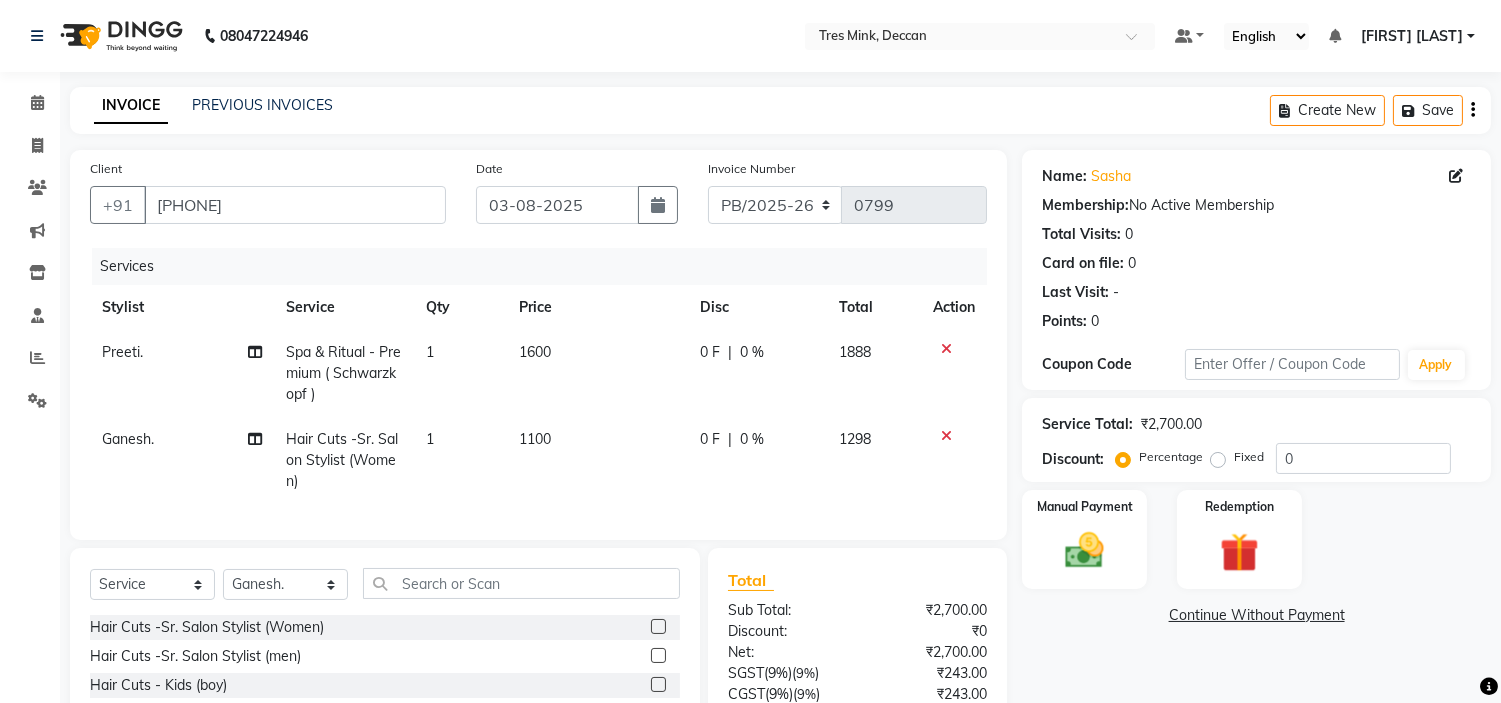 click on "1600" 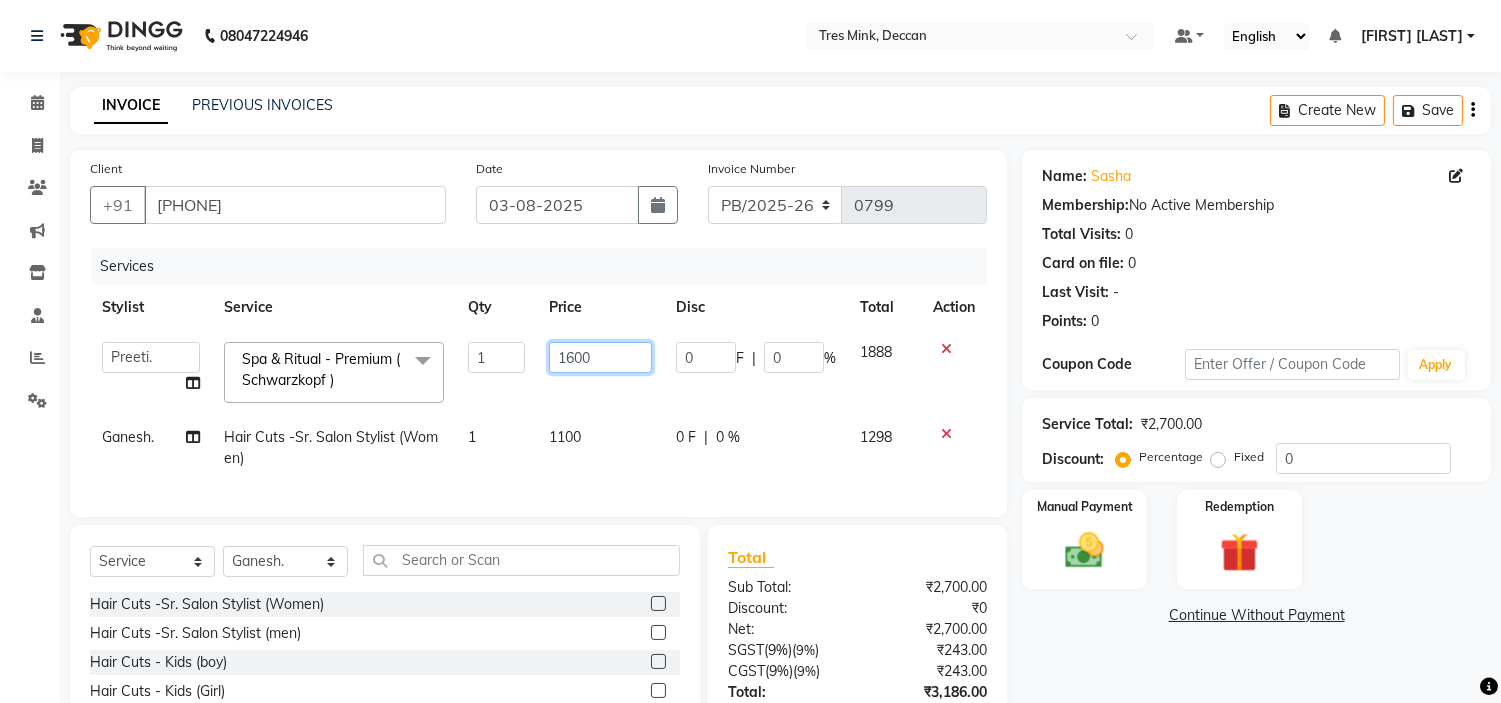 drag, startPoint x: 617, startPoint y: 358, endPoint x: 512, endPoint y: 362, distance: 105.076164 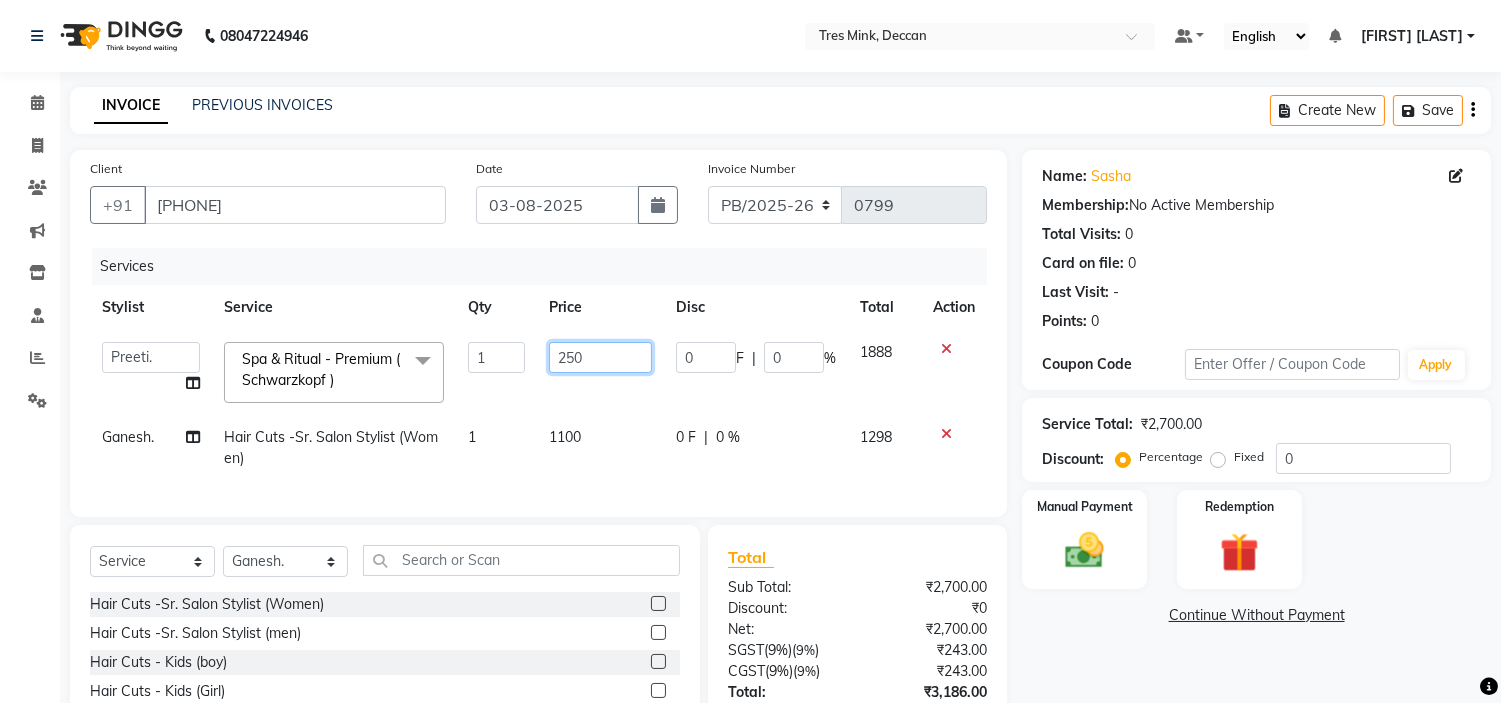 type on "2500" 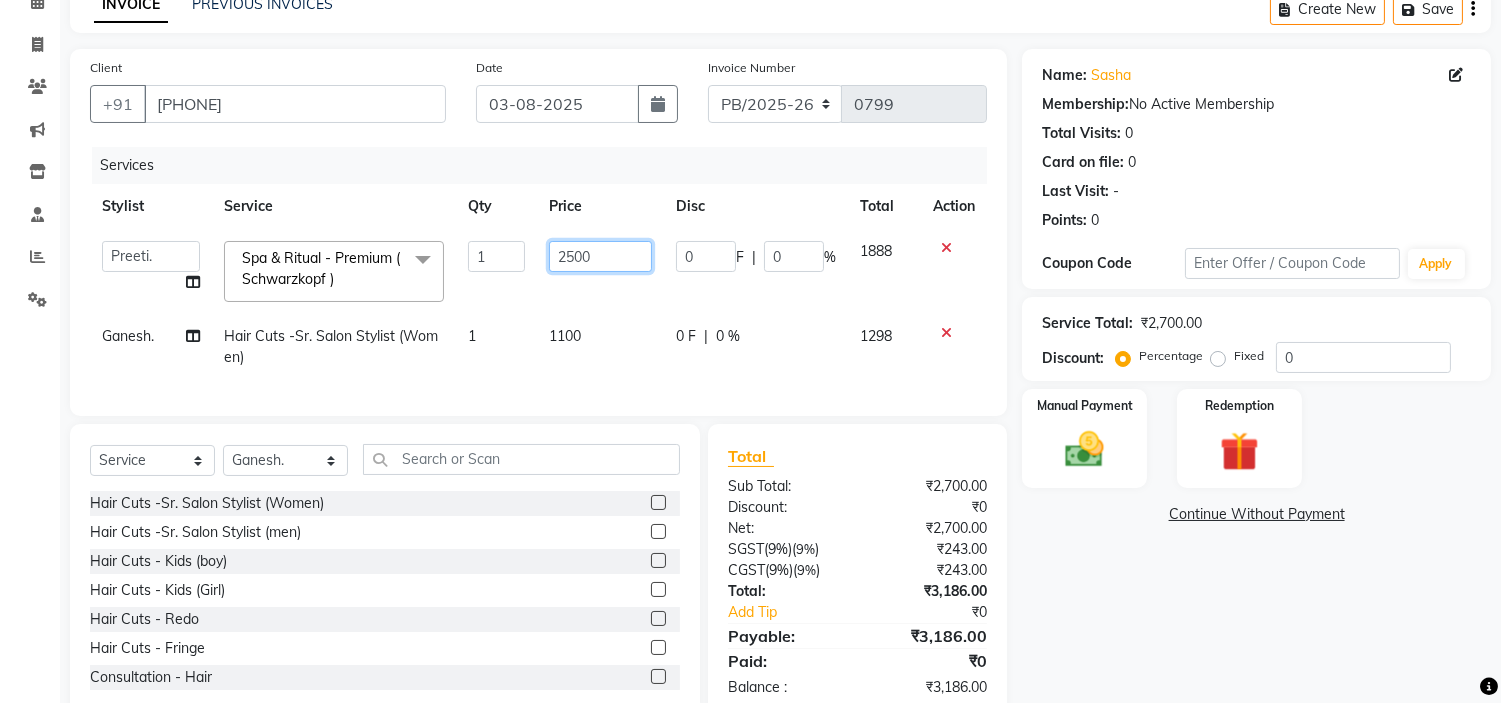 scroll, scrollTop: 163, scrollLeft: 0, axis: vertical 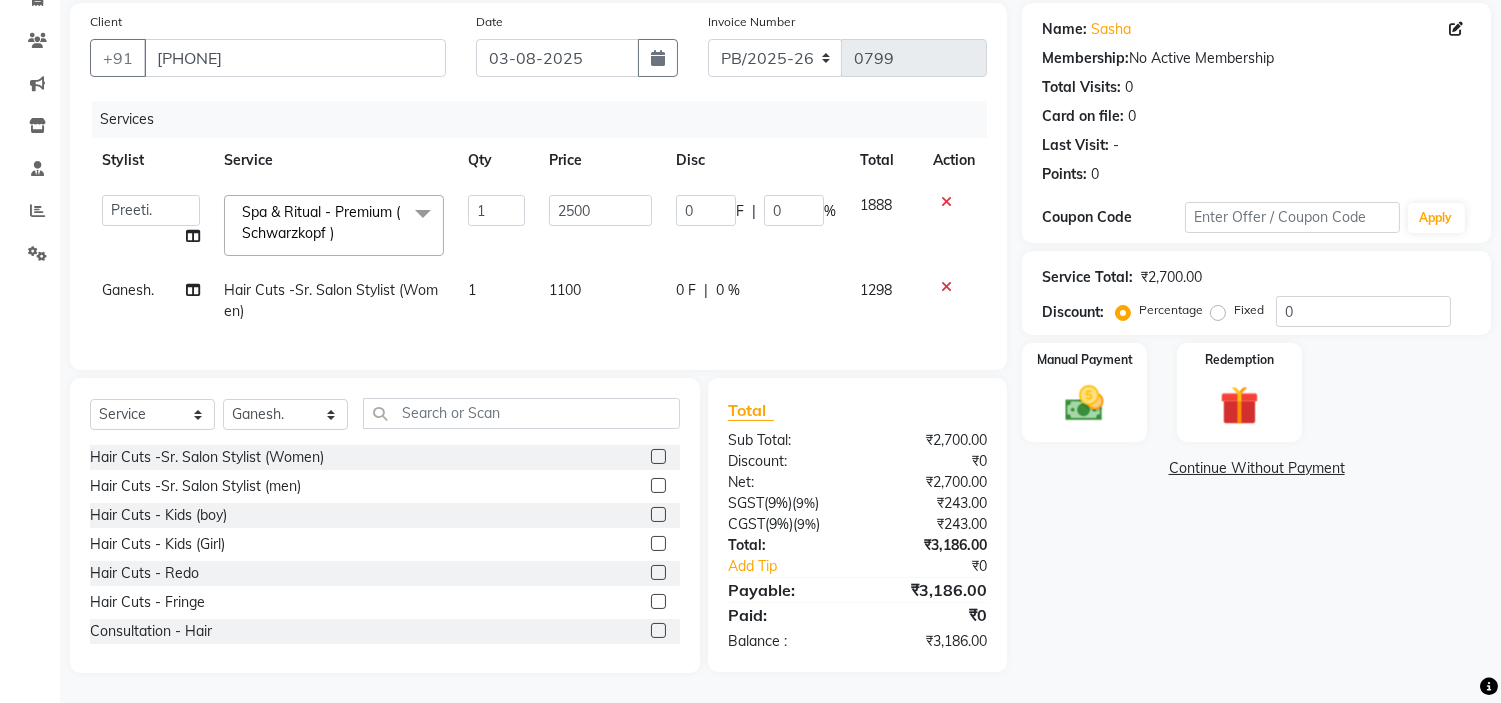 click on "Name: Sasha  Membership:  No Active Membership  Total Visits:  0 Card on file:  0 Last Visit:   - Points:   0  Coupon Code Apply Service Total:  ₹2,700.00  Discount:  Percentage   Fixed  0 Manual Payment Redemption  Continue Without Payment" 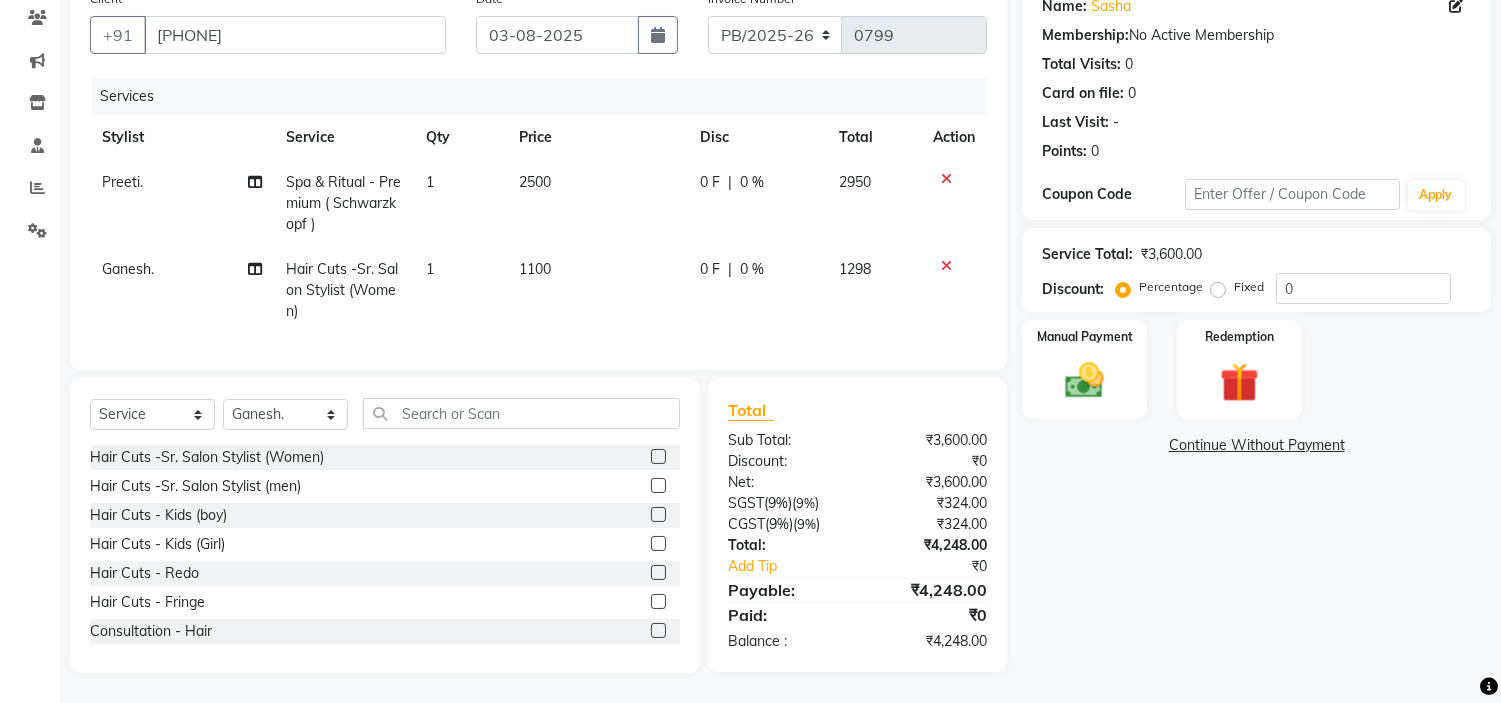scroll, scrollTop: 186, scrollLeft: 0, axis: vertical 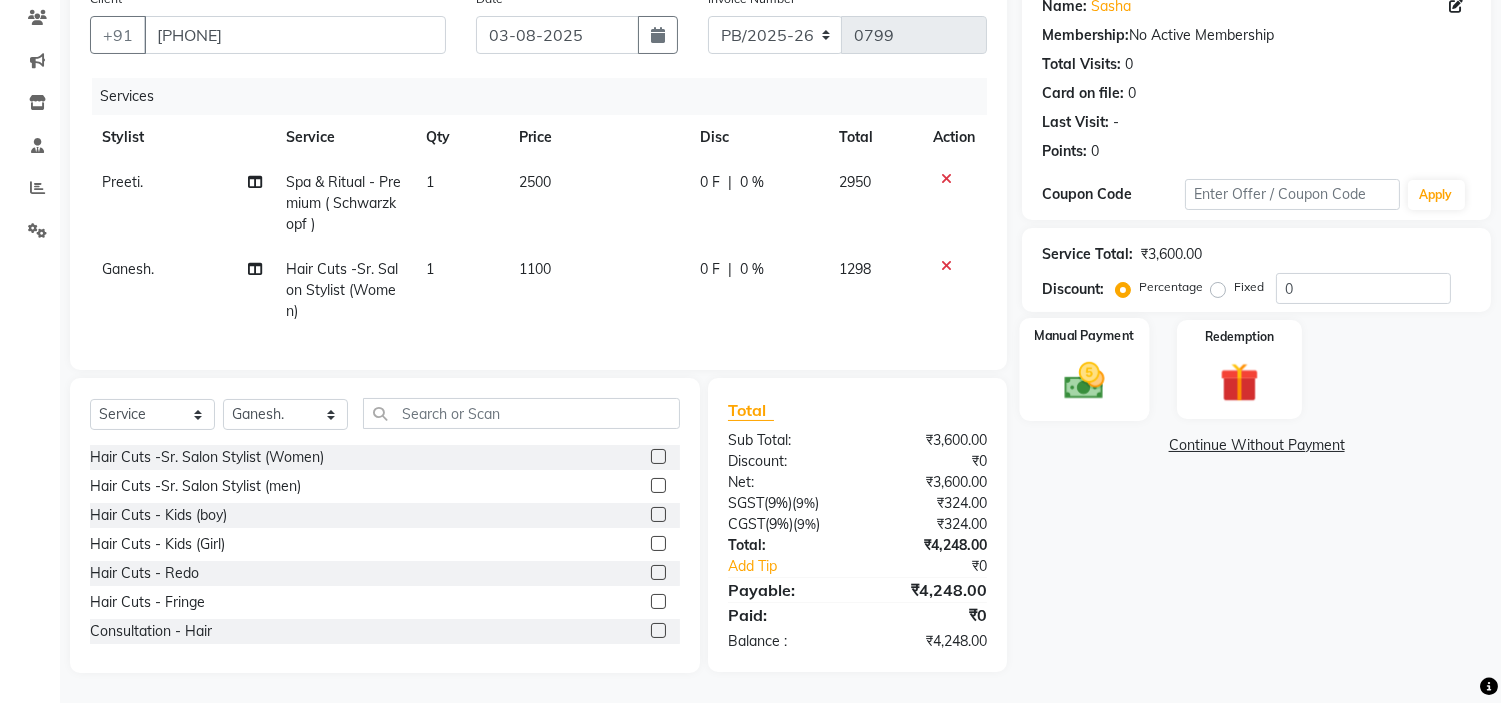 click 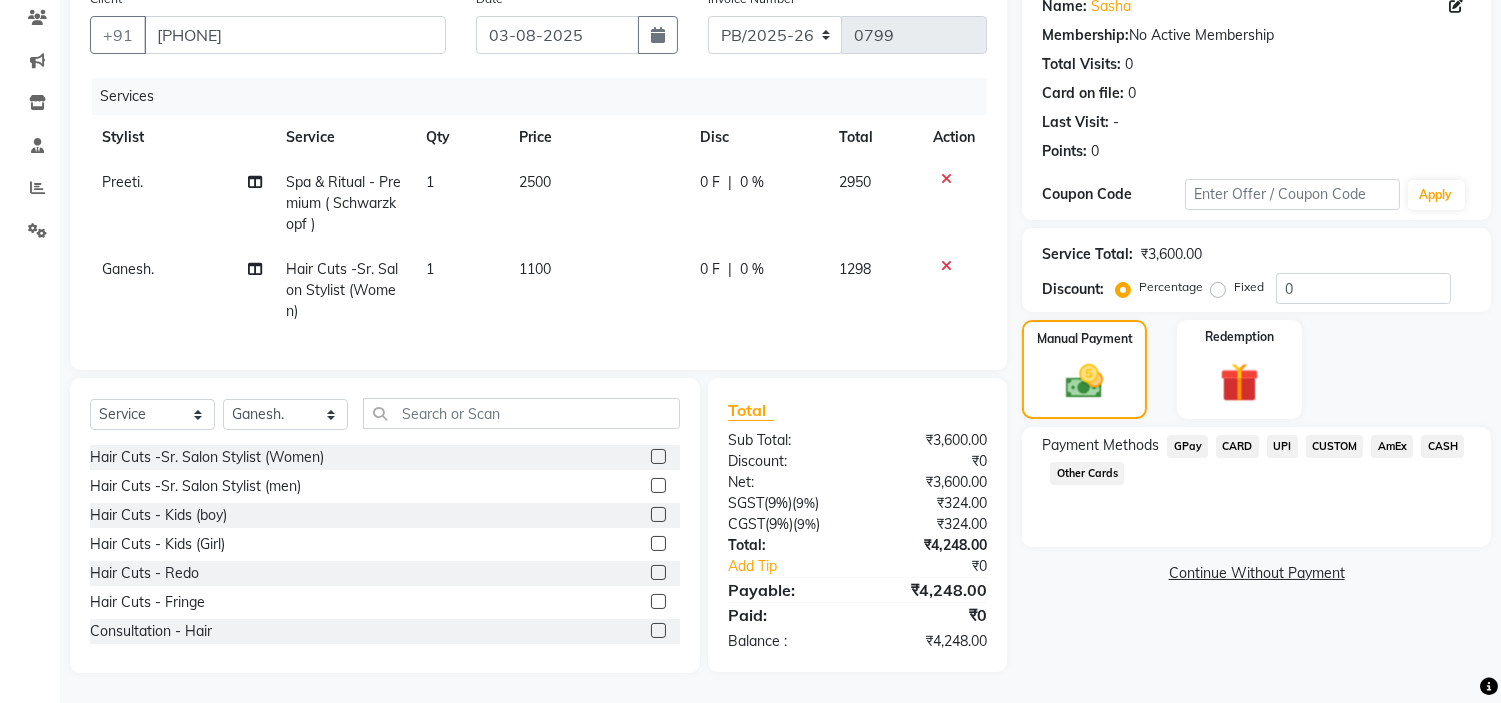 click on "CARD" 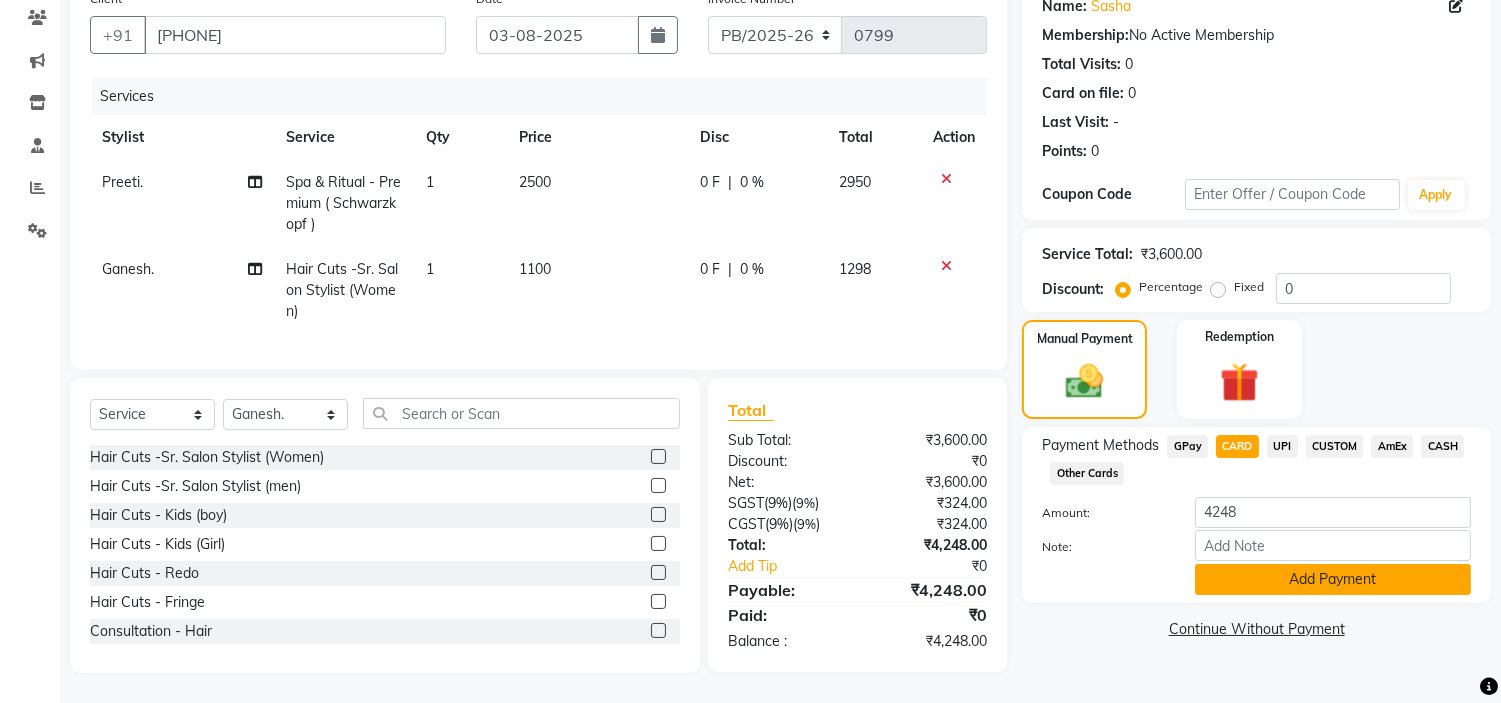 click on "Add Payment" 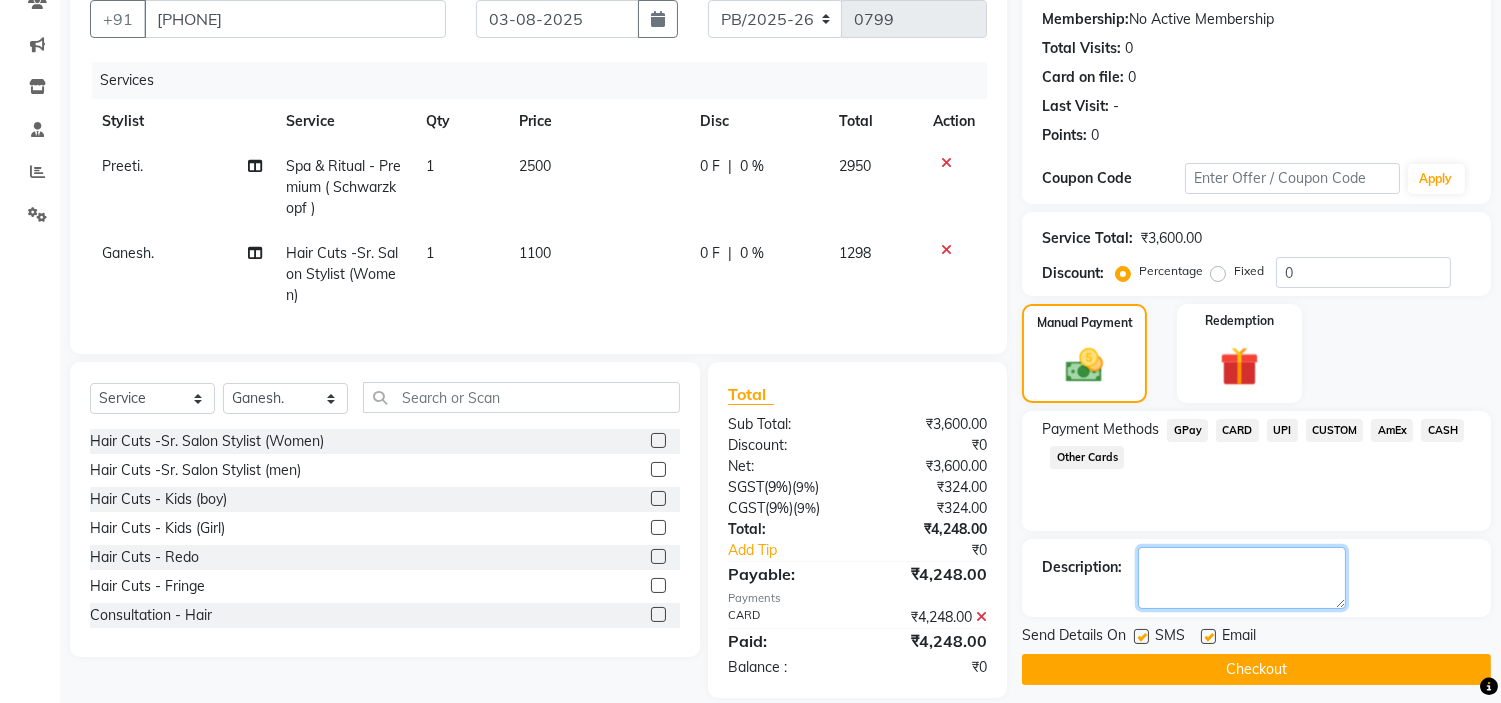 click 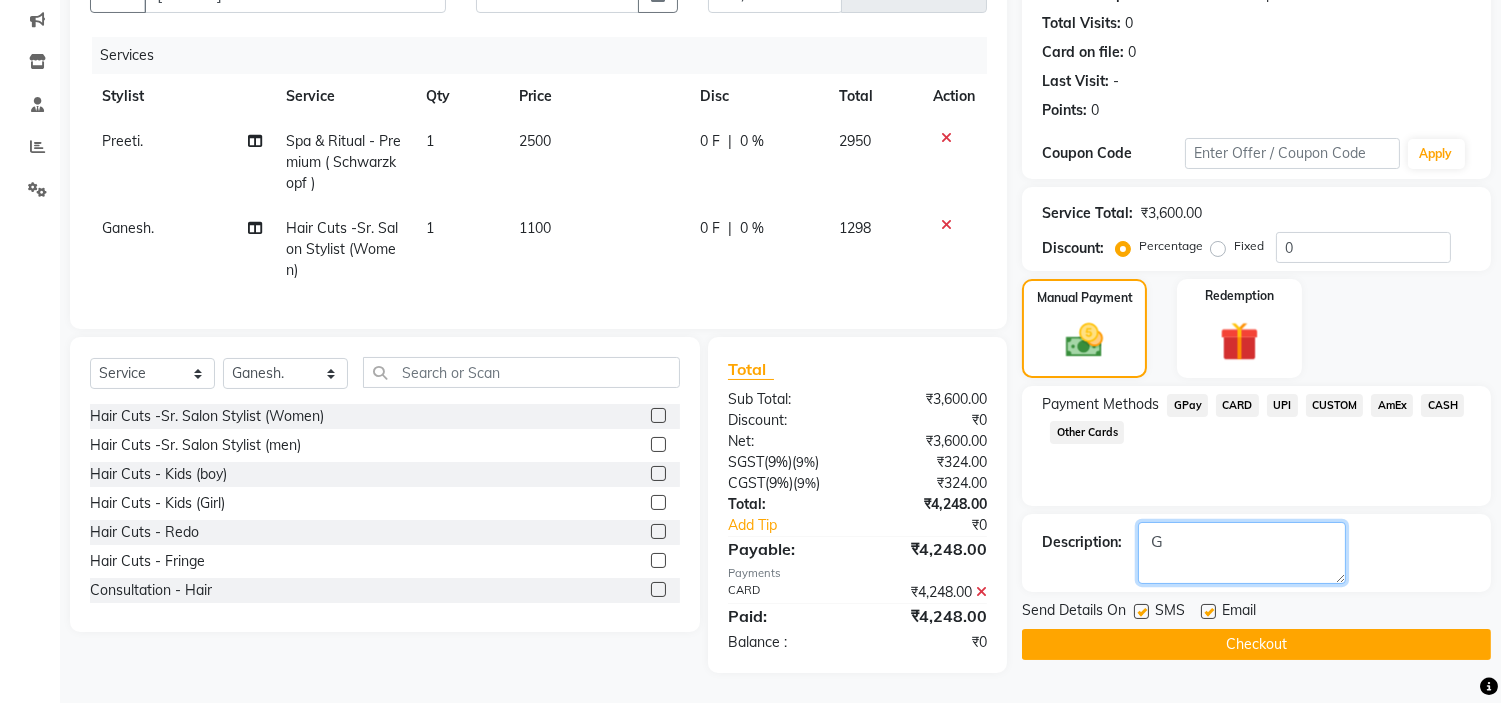 scroll, scrollTop: 227, scrollLeft: 0, axis: vertical 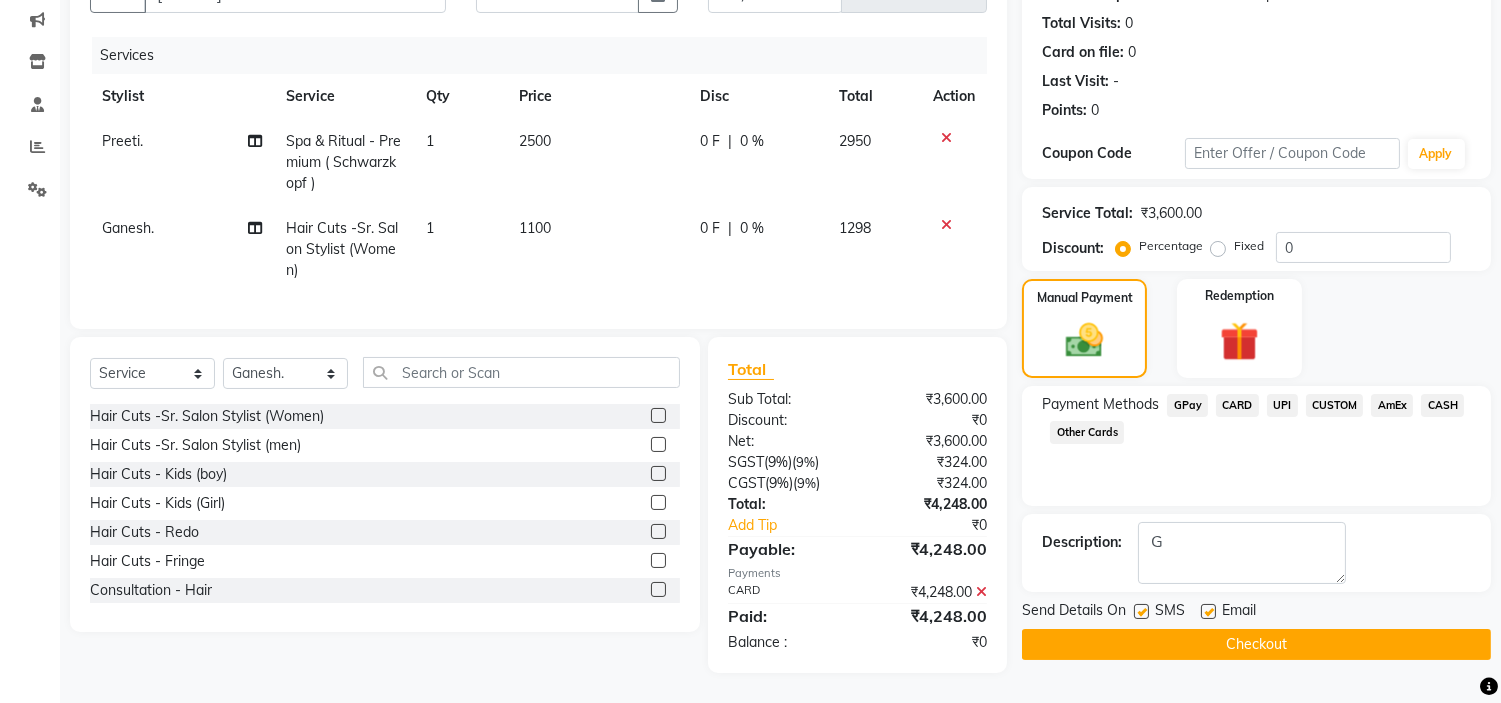 click on "Checkout" 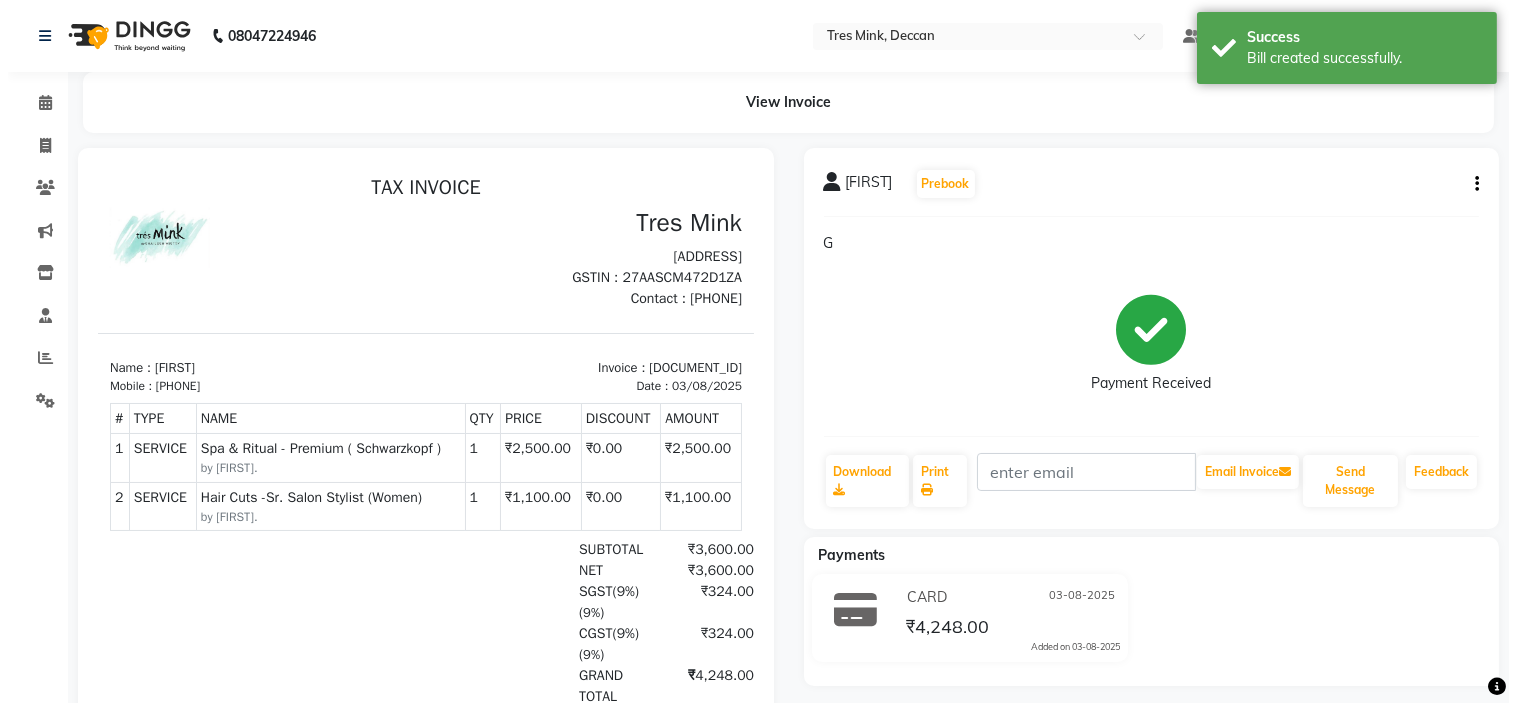 scroll, scrollTop: 0, scrollLeft: 0, axis: both 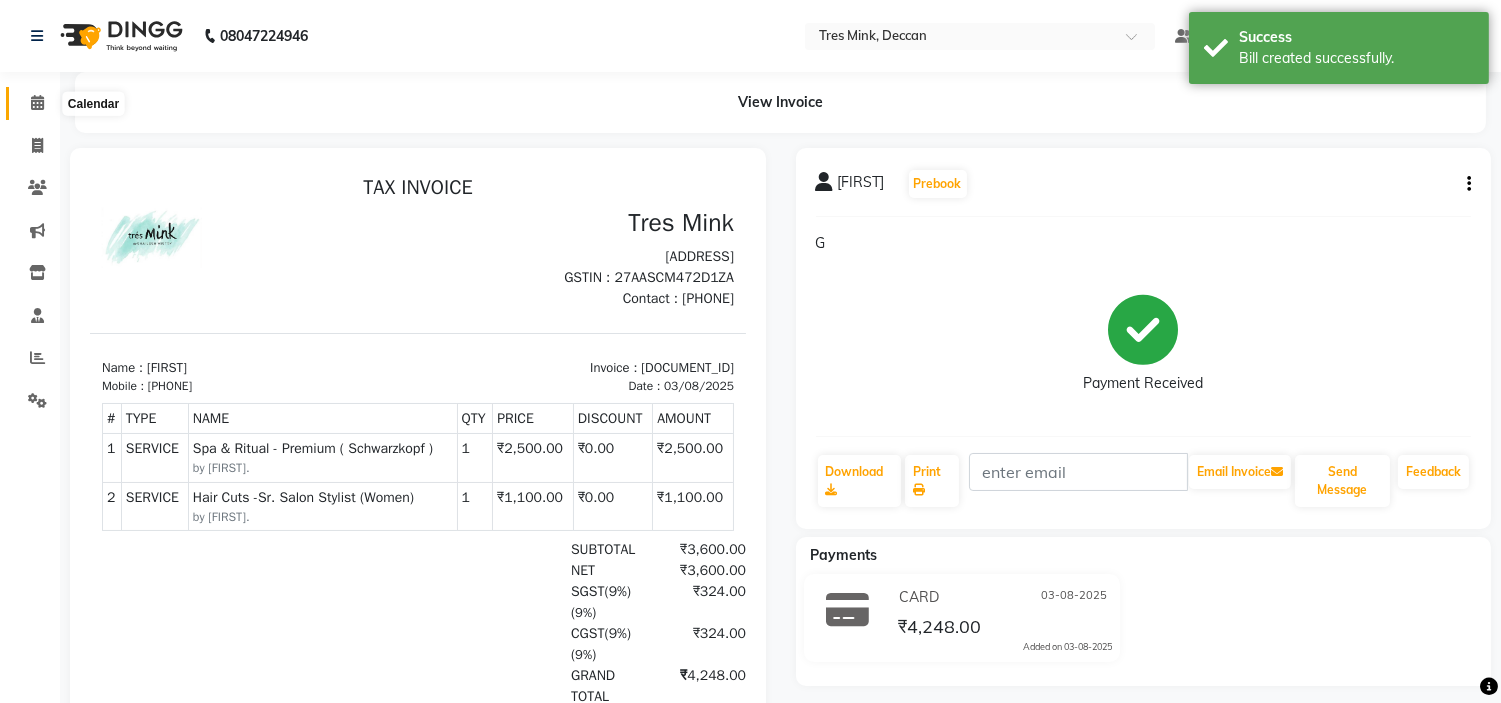 click 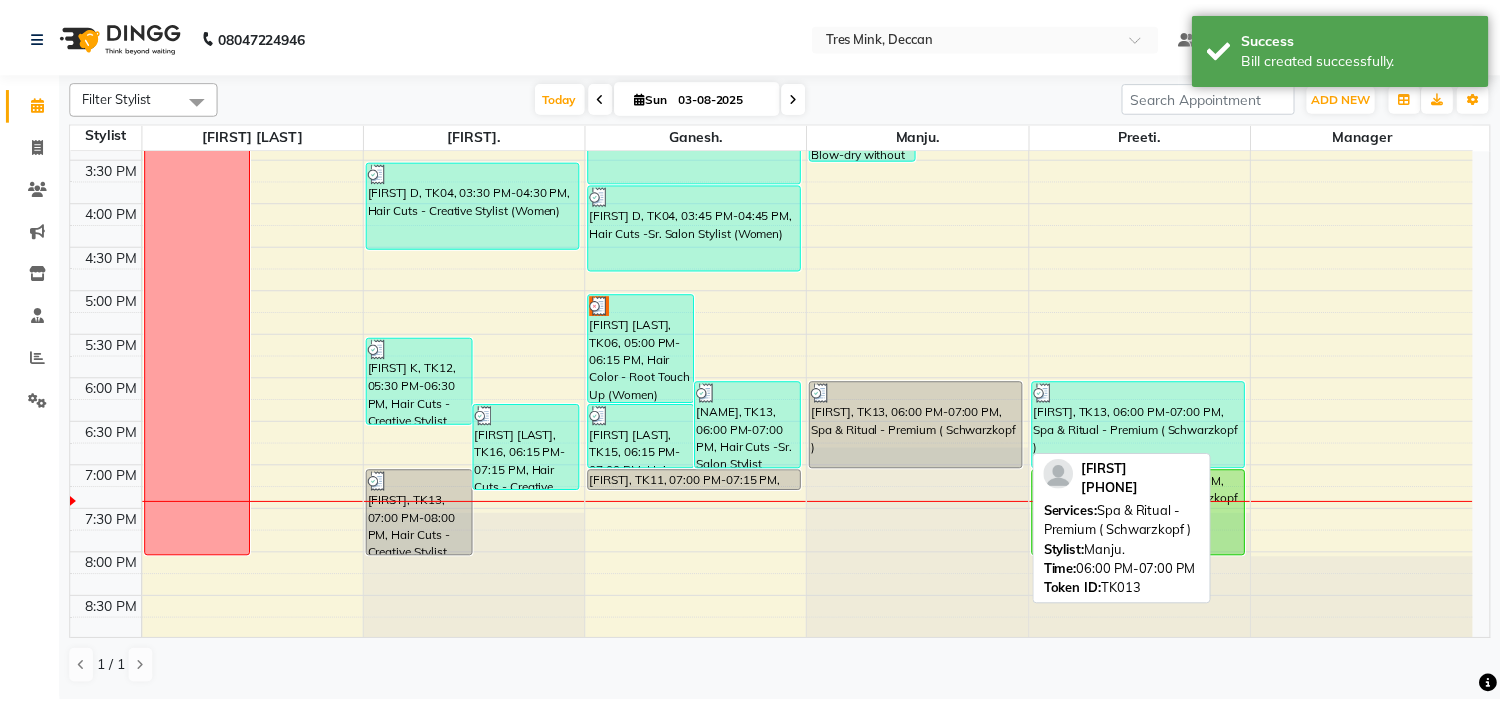 scroll, scrollTop: 656, scrollLeft: 0, axis: vertical 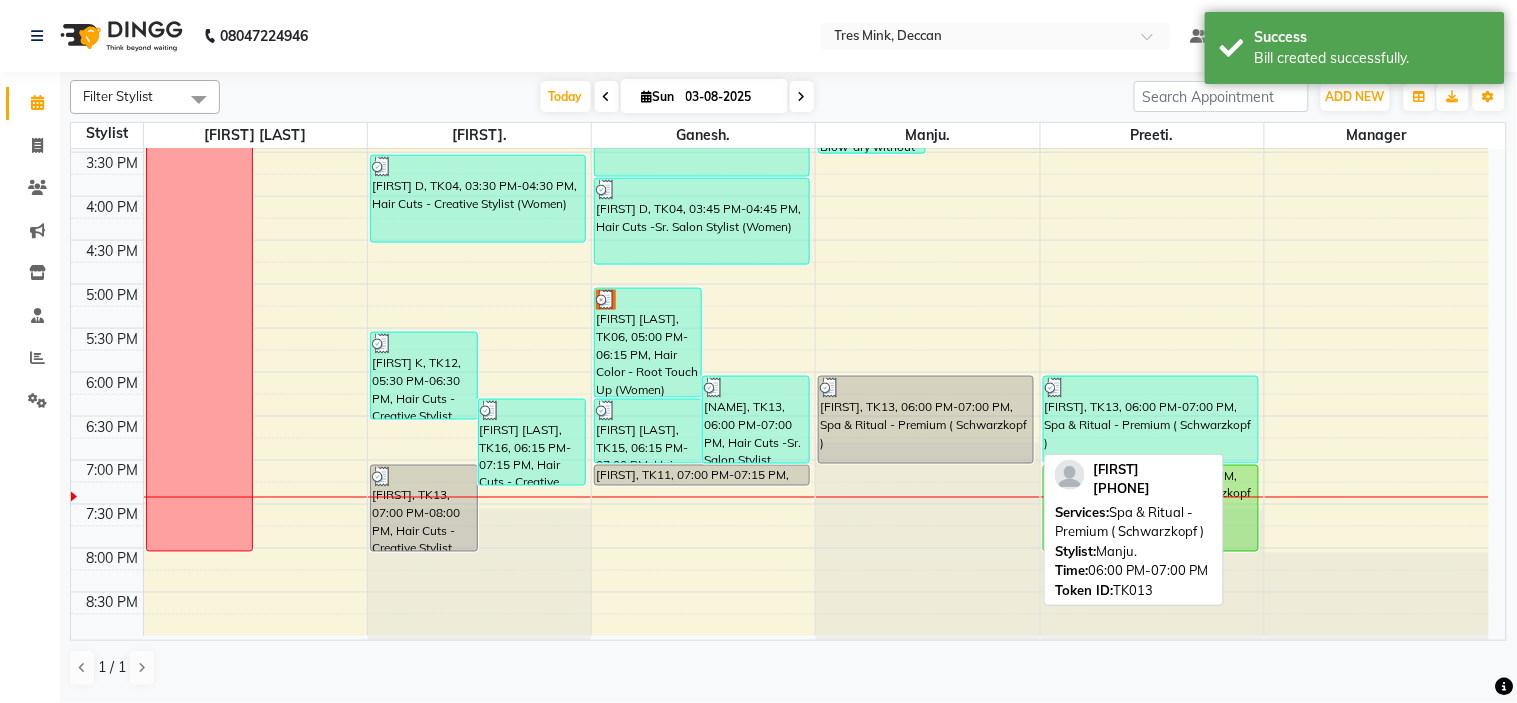 click on "[FIRST], TK13, 06:00 PM-07:00 PM, Spa & Ritual - Premium ( Schwarzkopf )" at bounding box center [926, 420] 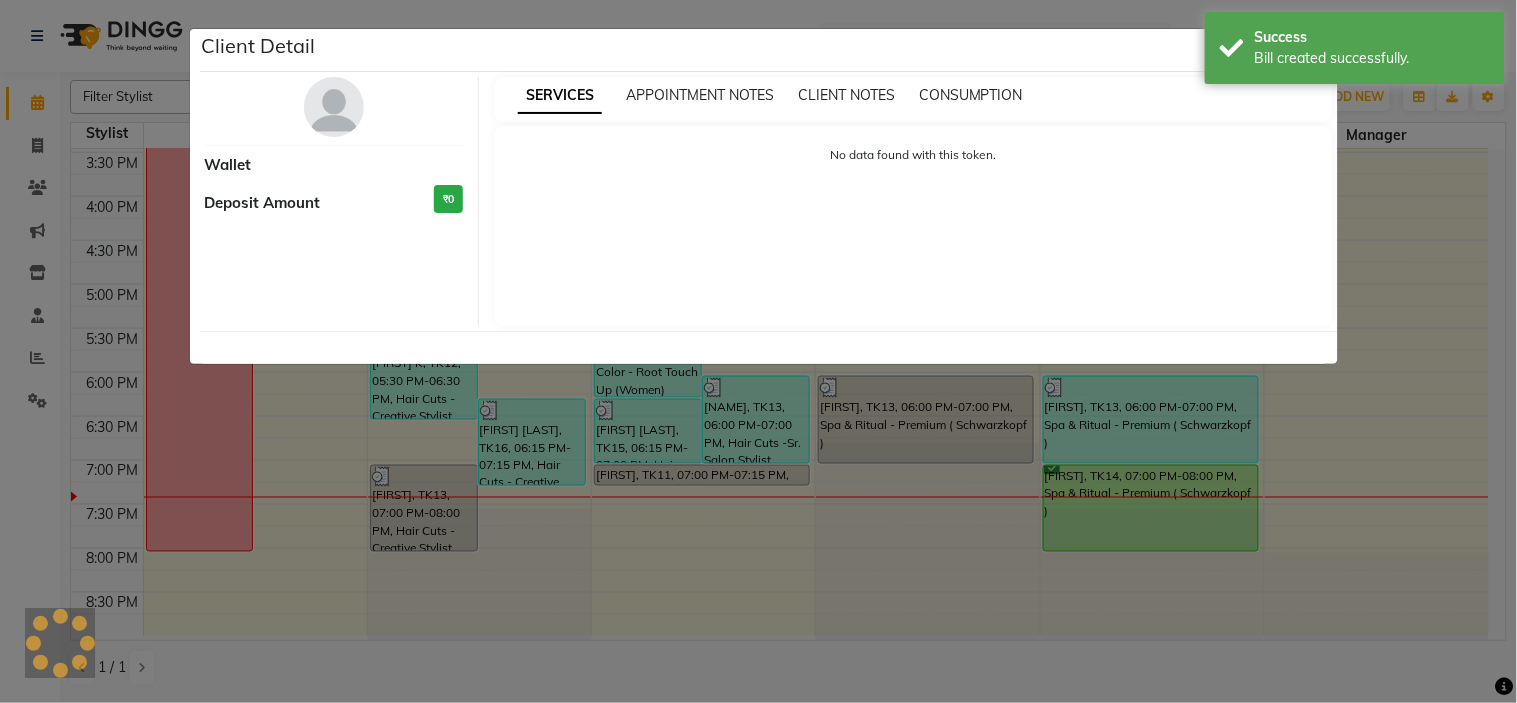 select on "3" 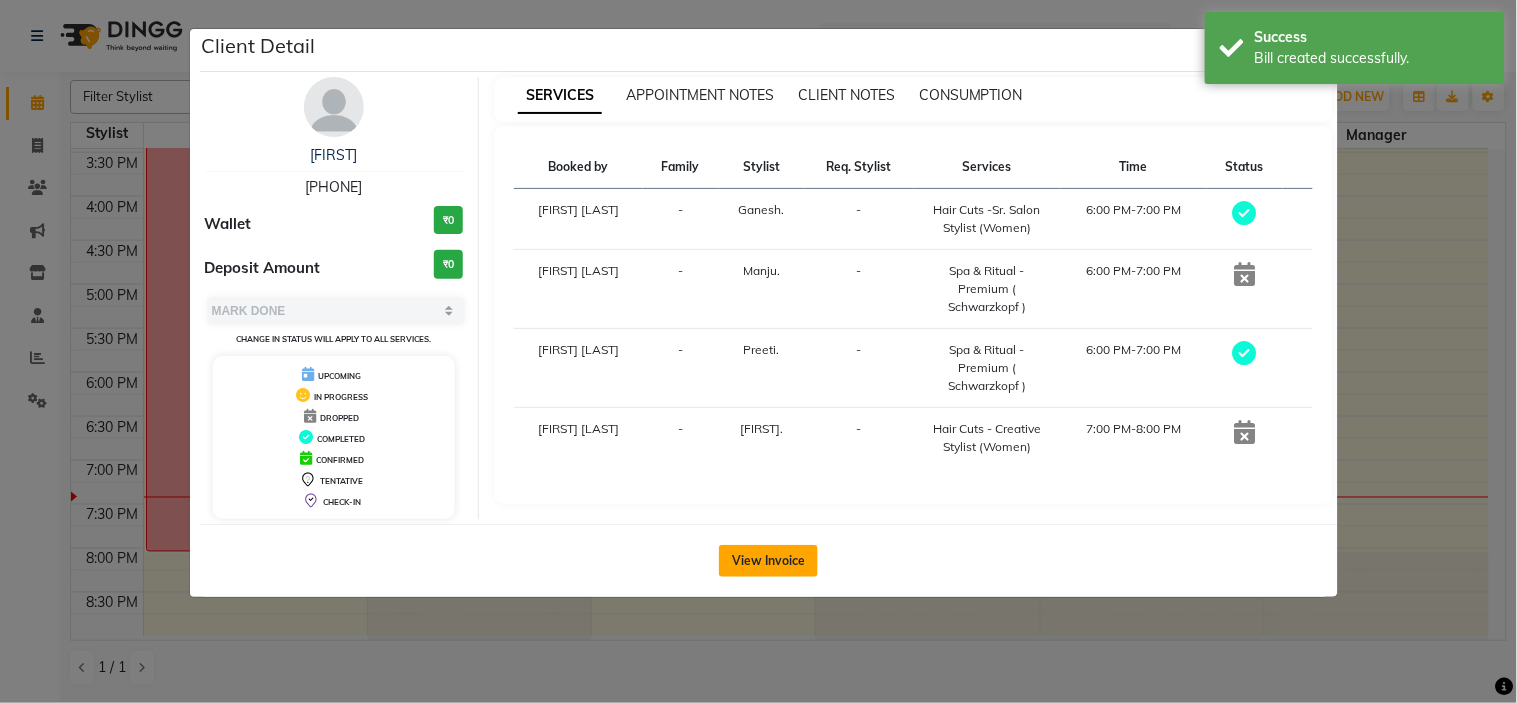 click on "View Invoice" 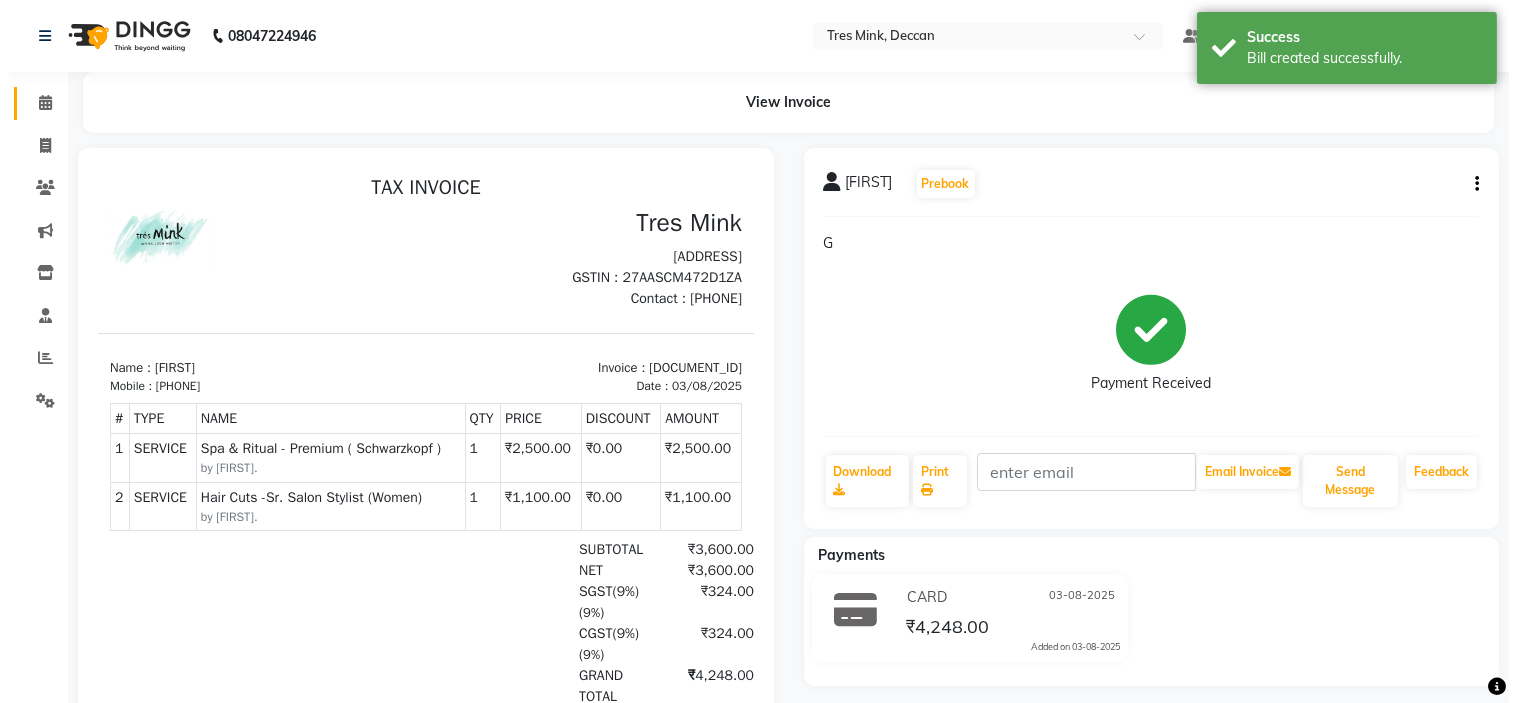 scroll, scrollTop: 0, scrollLeft: 0, axis: both 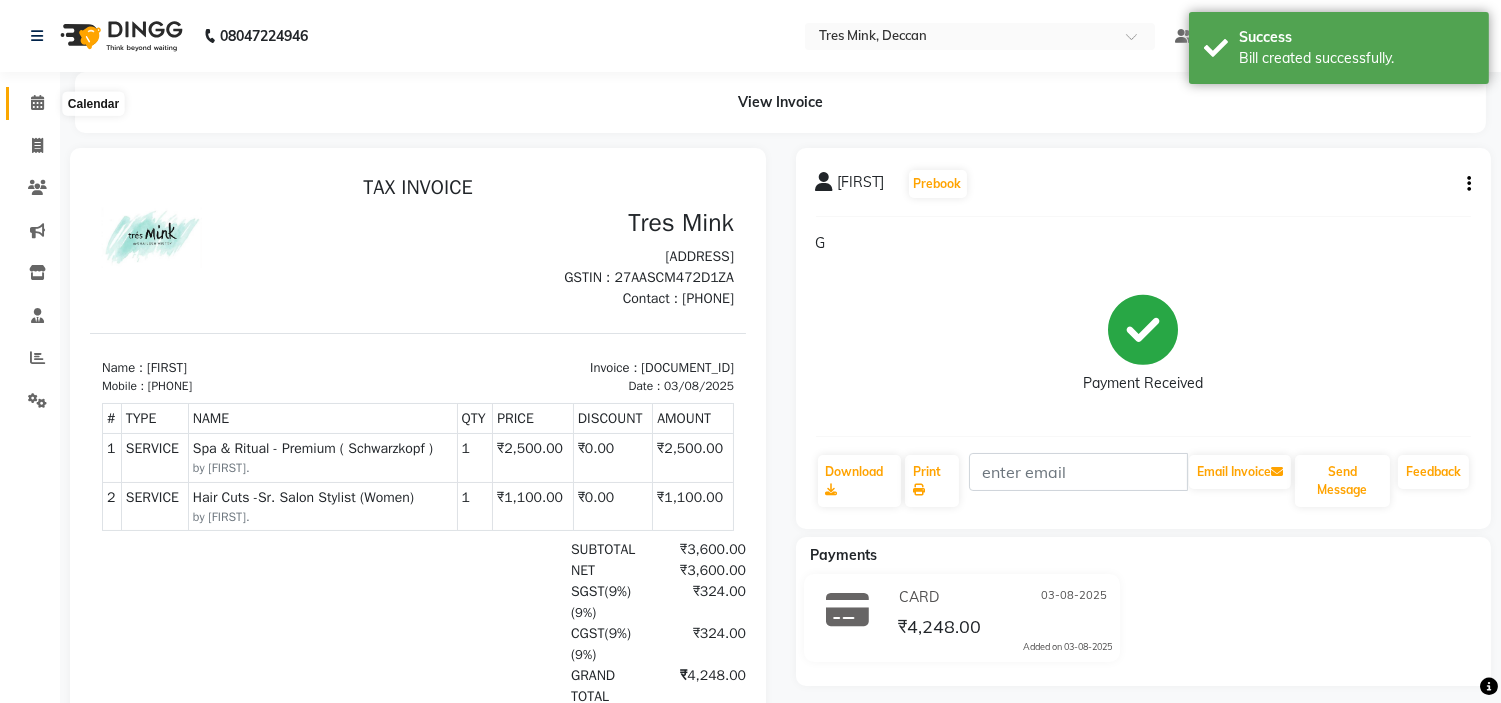 click 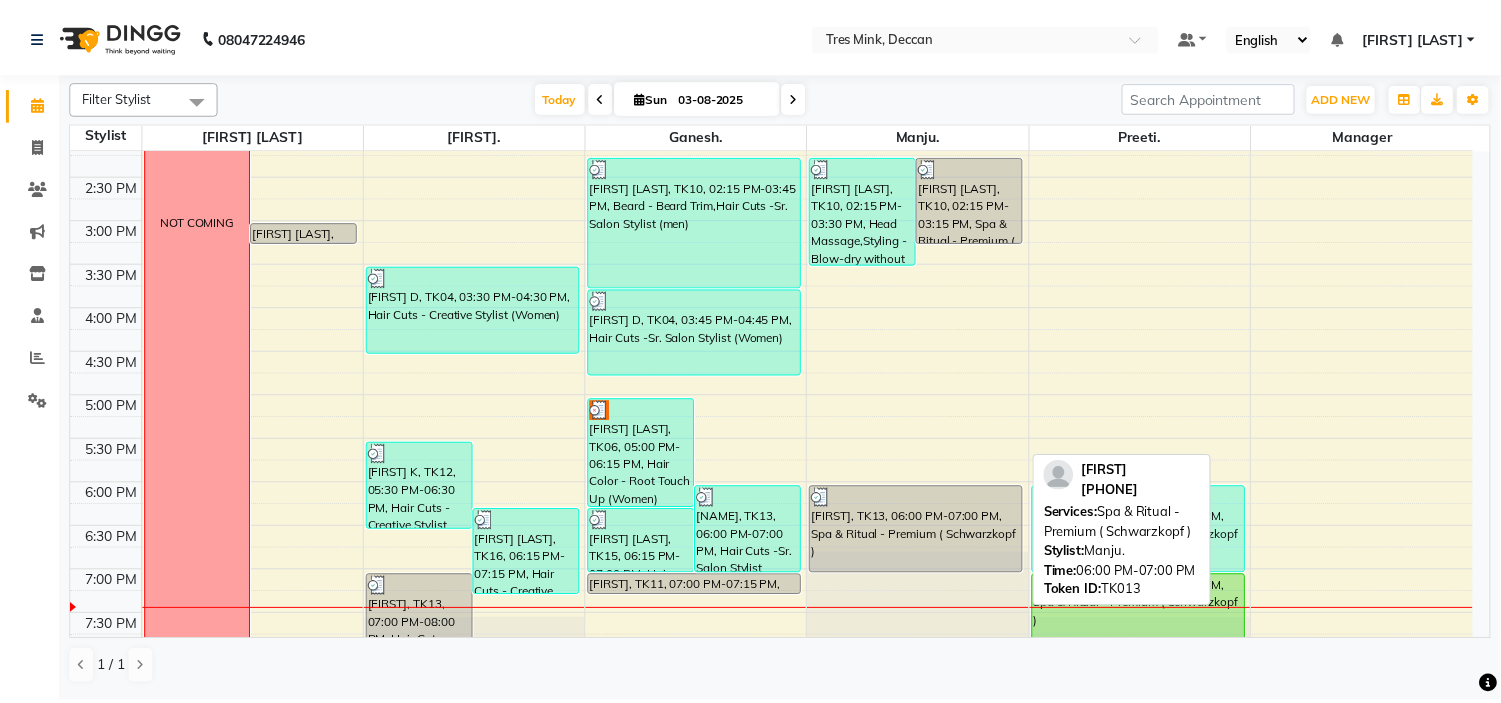 scroll, scrollTop: 656, scrollLeft: 0, axis: vertical 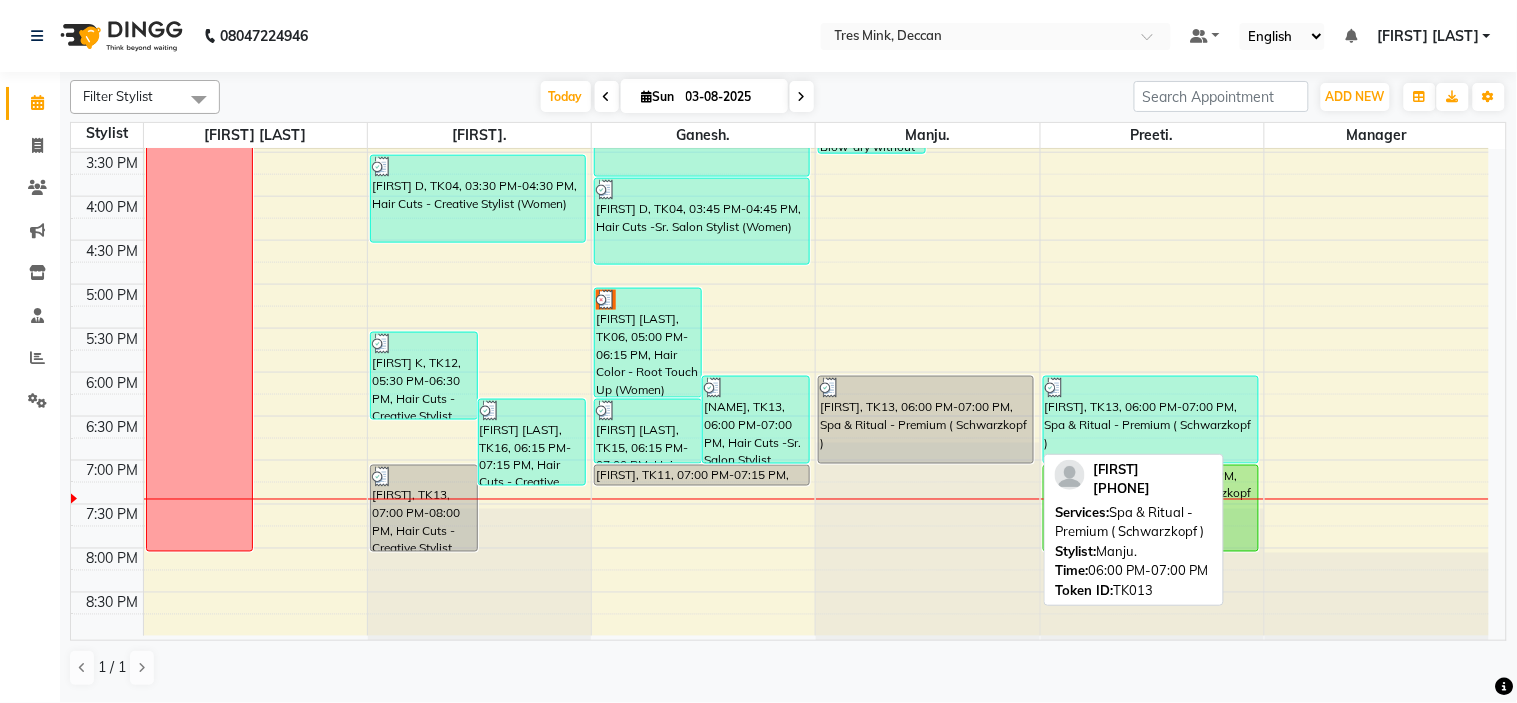 click on "[FIRST], TK13, 06:00 PM-07:00 PM, Spa & Ritual - Premium ( Schwarzkopf )" at bounding box center (926, 420) 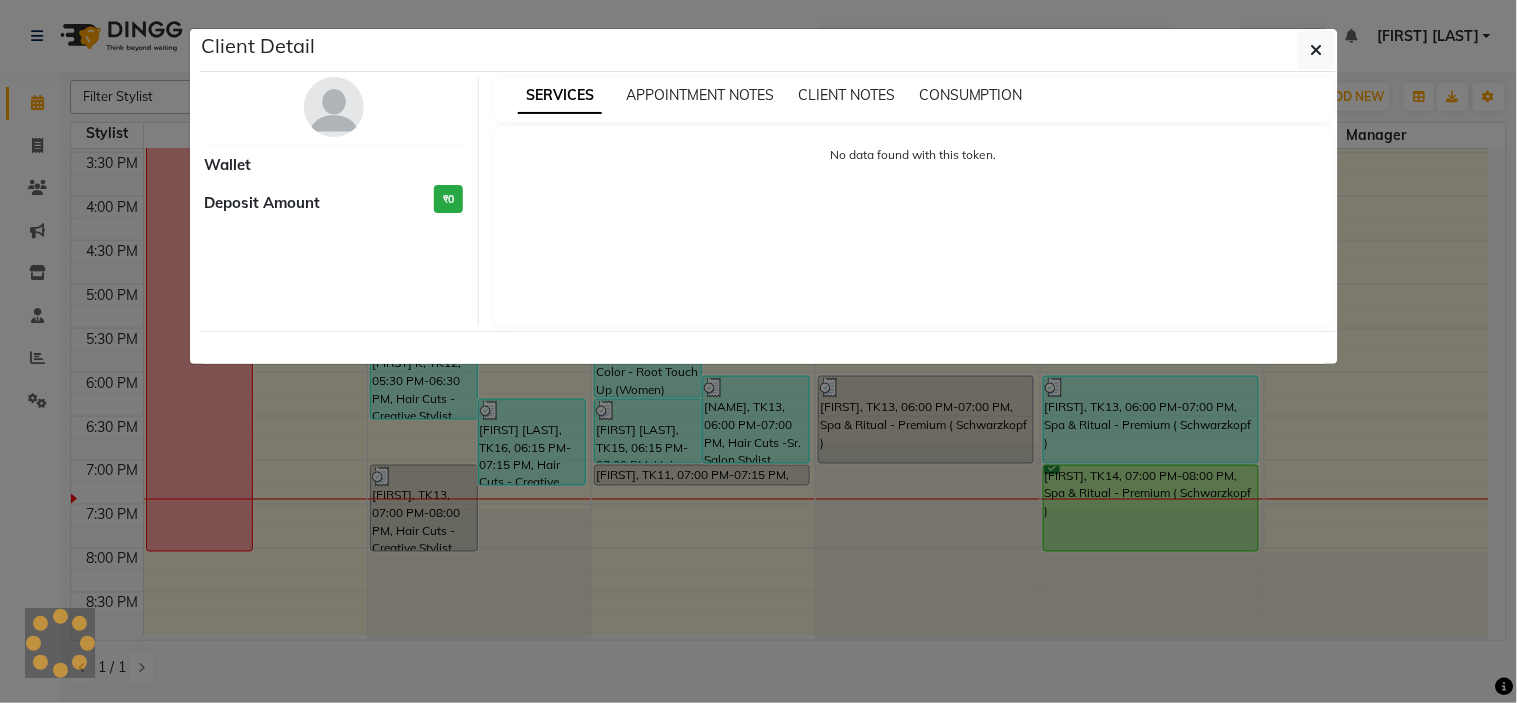 select on "3" 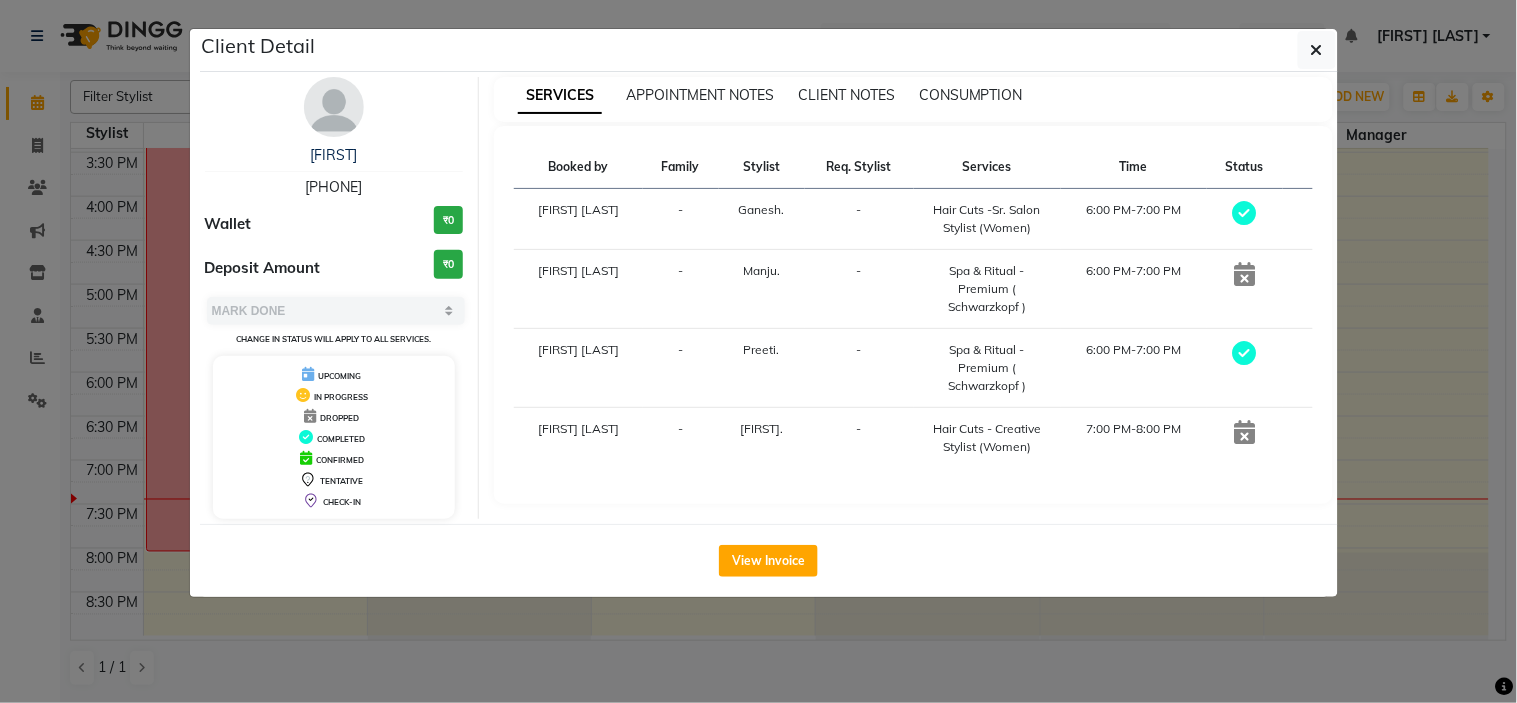 click on "View Invoice" 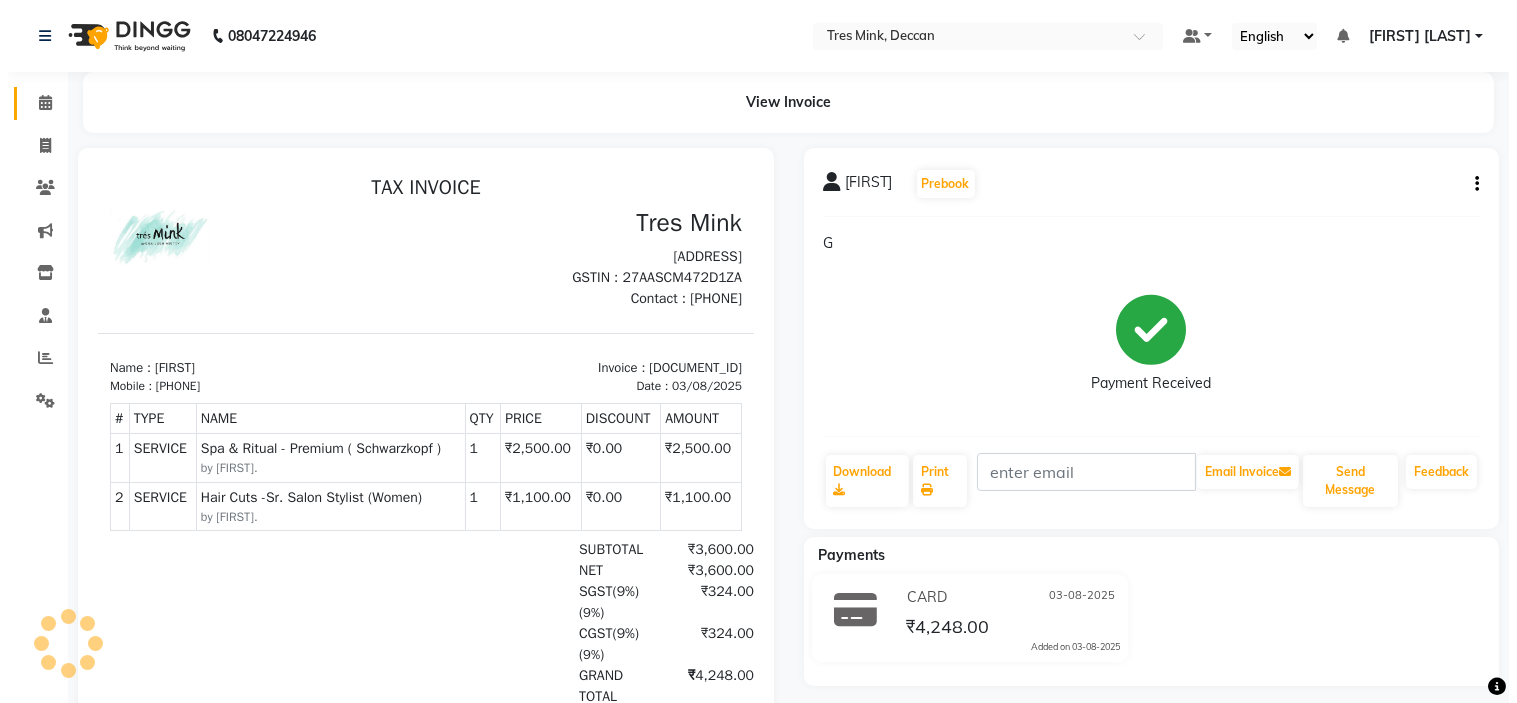 scroll, scrollTop: 0, scrollLeft: 0, axis: both 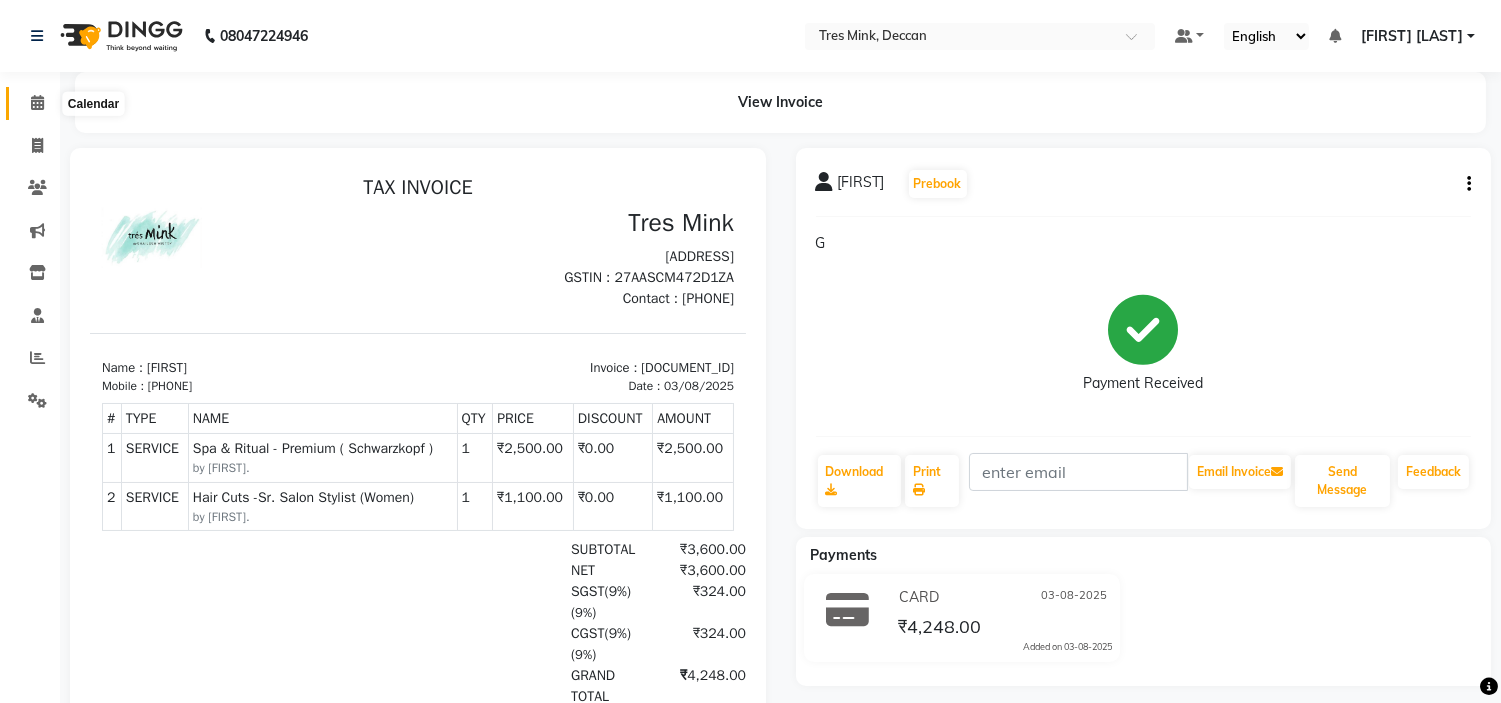 click 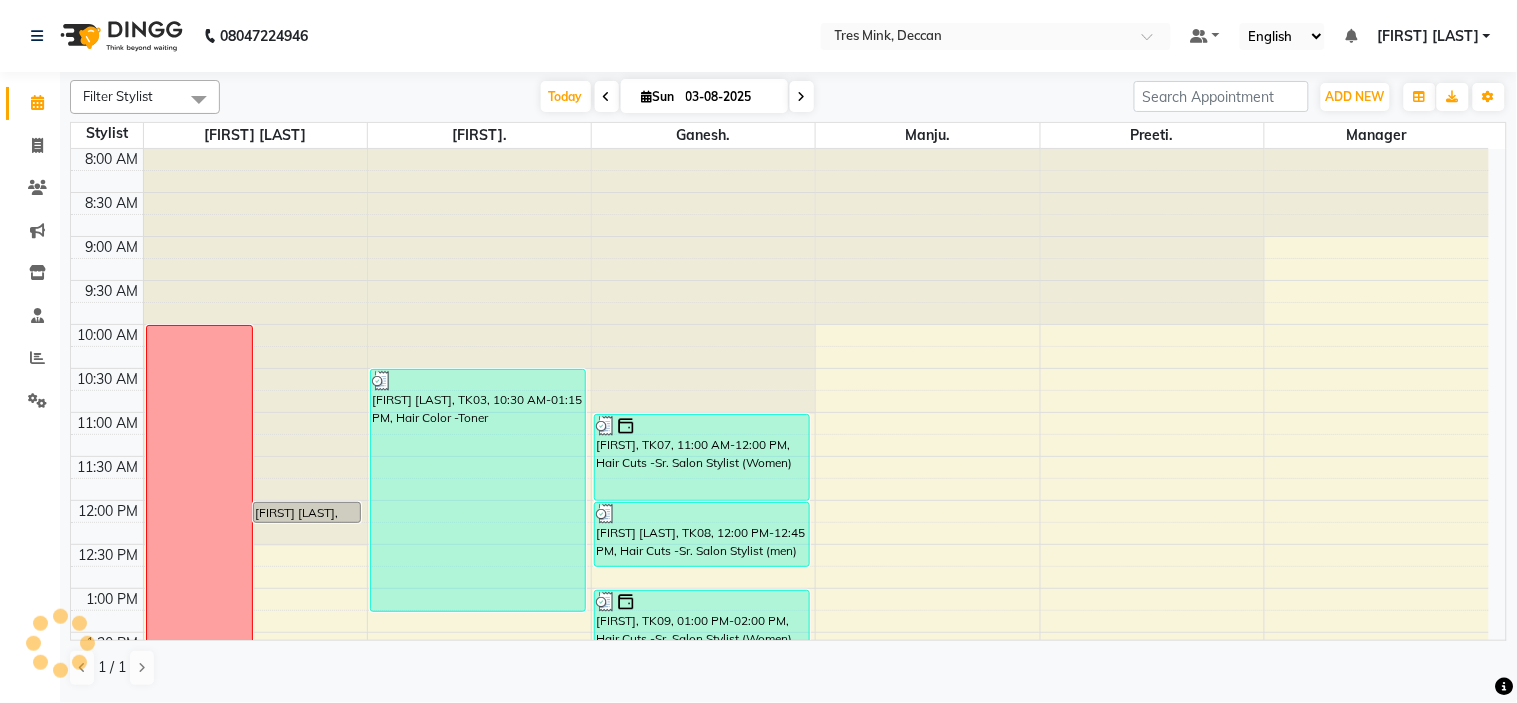 scroll, scrollTop: 656, scrollLeft: 0, axis: vertical 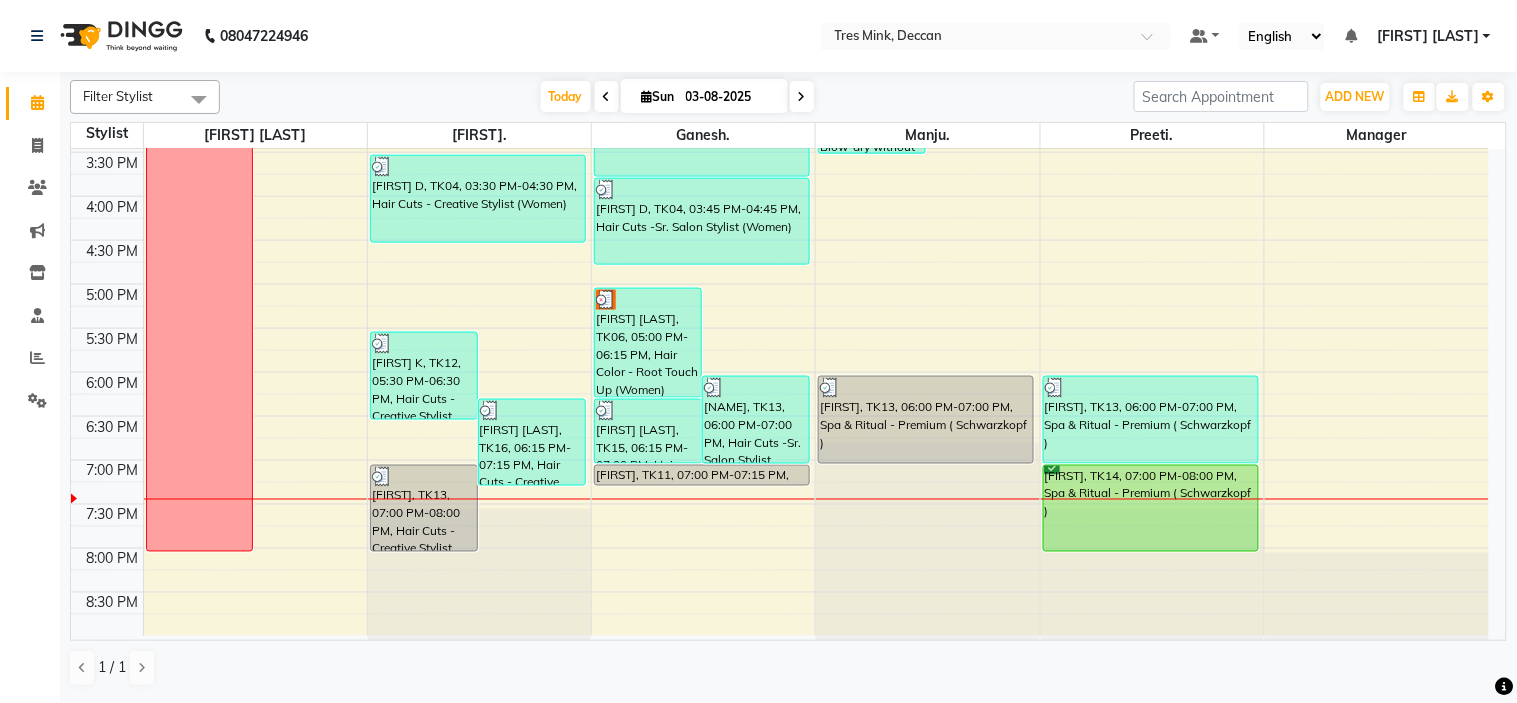 click at bounding box center [927, -507] 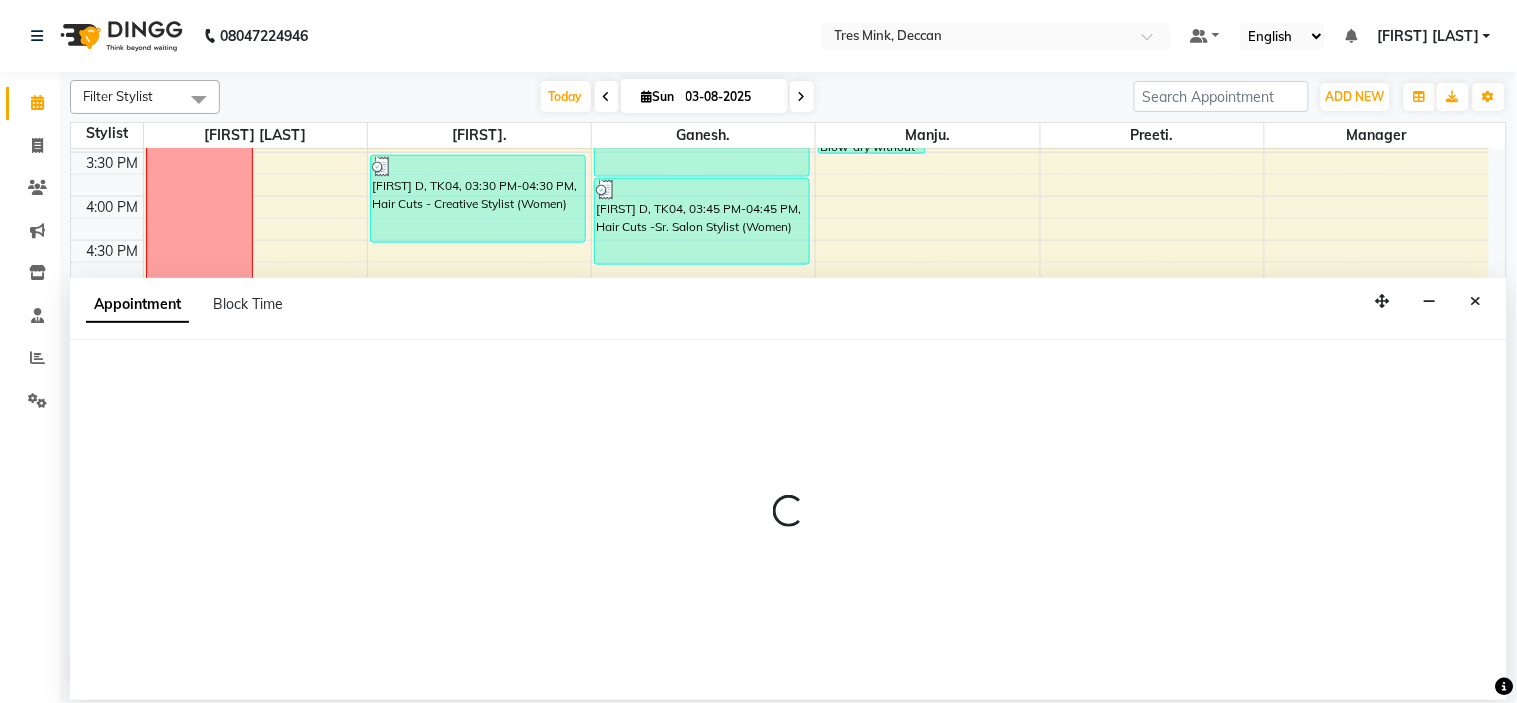 select on "61556" 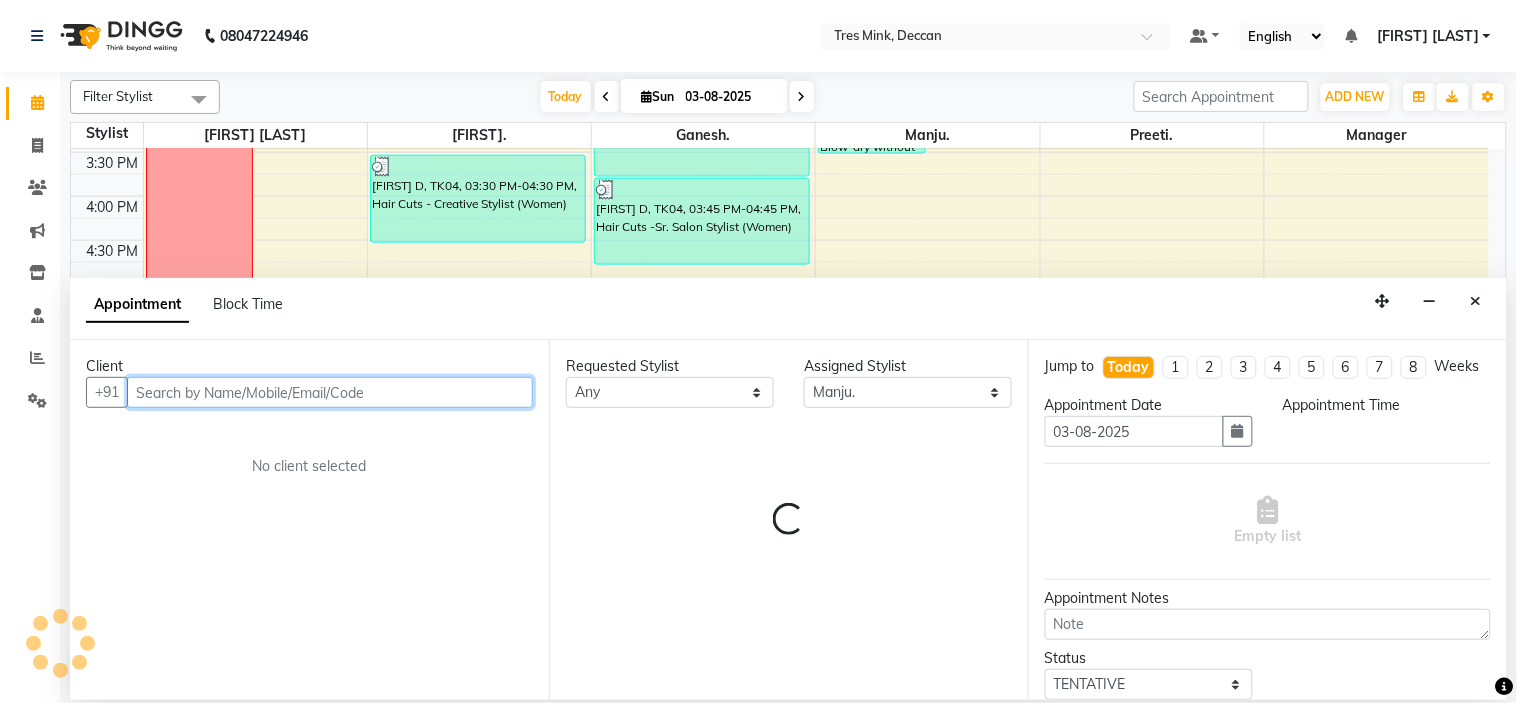 select on "1140" 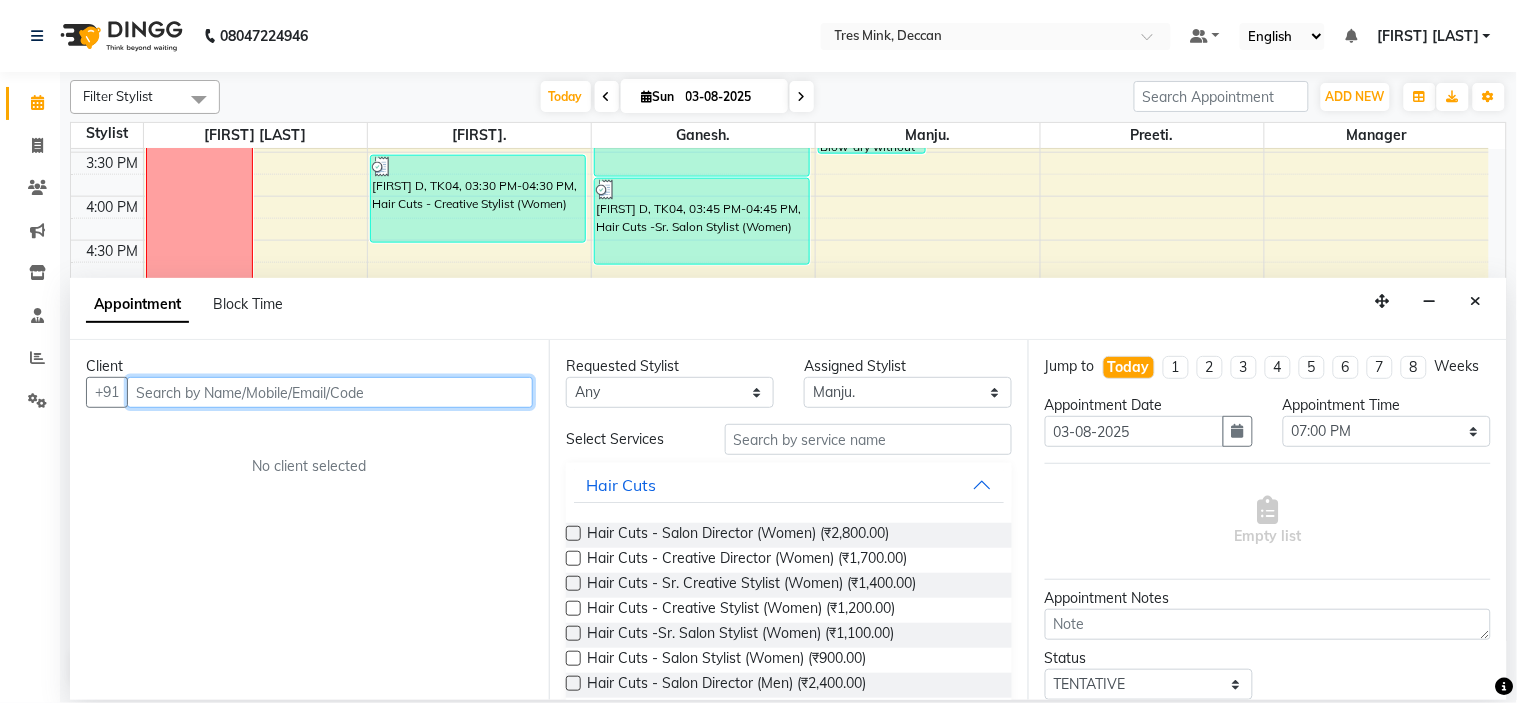 click at bounding box center [330, 392] 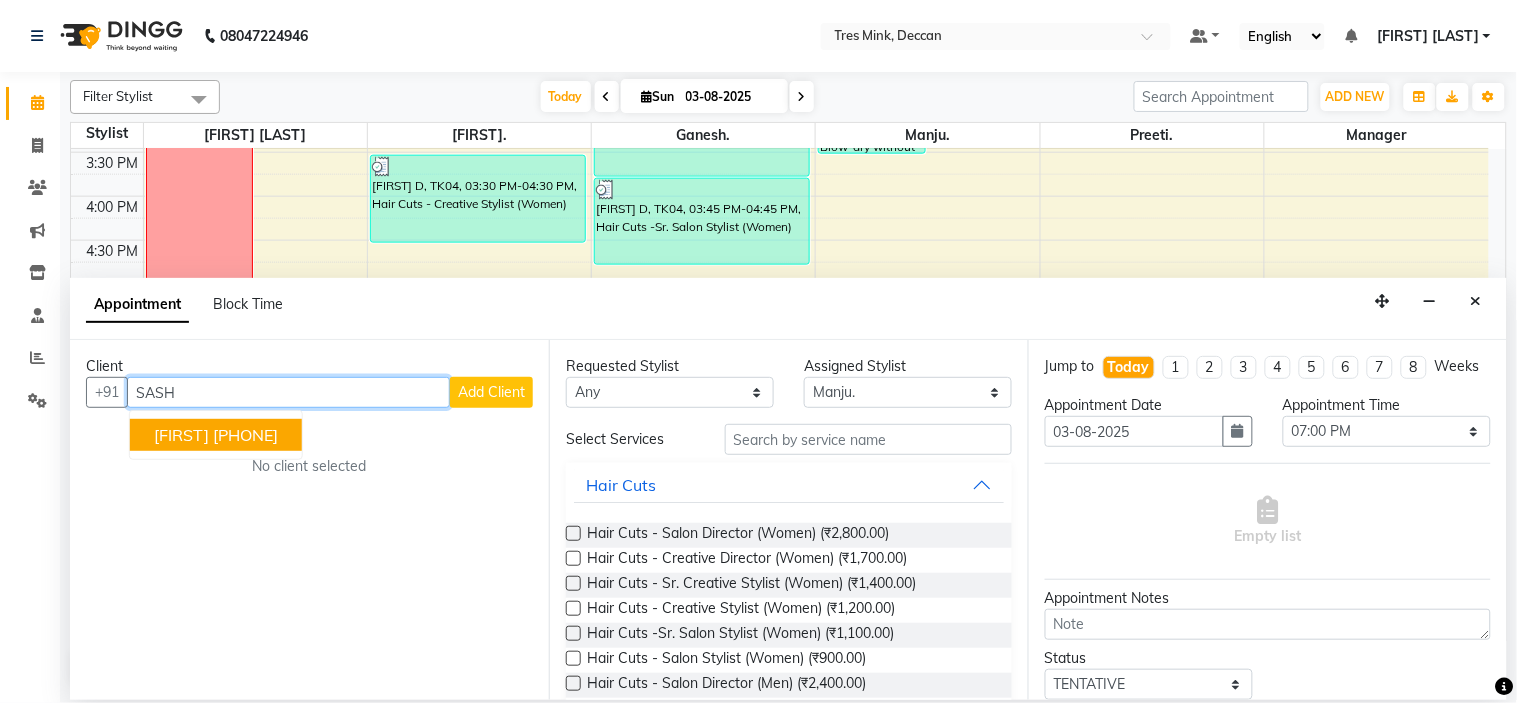click on "[PHONE]" at bounding box center (245, 435) 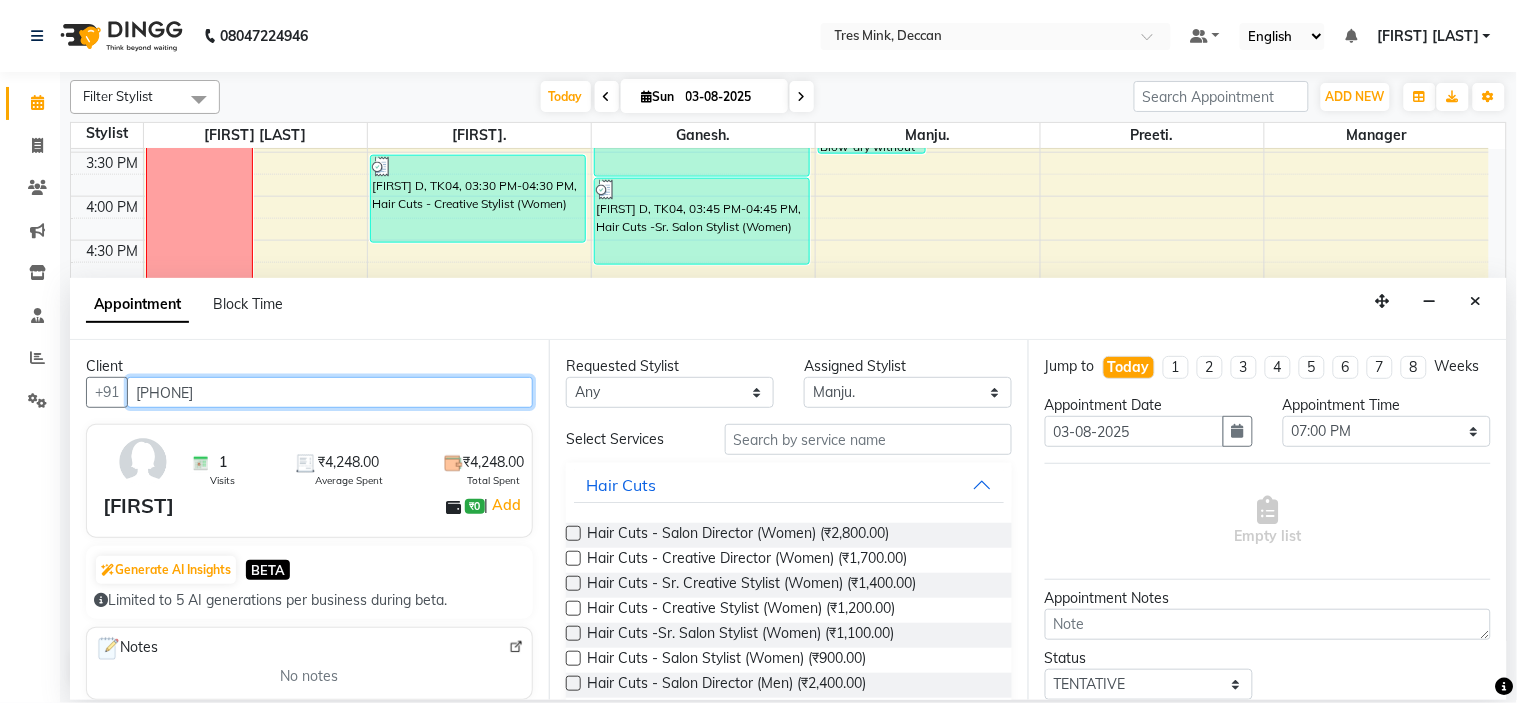 type on "[PHONE]" 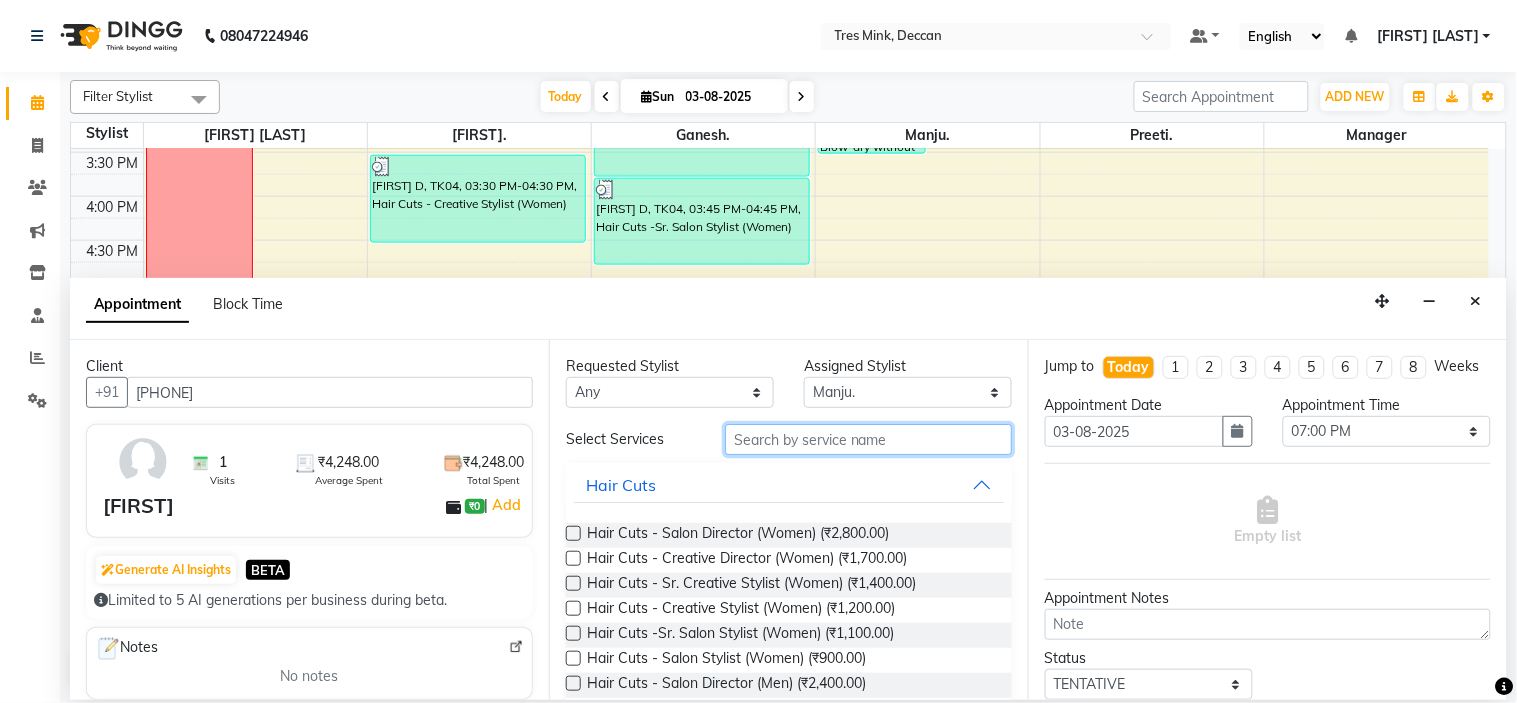 click at bounding box center (868, 439) 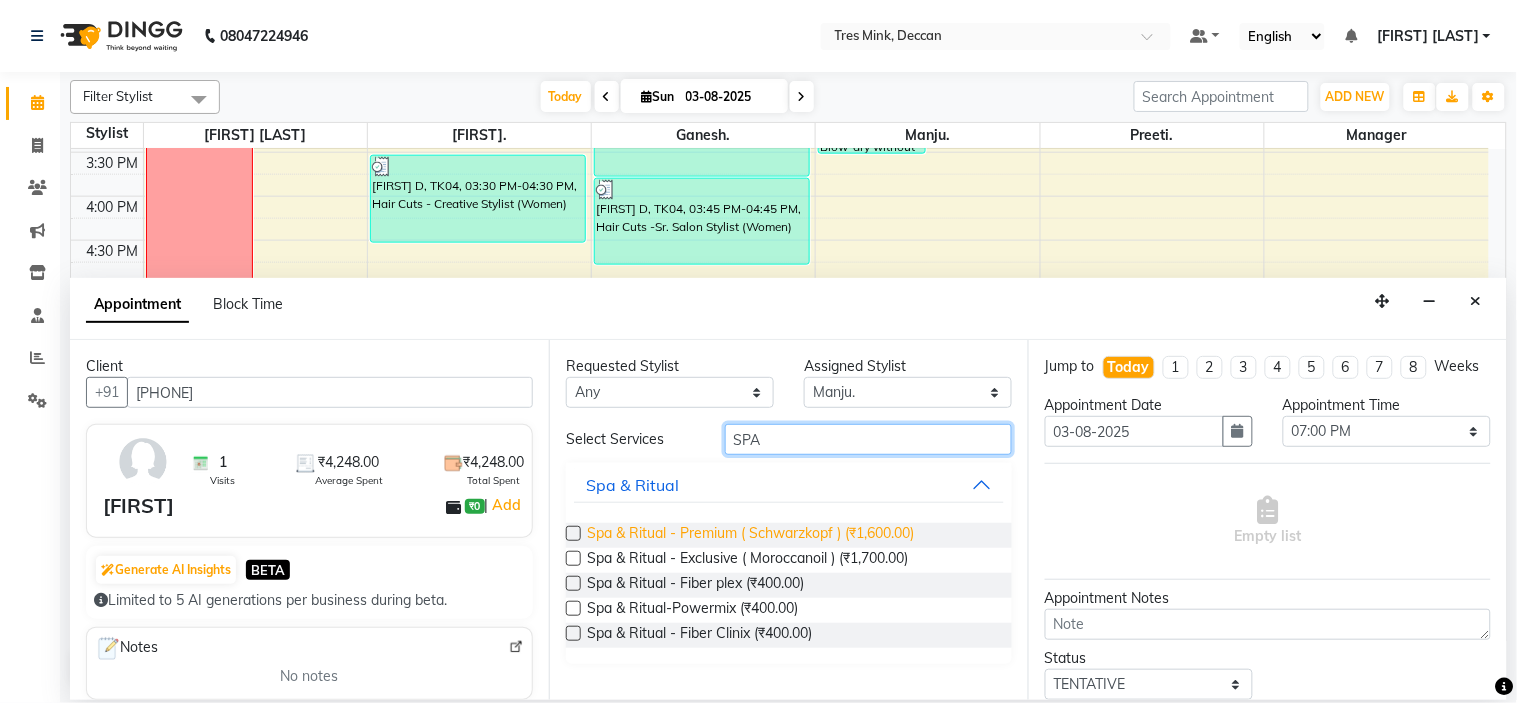 type on "SPA" 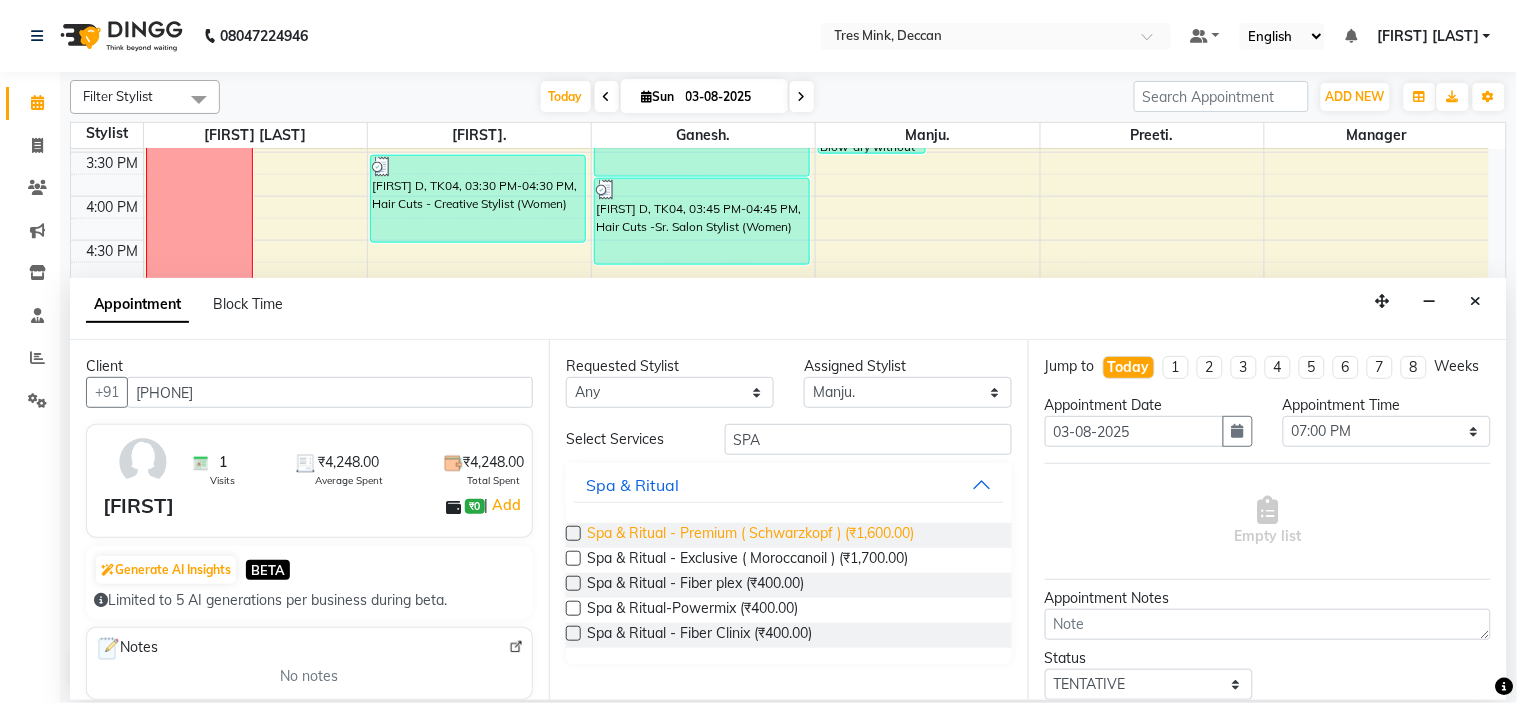 click on "Spa & Ritual - Premium ( Schwarzkopf ) (₹1,600.00)" at bounding box center (750, 535) 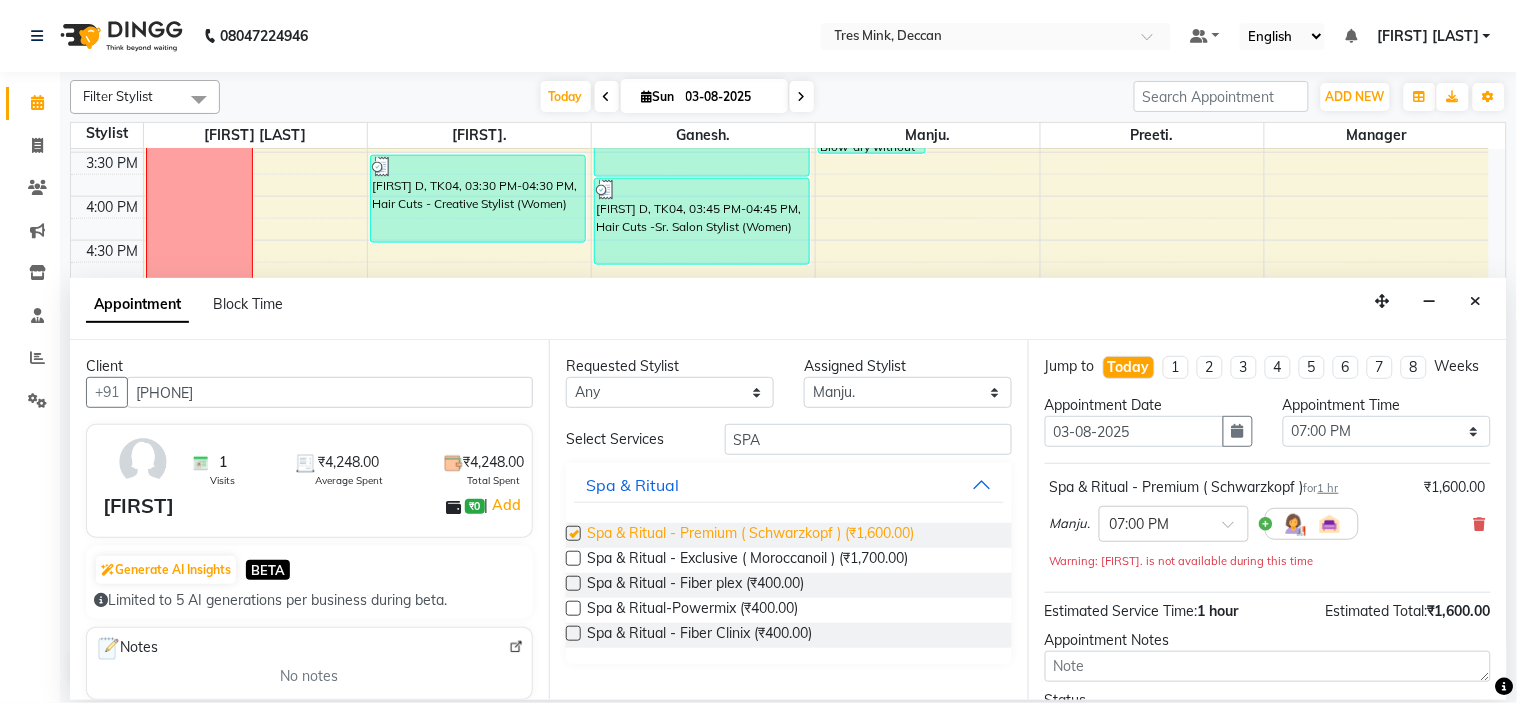 checkbox on "false" 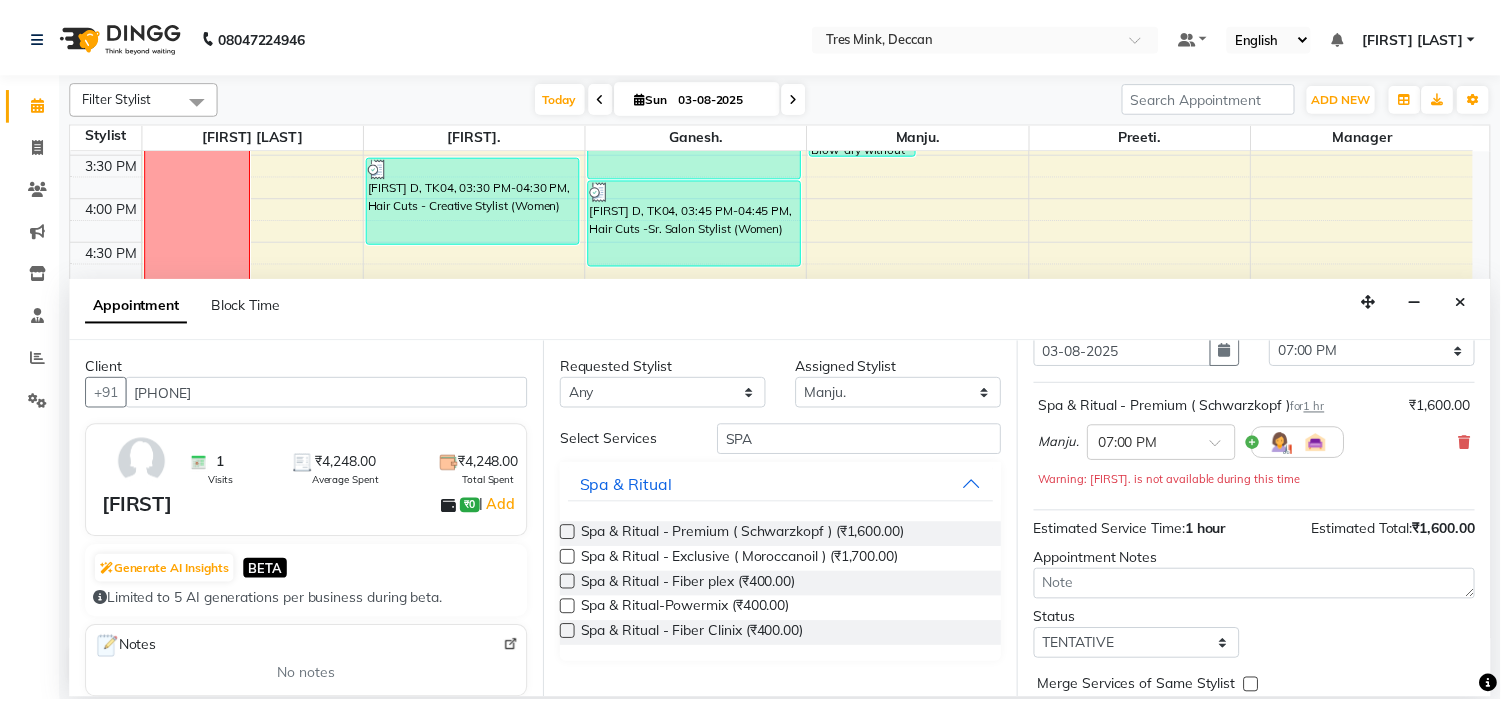 scroll, scrollTop: 187, scrollLeft: 0, axis: vertical 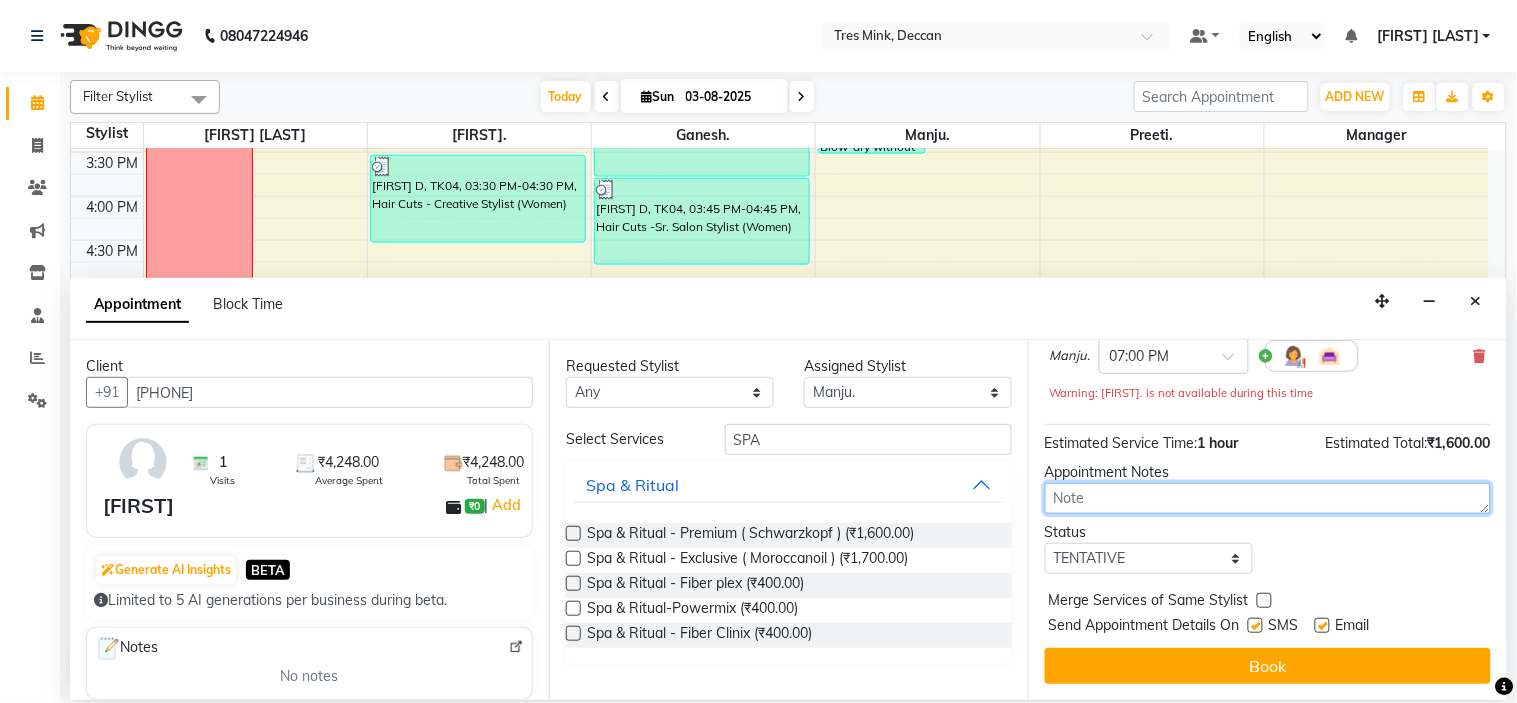 click at bounding box center (1268, 498) 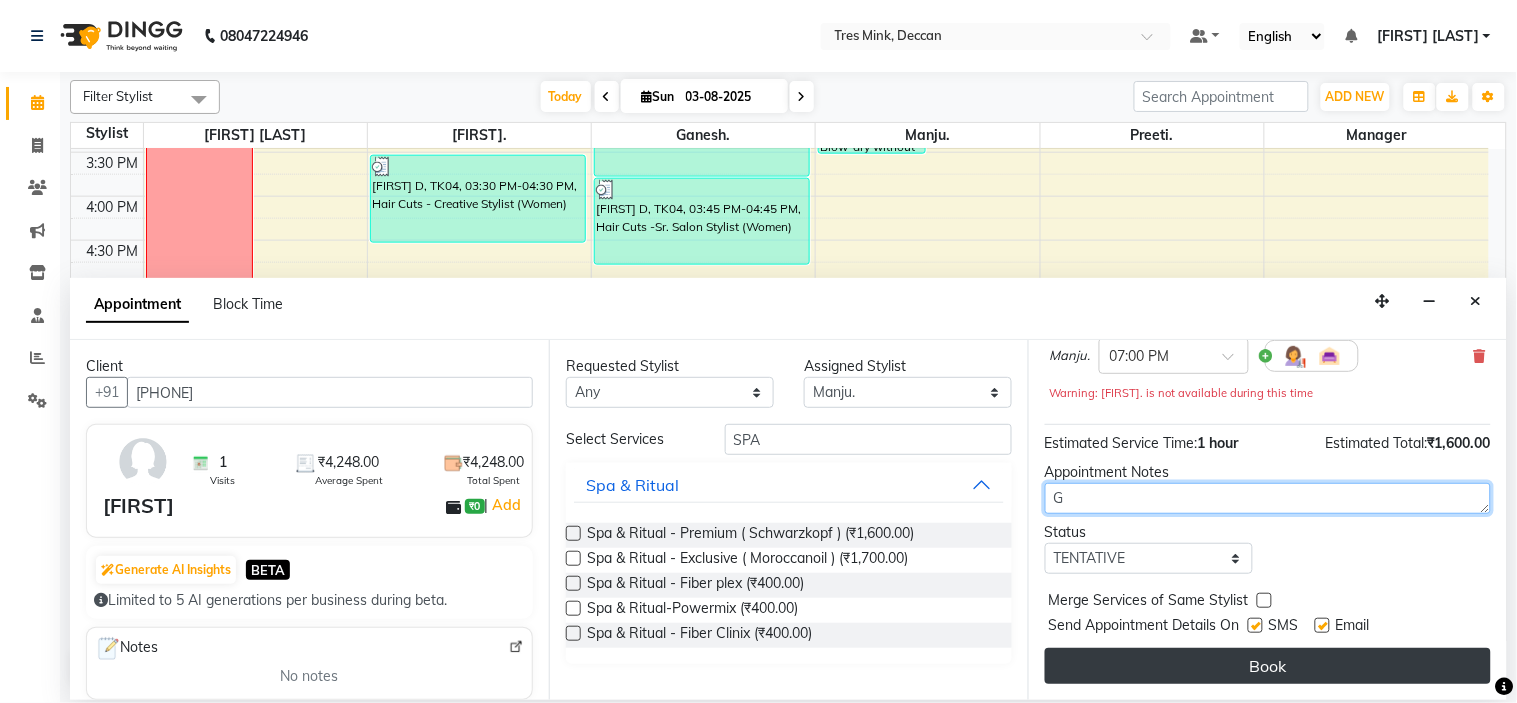 type on "G" 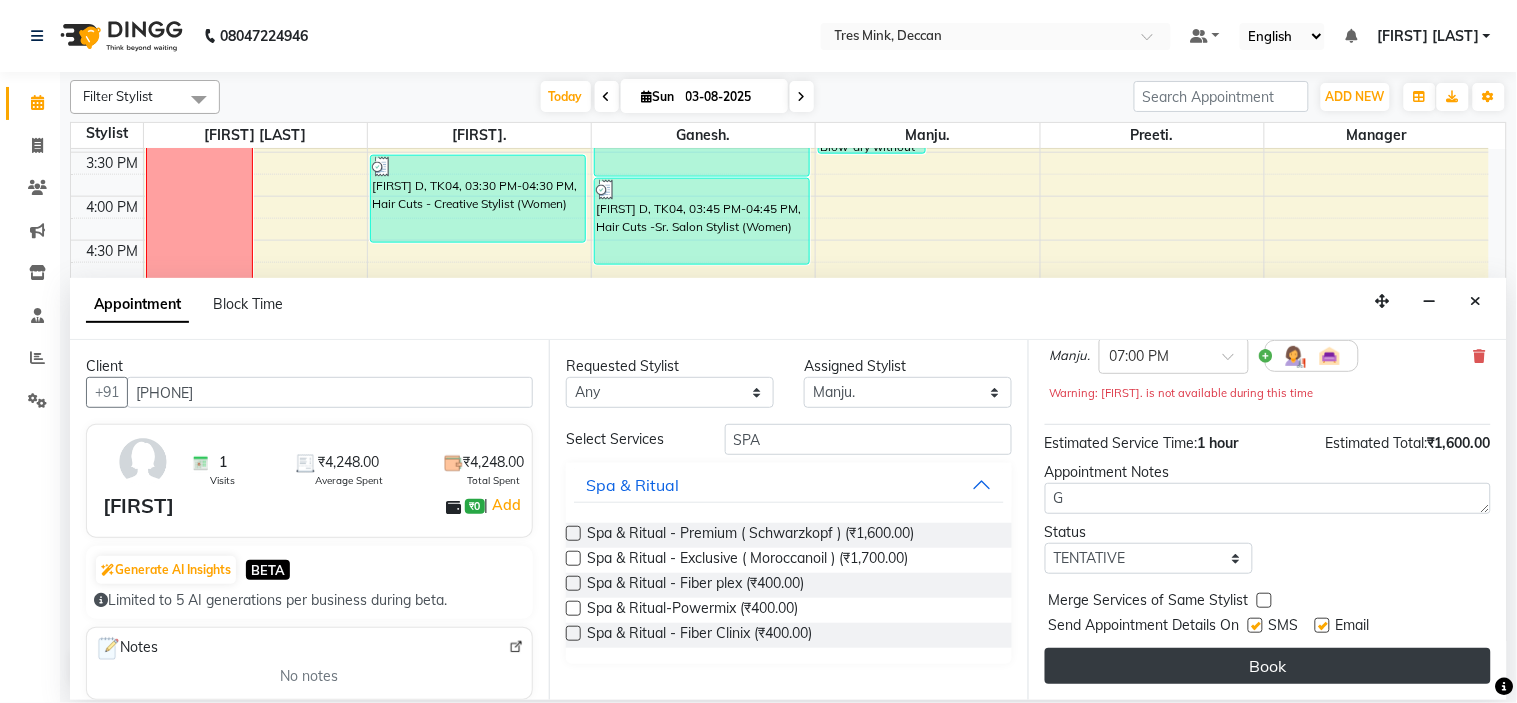 click on "Book" at bounding box center [1268, 666] 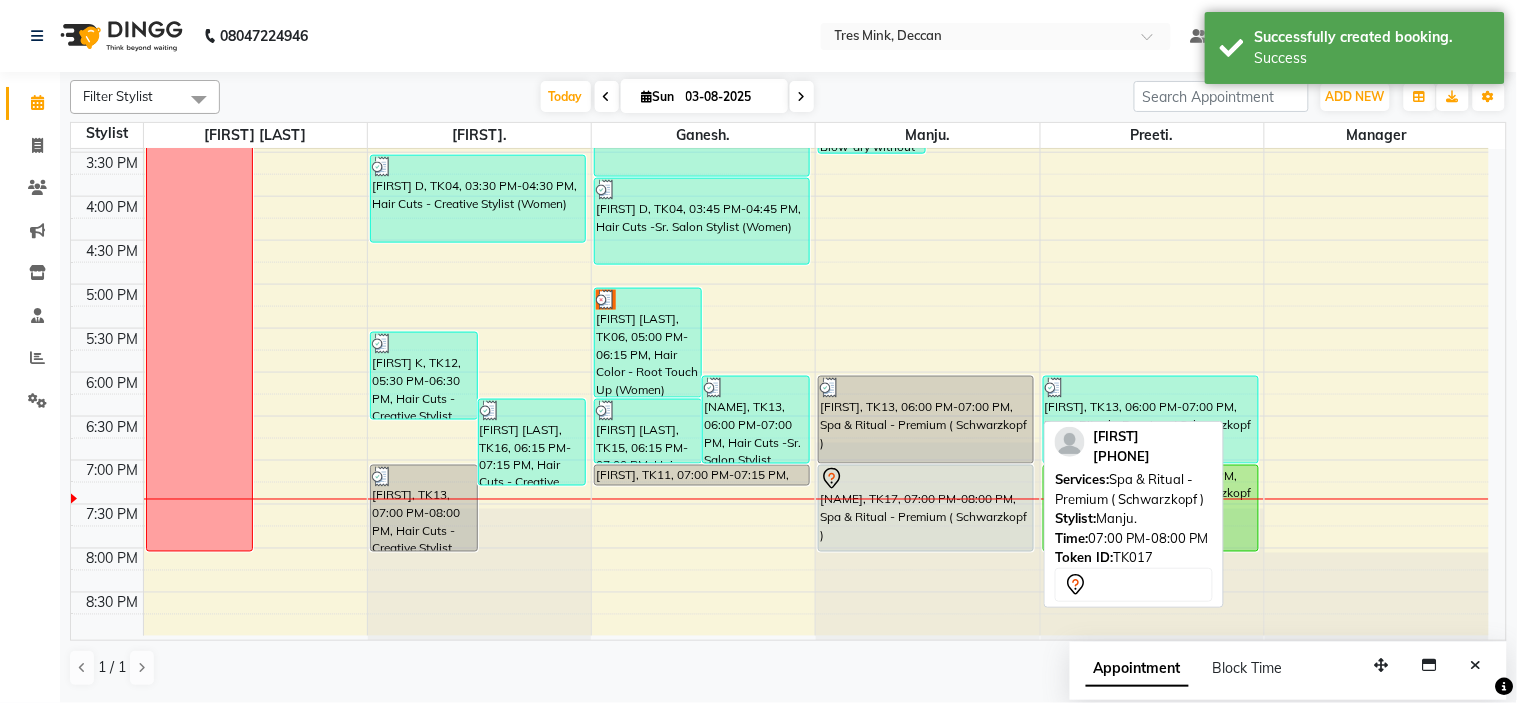 click on "SASHA, TK17, 07:00 PM-08:00 PM, Spa & Ritual - Premium ( Schwarzkopf )" at bounding box center [926, 508] 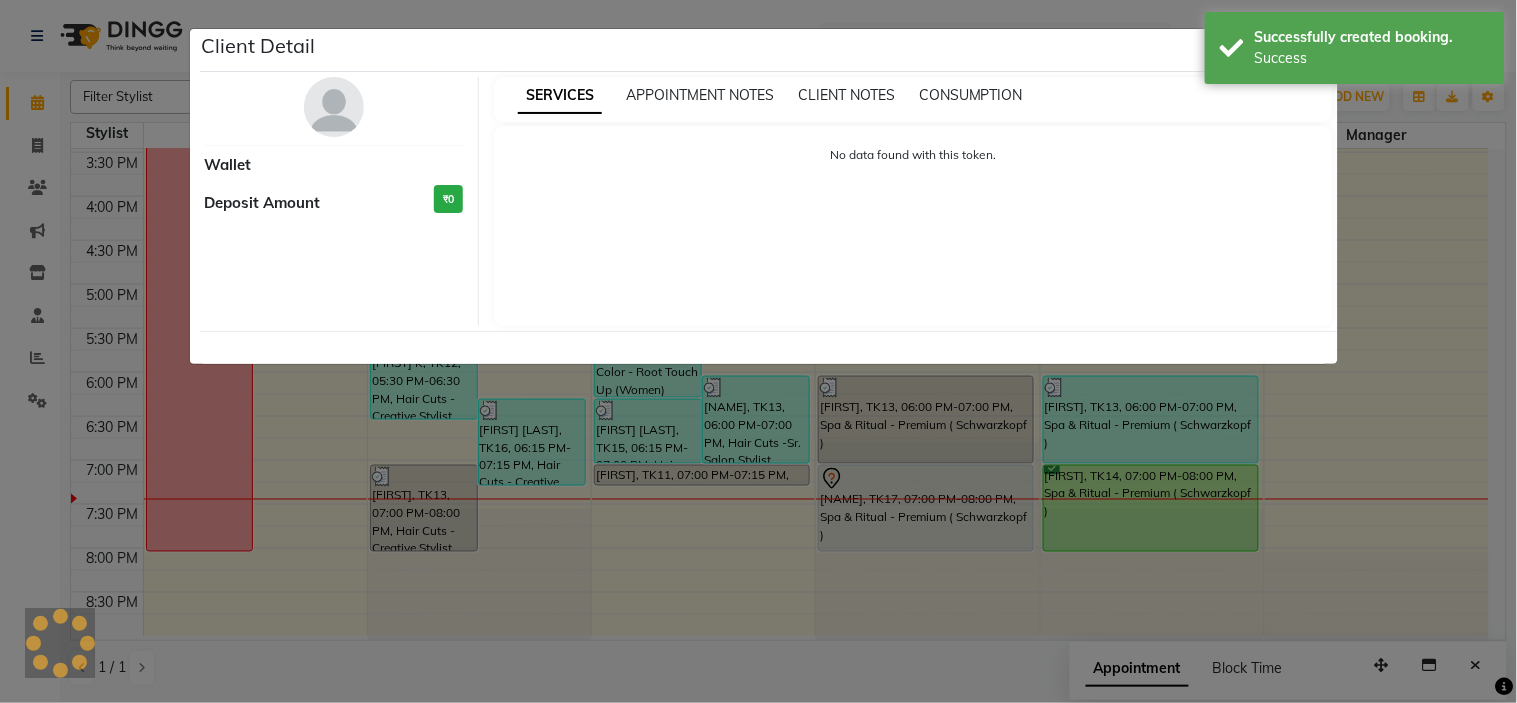 select on "7" 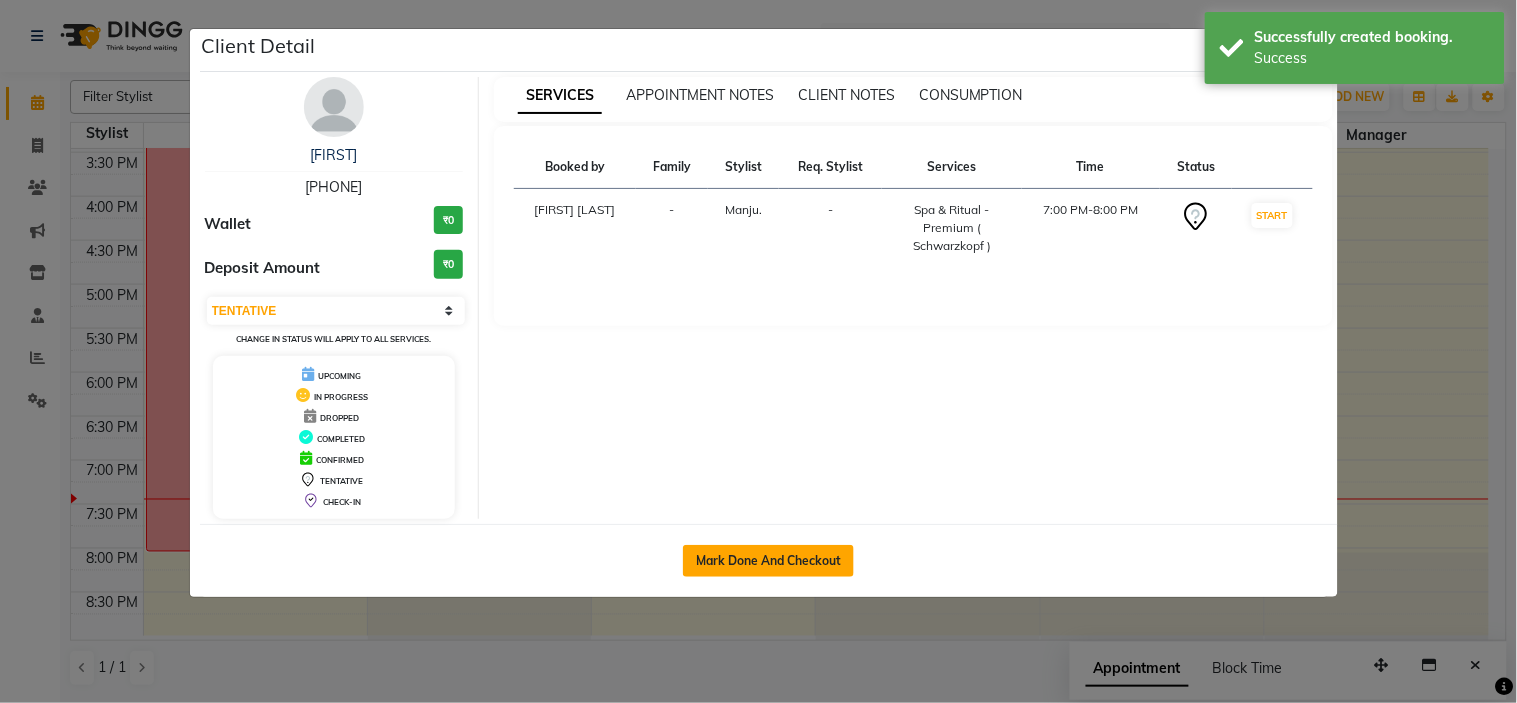 click on "Mark Done And Checkout" 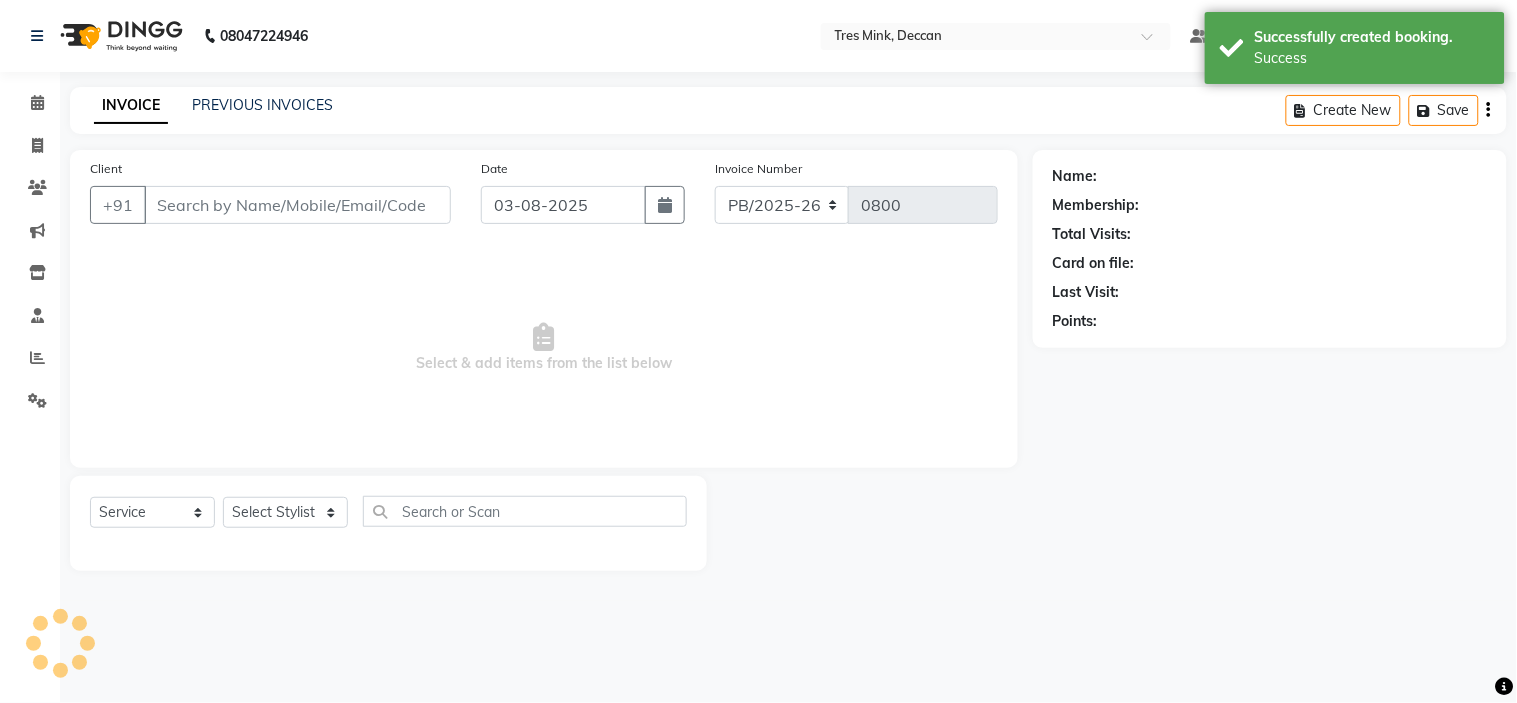 select on "3" 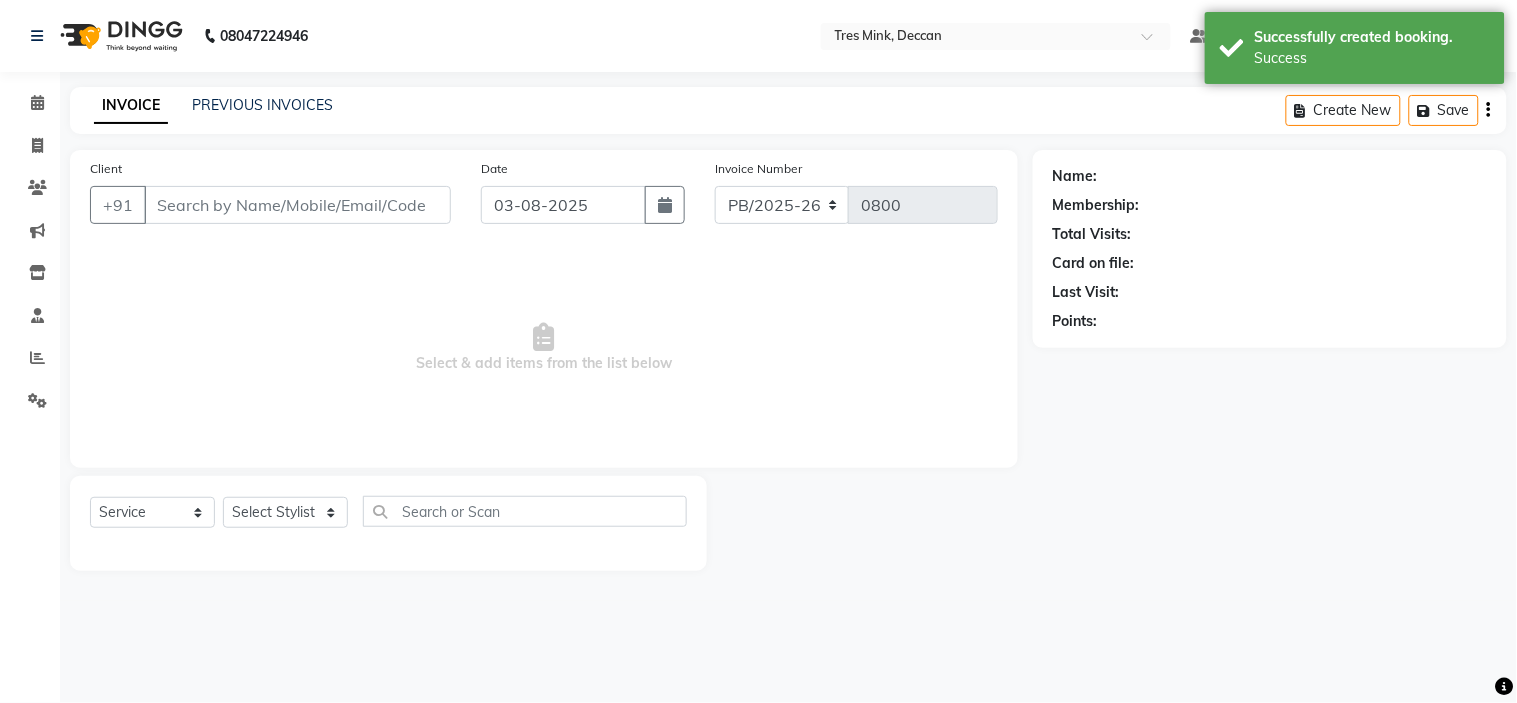 type on "[PHONE]" 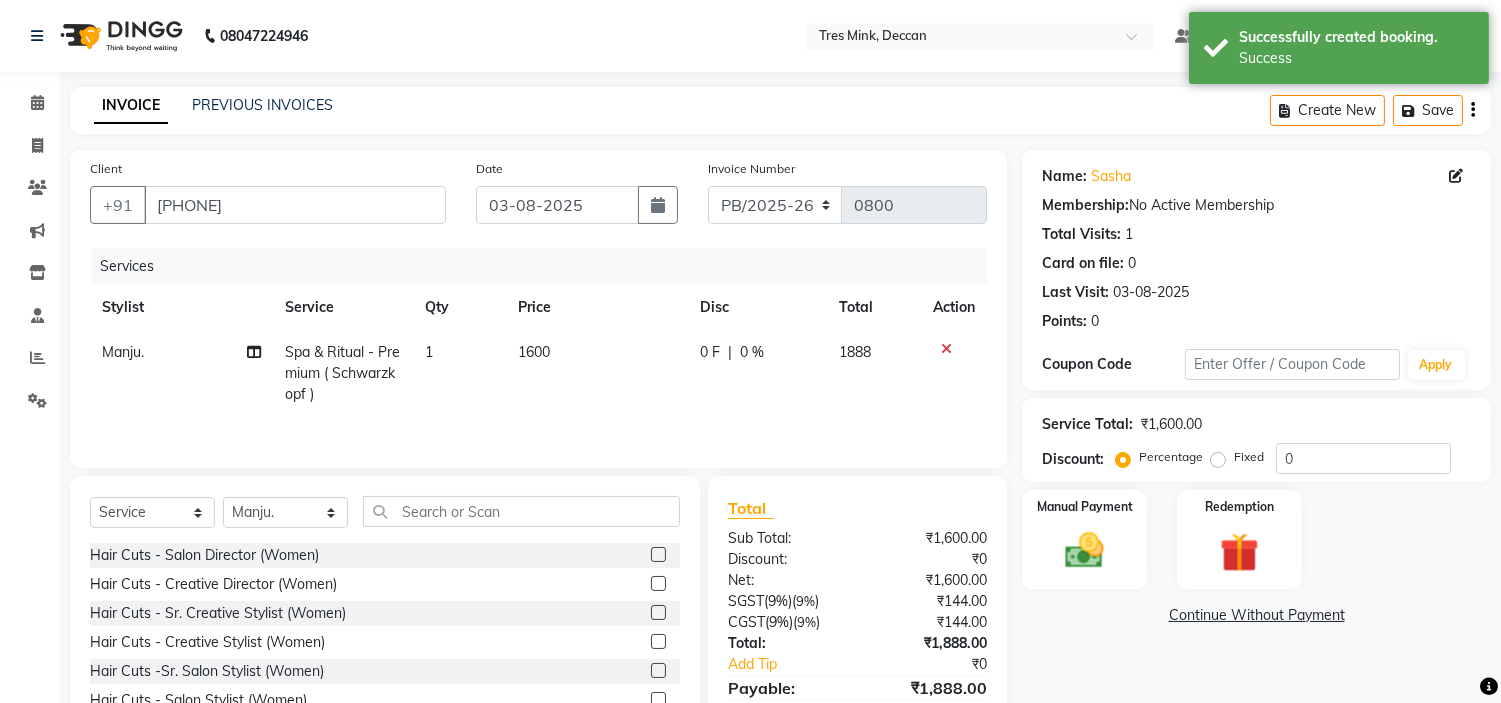 click on "1600" 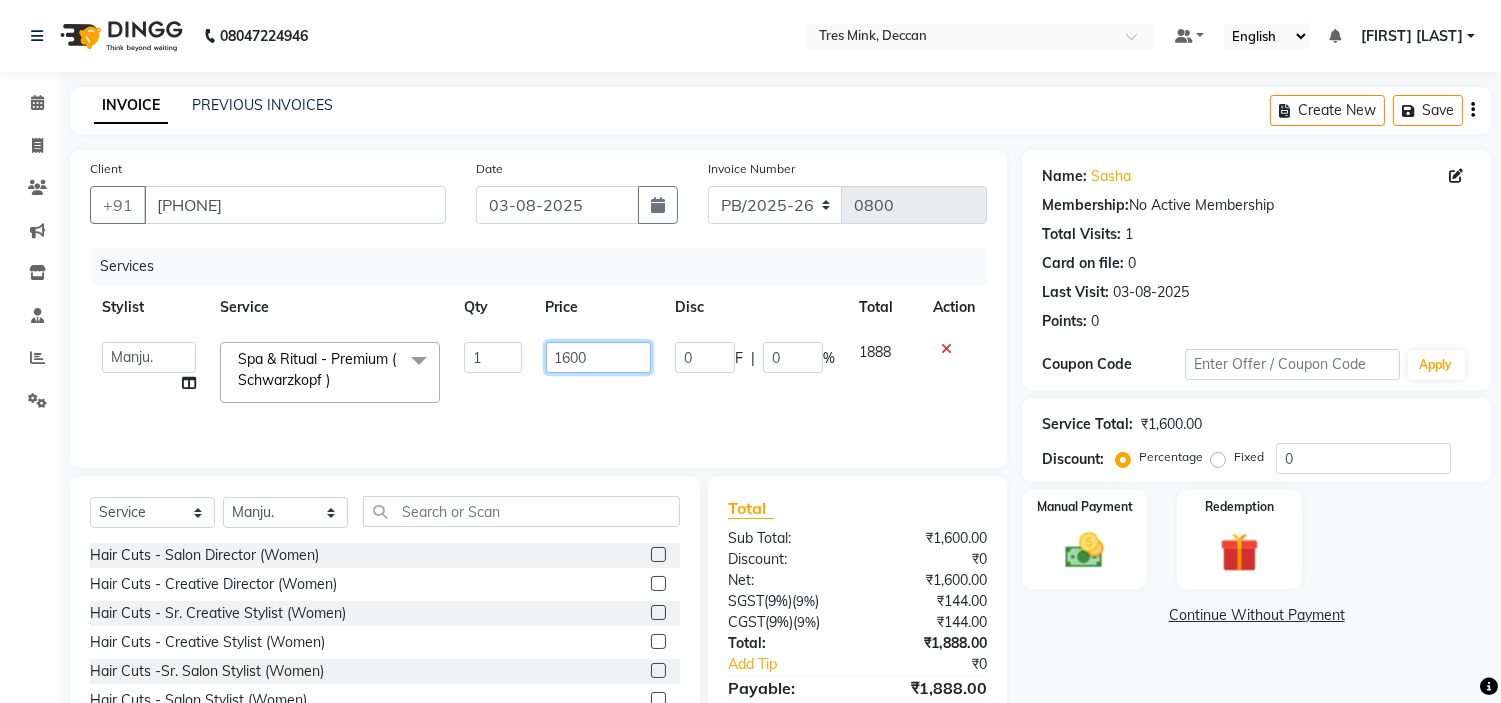 drag, startPoint x: 593, startPoint y: 356, endPoint x: 498, endPoint y: 374, distance: 96.69022 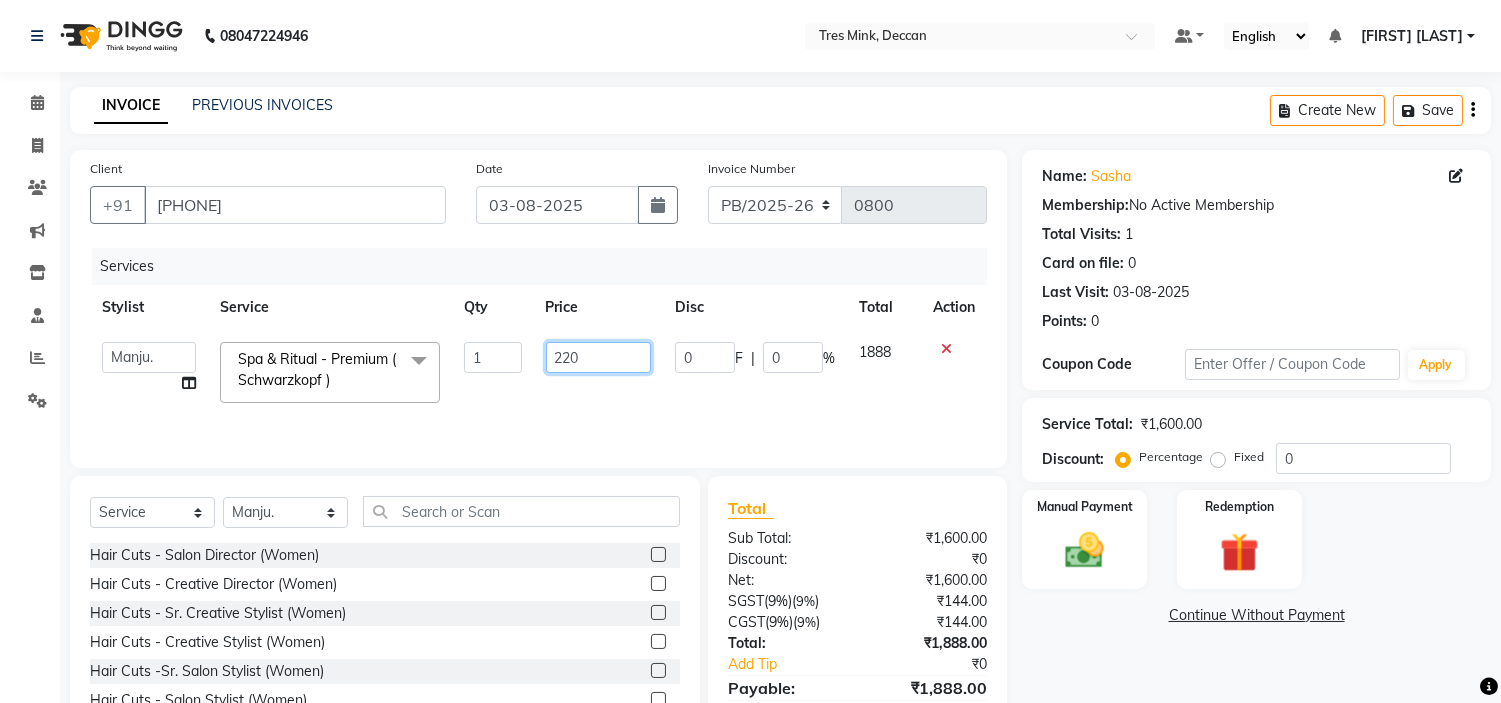 type on "2200" 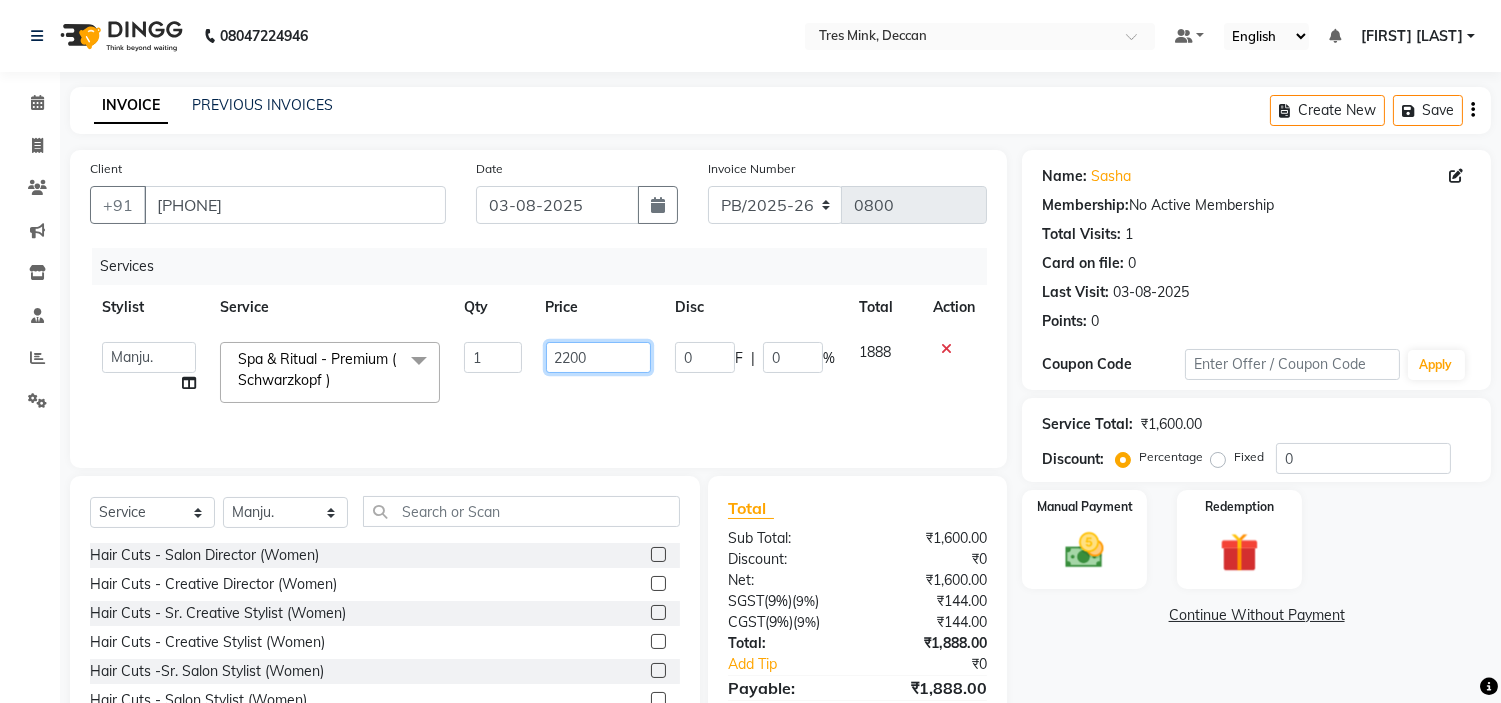 scroll, scrollTop: 97, scrollLeft: 0, axis: vertical 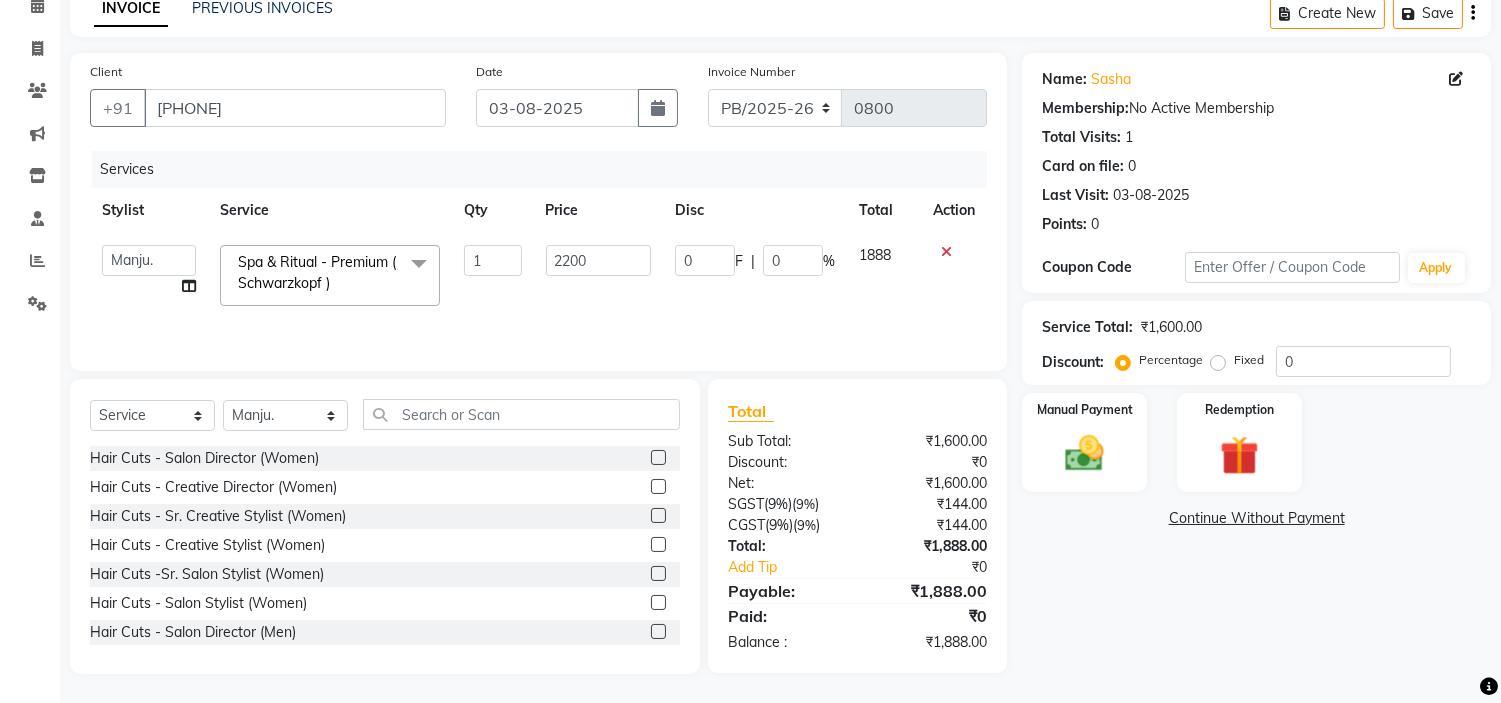 click on "Name: Sasha  Membership:  No Active Membership  Total Visits:  1 Card on file:  0 Last Visit:   03-08-2025 Points:   0  Coupon Code Apply Service Total:  ₹1,600.00  Discount:  Percentage   Fixed  0 Manual Payment Redemption  Continue Without Payment" 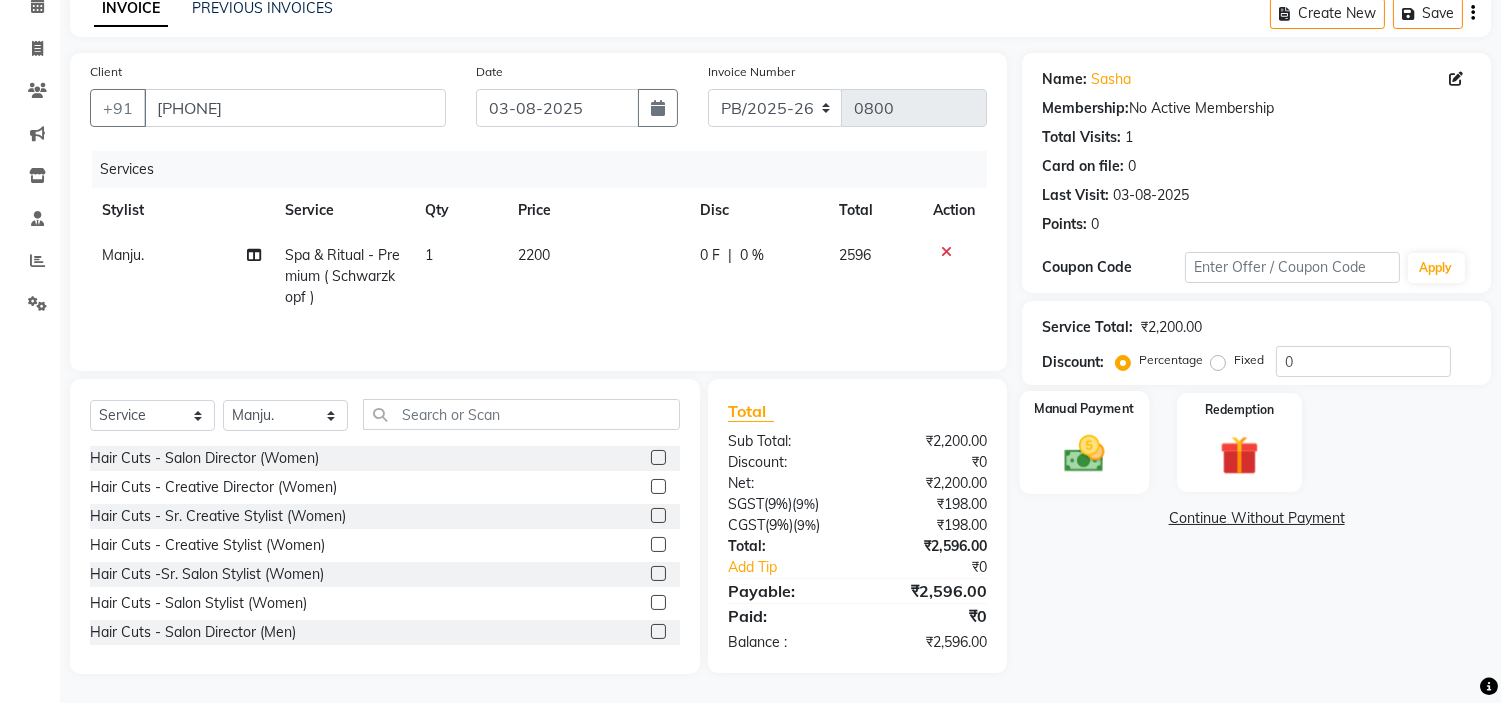click 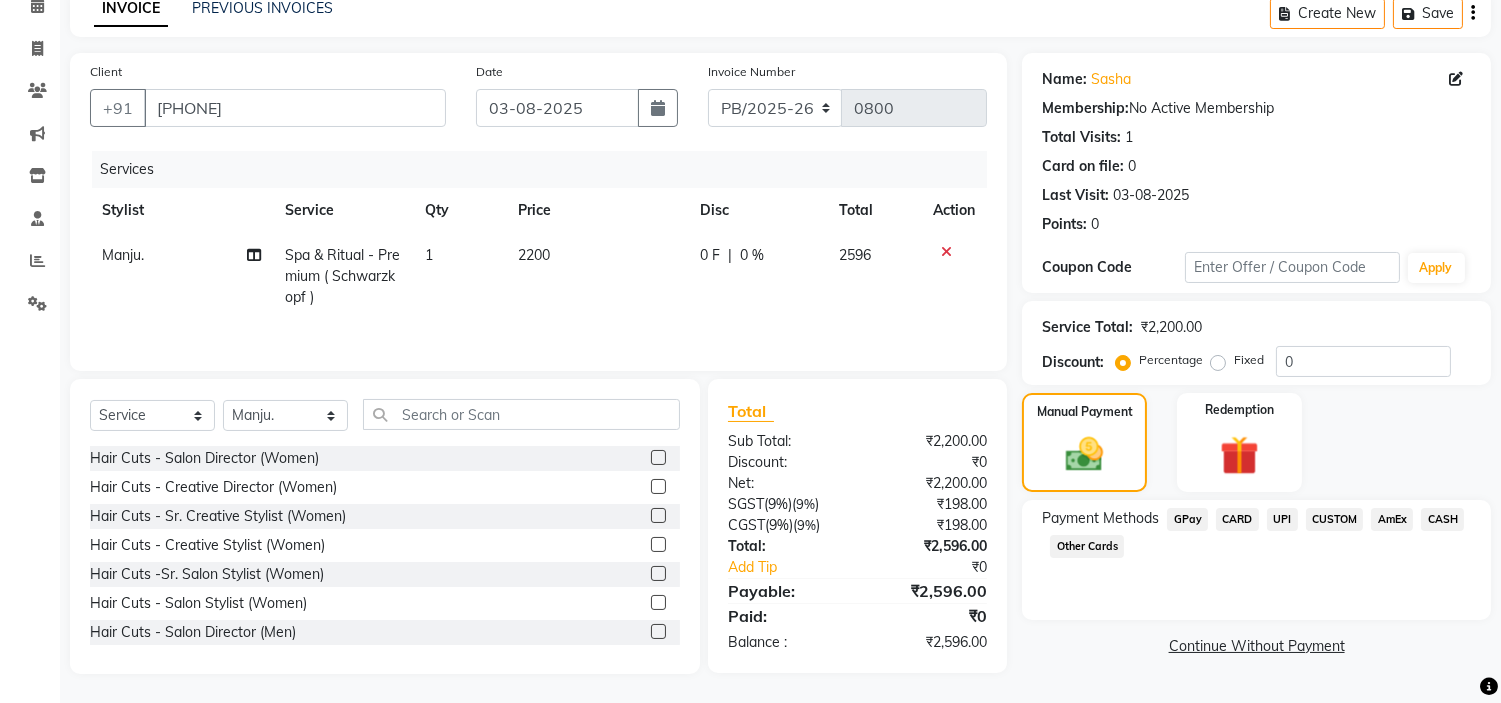 click on "UPI" 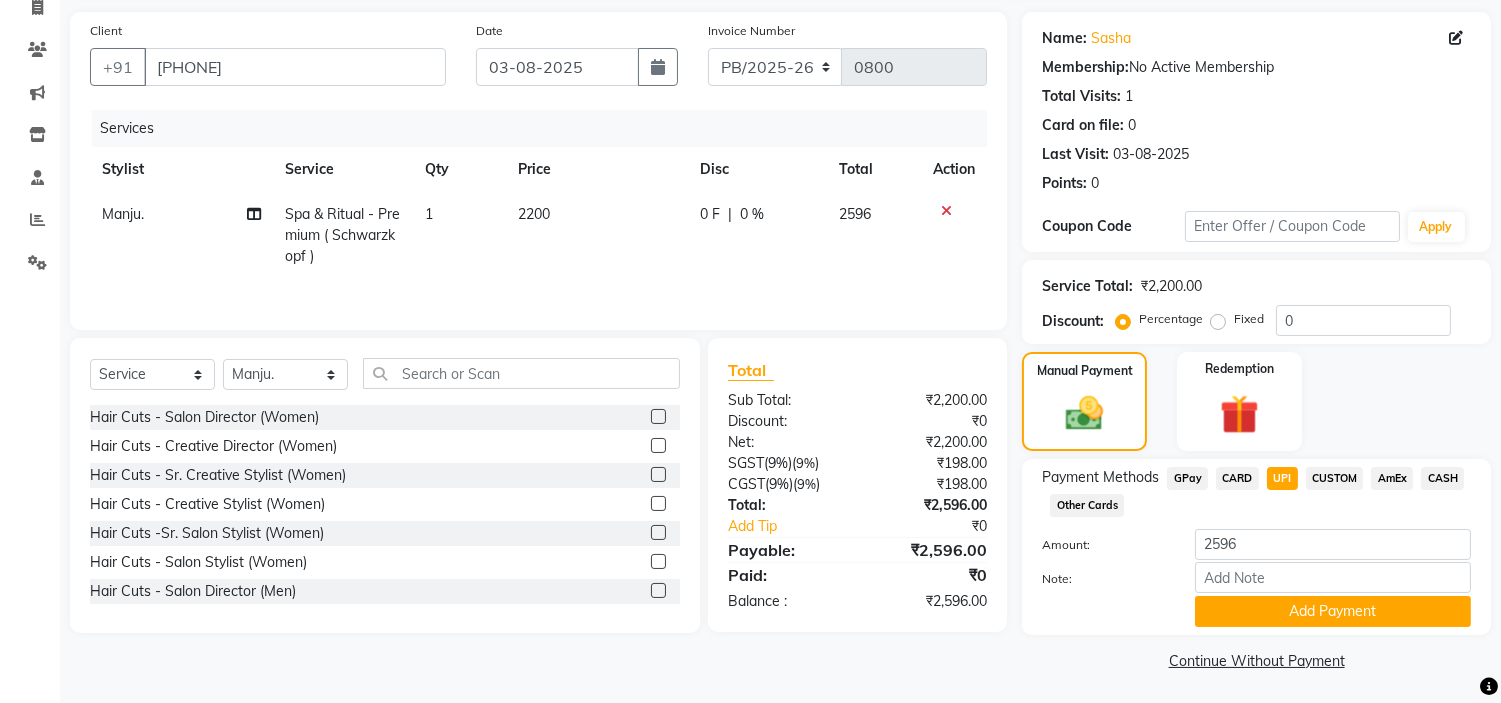 scroll, scrollTop: 141, scrollLeft: 0, axis: vertical 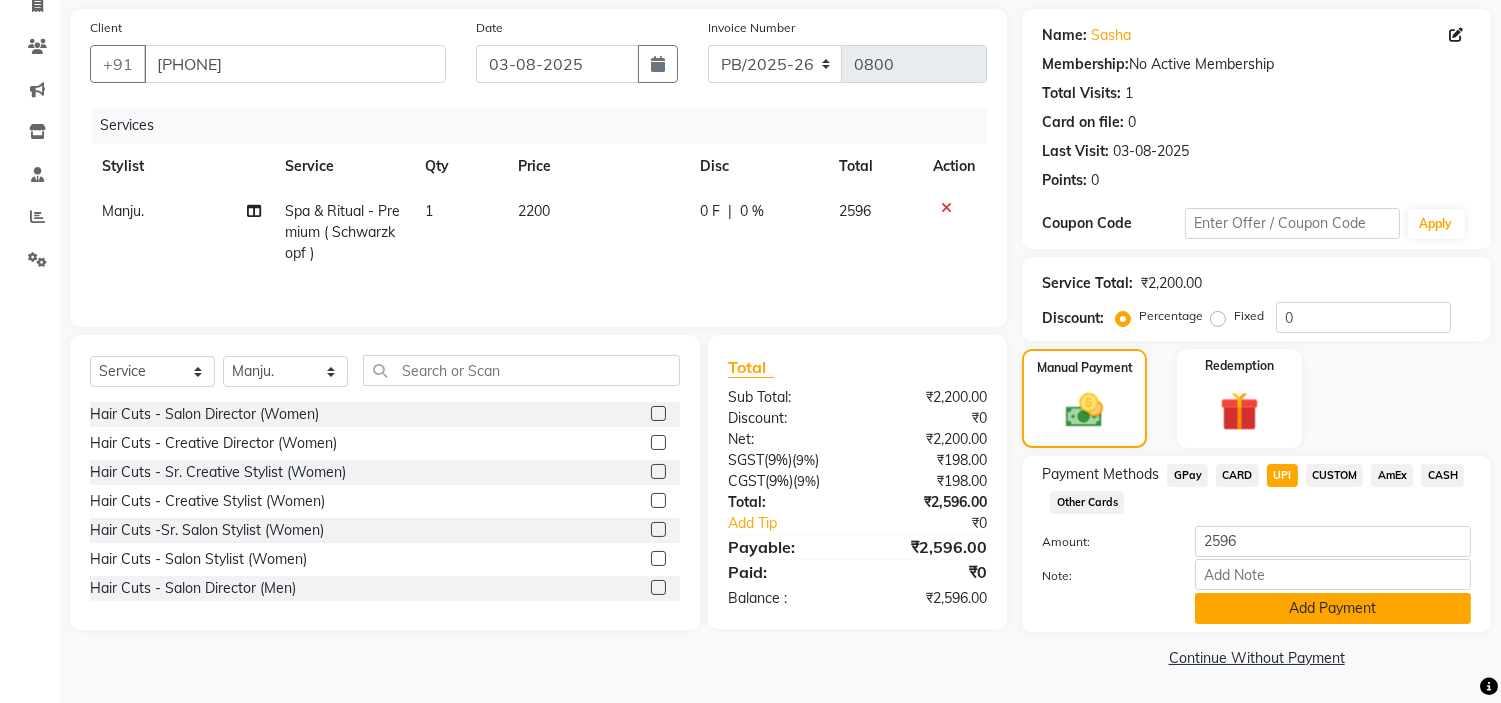 click on "Add Payment" 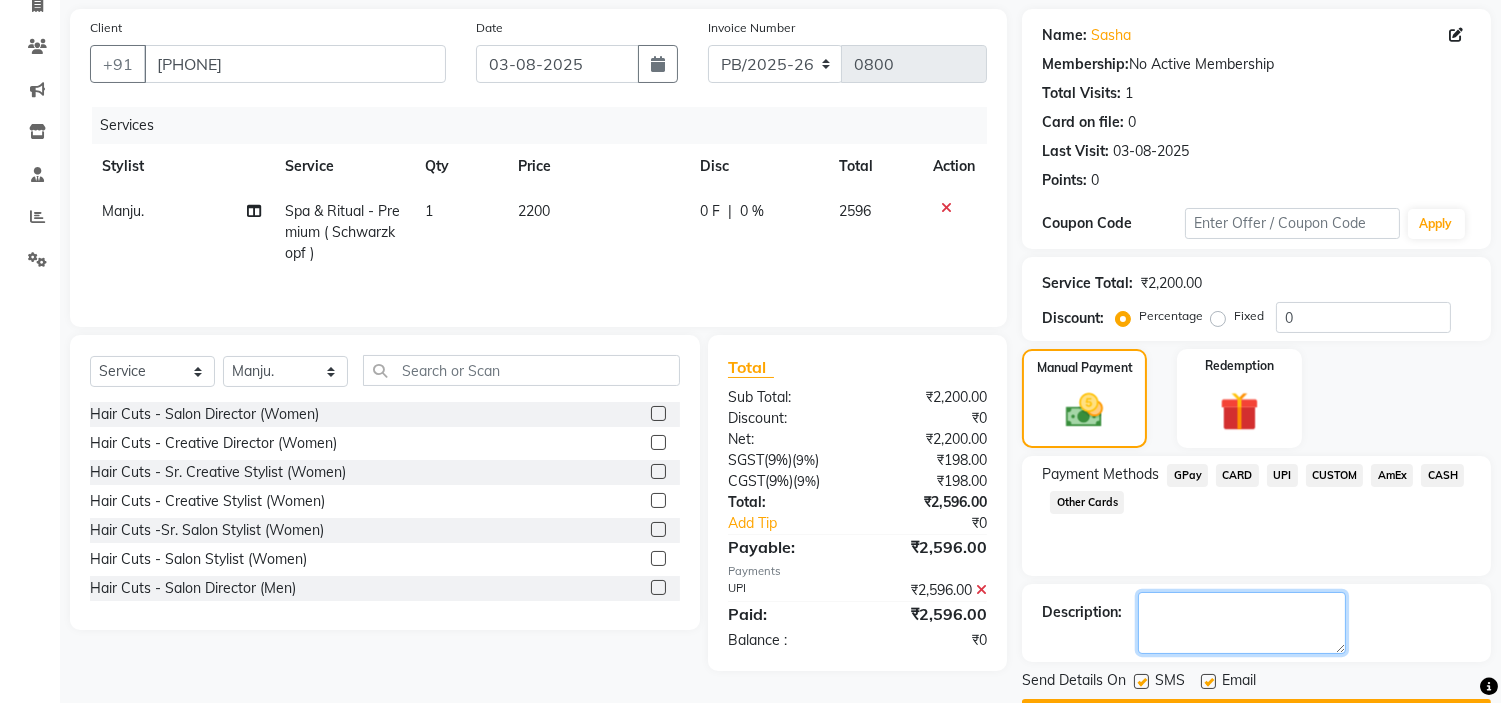 click 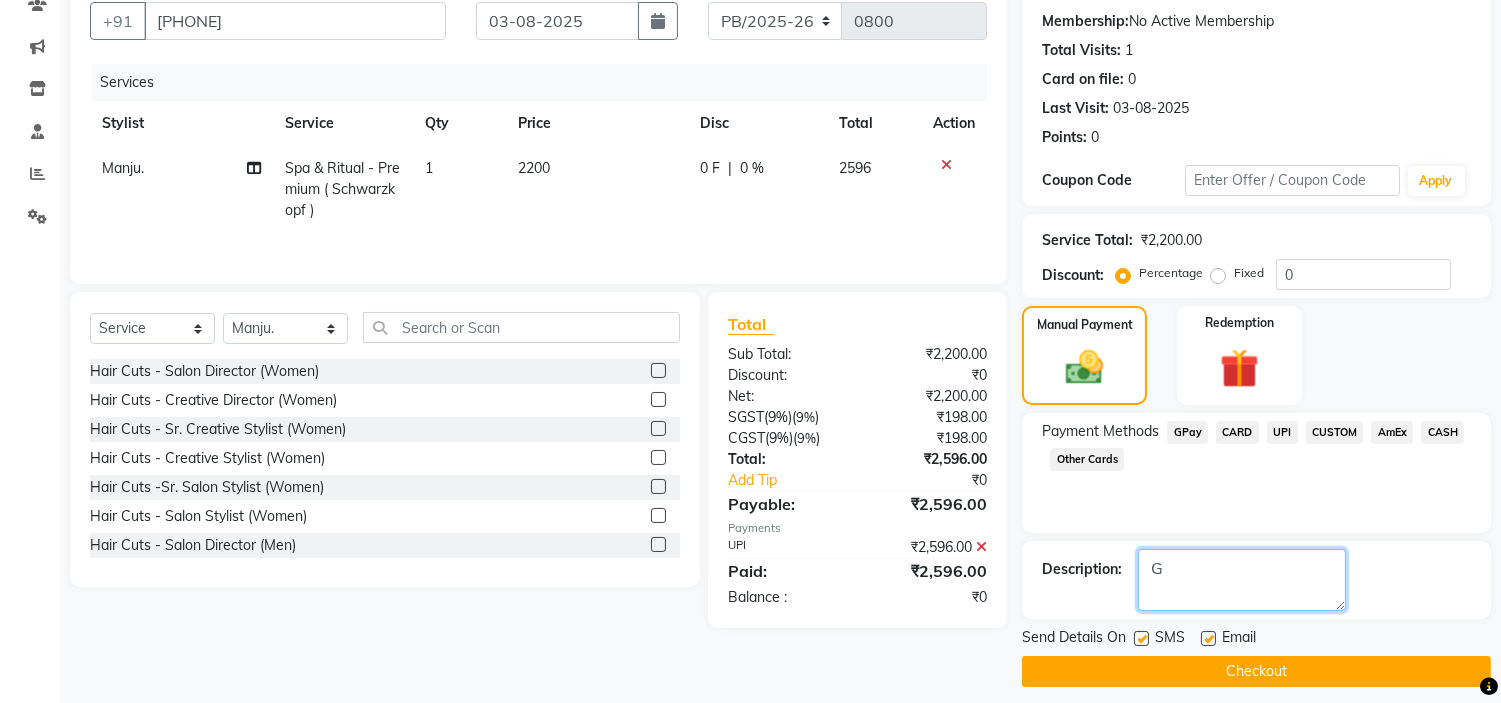 scroll, scrollTop: 196, scrollLeft: 0, axis: vertical 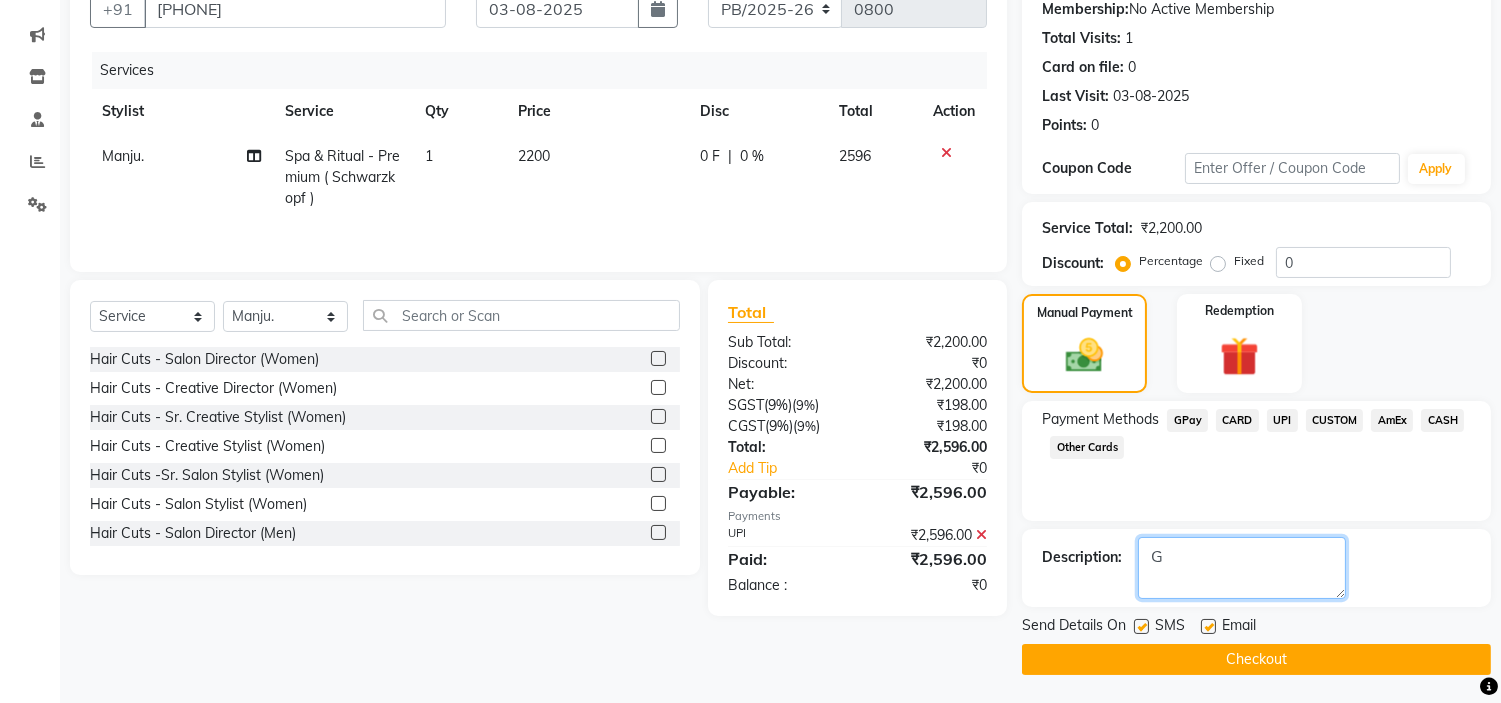 type on "G" 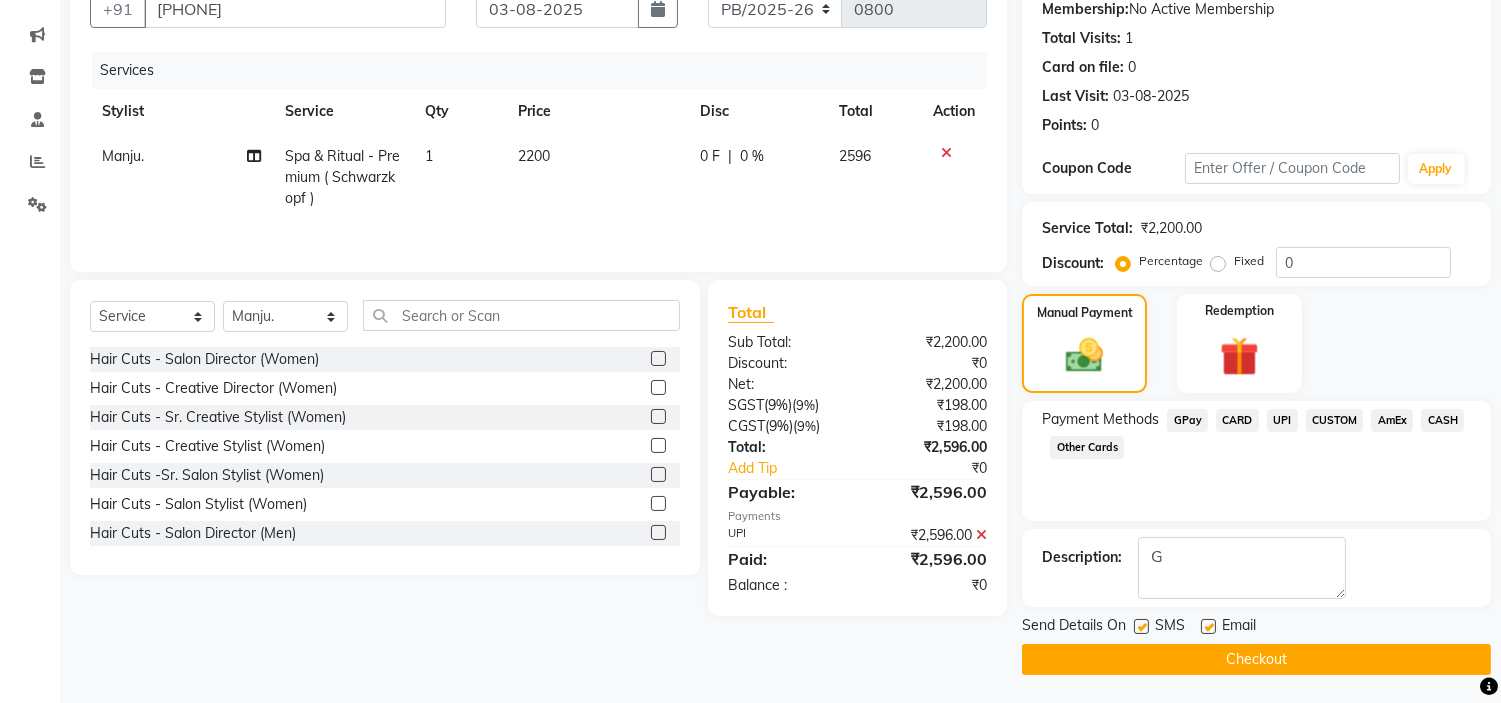 click on "Checkout" 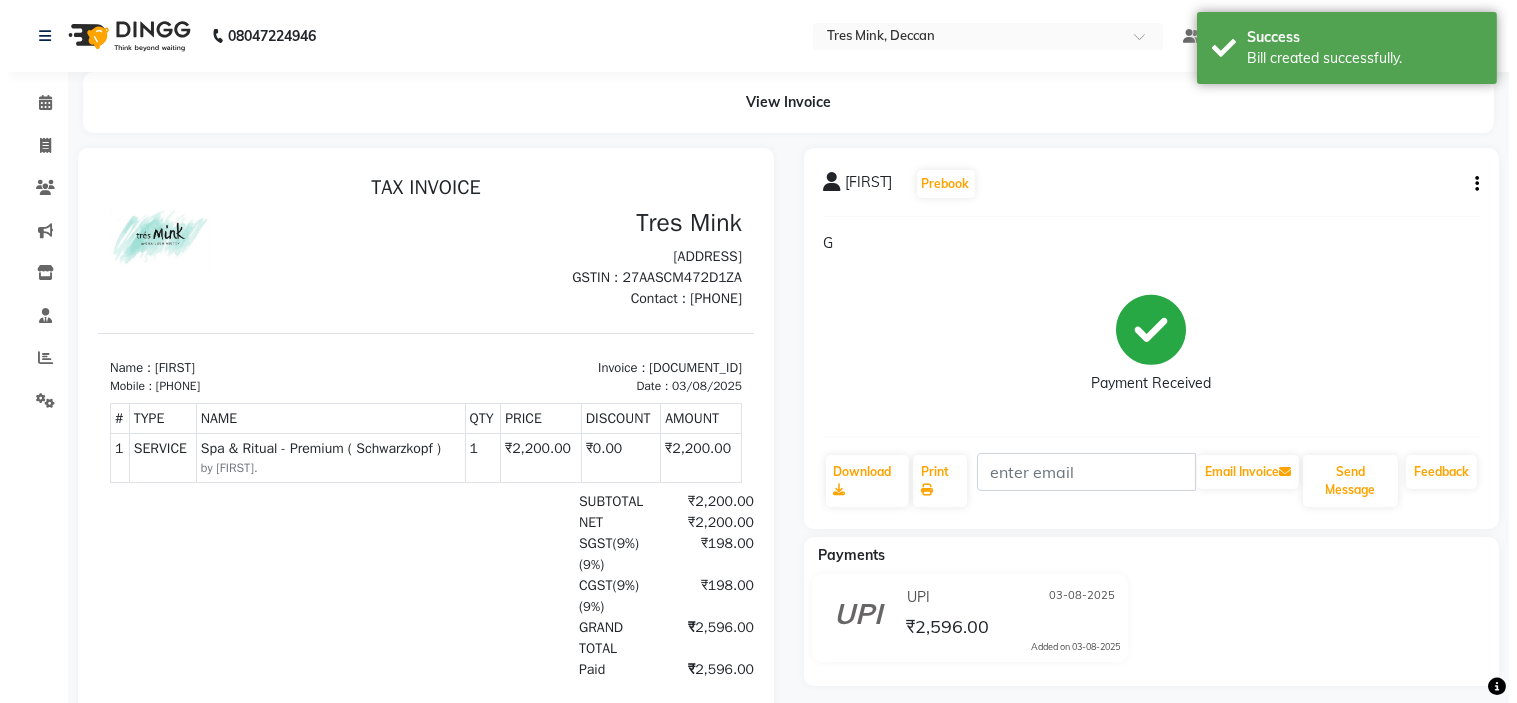 scroll, scrollTop: 15, scrollLeft: 0, axis: vertical 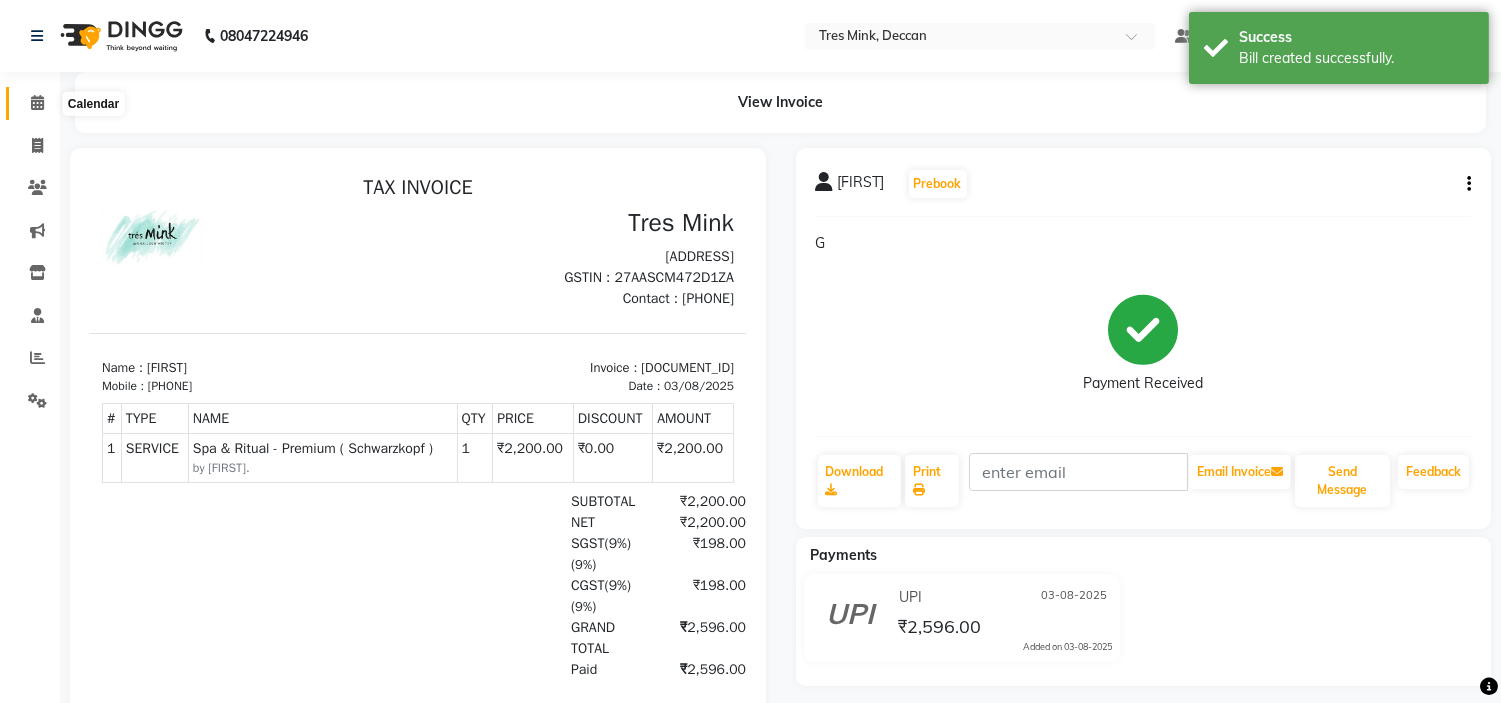 click 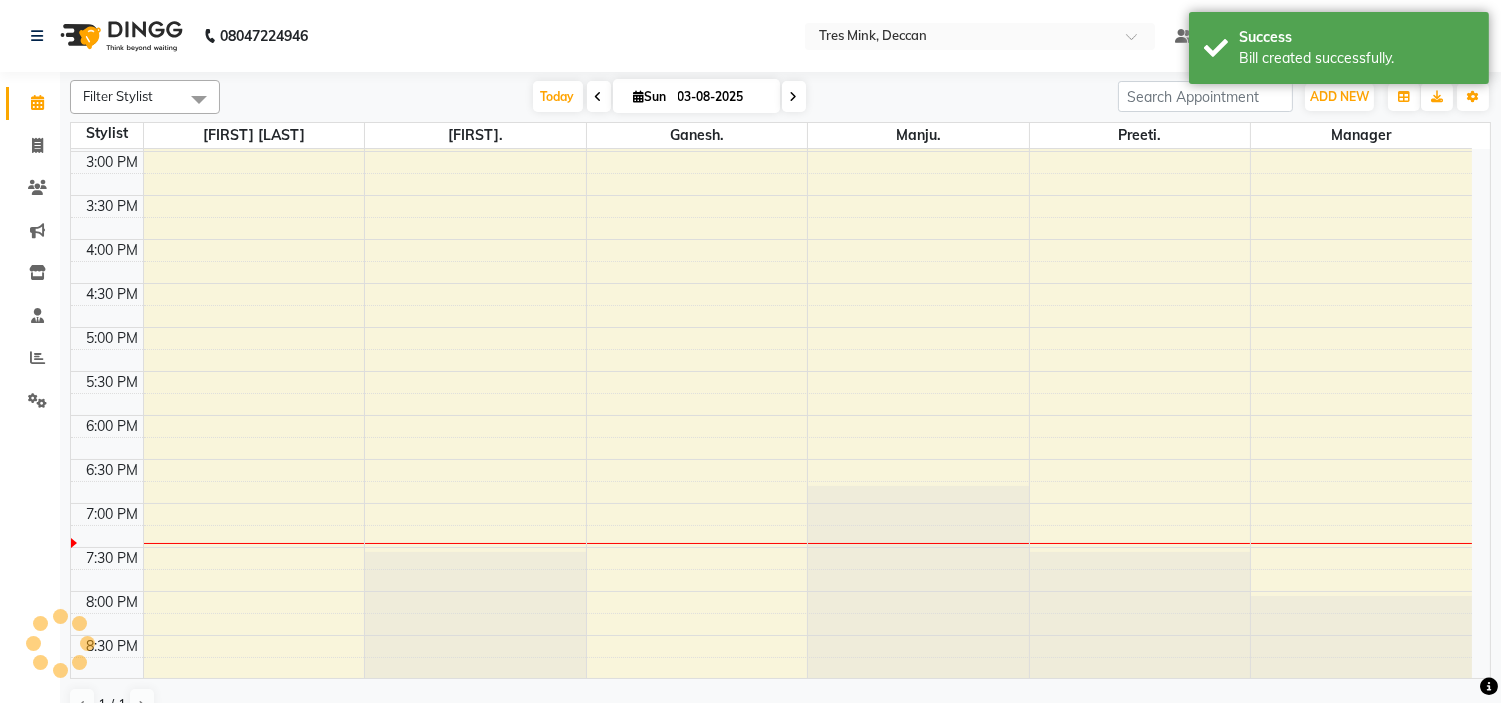scroll, scrollTop: 618, scrollLeft: 0, axis: vertical 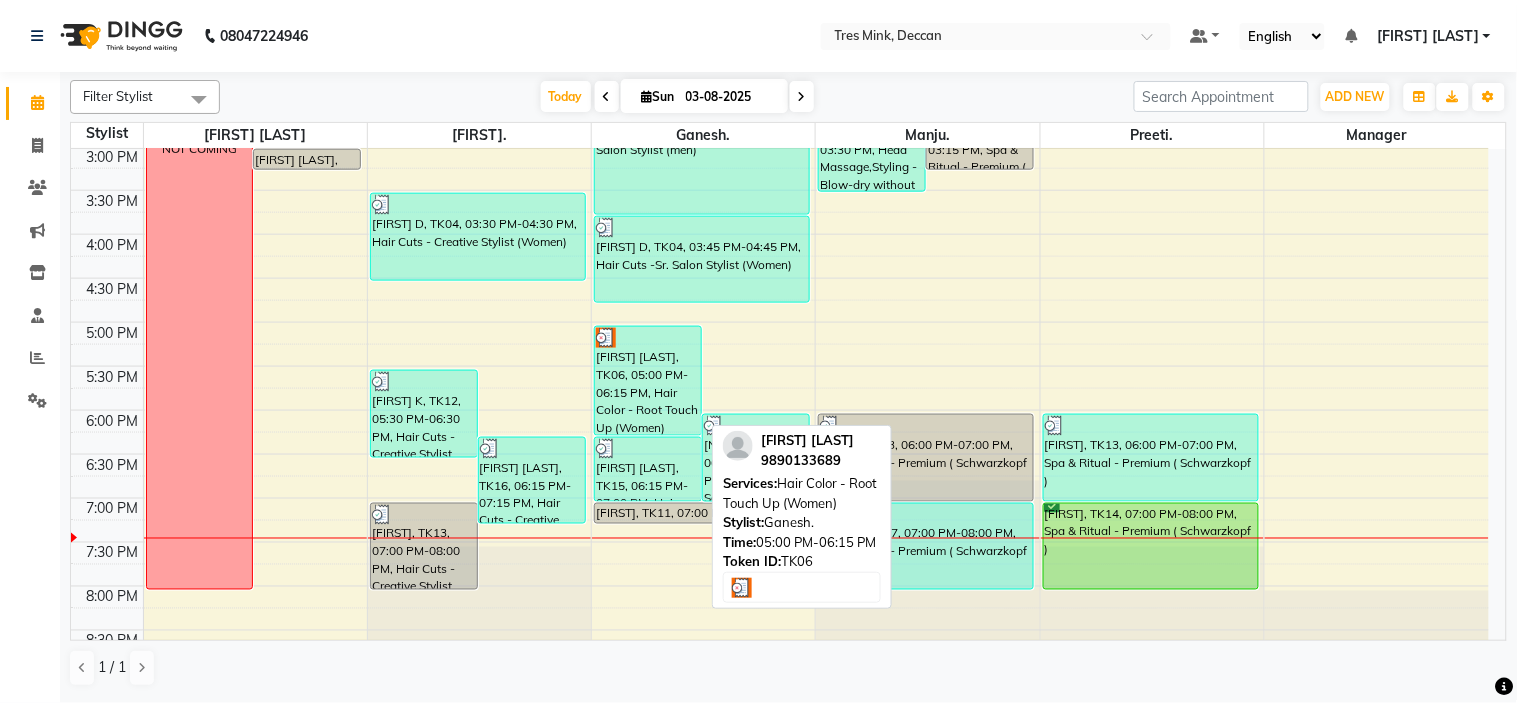 click on "[FIRST] [LAST], TK06, 05:00 PM-06:15 PM, Hair Color - Root Touch Up (Women)" at bounding box center (648, 381) 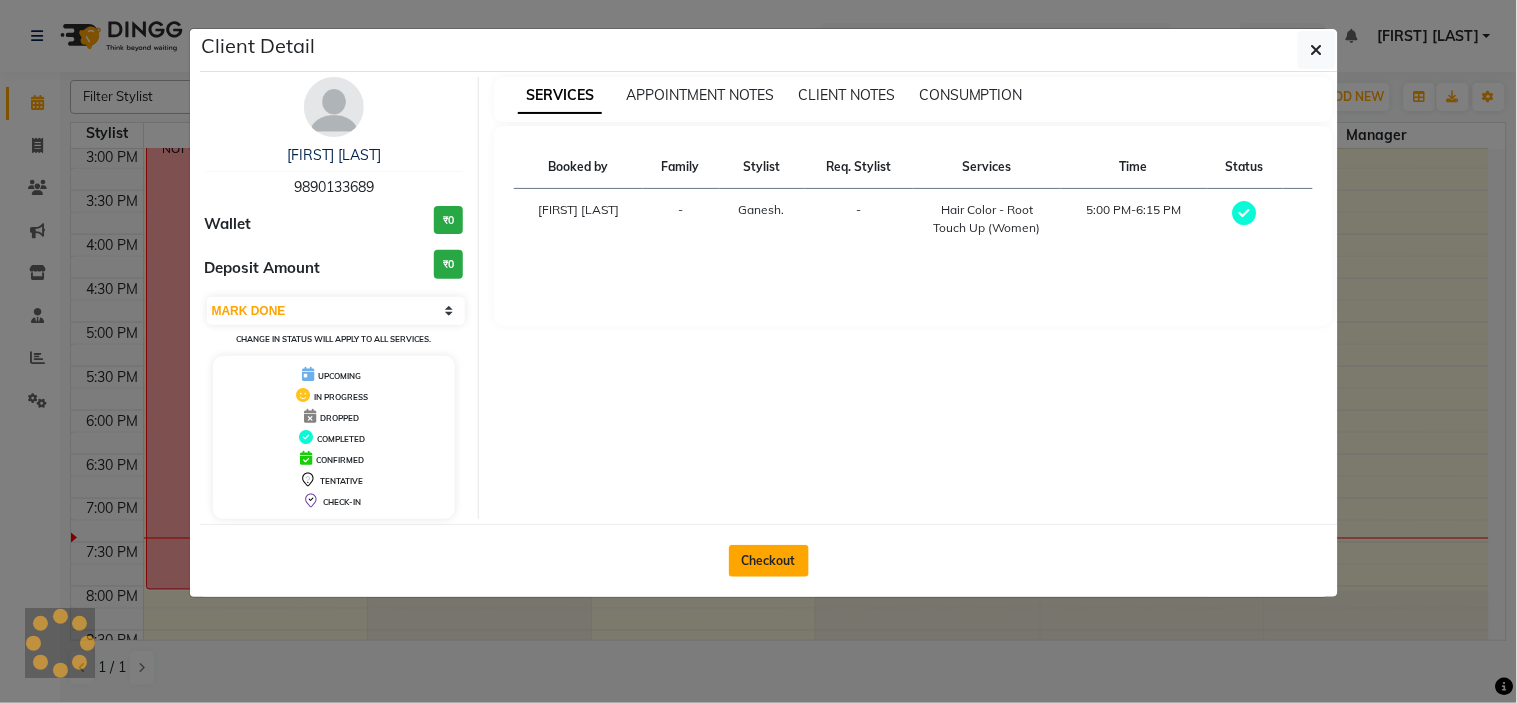 drag, startPoint x: 752, startPoint y: 553, endPoint x: 742, endPoint y: 535, distance: 20.59126 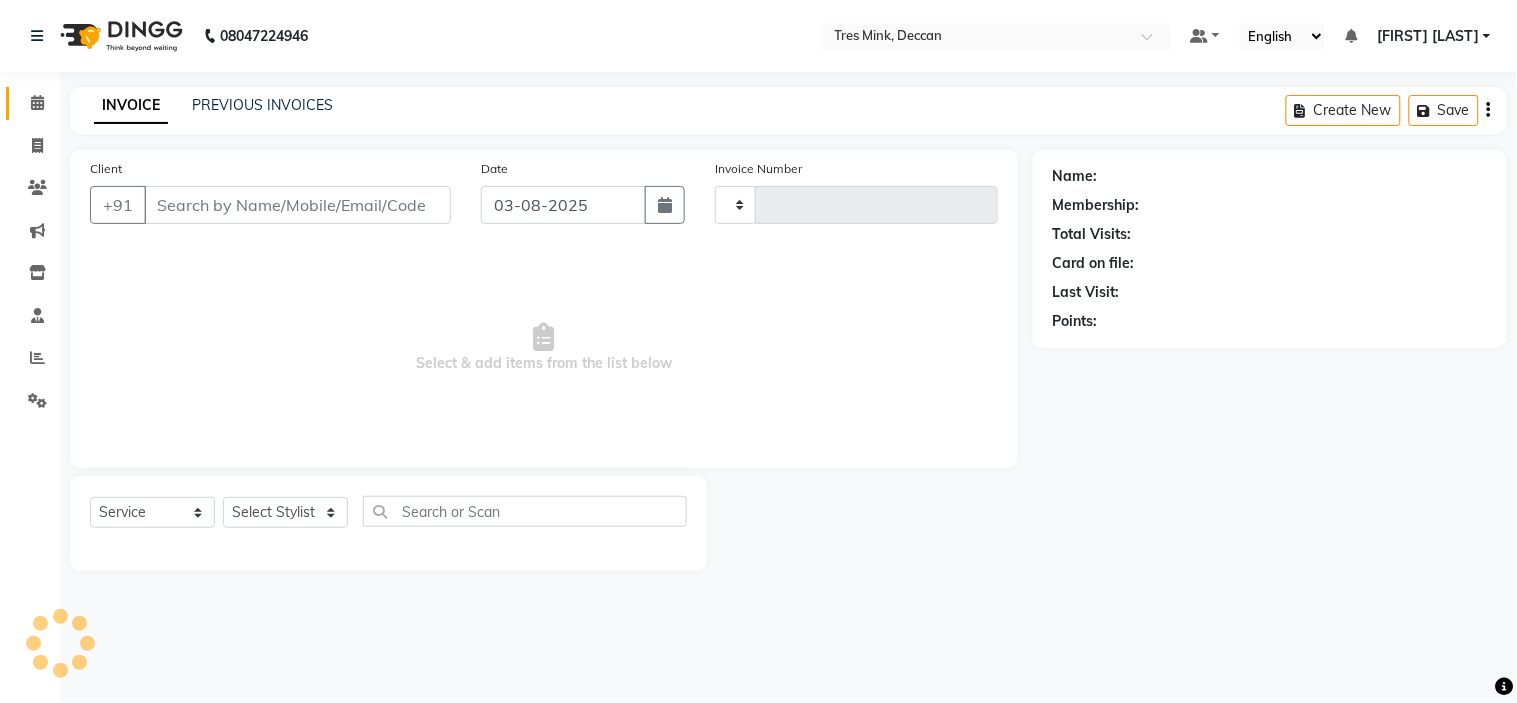 type on "0801" 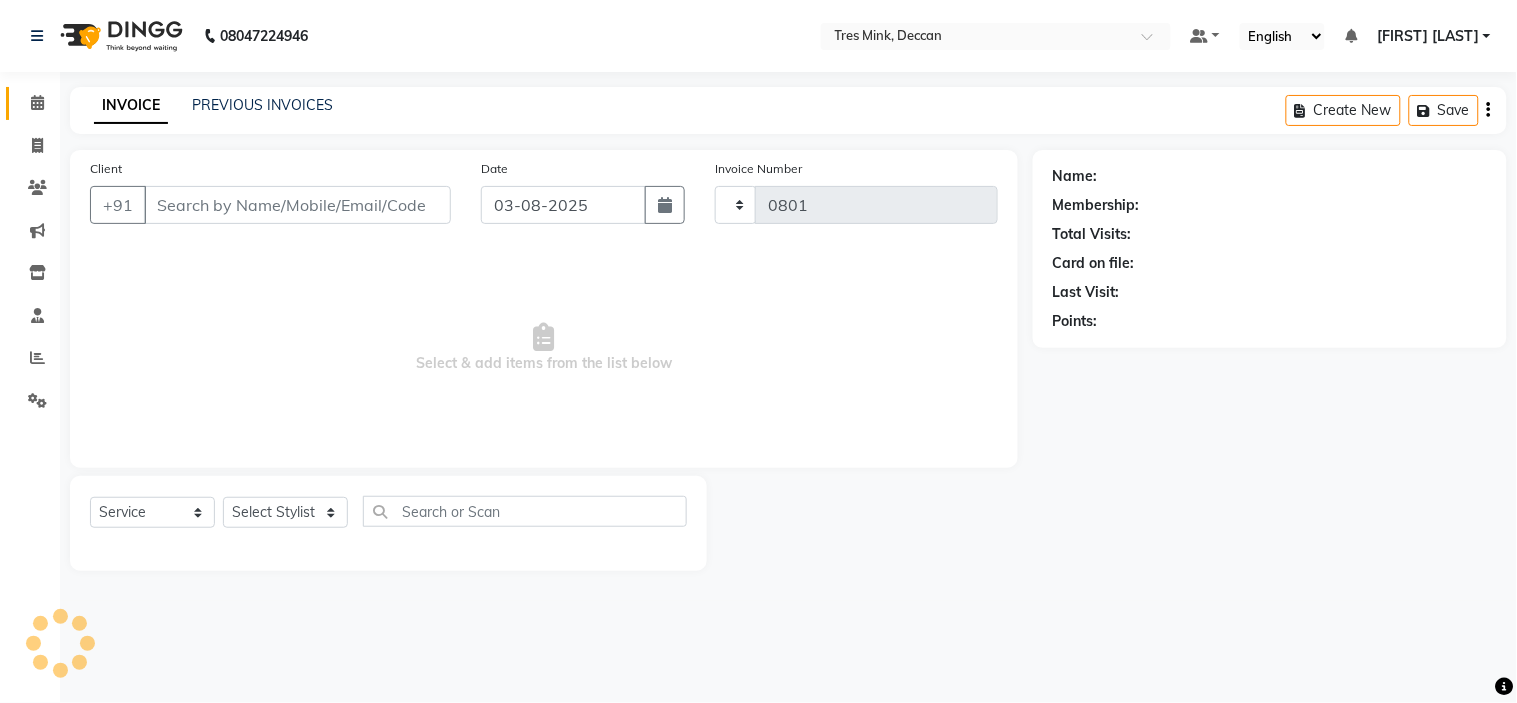 select on "8055" 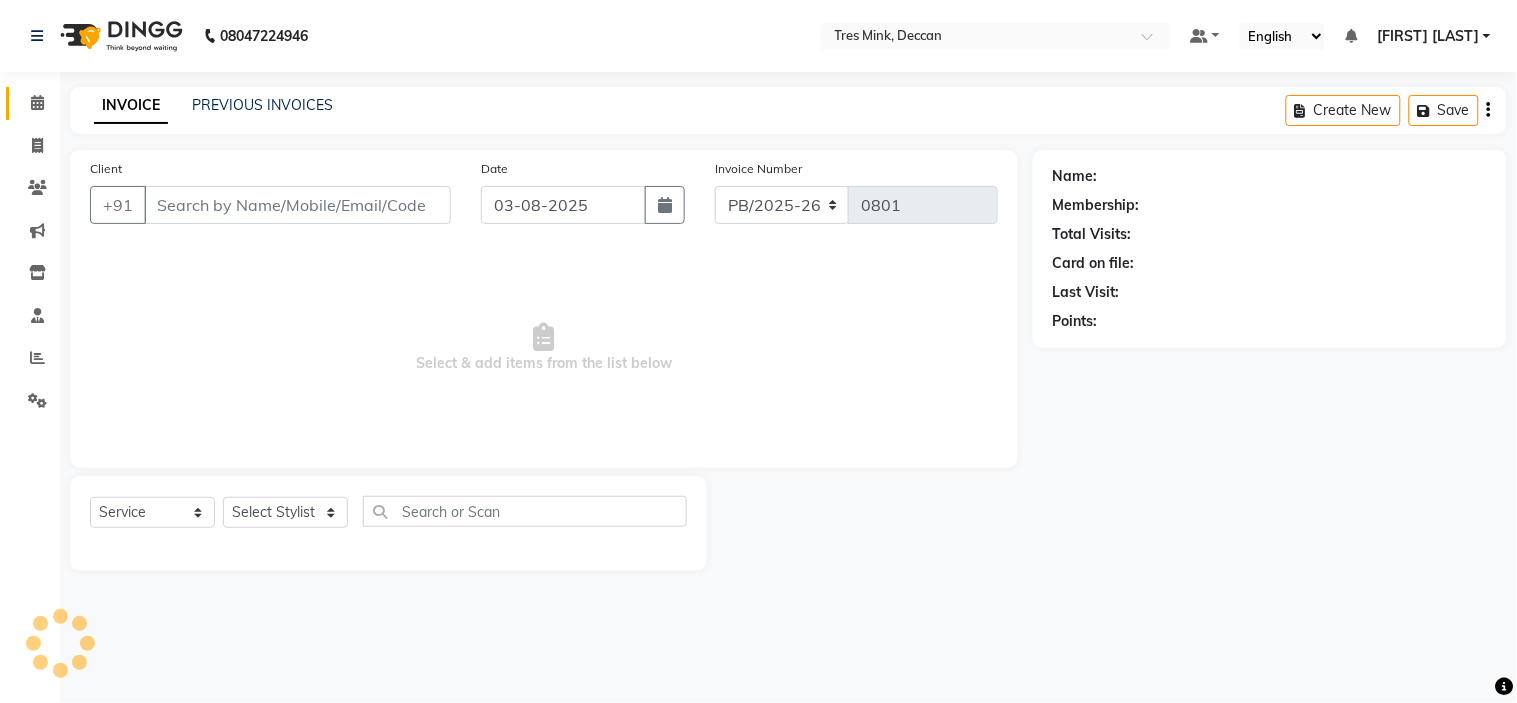 type on "9890133689" 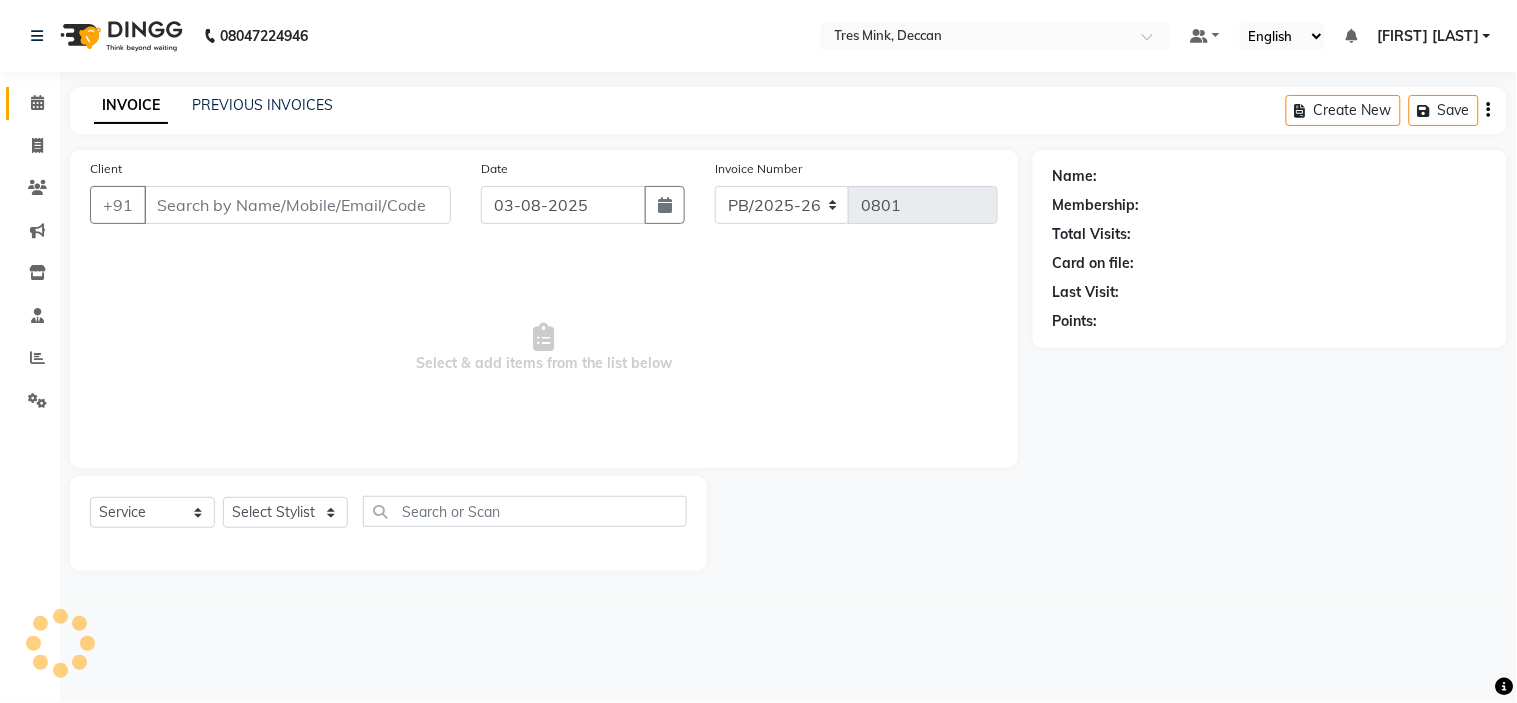 select on "59501" 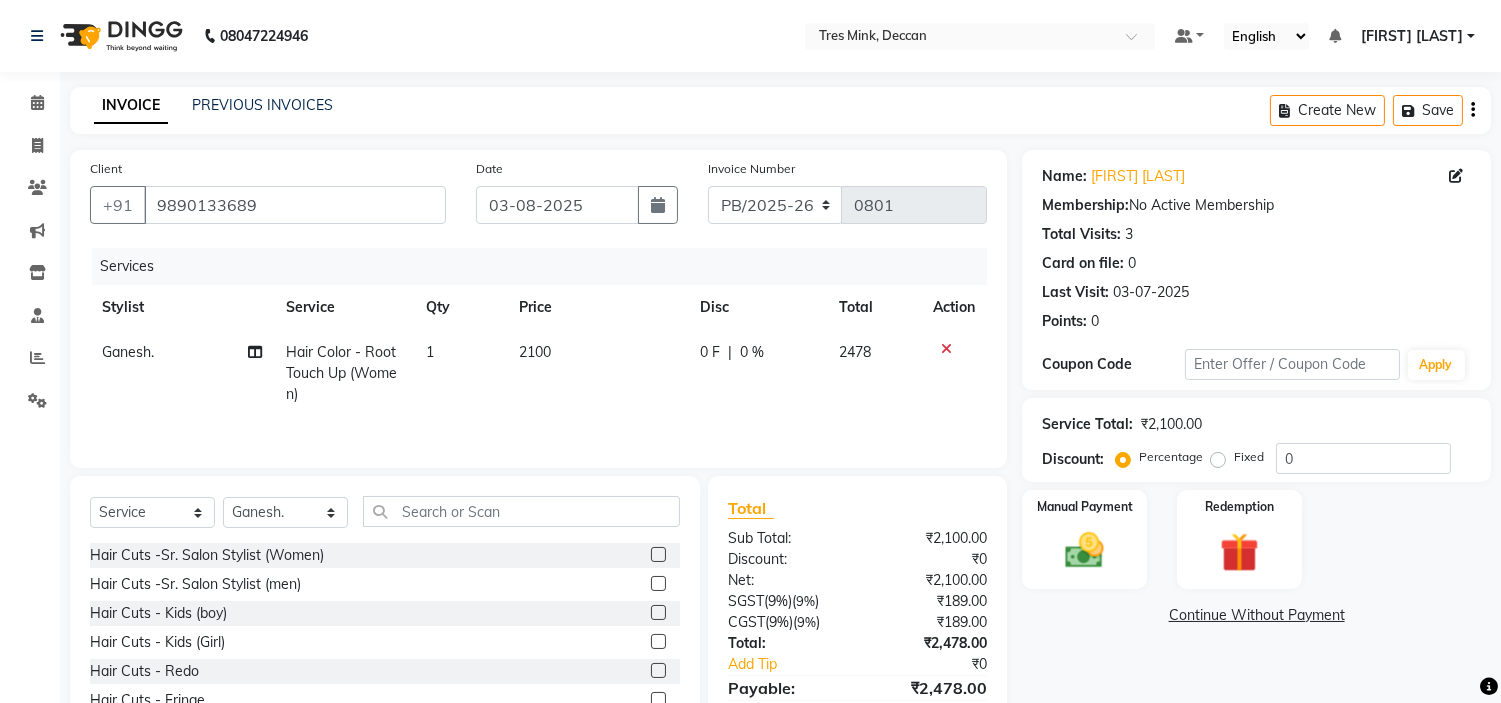 click on "2100" 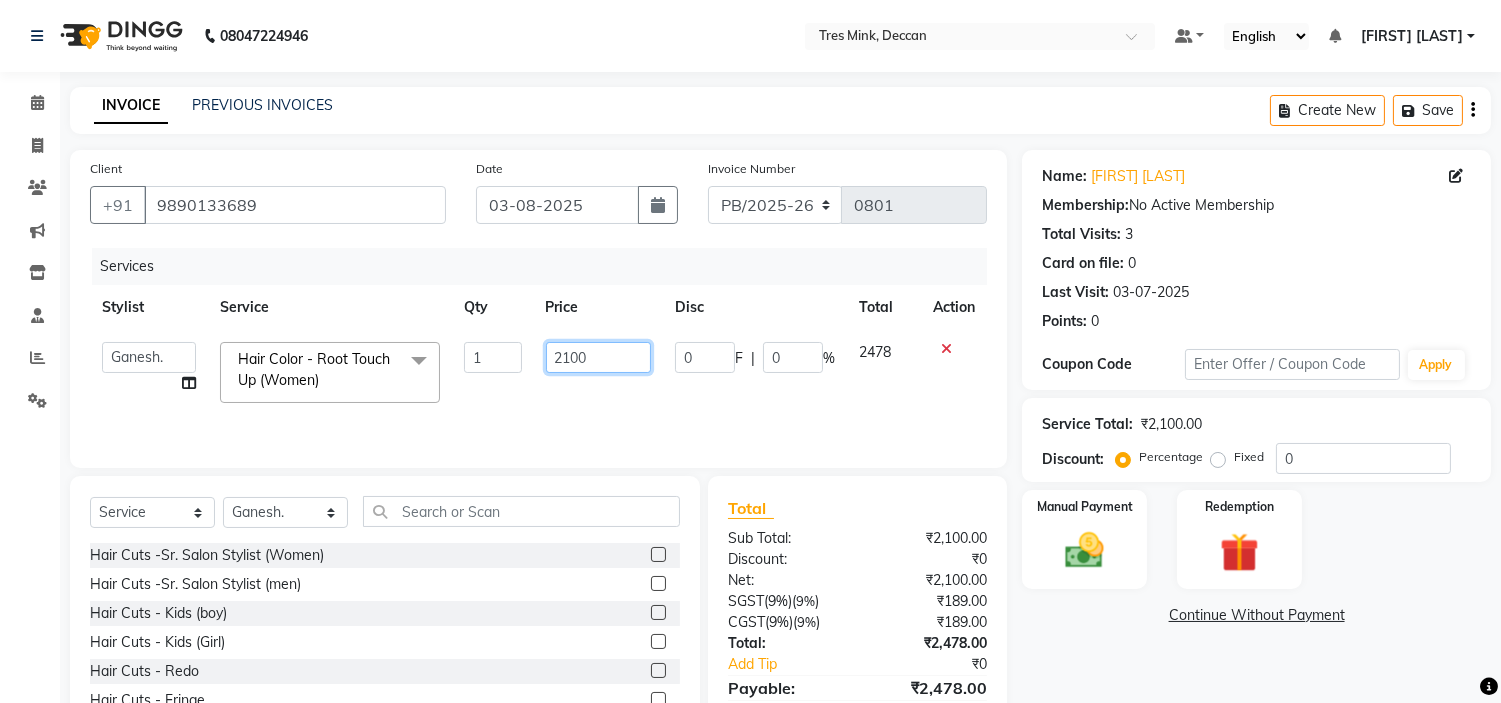 drag, startPoint x: 561, startPoint y: 370, endPoint x: 475, endPoint y: 368, distance: 86.023254 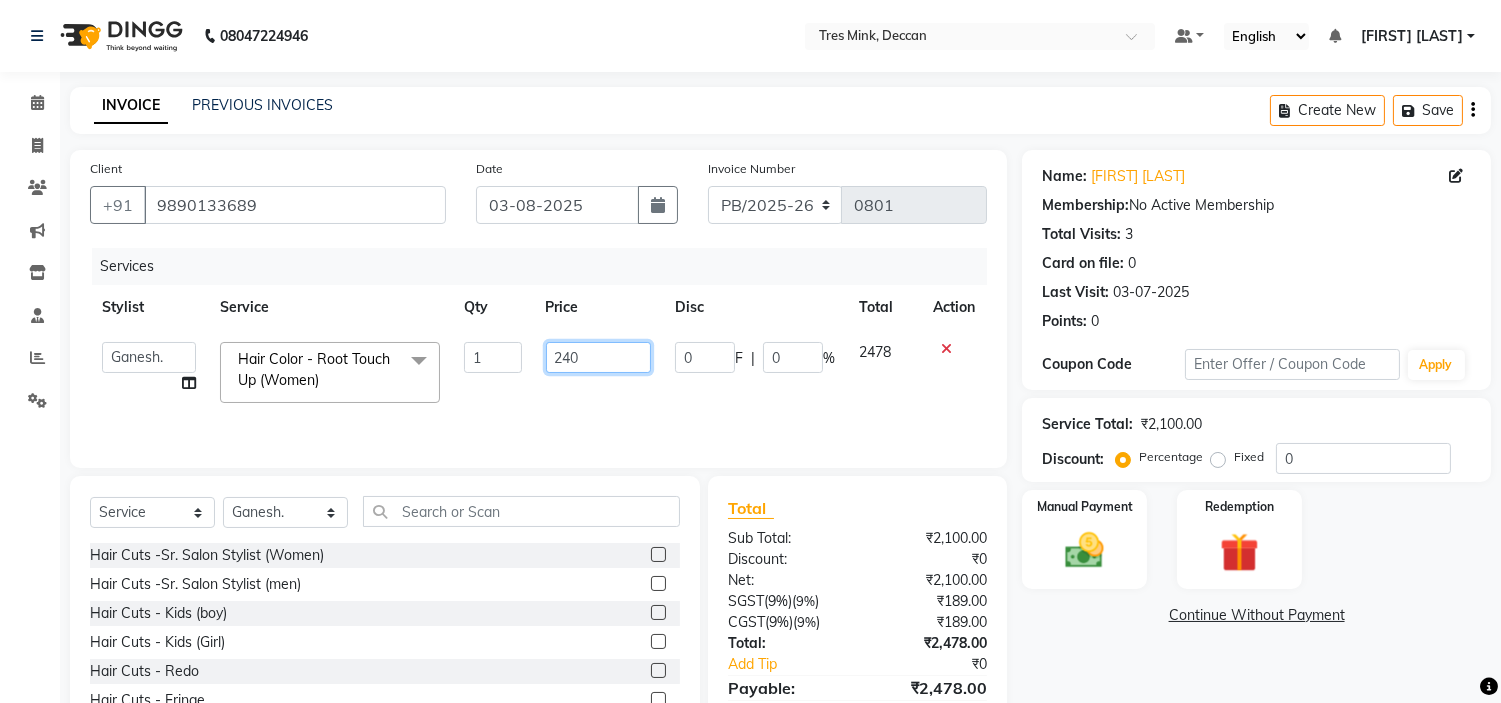 type on "2400" 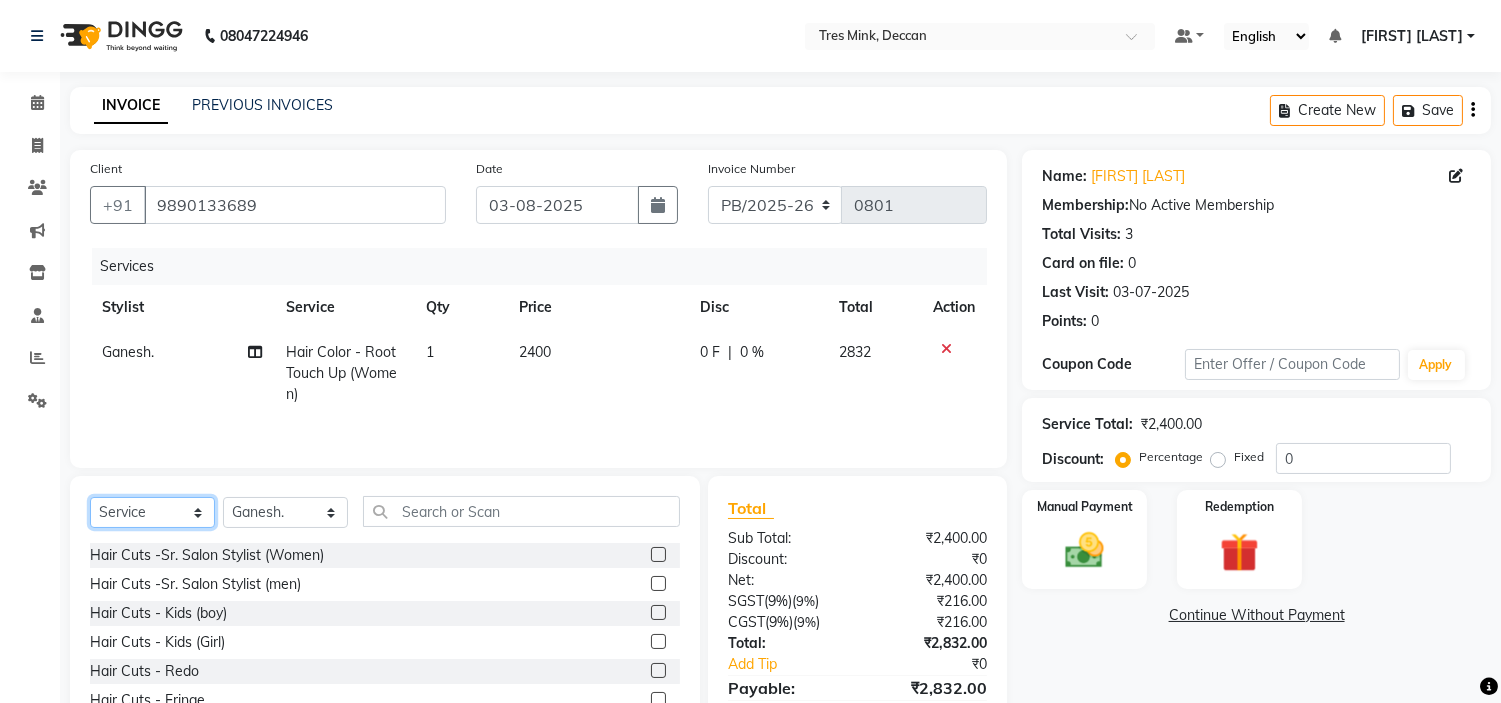 click on "Select  Service  Product  Membership  Package Voucher Prepaid Gift Card" 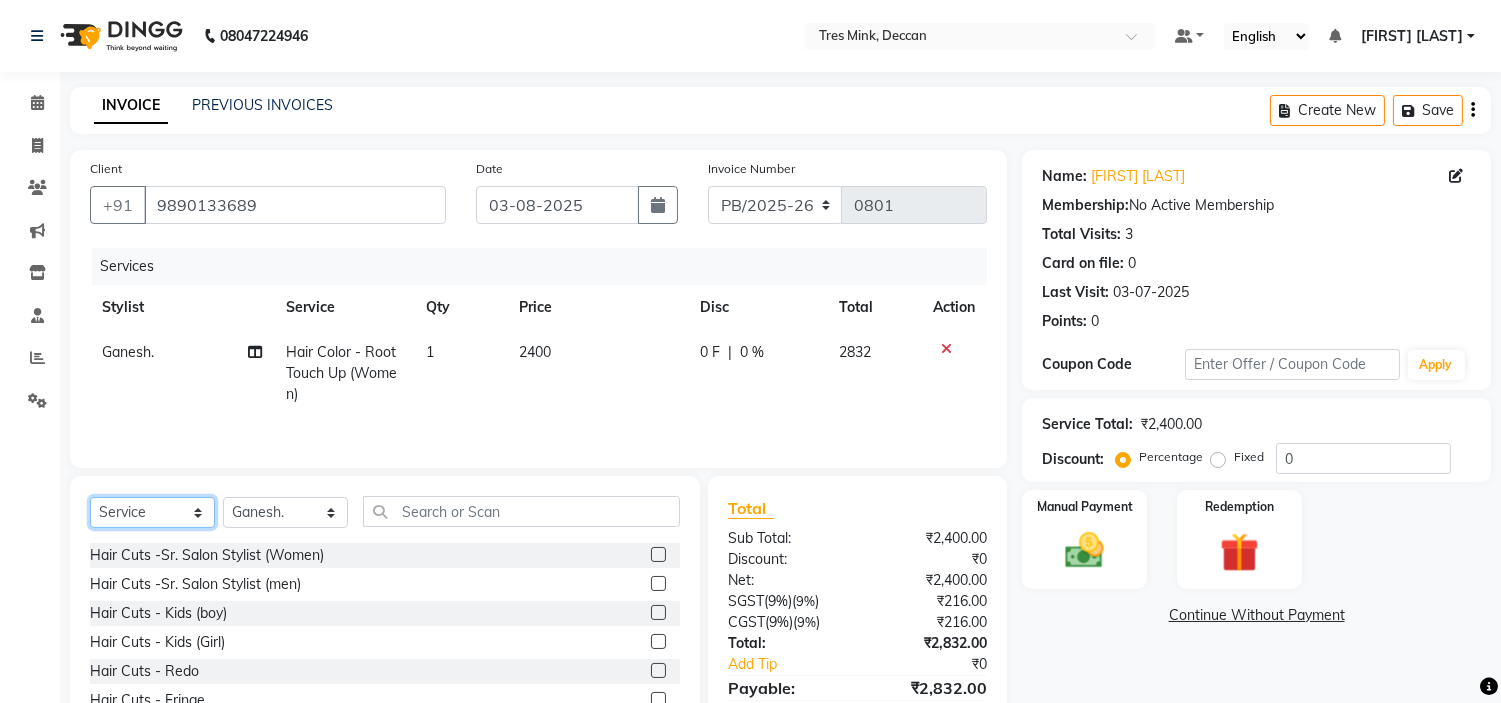 select on "product" 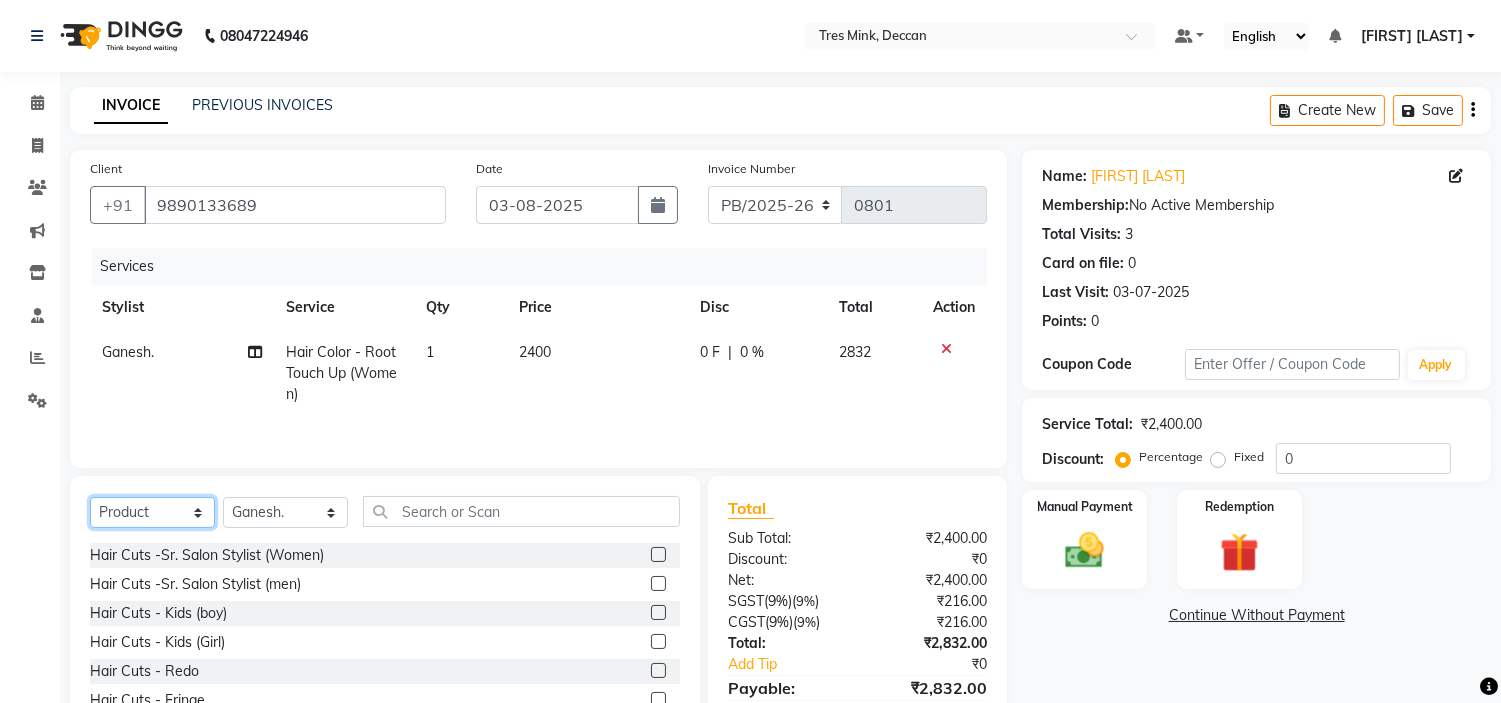 click on "Select  Service  Product  Membership  Package Voucher Prepaid Gift Card" 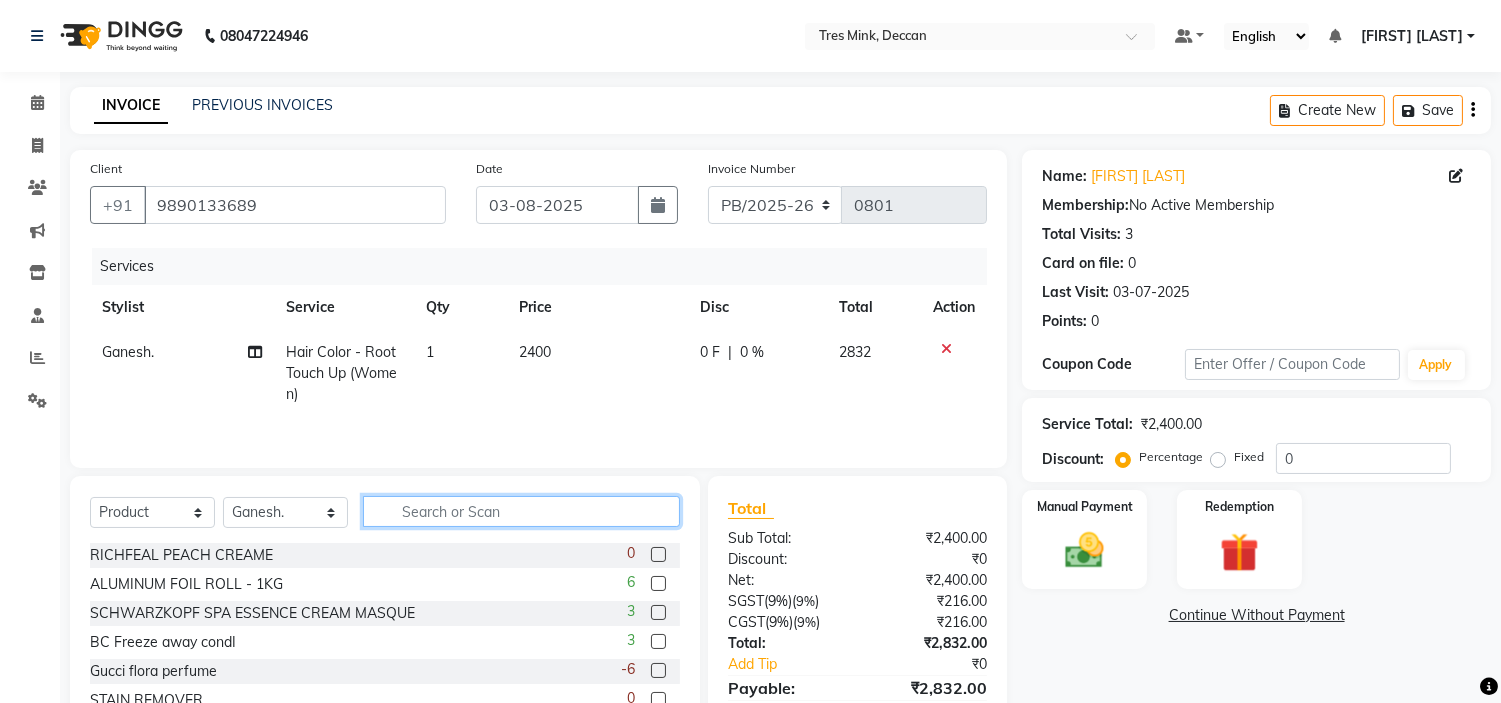 click 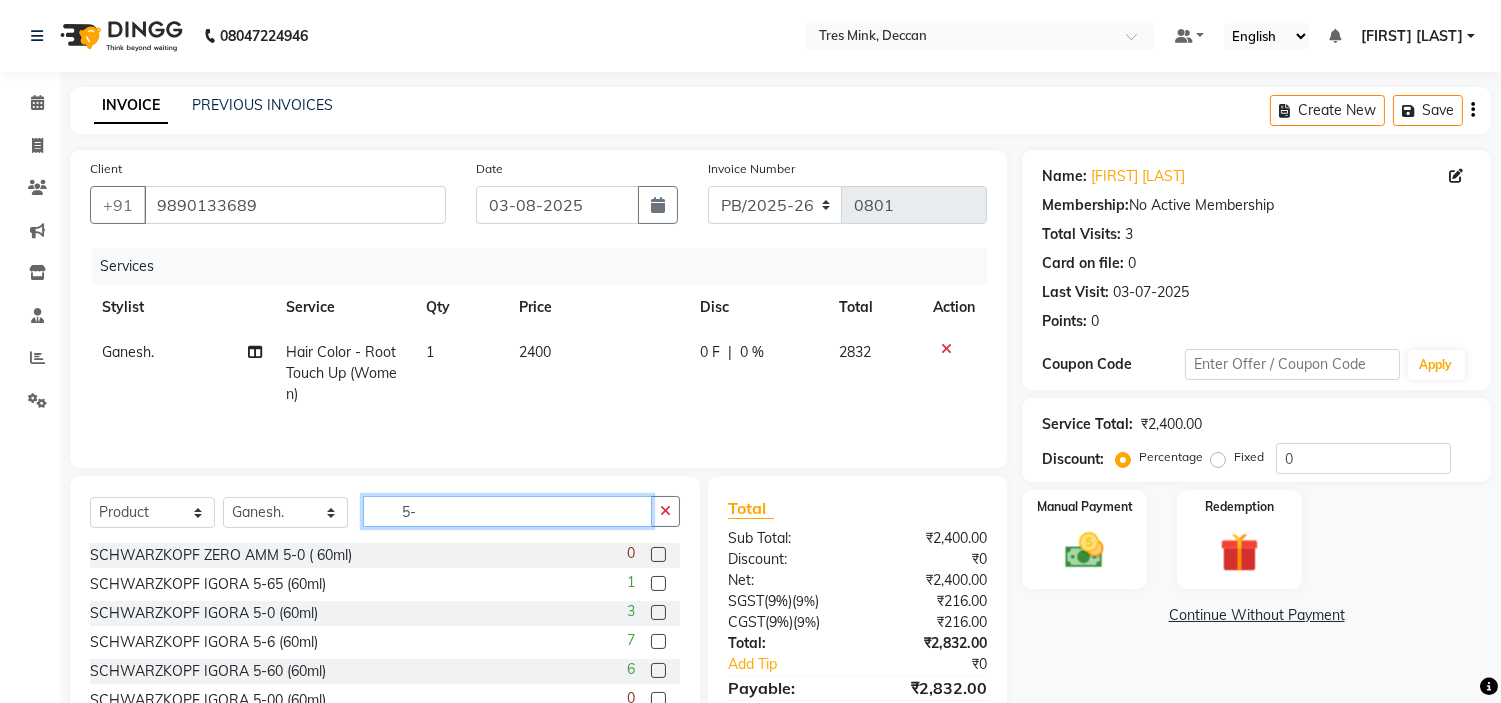 type on "5-" 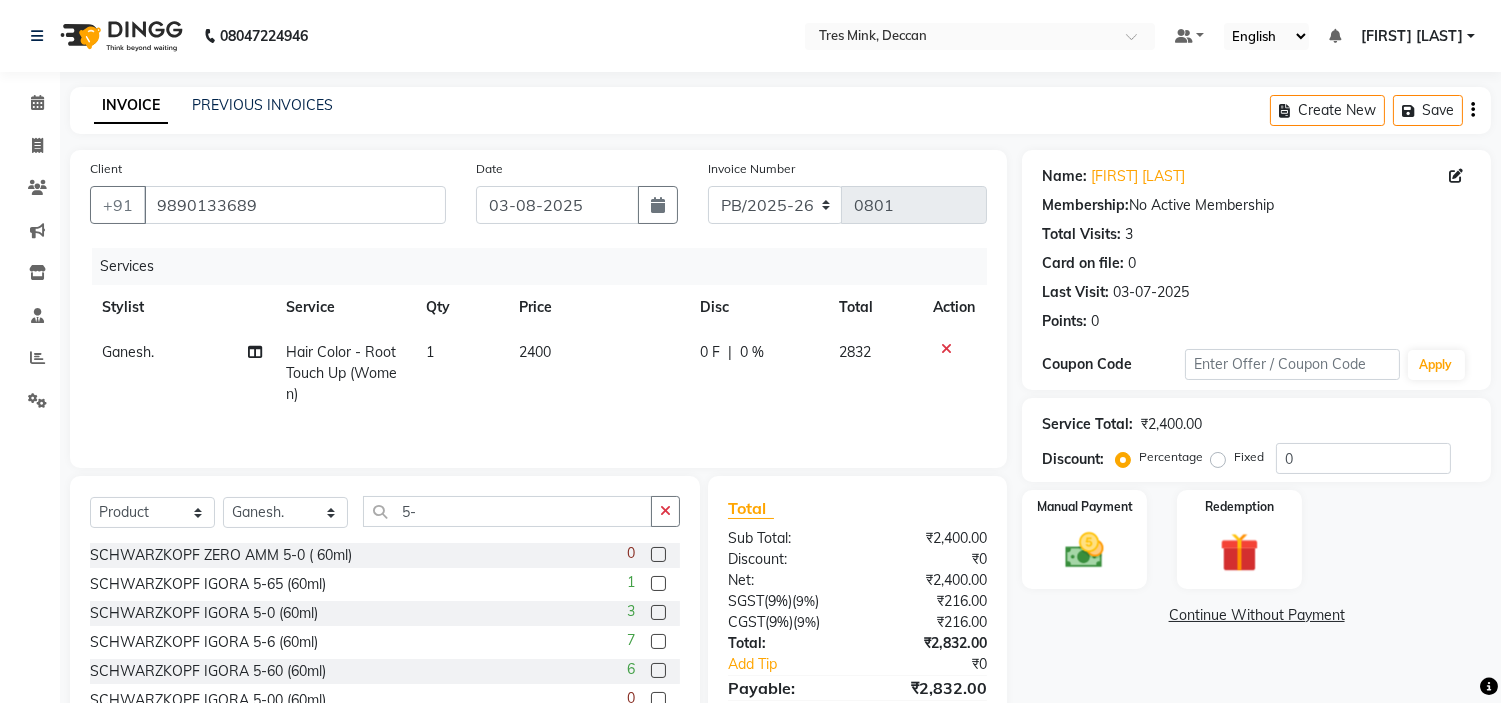 click 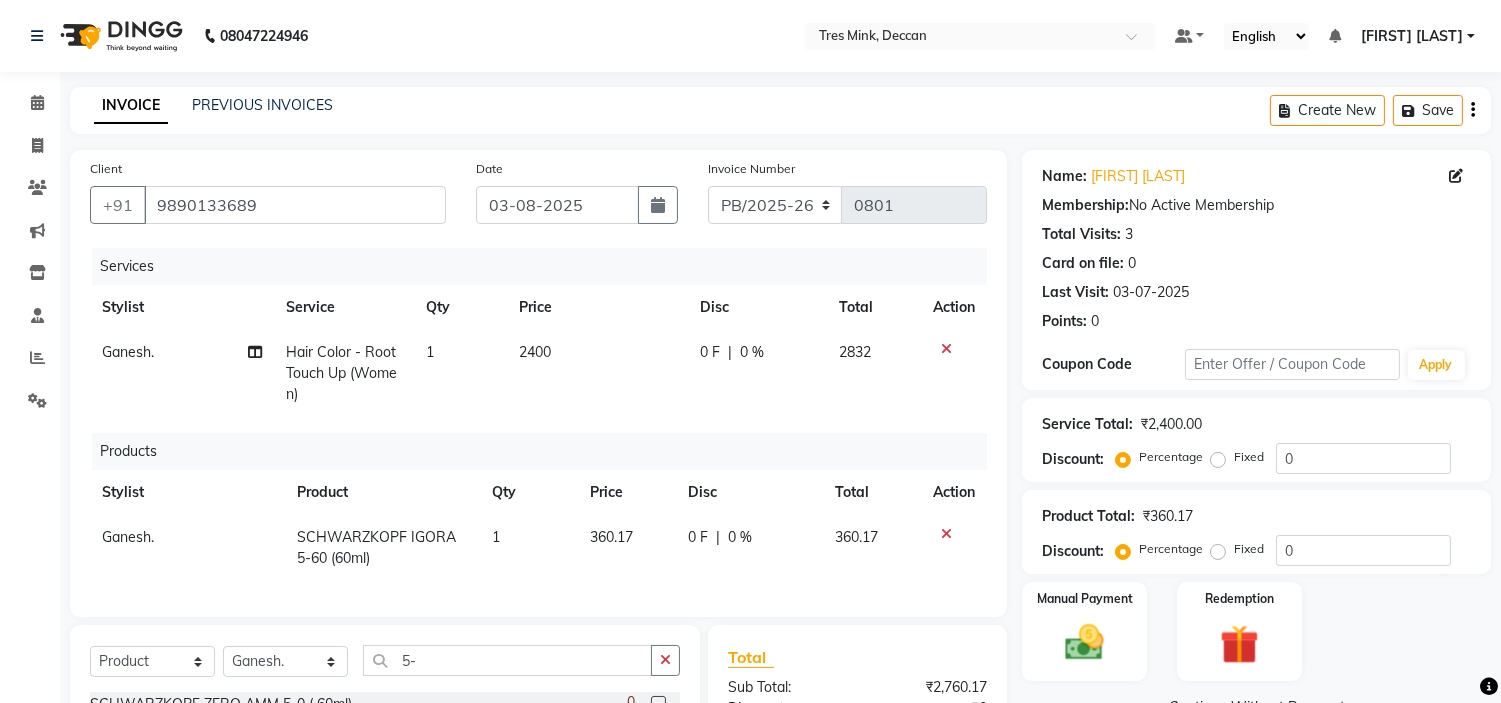 checkbox on "false" 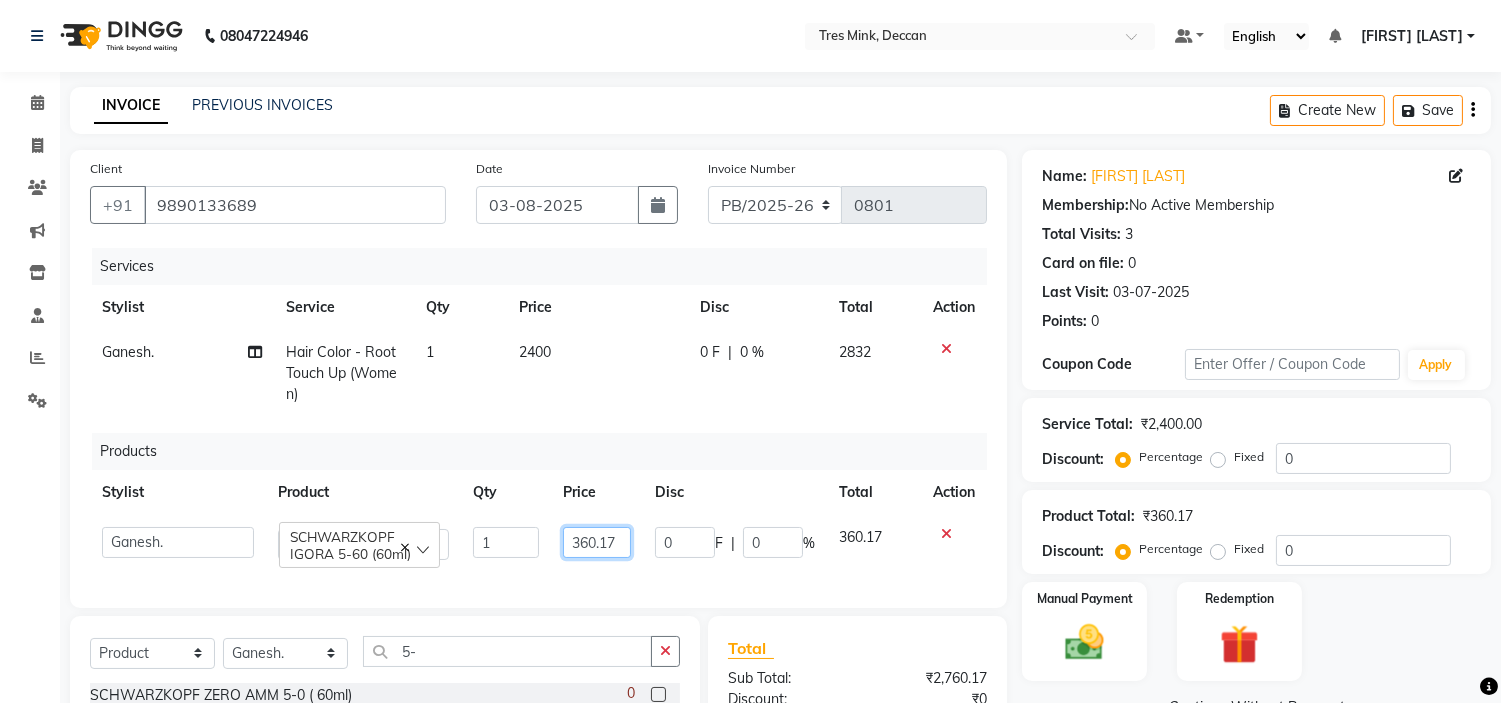 drag, startPoint x: 623, startPoint y: 537, endPoint x: 486, endPoint y: 538, distance: 137.00365 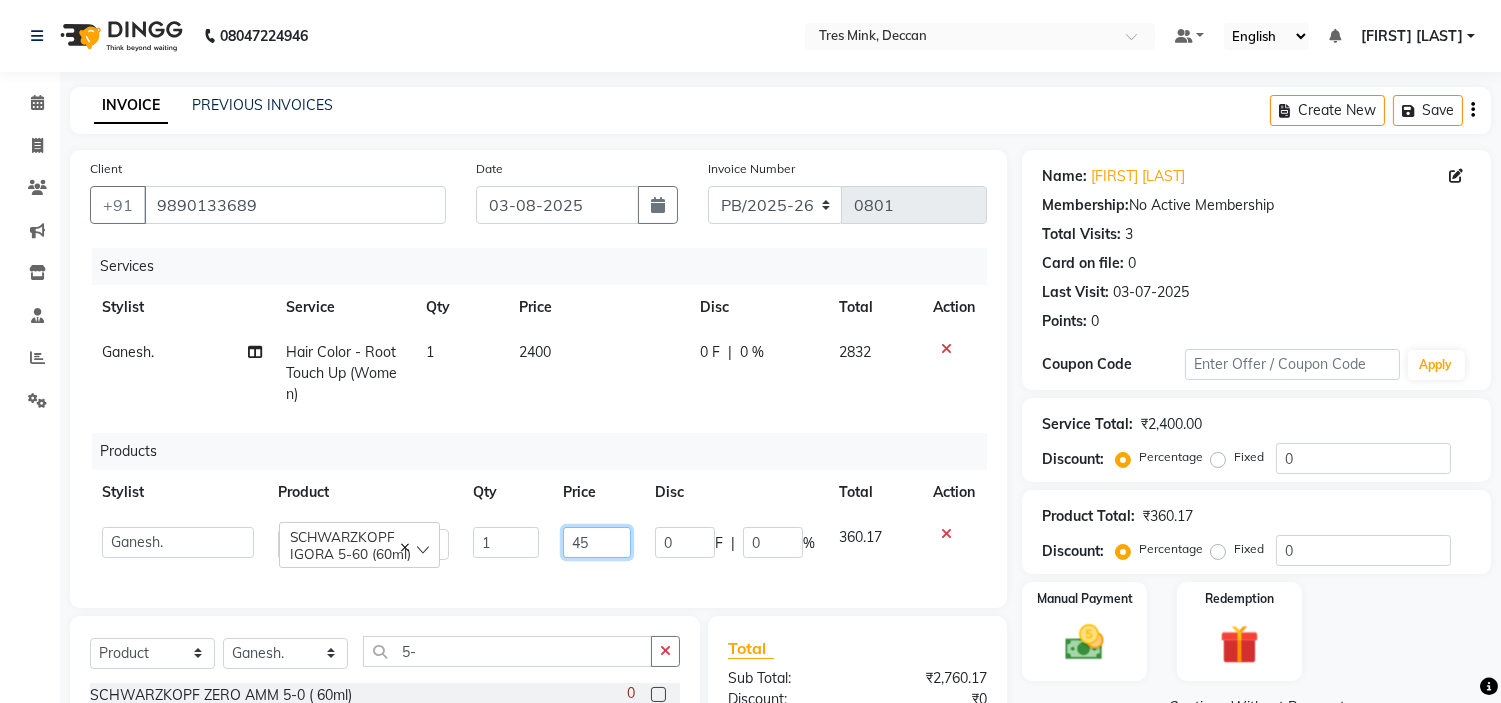 type on "450" 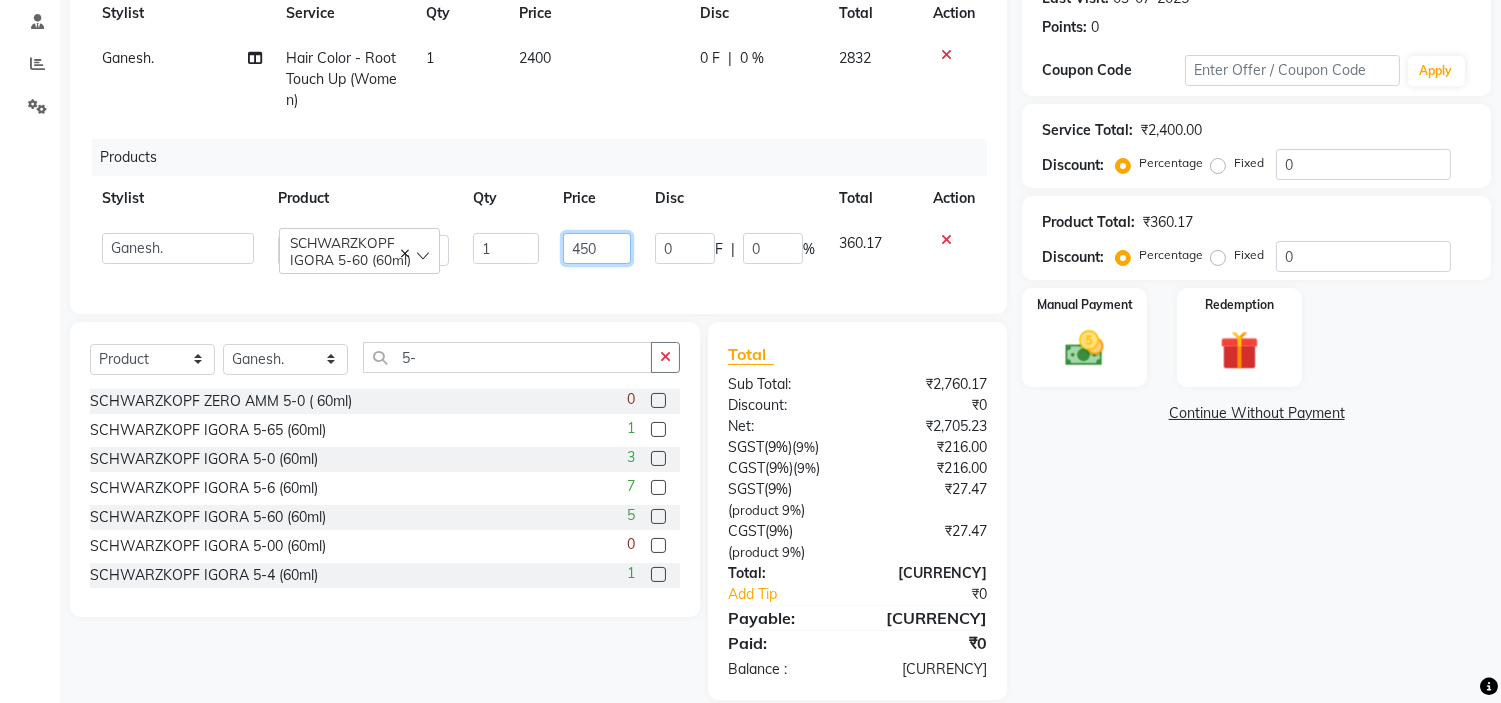 scroll, scrollTop: 338, scrollLeft: 0, axis: vertical 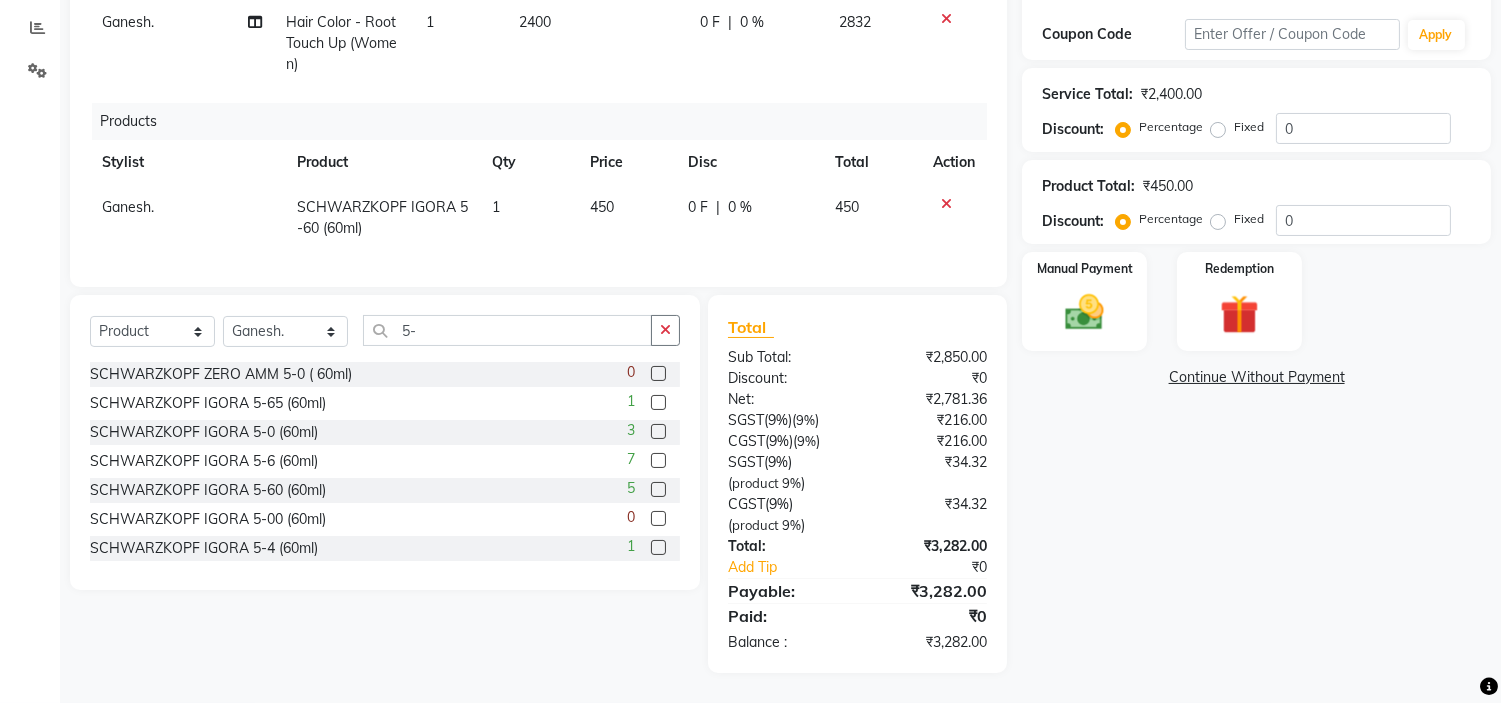 click on "Name: Ajita Shaikh Membership:  No Active Membership  Total Visits:  3 Card on file:  0 Last Visit:   03-07-2025 Points:   0  Coupon Code Apply Service Total:  ₹2,400.00  Discount:  Percentage   Fixed  0 Product Total:  ₹450.00  Discount:  Percentage   Fixed  0 Manual Payment Redemption  Continue Without Payment" 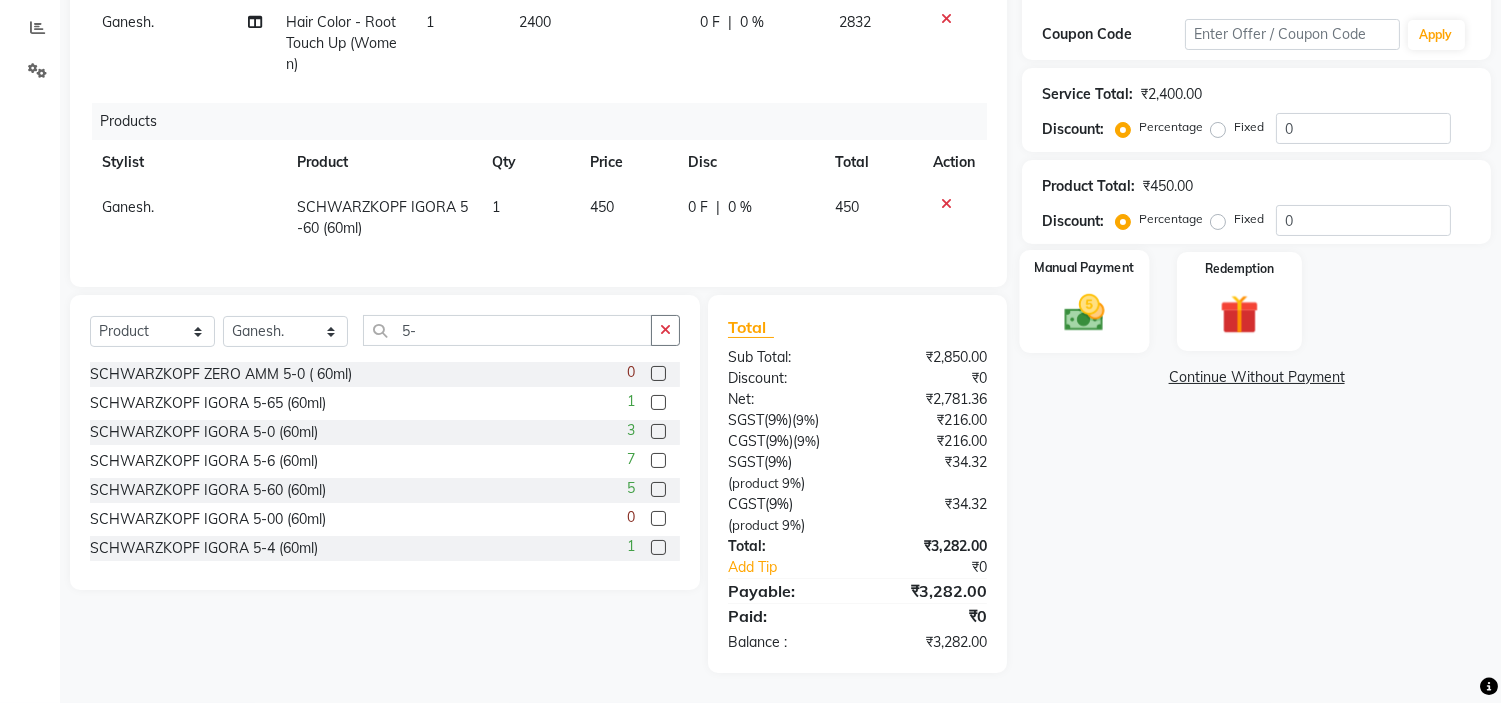 click on "Manual Payment" 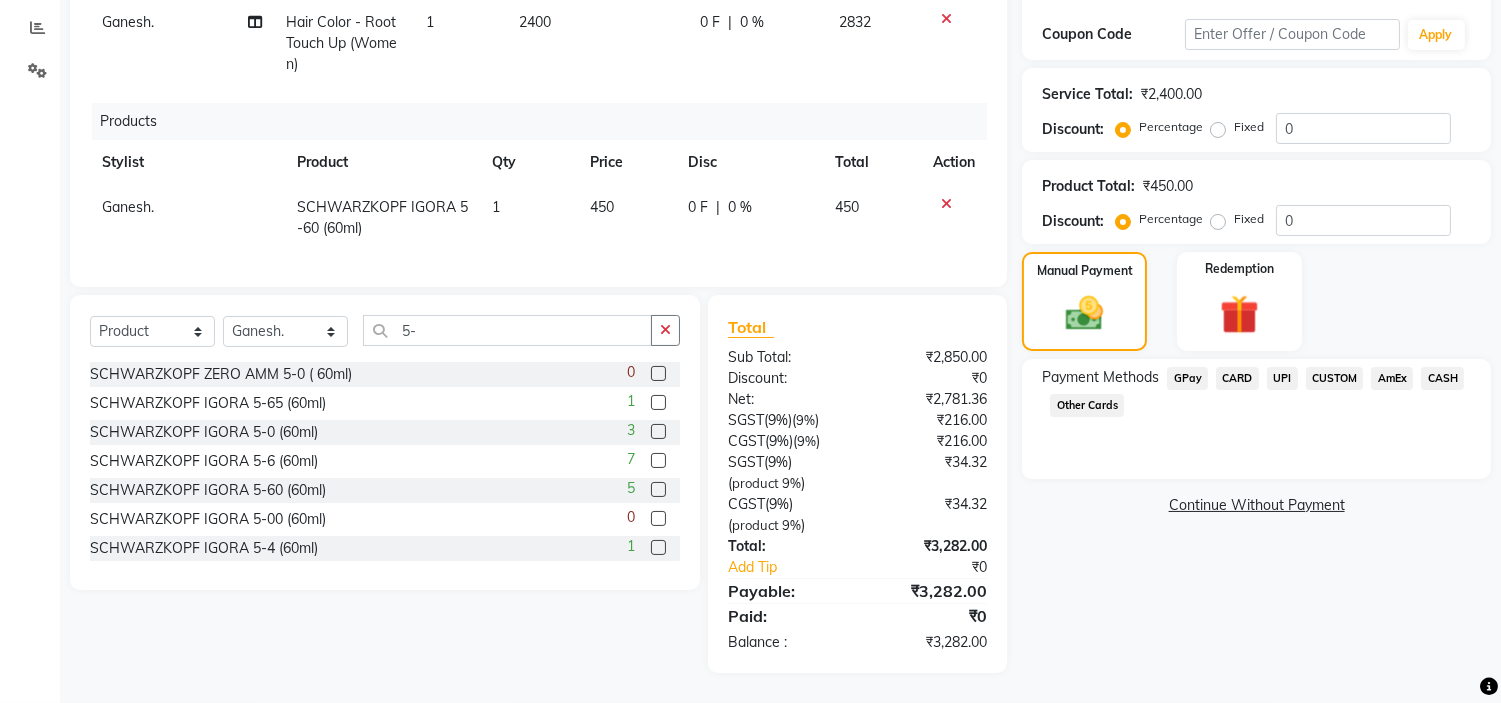 click on "UPI" 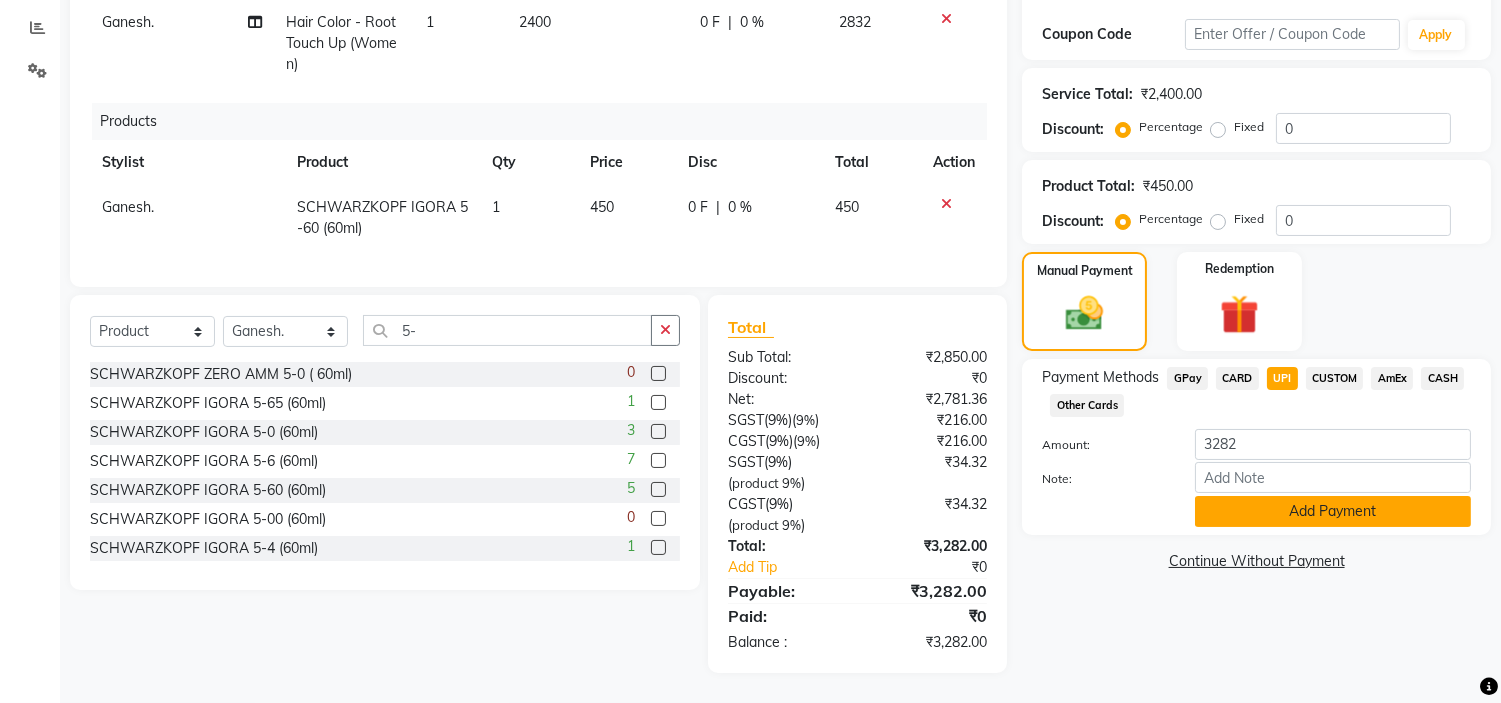 click on "Add Payment" 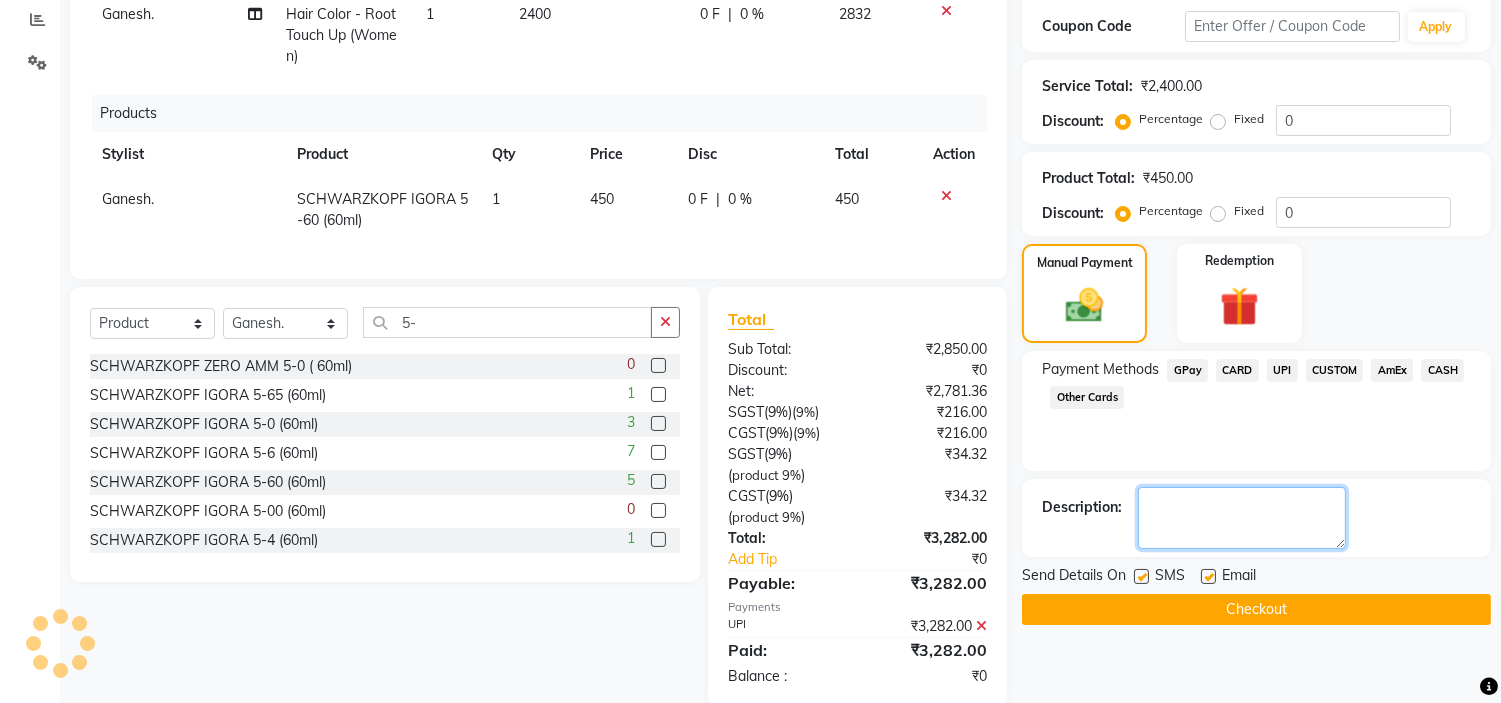 click 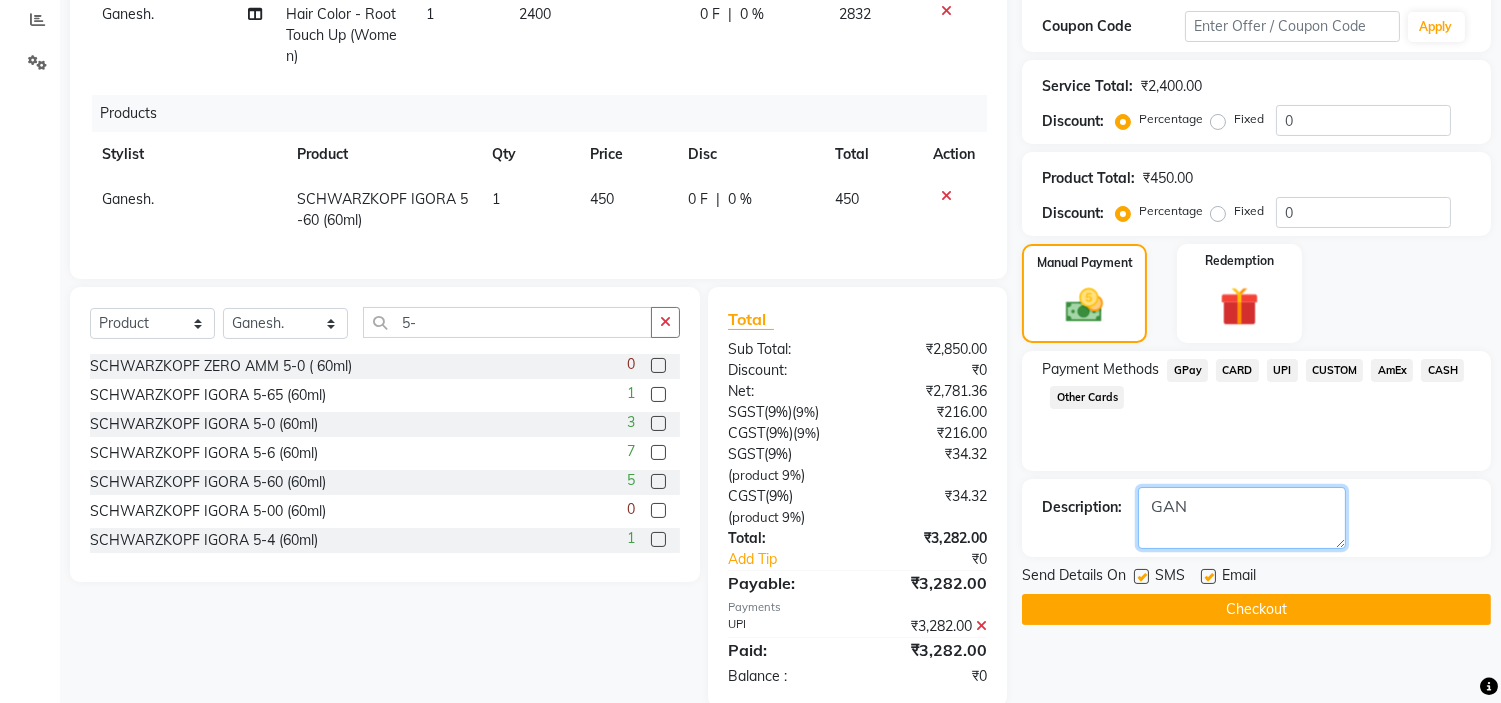 type on "GAN" 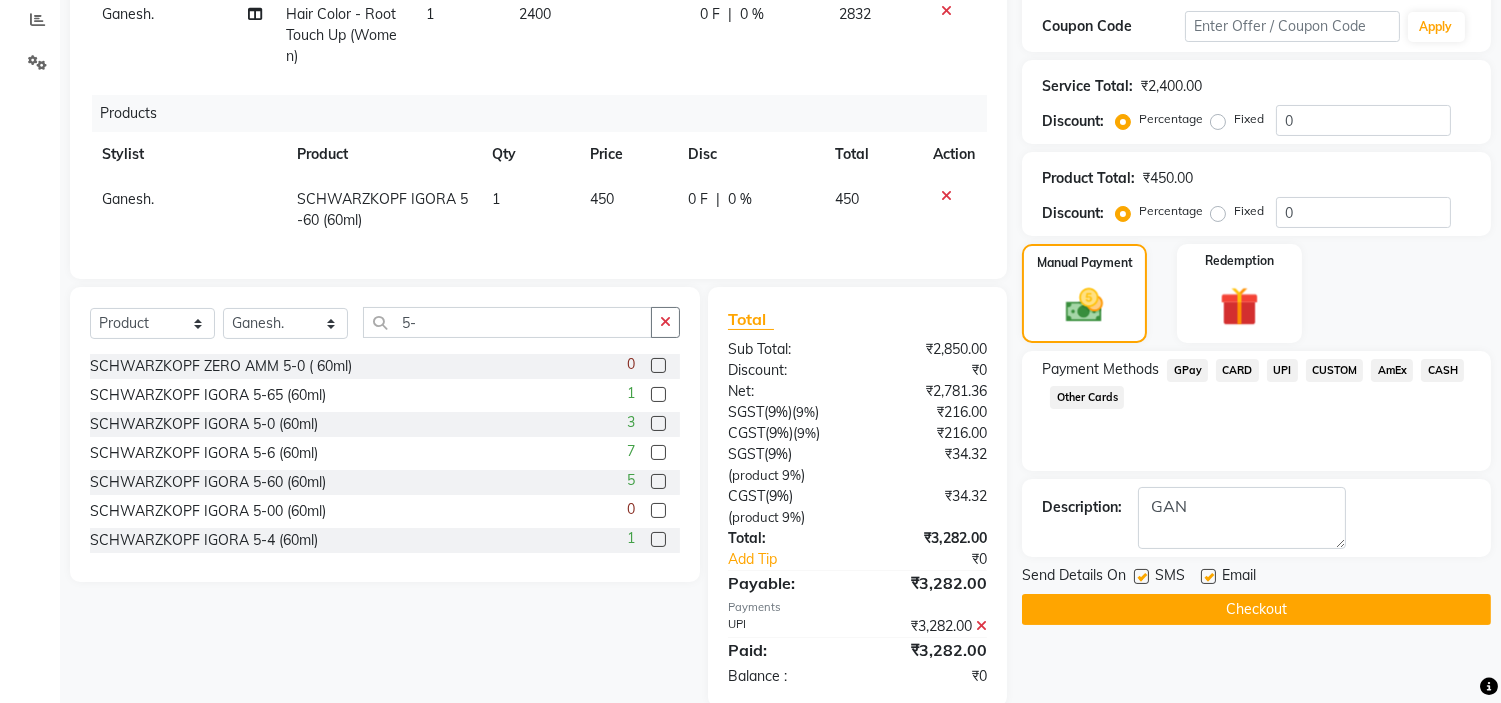 click on "Checkout" 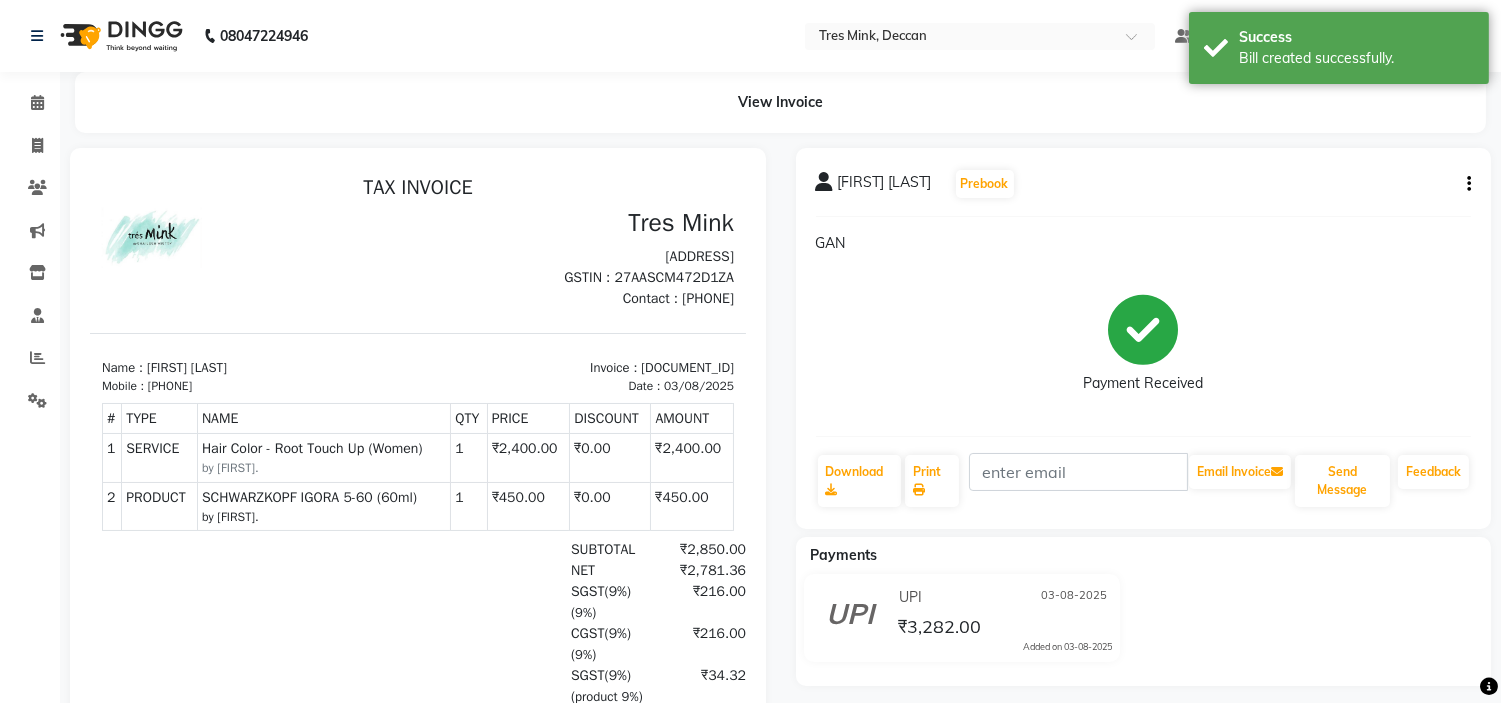 scroll, scrollTop: 0, scrollLeft: 0, axis: both 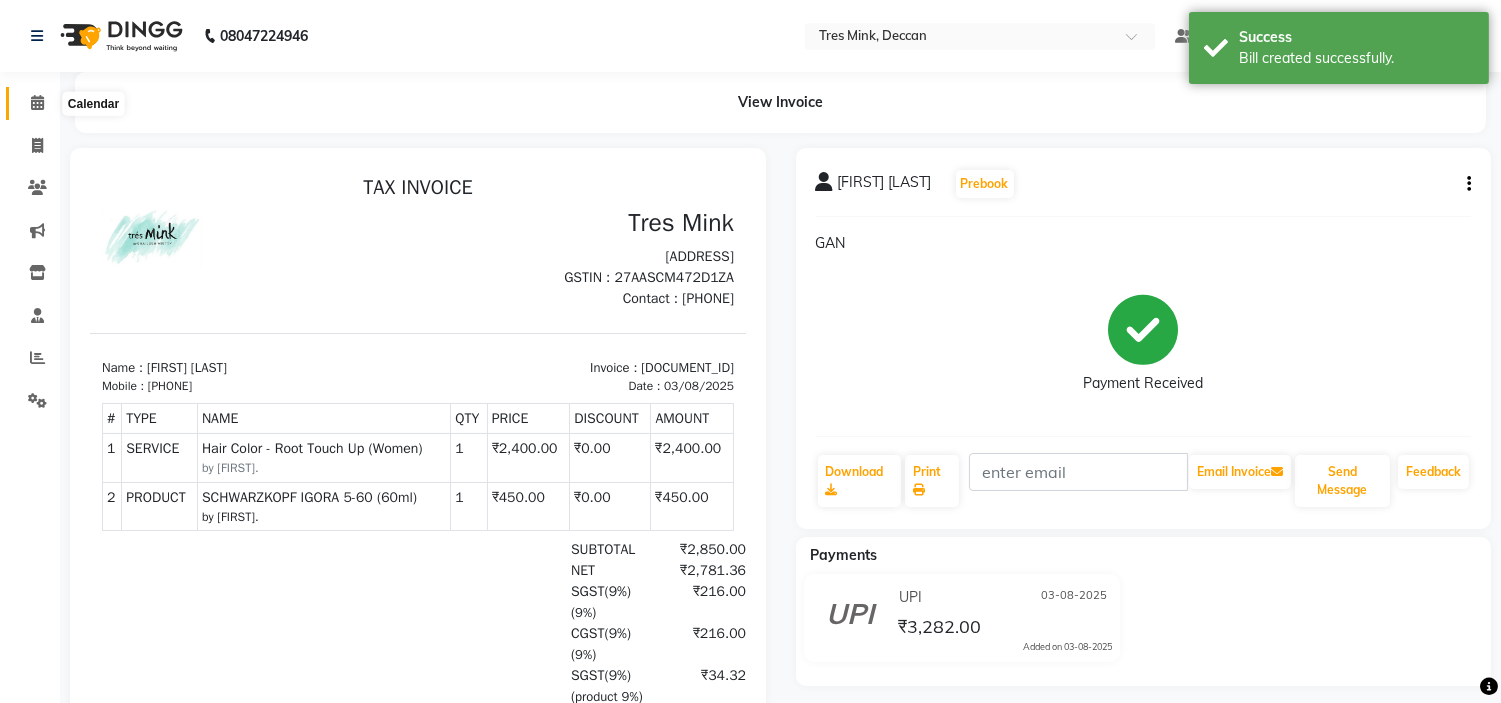 click 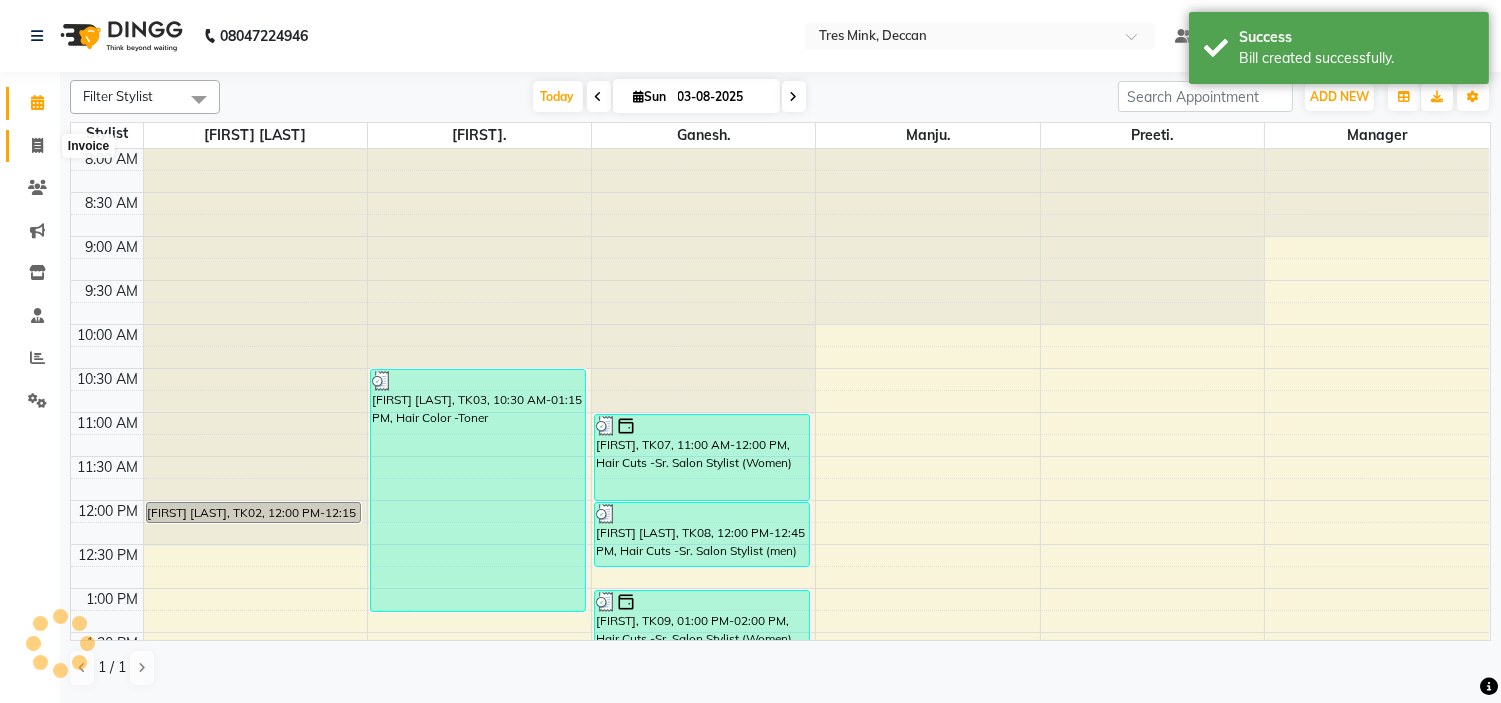 scroll, scrollTop: 0, scrollLeft: 0, axis: both 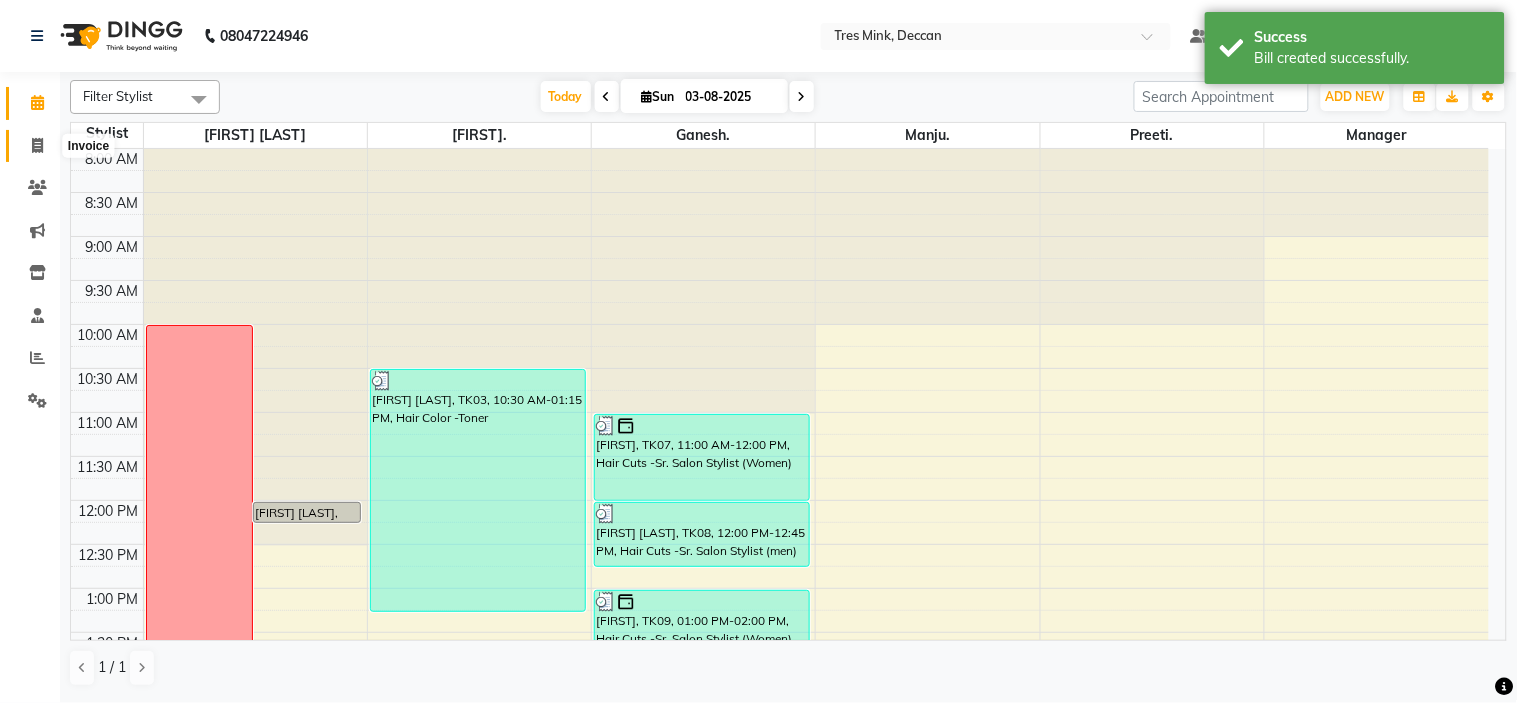 click 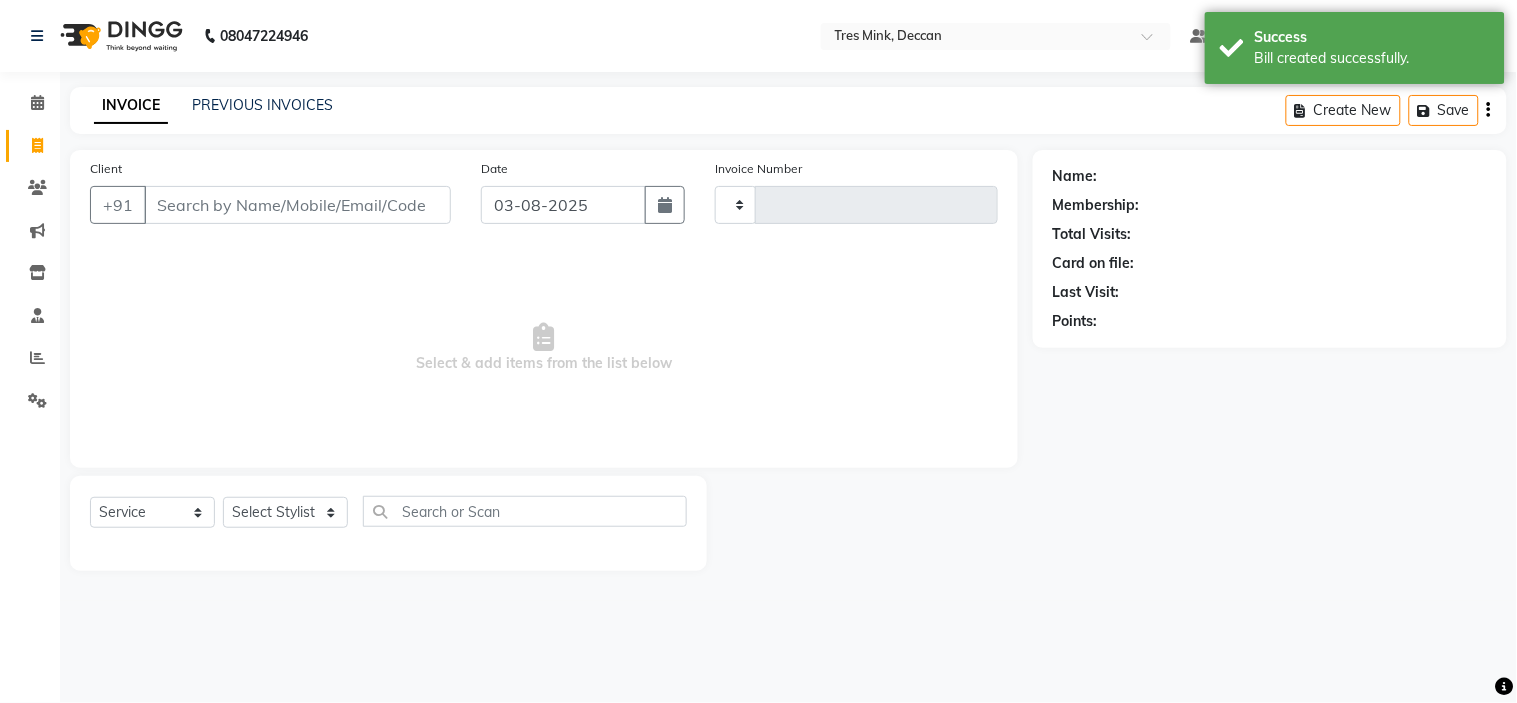 type on "0802" 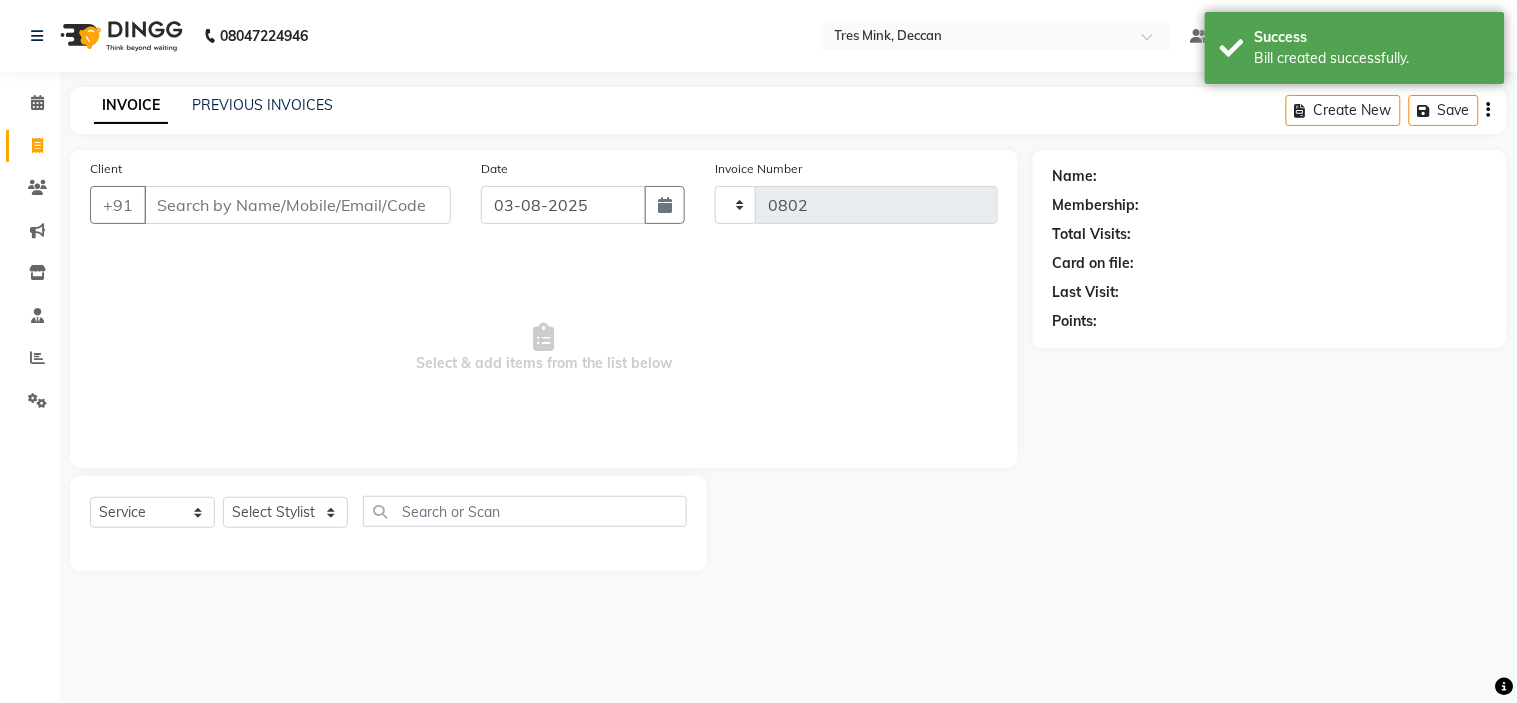 select on "8055" 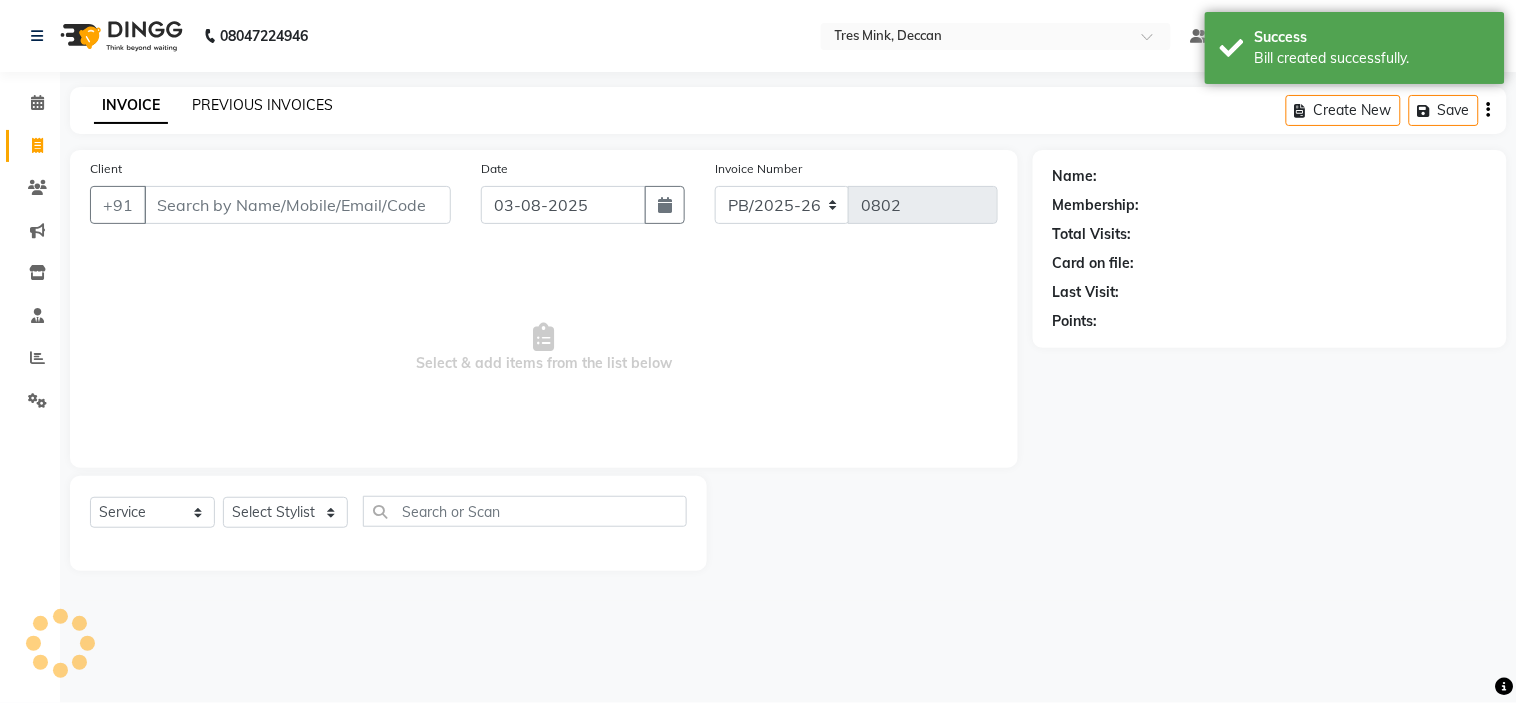click on "PREVIOUS INVOICES" 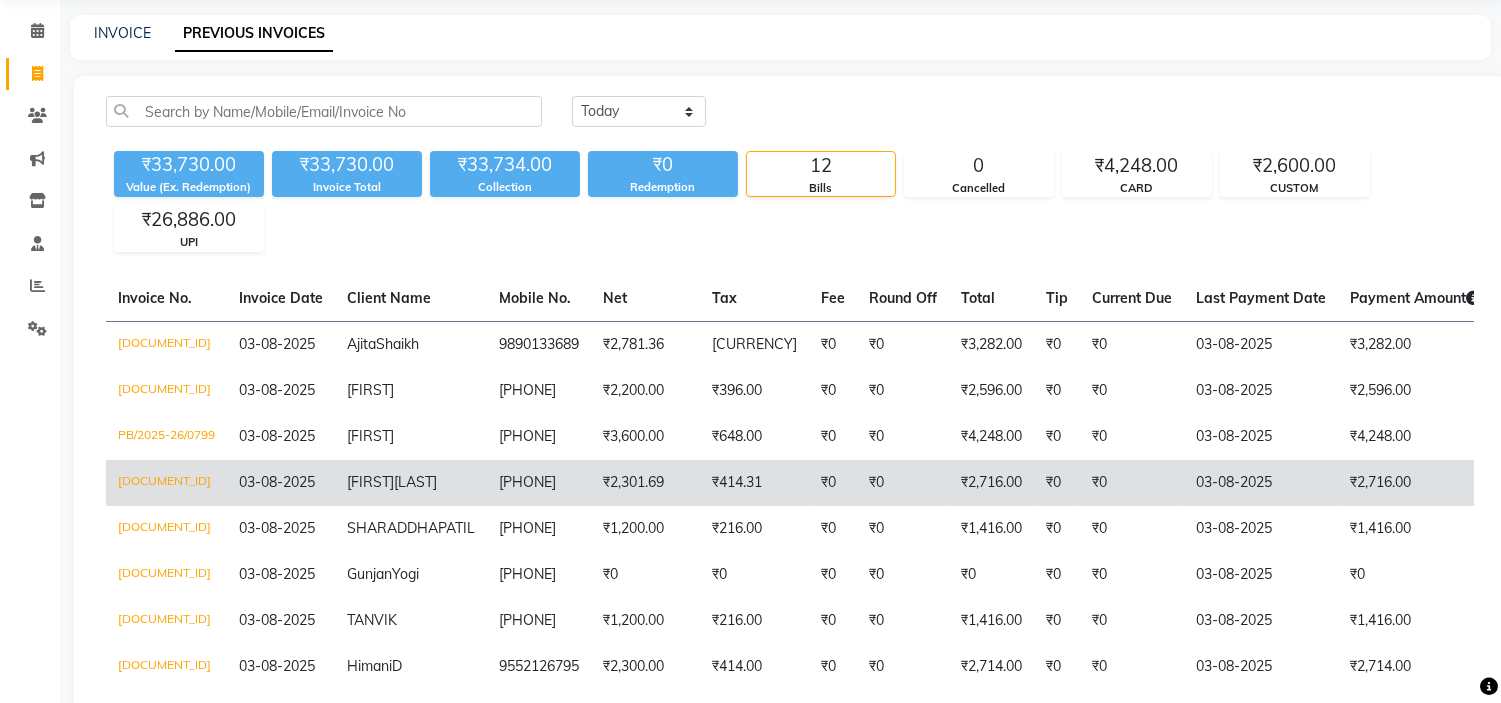 scroll, scrollTop: 111, scrollLeft: 0, axis: vertical 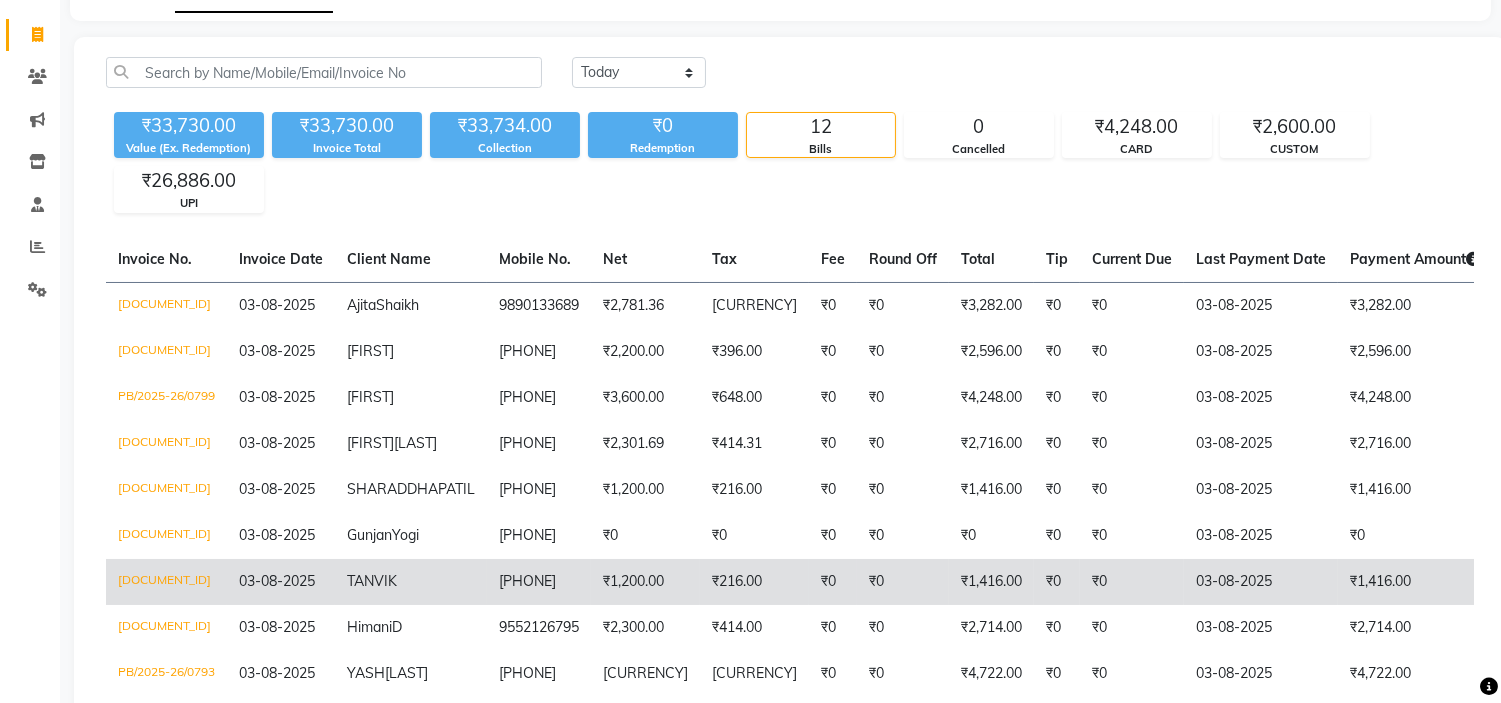 drag, startPoint x: 458, startPoint y: 533, endPoint x: 356, endPoint y: 637, distance: 145.67087 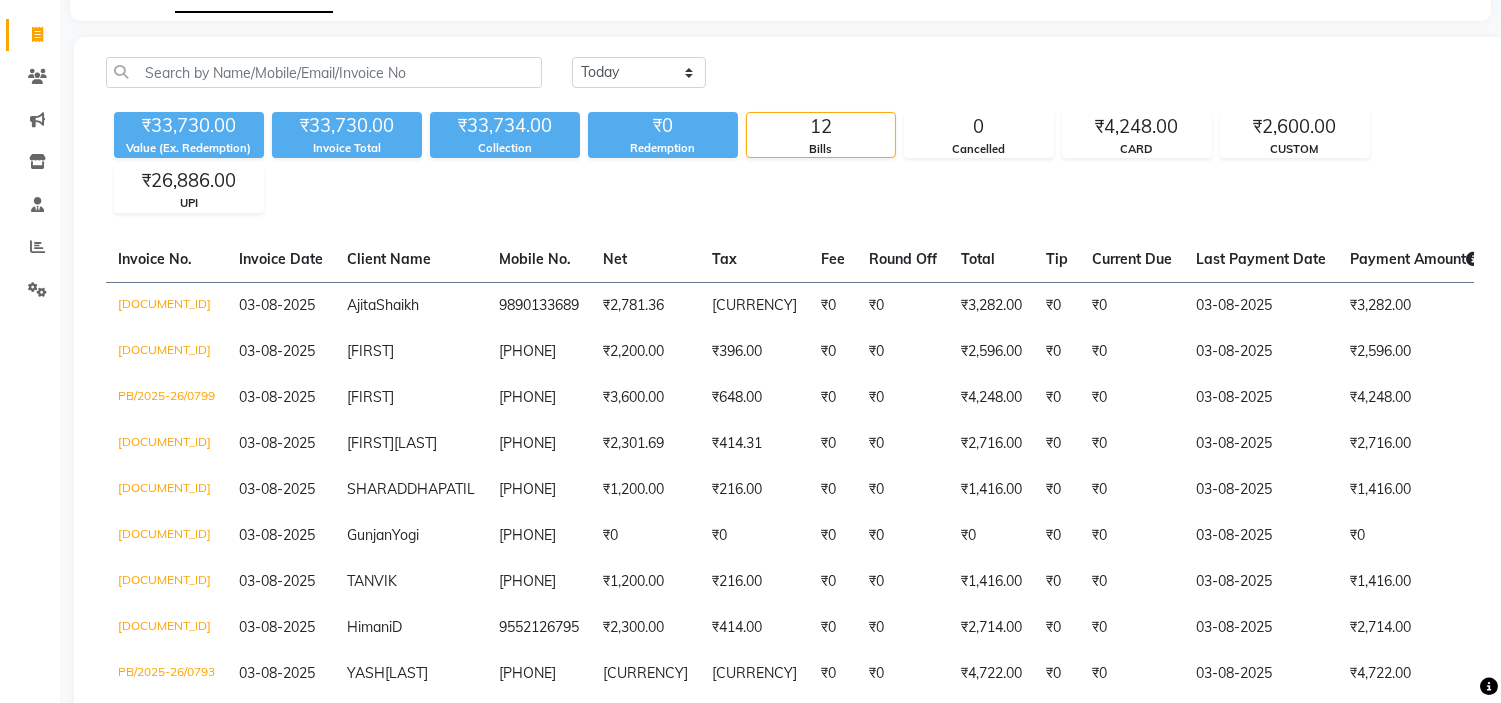 drag, startPoint x: 356, startPoint y: 637, endPoint x: 874, endPoint y: 186, distance: 686.8224 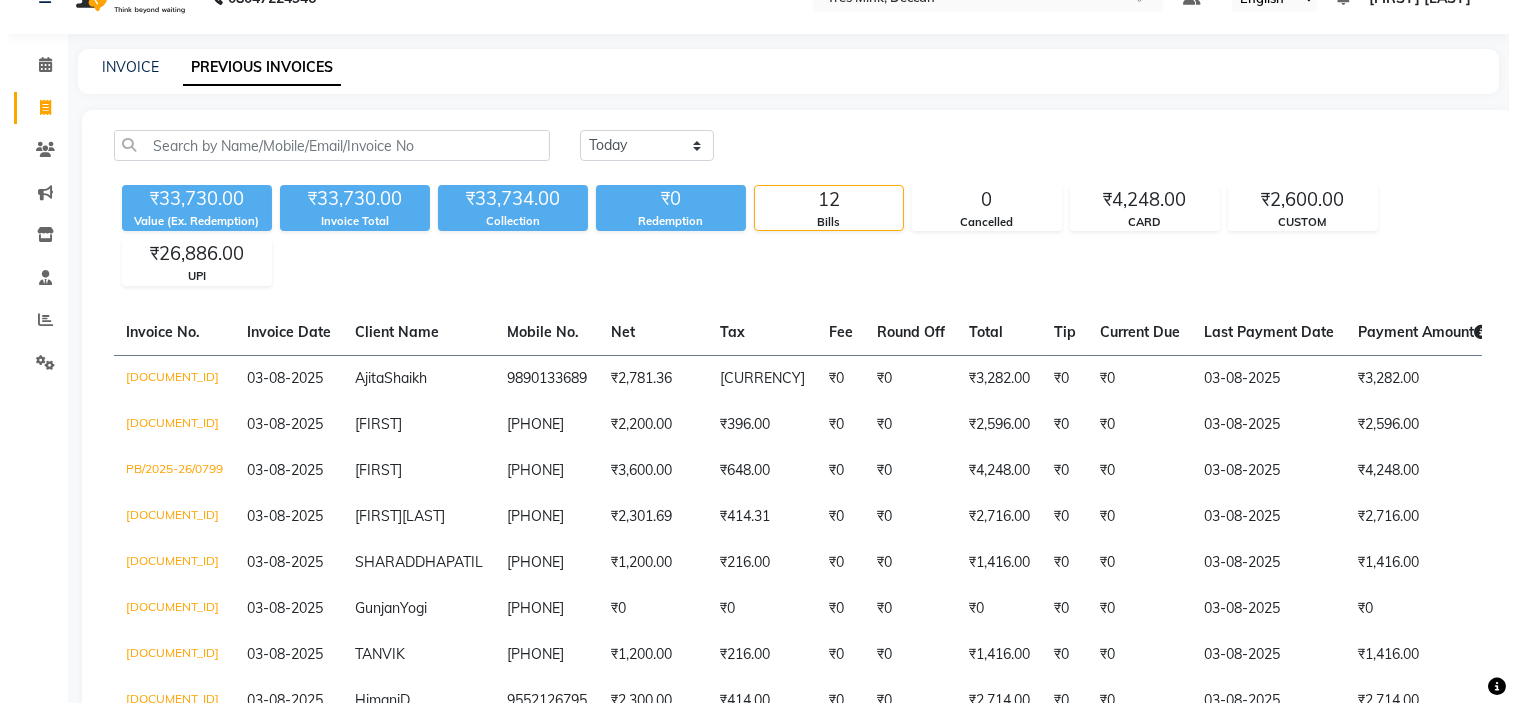 scroll, scrollTop: 0, scrollLeft: 0, axis: both 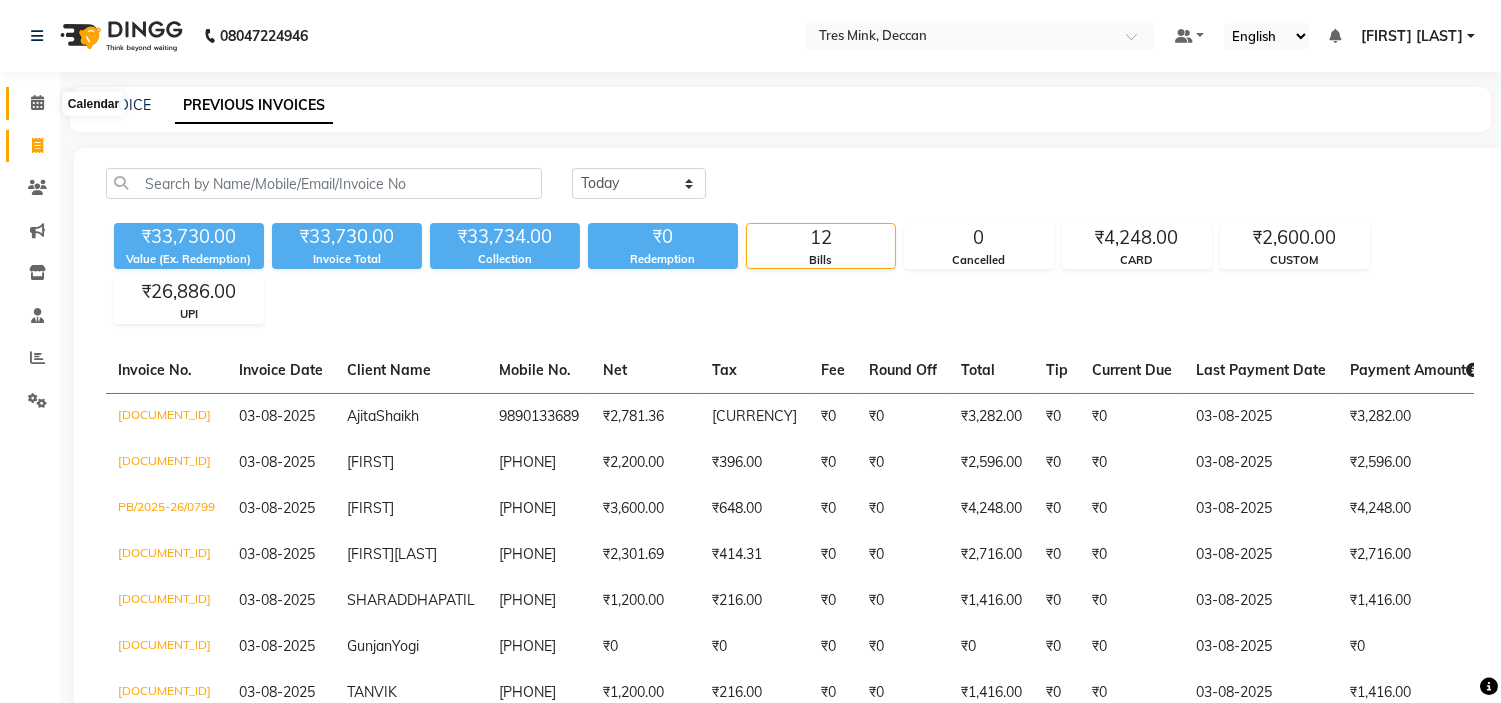 click 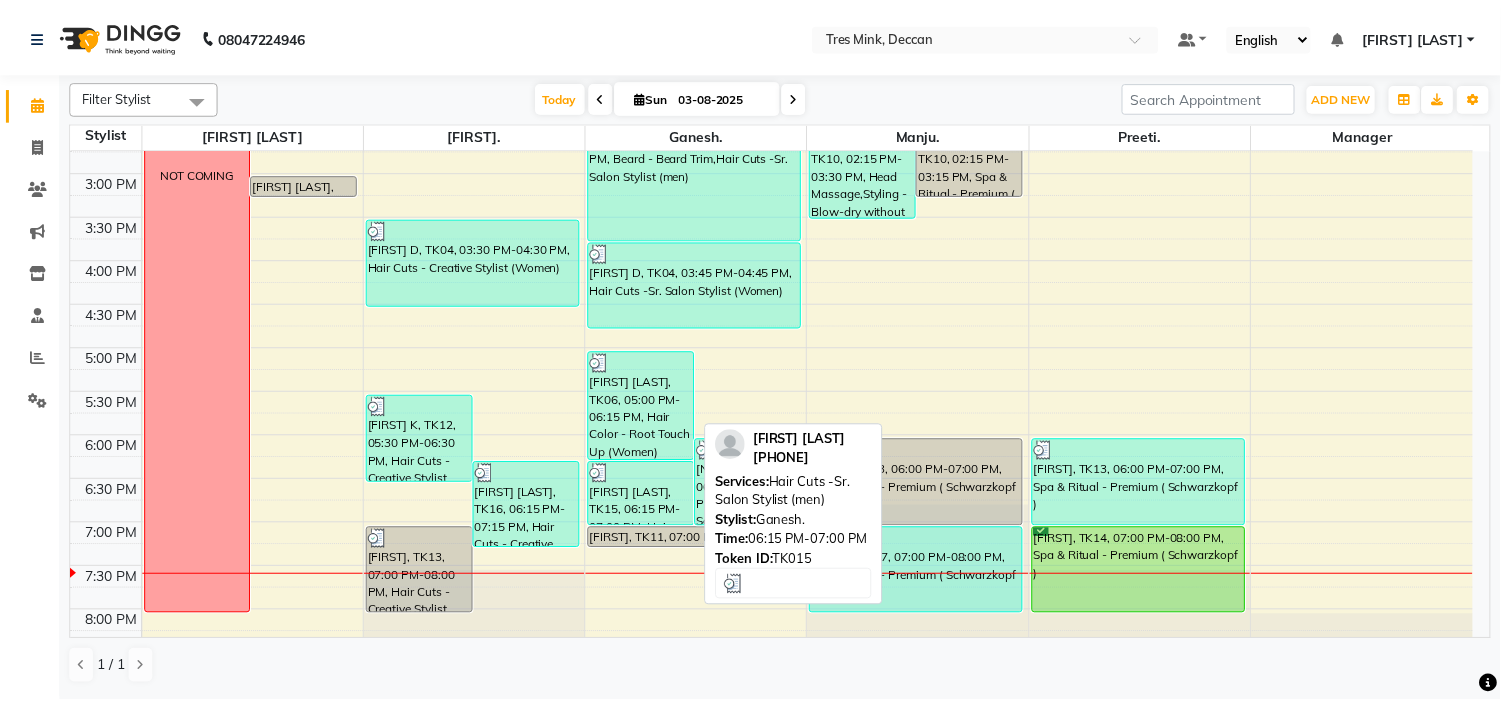scroll, scrollTop: 656, scrollLeft: 0, axis: vertical 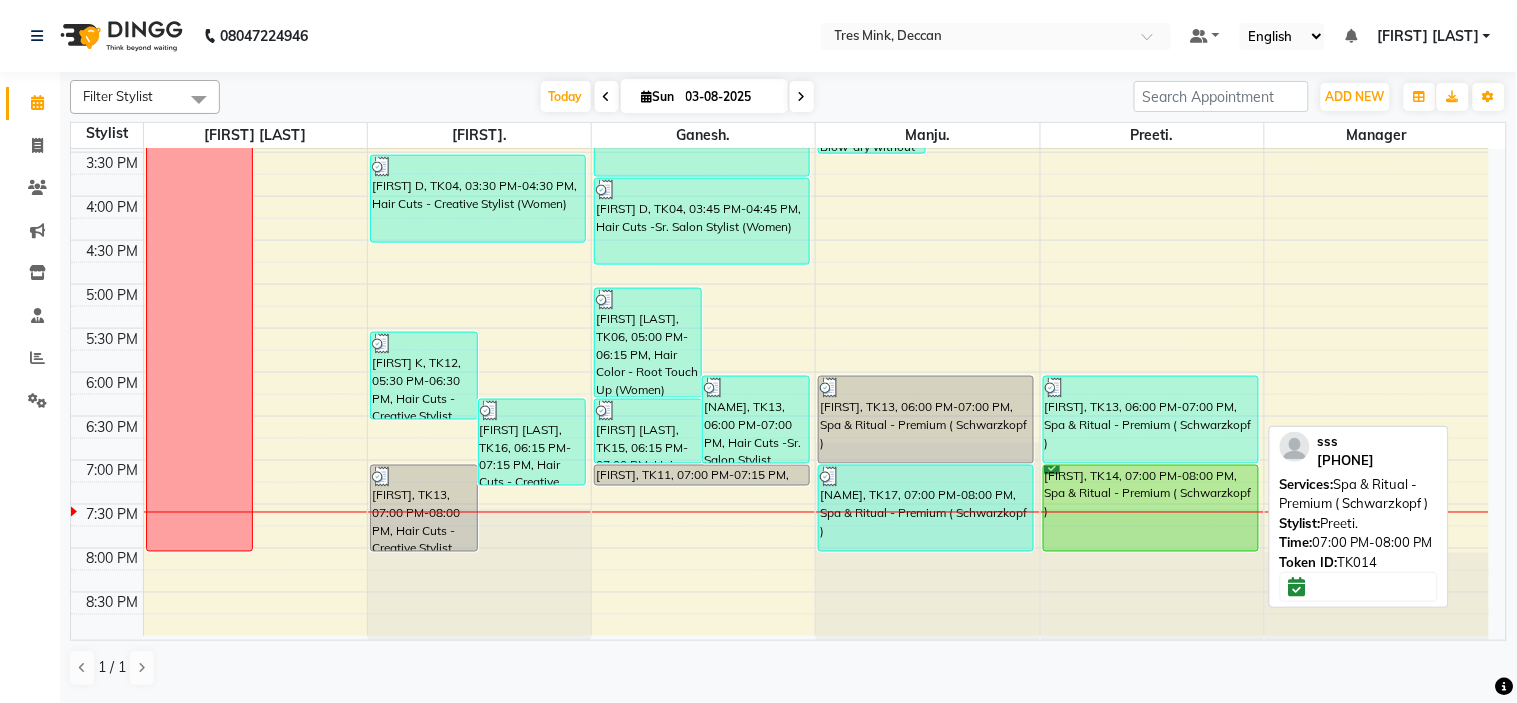 click on "[FIRST], TK14, [TIME]-[TIME], Spa & Ritual - Premium (Schwarzkopf)" at bounding box center (1151, 508) 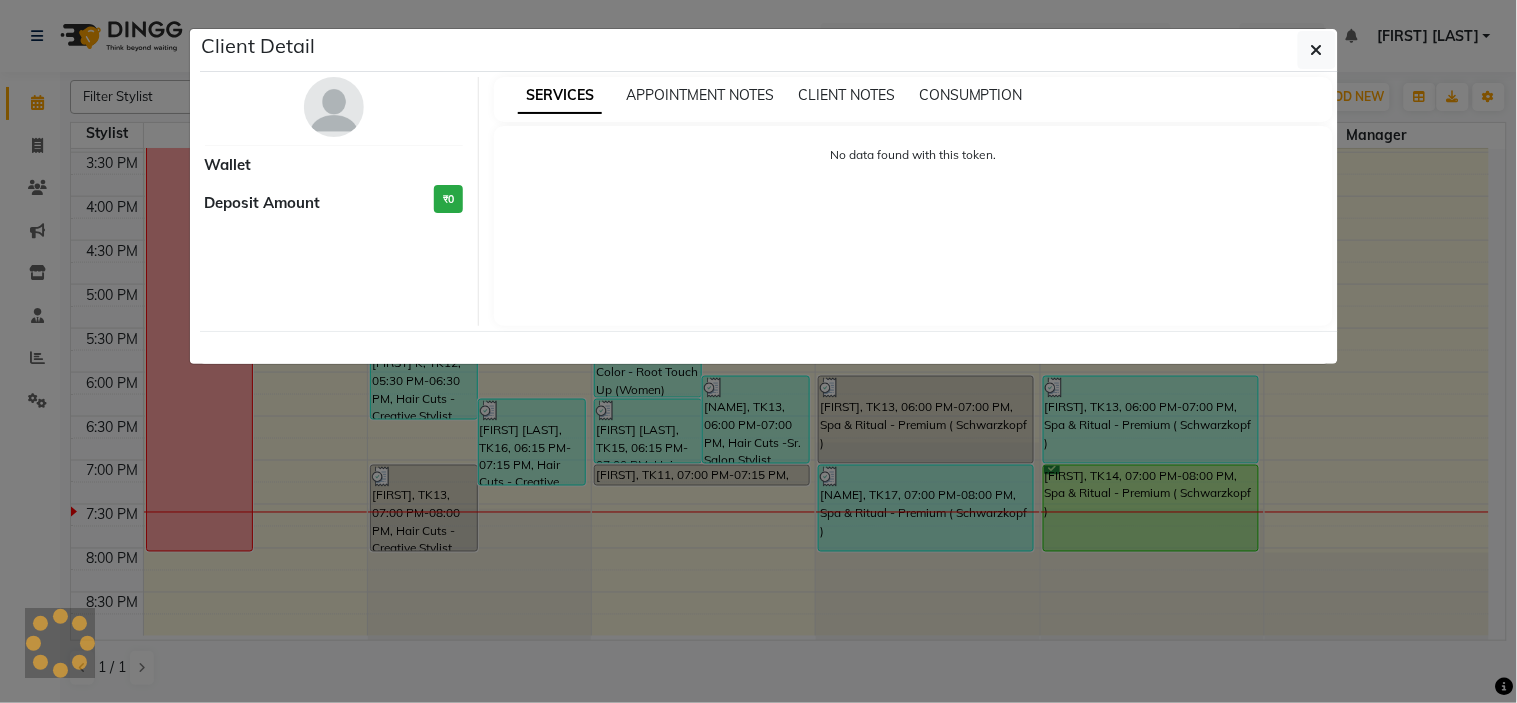 select on "6" 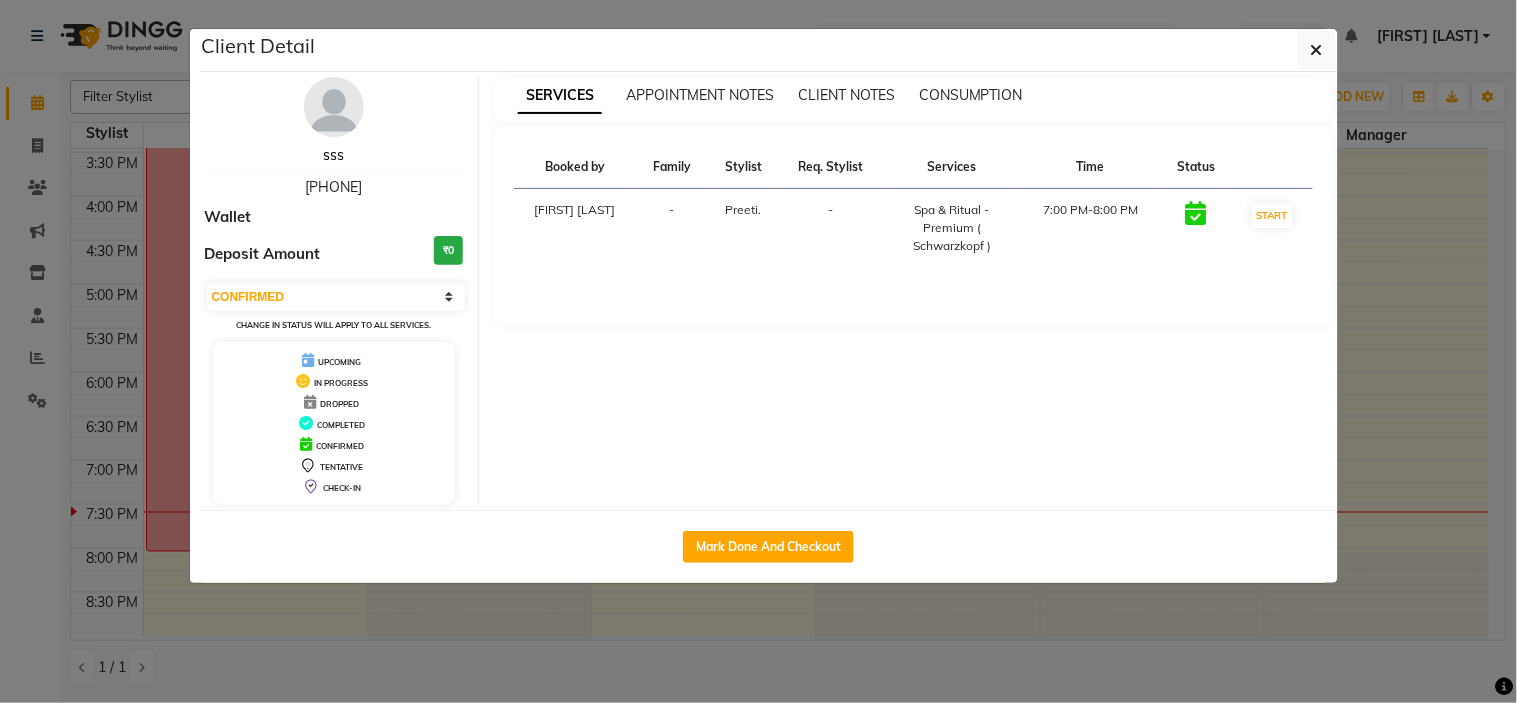 click on "sss" at bounding box center [333, 155] 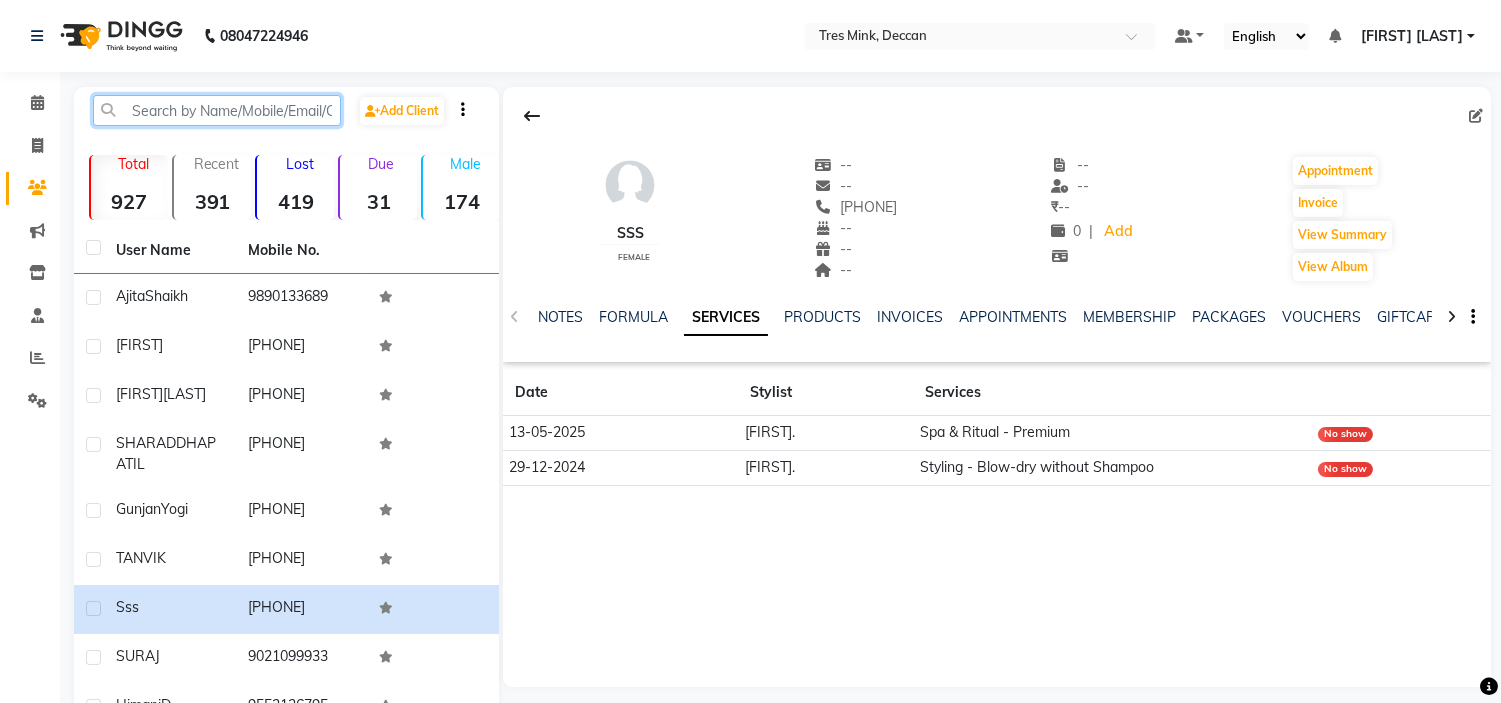 click 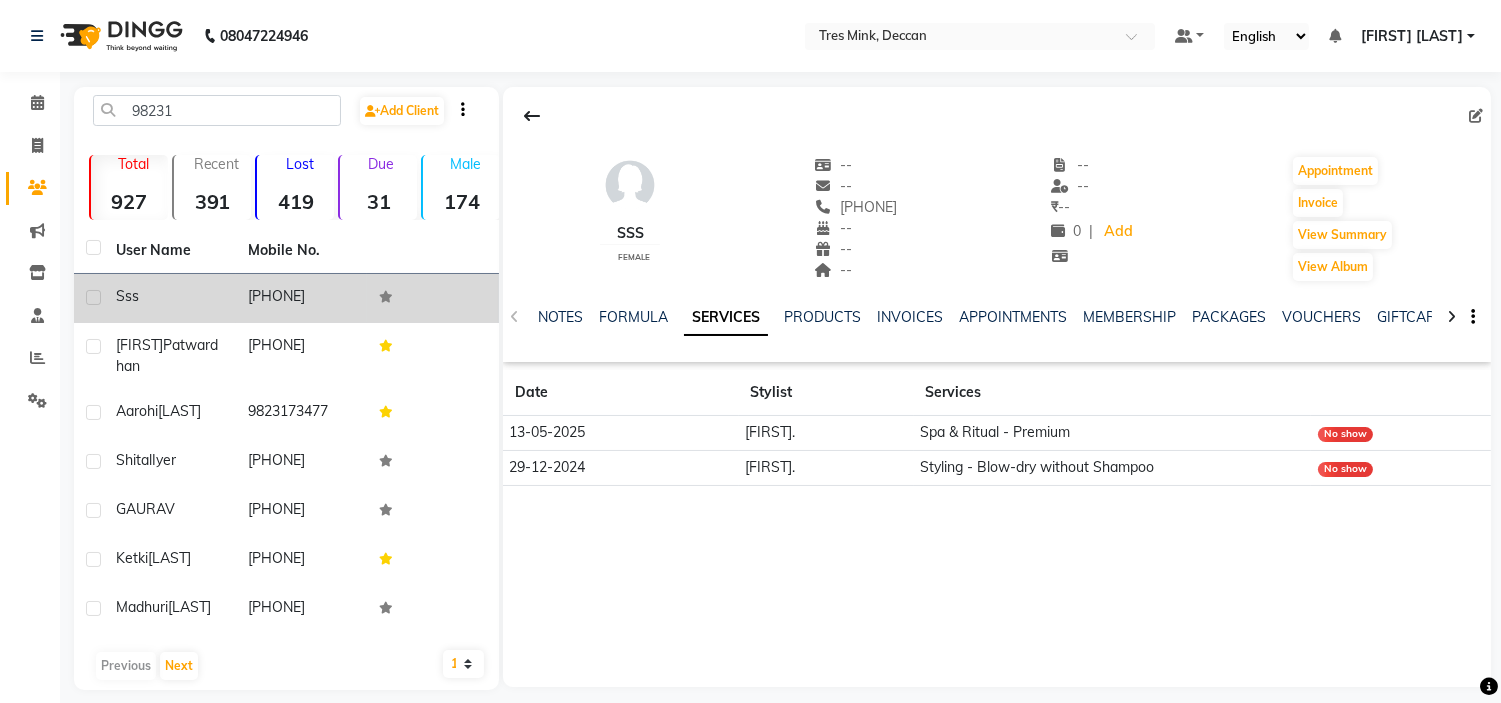 click on "[PHONE]" 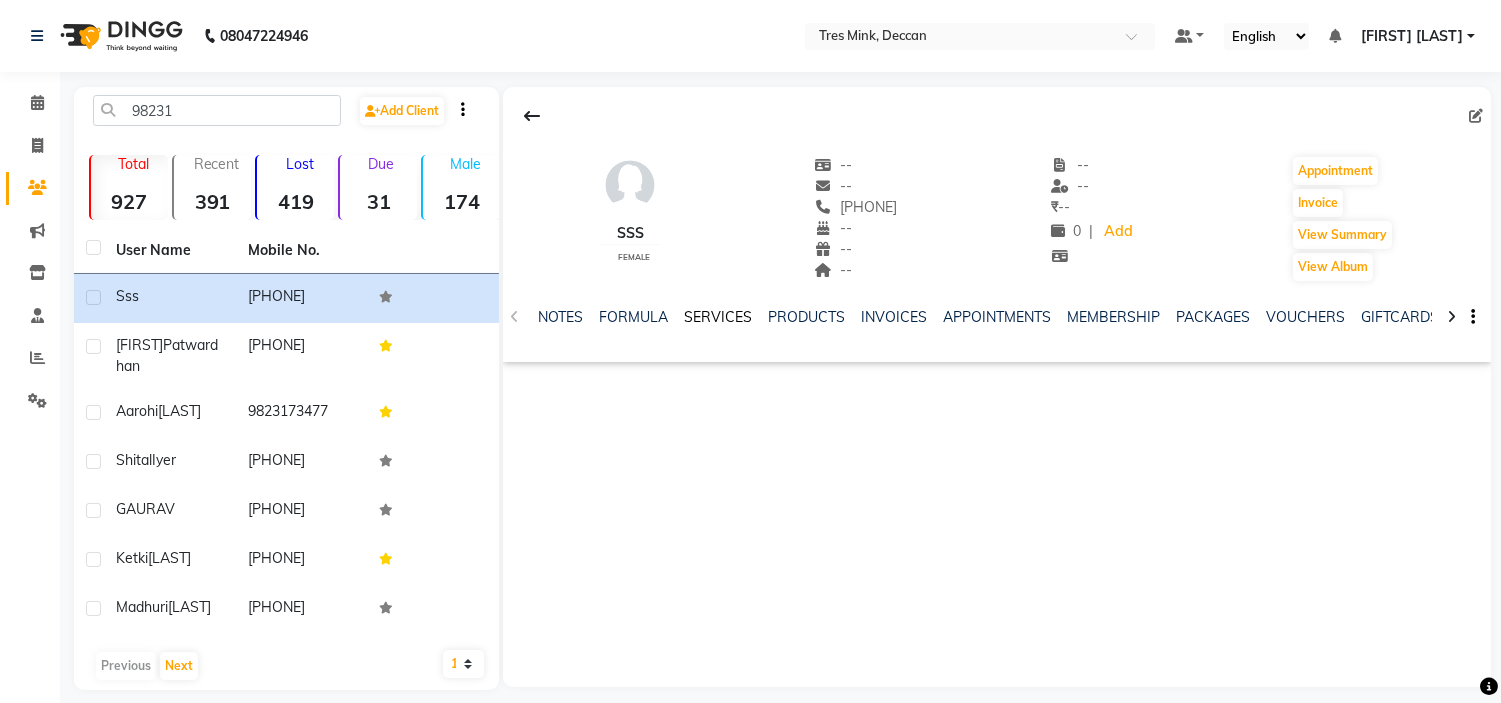 click on "SERVICES" 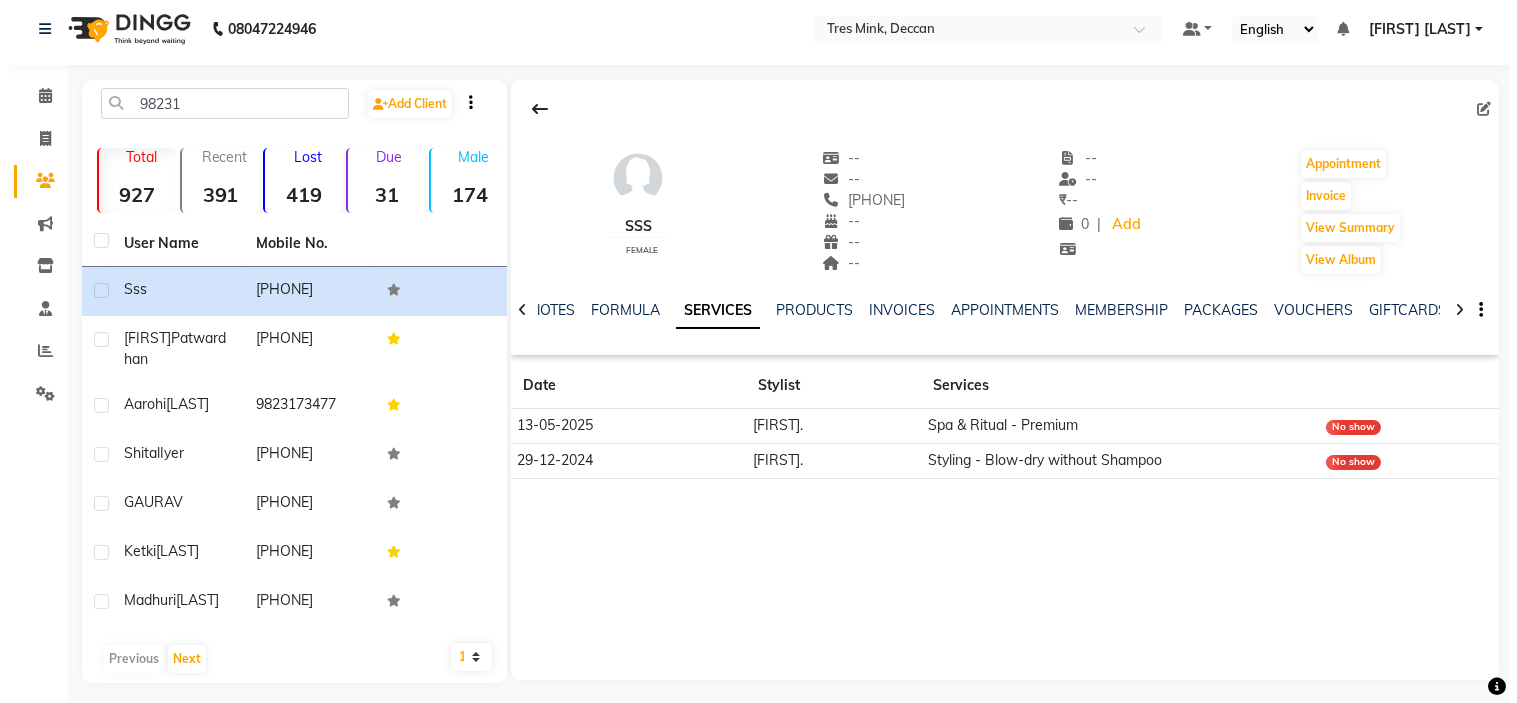 scroll, scrollTop: 0, scrollLeft: 0, axis: both 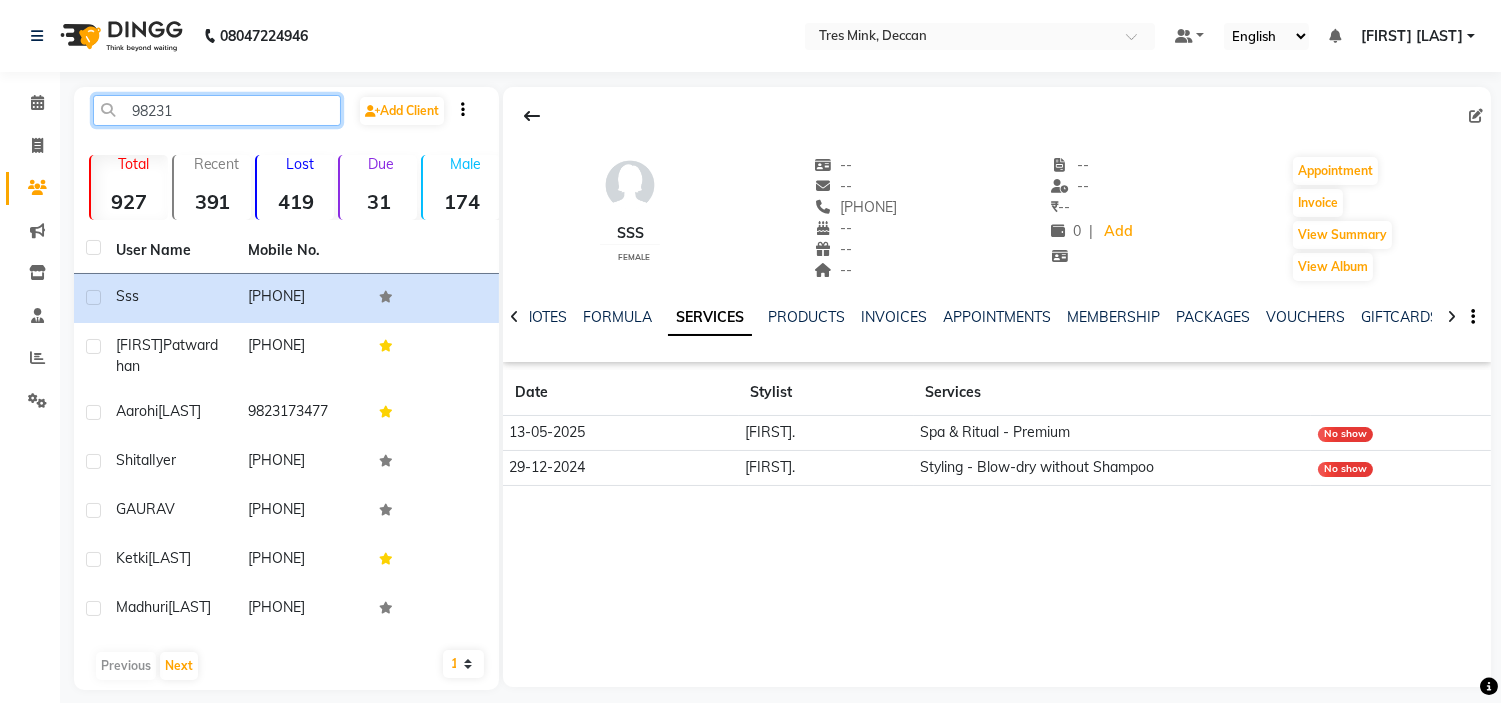 drag, startPoint x: 201, startPoint y: 113, endPoint x: 60, endPoint y: 111, distance: 141.01419 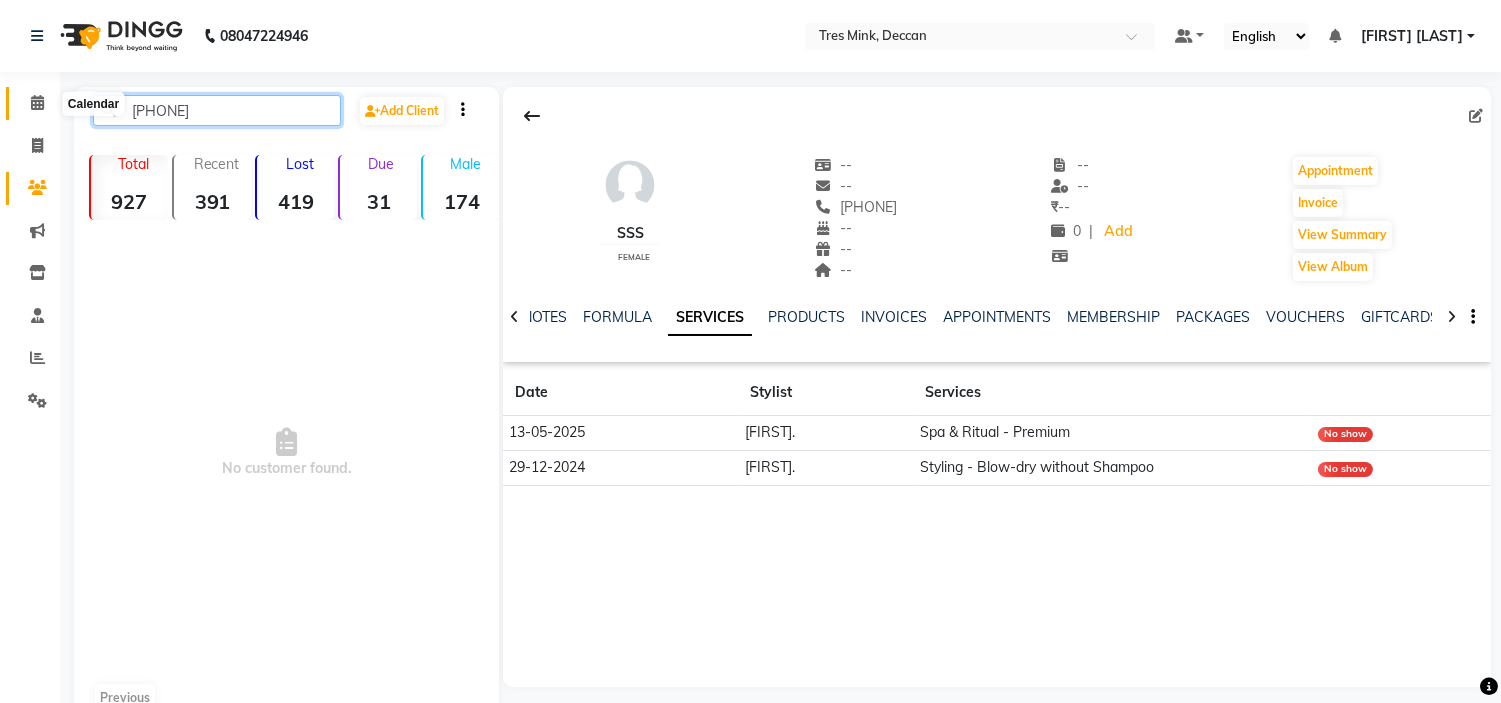 type on "9831768" 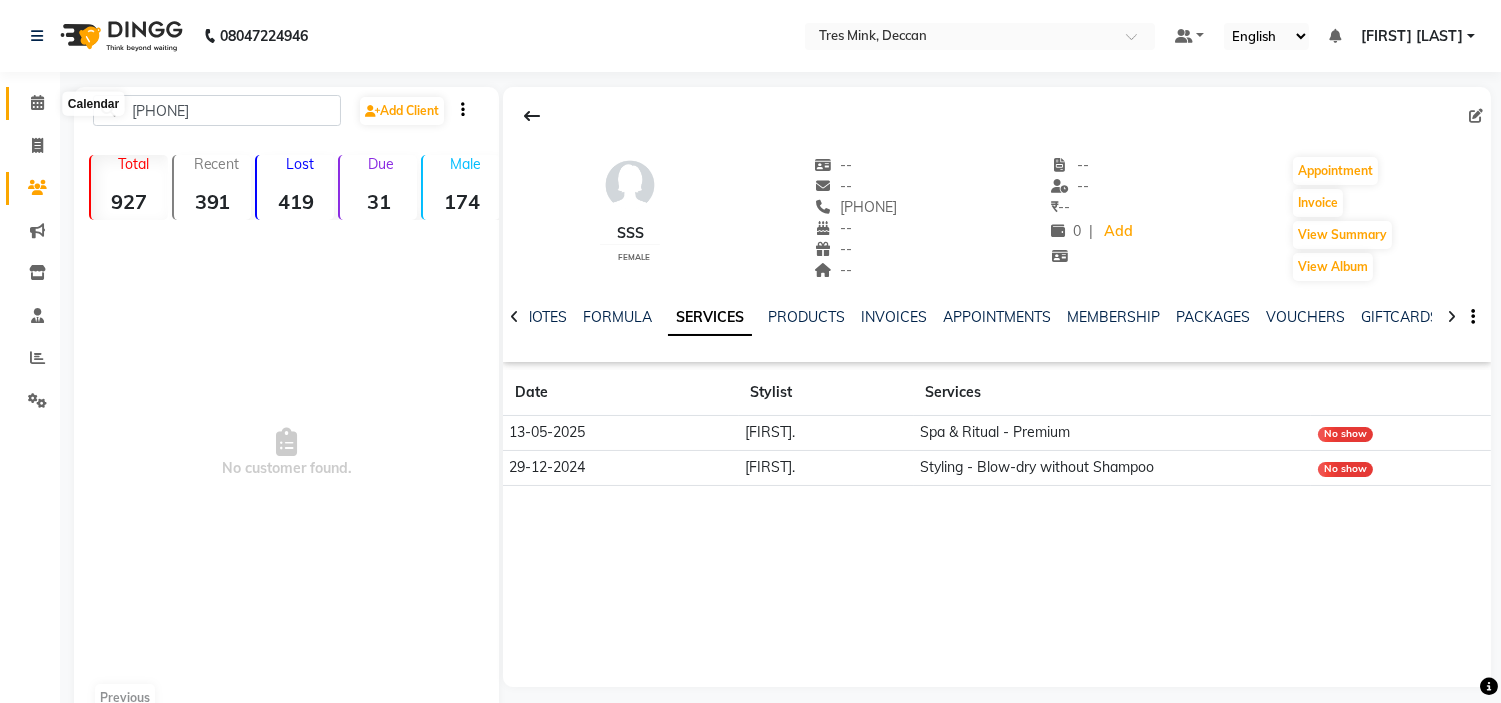 click 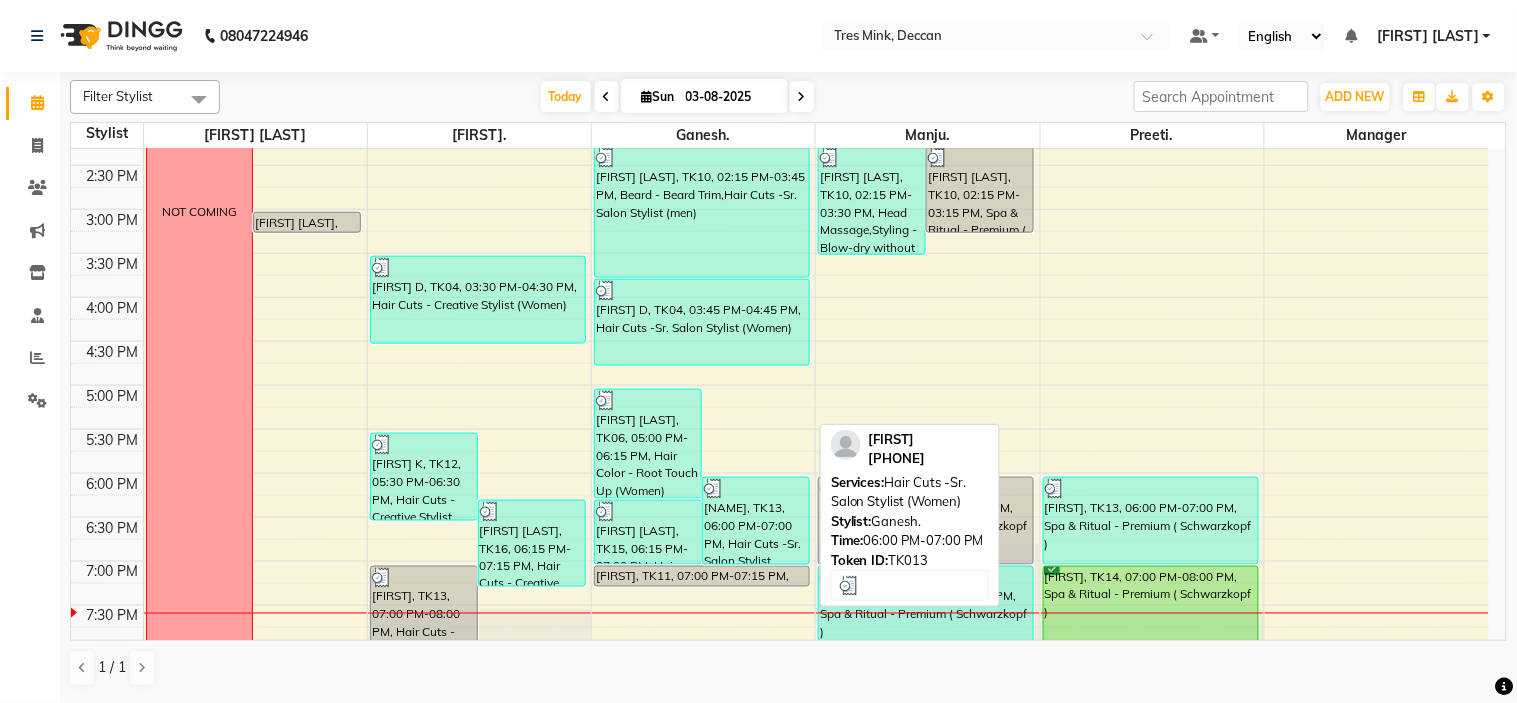 scroll, scrollTop: 656, scrollLeft: 0, axis: vertical 